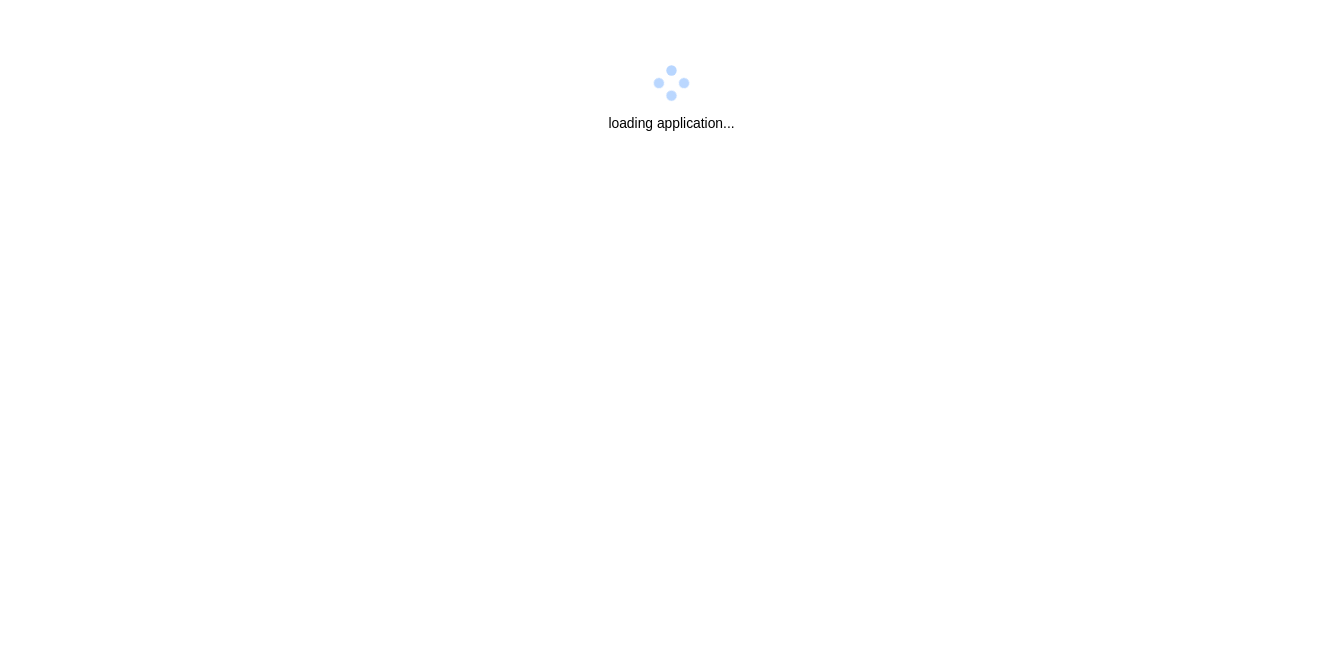 scroll, scrollTop: 0, scrollLeft: 0, axis: both 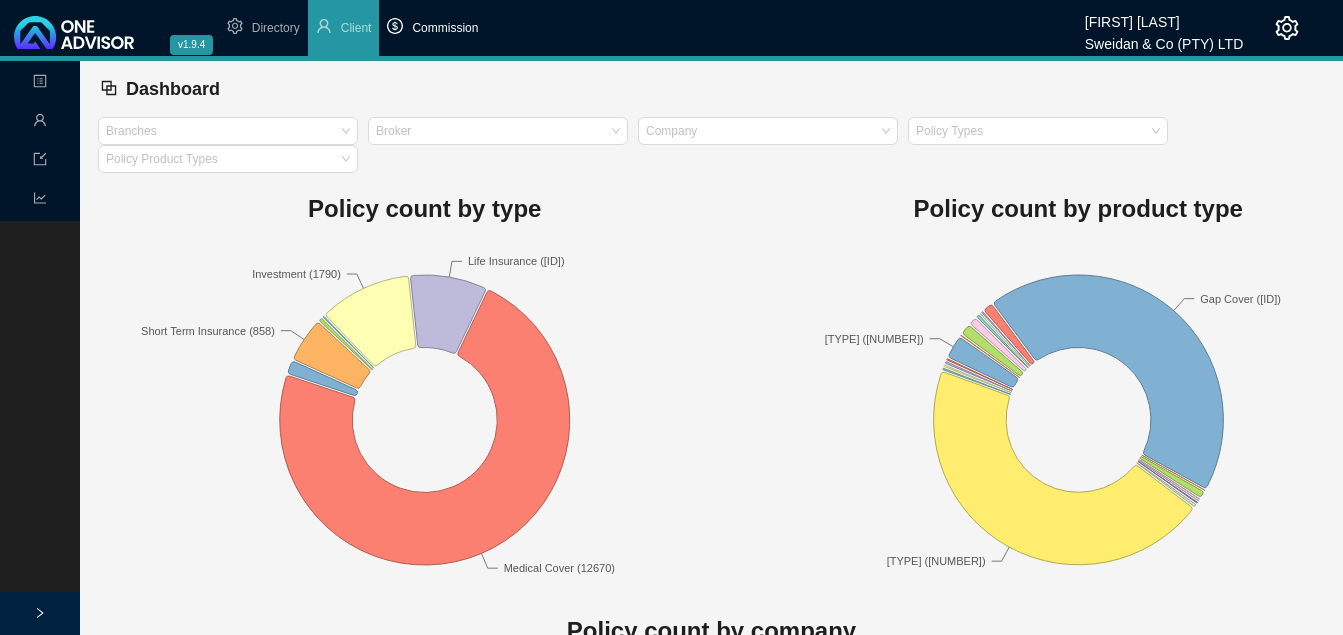type 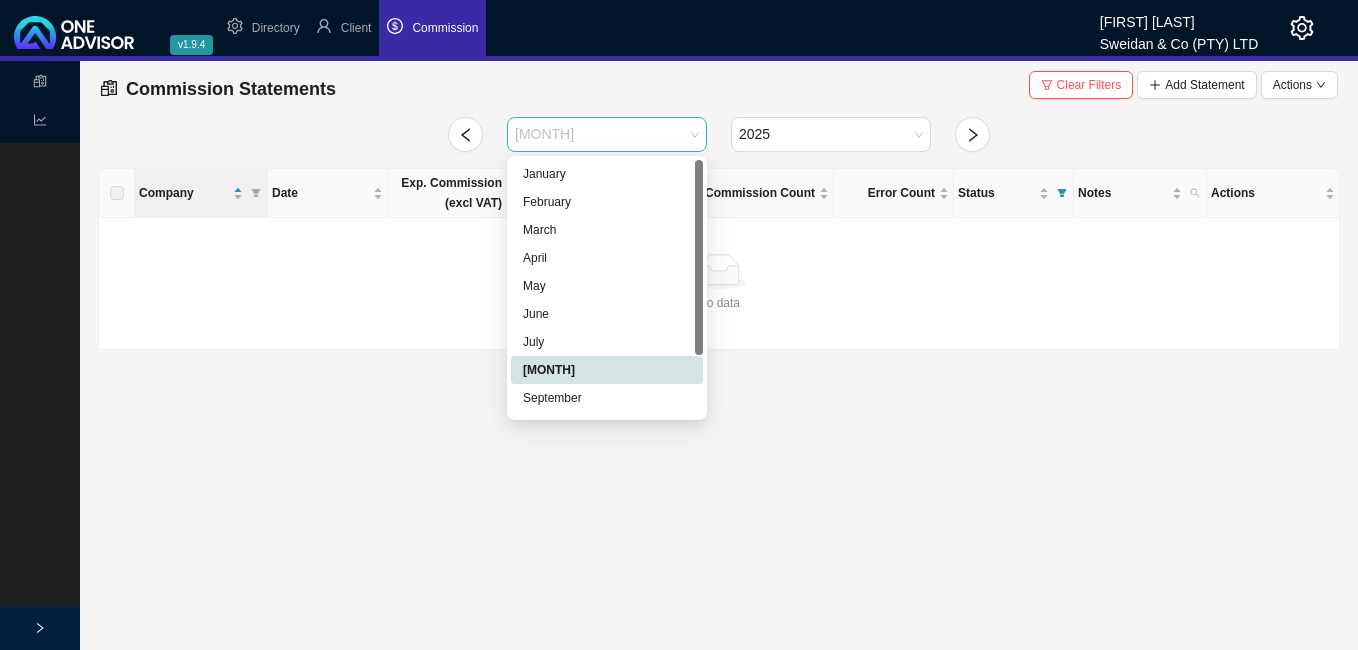 click on "[MONTH]" at bounding box center (607, 134) 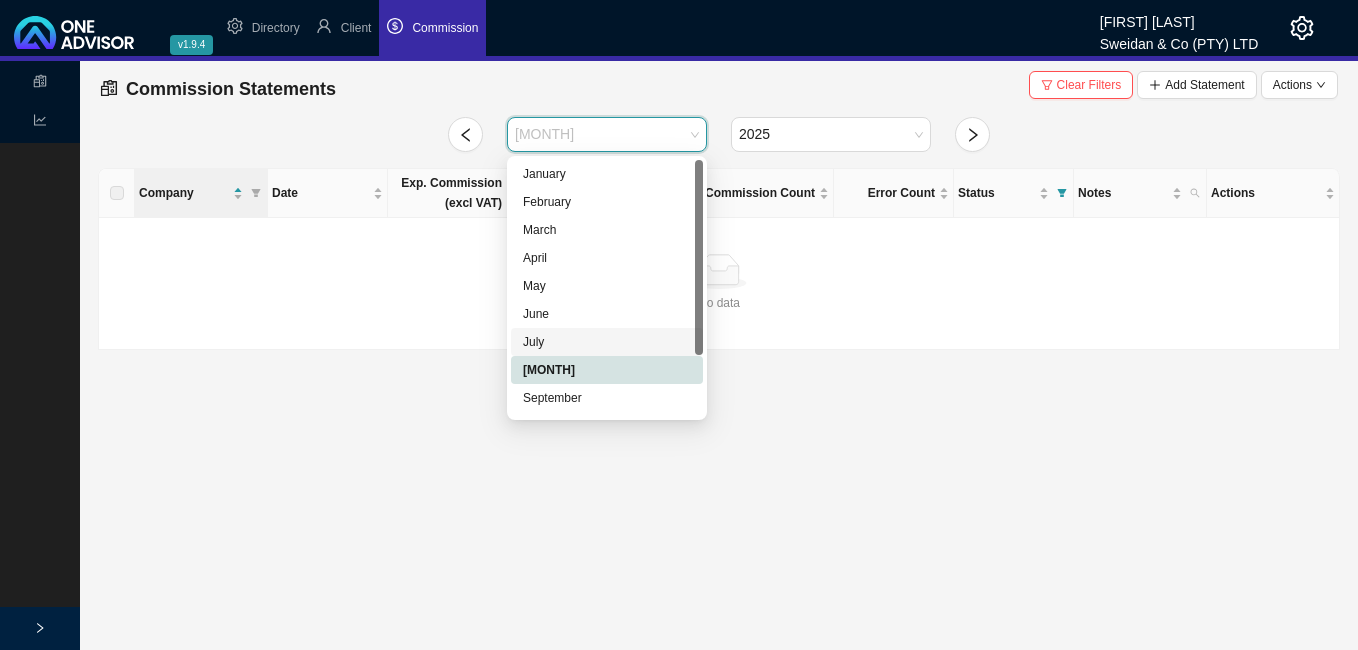 click on "July" at bounding box center (607, 342) 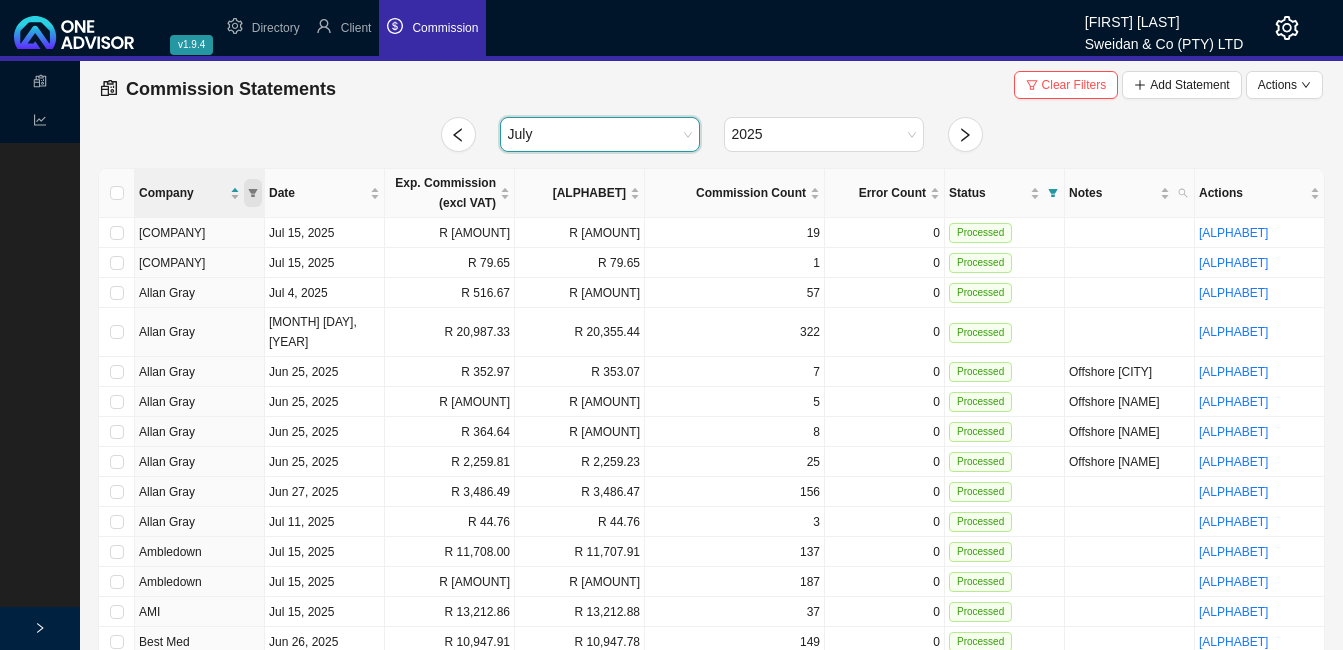 click 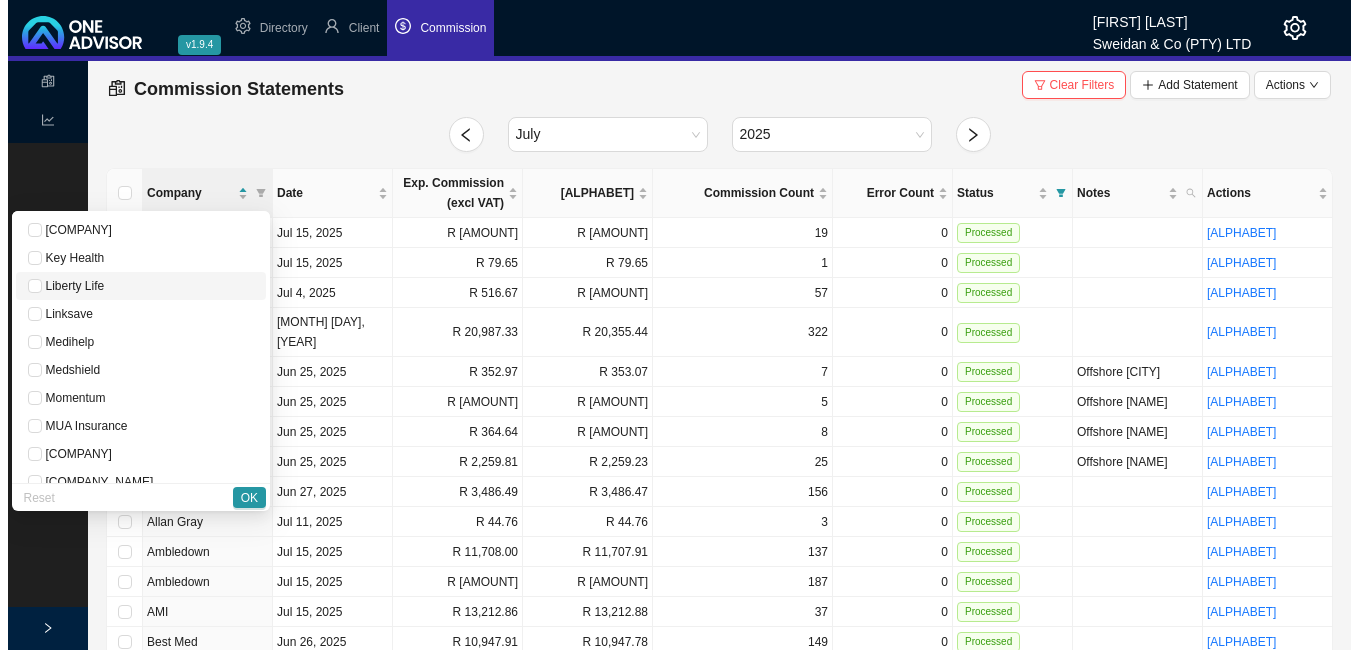 scroll, scrollTop: 1000, scrollLeft: 0, axis: vertical 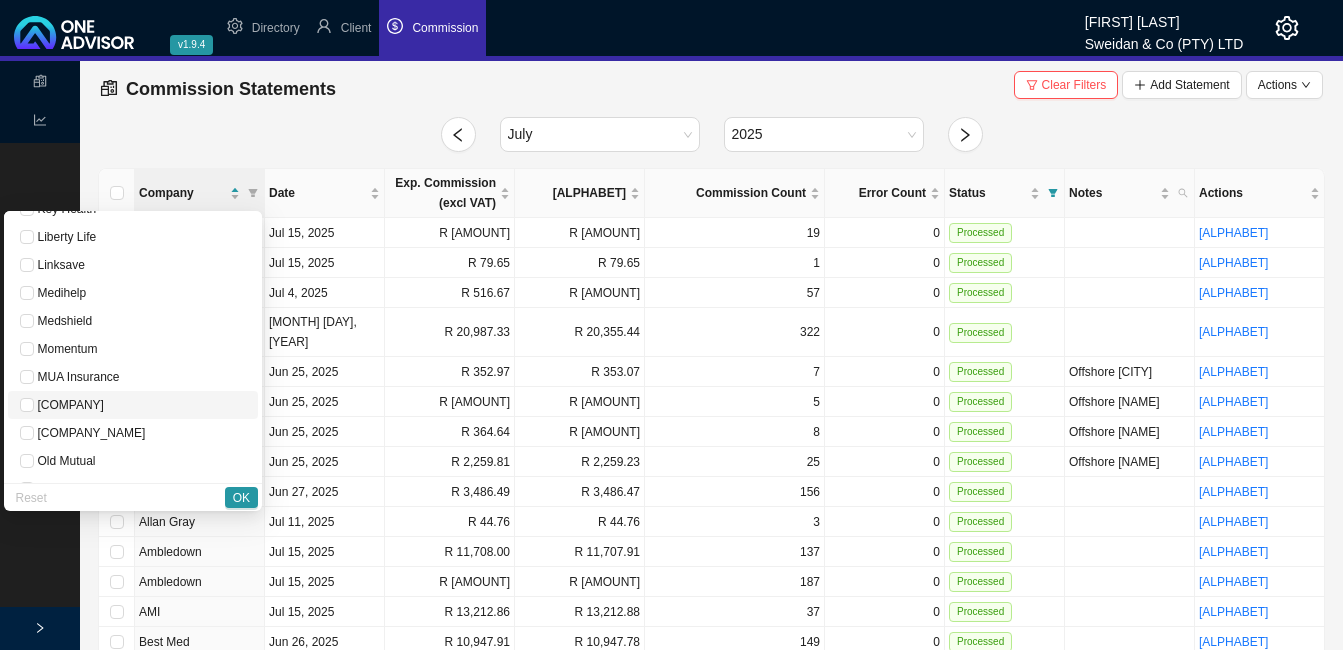 click on "[COMPANY]" at bounding box center [69, 405] 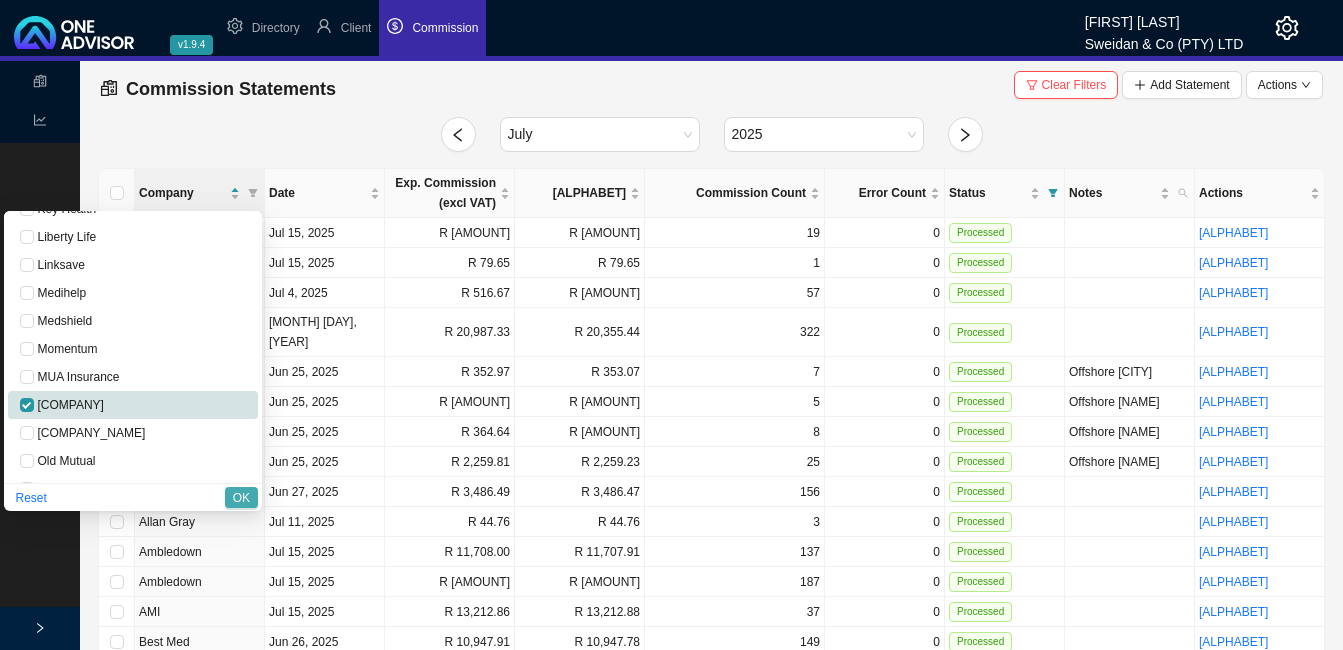 click on "OK" at bounding box center (241, 498) 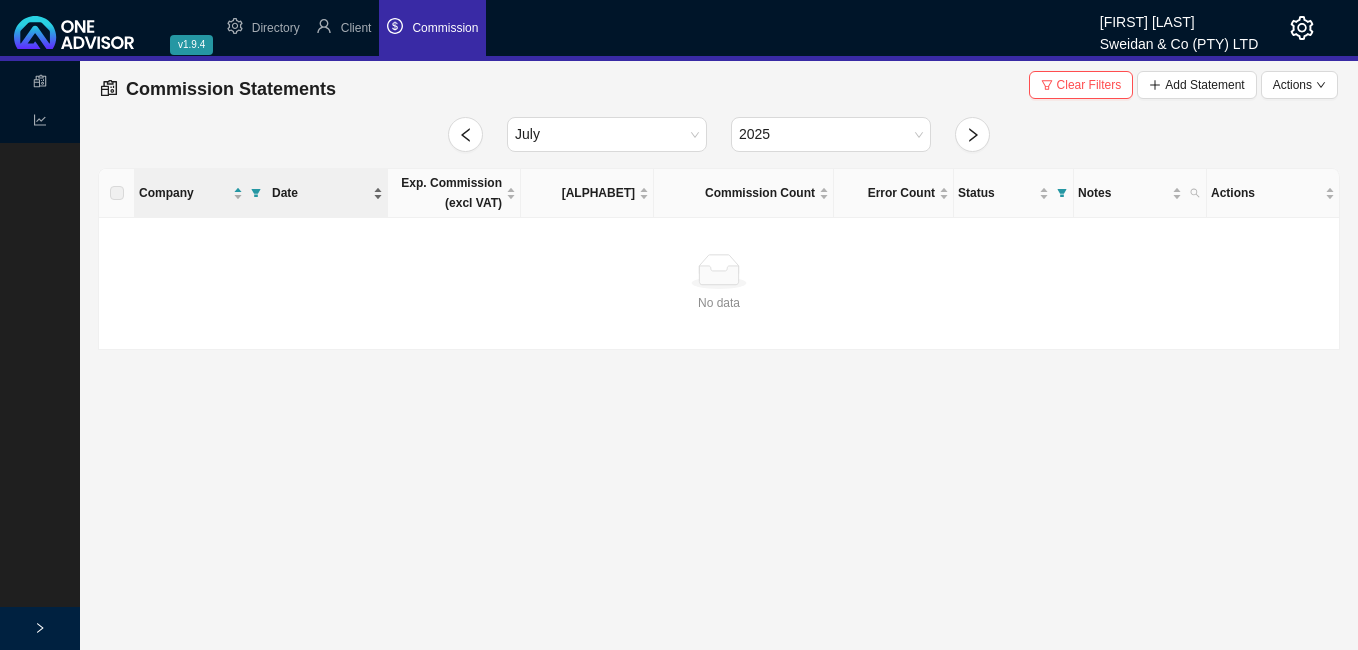 click on "Date" at bounding box center (327, 193) 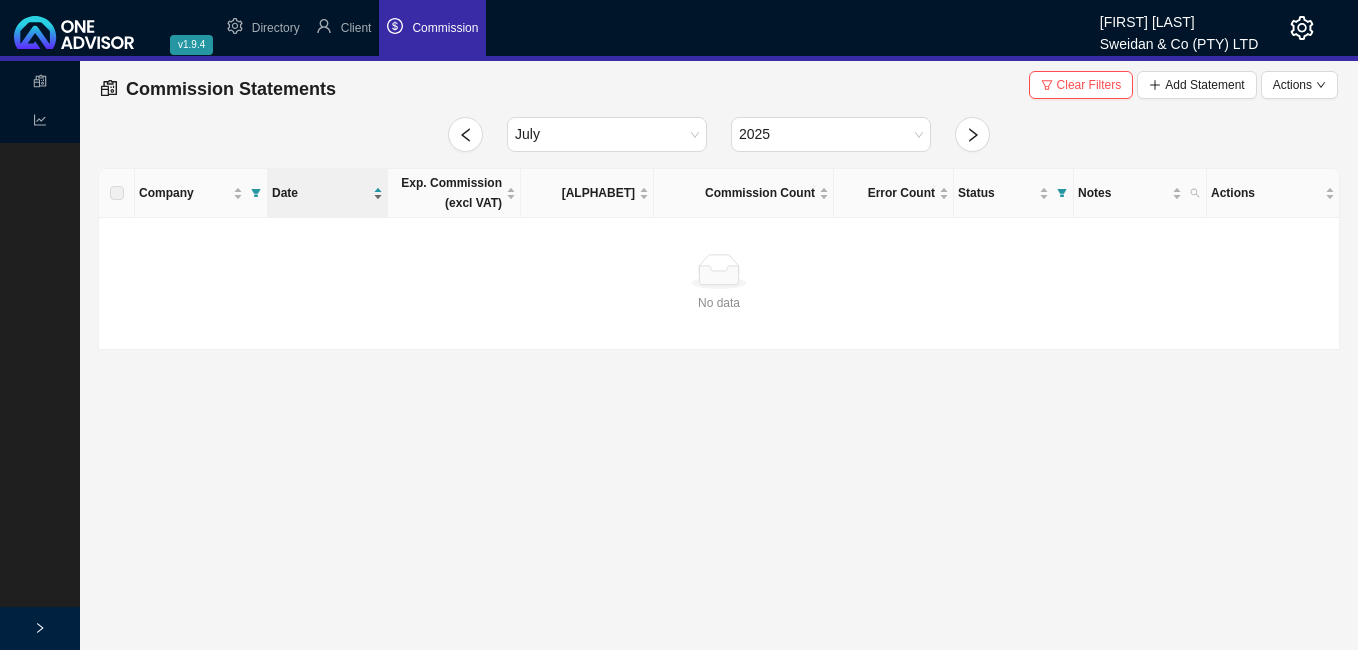 click on "Date" at bounding box center (327, 193) 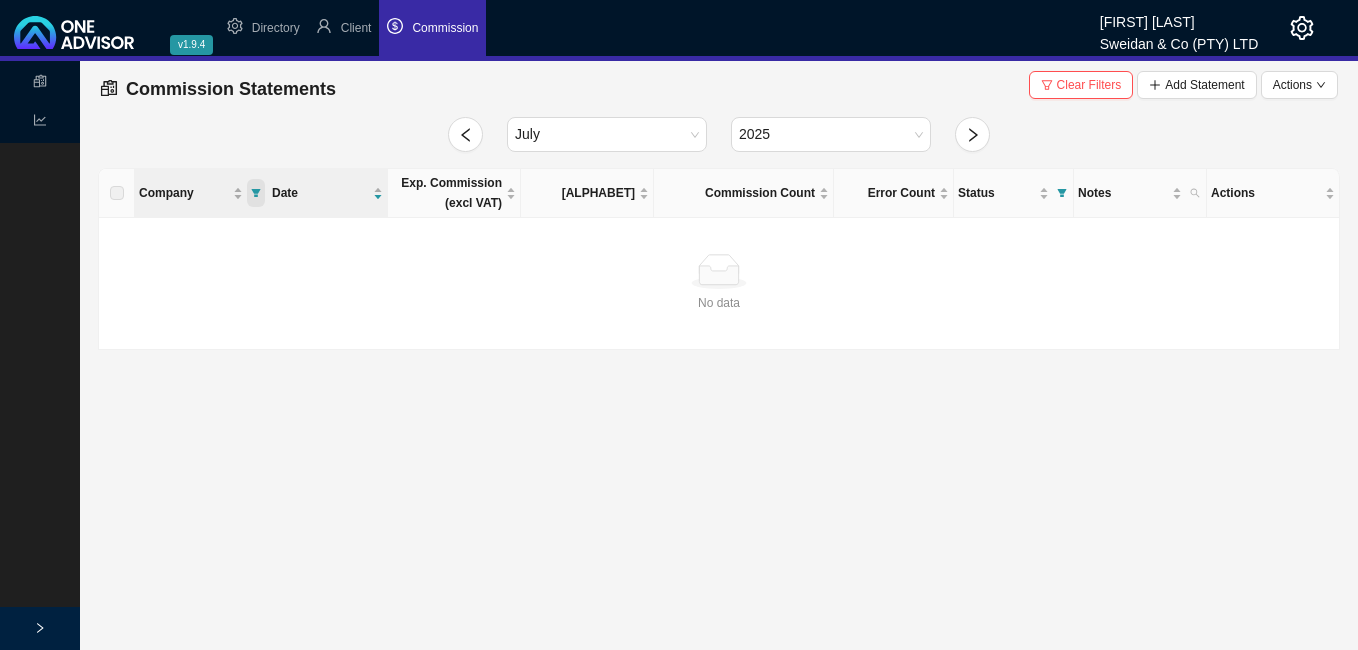click 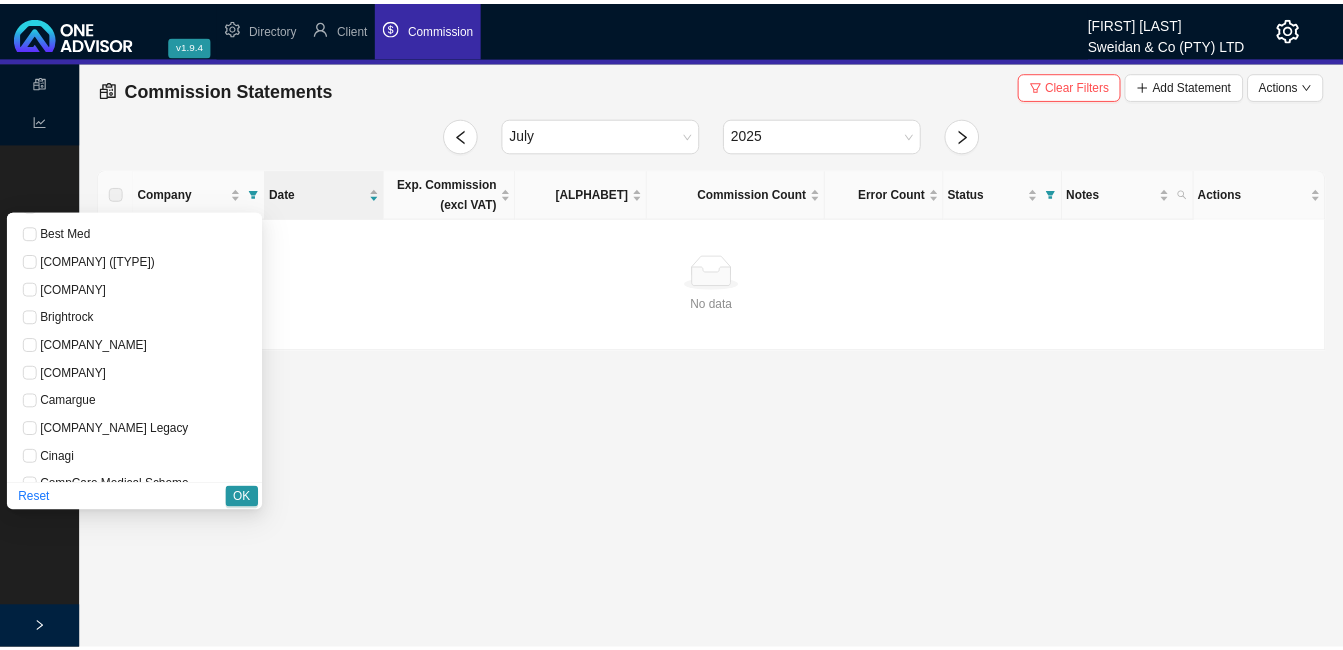 scroll, scrollTop: 0, scrollLeft: 0, axis: both 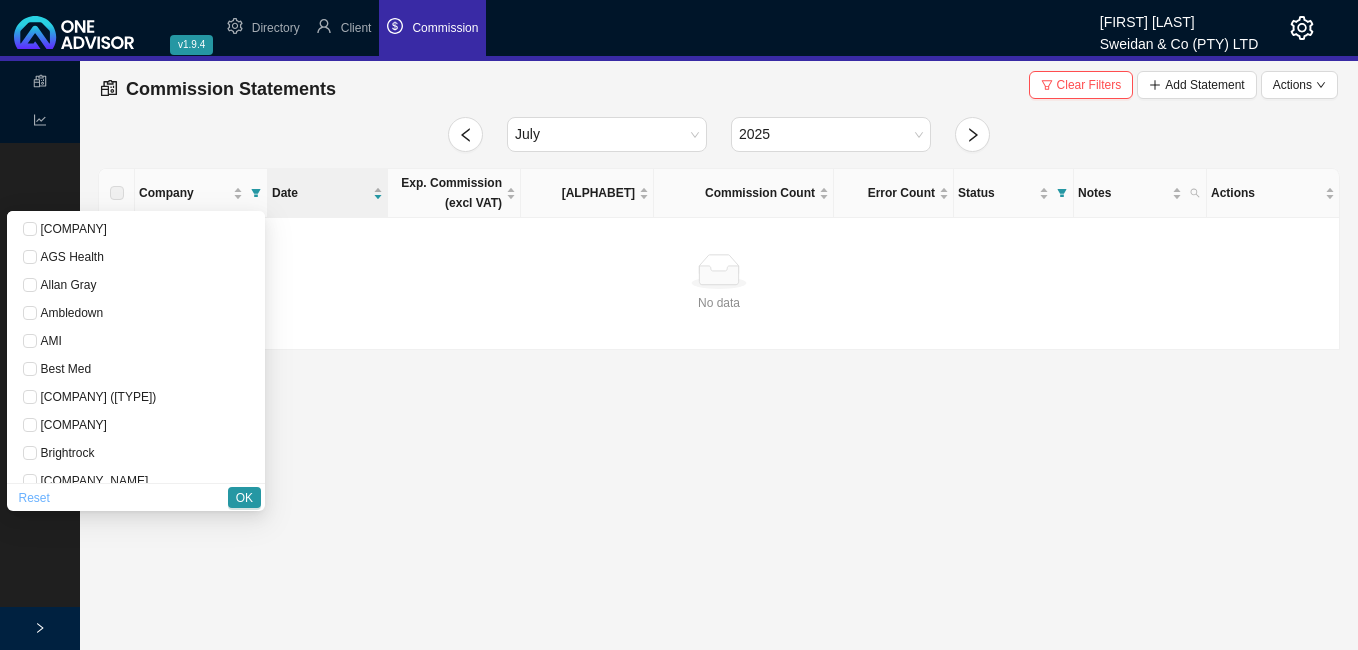 click on "Reset" at bounding box center (34, 498) 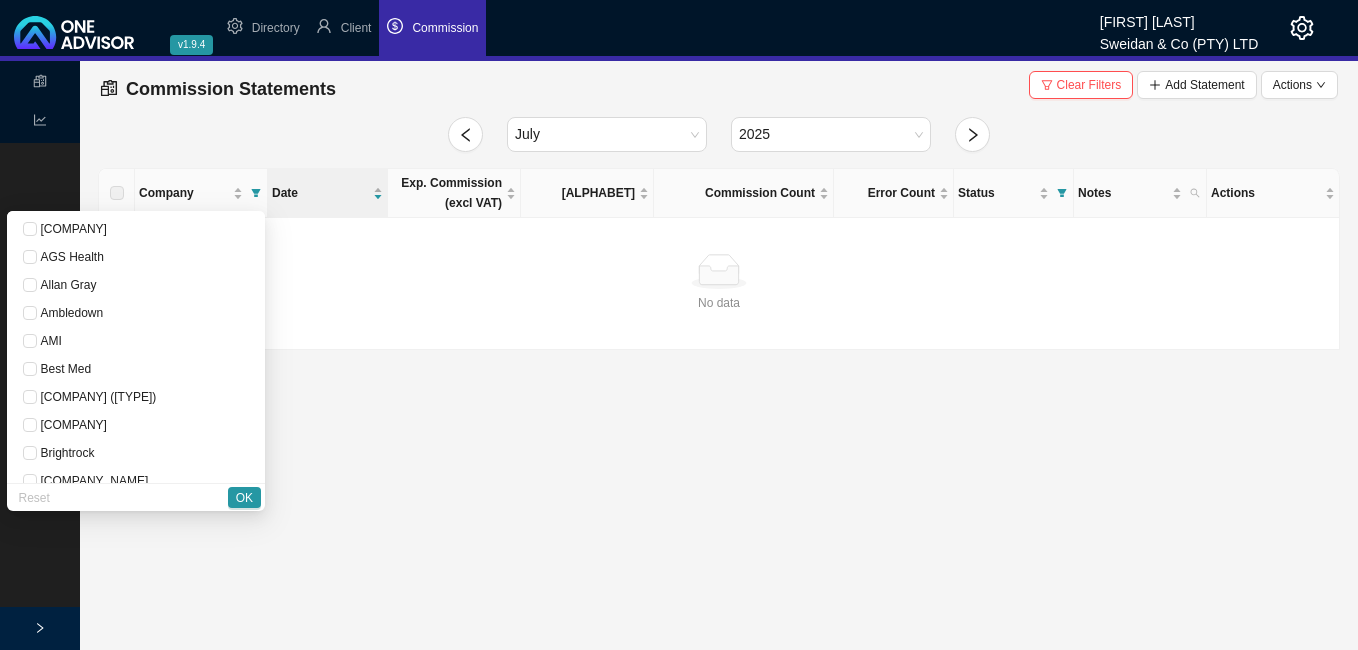 drag, startPoint x: 250, startPoint y: 488, endPoint x: 310, endPoint y: 492, distance: 60.133186 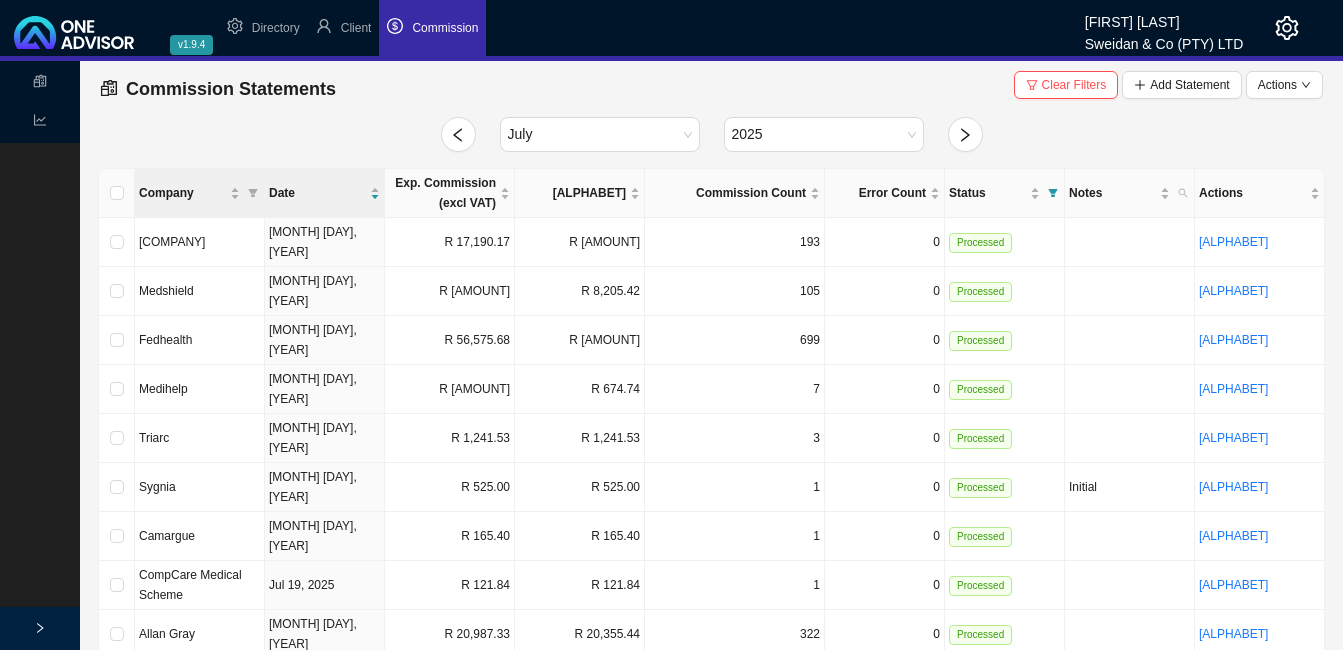 click on "[COMPANY_TYPE]" at bounding box center [199, 193] 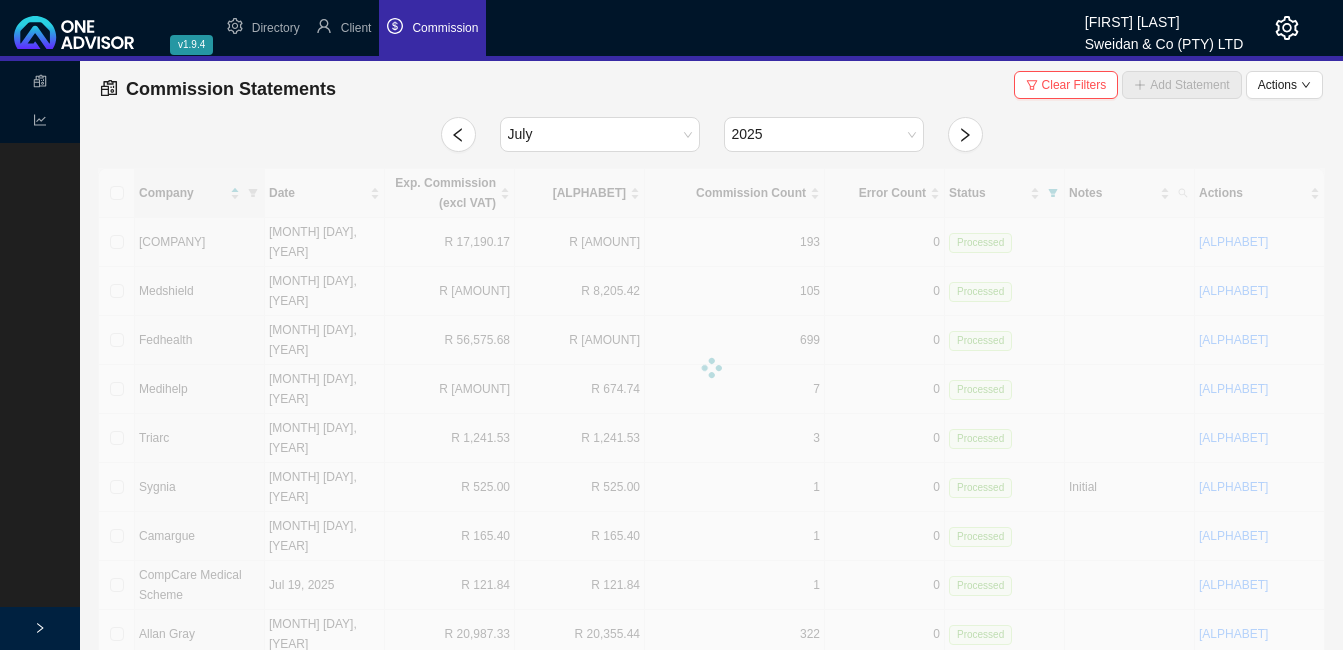 click at bounding box center (711, 368) 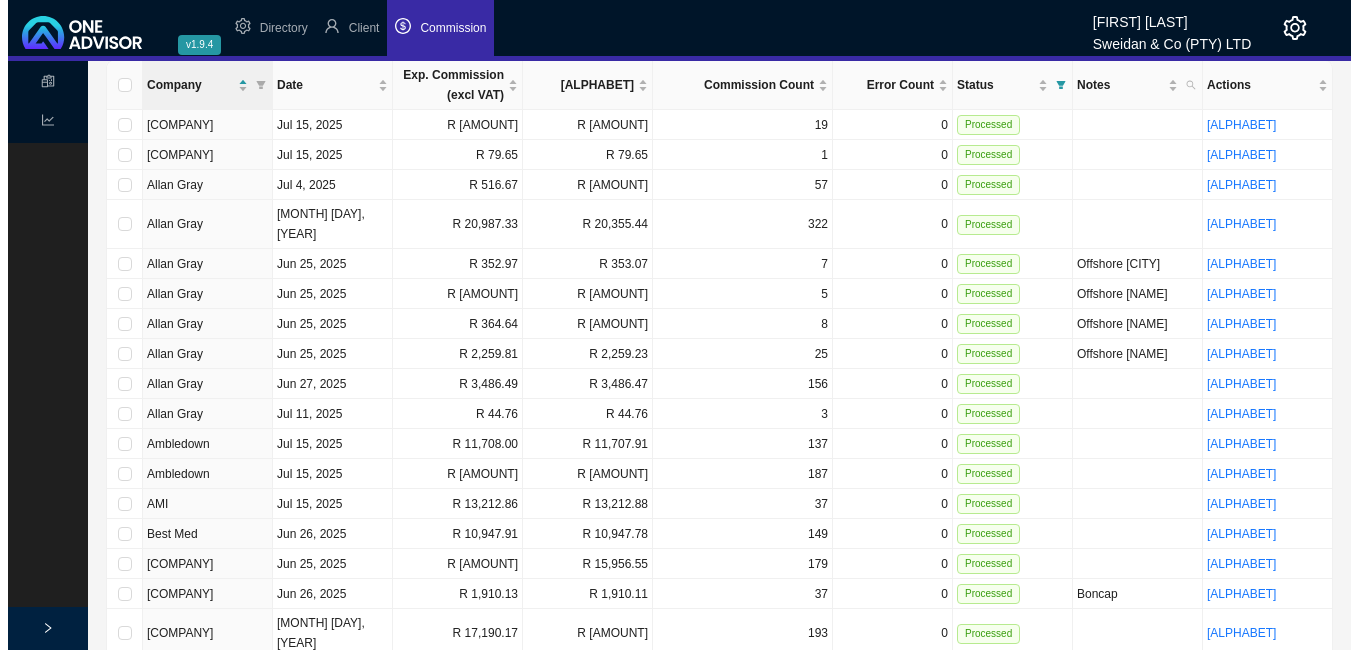 scroll, scrollTop: 0, scrollLeft: 0, axis: both 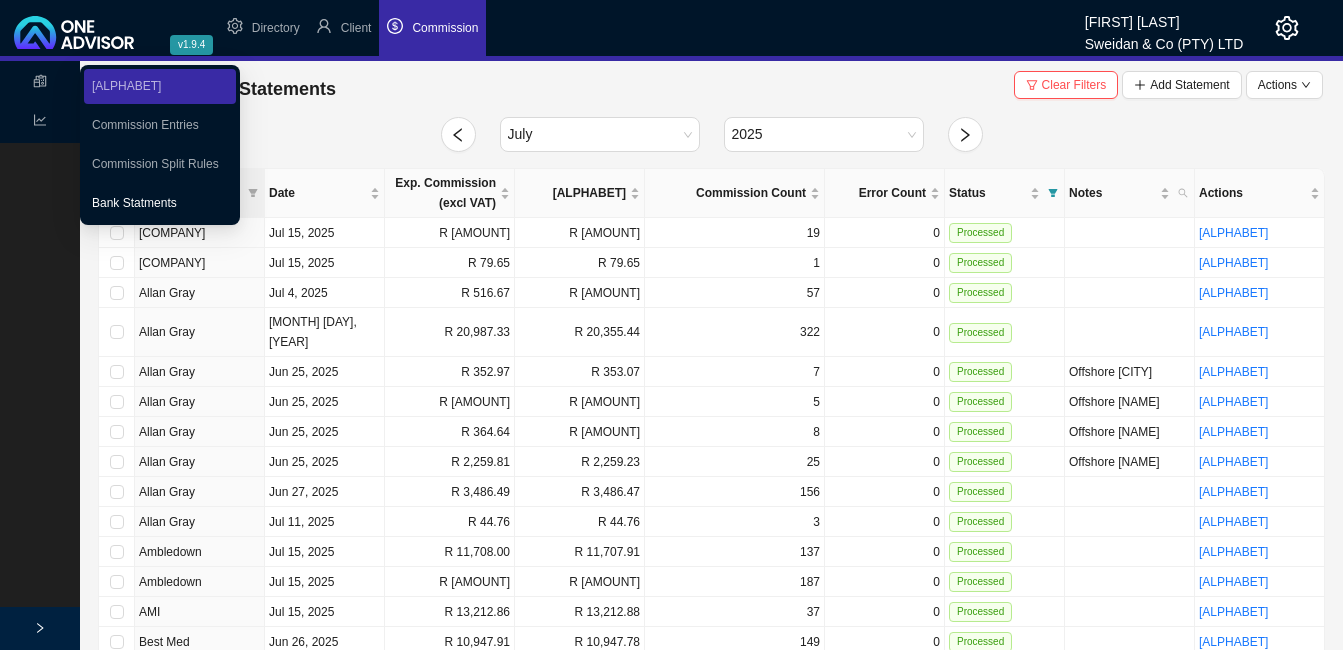 click on "Bank Statments" at bounding box center (134, 203) 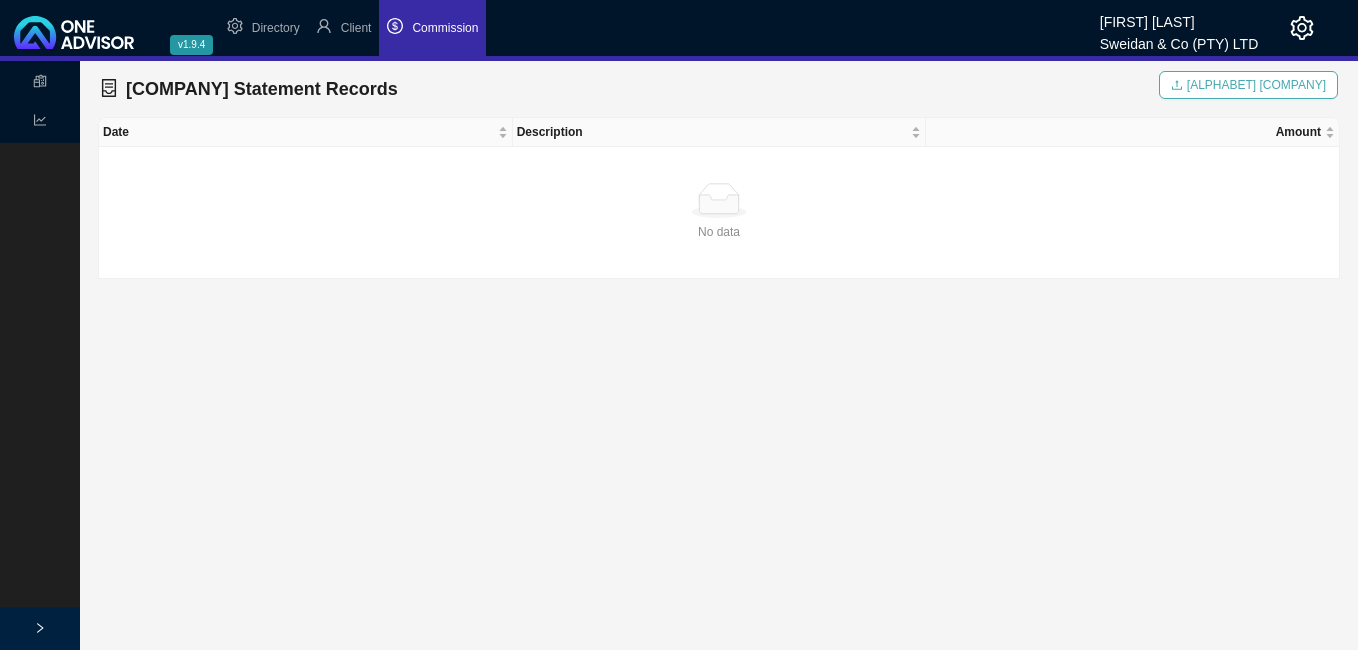 click on "Load Bank Statment" at bounding box center (1256, 85) 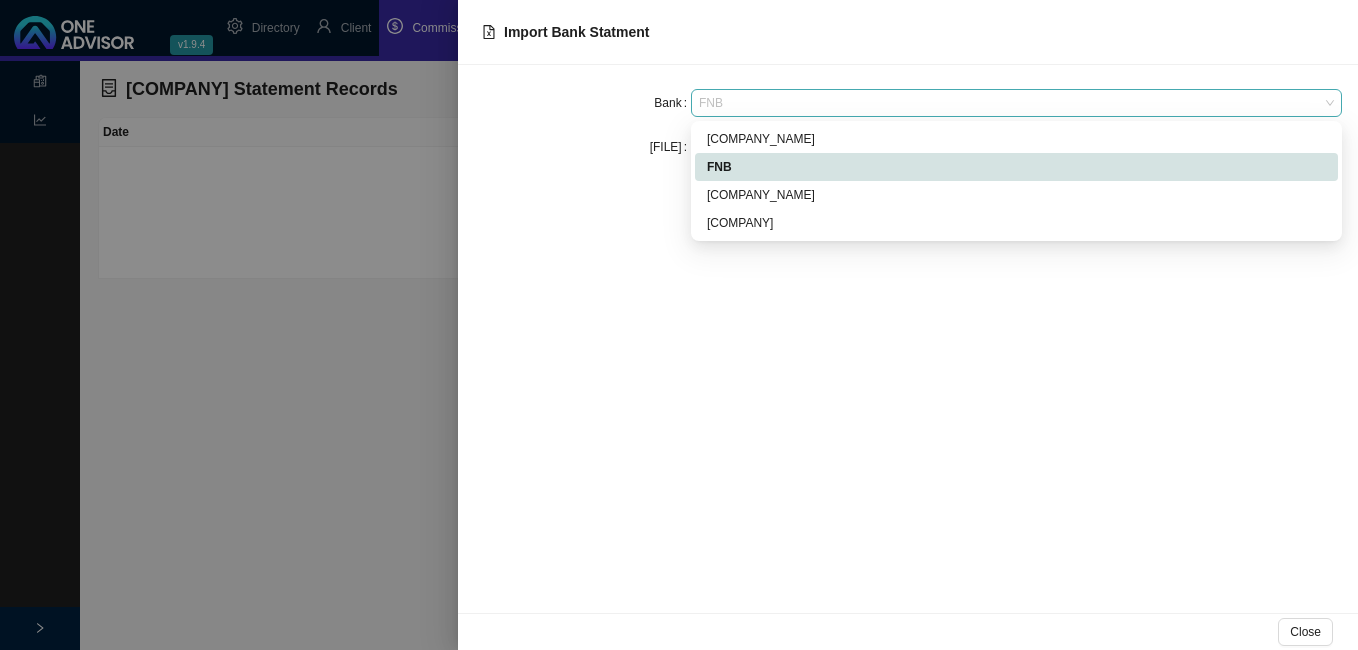 click on "FNB" at bounding box center (1016, 103) 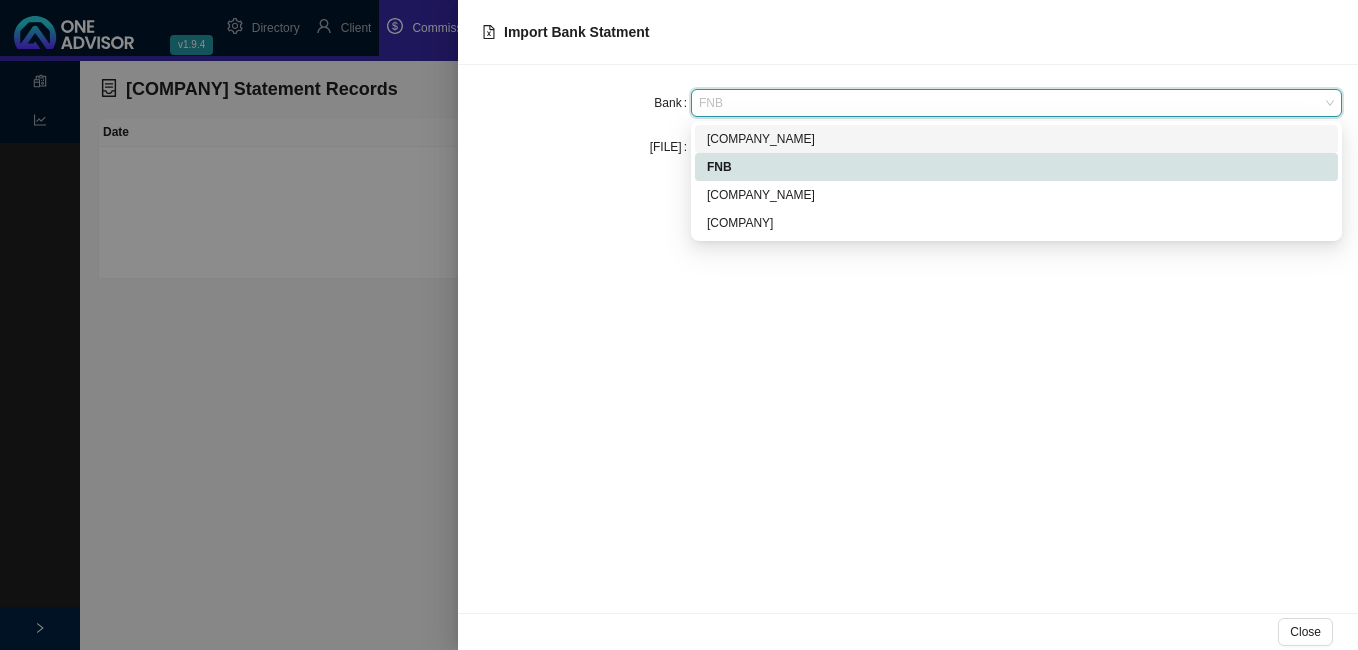 click on "Generic" at bounding box center [1016, 139] 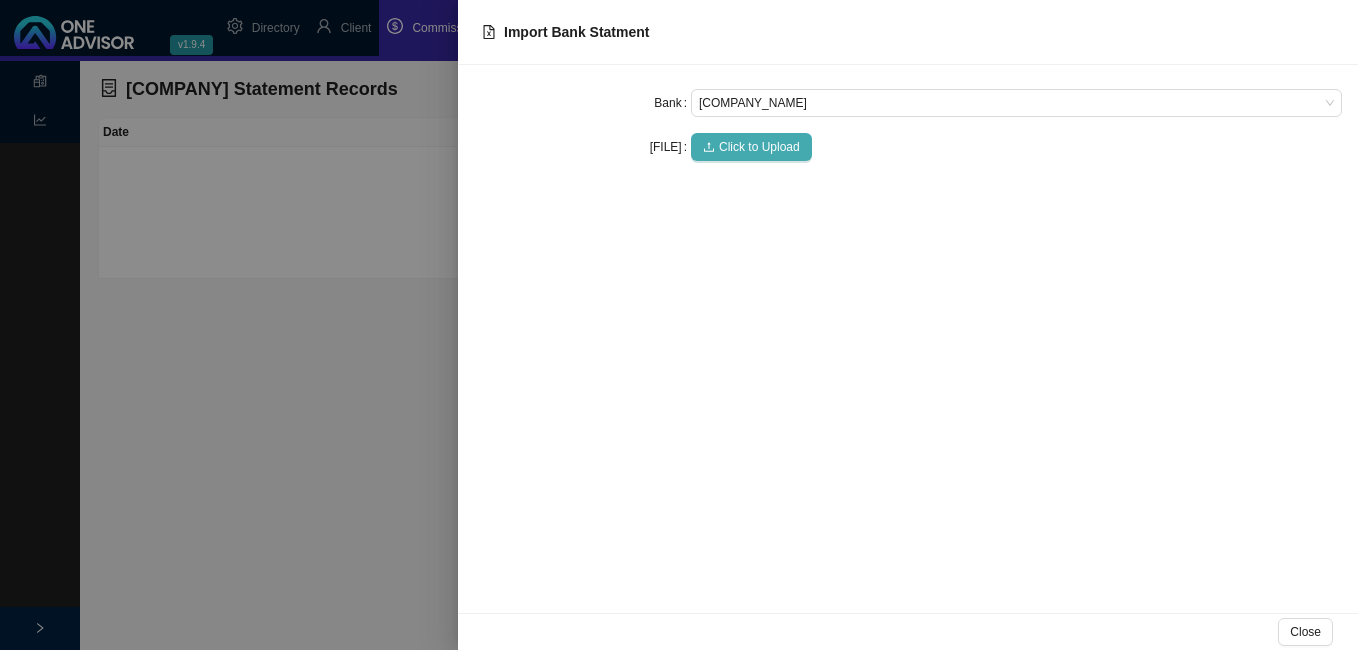 click on "Click to Upload" at bounding box center [759, 147] 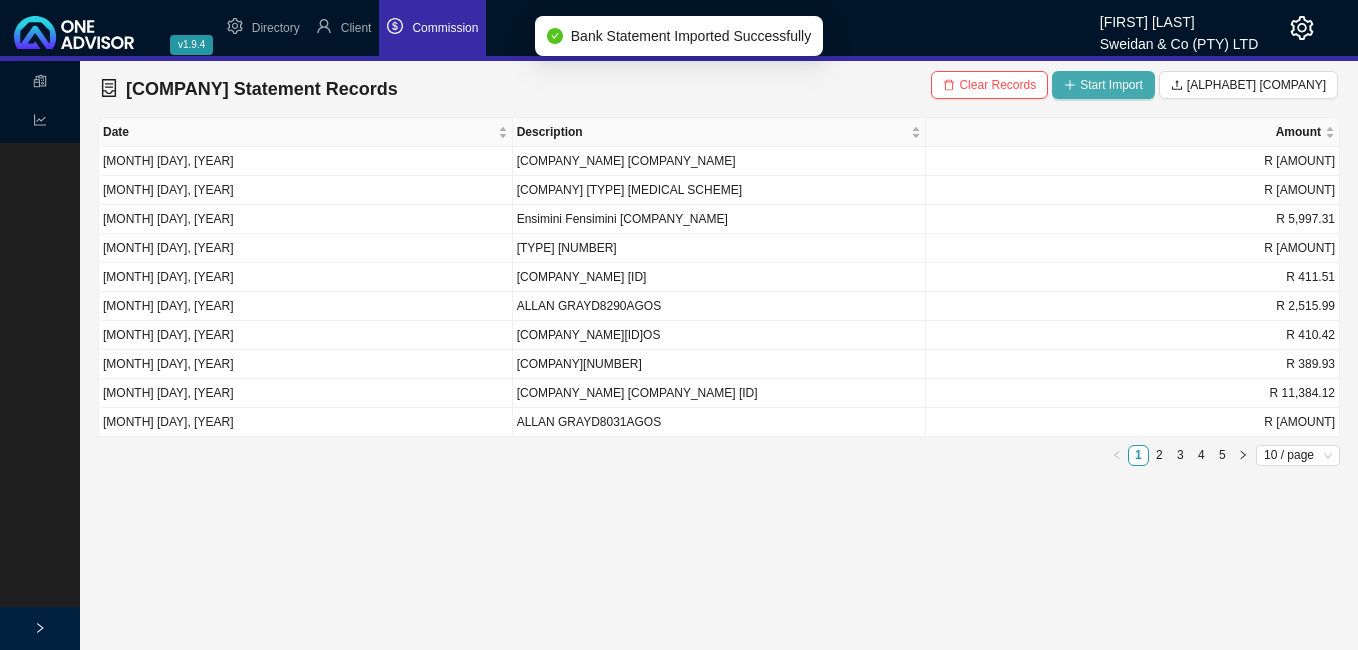 click on "Start Import" at bounding box center (1111, 85) 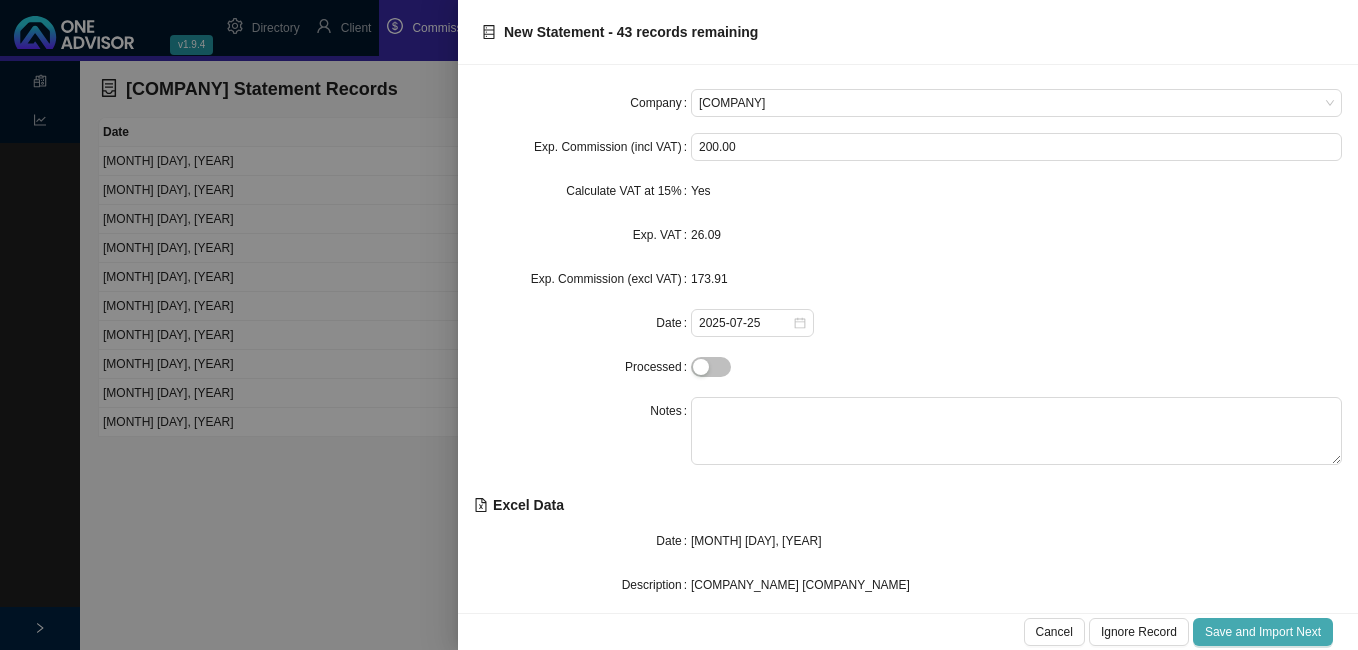 click on "Save and Import Next" at bounding box center [1263, 632] 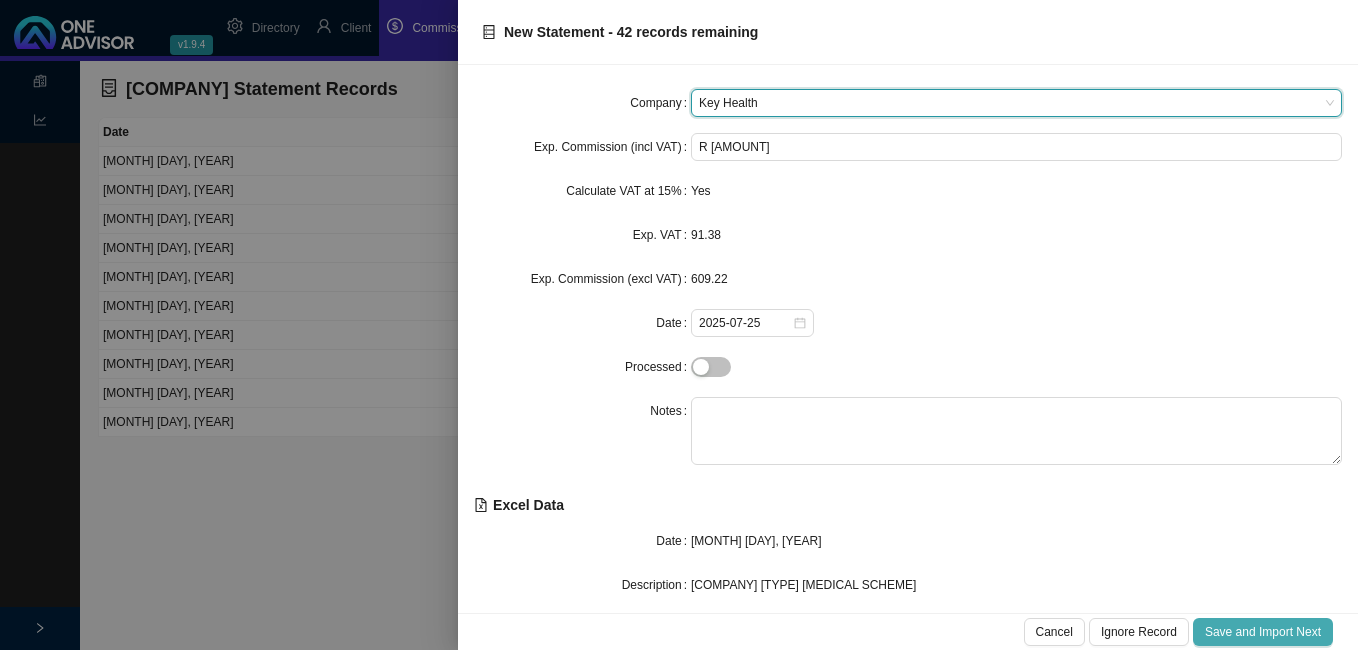 click on "Save and Import Next" at bounding box center (1263, 632) 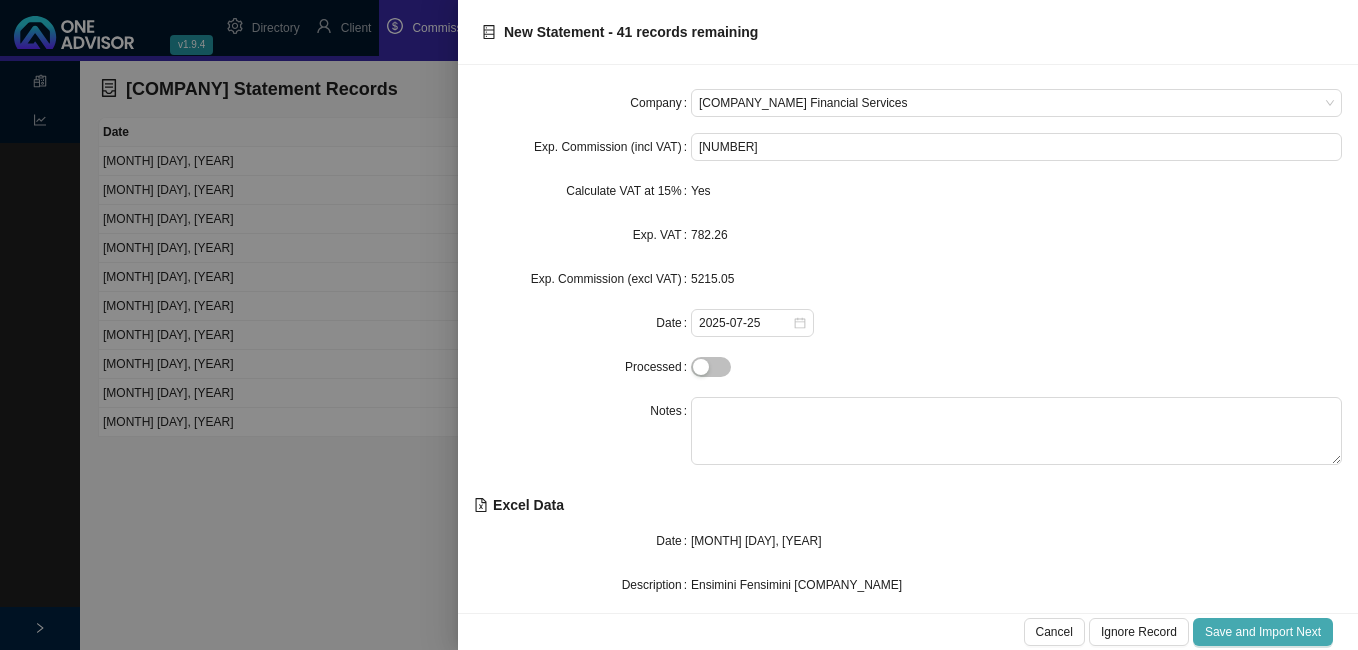 click on "Save and Import Next" at bounding box center (1263, 632) 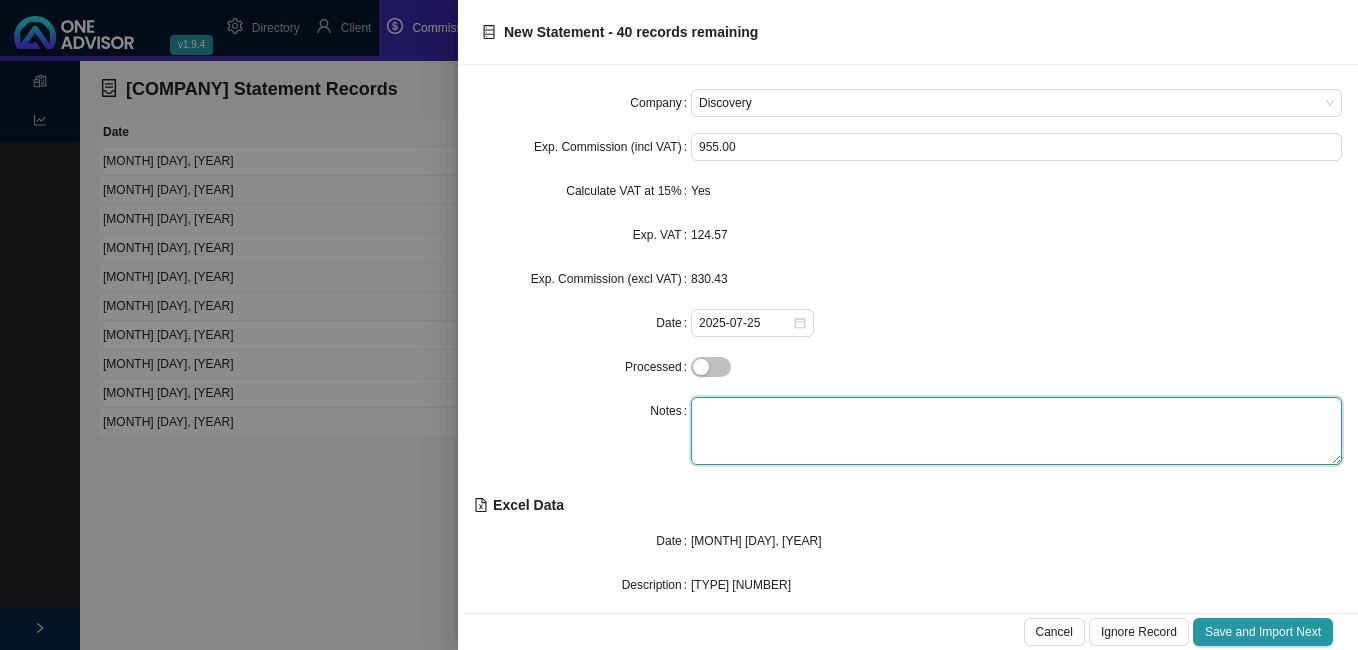 click at bounding box center [1016, 431] 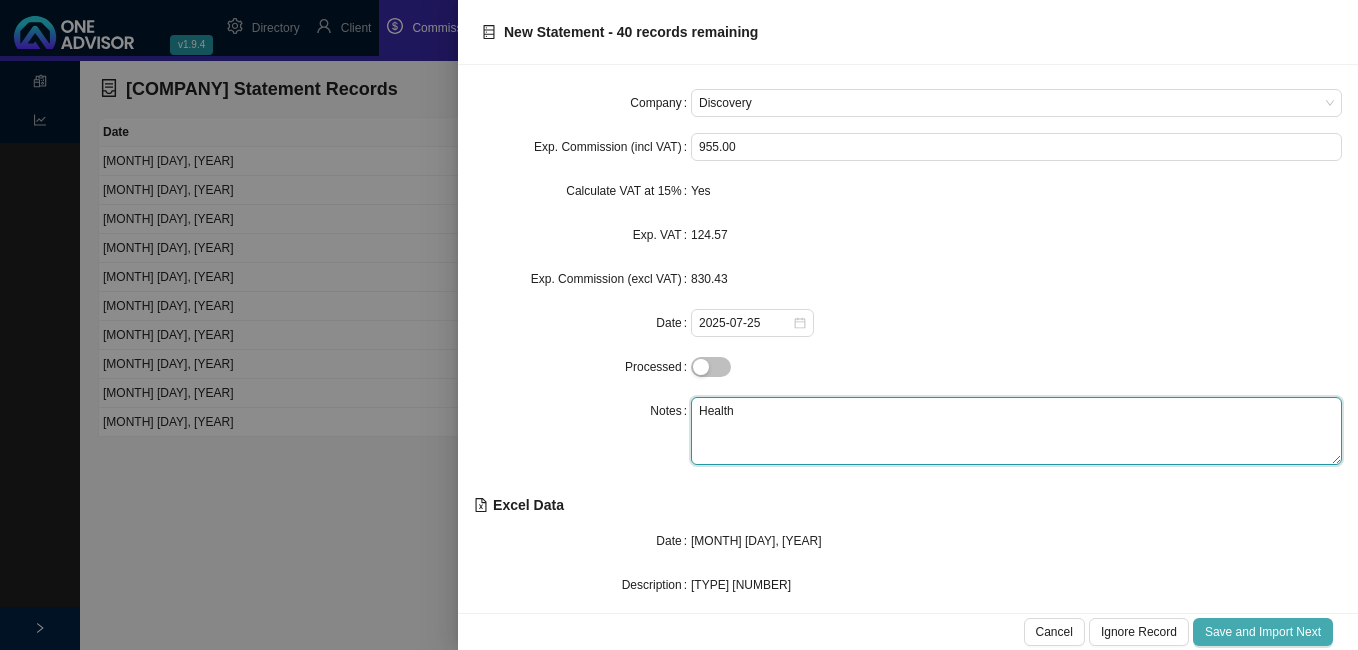 type on "[PRODUCT_NAME]" 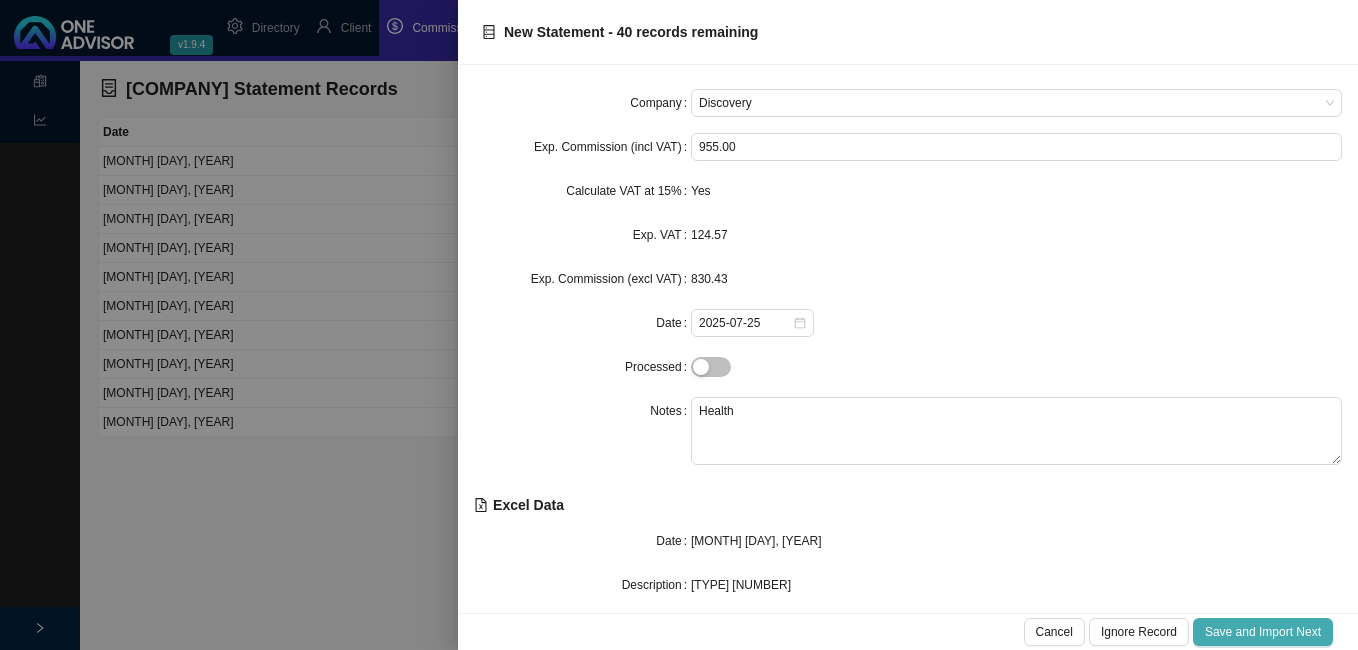 click on "Save and Import Next" at bounding box center (1263, 632) 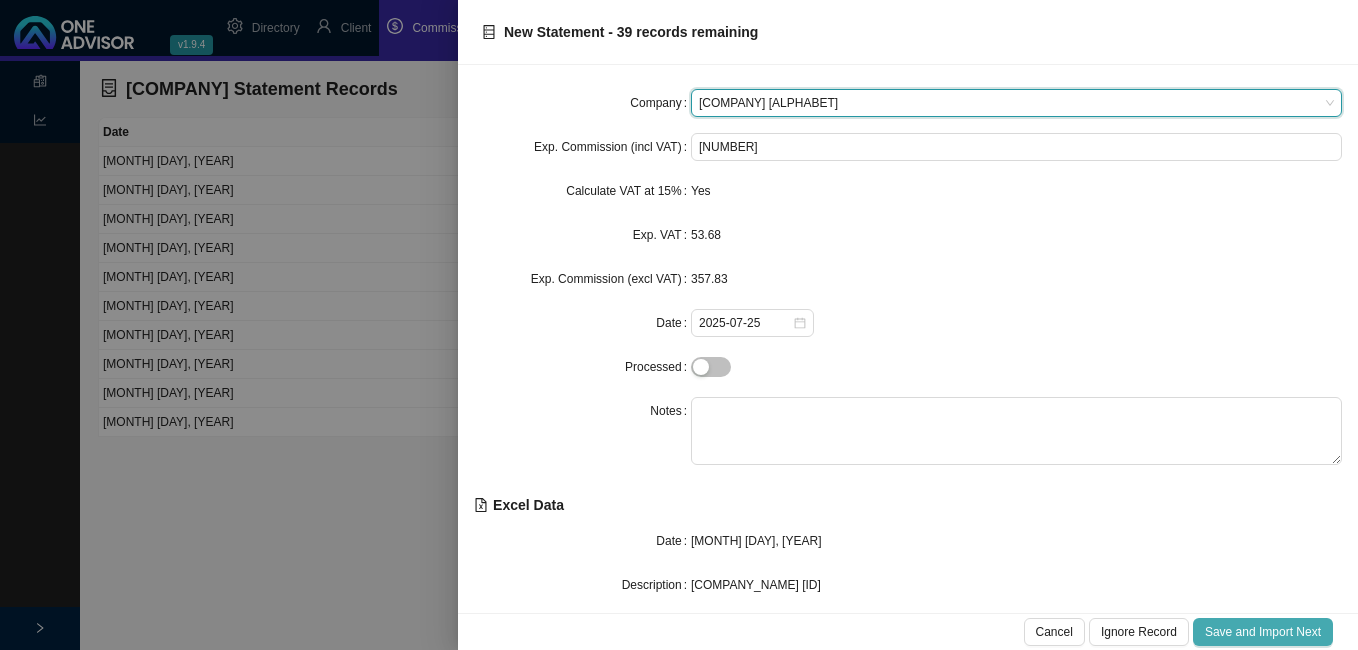 click on "Save and Import Next" at bounding box center (1263, 632) 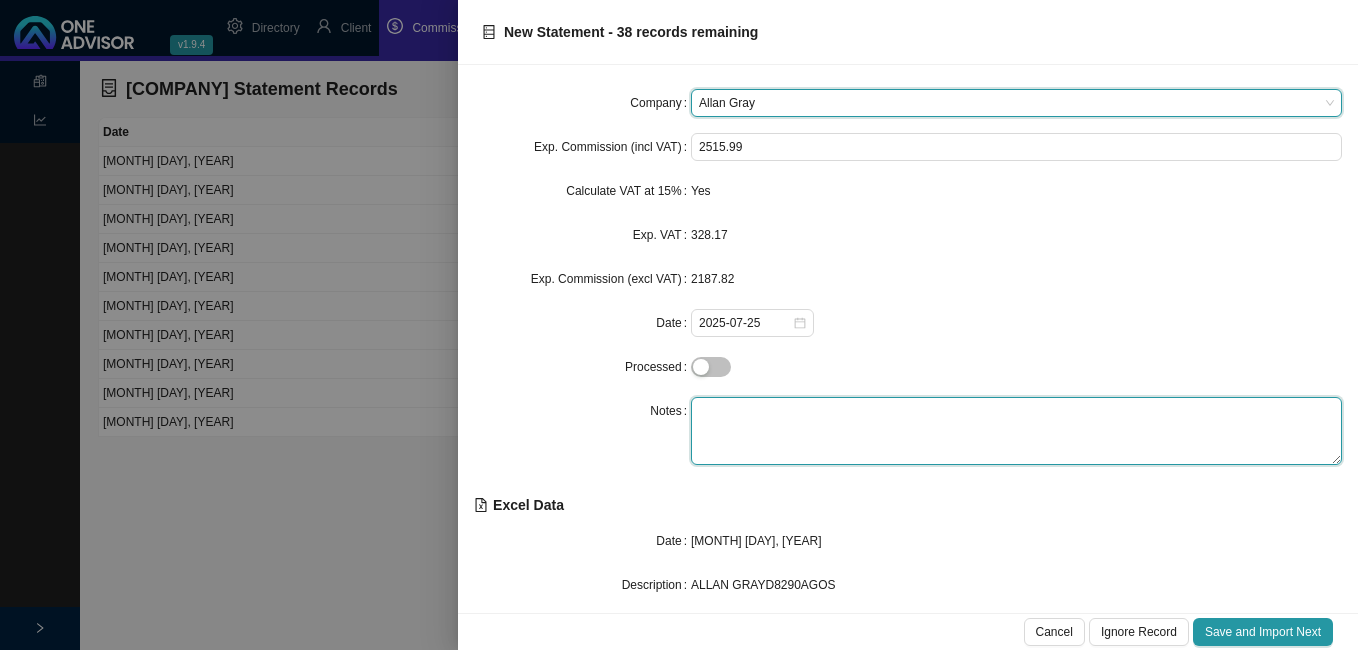 click at bounding box center [1016, 431] 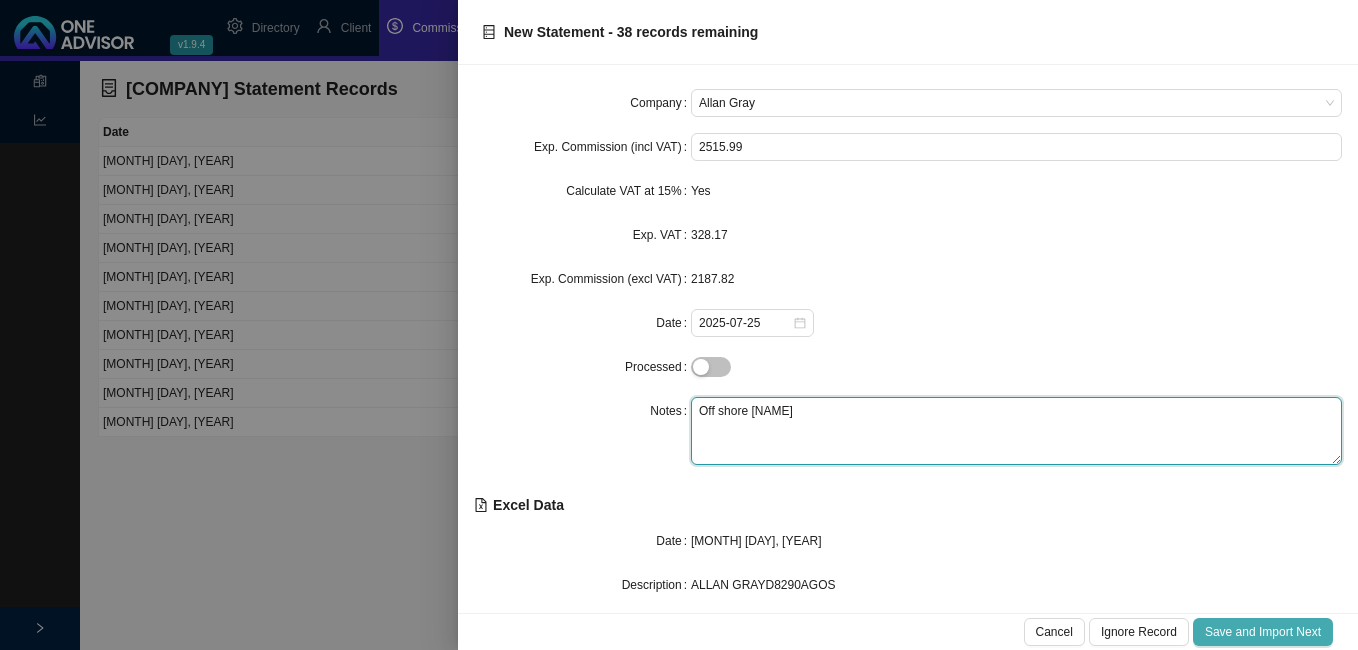 type on "[TITLE] [FIRST]" 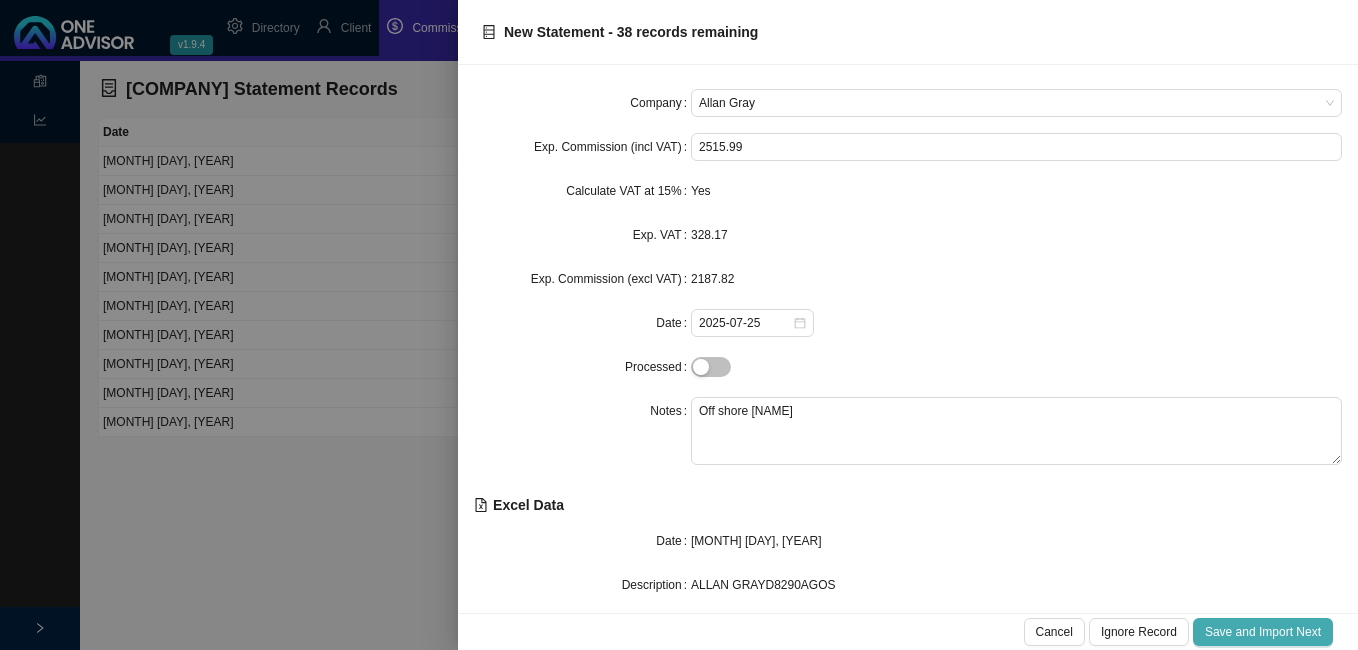 click on "Save and Import Next" at bounding box center (1263, 632) 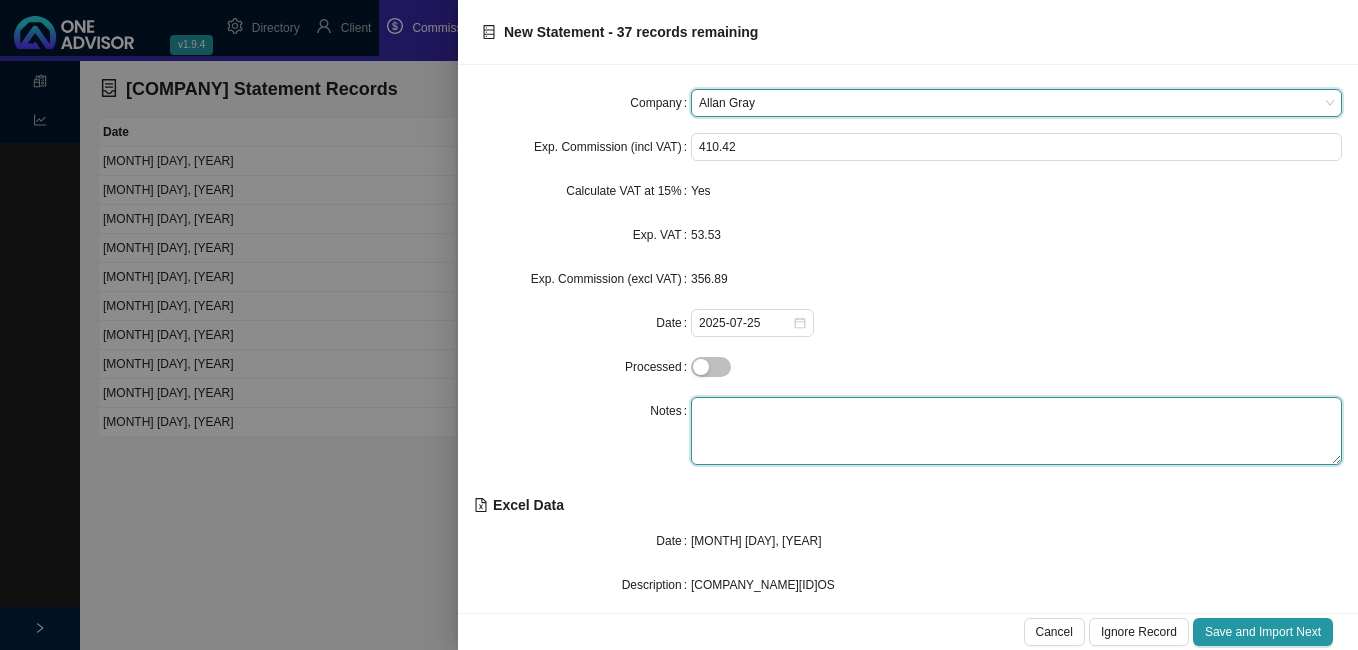click at bounding box center [1016, 431] 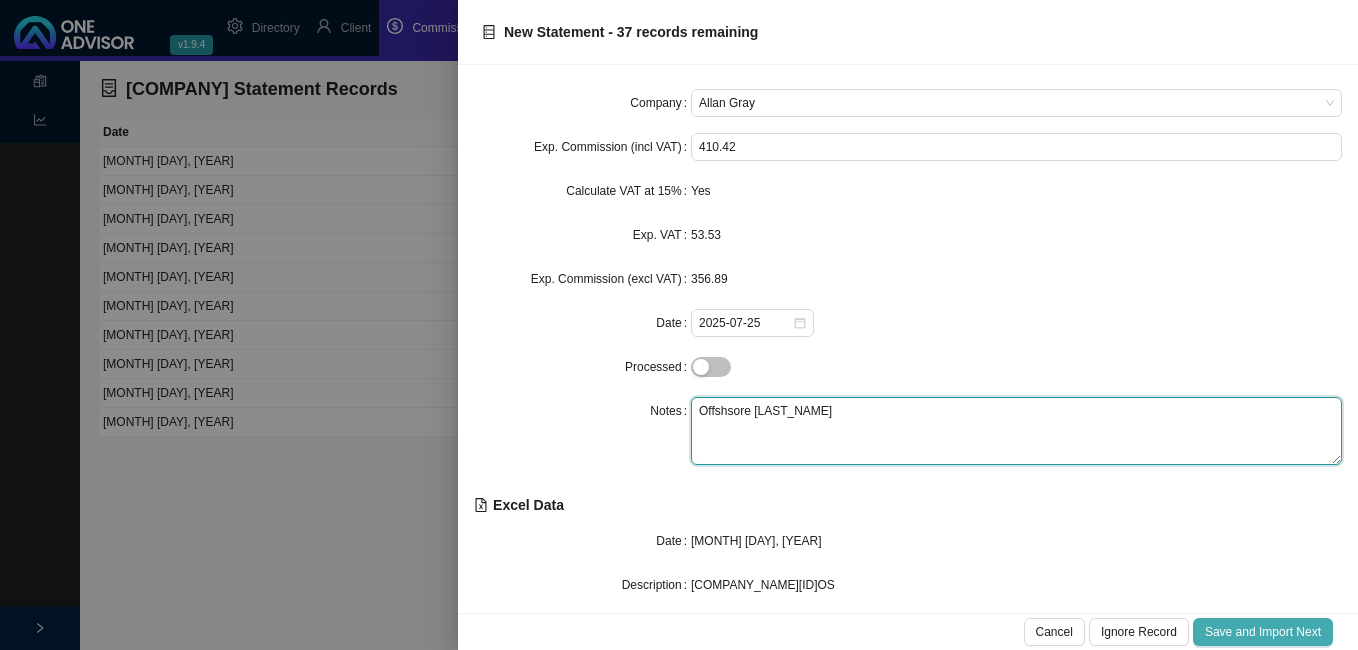 type on "Offshsore [LAST_SHORT]" 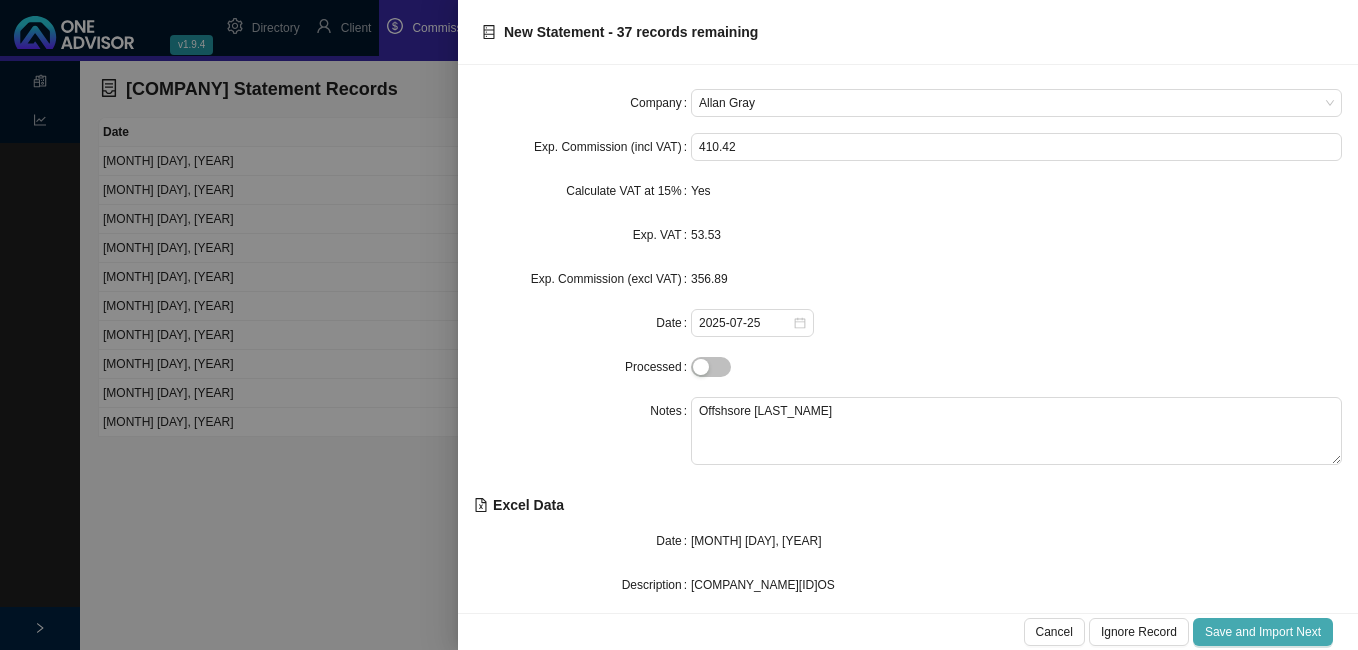 click on "Save and Import Next" at bounding box center [1263, 632] 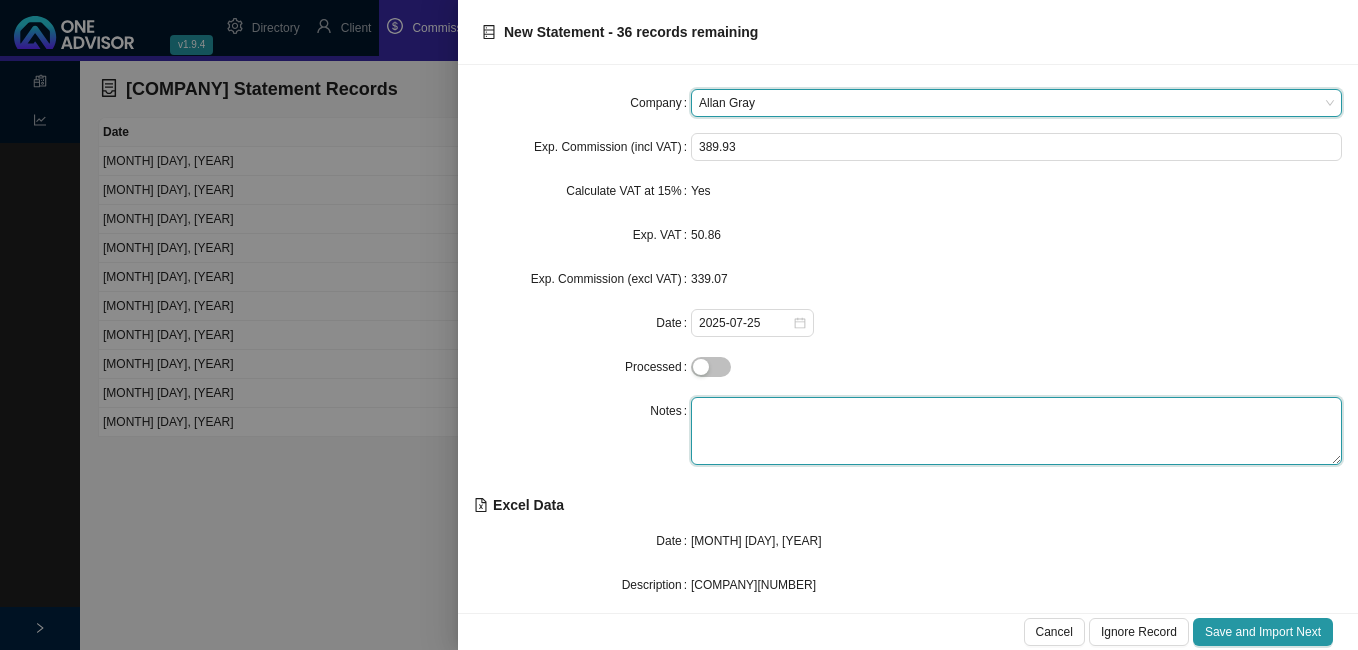 click at bounding box center [1016, 431] 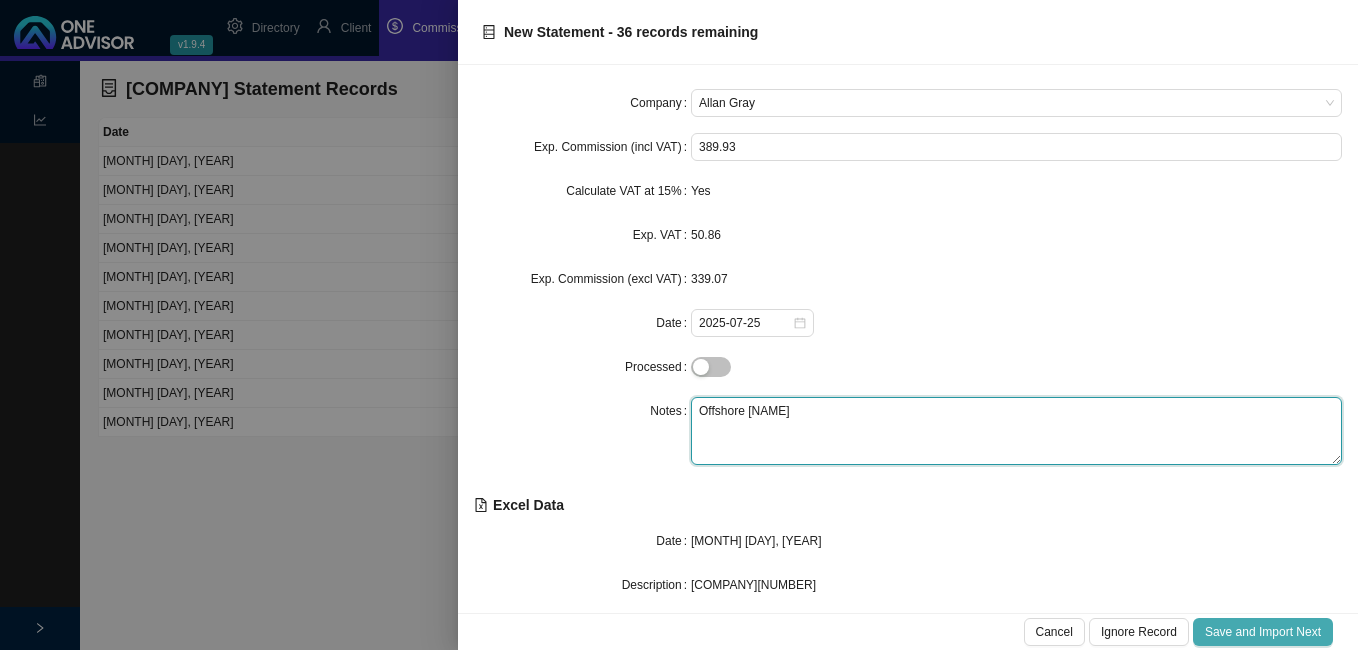 type on "[TITLE] [FIRST]" 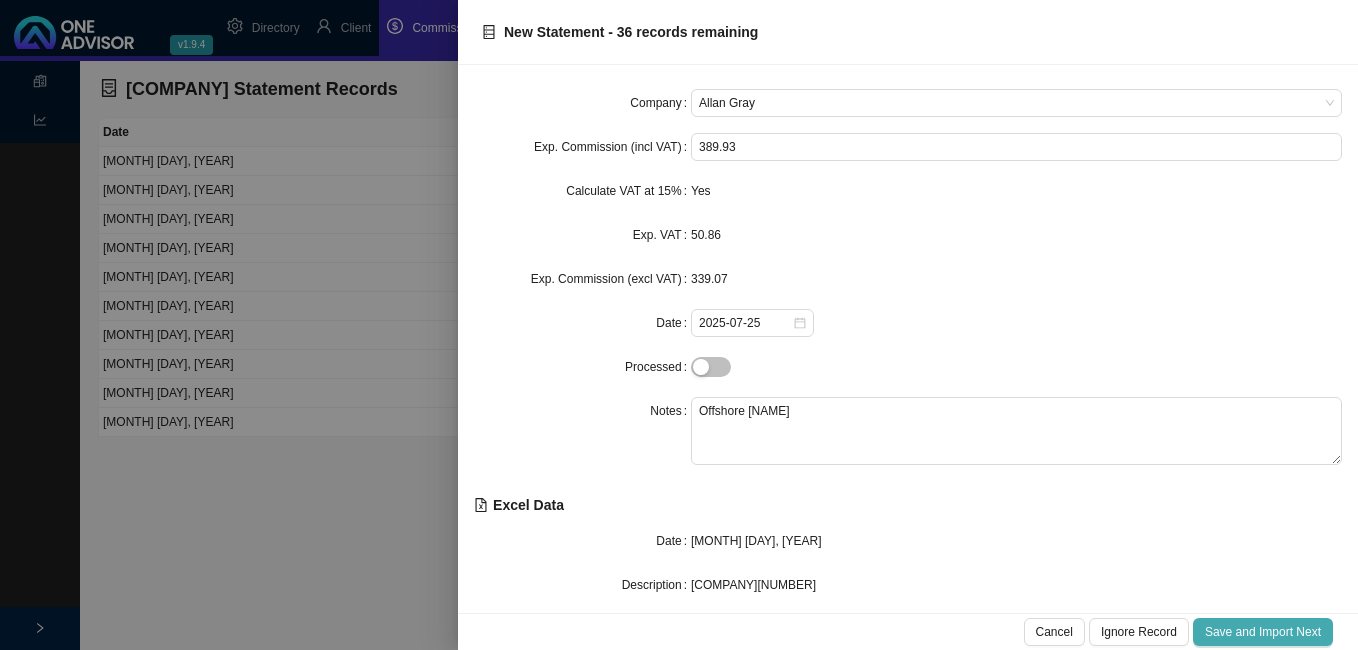 click on "Save and Import Next" at bounding box center [1263, 632] 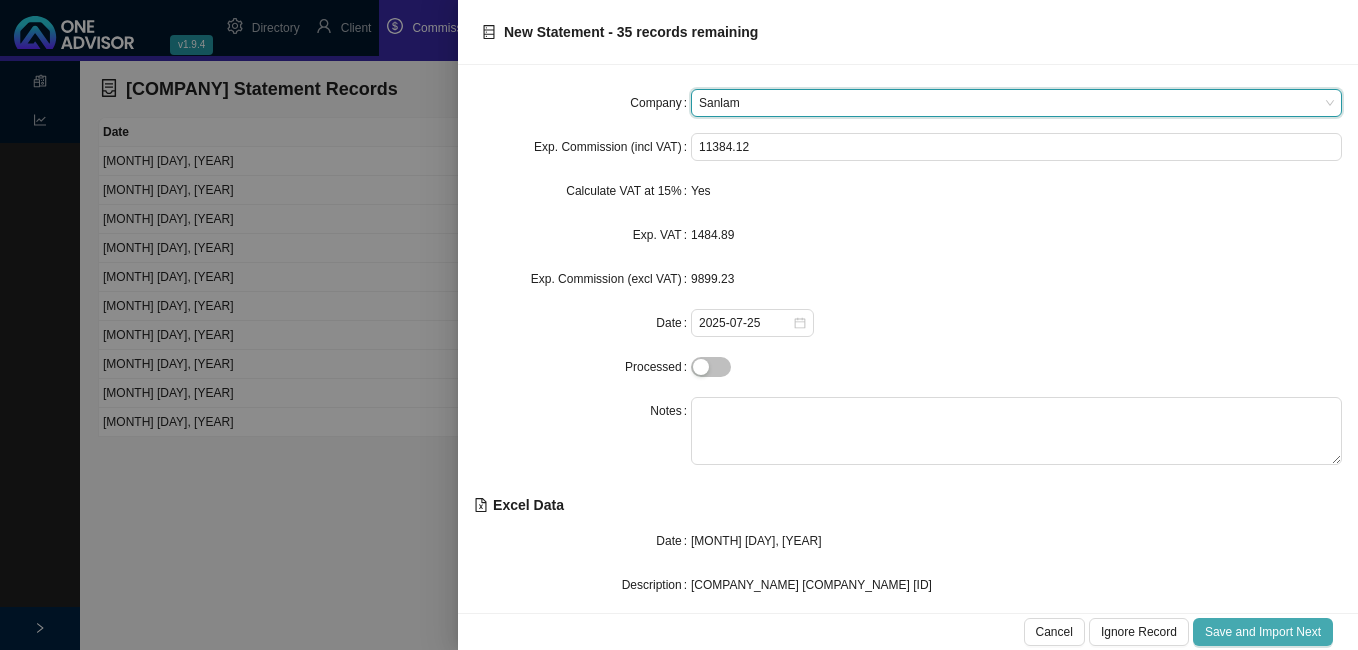 click on "Save and Import Next" at bounding box center (1263, 632) 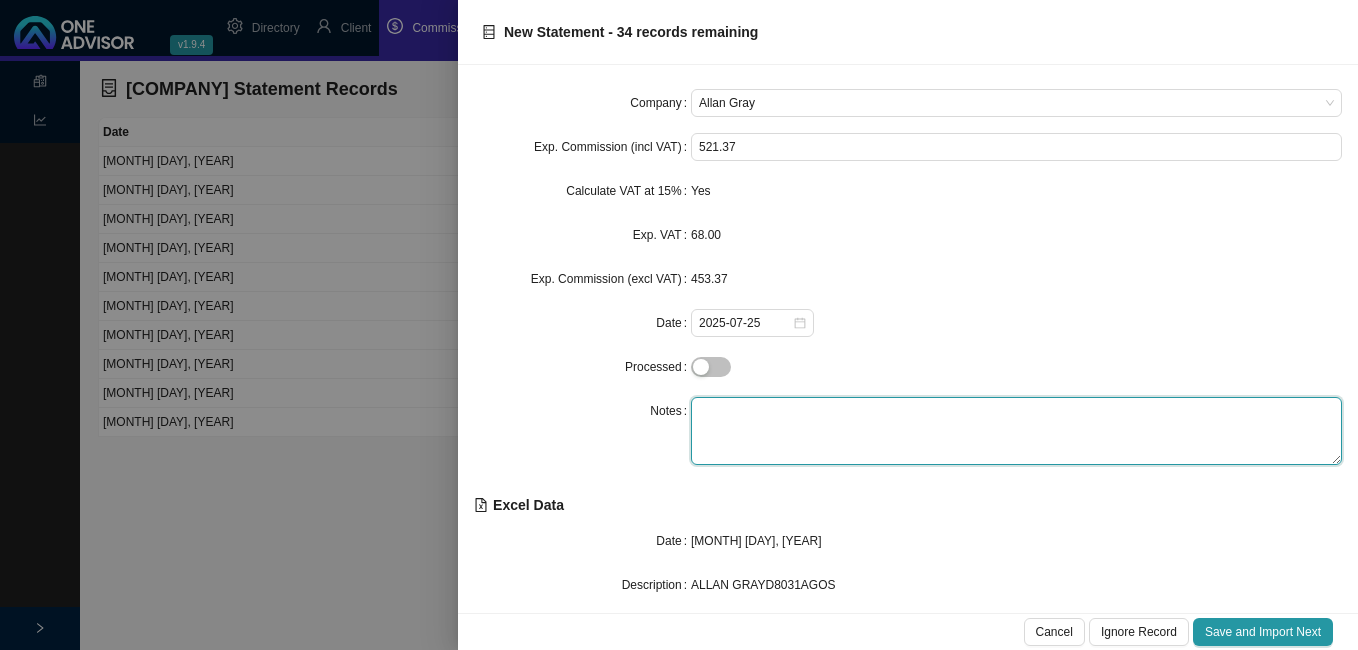 click at bounding box center (1016, 431) 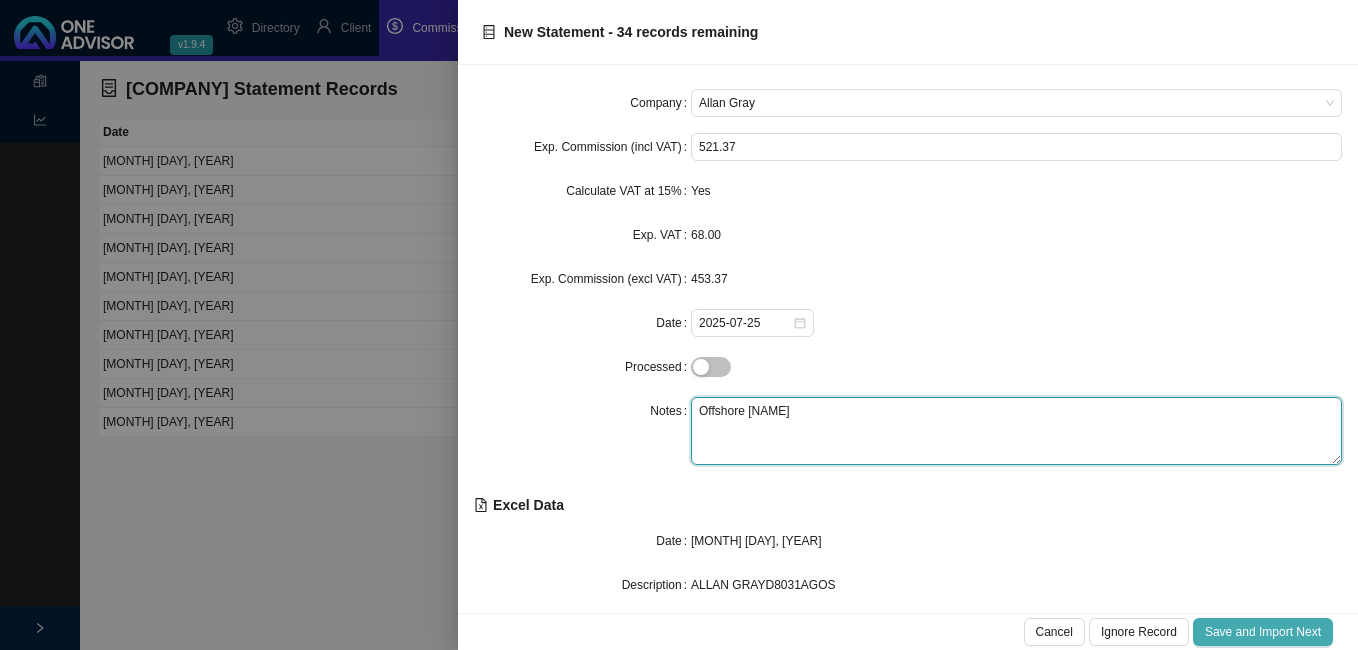 type on "[PRODUCT] [FIRST]" 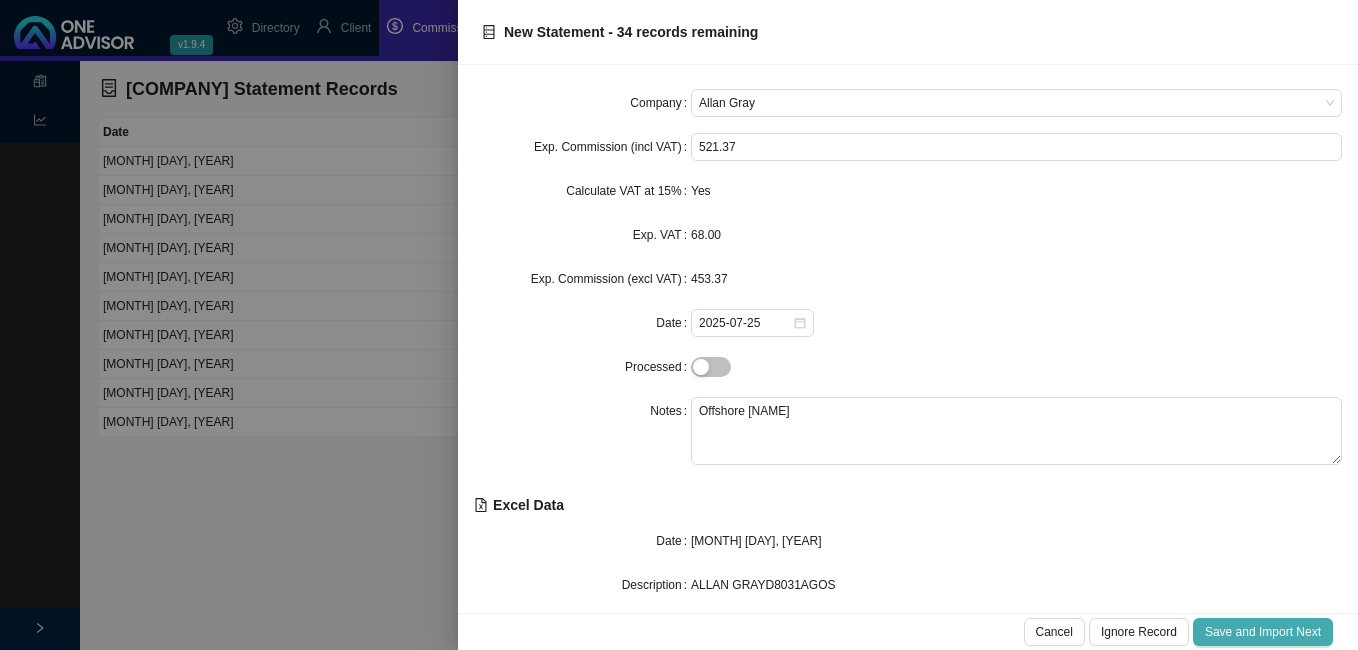 click on "Save and Import Next" at bounding box center (1263, 632) 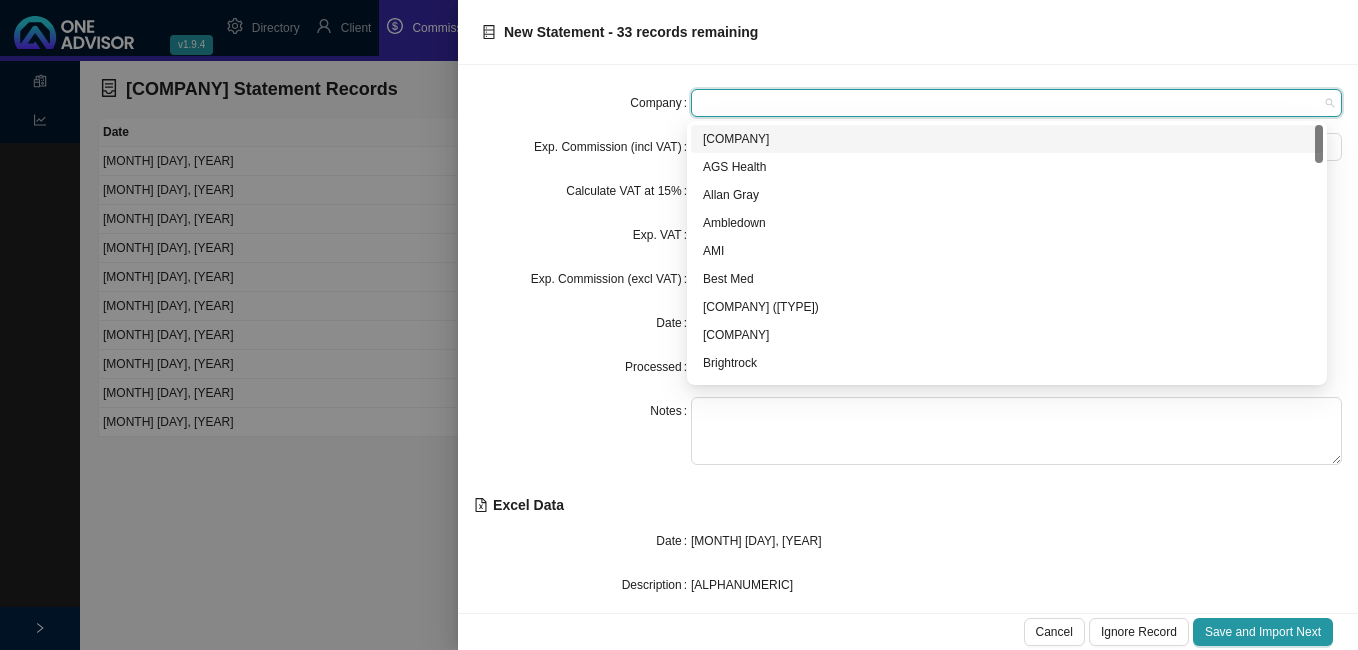 click at bounding box center (1016, 103) 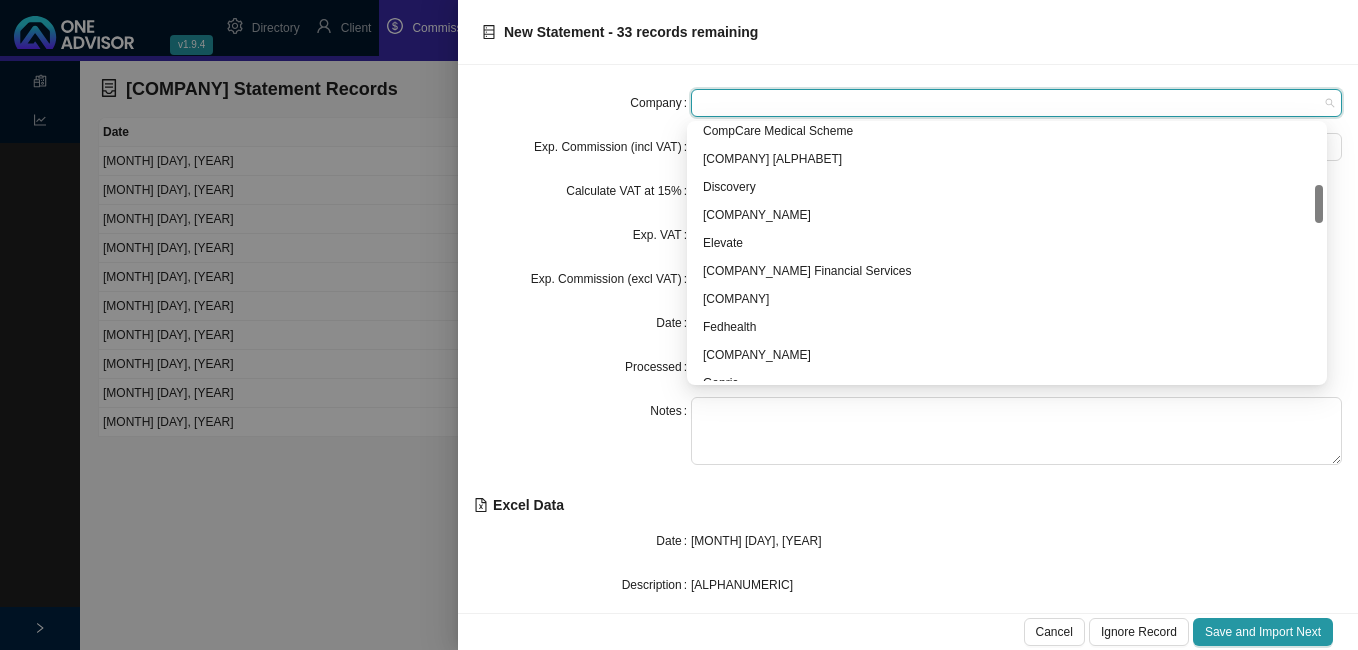 scroll, scrollTop: 700, scrollLeft: 0, axis: vertical 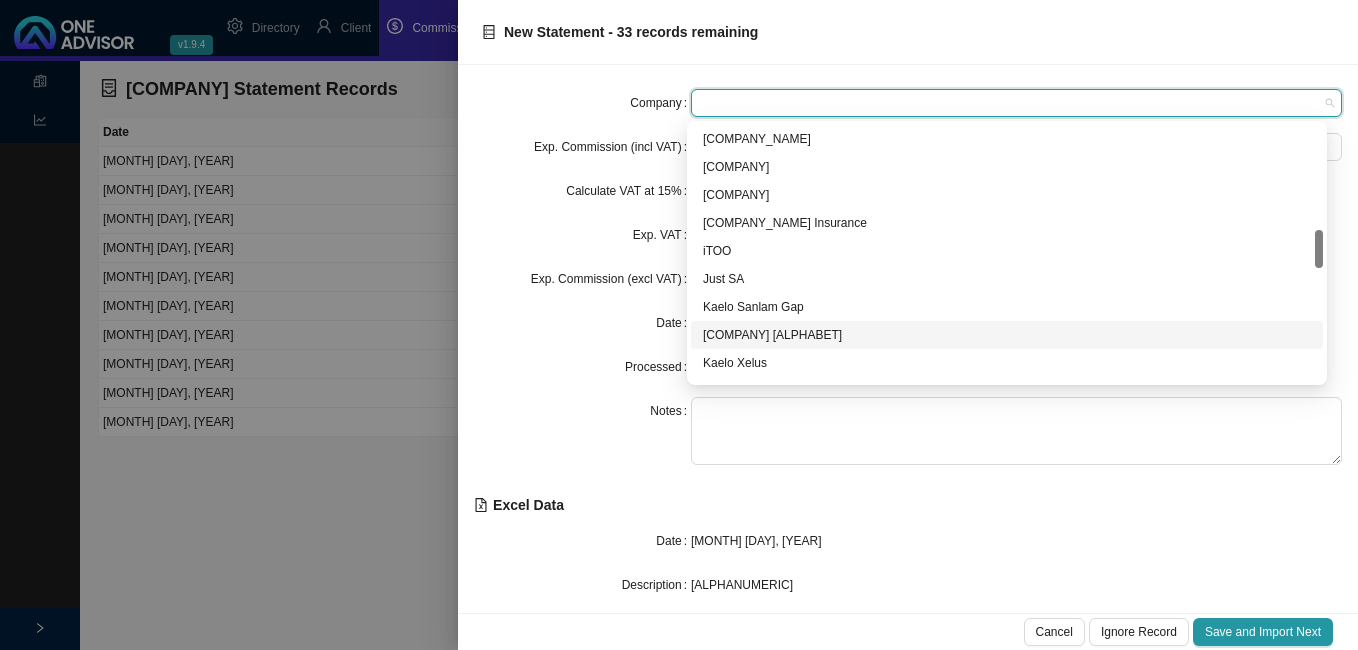 click on "[FIRST] [LAST]" at bounding box center (1007, 335) 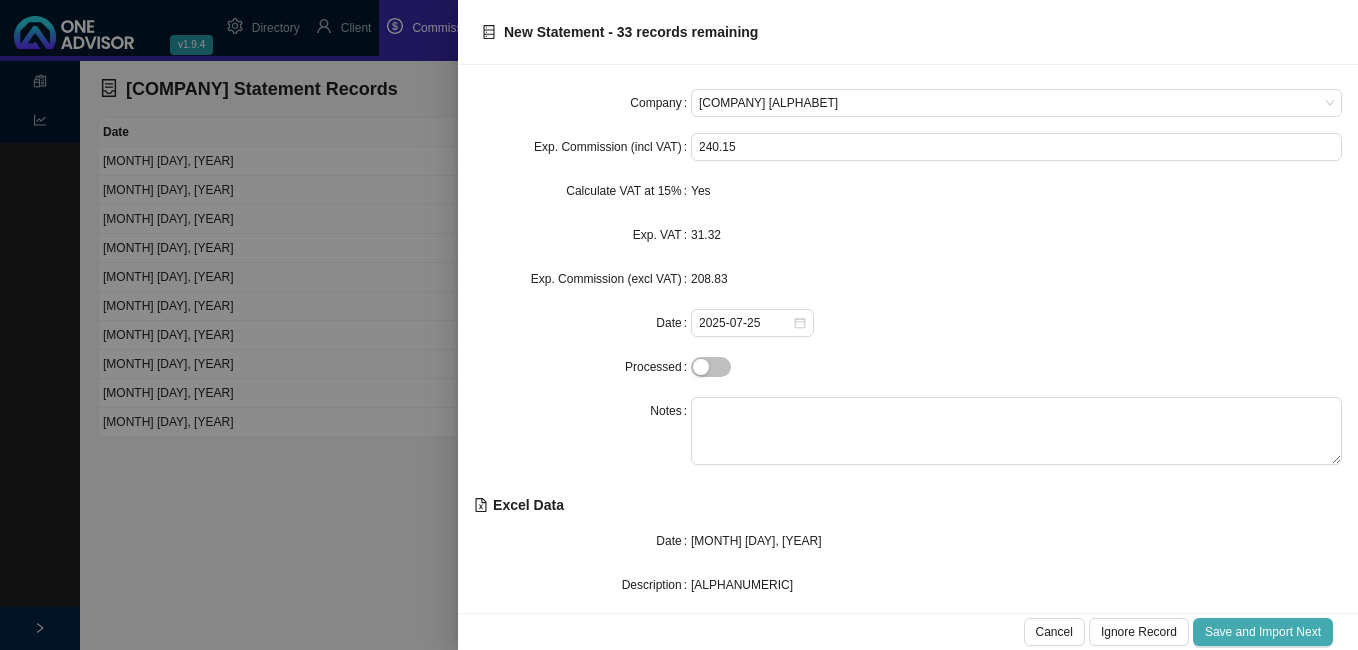 click on "Save and Import Next" at bounding box center [1263, 632] 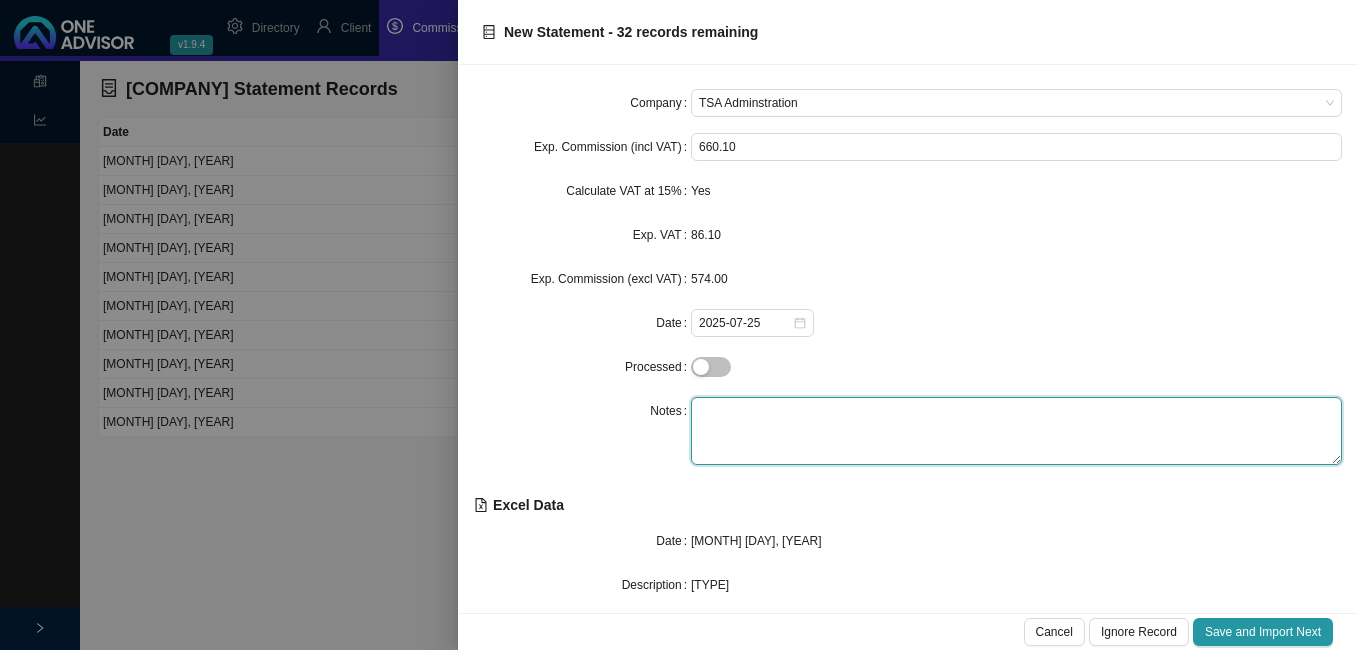 click at bounding box center [1016, 431] 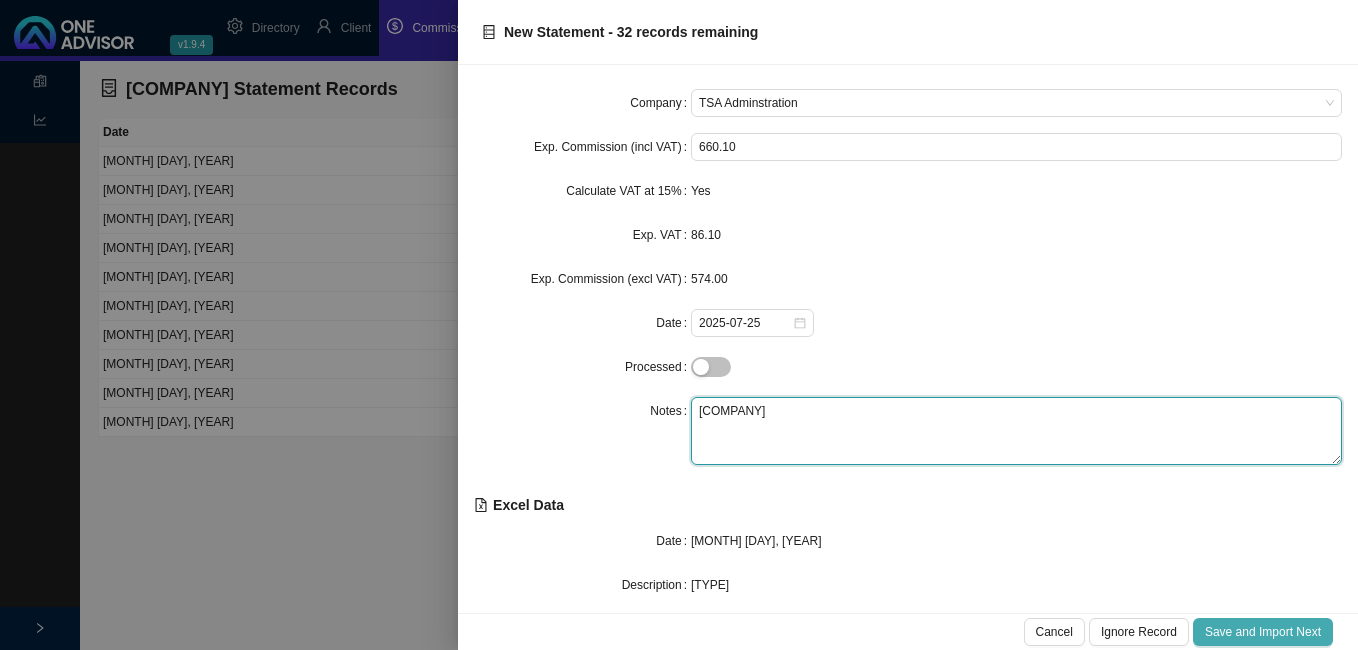 type on "Hollard" 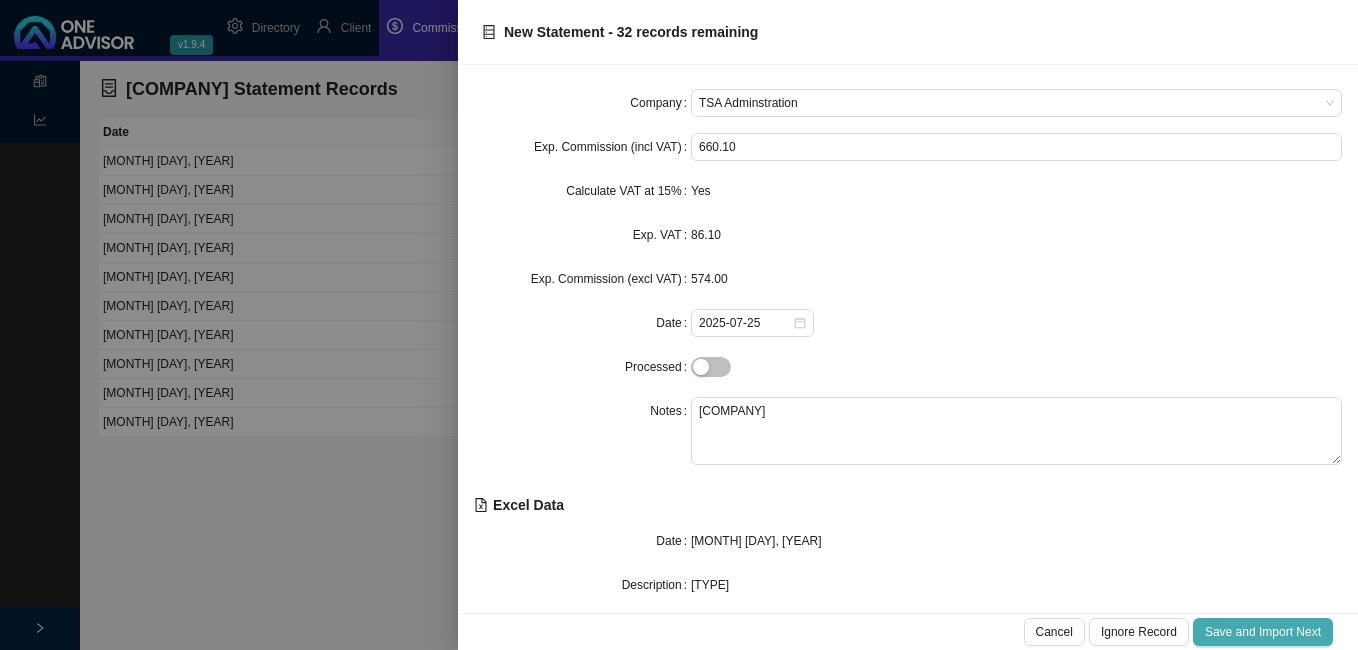 click on "Save and Import Next" at bounding box center (1263, 632) 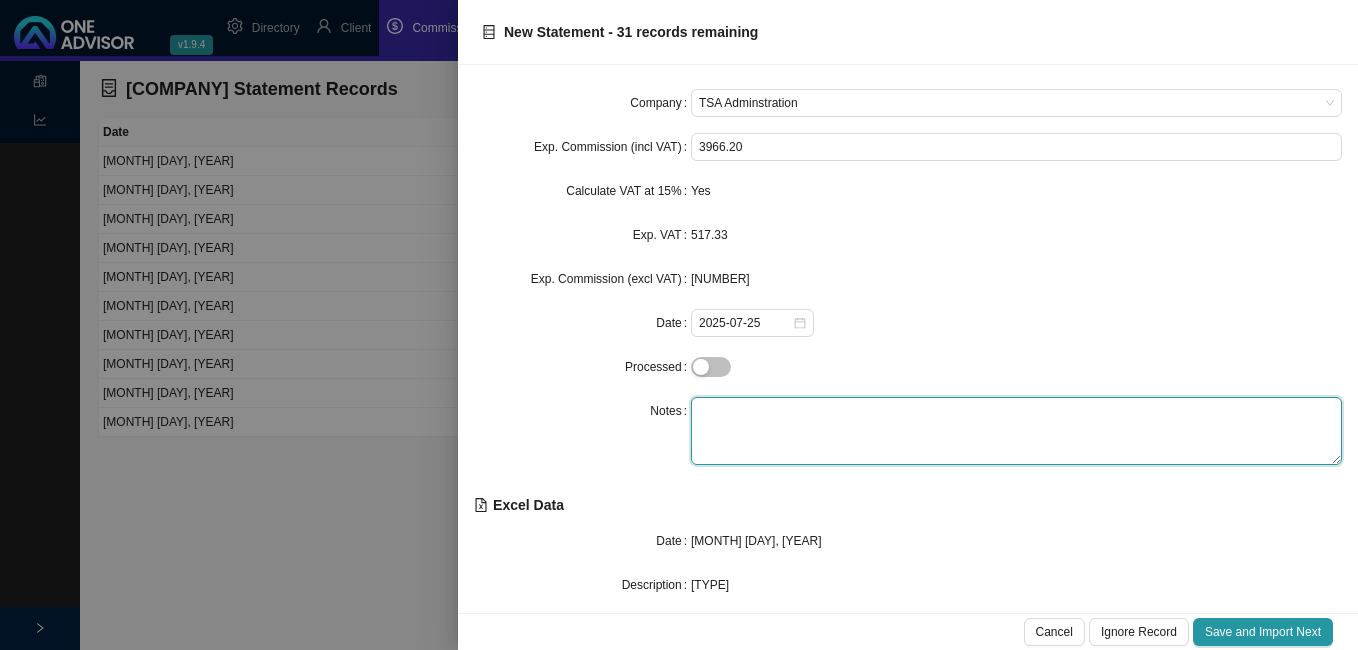 click at bounding box center (1016, 431) 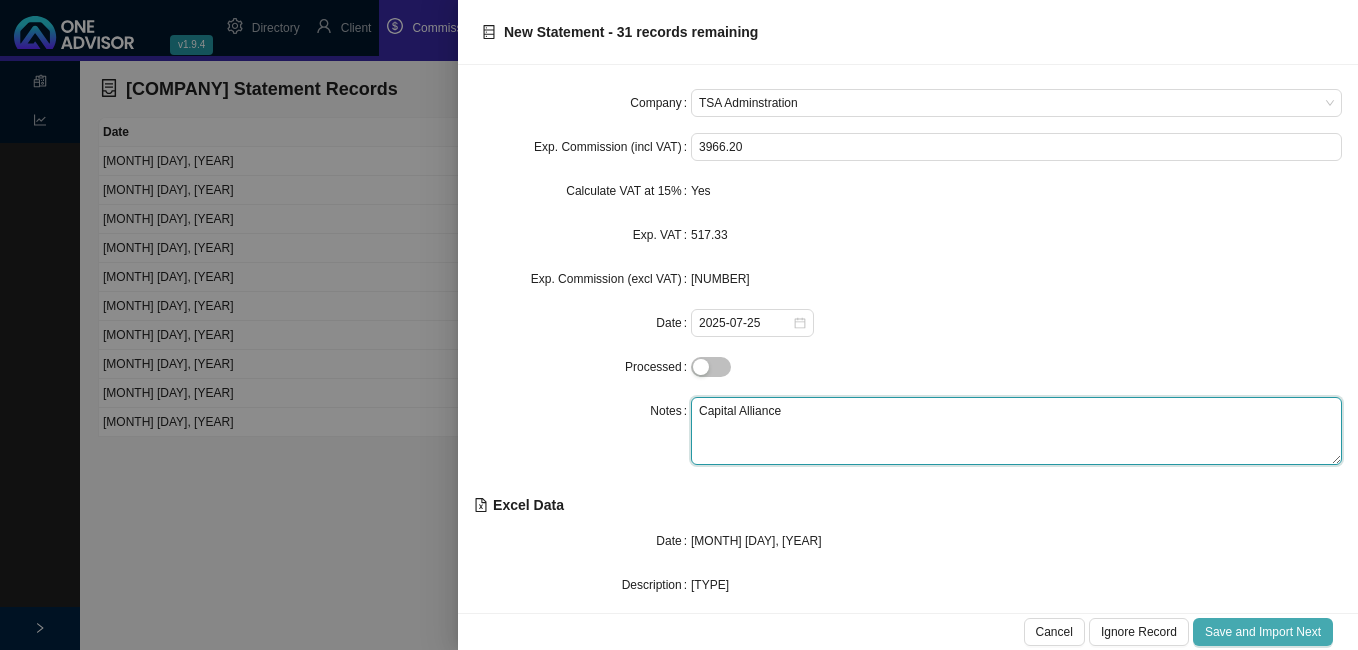 type on "Capital Alliance" 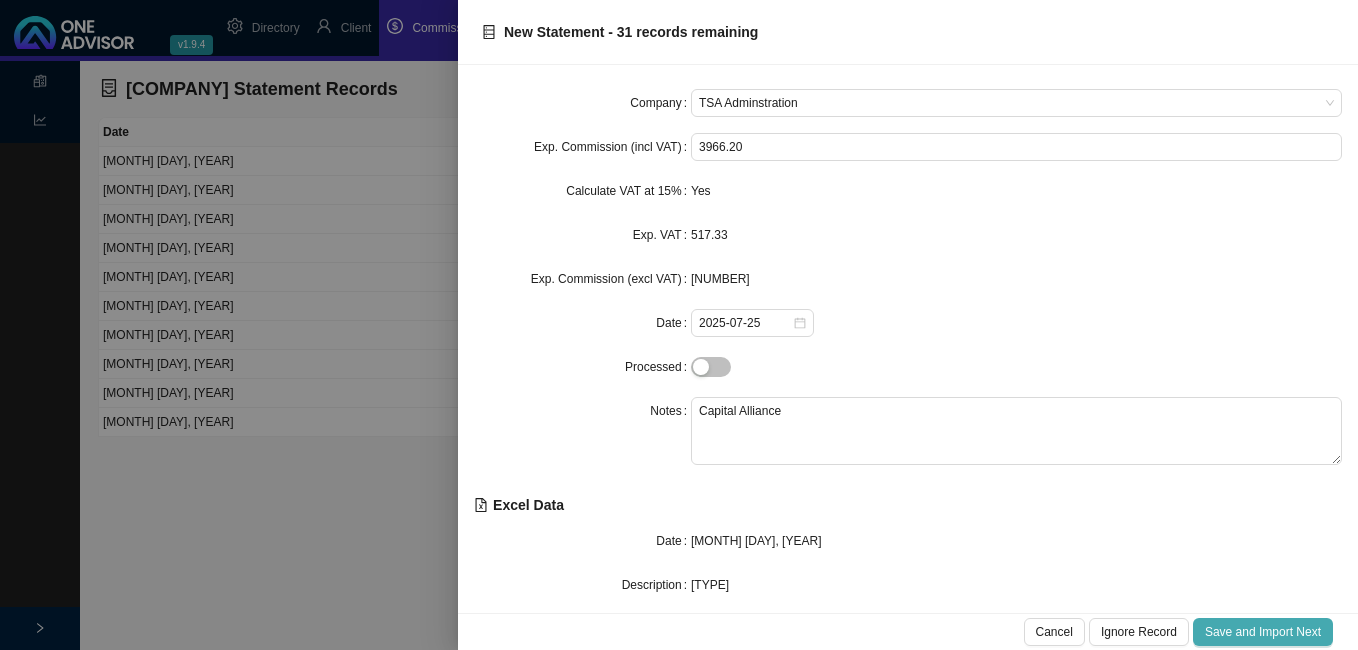 click on "Save and Import Next" at bounding box center [1263, 632] 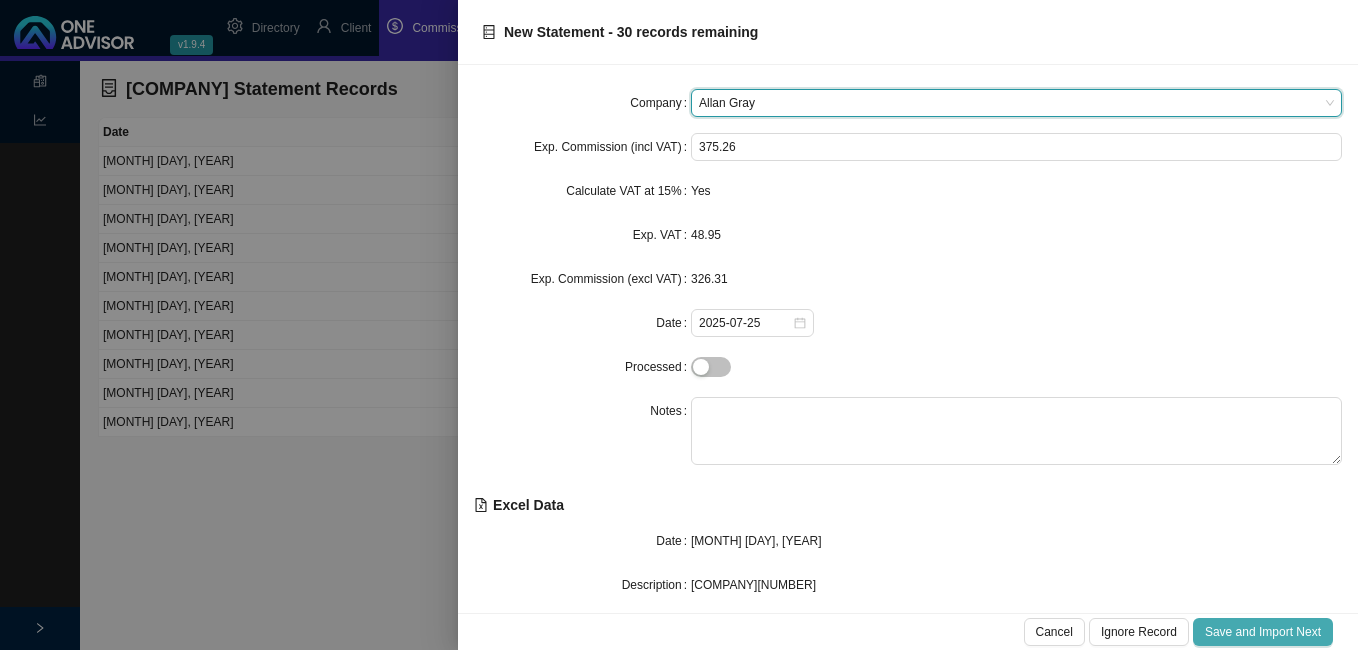click on "Save and Import Next" at bounding box center (1263, 632) 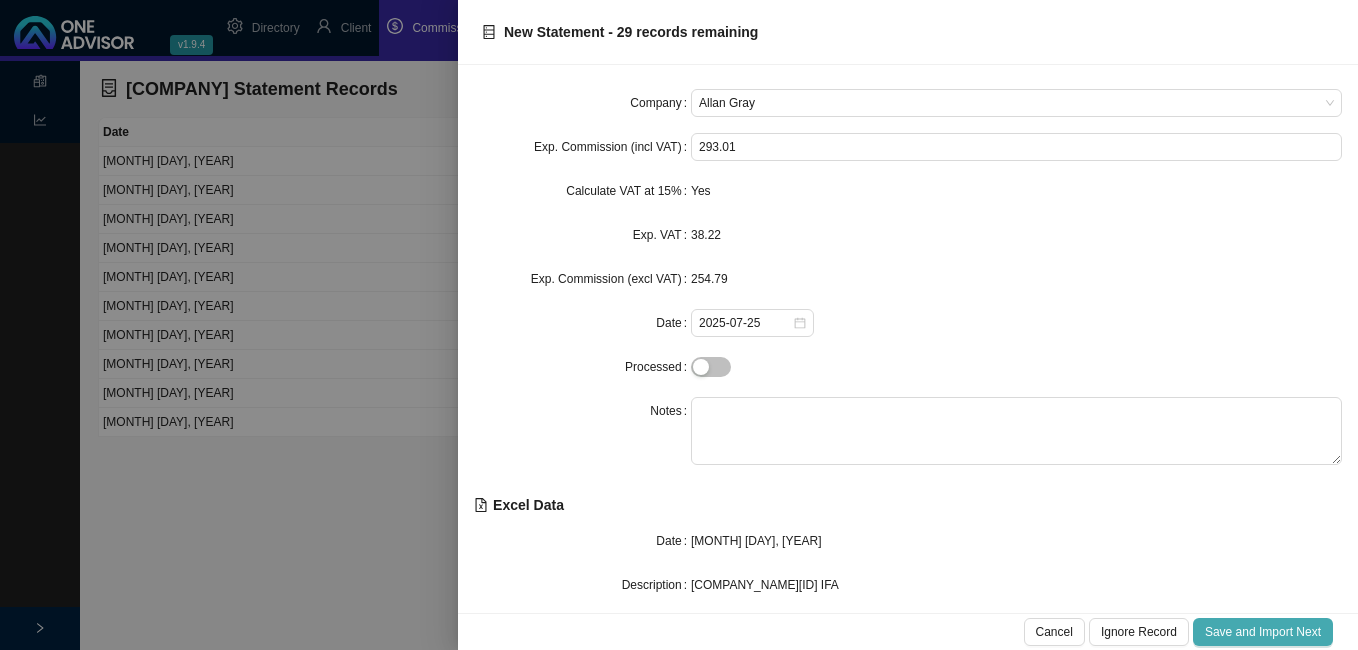 click on "Save and Import Next" at bounding box center [1263, 632] 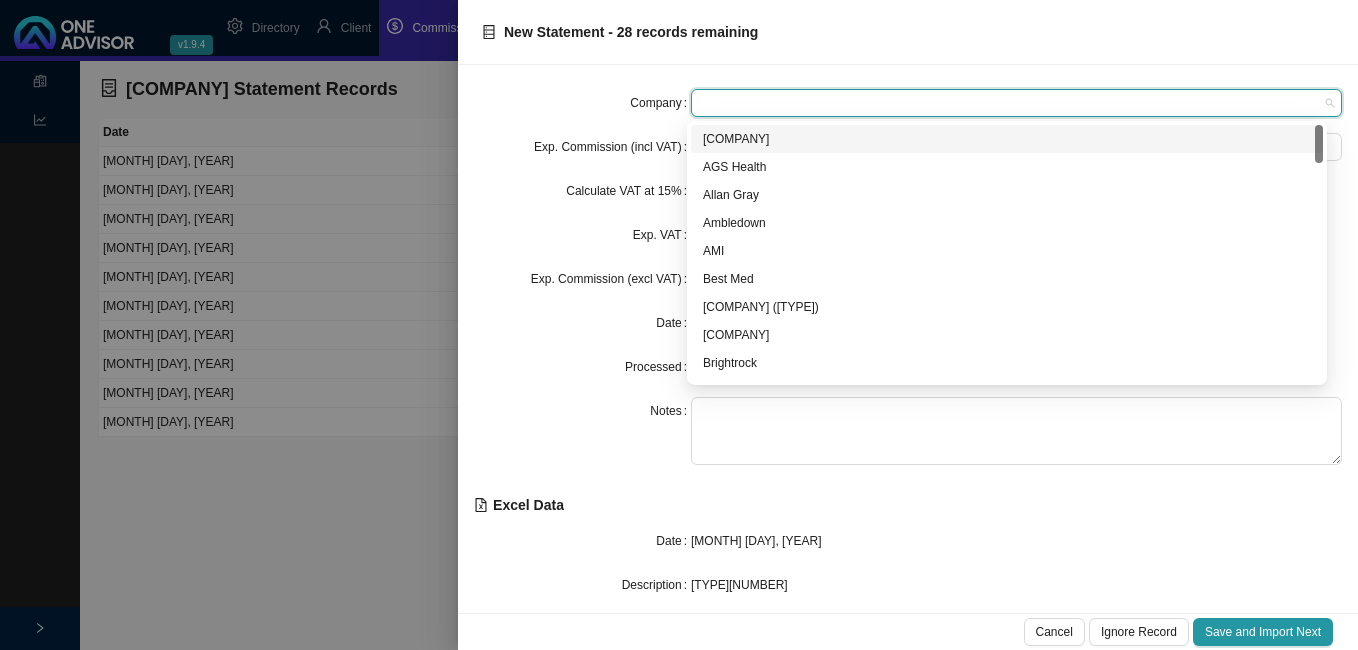 click at bounding box center [1016, 103] 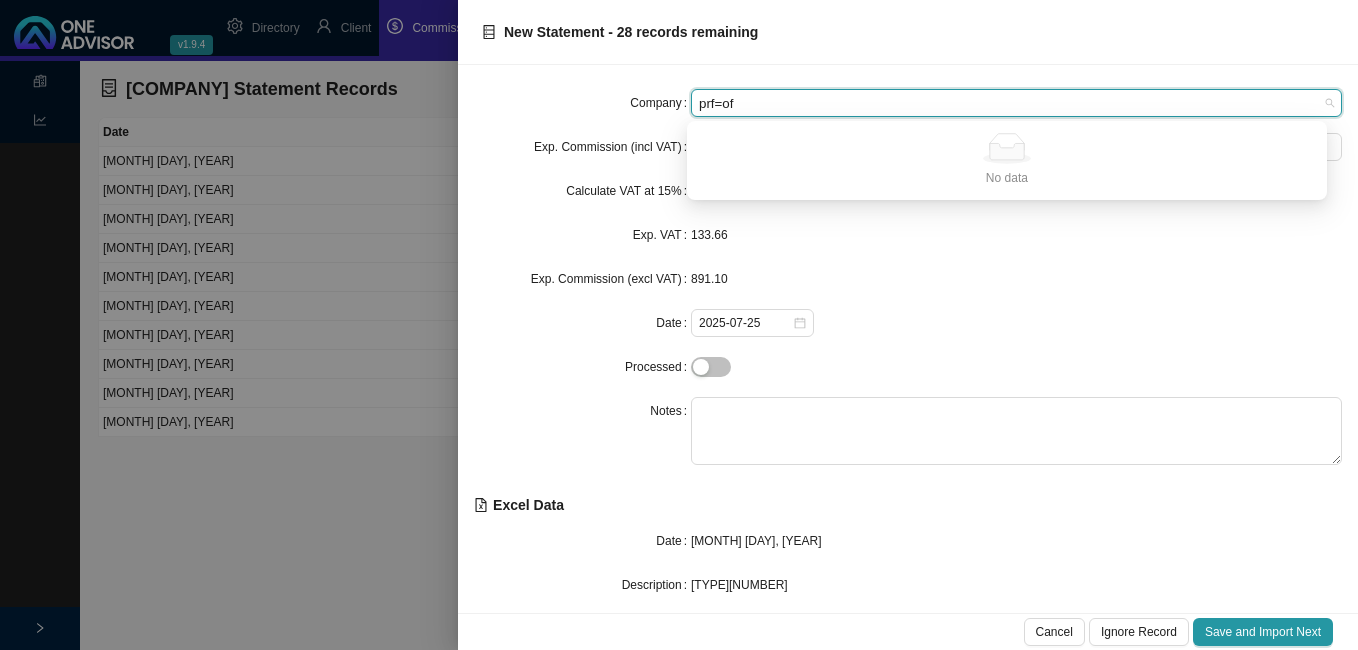 drag, startPoint x: 741, startPoint y: 106, endPoint x: 577, endPoint y: 87, distance: 165.09694 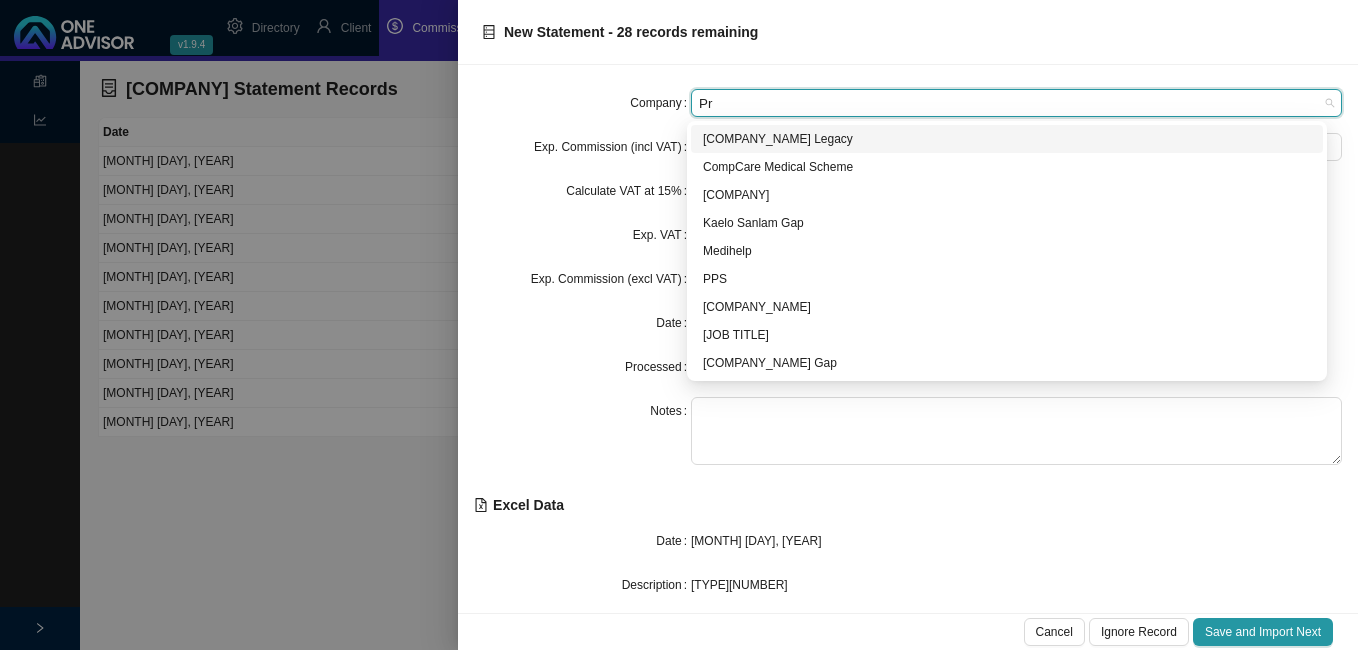 type on "Pro" 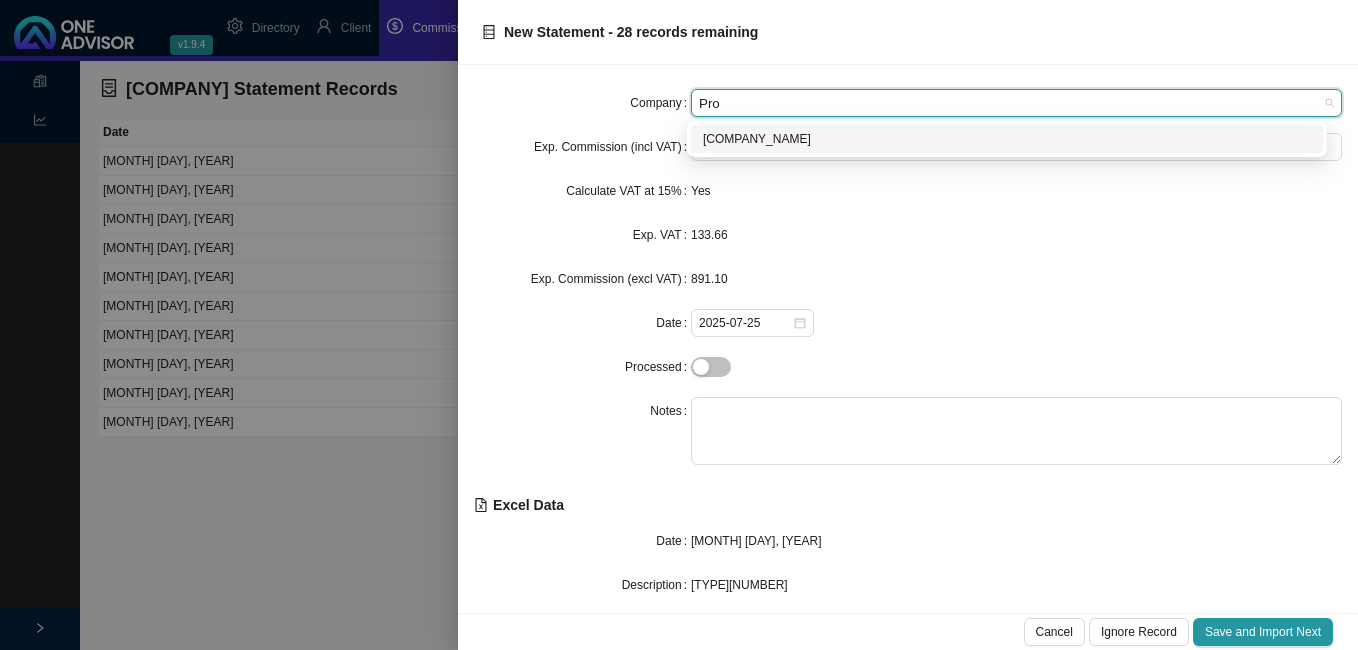 click on "[BRAND]" at bounding box center (1007, 139) 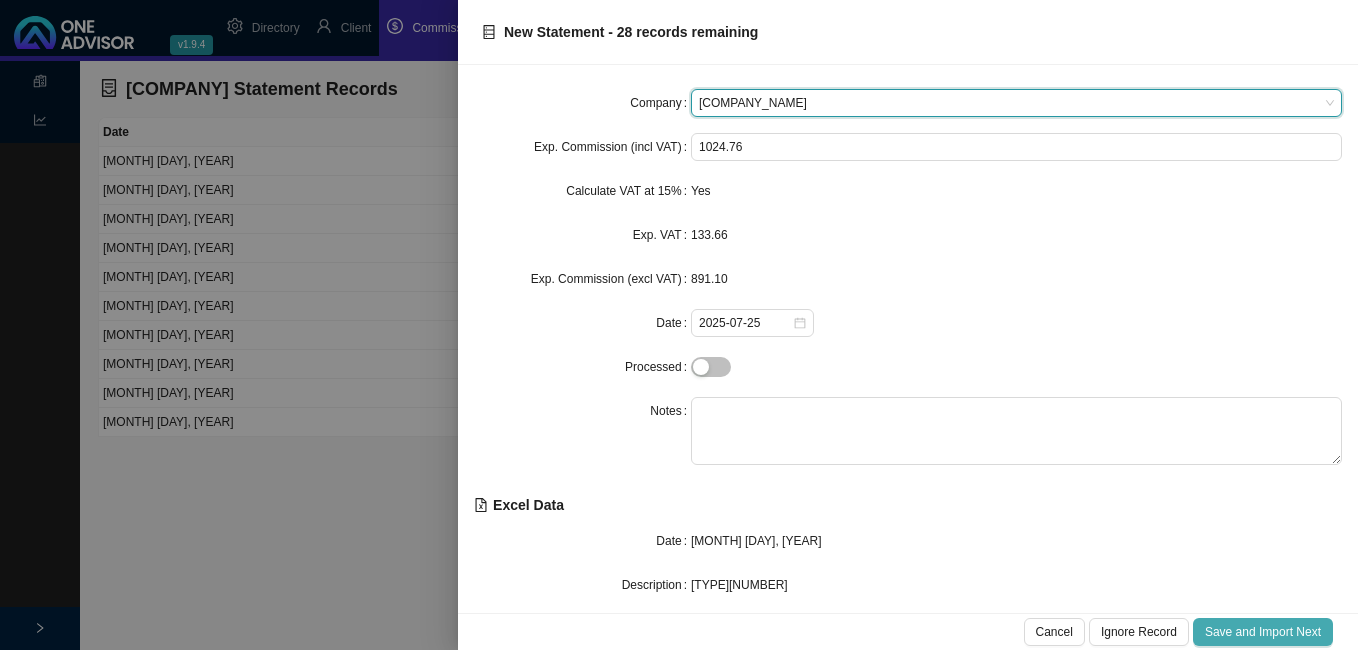 click on "Save and Import Next" at bounding box center (1263, 632) 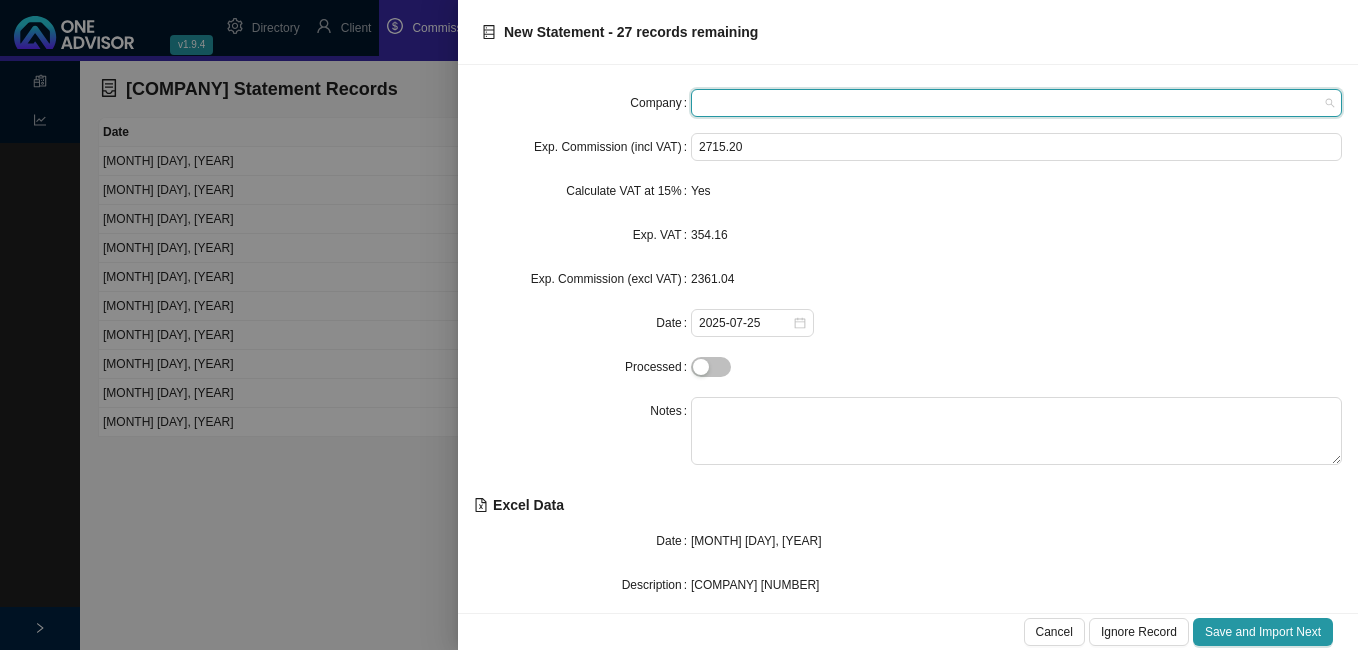 click at bounding box center (1016, 103) 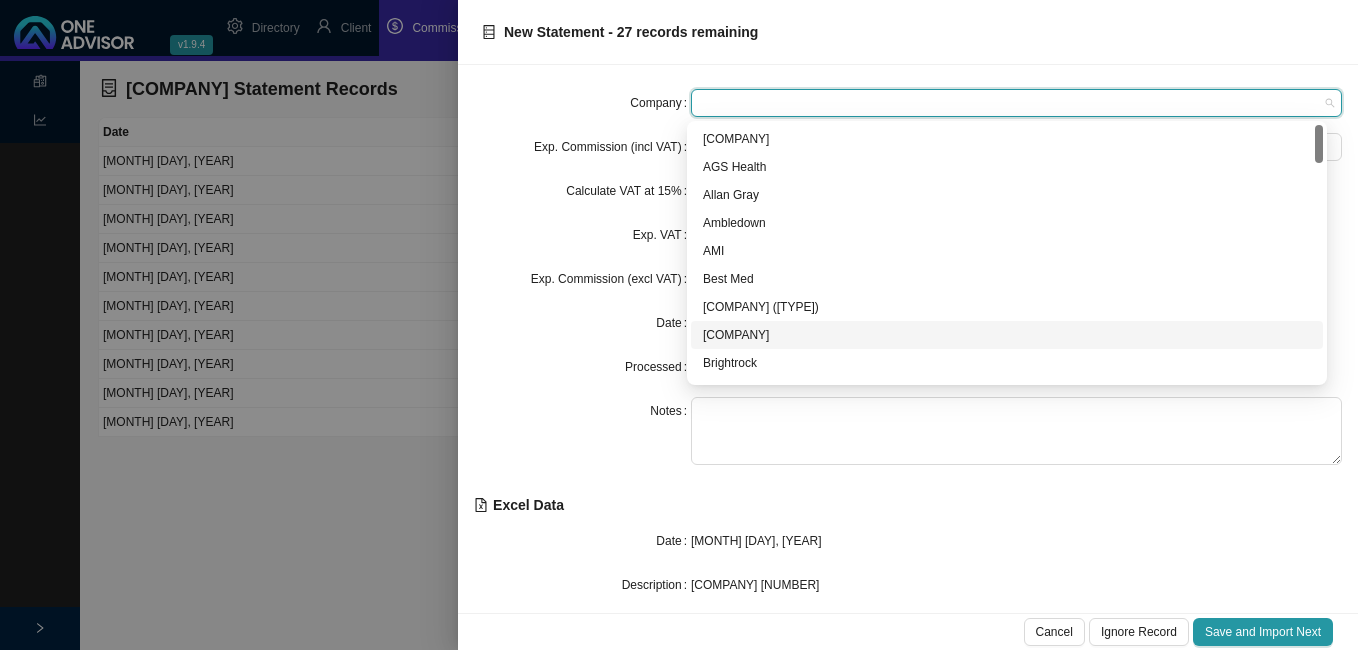 click on "Bonitas" at bounding box center (1007, 335) 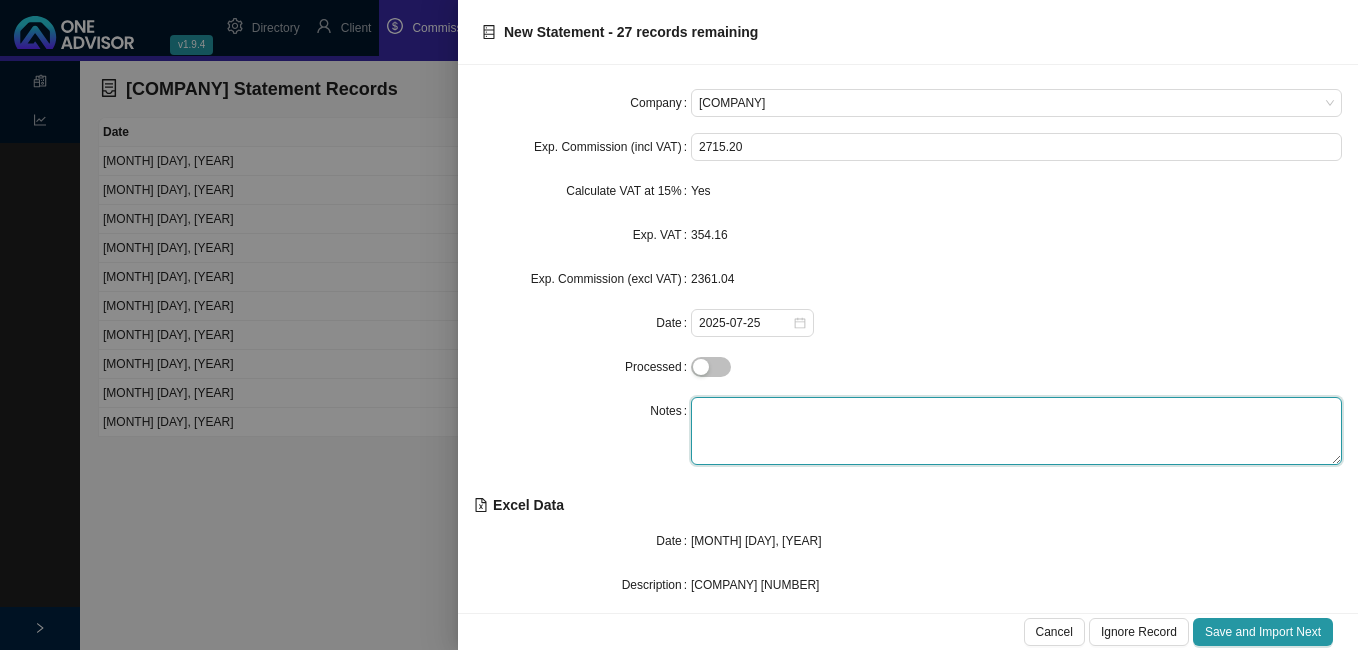 click at bounding box center [1016, 431] 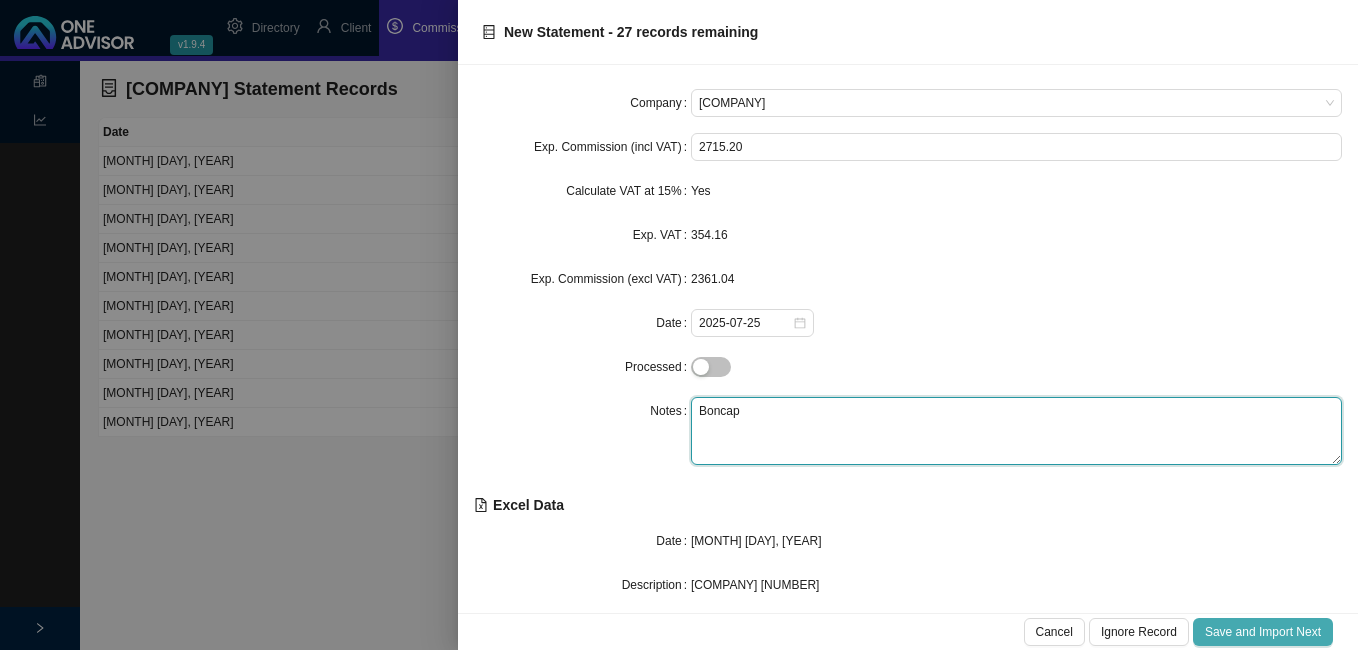 type on "[BRAND_NAME]" 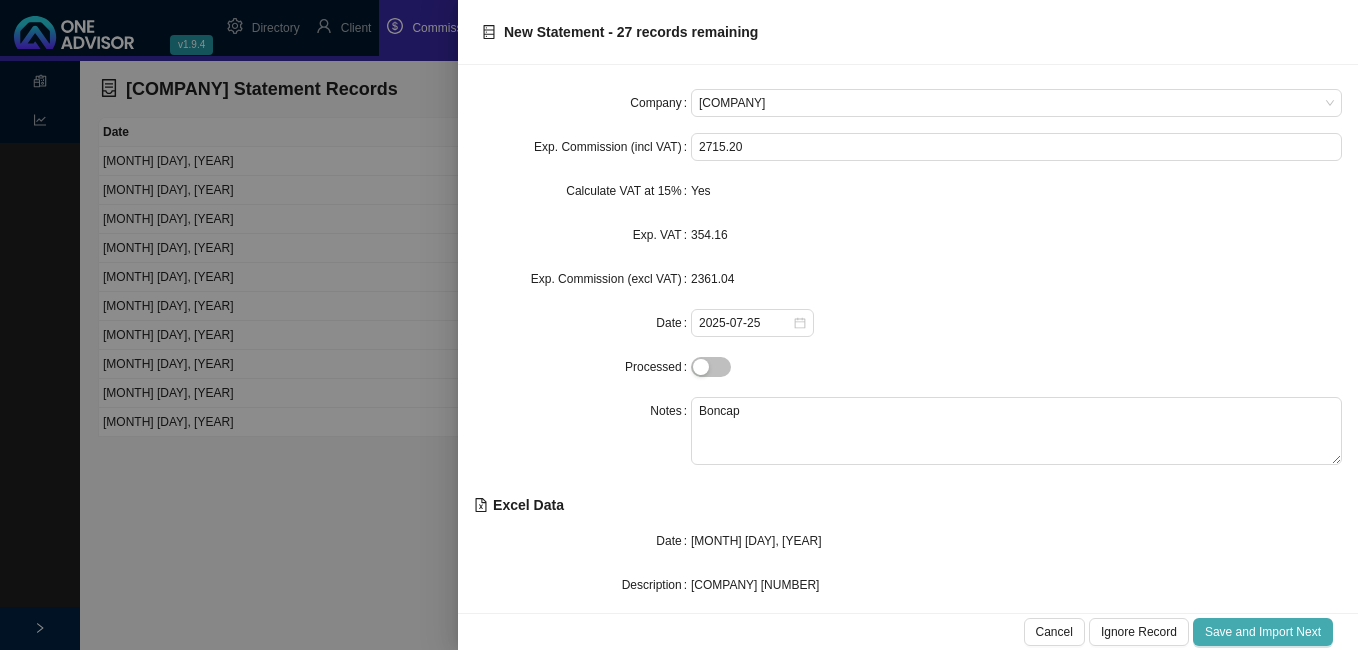 click on "Save and Import Next" at bounding box center (1263, 632) 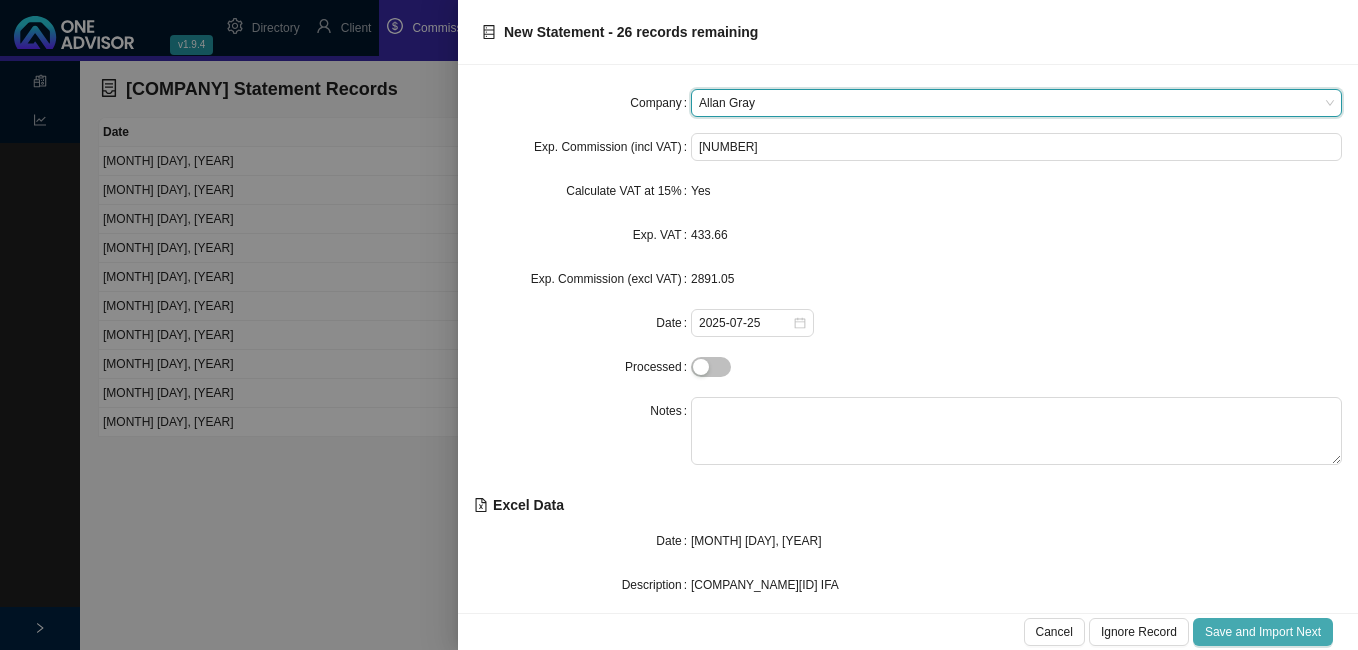 click on "Save and Import Next" at bounding box center [1263, 632] 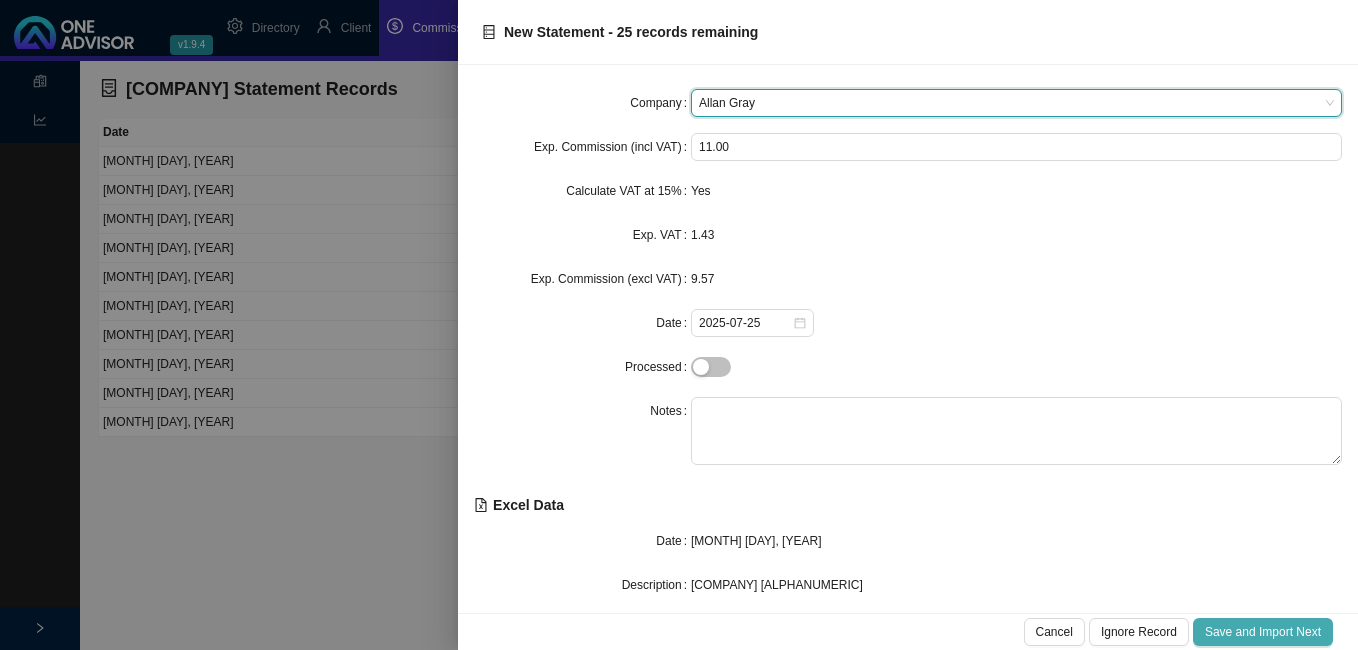 click on "Save and Import Next" at bounding box center (1263, 632) 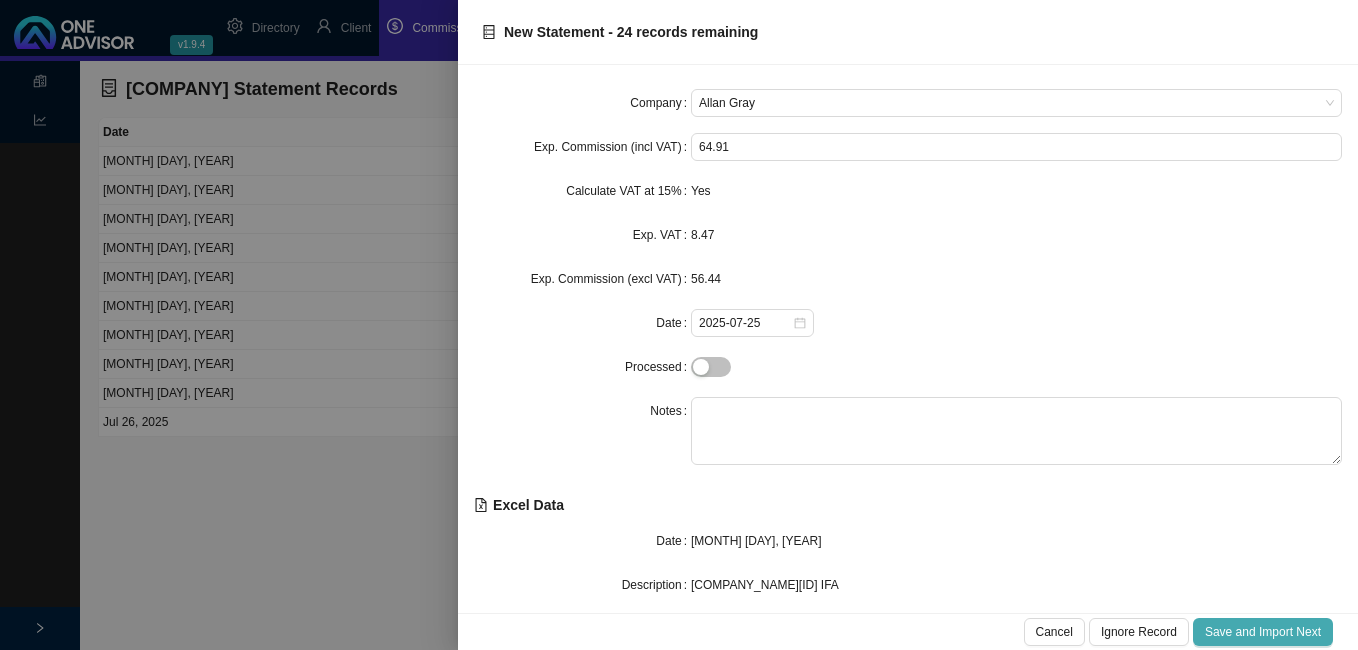 click on "Save and Import Next" at bounding box center (1263, 632) 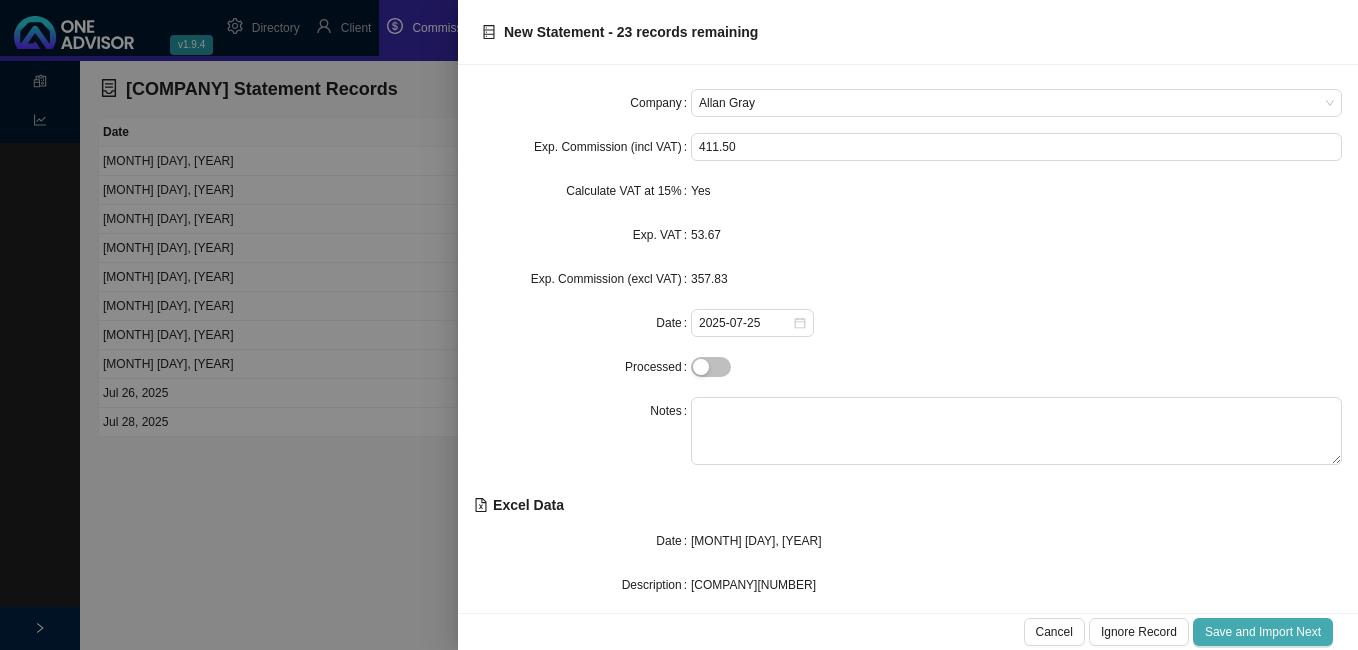 click on "Save and Import Next" at bounding box center (1263, 632) 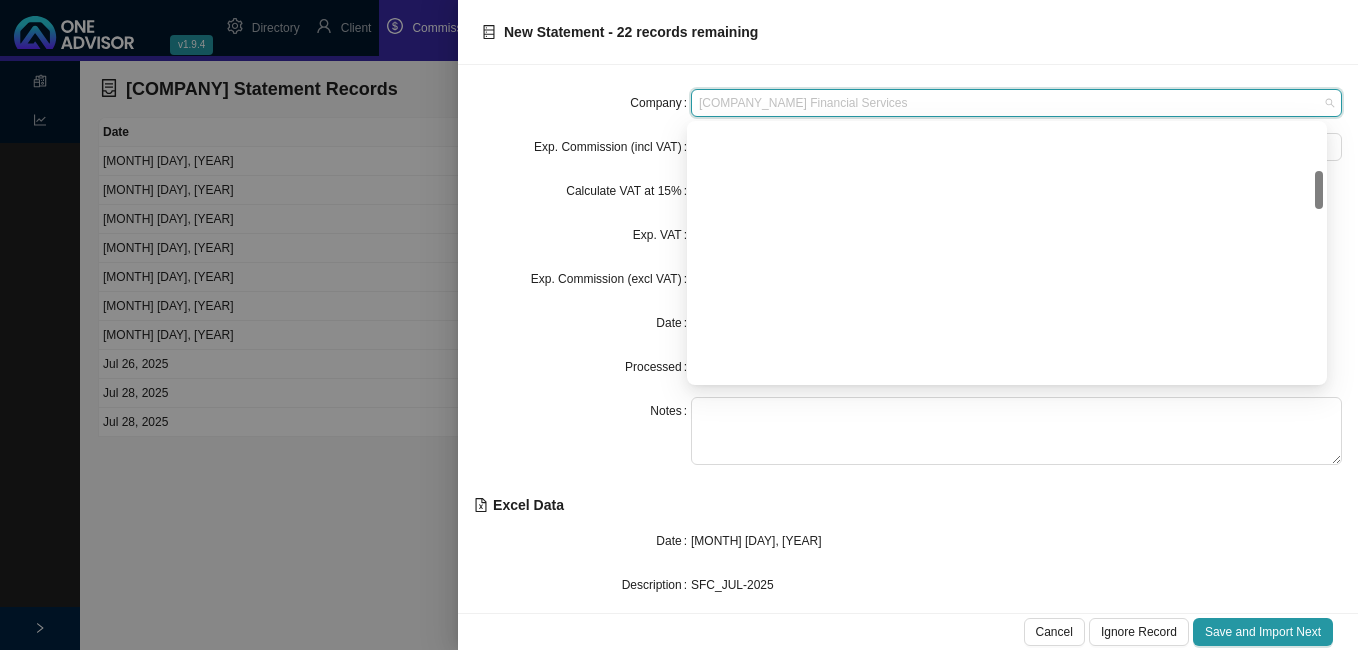 scroll, scrollTop: 304, scrollLeft: 0, axis: vertical 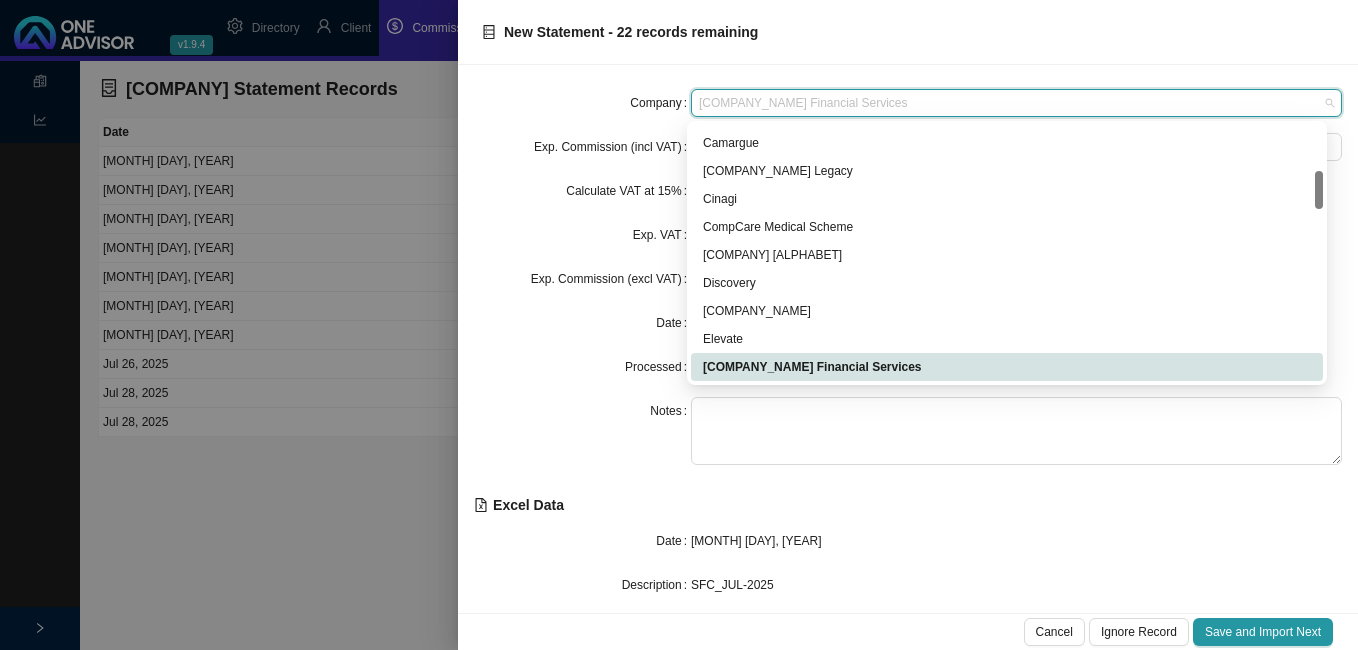 drag, startPoint x: 894, startPoint y: 111, endPoint x: 588, endPoint y: 100, distance: 306.19766 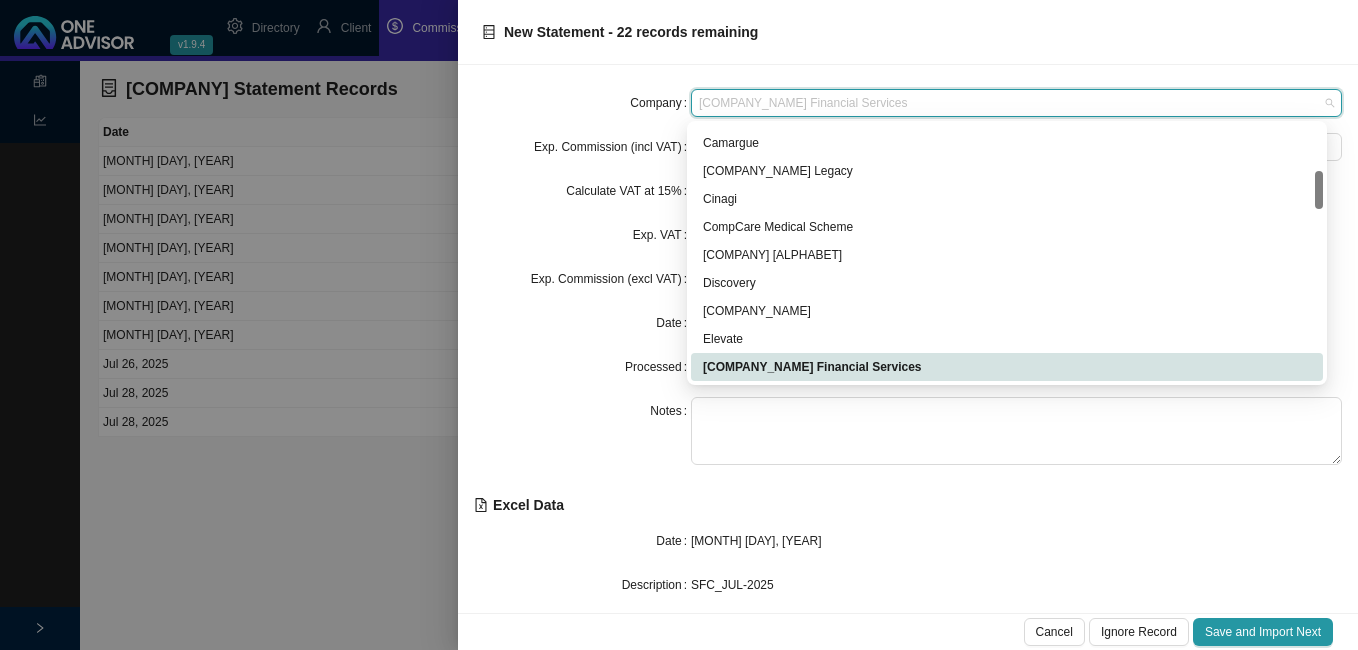 type on "s" 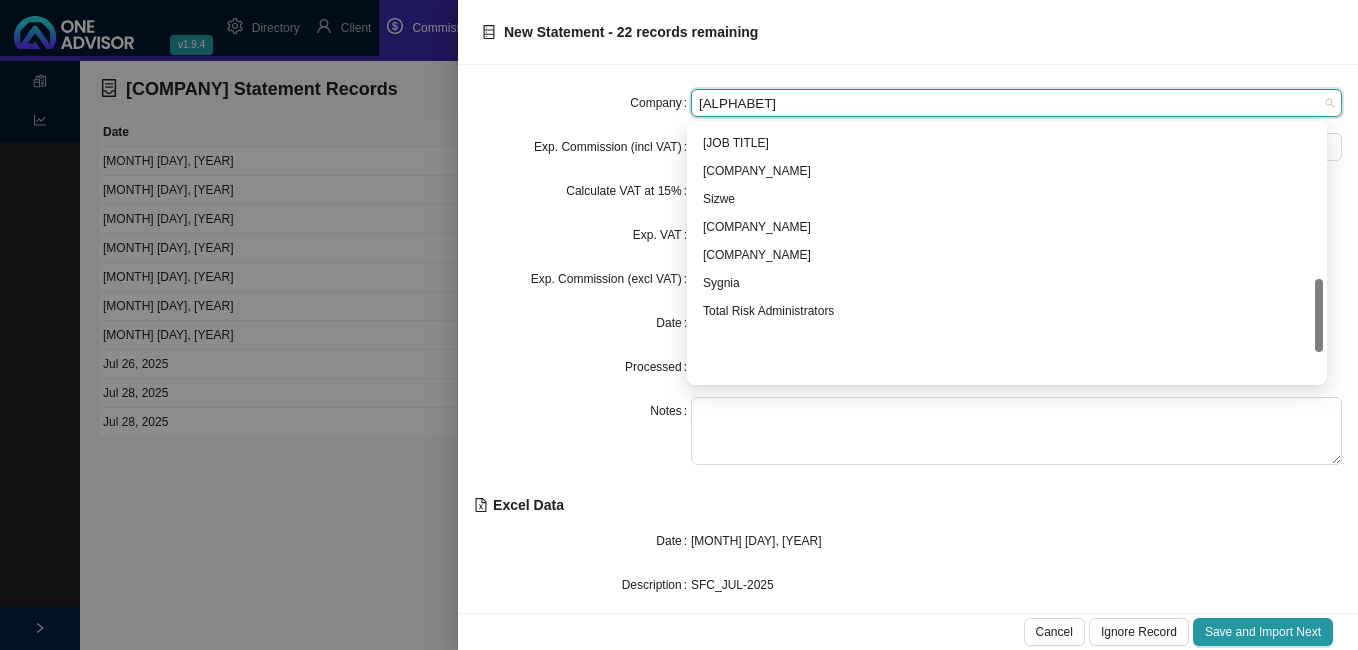 scroll, scrollTop: 540, scrollLeft: 0, axis: vertical 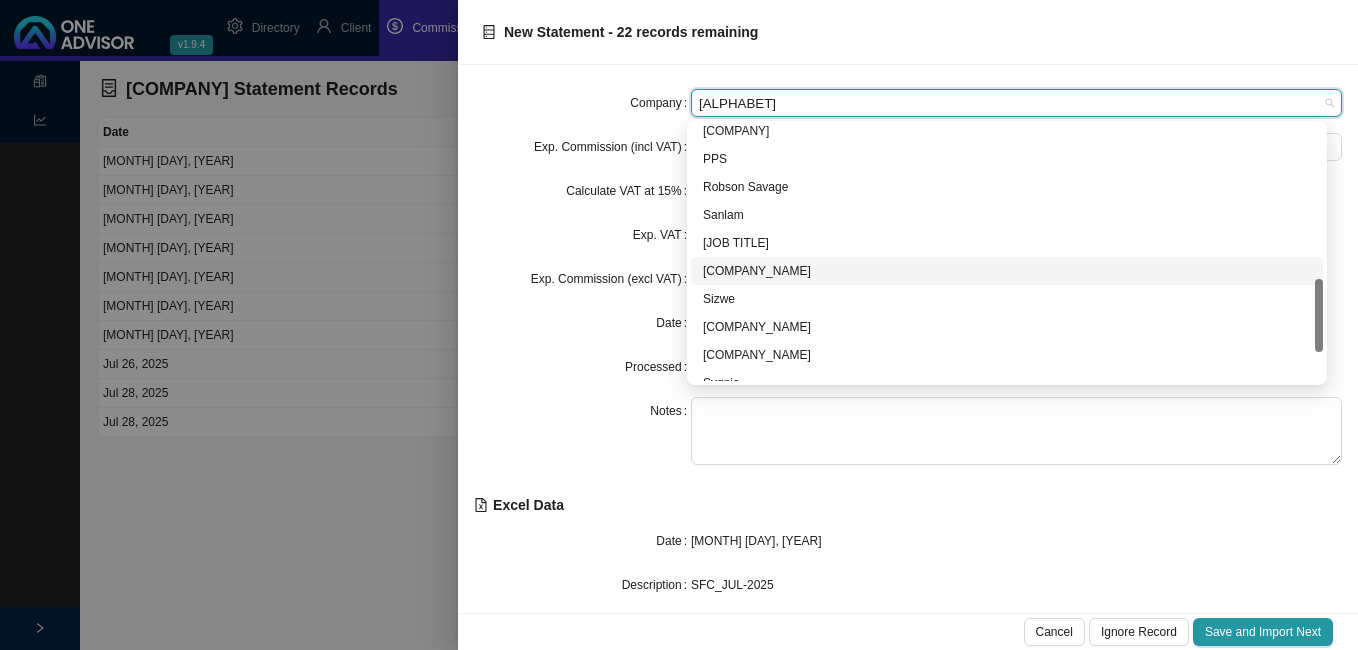 click on "Sirago" at bounding box center [1007, 271] 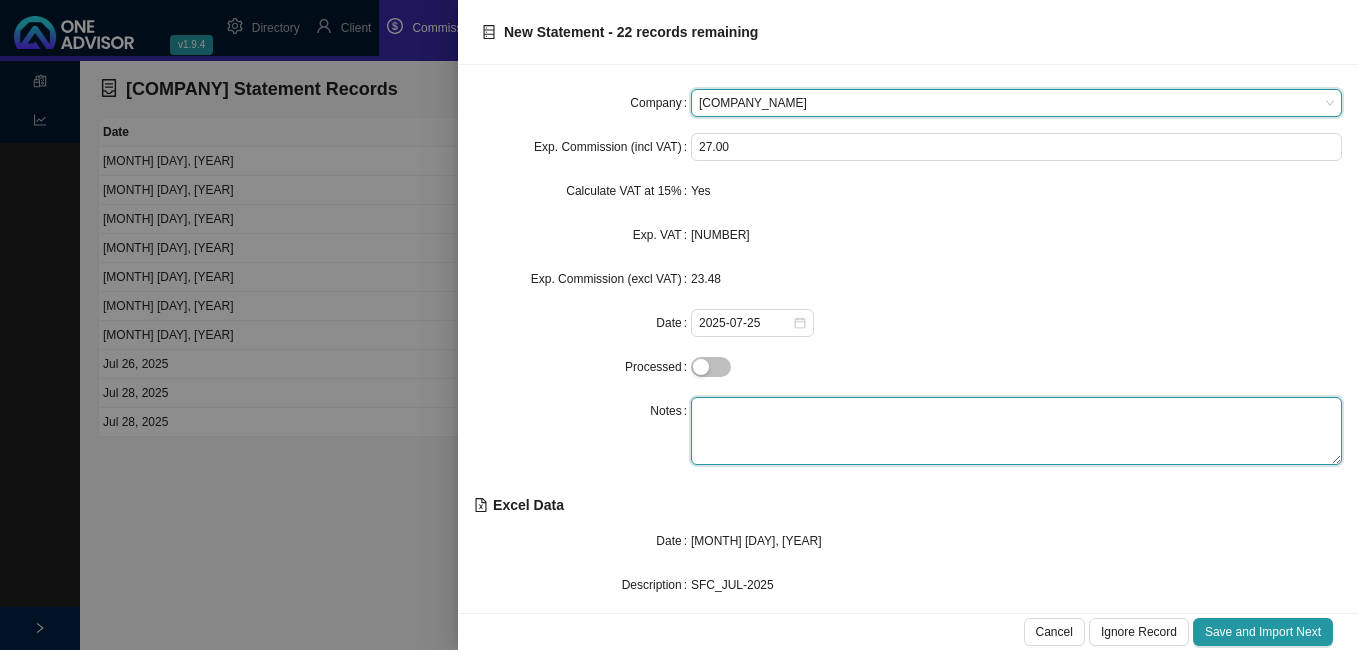click at bounding box center (1016, 431) 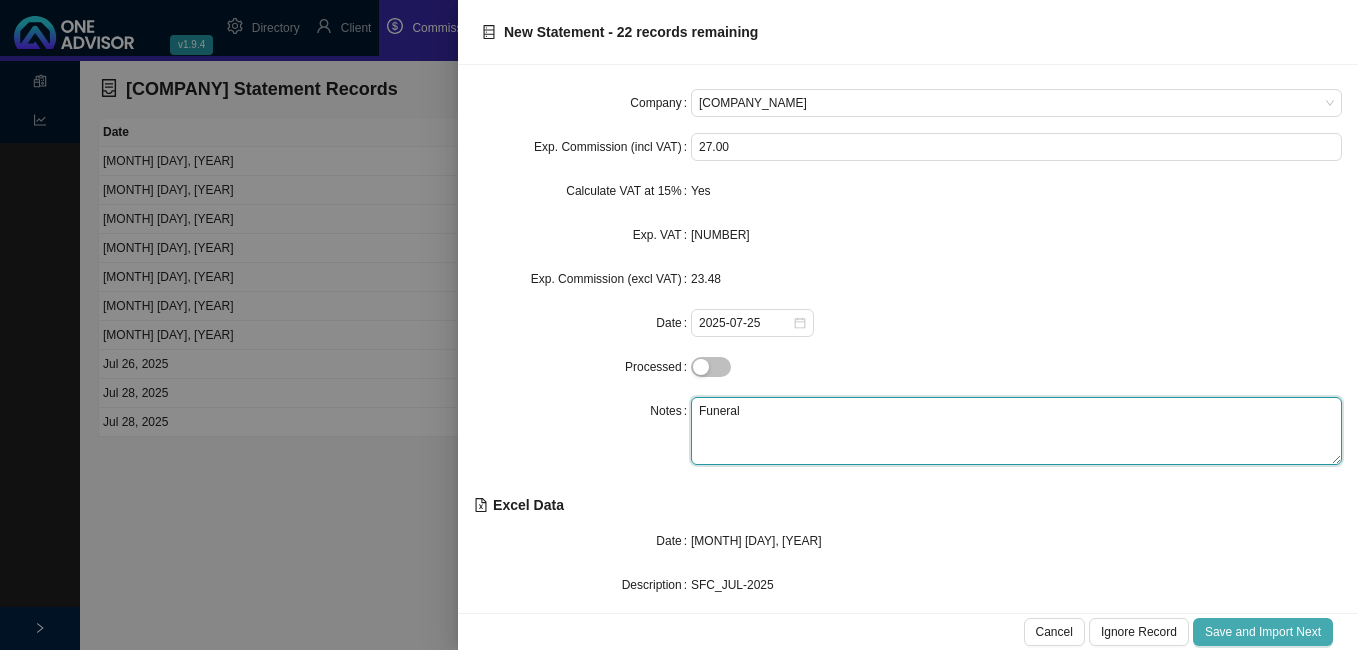 type on "Funeral" 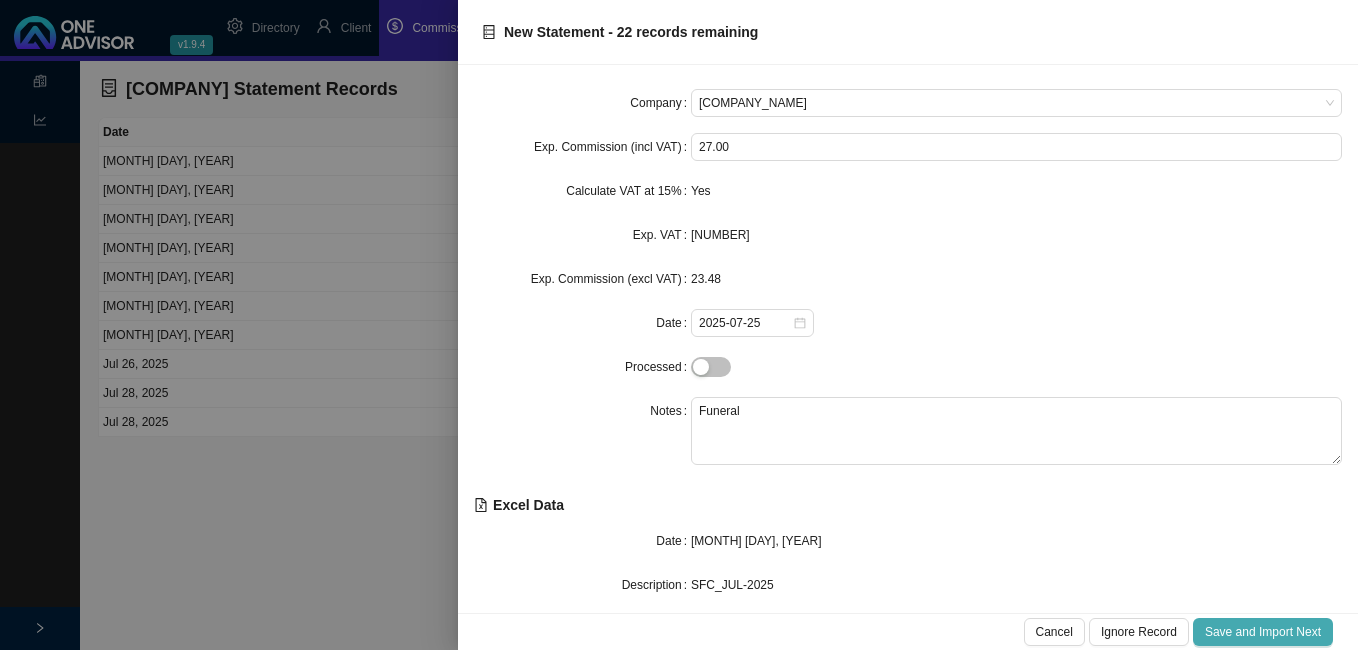 click on "Save and Import Next" at bounding box center [1263, 632] 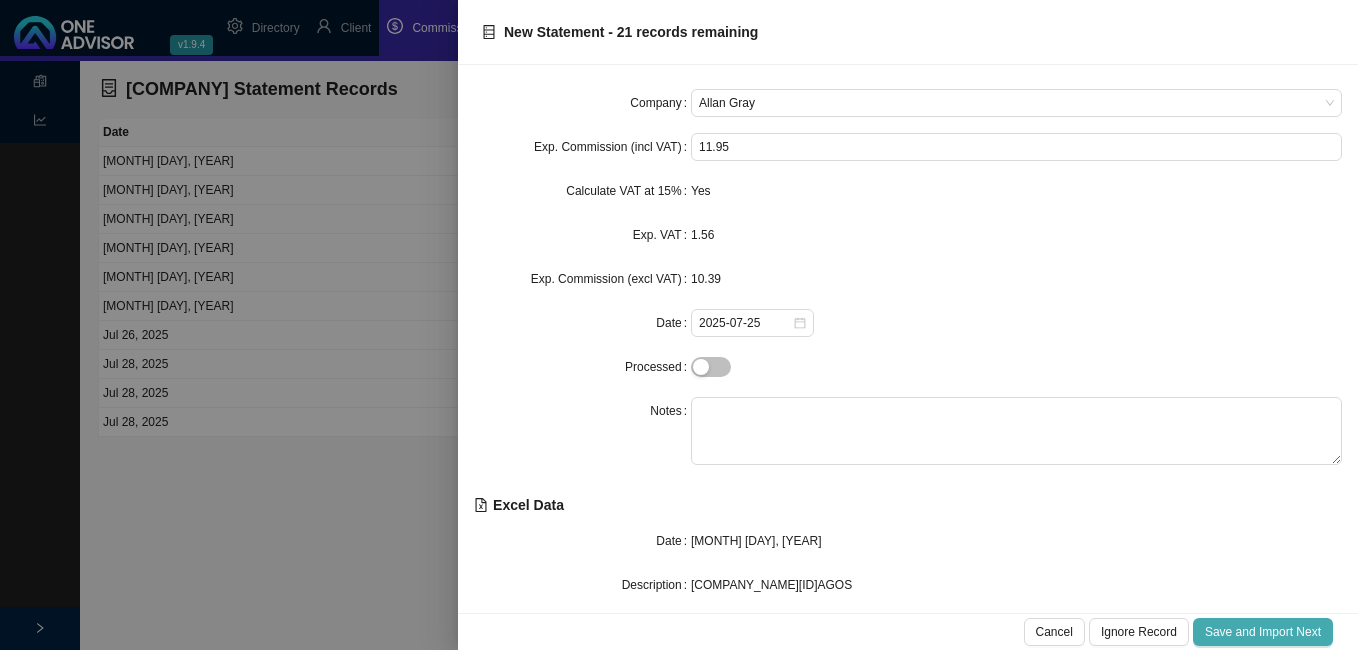 click on "Save and Import Next" at bounding box center [1263, 632] 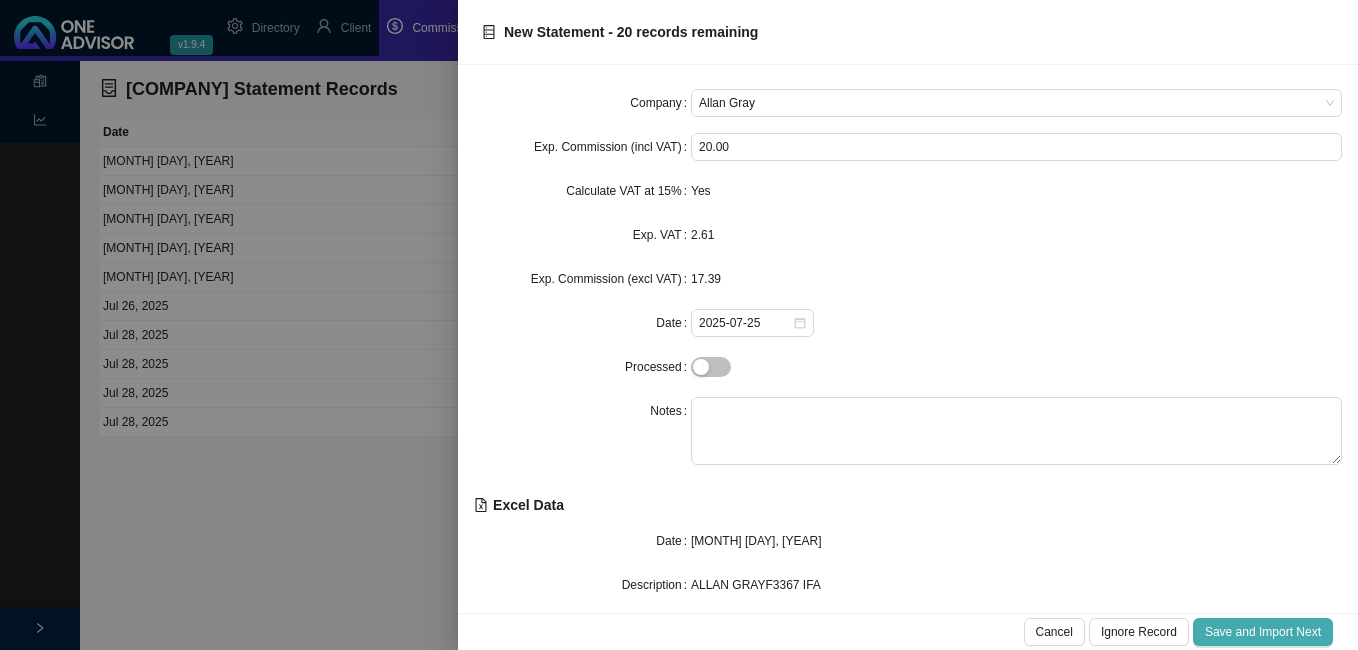click on "Save and Import Next" at bounding box center [1263, 632] 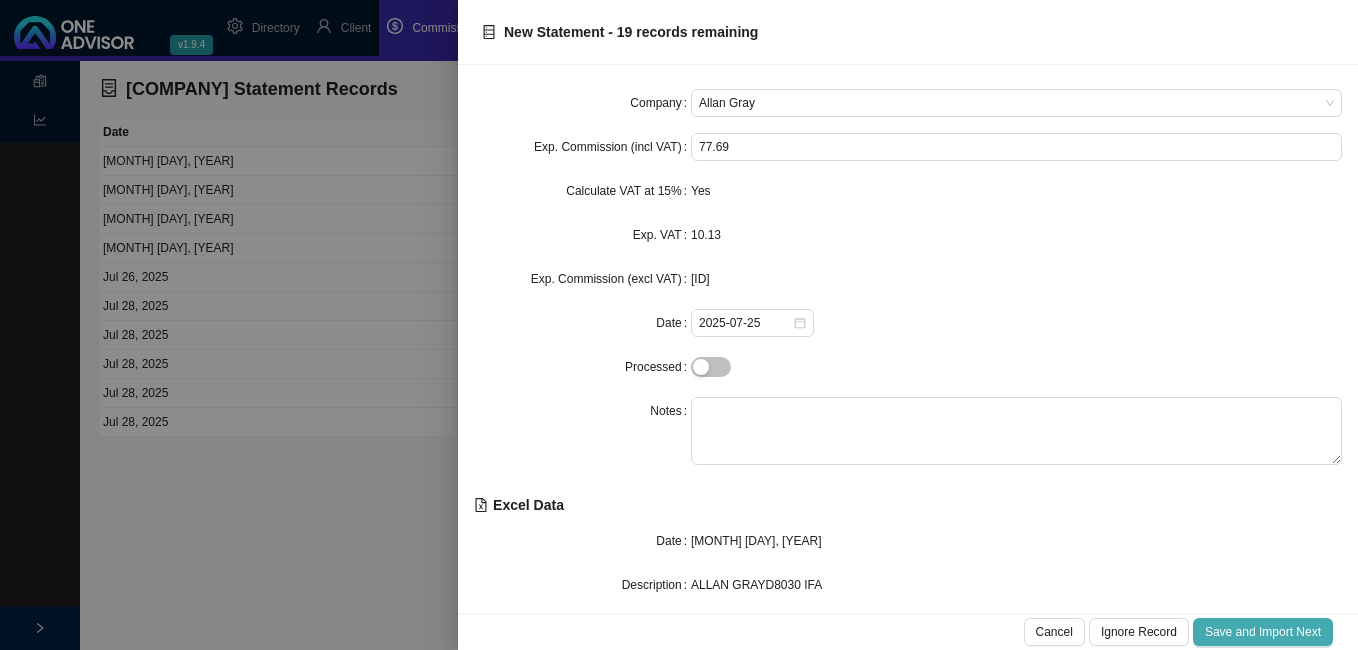click on "Save and Import Next" at bounding box center [1263, 632] 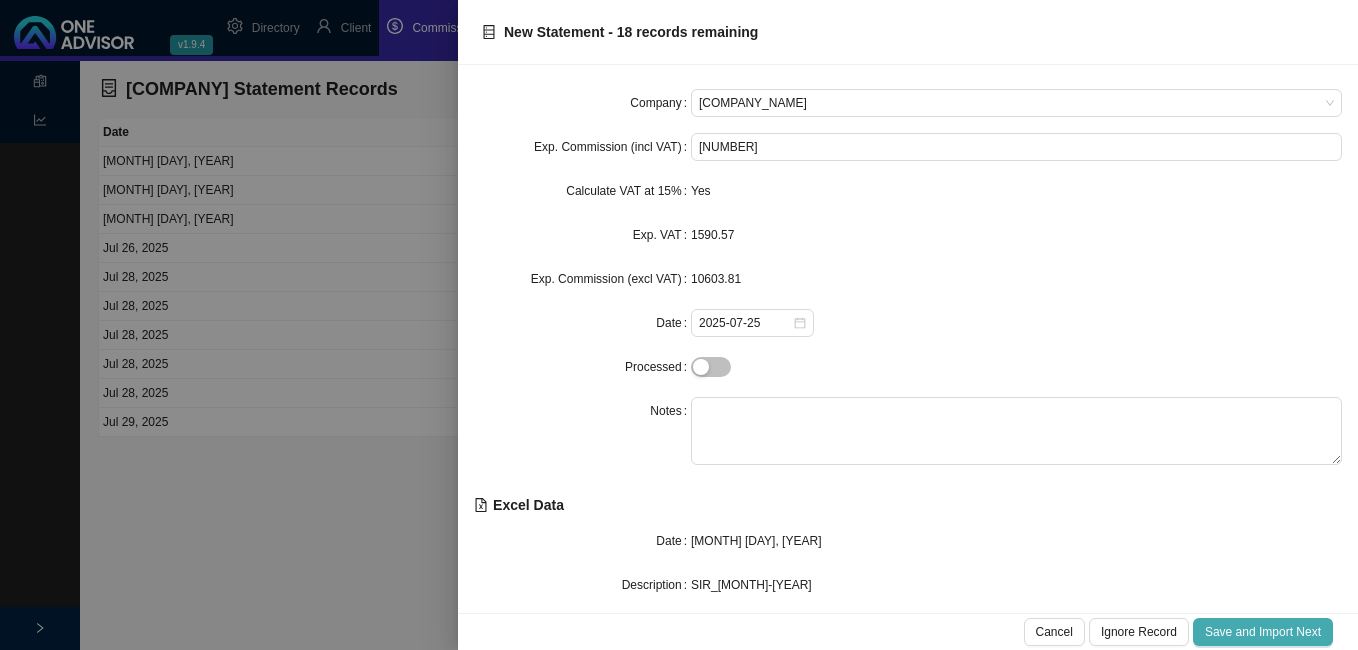 click on "Save and Import Next" at bounding box center [1263, 632] 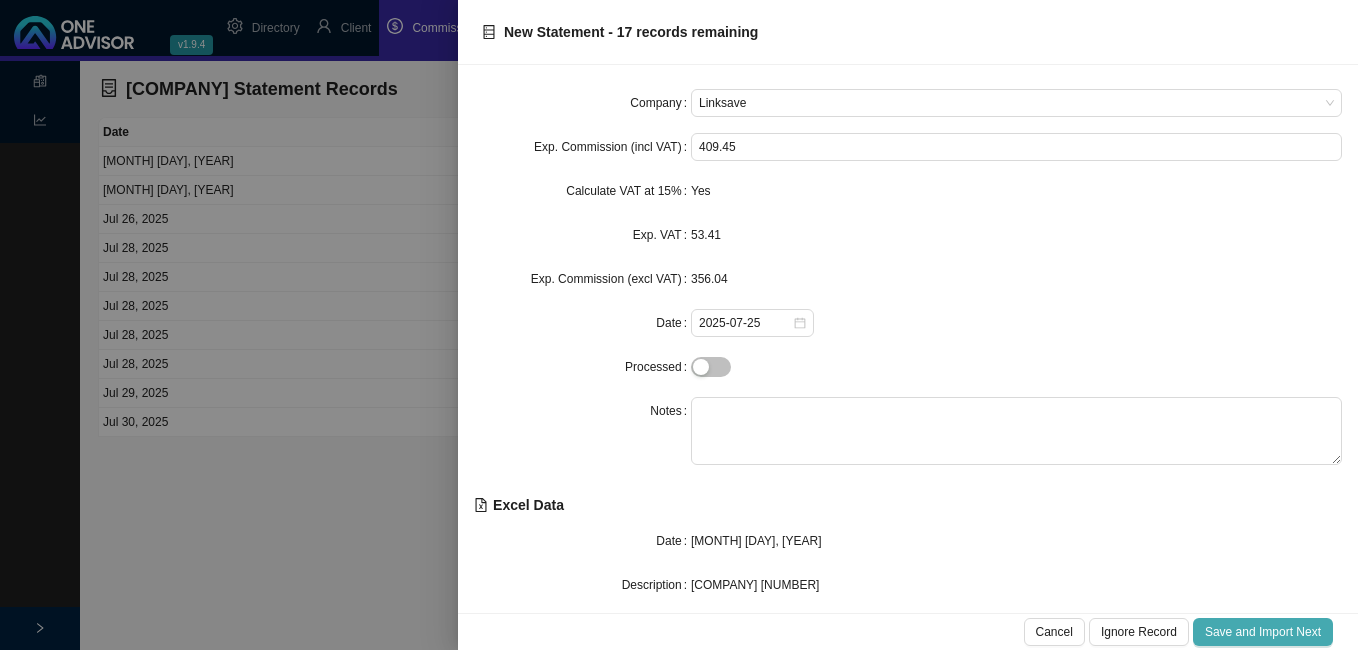 click on "Save and Import Next" at bounding box center [1263, 632] 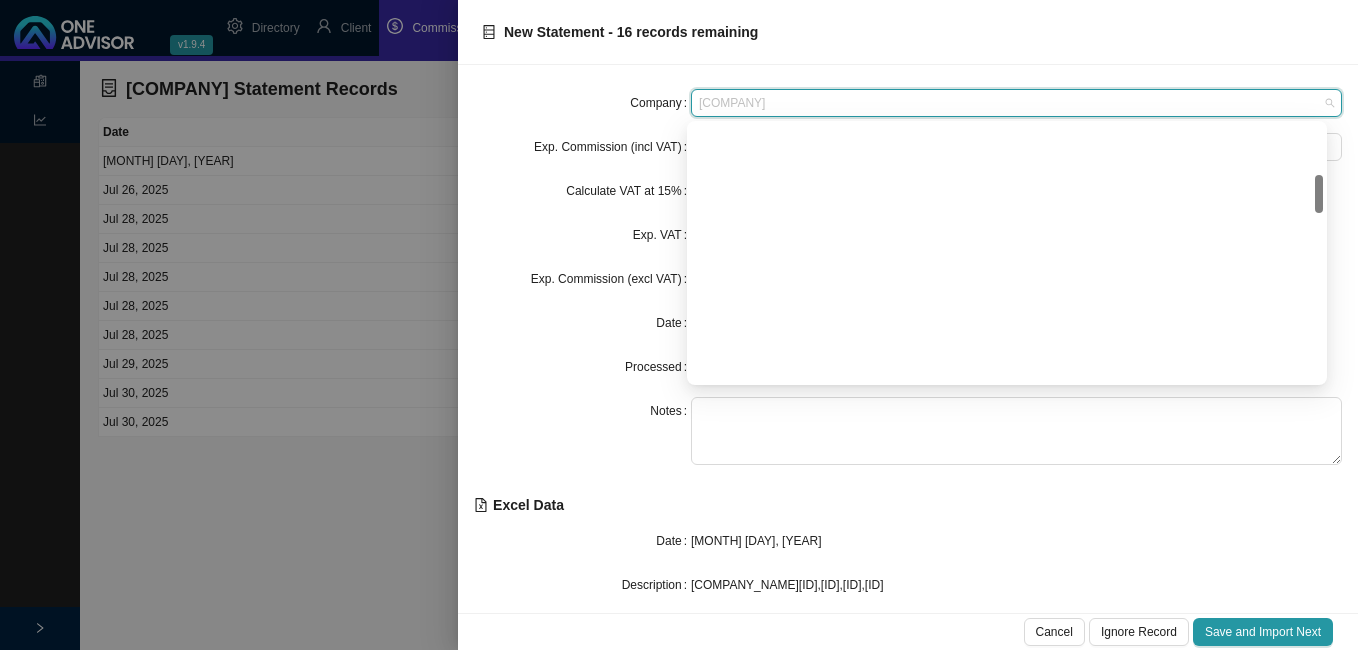 drag, startPoint x: 814, startPoint y: 98, endPoint x: 579, endPoint y: 60, distance: 238.05252 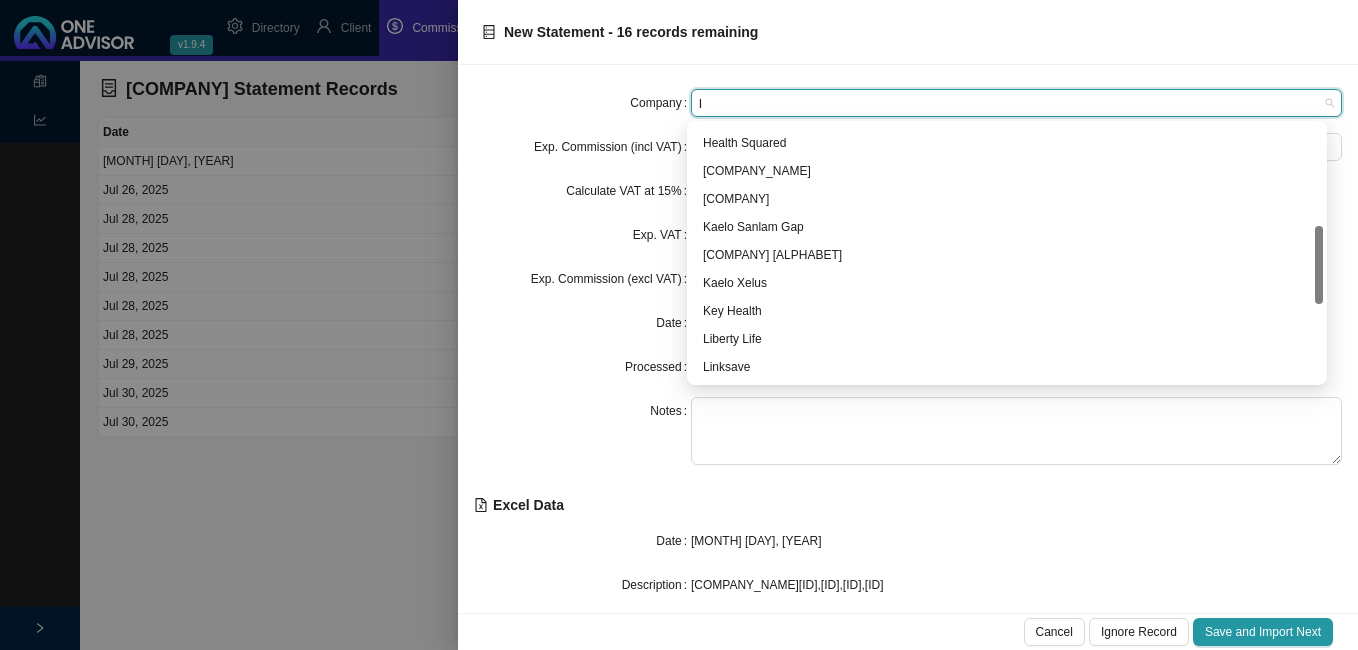 type on "li" 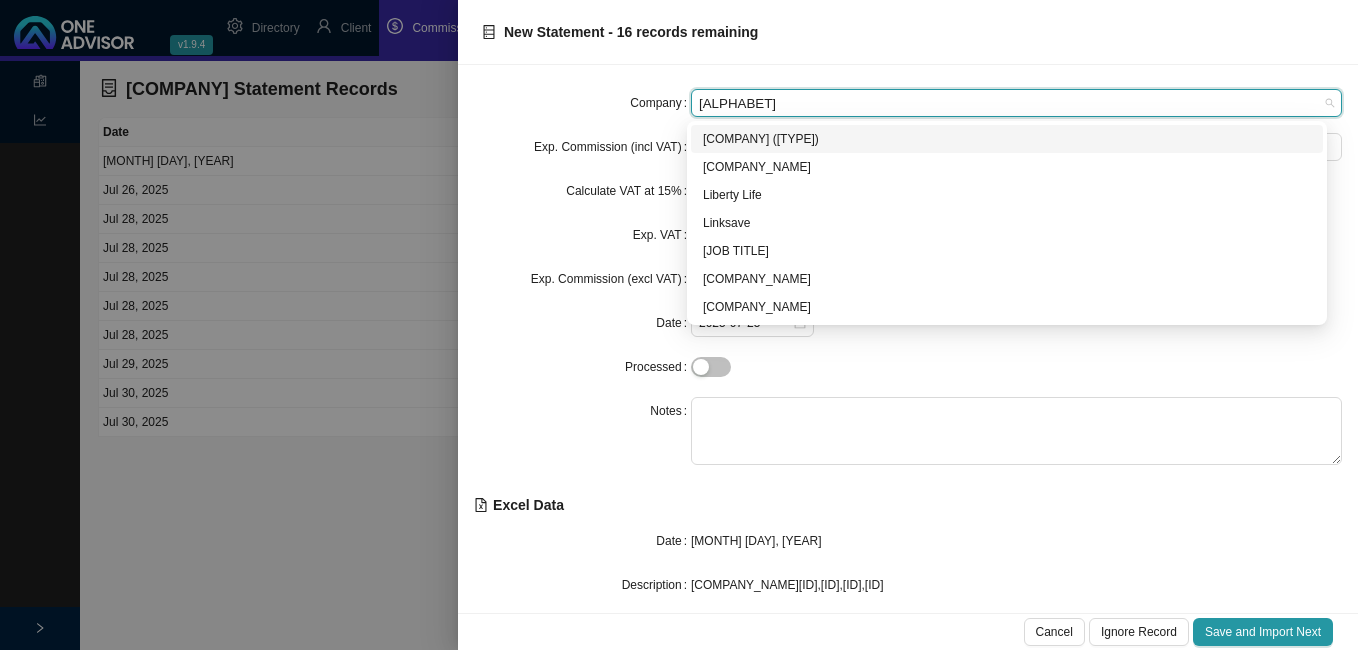 scroll, scrollTop: 0, scrollLeft: 0, axis: both 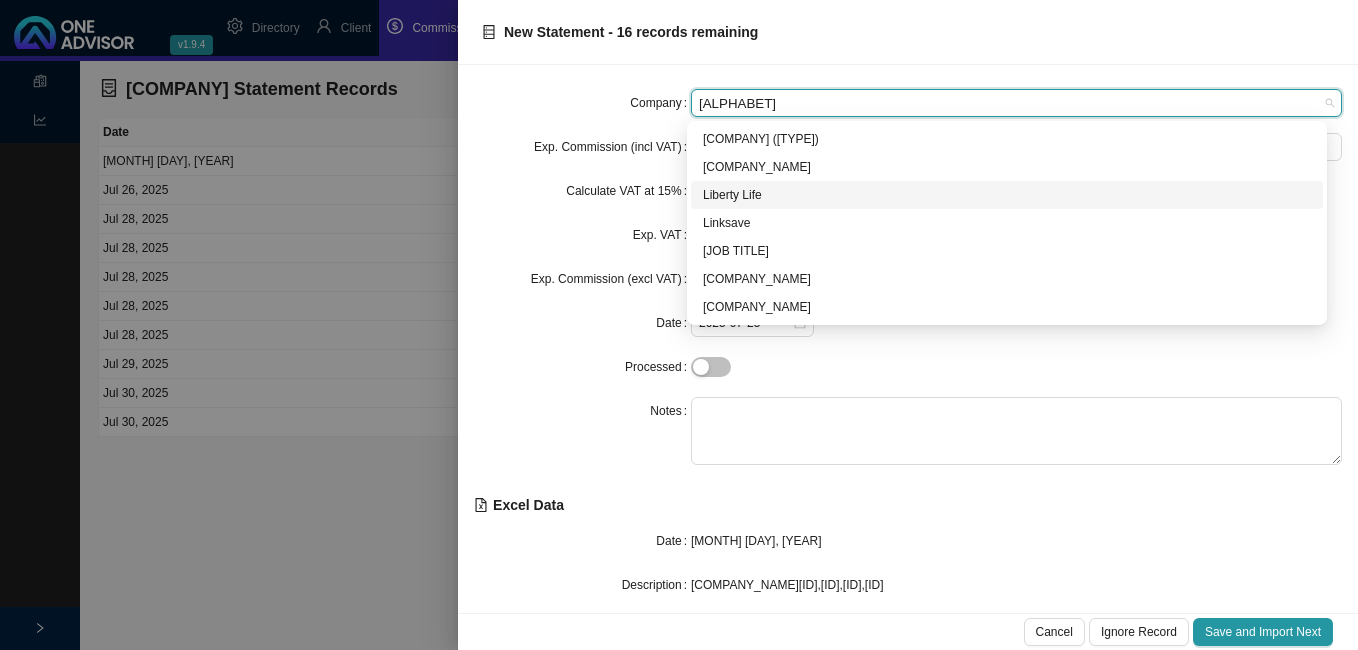 click on "Liberty Life" at bounding box center (1007, 195) 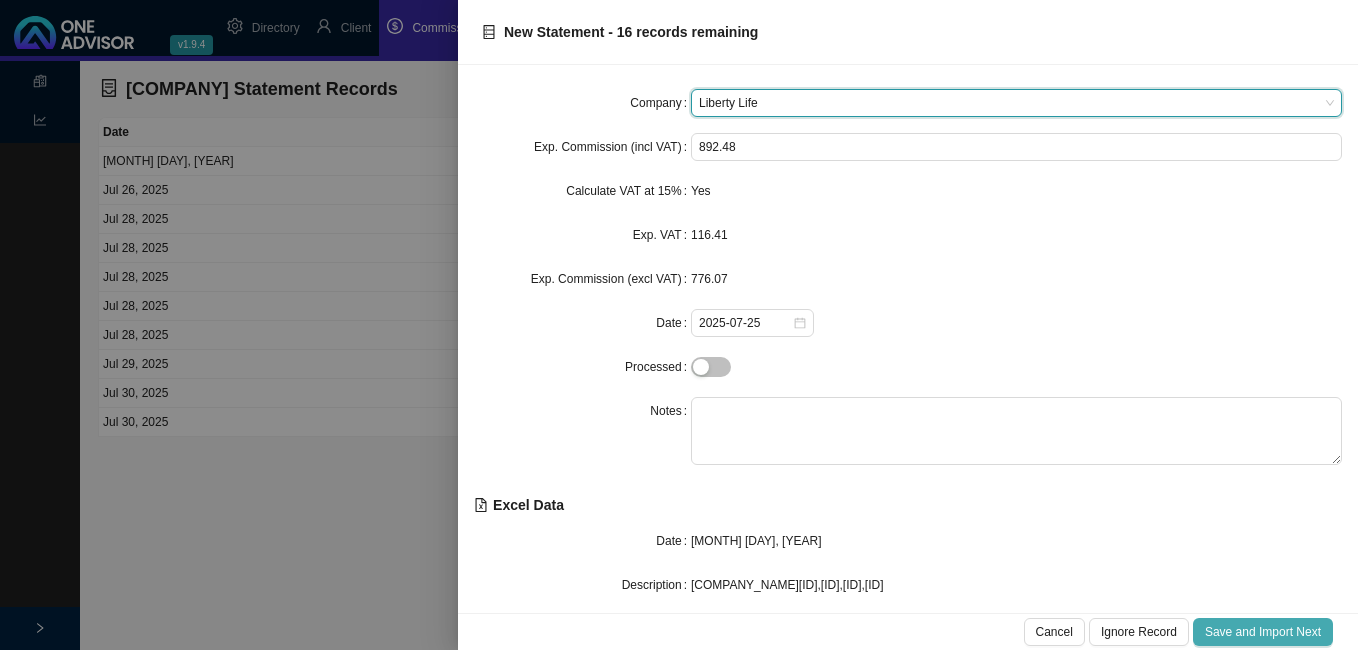 click on "Save and Import Next" at bounding box center (1263, 632) 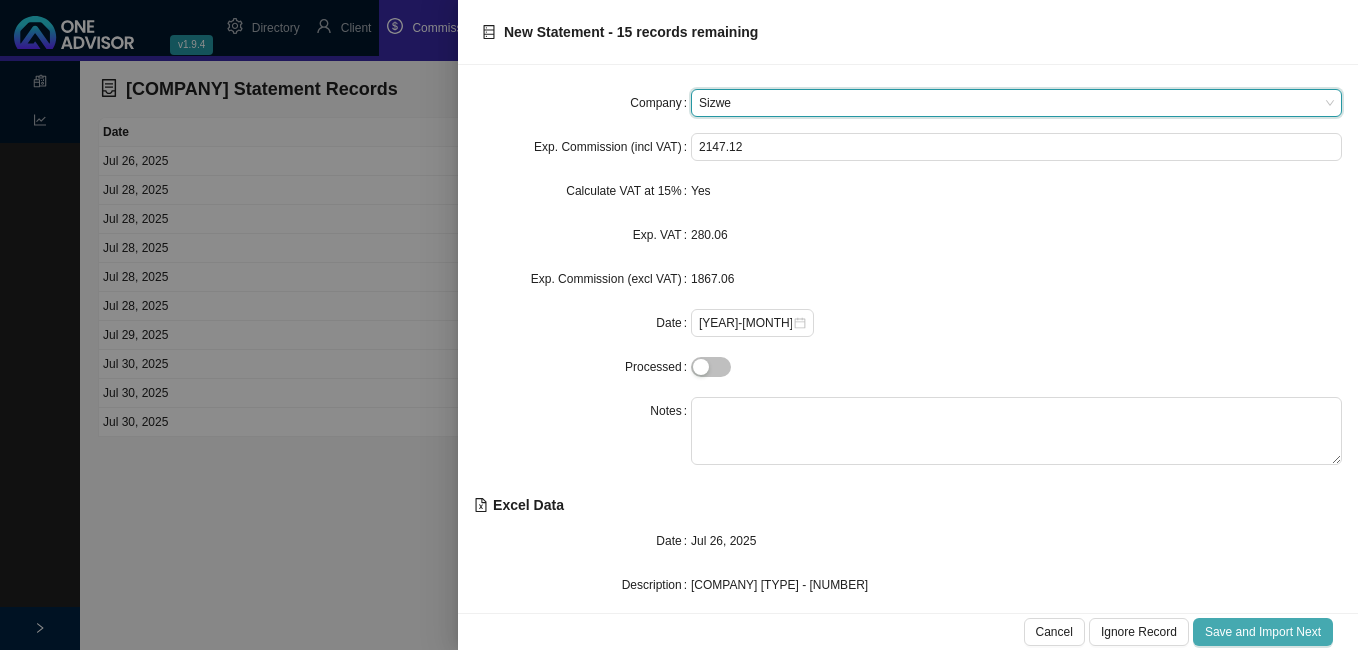 click on "Save and Import Next" at bounding box center (1263, 632) 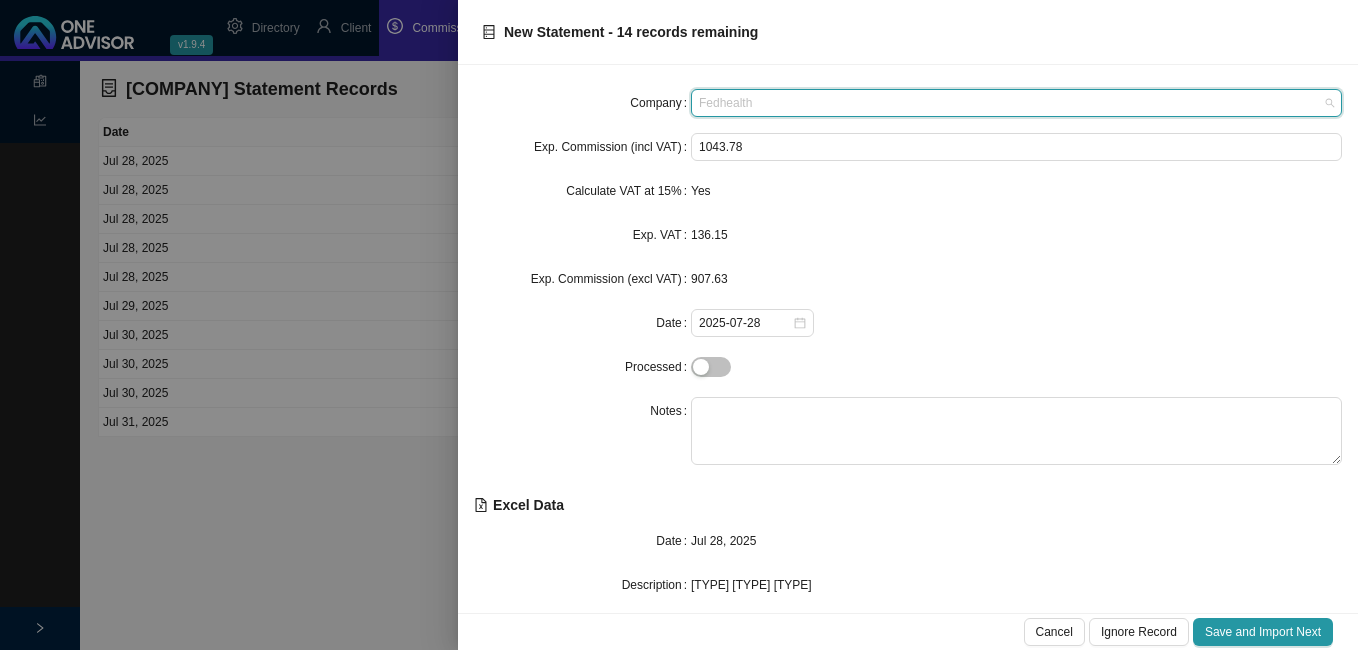 scroll, scrollTop: 360, scrollLeft: 0, axis: vertical 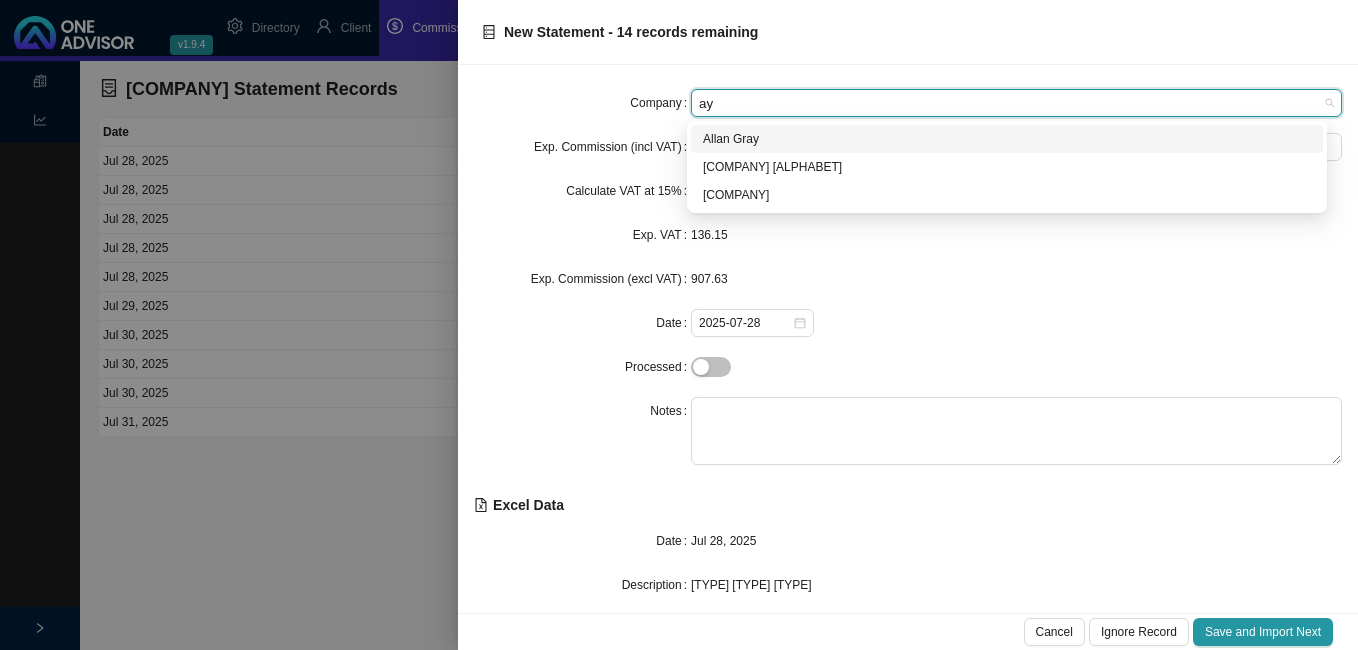 type on "a" 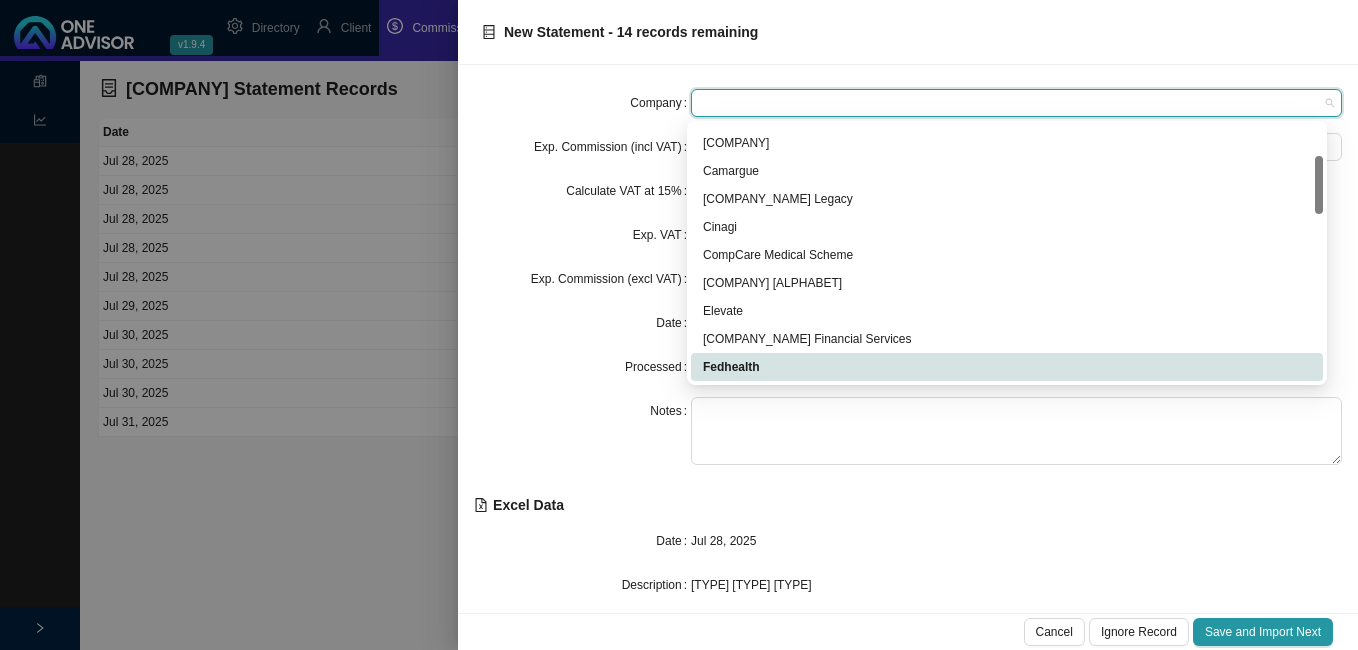 scroll, scrollTop: 360, scrollLeft: 0, axis: vertical 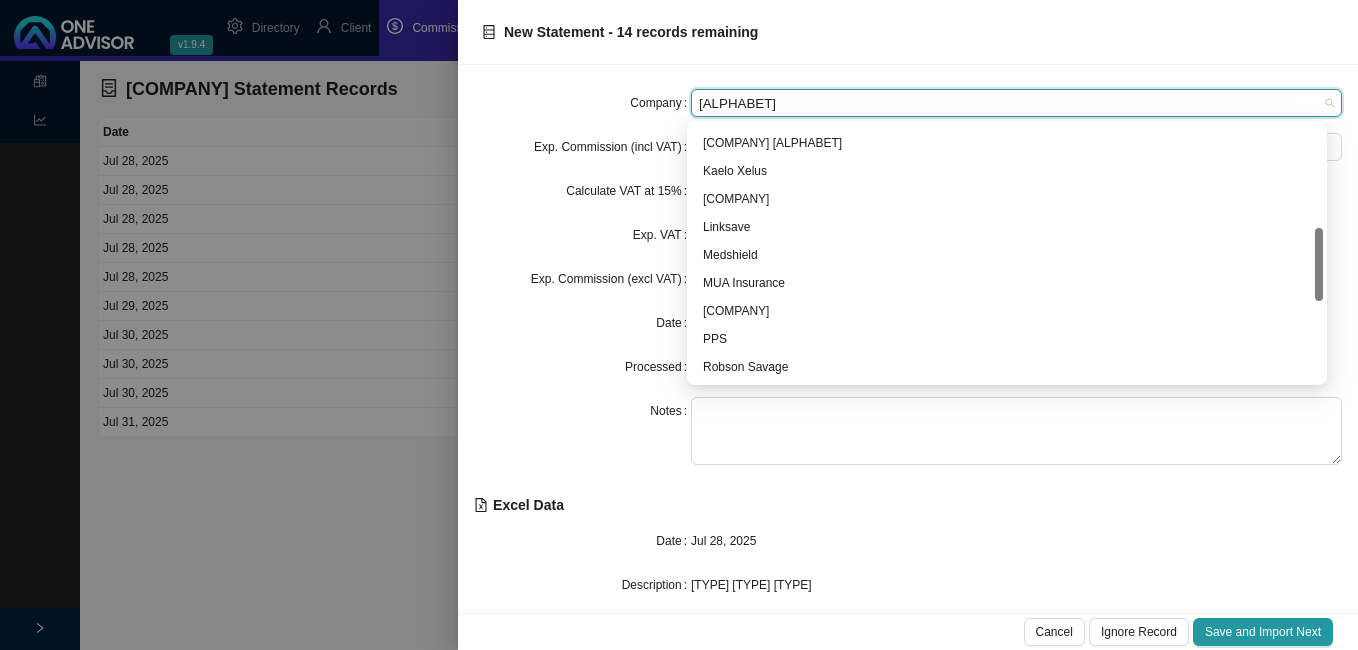 type on "sy" 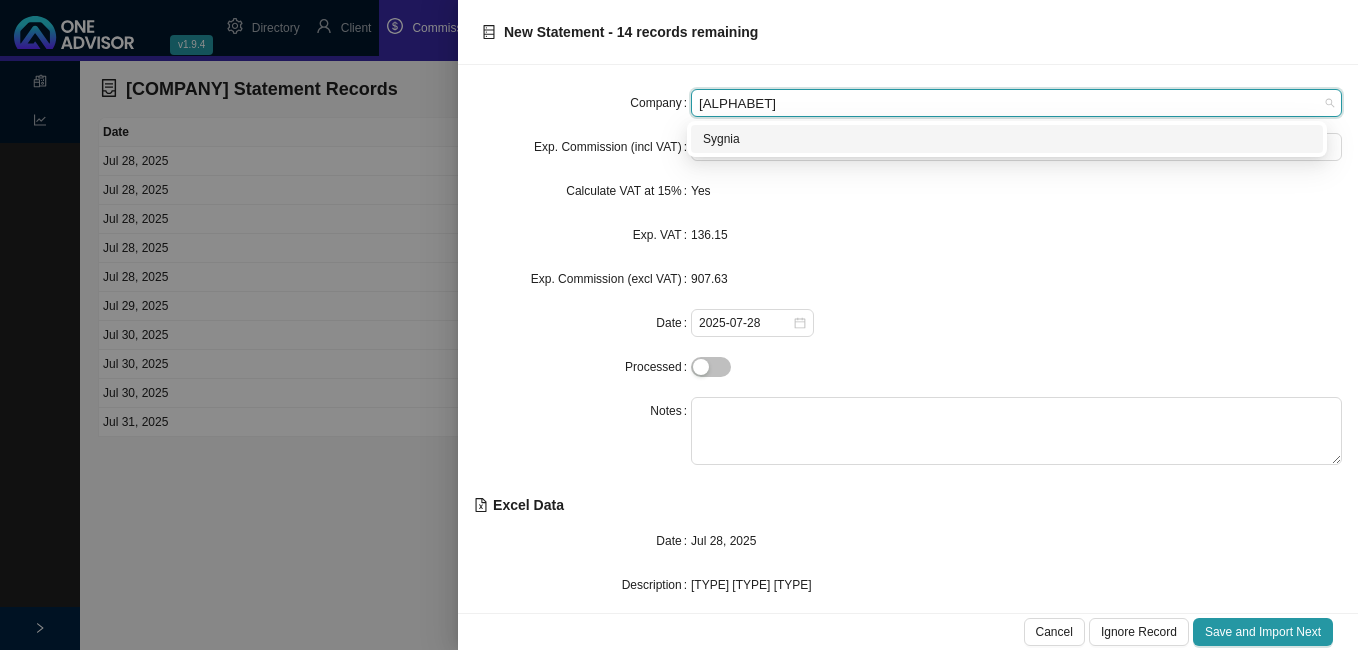 click on "[BRAND_NAME]" at bounding box center (1007, 139) 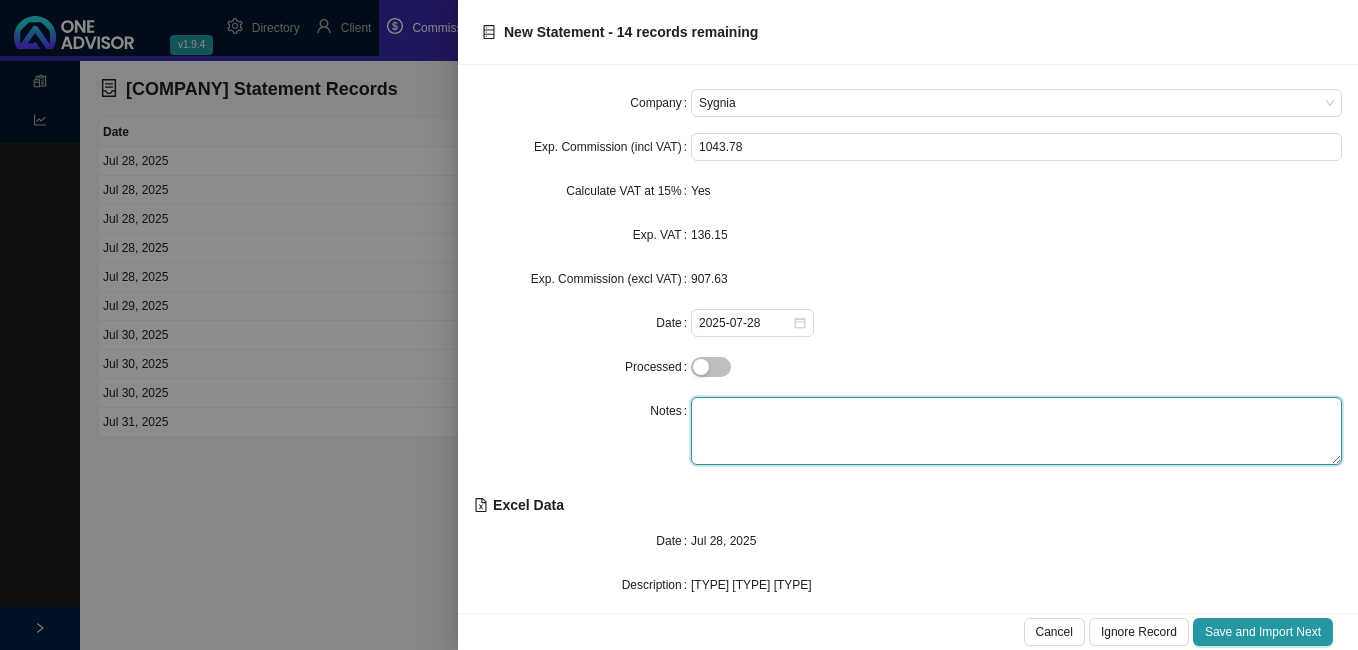 click at bounding box center (1016, 431) 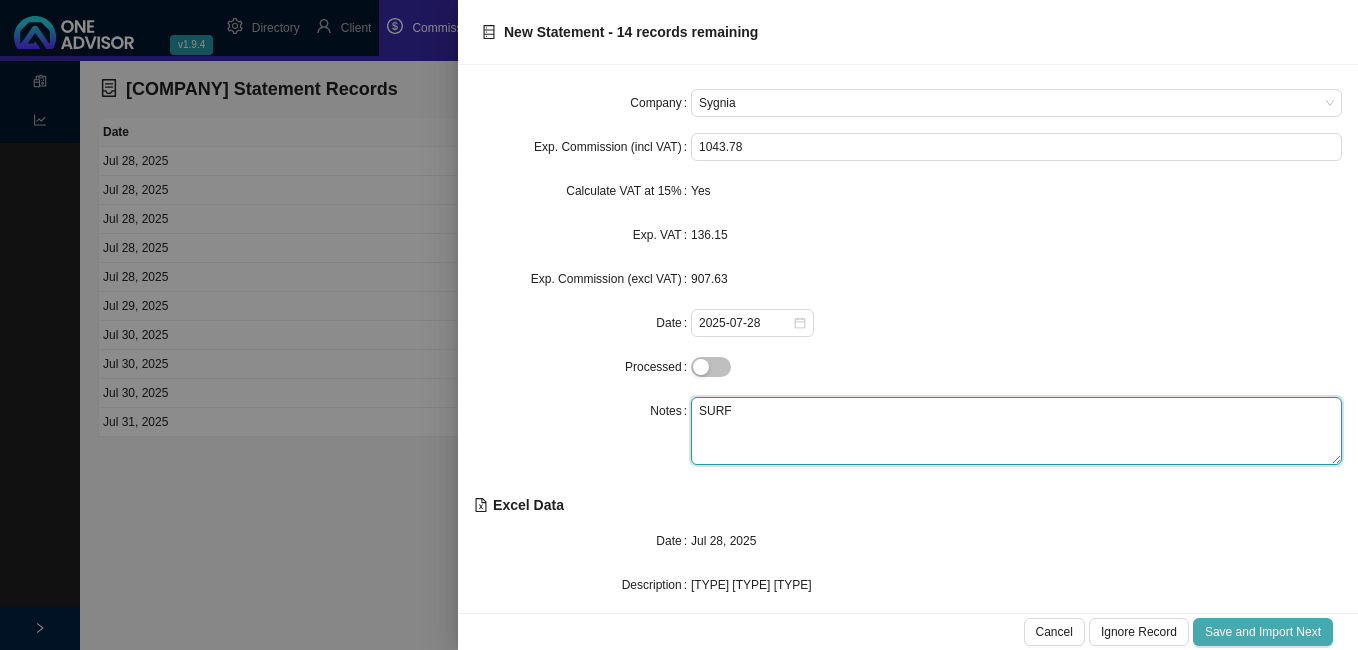 type on "[PRODUCT_NAME]" 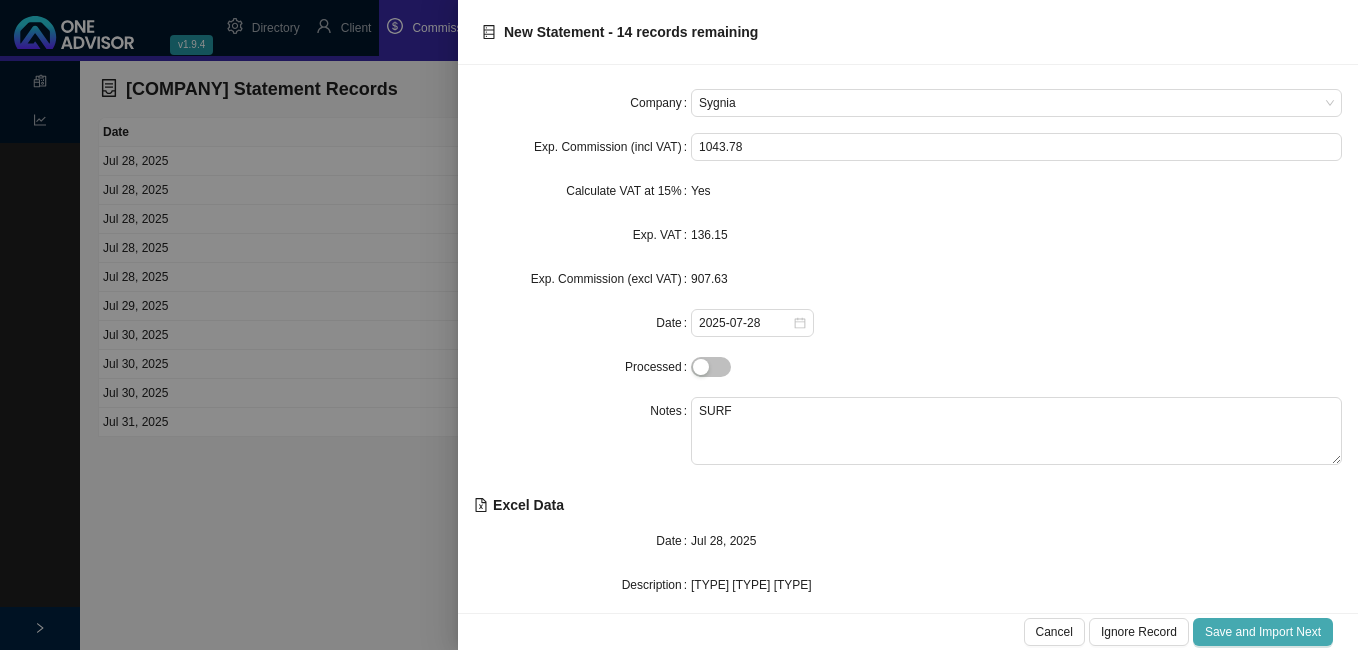click on "Save and Import Next" at bounding box center [1263, 632] 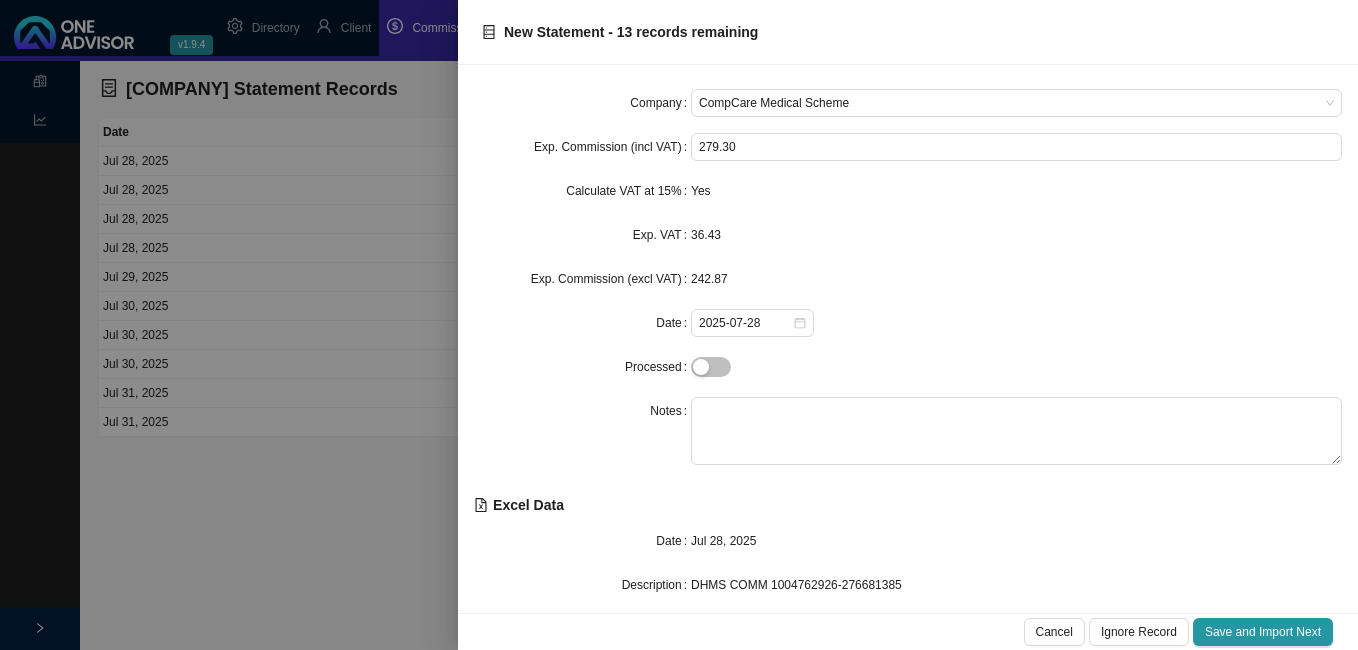 drag, startPoint x: 908, startPoint y: 85, endPoint x: 688, endPoint y: 88, distance: 220.02045 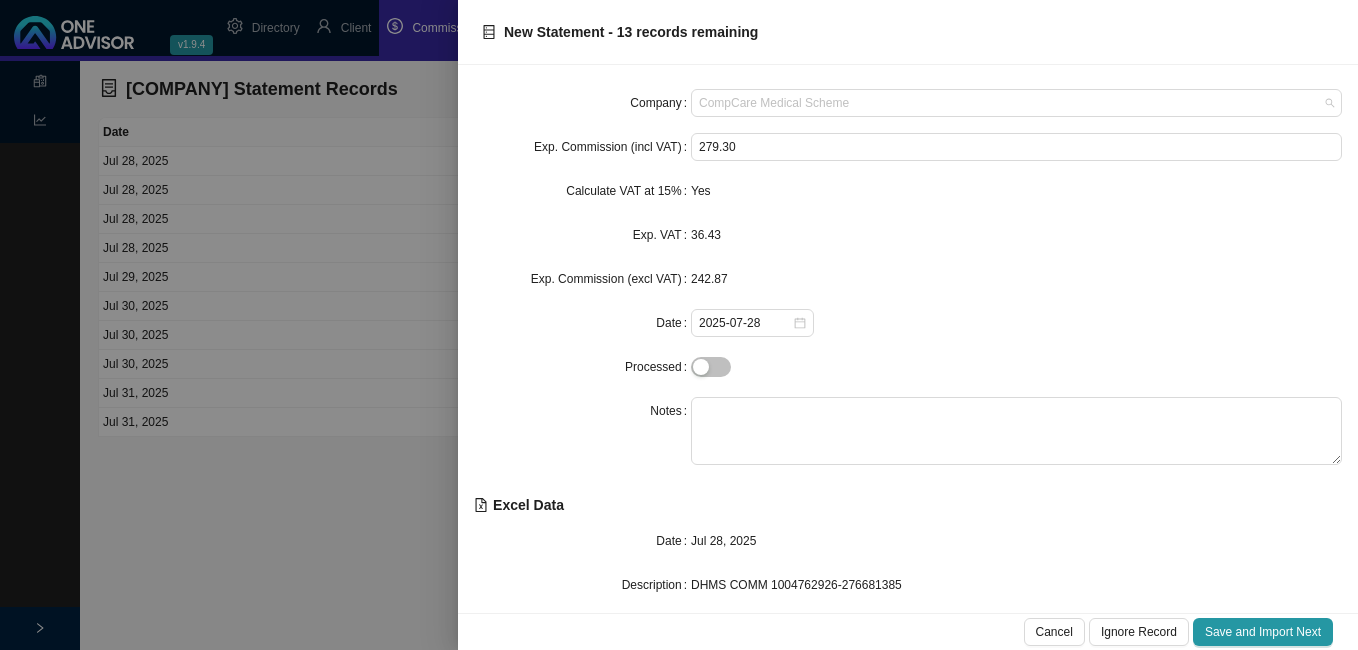 scroll, scrollTop: 164, scrollLeft: 0, axis: vertical 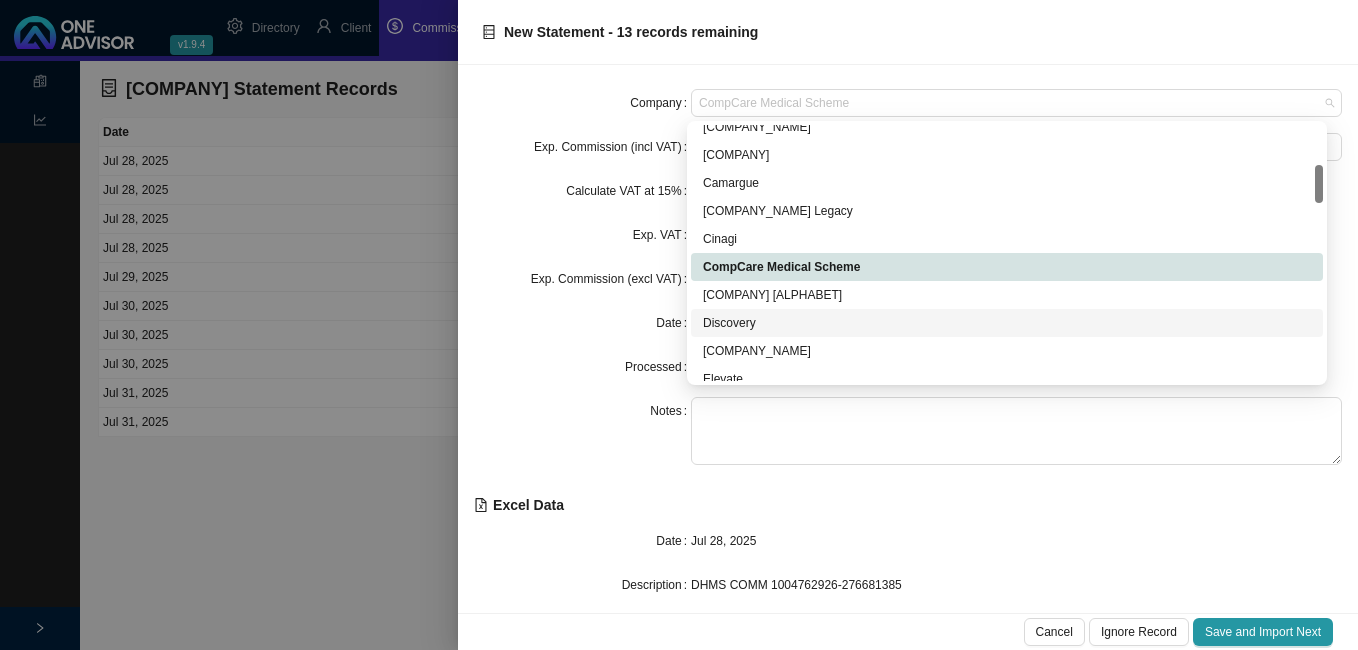 click on "[COMPANY NAME]" at bounding box center [1007, 323] 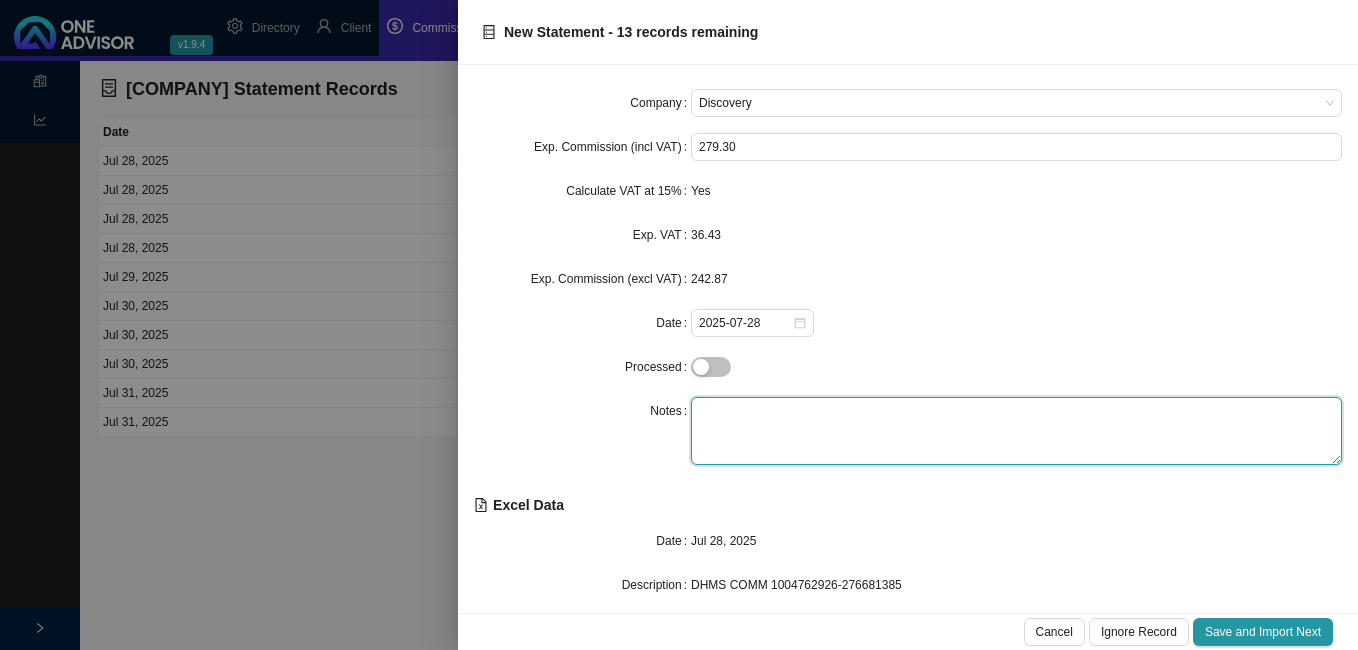click at bounding box center [1016, 431] 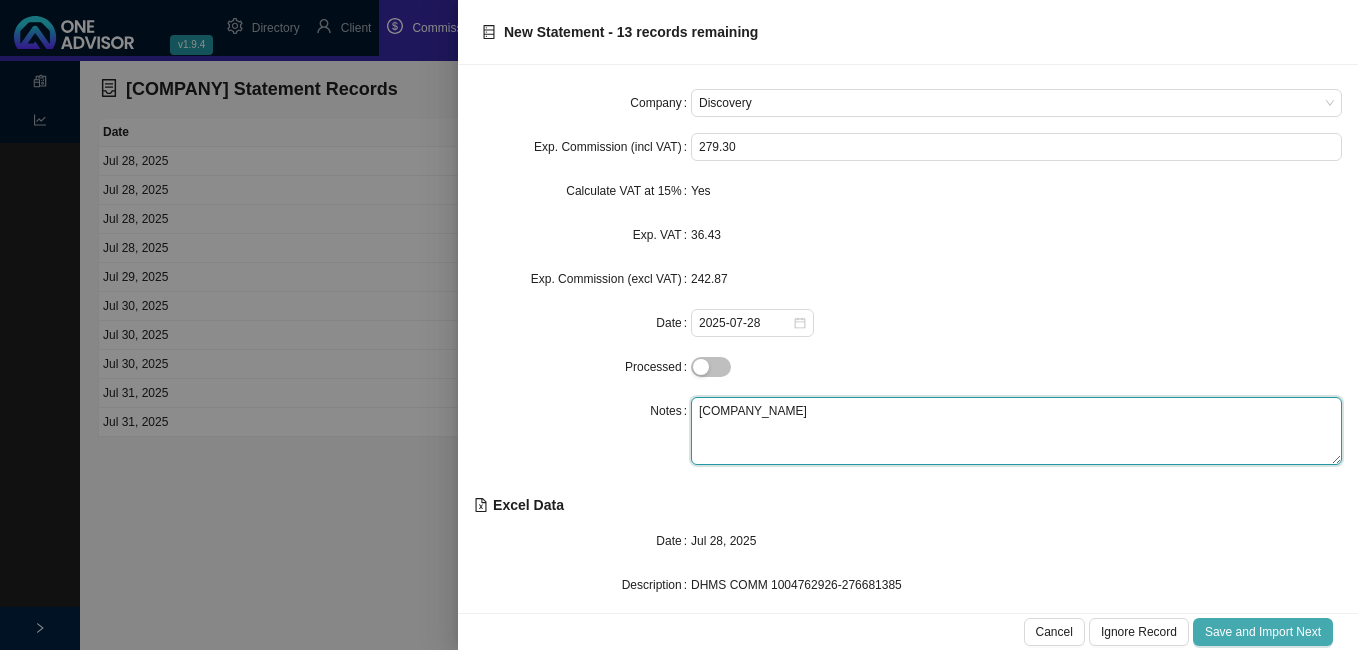 type on "[PRODUCT_NAME]" 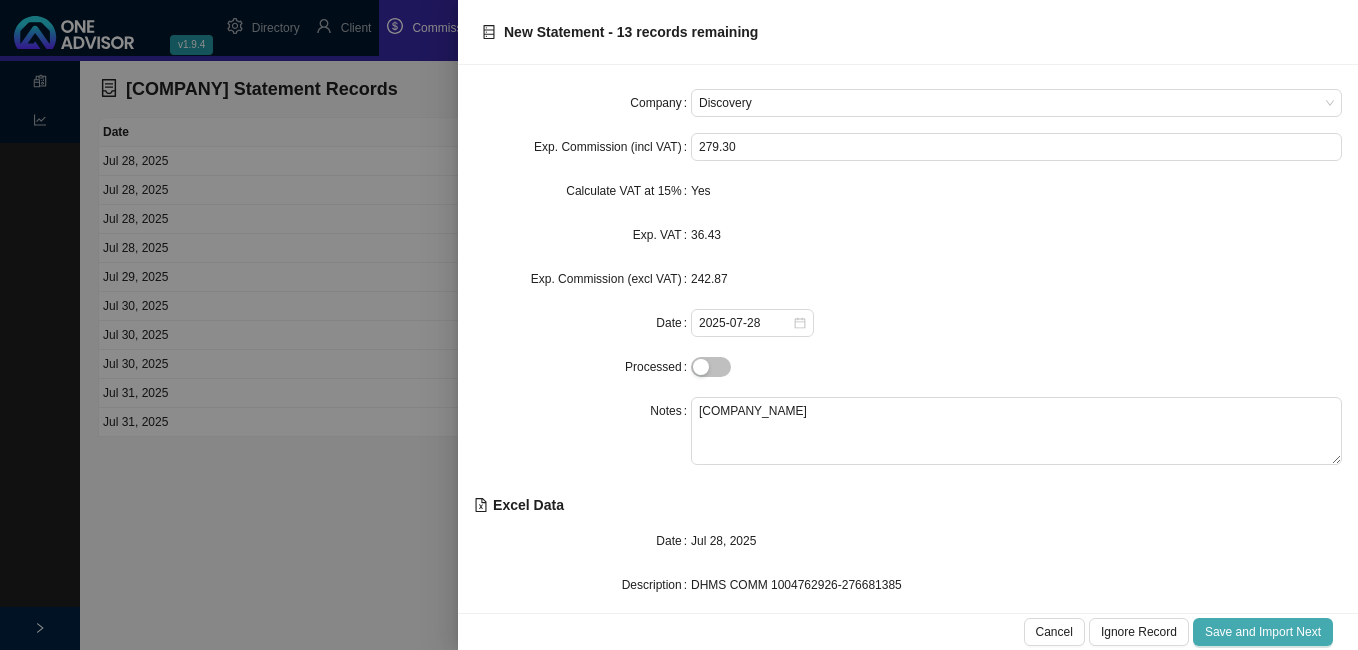 click on "Save and Import Next" at bounding box center (1263, 632) 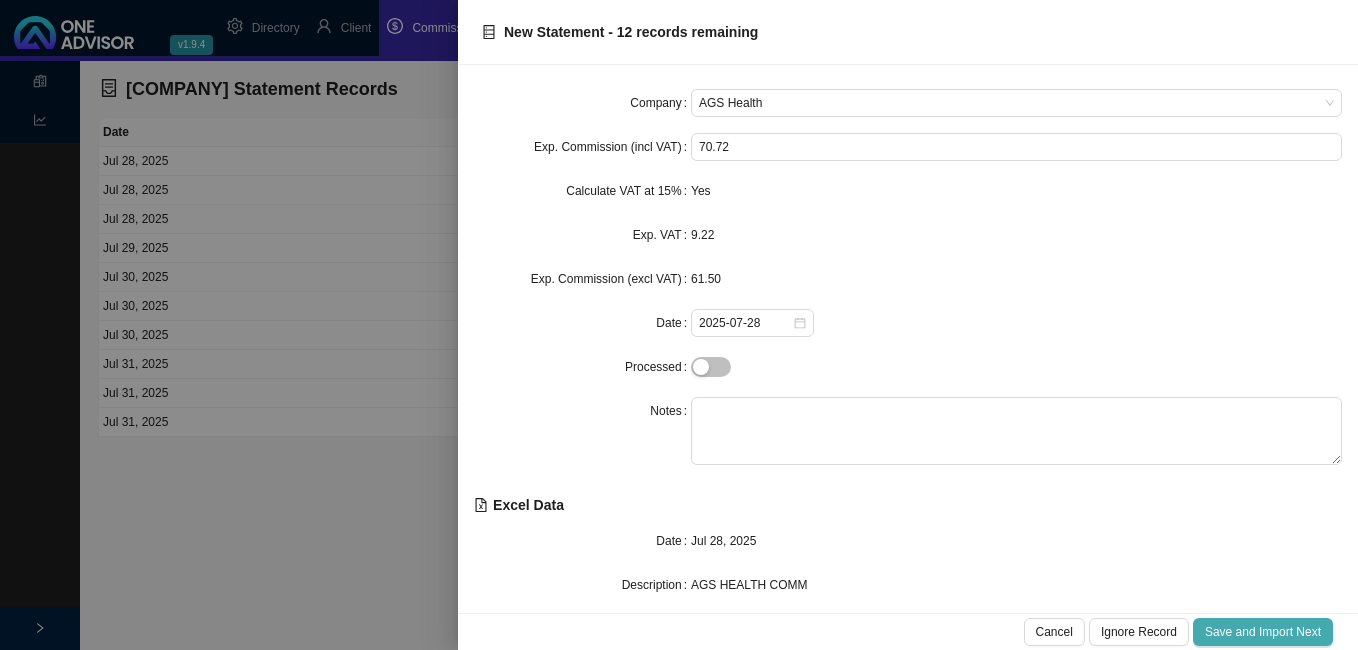 click on "Save and Import Next" at bounding box center (1263, 632) 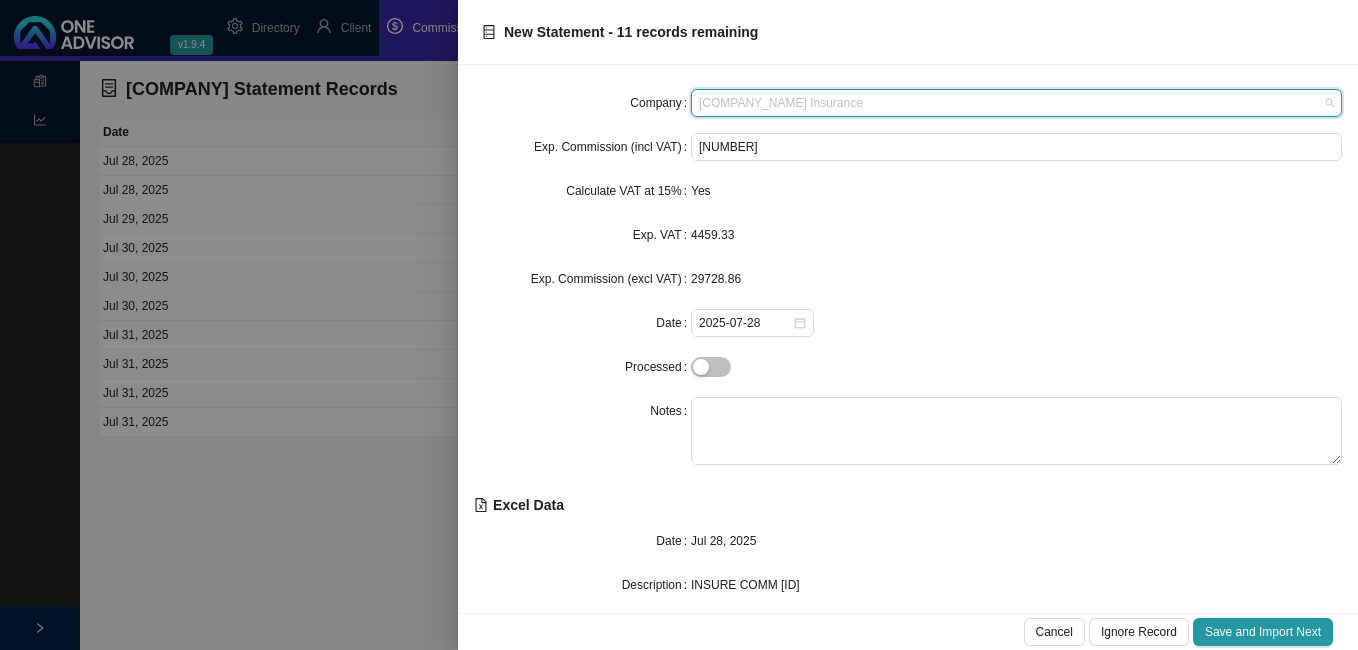 drag, startPoint x: 825, startPoint y: 104, endPoint x: 661, endPoint y: 95, distance: 164.24677 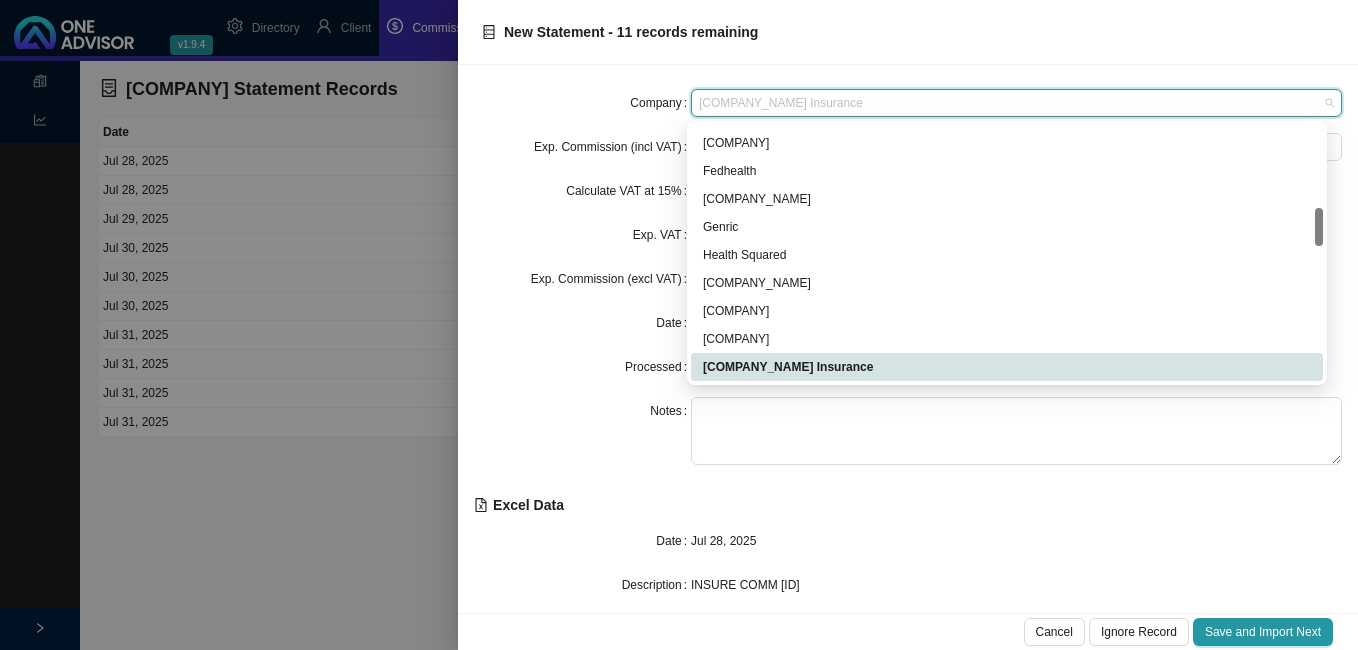 type on "[INITIAL]" 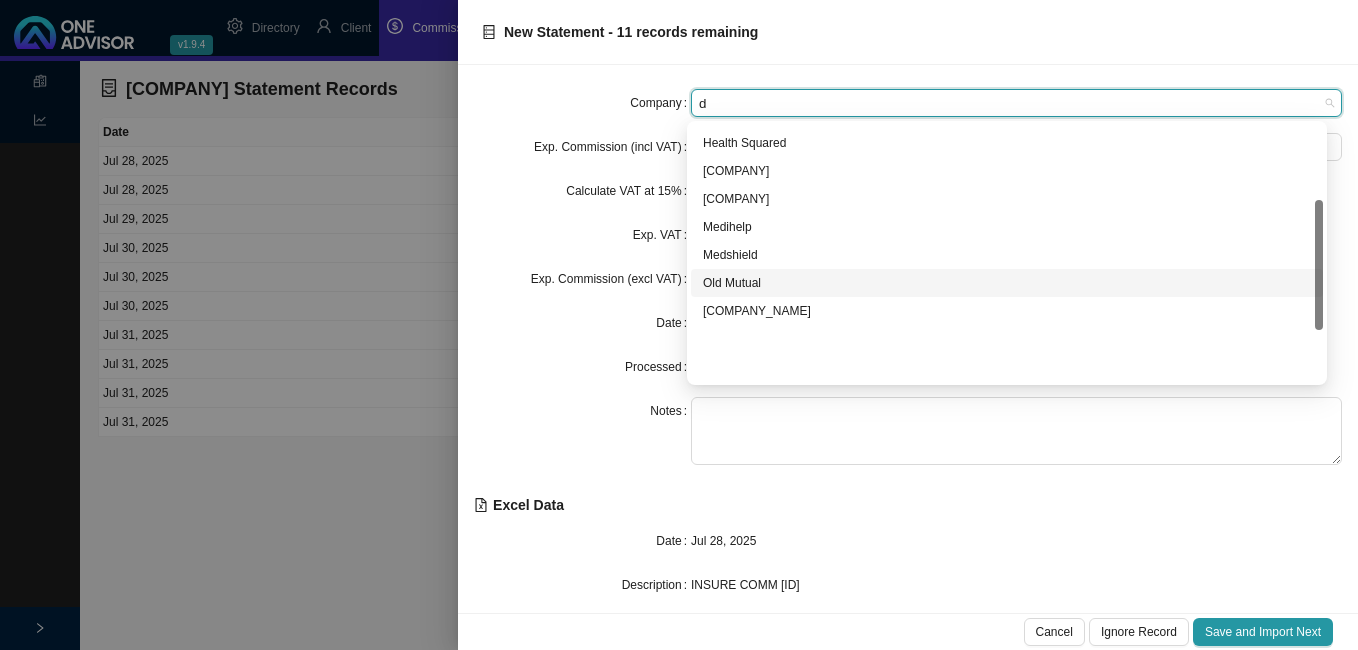 scroll, scrollTop: 148, scrollLeft: 0, axis: vertical 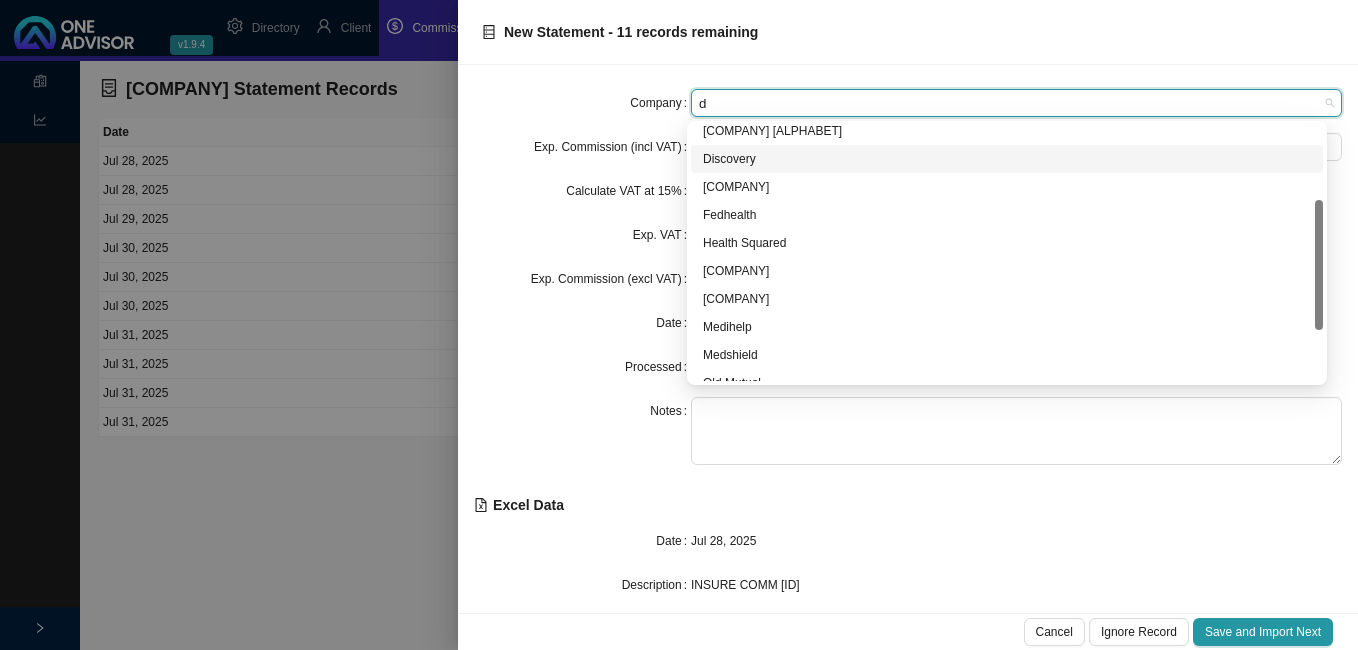 click on "[COMPANY NAME]" at bounding box center (1007, 159) 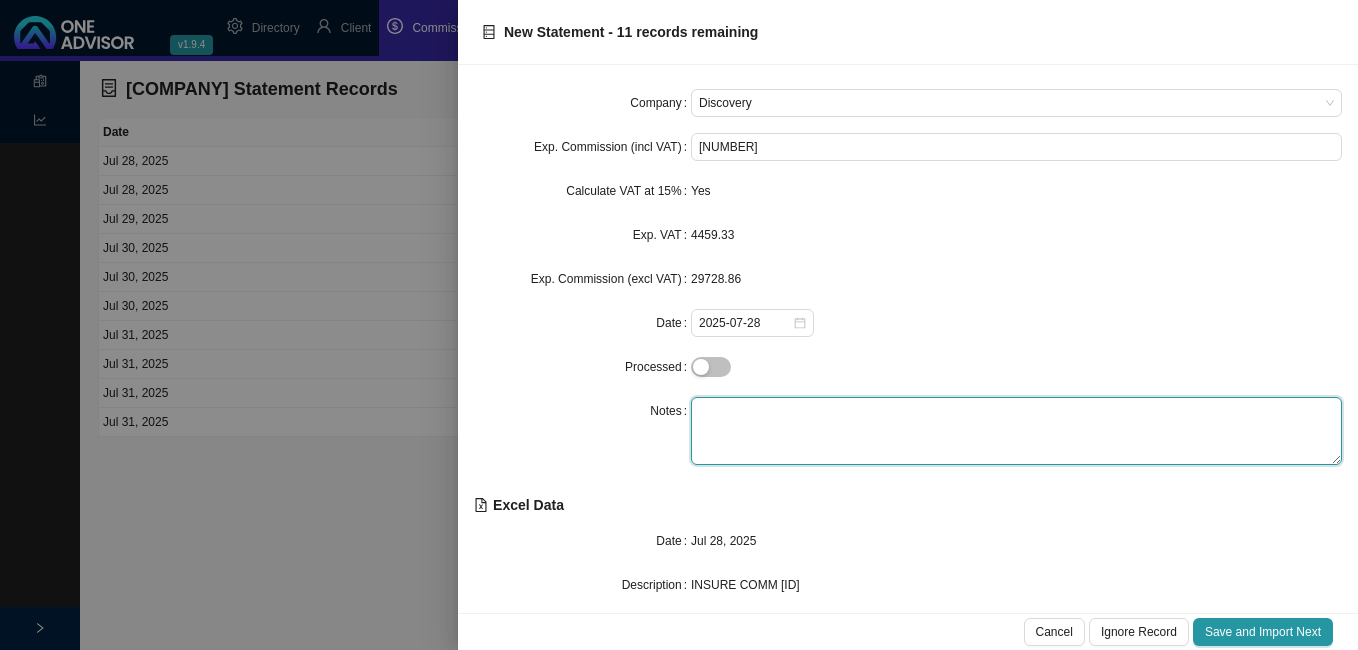 click at bounding box center (1016, 431) 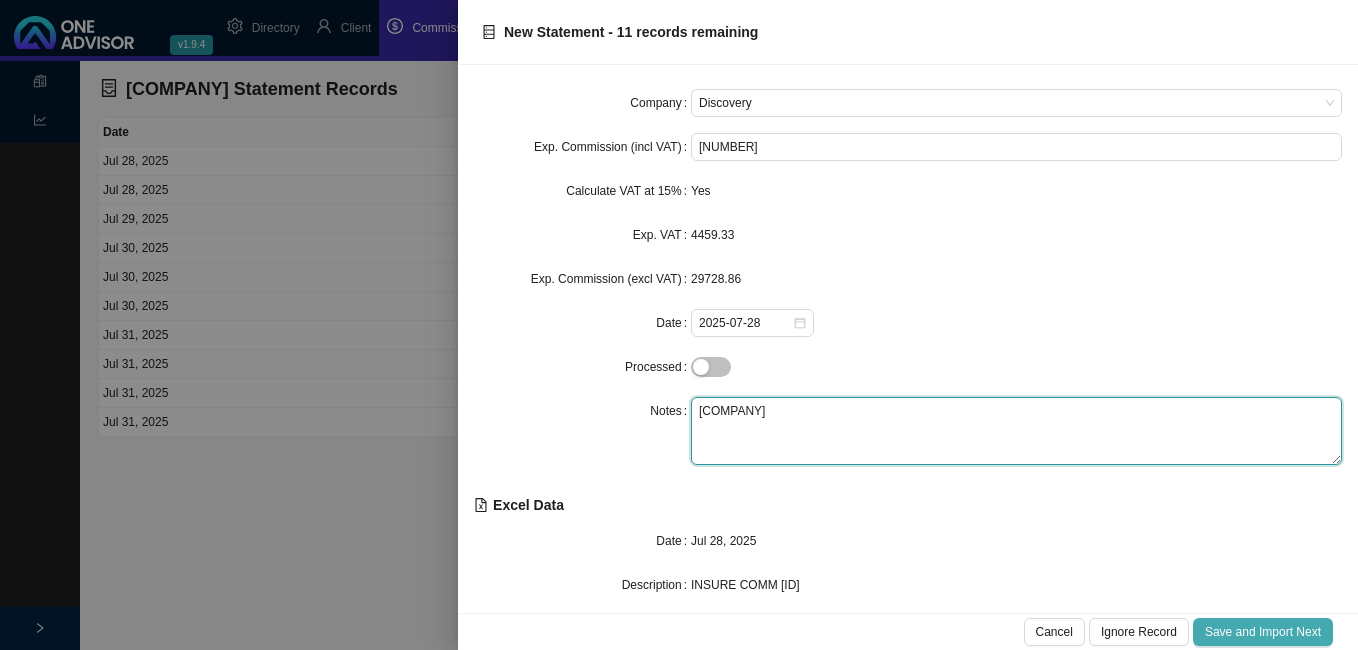 type on "[ACTION]" 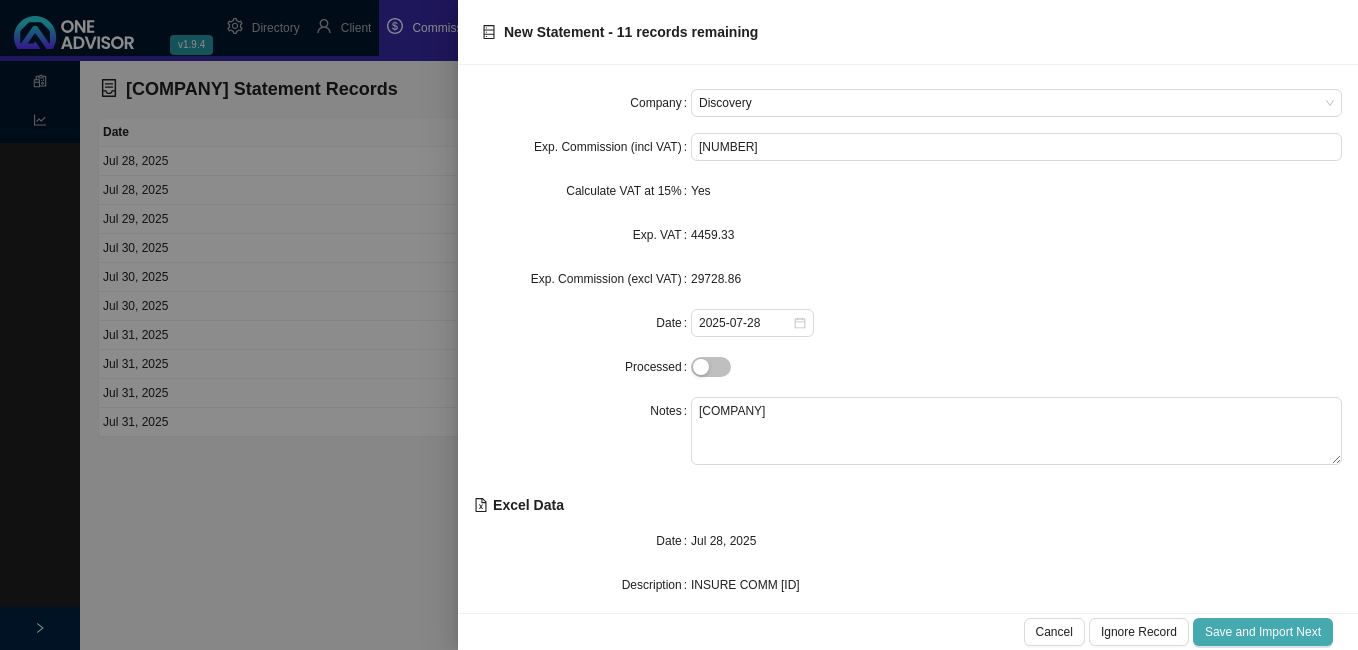 click on "Save and Import Next" at bounding box center [1263, 632] 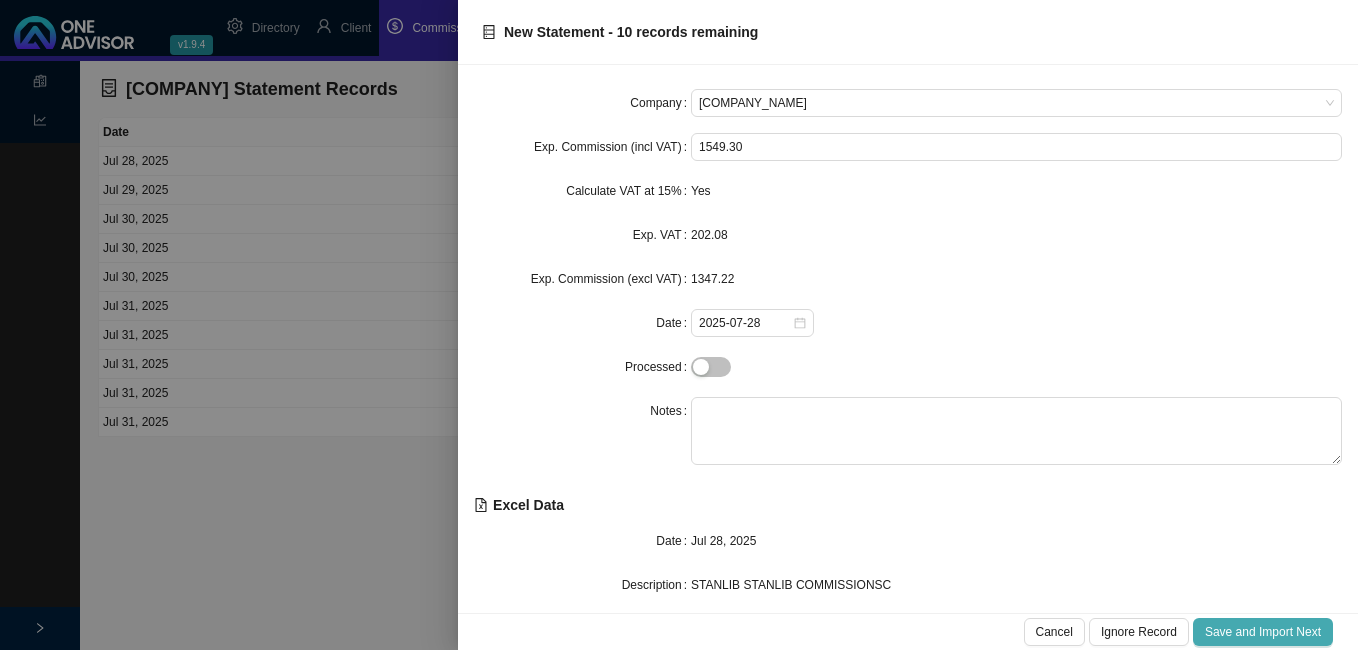 click on "Save and Import Next" at bounding box center [1263, 632] 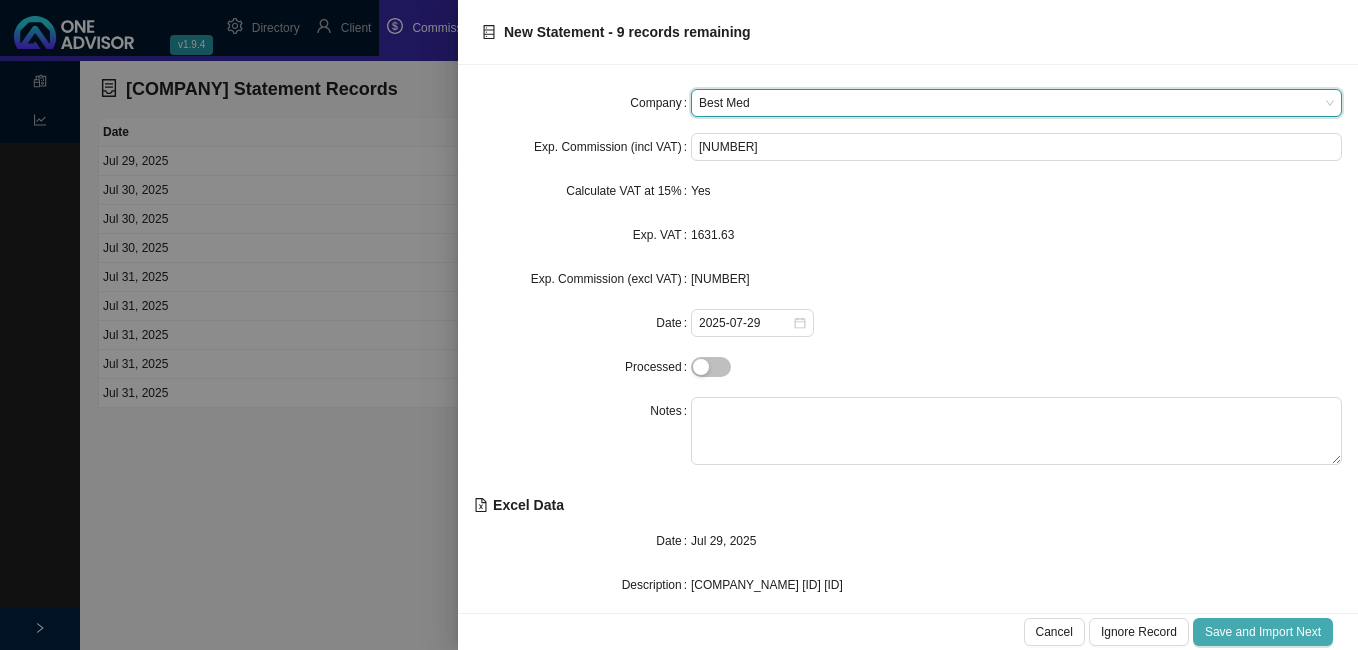 click on "Save and Import Next" at bounding box center [1263, 632] 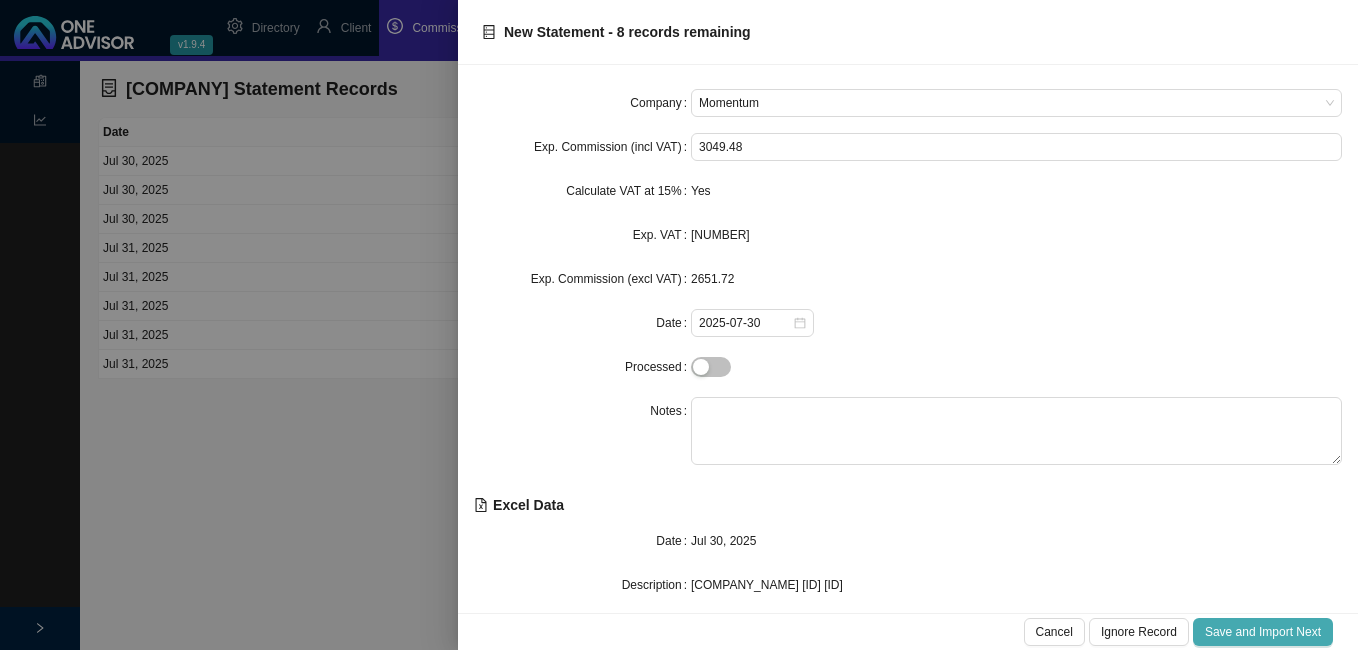 click on "Save and Import Next" at bounding box center (1263, 632) 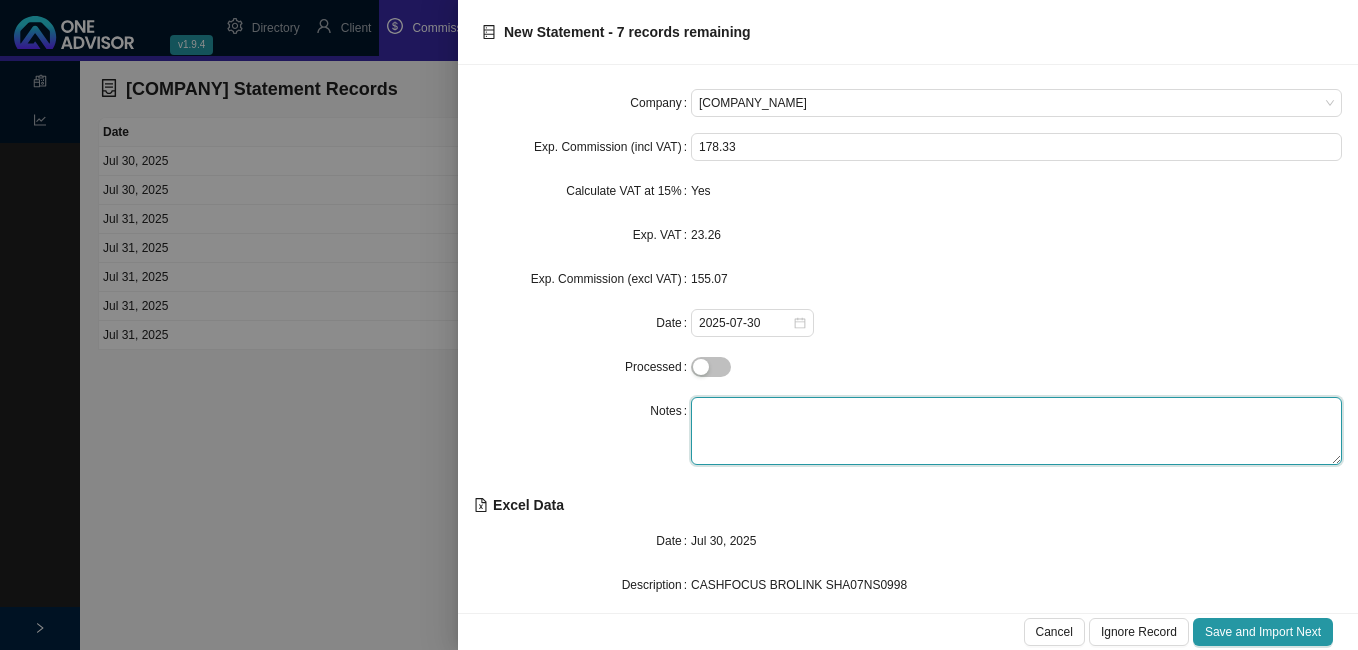 click at bounding box center (1016, 431) 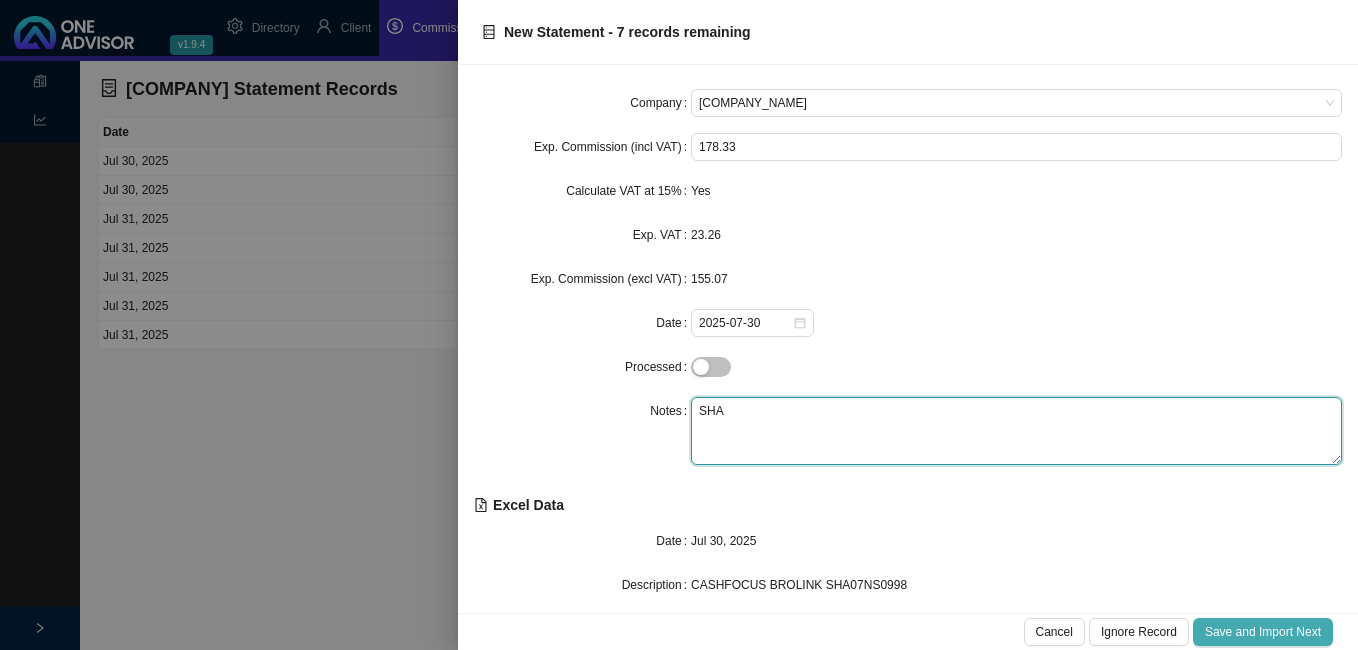 type on "SHA" 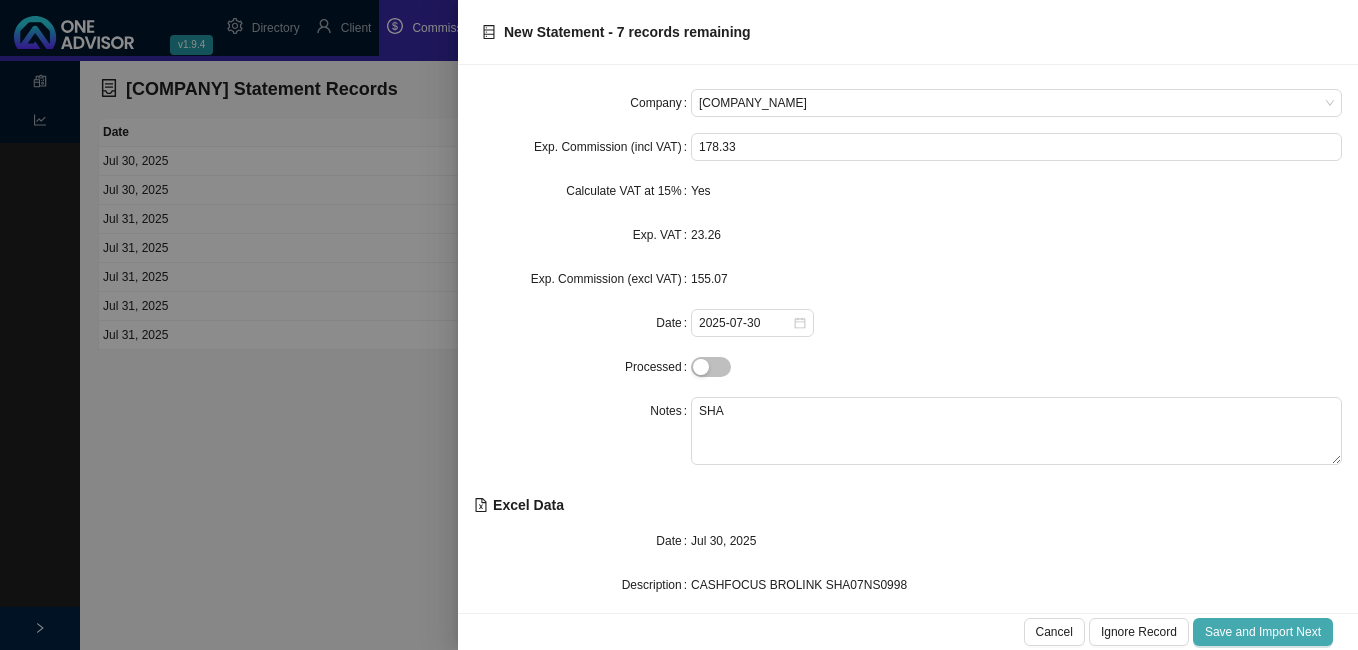 click on "Save and Import Next" at bounding box center (1263, 632) 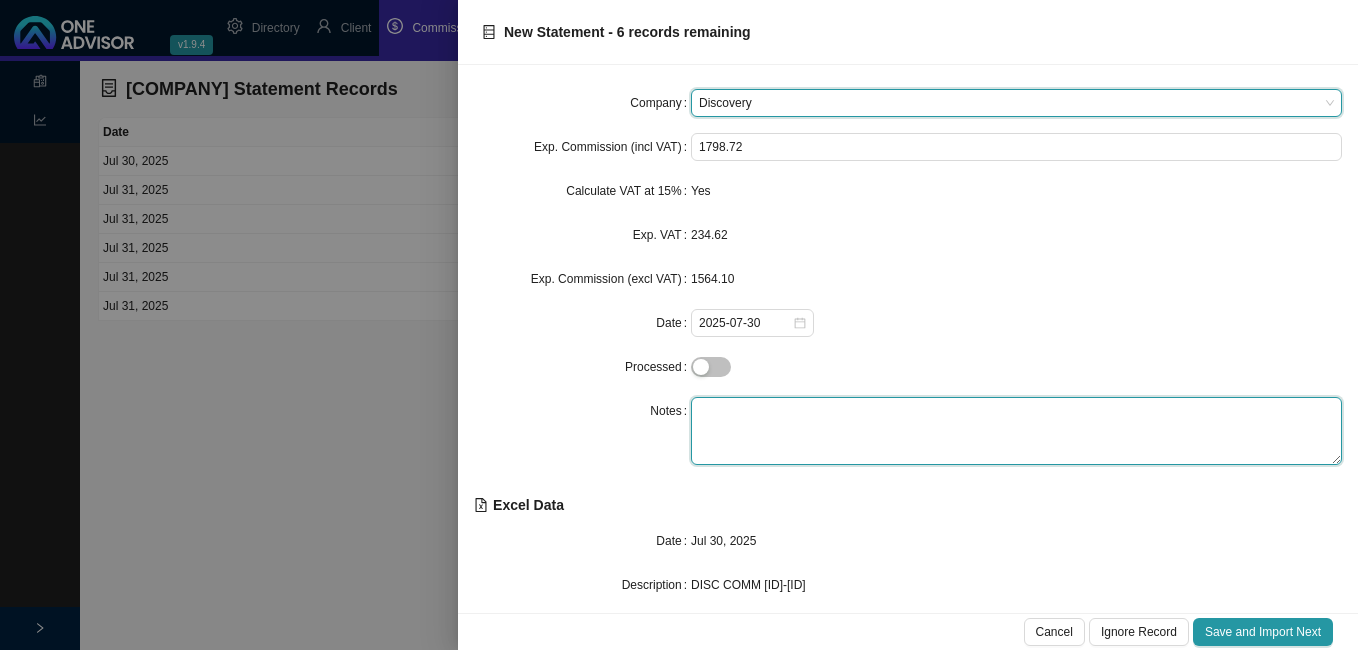 drag, startPoint x: 807, startPoint y: 411, endPoint x: 796, endPoint y: 407, distance: 11.7046995 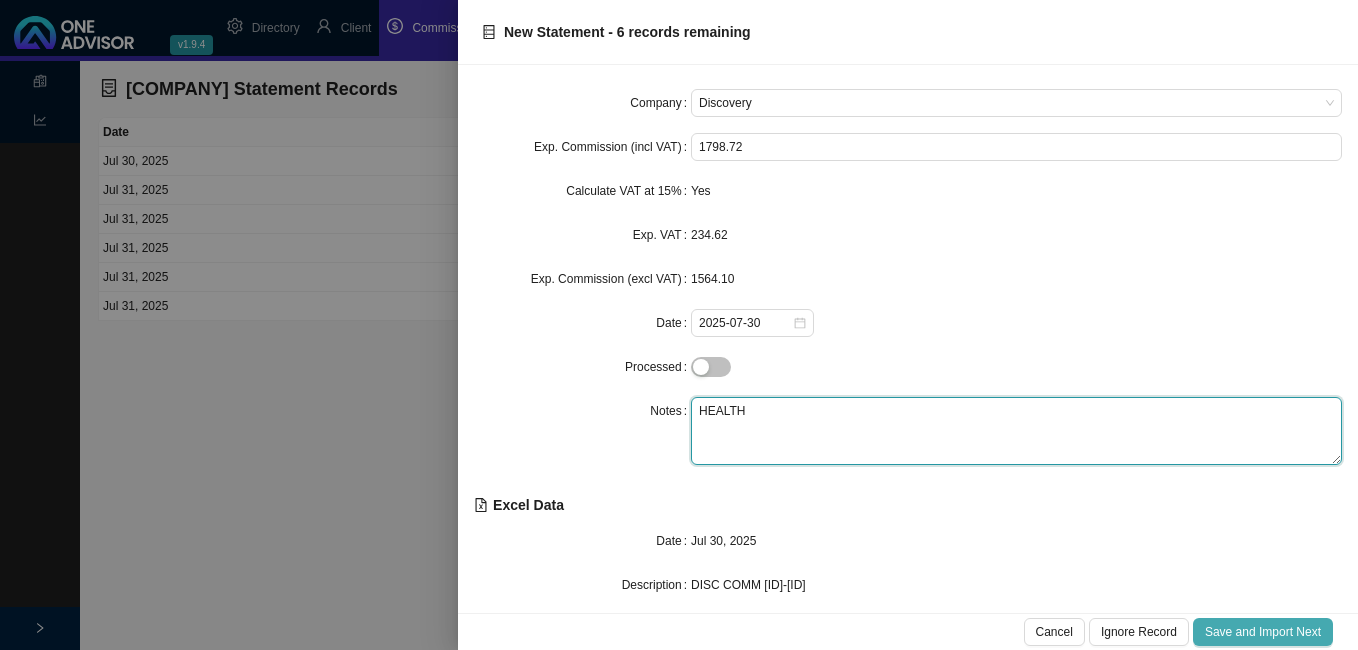 type on "HEALTH" 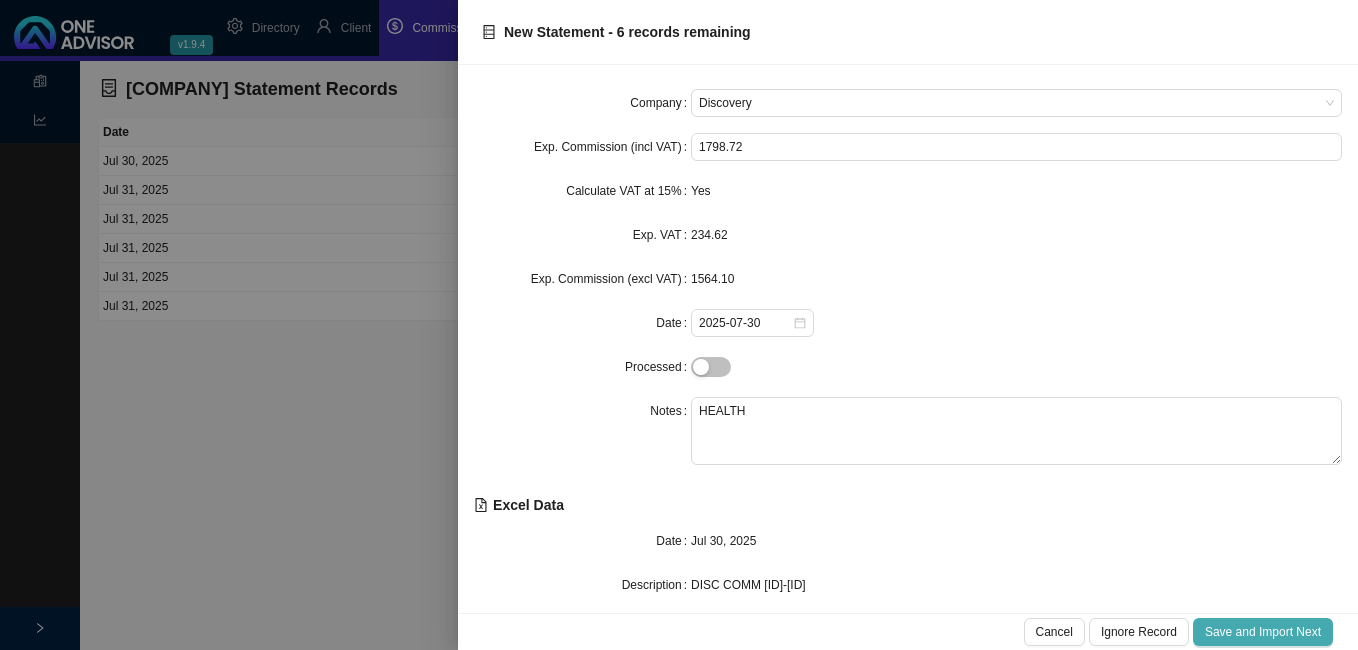 click on "Save and Import Next" at bounding box center [1263, 632] 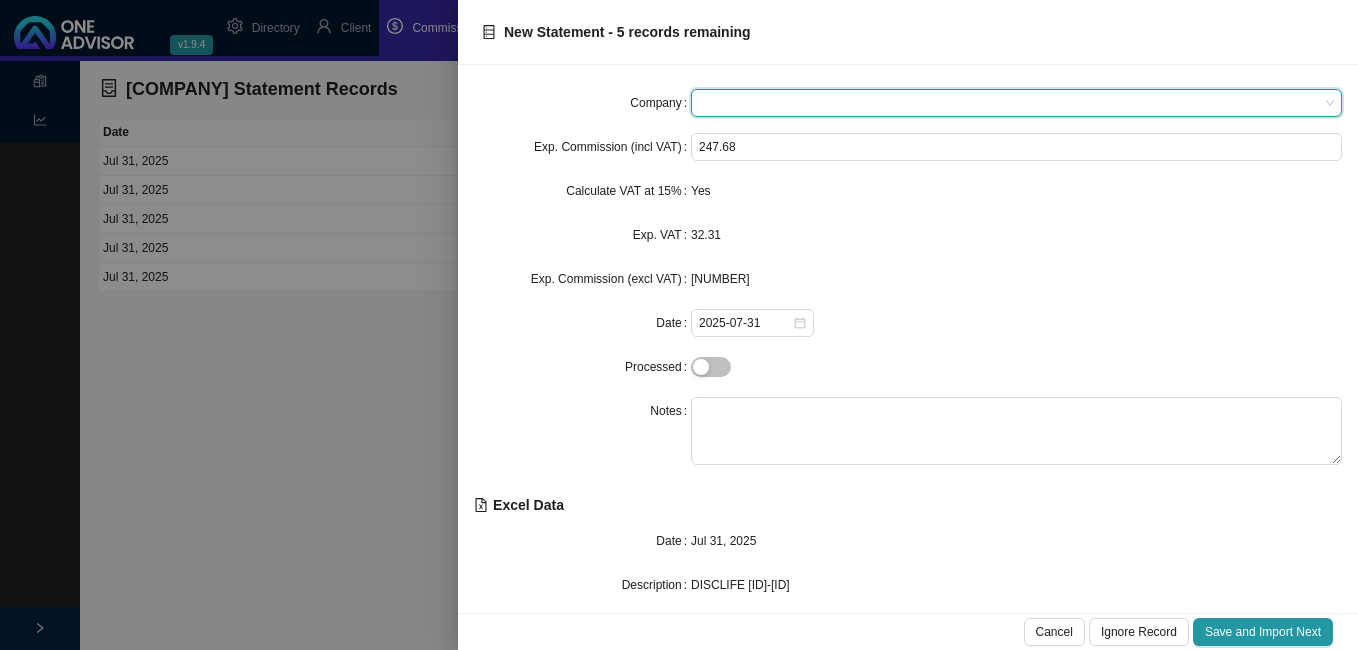 type on "[INITIAL]" 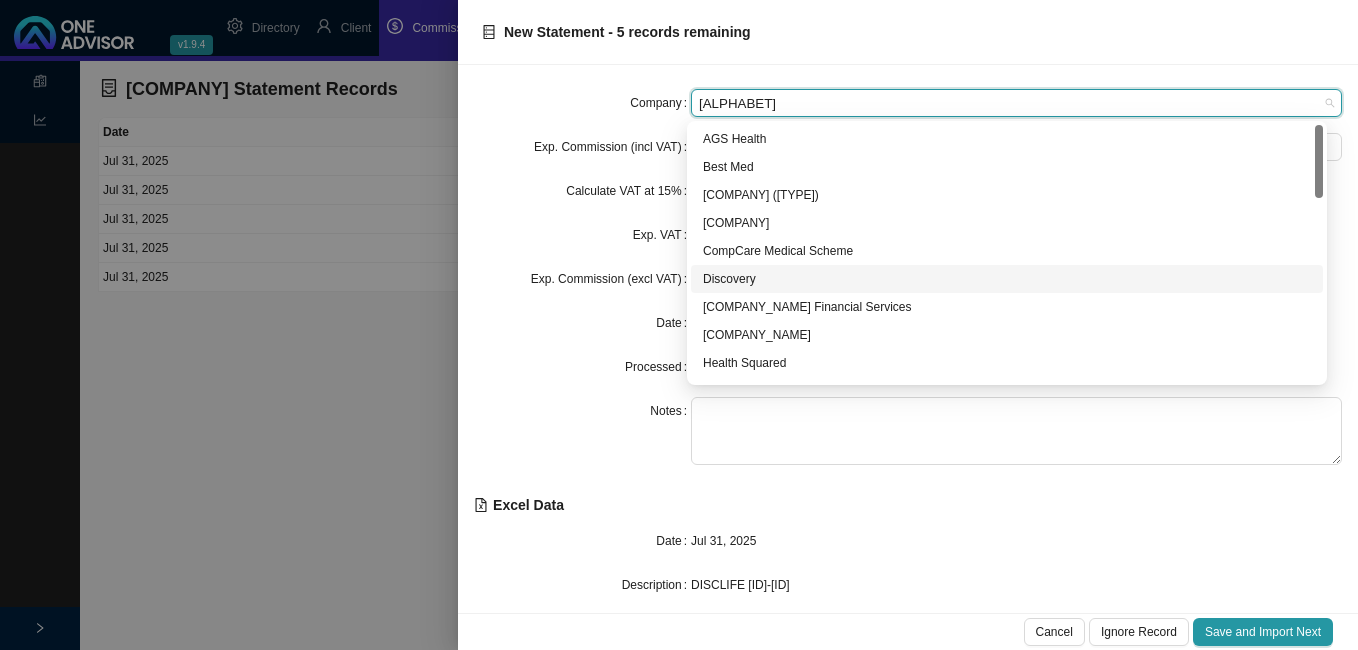 click on "[COMPANY NAME]" at bounding box center [1007, 279] 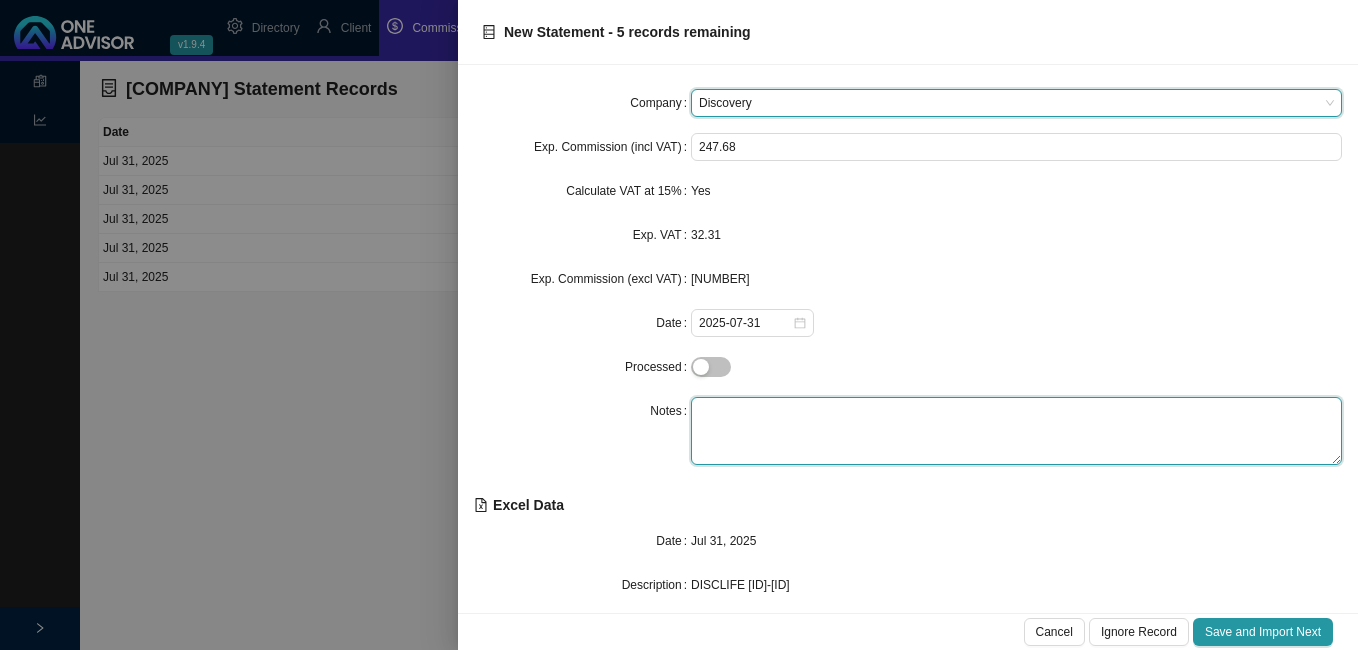click at bounding box center (1016, 431) 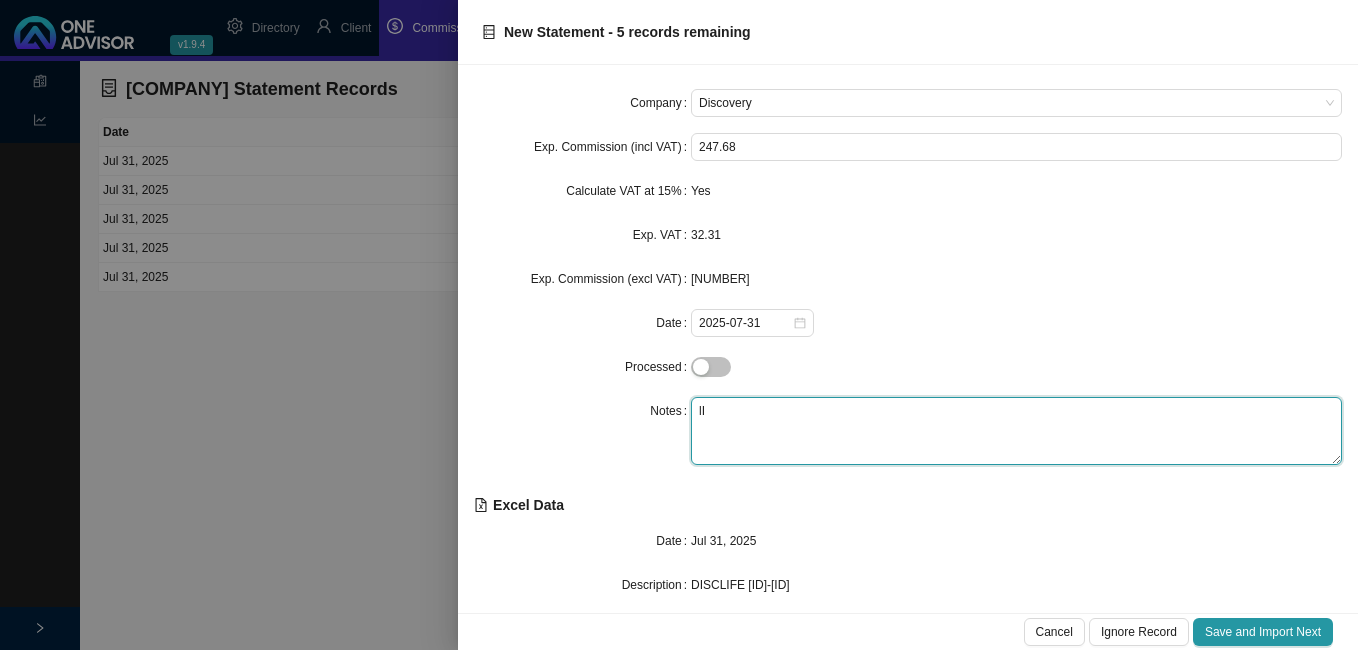type on "l" 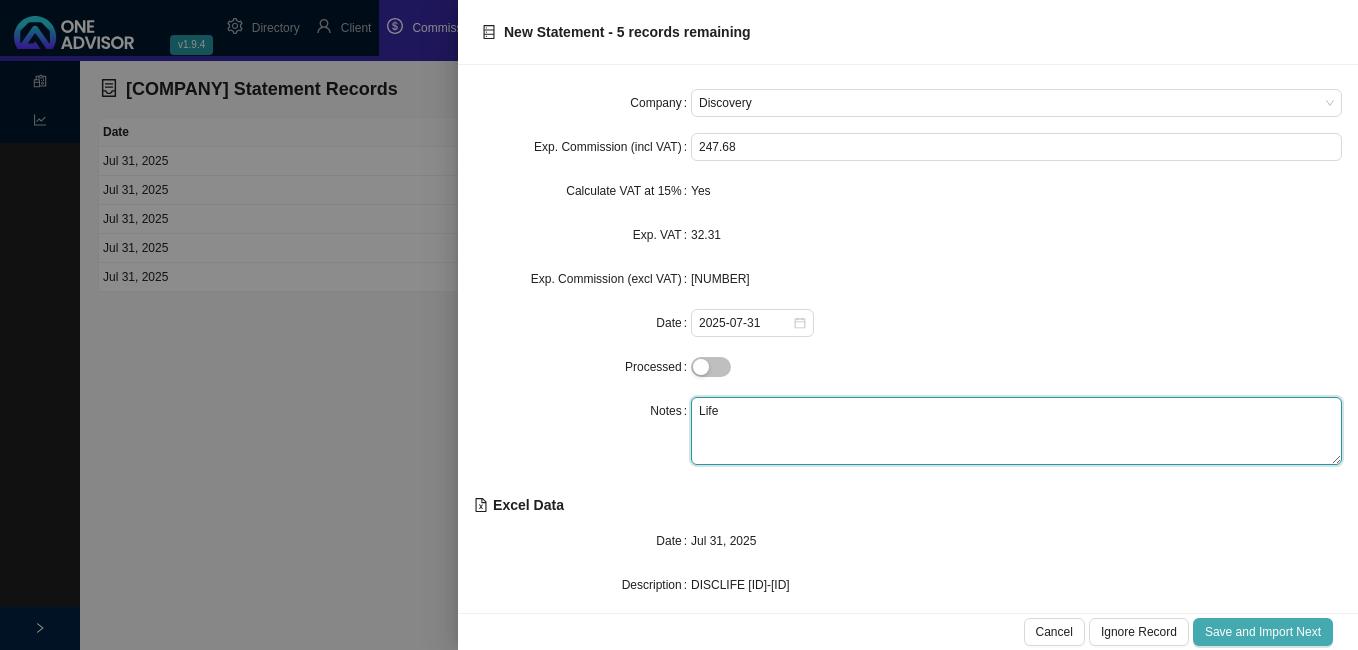 type on "Life" 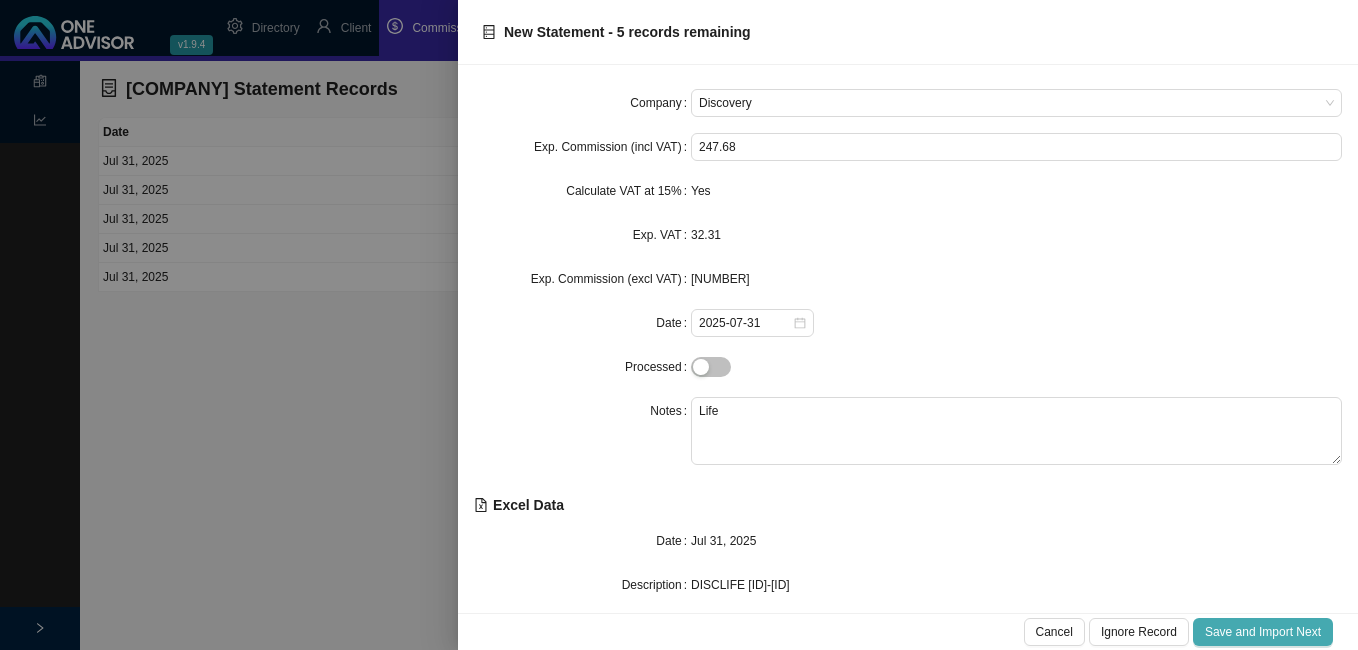 click on "Save and Import Next" at bounding box center [1263, 632] 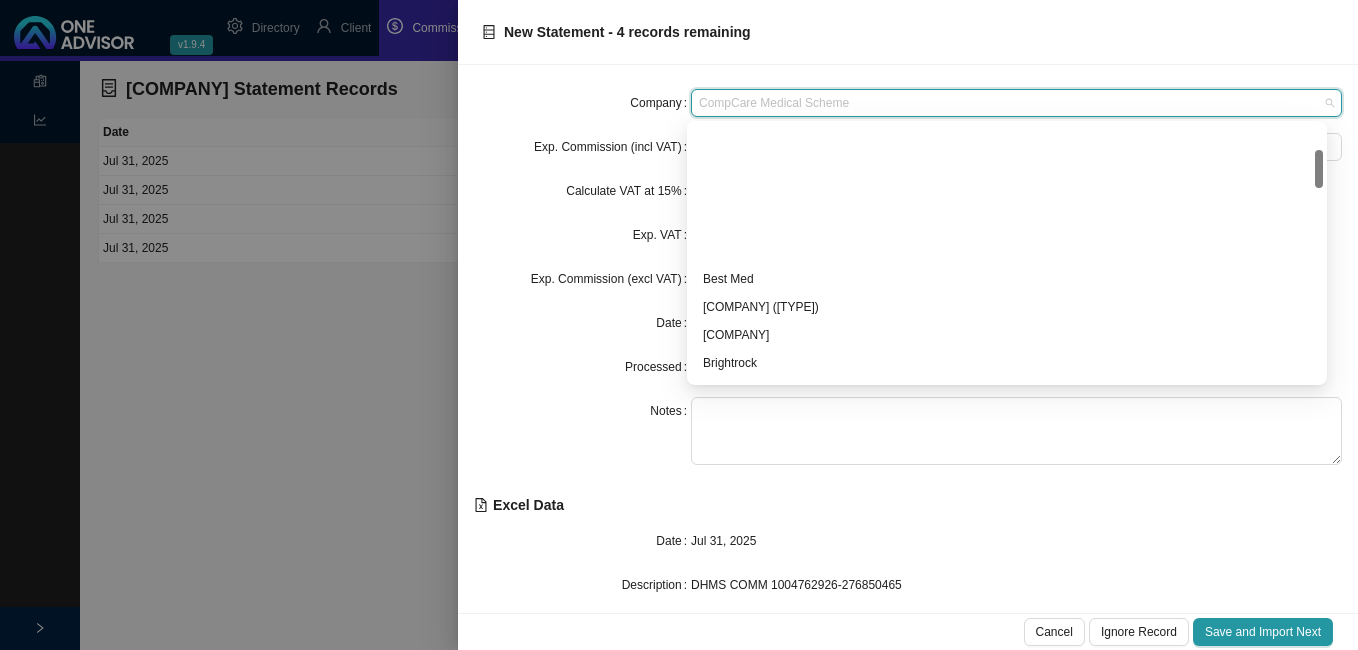 scroll, scrollTop: 164, scrollLeft: 0, axis: vertical 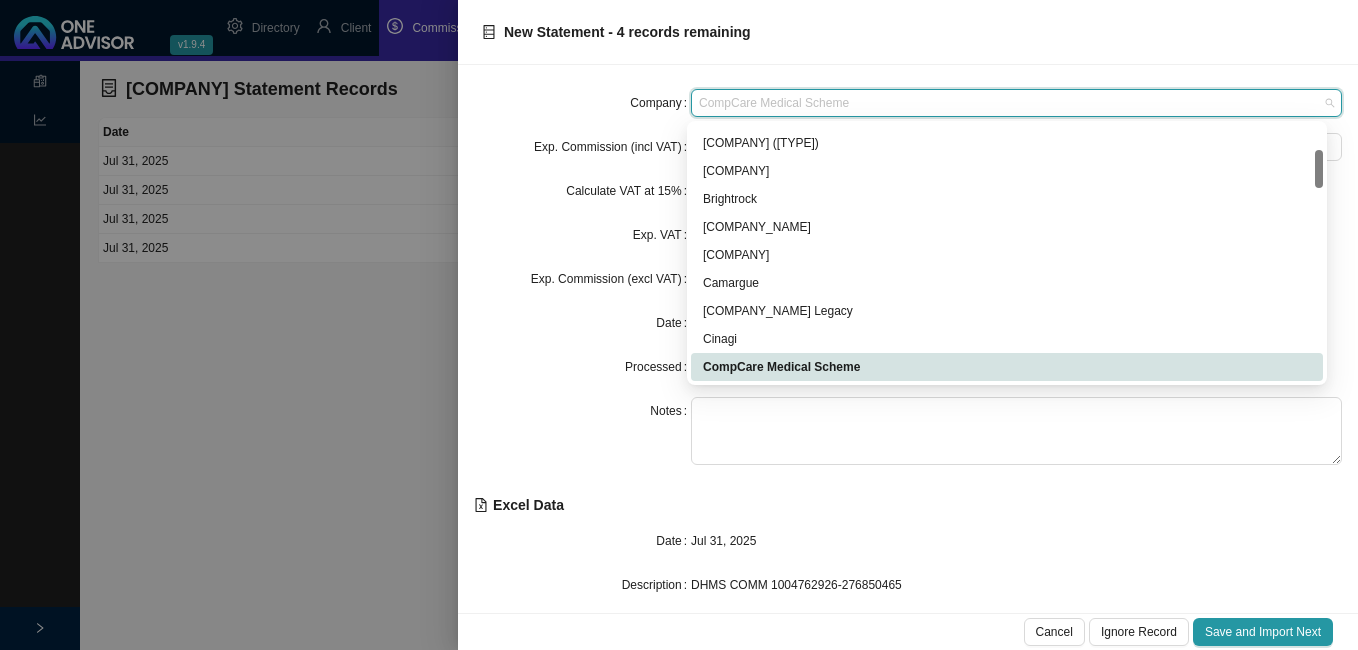 drag, startPoint x: 850, startPoint y: 100, endPoint x: 678, endPoint y: 70, distance: 174.59668 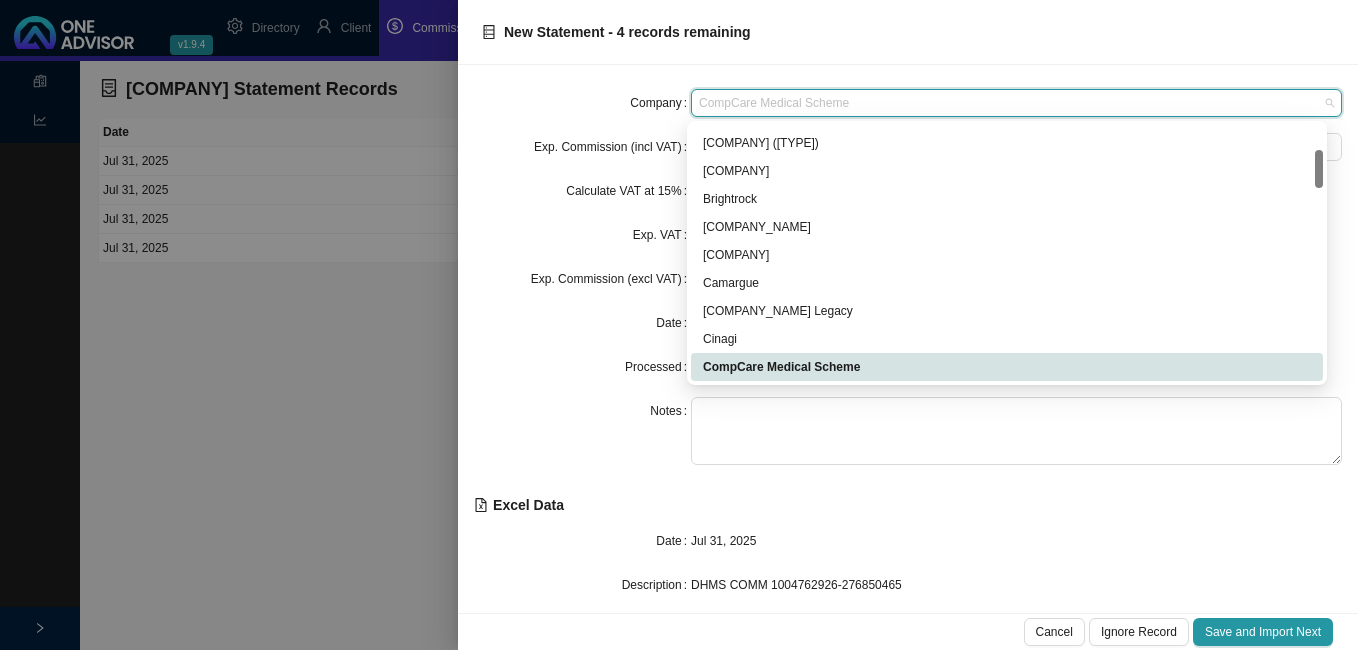 type on "[INITIAL]" 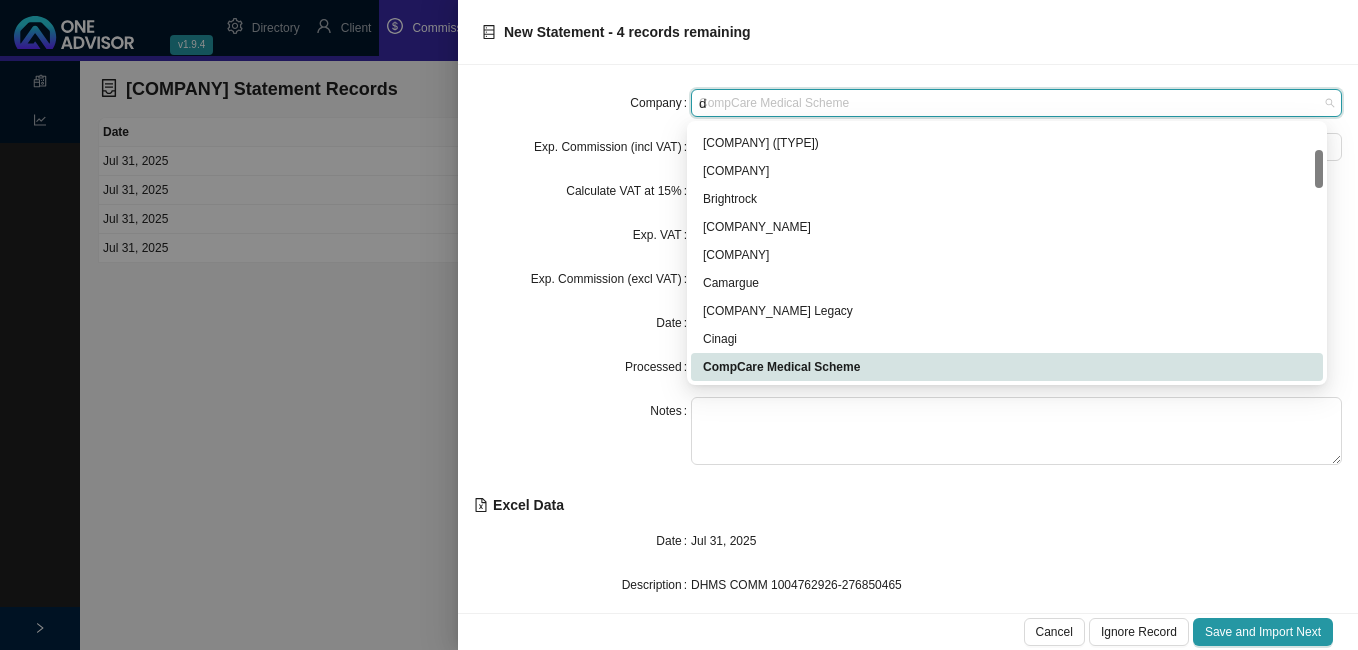 scroll, scrollTop: 112, scrollLeft: 0, axis: vertical 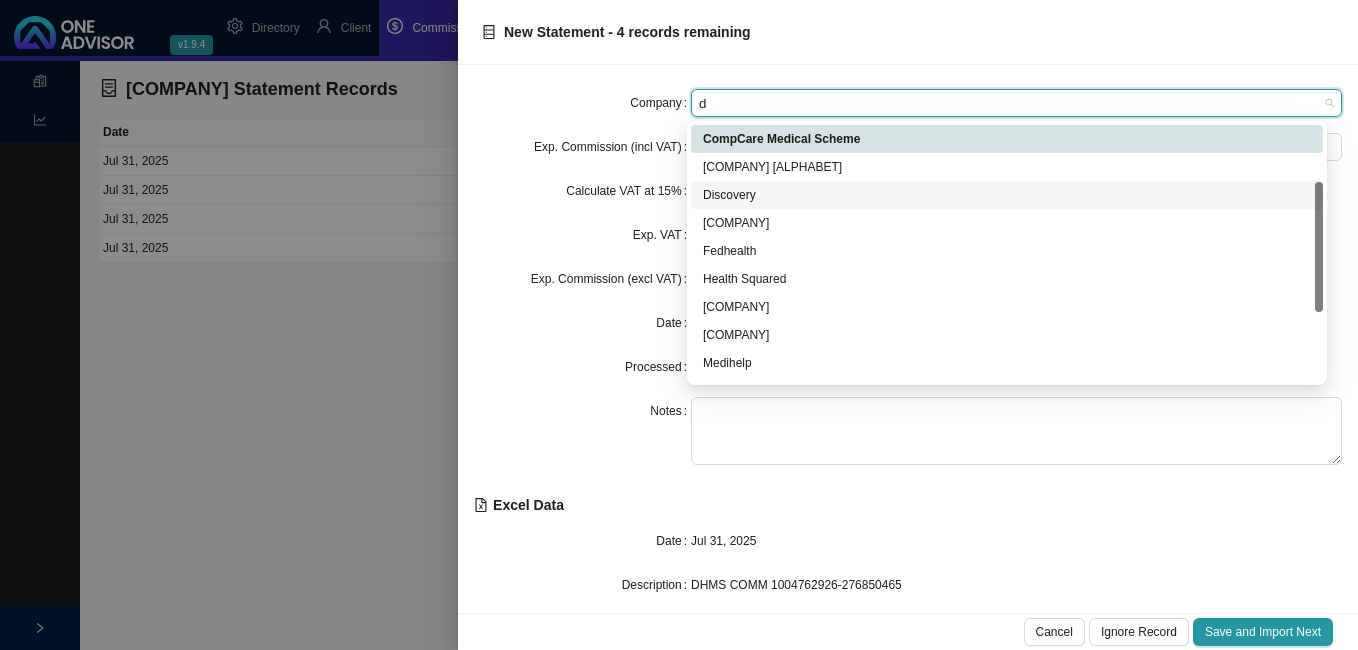 click on "[COMPANY NAME]" at bounding box center [1007, 195] 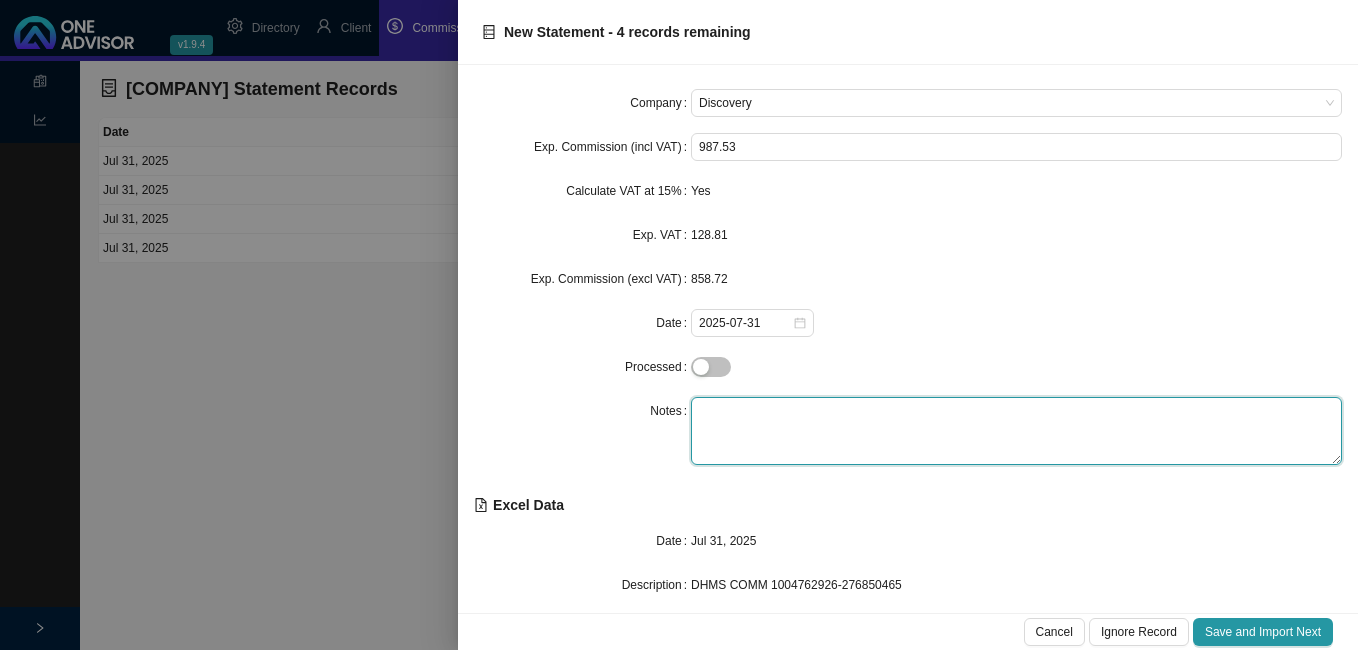 click at bounding box center [1016, 431] 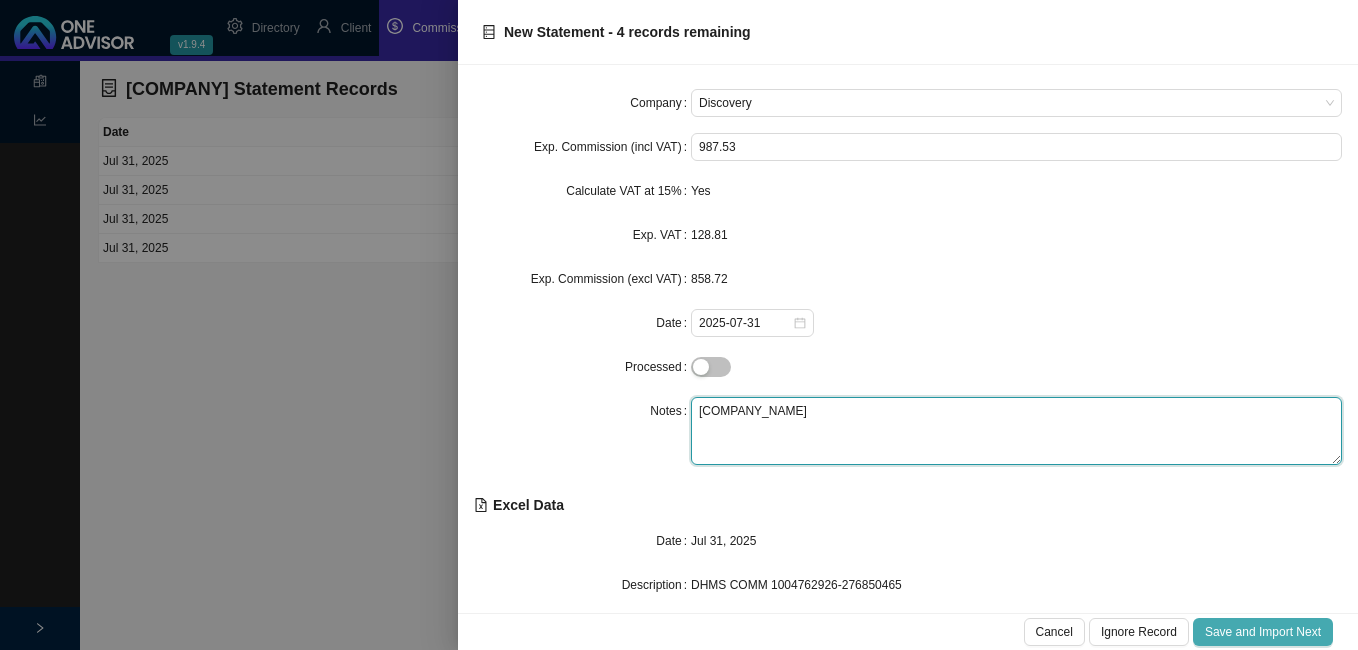 type on "[PRODUCT_NAME]" 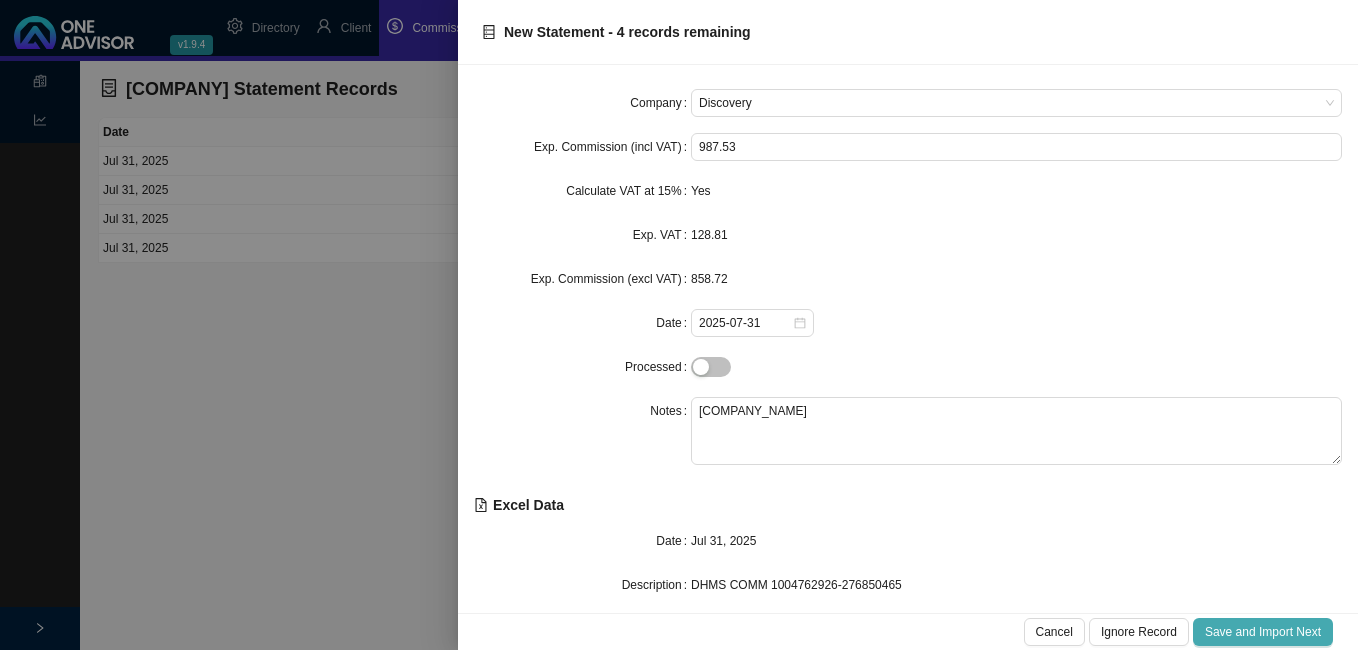 click on "Save and Import Next" at bounding box center [1263, 632] 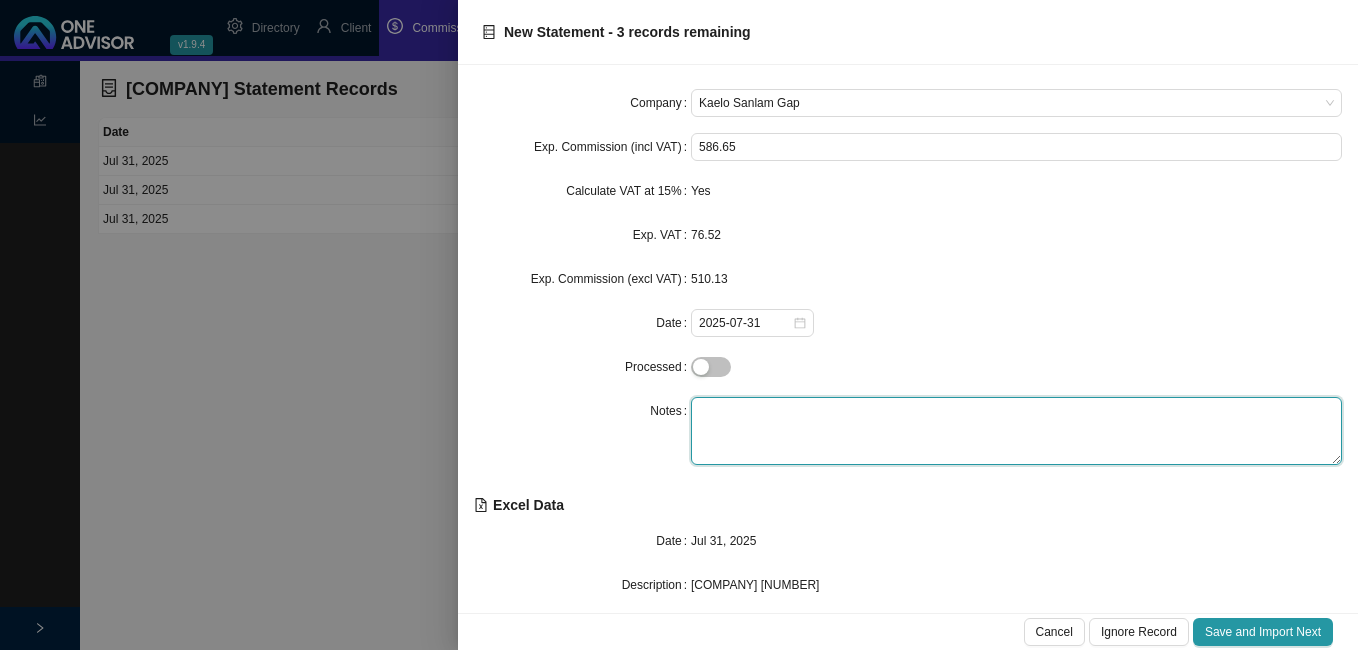 click at bounding box center (1016, 431) 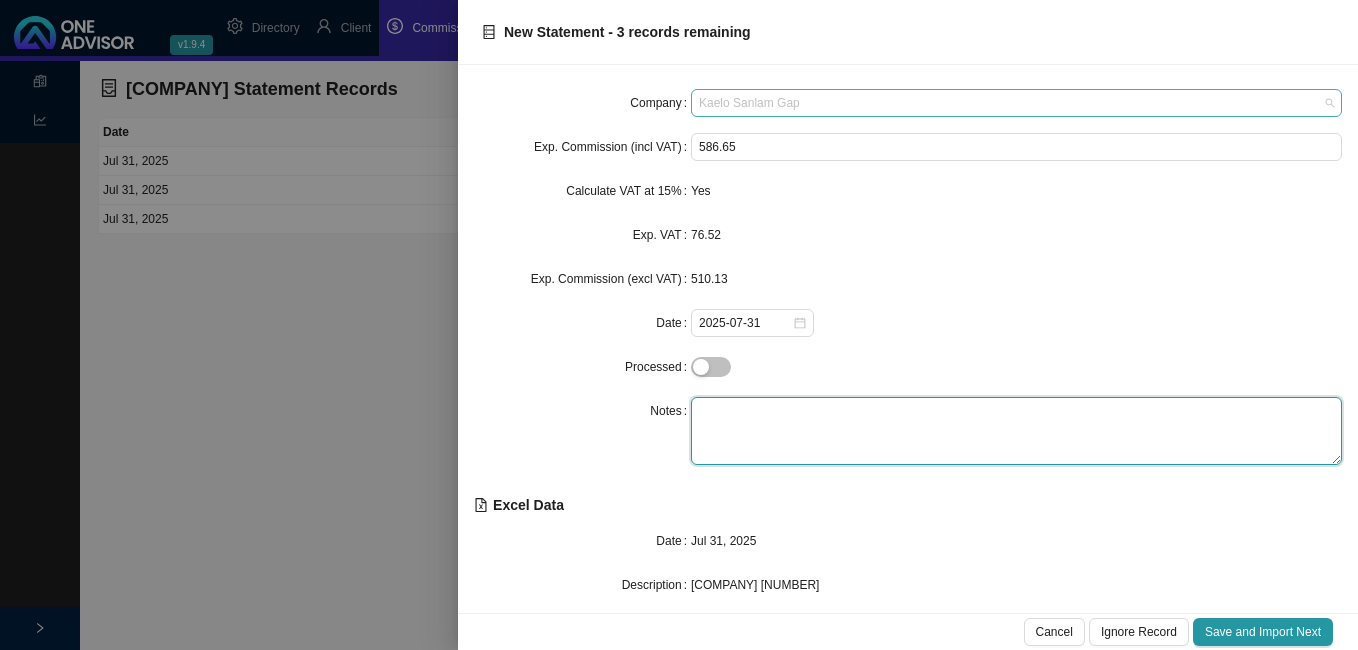 click on "Kaelo Sanlam Gap" at bounding box center [1016, 103] 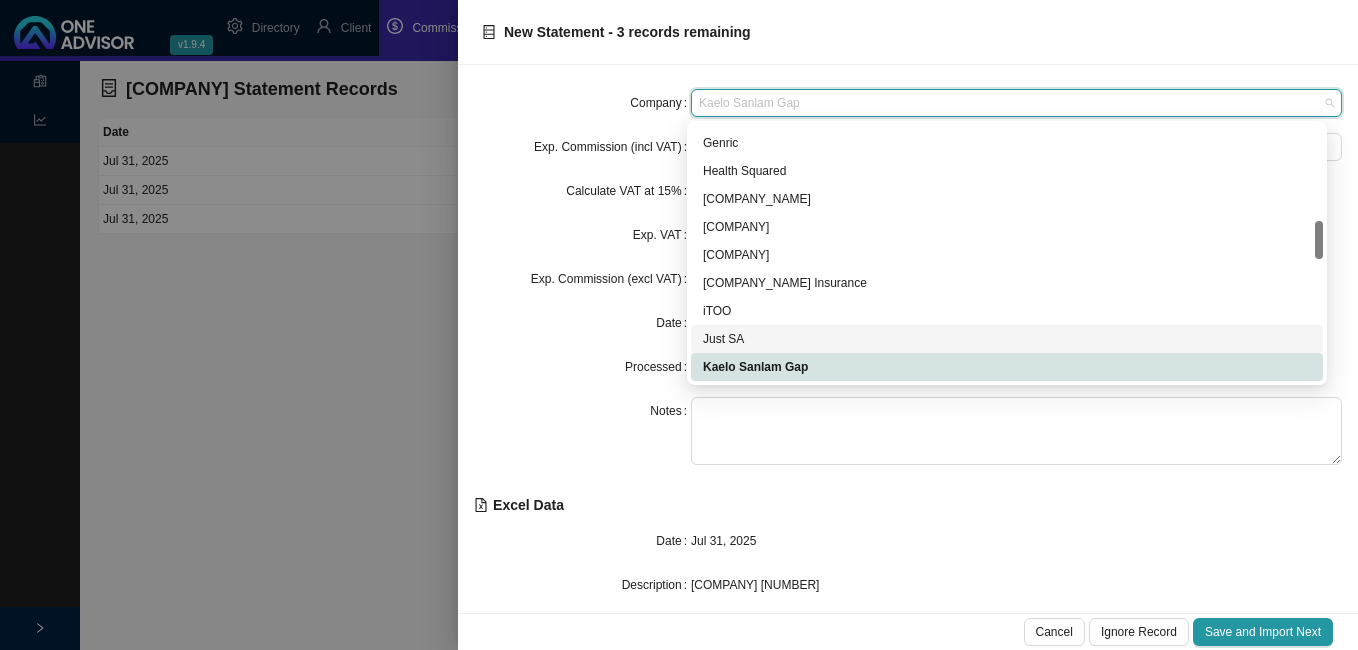 scroll, scrollTop: 740, scrollLeft: 0, axis: vertical 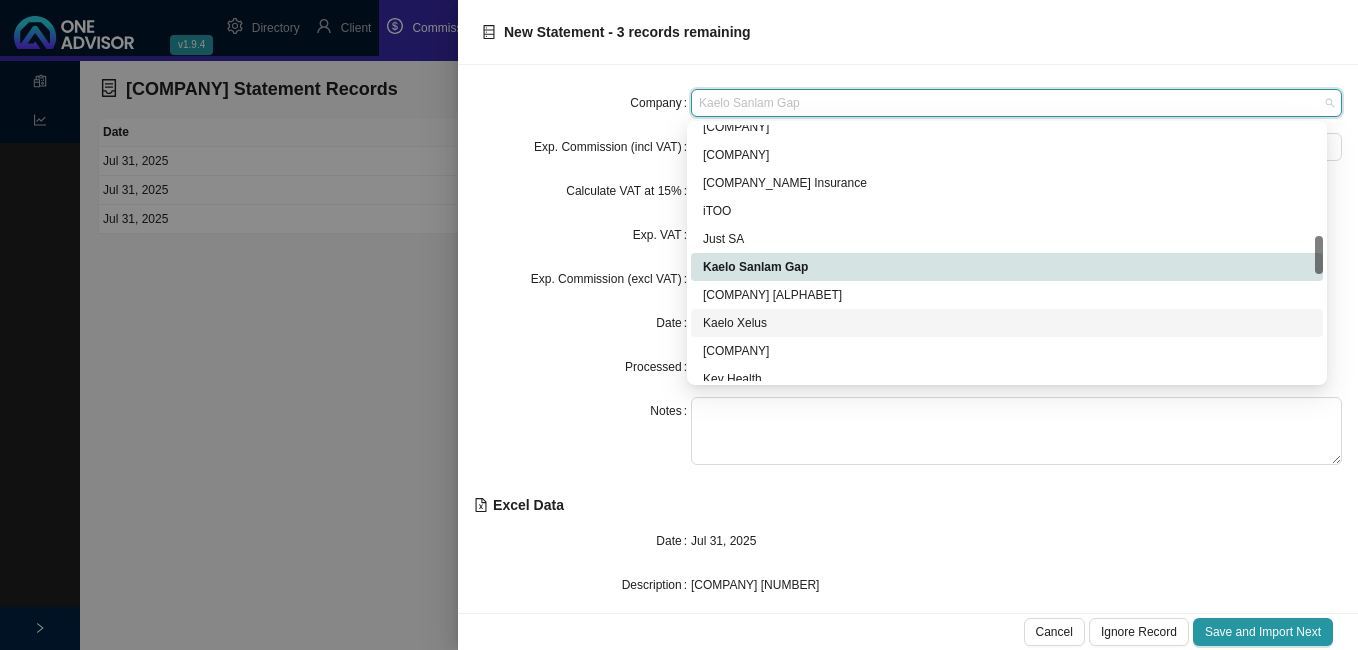 click on "[FIRST] [LAST]" at bounding box center [1007, 323] 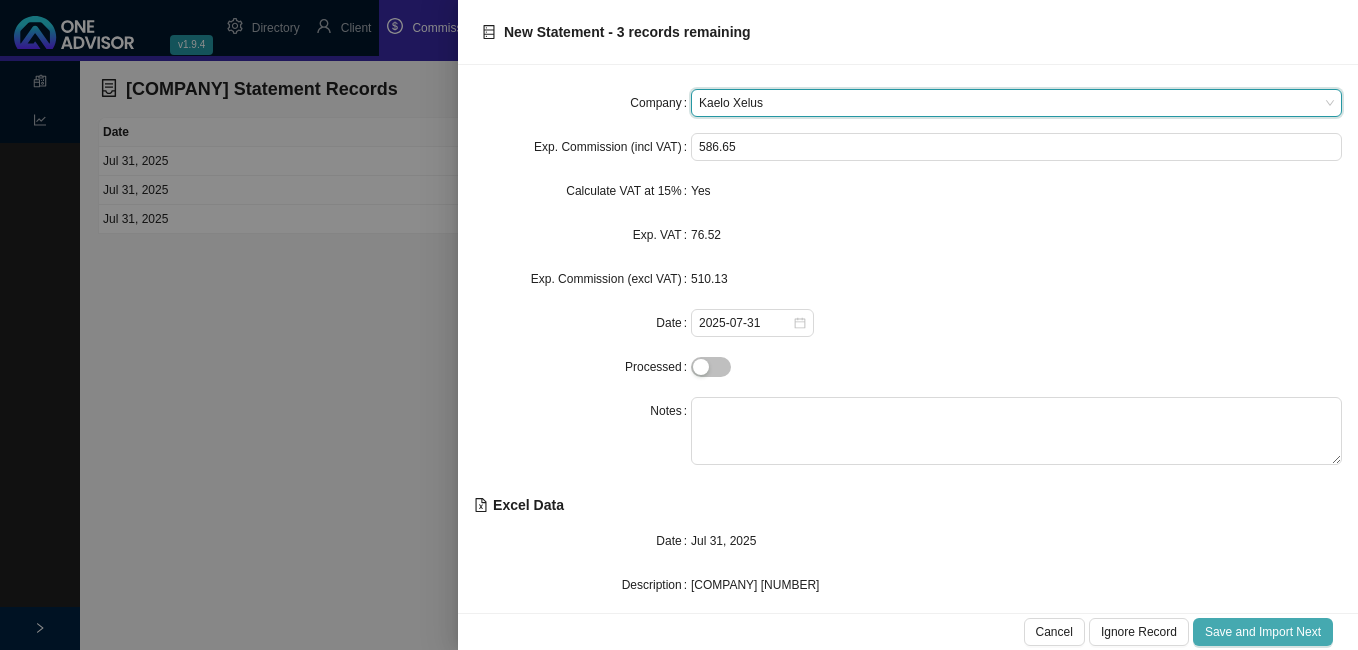 click on "Save and Import Next" at bounding box center [1263, 632] 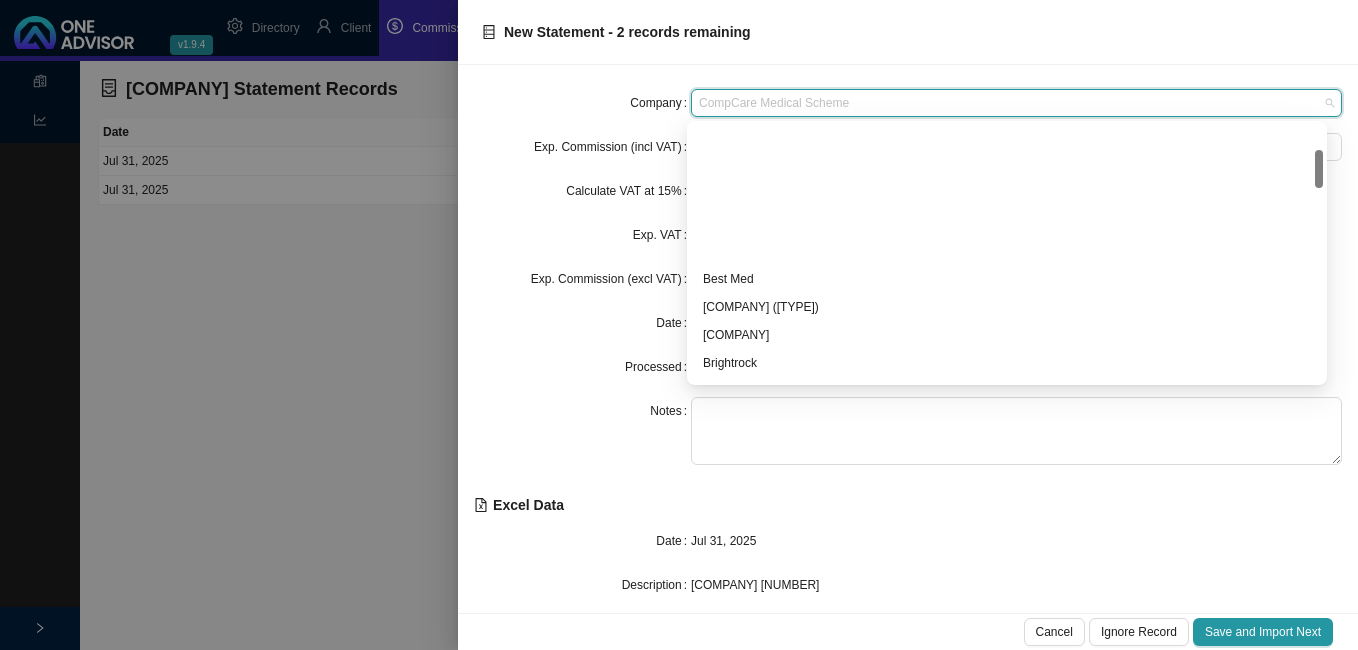 drag, startPoint x: 884, startPoint y: 107, endPoint x: 690, endPoint y: 86, distance: 195.13329 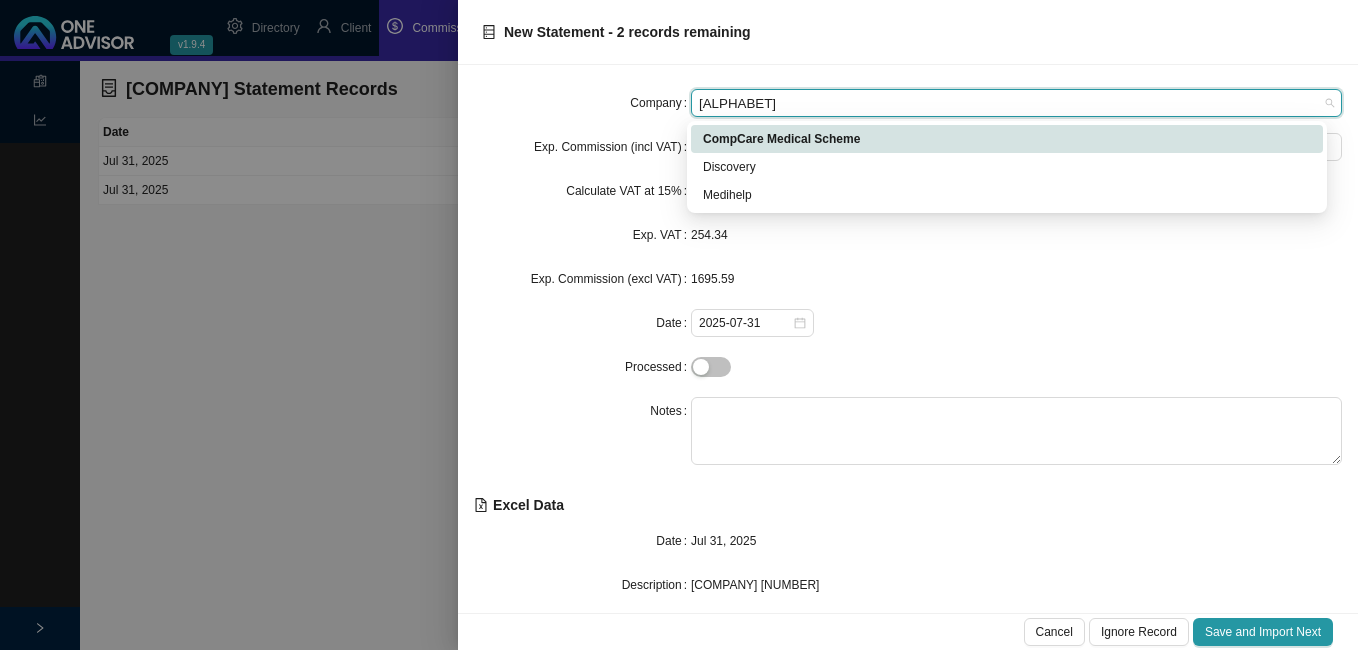 scroll, scrollTop: 0, scrollLeft: 0, axis: both 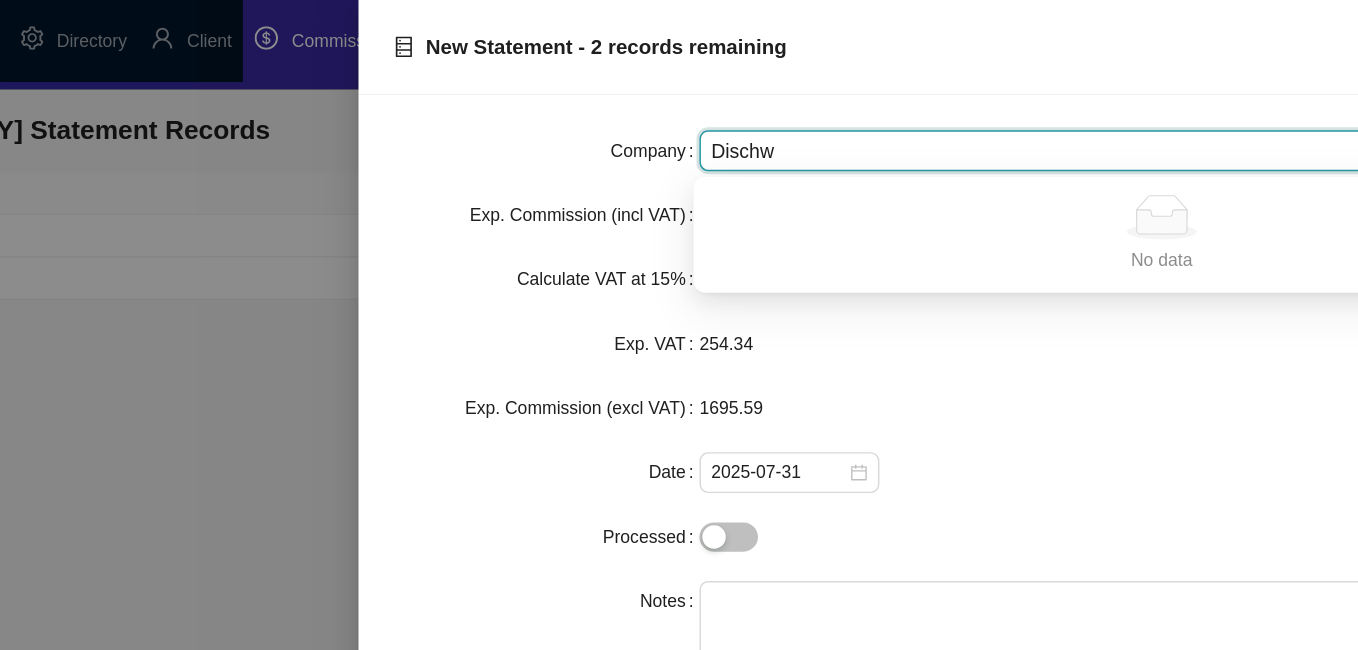 click on "Dischw" at bounding box center [1009, 103] 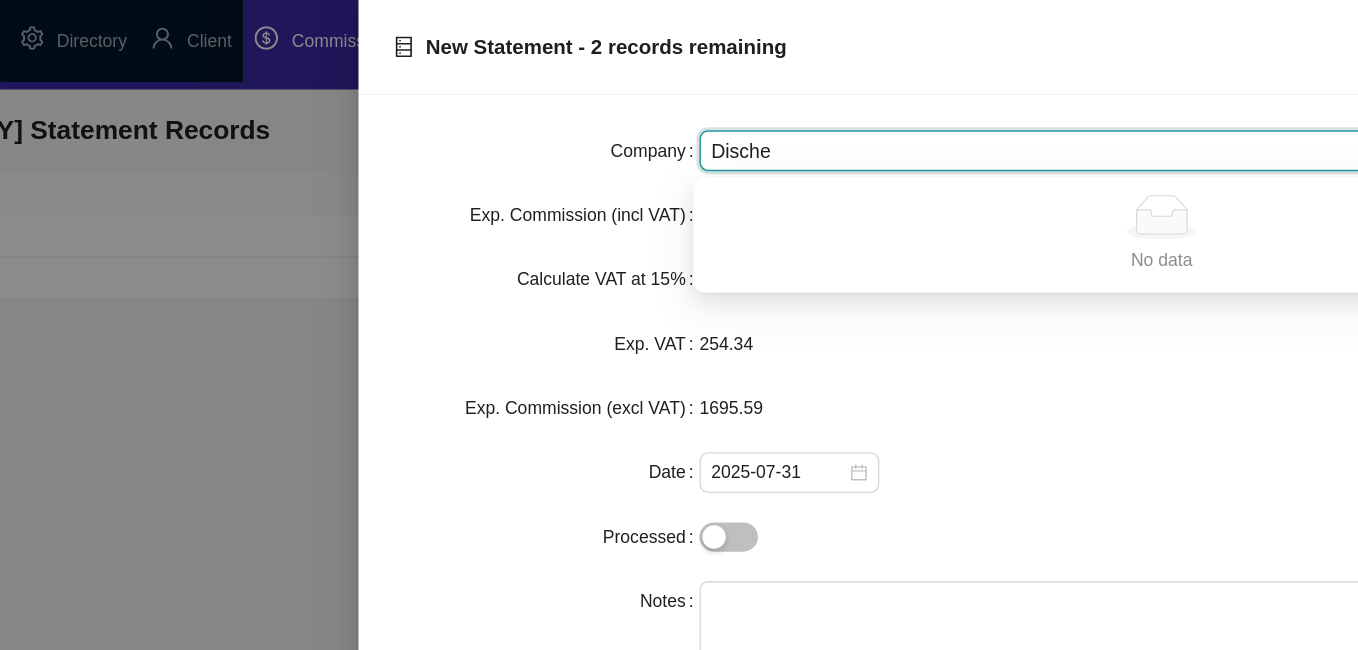 drag, startPoint x: 760, startPoint y: 103, endPoint x: 637, endPoint y: 90, distance: 123.68508 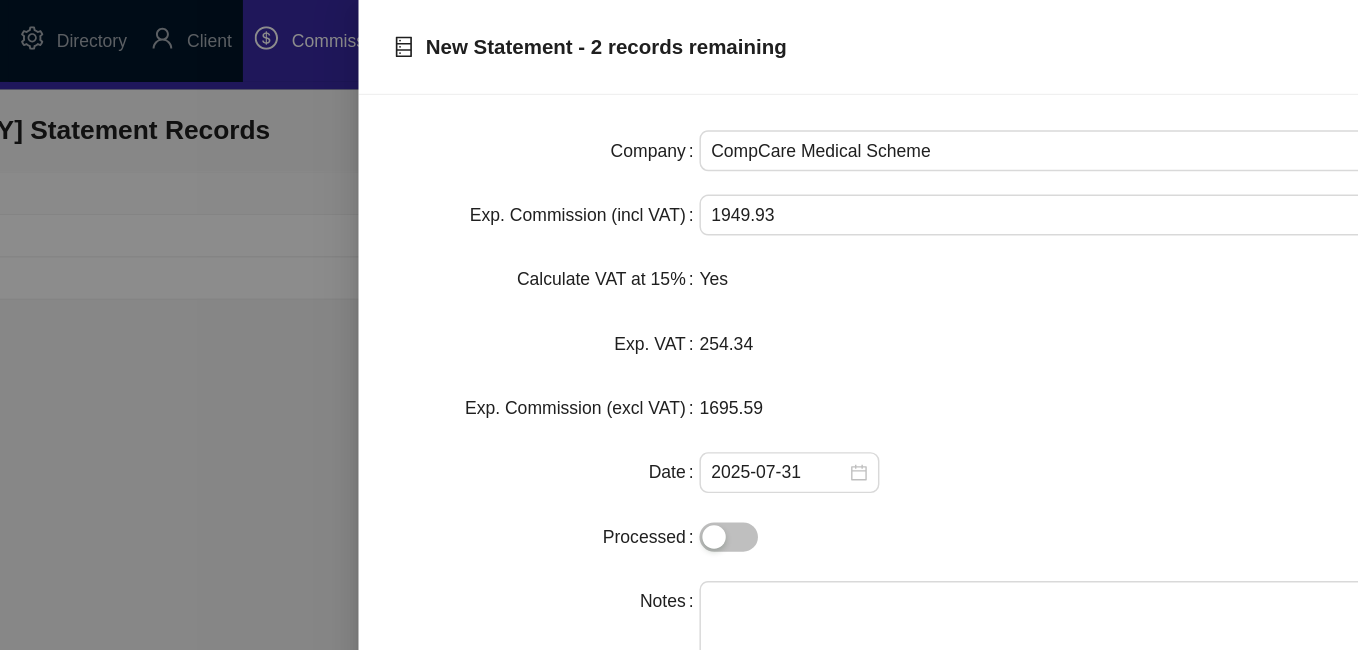 click on "Company CompCare Medical Scheme Exp. Commission (incl VAT) 1949.93 Calculate VAT at 15% Yes Exp. VAT 254.34 Exp. Commission (excl VAT) 1695.59 Date 2025-07-31 Processed Notes" at bounding box center [908, 277] 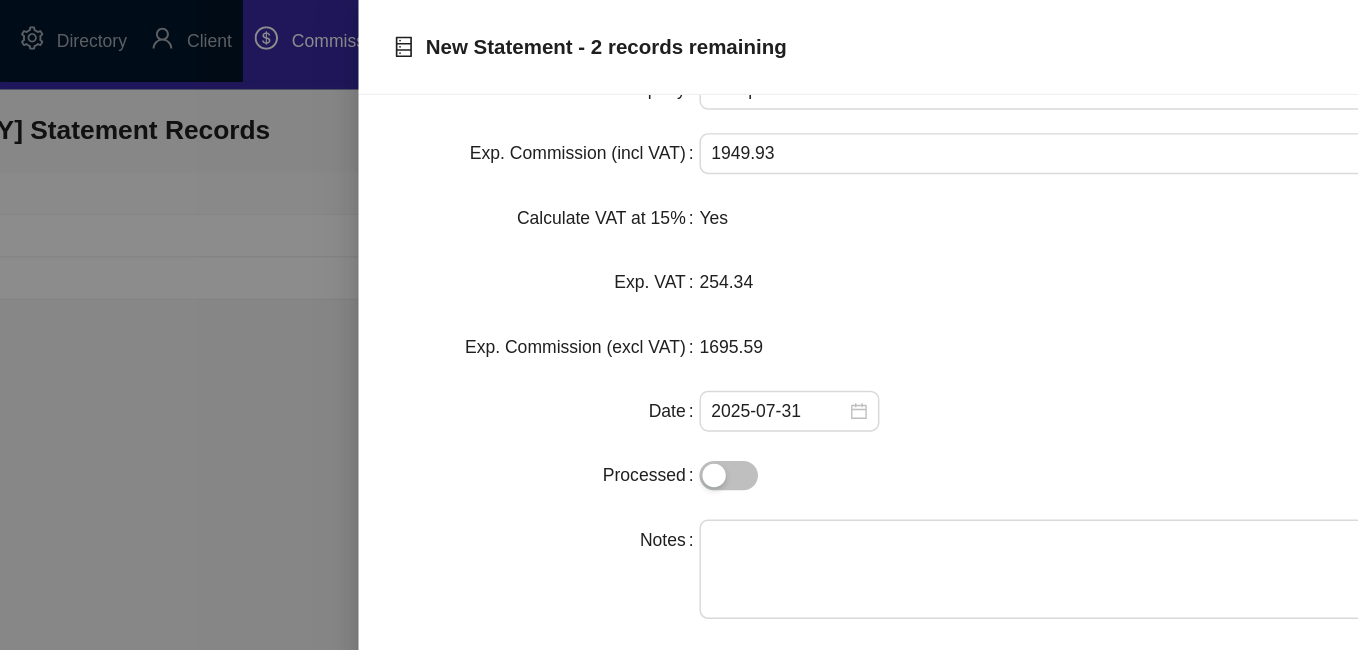 scroll, scrollTop: 65, scrollLeft: 0, axis: vertical 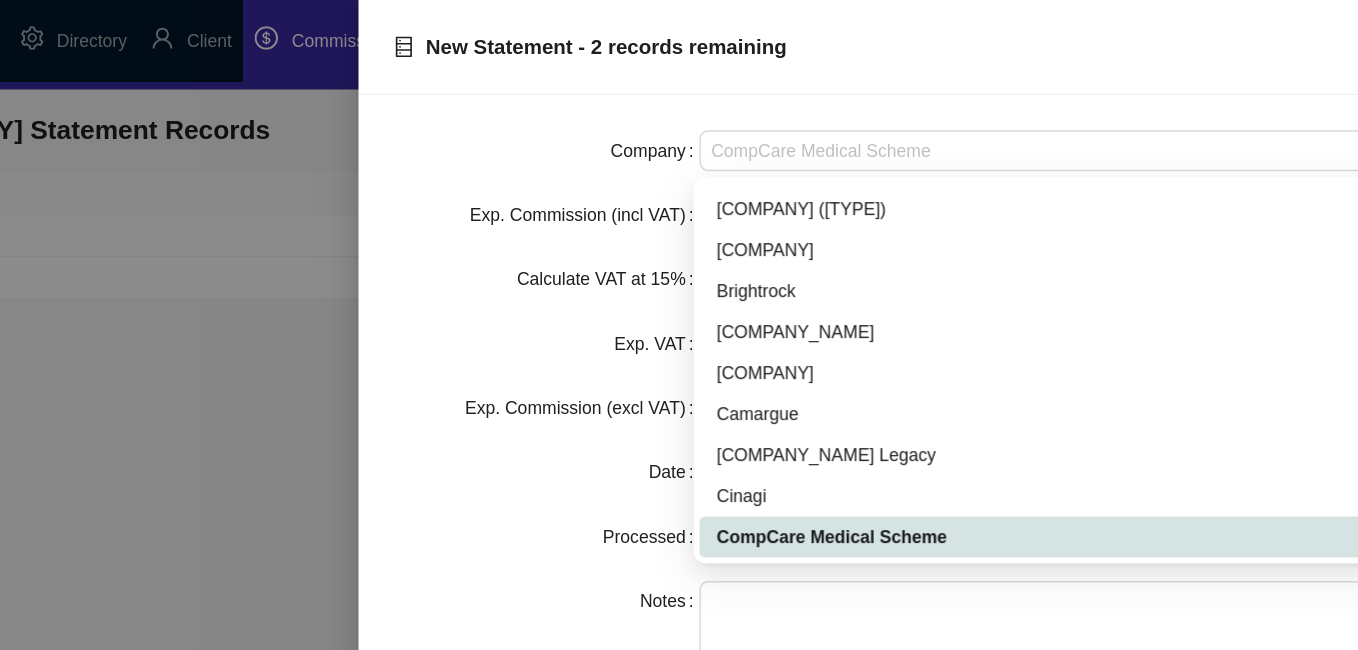 drag, startPoint x: 864, startPoint y: 104, endPoint x: 677, endPoint y: 101, distance: 187.02406 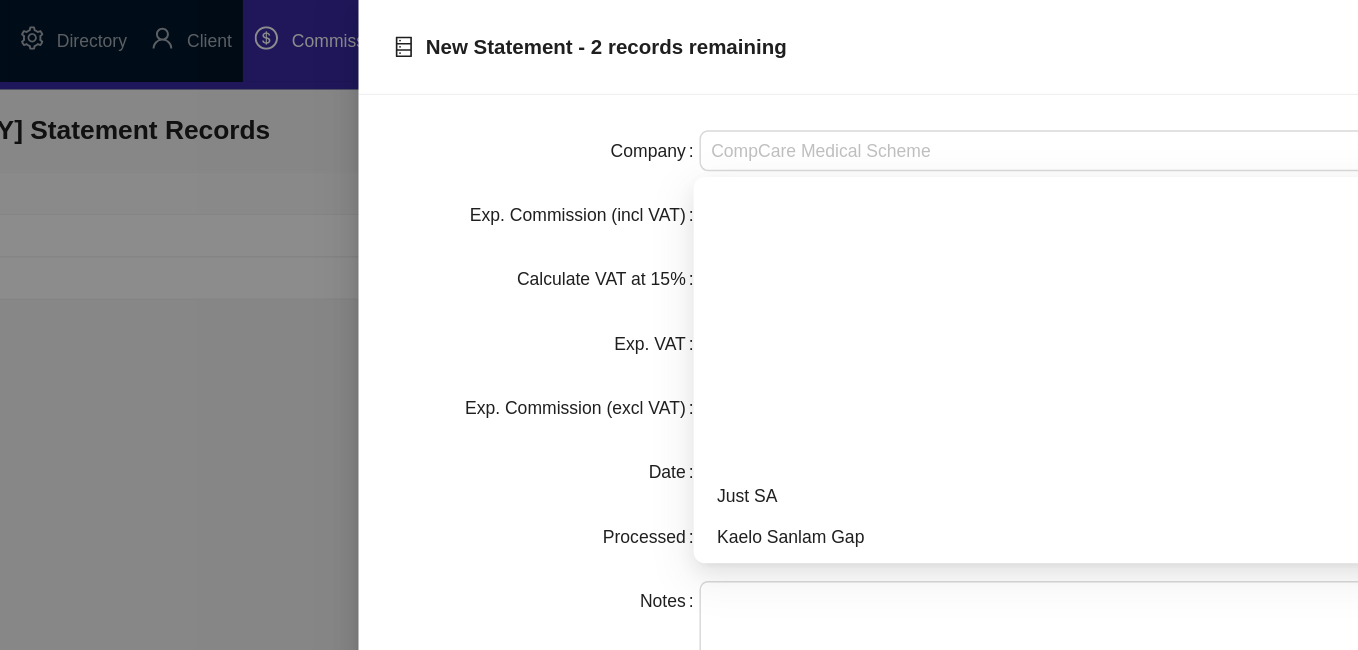 scroll, scrollTop: 844, scrollLeft: 0, axis: vertical 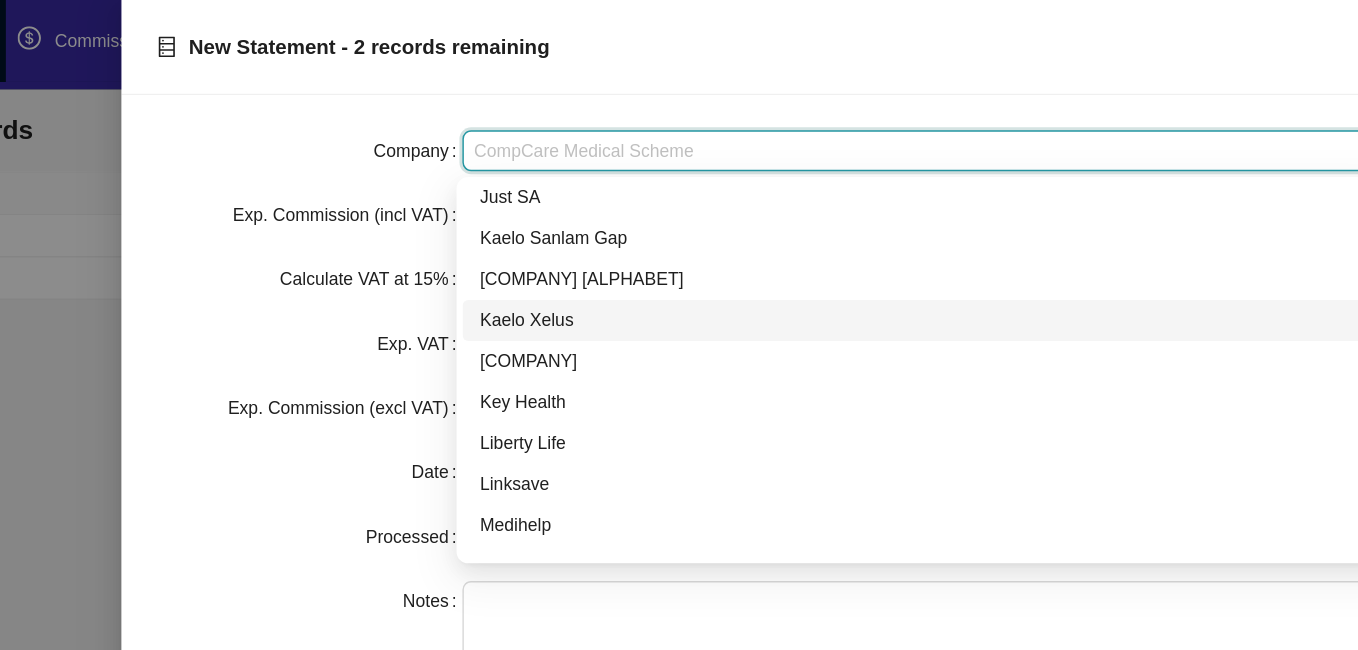 click on "[FIRST] [LAST]" at bounding box center [1007, 219] 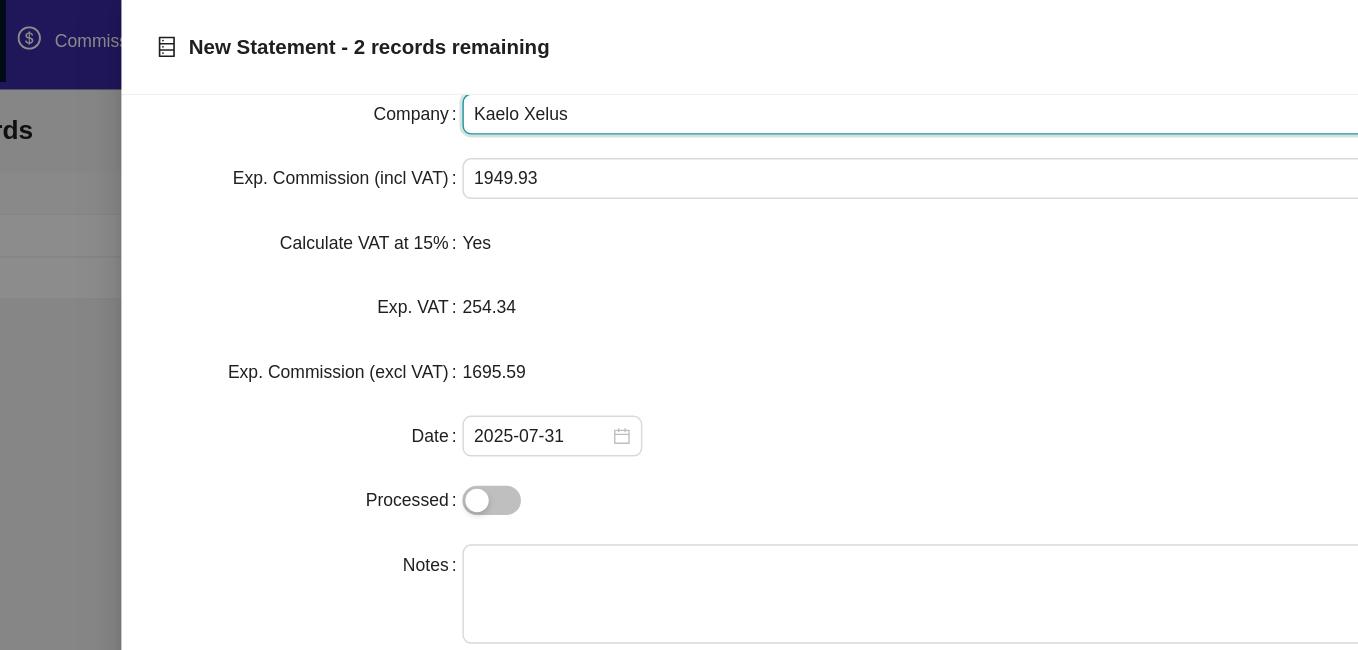 scroll, scrollTop: 65, scrollLeft: 0, axis: vertical 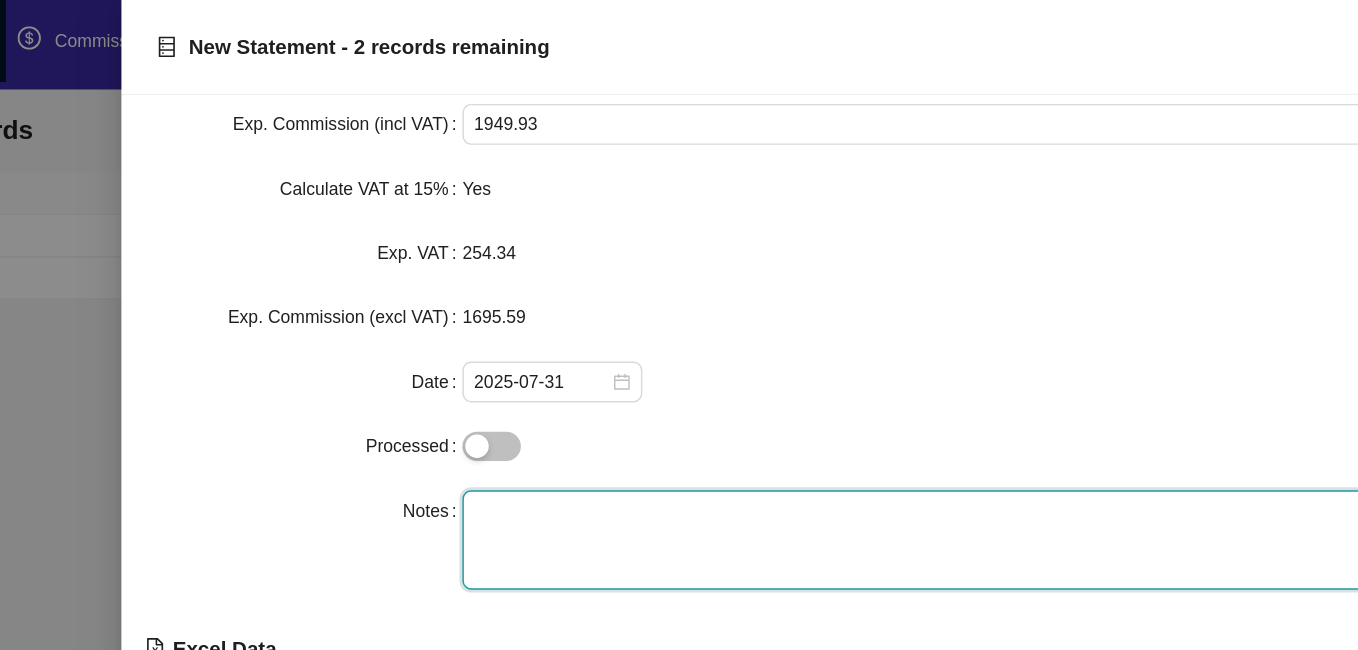 click at bounding box center (1016, 369) 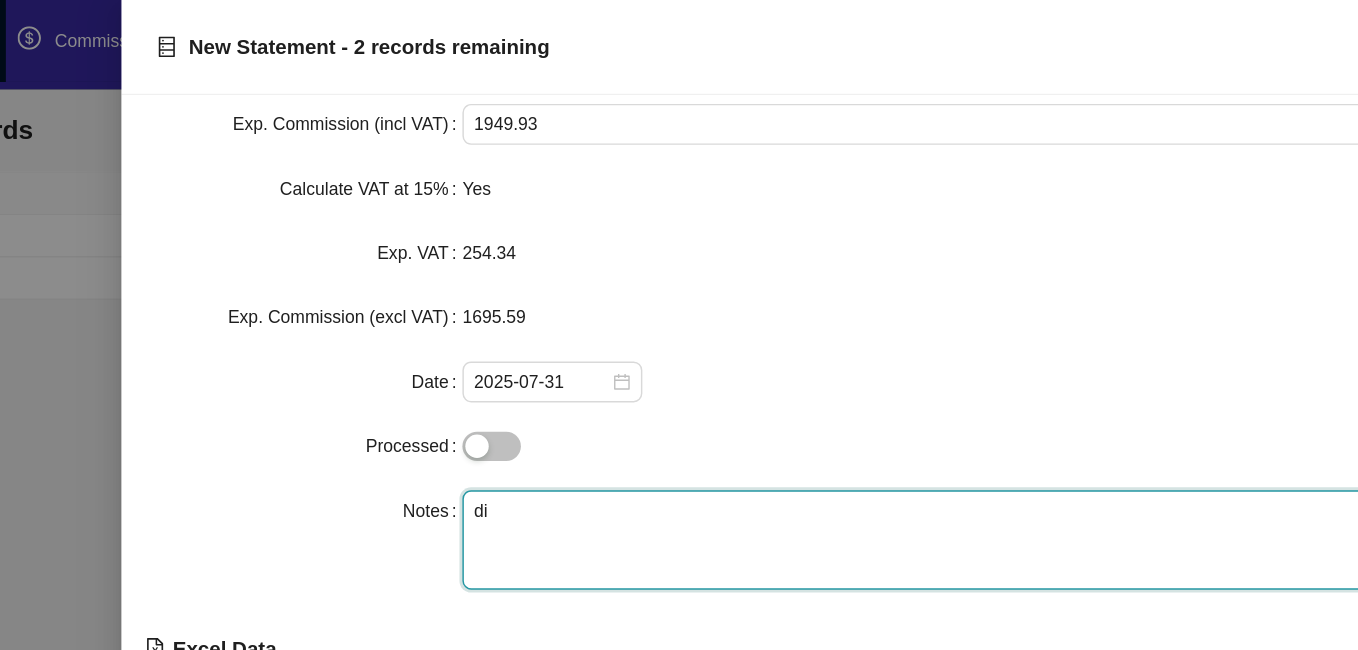 type on "[INITIAL]" 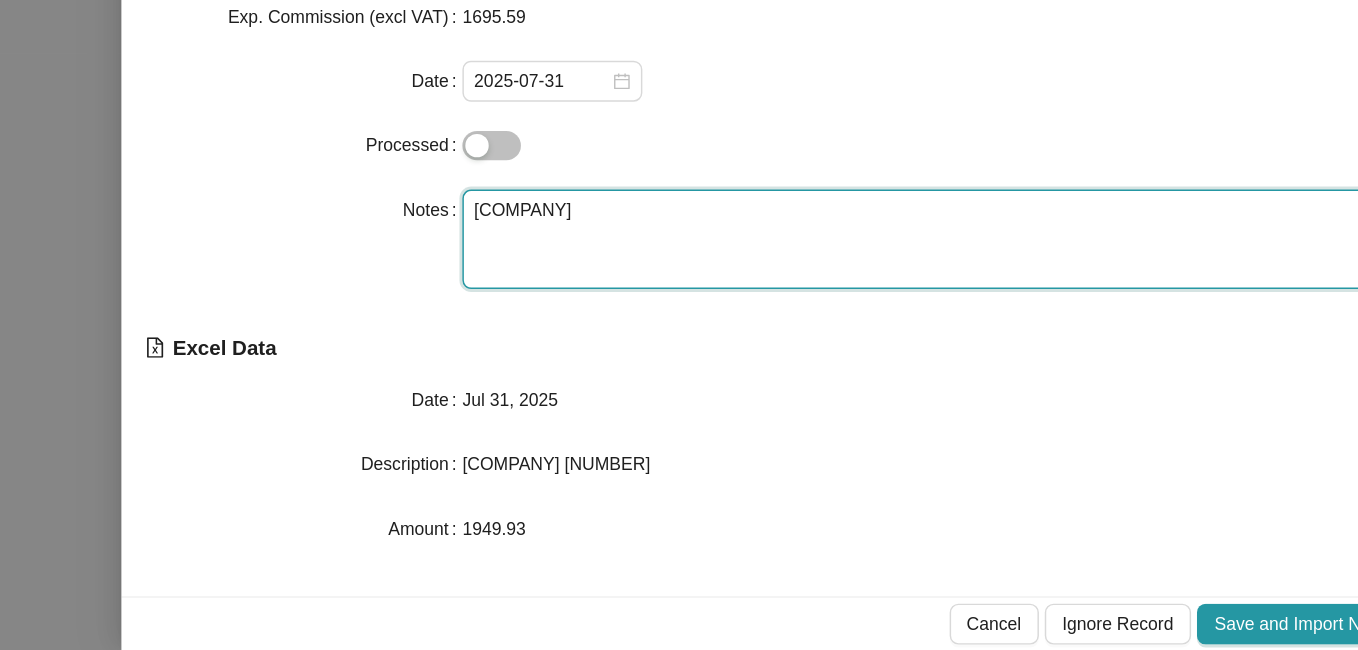 scroll, scrollTop: 0, scrollLeft: 0, axis: both 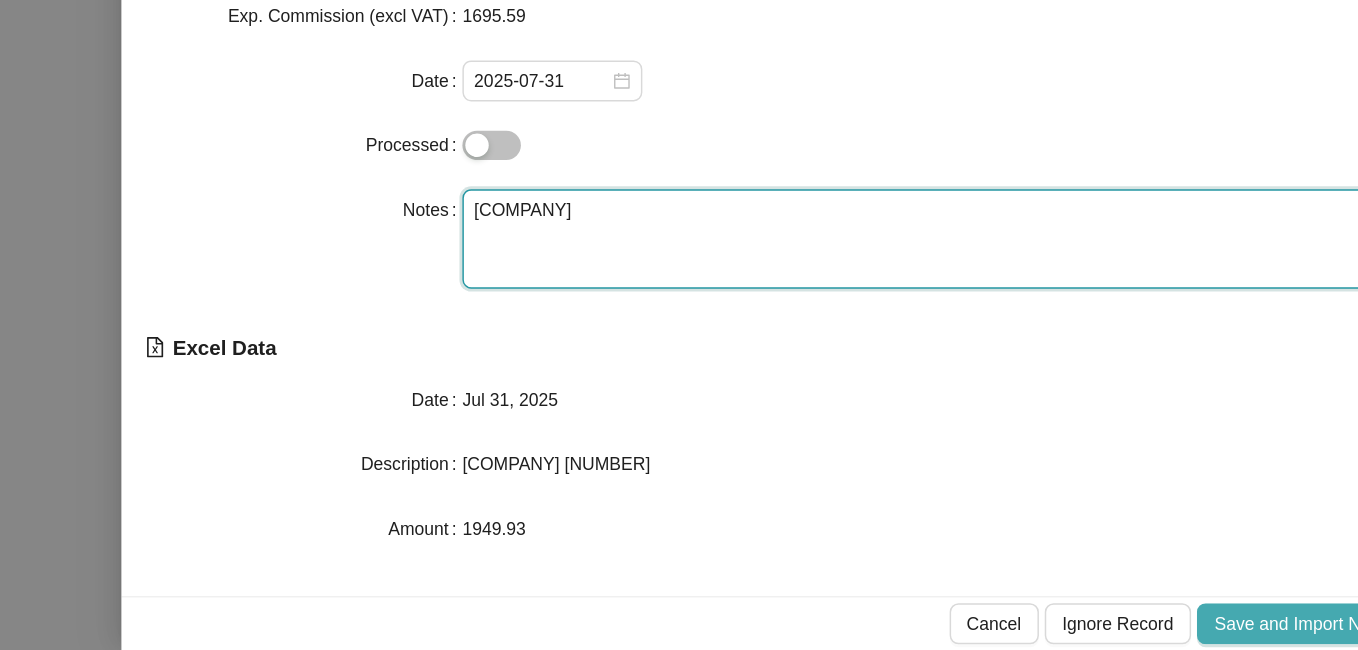 type on "Dischem" 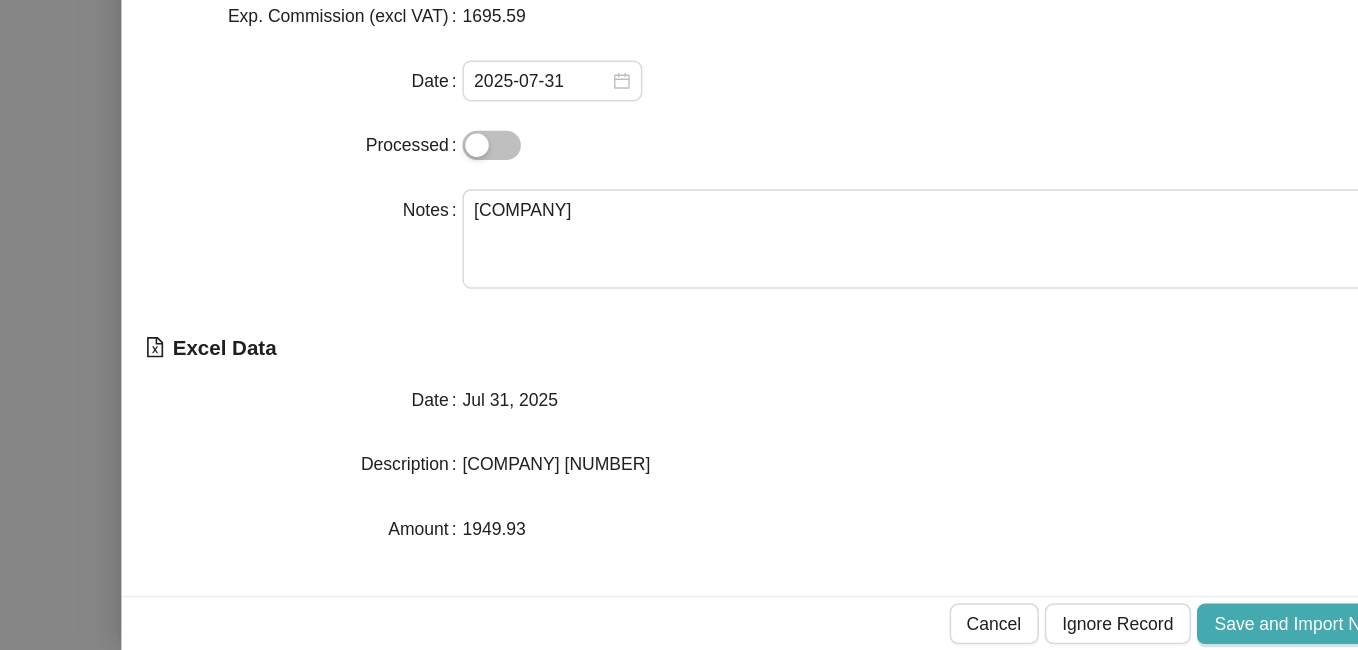 click on "Save and Import Next" at bounding box center [1263, 632] 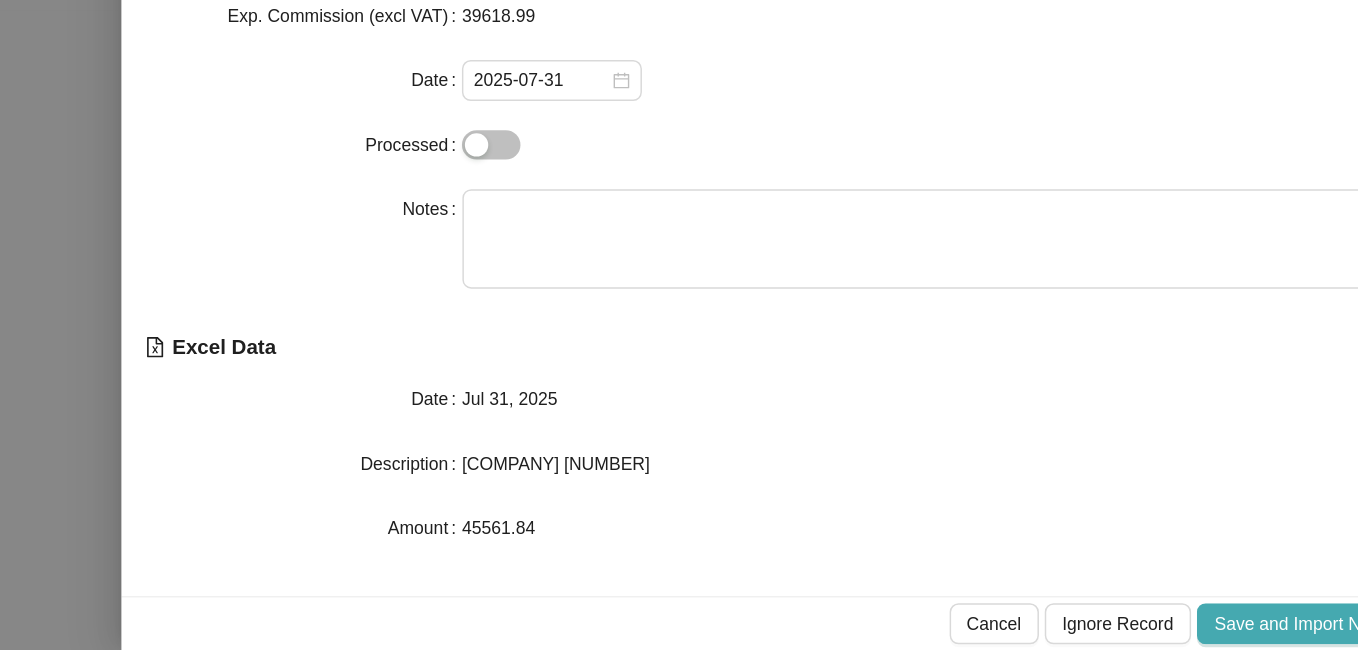 scroll, scrollTop: 0, scrollLeft: 0, axis: both 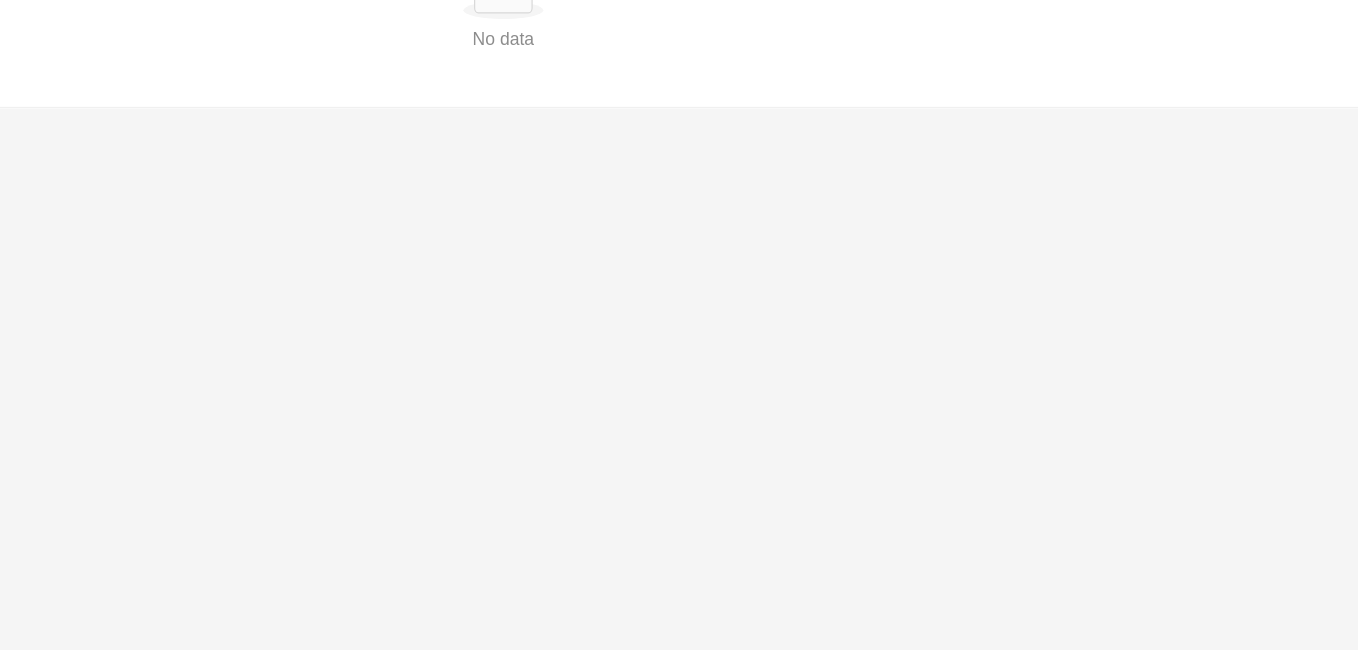 click on "No data" at bounding box center (719, 232) 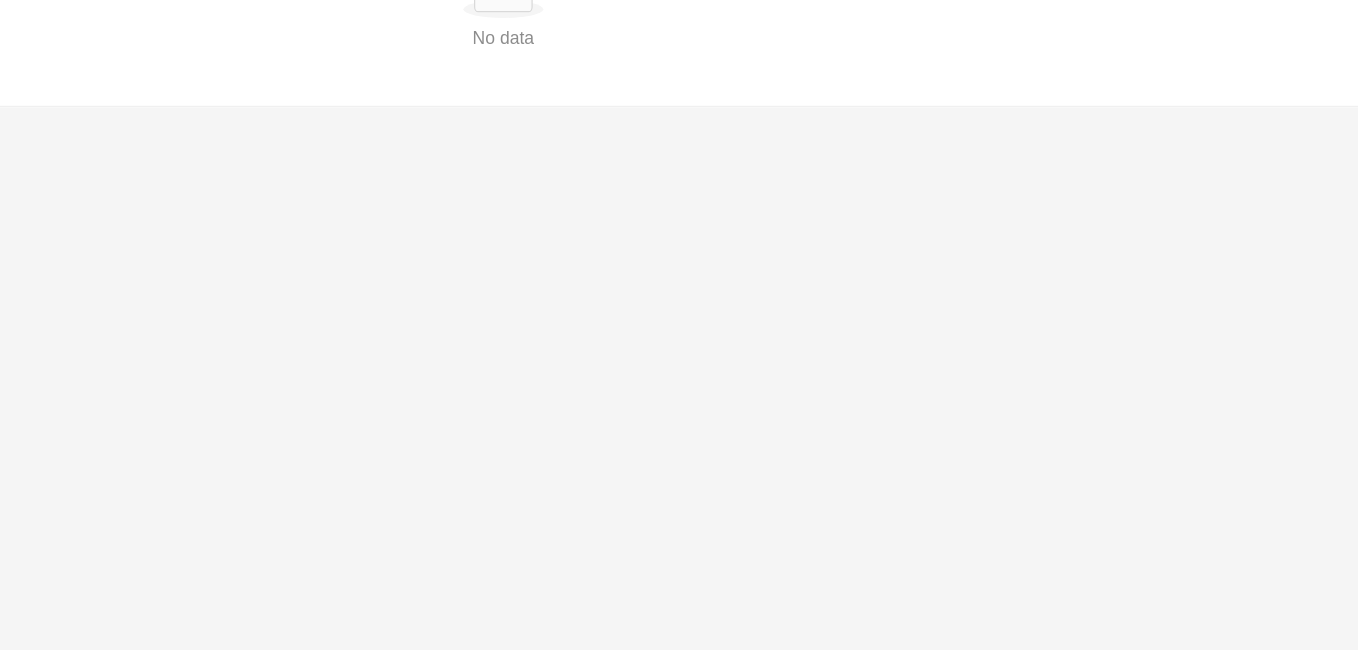 scroll, scrollTop: 0, scrollLeft: 0, axis: both 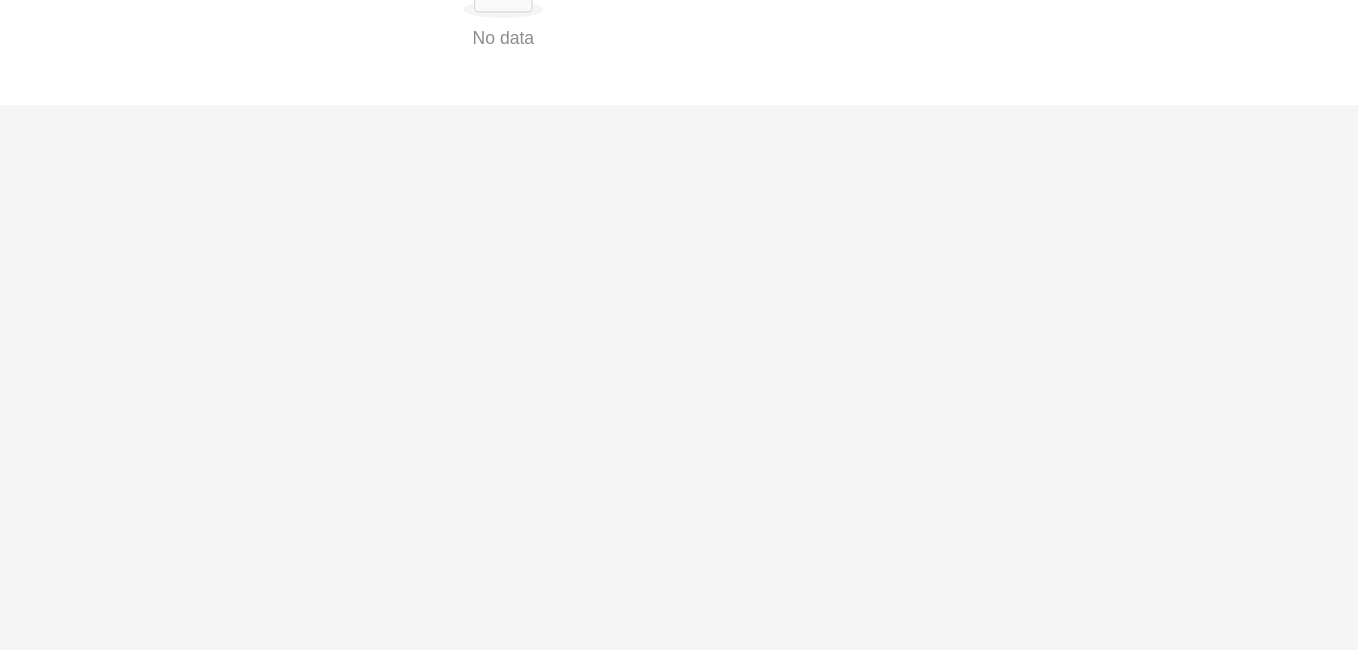 drag, startPoint x: 804, startPoint y: 369, endPoint x: 662, endPoint y: 407, distance: 146.9966 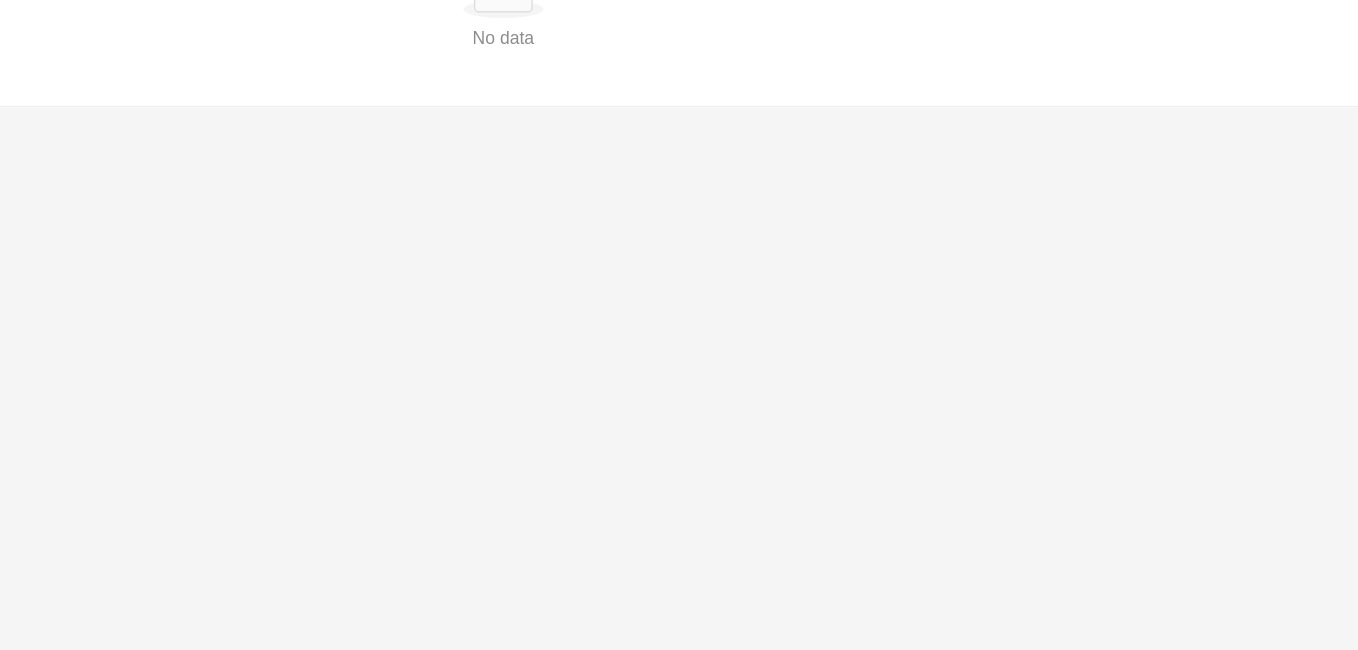 click on "Statements Reports Bank Statement Records Load Bank Statment Date Description Amount No data No data" at bounding box center (679, 355) 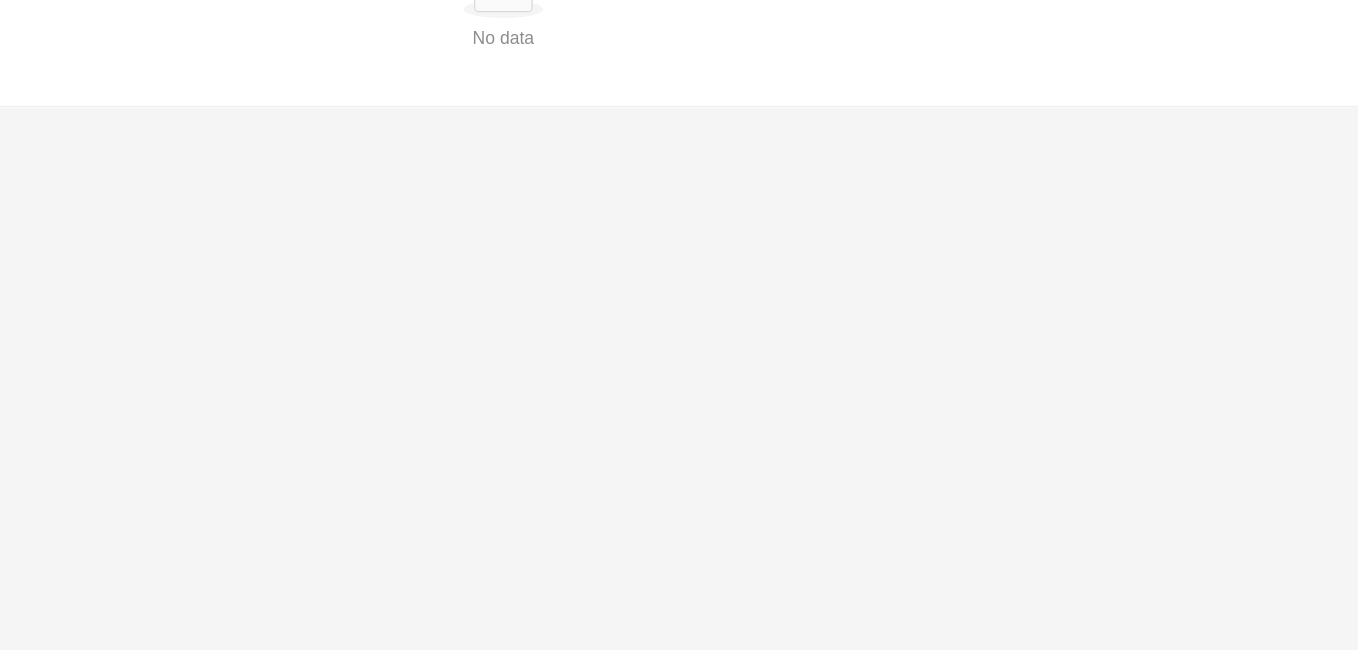 click 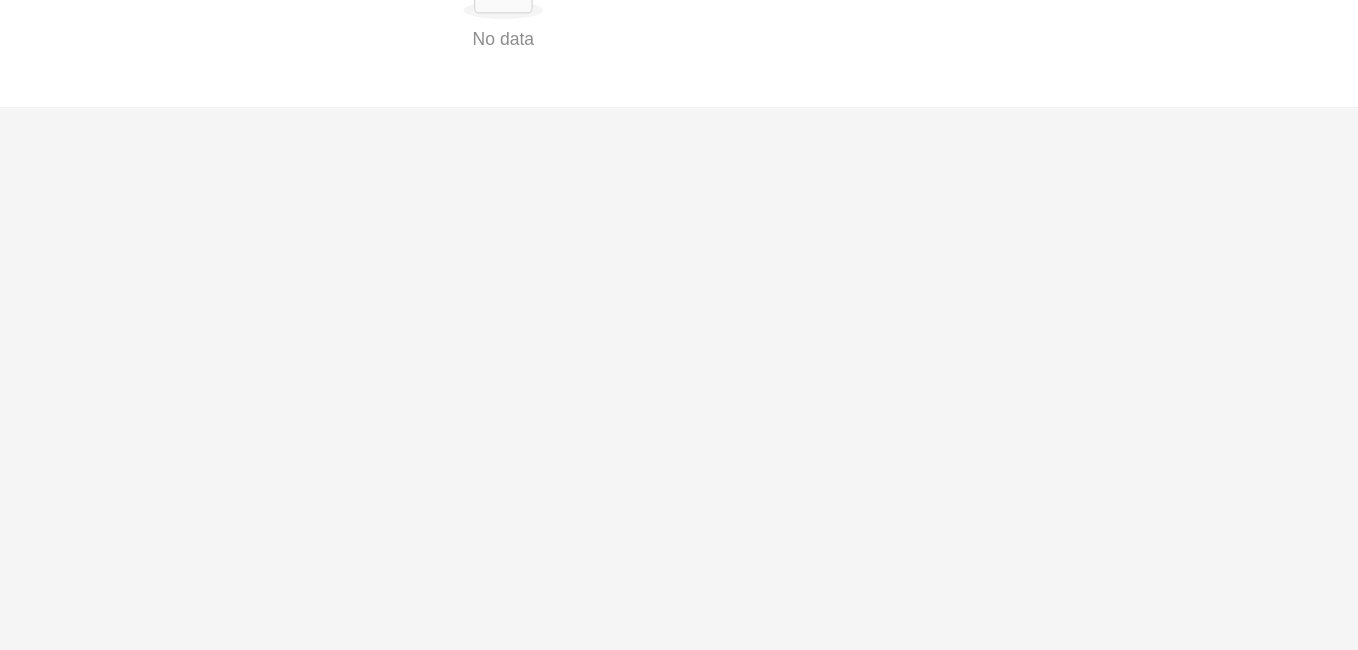 click on "No data" at bounding box center [719, 232] 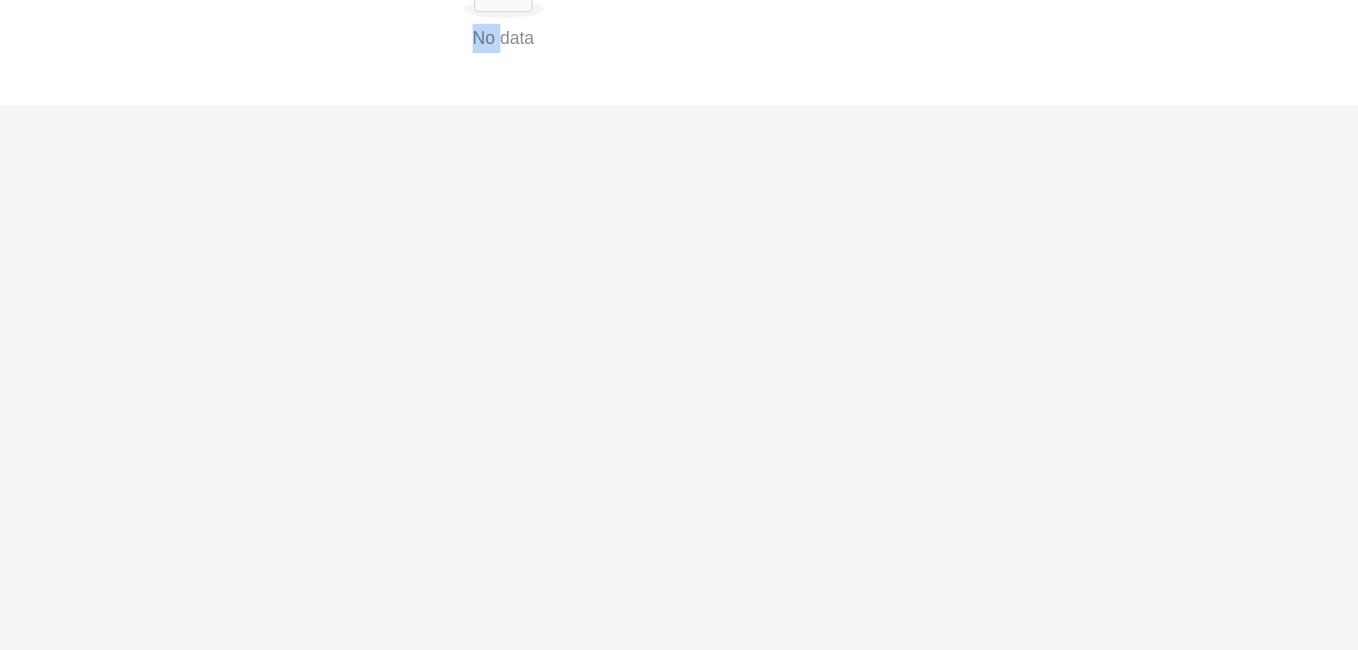 click on "No data" at bounding box center [719, 232] 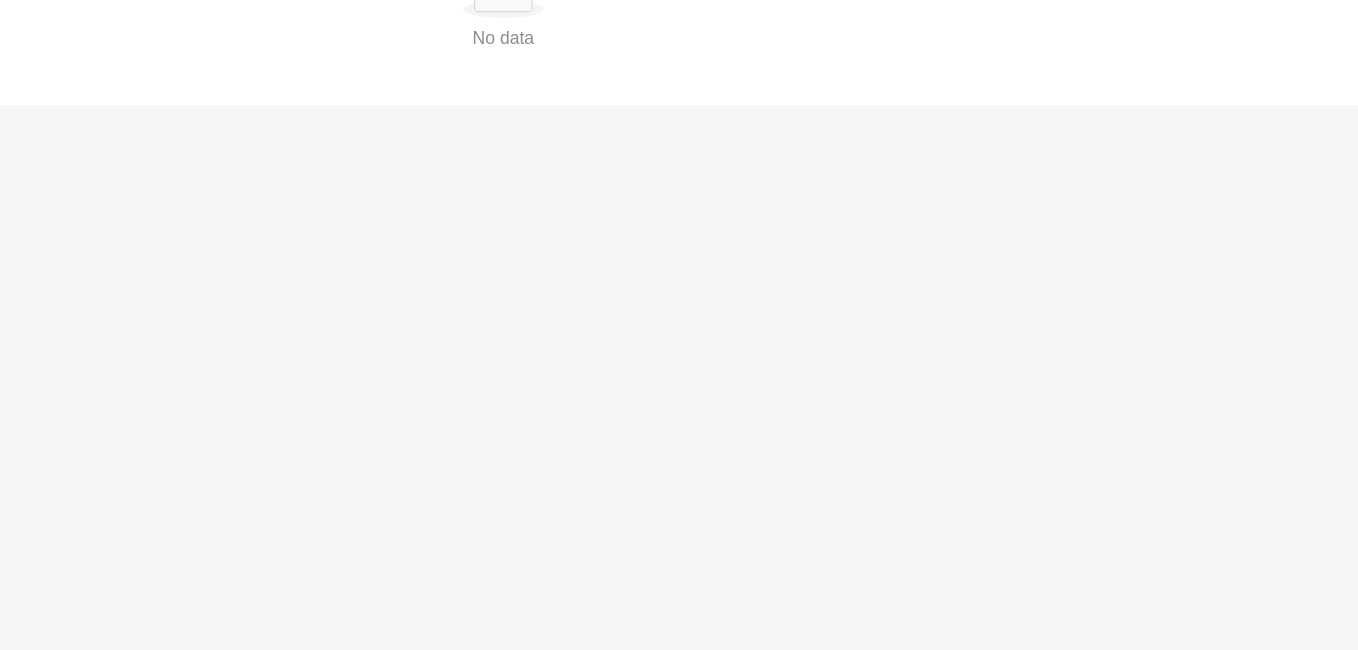 click on "No data" at bounding box center [719, 232] 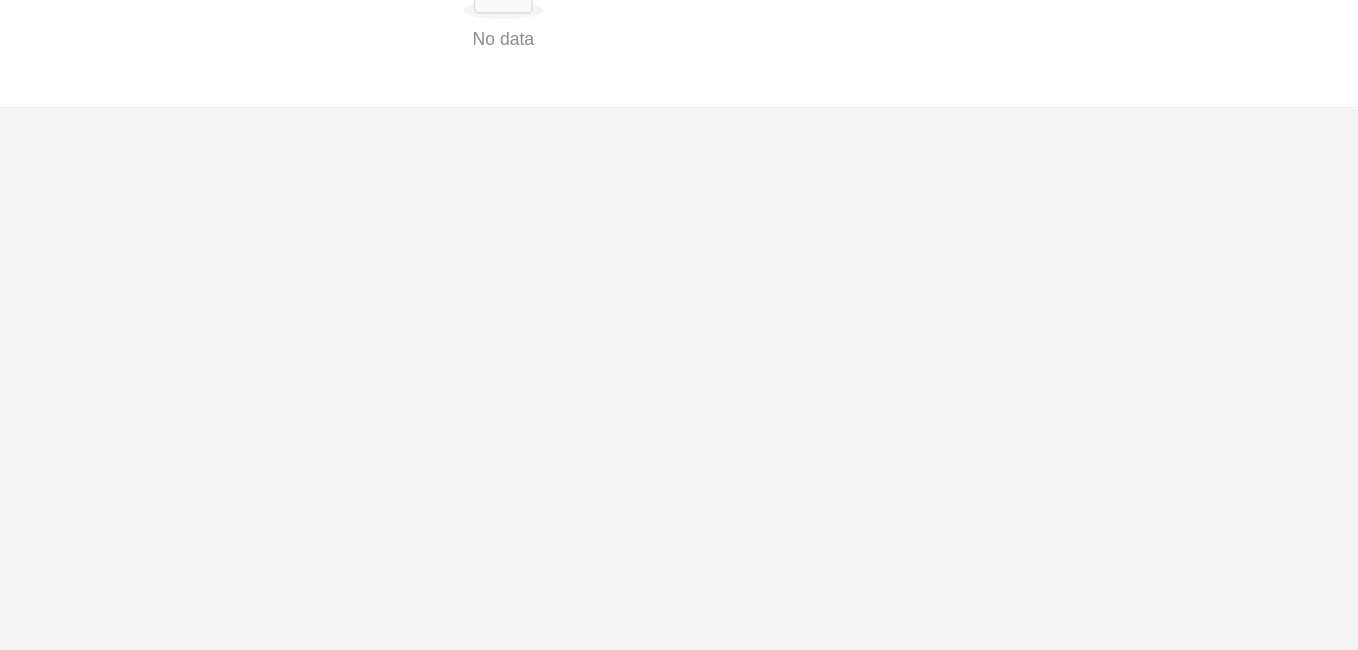 click 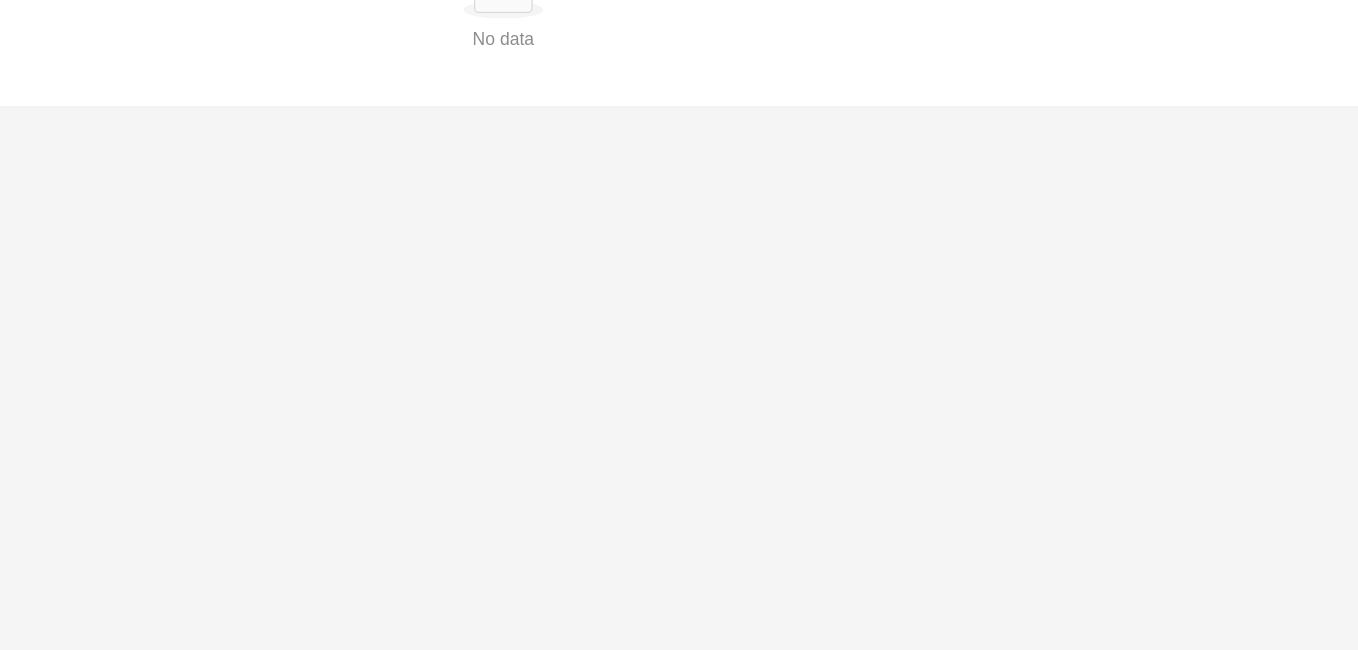click on "No data" at bounding box center [719, 232] 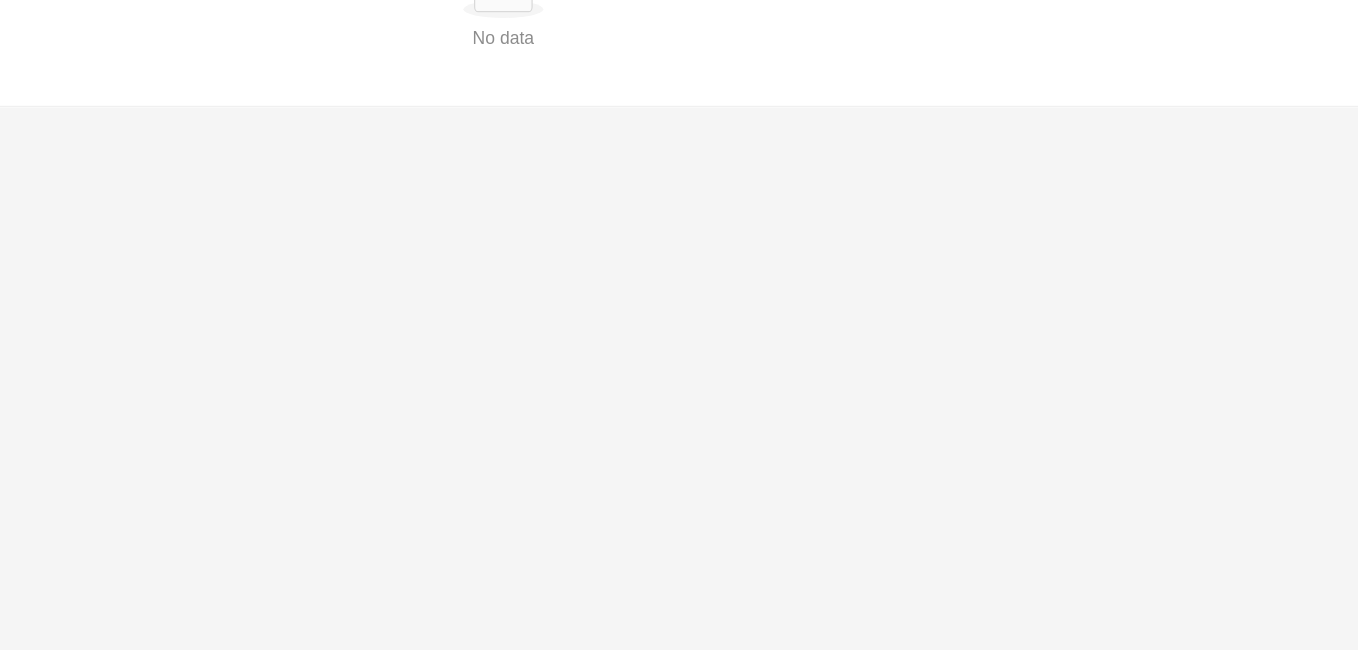 click on "No data No data" at bounding box center [719, 213] 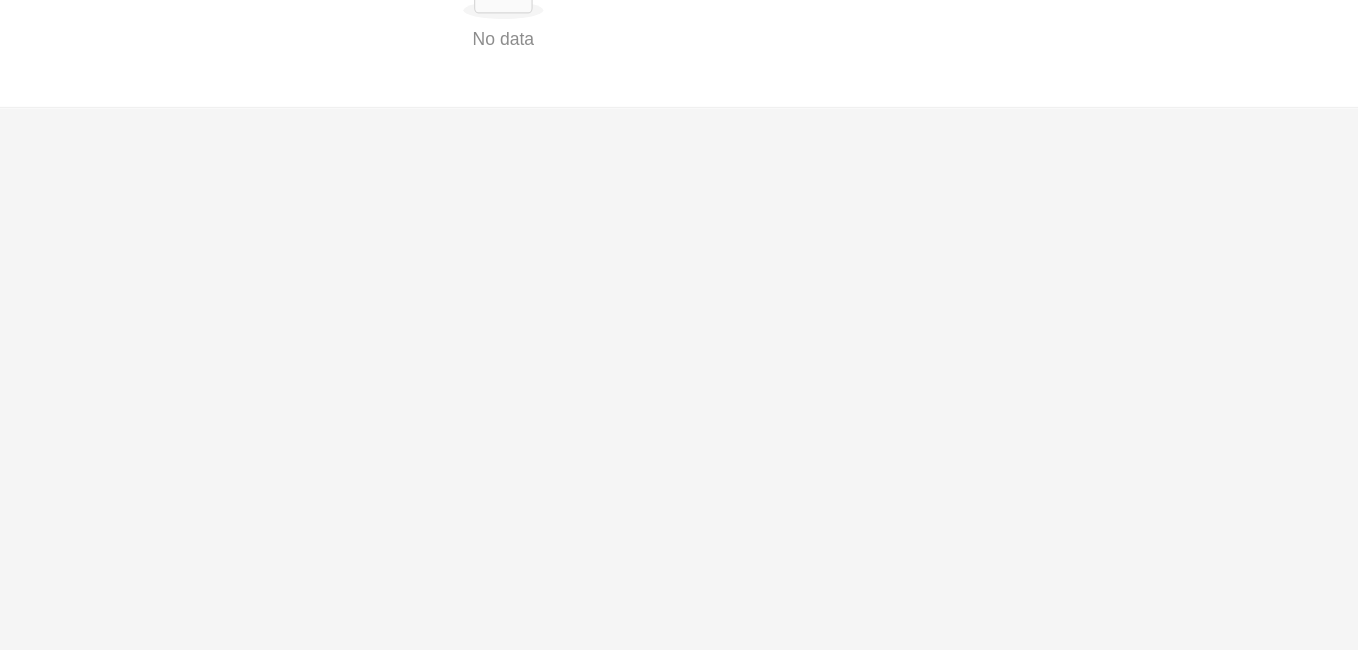 click 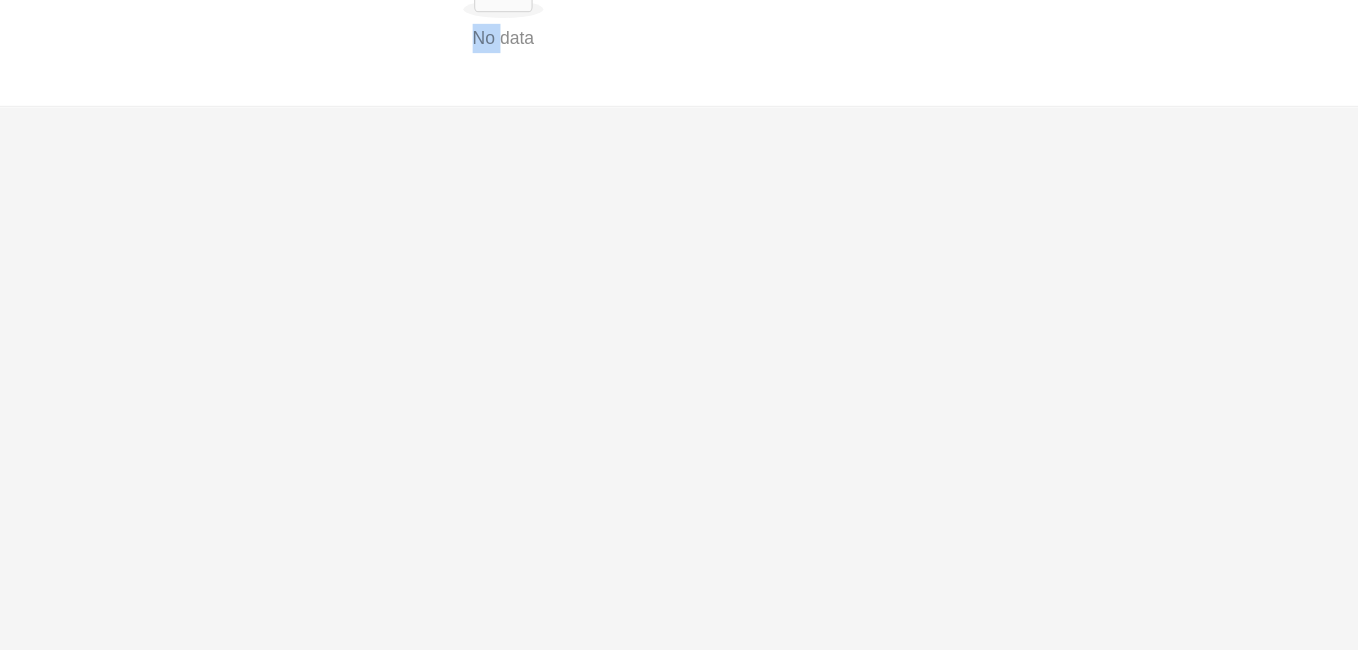 click 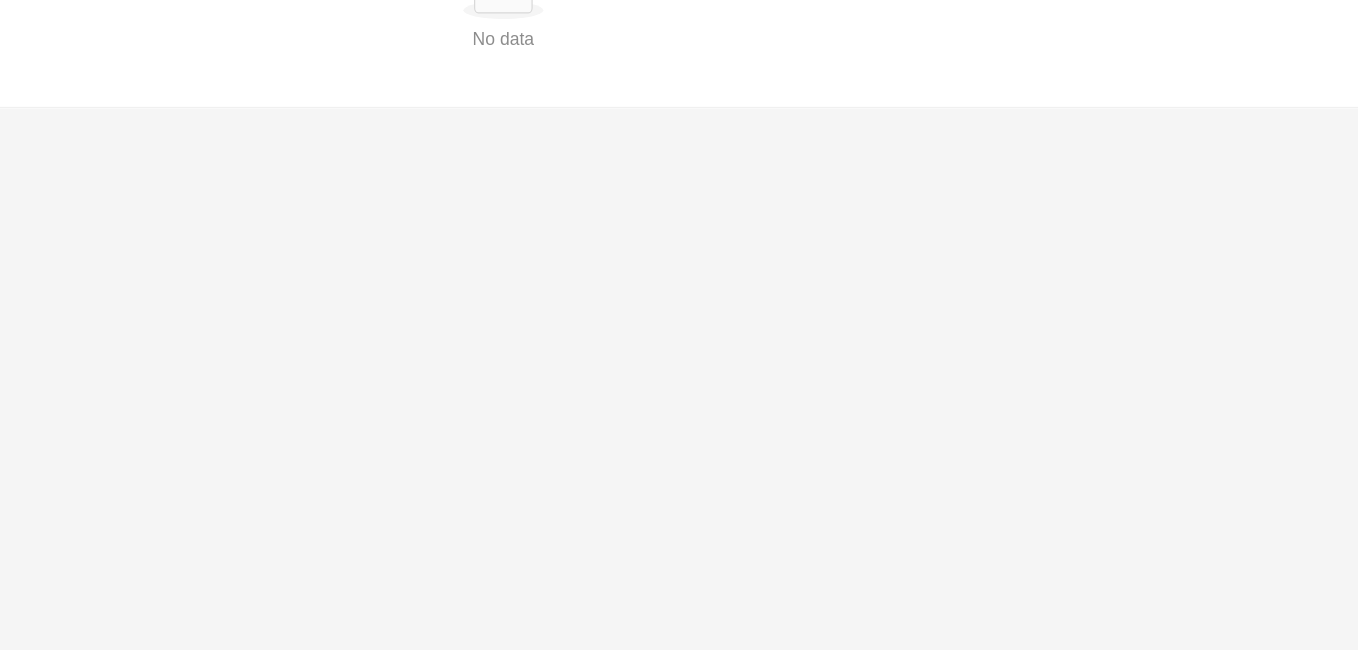click 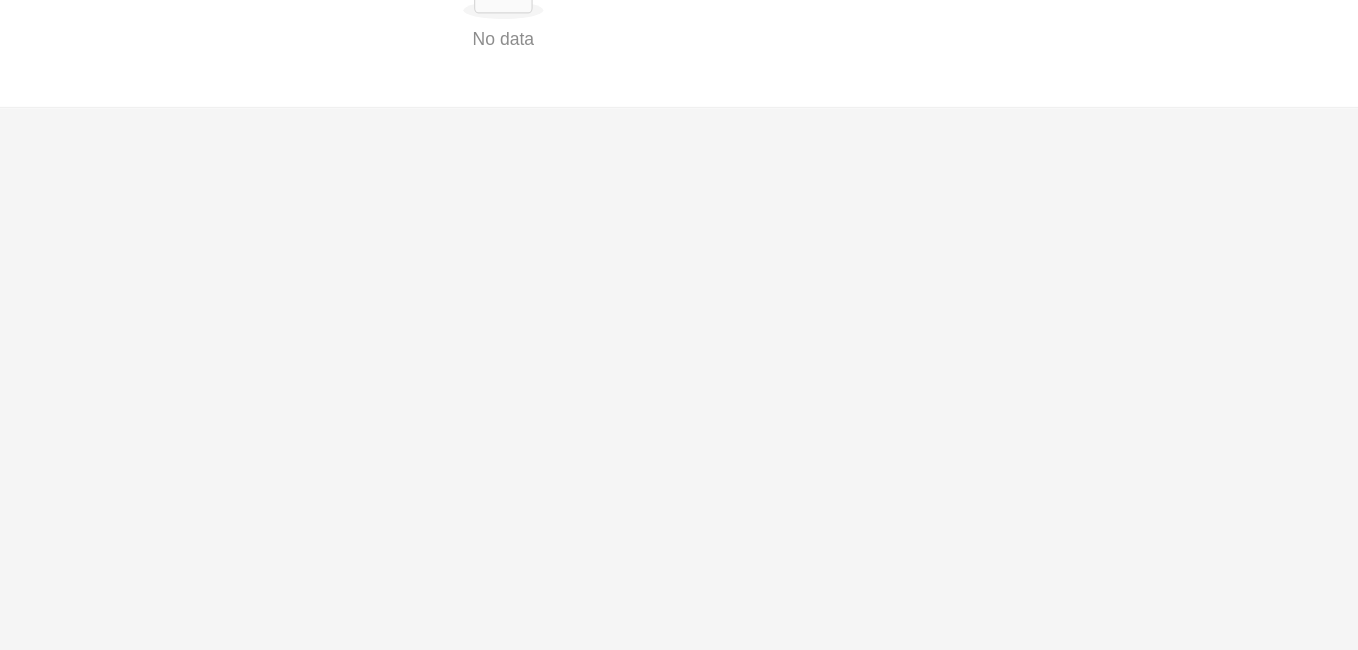 scroll, scrollTop: 0, scrollLeft: 0, axis: both 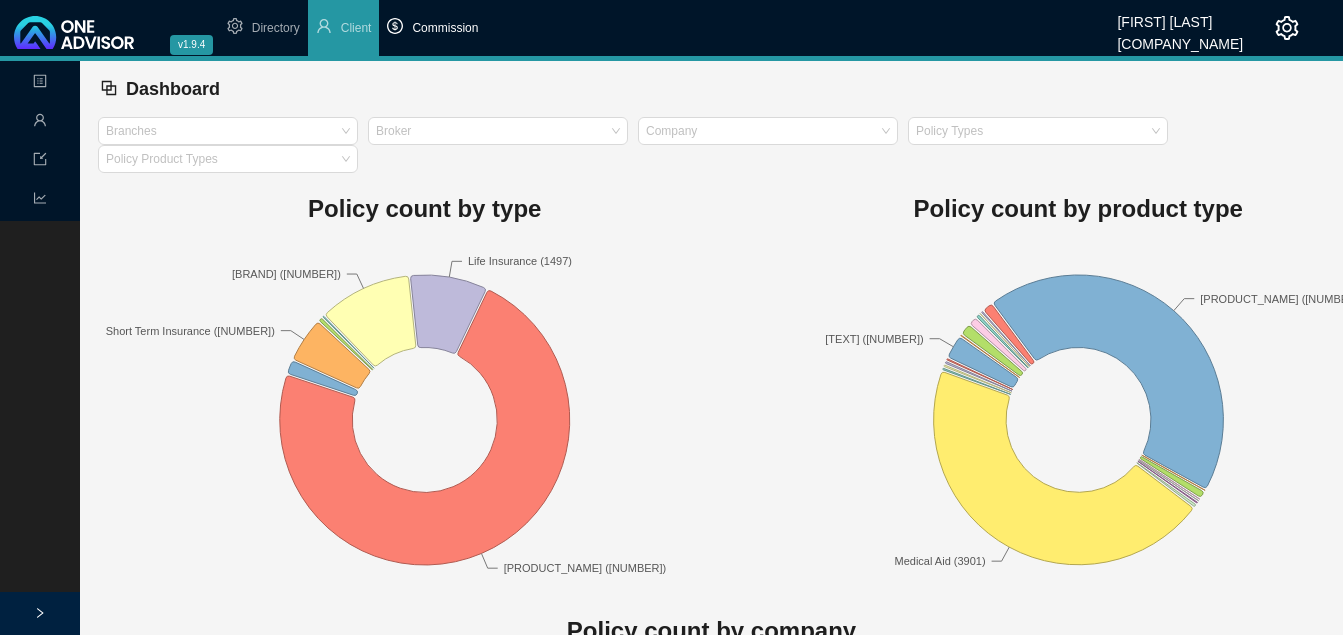 click on "Commission" at bounding box center (445, 28) 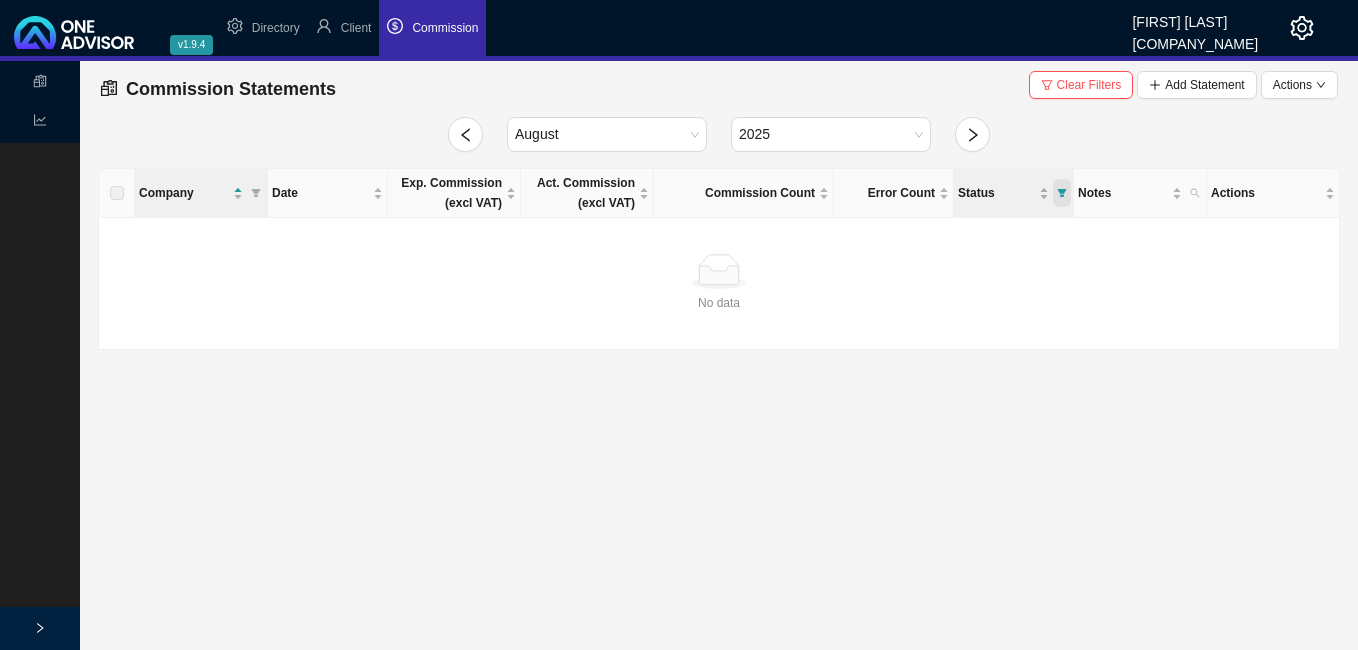 click 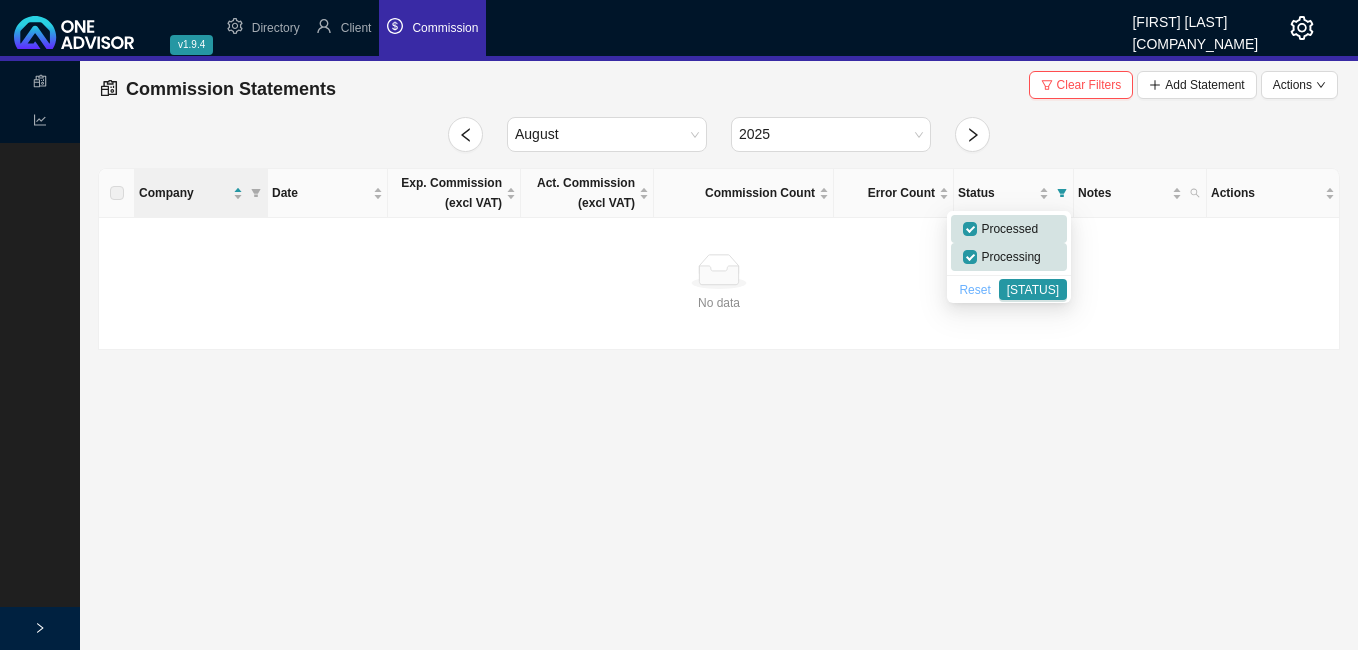 click on "Reset" at bounding box center [974, 290] 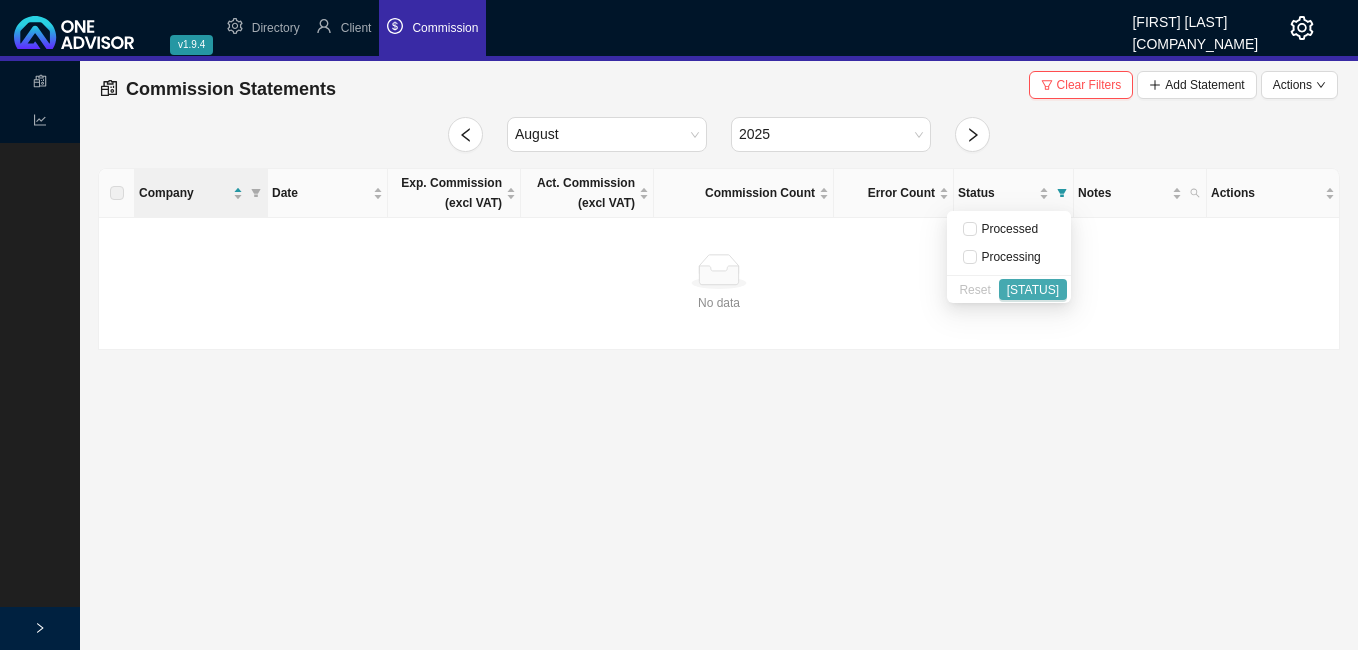 click on "[STATUS]" at bounding box center (1033, 290) 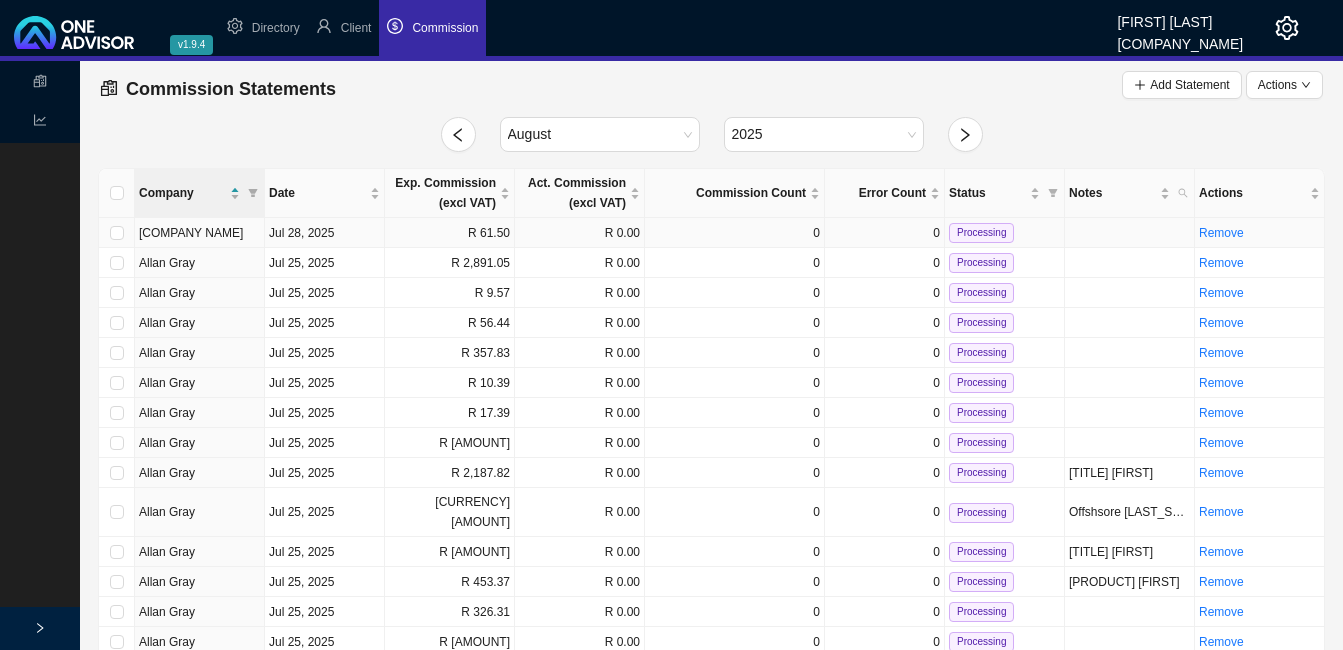 click on "R 61.50" at bounding box center (450, 233) 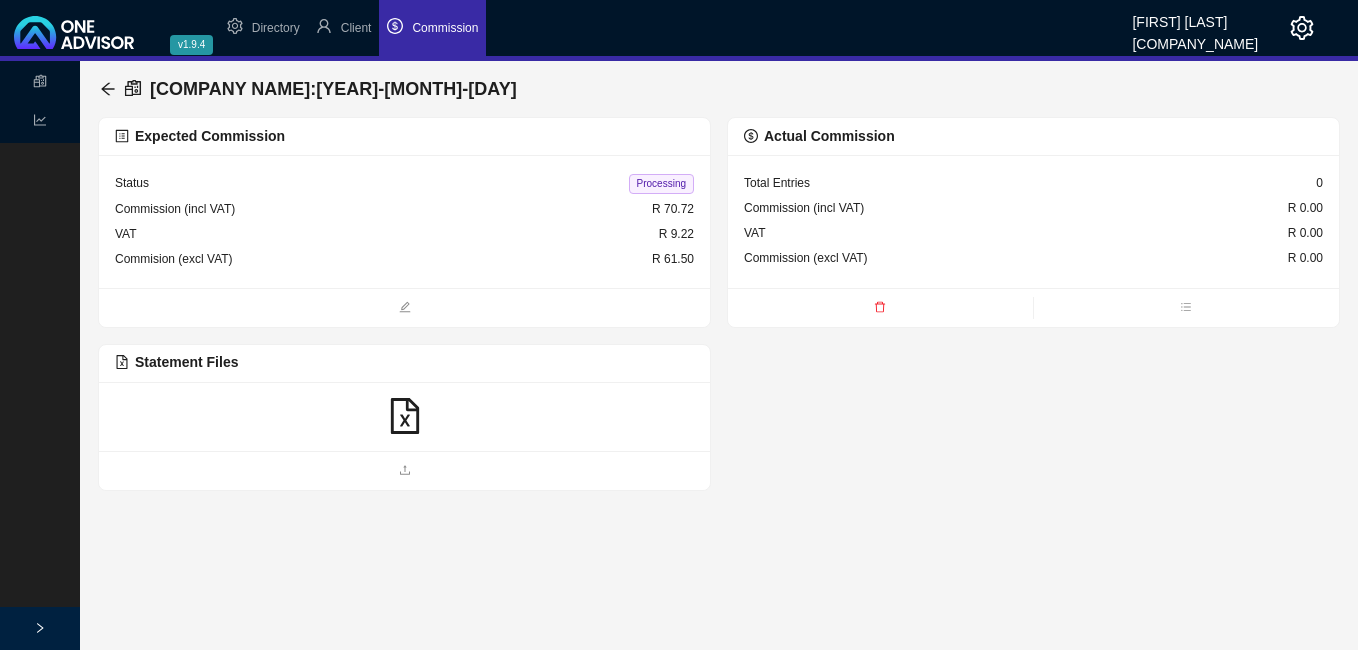 click 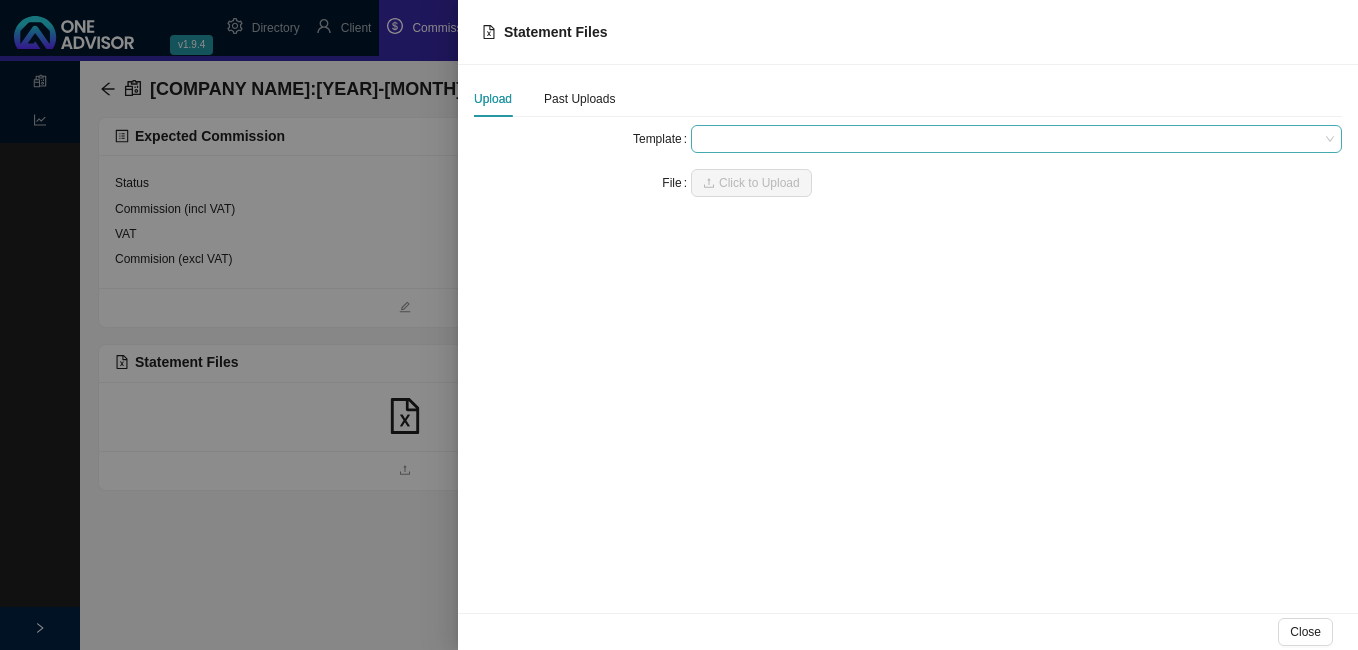 click at bounding box center (1016, 139) 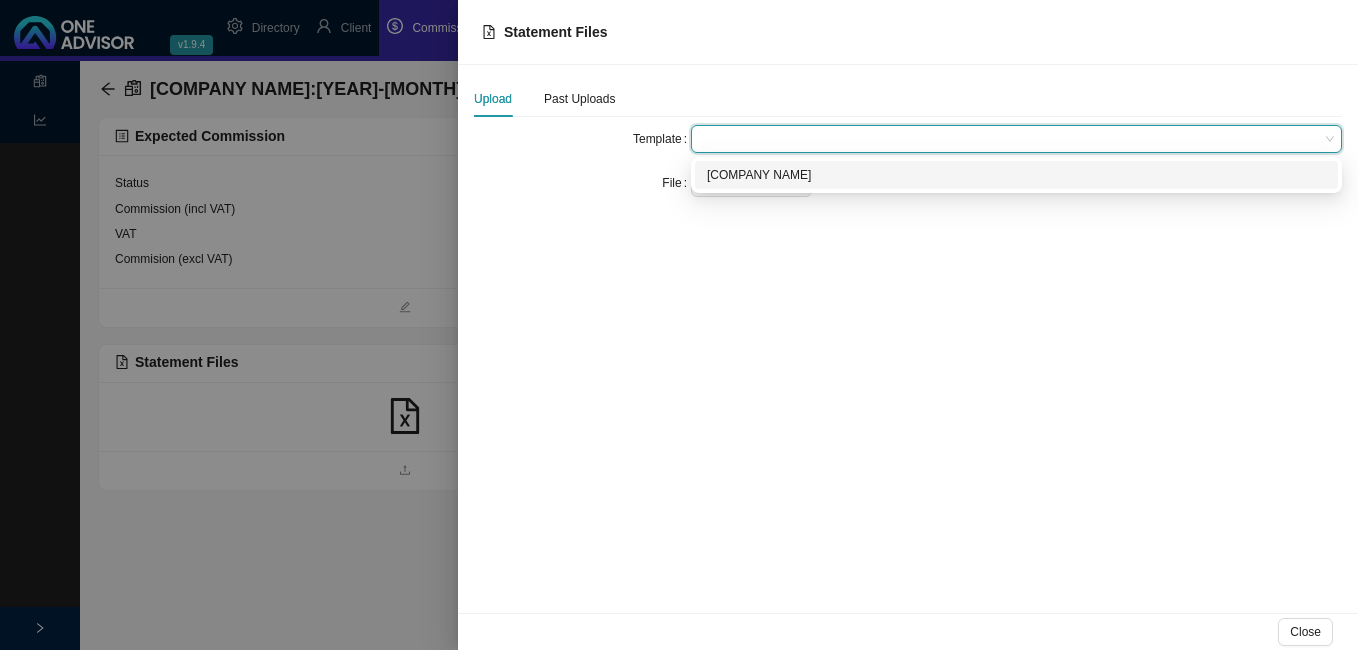 click on "[COMPANY NAME]" at bounding box center [1016, 175] 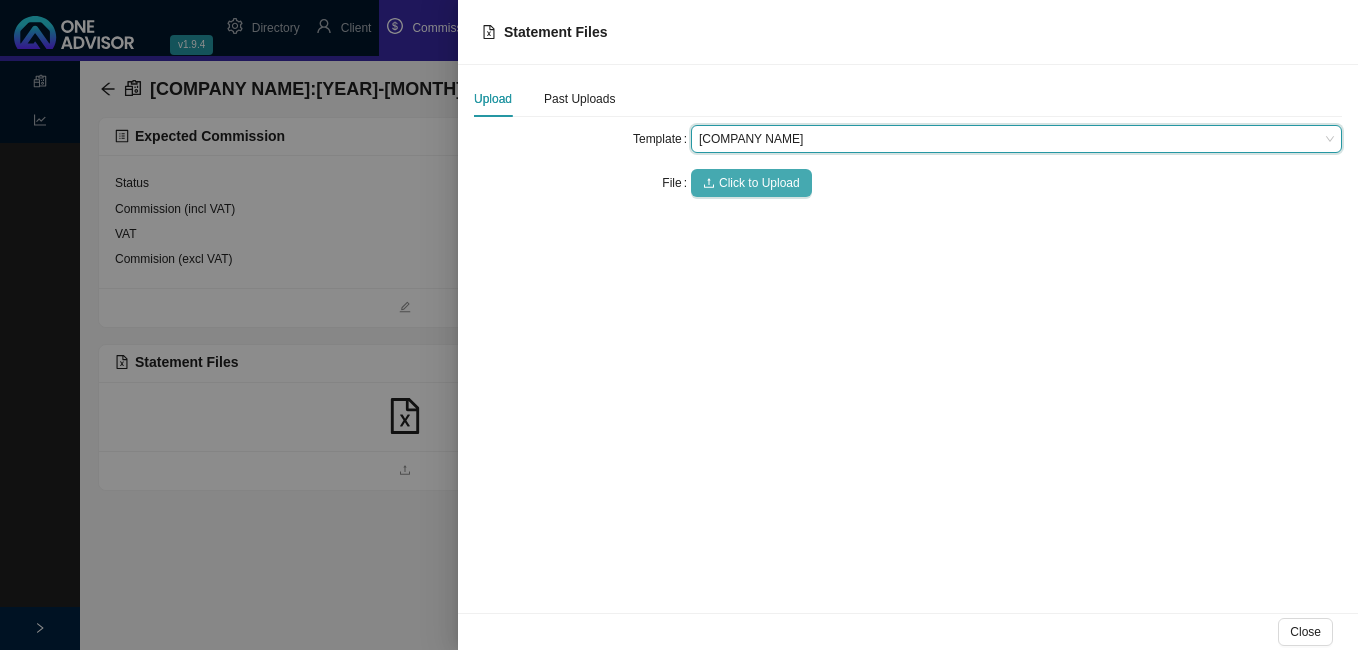 click on "Click to Upload" at bounding box center [759, 183] 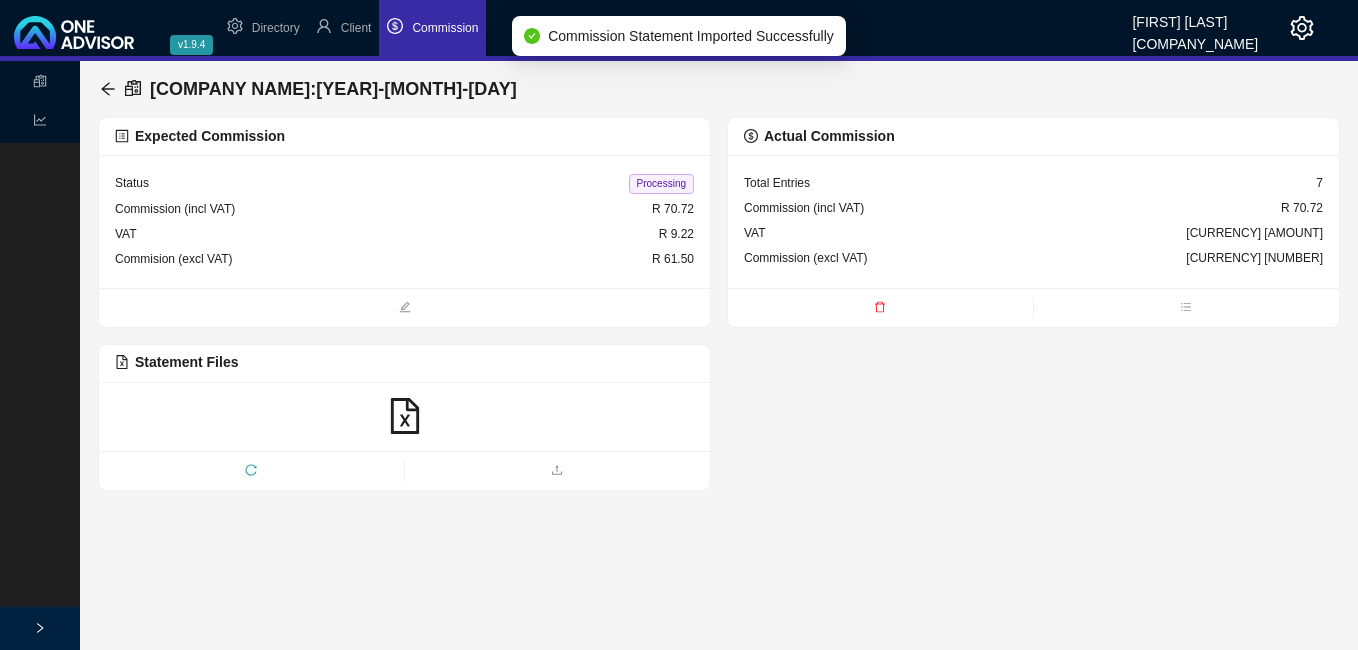 click on "Processing" at bounding box center (661, 184) 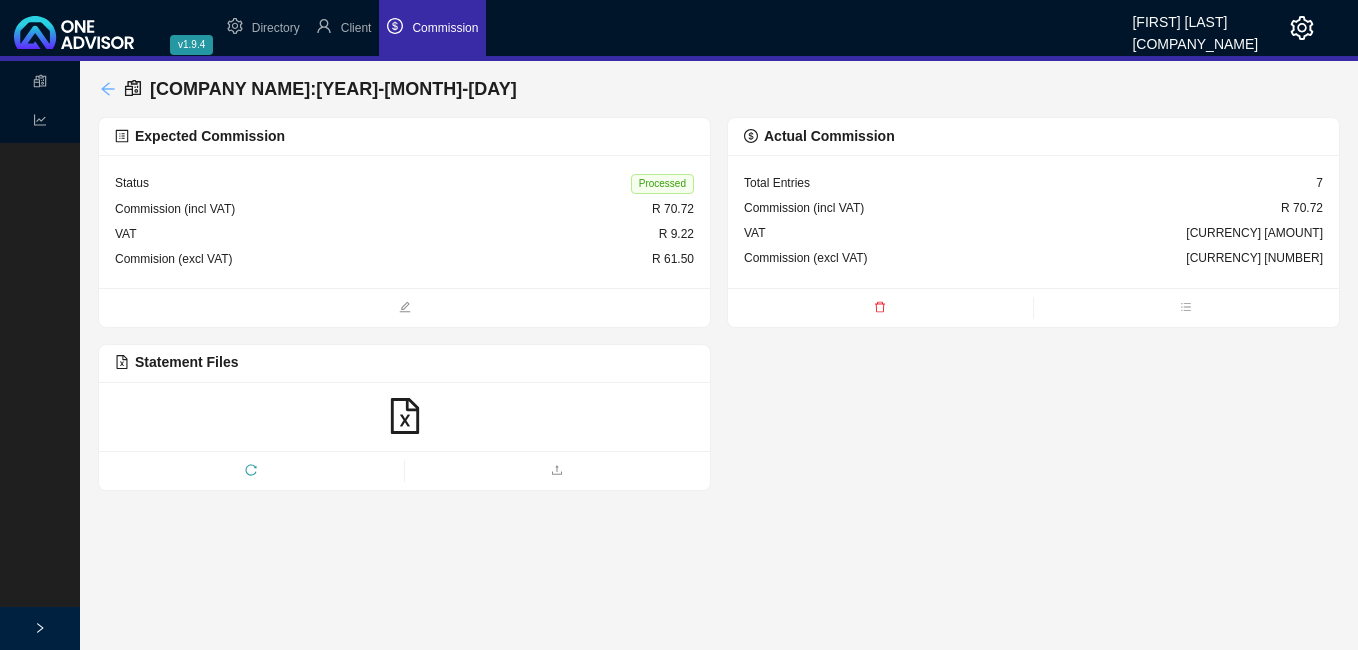 click 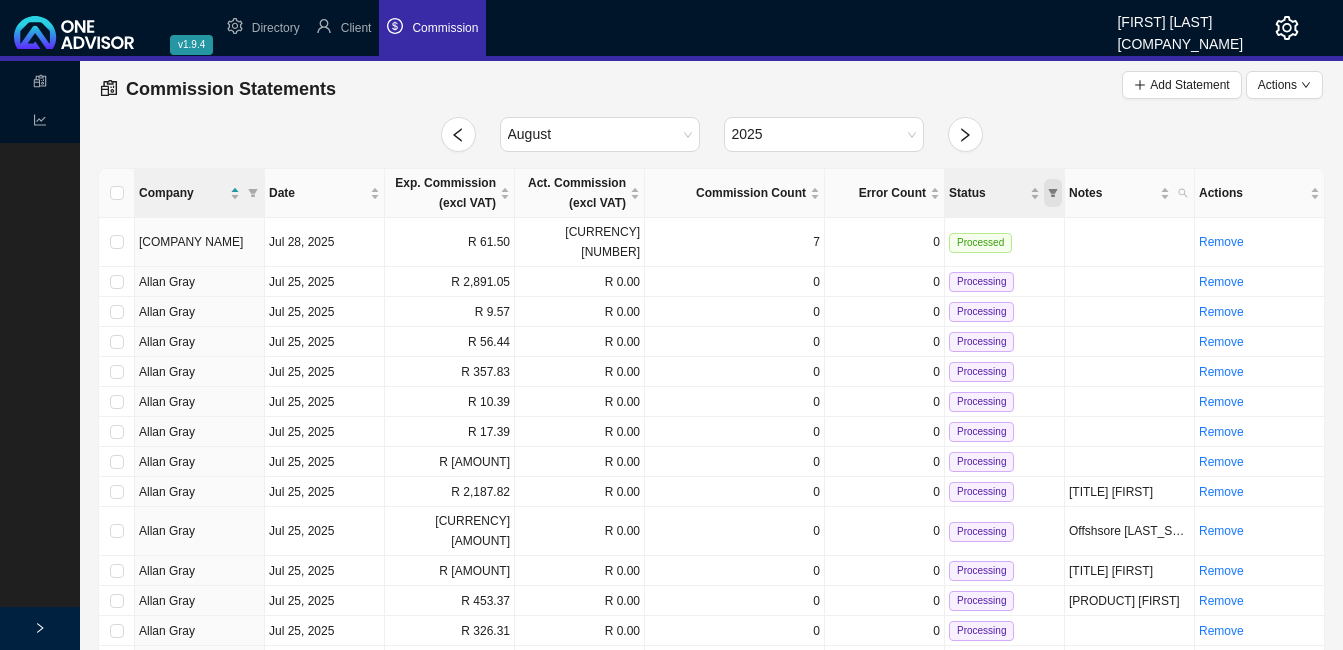 click at bounding box center (1053, 193) 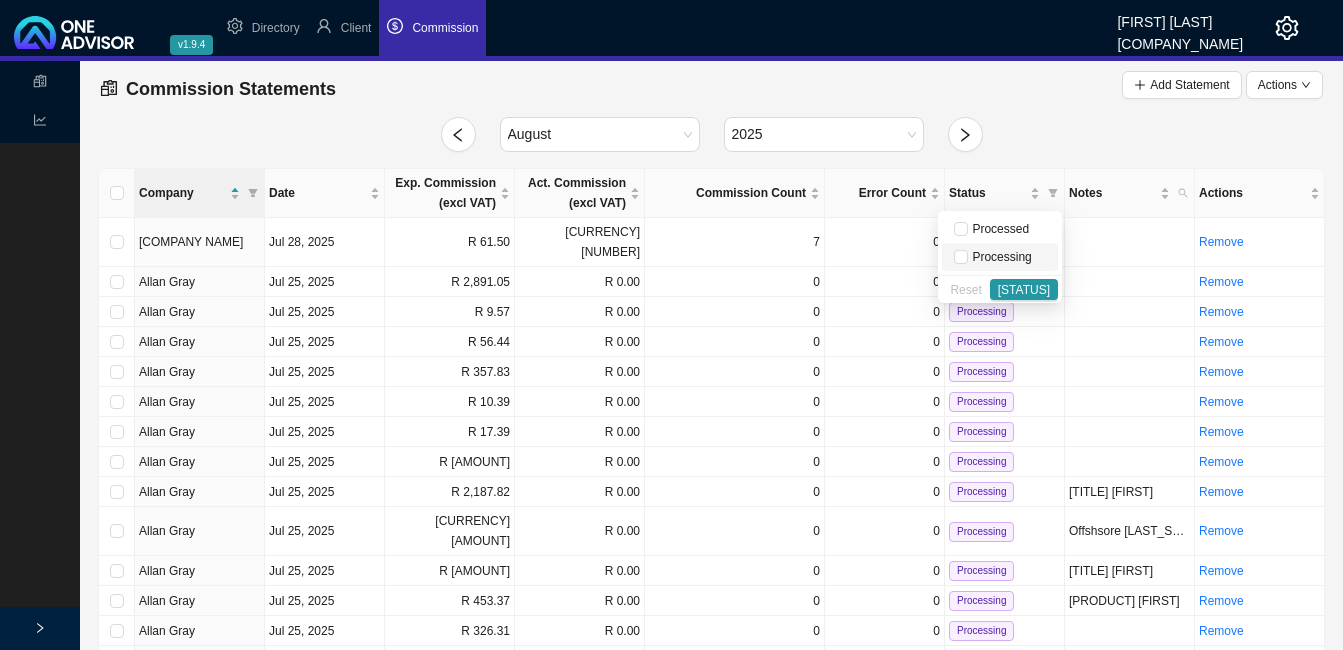 click on "Processing" at bounding box center [1000, 257] 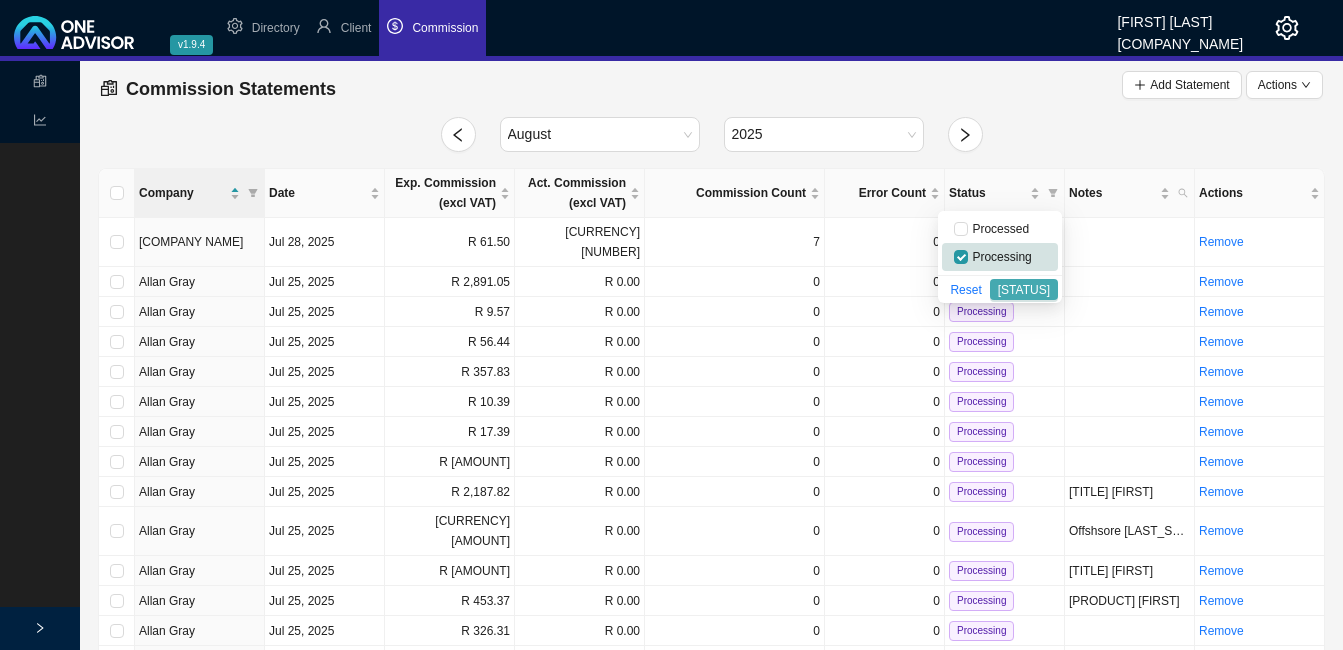 click on "[STATUS]" at bounding box center (1024, 290) 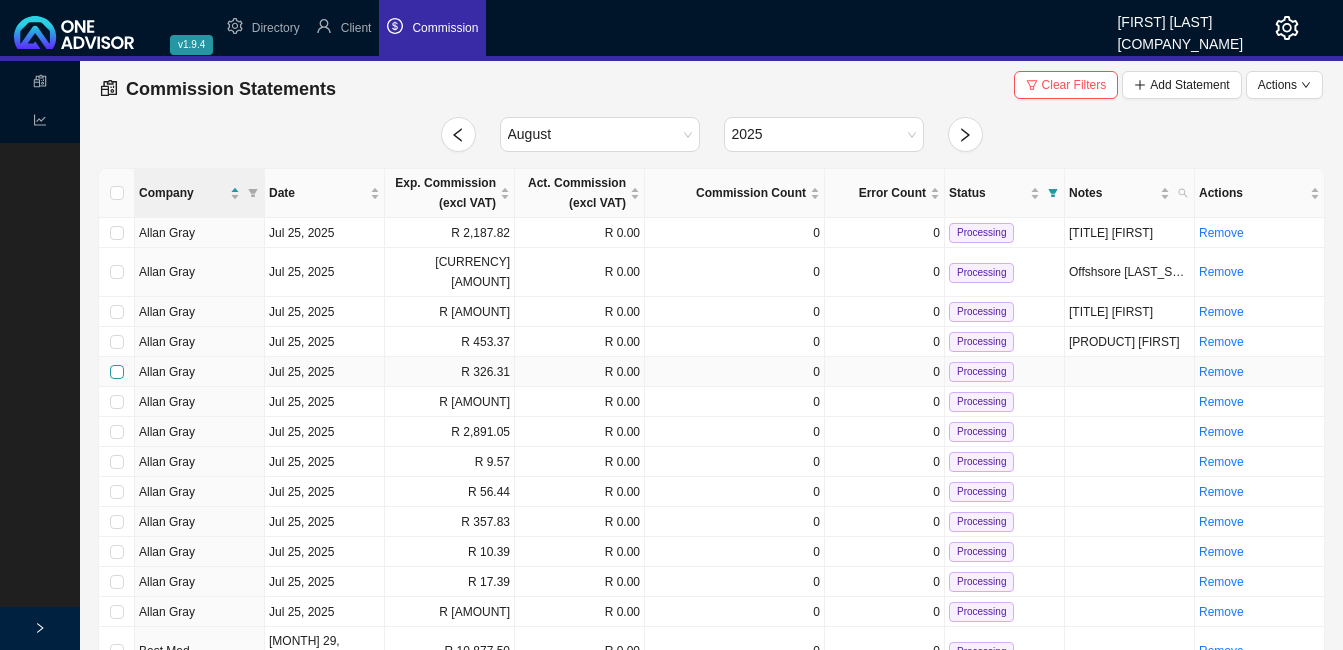 click at bounding box center (117, 372) 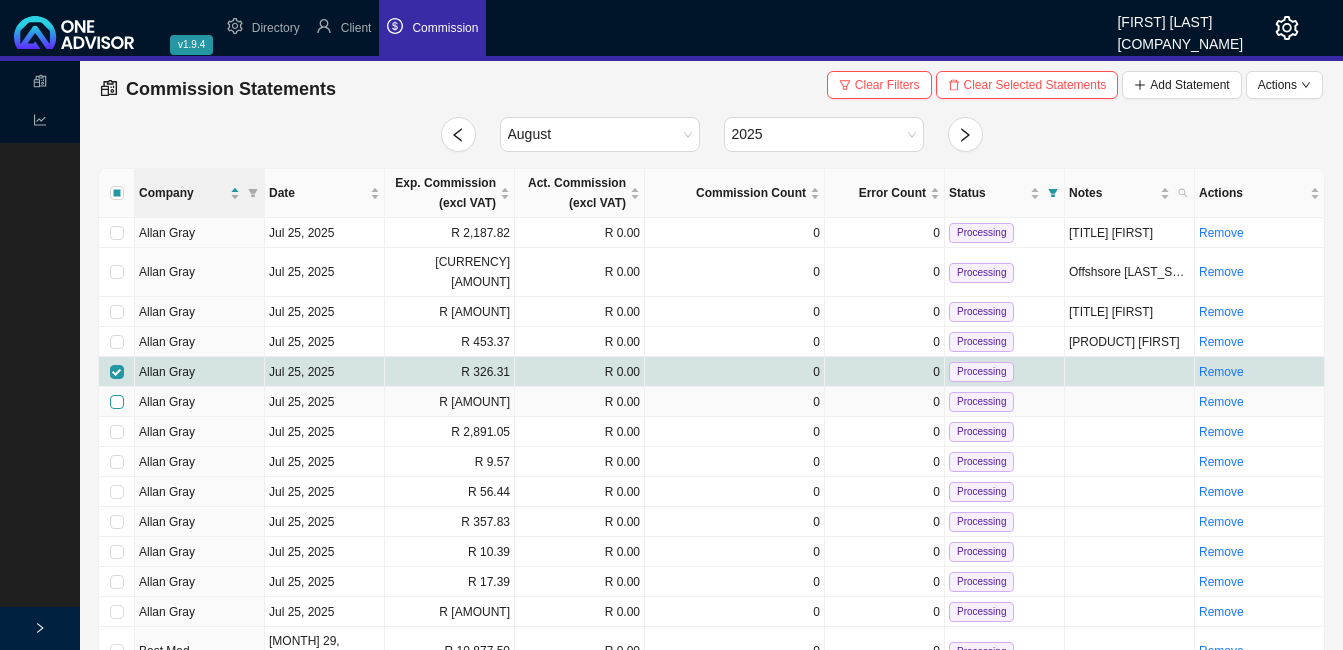 click at bounding box center [117, 402] 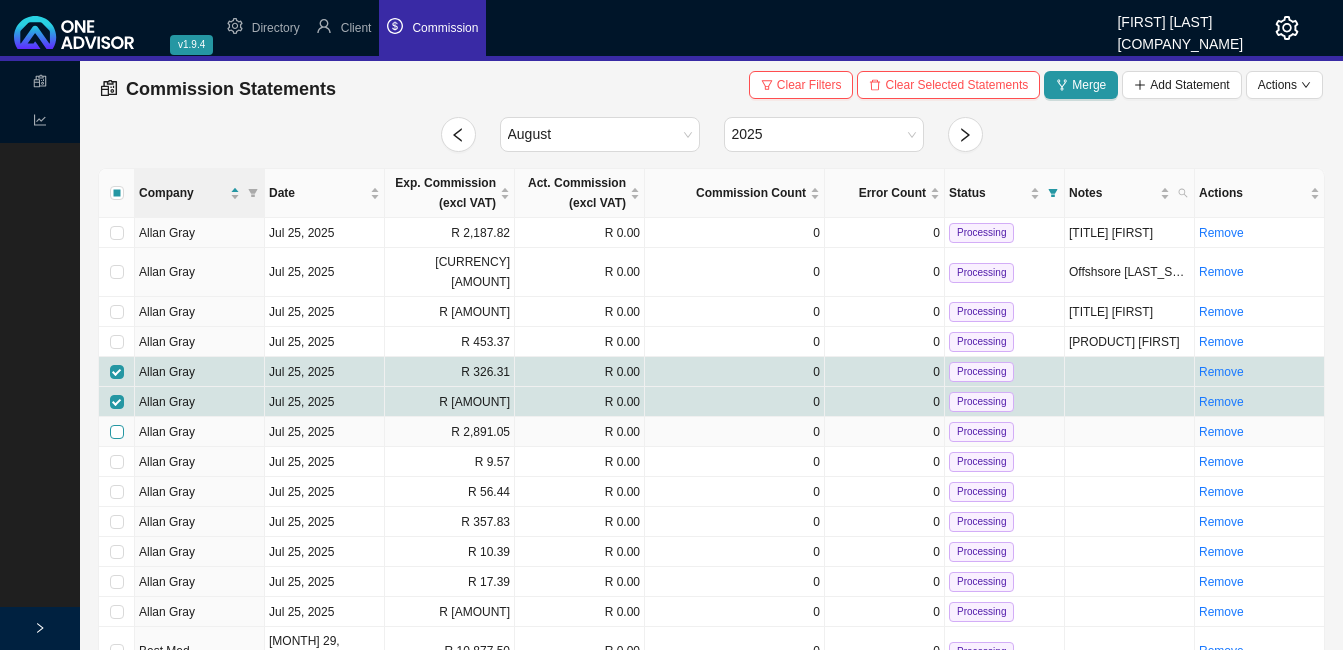 click at bounding box center [117, 432] 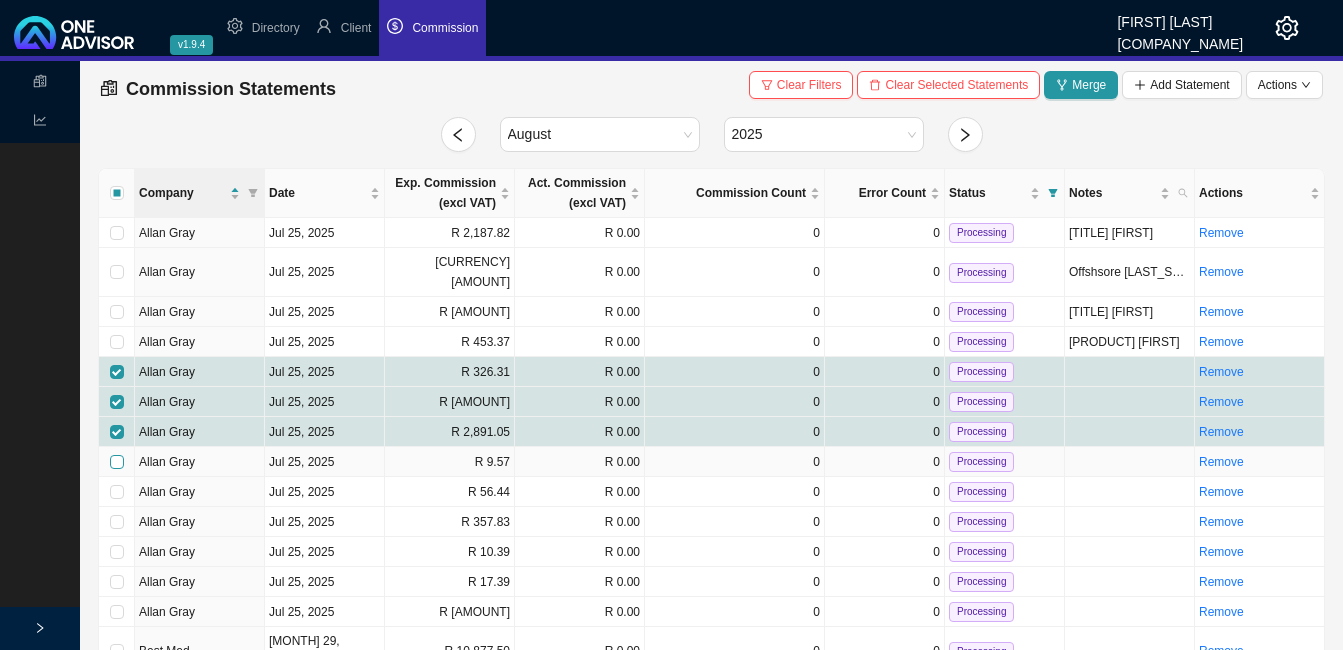 click at bounding box center (117, 462) 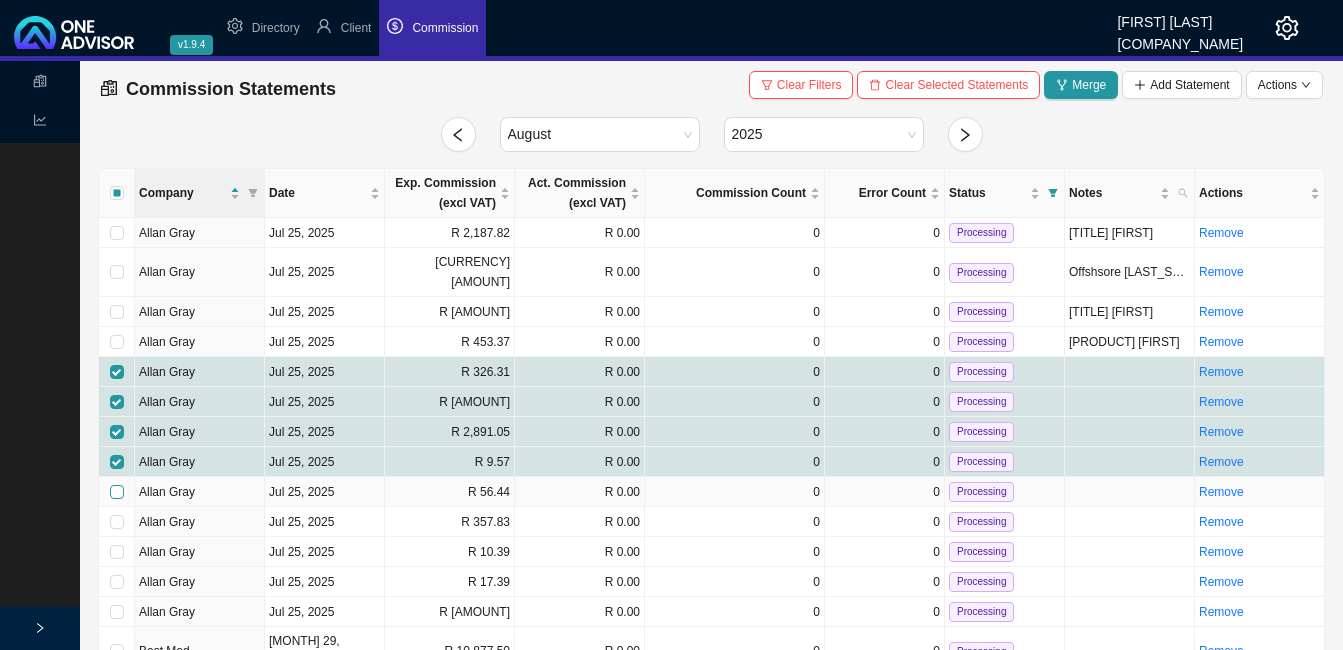 click at bounding box center (117, 492) 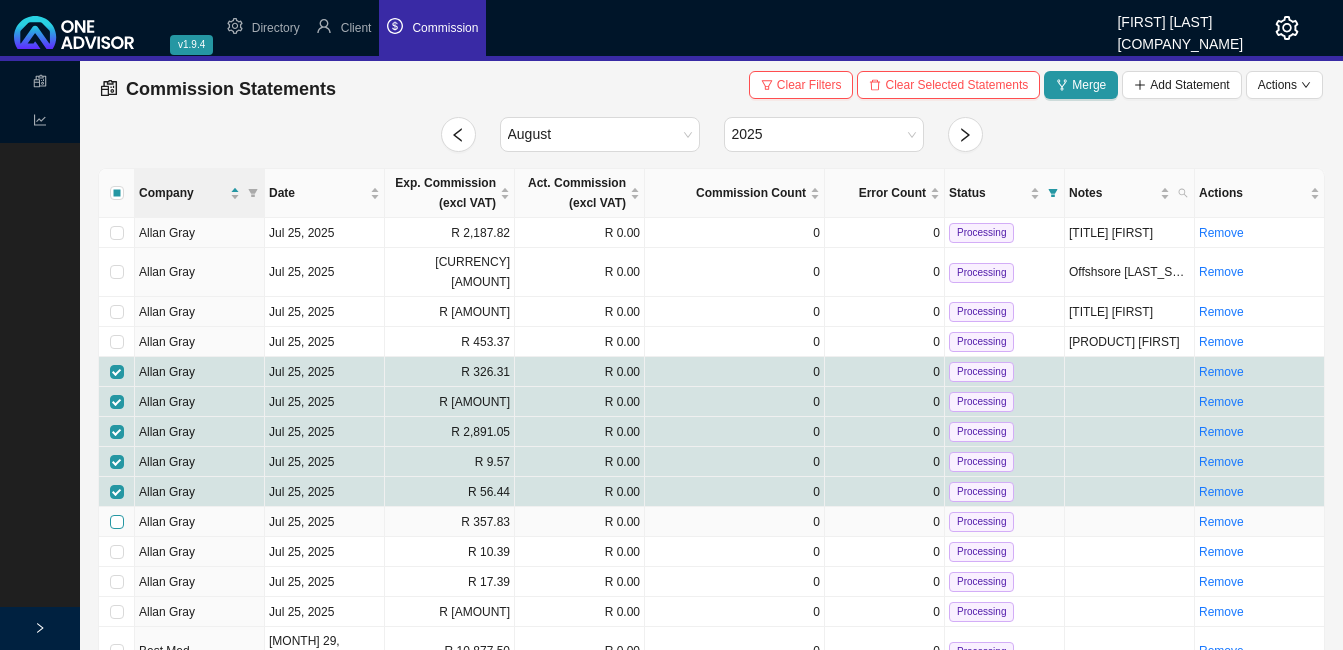 click at bounding box center [117, 522] 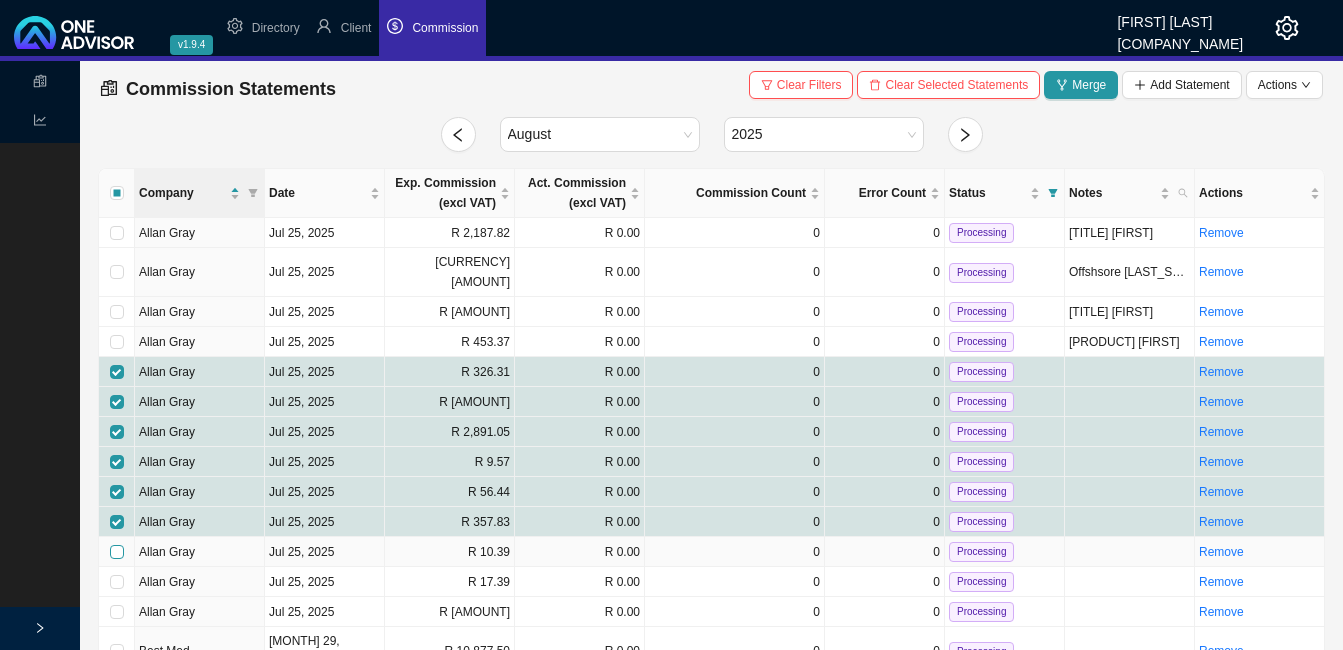 click at bounding box center (117, 552) 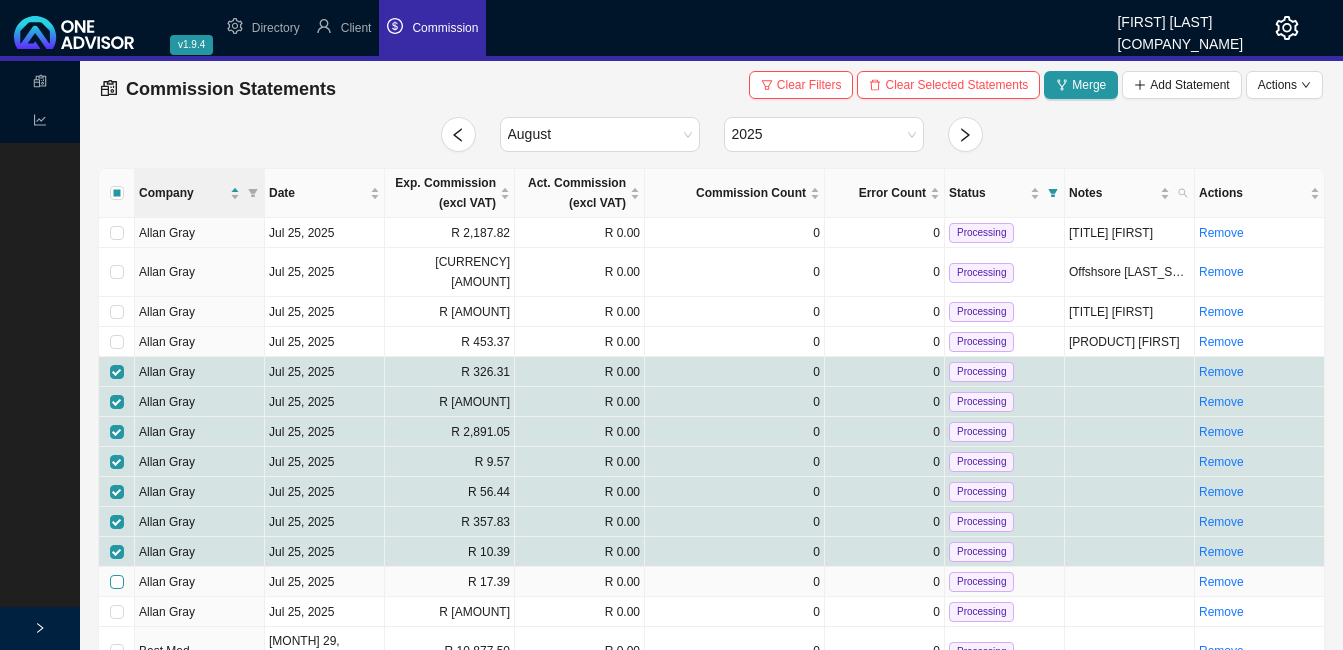 click at bounding box center [117, 582] 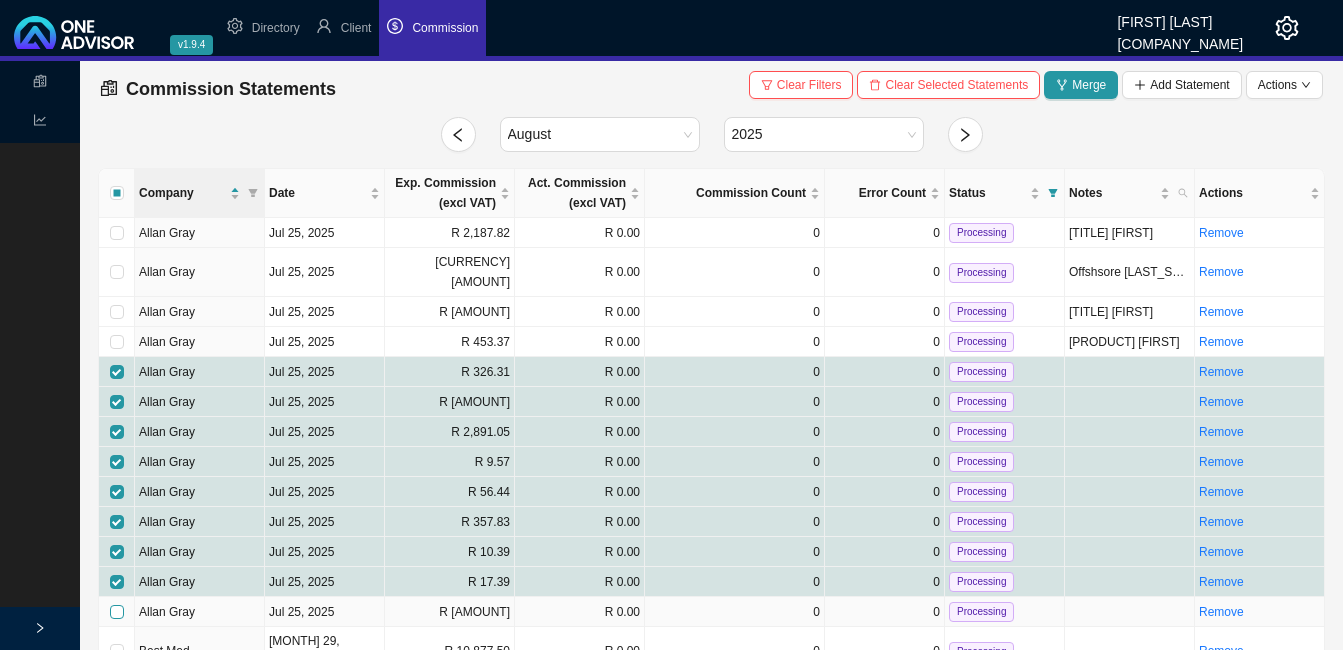 click at bounding box center (117, 612) 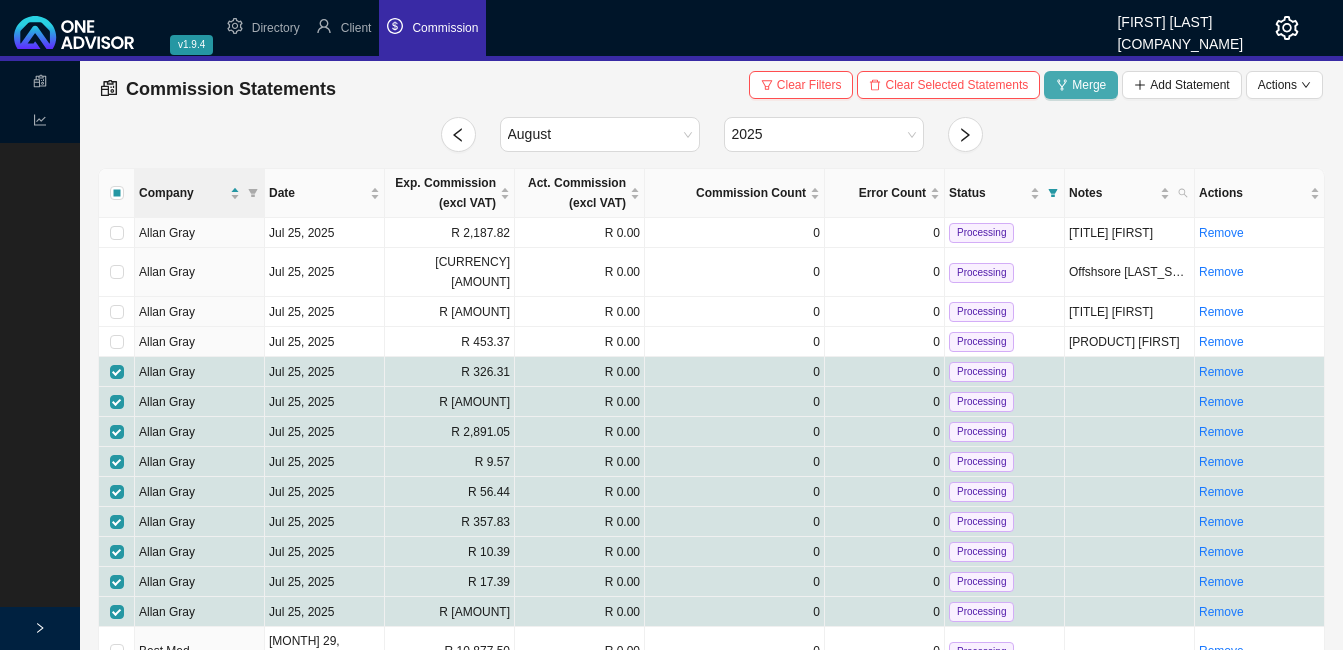 click on "Merge" at bounding box center (1089, 85) 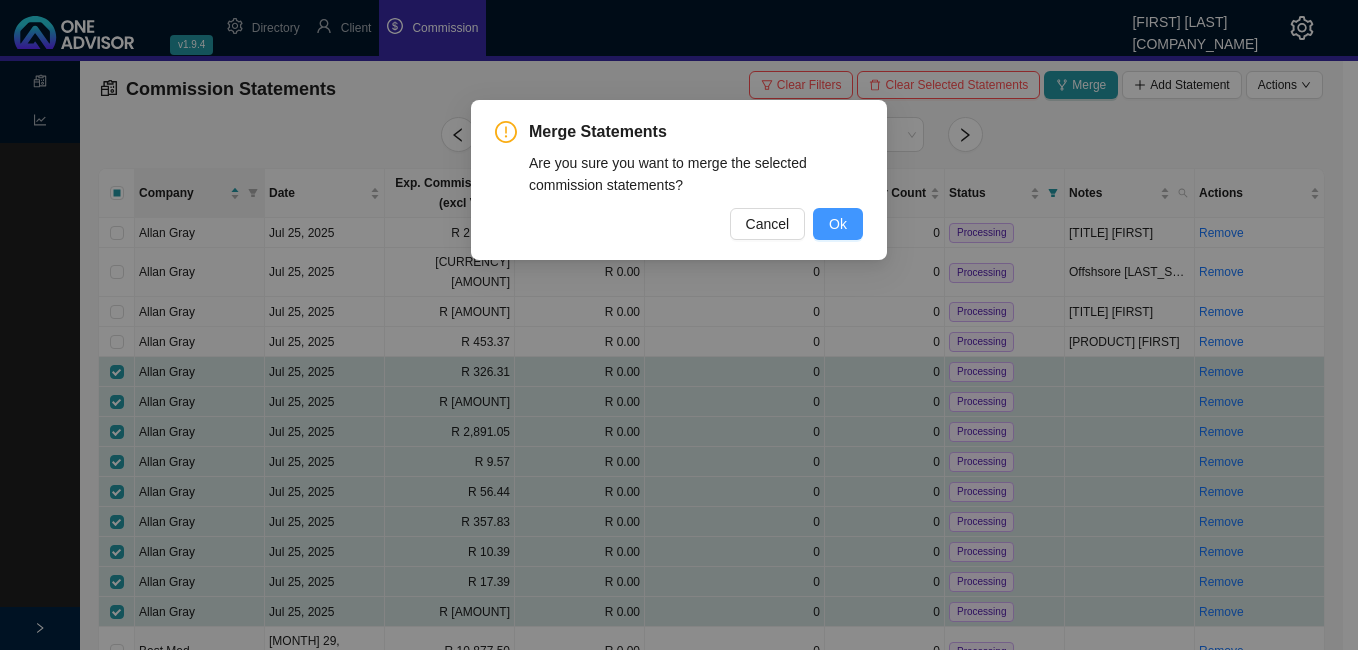 click on "Ok" at bounding box center [838, 224] 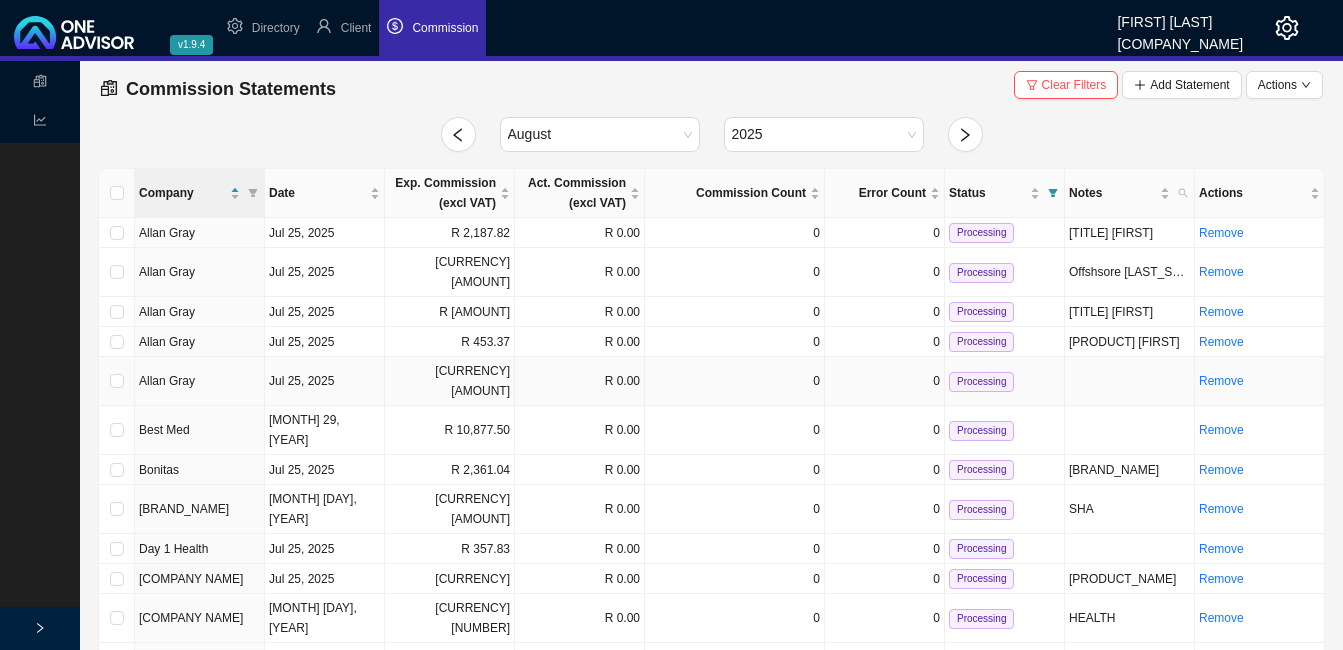 click on "[CURRENCY] [AMOUNT]" at bounding box center [450, 381] 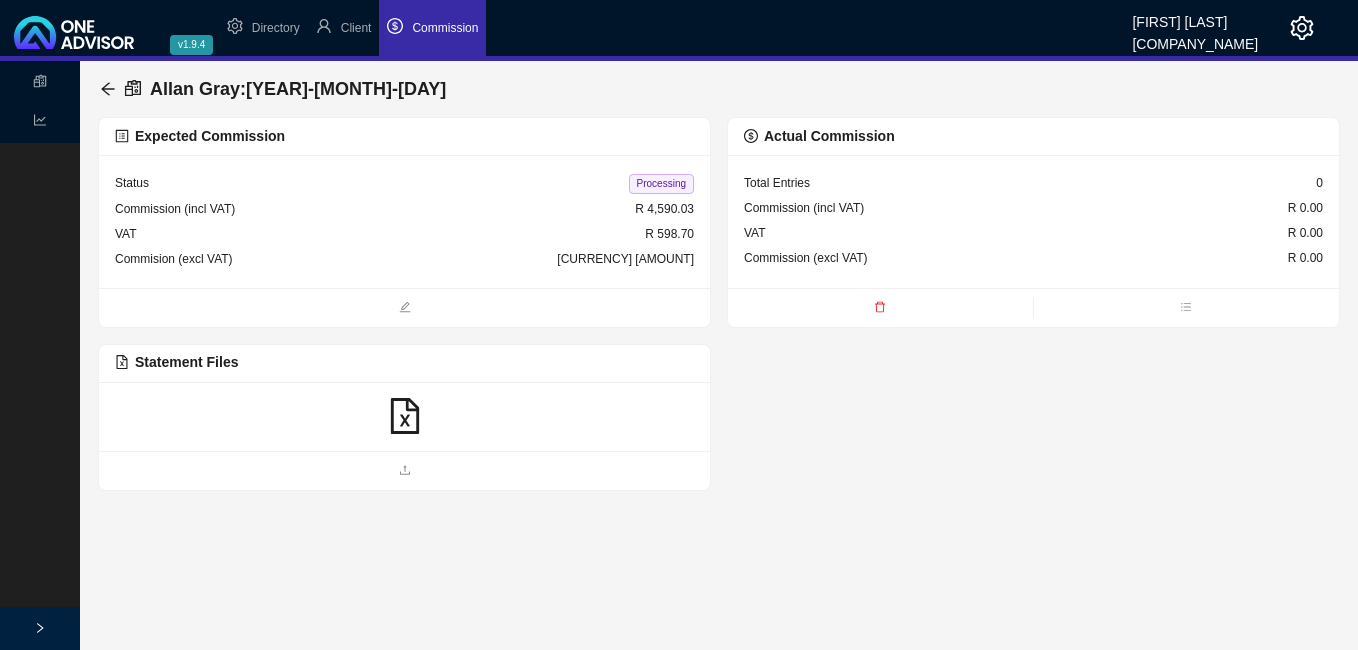 click 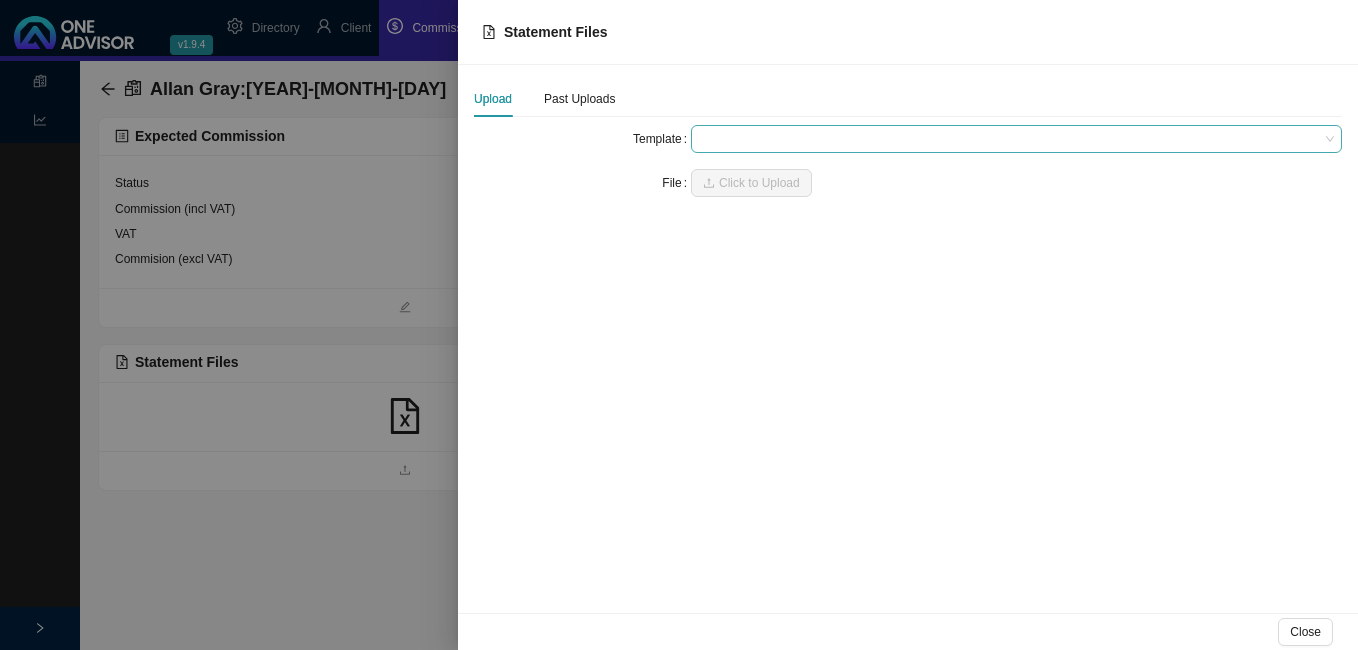 click at bounding box center (1016, 139) 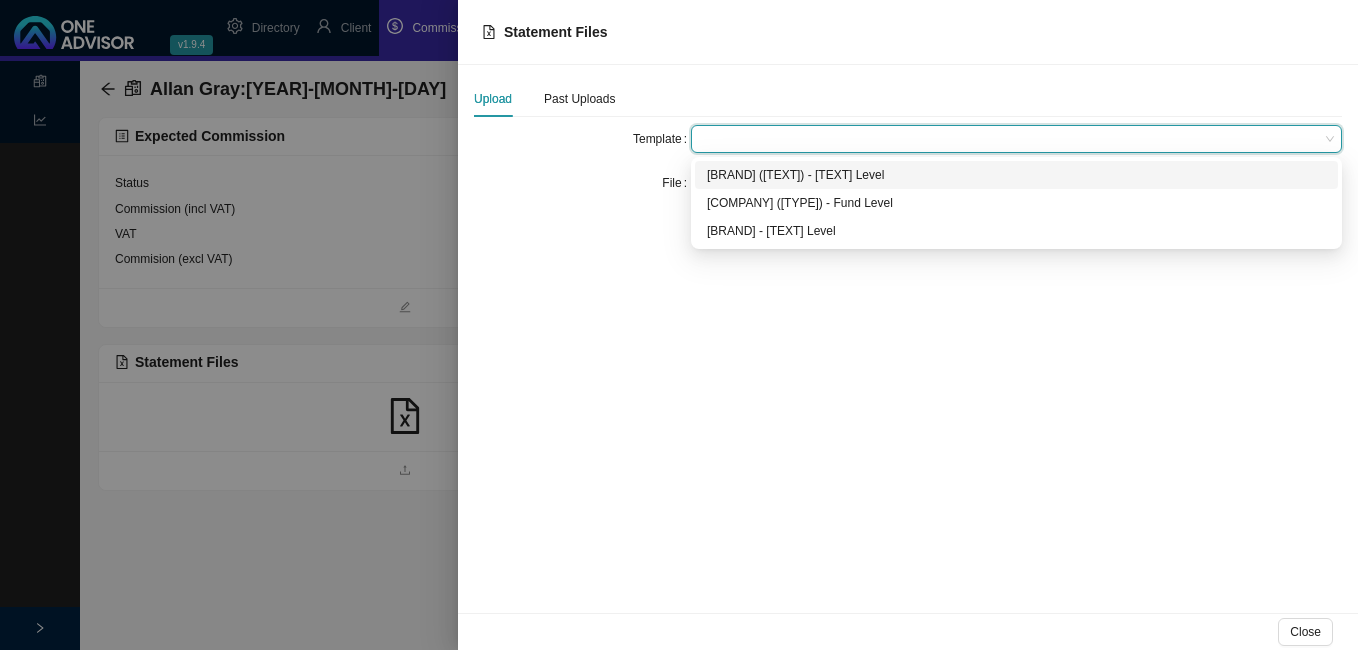 click on "[BRAND] ([TEXT]) - [TEXT] Level" at bounding box center [1016, 175] 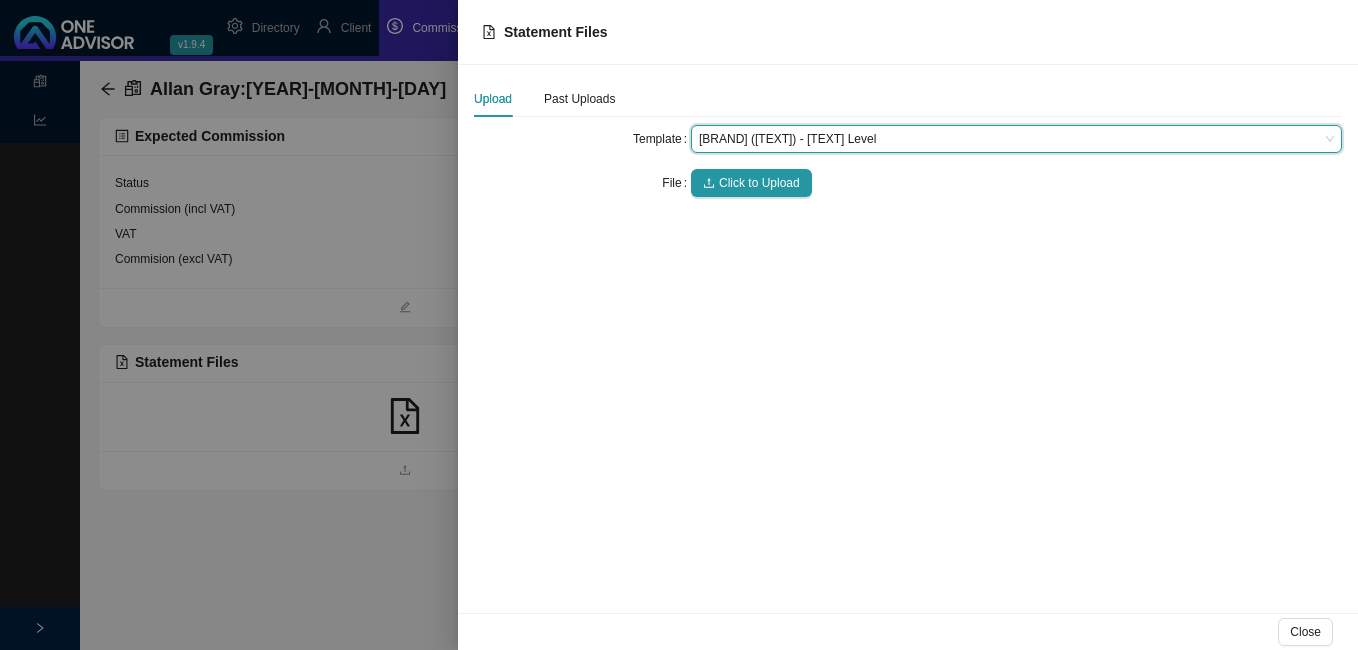click on "Click to Upload" at bounding box center [759, 183] 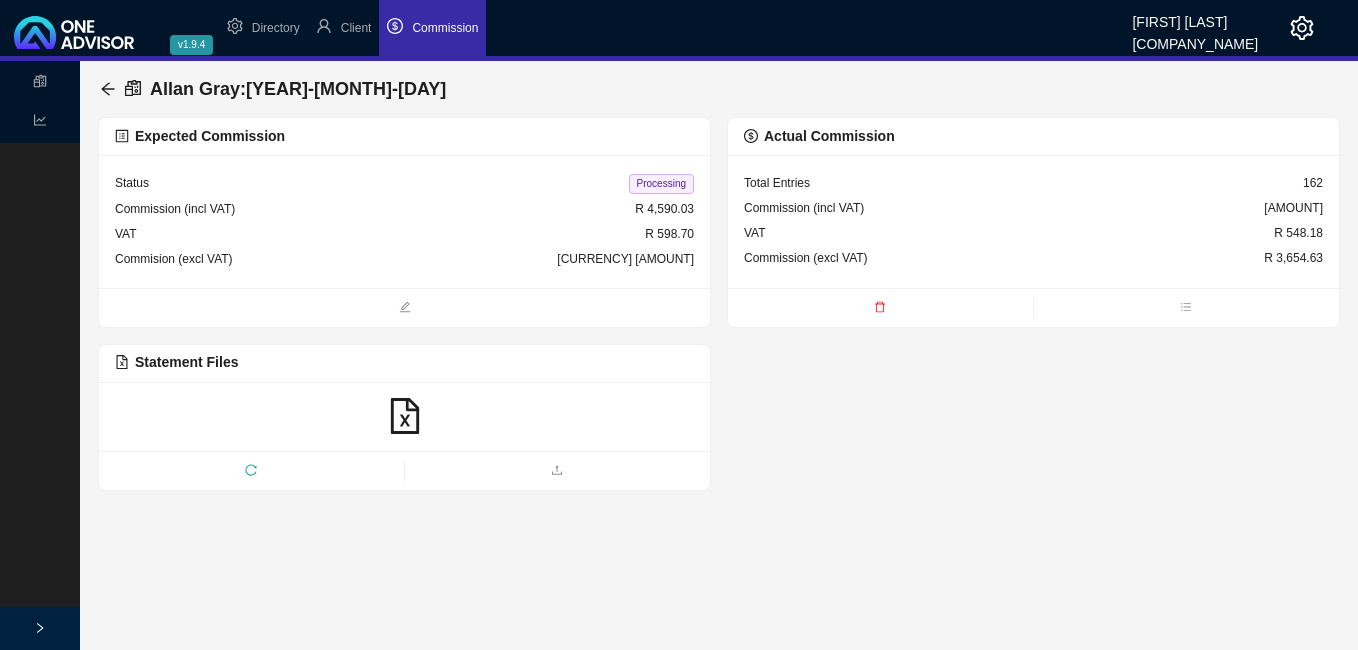 click on "Processing" at bounding box center (661, 184) 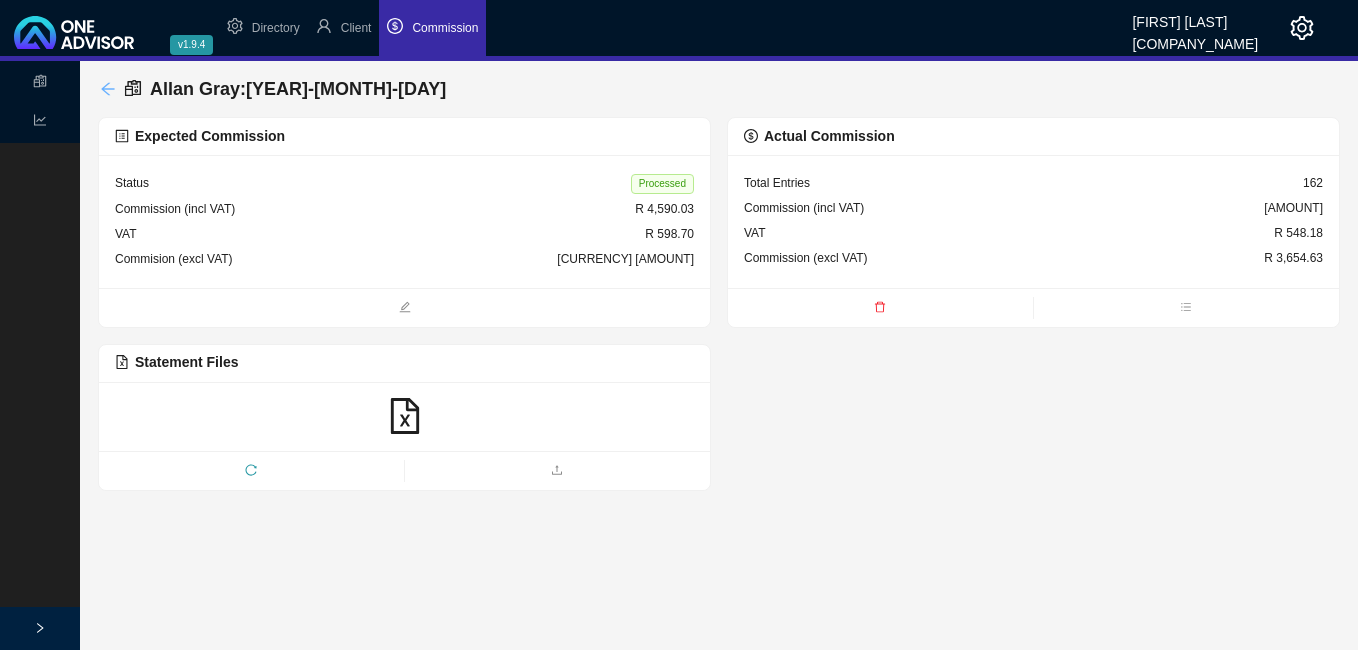 click 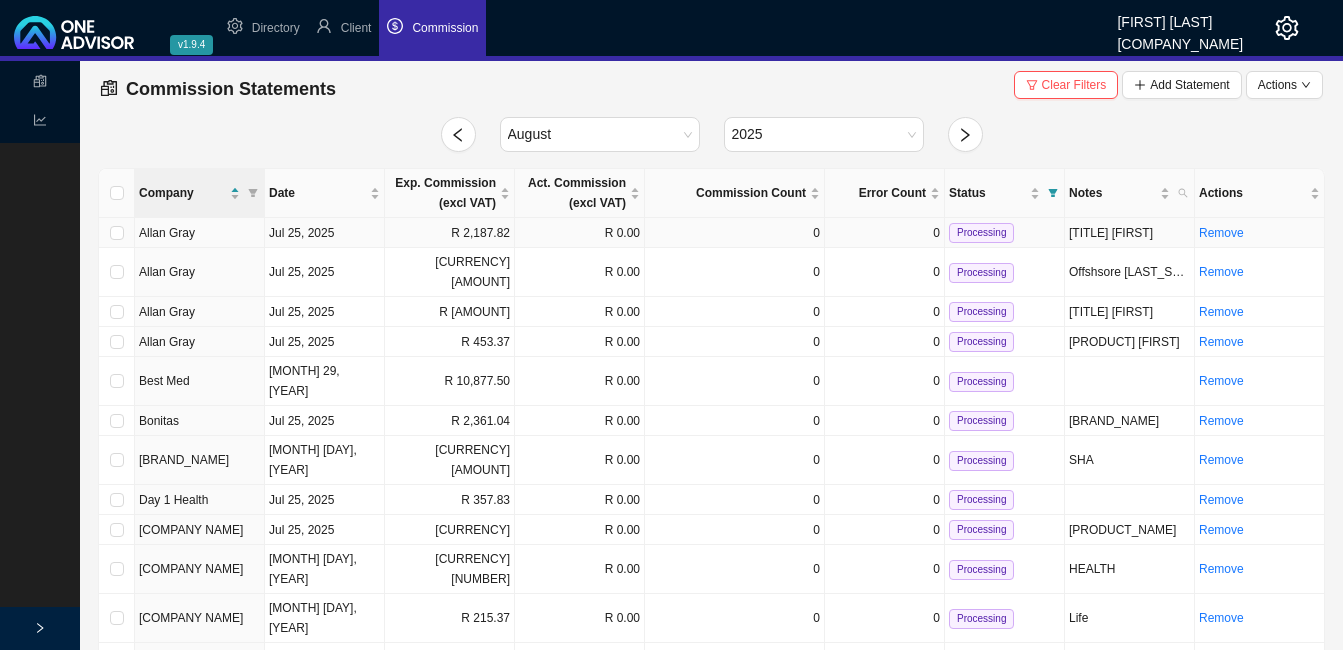 click on "R 2,187.82" at bounding box center (450, 233) 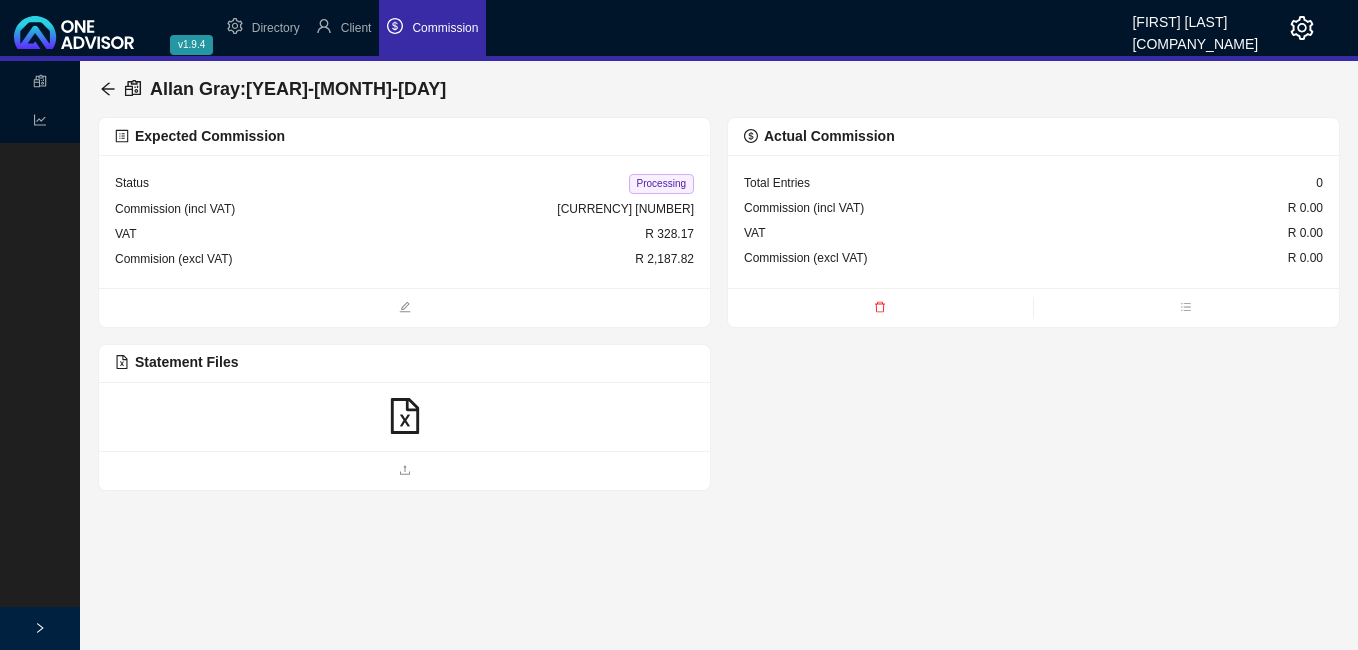 click 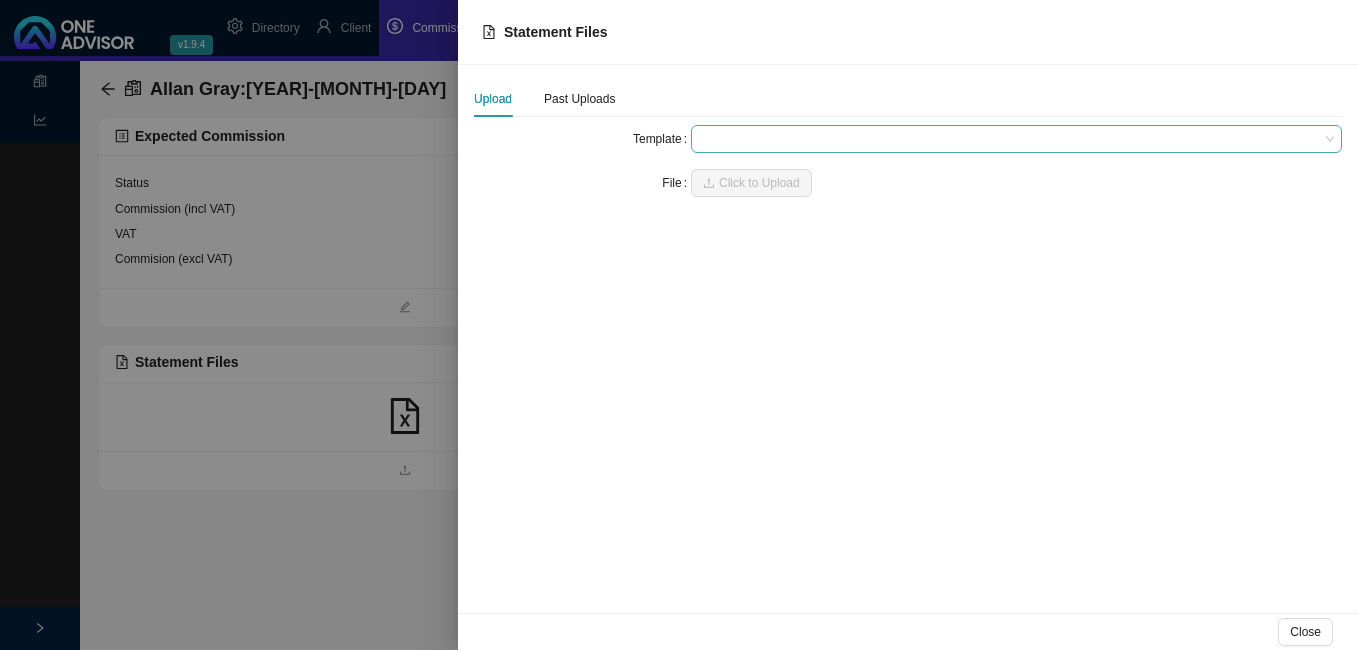 click at bounding box center (1016, 139) 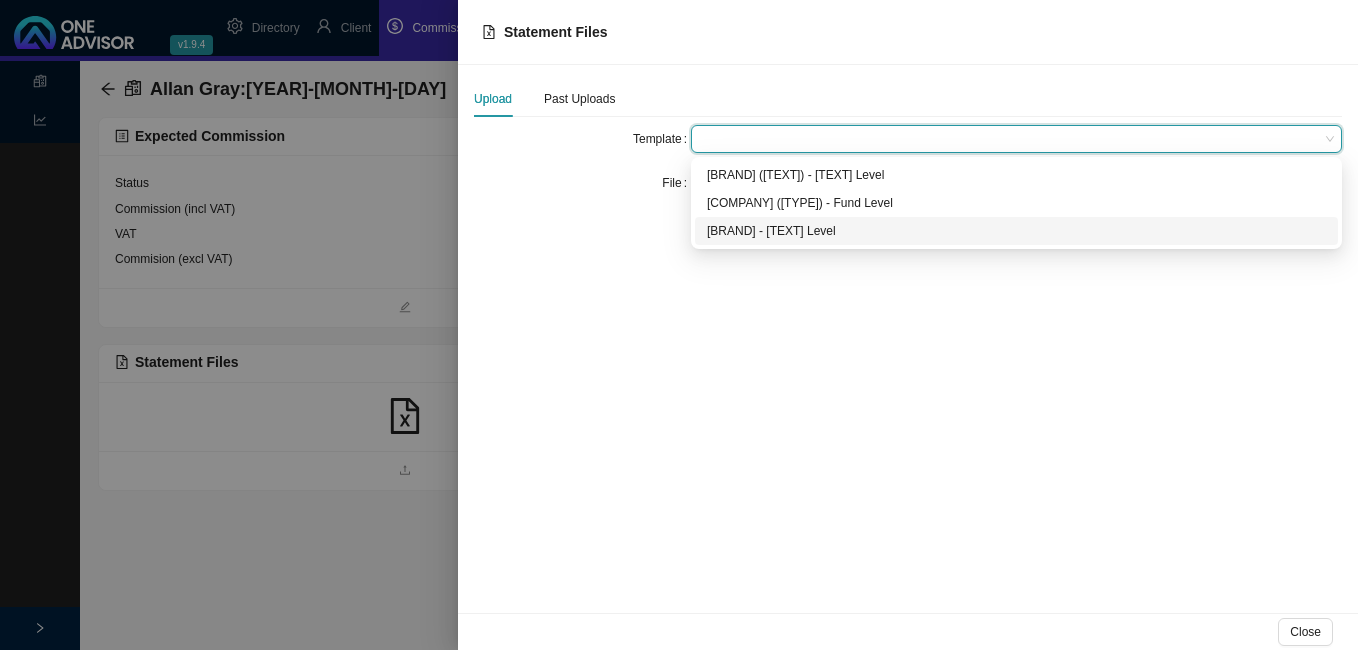 click on "[BRAND] - [TEXT] Level" at bounding box center [1016, 231] 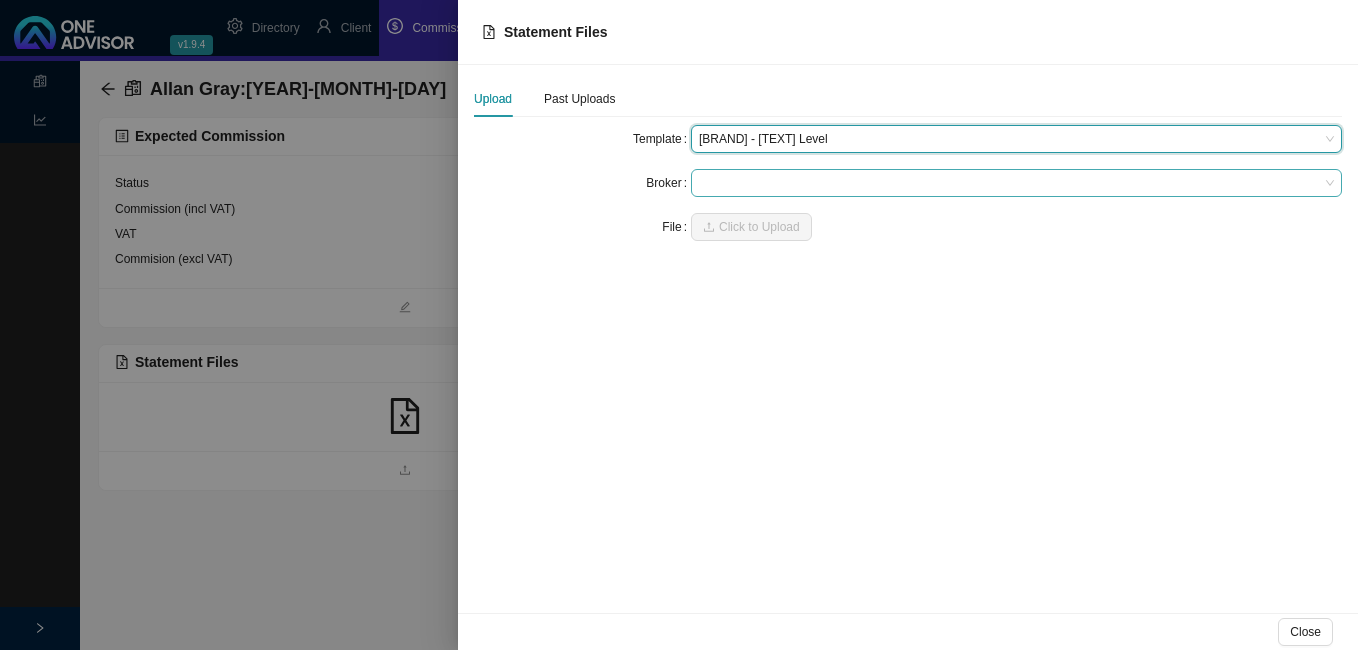 click at bounding box center (1016, 183) 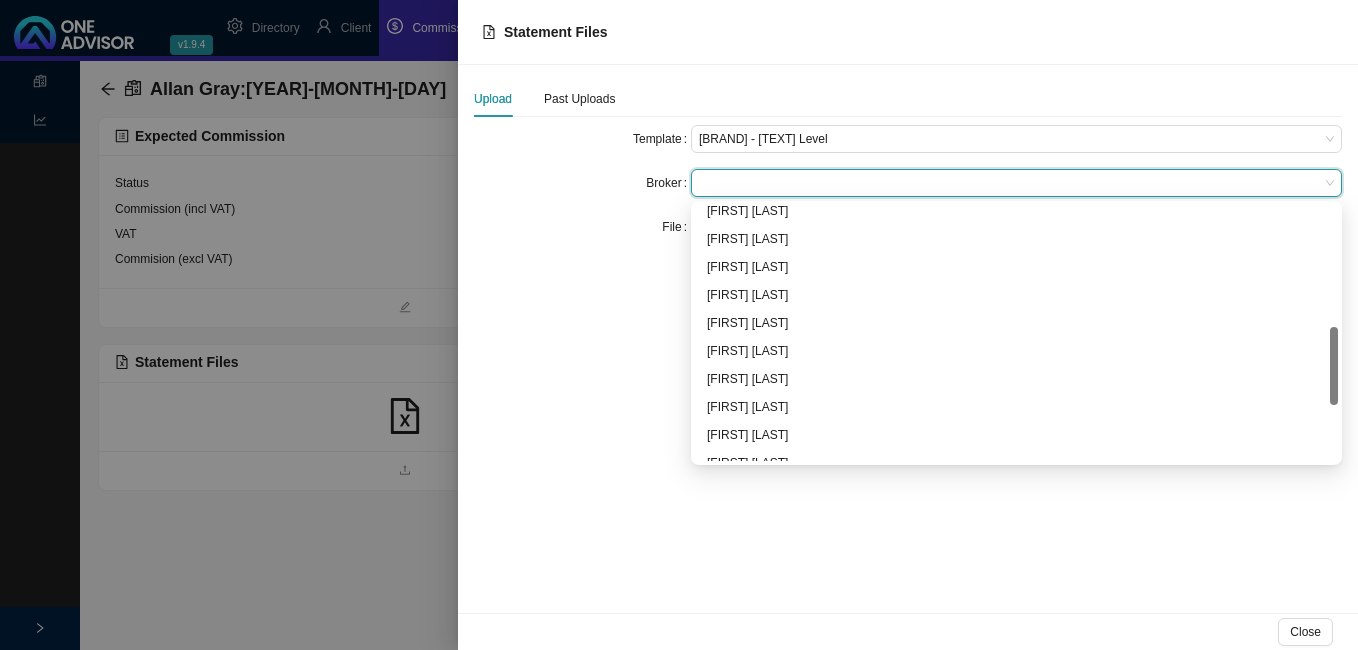 scroll, scrollTop: 584, scrollLeft: 0, axis: vertical 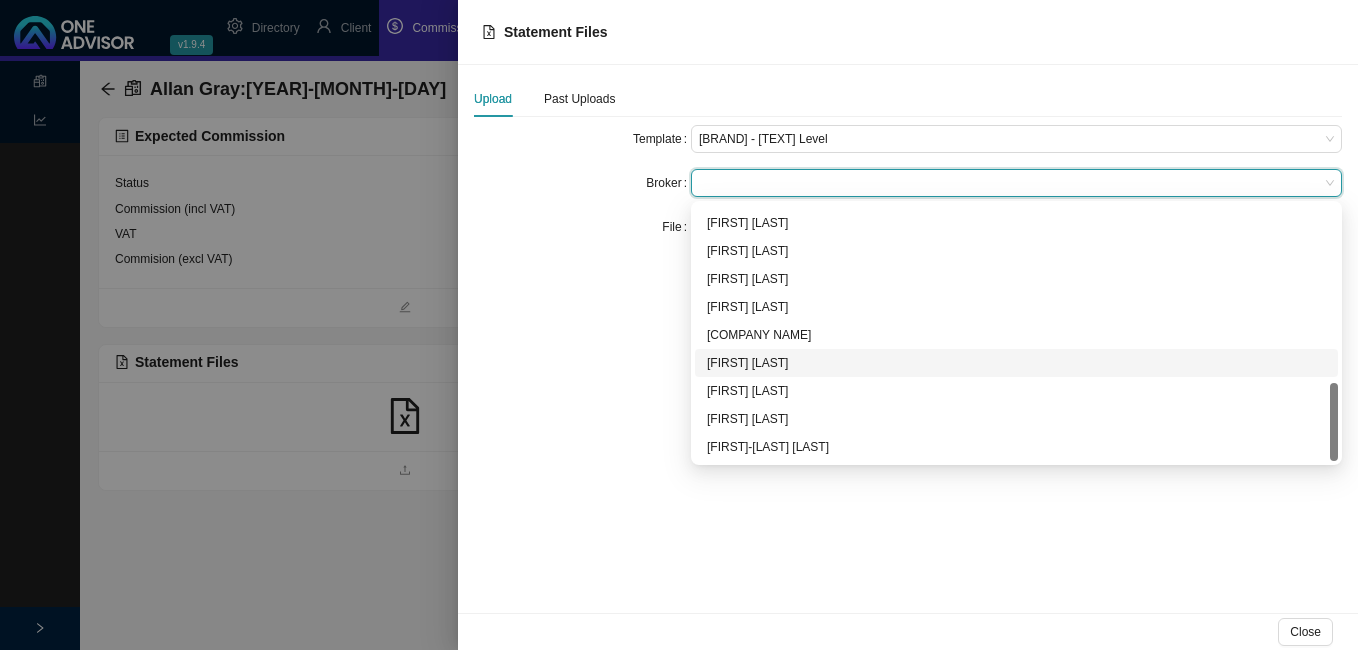 click on "[FIRST] [LAST]" at bounding box center [1016, 363] 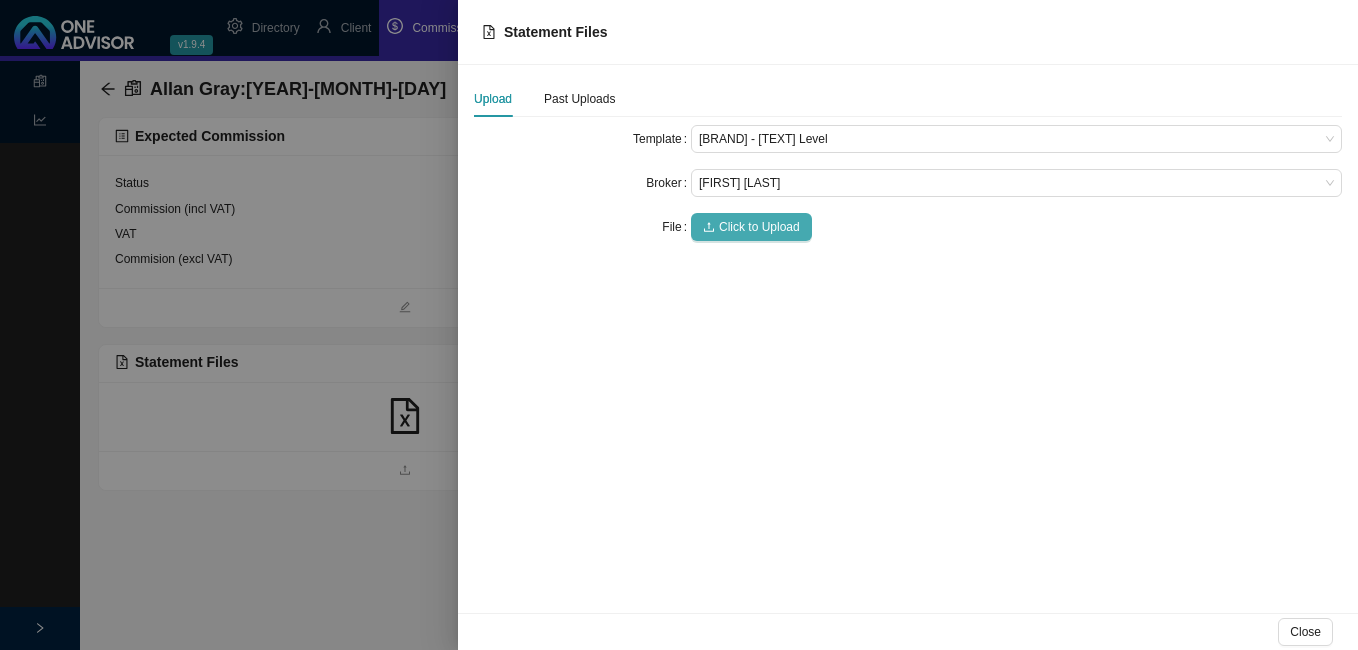 click on "Click to Upload" at bounding box center [759, 227] 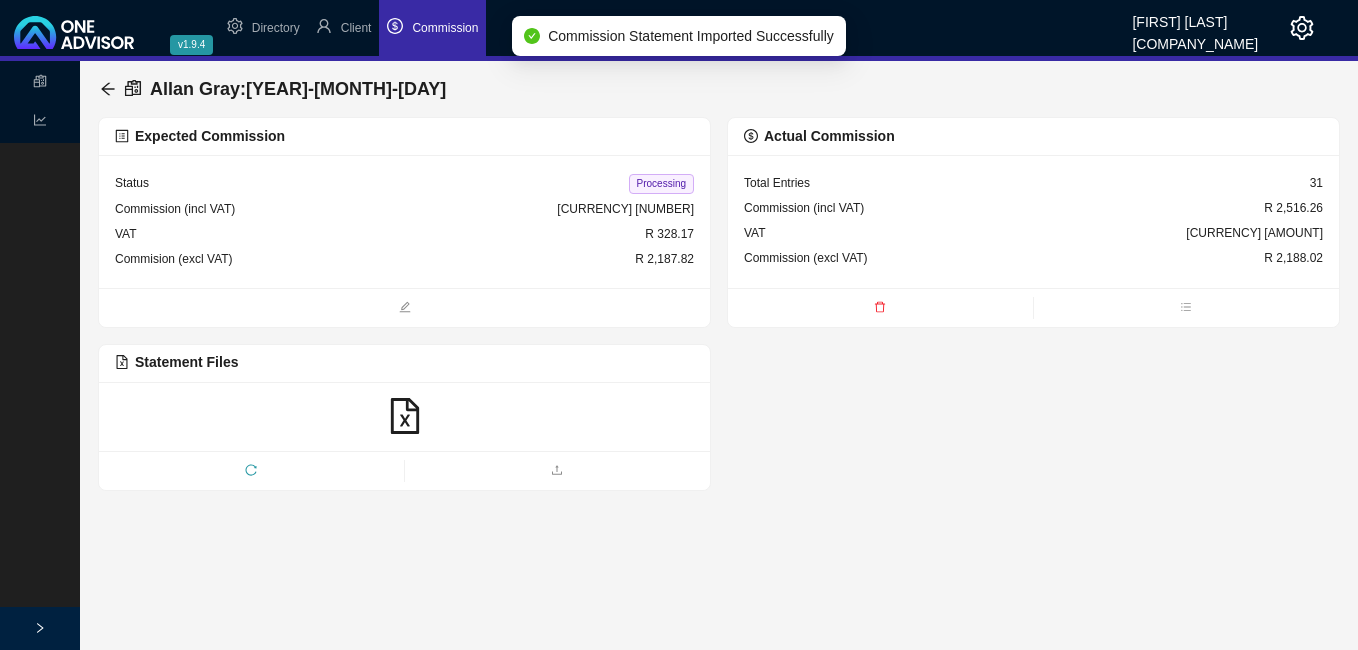 click on "Processing" at bounding box center [661, 184] 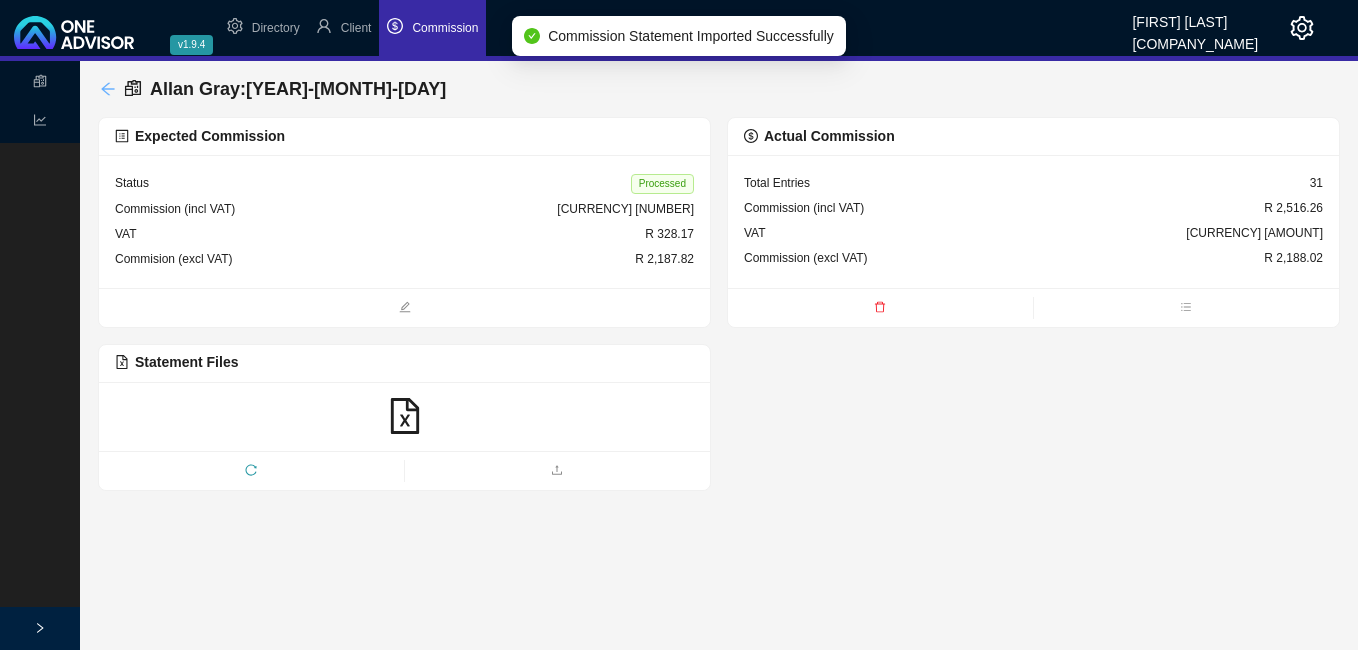 click 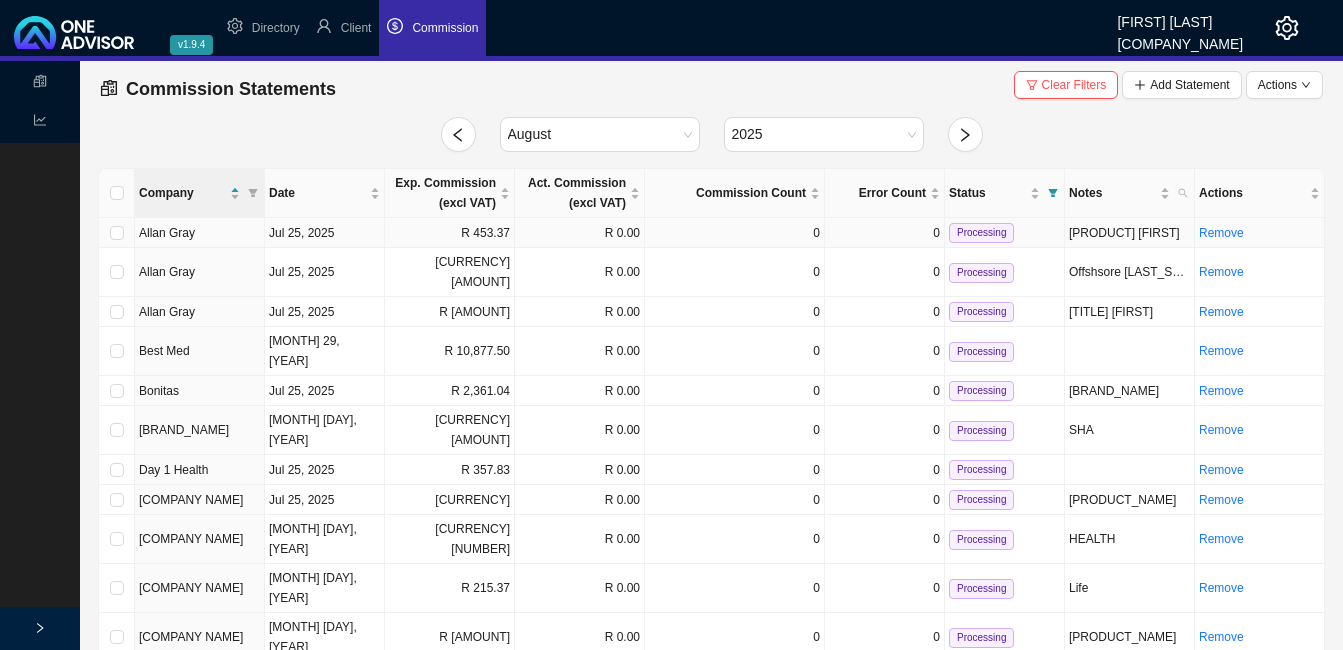 click on "R 453.37" at bounding box center [450, 233] 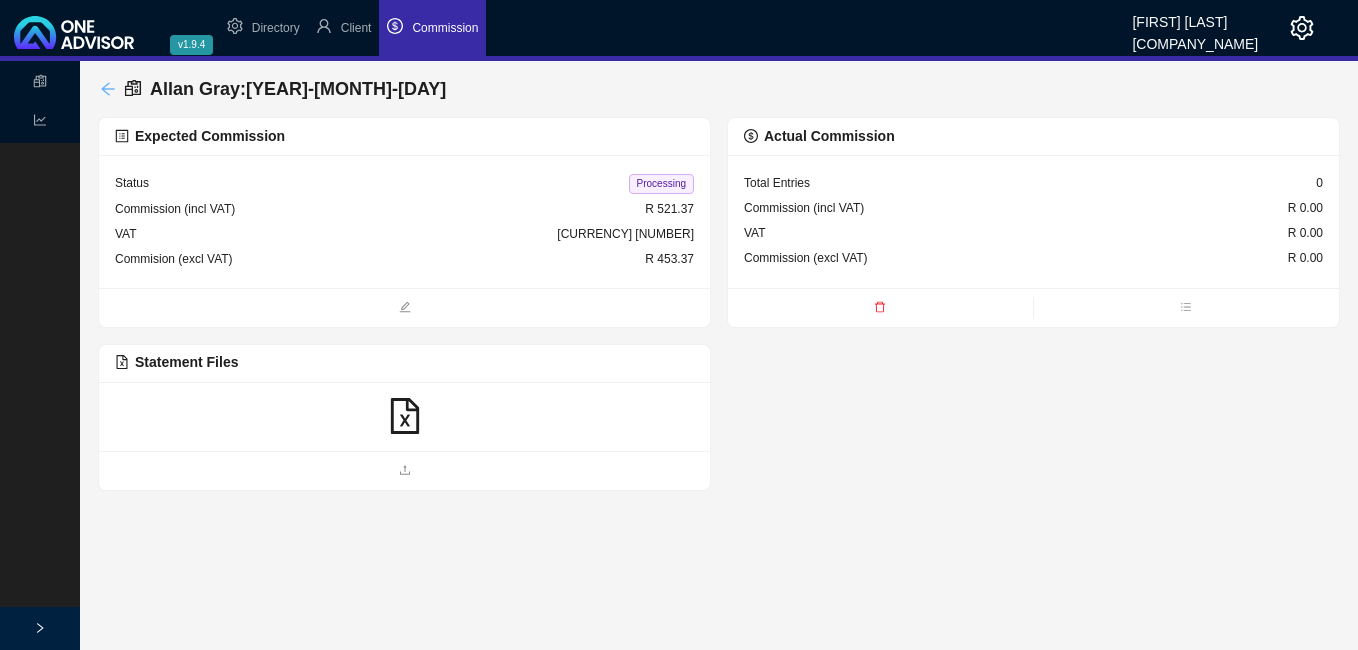 click 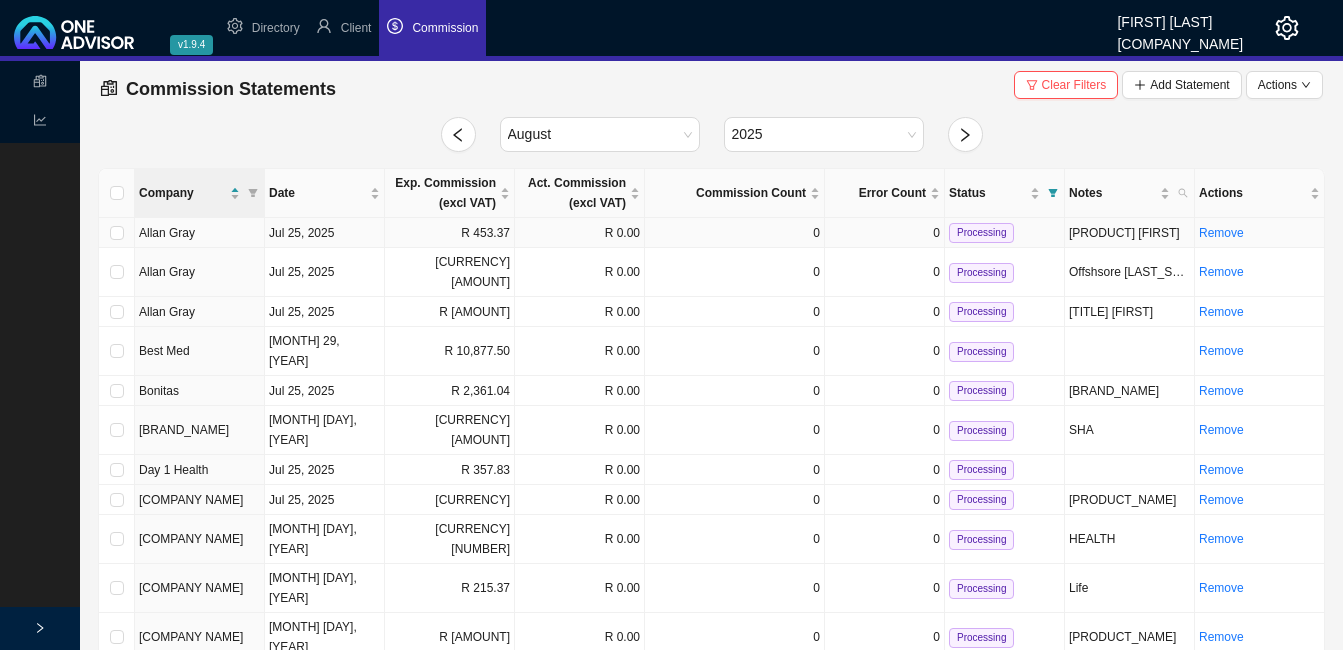 click on "R 453.37" at bounding box center [450, 233] 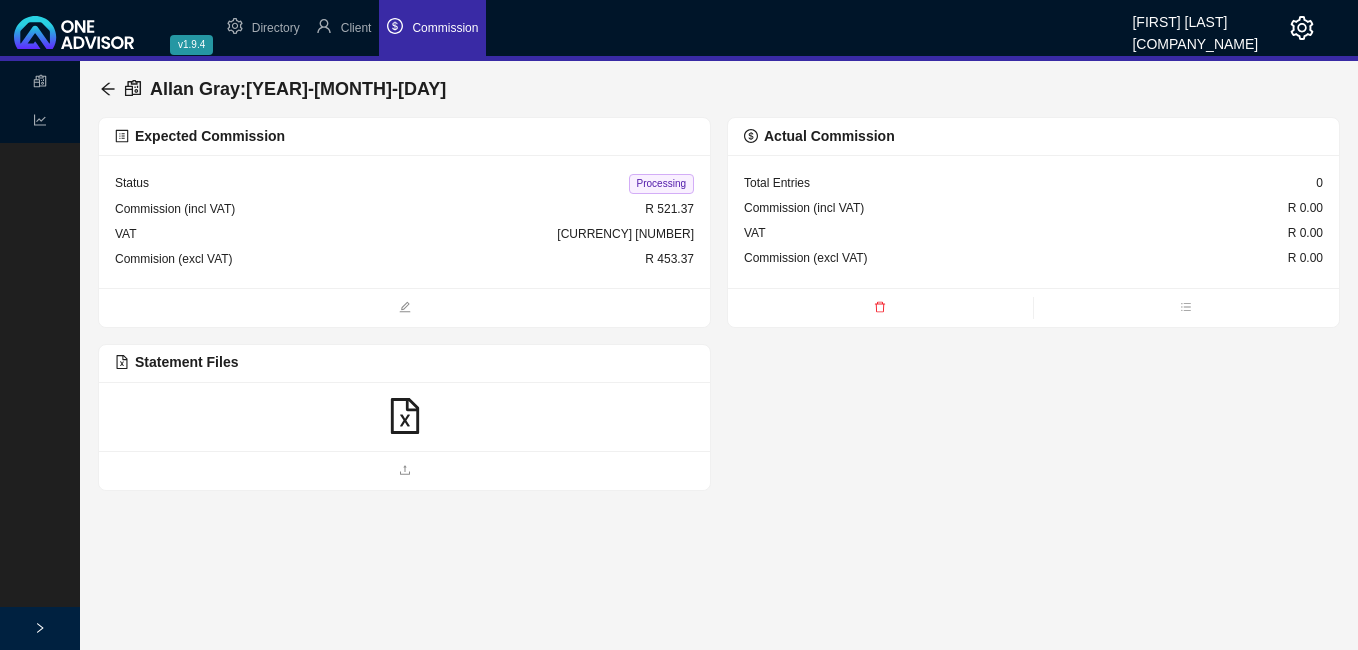 click 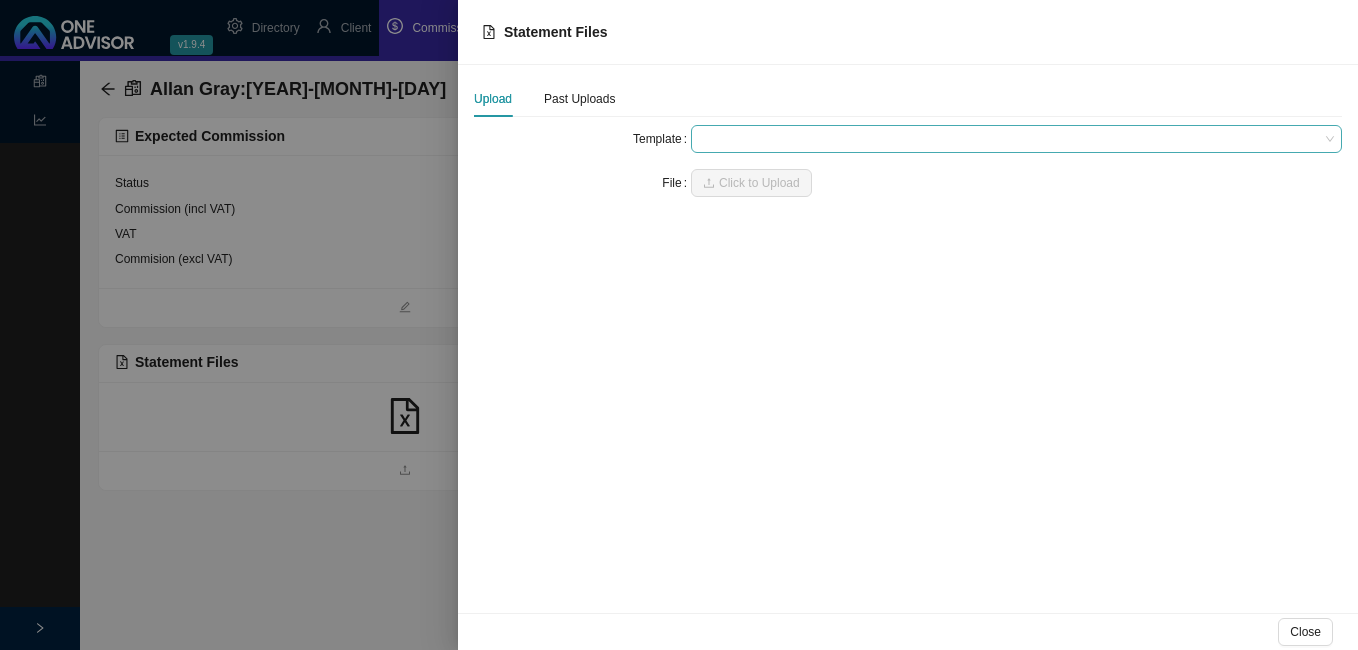 click at bounding box center (1016, 139) 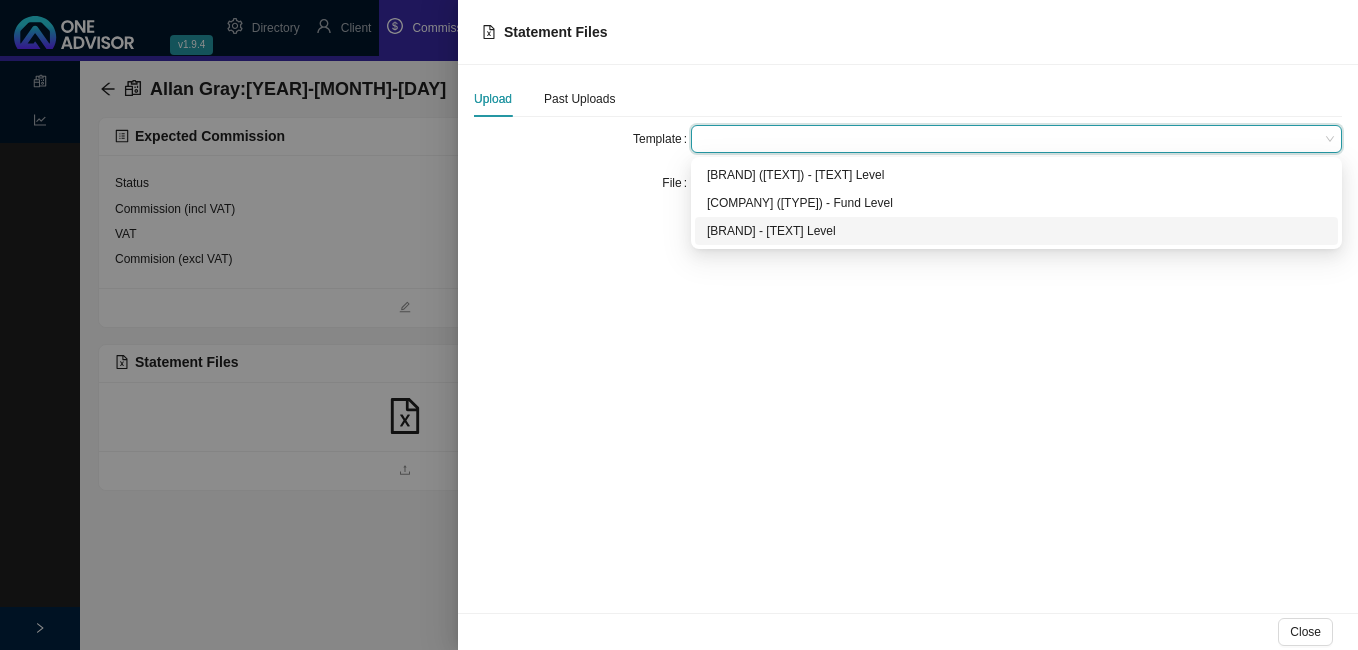 click on "[BRAND] - [TEXT] Level" at bounding box center [1016, 231] 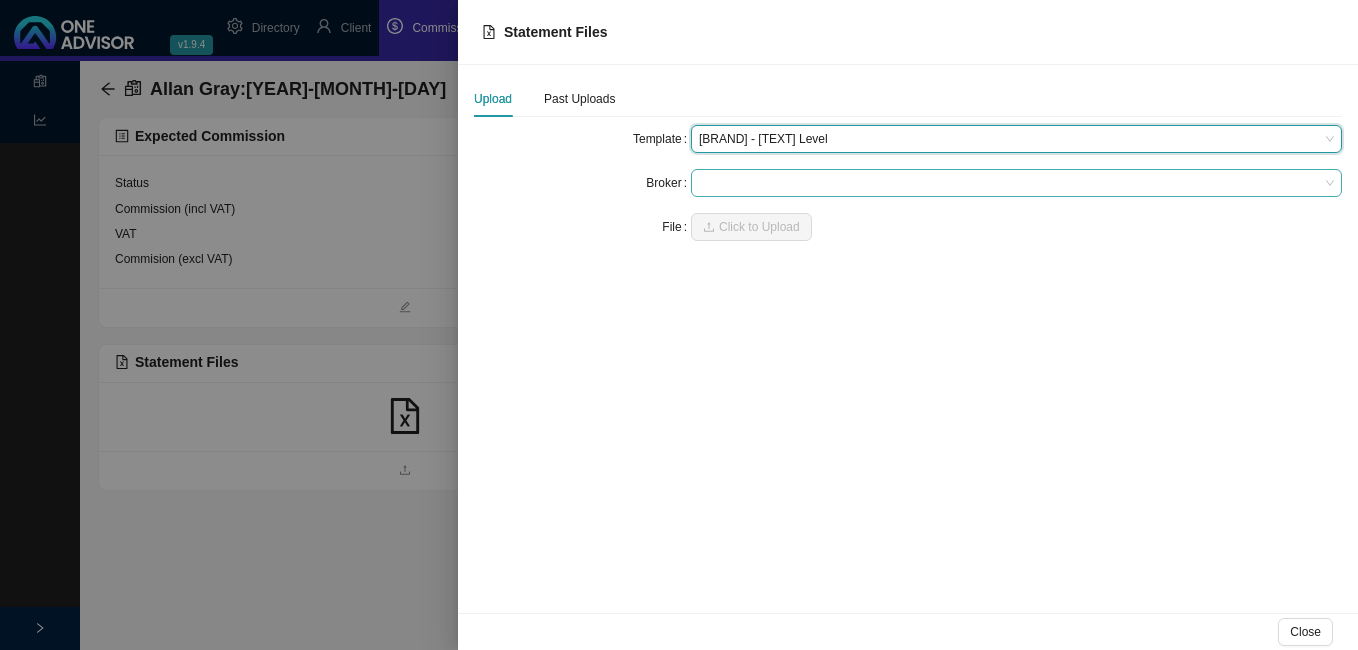 click at bounding box center [1016, 183] 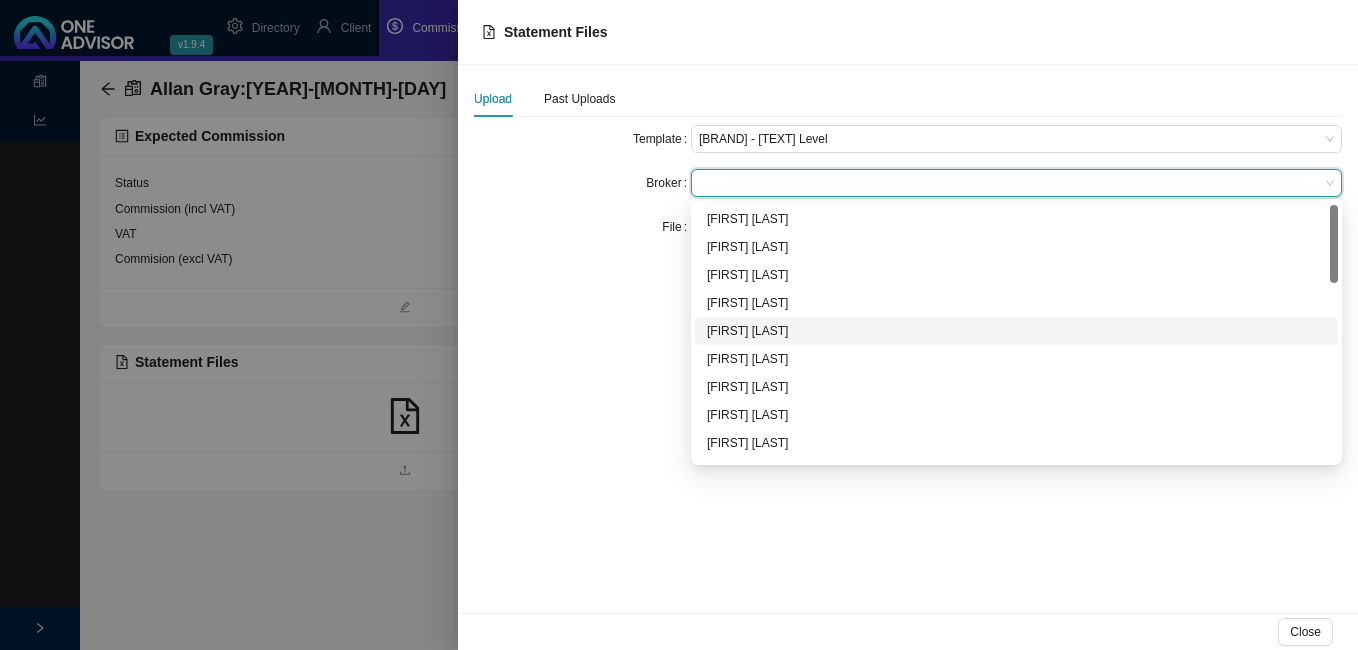 click on "[FIRST] [LAST]" at bounding box center (1016, 331) 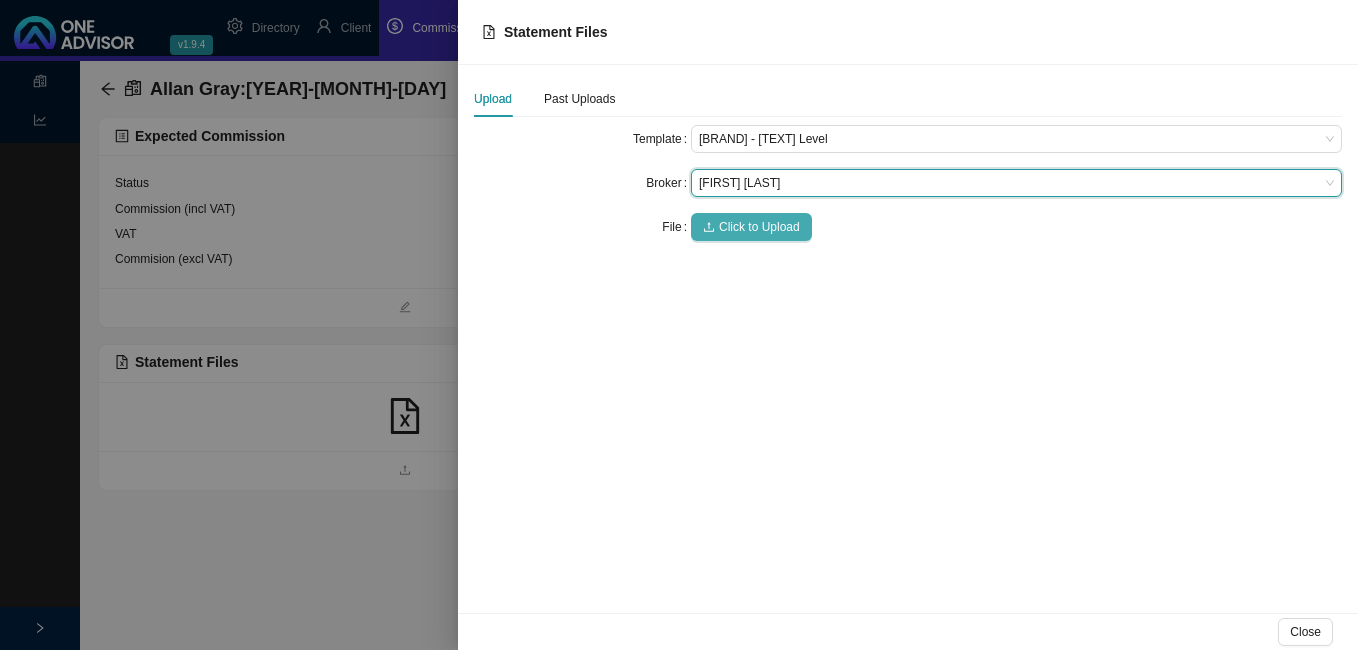 click on "Click to Upload" at bounding box center (759, 227) 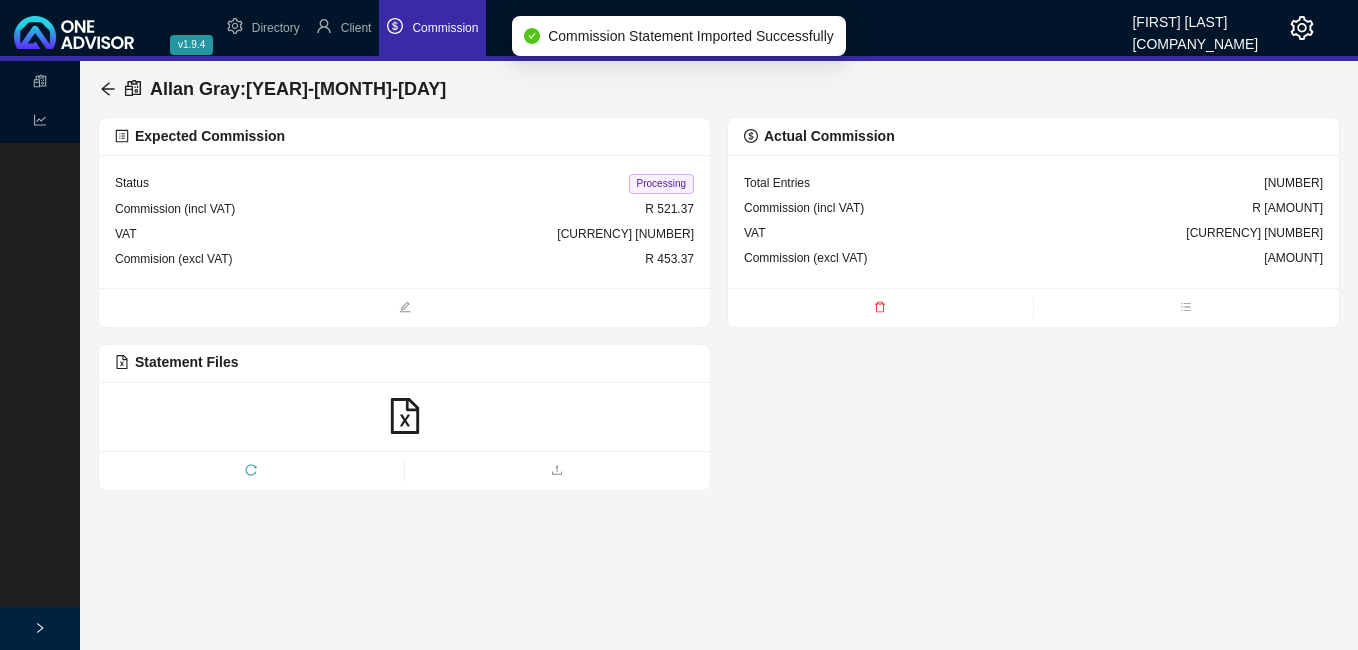 click on "Processing" at bounding box center (661, 184) 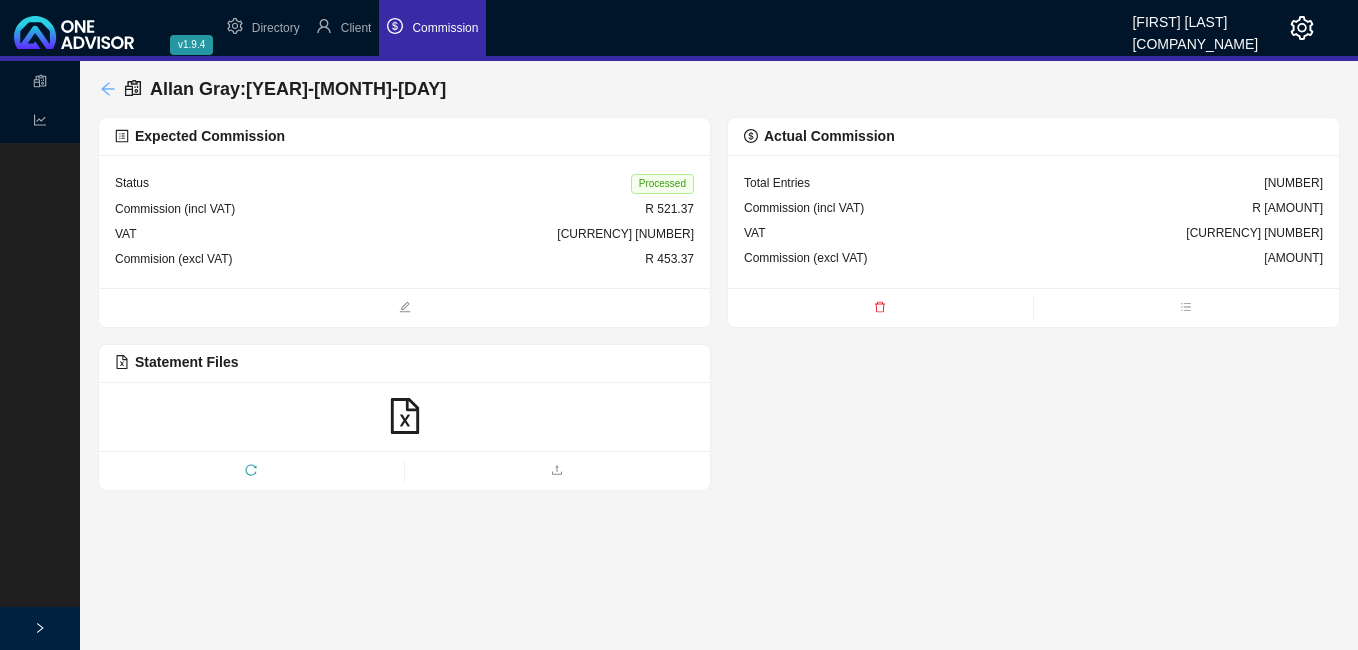 click 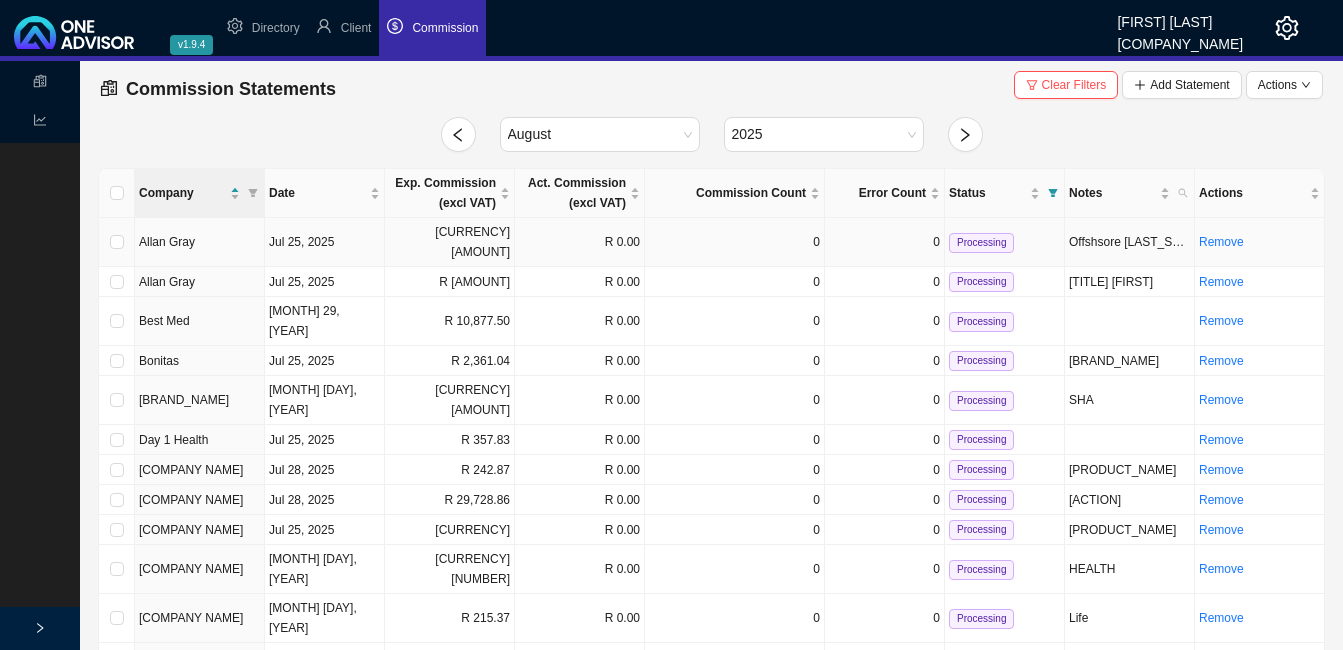 click on "[CURRENCY] [AMOUNT]" at bounding box center [450, 242] 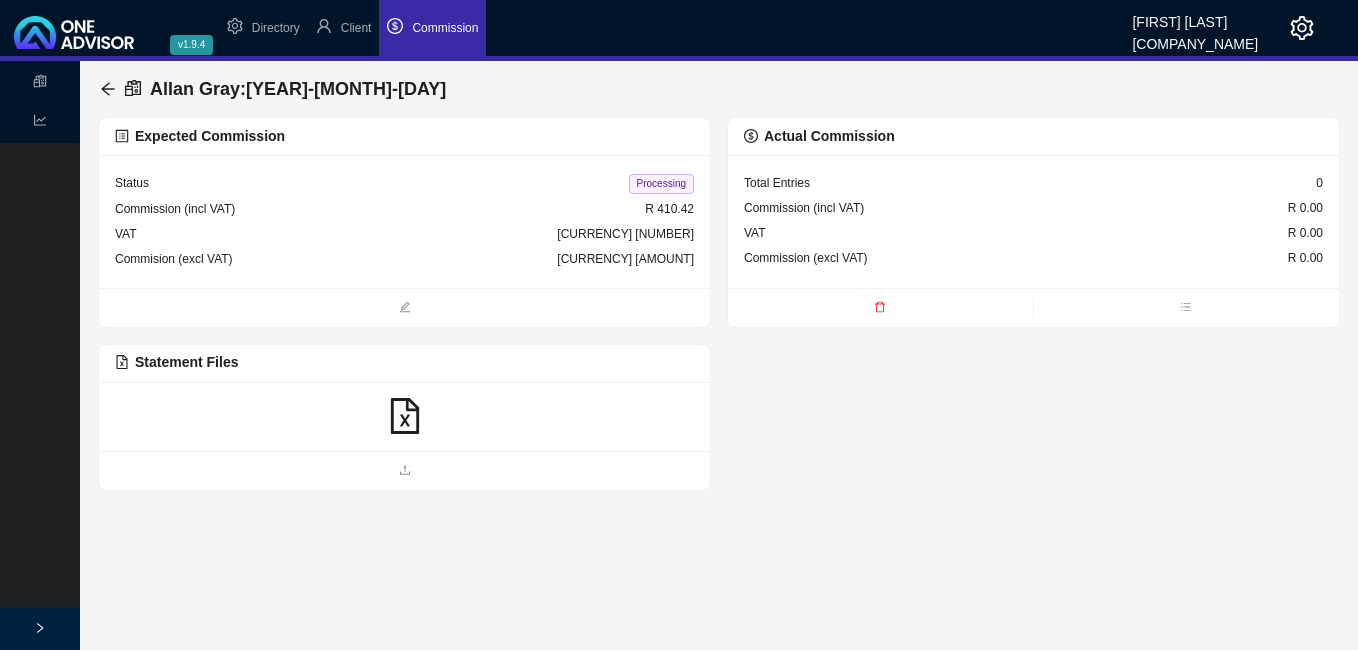 click on "[BRAND] : [YEAR]-[MONTH]-[DAY]" at bounding box center [277, 89] 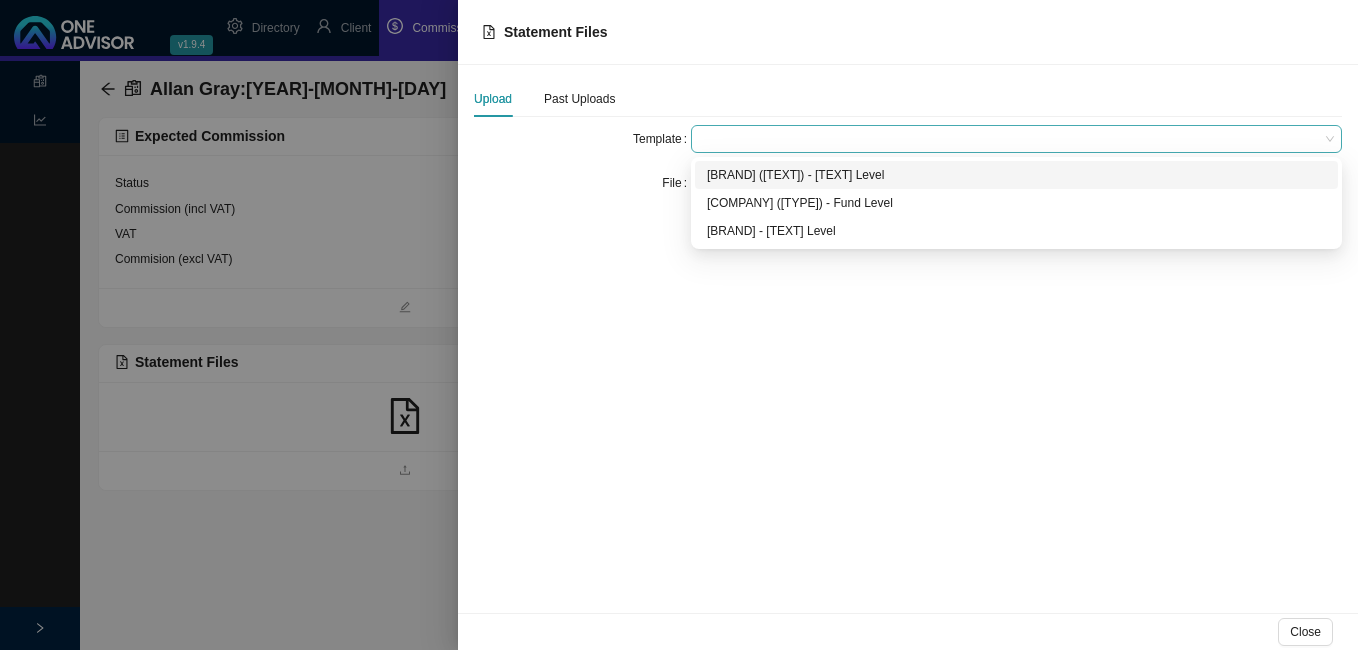click at bounding box center [1016, 139] 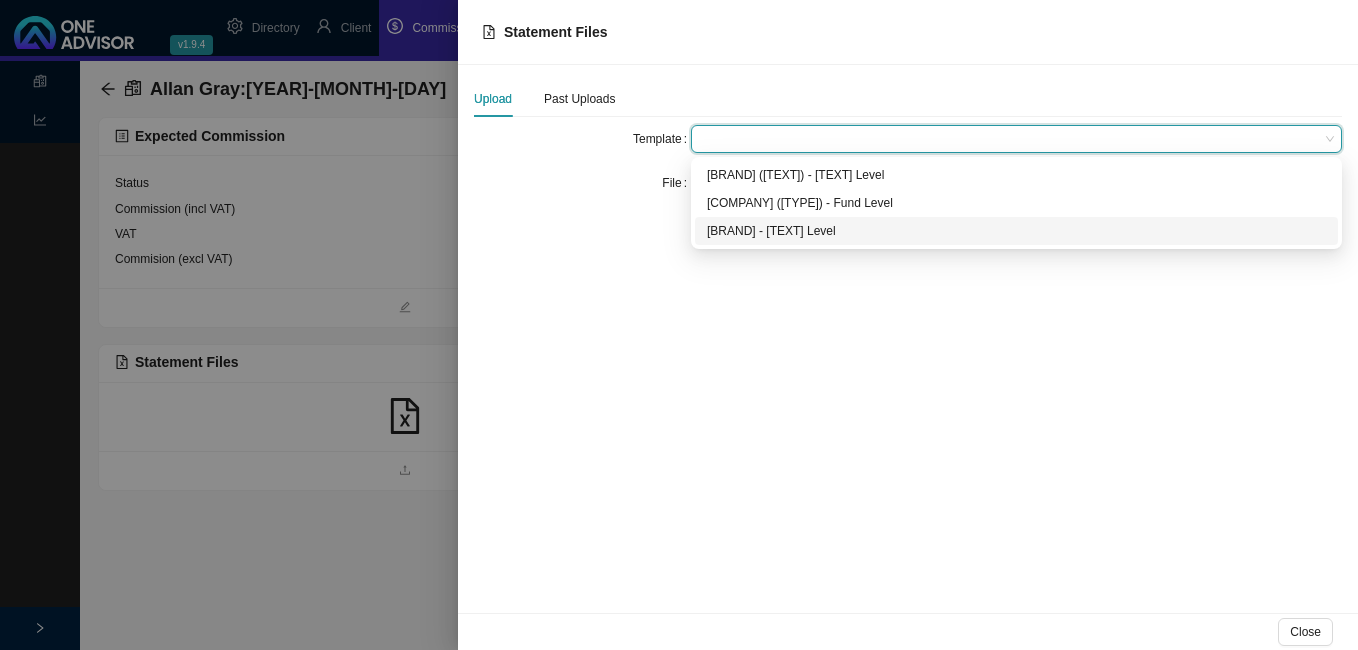 click on "[BRAND] - [TEXT] Level" at bounding box center [1016, 231] 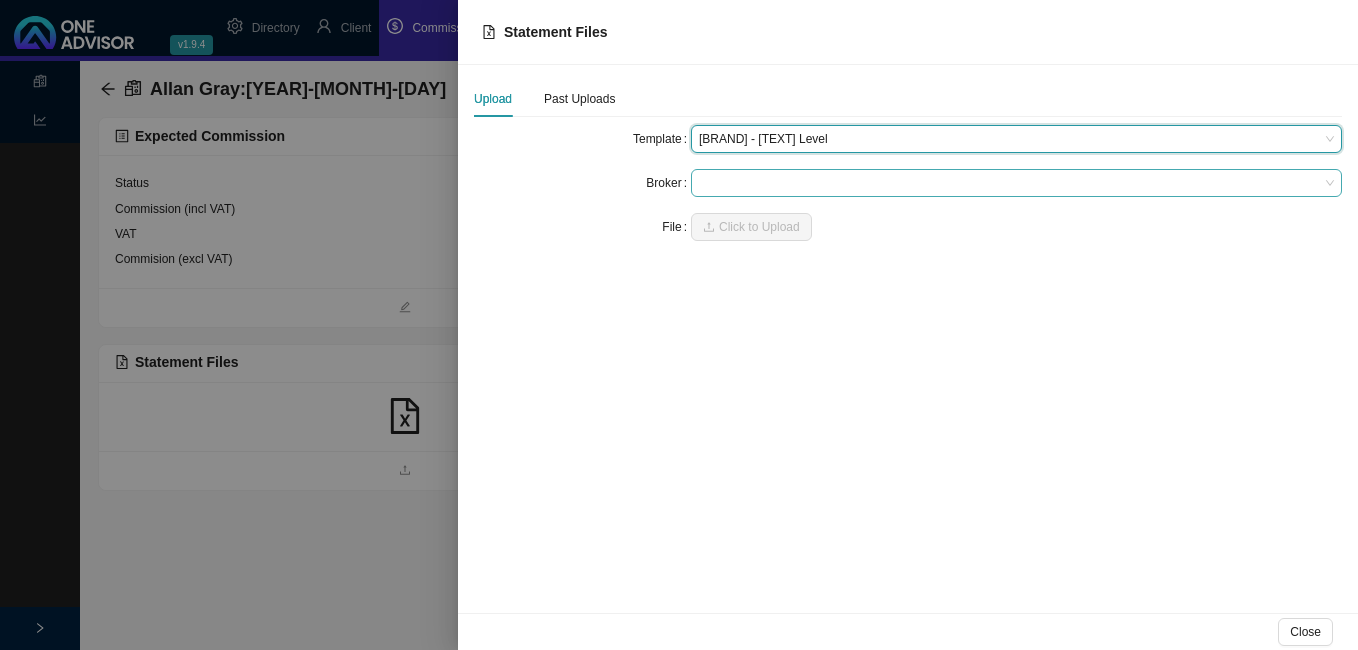 click at bounding box center (1016, 183) 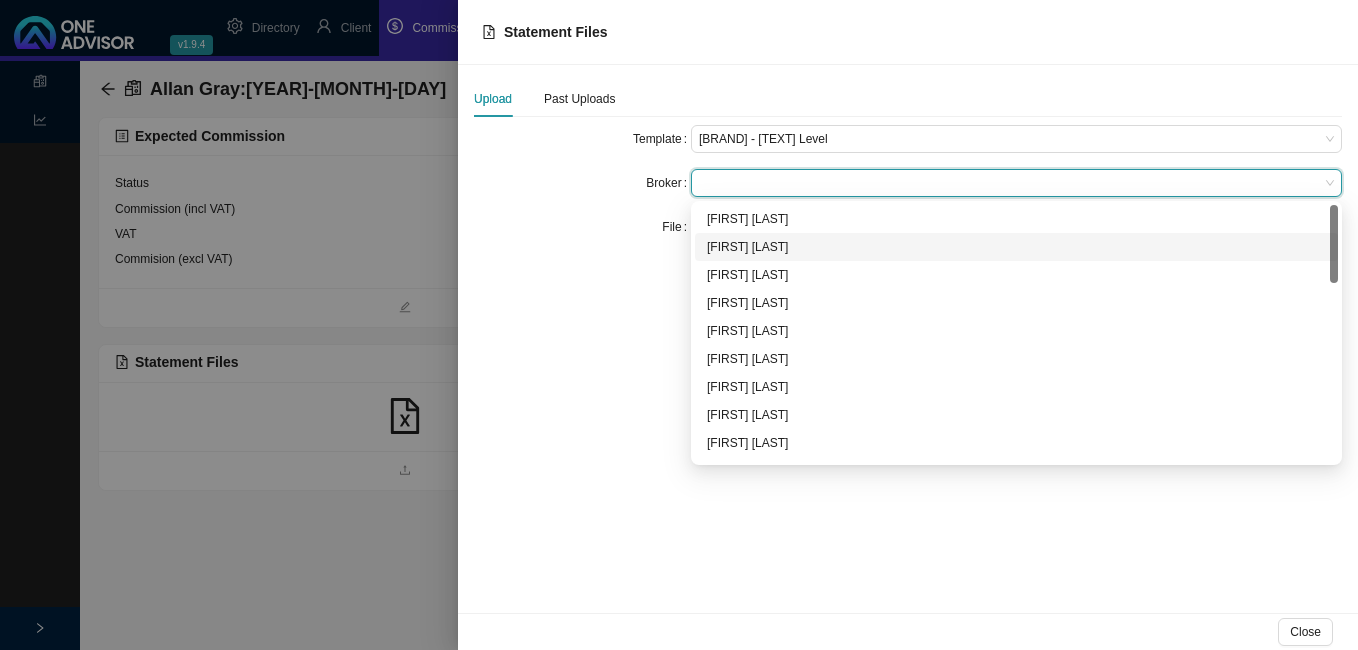 click on "[FIRST] [LAST]" at bounding box center [1016, 247] 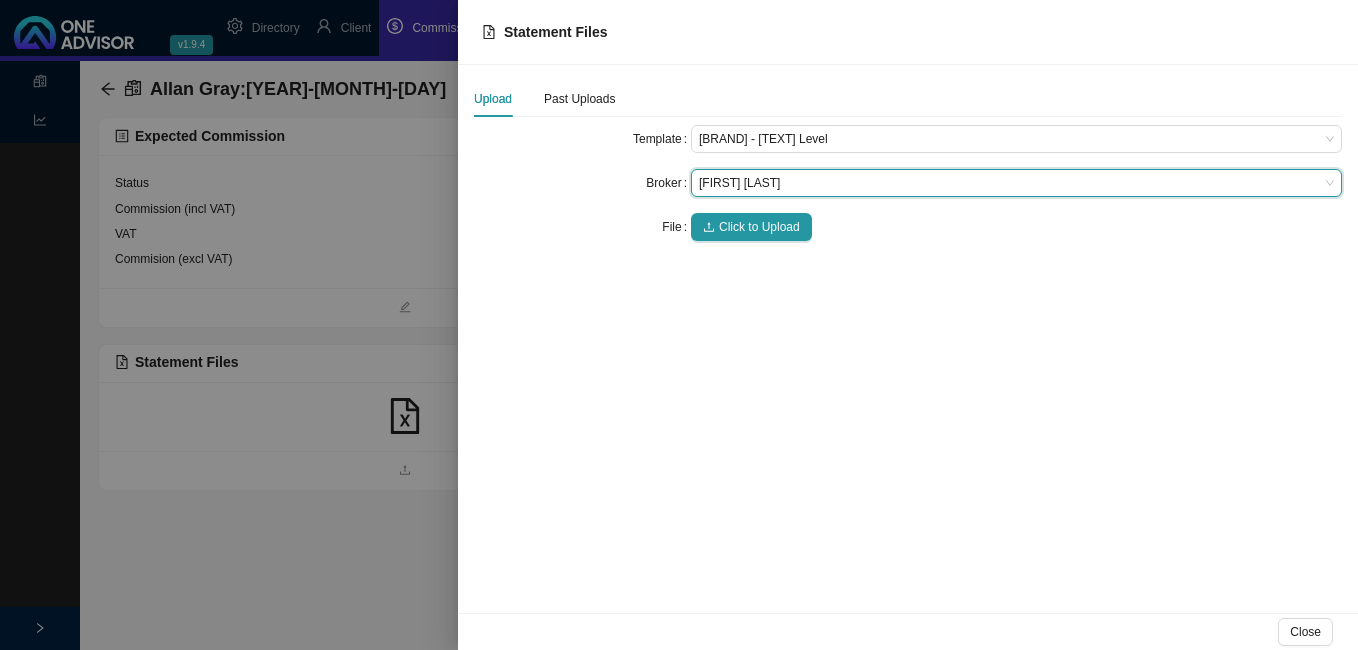 click on "Template Allan Gray Offshore - Fund Level Broker [FIRST] [LAST] [FIRST] [LAST] File Click to Upload" at bounding box center [908, 183] 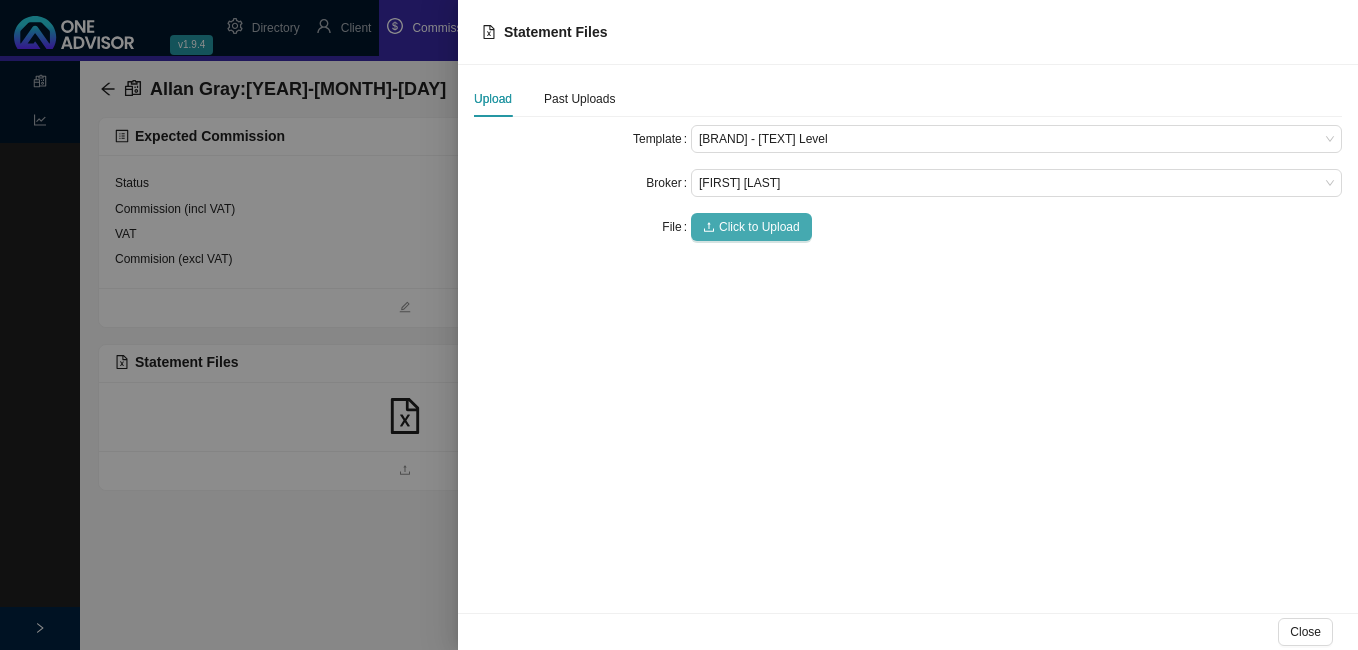 click on "Click to Upload" at bounding box center [759, 227] 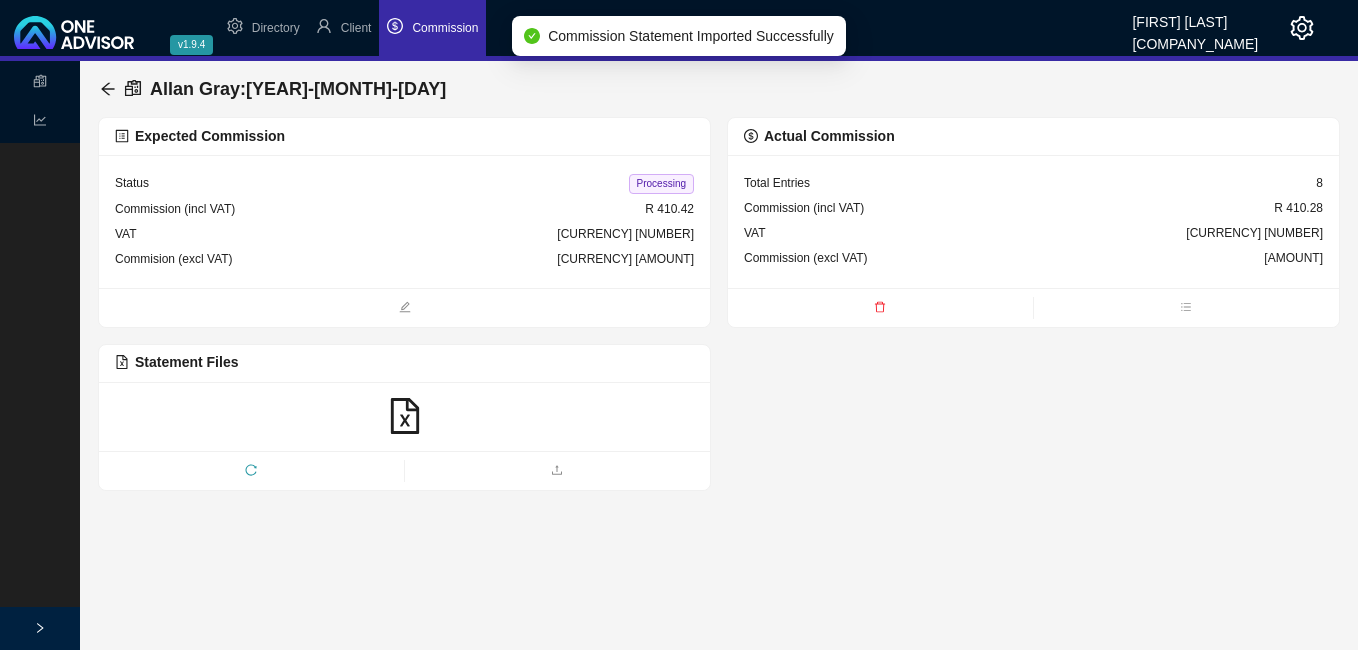 click on "Processing" at bounding box center [661, 184] 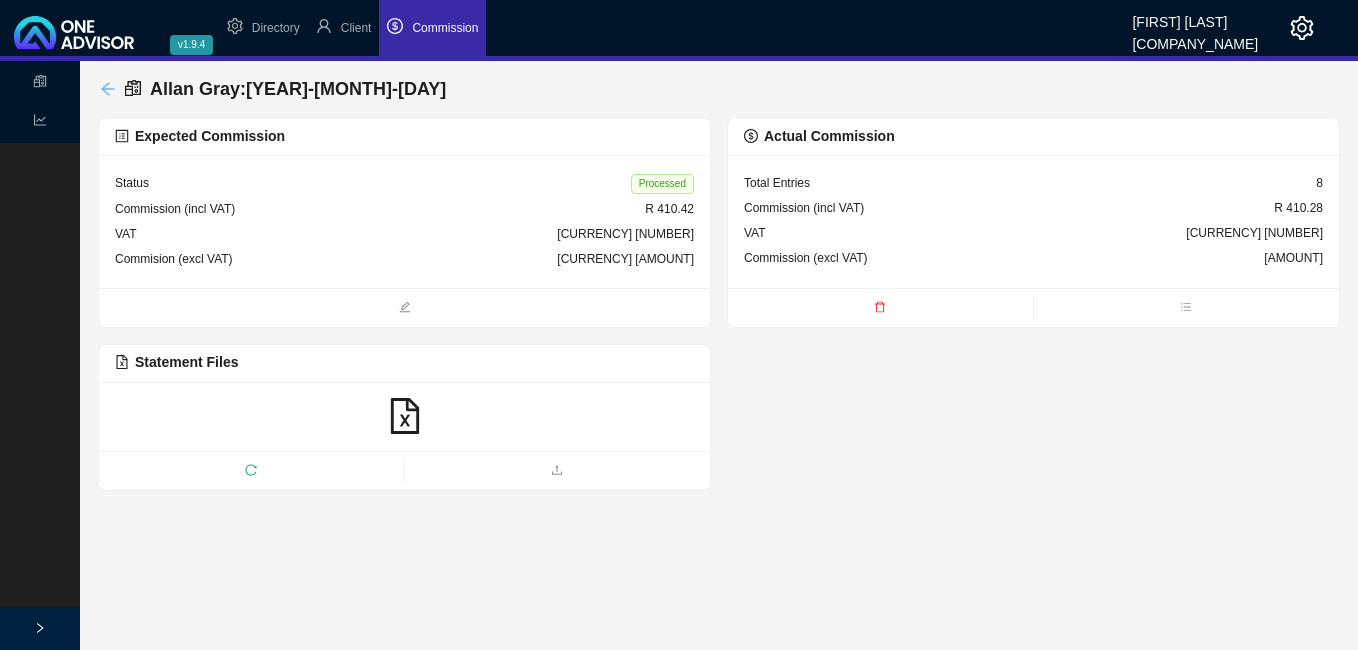 click 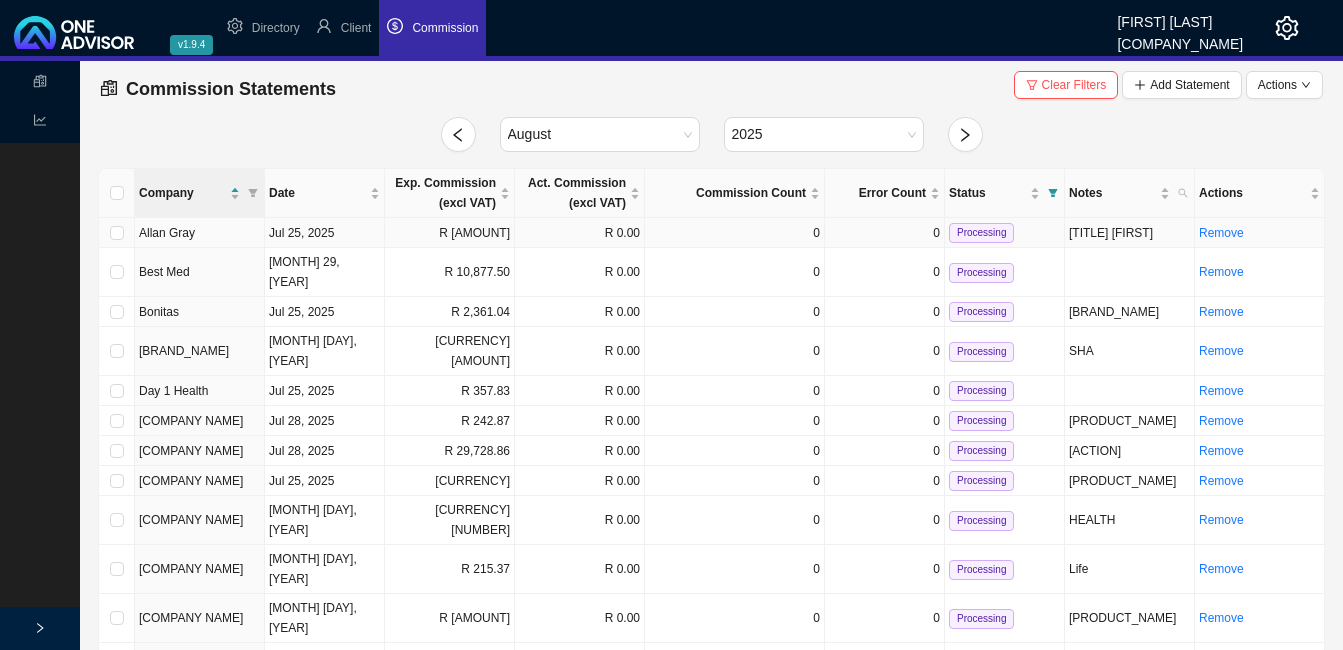 click on "R [AMOUNT]" at bounding box center [450, 233] 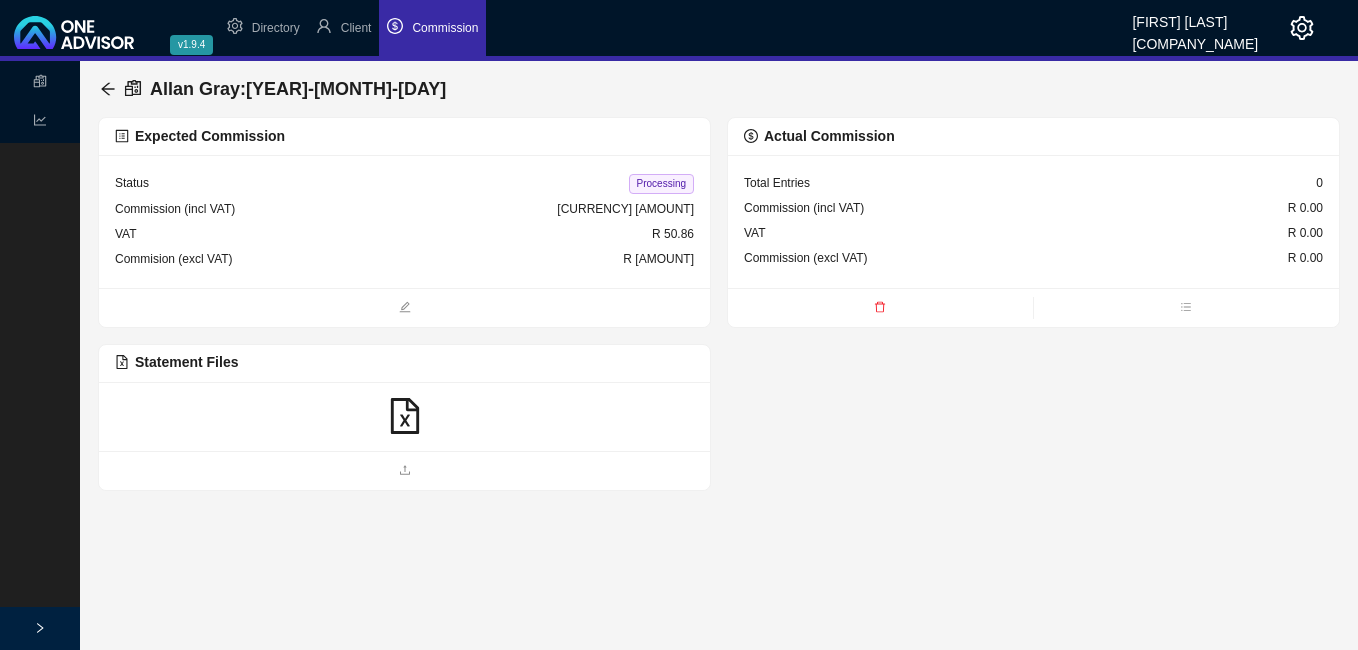 click 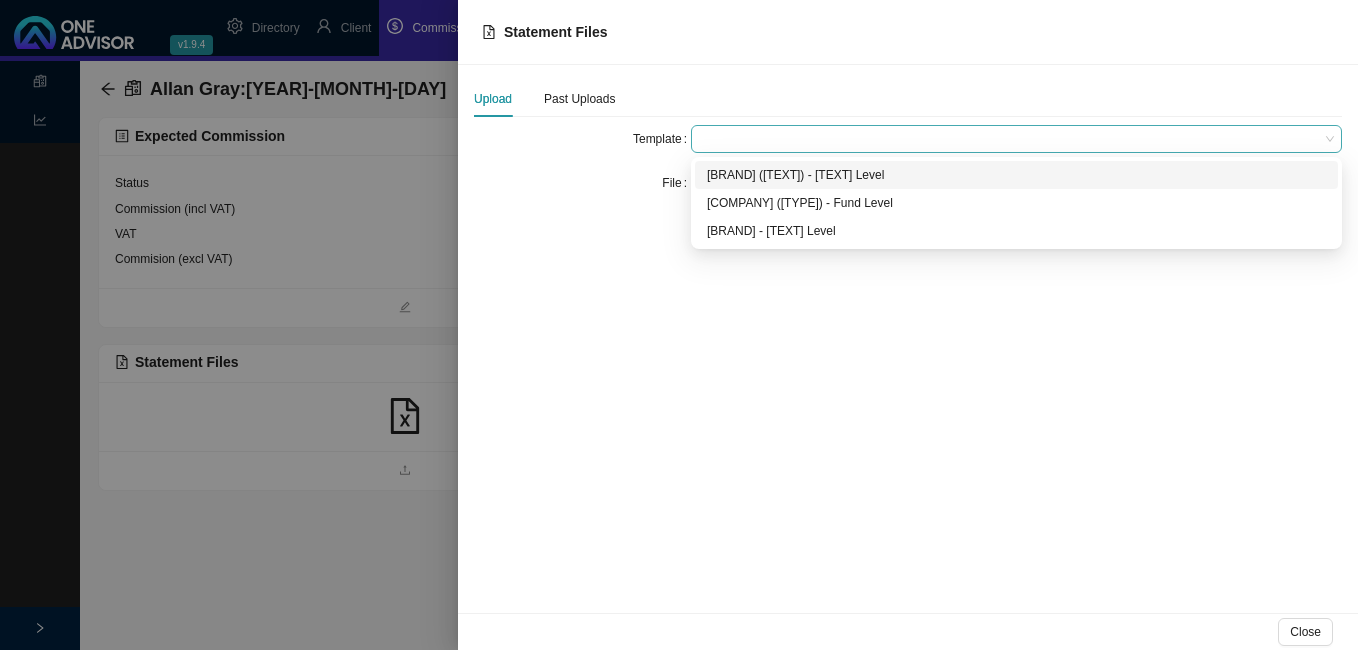 click at bounding box center [1016, 139] 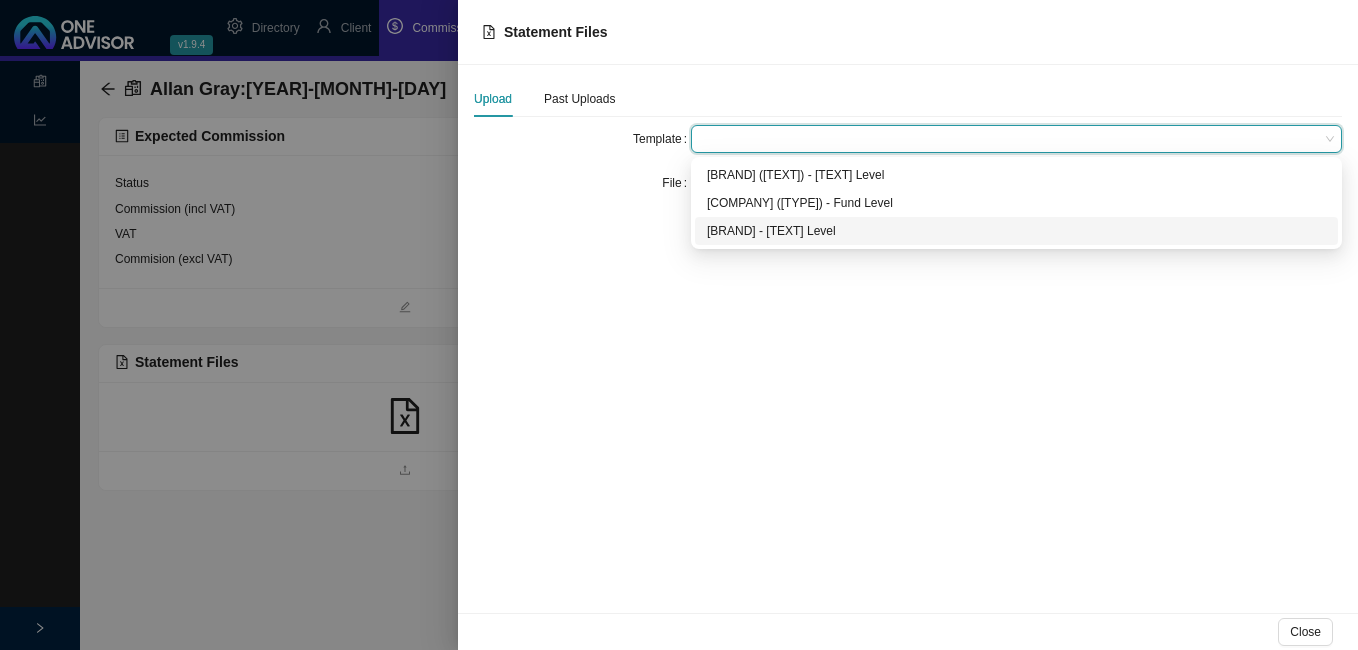 click on "[BRAND] - [TEXT] Level" at bounding box center (1016, 231) 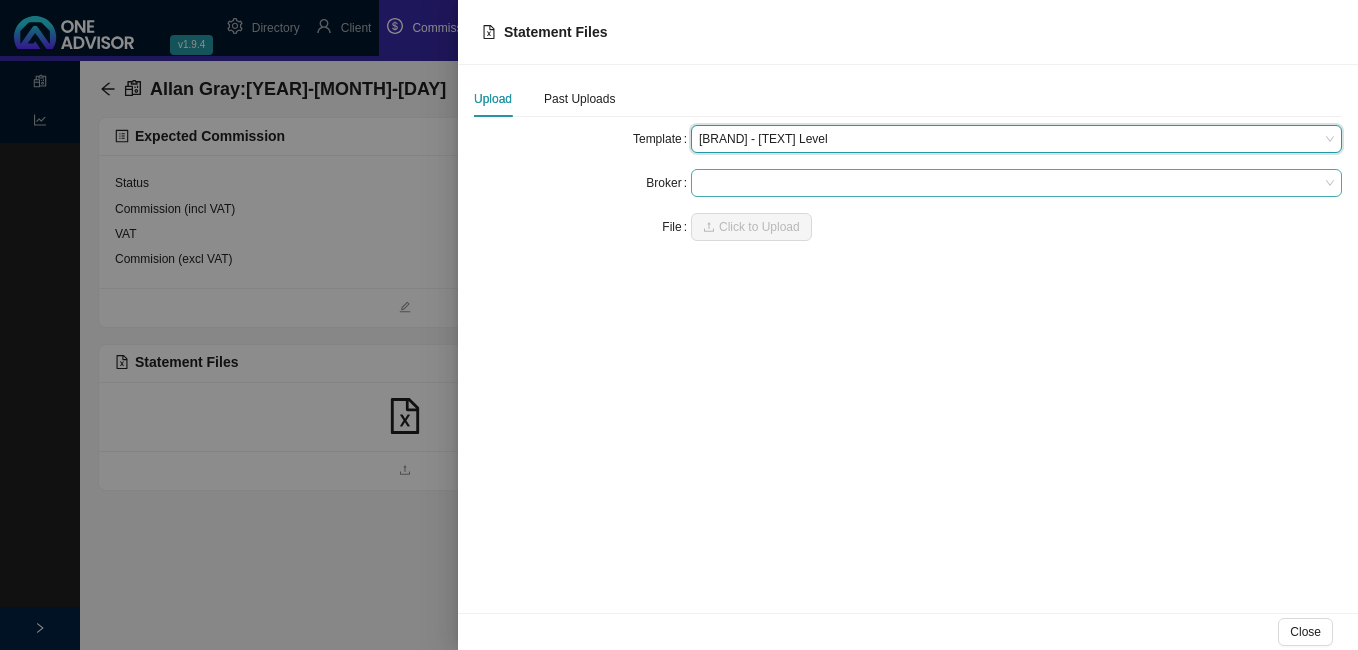 click at bounding box center [1016, 183] 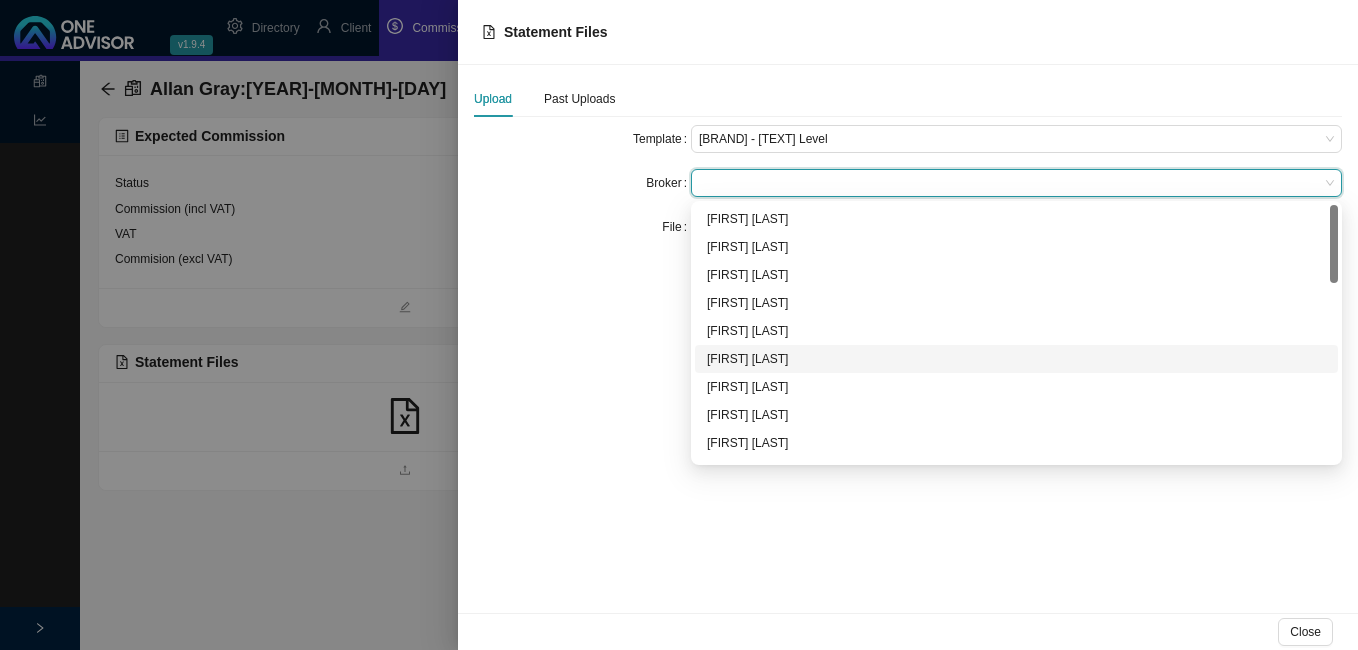 click on "[FIRST] [LAST]" at bounding box center (1016, 359) 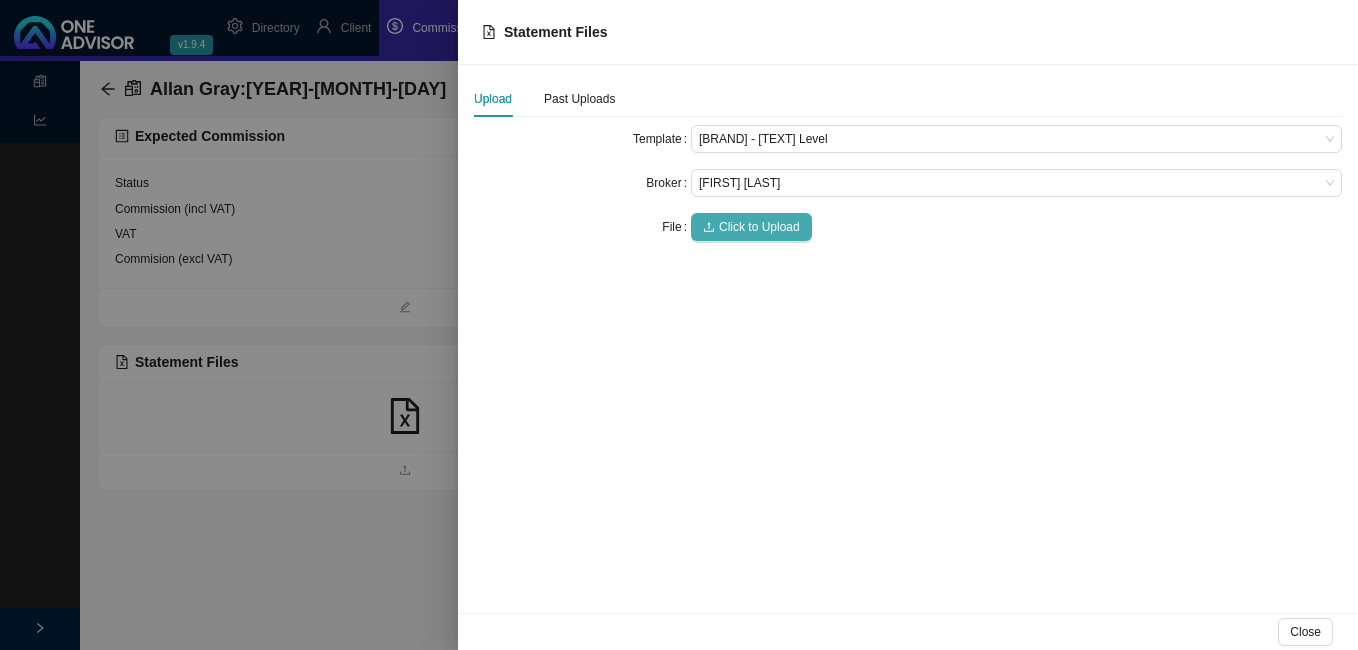 click on "Click to Upload" at bounding box center [759, 227] 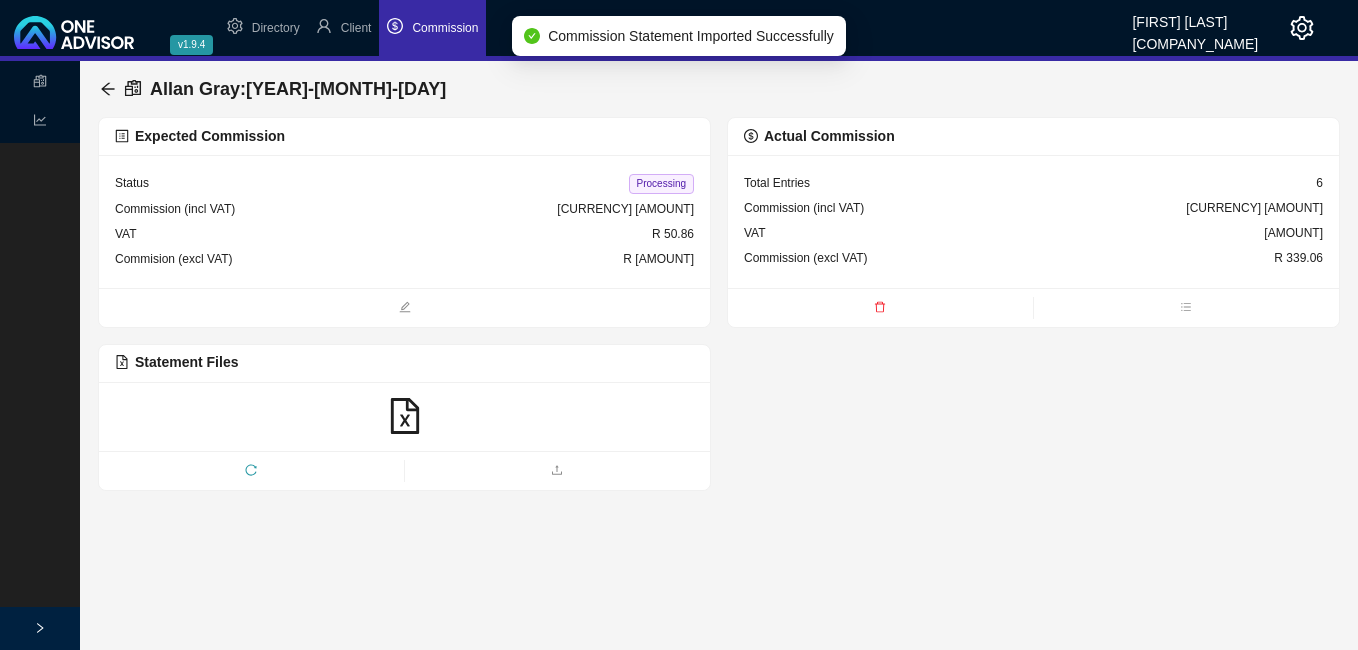 click on "Processing" at bounding box center (661, 184) 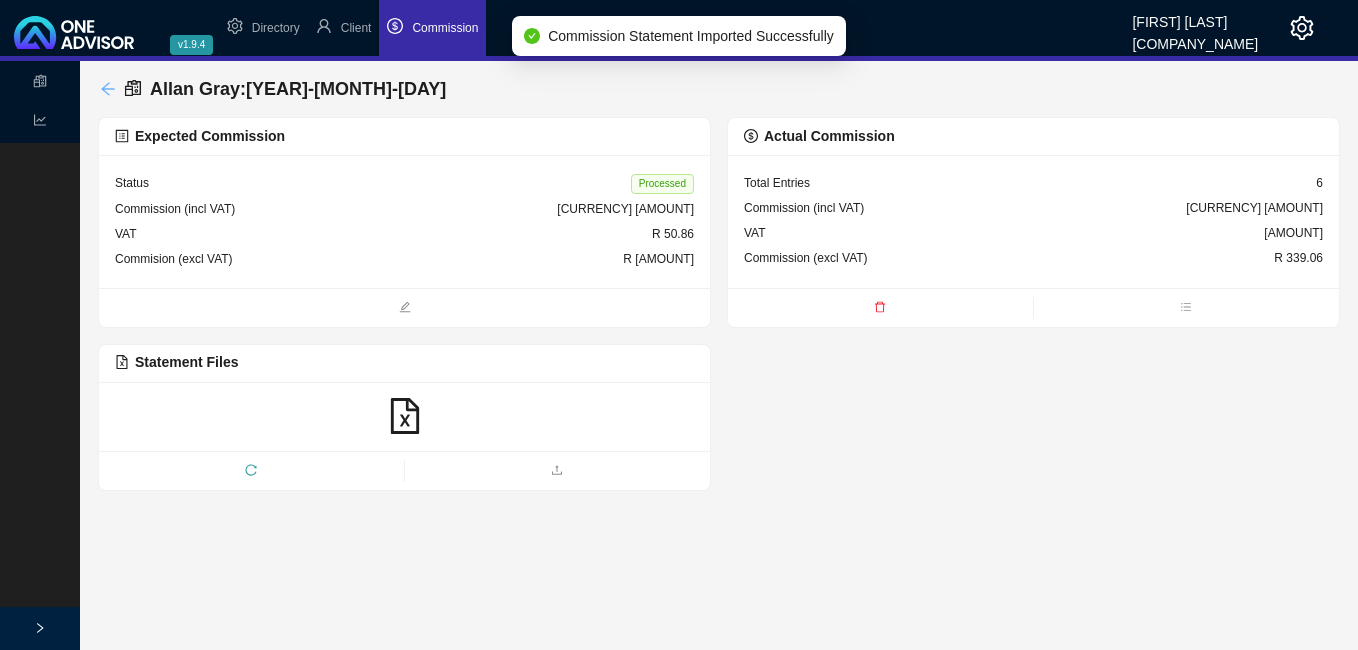 click 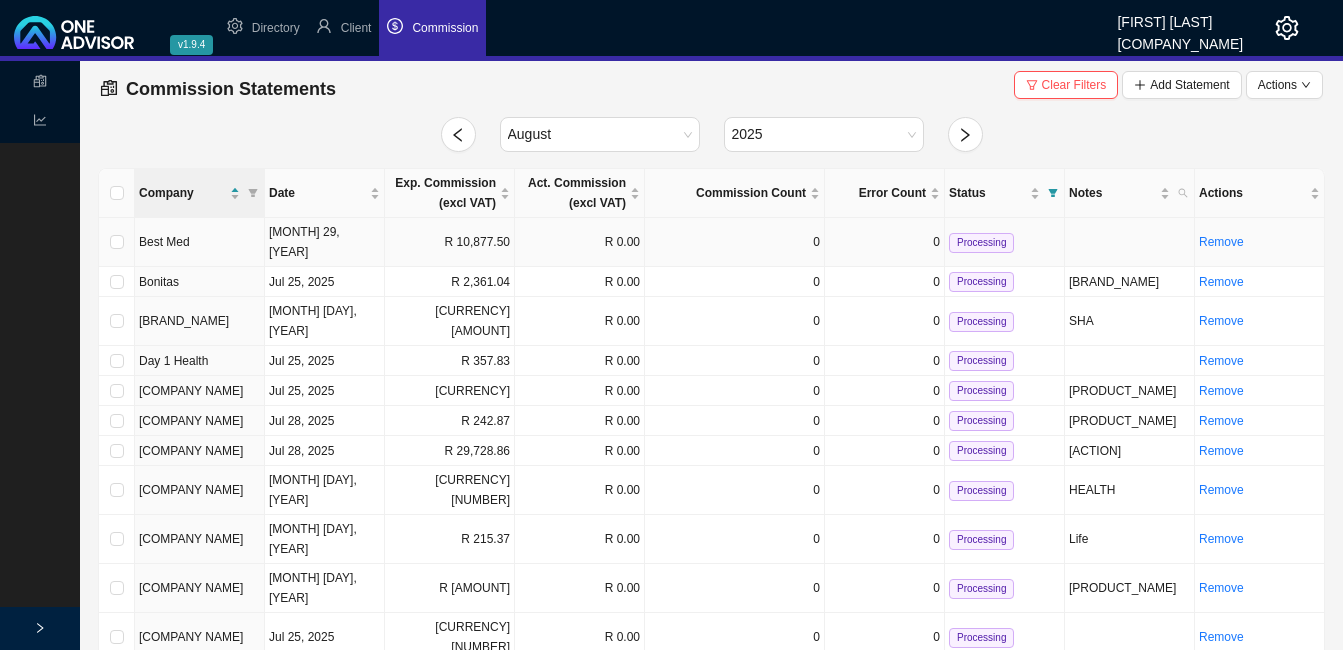click on "R 10,877.50" at bounding box center (450, 242) 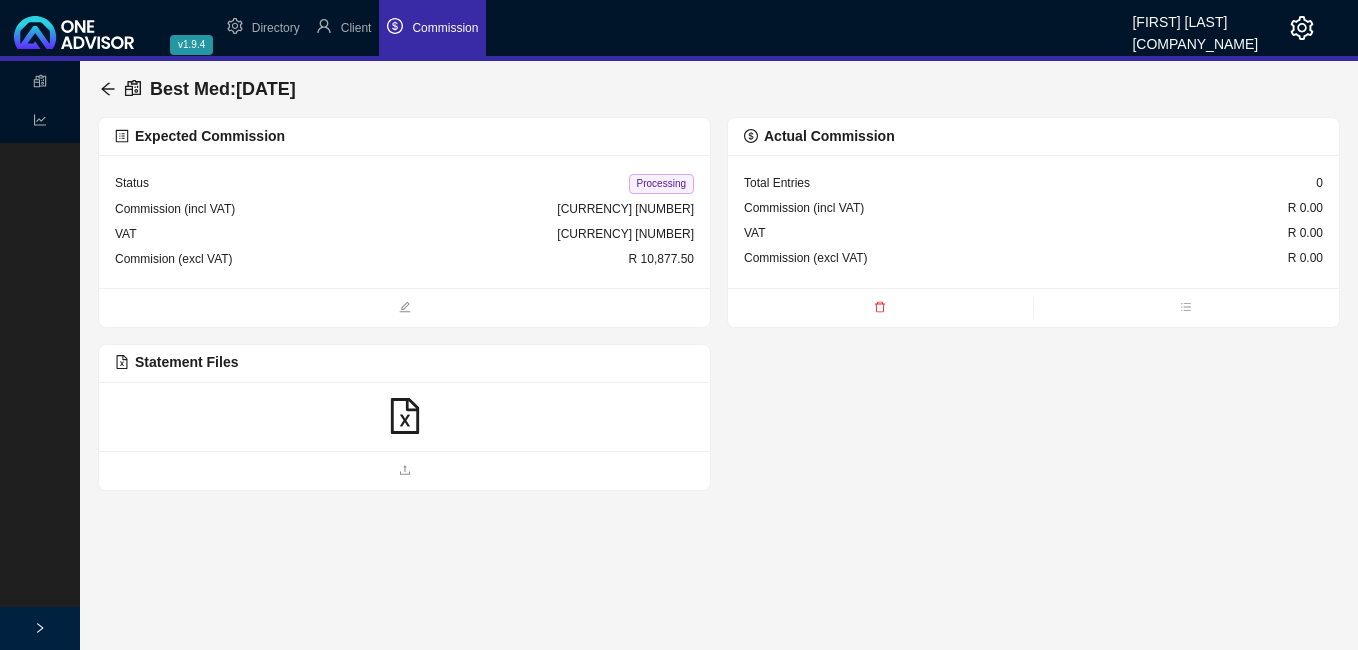 click 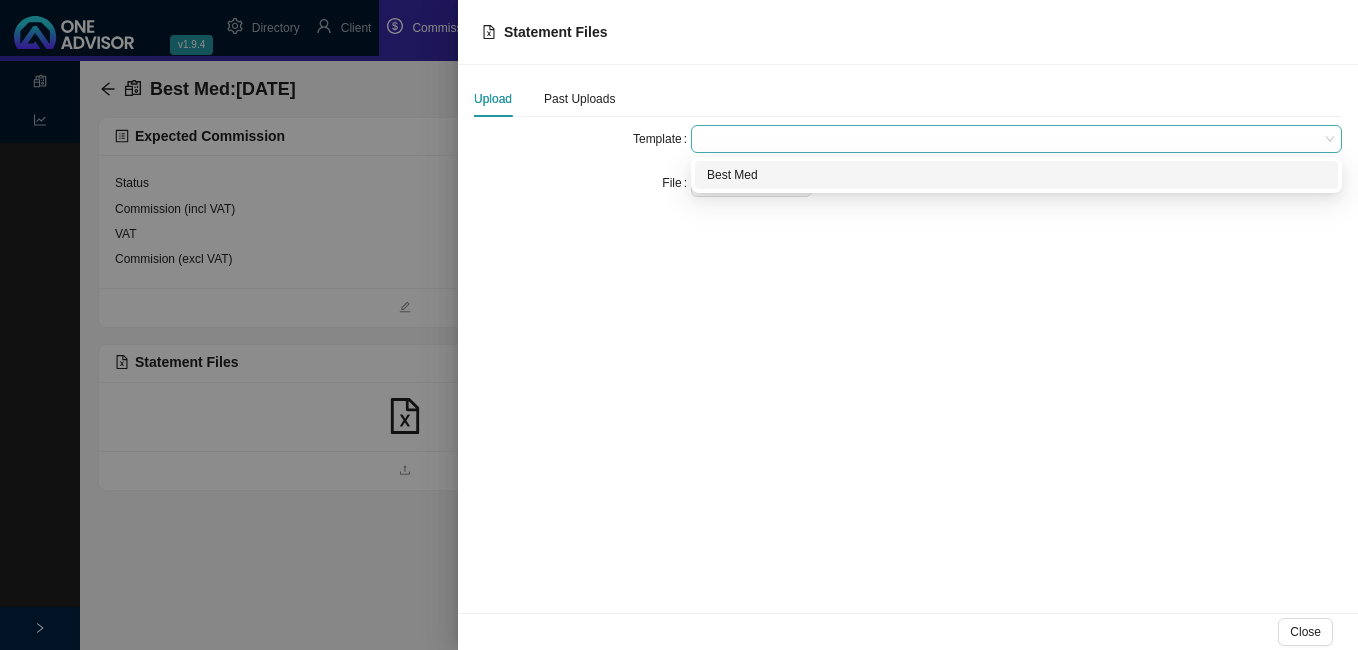 click at bounding box center (1016, 139) 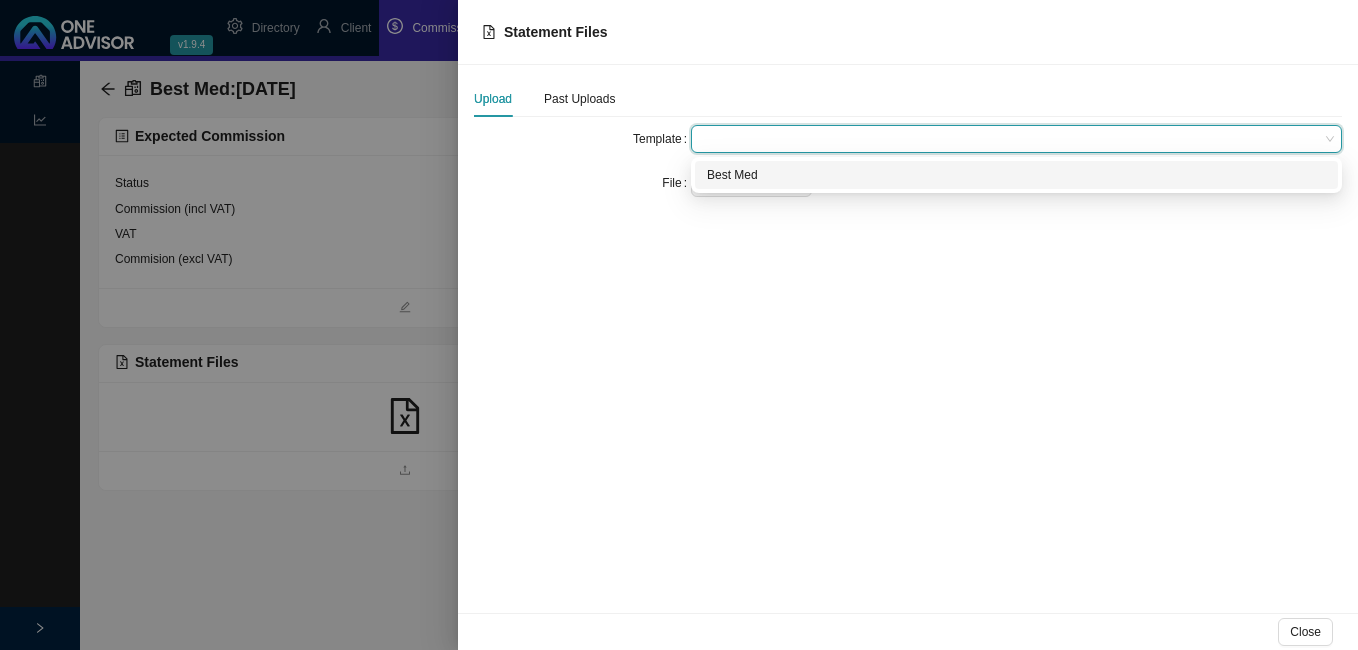 click on "Best Med" at bounding box center (1016, 175) 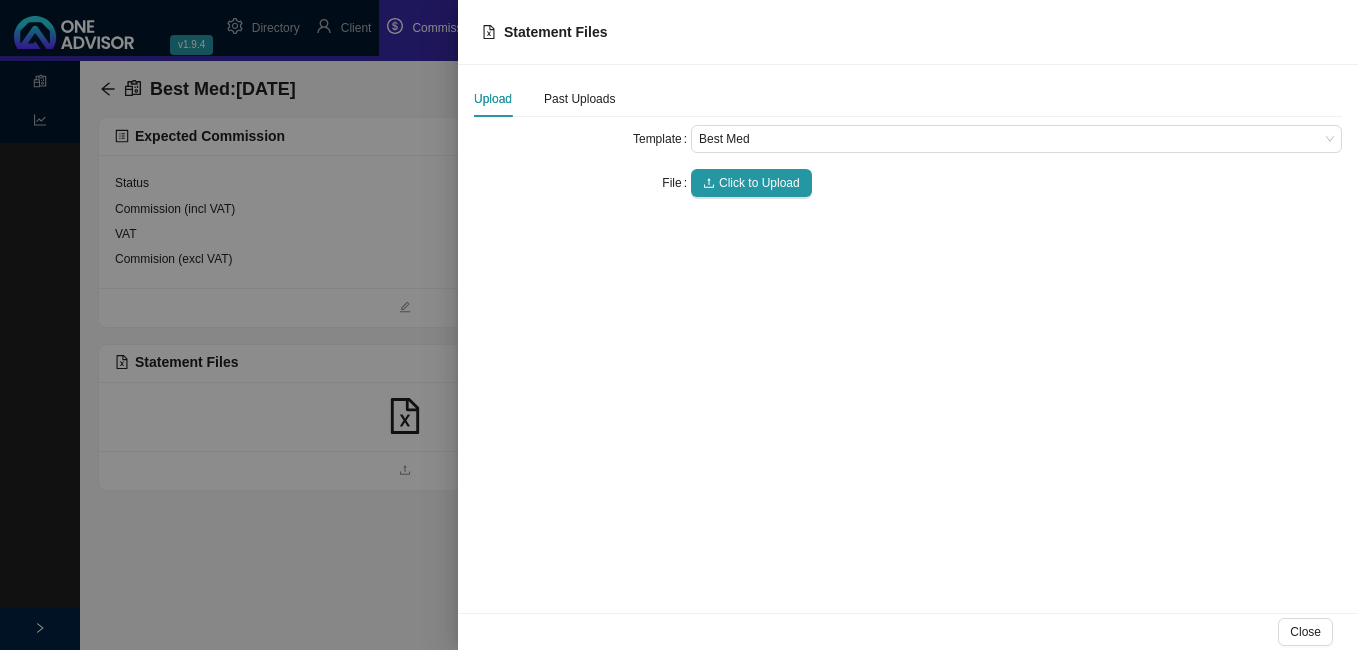 click on "Click to Upload" at bounding box center [759, 183] 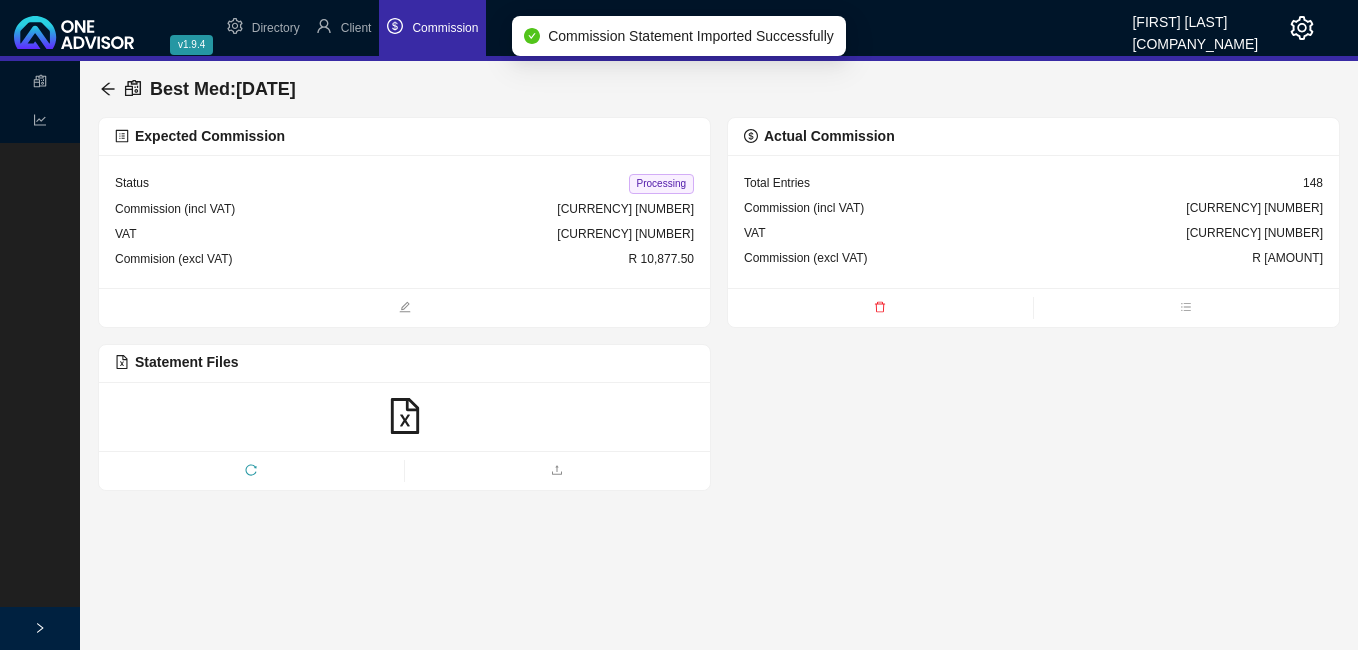 click on "Processing" at bounding box center (661, 184) 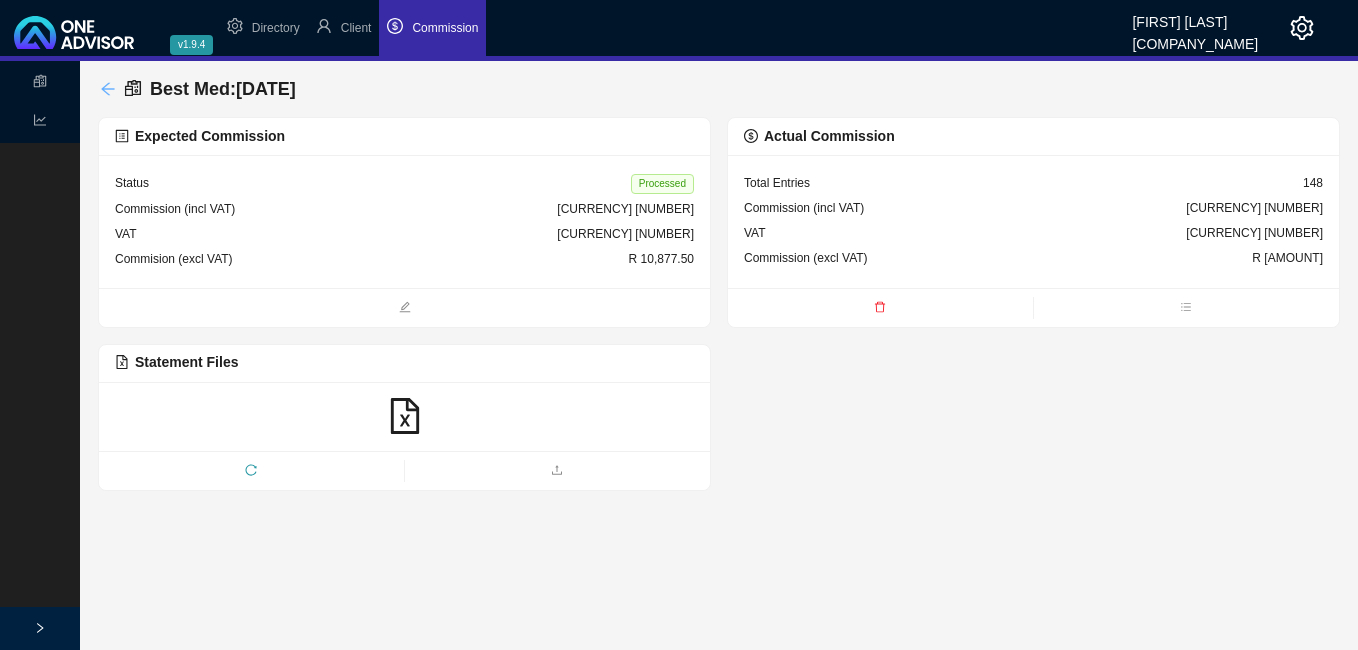 click 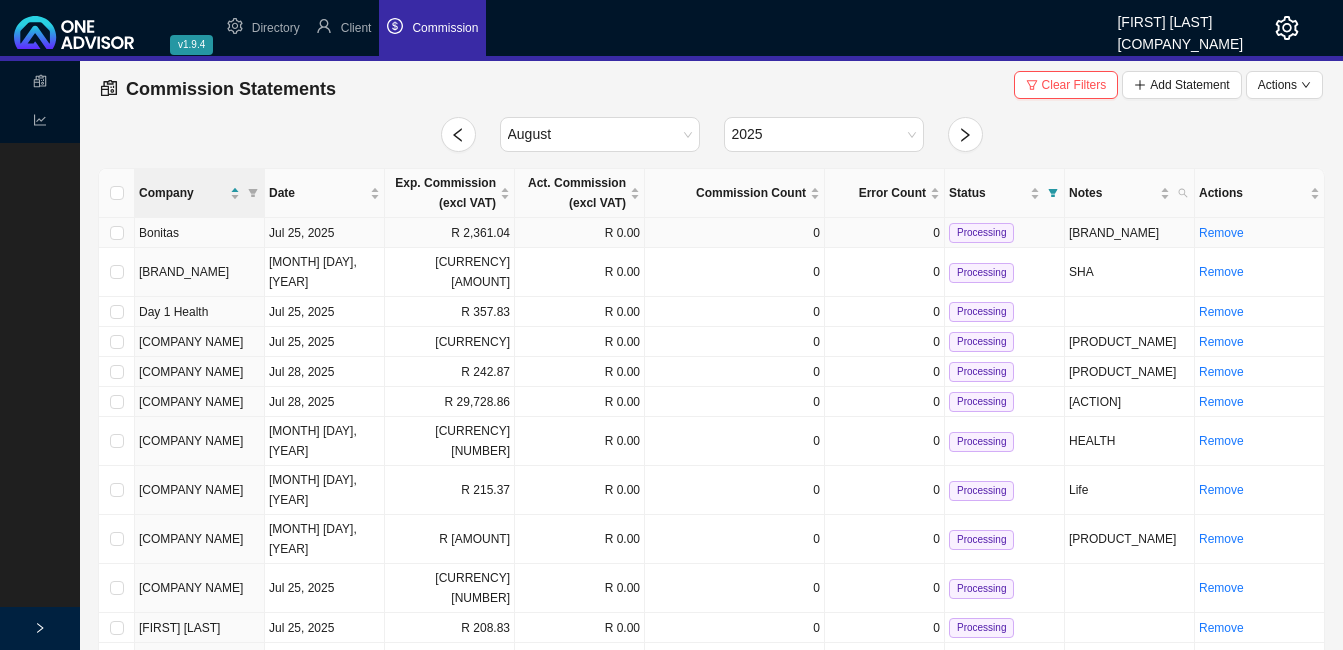 click on "R 2,361.04" at bounding box center [450, 233] 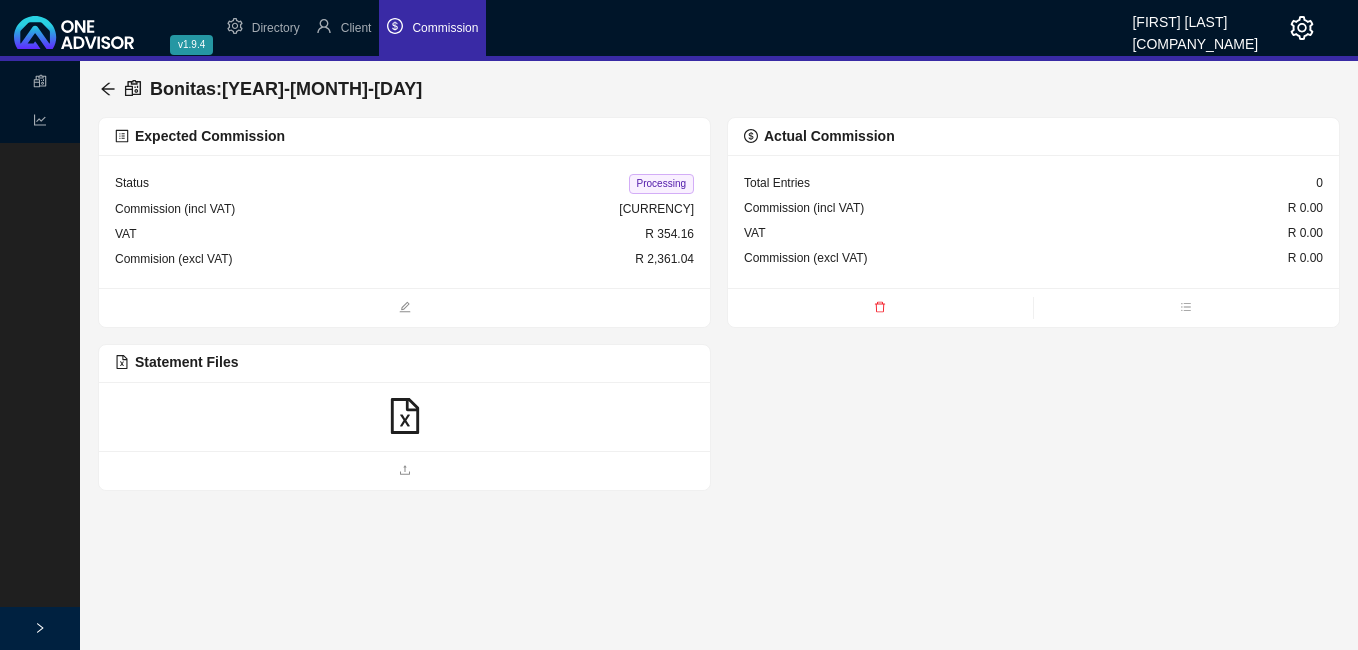 click 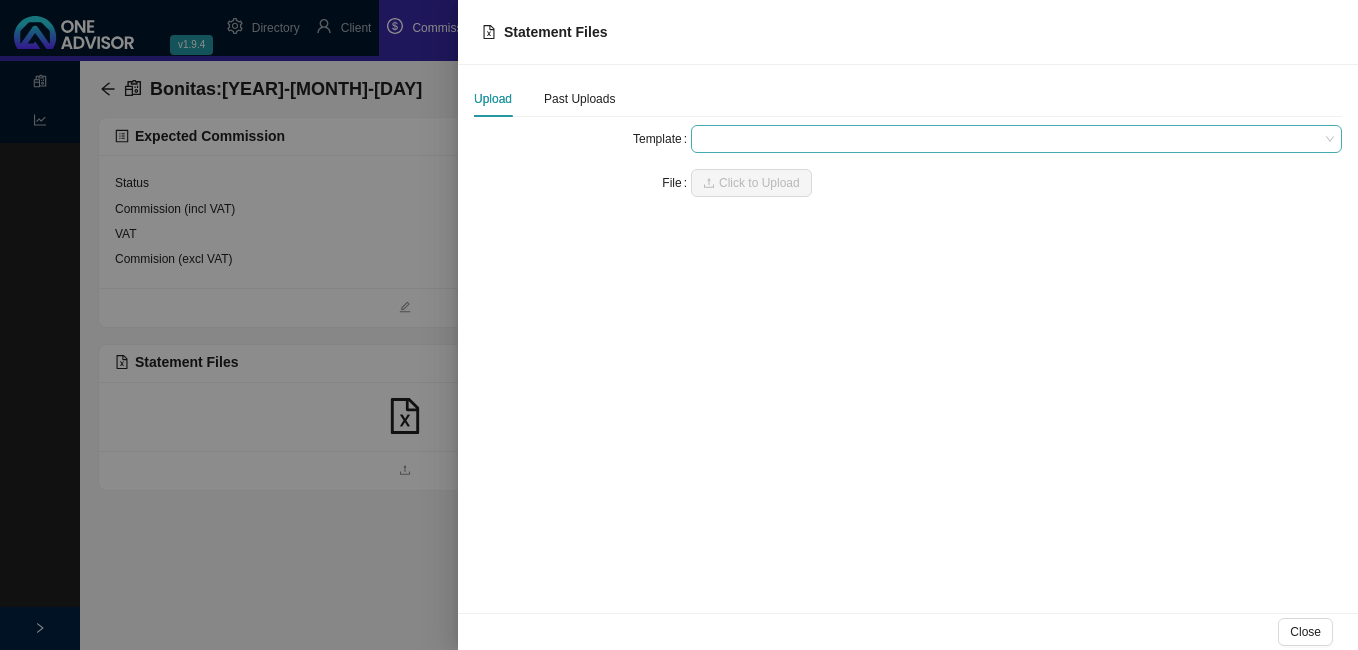 click at bounding box center (1016, 139) 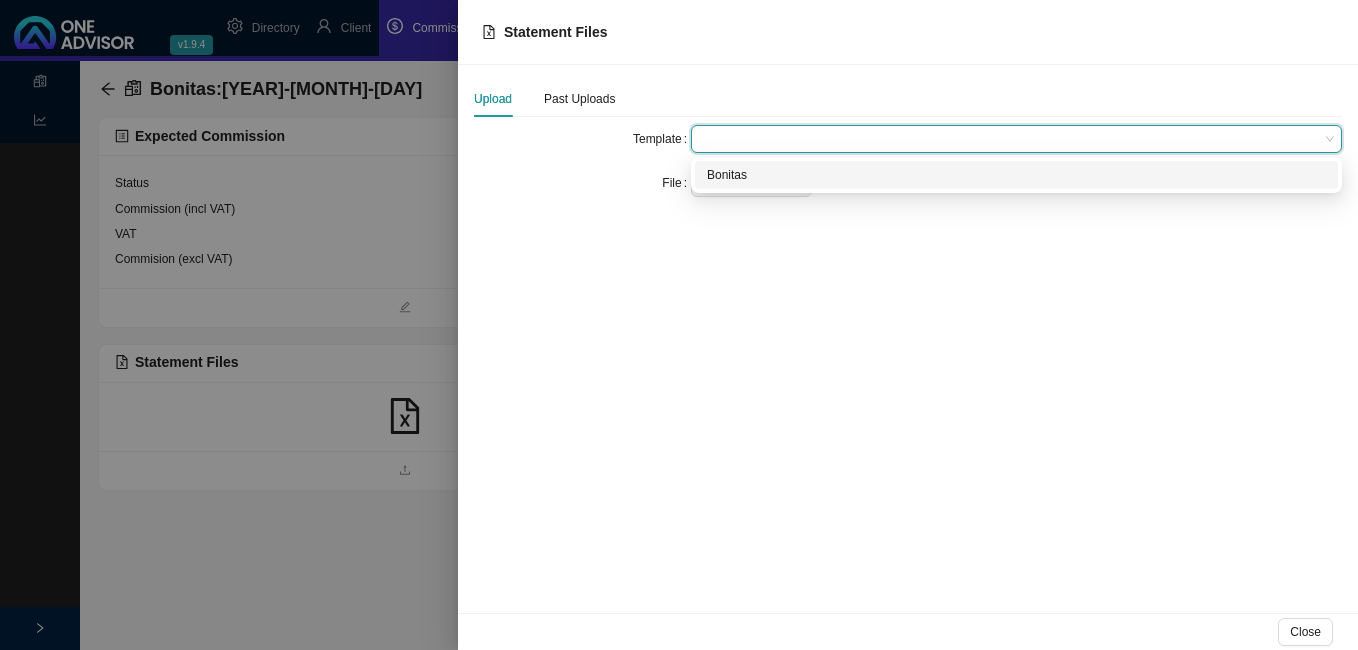 click on "Bonitas" at bounding box center (1016, 175) 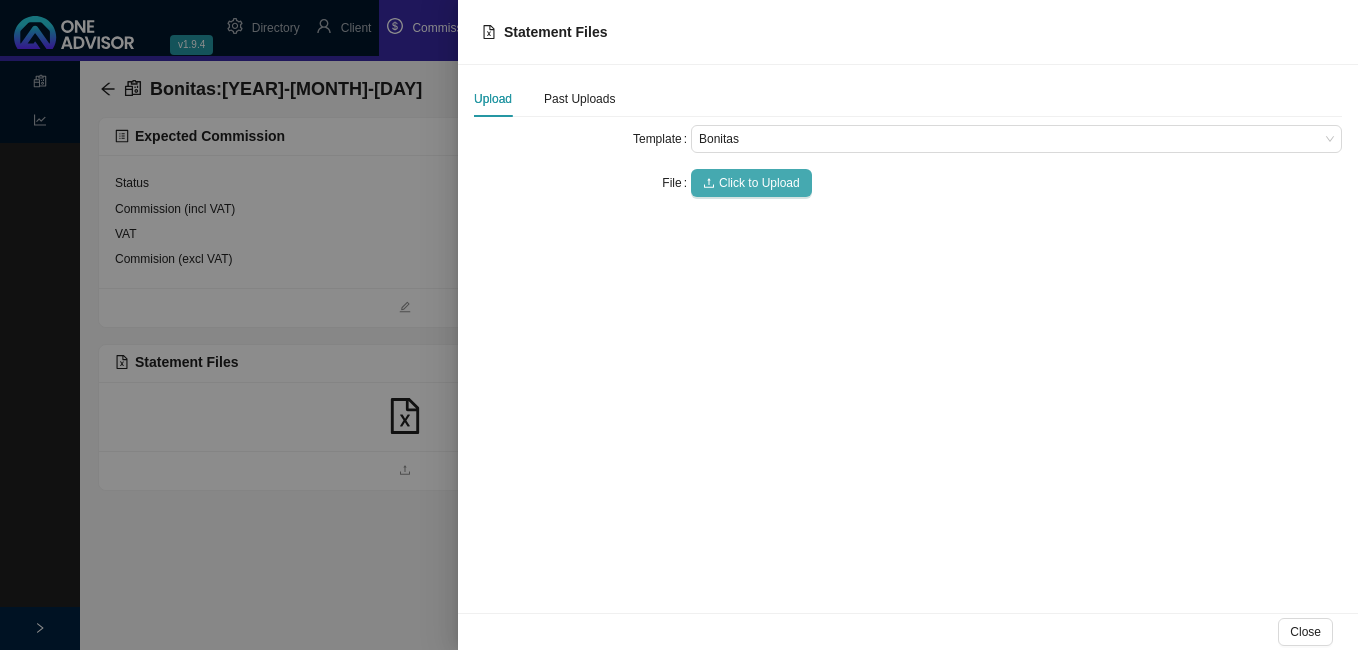 click on "Click to Upload" at bounding box center [759, 183] 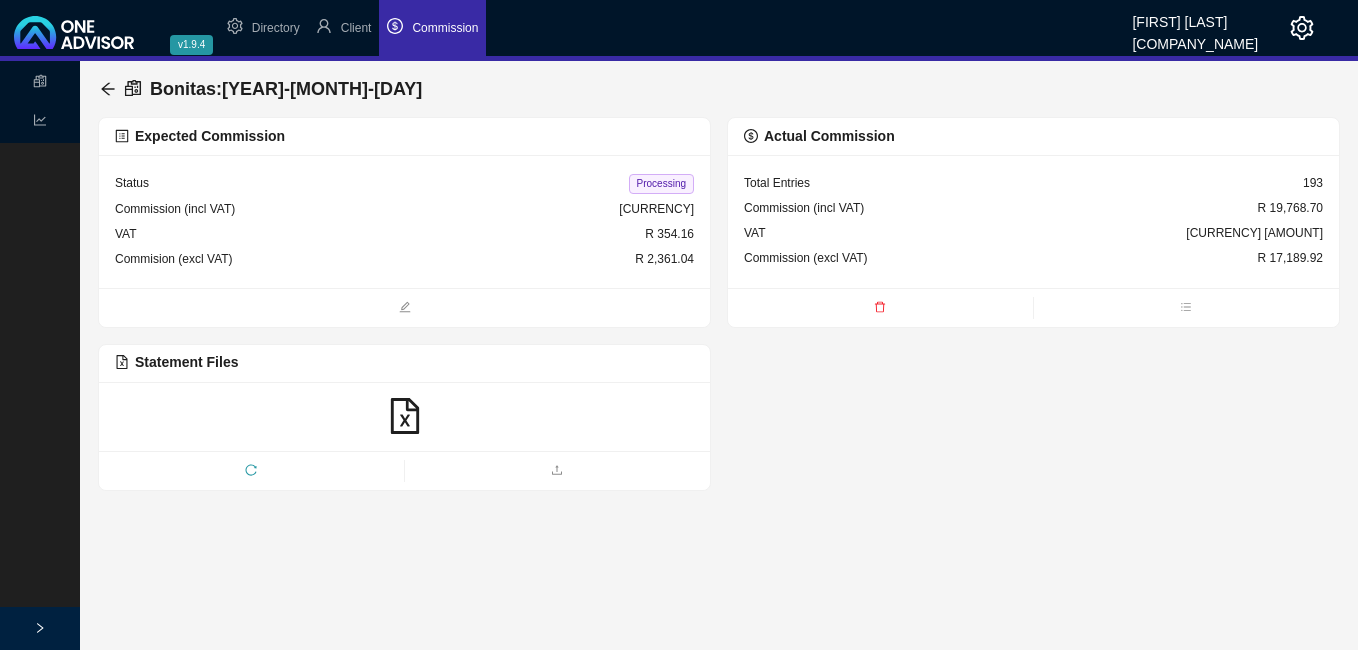 click at bounding box center [880, 309] 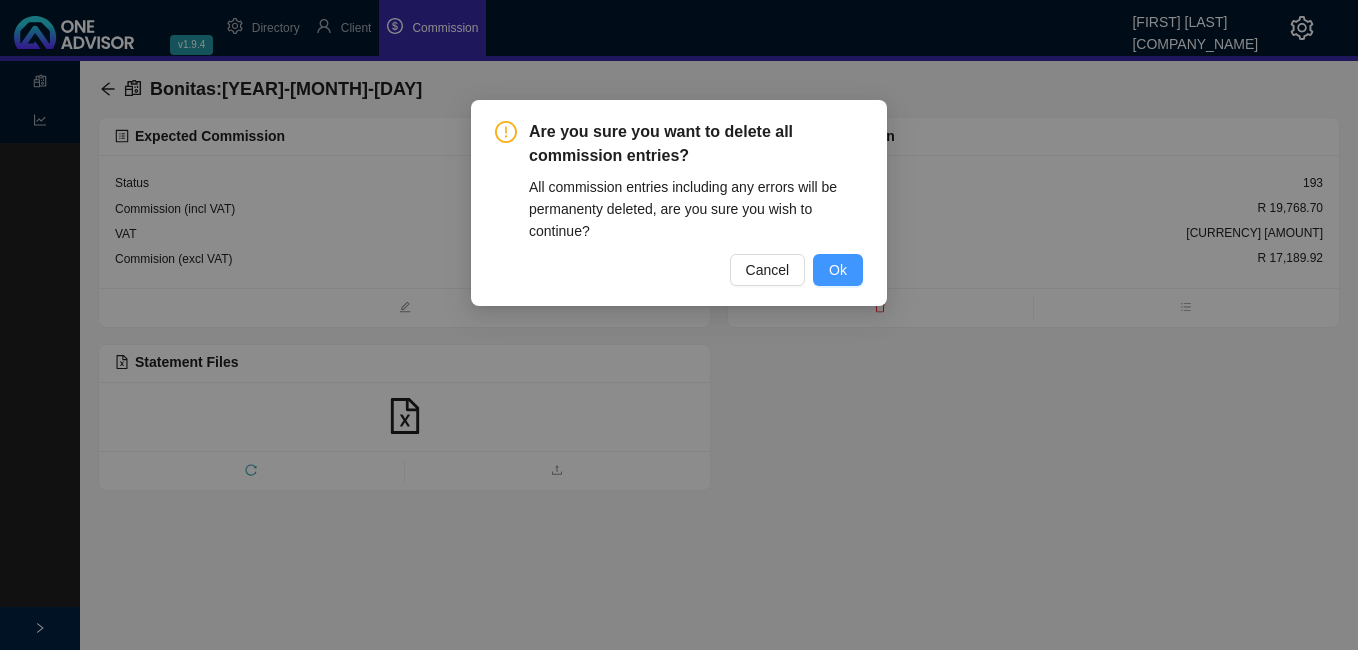click on "Ok" at bounding box center (838, 270) 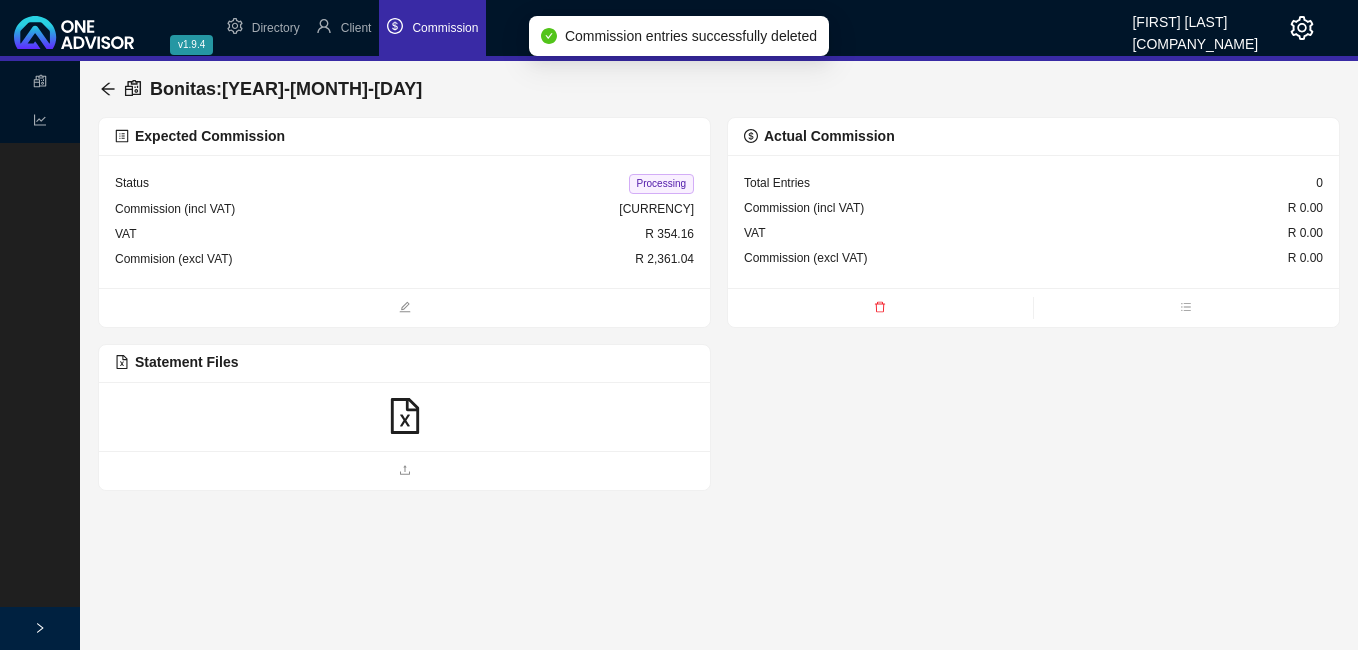 click 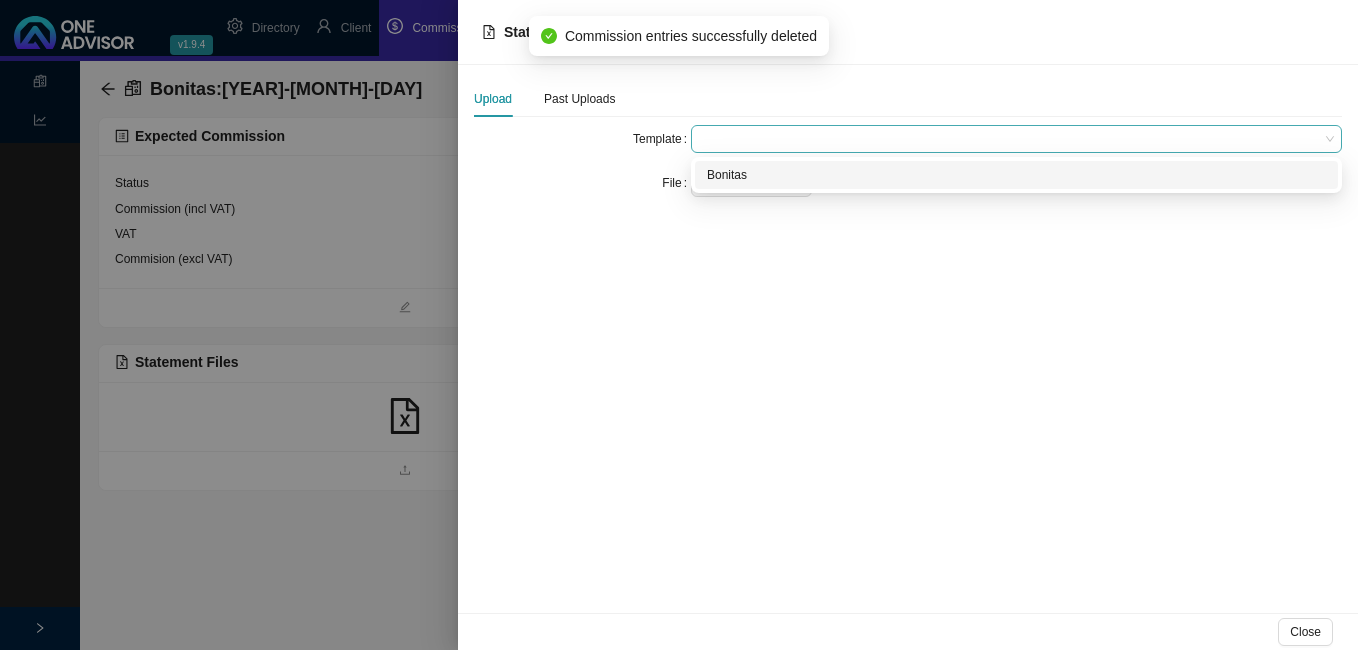 click at bounding box center (1016, 139) 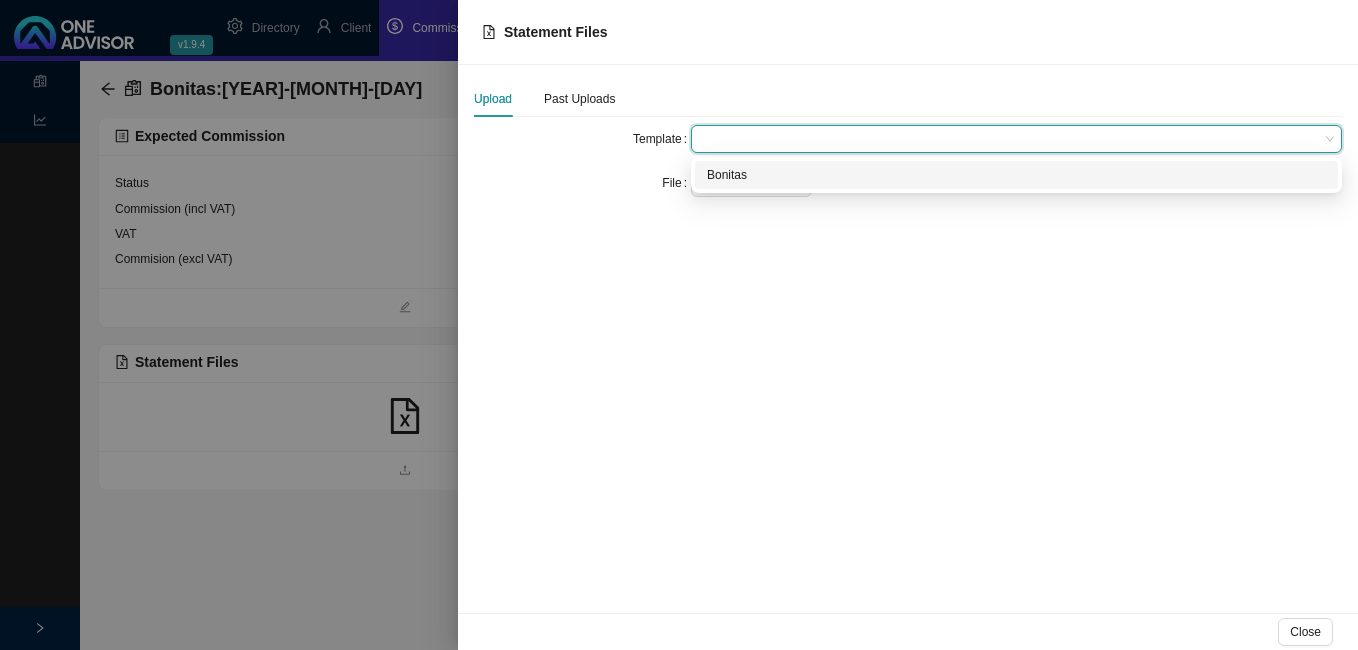 click on "Bonitas" at bounding box center [1016, 175] 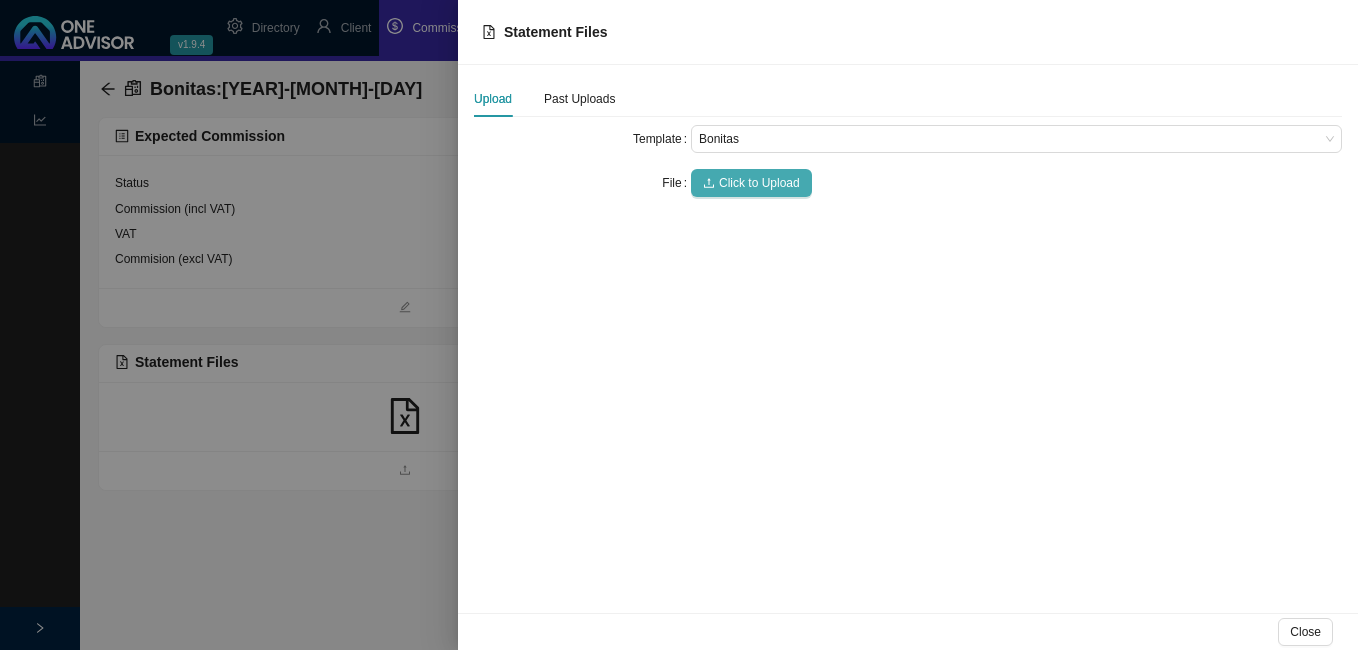 click on "Click to Upload" at bounding box center [759, 183] 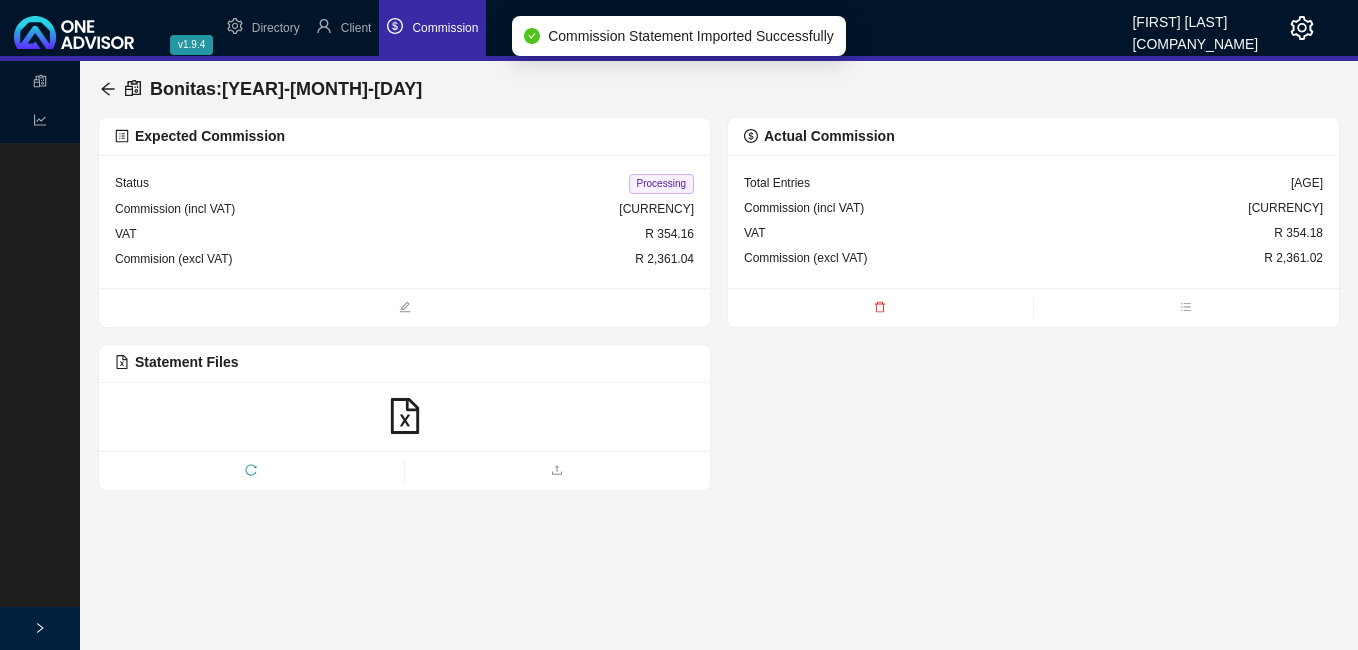 click on "Processing" at bounding box center [661, 184] 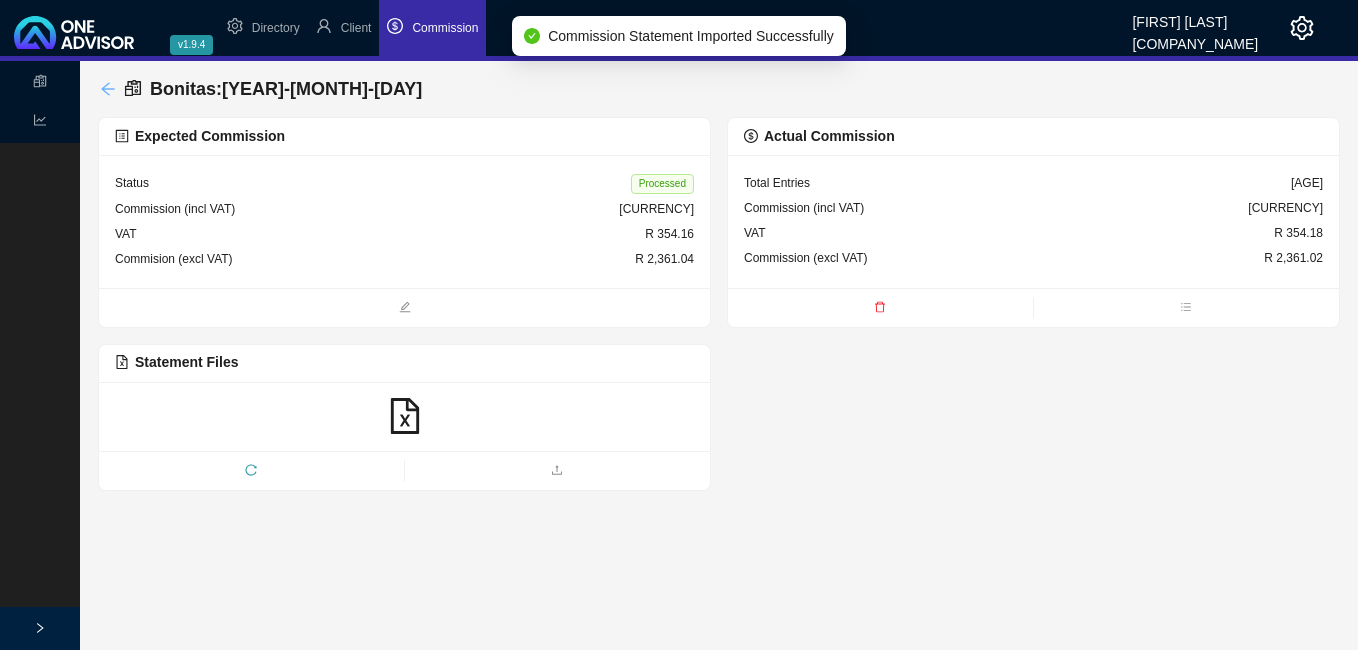 click 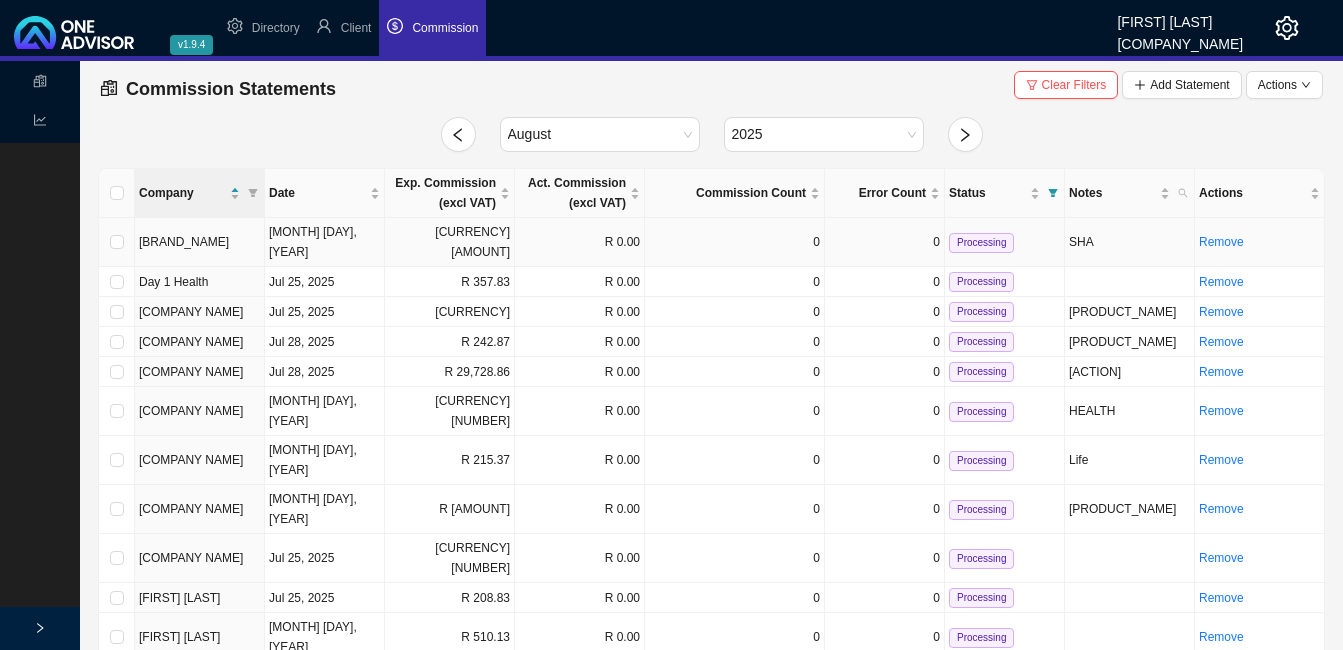 click on "[CURRENCY] [AMOUNT]" at bounding box center [450, 242] 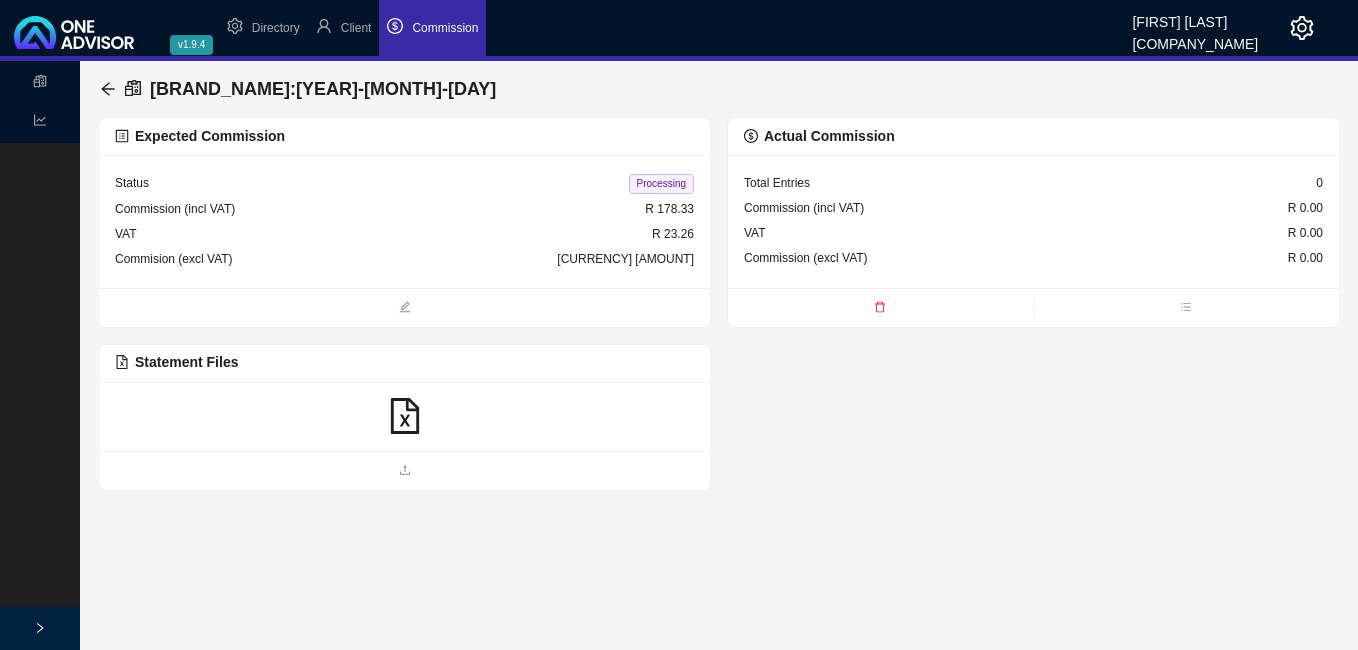 click 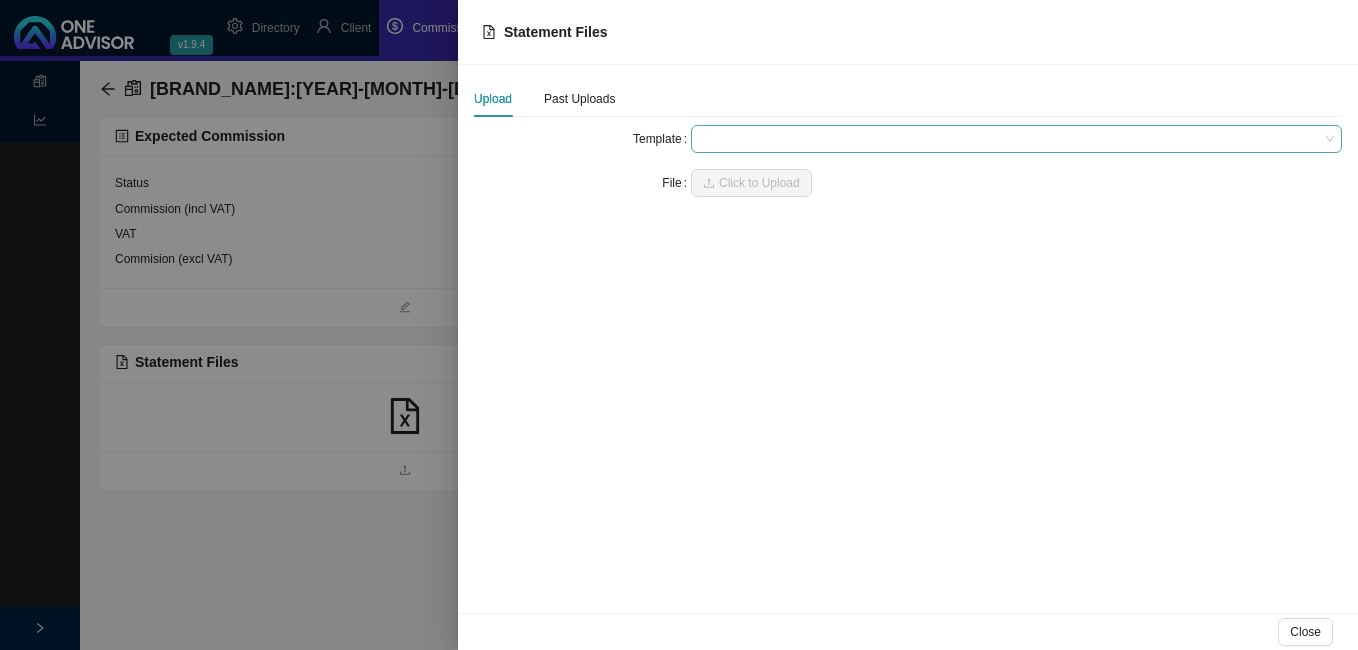 click at bounding box center (1016, 139) 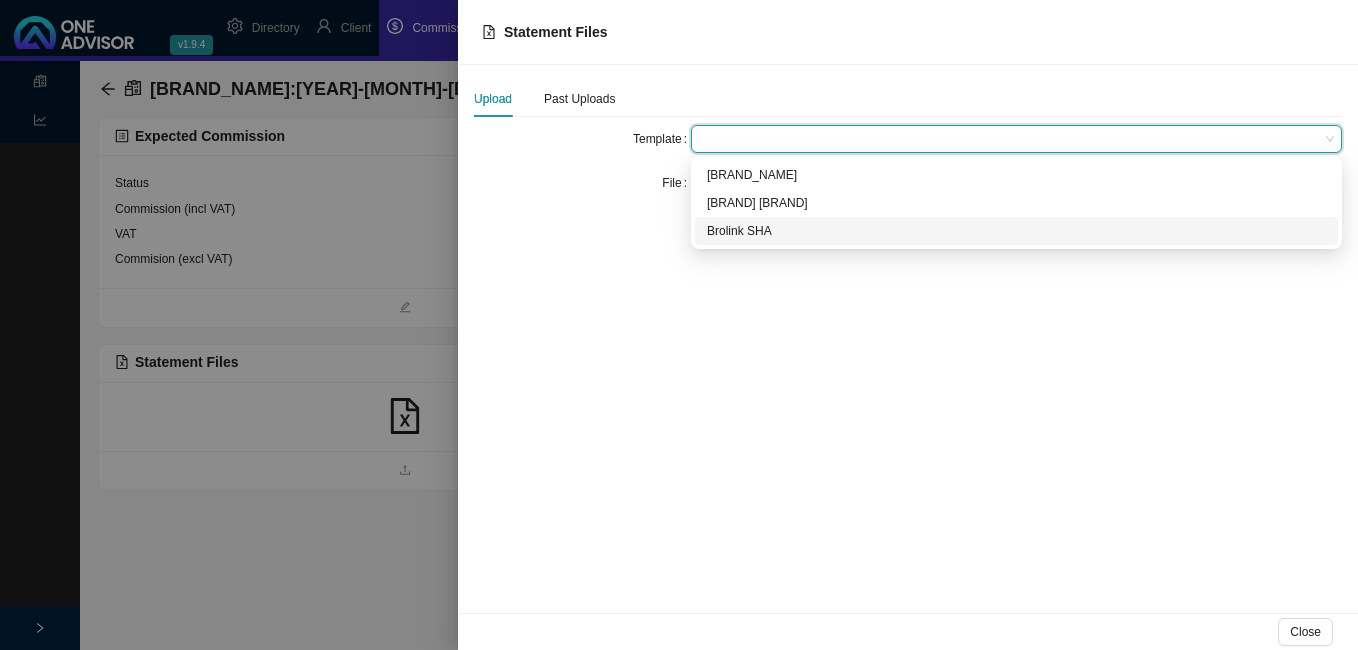 click on "Brolink SHA" at bounding box center (1016, 231) 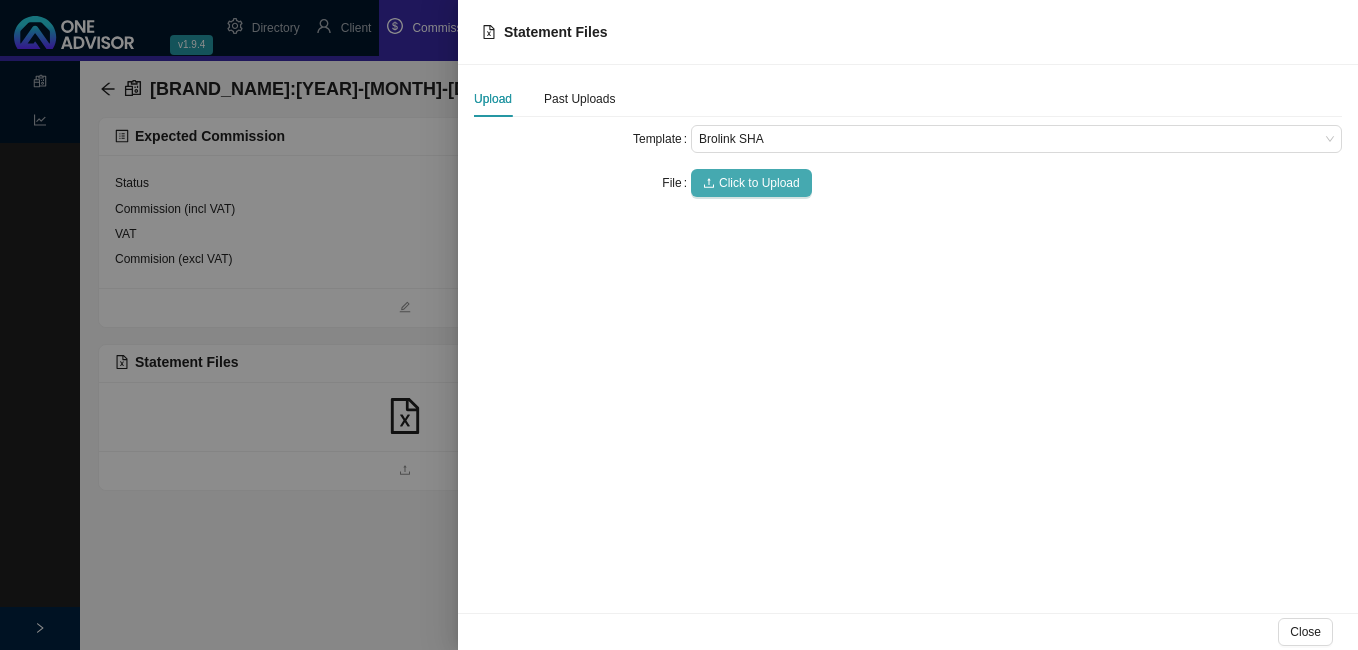 click on "Click to Upload" at bounding box center [759, 183] 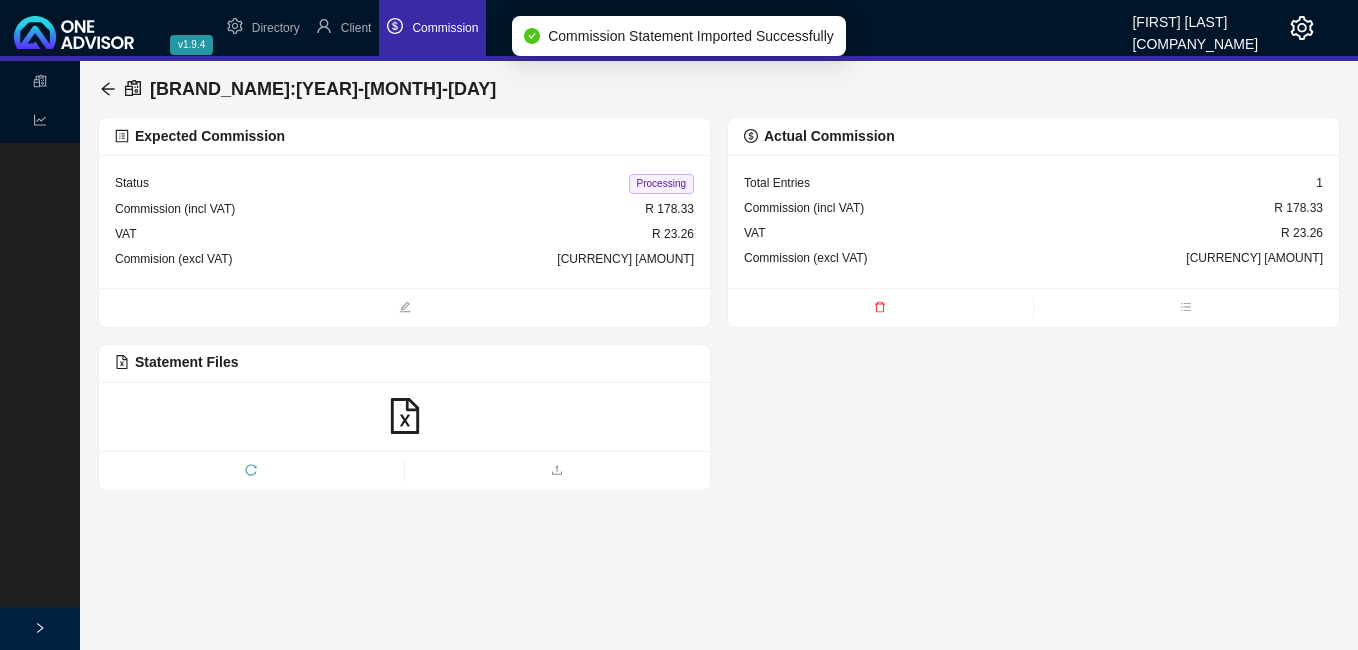 click on "Processing" at bounding box center (661, 184) 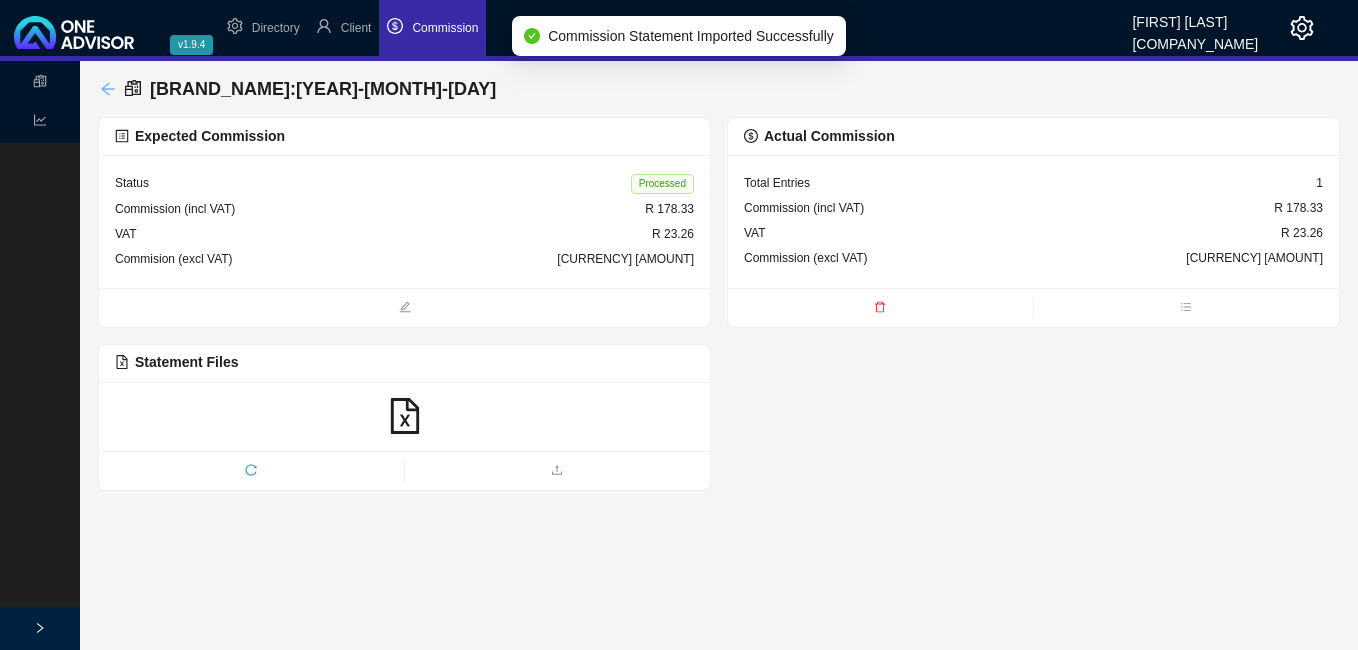 click 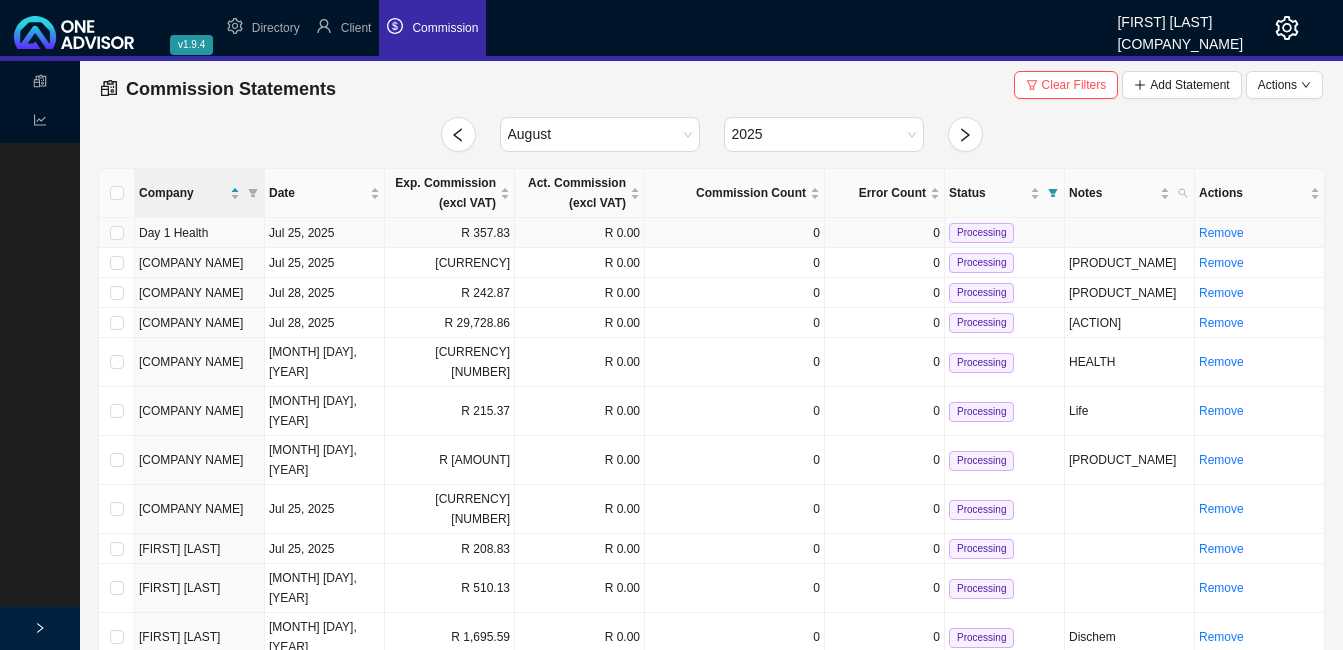click on "R 357.83" at bounding box center [450, 233] 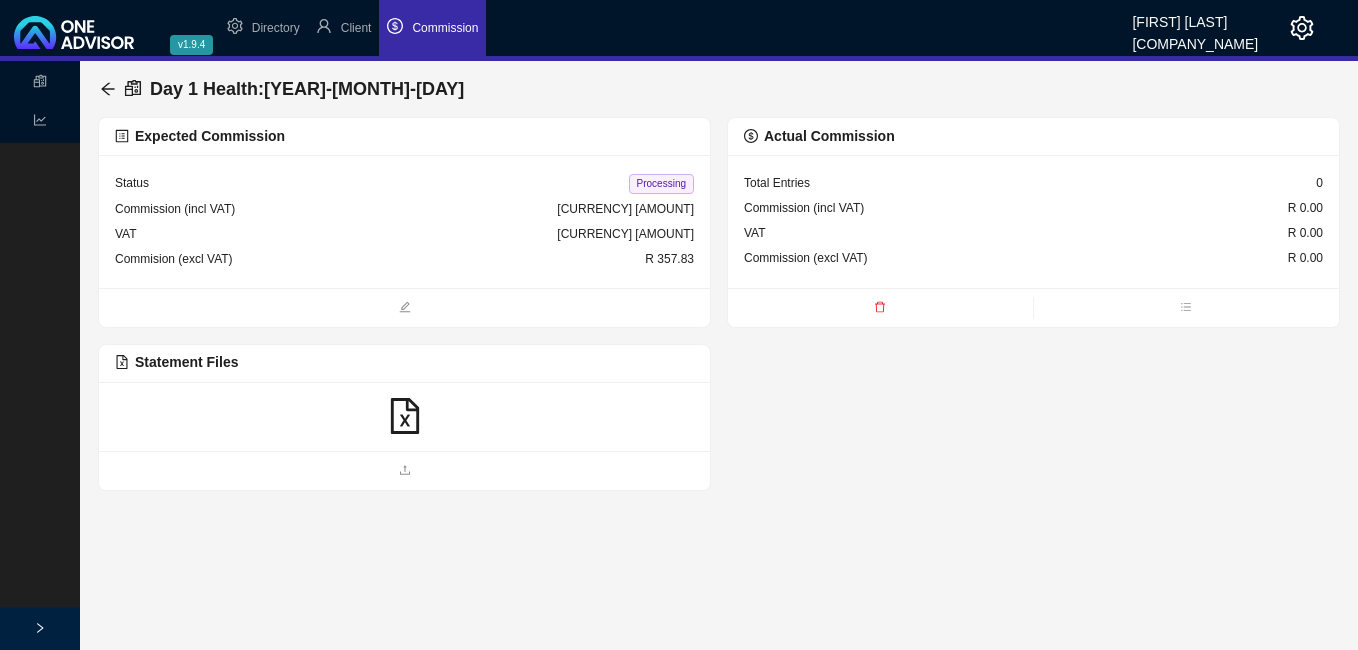 click 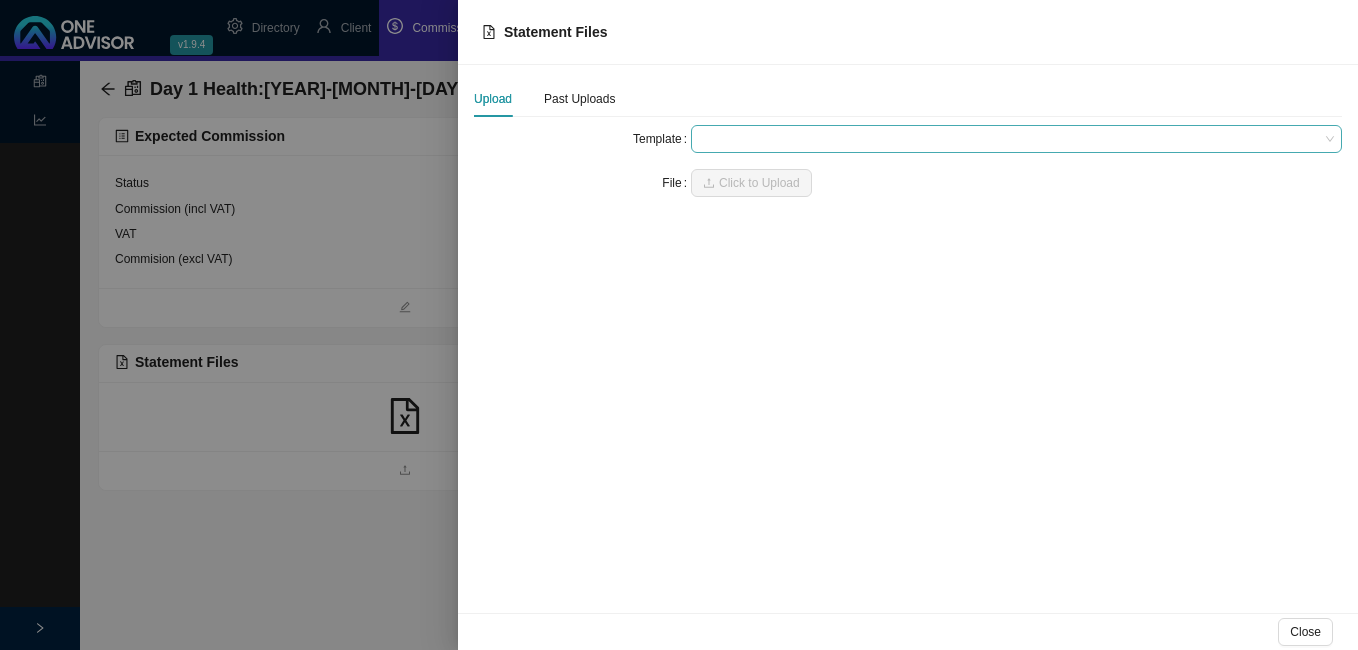 click at bounding box center [1016, 139] 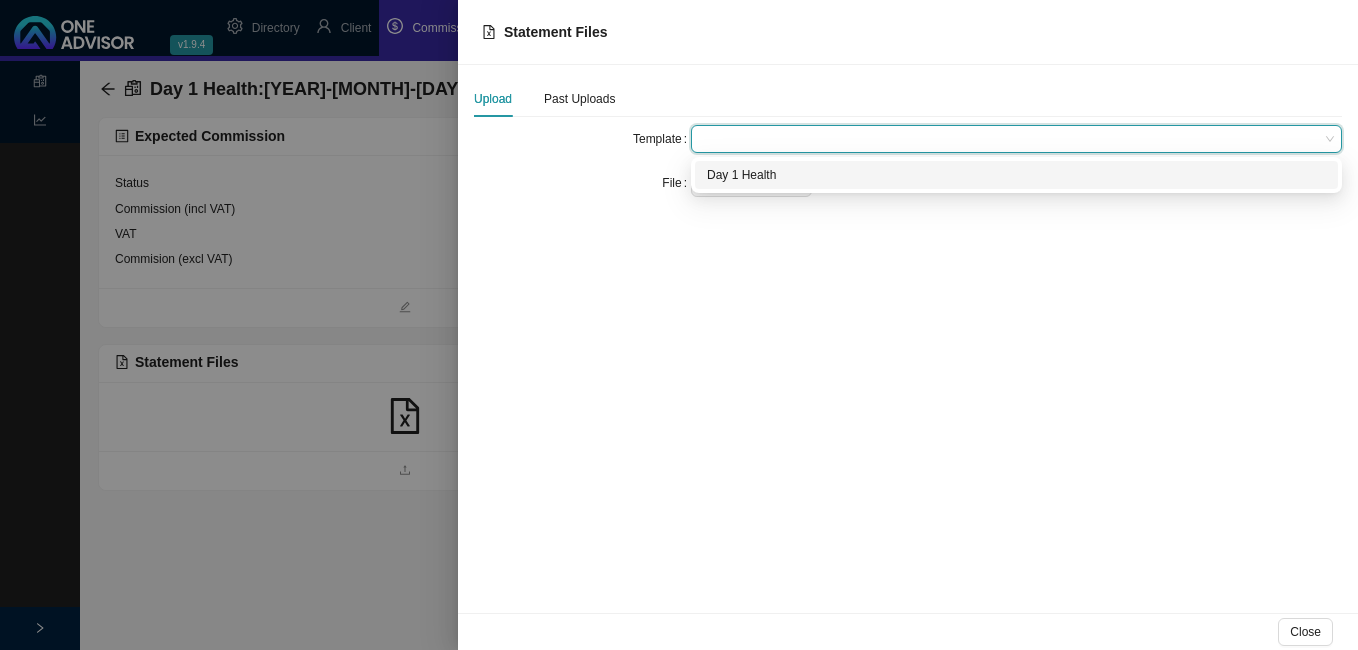 click on "Day 1 Health" at bounding box center [1016, 175] 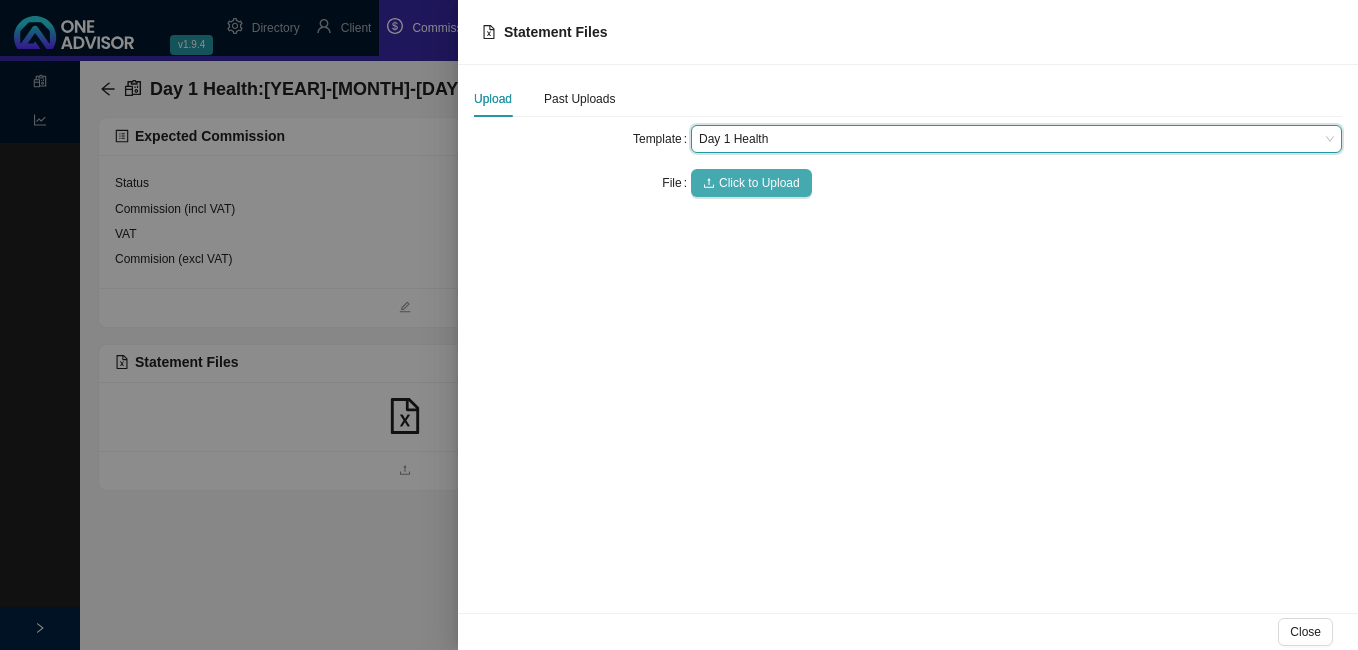click on "Click to Upload" at bounding box center (759, 183) 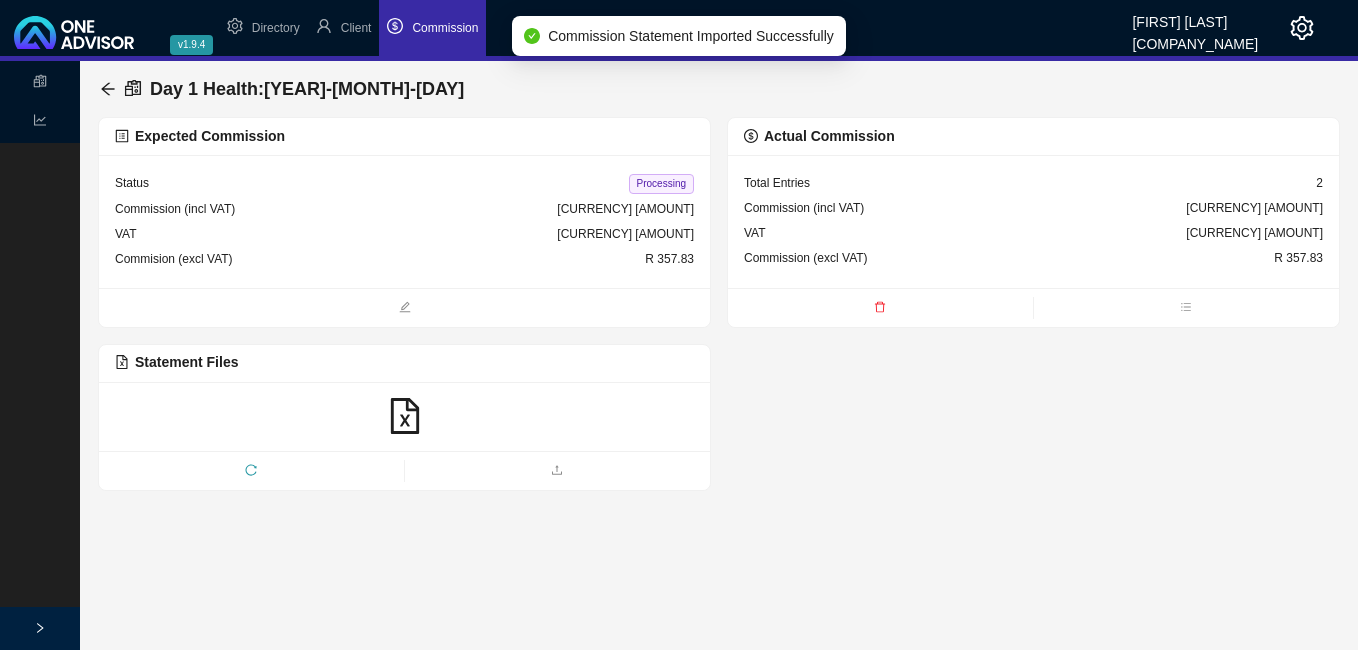 click on "Processing" at bounding box center (661, 184) 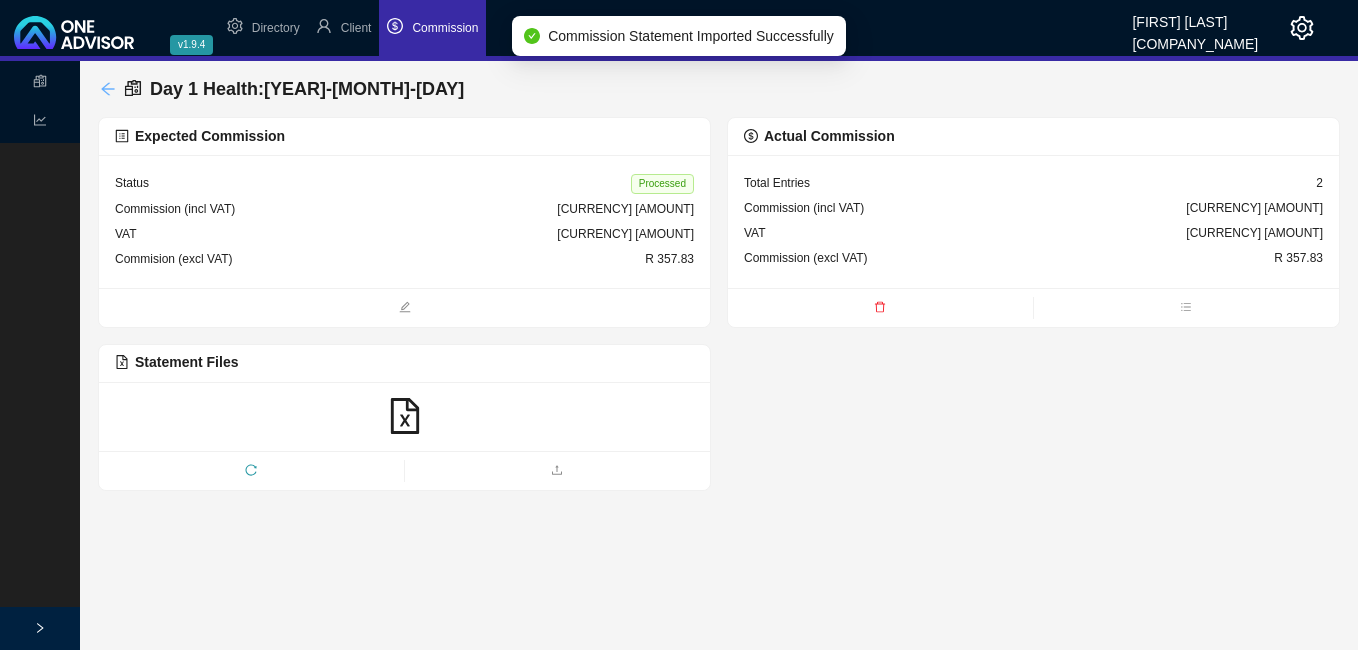 click 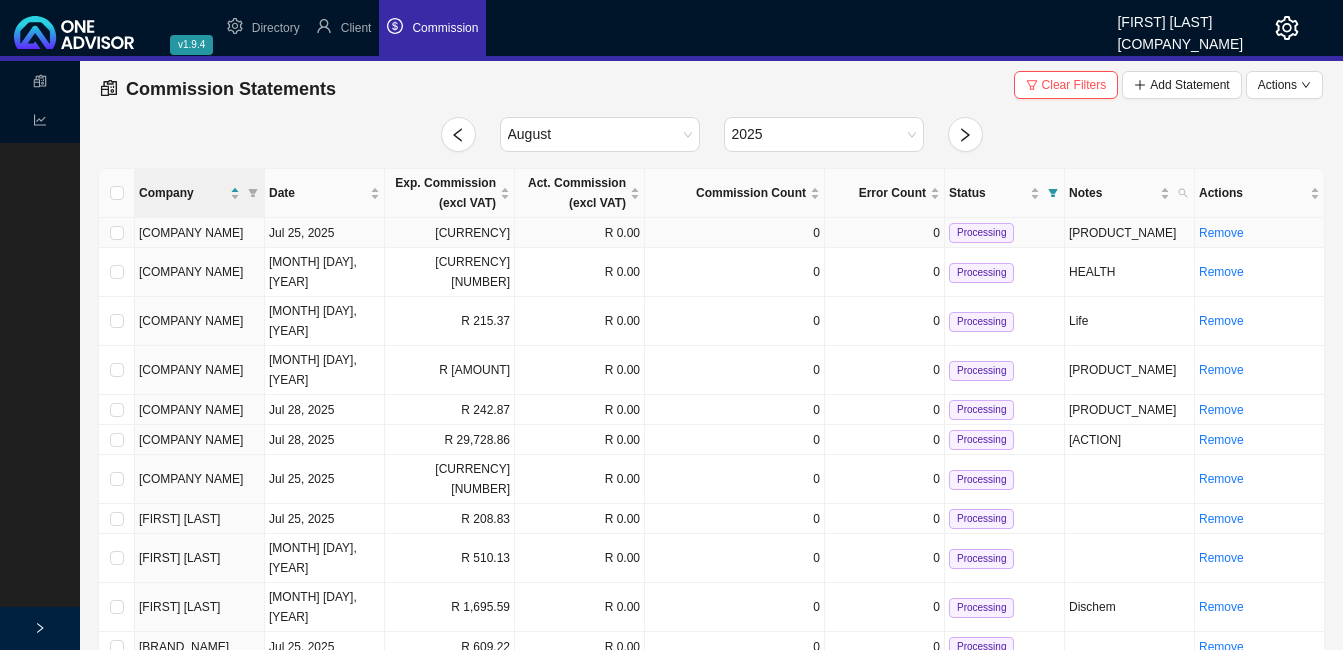 click on "Jul 25, 2025" at bounding box center [325, 233] 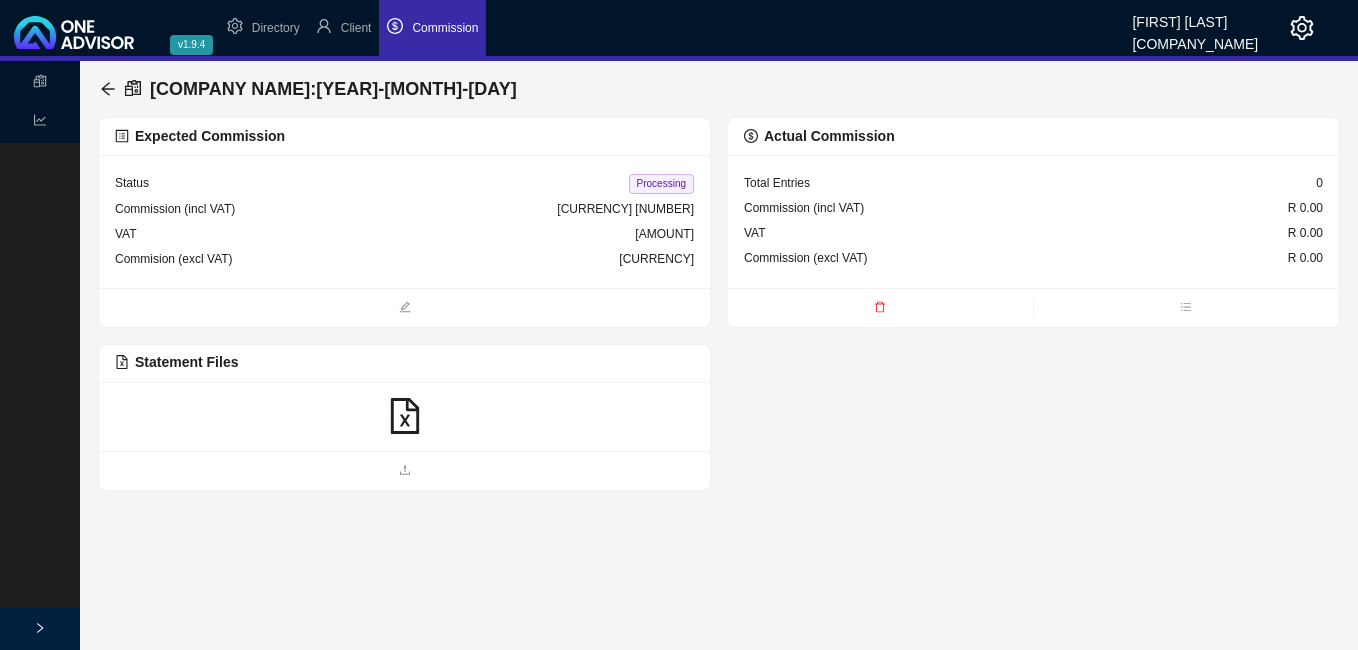 click 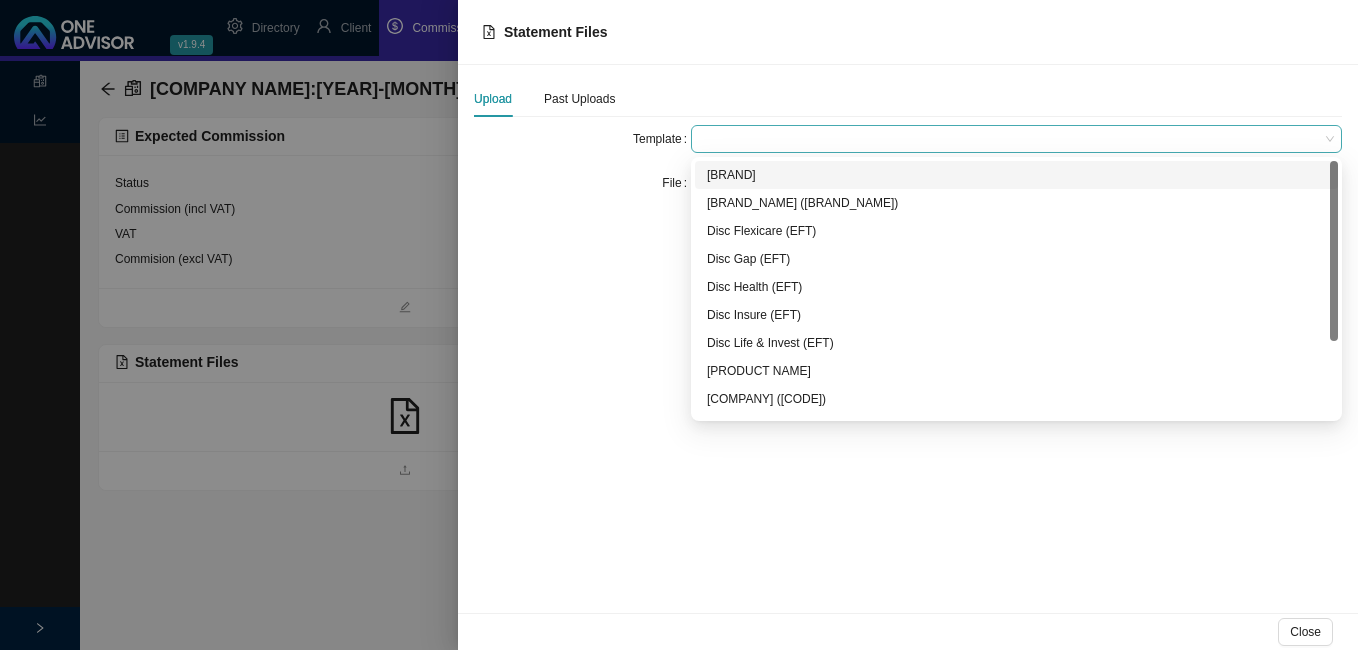 click at bounding box center [1016, 139] 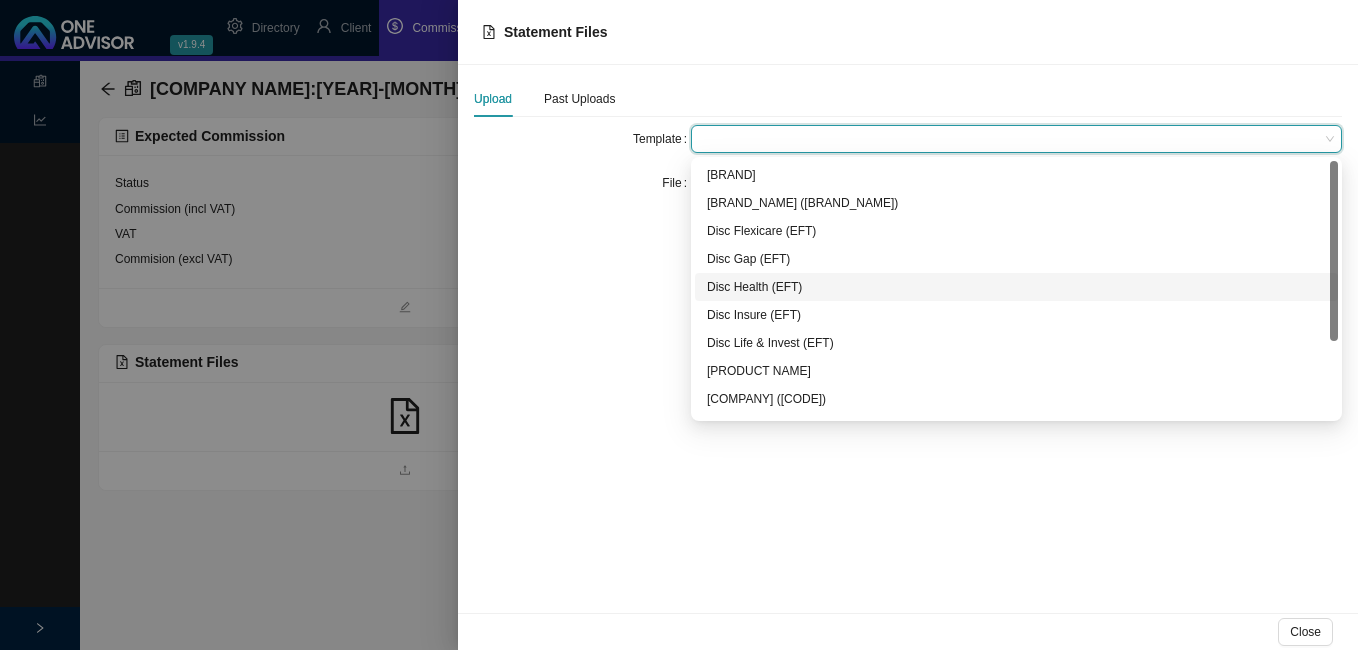 click on "Disc Health (EFT)" at bounding box center (1016, 287) 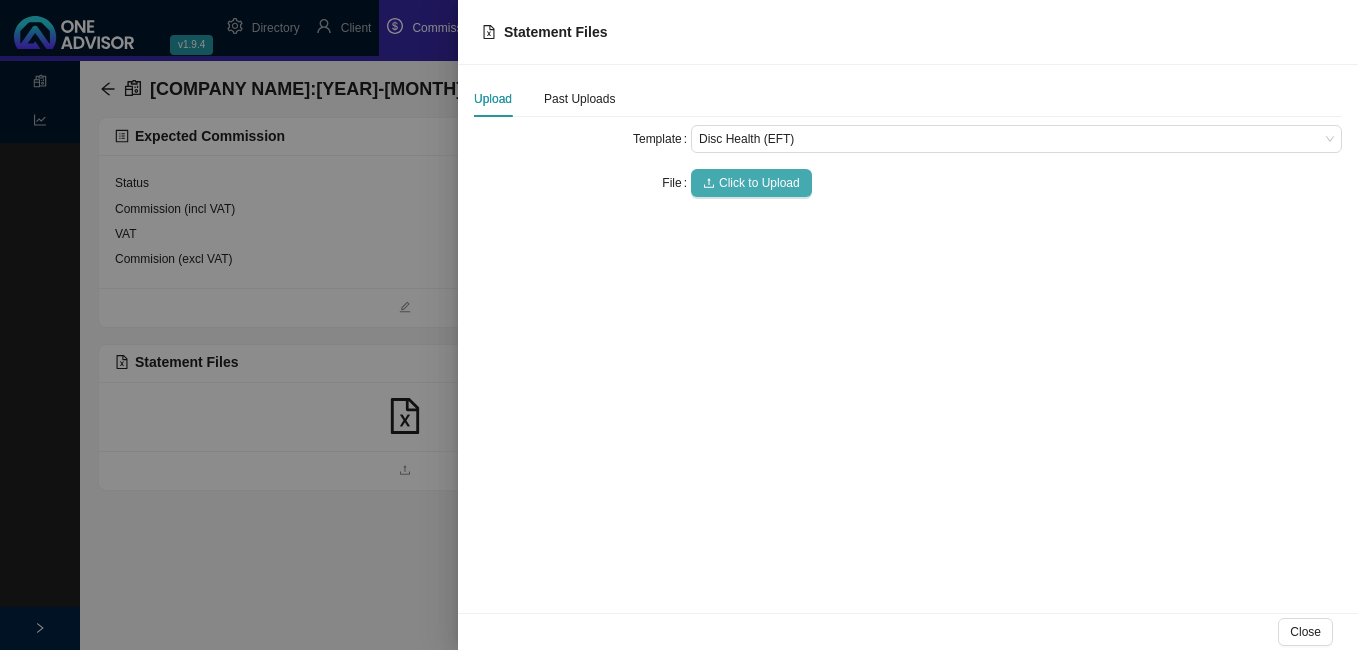 click on "Click to Upload" at bounding box center [759, 183] 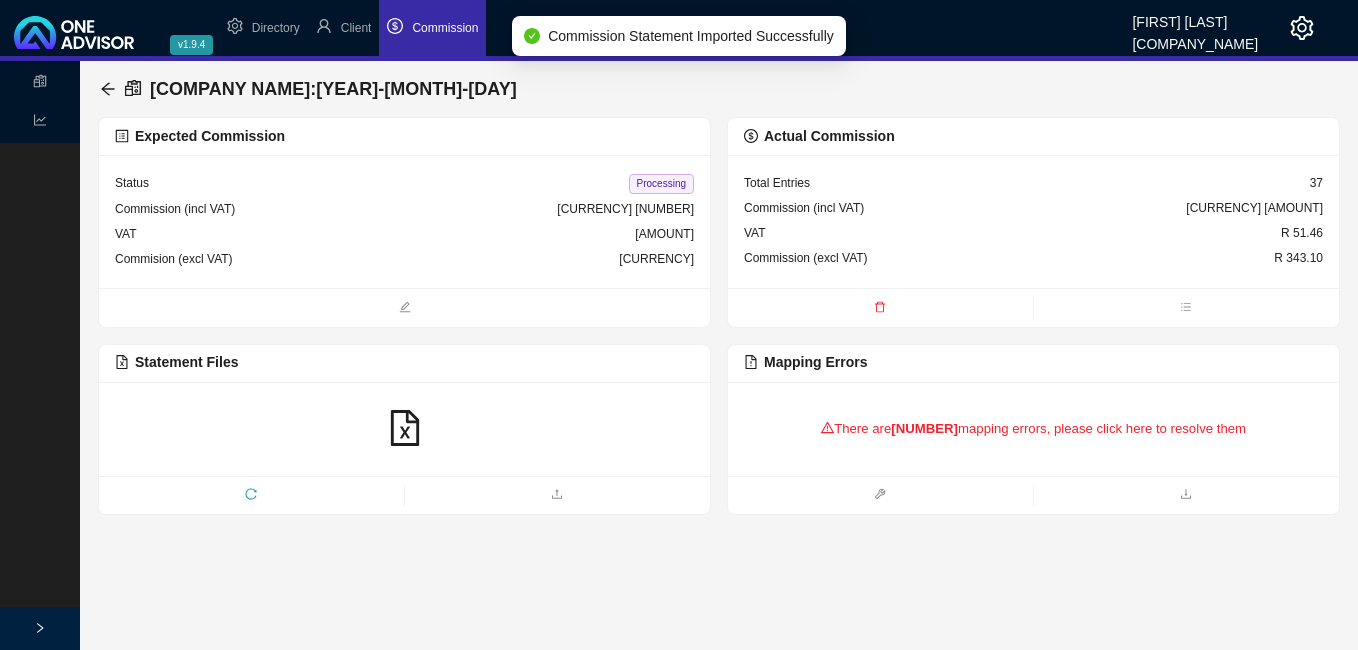click on "There are  4  mapping errors, please click here to resolve them" at bounding box center [1033, 429] 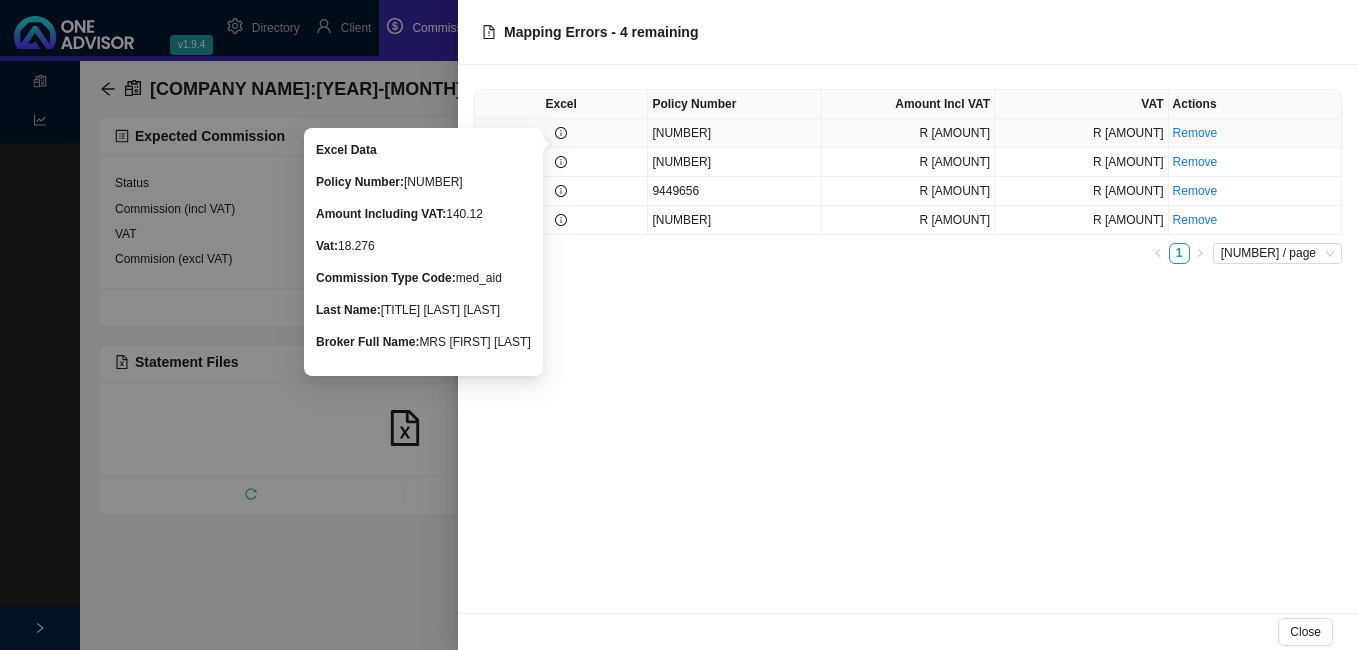 click 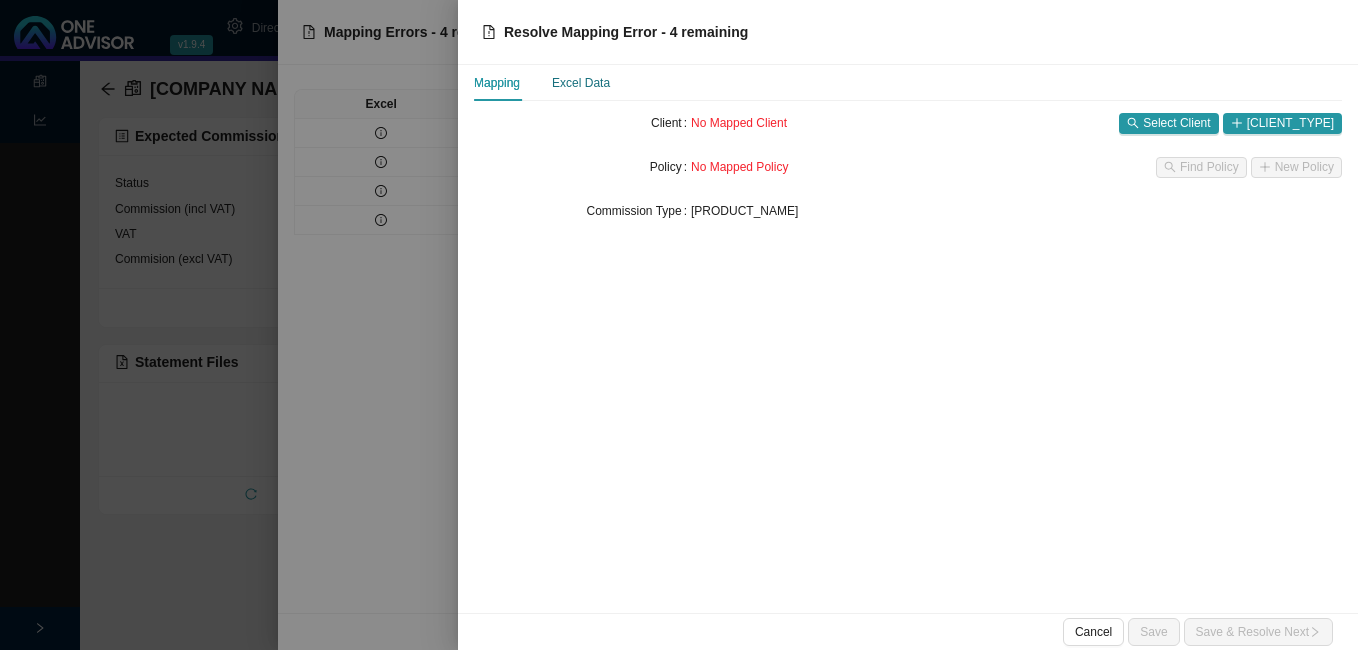 click on "Excel Data" at bounding box center [581, 83] 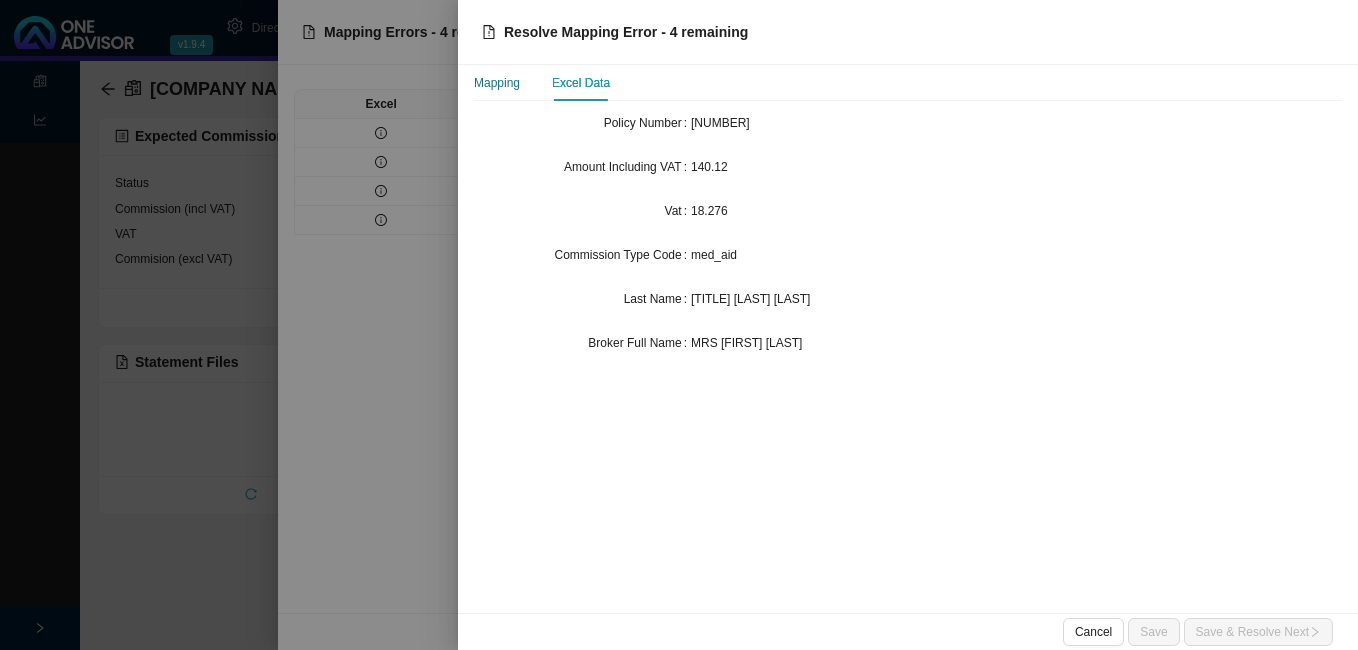 click on "Mapping" at bounding box center (497, 83) 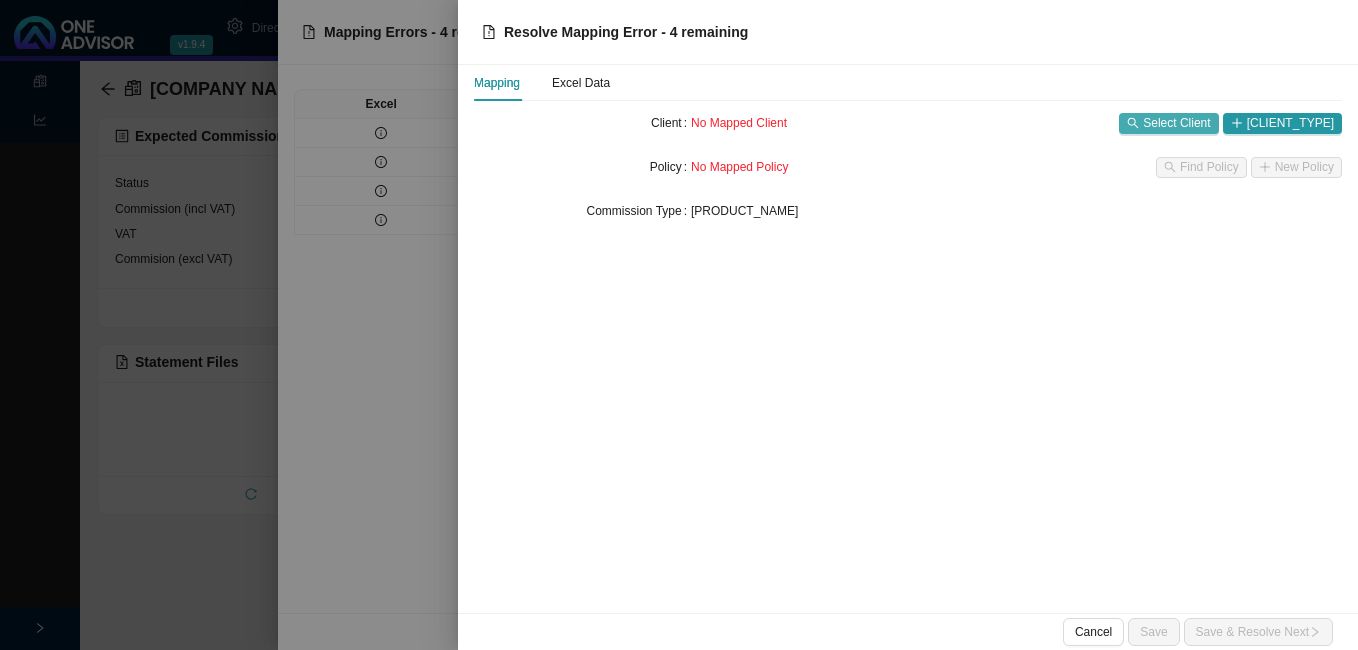 click on "Select Client" at bounding box center (1176, 123) 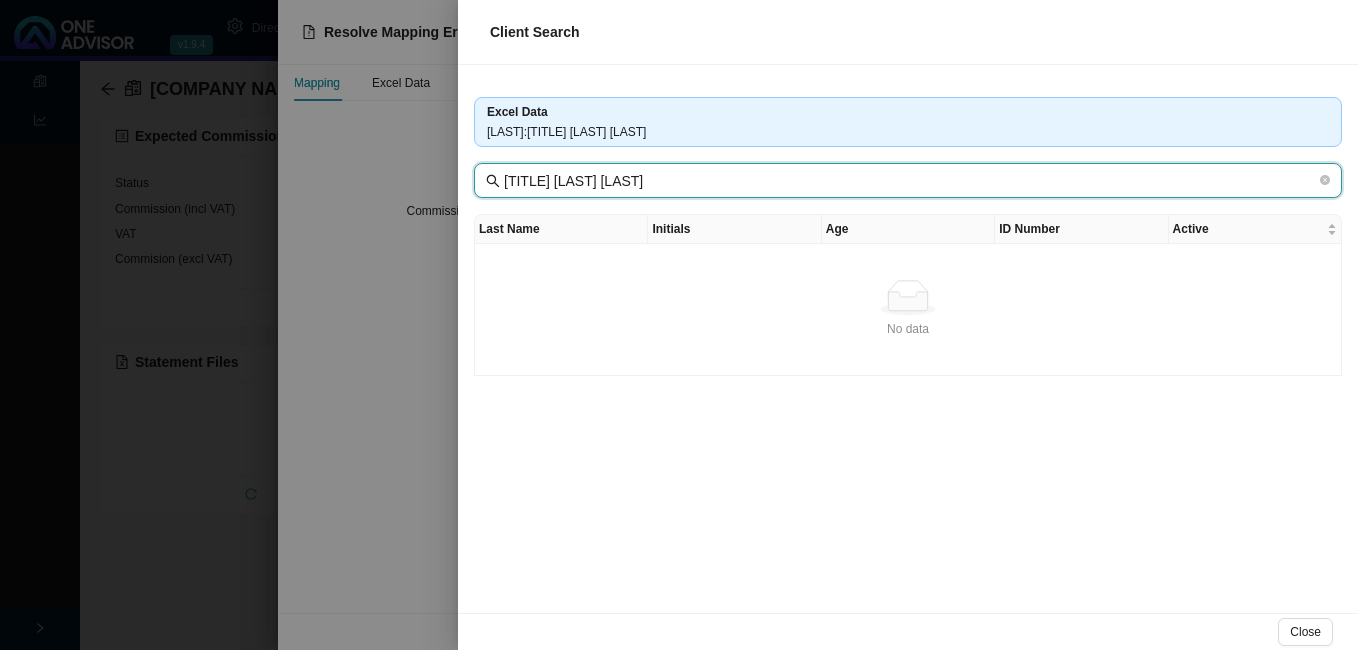 drag, startPoint x: 564, startPoint y: 180, endPoint x: 434, endPoint y: 171, distance: 130.31117 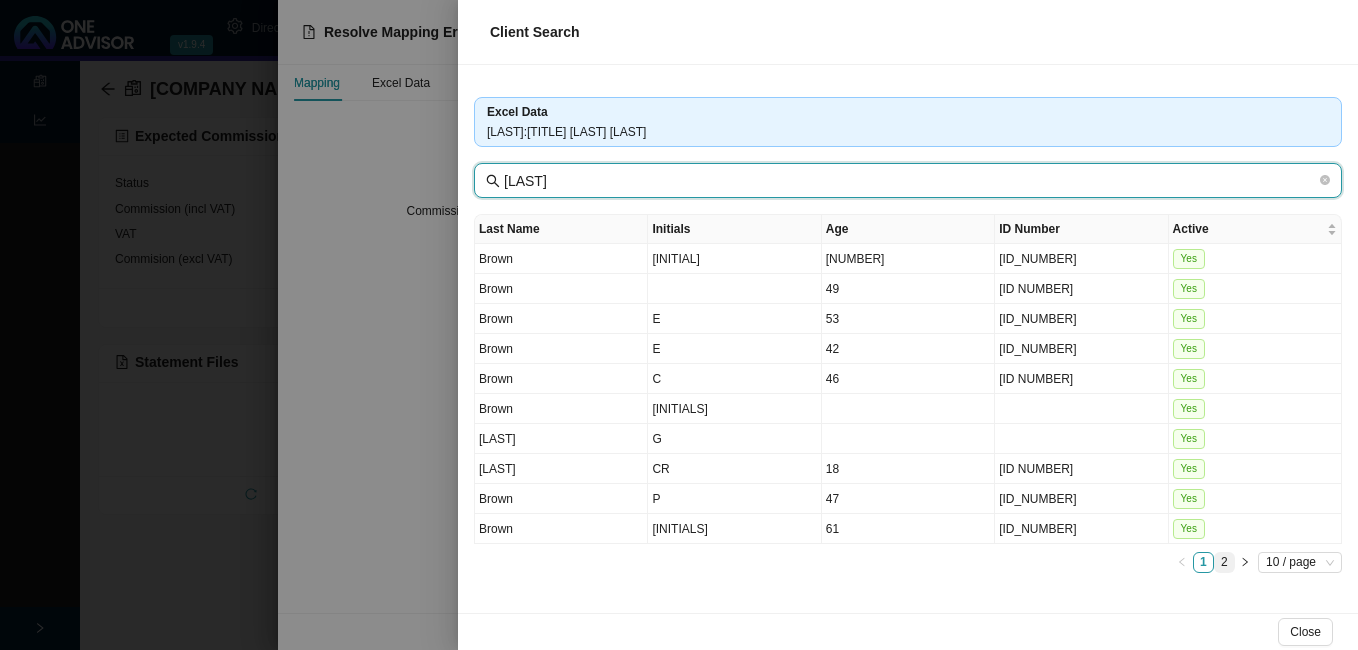 type on "[LAST]" 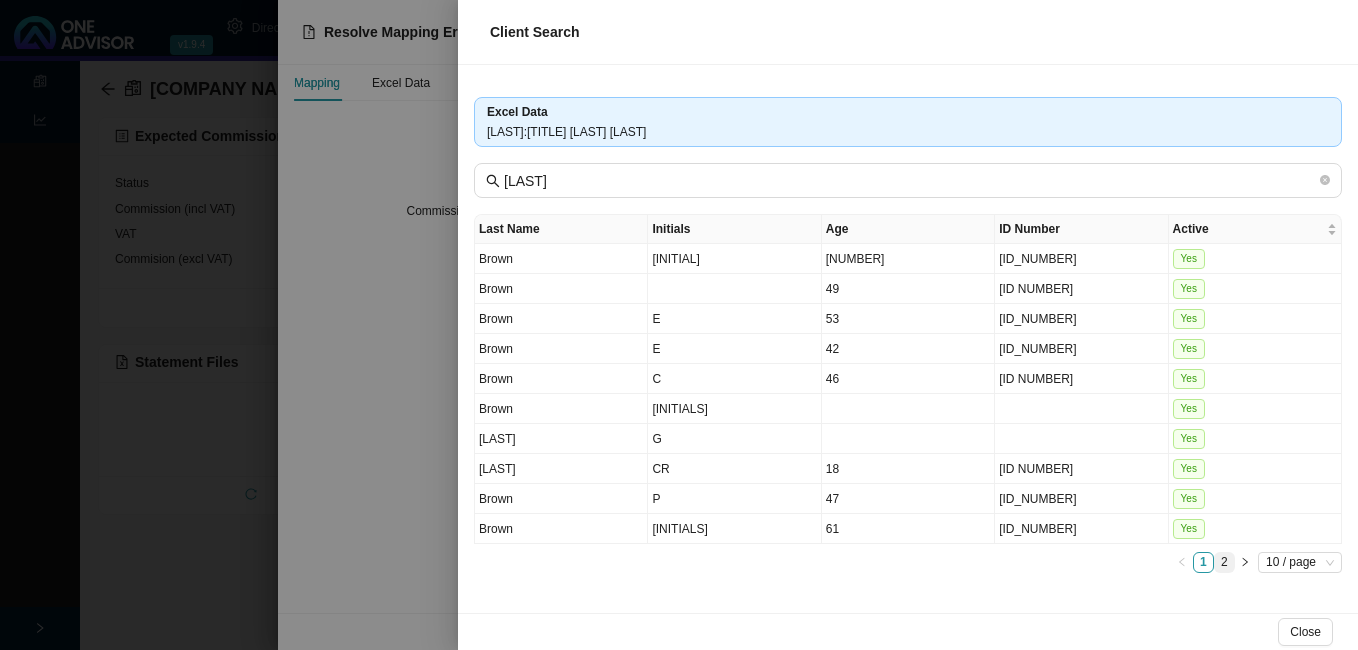 click on "2" at bounding box center (1224, 562) 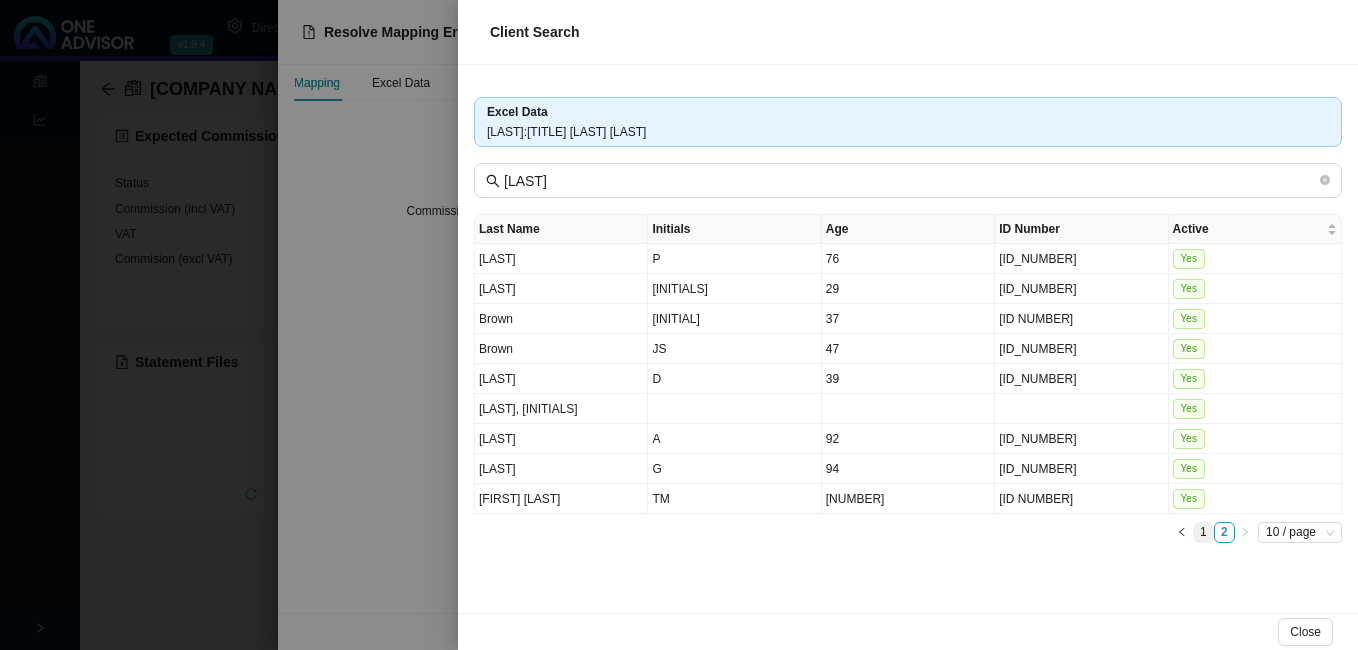 click on "1" at bounding box center [1203, 532] 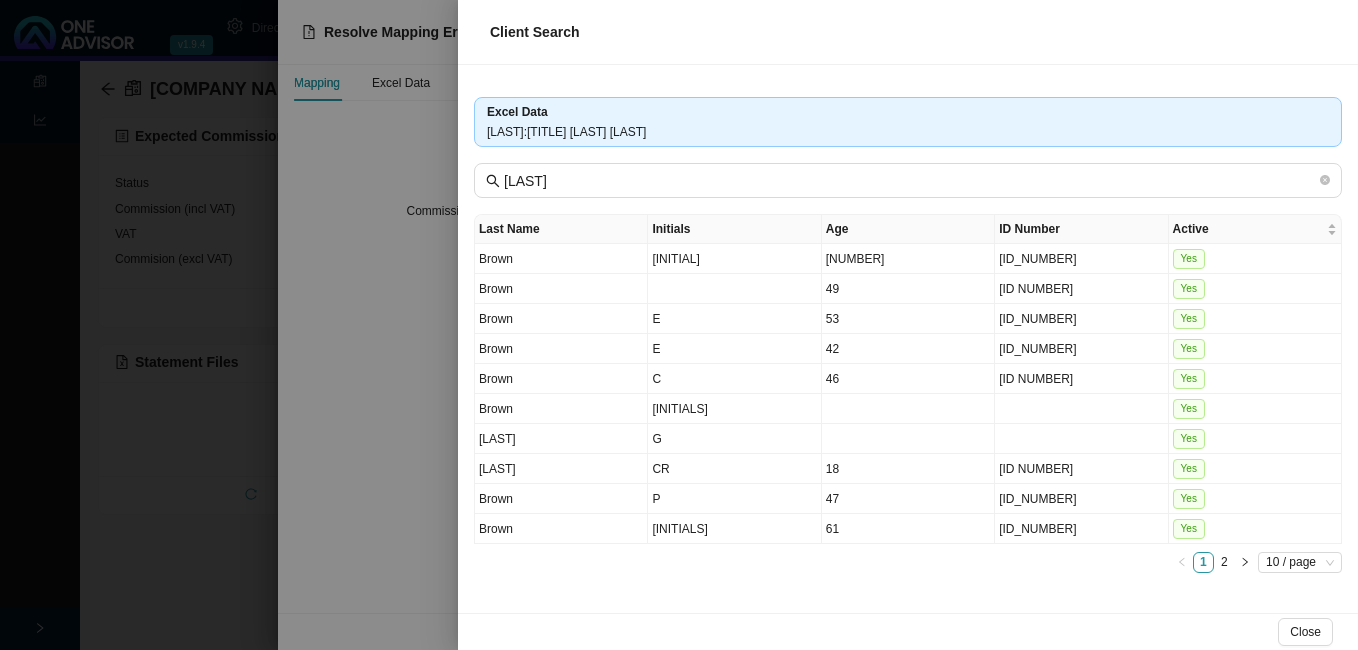 click at bounding box center [679, 325] 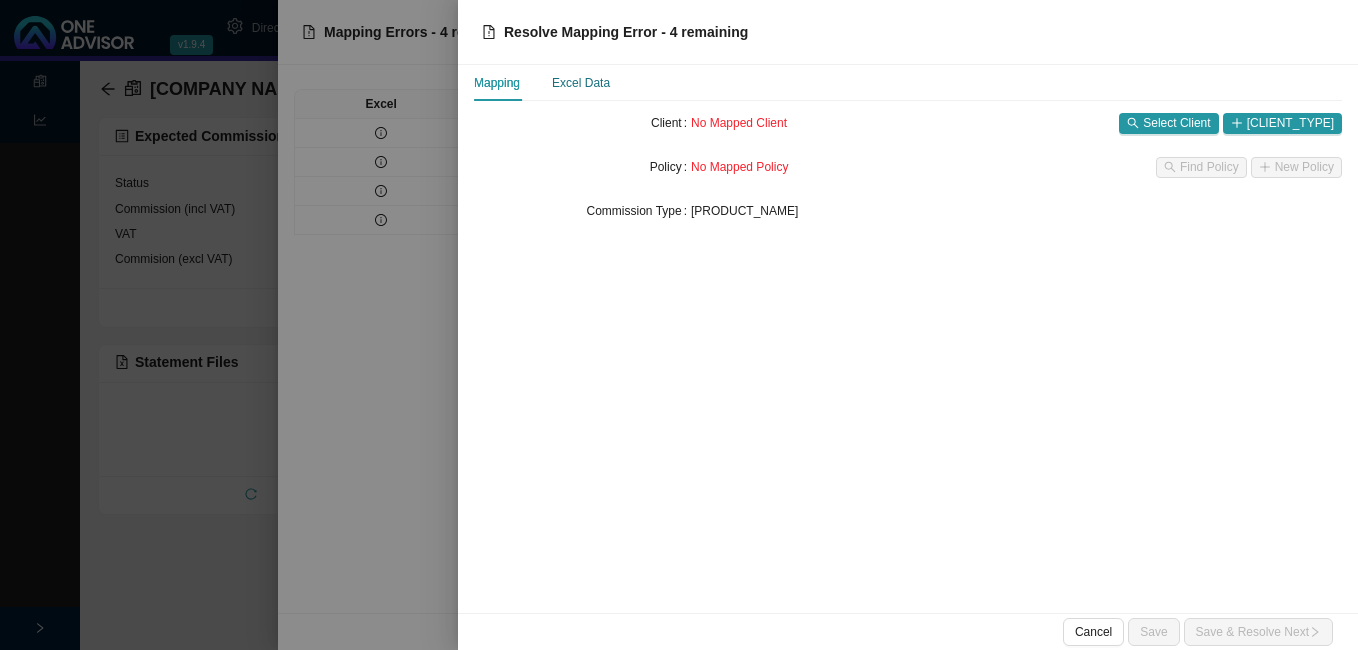 click on "Excel Data" at bounding box center (581, 83) 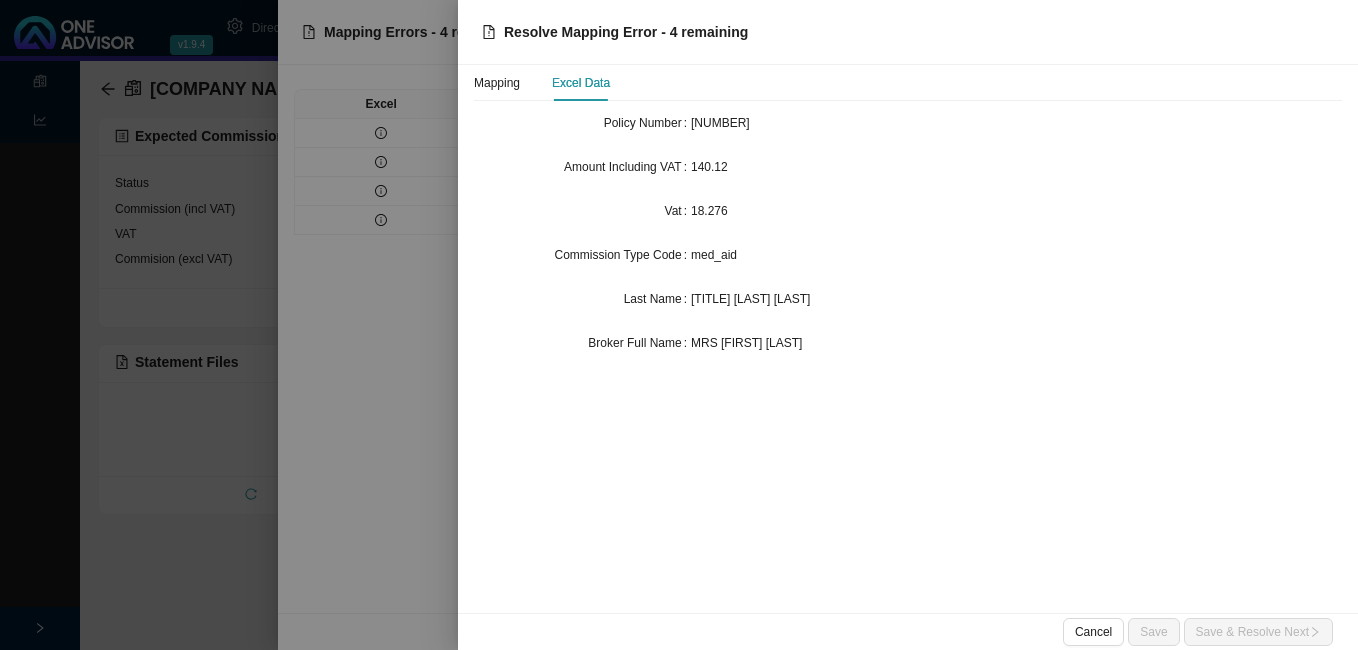 click at bounding box center (679, 325) 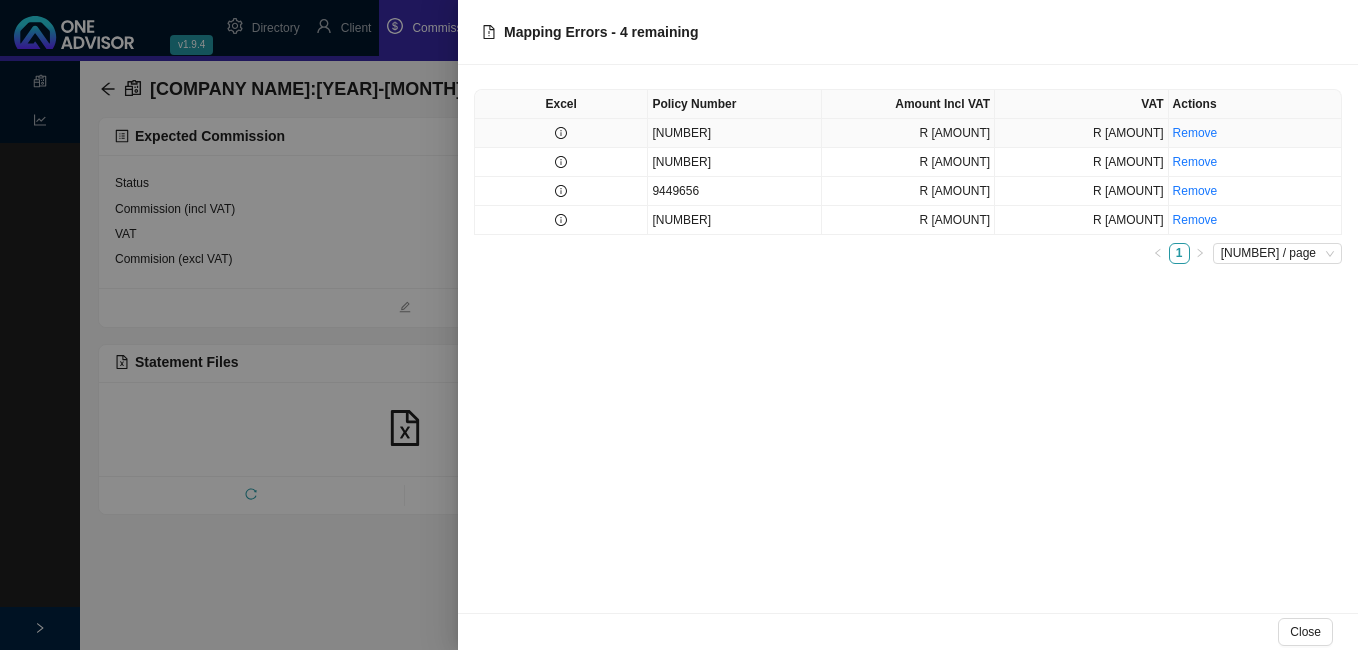 click at bounding box center (561, 133) 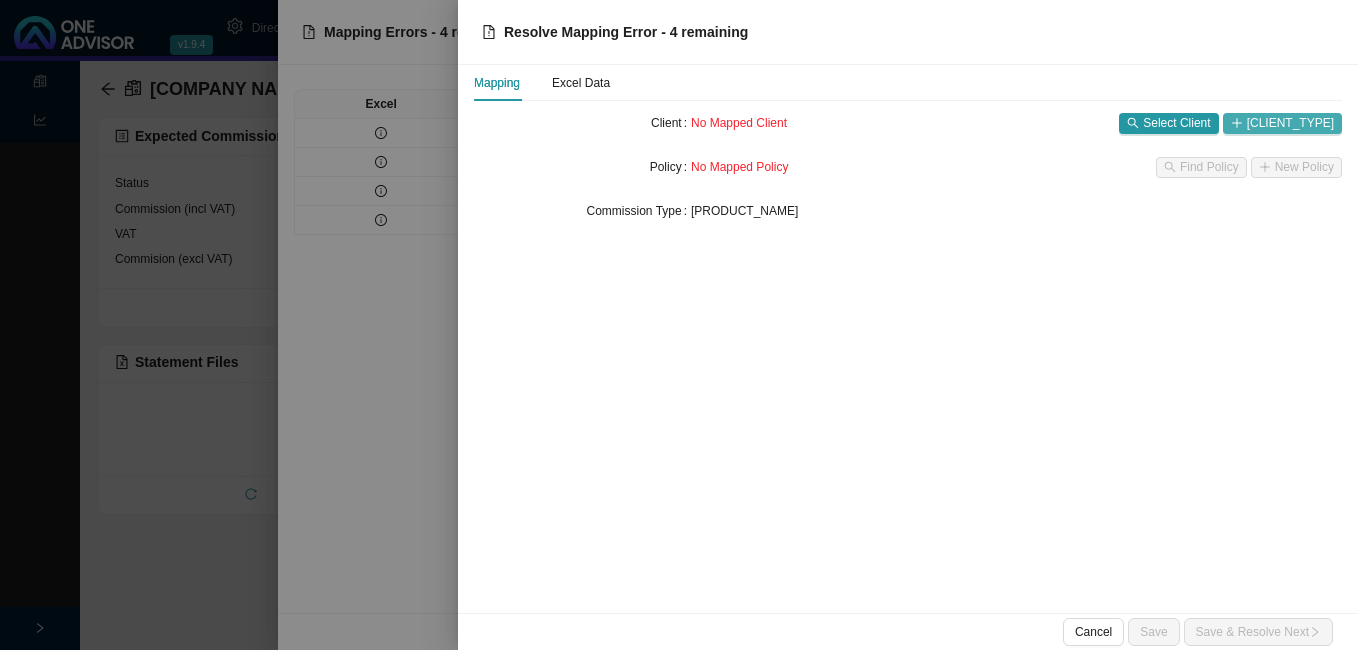 click on "[CLIENT_TYPE]" at bounding box center (1290, 123) 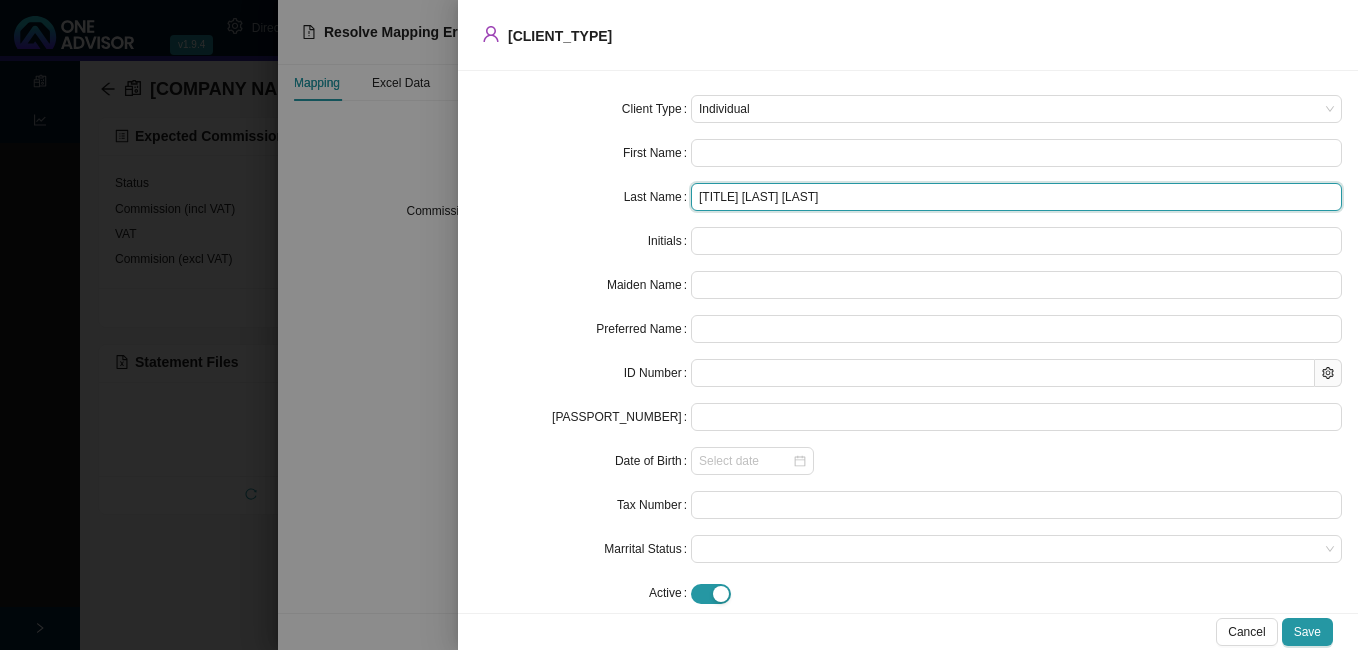drag, startPoint x: 745, startPoint y: 198, endPoint x: 617, endPoint y: 187, distance: 128.47179 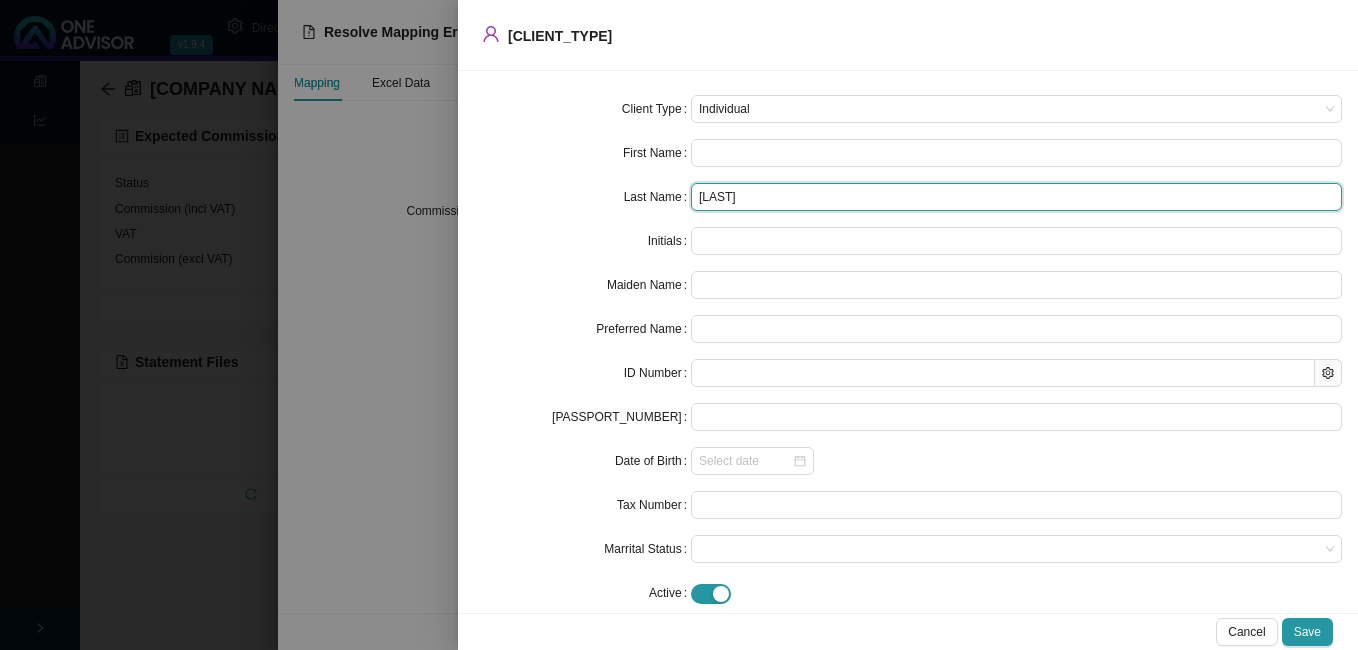 type on "[LAST]" 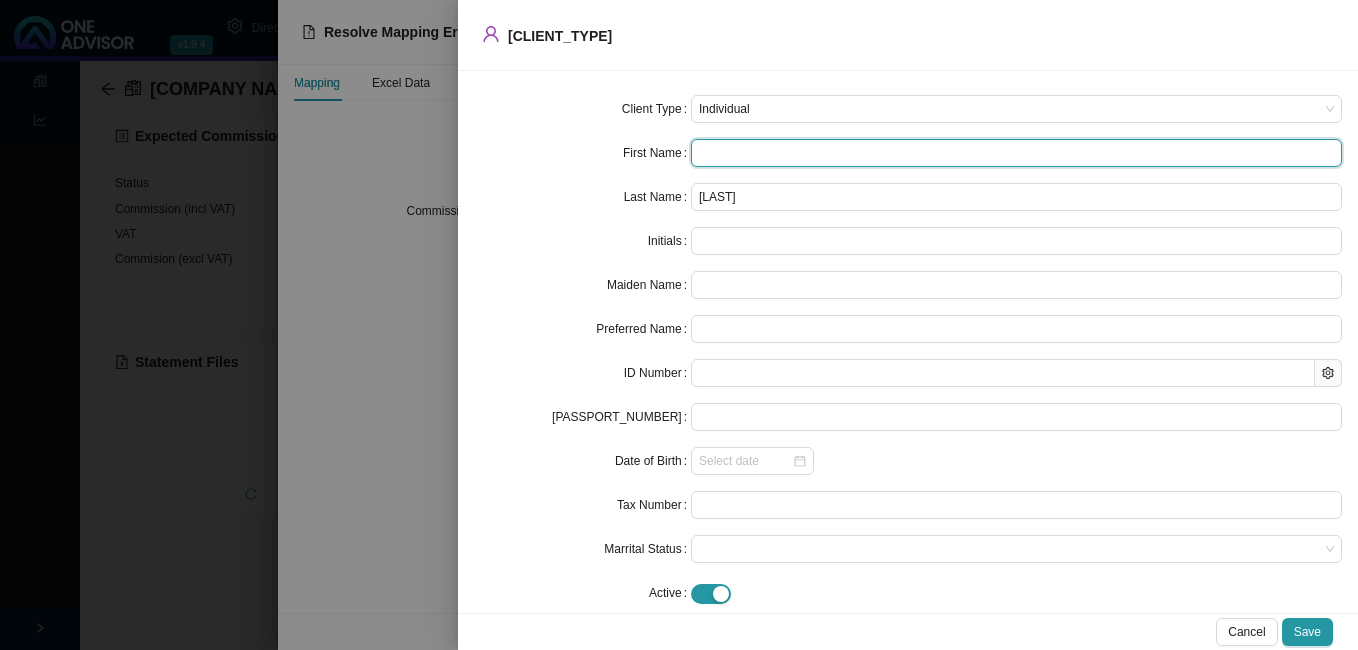 paste on "[FIRST] [FIRST] [LAST]" 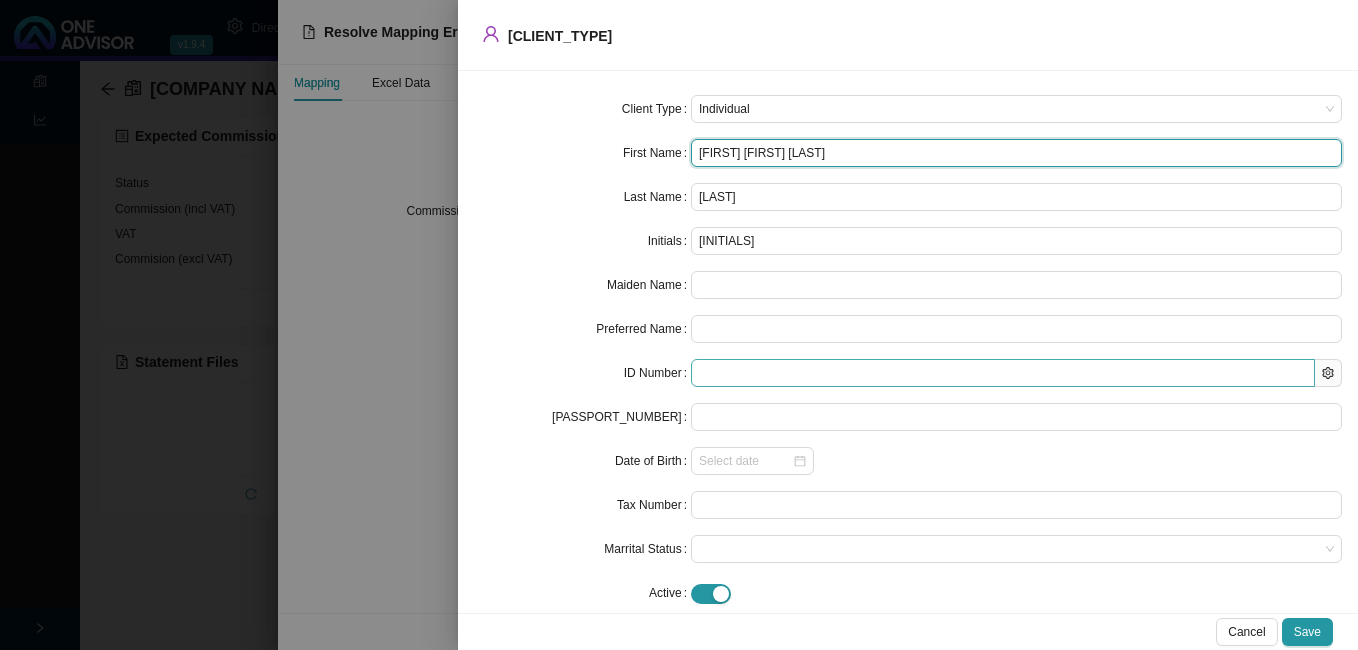 type on "[FIRST] [FIRST] [LAST]" 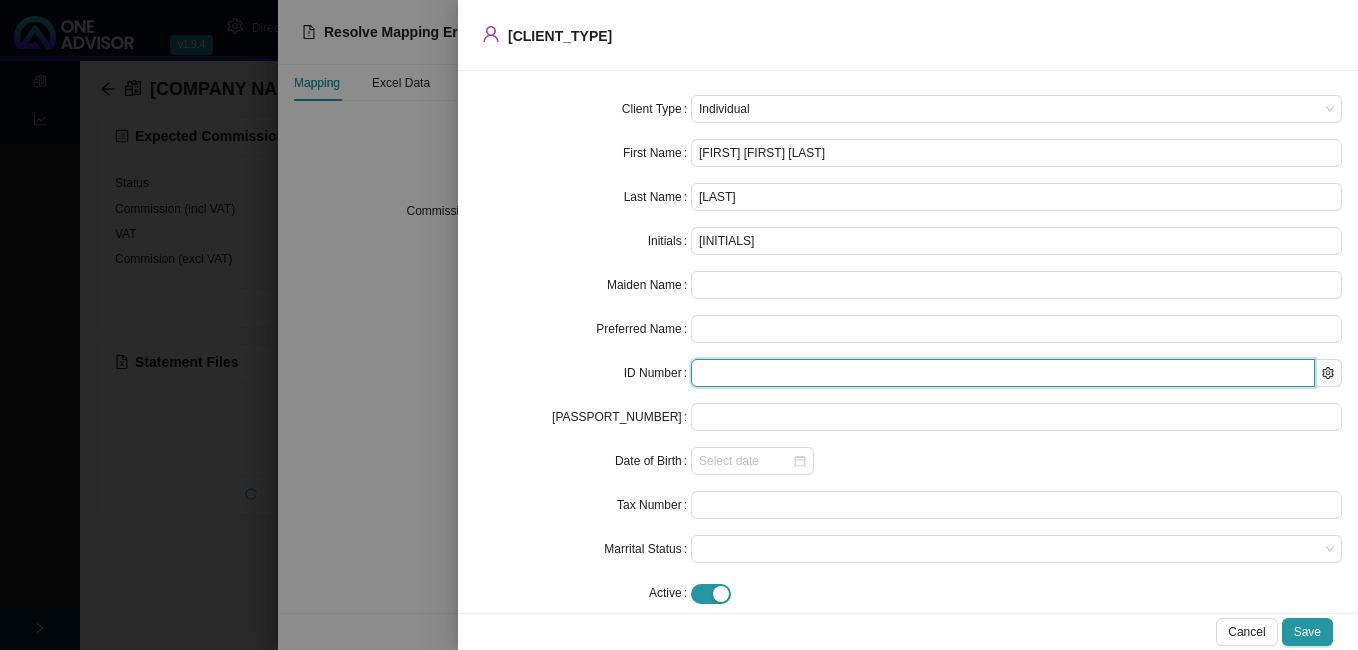 click at bounding box center (1003, 373) 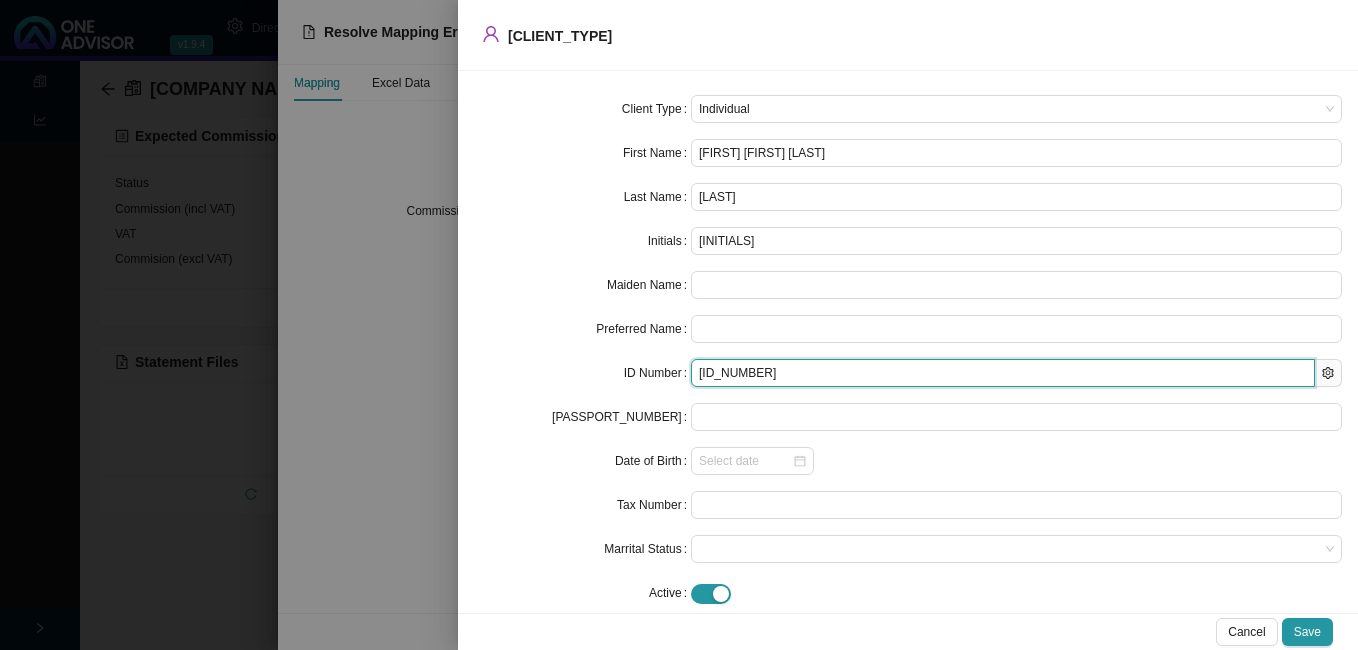 type on "[YEAR]-[MONTH]-[DAY]" 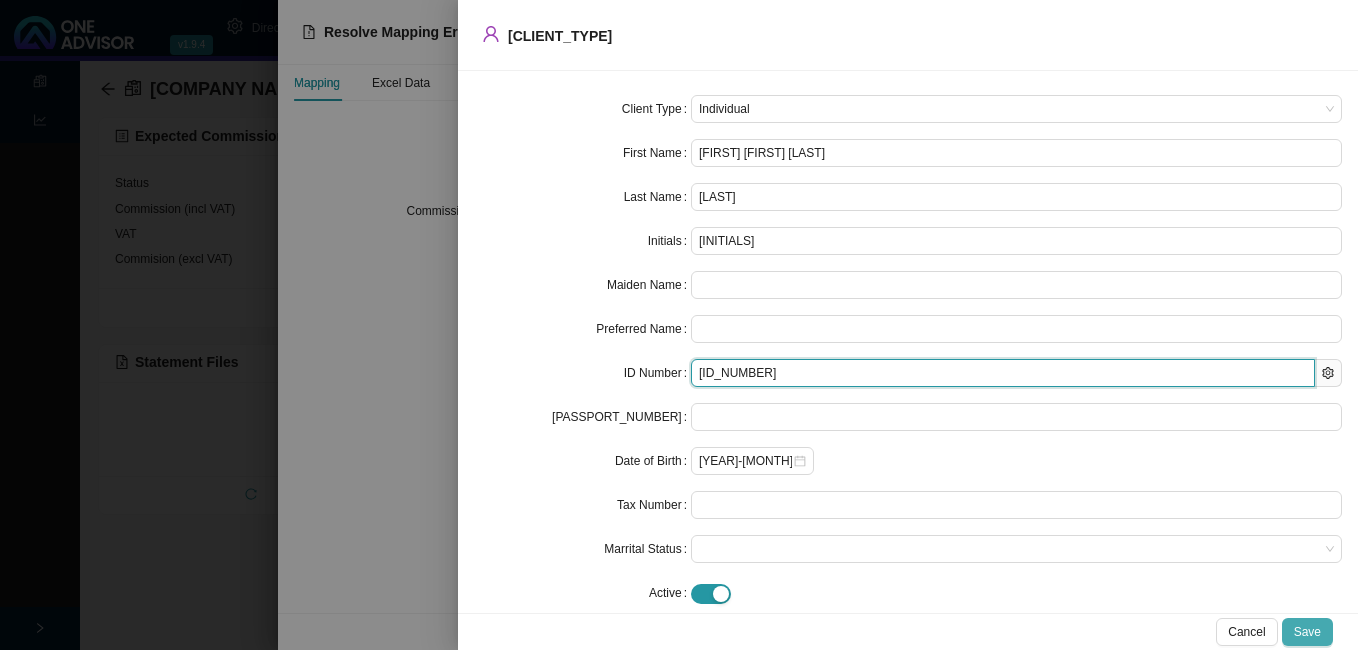 type on "[ID_NUMBER]" 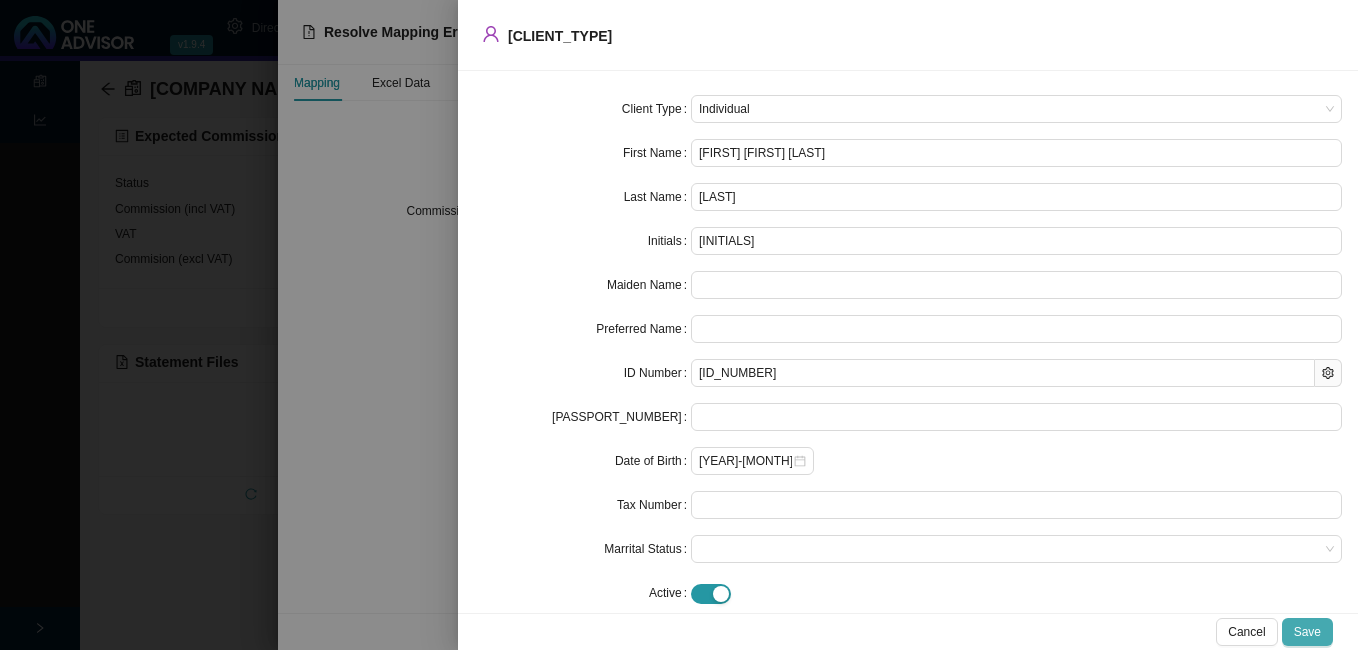 click on "Save" at bounding box center (1307, 632) 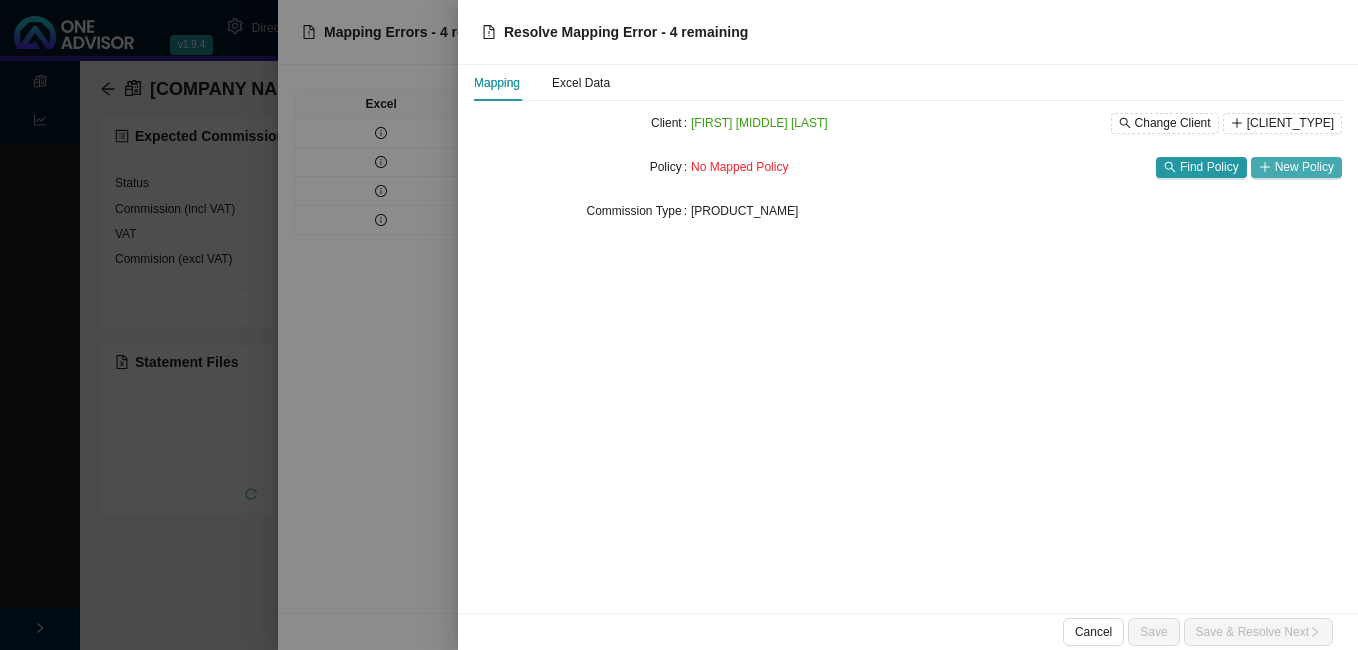 click on "New Policy" at bounding box center (1304, 167) 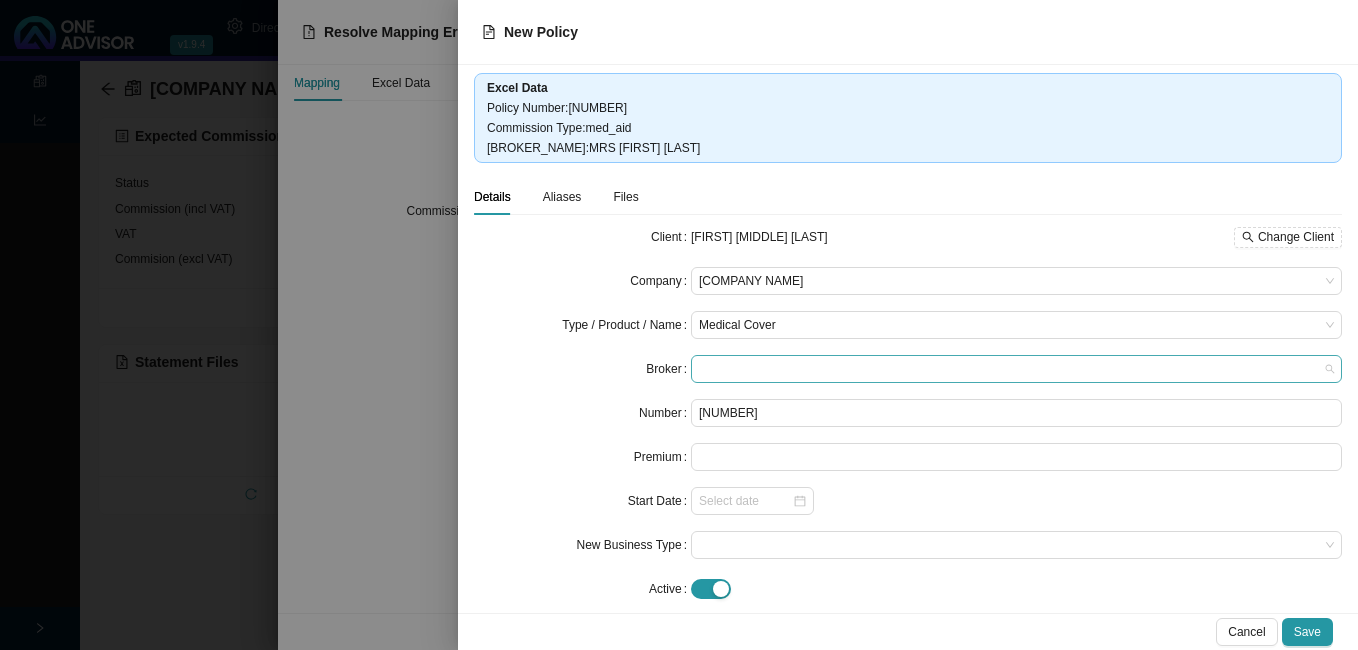 click at bounding box center [1016, 369] 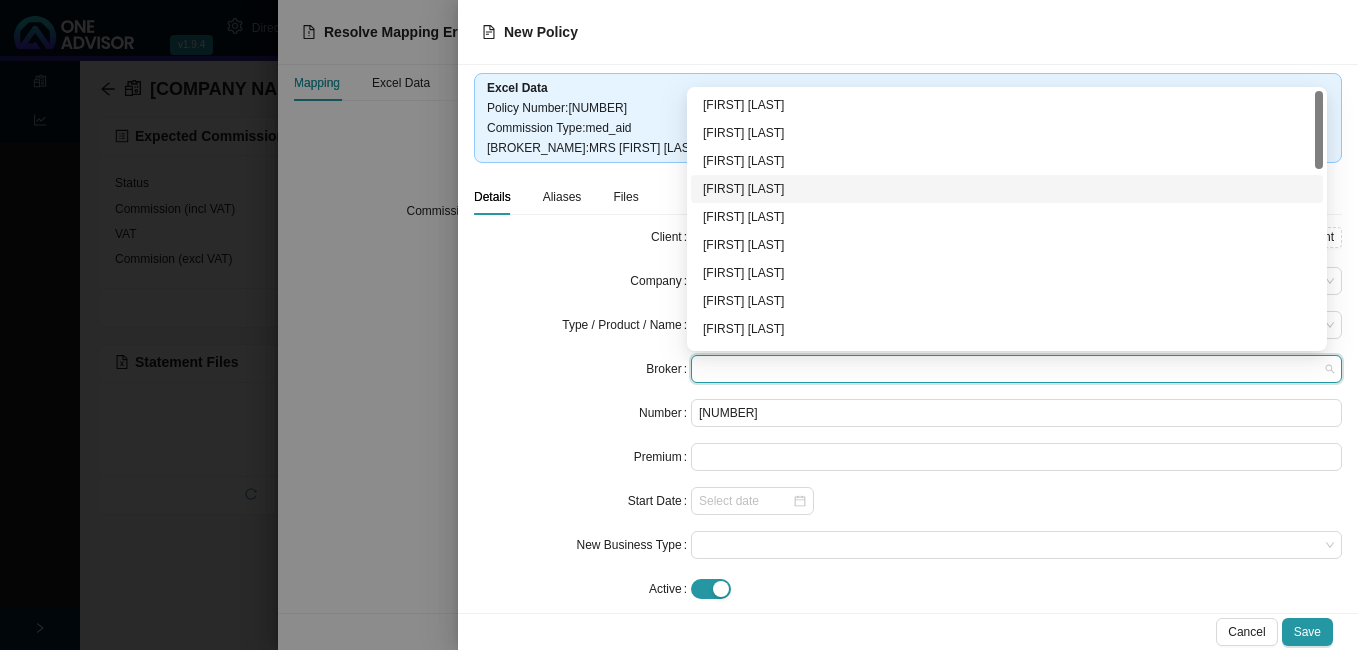 click on "[FIRST] [LAST]" at bounding box center (1007, 189) 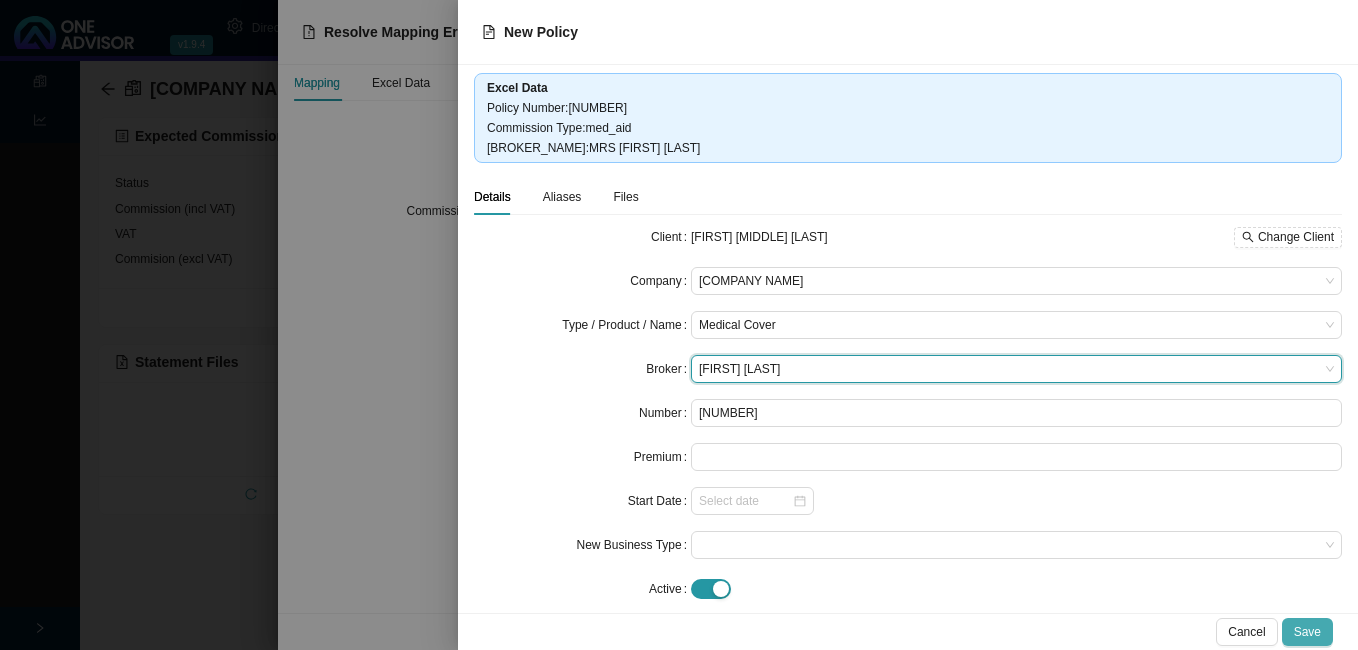 click on "Save" at bounding box center [1307, 632] 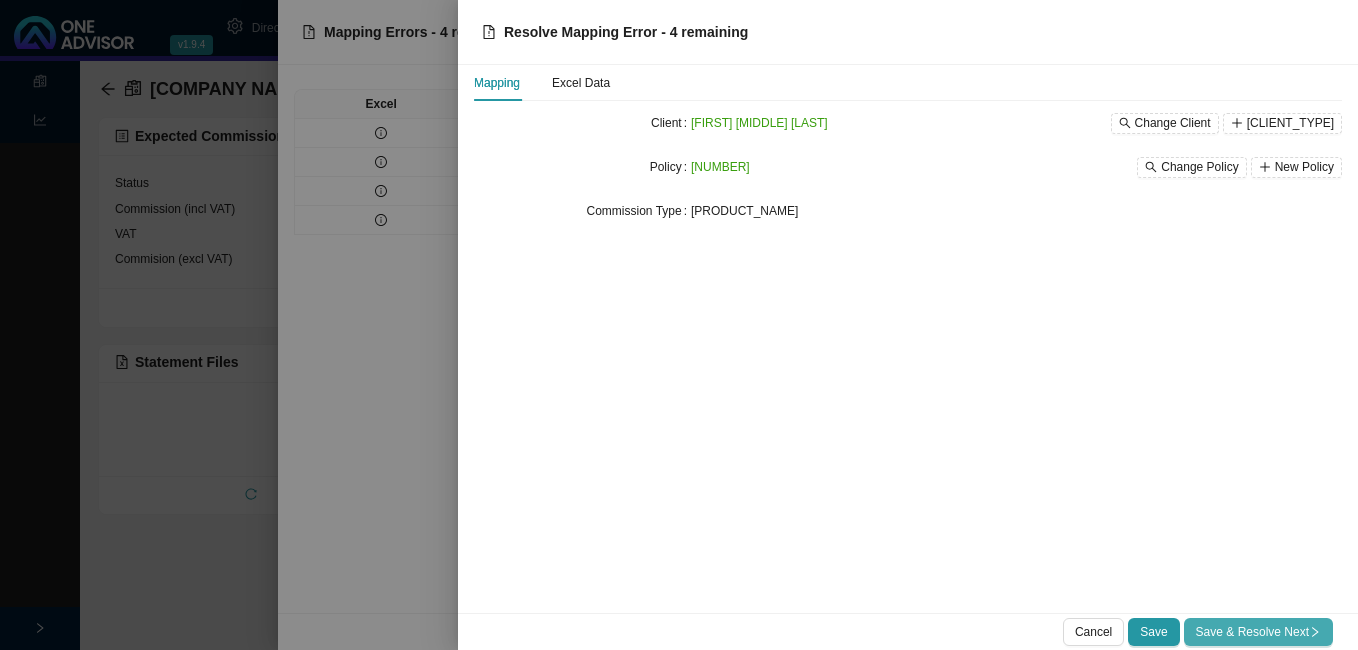 click on "Save & Resolve Next" at bounding box center (1258, 632) 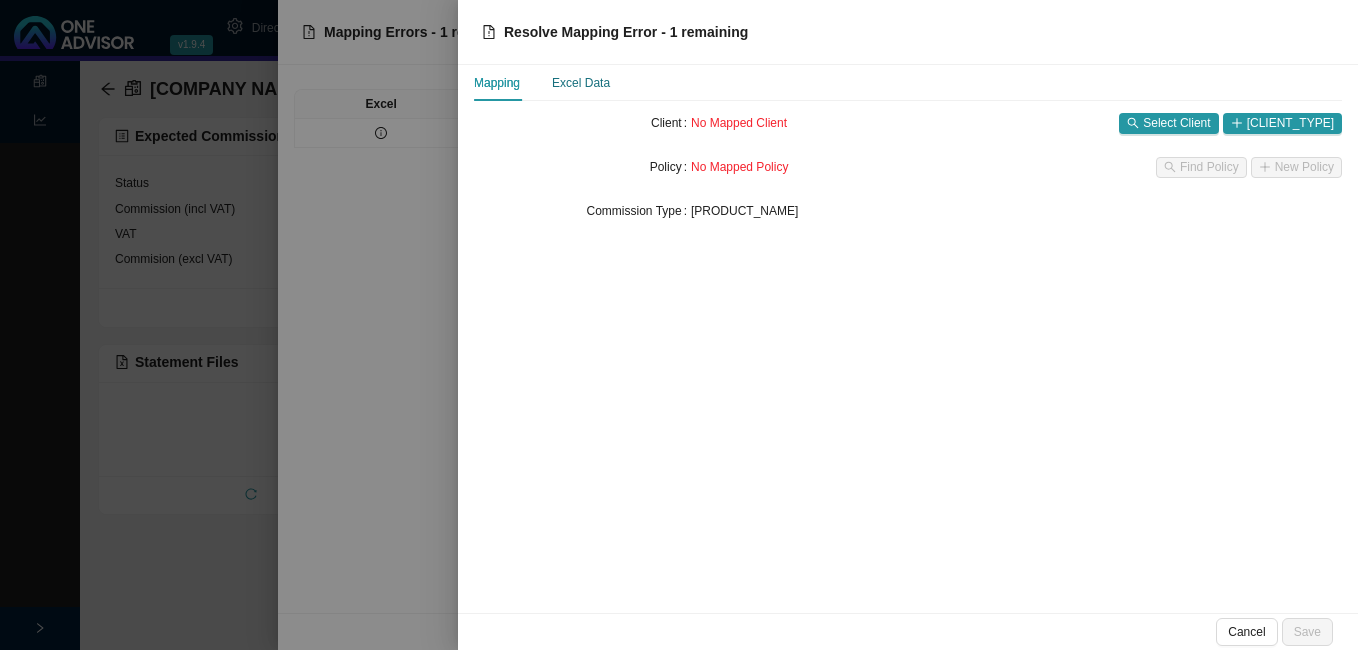 click on "Excel Data" at bounding box center [581, 83] 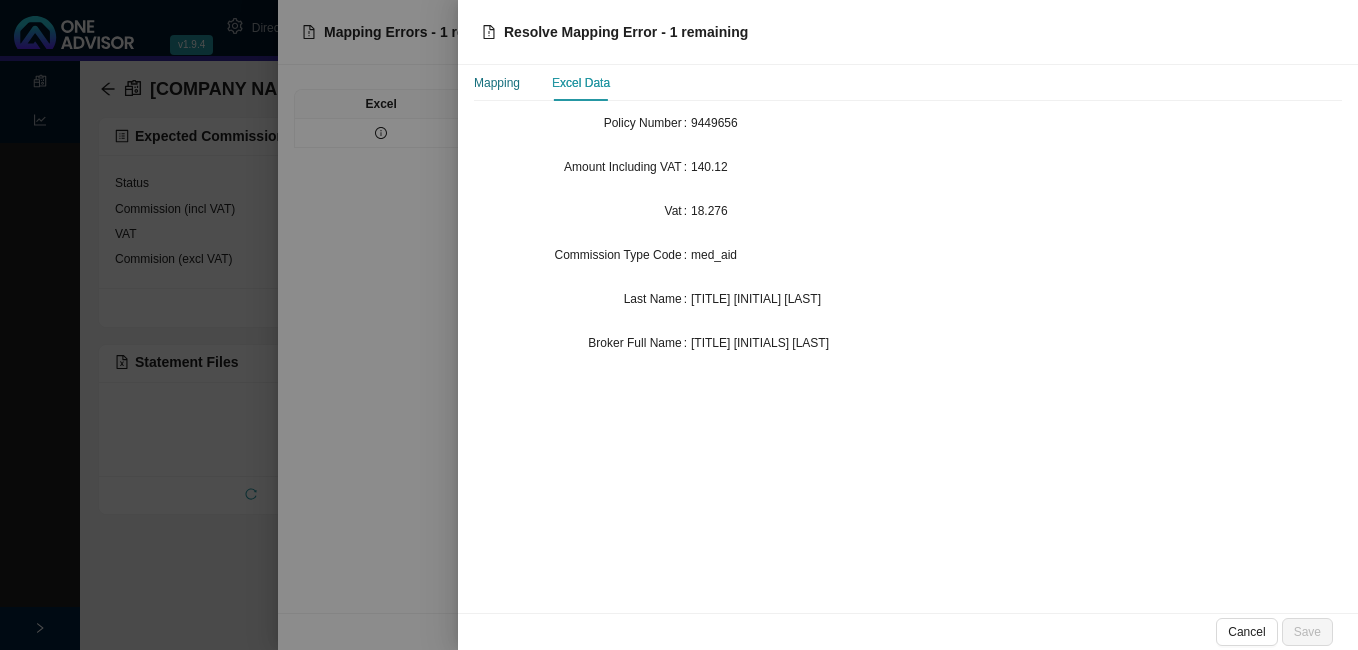 click on "Mapping" at bounding box center [497, 83] 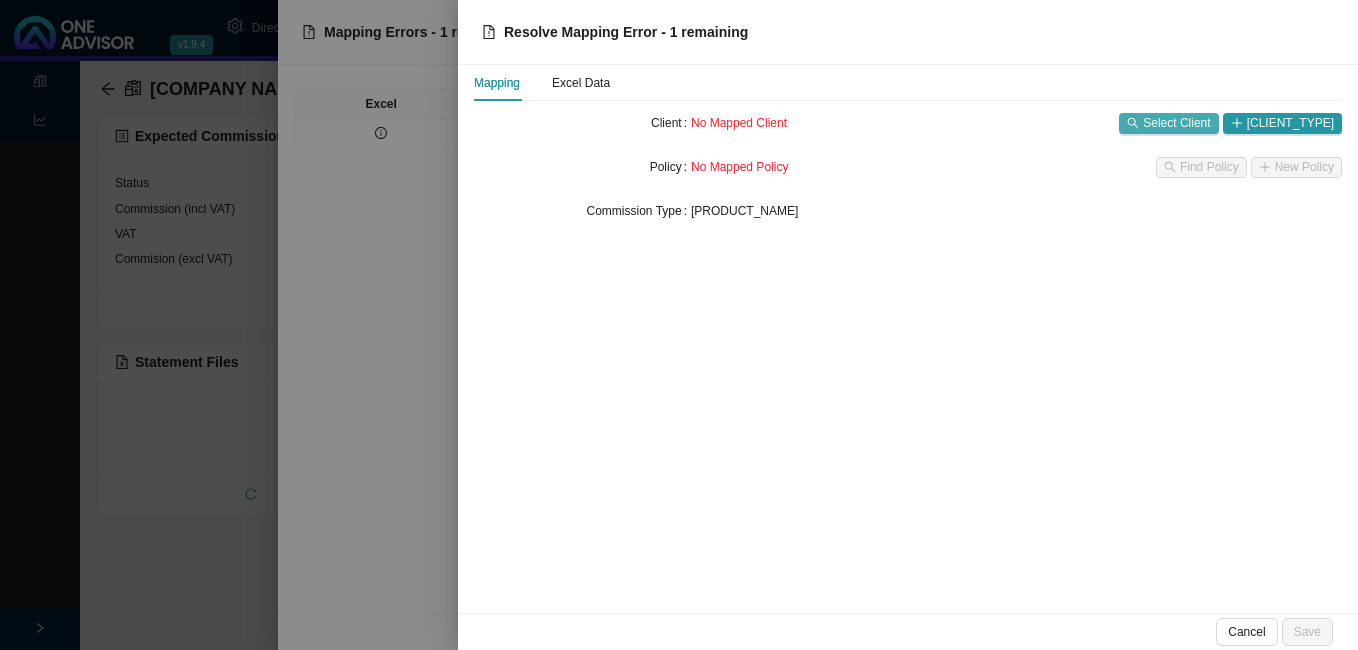 click on "Select Client" at bounding box center (1176, 123) 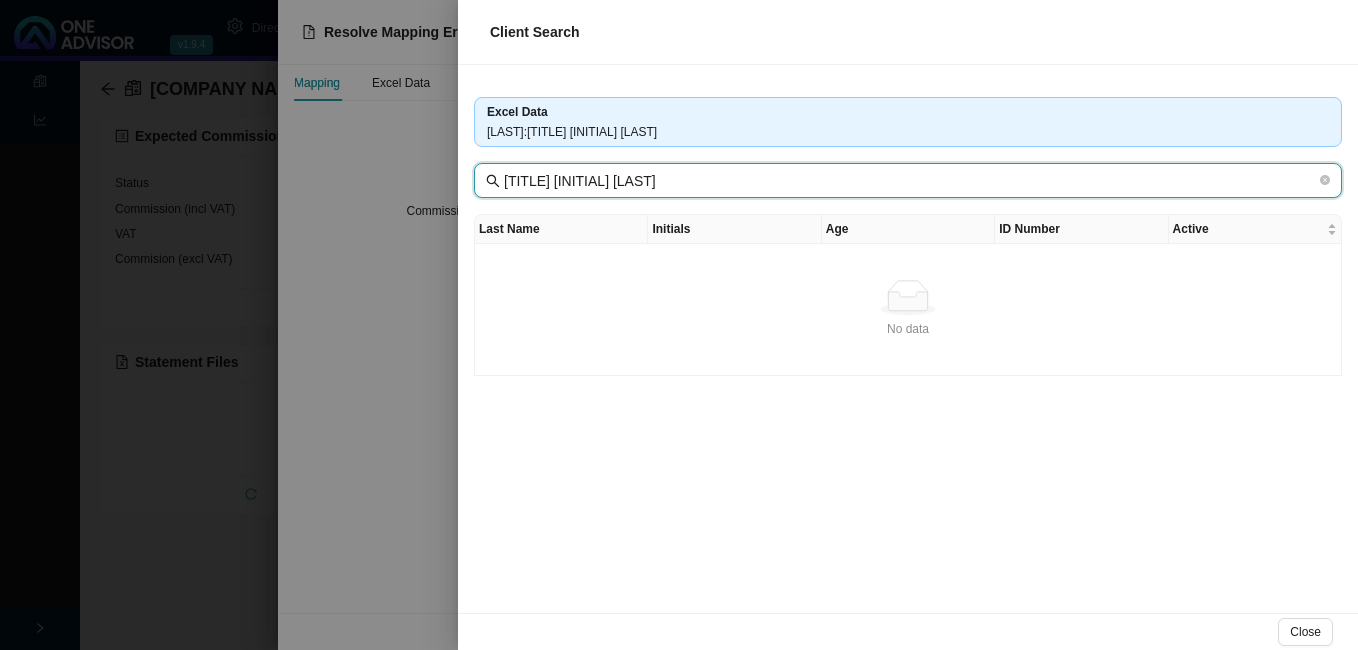 drag, startPoint x: 543, startPoint y: 180, endPoint x: 439, endPoint y: 174, distance: 104.172935 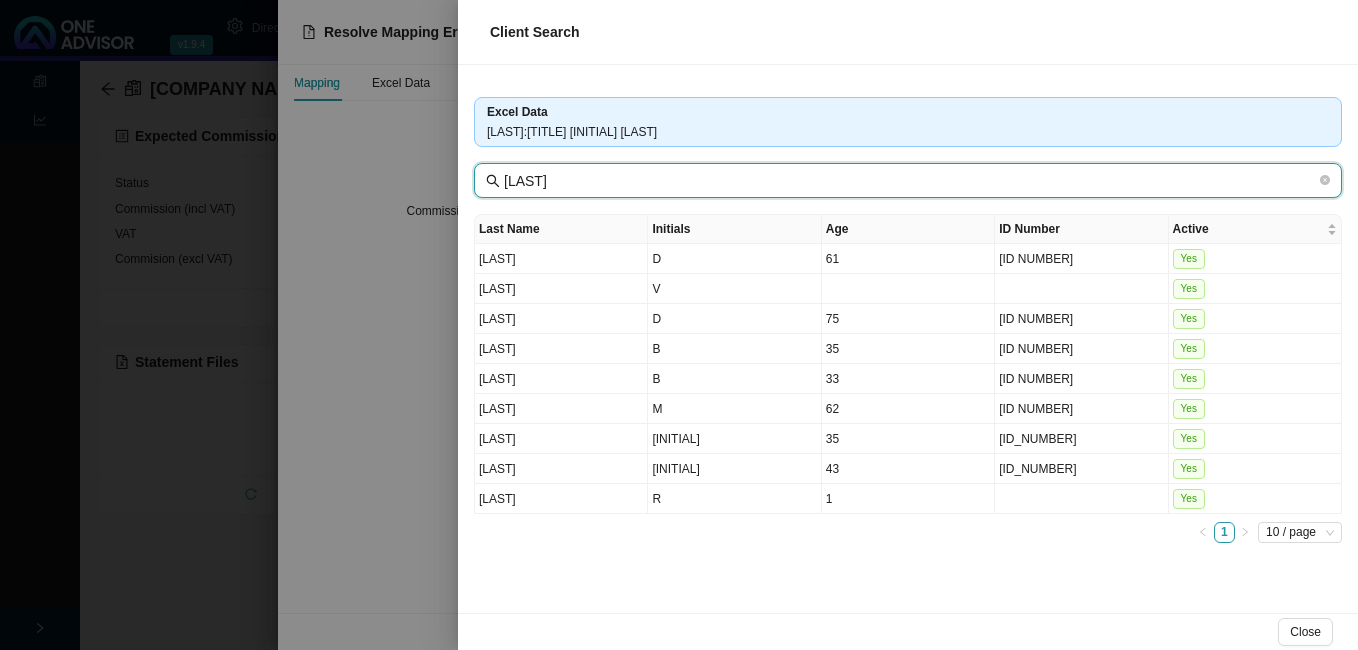 type on "[LAST]" 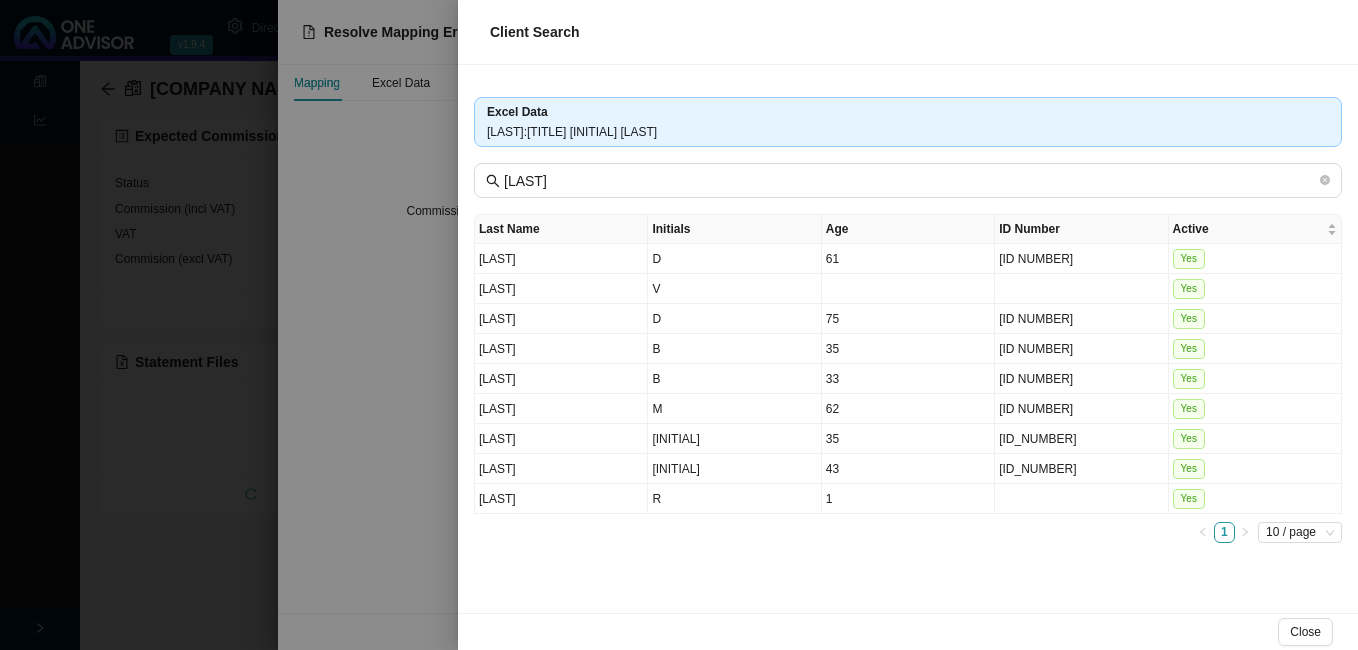 click at bounding box center (679, 325) 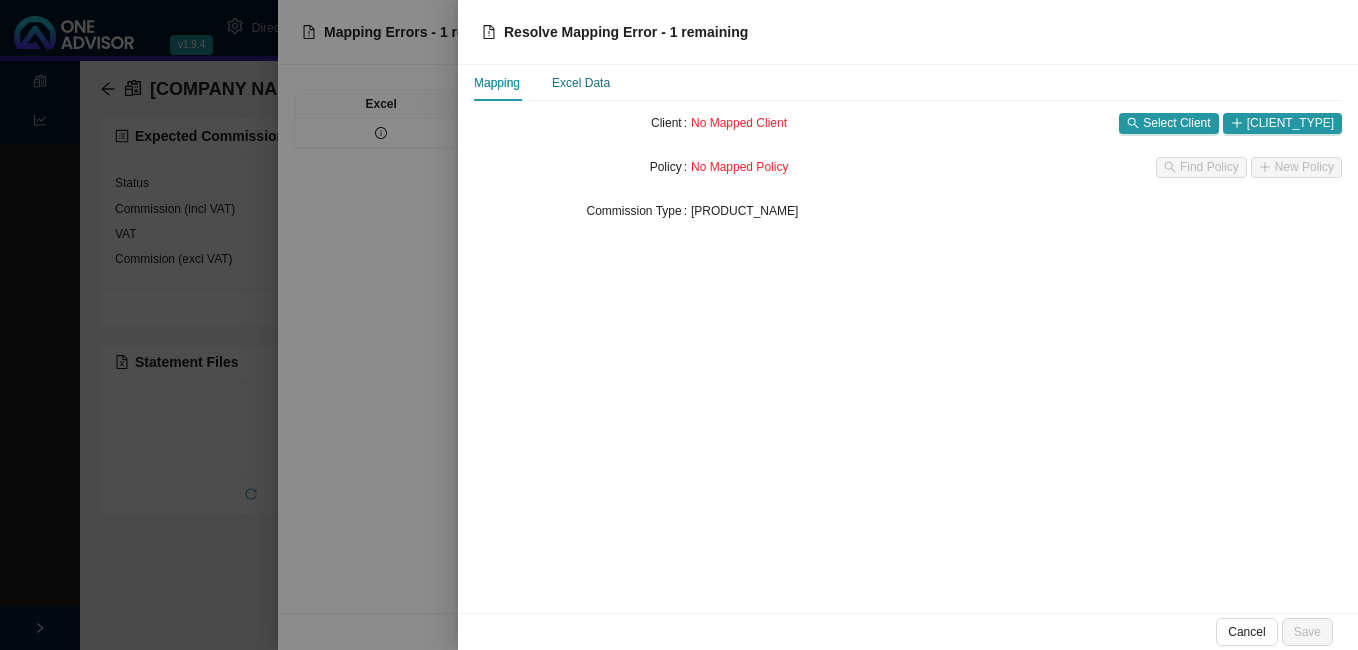 click on "Excel Data" at bounding box center [581, 83] 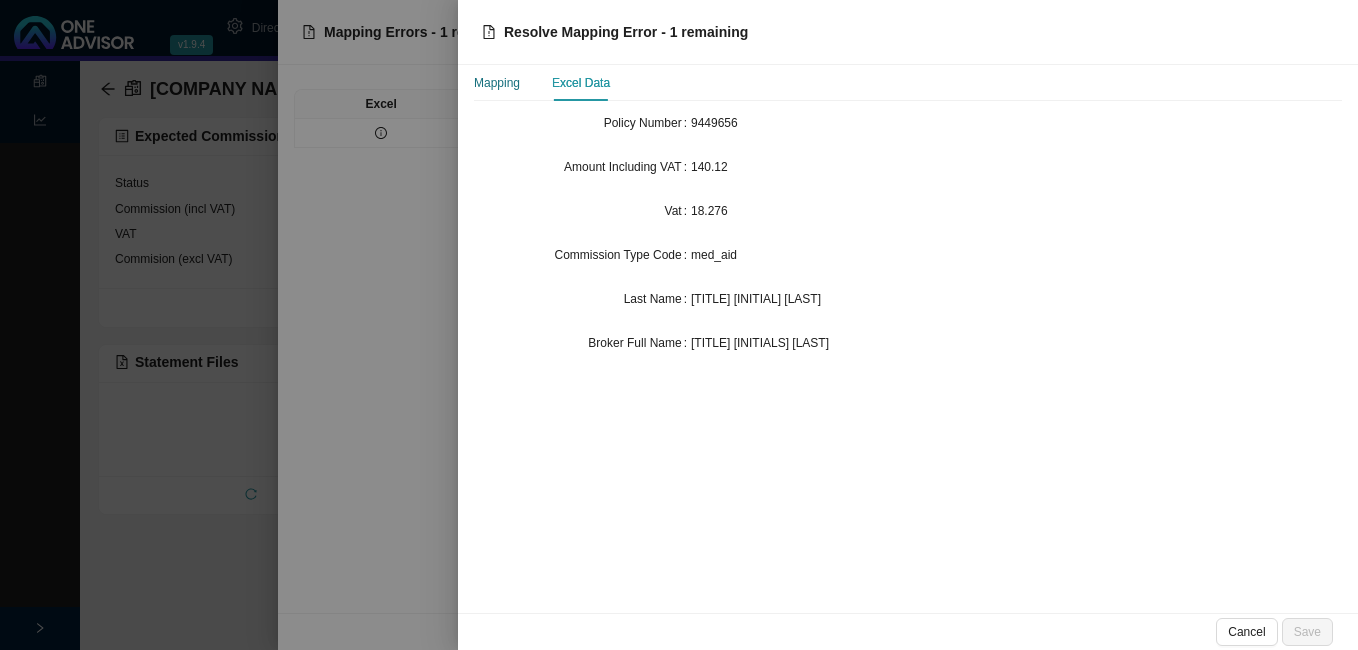 click on "Mapping" at bounding box center (497, 83) 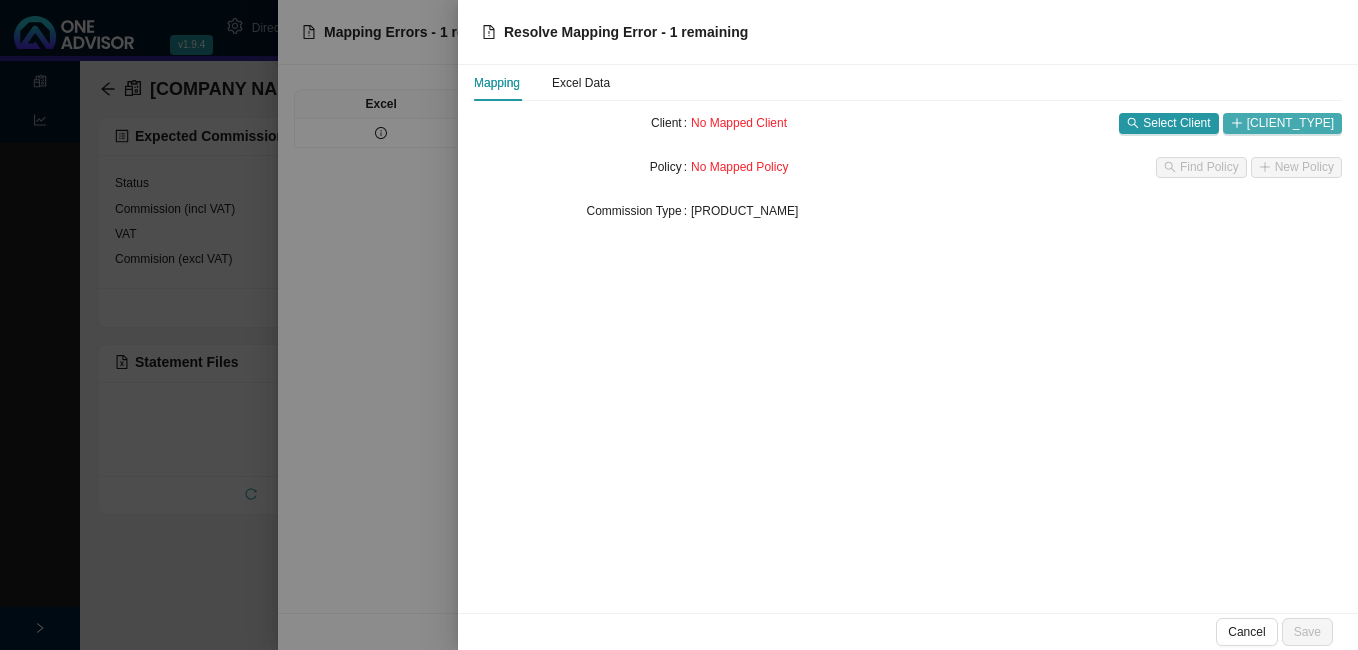 click on "[CLIENT_TYPE]" at bounding box center (1290, 123) 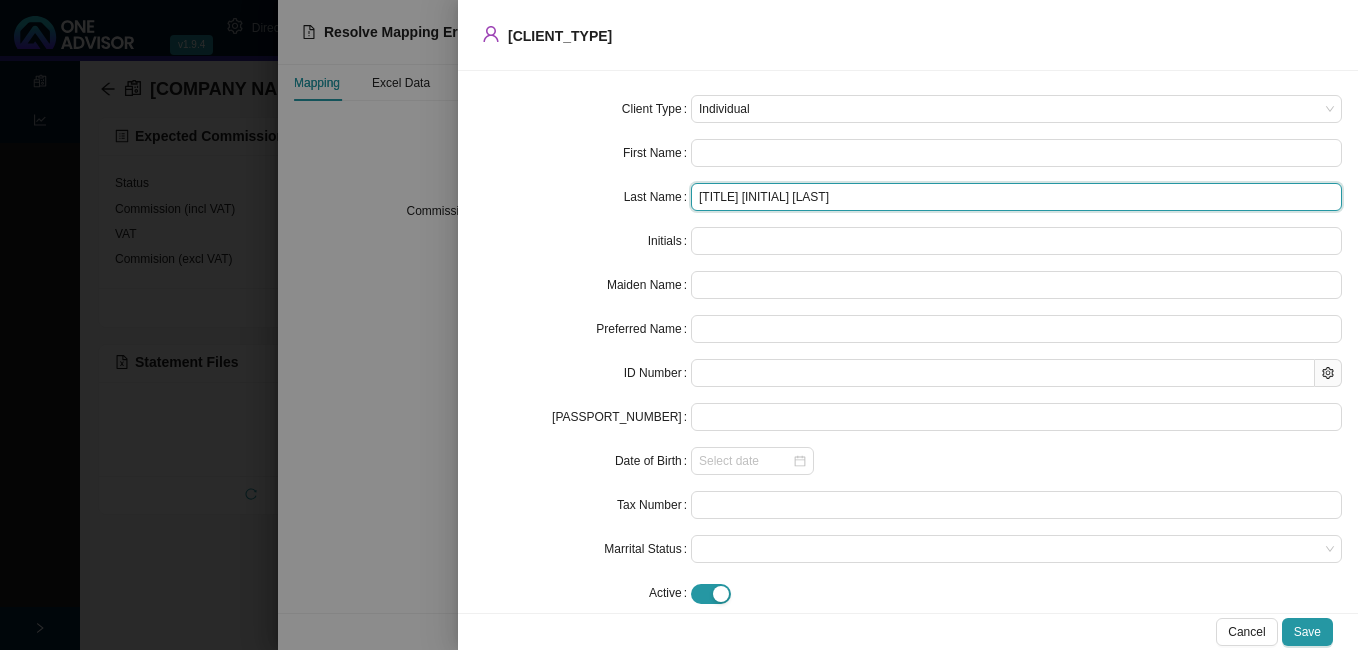 drag, startPoint x: 725, startPoint y: 195, endPoint x: 596, endPoint y: 184, distance: 129.46814 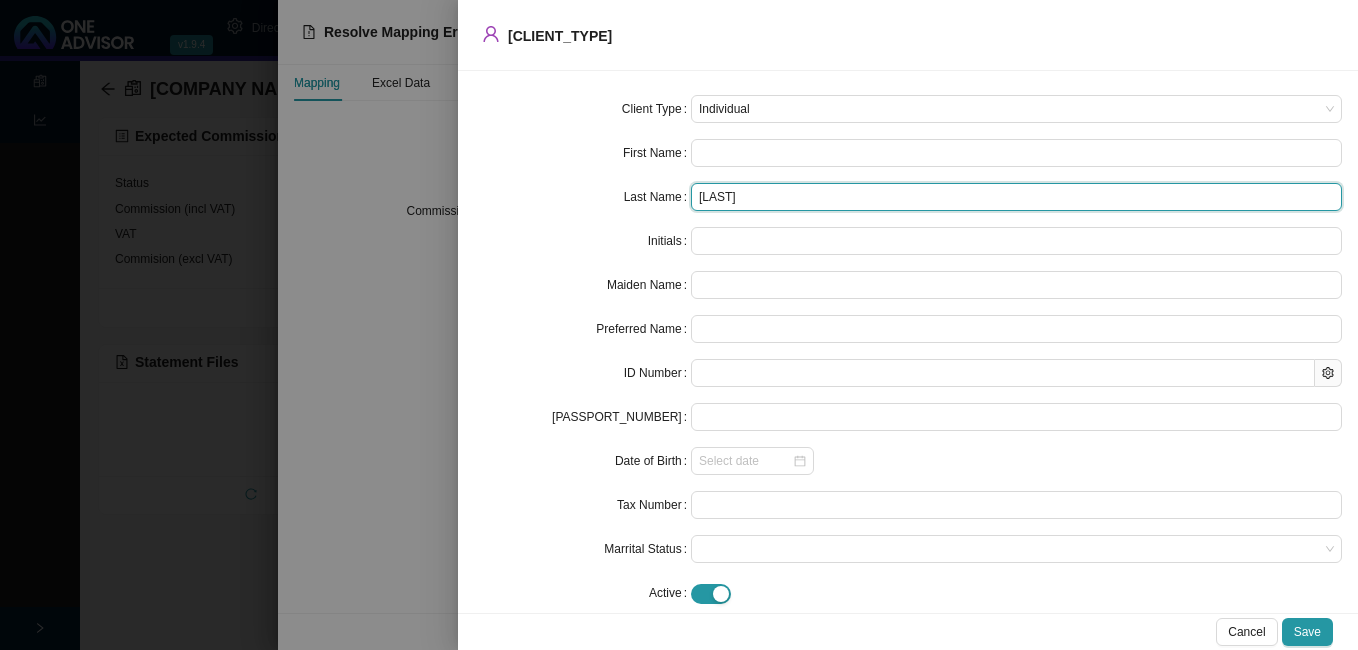 type on "[LAST]" 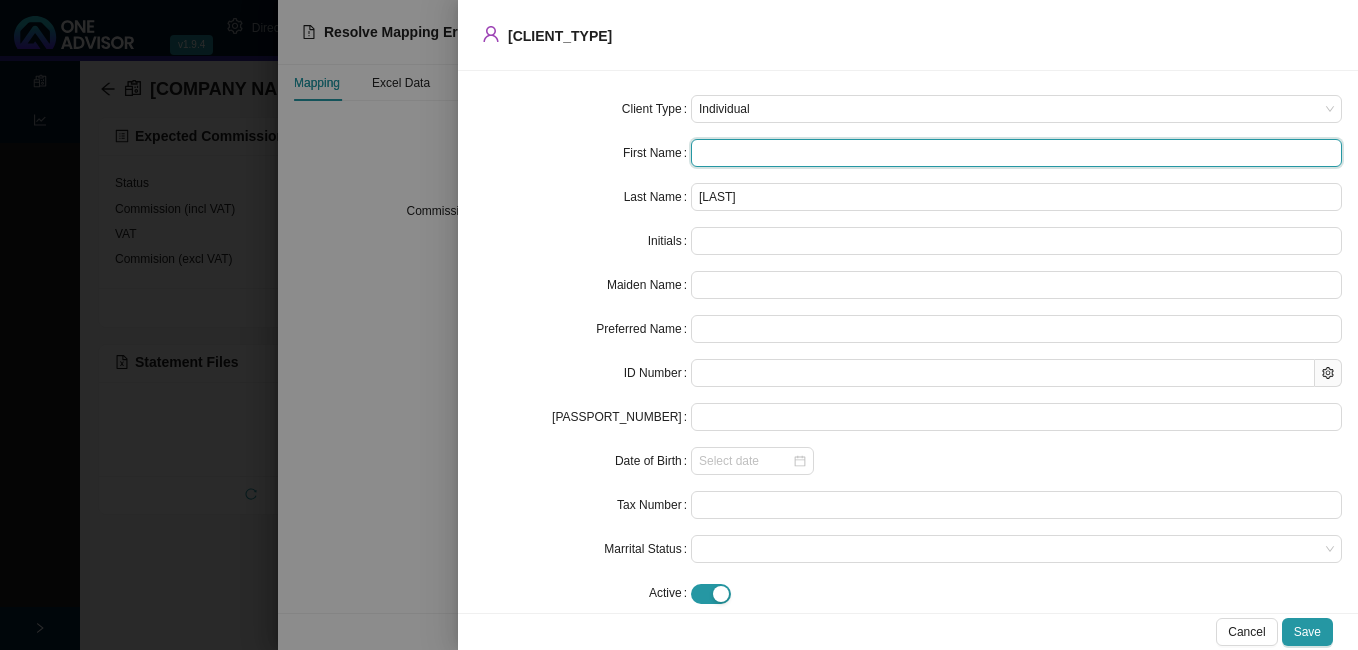 paste on "[LAST]" 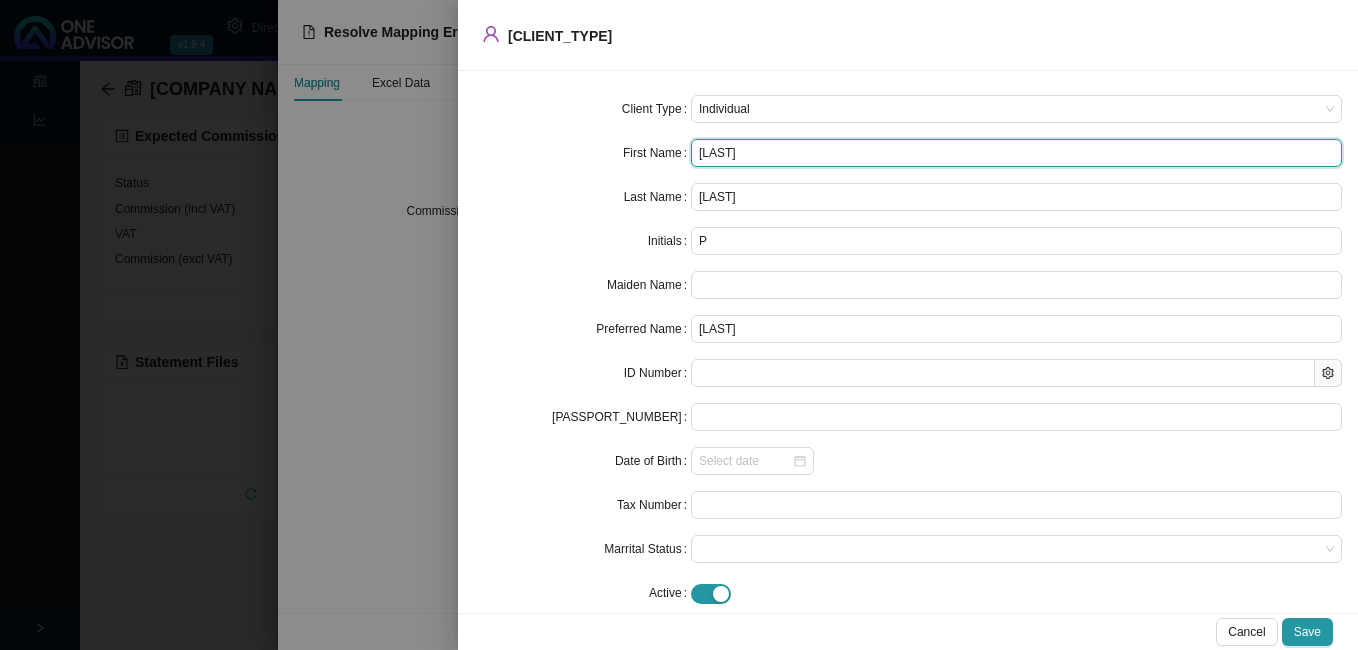 type on "[LAST]" 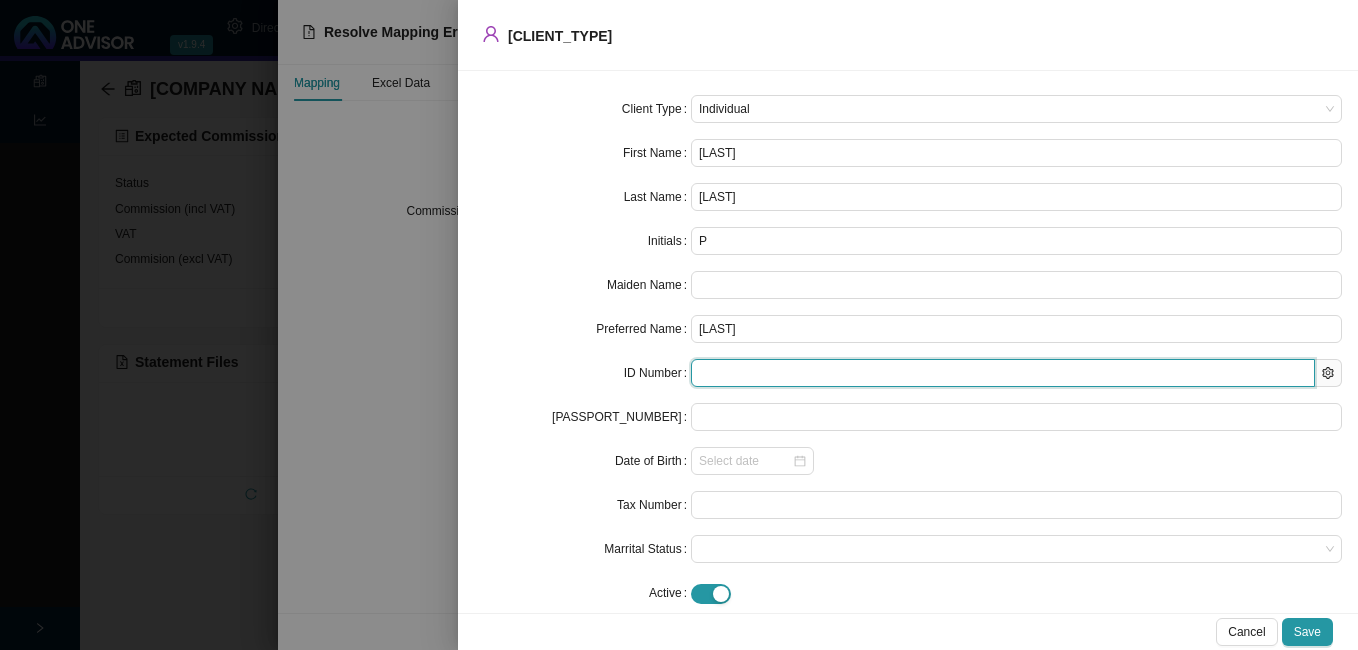 click at bounding box center [1003, 373] 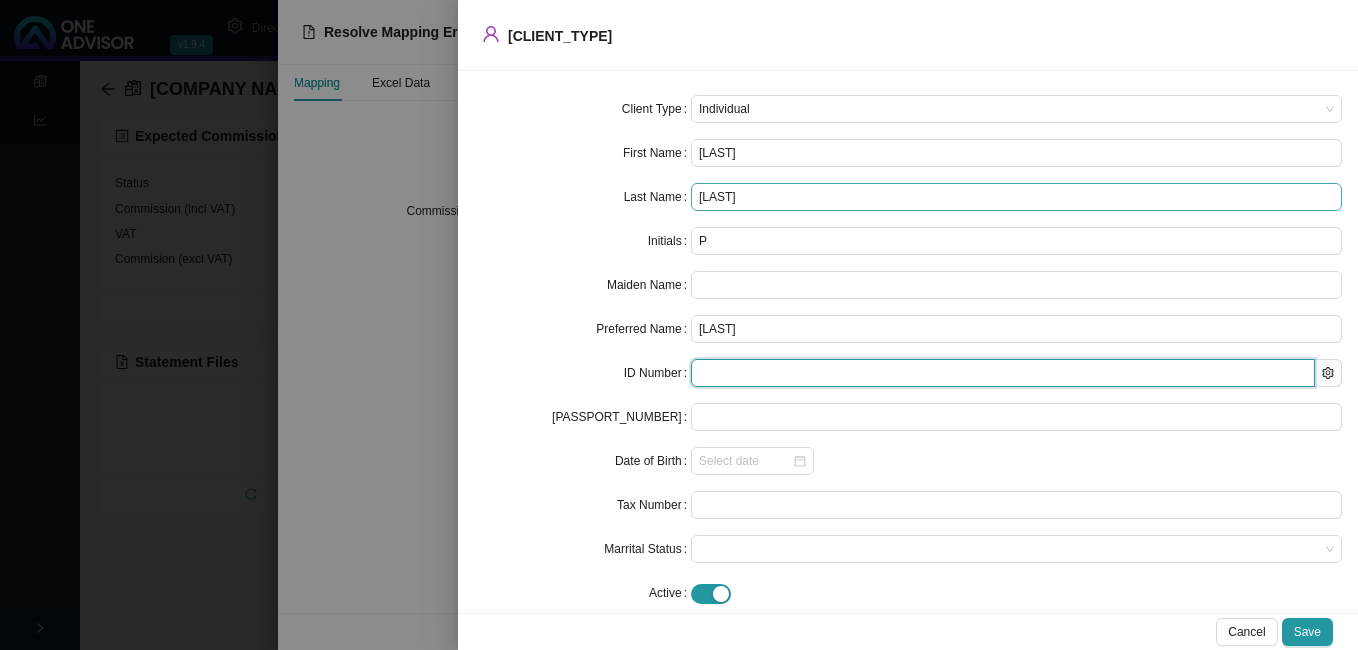 type on "[ID_NUMBER]" 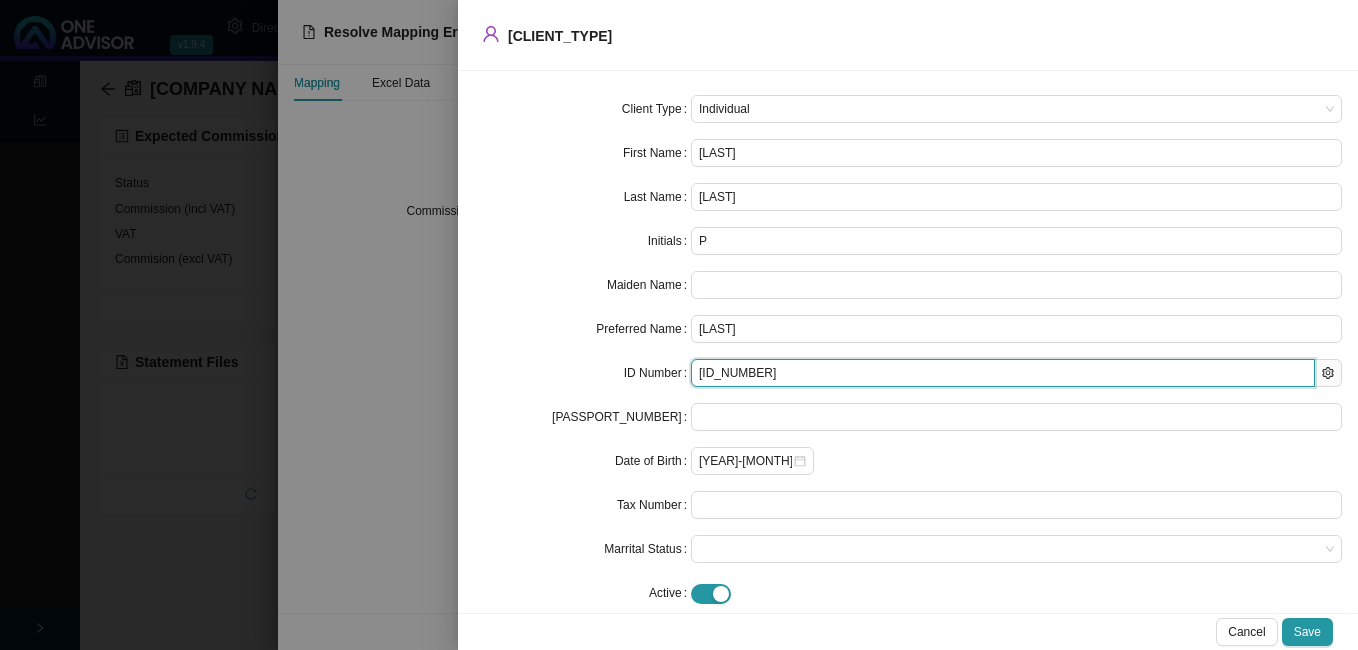 type on "[YEAR]-[MONTH]-[DAY]" 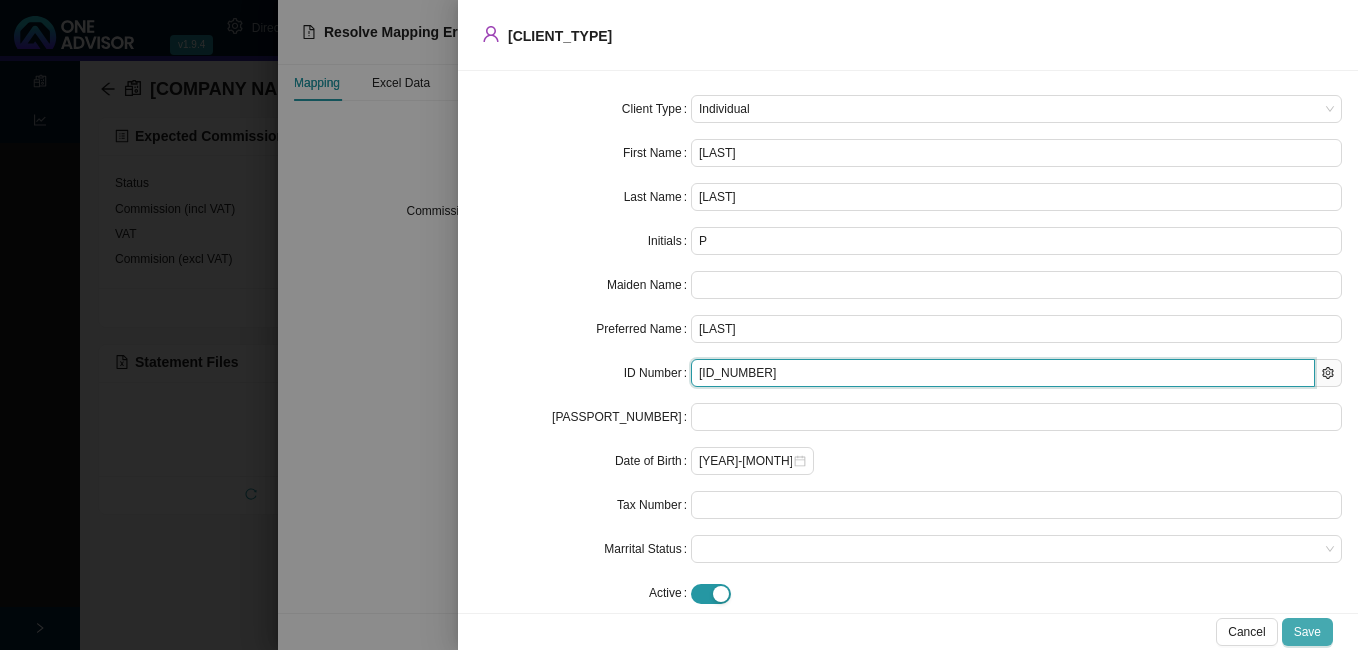type on "[ID_NUMBER]" 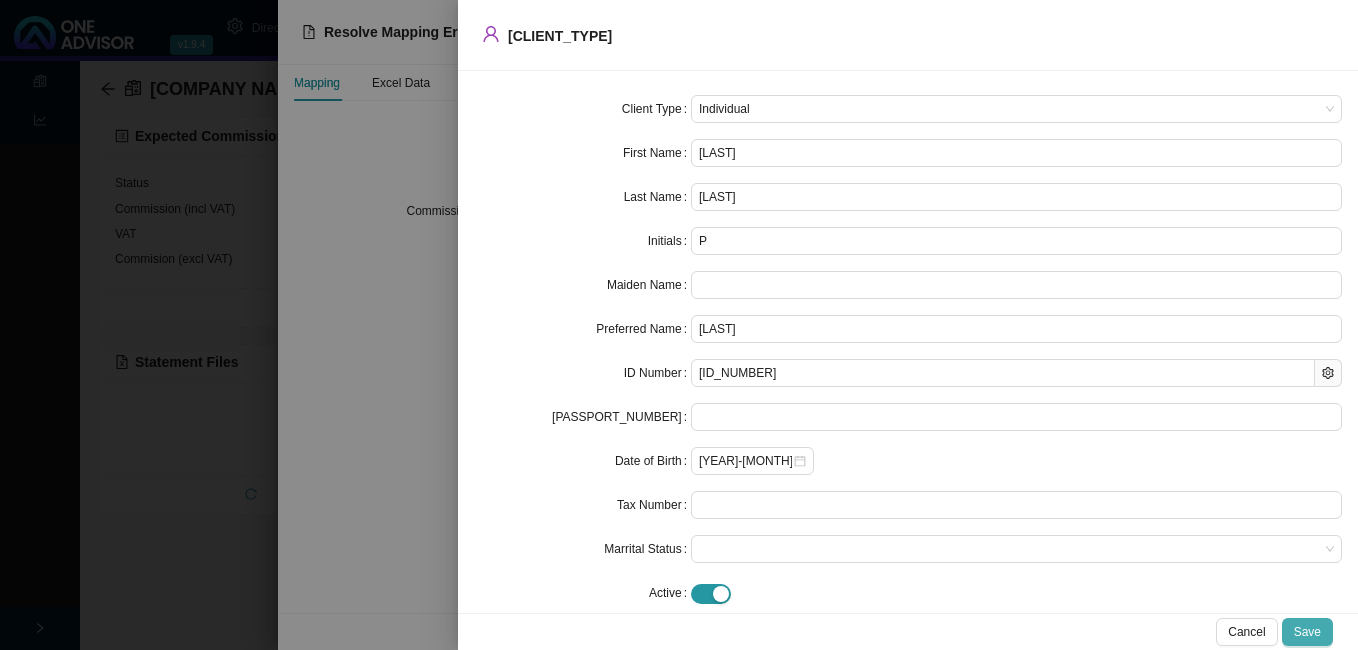 click on "Save" at bounding box center (1307, 632) 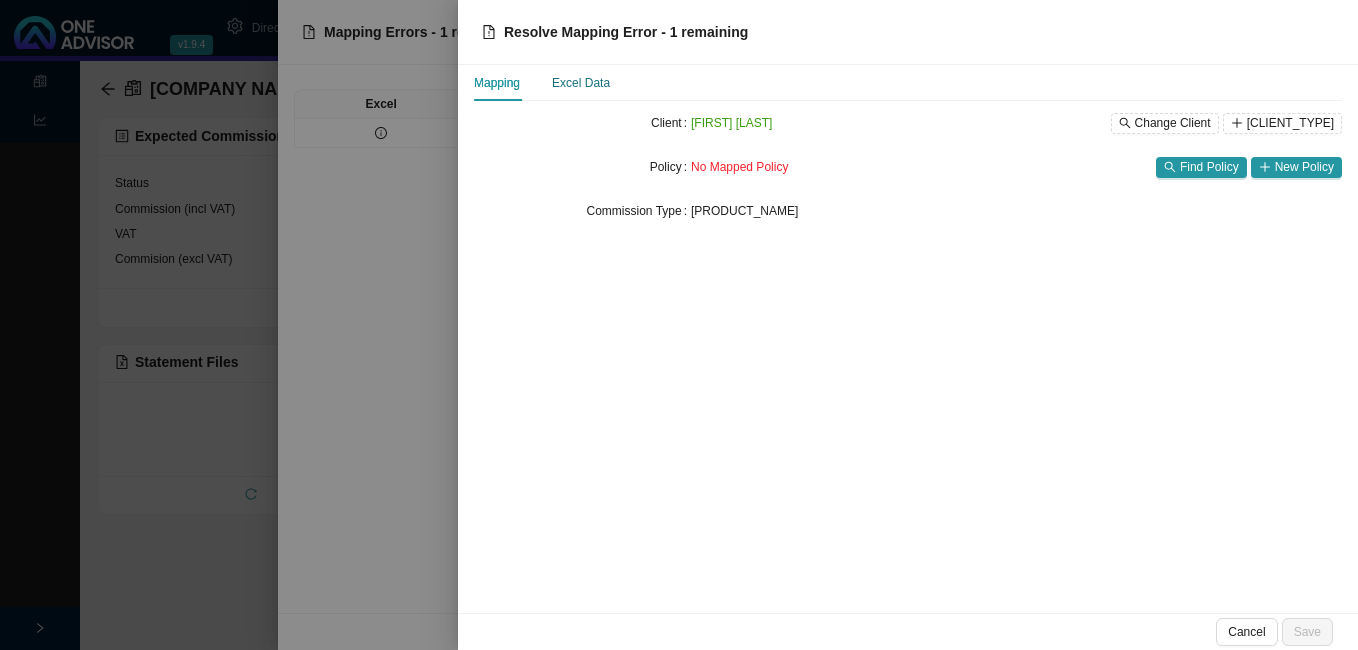 click on "Excel Data" at bounding box center [581, 83] 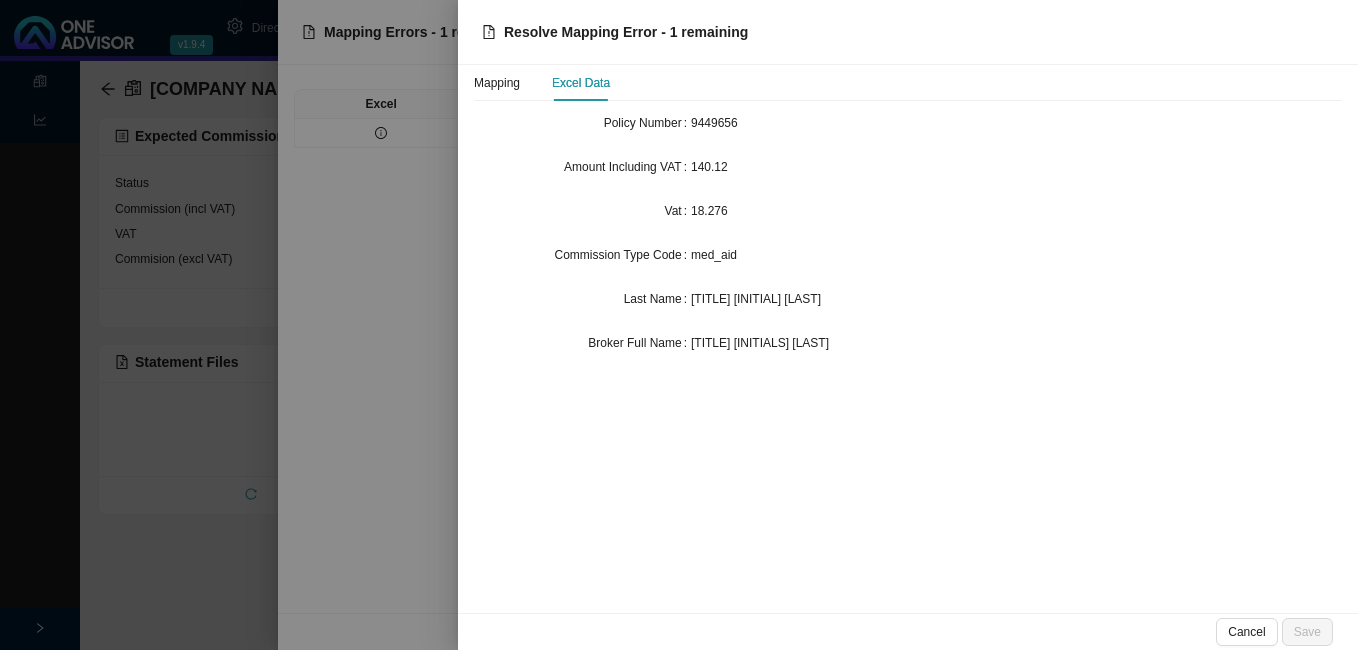 click at bounding box center (679, 325) 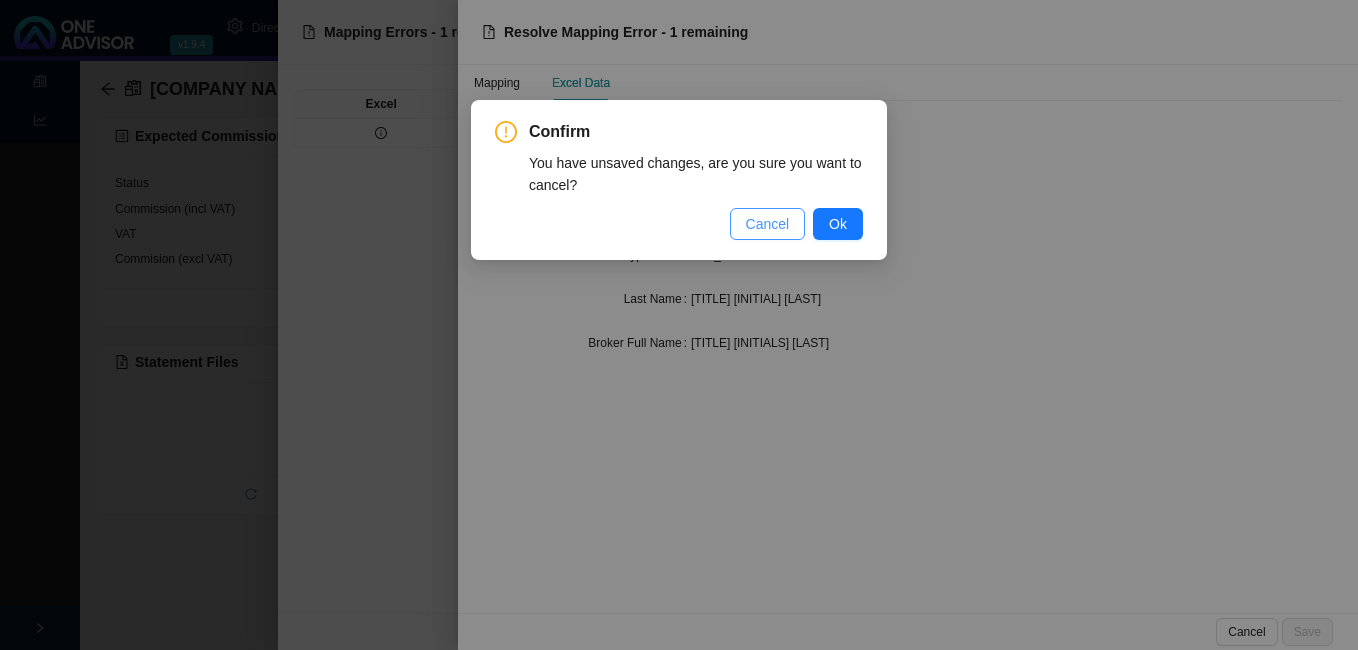 click on "Cancel" at bounding box center (768, 224) 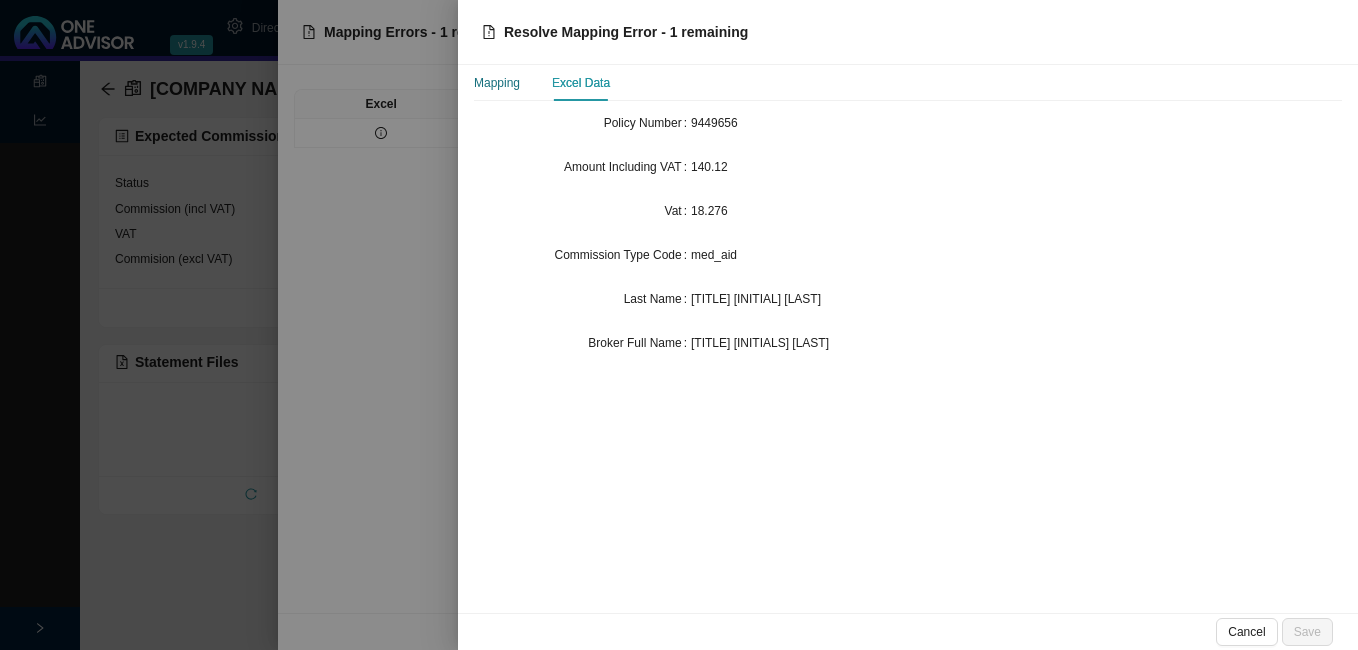 click on "Mapping" at bounding box center [497, 83] 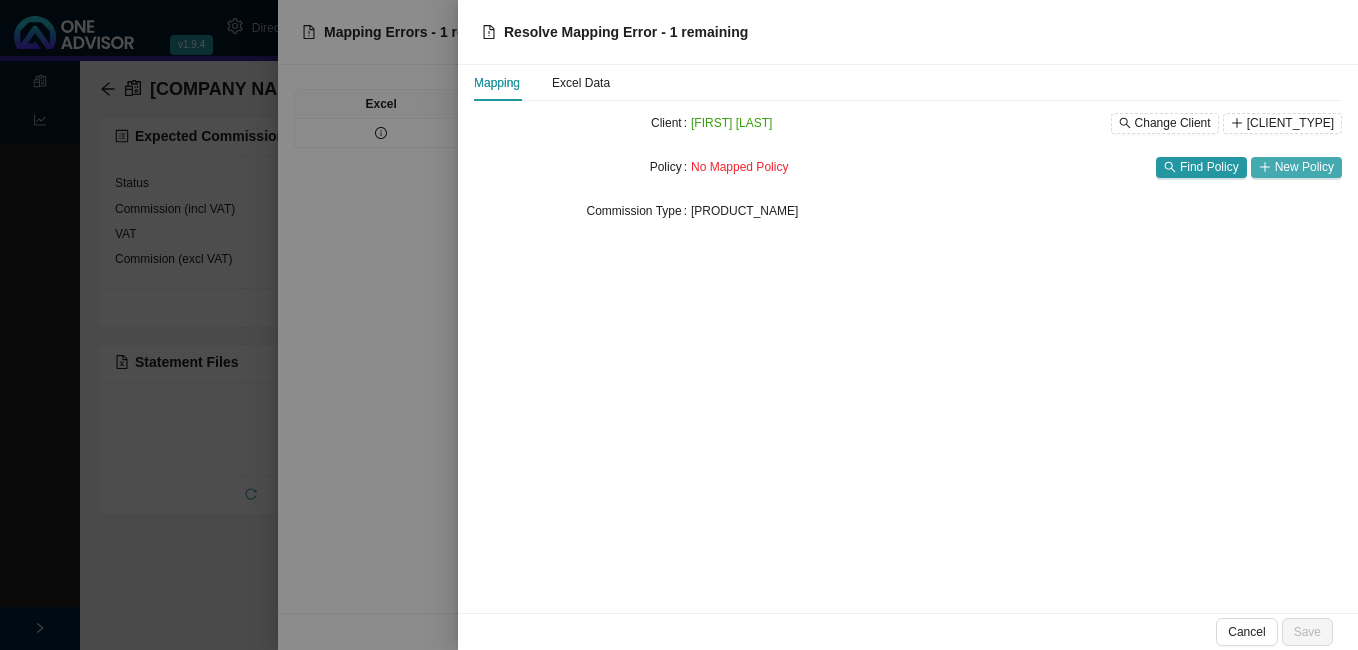click on "New Policy" at bounding box center (1304, 167) 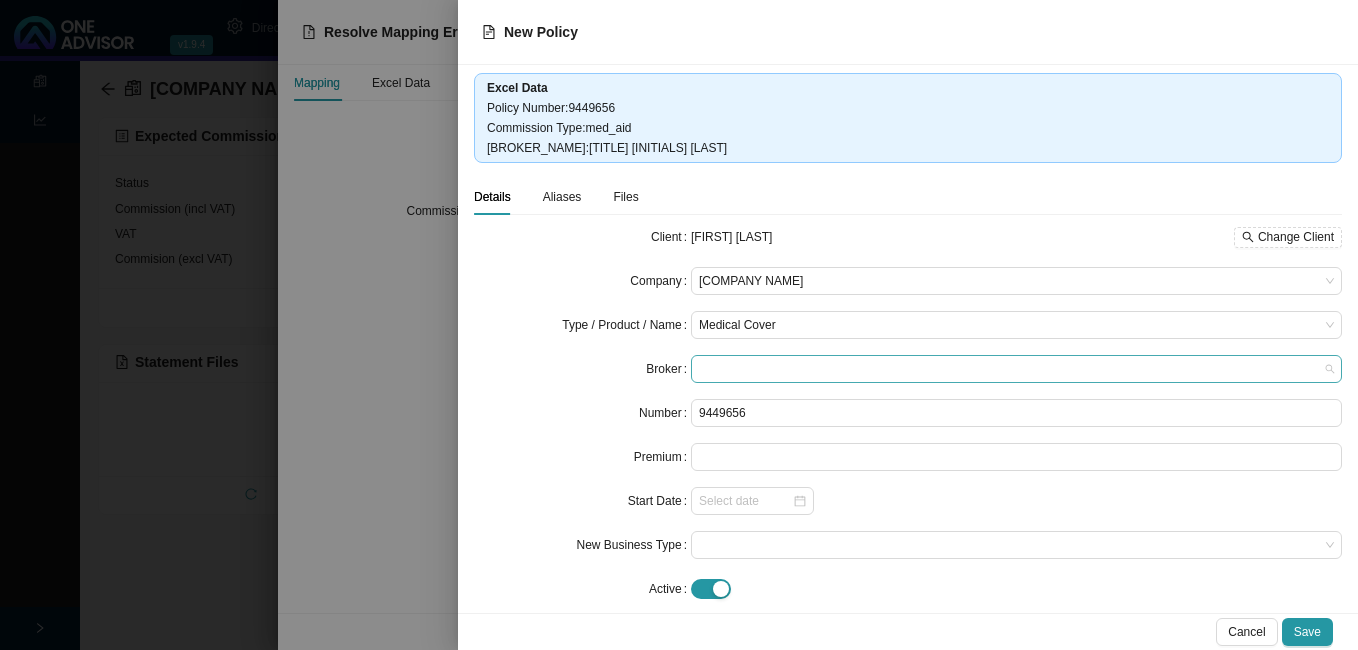 click at bounding box center [1016, 369] 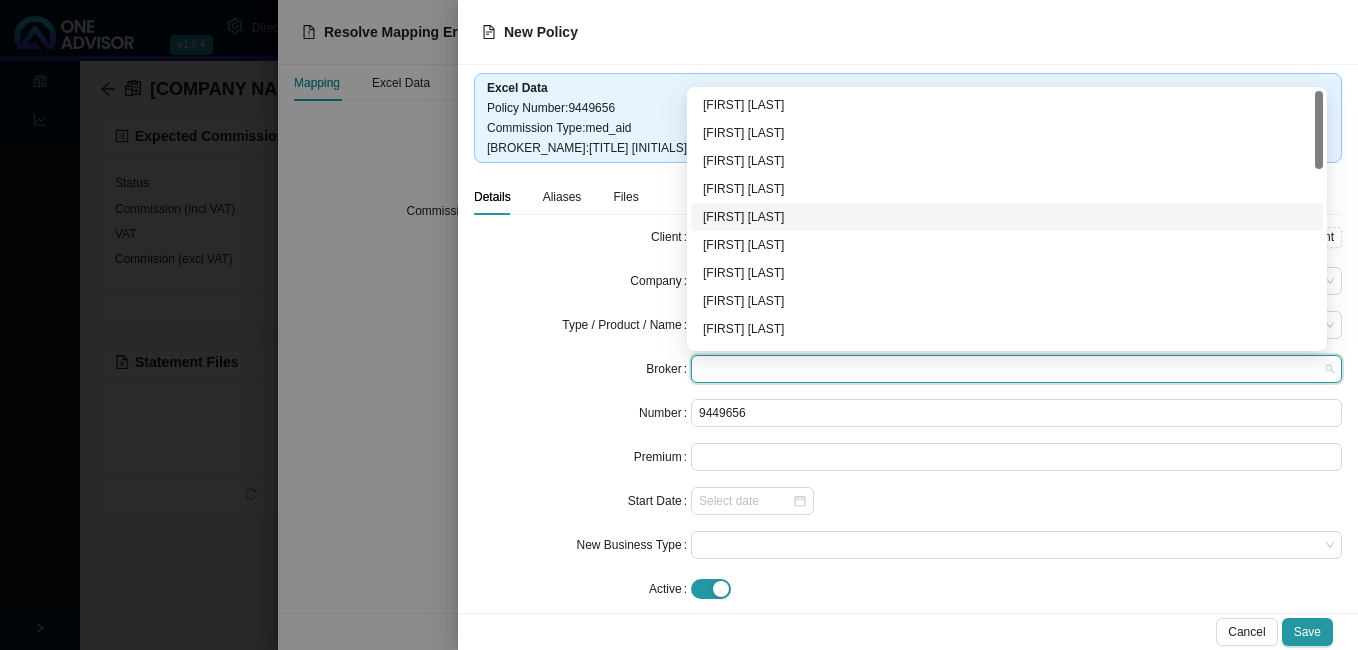 click on "[FIRST] [LAST]" at bounding box center [1007, 217] 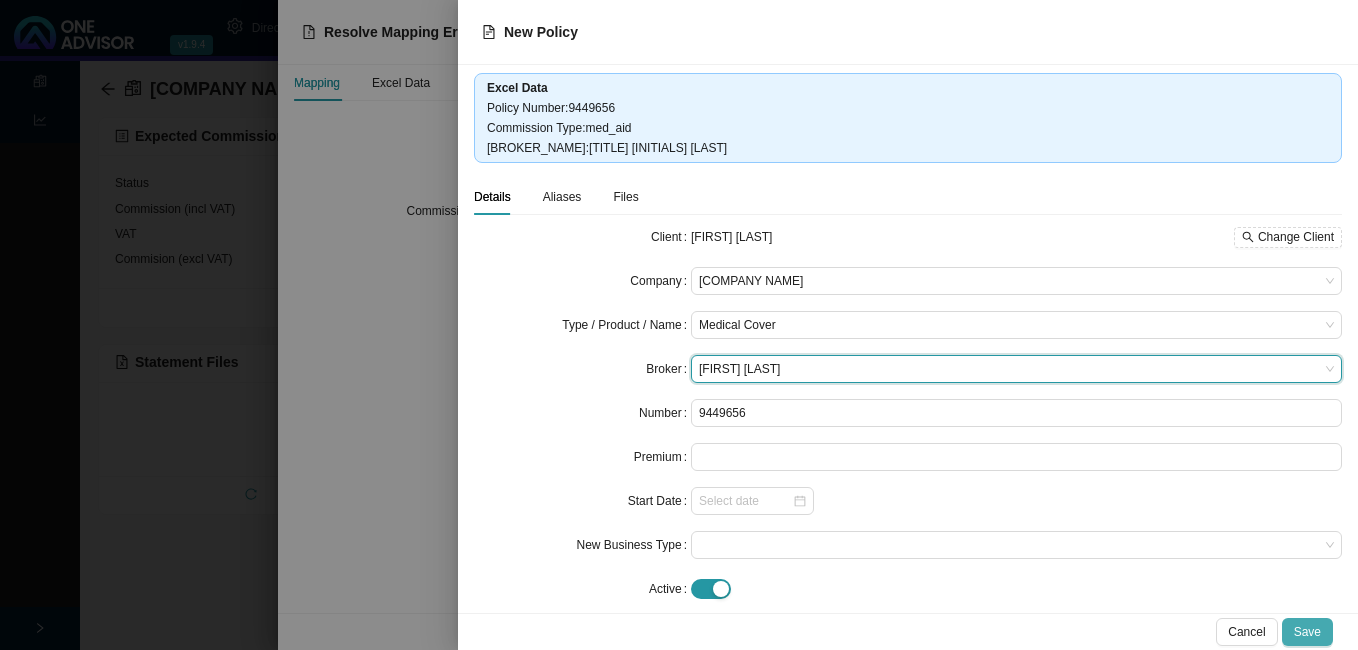 click on "Save" at bounding box center (1307, 632) 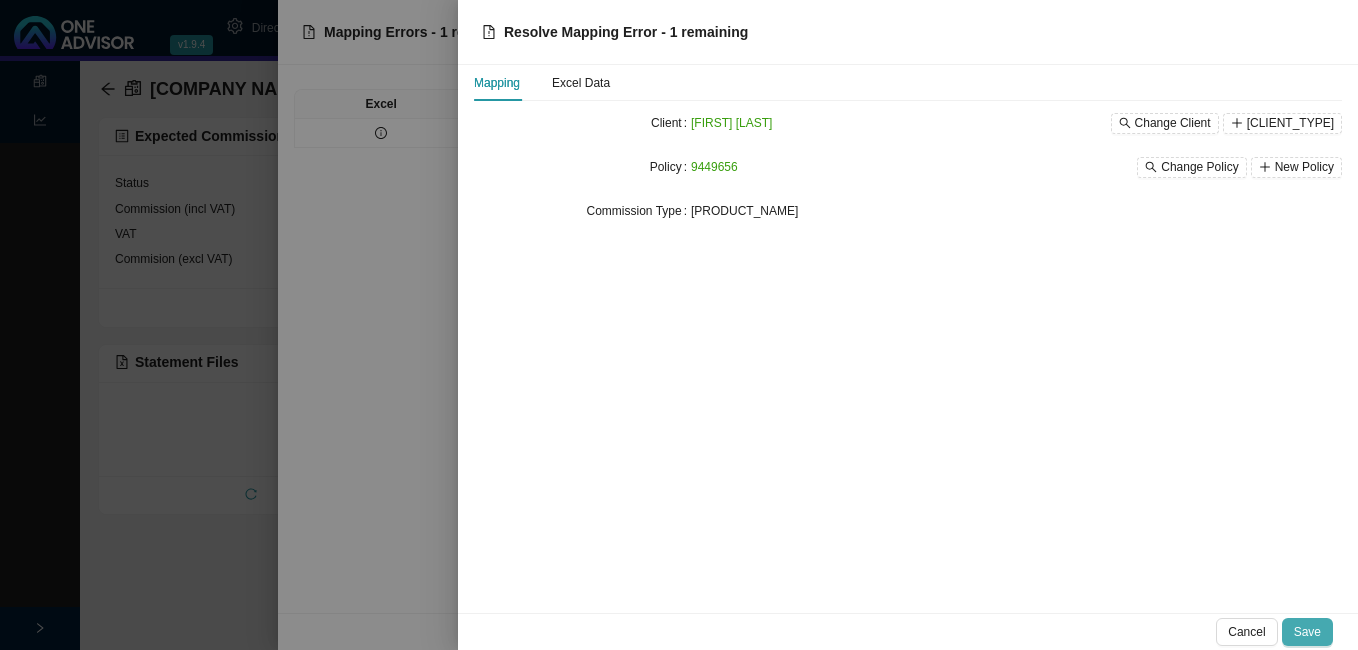 click on "Save" at bounding box center [1307, 632] 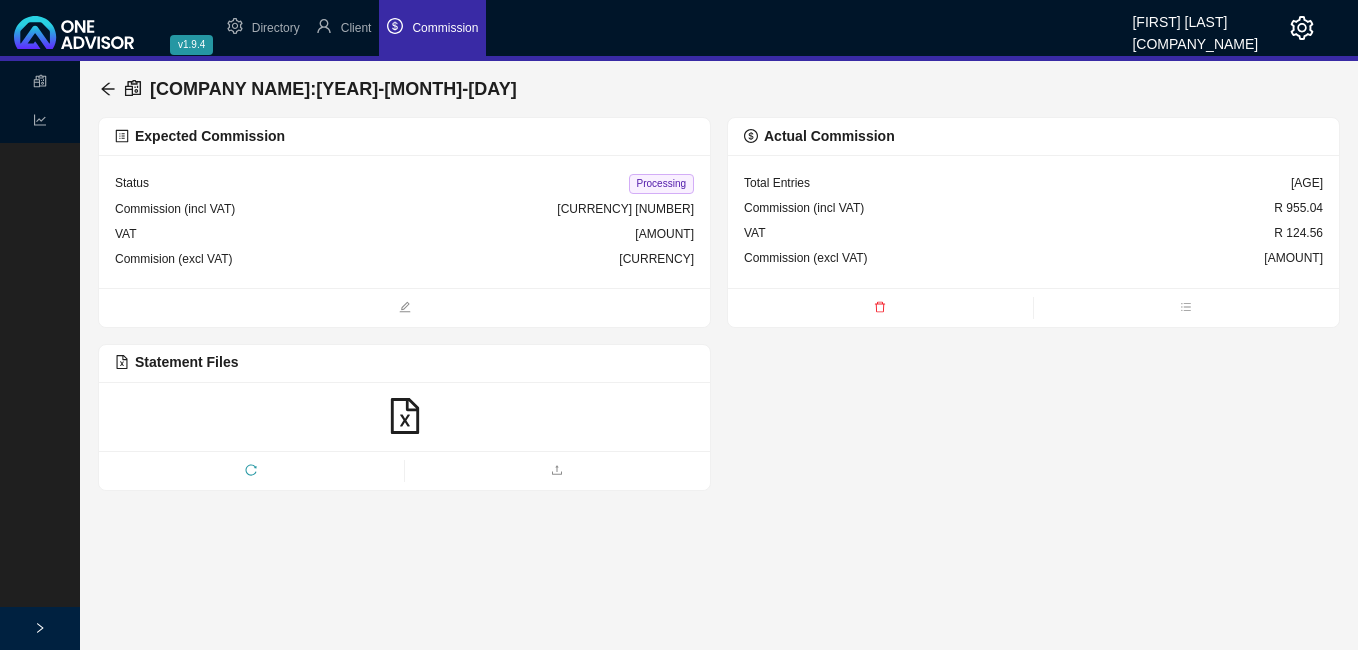 click on "Processing" at bounding box center (661, 184) 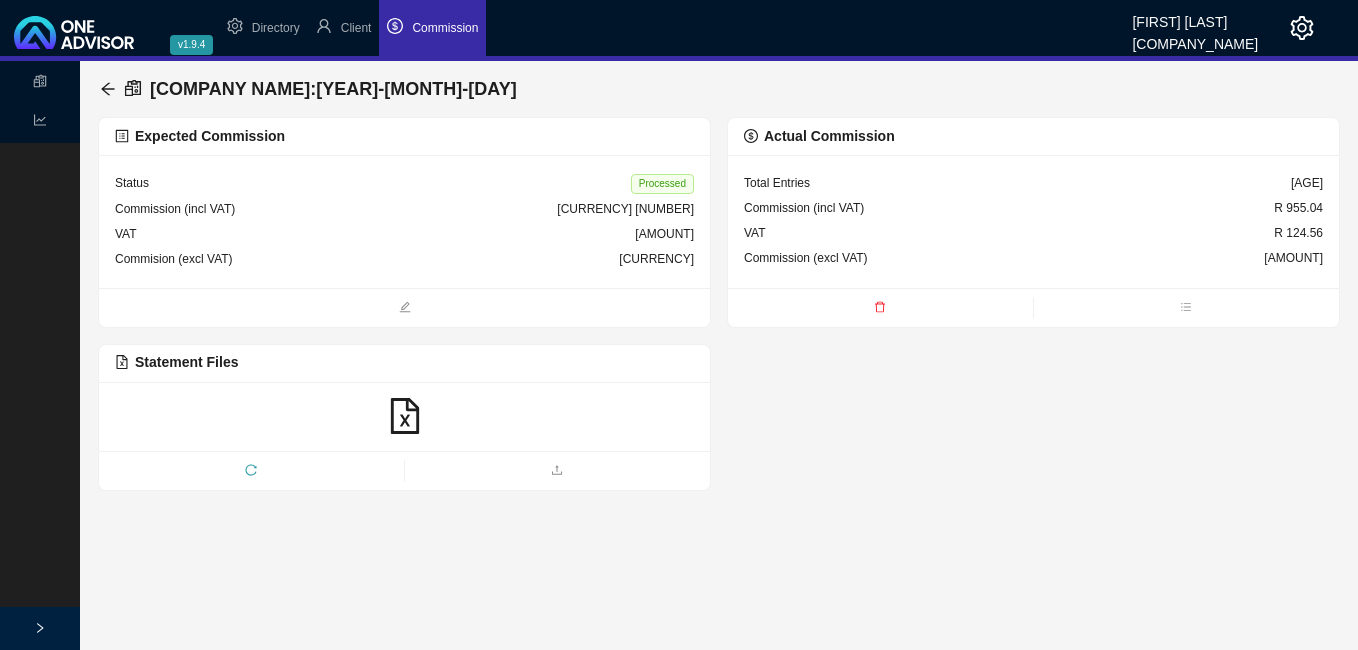 click on "Discovery :  2025-07-25" at bounding box center (719, 89) 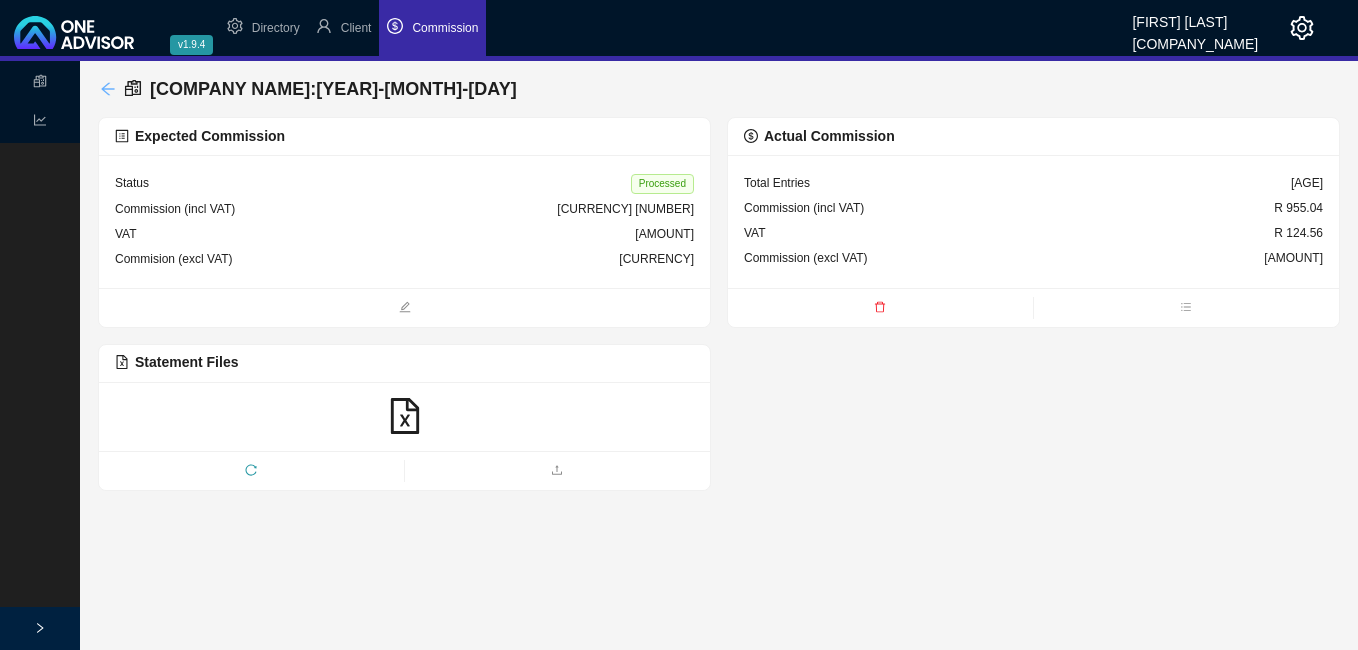 click 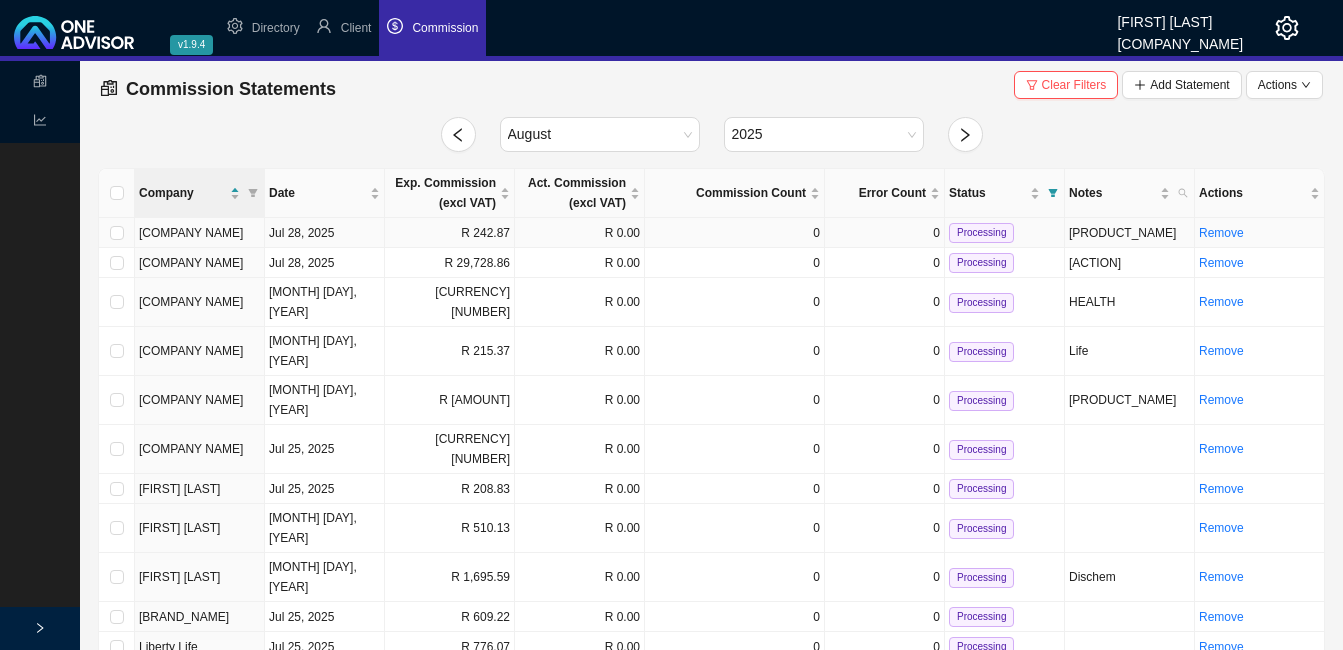 click on "R 242.87" at bounding box center [450, 233] 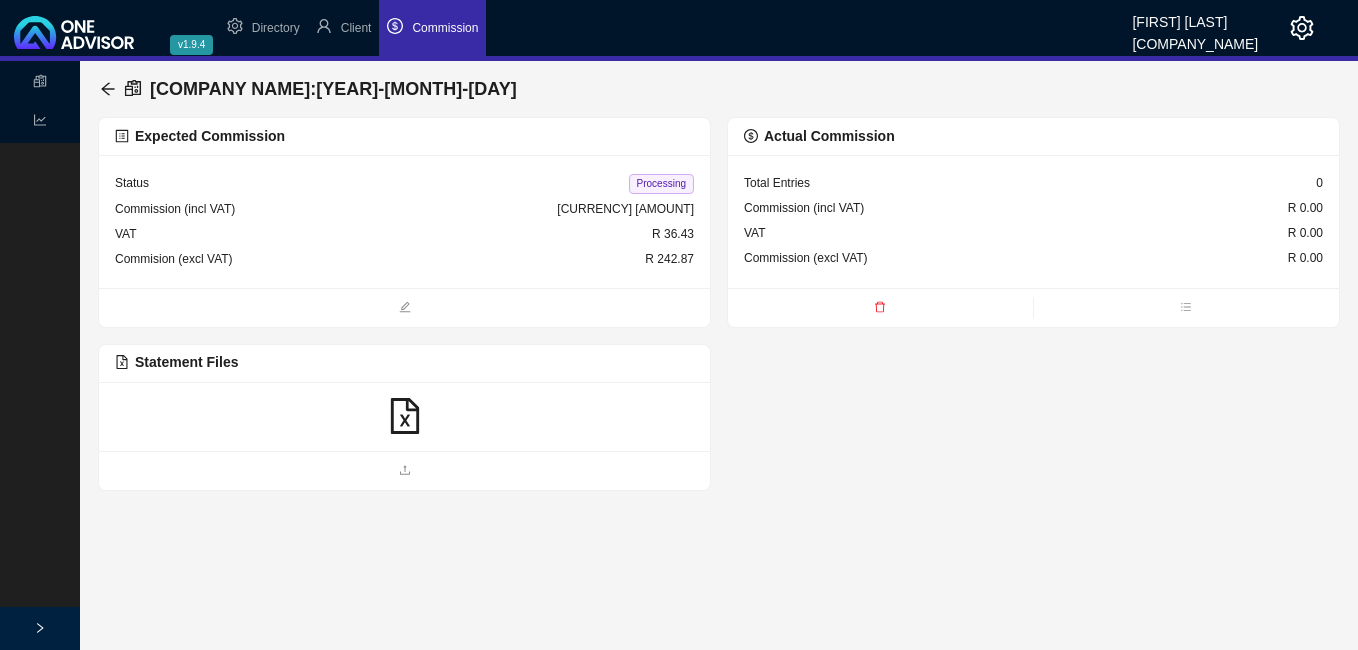 click 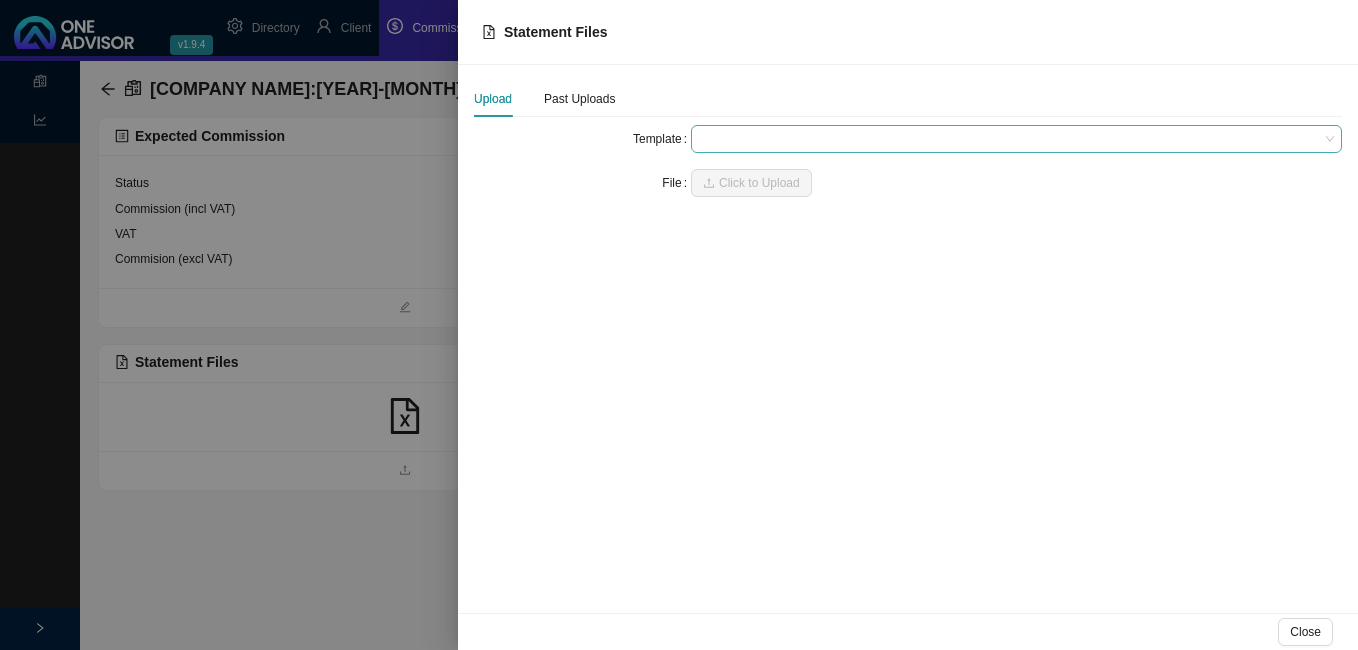 click at bounding box center [1016, 139] 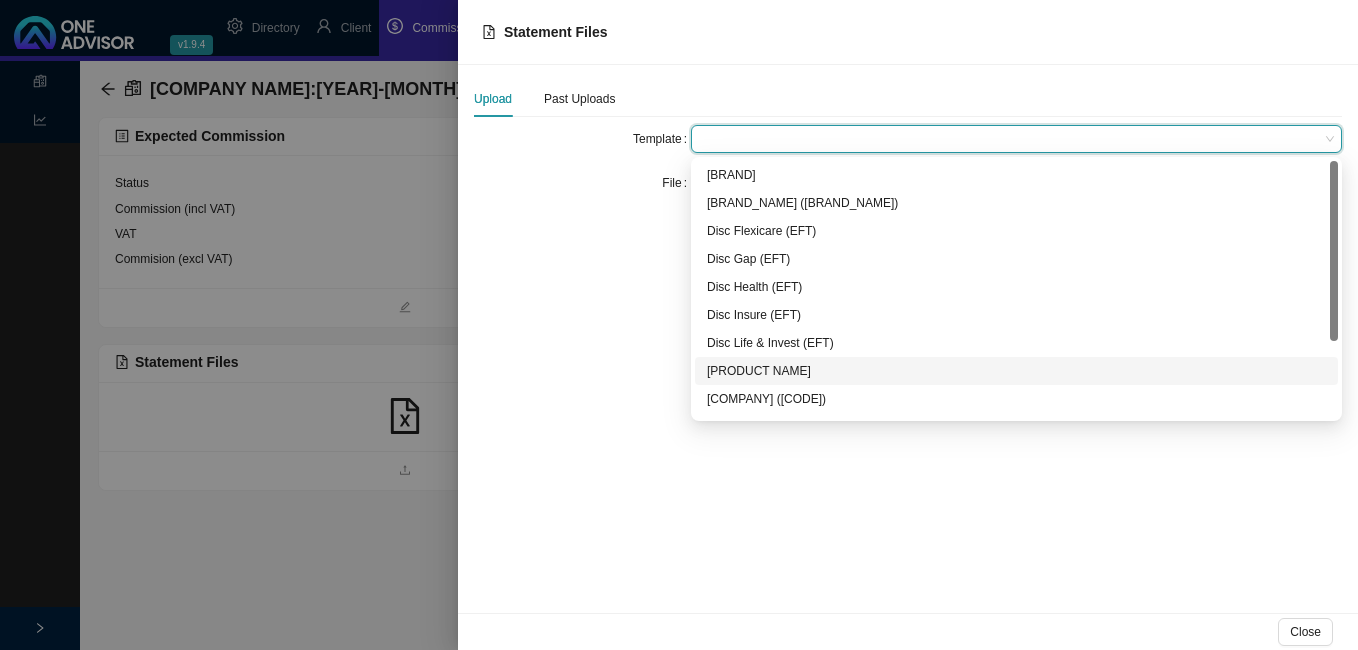 click on "[PRODUCT NAME]" at bounding box center (1016, 371) 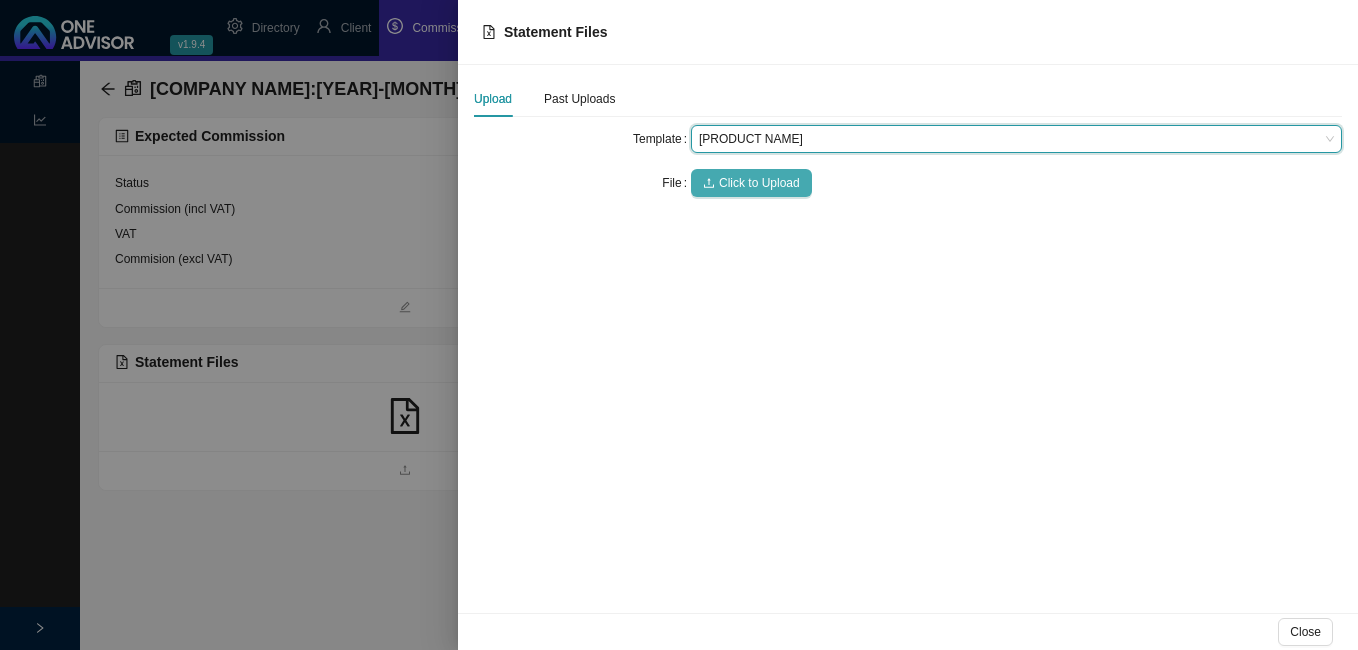 click on "Click to Upload" at bounding box center [759, 183] 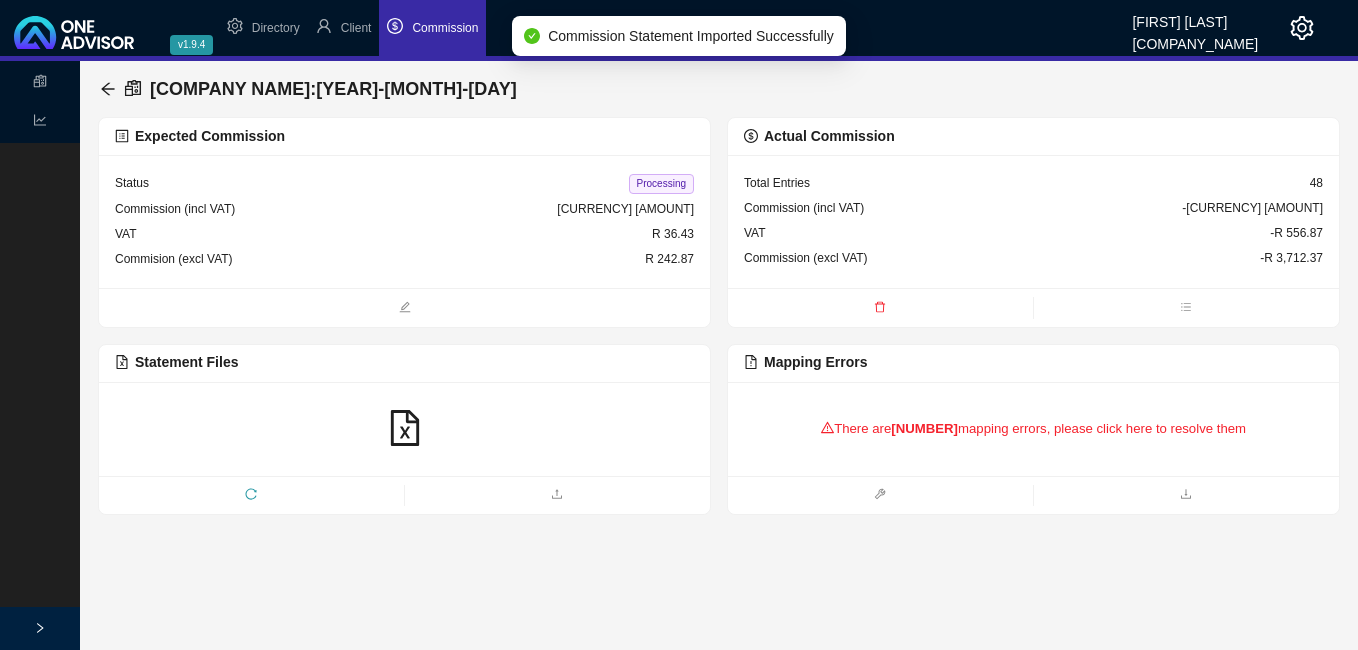 click on "There are 36 mapping errors, please click here to resolve them" at bounding box center [1033, 429] 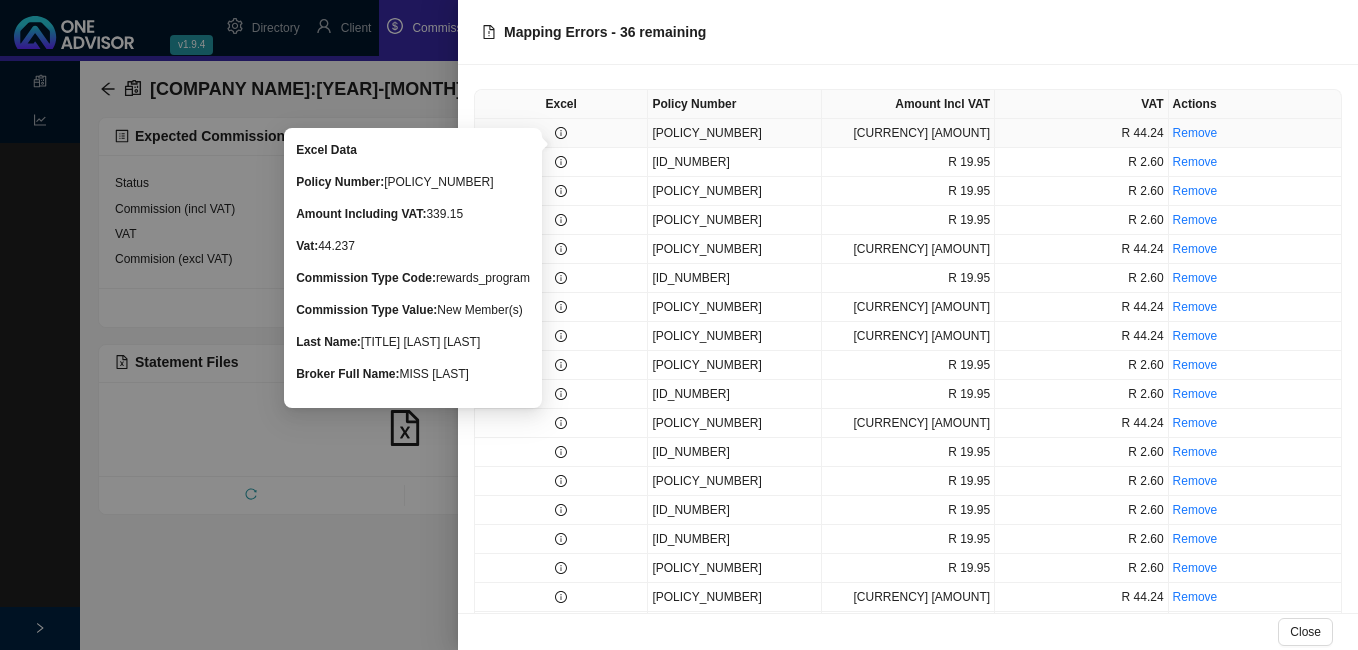click 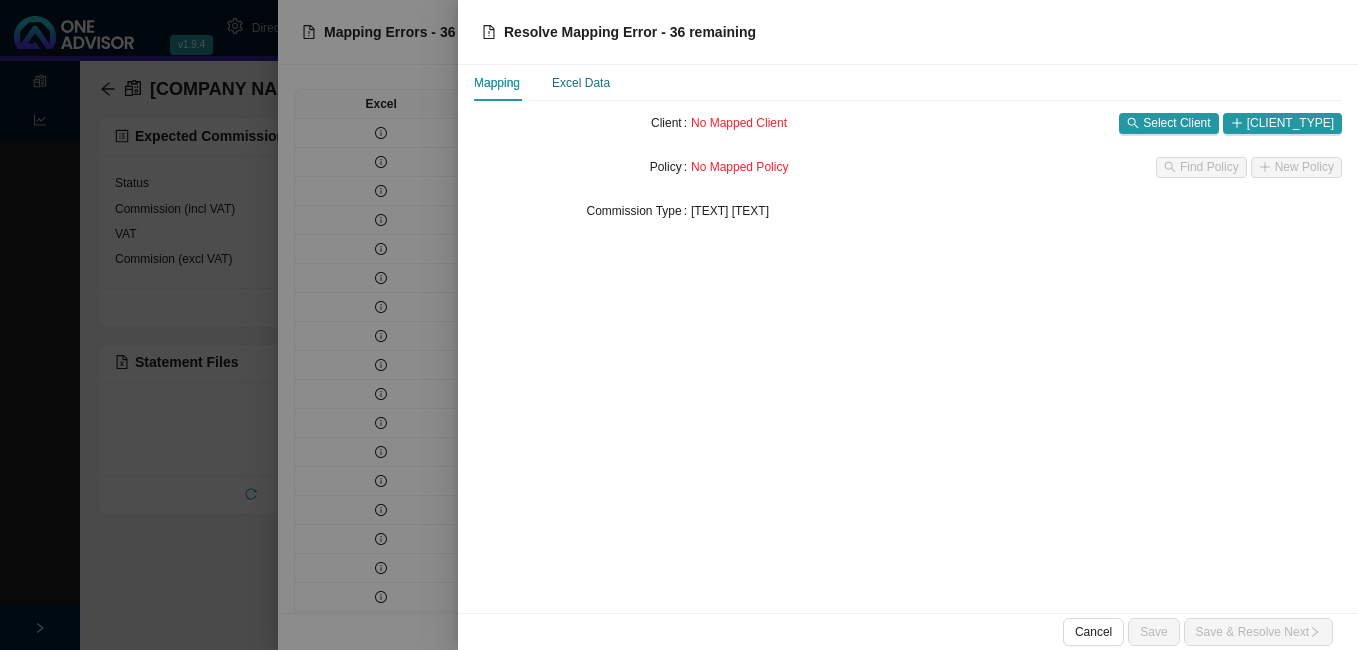 click on "Excel Data" at bounding box center [581, 83] 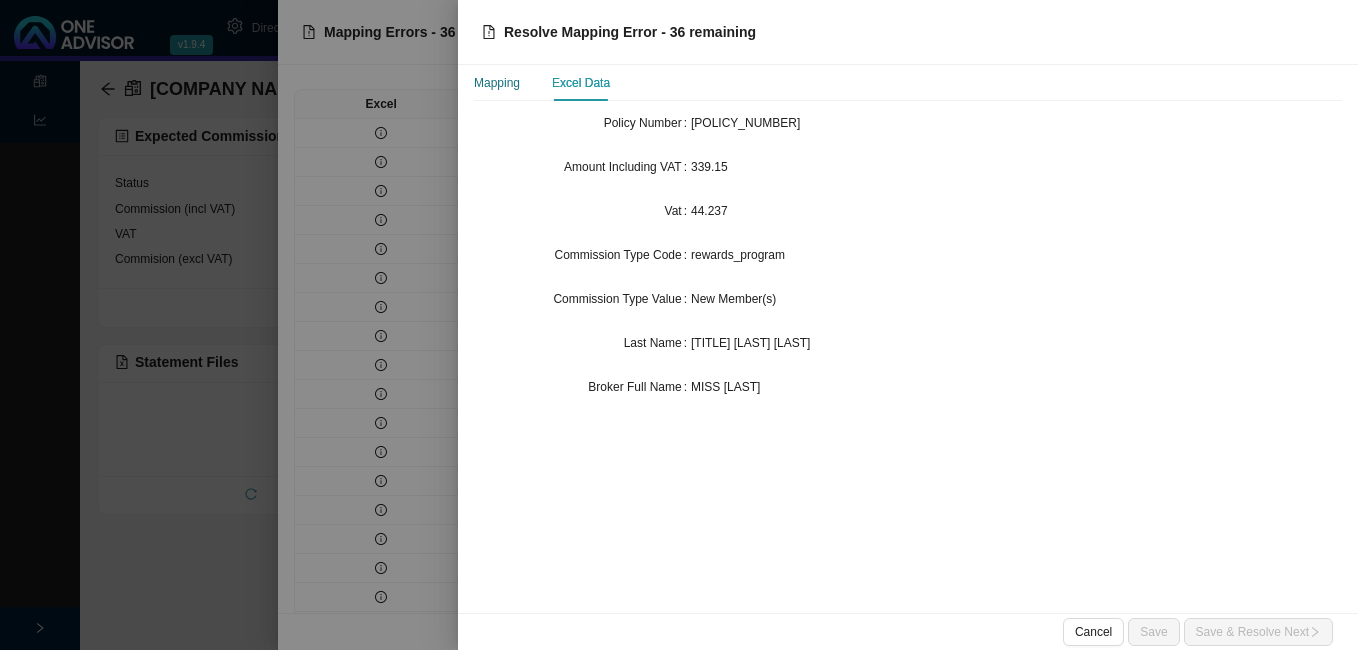 click on "Mapping" at bounding box center (497, 83) 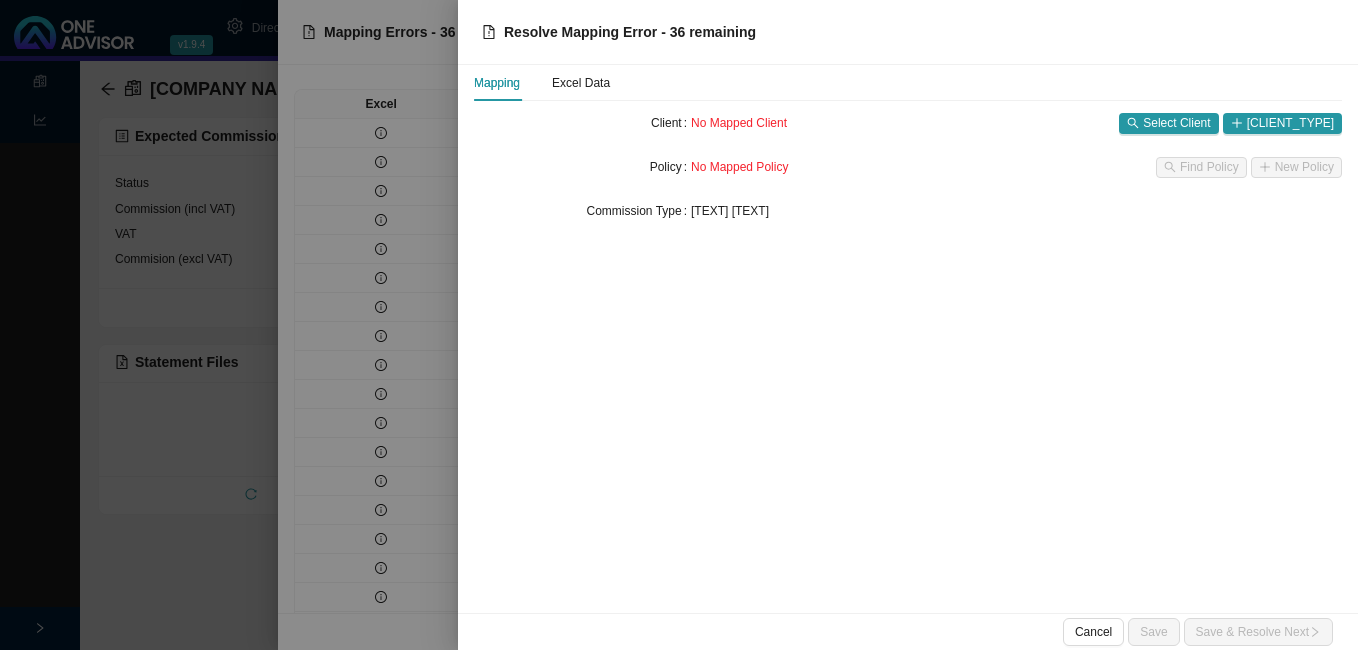 drag, startPoint x: 1214, startPoint y: 117, endPoint x: 1219, endPoint y: 135, distance: 18.681541 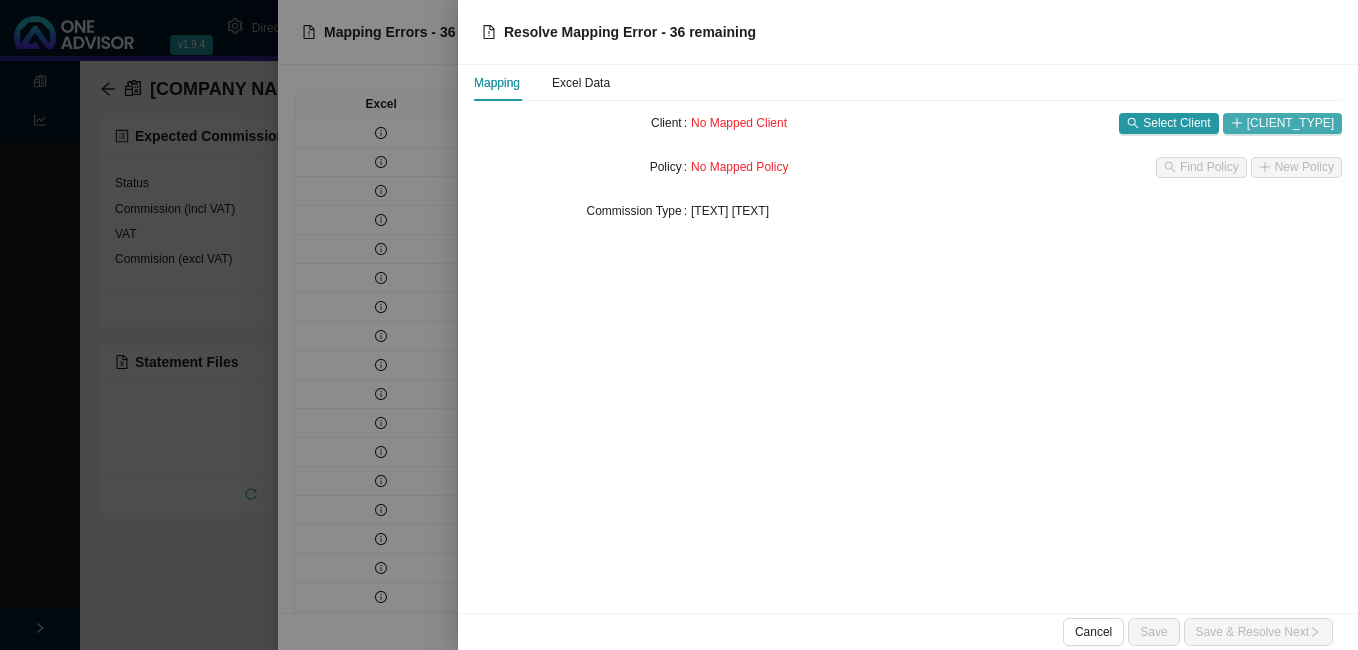 click 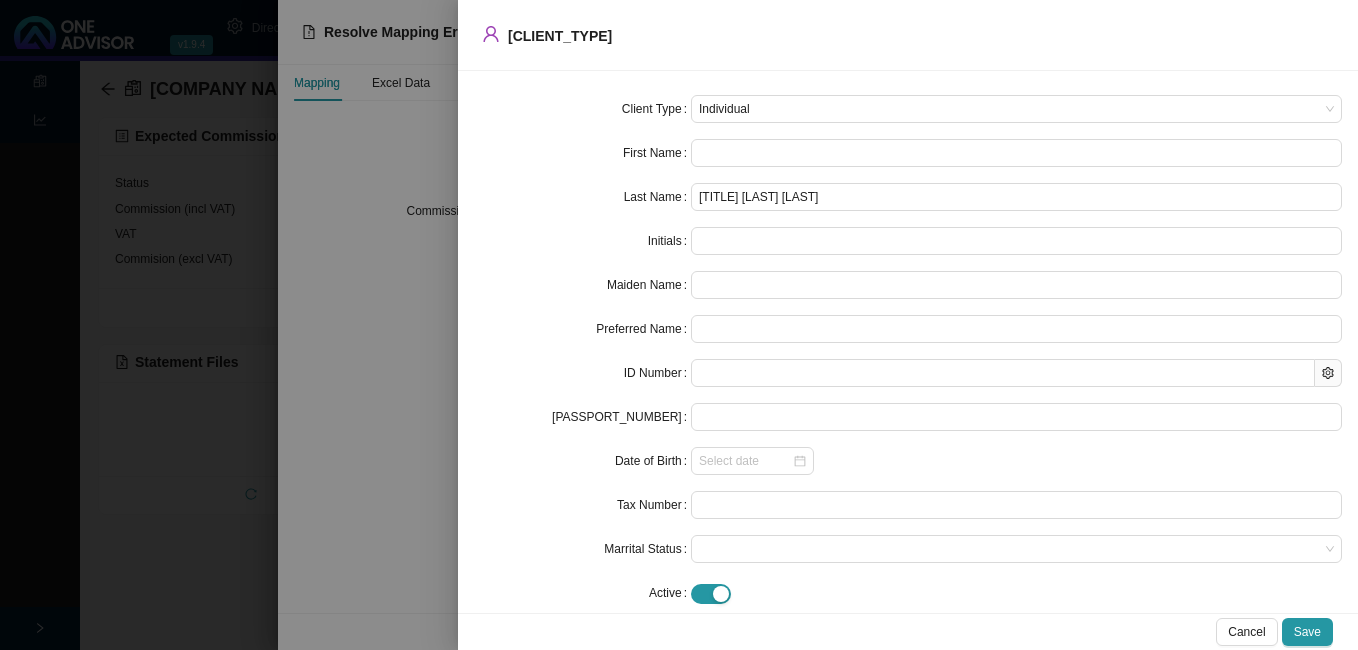 drag, startPoint x: 378, startPoint y: 262, endPoint x: 397, endPoint y: 262, distance: 19 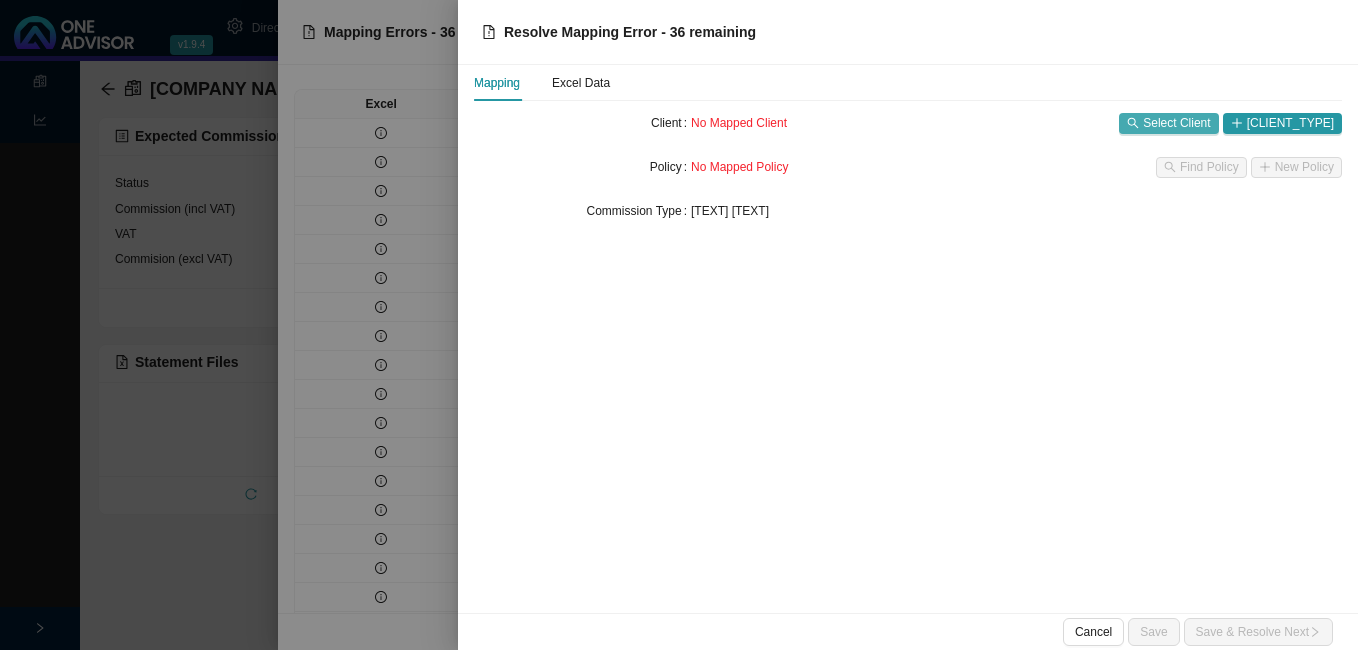 click on "Select Client" at bounding box center (1176, 123) 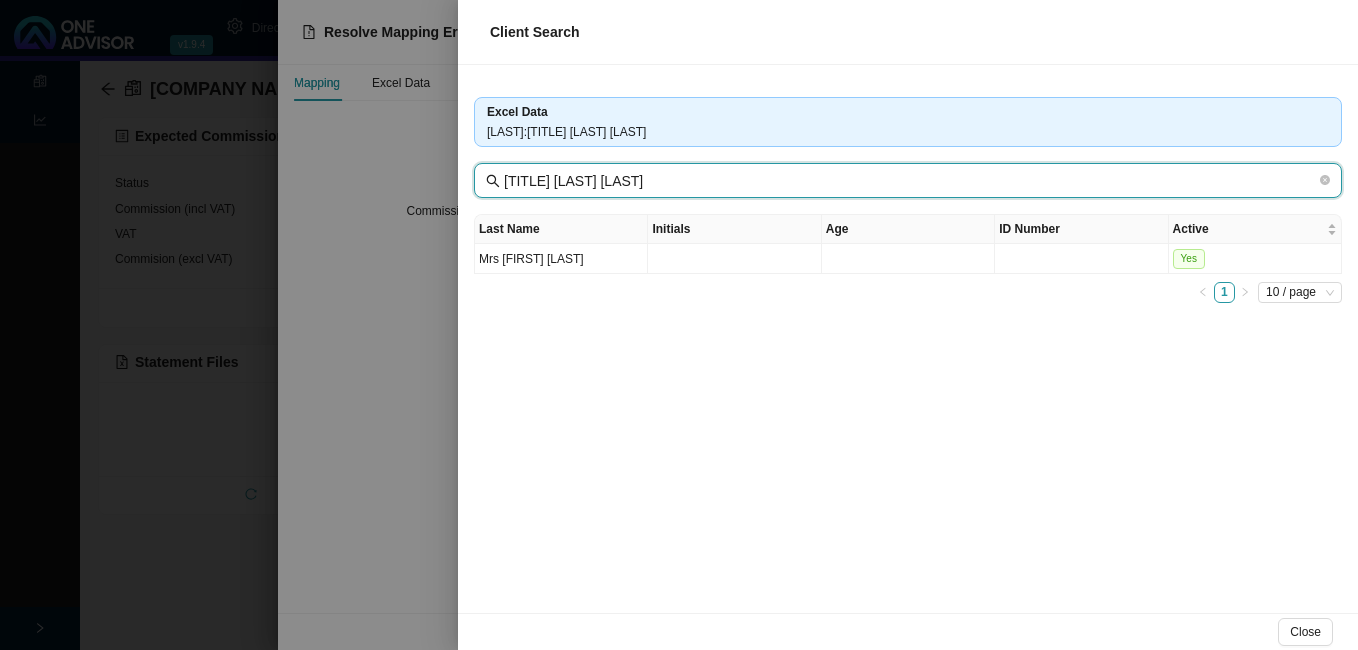 drag, startPoint x: 540, startPoint y: 179, endPoint x: 400, endPoint y: 177, distance: 140.01428 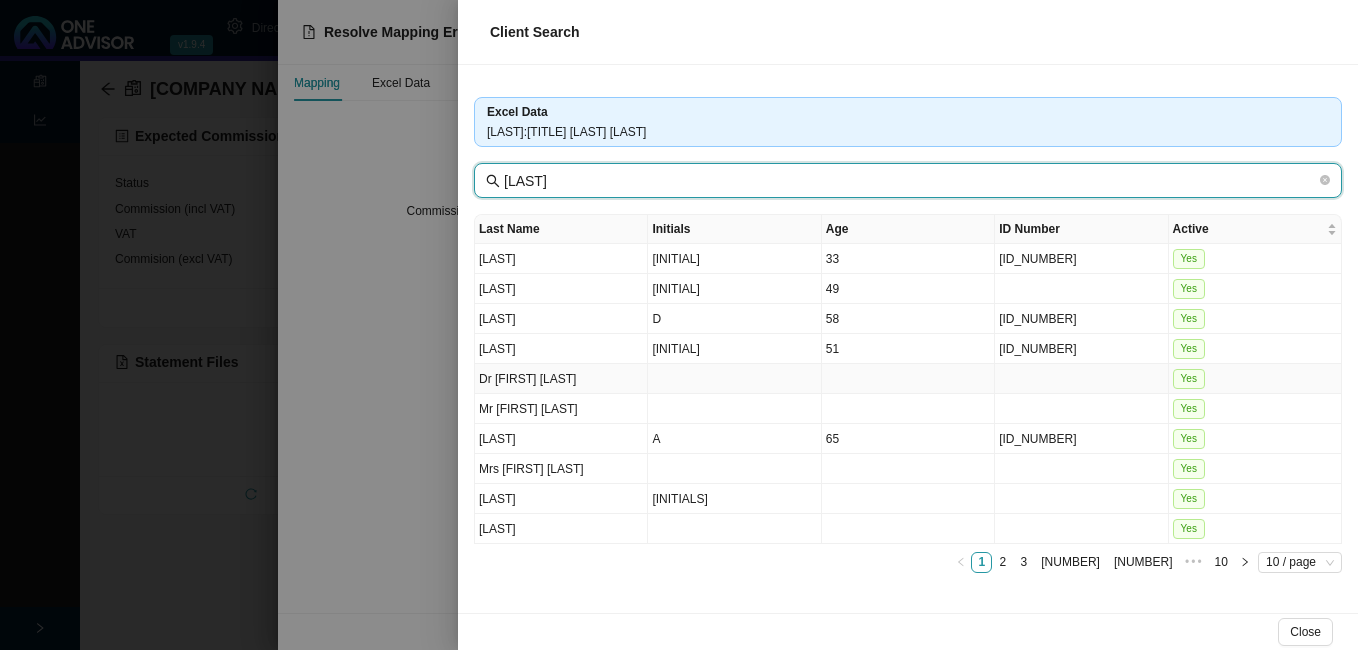 type on "[LAST]" 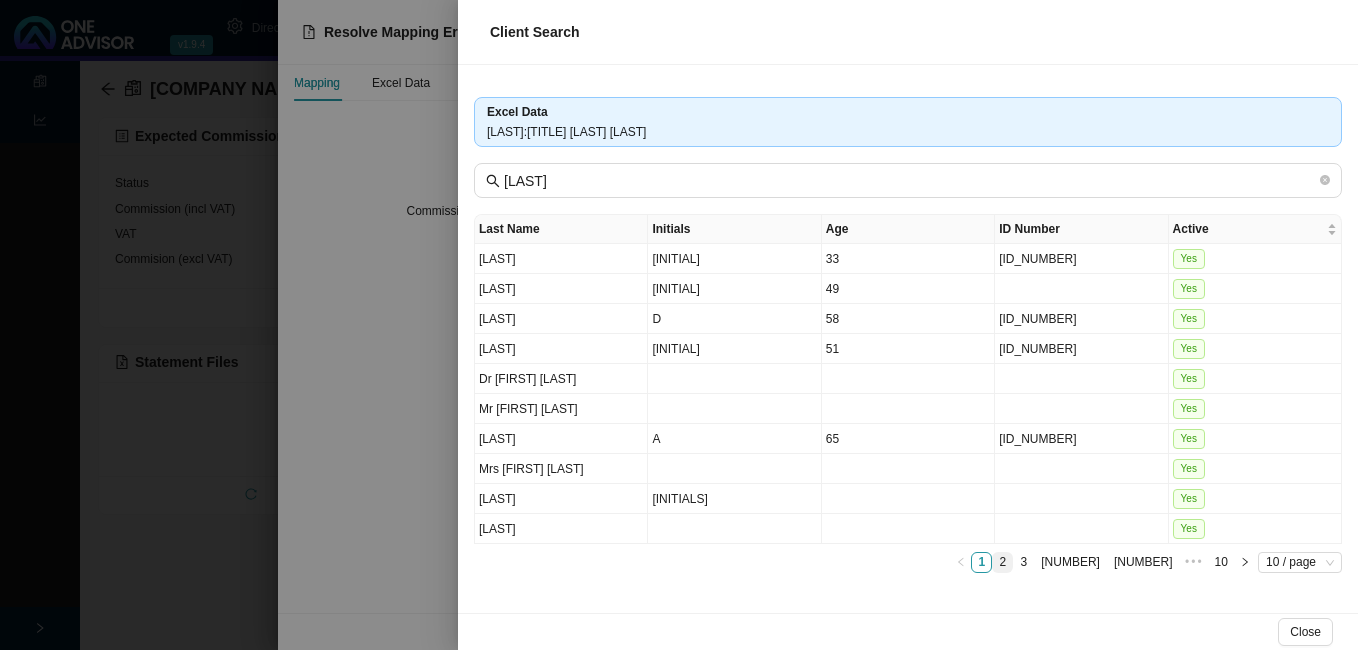 click on "2" at bounding box center [1002, 562] 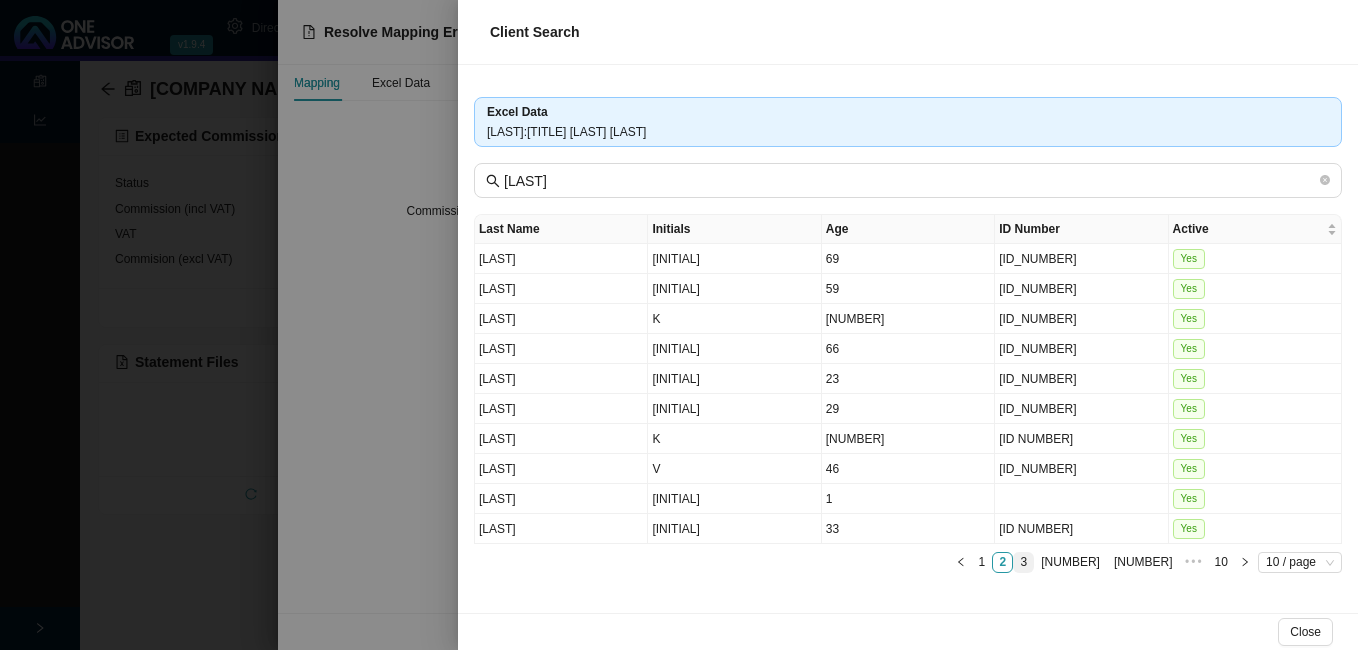 click on "3" at bounding box center (1023, 562) 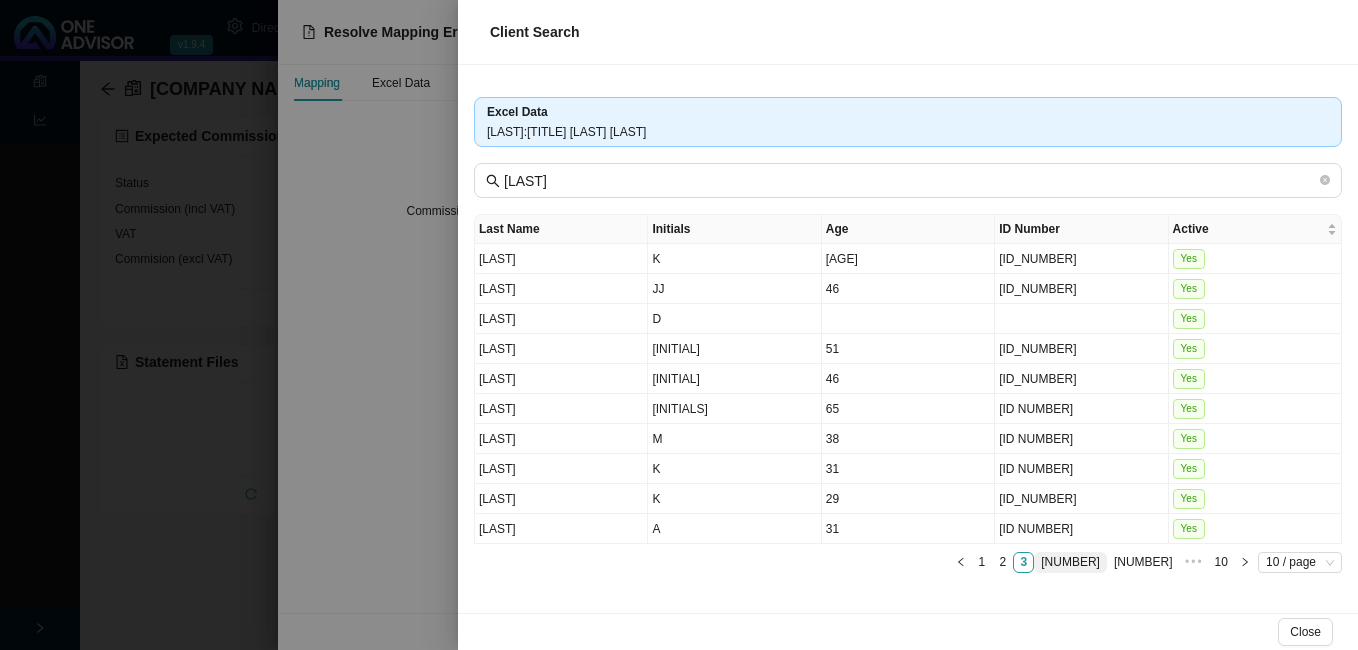 click on "[NUMBER]" at bounding box center [1070, 562] 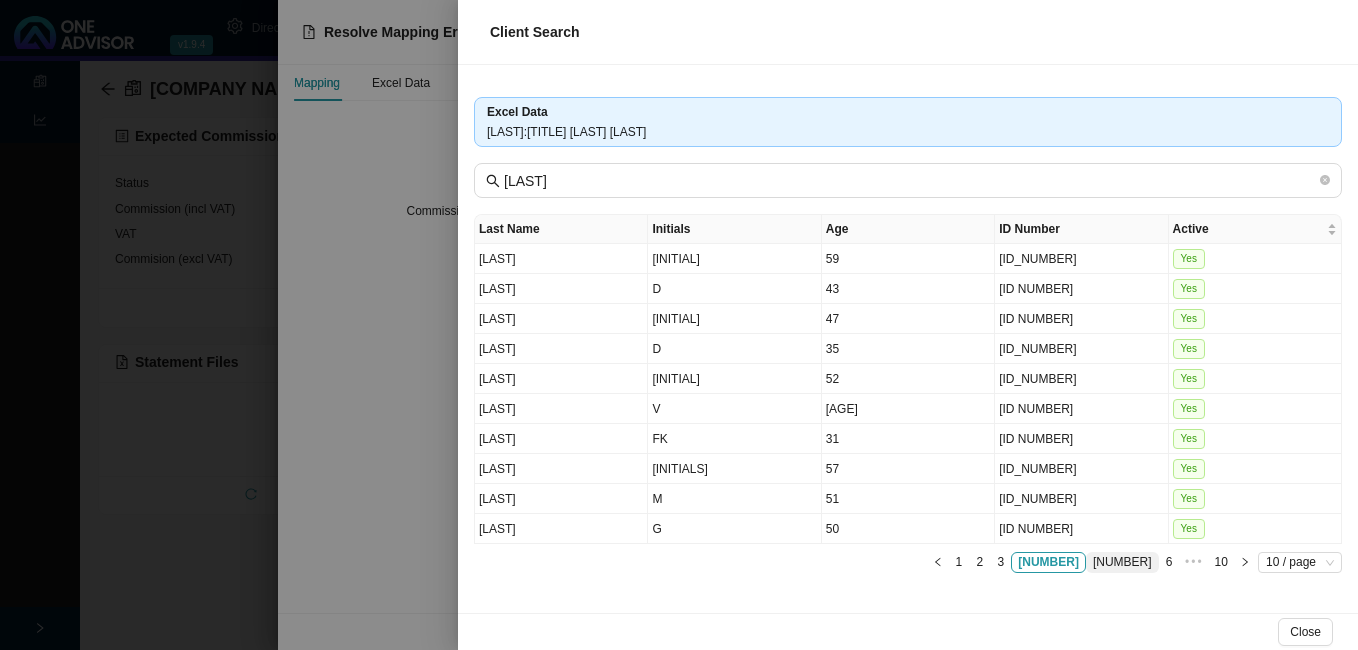 click on "[NUMBER]" at bounding box center [1122, 562] 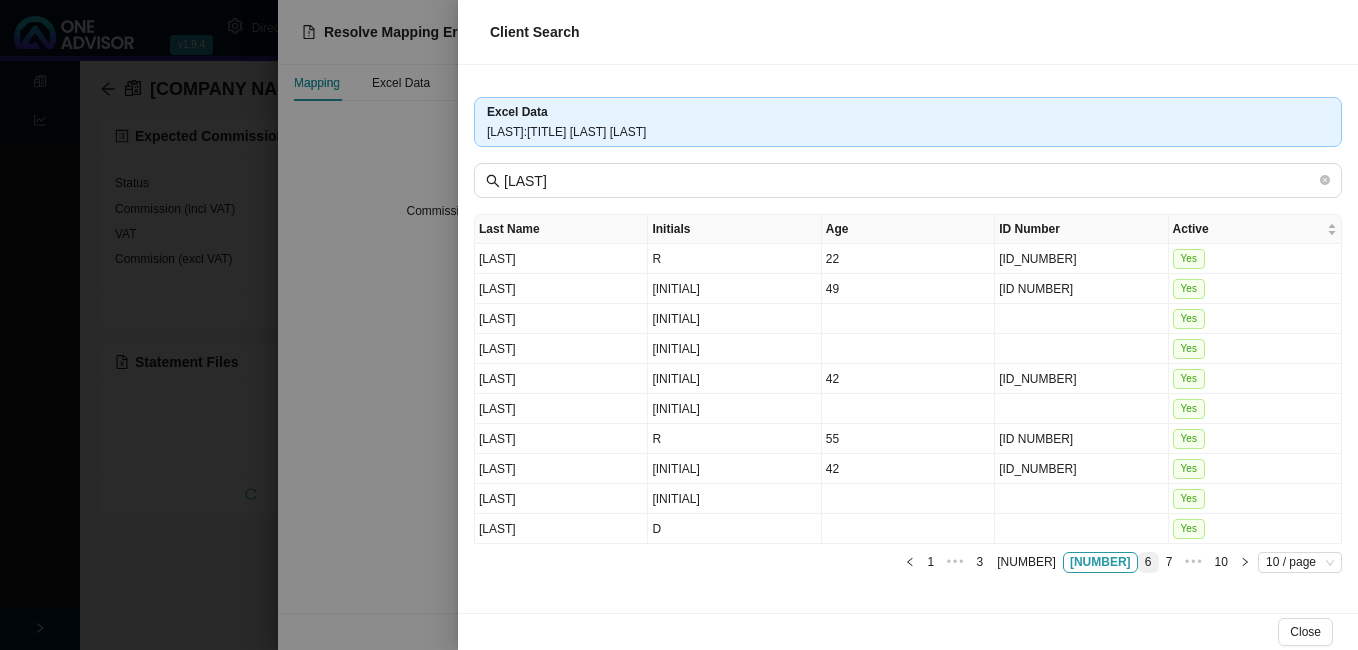 click on "6" at bounding box center [1148, 562] 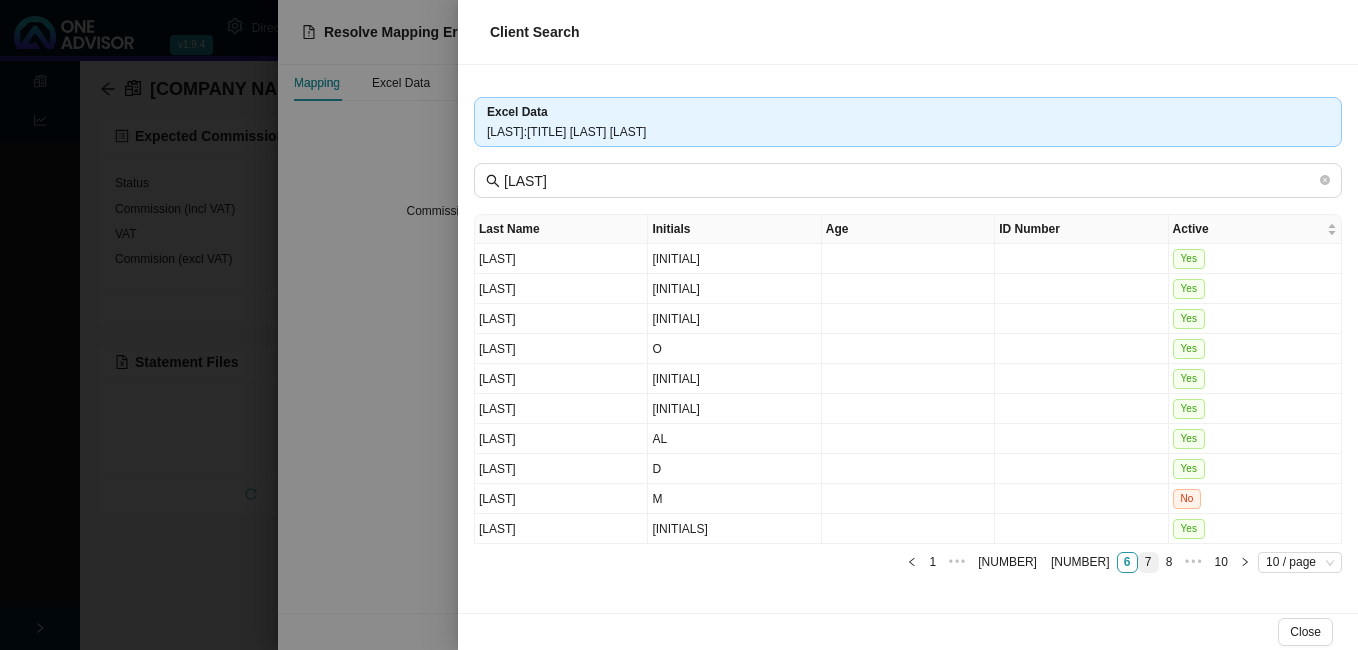 click on "7" at bounding box center [1148, 562] 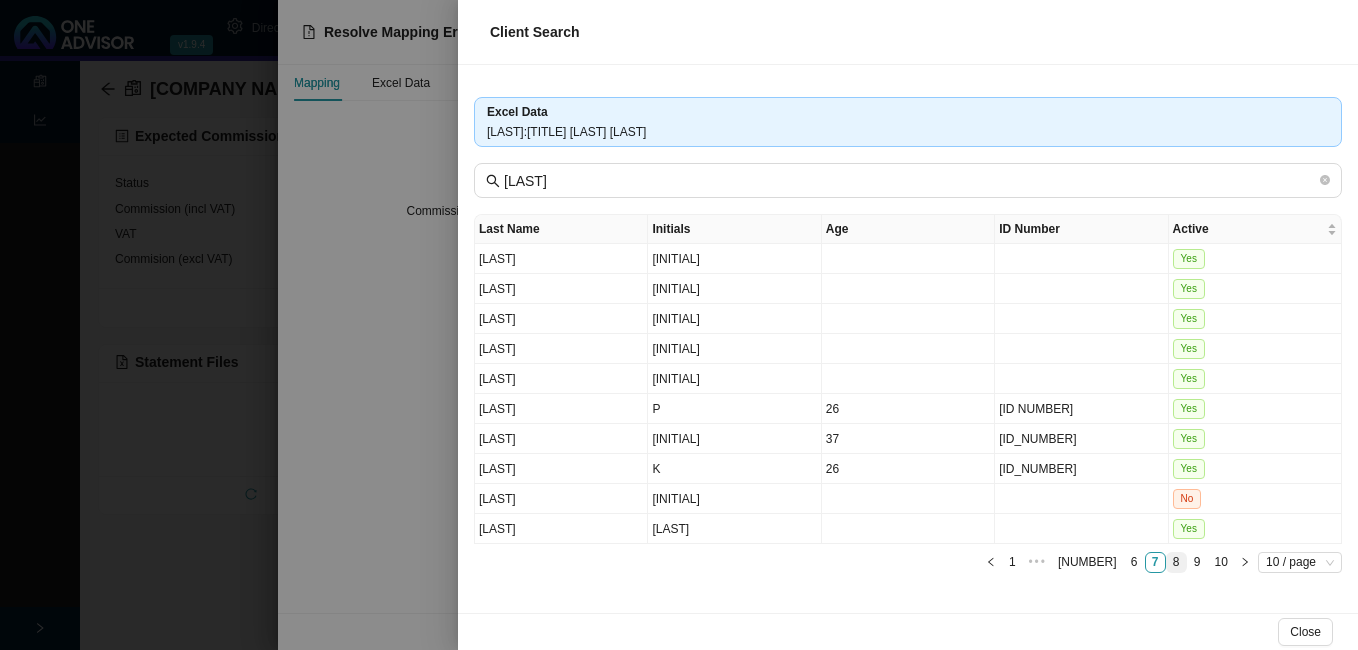 click on "8" at bounding box center [1176, 562] 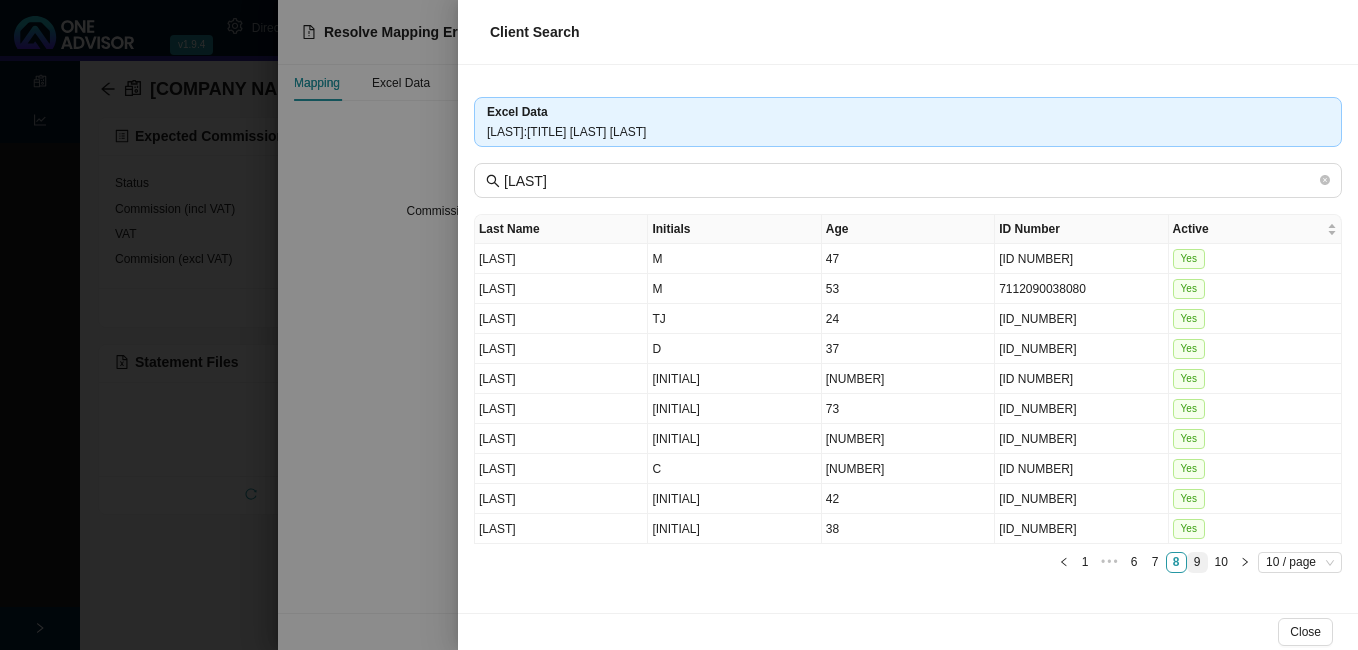 click on "9" at bounding box center (1197, 562) 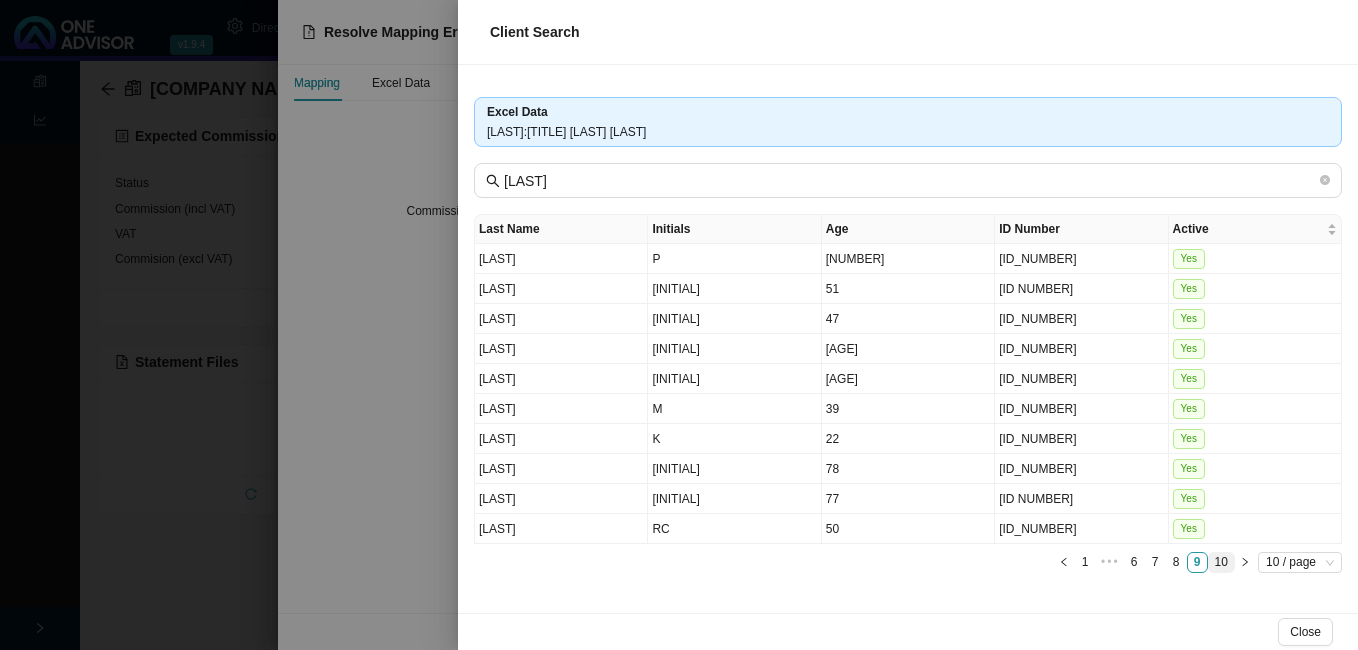 click on "10" at bounding box center (1221, 562) 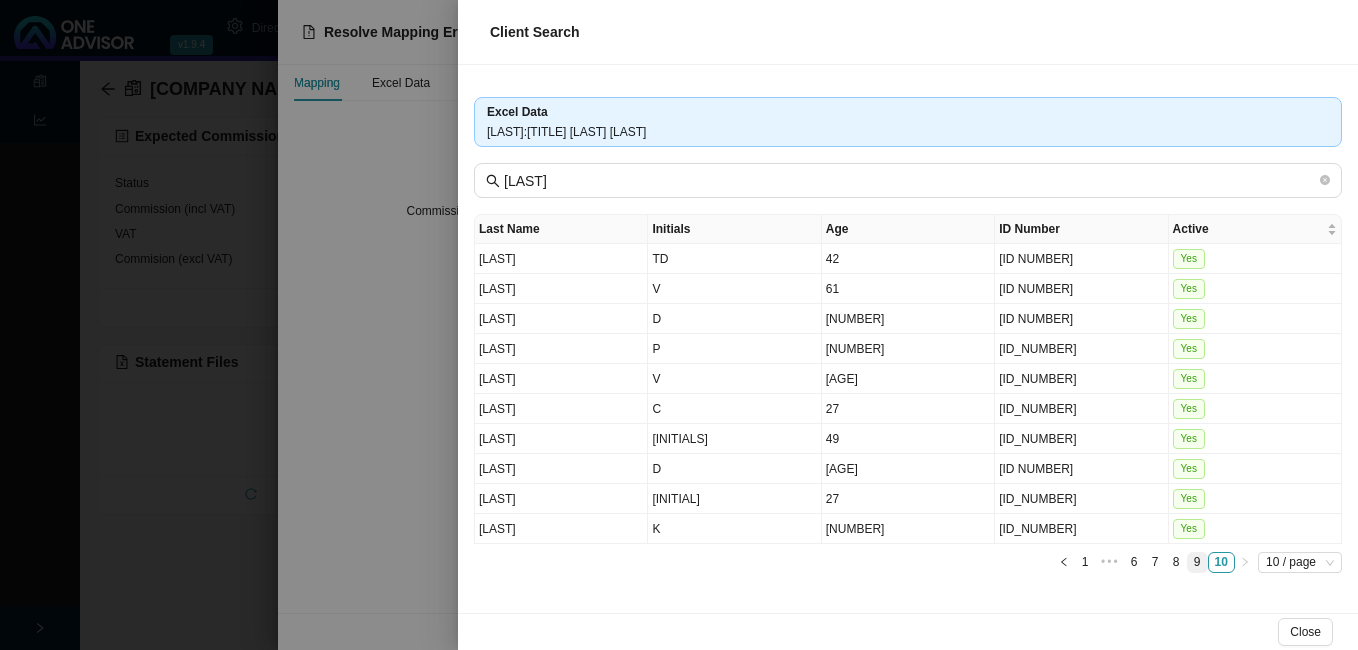 click on "9" at bounding box center [1197, 562] 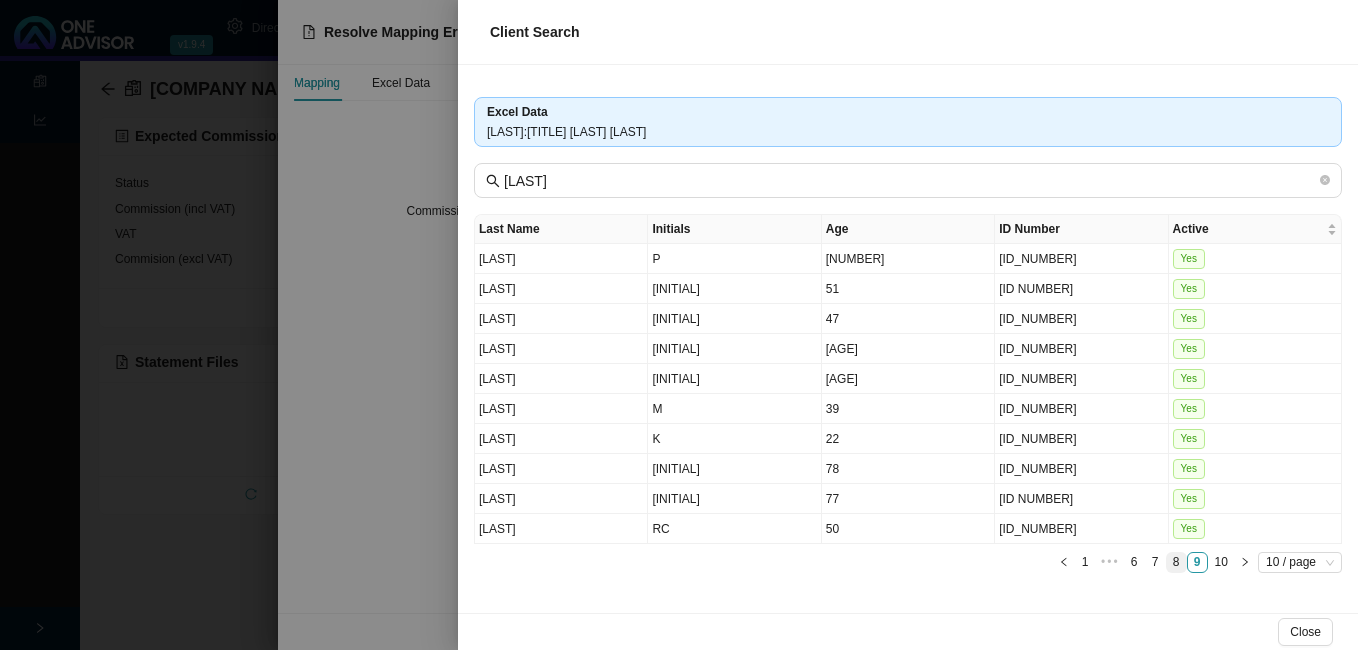click on "8" at bounding box center (1176, 562) 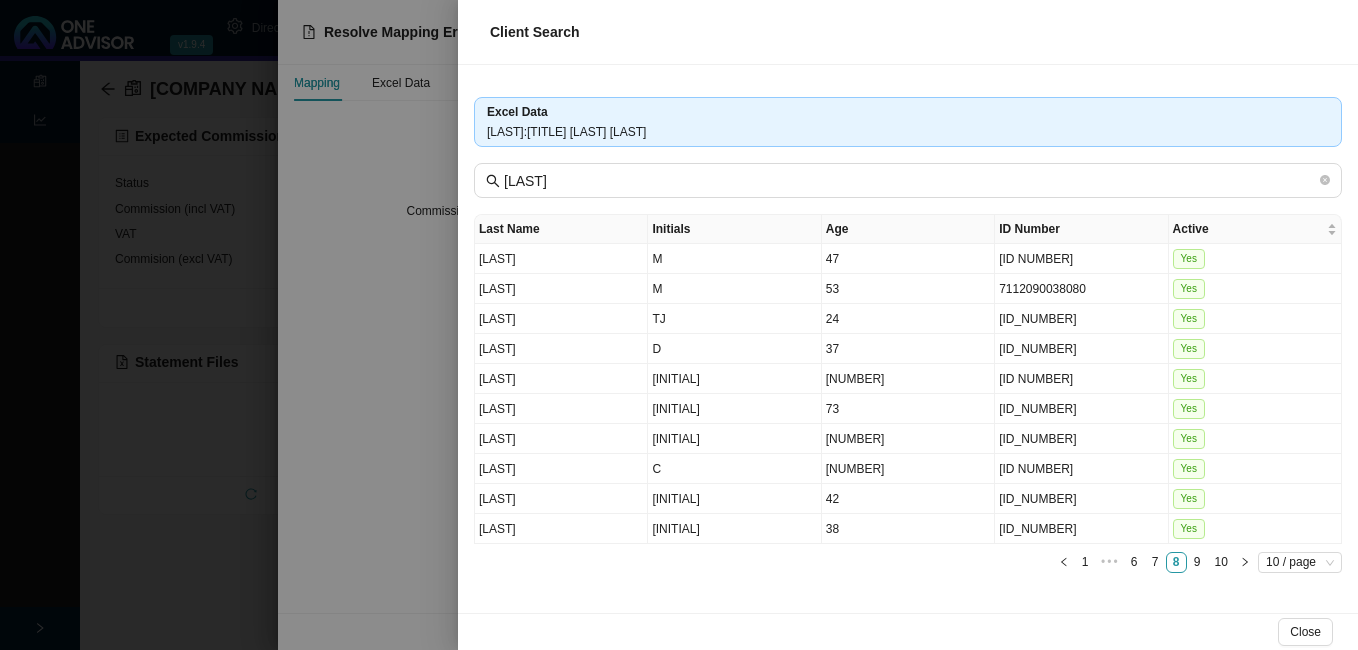 click at bounding box center [679, 325] 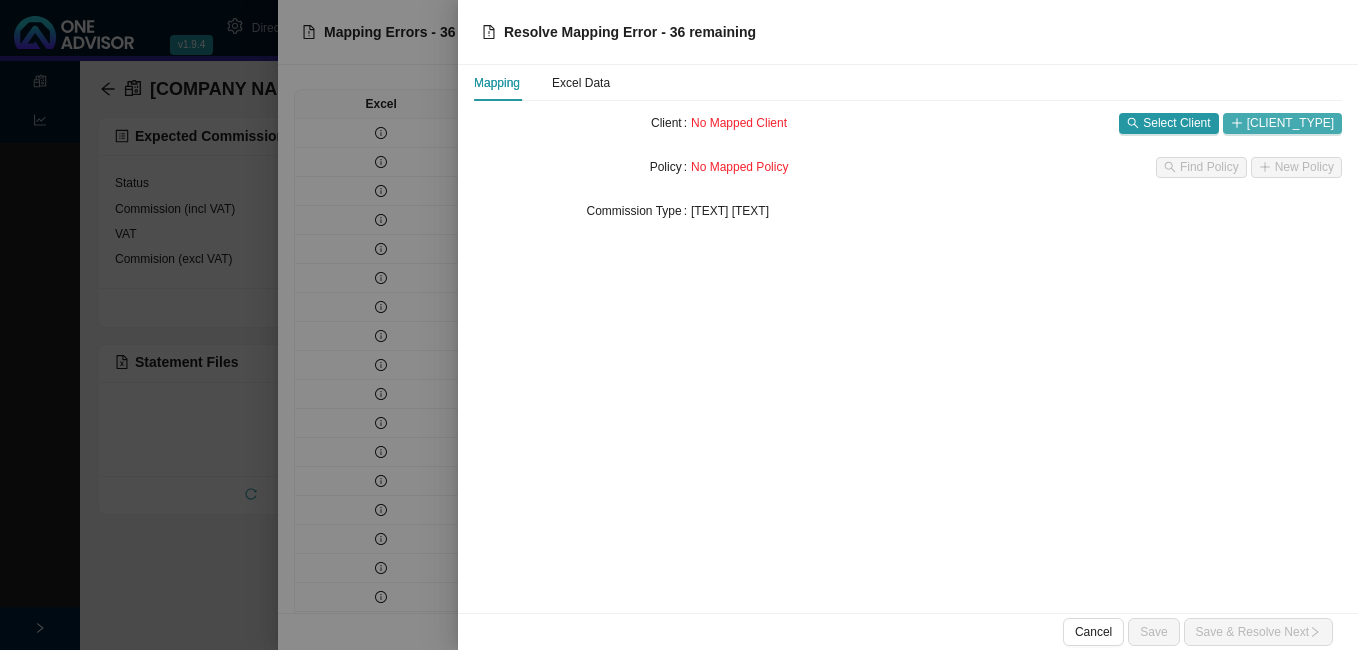 click on "[CLIENT_TYPE]" at bounding box center [1282, 123] 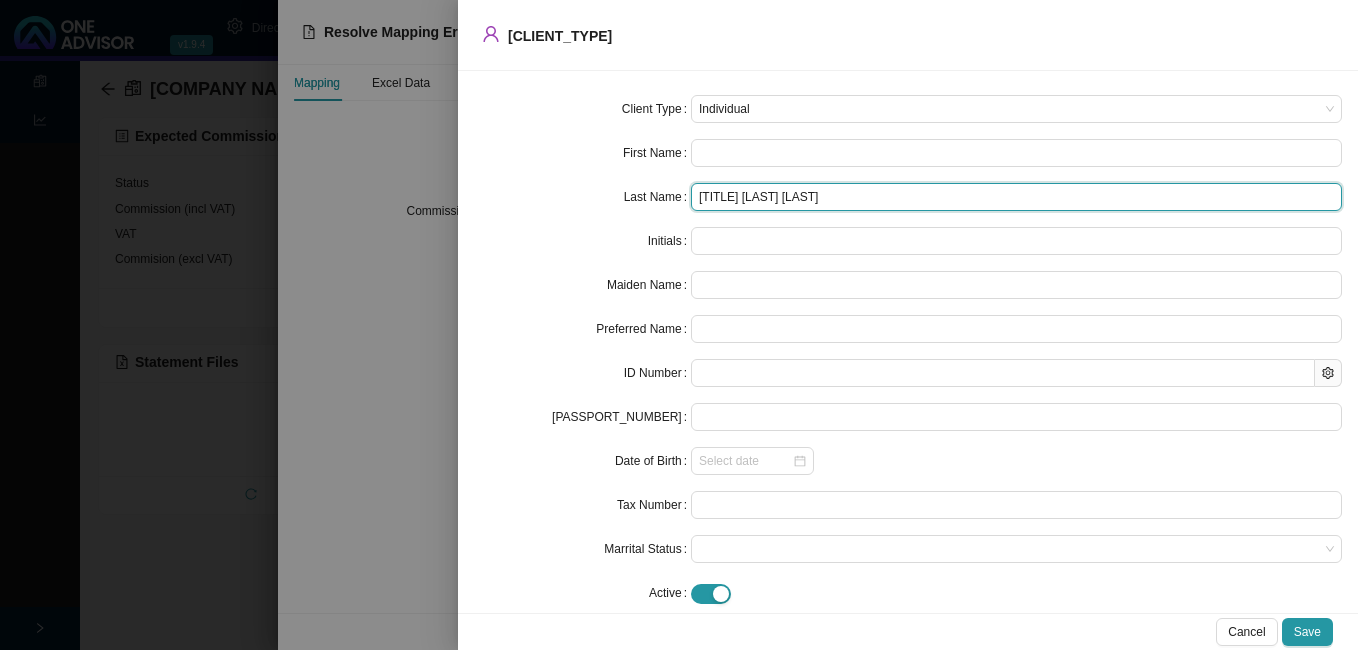 drag, startPoint x: 727, startPoint y: 199, endPoint x: 492, endPoint y: 187, distance: 235.30618 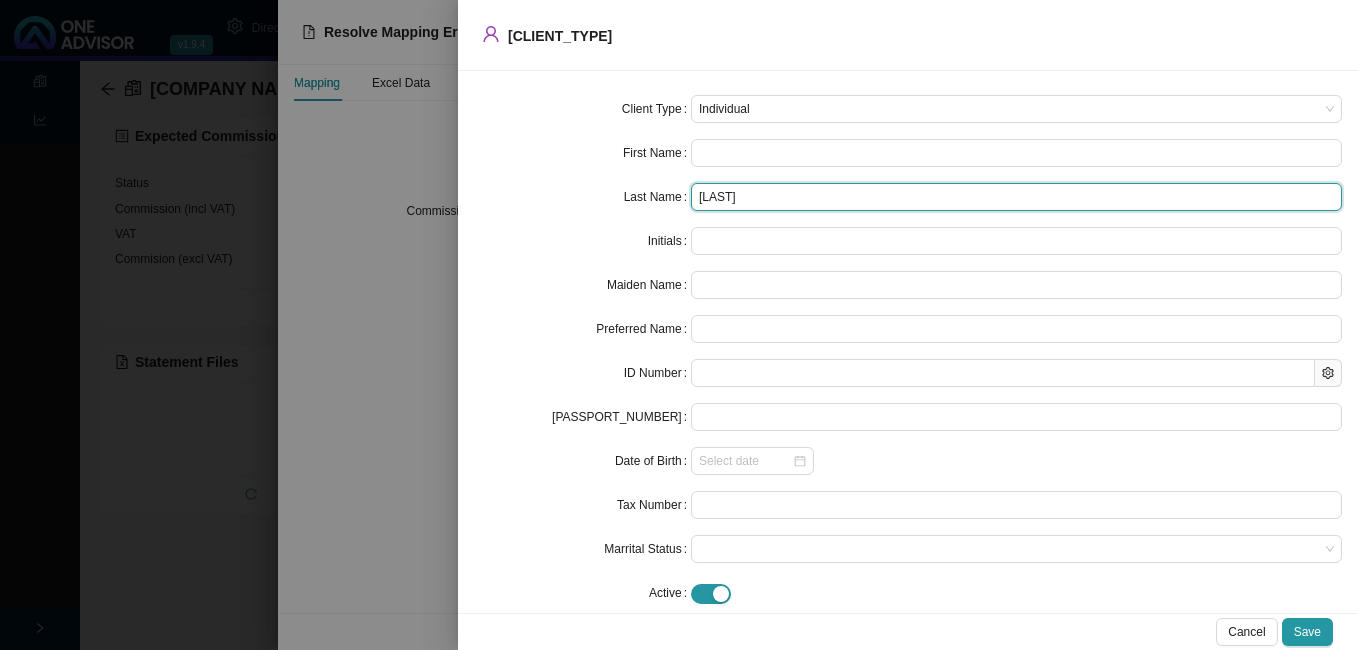 type on "[LAST]" 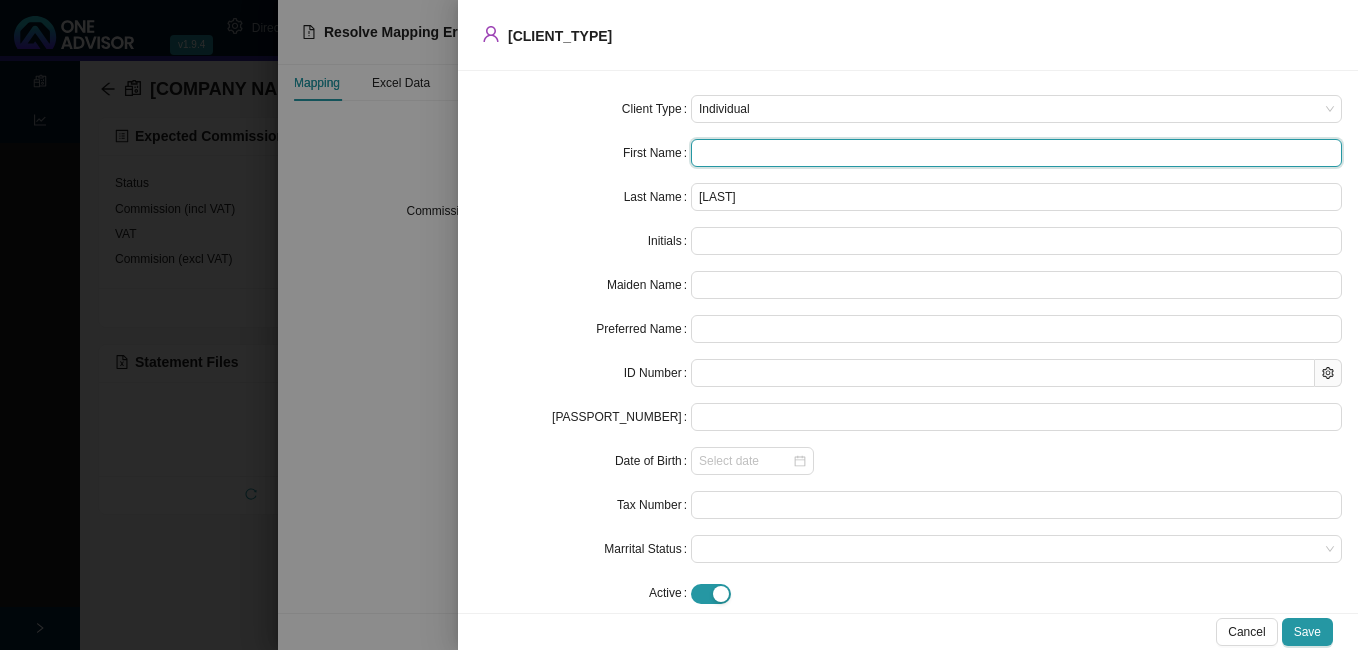 click at bounding box center (1016, 153) 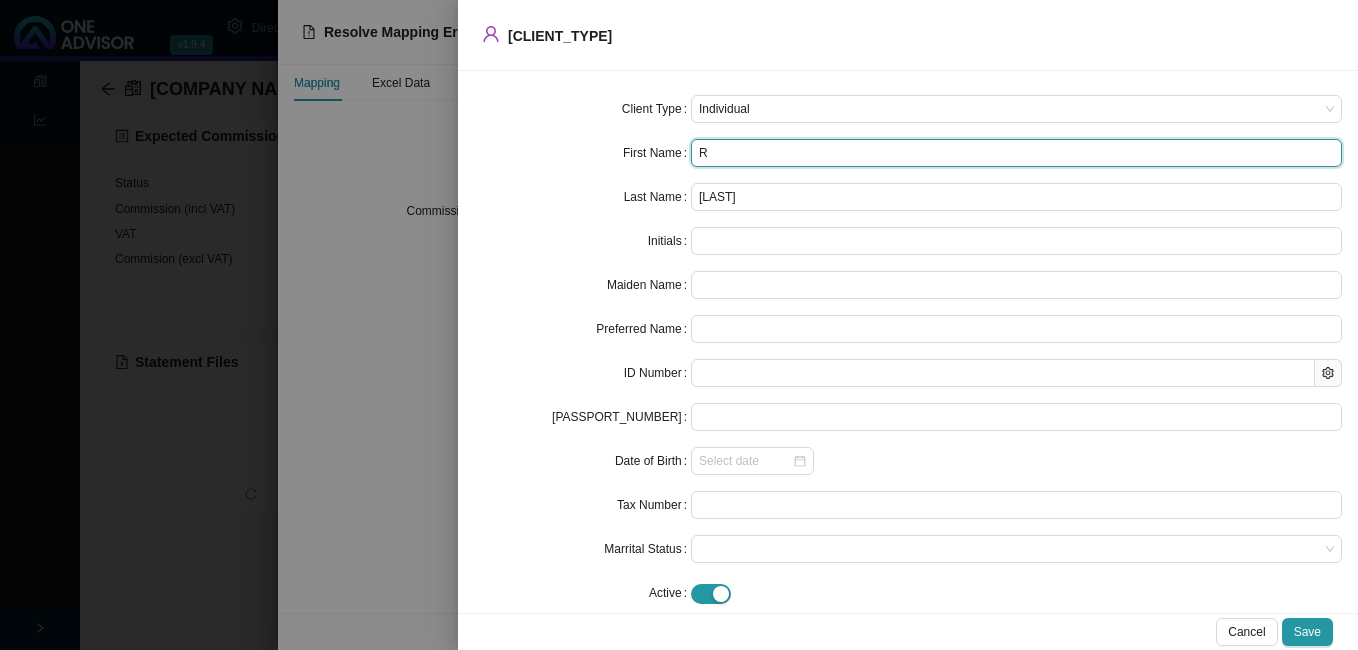 type on "R" 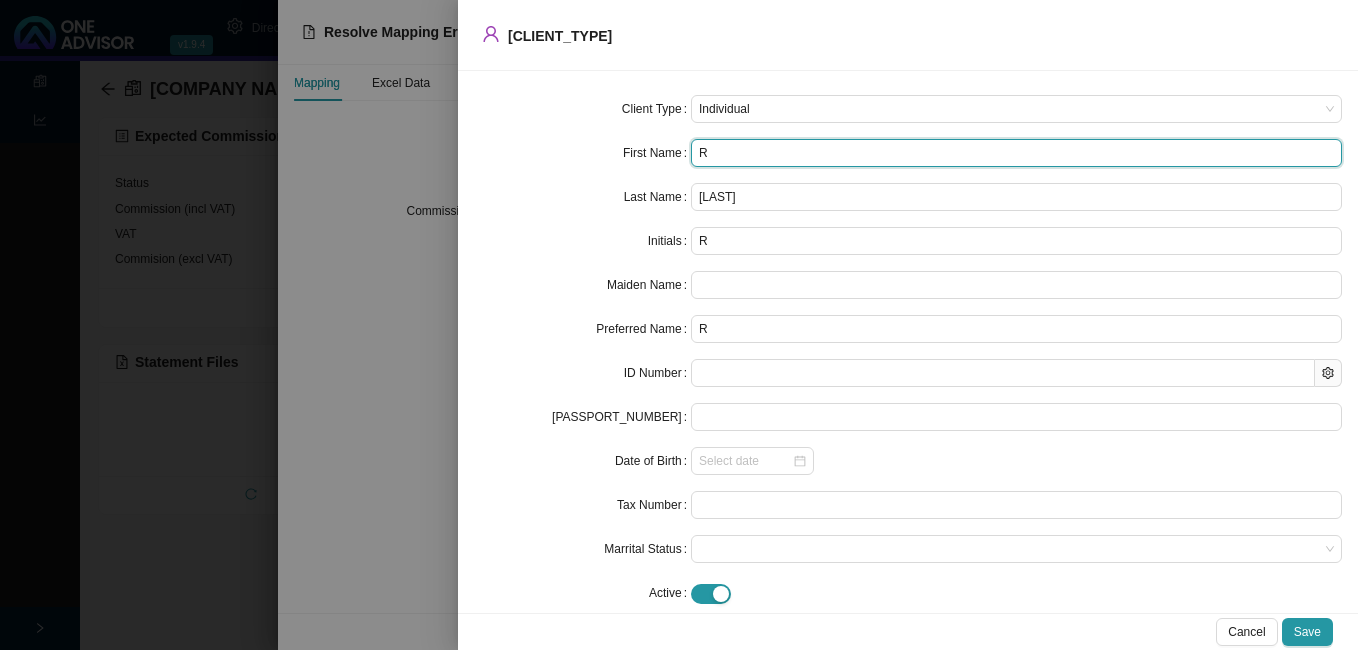 type on "[FIRST]" 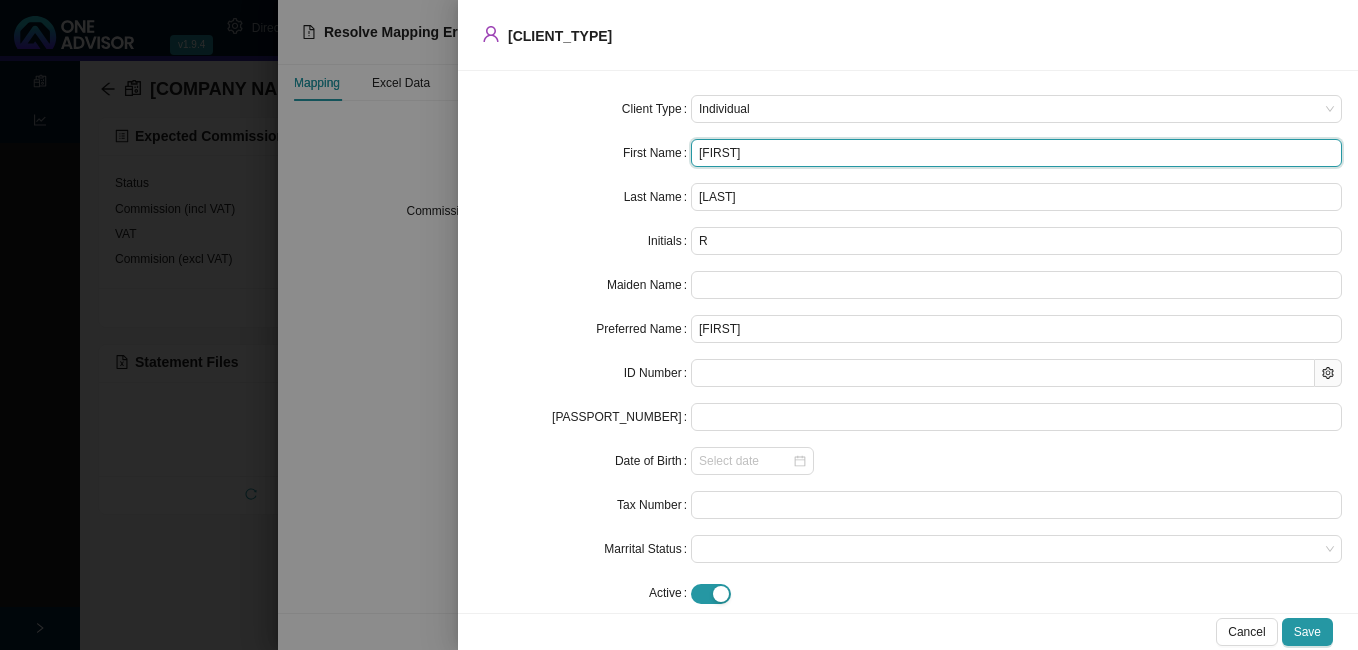type on "Ran" 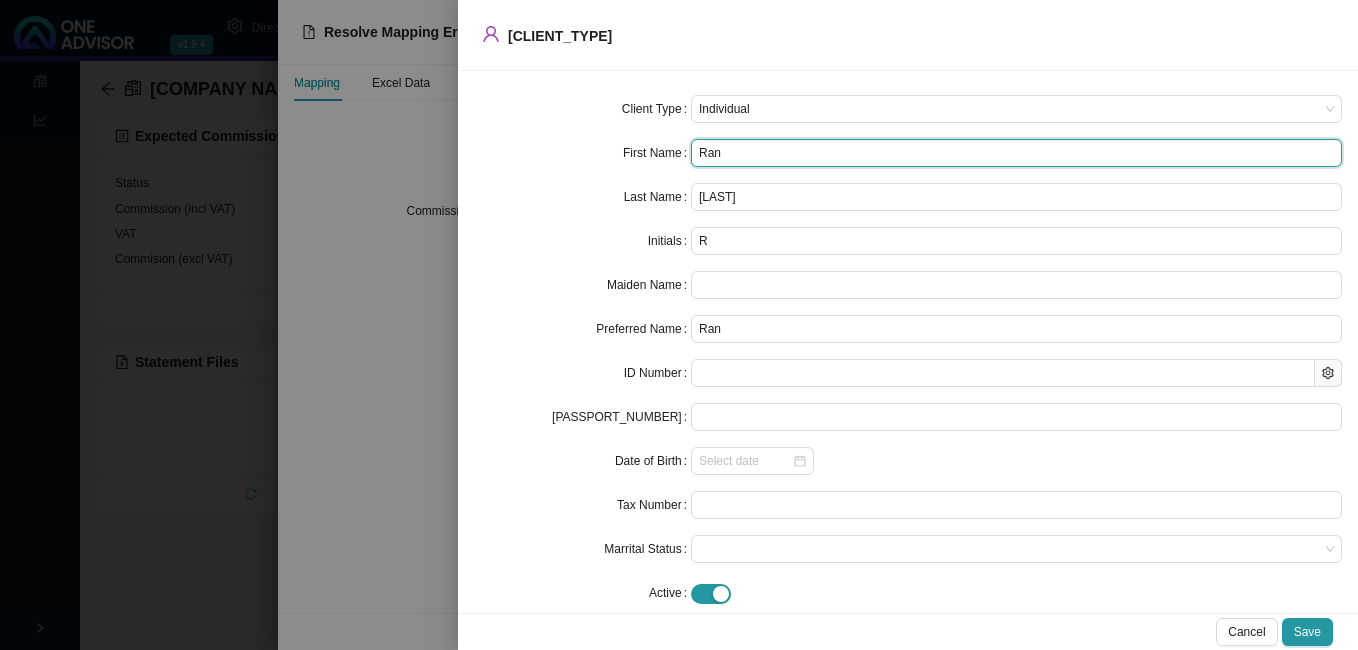 type on "[LAST]" 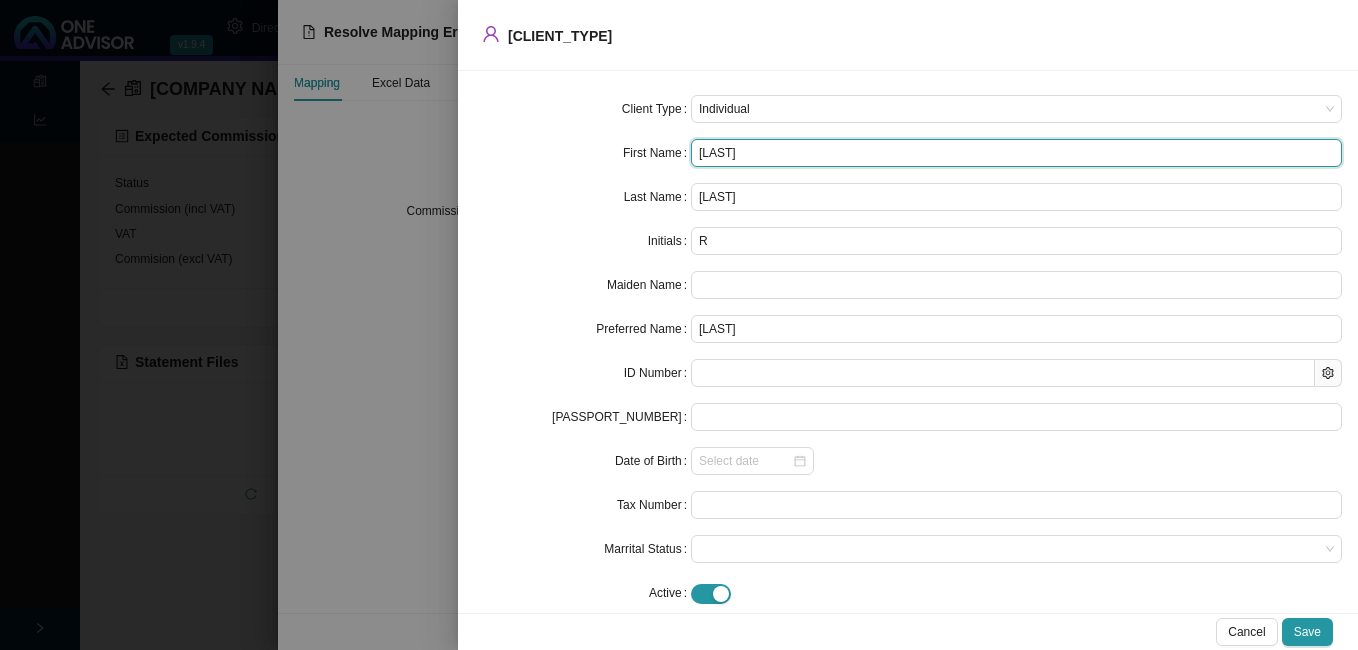 type on "Range" 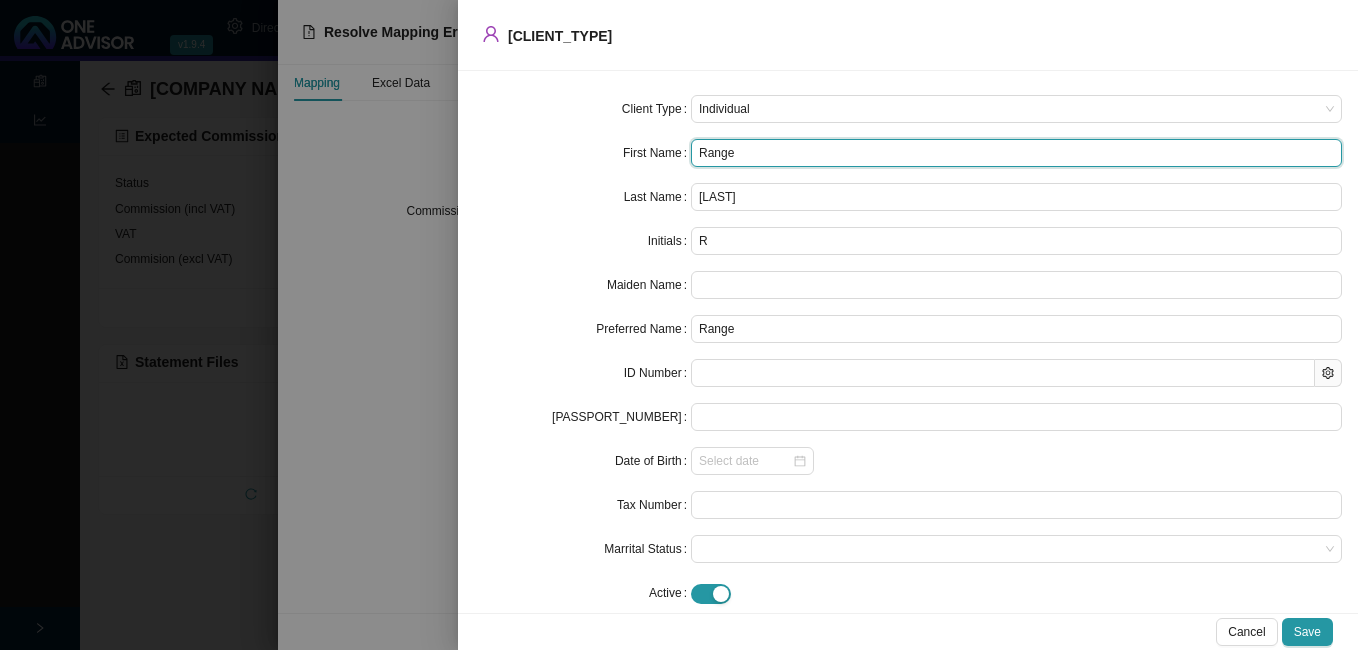 type on "[LAST]" 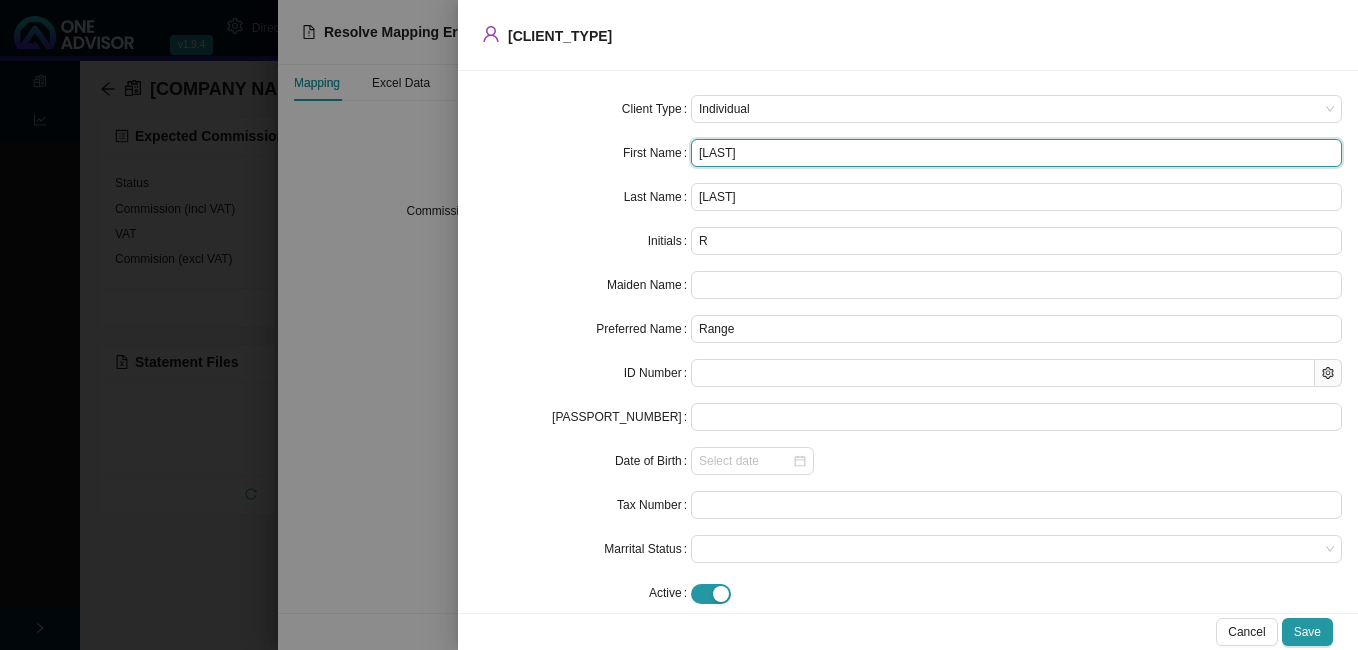 type on "[LAST]" 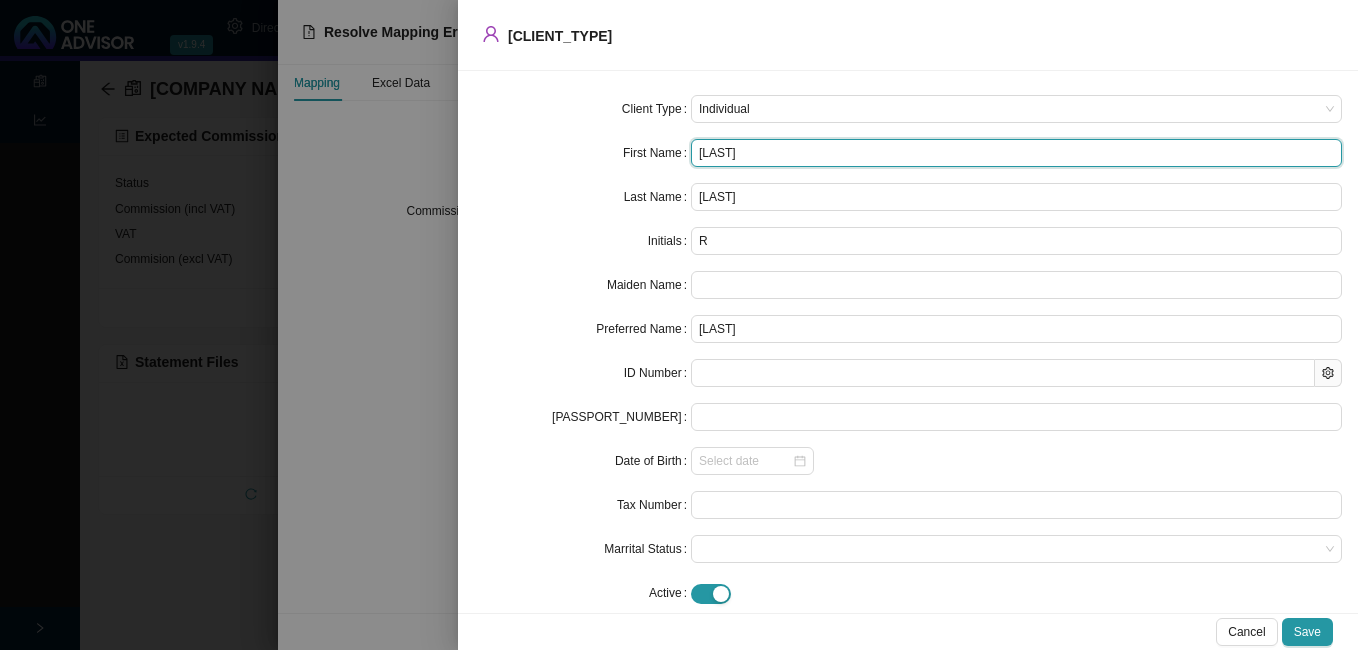 type on "[LAST]" 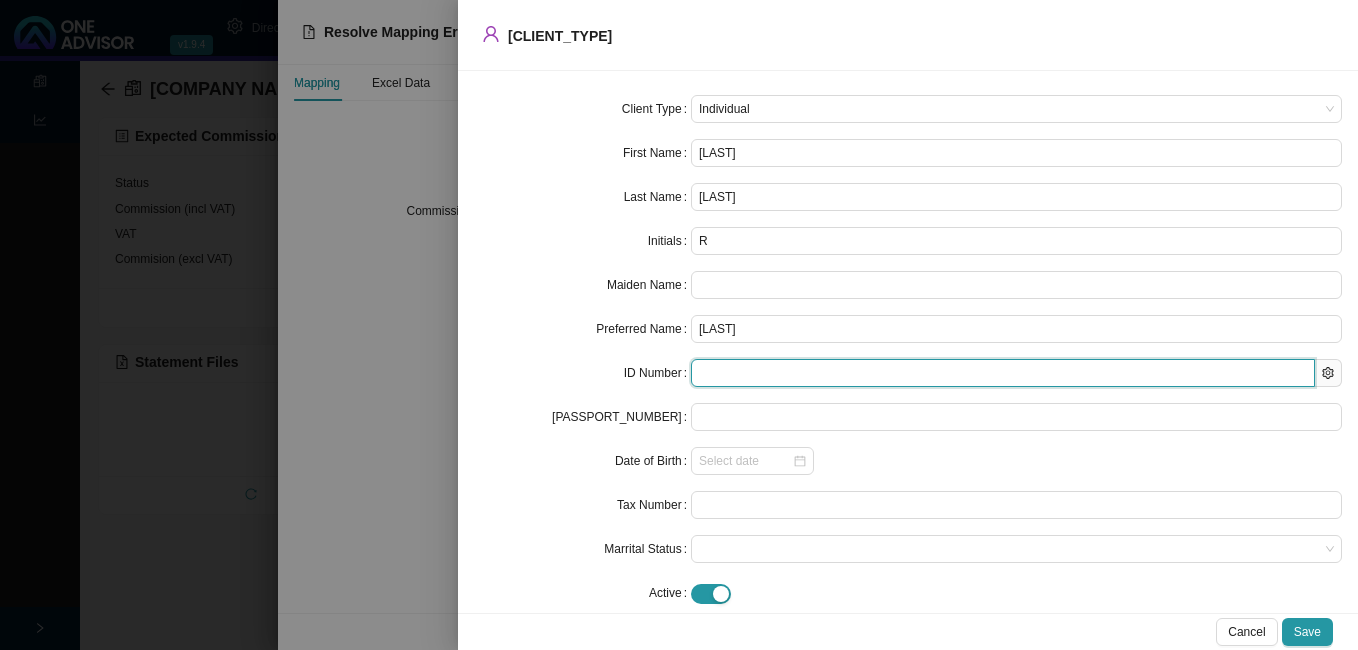 paste on "[ID_NUMBER]" 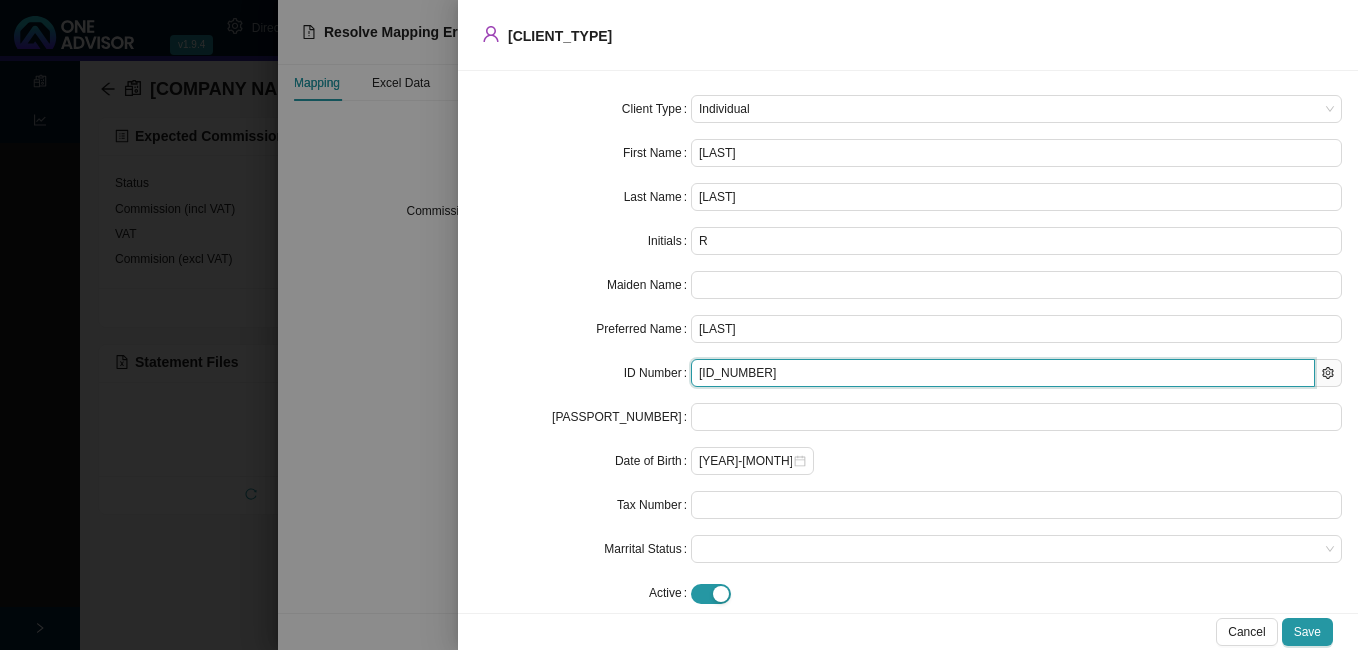 type on "[YEAR]-[MONTH]-[DAY]" 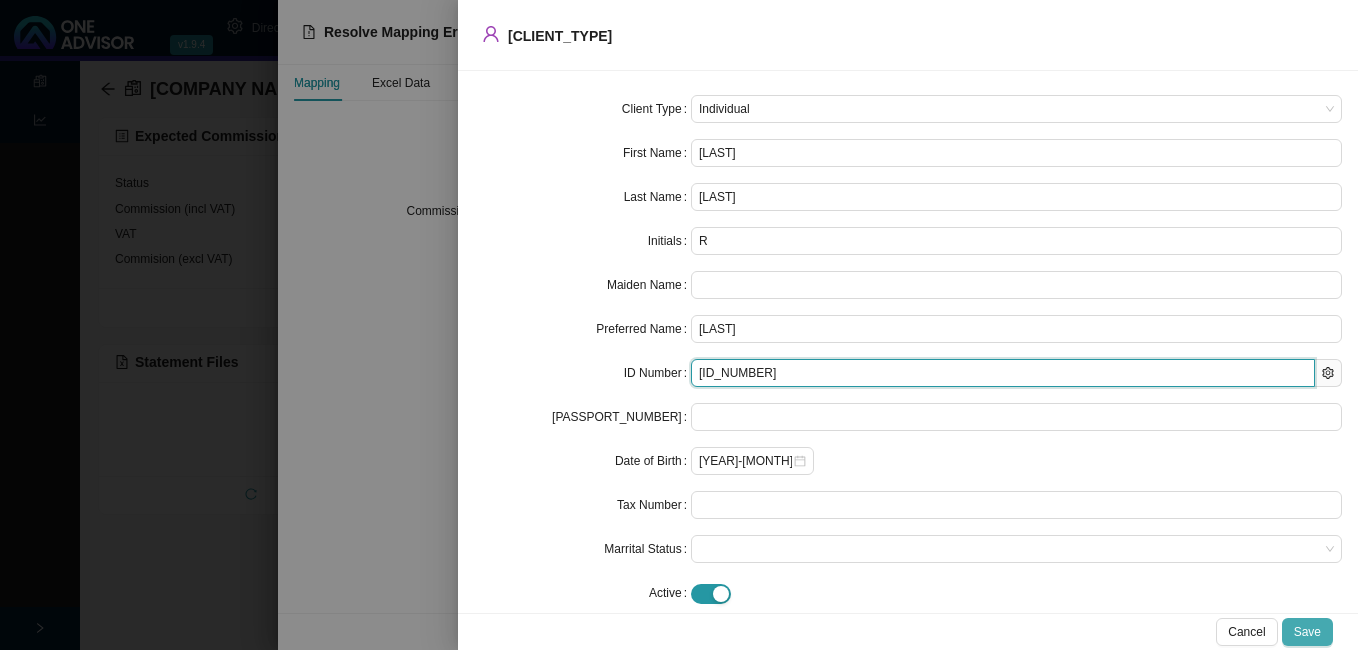 type on "[ID_NUMBER]" 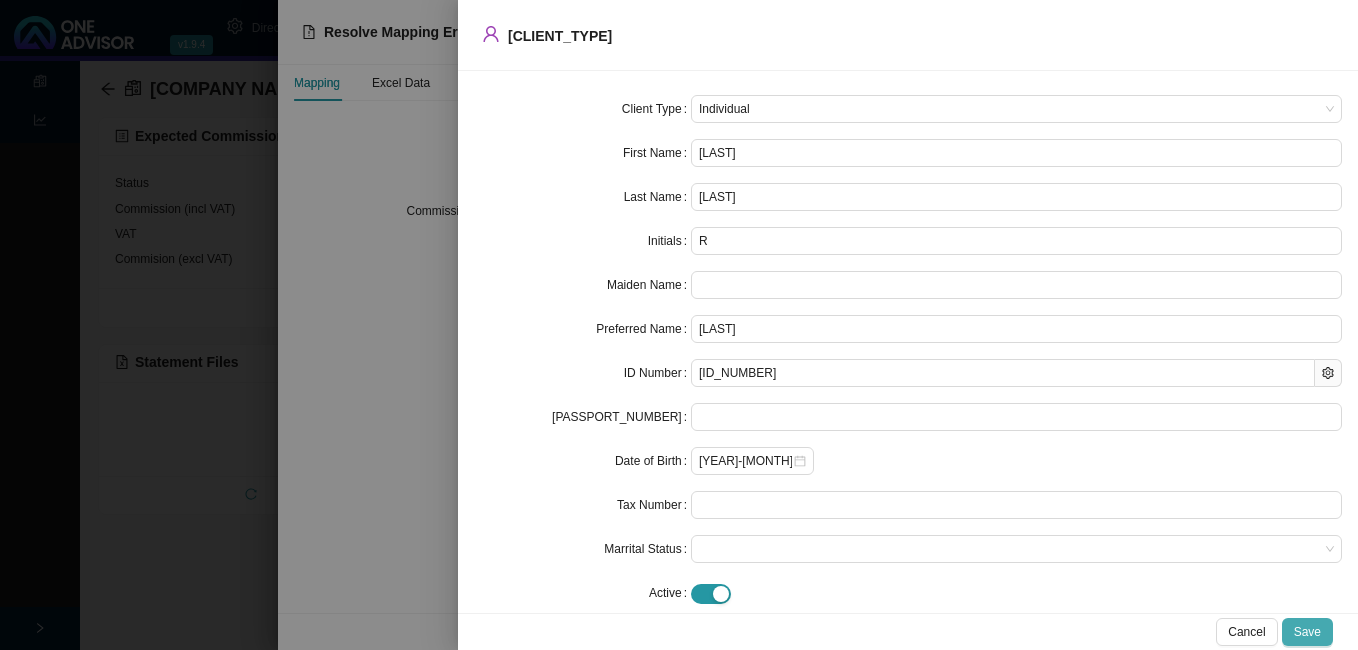 click on "Save" at bounding box center (1307, 632) 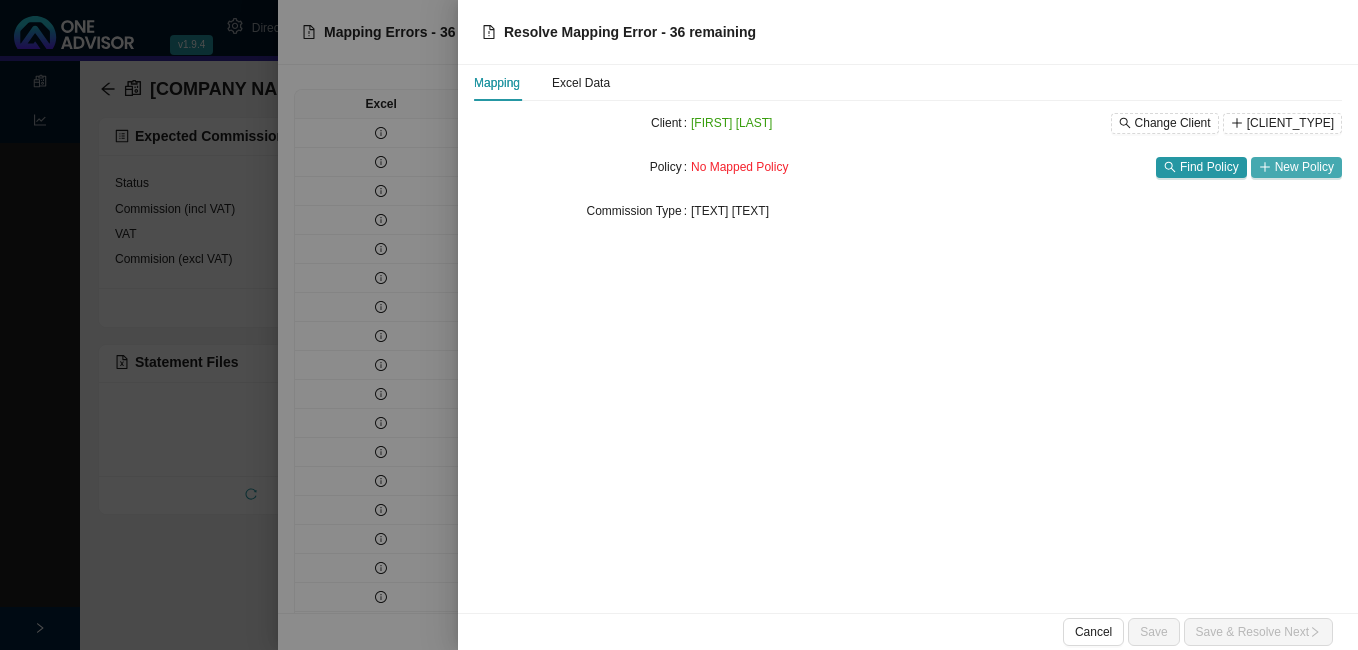 click on "New Policy" at bounding box center (1296, 167) 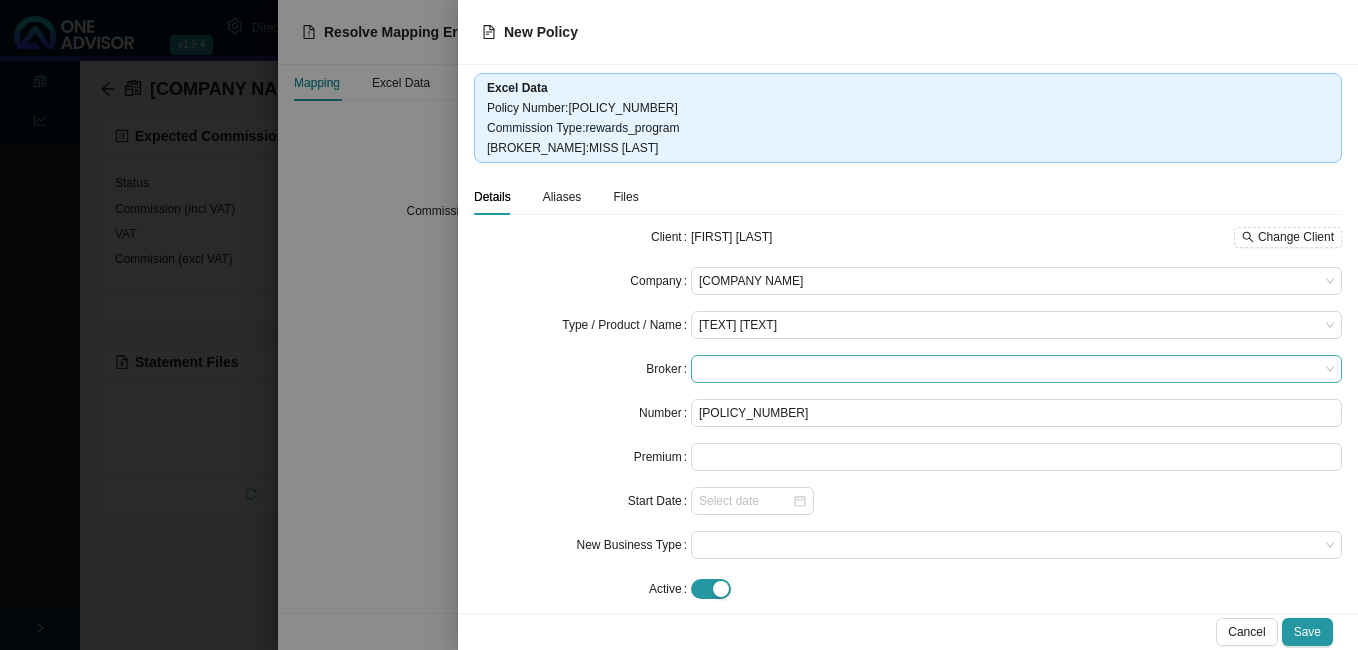 click at bounding box center (1016, 369) 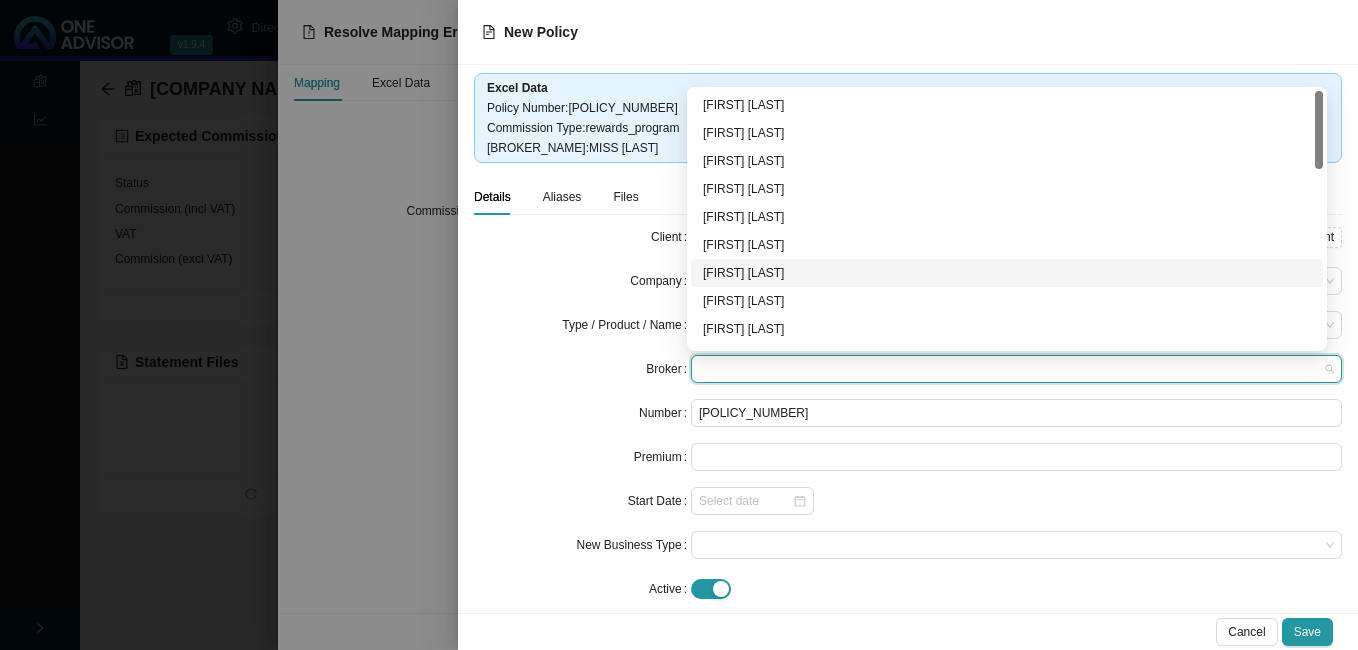 scroll, scrollTop: 100, scrollLeft: 0, axis: vertical 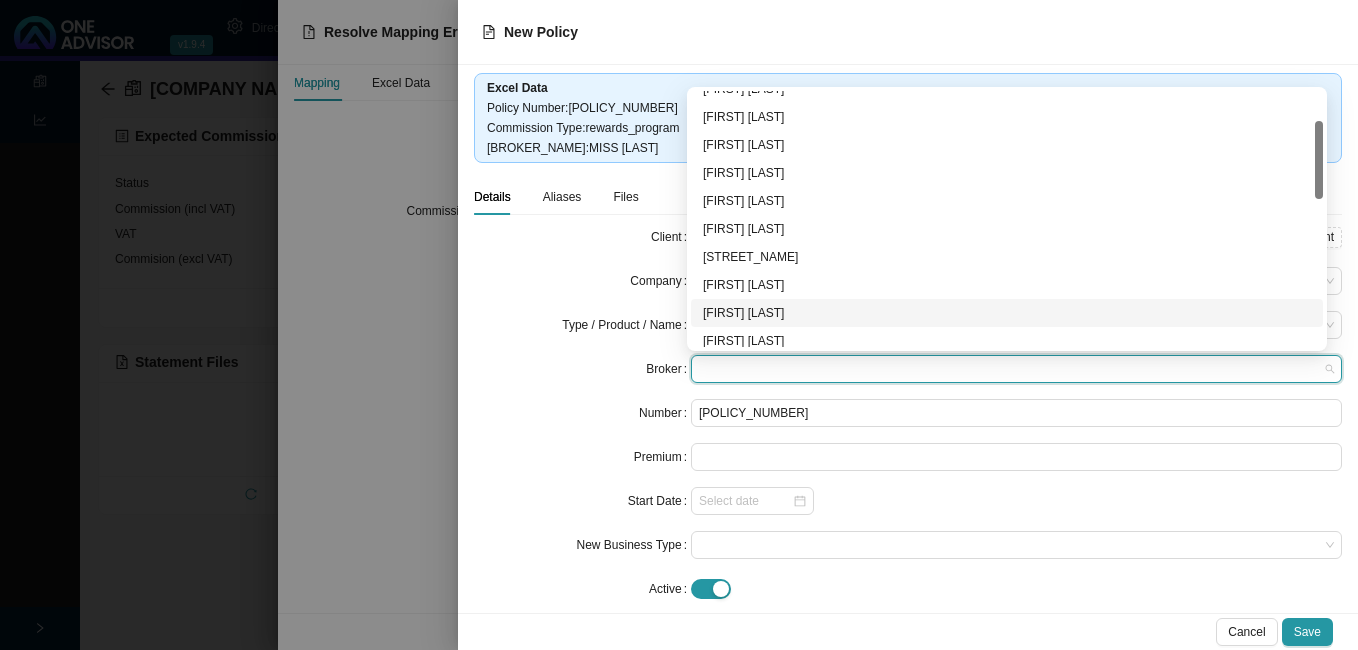 click on "[FIRST] [LAST]" at bounding box center (1007, 313) 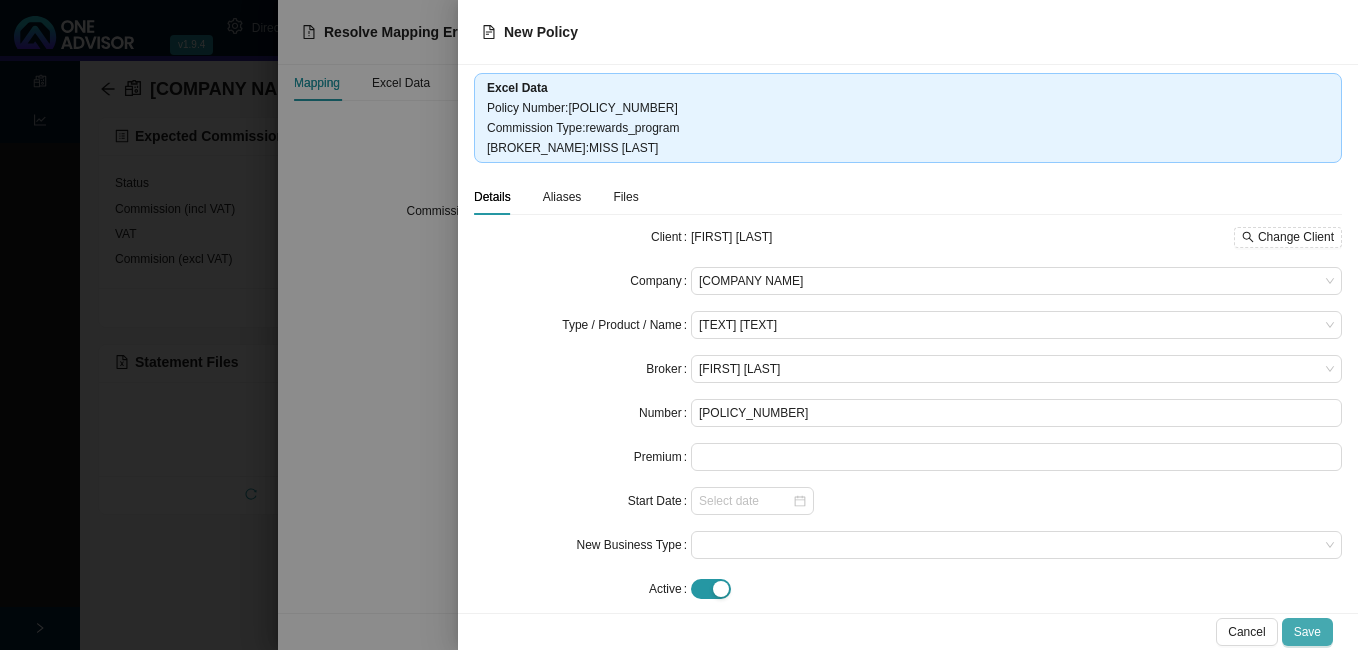 click on "Save" at bounding box center (1307, 632) 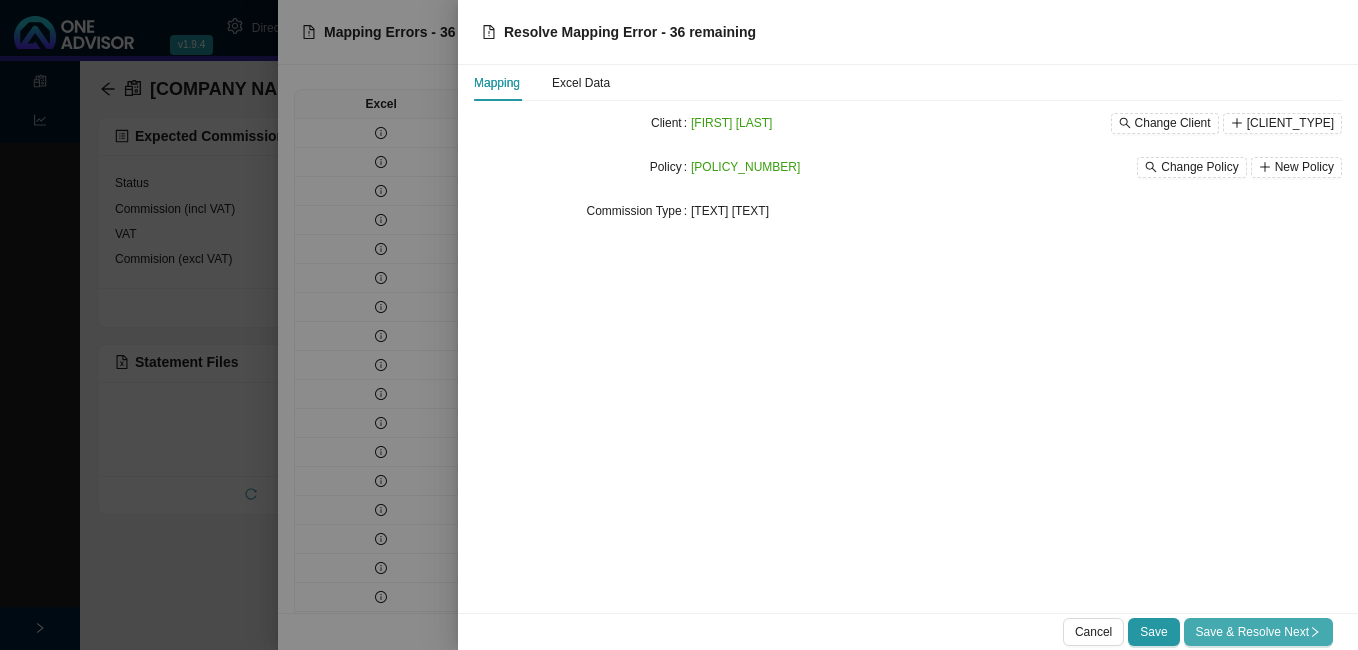 click on "Save & Resolve Next" at bounding box center [1258, 632] 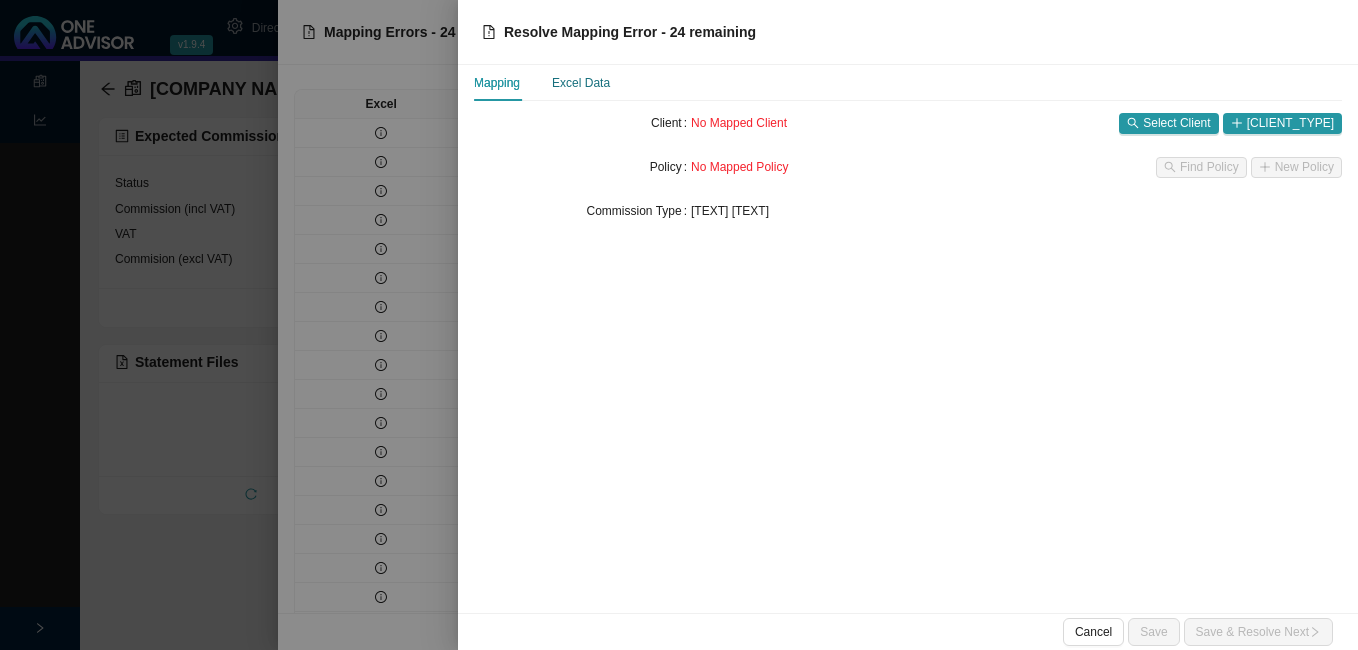 click on "Excel Data" at bounding box center (581, 83) 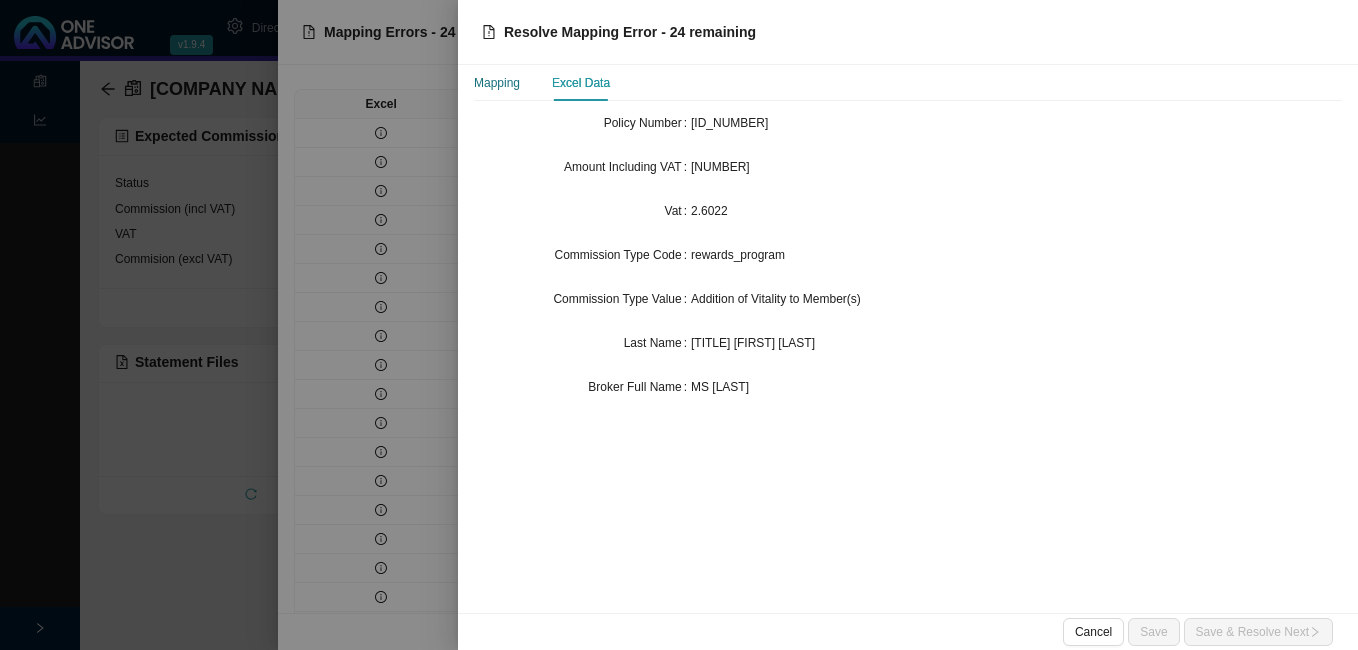 click on "Mapping" at bounding box center (497, 83) 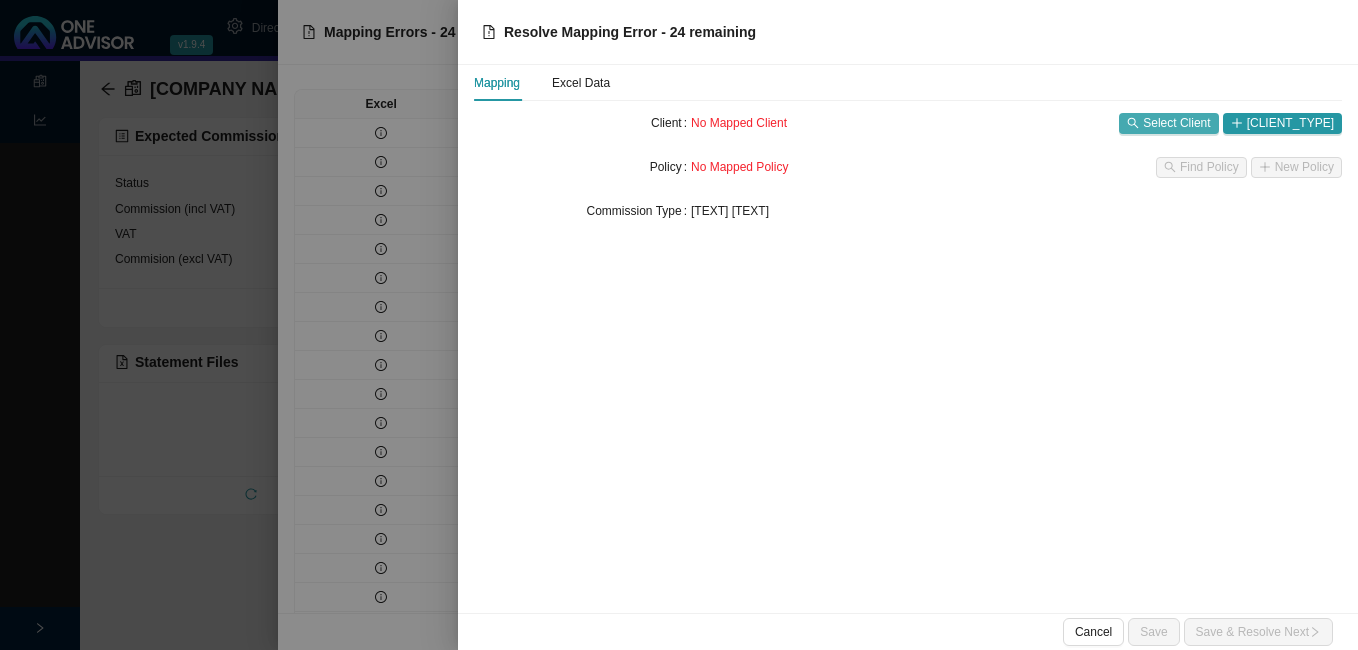click on "Select Client" at bounding box center [1176, 123] 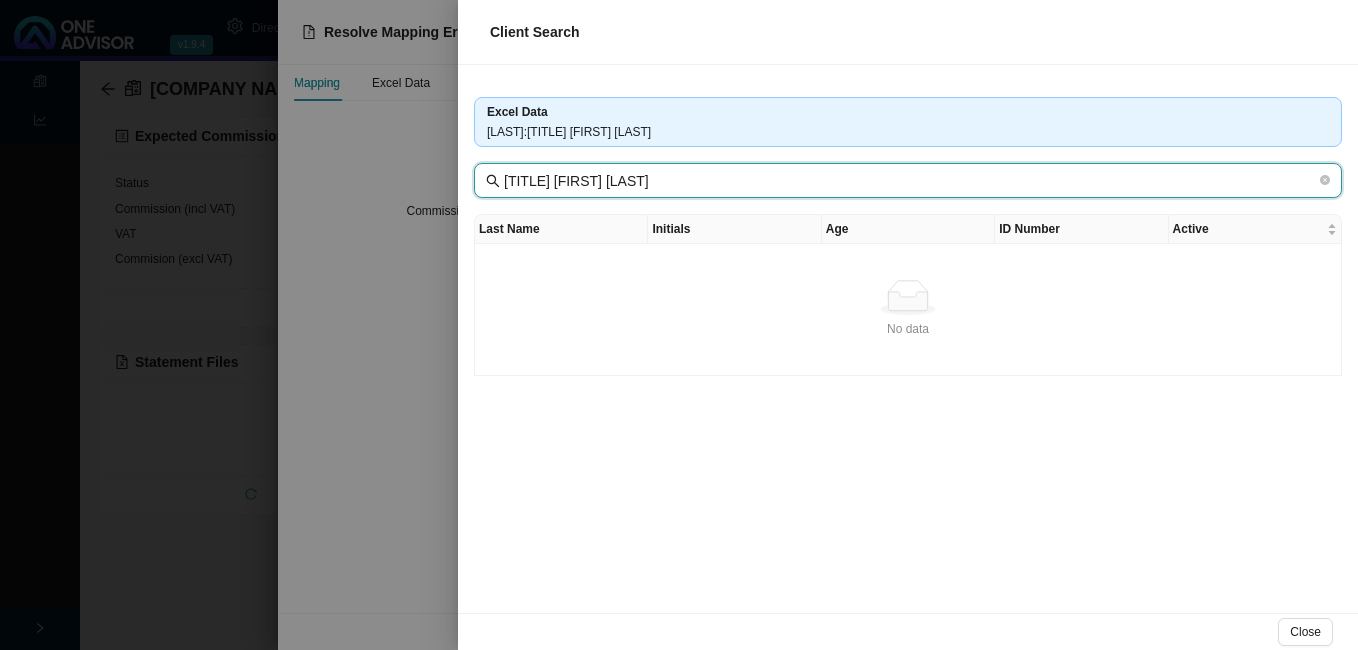 drag, startPoint x: 549, startPoint y: 180, endPoint x: 476, endPoint y: 178, distance: 73.02739 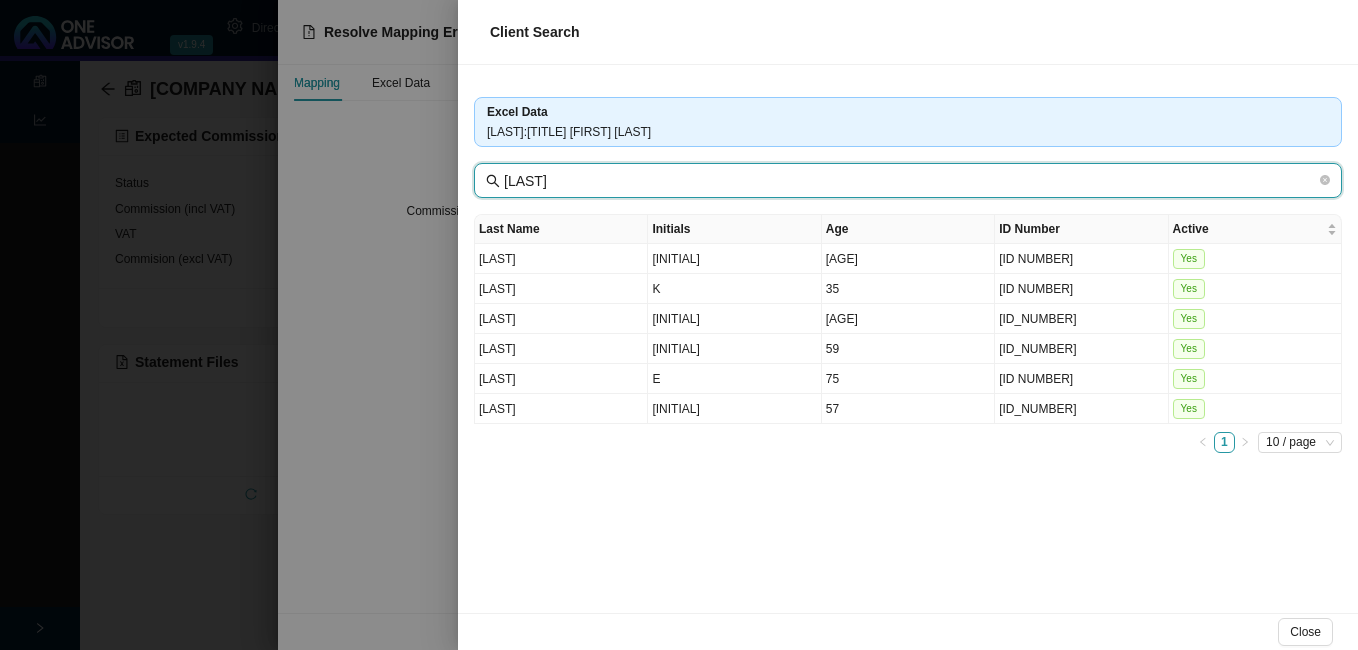 type on "[LAST]" 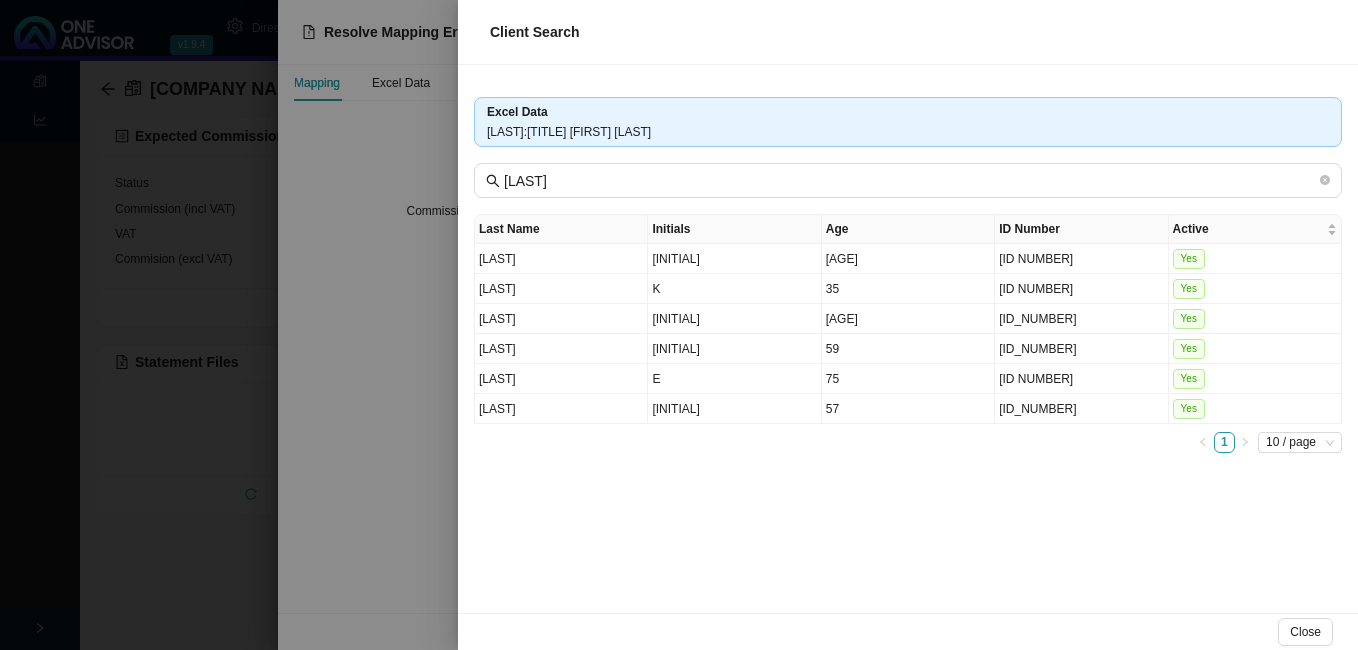 click at bounding box center [679, 325] 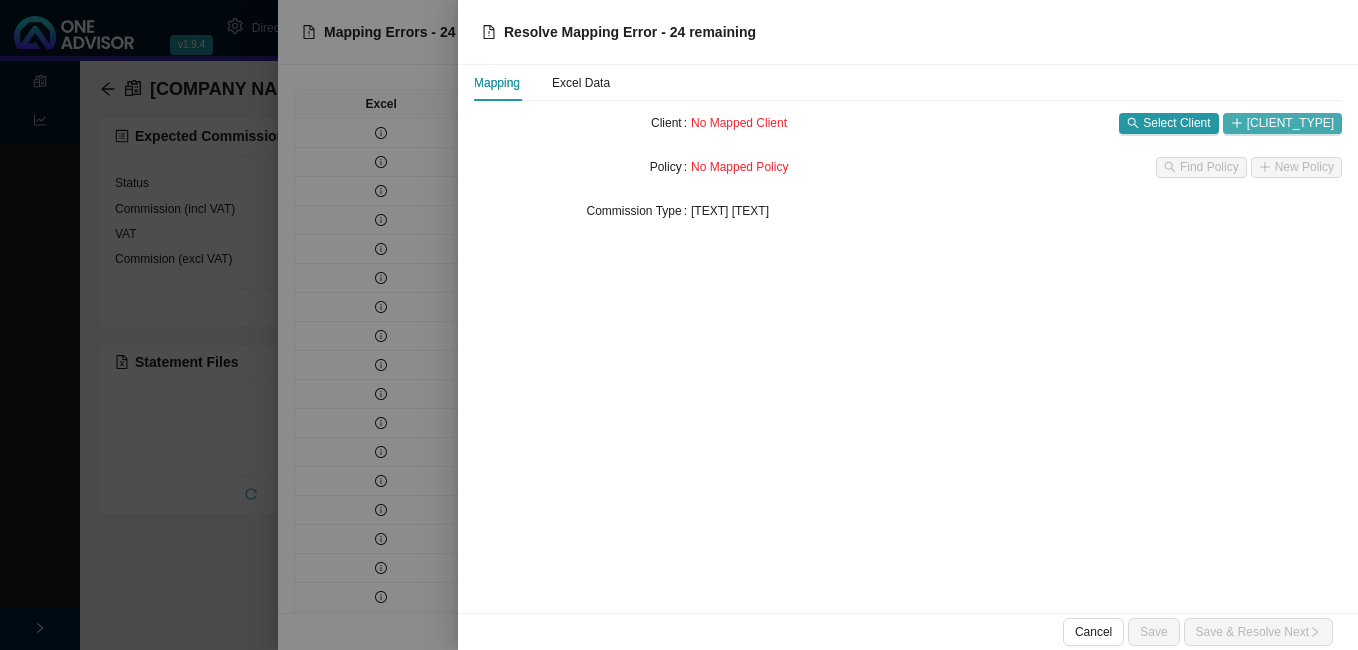 click on "[CLIENT_TYPE]" at bounding box center [1290, 123] 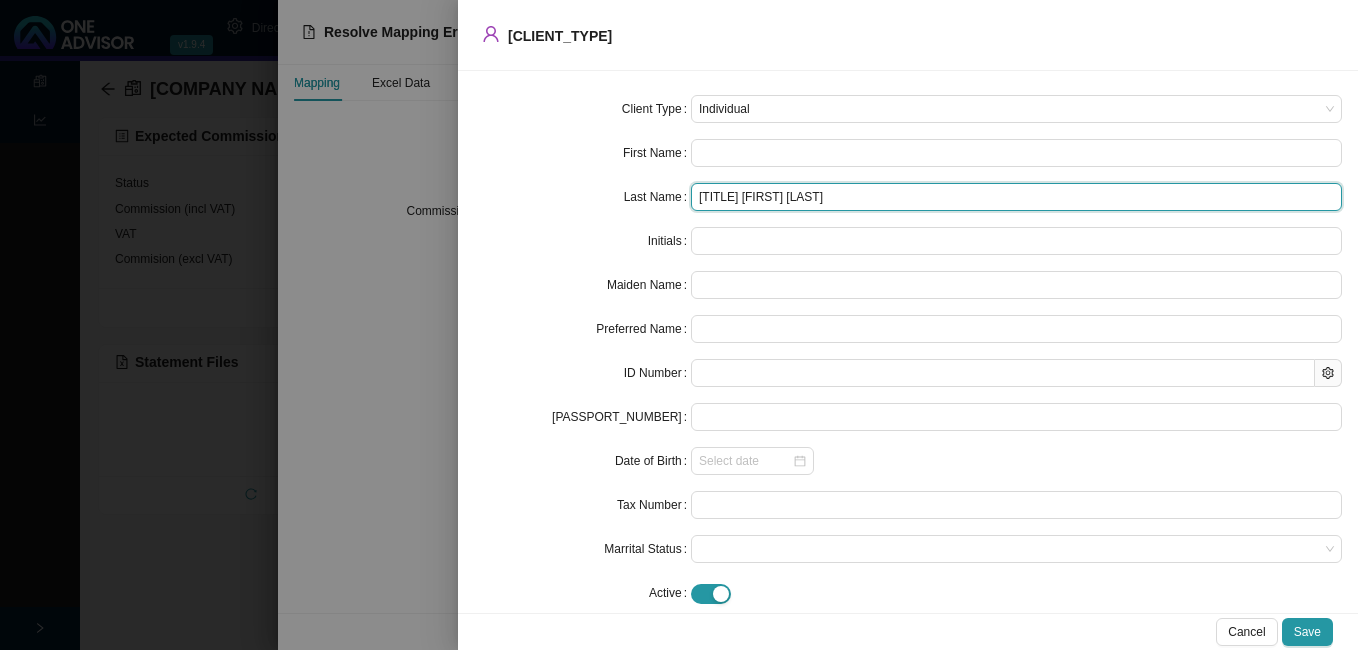 drag, startPoint x: 733, startPoint y: 199, endPoint x: 498, endPoint y: 199, distance: 235 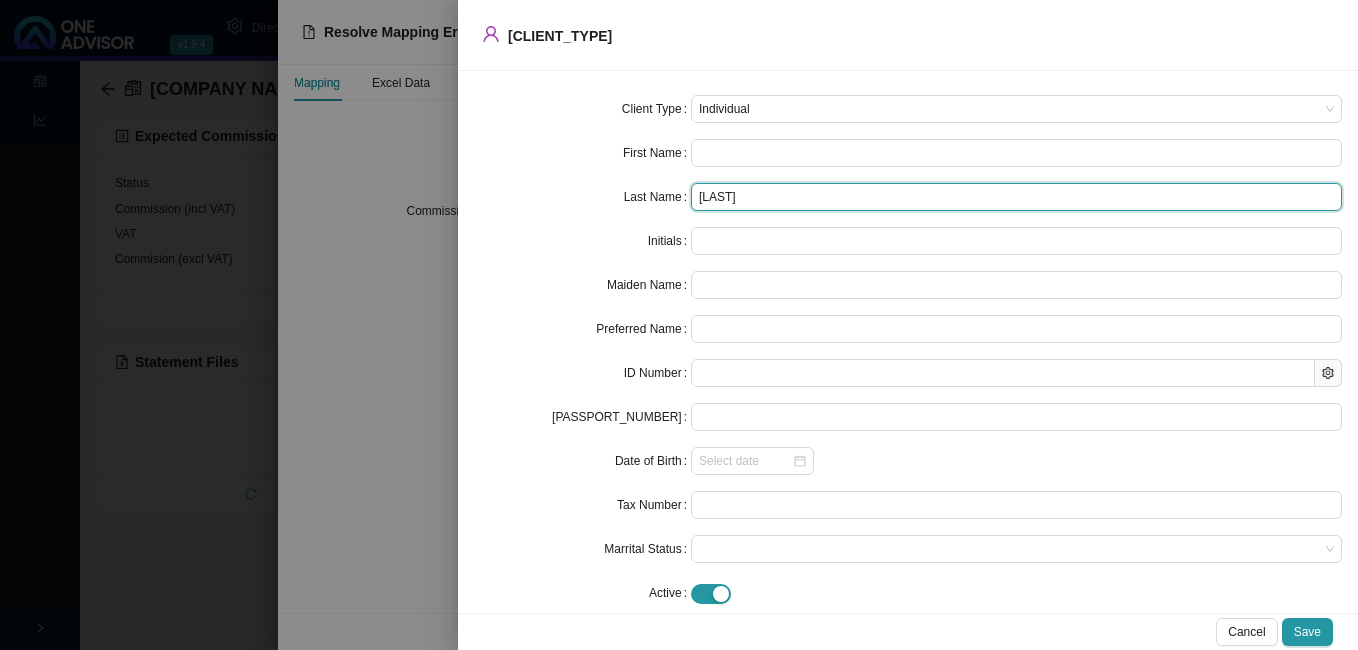 type on "[LAST]" 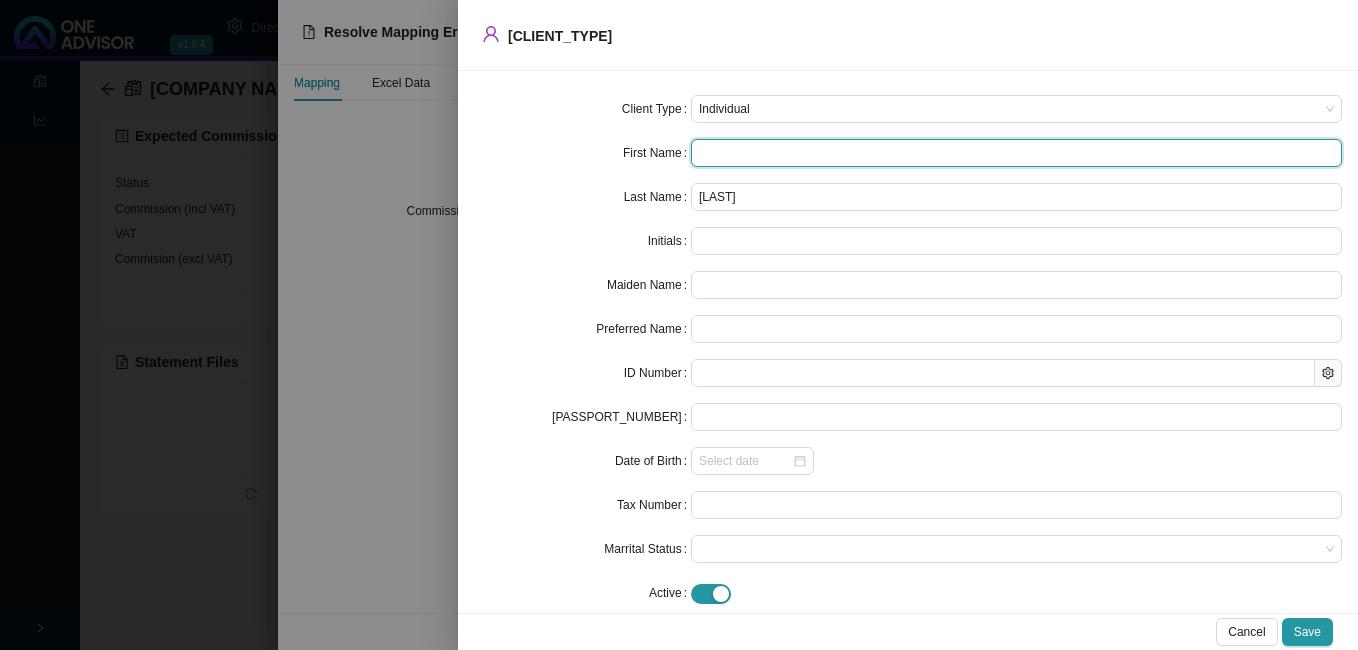 paste on "[FIRST] [LAST]" 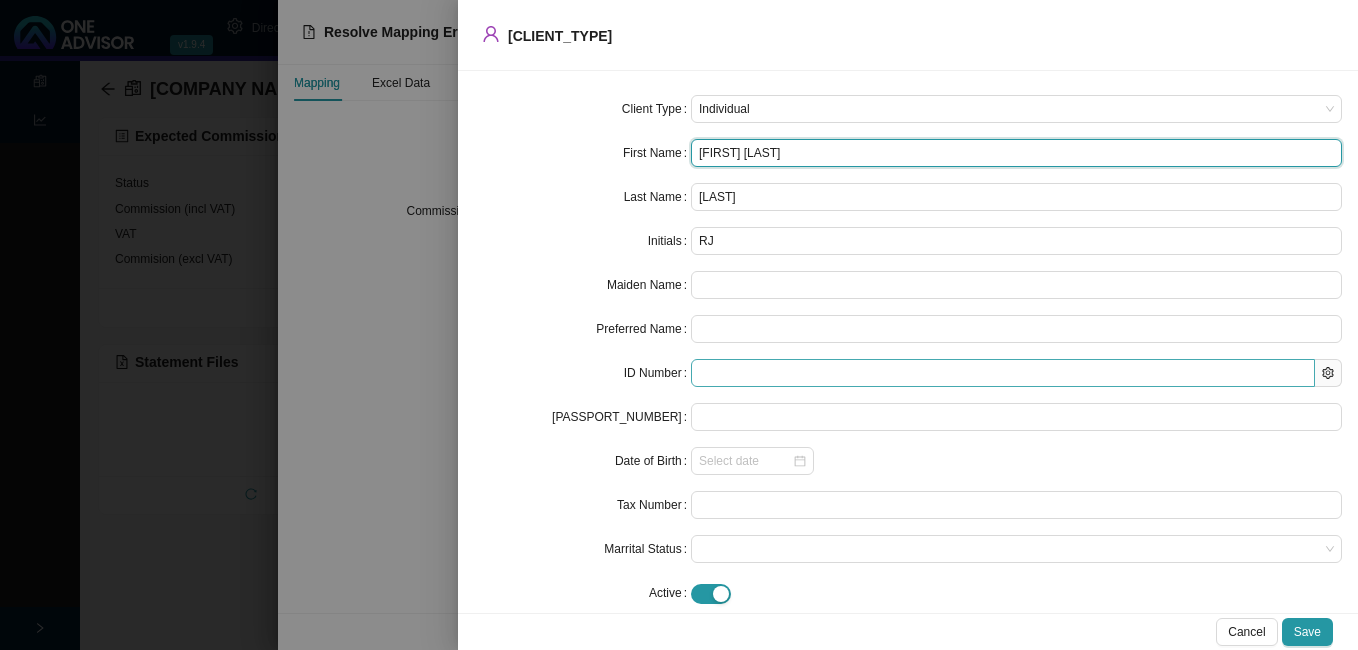 type on "[FIRST] [LAST]" 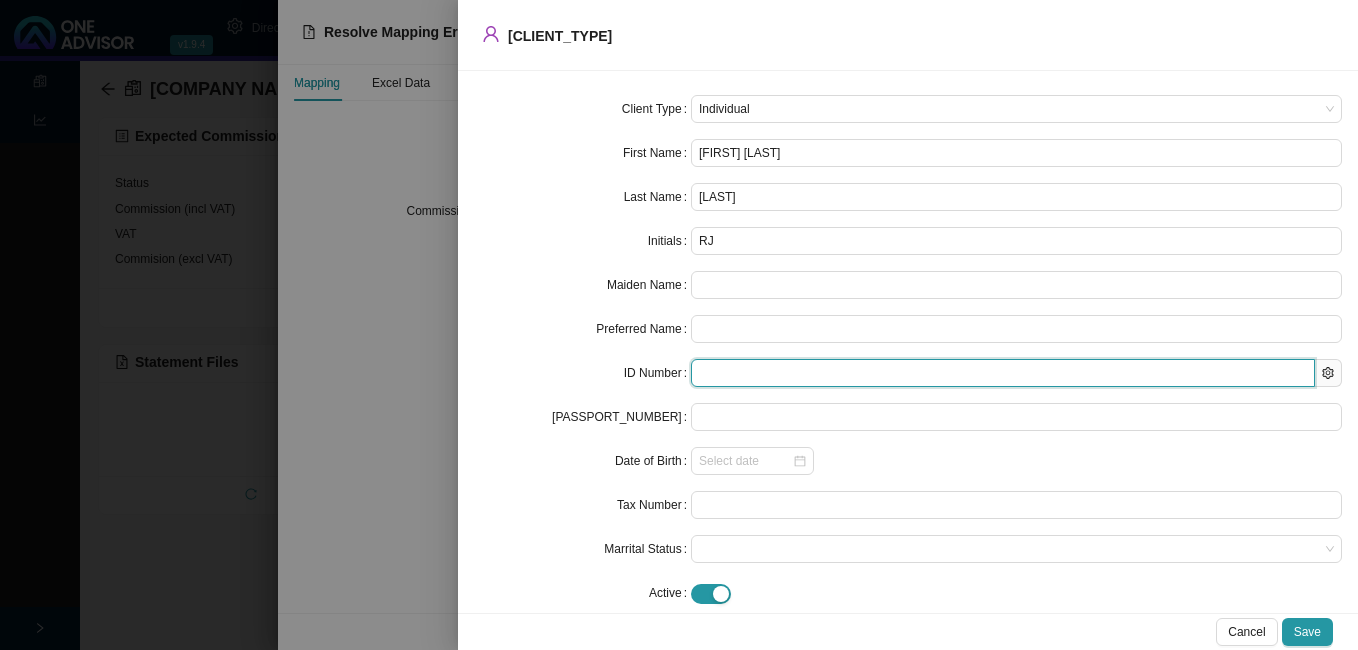 paste on "[ID NUMBER]" 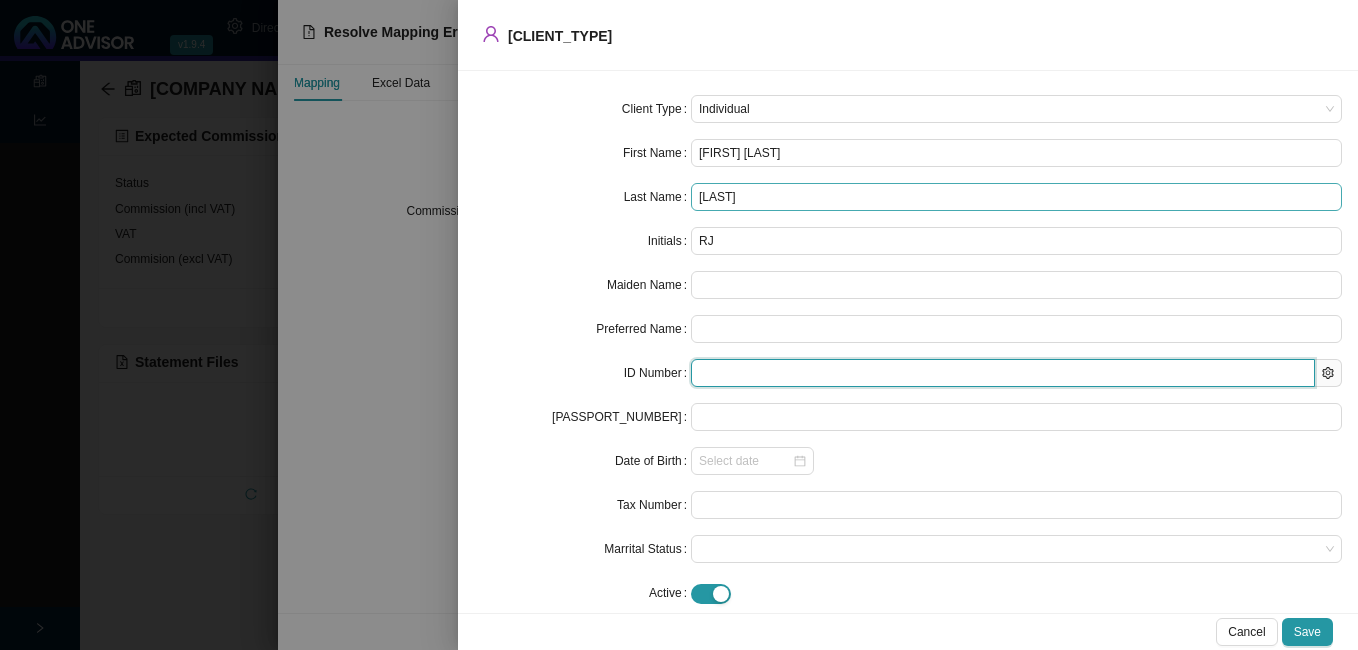 type on "[ID NUMBER]" 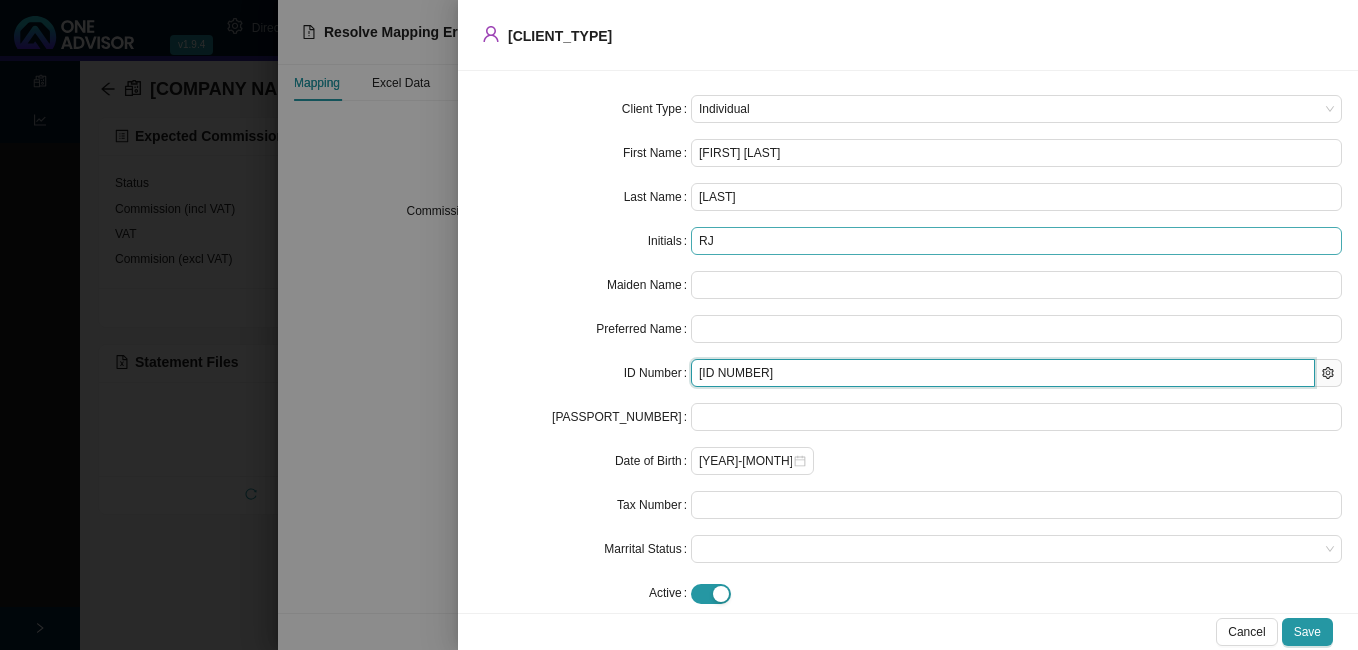 type on "[YEAR]-[MONTH]-[DAY]" 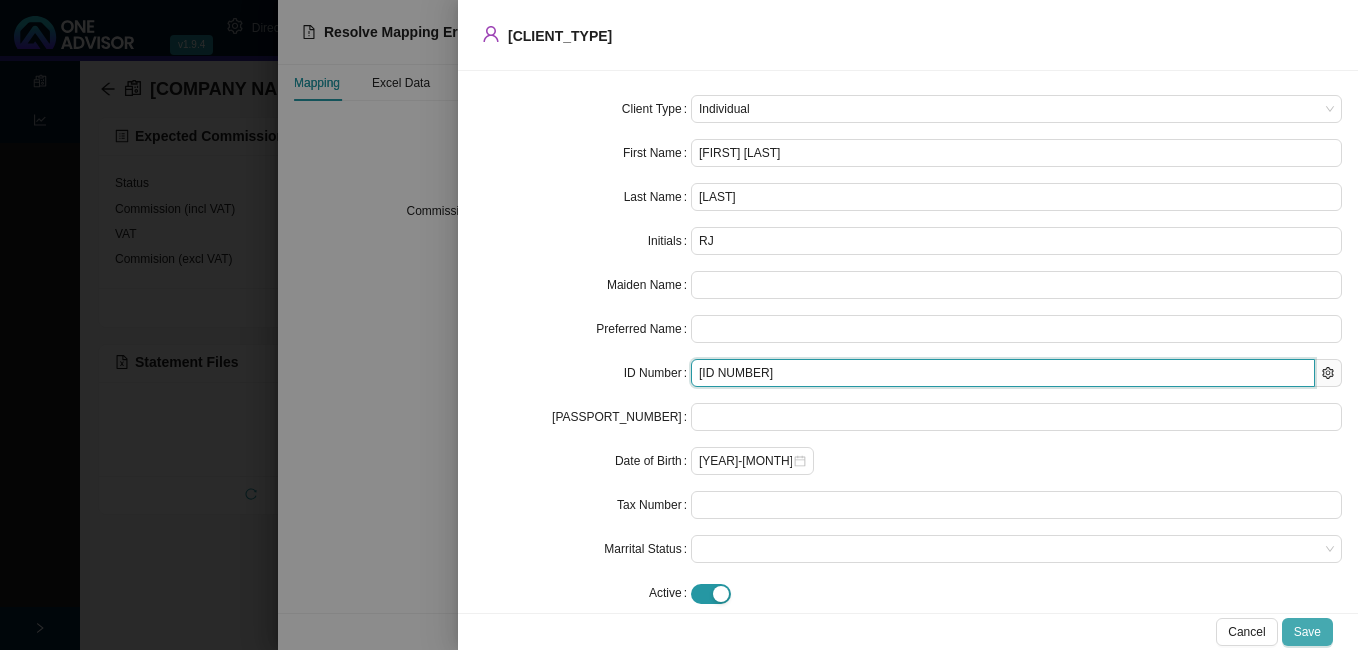 type on "[ID NUMBER]" 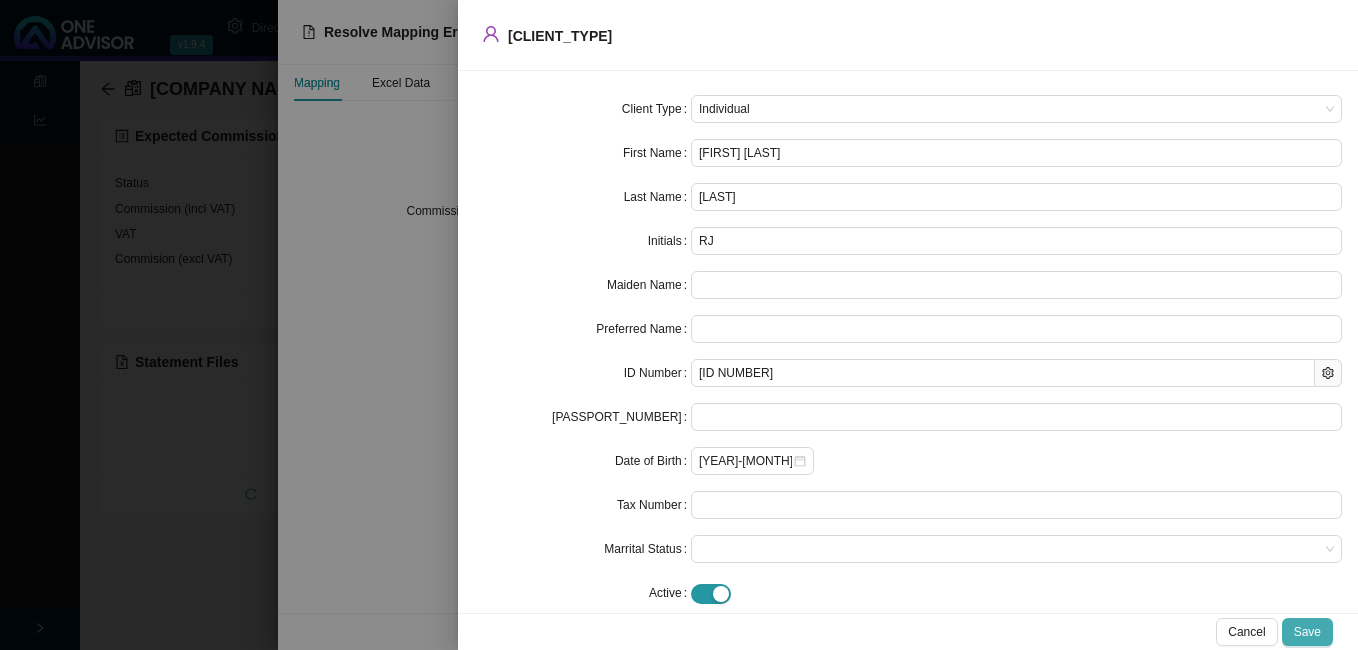 click on "Save" at bounding box center (1307, 632) 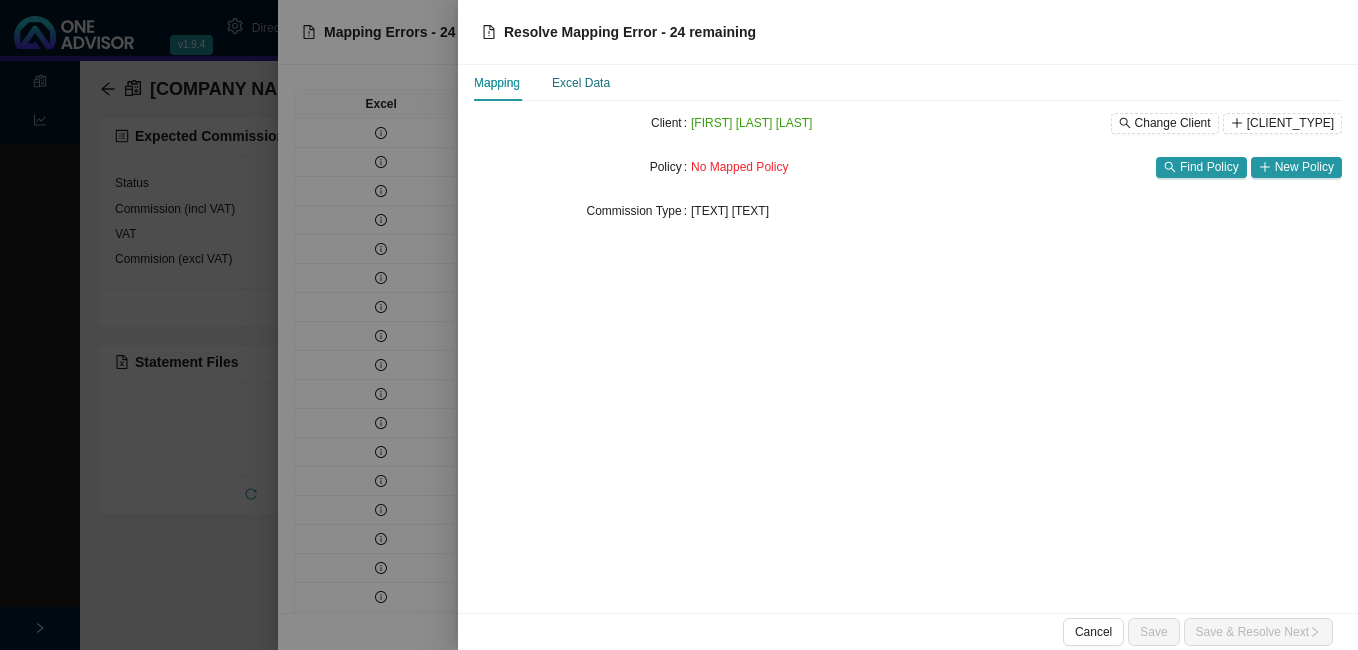 click on "Excel Data" at bounding box center (581, 83) 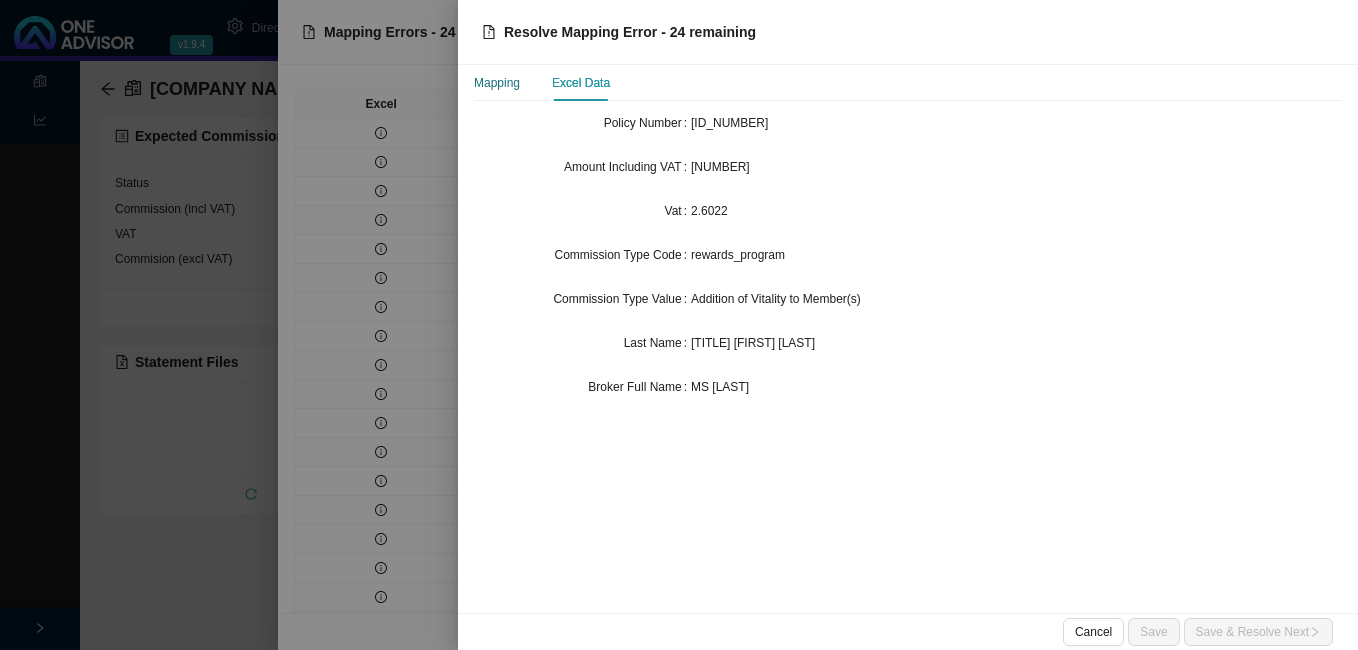 click on "Mapping" at bounding box center (497, 83) 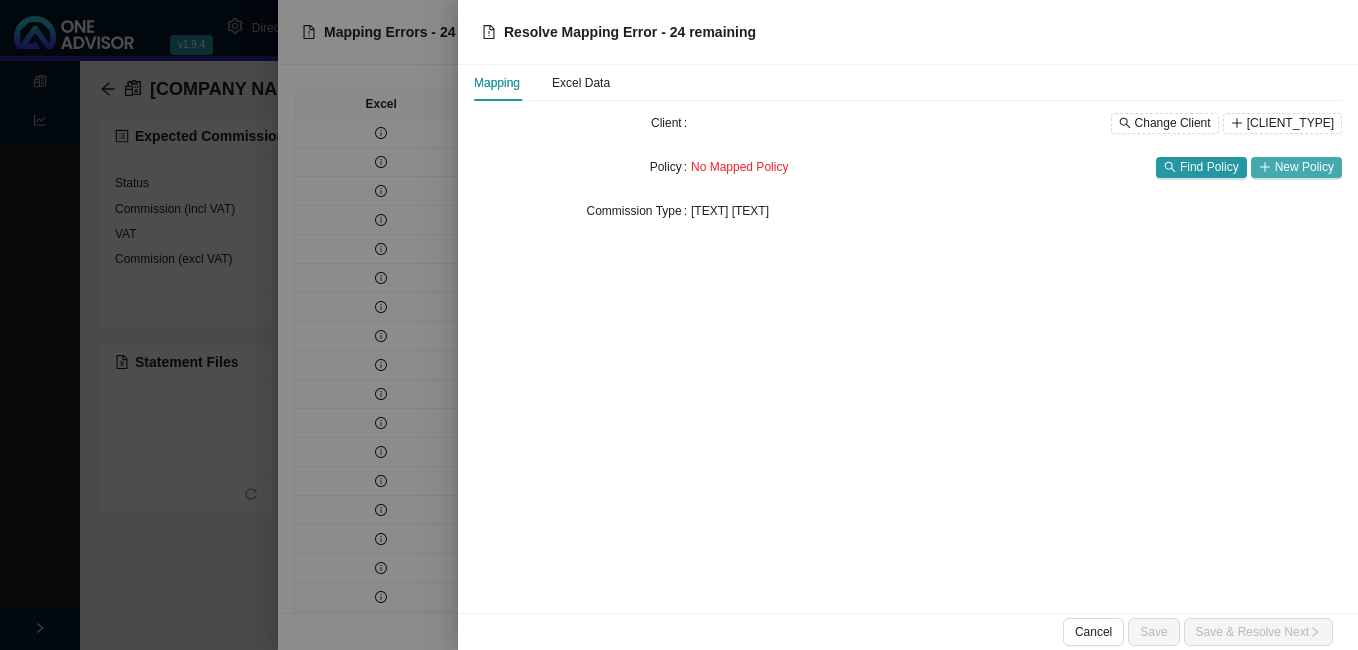 click on "New Policy" at bounding box center [1304, 167] 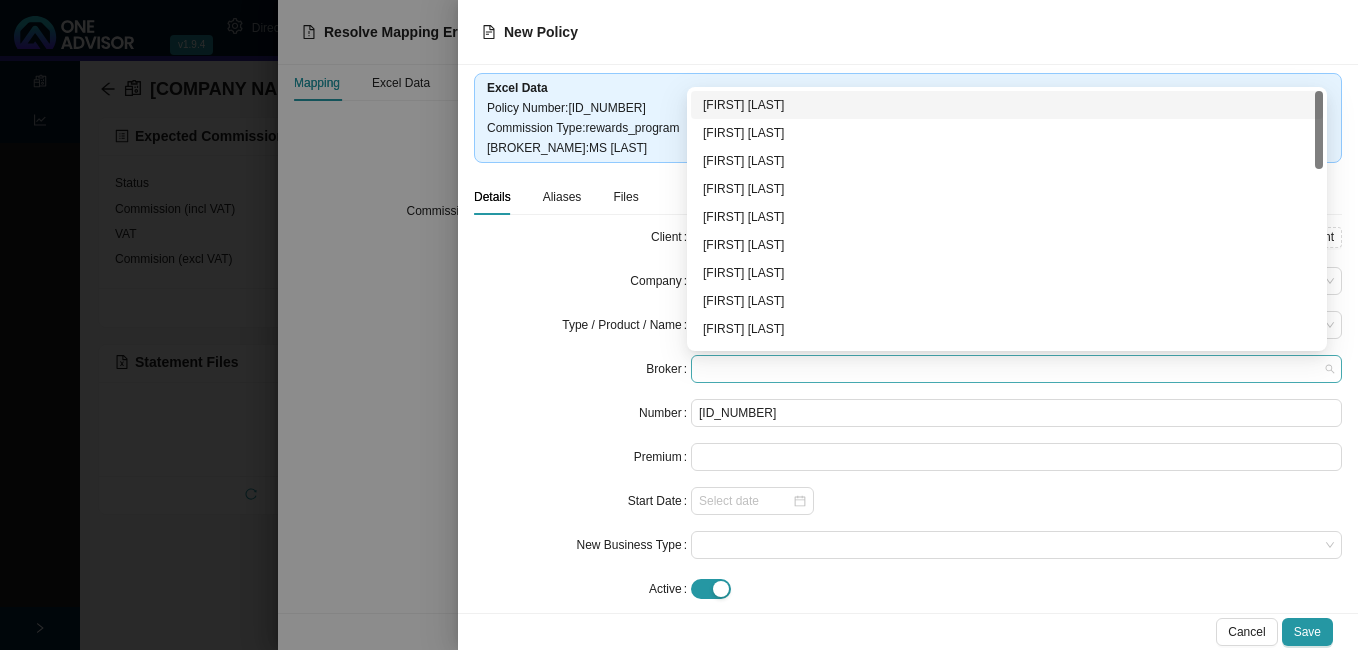 click at bounding box center (1016, 369) 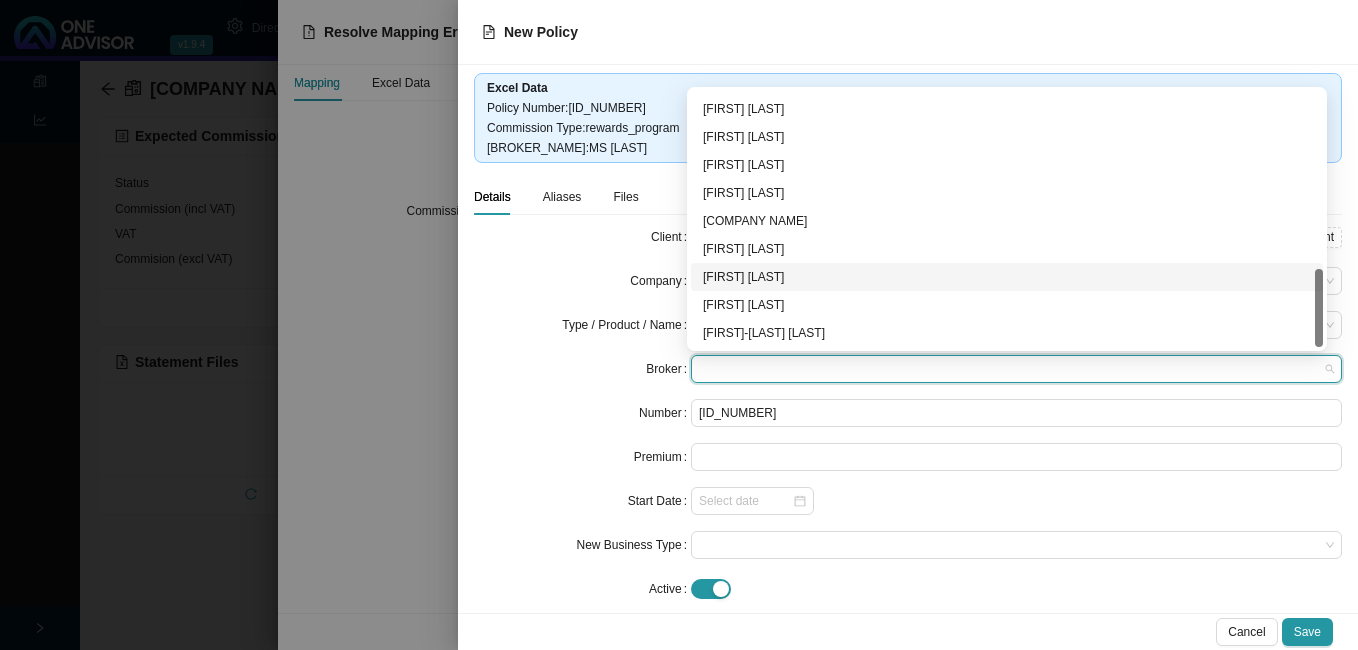 scroll, scrollTop: 484, scrollLeft: 0, axis: vertical 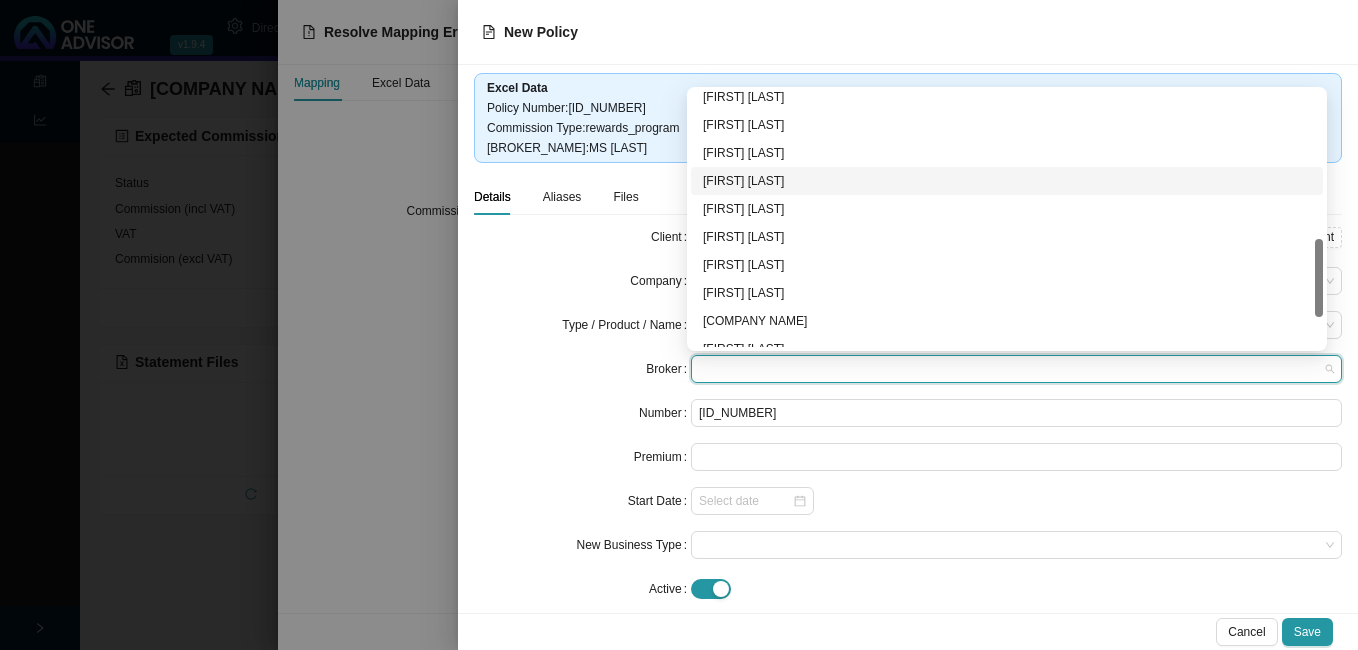 click on "[FIRST] [LAST]" at bounding box center (1007, 181) 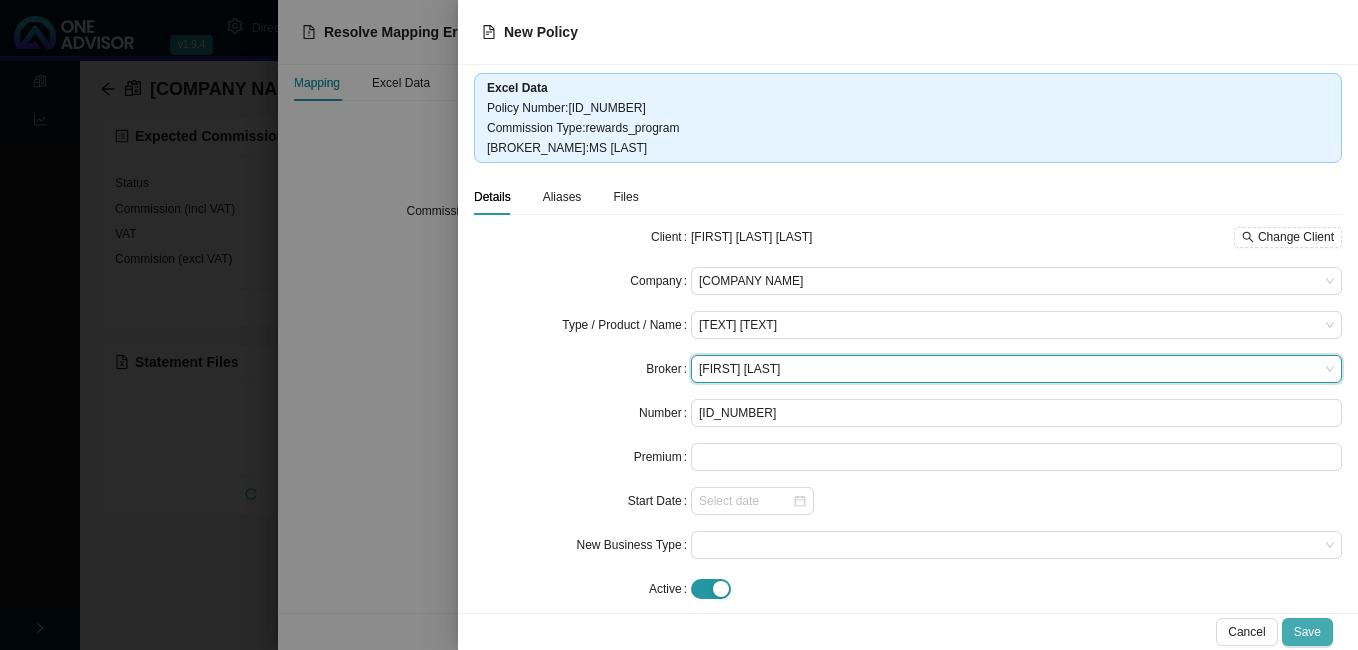 click on "Save" at bounding box center [1307, 632] 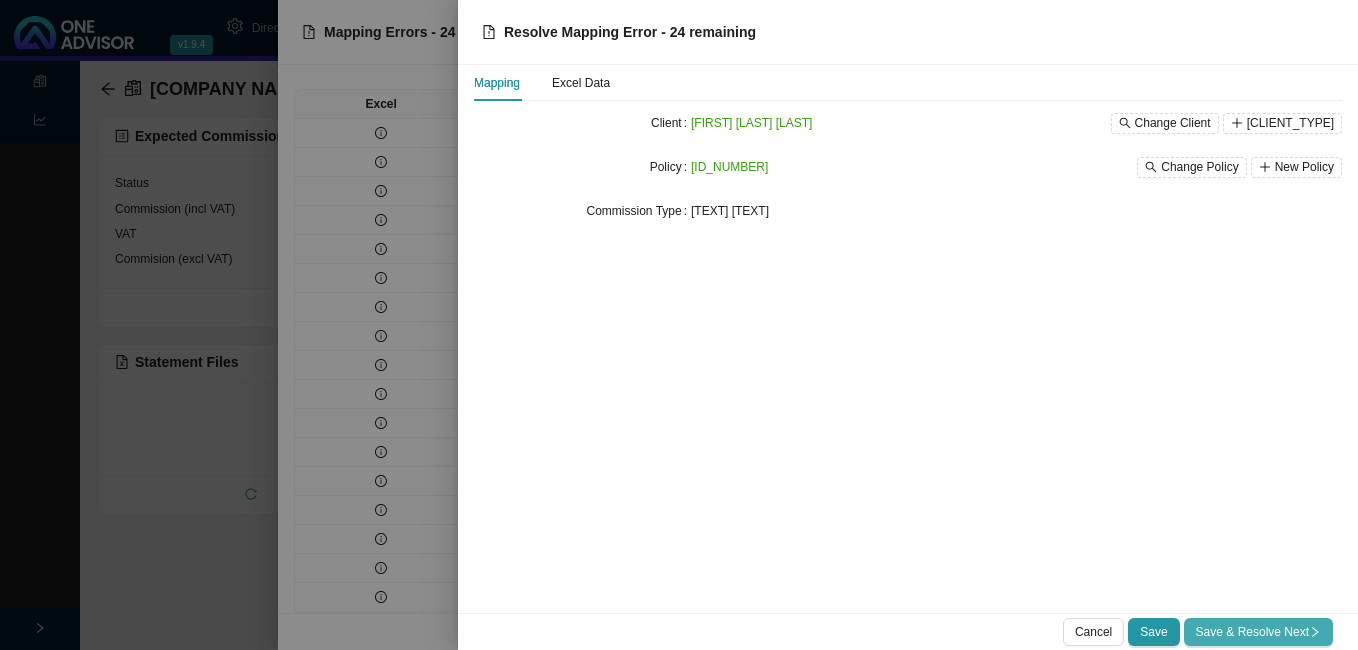 click on "Save & Resolve Next" at bounding box center (1258, 632) 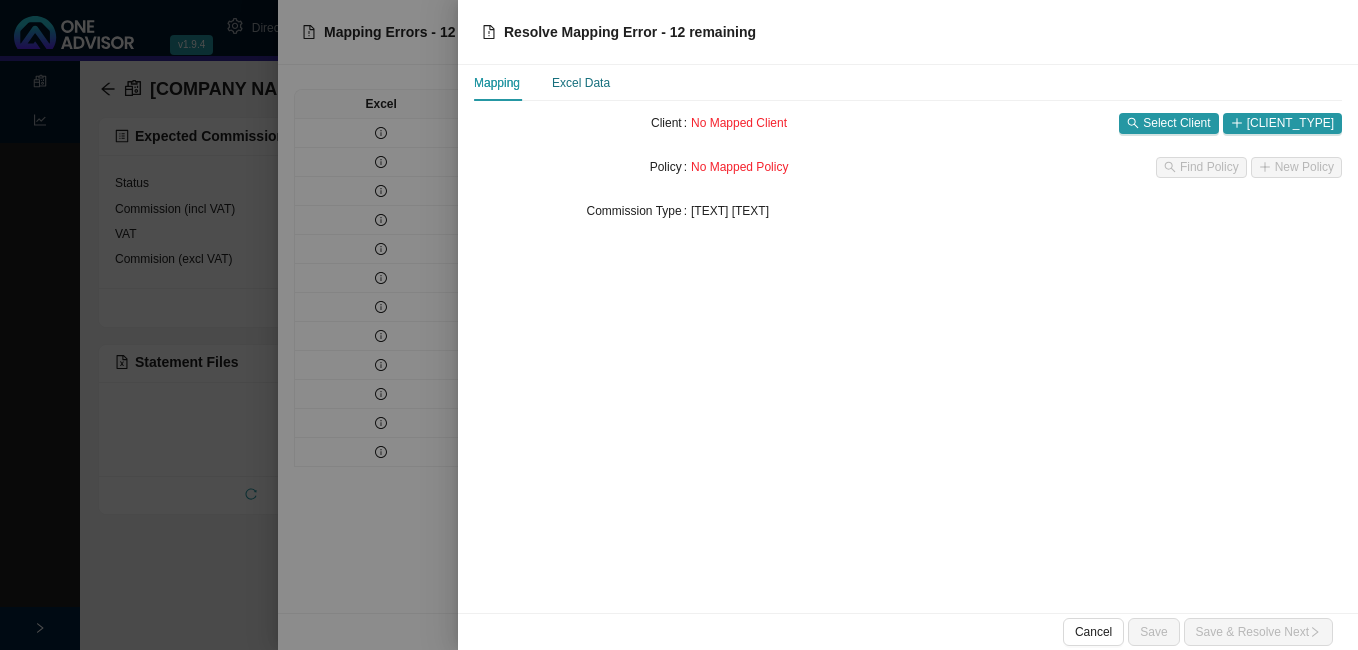 click on "Excel Data" at bounding box center (581, 83) 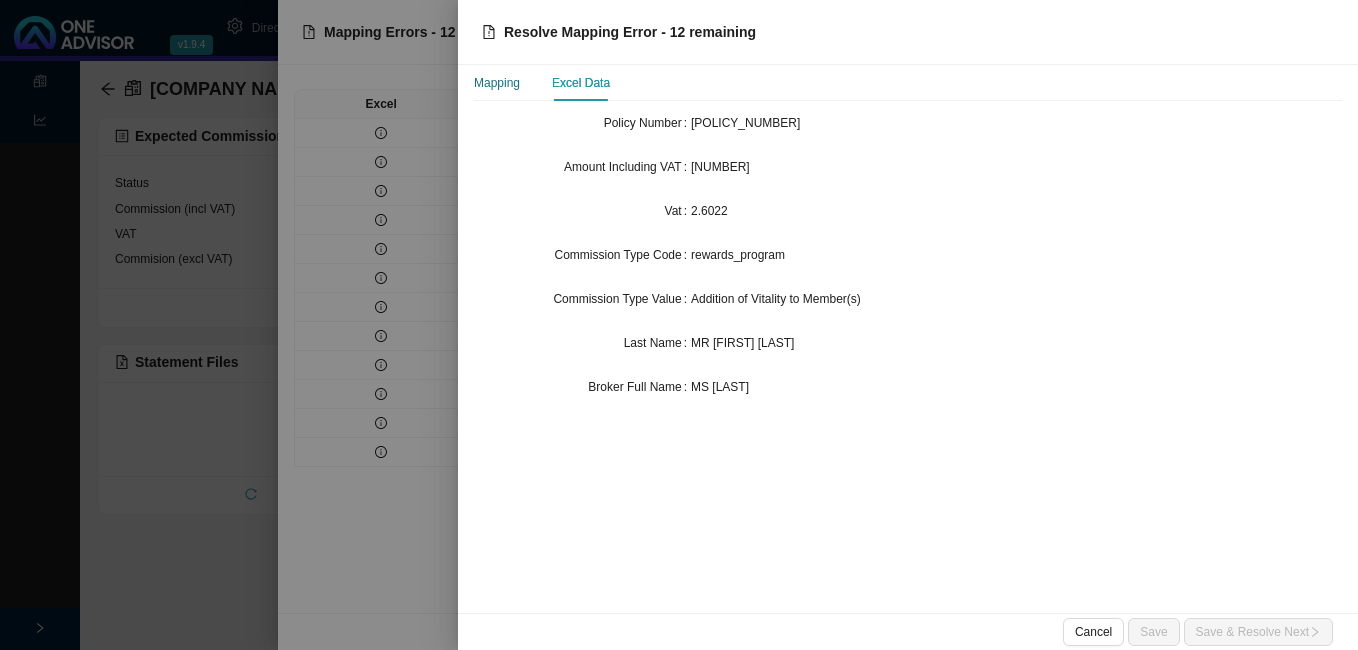 click on "Mapping" at bounding box center (497, 83) 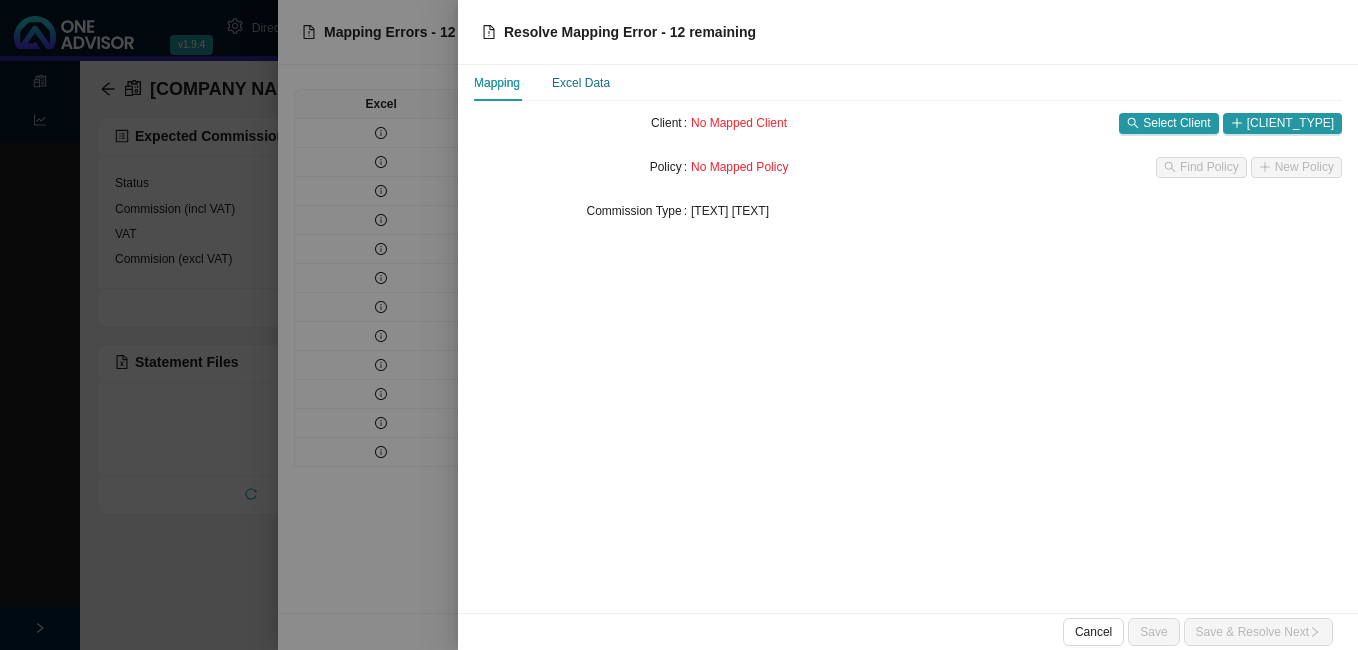 click on "Excel Data" at bounding box center (581, 83) 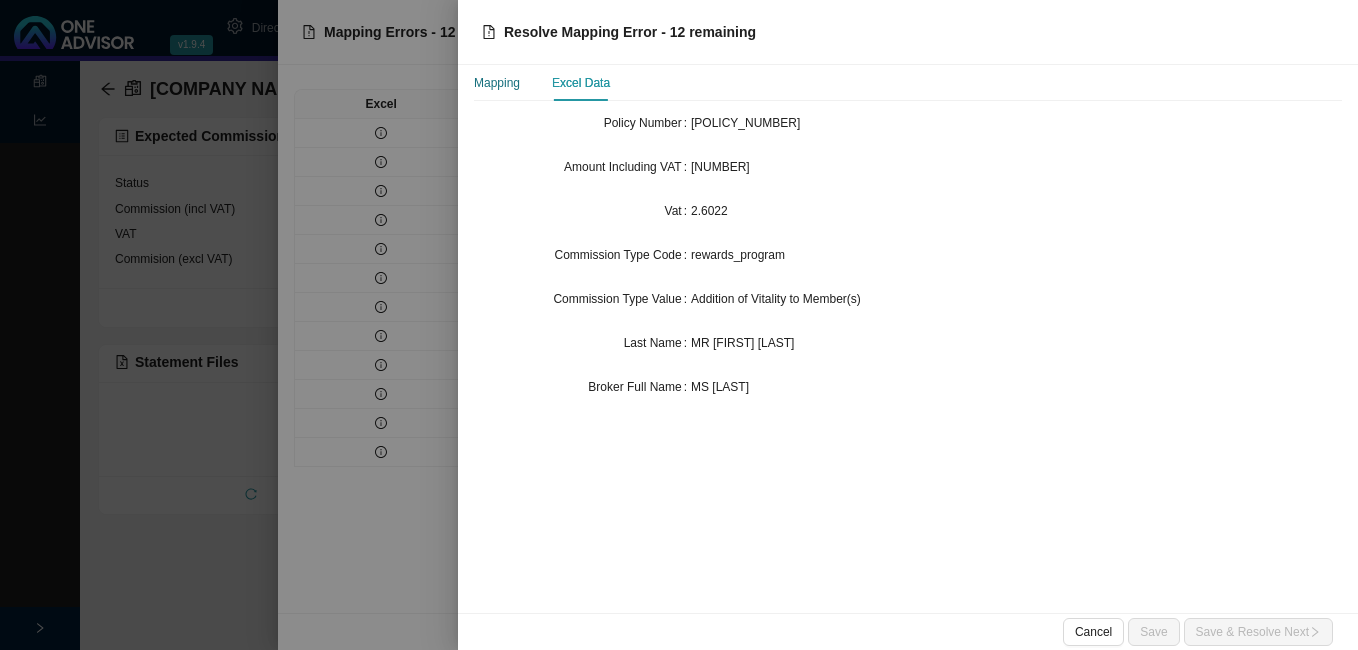 click on "Mapping" at bounding box center [497, 83] 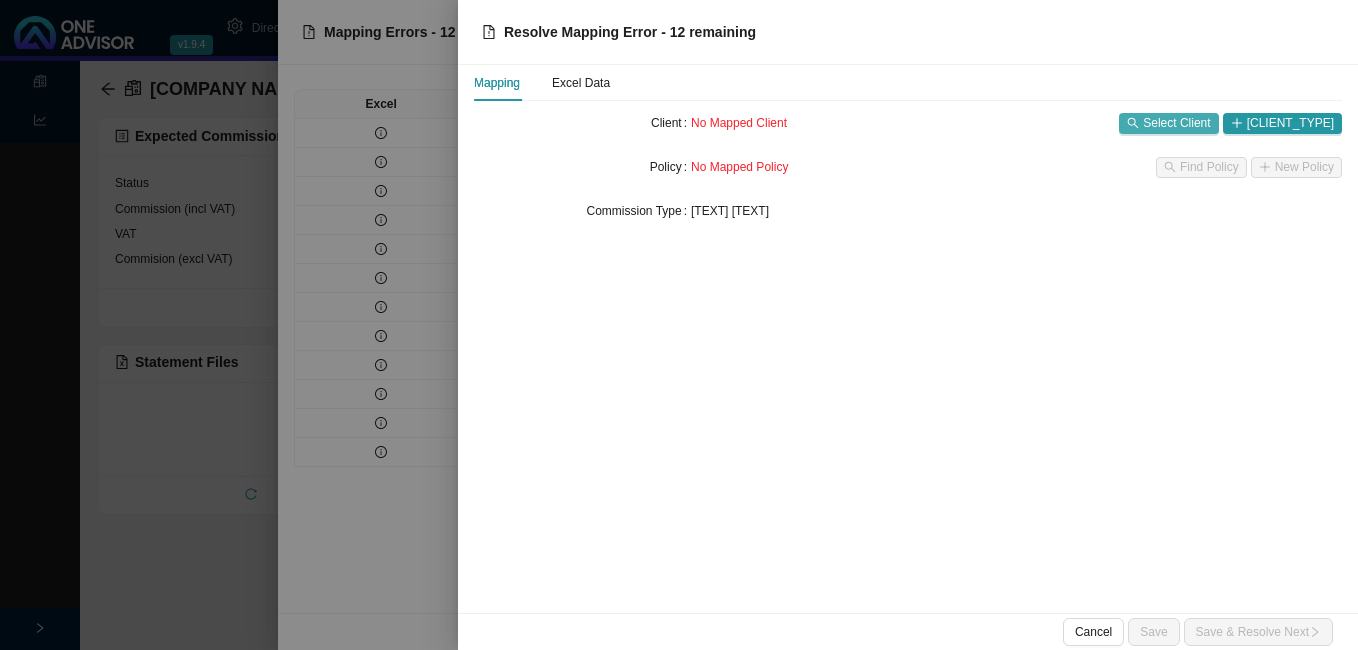click on "Select Client" at bounding box center [1176, 123] 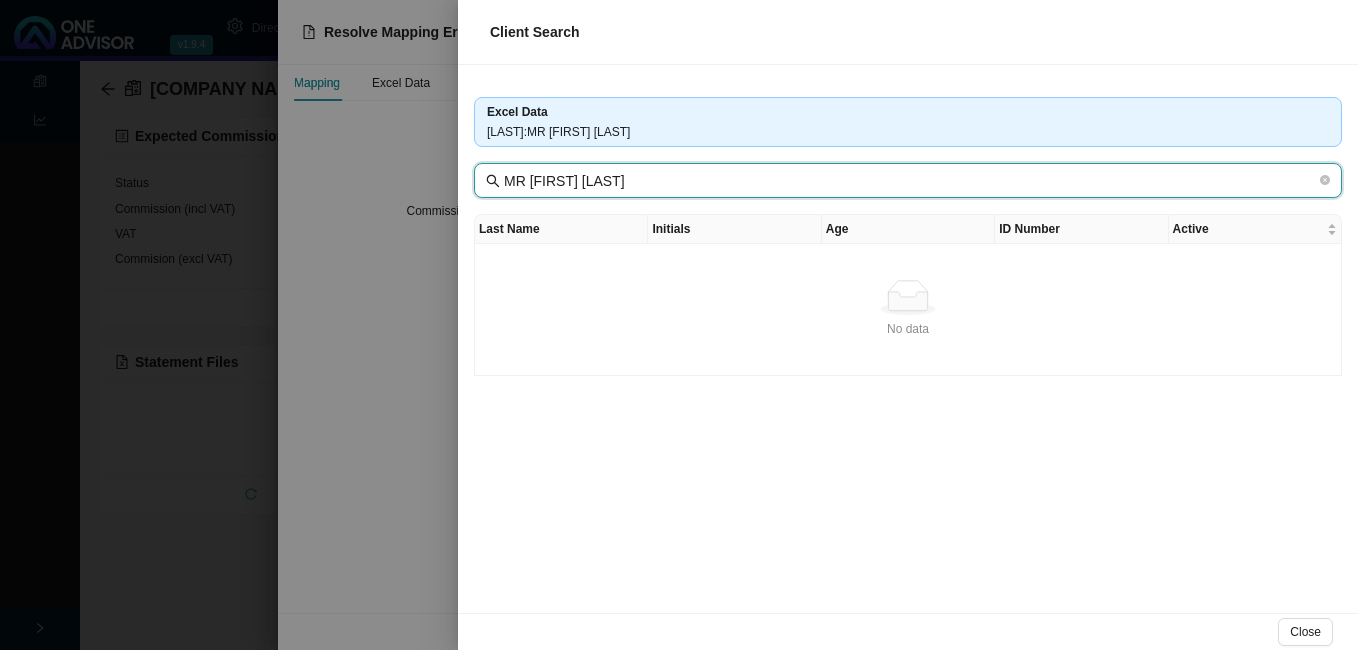 drag, startPoint x: 542, startPoint y: 180, endPoint x: 456, endPoint y: 172, distance: 86.37129 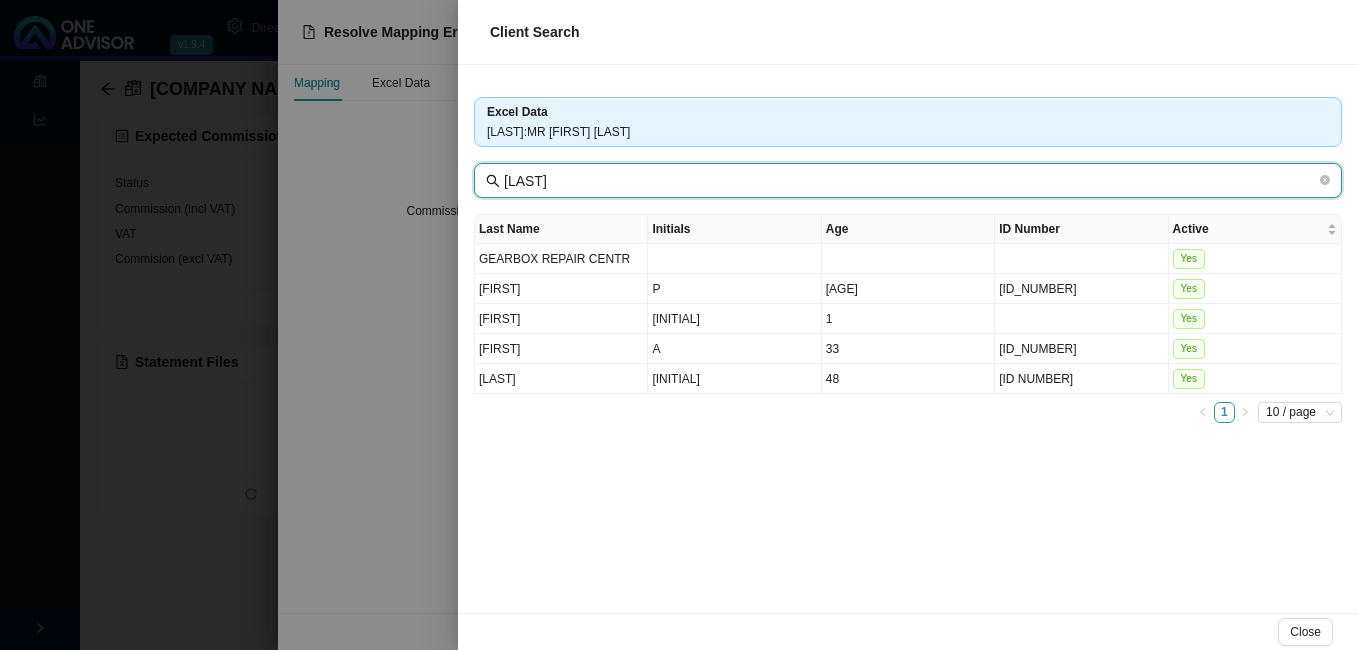 type on "[LAST]" 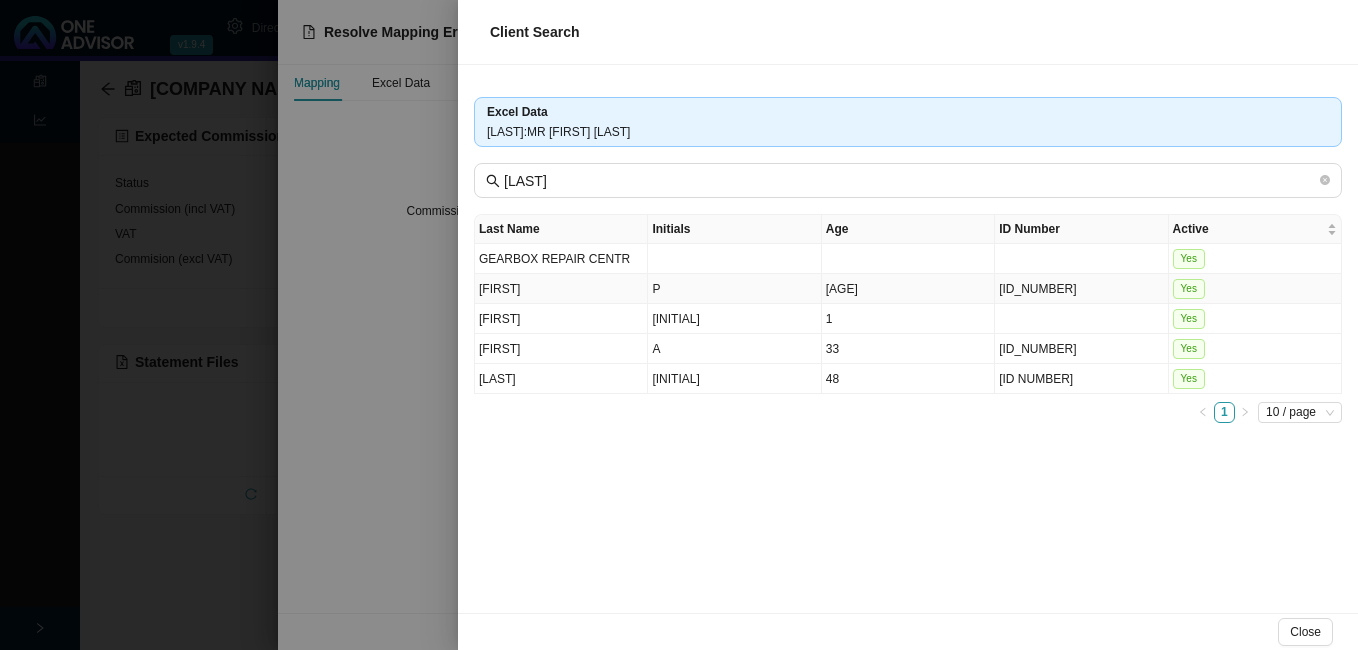click on "[AGE]" at bounding box center (908, 289) 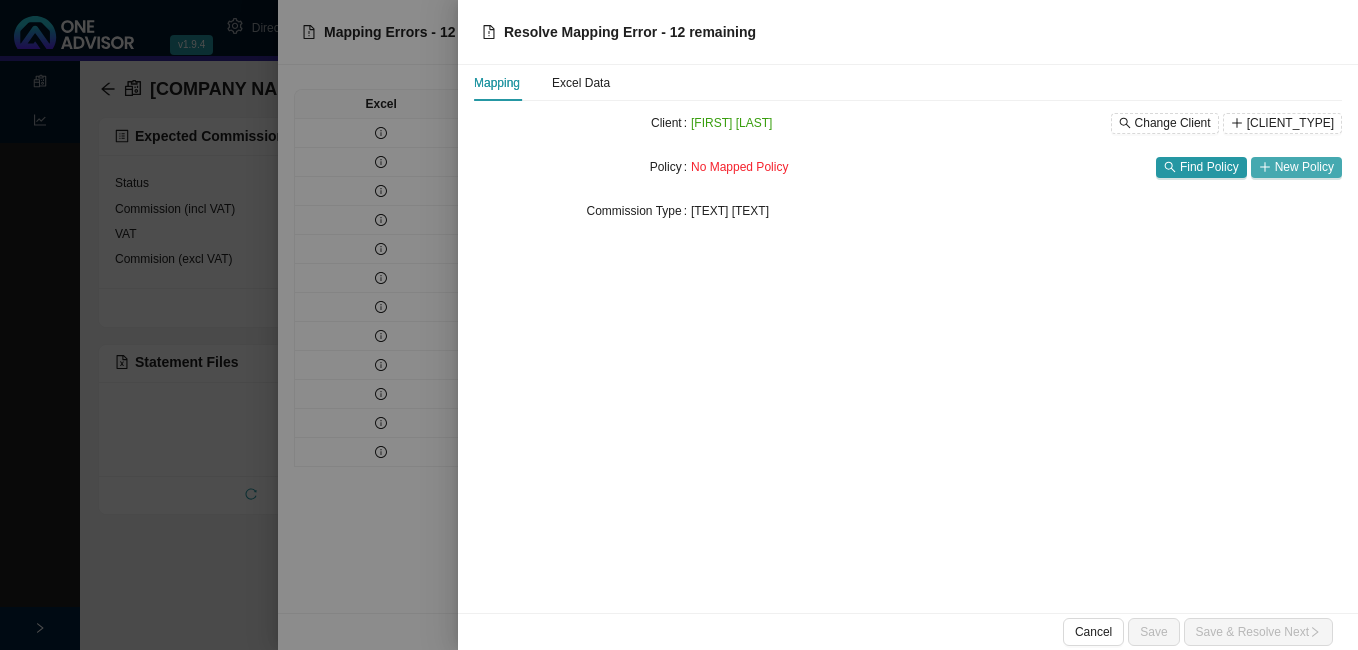 click on "New Policy" at bounding box center [1304, 167] 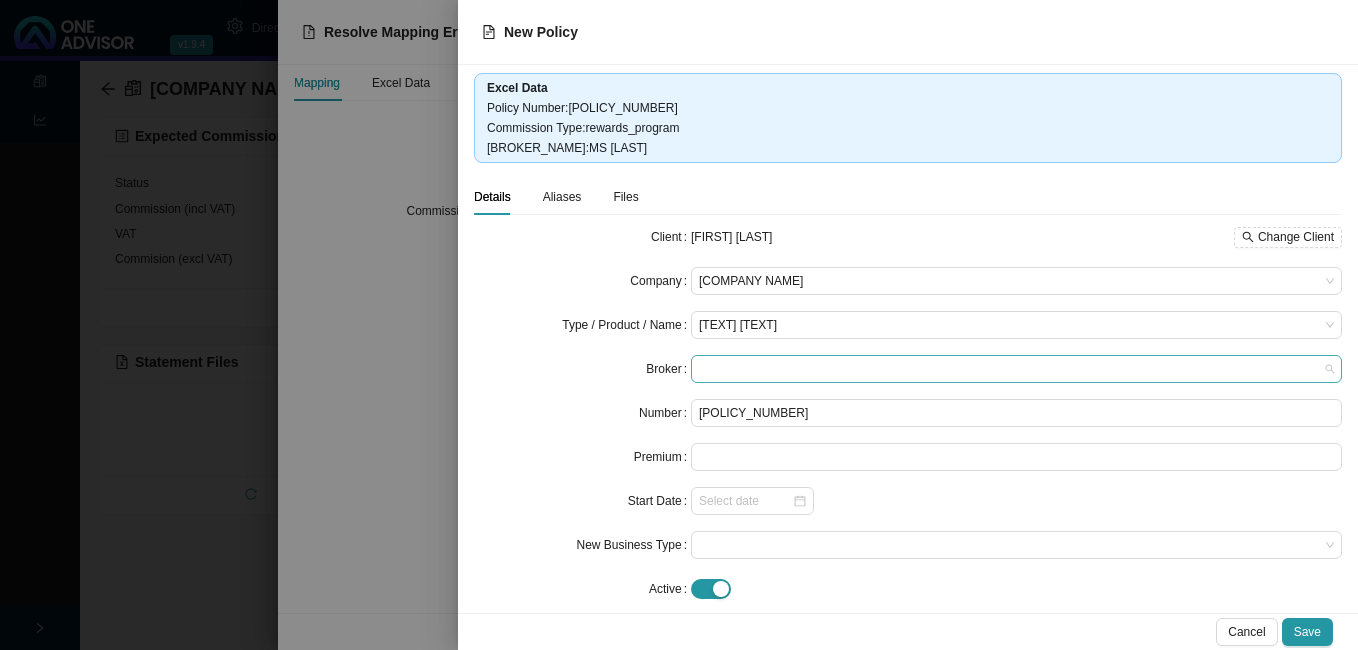 click at bounding box center [1016, 369] 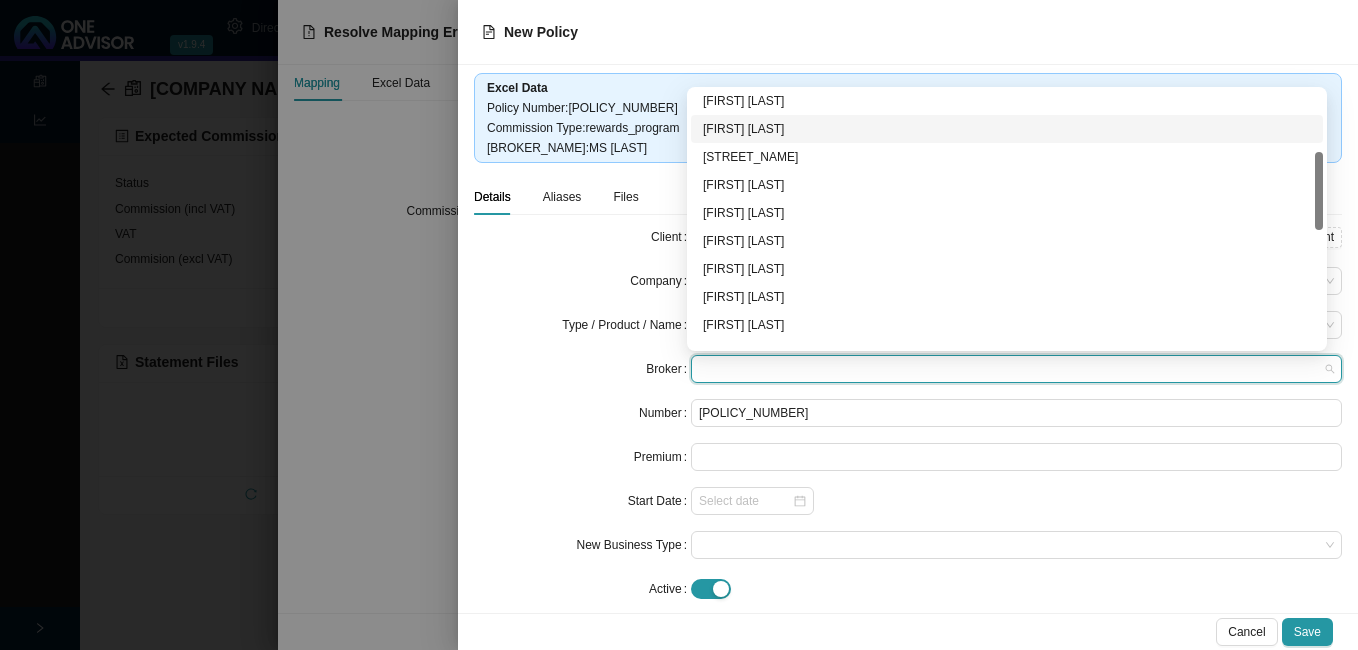 scroll, scrollTop: 400, scrollLeft: 0, axis: vertical 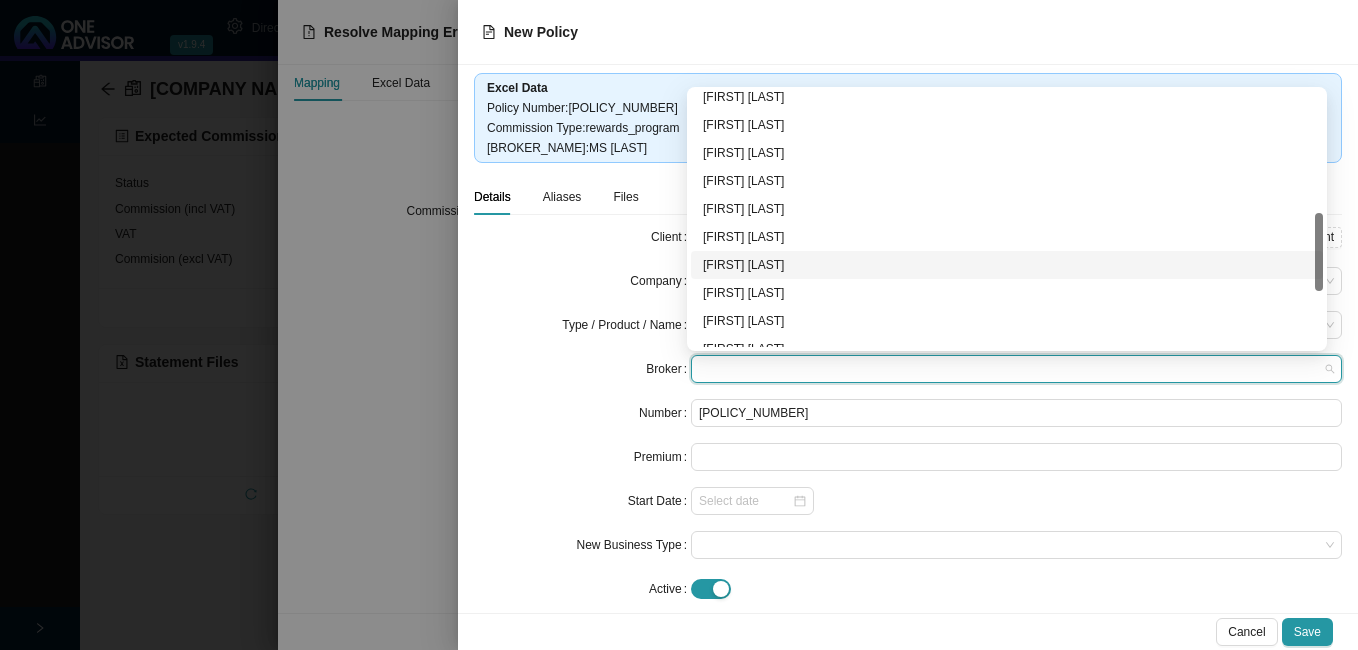 click on "[FIRST] [LAST]" at bounding box center (1007, 265) 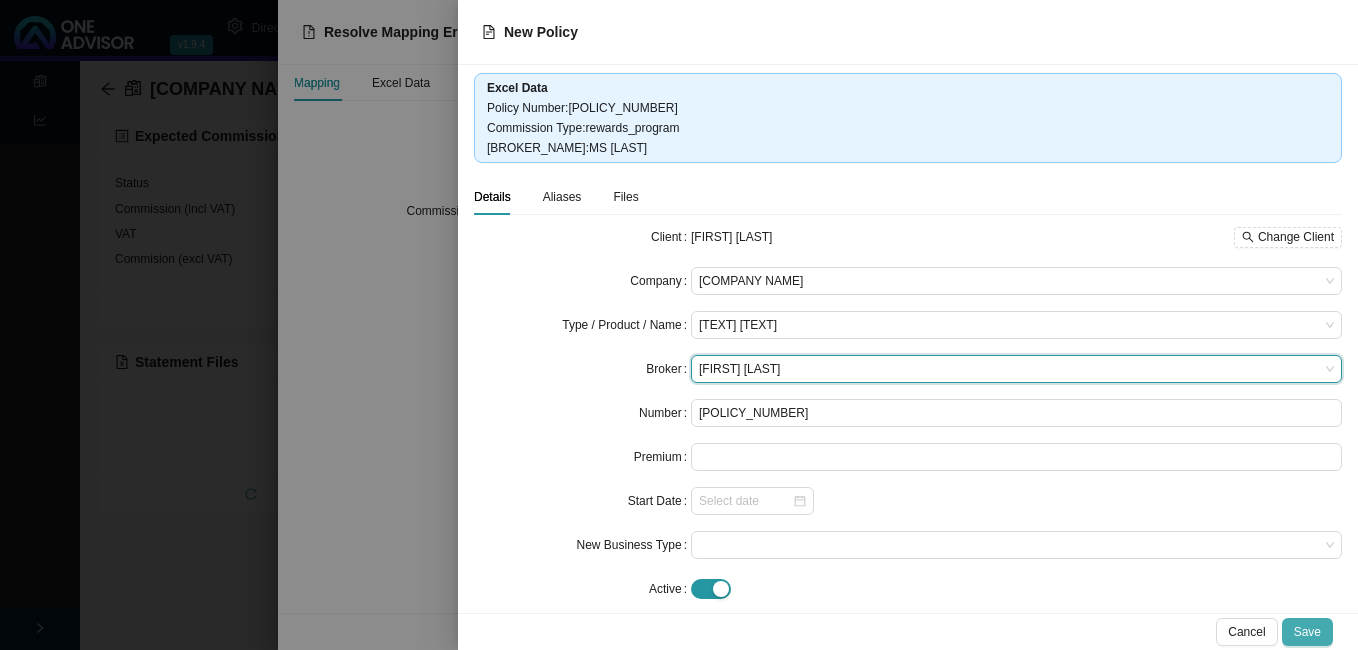 click on "Save" at bounding box center (1307, 632) 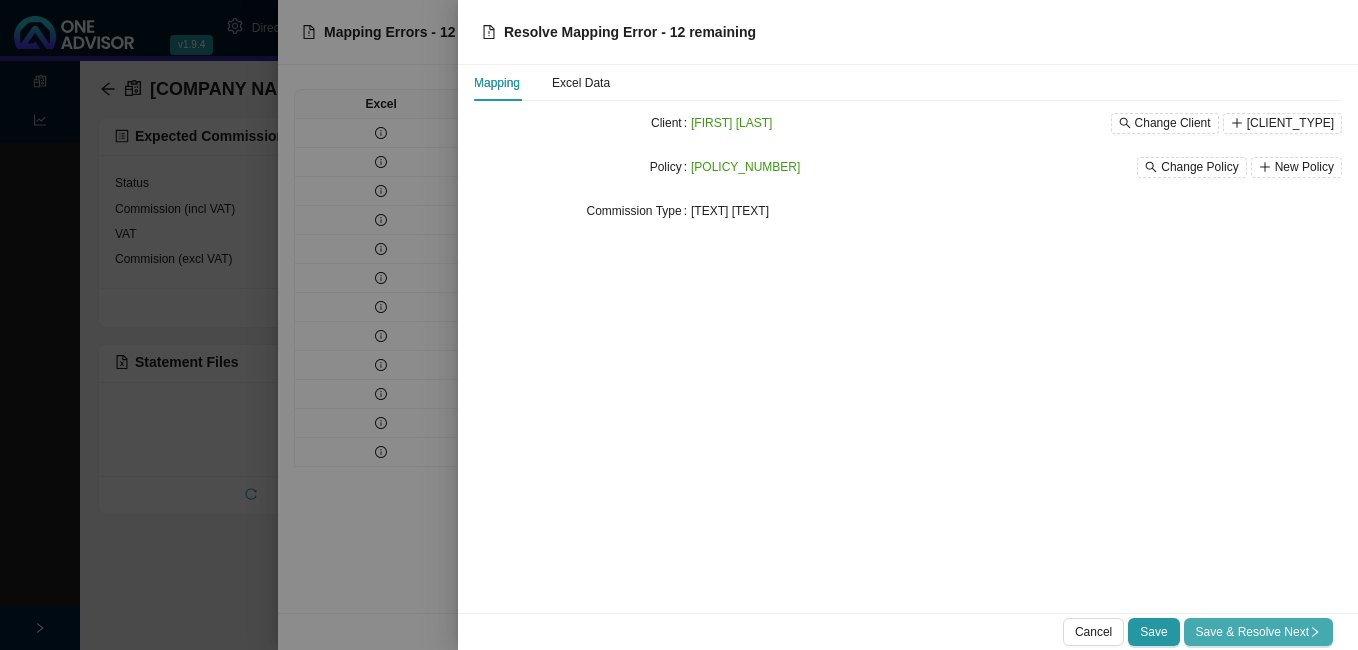 click on "Save & Resolve Next" at bounding box center [1258, 632] 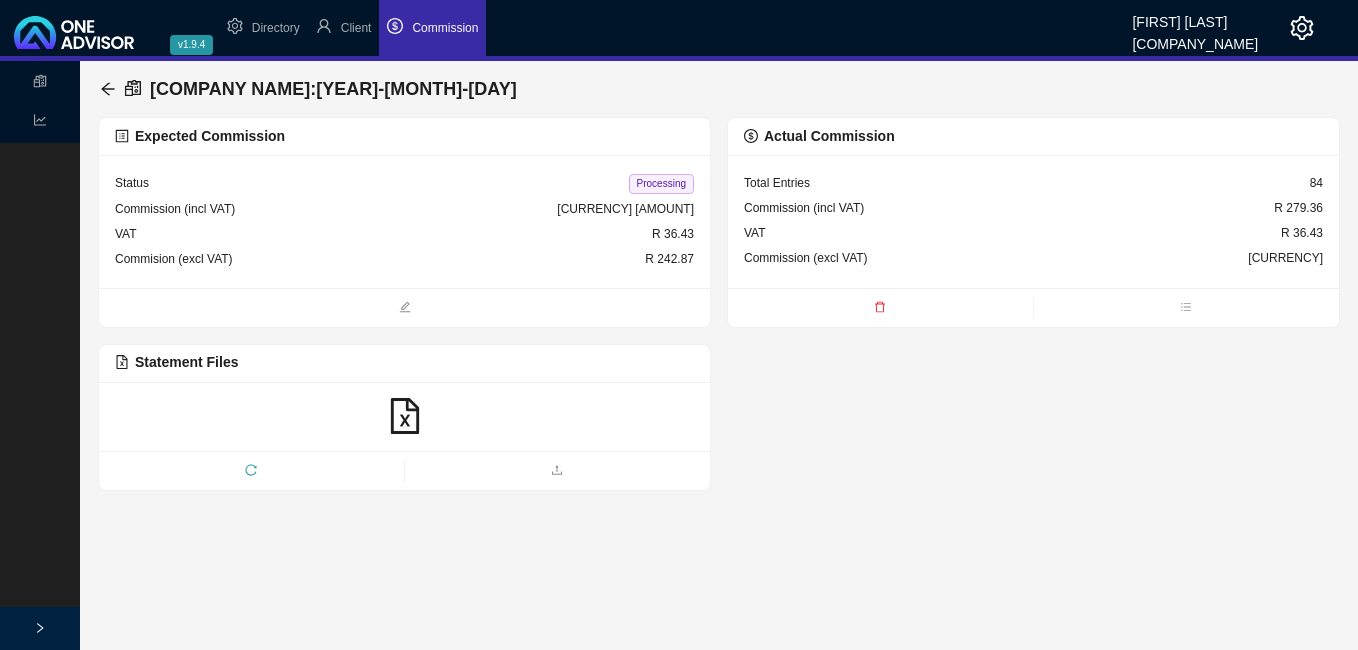click on "Processing" at bounding box center (661, 184) 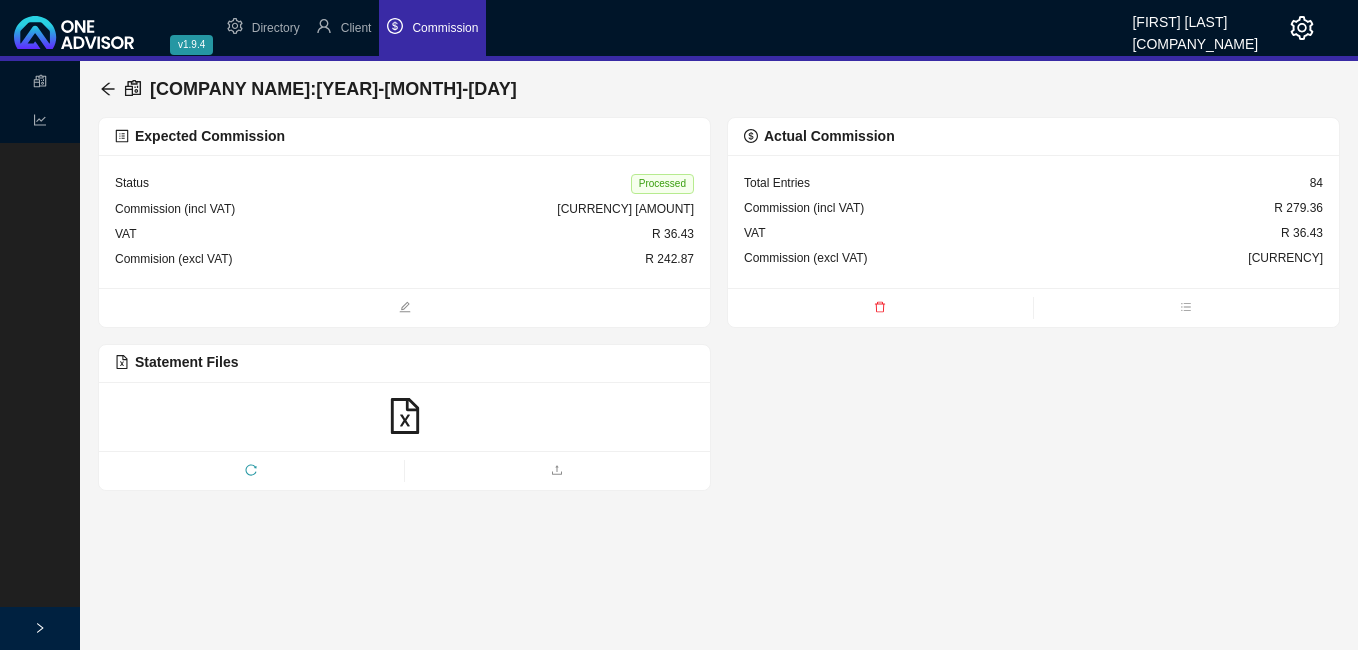 click on "Status Processed" at bounding box center (404, 184) 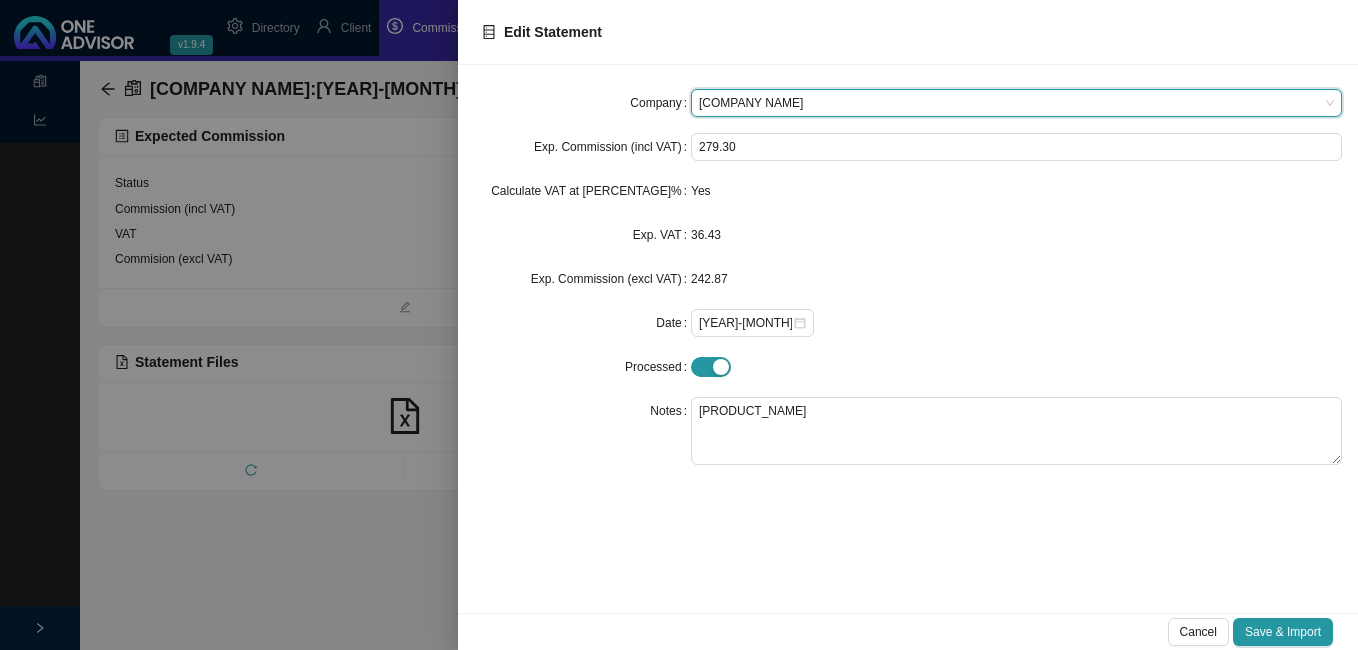 click at bounding box center (679, 325) 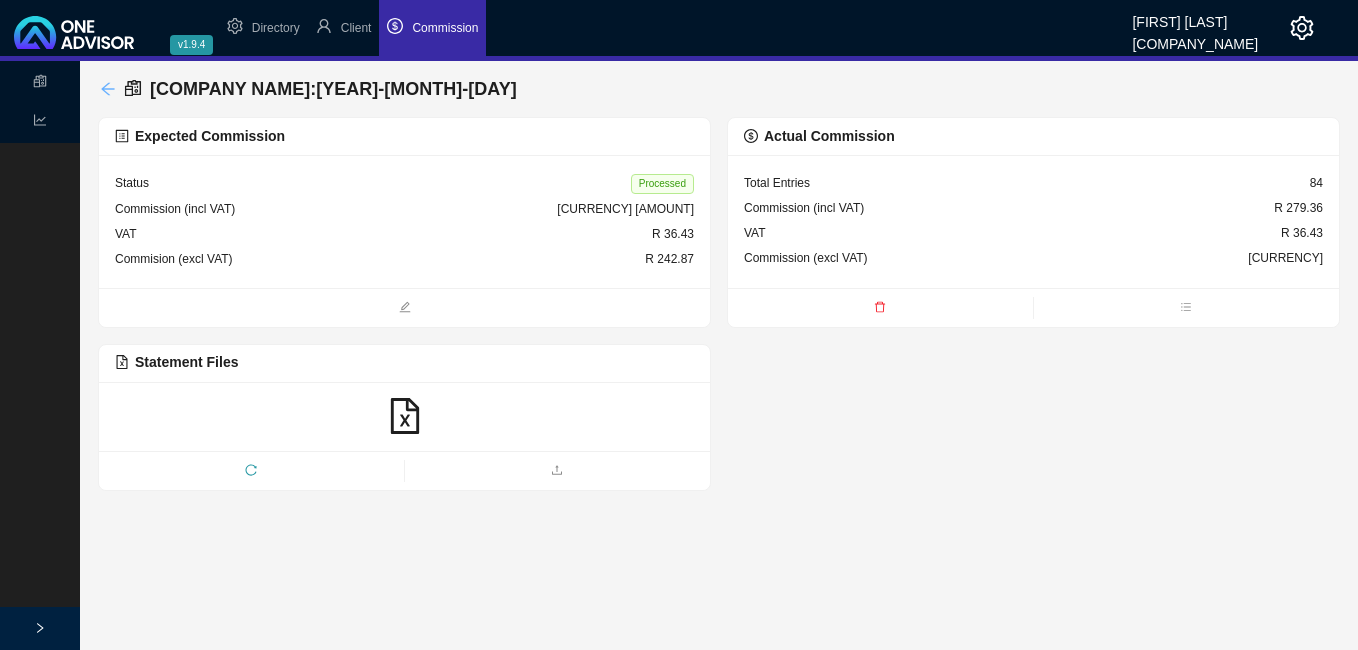 click 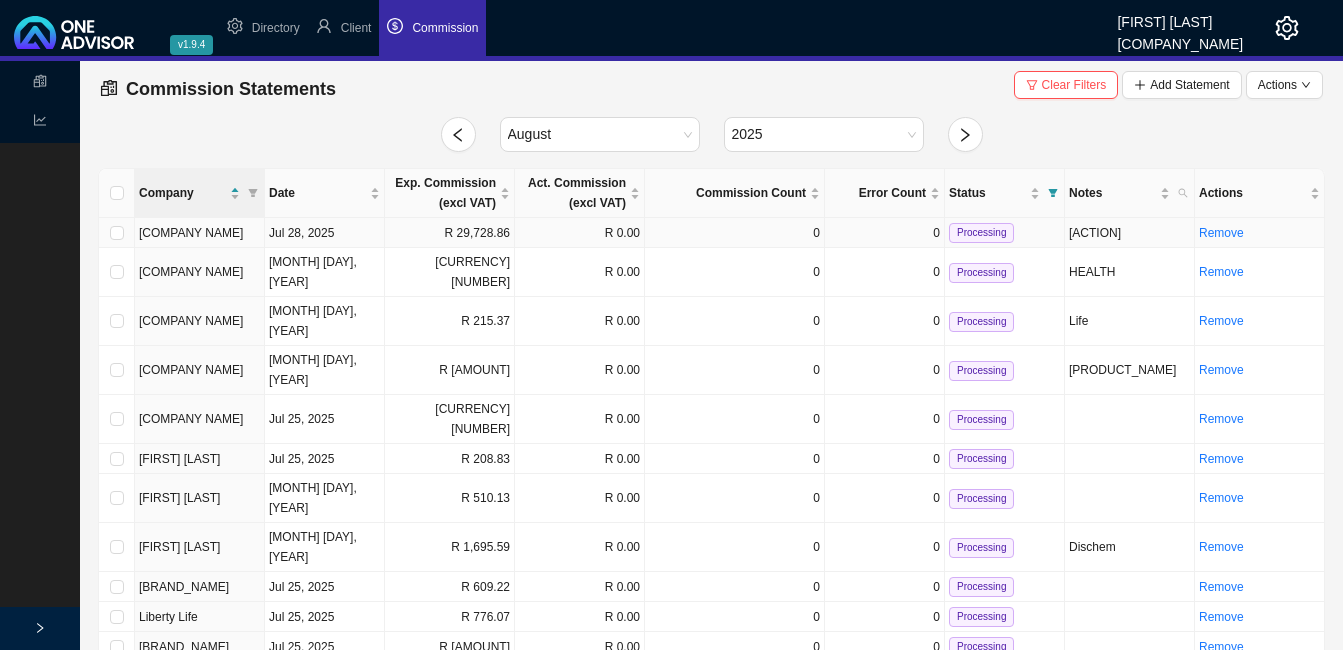 click on "R 29,728.86" at bounding box center (450, 233) 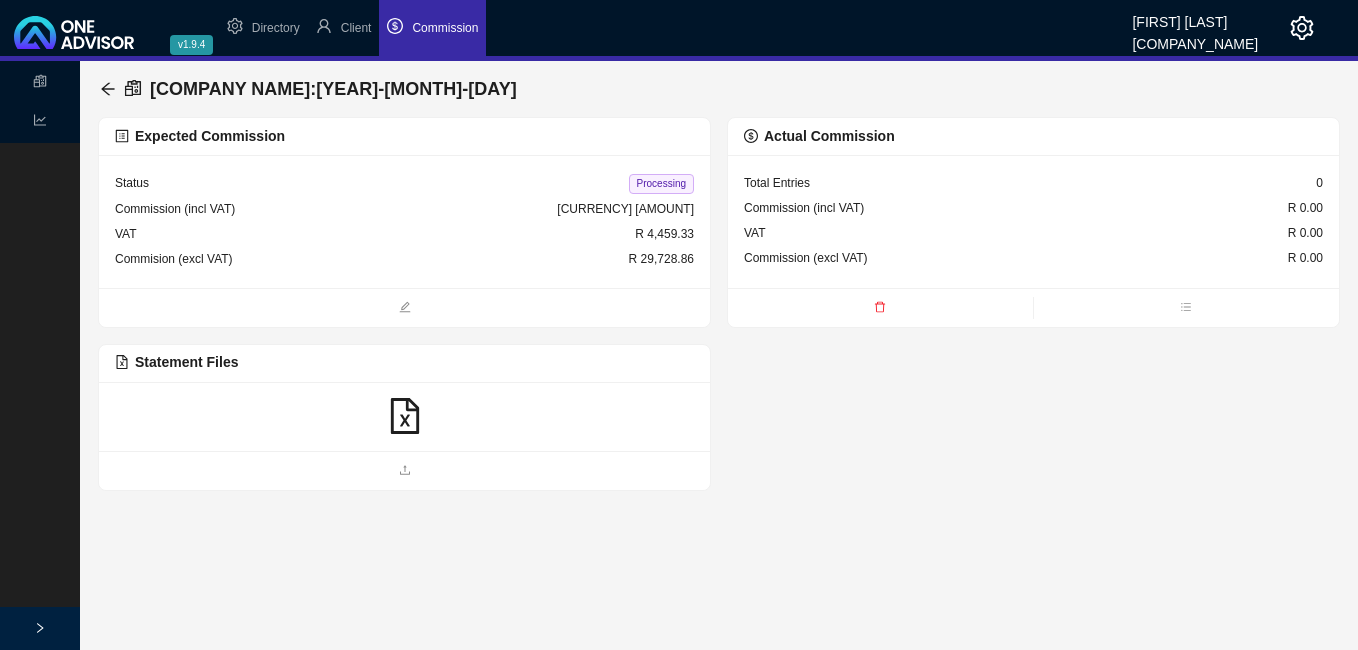 click 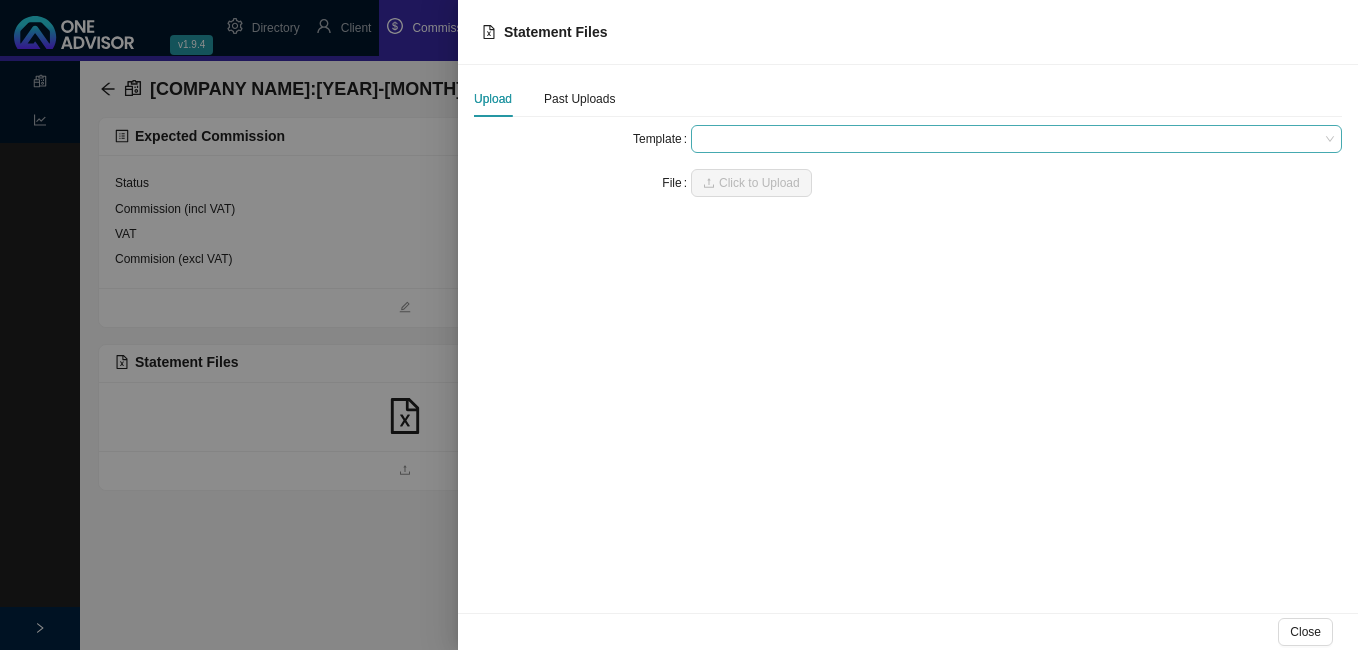 click at bounding box center [1016, 139] 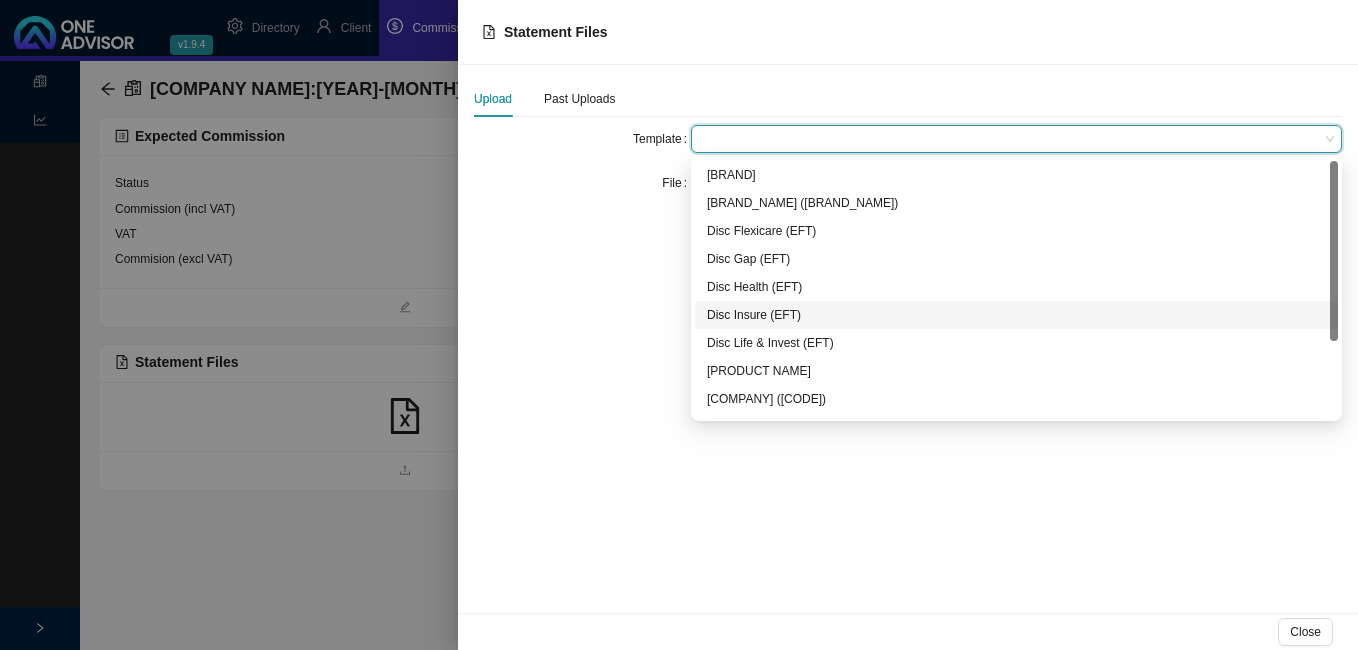 click on "Disc Insure (EFT)" at bounding box center [1016, 315] 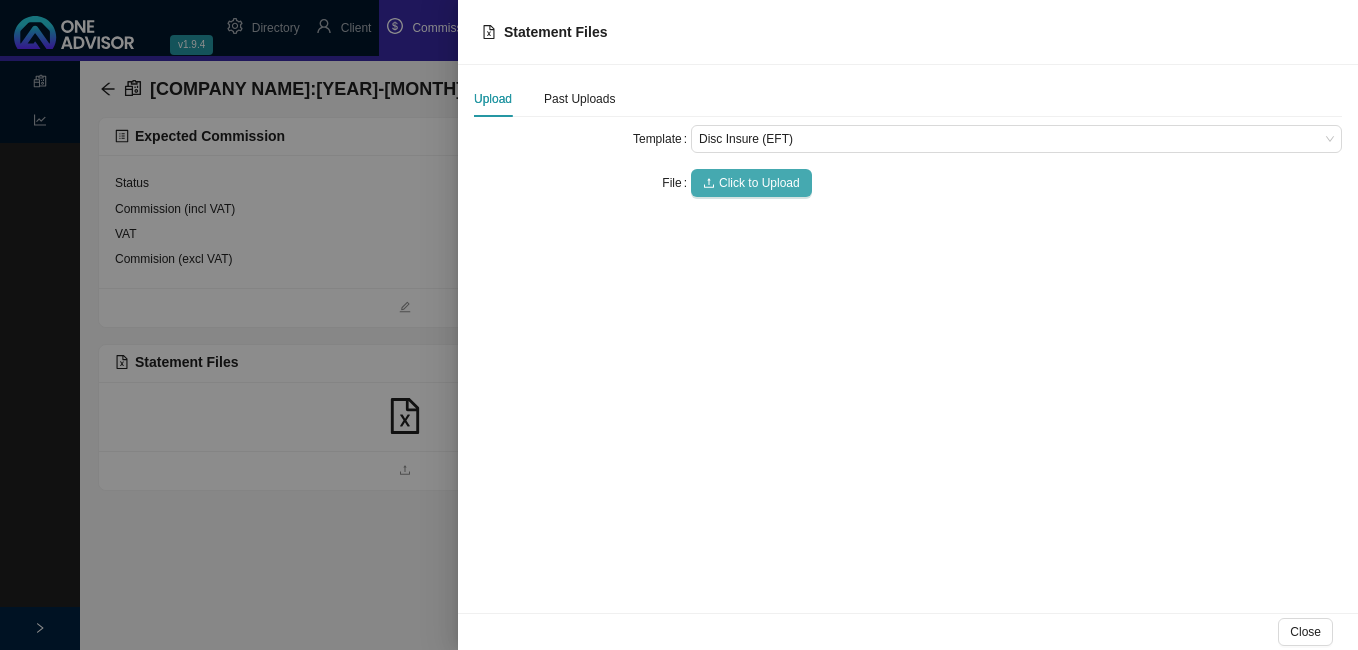 click on "Click to Upload" at bounding box center (759, 183) 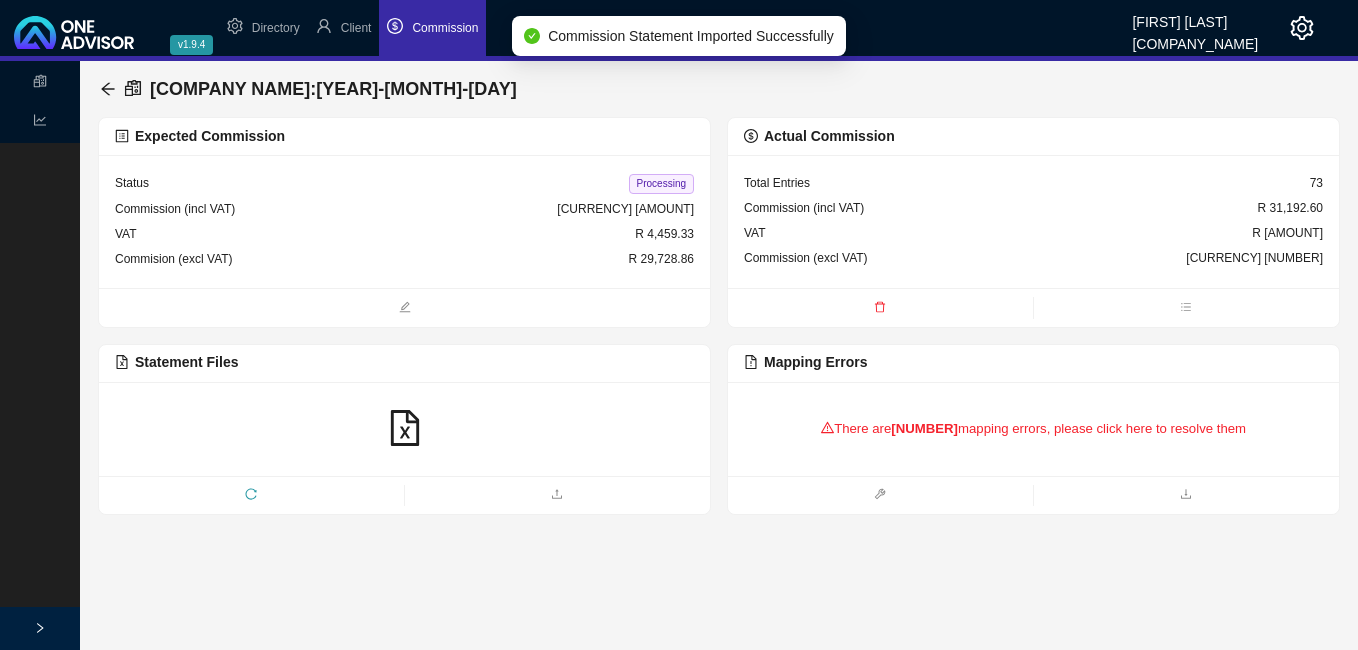 click on "There are  4  mapping errors, please click here to resolve them" at bounding box center (1033, 429) 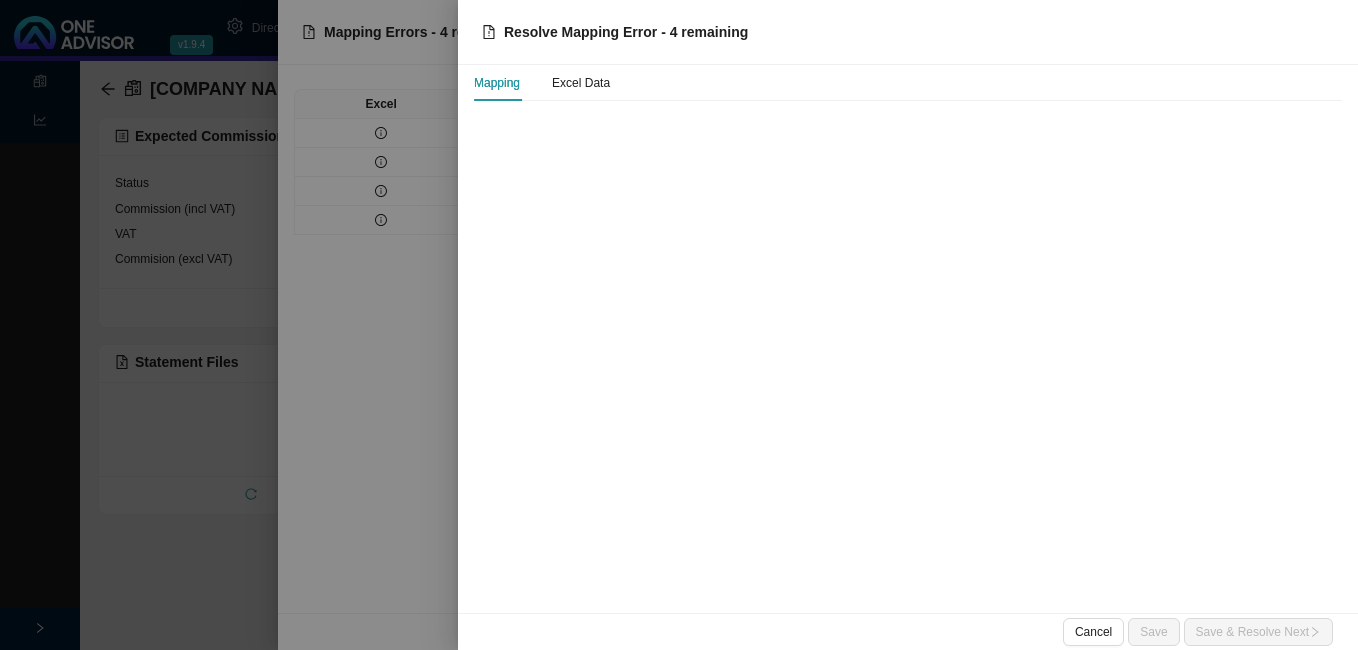 click at bounding box center [679, 325] 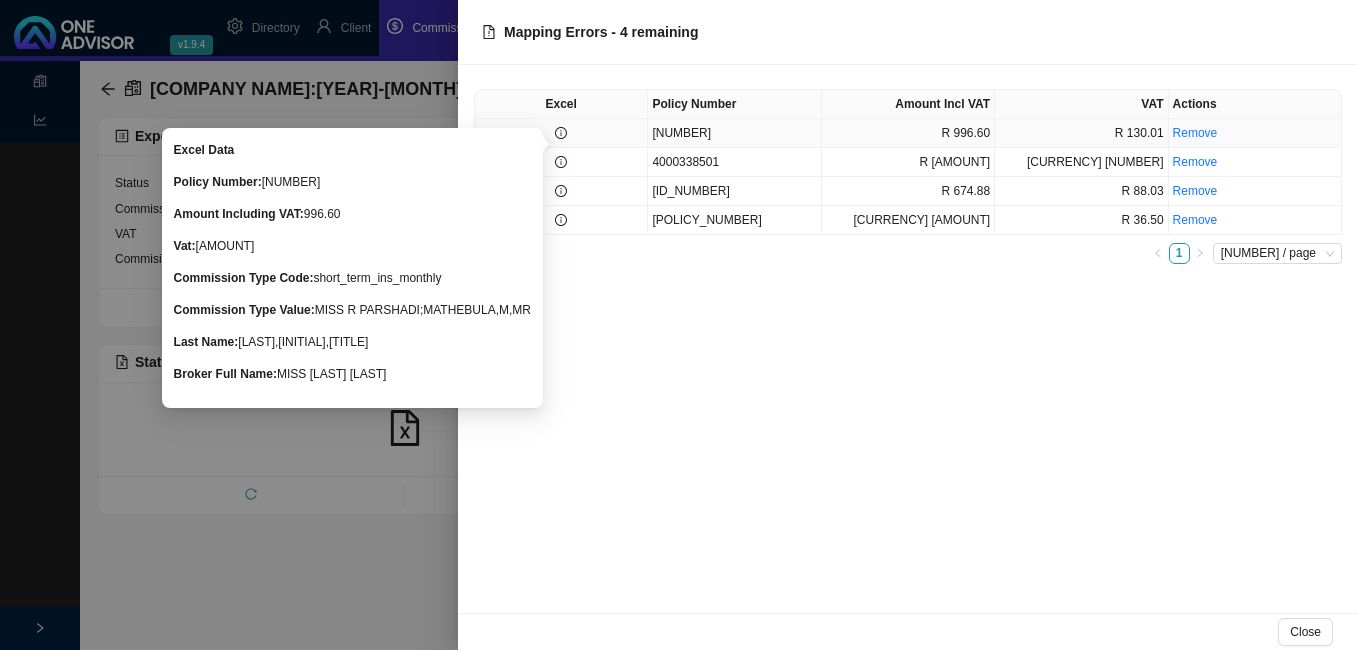 click 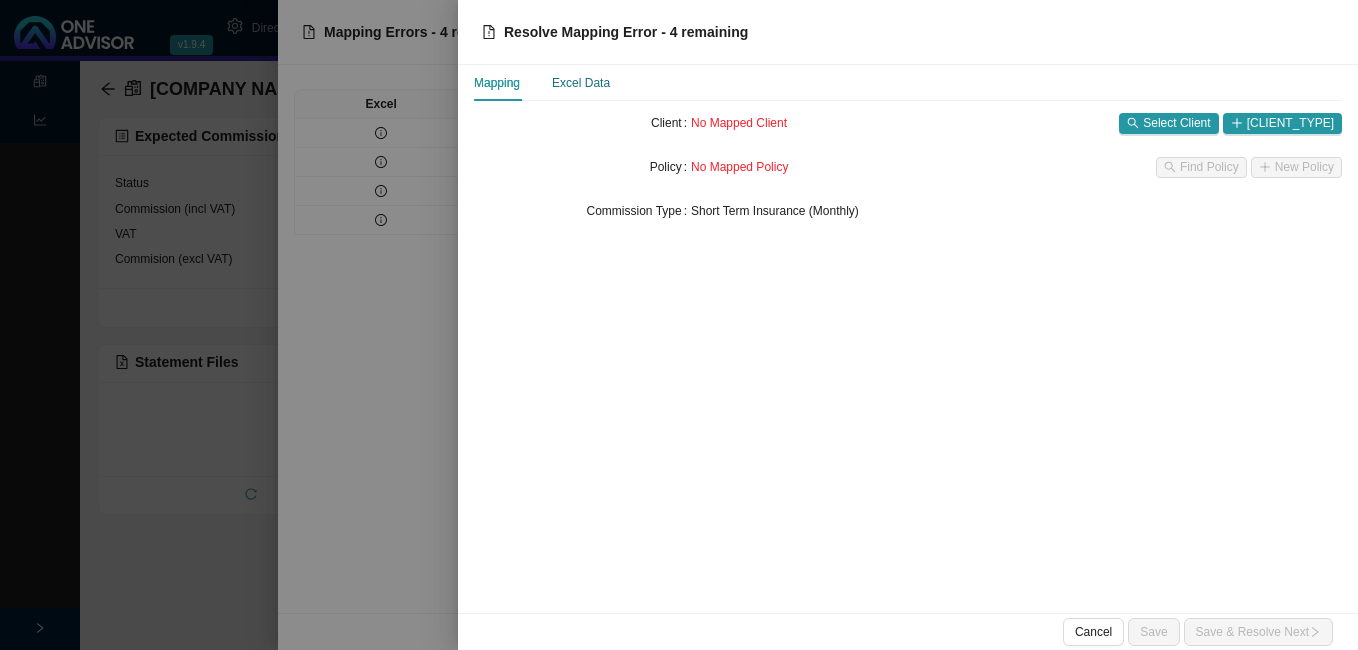 click on "Excel Data" at bounding box center [581, 83] 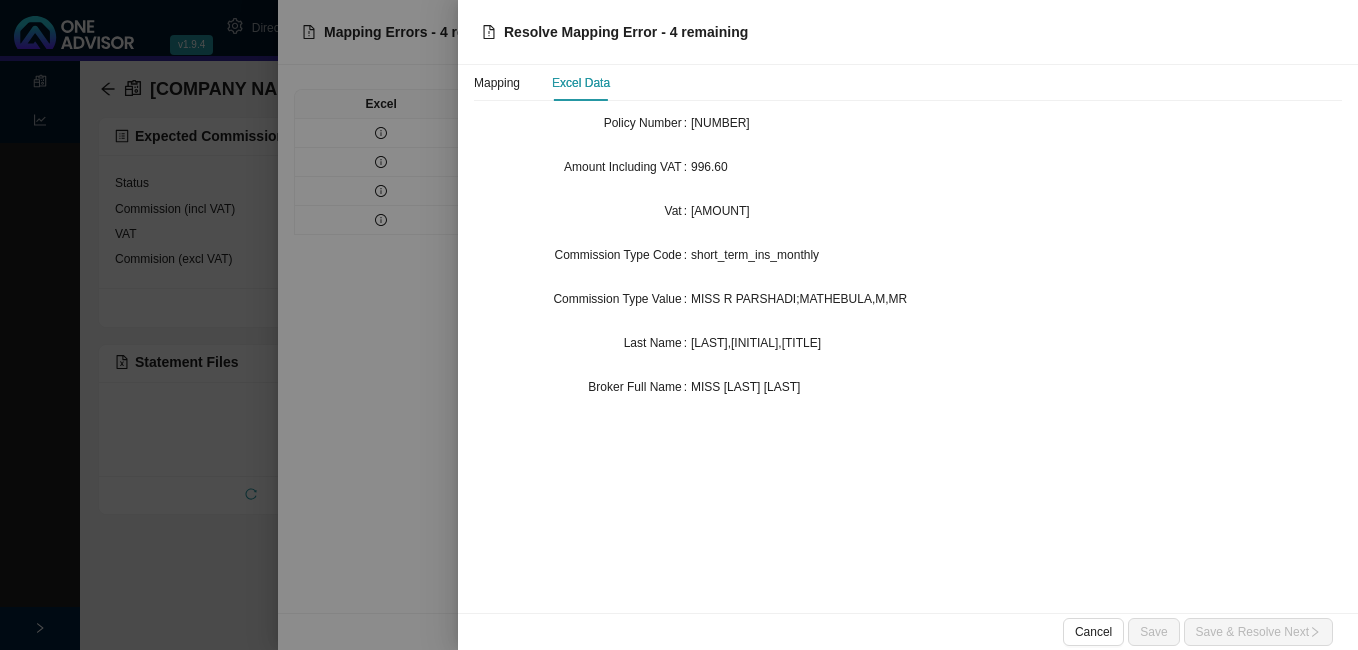 click at bounding box center (679, 325) 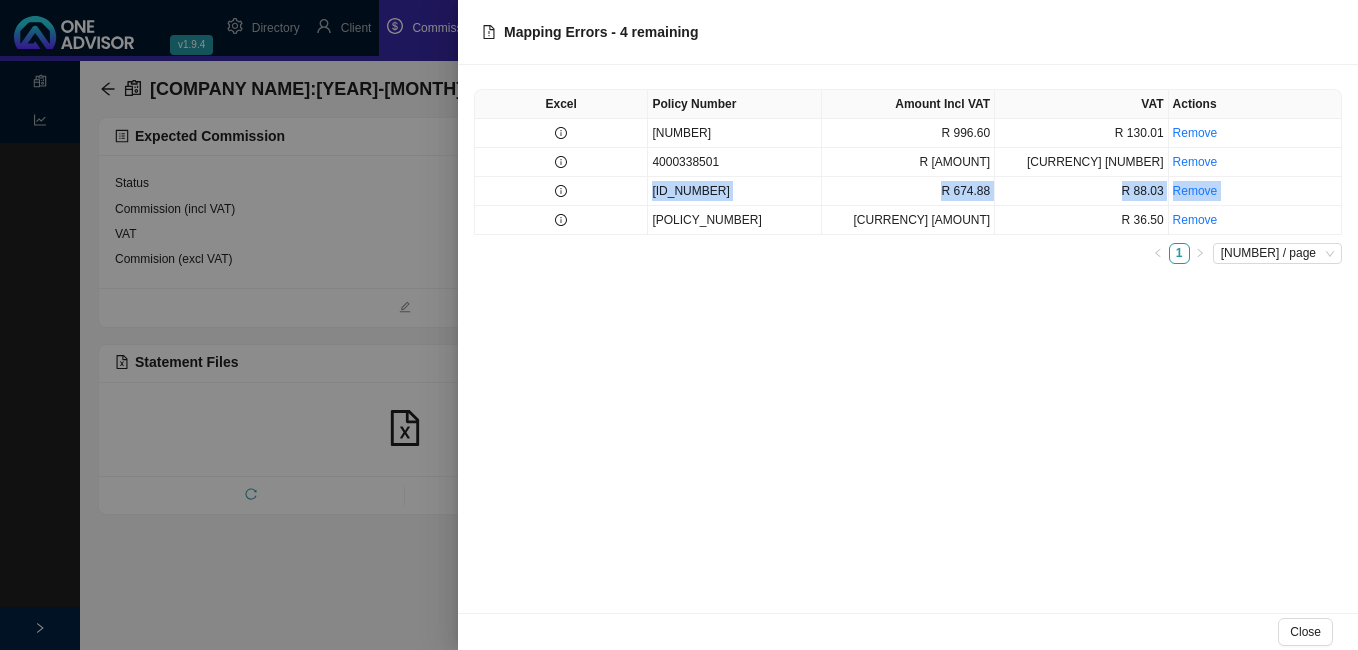 drag, startPoint x: 560, startPoint y: 193, endPoint x: 556, endPoint y: 238, distance: 45.17743 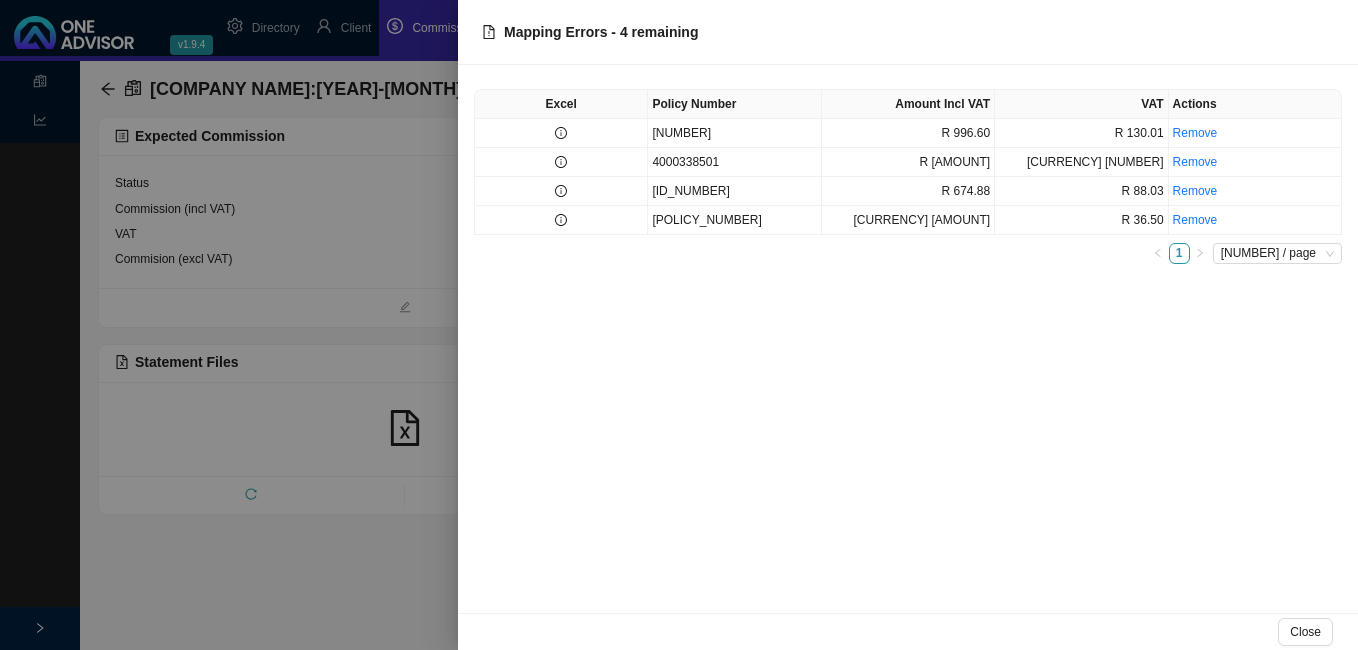 drag, startPoint x: 556, startPoint y: 238, endPoint x: 541, endPoint y: 174, distance: 65.734314 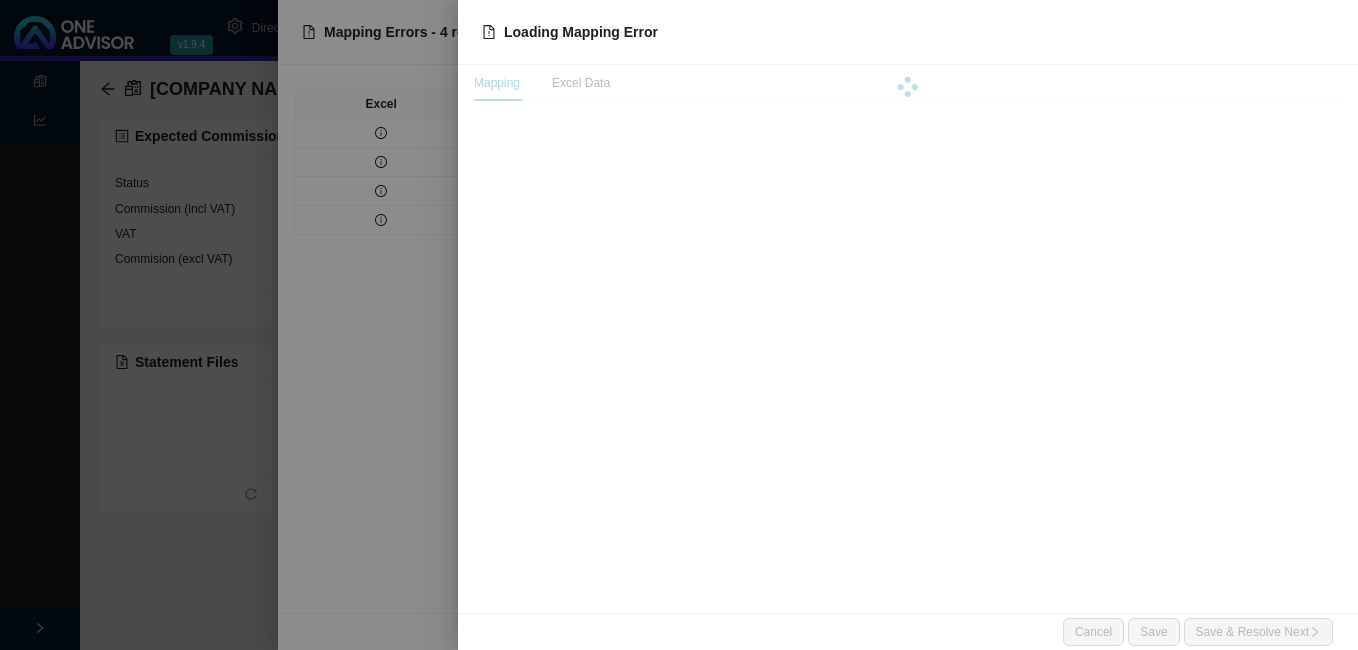click at bounding box center [679, 325] 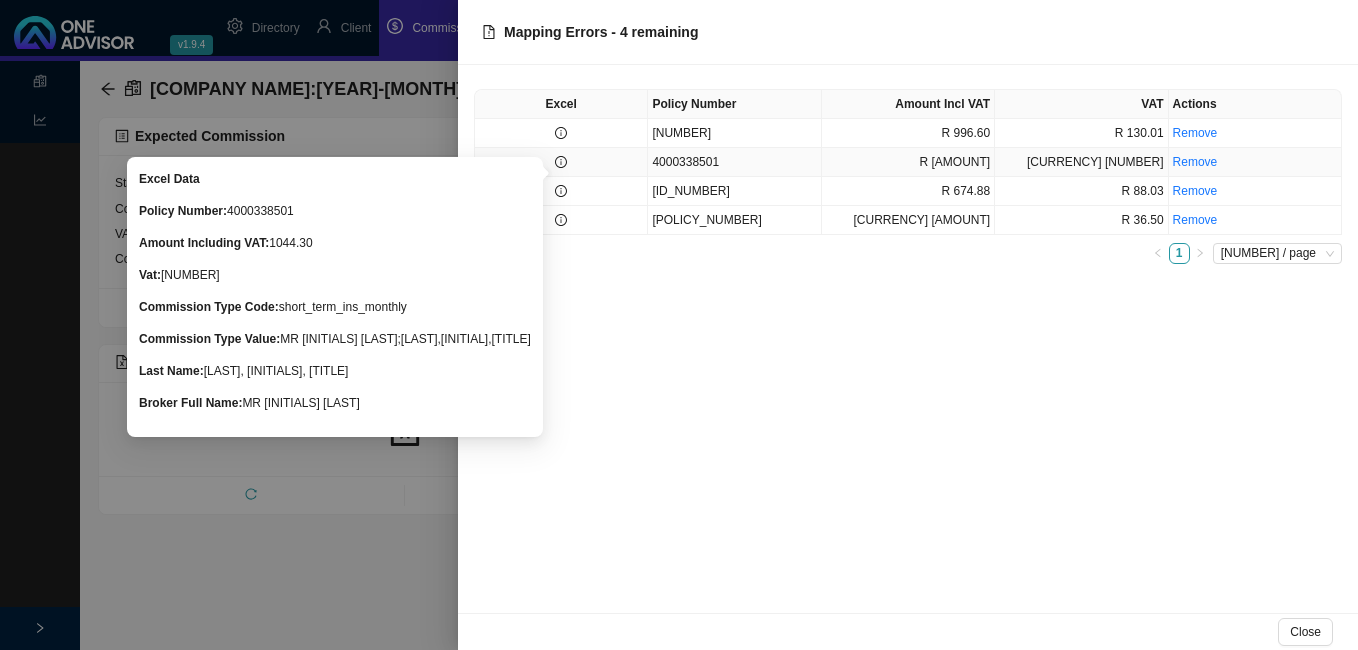 click 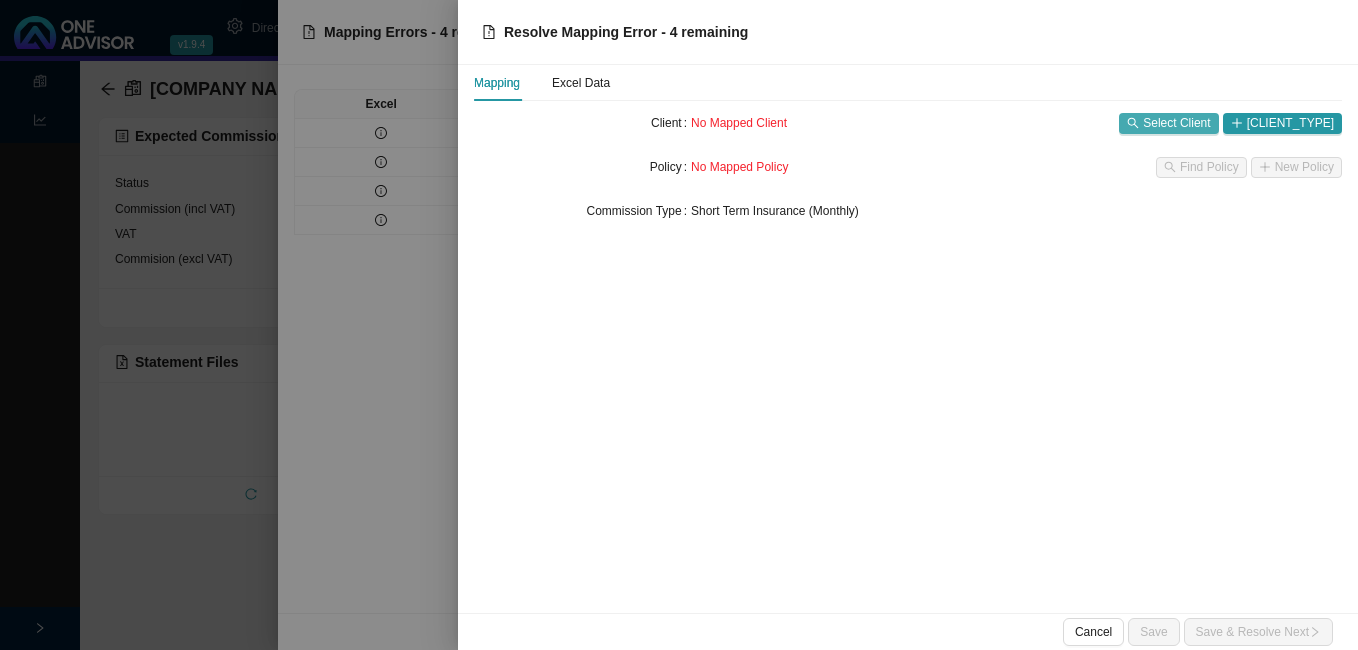 click on "Select Client" at bounding box center (1176, 123) 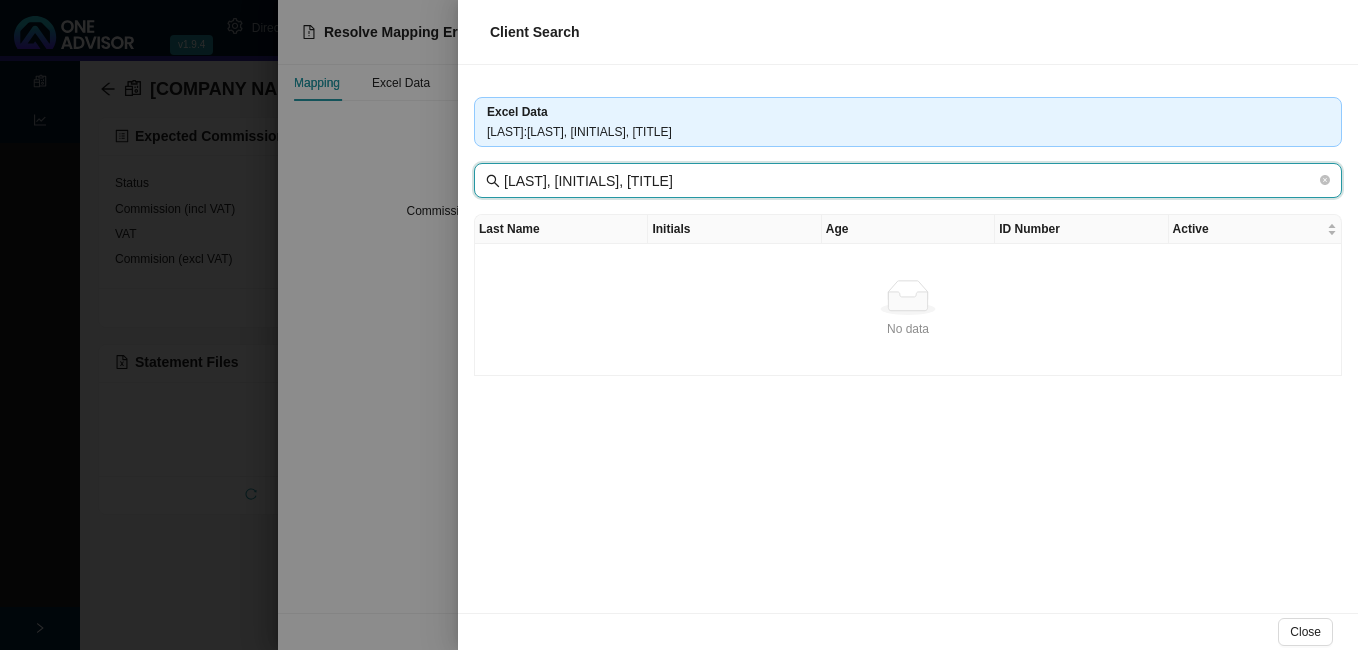 drag, startPoint x: 559, startPoint y: 181, endPoint x: 719, endPoint y: 194, distance: 160.52725 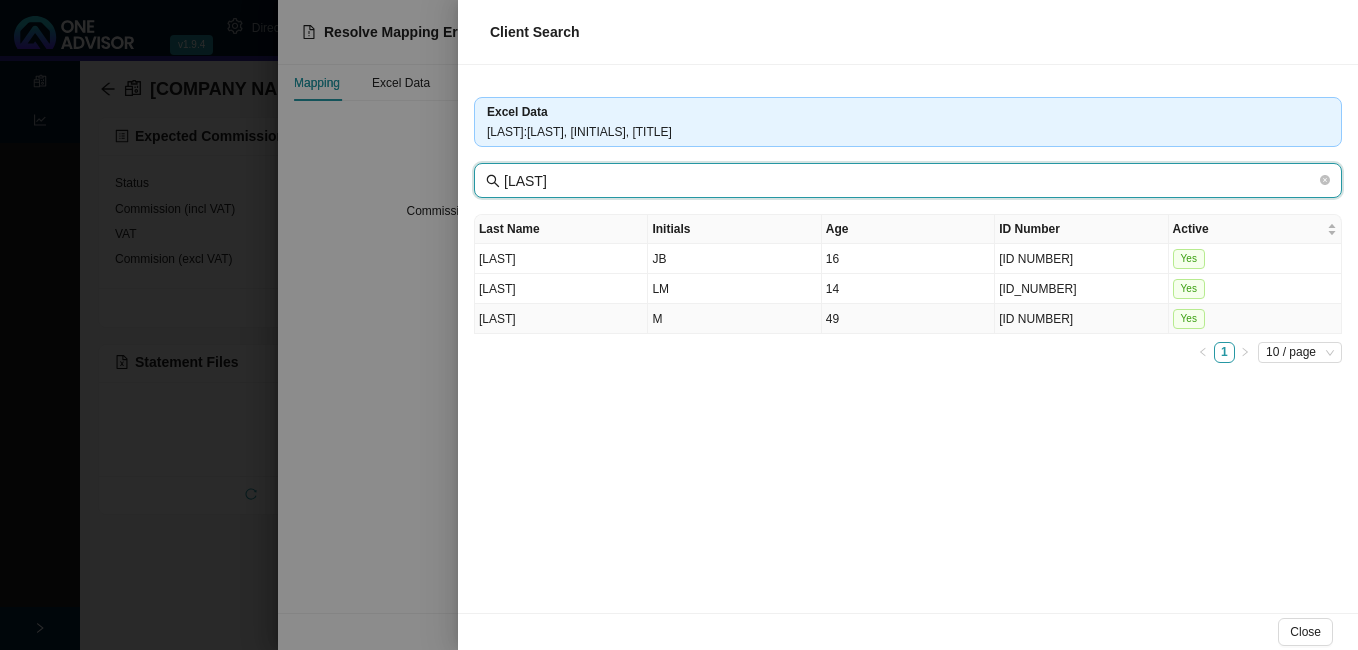 type on "[LAST]" 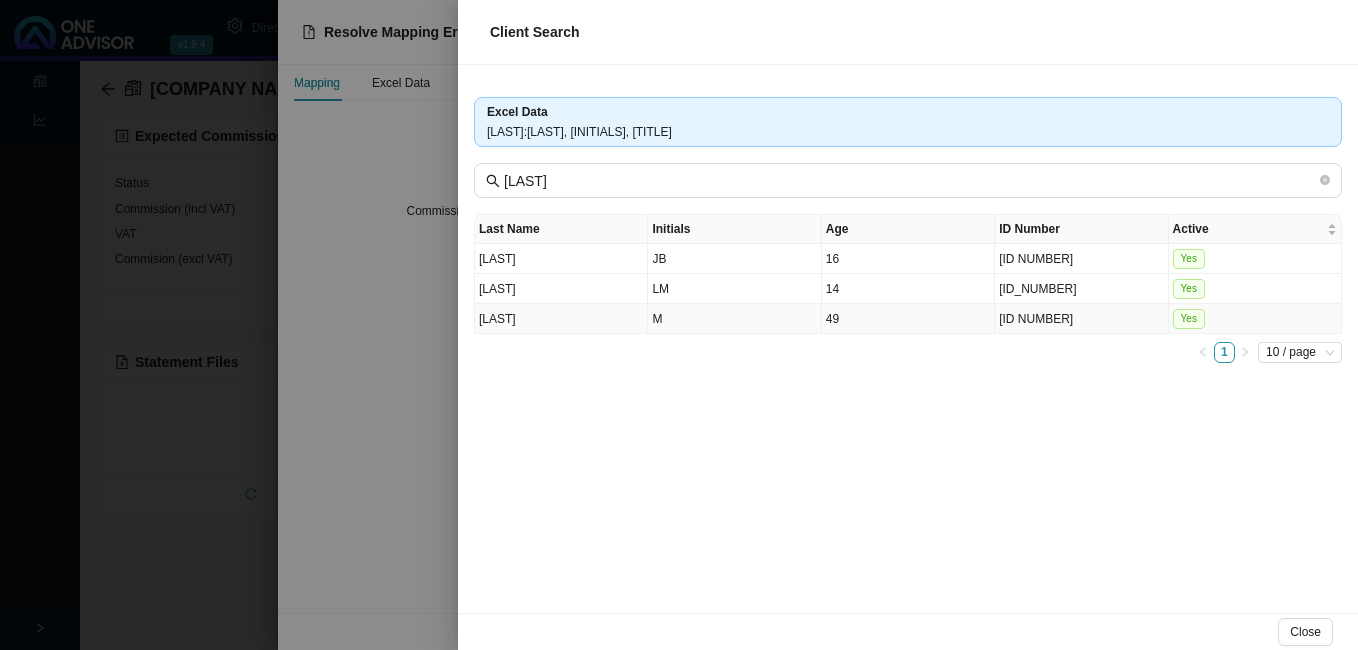 click on "49" at bounding box center [908, 319] 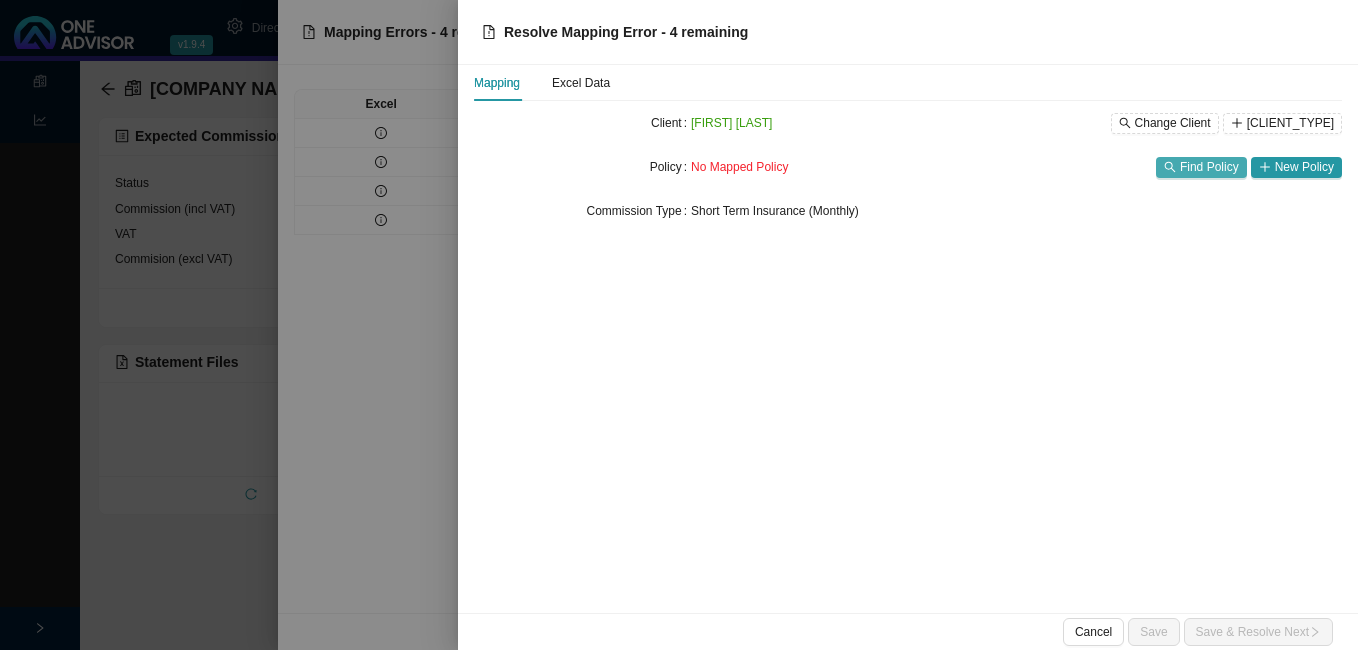 click on "Find Policy" at bounding box center (1209, 167) 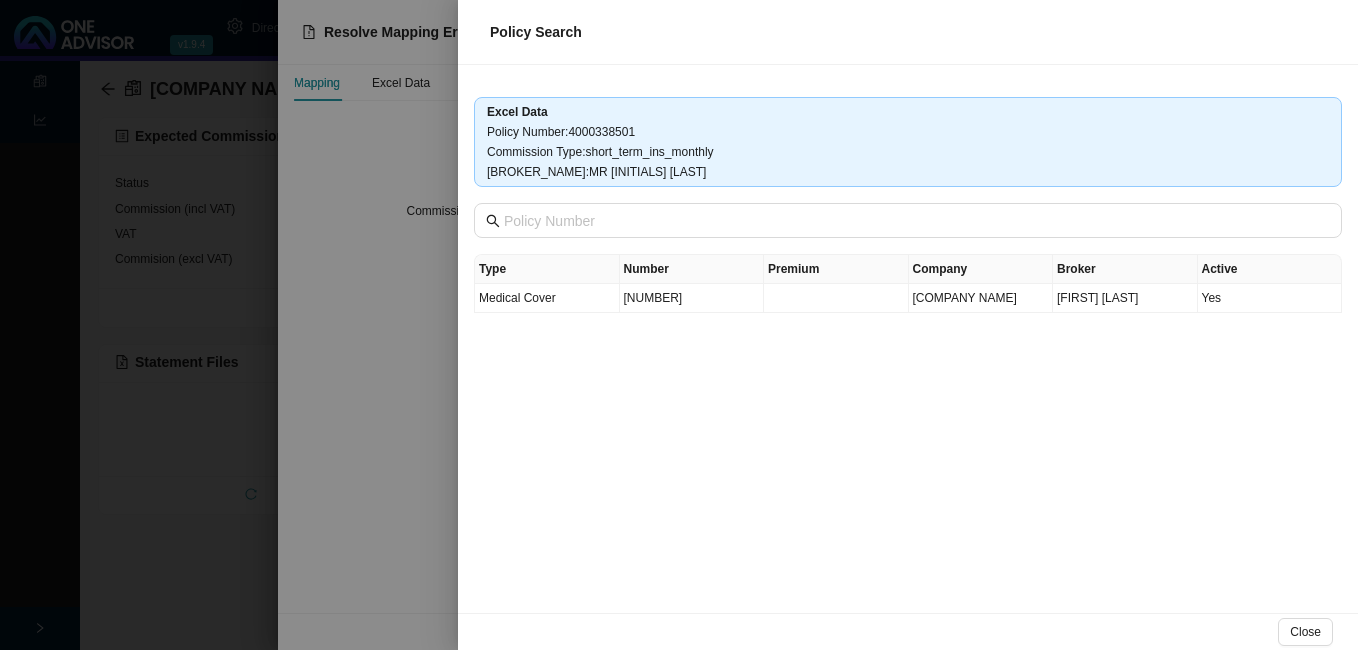 click at bounding box center [679, 325] 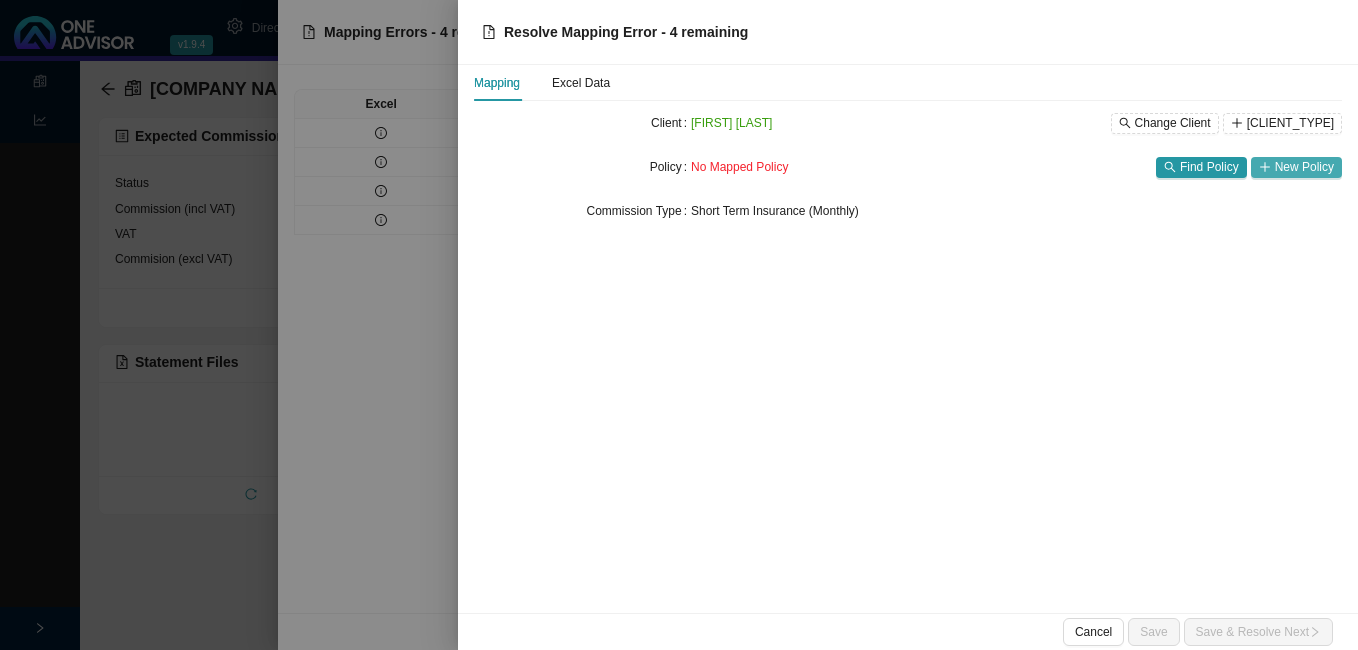 click on "New Policy" at bounding box center [1304, 167] 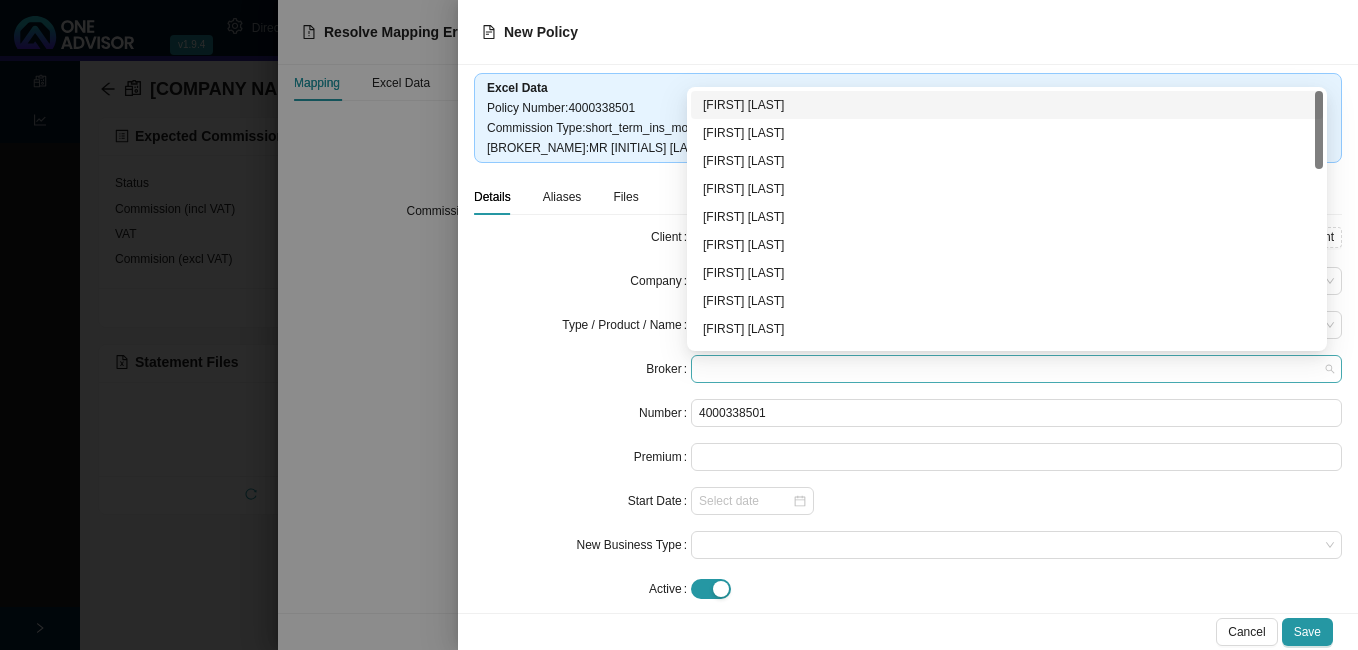 click at bounding box center [1016, 369] 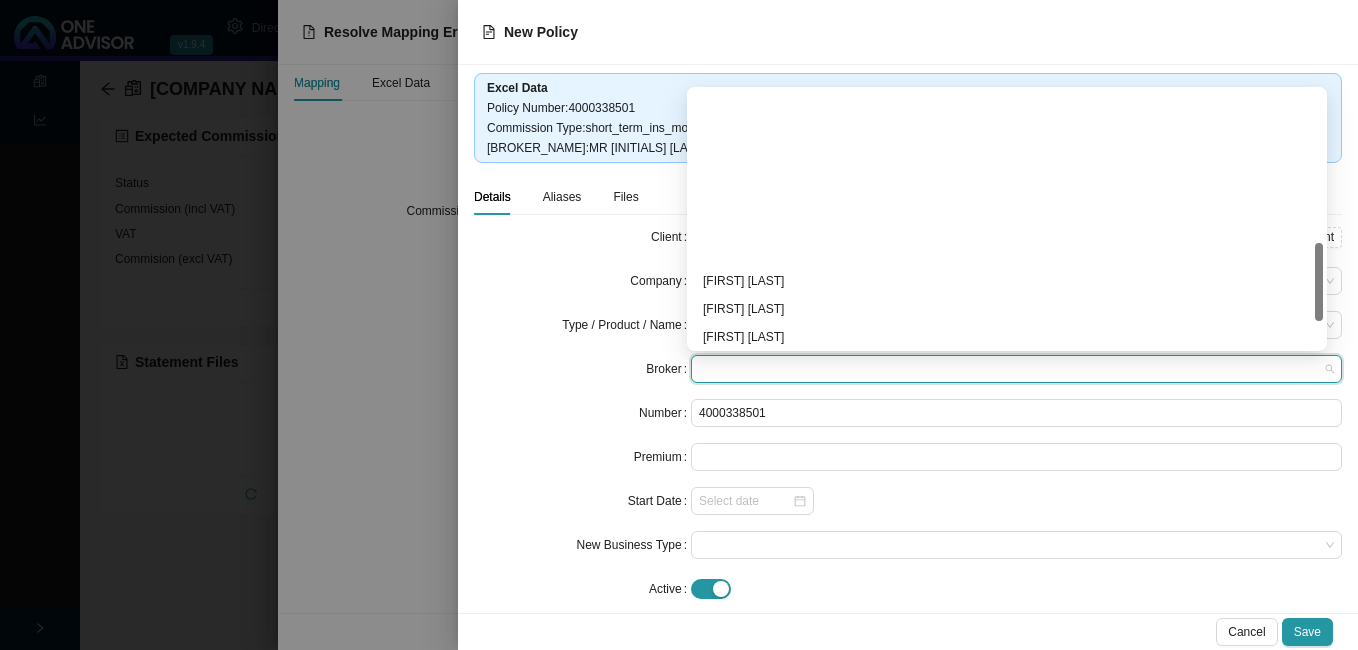 scroll, scrollTop: 584, scrollLeft: 0, axis: vertical 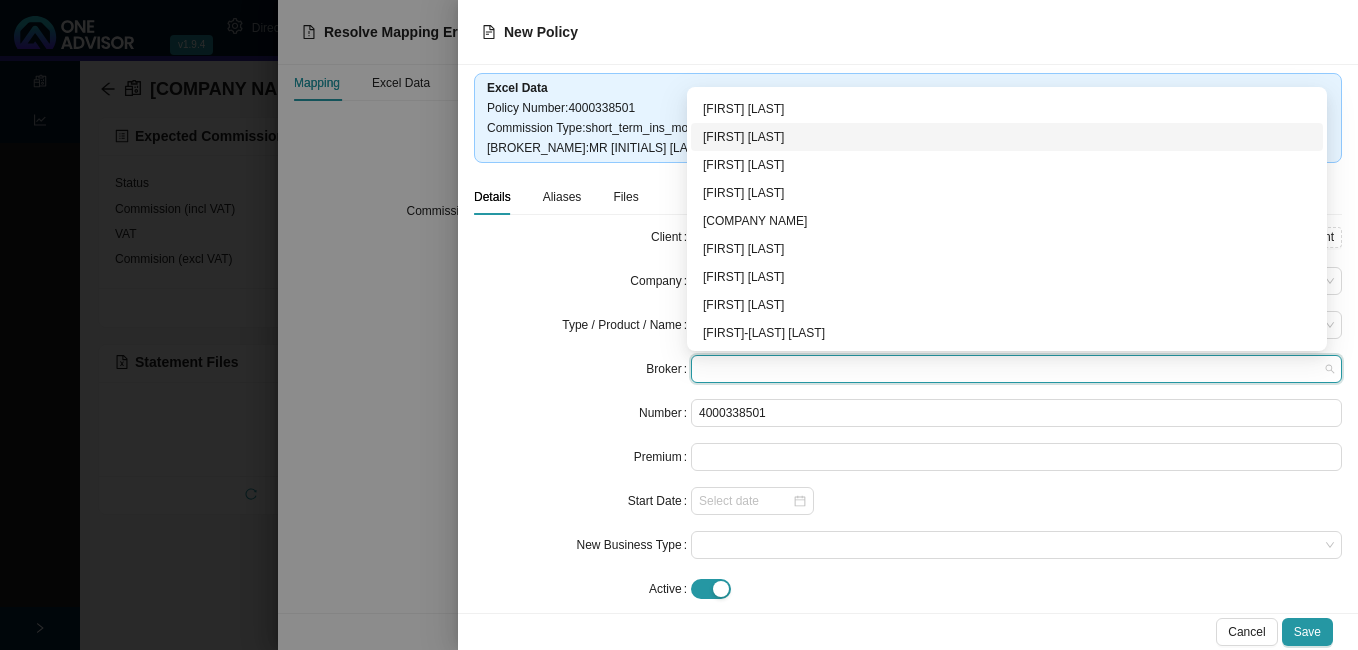click on "[FIRST] [LAST]" at bounding box center (1007, 137) 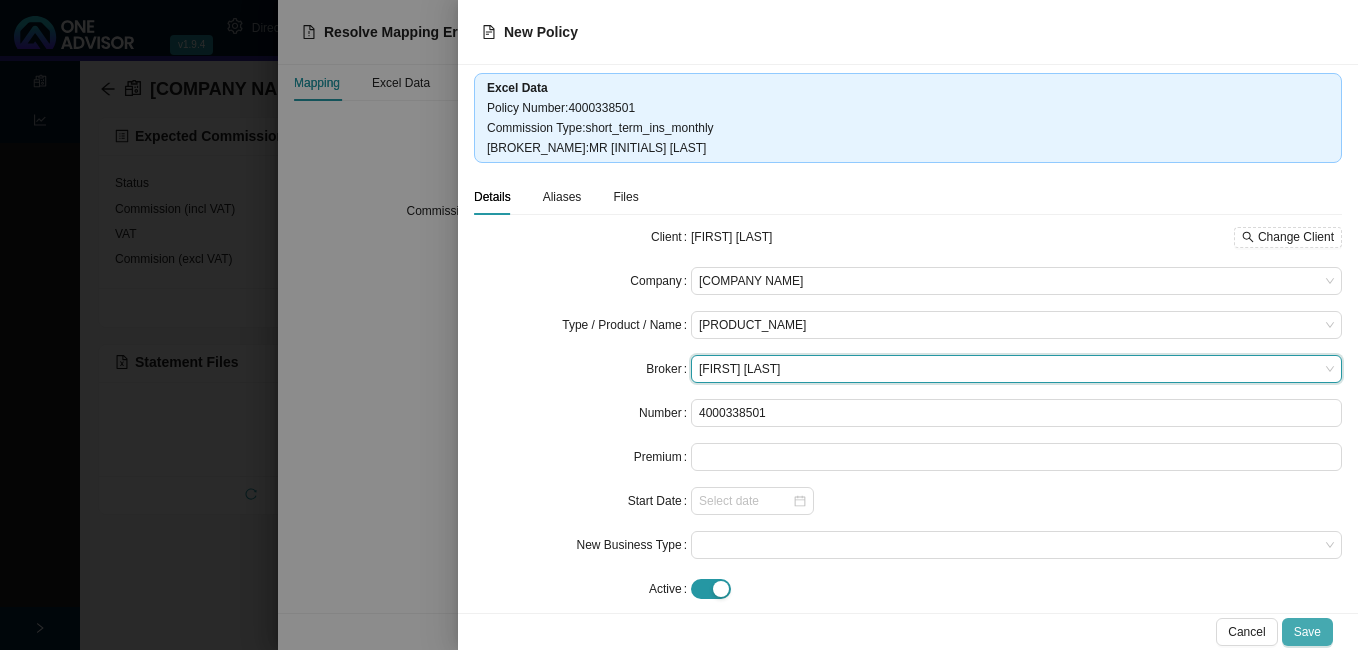 click on "Save" at bounding box center (1307, 632) 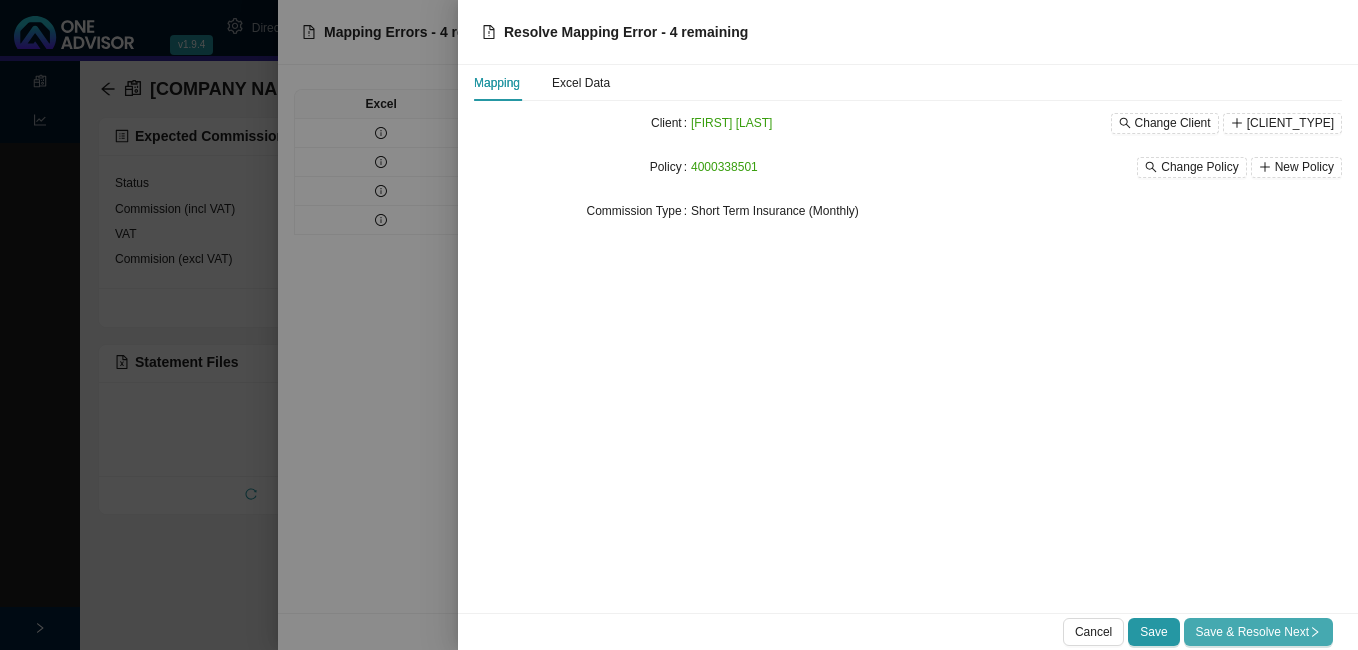 click on "Save & Resolve Next" at bounding box center [1258, 632] 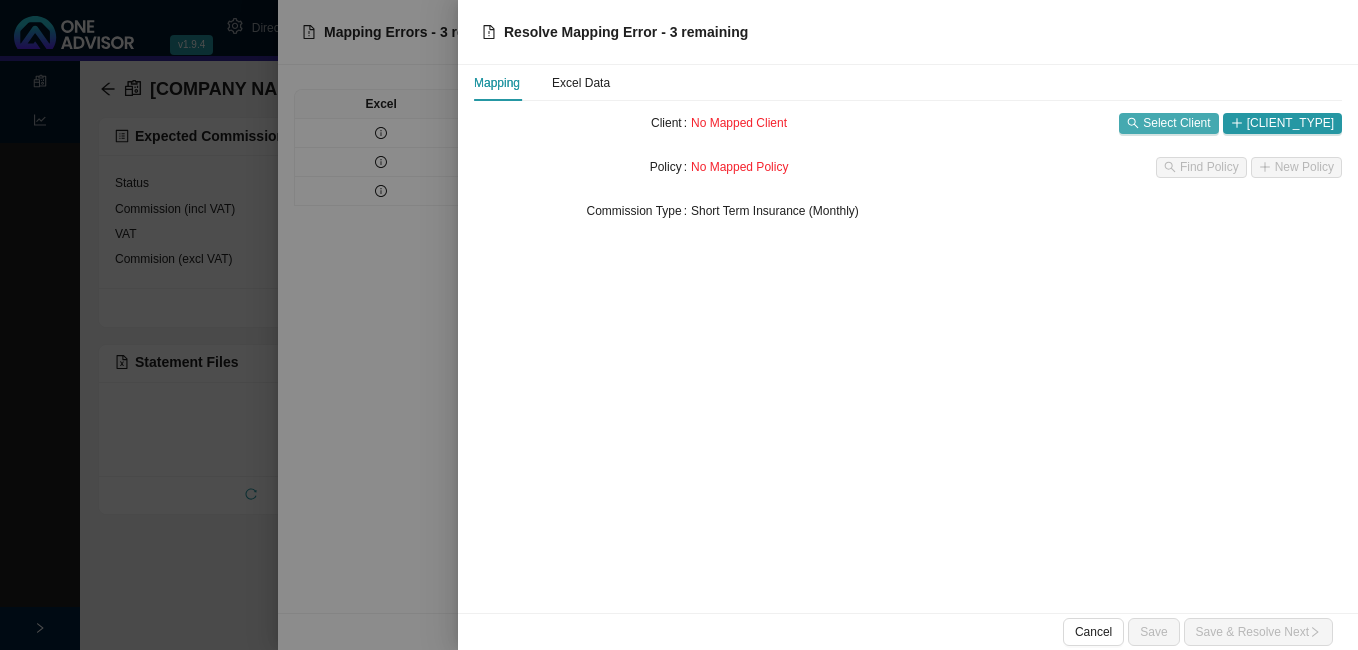 click on "Select Client" at bounding box center [1176, 123] 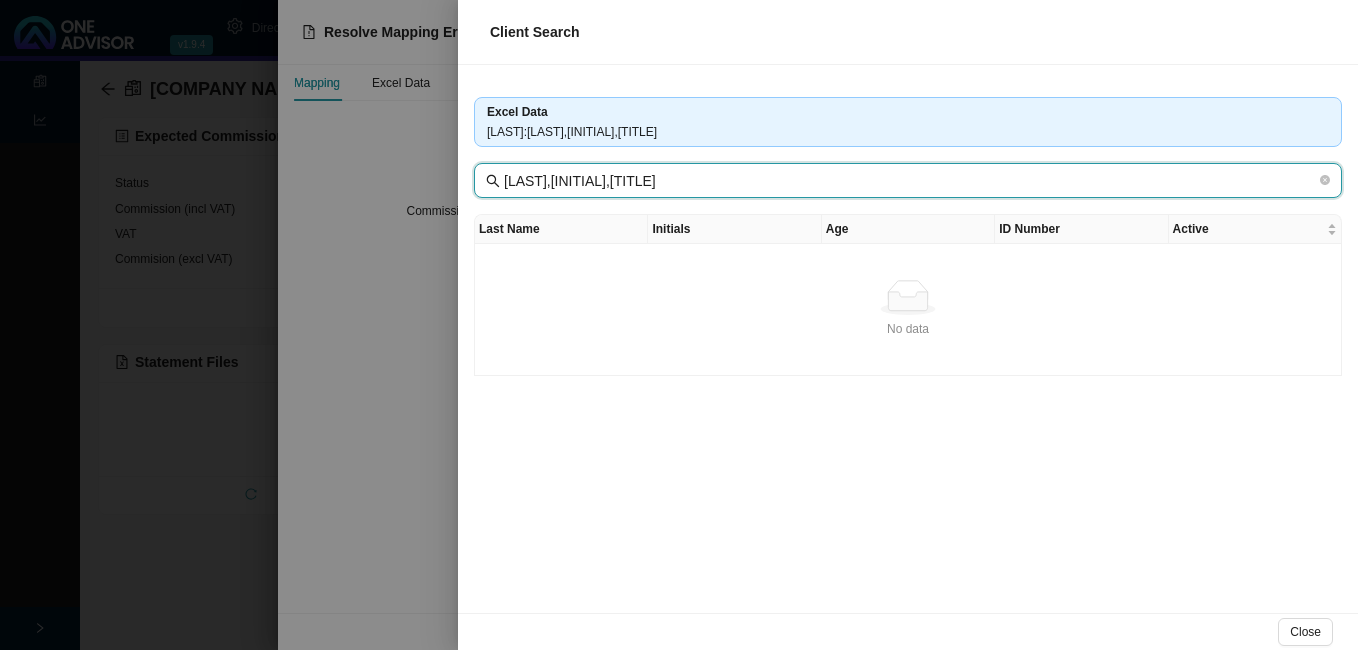 drag, startPoint x: 582, startPoint y: 182, endPoint x: 730, endPoint y: 180, distance: 148.01352 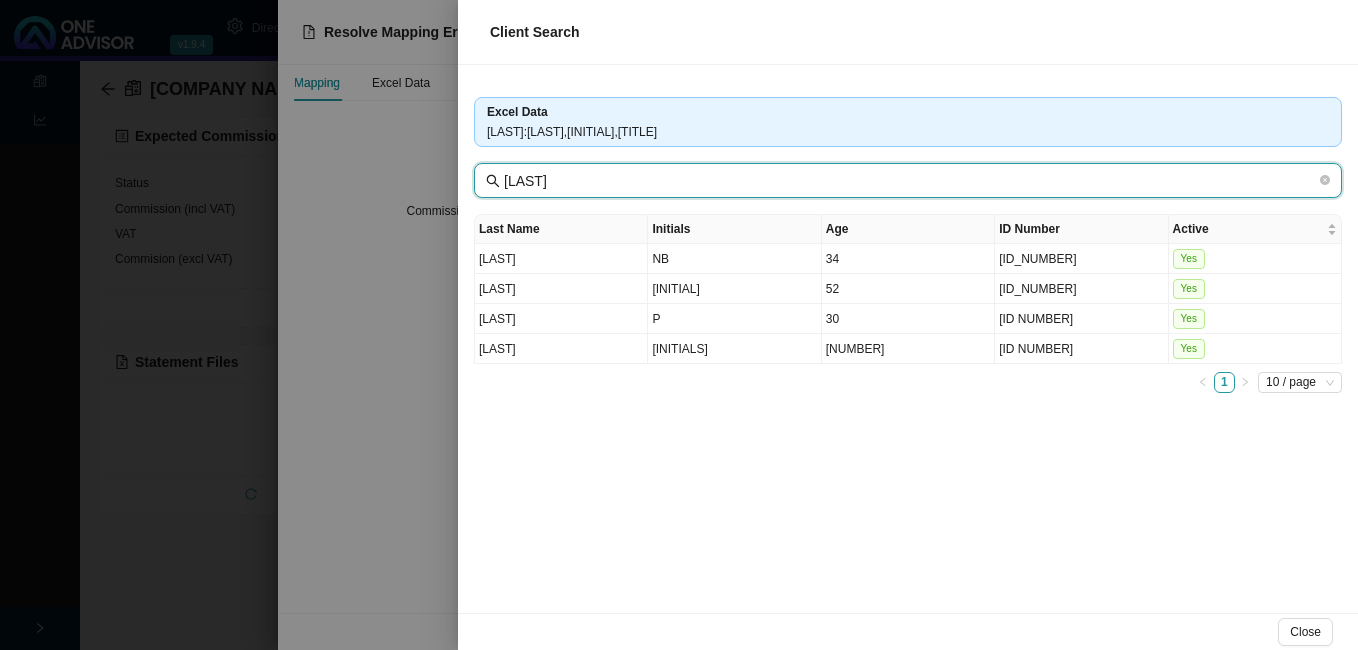 type on "[LAST]" 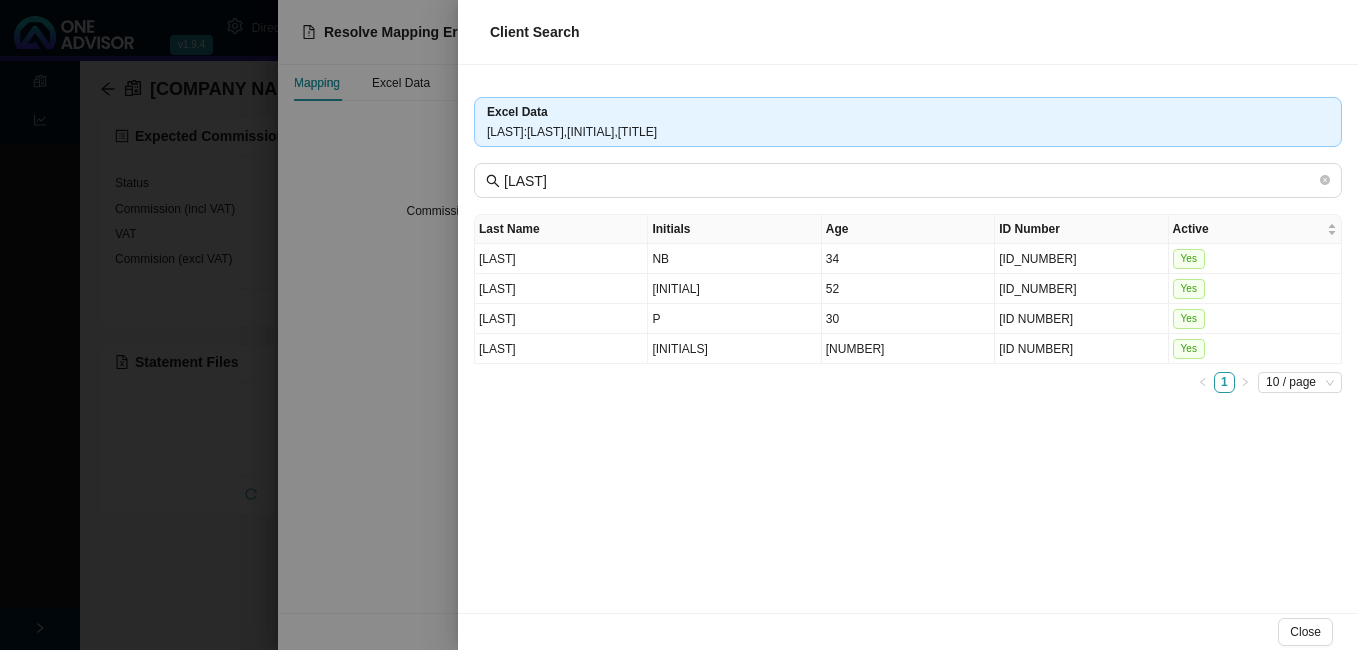 click at bounding box center [679, 325] 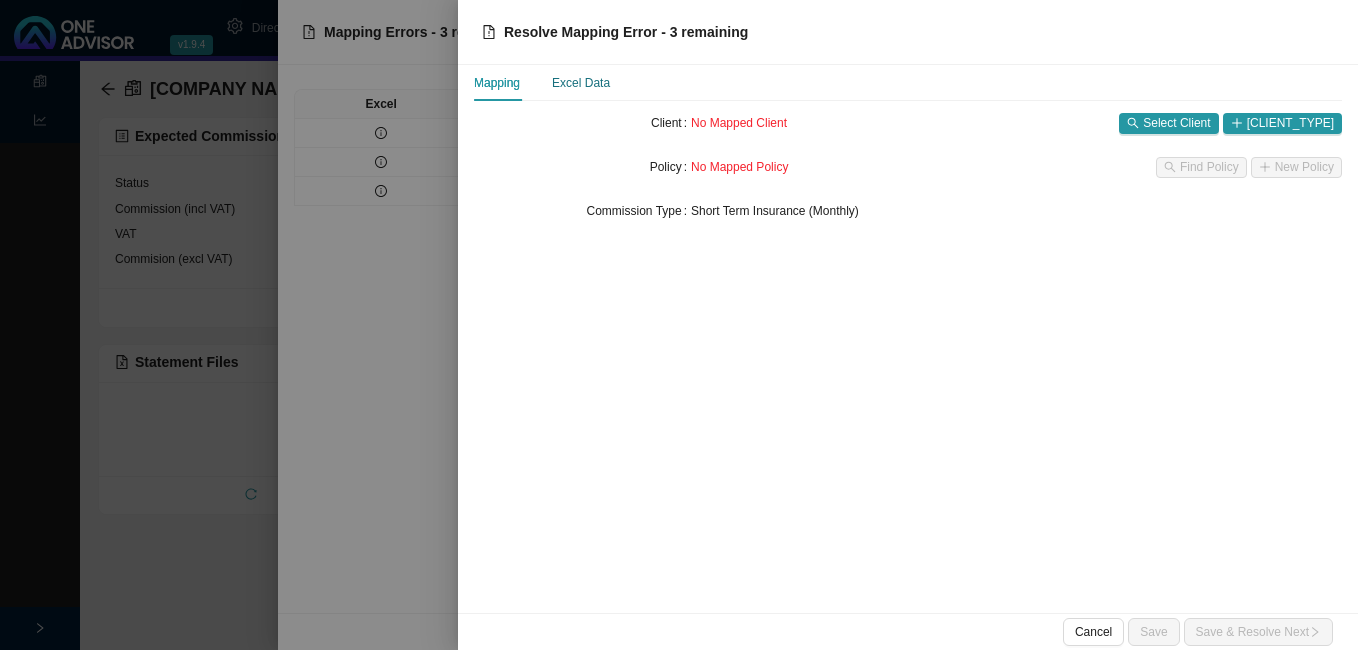 click on "Excel Data" at bounding box center (581, 83) 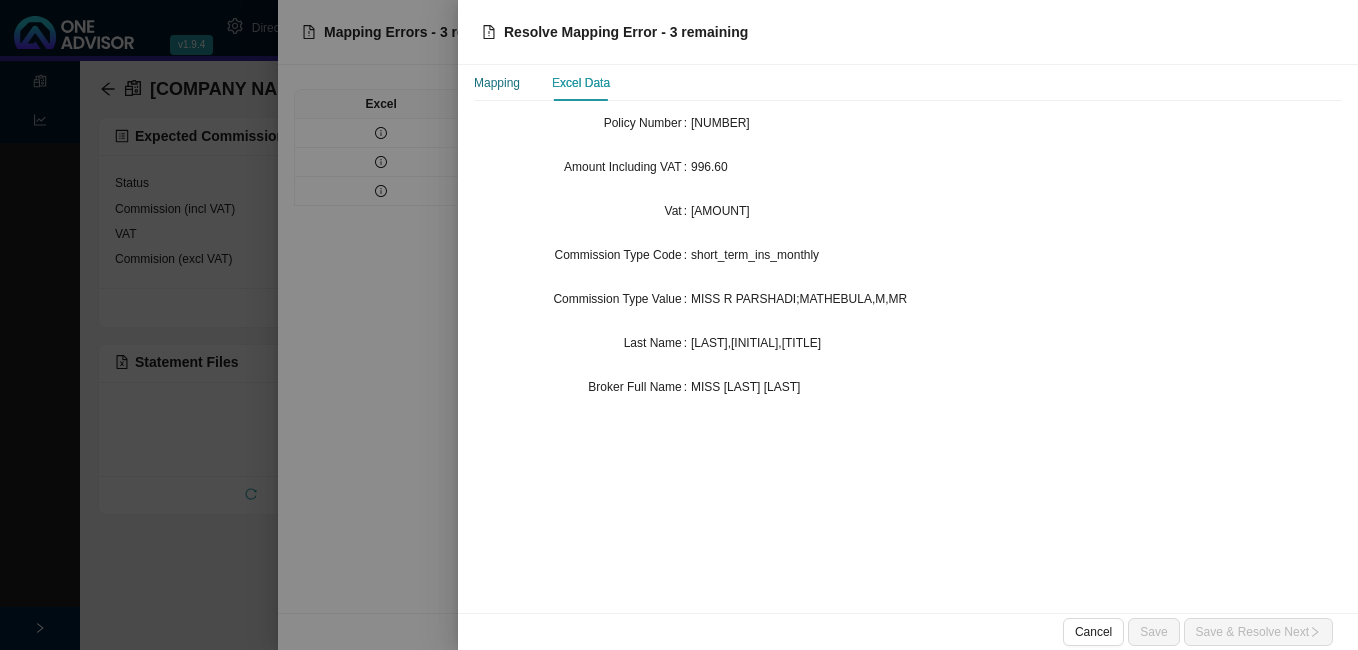click on "Mapping" at bounding box center [497, 83] 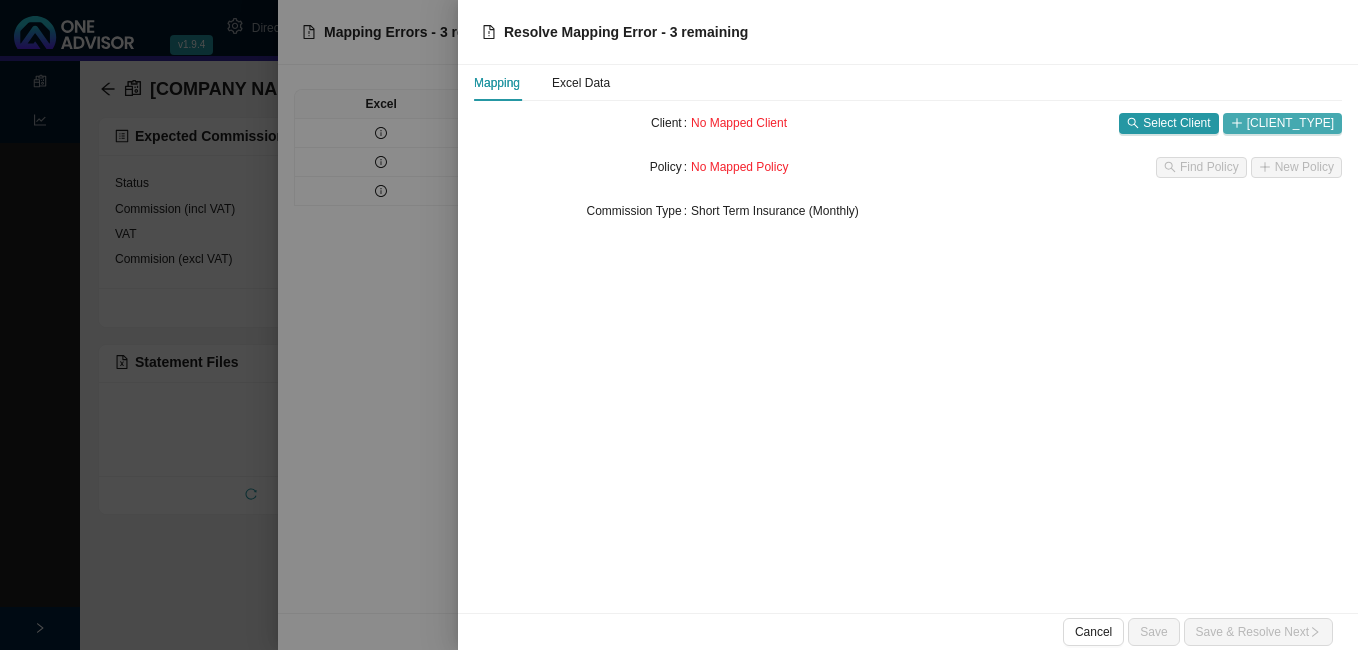 click on "[CLIENT_TYPE]" at bounding box center (1290, 123) 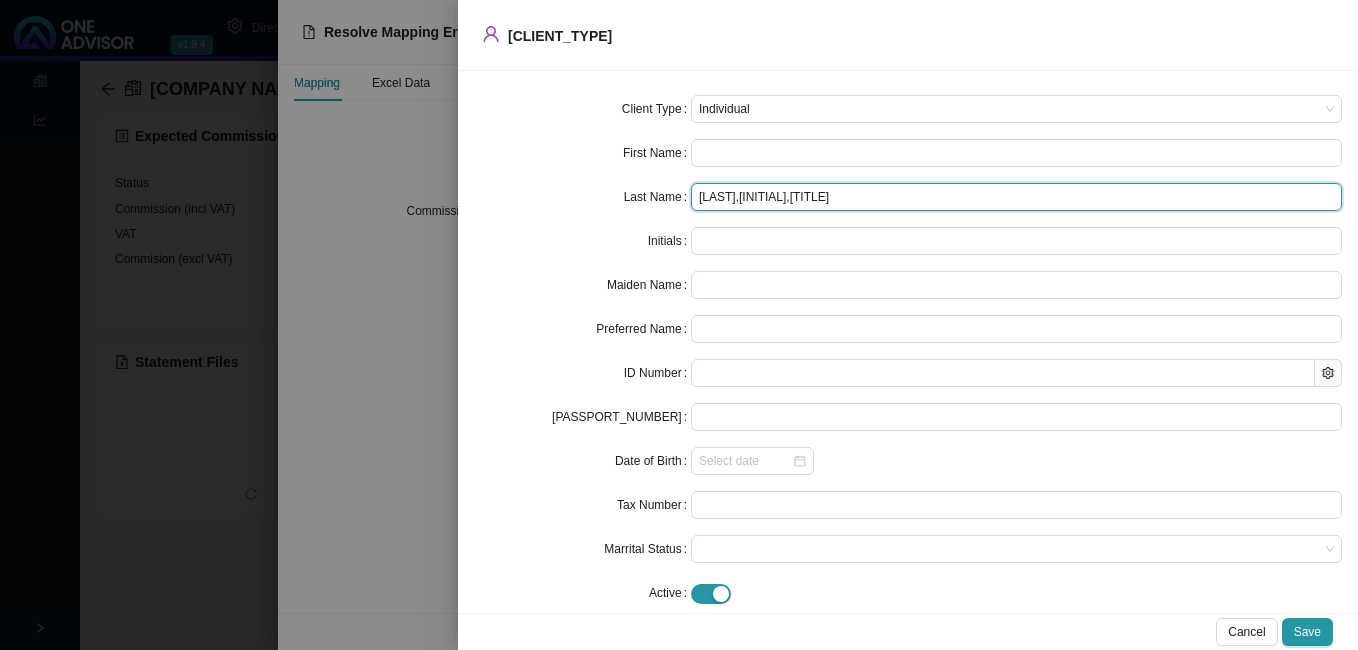drag, startPoint x: 762, startPoint y: 196, endPoint x: 836, endPoint y: 196, distance: 74 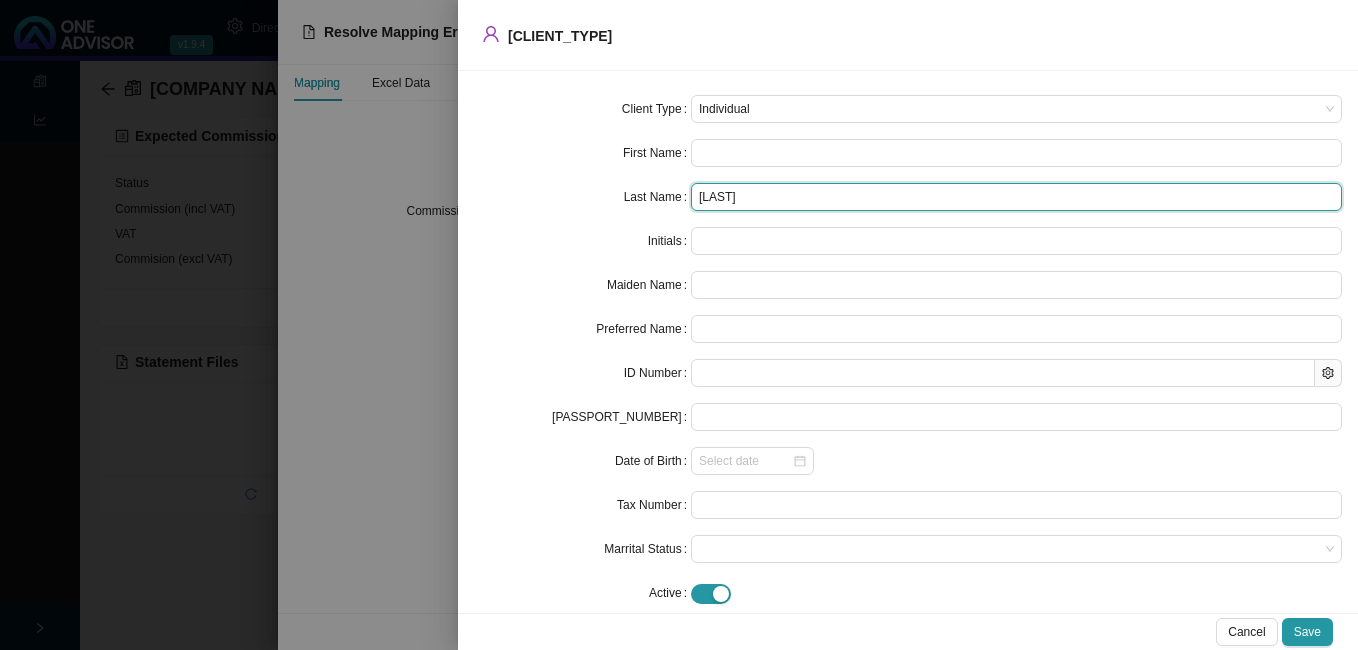 type on "[LAST]" 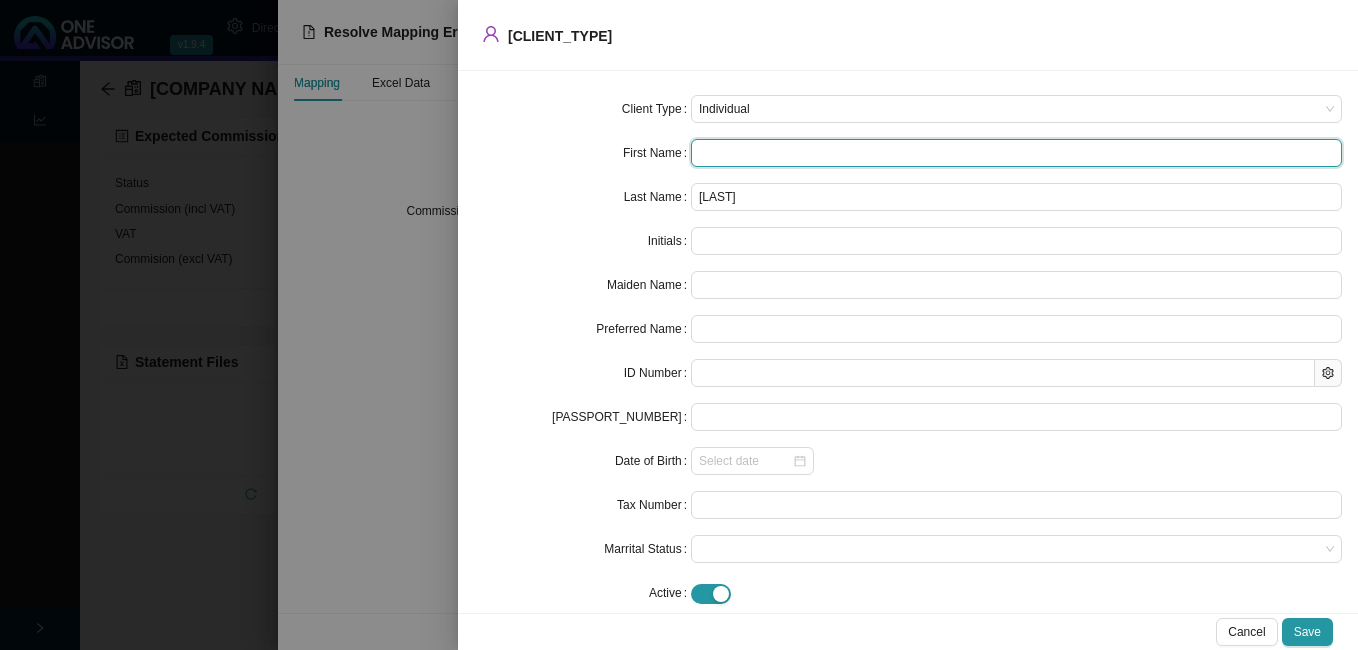 click at bounding box center (1016, 153) 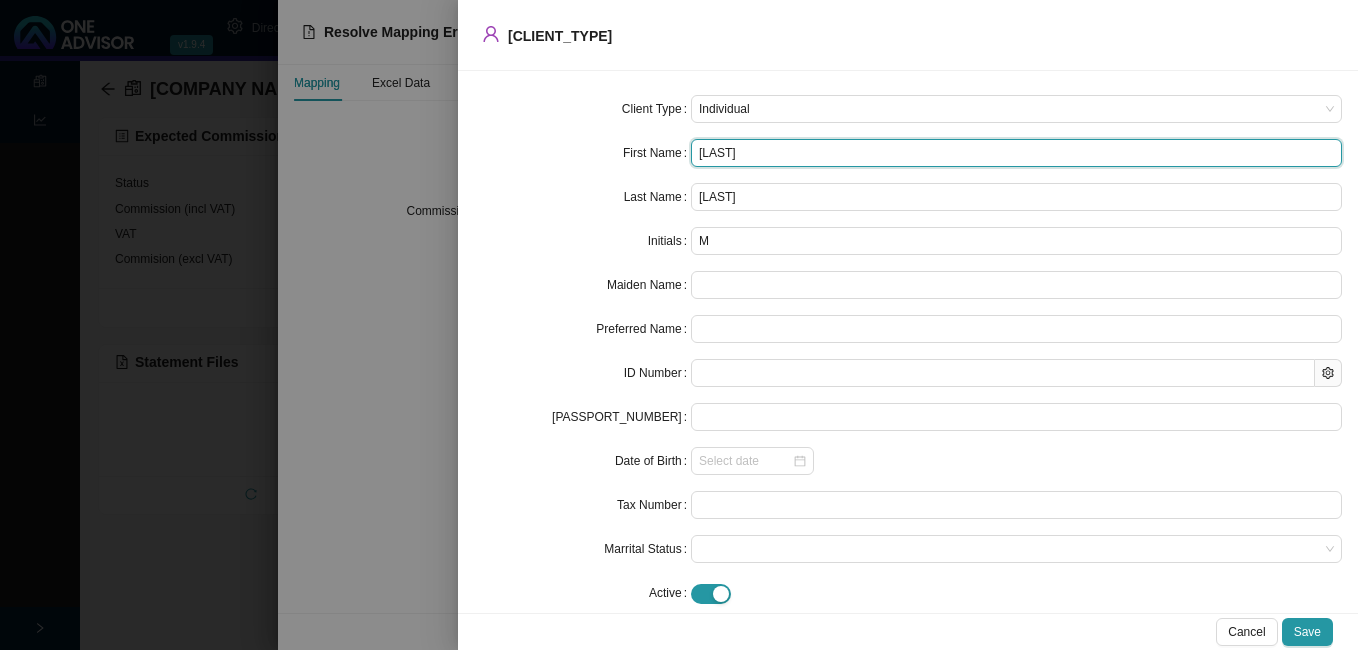 type on "[LAST]" 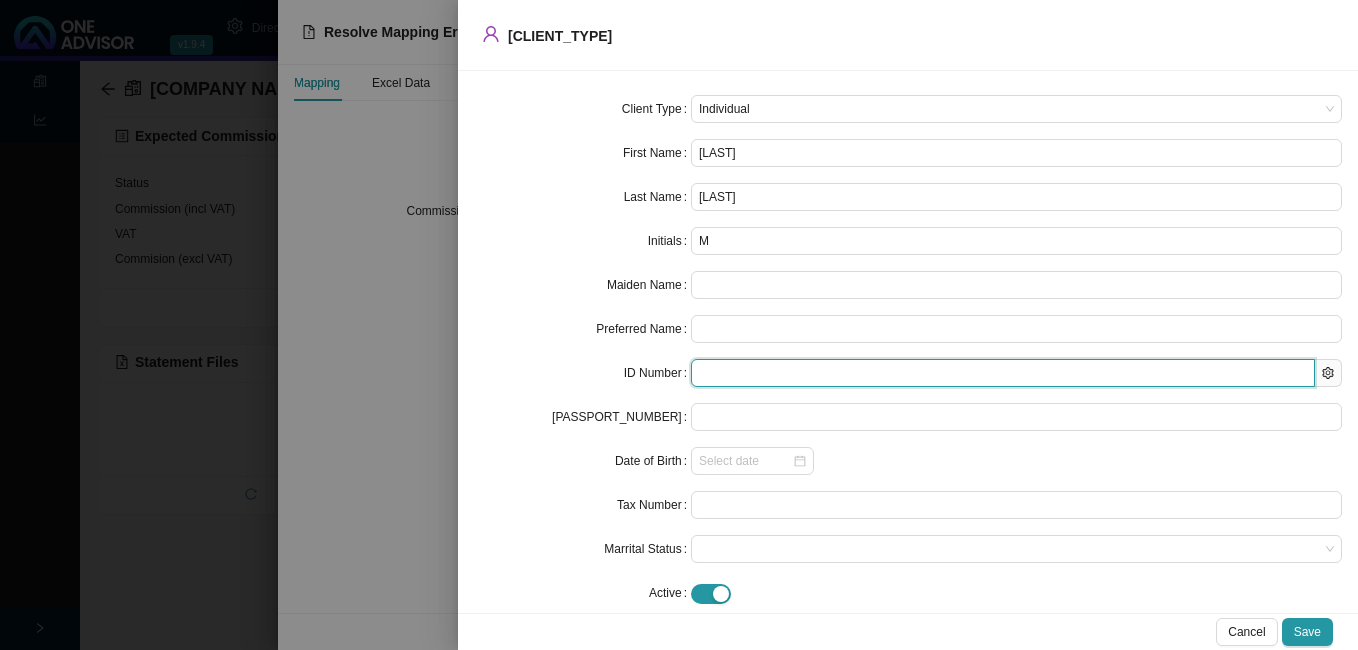 paste on "[ID_NUMBER]" 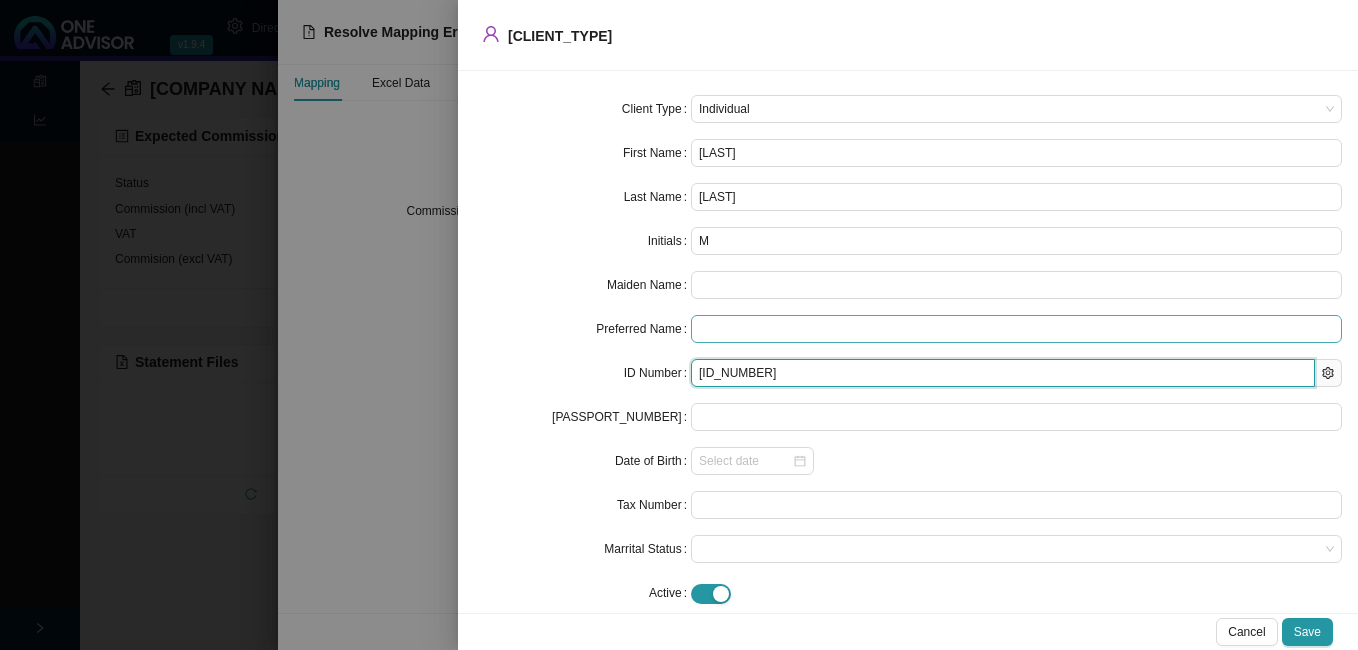 type on "[DATE]" 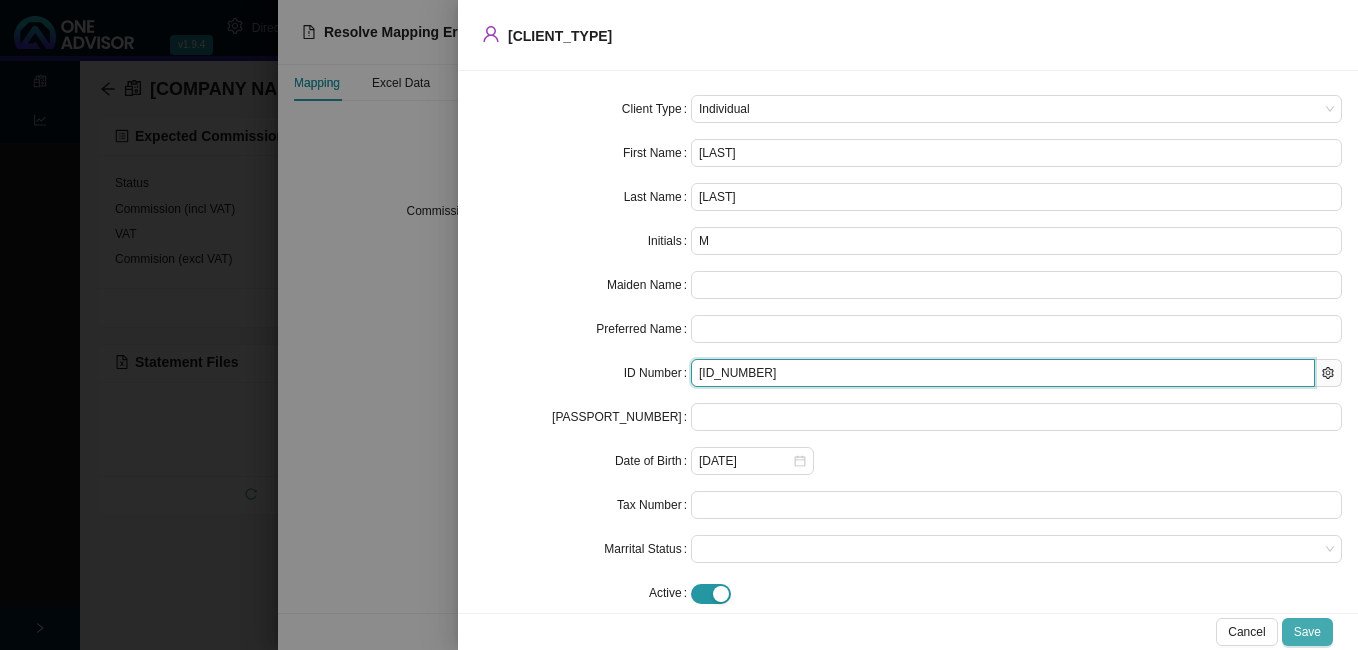 type on "[ID_NUMBER]" 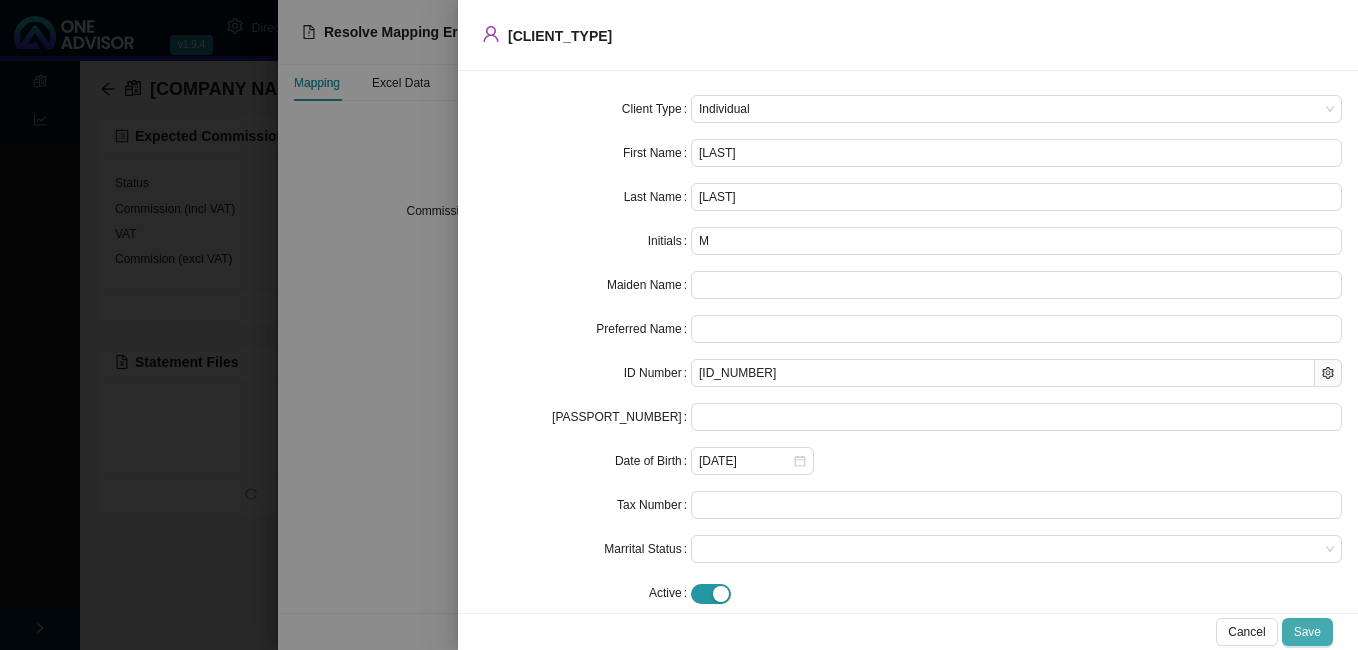 click on "Save" at bounding box center (1307, 632) 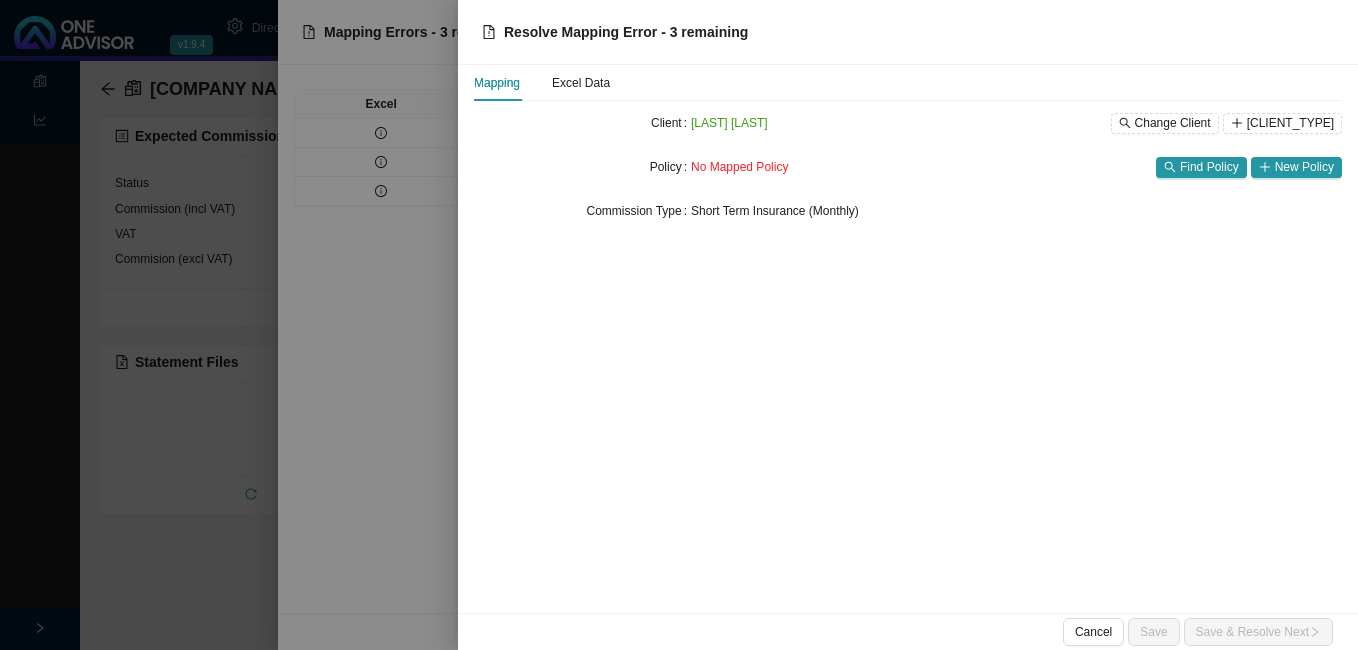 click on "Mapping Excel Data Client  [LAST] [FIRST] Change Client New Client Policy No Mapped Policy Find Policy New Policy Commission Type Short Term Insurance (Monthly)" at bounding box center (908, 339) 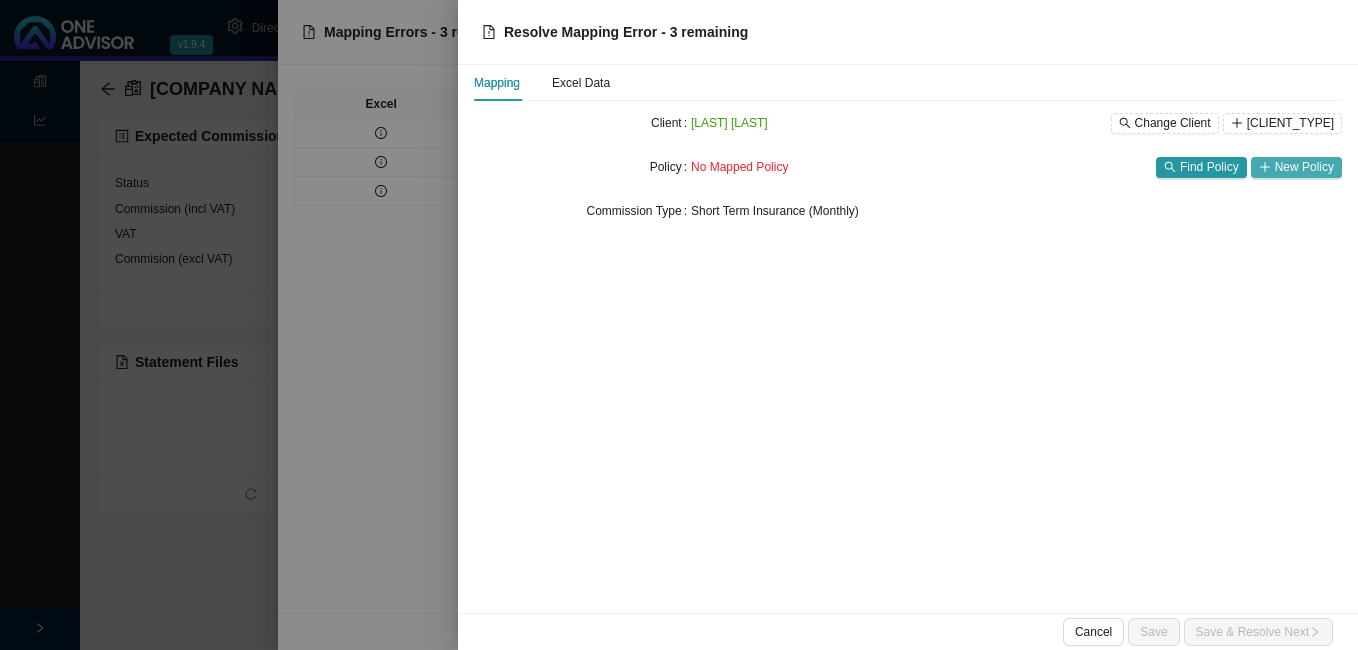 click on "New Policy" at bounding box center (1304, 167) 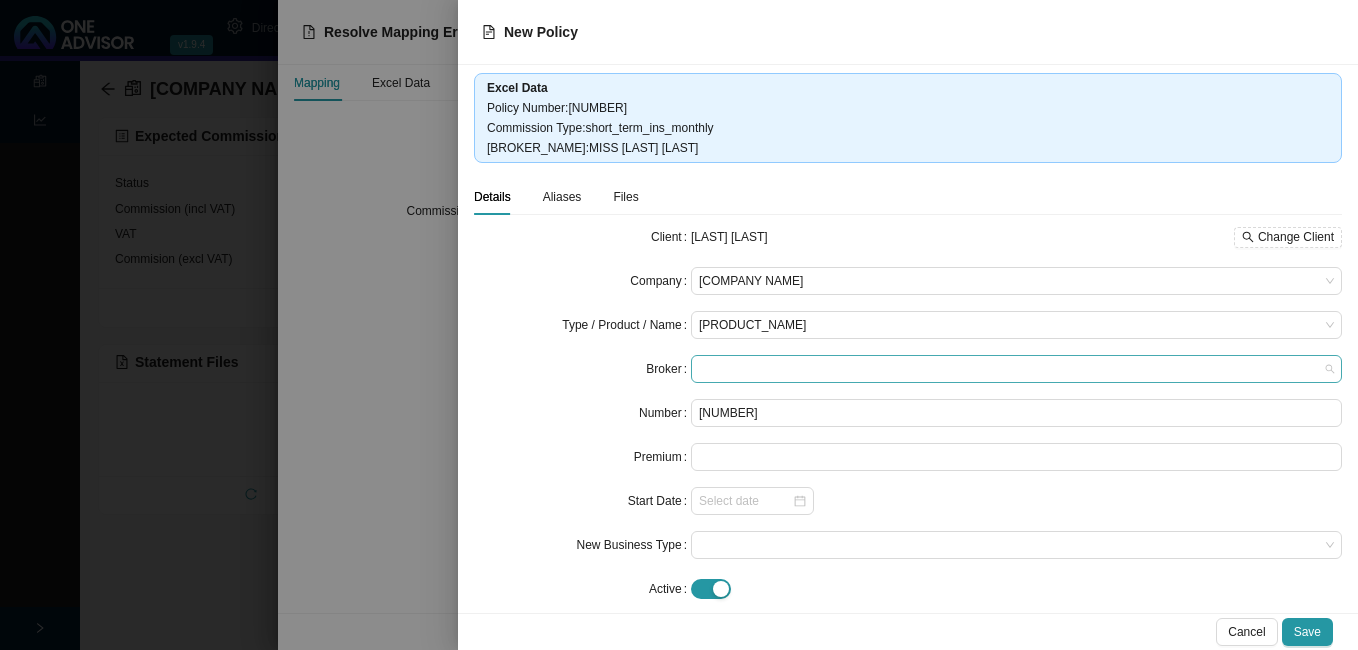 click at bounding box center [1016, 369] 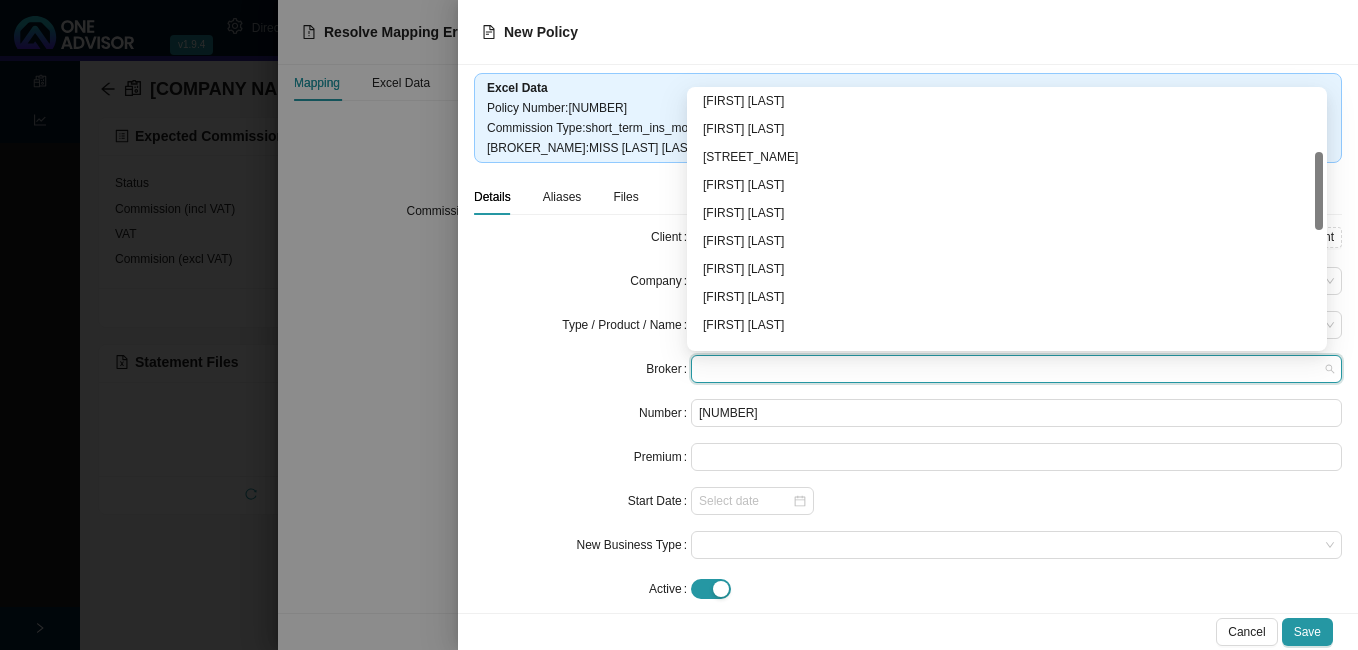 scroll, scrollTop: 300, scrollLeft: 0, axis: vertical 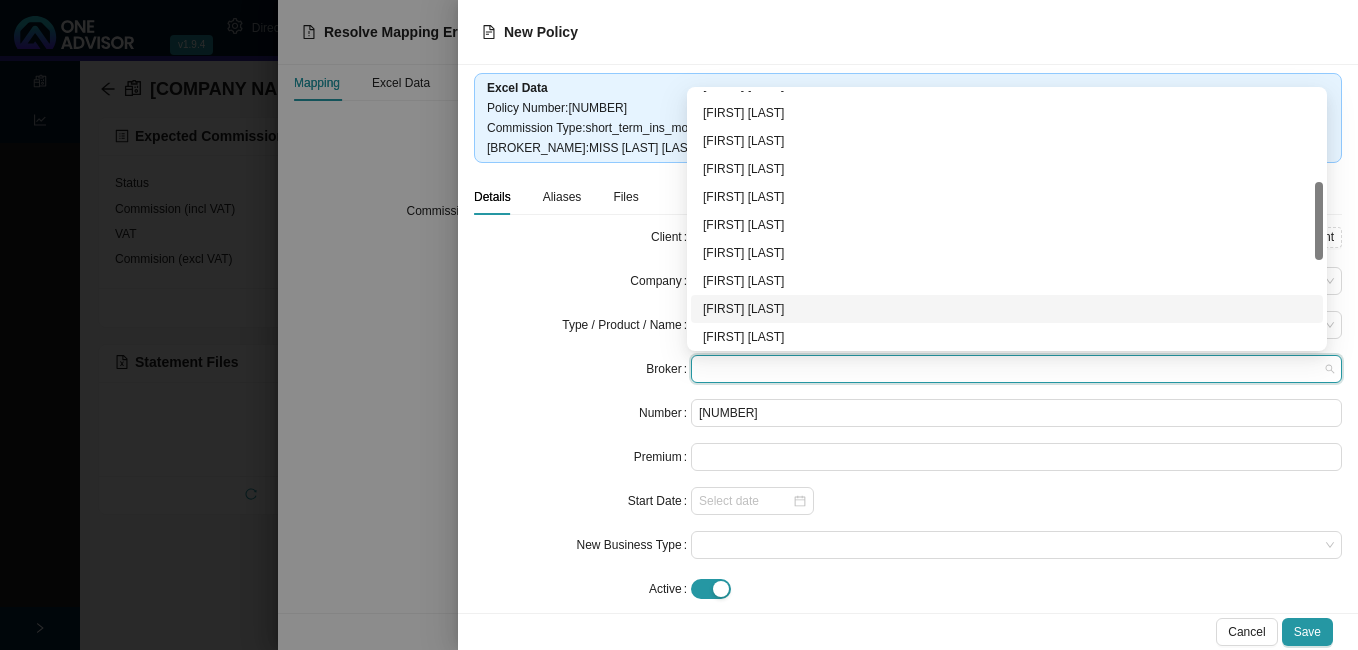 click on "[FIRST] [LAST]" at bounding box center (1007, 309) 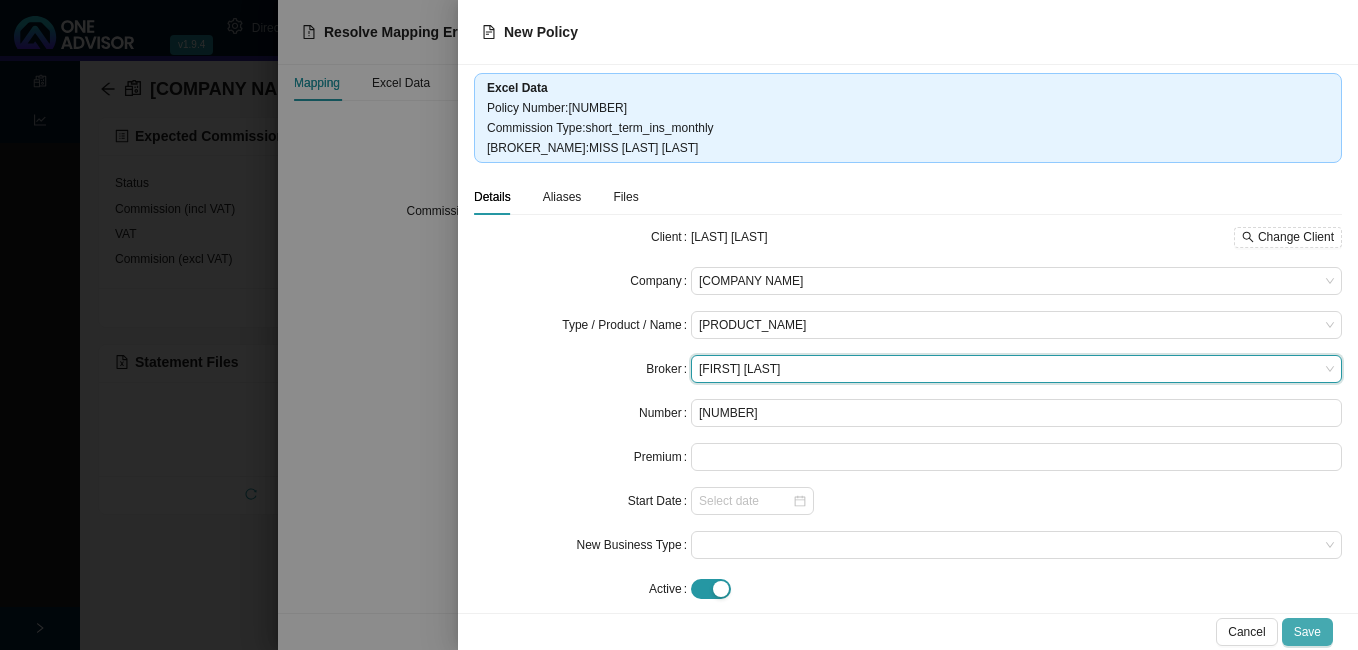 click on "Save" at bounding box center (1307, 632) 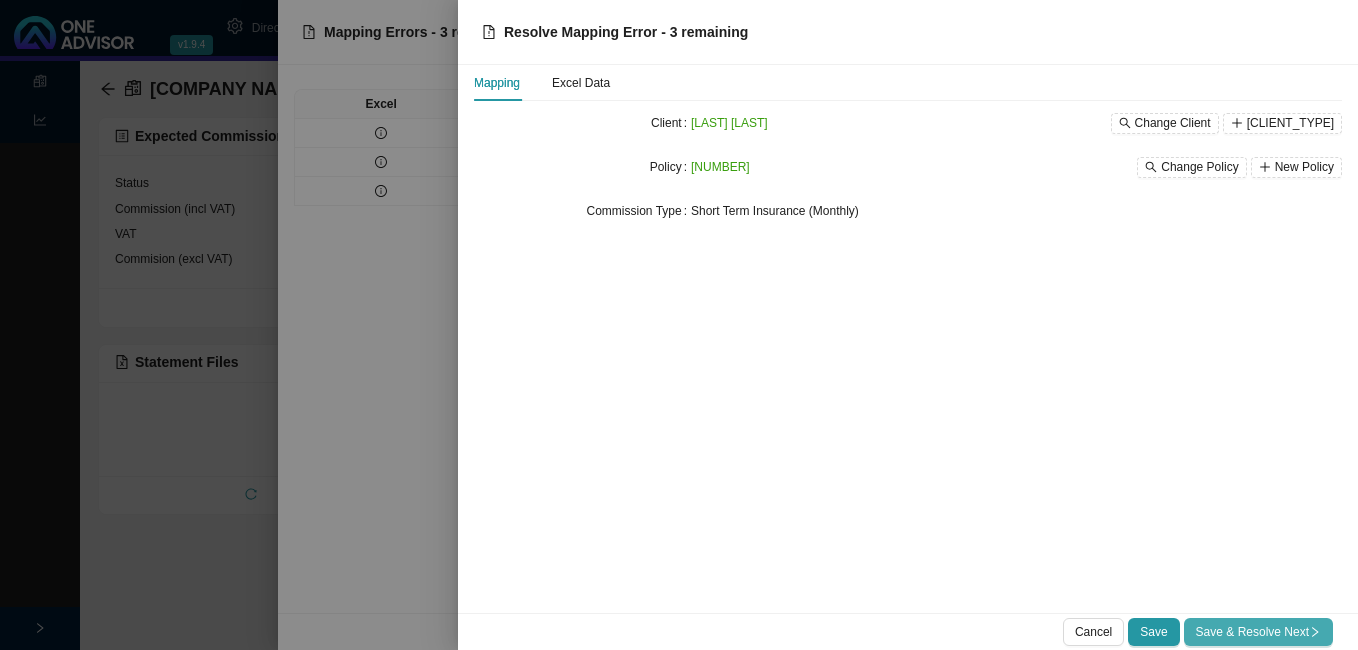 click on "Save & Resolve Next" at bounding box center (1258, 632) 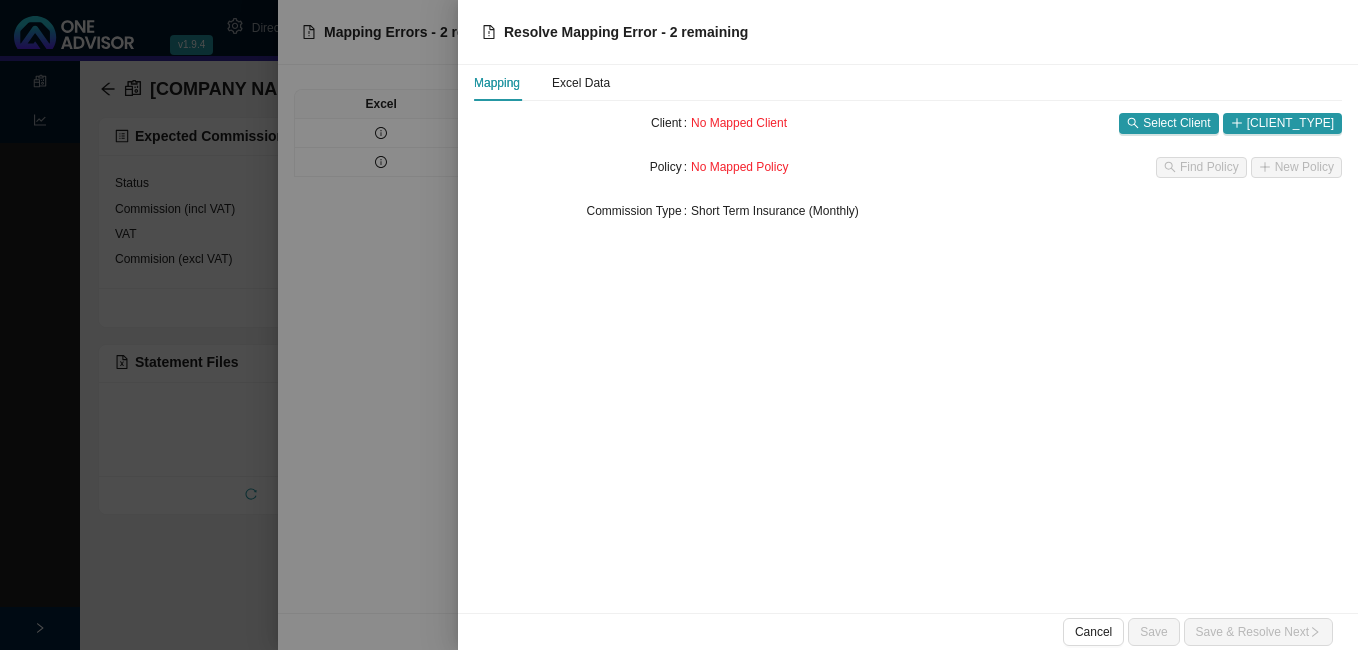 click at bounding box center [679, 325] 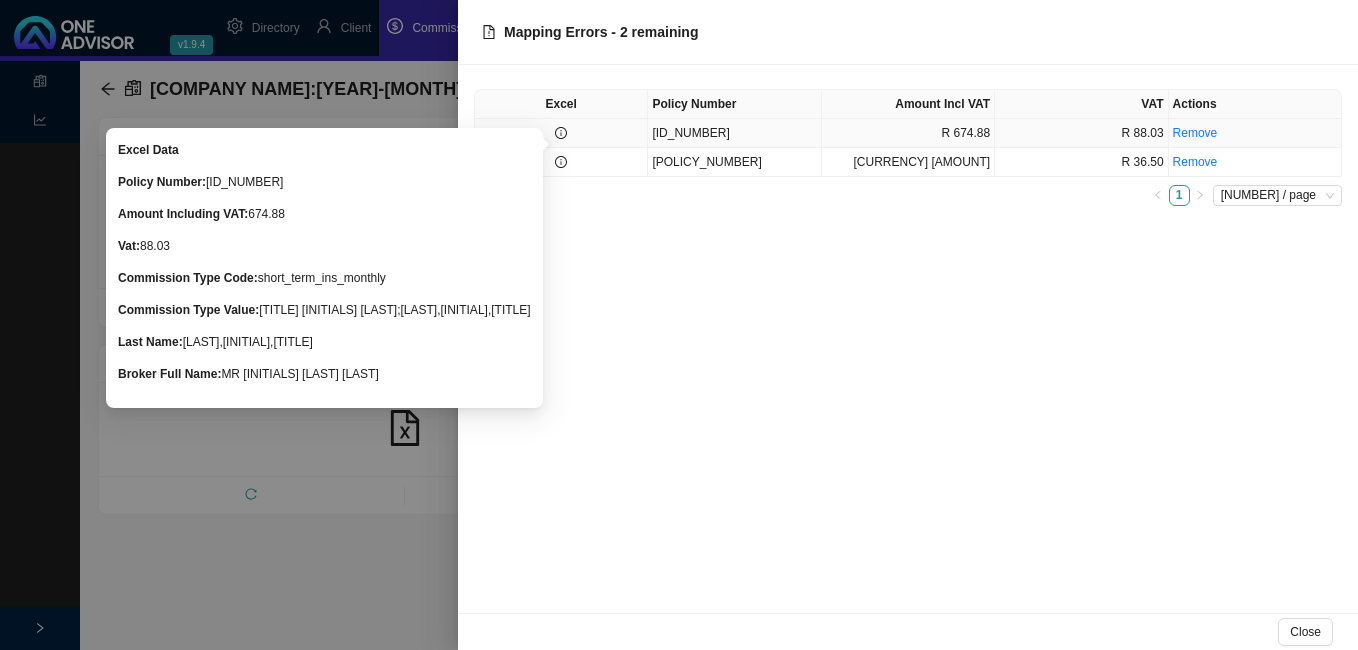 click 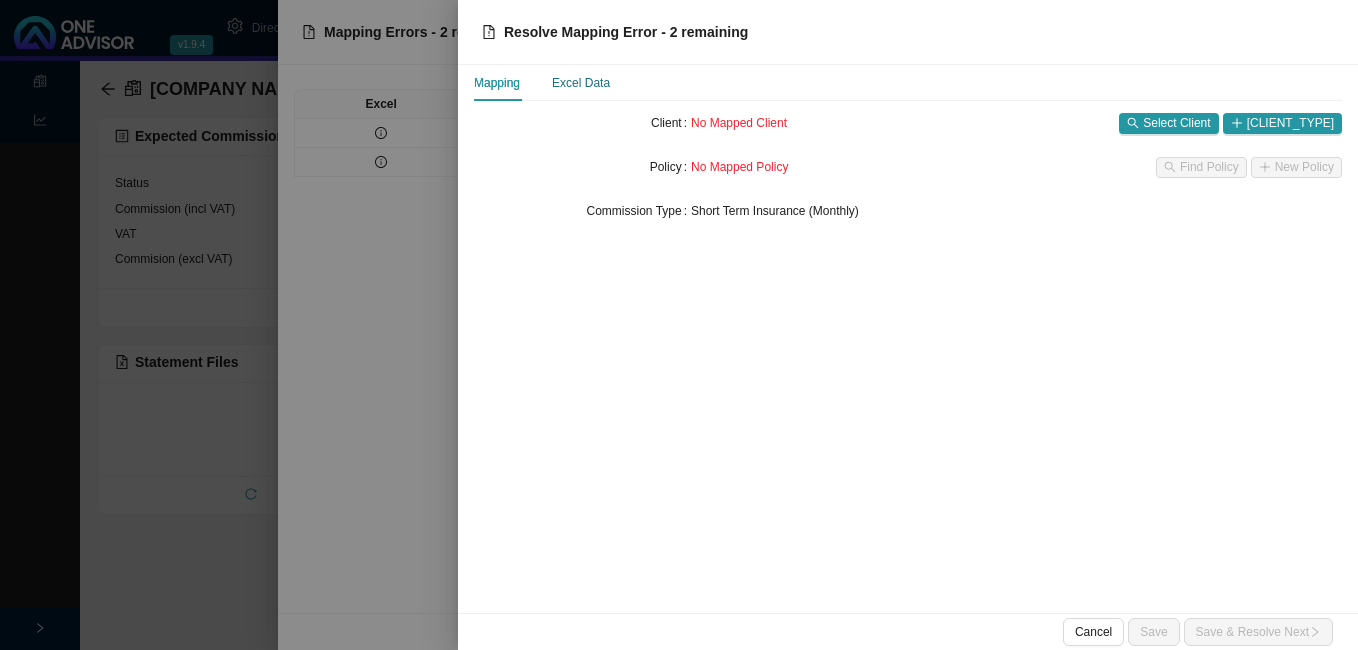click on "Excel Data" at bounding box center (581, 83) 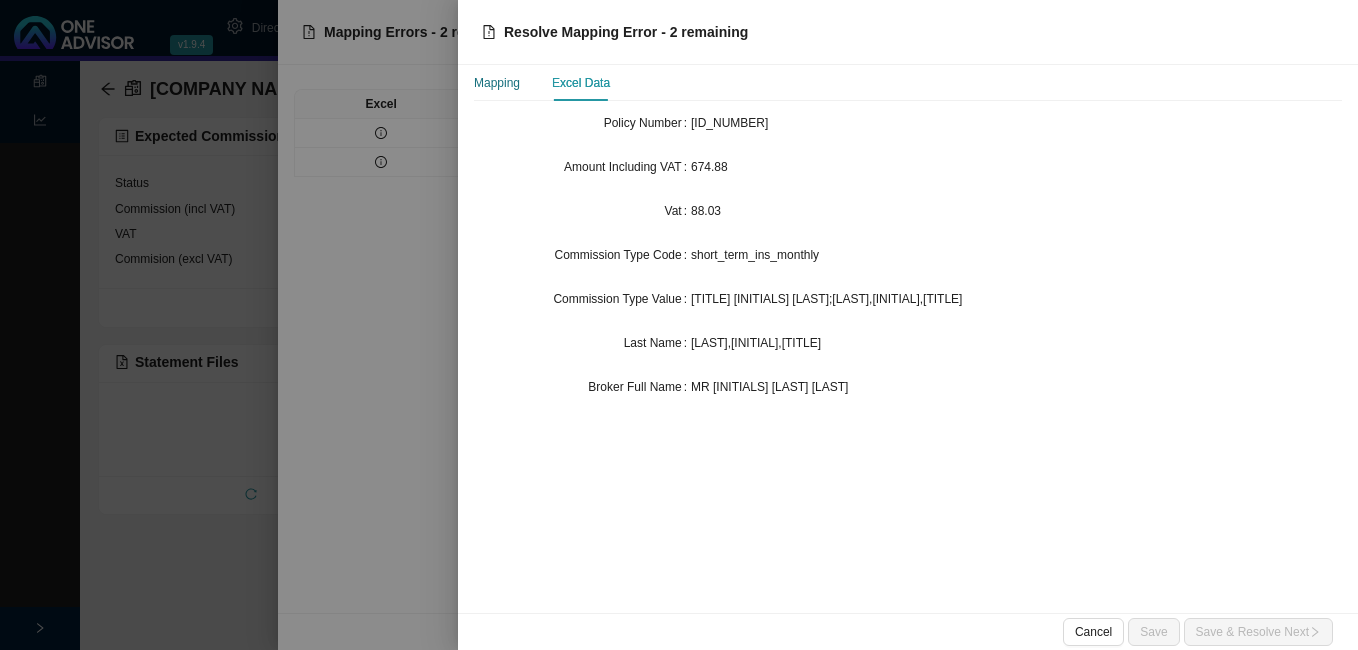 click on "Mapping" at bounding box center (497, 83) 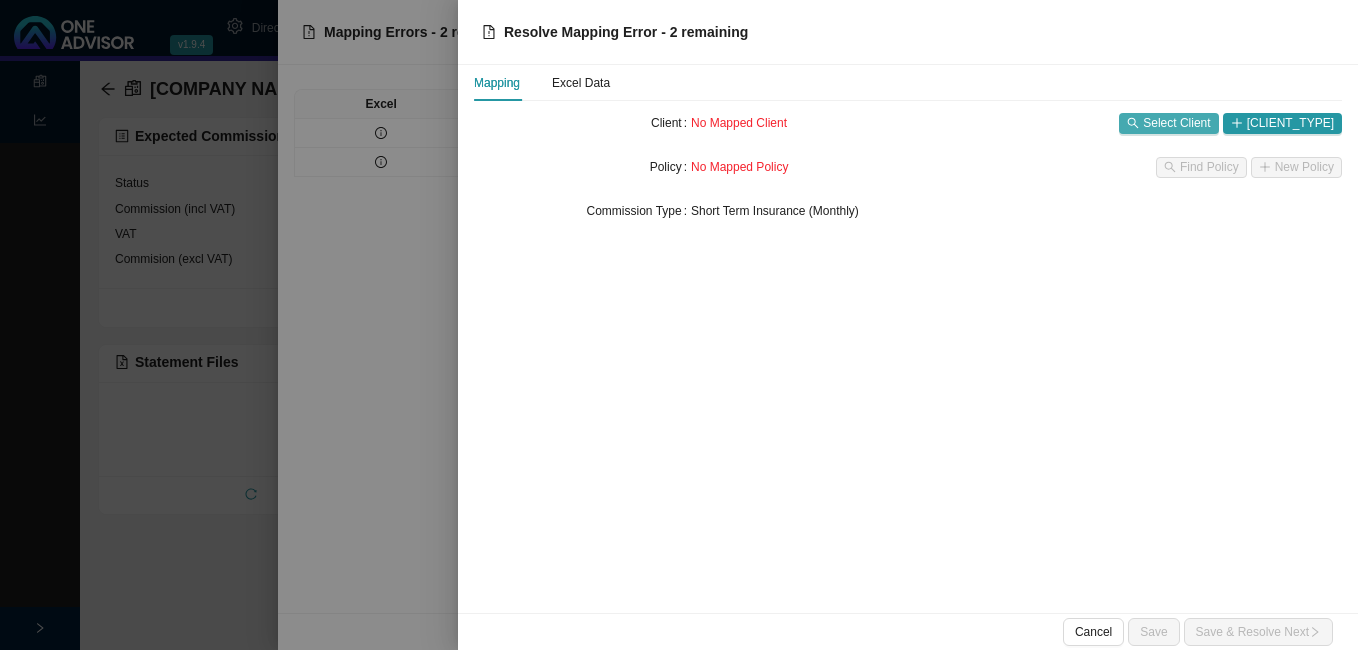 click at bounding box center (1133, 123) 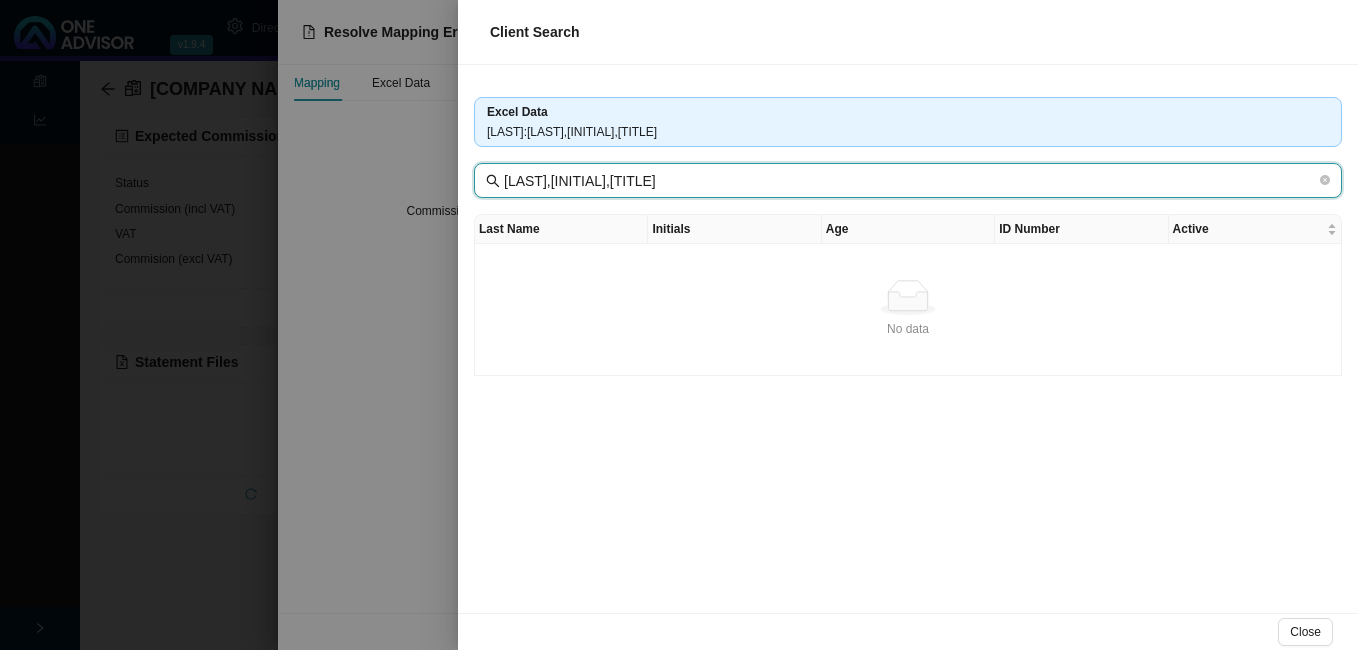 drag, startPoint x: 576, startPoint y: 181, endPoint x: 791, endPoint y: 186, distance: 215.05814 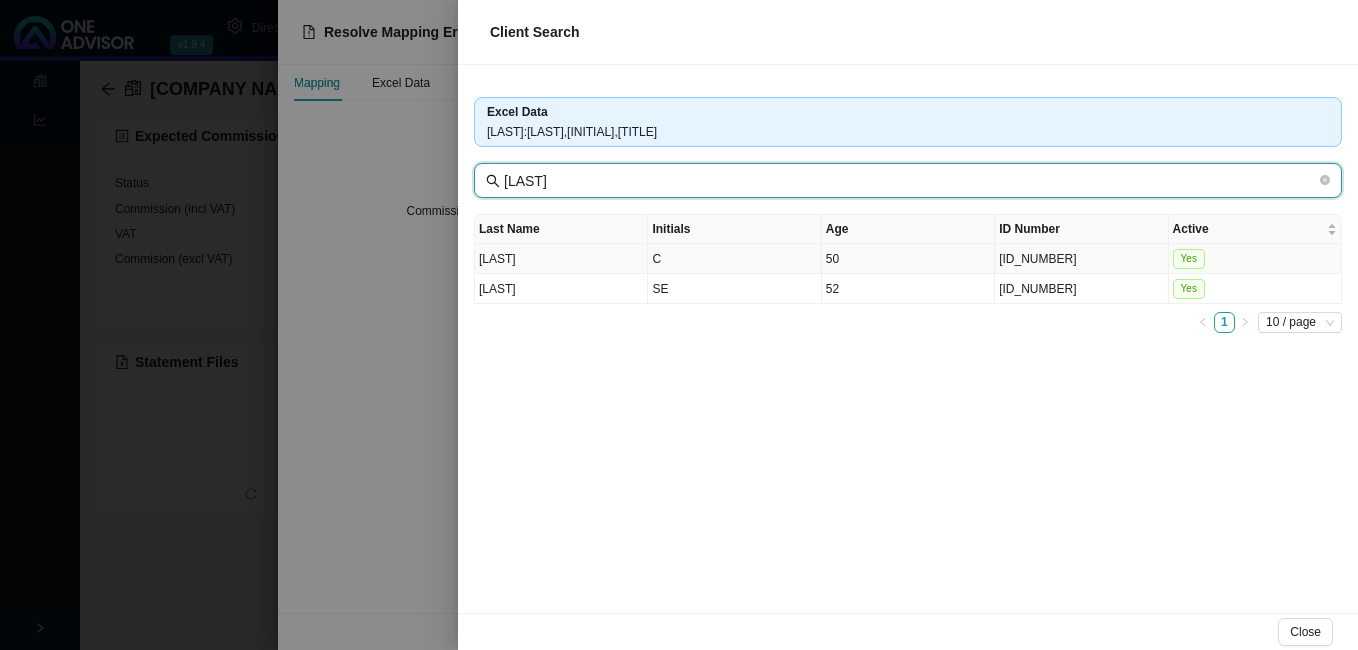 type on "[LAST]" 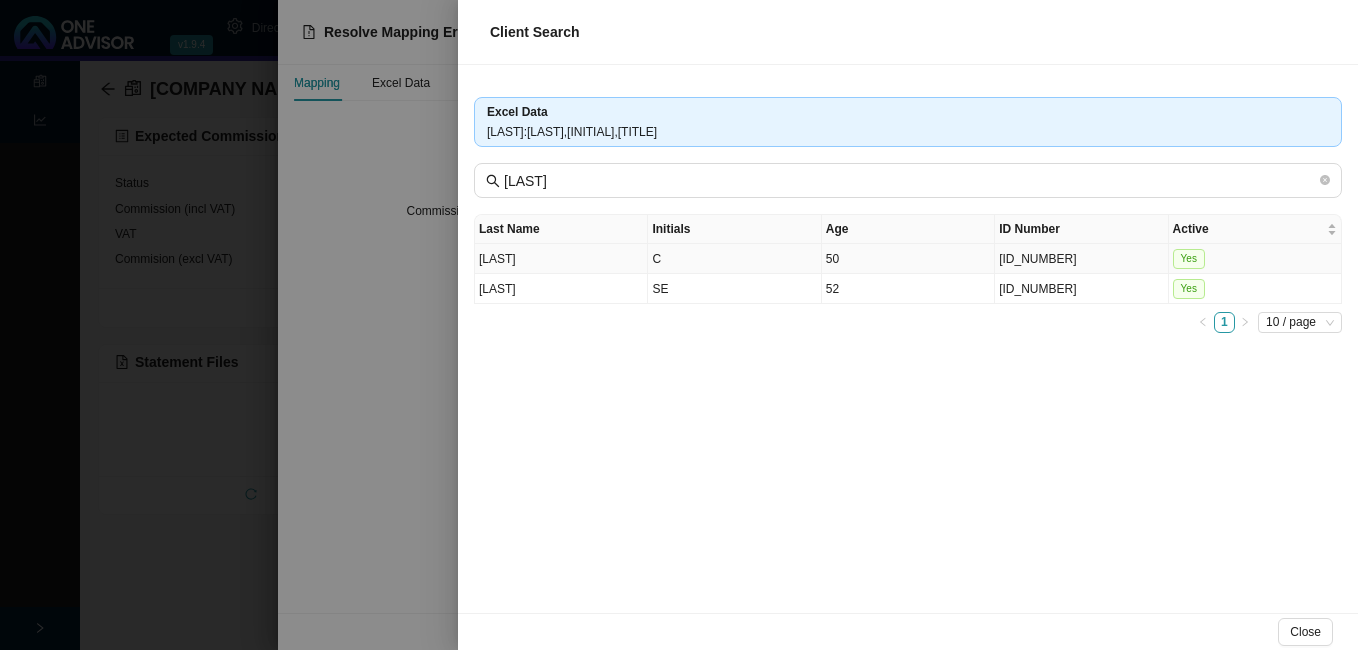 click on "C" at bounding box center (734, 259) 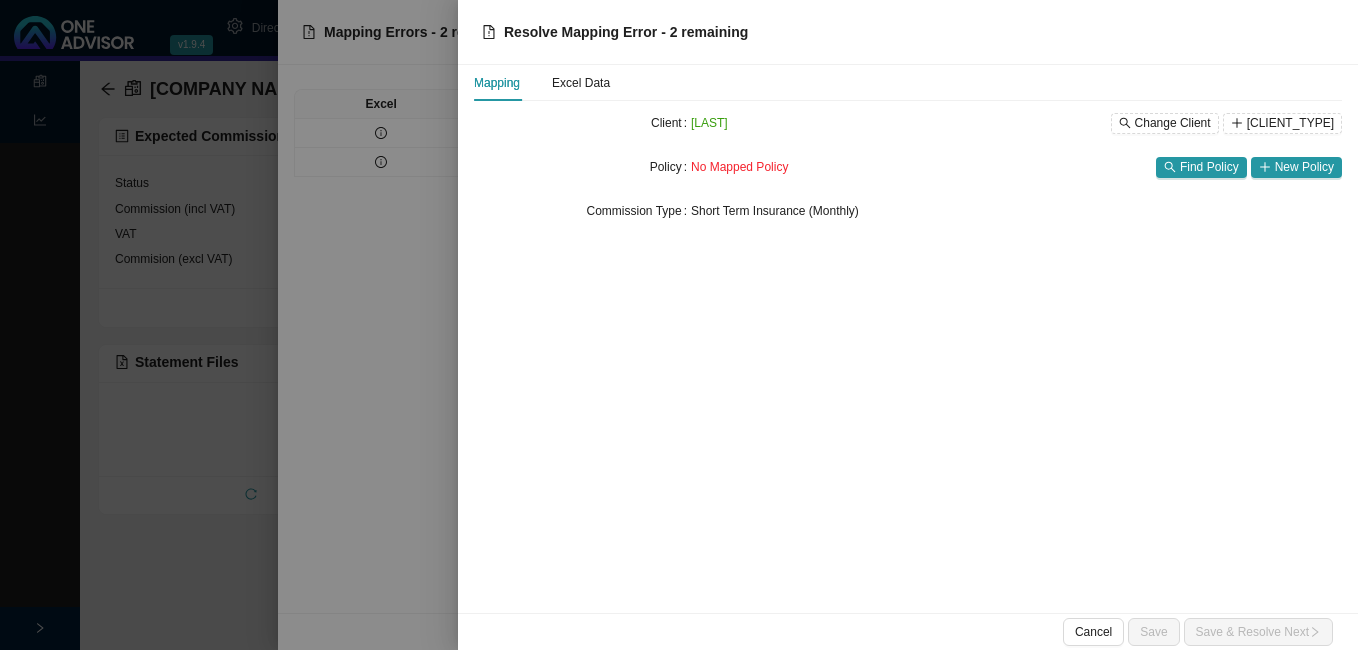type 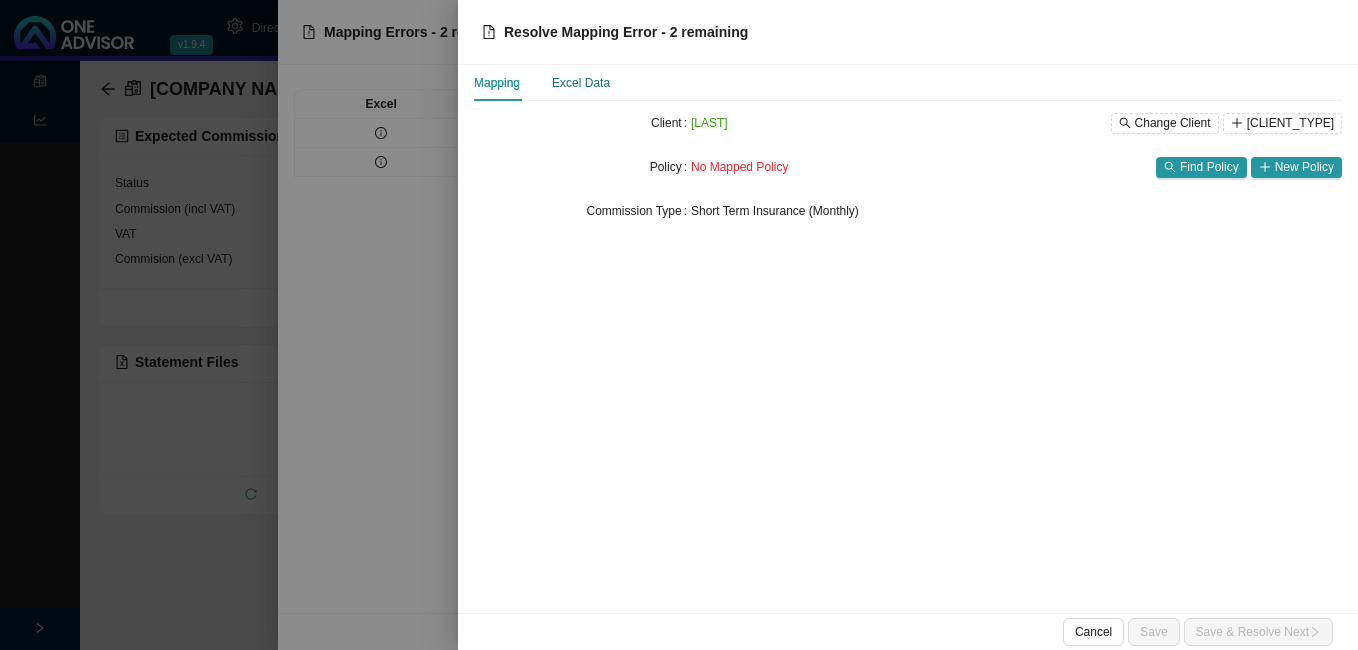 click on "Excel Data" at bounding box center (581, 83) 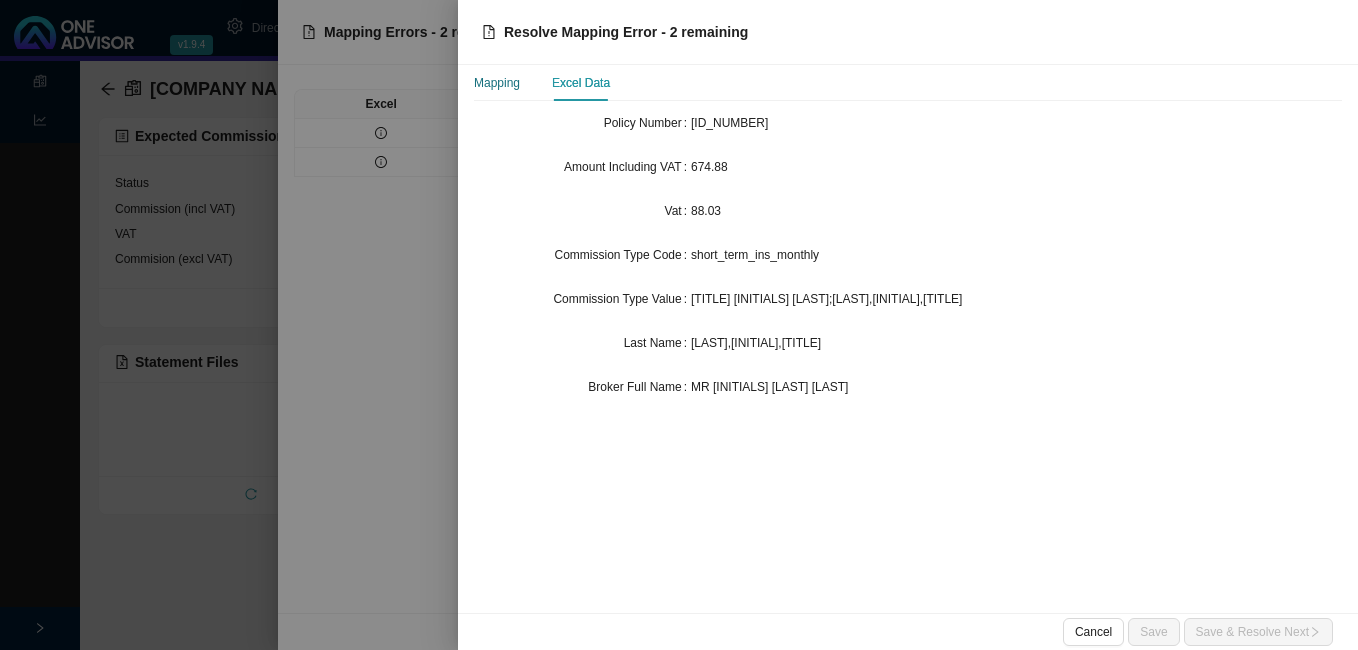 drag, startPoint x: 500, startPoint y: 82, endPoint x: 521, endPoint y: 101, distance: 28.319605 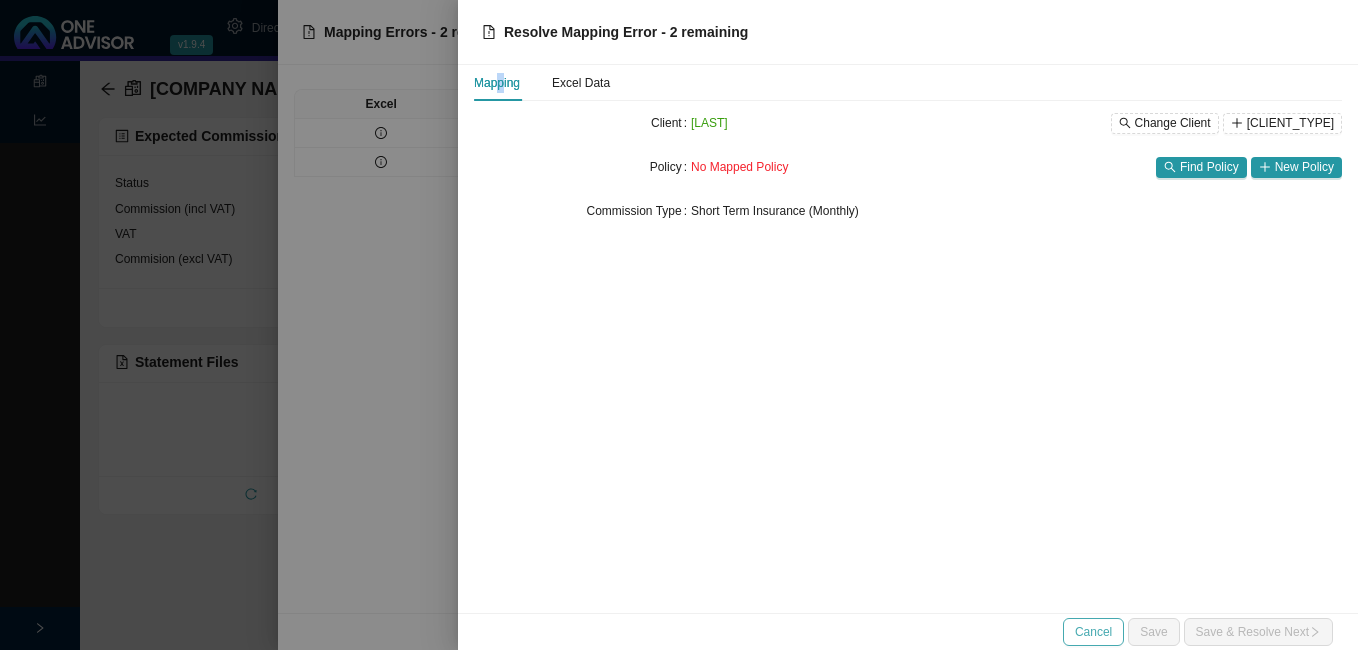 click on "Cancel" at bounding box center [1093, 632] 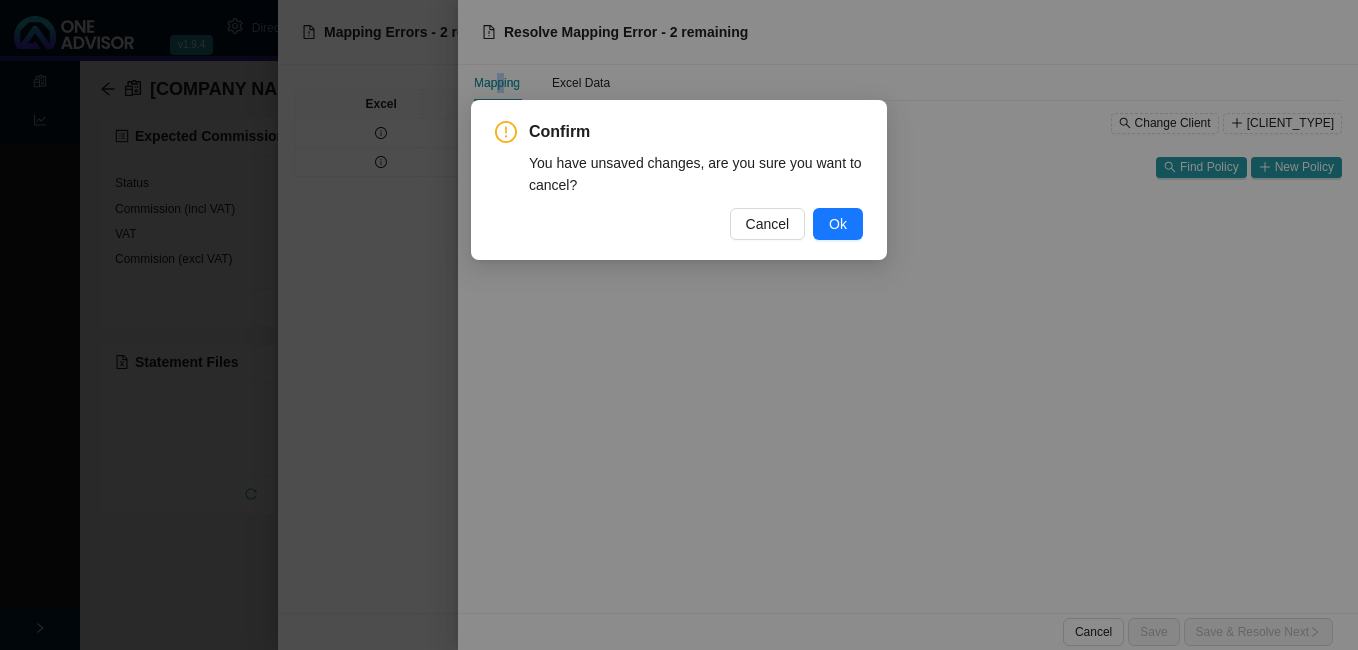 click on "Ok" at bounding box center [838, 224] 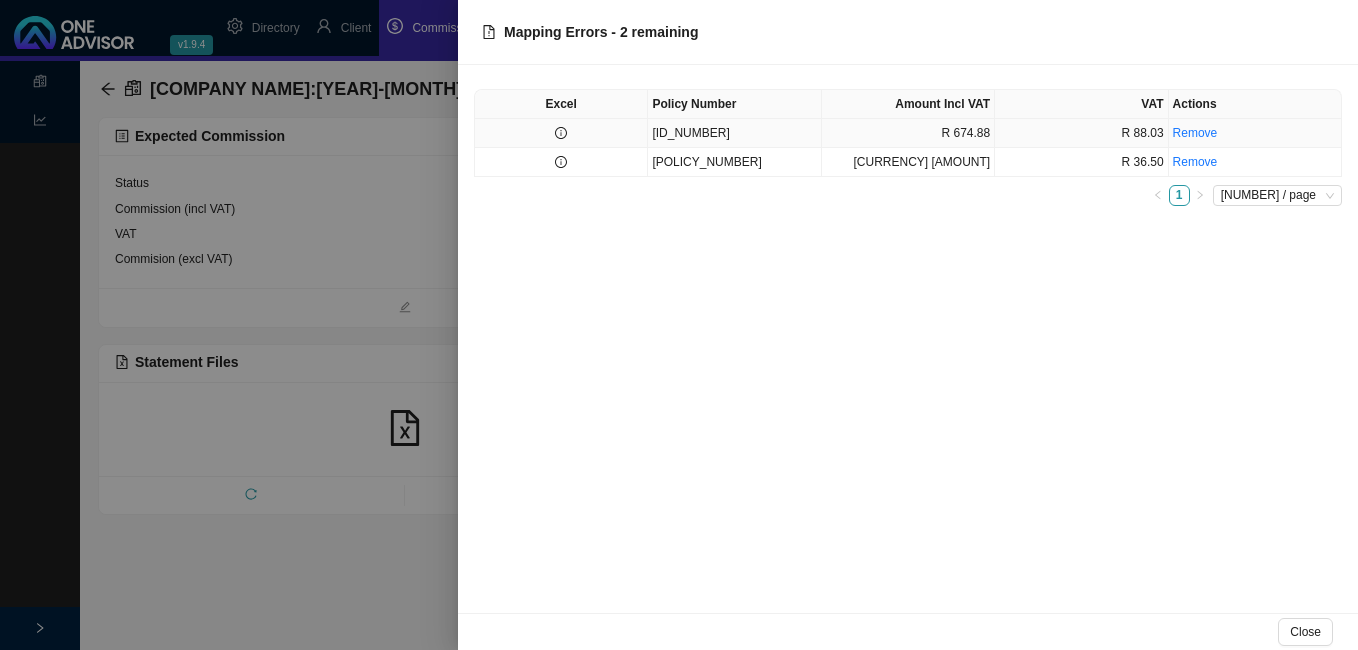 click at bounding box center (561, 133) 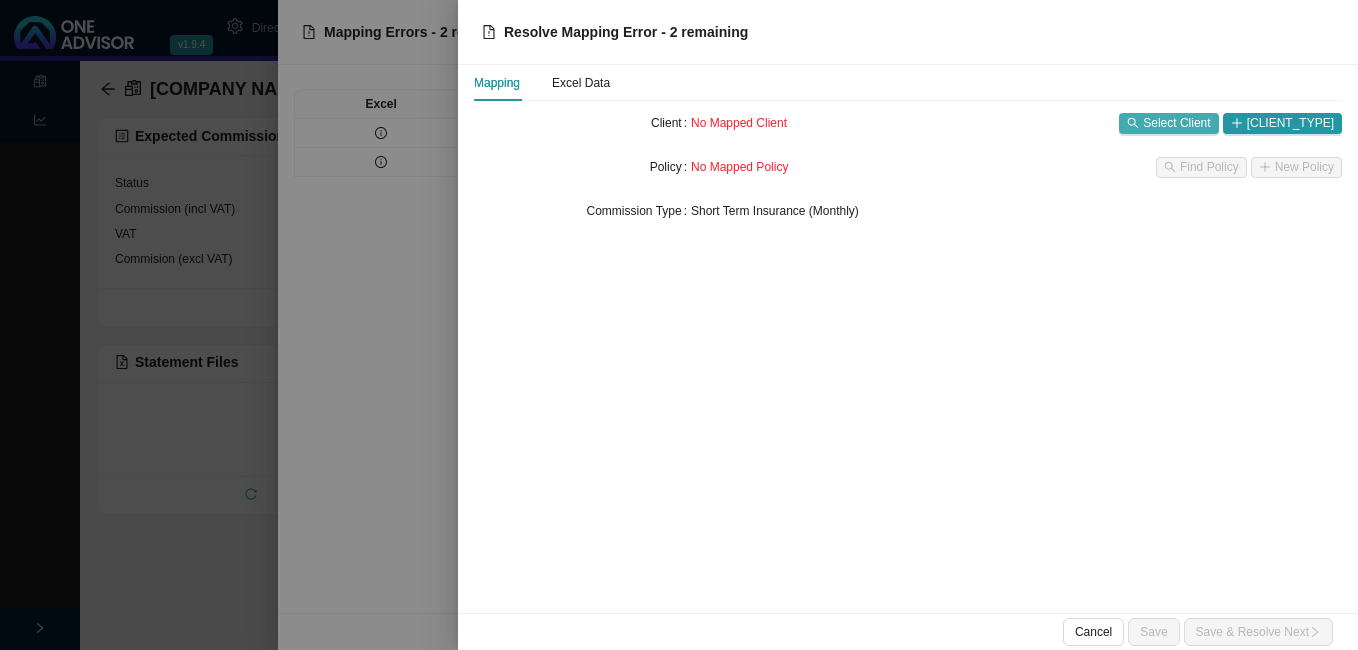 click on "Select Client" at bounding box center [1176, 123] 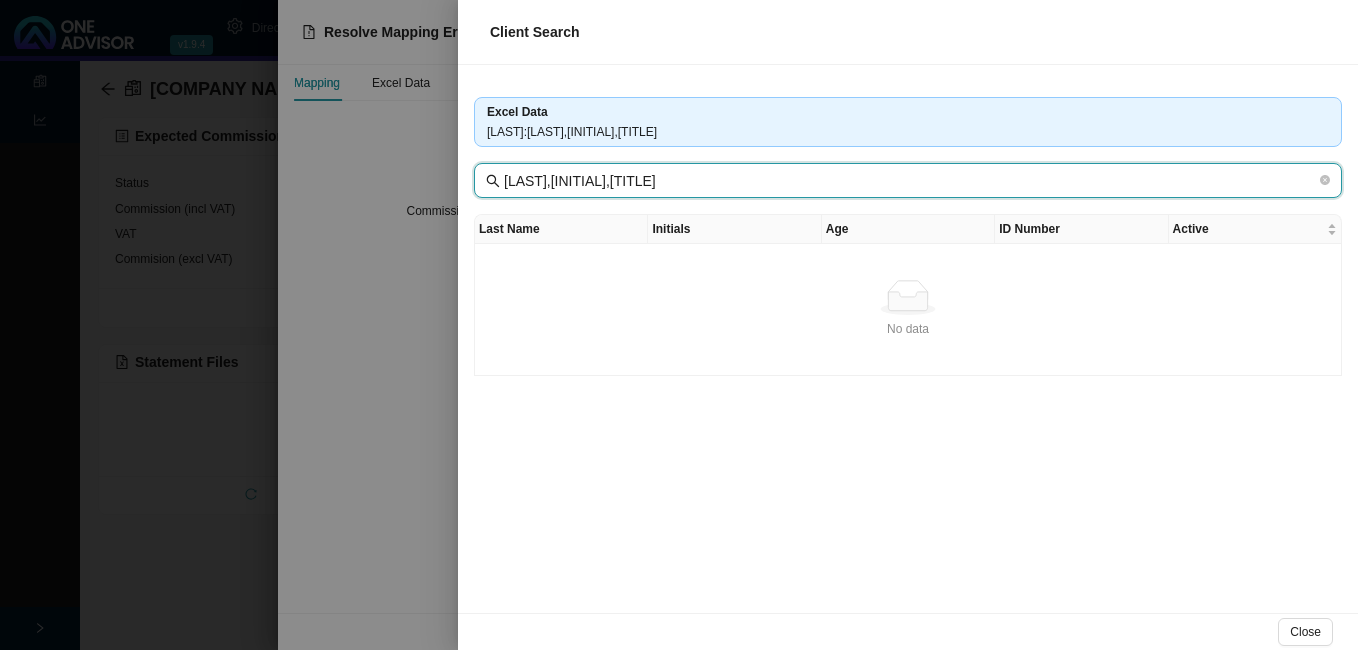 drag, startPoint x: 576, startPoint y: 181, endPoint x: 731, endPoint y: 186, distance: 155.08063 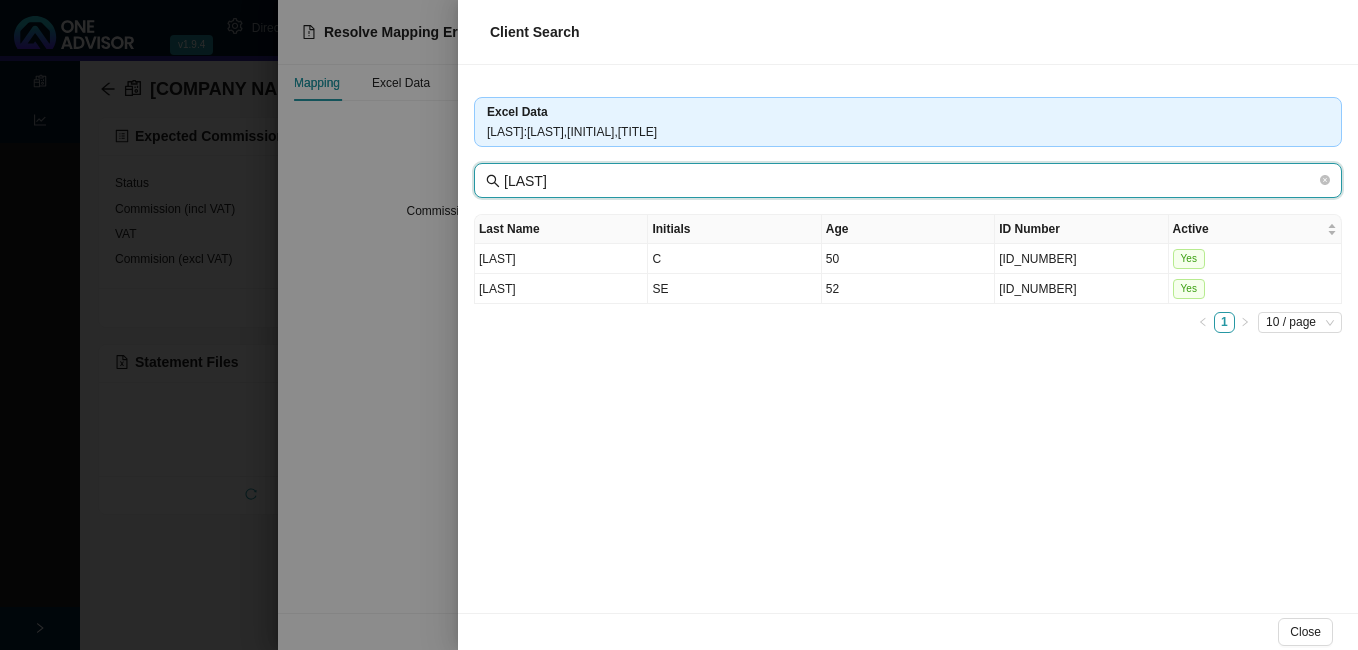 type on "[LAST]" 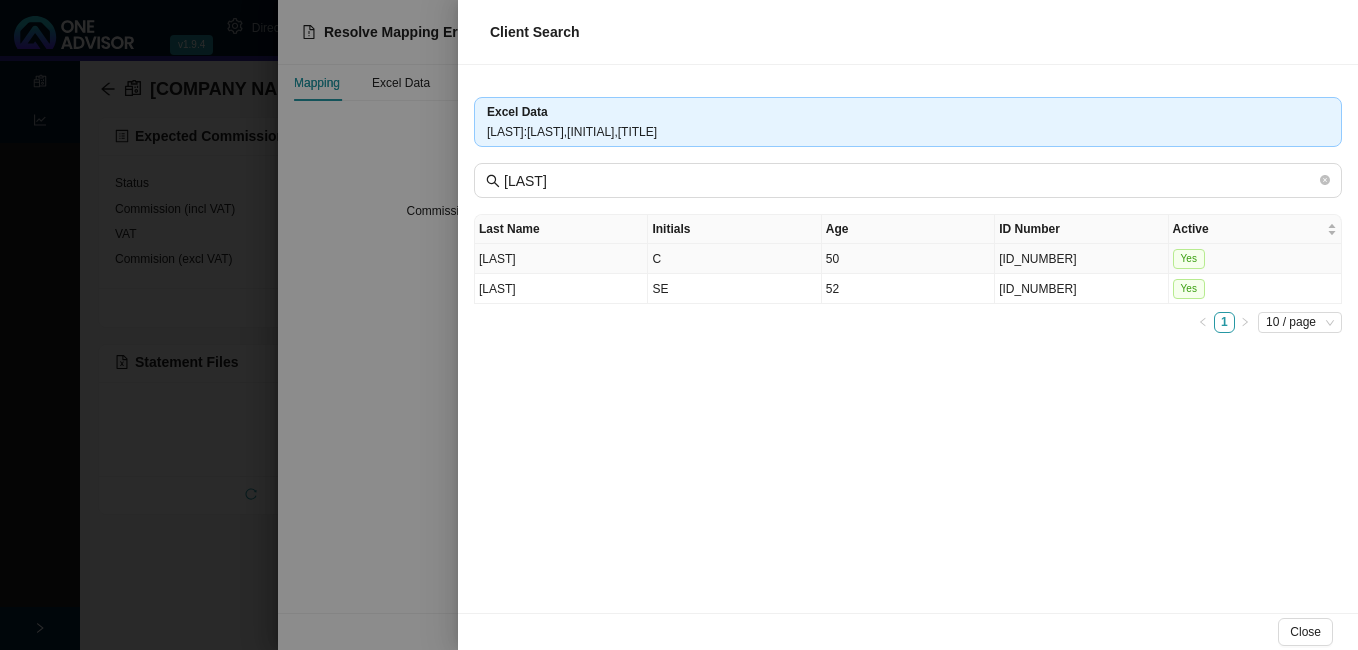 click on "50" at bounding box center (908, 259) 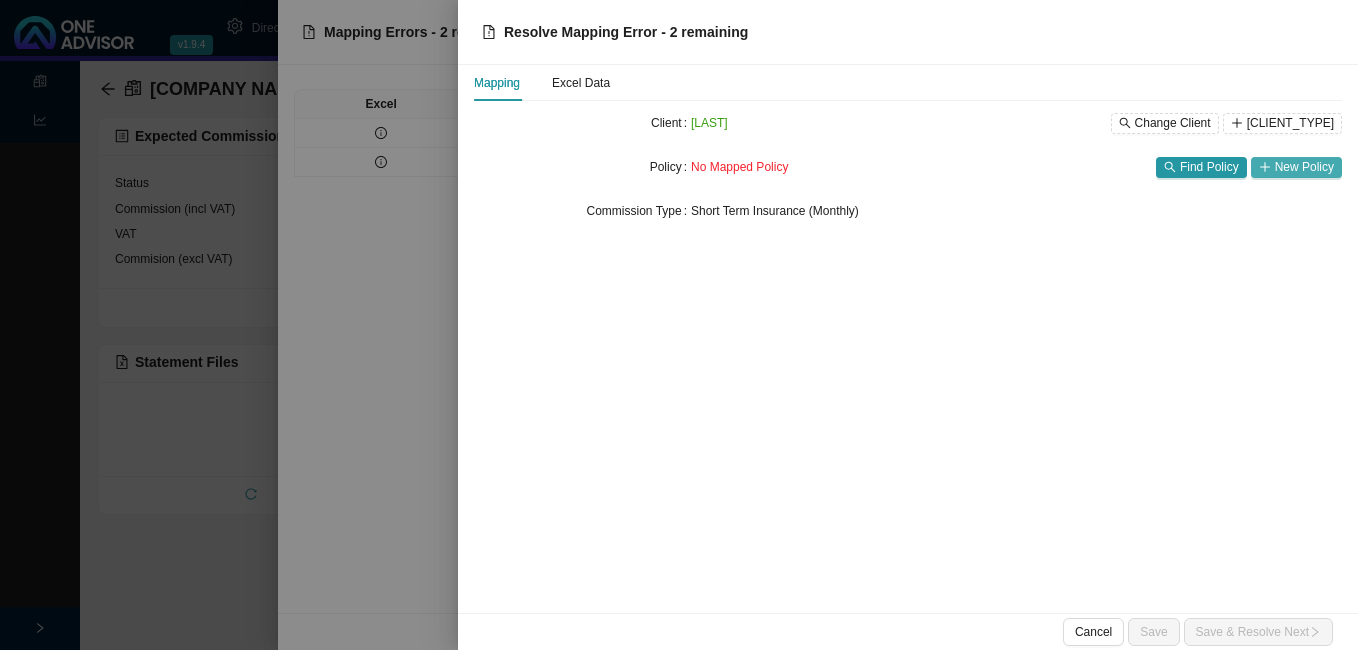 click on "New Policy" at bounding box center [1304, 167] 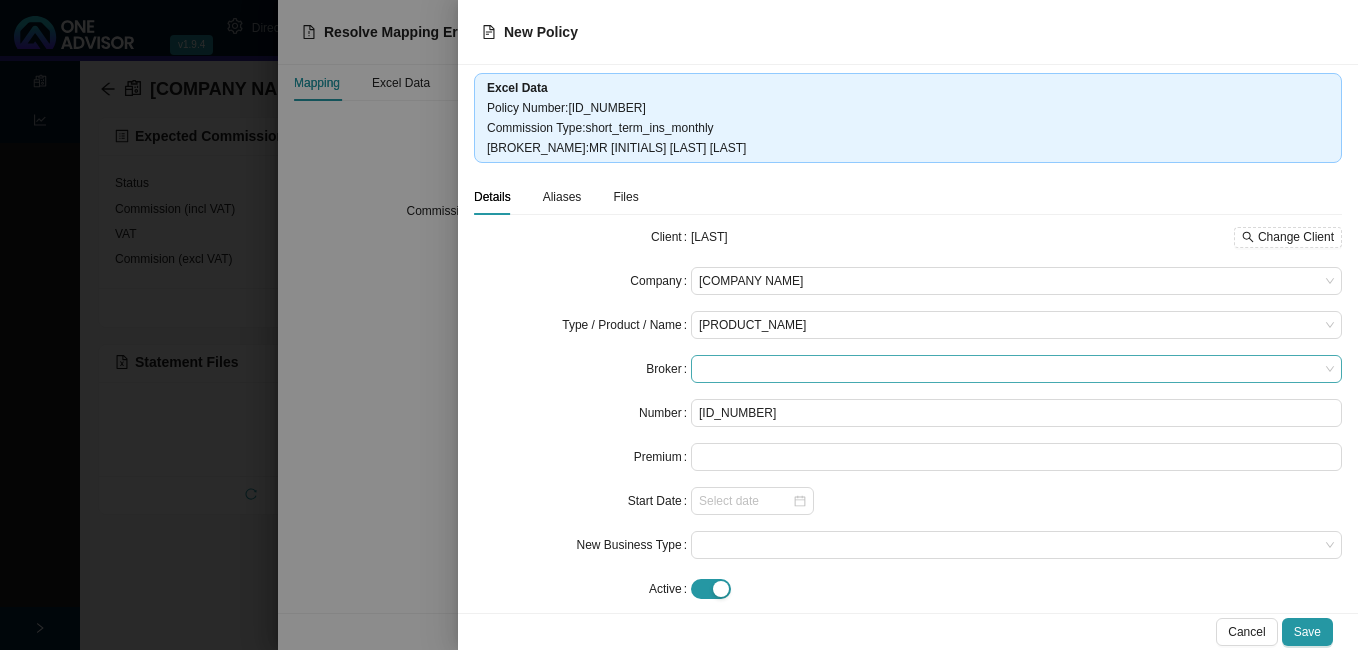 click at bounding box center [1016, 369] 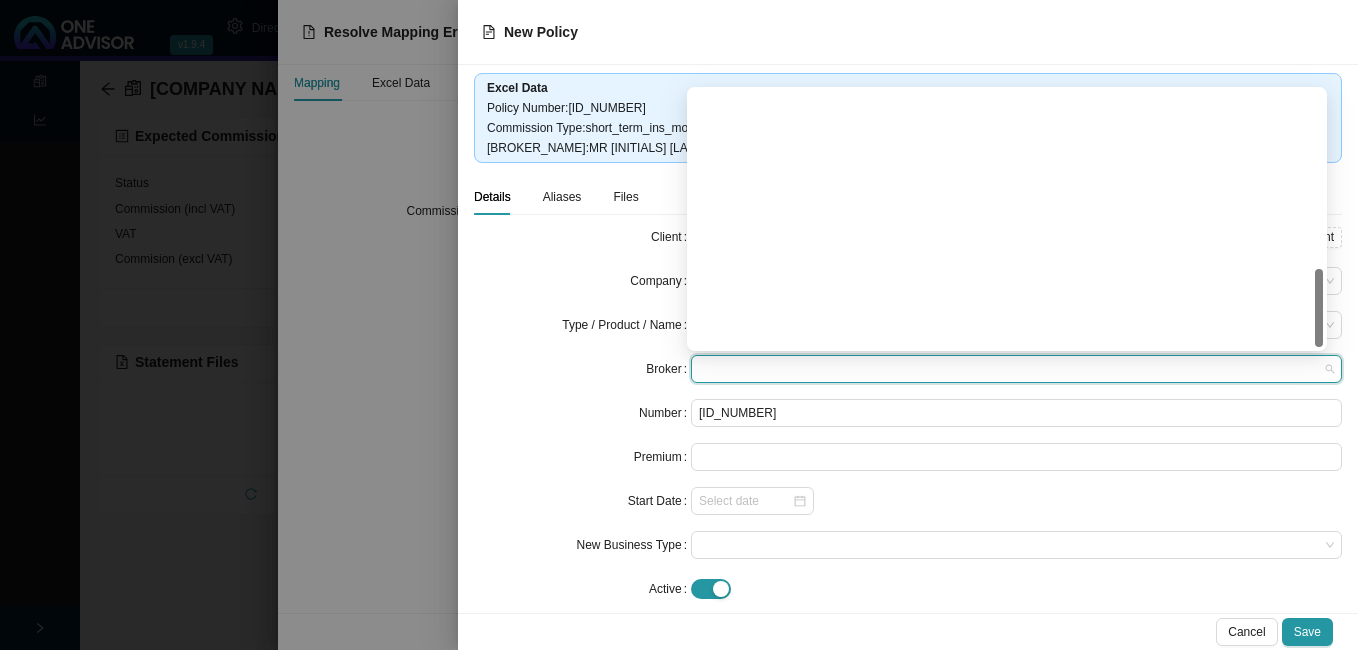 scroll, scrollTop: 584, scrollLeft: 0, axis: vertical 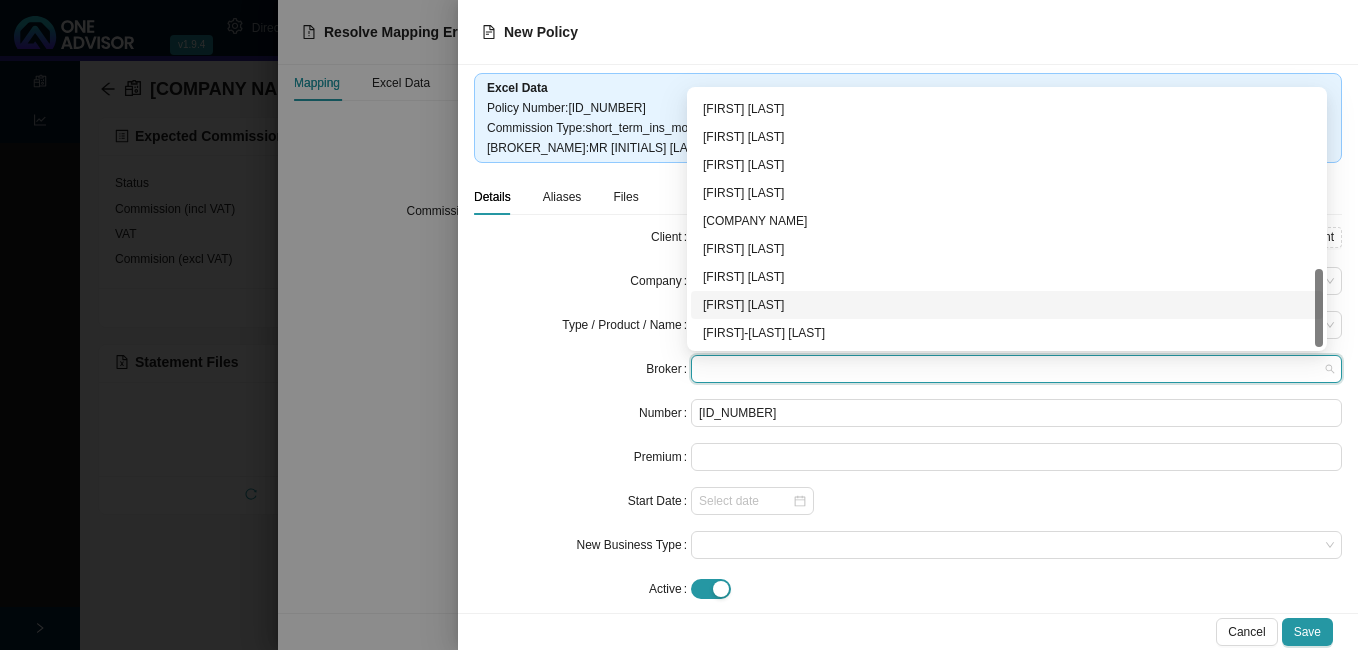 click on "[FIRST] [LAST]" at bounding box center (1007, 305) 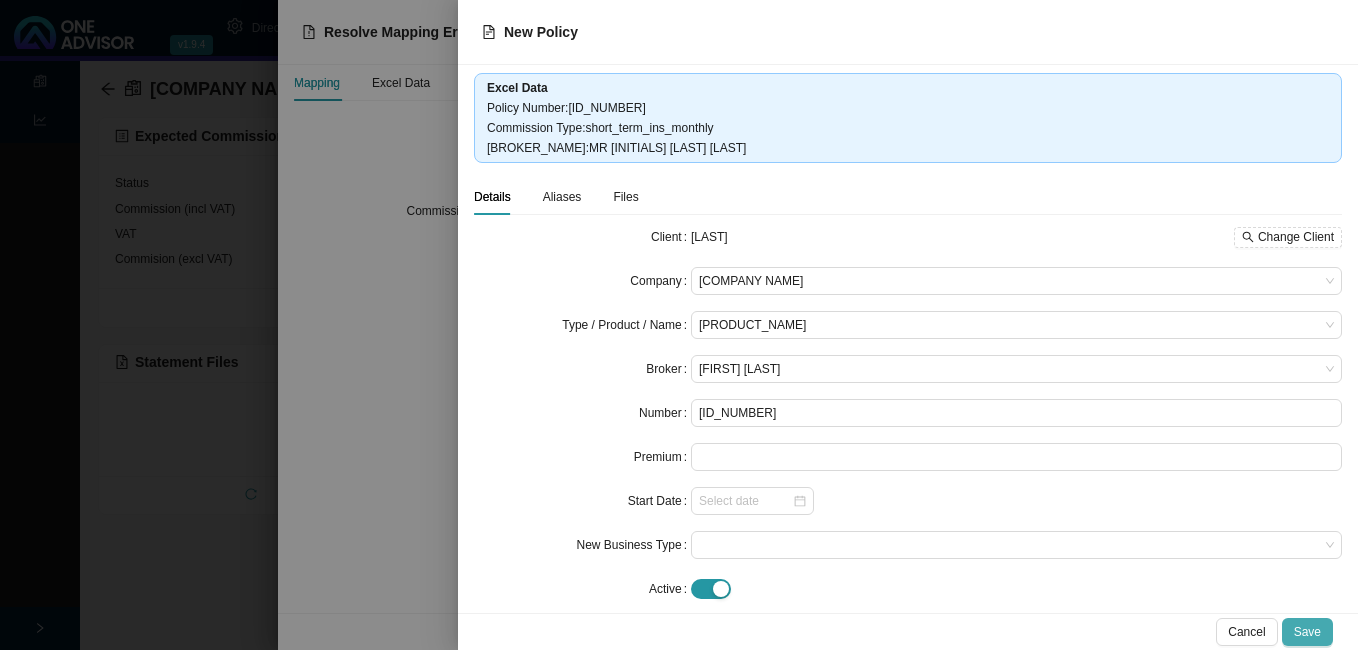 click on "Save" at bounding box center [1307, 632] 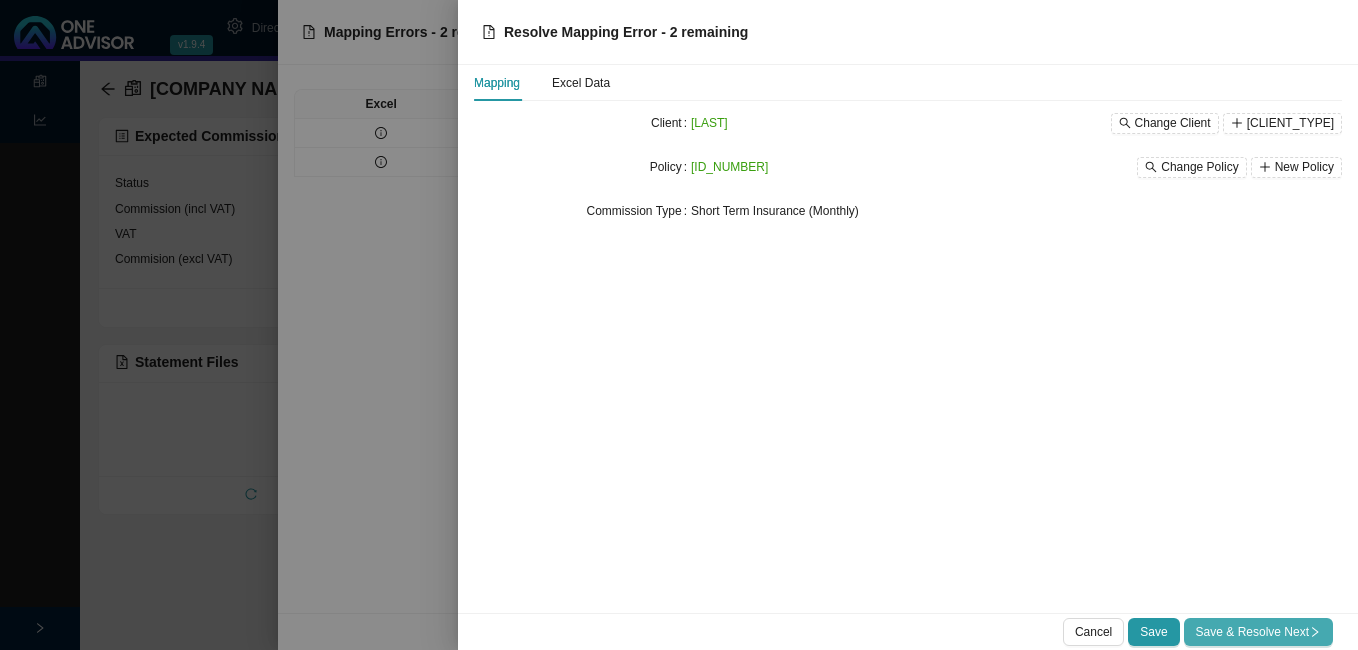 click on "Save & Resolve Next" at bounding box center (1258, 632) 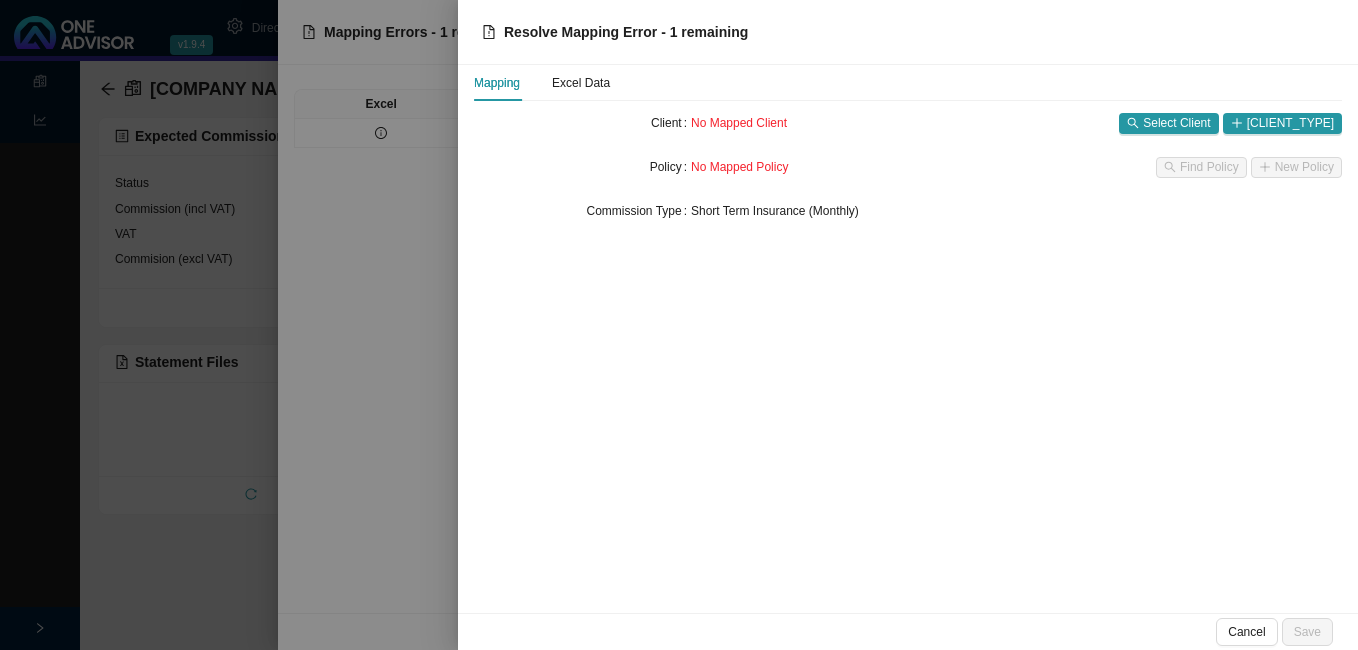click at bounding box center (679, 325) 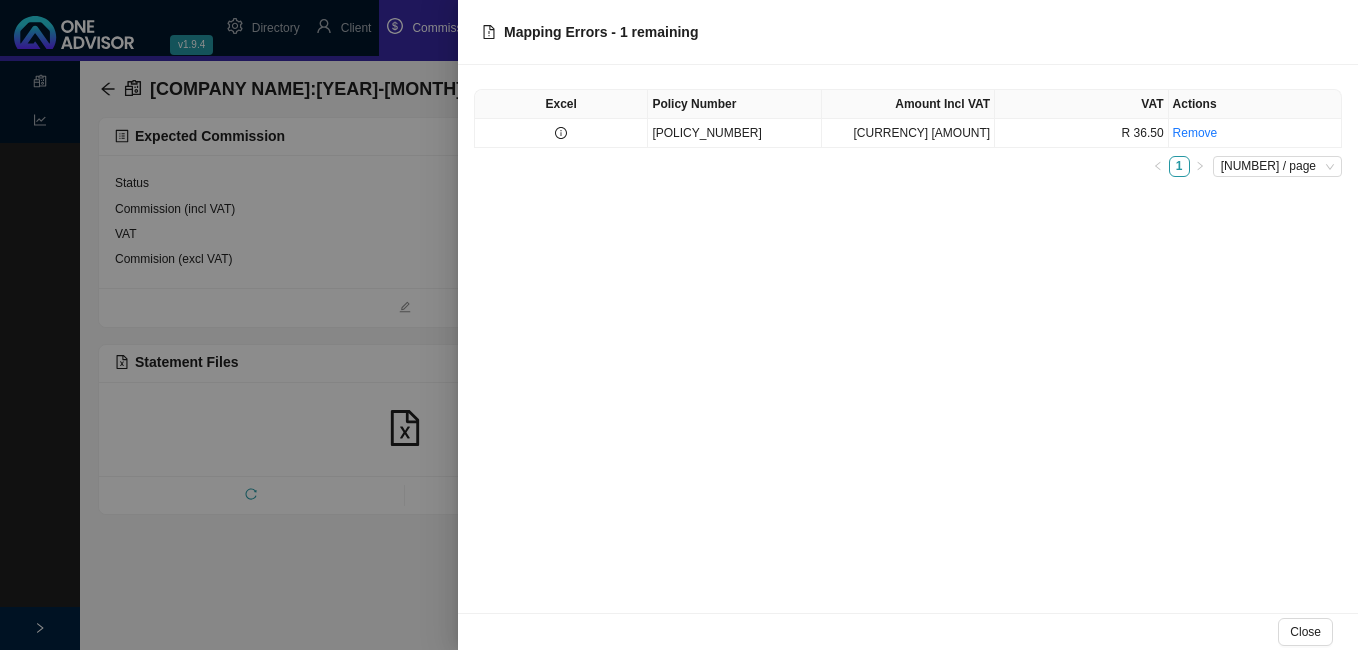 drag, startPoint x: 397, startPoint y: 250, endPoint x: 386, endPoint y: 231, distance: 21.954498 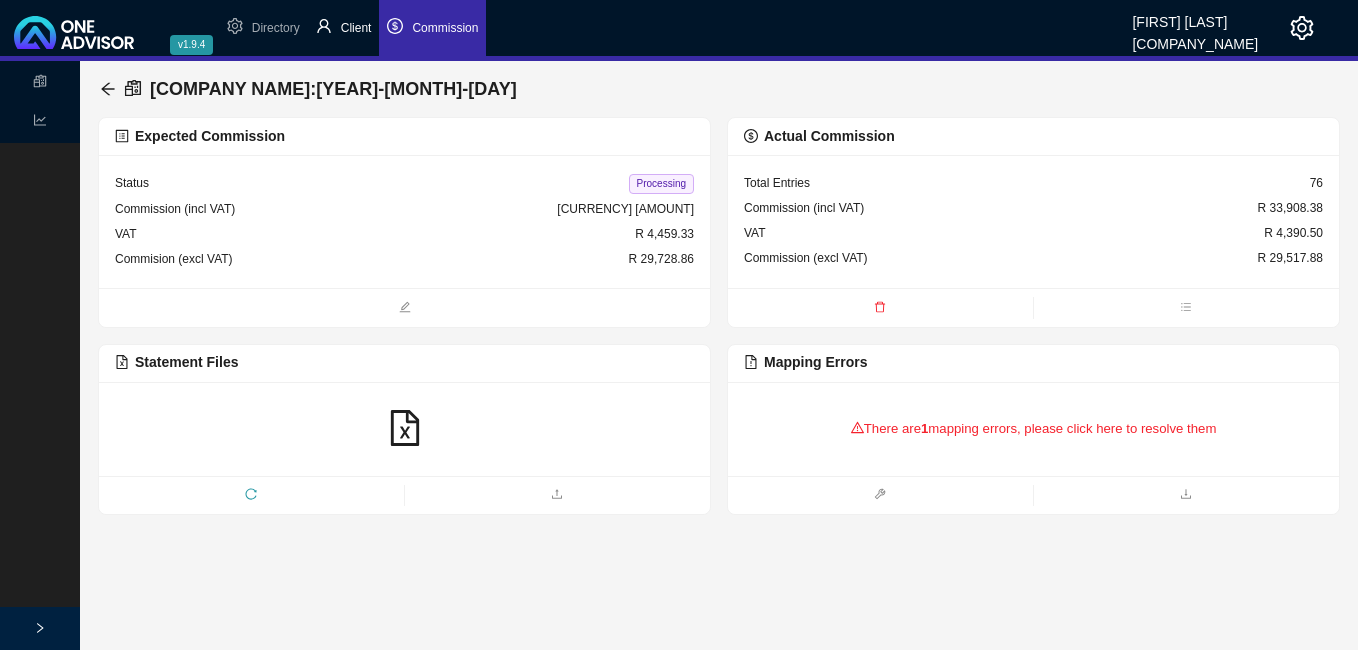 click on "Client" at bounding box center (356, 28) 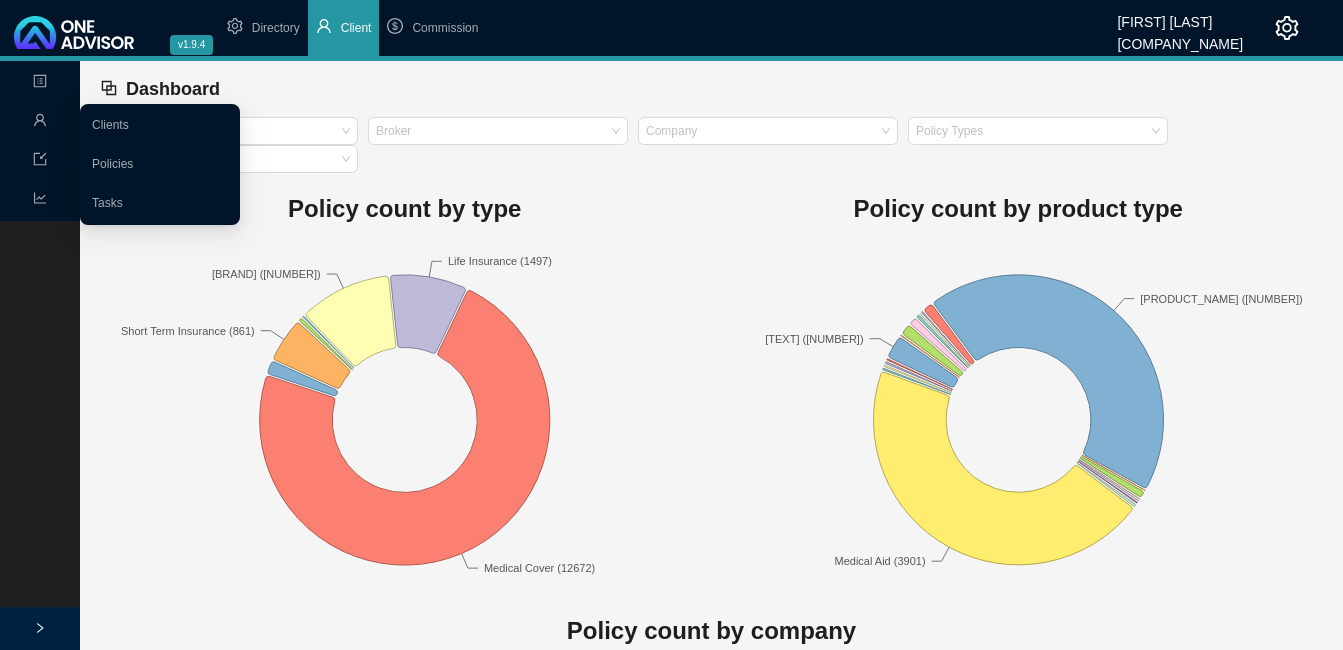 click 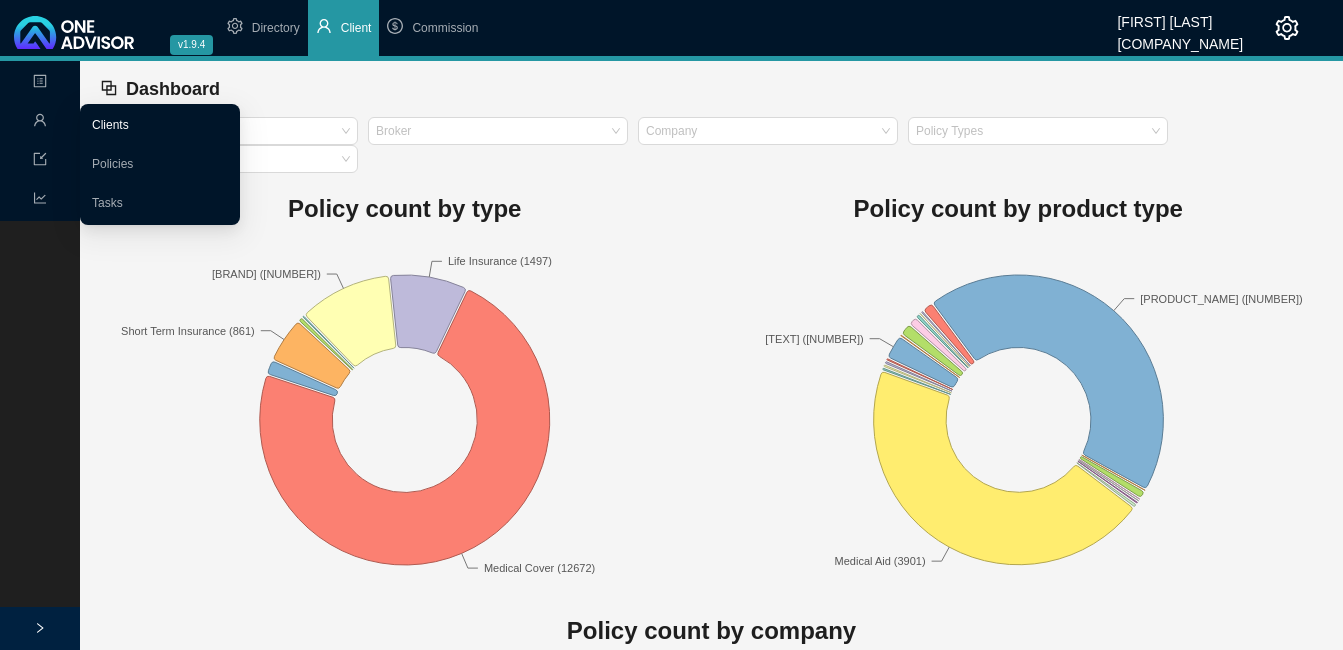 click on "Clients" at bounding box center [110, 125] 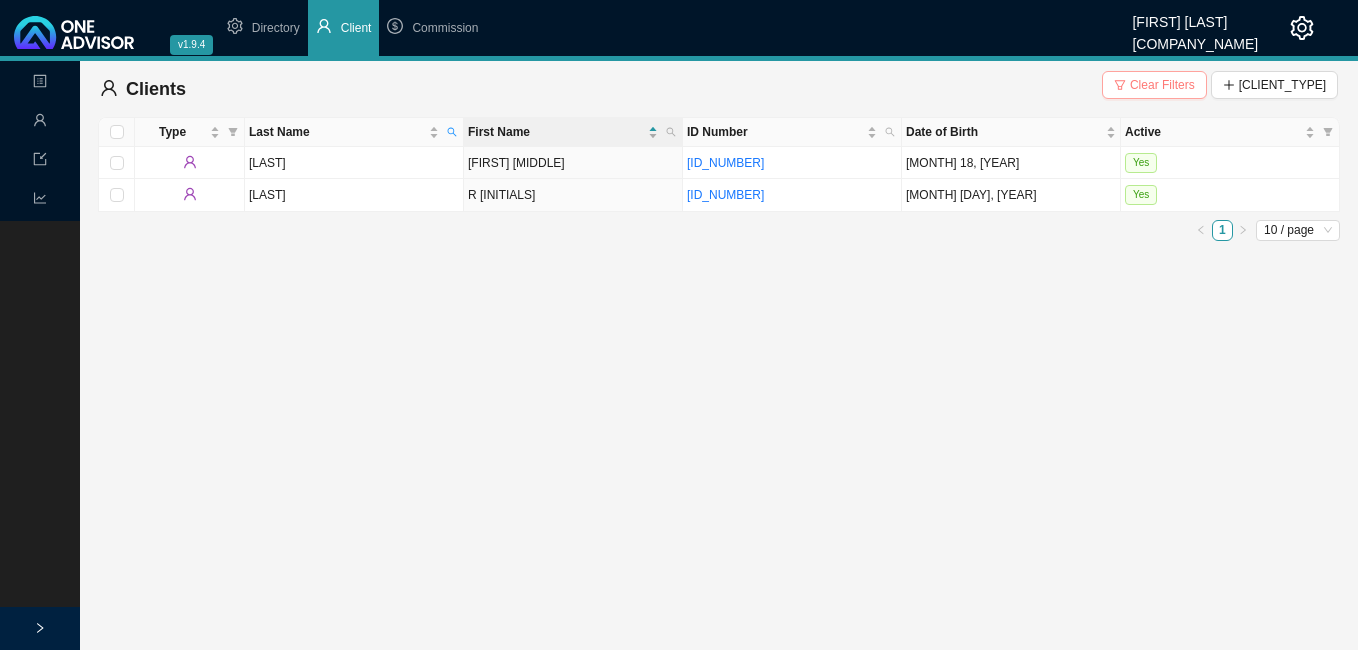 click 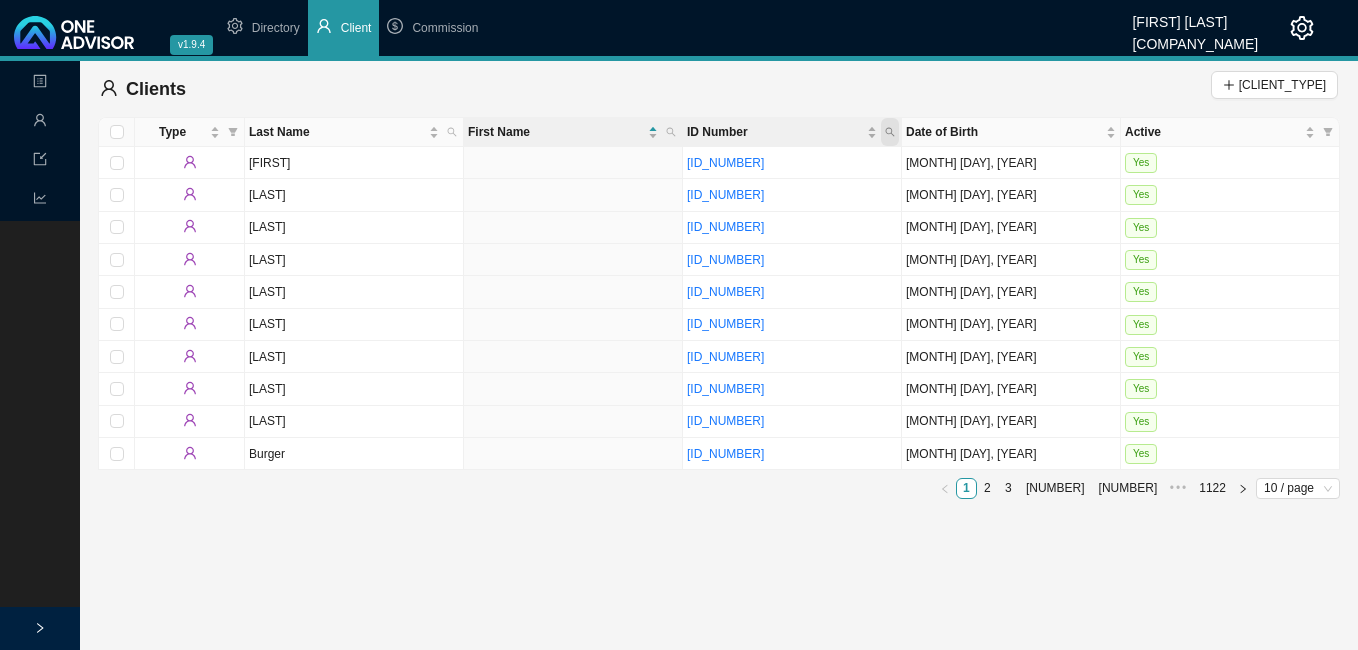 click at bounding box center (890, 132) 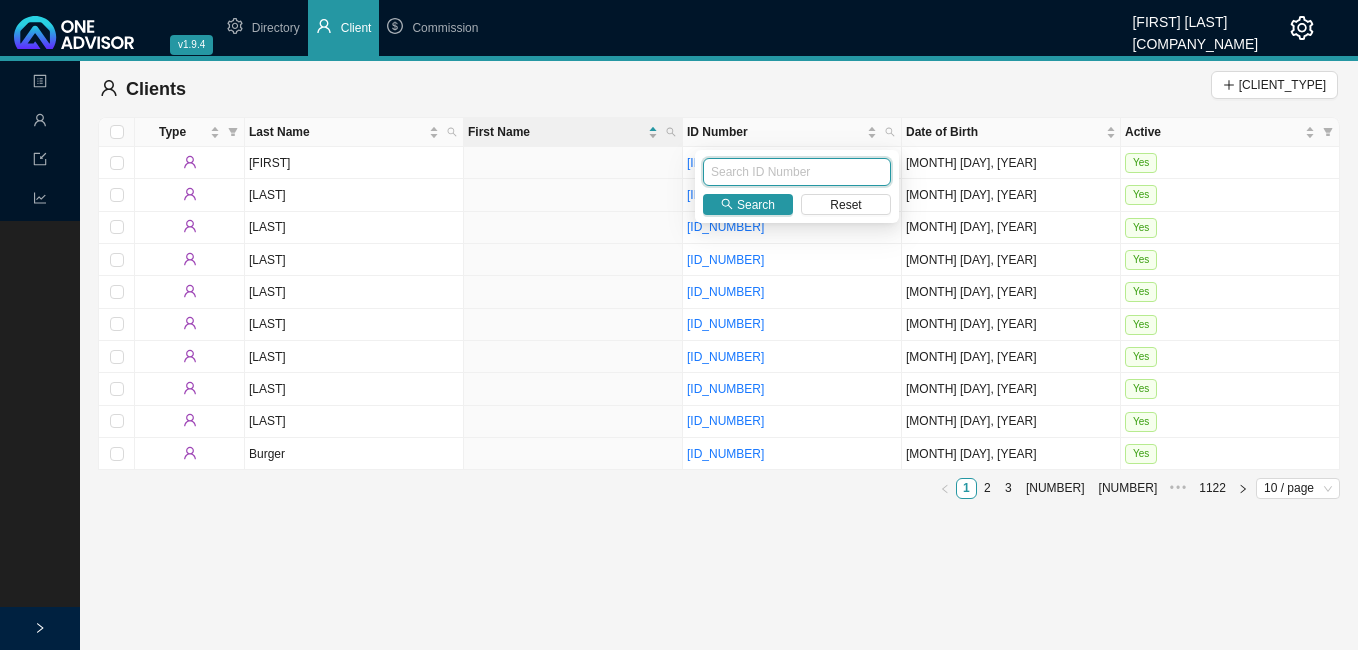 paste on "[ID_NUMBER]" 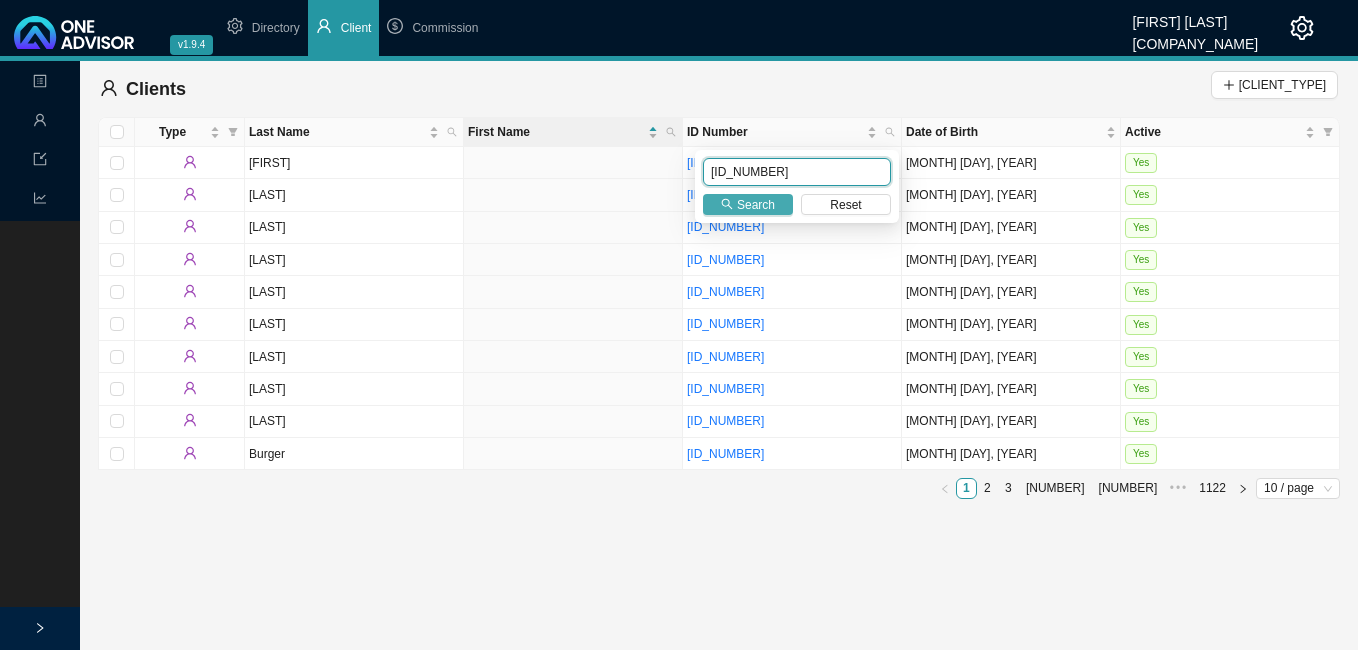 type on "[ID_NUMBER]" 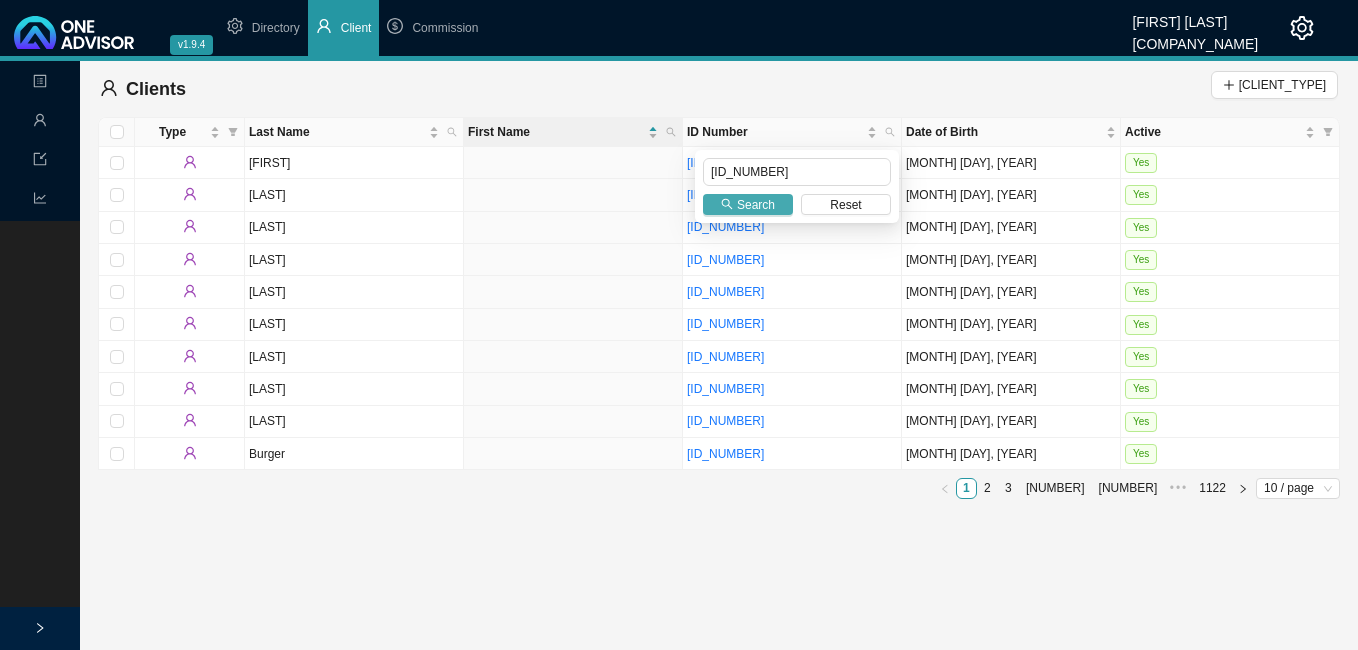 click on "Search" at bounding box center [756, 205] 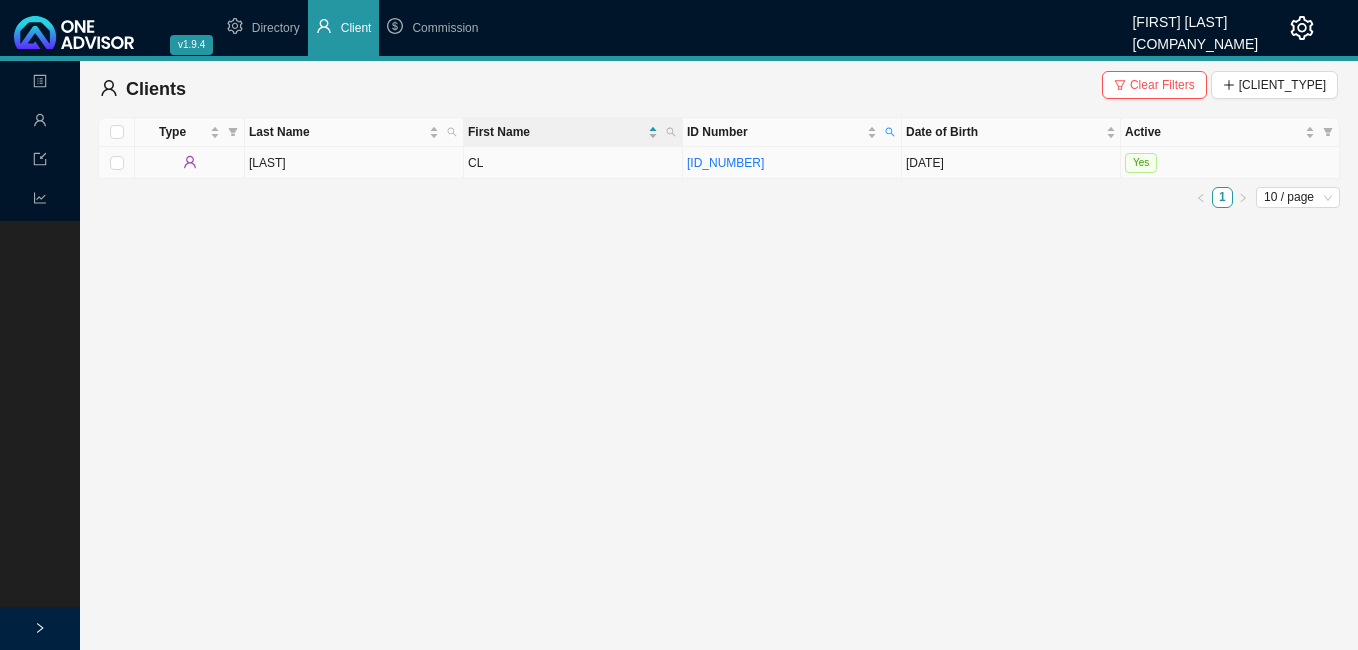 click on "CL" at bounding box center [573, 163] 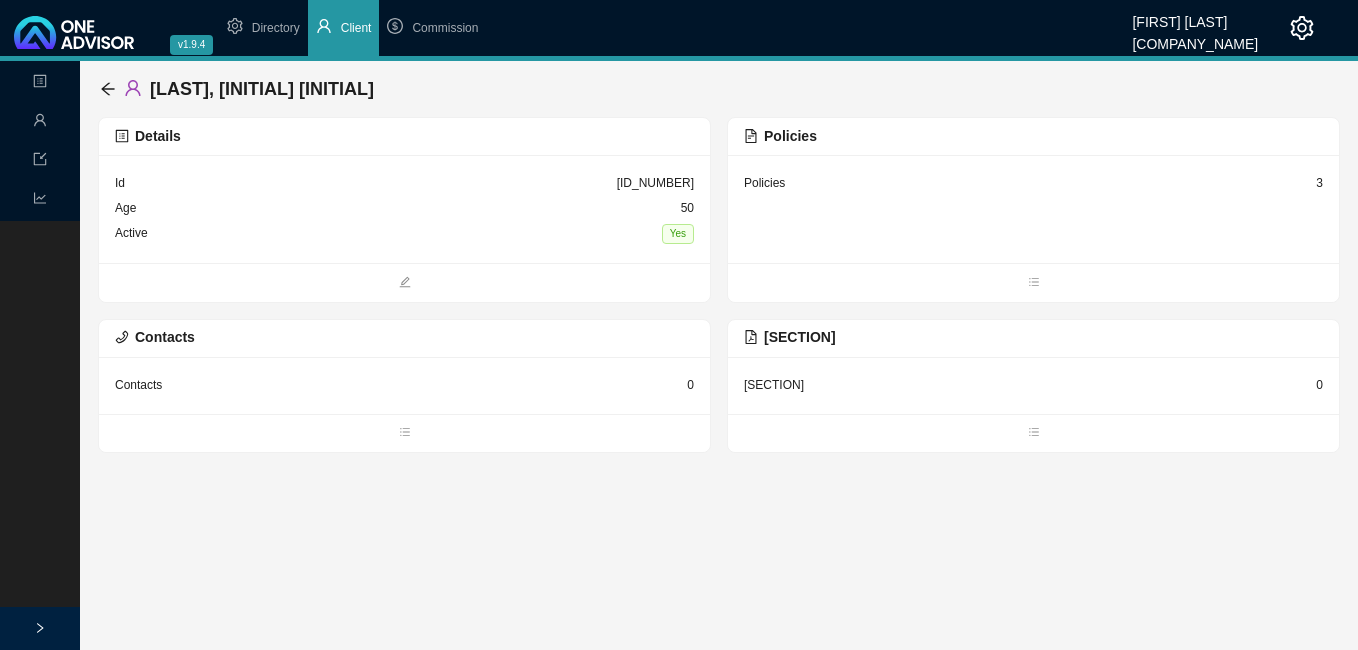 click on "Details" at bounding box center (404, 136) 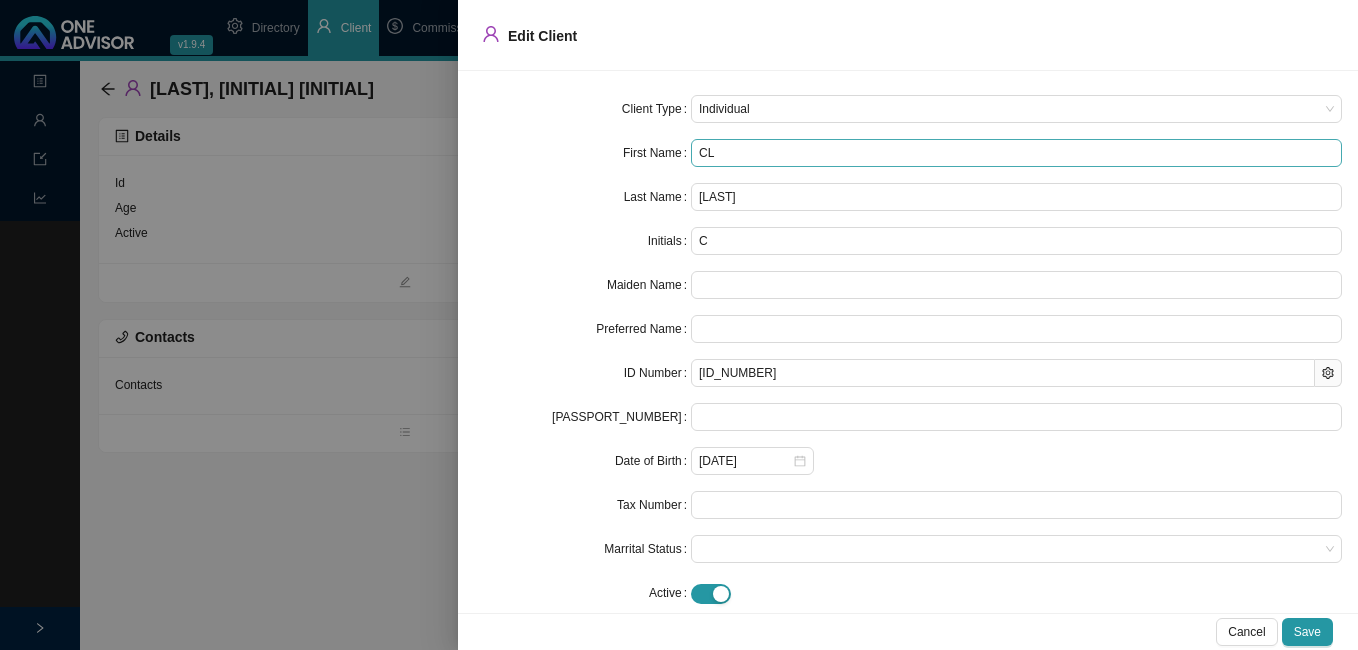 type on "C" 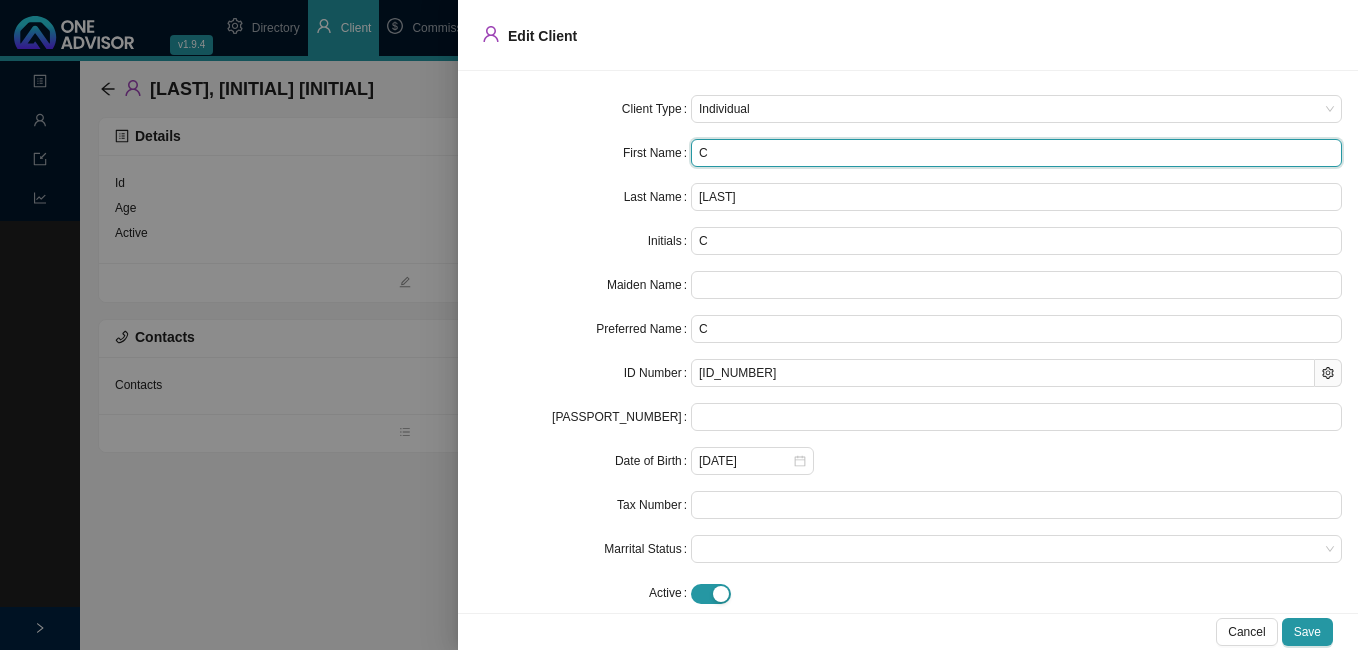 type on "[INITIALS]" 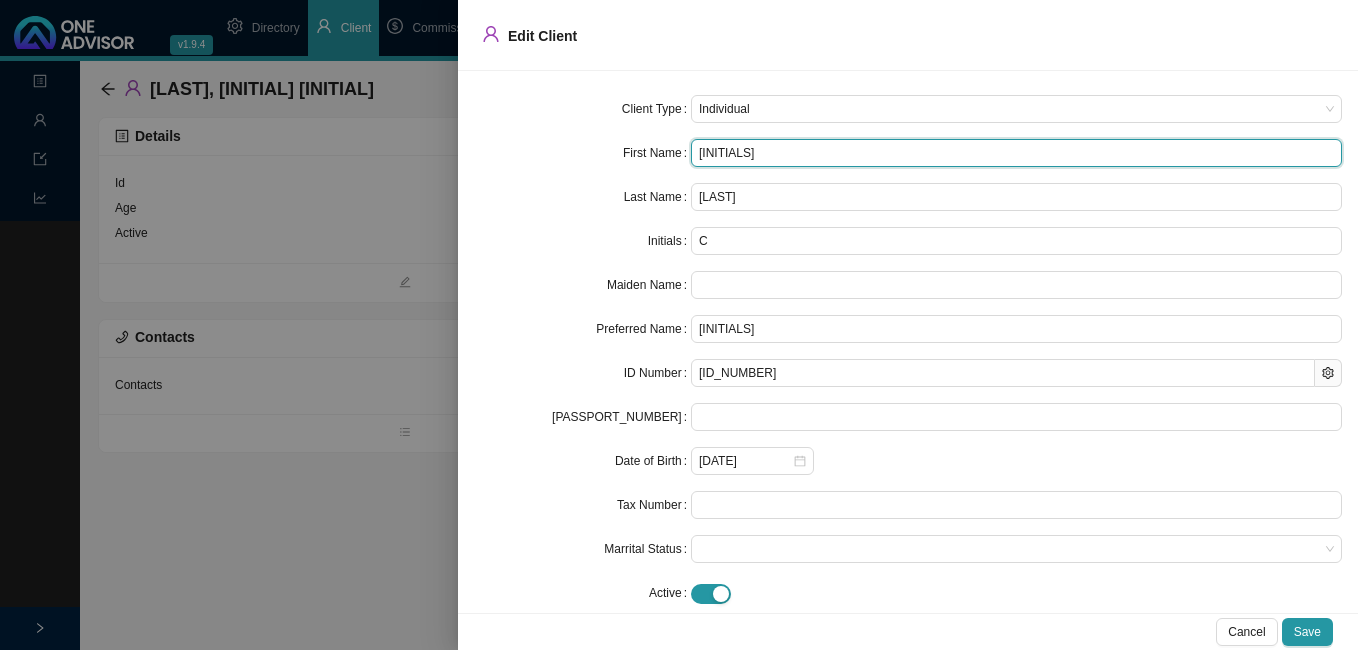 type on "[INITIALS]" 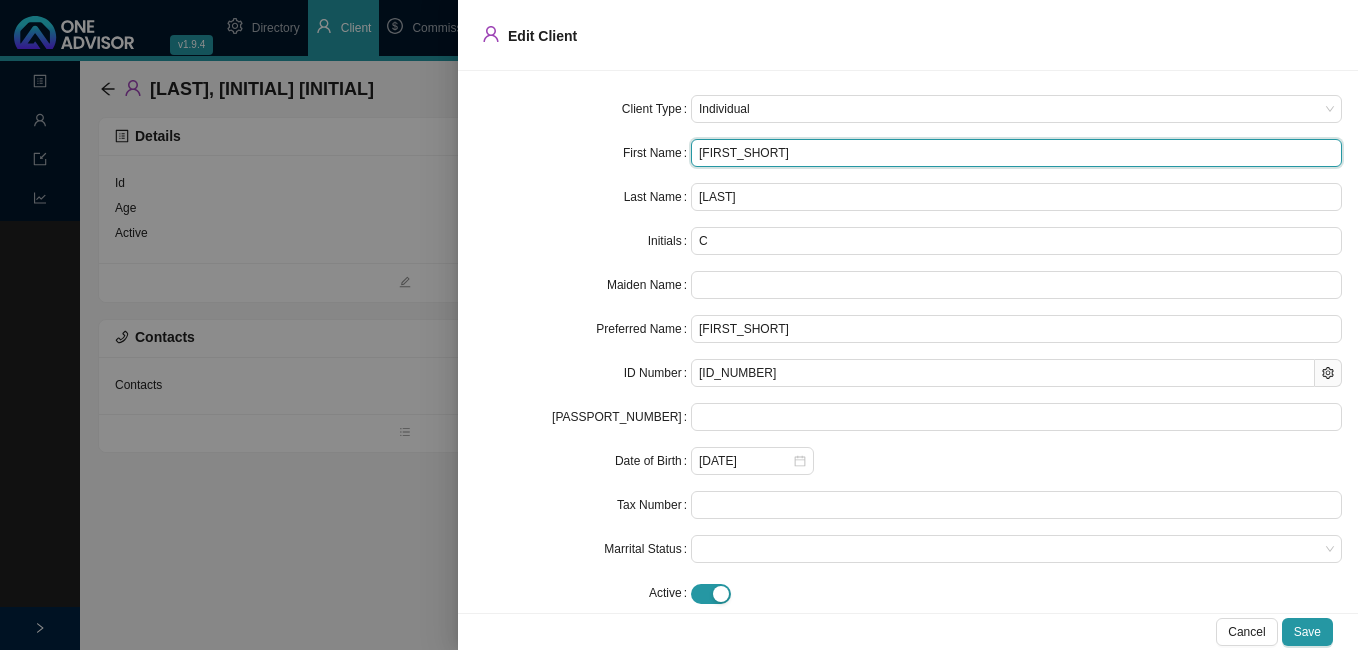 type on "[FIRST]" 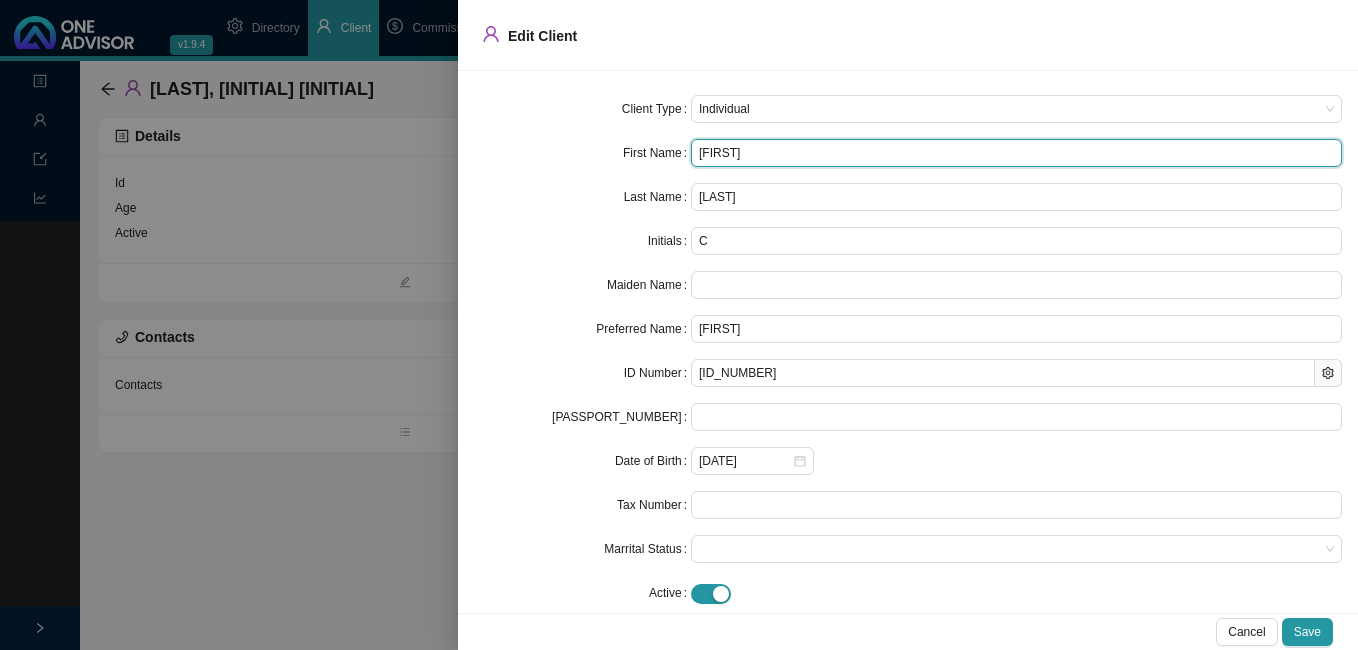 type on "[FIRST]" 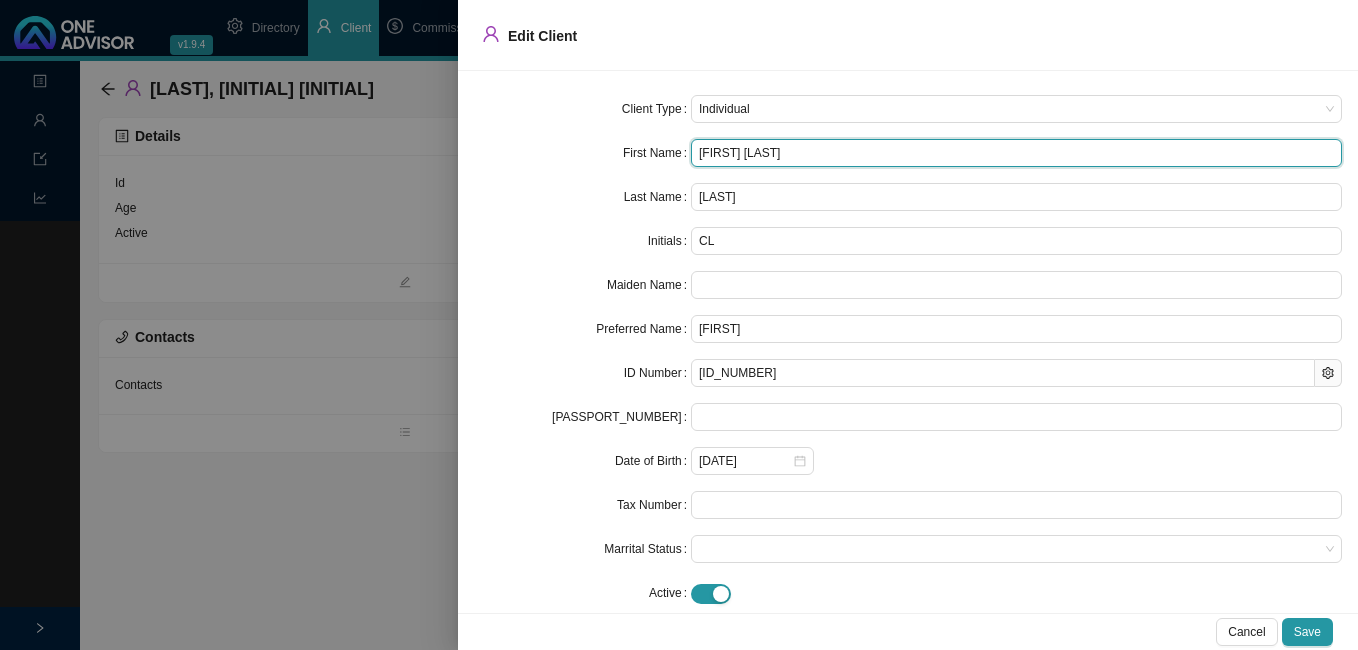 type on "[FIRST] [LAST]" 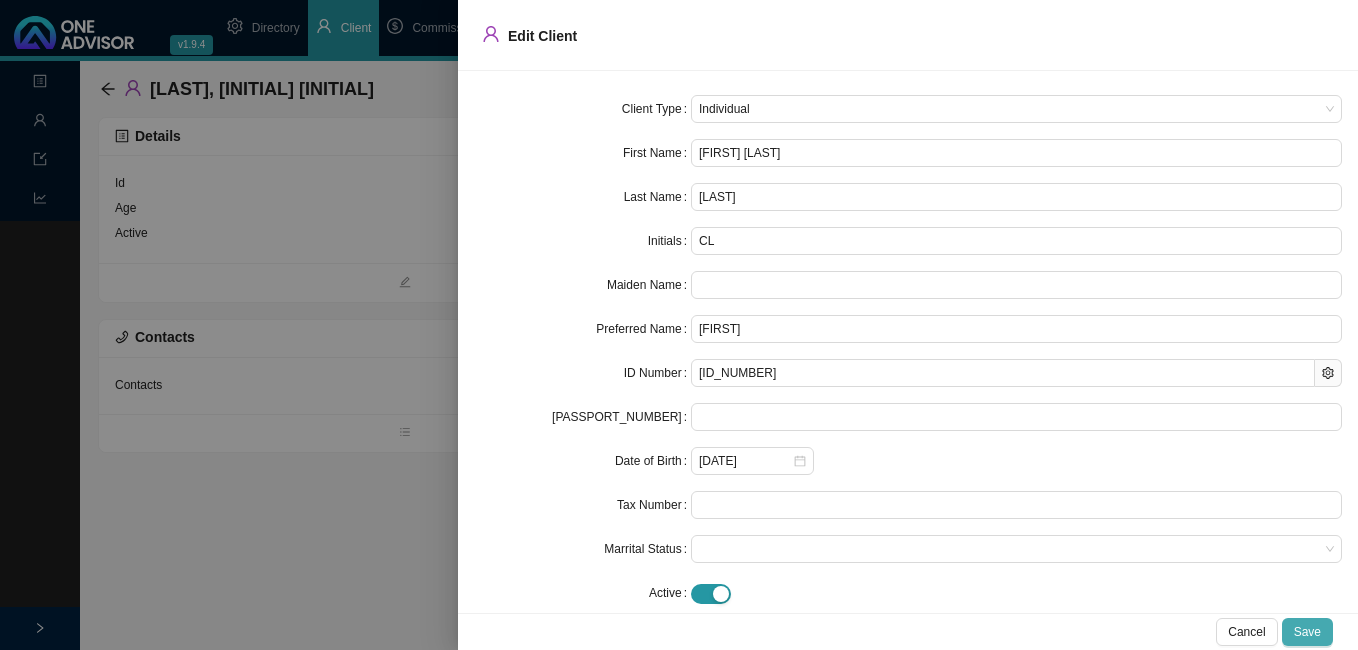 click on "Save" at bounding box center [1307, 632] 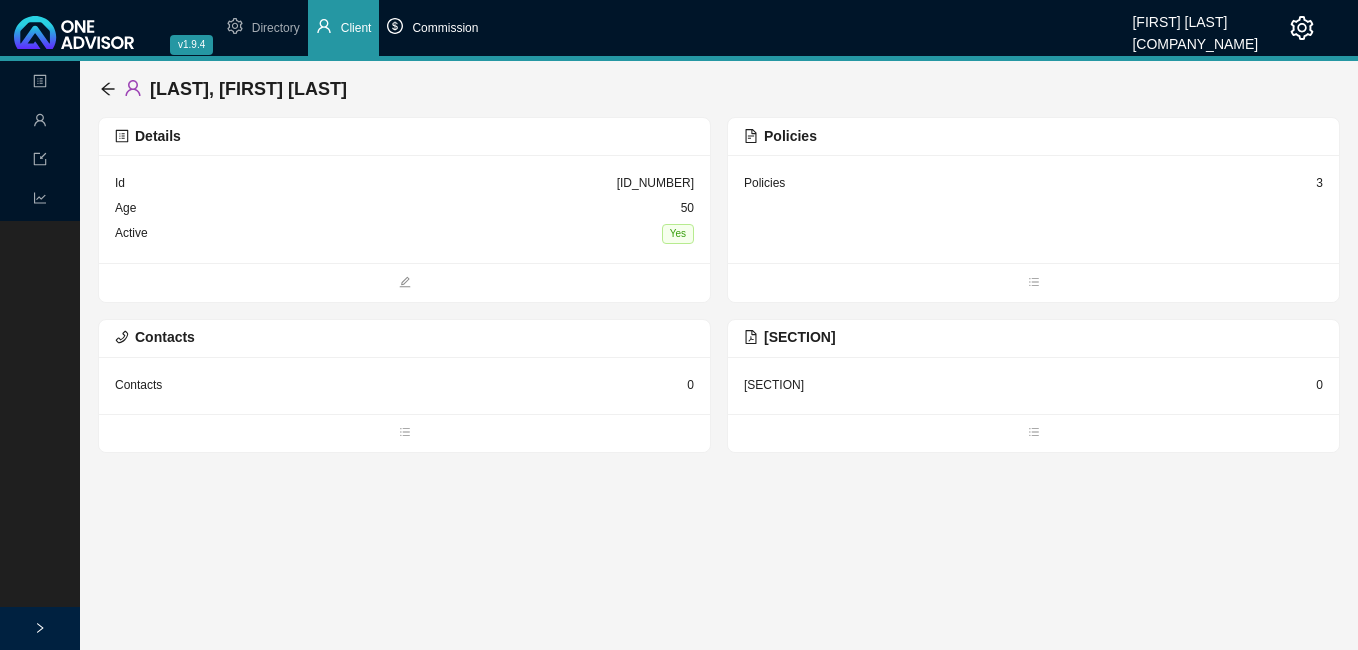 click on "Commission" at bounding box center (445, 28) 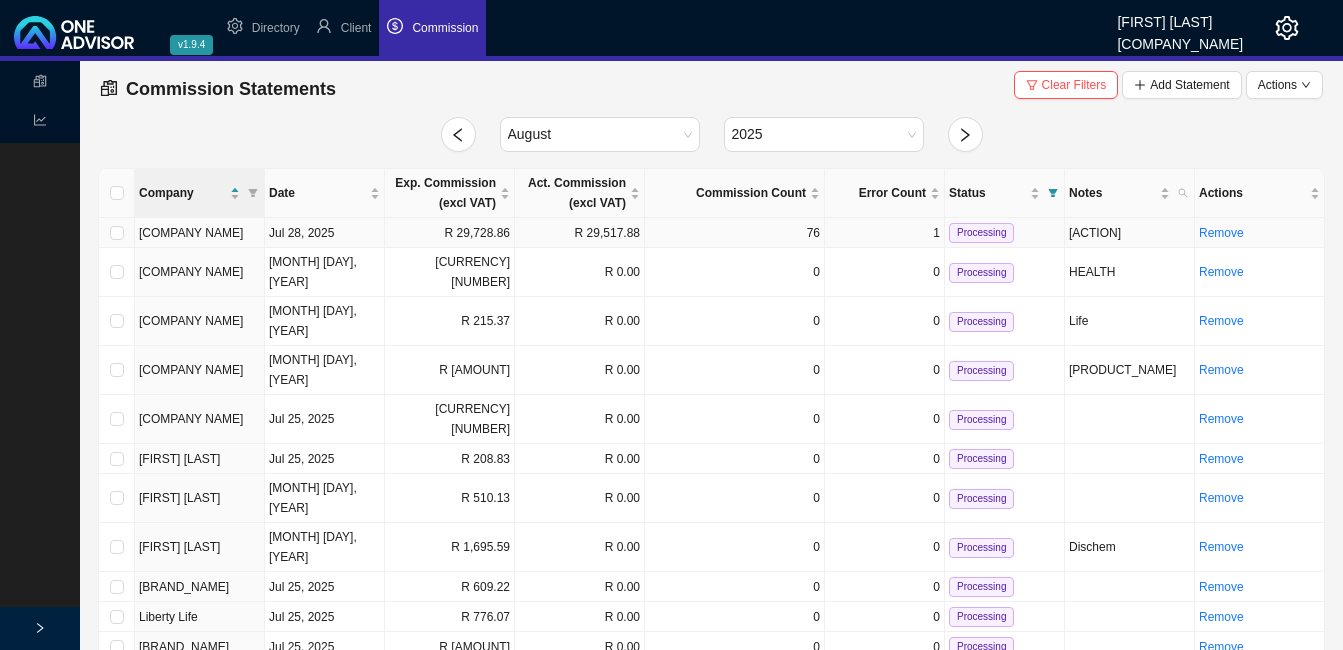 click on "R 29,728.86" at bounding box center [450, 233] 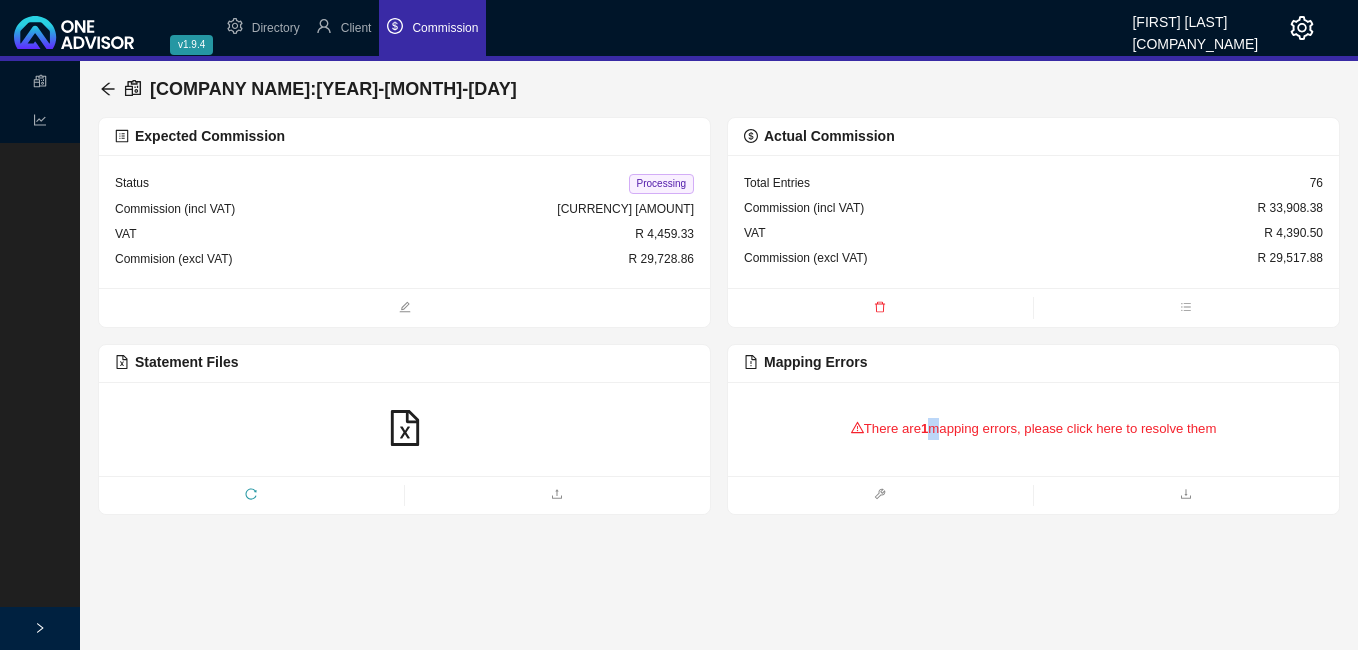 click on "There are  1  mapping errors, please click here to resolve them" at bounding box center (1033, 429) 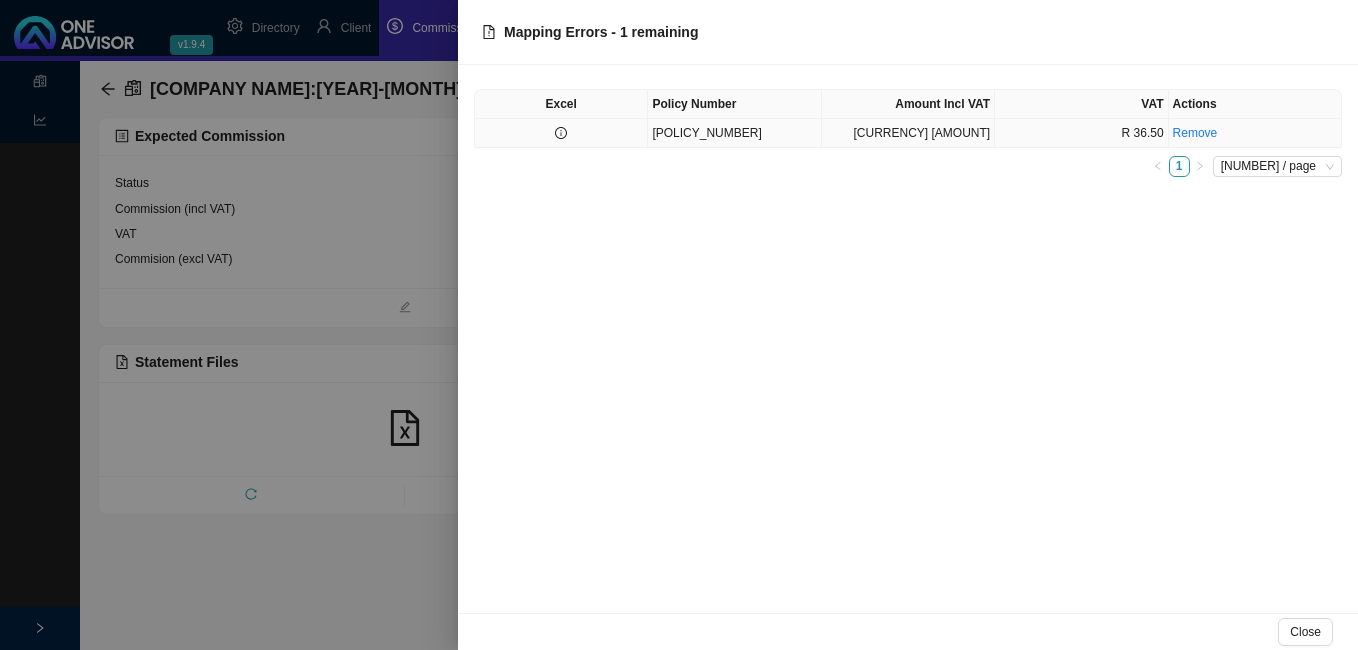 click 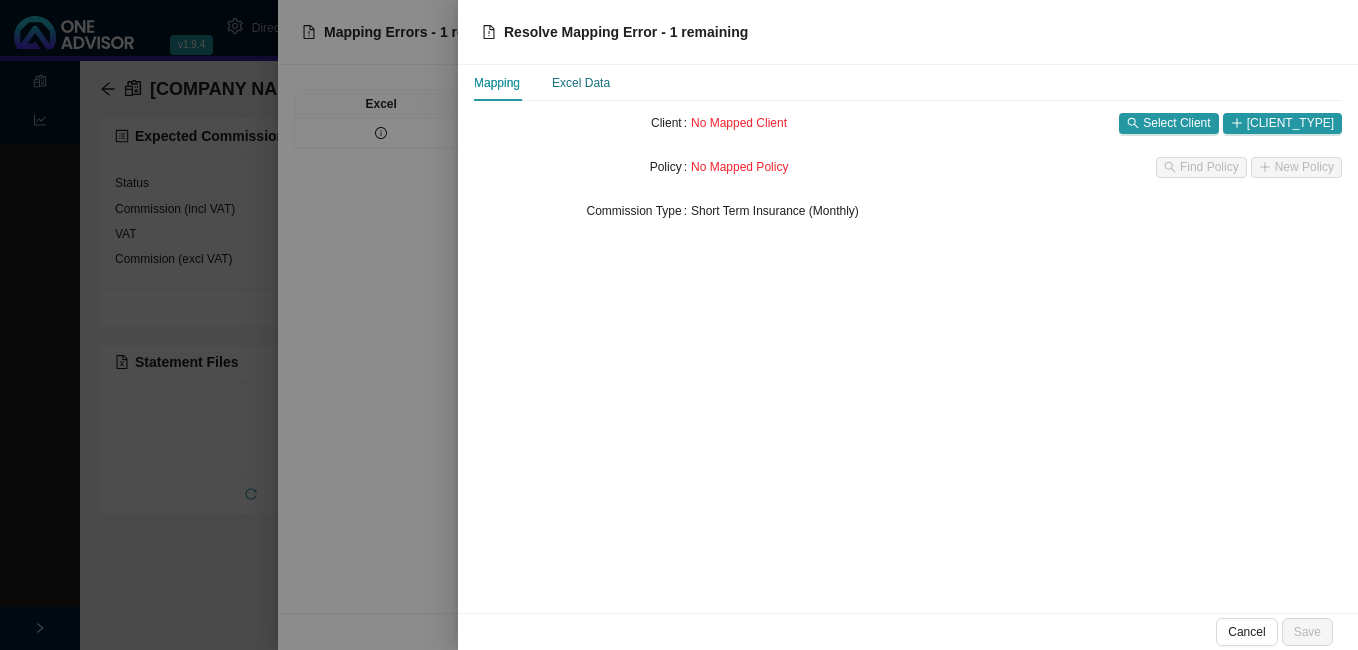 click on "Excel Data" at bounding box center [581, 83] 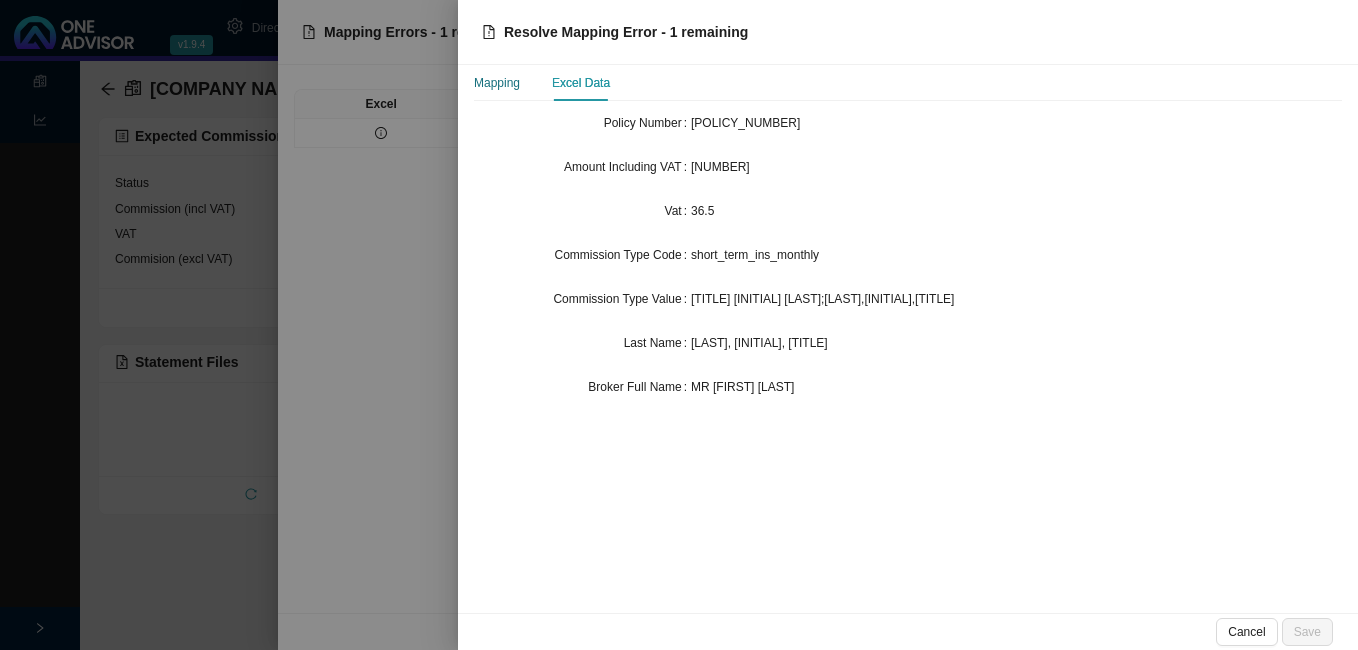 click on "Mapping" at bounding box center [497, 83] 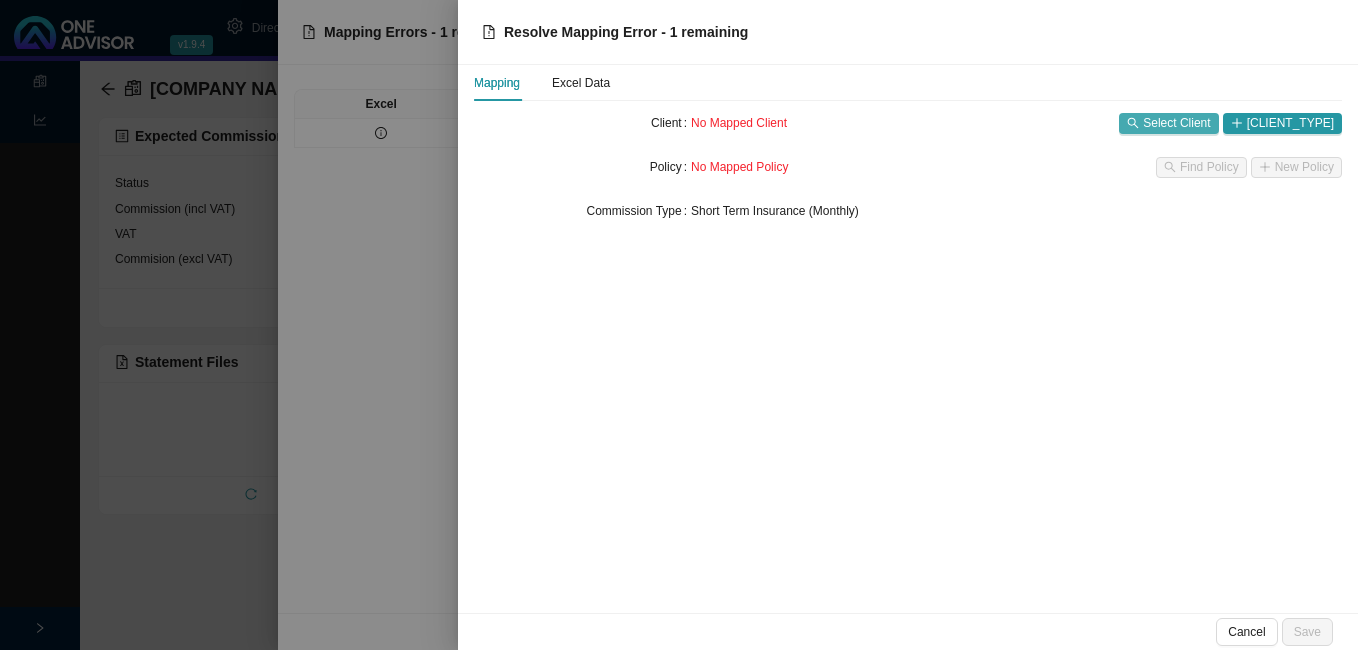 click on "Select Client" at bounding box center [1176, 123] 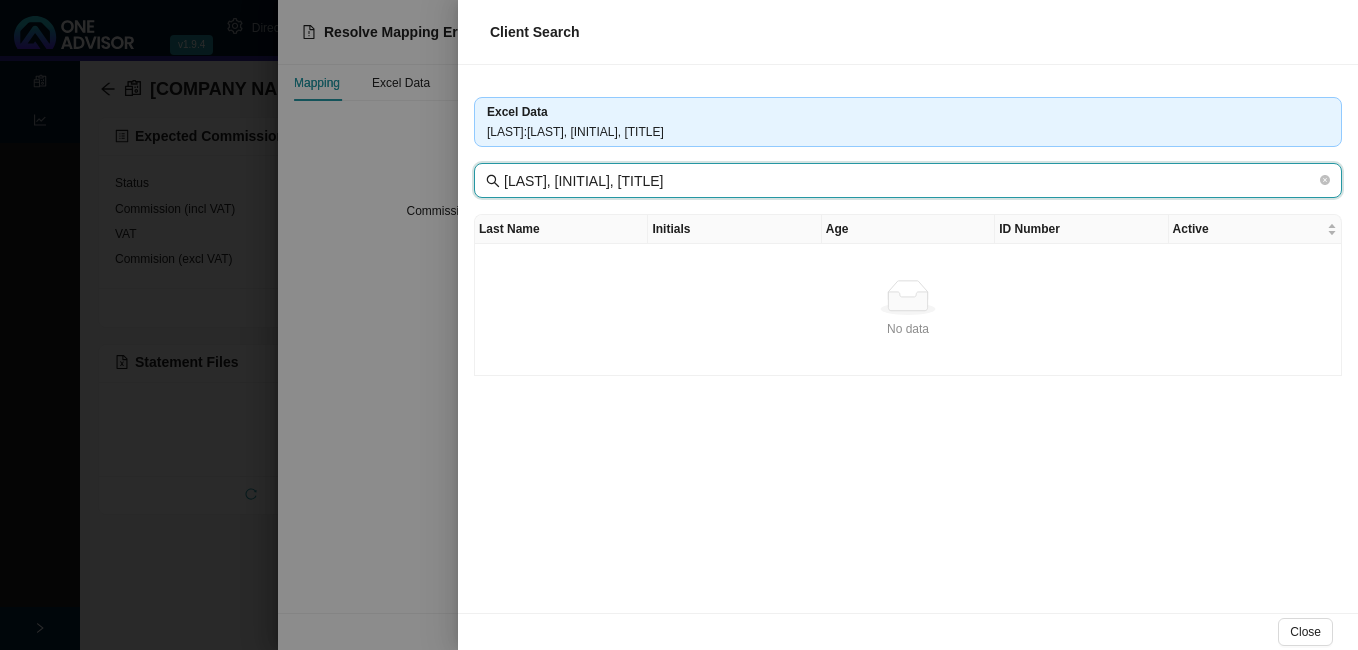 drag, startPoint x: 588, startPoint y: 185, endPoint x: 761, endPoint y: 183, distance: 173.01157 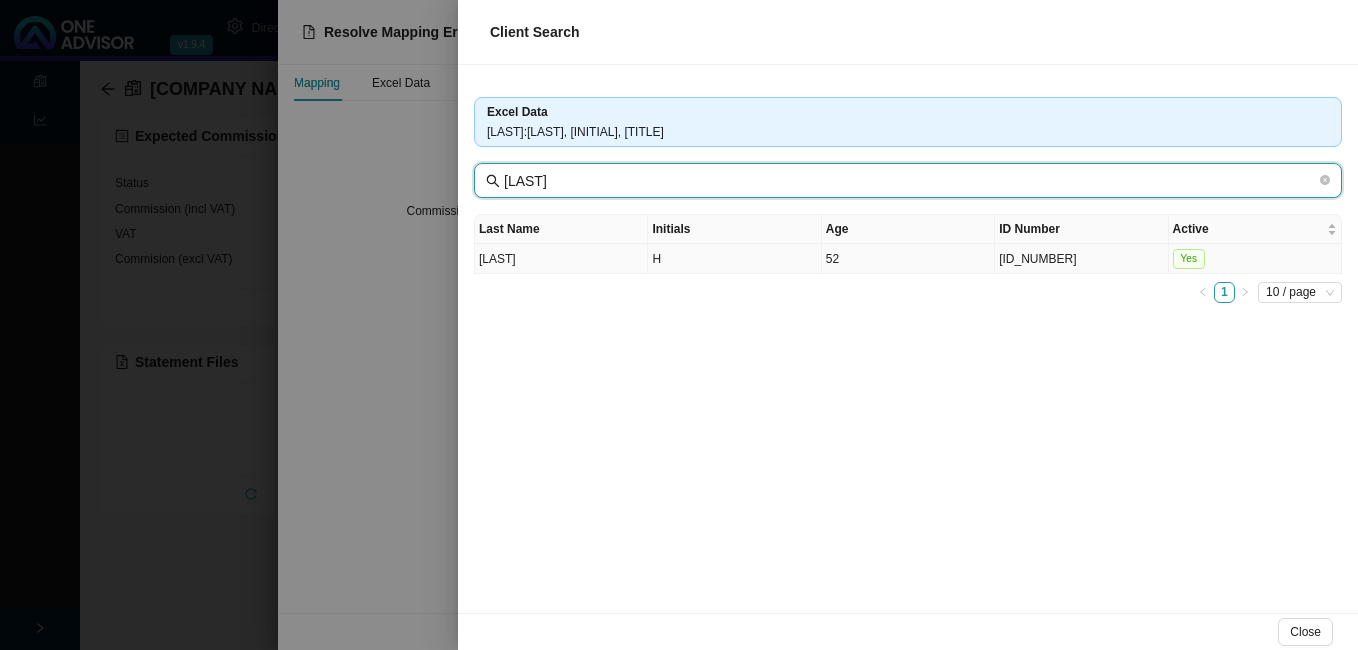 type on "[LAST]" 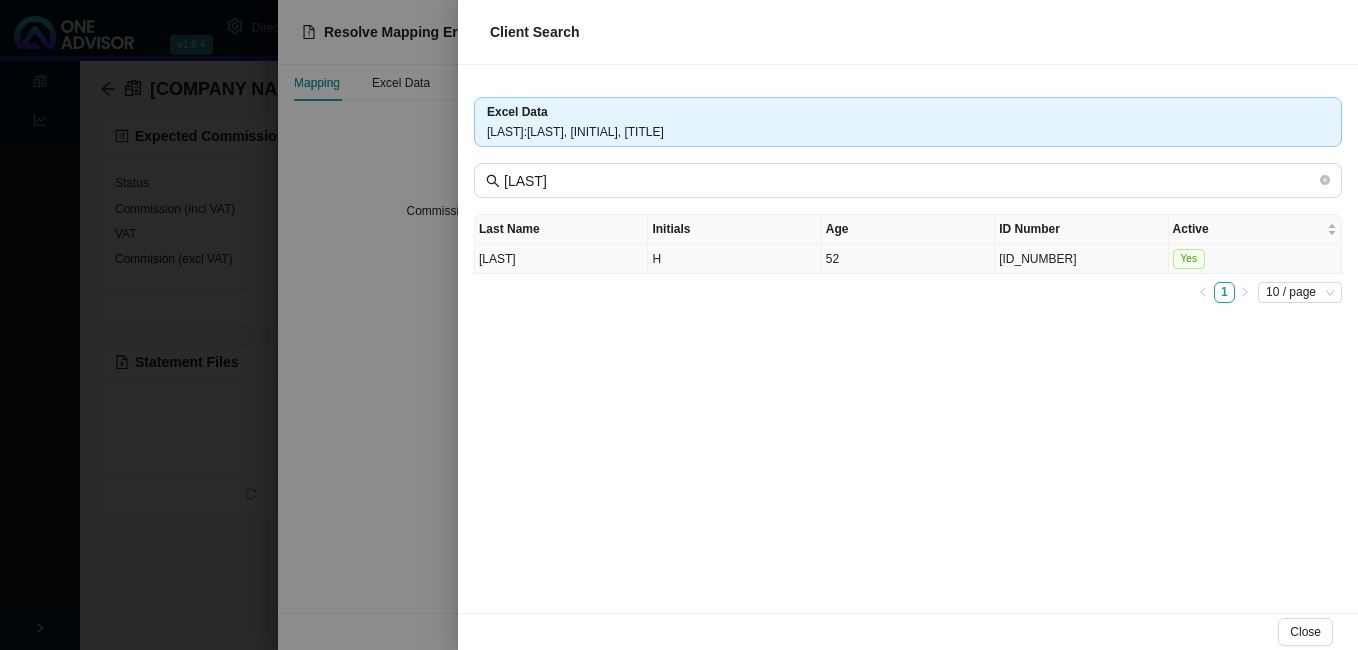 click on "52" at bounding box center [908, 259] 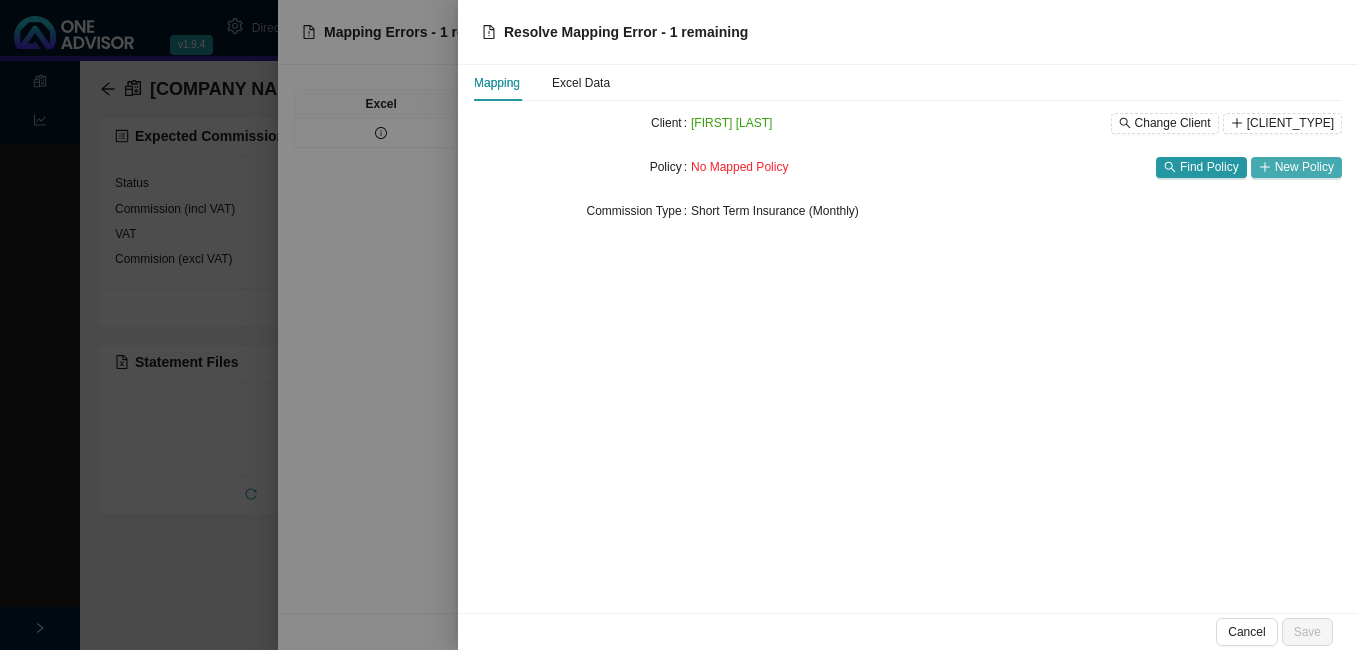 click on "New Policy" at bounding box center (1304, 167) 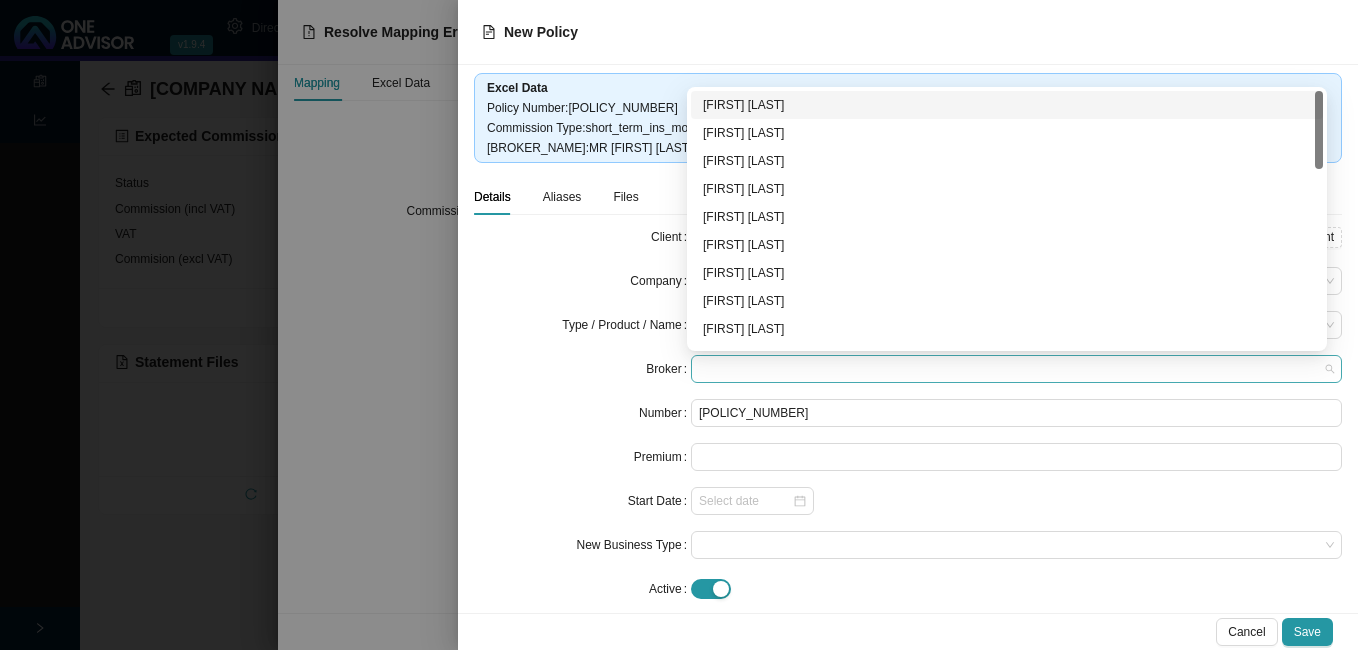 click at bounding box center (1016, 369) 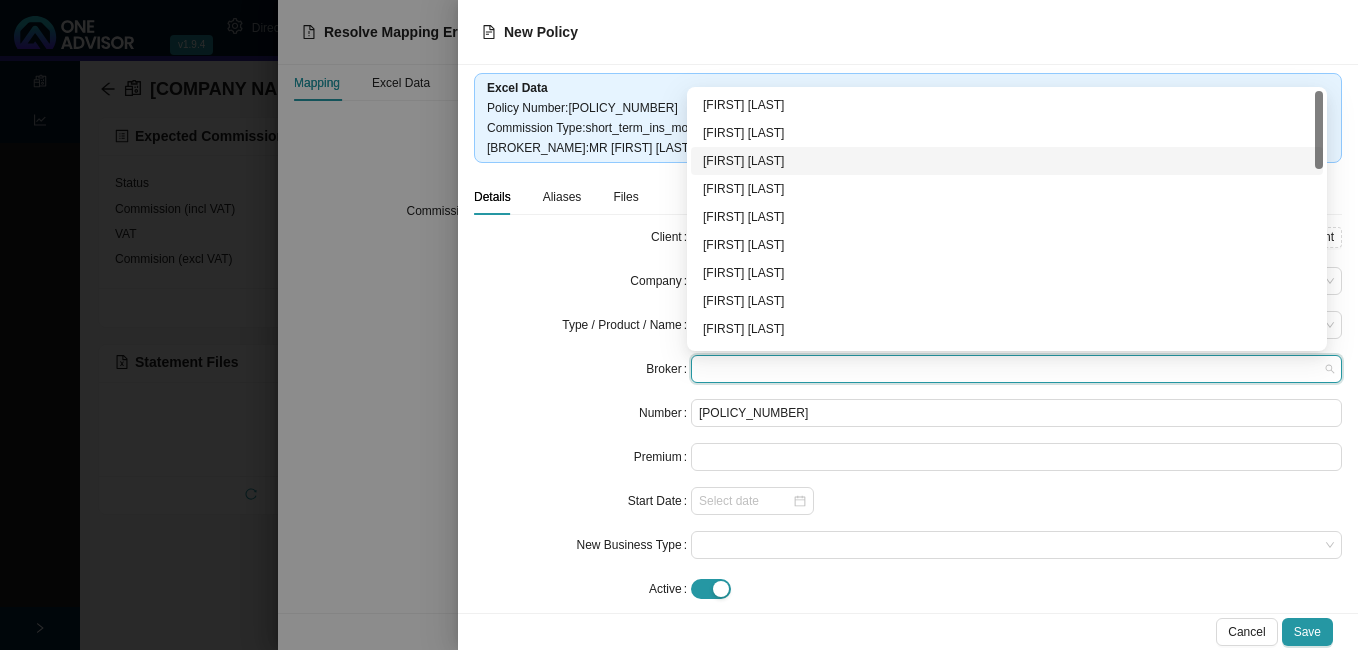 click on "[FIRST] [LAST]" at bounding box center [1007, 161] 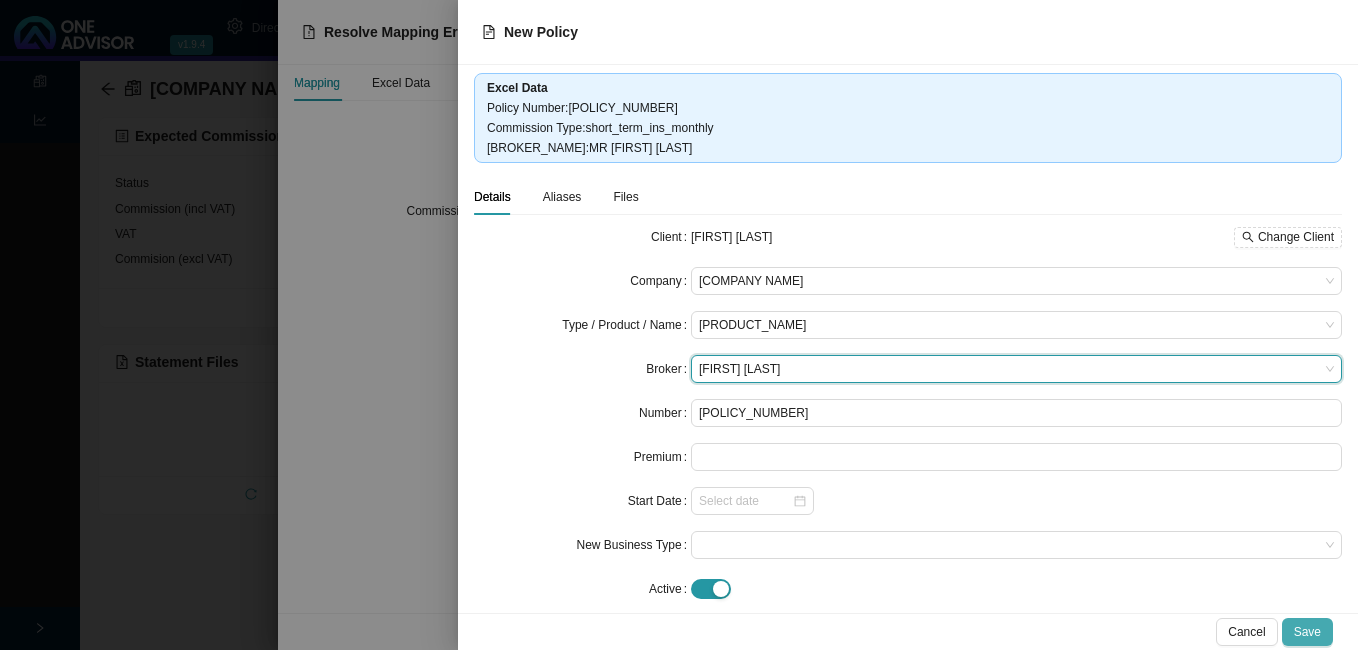 click on "Save" at bounding box center (1307, 632) 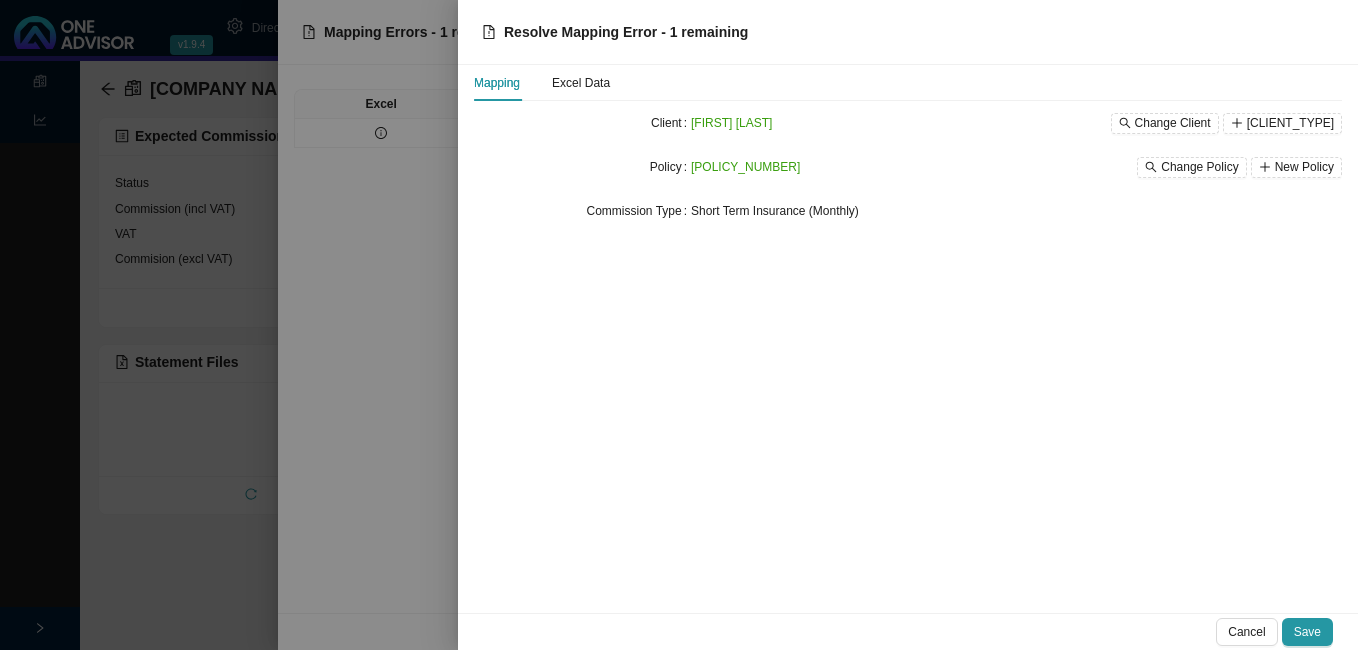 drag, startPoint x: 745, startPoint y: 116, endPoint x: 822, endPoint y: 131, distance: 78.44743 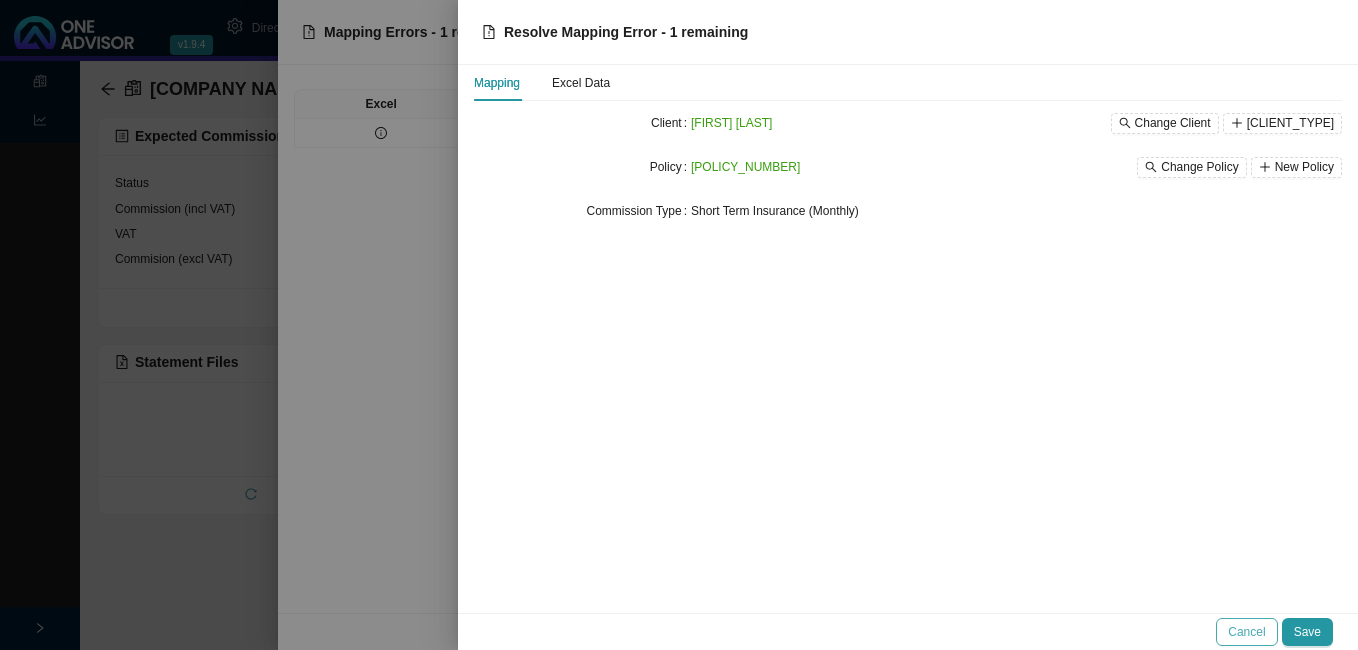 click on "Cancel" at bounding box center [1246, 632] 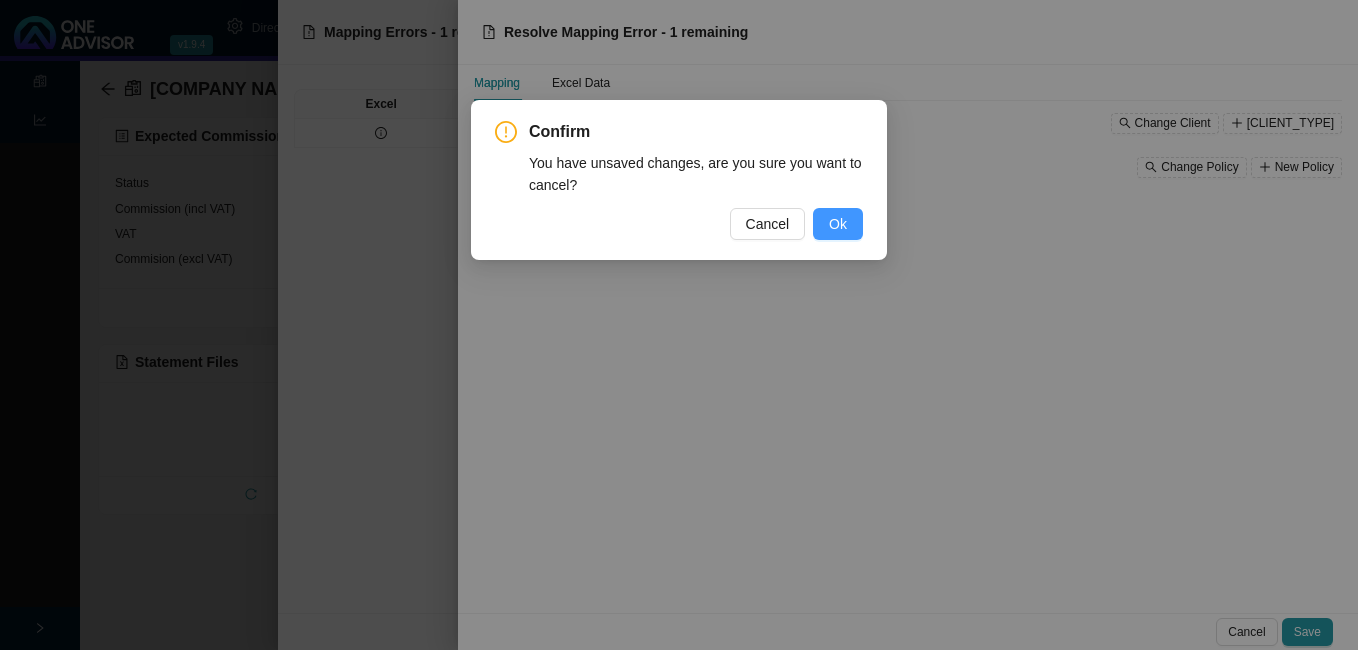 click on "Ok" at bounding box center [838, 224] 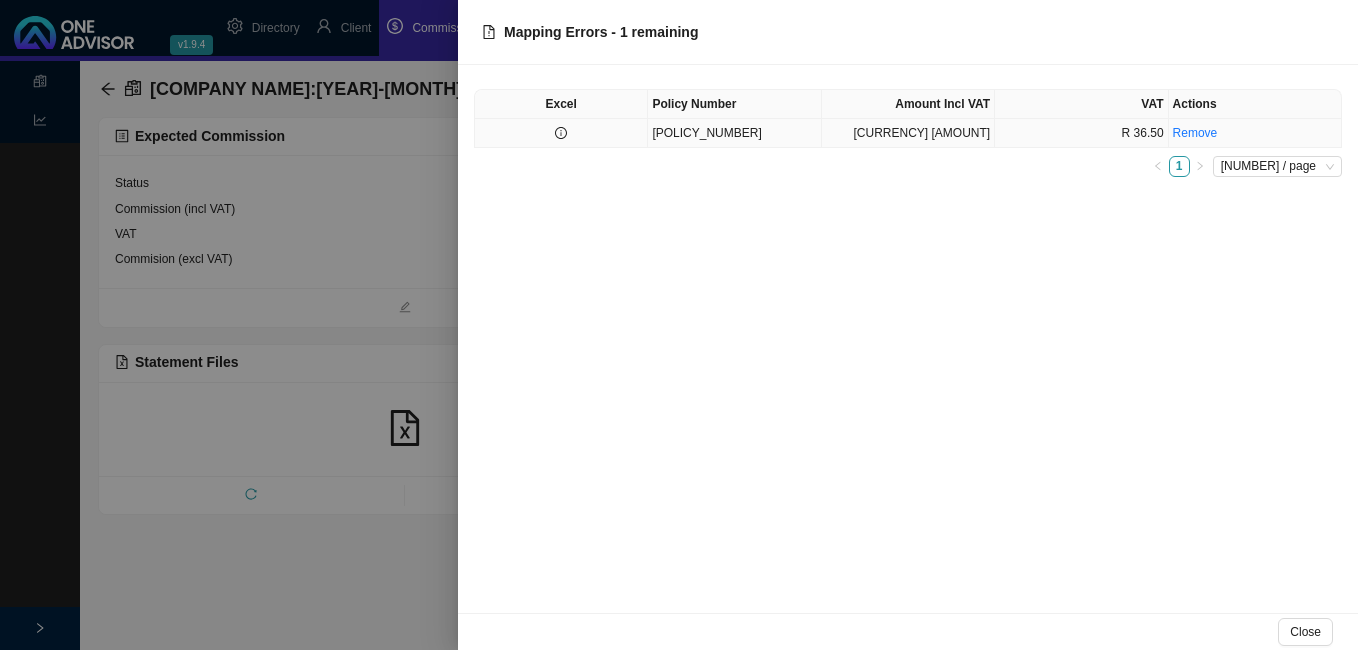 click on "[POLICY_NUMBER]" at bounding box center [734, 133] 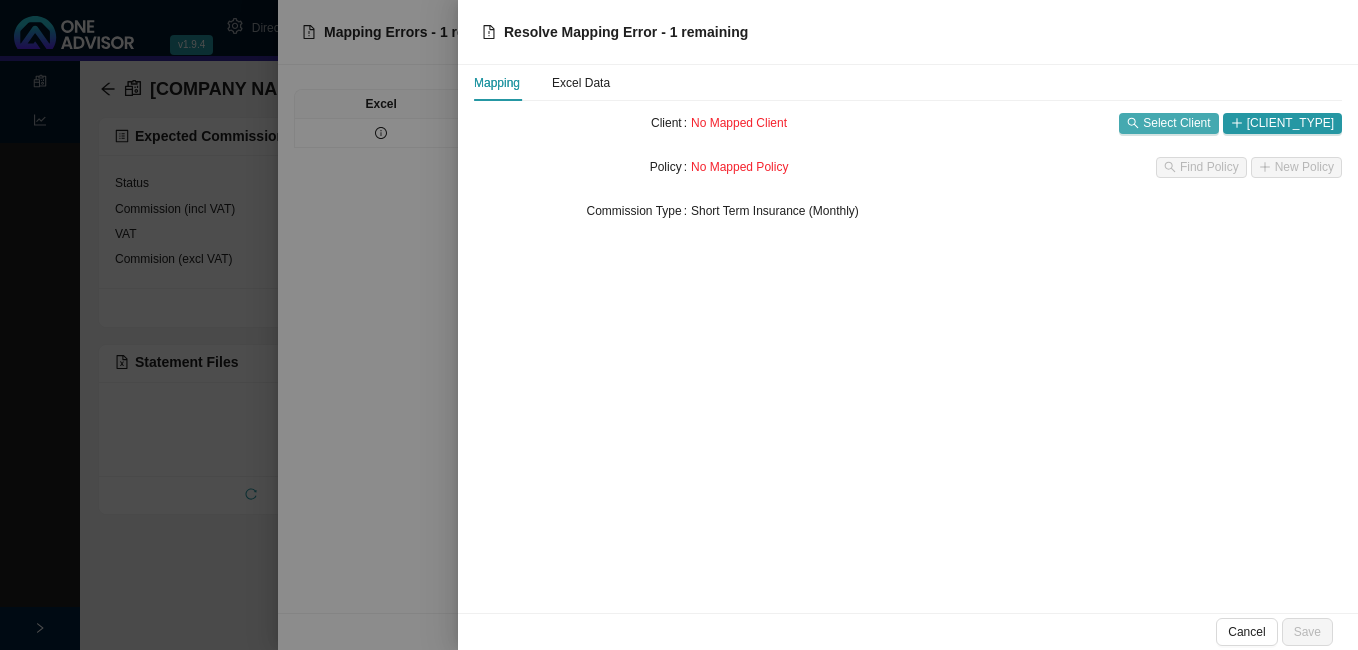 click 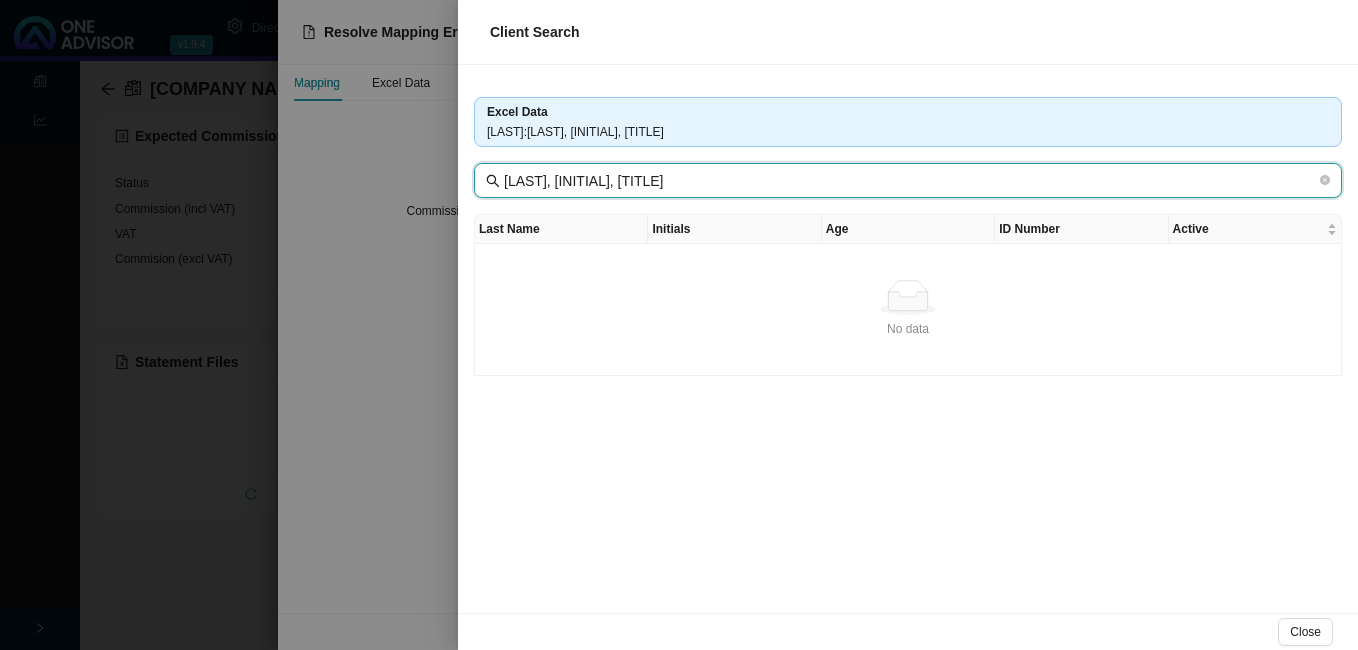 drag, startPoint x: 588, startPoint y: 180, endPoint x: 693, endPoint y: 185, distance: 105.11898 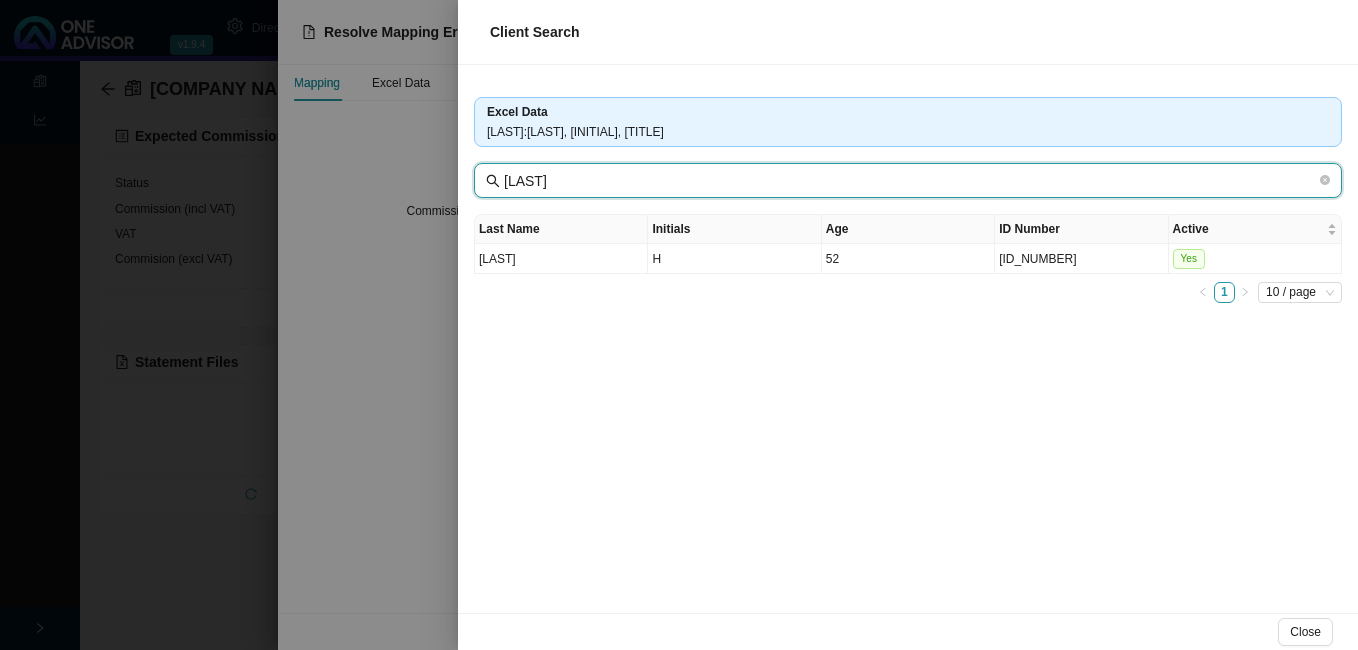 type on "[LAST]" 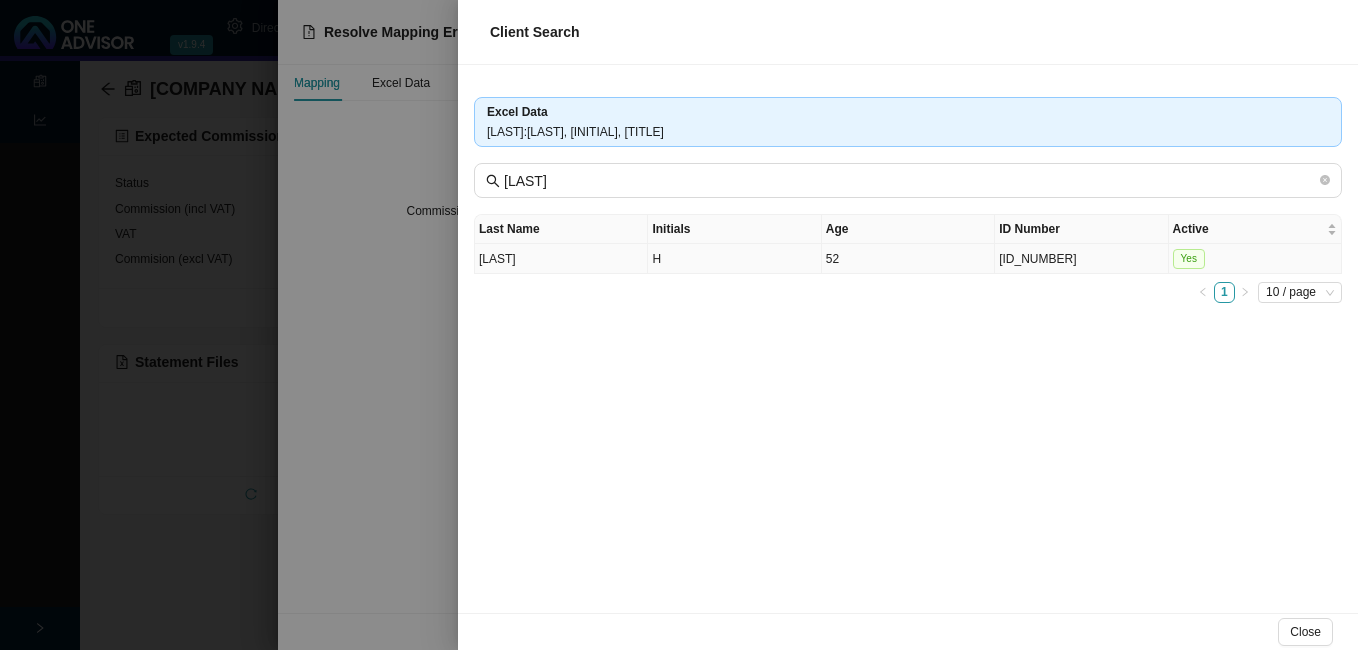 click on "52" at bounding box center [908, 259] 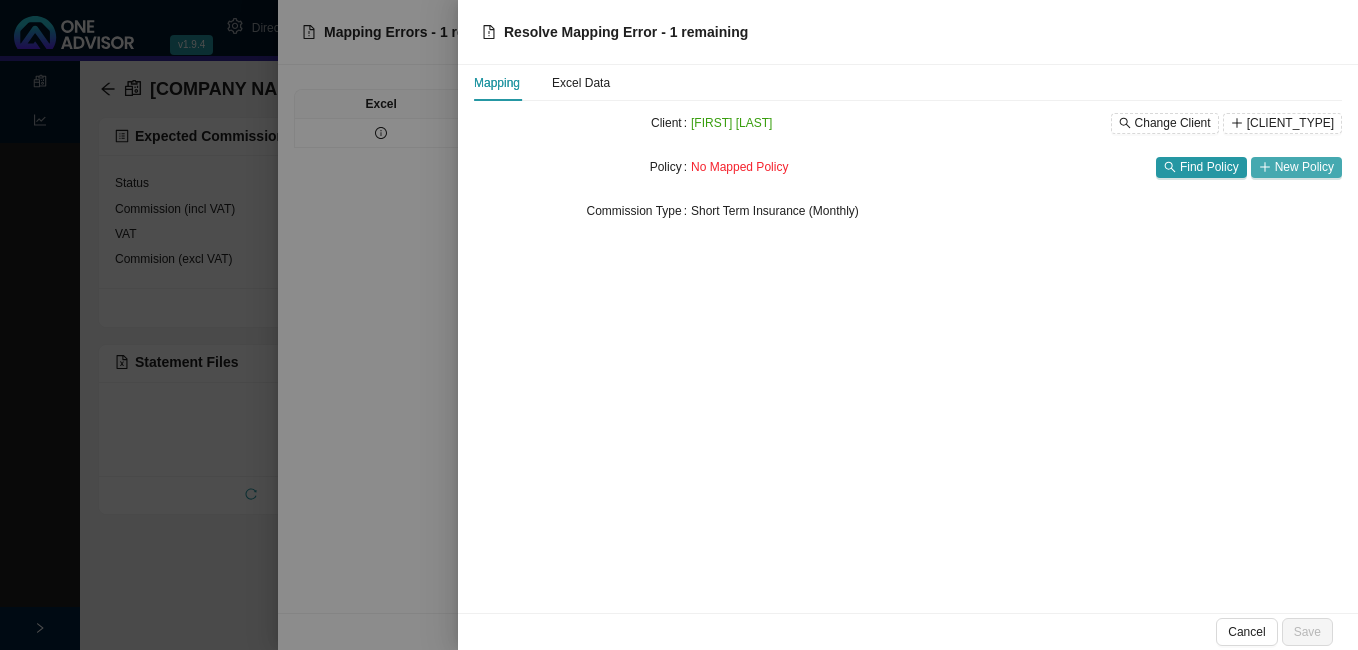 click on "New Policy" at bounding box center (1296, 167) 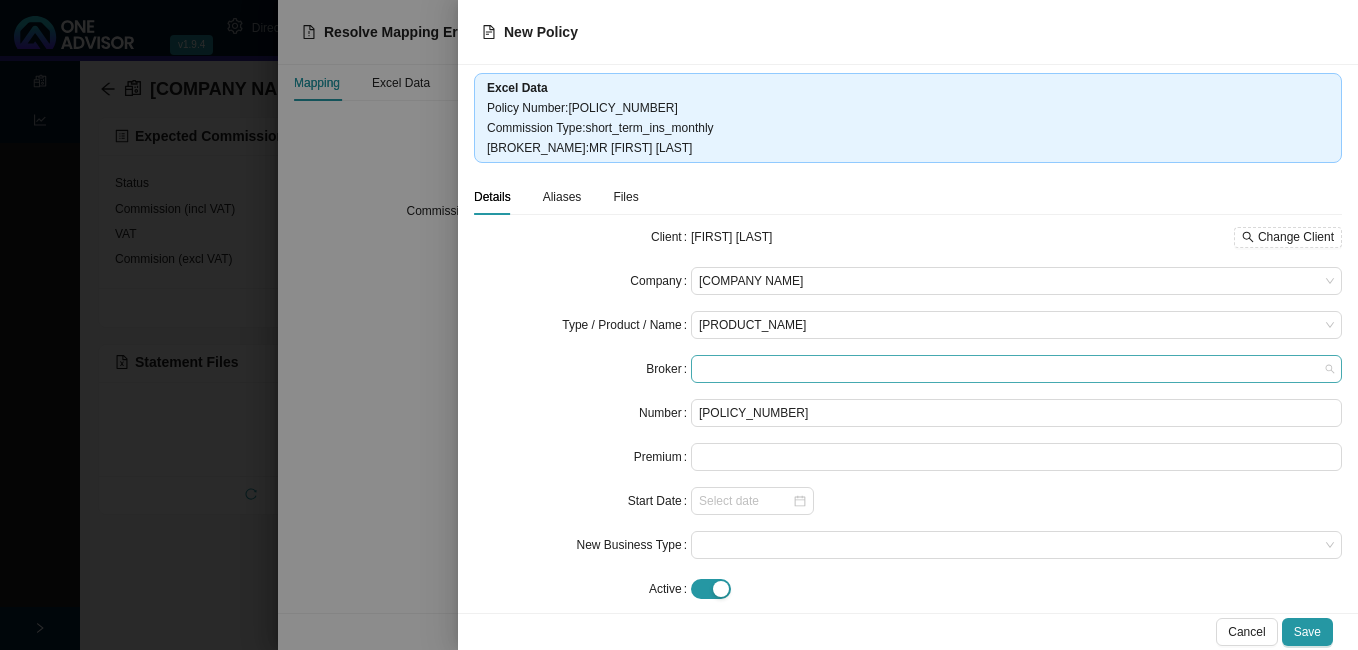 click at bounding box center [1016, 369] 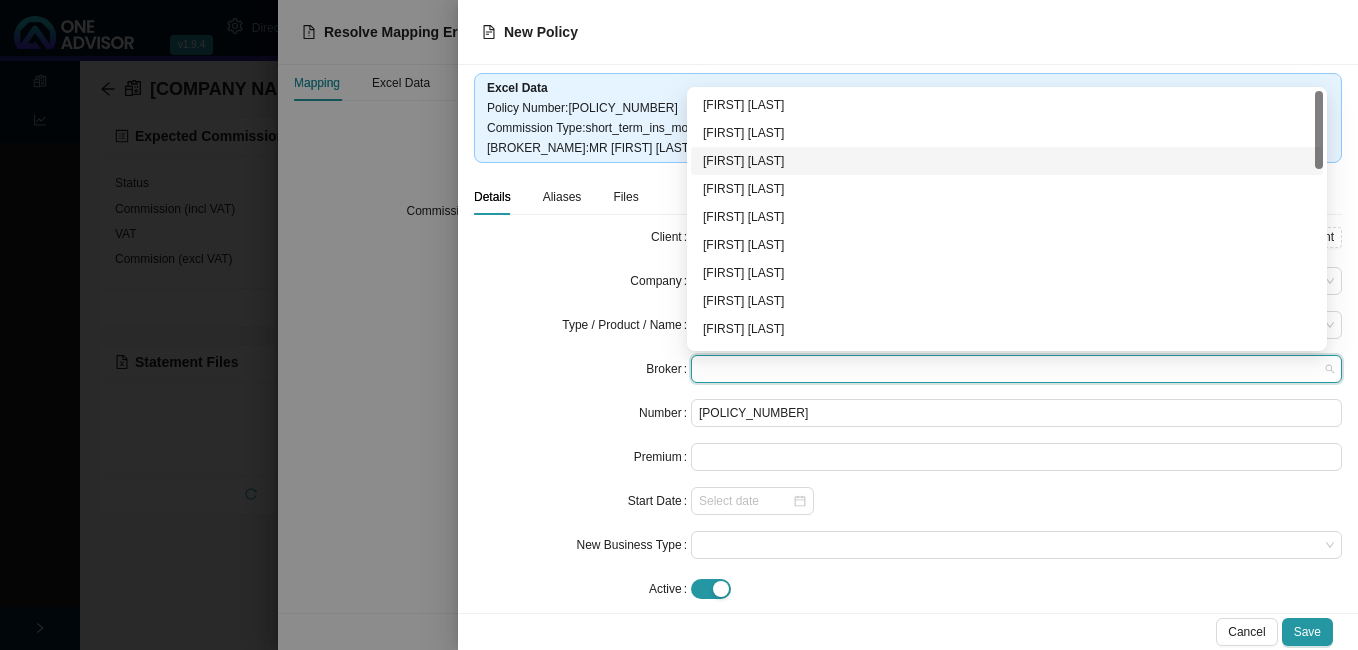 click on "[FIRST] [LAST]" at bounding box center [1007, 161] 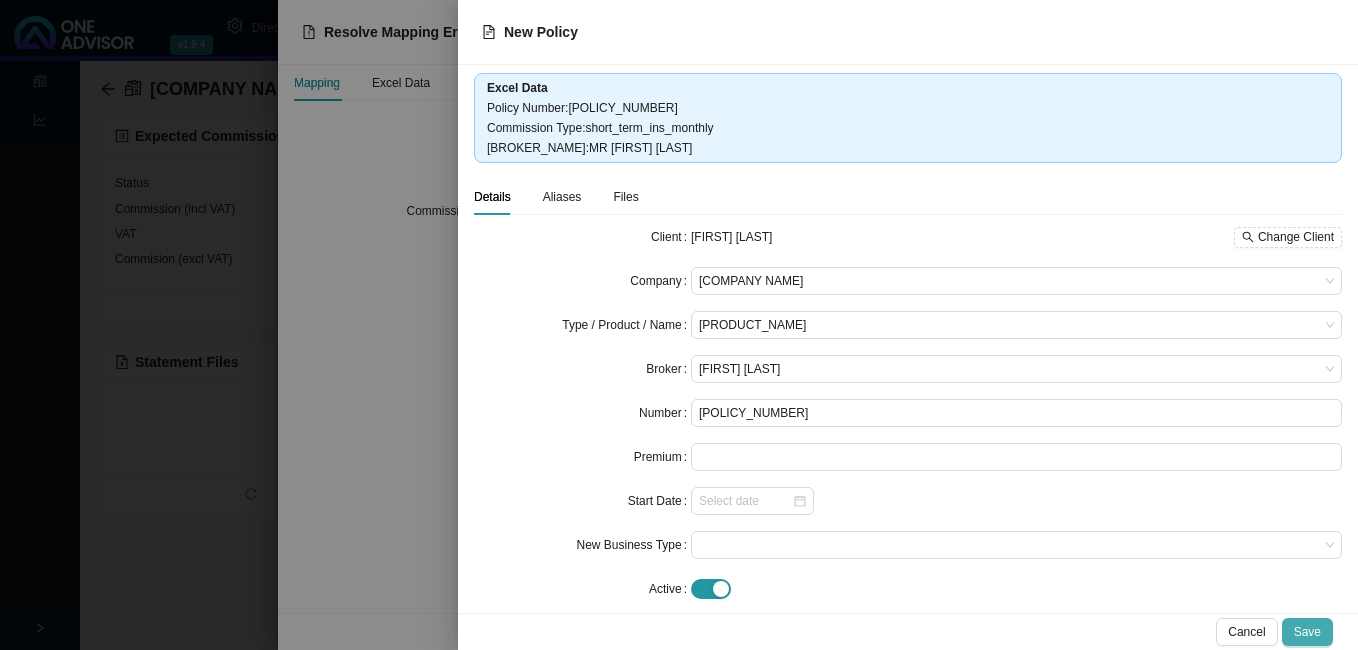 click on "Save" at bounding box center (1307, 632) 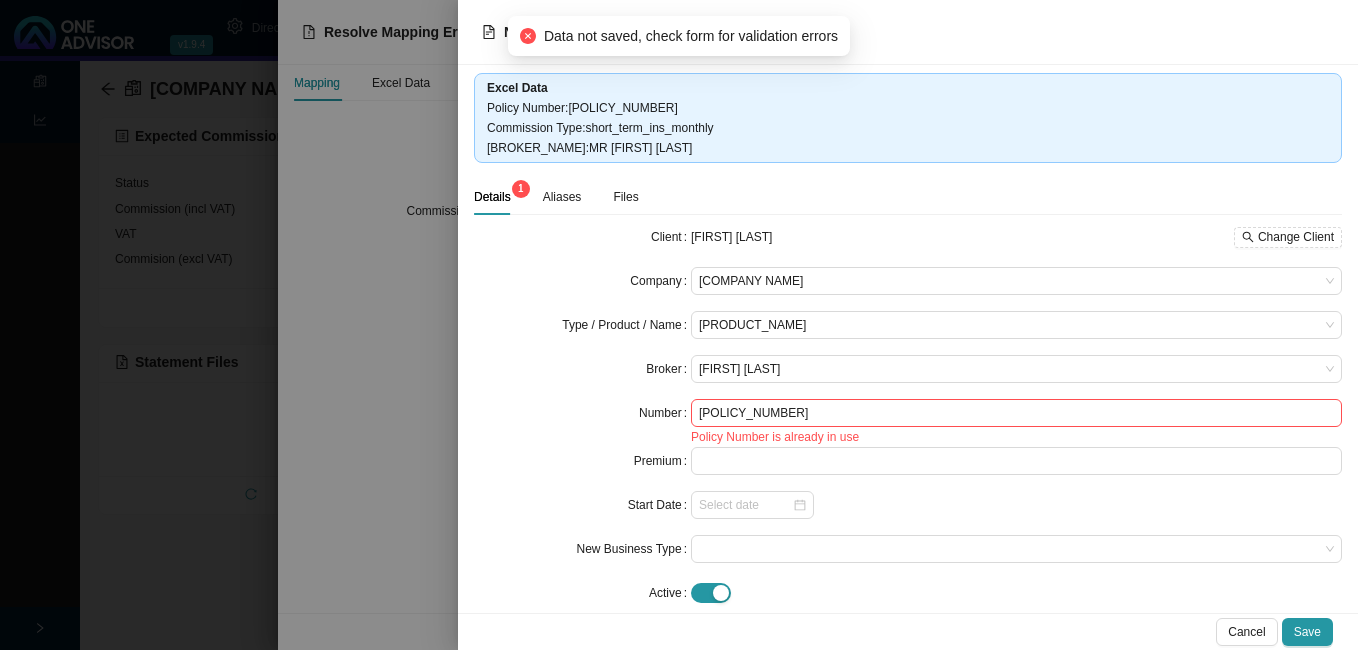 click at bounding box center (679, 325) 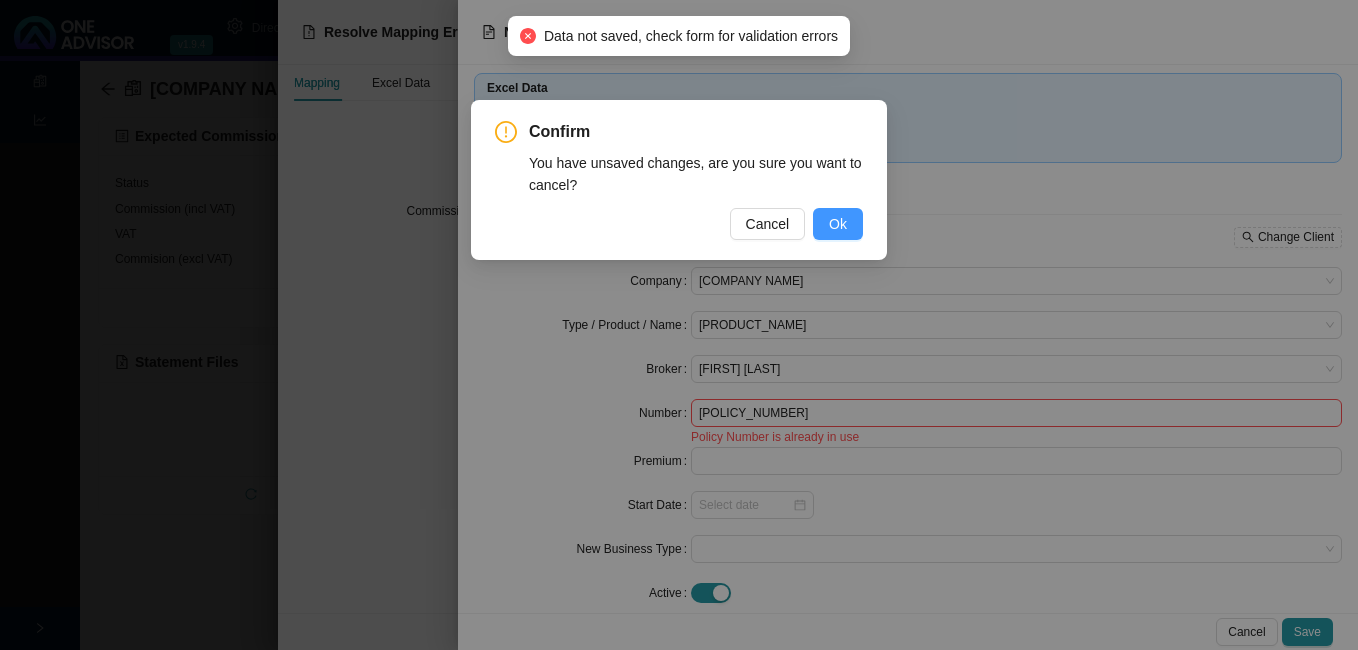 click on "Ok" at bounding box center (838, 224) 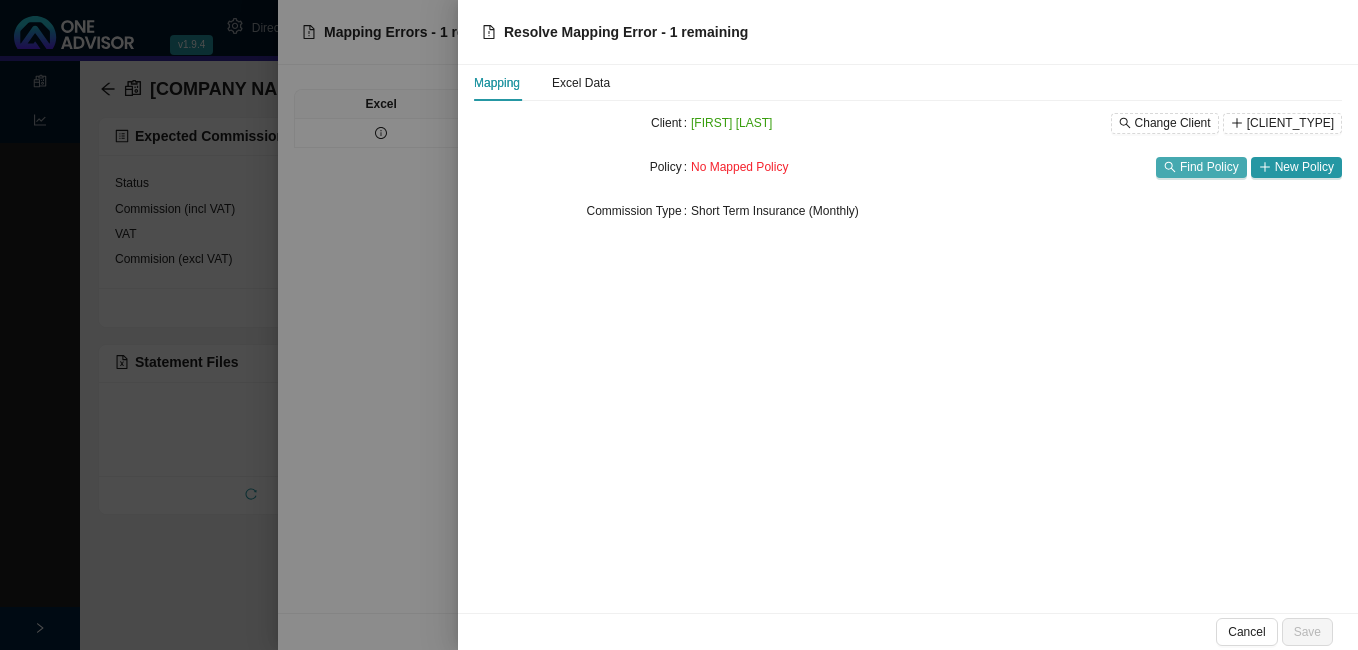 click on "Find Policy" at bounding box center [1209, 167] 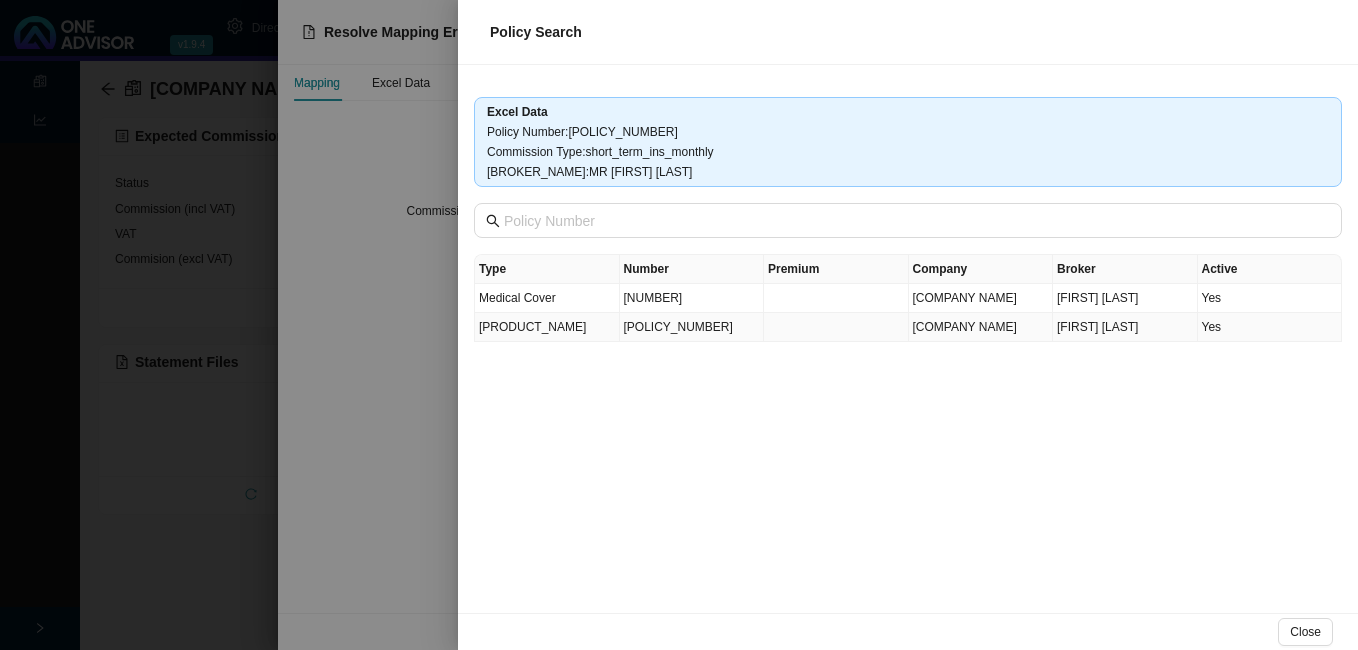 click on "[POLICY_NUMBER]" at bounding box center (692, 327) 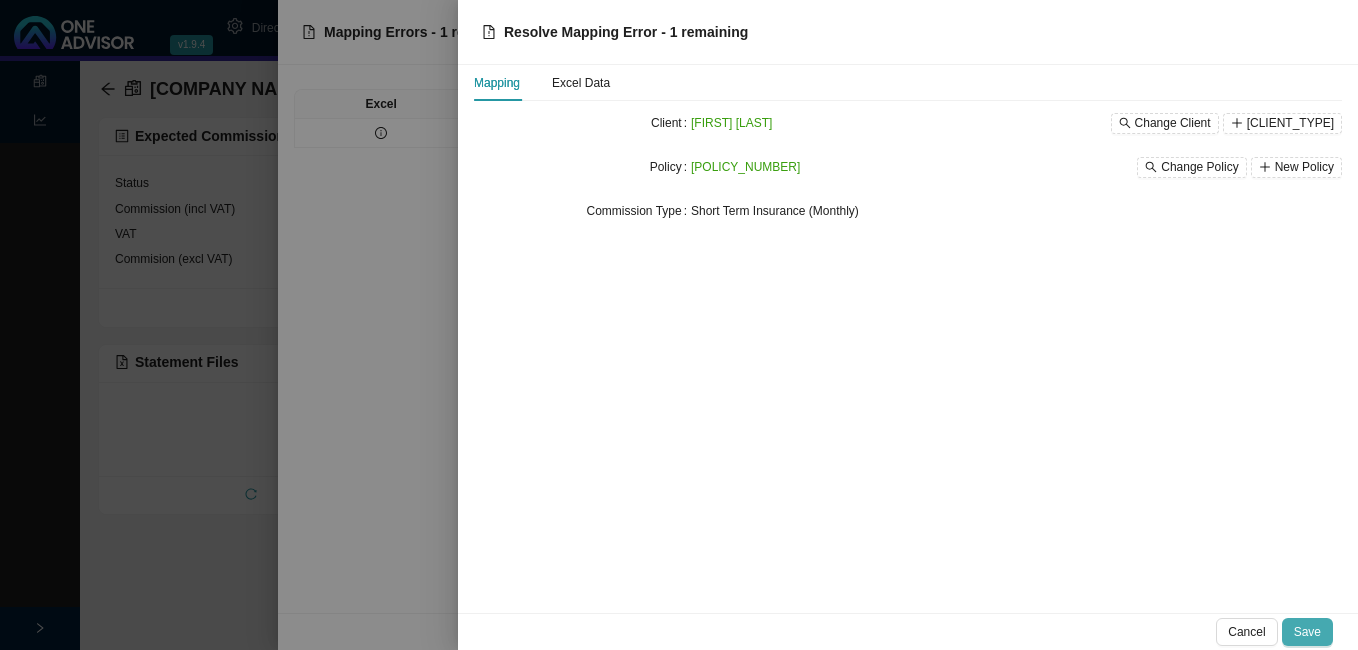 click on "Save" at bounding box center (1307, 632) 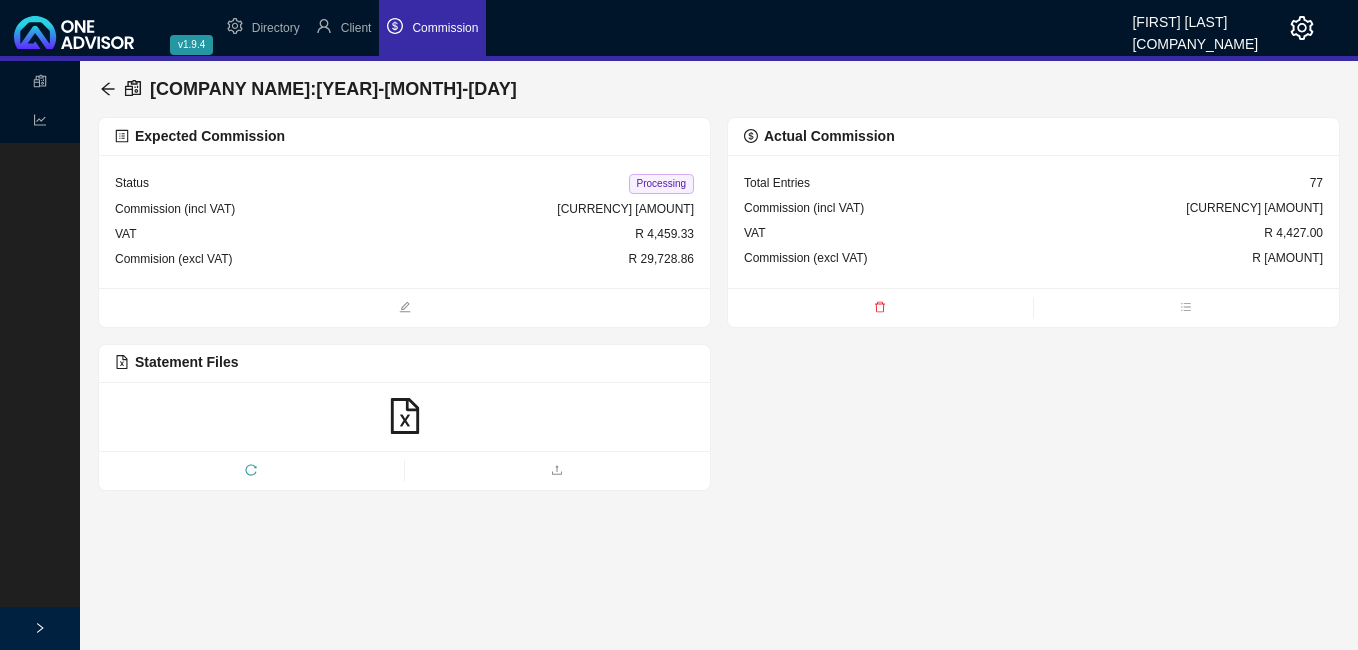 click on "Processing" at bounding box center [661, 184] 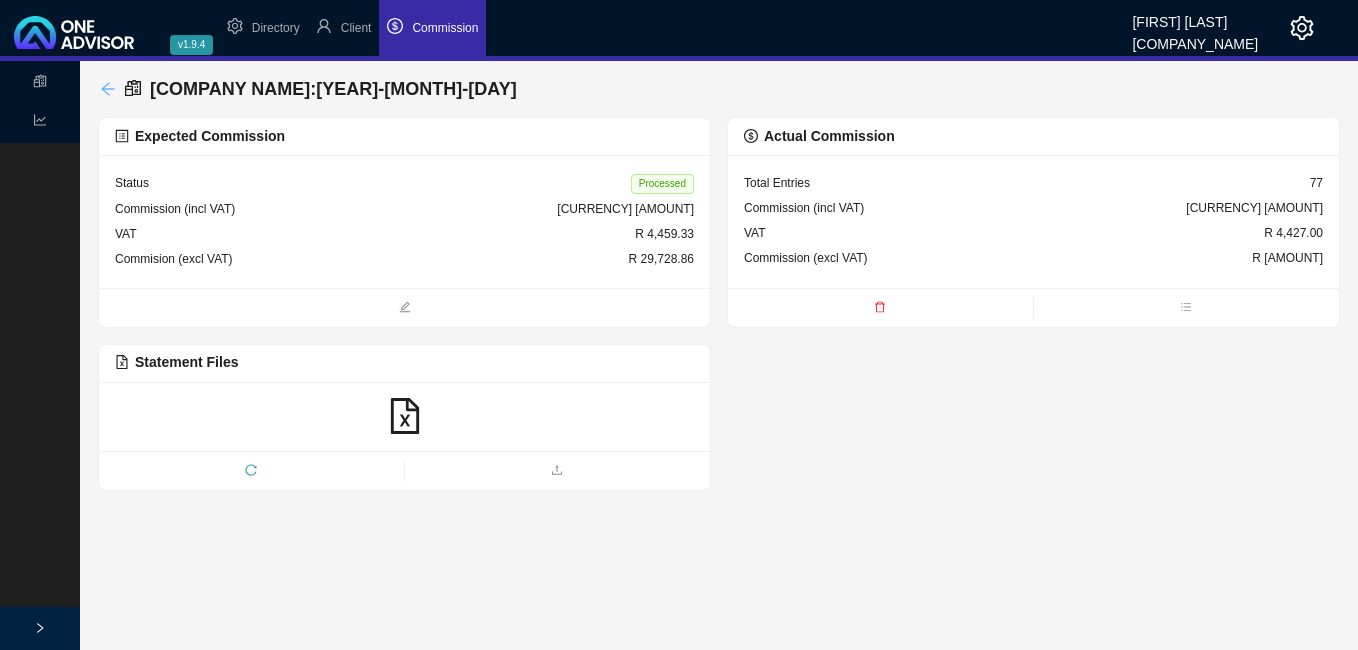 click 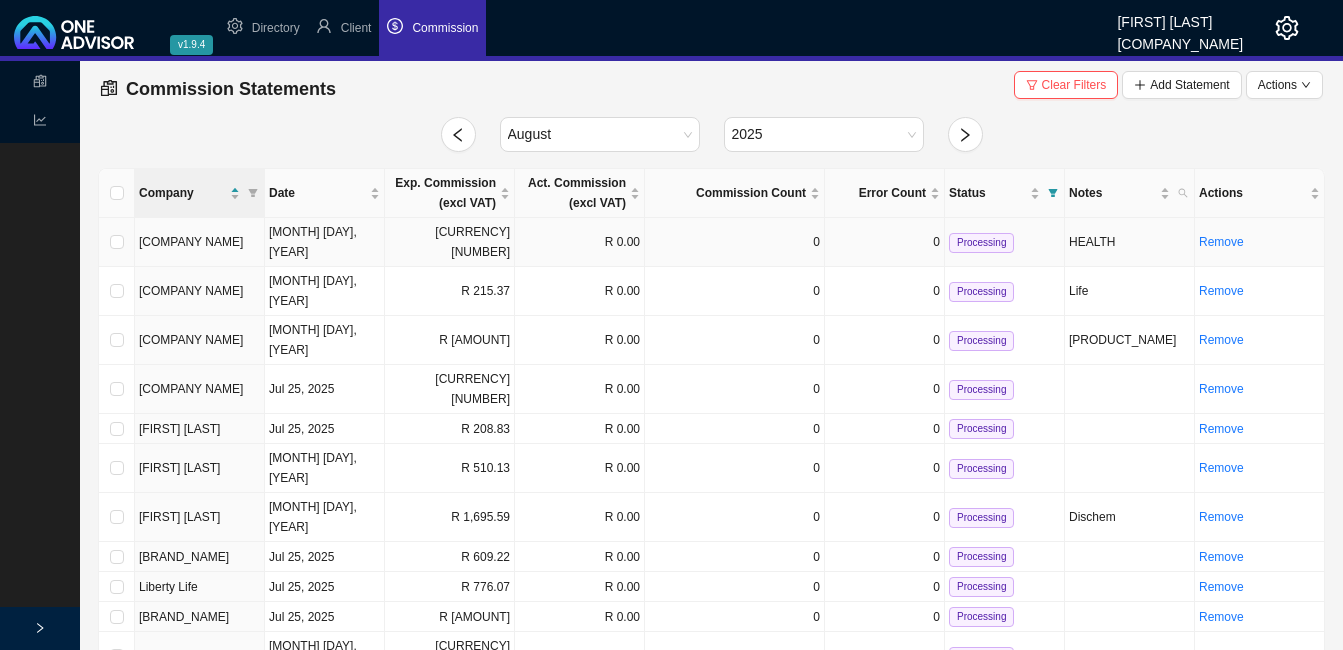 click on "[CURRENCY] [NUMBER]" at bounding box center (450, 242) 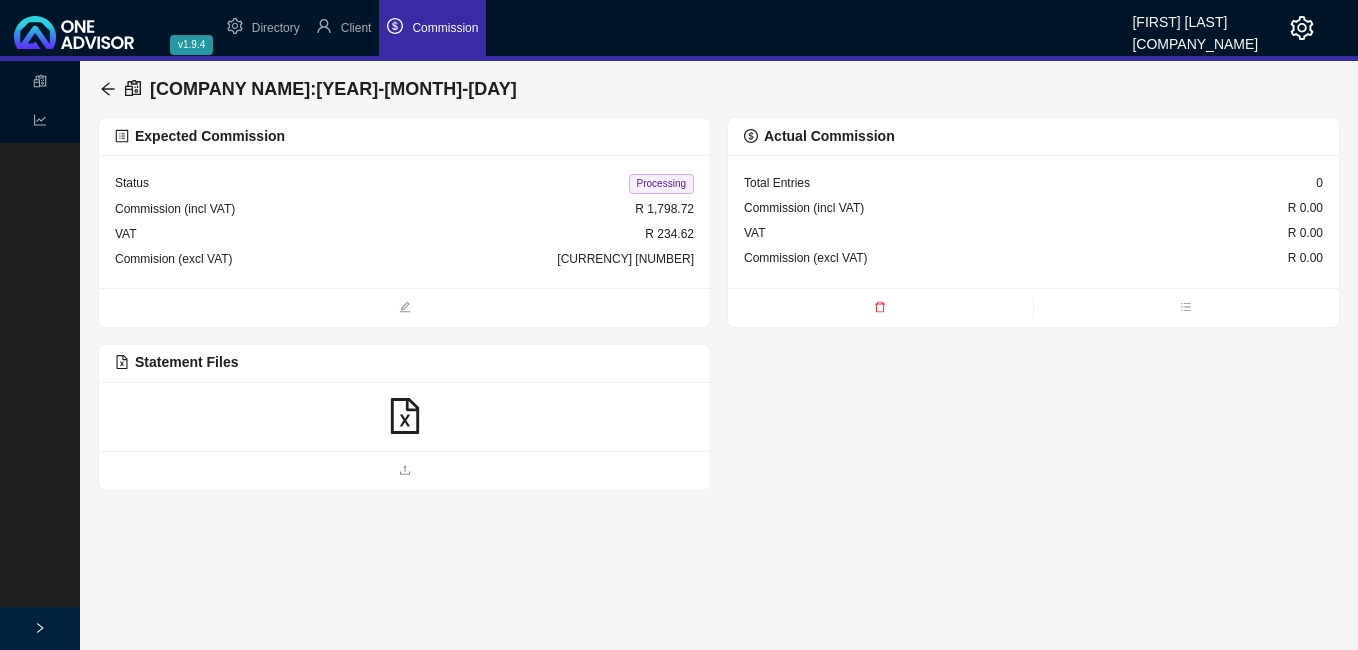 click 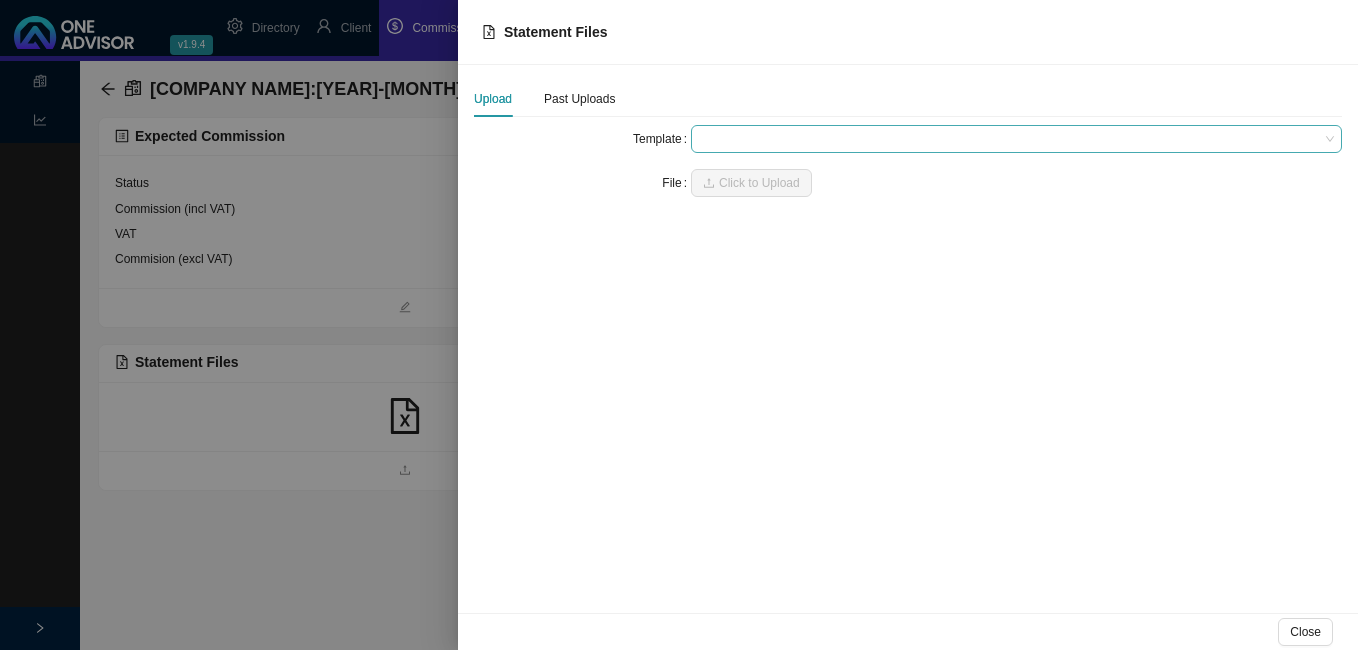 click at bounding box center [1016, 139] 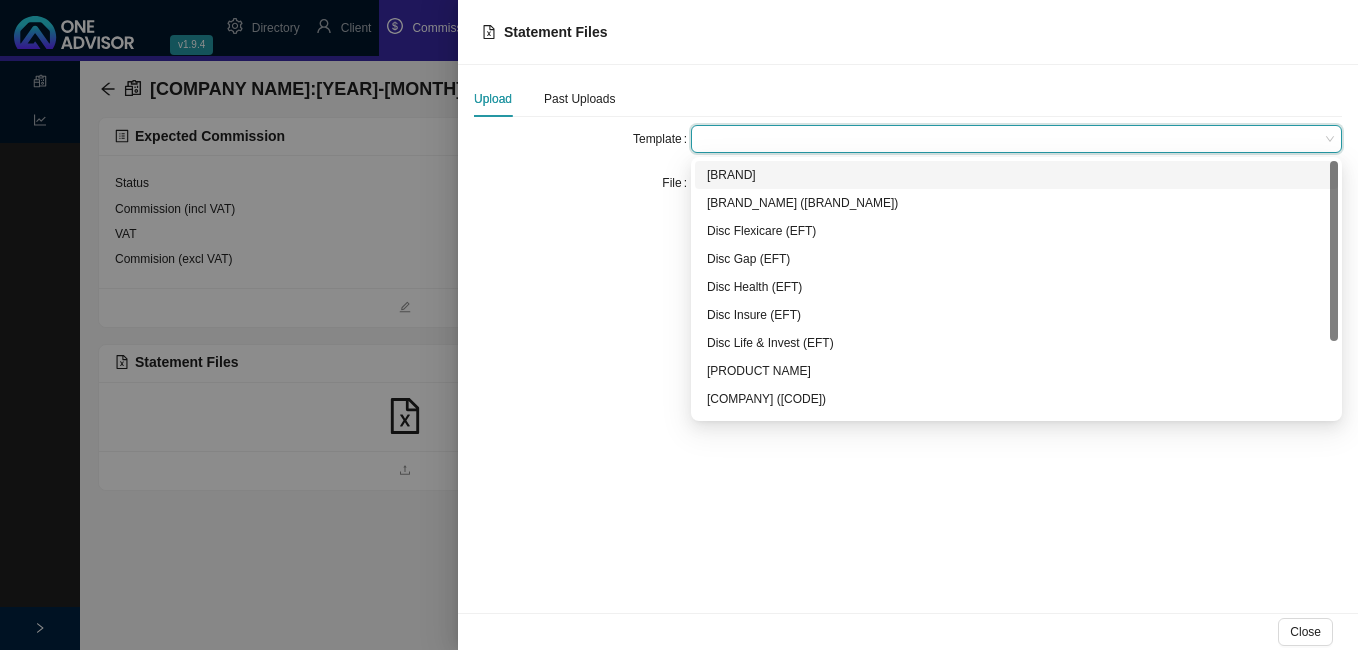 click at bounding box center (679, 325) 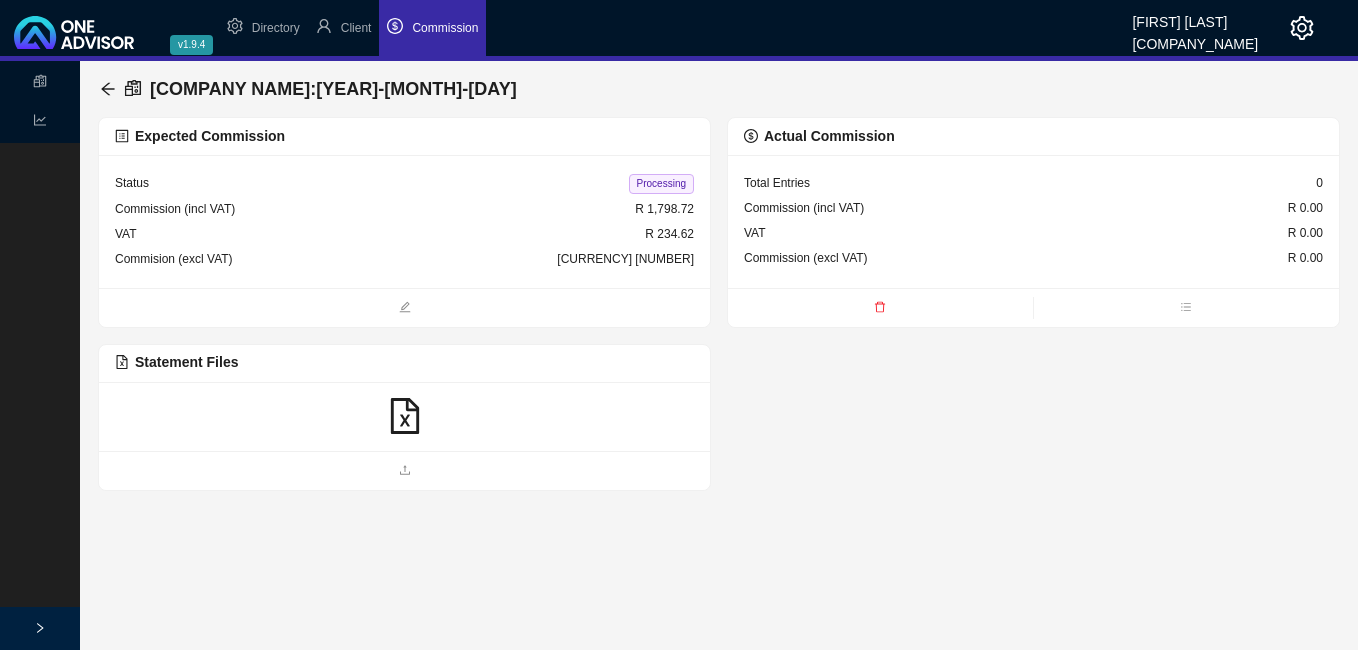 click 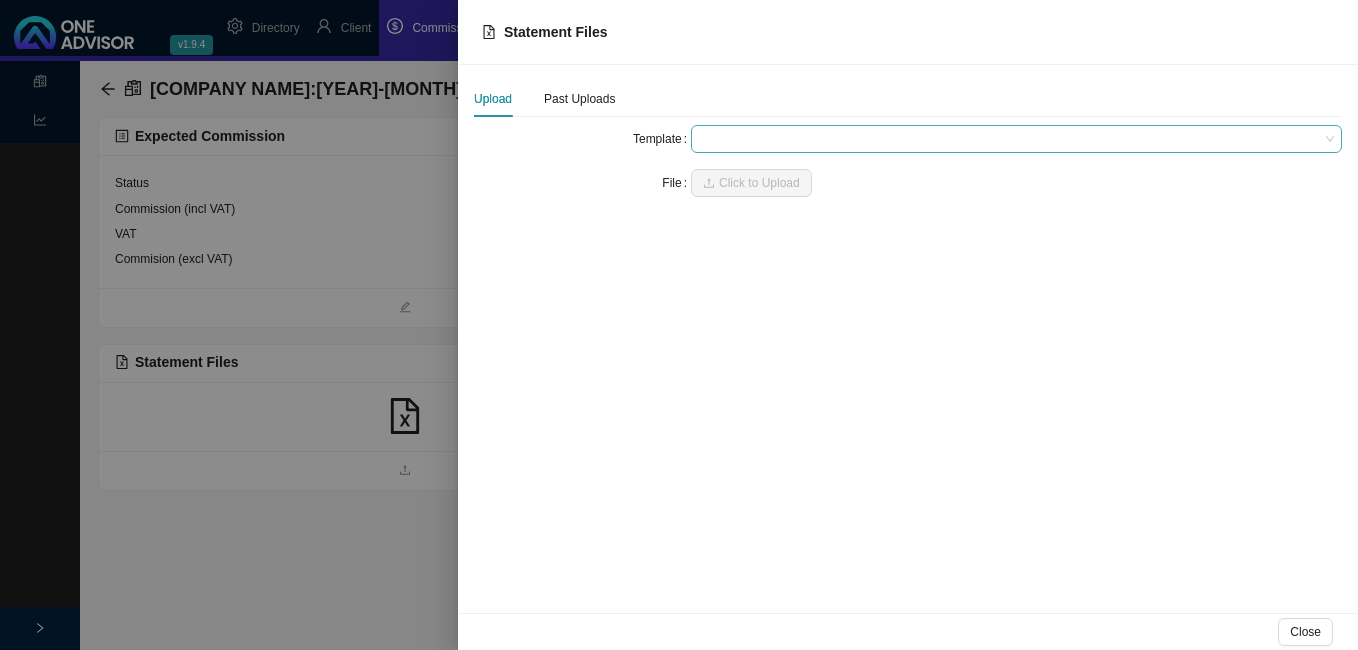 click at bounding box center (1016, 139) 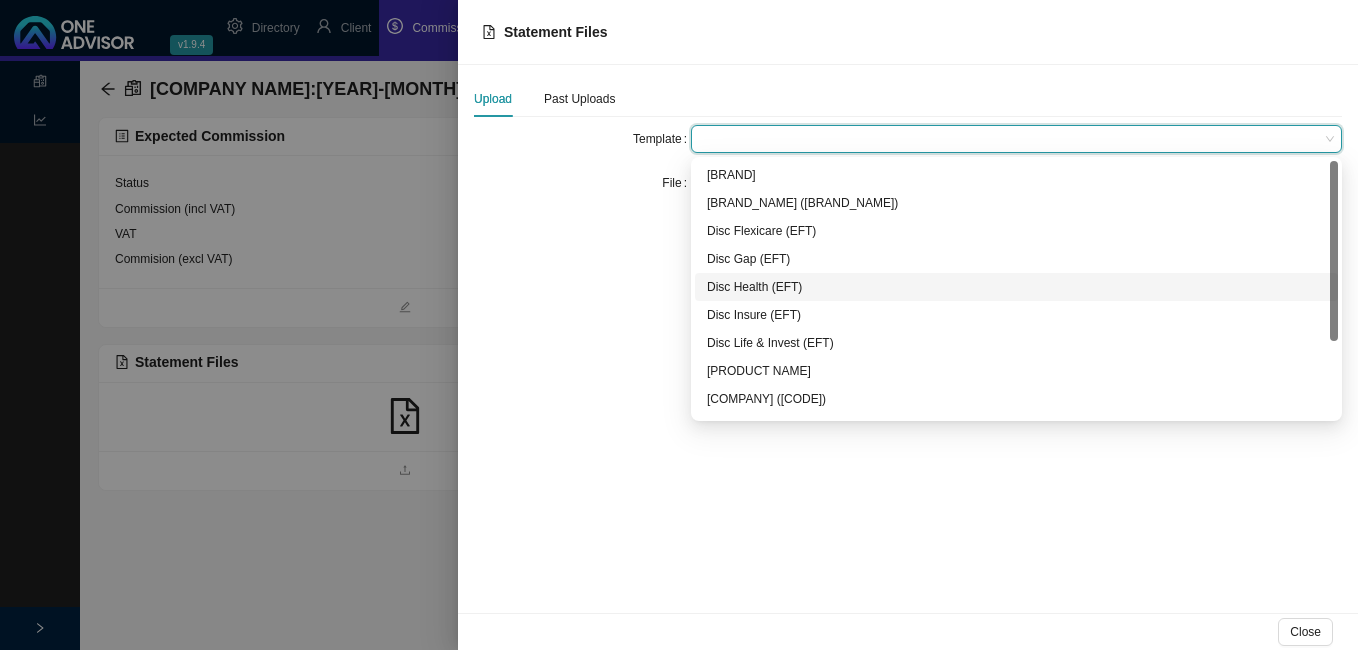click on "Disc Health (EFT)" at bounding box center [1016, 287] 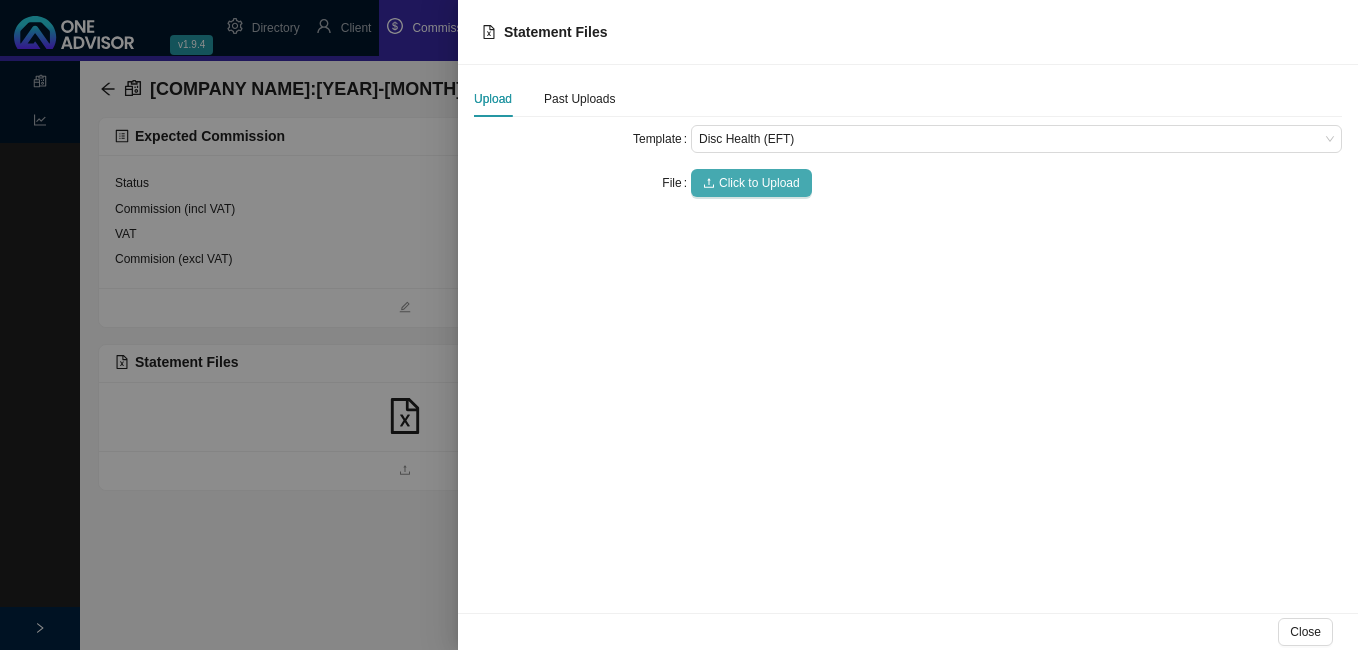 click on "Click to Upload" at bounding box center [759, 183] 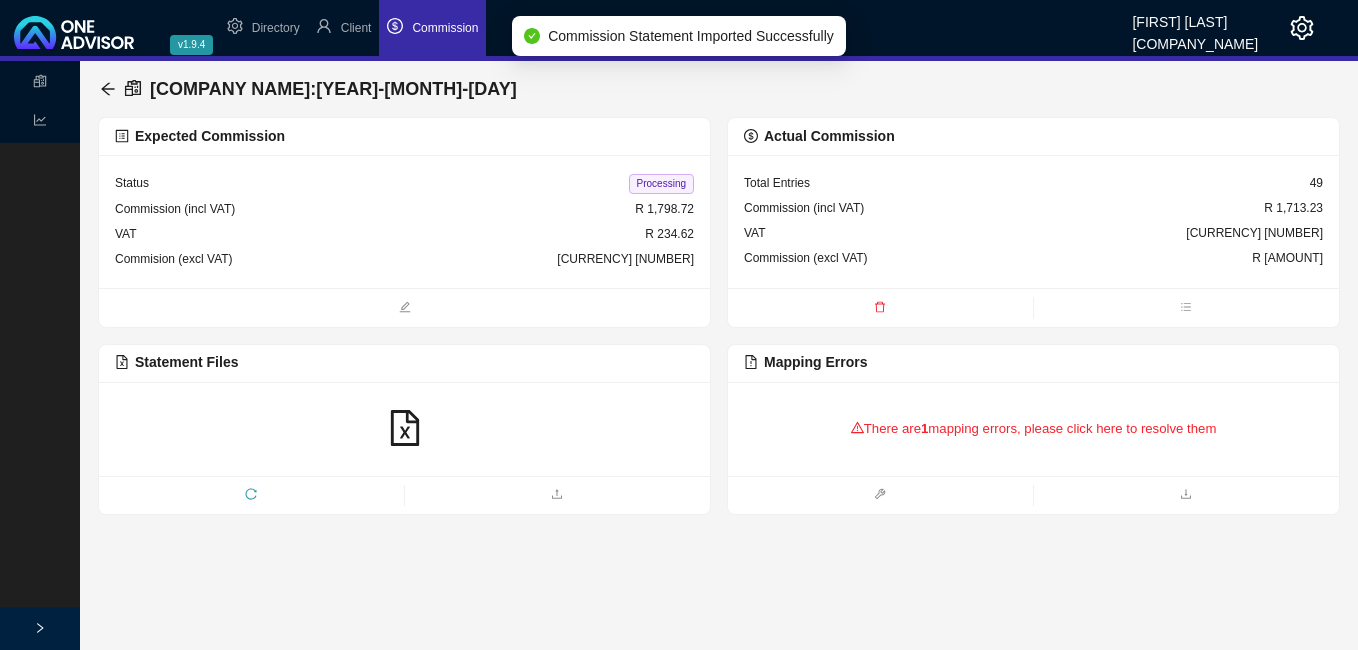 click on "There are  1  mapping errors, please click here to resolve them" at bounding box center [1033, 429] 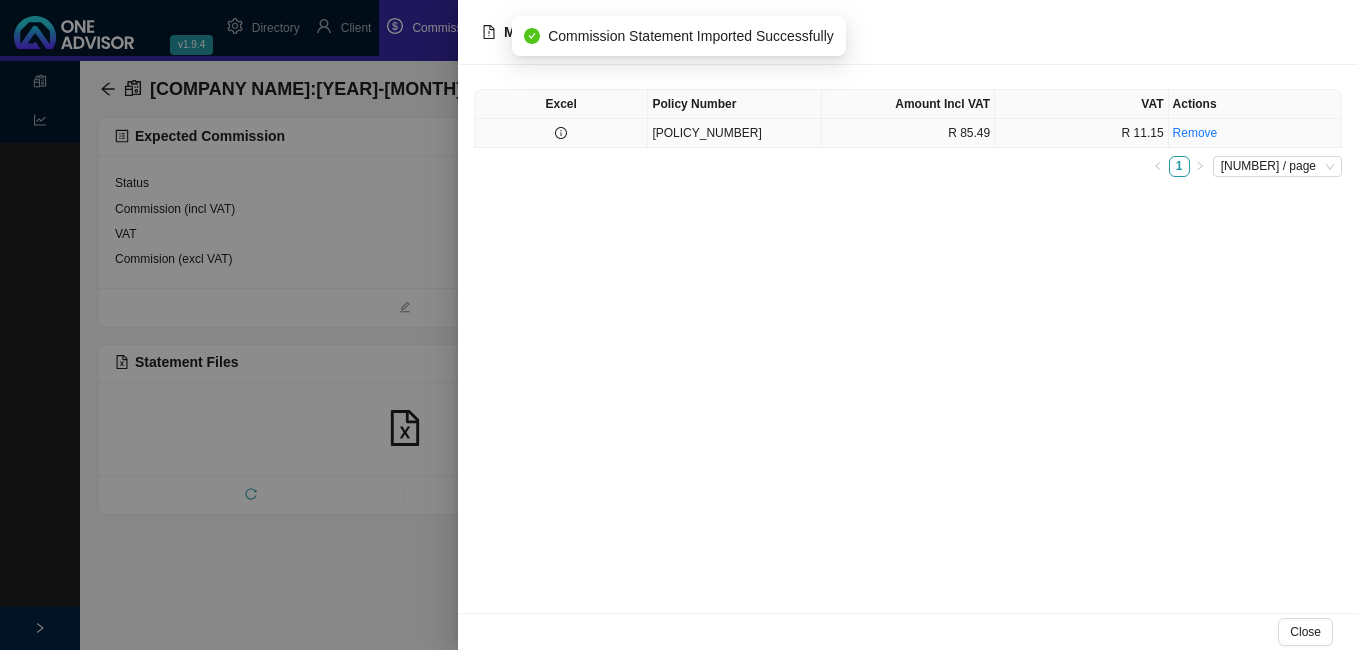 click on "[POLICY_NUMBER]" at bounding box center [734, 133] 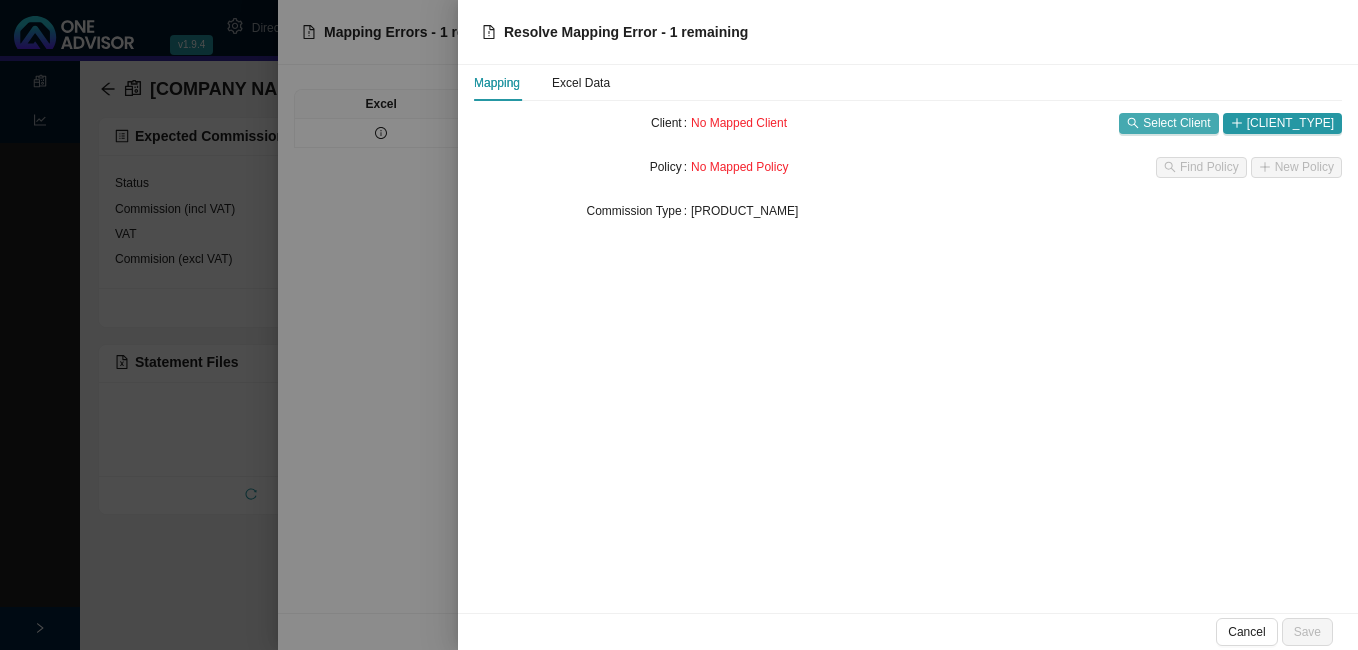 click on "Select Client" at bounding box center [1176, 123] 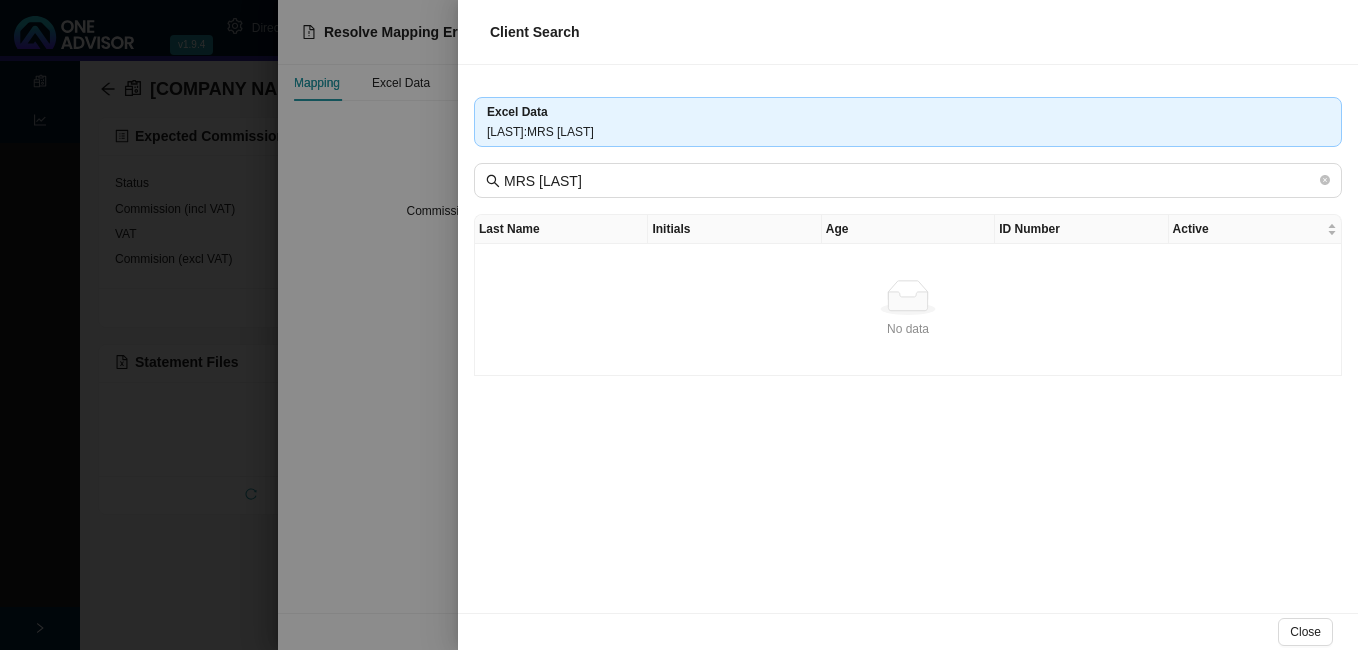 click at bounding box center (679, 325) 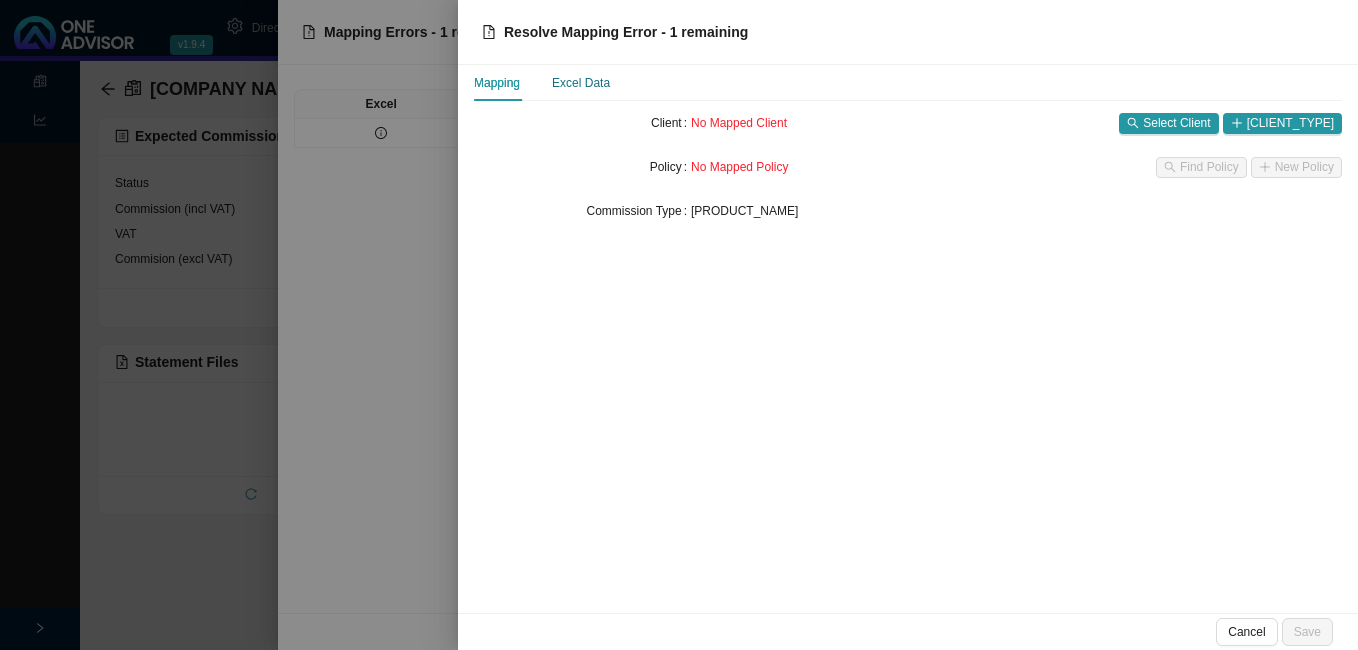 click on "Excel Data" at bounding box center [581, 83] 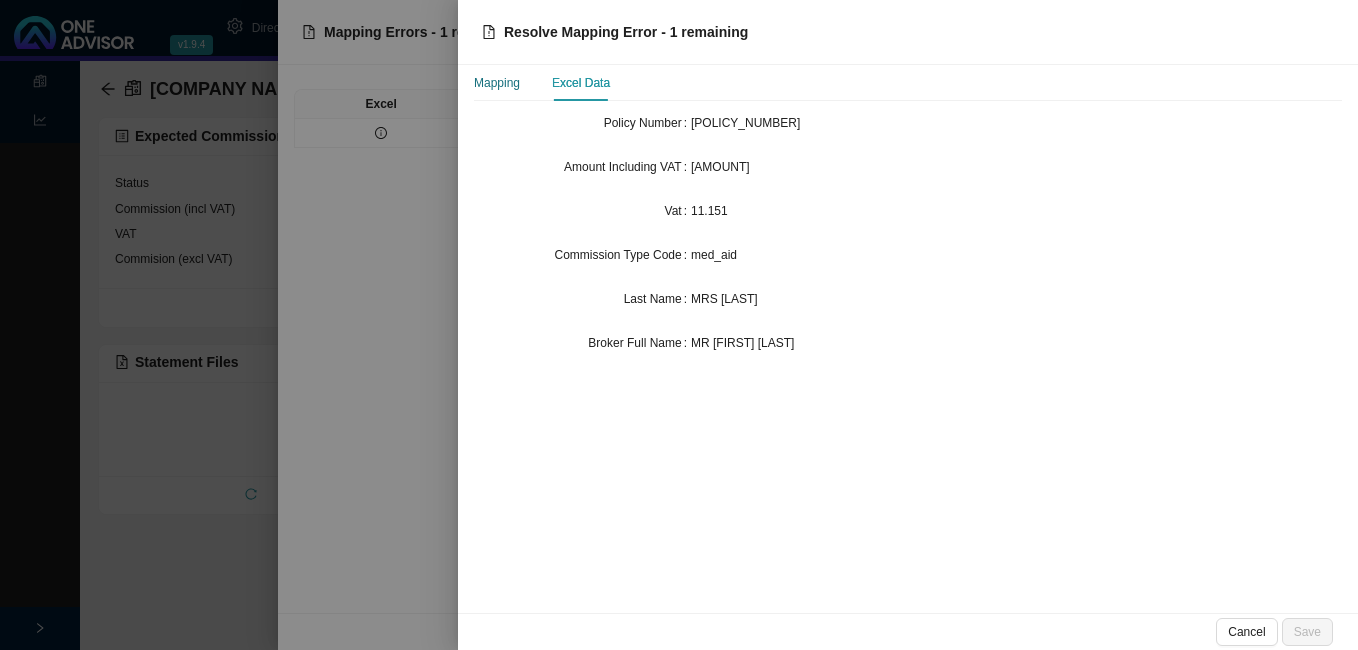 click on "Mapping" at bounding box center (497, 83) 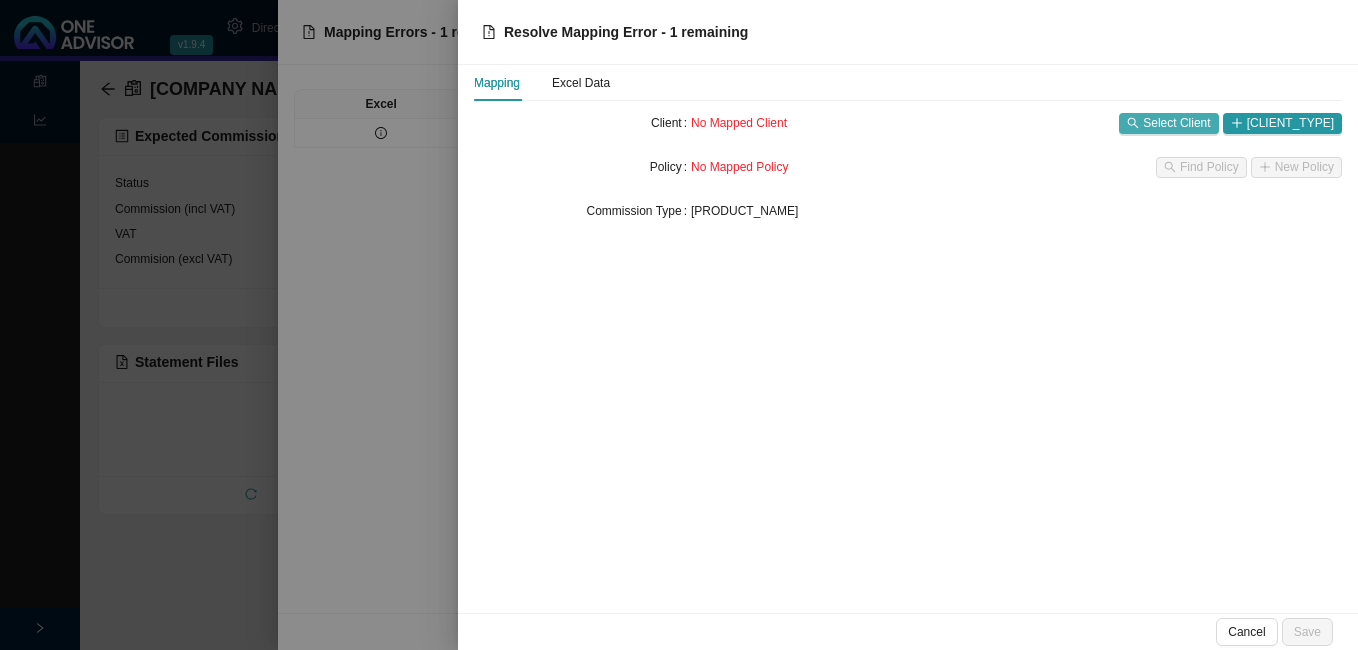click on "Select Client" at bounding box center (1176, 123) 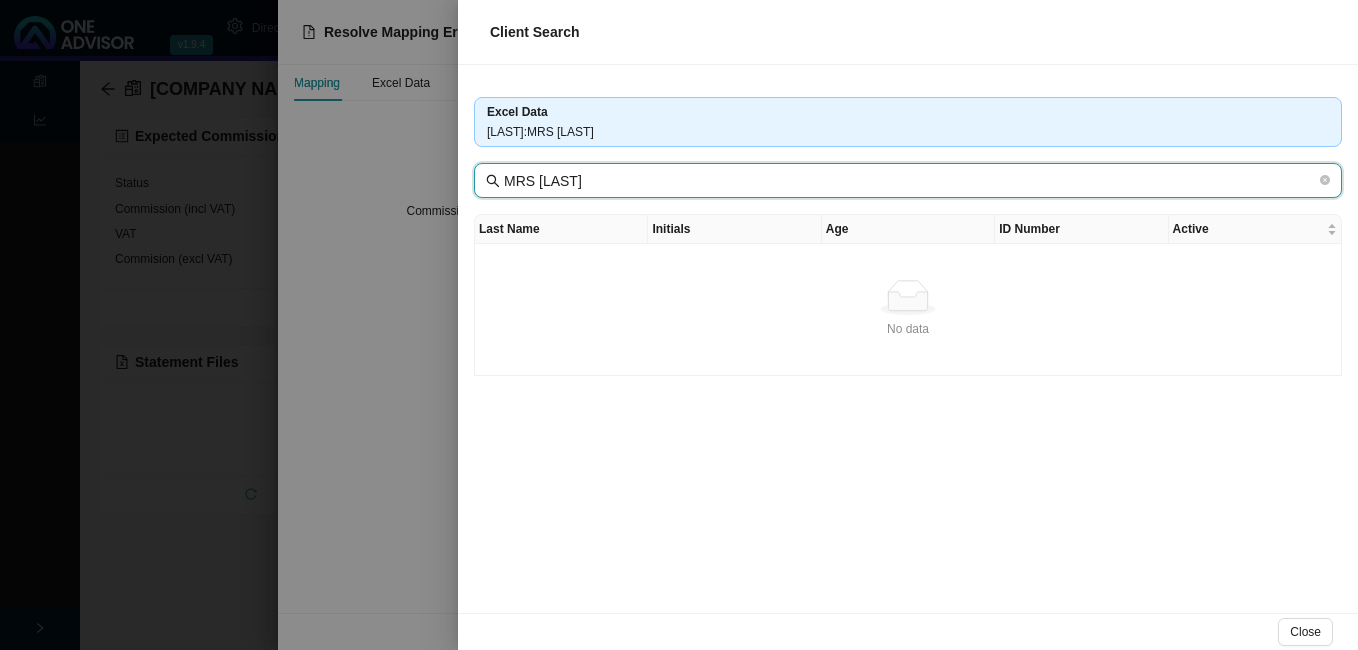 drag, startPoint x: 547, startPoint y: 182, endPoint x: 443, endPoint y: 171, distance: 104.58012 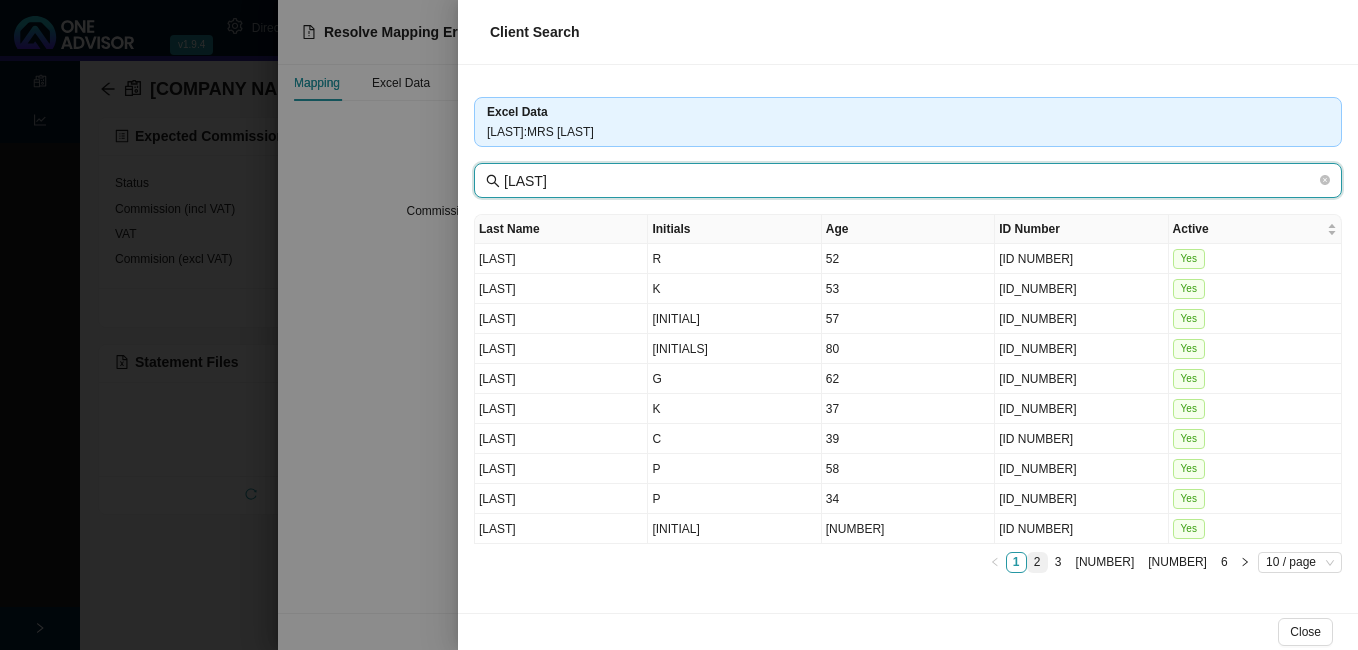 type on "[LAST]" 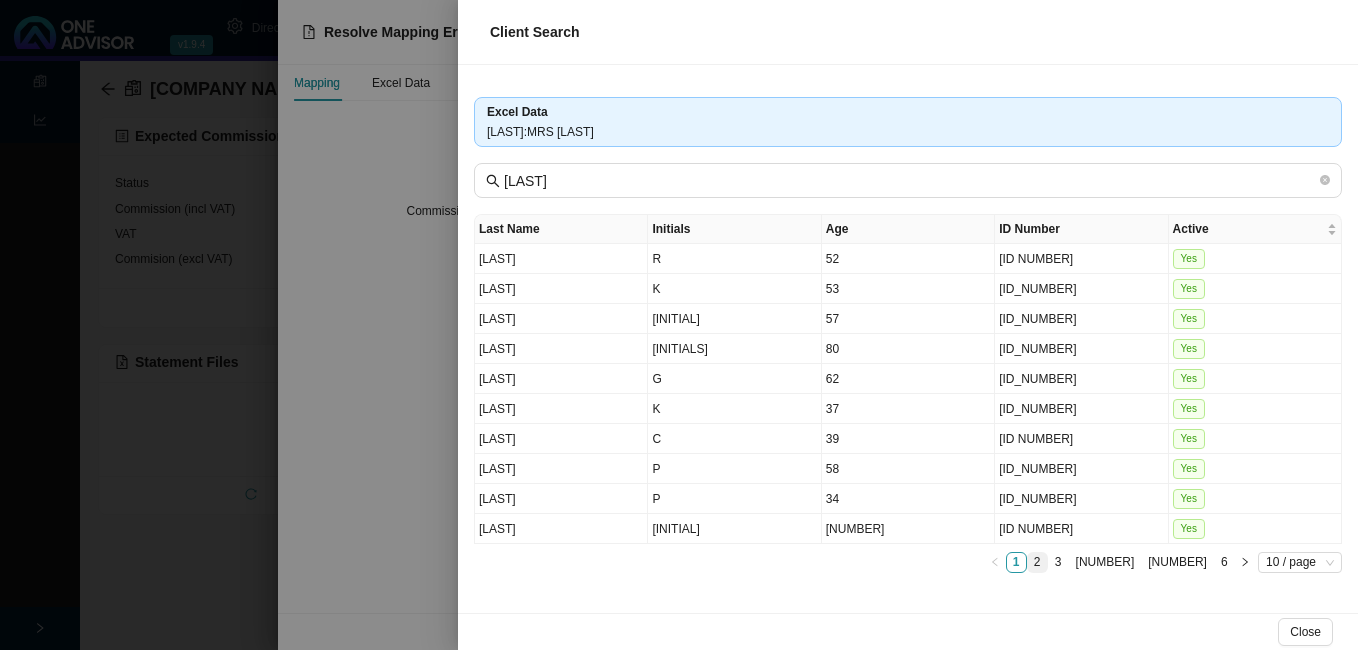 click on "2" at bounding box center [1037, 562] 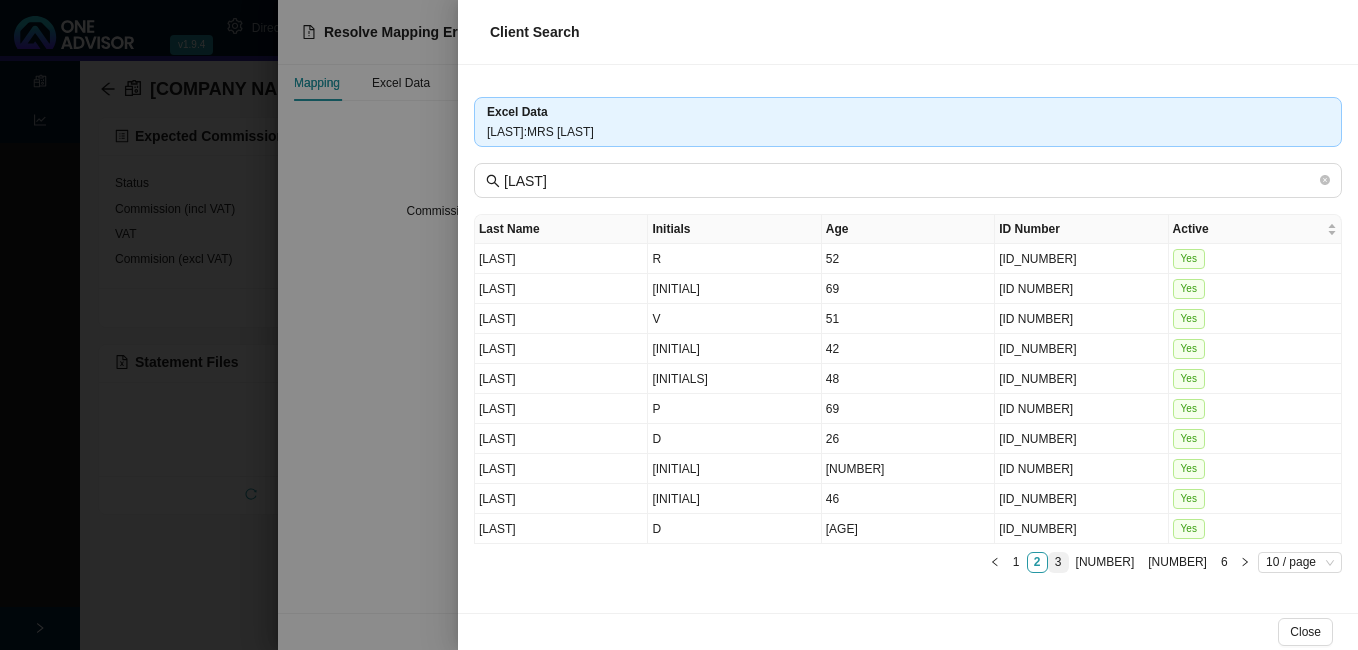 click on "3" at bounding box center [1058, 562] 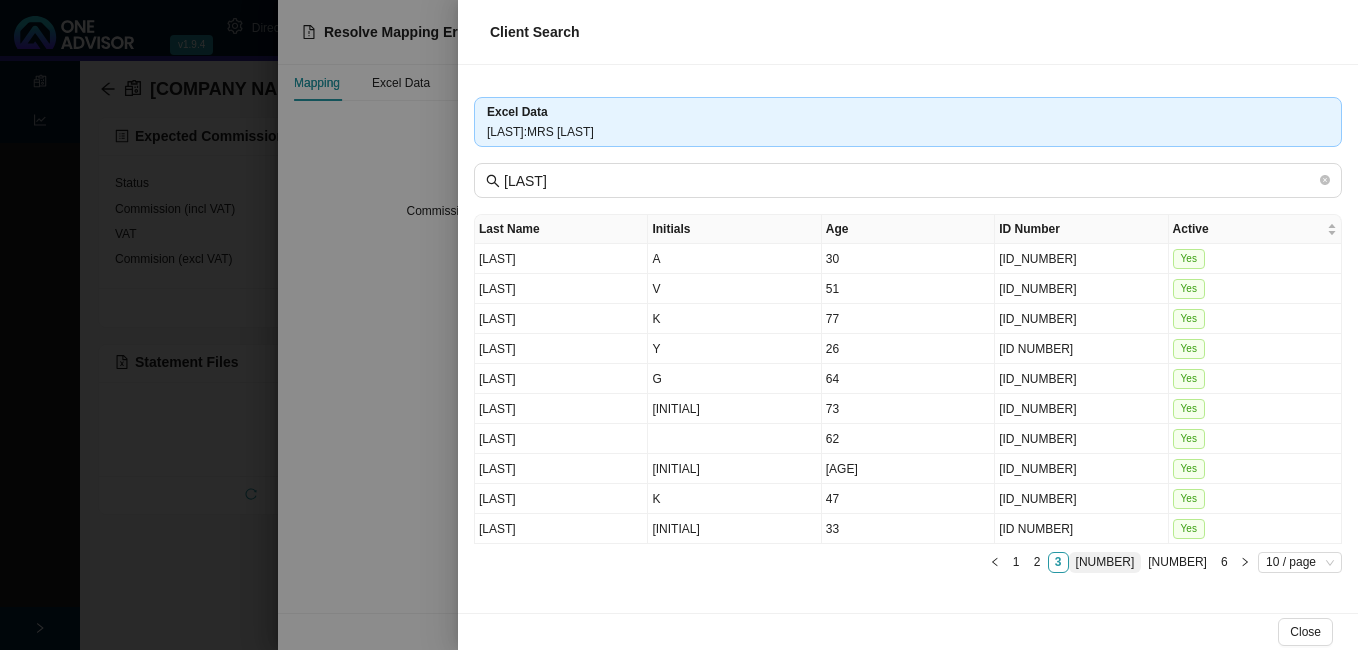 click on "[NUMBER]" at bounding box center (1105, 562) 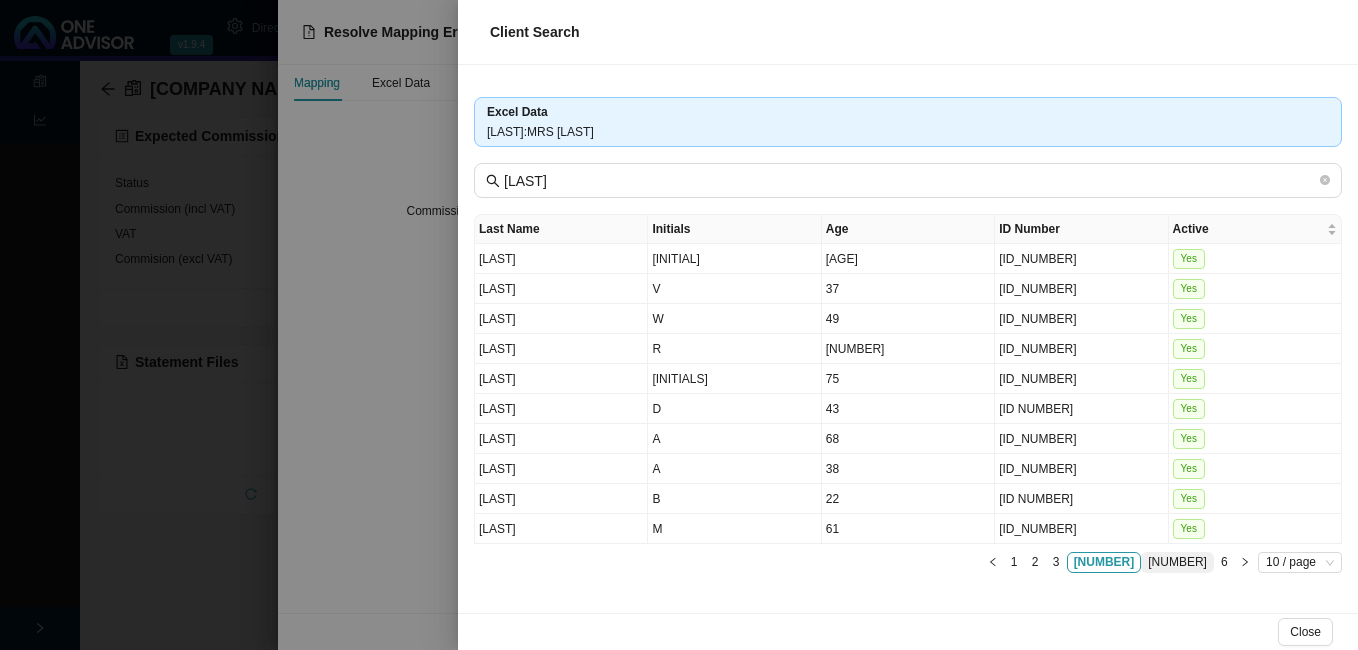 click on "[NUMBER]" at bounding box center (1177, 562) 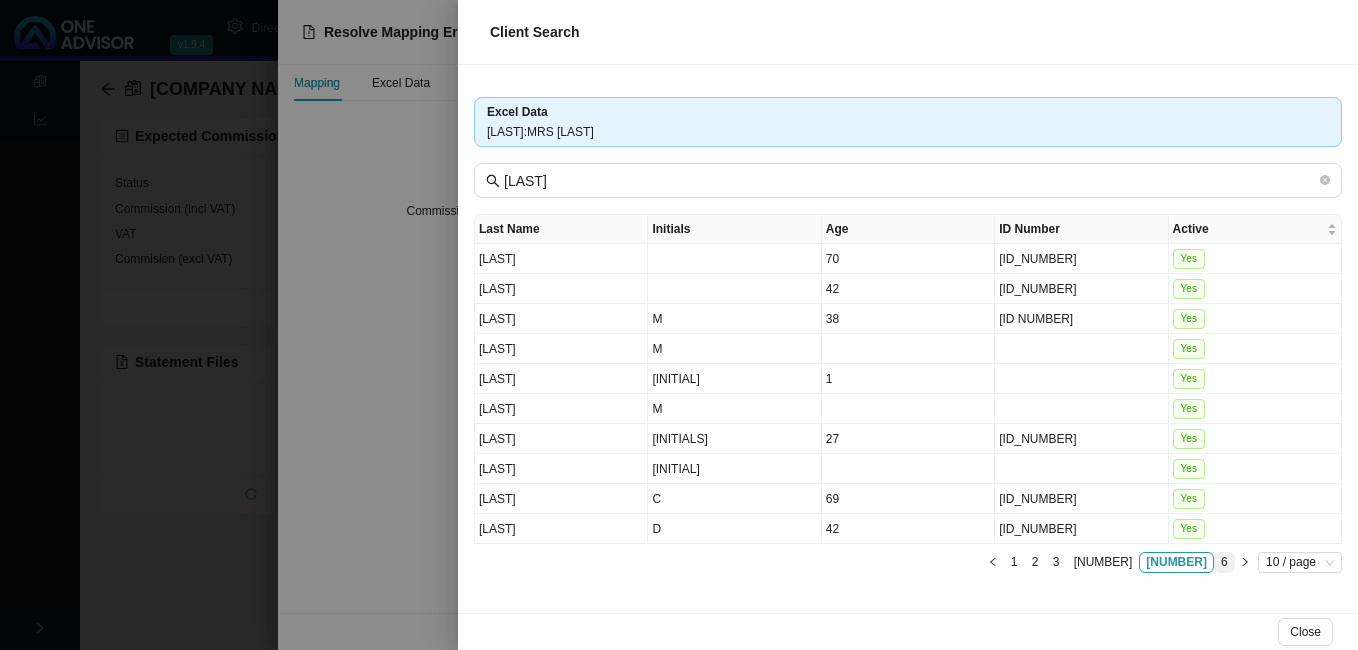 click on "6" at bounding box center [1224, 562] 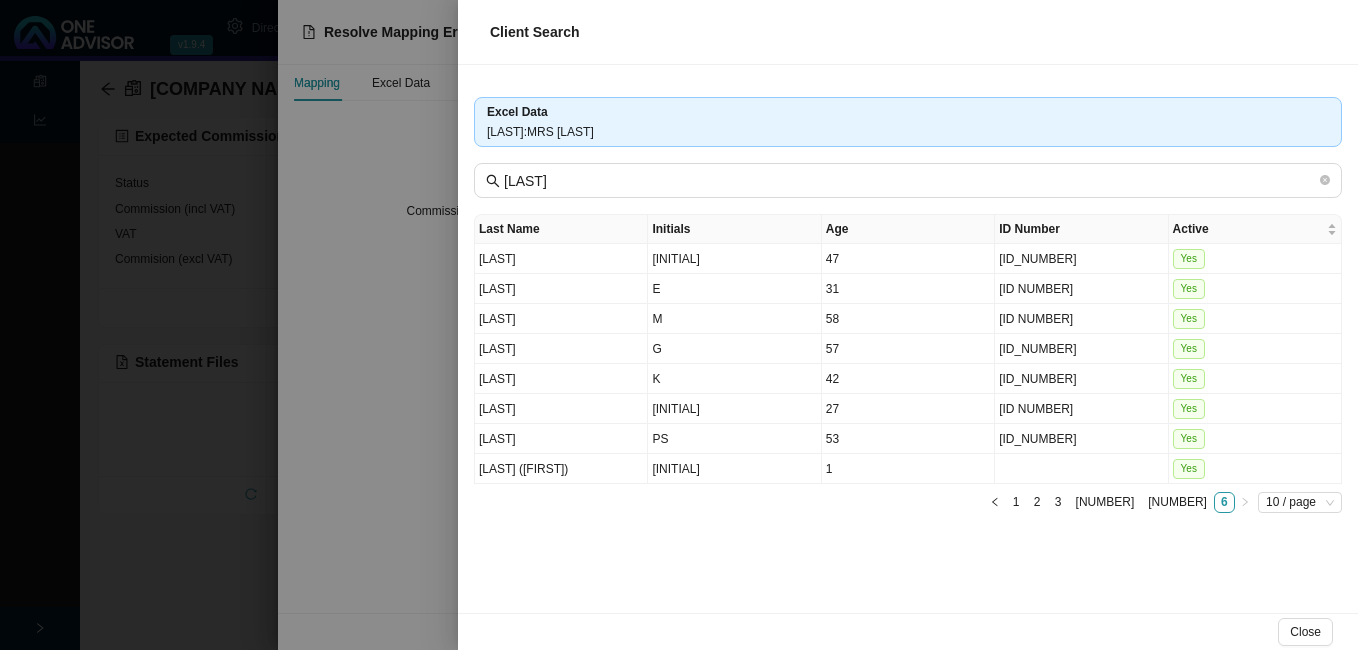 type 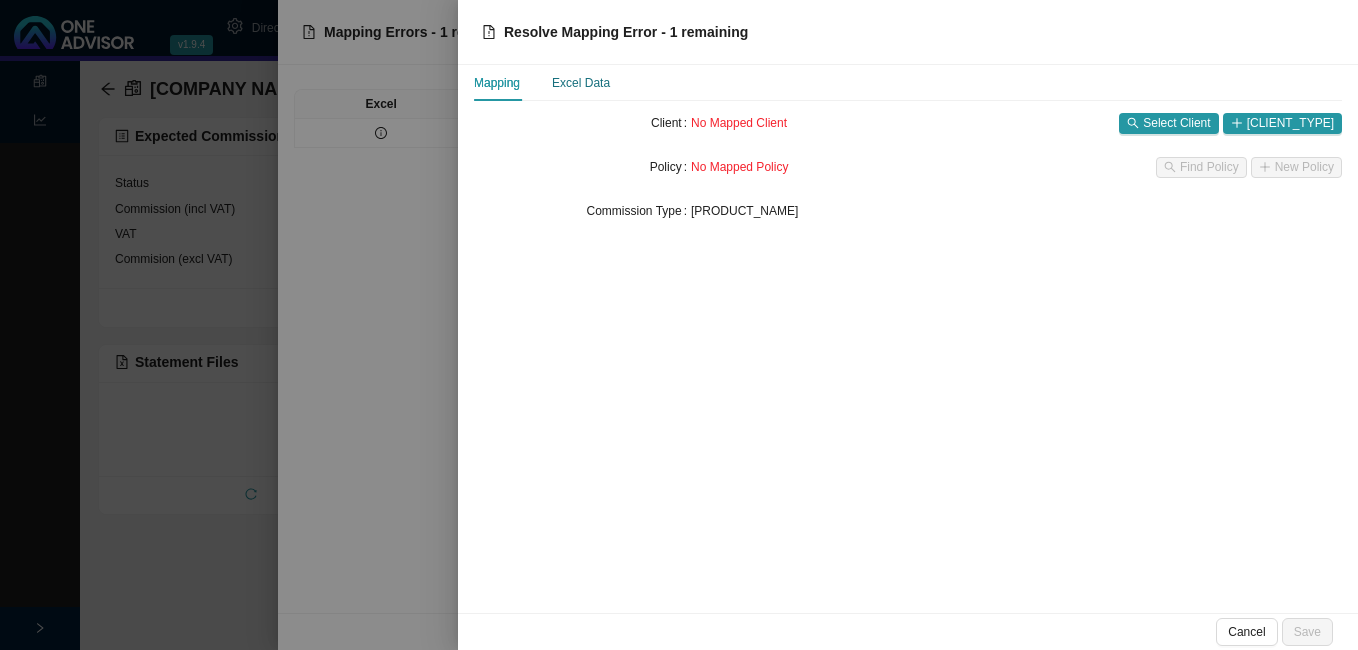 click on "Excel Data" at bounding box center [581, 83] 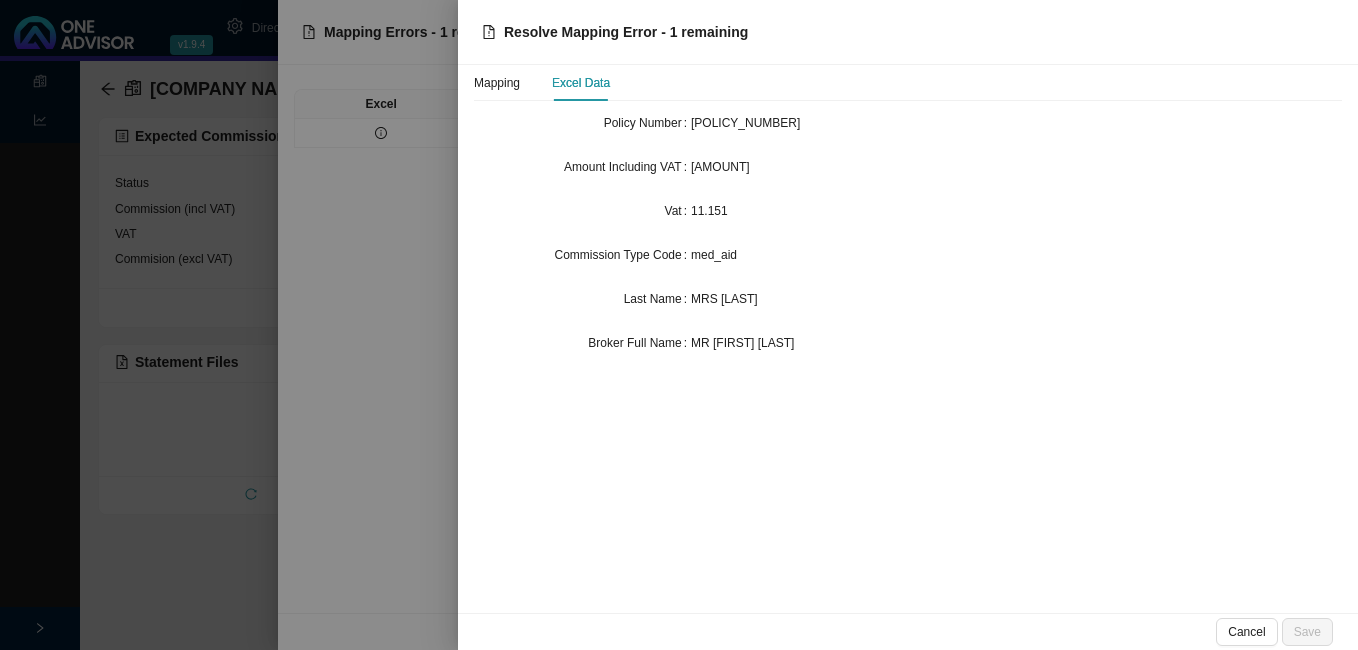 click at bounding box center (679, 325) 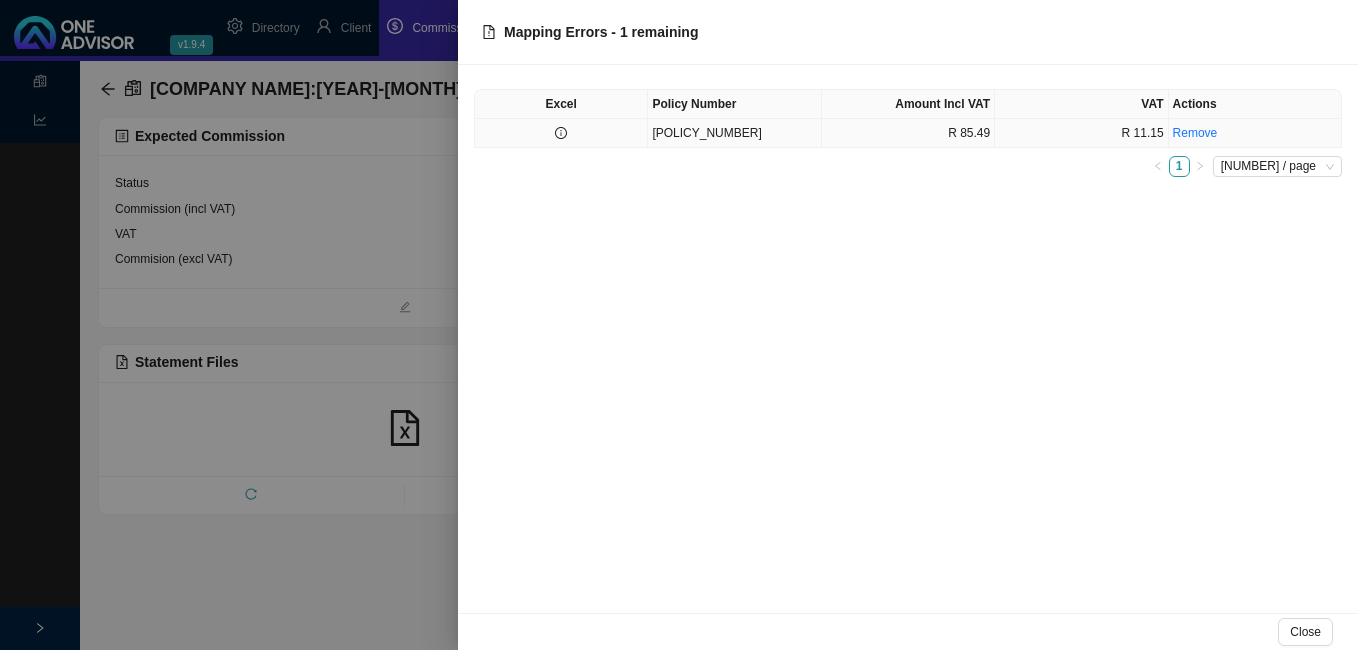 click on "[POLICY_NUMBER]" at bounding box center [734, 133] 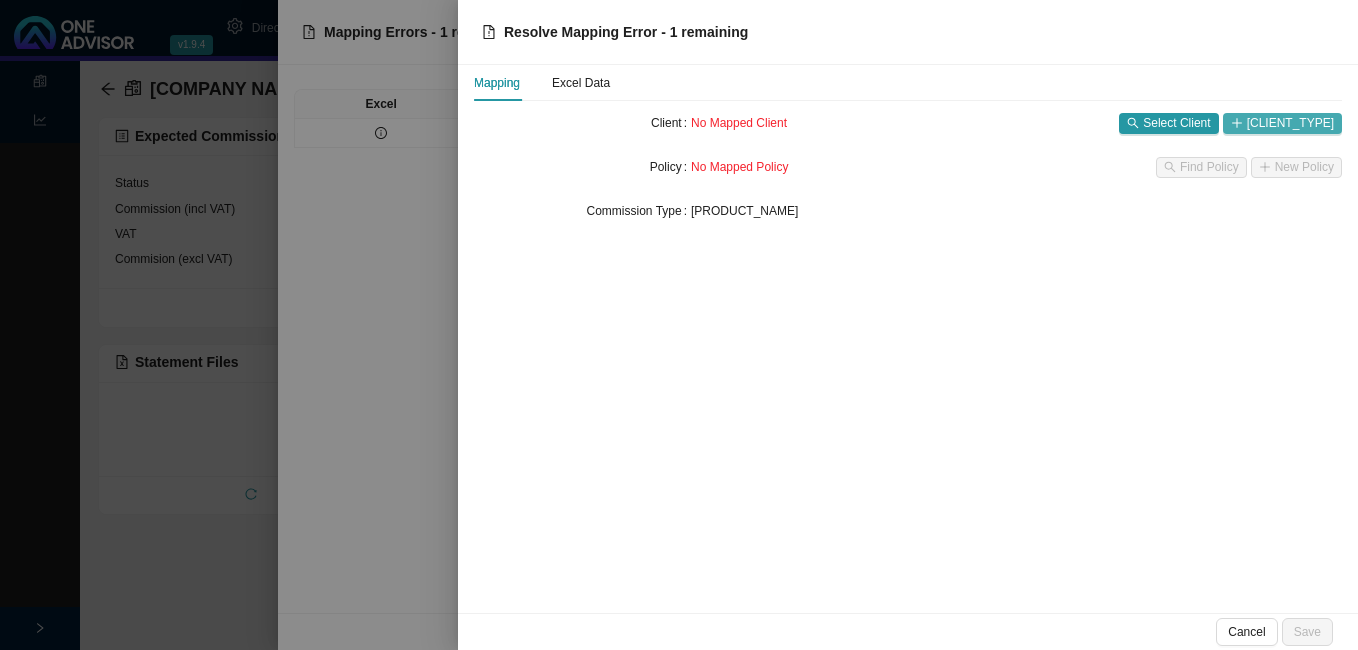 click 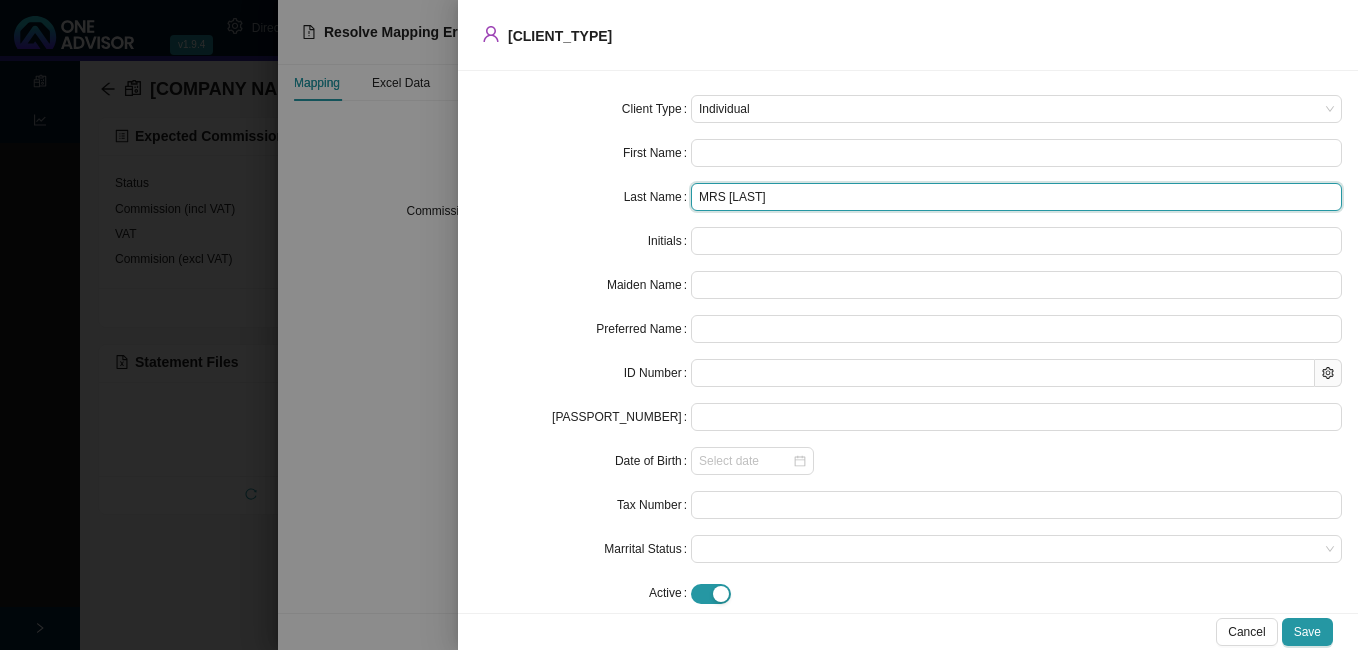 drag, startPoint x: 728, startPoint y: 194, endPoint x: 480, endPoint y: 180, distance: 248.39485 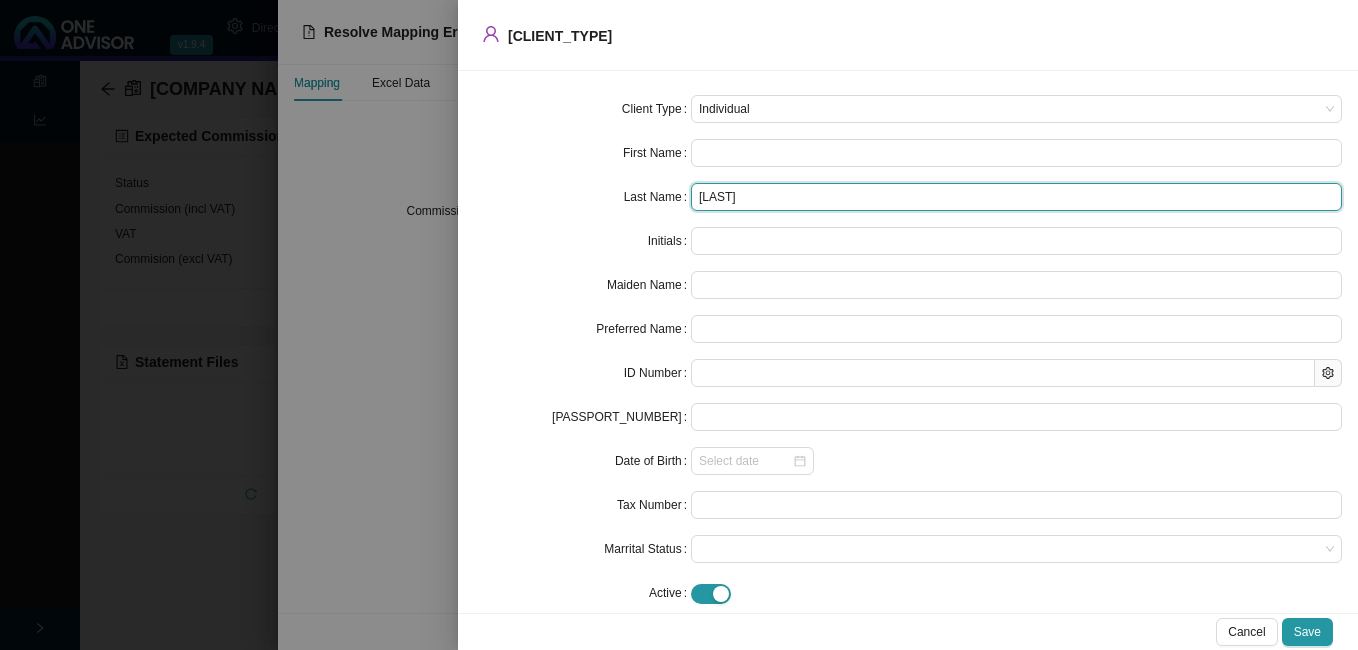 type on "[LAST]" 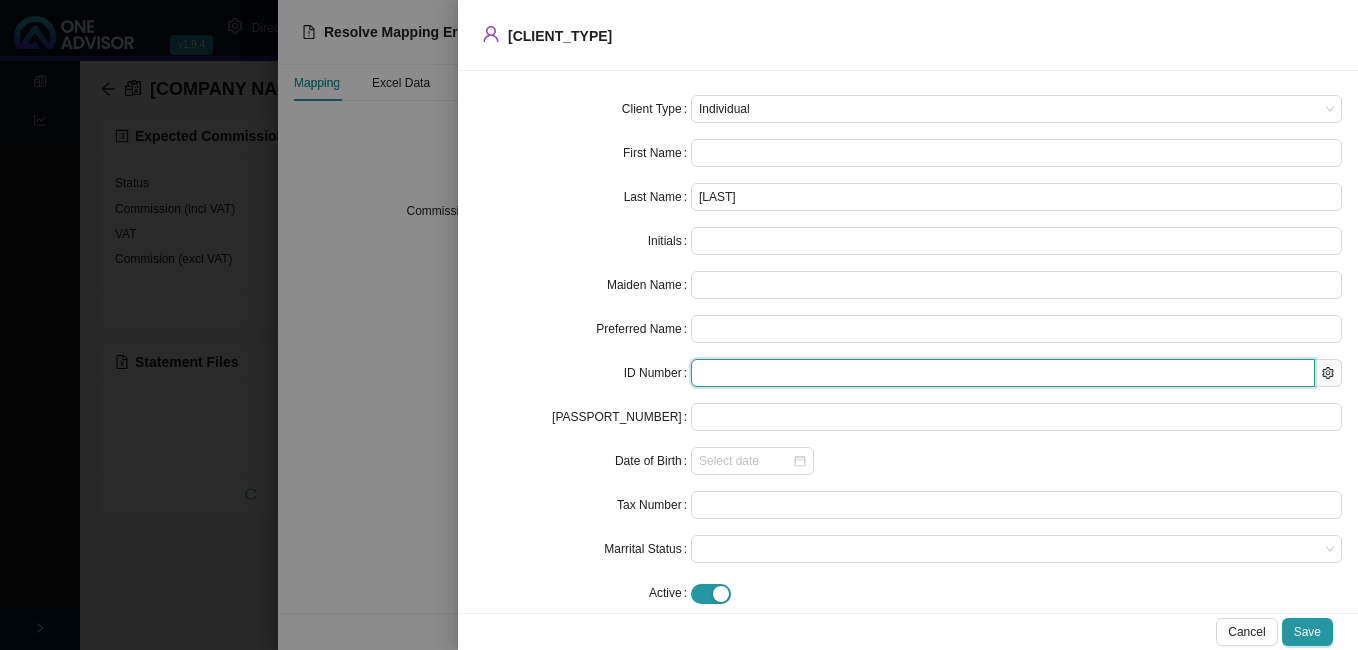 click at bounding box center [1003, 373] 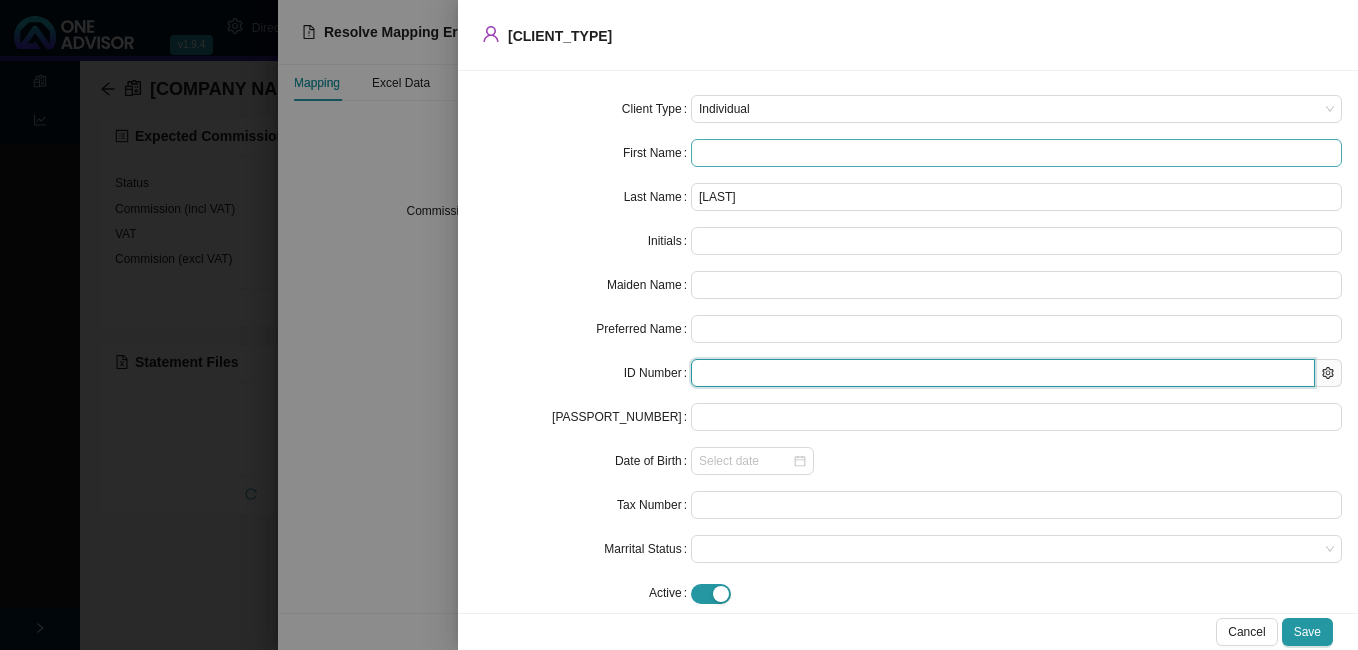 type on "[ID_NUMBER]" 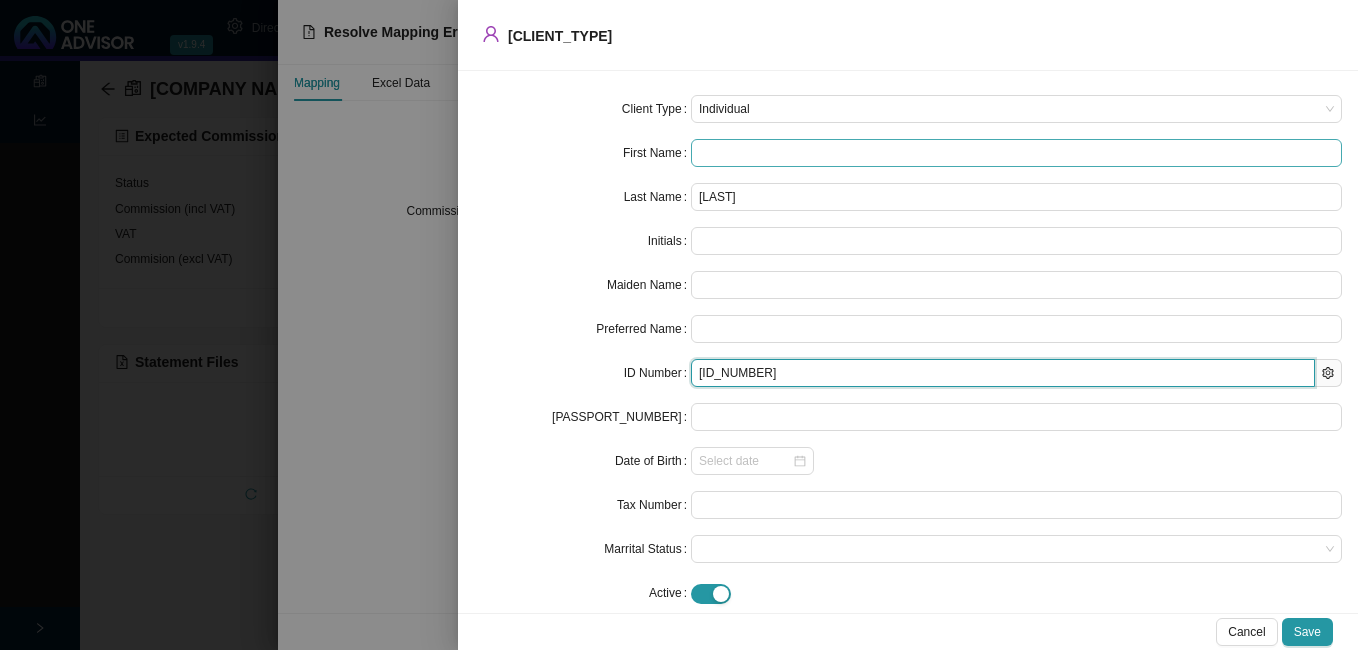 type on "[YEAR]-[MONTH]-[DAY]" 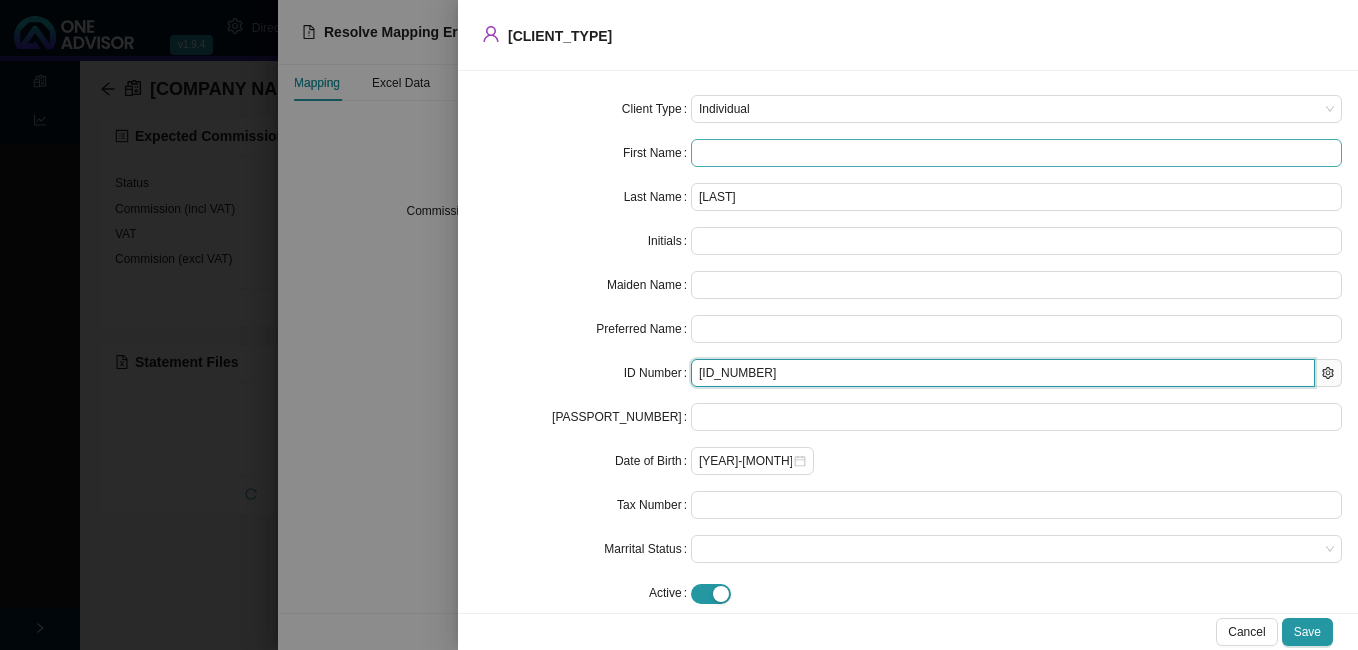 type on "[ID_NUMBER]" 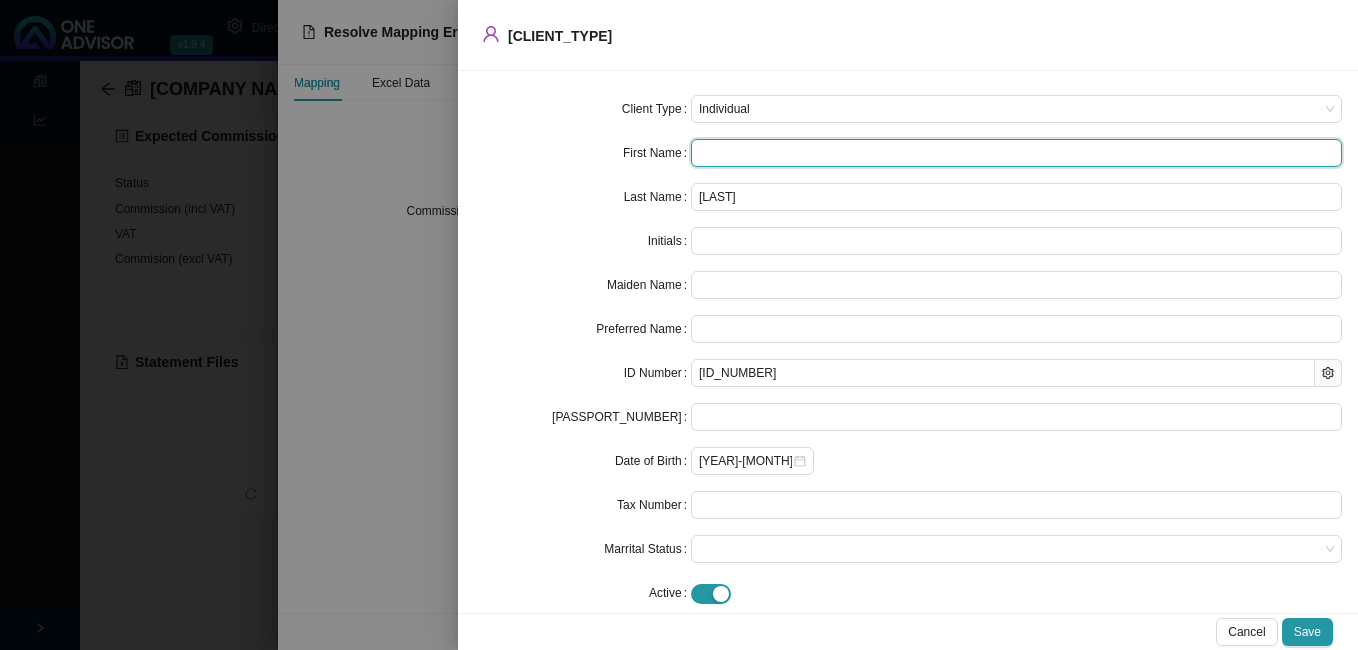 click at bounding box center (1016, 153) 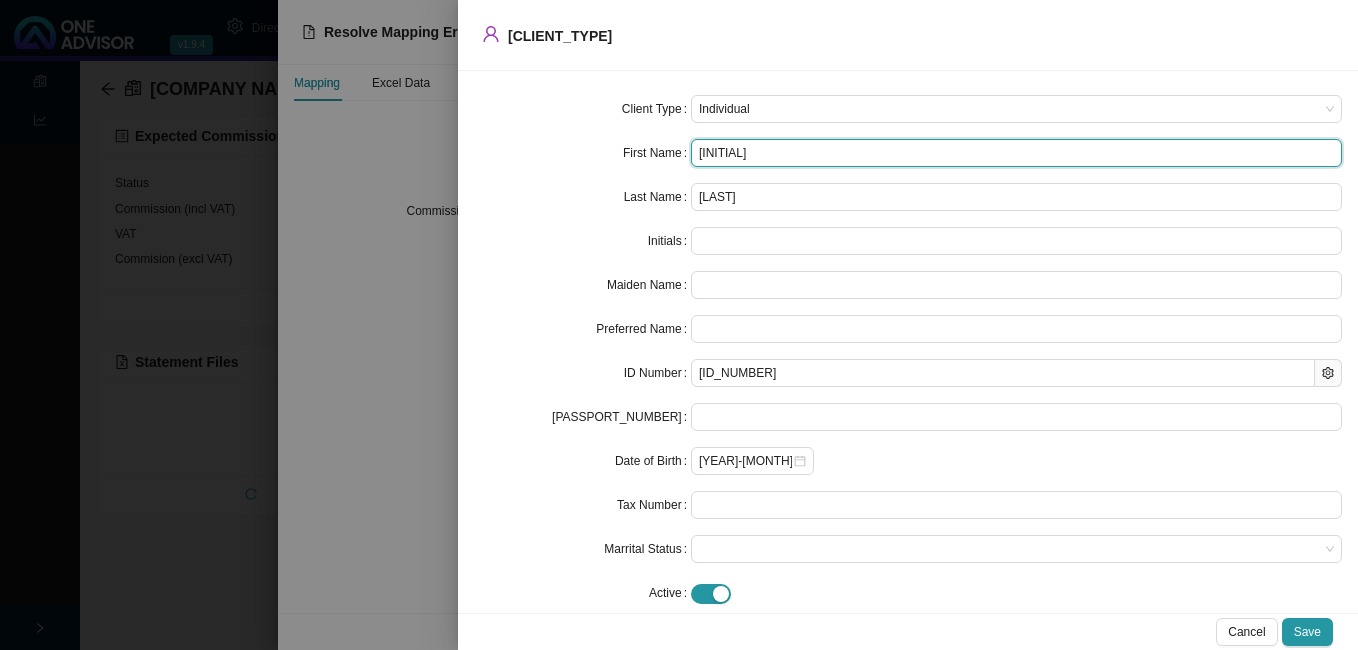 type on "[INITIAL]" 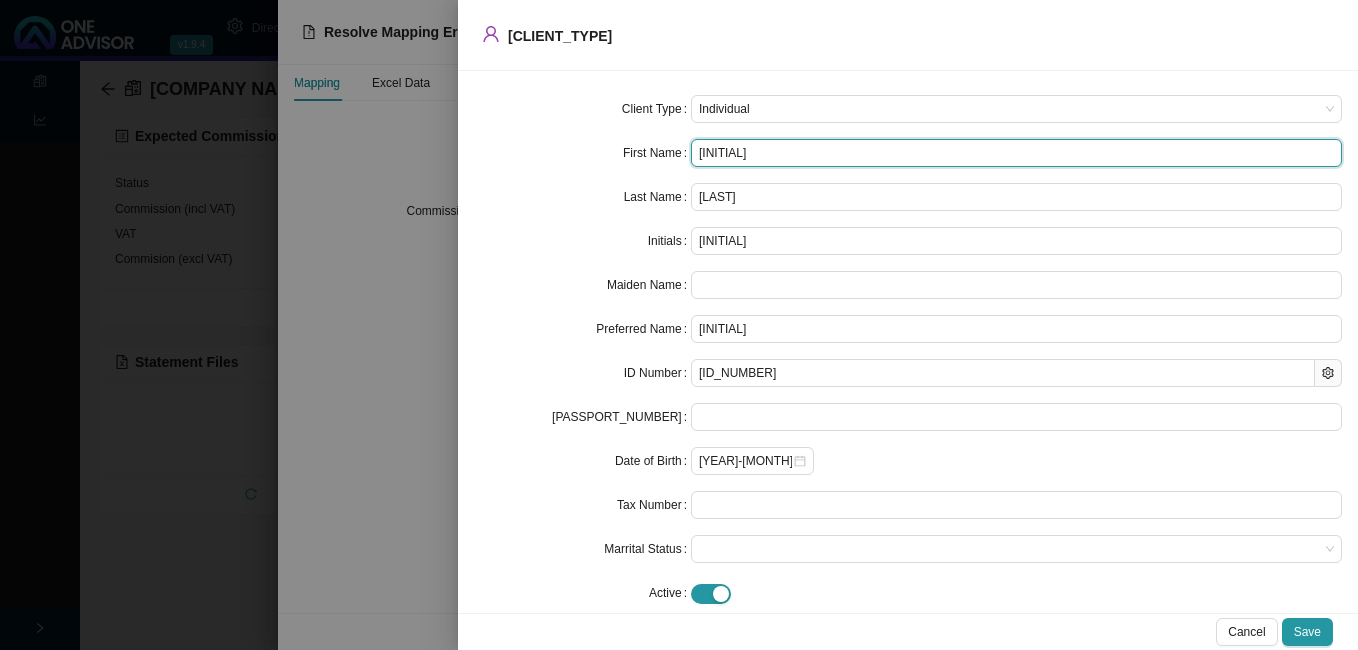 type on "[INITIAL]" 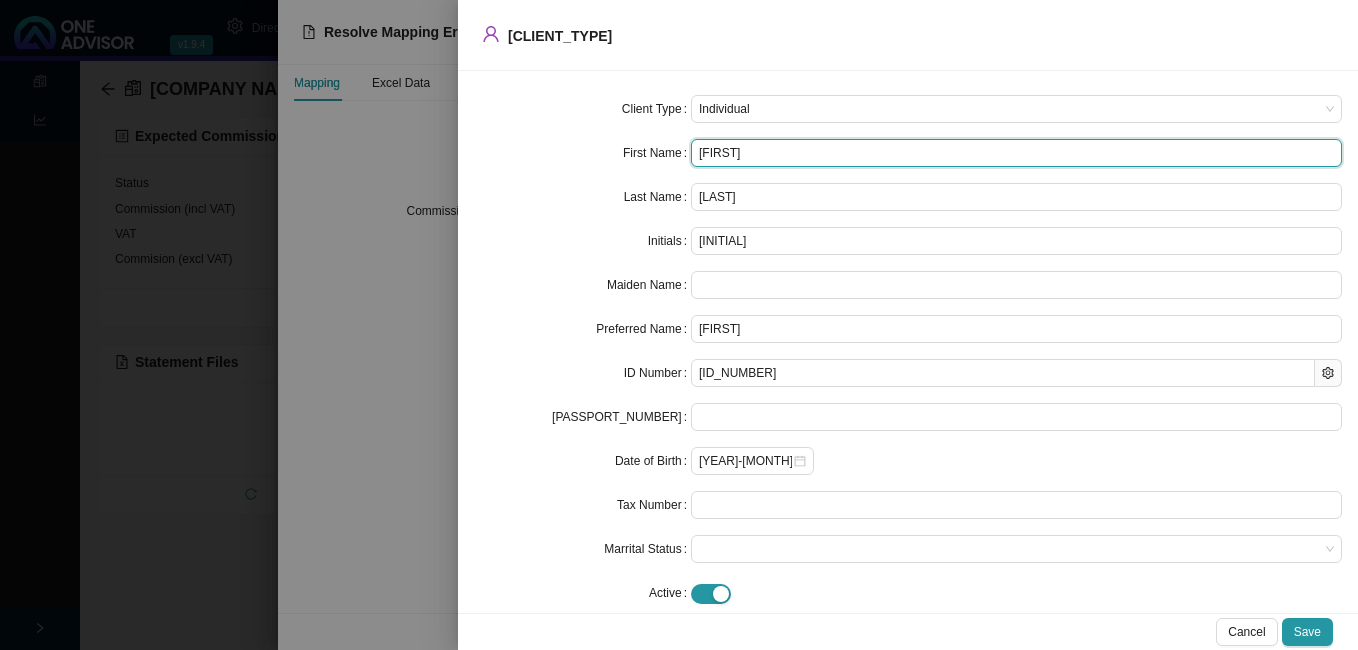 type on "[FIRST]" 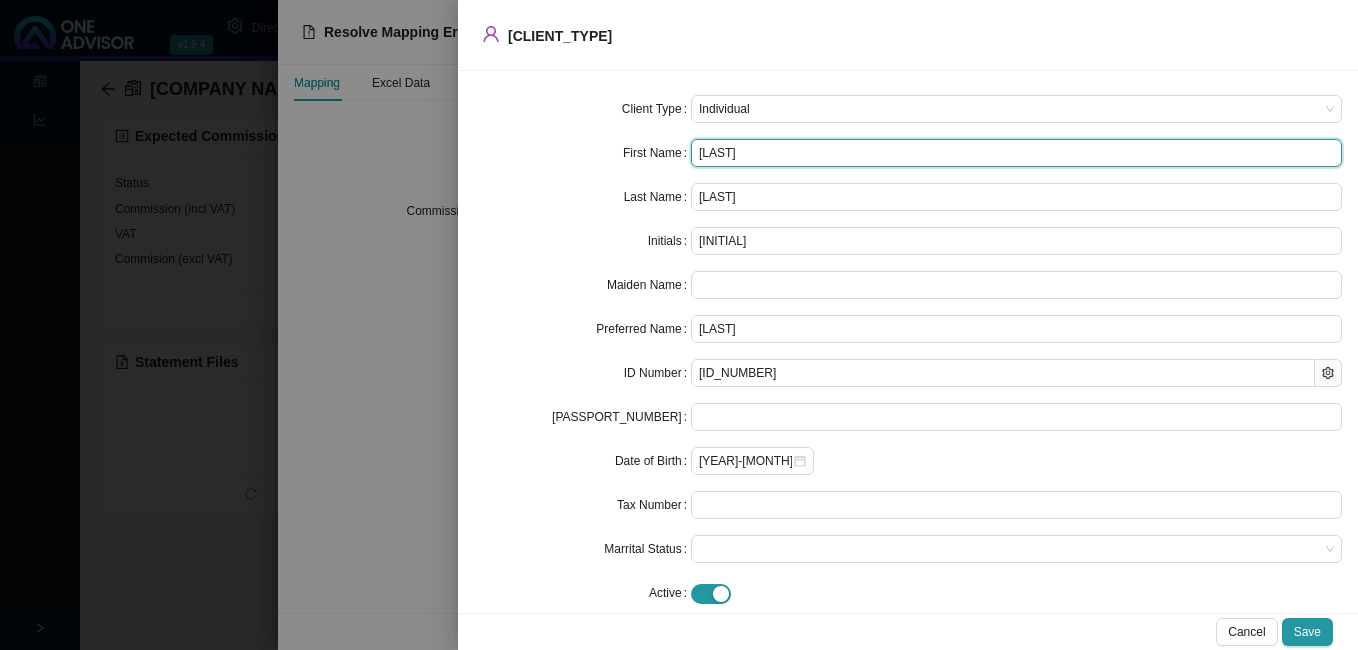 type on "[LAST]" 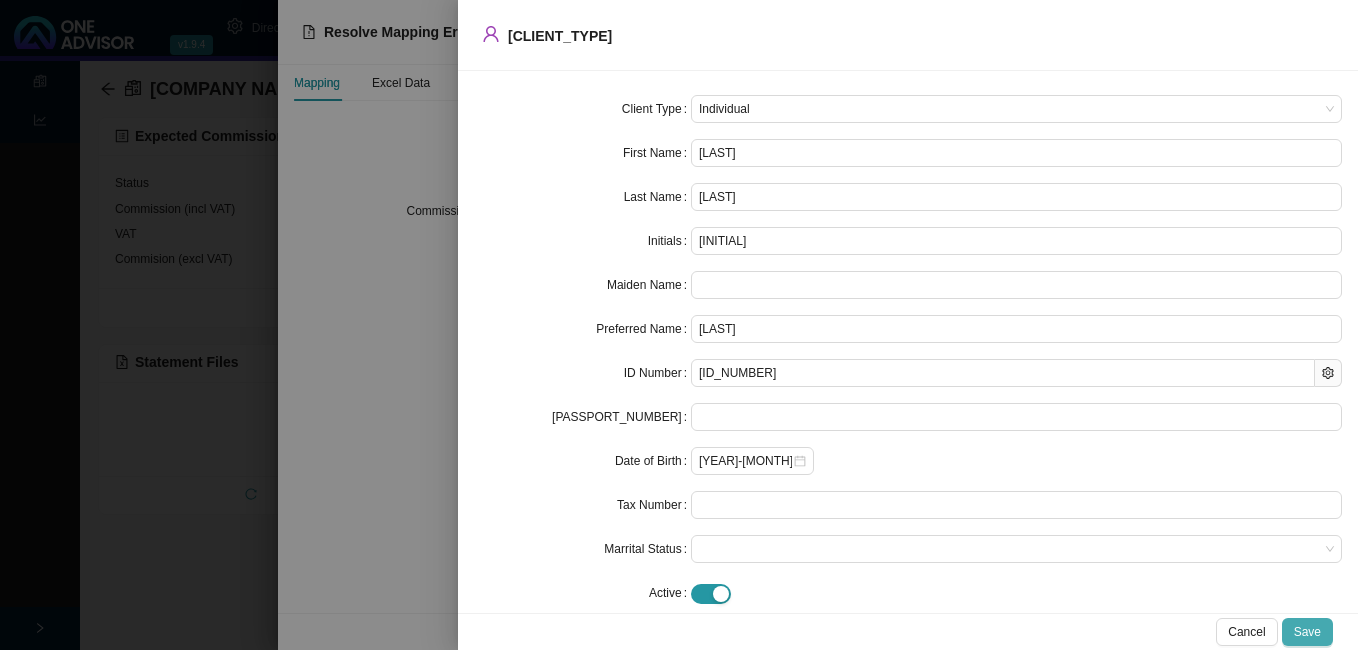 click on "Save" at bounding box center (1307, 632) 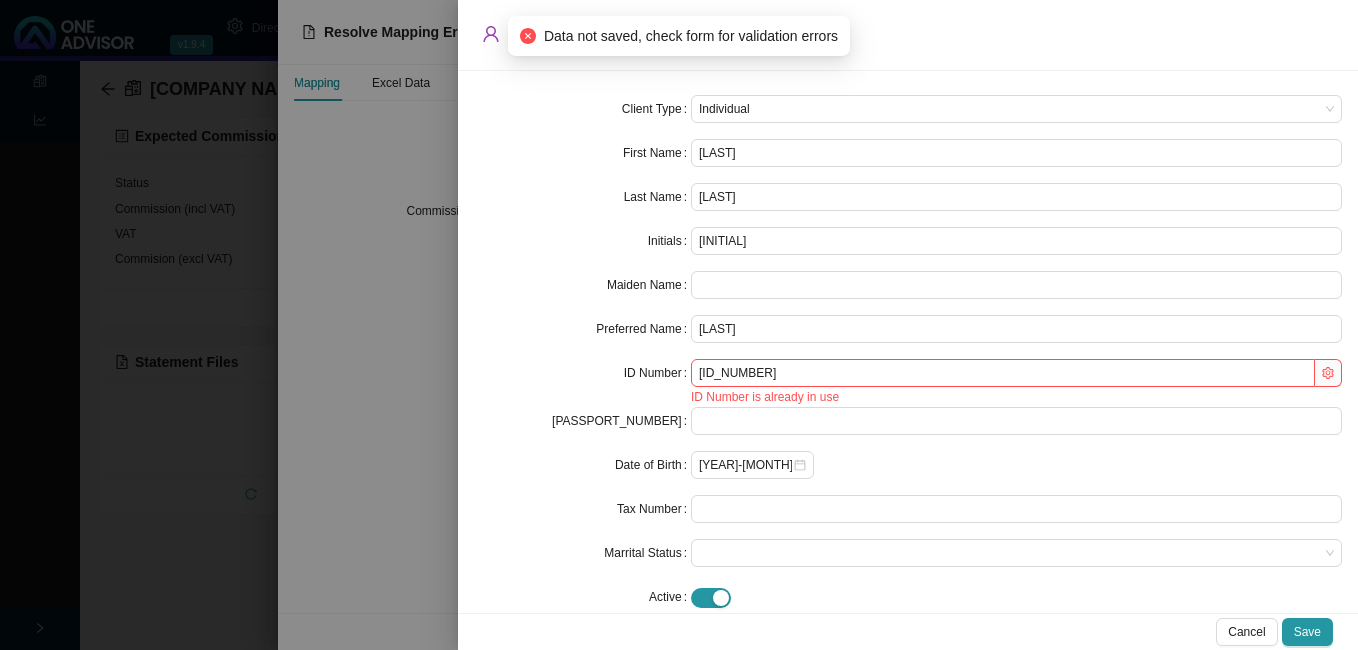 click on "Date of Birth" at bounding box center [582, 465] 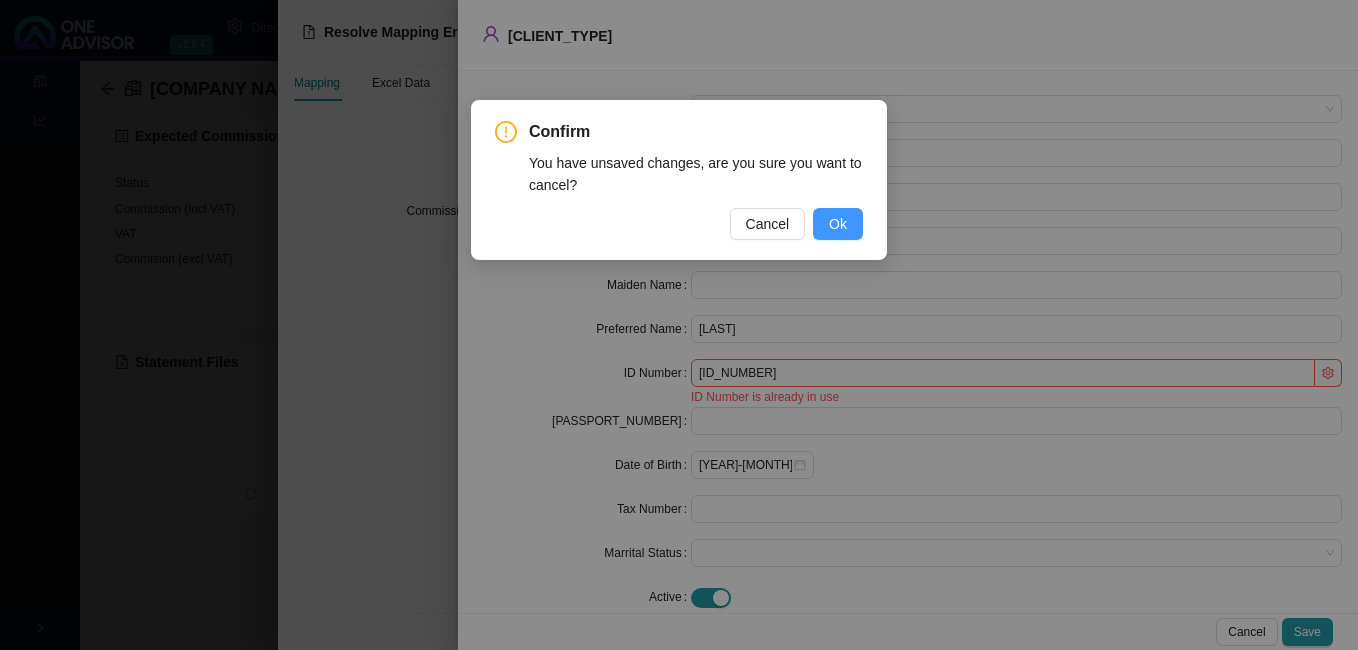 click on "Ok" at bounding box center [838, 224] 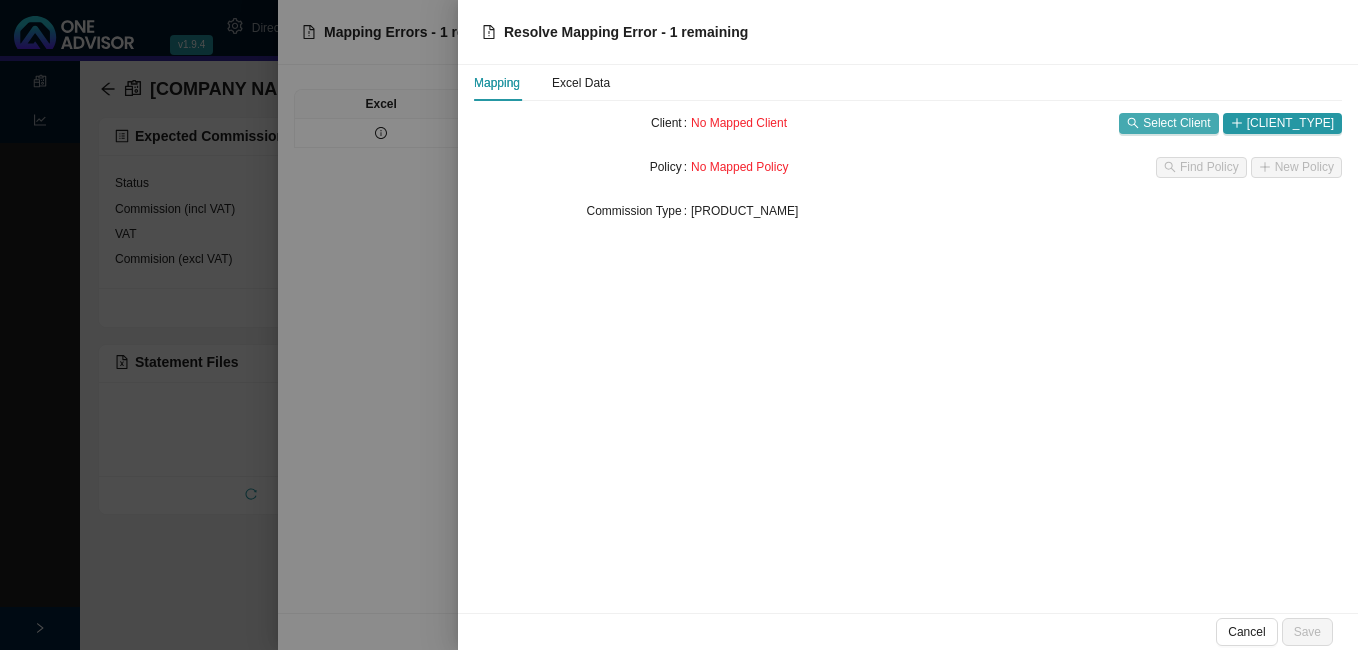 click on "Select Client" at bounding box center (1176, 123) 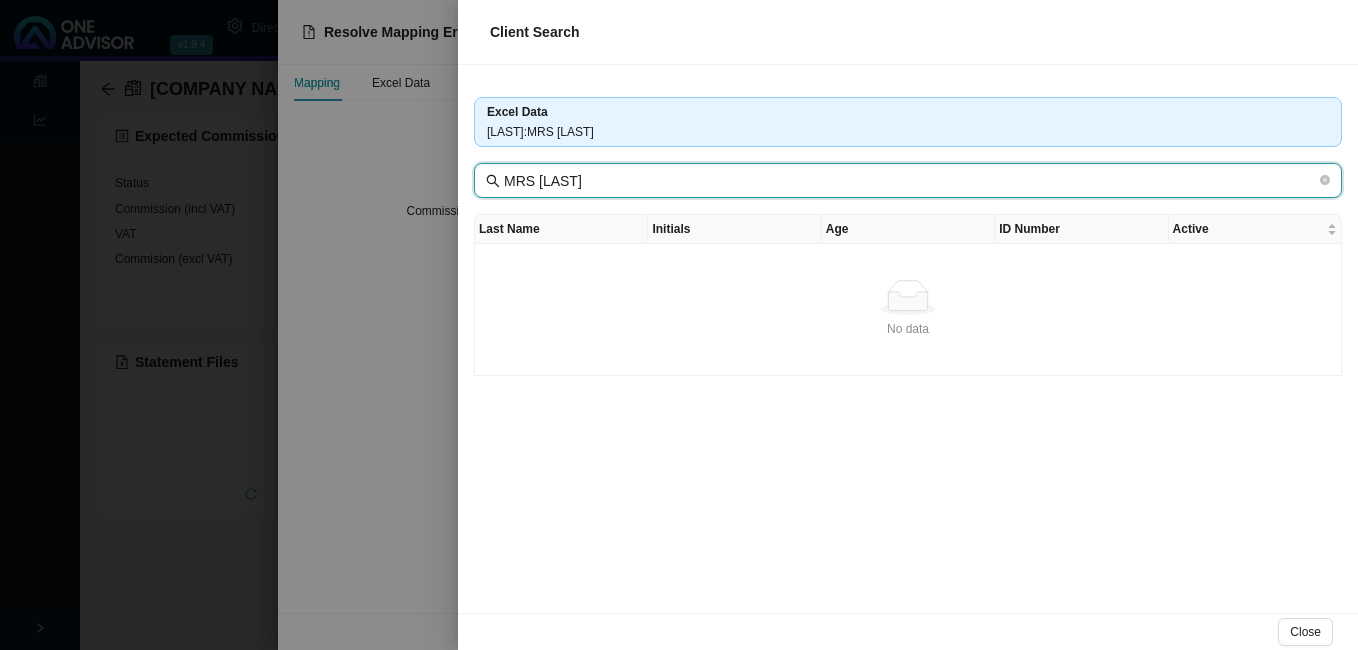 drag, startPoint x: 542, startPoint y: 177, endPoint x: 426, endPoint y: 160, distance: 117.239075 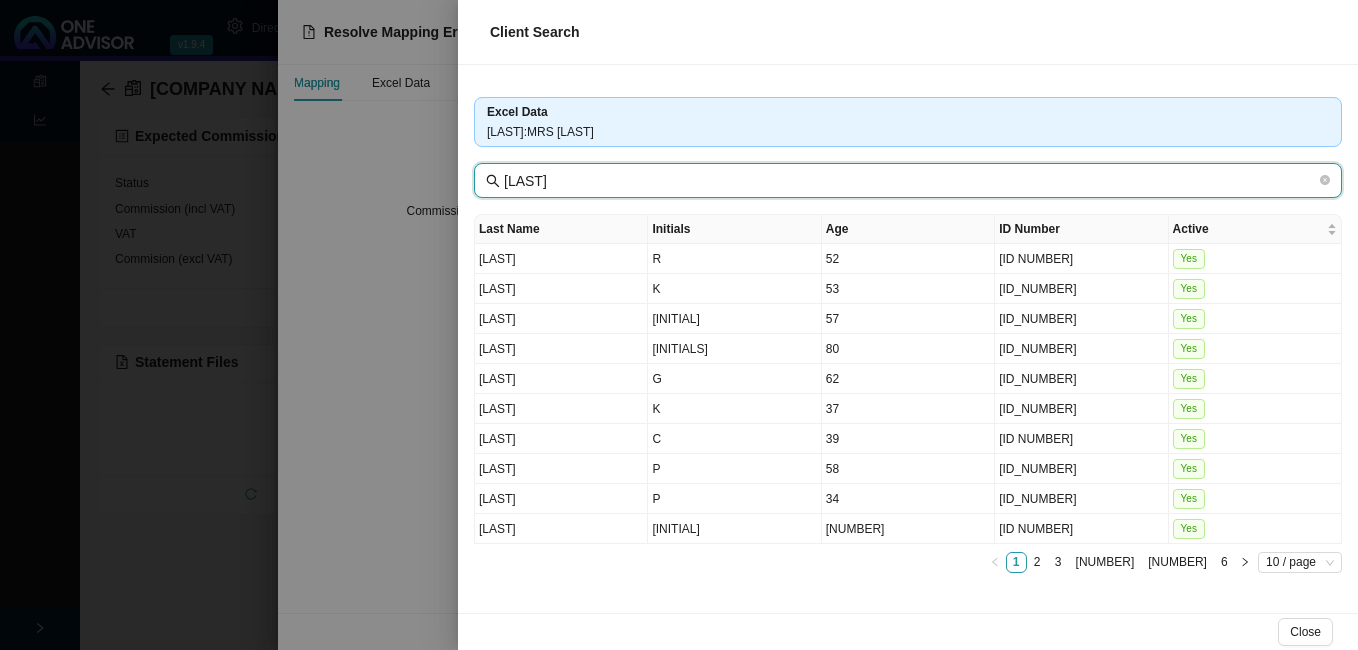 type on "[LAST]" 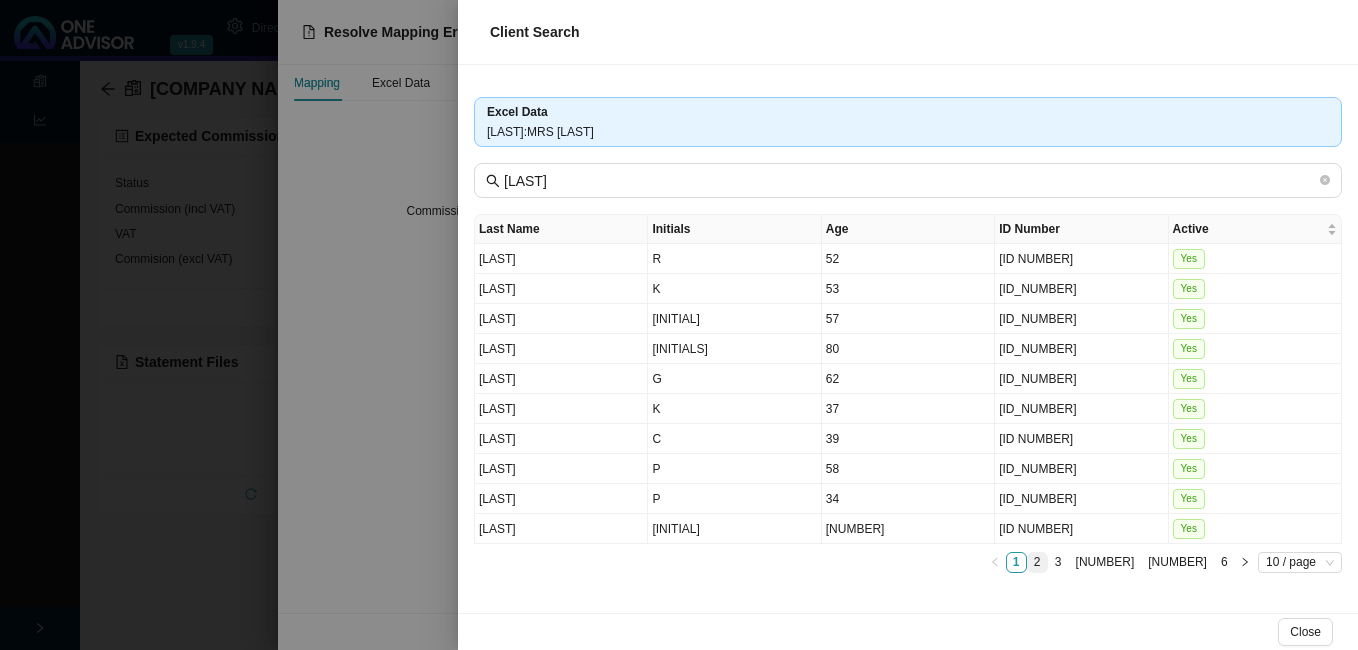 click on "2" at bounding box center (1037, 562) 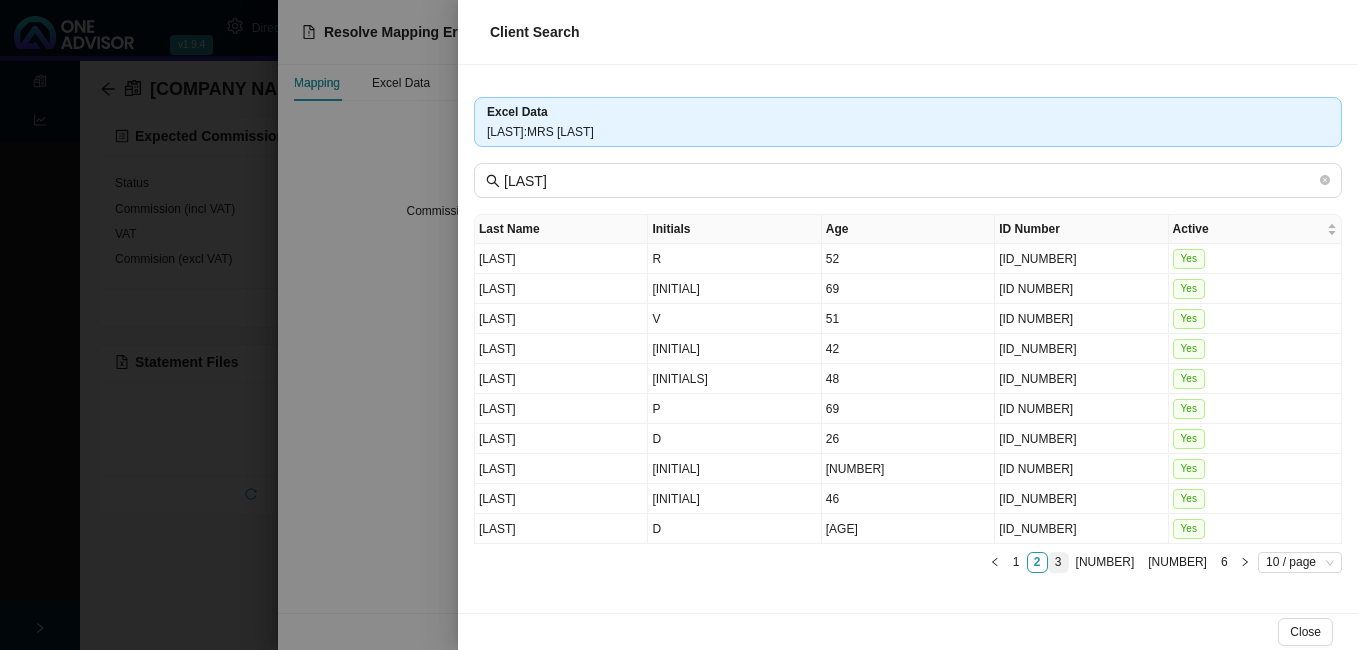 click on "3" at bounding box center [1058, 562] 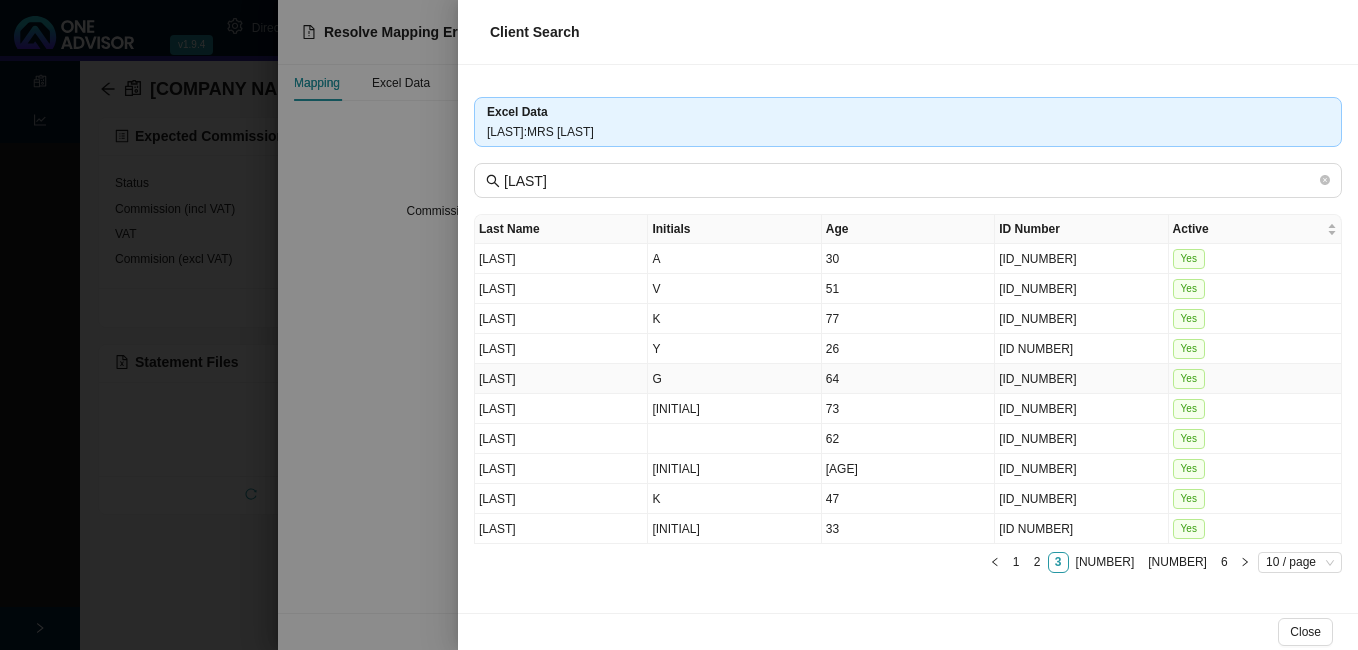 type 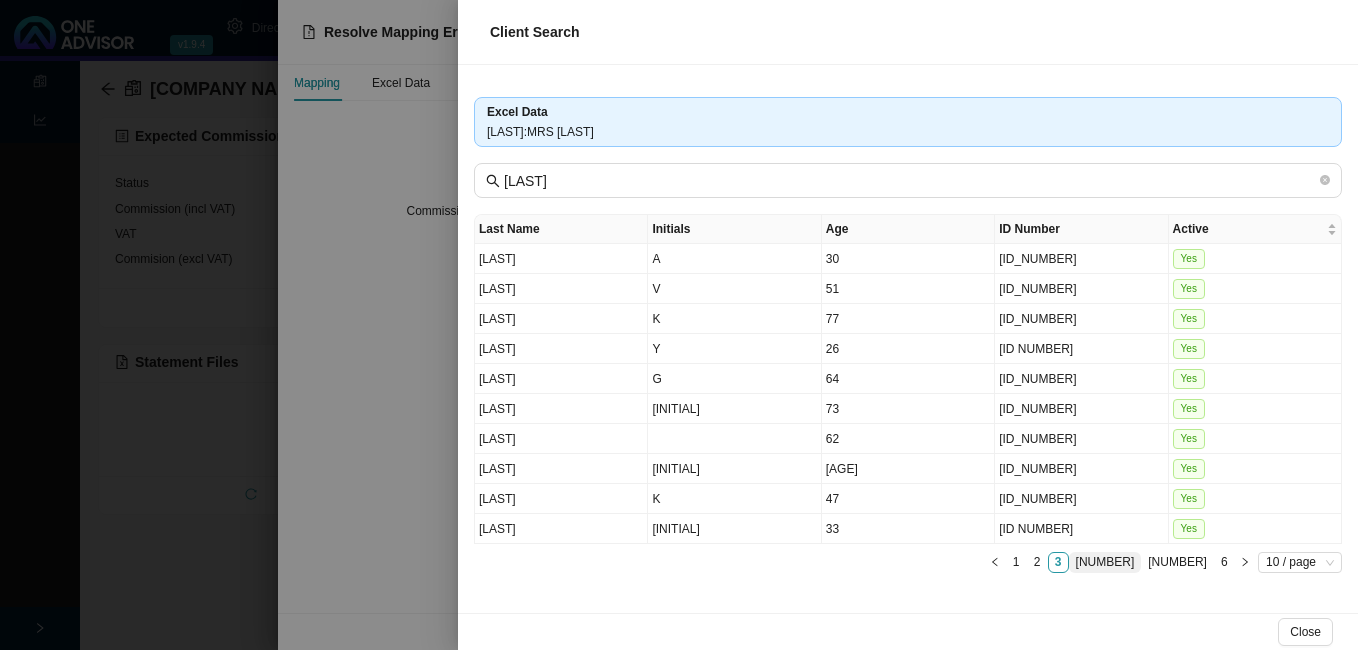 click on "[NUMBER]" at bounding box center (1105, 562) 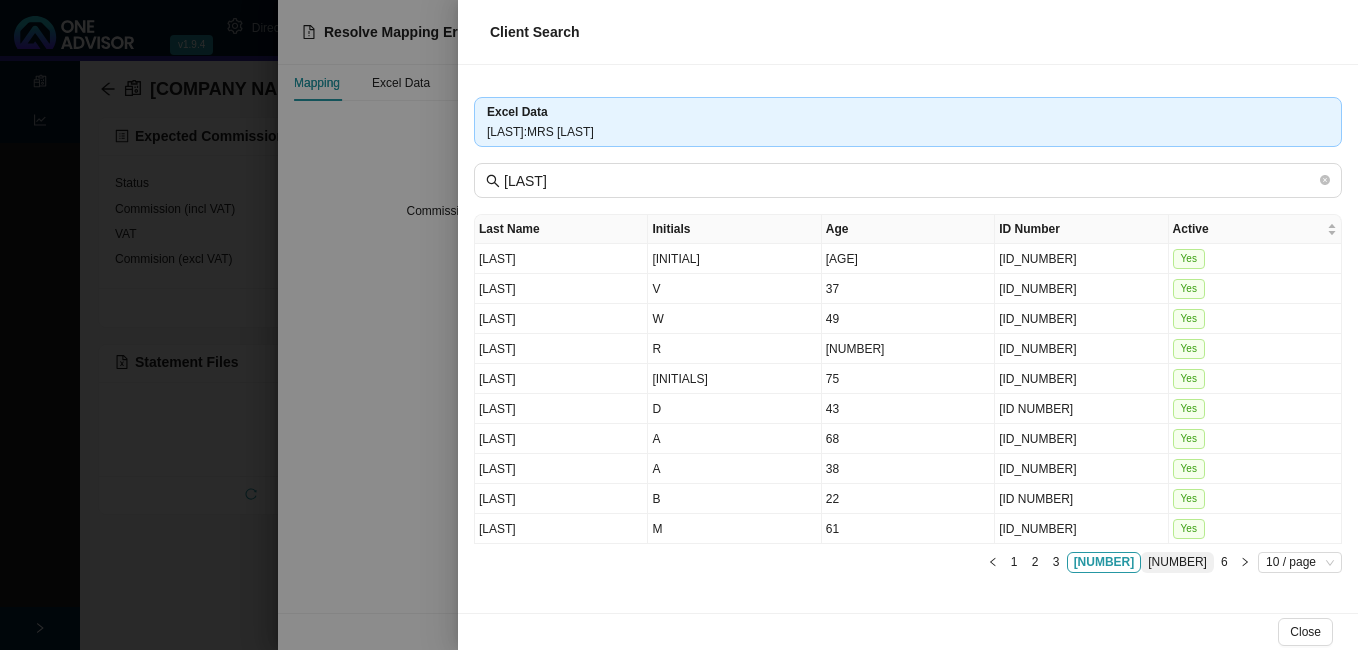 click on "[NUMBER]" at bounding box center (1177, 562) 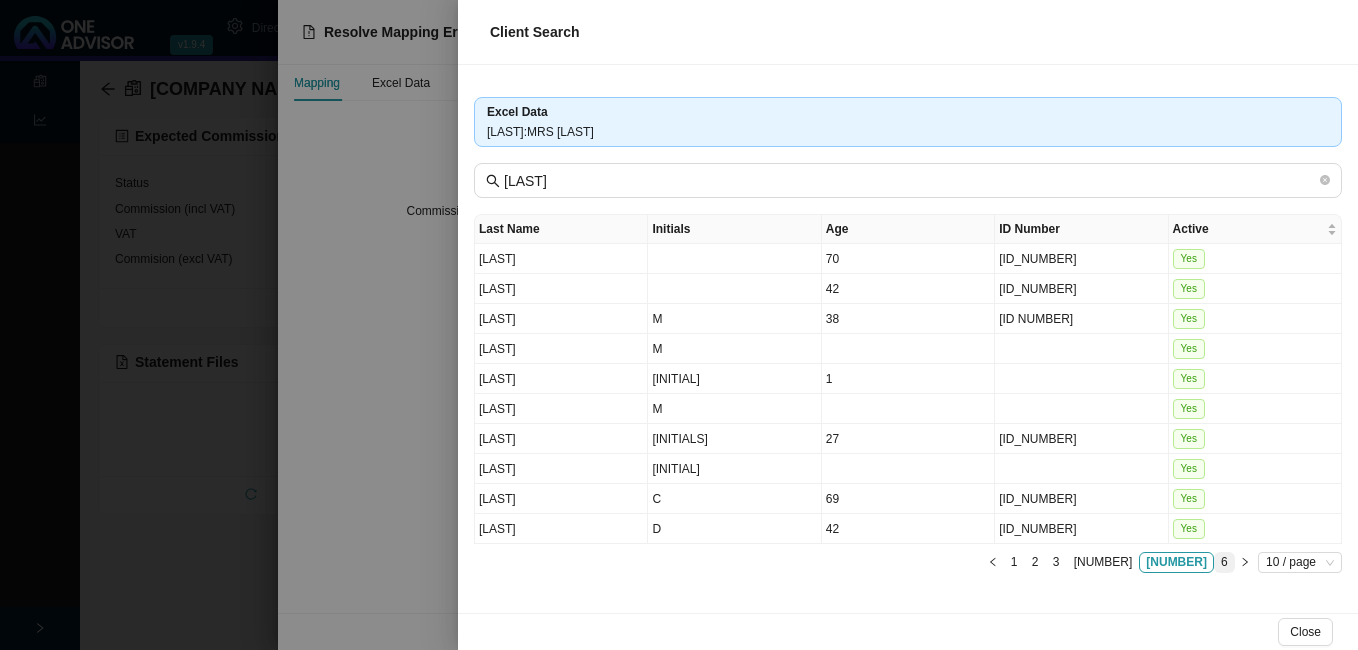 click on "6" at bounding box center (1224, 562) 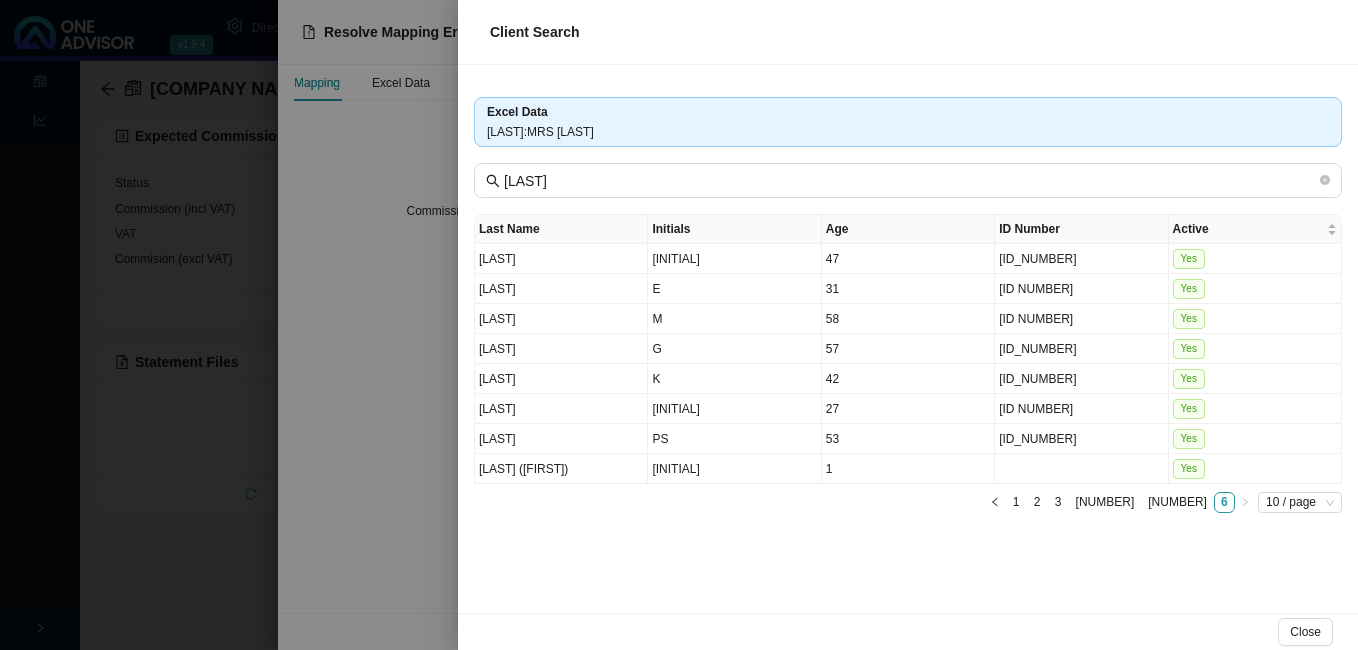 click at bounding box center [679, 325] 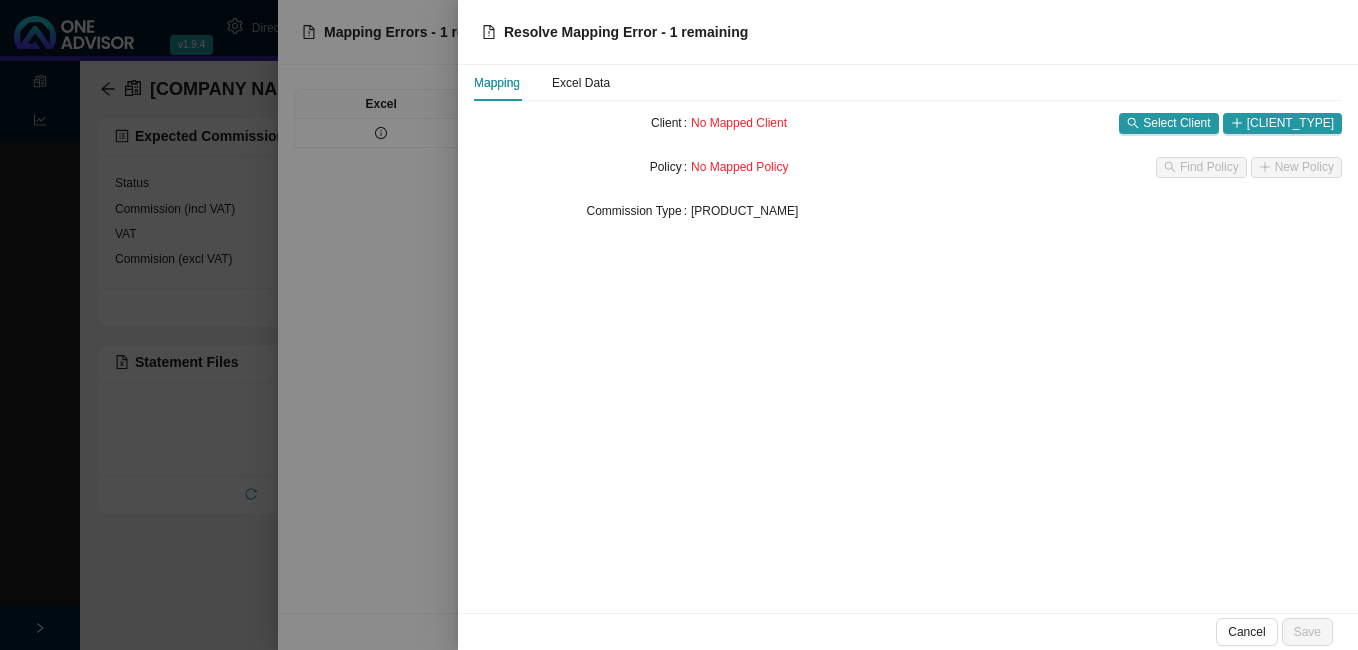 type 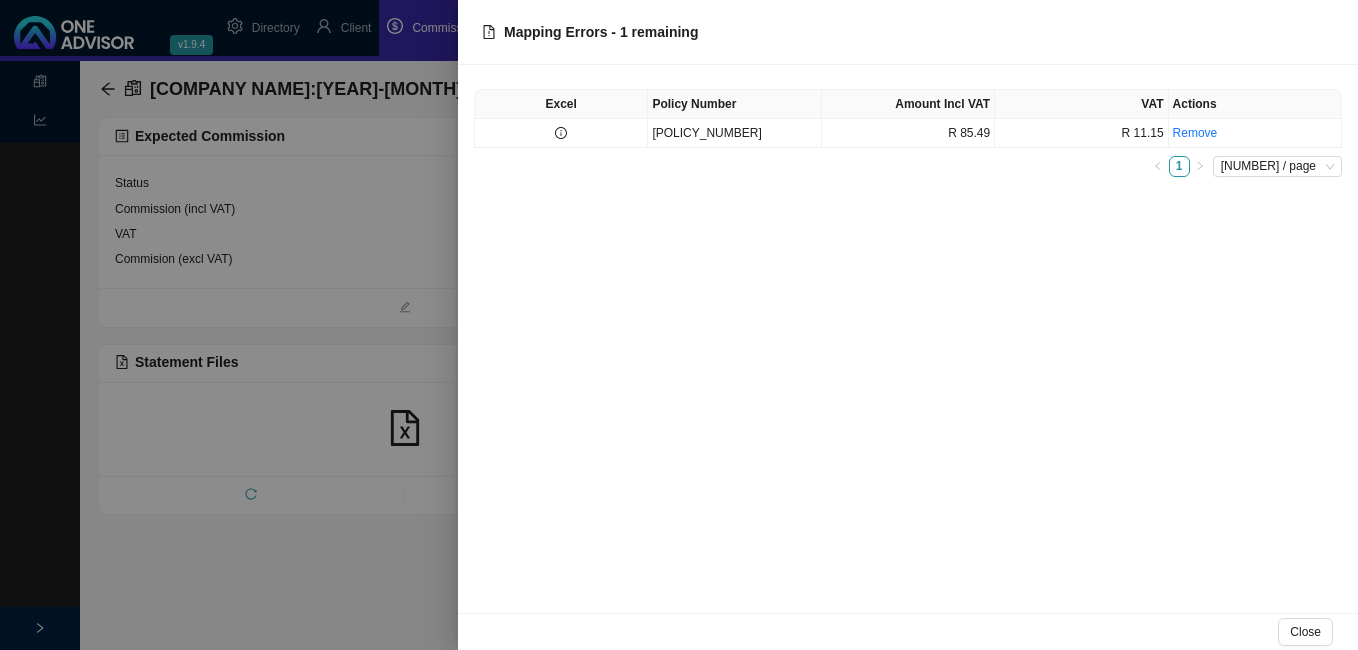 click at bounding box center (679, 325) 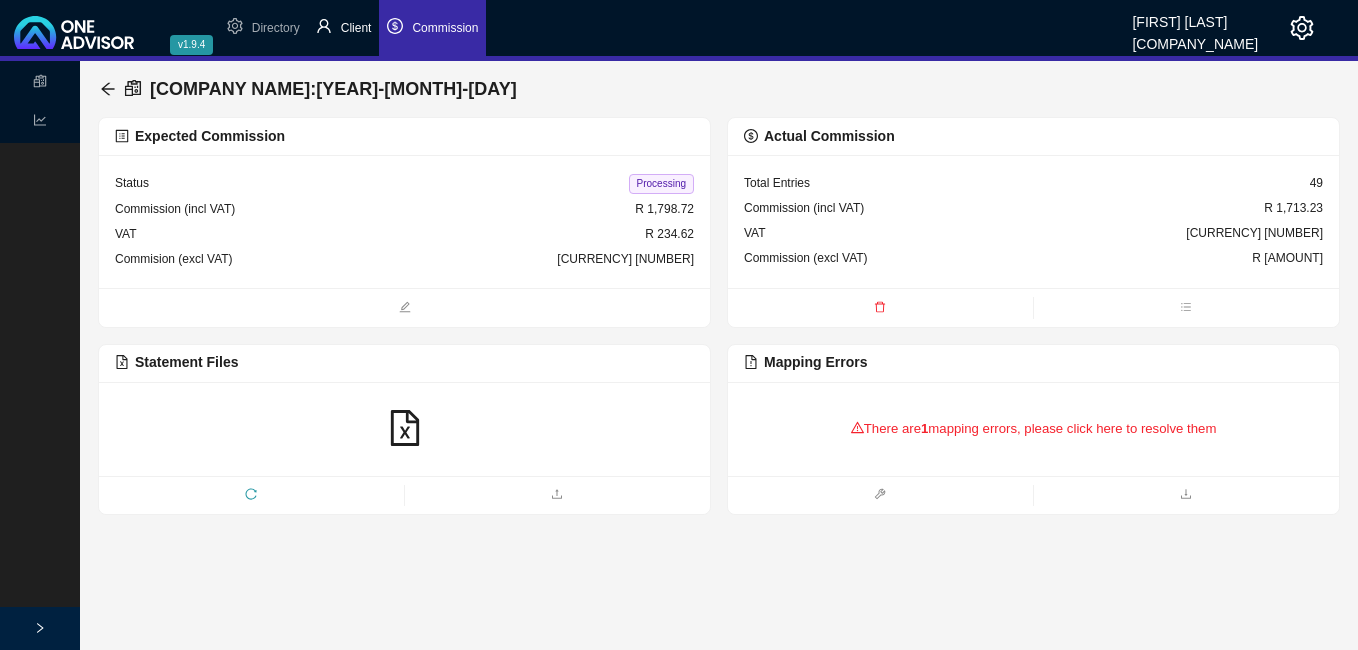 click on "Client" at bounding box center [356, 28] 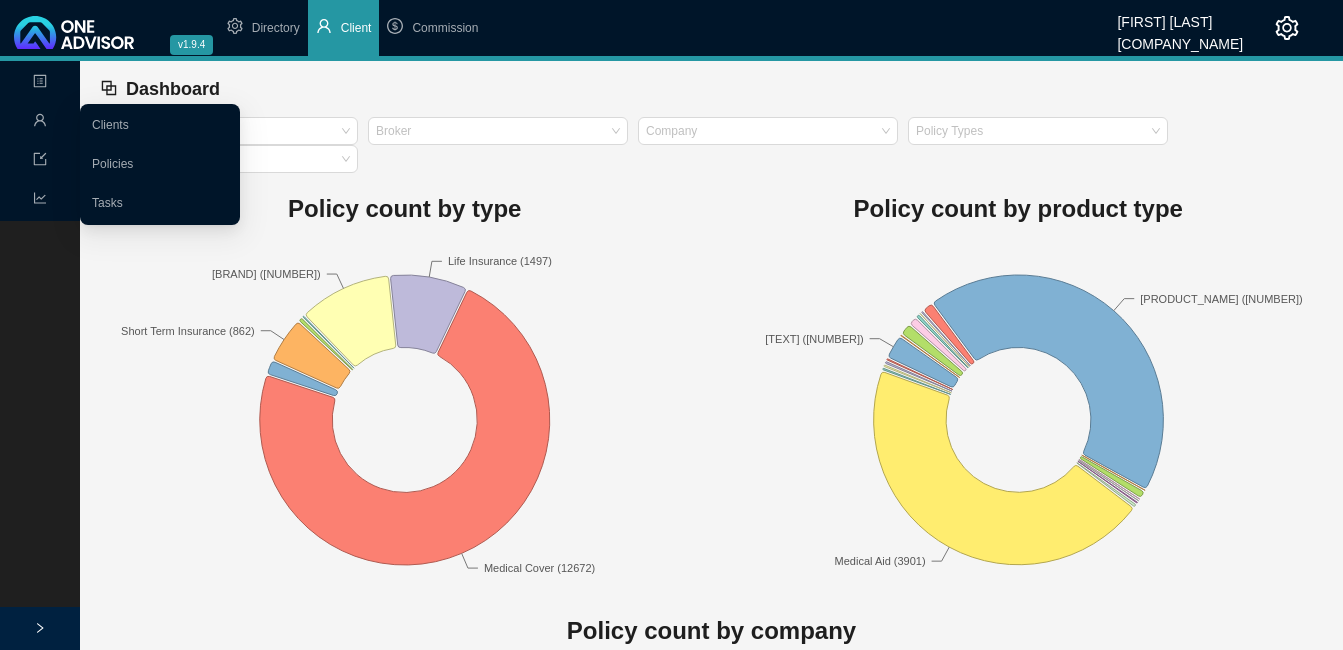 click 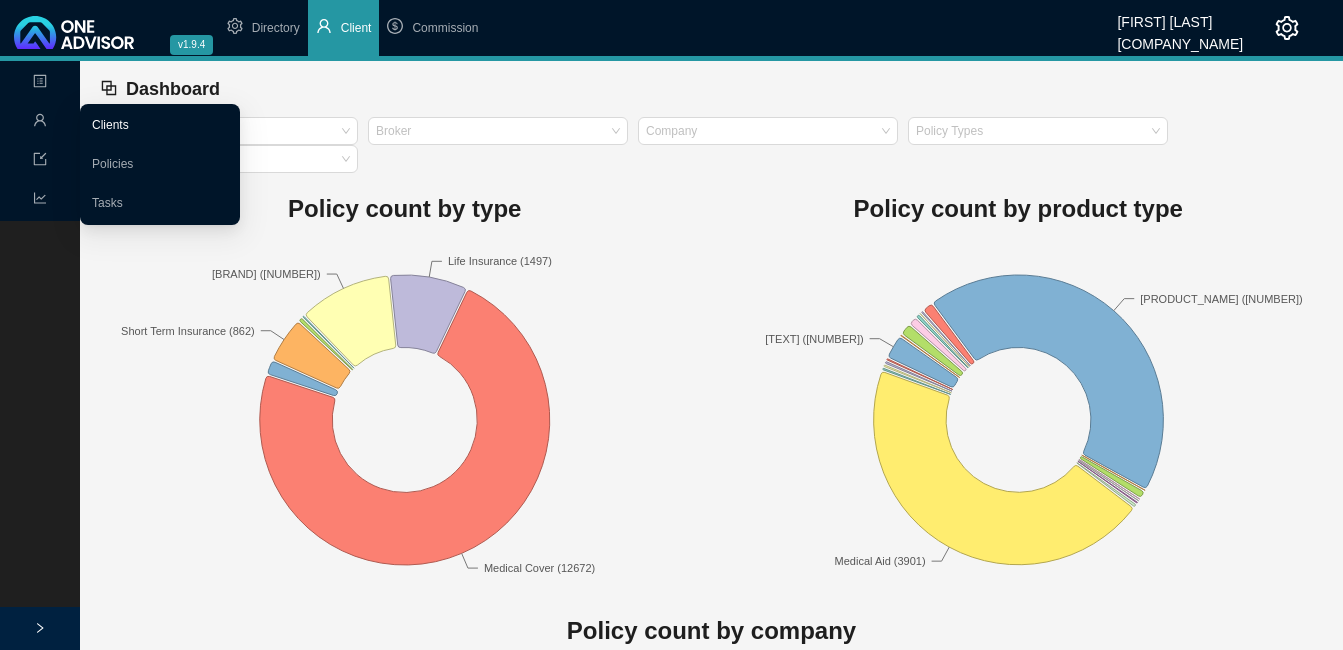 click on "Clients" at bounding box center (110, 125) 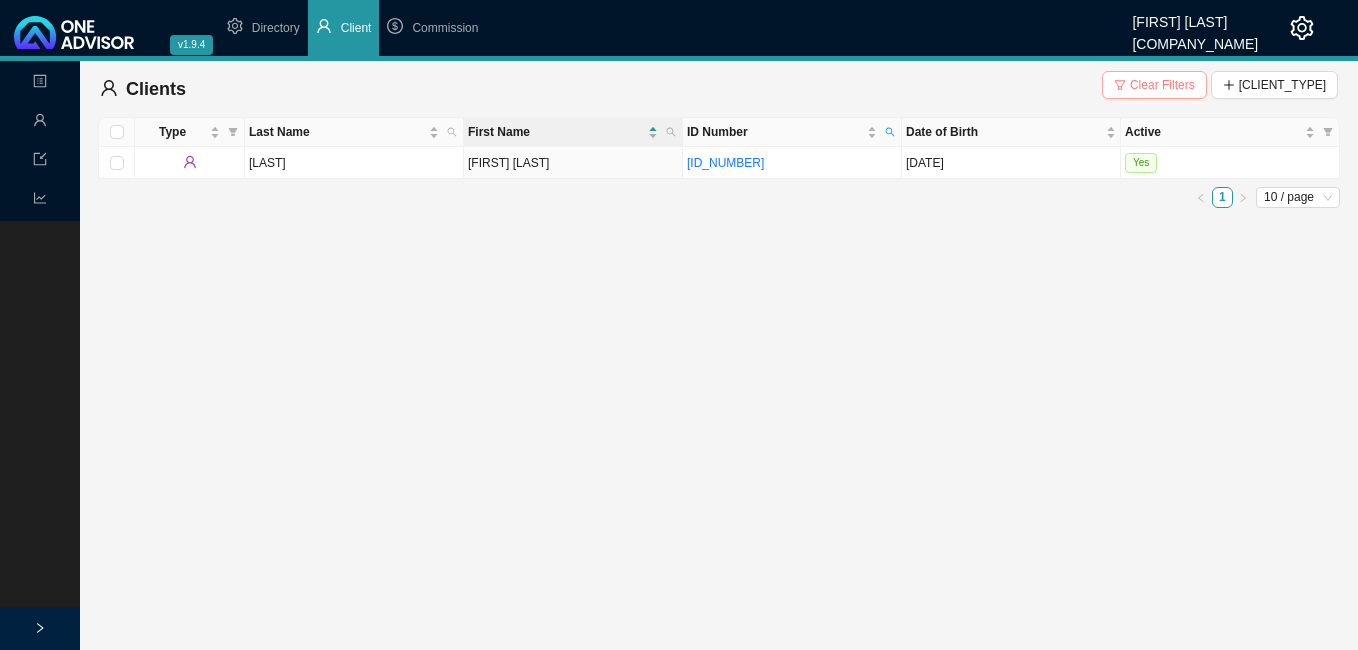 click on "Clear Filters" at bounding box center [1162, 85] 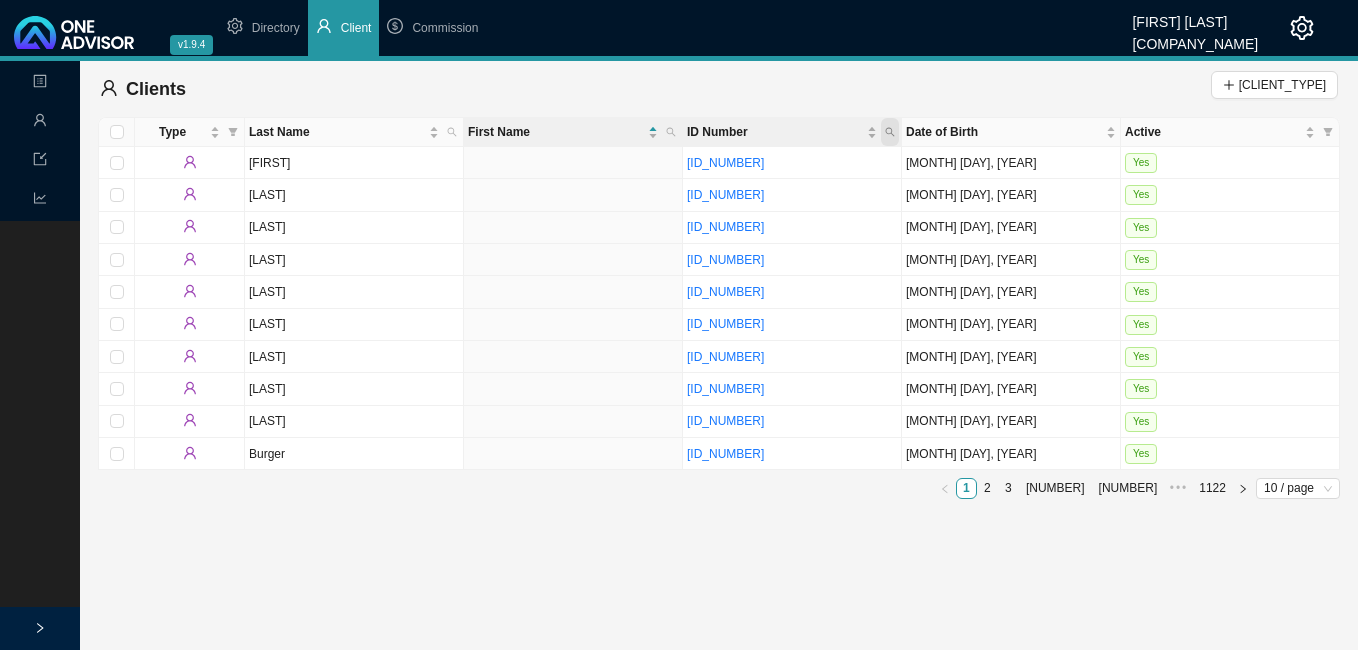 click at bounding box center (890, 132) 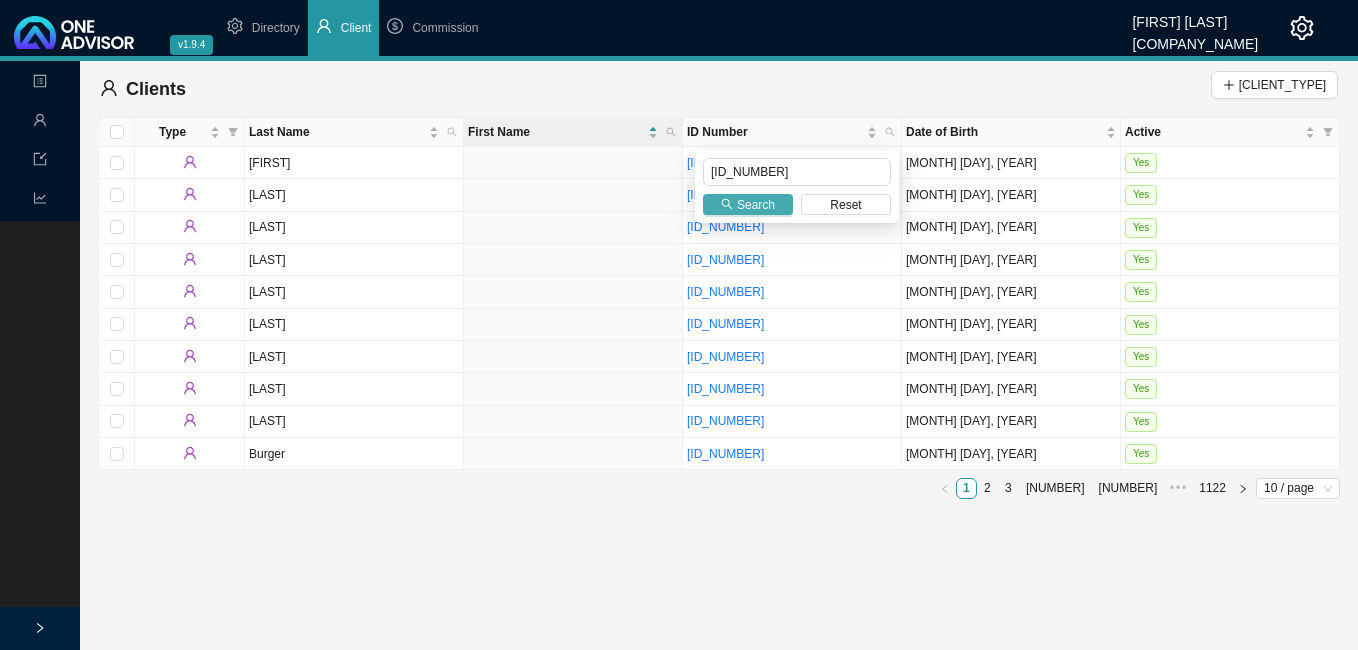 type on "[ID_NUMBER]" 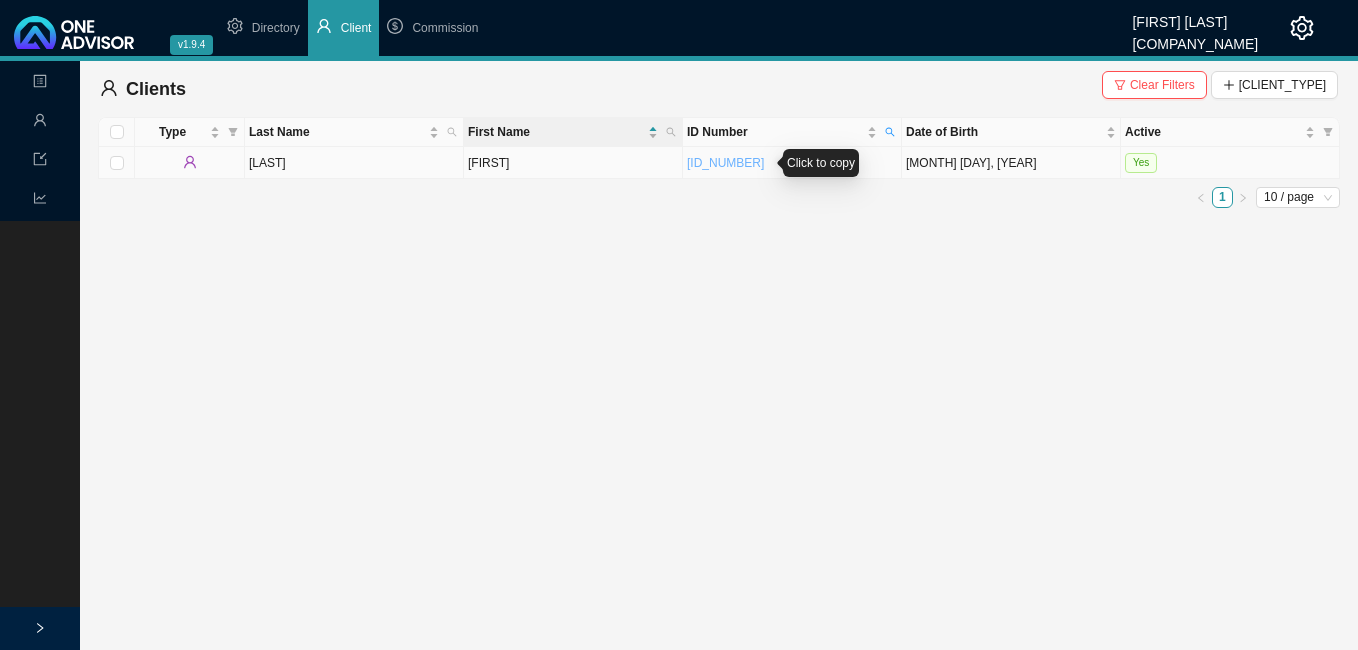 click on "[ID_NUMBER]" at bounding box center (725, 163) 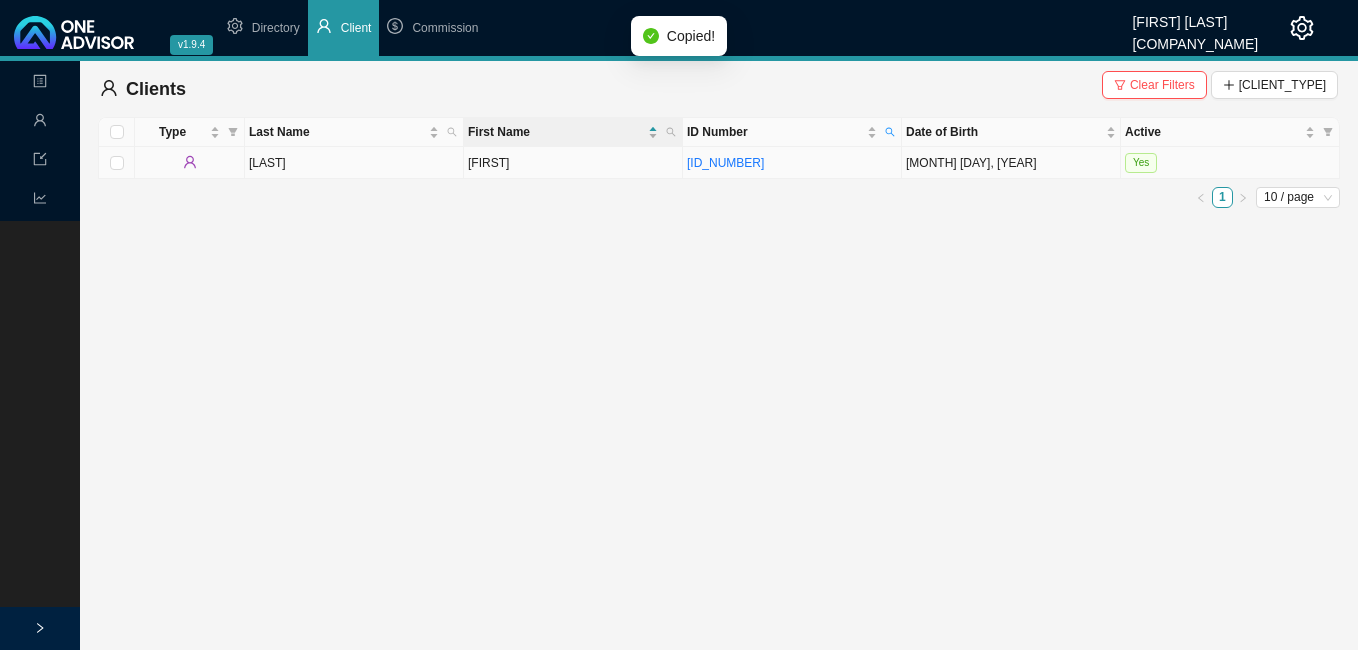 click on "[FIRST]" at bounding box center [573, 163] 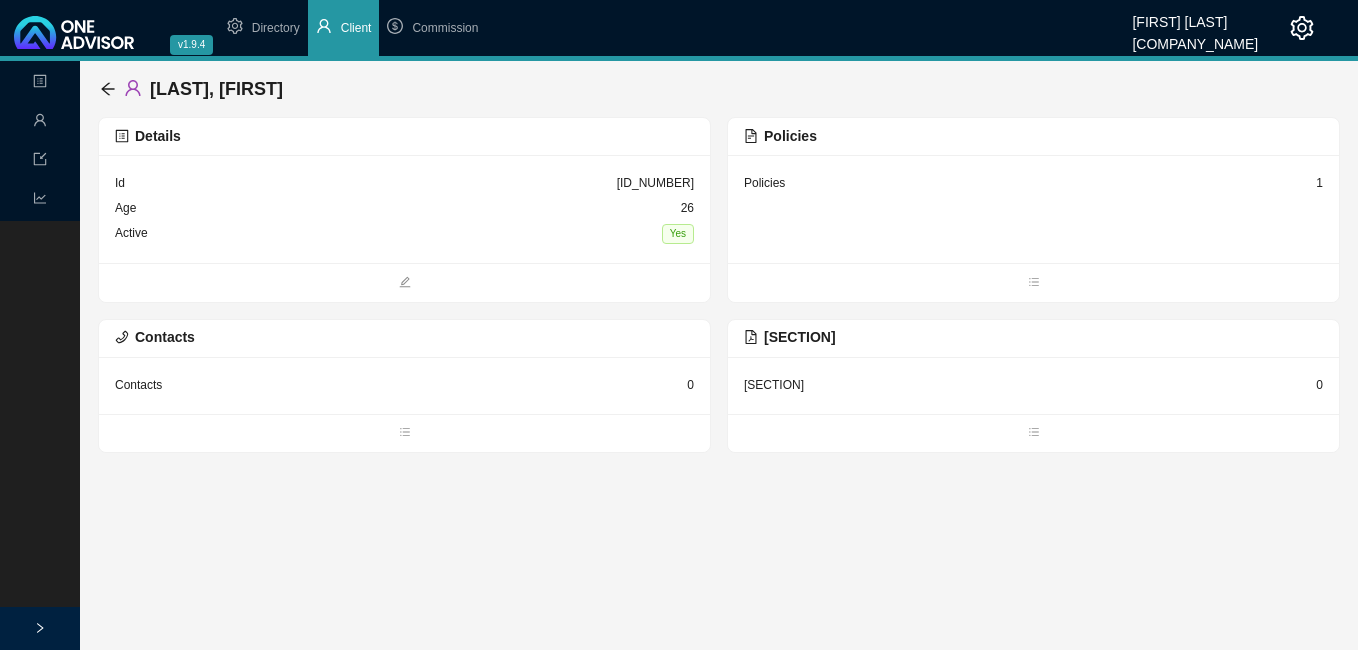 click on "1" at bounding box center (1319, 183) 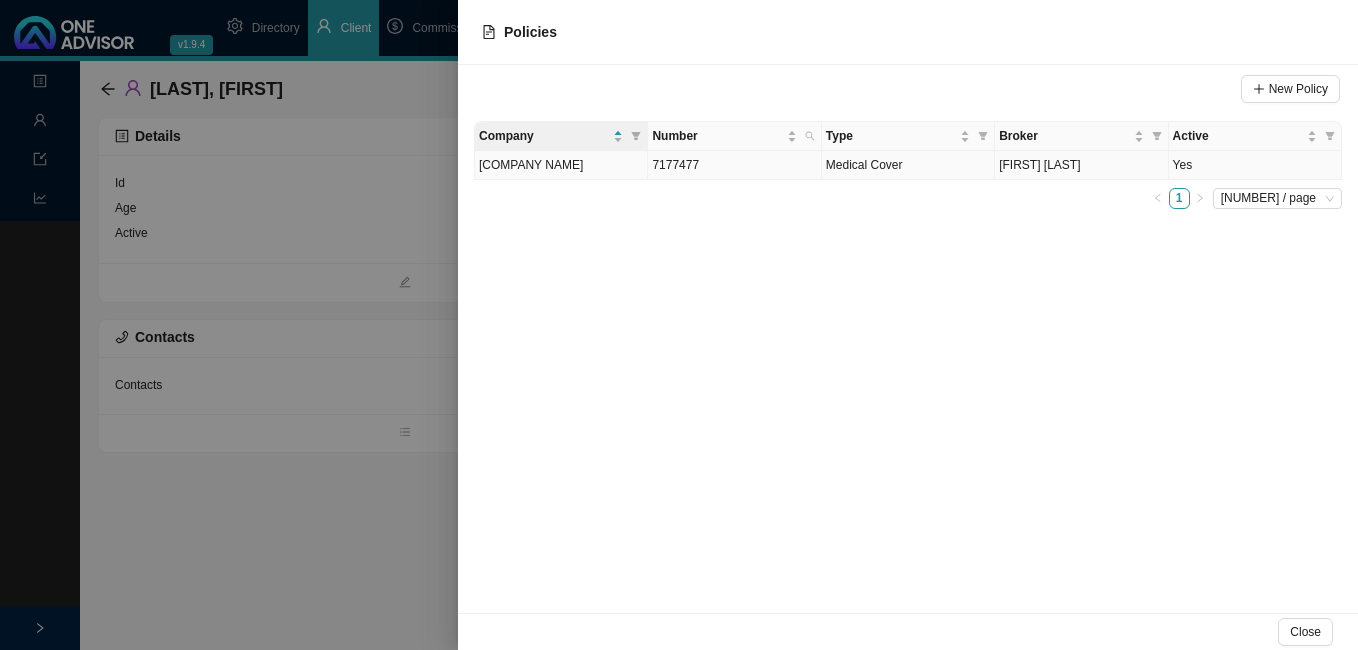 click on "7177477" at bounding box center (734, 165) 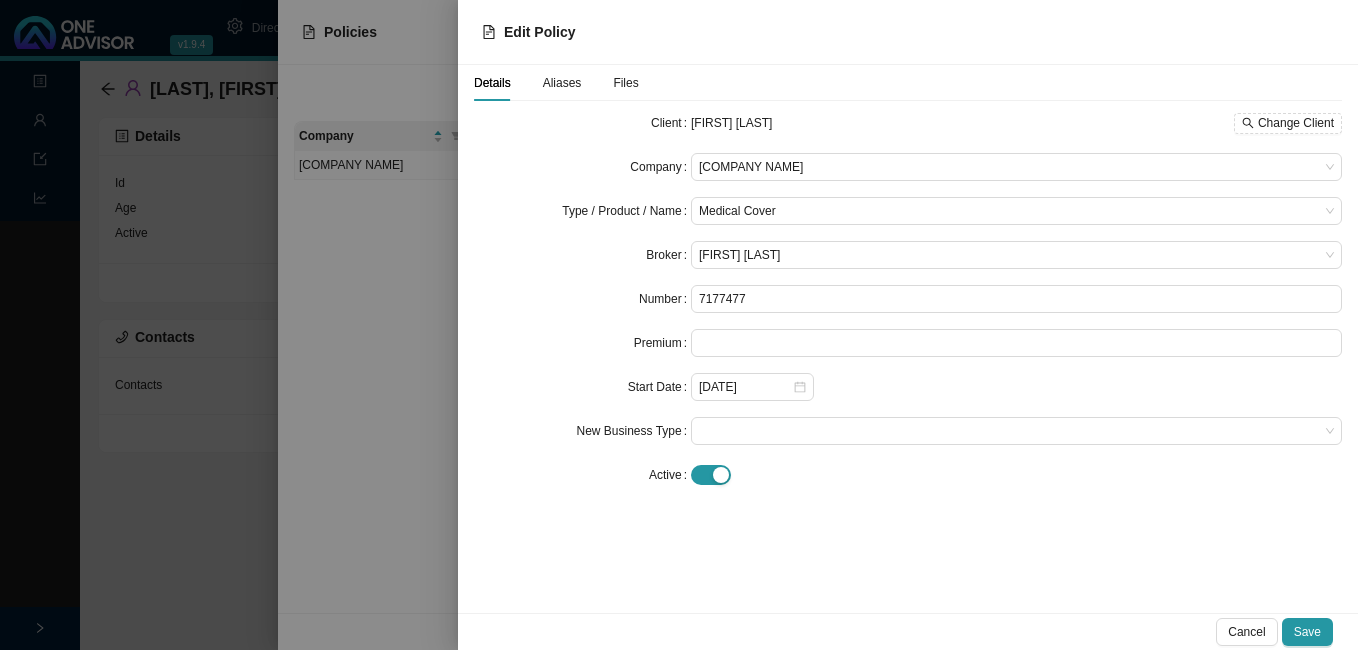 drag, startPoint x: 377, startPoint y: 173, endPoint x: 457, endPoint y: 171, distance: 80.024994 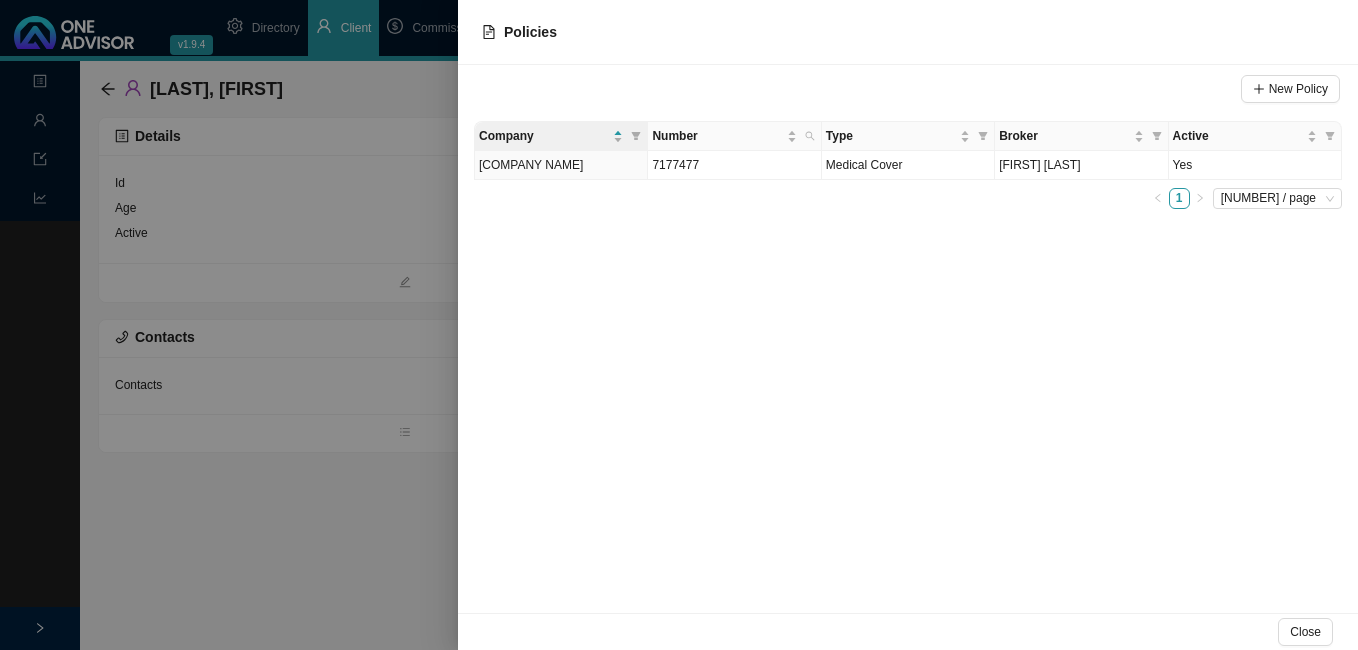 click at bounding box center [679, 325] 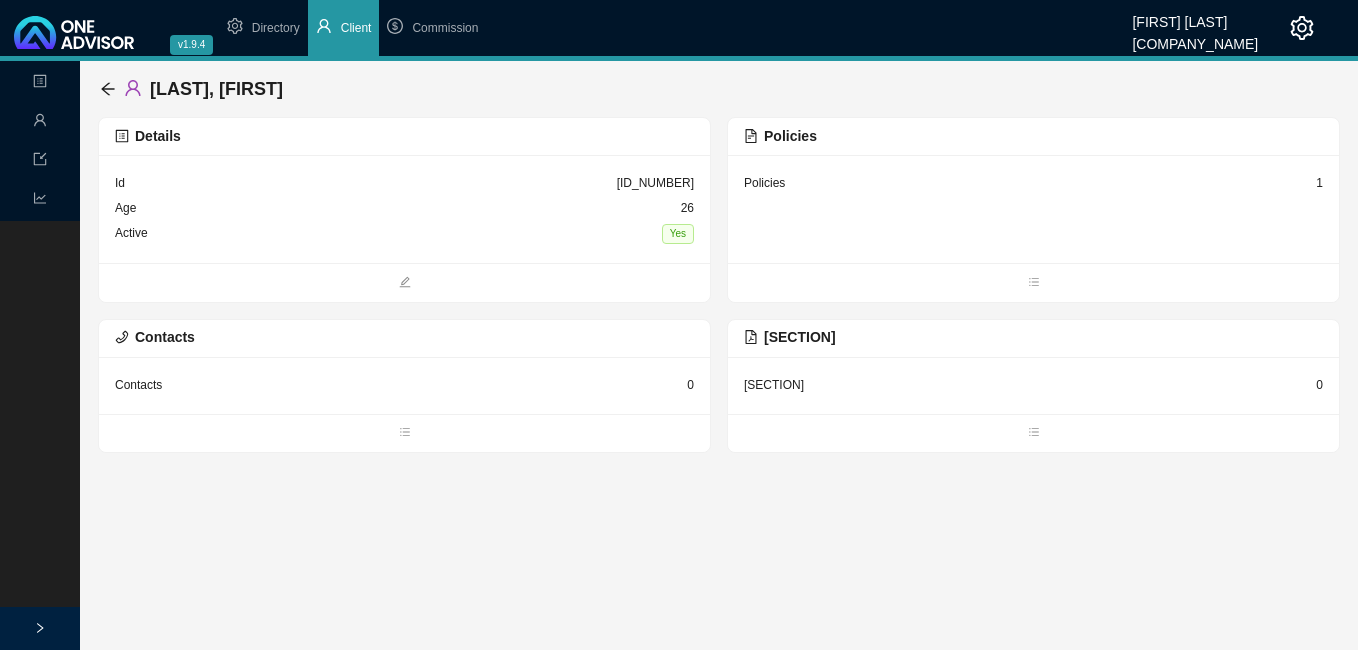 click on "Details" at bounding box center [404, 136] 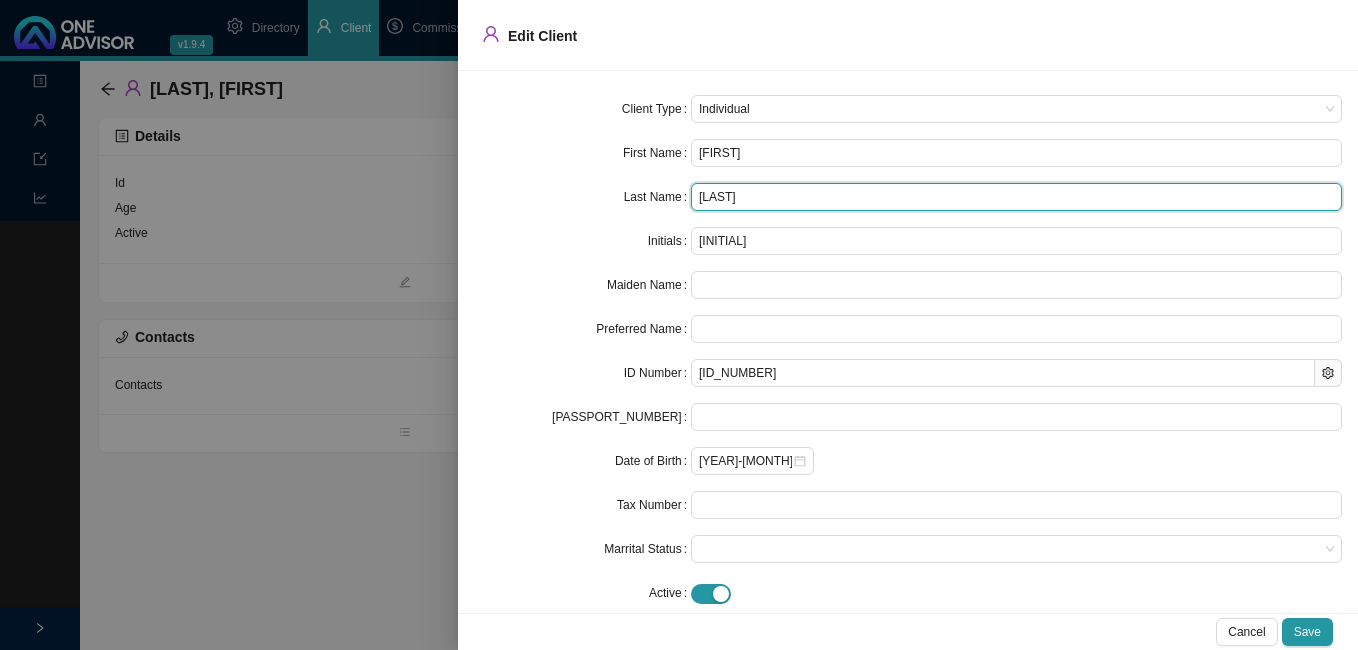 drag, startPoint x: 742, startPoint y: 197, endPoint x: 631, endPoint y: 188, distance: 111.364265 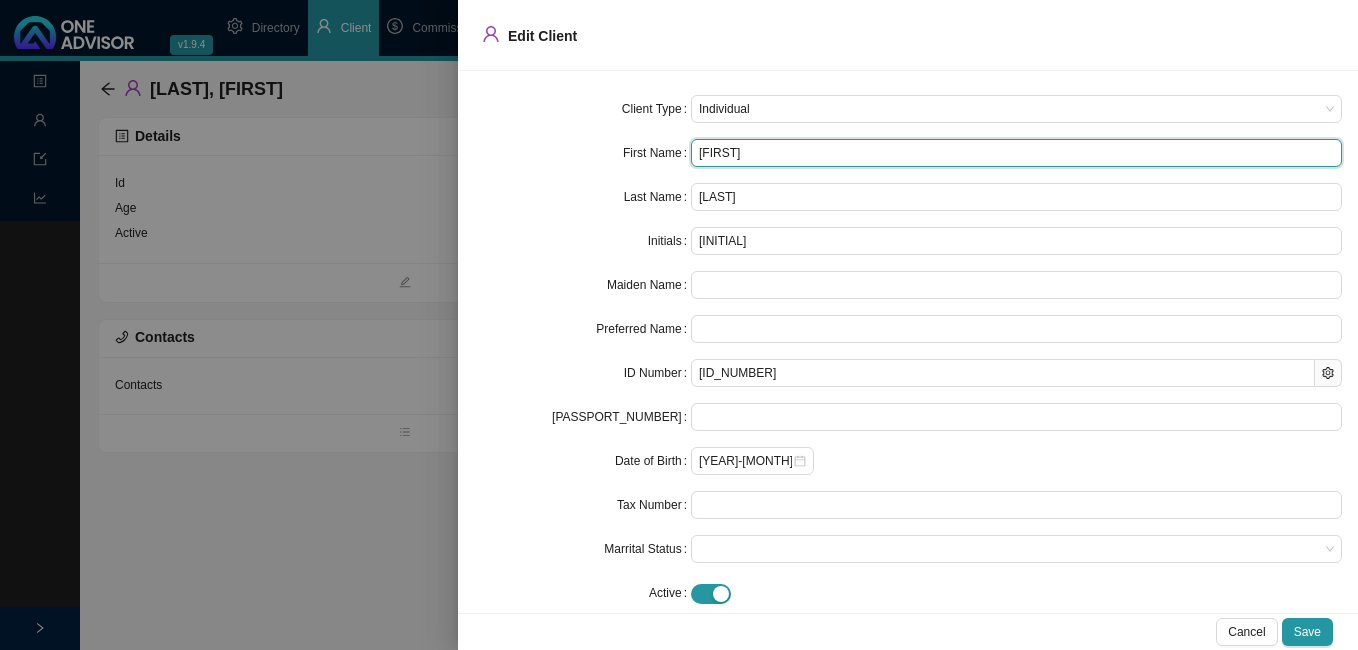 click on "[FIRST]" at bounding box center [1016, 153] 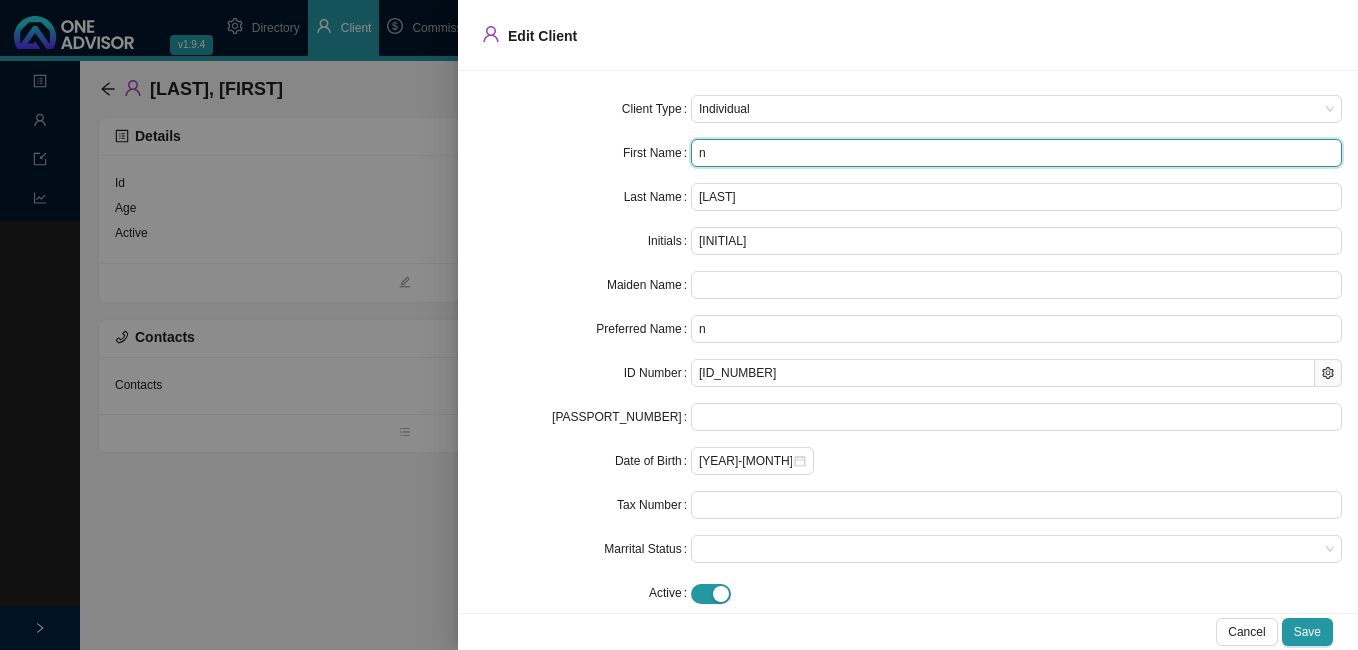 type on "na" 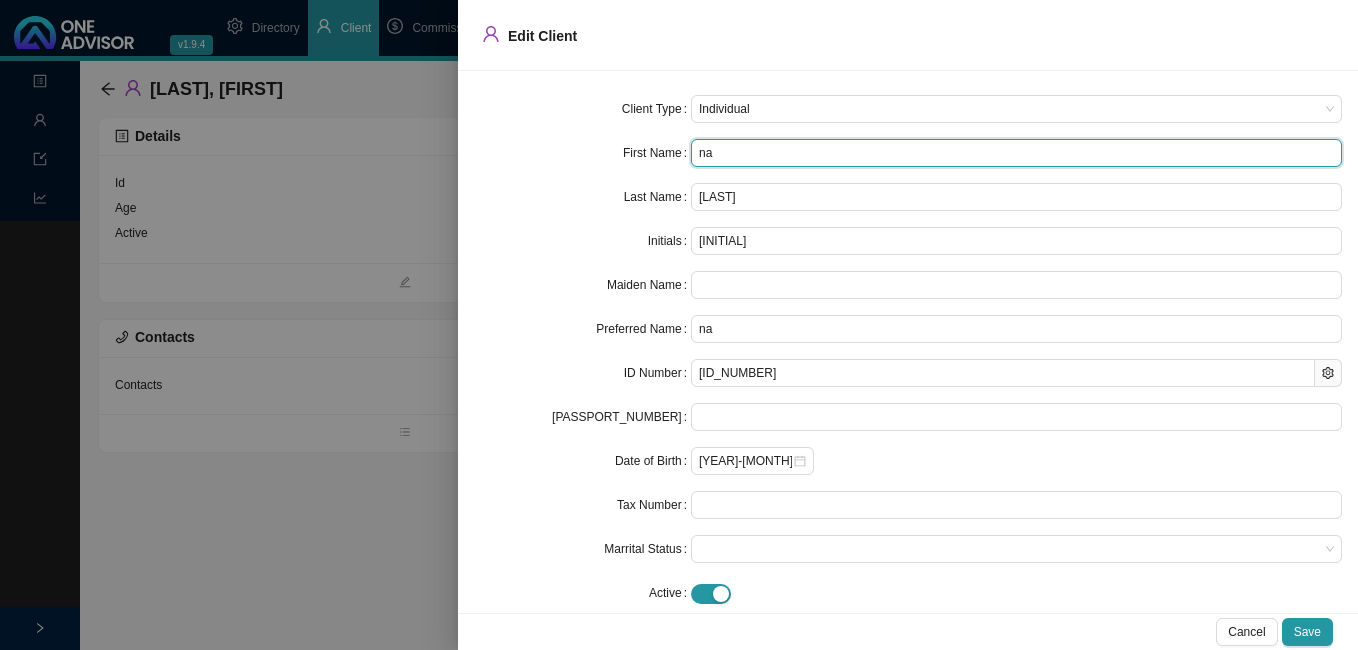 type on "[LAST_SHORT]" 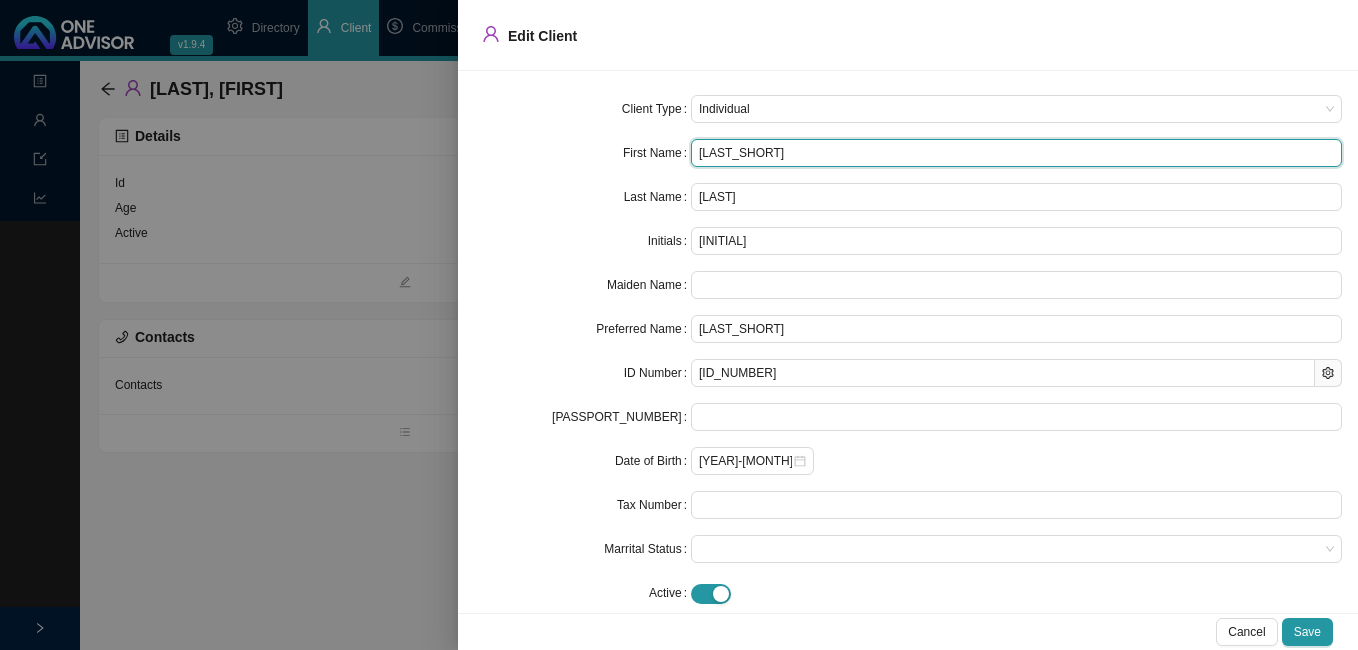 type on "naic" 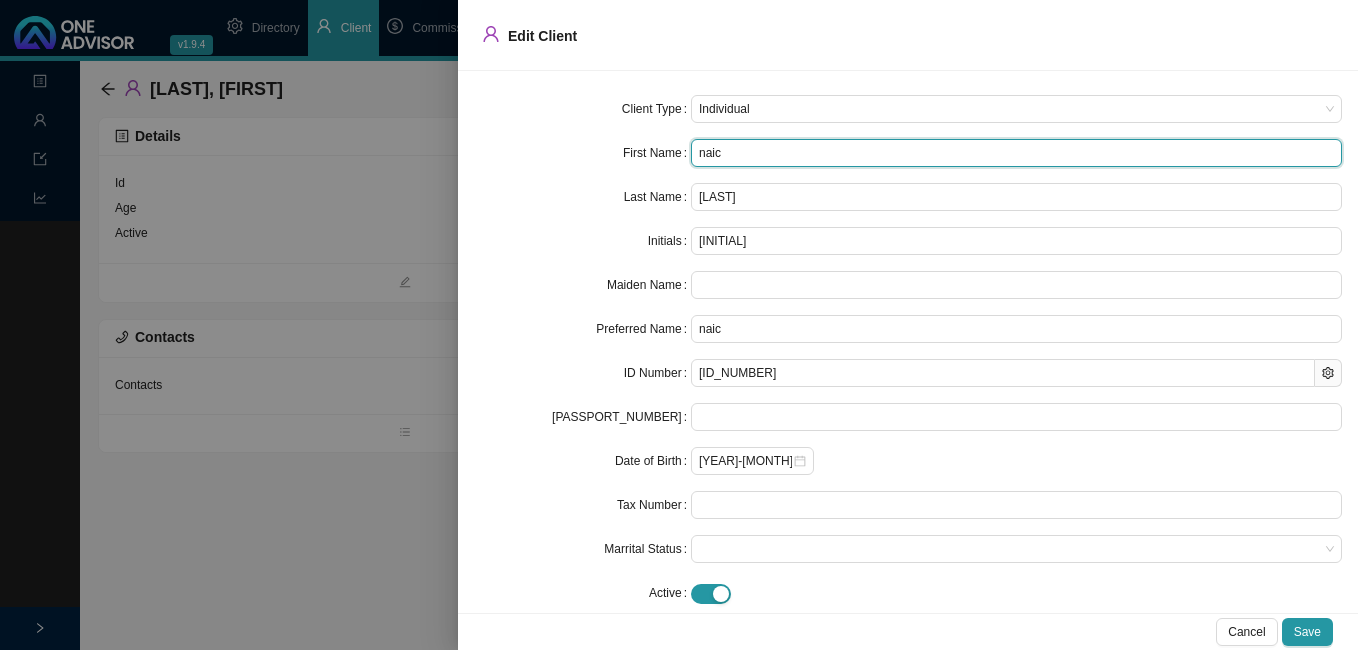 type on "[LAST_SHORT]" 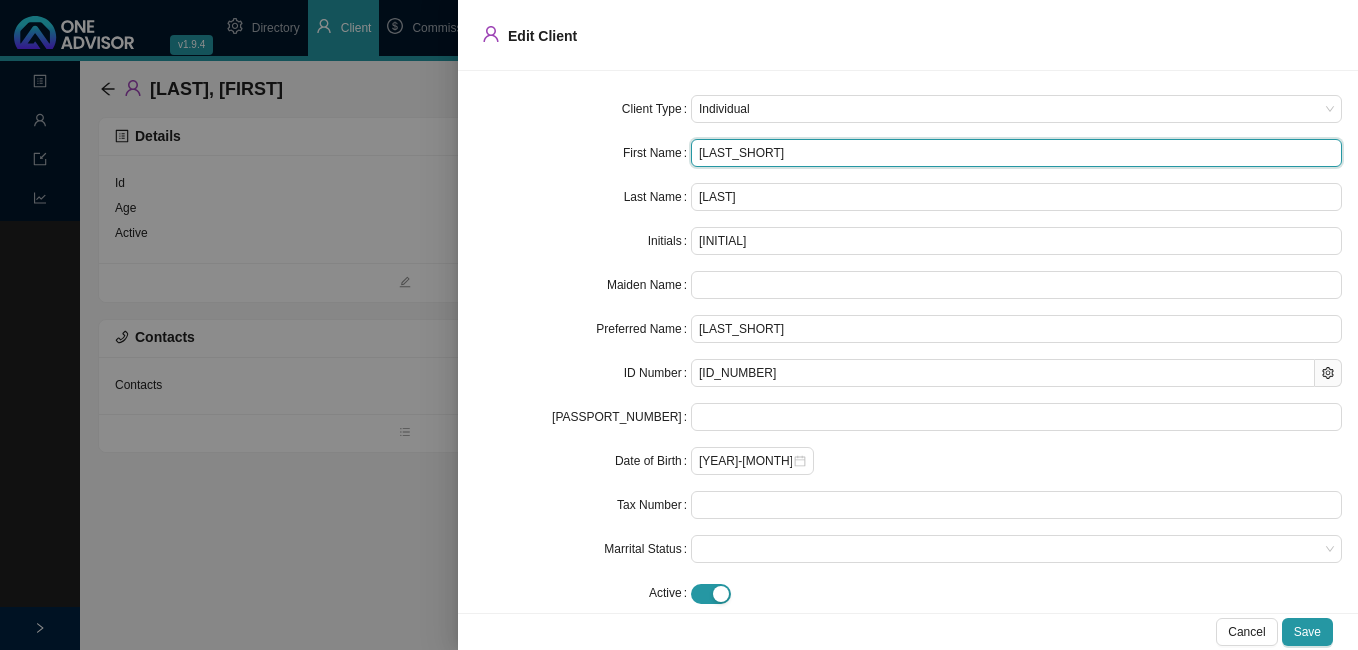 type on "[LAST]" 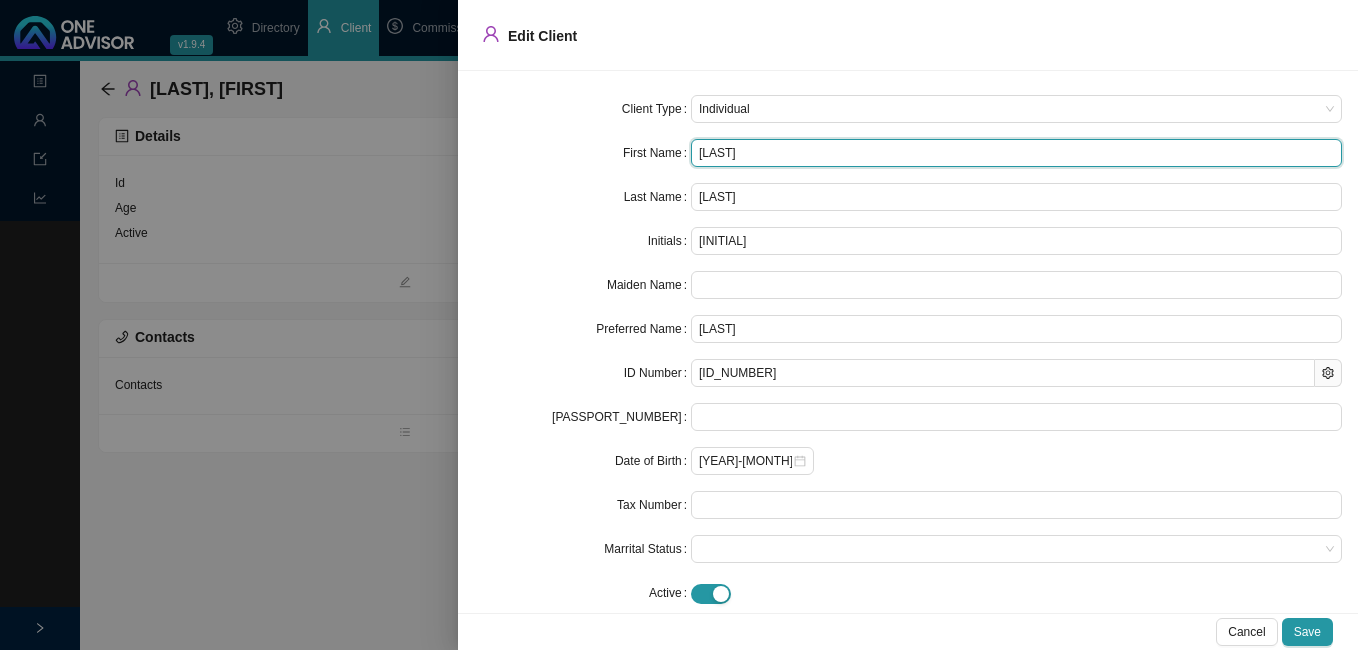 type on "[LAST_SHORT]" 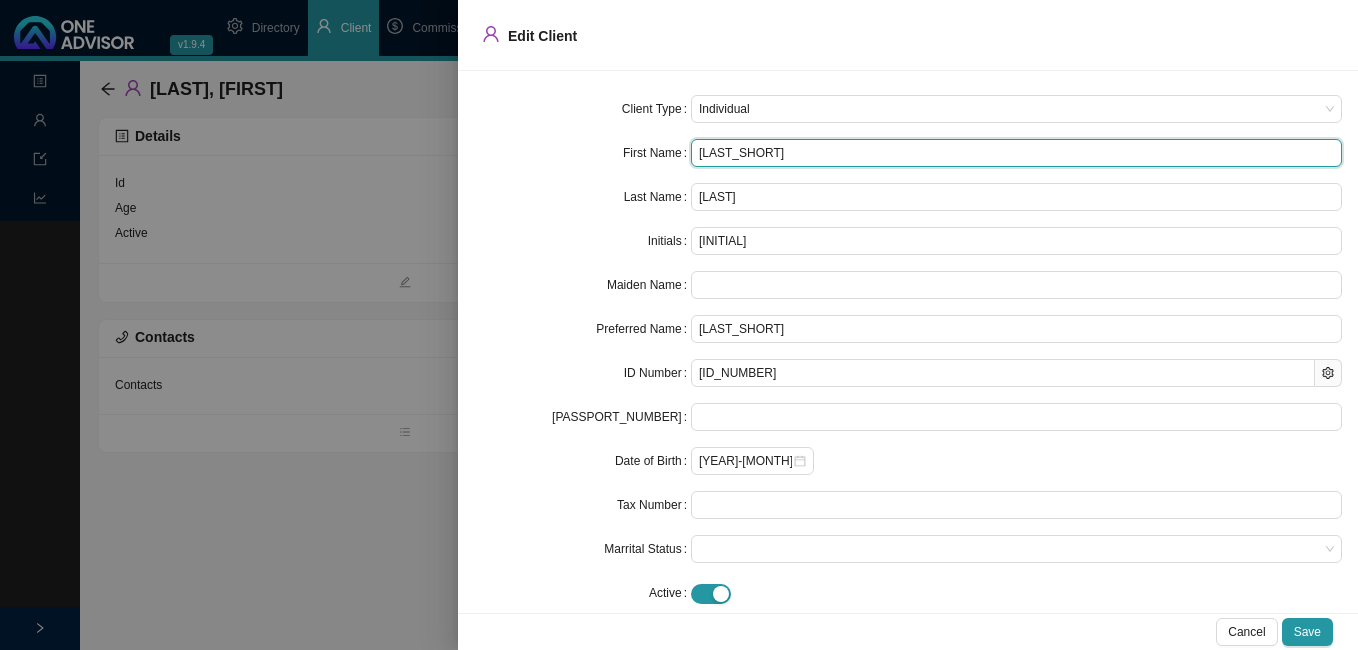 type on "naic" 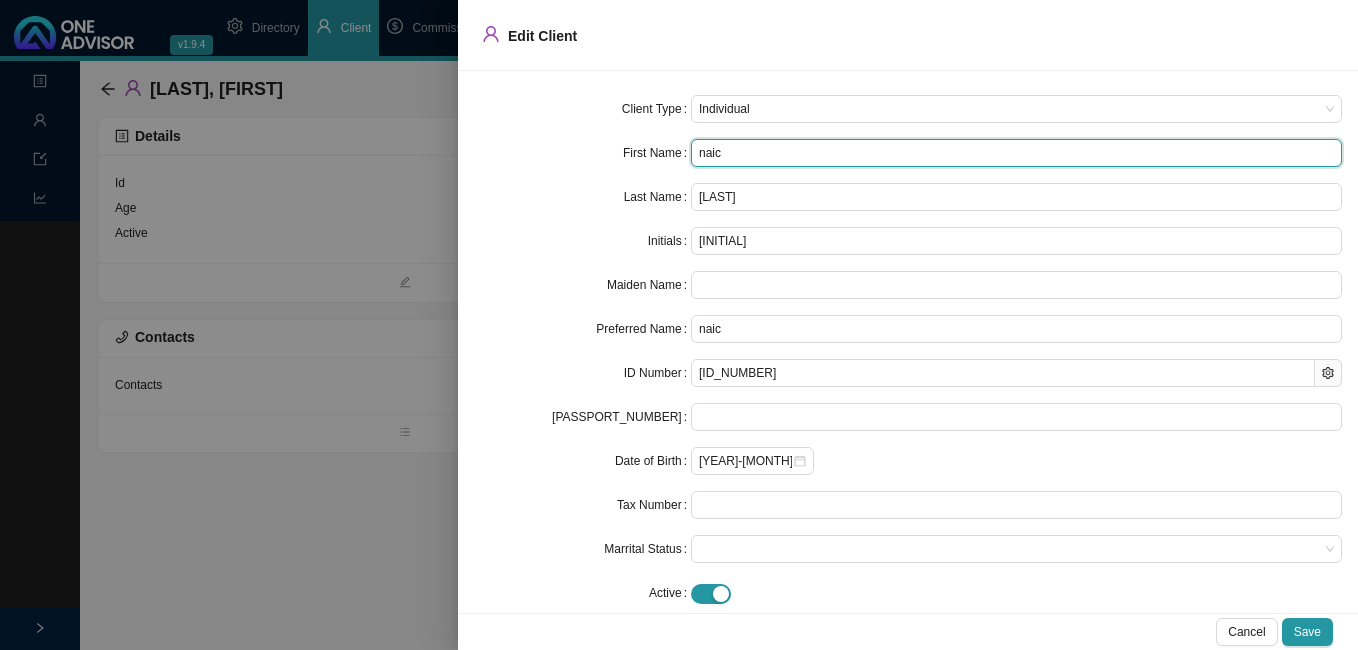 type on "[LAST_SHORT]" 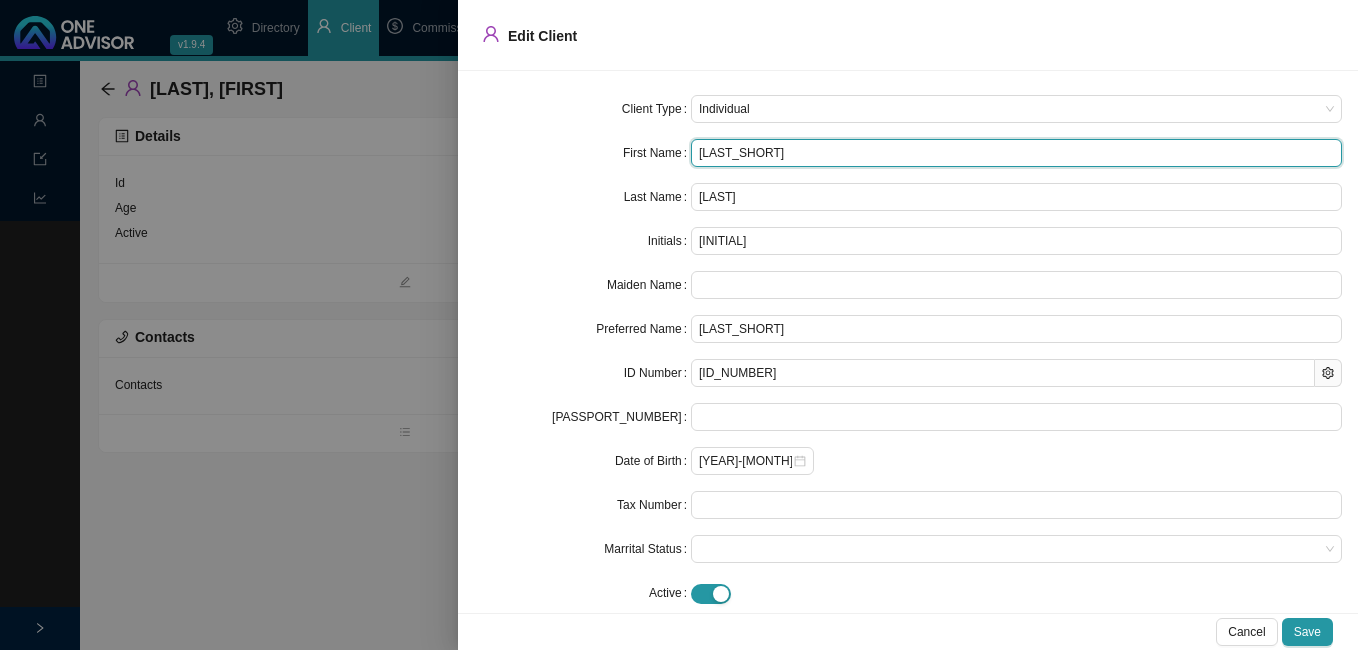 type on "na" 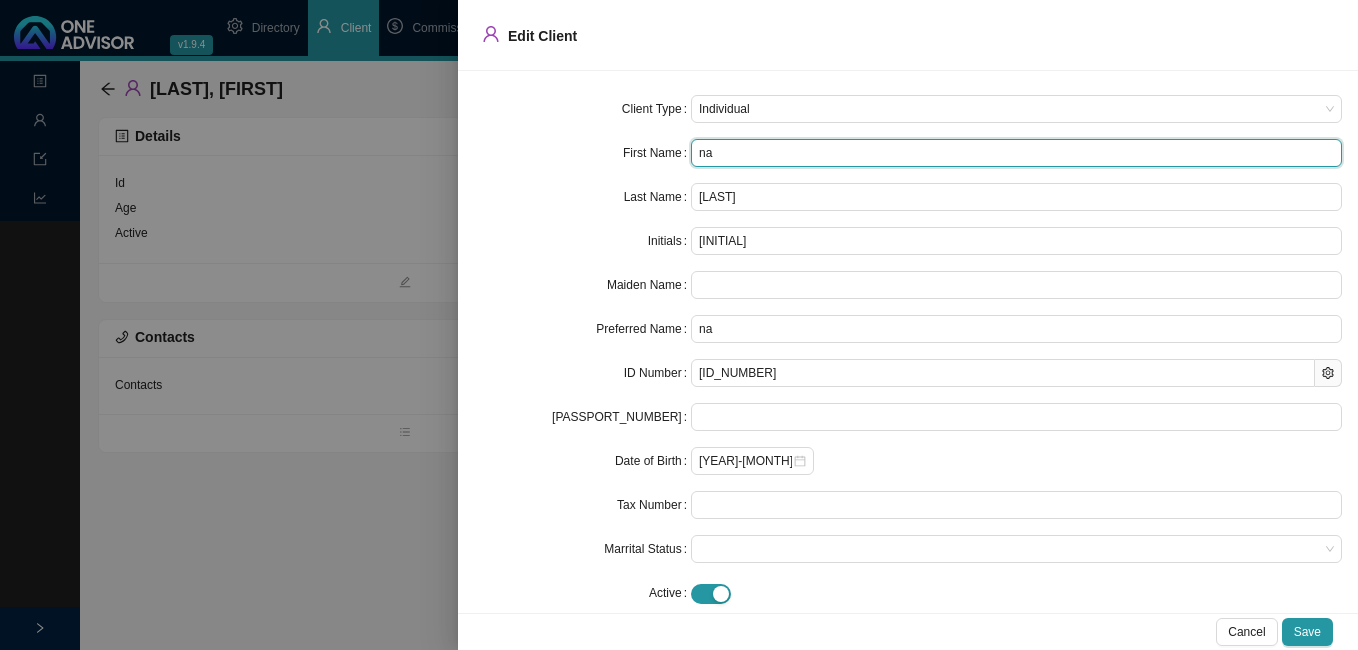 type on "n" 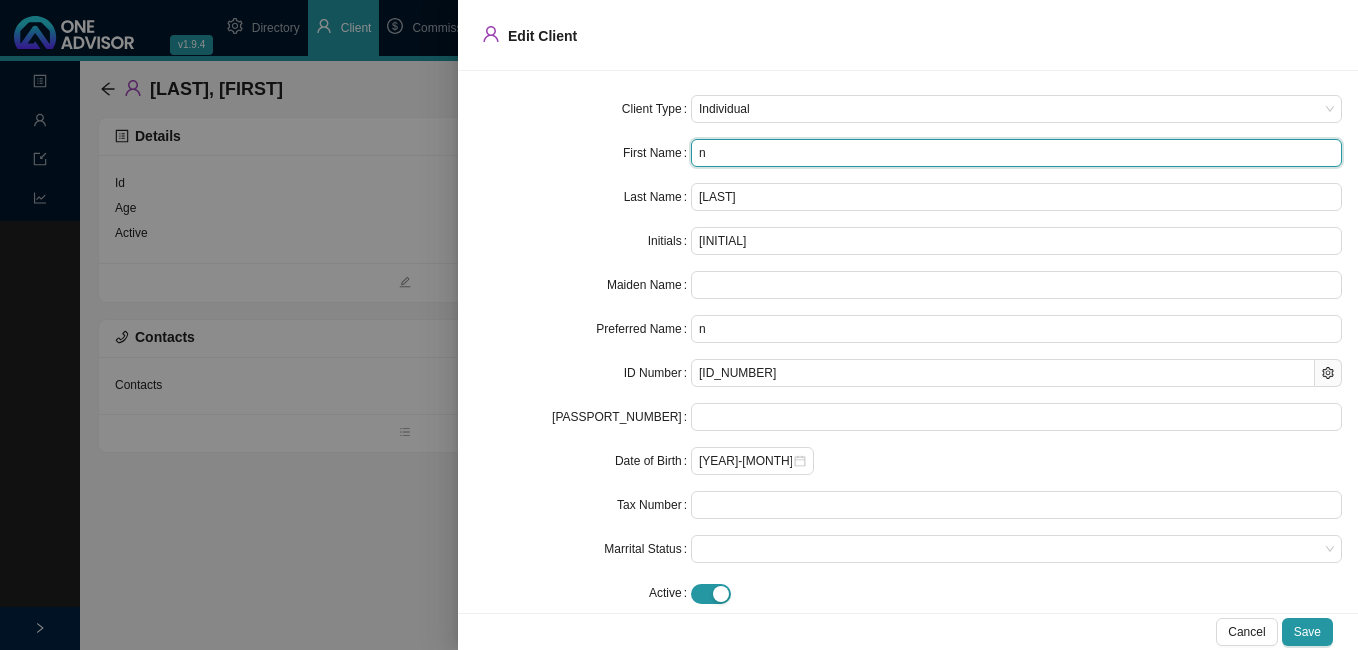 type 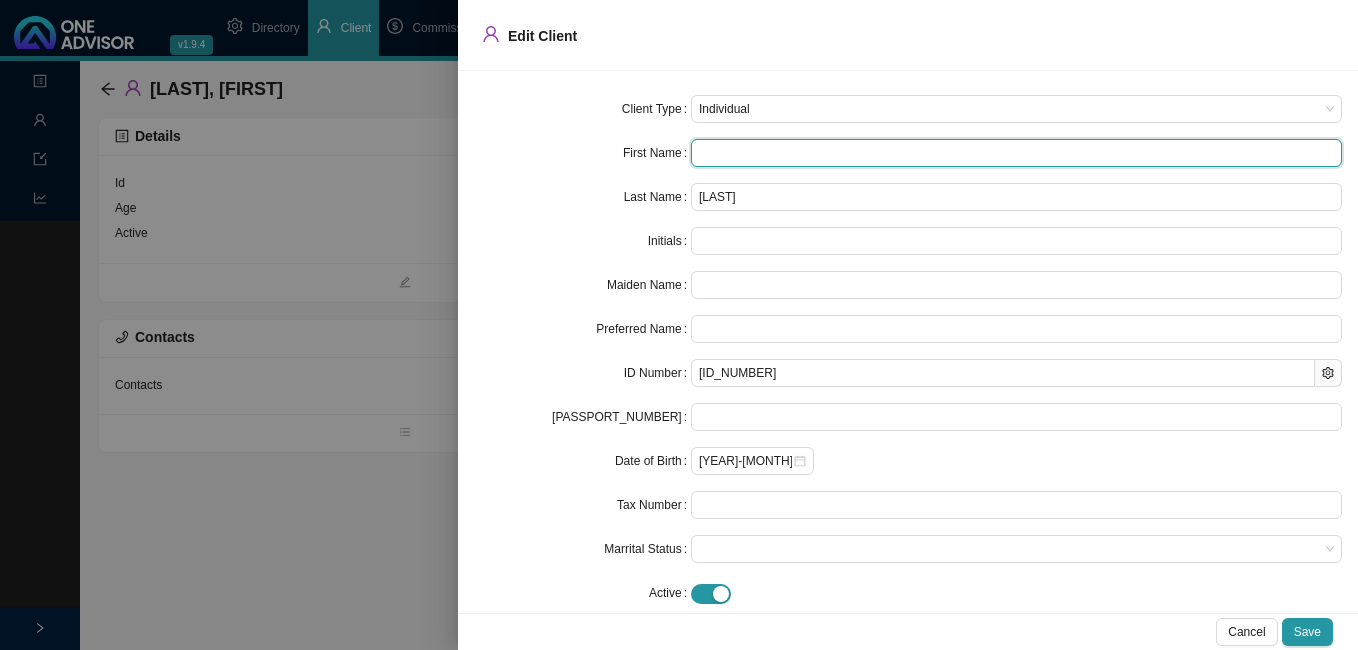 type on "[INITIAL]" 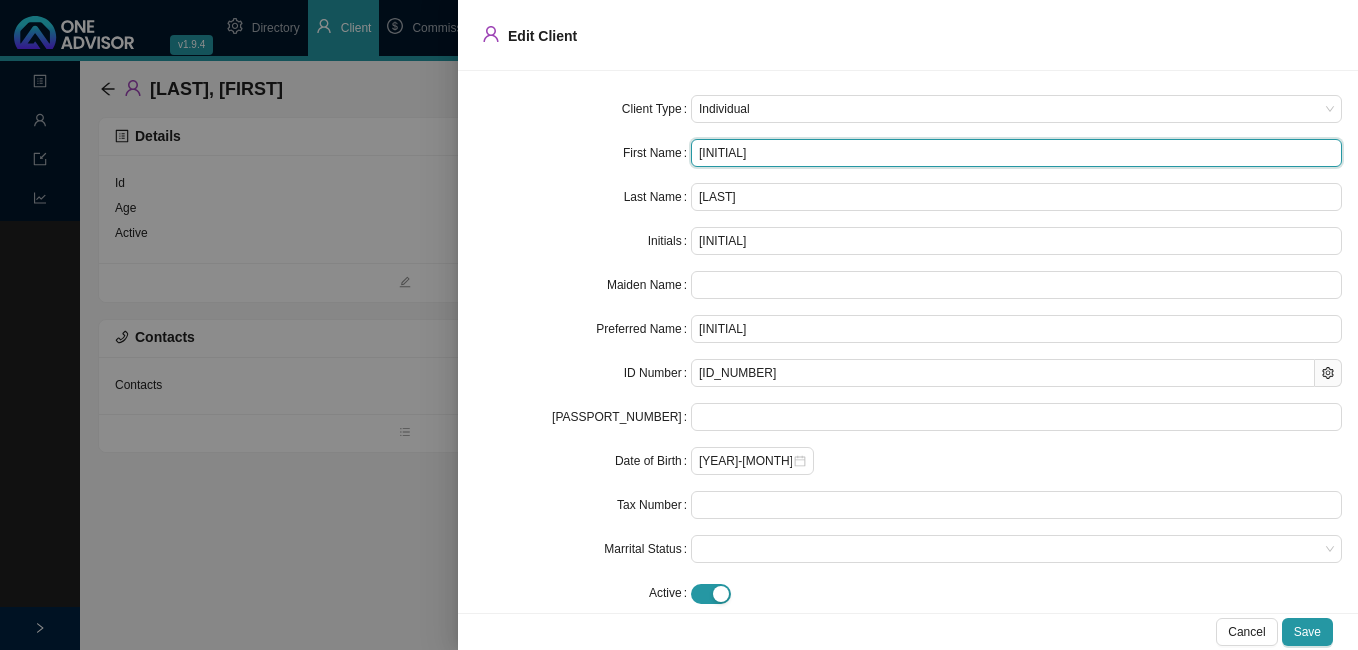 type on "NA" 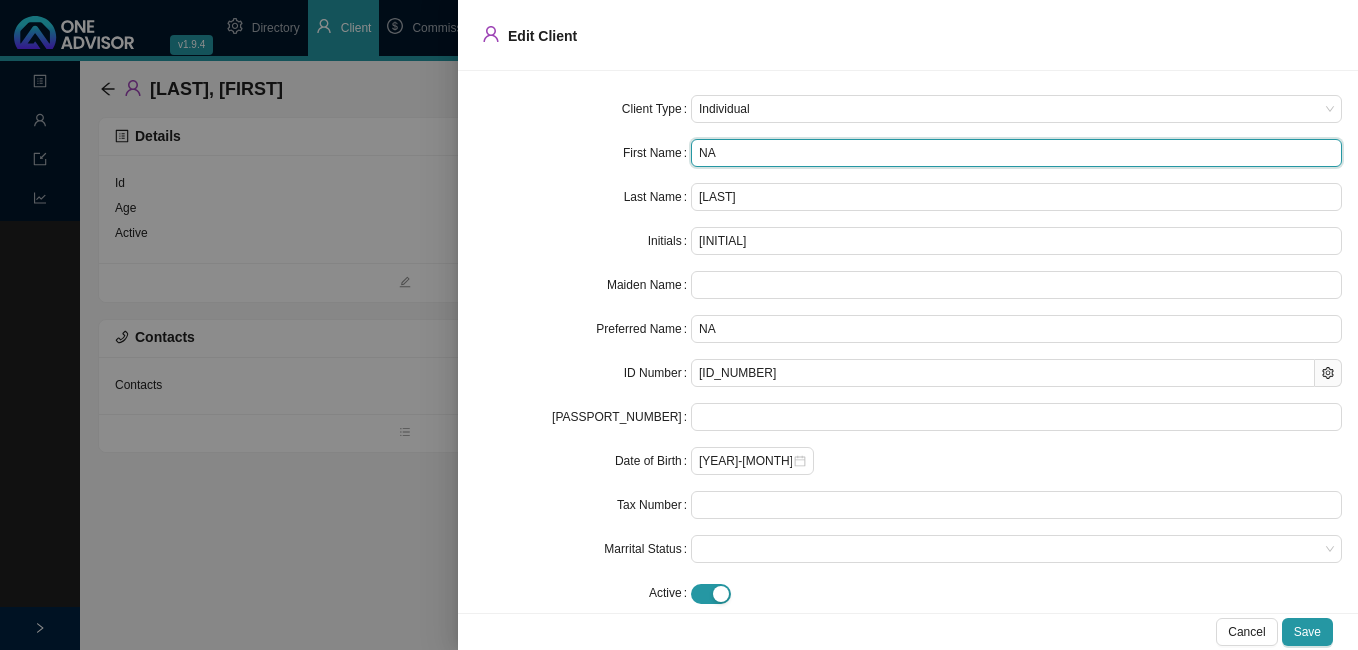 type on "NAI" 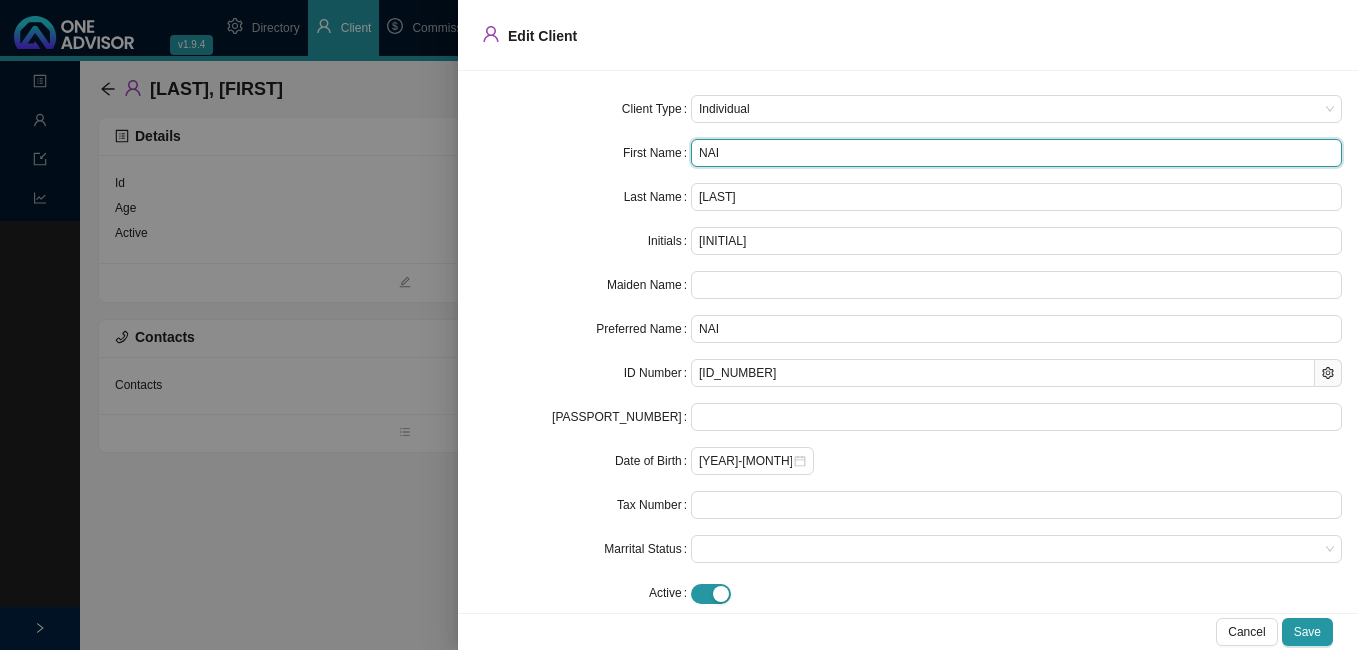 type on "NAIC" 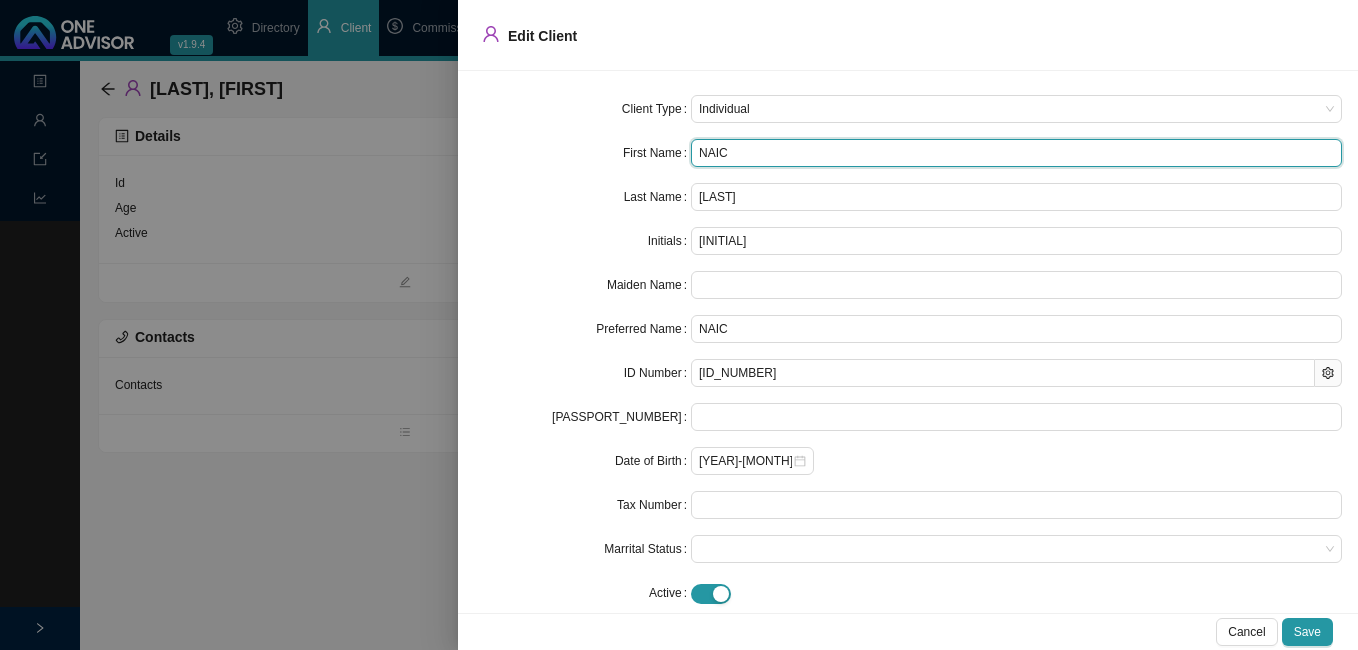 type on "[LAST]" 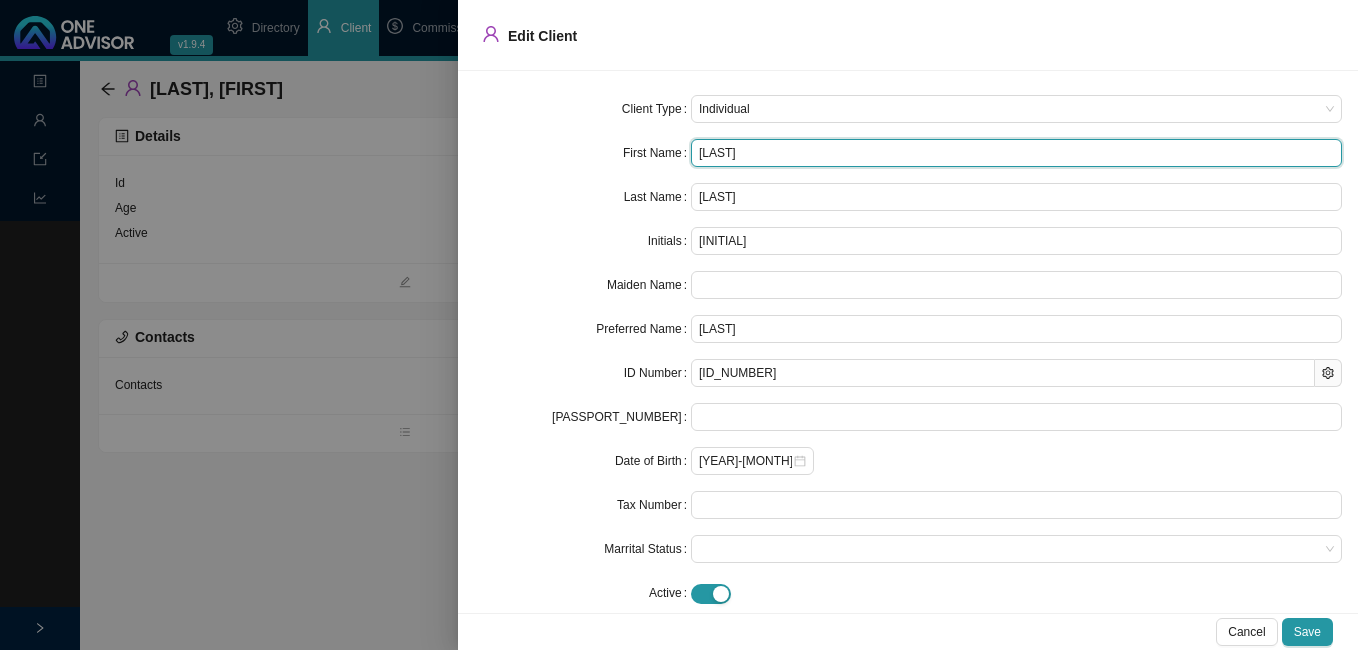 type on "[LAST]" 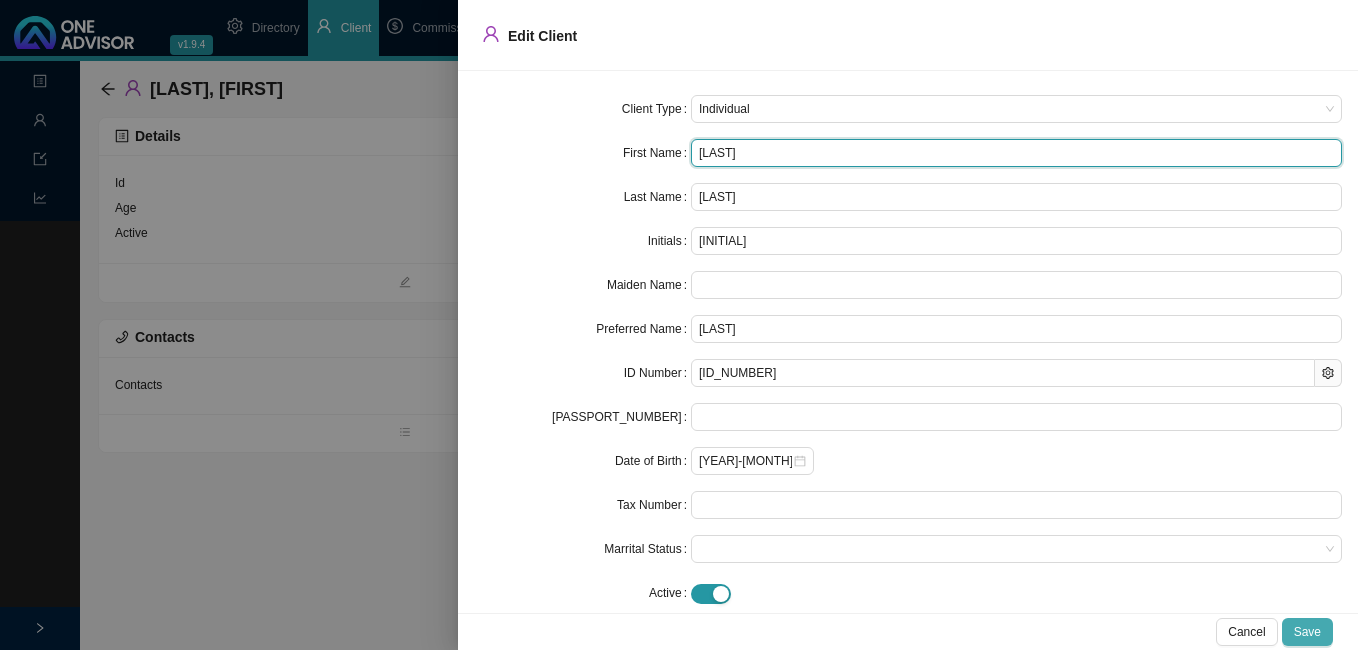 type on "[LAST]" 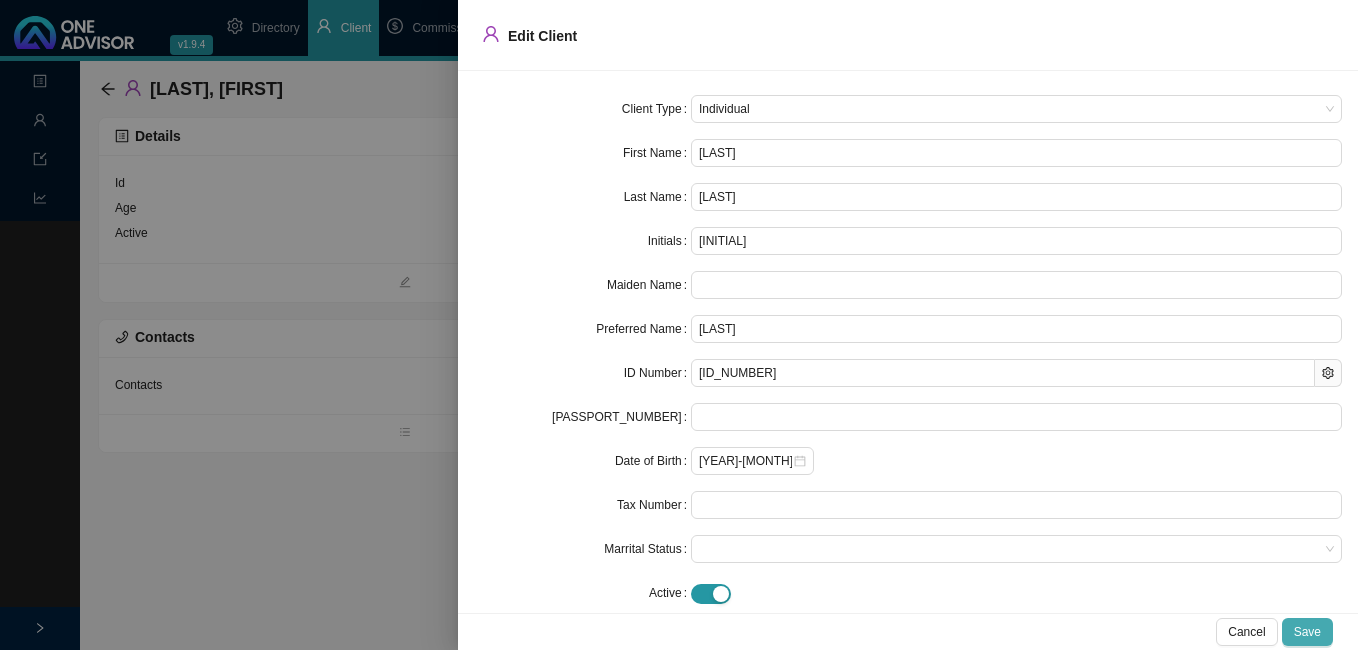click on "Save" at bounding box center (1307, 632) 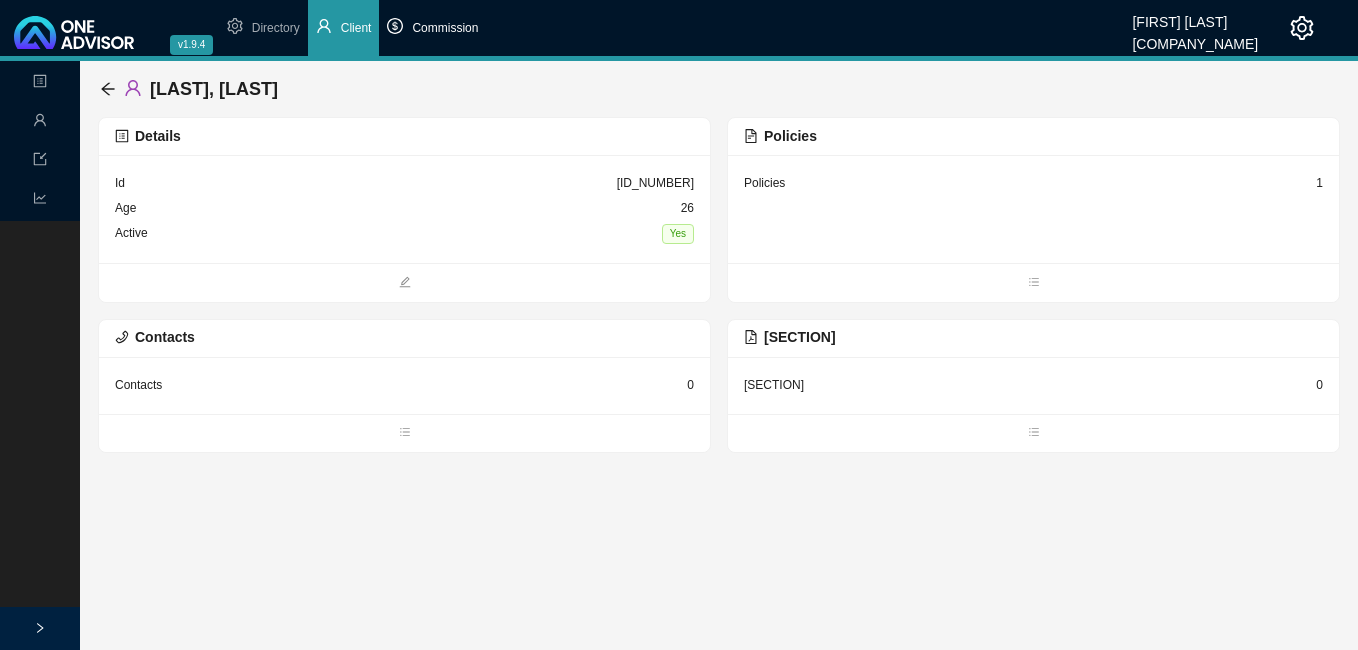 click on "Commission" at bounding box center [445, 28] 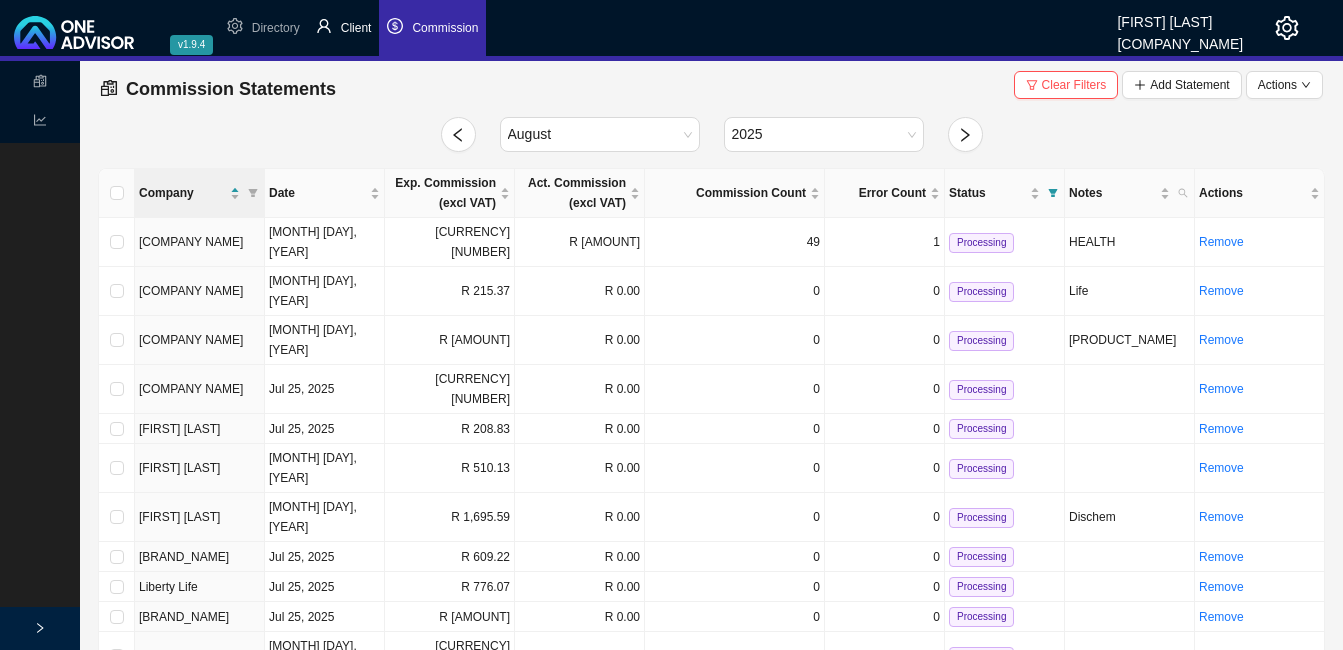 click on "Client" at bounding box center (356, 28) 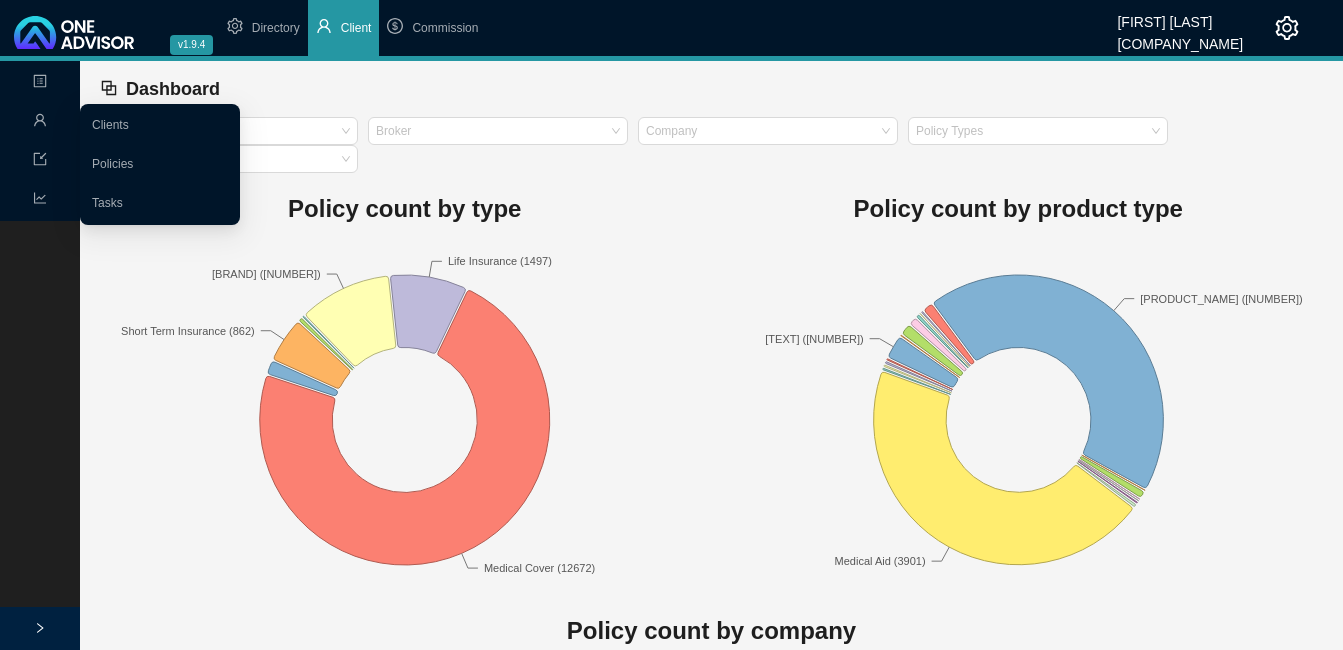 click on "Management" at bounding box center (79, 121) 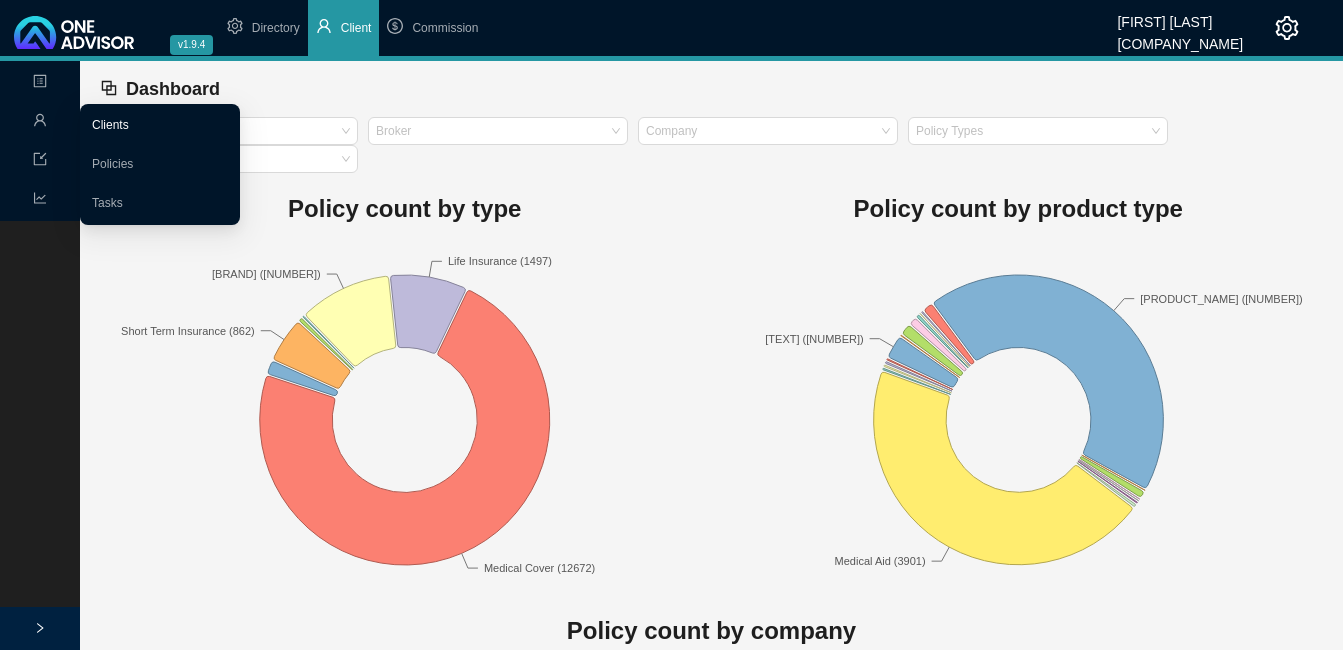 click on "Clients" at bounding box center [110, 125] 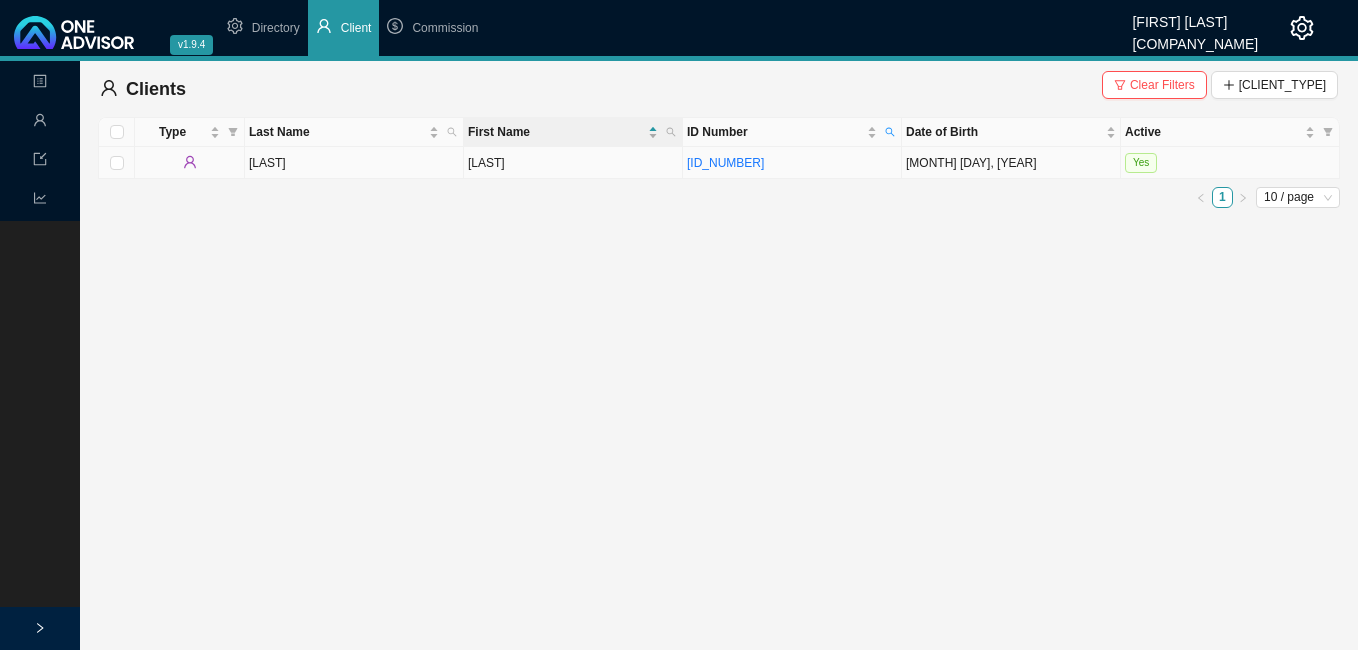 click on "[LAST]" at bounding box center [573, 163] 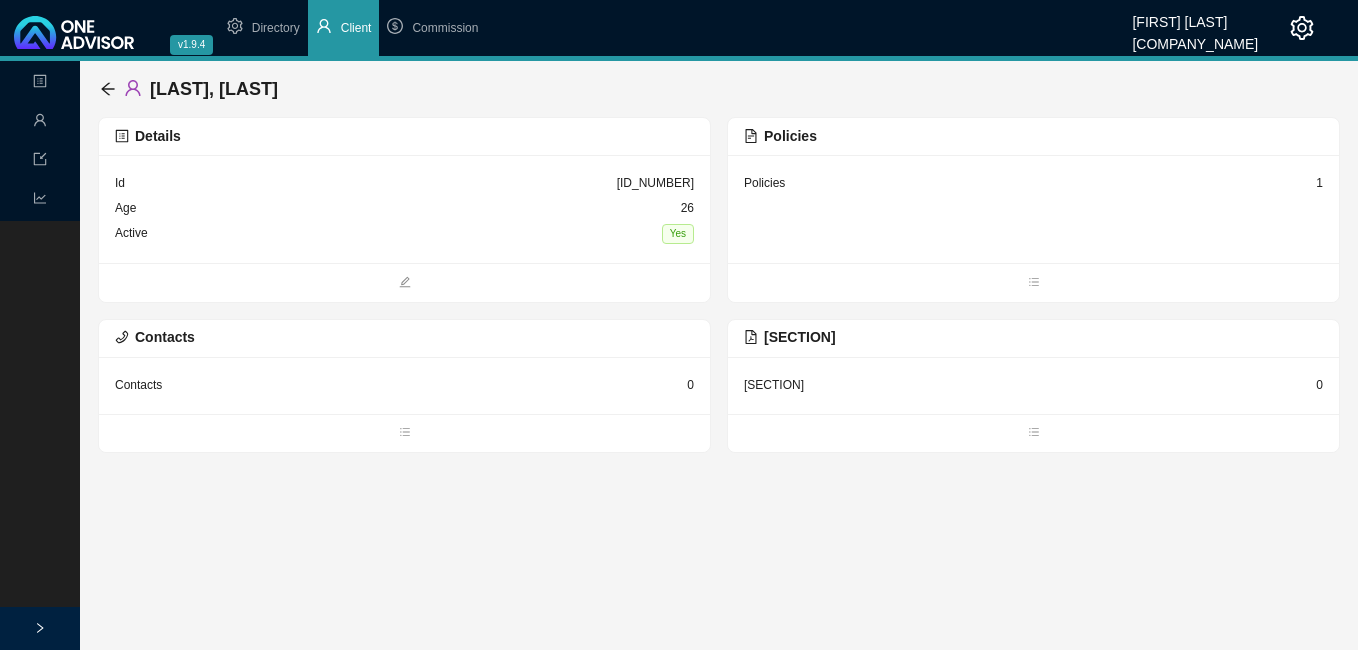 click on "Details" at bounding box center (404, 136) 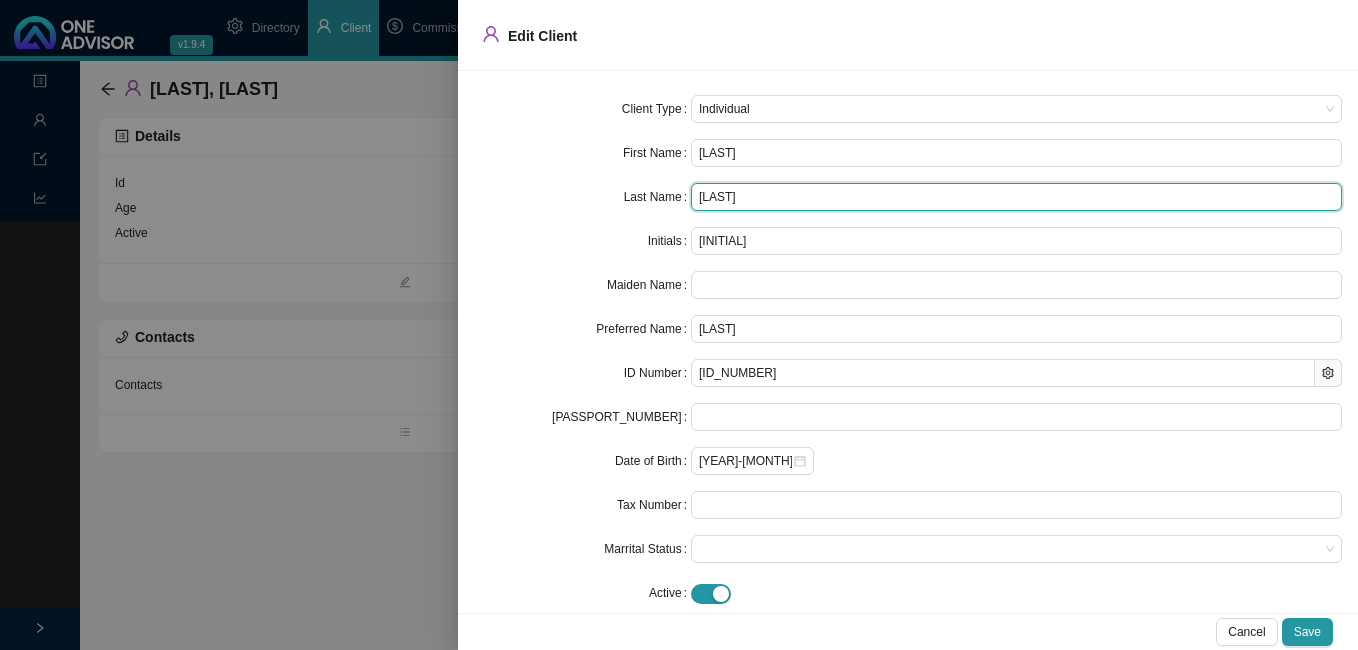 drag, startPoint x: 773, startPoint y: 204, endPoint x: 600, endPoint y: 177, distance: 175.09425 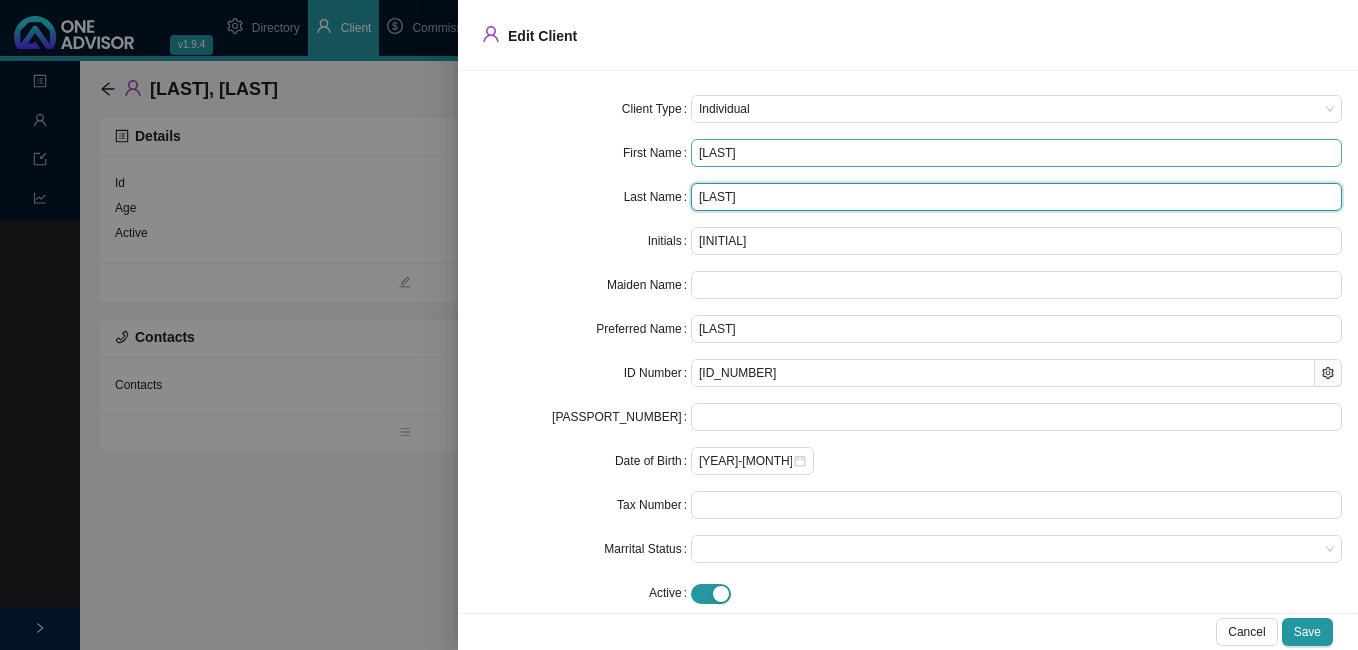 type on "[LAST]" 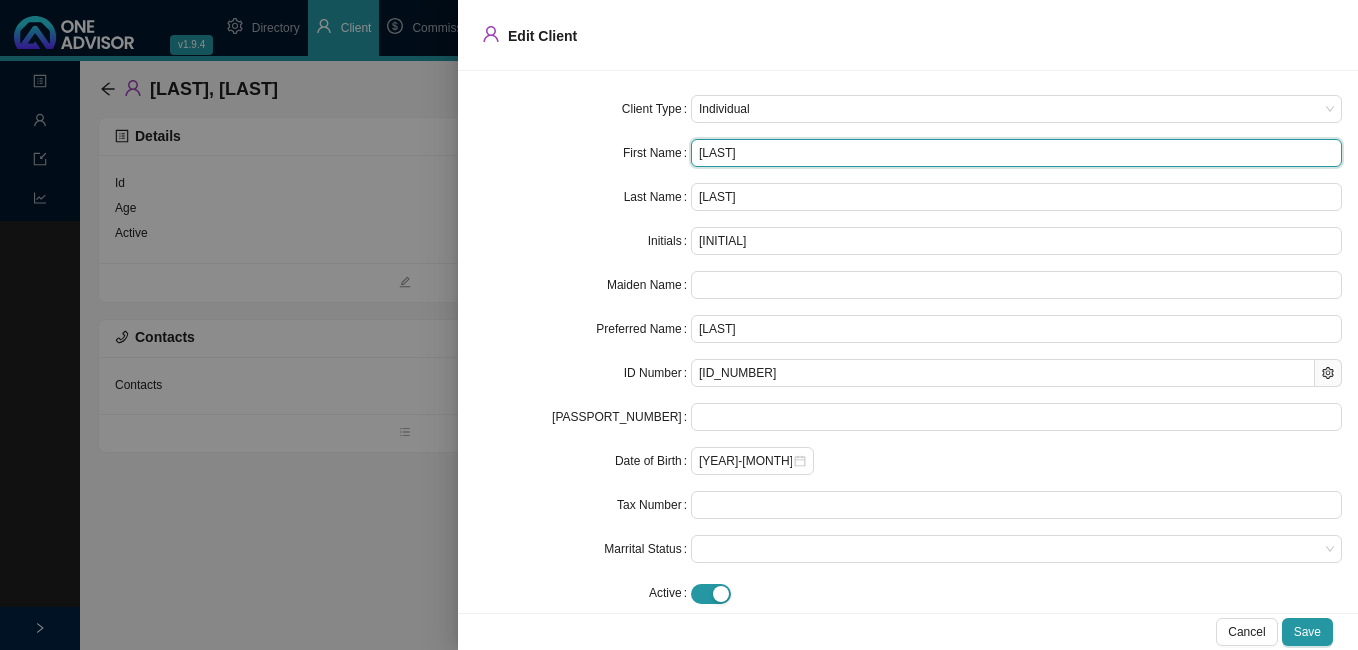 drag, startPoint x: 753, startPoint y: 155, endPoint x: 629, endPoint y: 128, distance: 126.90548 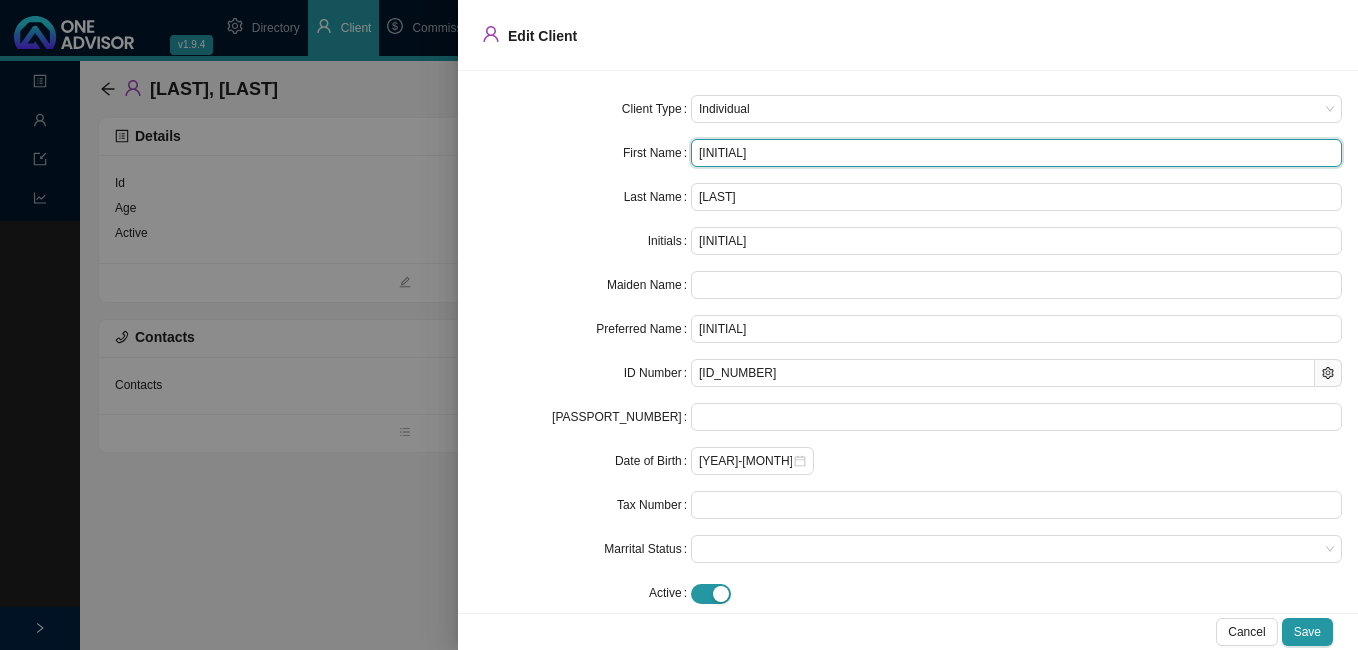 type on "JE" 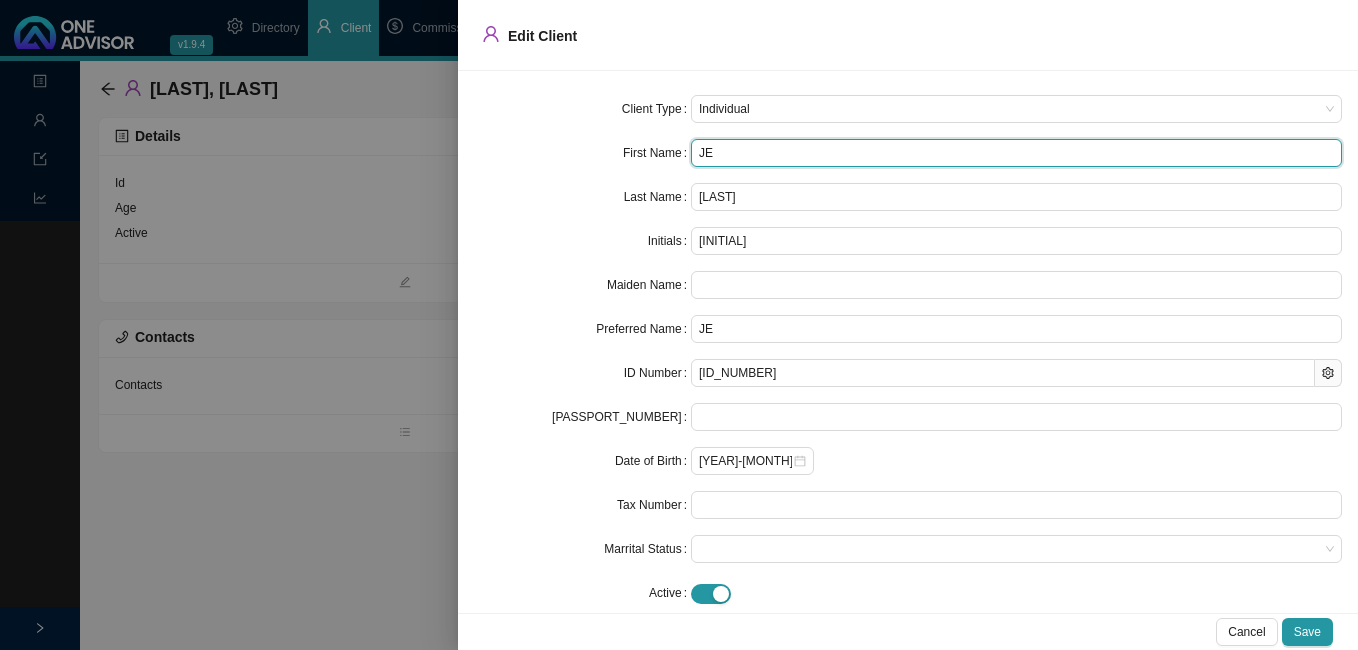 type on "[FIRST]" 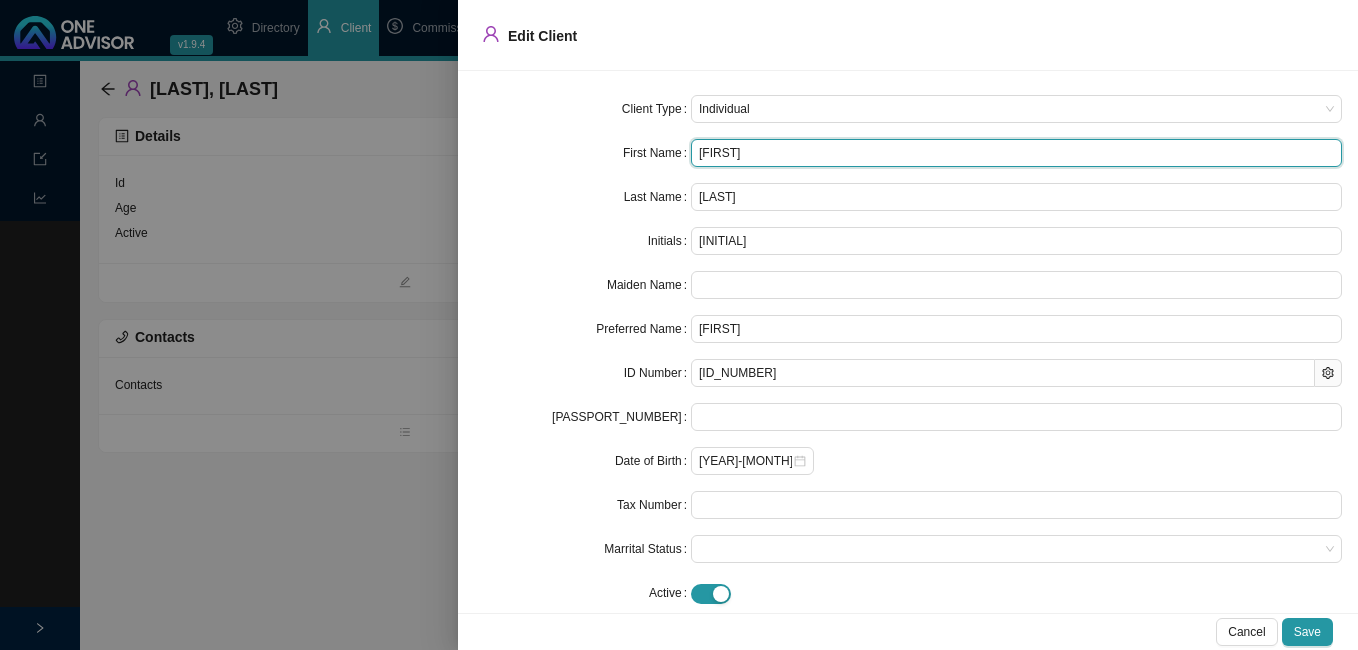 type on "[FIRST]" 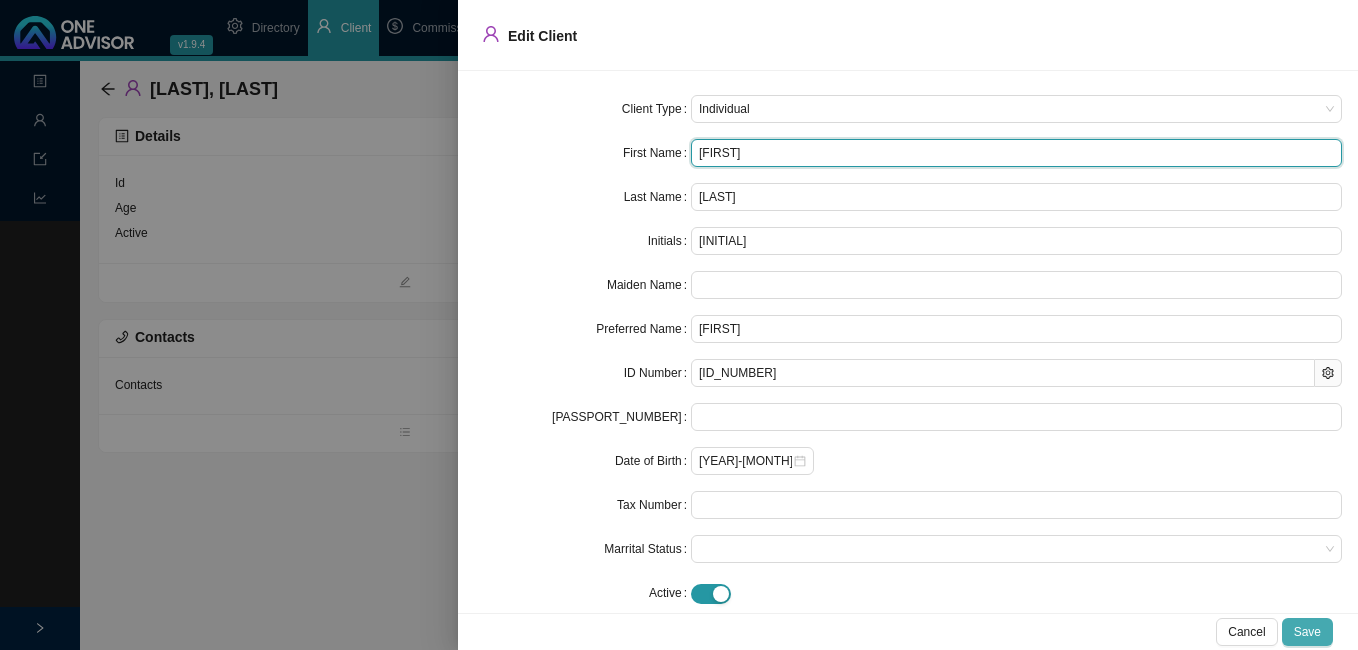 type on "[FIRST]" 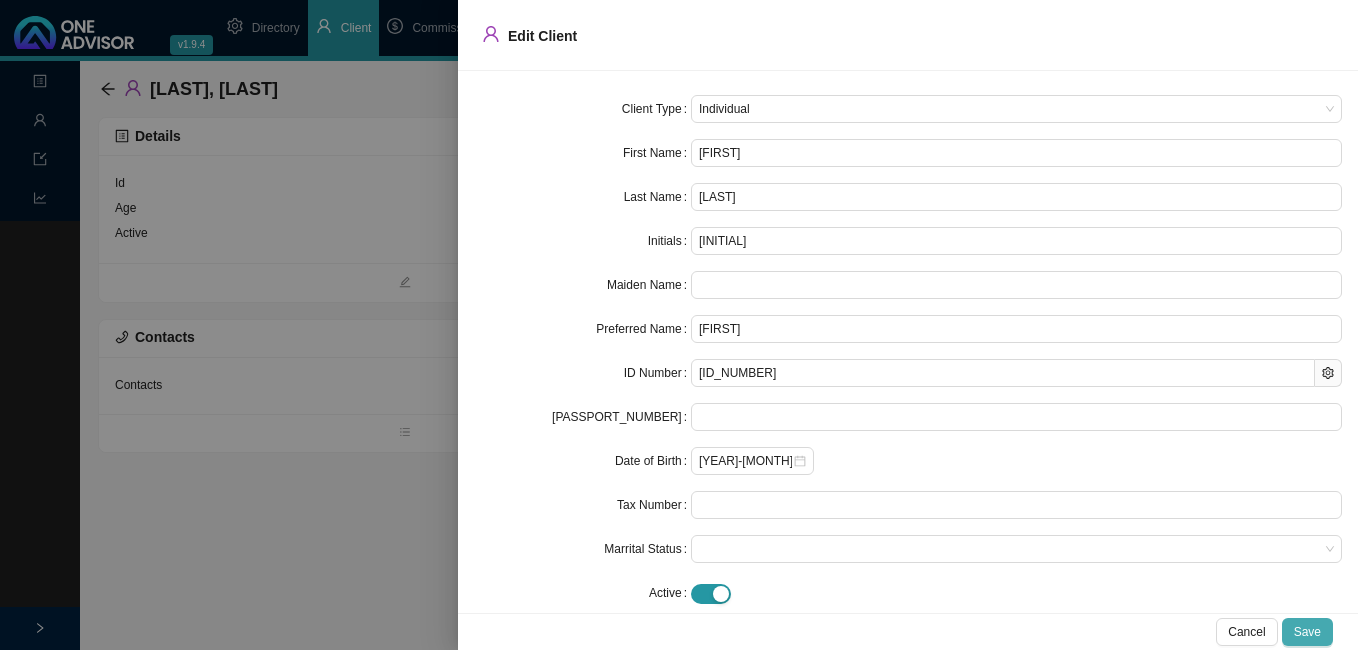 click on "Save" at bounding box center (1307, 632) 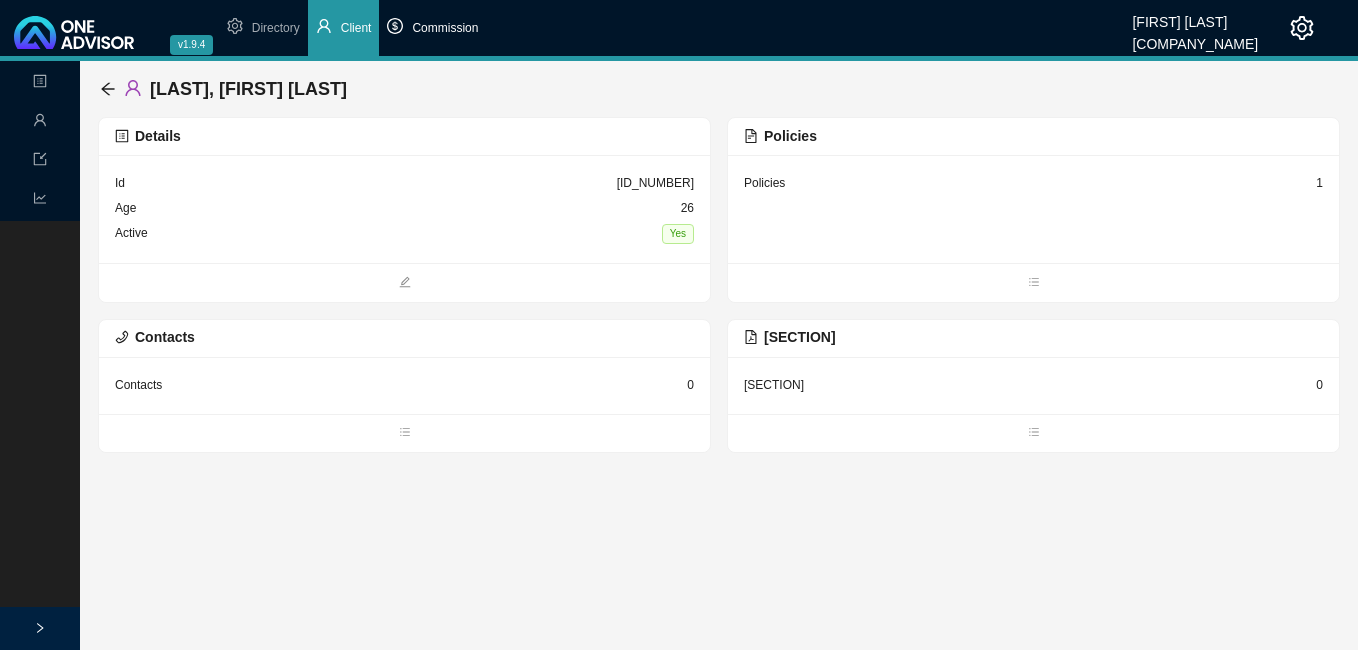 click on "Commission" at bounding box center (432, 28) 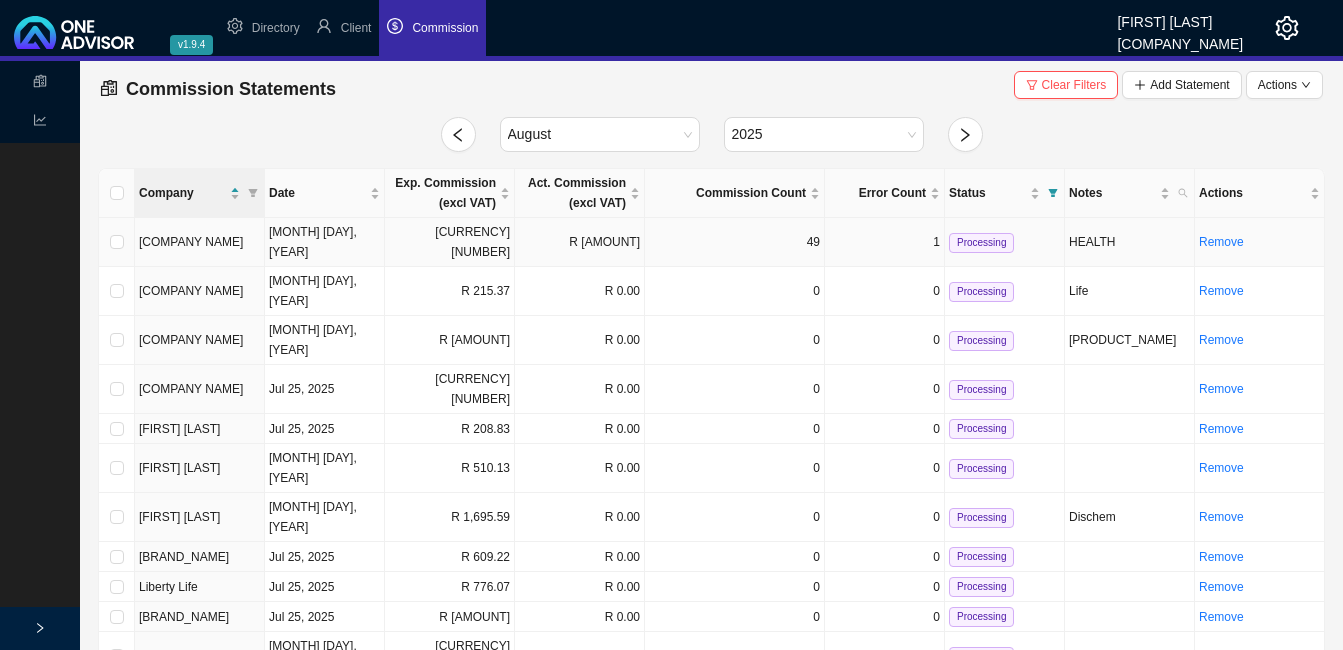 click on "[CURRENCY] [NUMBER]" at bounding box center (450, 242) 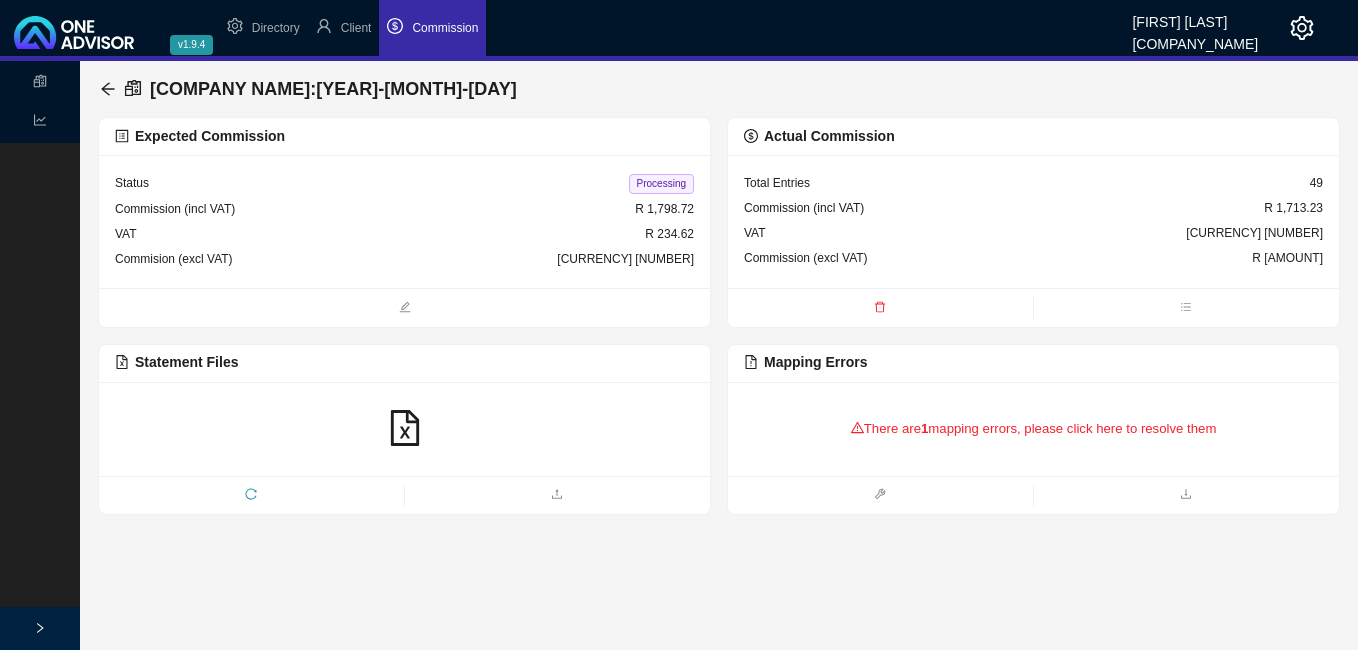 click on "There are  1  mapping errors, please click here to resolve them" at bounding box center [1033, 429] 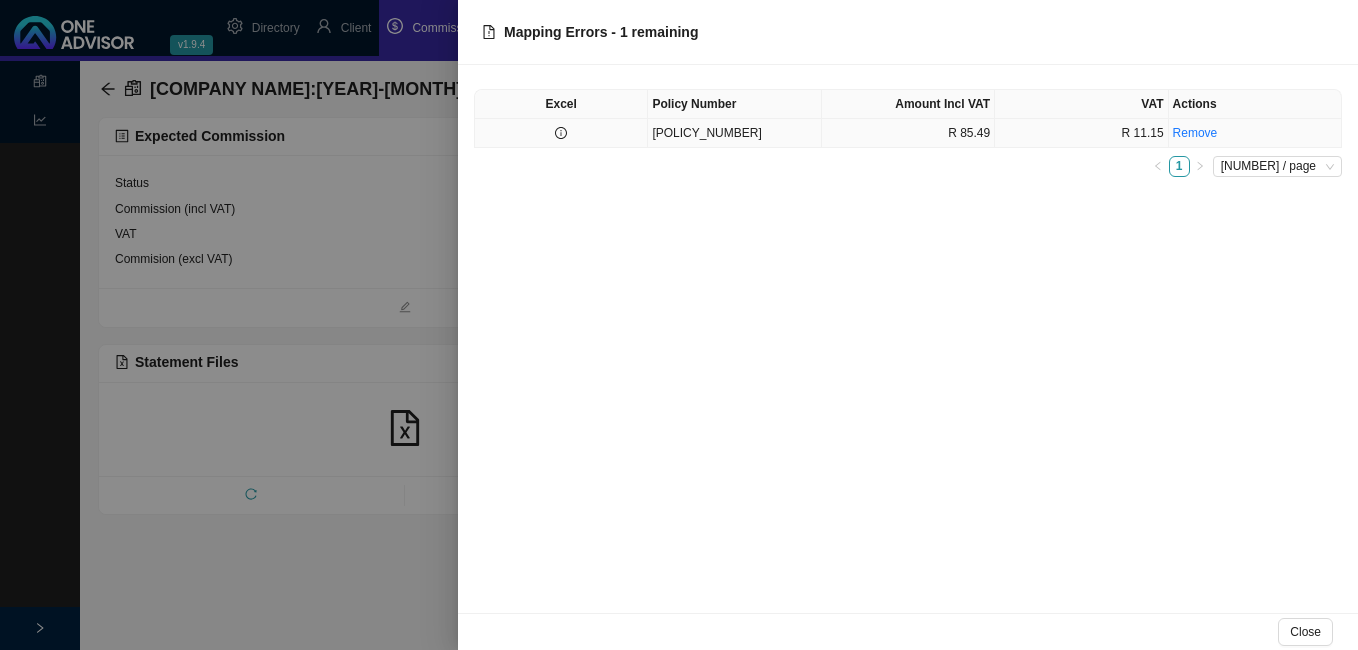 click on "[POLICY_NUMBER]" at bounding box center [734, 133] 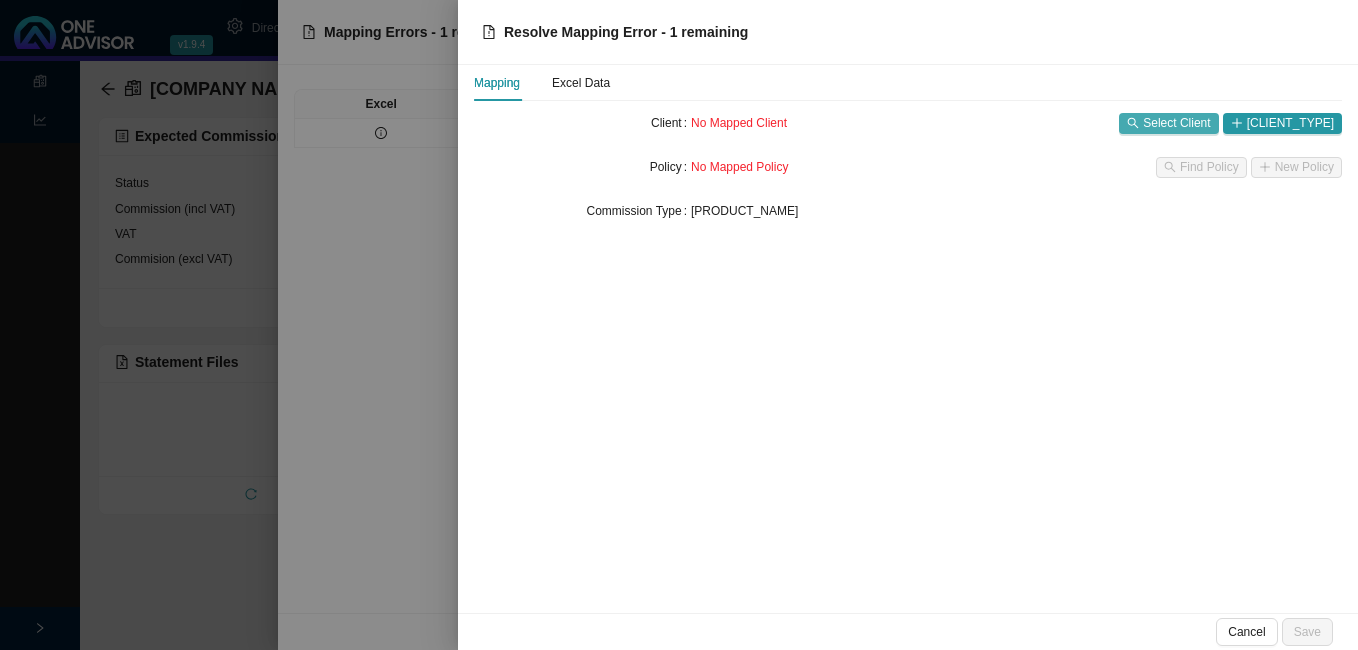 click on "Select Client" at bounding box center [1176, 123] 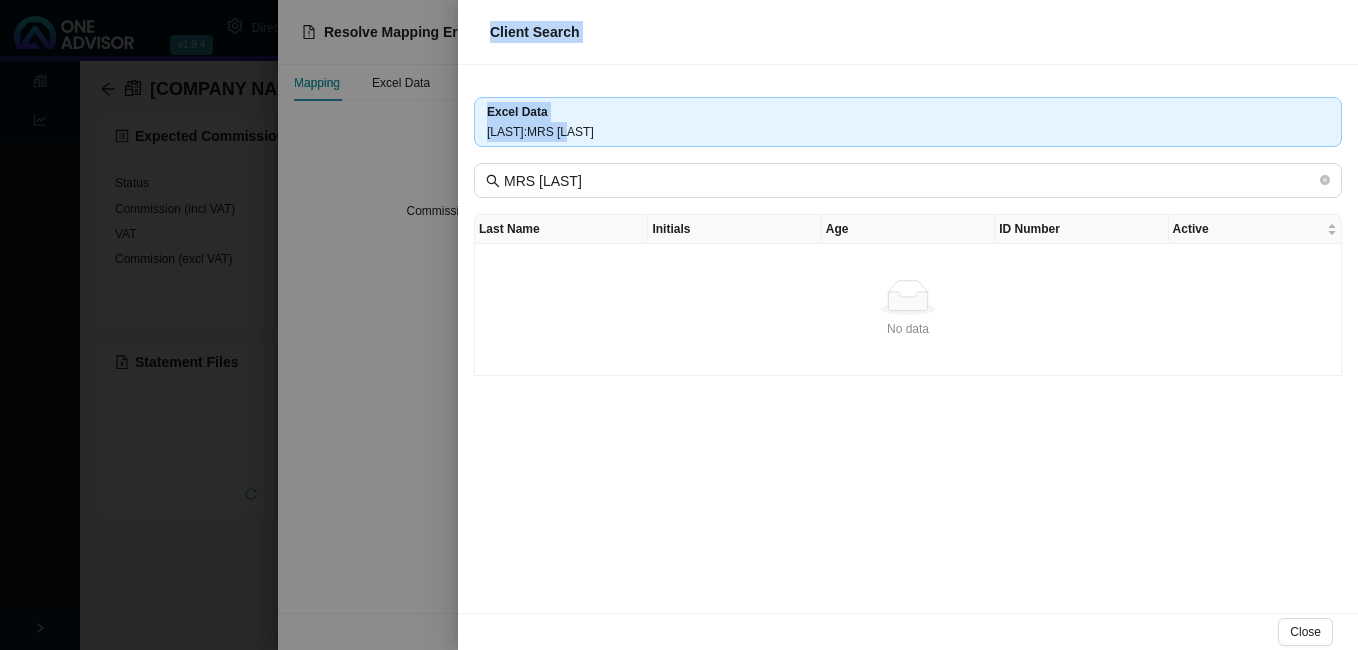 drag, startPoint x: 576, startPoint y: 130, endPoint x: 452, endPoint y: 113, distance: 125.1599 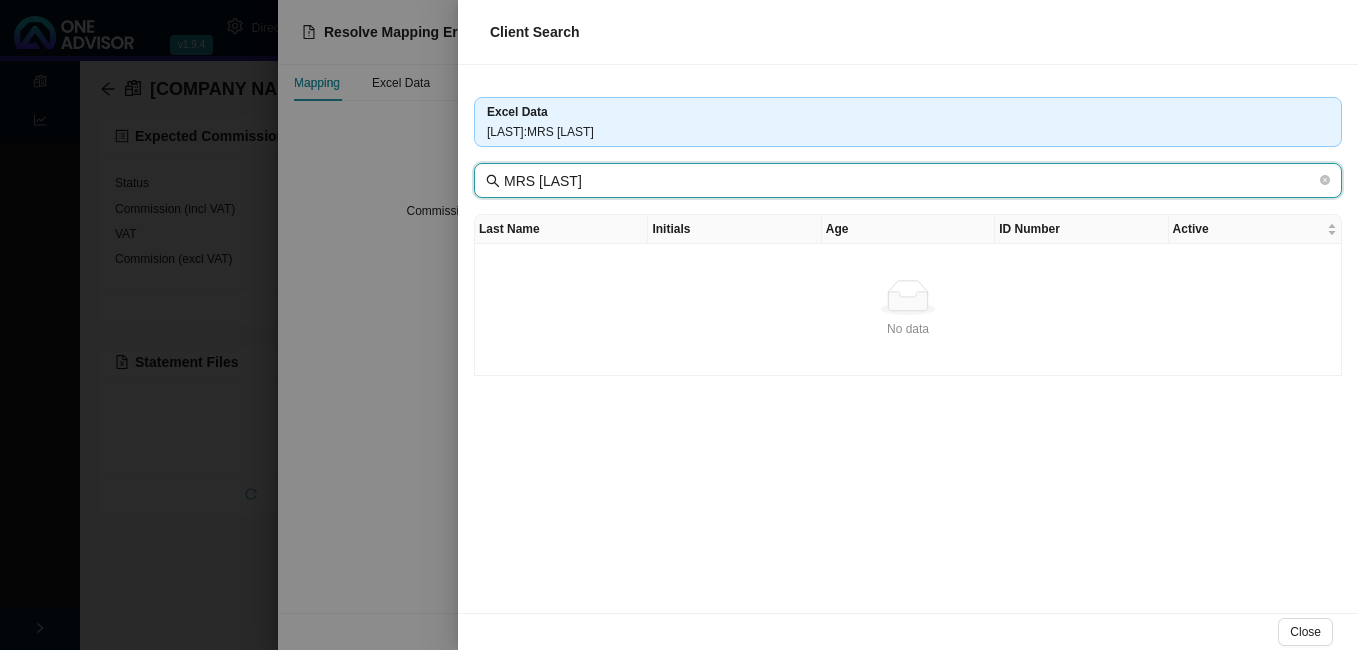 drag, startPoint x: 452, startPoint y: 113, endPoint x: 546, endPoint y: 180, distance: 115.43397 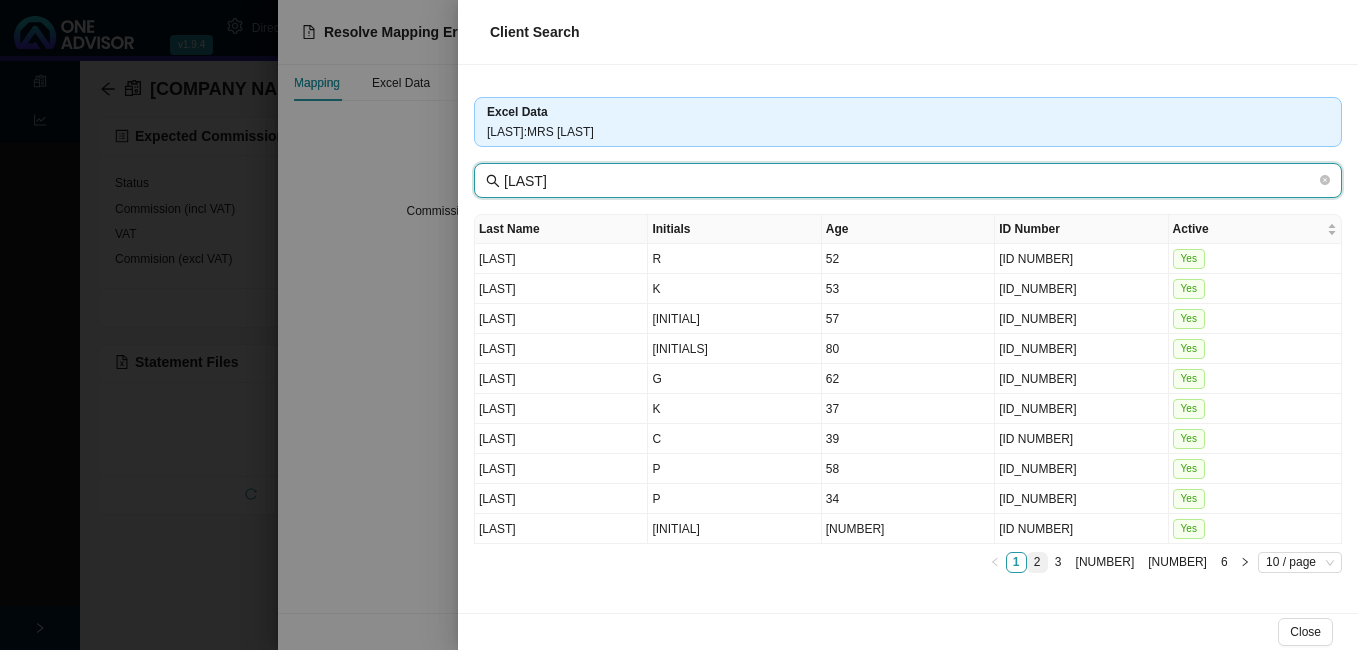 type on "[LAST]" 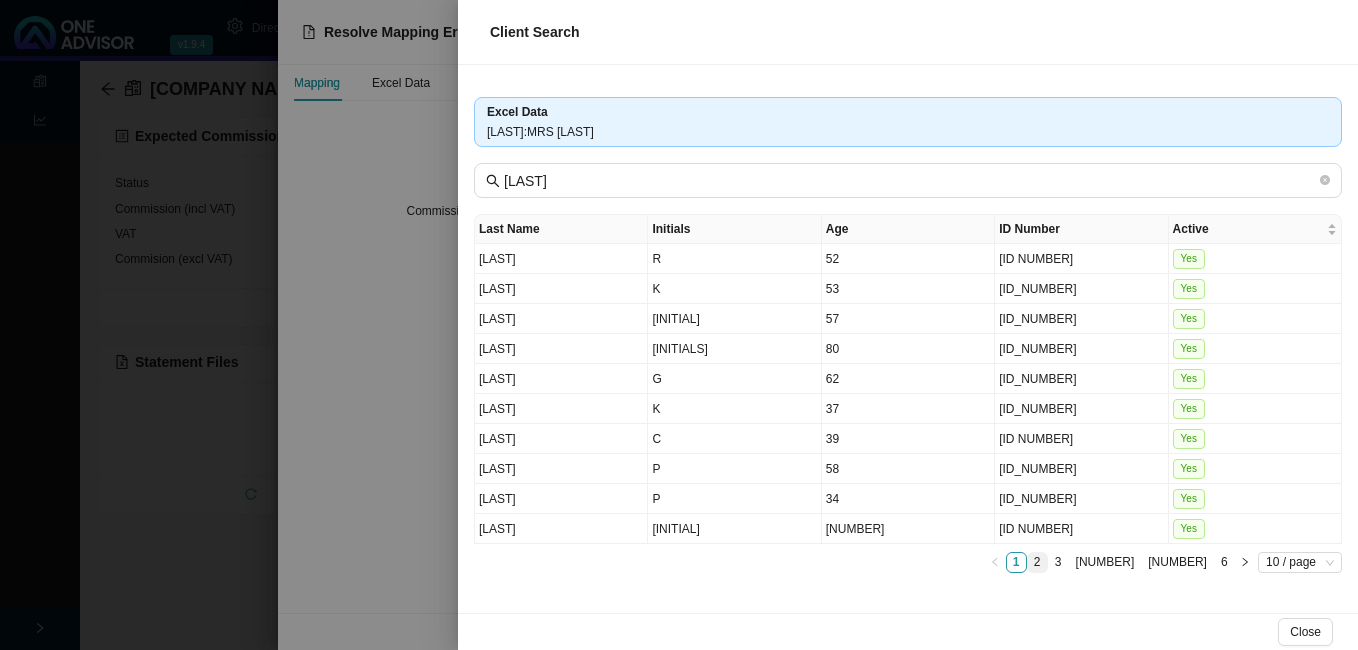 click on "2" at bounding box center (1037, 562) 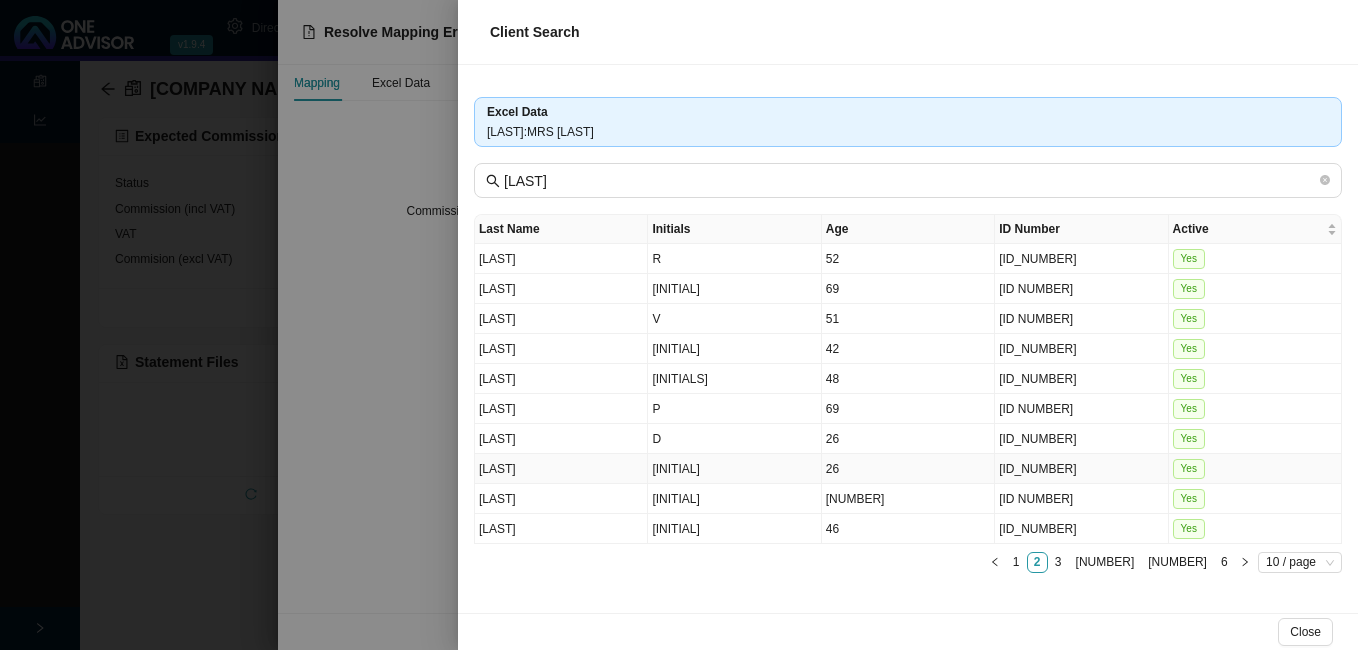 click on "[ID_NUMBER]" at bounding box center [1081, 469] 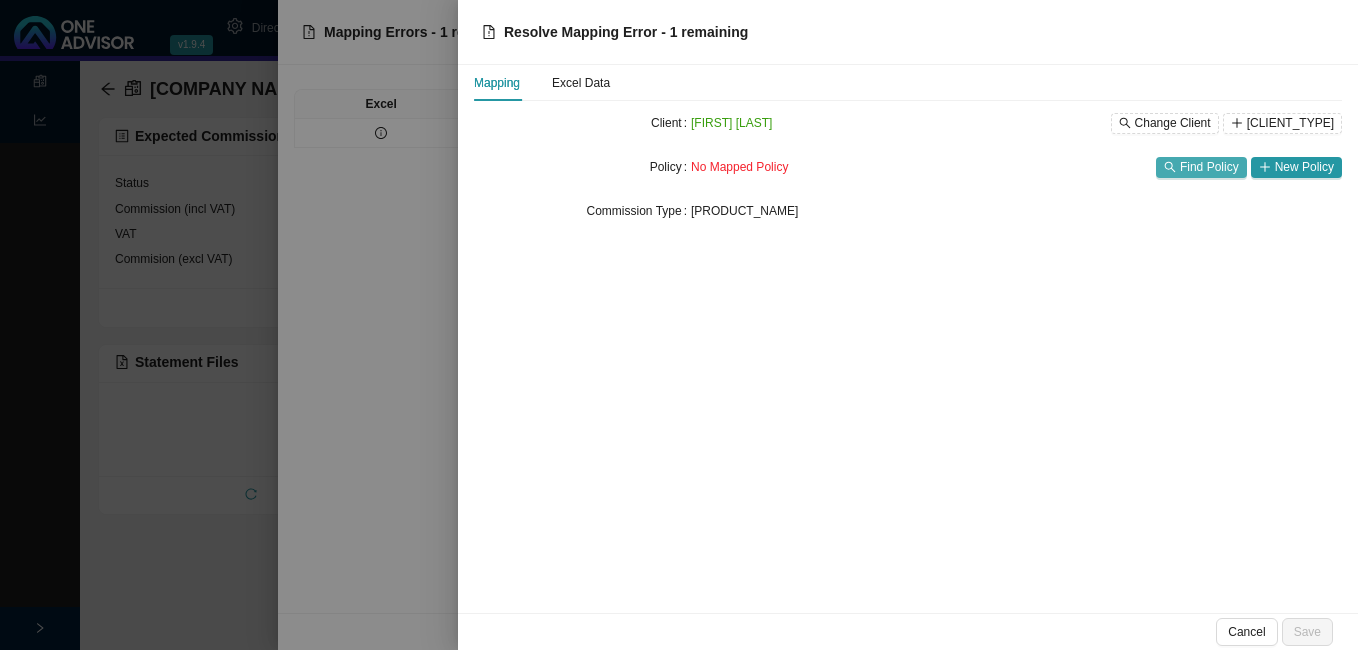 click on "Find Policy" at bounding box center (1209, 167) 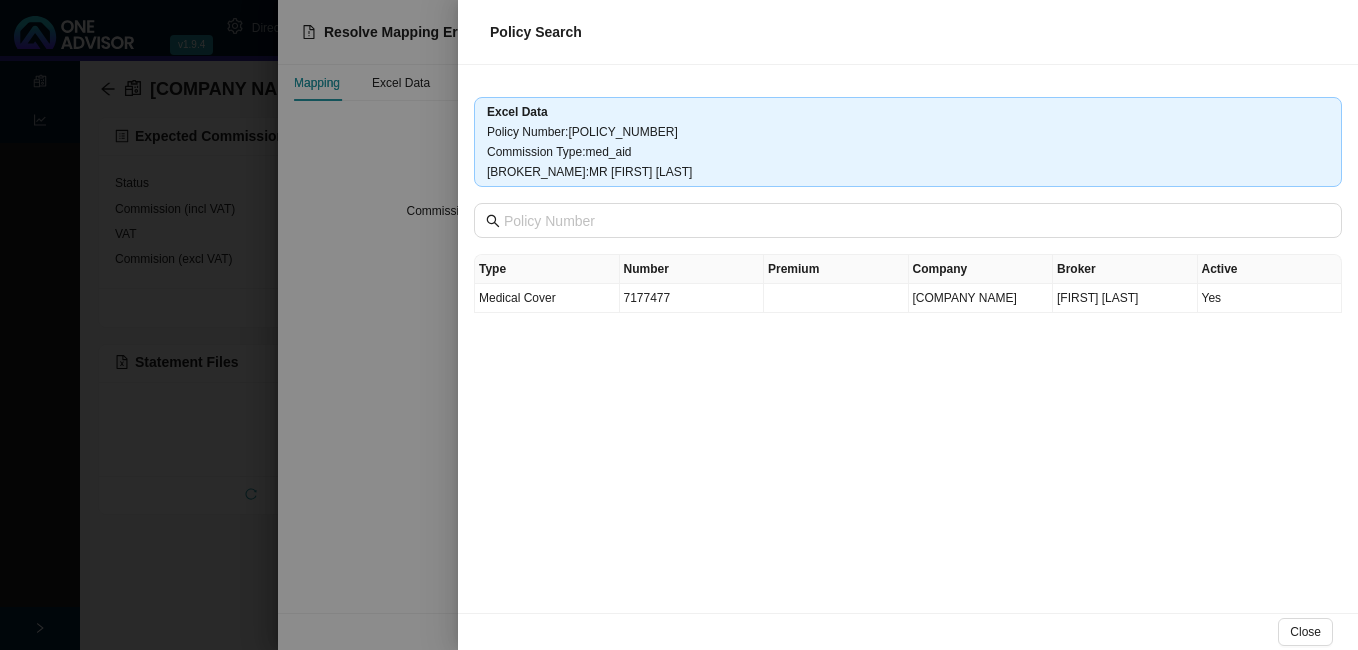 click at bounding box center (679, 325) 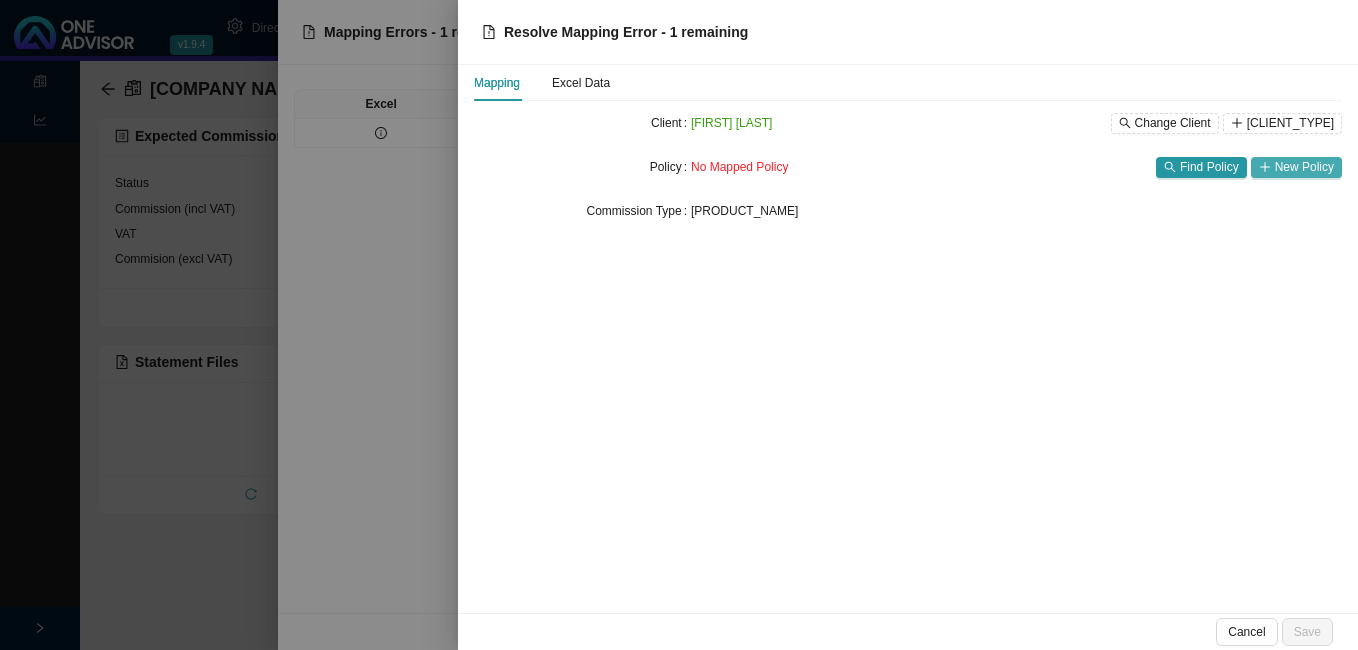 click on "New Policy" at bounding box center [1304, 167] 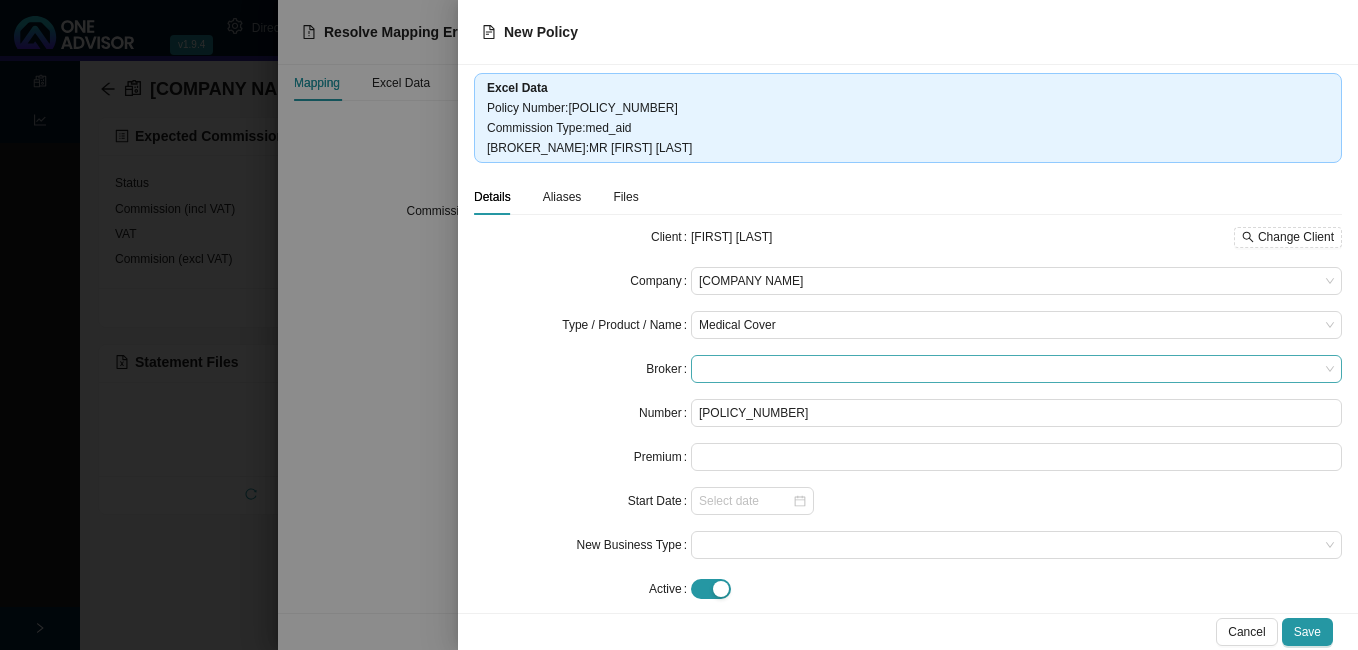 click at bounding box center [1016, 369] 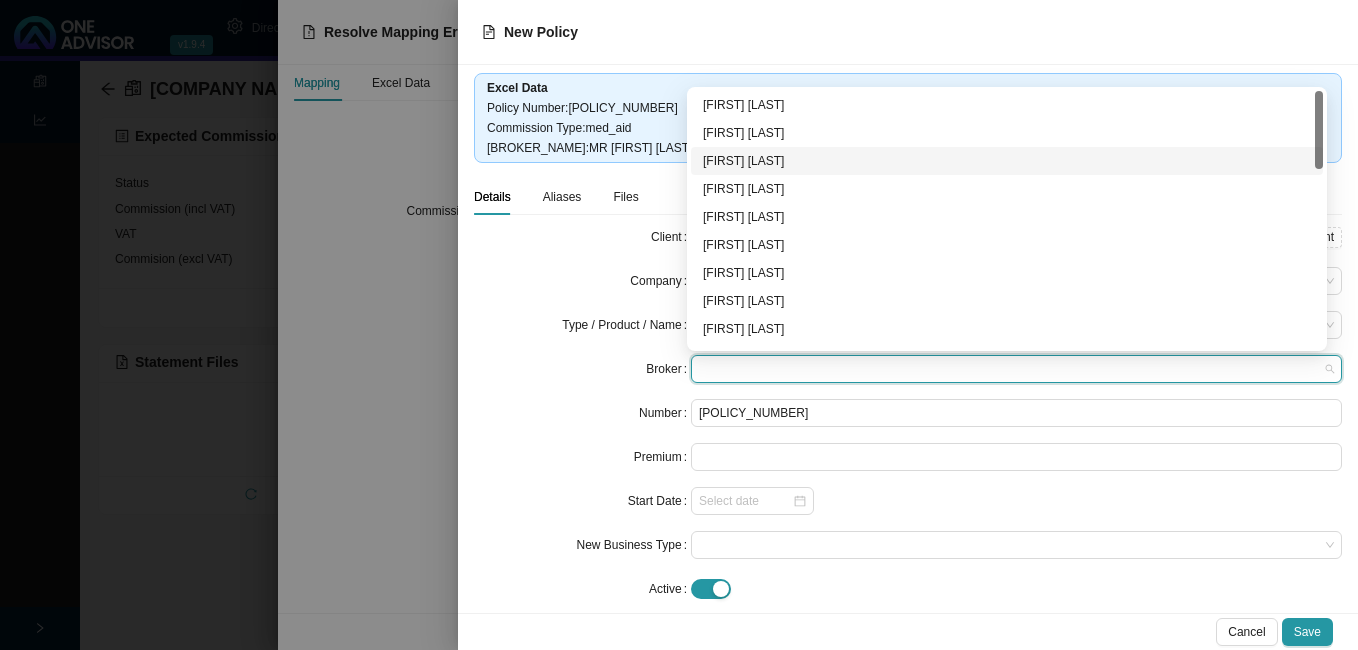 click on "[FIRST] [LAST]" at bounding box center (1007, 161) 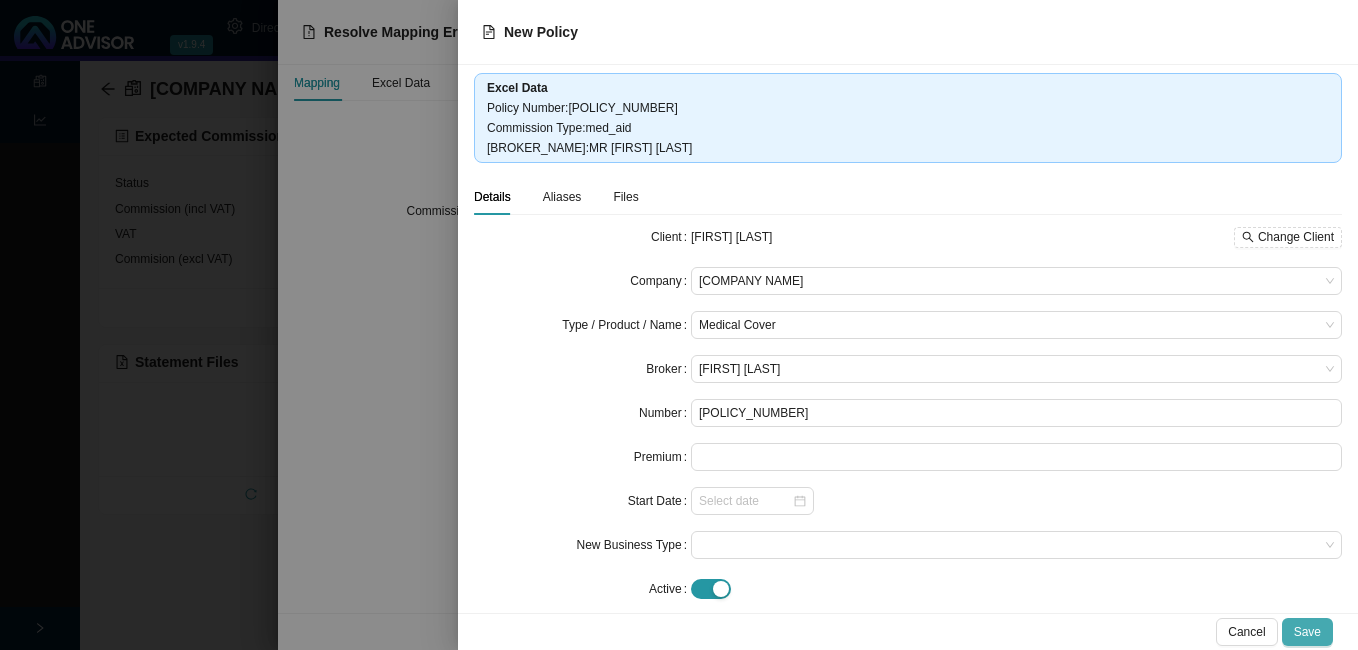 click on "Save" at bounding box center (1307, 632) 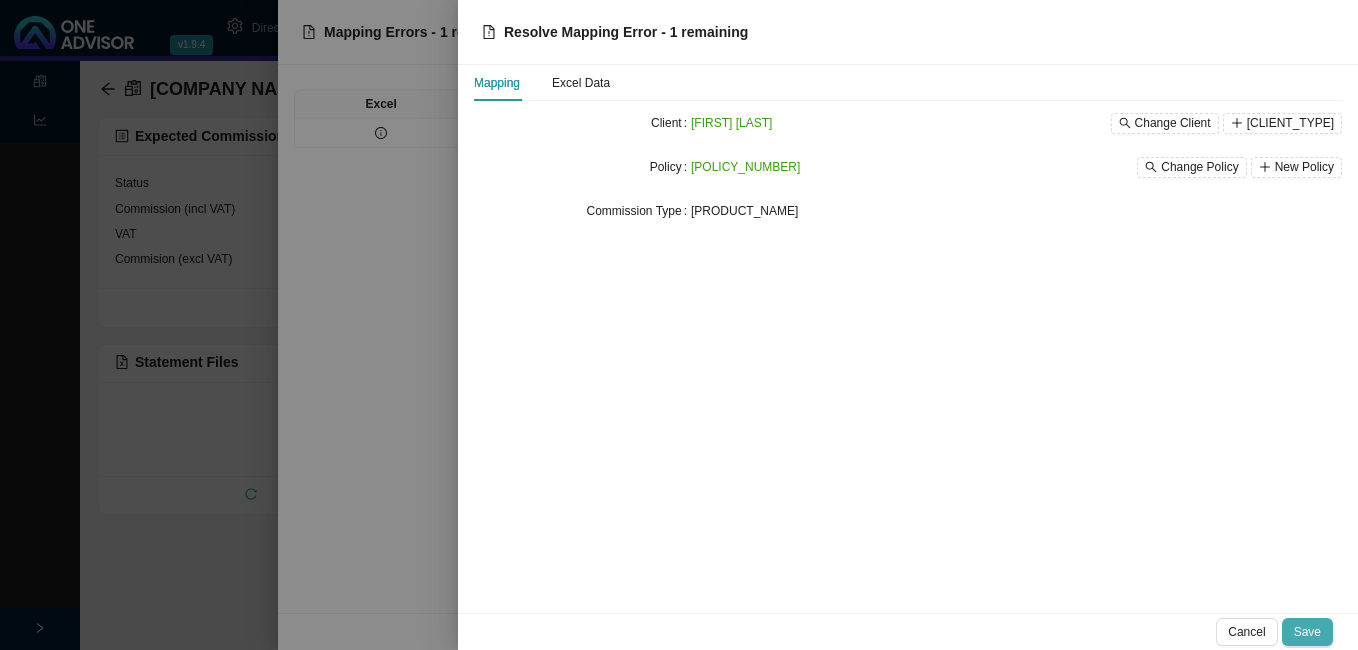 click on "Save" at bounding box center (1307, 632) 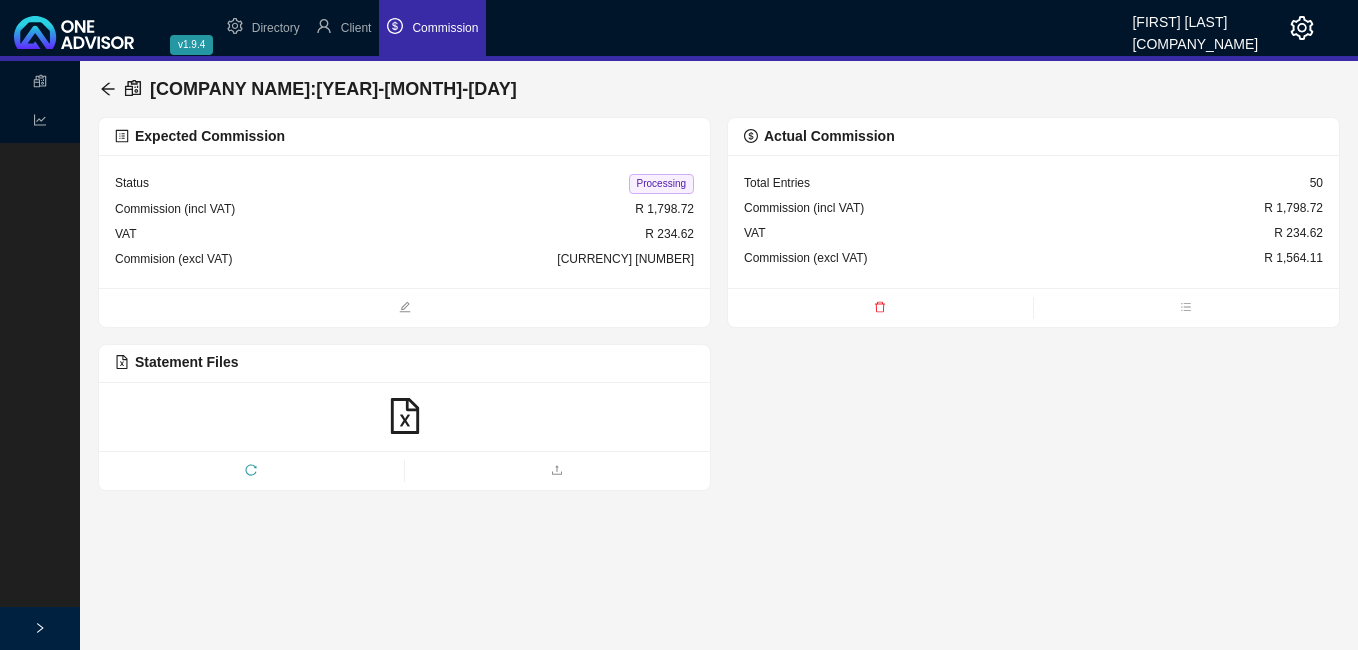 click on "Processing" at bounding box center (661, 184) 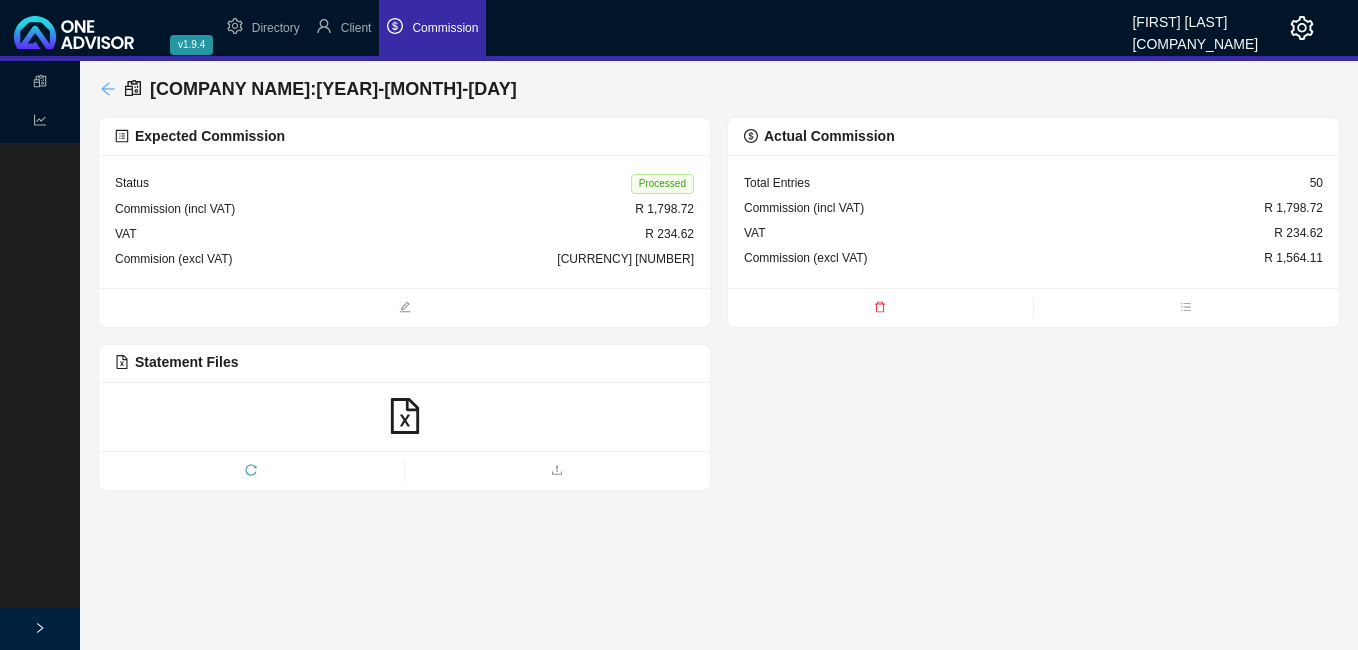click 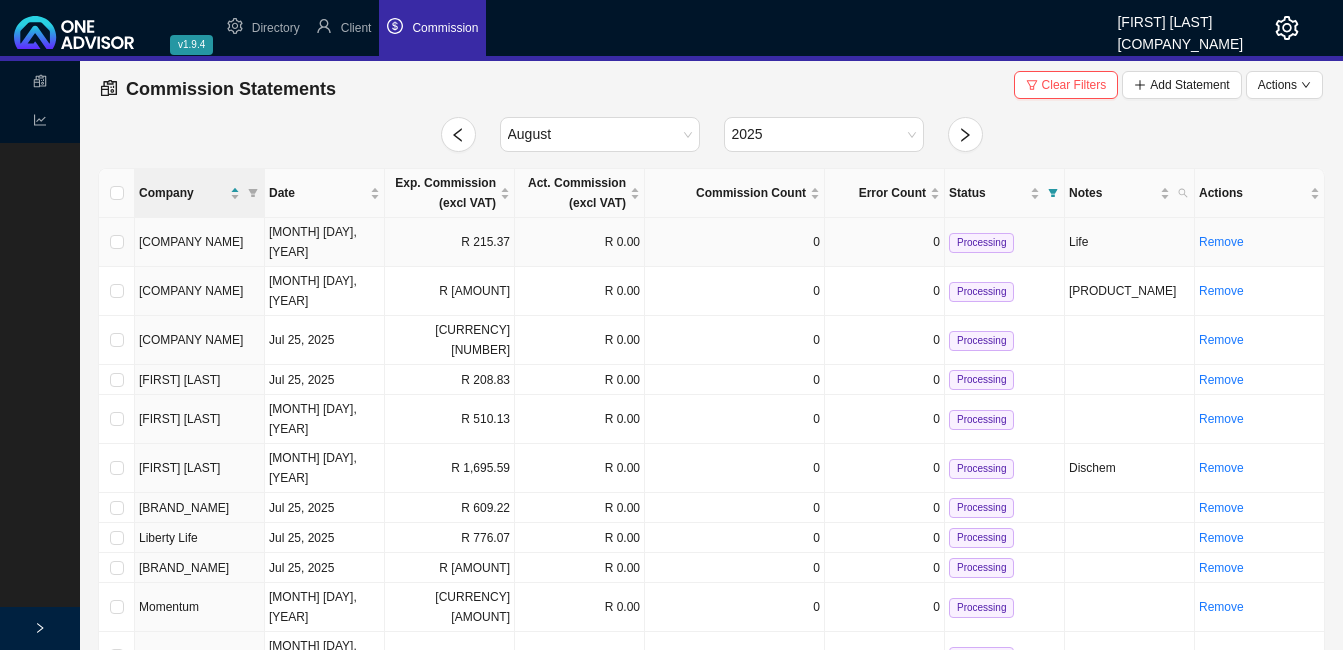 click on "R 215.37" at bounding box center (450, 242) 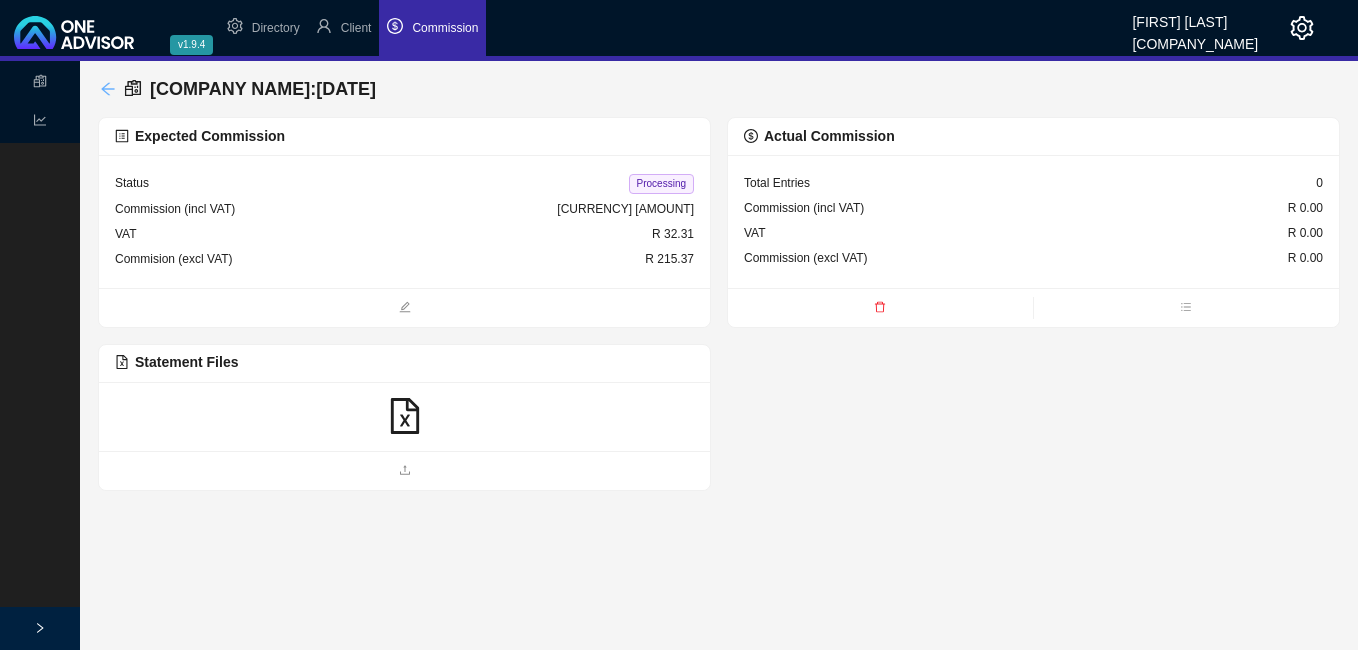 click 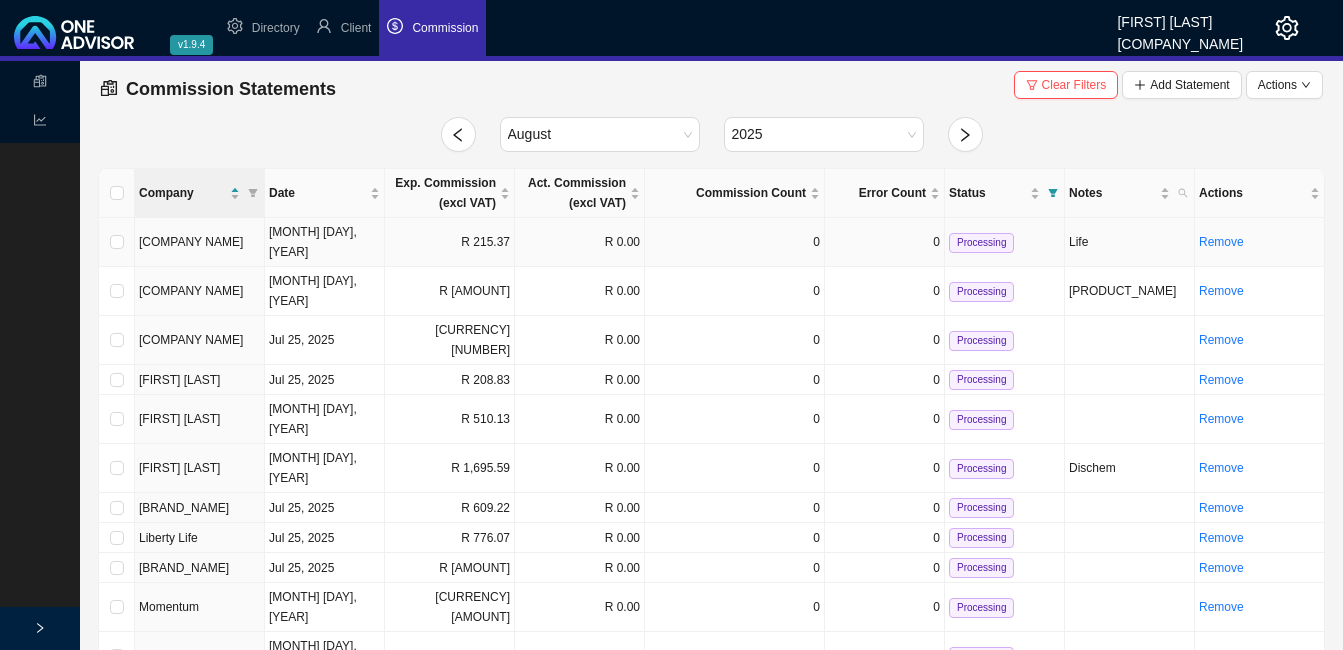click on "R 215.37" at bounding box center [450, 242] 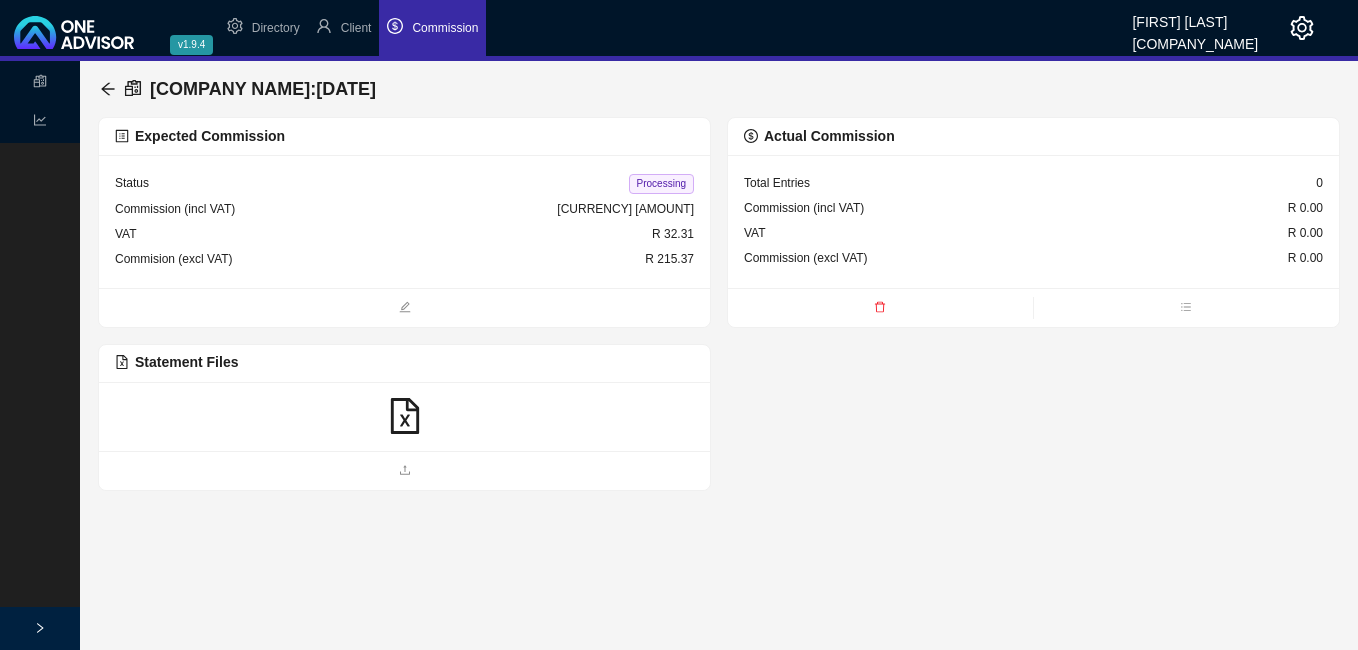click 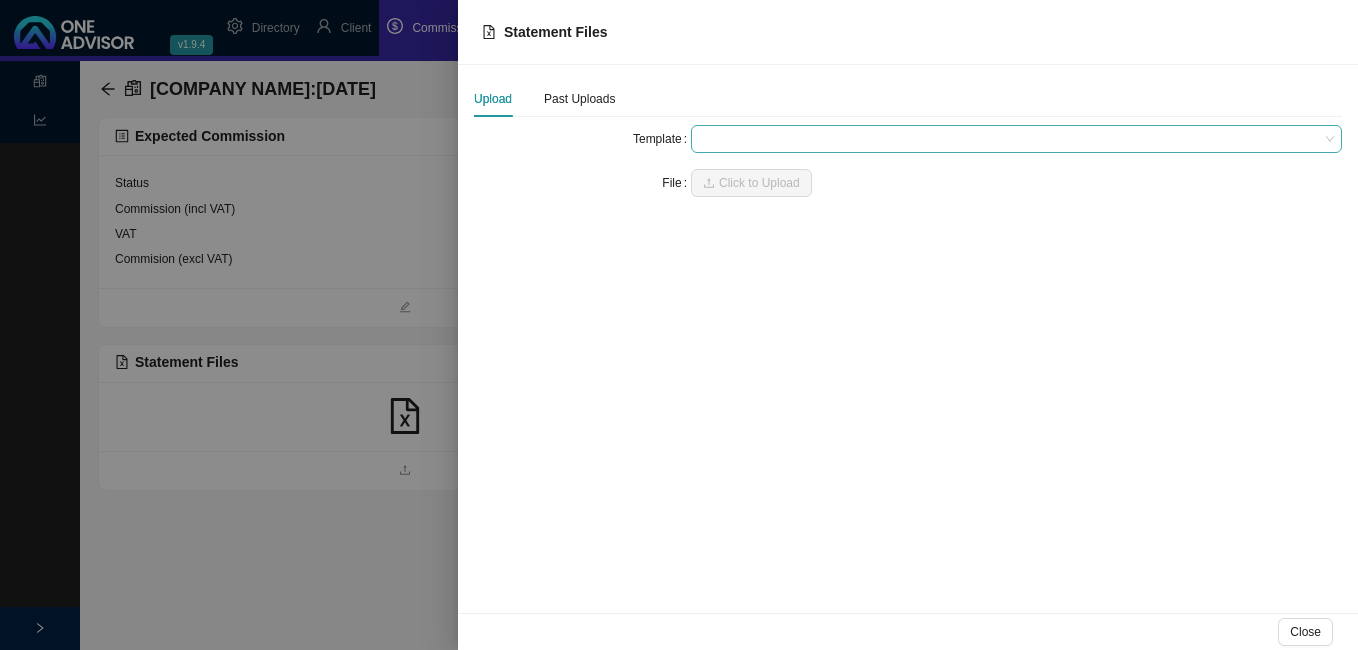 click at bounding box center (1016, 139) 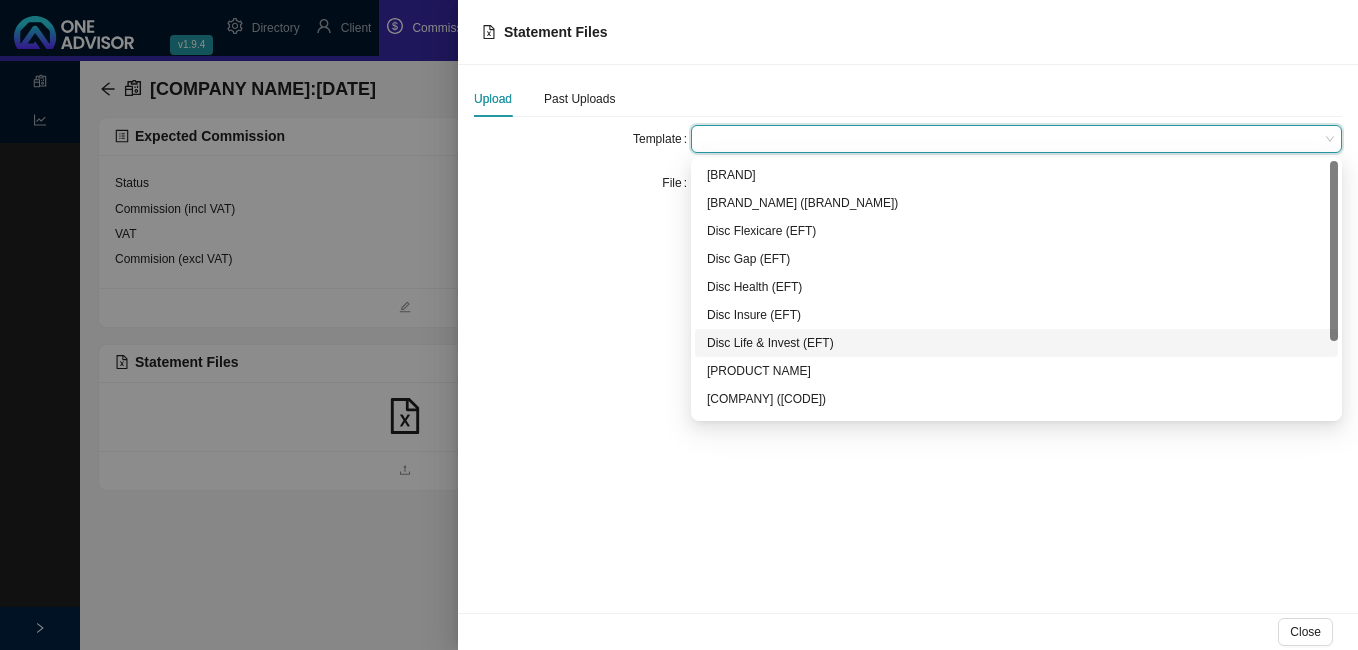 click on "Disc Life & Invest (EFT)" at bounding box center [1016, 343] 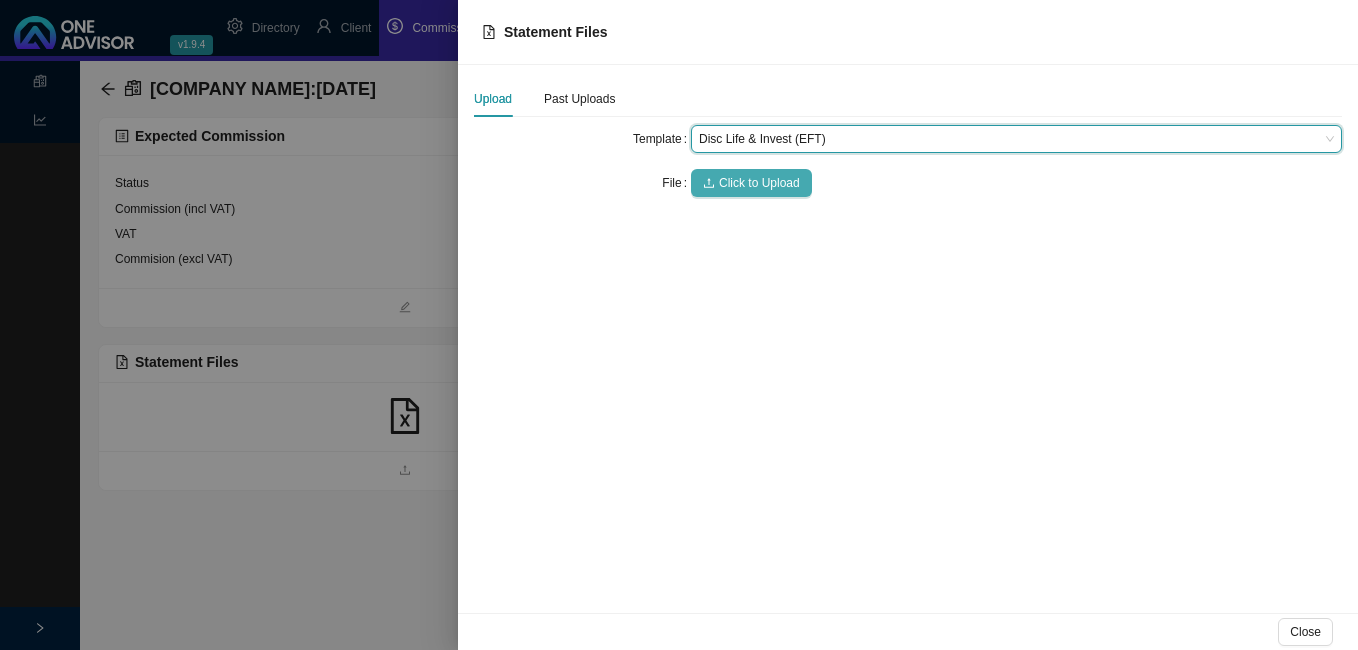 click on "Click to Upload" at bounding box center (759, 183) 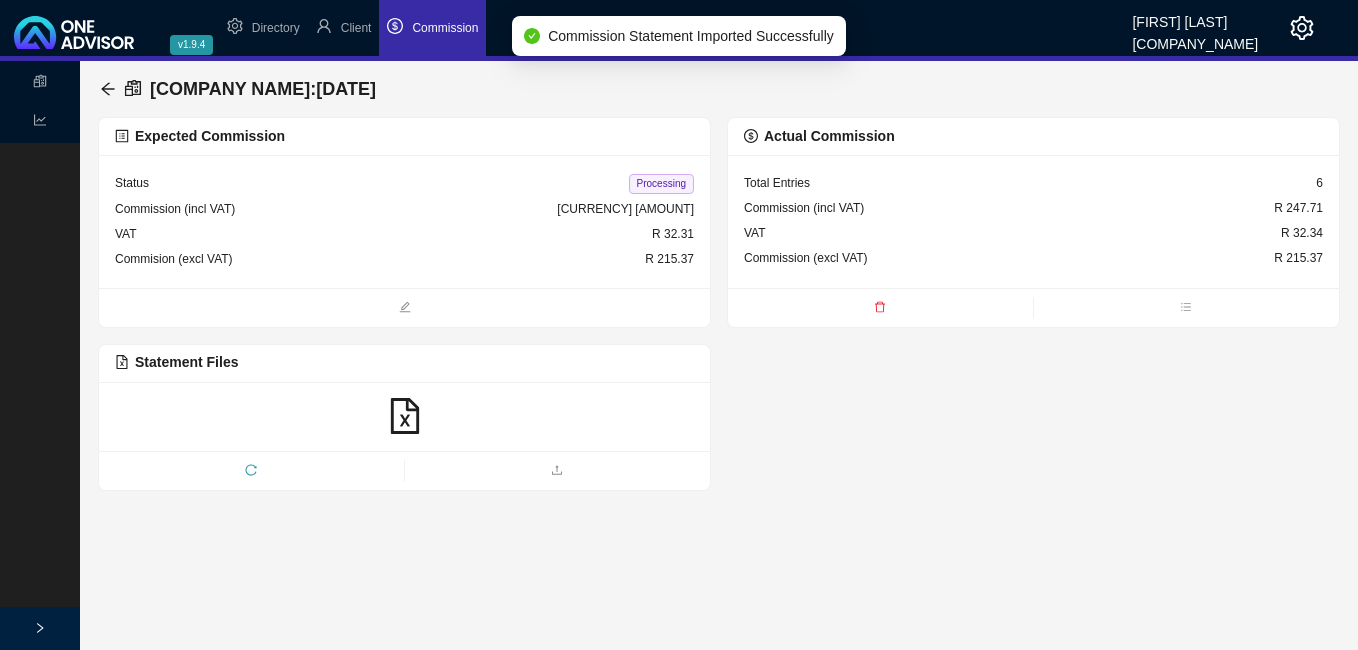 click on "Processing" at bounding box center (661, 184) 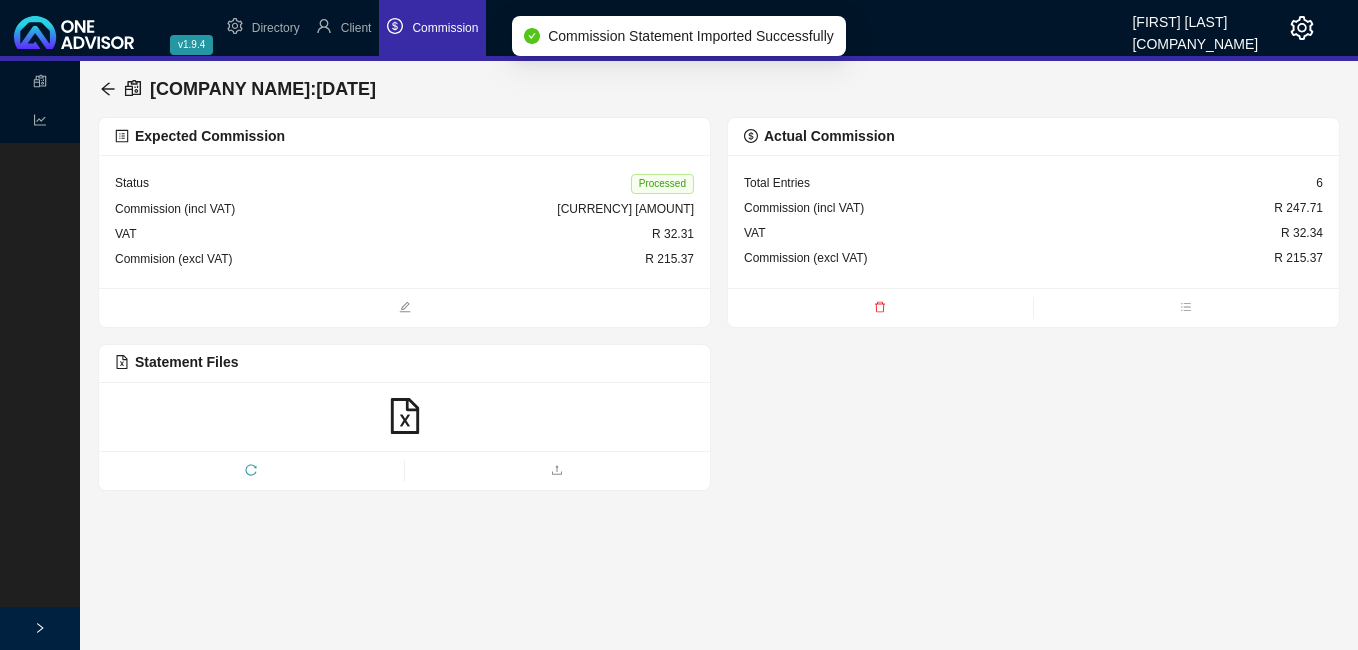 click on "Commission (incl VAT) R 247.68" at bounding box center [404, 209] 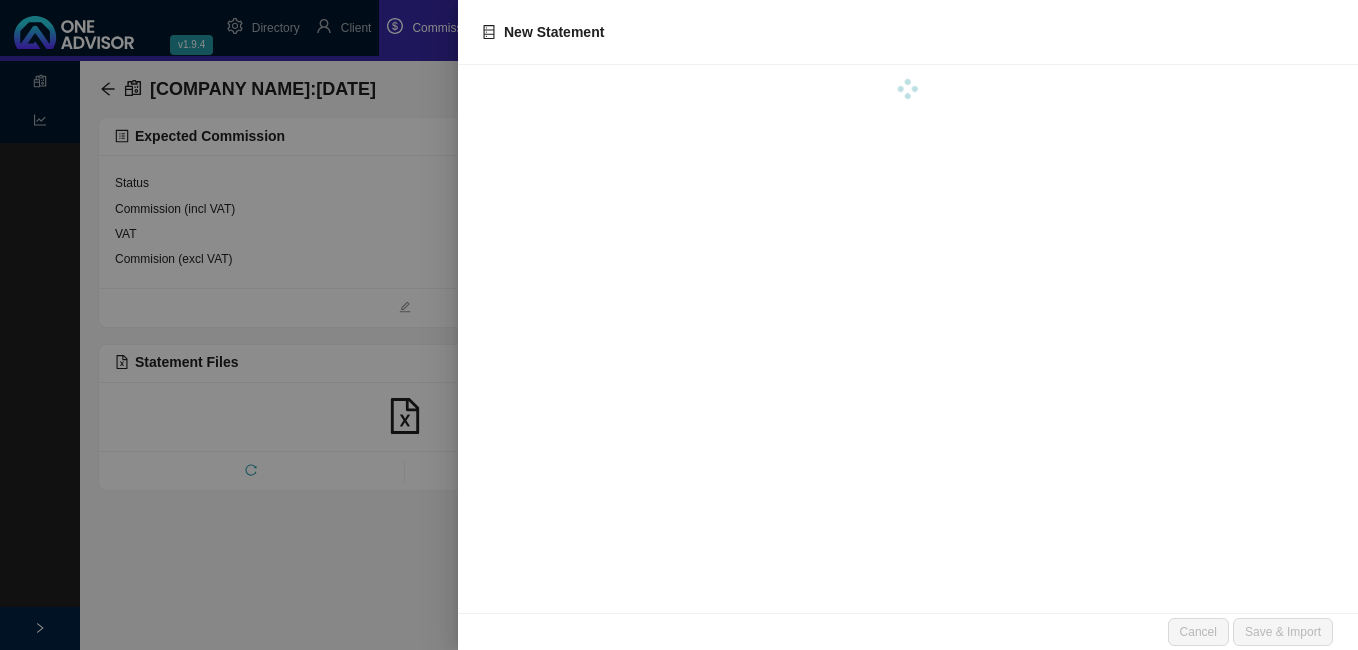 click at bounding box center [679, 325] 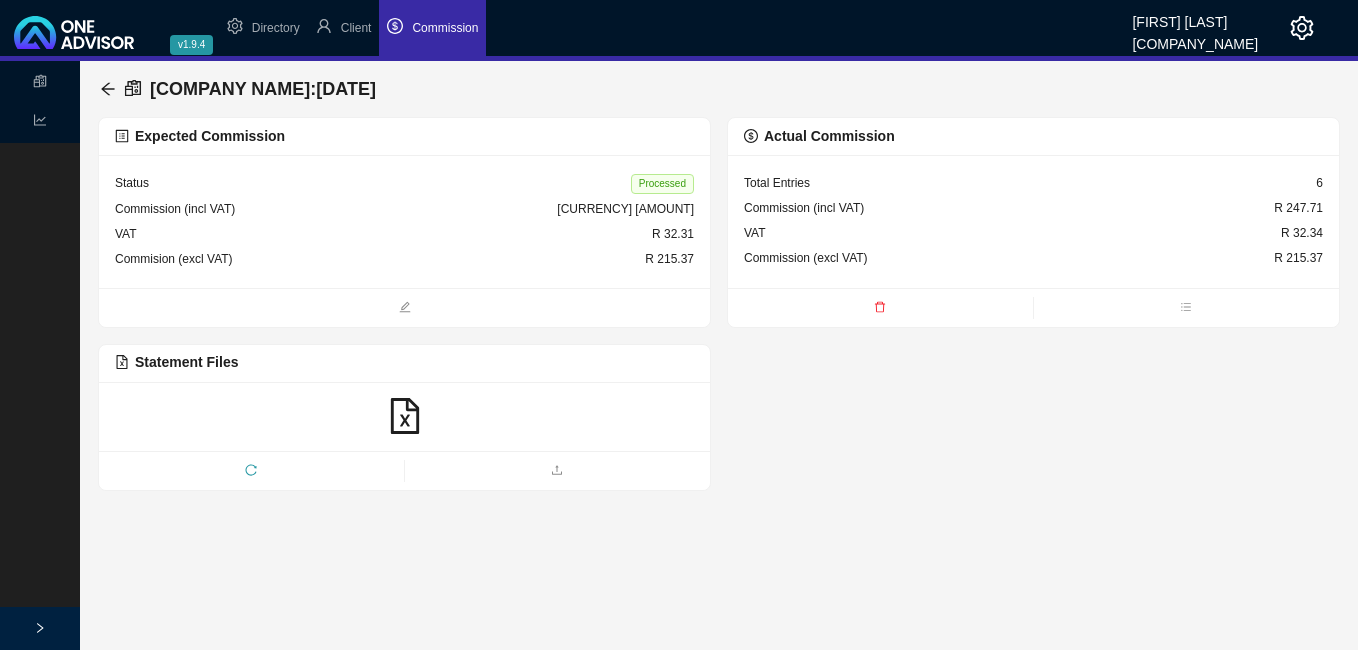 click 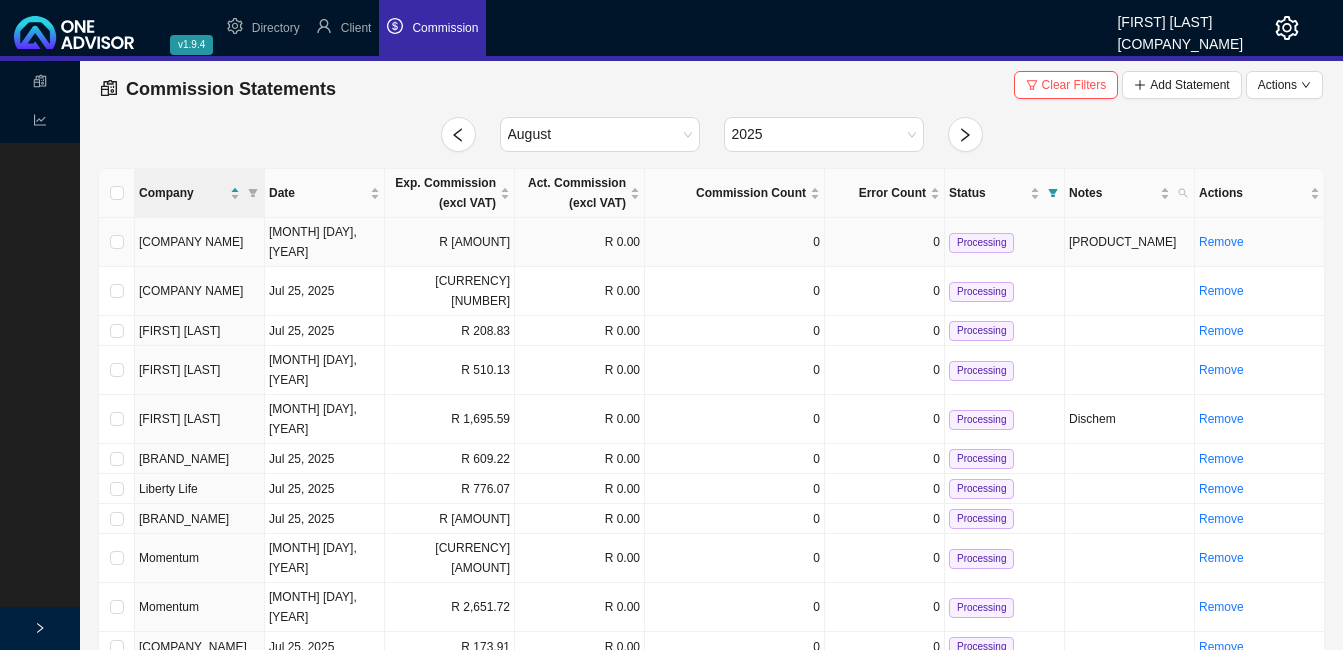 click on "R [AMOUNT]" at bounding box center [450, 242] 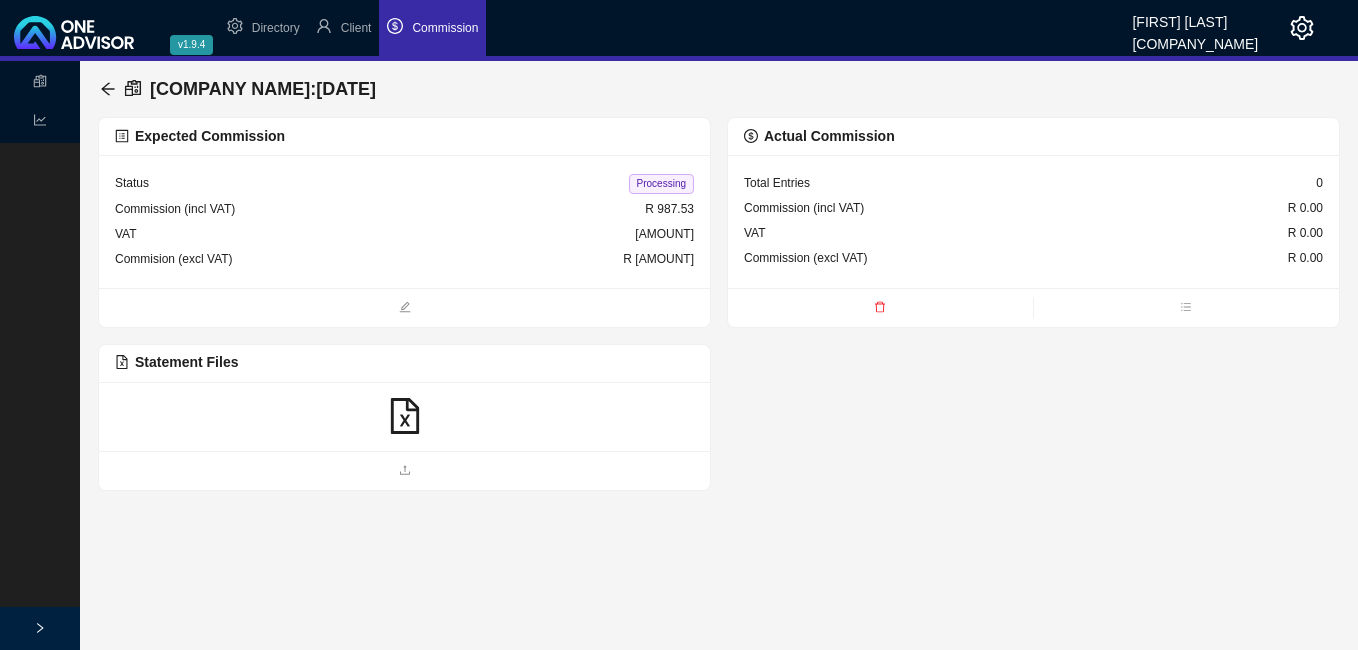 click 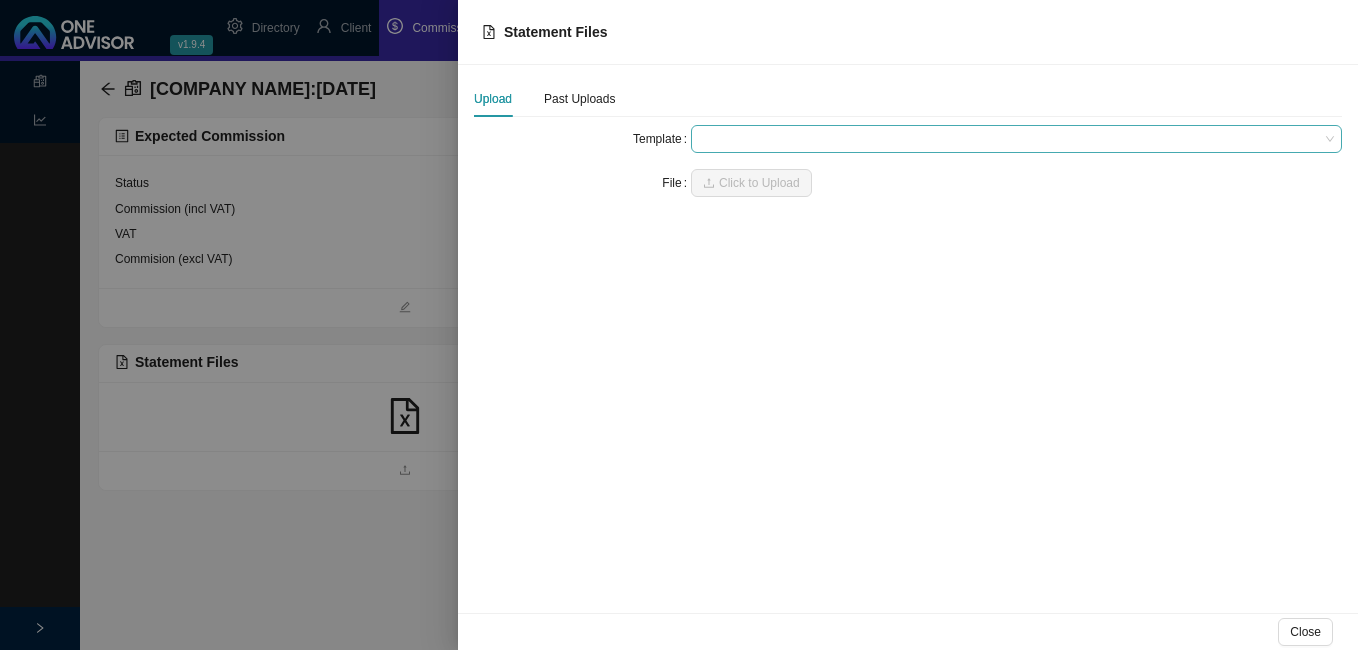 click at bounding box center (1016, 139) 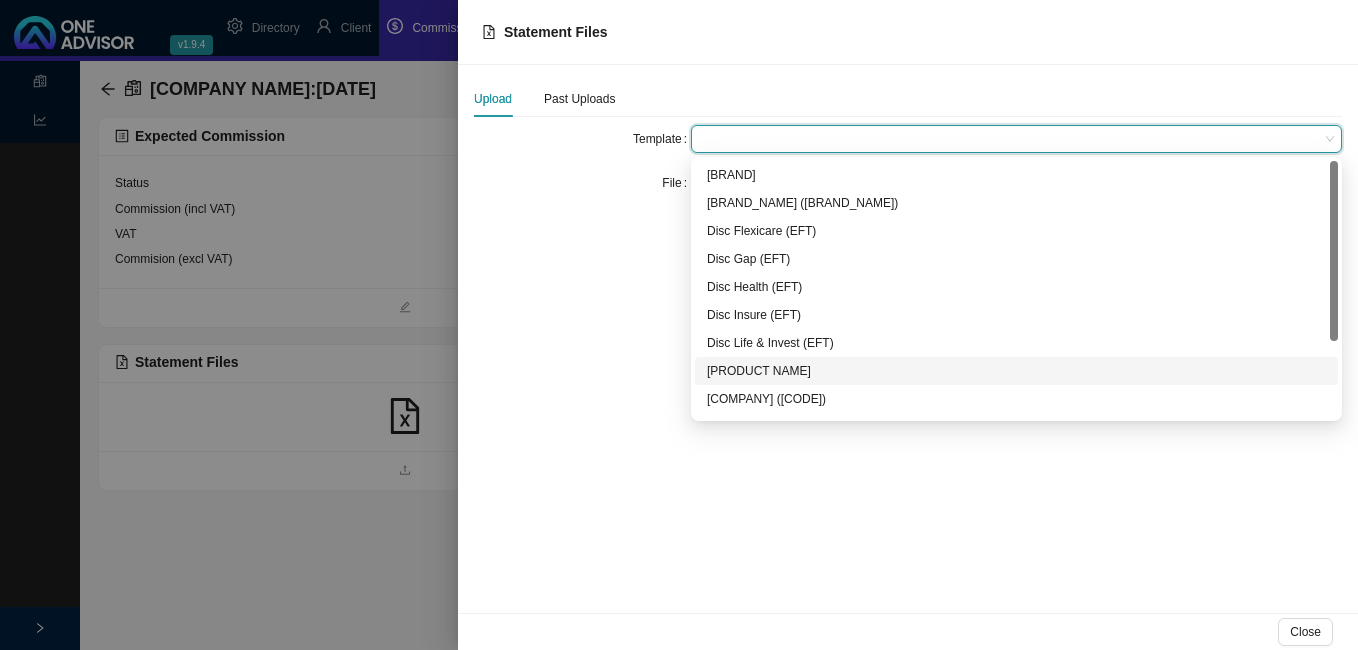 drag, startPoint x: 754, startPoint y: 366, endPoint x: 731, endPoint y: 334, distance: 39.40812 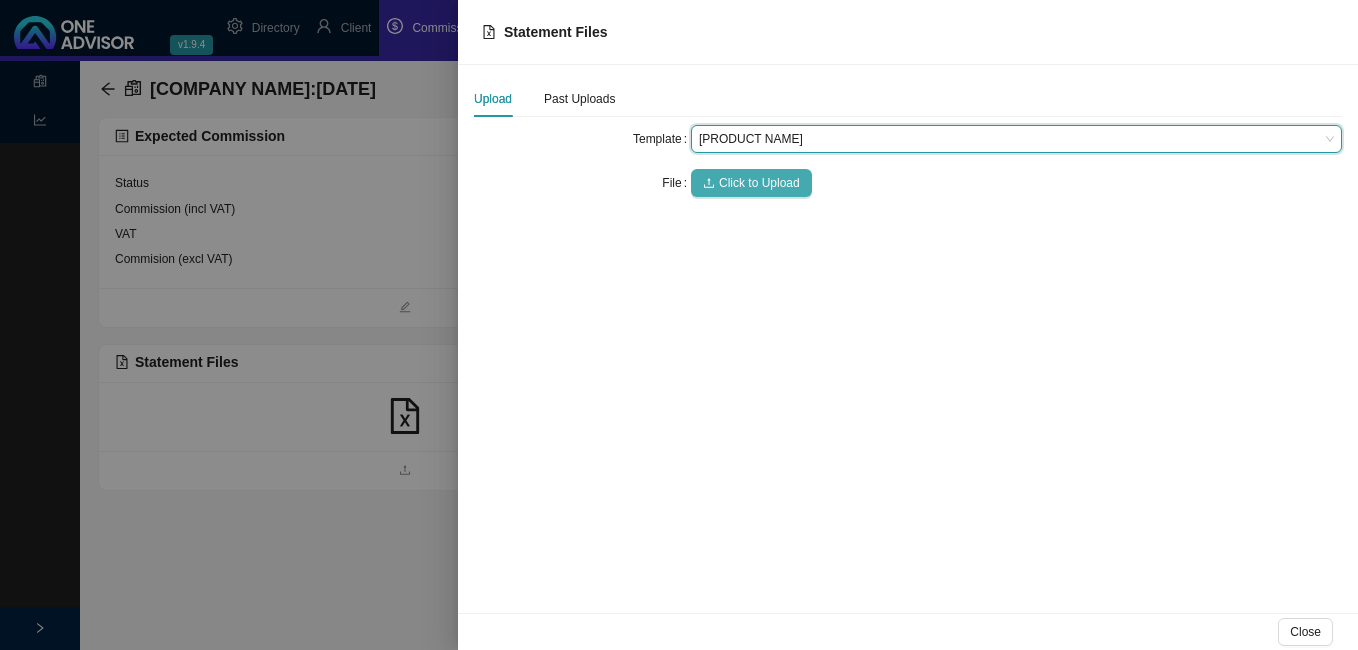 click on "Click to Upload" at bounding box center [759, 183] 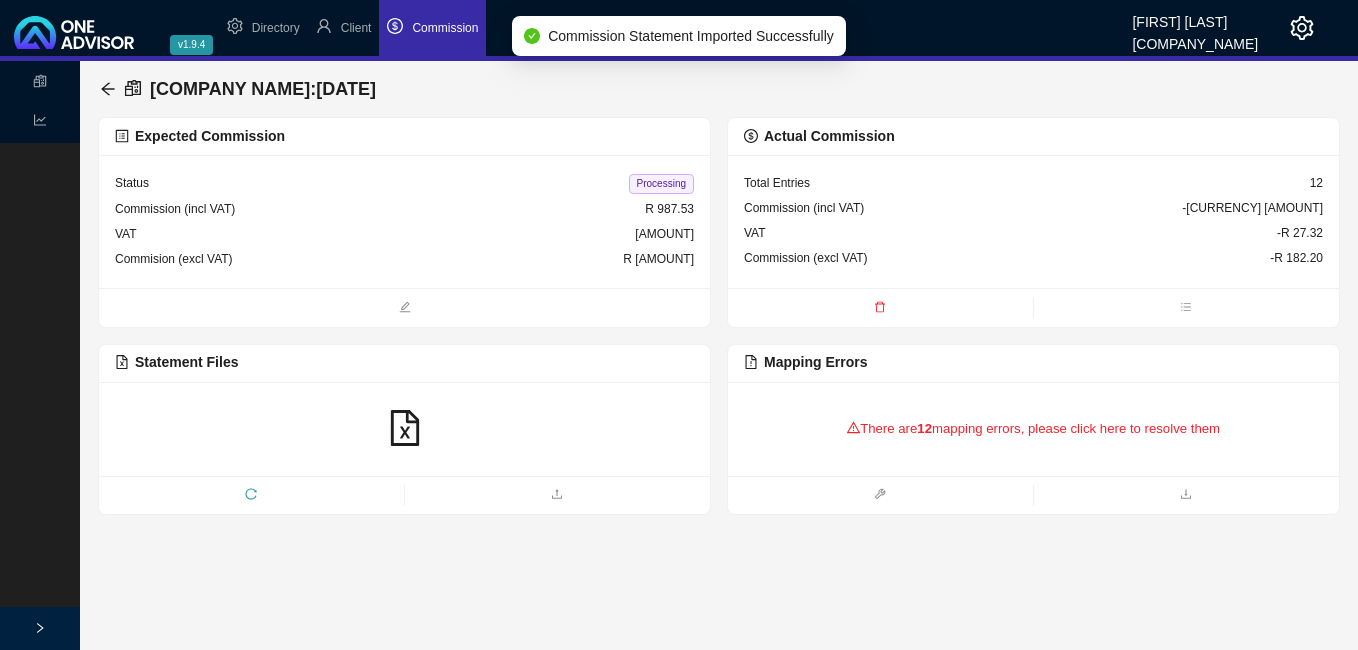 click on "There are  12  mapping errors, please click here to resolve them" at bounding box center [1033, 429] 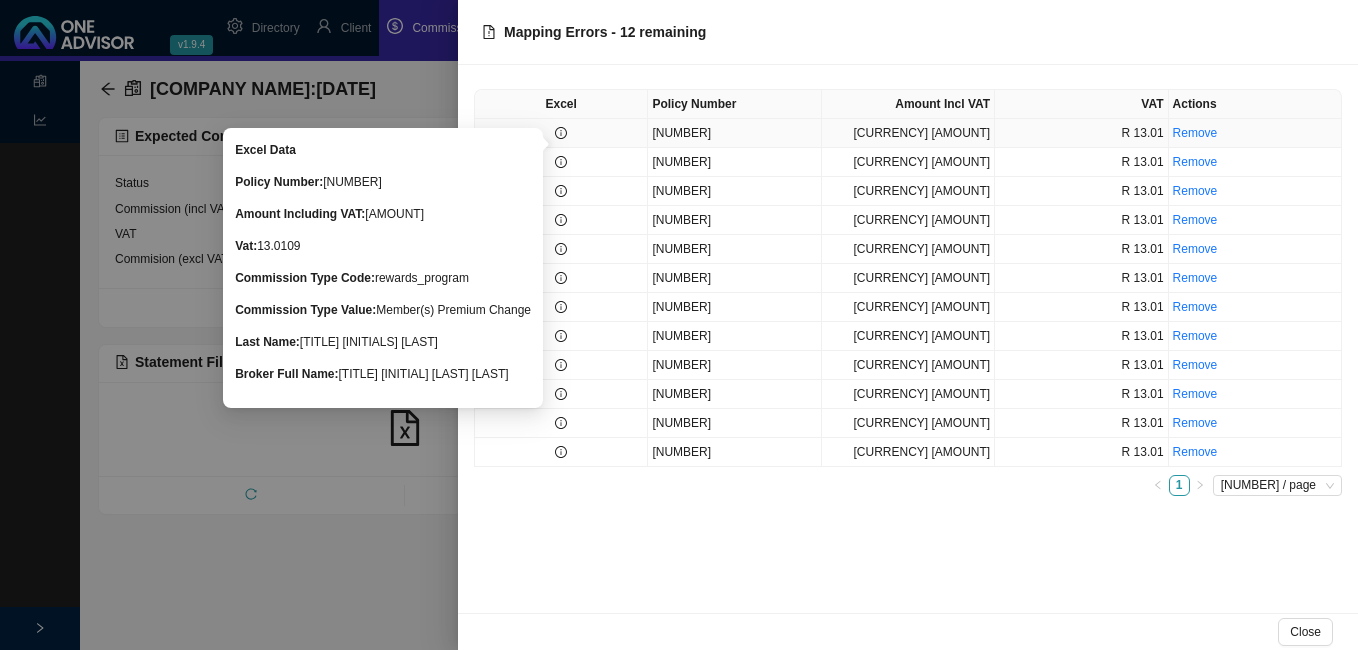 click 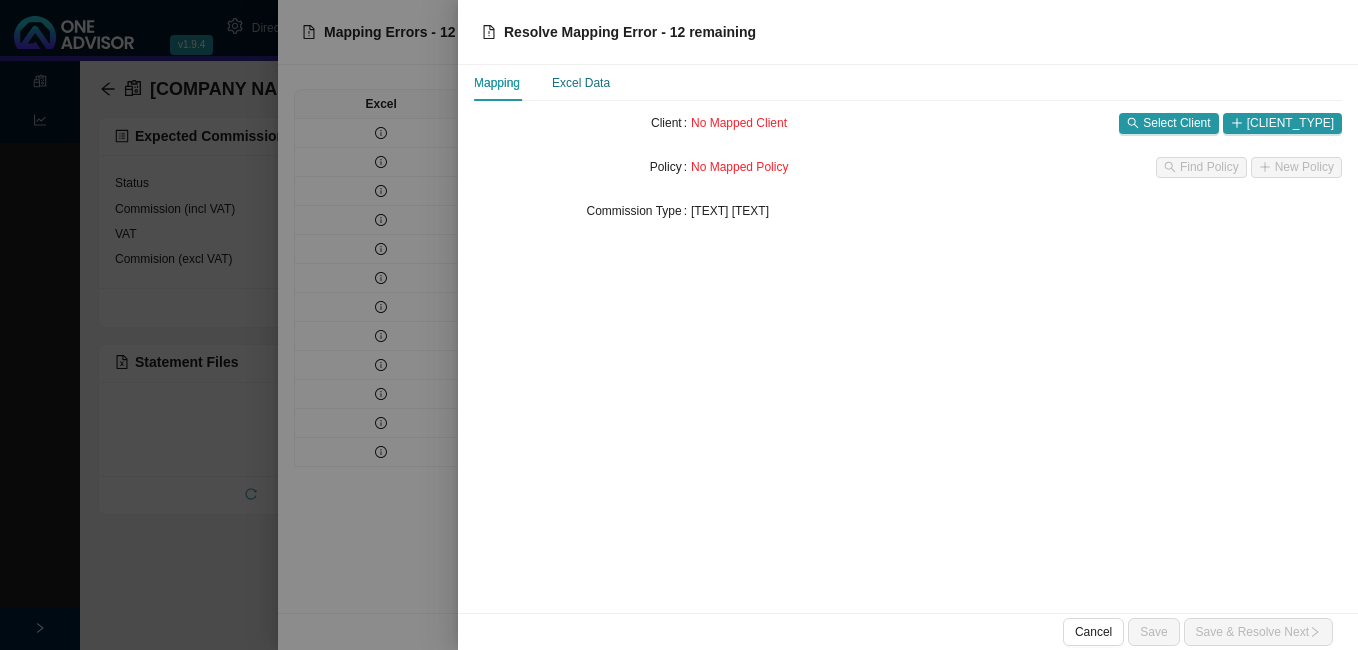 click on "Excel Data" at bounding box center [581, 83] 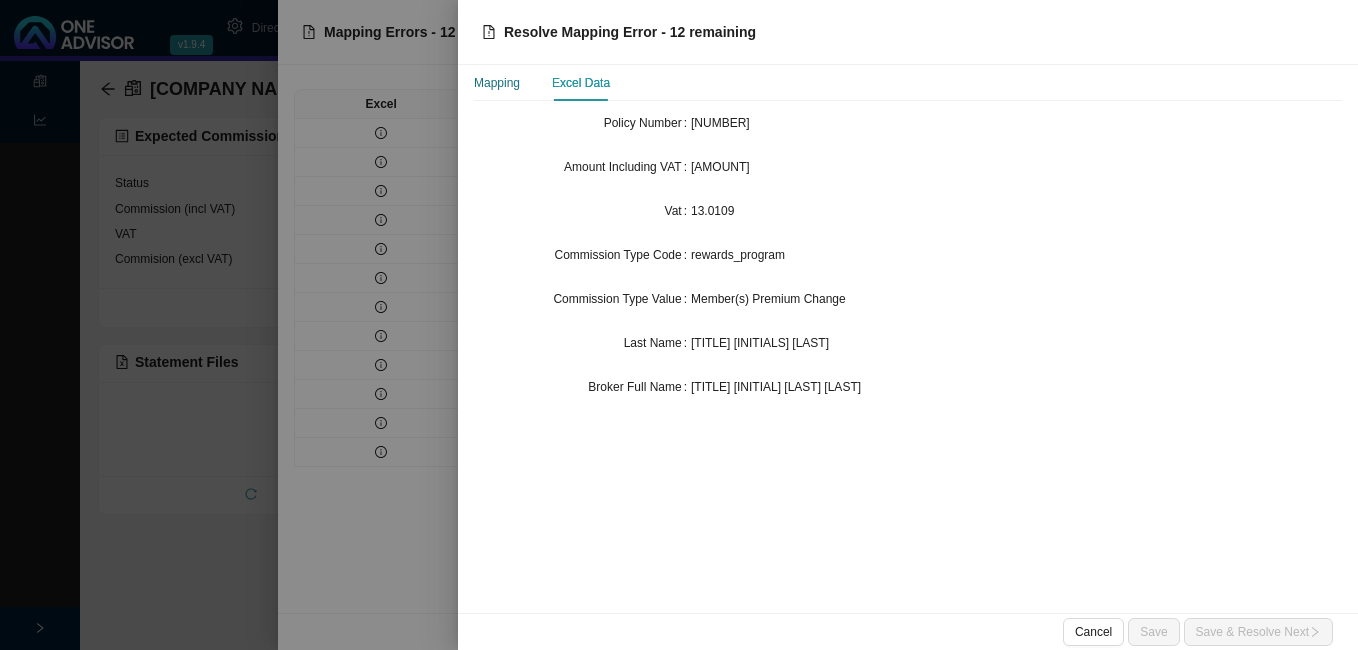 click on "Mapping" at bounding box center (497, 83) 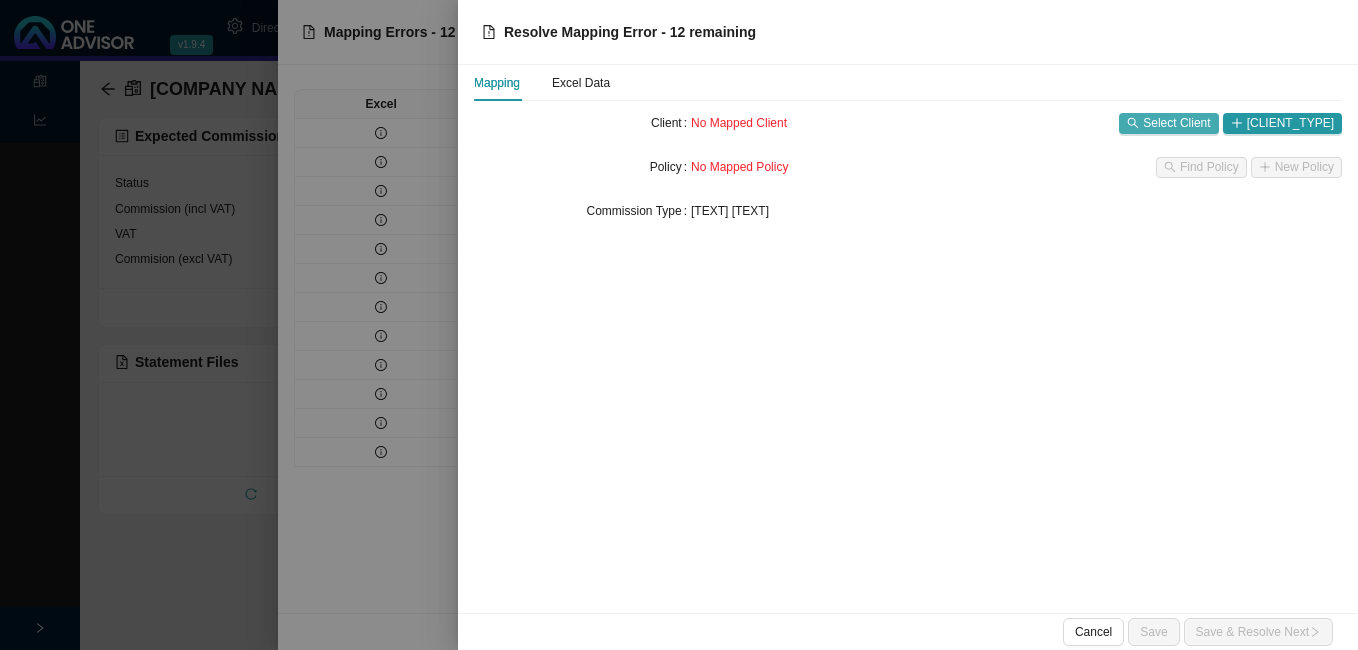 click on "Select Client" at bounding box center (1176, 123) 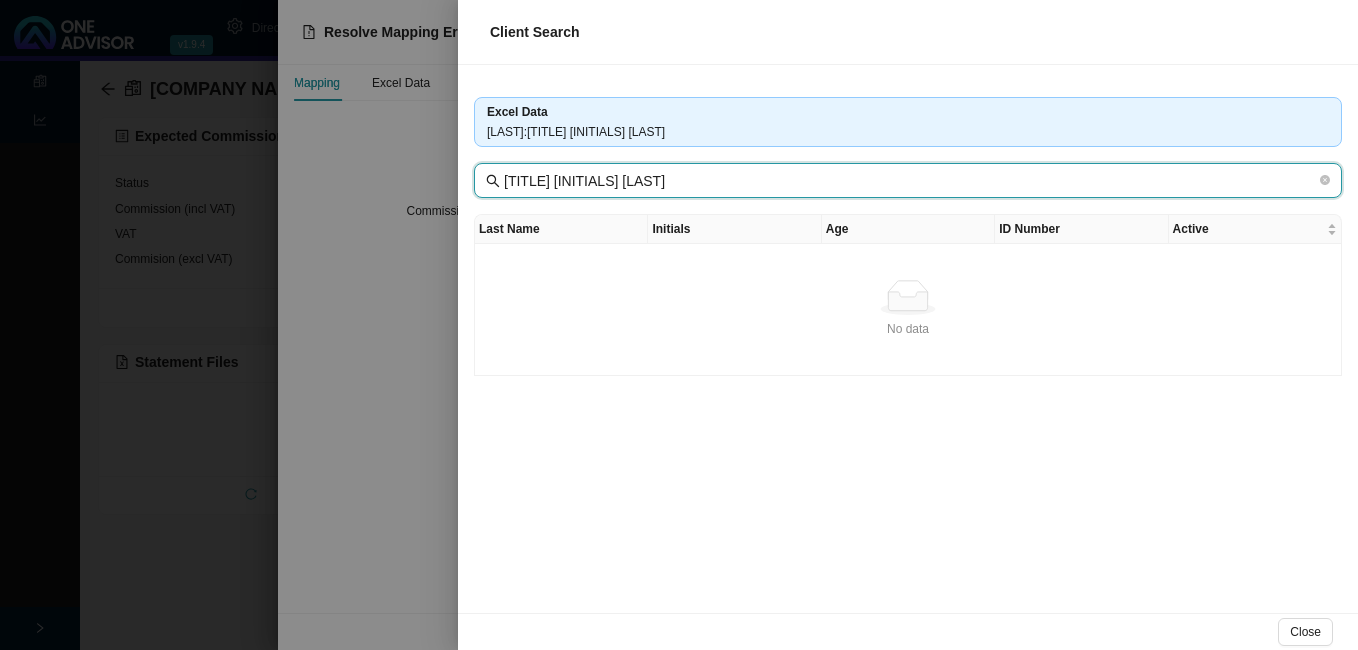 drag, startPoint x: 541, startPoint y: 180, endPoint x: 500, endPoint y: 176, distance: 41.19466 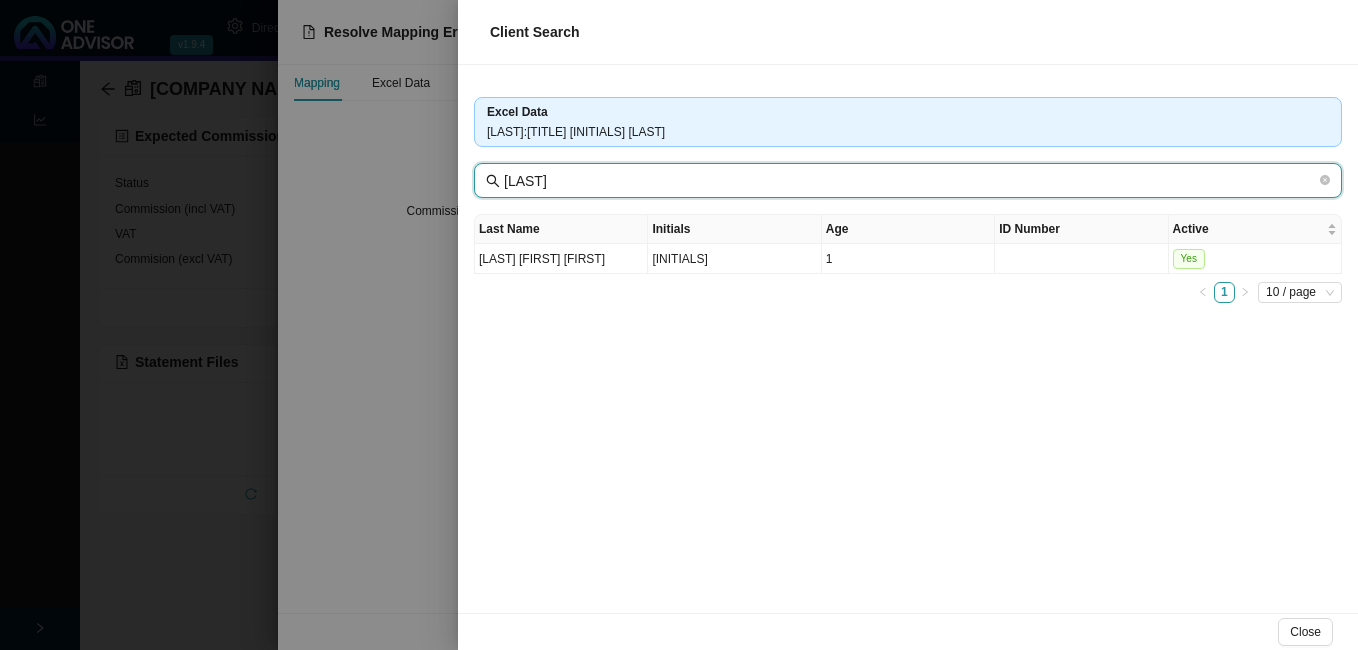 type on "[LAST]" 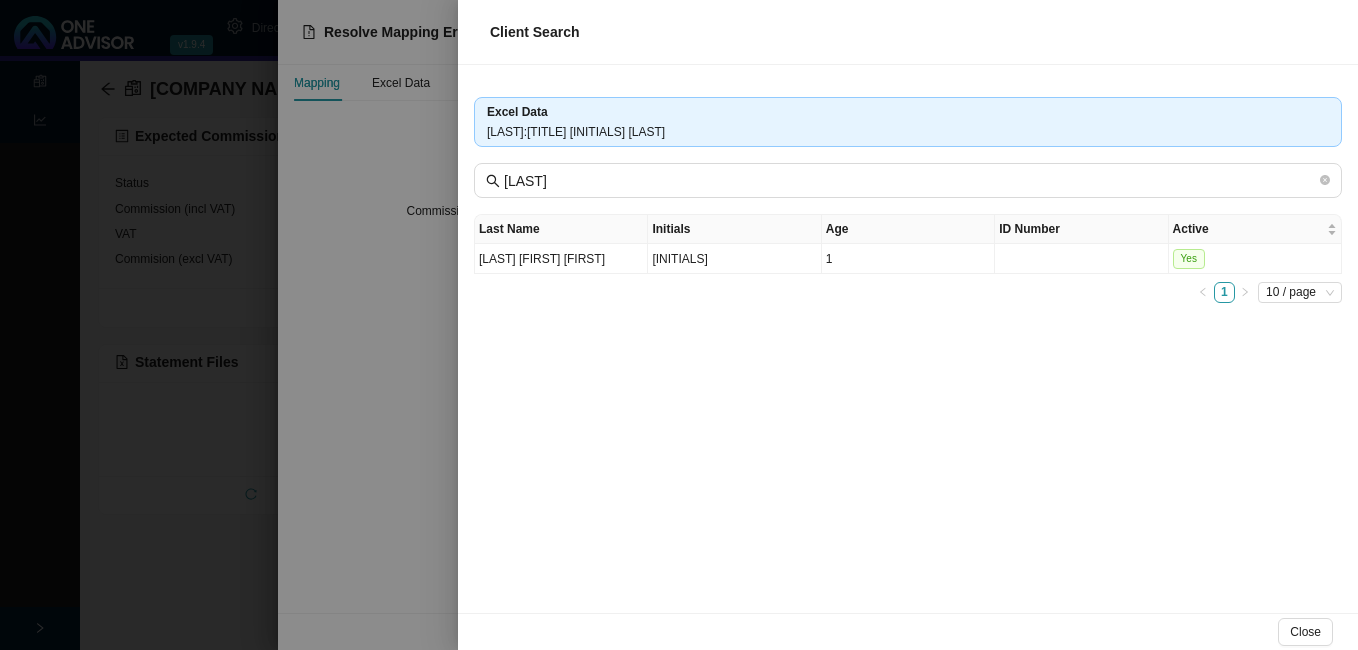 click at bounding box center (679, 325) 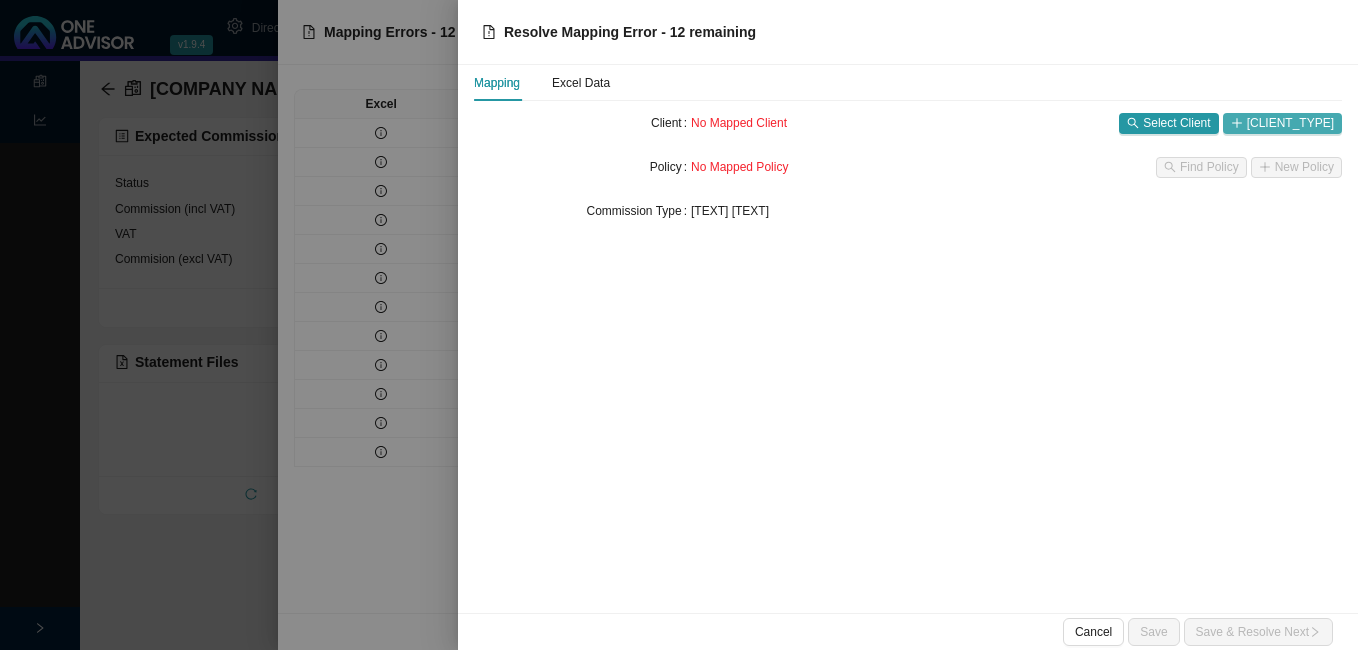 click on "[CLIENT_TYPE]" at bounding box center [1290, 123] 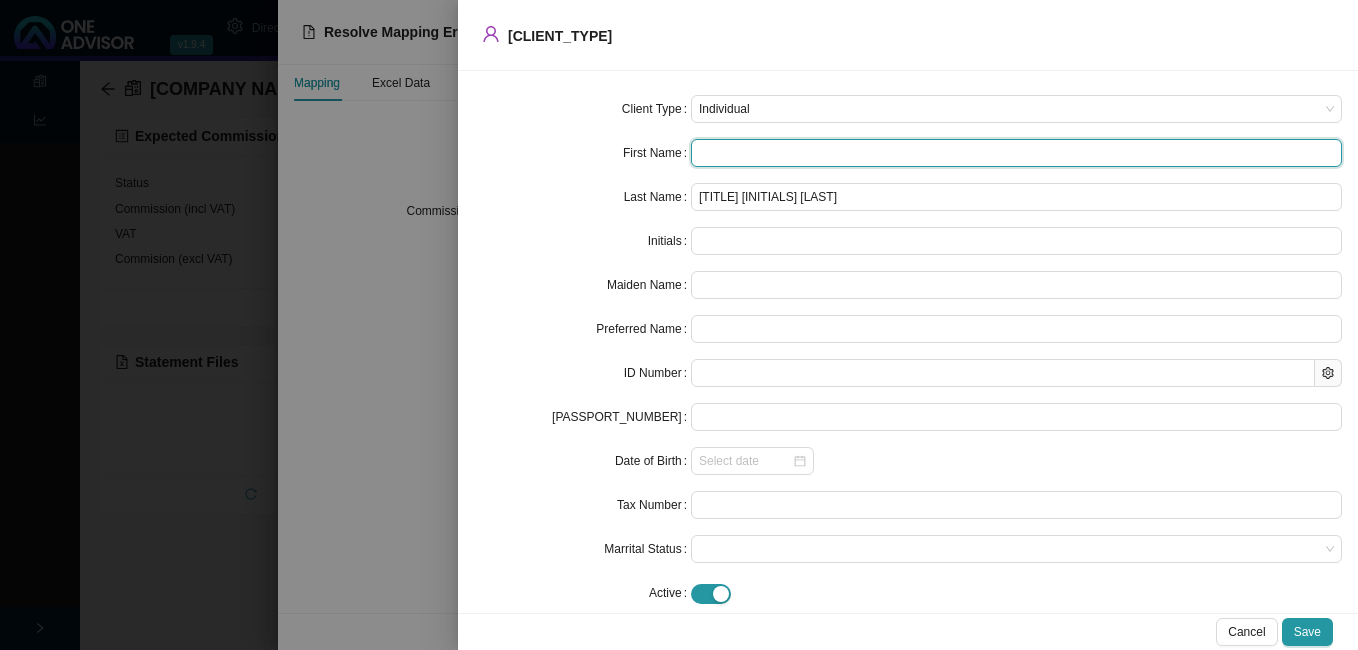 paste on "[FIRST]" 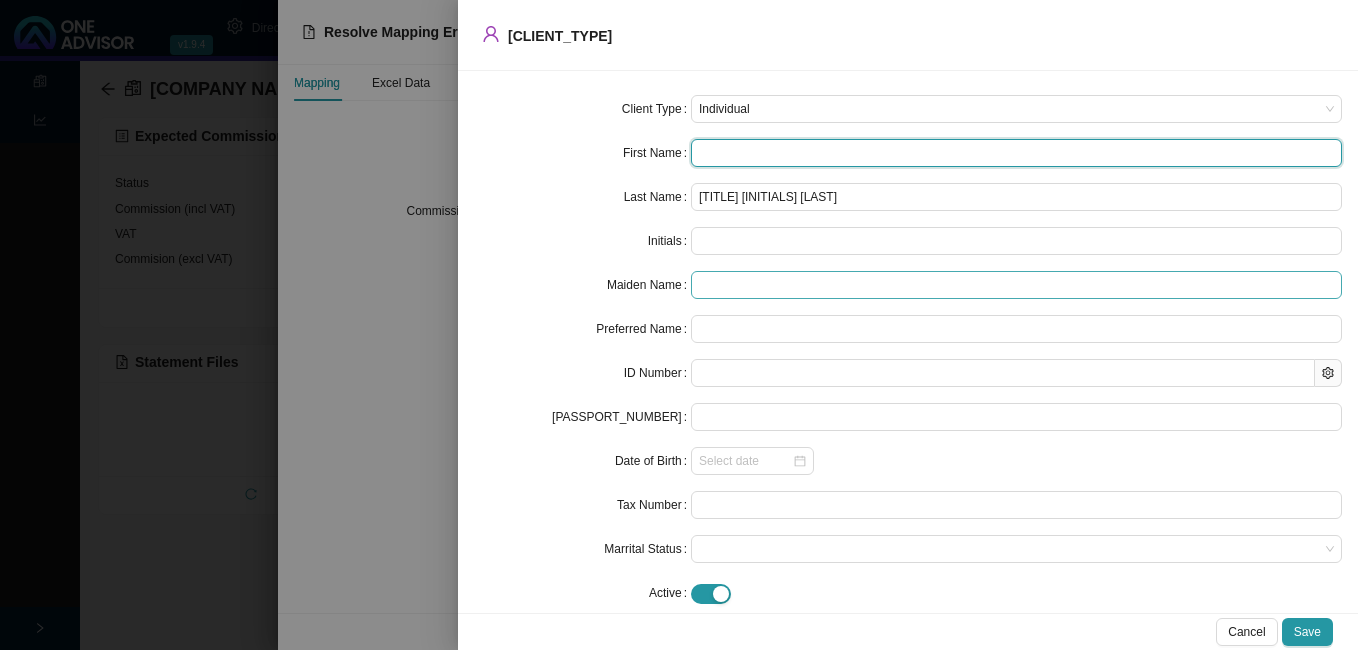 type on "[FIRST]" 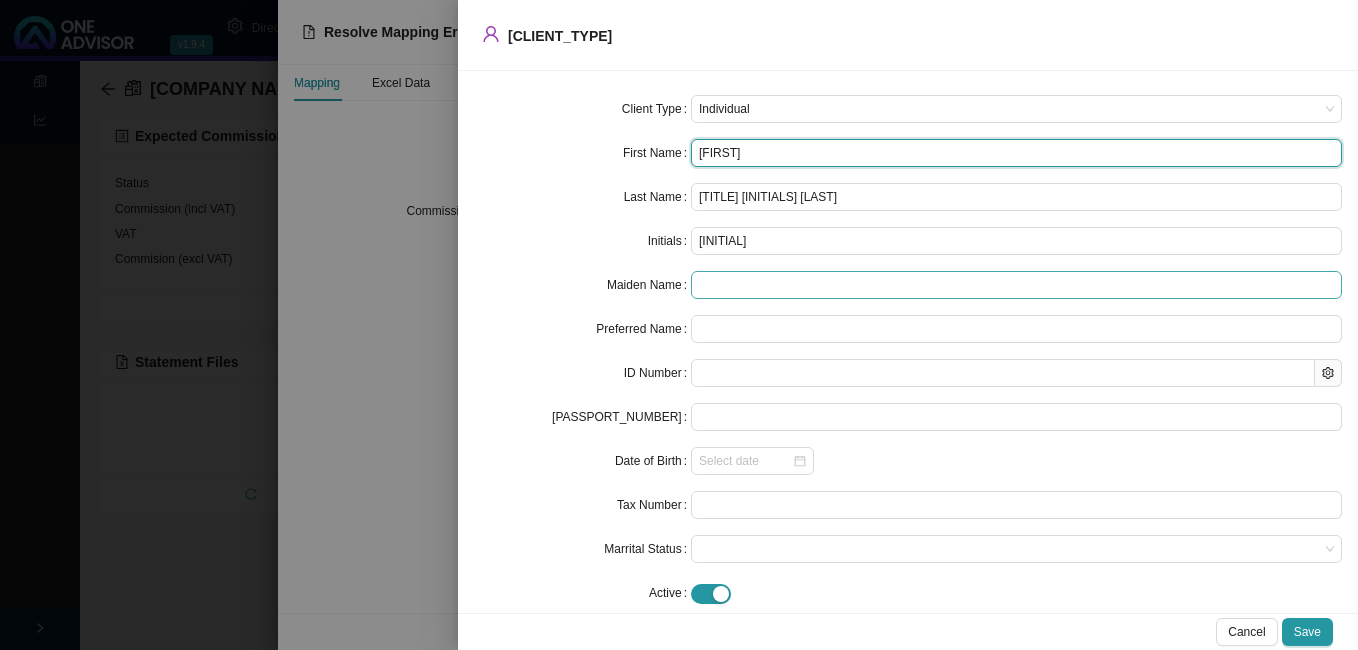 type on "[FIRST]" 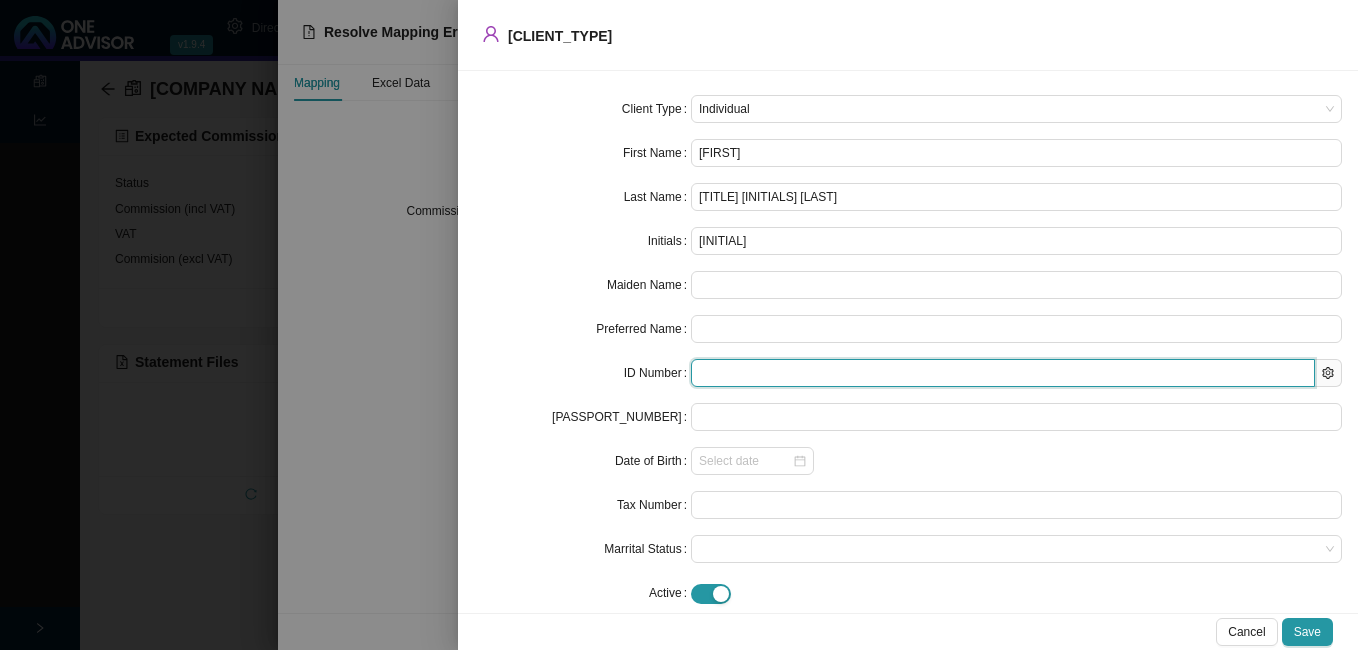 paste on "[ID NUMBER]" 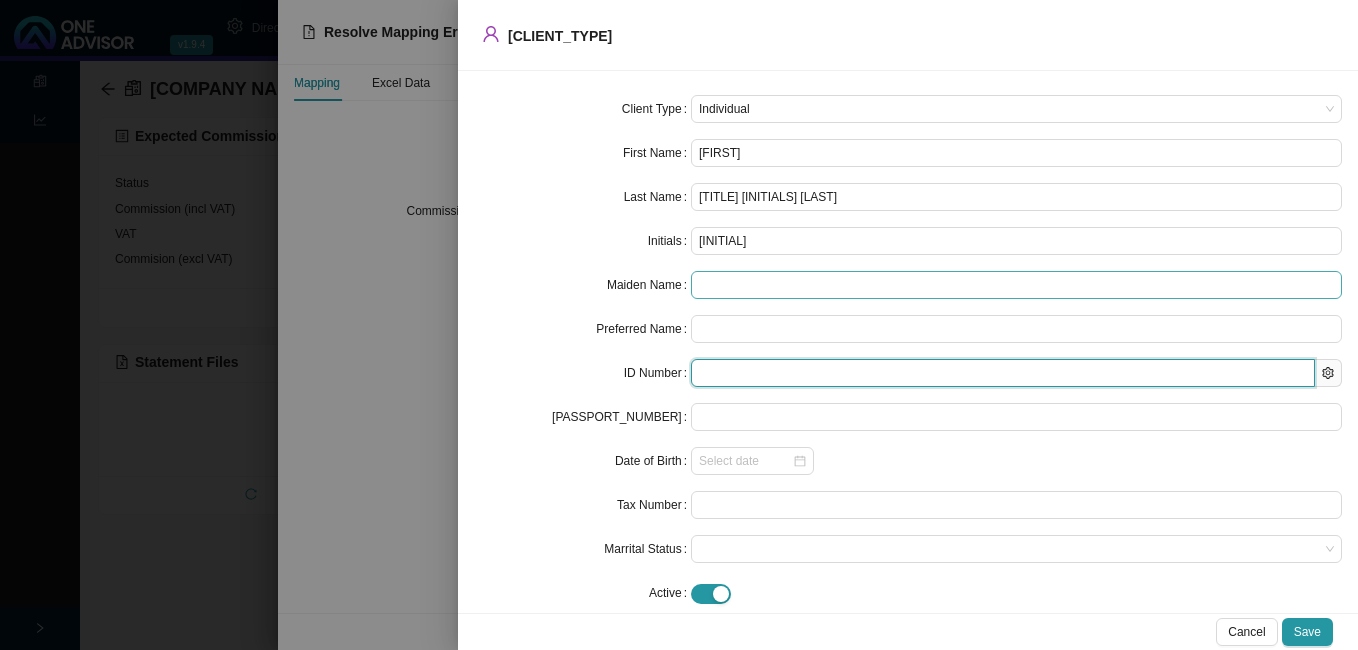 type on "[ID NUMBER]" 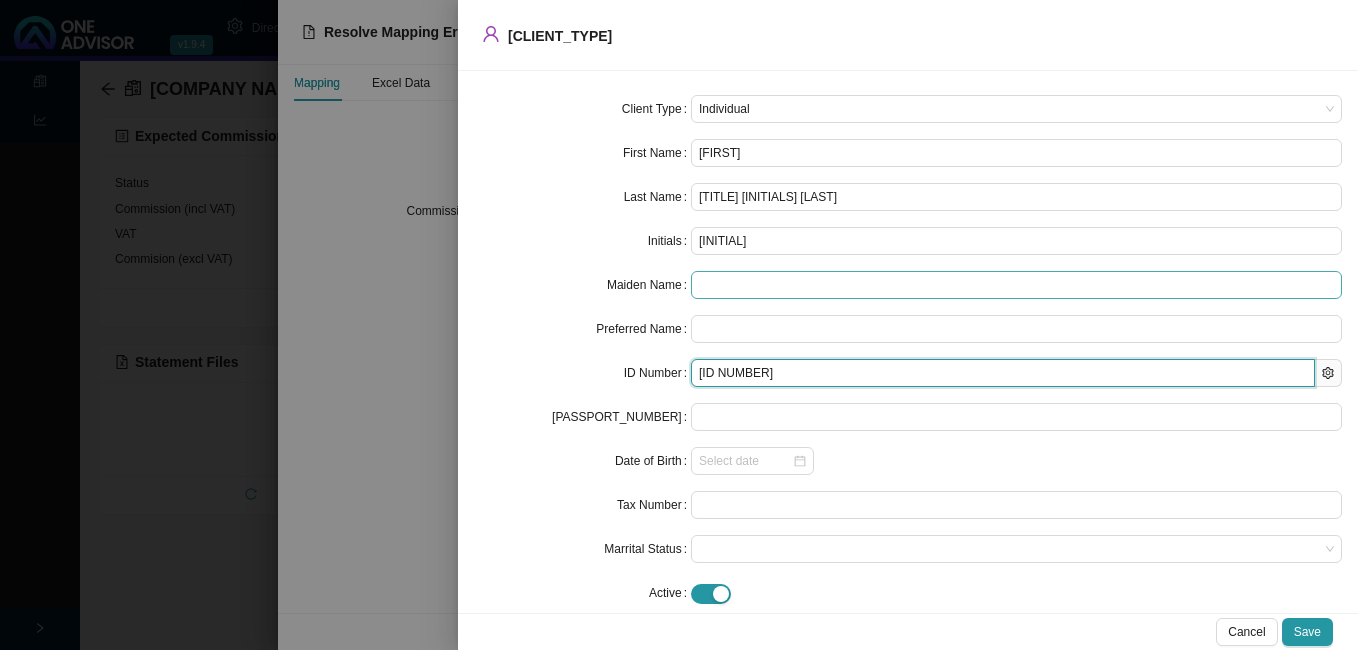 type on "[YEAR]-[MONTH]-[DAY]" 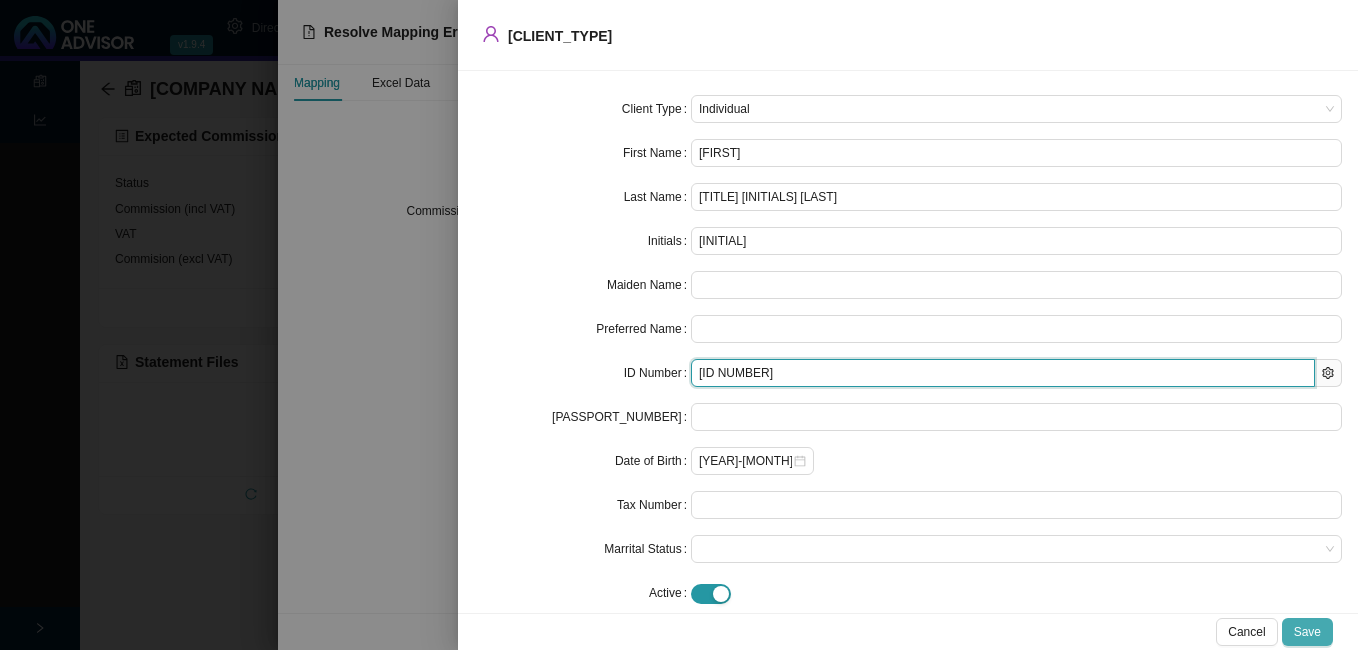 type on "[ID NUMBER]" 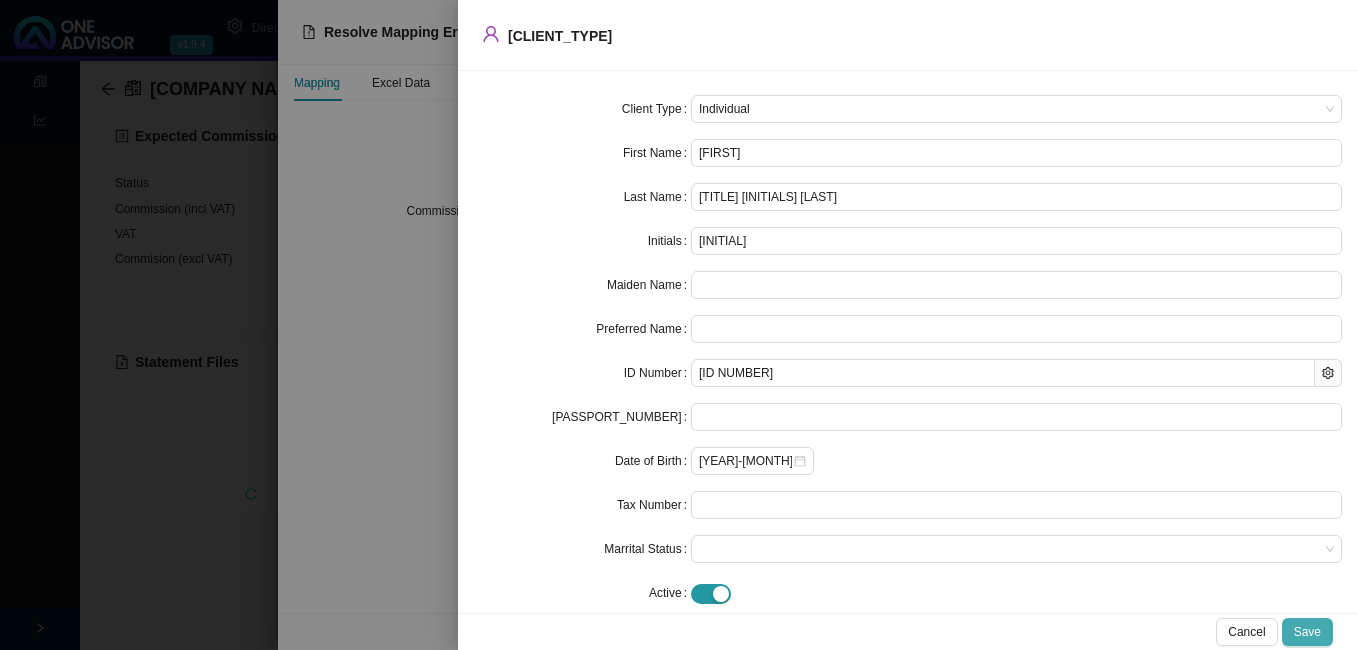 click on "Save" at bounding box center (1307, 632) 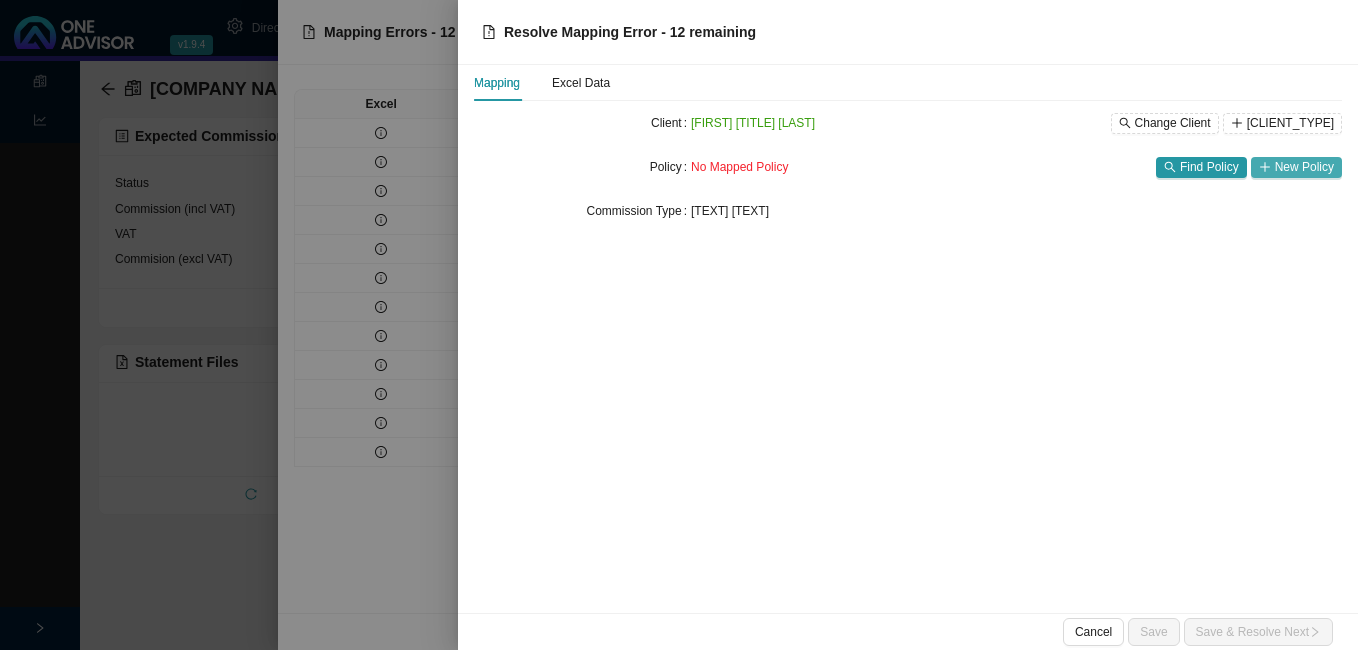 click on "New Policy" at bounding box center (1304, 167) 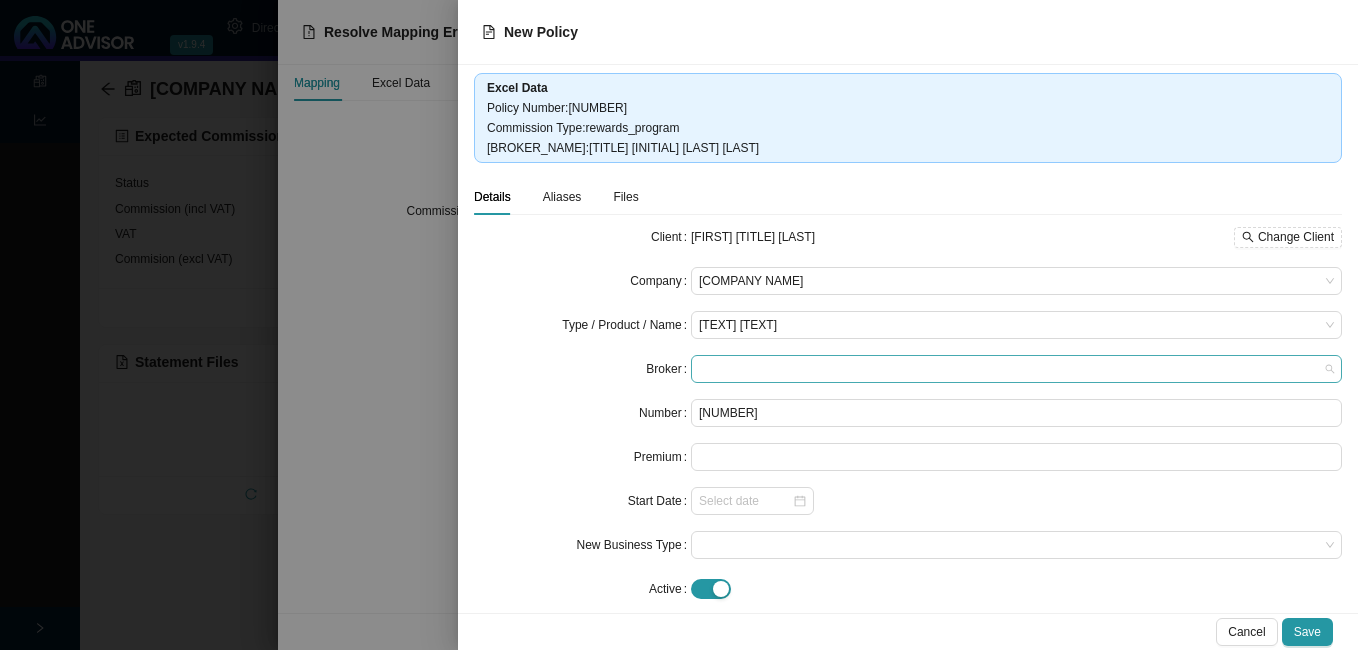 click at bounding box center [1016, 369] 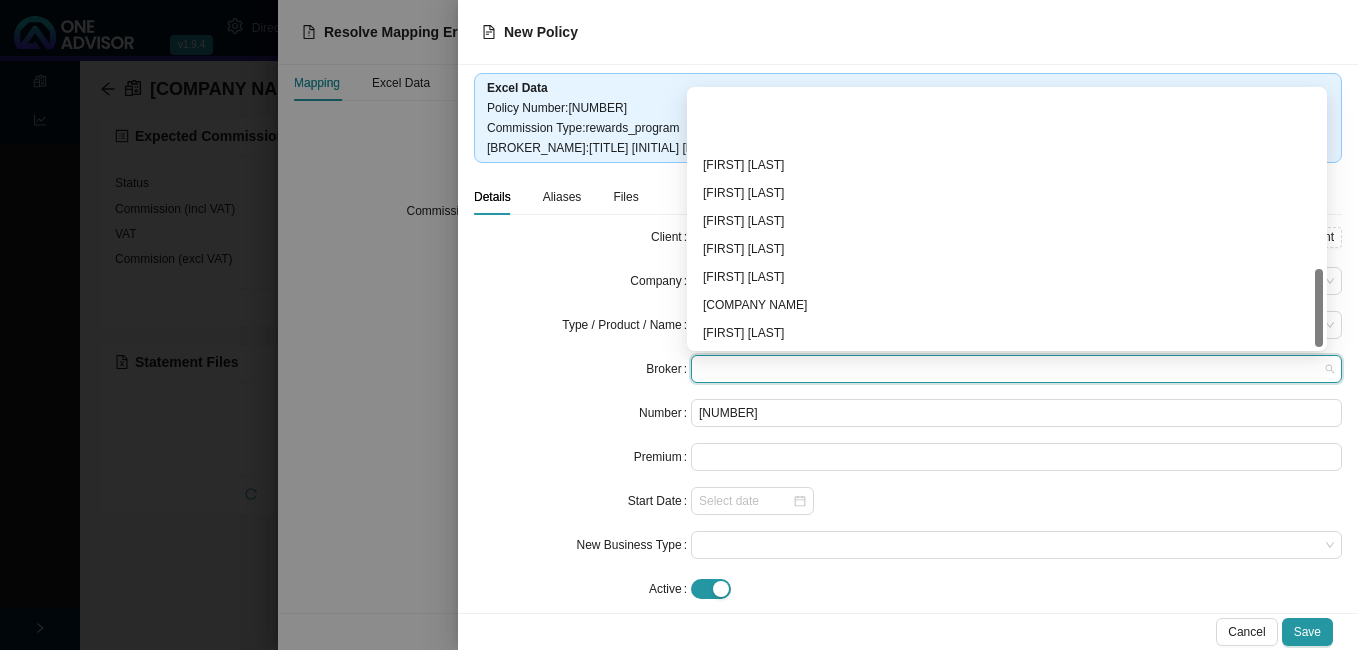 scroll, scrollTop: 584, scrollLeft: 0, axis: vertical 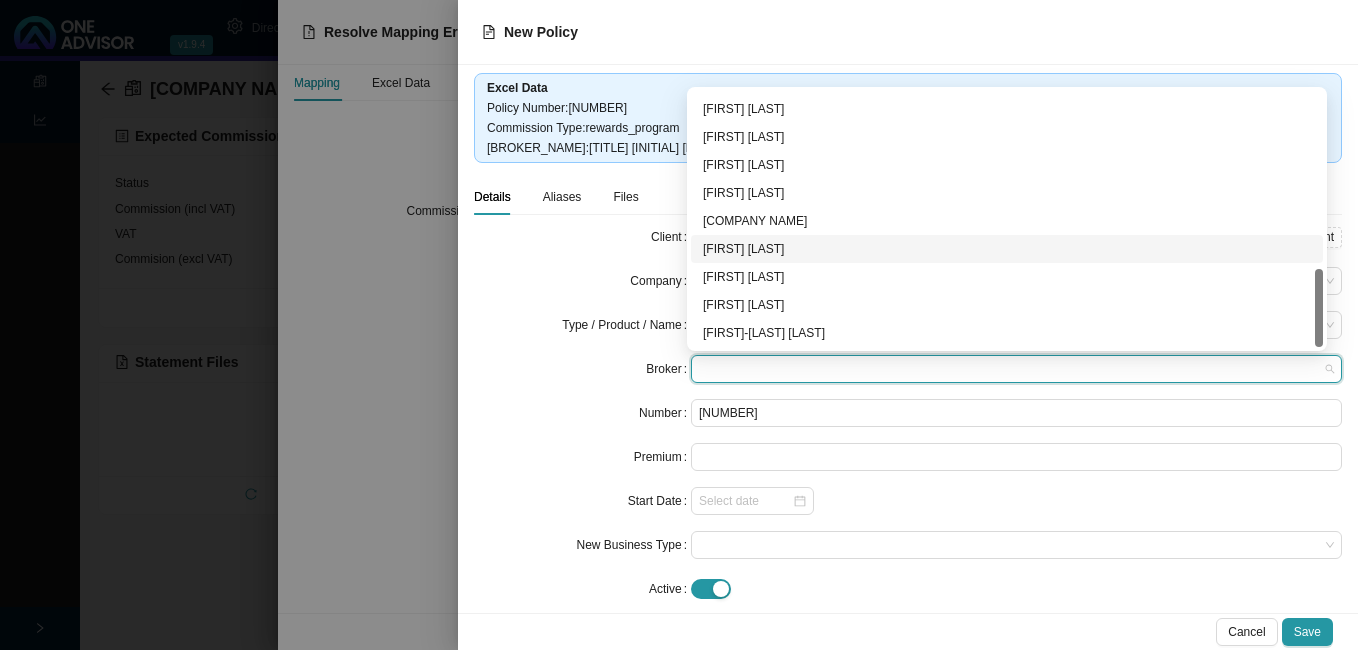 click on "[FIRST] [LAST]" at bounding box center [1007, 249] 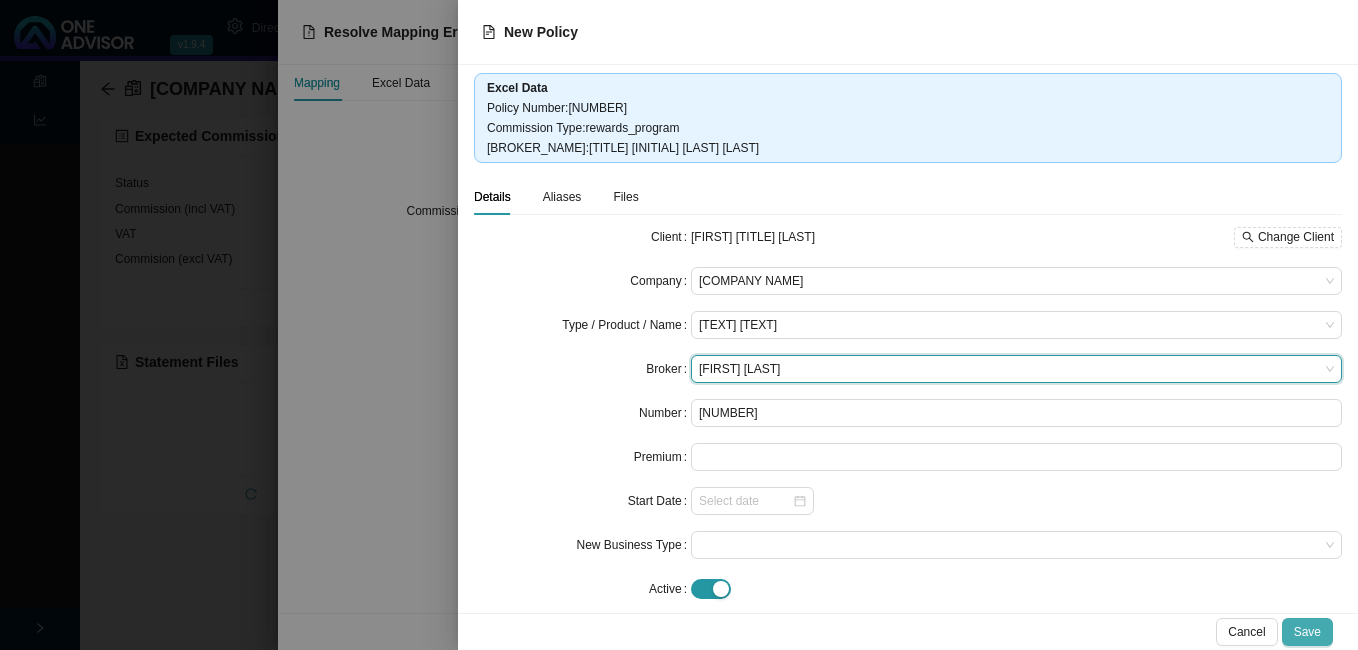 click on "Save" at bounding box center (1307, 632) 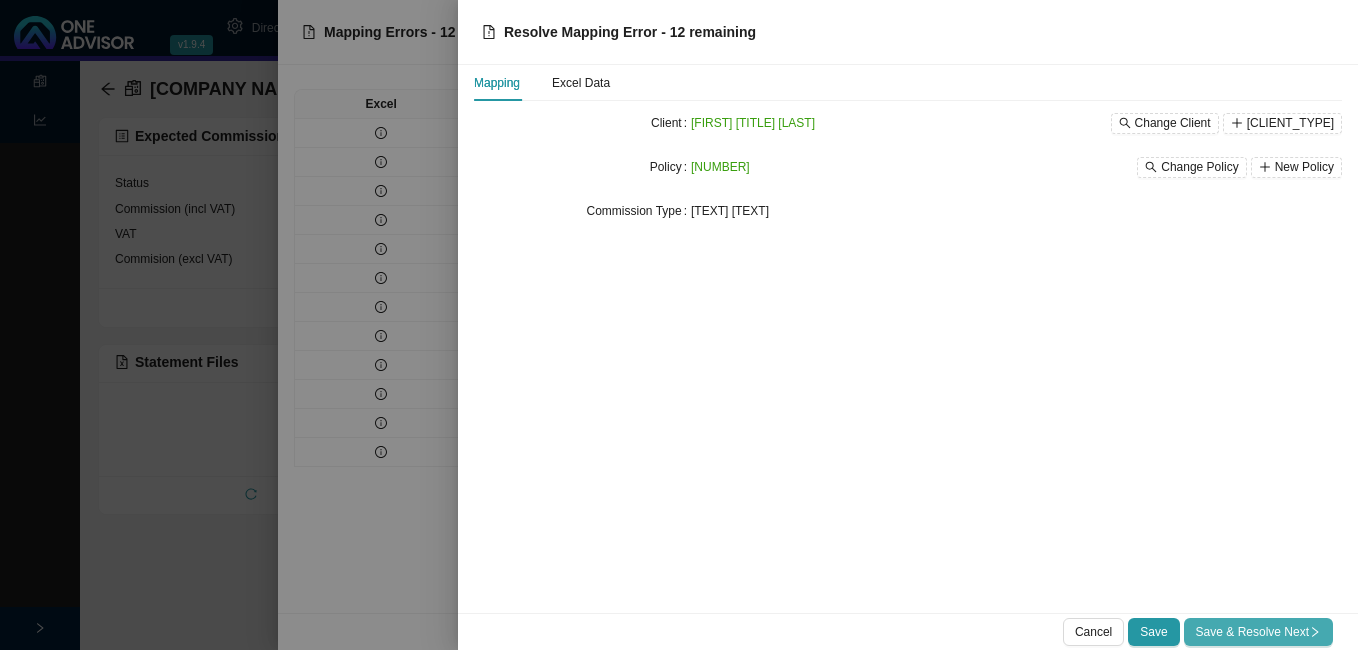 click on "Save & Resolve Next" at bounding box center (1258, 632) 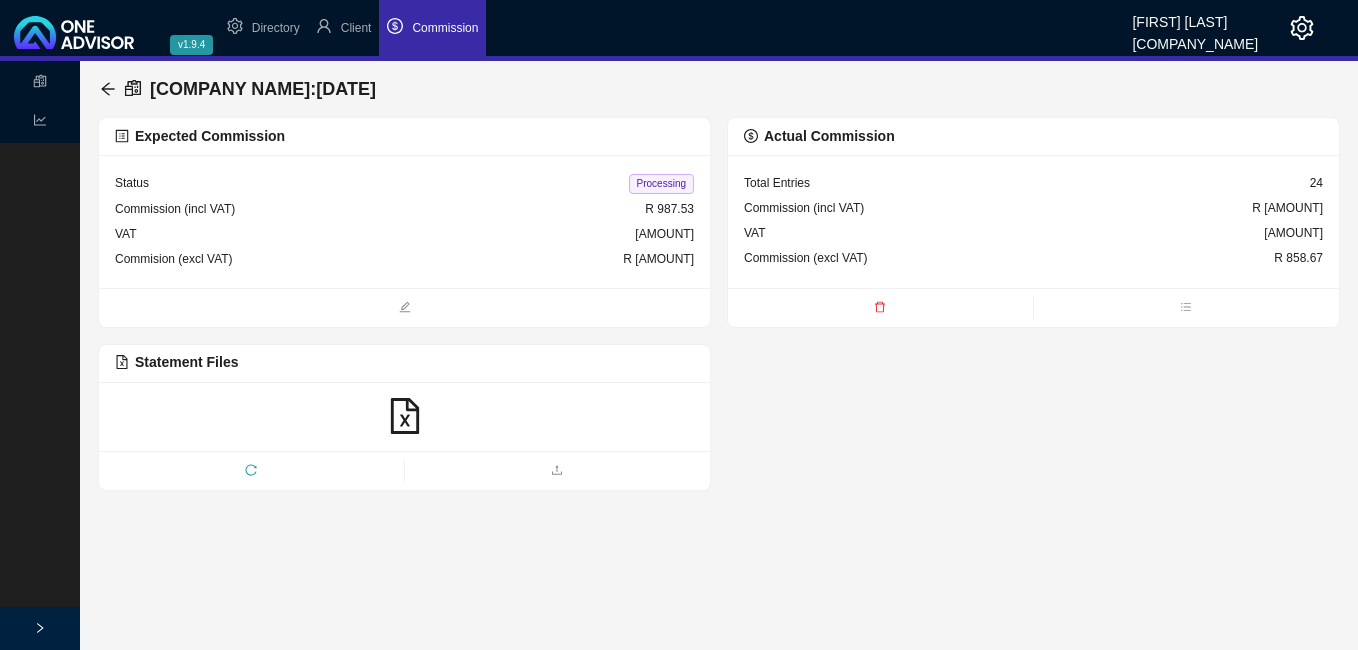 click on "Processing" at bounding box center [661, 184] 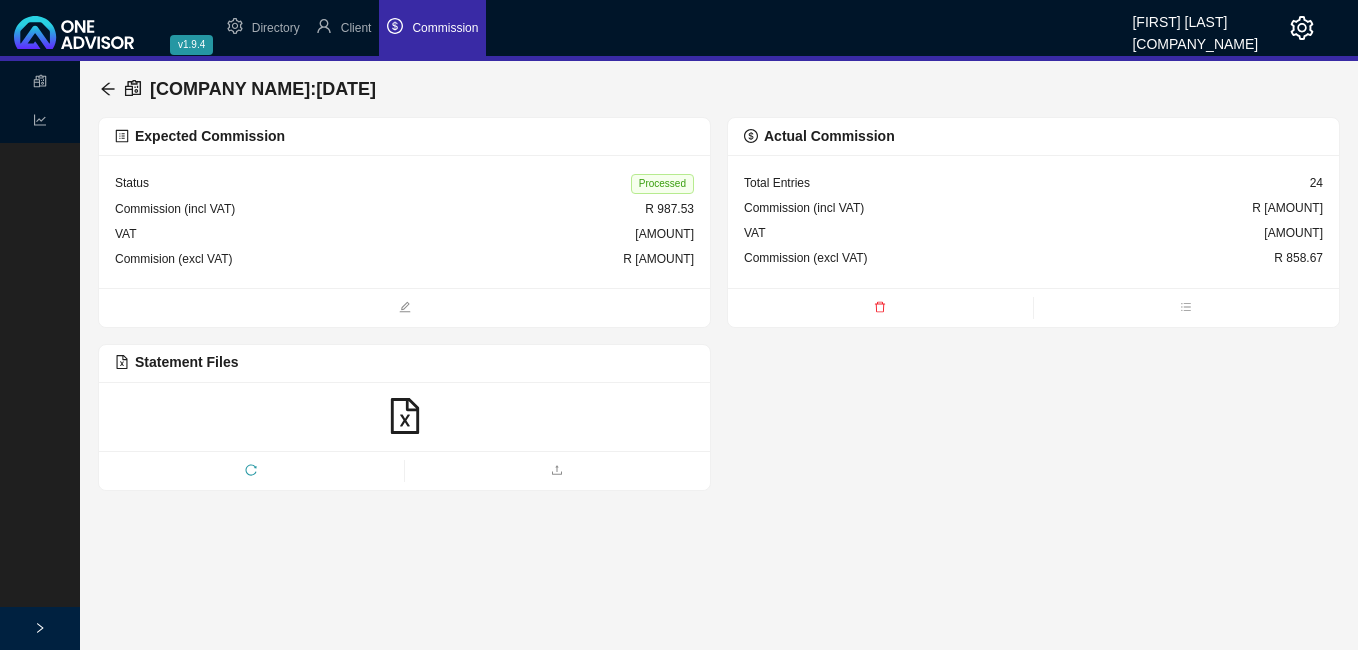 click 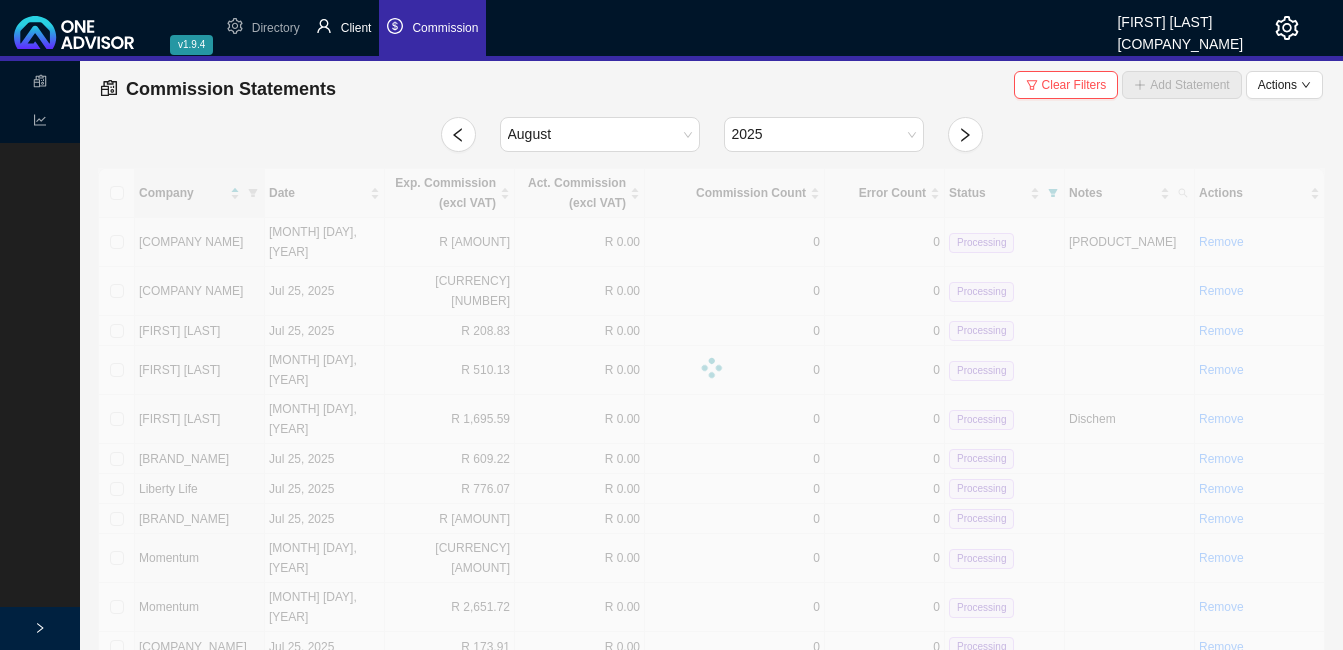 click on "Client" at bounding box center (356, 28) 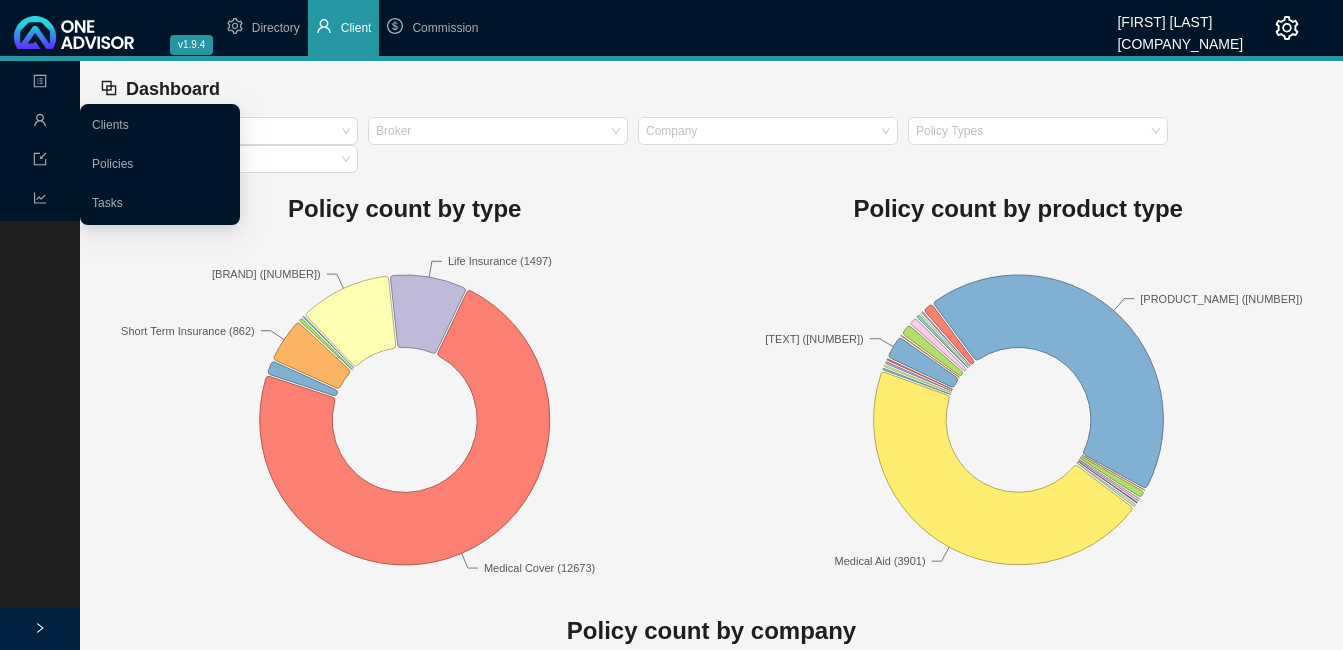 click on "Management" at bounding box center [79, 121] 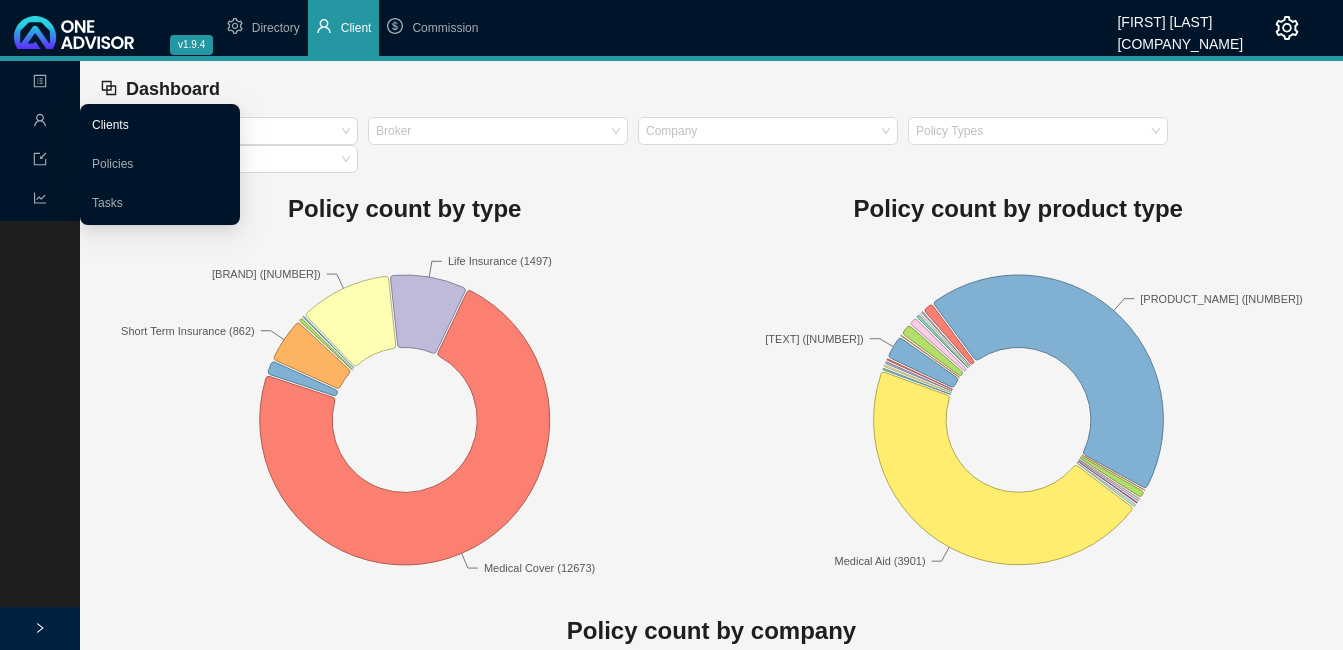drag, startPoint x: 93, startPoint y: 122, endPoint x: 112, endPoint y: 122, distance: 19 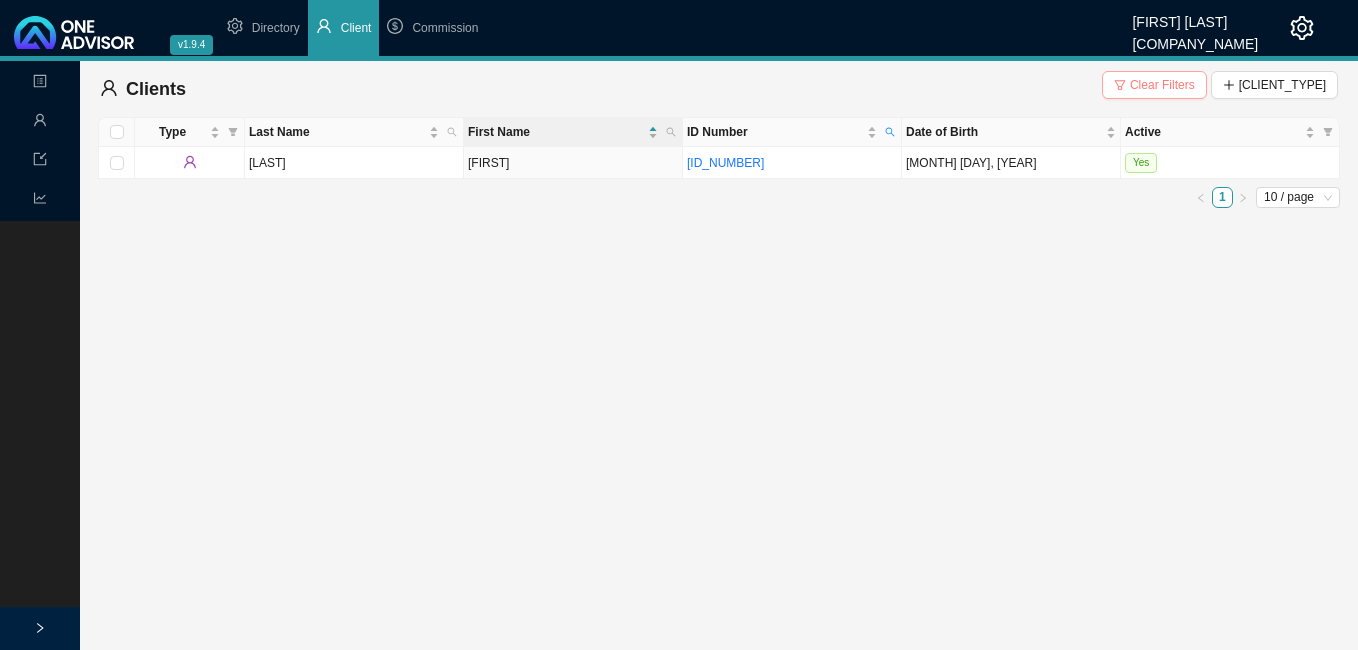 click on "Clear Filters" at bounding box center [1162, 85] 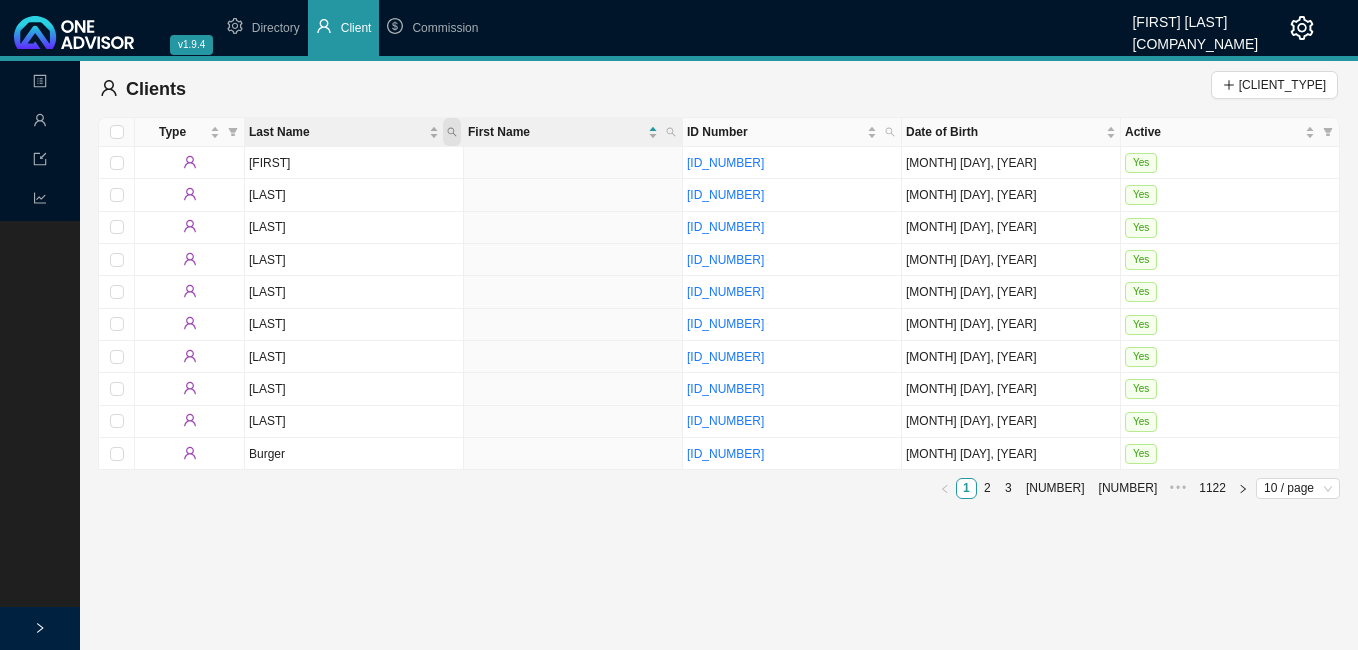 click 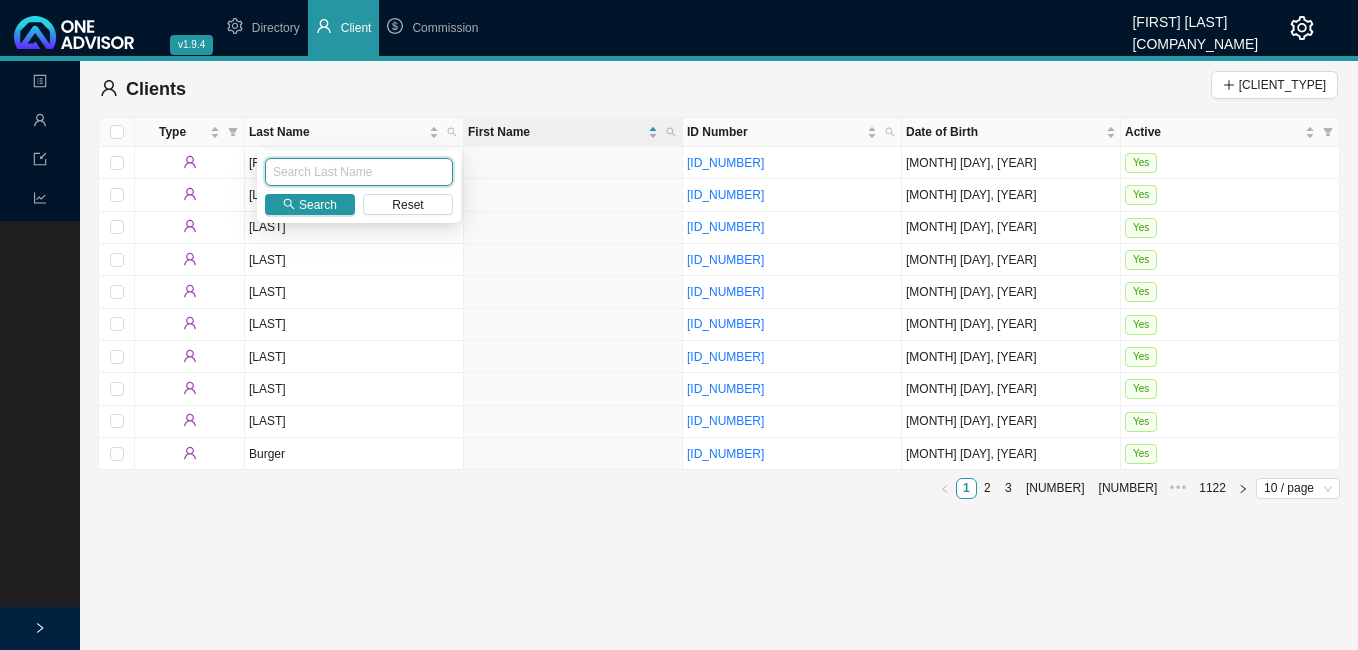 click at bounding box center [359, 172] 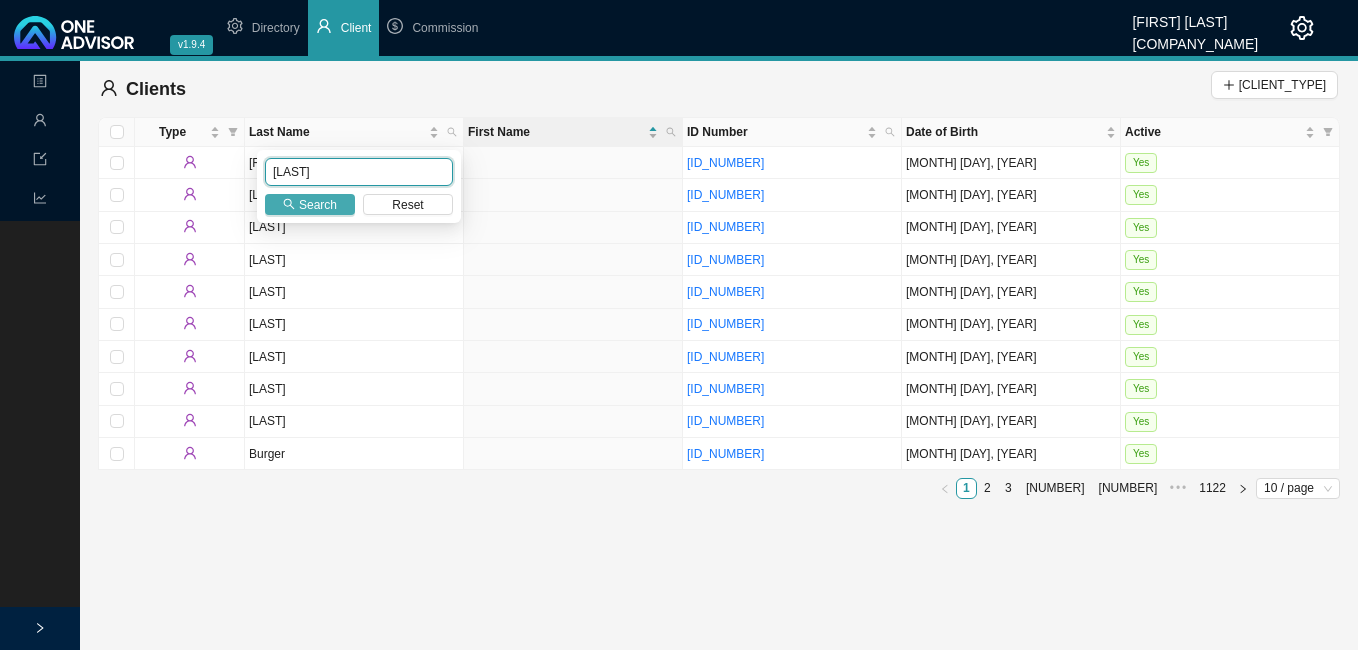 type on "[LAST]" 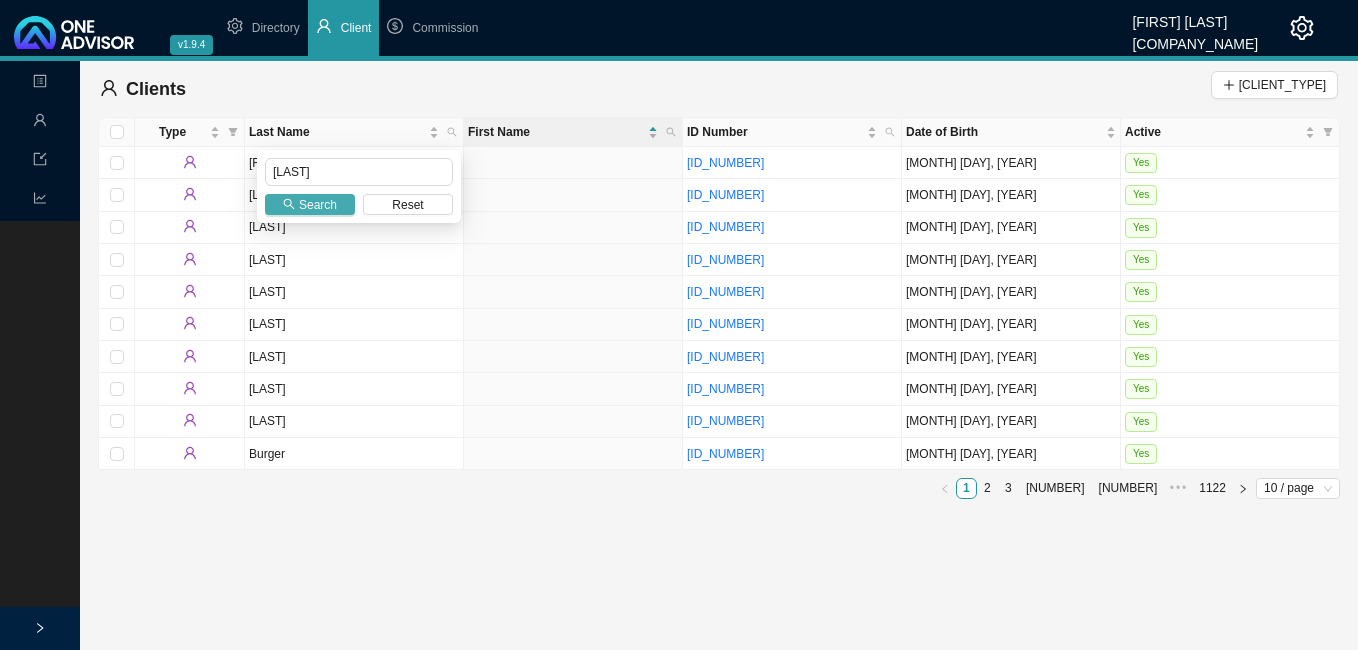 click on "Search" at bounding box center (318, 205) 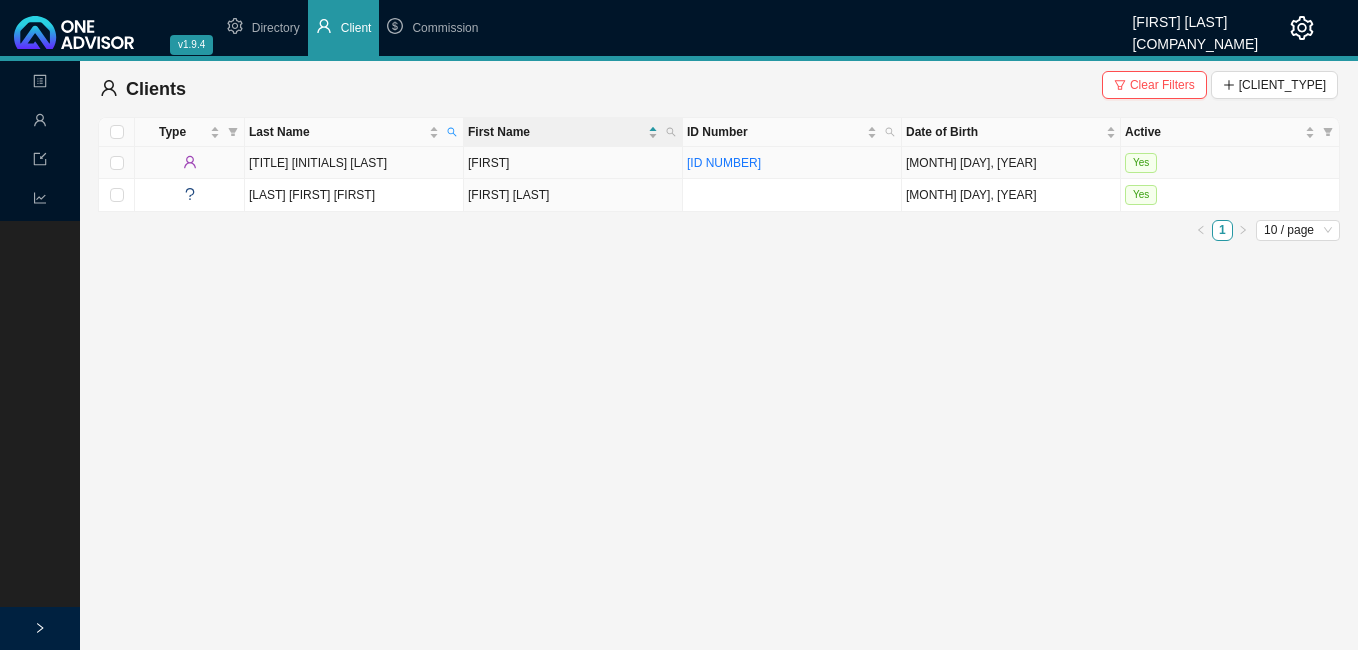 click on "[FIRST]" at bounding box center [573, 163] 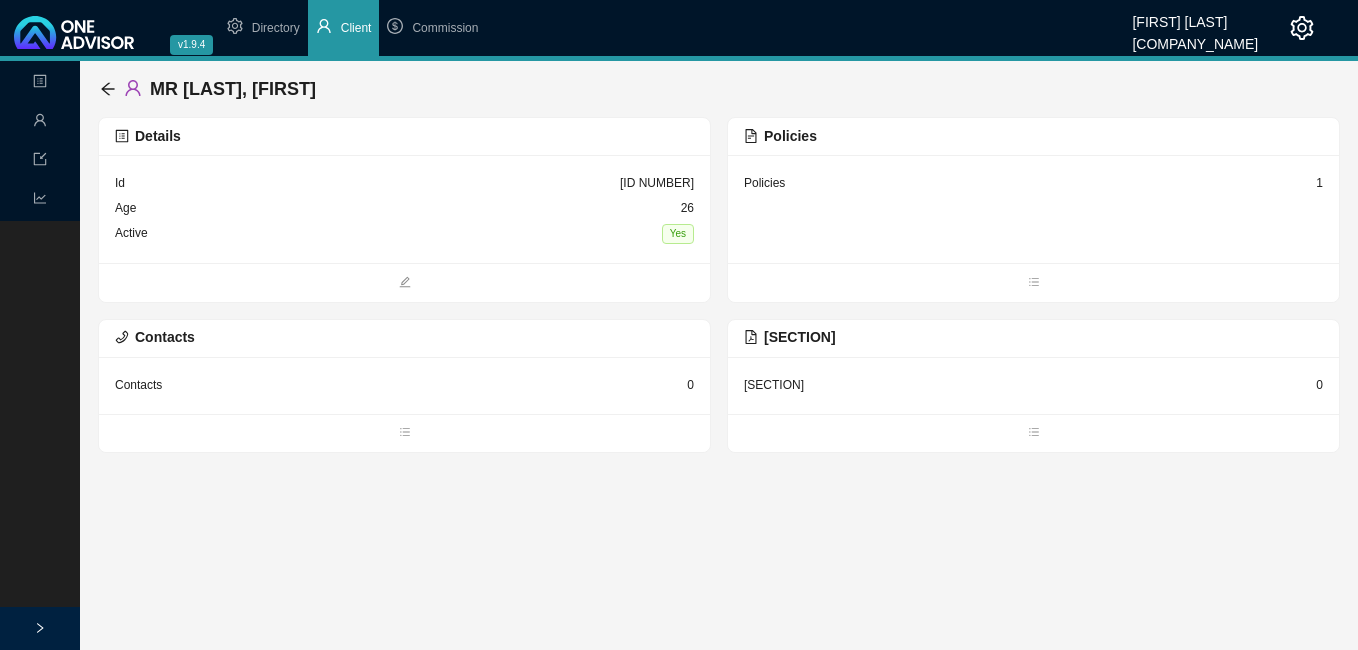 click on "Details" at bounding box center [404, 136] 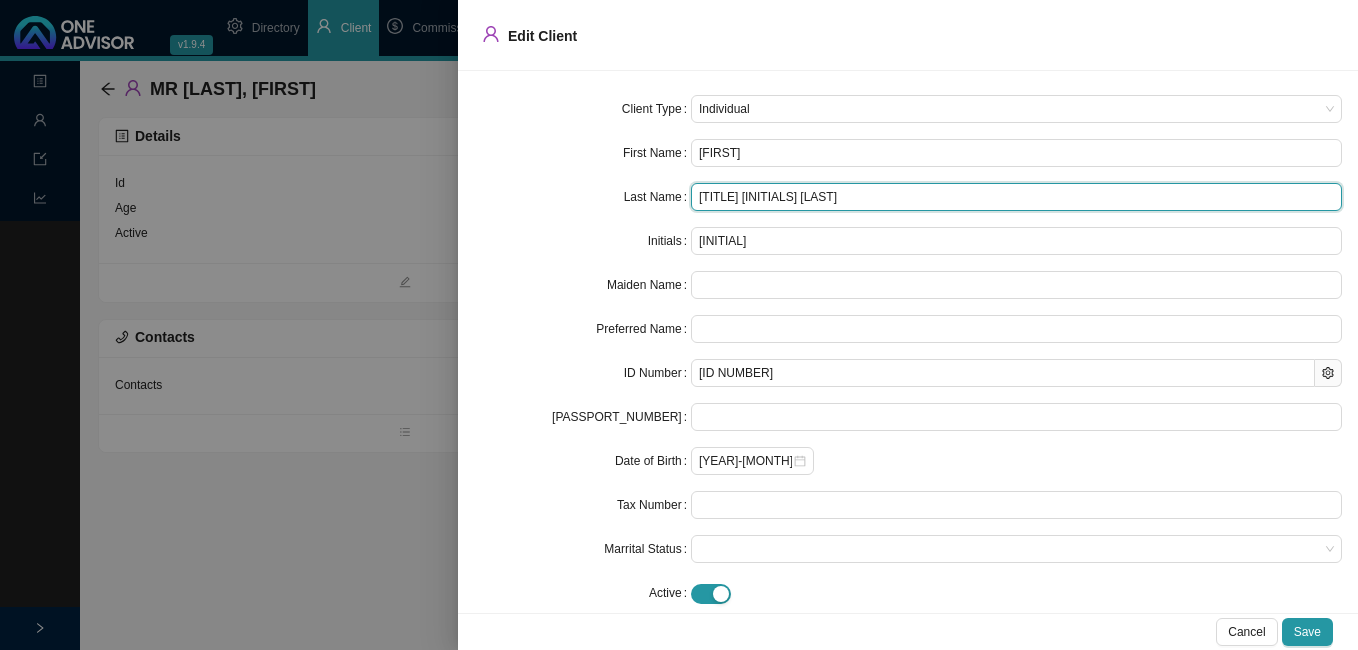 drag, startPoint x: 720, startPoint y: 200, endPoint x: 619, endPoint y: 192, distance: 101.31634 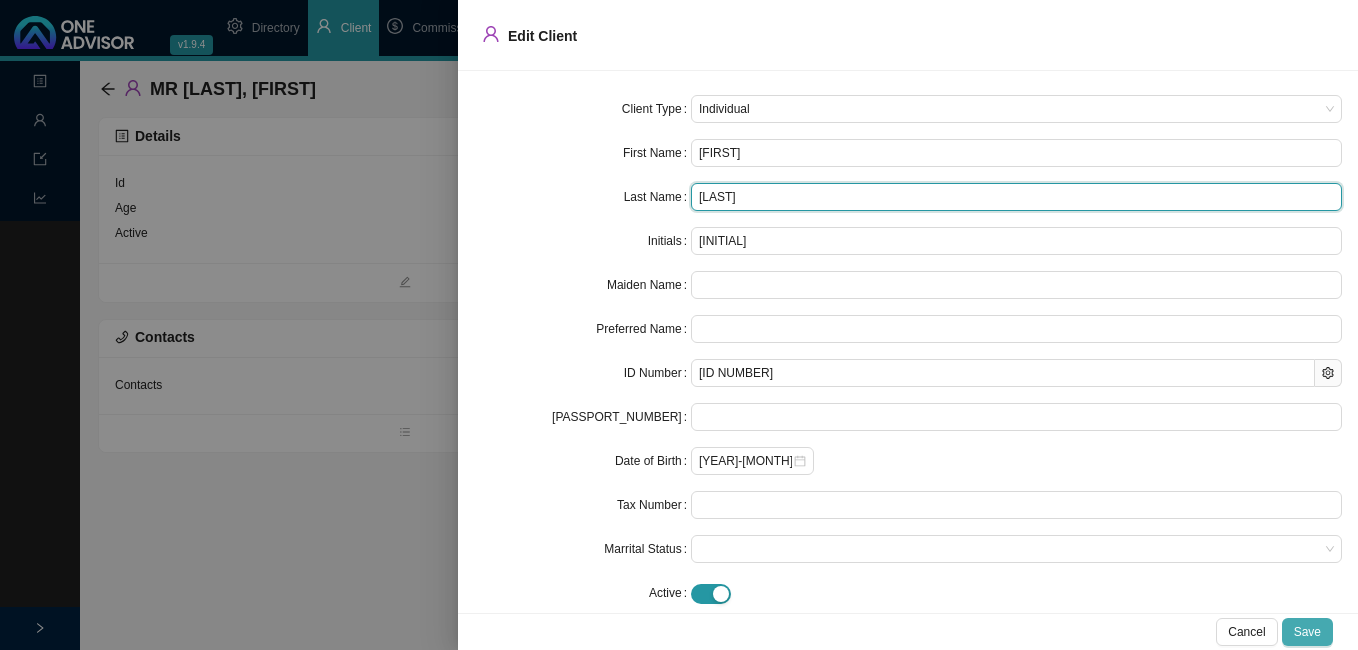 type on "[LAST]" 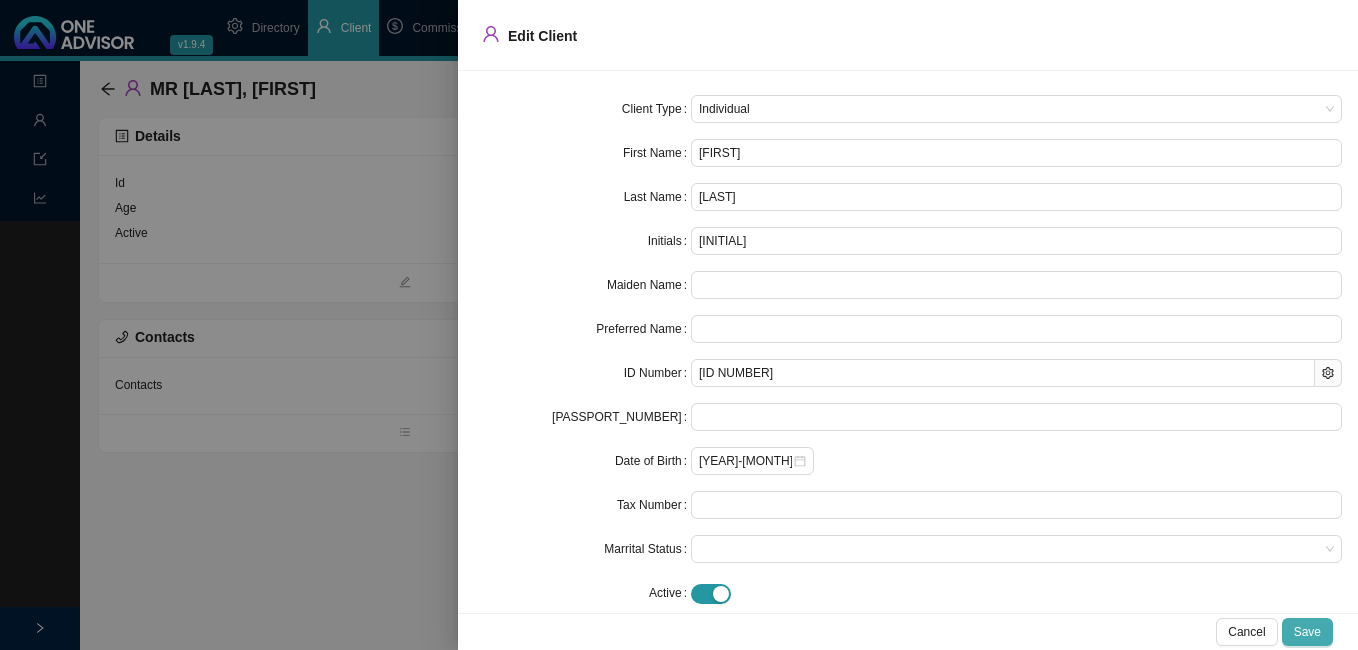 click on "Save" at bounding box center (1307, 632) 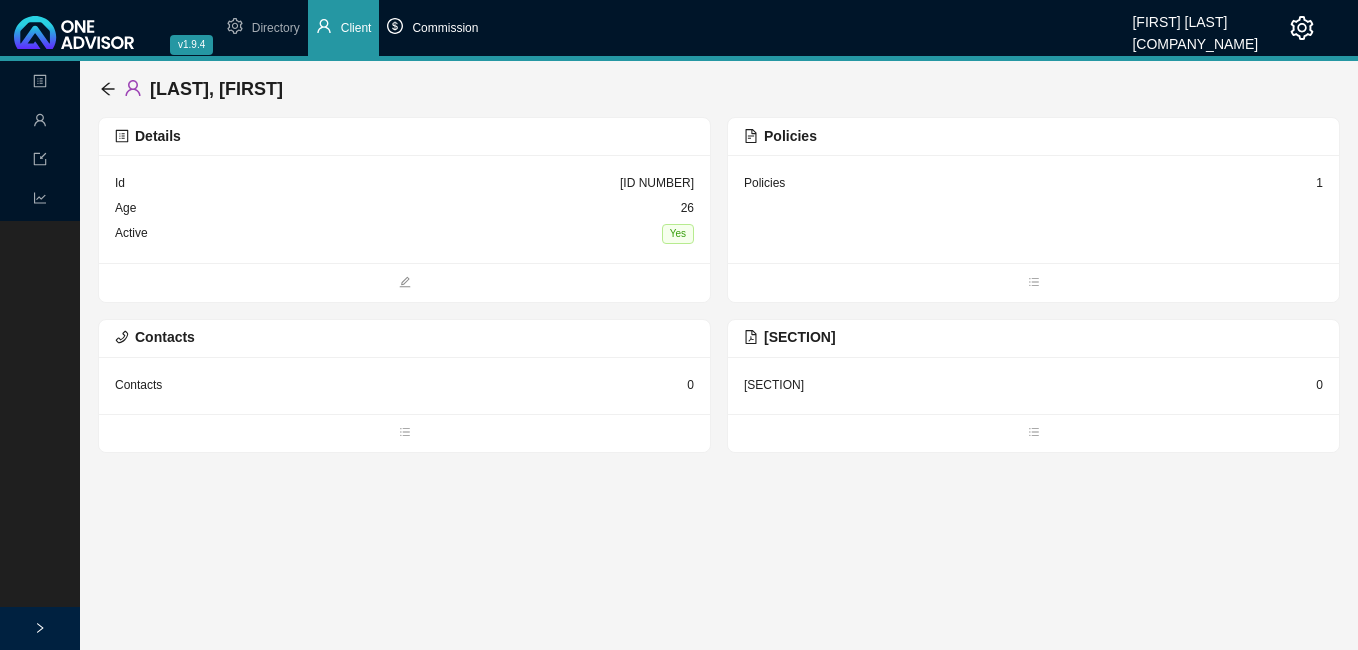 click on "Commission" at bounding box center (445, 28) 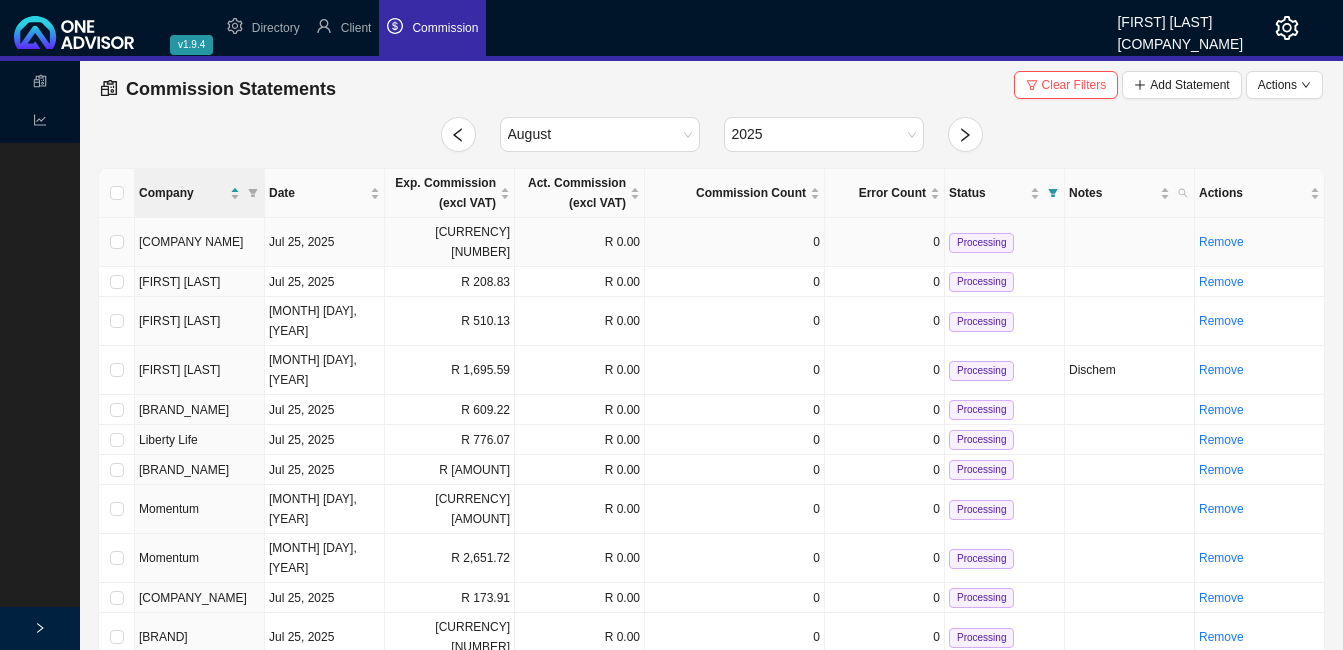 click on "Jul 25, 2025" at bounding box center (325, 242) 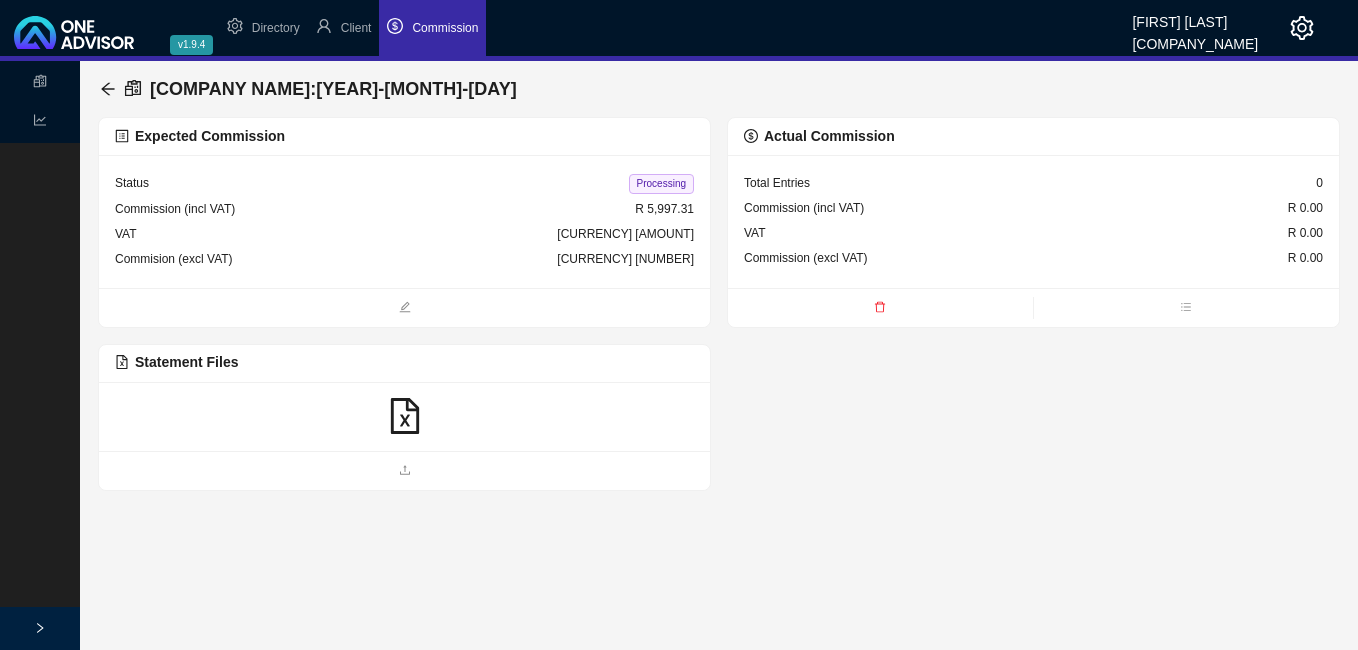 click 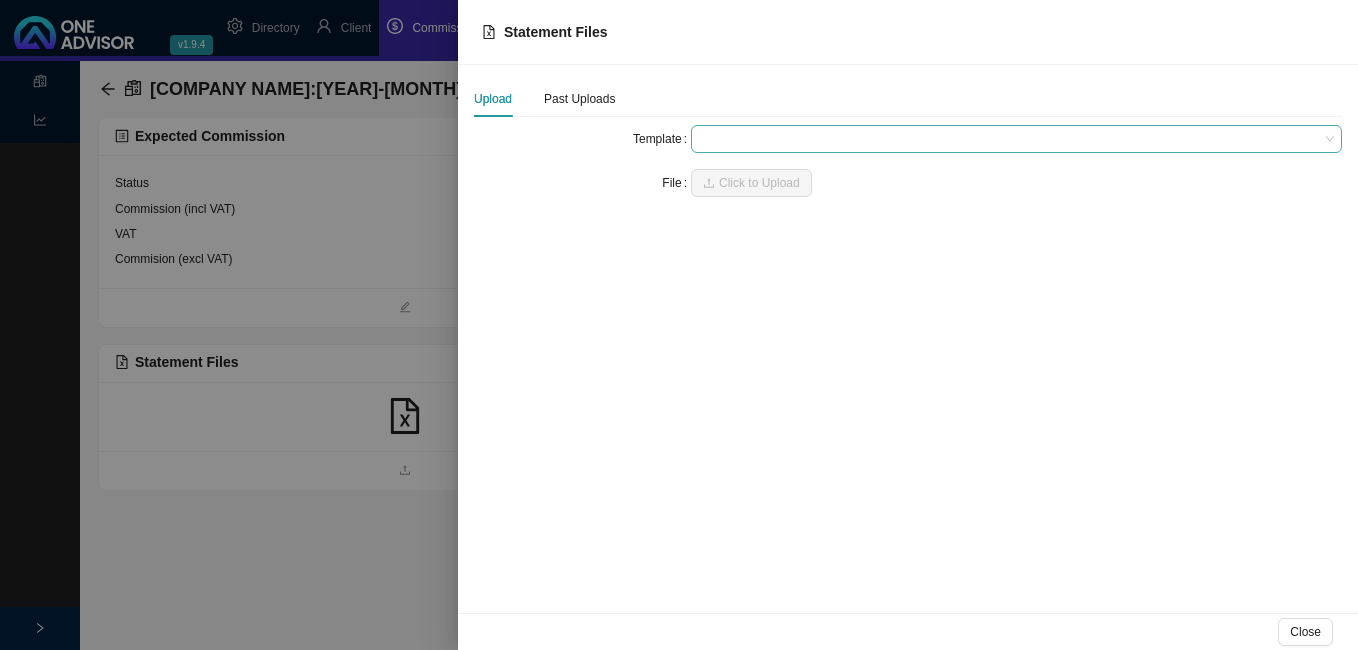 click at bounding box center (1016, 139) 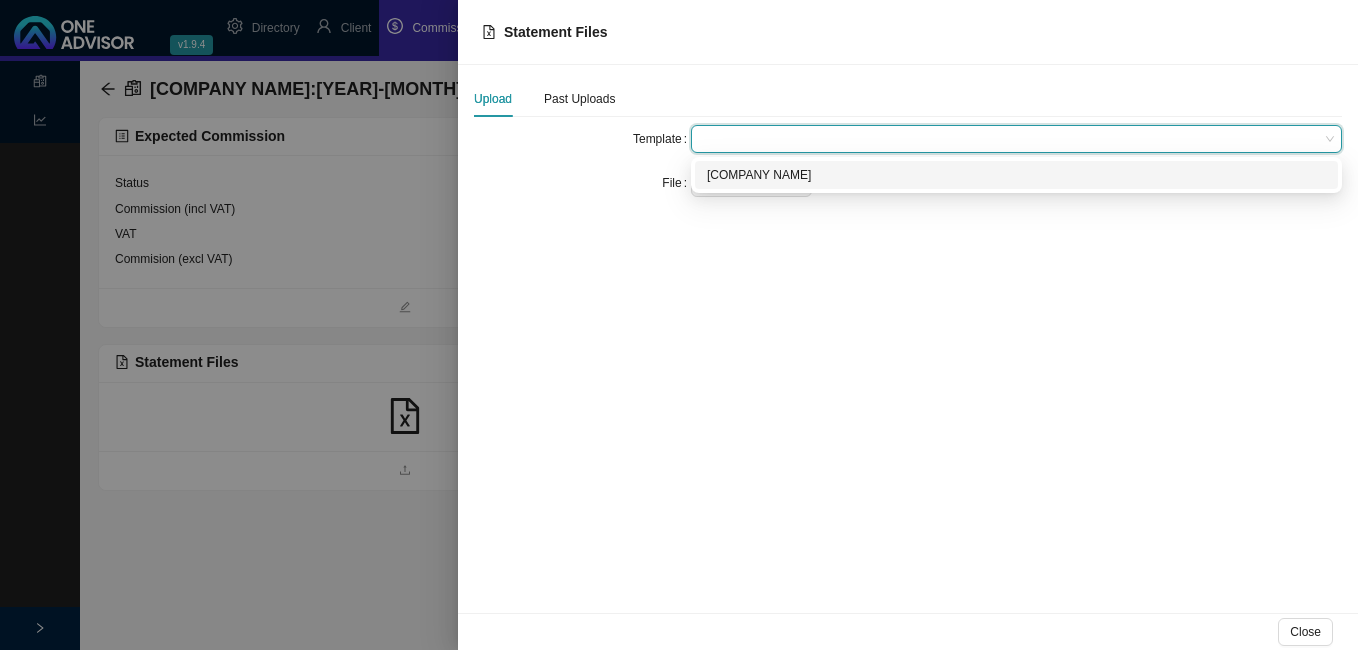 click on "[COMPANY NAME]" at bounding box center [1016, 175] 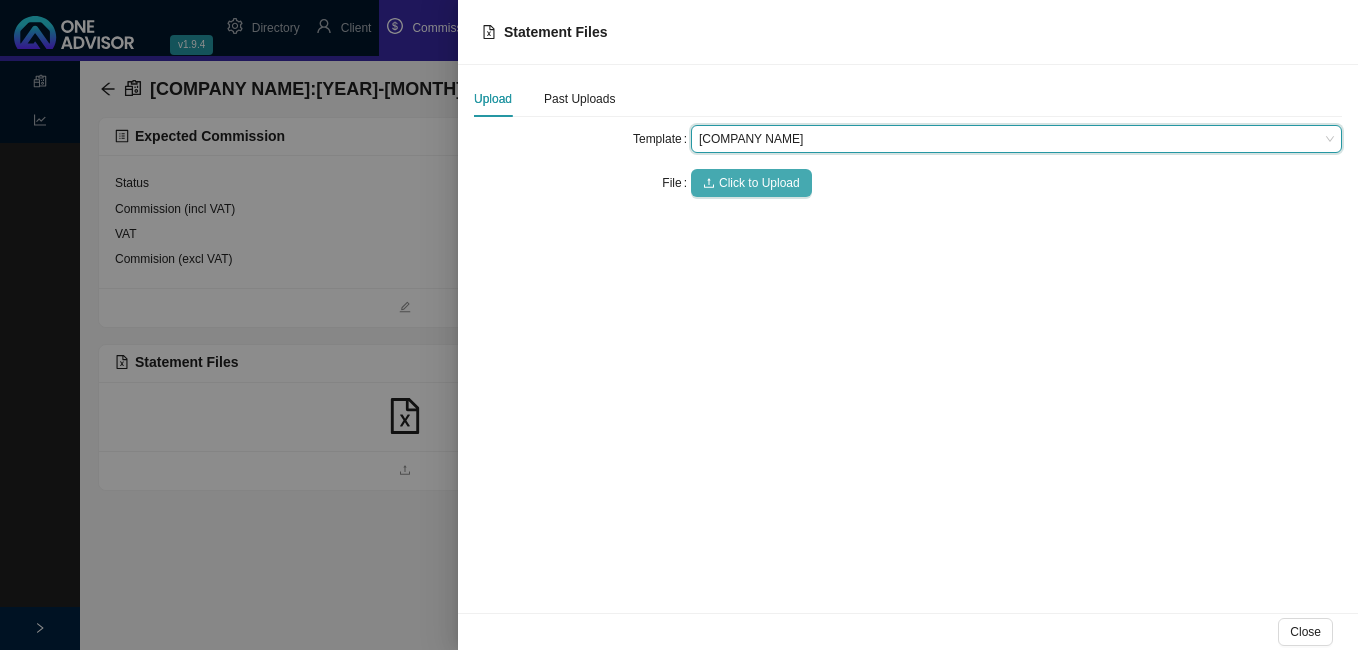 click on "Click to Upload" at bounding box center [759, 183] 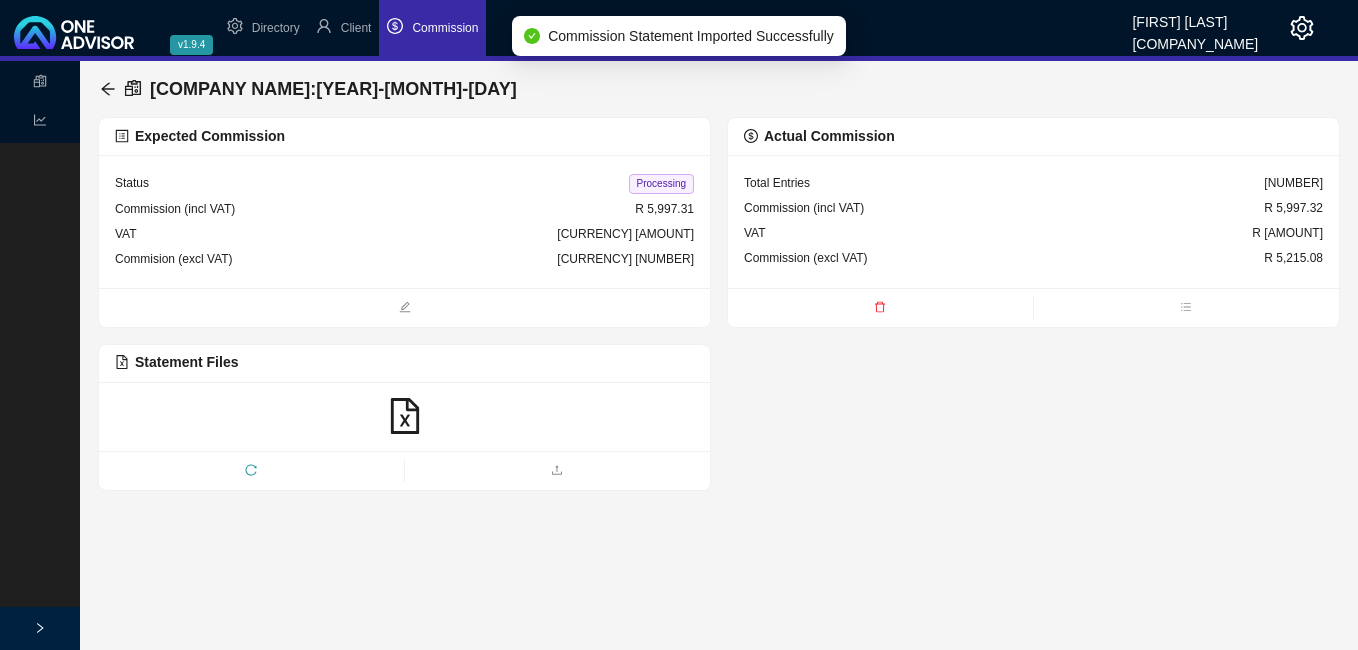 click on "Processing" at bounding box center (661, 184) 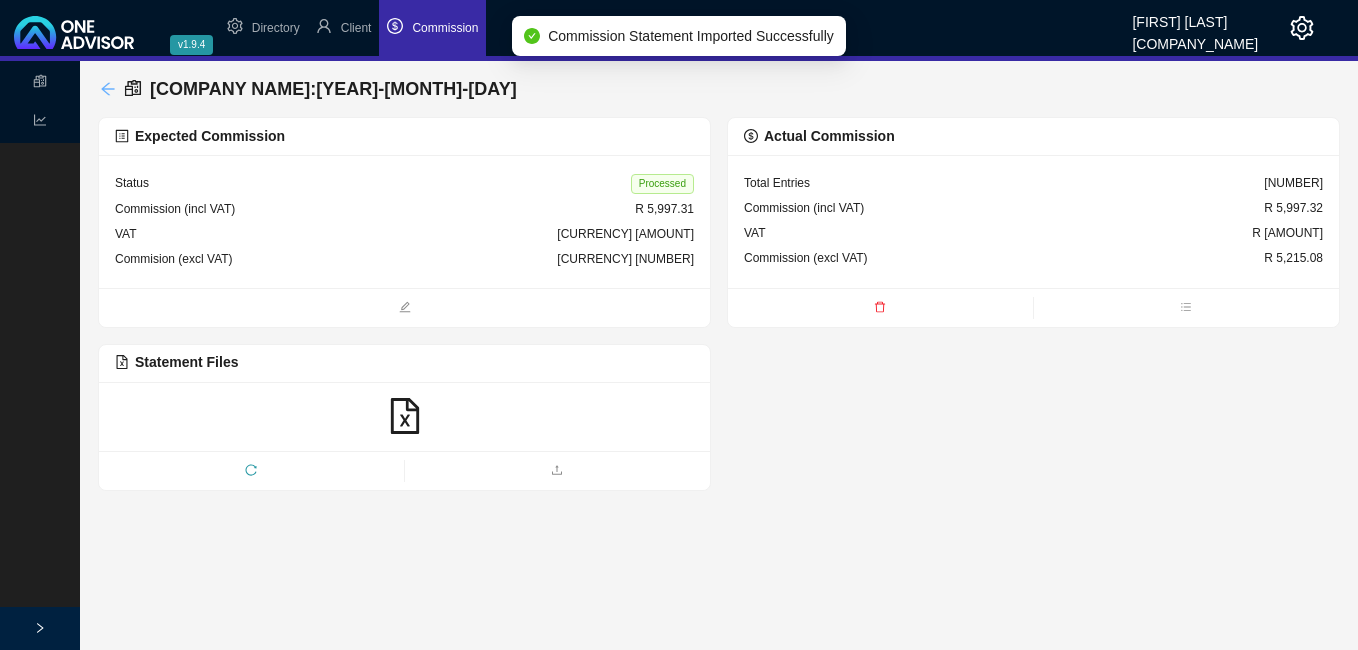 click 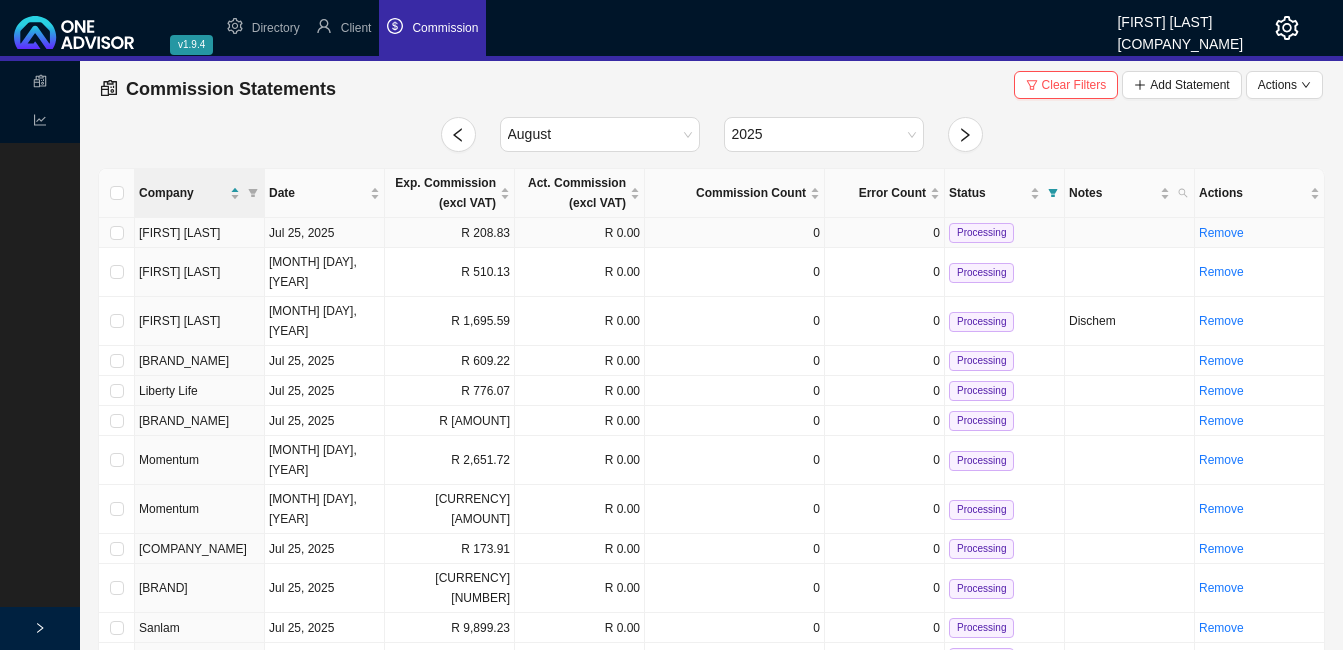 click on "R 208.83" at bounding box center [450, 233] 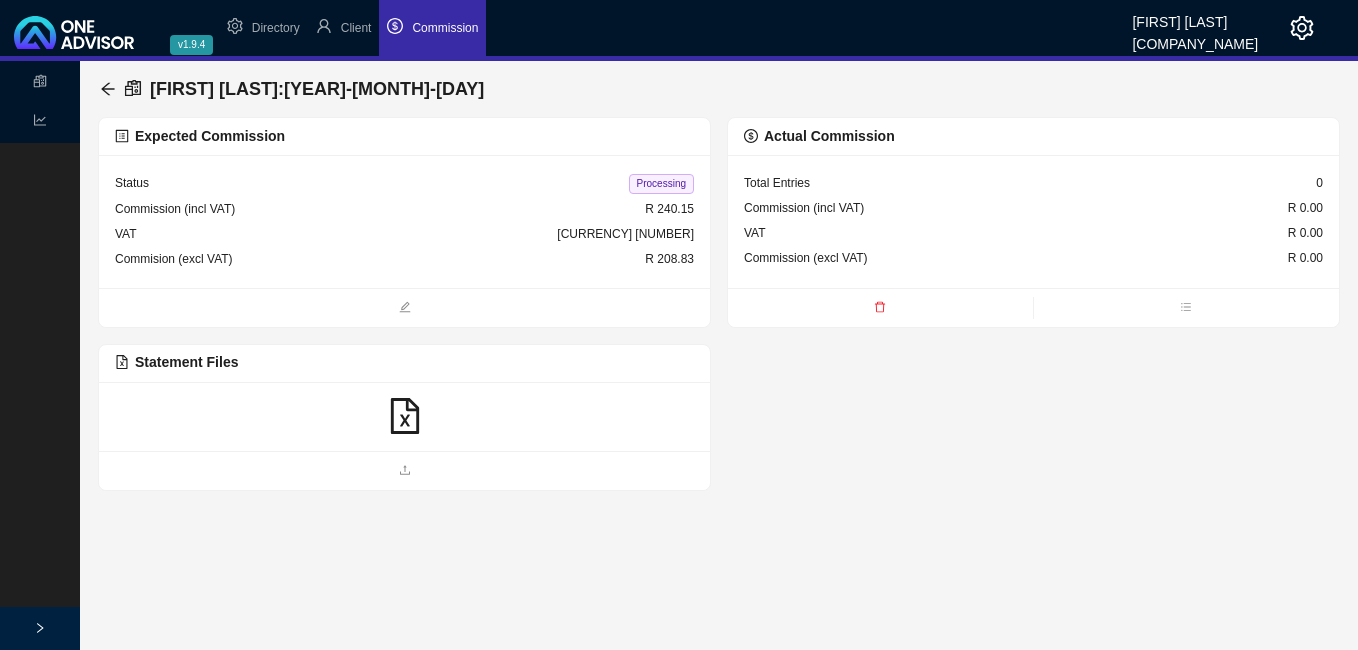 click 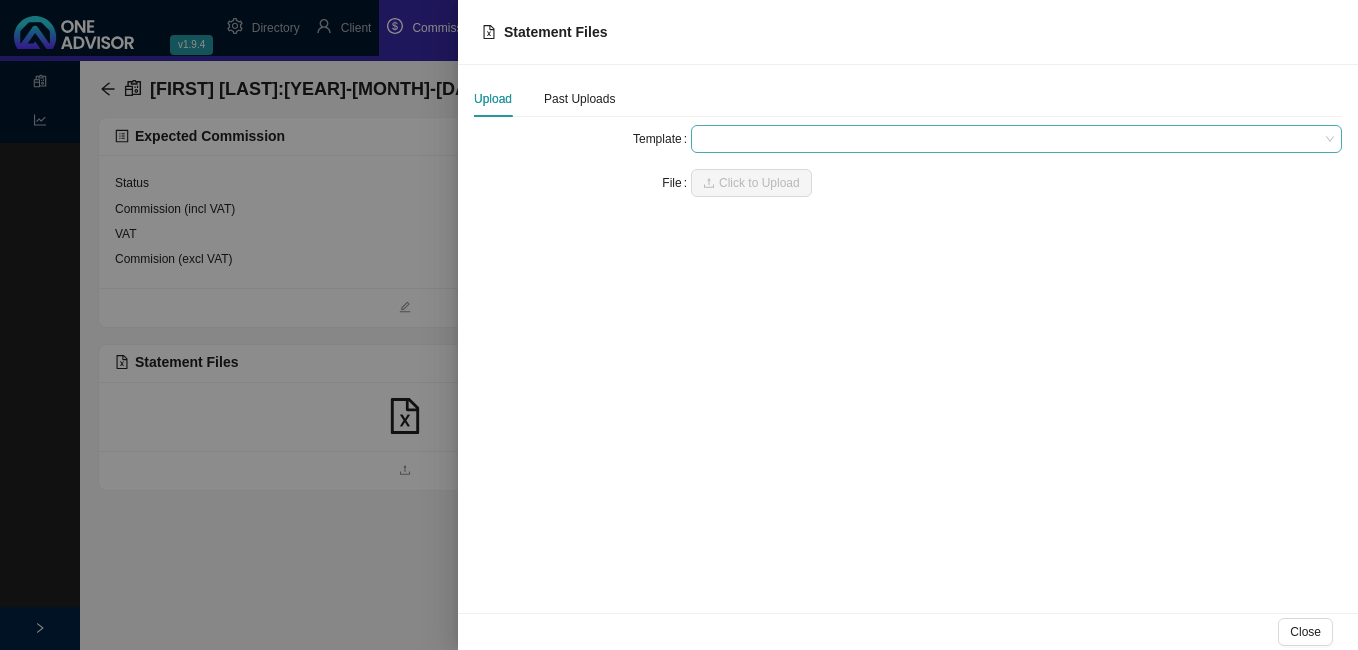 click at bounding box center (1016, 139) 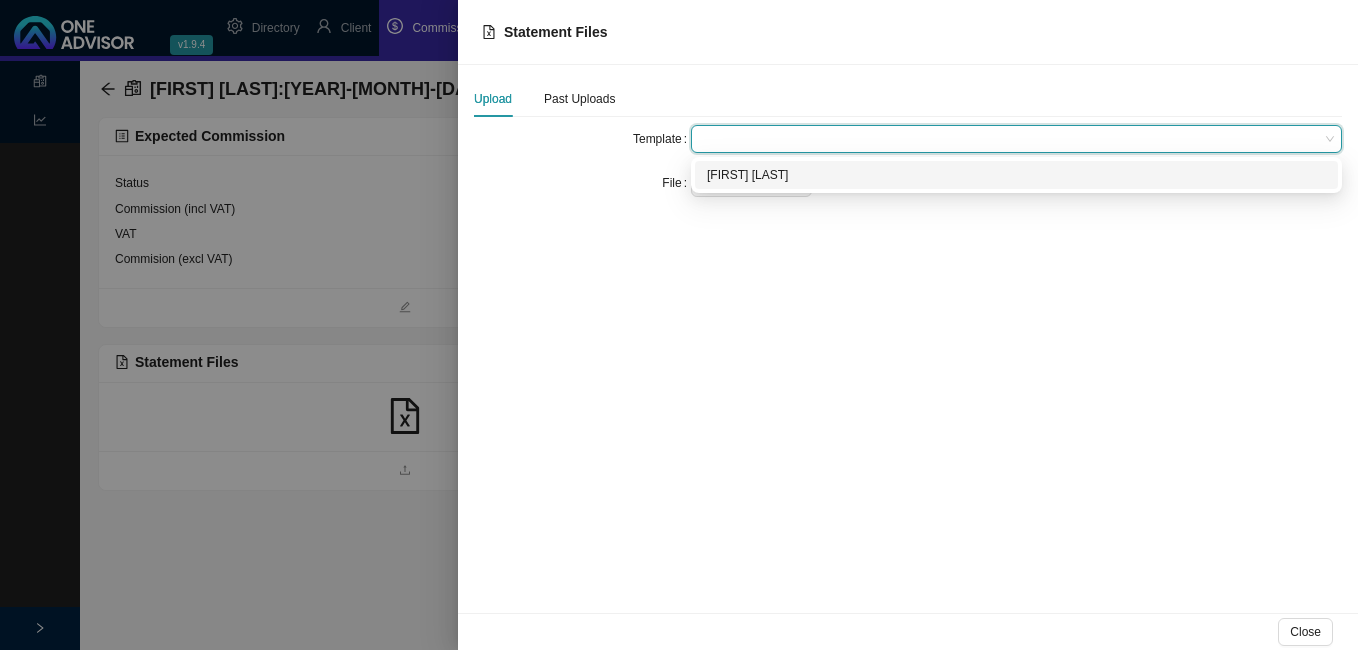 click on "[FIRST] [LAST]" at bounding box center (1016, 175) 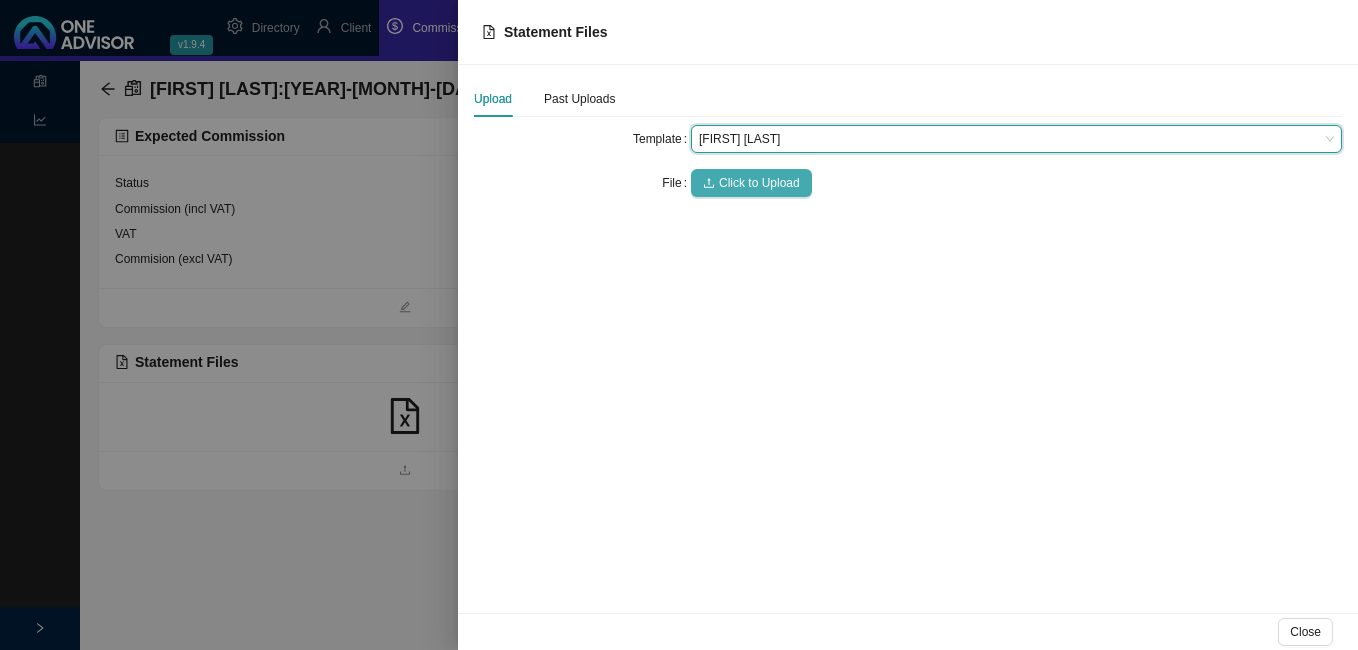 click on "Click to Upload" at bounding box center [759, 183] 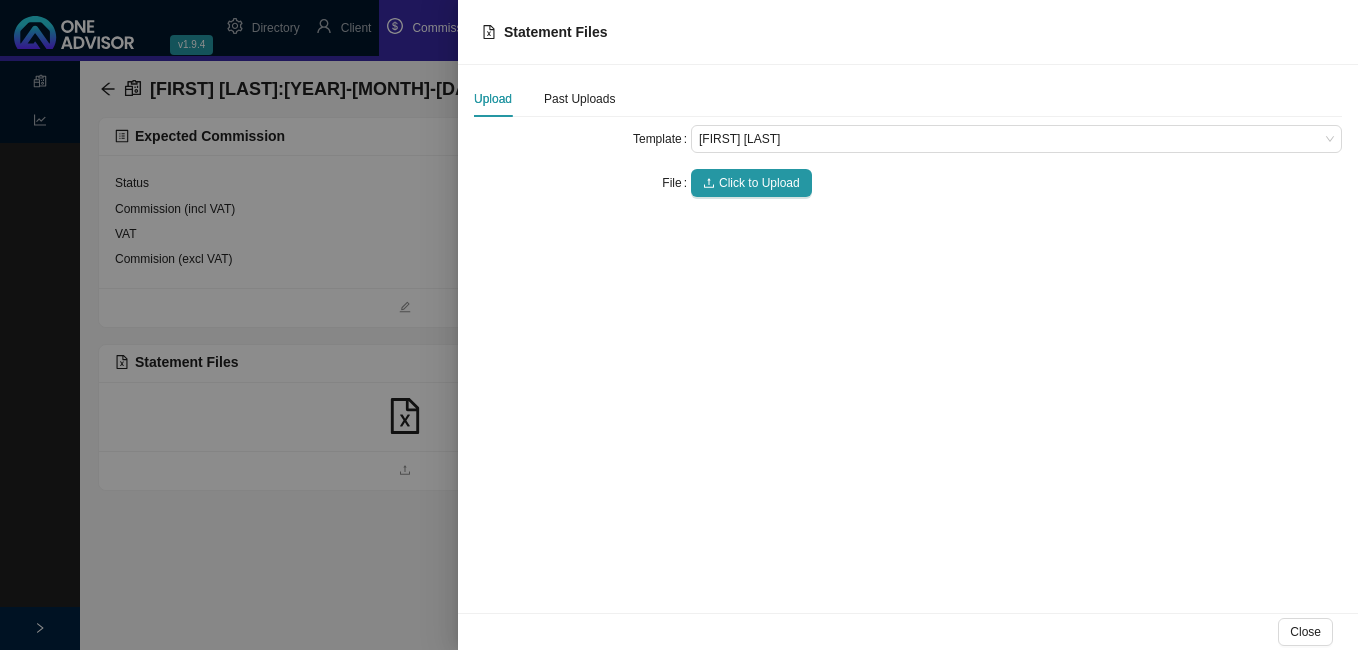 click at bounding box center (679, 325) 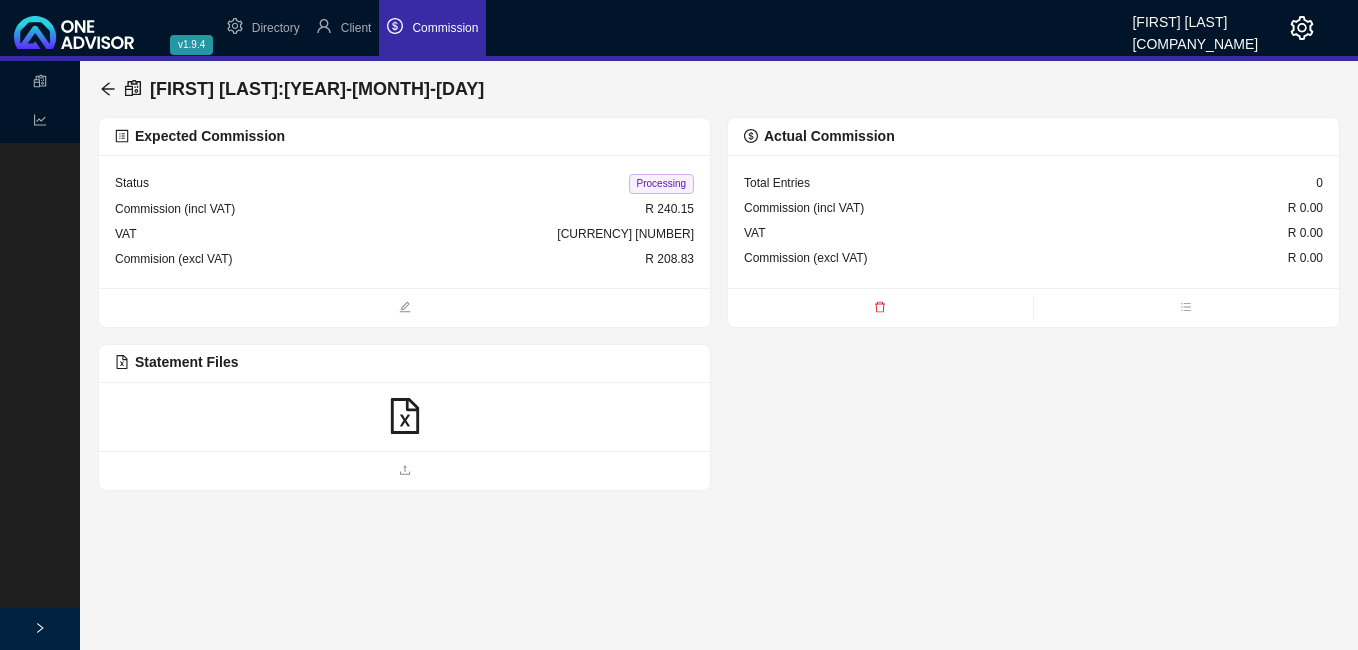 click 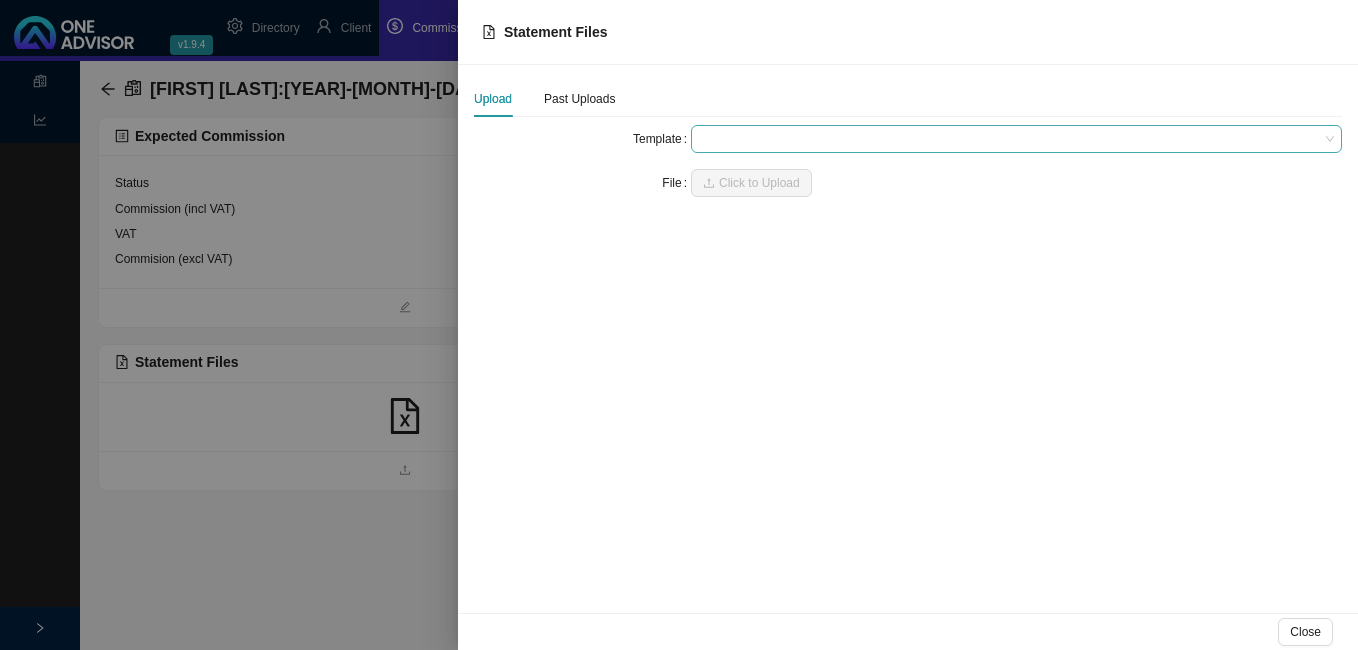 click at bounding box center [1016, 139] 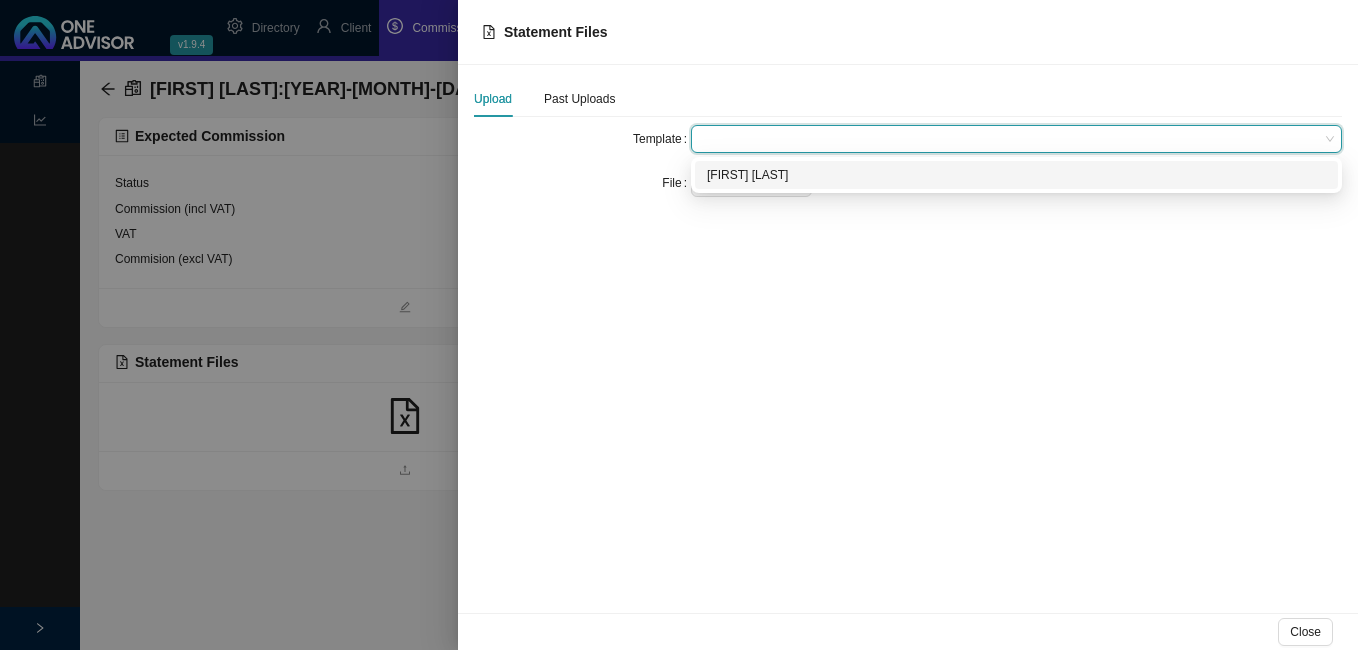 click on "[FIRST] [LAST]" at bounding box center (1016, 175) 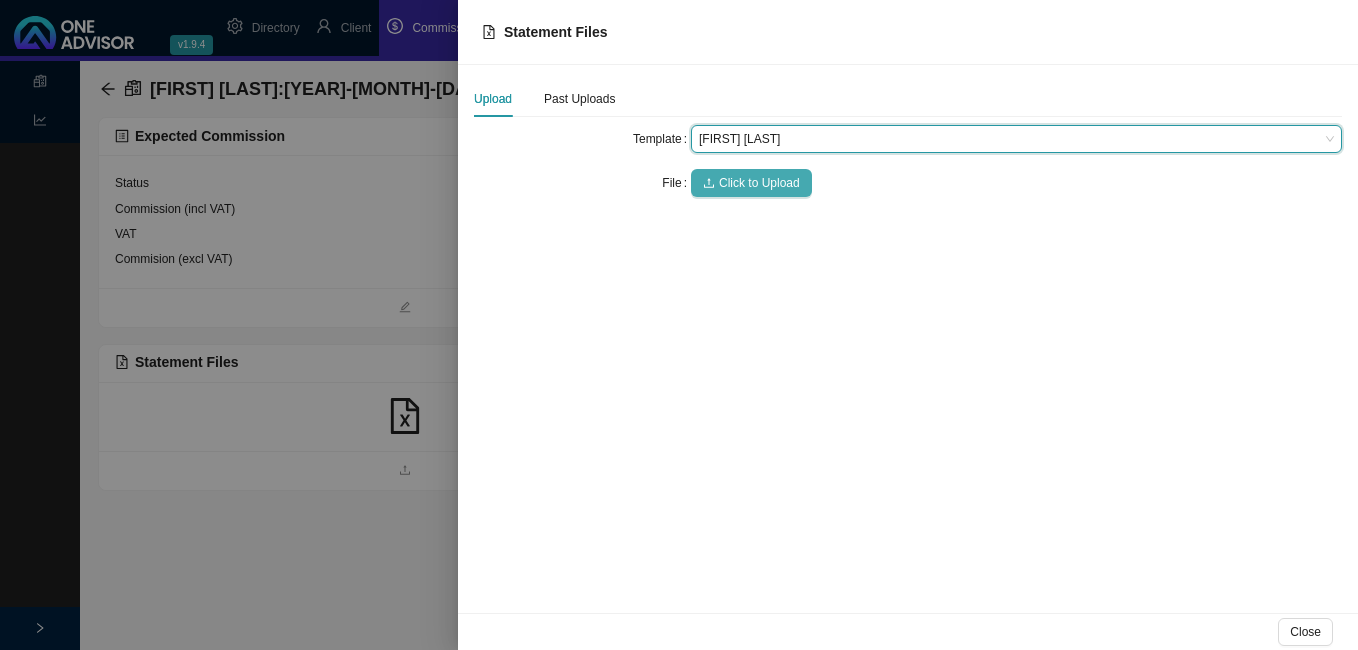 click on "Click to Upload" at bounding box center [759, 183] 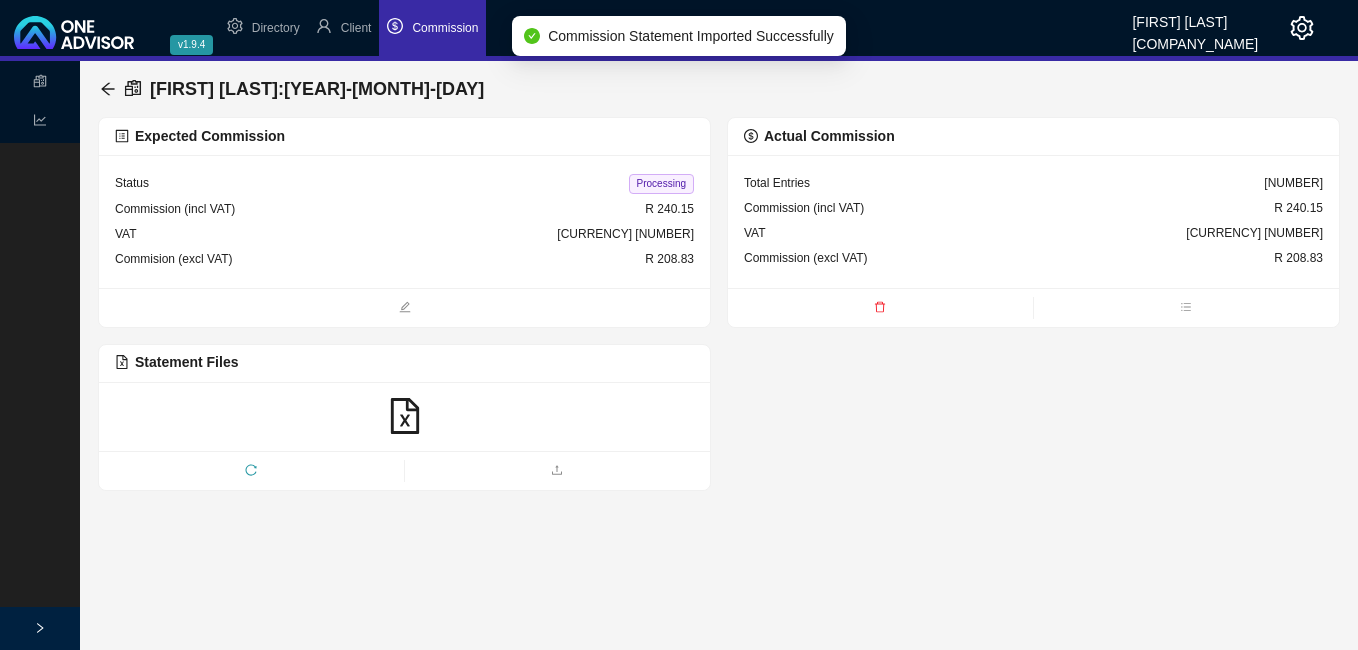 click on "Processing" at bounding box center (661, 184) 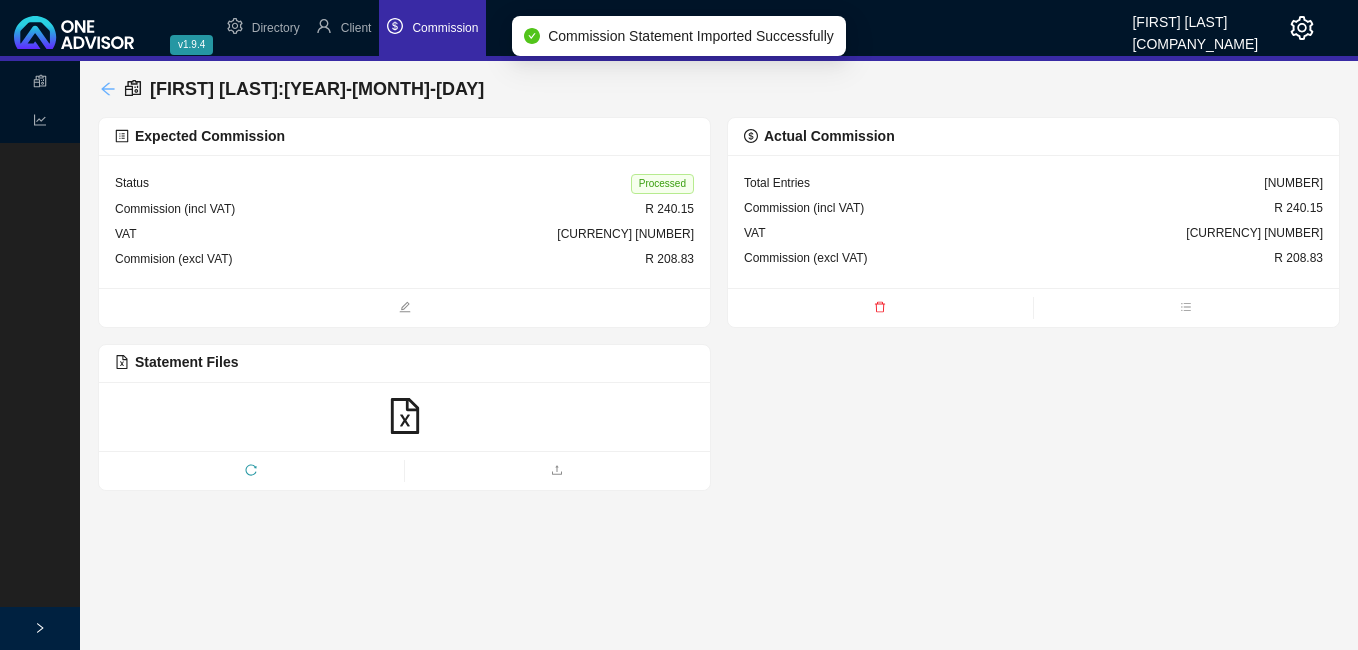 click 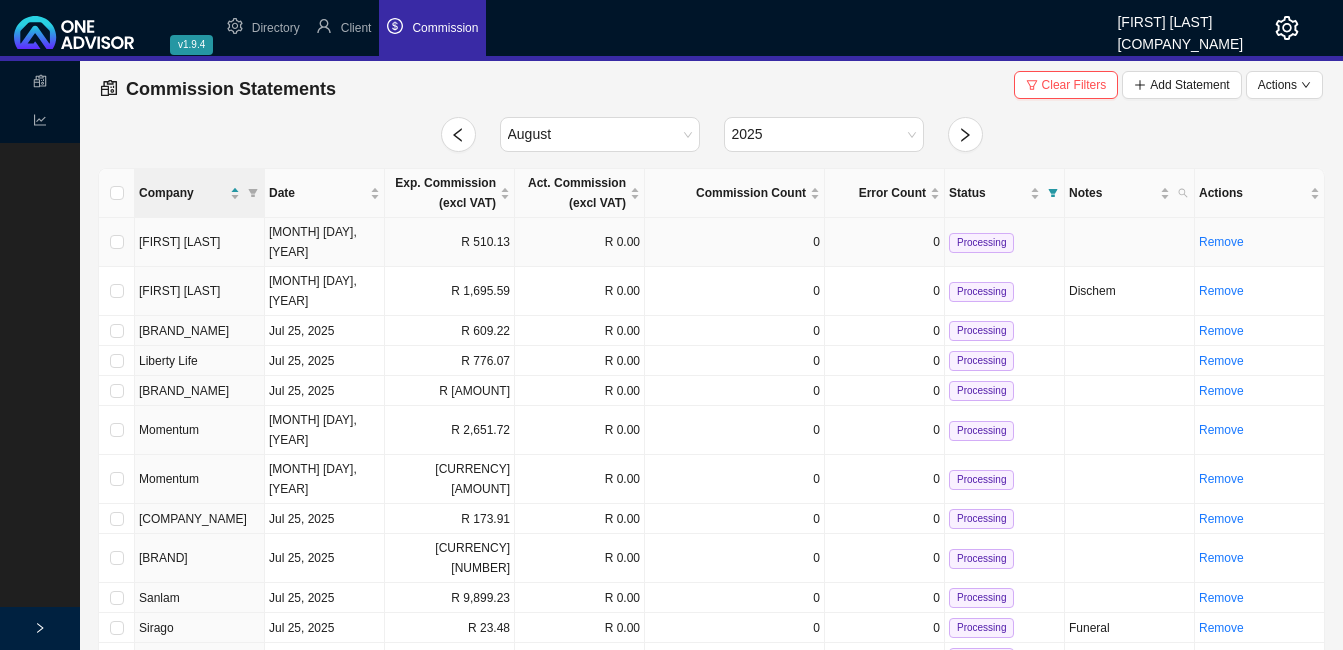 click on "R 510.13" at bounding box center [450, 242] 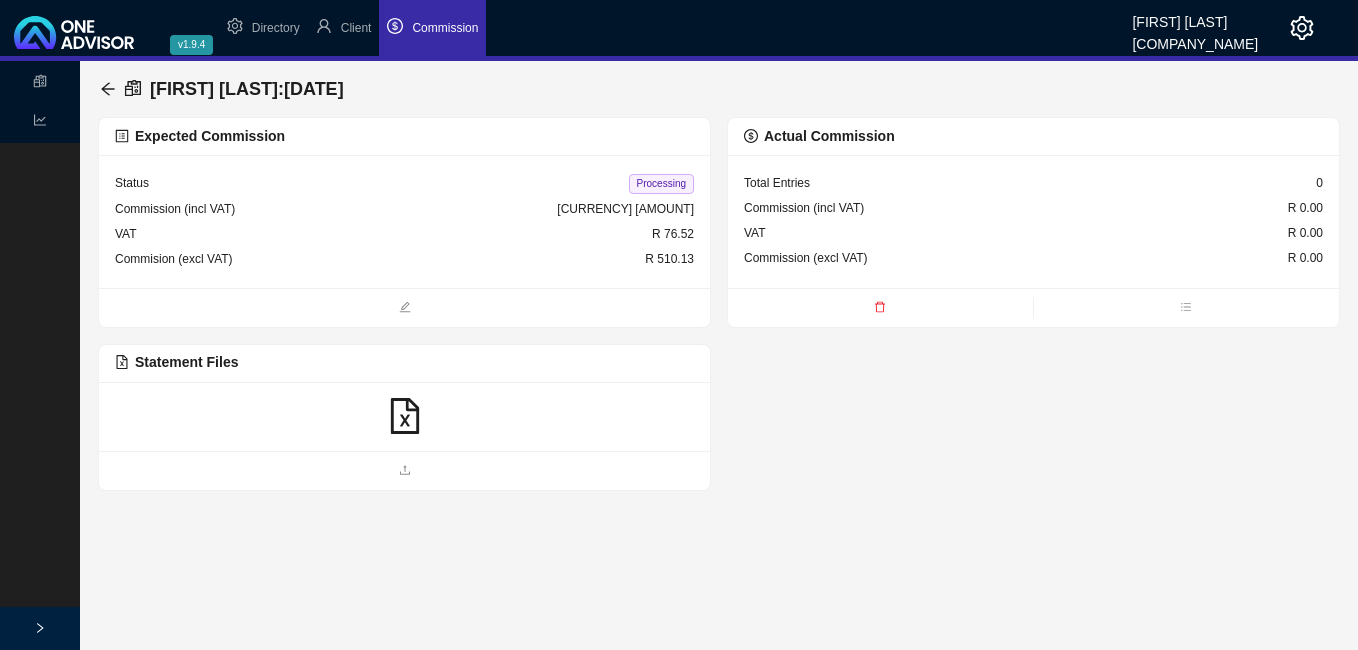 click 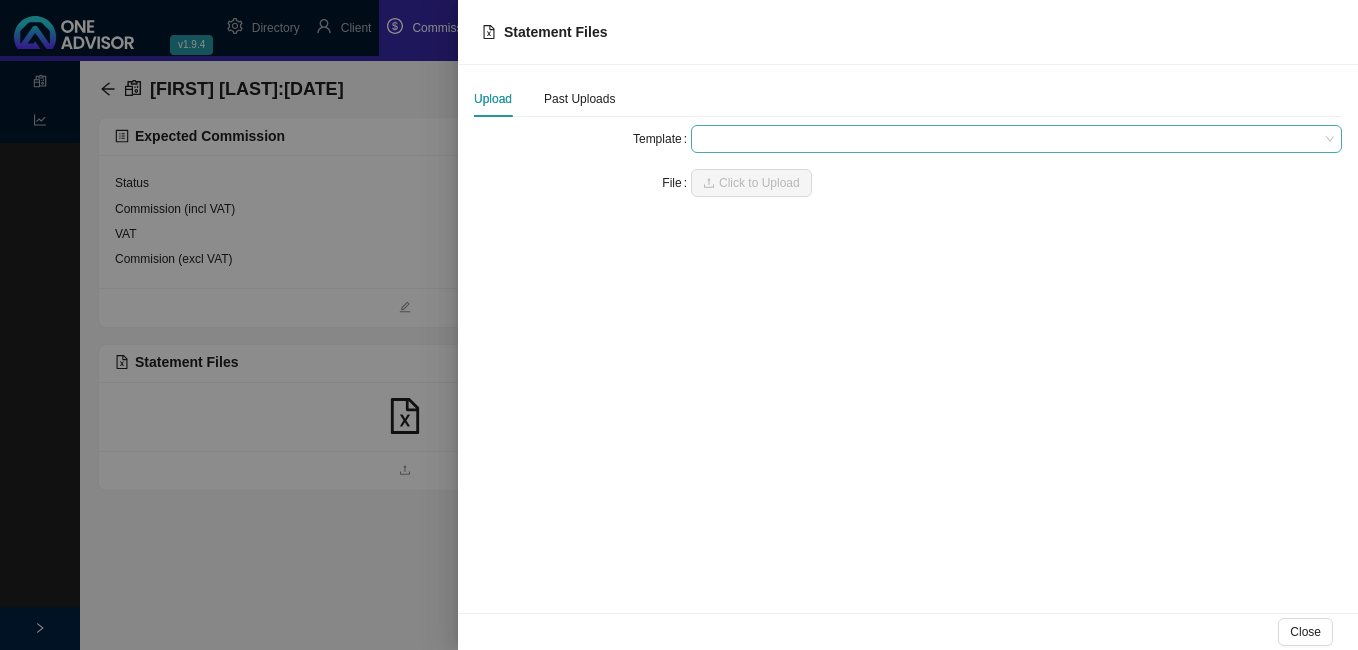 click at bounding box center (1016, 139) 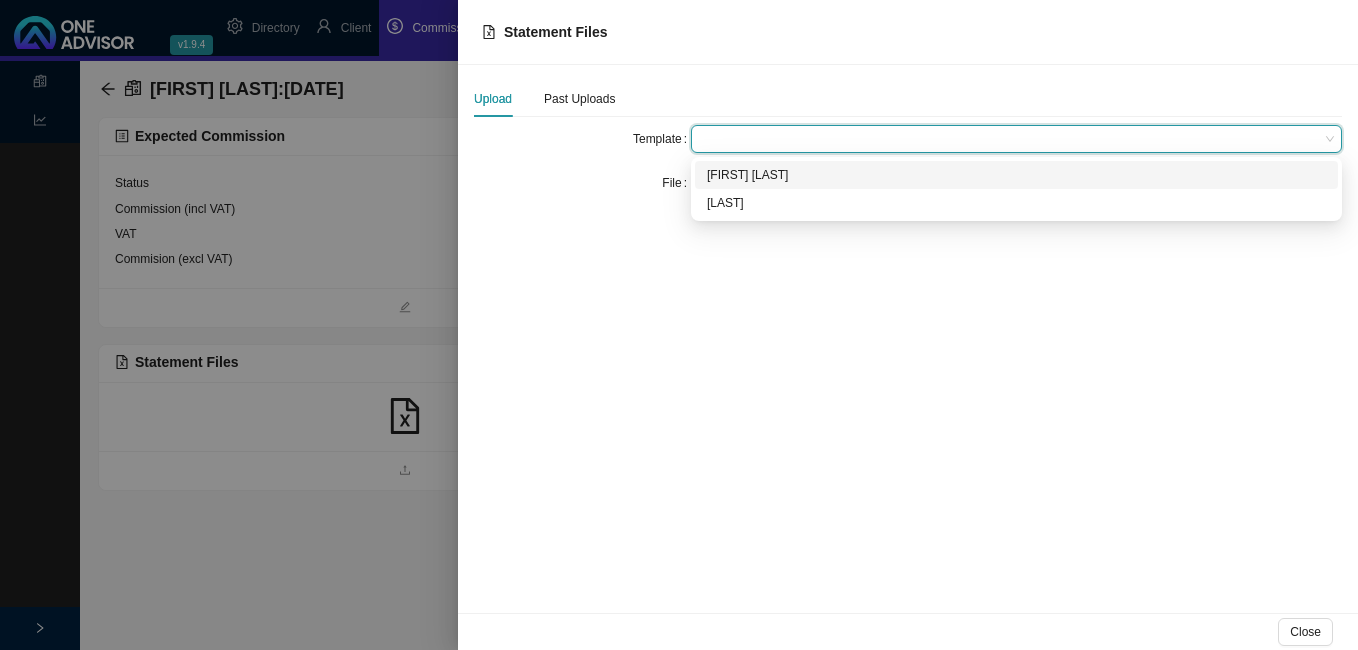 click on "[FIRST] [LAST]" at bounding box center (1016, 175) 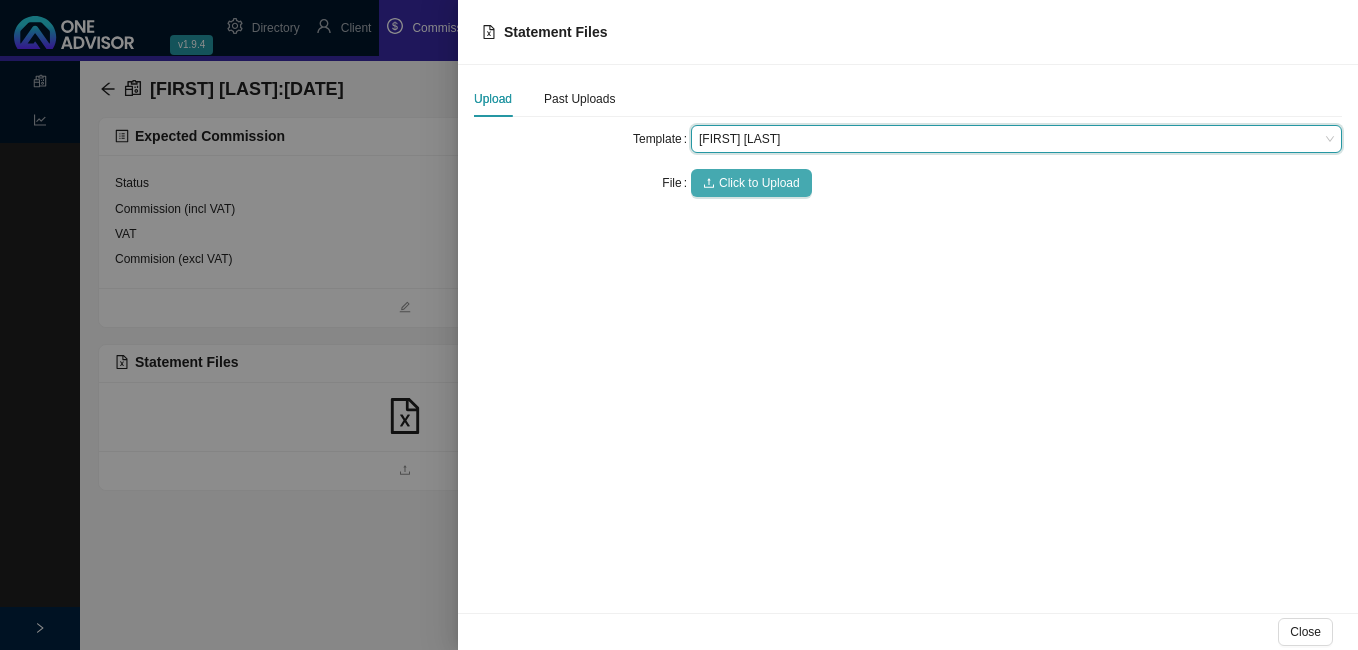 click on "Click to Upload" at bounding box center (759, 183) 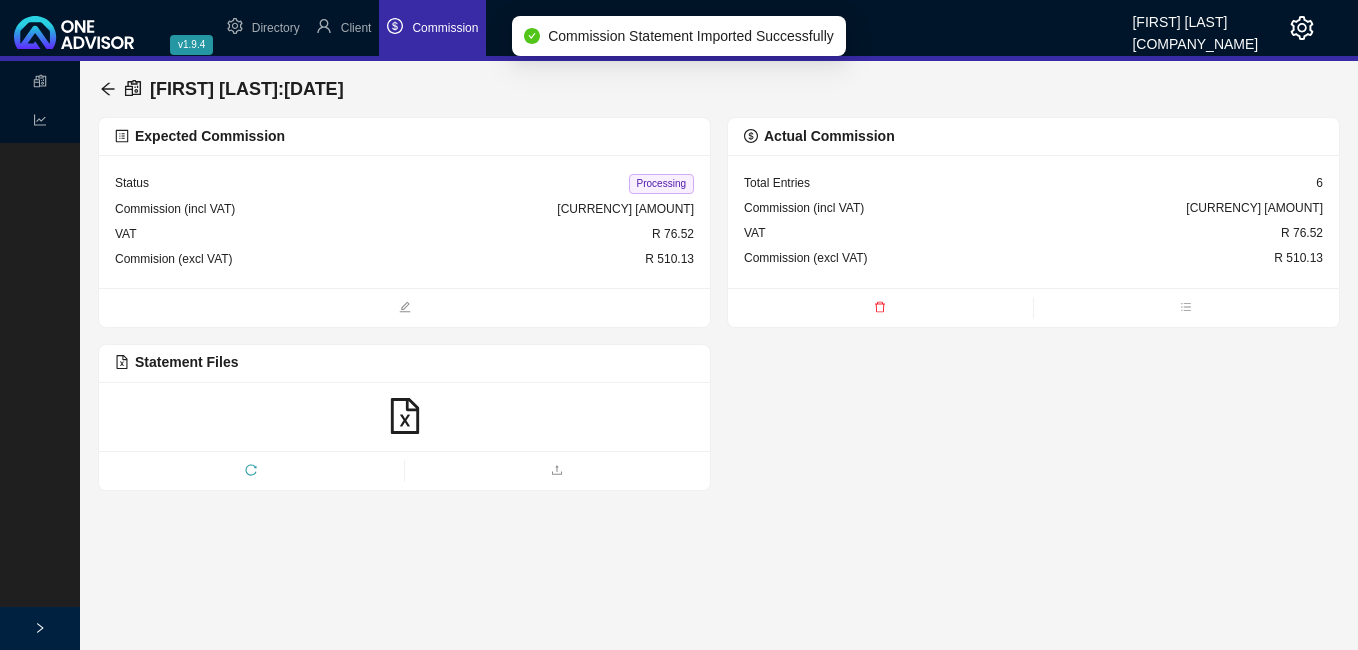click on "Processing" at bounding box center (661, 184) 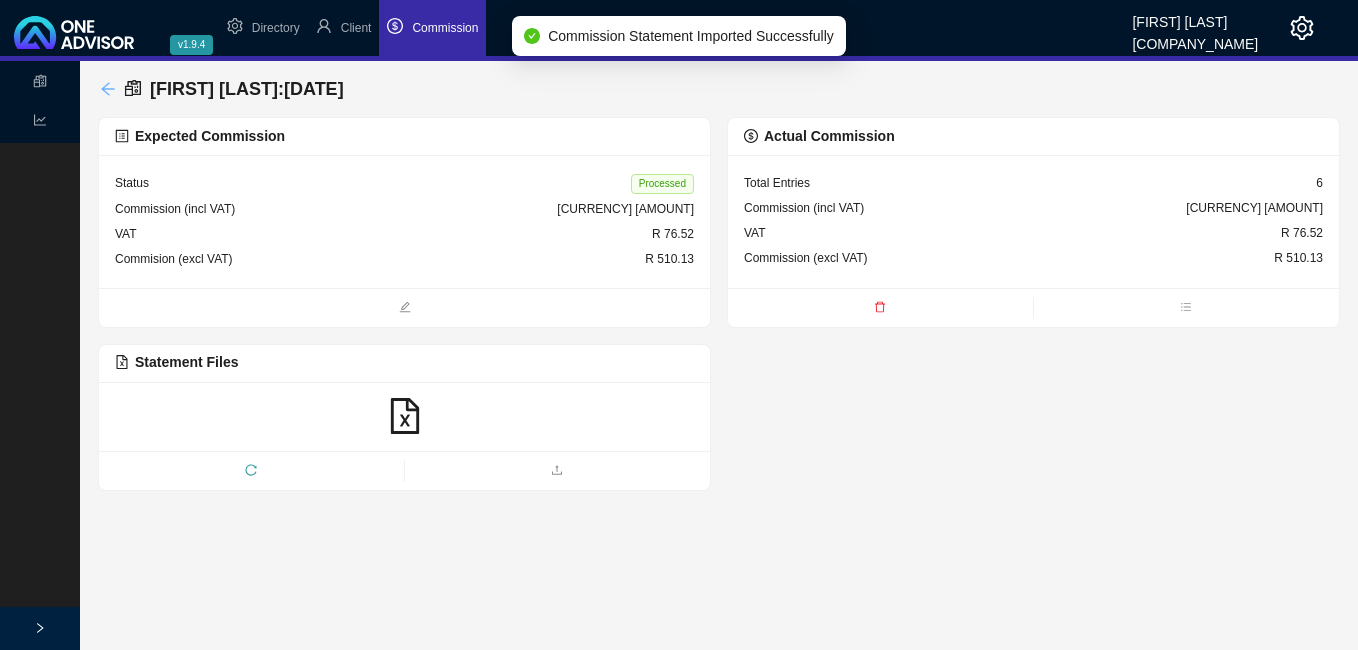 click 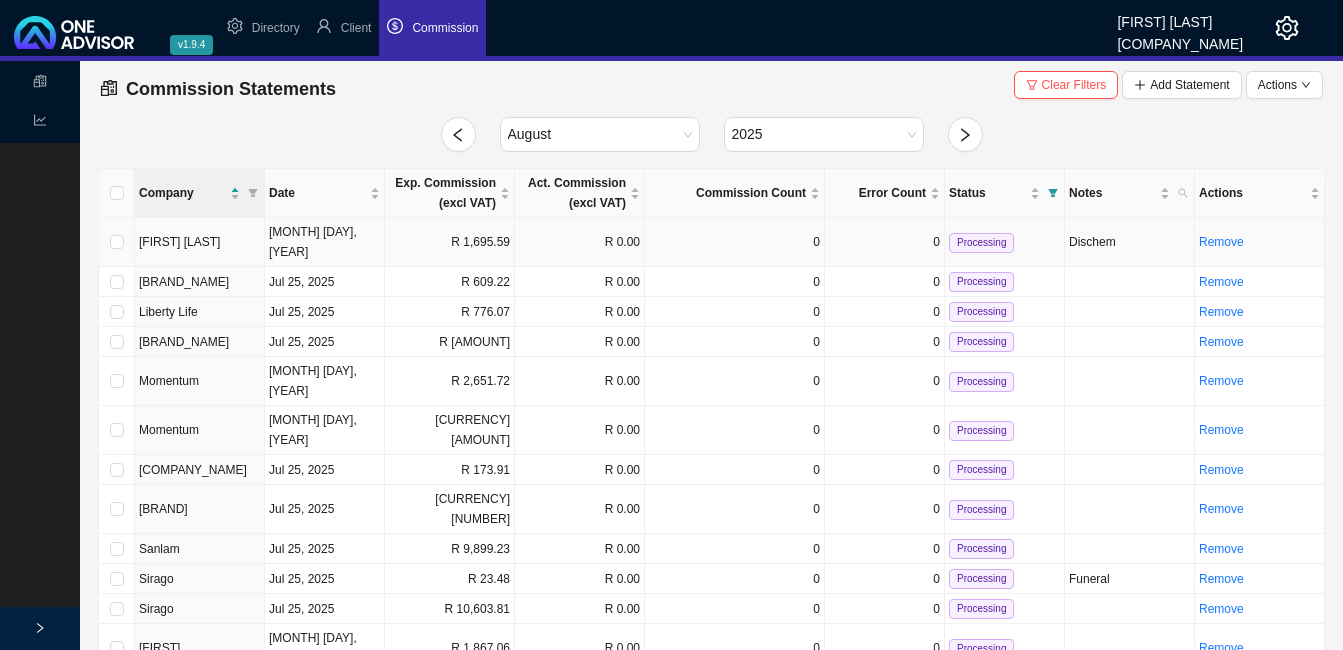 click on "R 1,695.59" at bounding box center [450, 242] 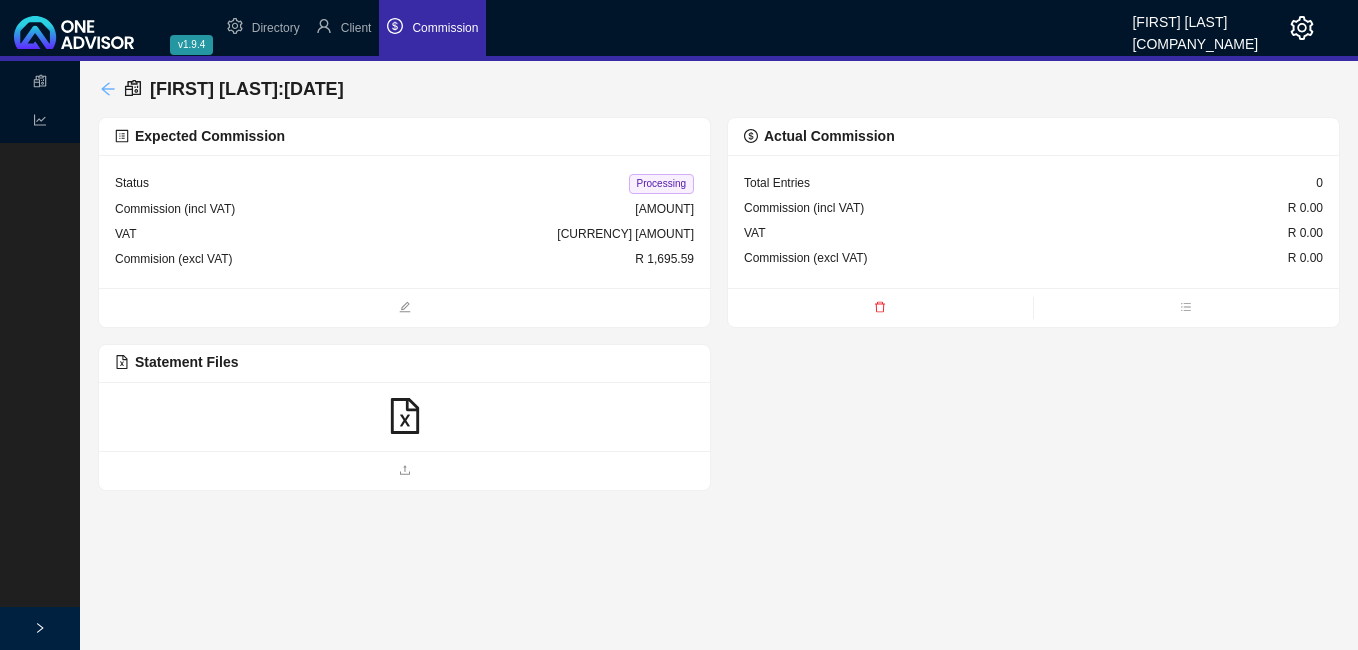 click 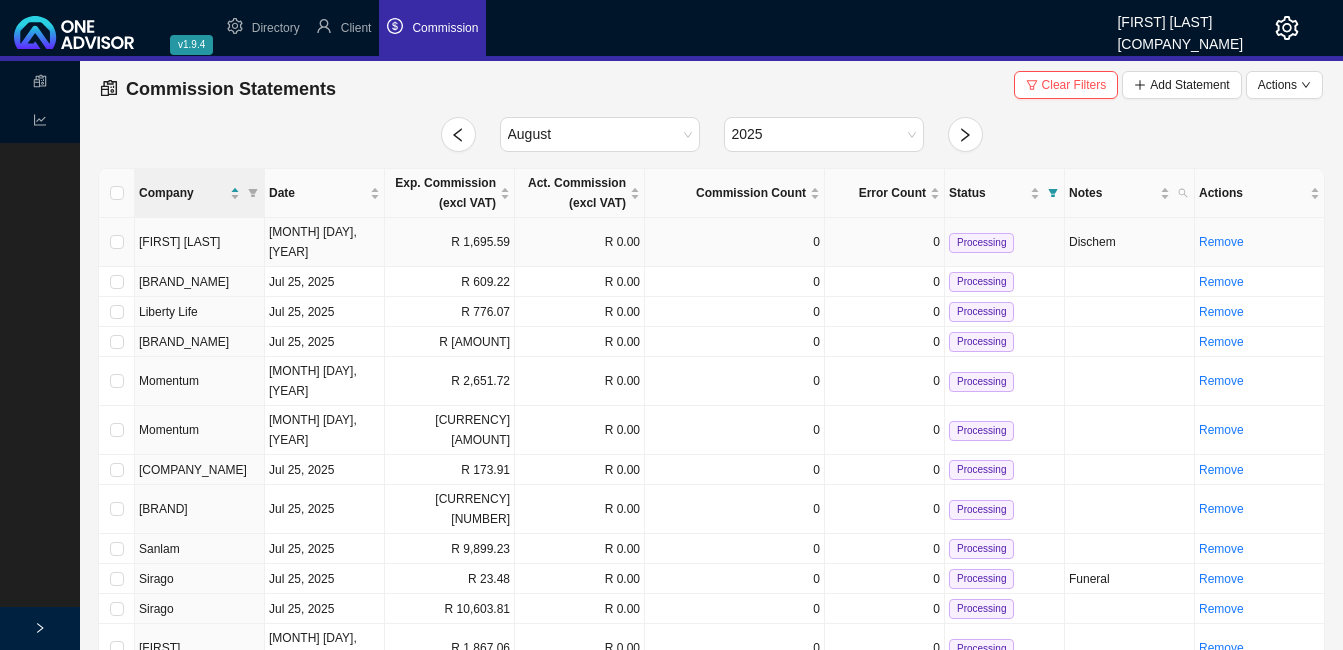click on "R 1,695.59" at bounding box center (450, 242) 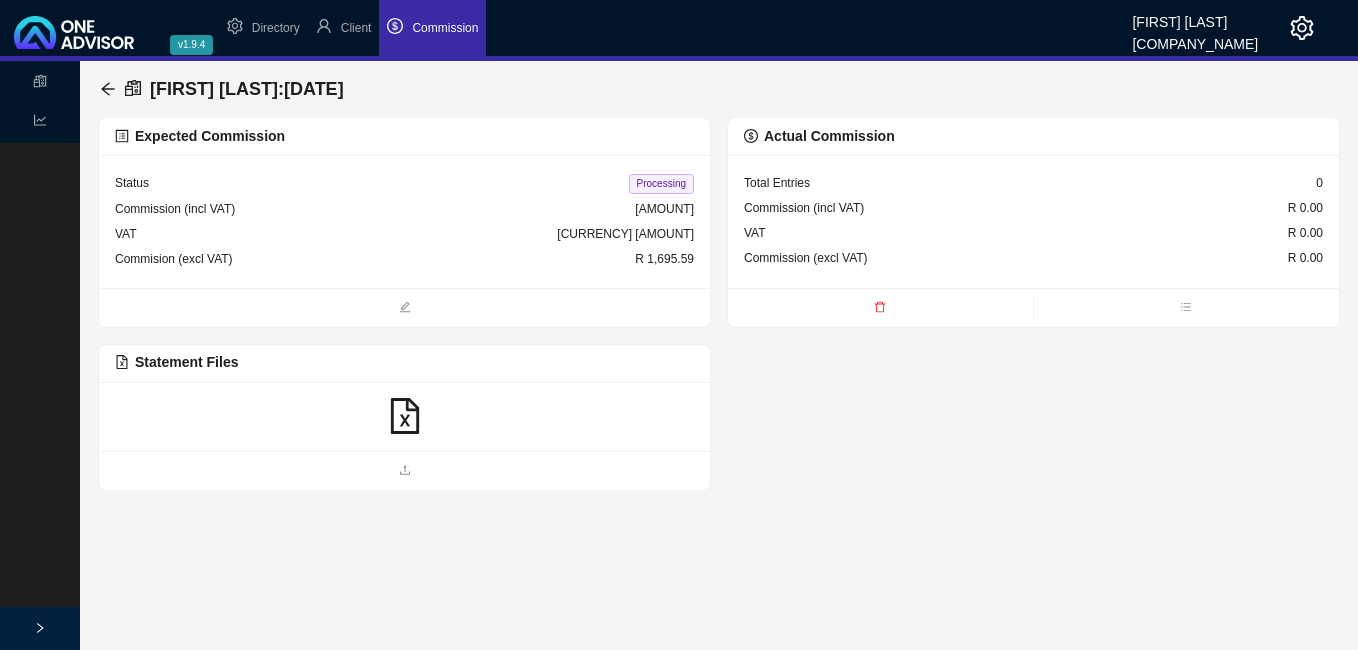 click 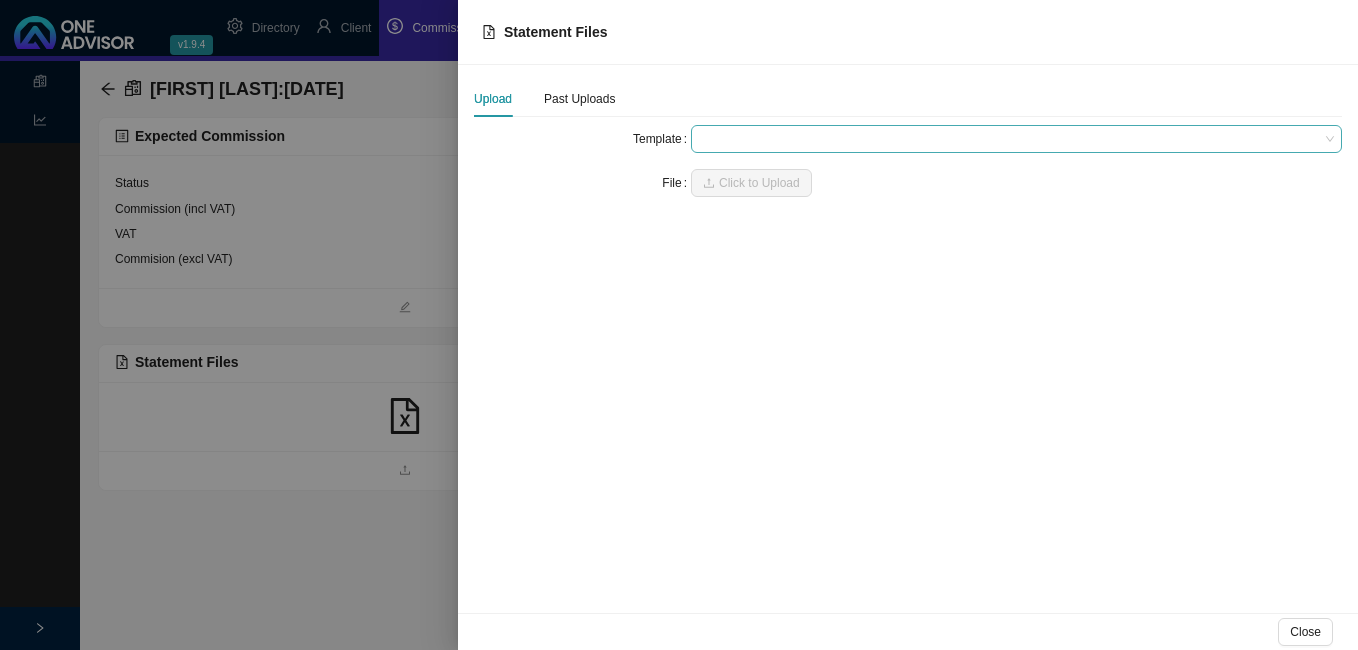 click at bounding box center [1016, 139] 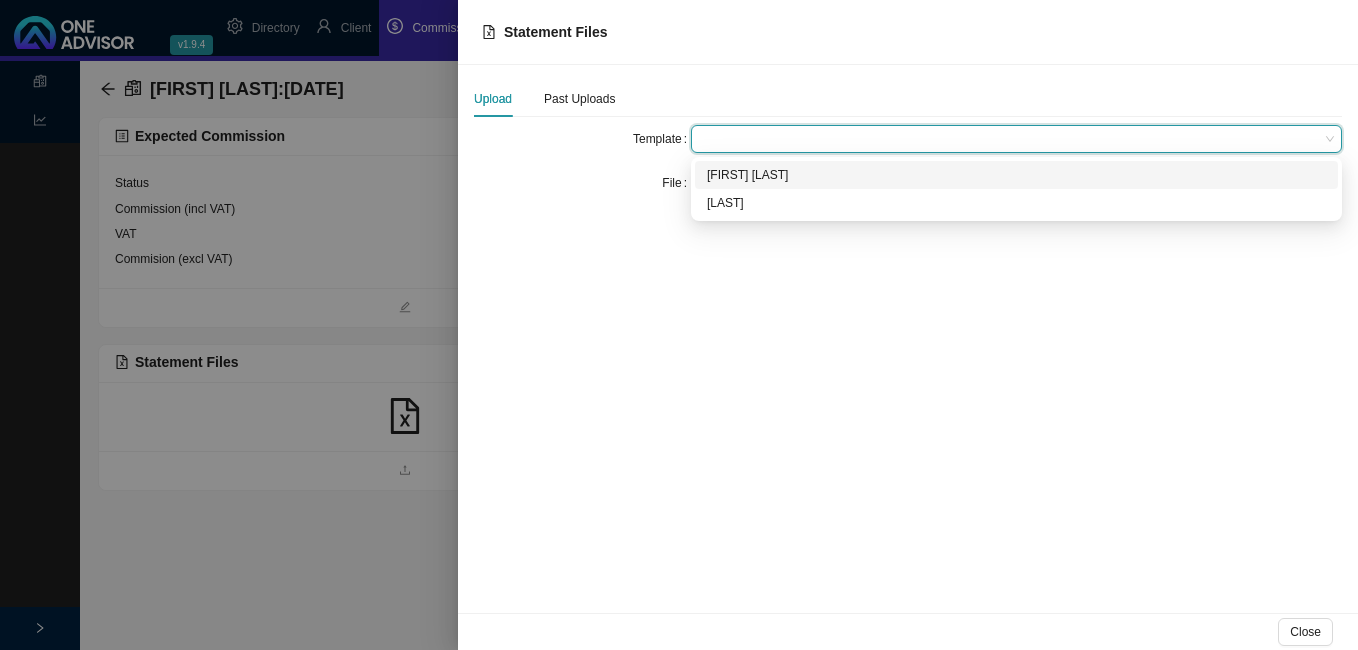 click on "[FIRST] [LAST]" at bounding box center [1016, 175] 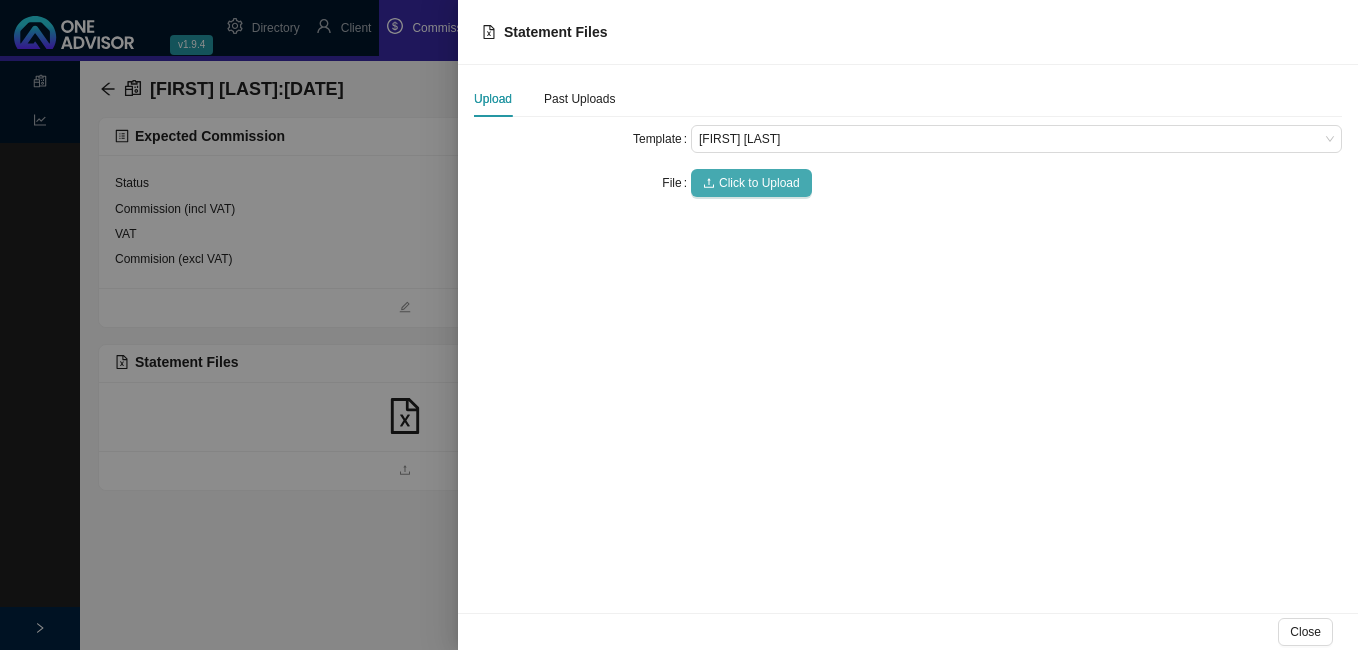 click on "Click to Upload" at bounding box center (759, 183) 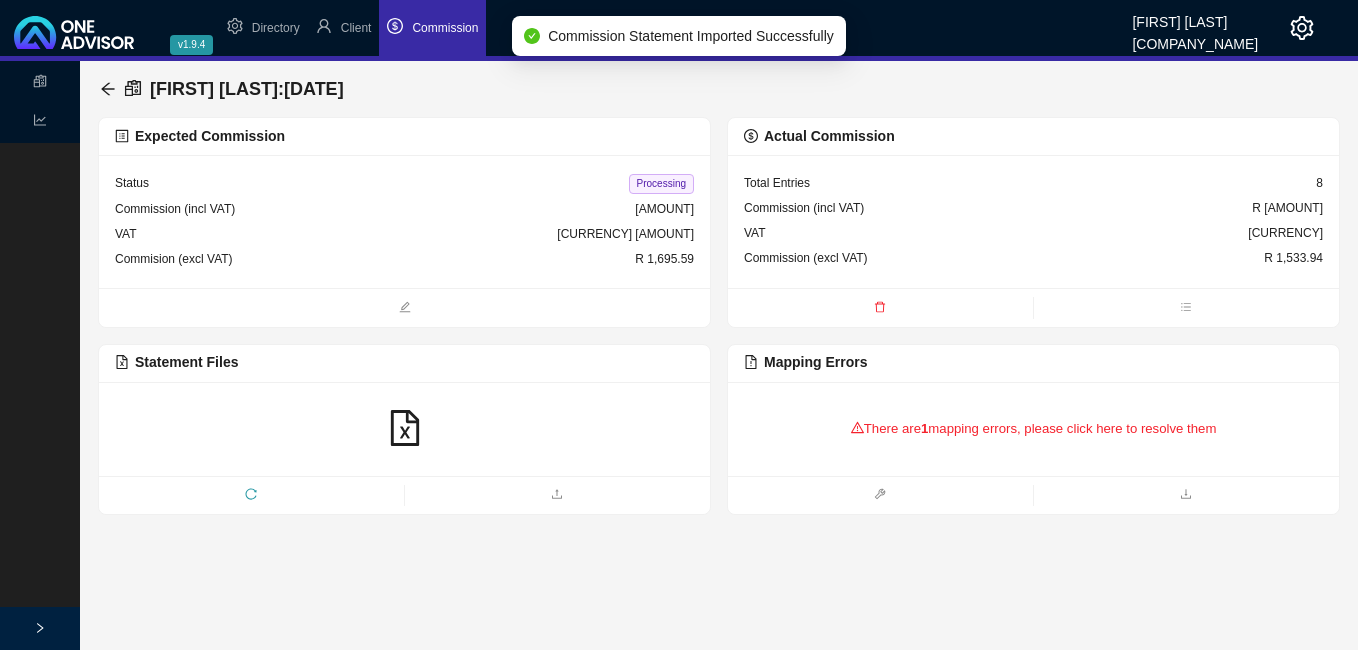 click on "There are  1  mapping errors, please click here to resolve them" at bounding box center [1033, 429] 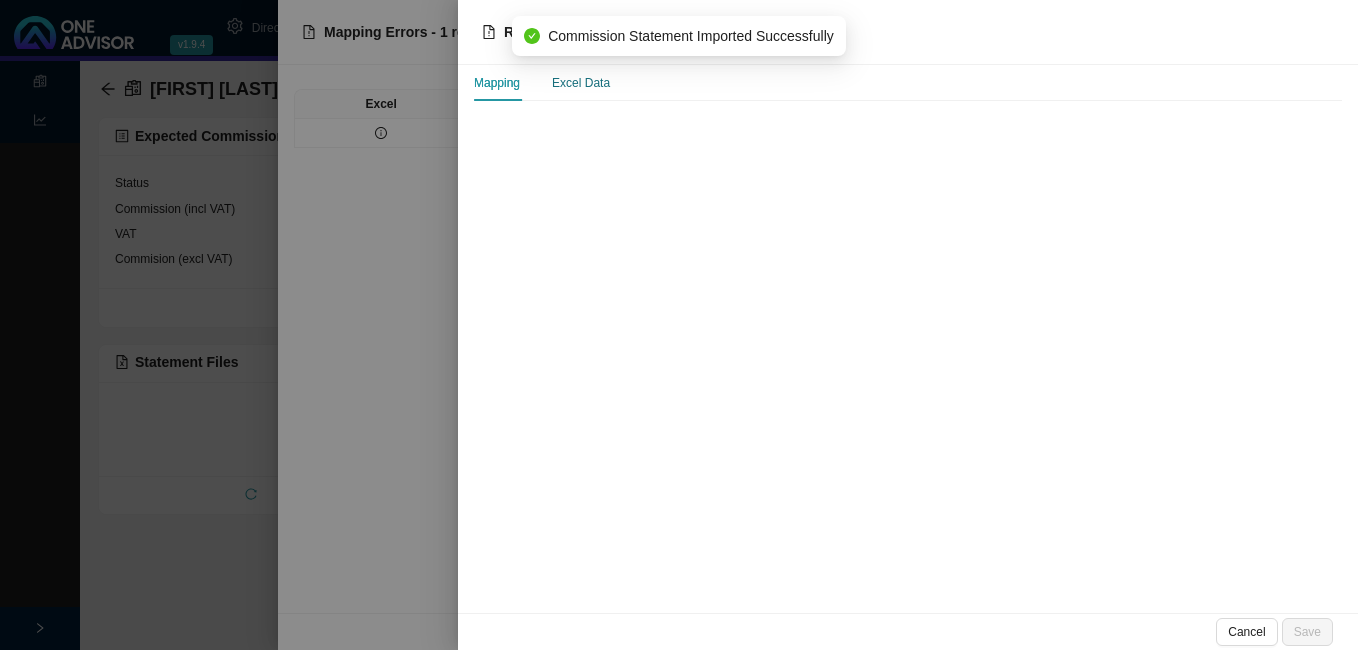 click on "Excel Data" at bounding box center (581, 83) 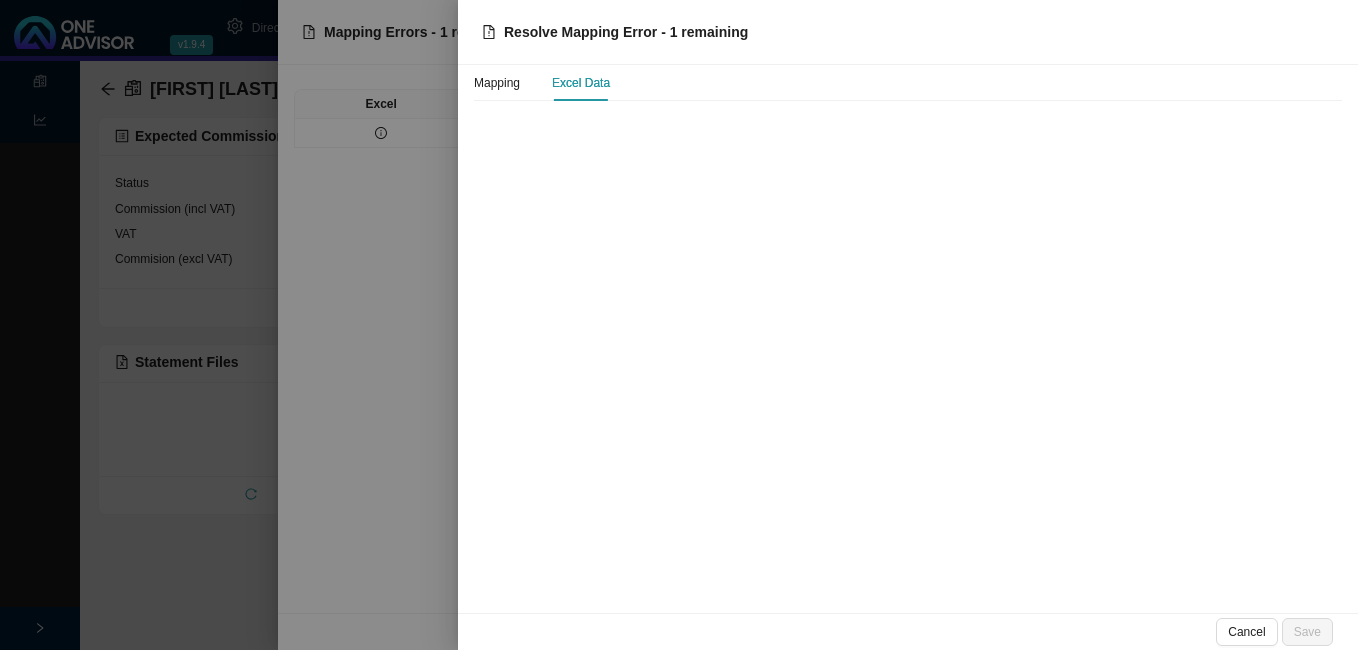 click on "Excel Data" at bounding box center [581, 83] 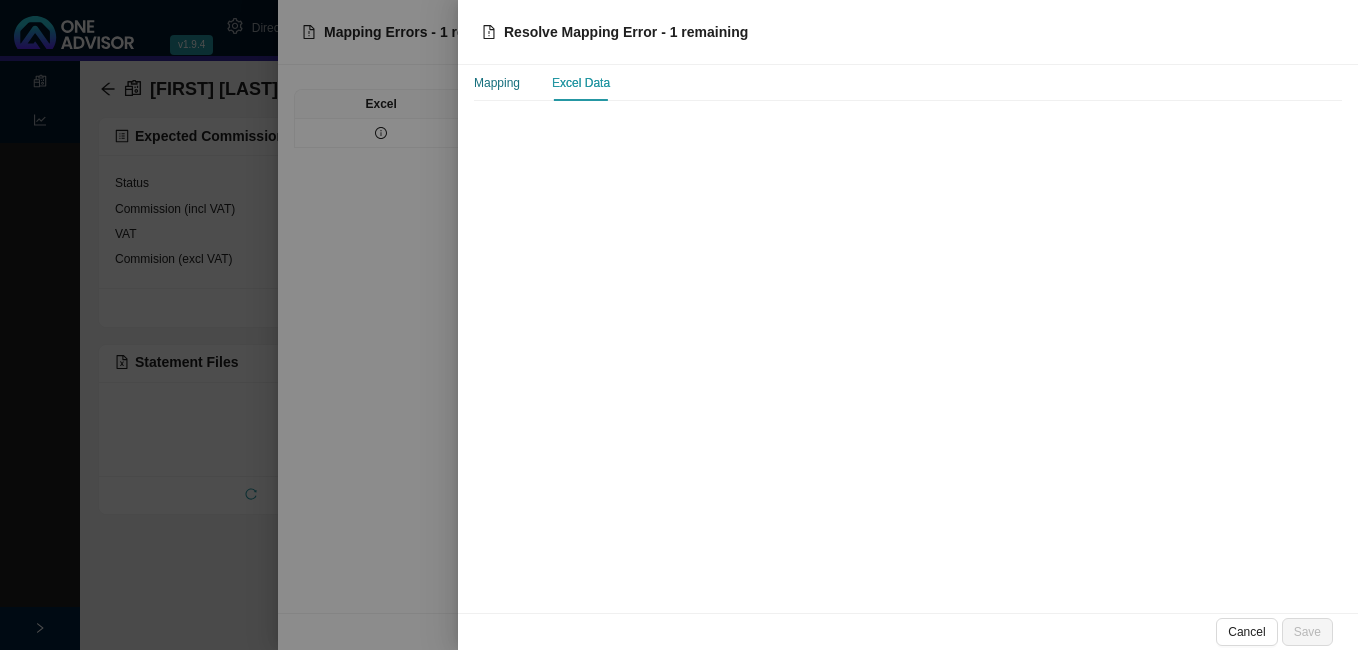 click on "Mapping" at bounding box center [497, 83] 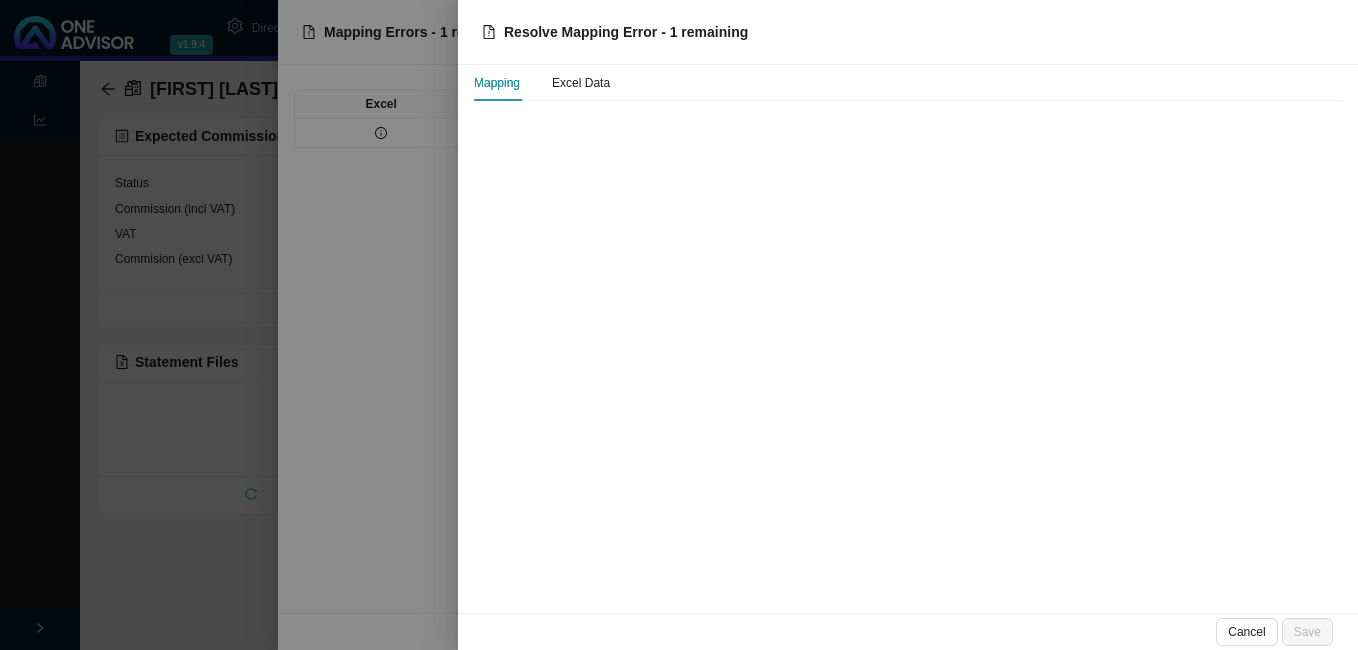 click at bounding box center [679, 325] 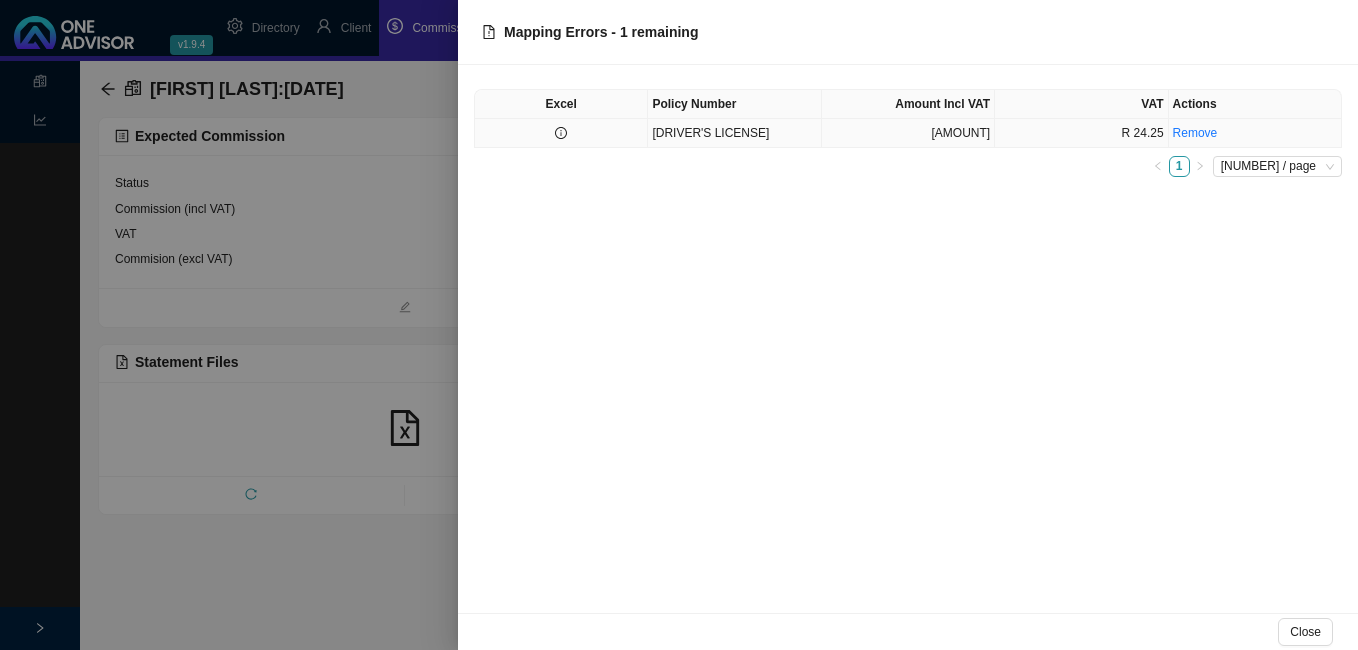 click on "[DRIVER'S LICENSE]" at bounding box center (734, 133) 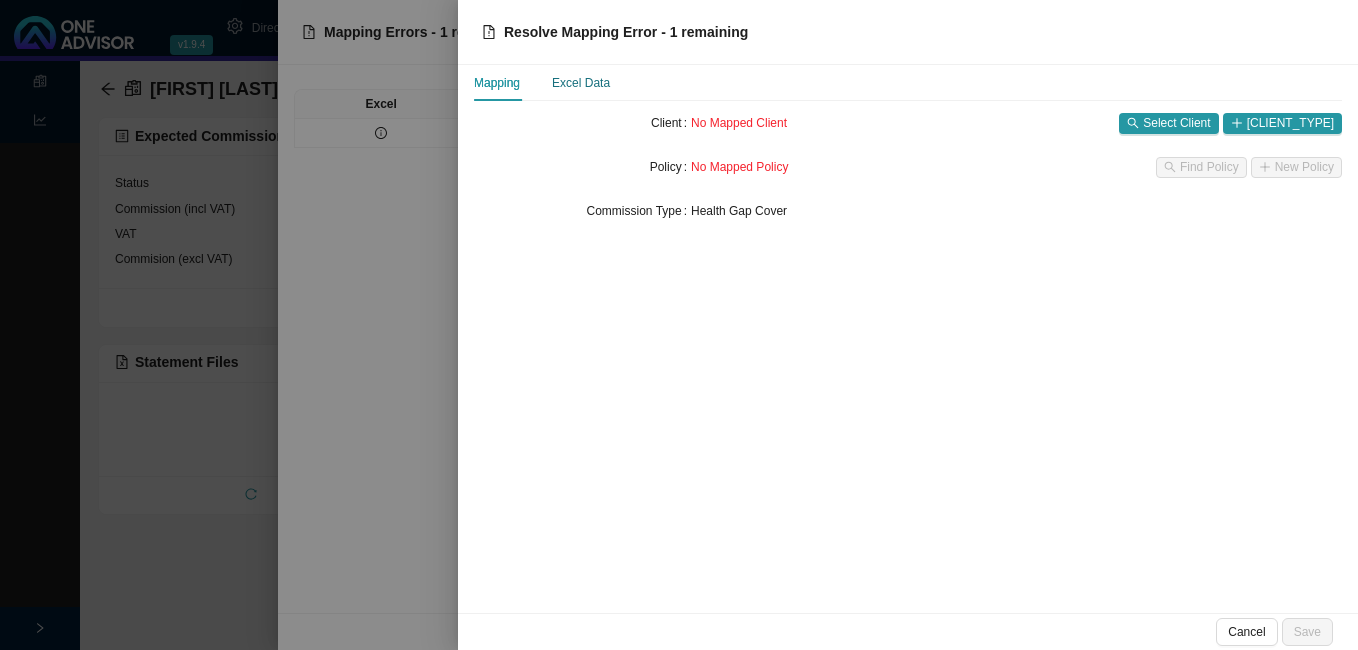 click on "Excel Data" at bounding box center (581, 83) 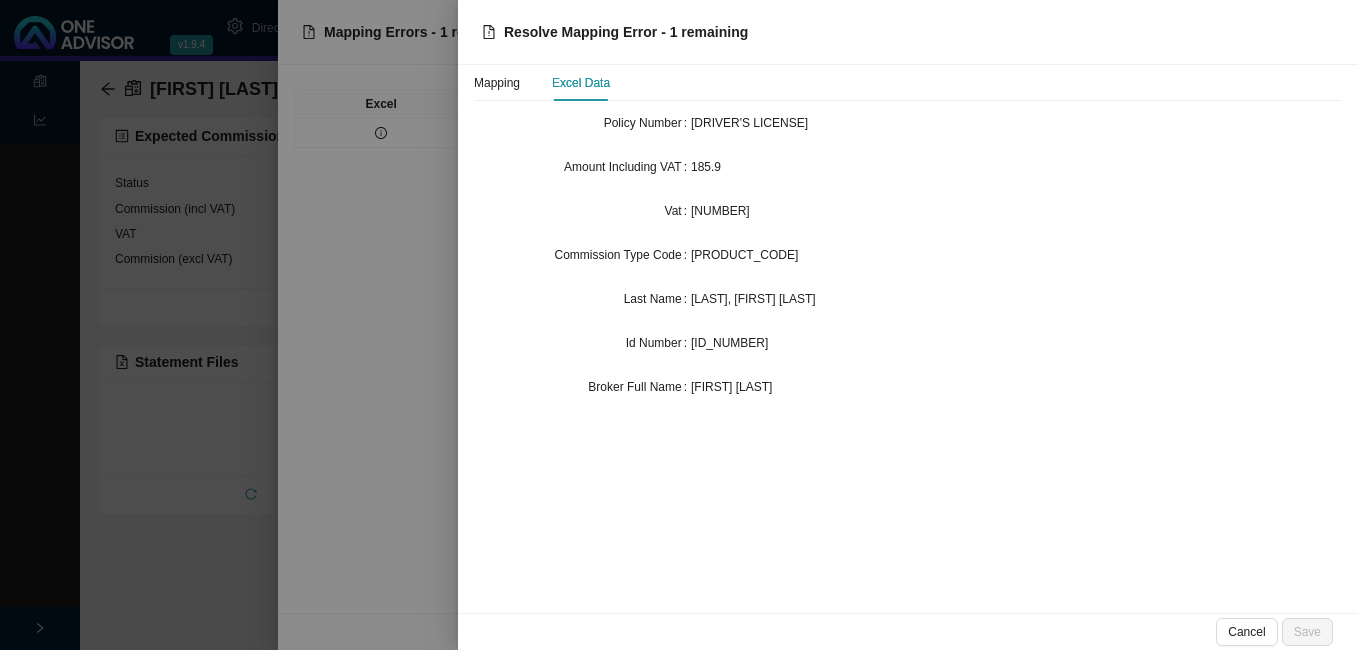 click at bounding box center [679, 325] 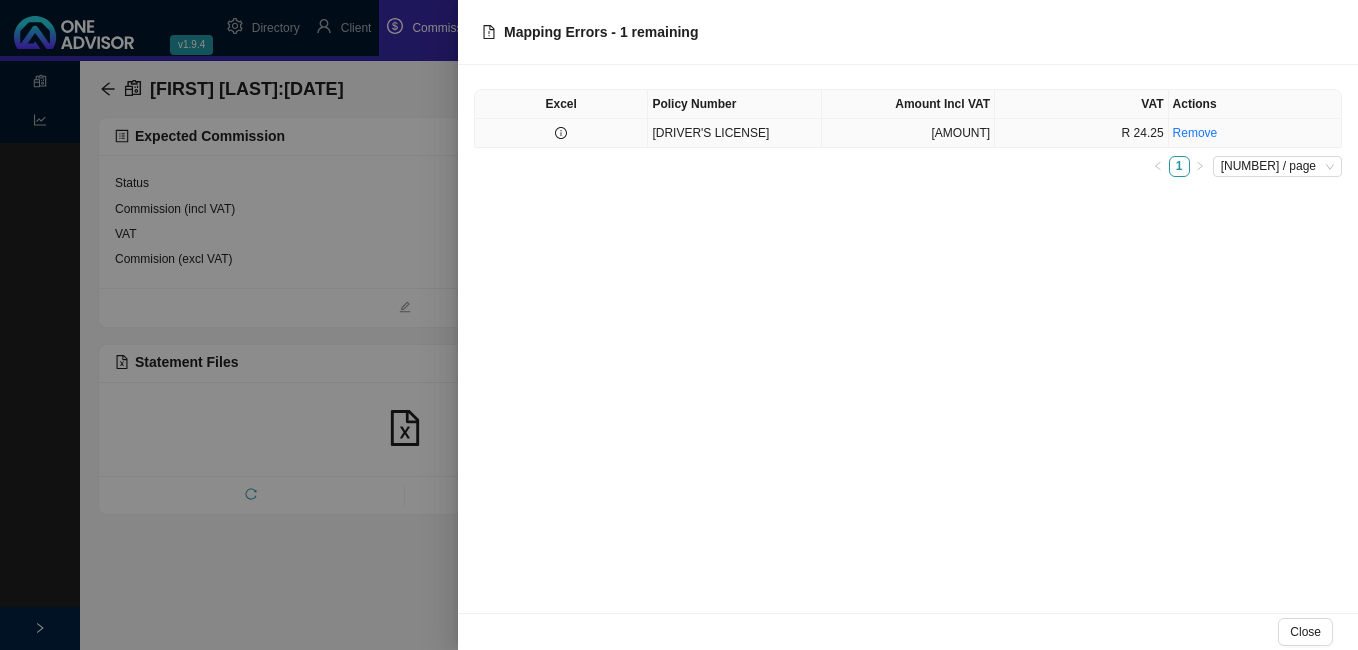 click on "[DRIVER'S LICENSE]" at bounding box center [734, 133] 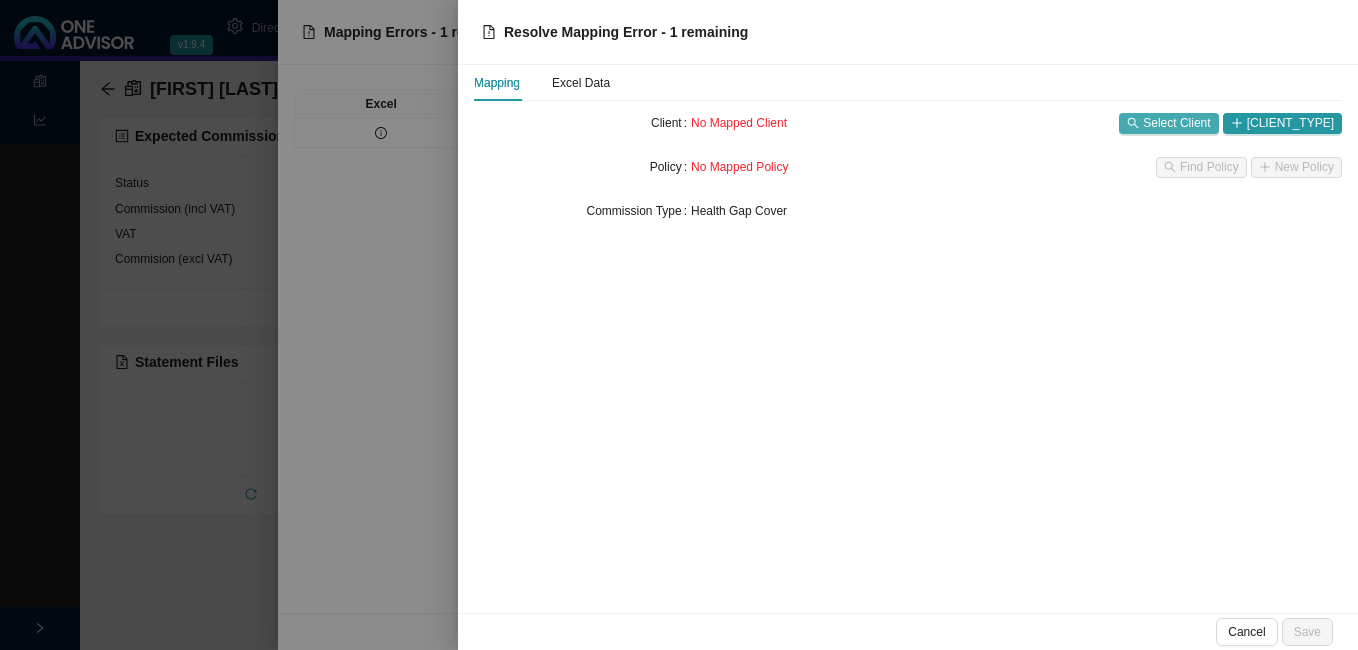 click on "Select Client" at bounding box center [1176, 123] 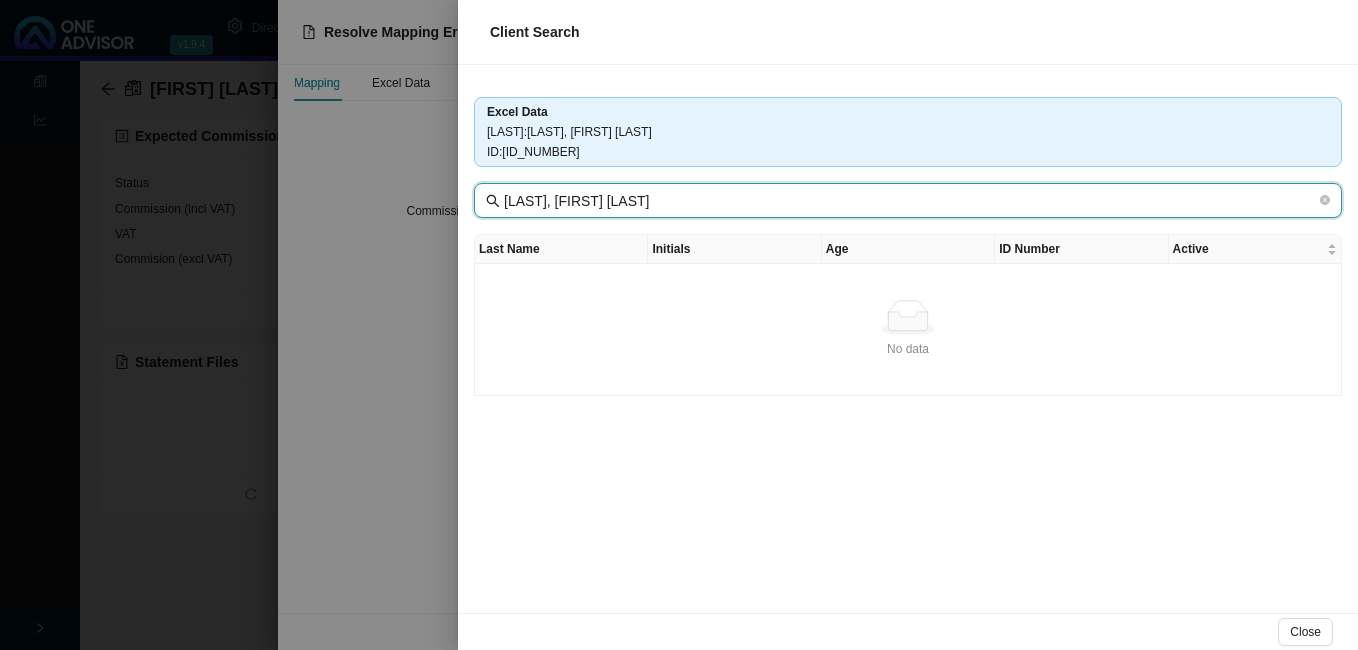 drag, startPoint x: 546, startPoint y: 200, endPoint x: 834, endPoint y: 218, distance: 288.56195 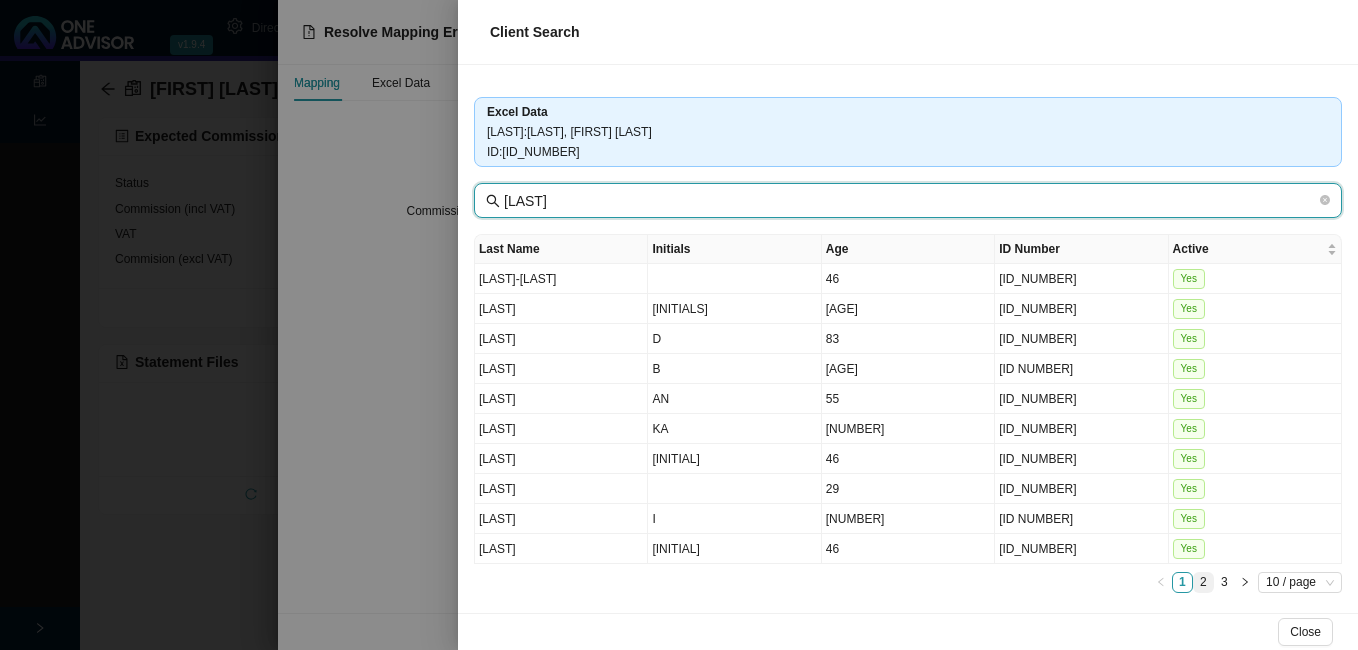 type on "[LAST]" 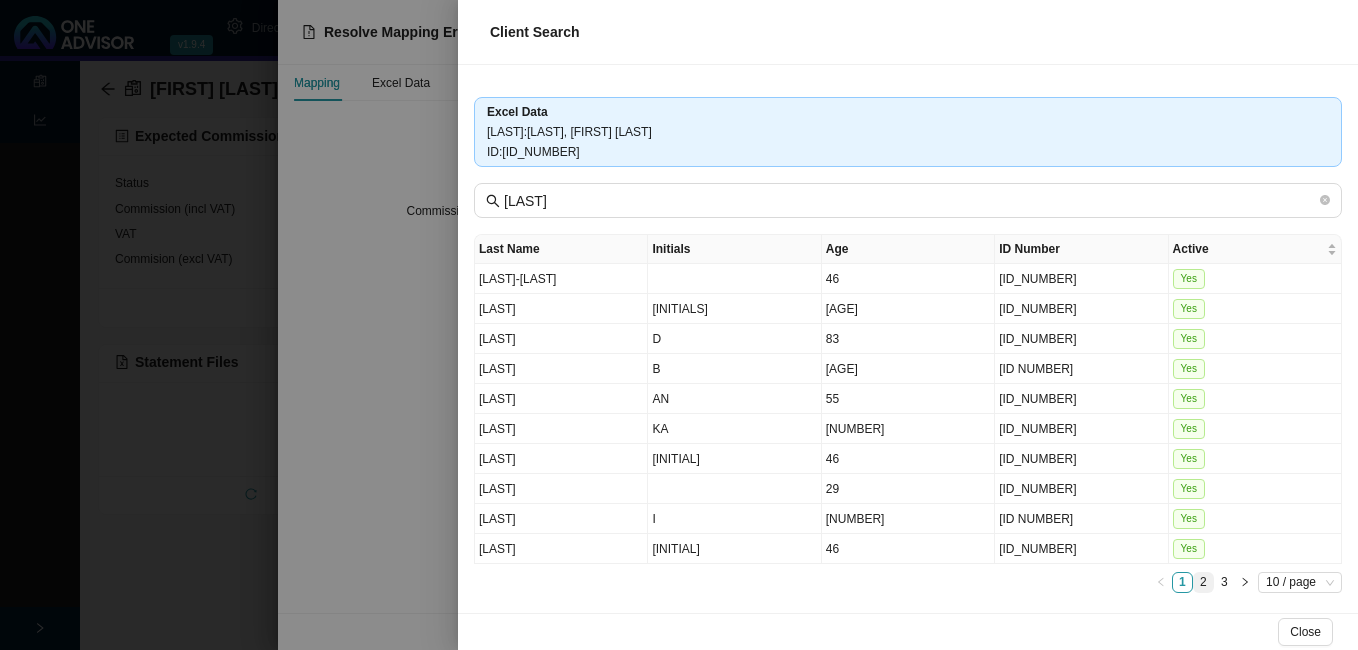 click on "2" at bounding box center [1203, 582] 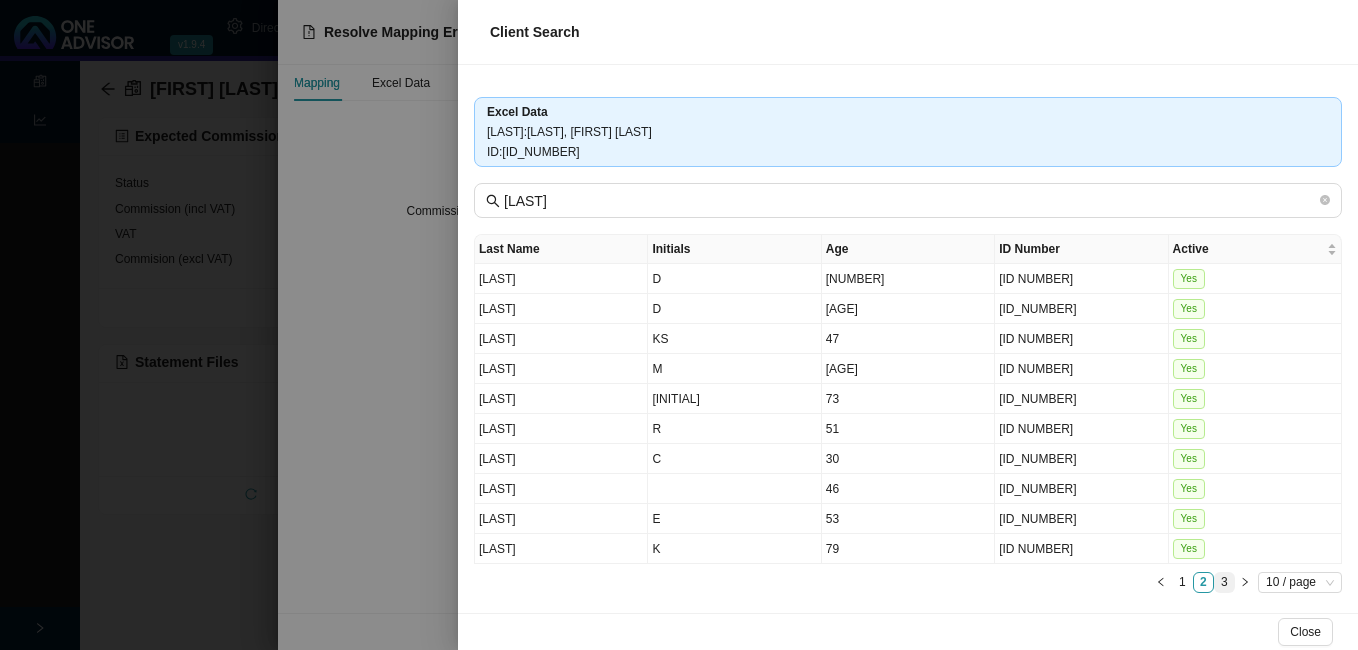 click on "3" at bounding box center (1224, 582) 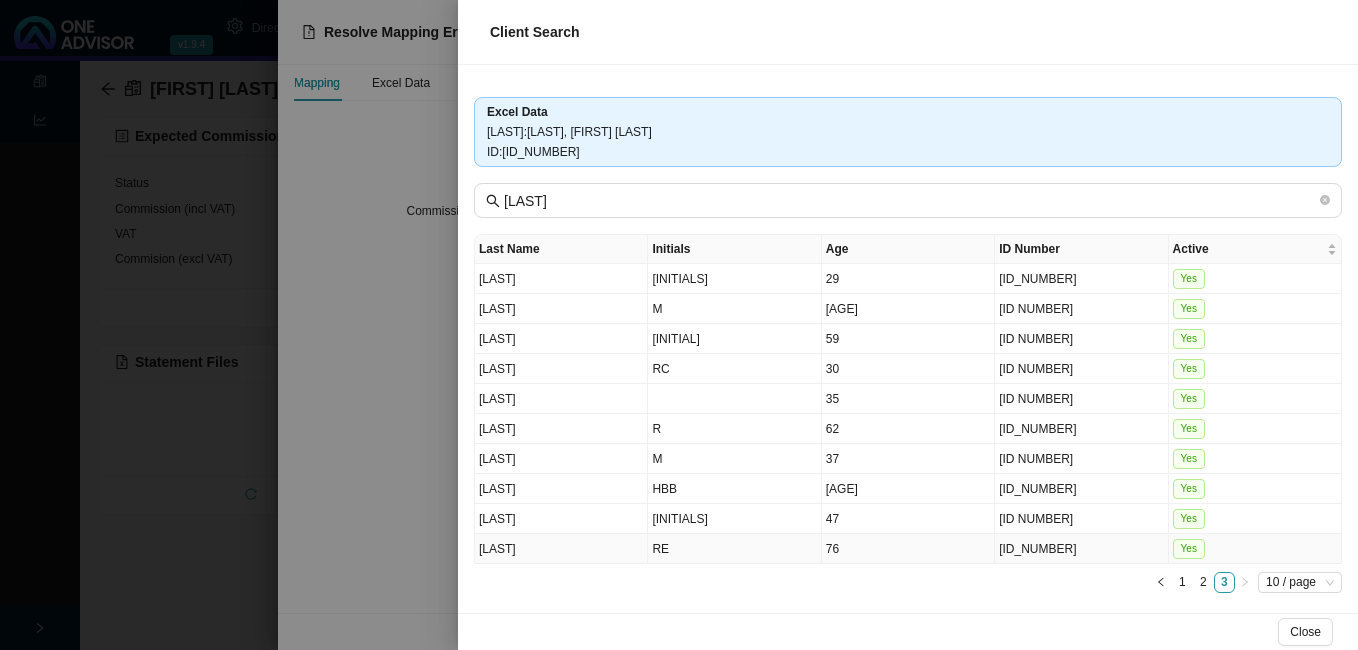 click on "76" at bounding box center [908, 549] 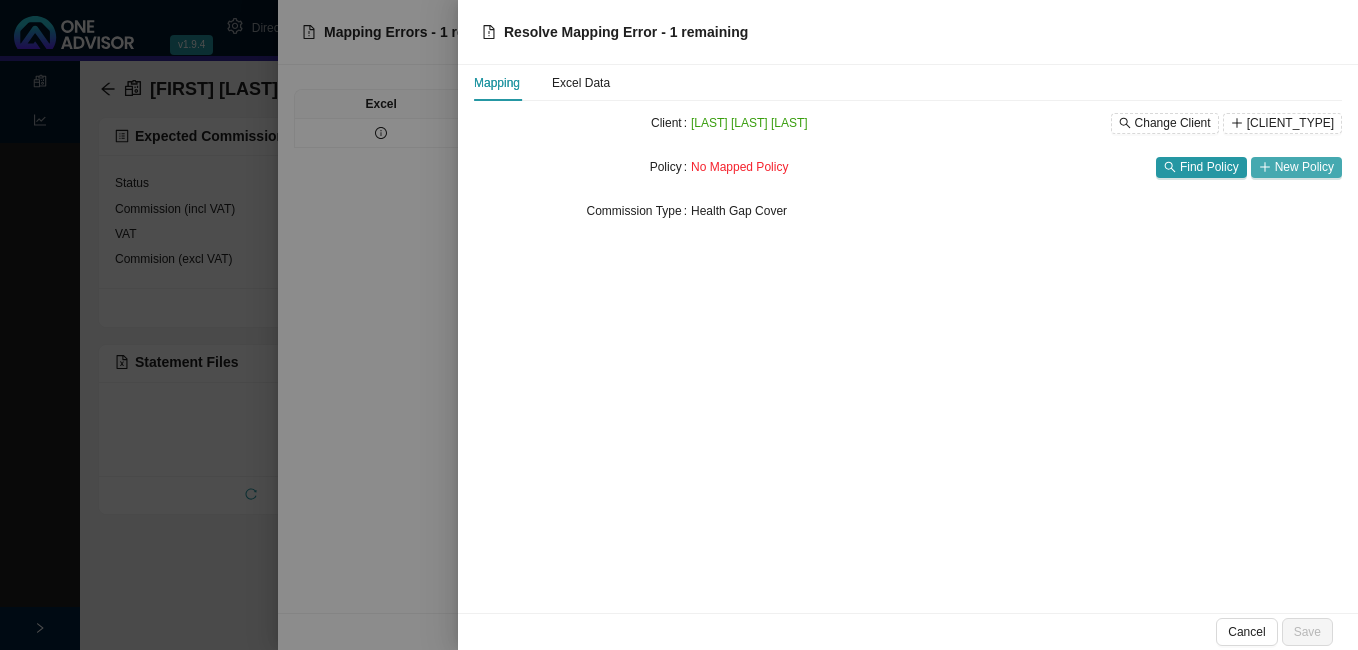 click on "New Policy" at bounding box center [1304, 167] 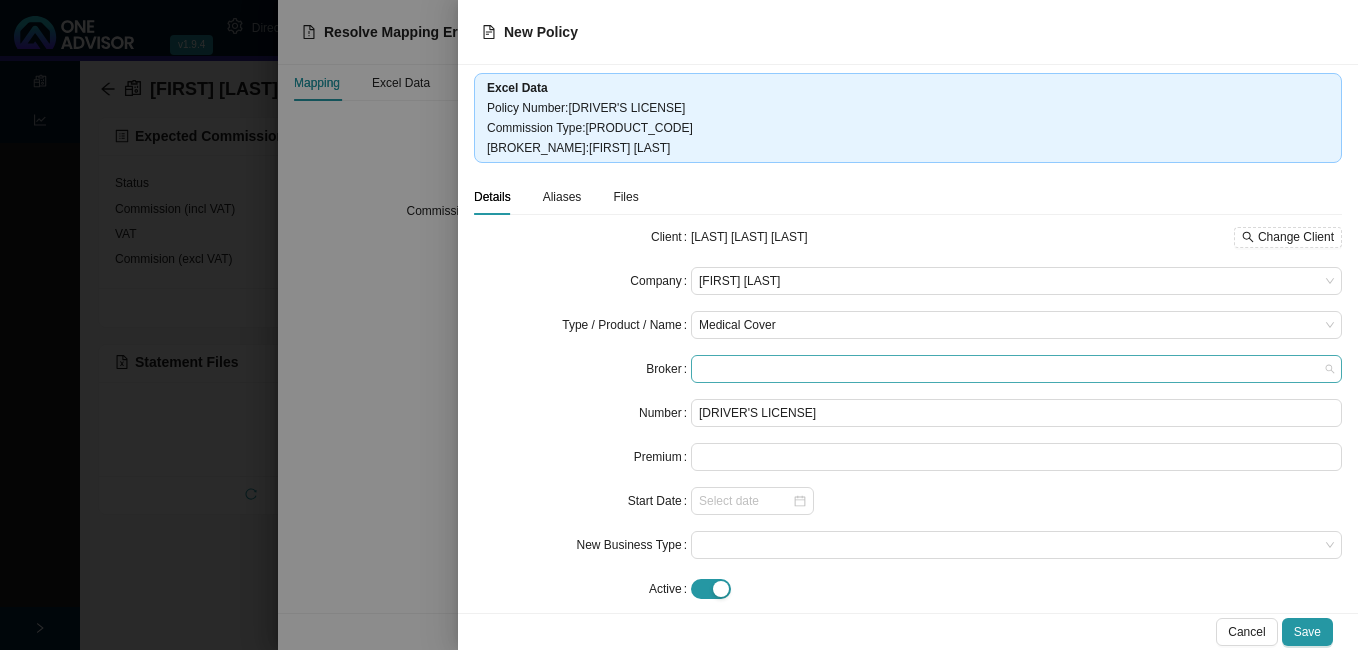 click at bounding box center (1016, 369) 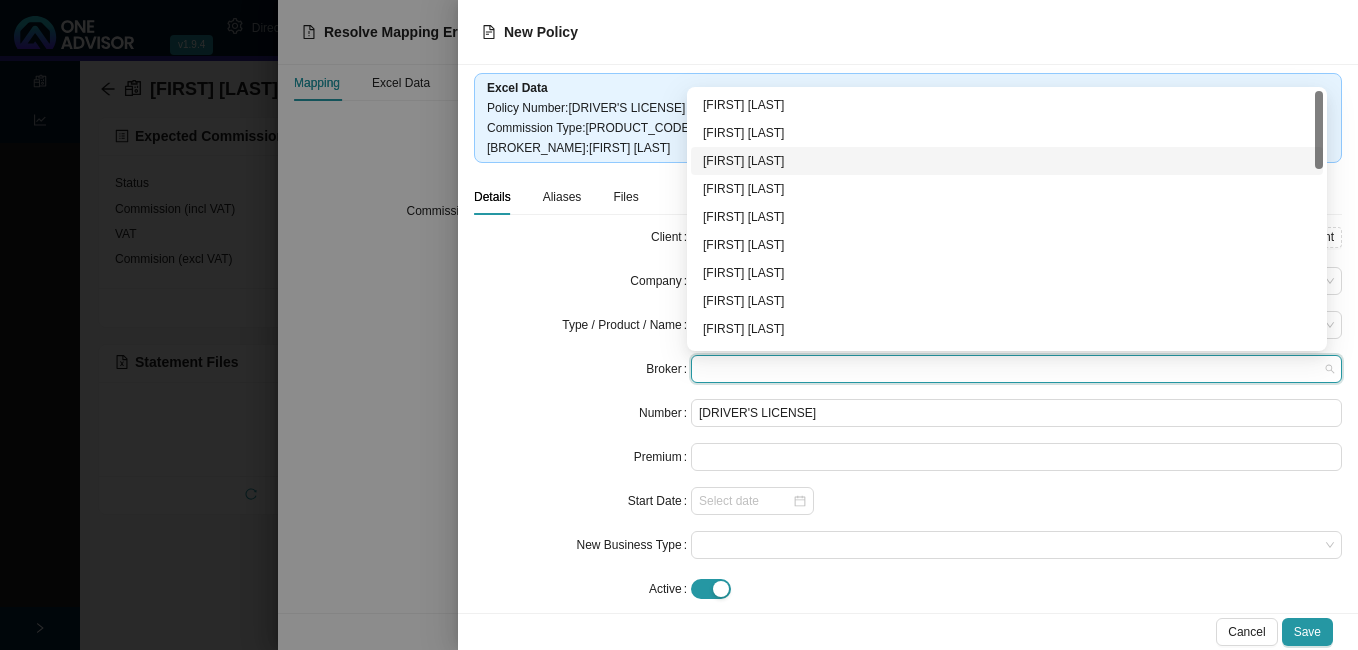 click on "[FIRST] [LAST]" at bounding box center (1007, 161) 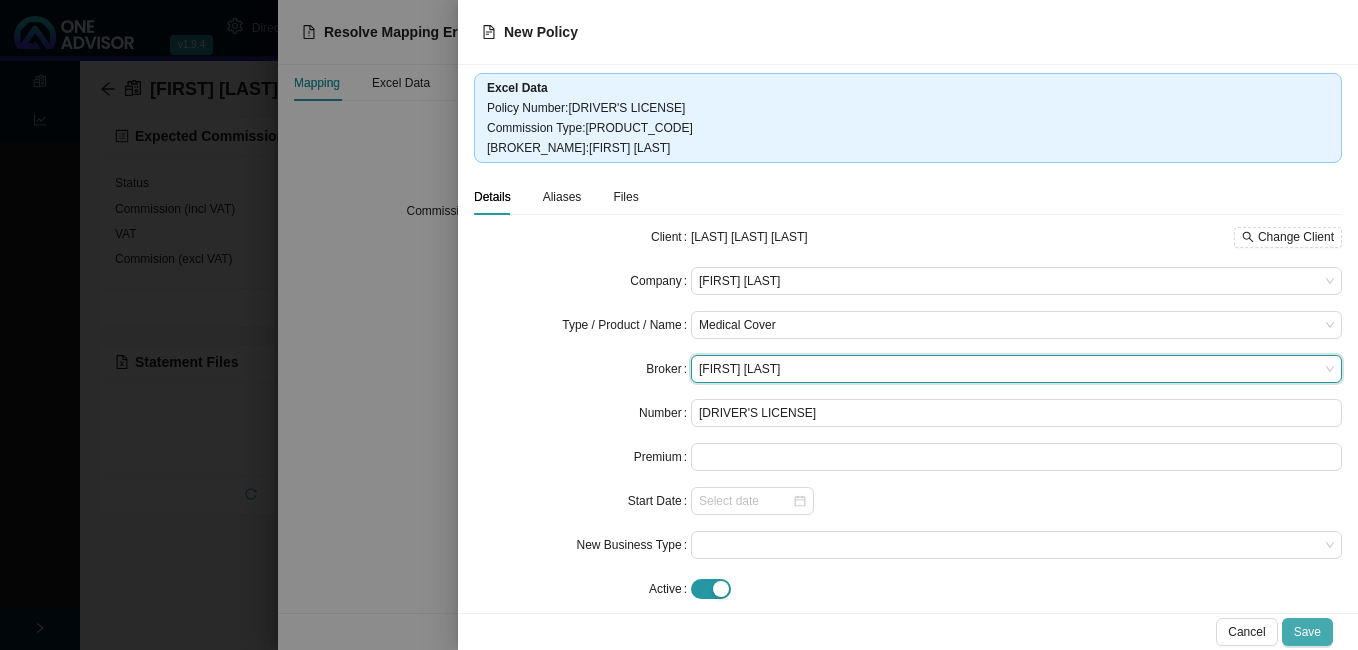 click on "Save" at bounding box center [1307, 632] 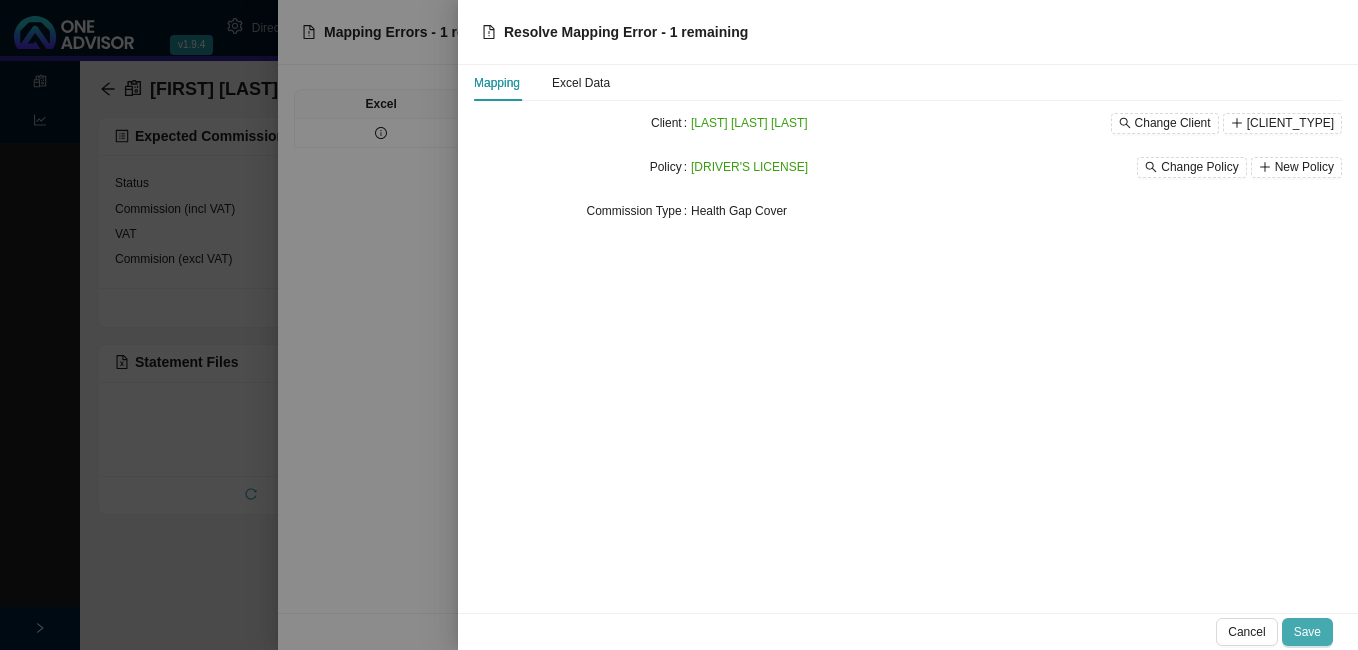 click on "Save" at bounding box center (1307, 632) 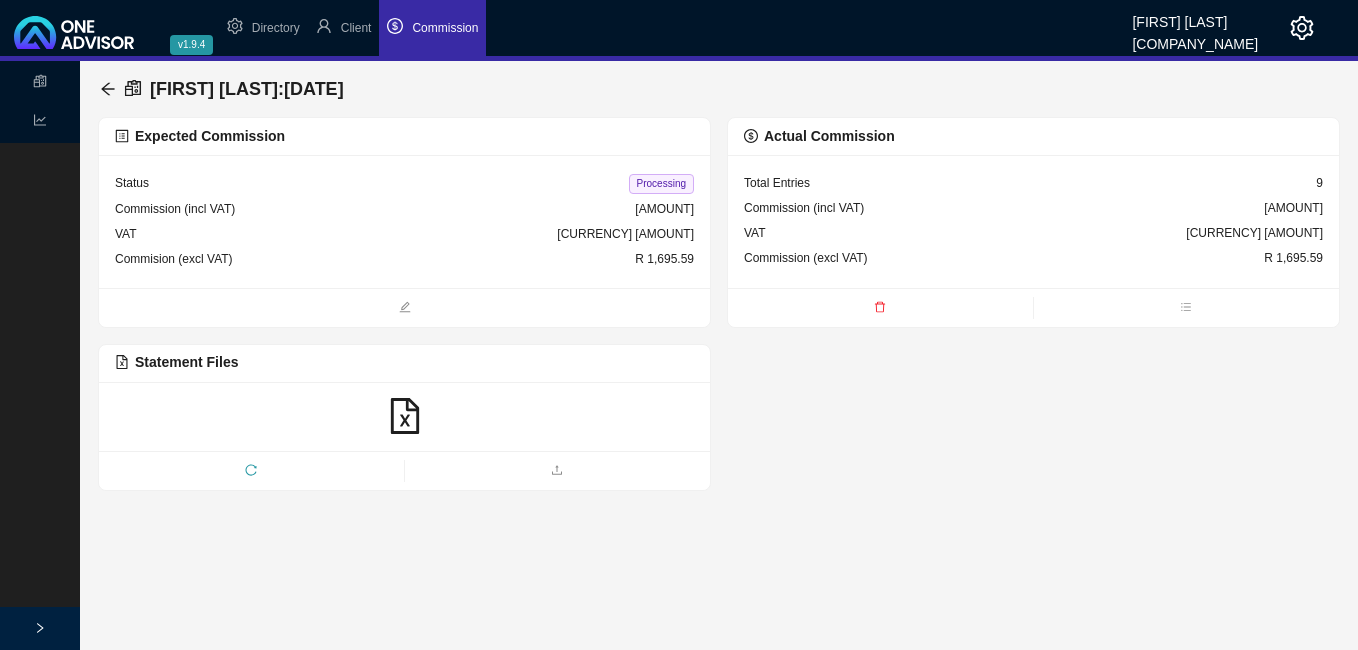 click on "Processing" at bounding box center (661, 184) 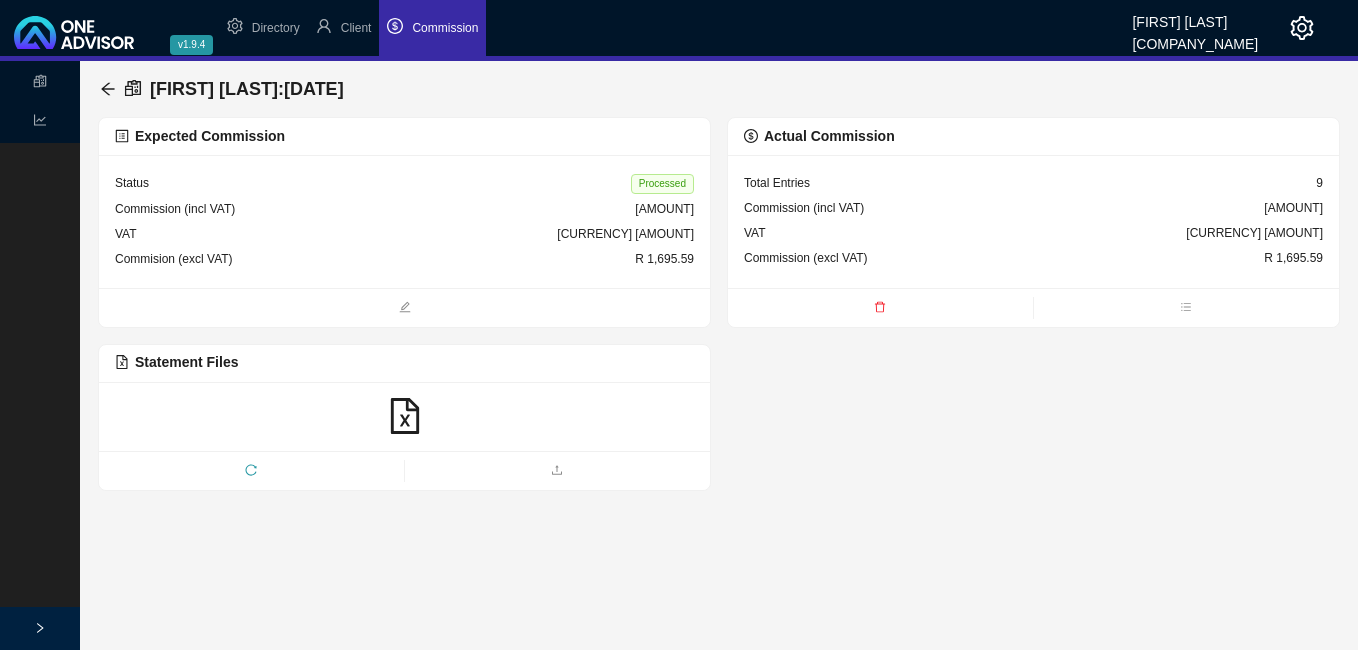 click on "Commission (incl VAT) R 1,949.93" at bounding box center [404, 209] 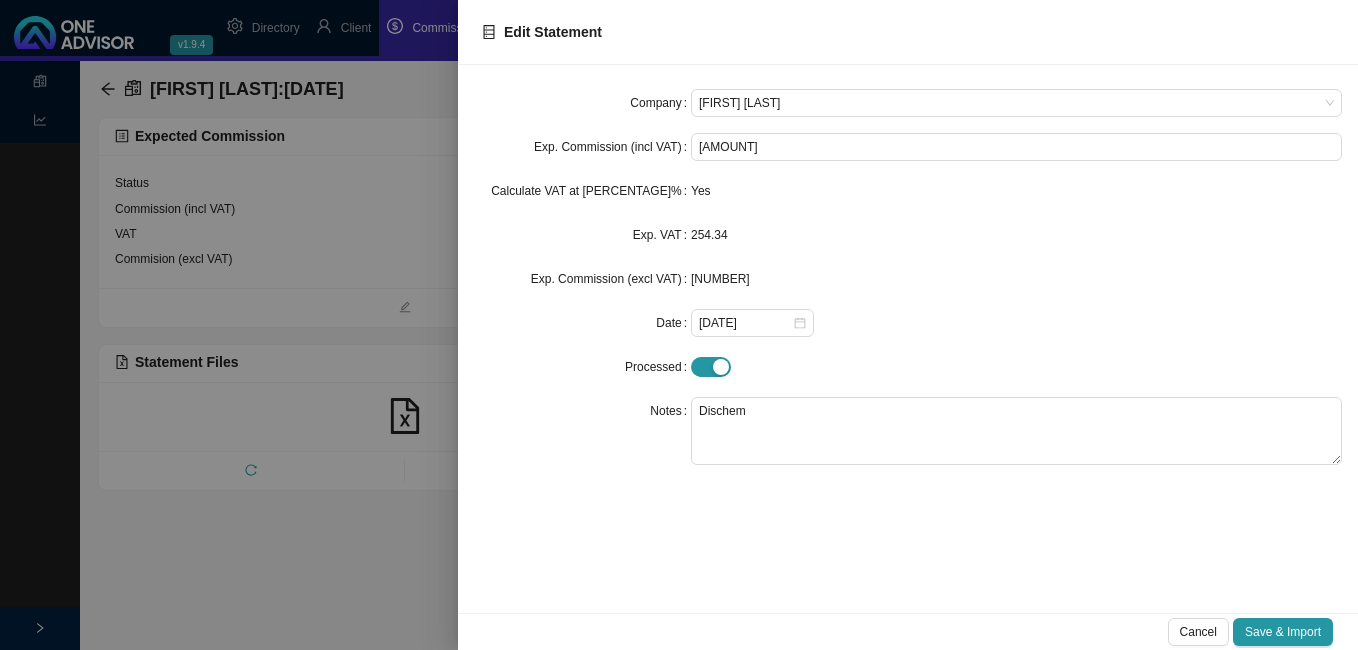 click at bounding box center (679, 325) 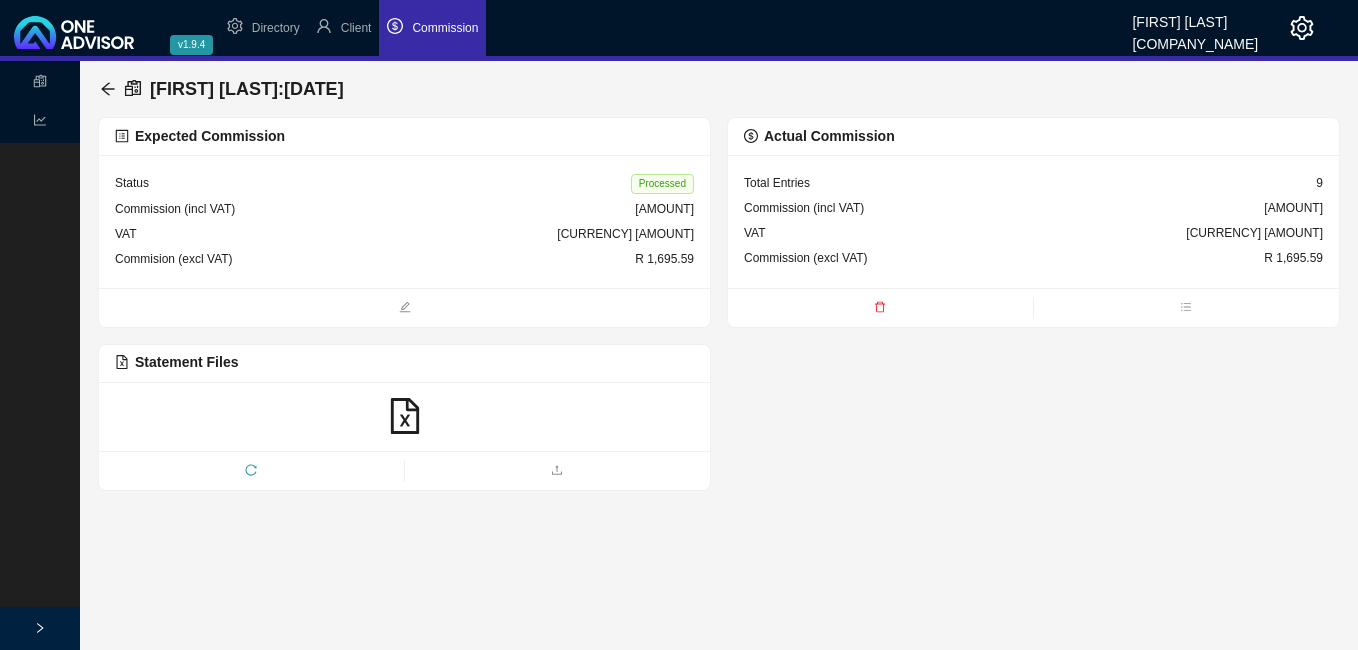 click 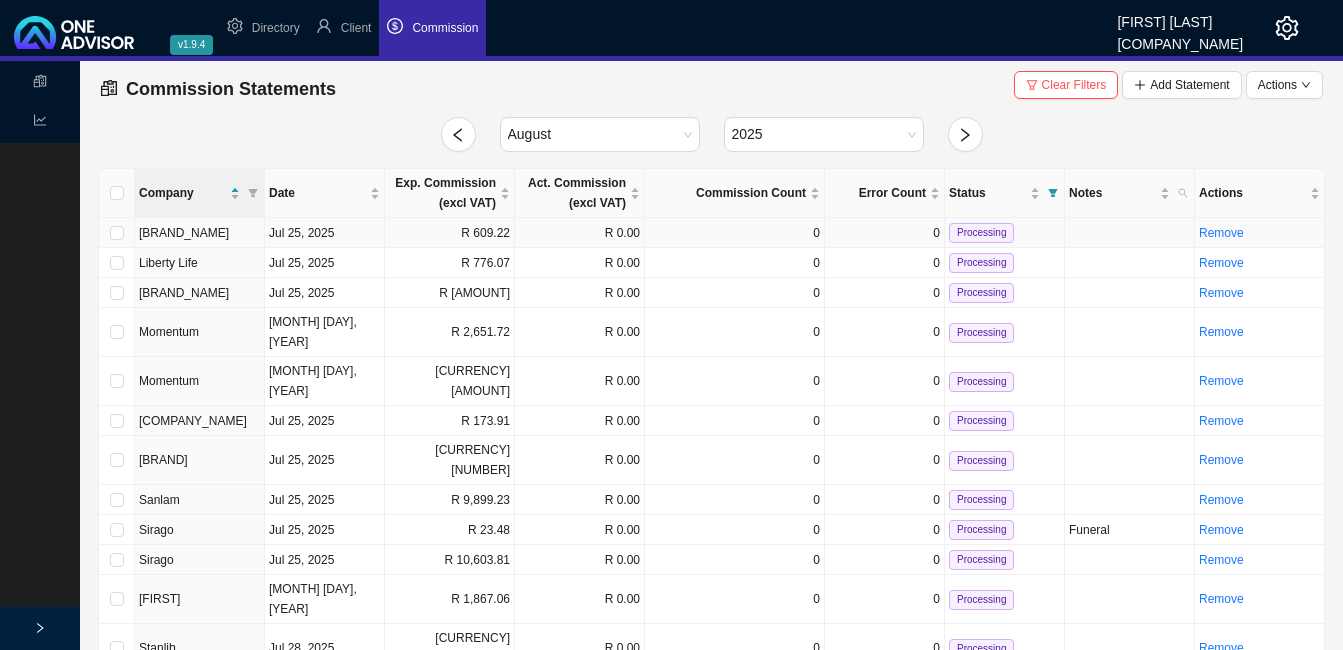 click on "R 609.22" at bounding box center [450, 233] 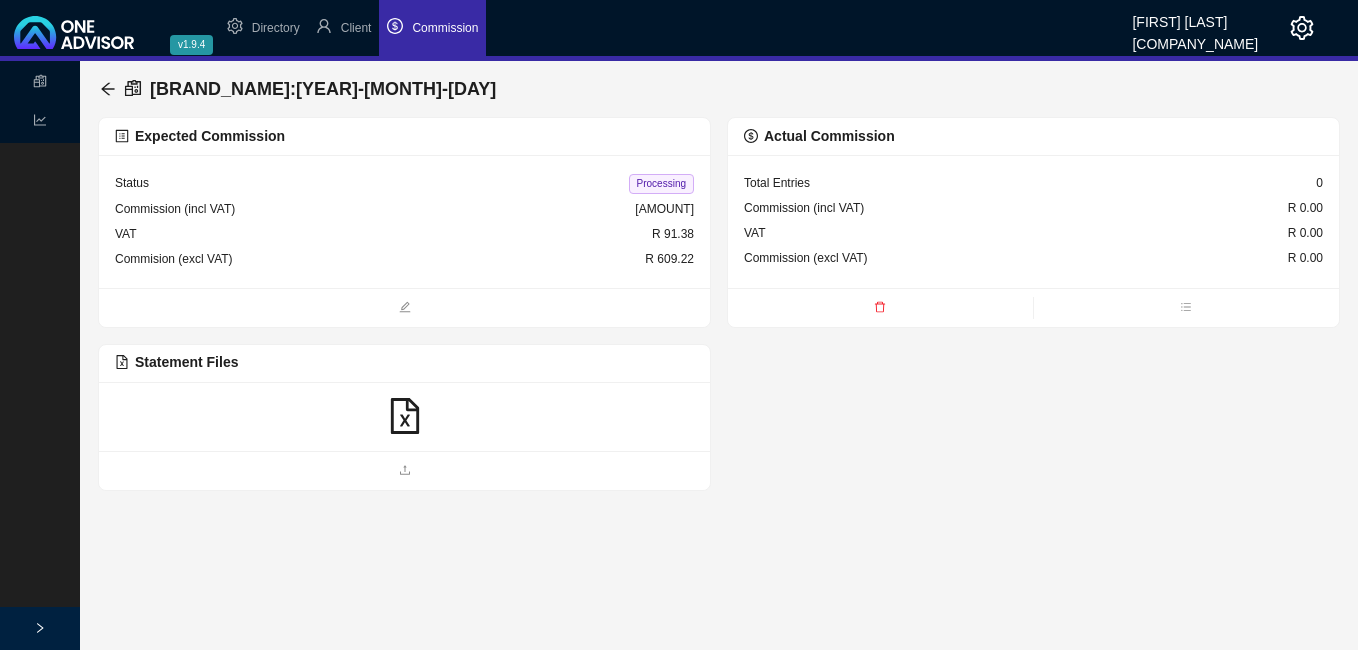 click 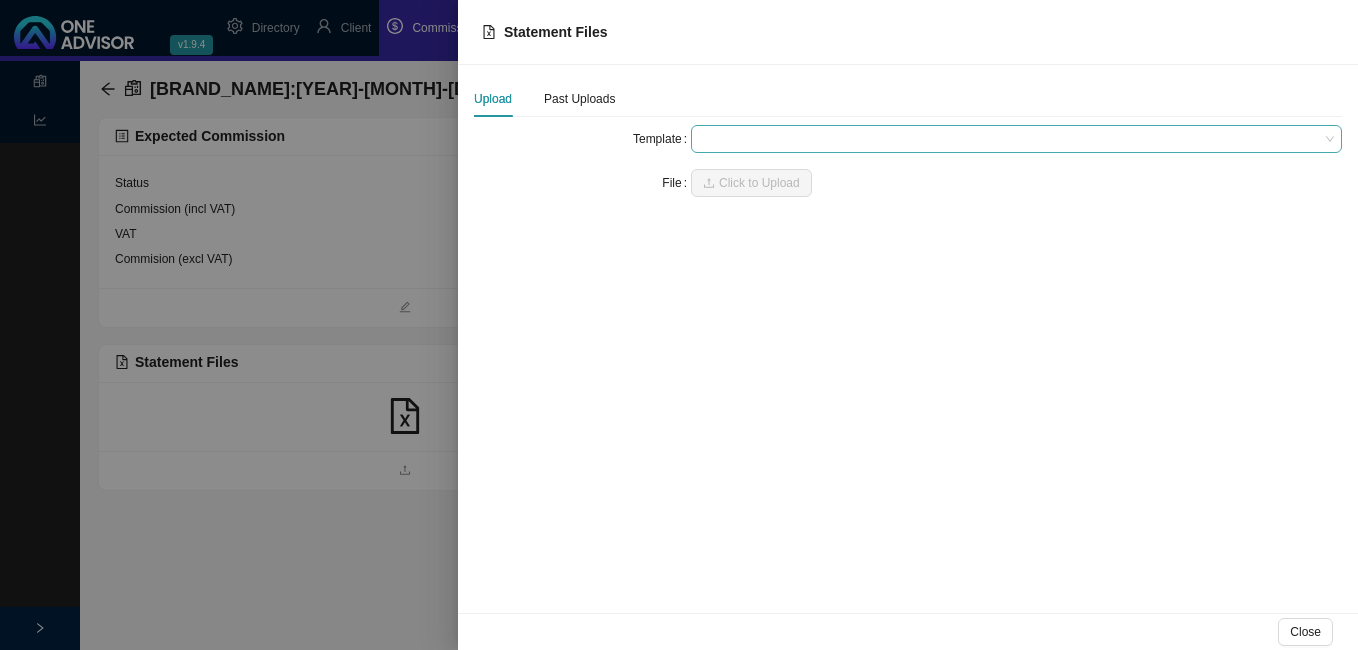 click at bounding box center [1016, 139] 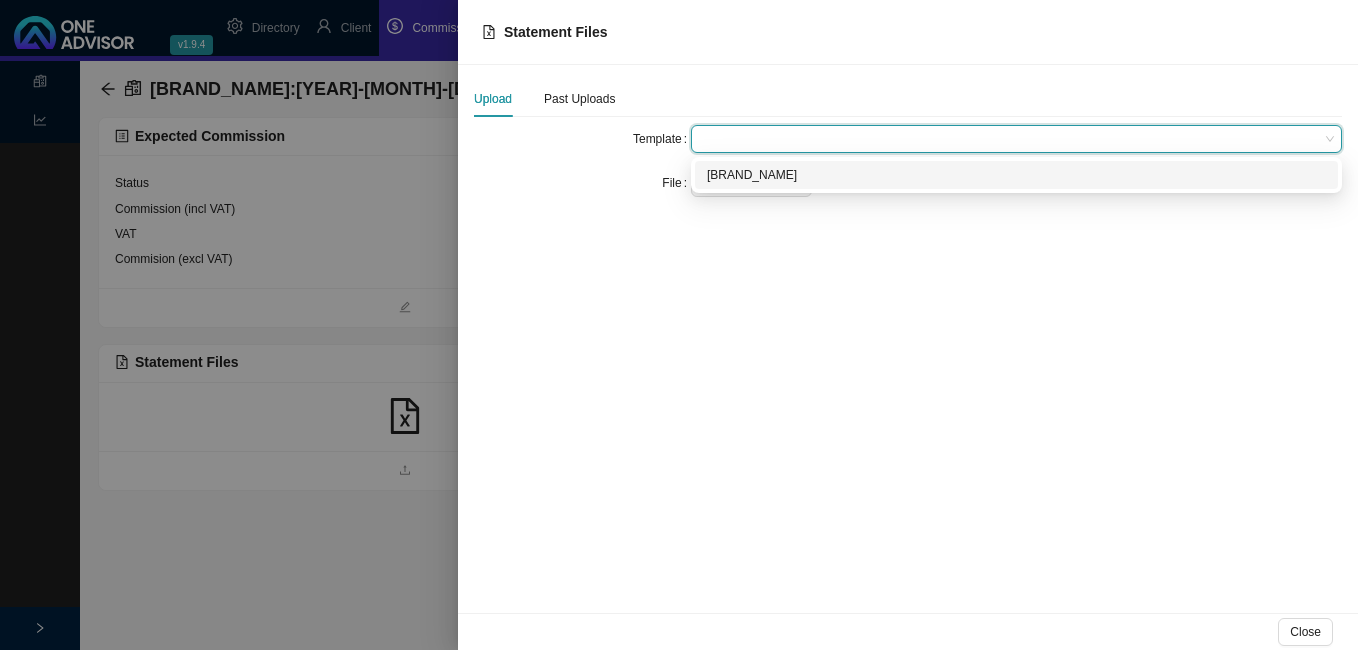 click on "[BRAND_NAME]" at bounding box center [1016, 175] 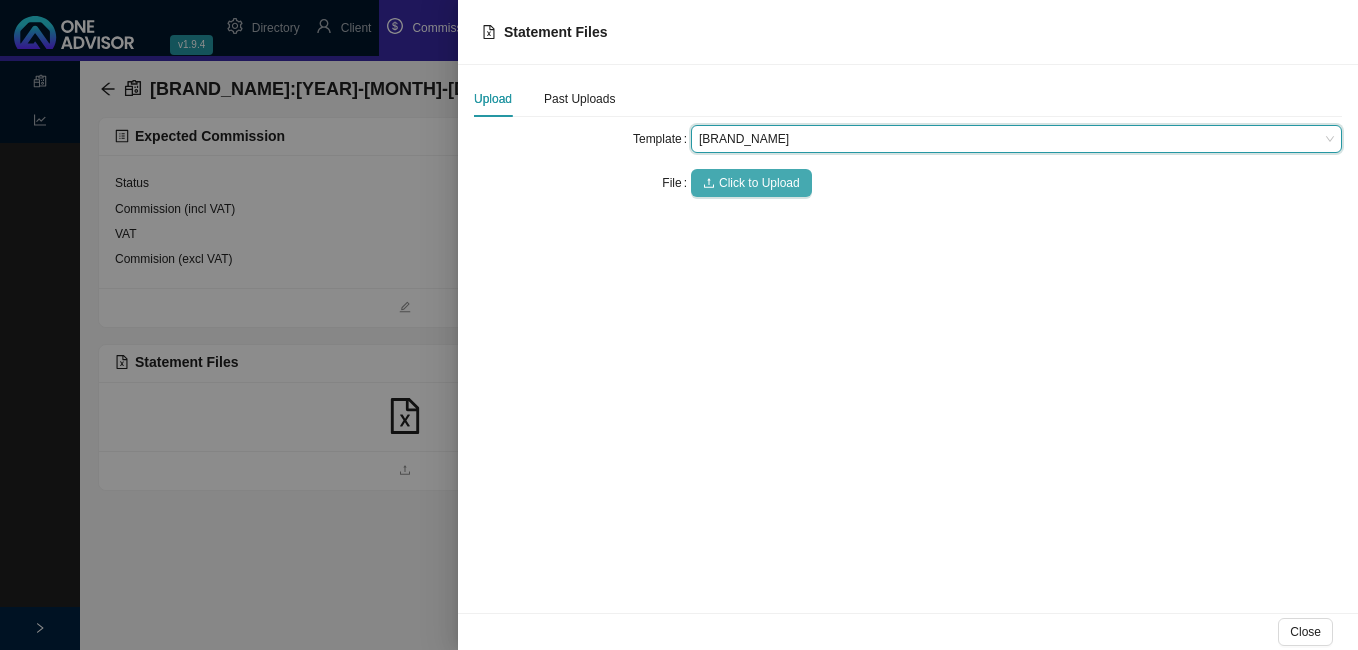 click on "Click to Upload" at bounding box center [759, 183] 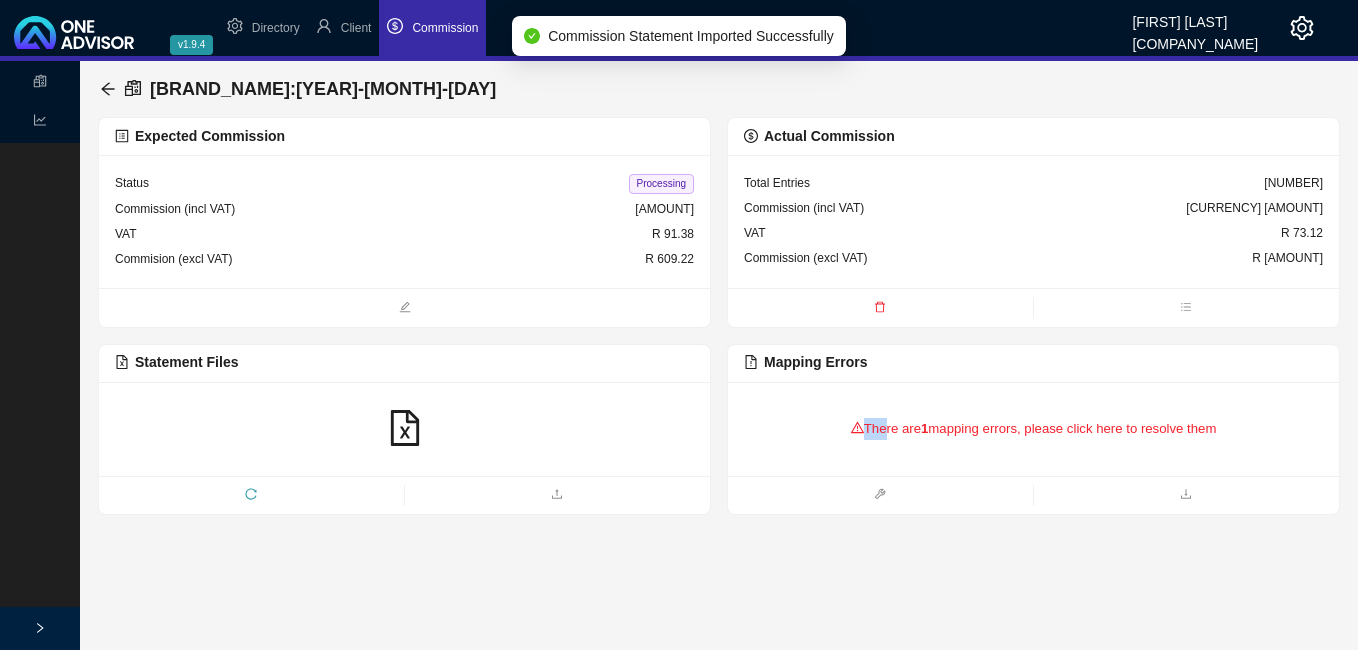drag, startPoint x: 820, startPoint y: 390, endPoint x: 884, endPoint y: 434, distance: 77.665955 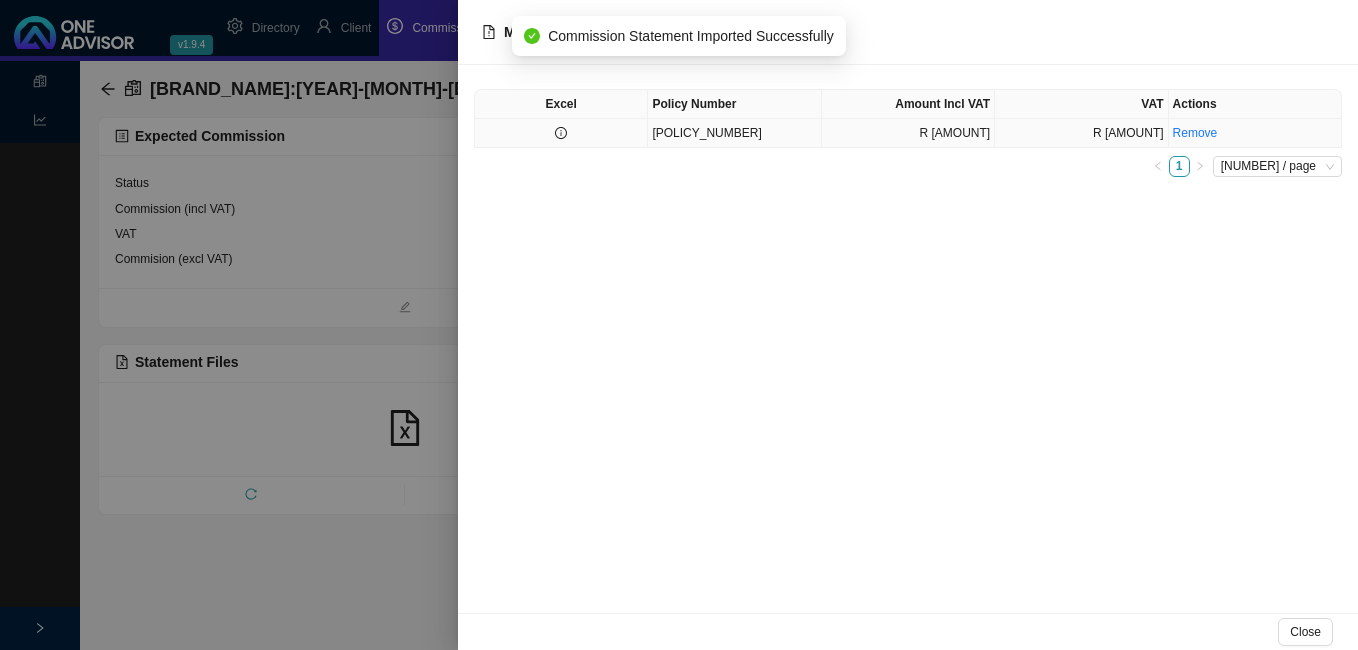 click at bounding box center [561, 133] 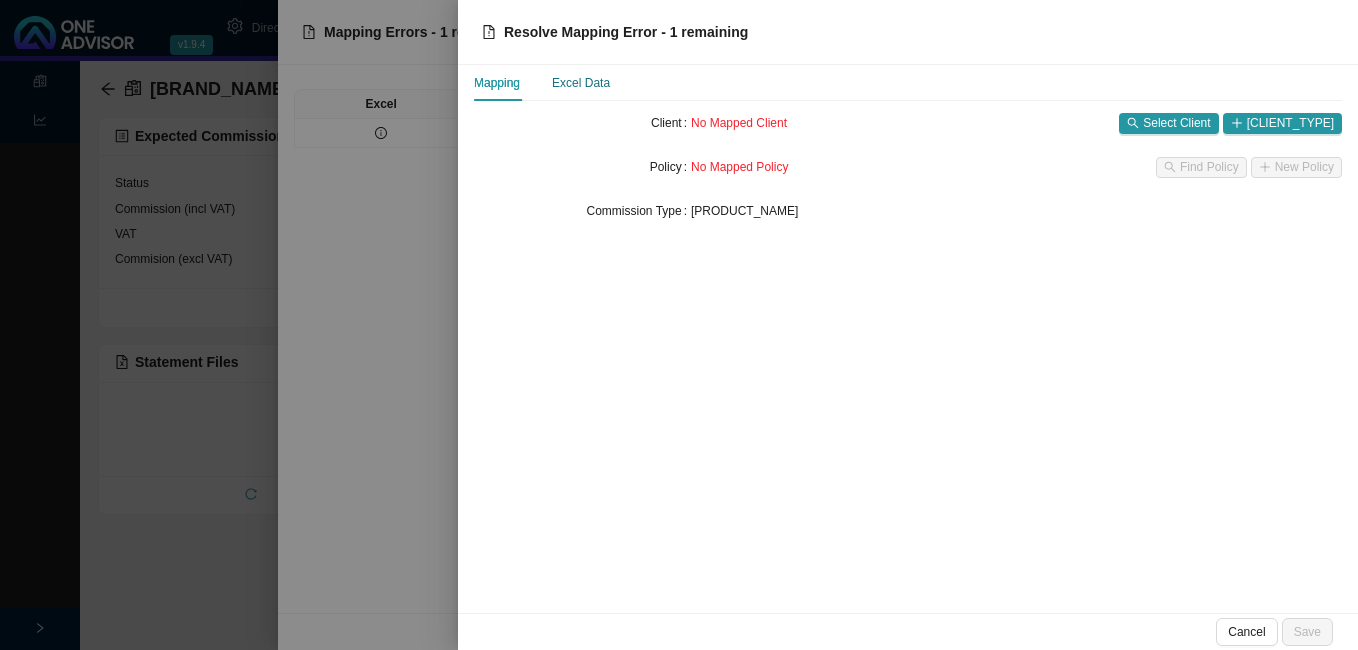 click on "Excel Data" at bounding box center (581, 83) 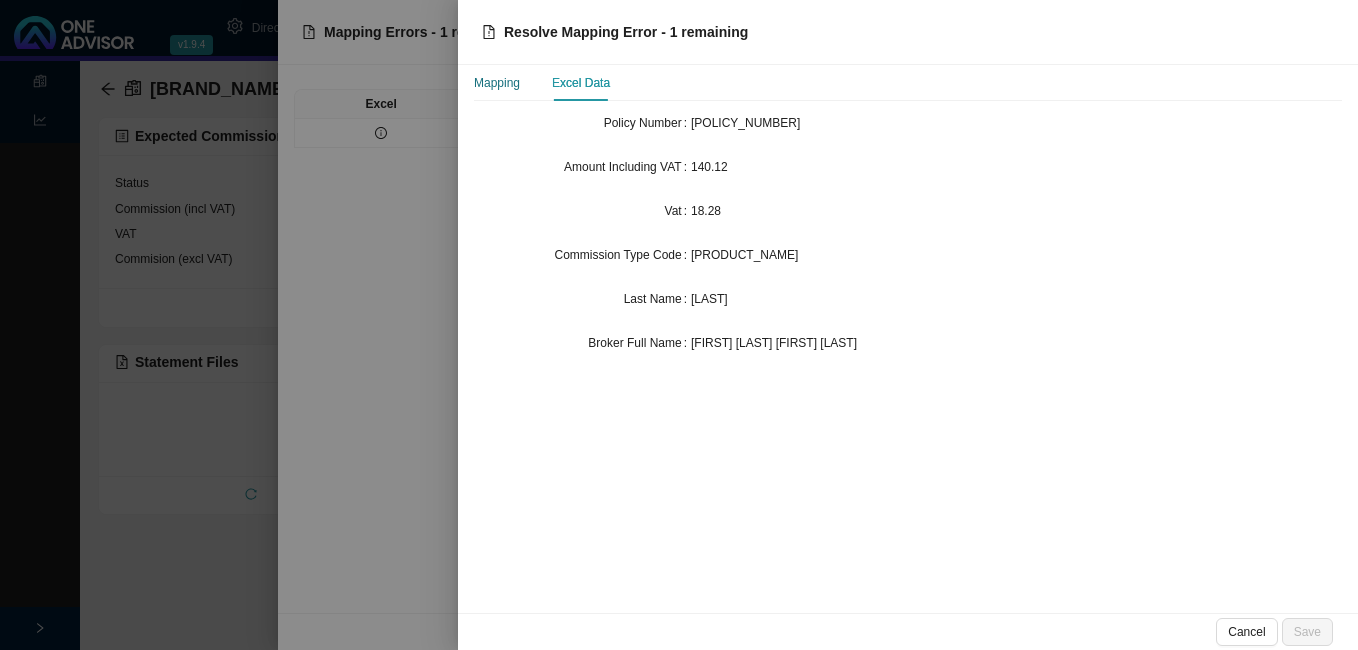 click on "Mapping" at bounding box center (497, 83) 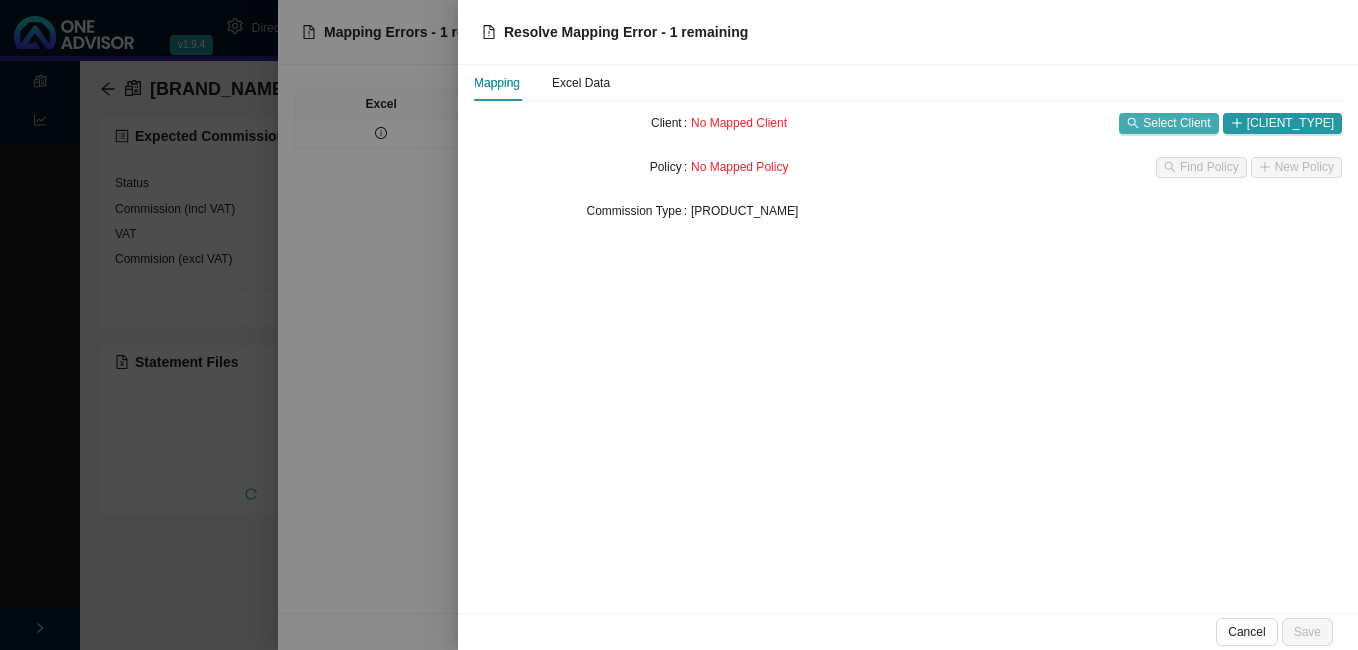 click on "Select Client" at bounding box center [1176, 123] 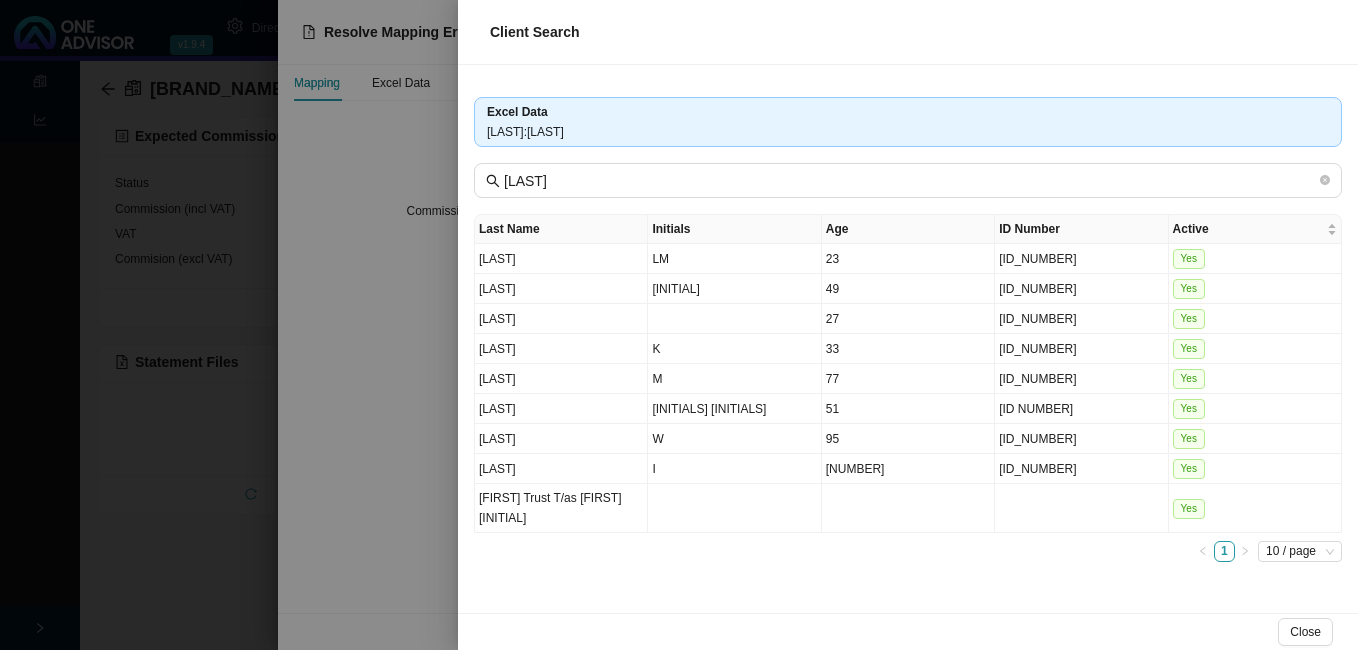 click at bounding box center (679, 325) 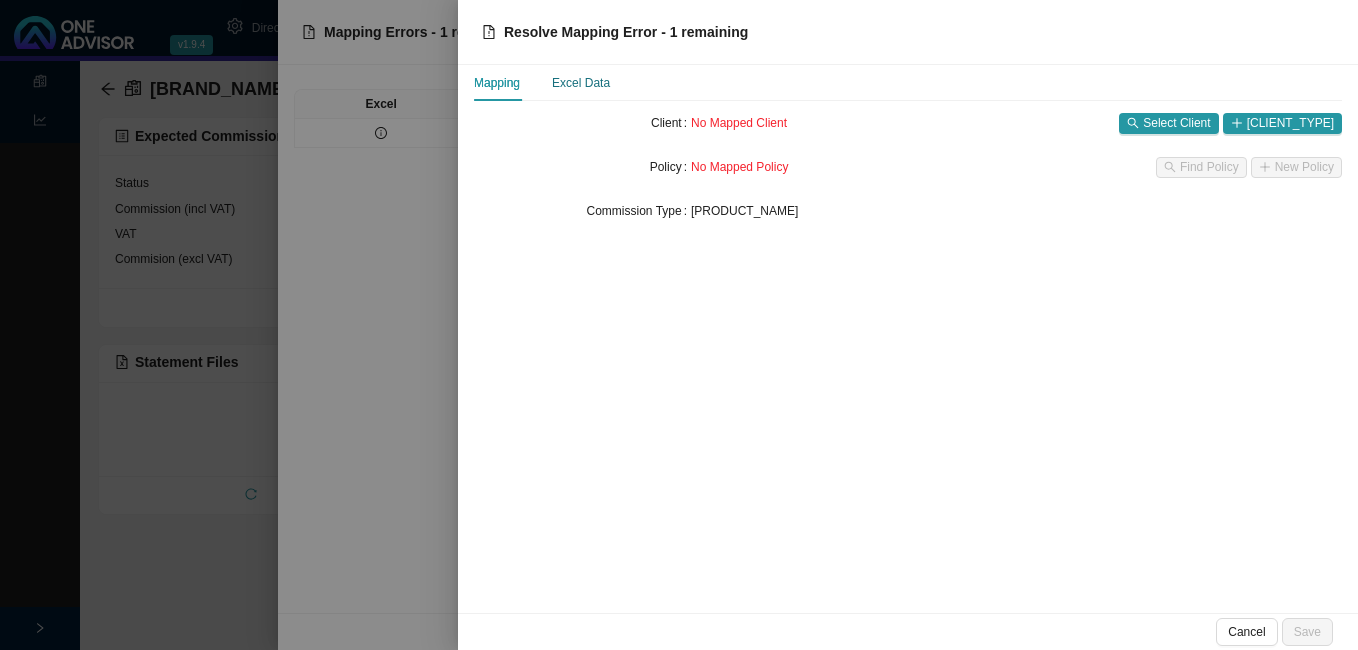 click on "Excel Data" at bounding box center (581, 83) 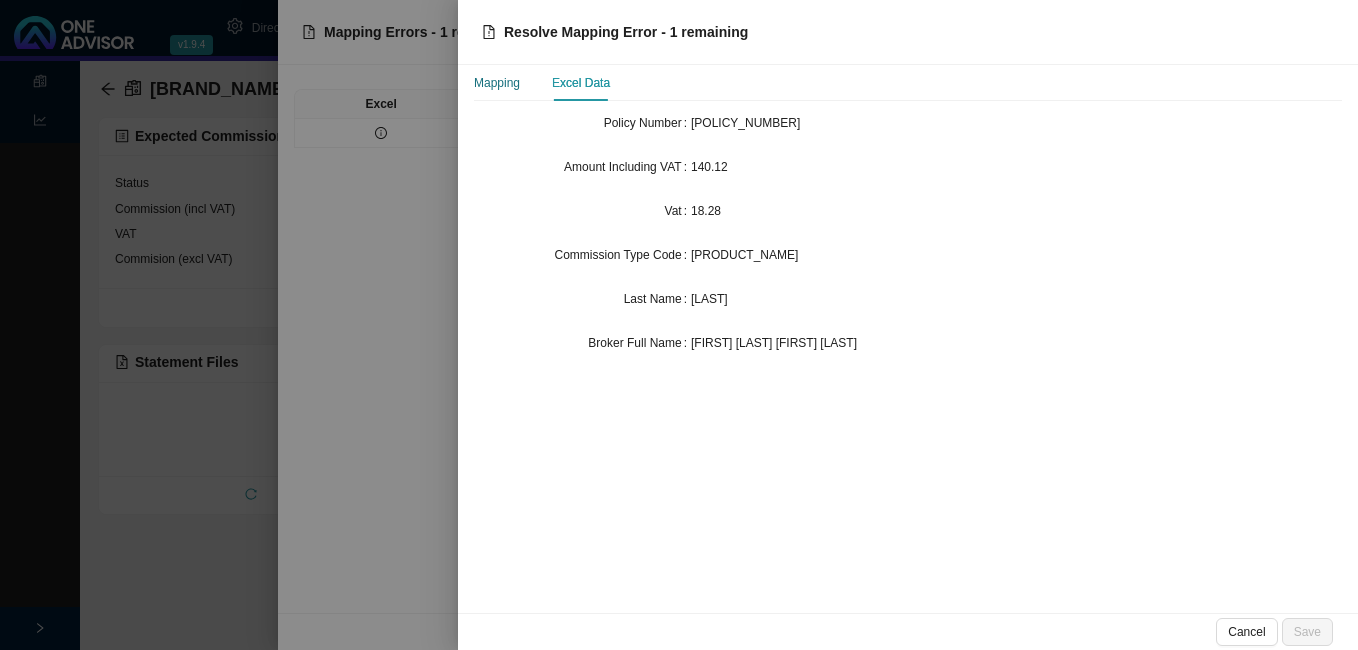 click on "Mapping" at bounding box center [497, 83] 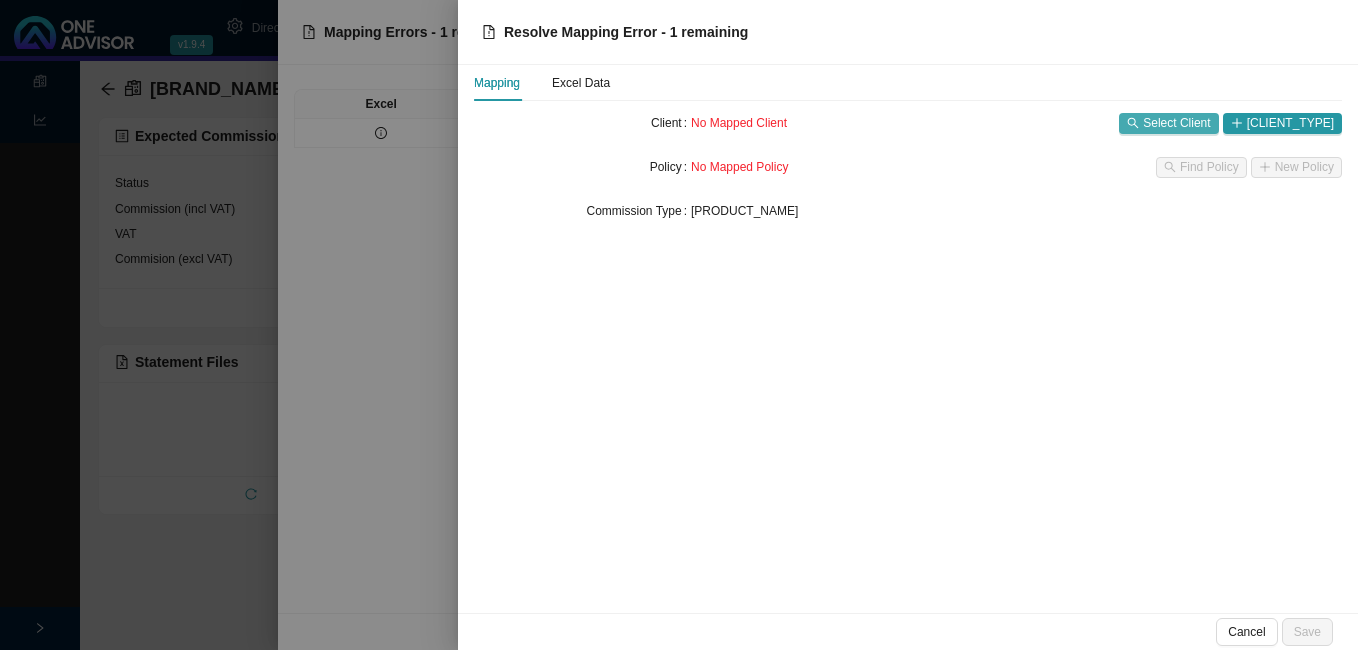 click on "Select Client" at bounding box center (1176, 123) 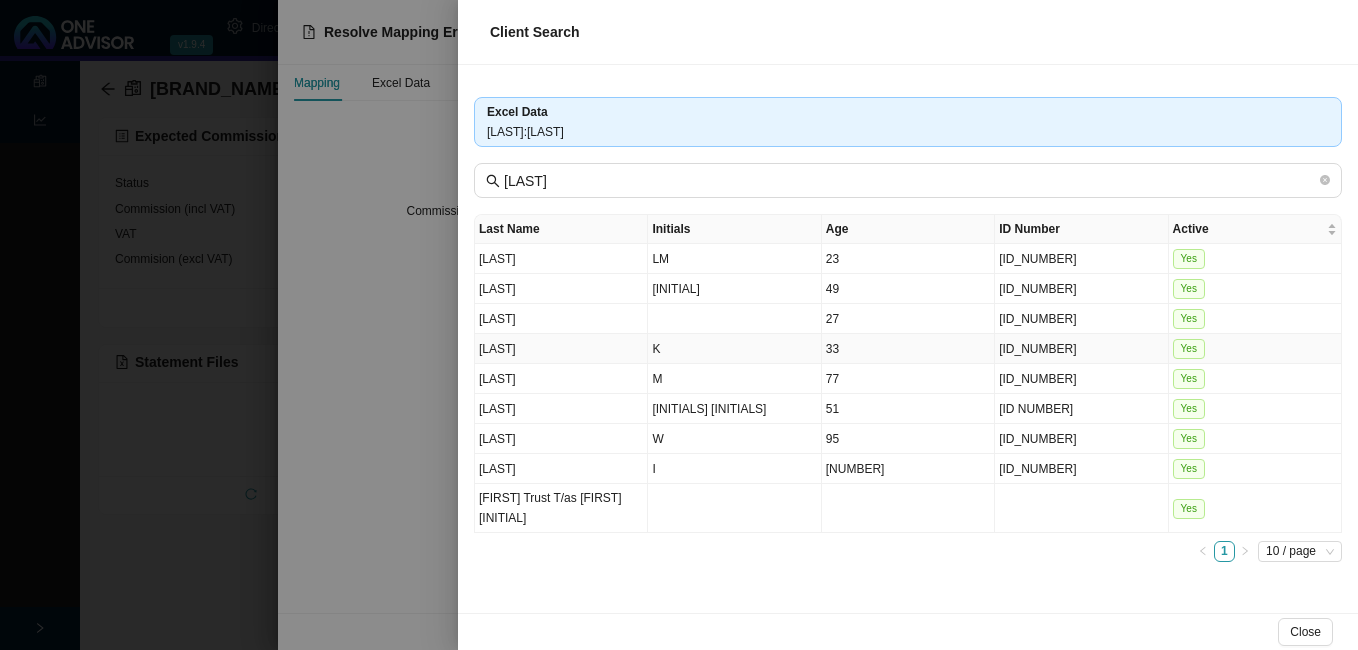 click on "[ID_NUMBER]" at bounding box center (1081, 349) 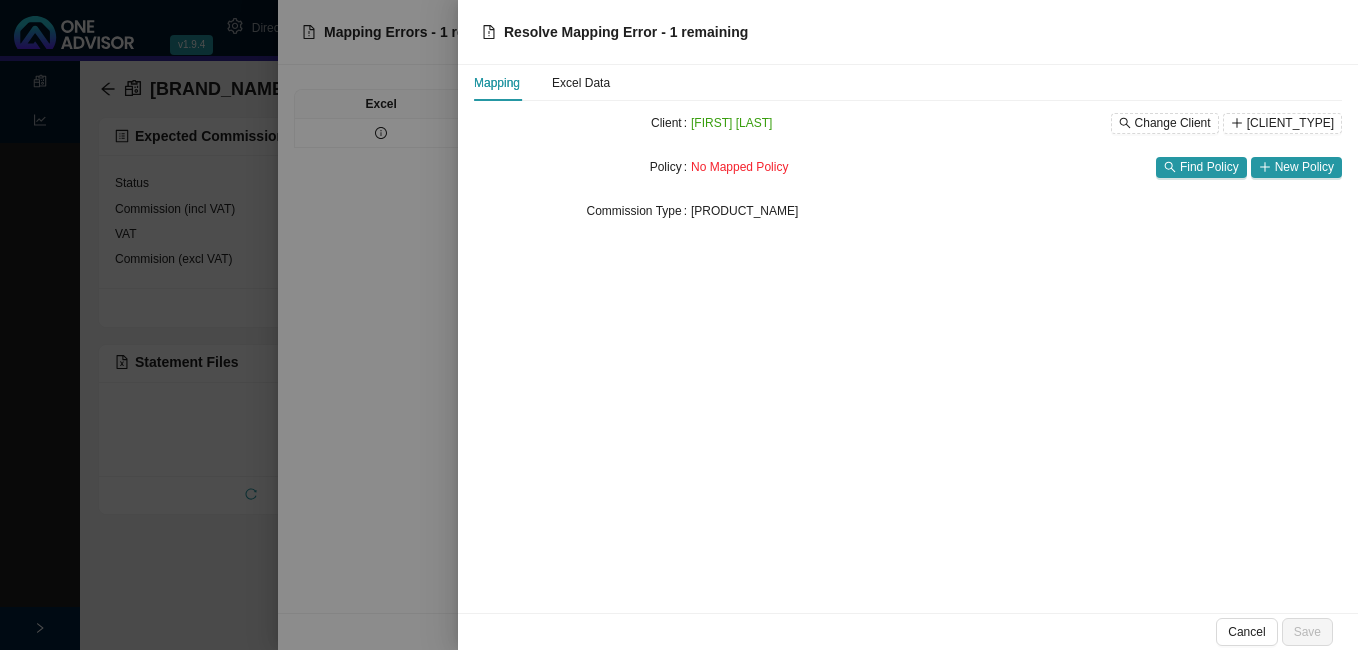 type 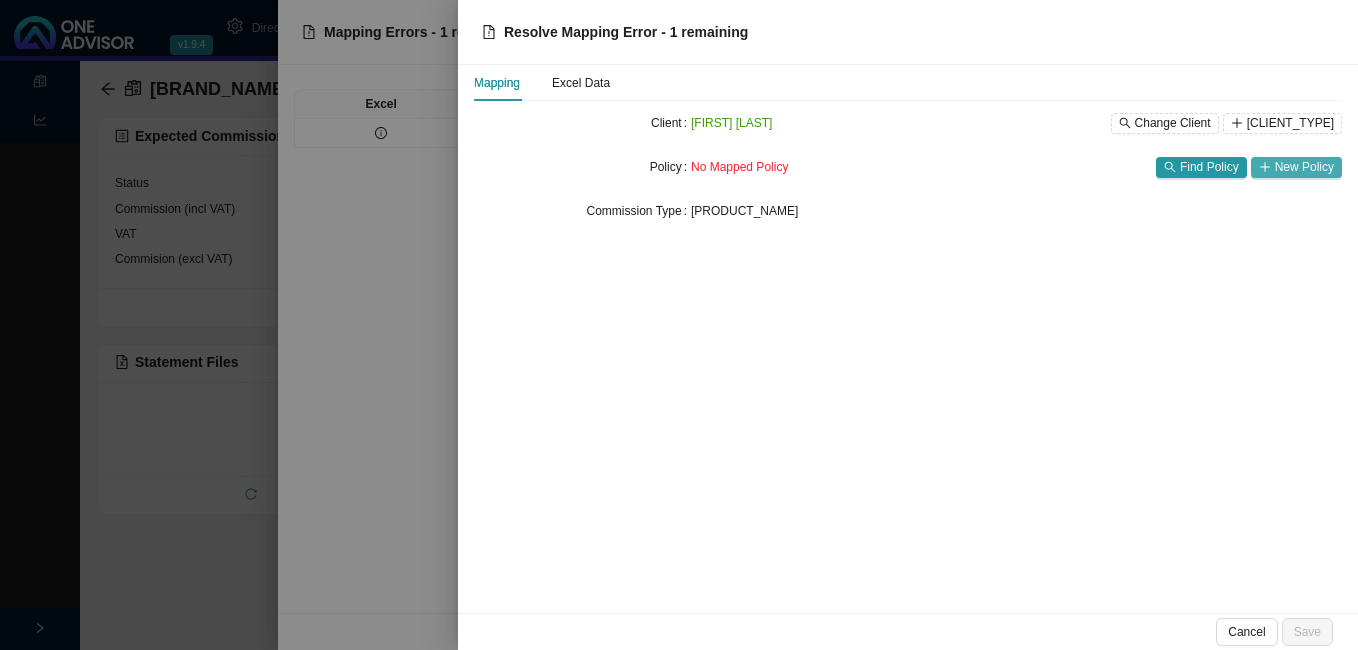 click on "New Policy" at bounding box center [1304, 167] 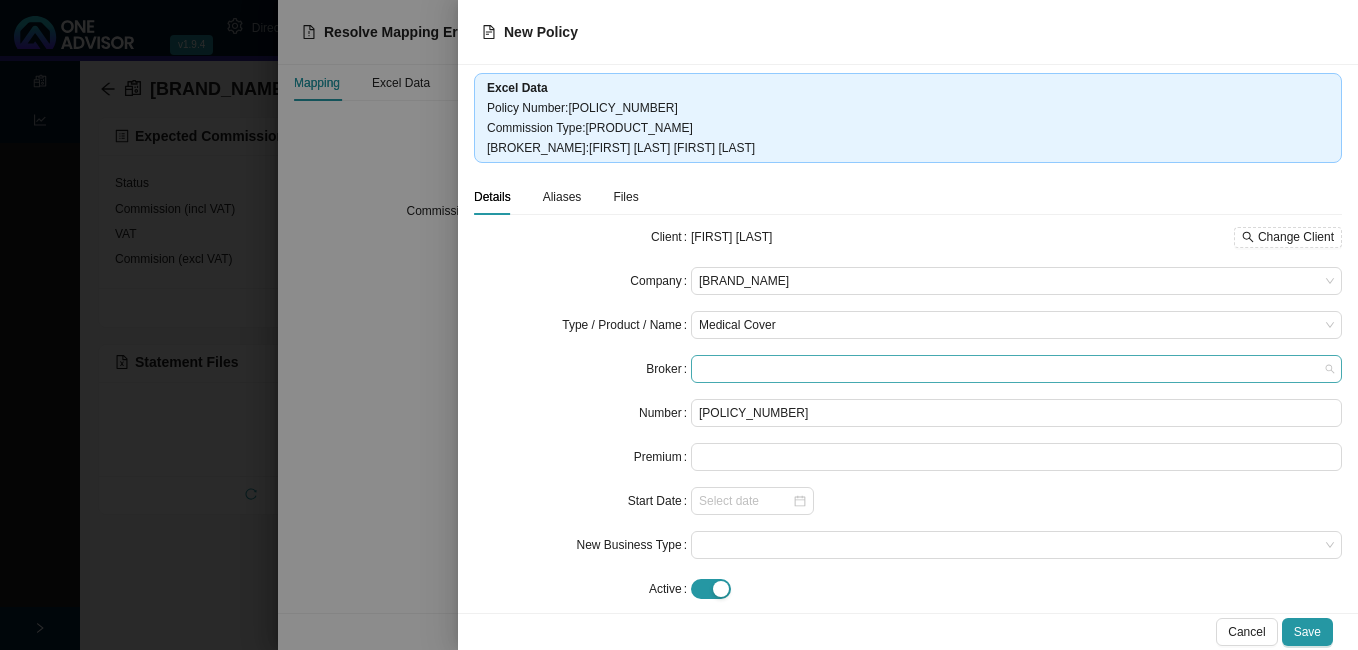 click at bounding box center (1016, 369) 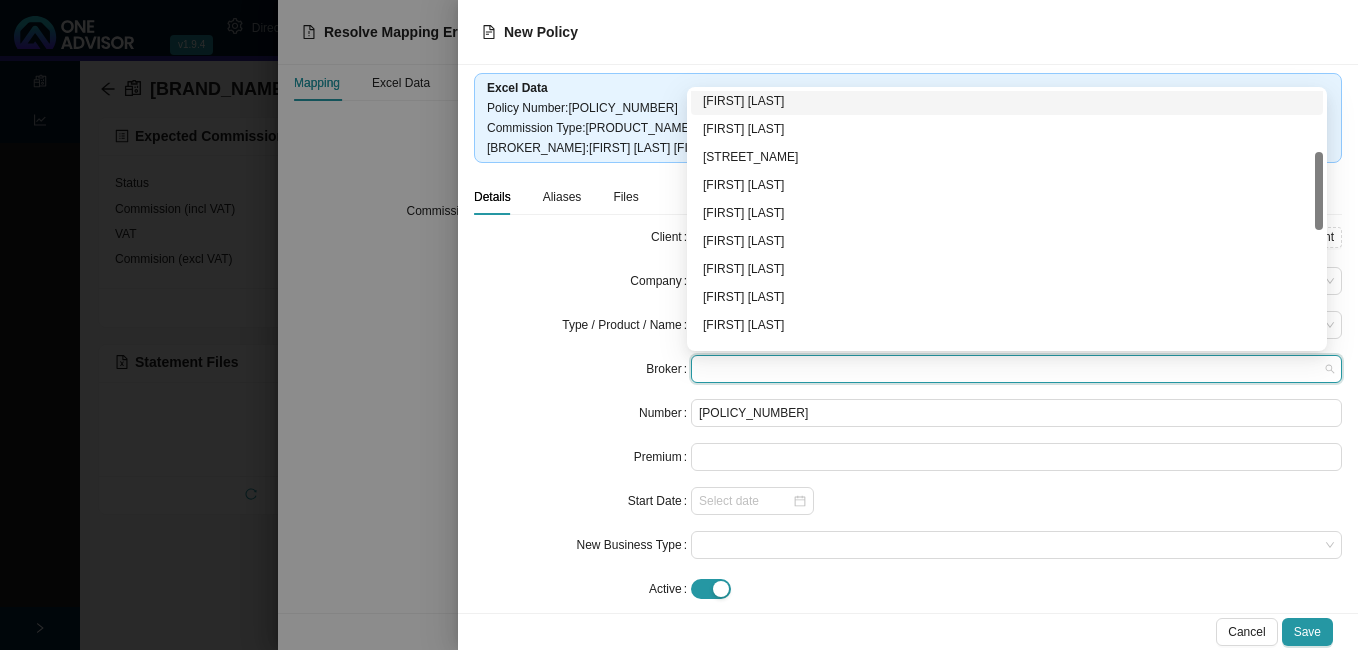 scroll, scrollTop: 300, scrollLeft: 0, axis: vertical 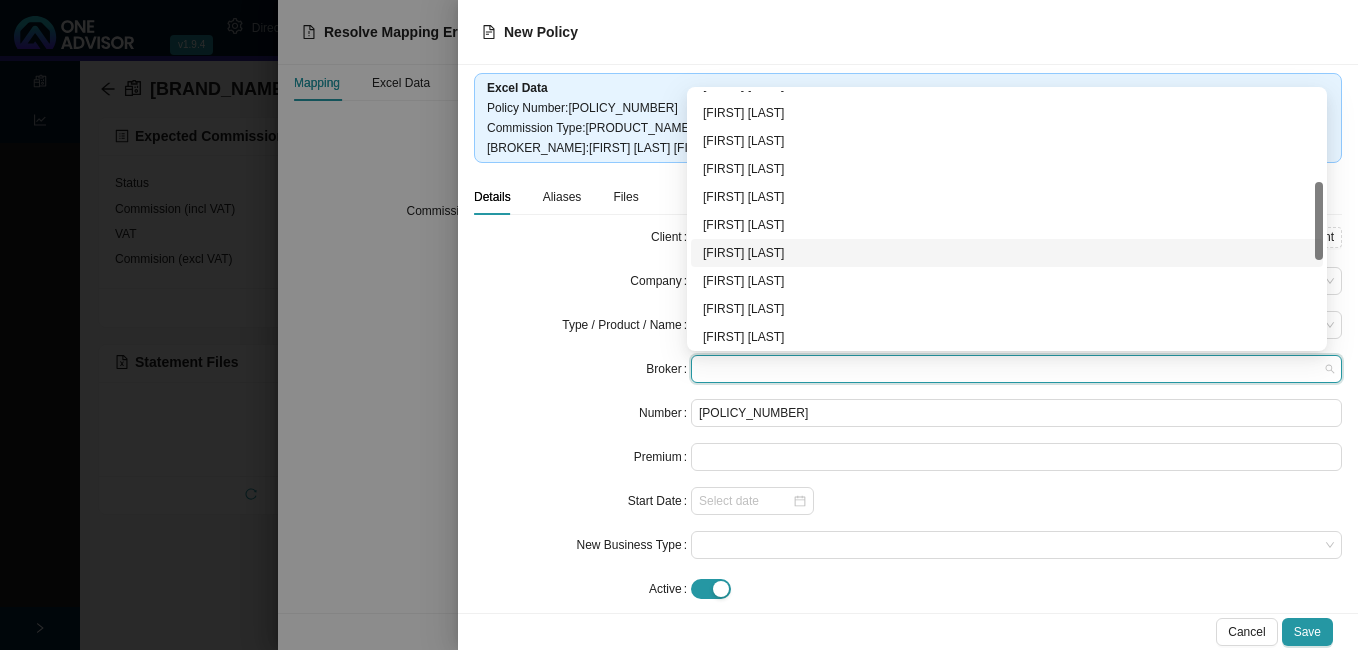 click on "[FIRST] [LAST]" at bounding box center (1007, 253) 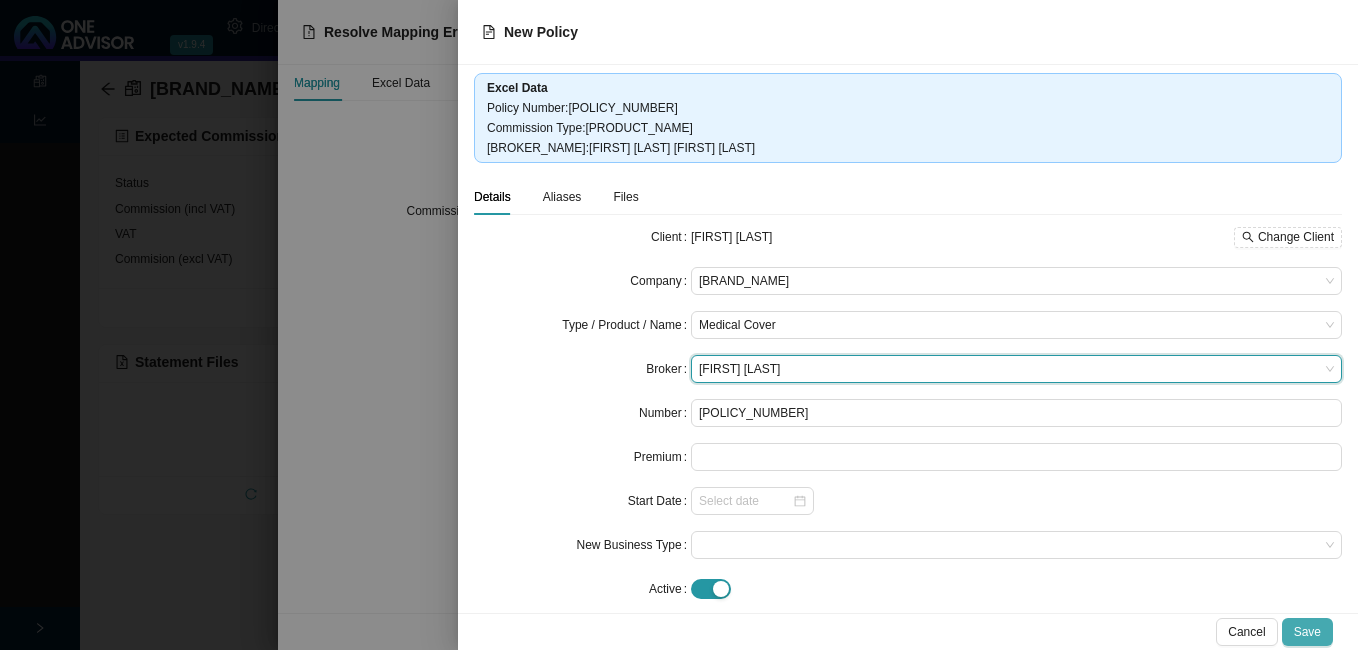 click on "Save" at bounding box center [1307, 632] 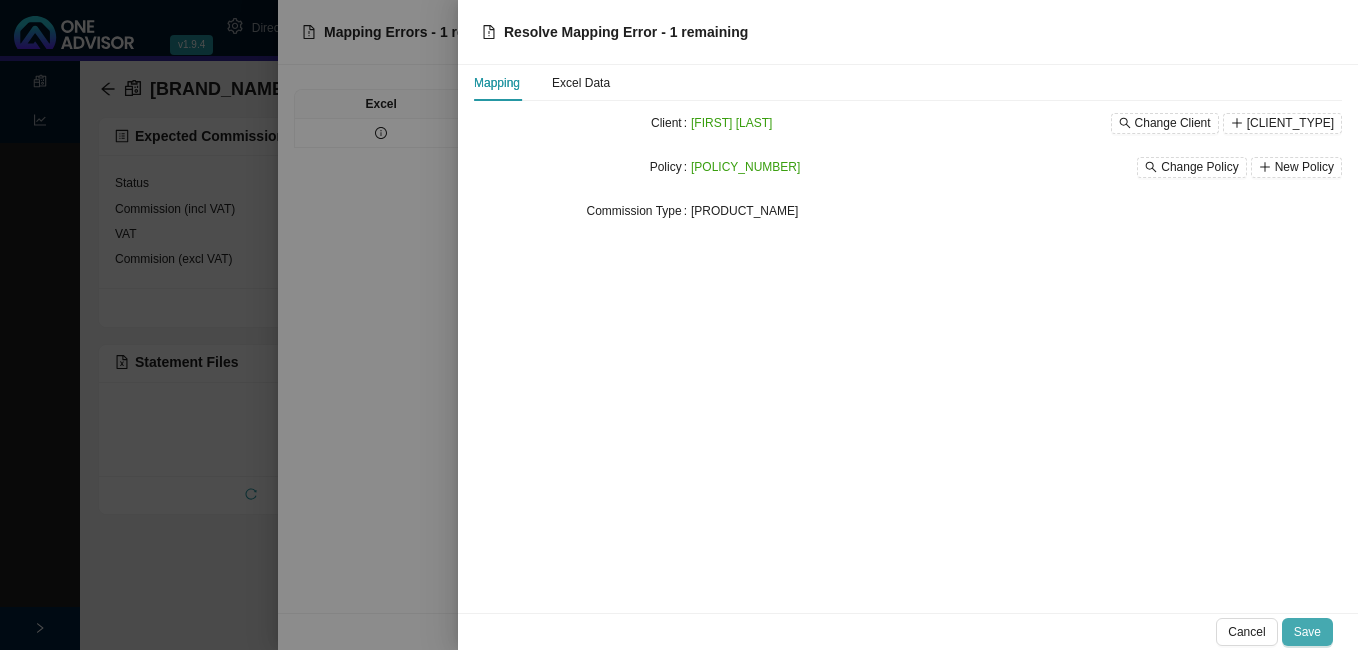 click on "Save" at bounding box center [1307, 632] 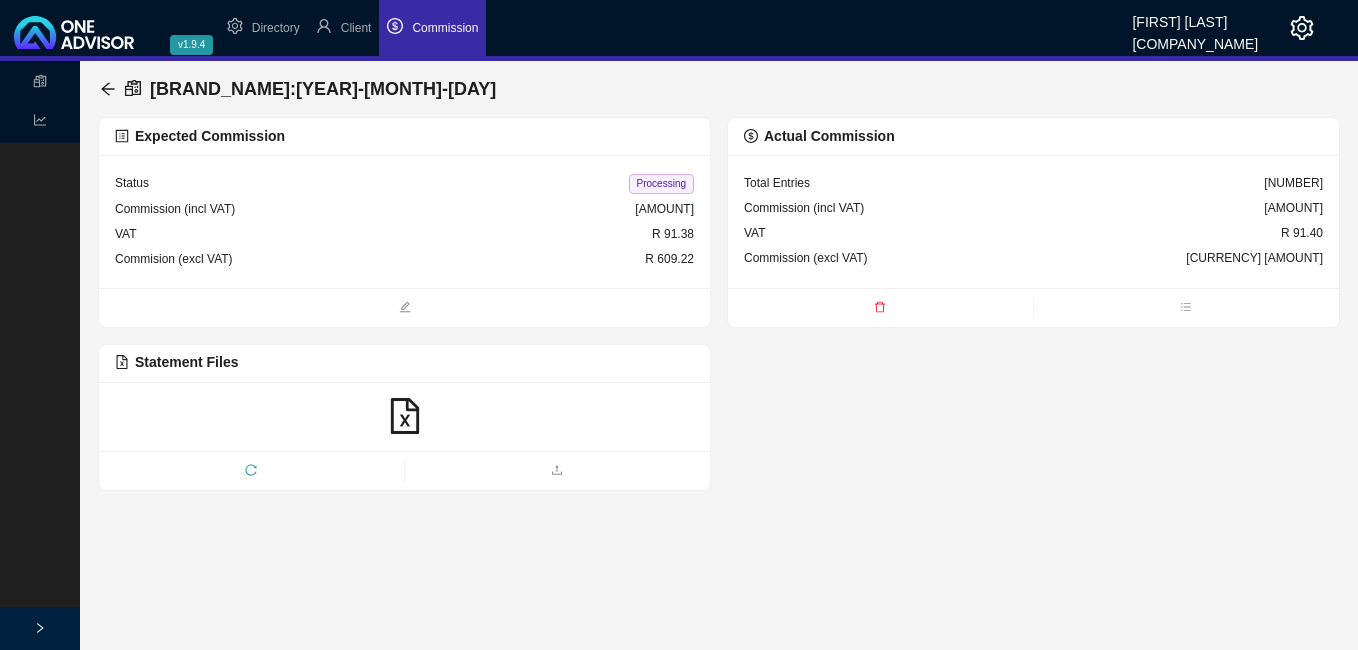 click on "[AMOUNT]" at bounding box center (664, 209) 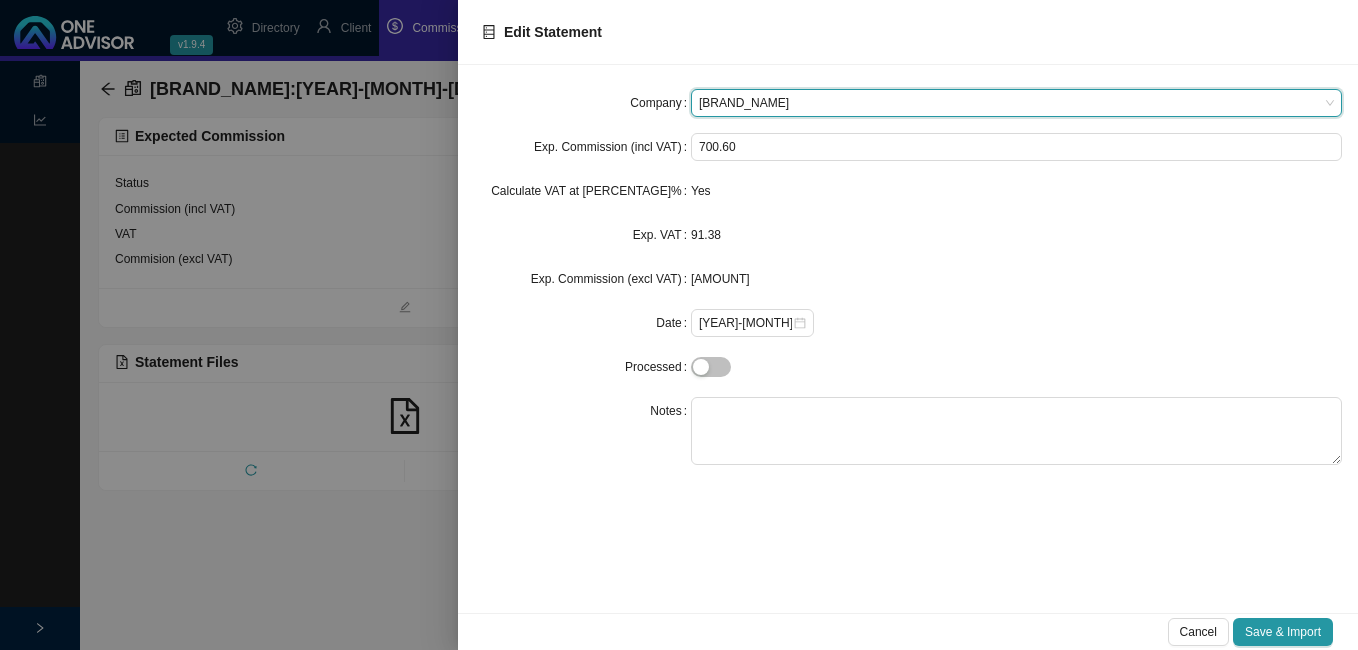 click at bounding box center (679, 325) 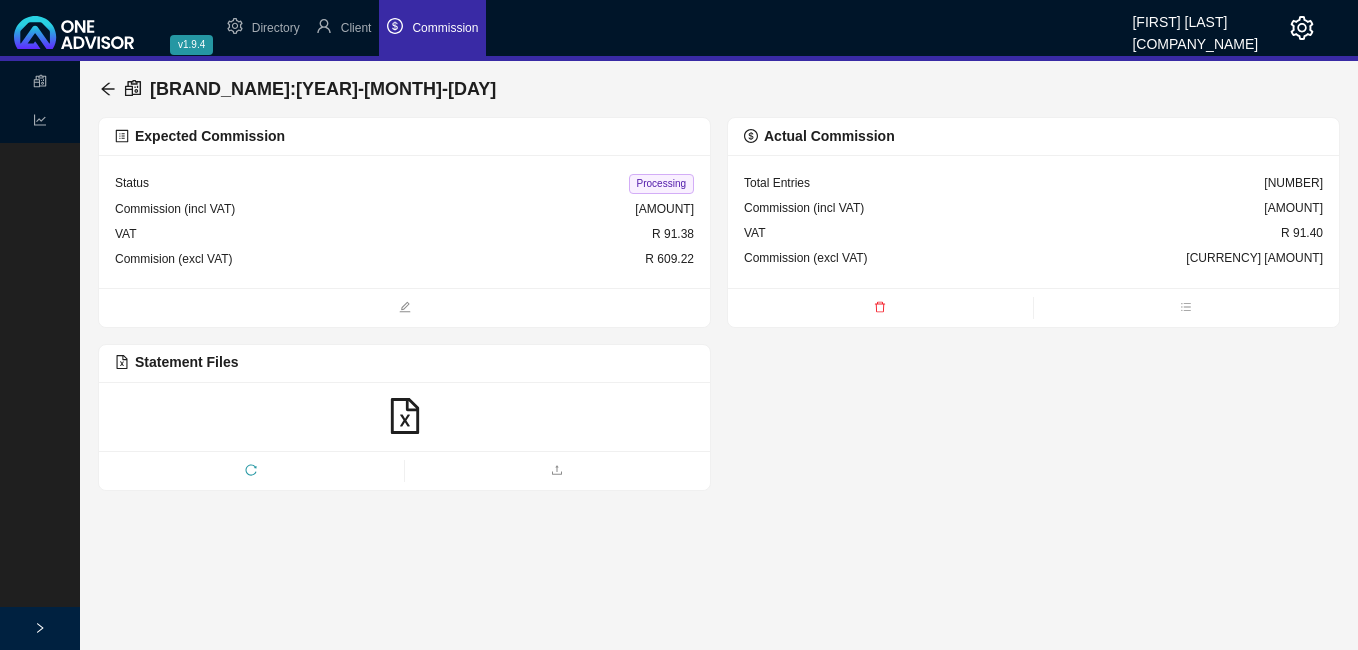 click on "Processing" at bounding box center [661, 184] 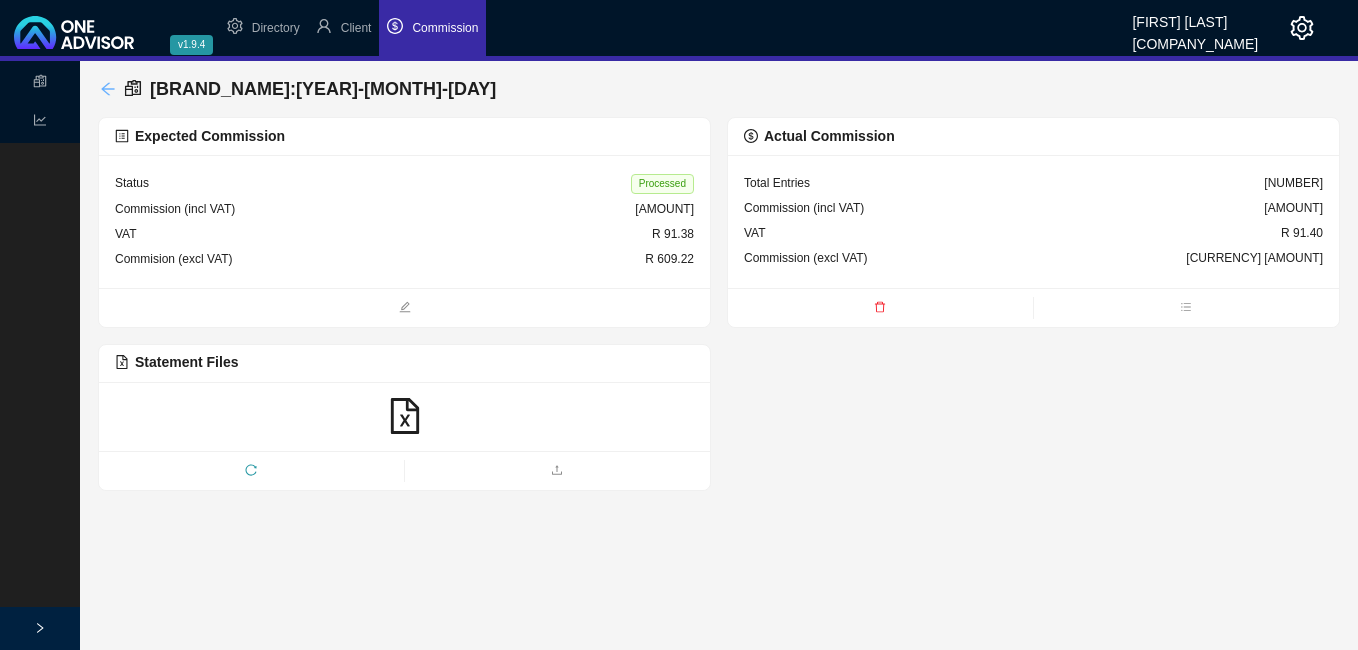 click 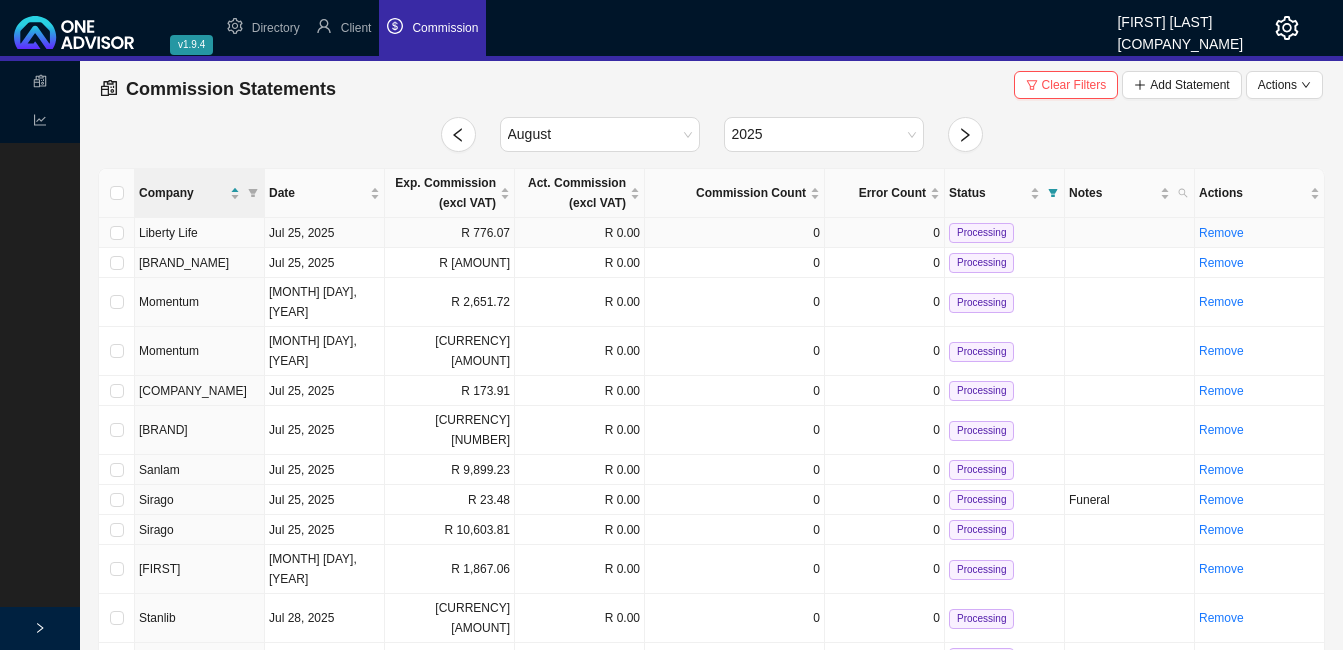 click on "R 776.07" at bounding box center (450, 233) 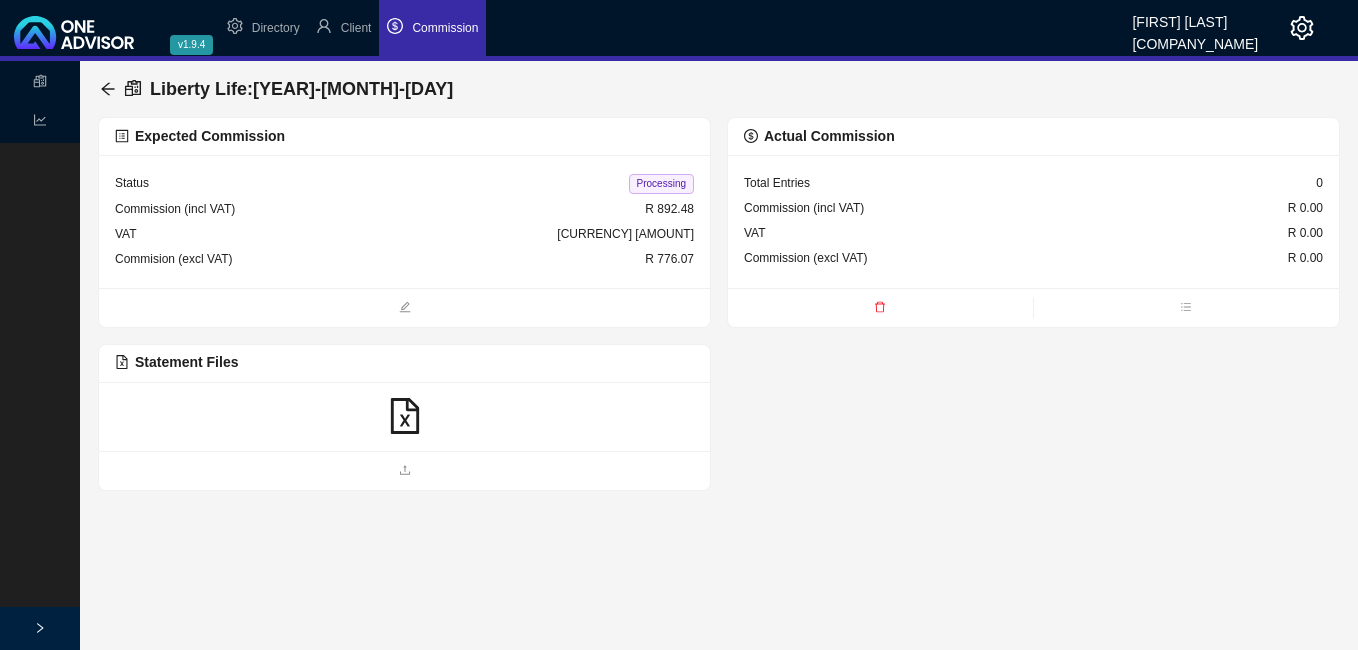 click 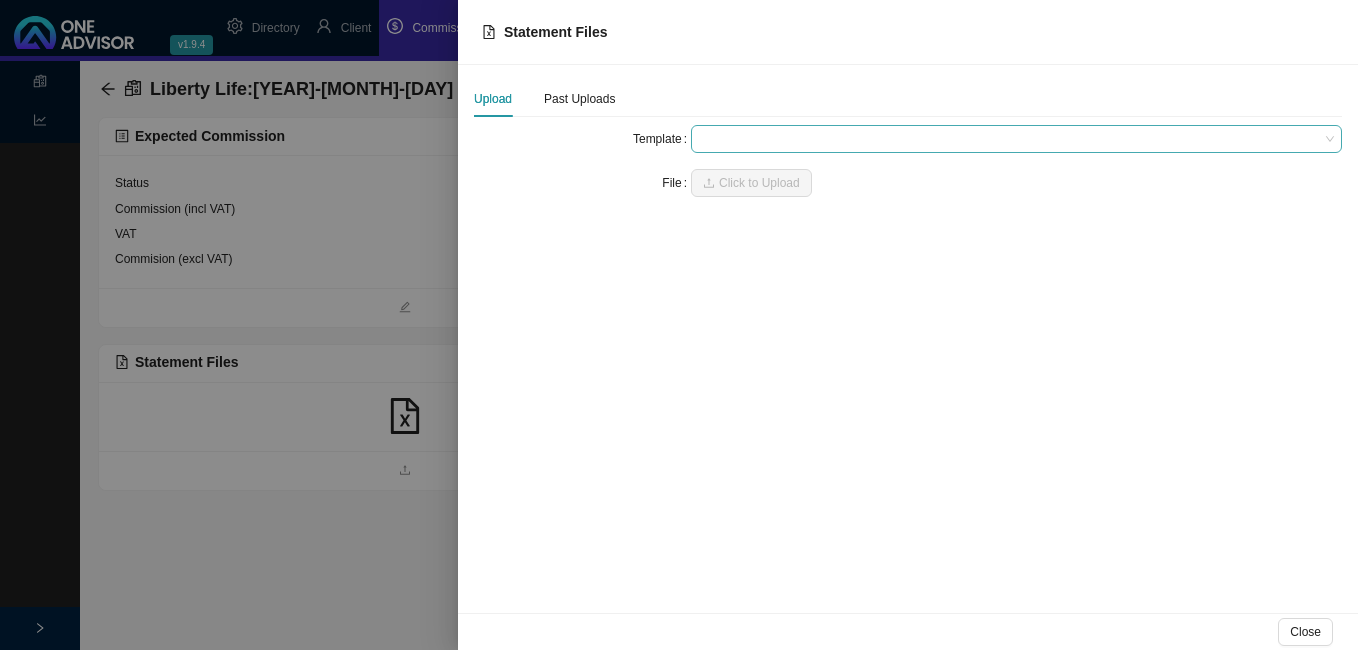 click at bounding box center [1016, 139] 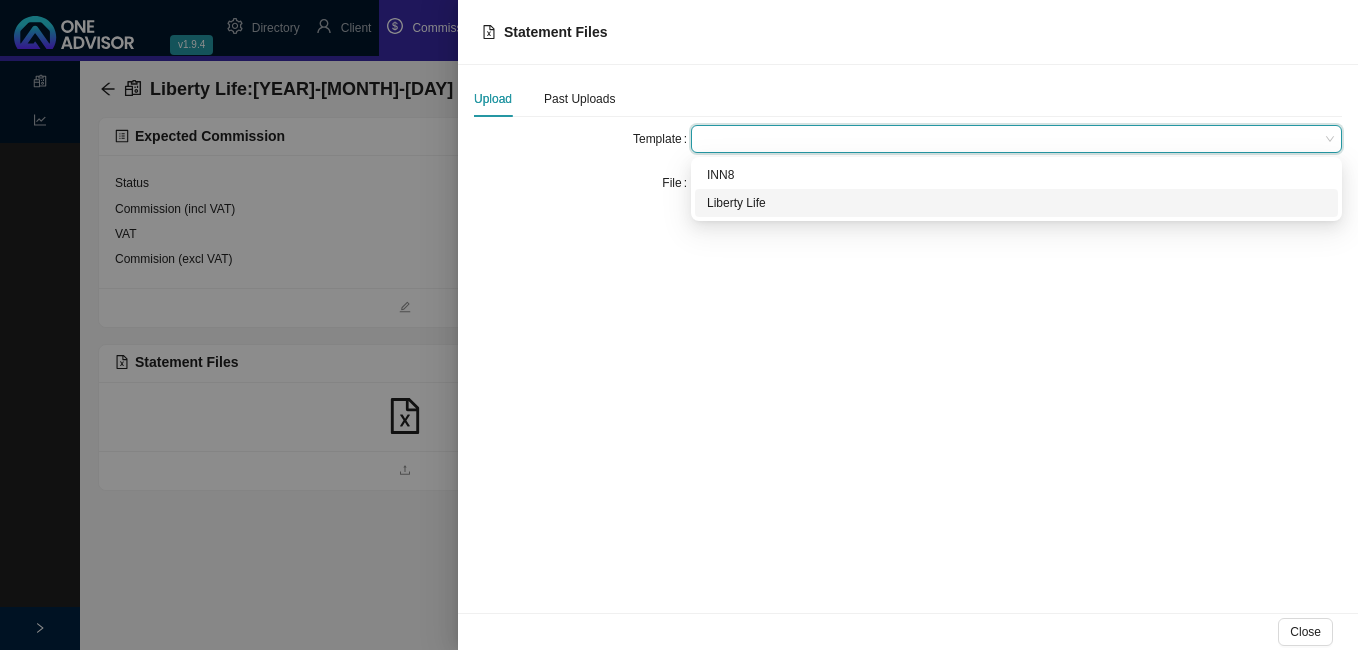 click on "Liberty Life" at bounding box center [1016, 203] 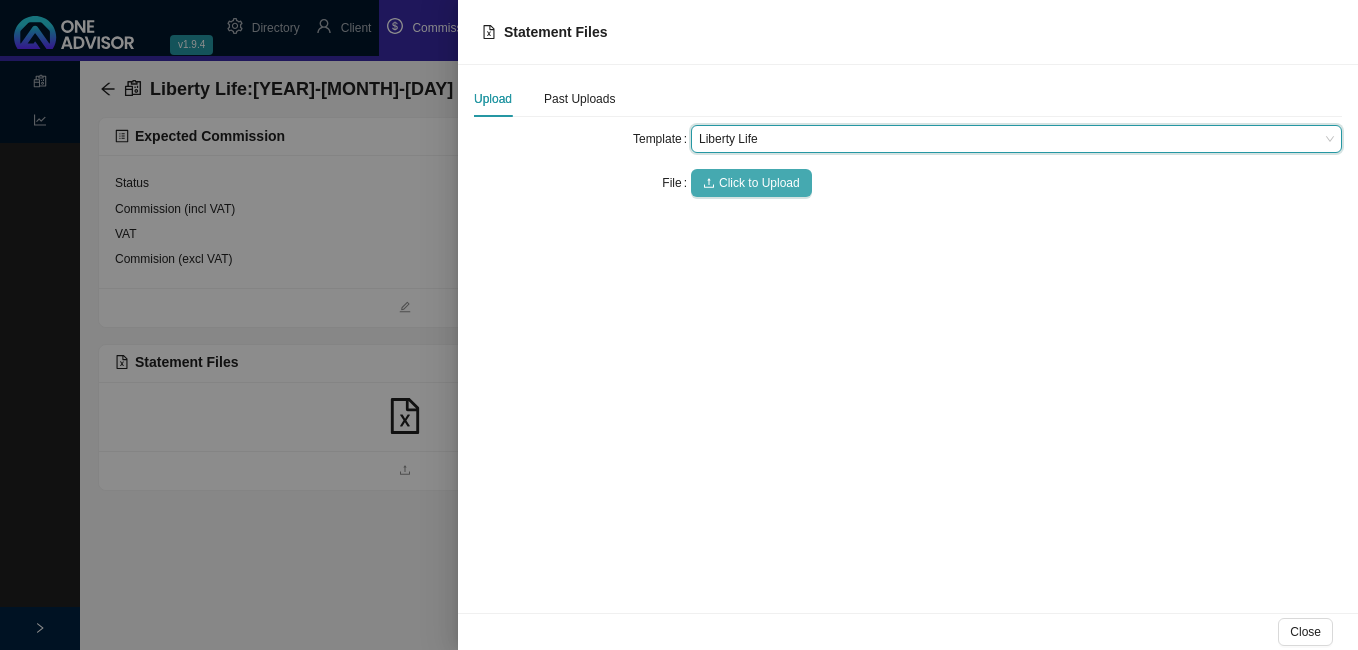 click on "Click to Upload" at bounding box center [759, 183] 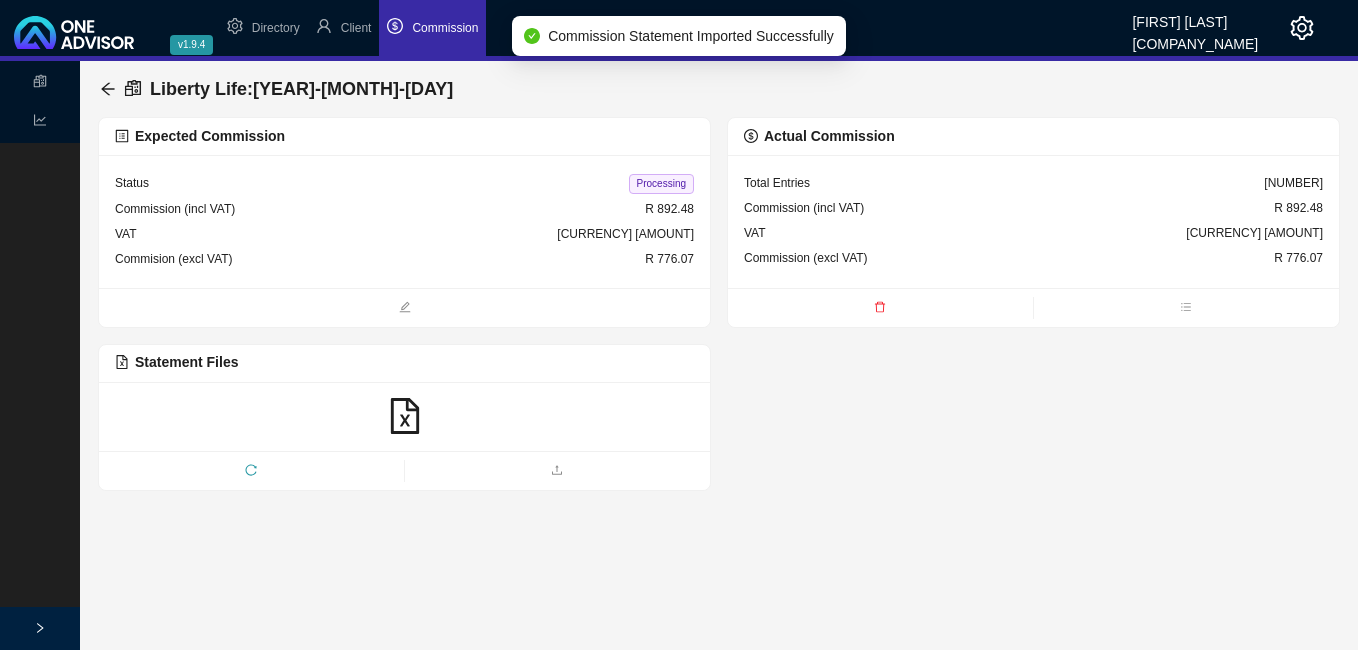 click on "Processing" at bounding box center (661, 184) 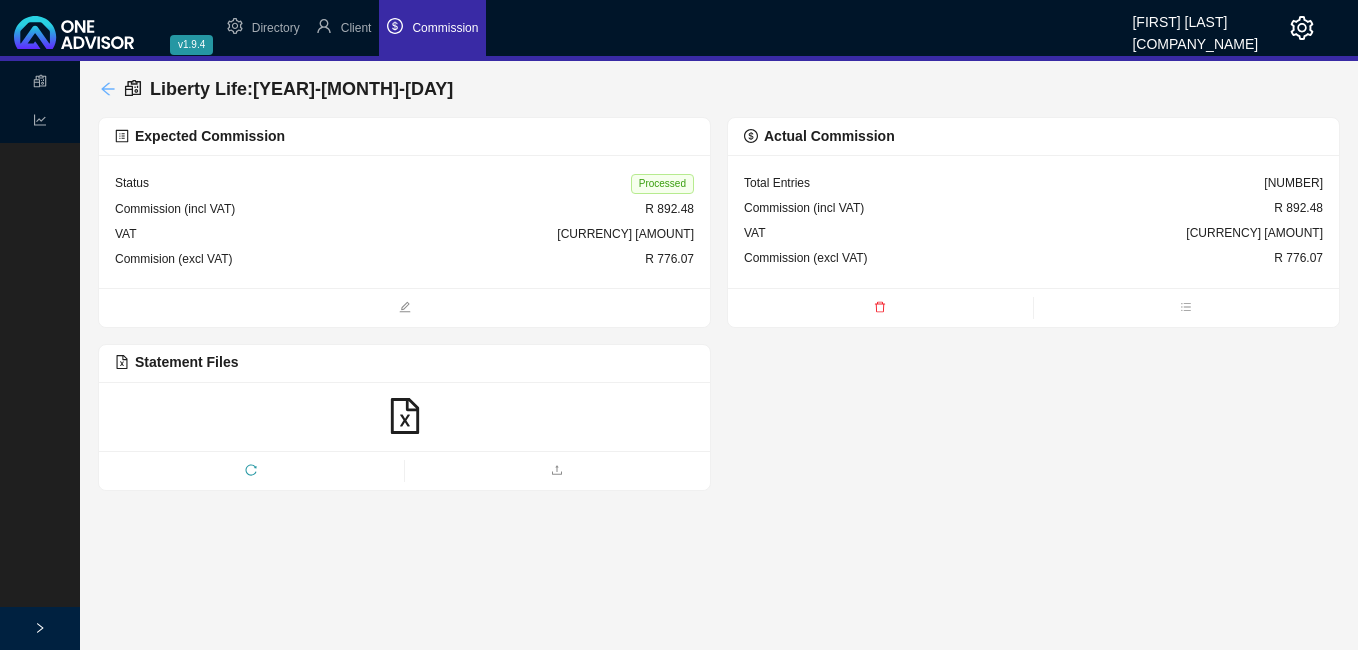 click 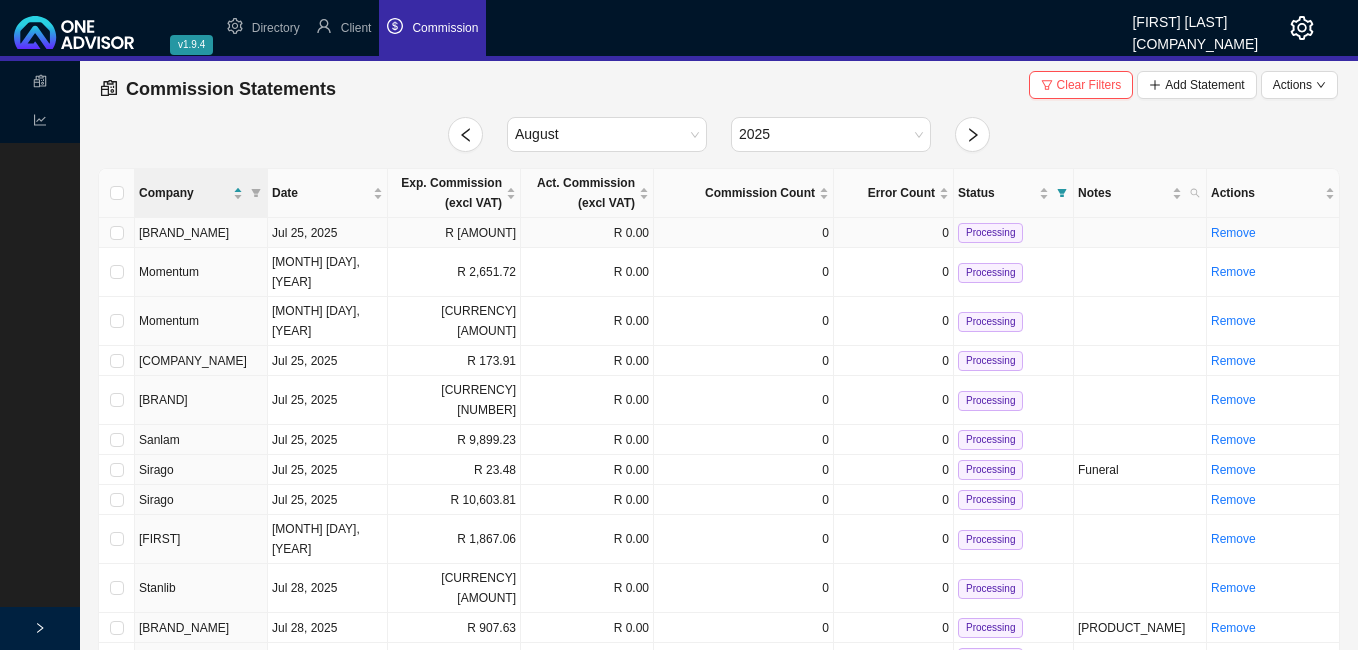 click on "R [AMOUNT]" at bounding box center (454, 233) 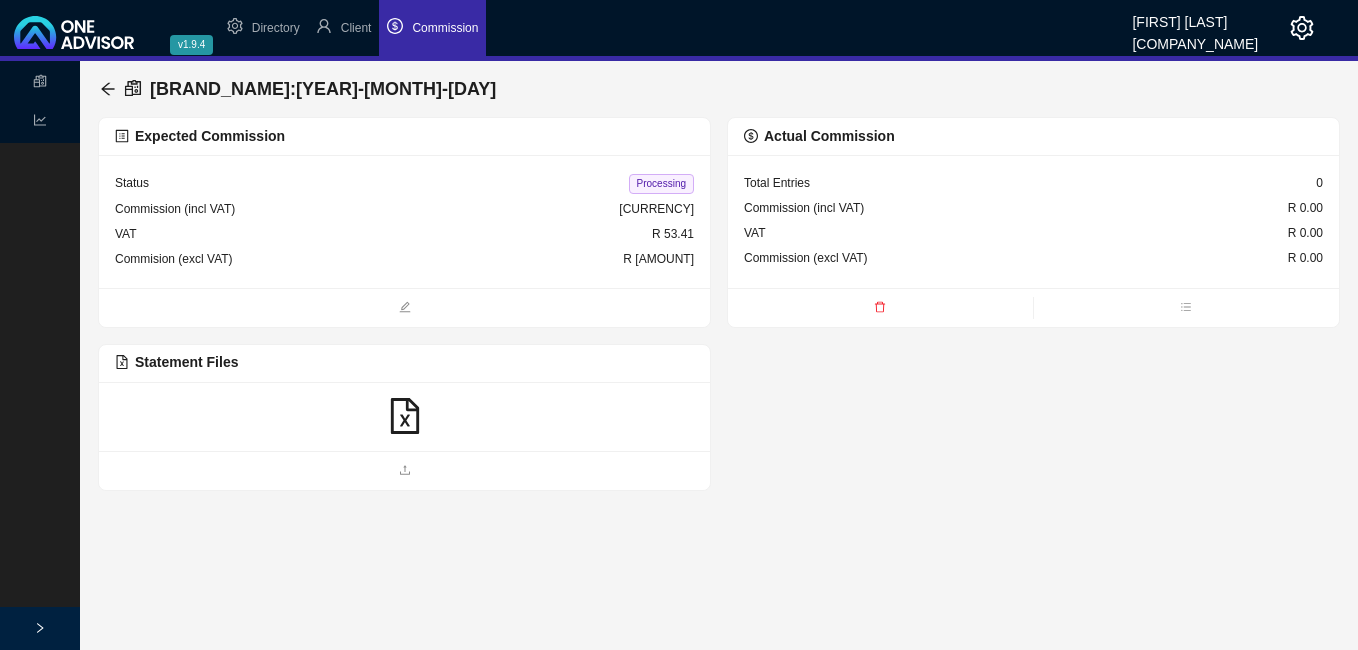 click 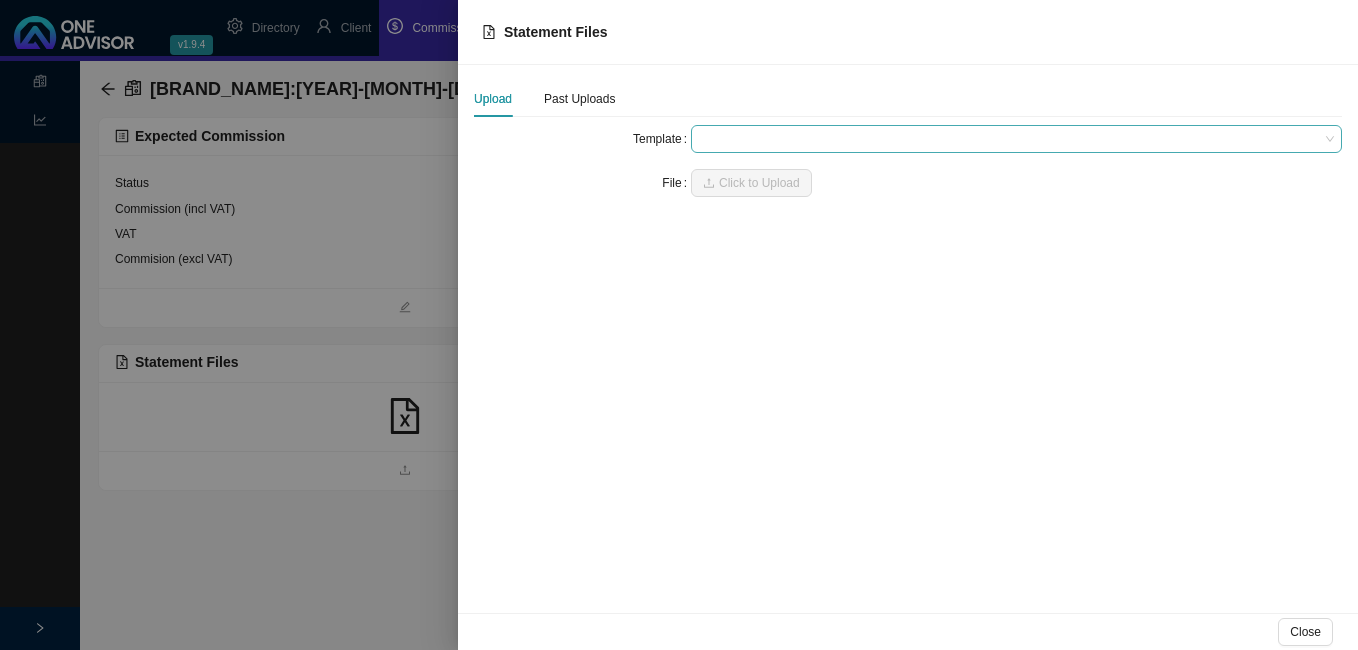 click at bounding box center (1016, 139) 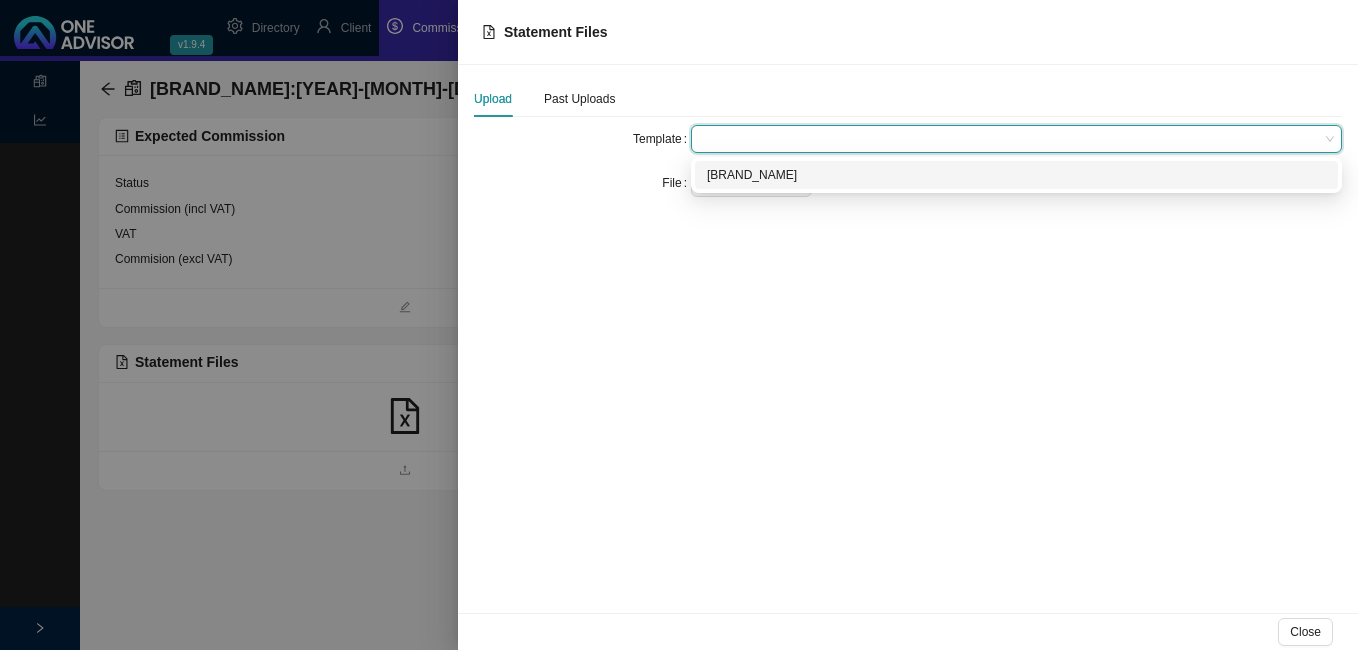 click on "[BRAND_NAME]" at bounding box center (1016, 175) 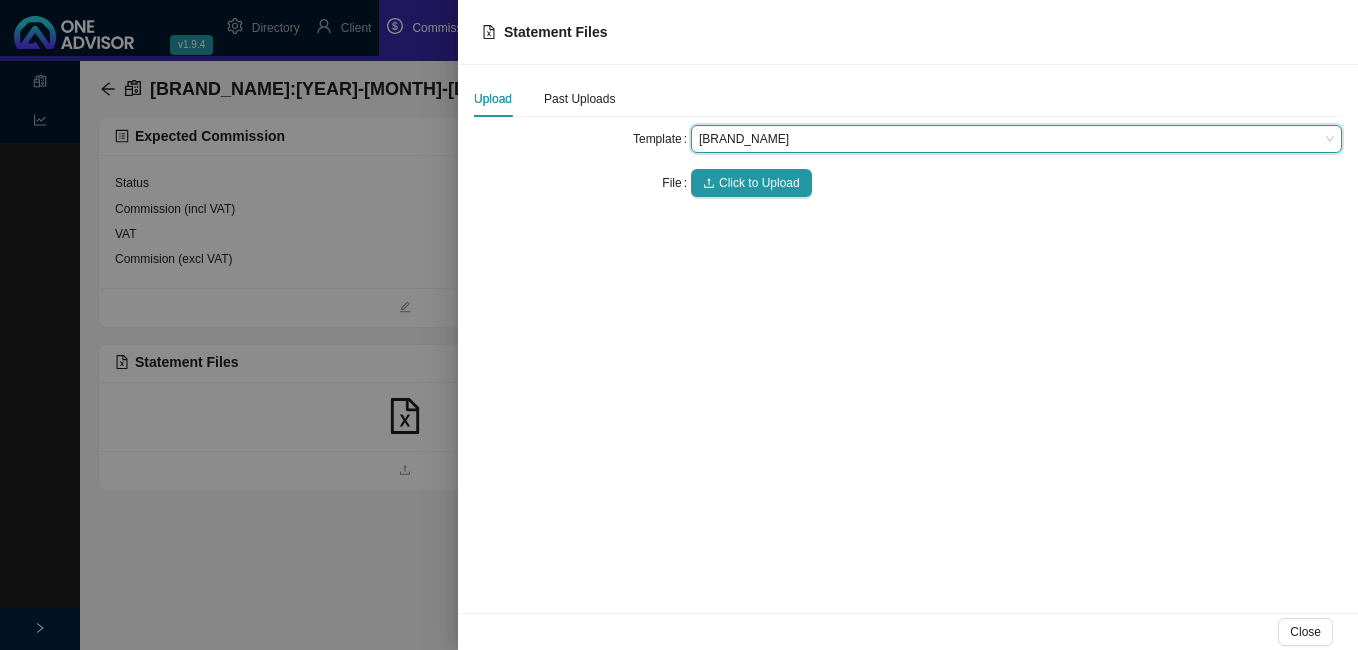 click on "Click to Upload" at bounding box center (759, 183) 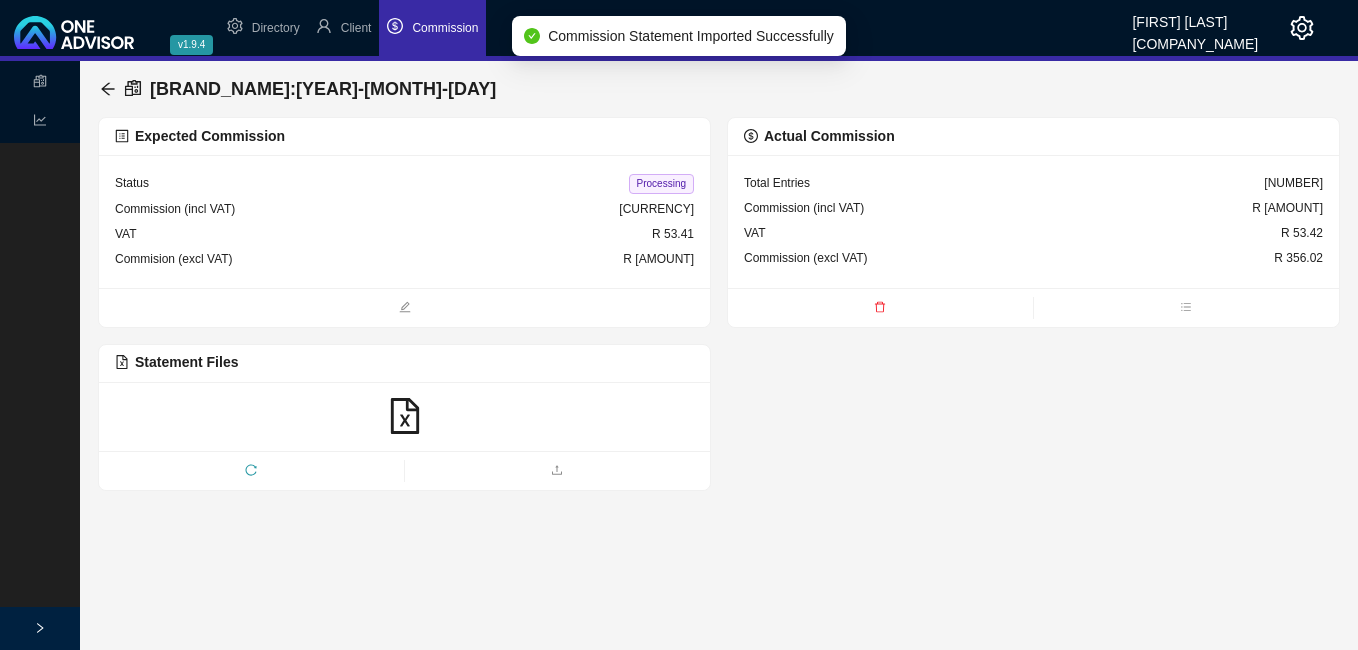 click on "Processing" at bounding box center [661, 184] 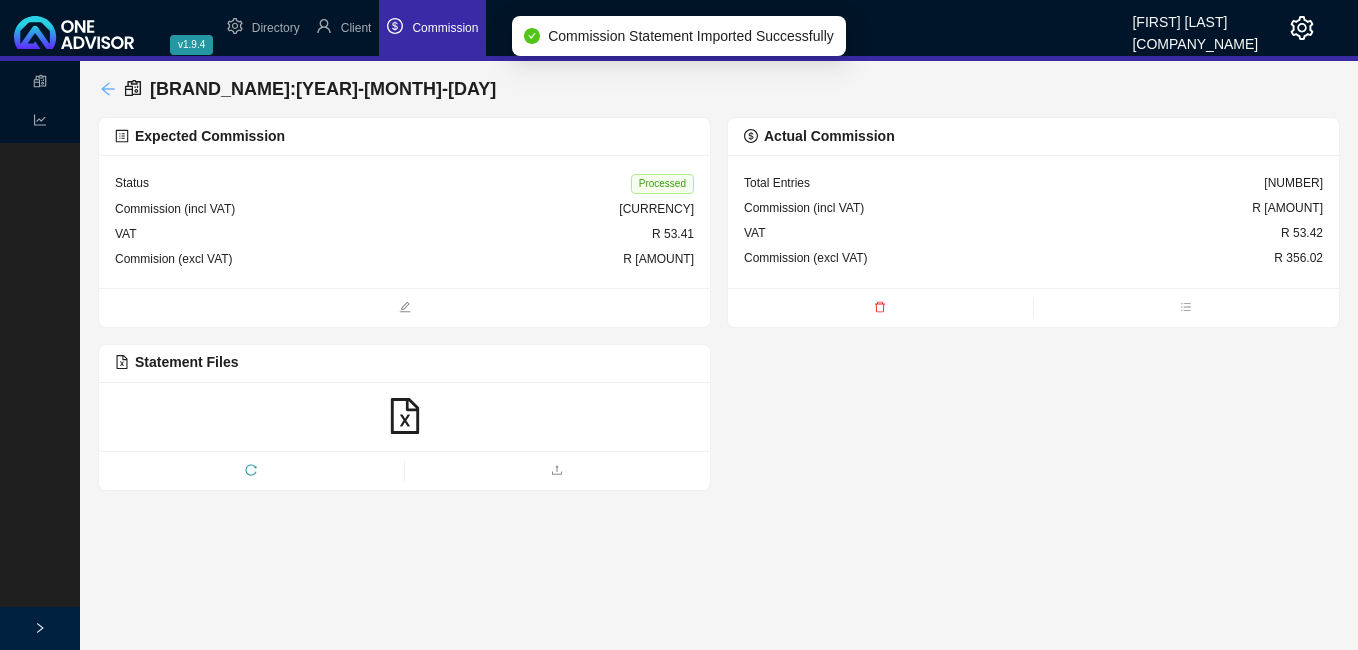 click 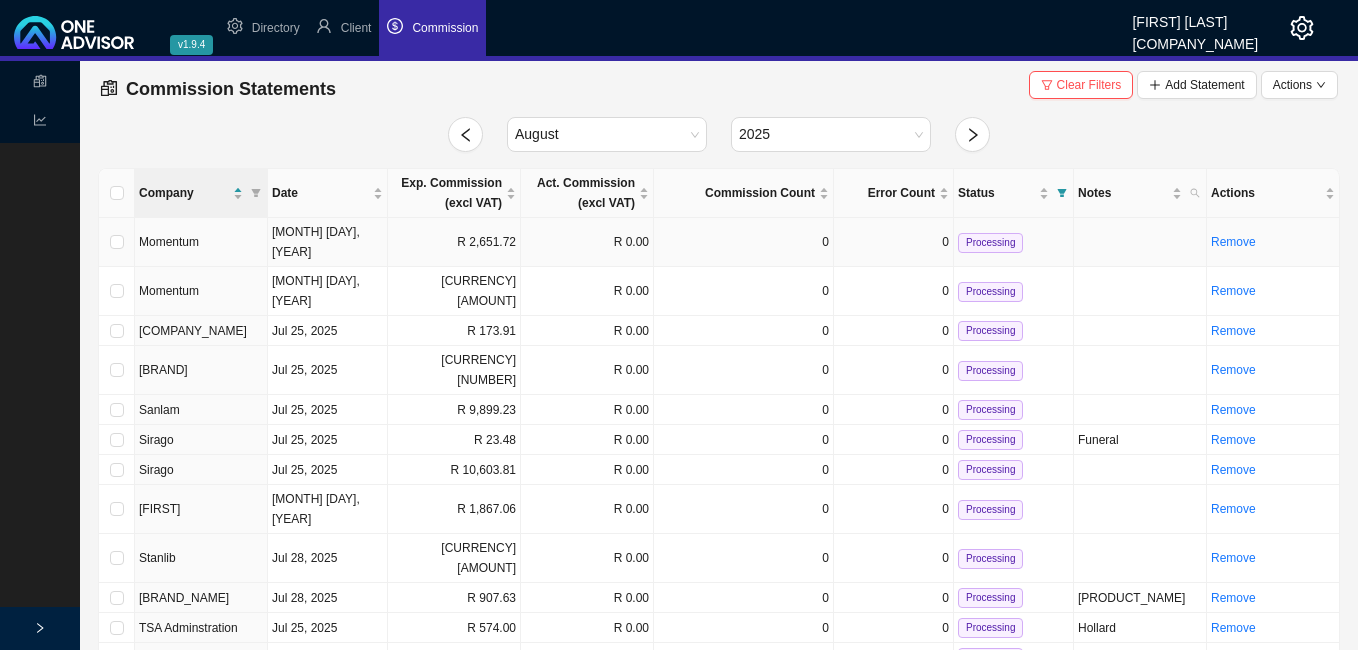 click on "R 2,651.72" at bounding box center [454, 242] 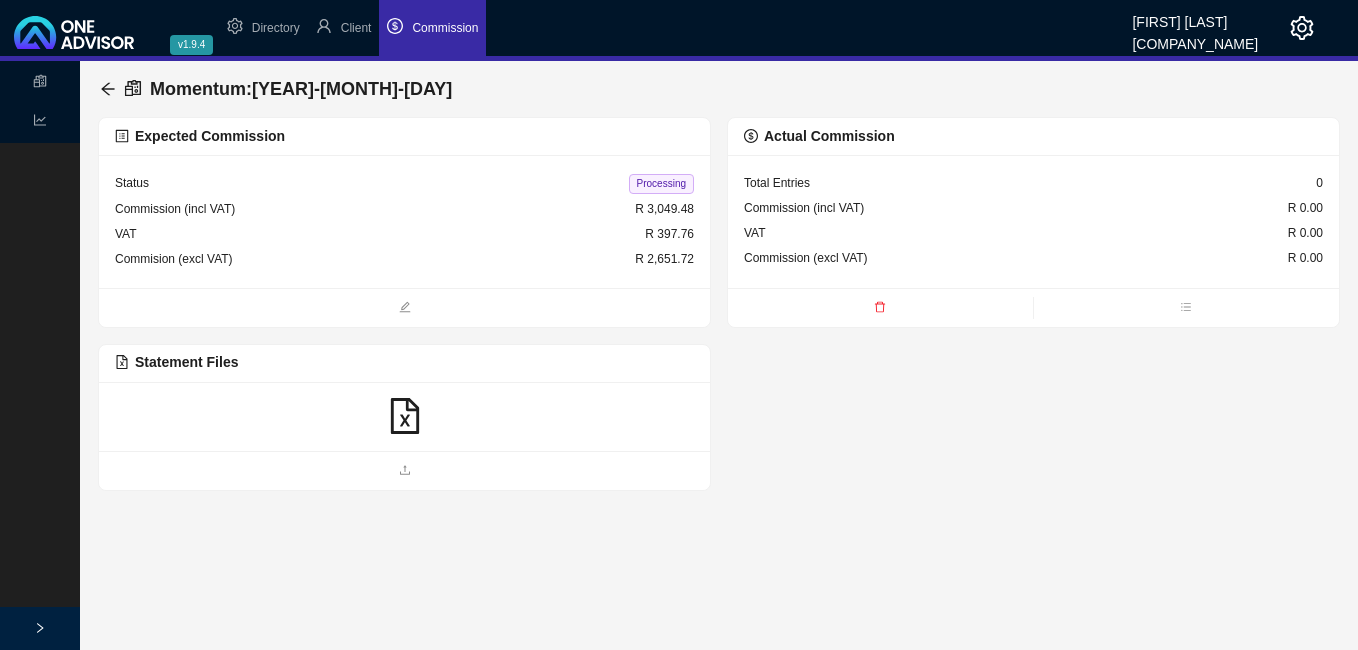 click 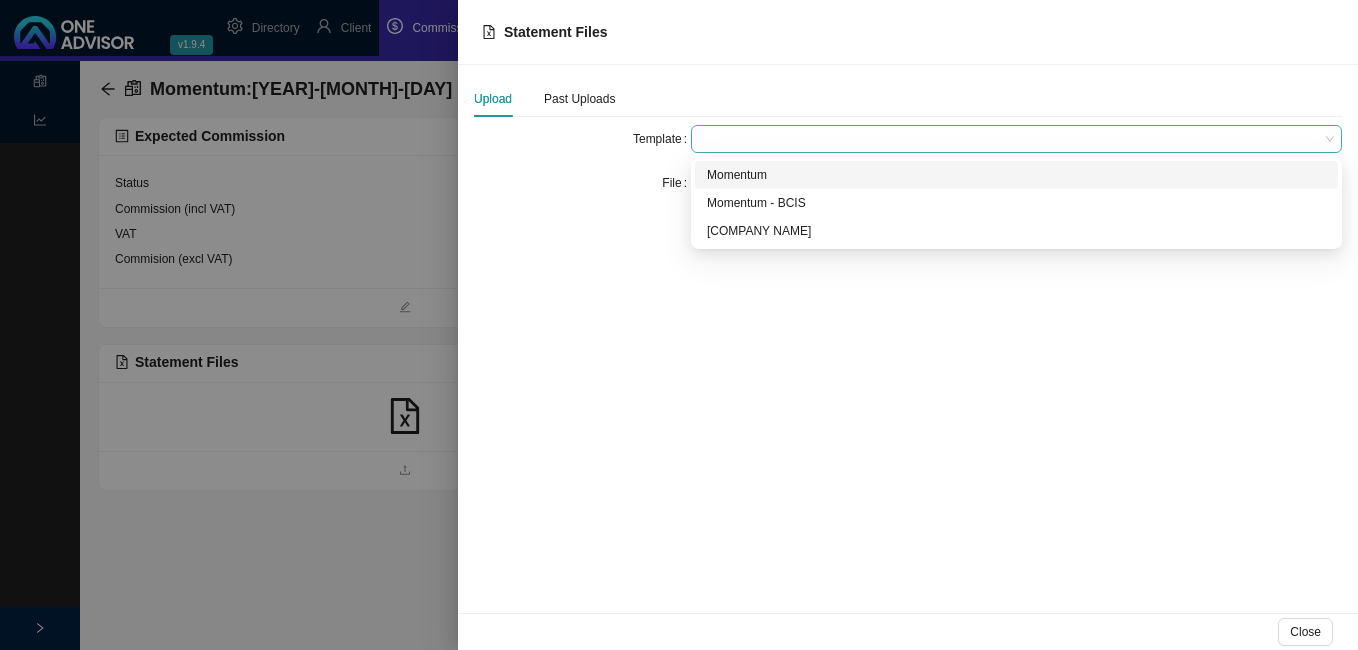 click at bounding box center [1016, 139] 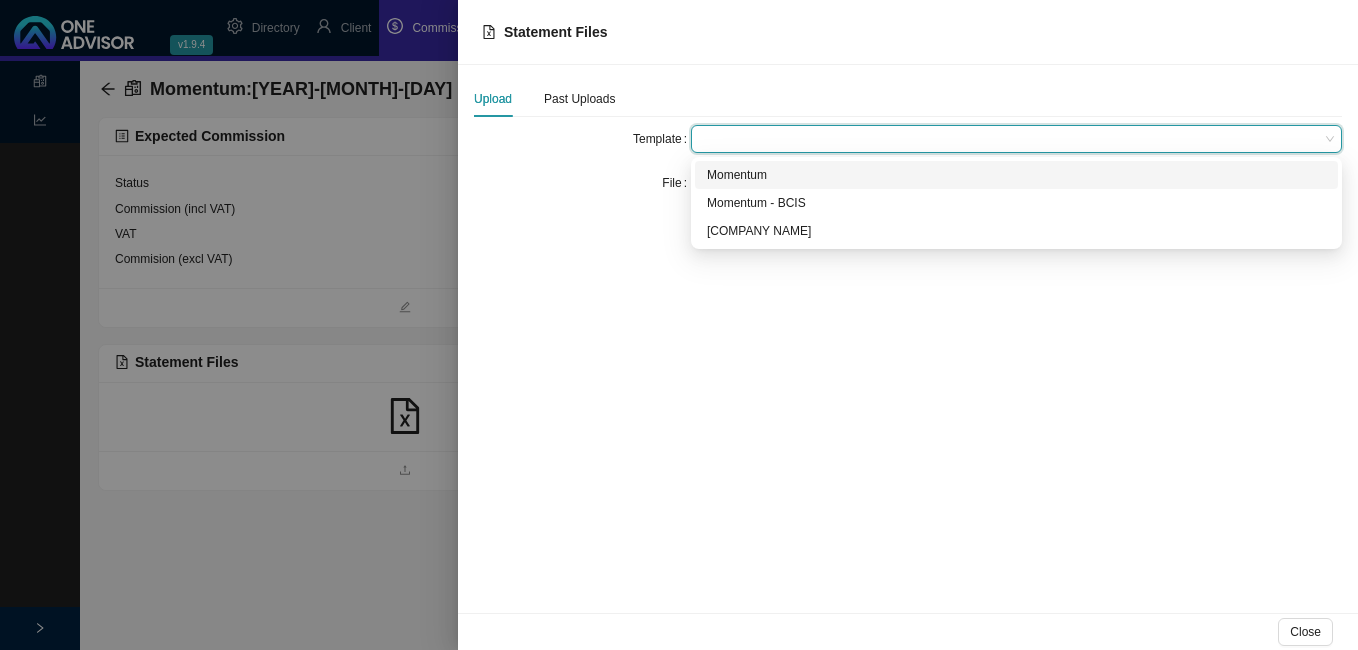 click on "Momentum" at bounding box center (1016, 175) 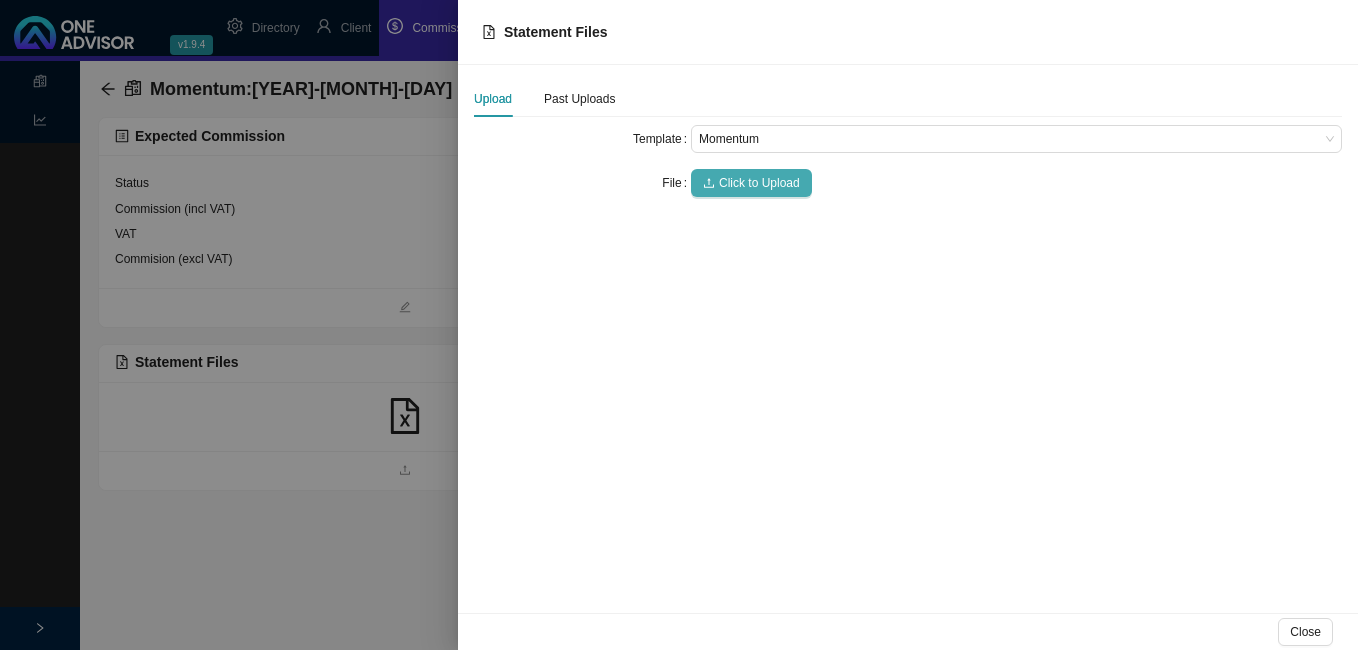 click on "Click to Upload" at bounding box center (759, 183) 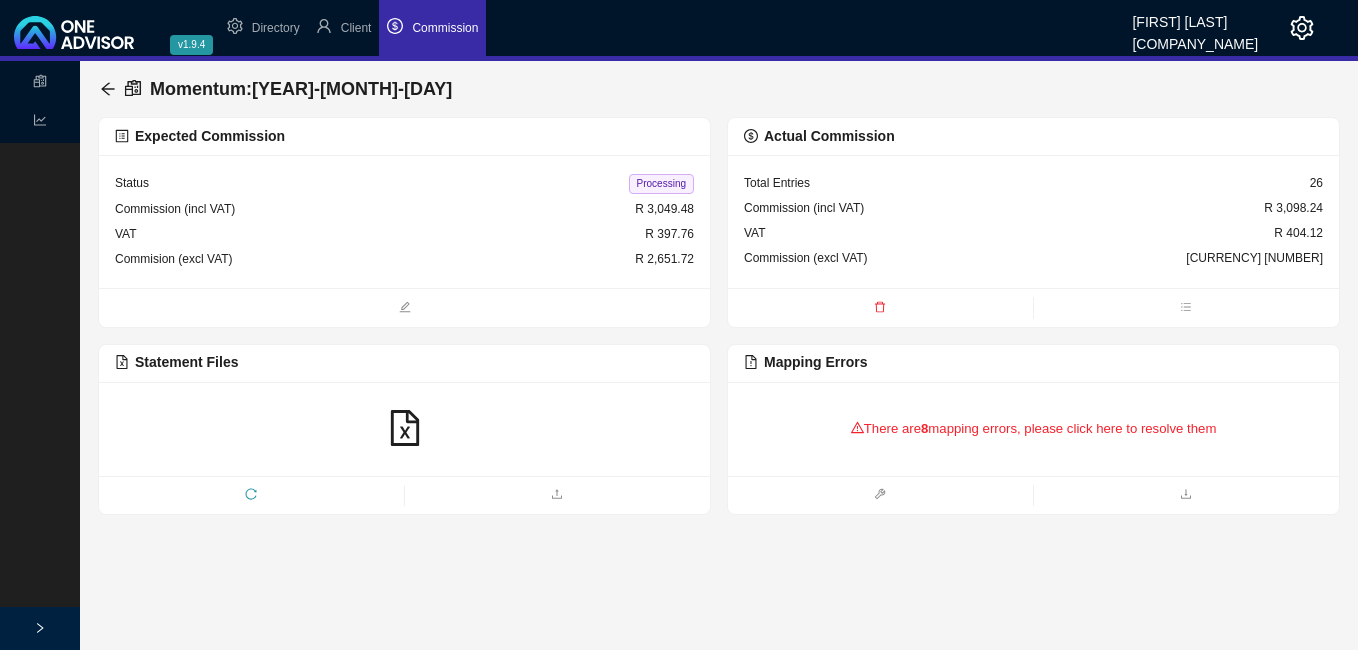 click on "There are  8  mapping errors, please click here to resolve them" at bounding box center (1033, 429) 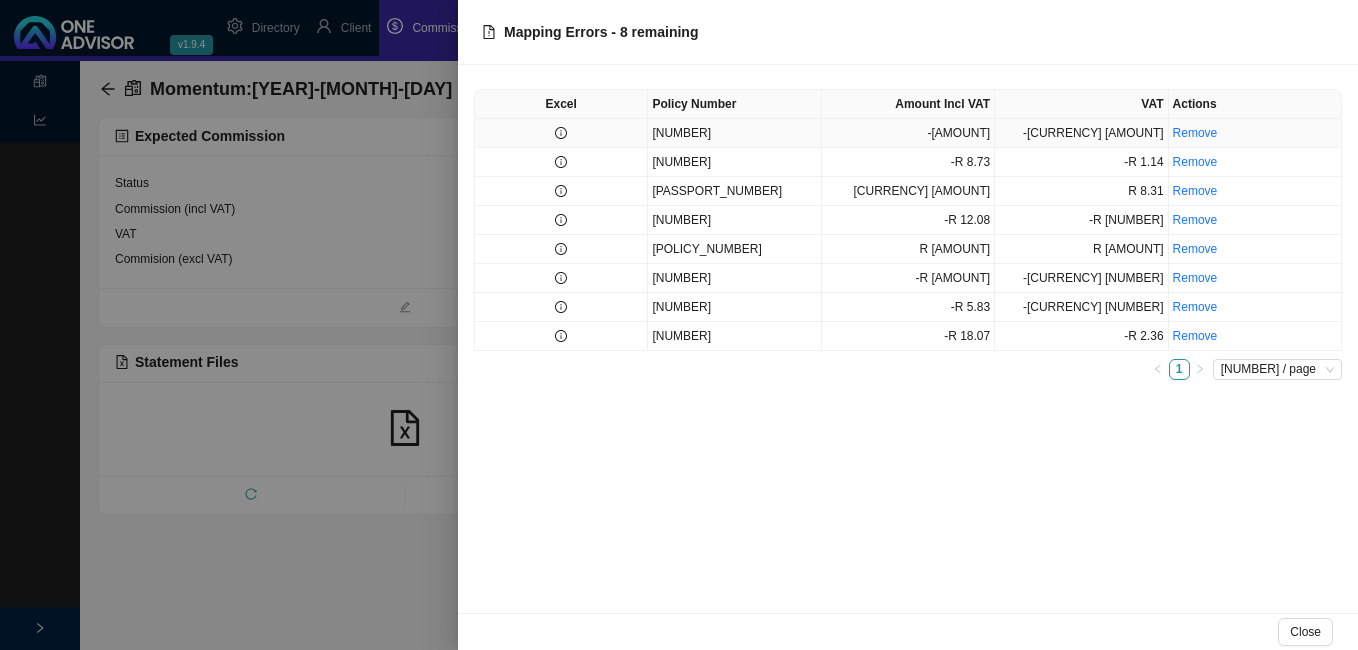 click at bounding box center [561, 133] 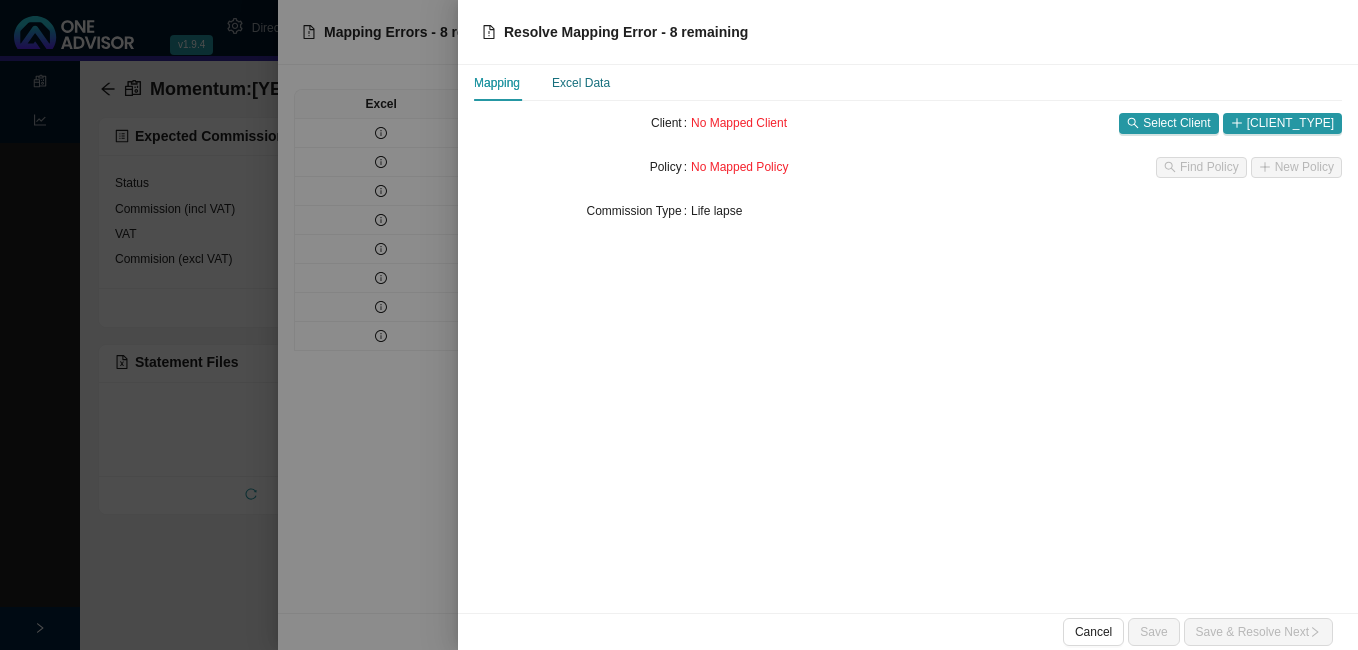 click on "Excel Data" at bounding box center [581, 83] 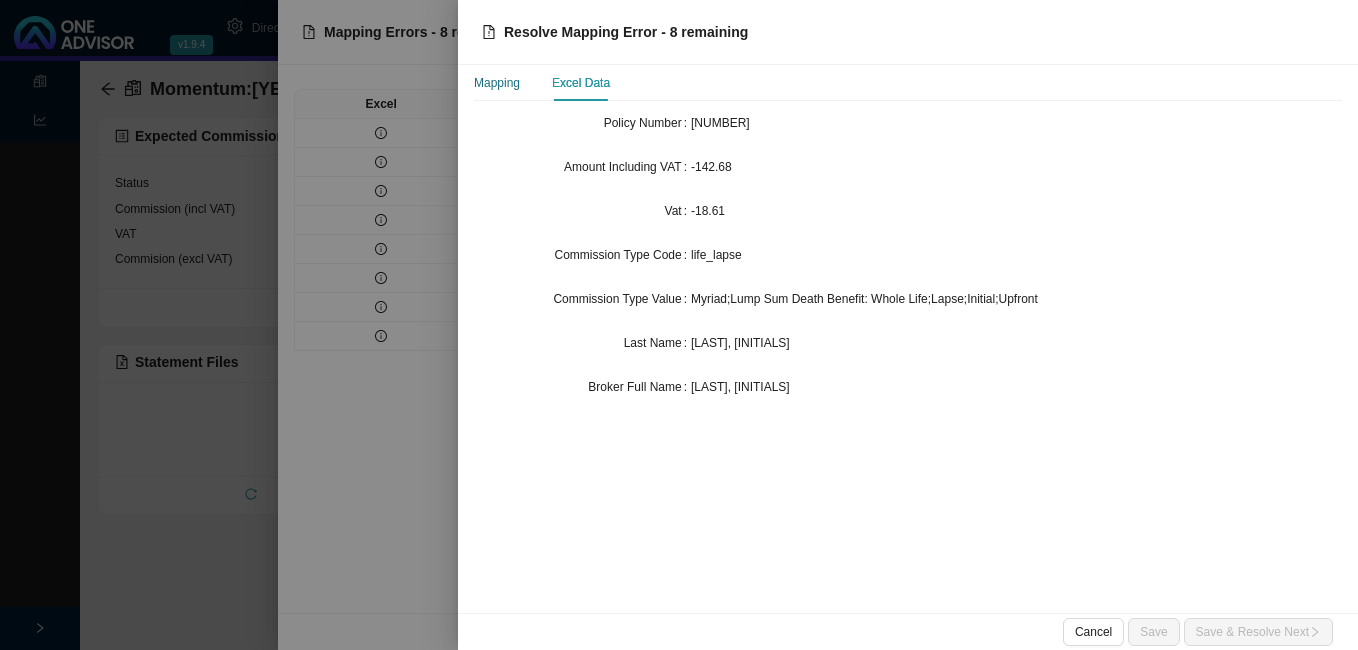 click on "Mapping" at bounding box center [497, 83] 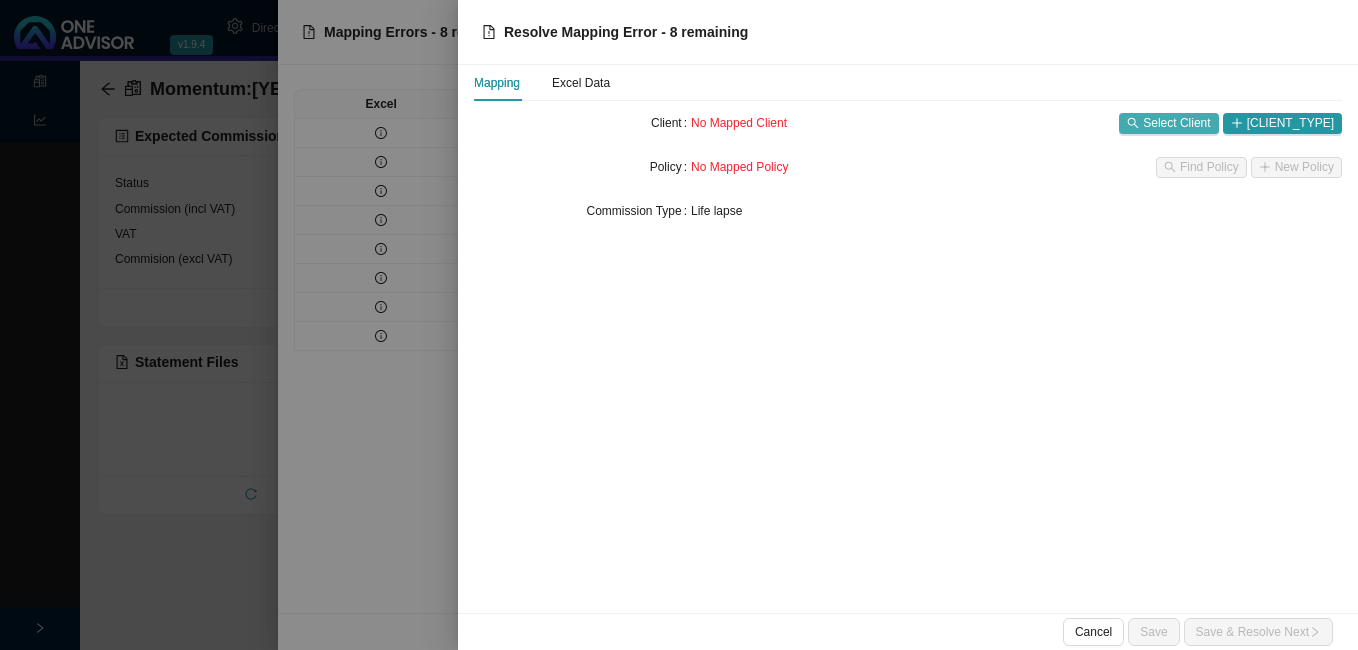 click on "Select Client" at bounding box center [1176, 123] 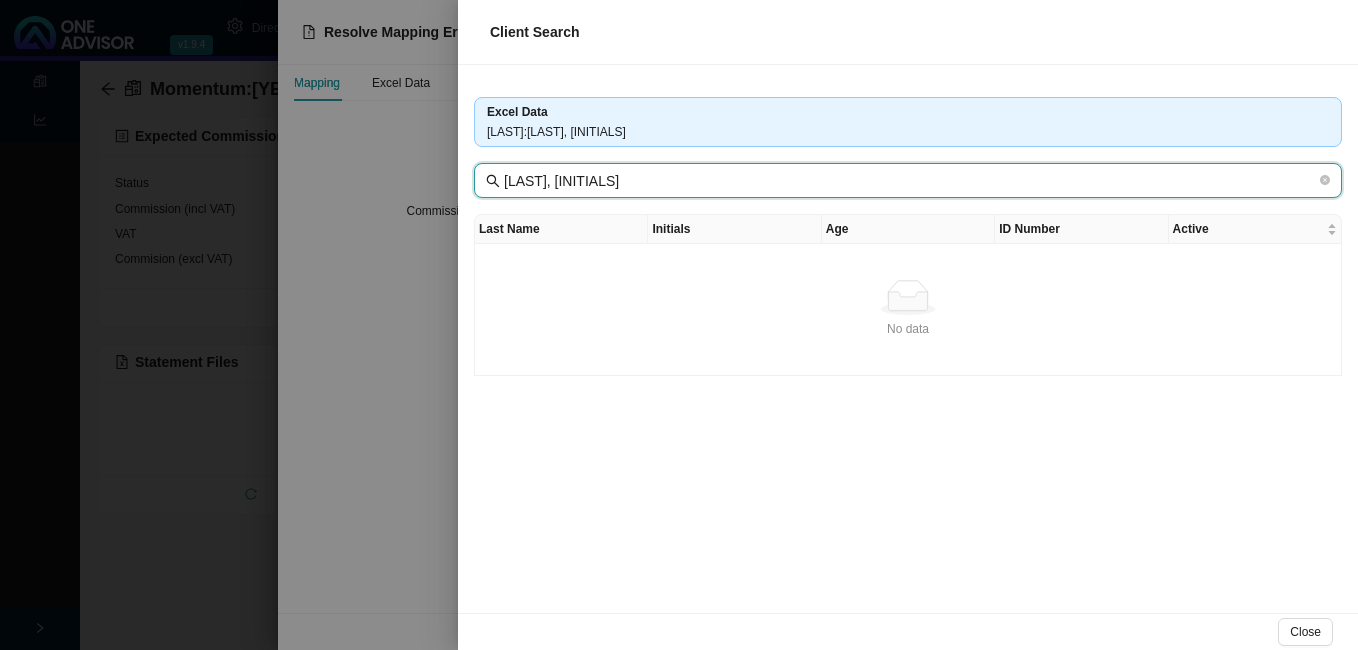 drag, startPoint x: 546, startPoint y: 182, endPoint x: 646, endPoint y: 181, distance: 100.005 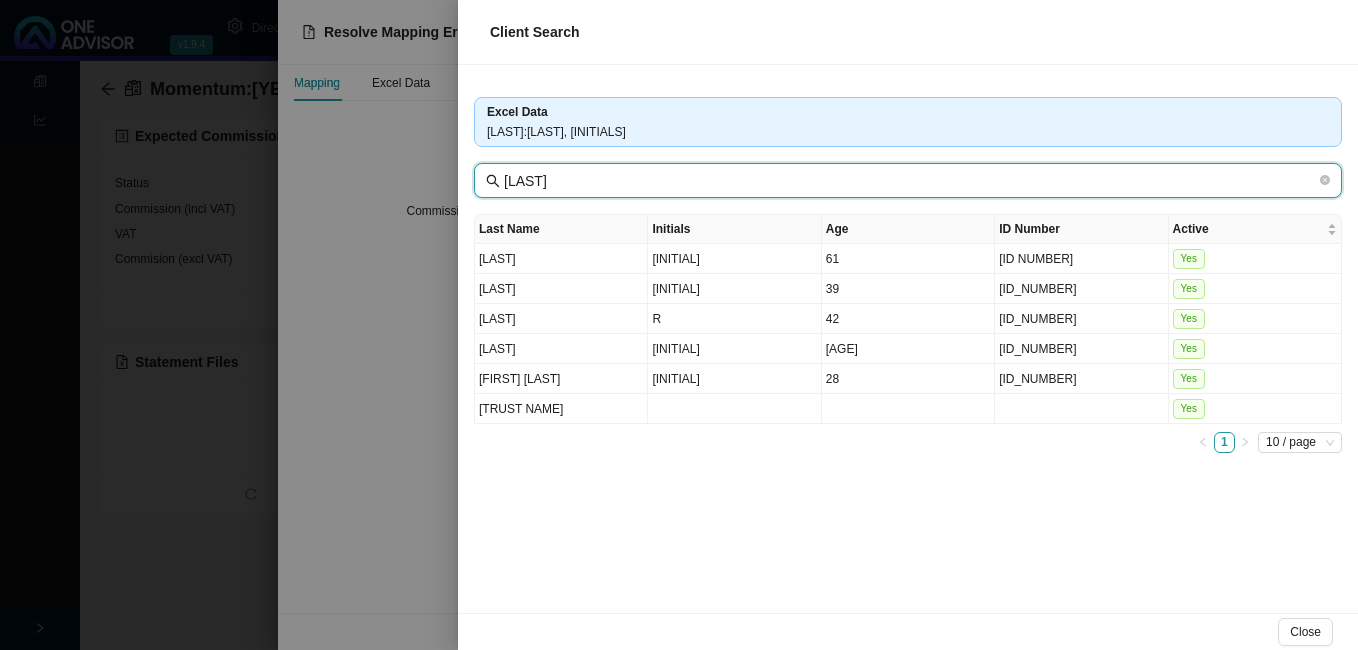type on "[LAST]" 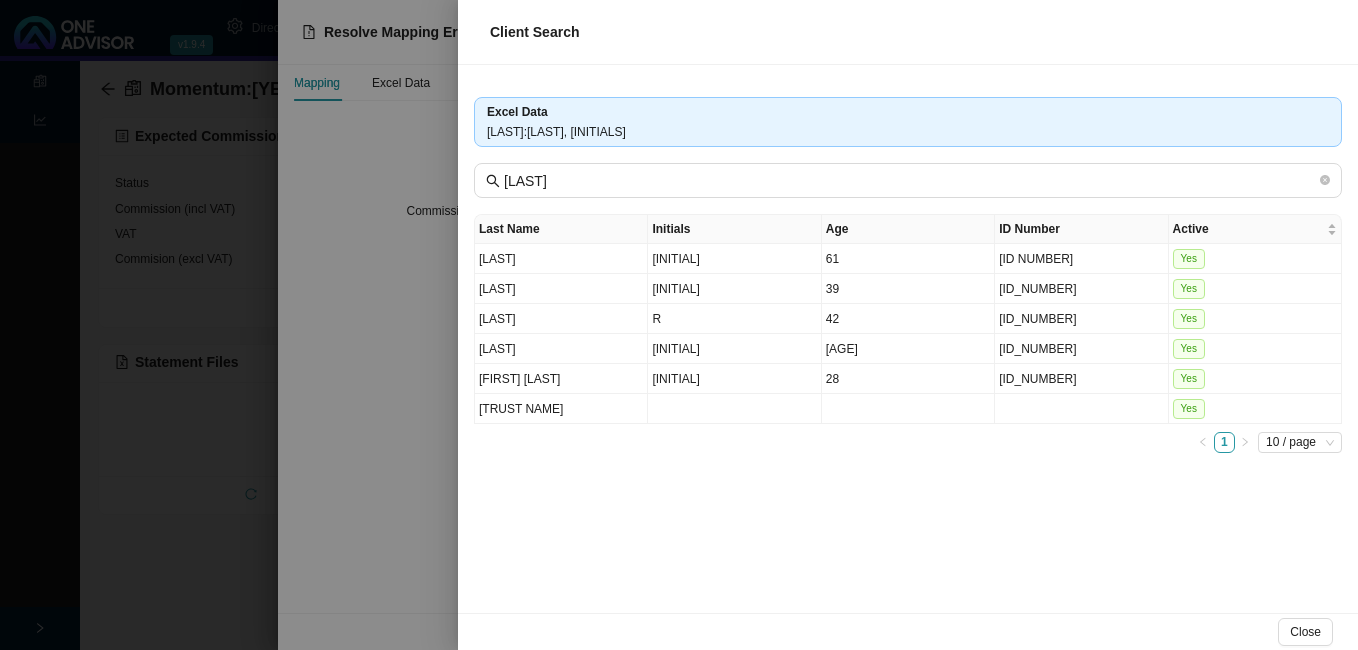 click at bounding box center (679, 325) 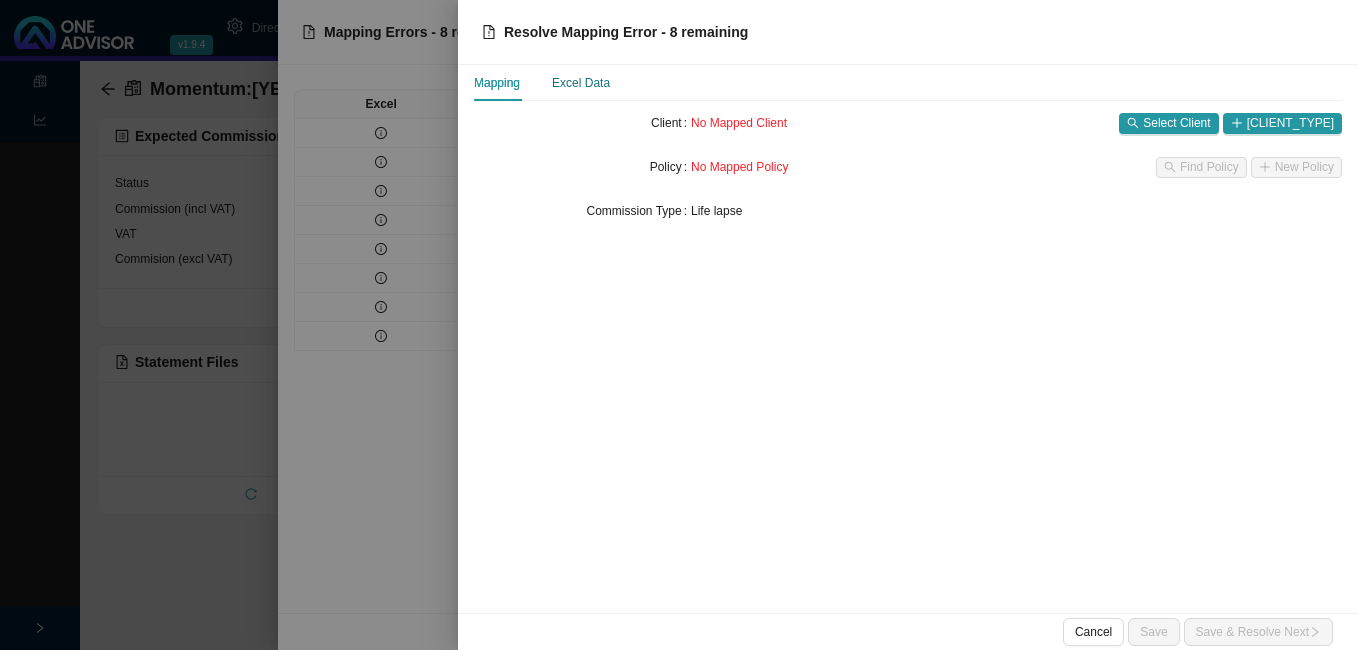 click on "Excel Data" at bounding box center [581, 83] 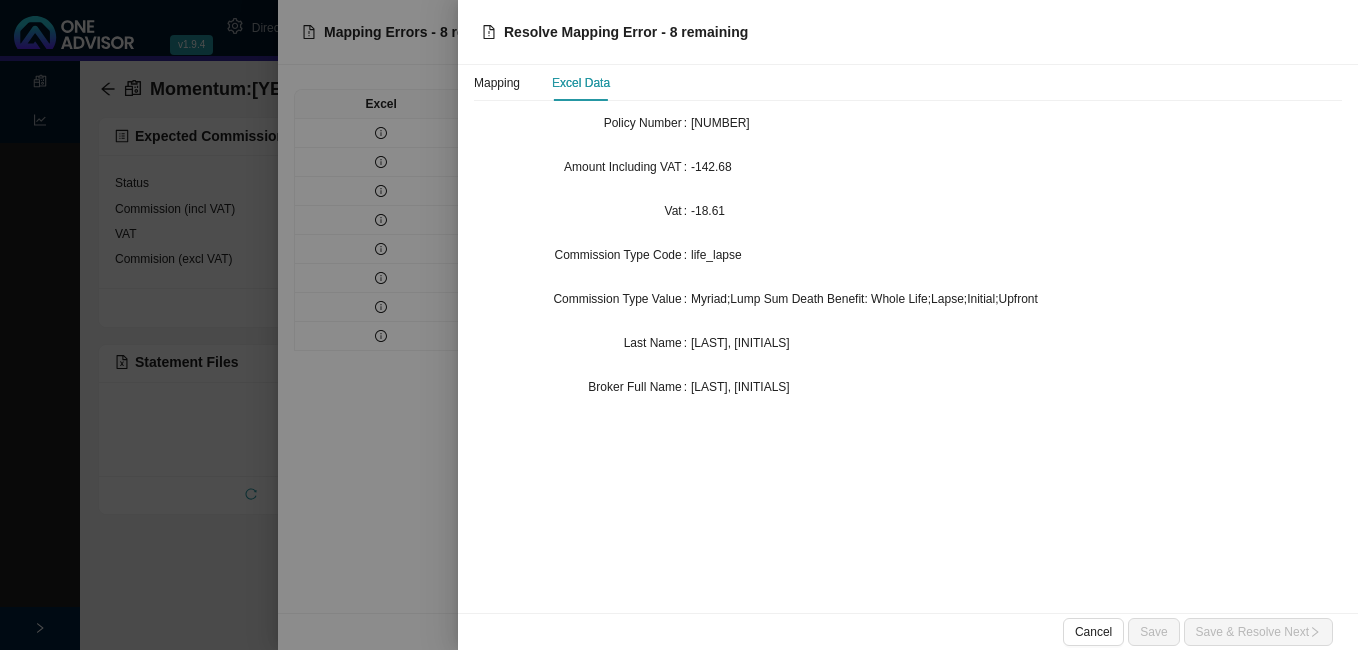 click at bounding box center (679, 325) 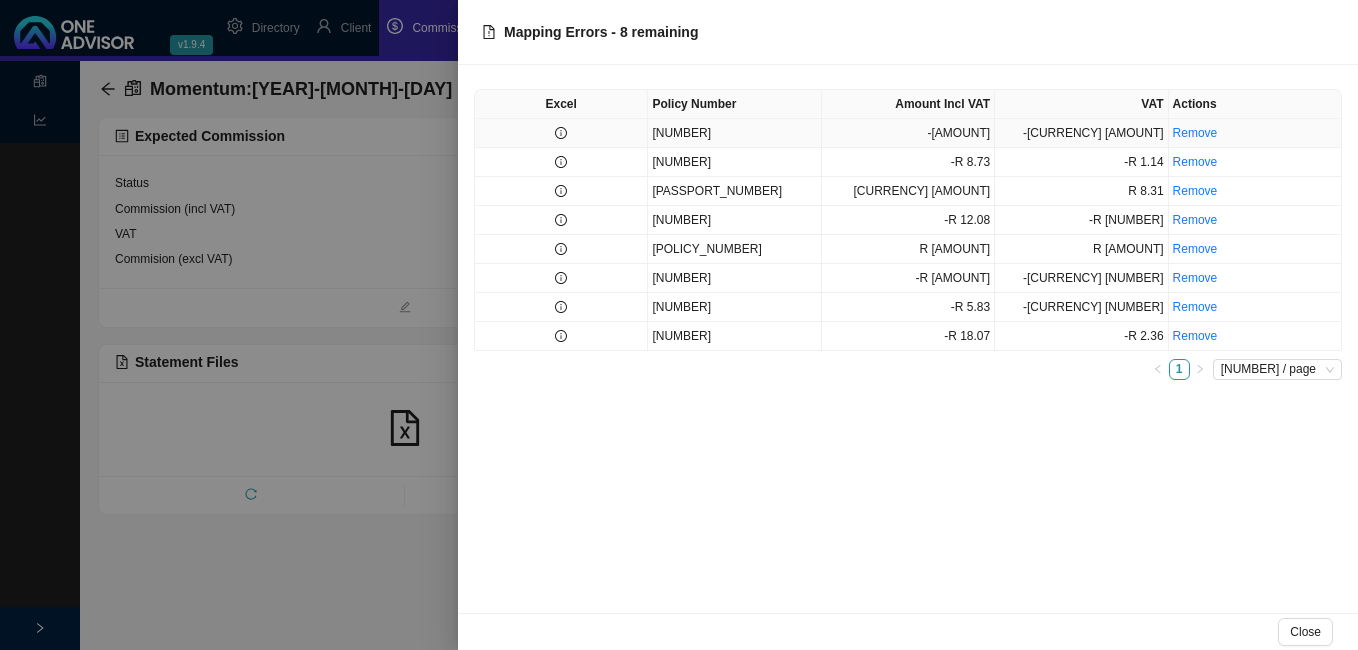 click 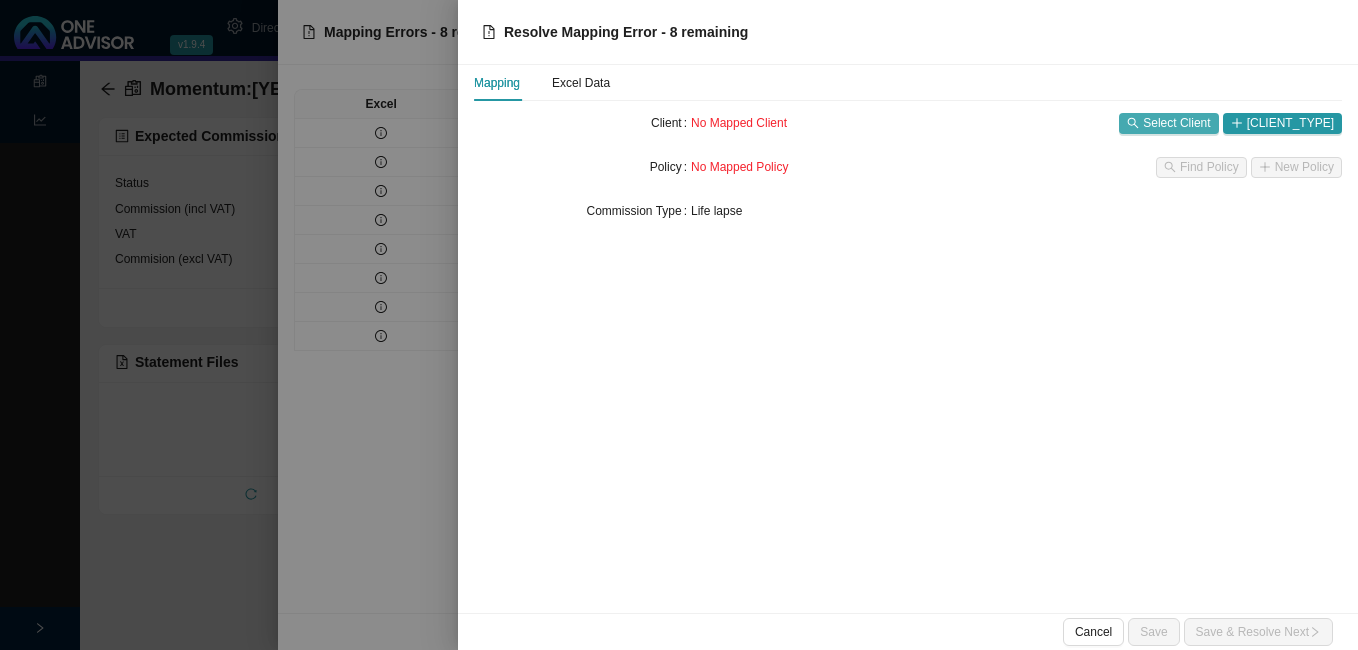 click on "Select Client" at bounding box center (1176, 123) 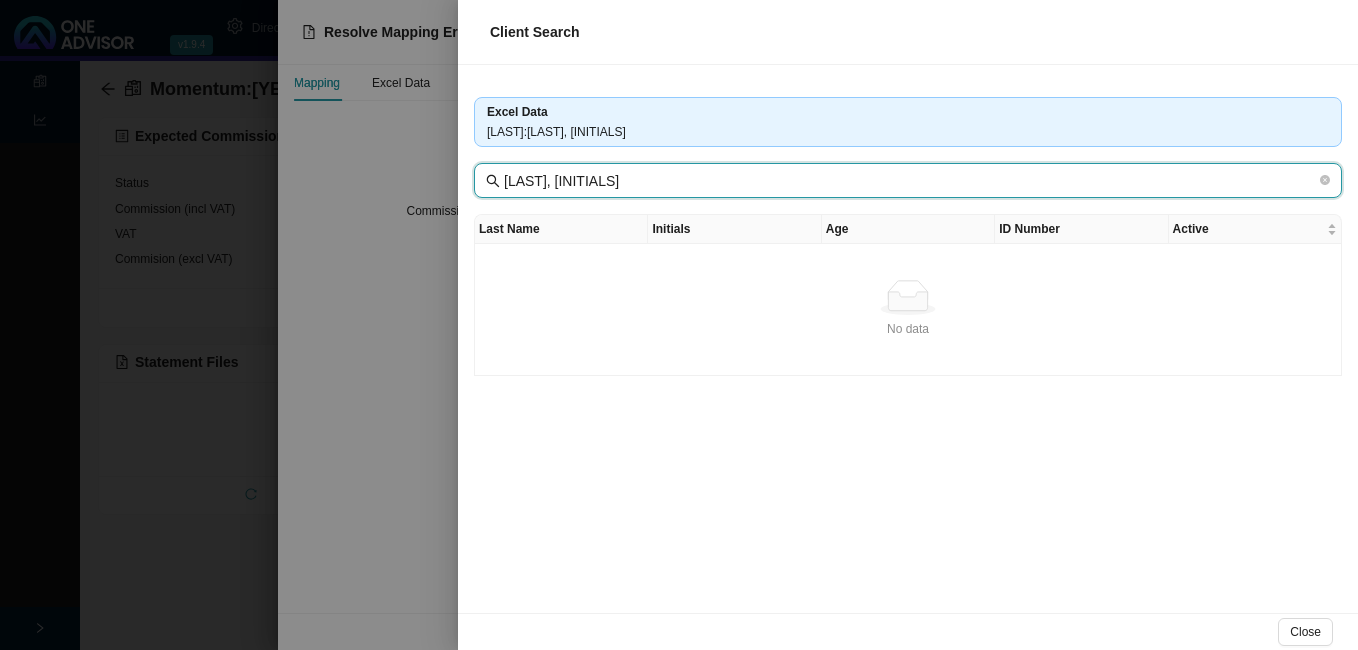 drag, startPoint x: 547, startPoint y: 183, endPoint x: 635, endPoint y: 178, distance: 88.14193 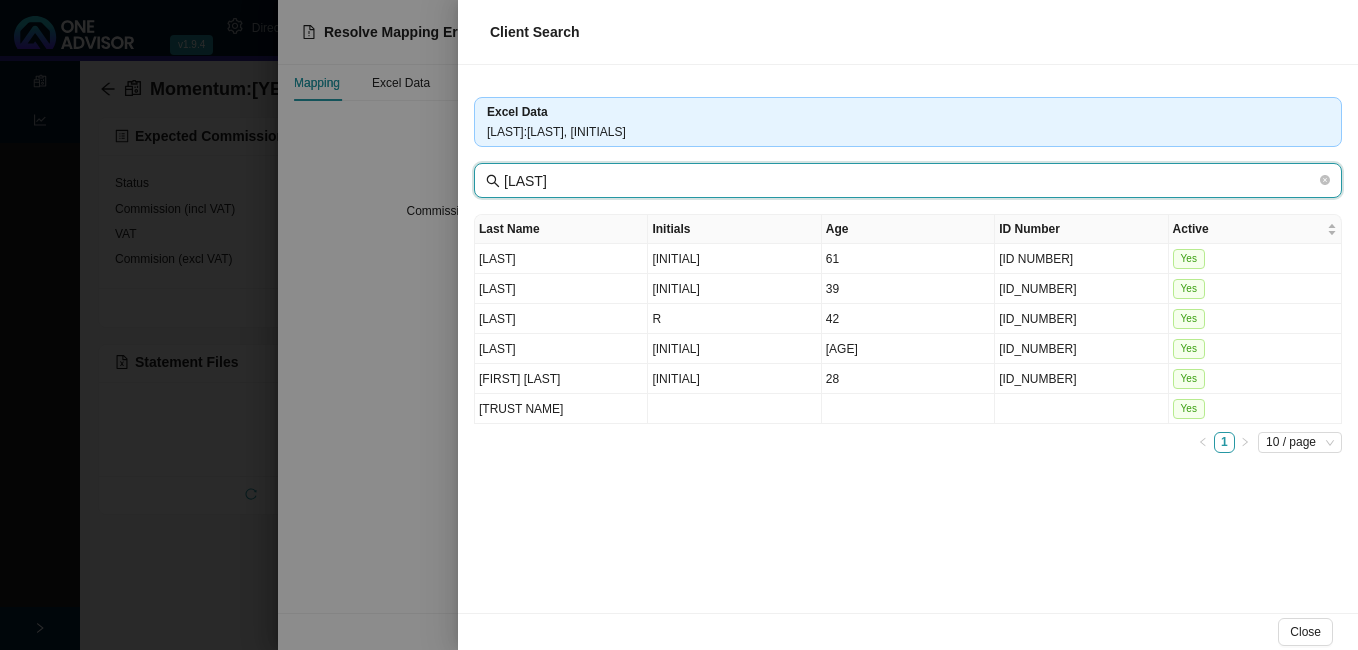 type on "[LAST]" 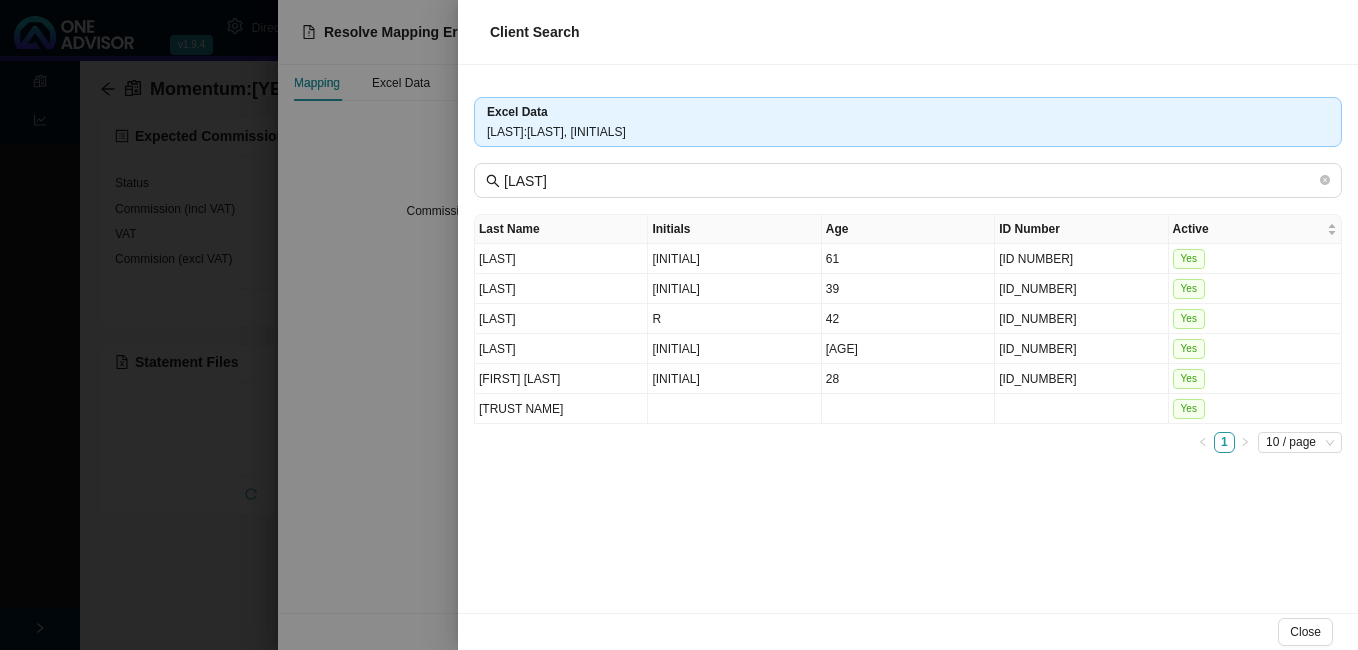 click at bounding box center [679, 325] 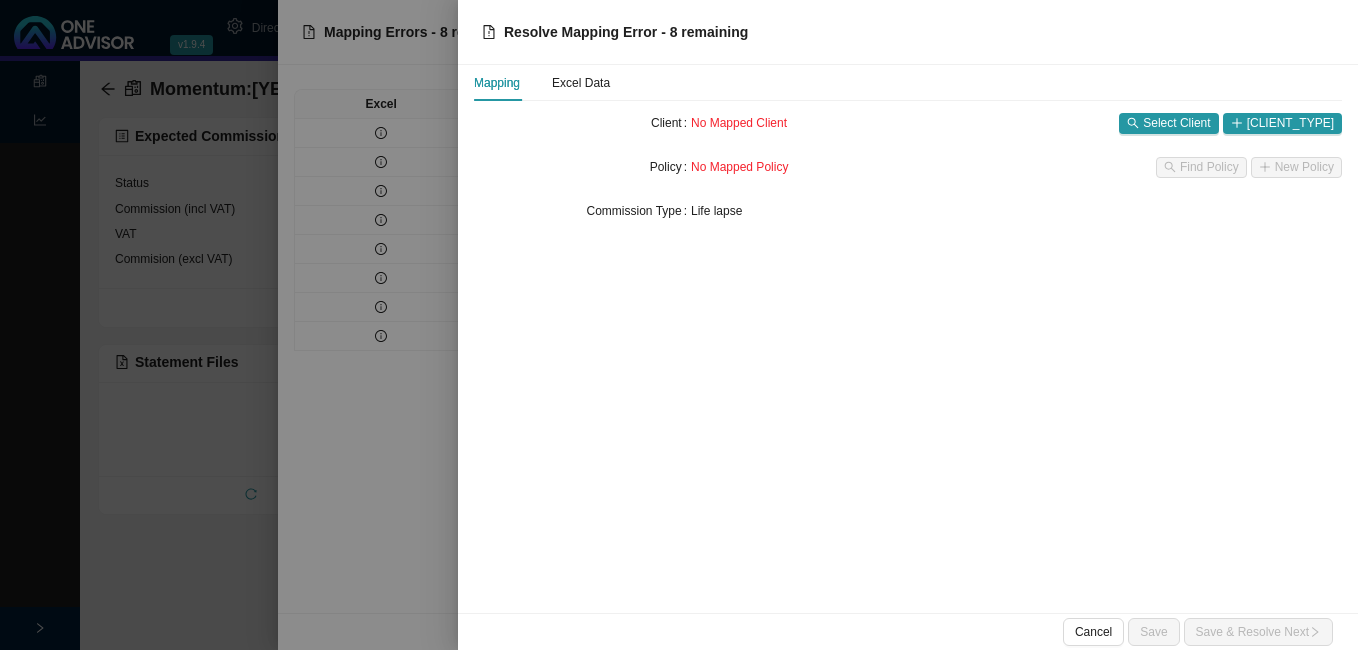 drag, startPoint x: 216, startPoint y: 500, endPoint x: 230, endPoint y: 500, distance: 14 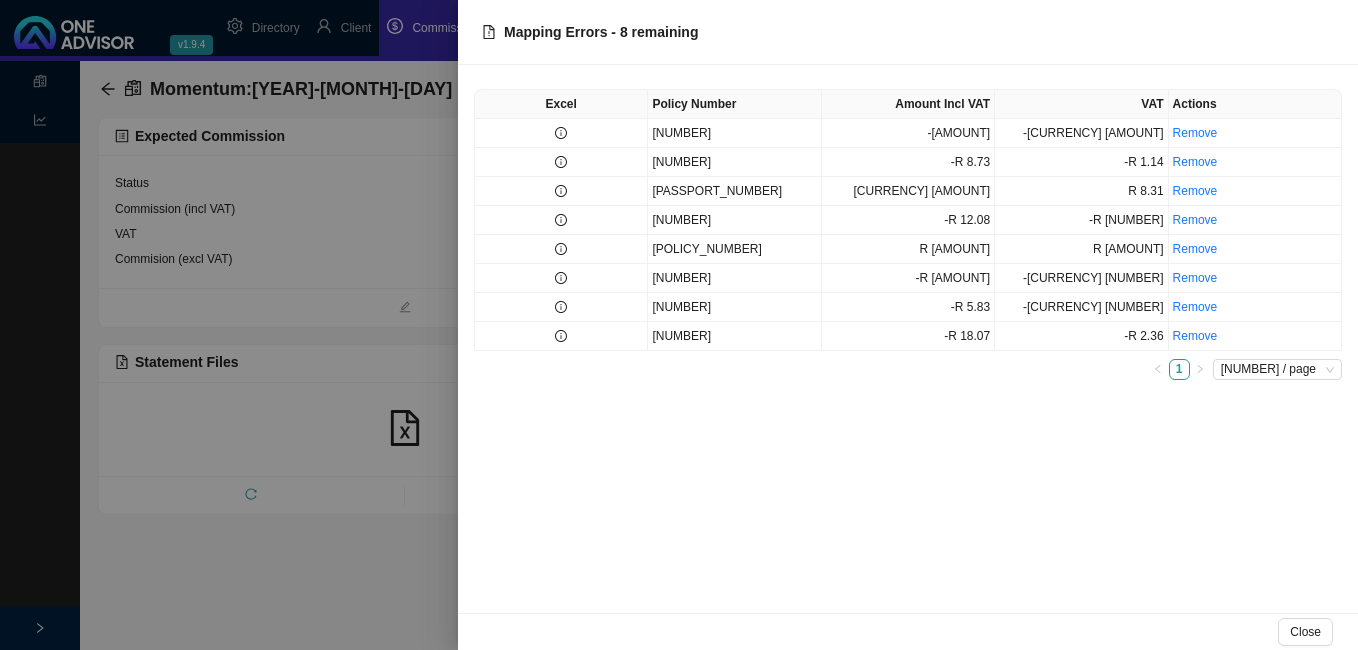 click at bounding box center [679, 325] 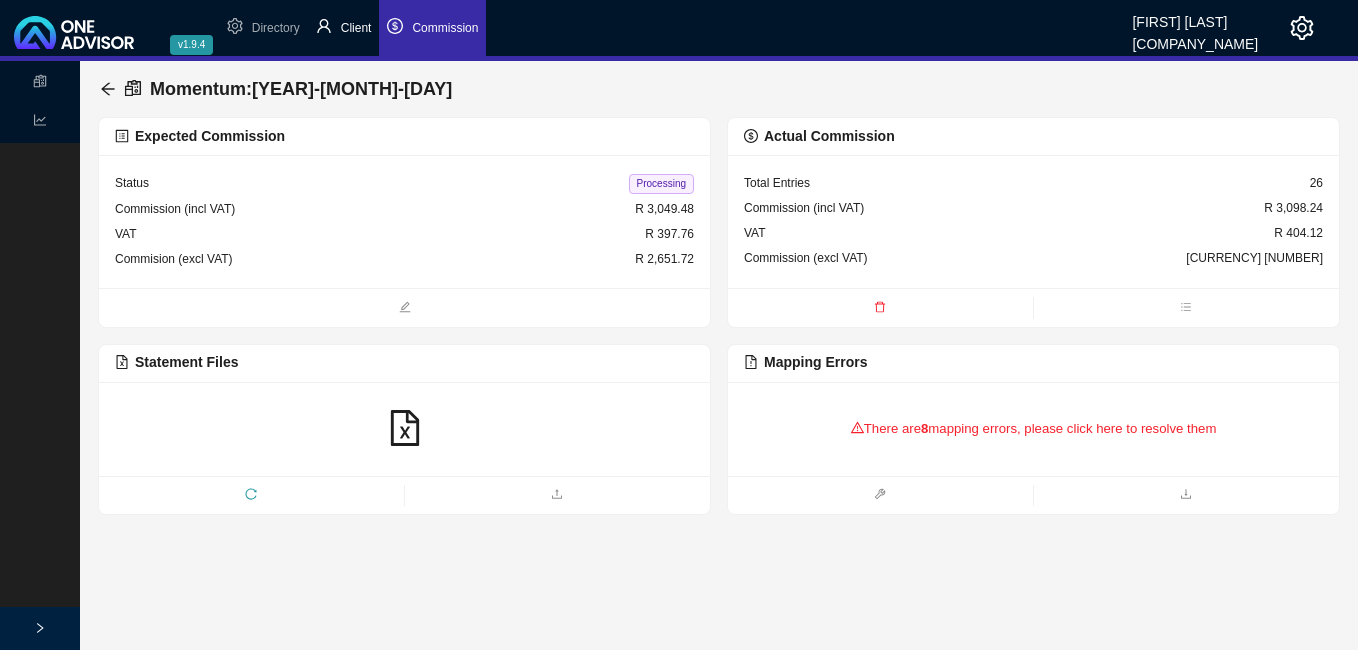 click on "Client" at bounding box center (356, 28) 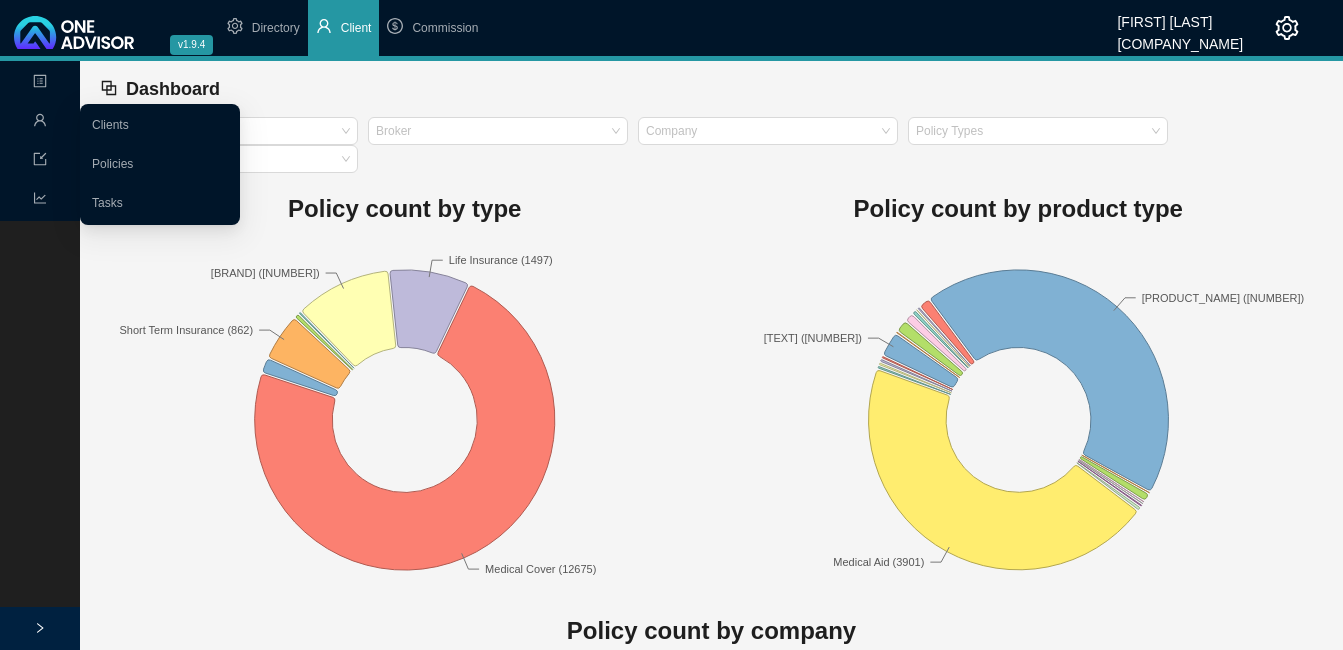 click 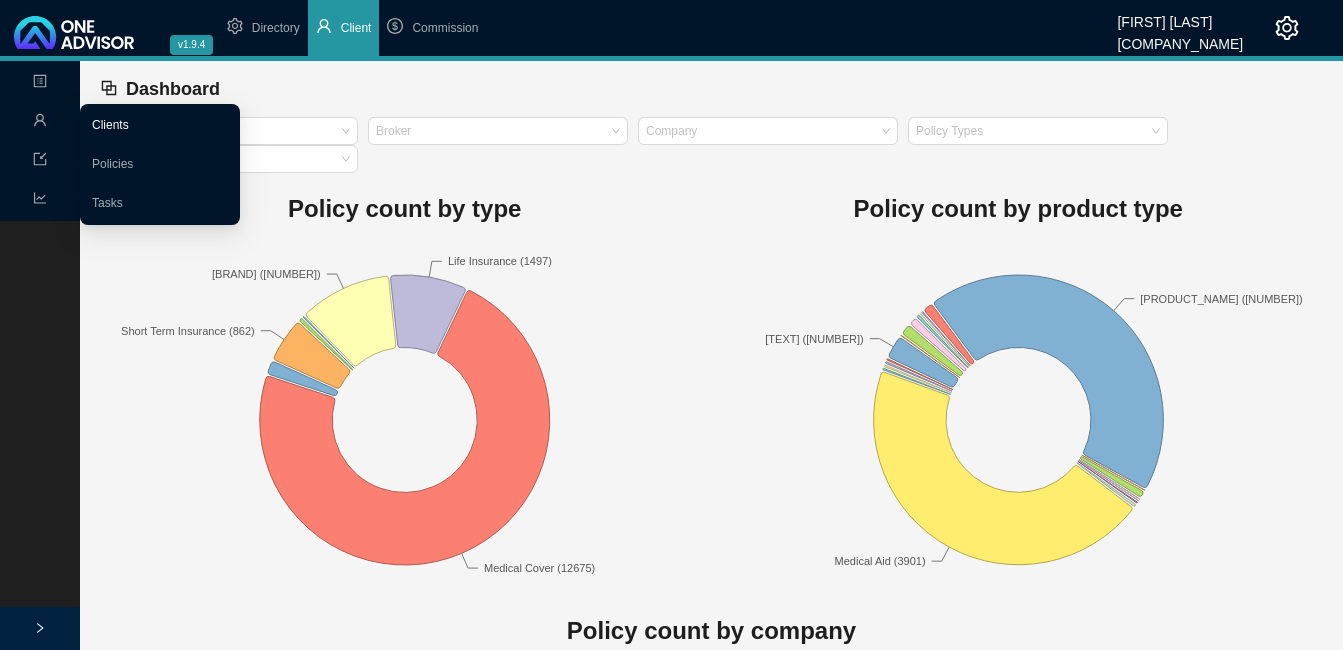 click on "Clients" at bounding box center (110, 125) 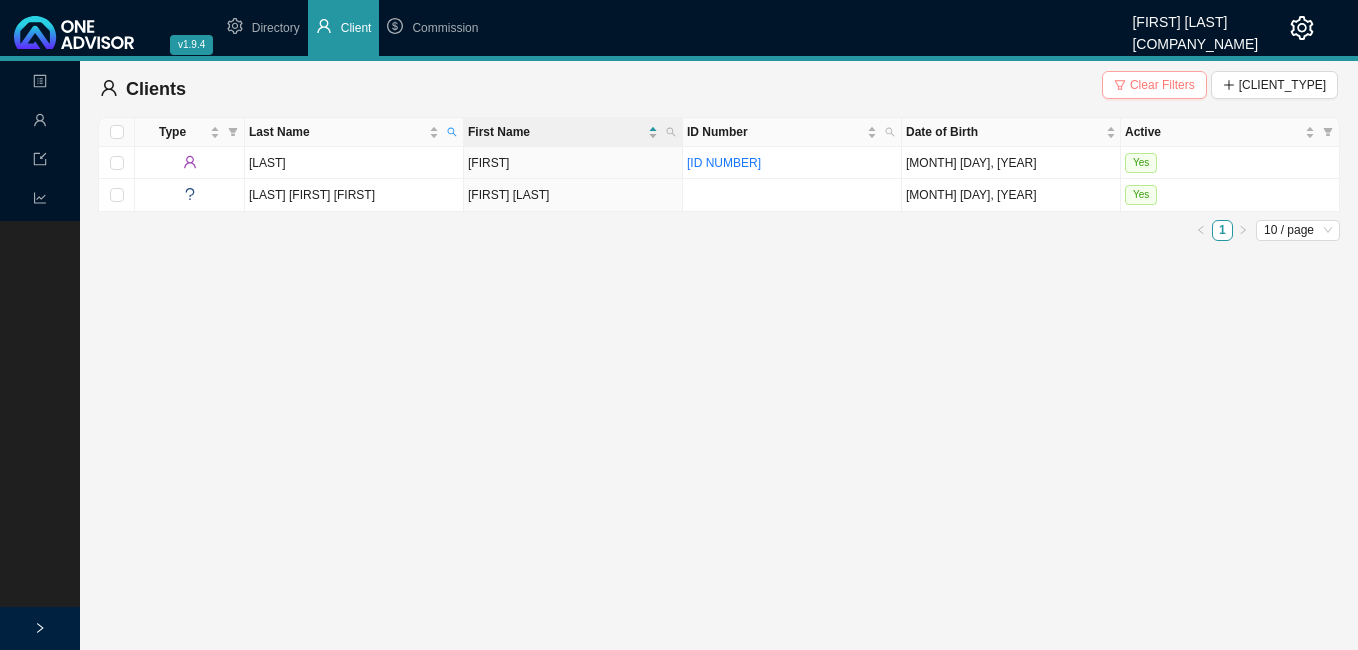 click on "Clear Filters" at bounding box center (1162, 85) 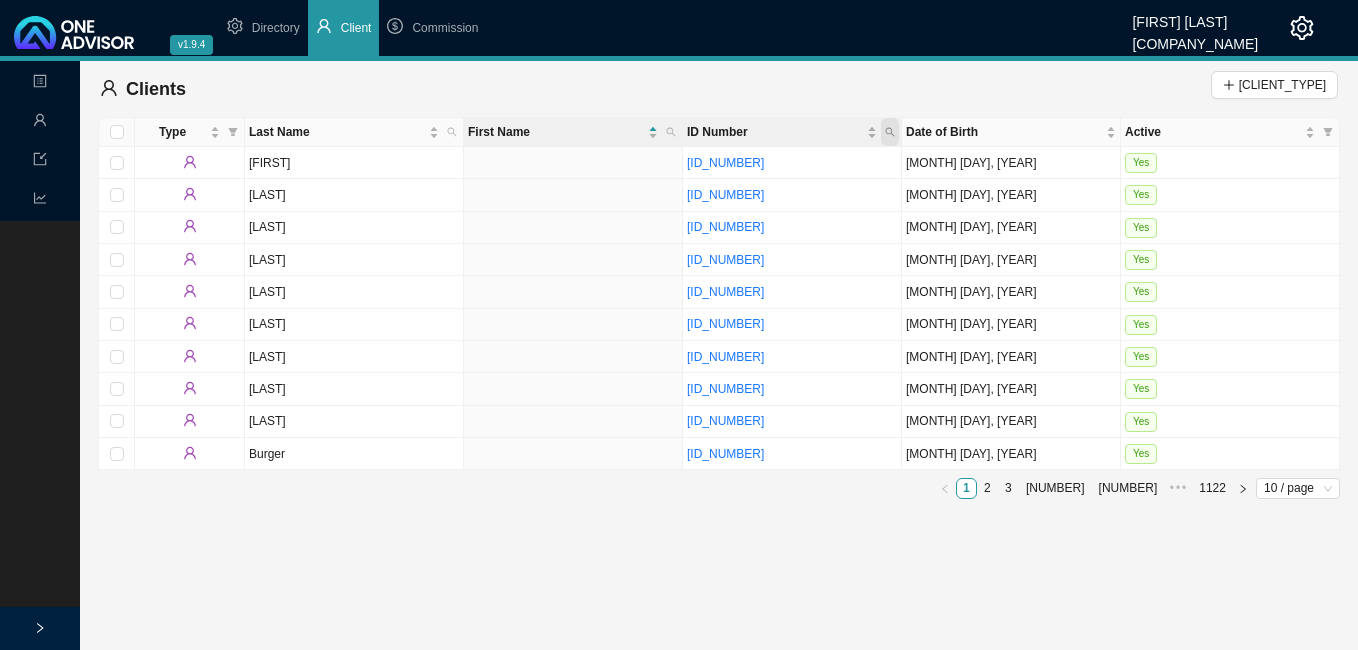 click 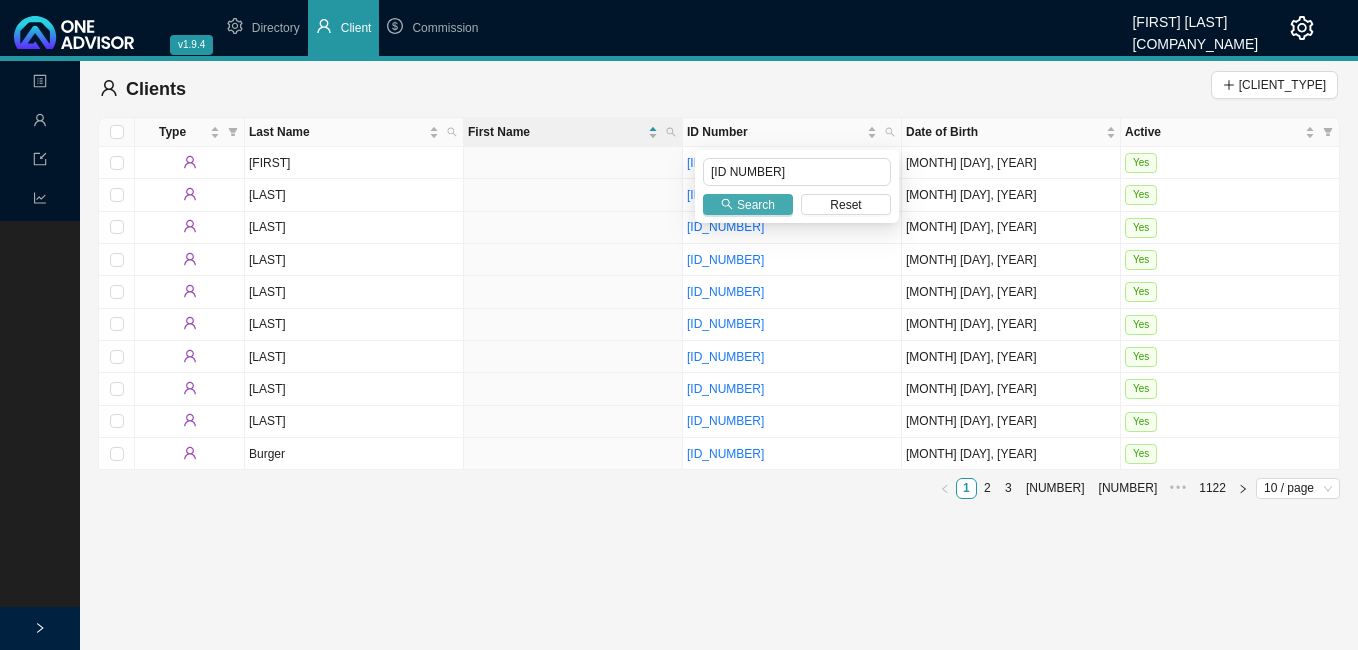 type on "[ID NUMBER]" 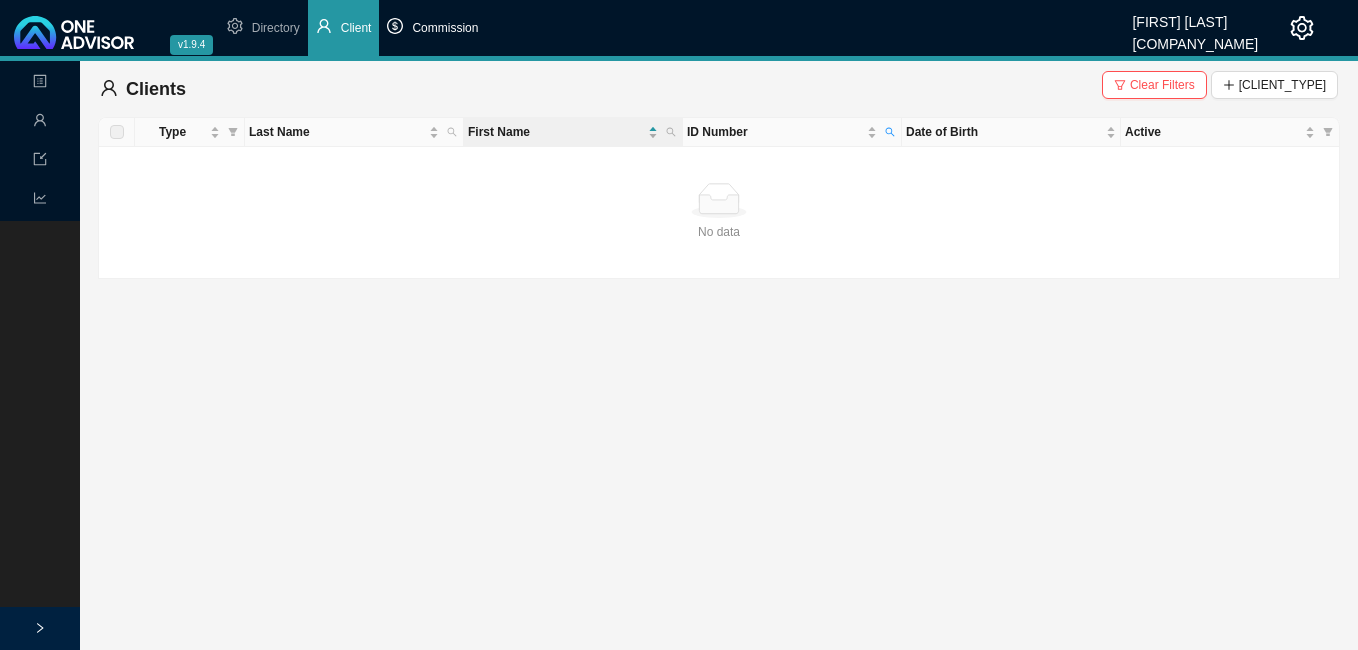 click on "Commission" at bounding box center [445, 28] 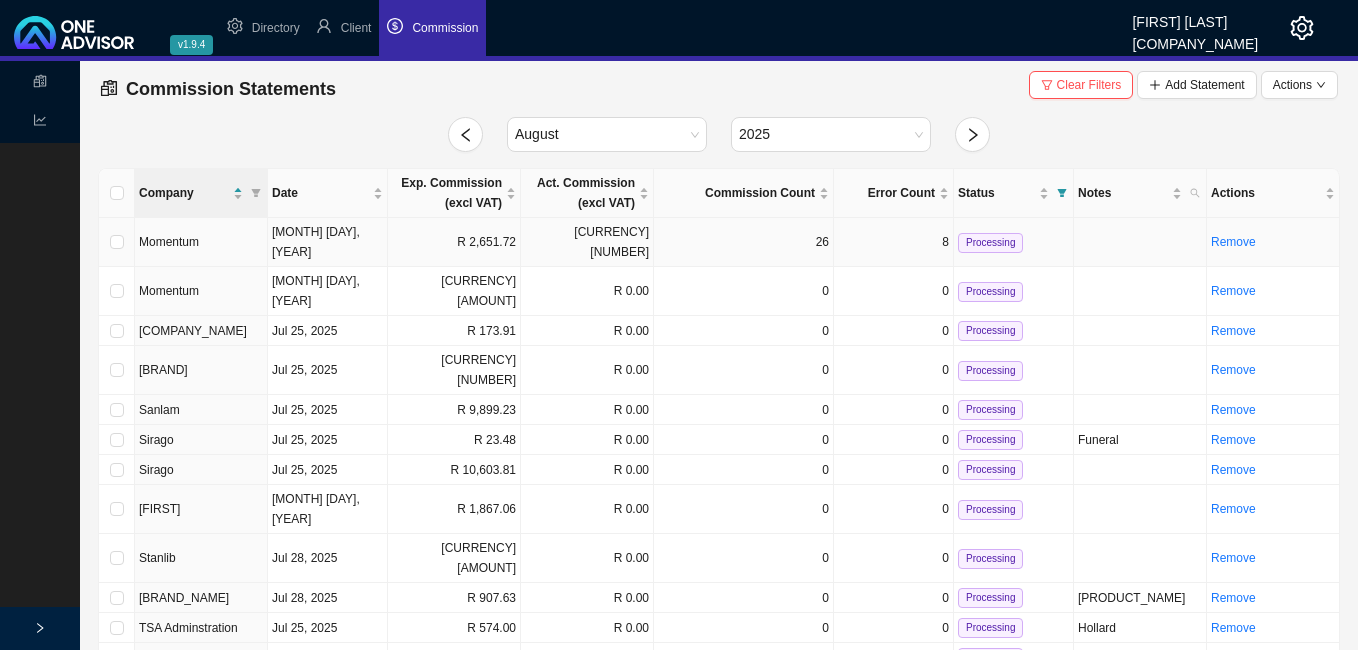 click on "26" at bounding box center (744, 242) 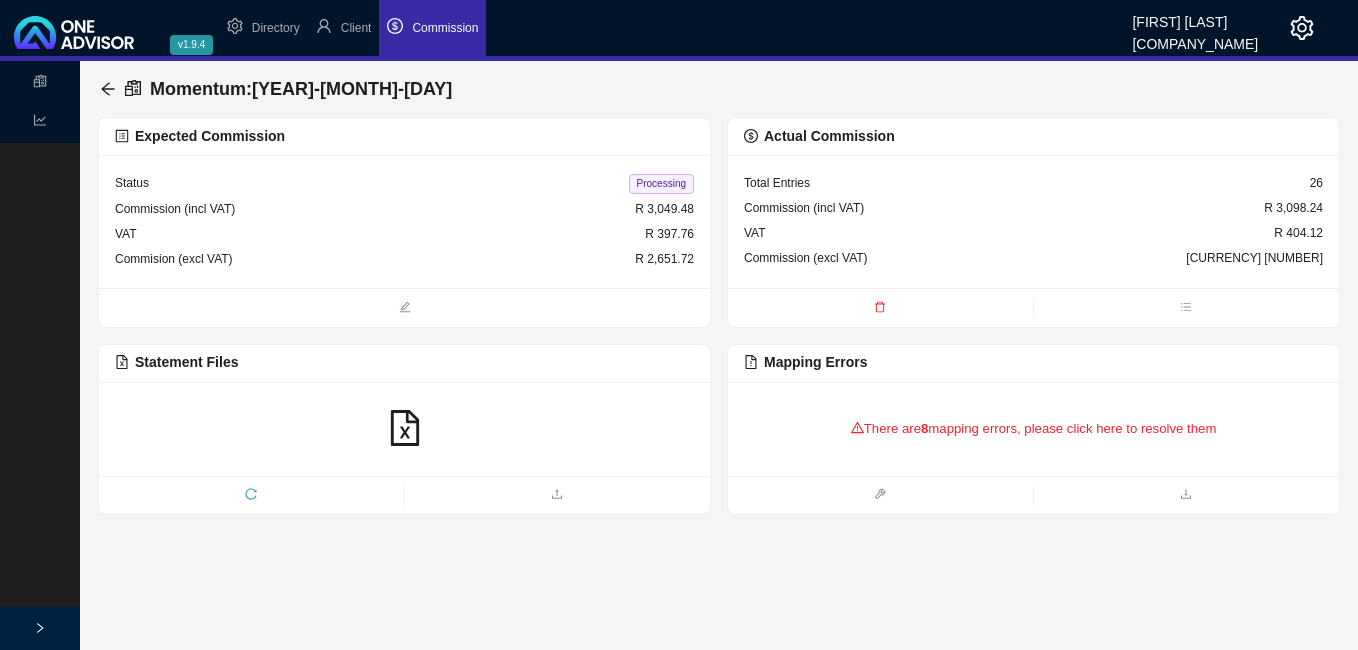 click on "There are  8  mapping errors, please click here to resolve them" at bounding box center [1033, 429] 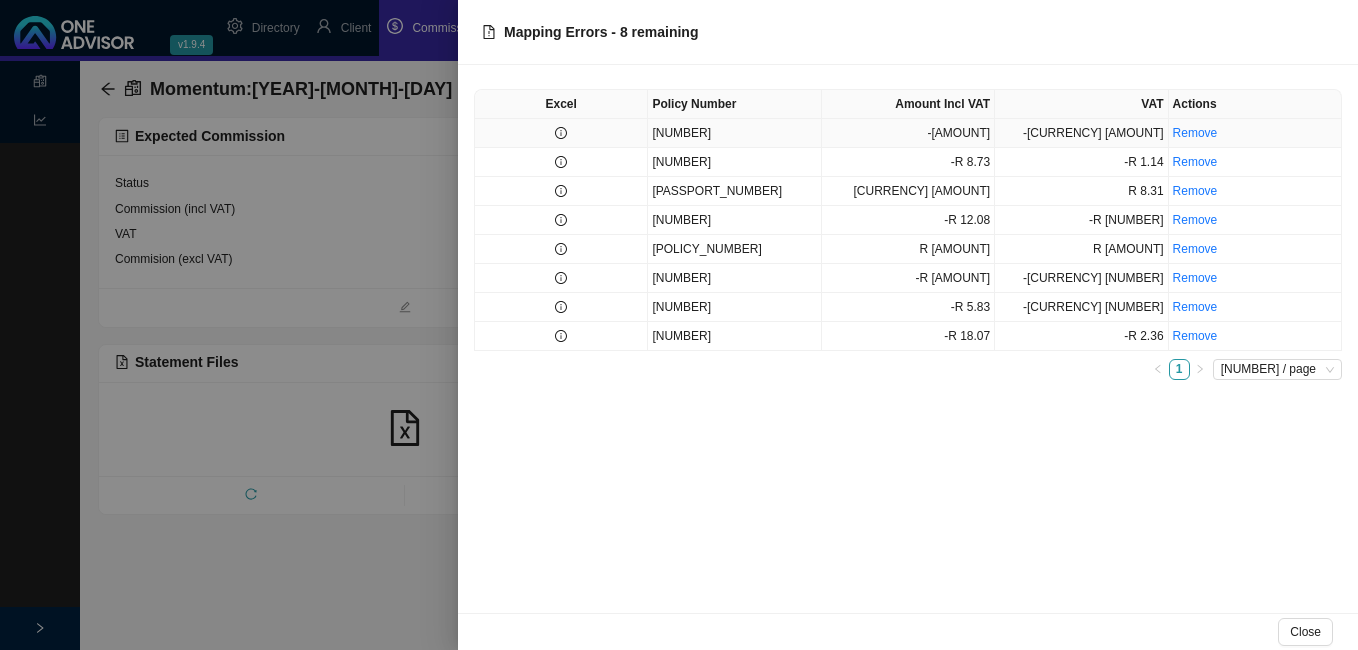 click at bounding box center (561, 133) 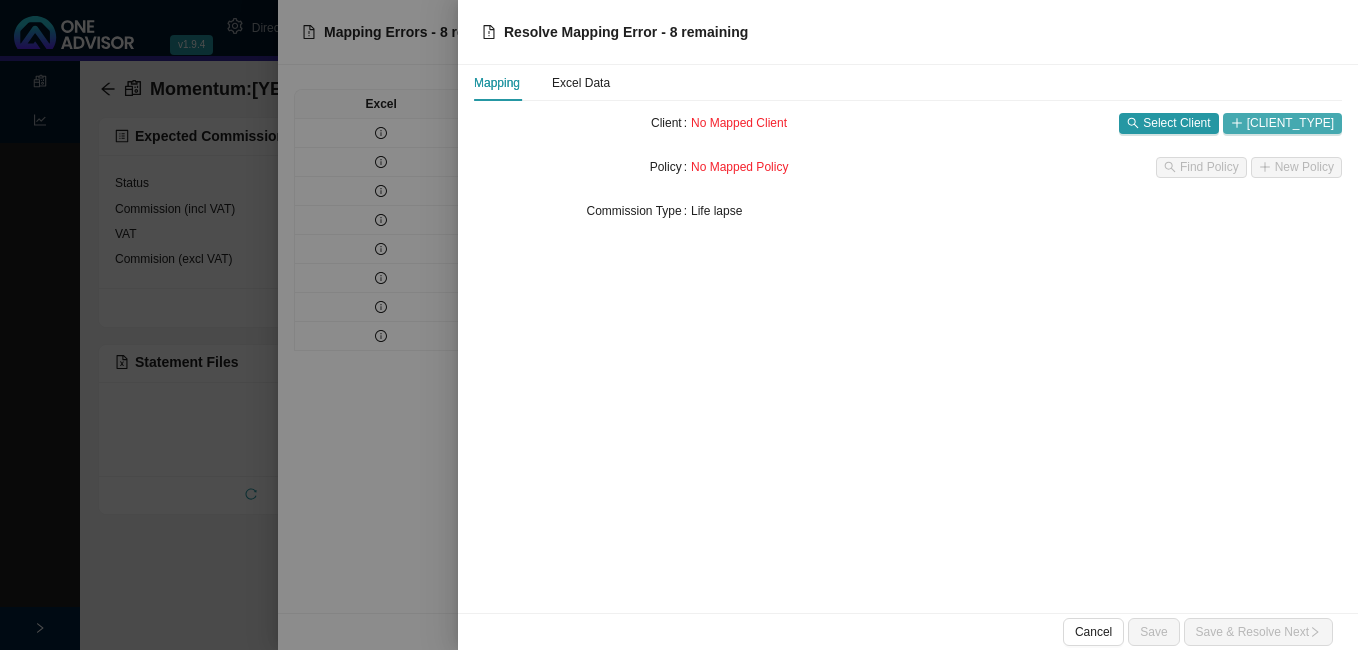 click on "[CLIENT_TYPE]" at bounding box center [1290, 123] 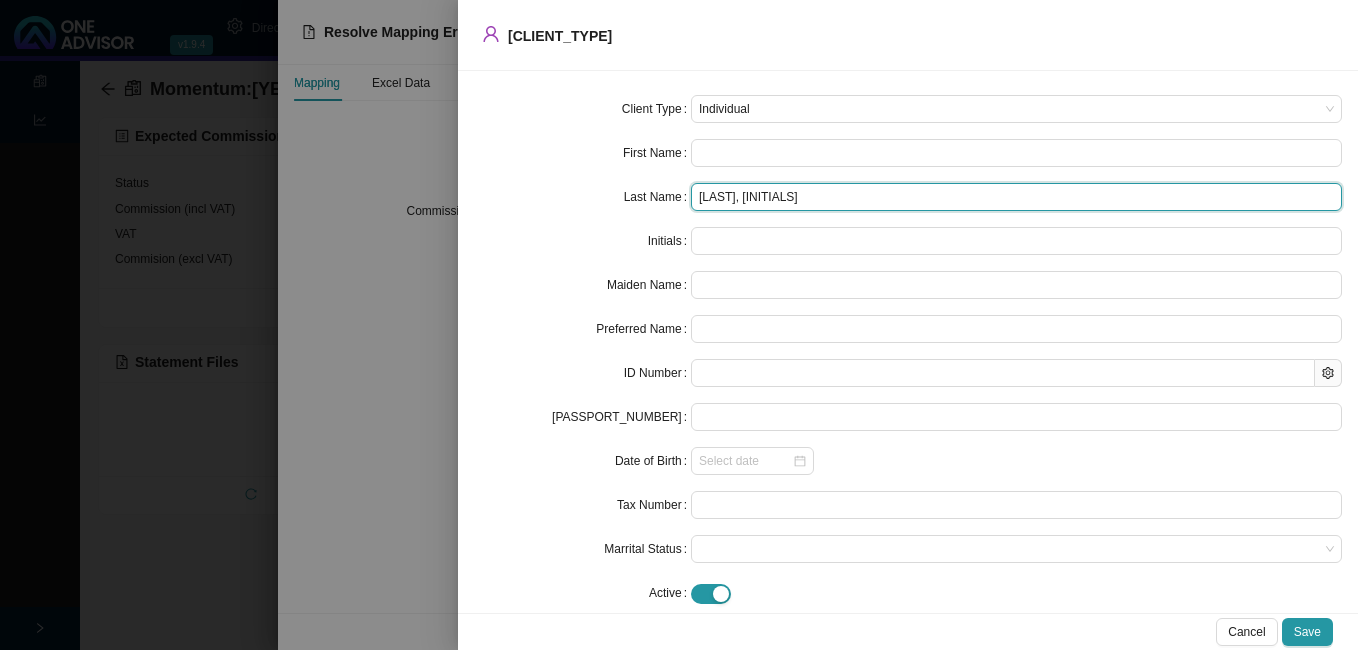 drag, startPoint x: 729, startPoint y: 201, endPoint x: 795, endPoint y: 201, distance: 66 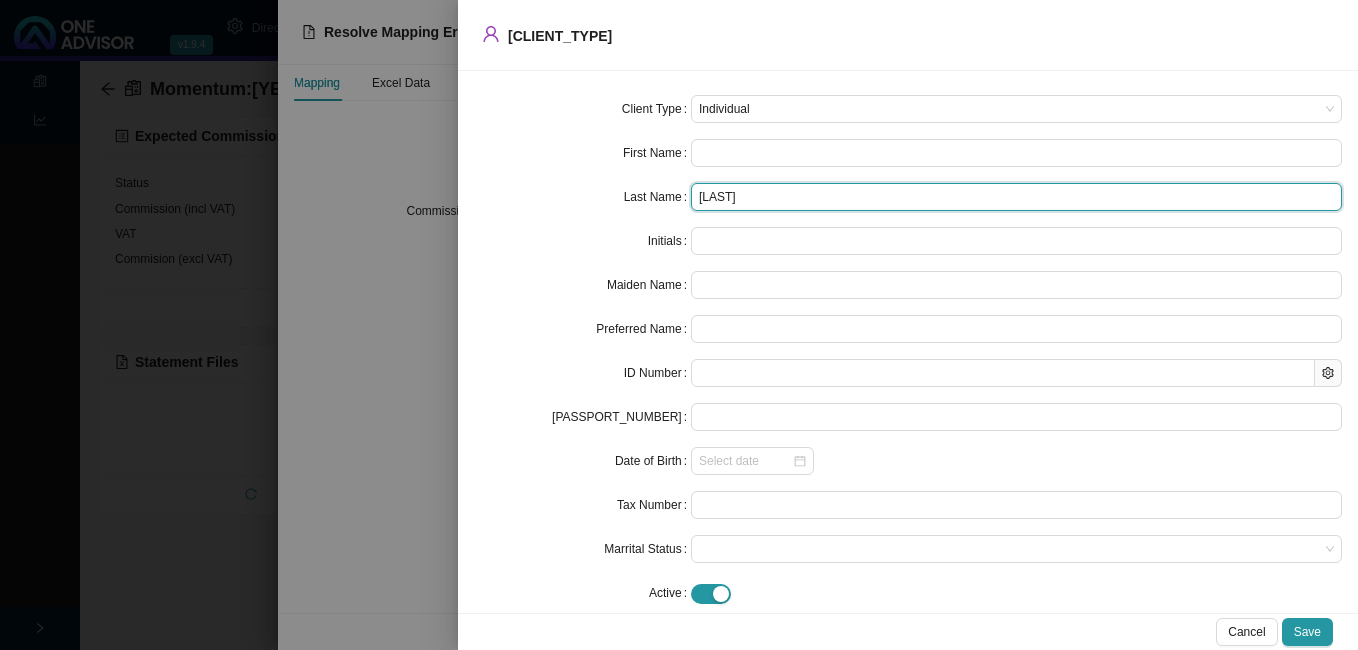 type on "[LAST]" 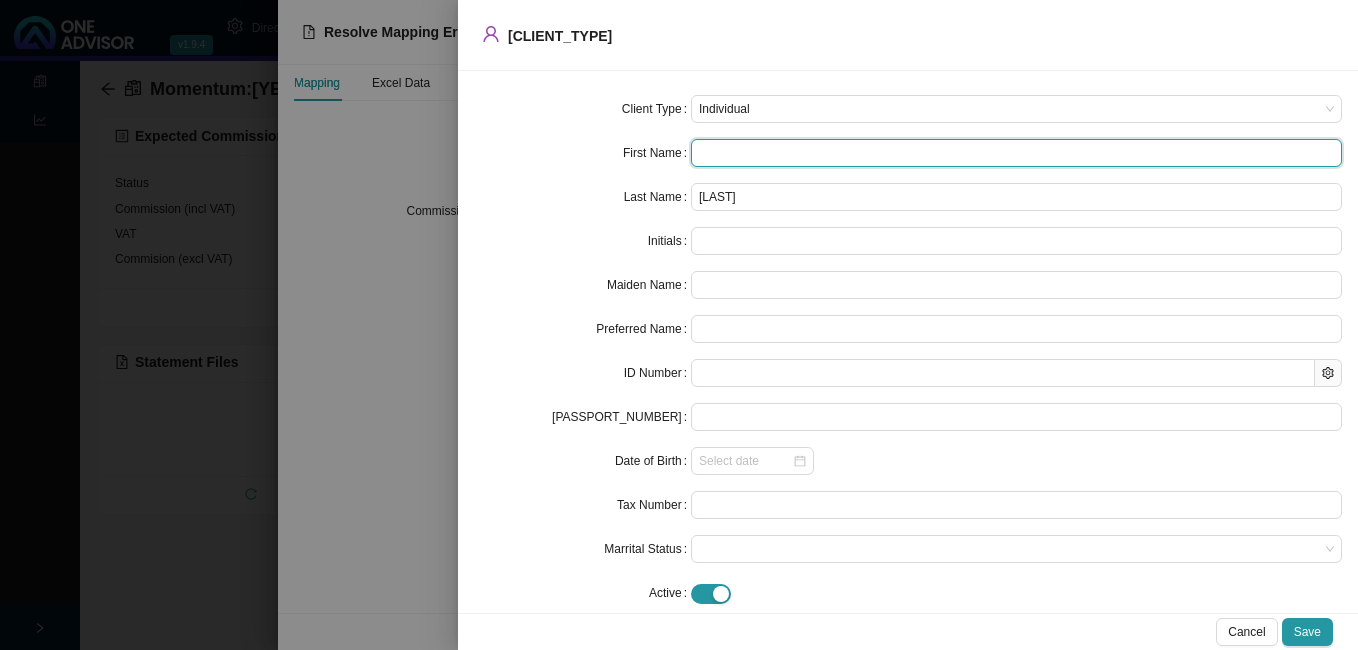 click at bounding box center (1016, 153) 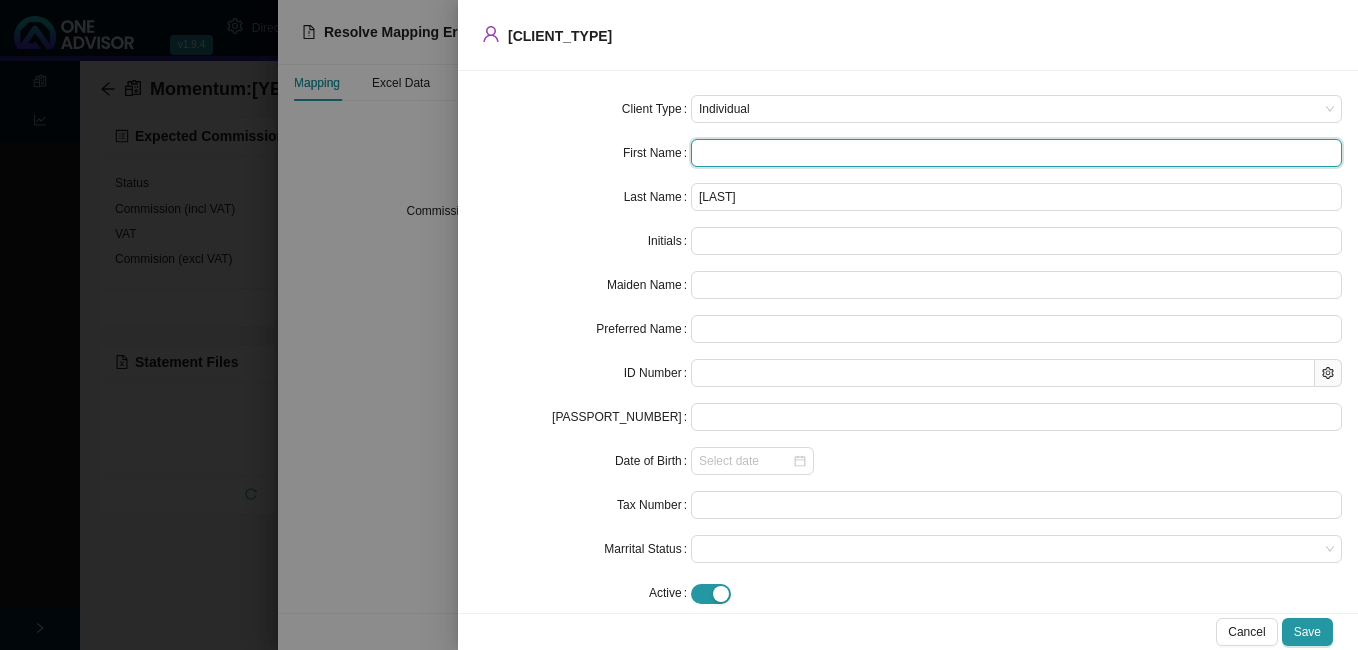 paste on "[LAST]" 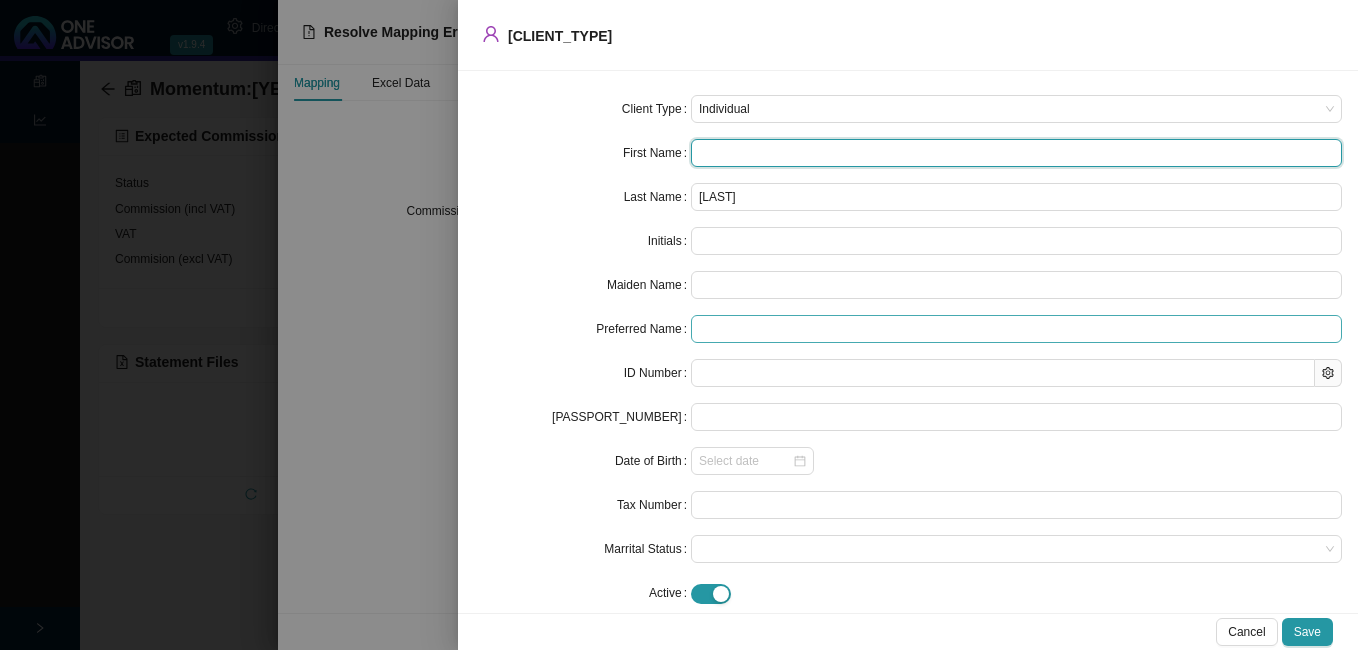 type on "[LAST]" 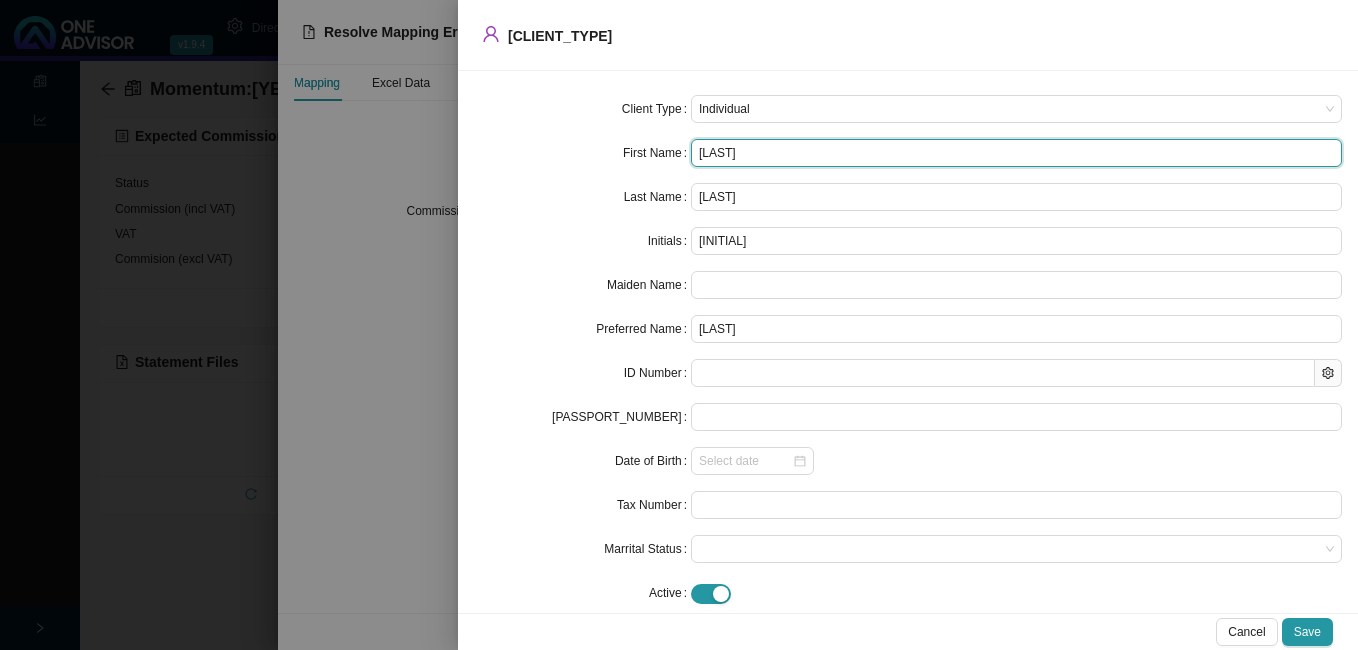 type on "[LAST]" 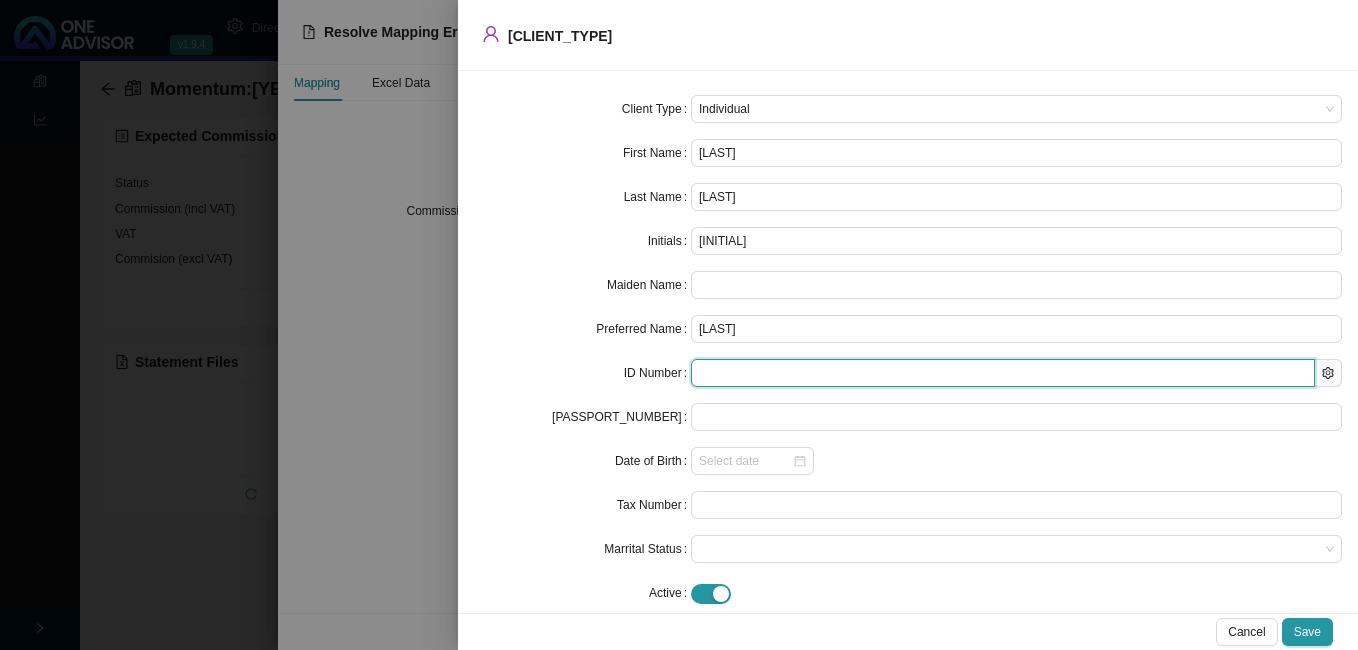 click at bounding box center (1003, 373) 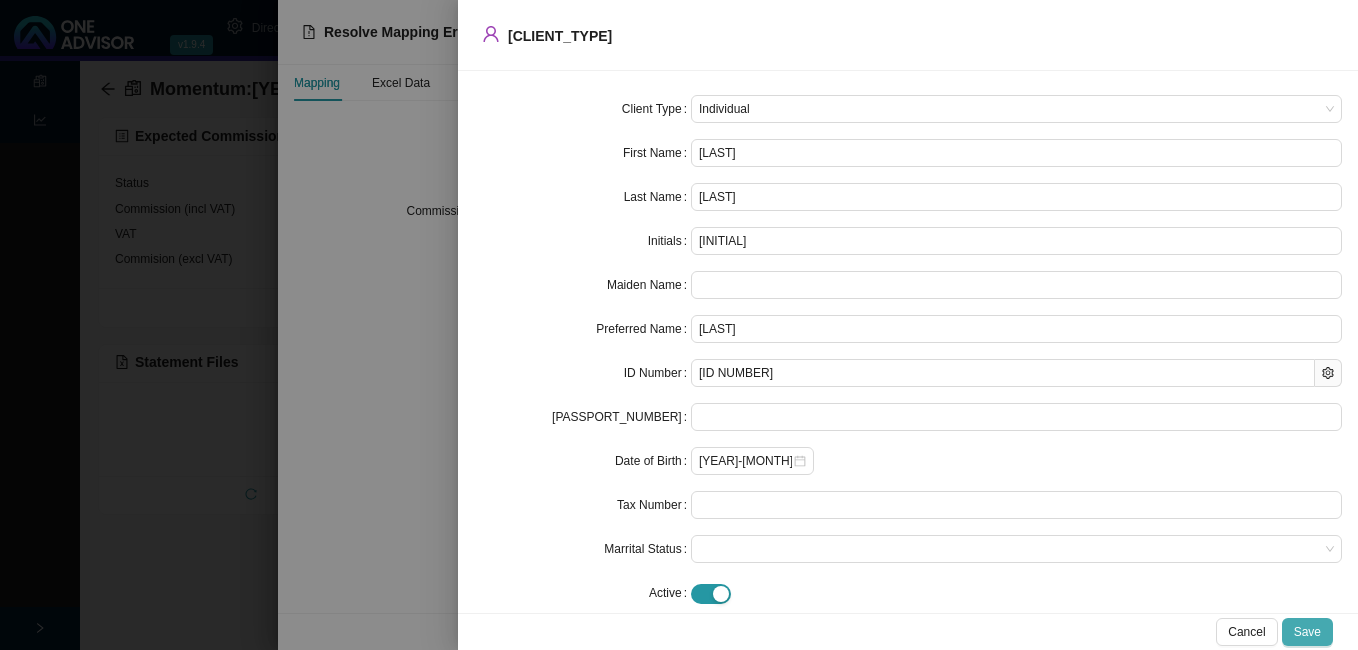 click on "Save" at bounding box center [1307, 632] 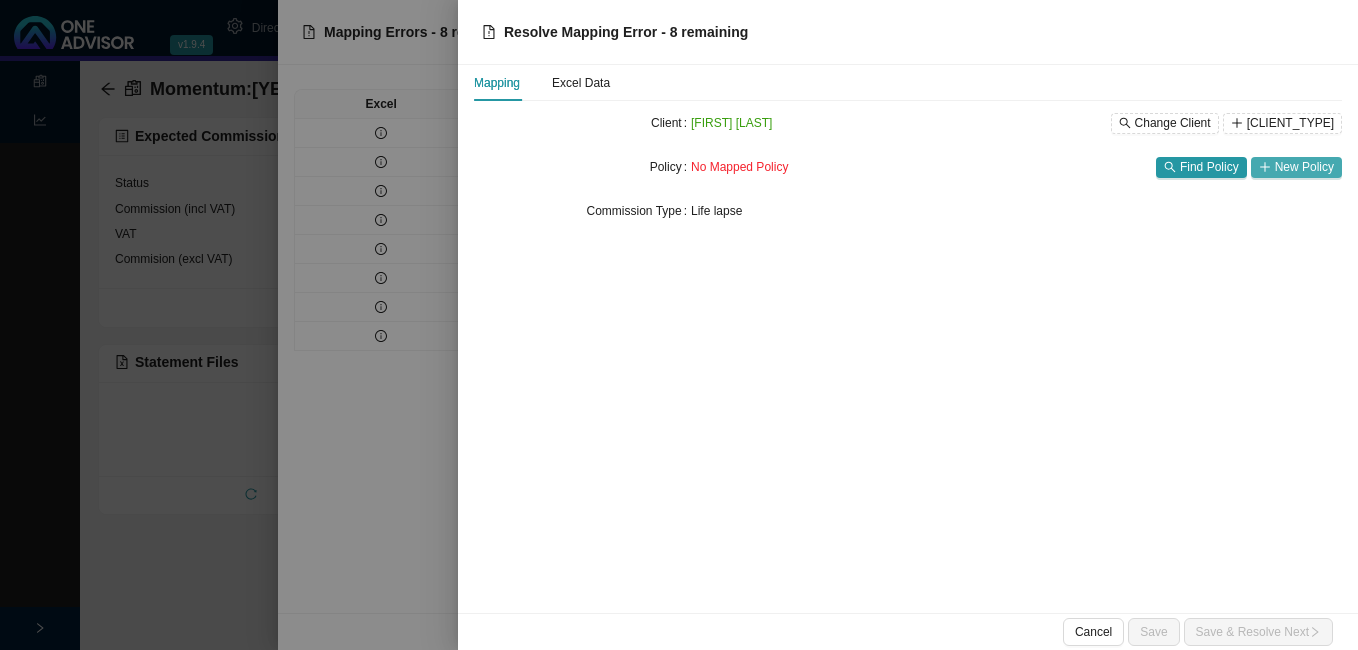click on "New Policy" at bounding box center [1304, 167] 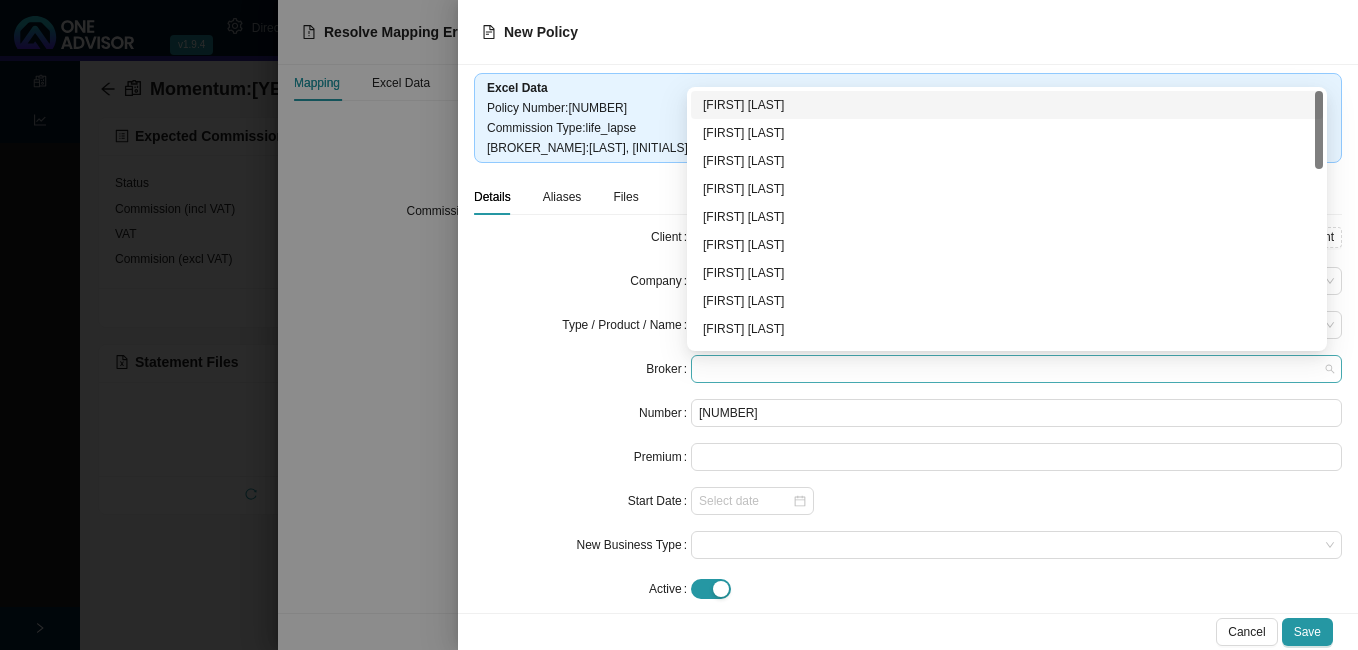 click at bounding box center [1016, 369] 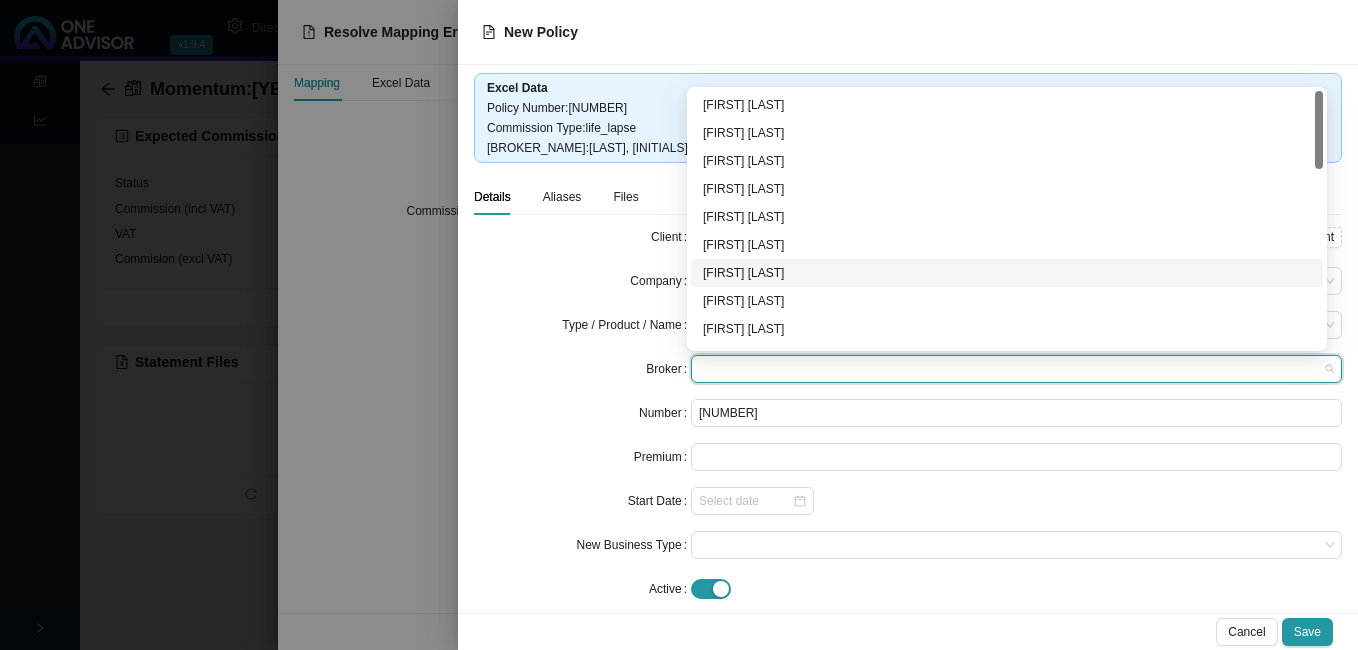 scroll, scrollTop: 100, scrollLeft: 0, axis: vertical 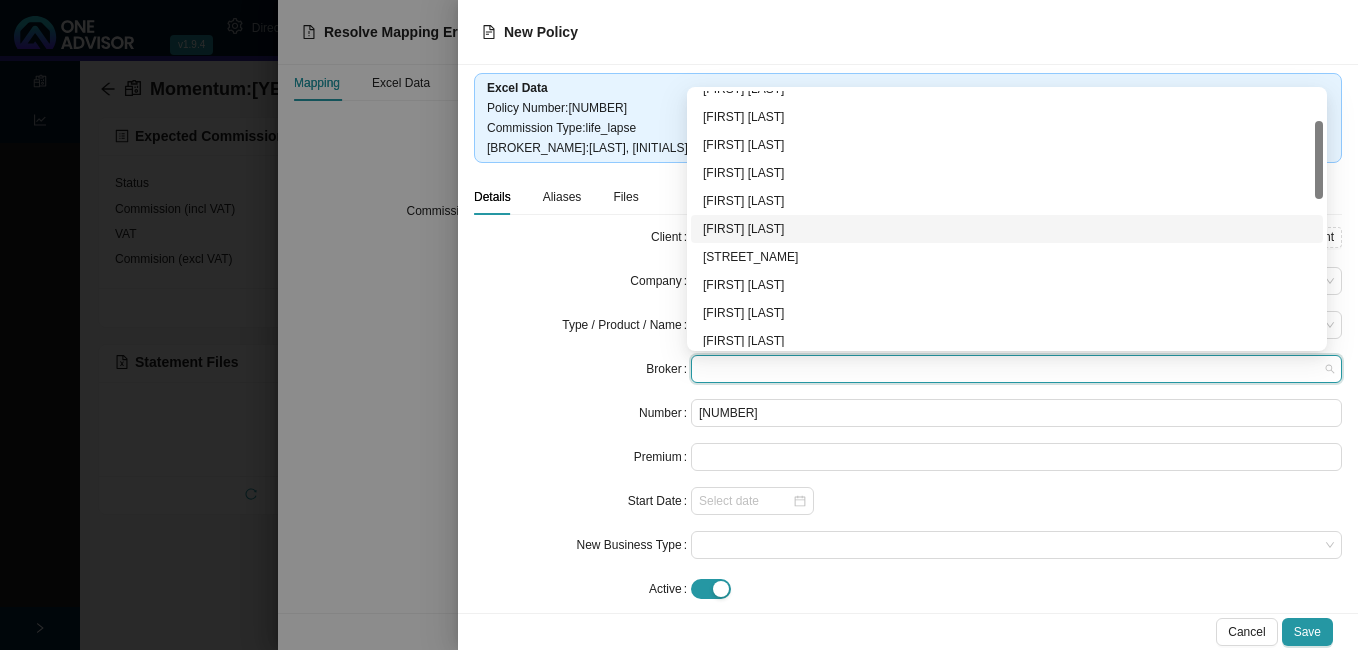 click on "[FIRST] [LAST]" at bounding box center (1007, 229) 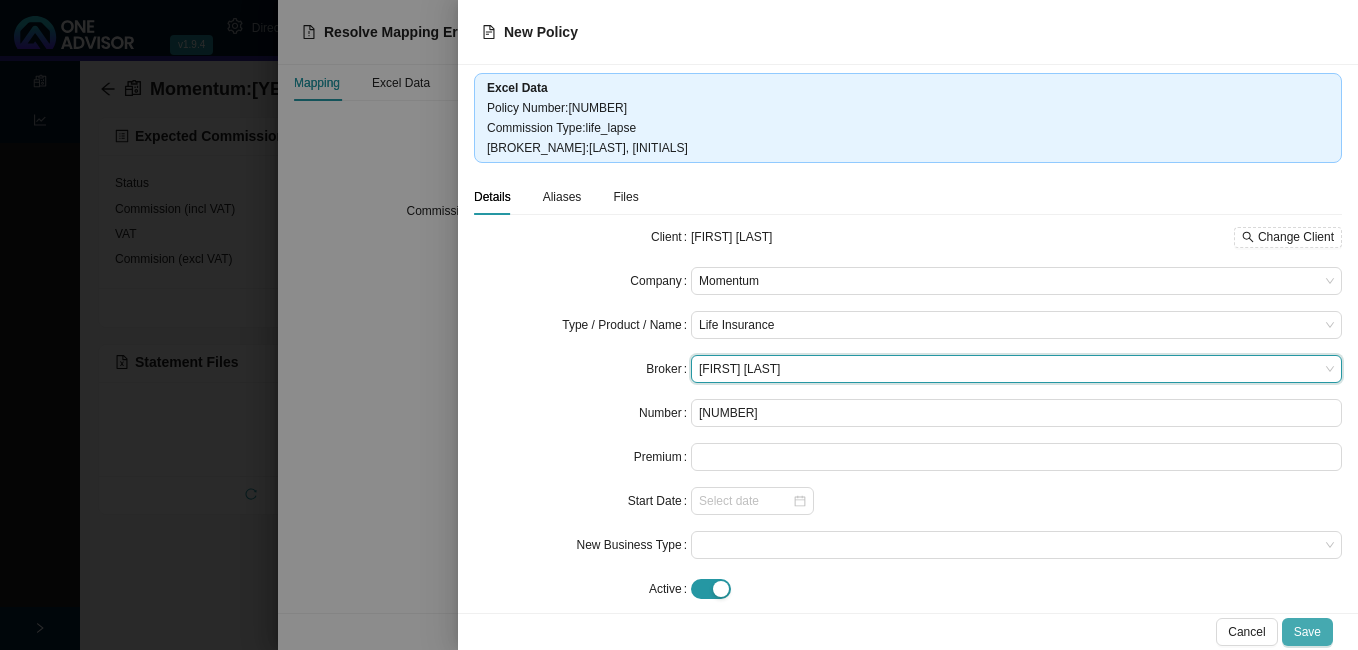 click on "Save" at bounding box center [1307, 632] 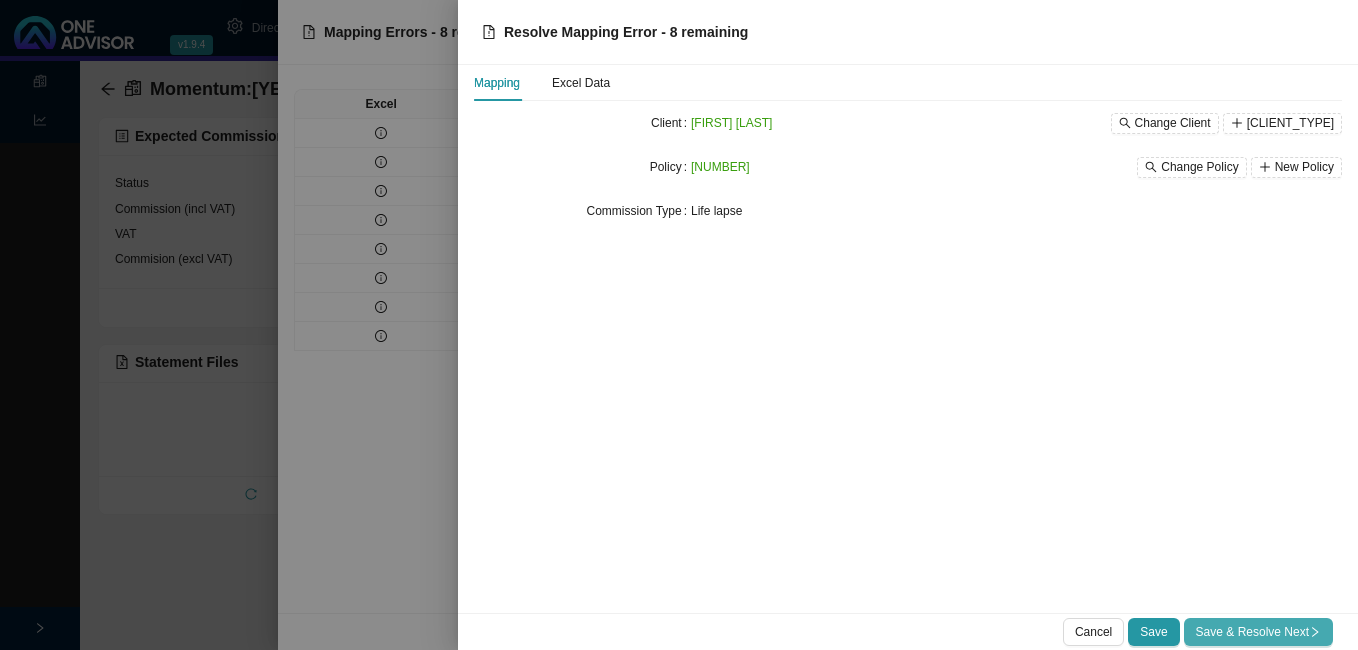 click on "Save & Resolve Next" at bounding box center (1258, 632) 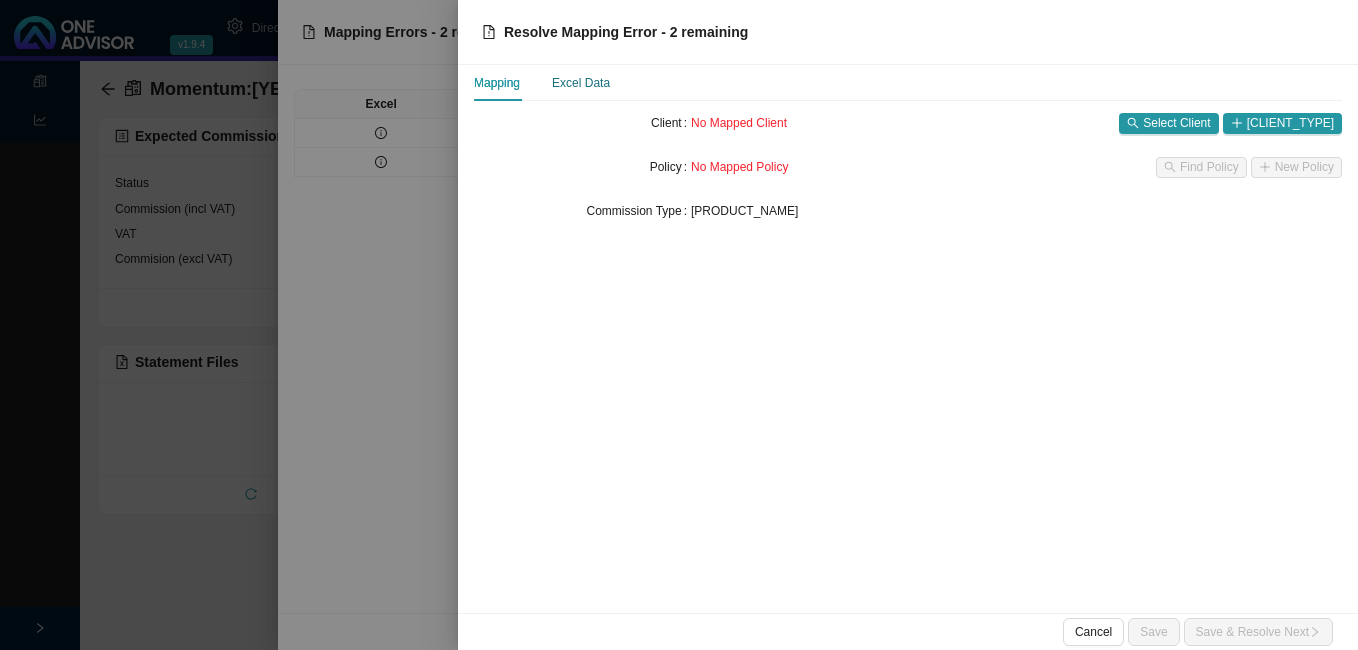 click on "Excel Data" at bounding box center [581, 83] 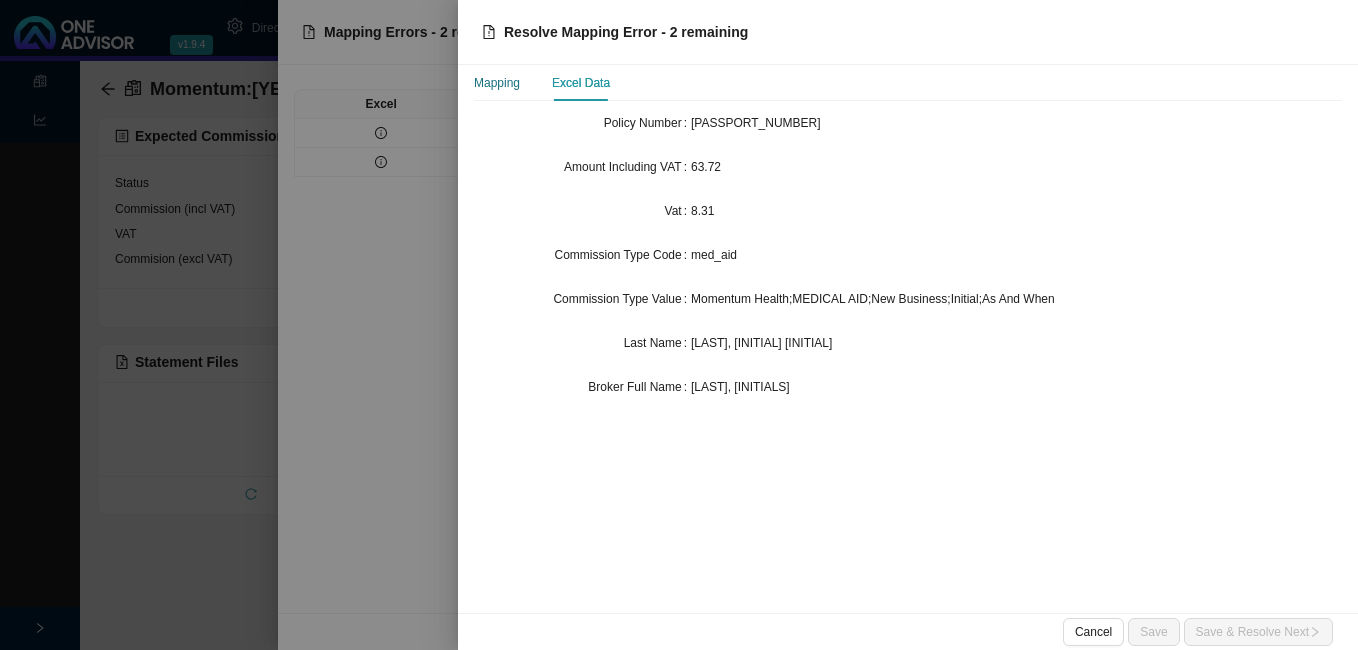 click on "Mapping" at bounding box center (497, 83) 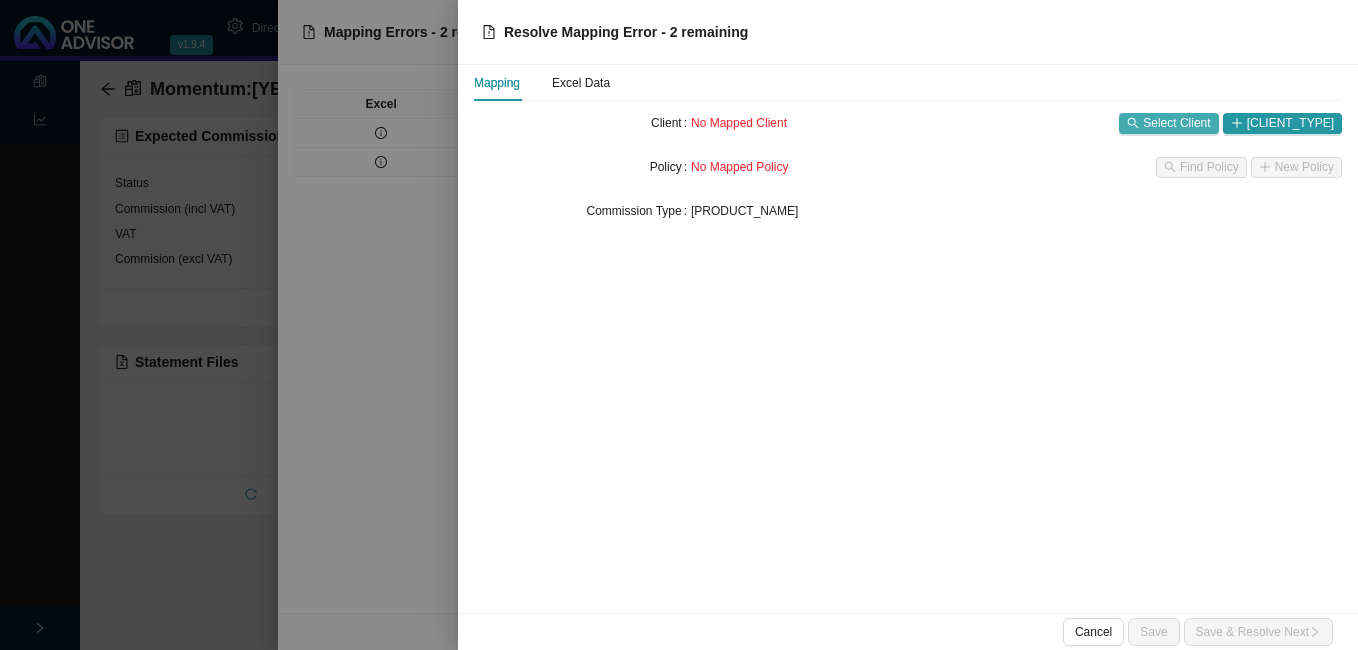 click on "Select Client" at bounding box center (1176, 123) 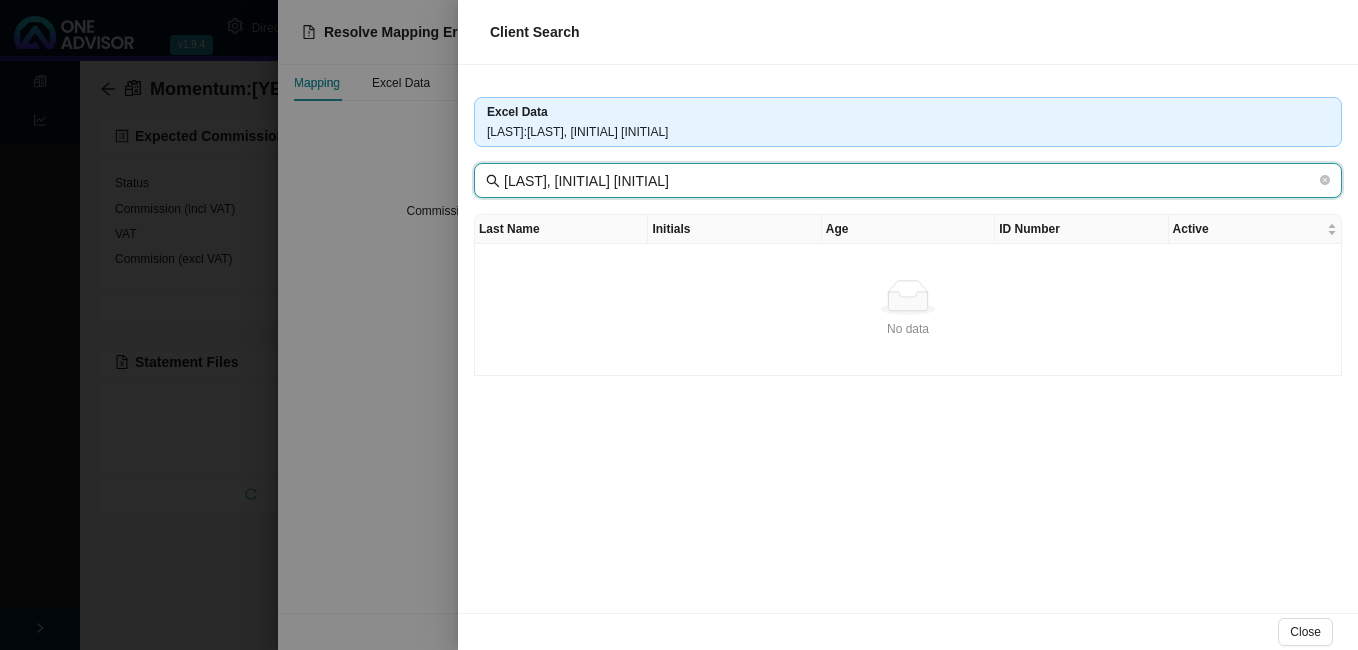 drag, startPoint x: 557, startPoint y: 181, endPoint x: 679, endPoint y: 180, distance: 122.0041 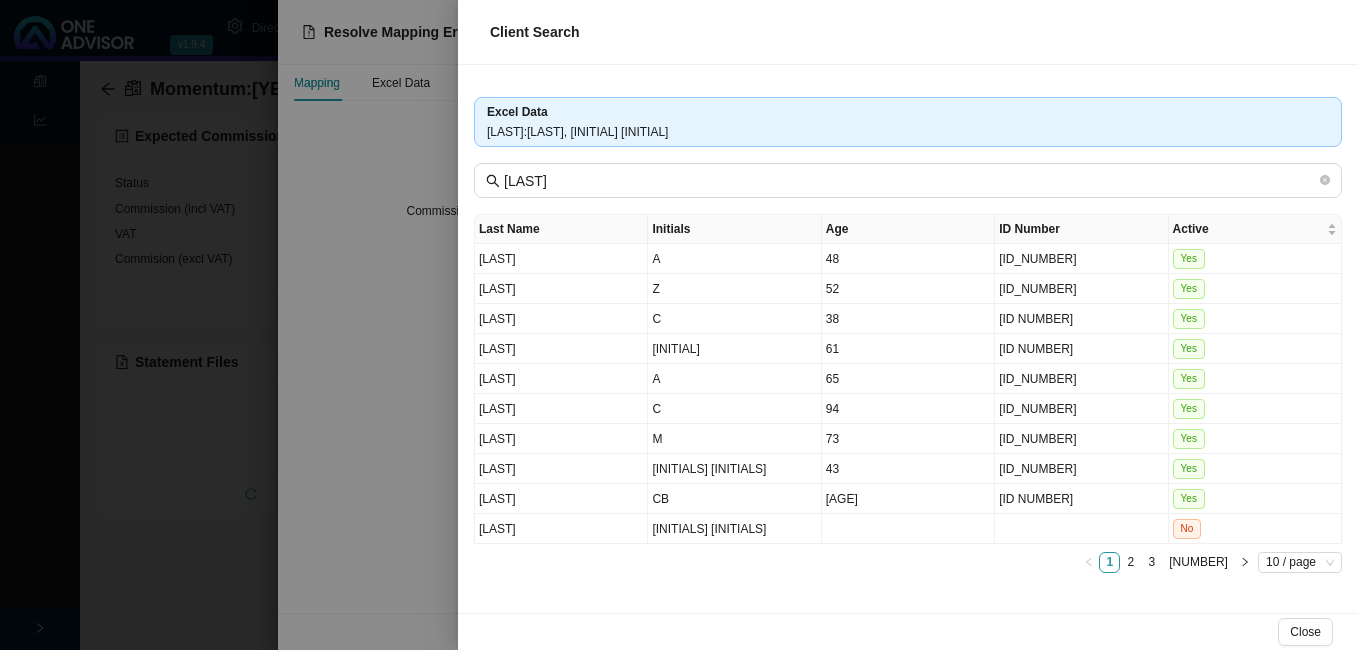 click at bounding box center (679, 325) 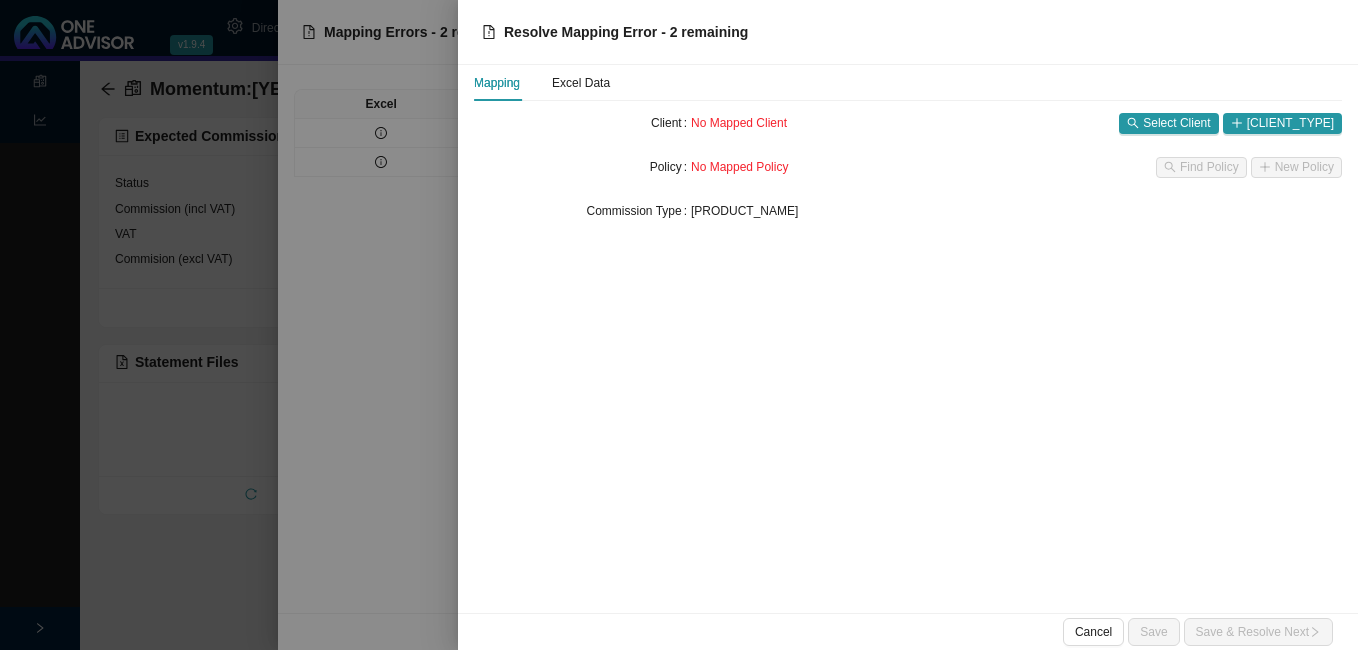 click at bounding box center (679, 325) 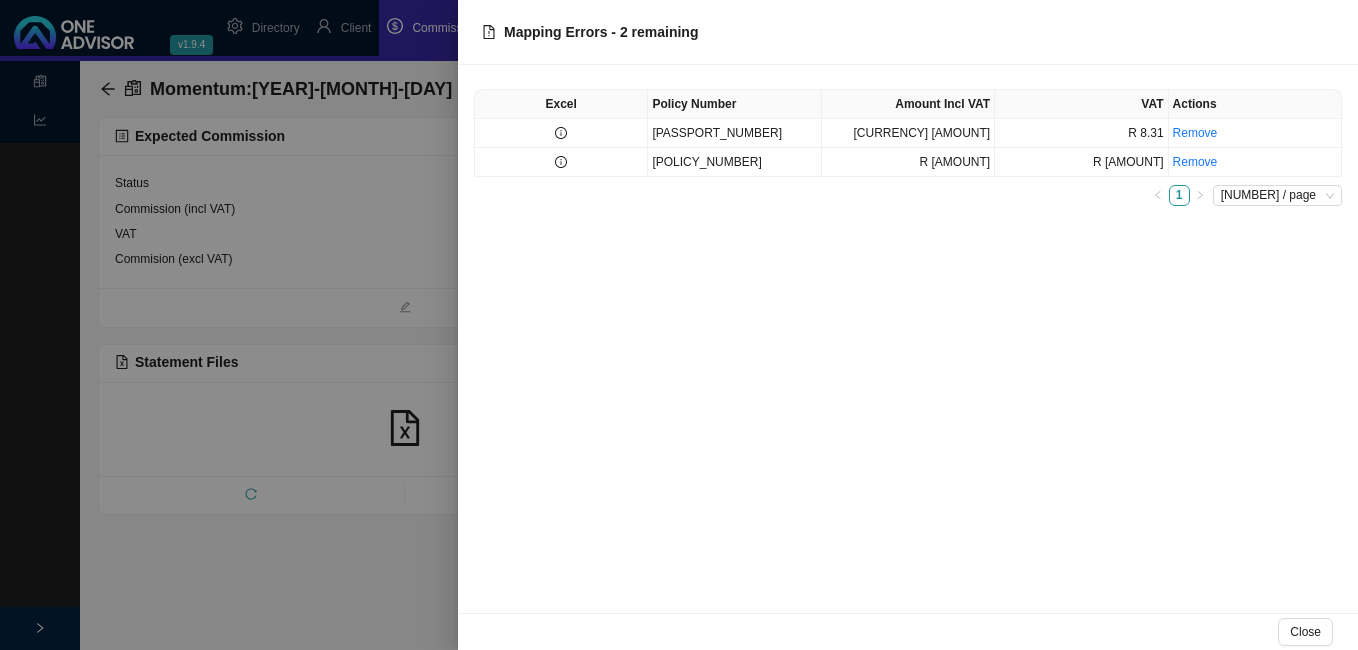 click at bounding box center [679, 325] 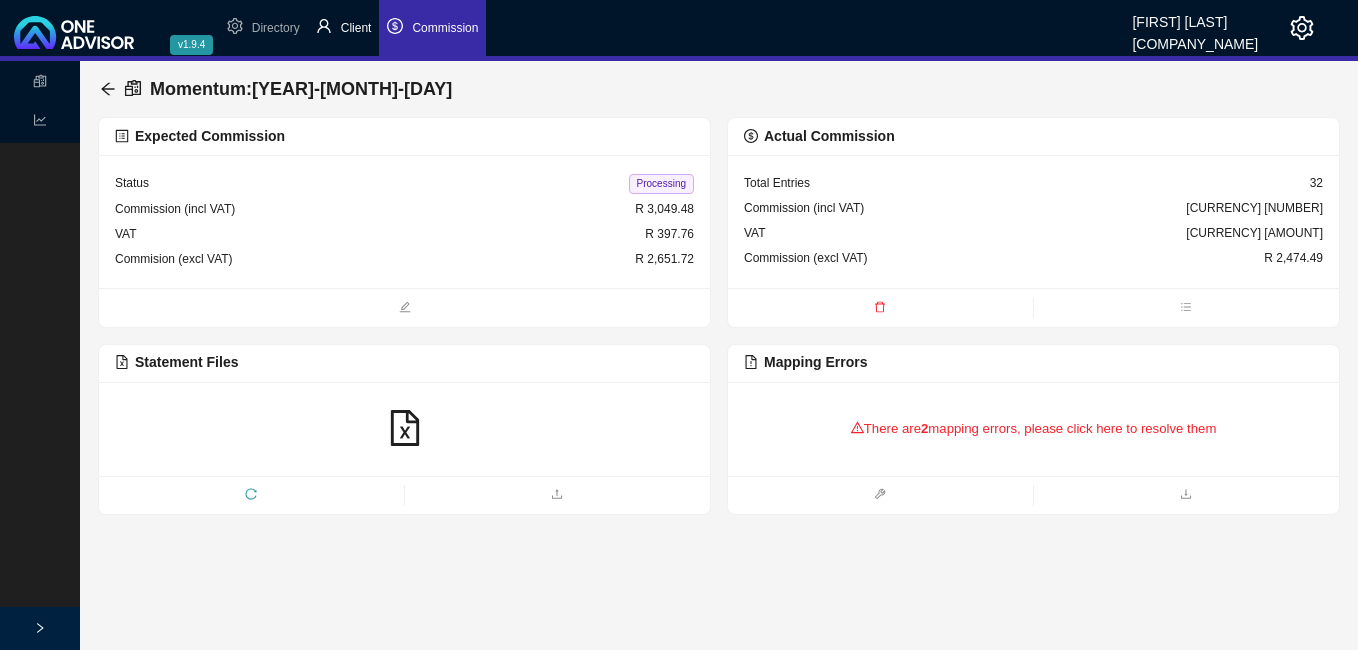 click on "Client" at bounding box center [356, 28] 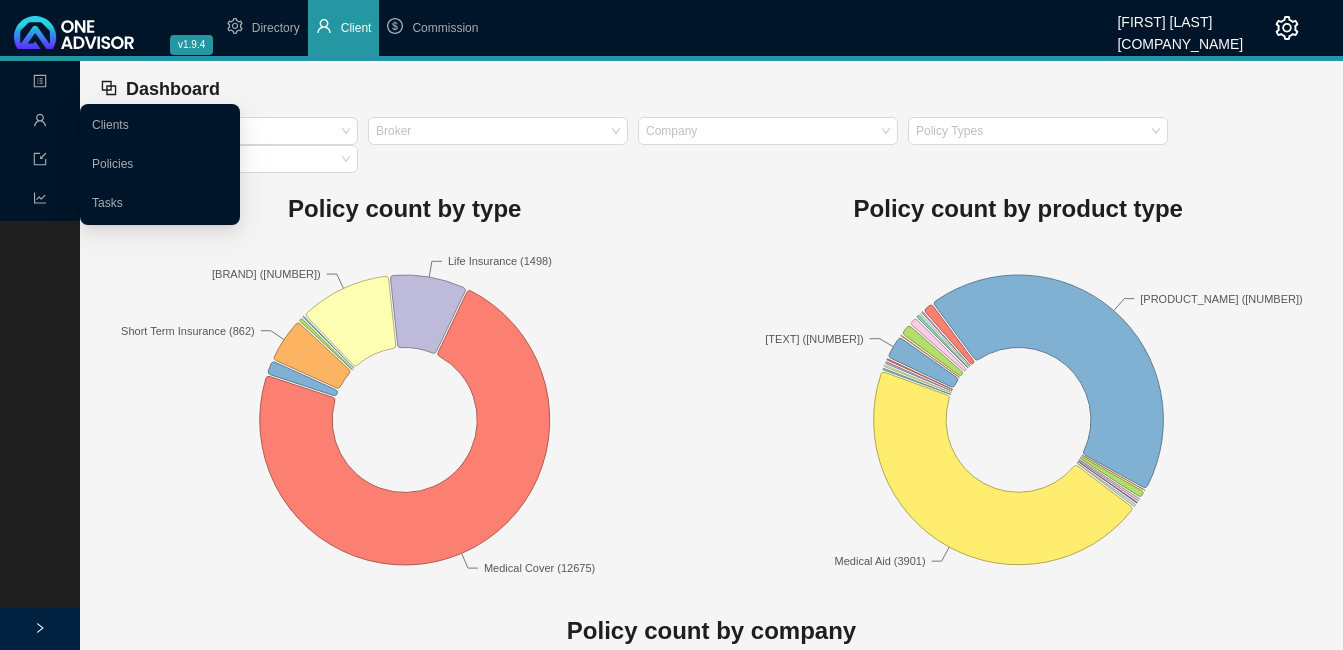 click 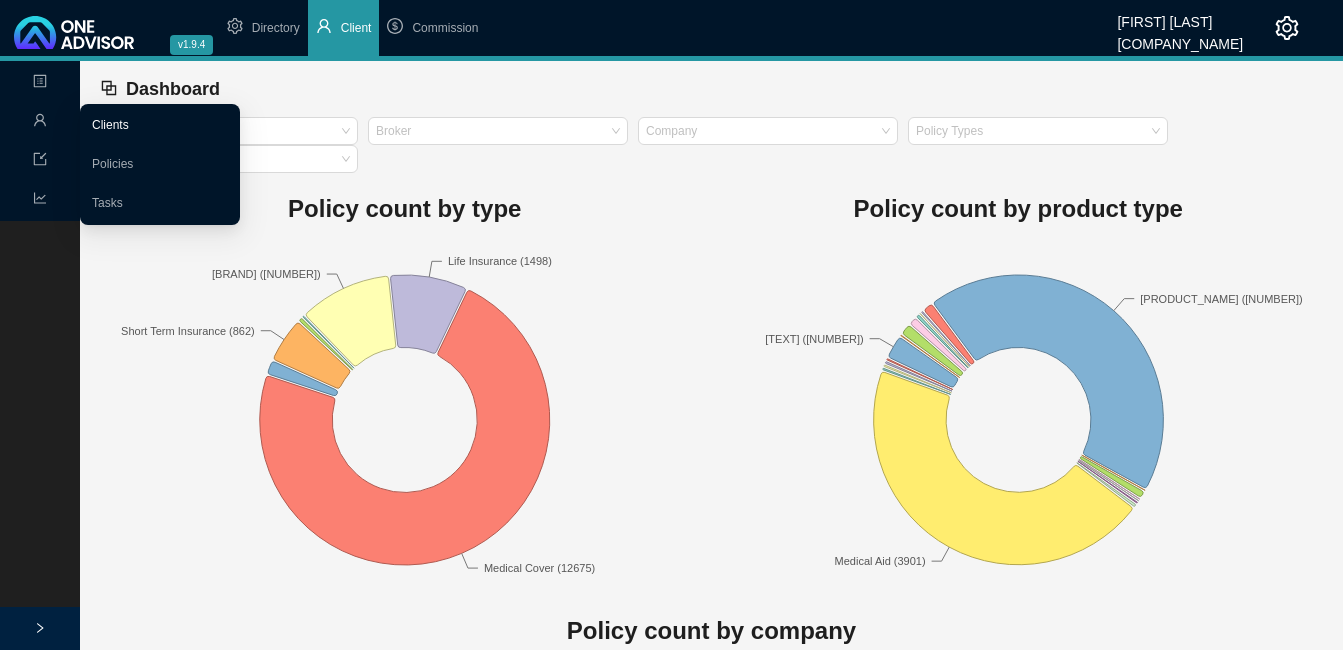 click on "Clients" at bounding box center (110, 125) 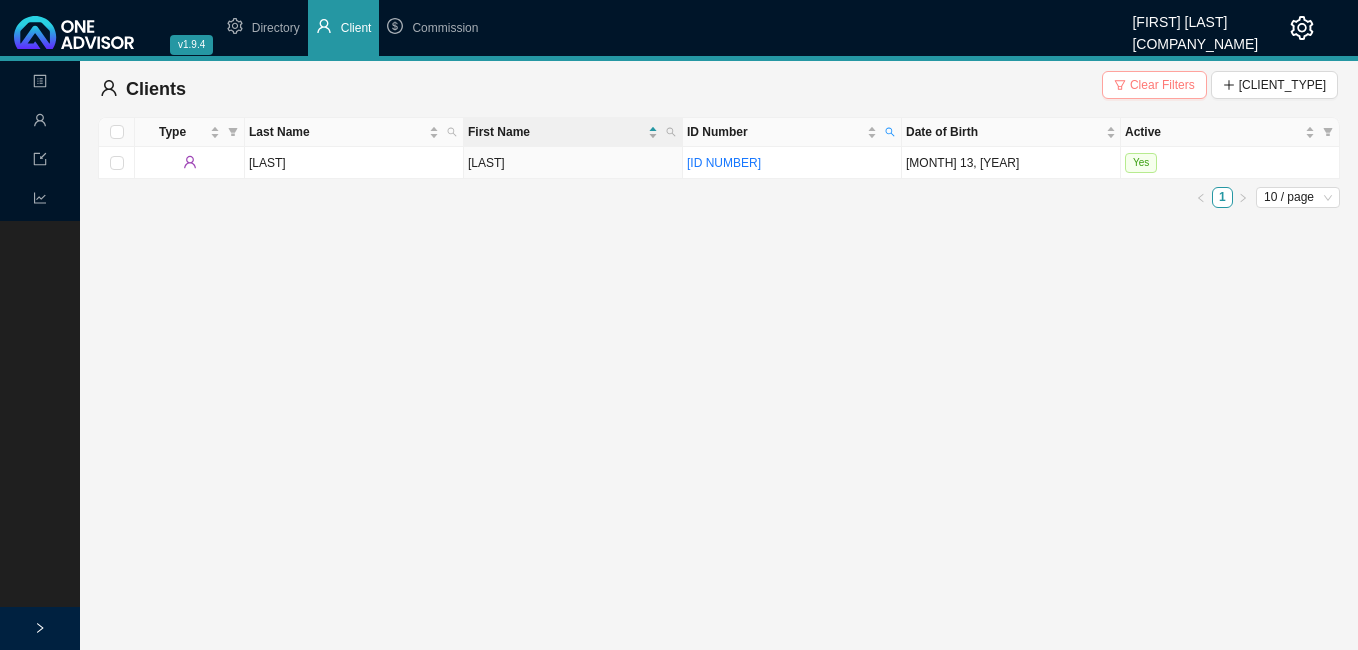 click on "Clear Filters" at bounding box center (1162, 85) 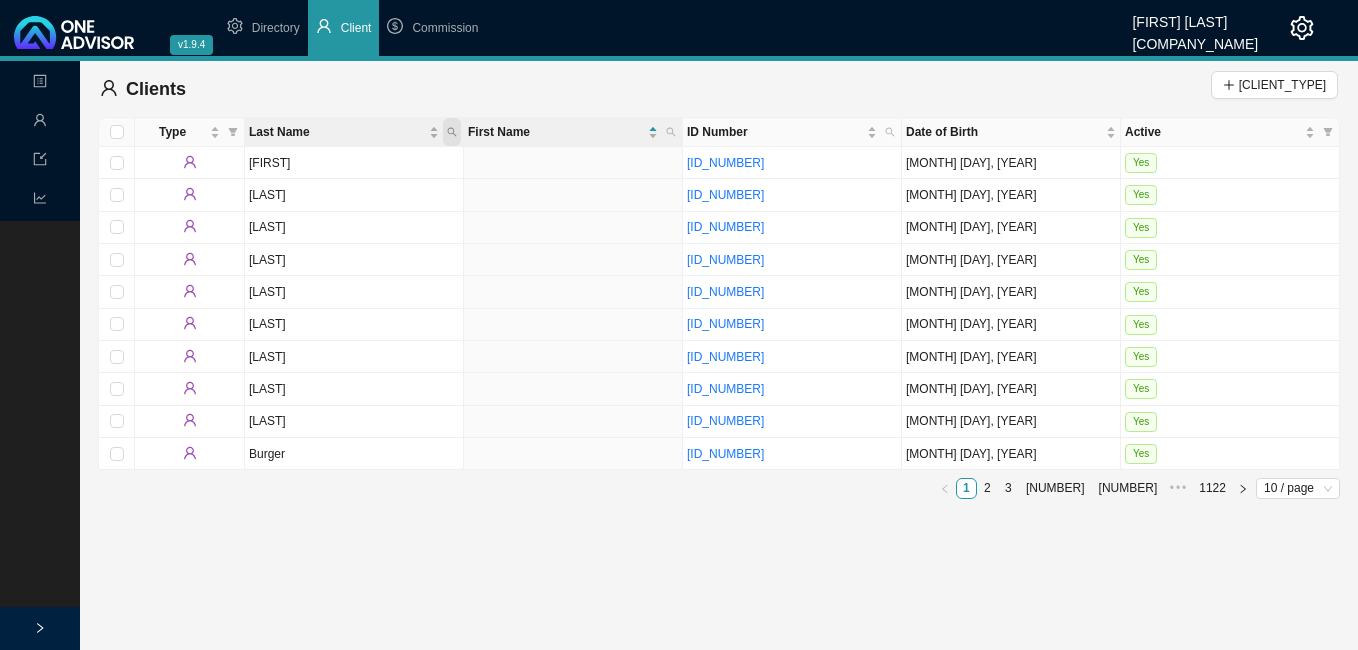click 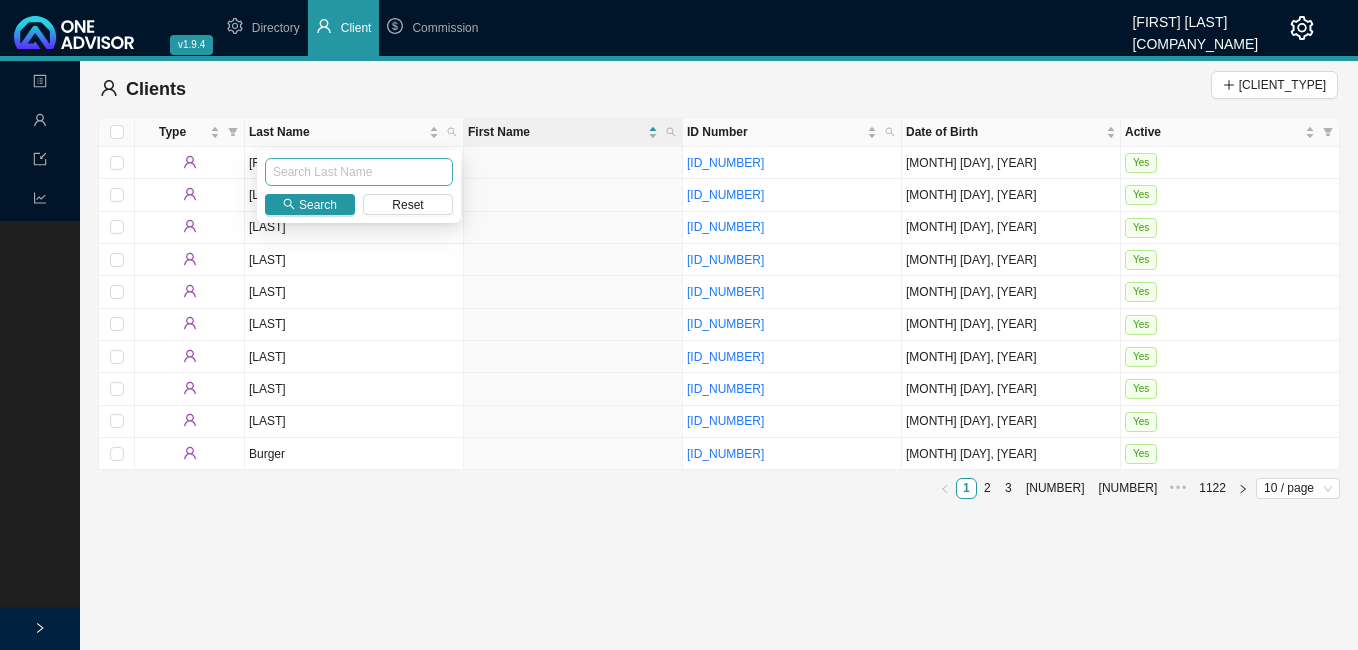 click at bounding box center (359, 172) 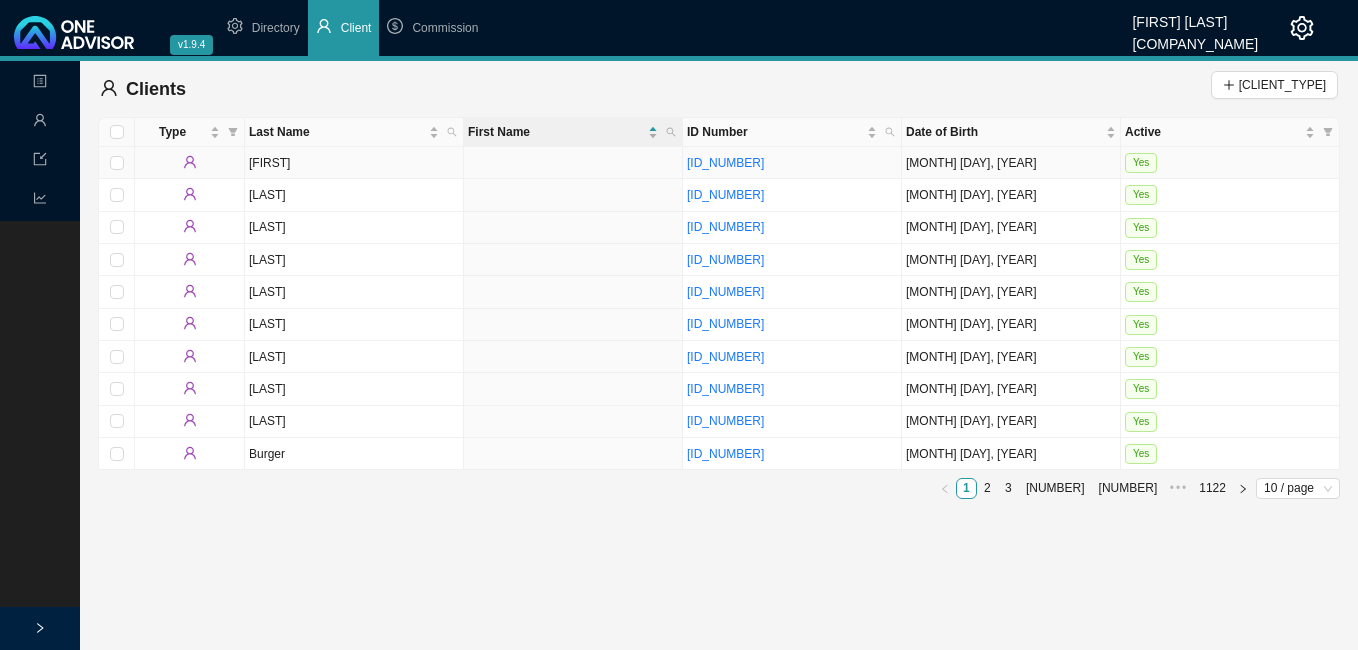 click on "[FIRST]" at bounding box center (354, 163) 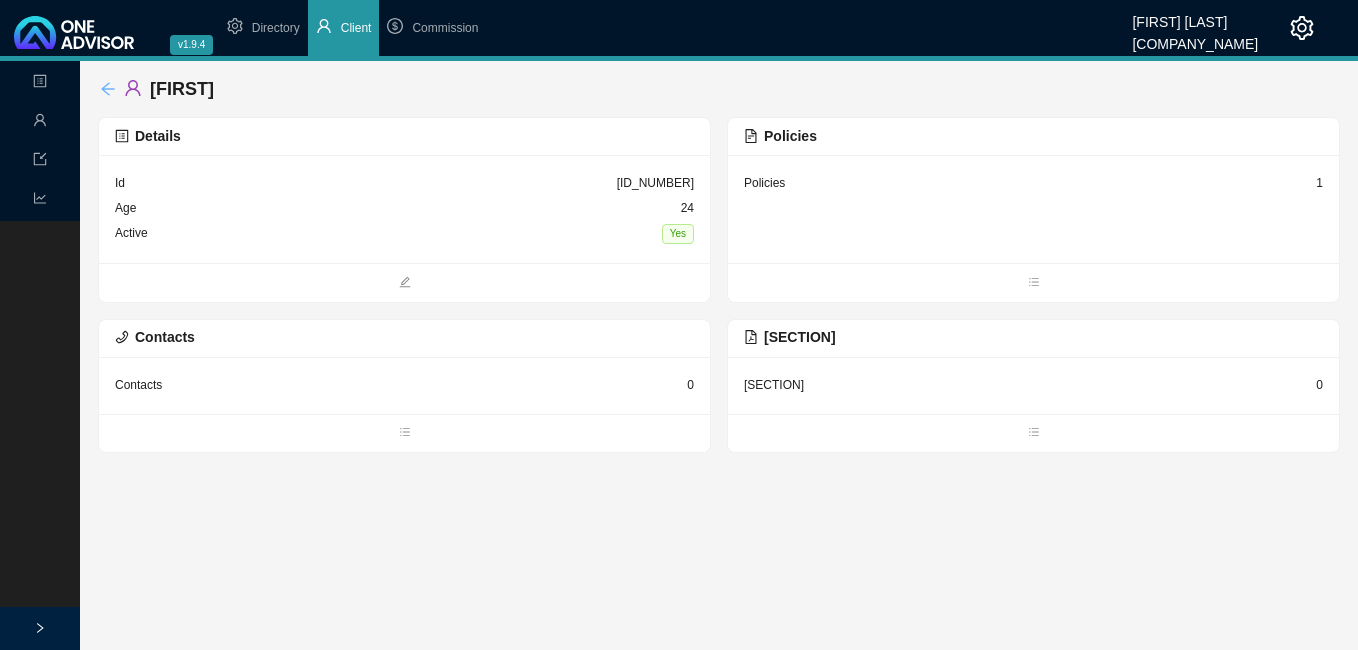 click 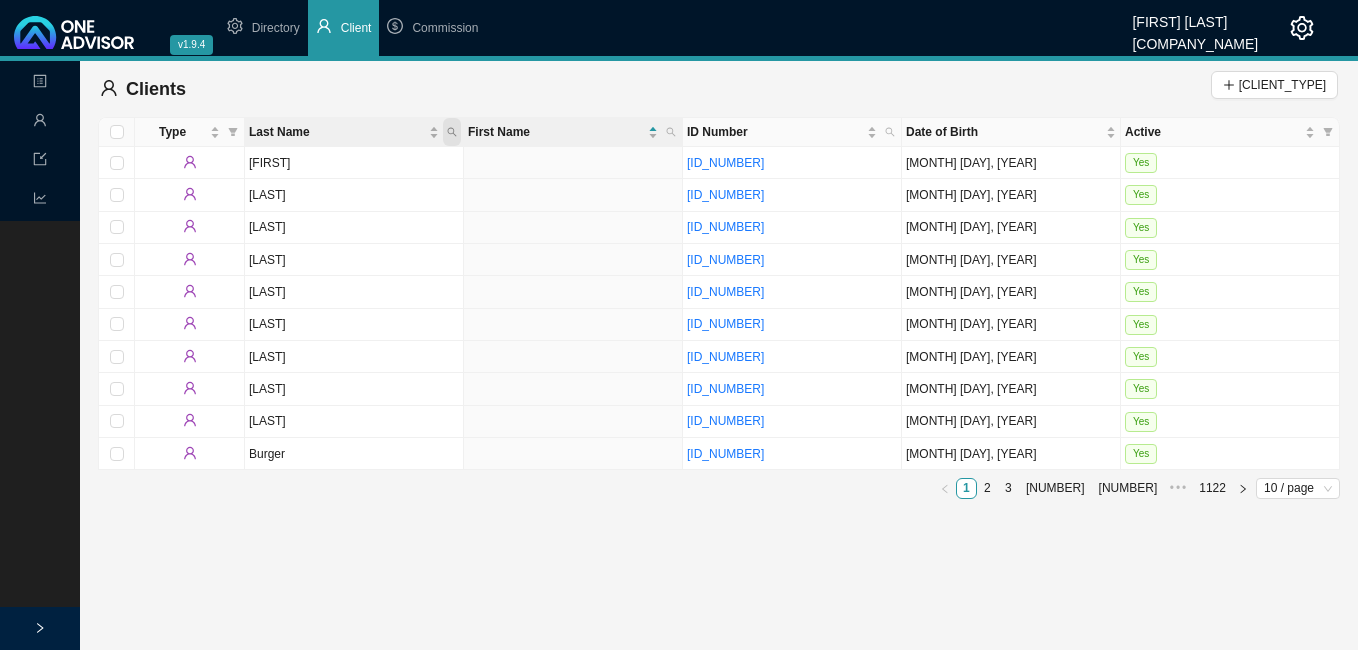 click at bounding box center (452, 132) 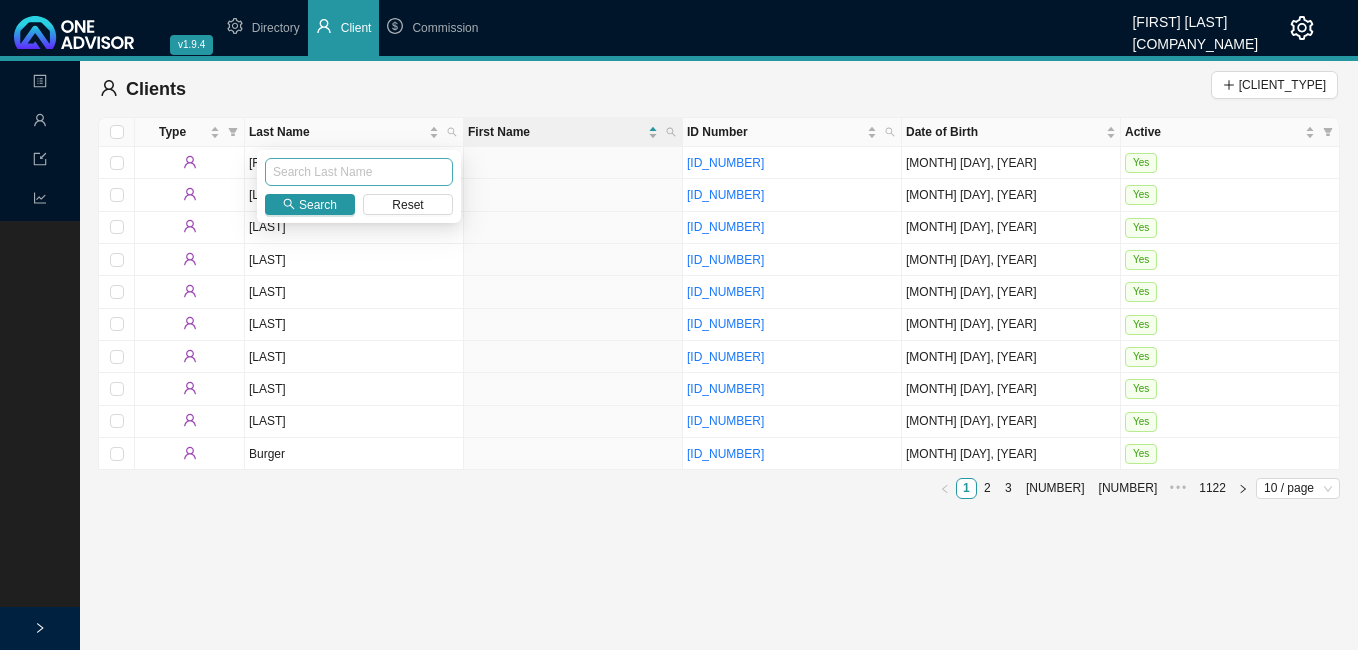click at bounding box center [359, 172] 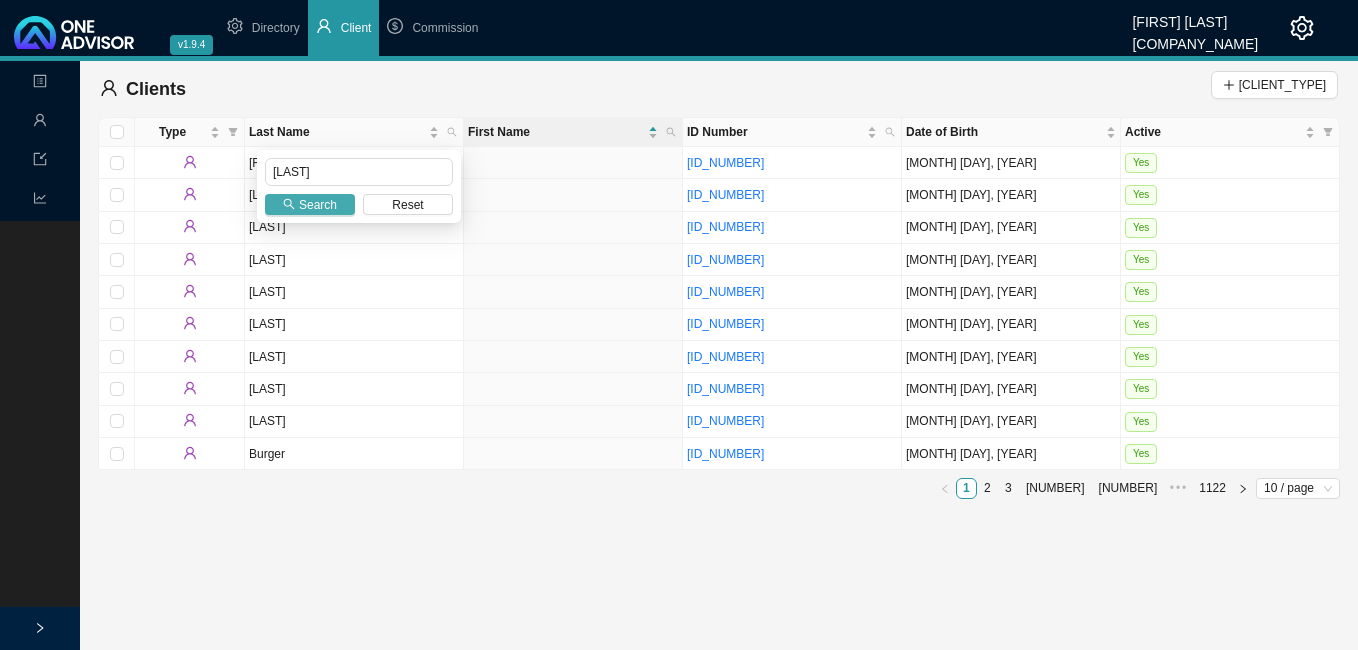 click 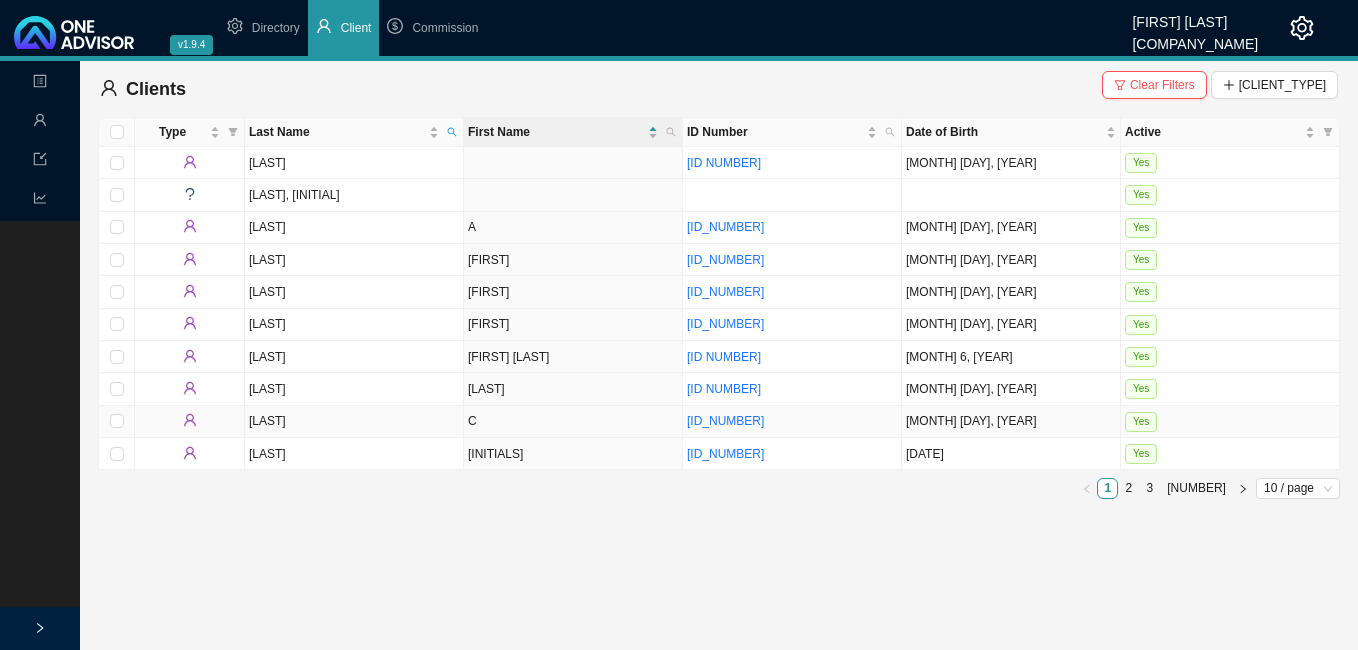 click on "C" at bounding box center (573, 422) 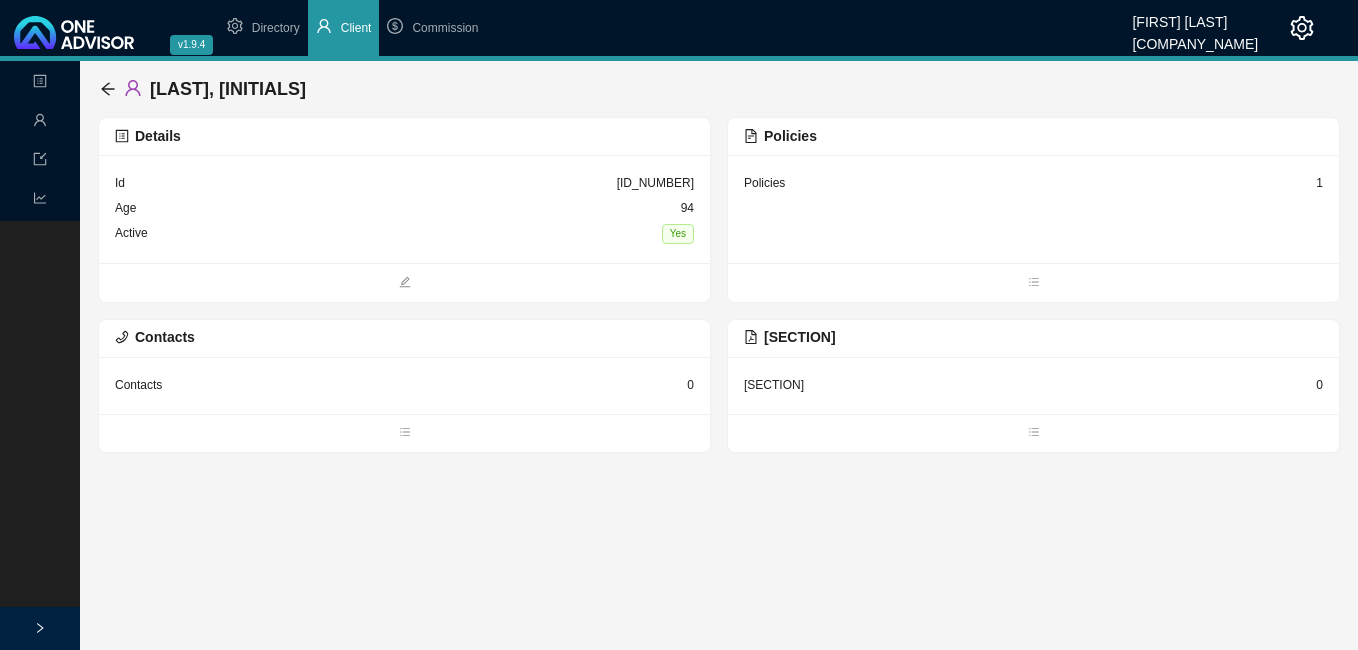 click on "1" at bounding box center [1319, 183] 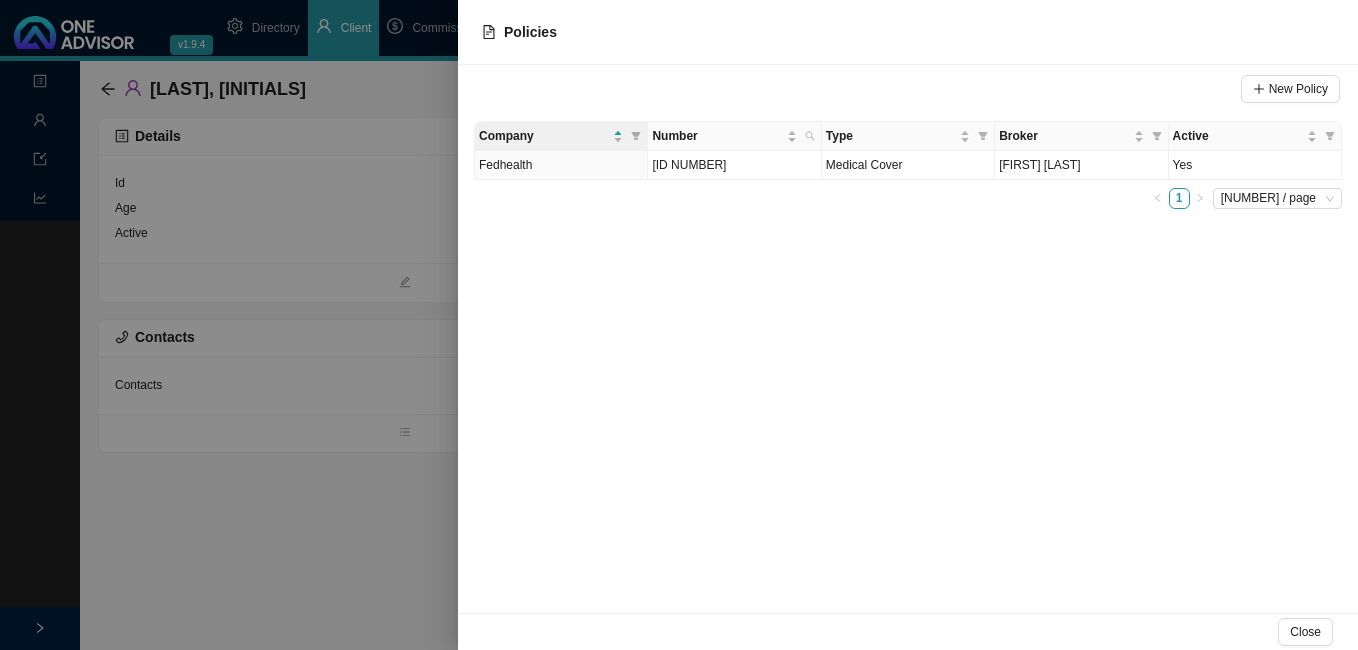 click at bounding box center (679, 325) 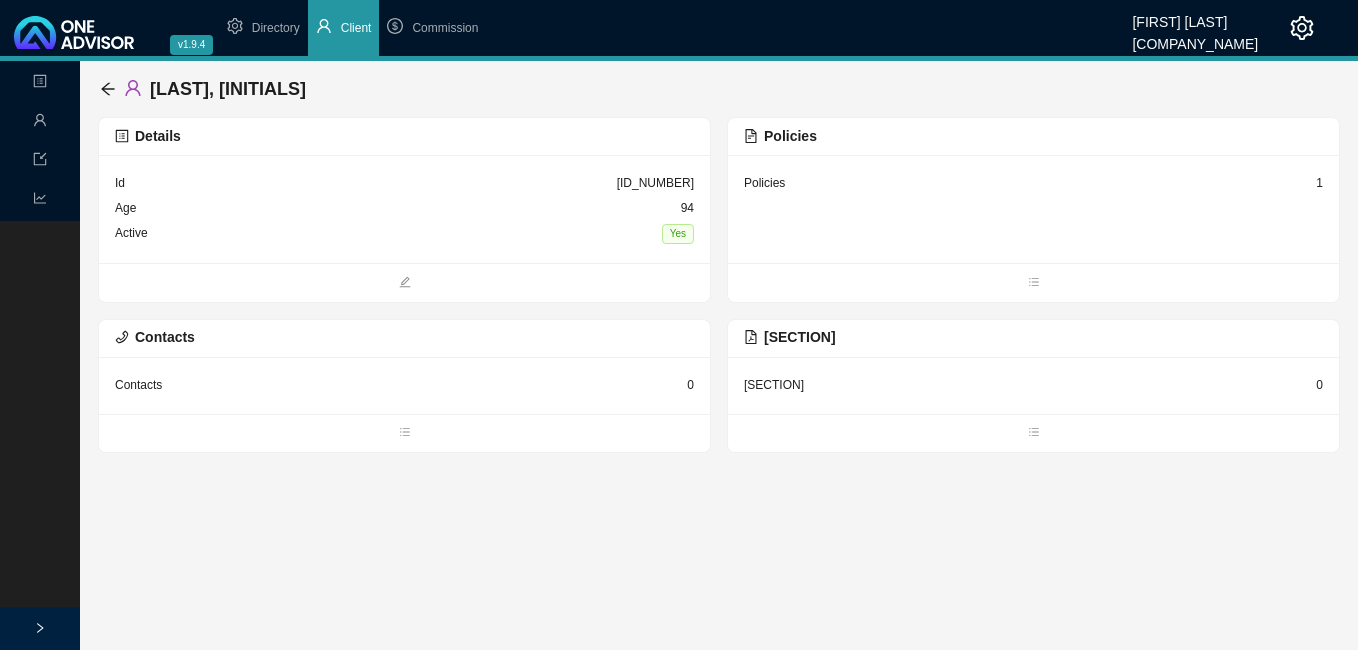 click on "[LAST], [INITIALS]" at bounding box center (719, 89) 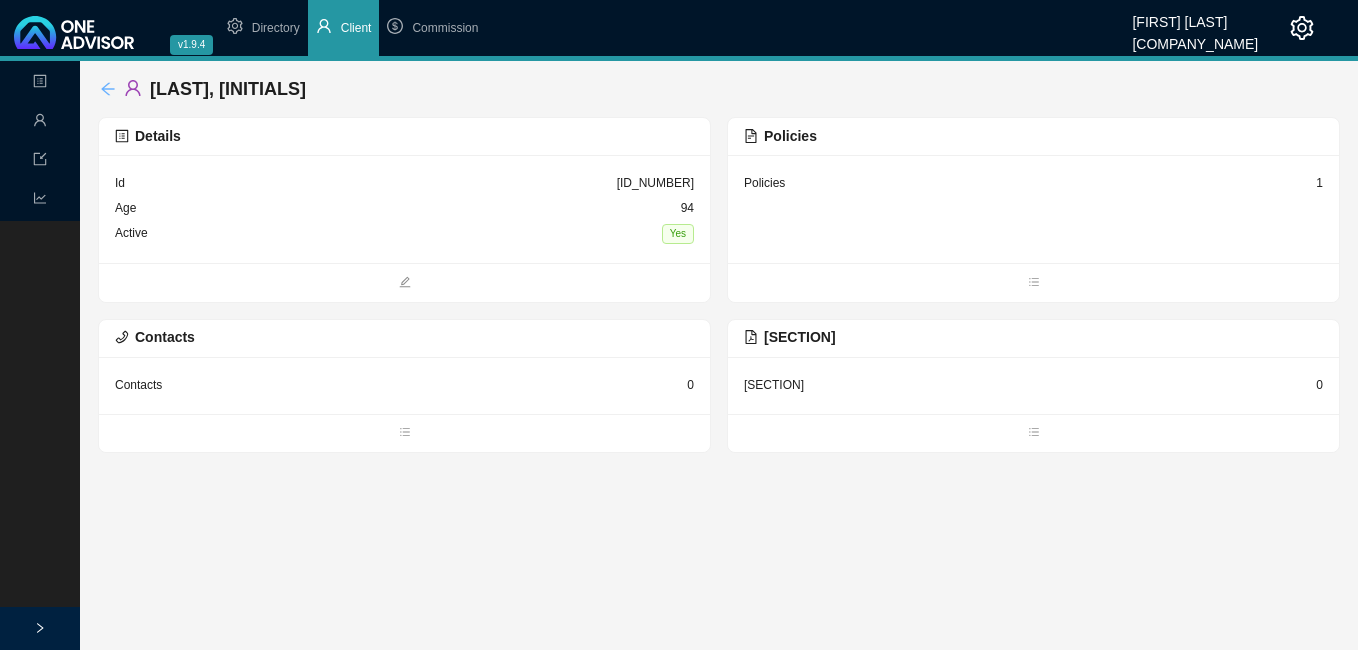 click 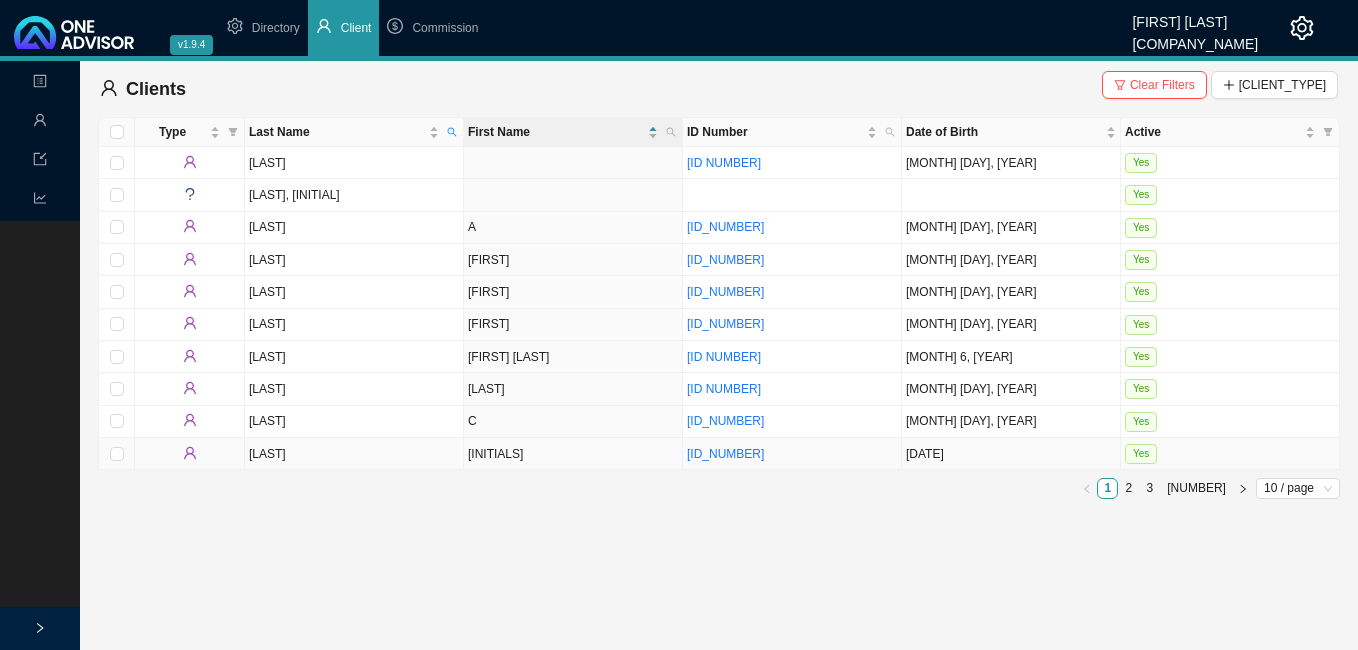click on "[INITIALS]" at bounding box center (573, 454) 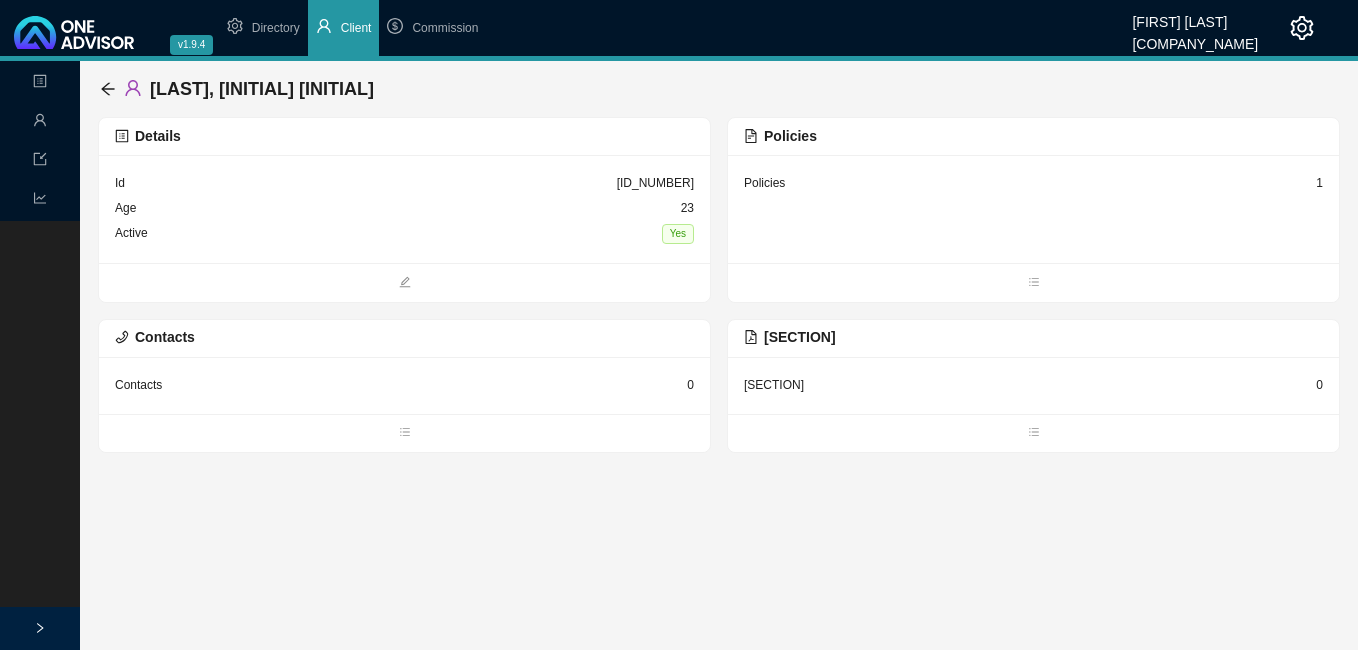 click on "[PRODUCT_NAME] [NUMBER]" at bounding box center (1033, 183) 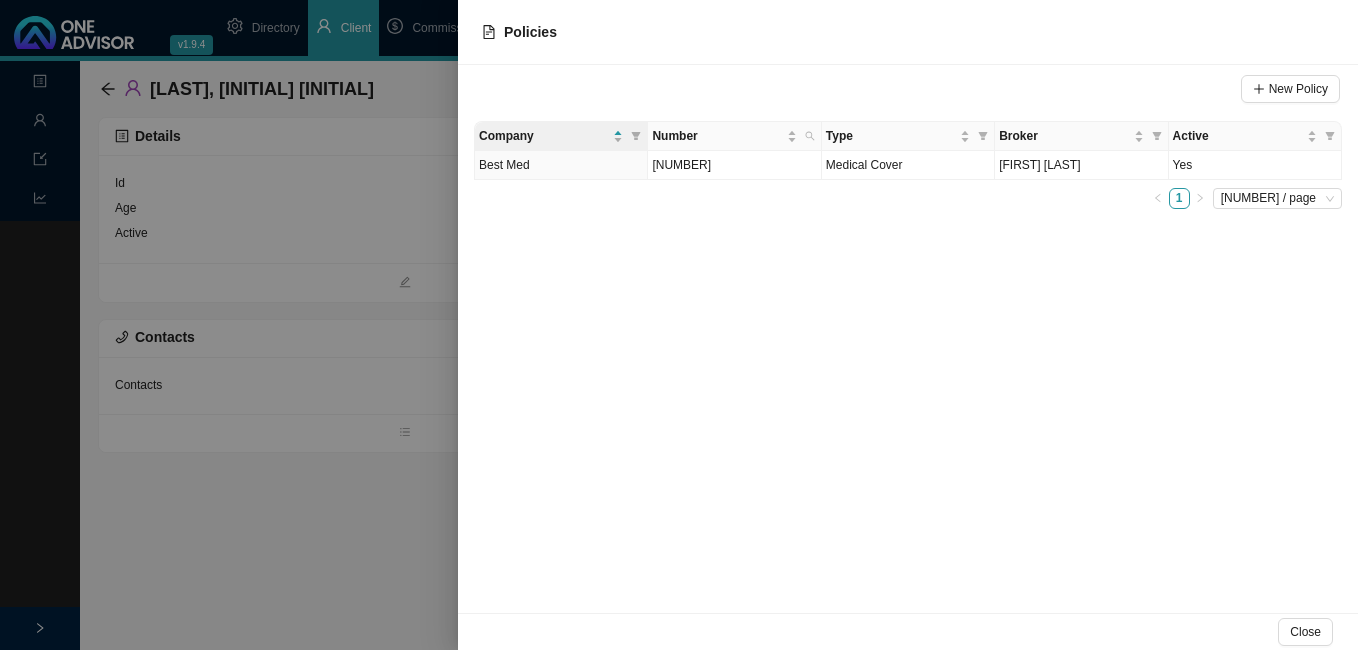 click at bounding box center (679, 325) 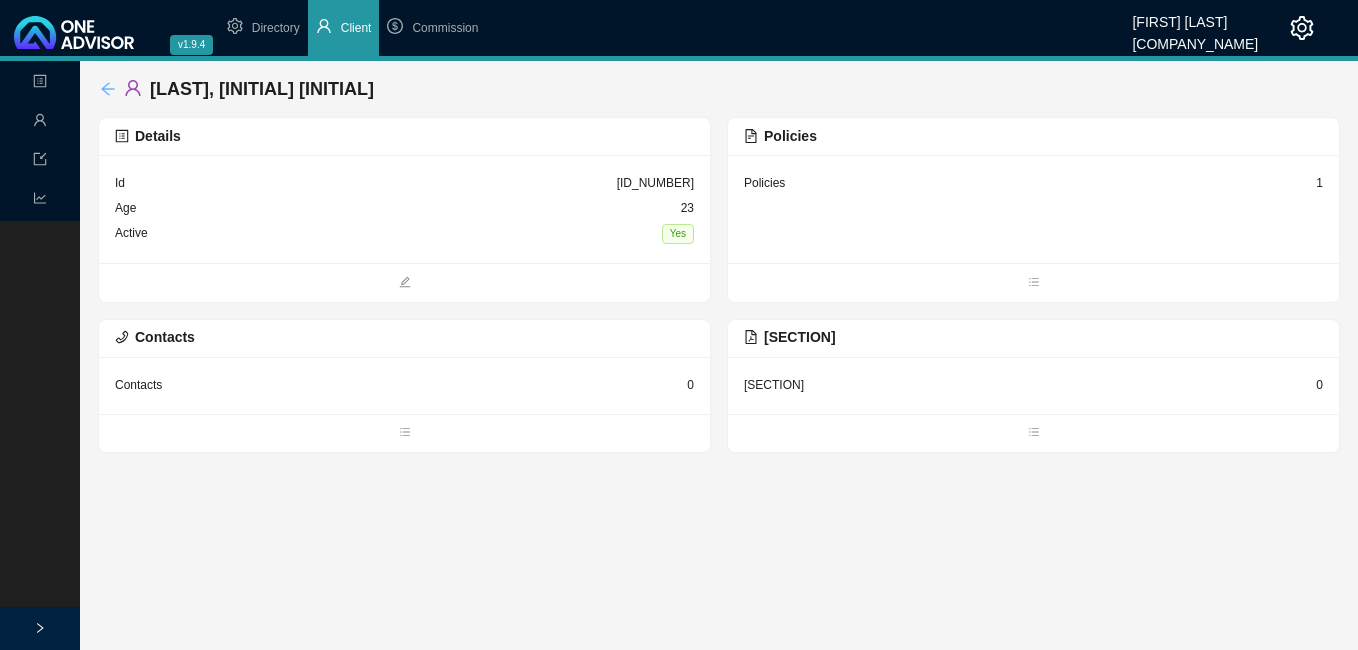click 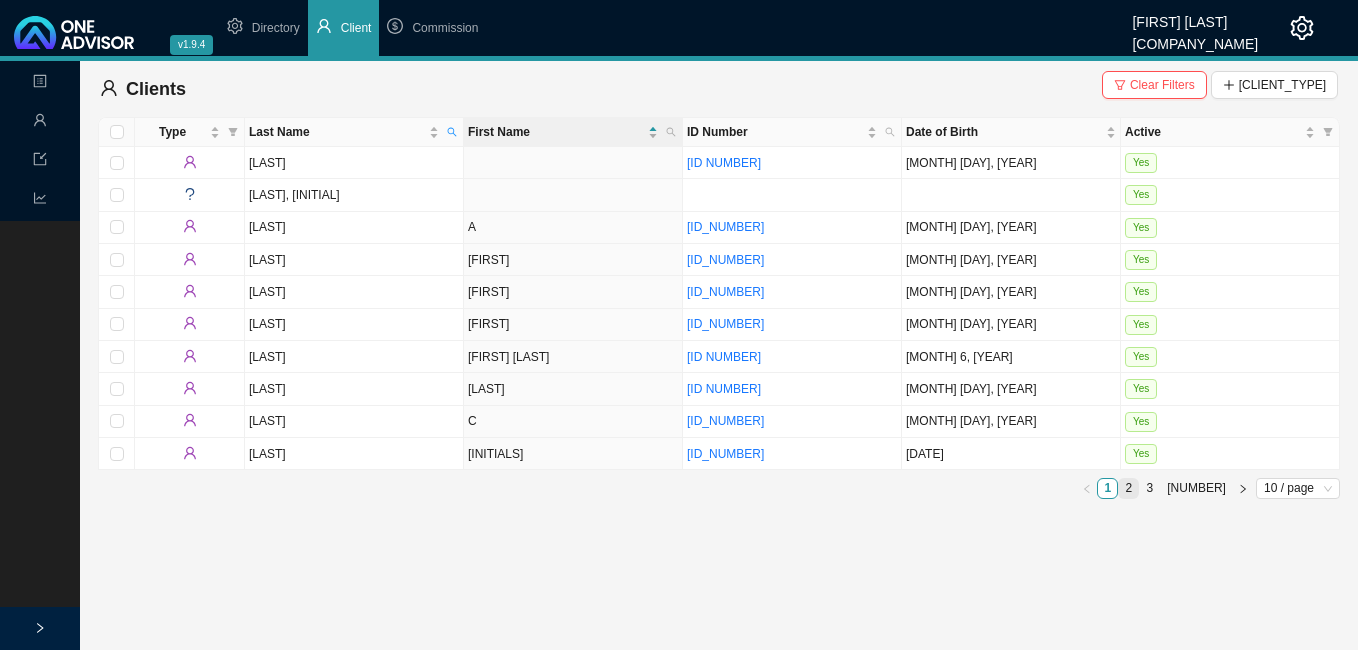click on "2" at bounding box center (1128, 488) 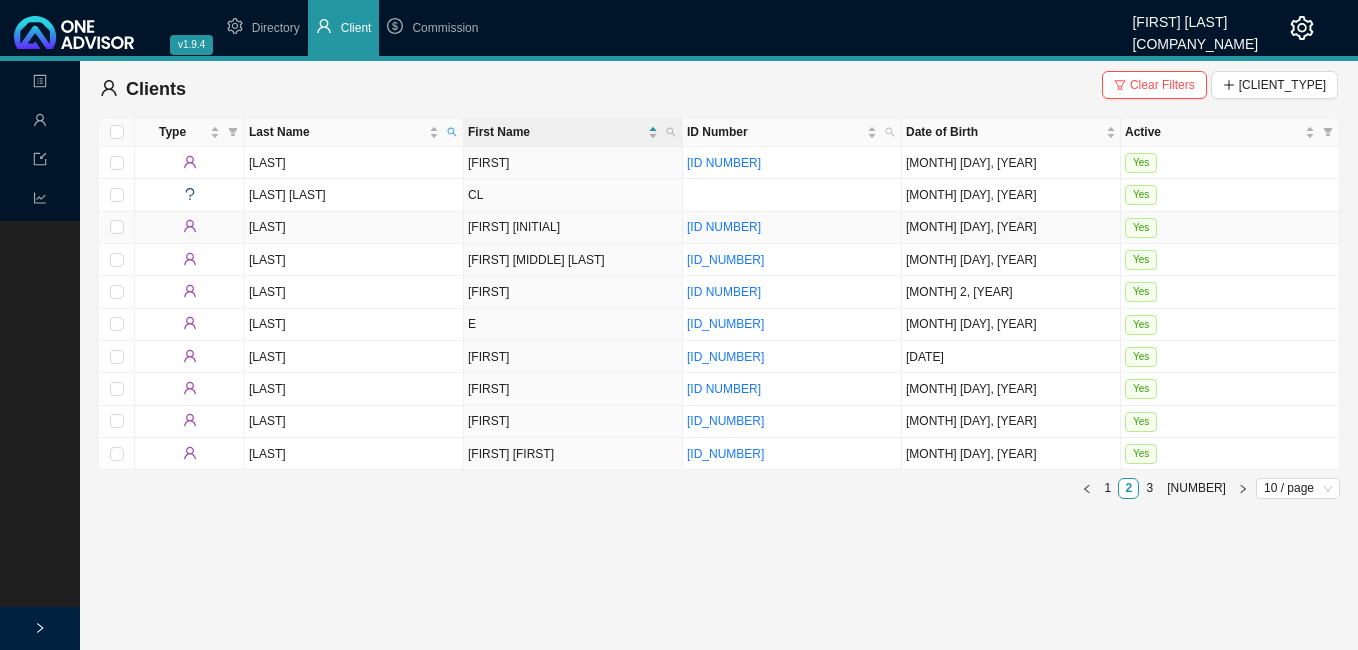 click on "[FIRST] [INITIAL]" at bounding box center [573, 228] 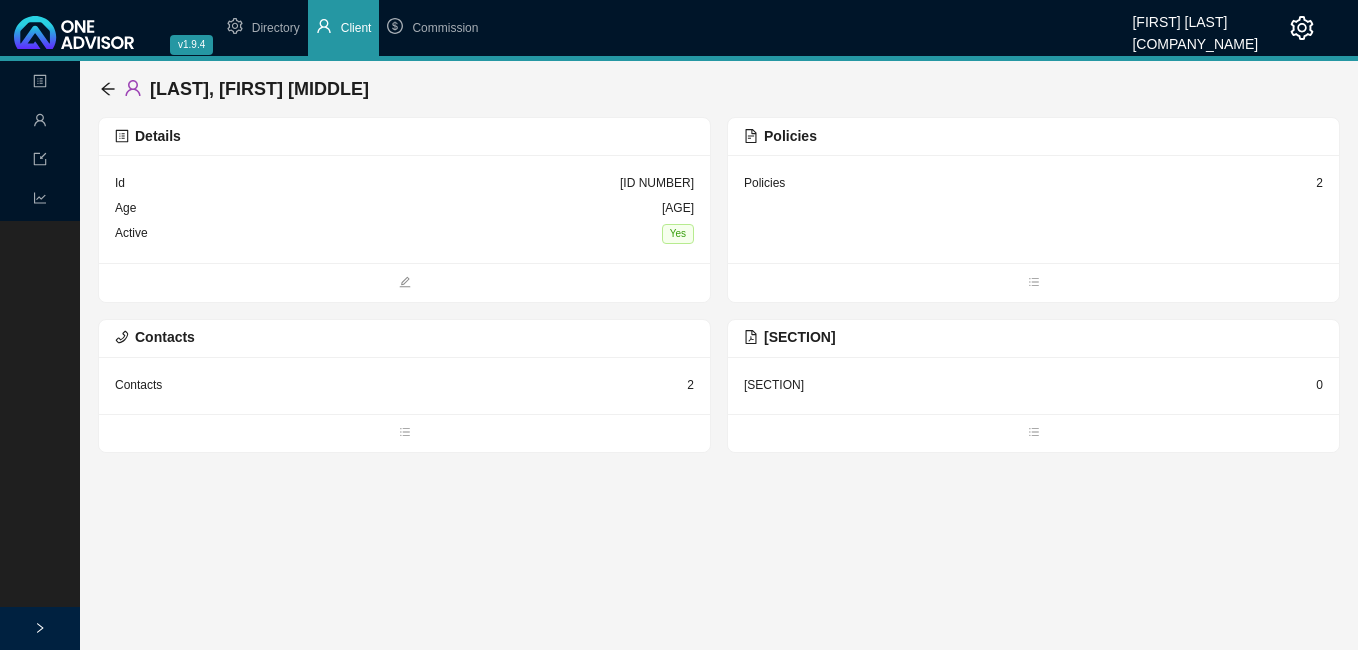 click on "Policies 2" at bounding box center (1033, 183) 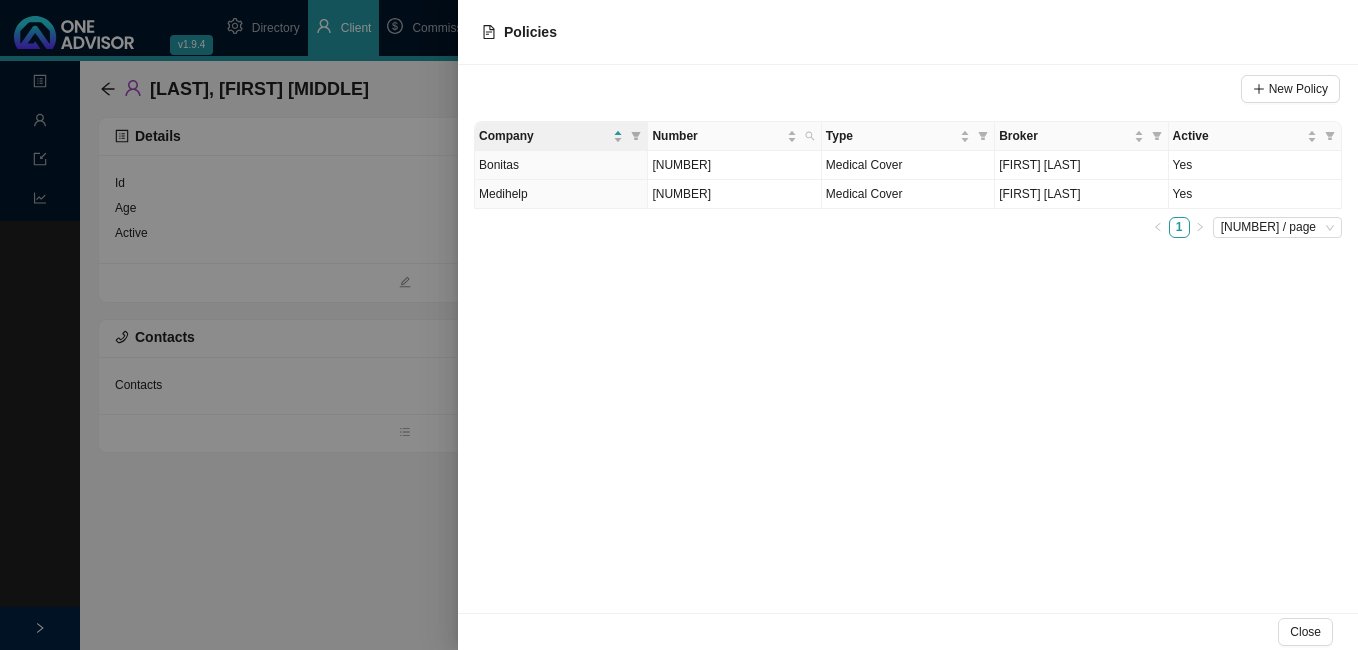 click at bounding box center (679, 325) 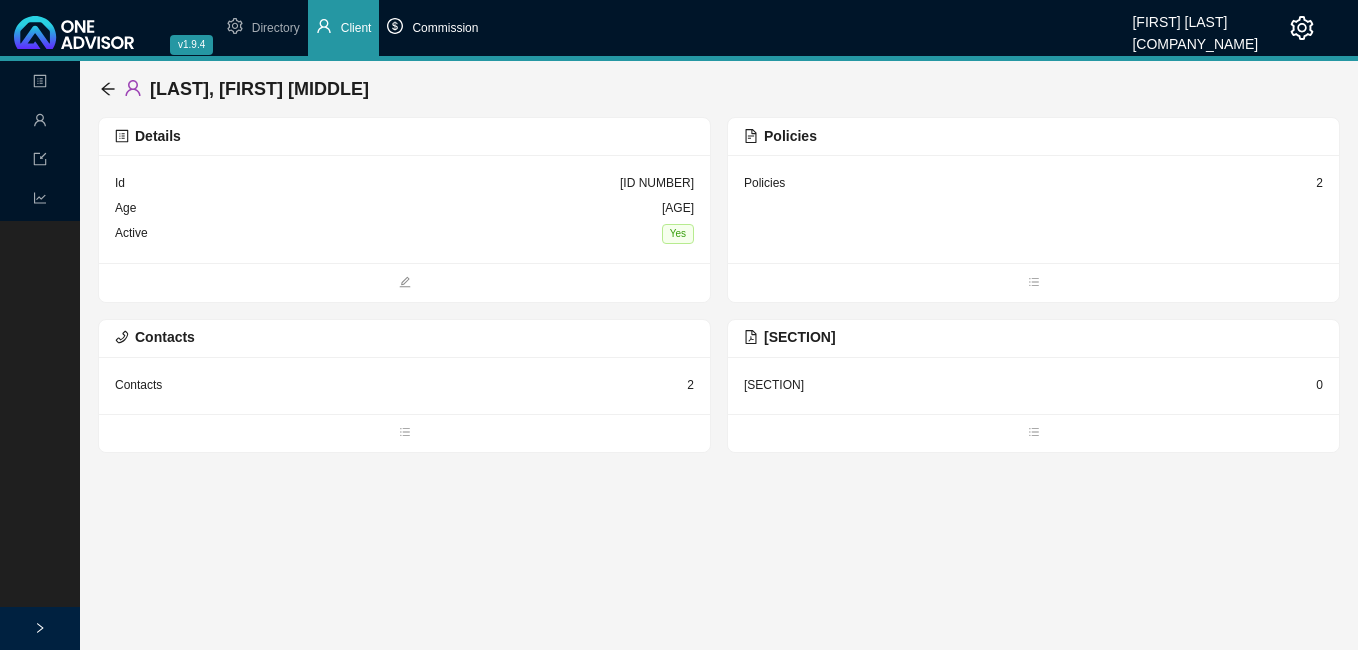 click on "Commission" at bounding box center (445, 28) 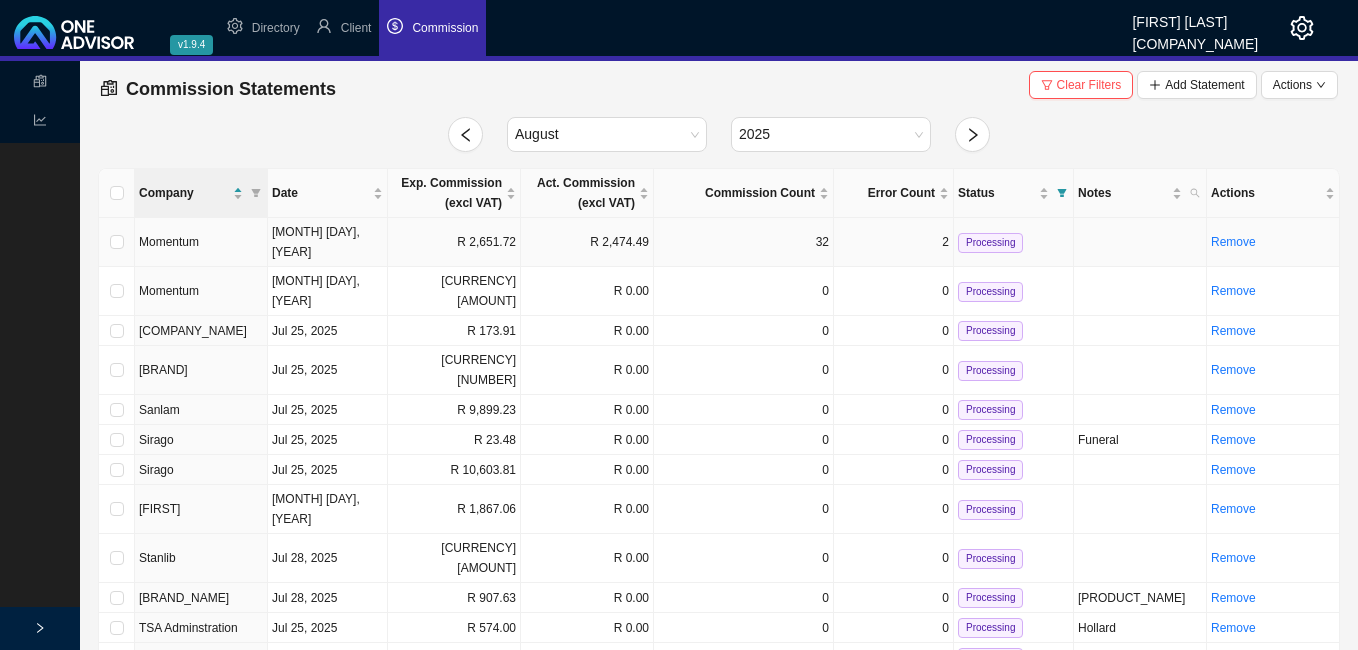 click on "R 2,651.72" at bounding box center [454, 242] 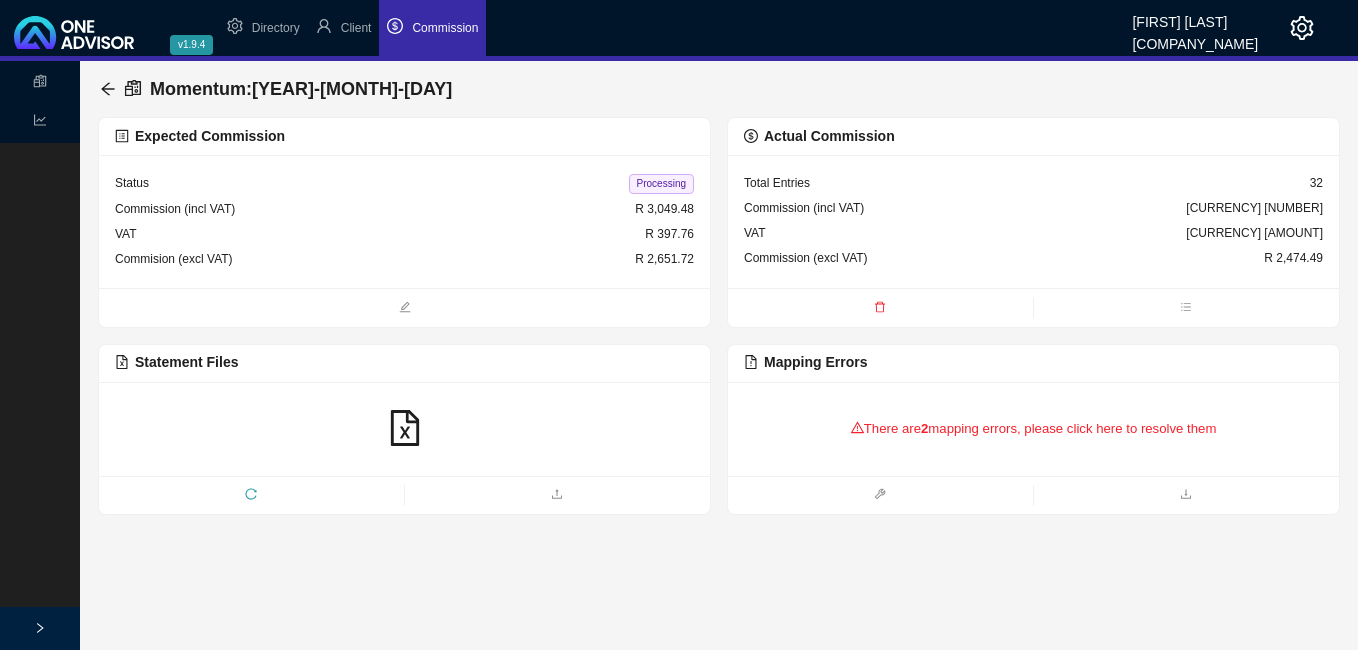 click on "2" at bounding box center (924, 428) 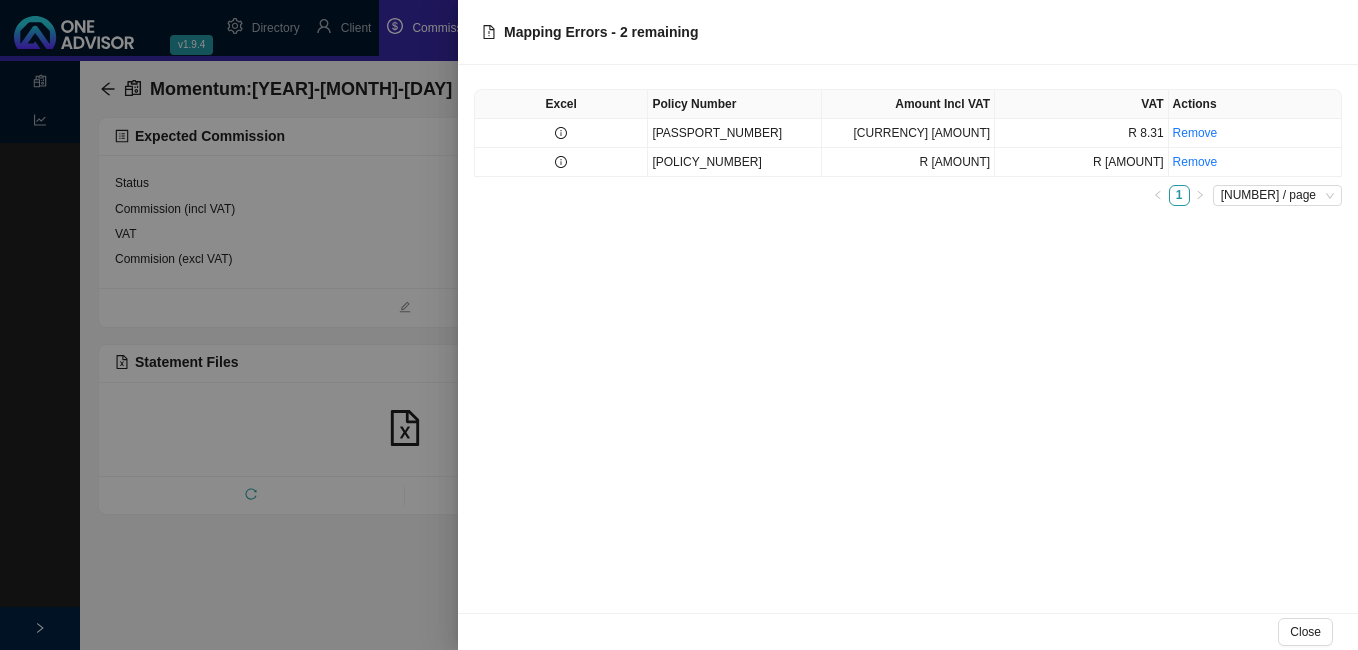 click on "Excel Policy Number Amount Incl VAT VAT Actions [POLICY NUMBER] R [AMOUNT] R [VAT] Remove [POLICY NUMBER] R [AMOUNT] R [VAT] Remove 1 20 / page" at bounding box center [908, 339] 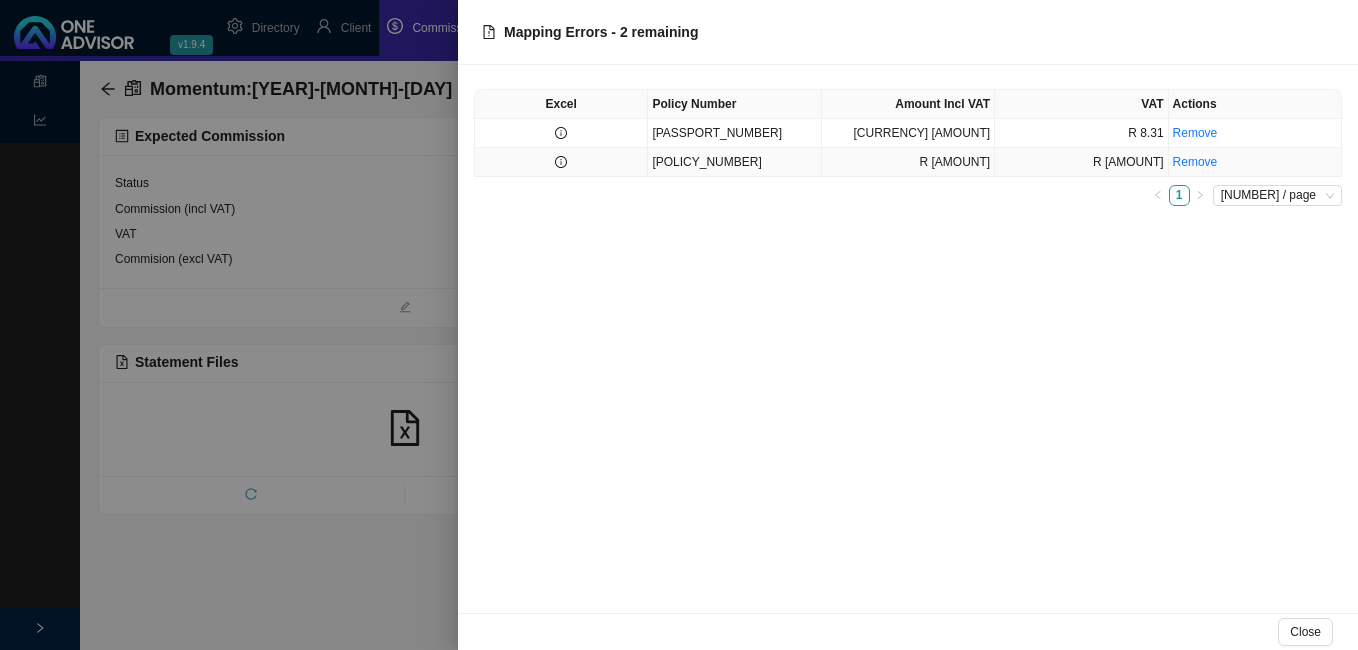click 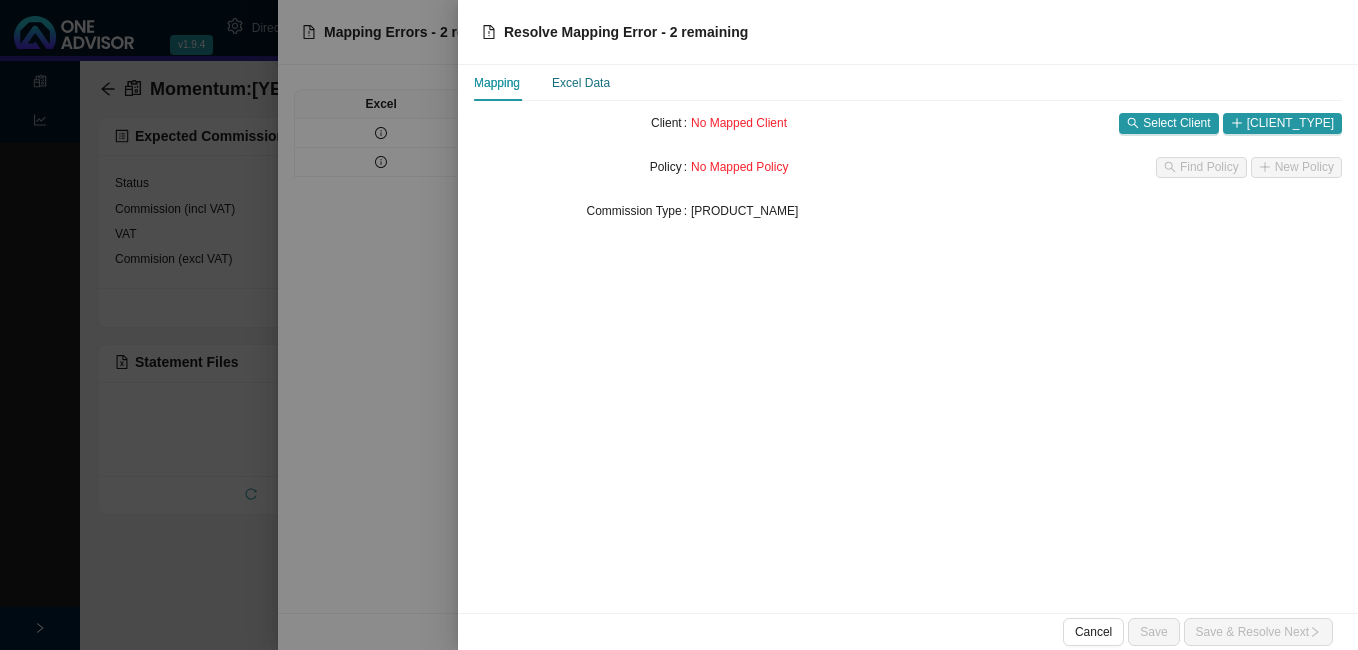click on "Excel Data" at bounding box center [581, 83] 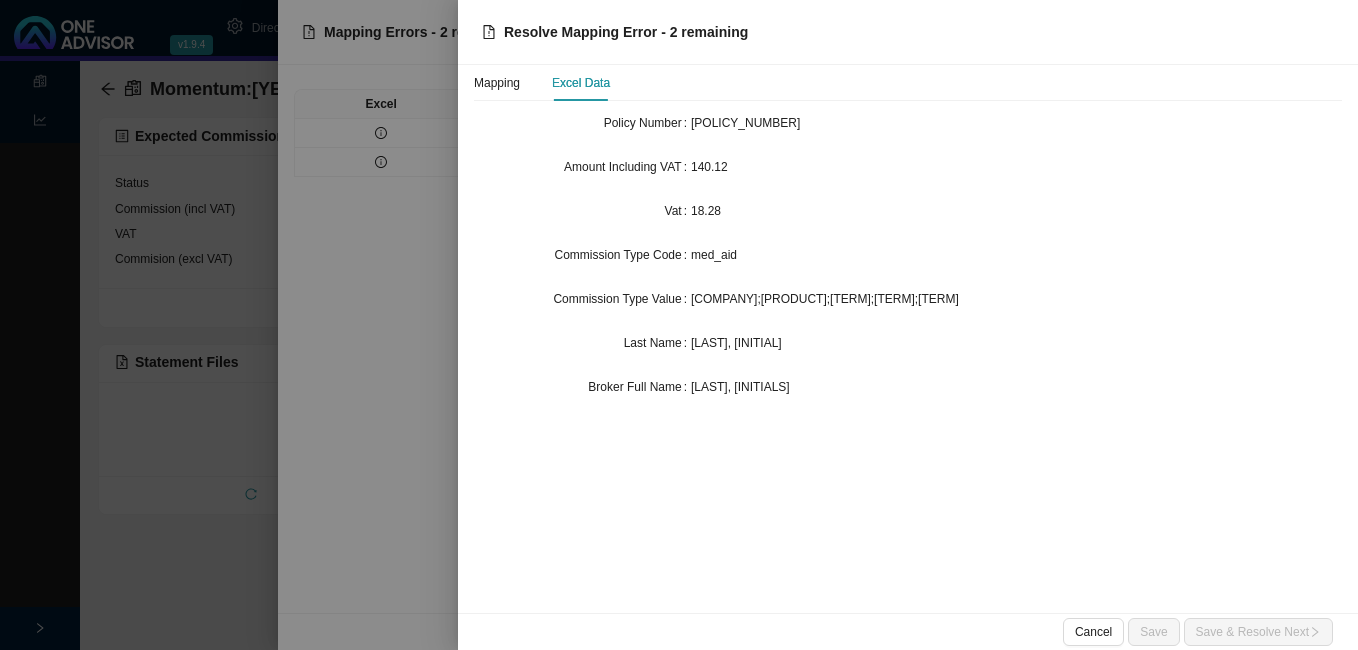 click at bounding box center [679, 325] 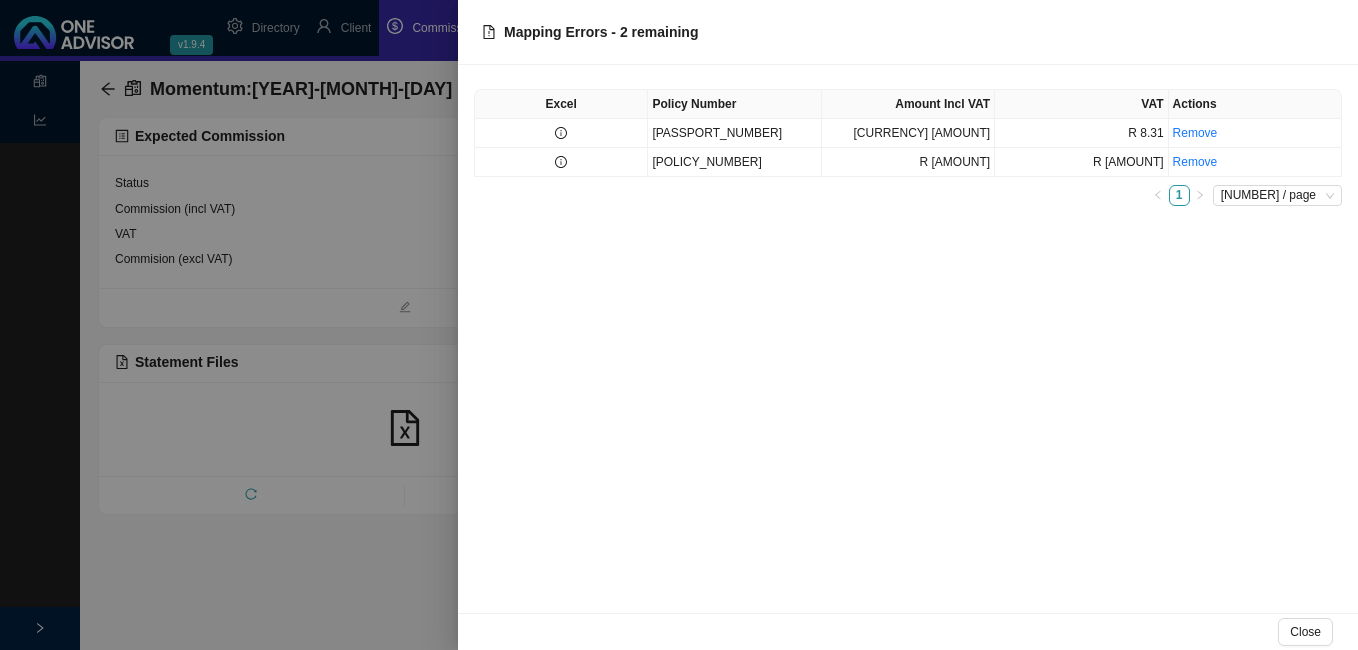 click on "Excel Policy Number Amount Incl VAT VAT Actions [POLICY NUMBER] R [AMOUNT] R [VAT] Remove [POLICY NUMBER] R [AMOUNT] R [VAT] Remove 1 20 / page" at bounding box center [908, 147] 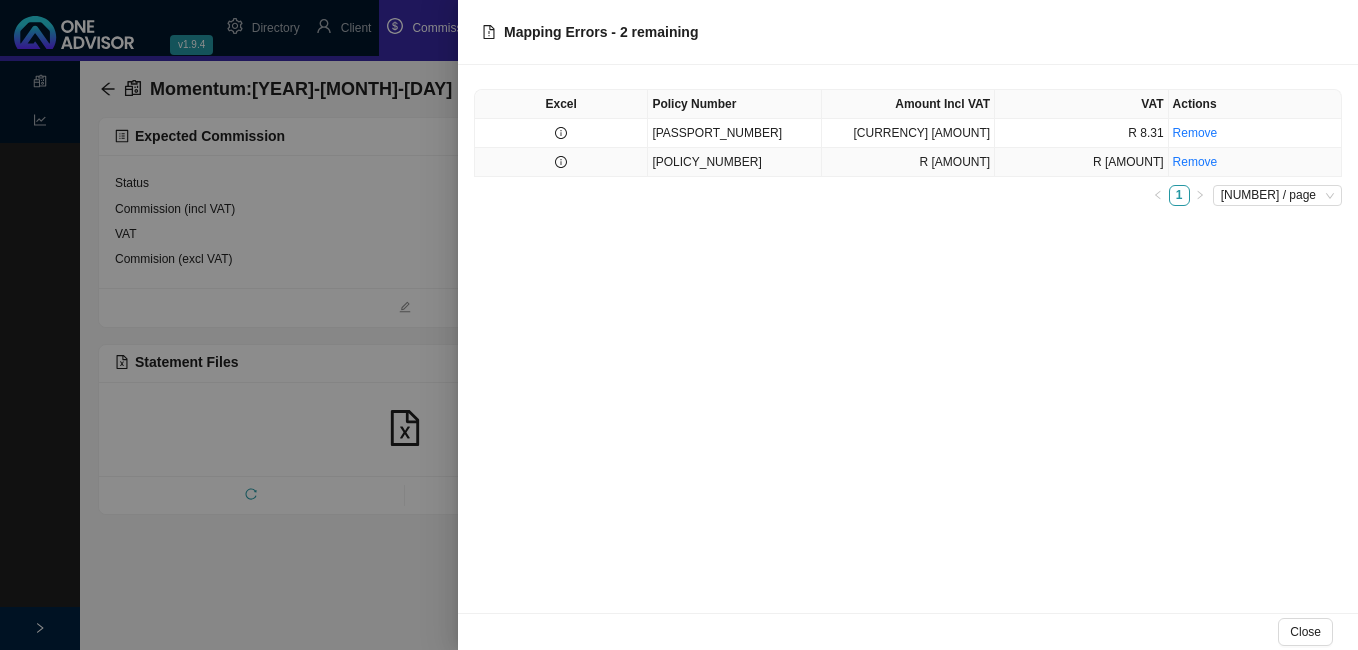 click 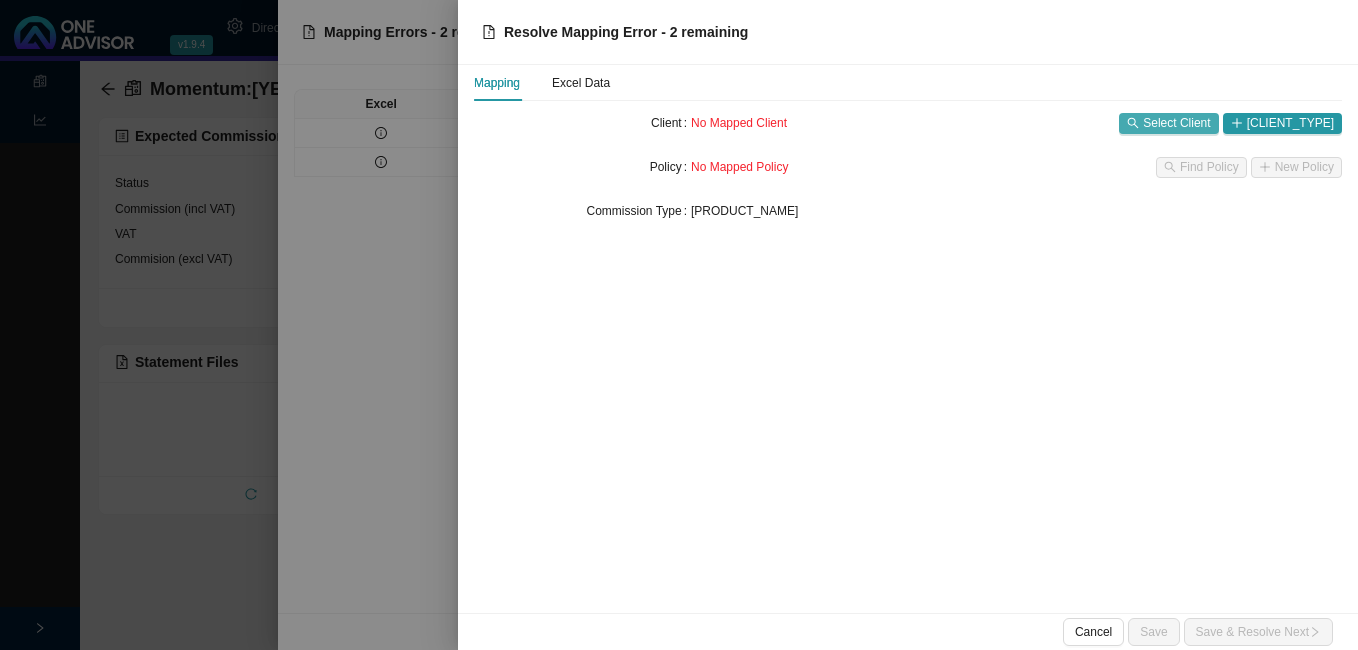 click on "Select Client" at bounding box center [1176, 123] 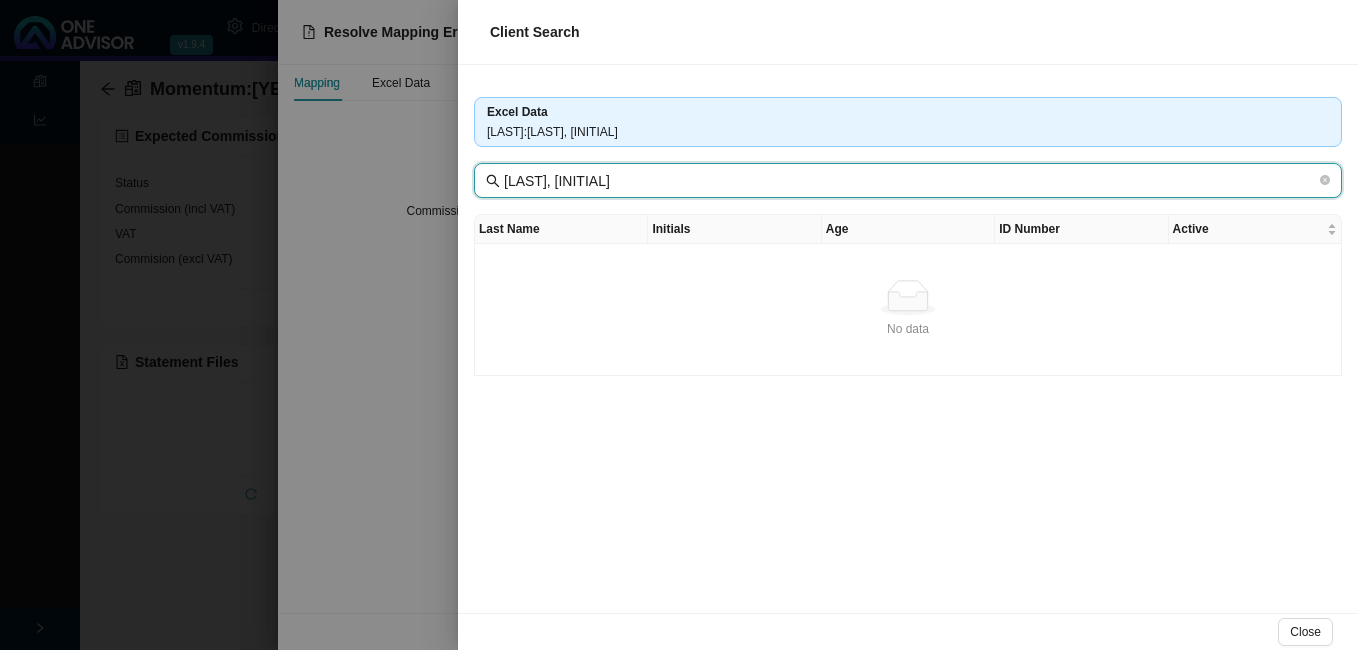 drag, startPoint x: 545, startPoint y: 182, endPoint x: 633, endPoint y: 183, distance: 88.005684 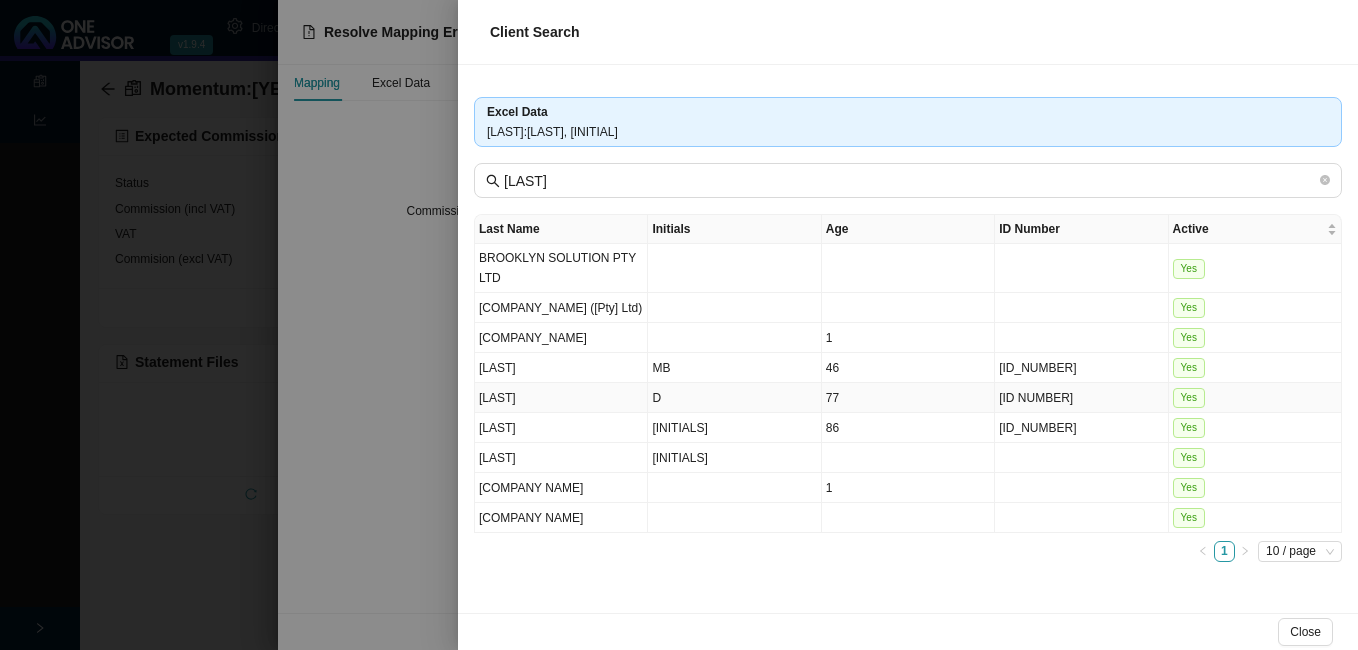 click on "Excel Data Surname : LLOYD, Q LLOYD Last Name Initials Age ID Number Active BROOKLYN SOLUTION PTY LTD Yes D Whalley & Associates (Pty) Ltd Yes L EDICOLA TODAY (PTY) LTD 1 Yes Lloyd [INITIAL] [AGE] [ID_NUMBER] Yes LLOYD [INITIAL] [AGE] [ID_NUMBER] Yes Lloyd [INITIAL] [AGE] [ID_NUMBER] Yes LLOYD JW Yes Natural Balance Global (Pty) Ltd 1 Yes Natural Balance Global (Pty) Ltd Yes 1 10 / page" at bounding box center (908, 339) 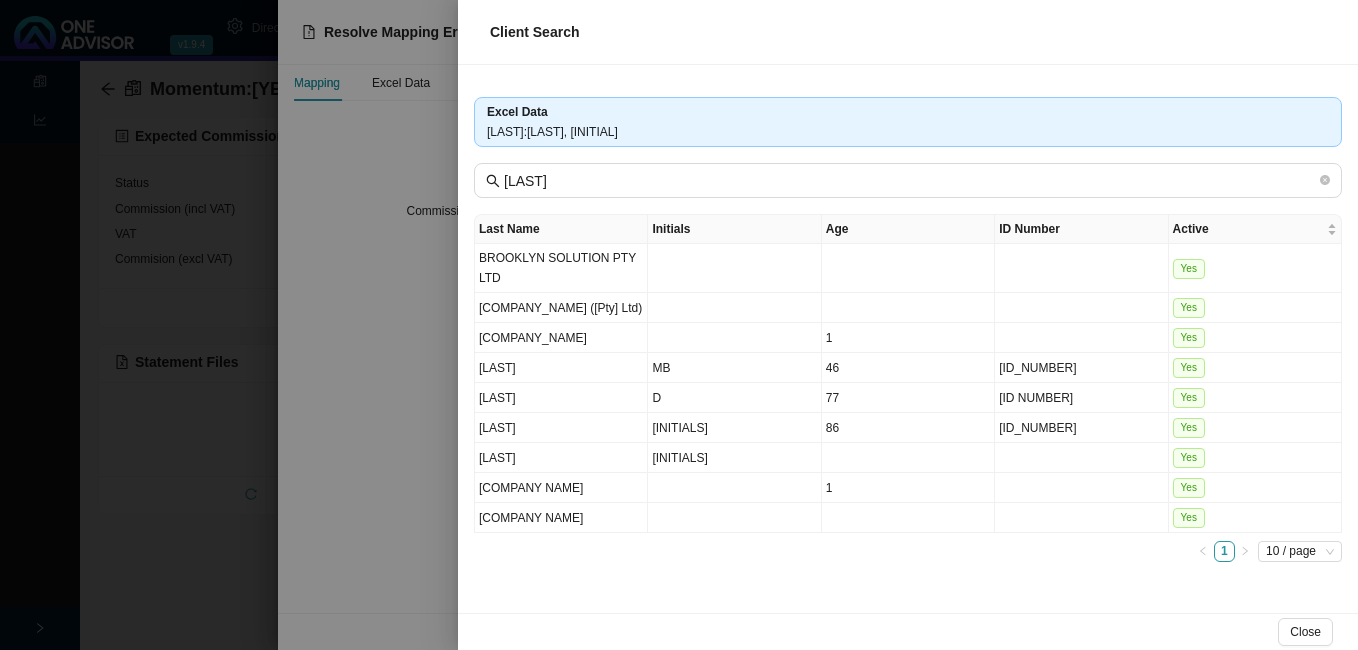 click at bounding box center [679, 325] 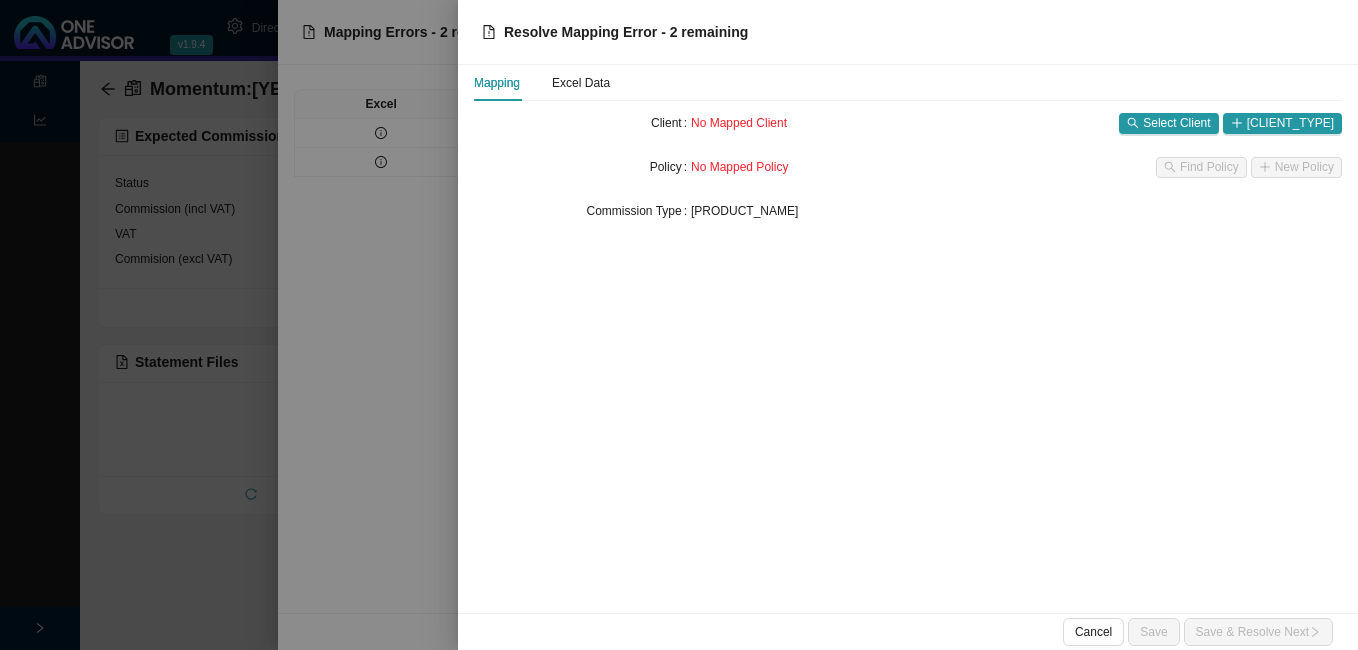 click at bounding box center [679, 325] 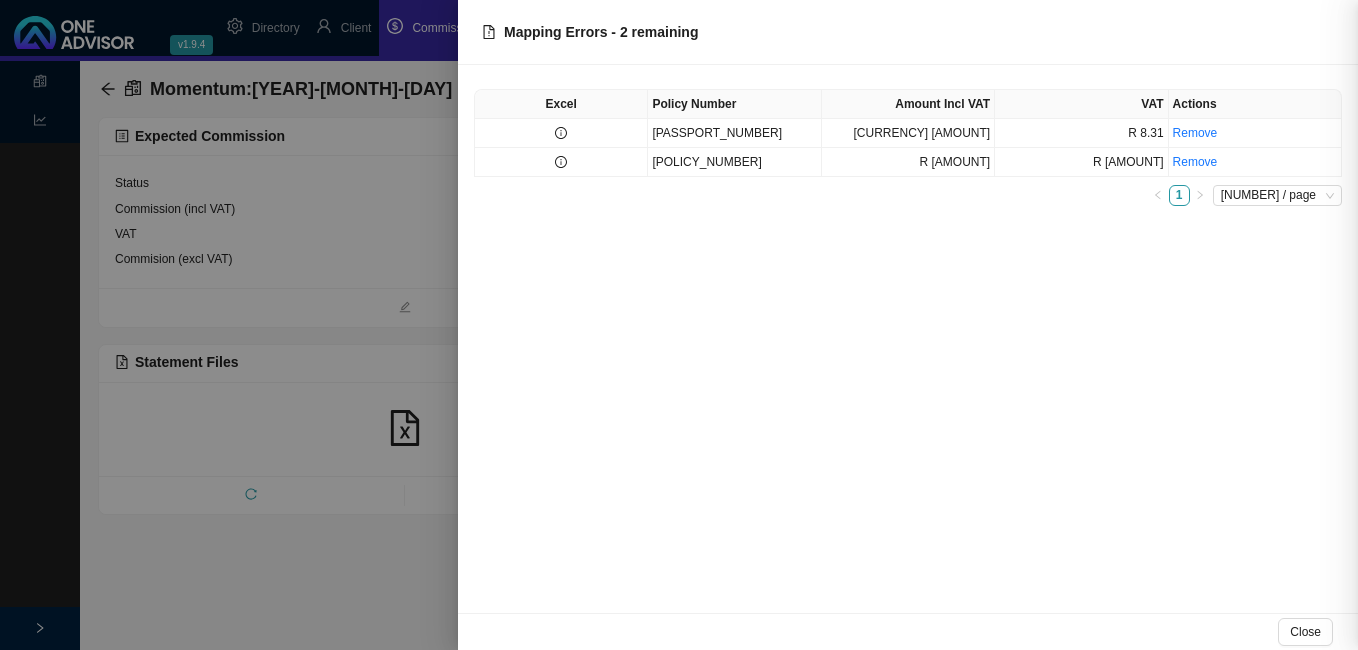 click at bounding box center (679, 325) 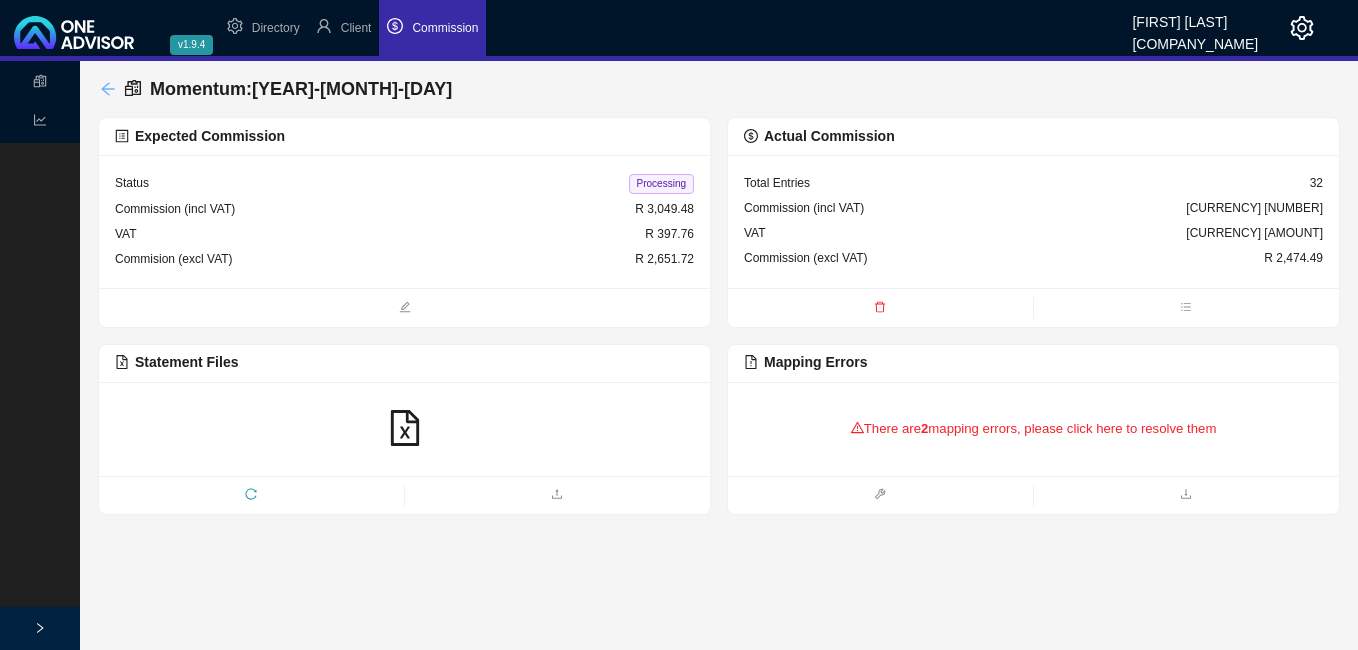 click 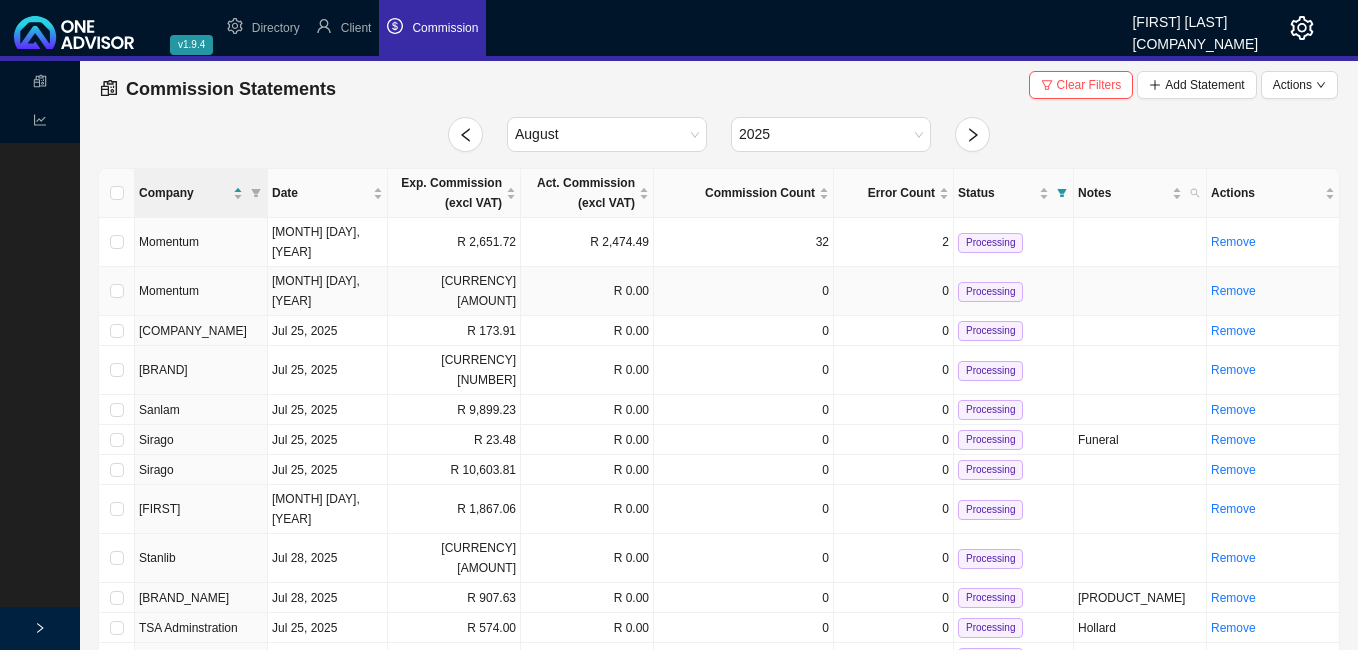 click on "[CURRENCY] [AMOUNT]" at bounding box center [454, 291] 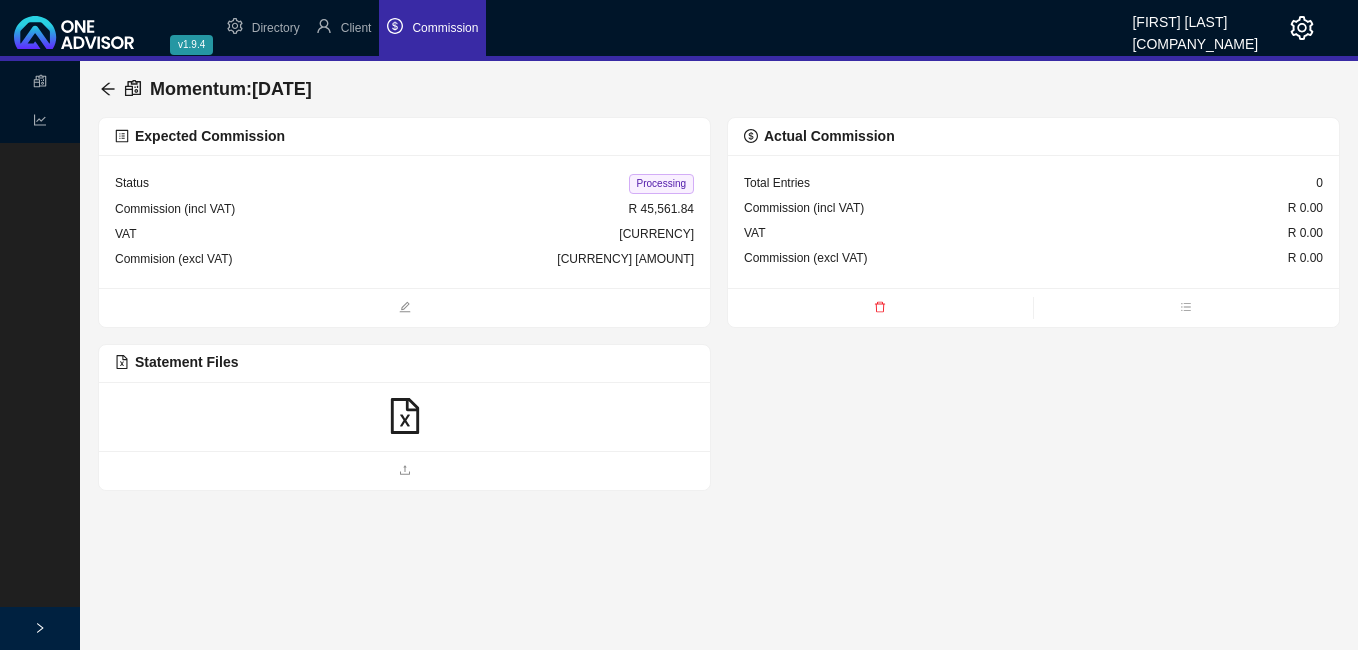 click 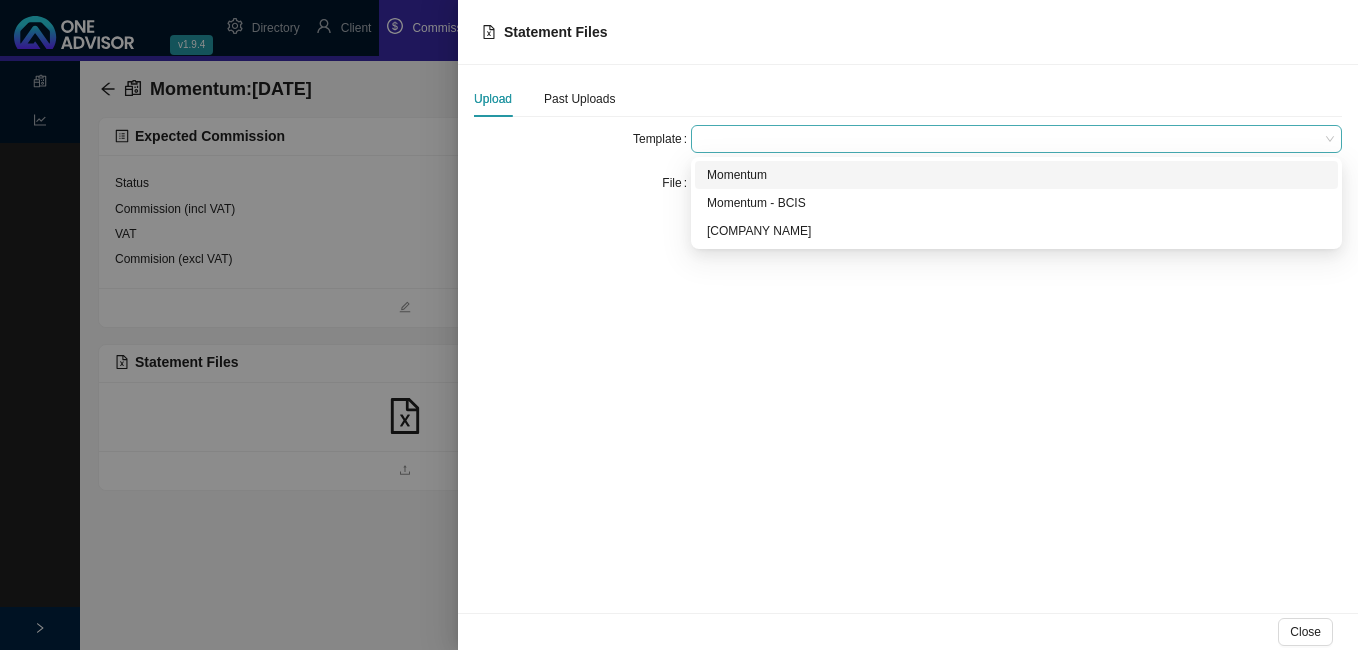 click at bounding box center [1016, 139] 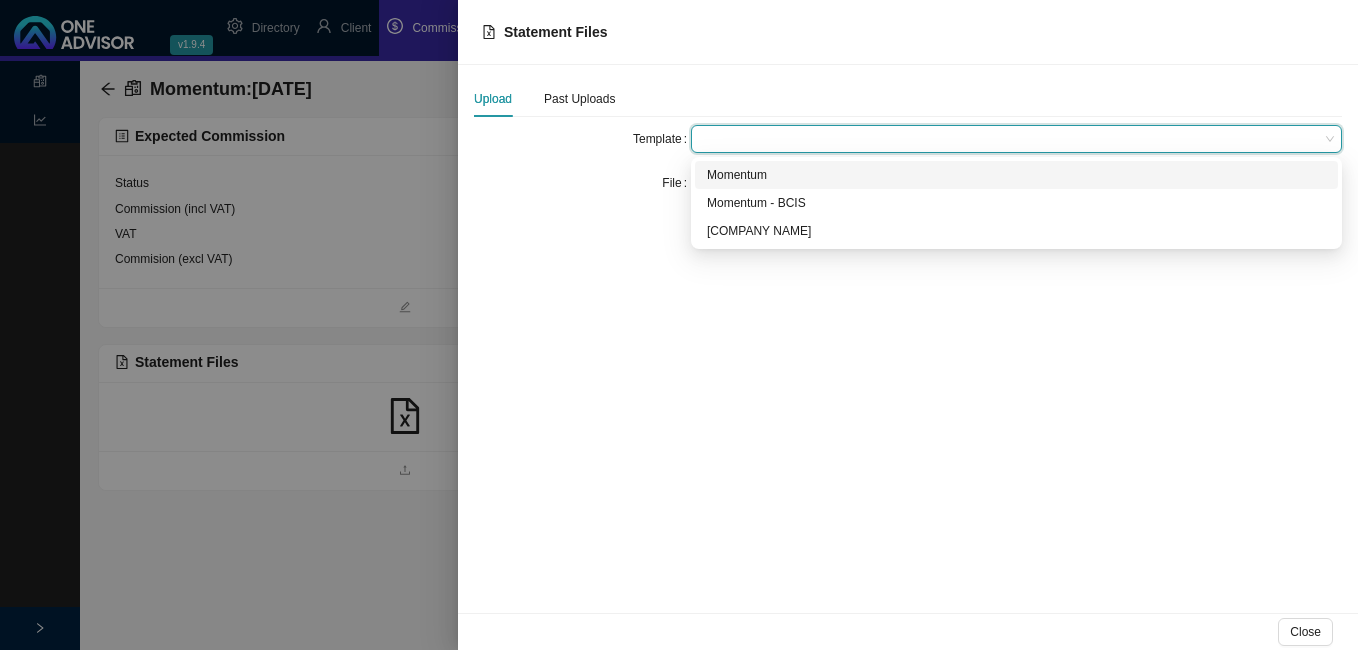 click on "Momentum" at bounding box center (1016, 175) 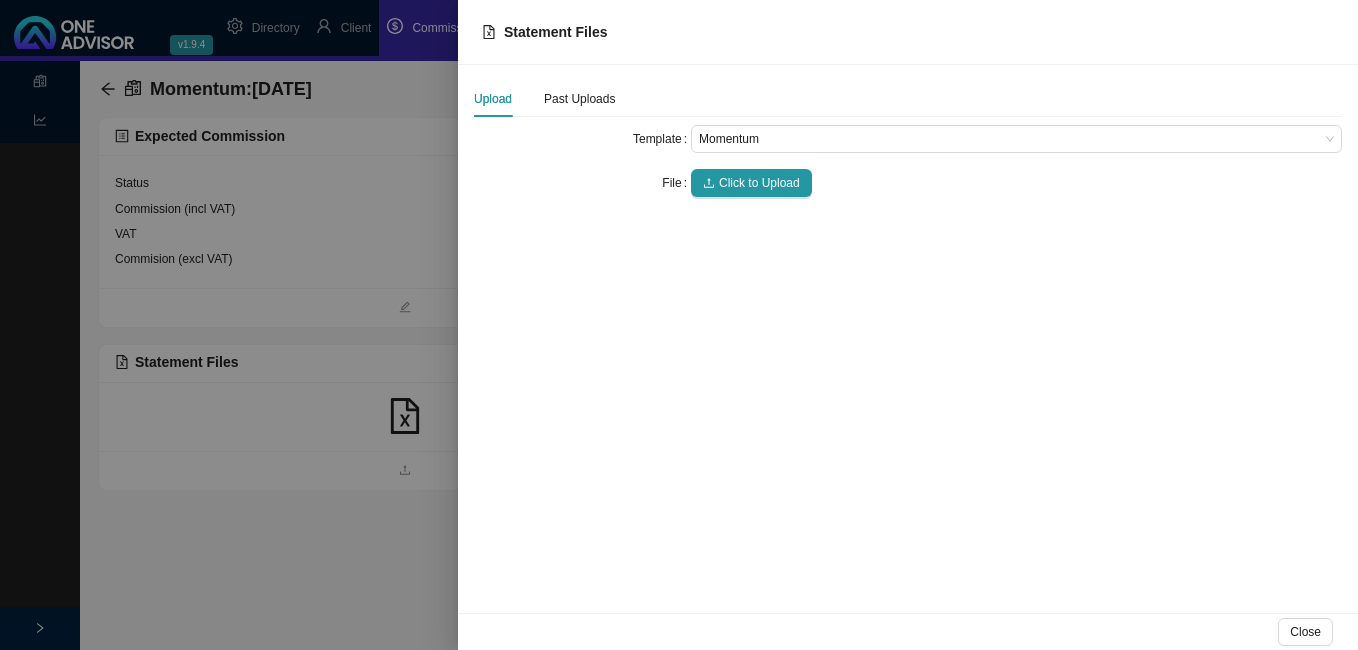 click on "Click to Upload" at bounding box center (759, 183) 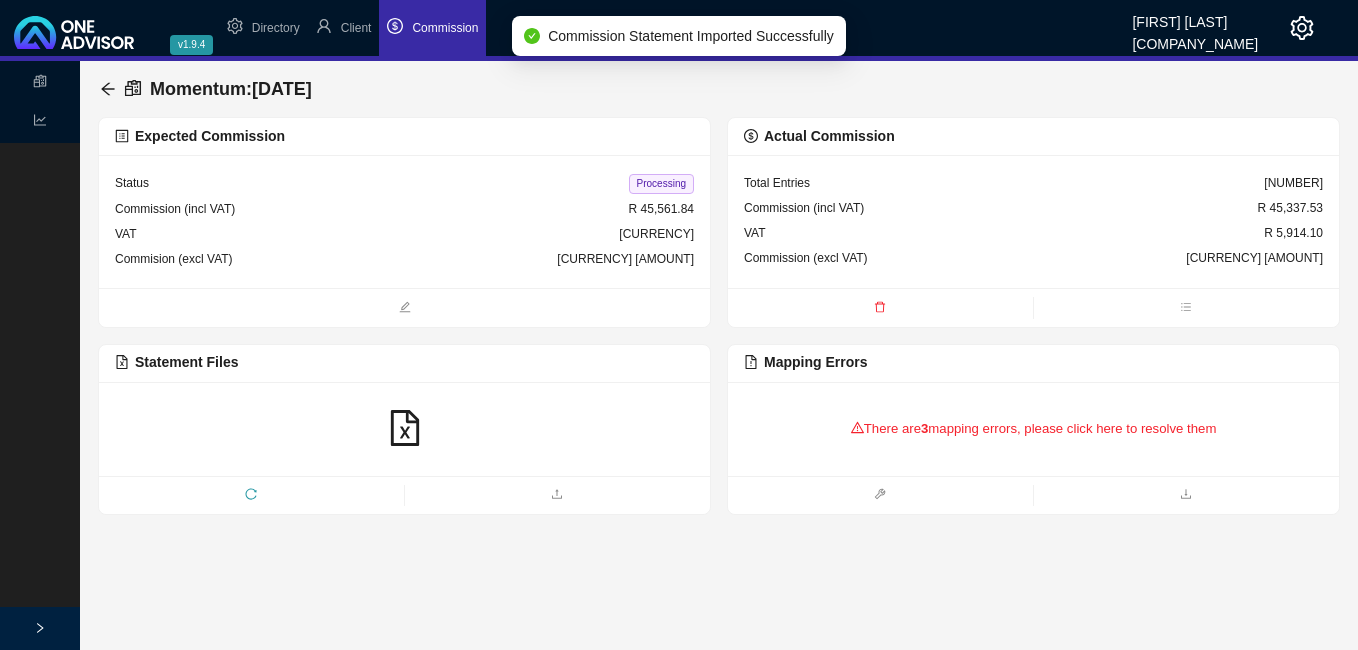 click on "There are [NUMBER] mapping errors, please click here to resolve them" at bounding box center [1033, 429] 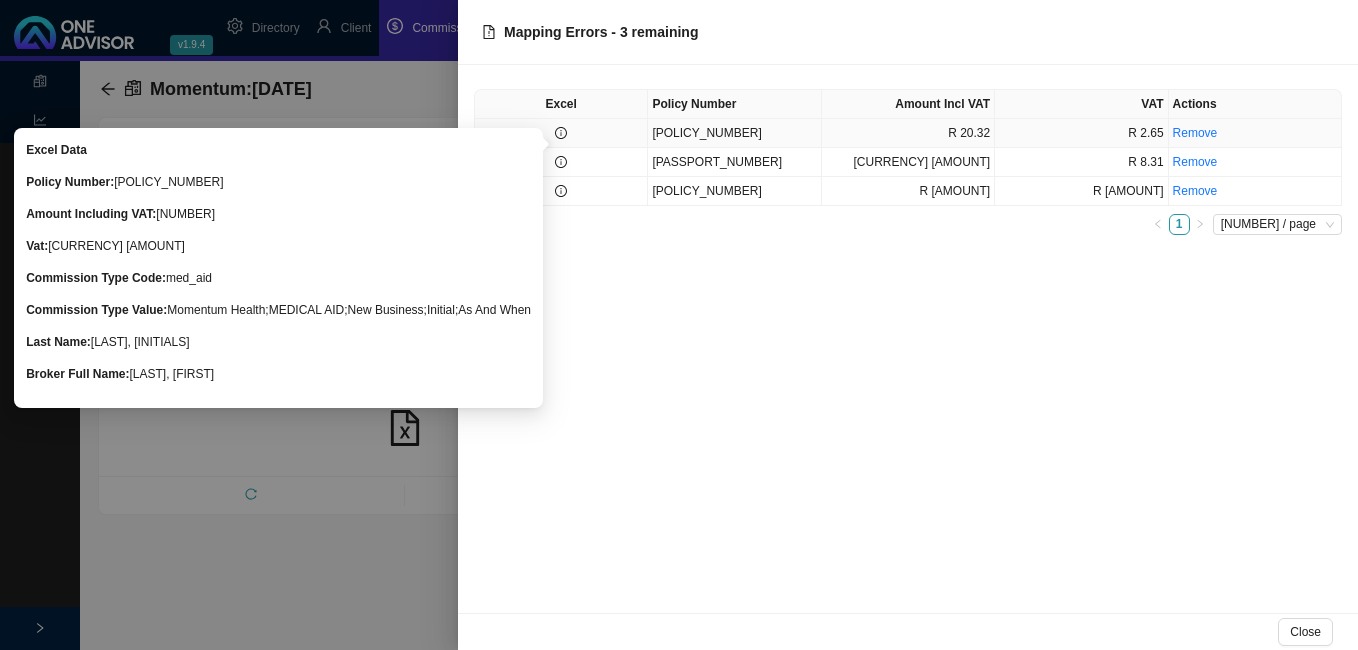 click 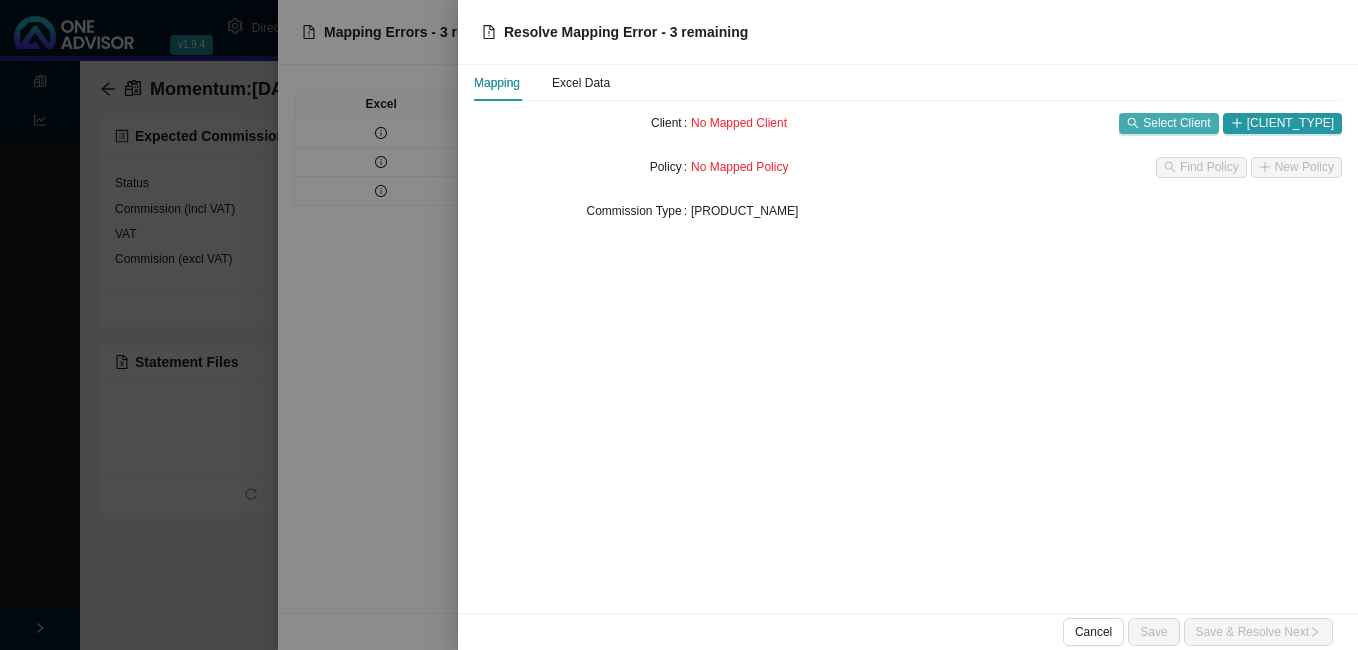 click on "Select Client" at bounding box center (1176, 123) 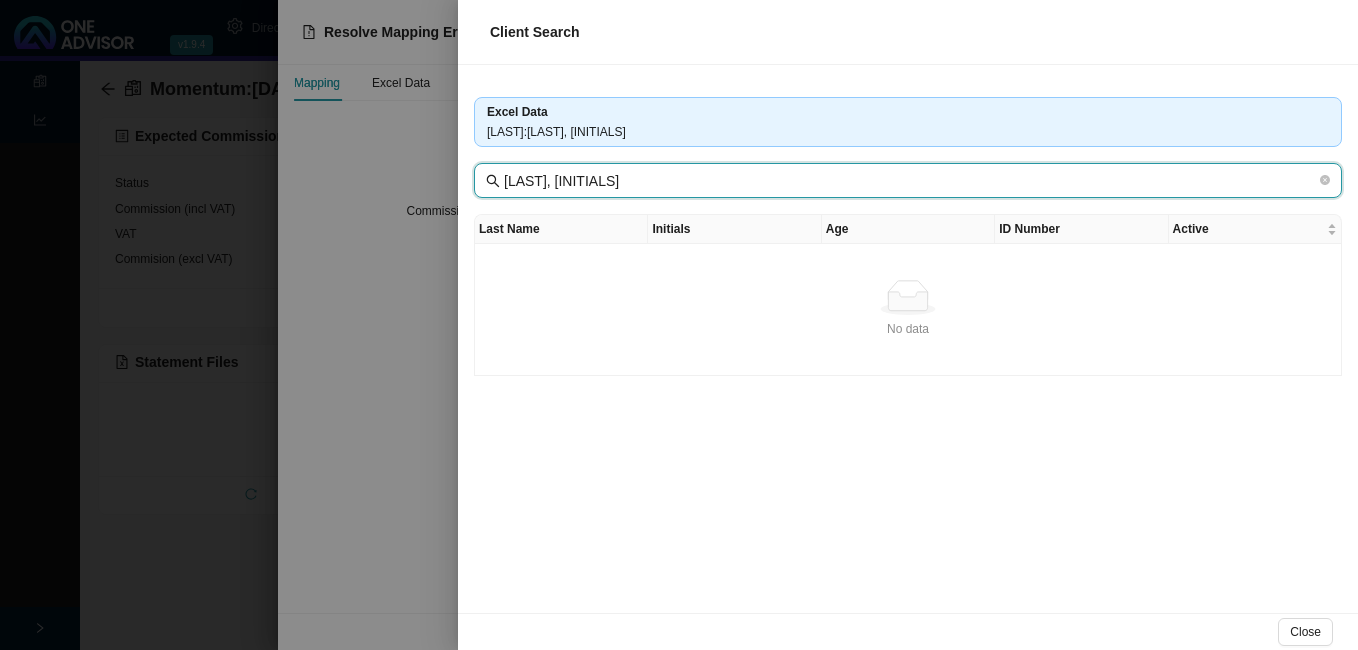 drag, startPoint x: 583, startPoint y: 181, endPoint x: 710, endPoint y: 174, distance: 127.192764 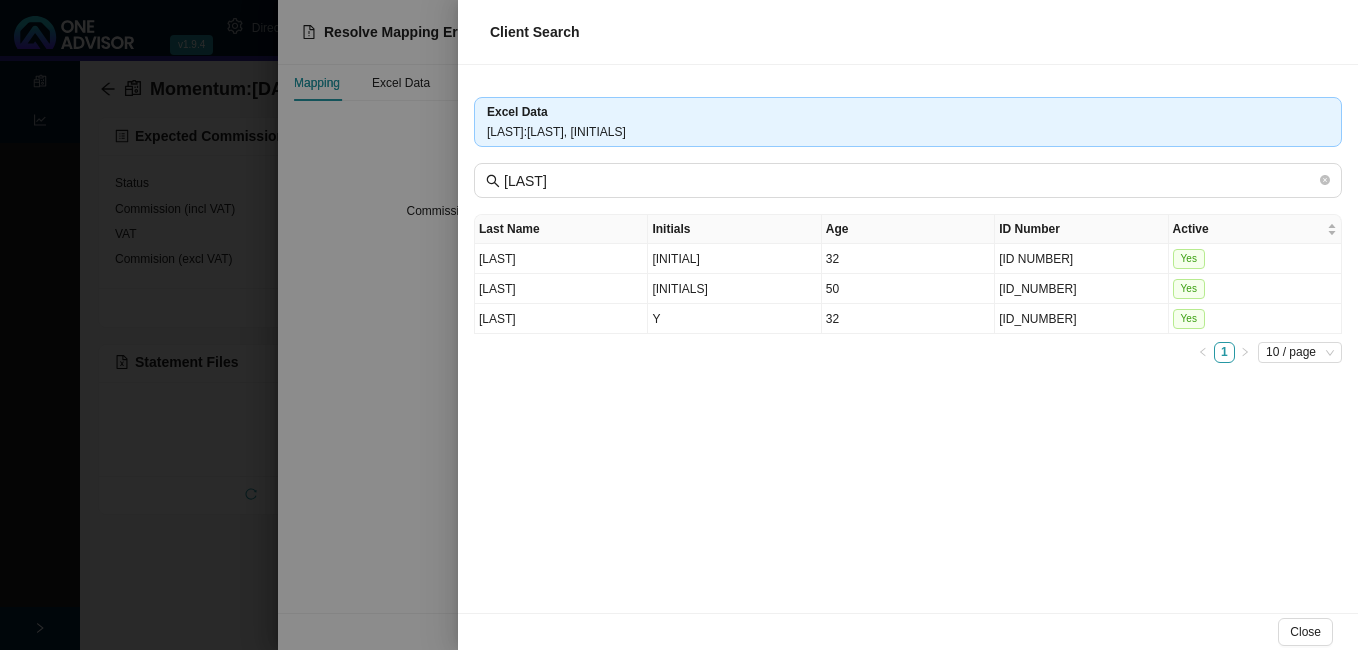 click at bounding box center (679, 325) 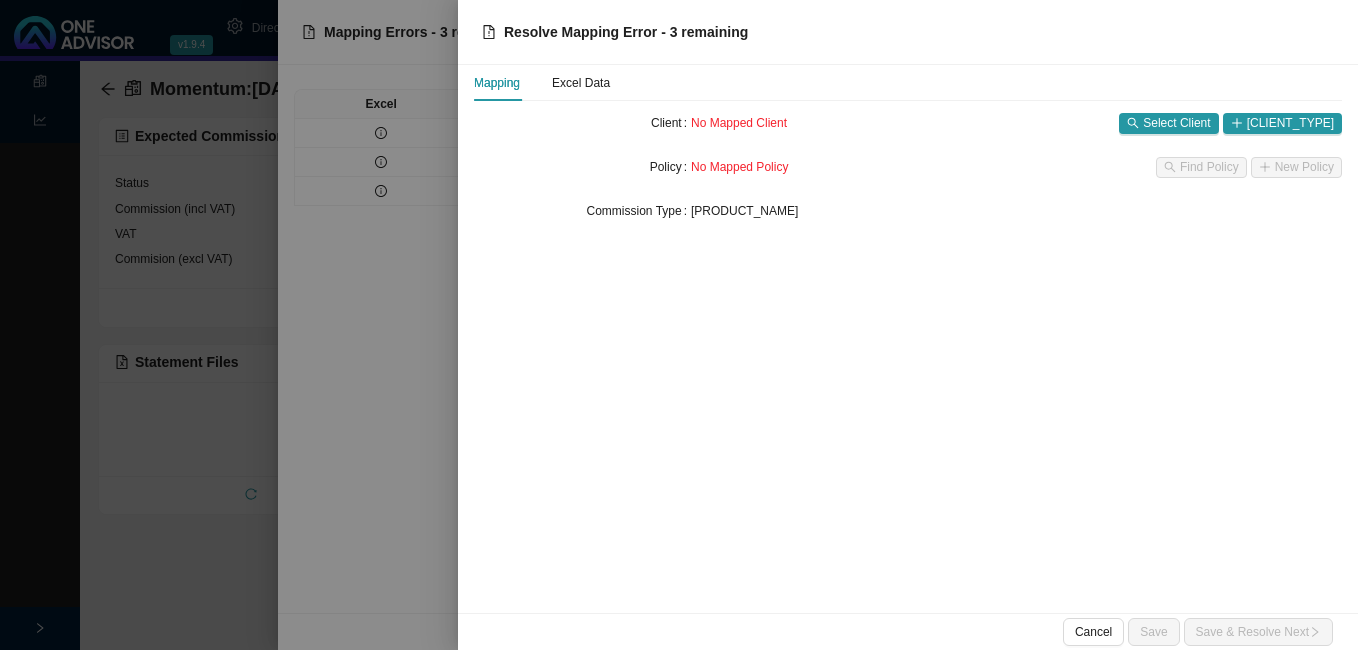 drag, startPoint x: 368, startPoint y: 206, endPoint x: 355, endPoint y: 198, distance: 15.264338 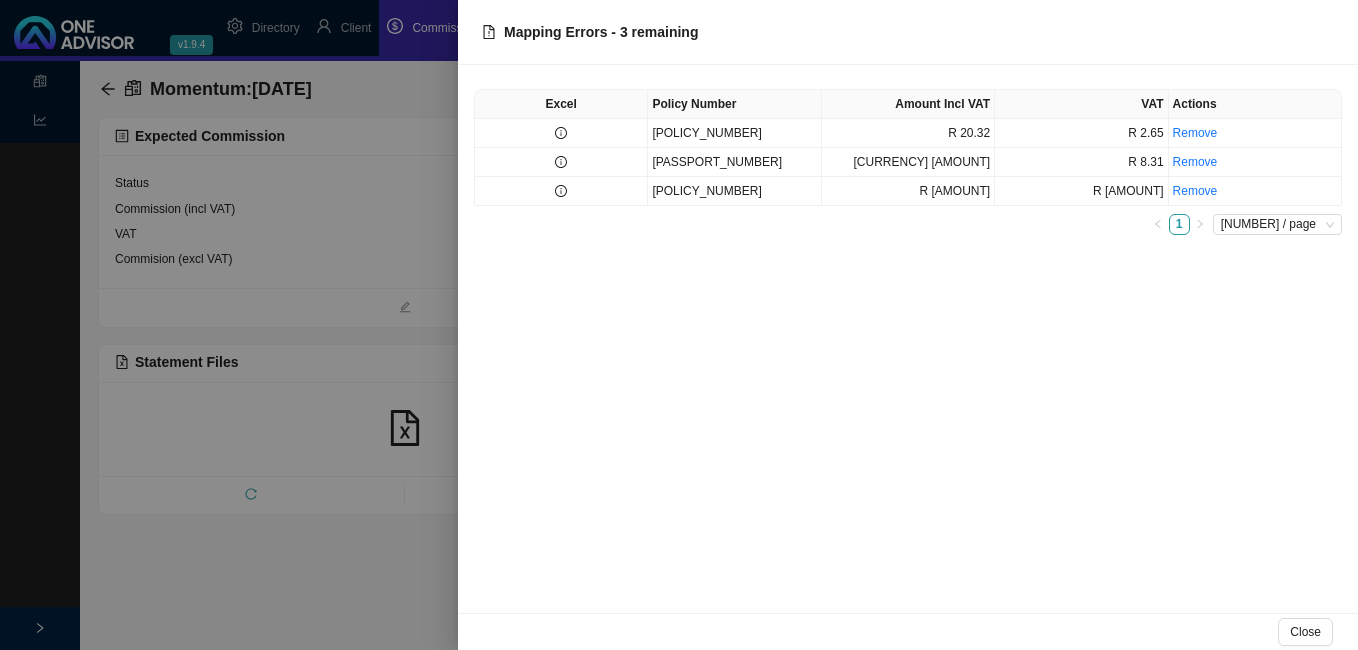 click at bounding box center (679, 325) 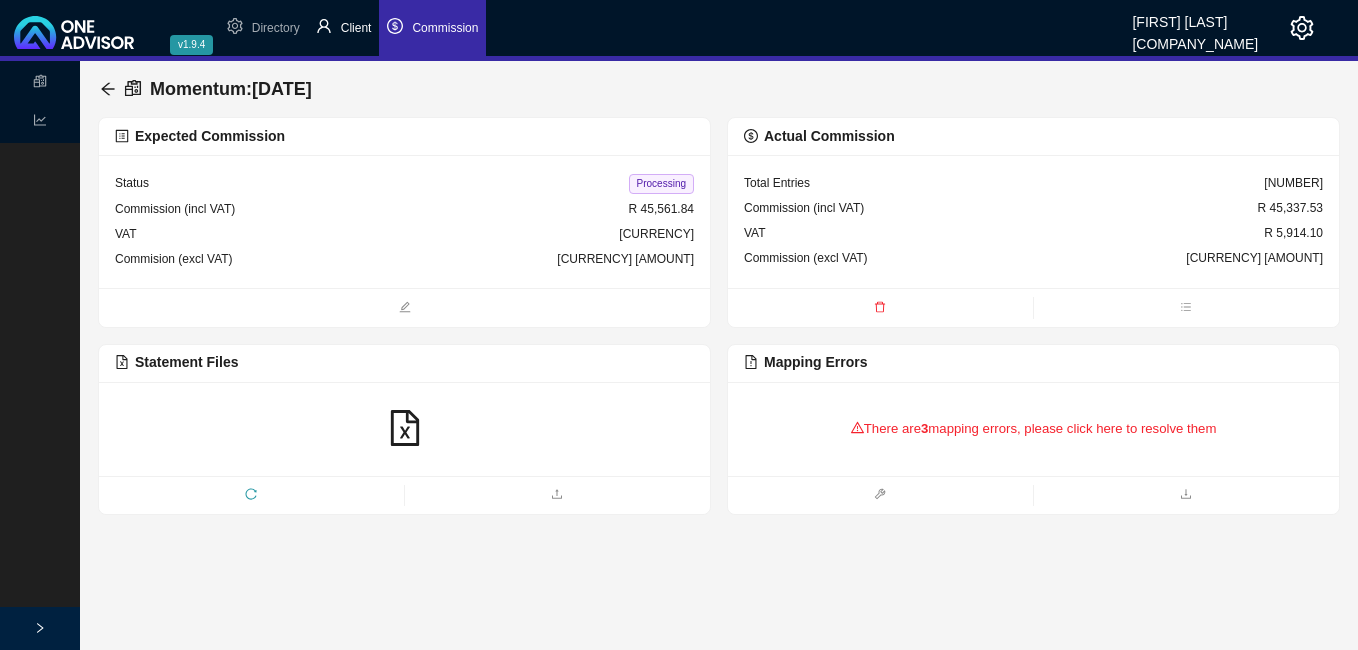 click on "Client" at bounding box center (344, 28) 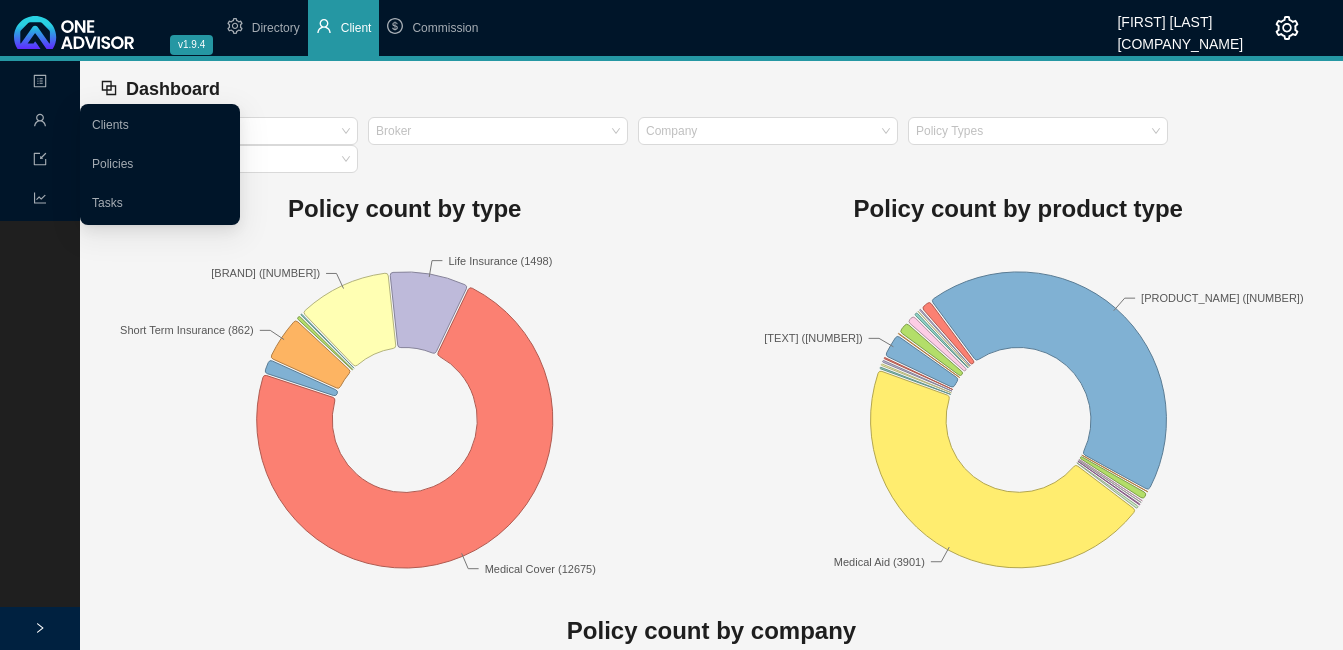 click 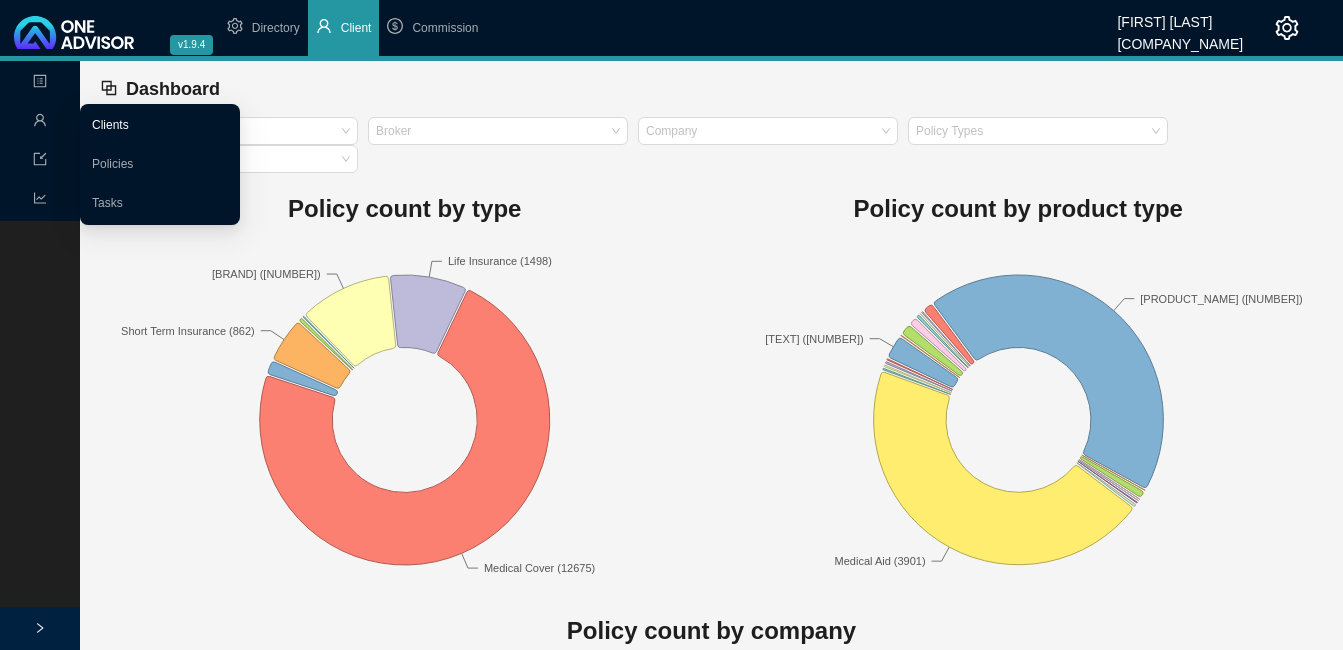 click on "Clients" at bounding box center [110, 125] 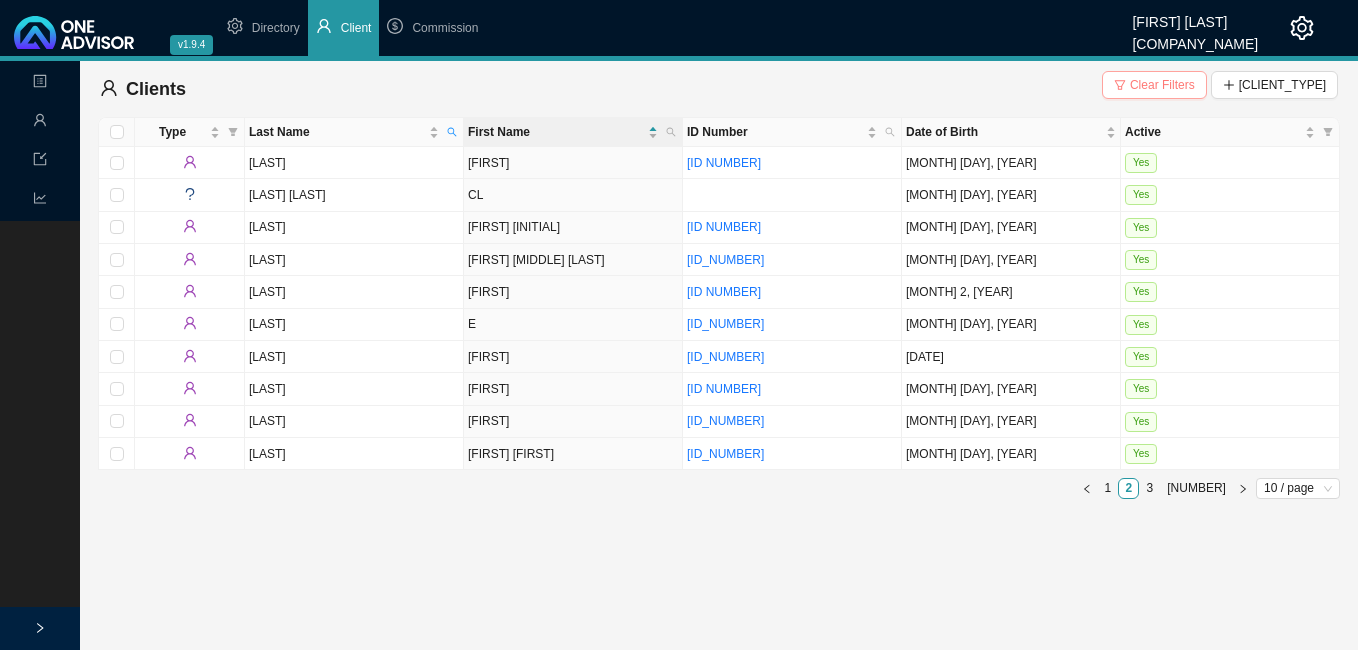 click on "Clear Filters" at bounding box center (1154, 85) 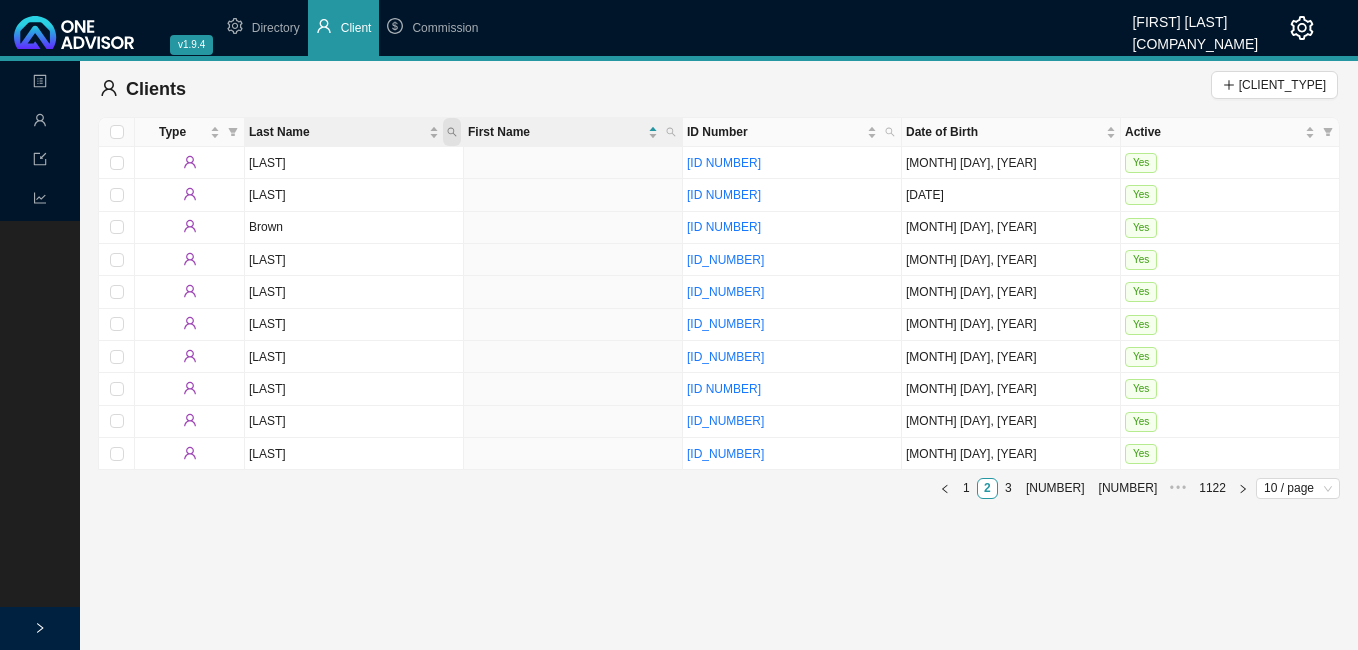 click 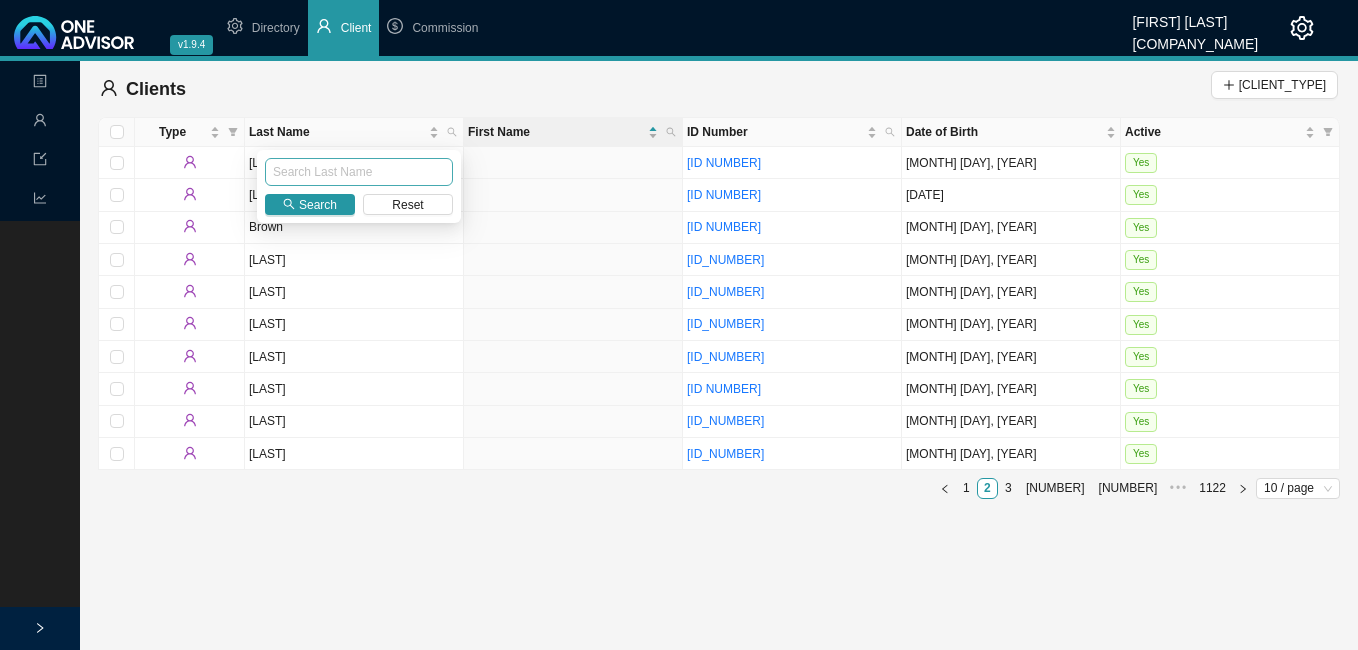 click at bounding box center (359, 172) 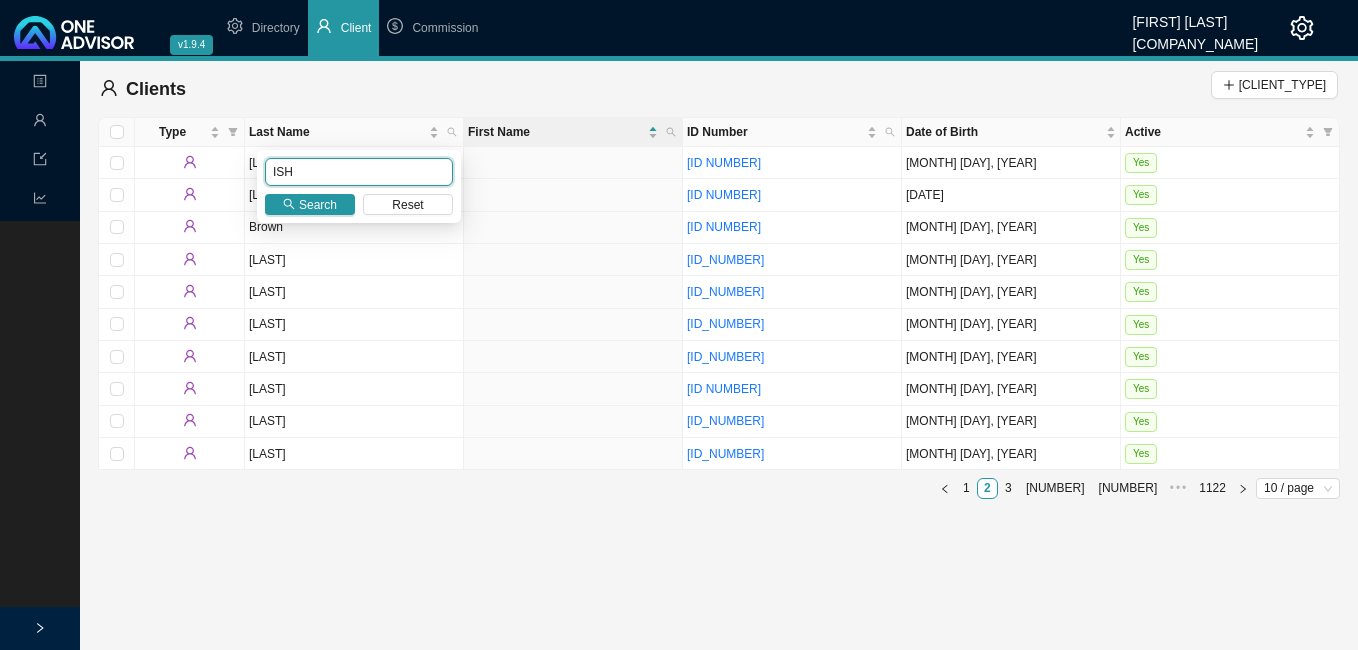 click on "ISH" at bounding box center (359, 172) 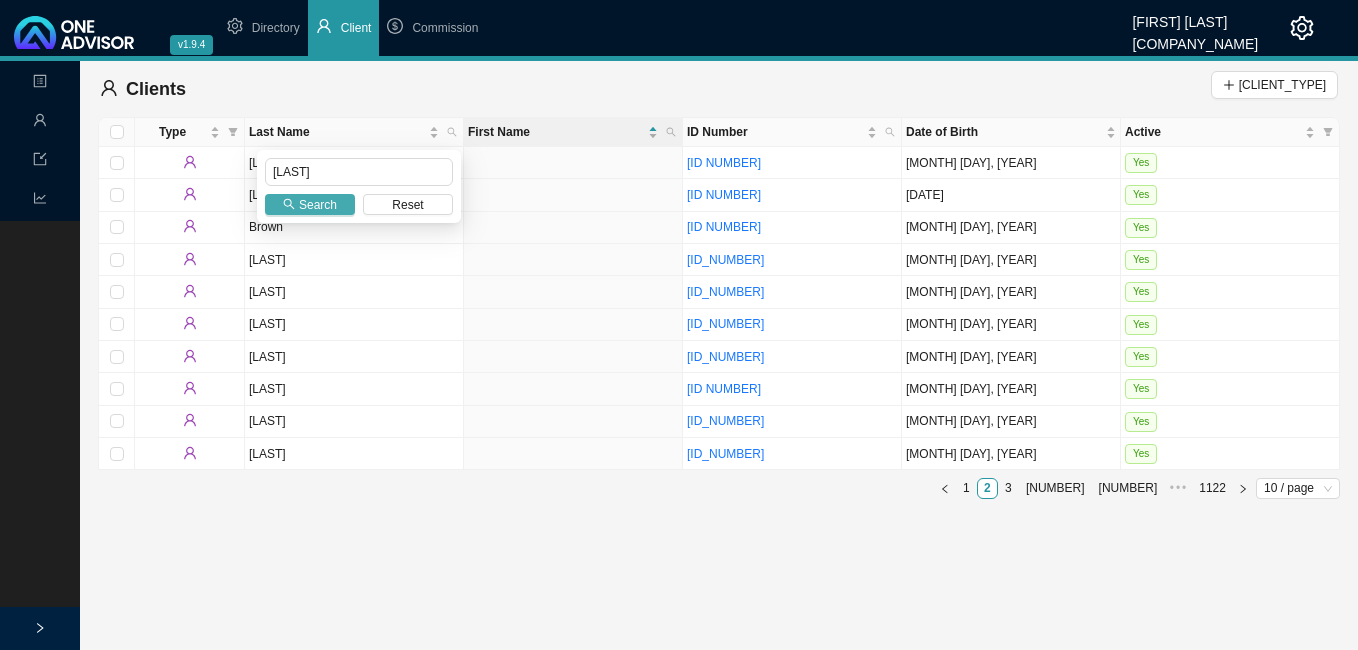 click on "Search" at bounding box center [318, 205] 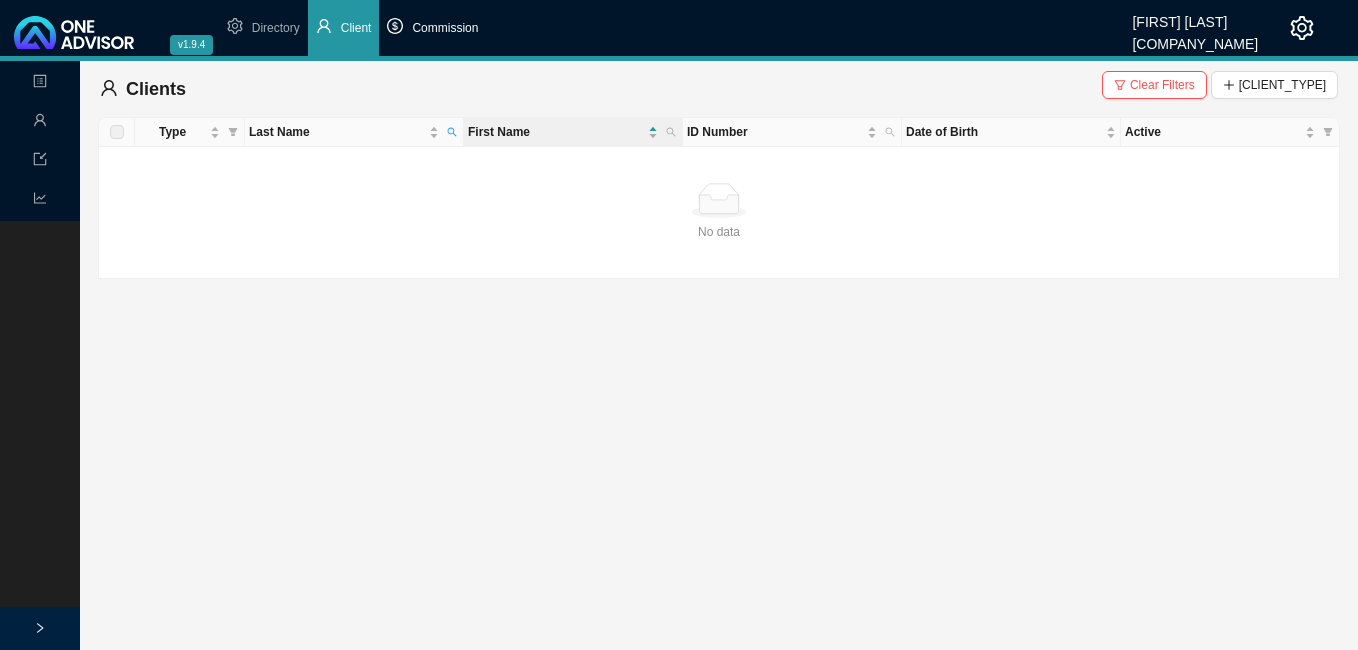 click on "Commission" at bounding box center (432, 28) 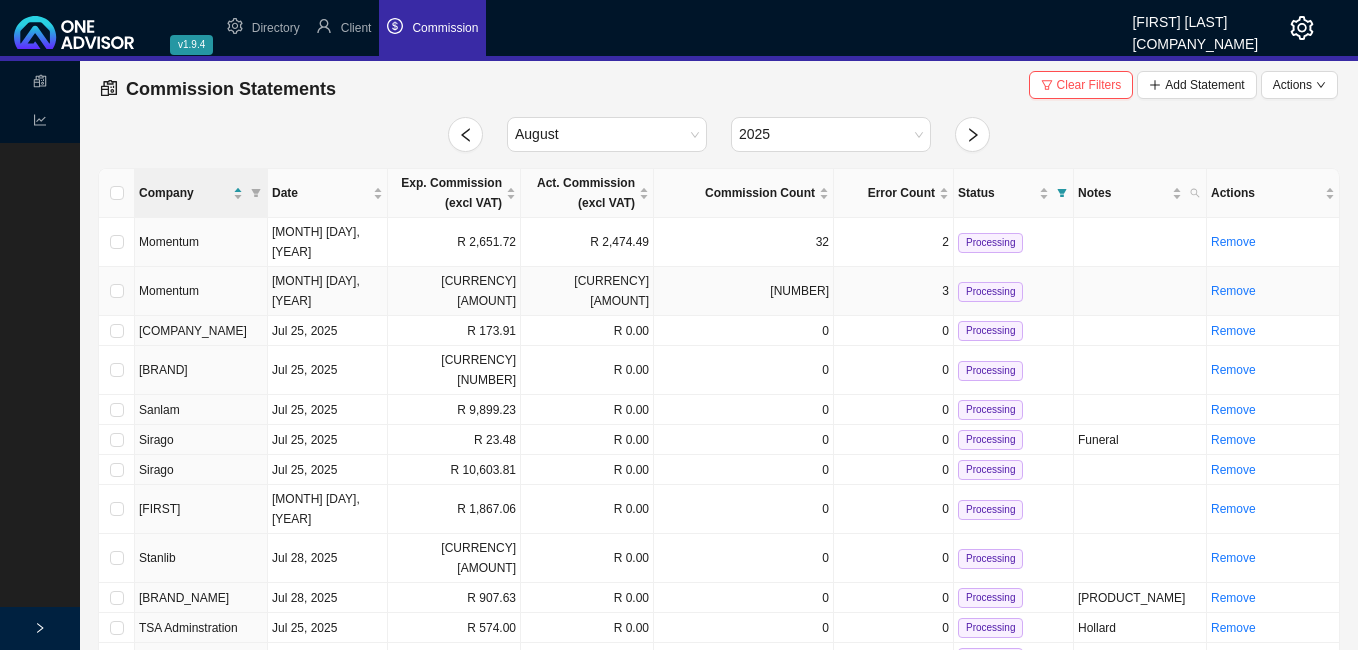 click on "[CURRENCY] [AMOUNT]" at bounding box center [454, 291] 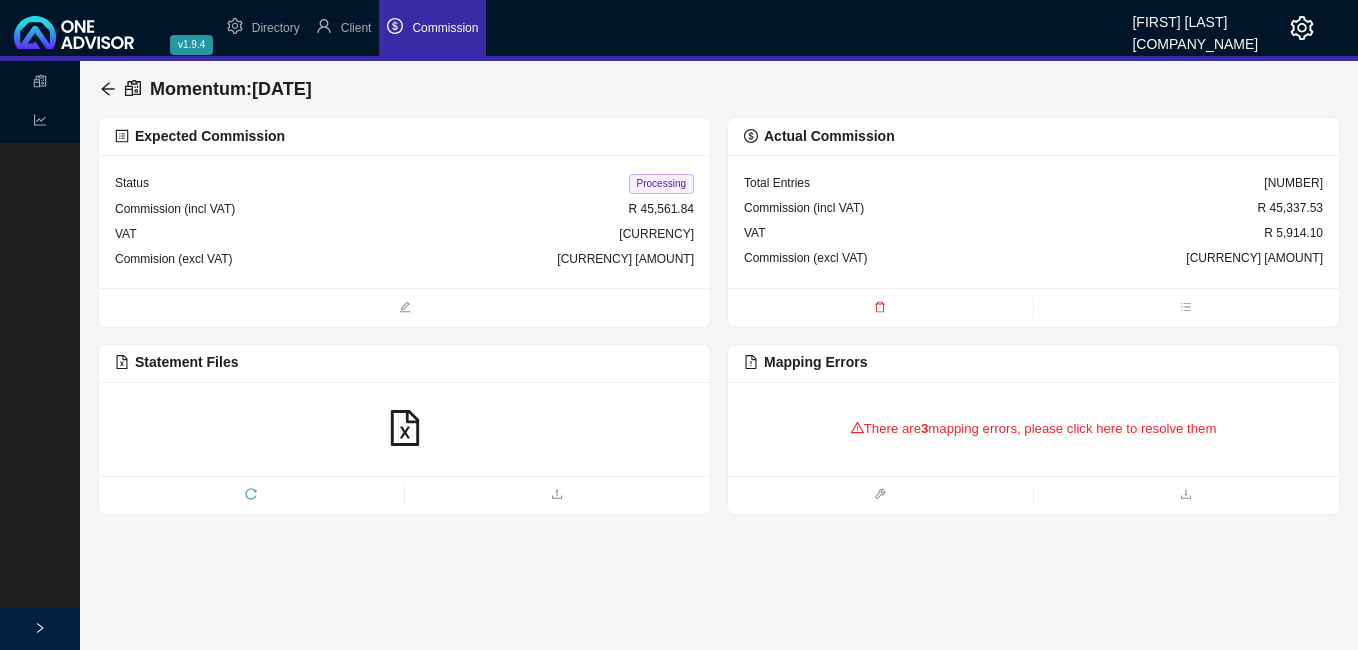 click on "There are [NUMBER] mapping errors, please click here to resolve them" at bounding box center [1033, 429] 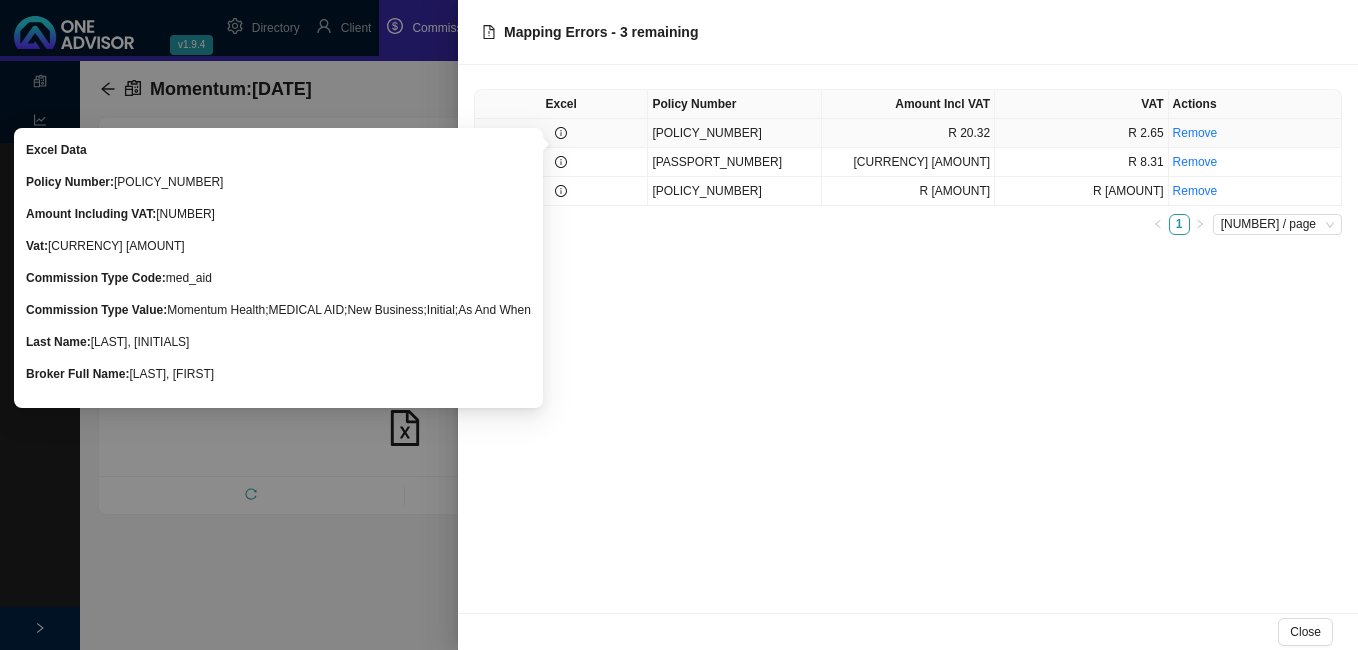 click 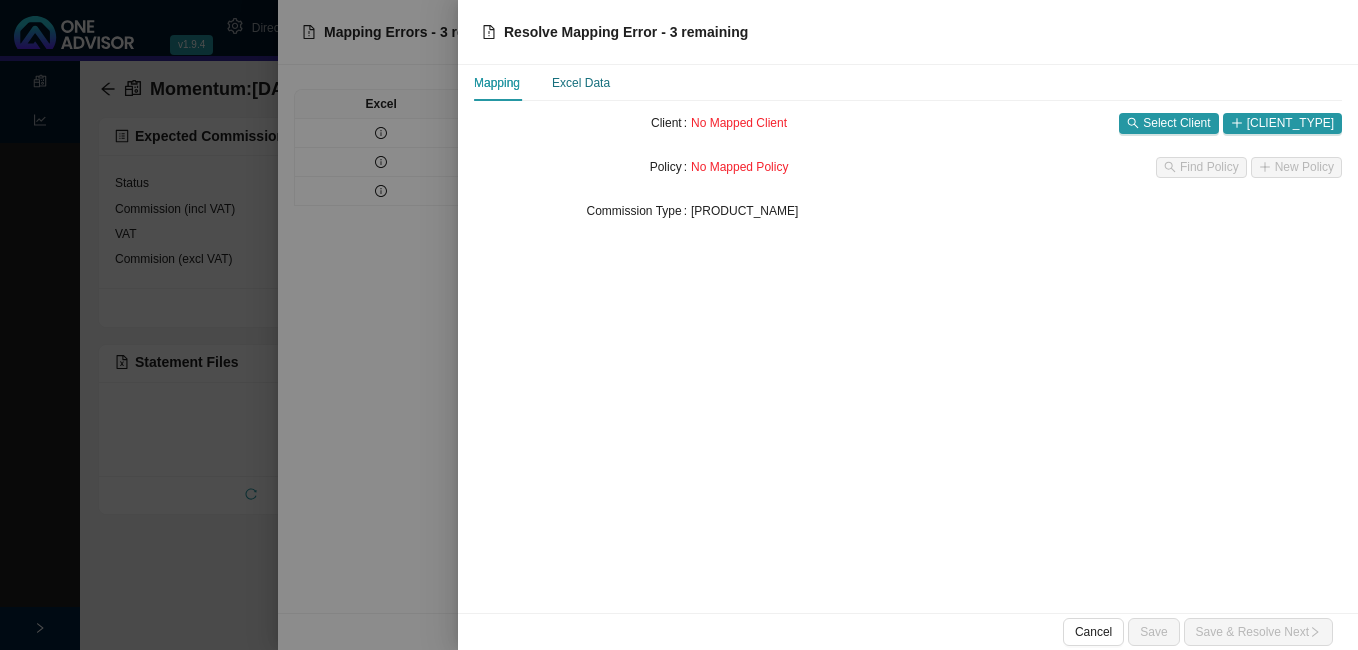 click on "Excel Data" at bounding box center (581, 83) 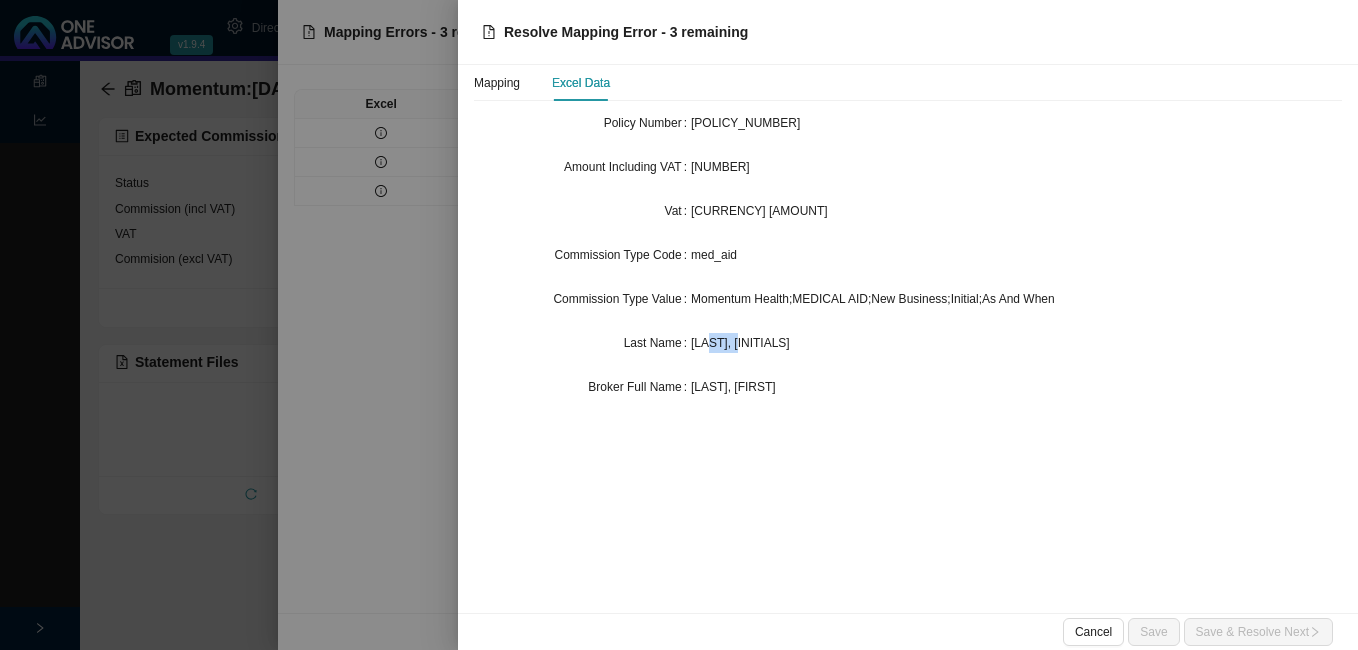 drag, startPoint x: 756, startPoint y: 342, endPoint x: 711, endPoint y: 348, distance: 45.39824 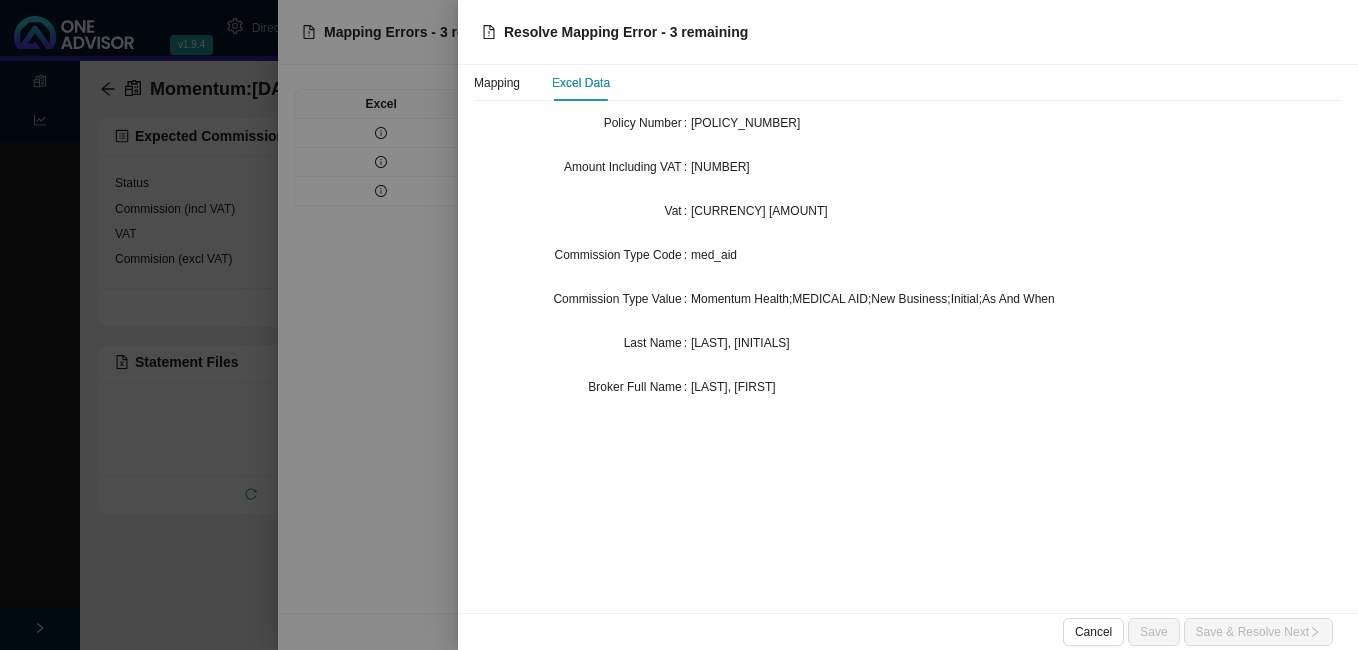 drag, startPoint x: 711, startPoint y: 348, endPoint x: 758, endPoint y: 341, distance: 47.518417 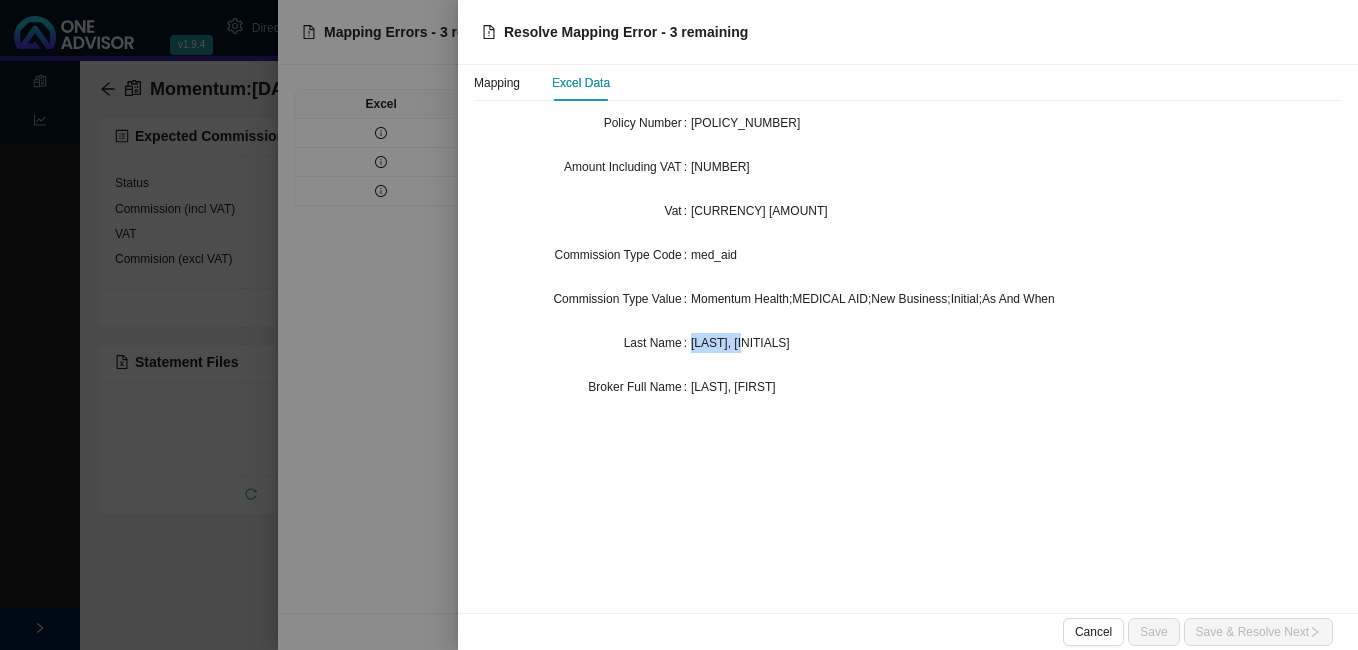 drag, startPoint x: 758, startPoint y: 341, endPoint x: 692, endPoint y: 346, distance: 66.189125 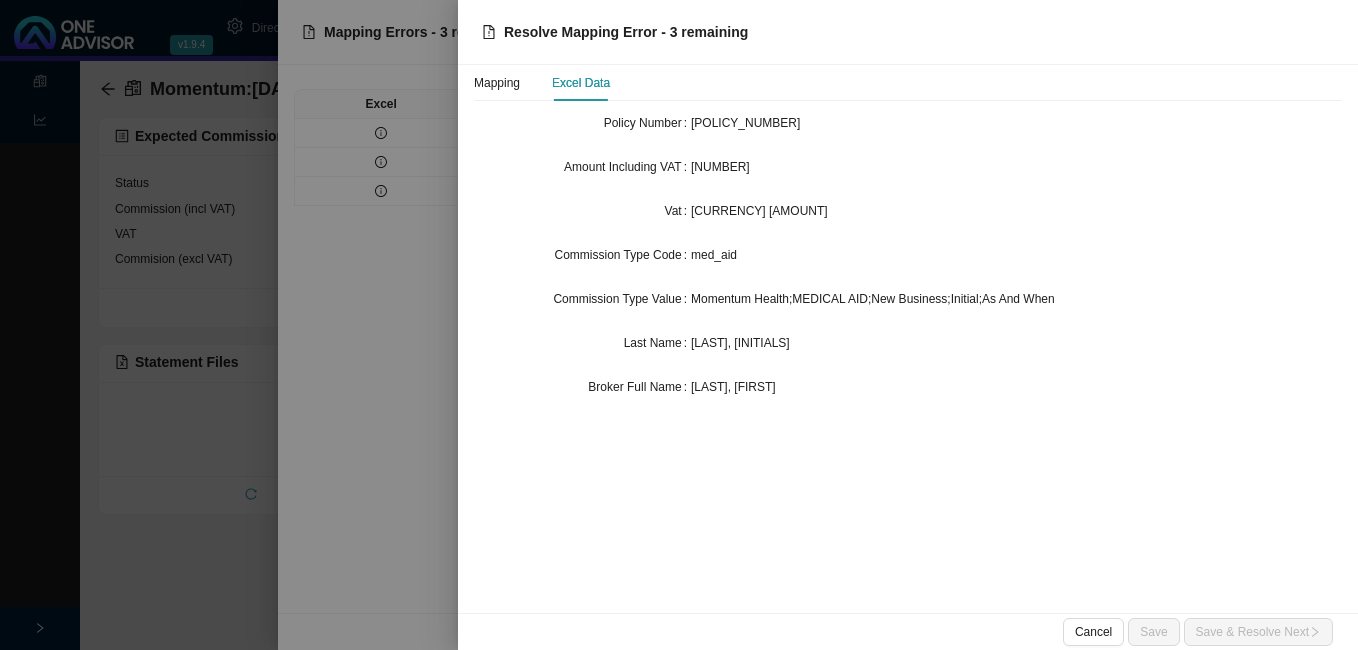 click at bounding box center [679, 325] 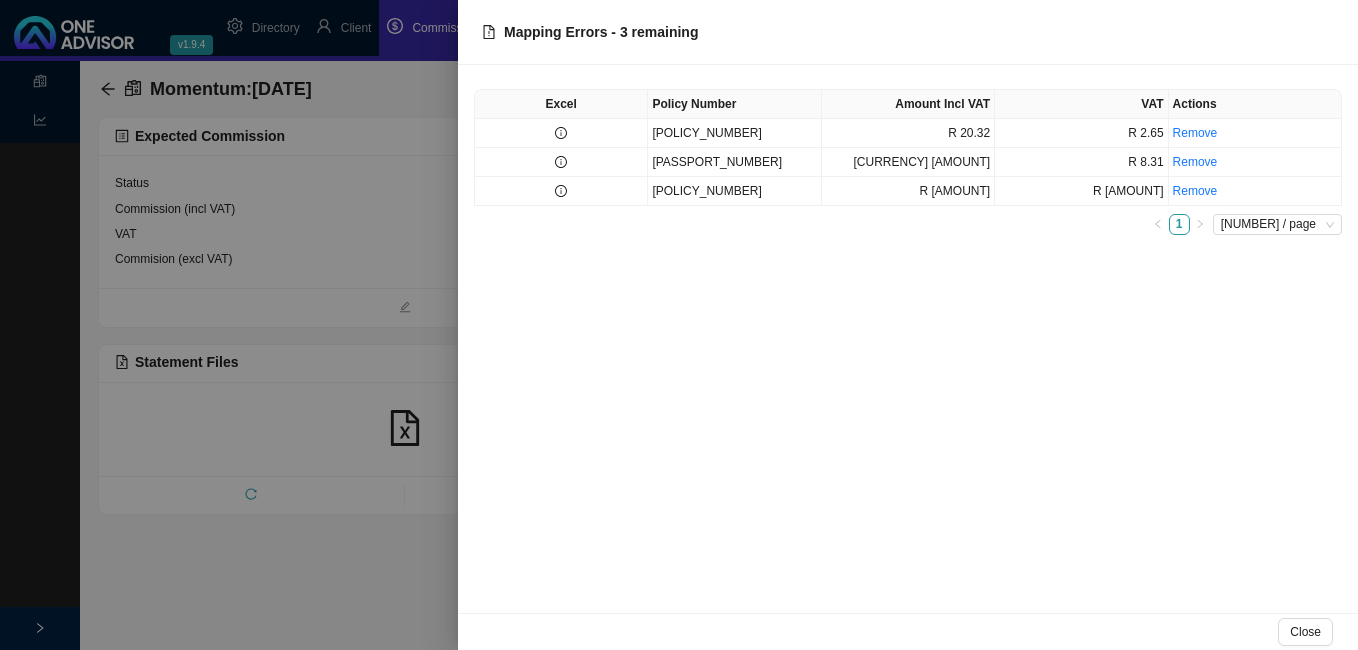 click at bounding box center (679, 325) 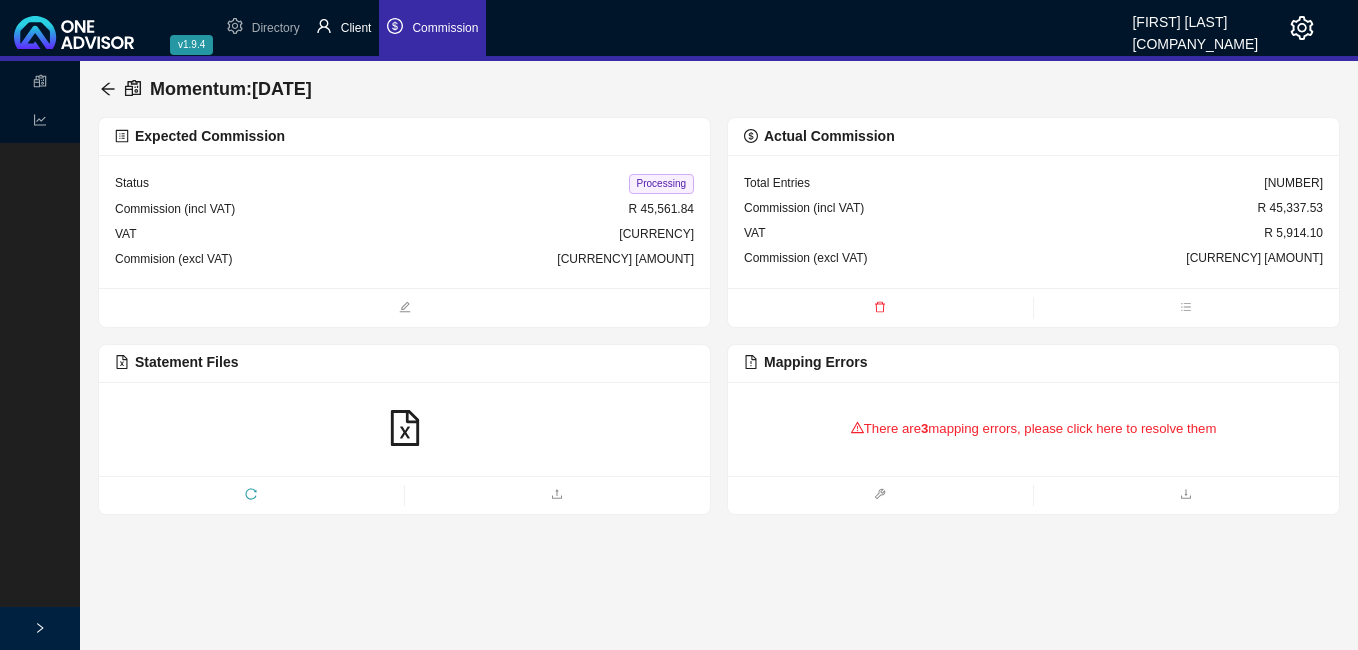 drag, startPoint x: 357, startPoint y: 24, endPoint x: 357, endPoint y: 36, distance: 12 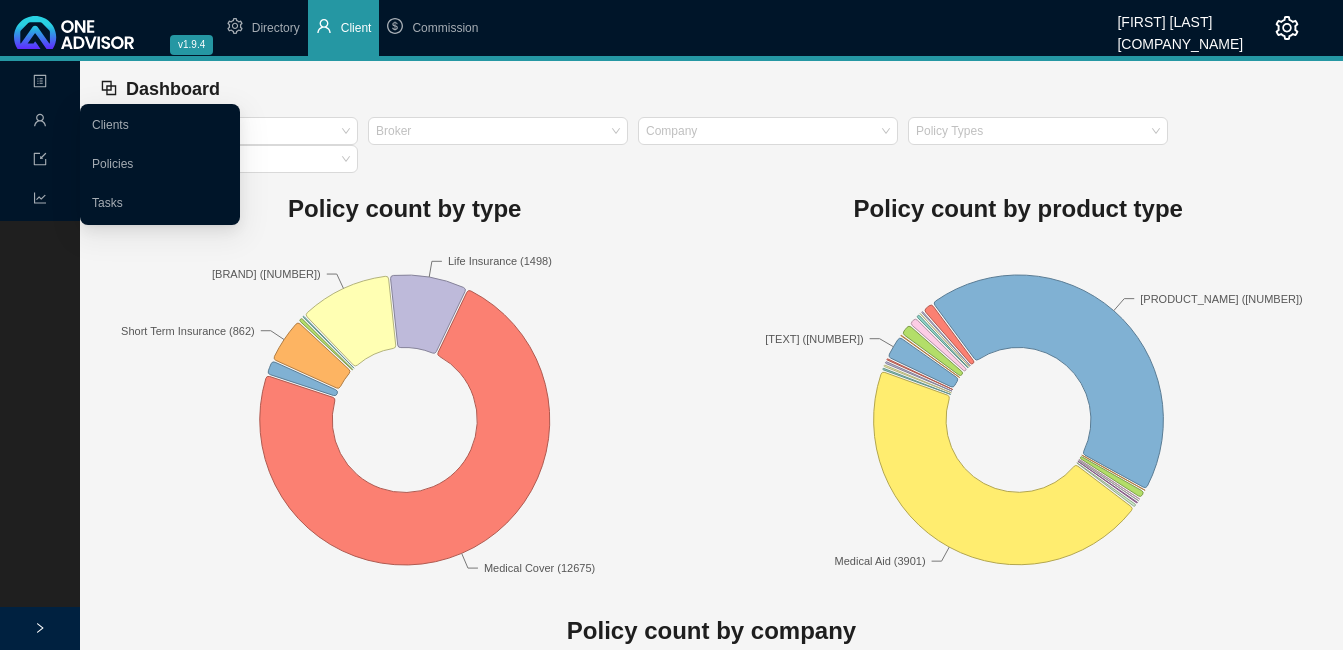 click 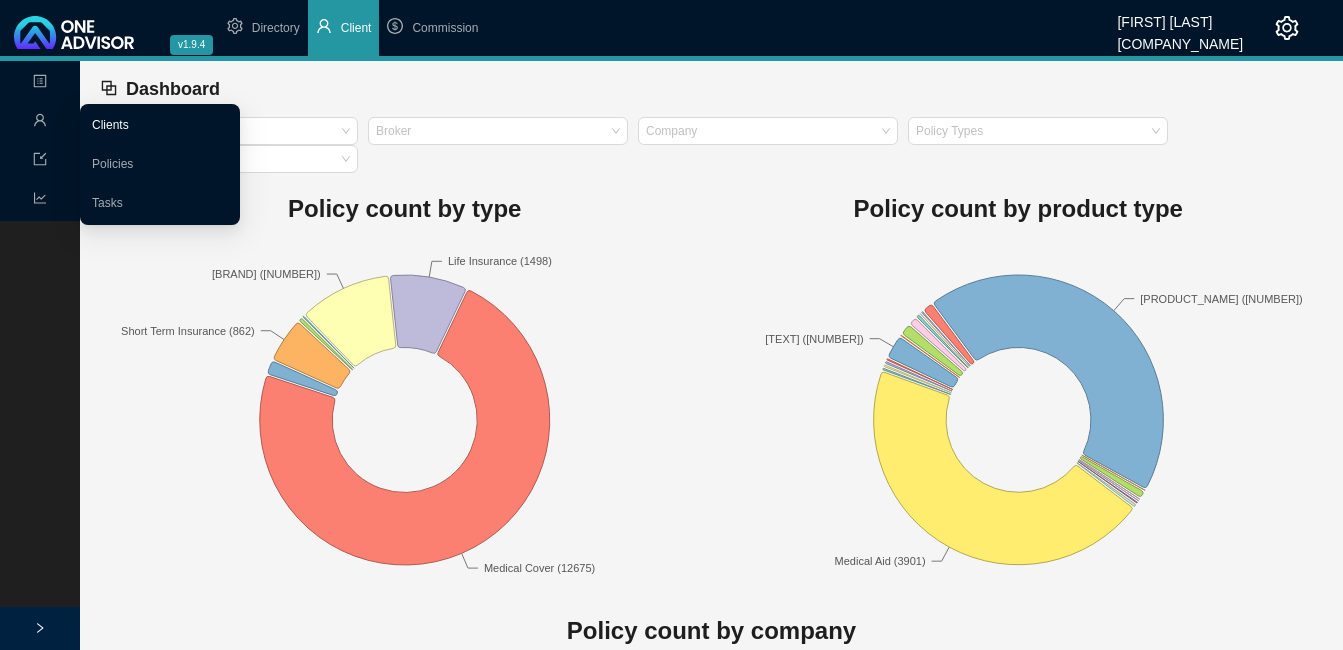 click on "Clients" at bounding box center [110, 125] 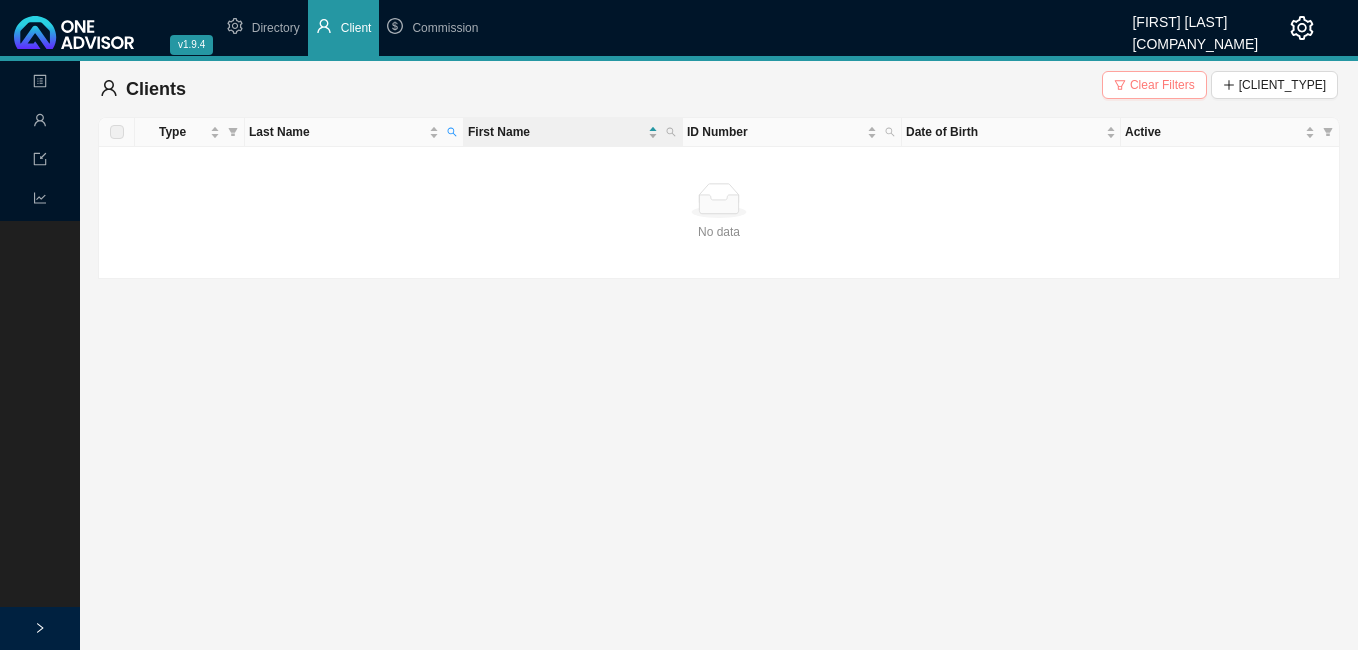 click on "Clear Filters" at bounding box center (1162, 85) 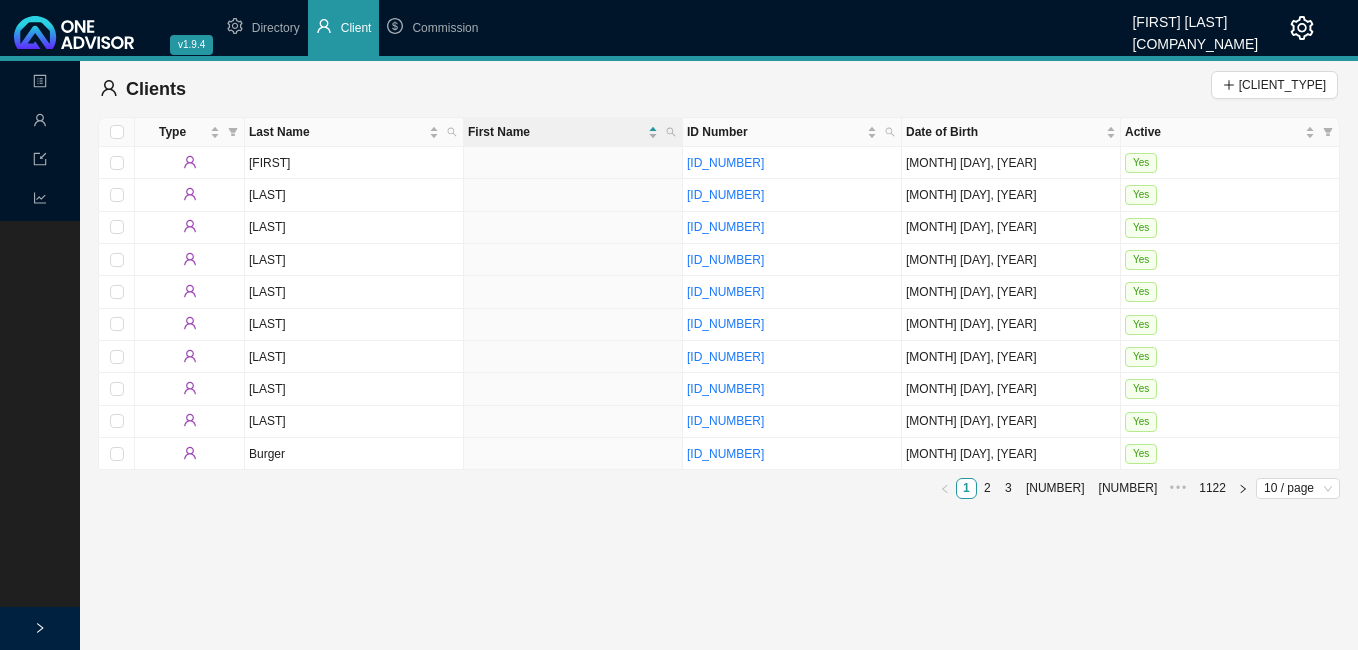 drag, startPoint x: 452, startPoint y: 127, endPoint x: 426, endPoint y: 147, distance: 32.80244 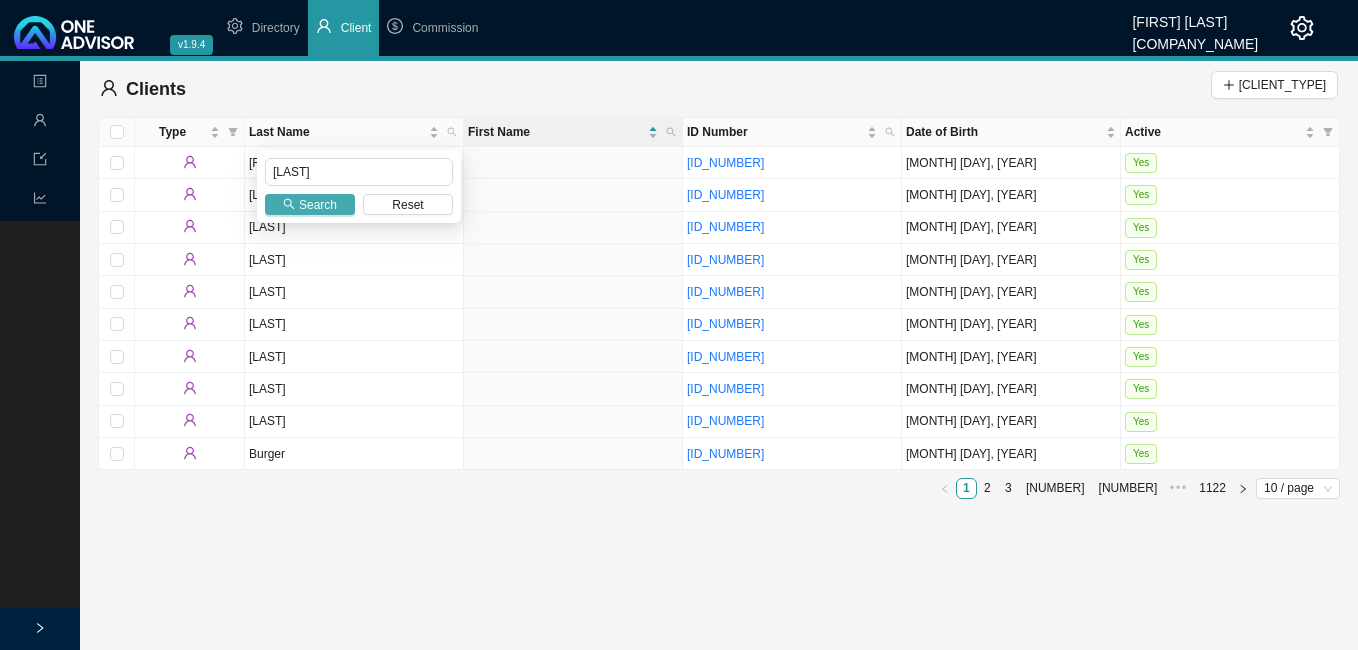 click on "Search" at bounding box center [318, 205] 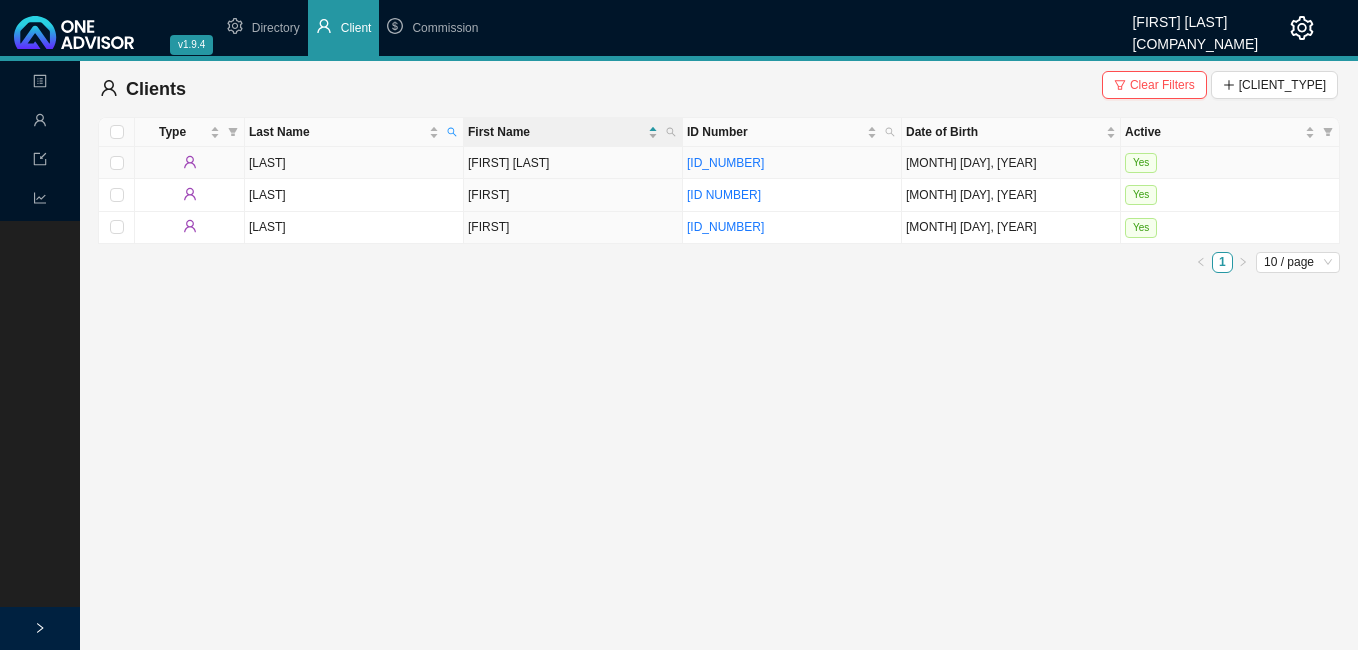 click on "[FIRST] [LAST]" at bounding box center [573, 163] 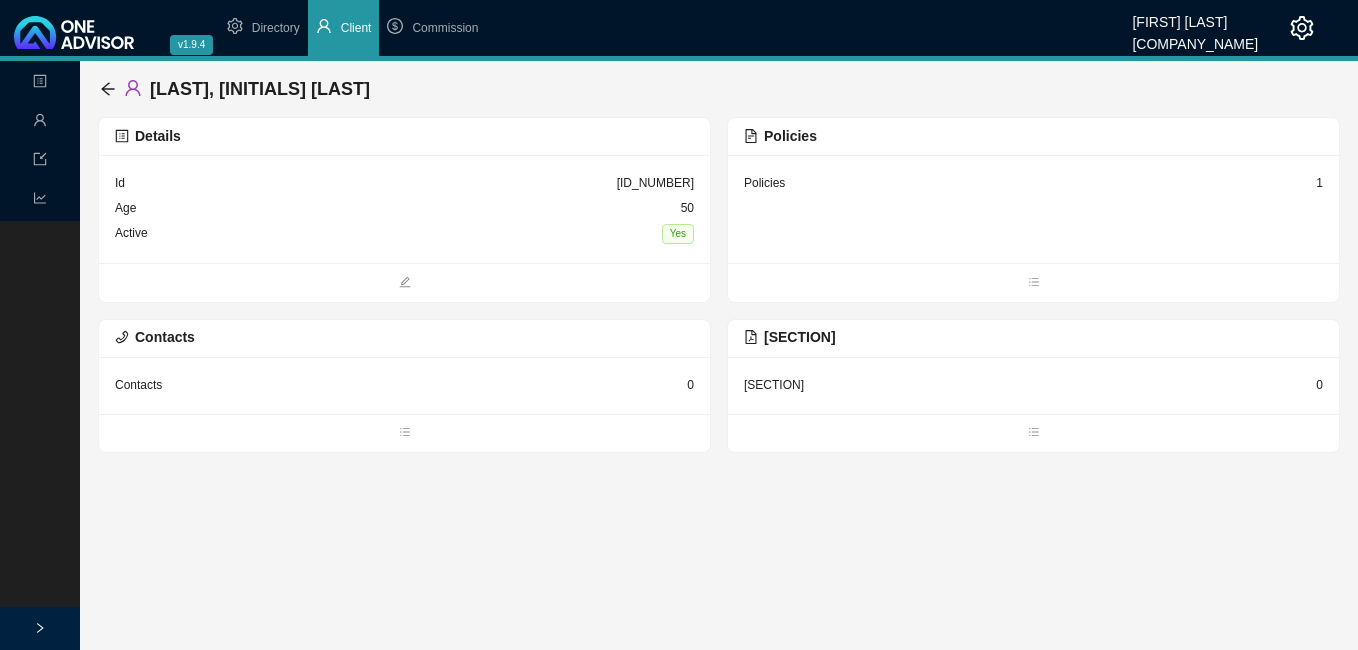 click on "[PRODUCT_NAME] [NUMBER]" at bounding box center (1033, 183) 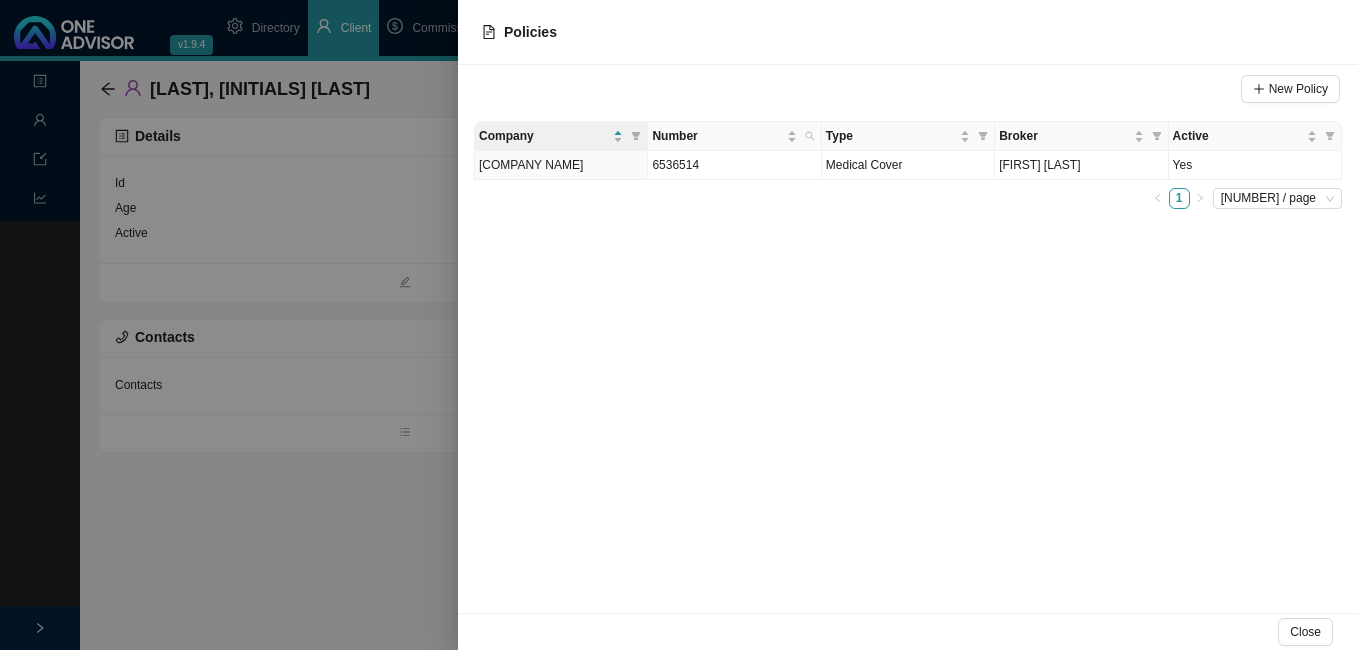 click at bounding box center (679, 325) 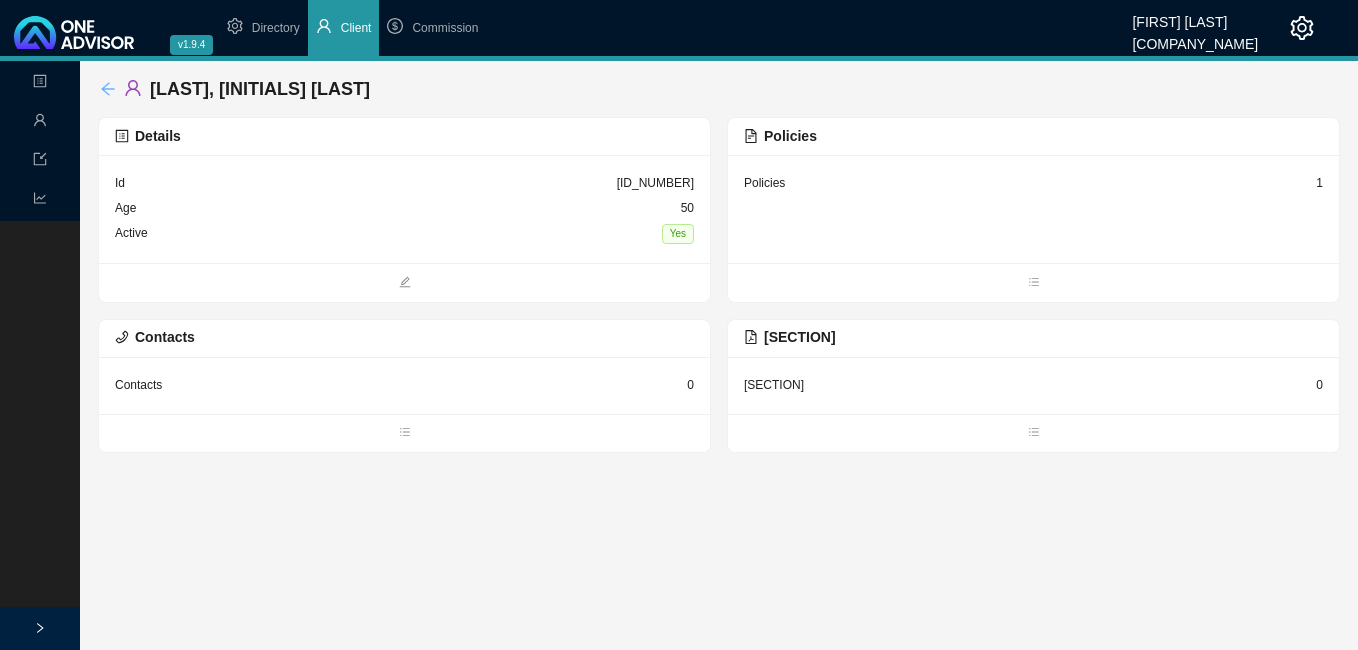 click 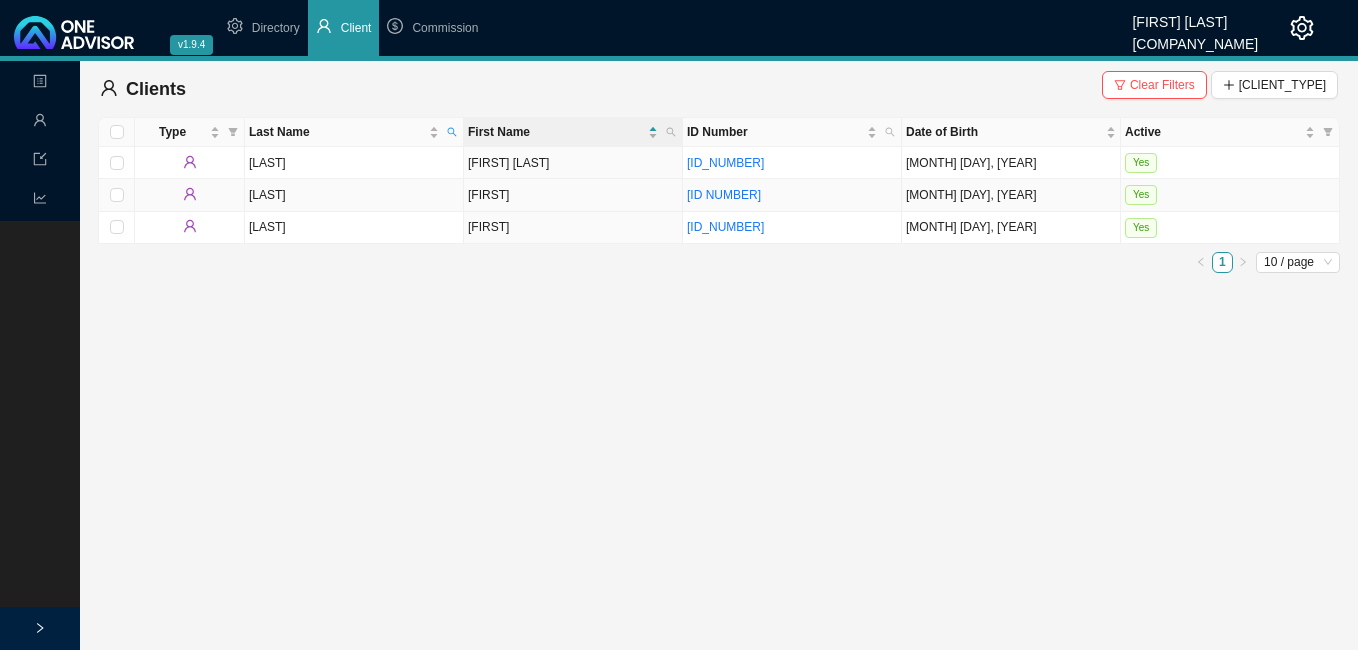 click on "[FIRST]" at bounding box center (573, 195) 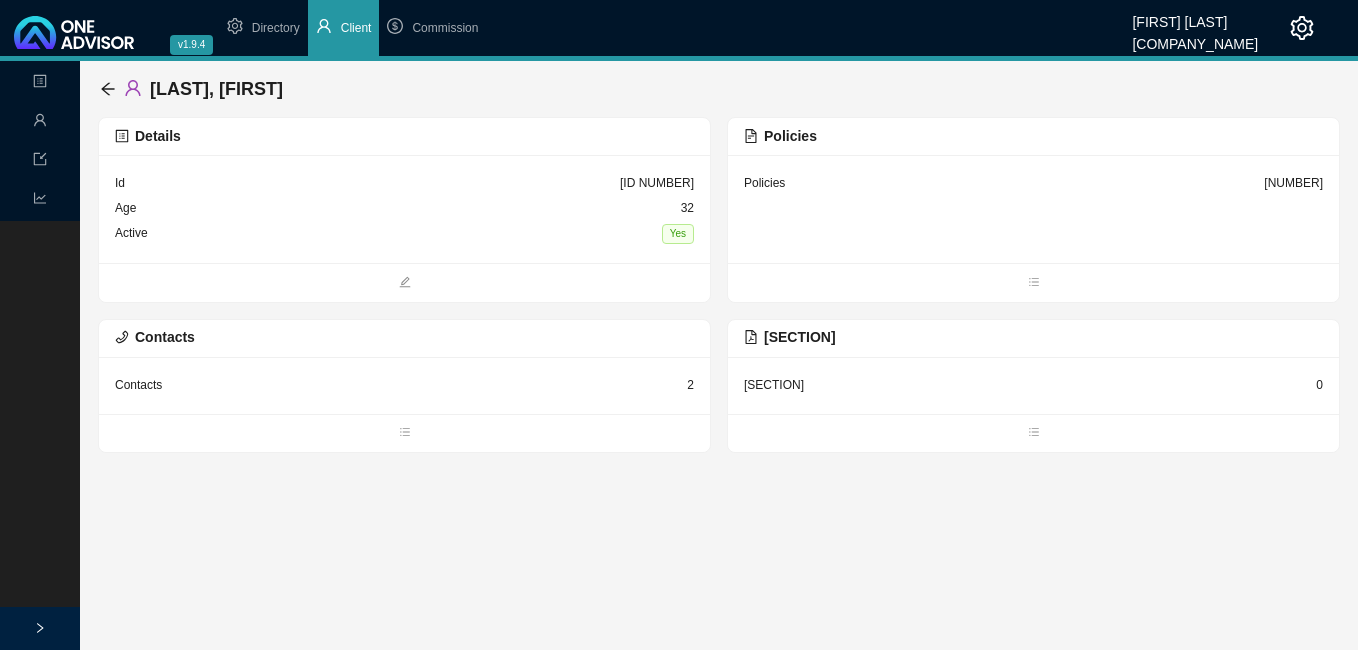 click on "[NUMBER]" at bounding box center [1293, 183] 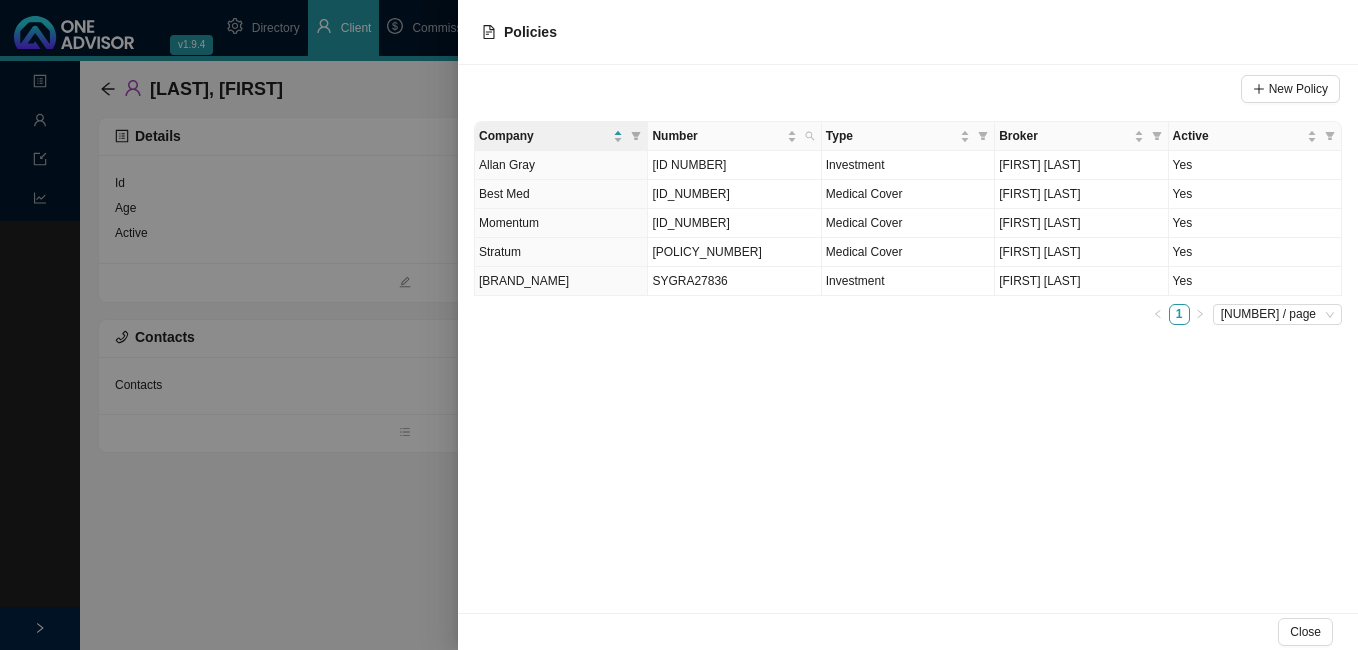 click at bounding box center [679, 325] 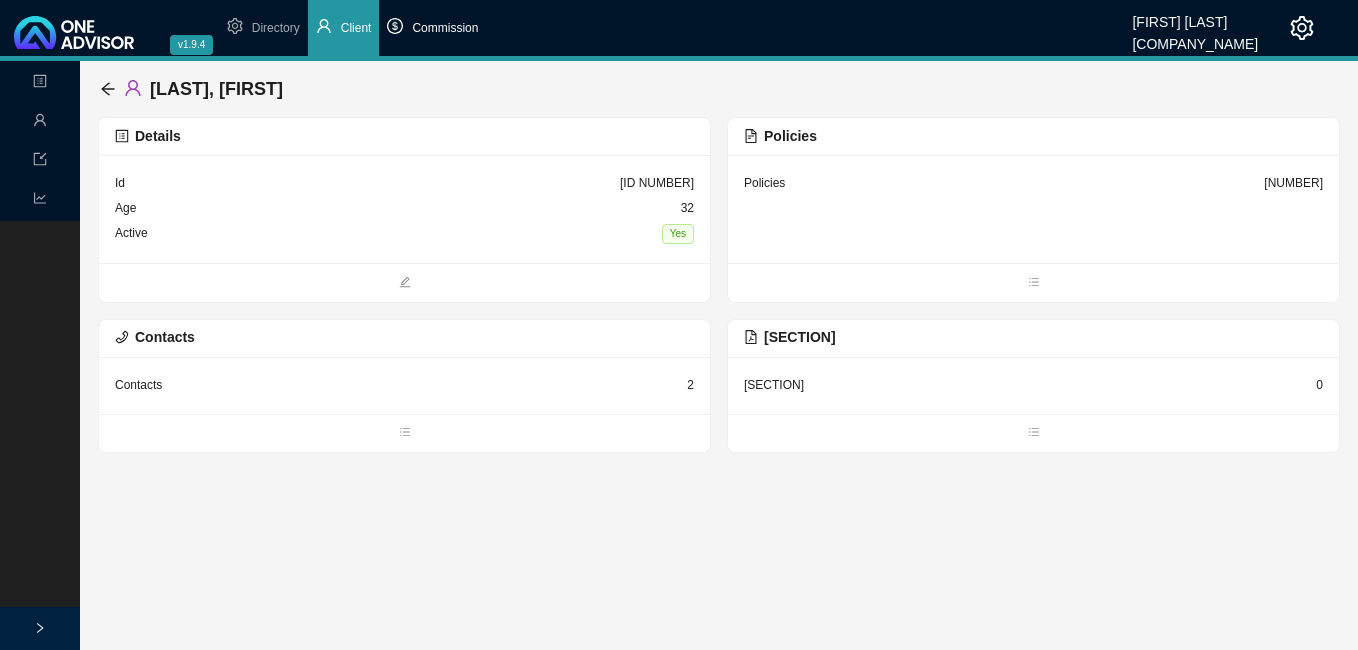 click on "Commission" at bounding box center (445, 28) 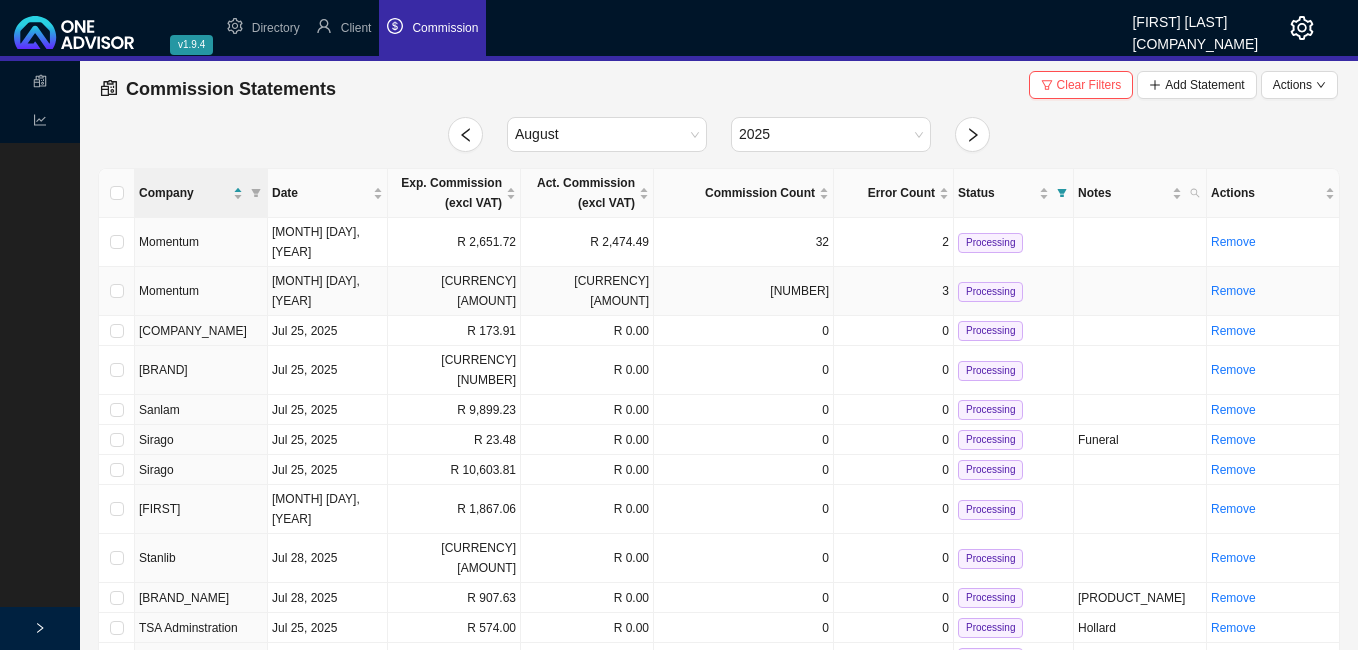 click on "[MONTH] [DAY], [YEAR]" at bounding box center [328, 291] 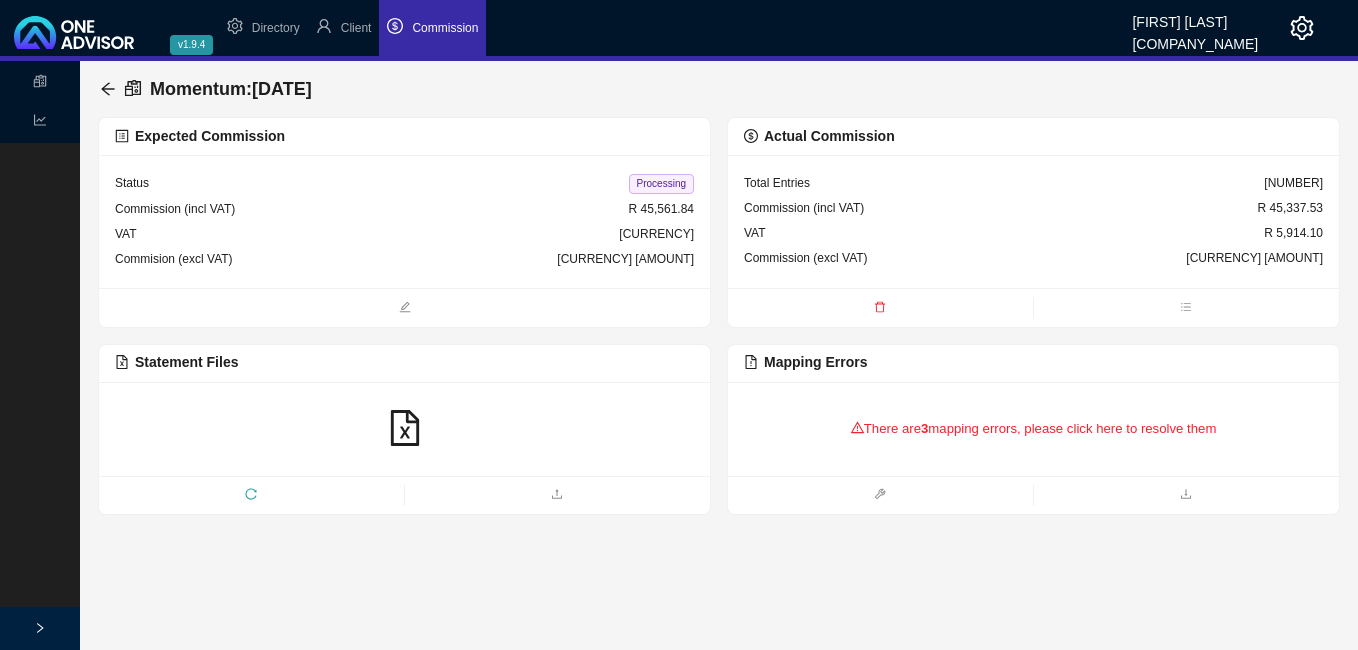 click on "There are [NUMBER] mapping errors, please click here to resolve them" at bounding box center (1033, 429) 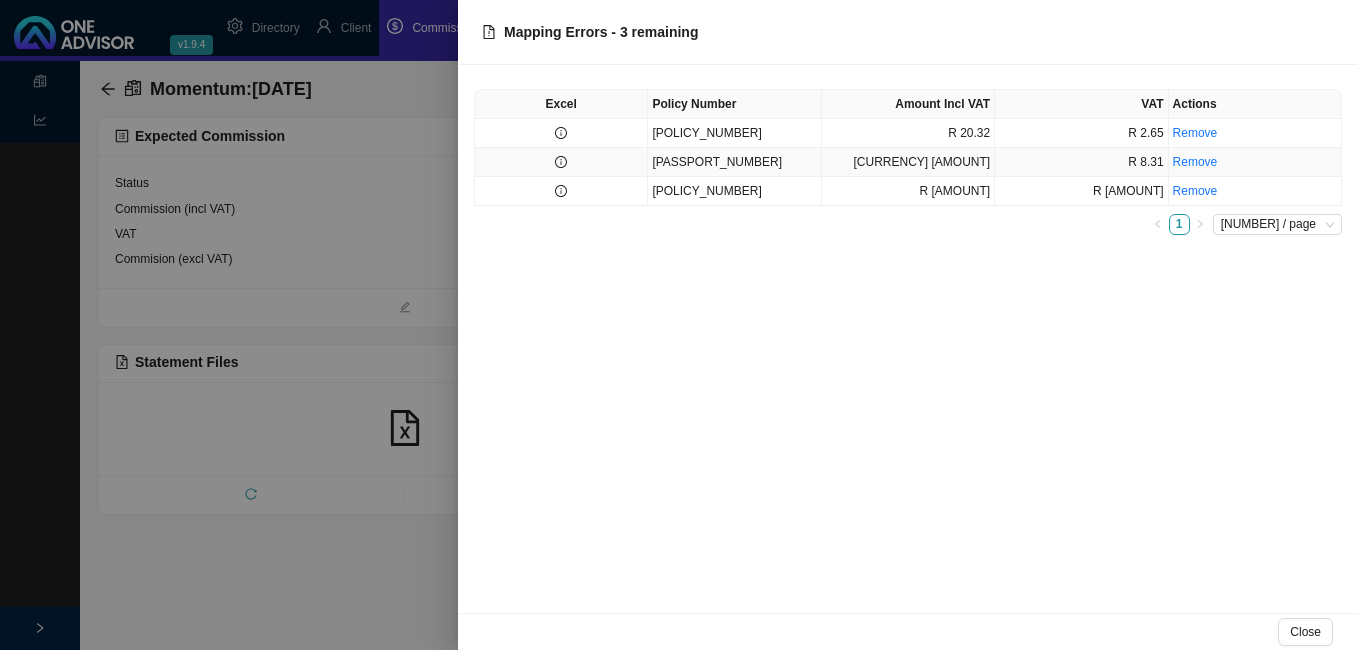 click on "[PASSPORT_NUMBER]" at bounding box center [734, 162] 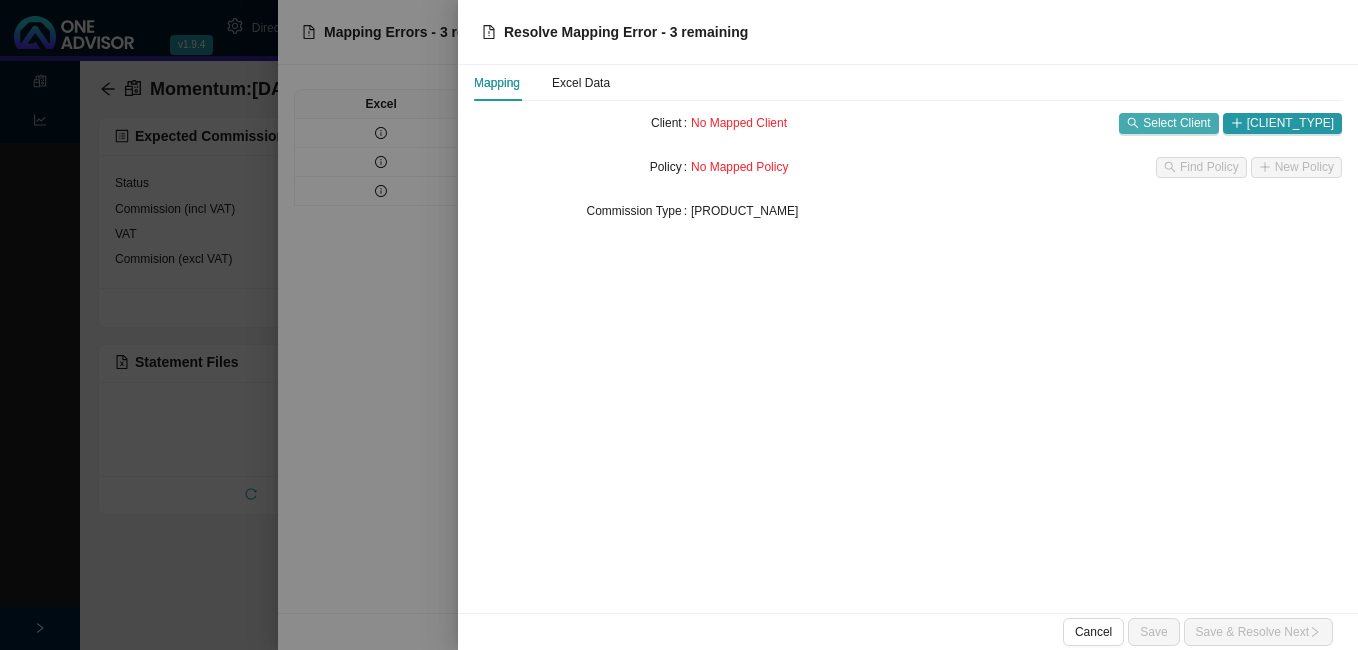 click on "Select Client" at bounding box center (1176, 123) 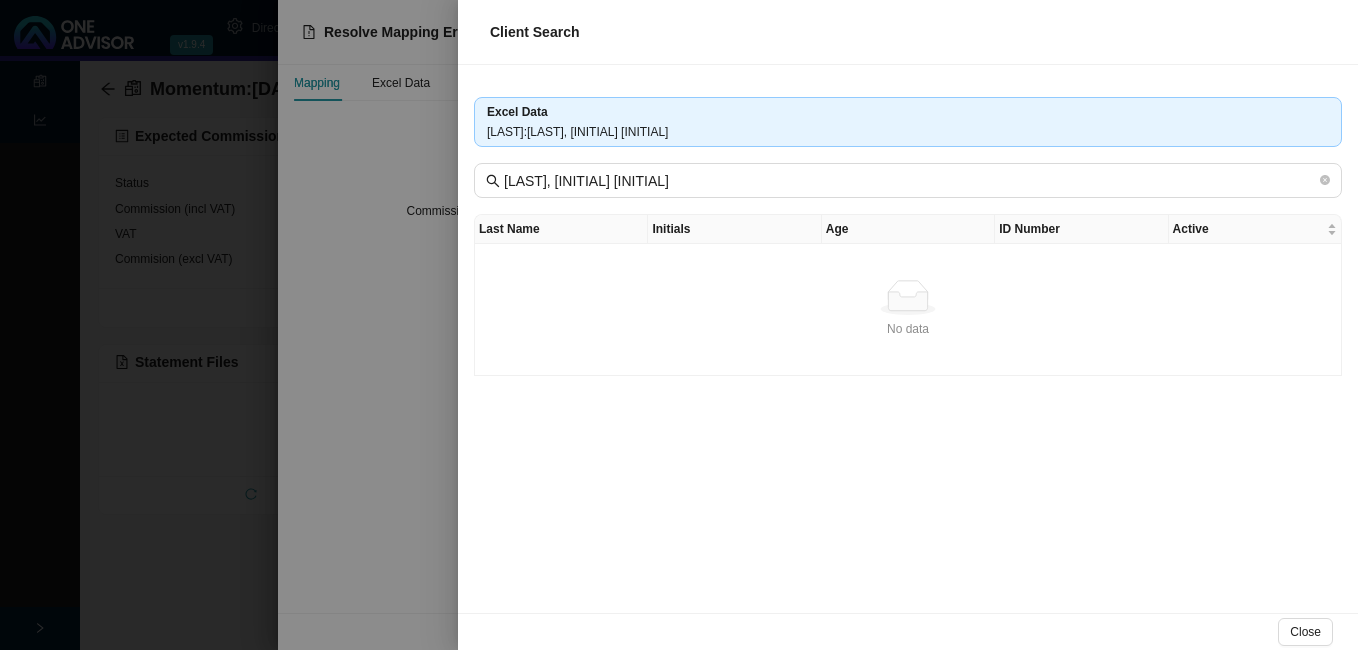 click at bounding box center (679, 325) 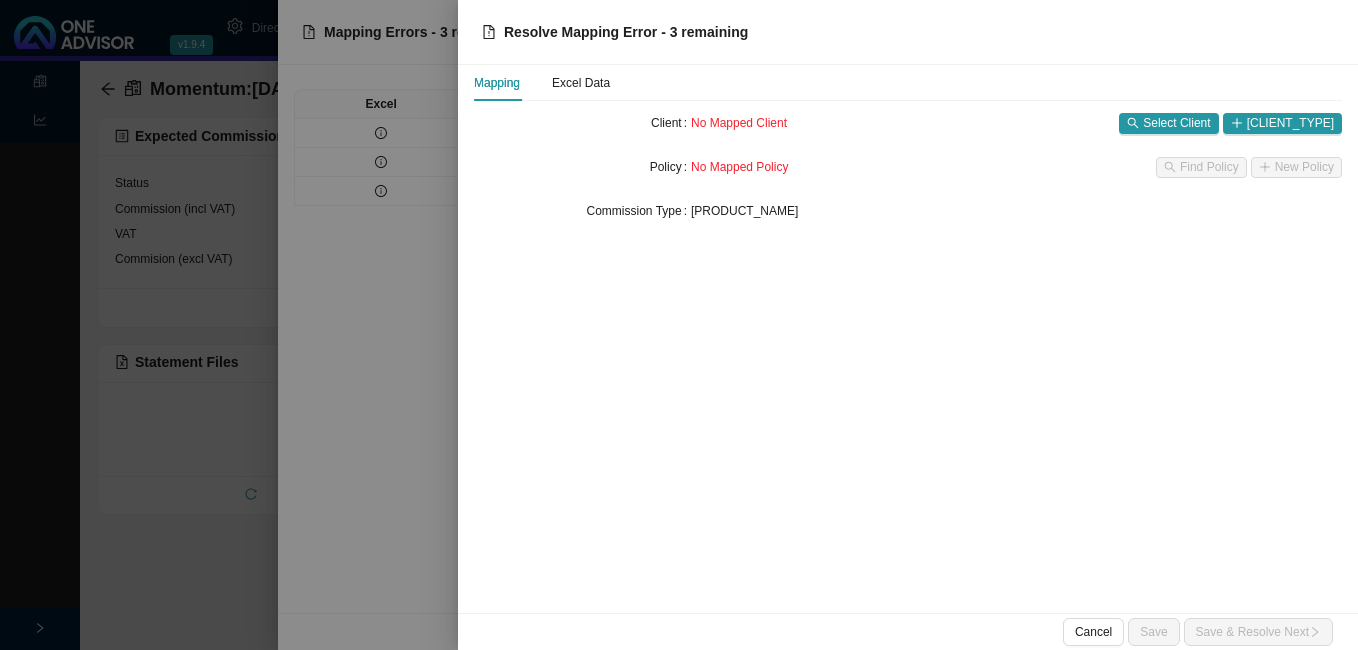 click at bounding box center (679, 325) 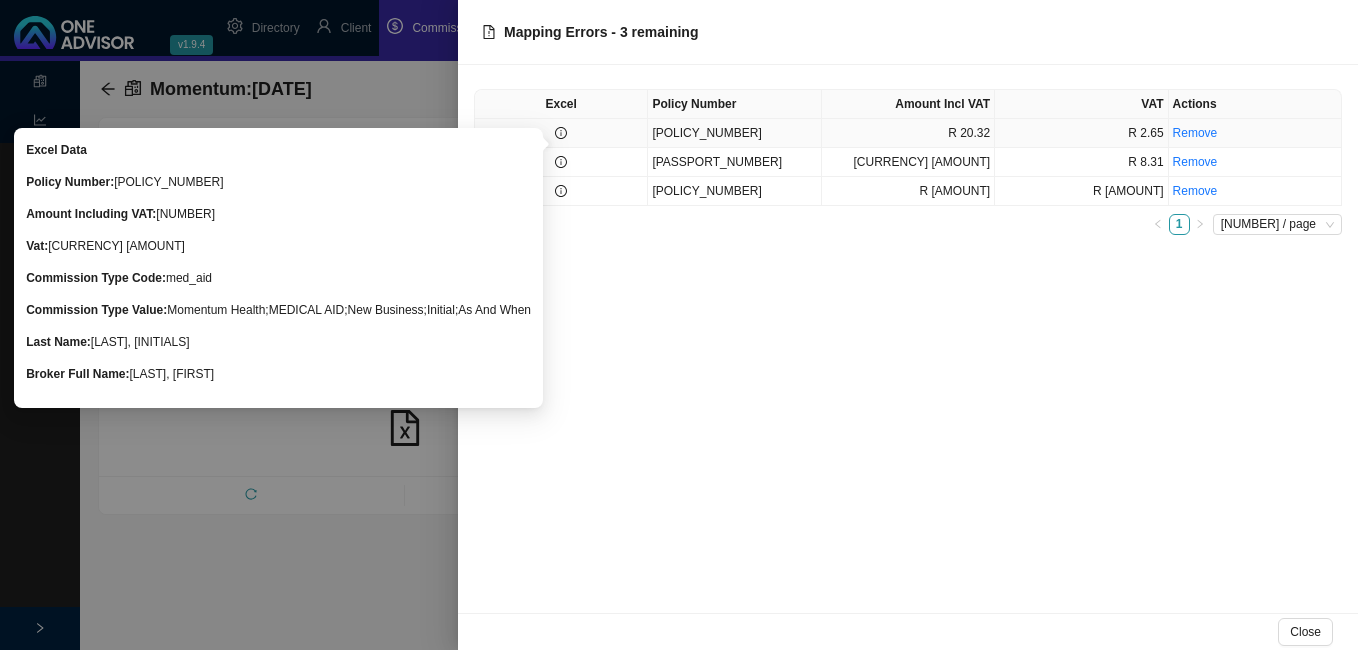 click 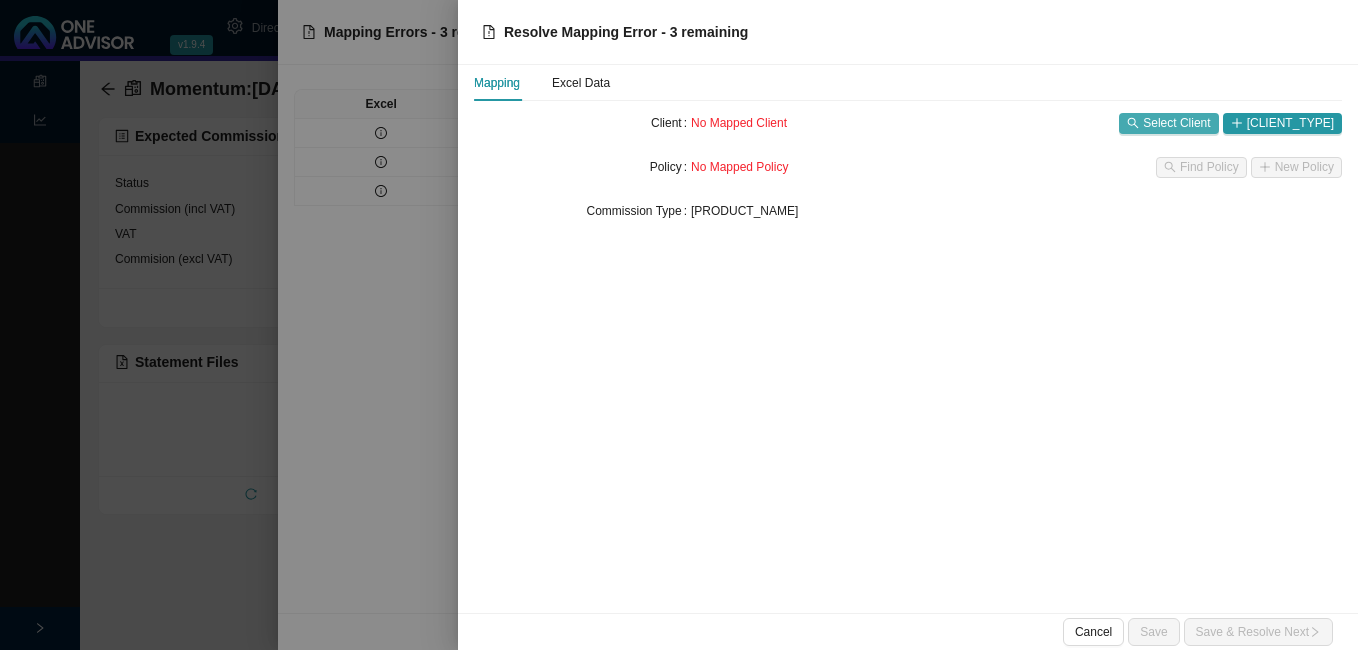 click on "Select Client" at bounding box center [1176, 123] 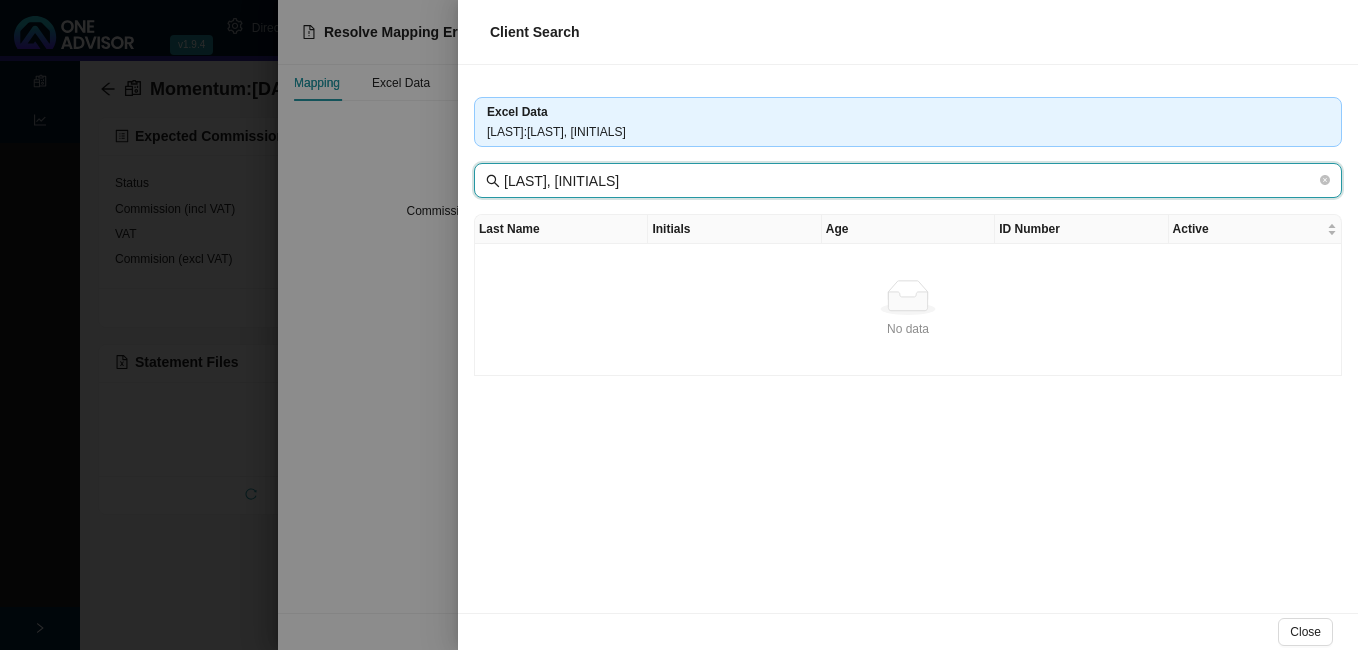 drag, startPoint x: 582, startPoint y: 182, endPoint x: 685, endPoint y: 182, distance: 103 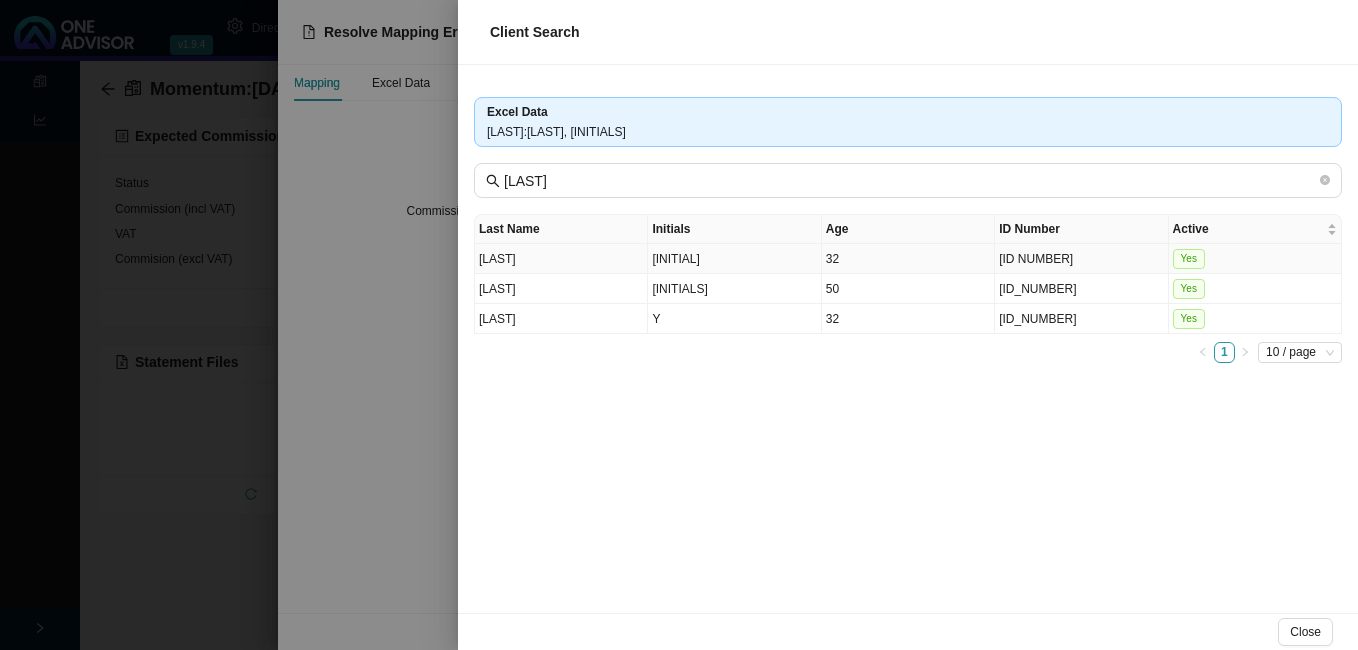 click on "[INITIAL]" at bounding box center (734, 259) 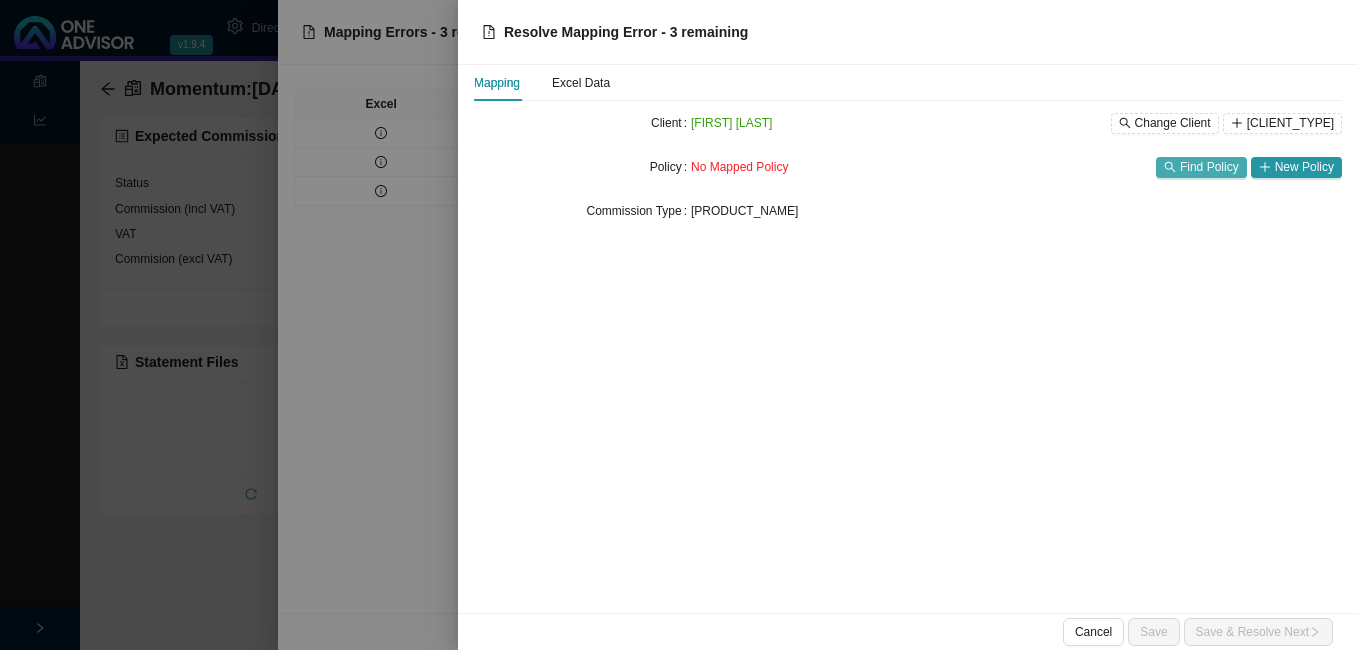 click on "Find Policy" at bounding box center [1209, 167] 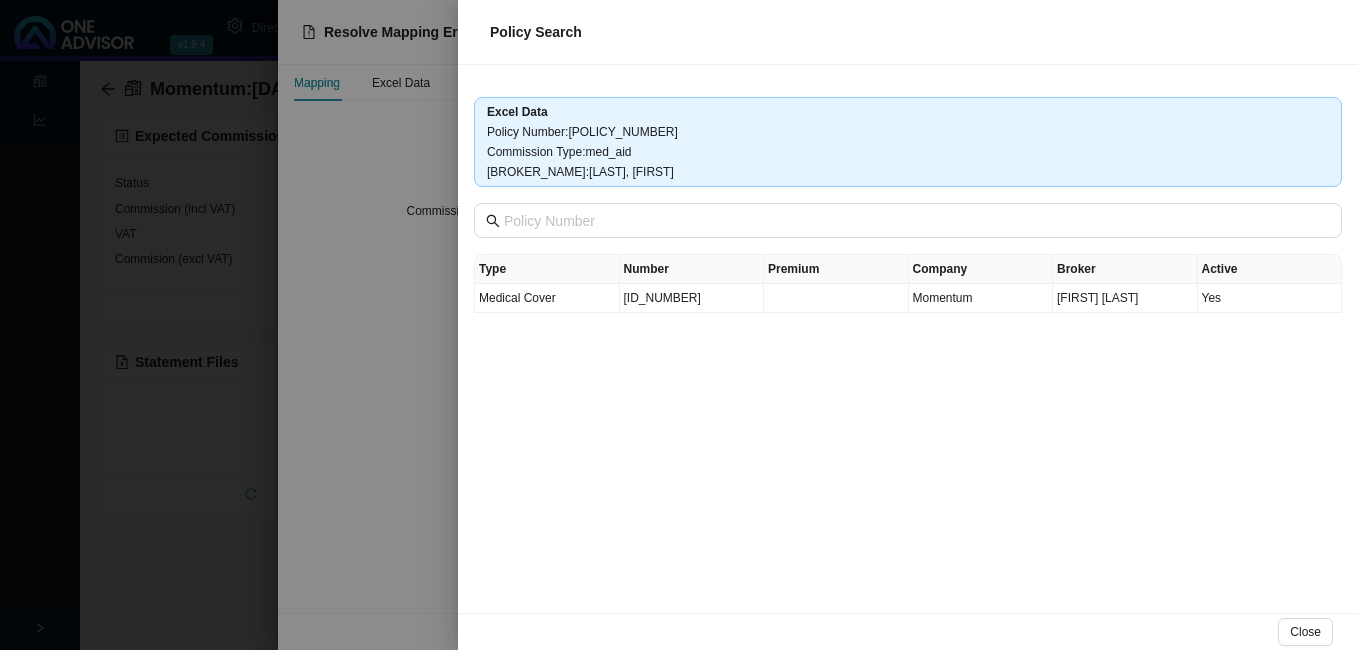 click at bounding box center (679, 325) 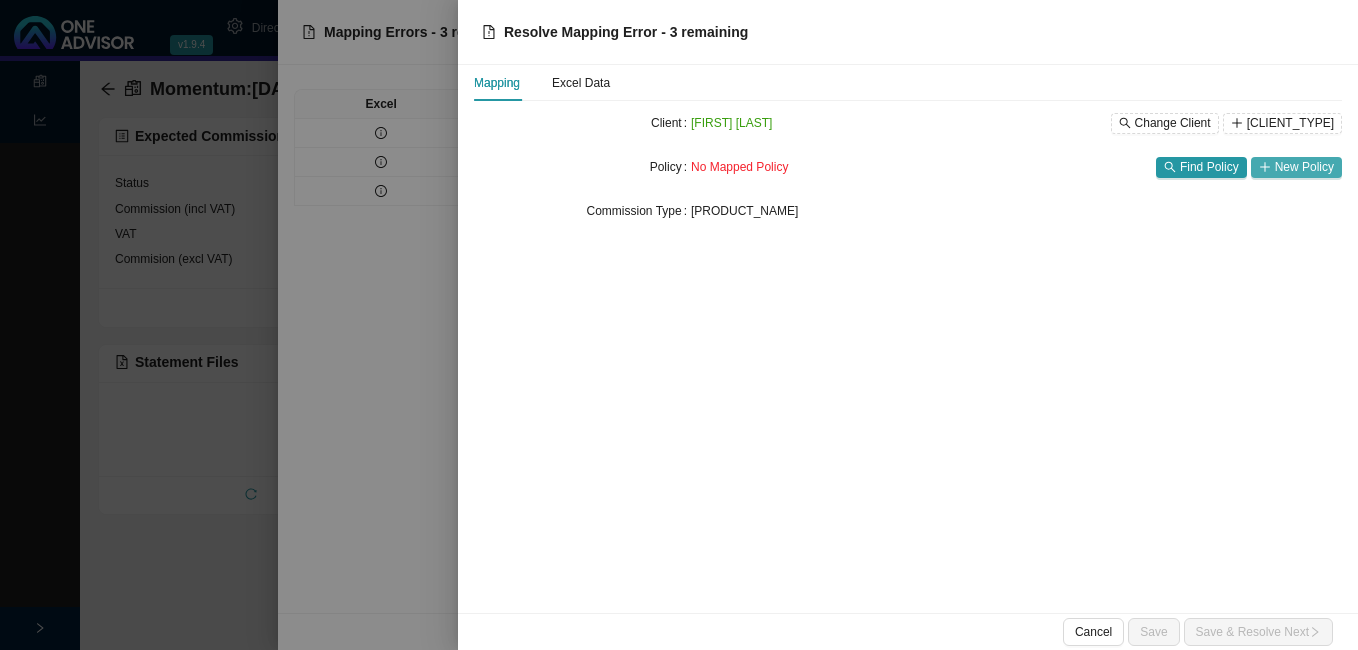 click 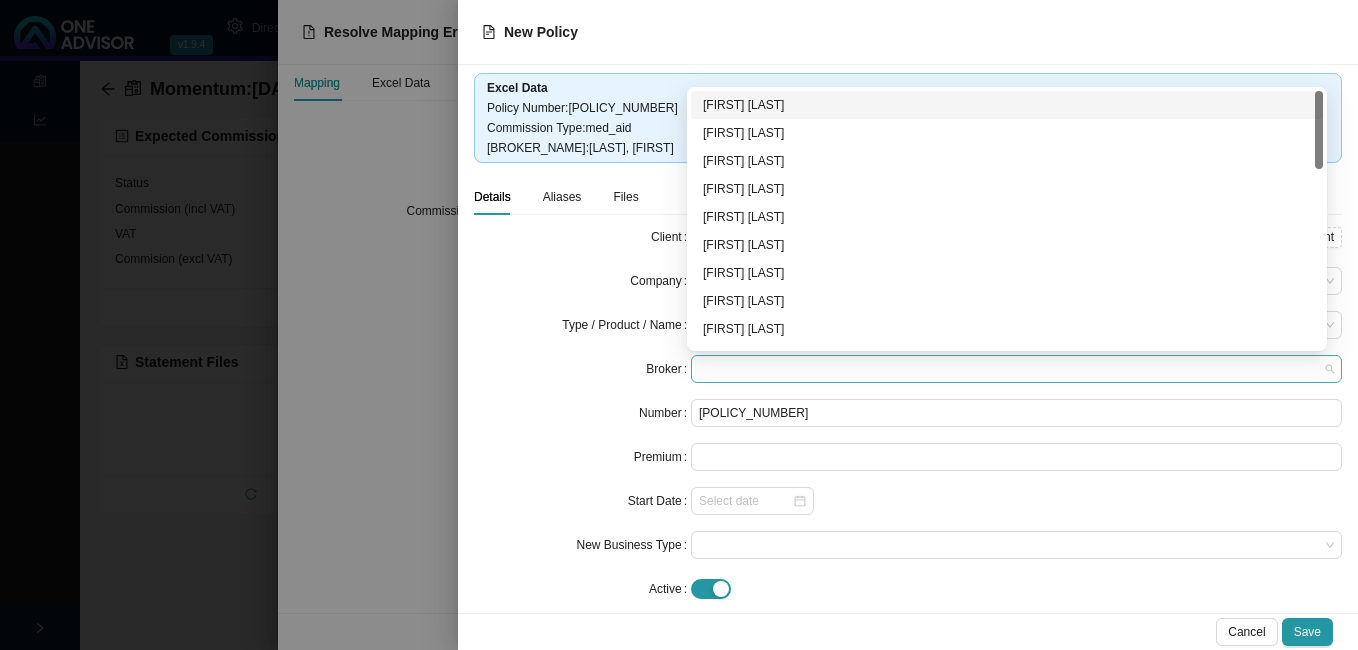 click at bounding box center [1016, 369] 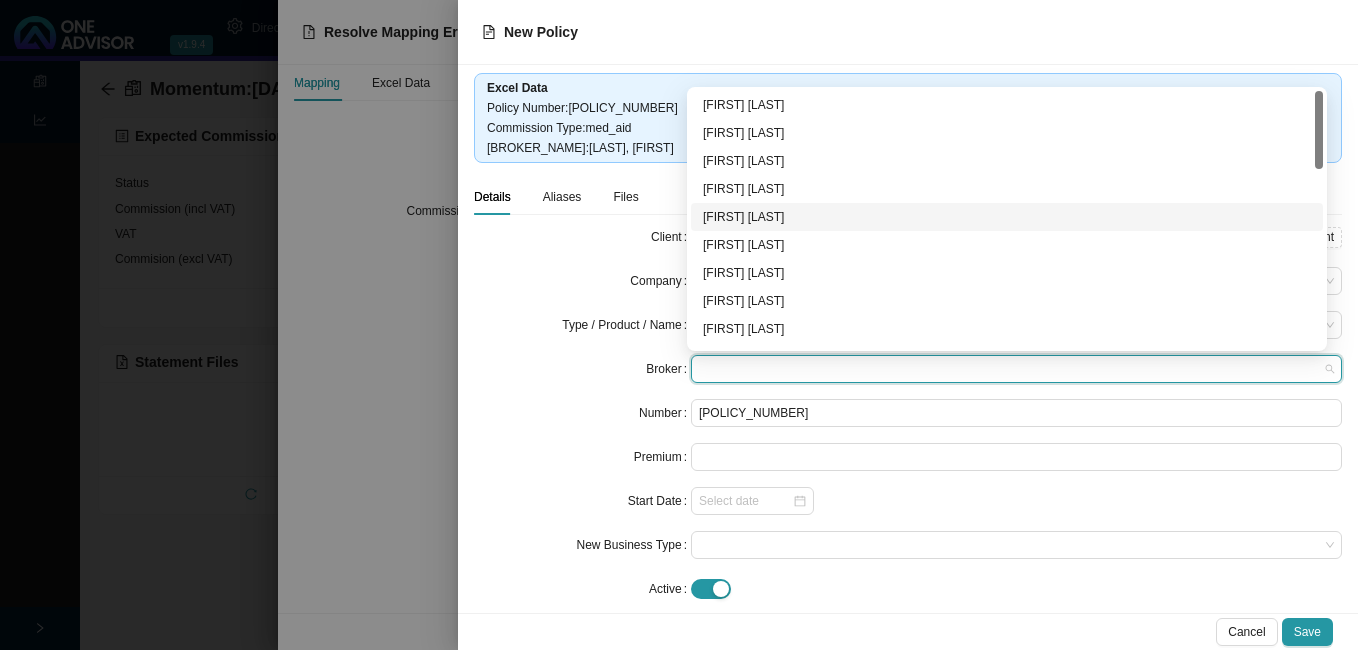 click on "[FIRST] [LAST]" at bounding box center (1007, 217) 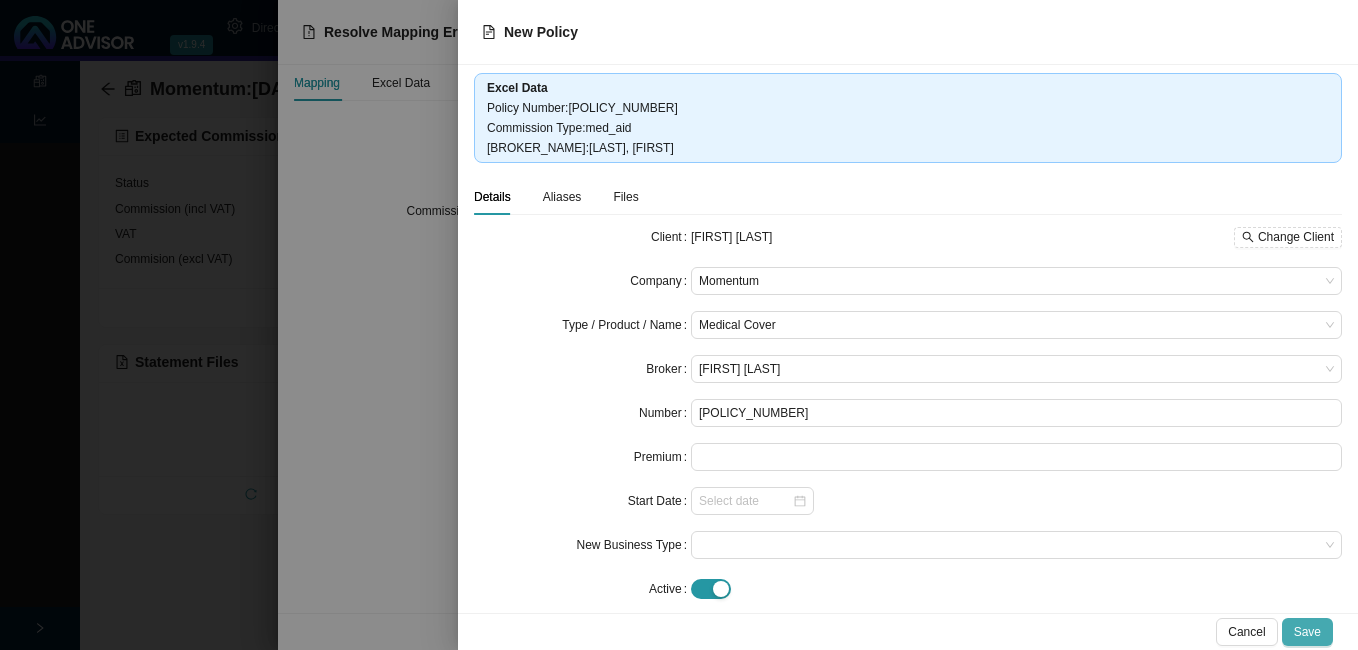 click on "Save" at bounding box center [1307, 632] 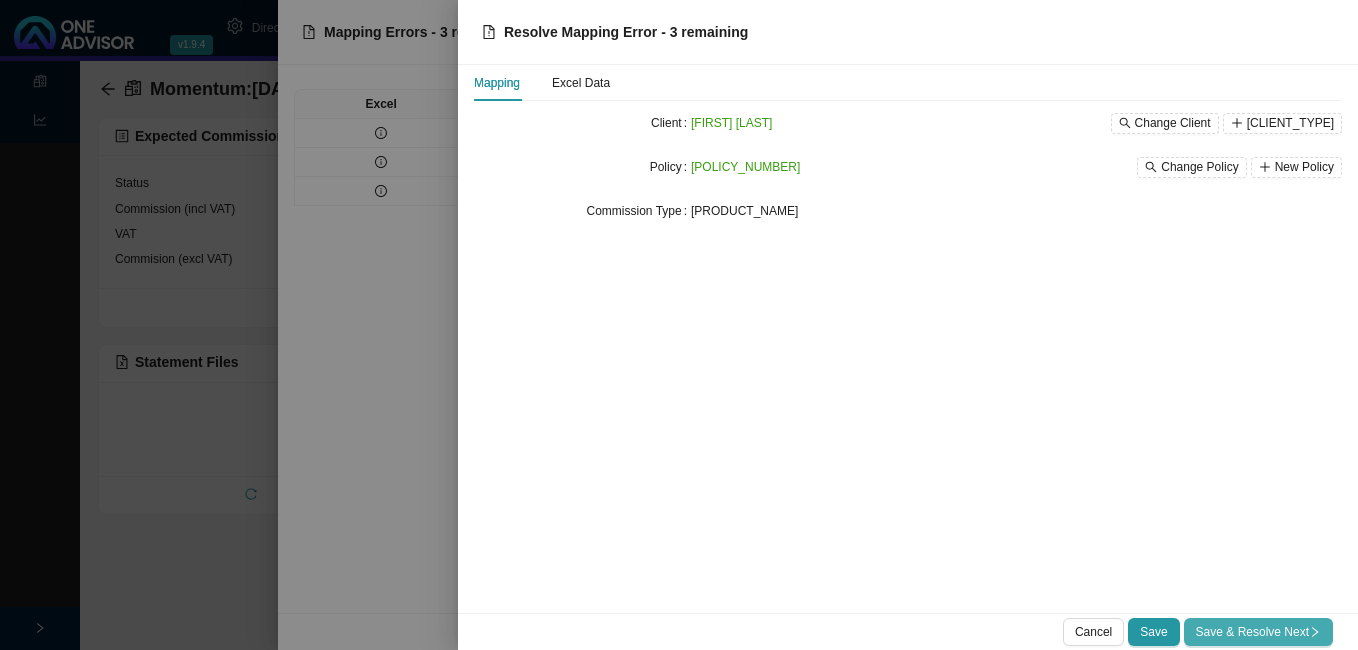 click on "Save & Resolve Next" at bounding box center (1258, 632) 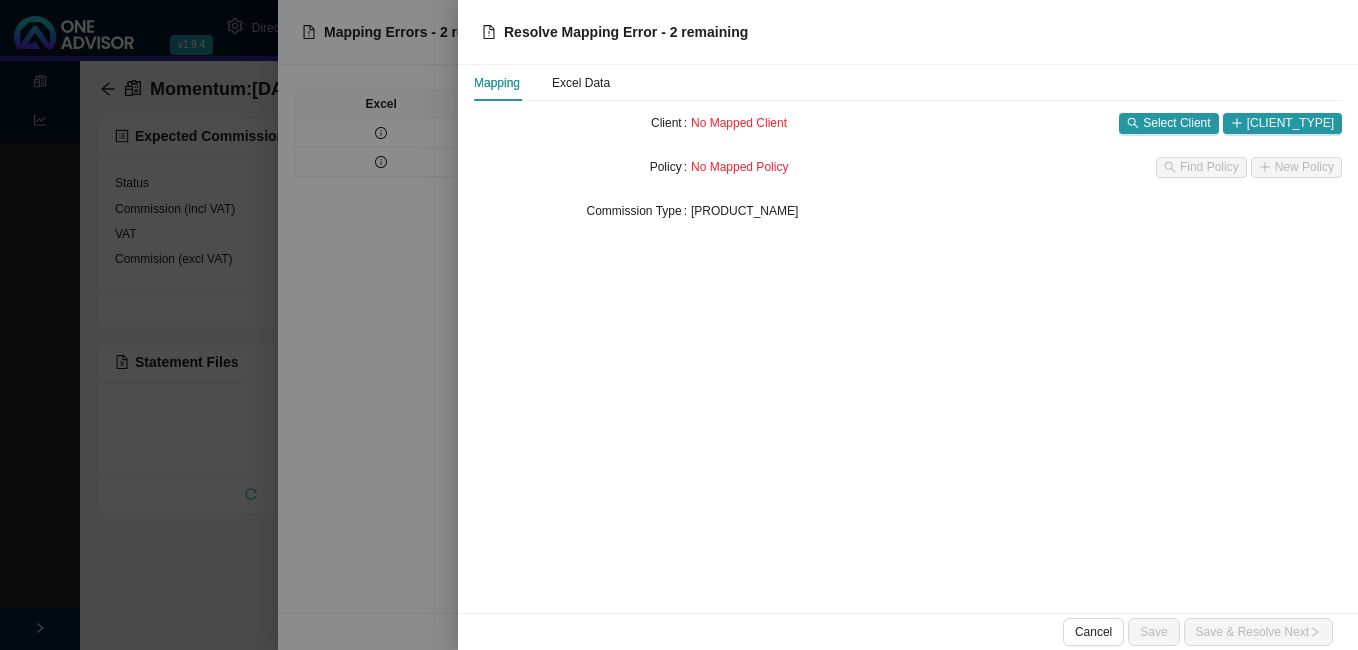 click at bounding box center (679, 325) 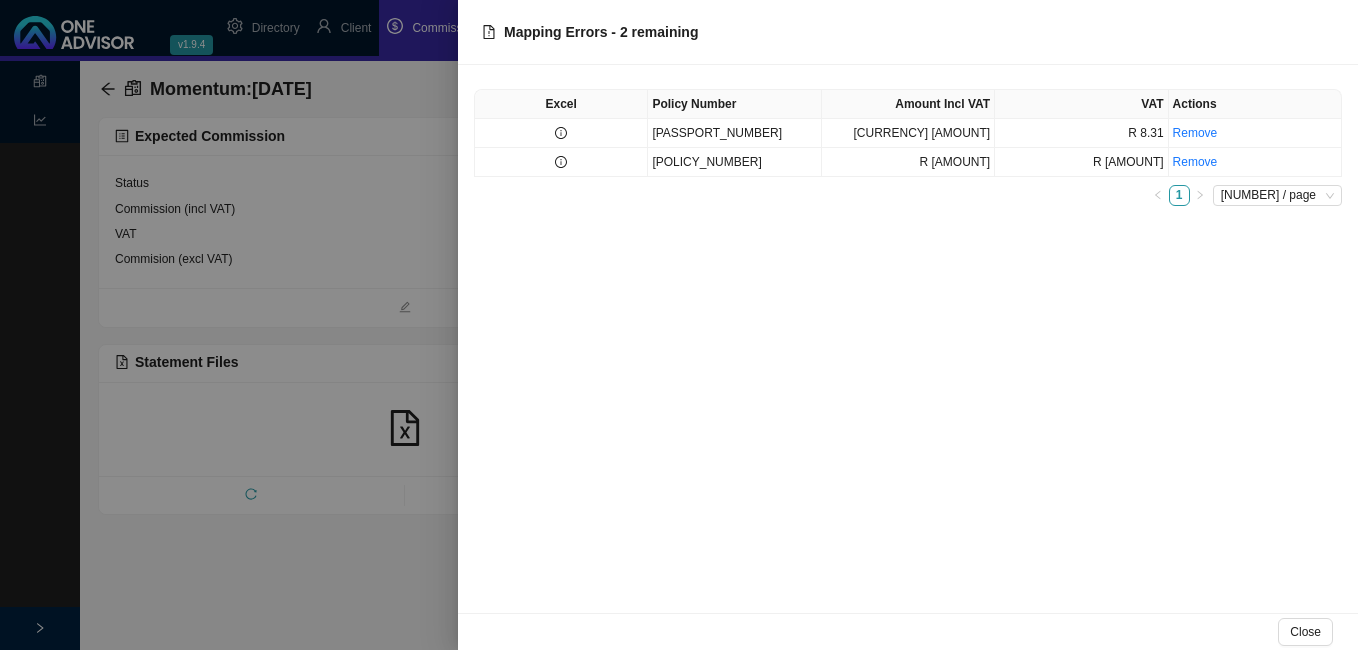 click at bounding box center [679, 325] 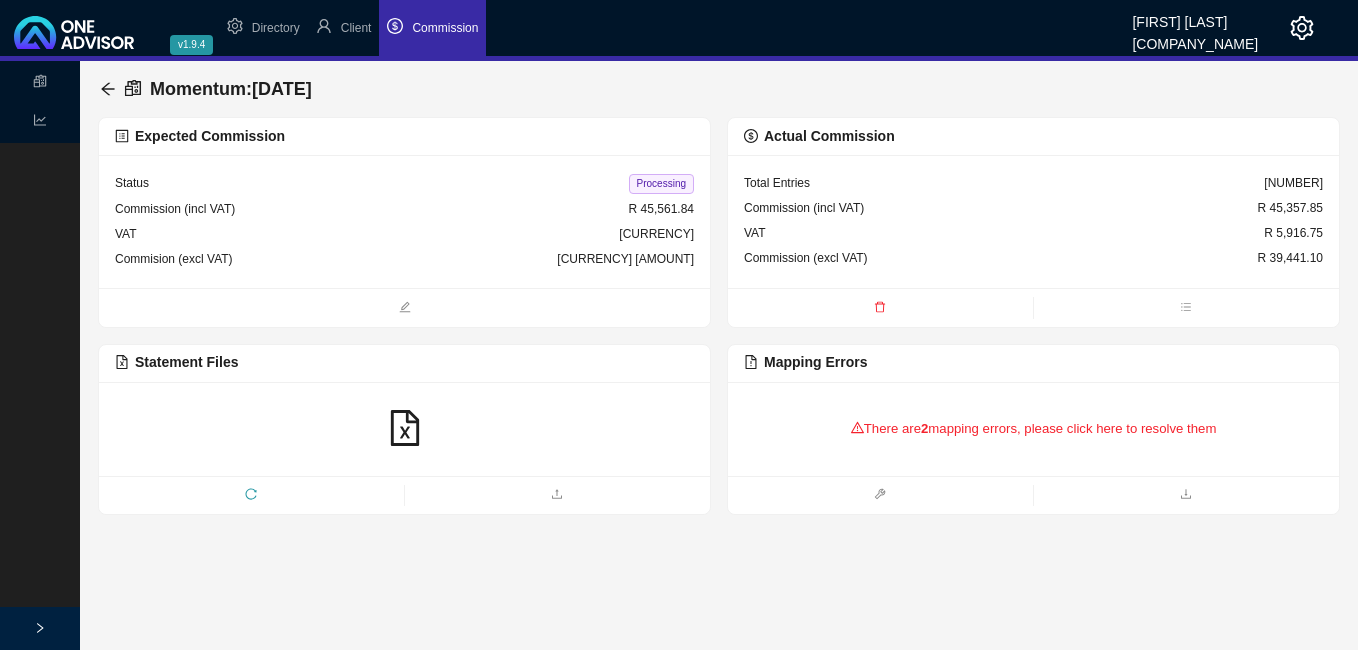 click on "[COMPANY_NAME] : [YEAR]-[MONTH]-[DAY]" at bounding box center (210, 89) 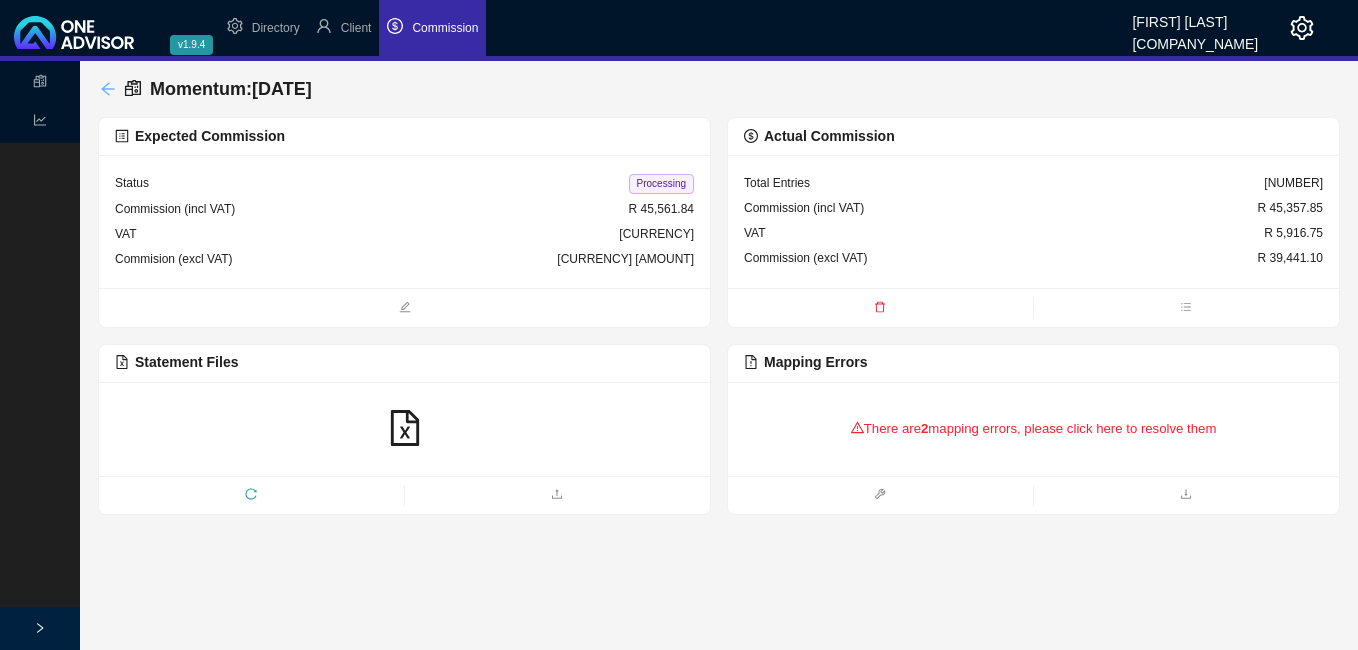 click 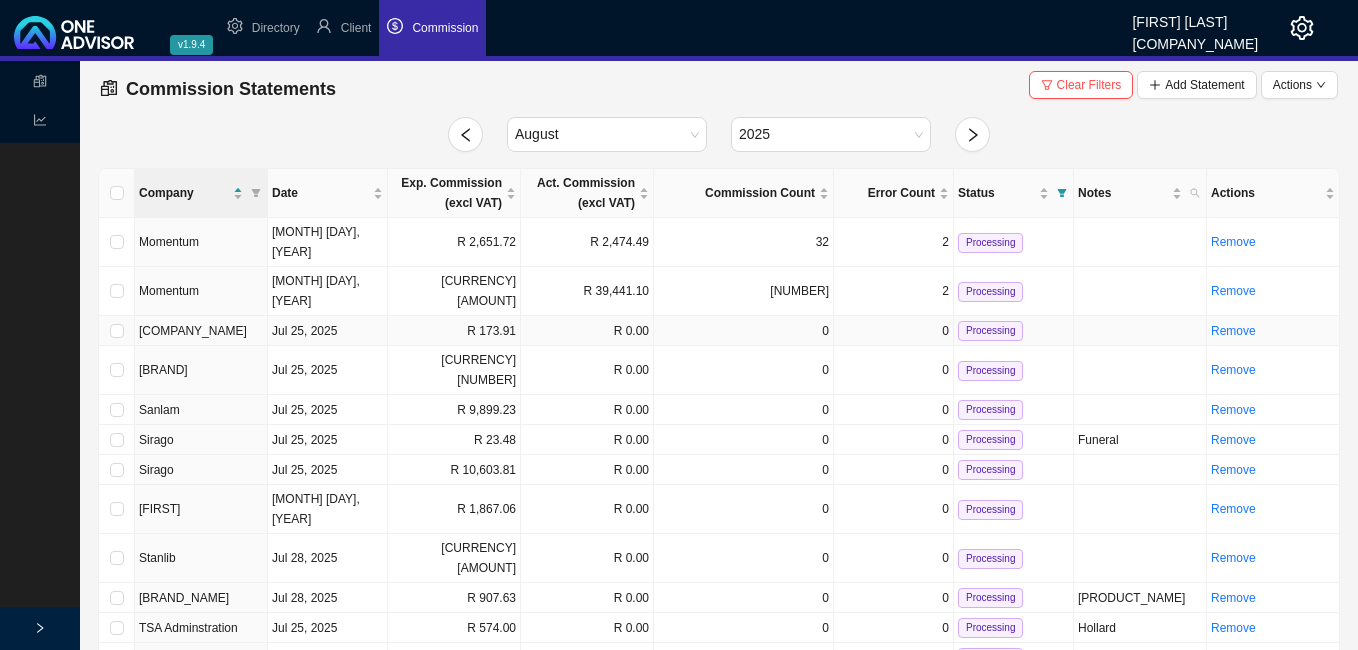 click on "R 173.91" at bounding box center (454, 331) 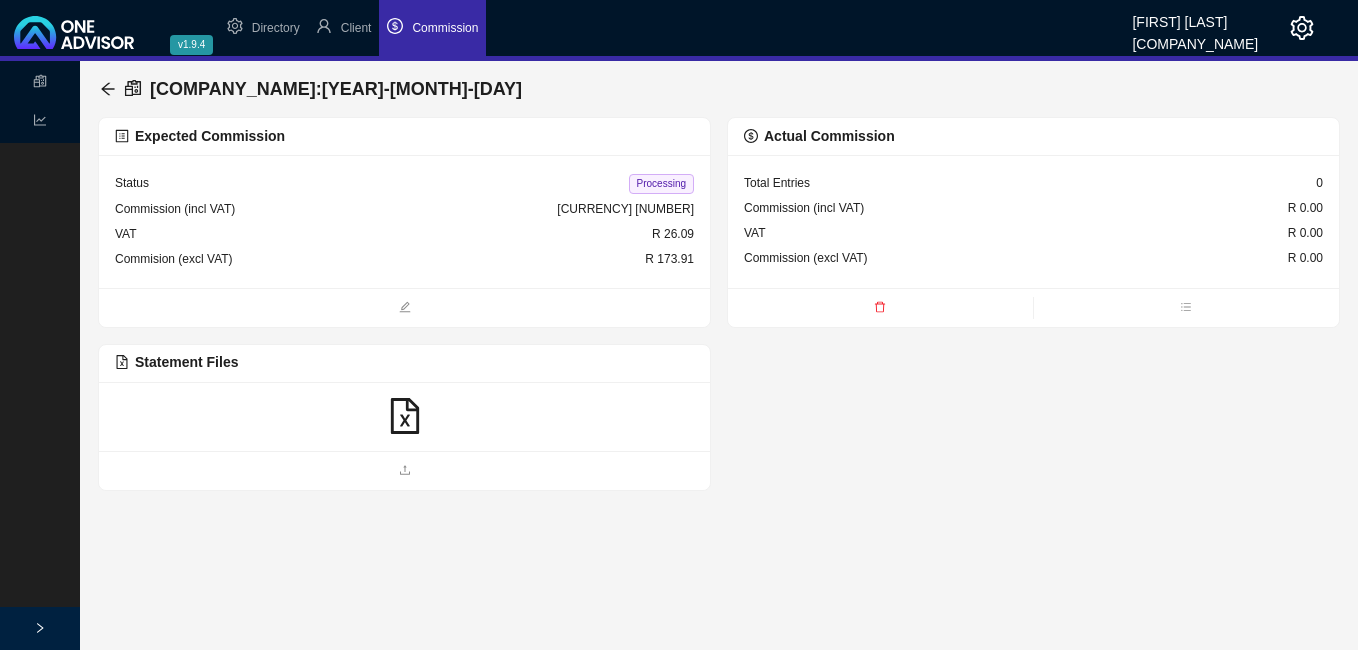 click 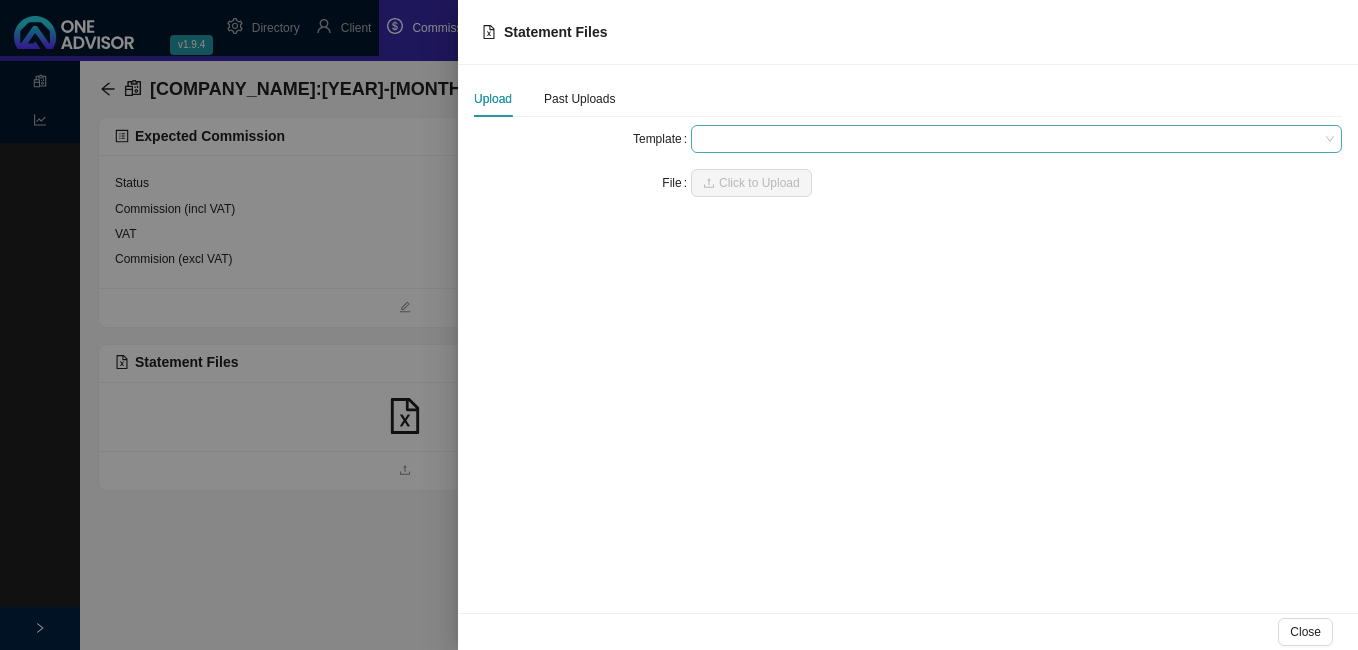 click at bounding box center [1016, 139] 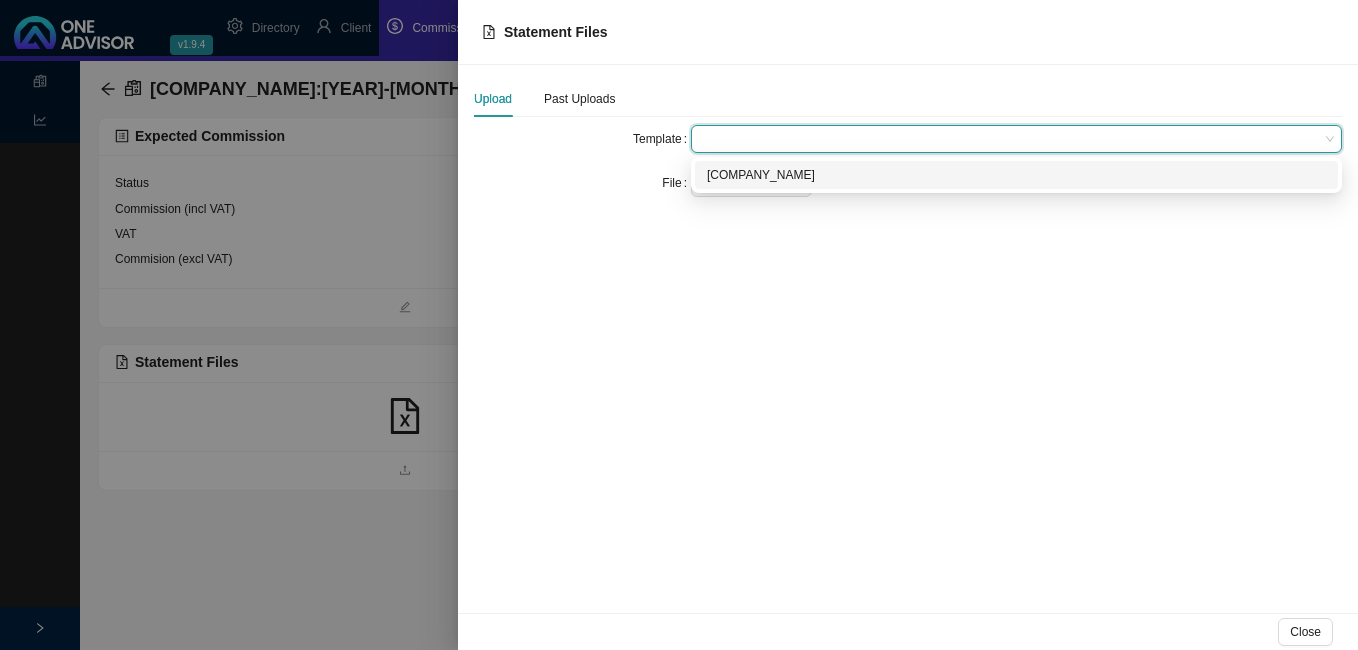 click on "[COMPANY_NAME]" at bounding box center [1016, 175] 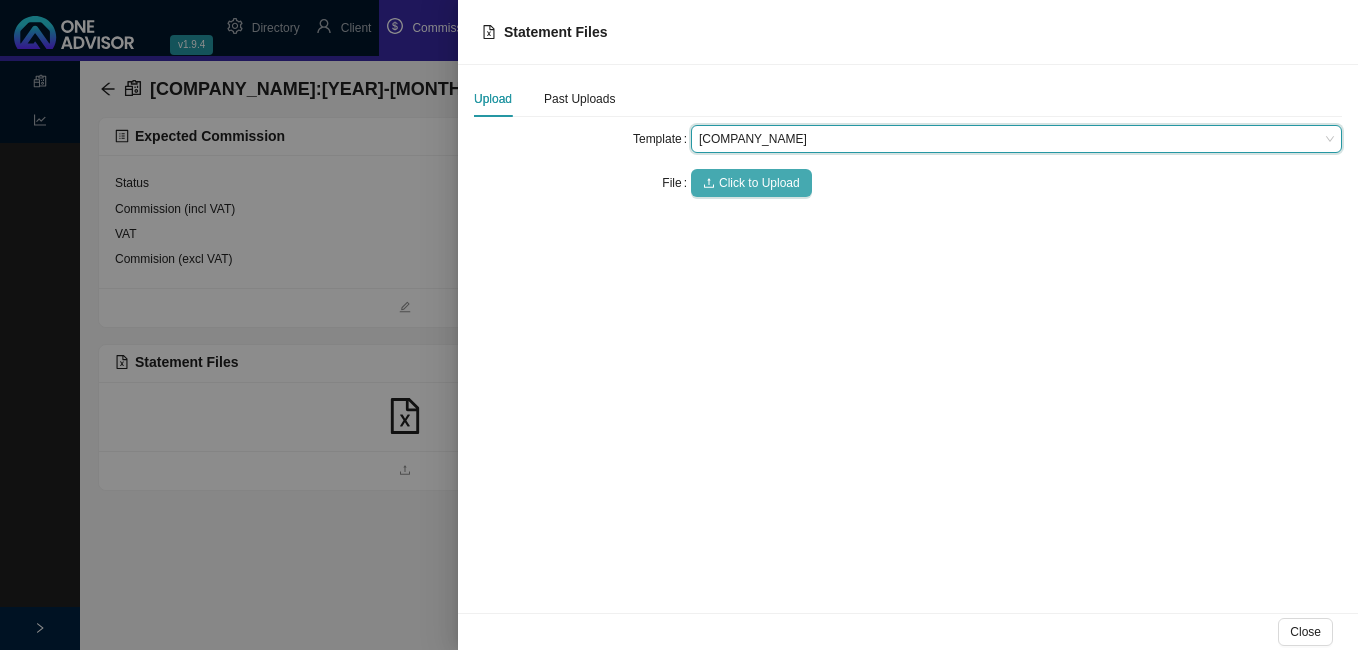 click on "Click to Upload" at bounding box center (759, 183) 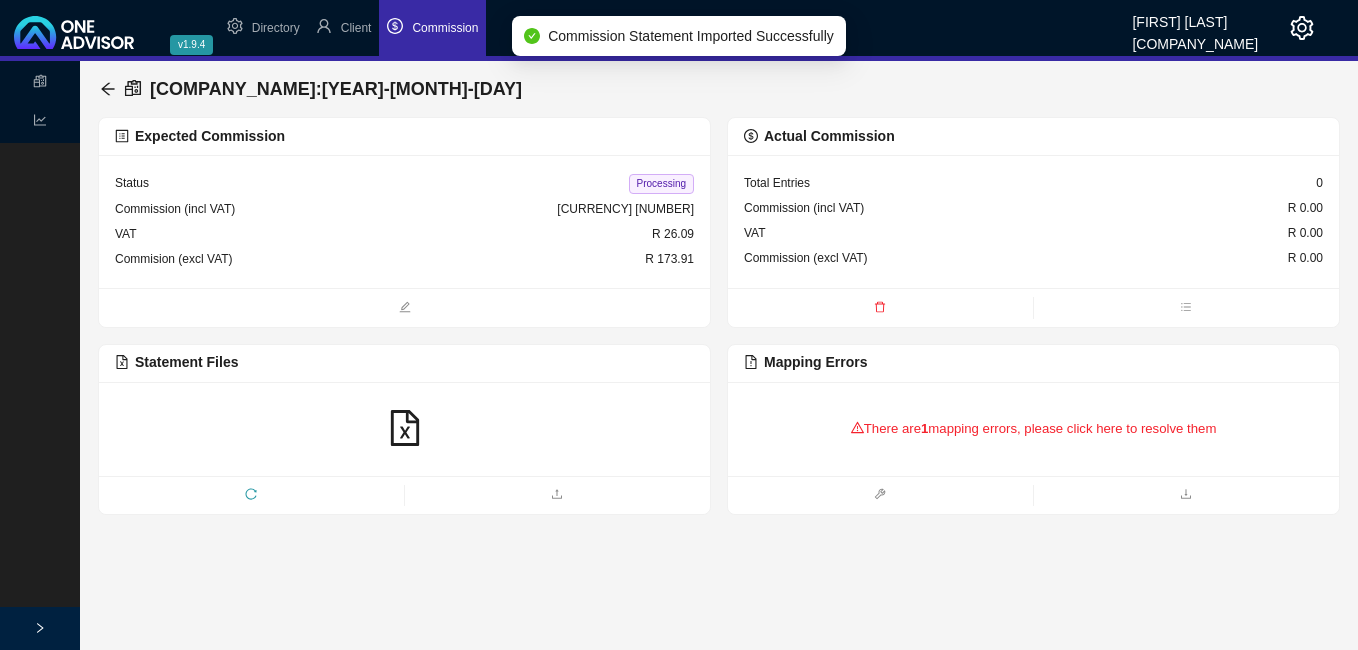 click on "There are  1  mapping errors, please click here to resolve them" at bounding box center [1033, 429] 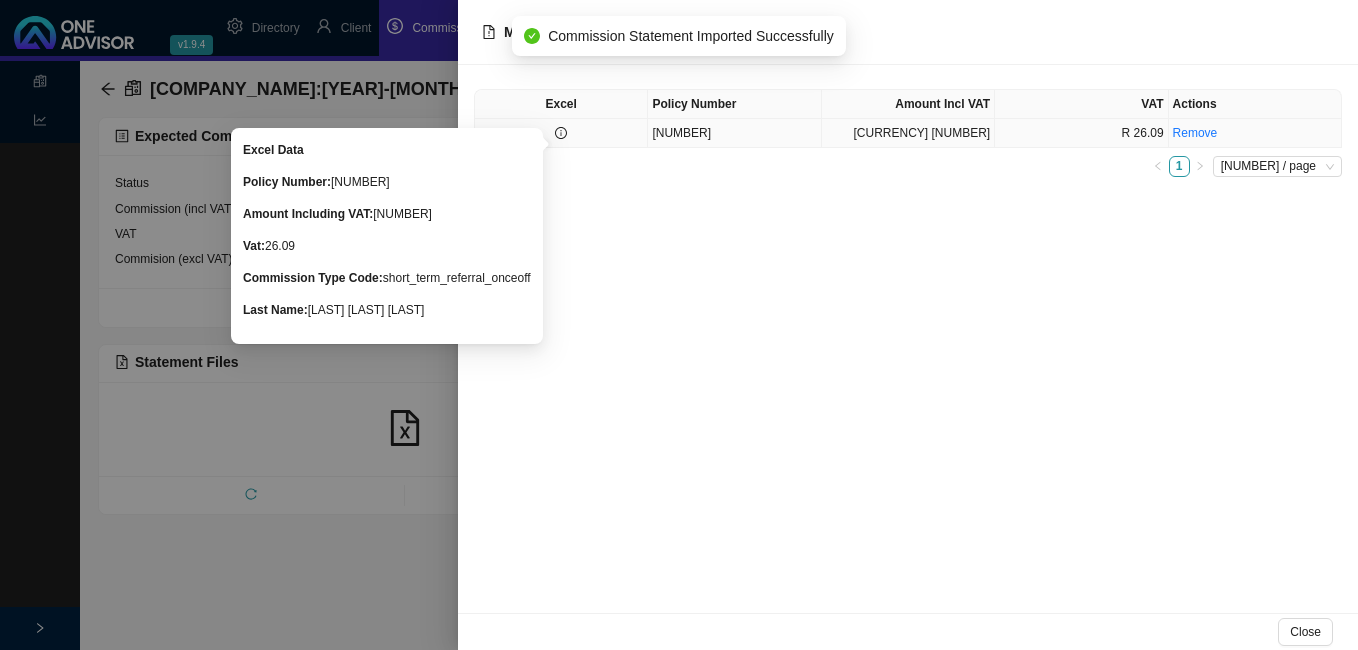 click 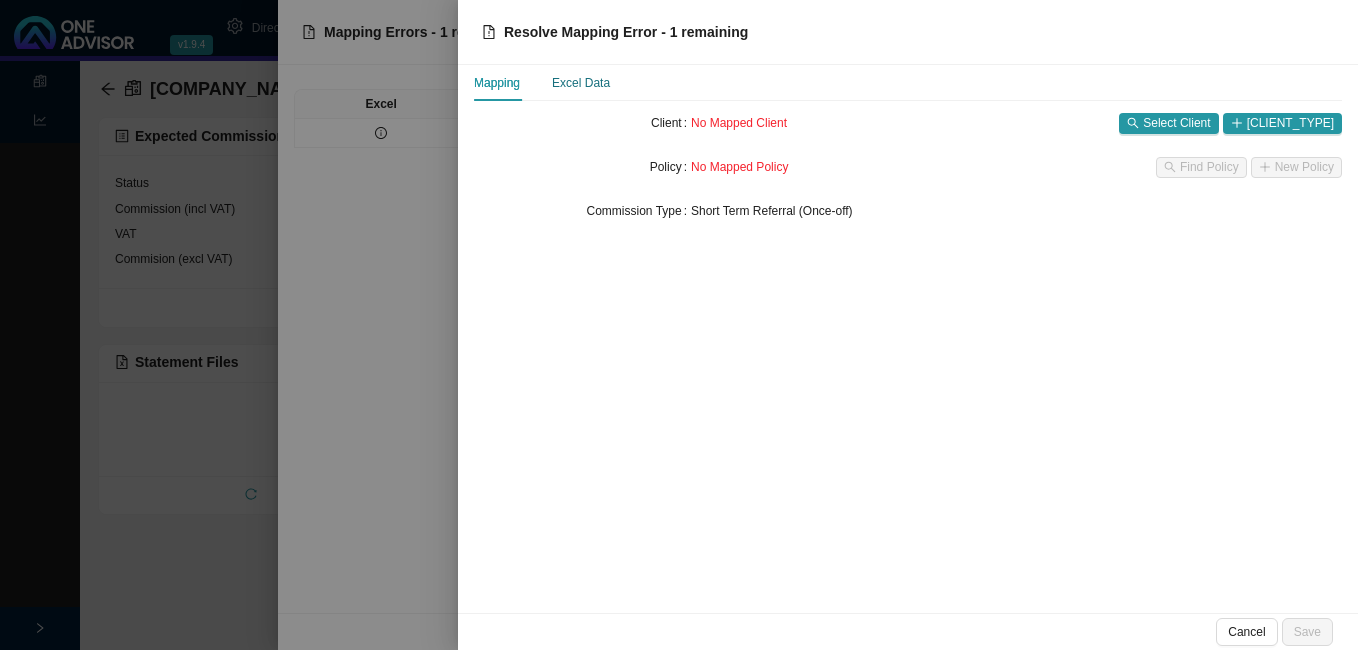click on "Excel Data" at bounding box center [581, 83] 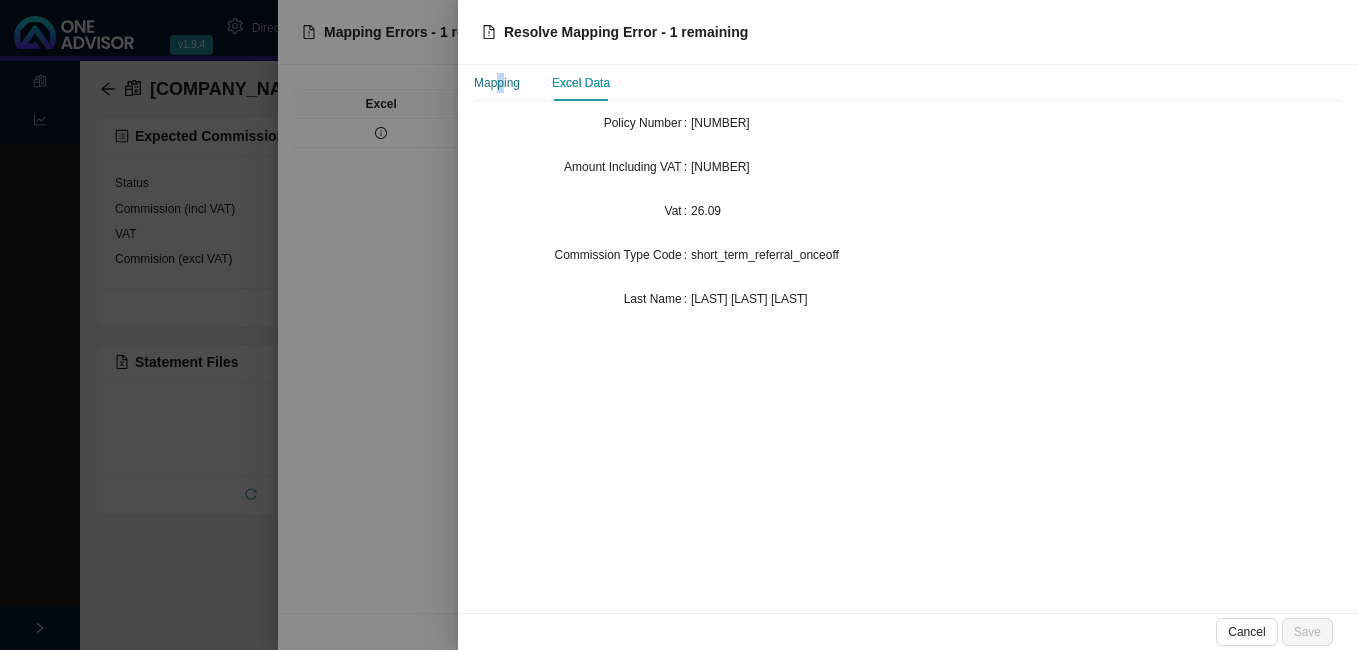 click on "Mapping" at bounding box center [497, 83] 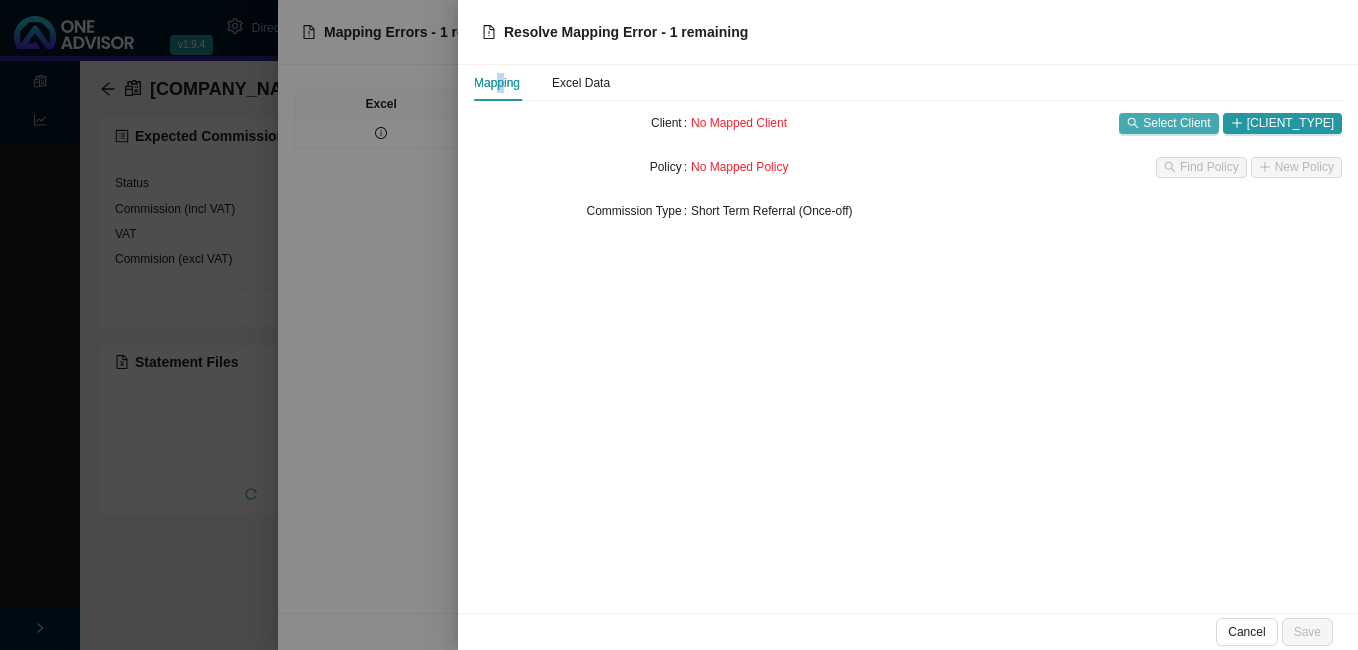 click on "Select Client" at bounding box center [1176, 123] 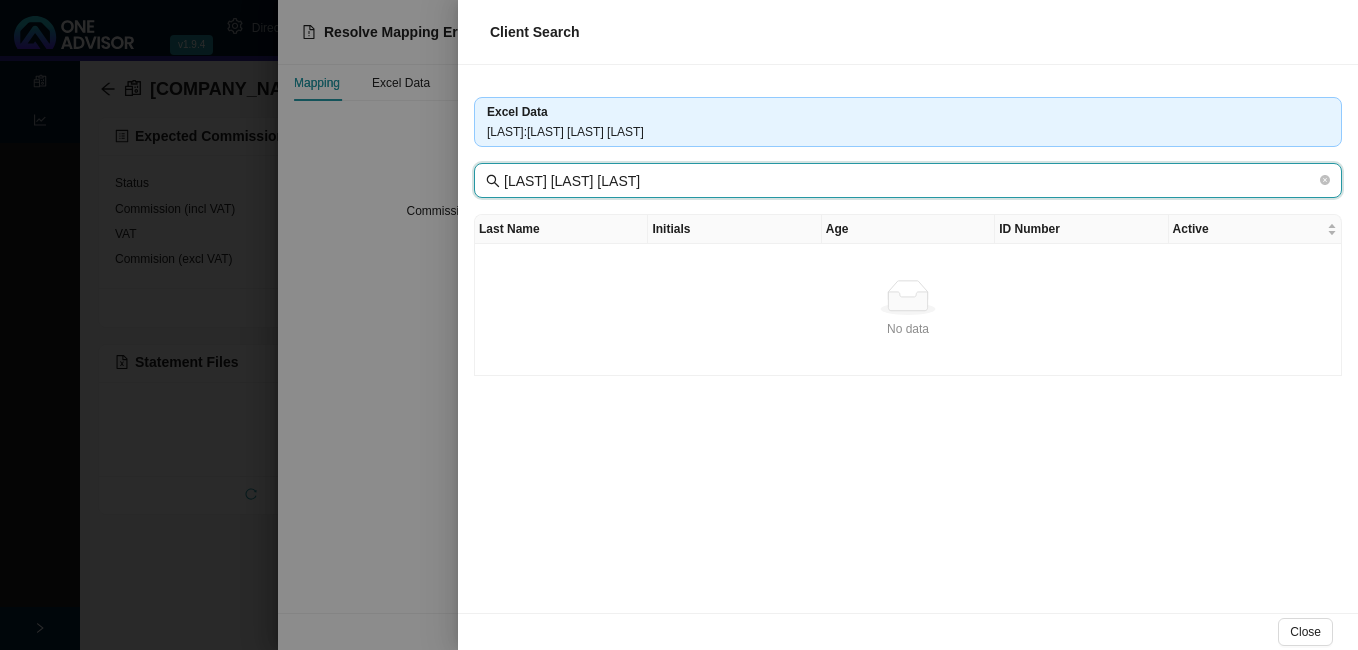 drag, startPoint x: 531, startPoint y: 179, endPoint x: 759, endPoint y: 179, distance: 228 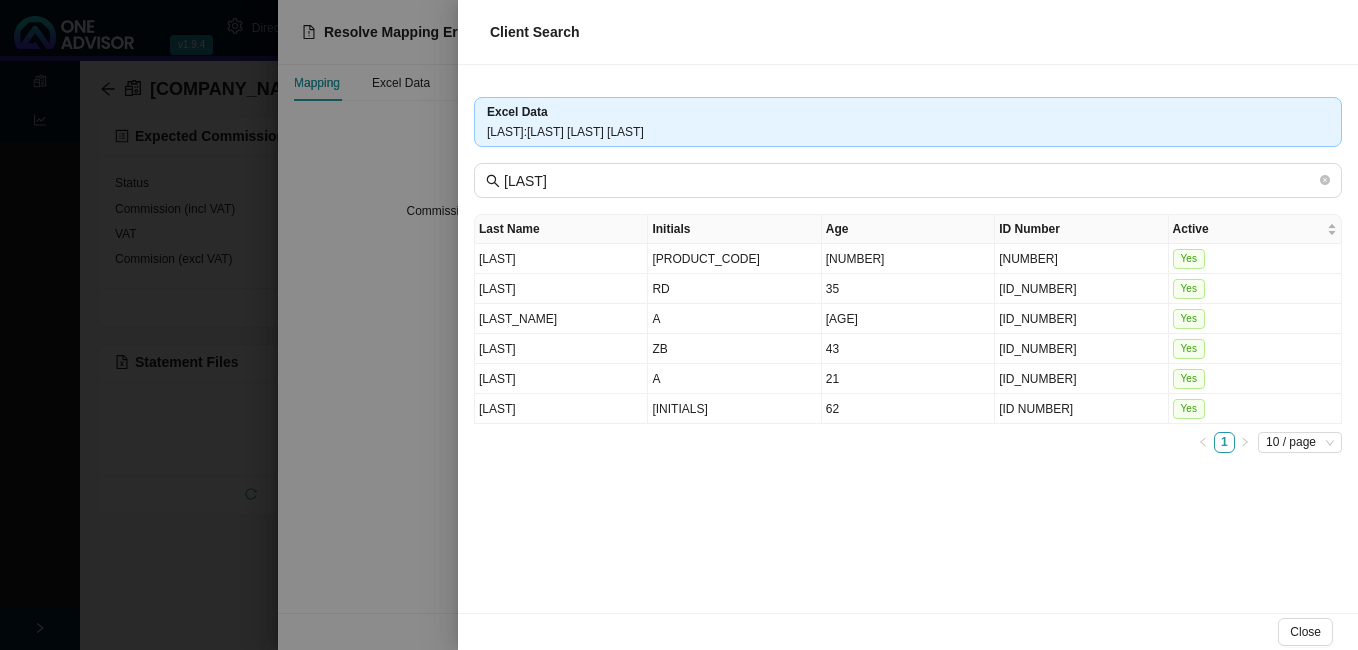 click at bounding box center [679, 325] 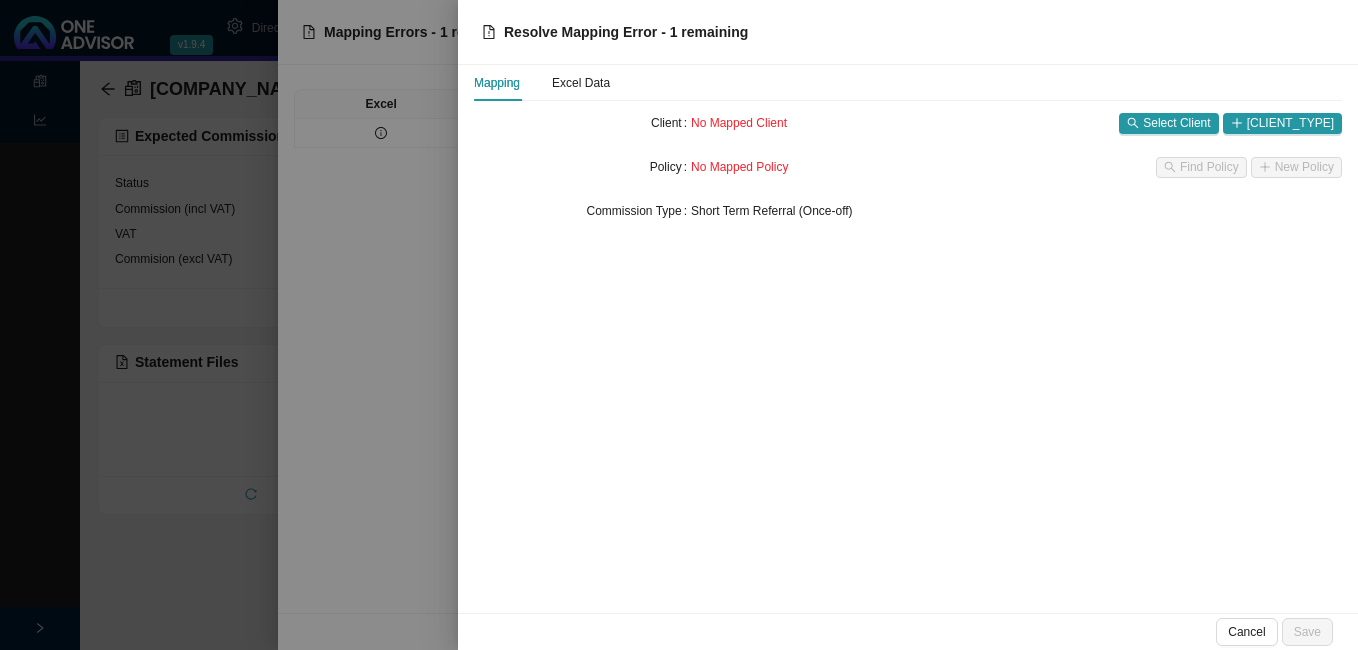 click at bounding box center [679, 325] 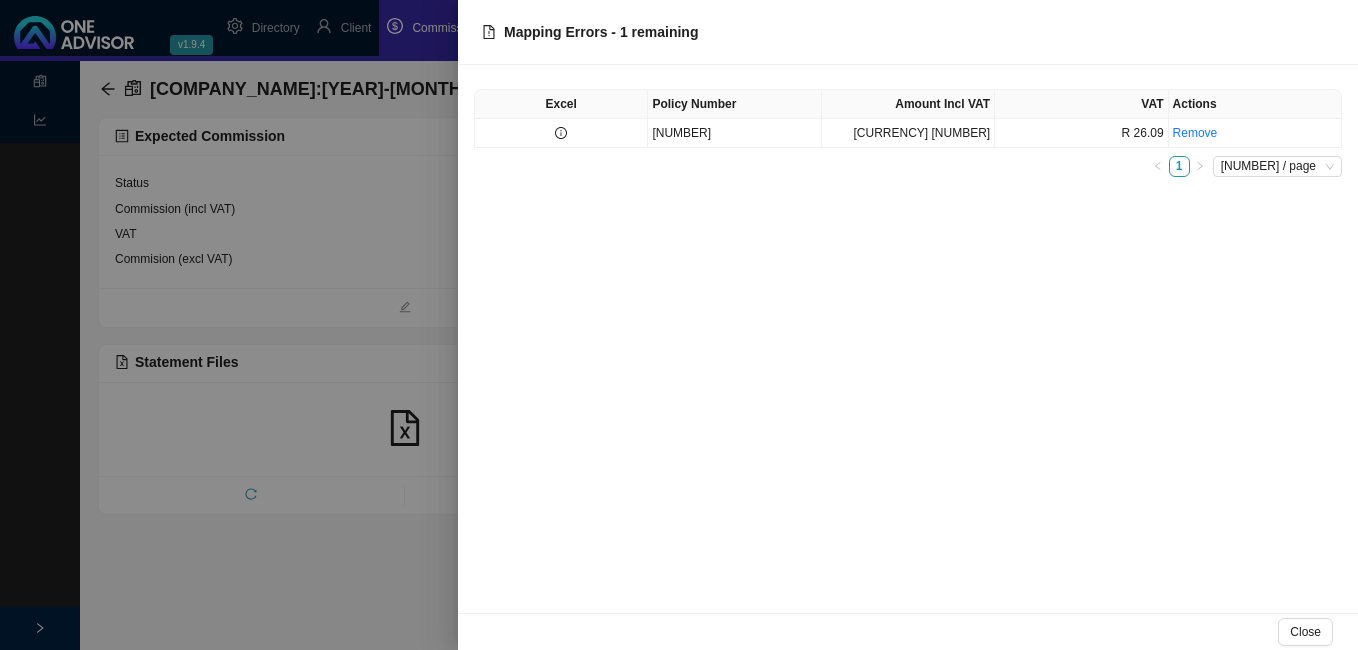 click at bounding box center (679, 325) 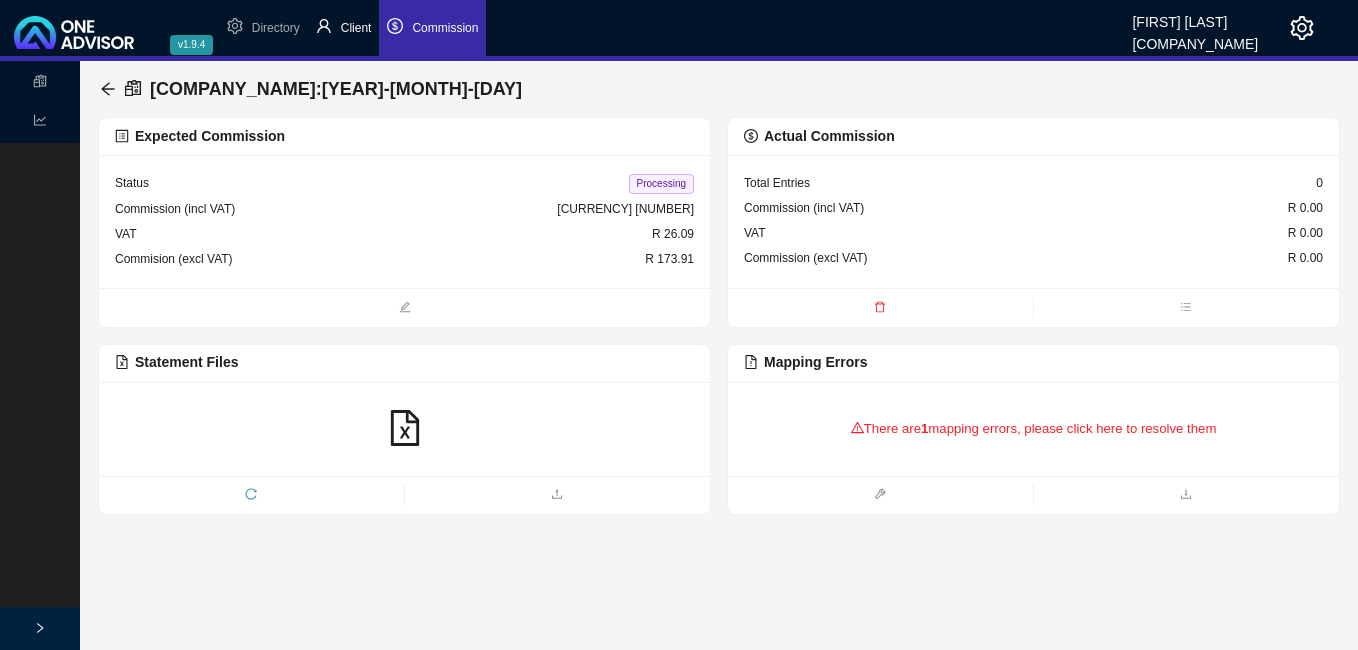 click on "Client" at bounding box center [356, 28] 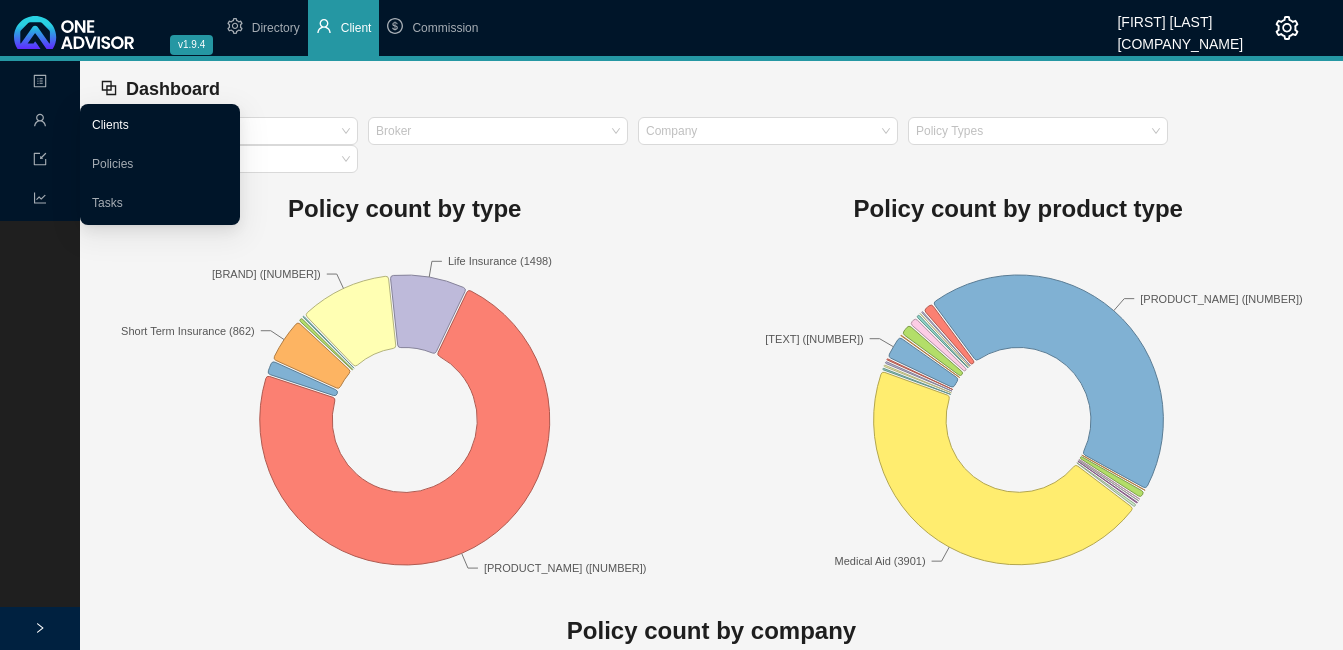 click on "Clients" at bounding box center [110, 125] 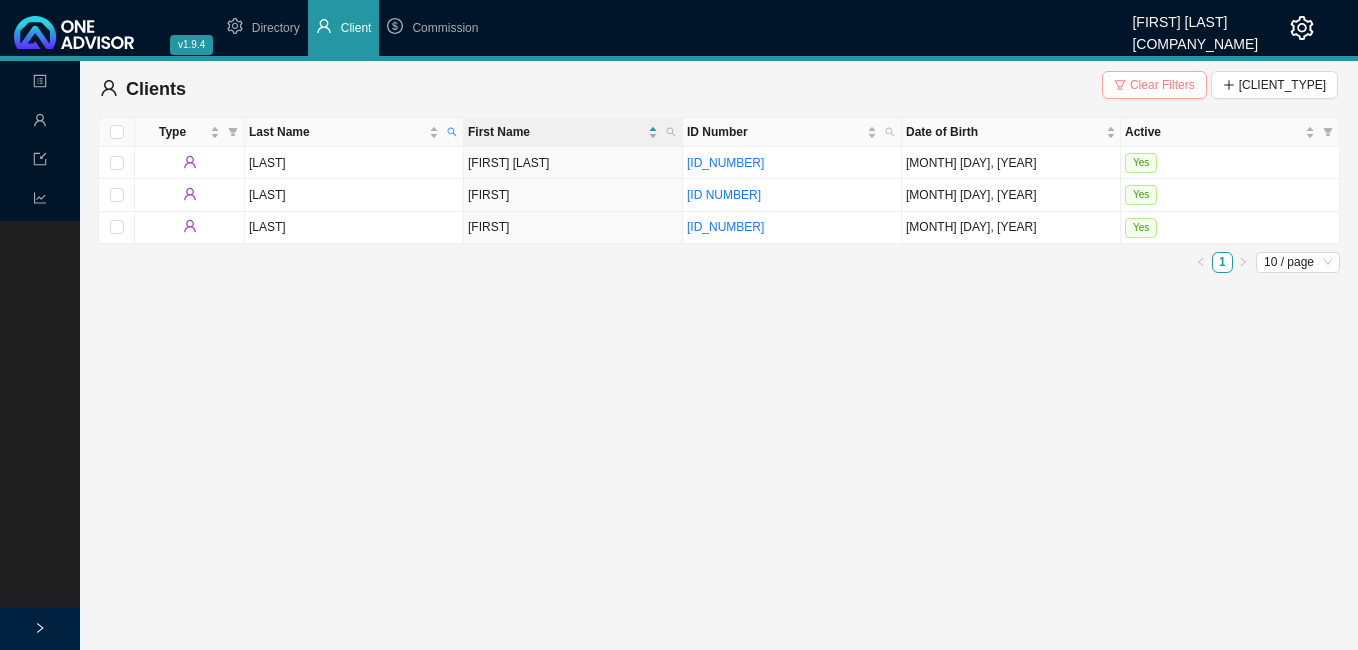 click on "Clear Filters" at bounding box center [1162, 85] 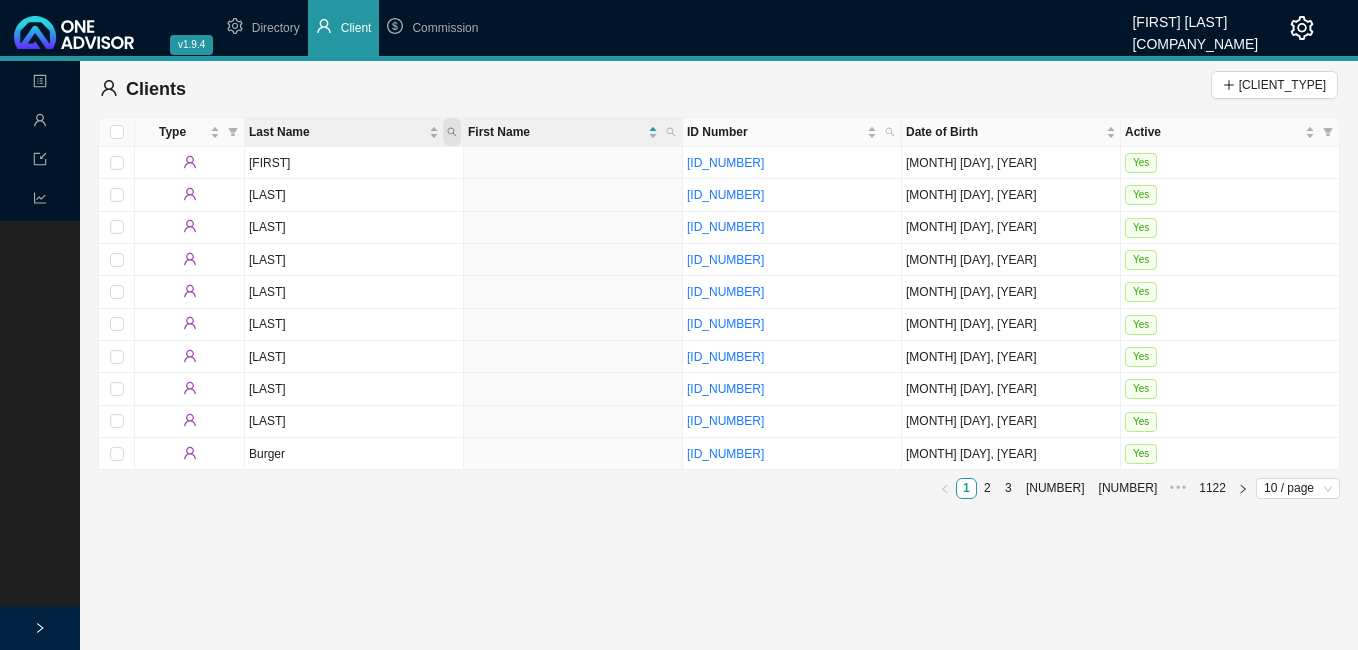 click 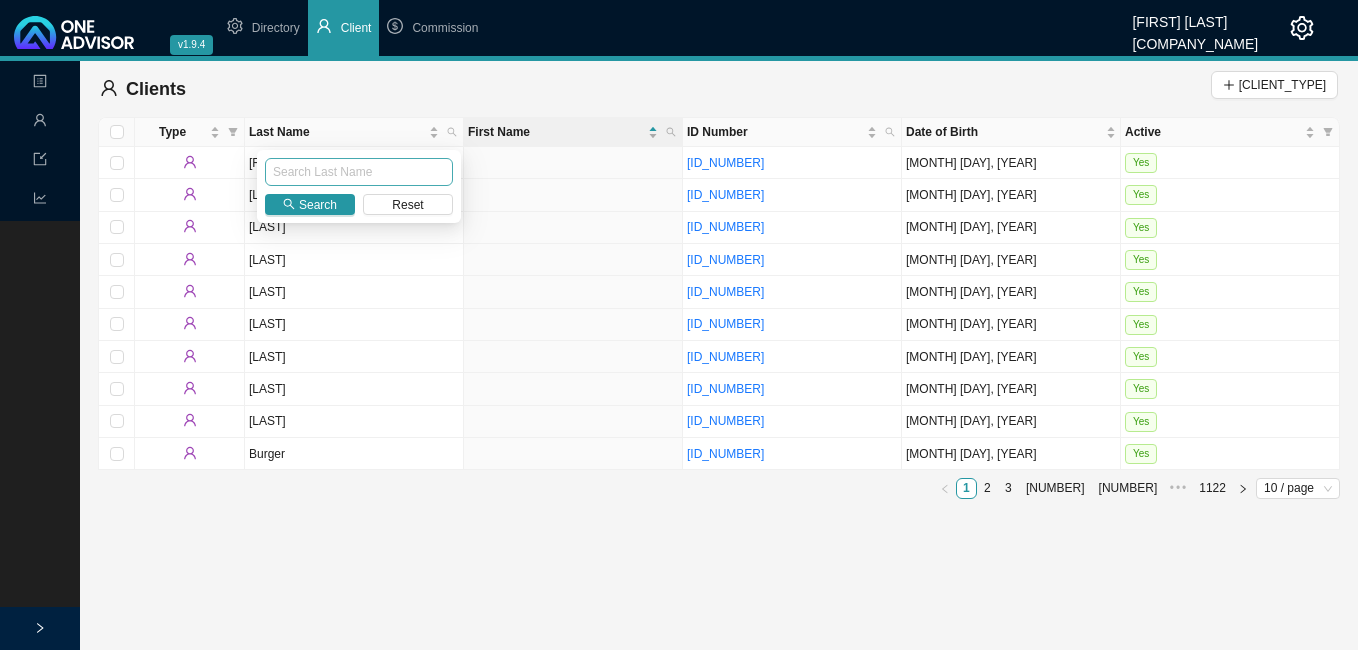 click at bounding box center (359, 172) 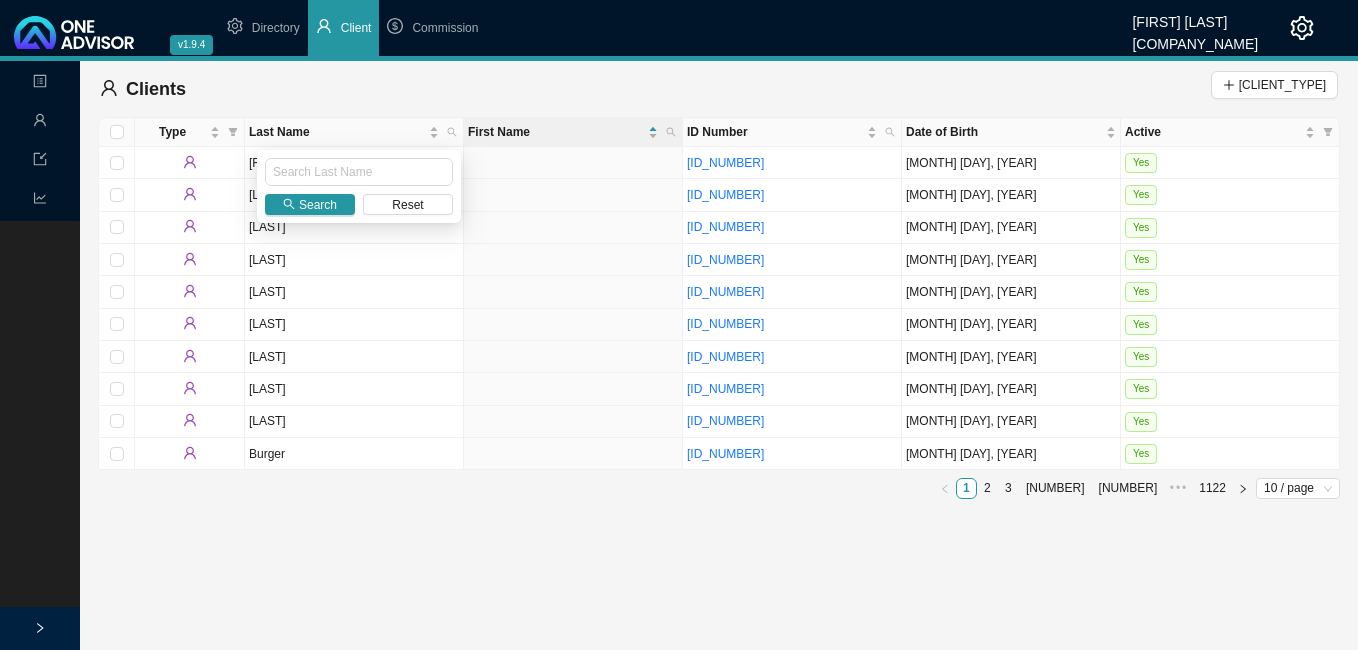 click on "Search Reset" at bounding box center [359, 186] 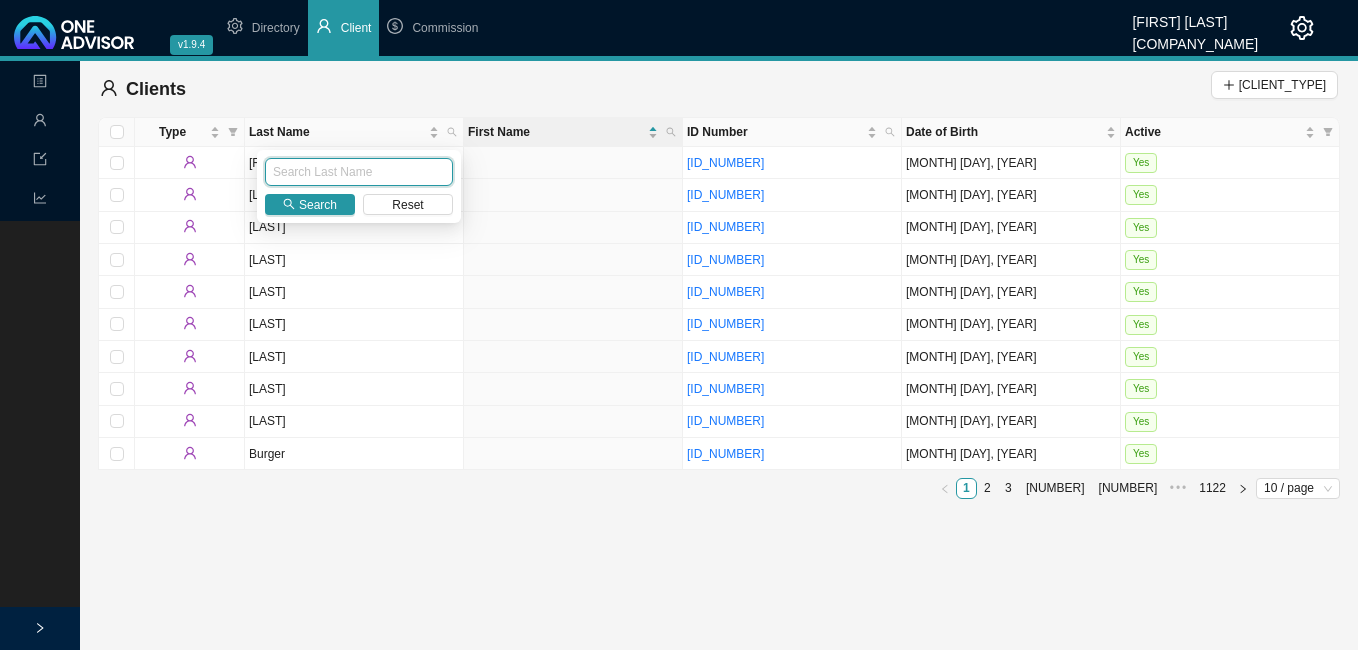 click at bounding box center [359, 172] 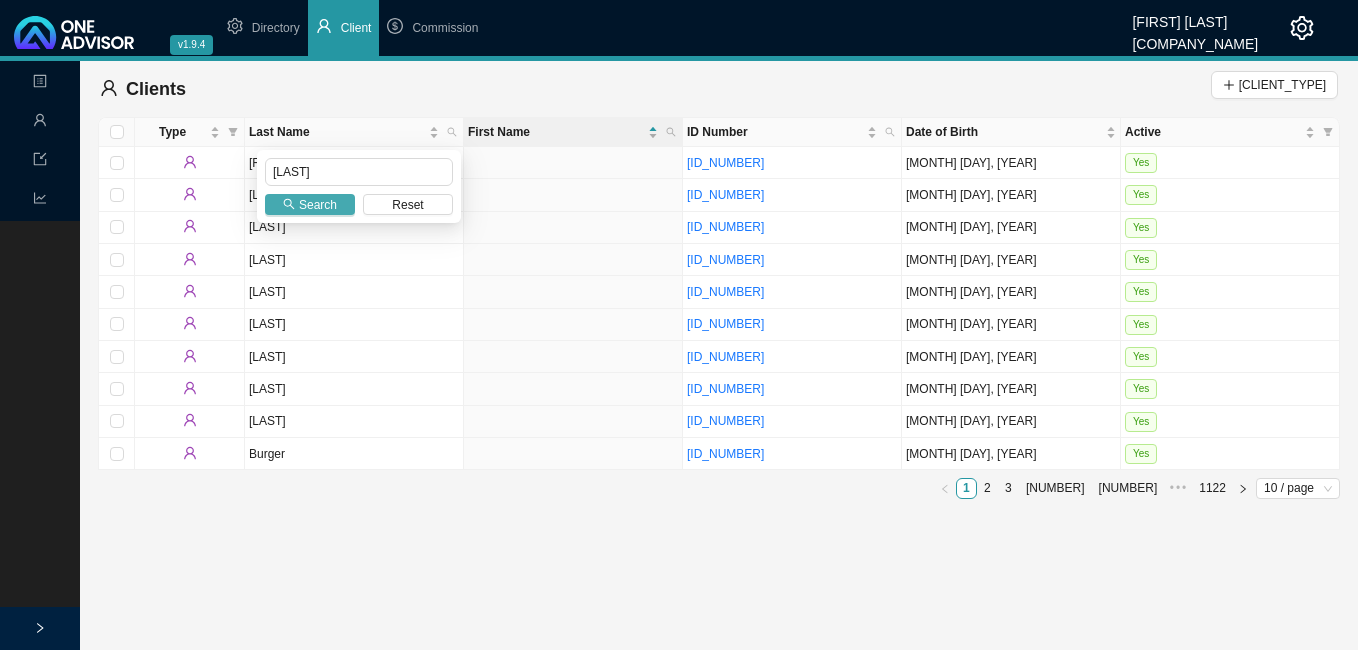 click on "Search" at bounding box center (318, 205) 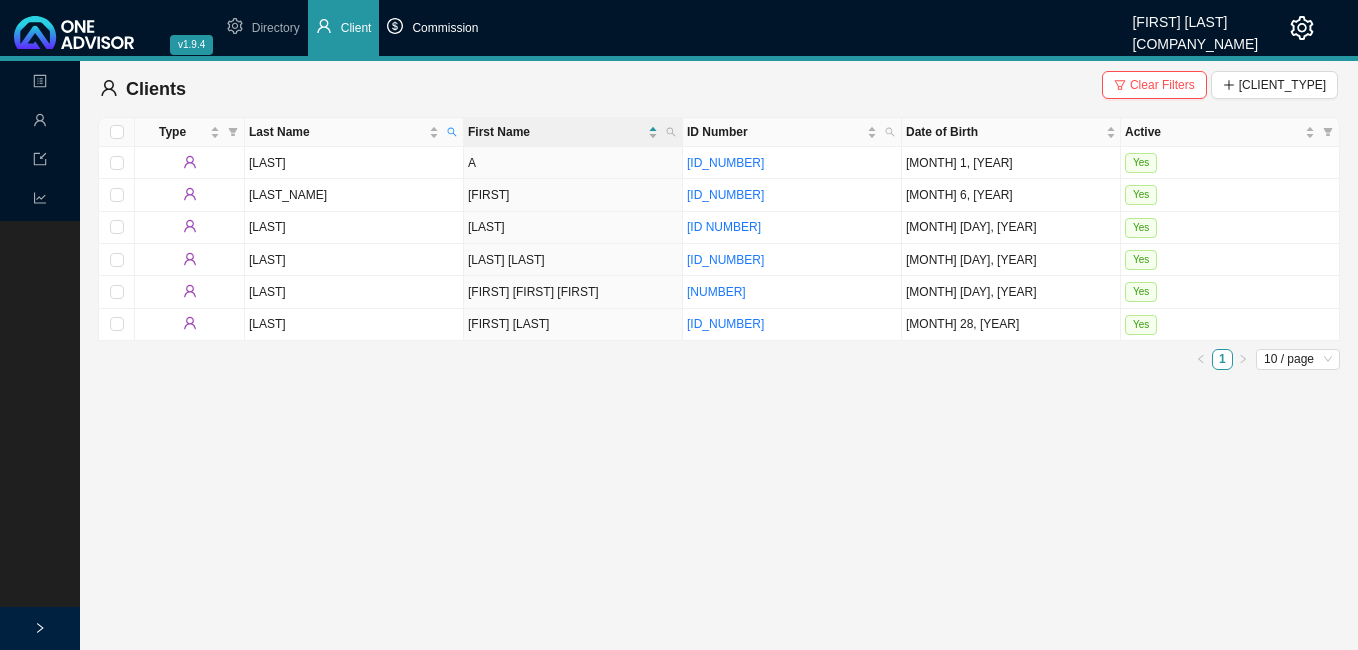 click on "Commission" at bounding box center [445, 28] 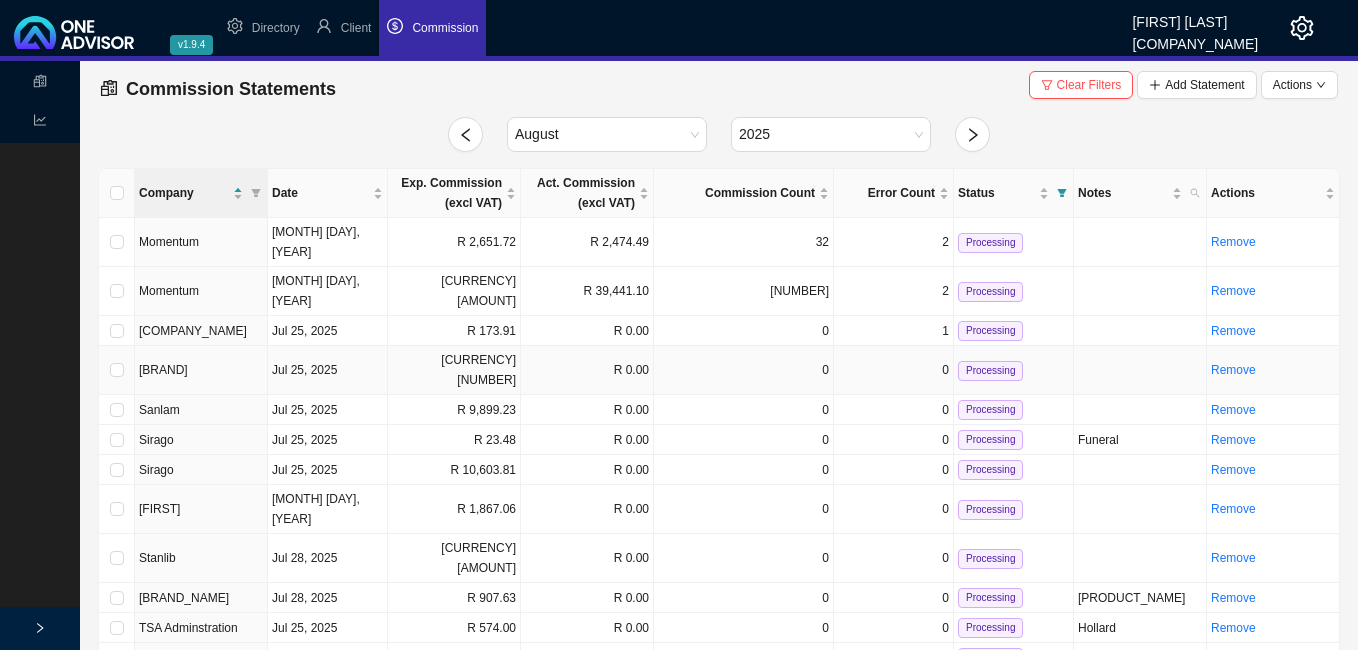 click on "Jul 25, 2025" at bounding box center [328, 370] 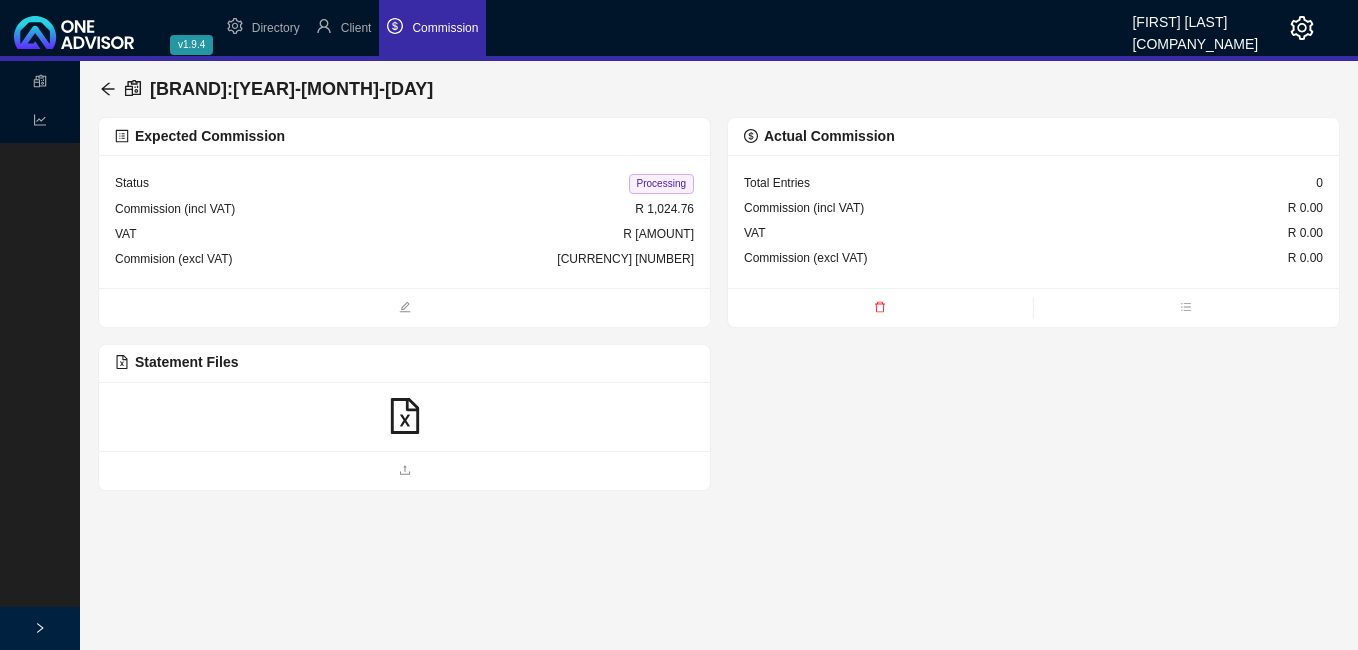 click 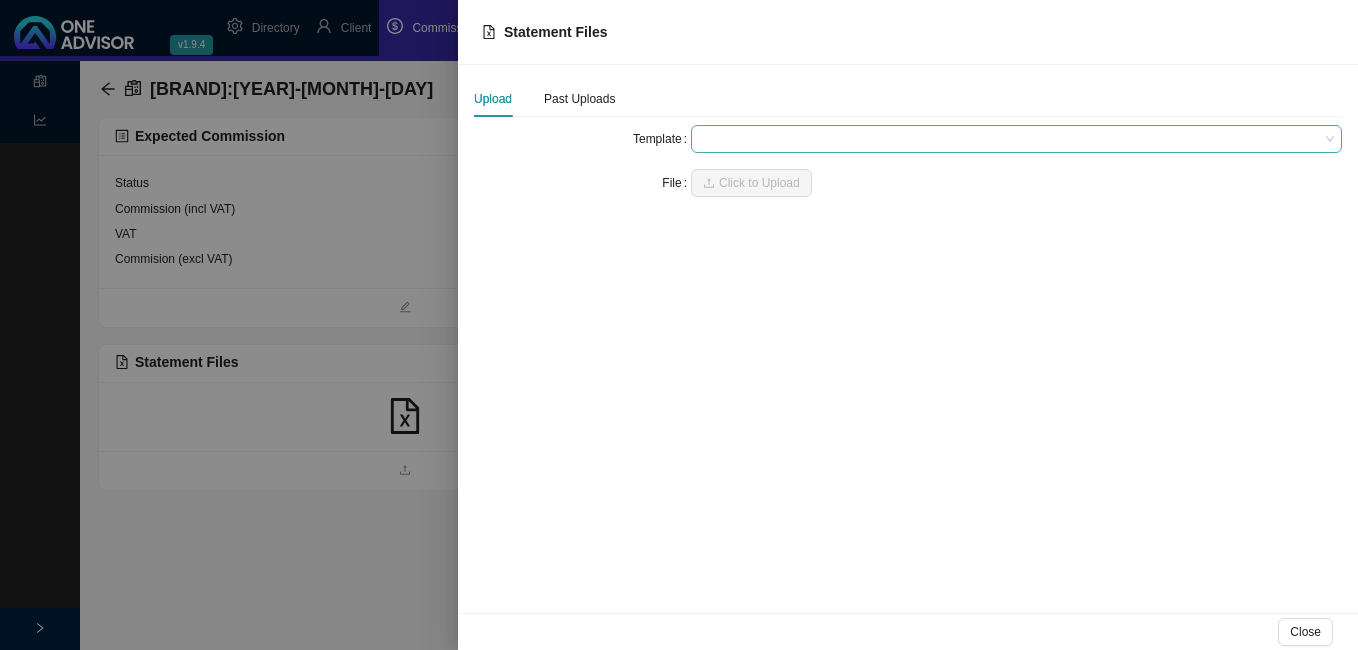 drag, startPoint x: 751, startPoint y: 138, endPoint x: 742, endPoint y: 151, distance: 15.811388 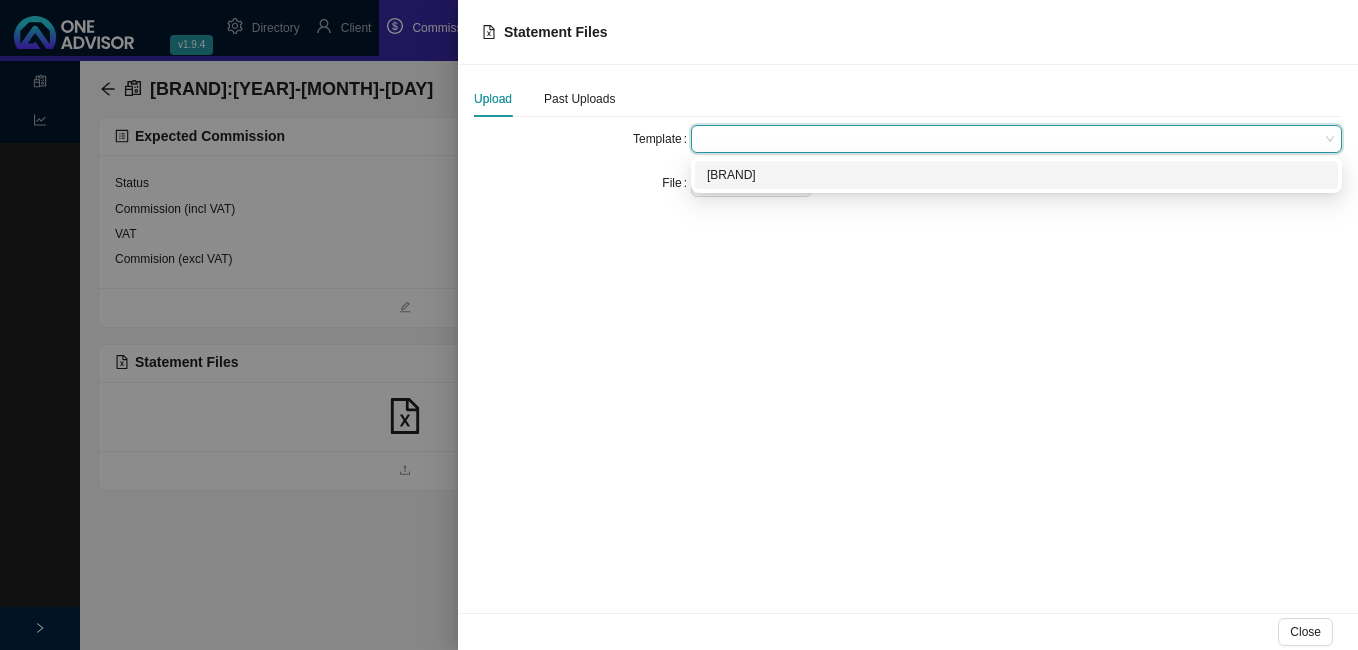click on "[BRAND]" at bounding box center [1016, 175] 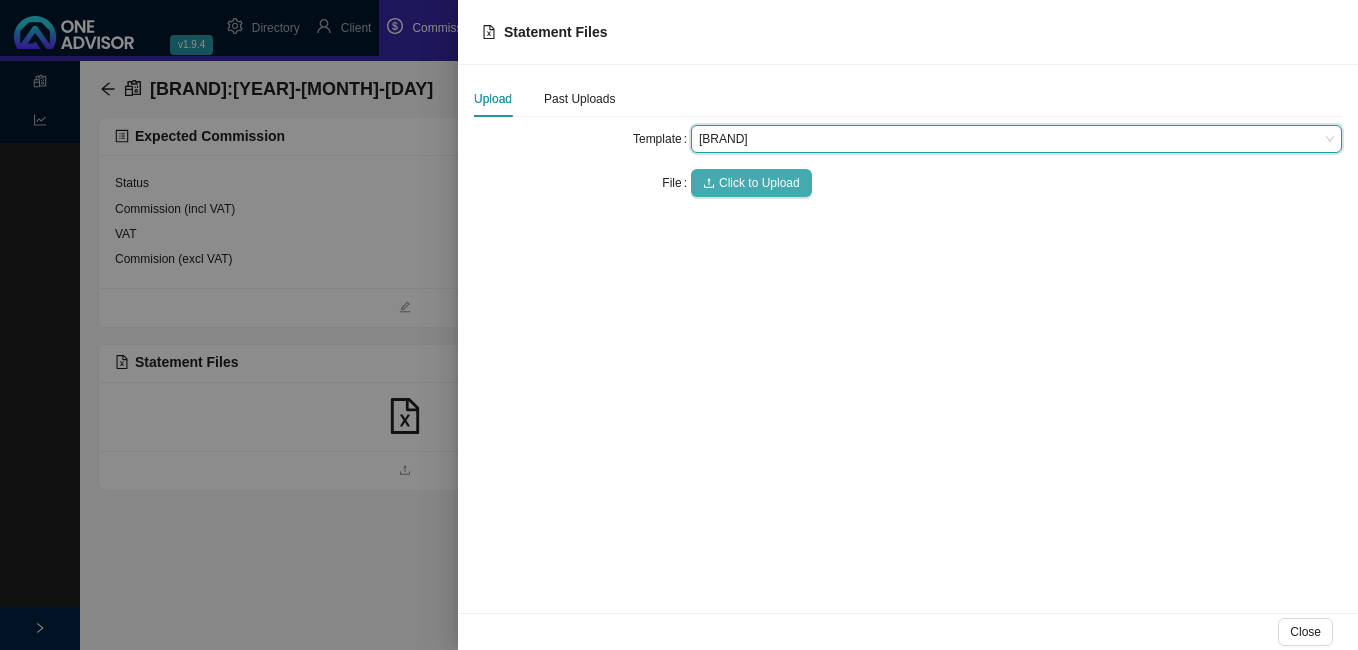 click on "Click to Upload" at bounding box center [759, 183] 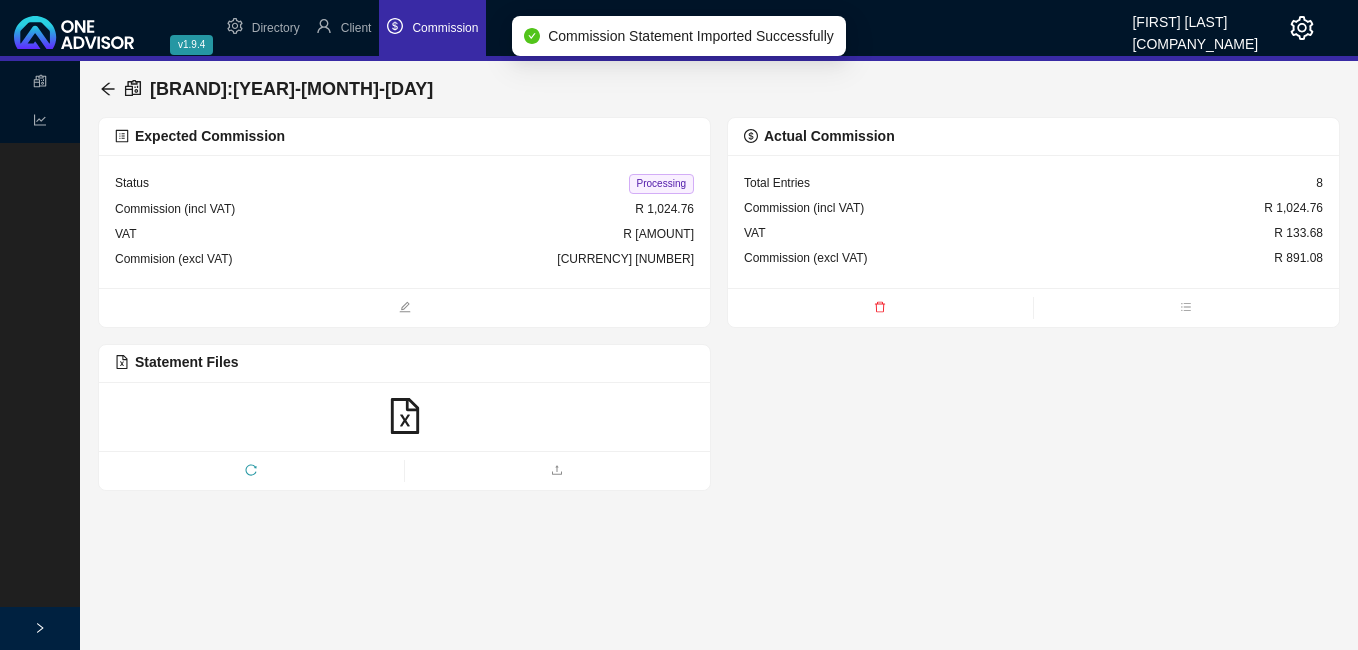 click on "Processing" at bounding box center (661, 184) 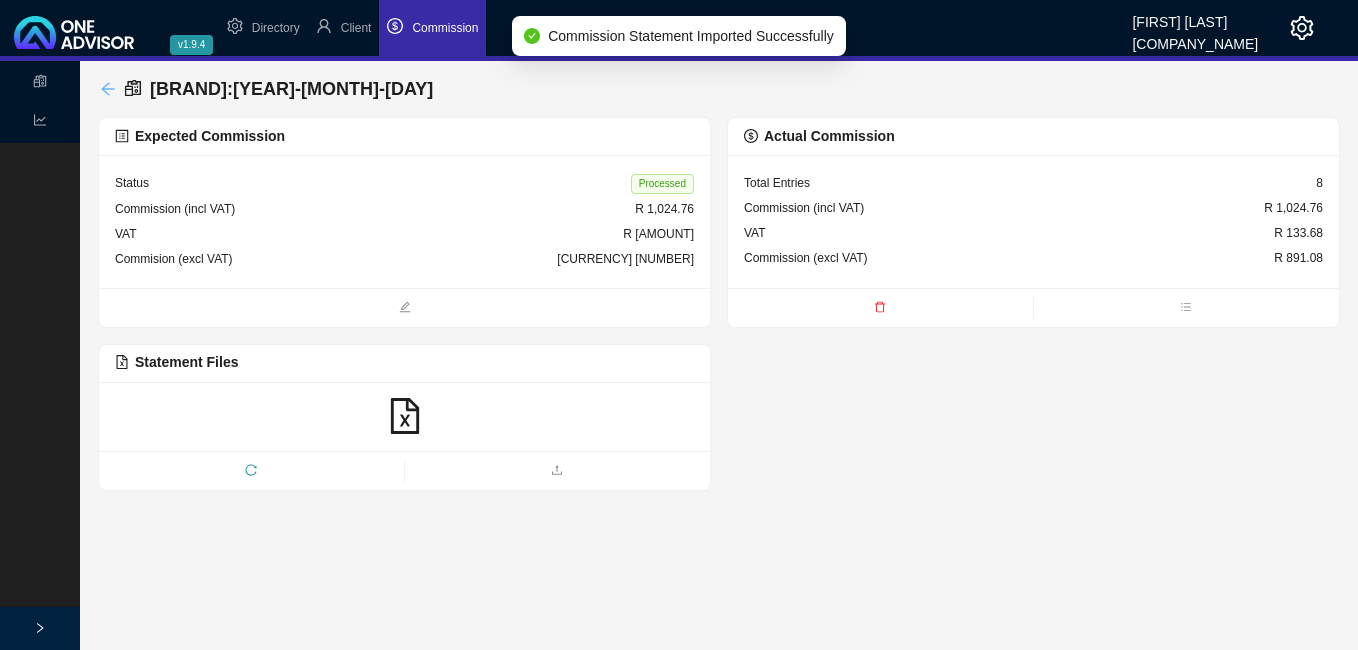 click 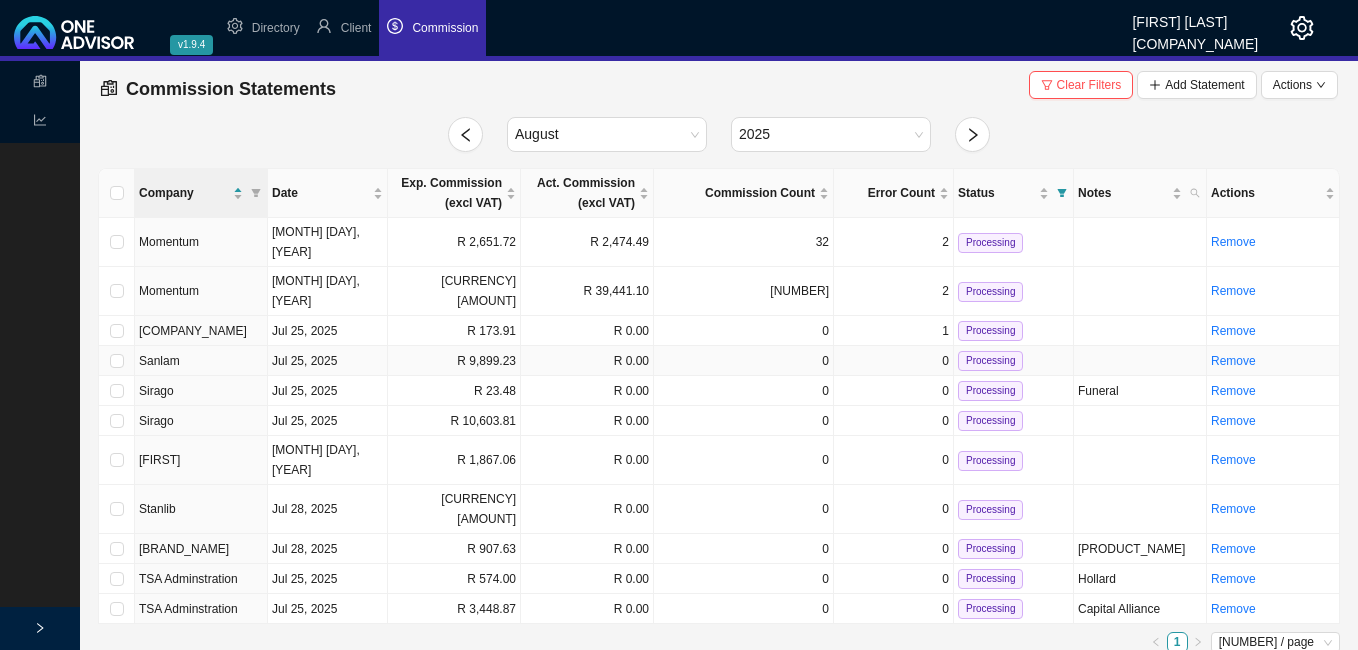 click on "R 9,899.23" at bounding box center (454, 361) 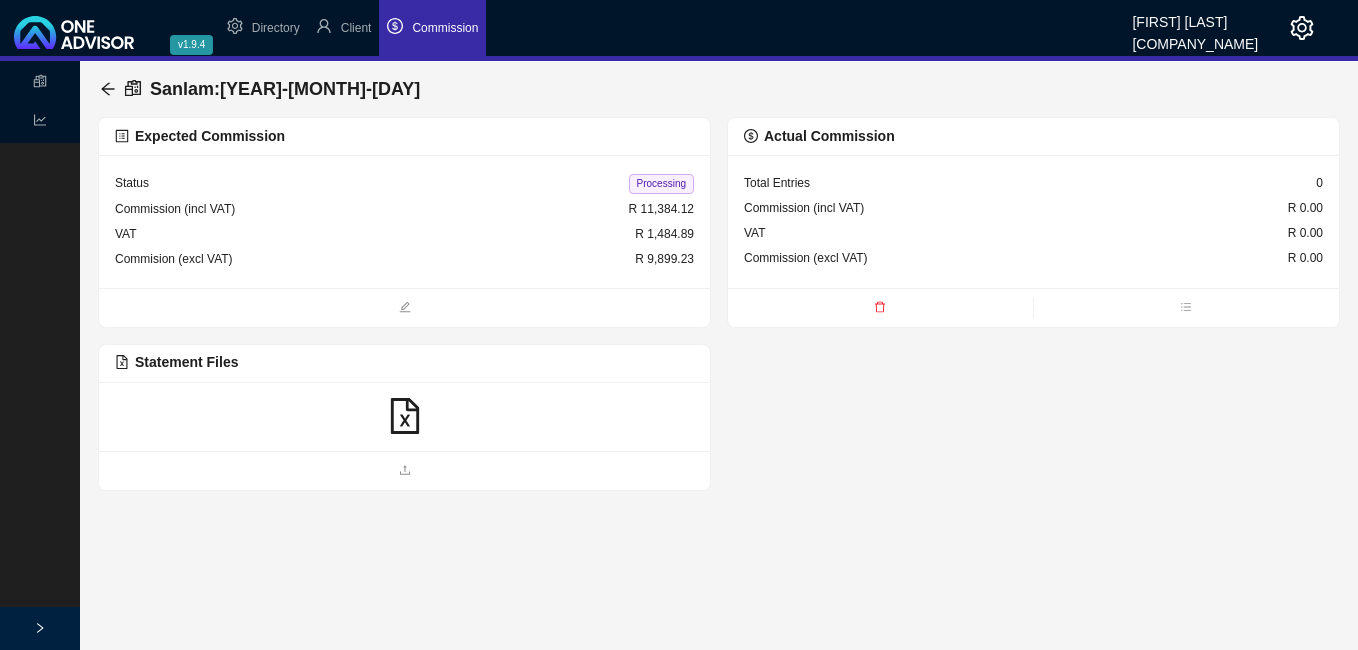 click 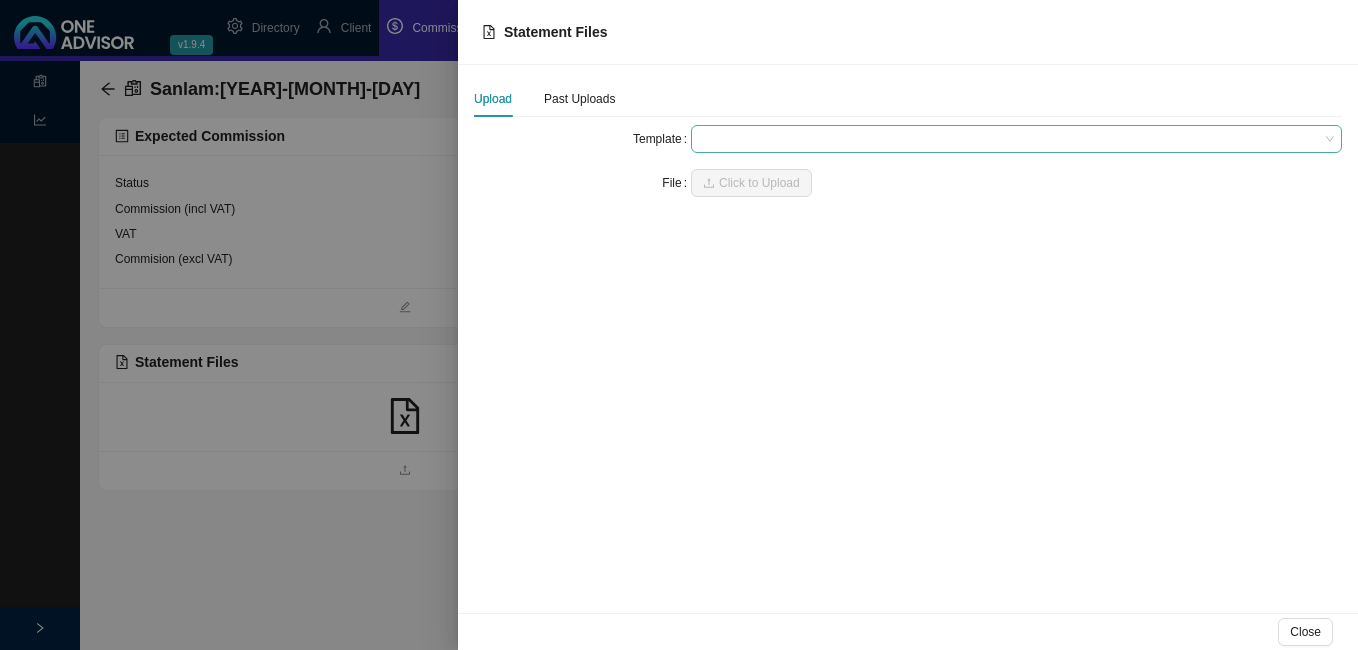 click at bounding box center [1016, 139] 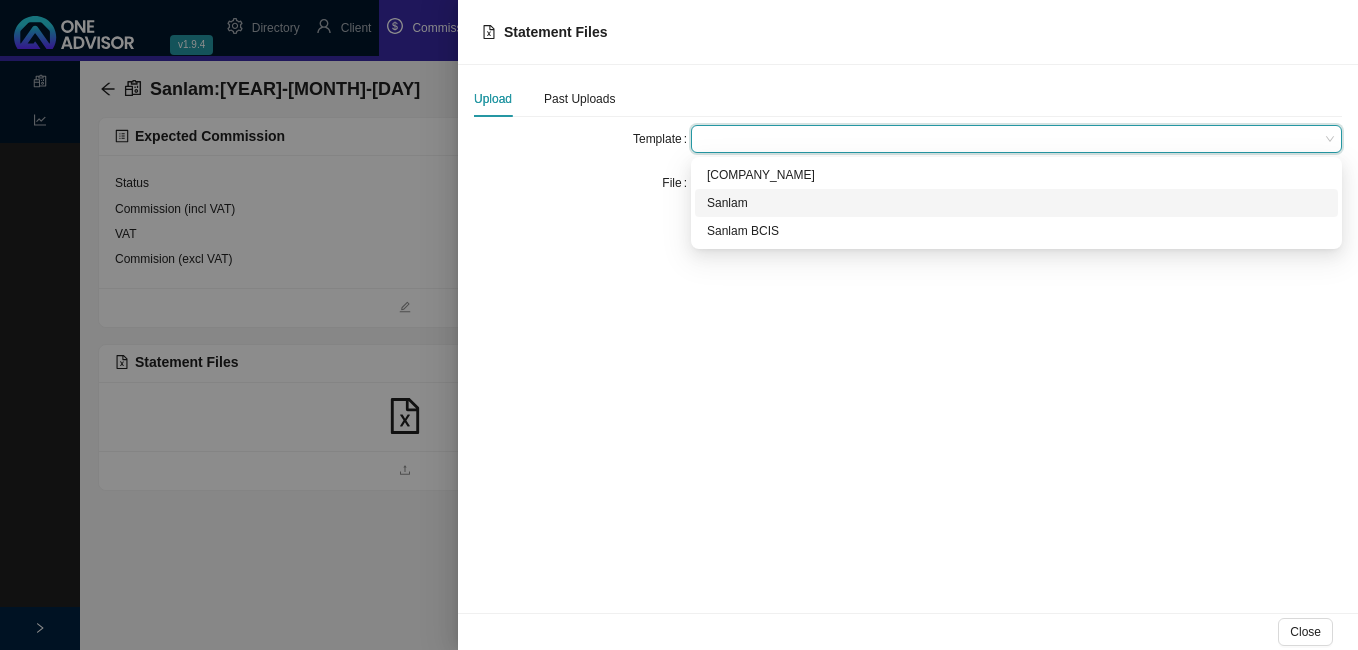 click on "Sanlam" at bounding box center (1016, 203) 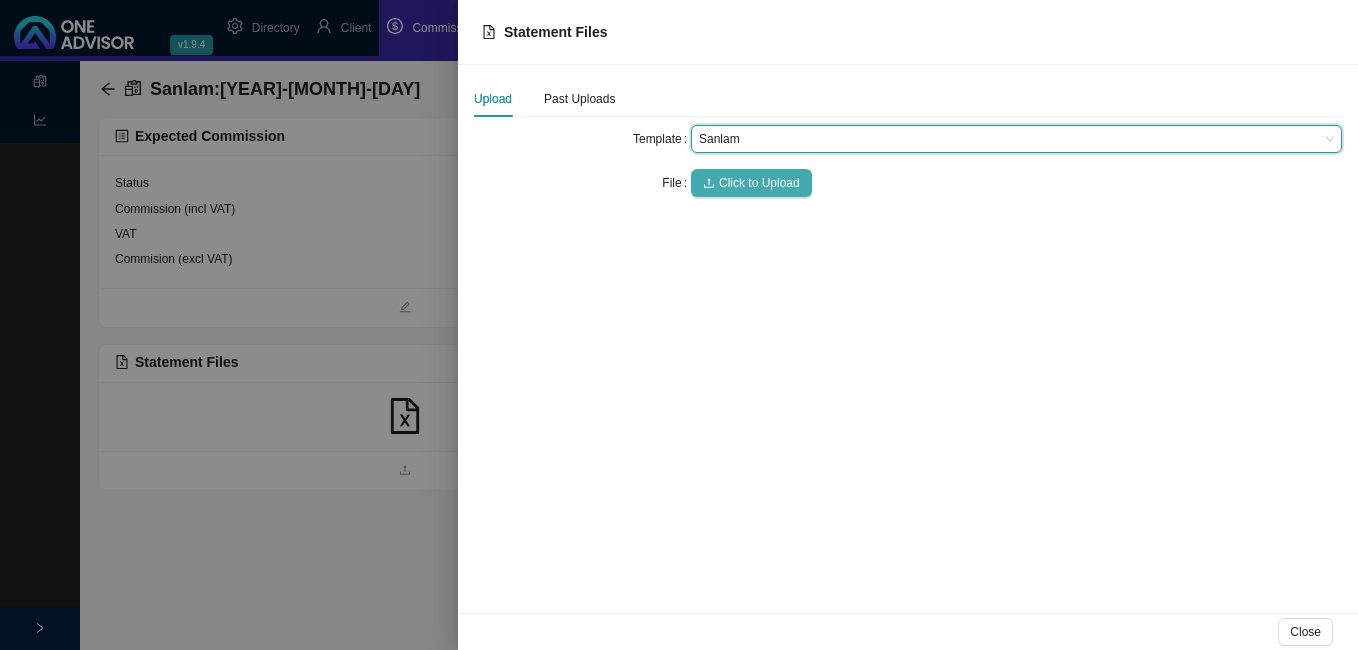 click on "Click to Upload" at bounding box center [759, 183] 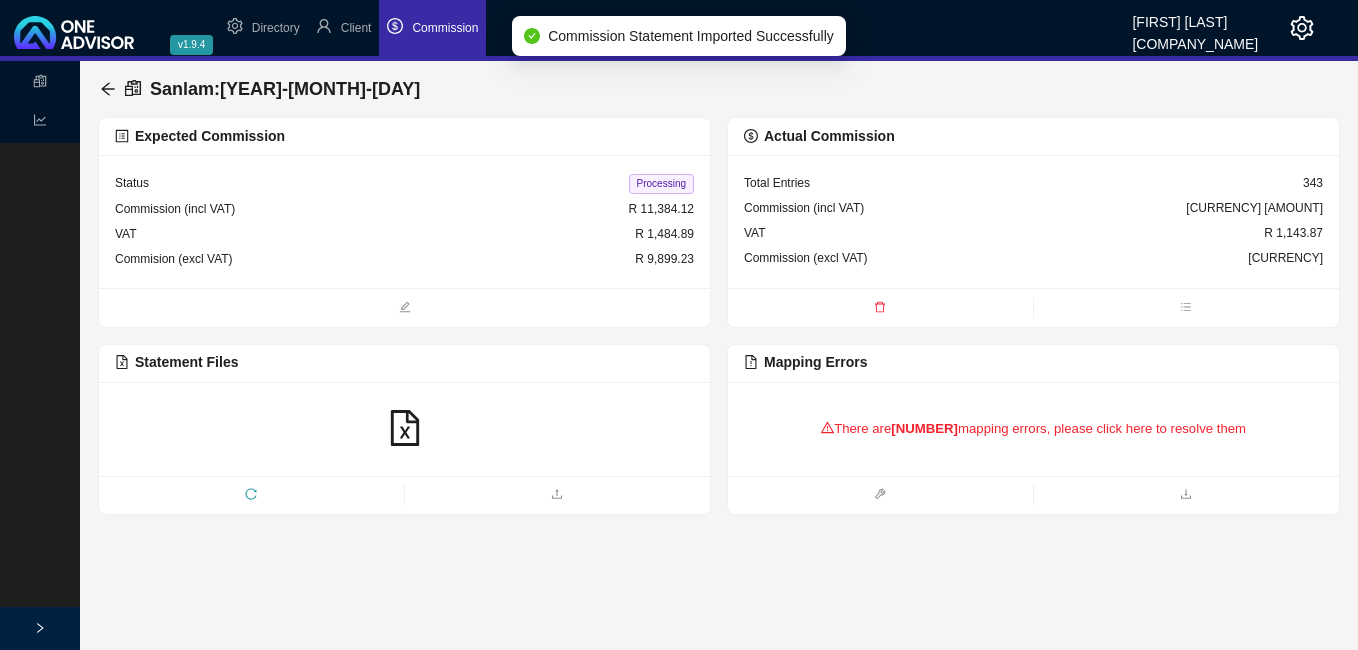 click on "There are  4  mapping errors, please click here to resolve them" at bounding box center [1033, 429] 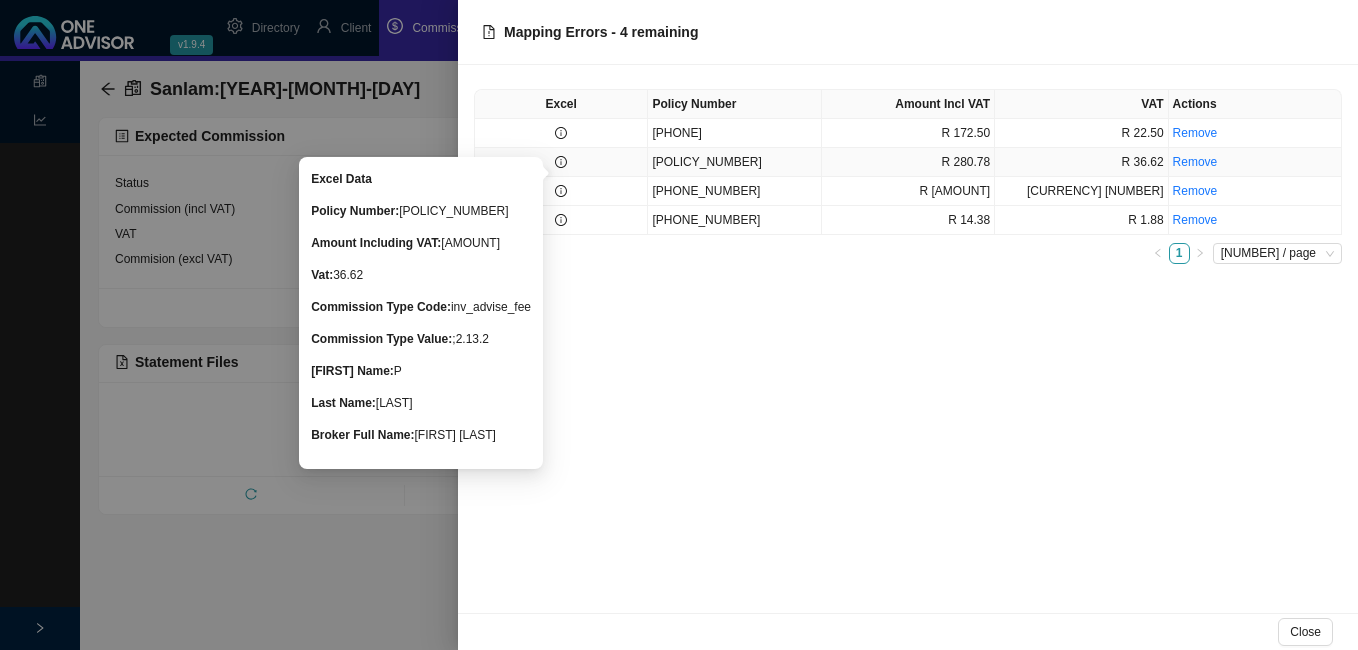 click 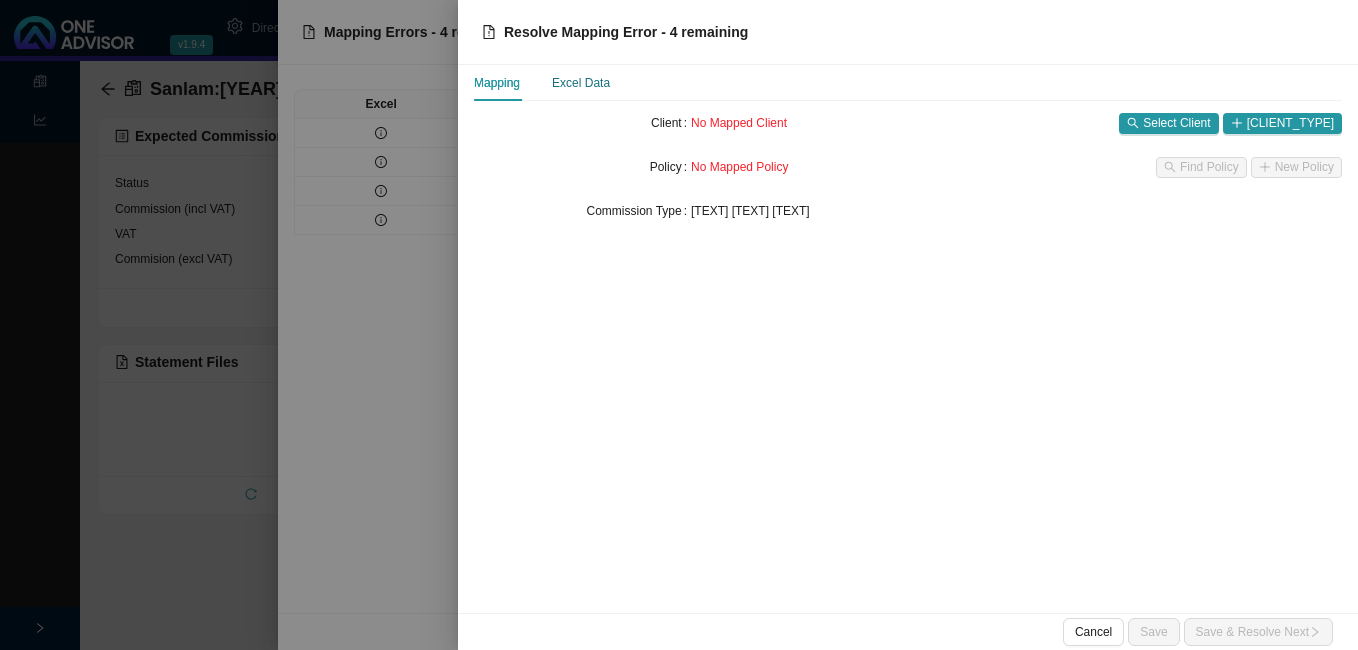 click on "Excel Data" at bounding box center (581, 83) 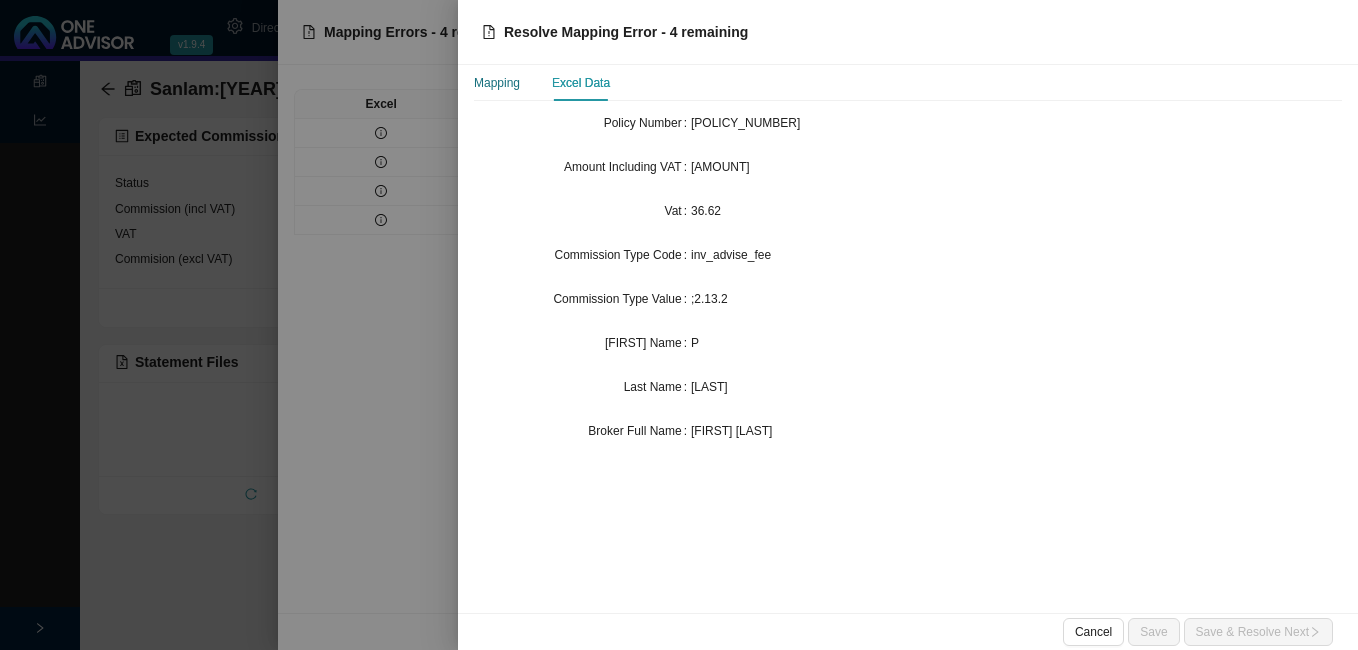 click on "Mapping" at bounding box center [497, 83] 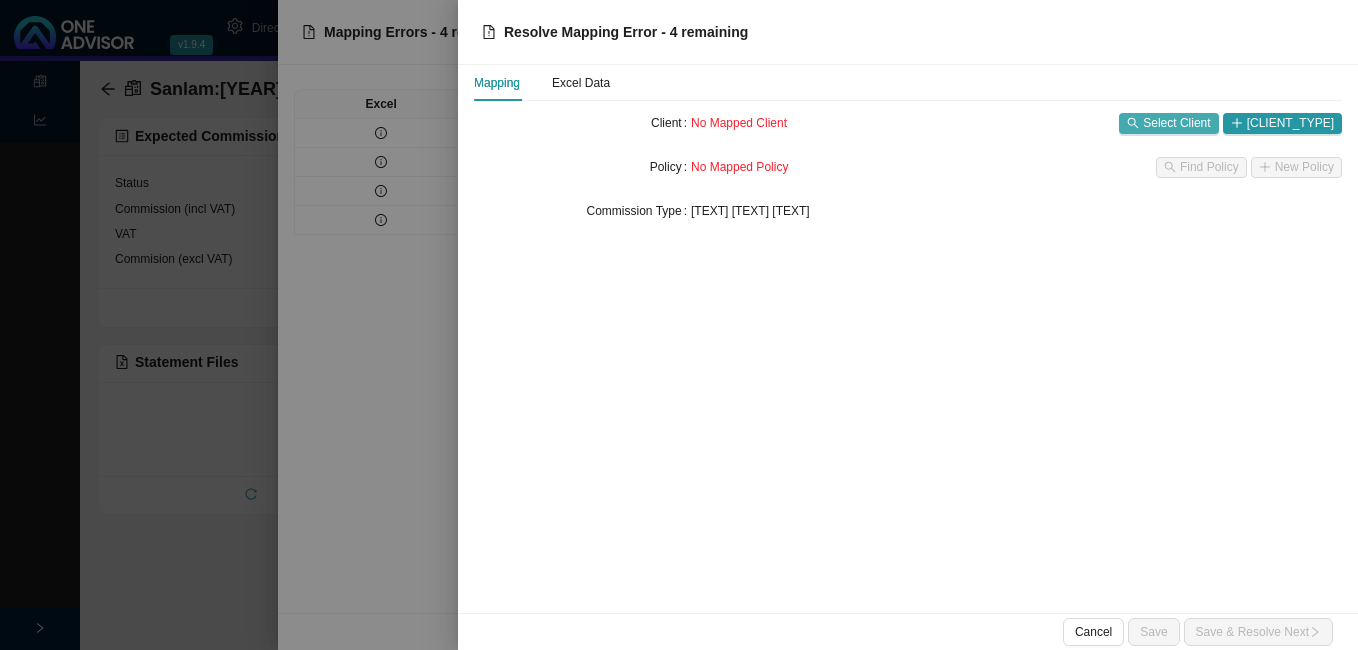 click on "Select Client" at bounding box center [1176, 123] 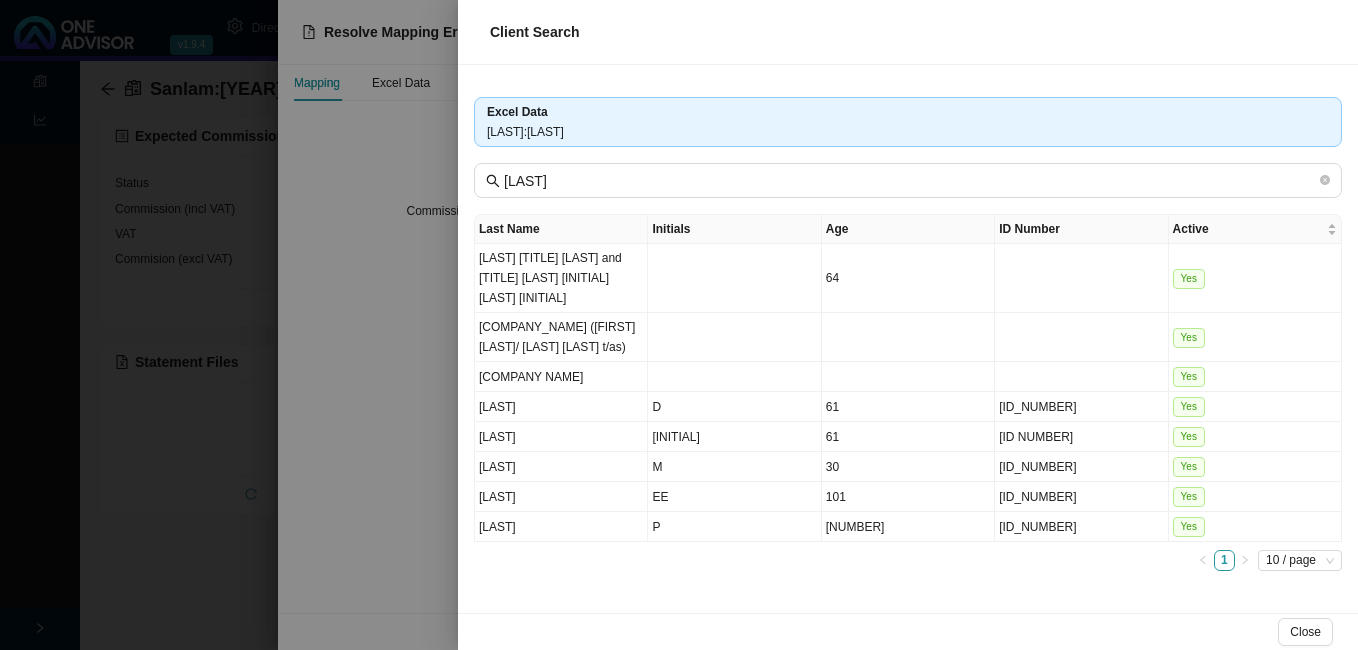 drag, startPoint x: 438, startPoint y: 489, endPoint x: 400, endPoint y: 594, distance: 111.66467 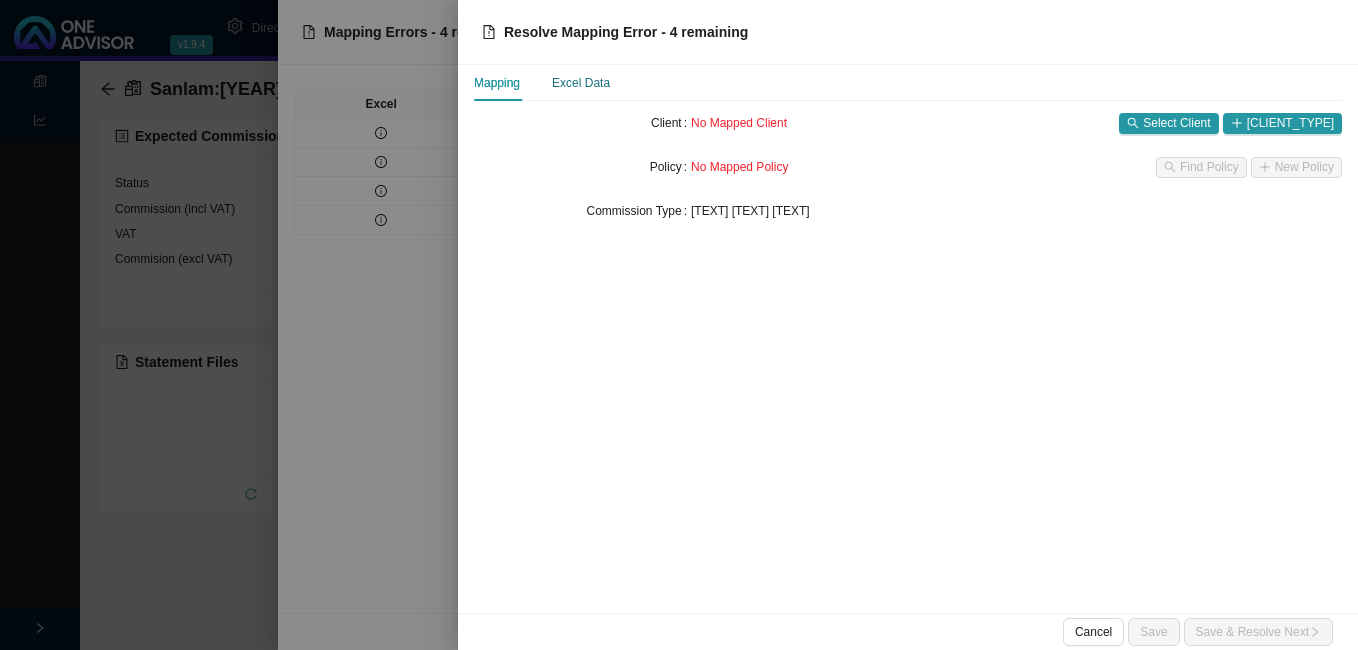 click on "Excel Data" at bounding box center (581, 83) 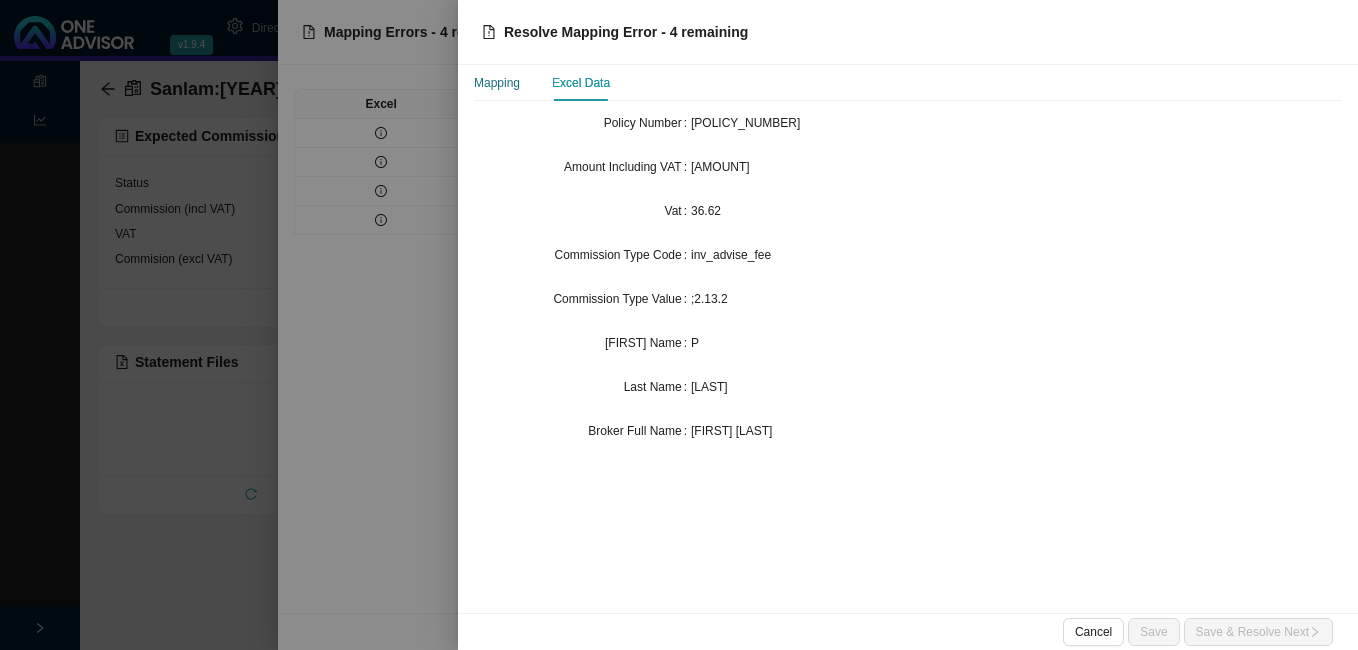 click on "Mapping" at bounding box center (497, 83) 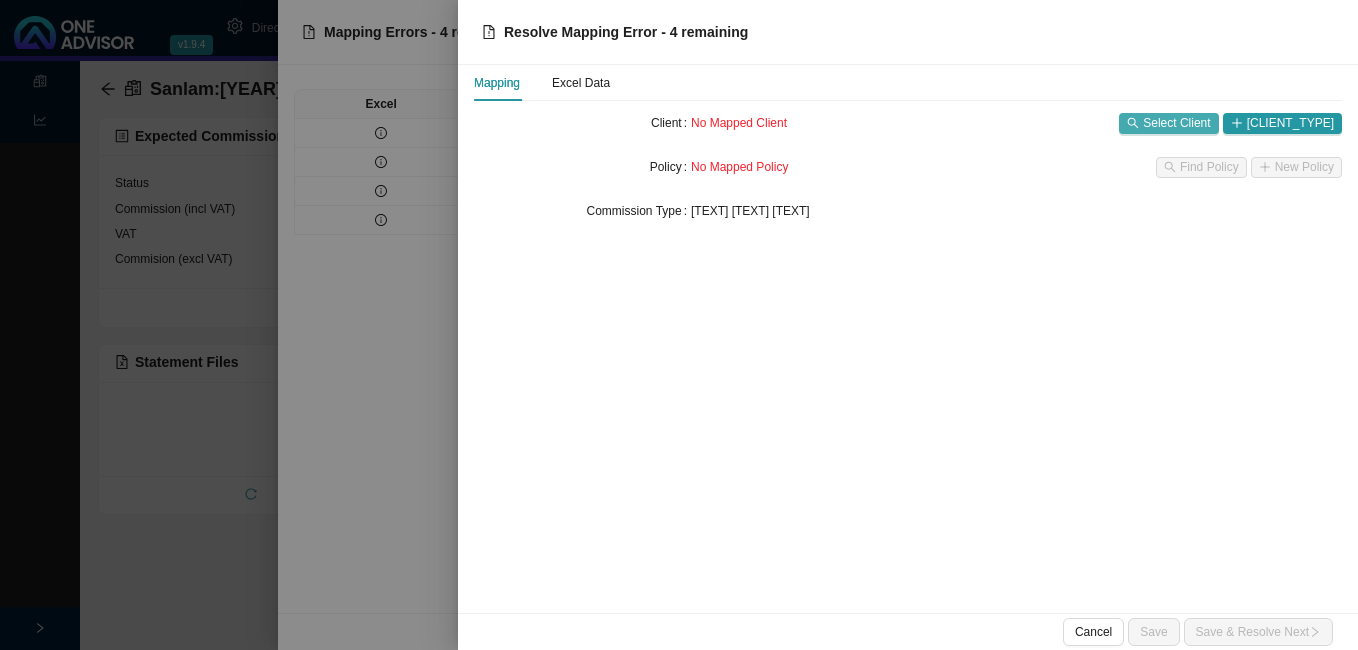 click on "Select Client" at bounding box center (1176, 123) 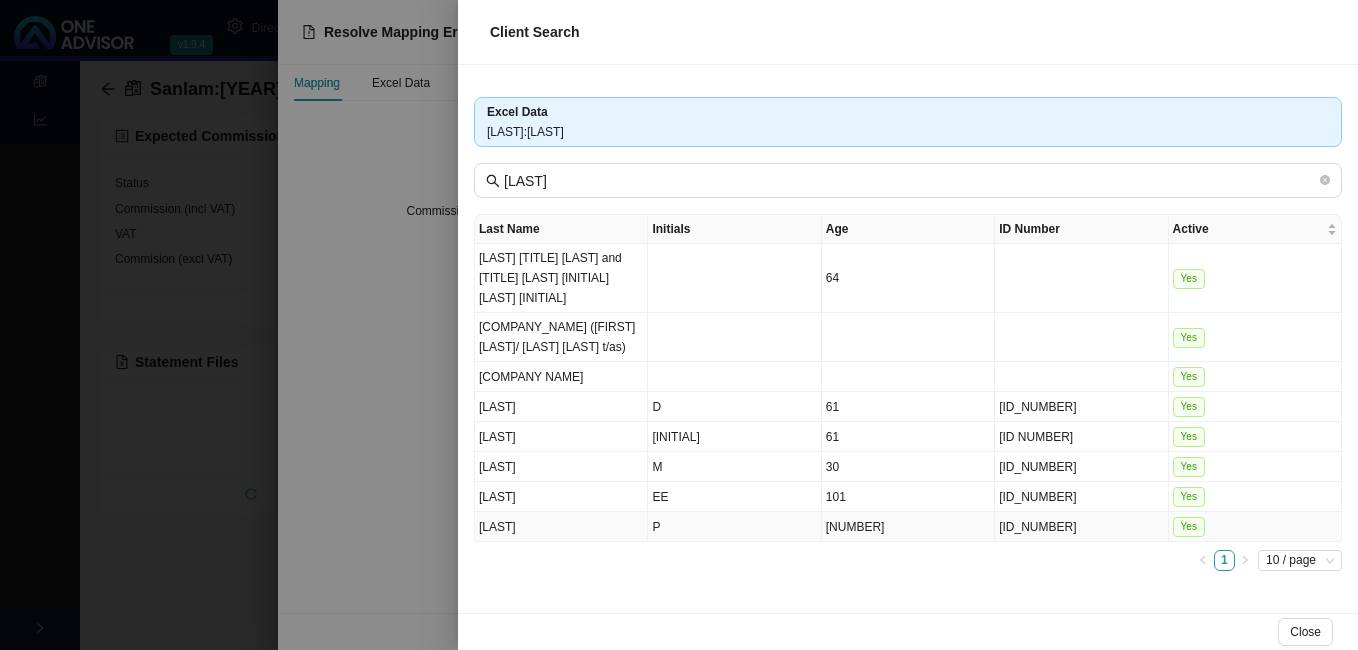 click on "[NUMBER]" at bounding box center (908, 527) 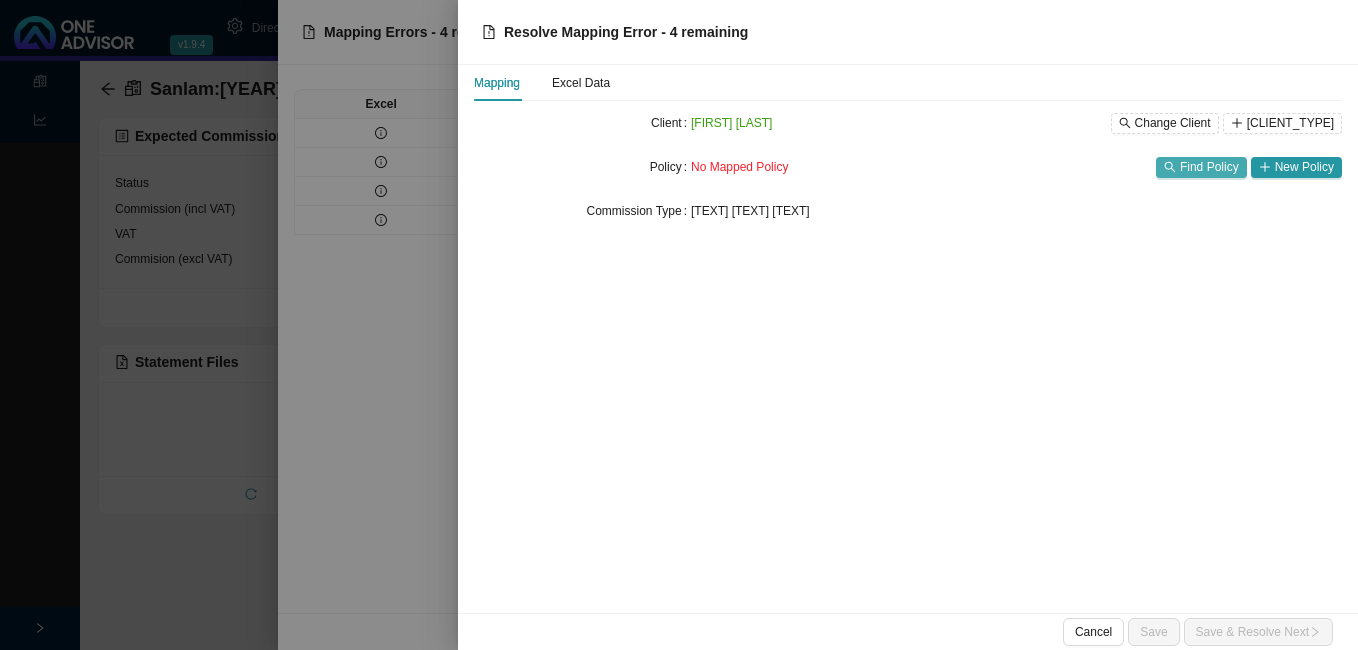 click on "Find Policy" at bounding box center [1209, 167] 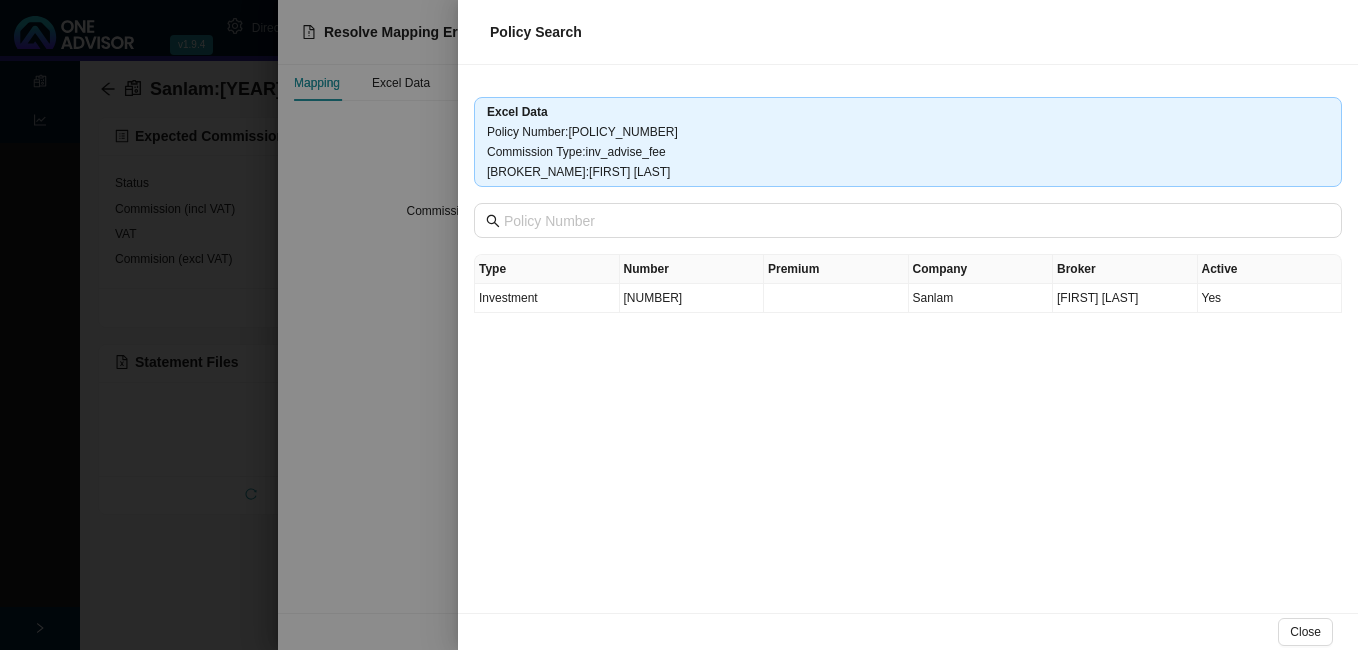 click at bounding box center (679, 325) 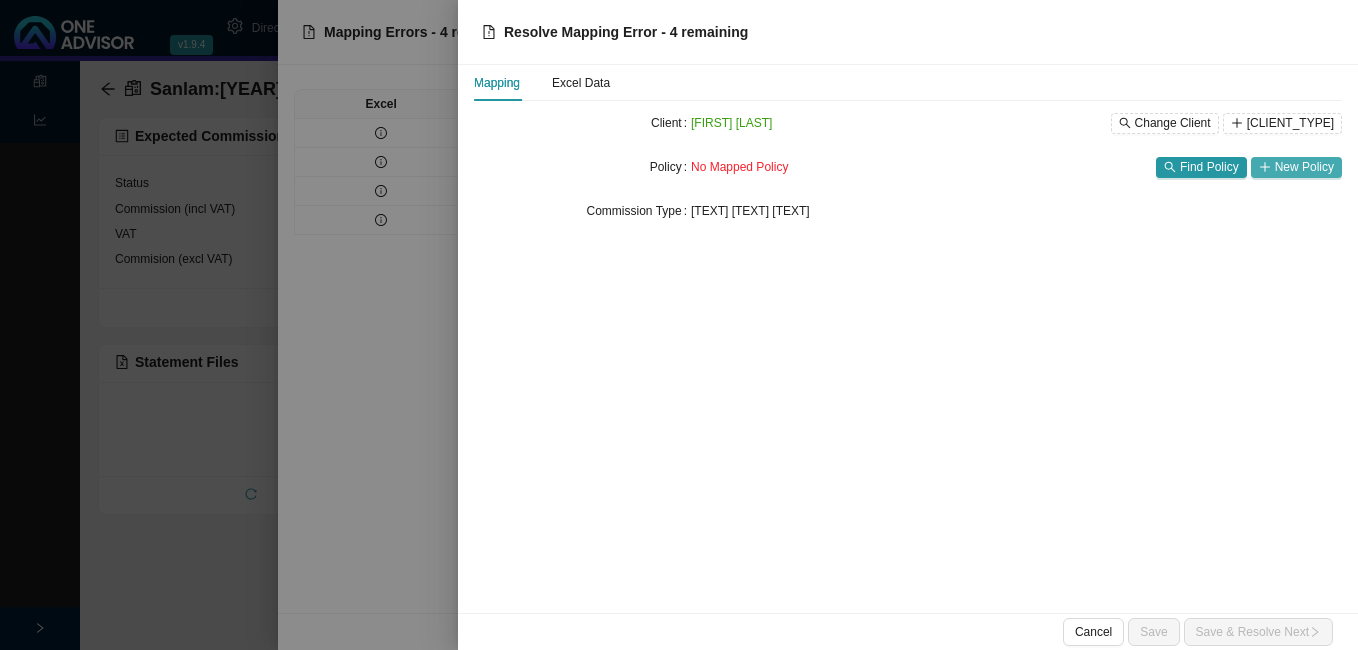 click on "New Policy" at bounding box center (1304, 167) 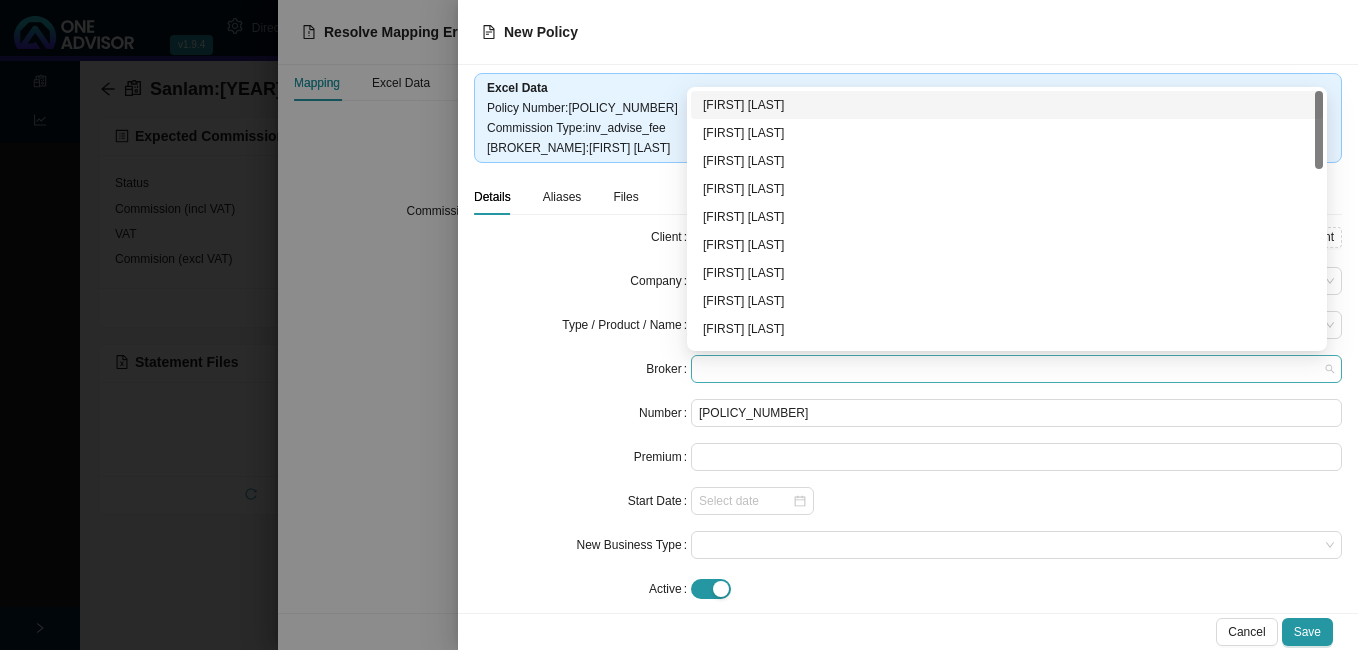 click at bounding box center [1016, 369] 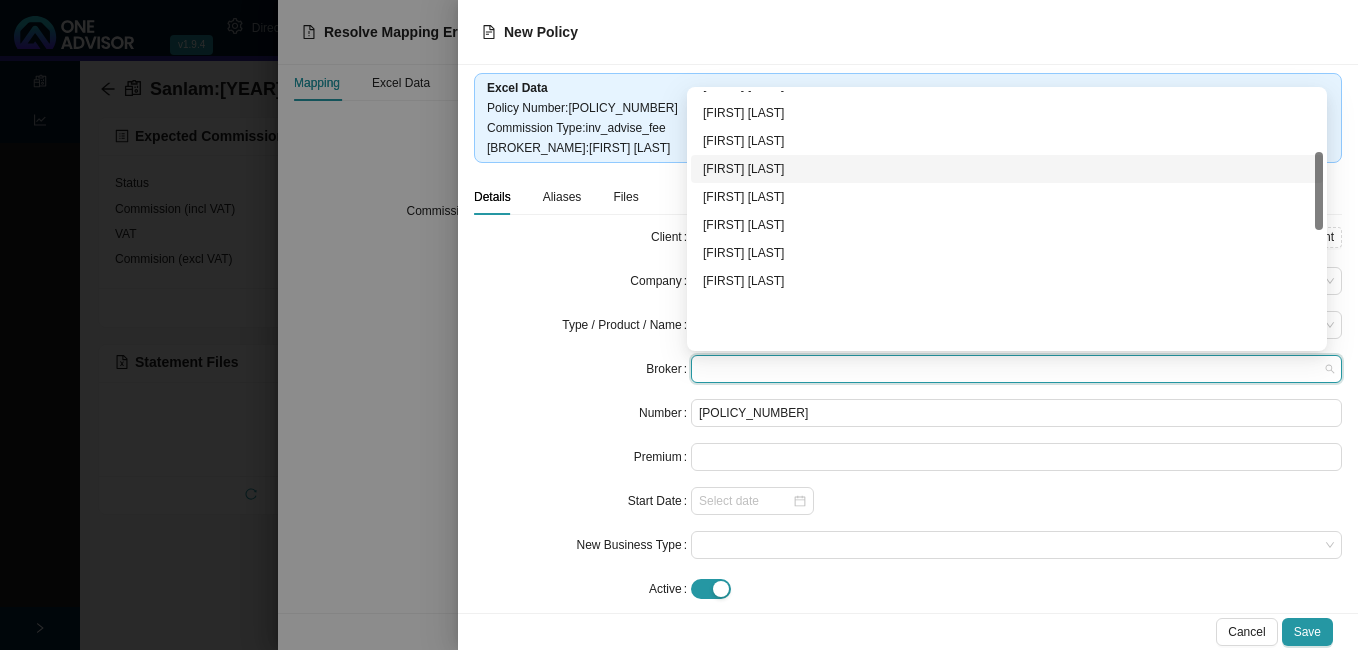 scroll, scrollTop: 200, scrollLeft: 0, axis: vertical 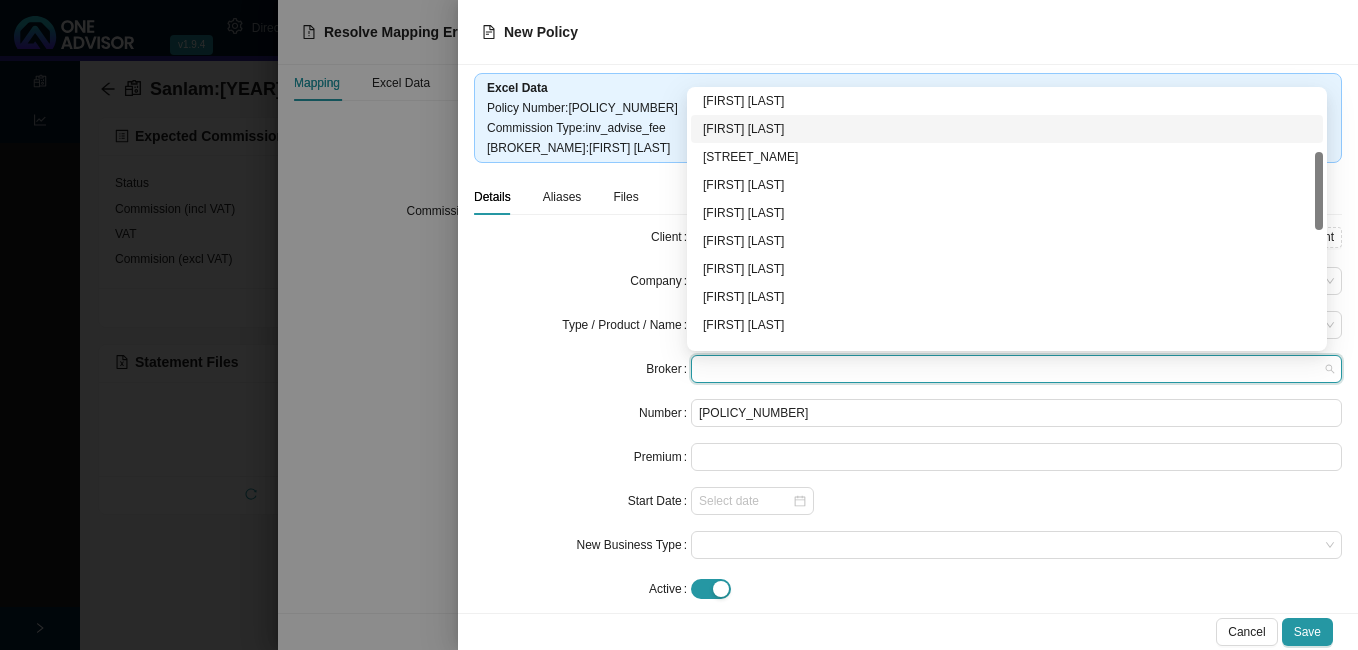click on "[FIRST] [LAST]" at bounding box center (1007, 129) 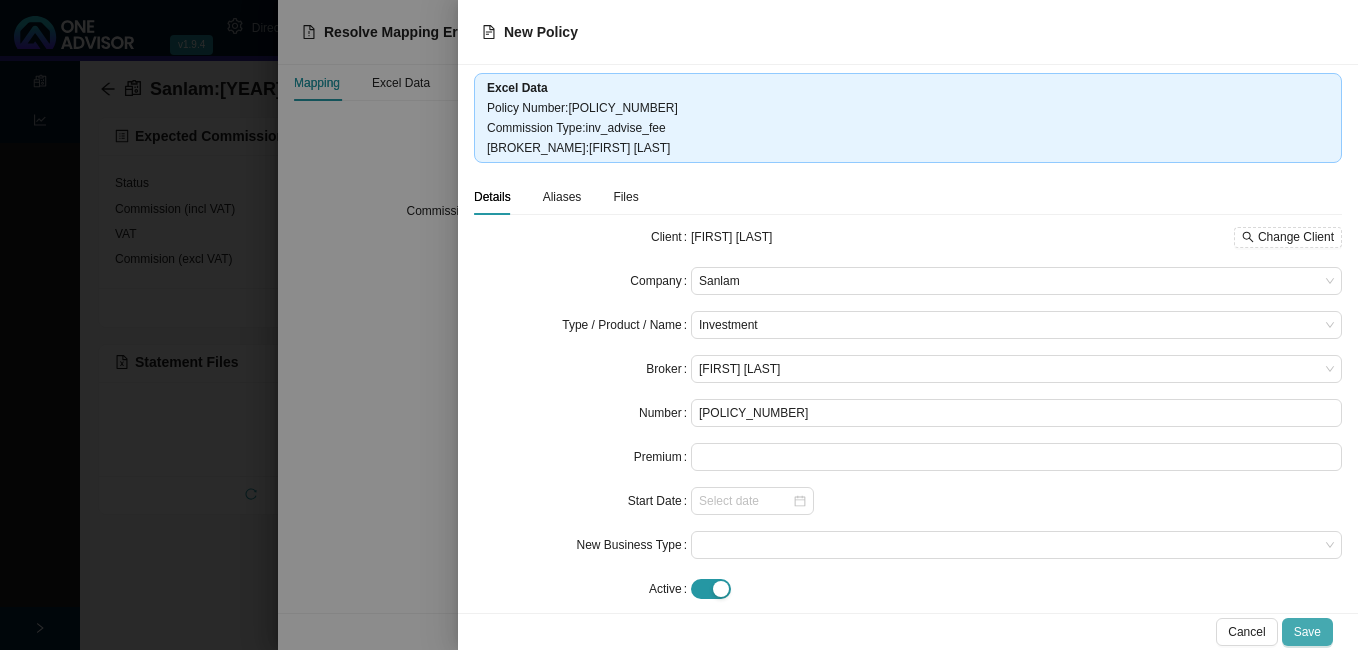 click on "Cancel Save" at bounding box center (908, 631) 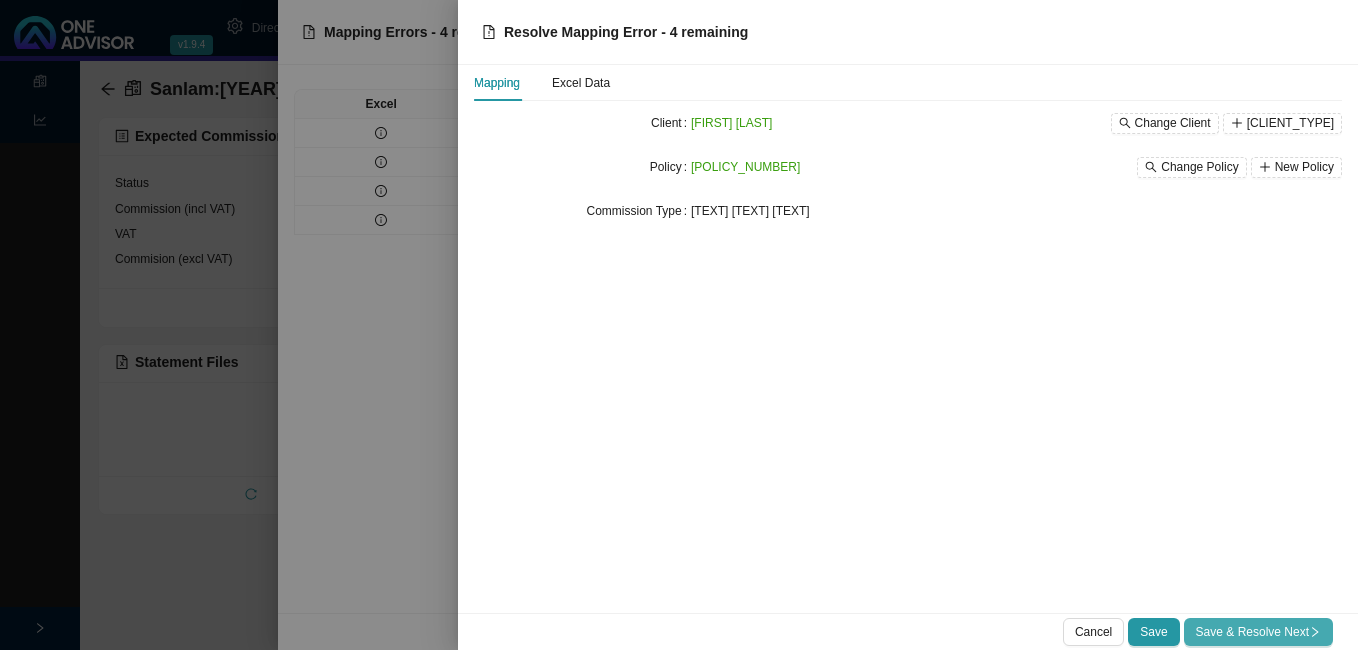 click on "Save & Resolve Next" at bounding box center (1258, 632) 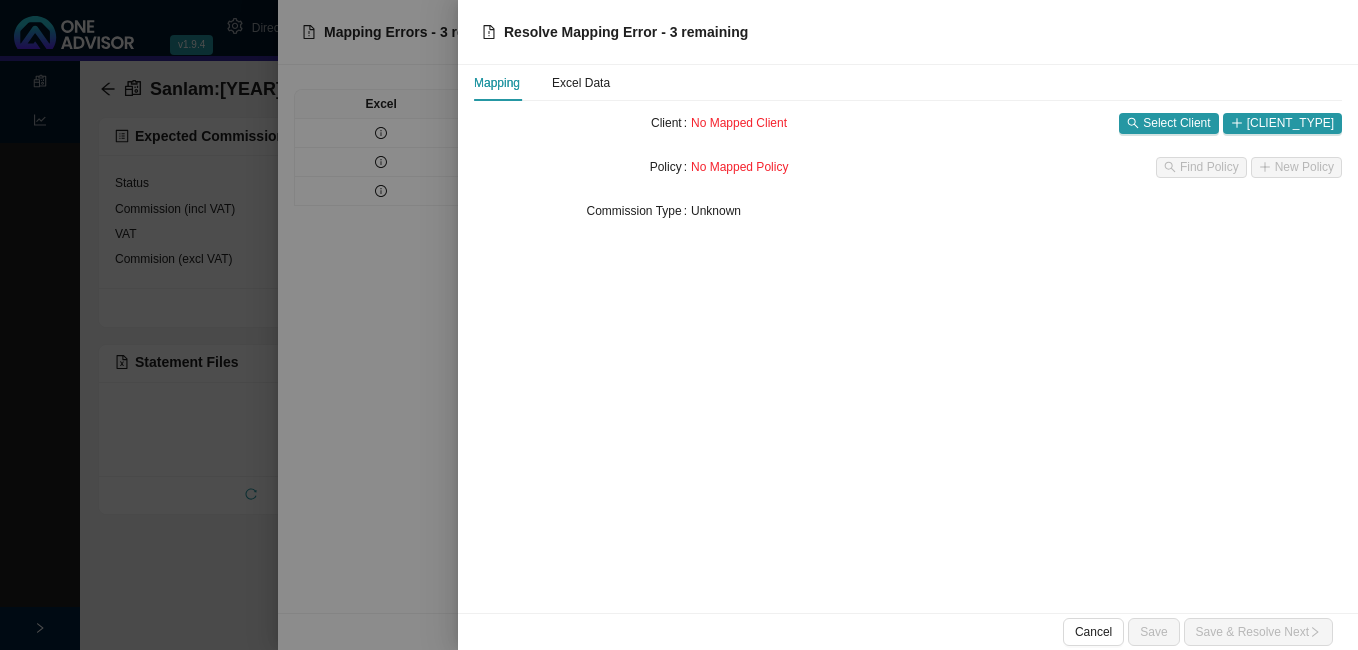 click at bounding box center (679, 325) 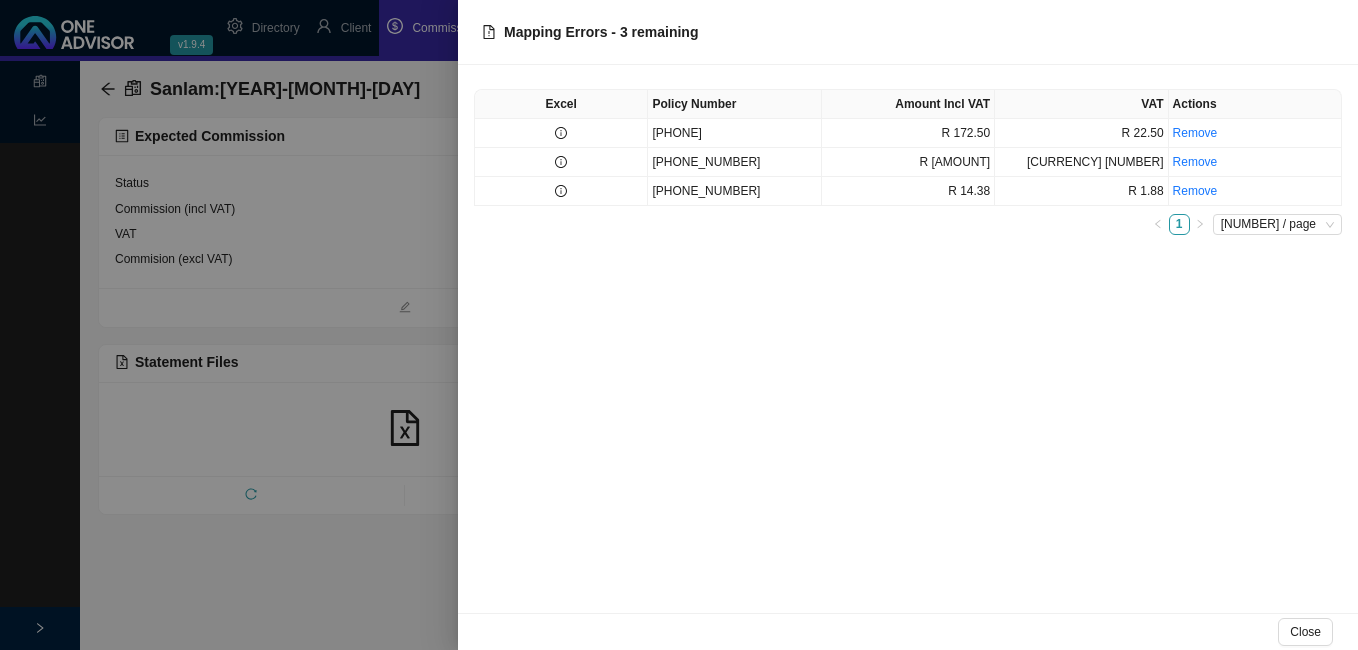 click on "Excel Policy Number Amount Incl VAT VAT Actions [NUMBER] R [AMOUNT] R [AMOUNT] Remove [NUMBER] R [AMOUNT] R [AMOUNT] Remove [NUMBER] [NUMBER] / page" at bounding box center [908, 339] 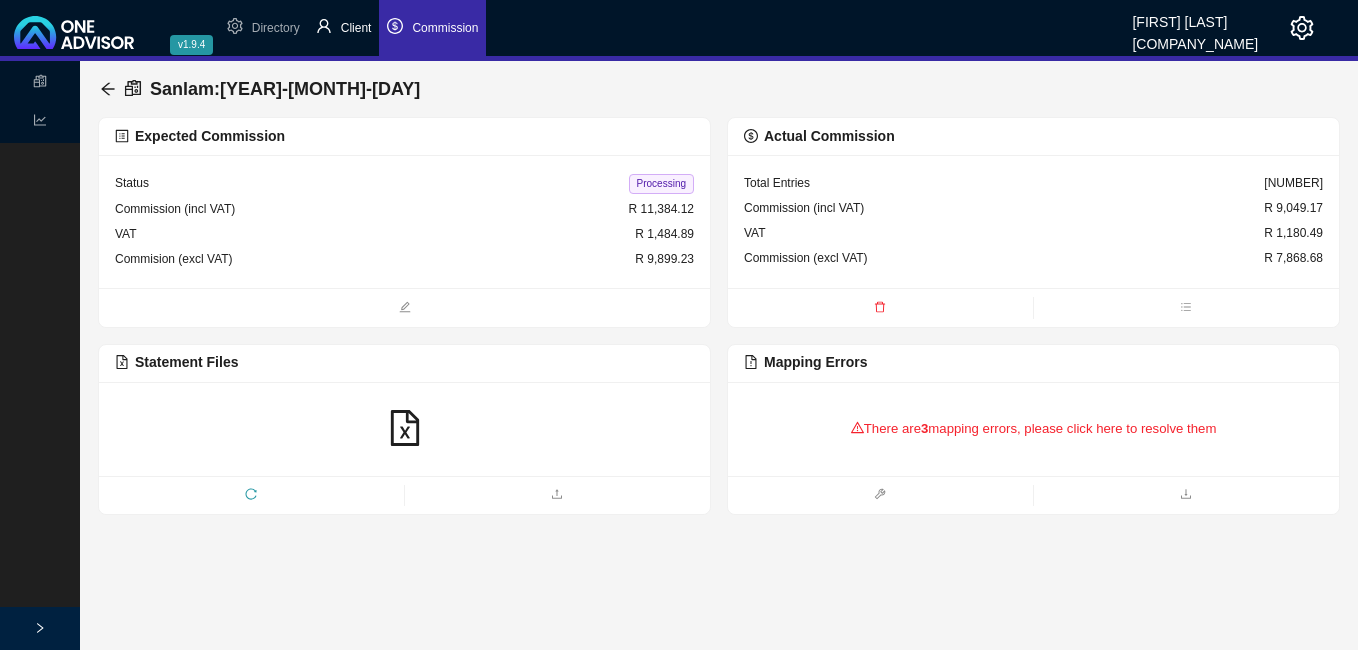 click on "Client" at bounding box center (356, 28) 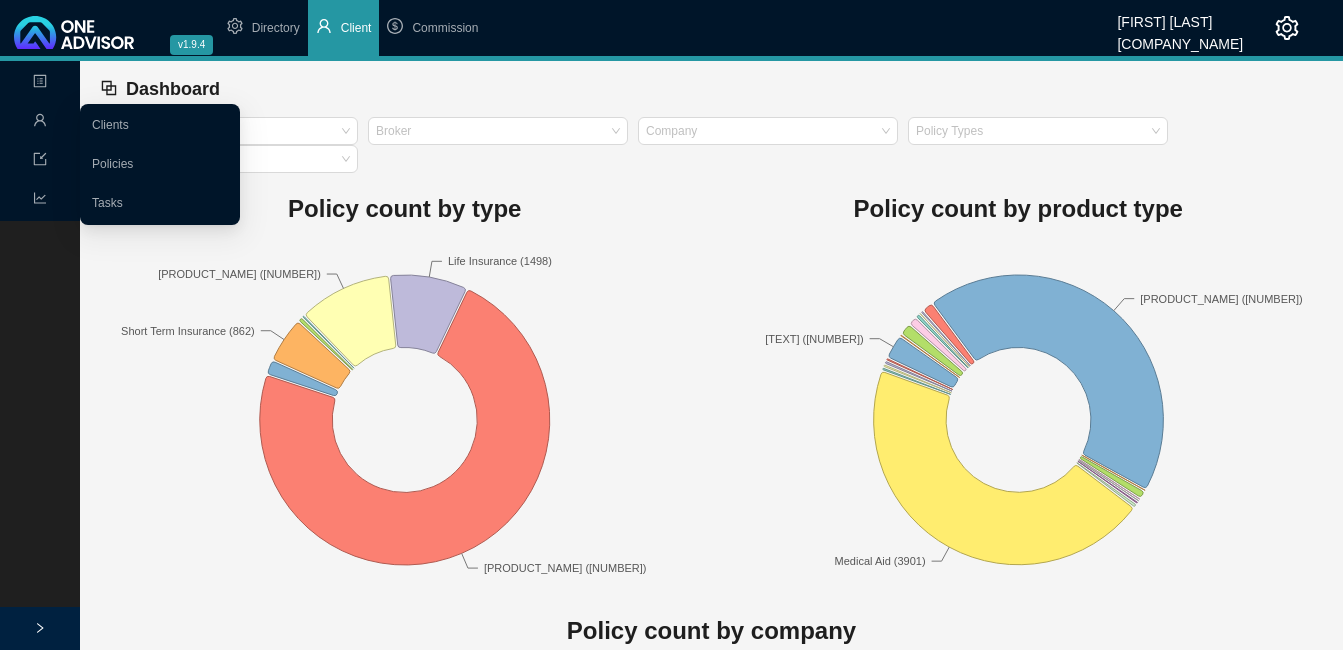 click 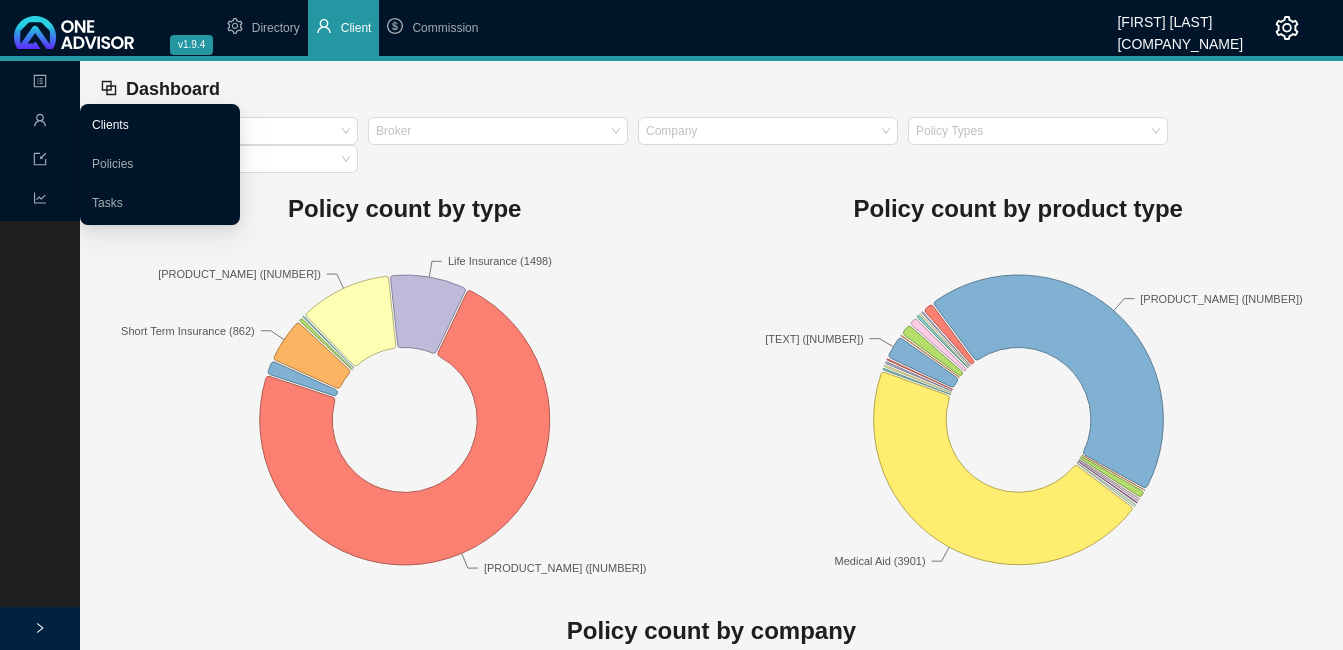 click on "Clients" at bounding box center [110, 125] 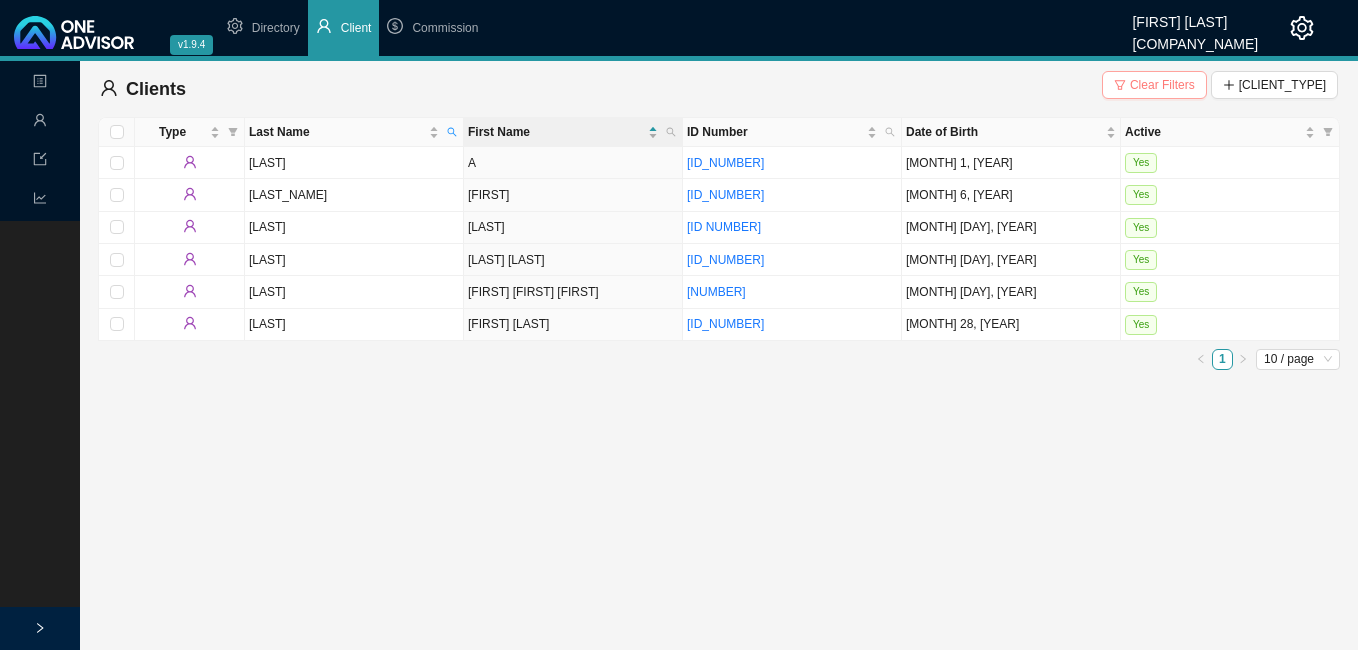 click on "Clear Filters" at bounding box center [1162, 85] 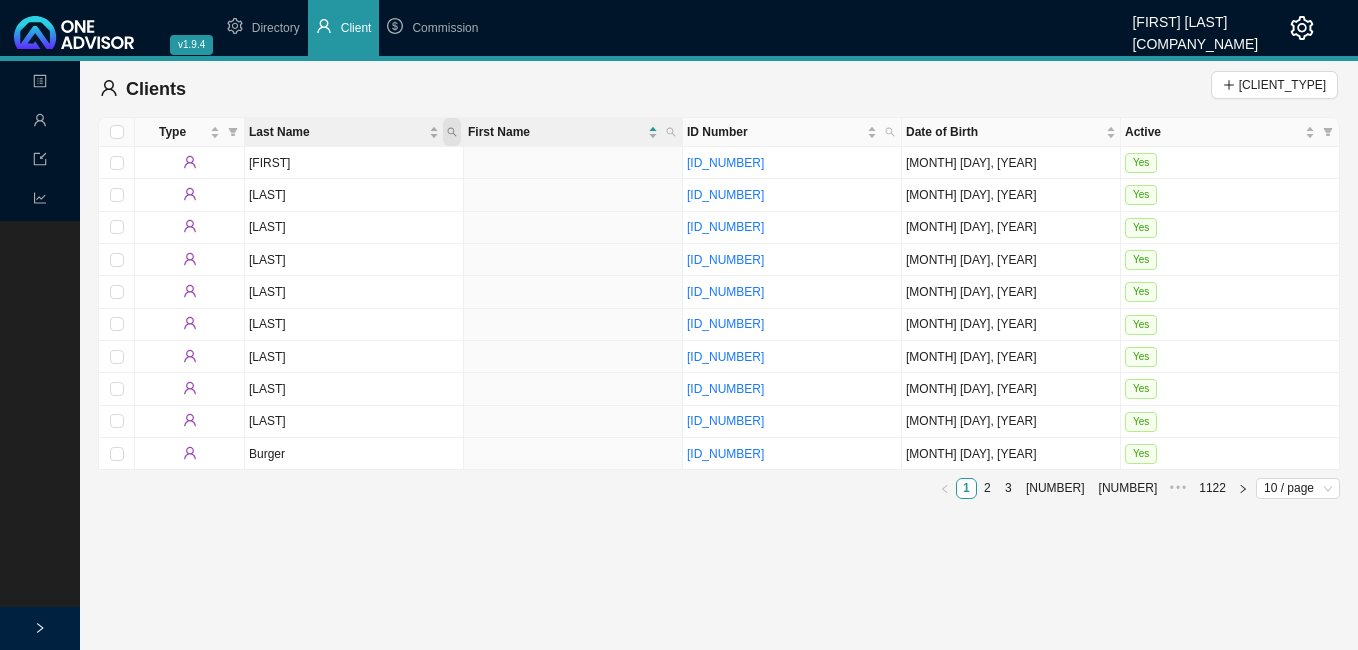 click at bounding box center (452, 132) 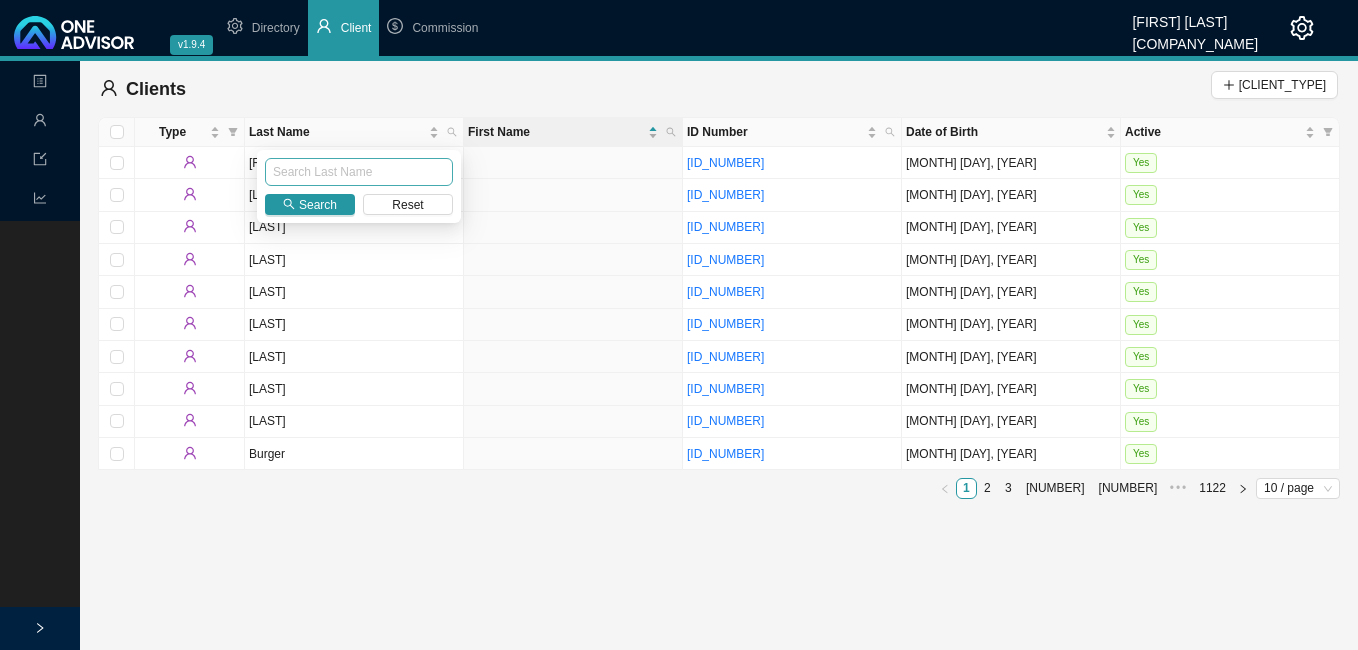 click at bounding box center (359, 172) 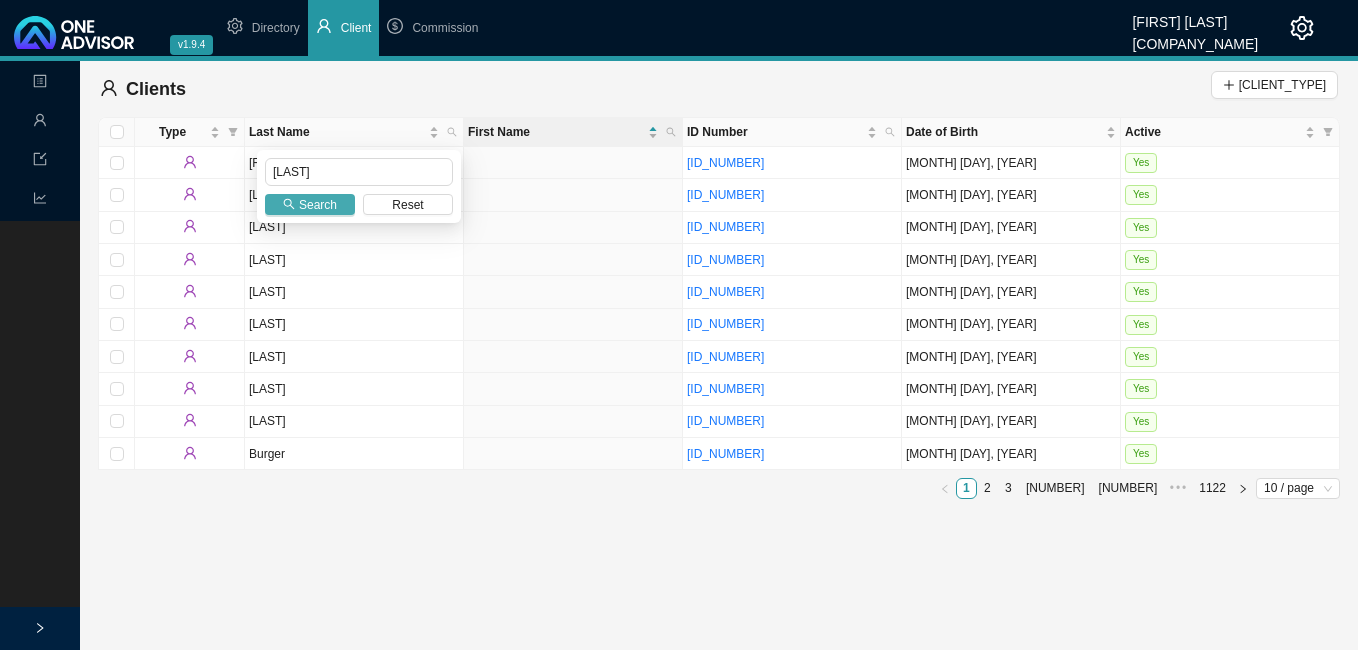 click on "Search" at bounding box center (318, 205) 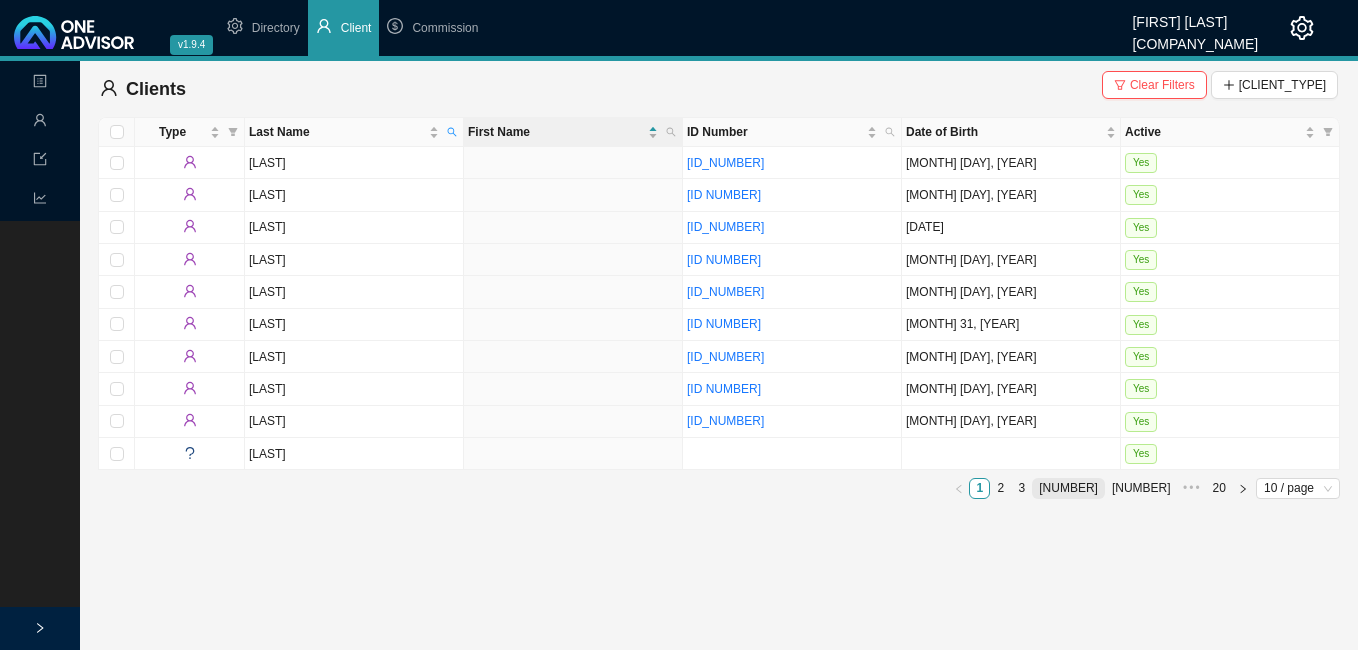 click on "[NUMBER]" at bounding box center [1068, 488] 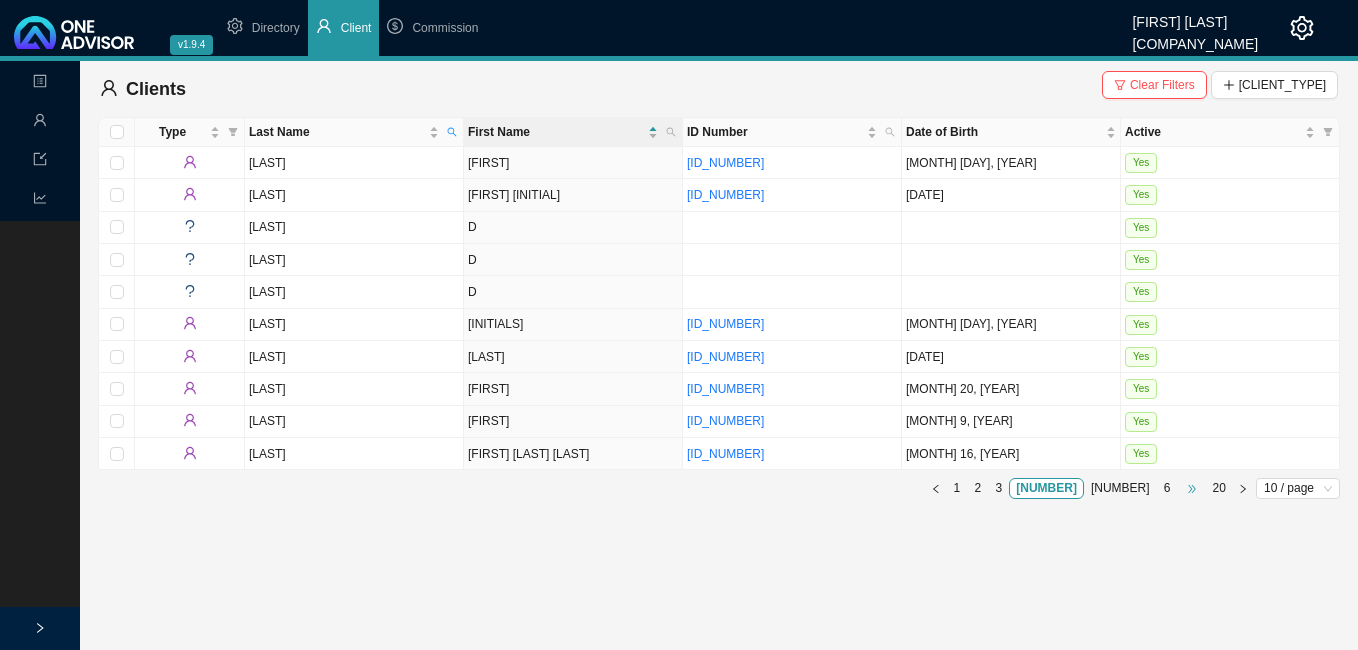 click on "•••" at bounding box center [1192, 488] 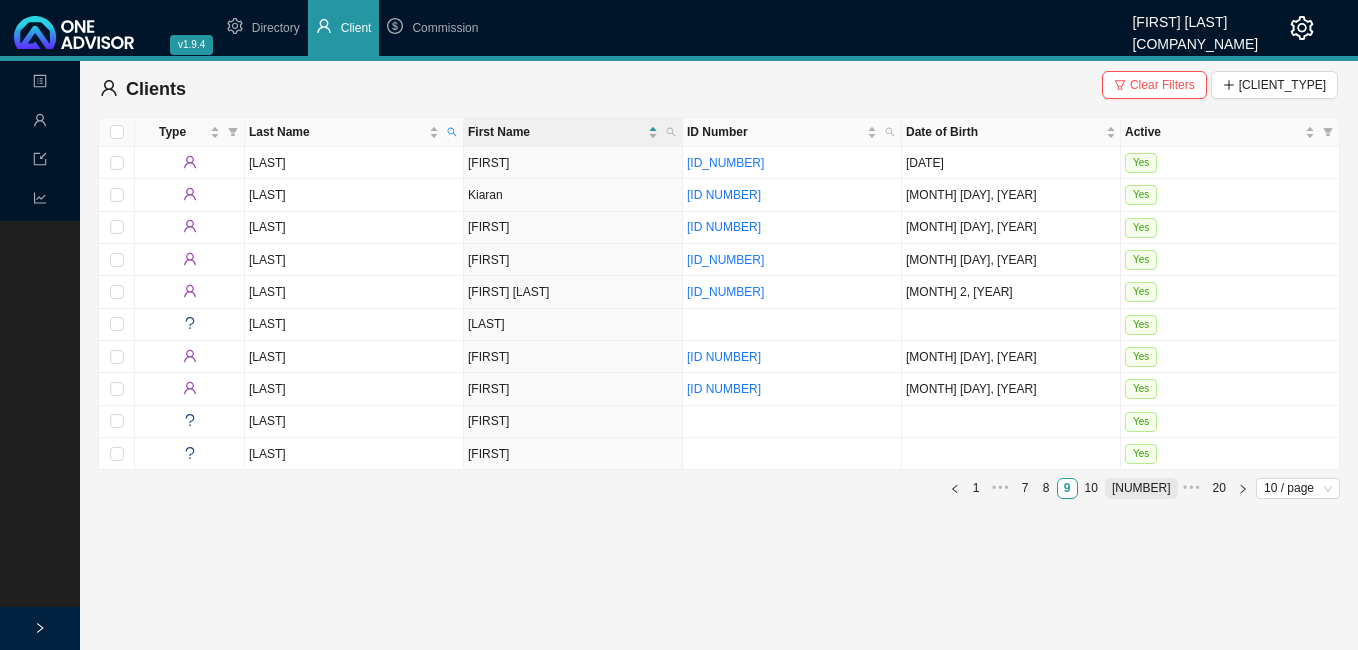 click on "[NUMBER]" at bounding box center (1141, 488) 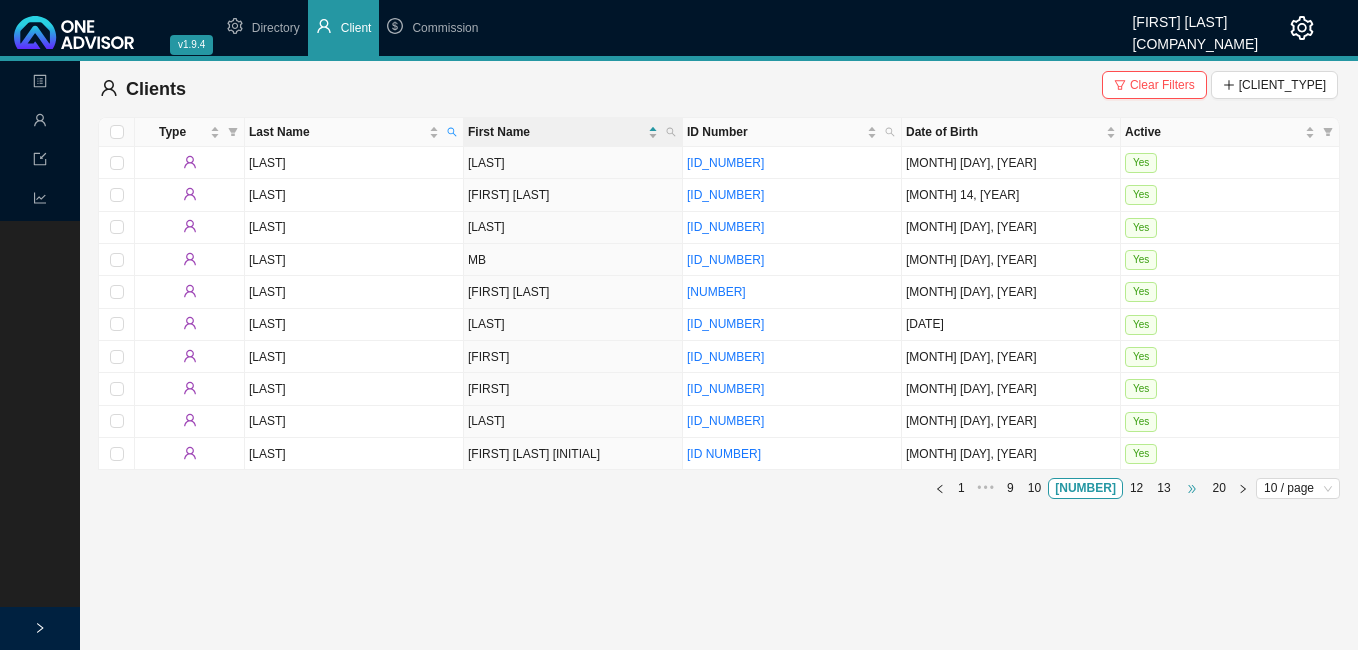 click on "•••" at bounding box center [1192, 488] 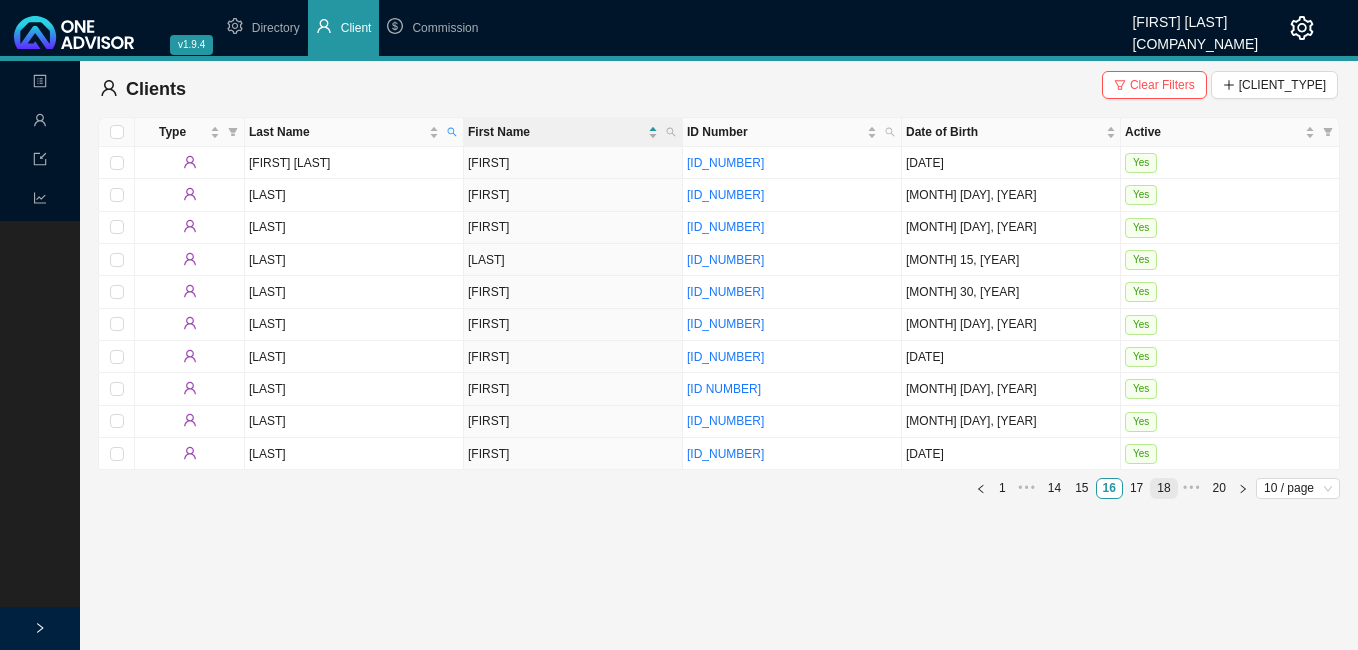 click on "18" at bounding box center [1163, 488] 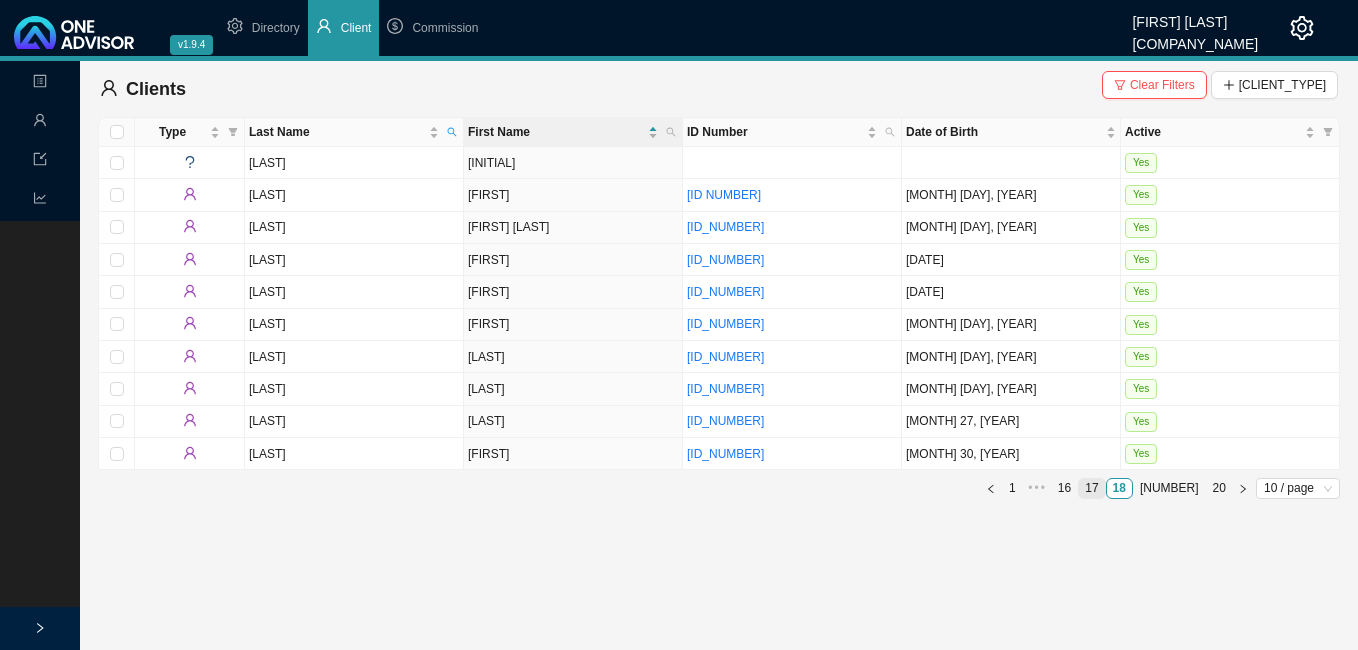 click on "17" at bounding box center (1091, 488) 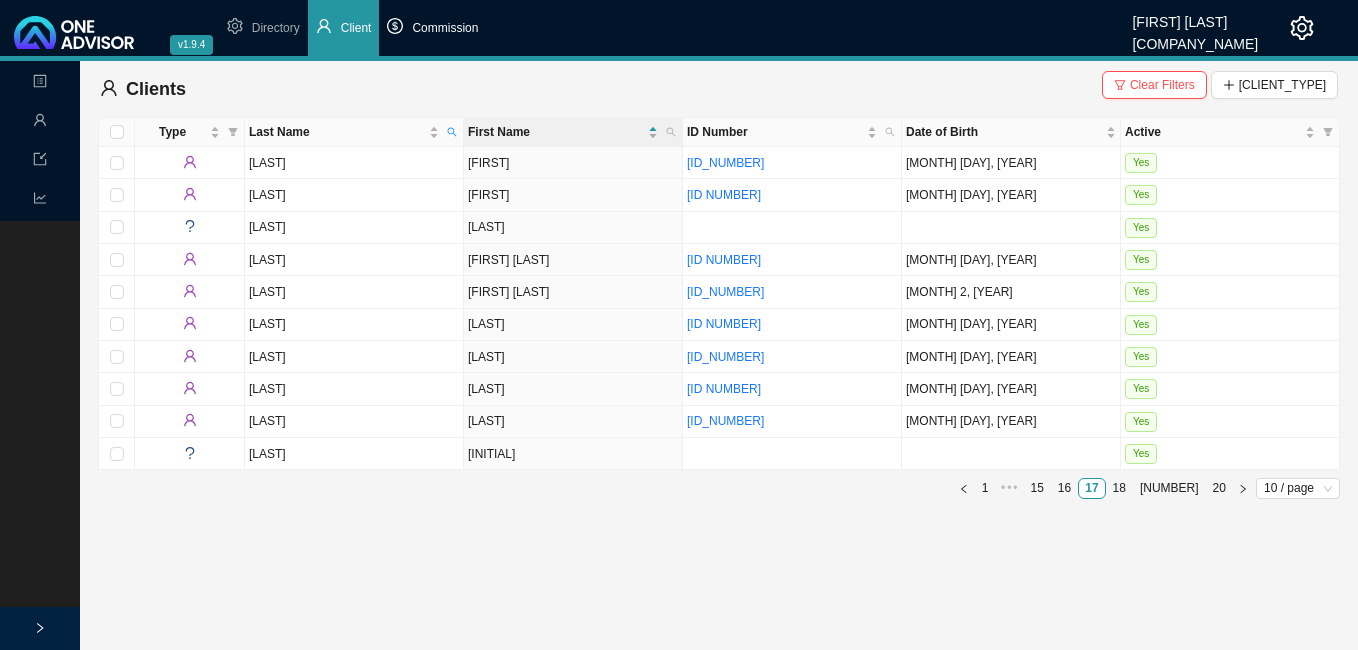click on "Commission" at bounding box center [445, 28] 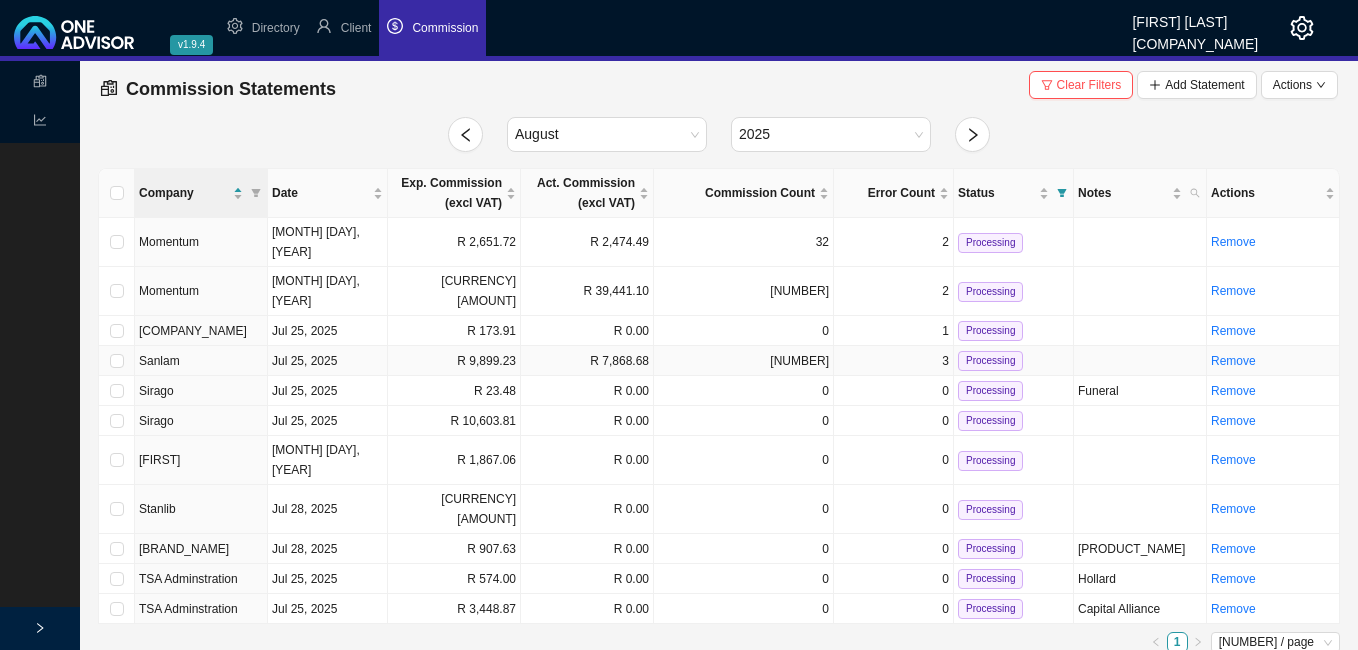 click on "R 9,899.23" at bounding box center [454, 361] 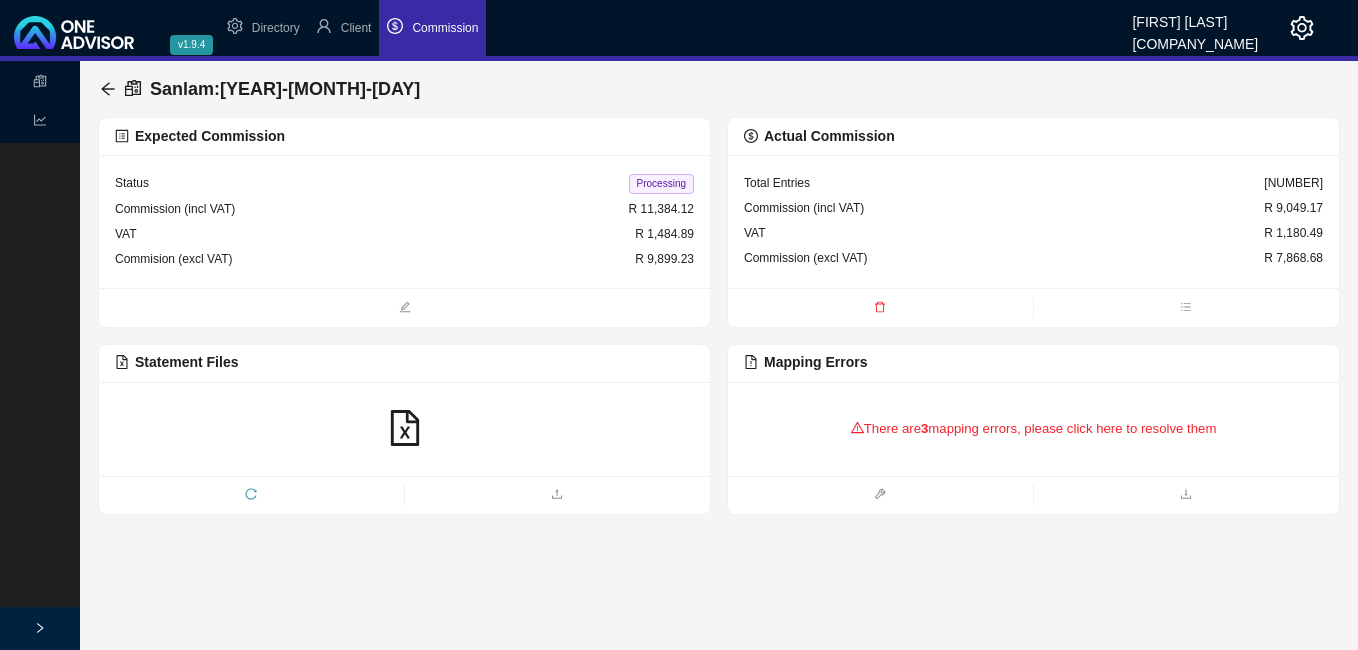 click 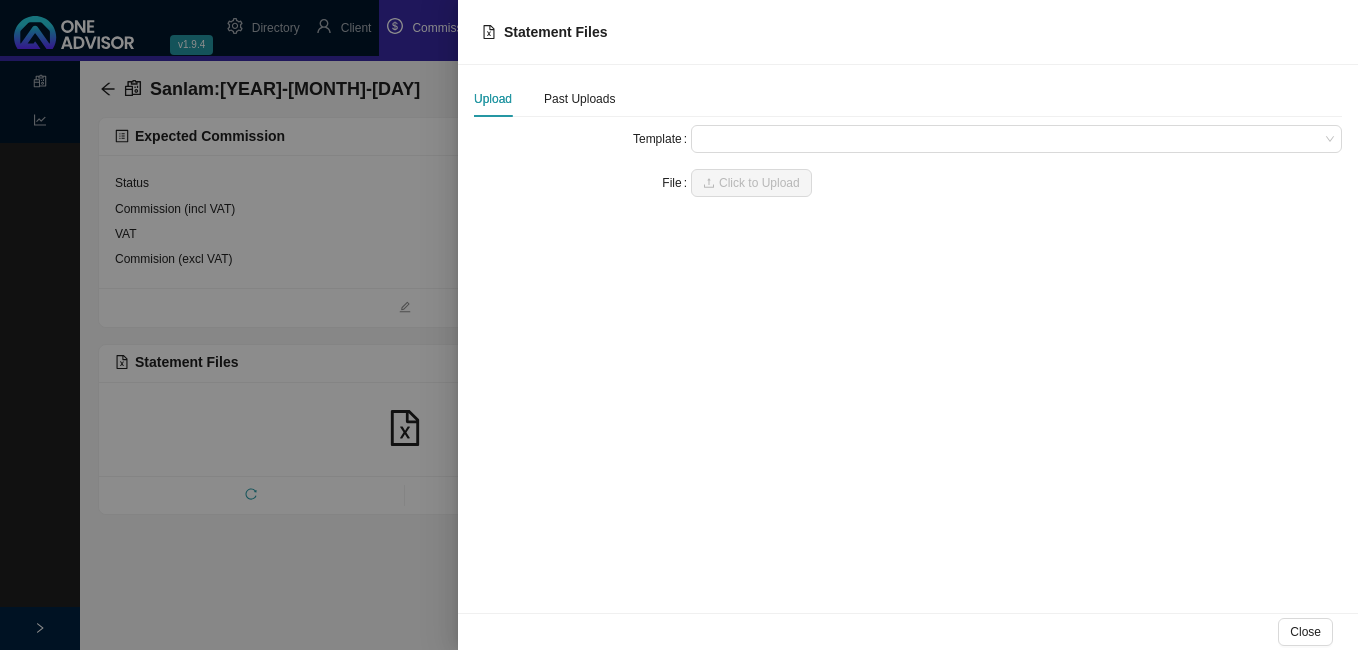 drag, startPoint x: 376, startPoint y: 289, endPoint x: 375, endPoint y: 268, distance: 21.023796 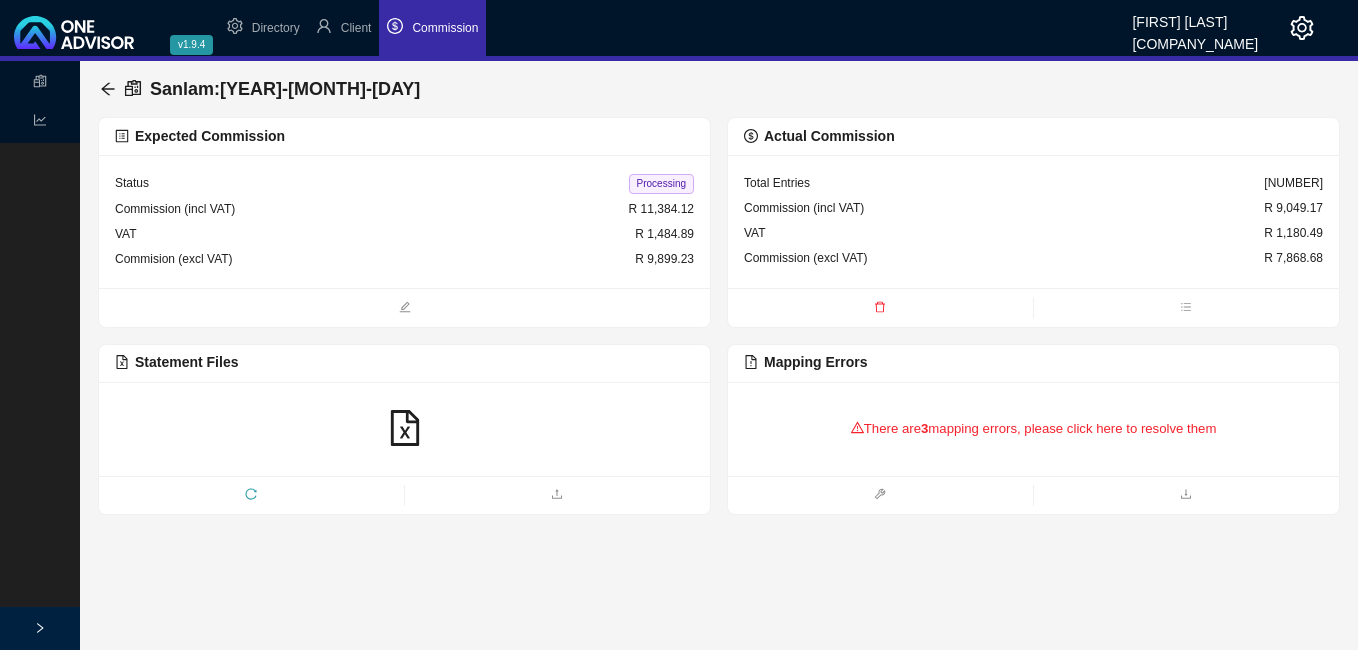 click on "There are [NUMBER] mapping errors, please click here to resolve them" at bounding box center [1033, 429] 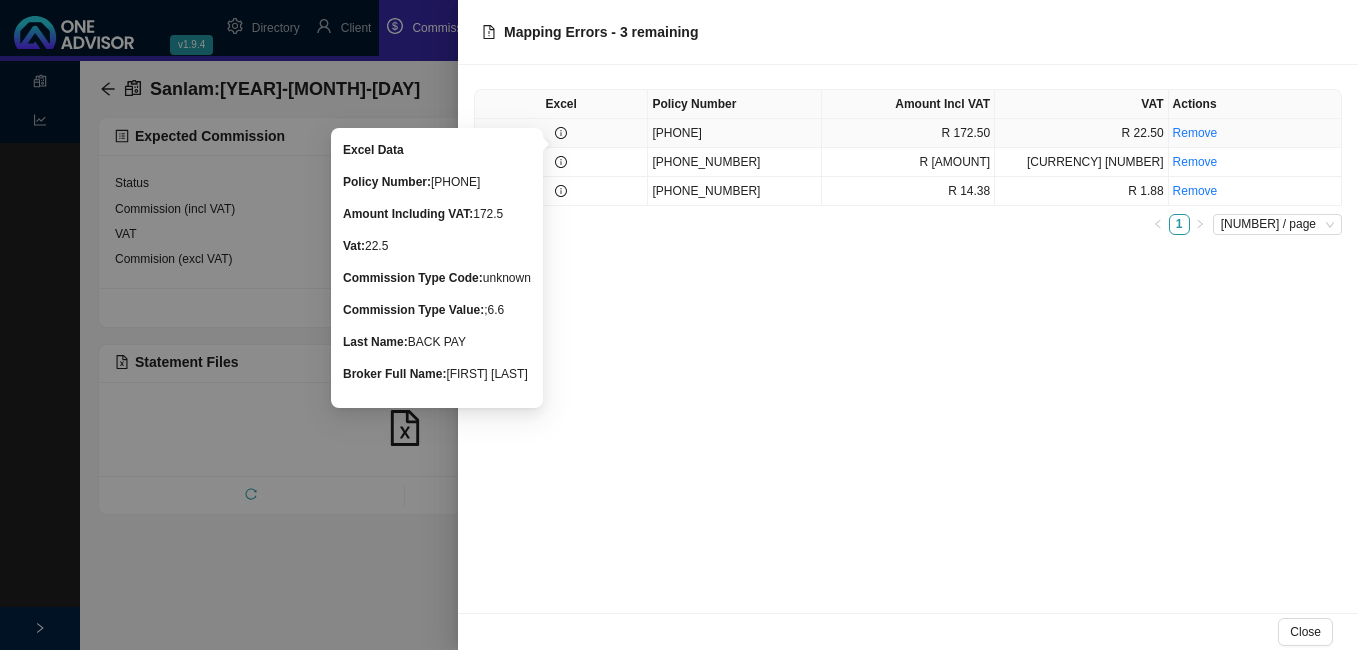 click 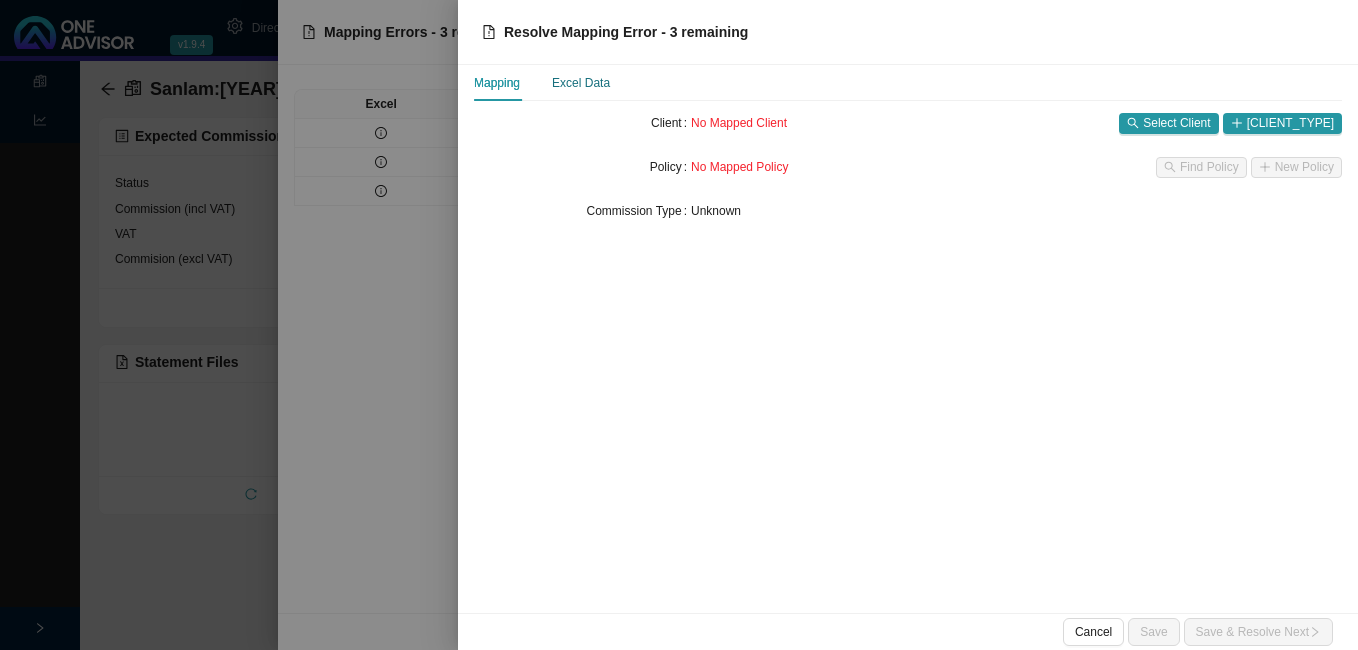 click on "Excel Data" at bounding box center [581, 83] 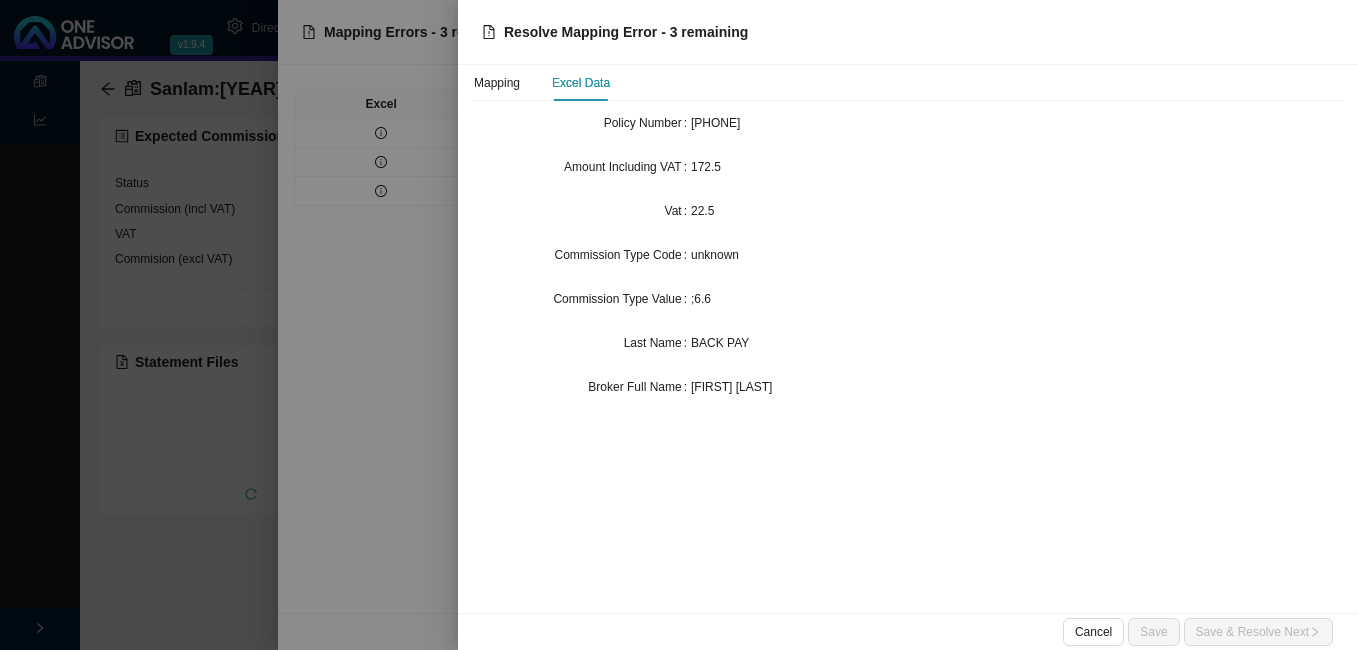 click at bounding box center (679, 325) 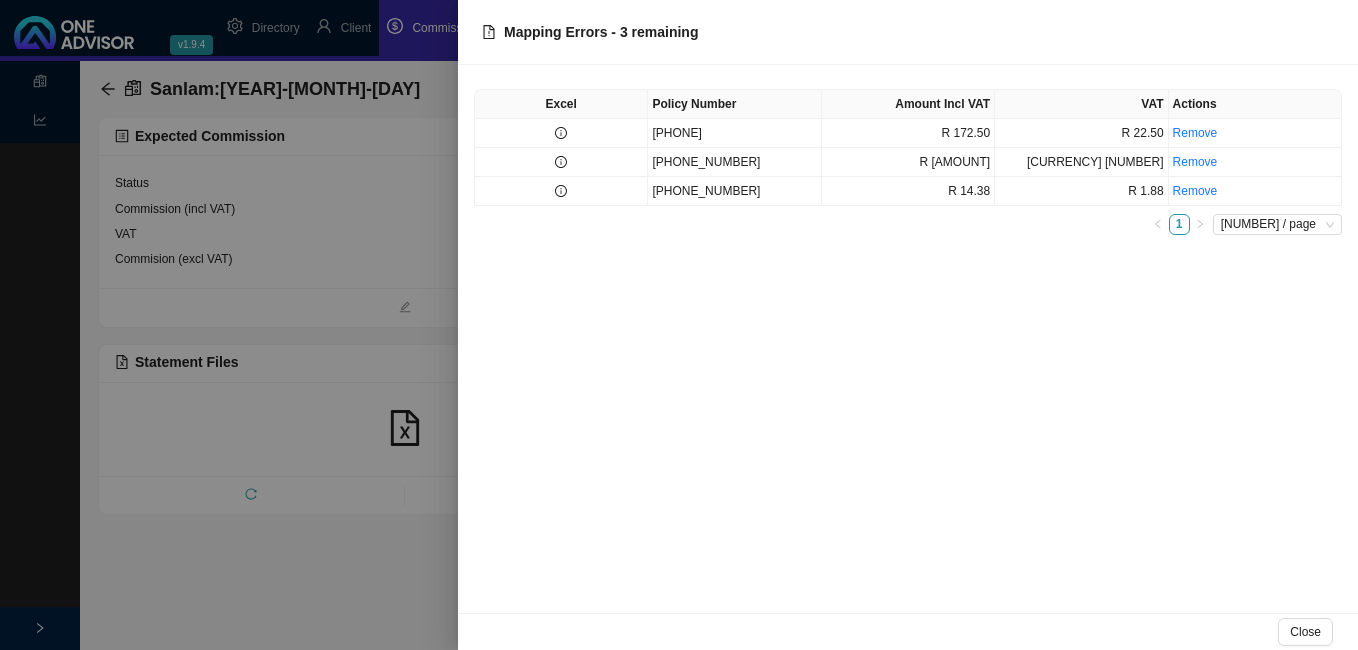 click at bounding box center [679, 325] 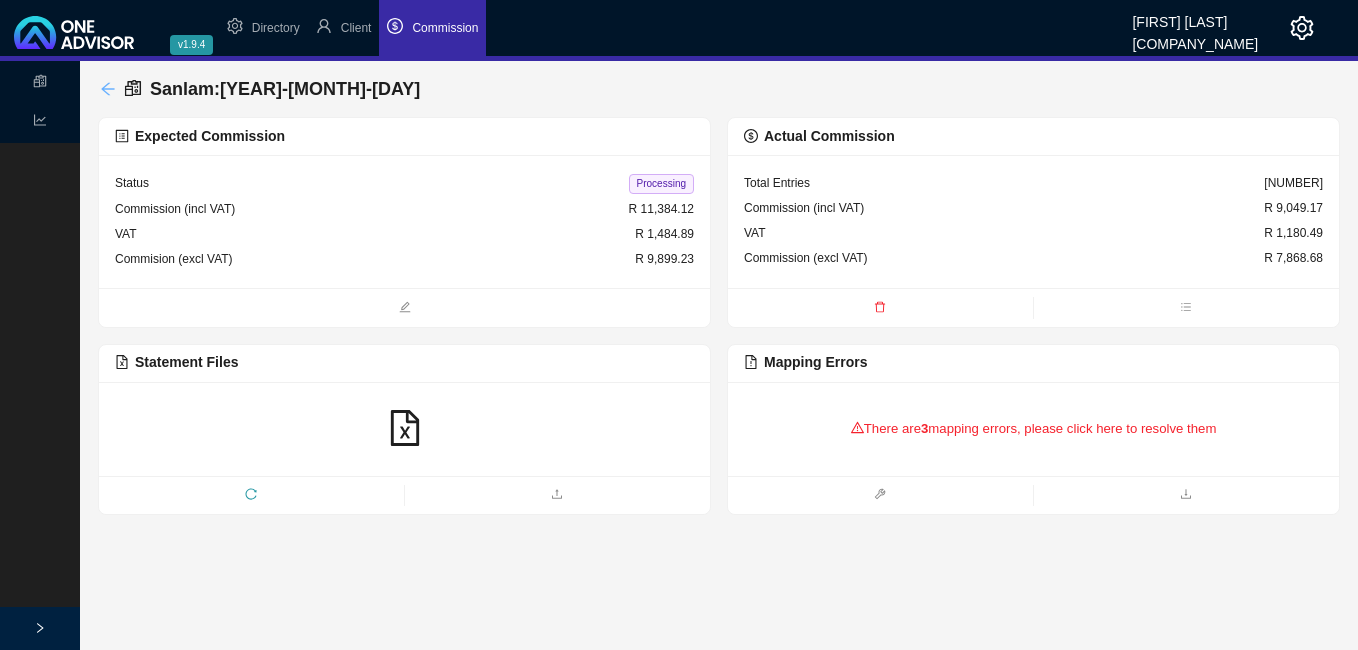 click 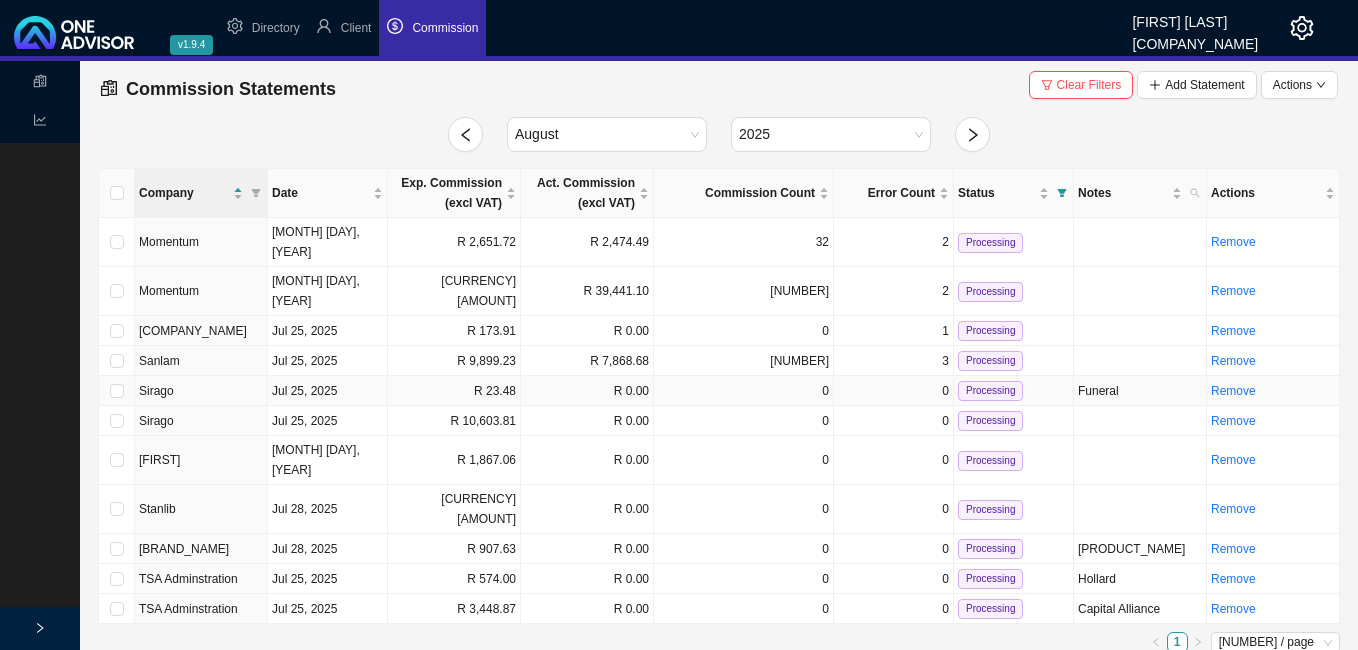 click on "R 23.48" at bounding box center [454, 391] 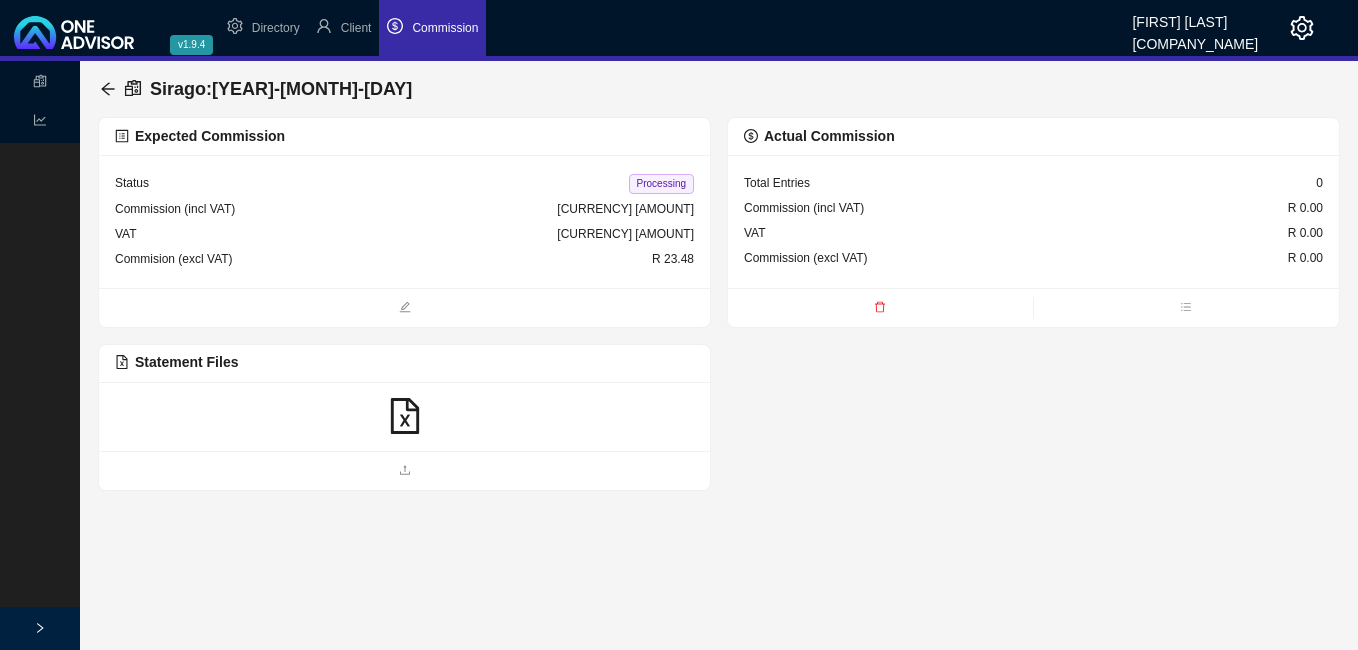 click 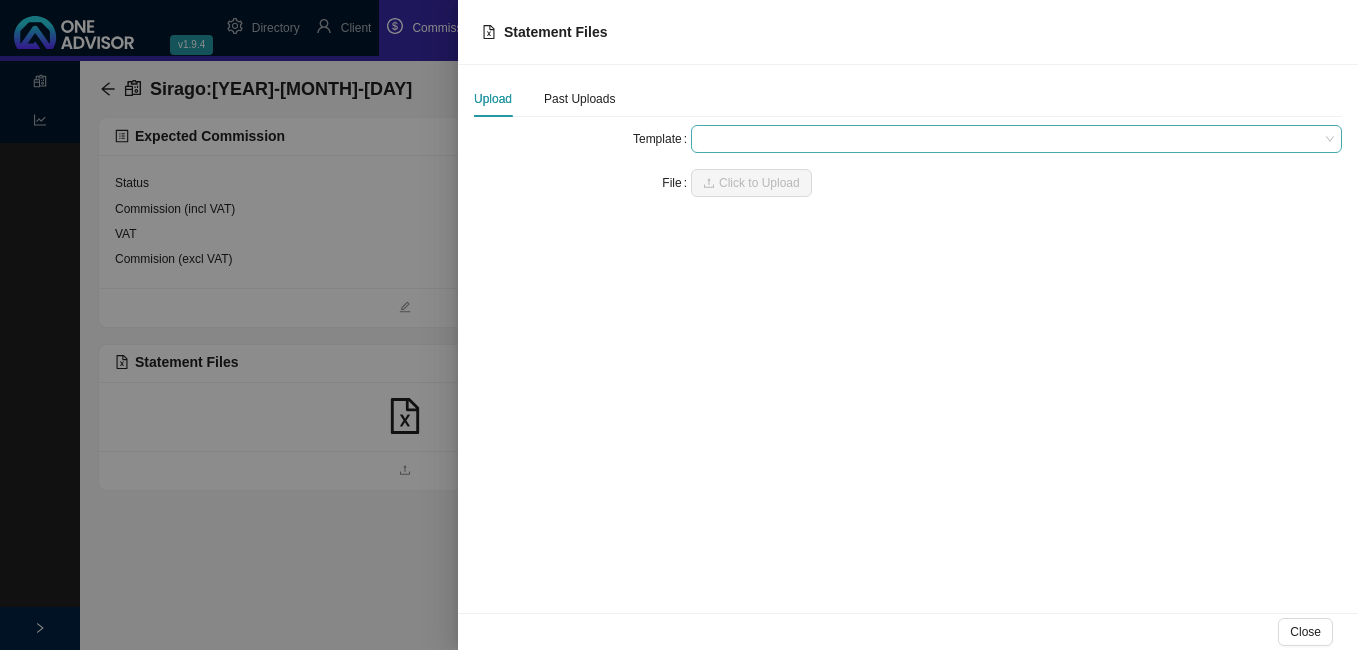 click at bounding box center [1016, 139] 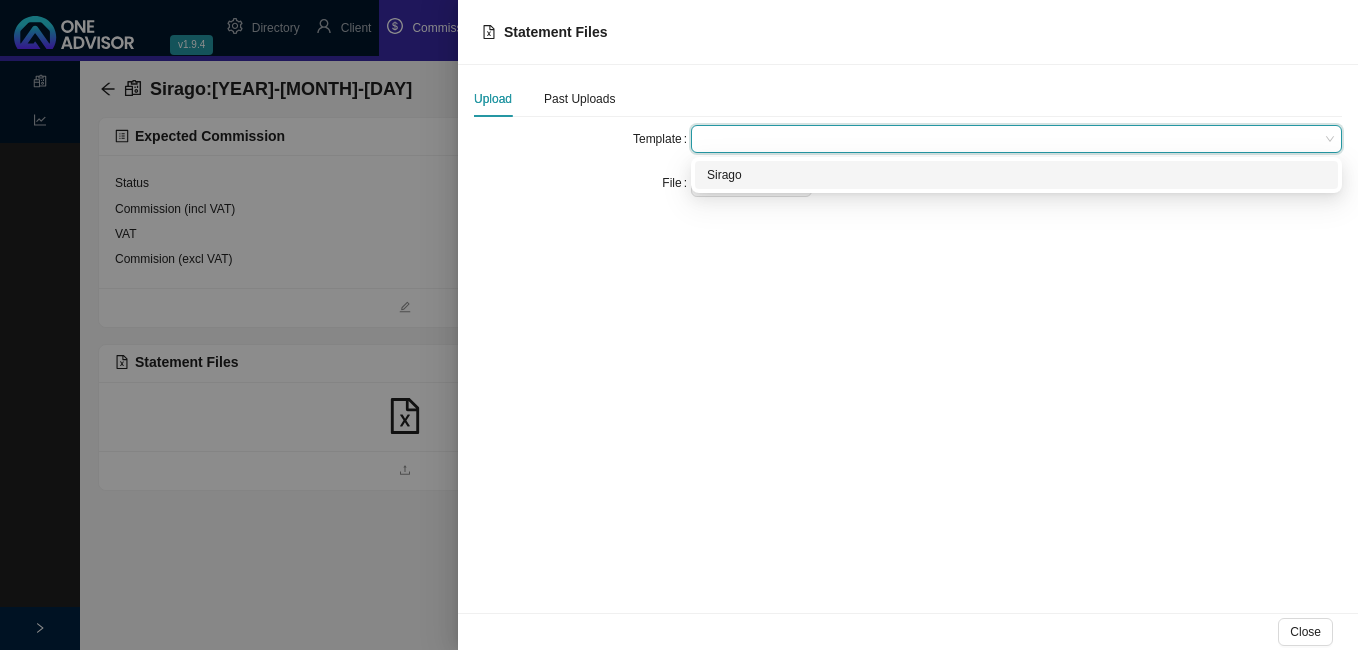 click on "Sirago" at bounding box center (1016, 175) 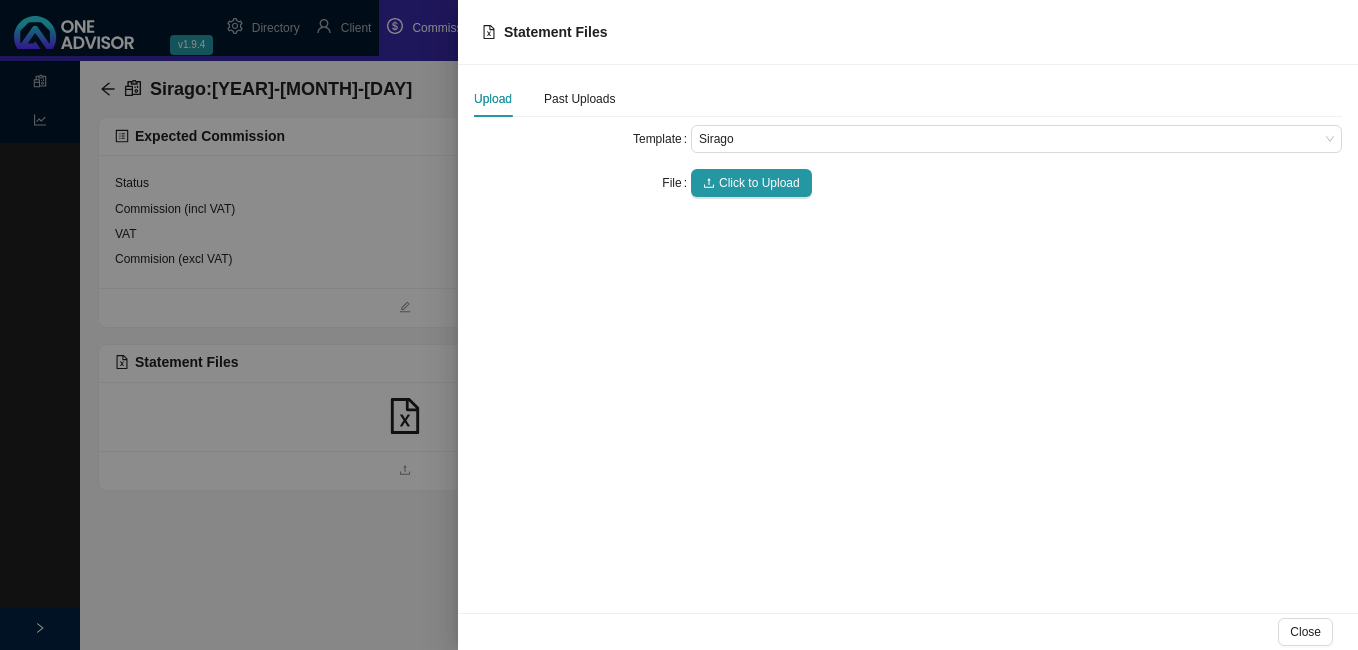 click on "Click to Upload" at bounding box center (759, 183) 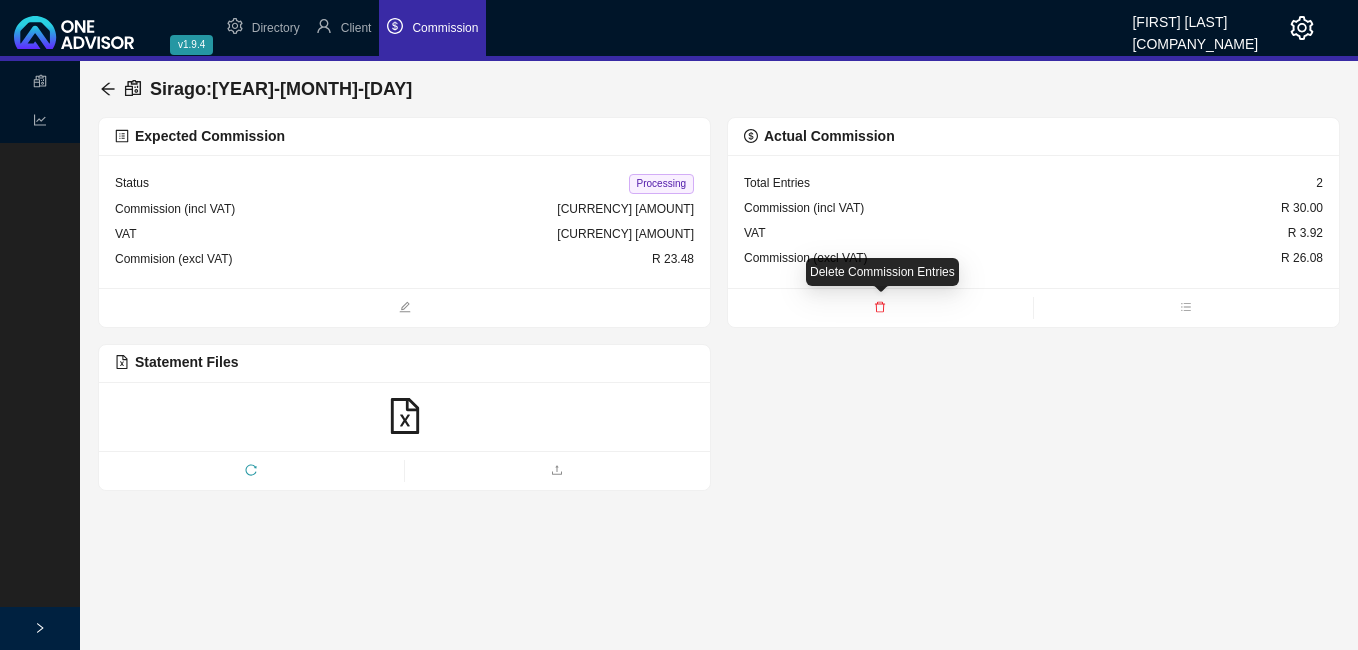 click 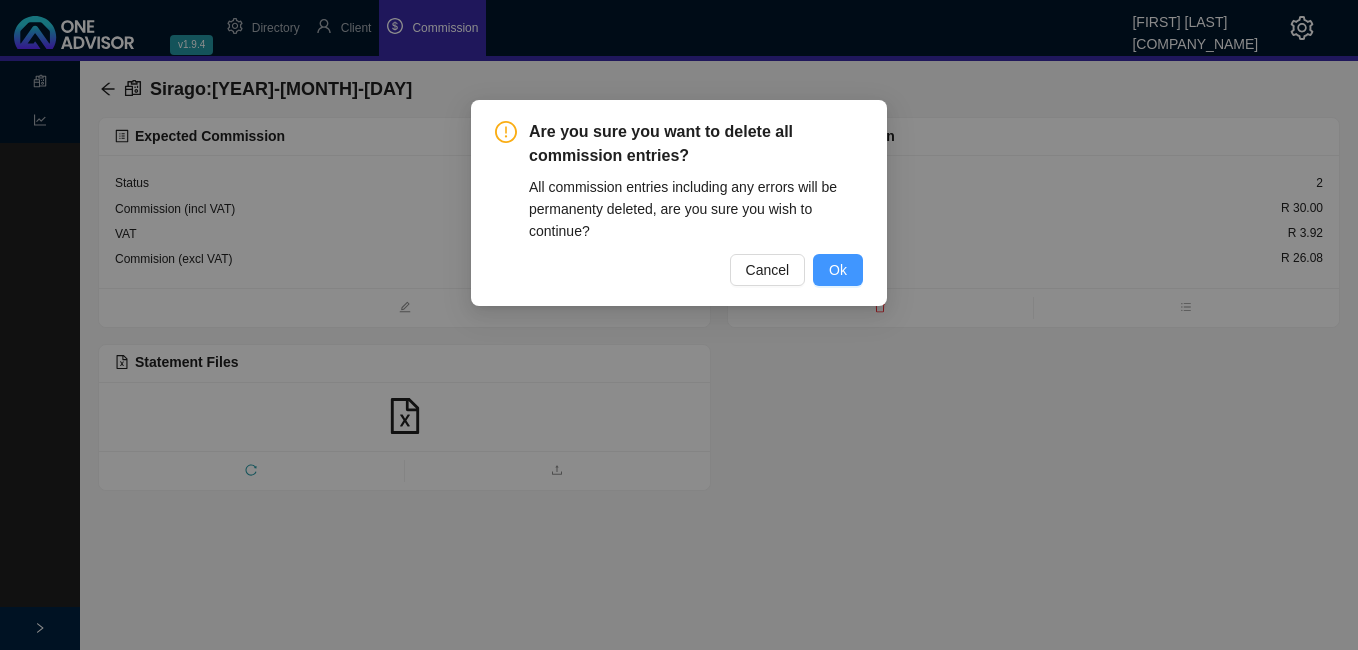 click on "Ok" at bounding box center [838, 270] 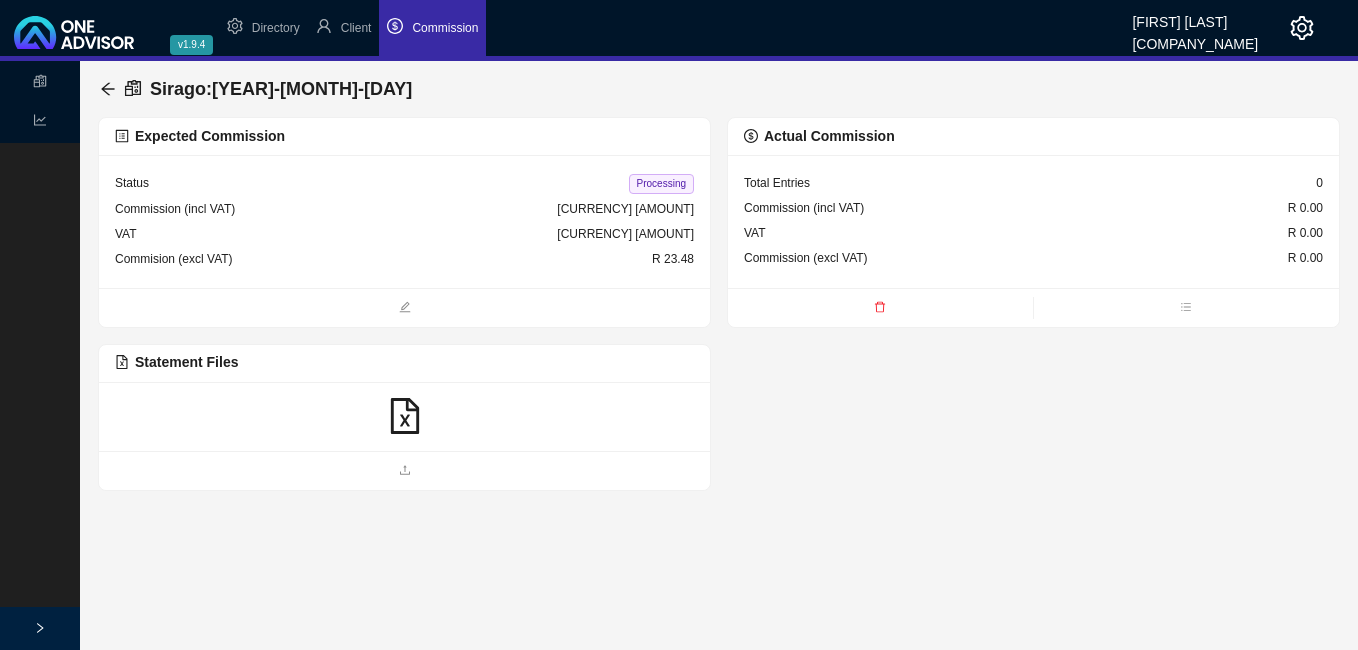 click 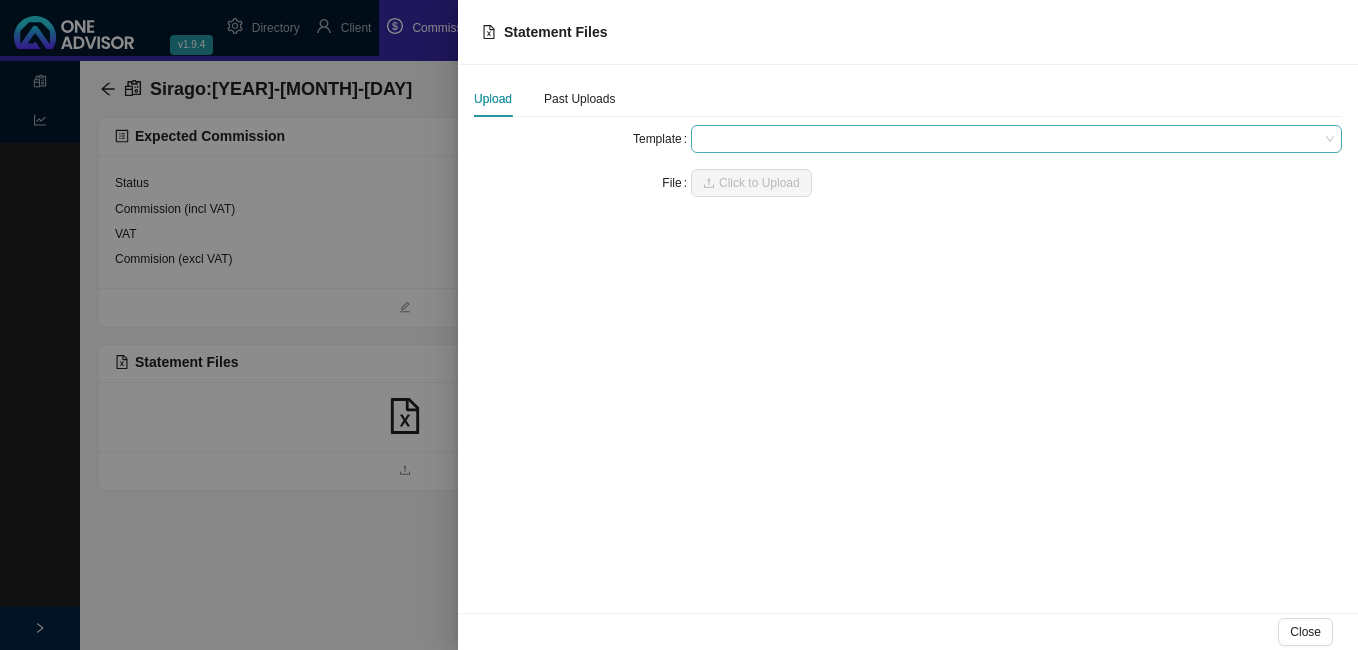 click at bounding box center [1016, 139] 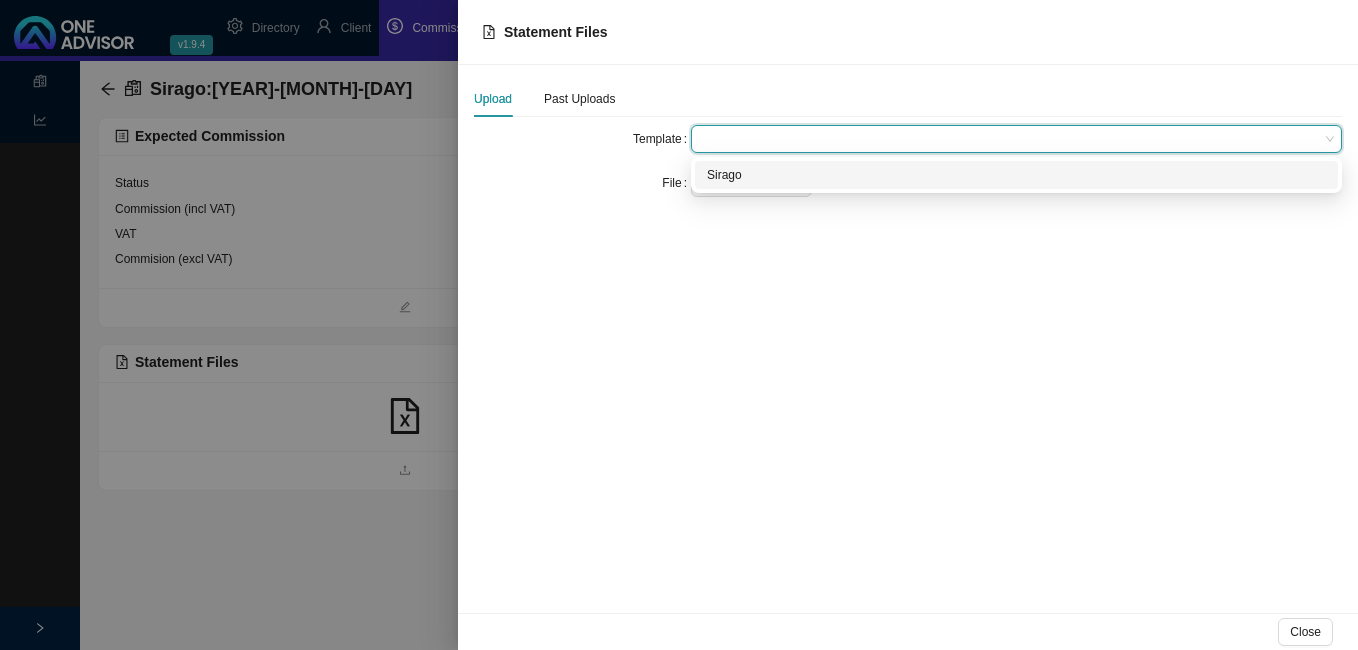 click on "Sirago" at bounding box center (1016, 175) 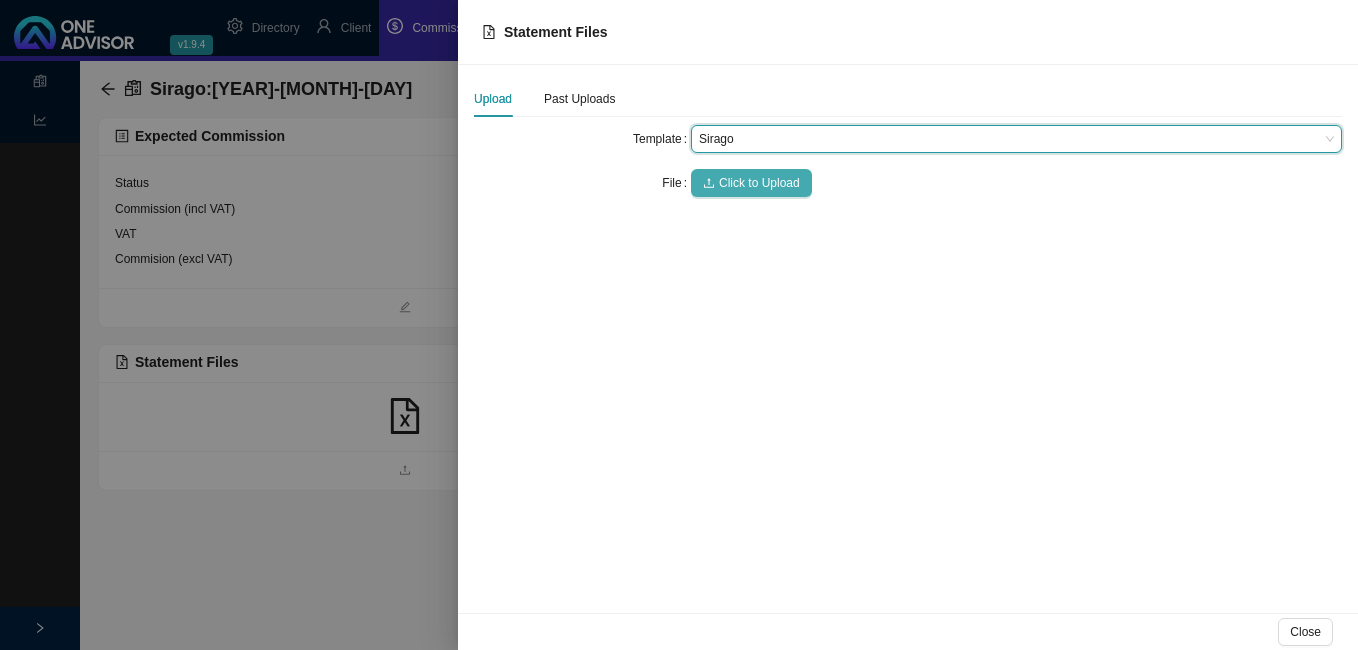 click on "Click to Upload" at bounding box center (759, 183) 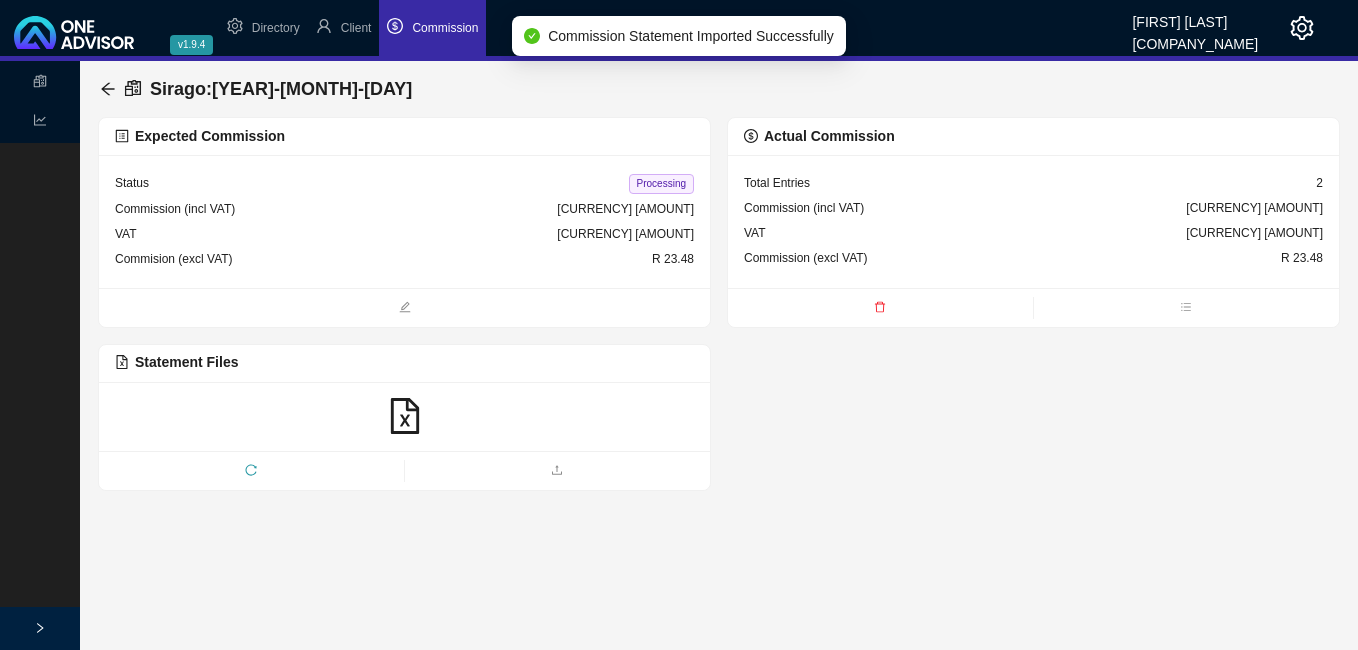 click on "Processing" at bounding box center [661, 184] 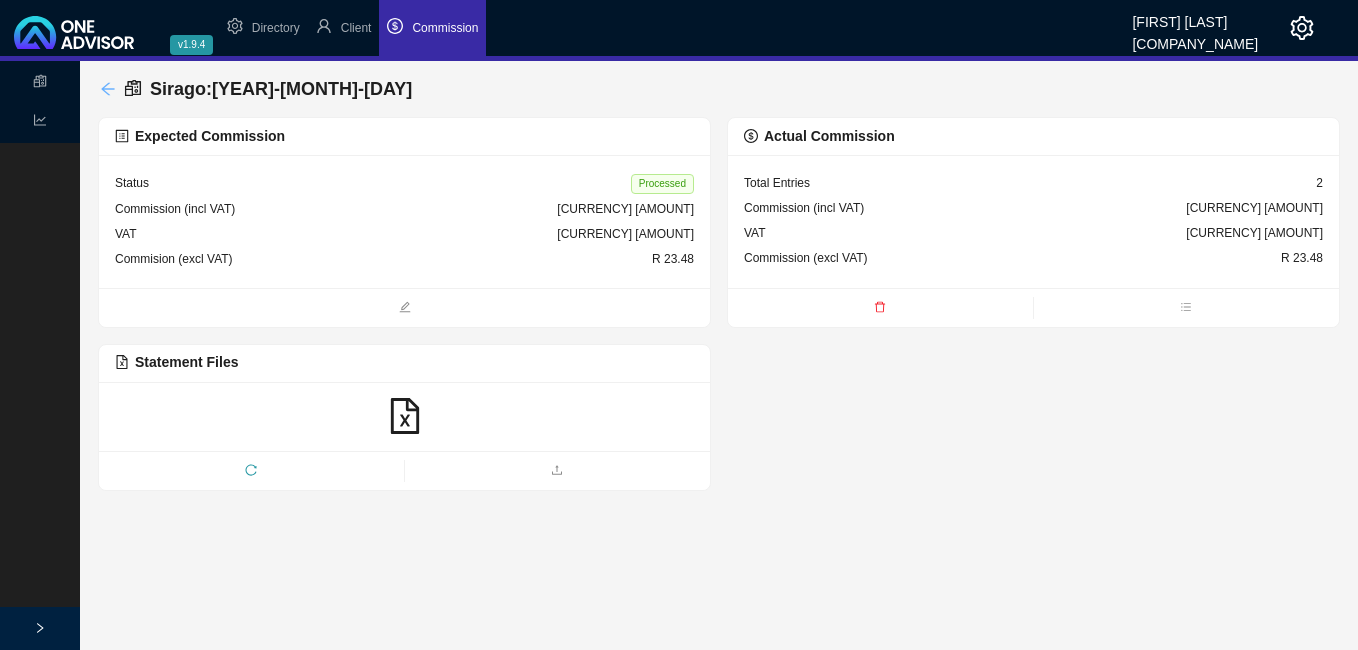 click 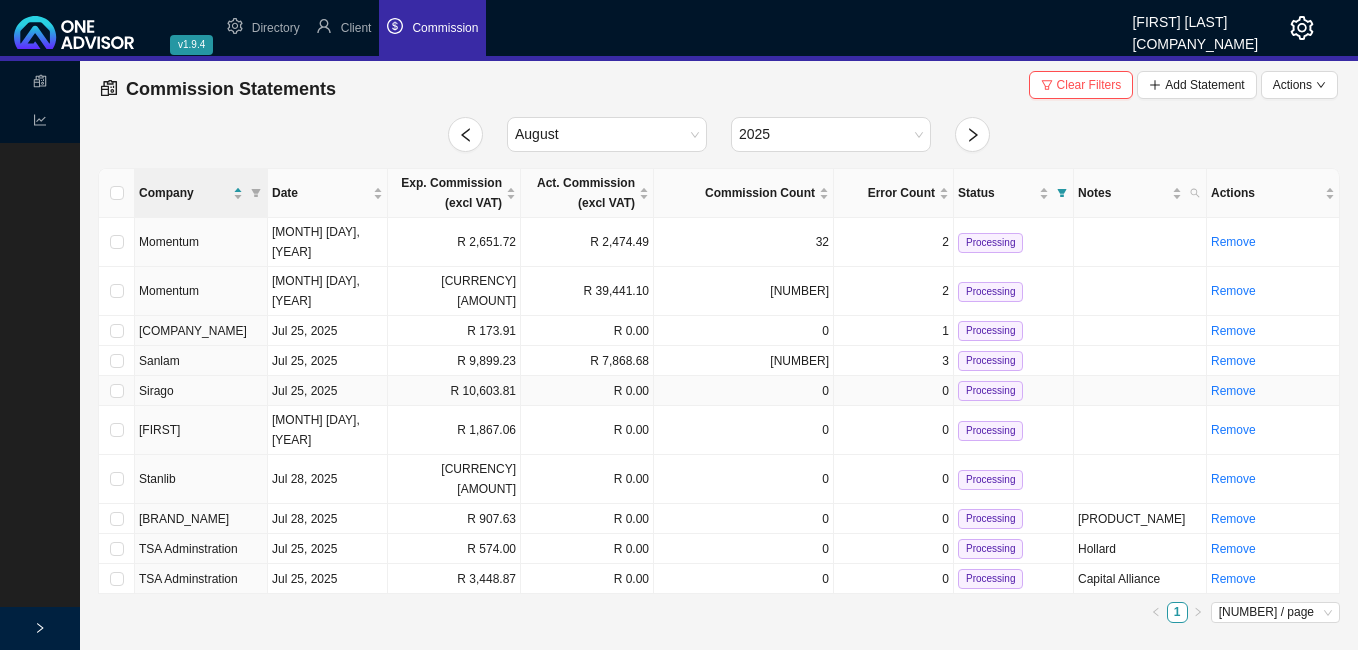 click on "Jul 25, 2025" at bounding box center [328, 391] 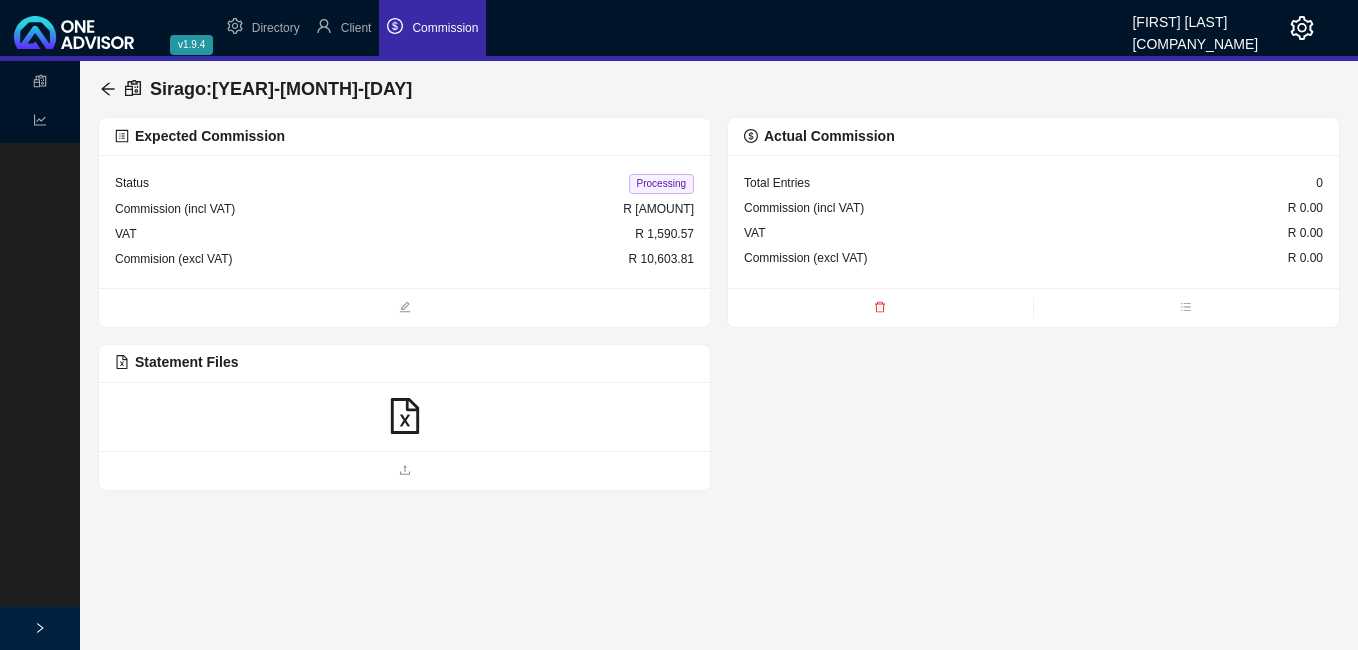 click 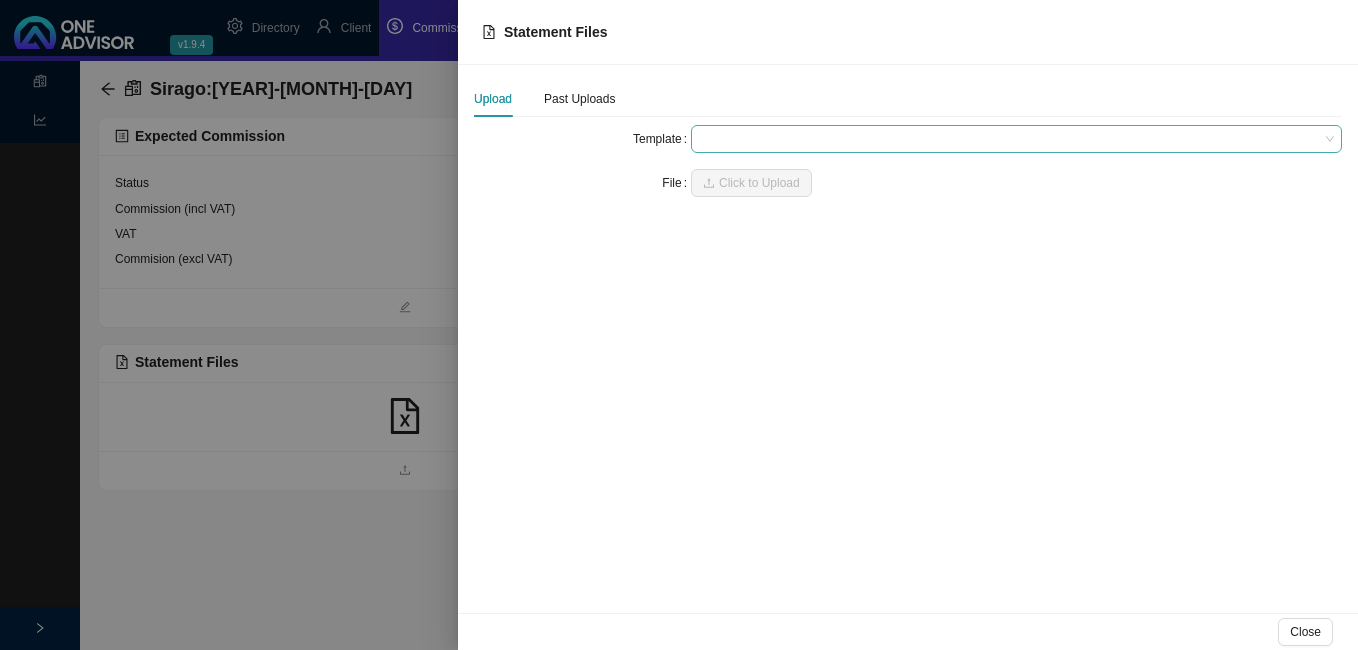click at bounding box center (1016, 139) 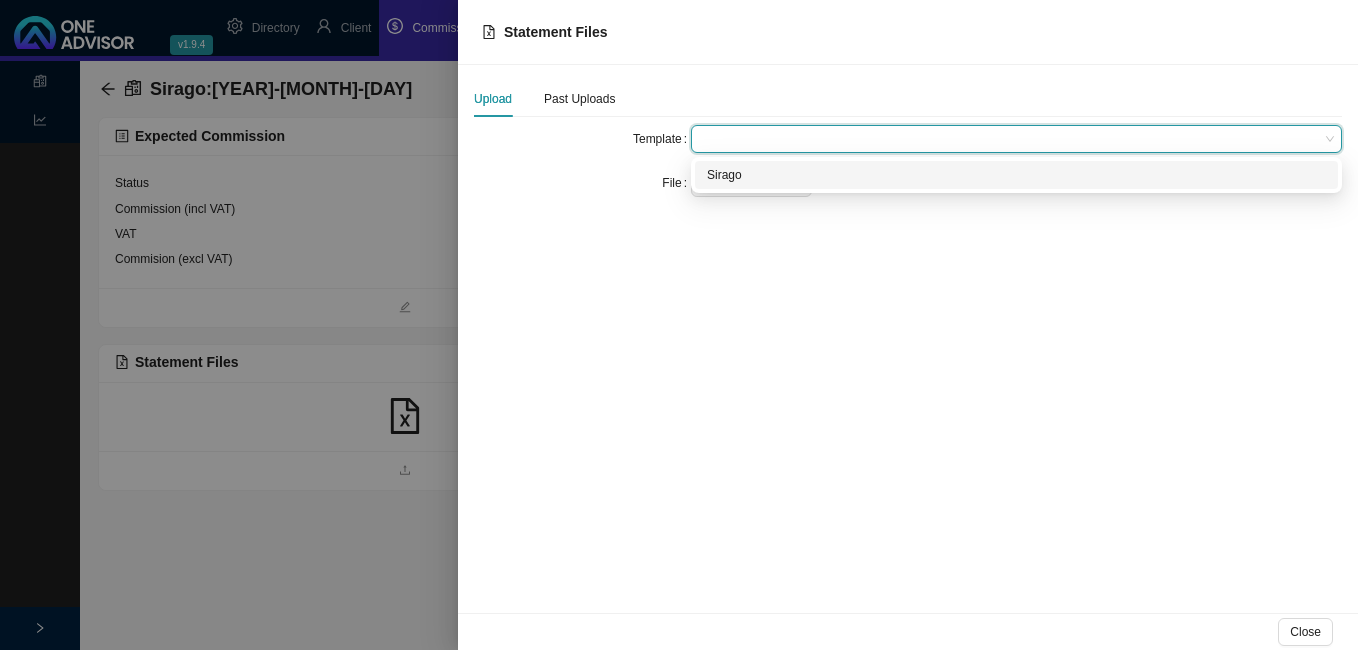 click on "Sirago" at bounding box center (1016, 175) 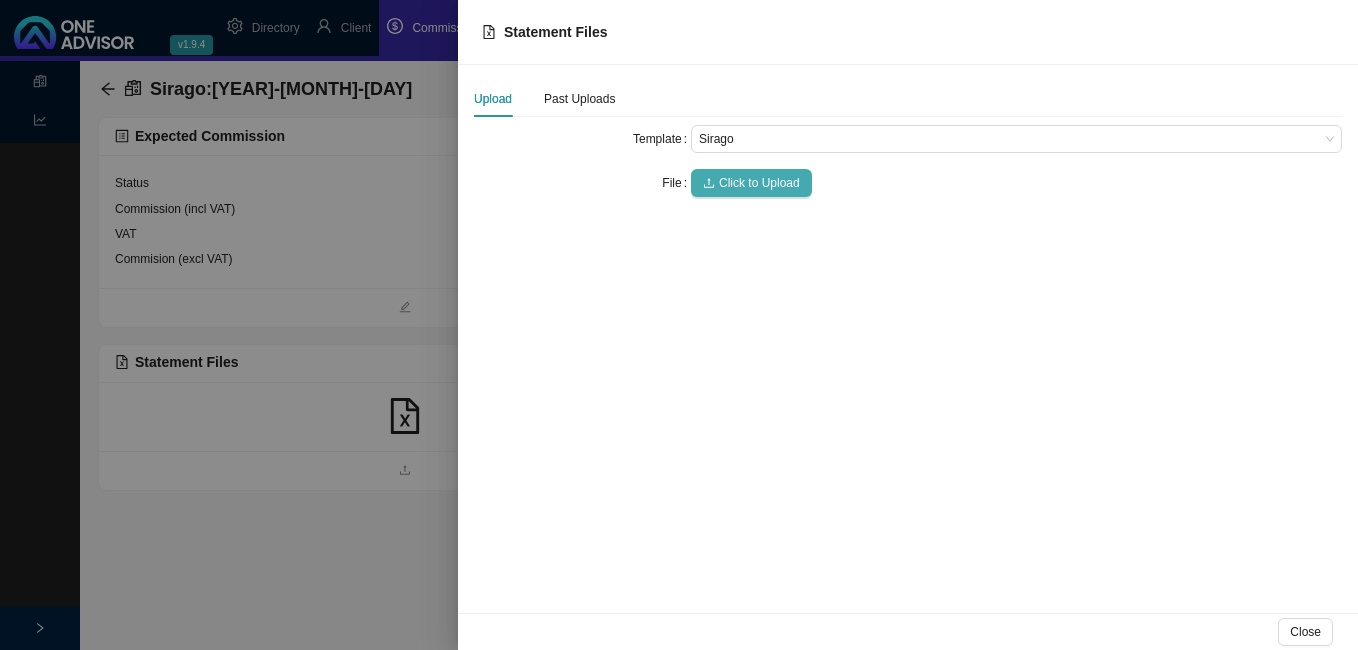 click on "Click to Upload" at bounding box center [759, 183] 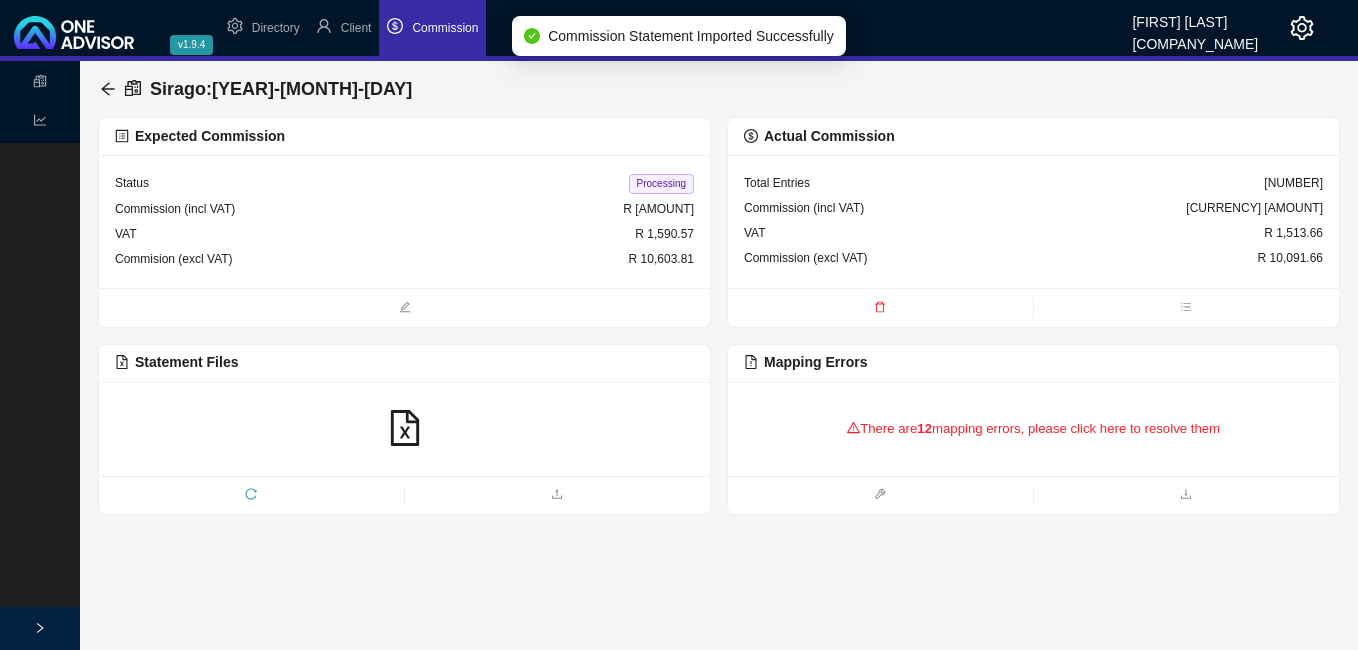 click on "There are  12  mapping errors, please click here to resolve them" at bounding box center [1033, 429] 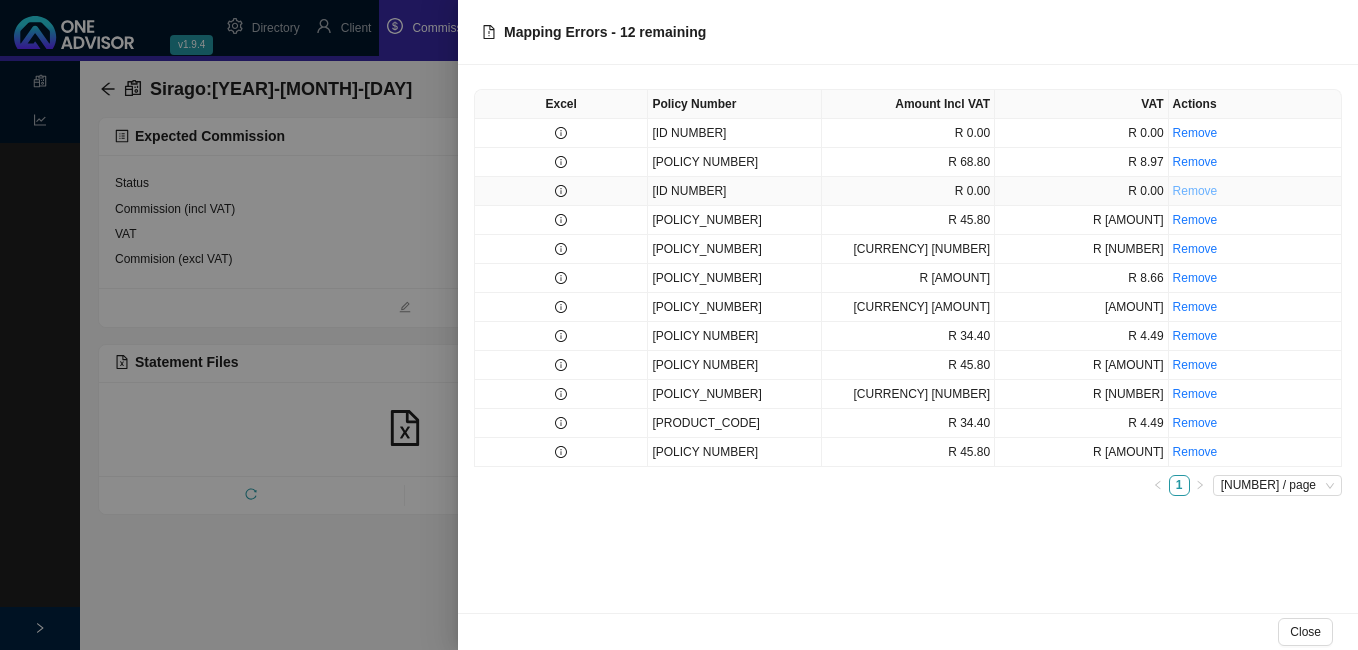 click on "Remove" at bounding box center [1195, 191] 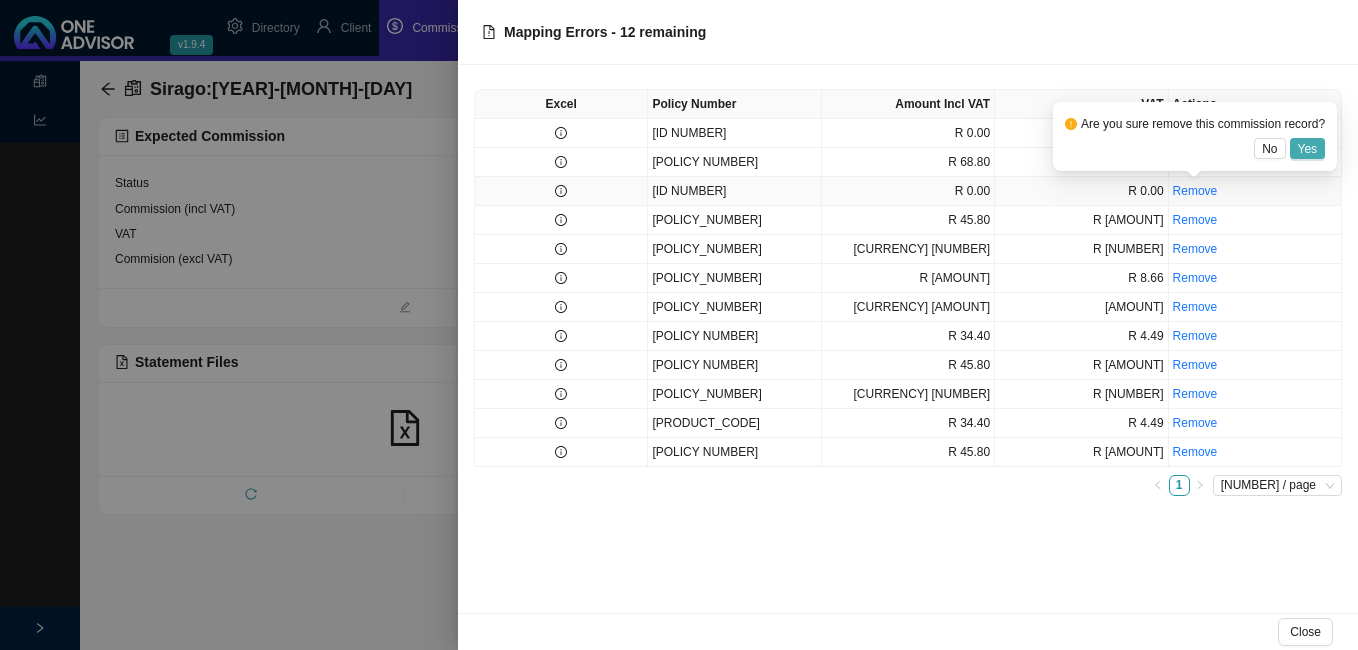 click on "Yes" at bounding box center [1308, 149] 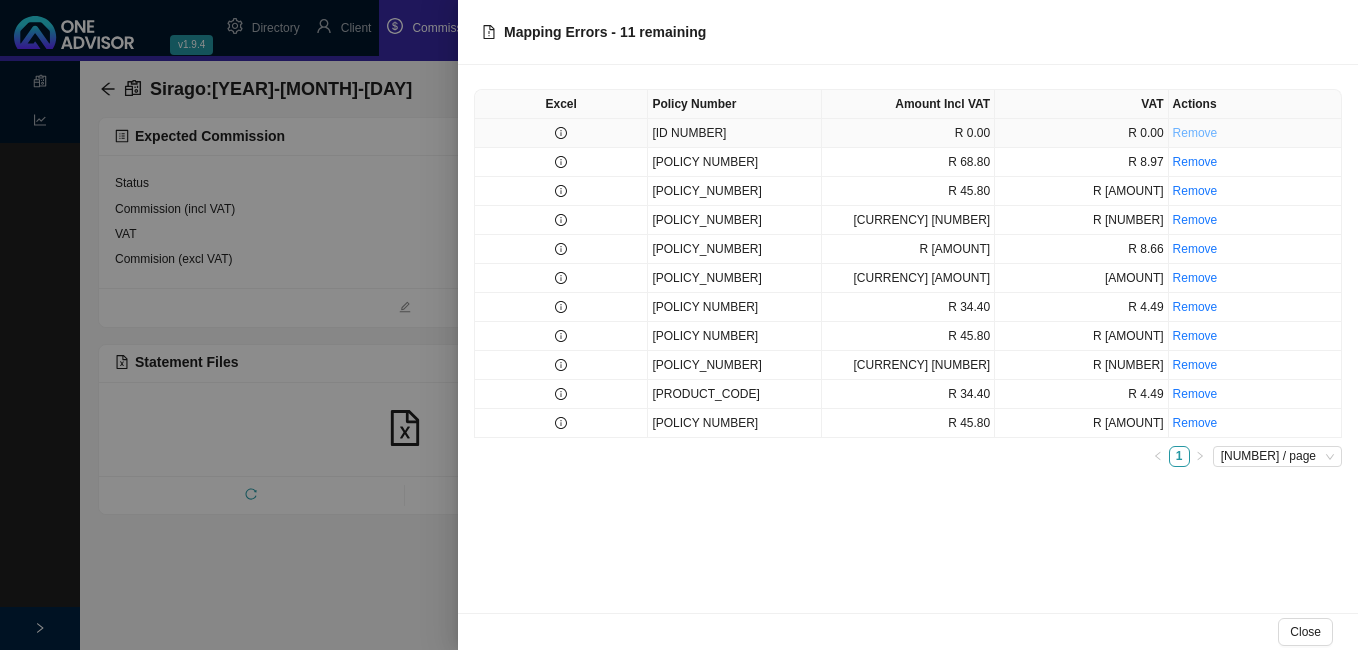 click on "Remove" at bounding box center [1195, 133] 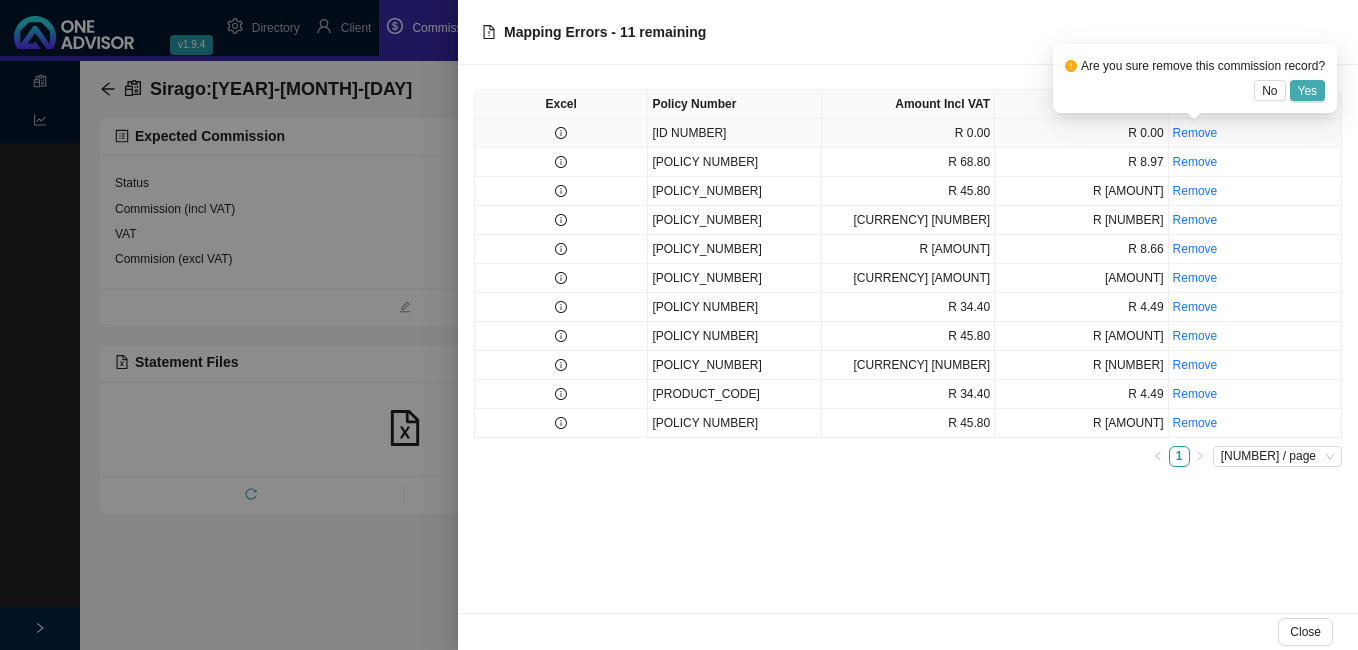 click on "Yes" at bounding box center [1308, 91] 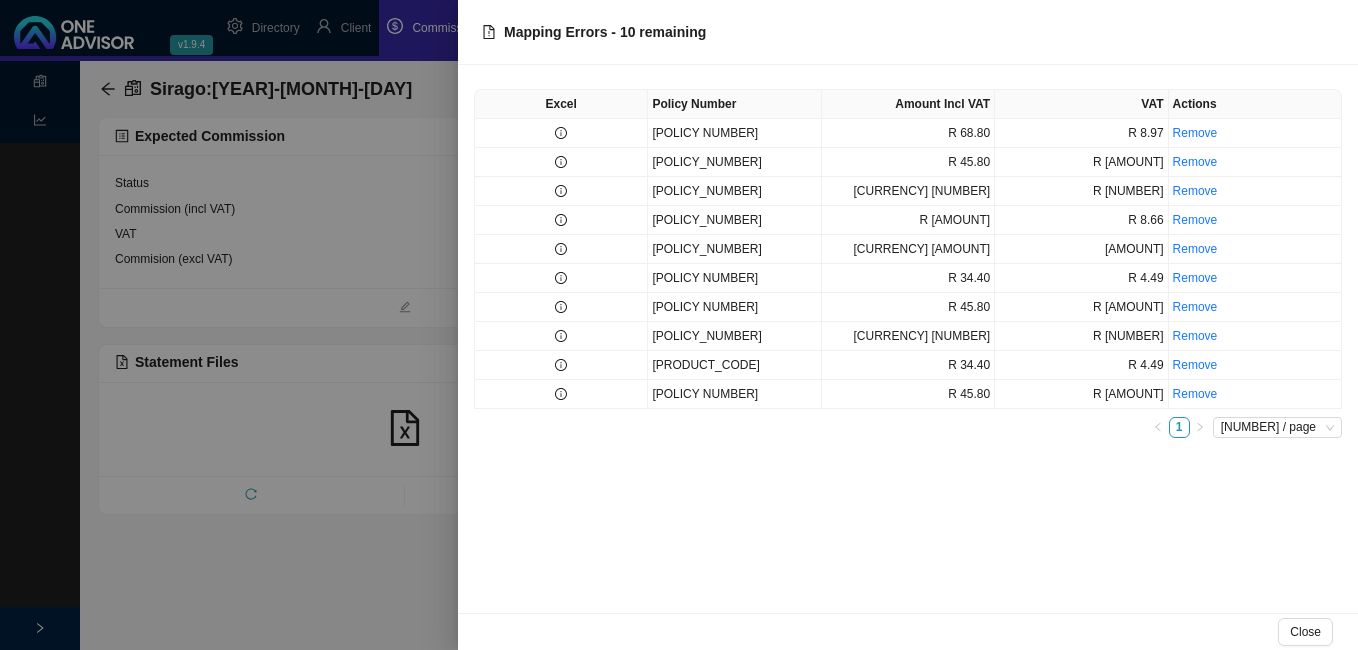 drag, startPoint x: 408, startPoint y: 425, endPoint x: 382, endPoint y: 558, distance: 135.51753 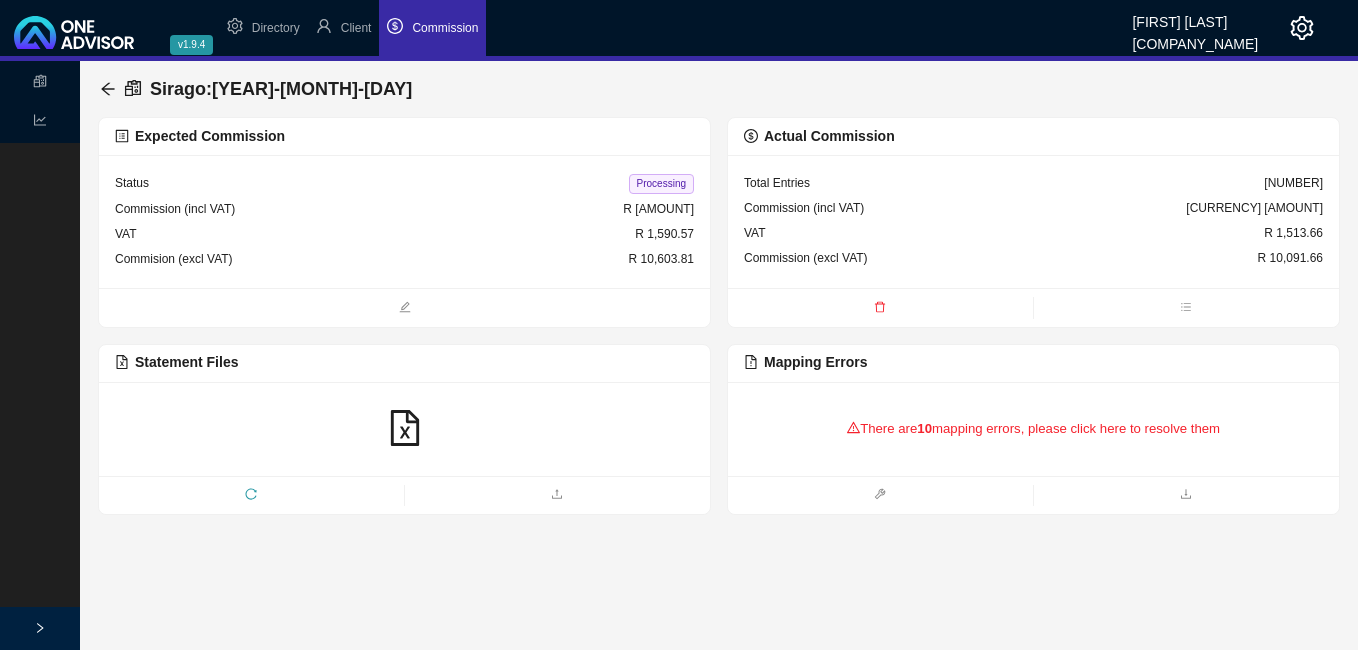 click on "10" at bounding box center (924, 428) 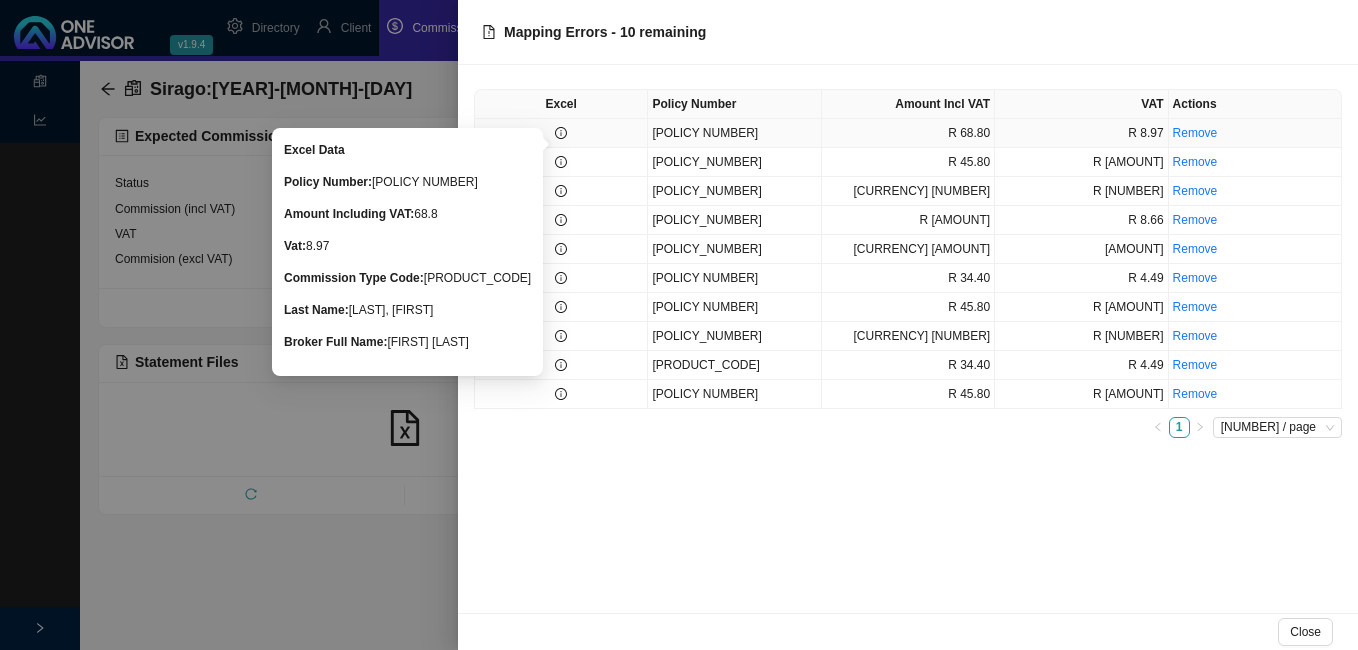 click 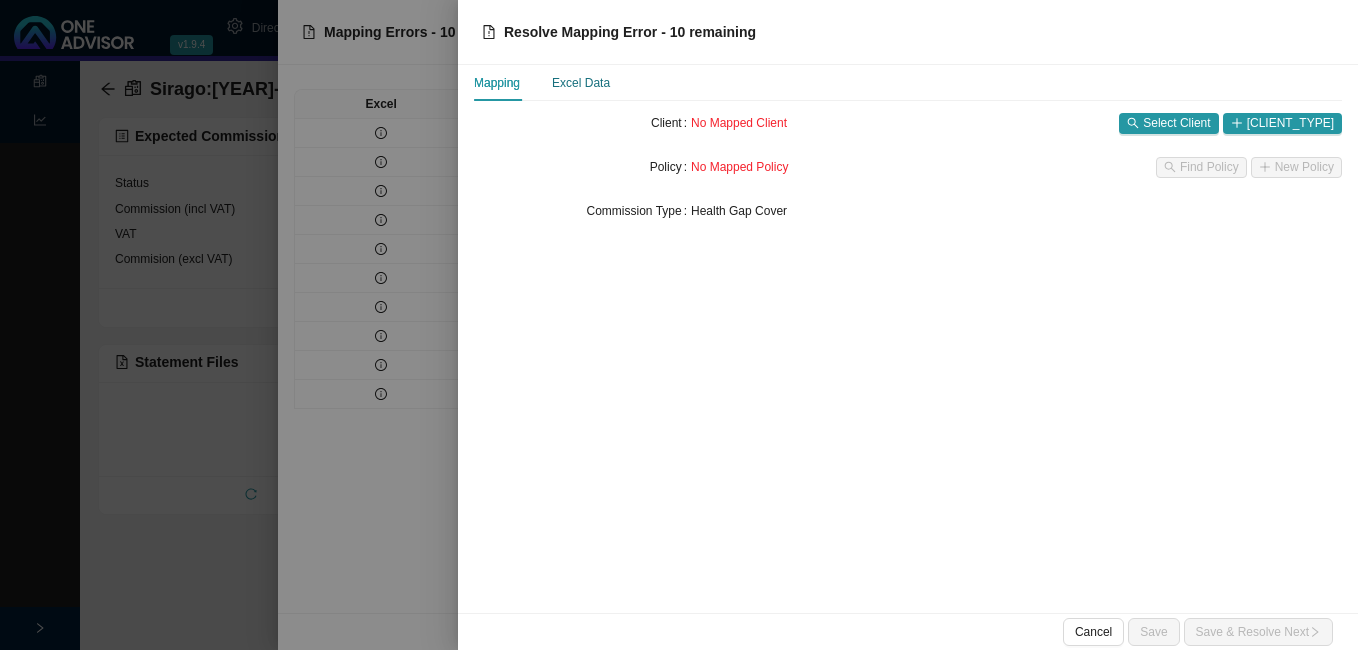 click on "Excel Data" at bounding box center (581, 83) 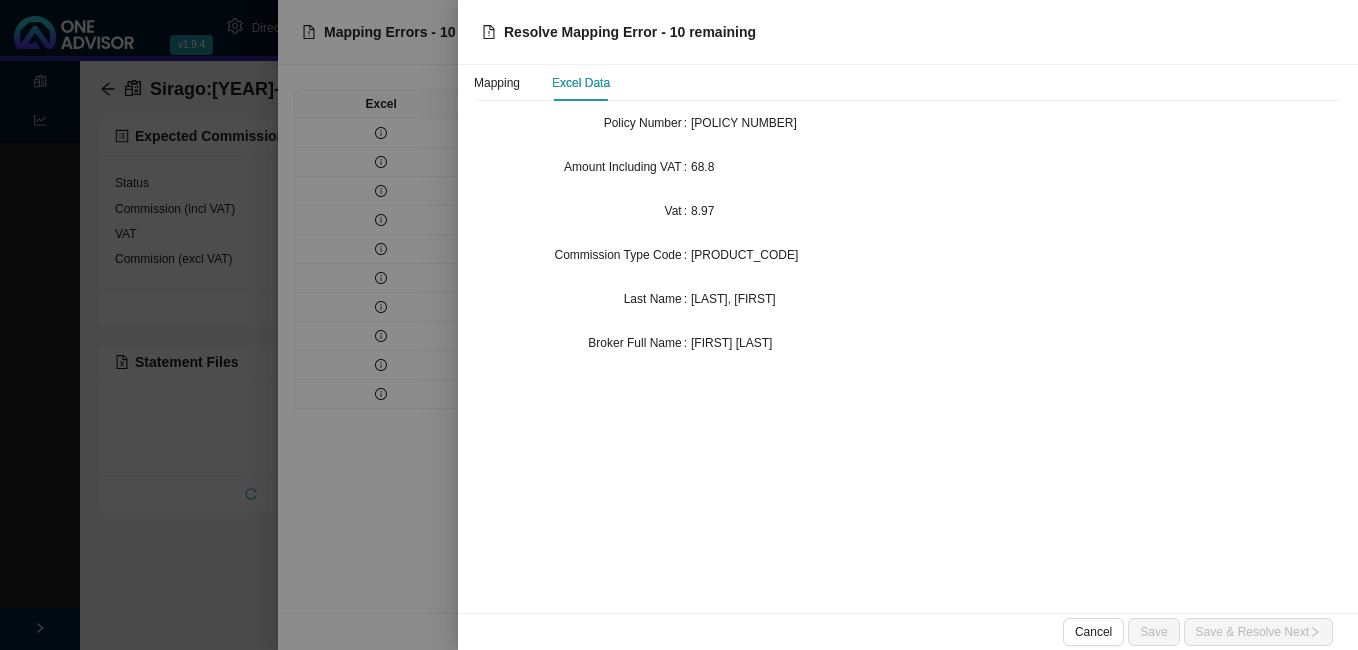 click at bounding box center [679, 325] 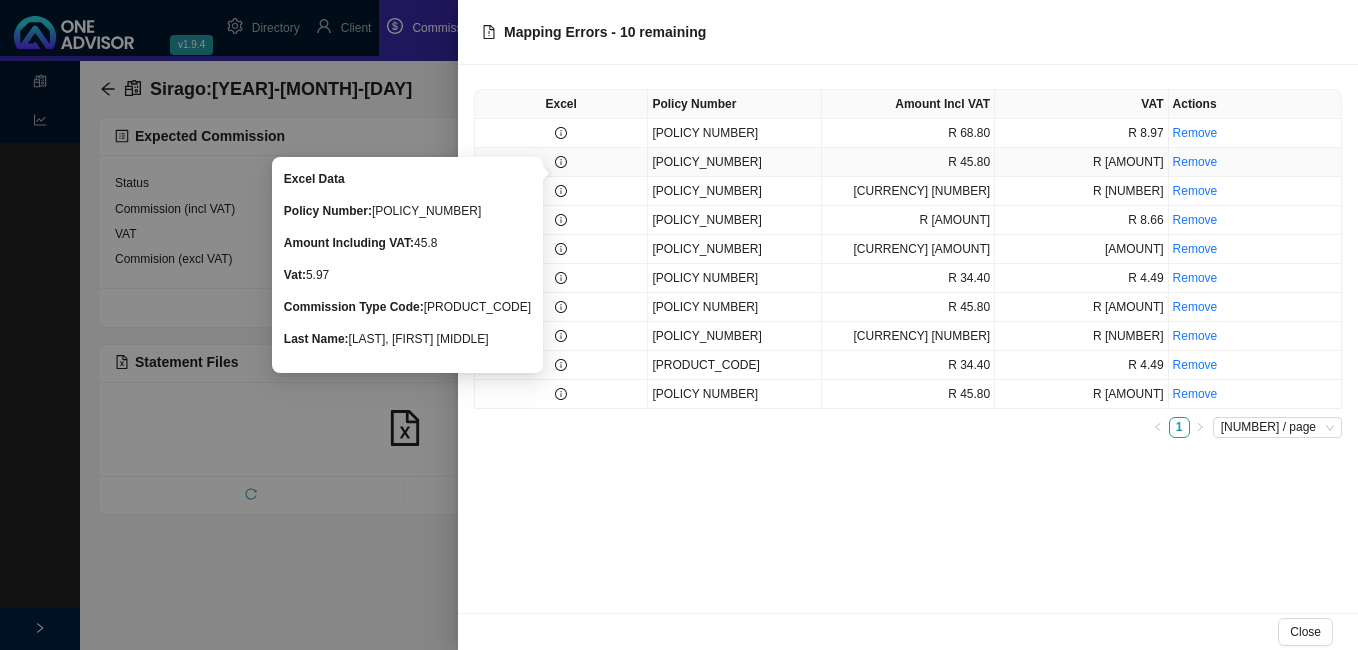 click 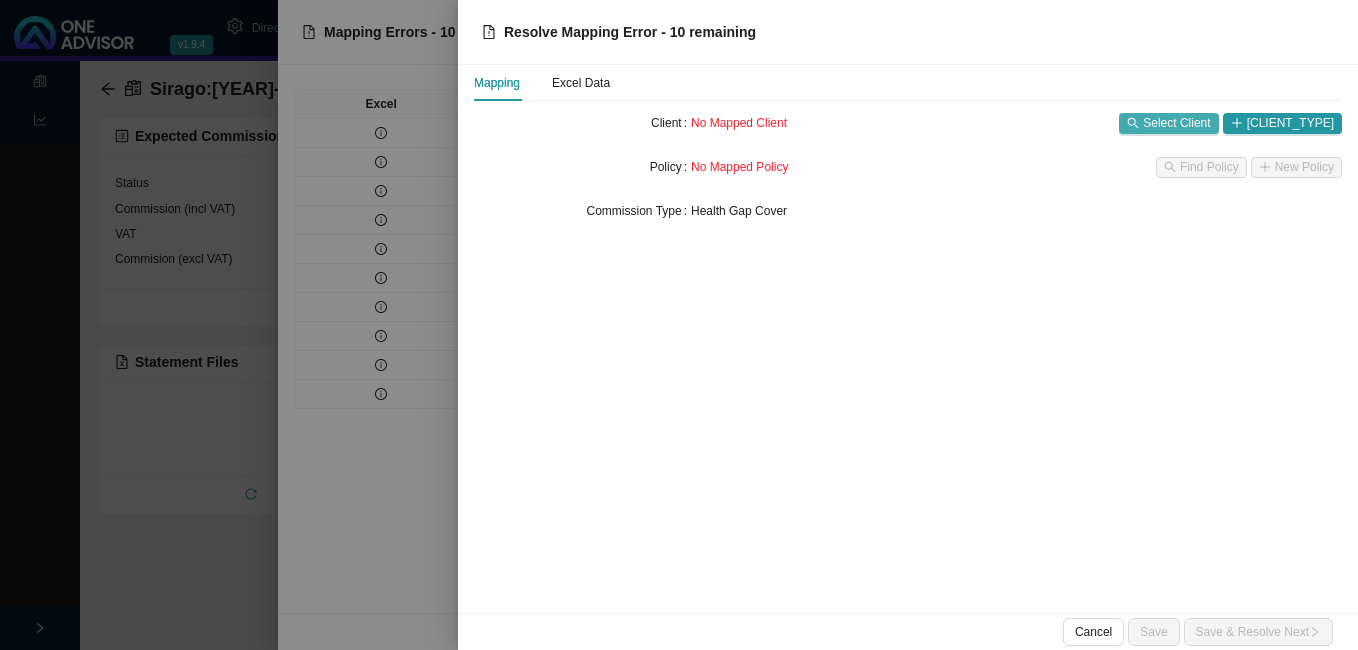 click on "Select Client" at bounding box center (1176, 123) 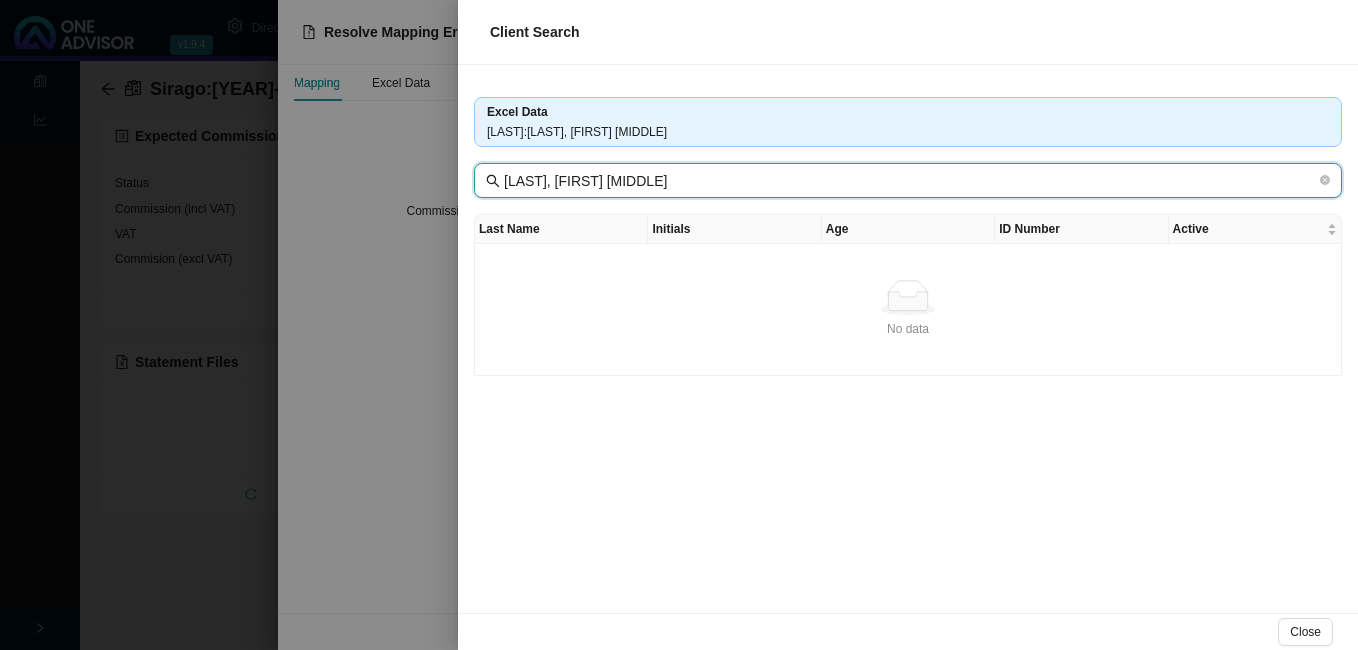 drag, startPoint x: 550, startPoint y: 184, endPoint x: 740, endPoint y: 183, distance: 190.00262 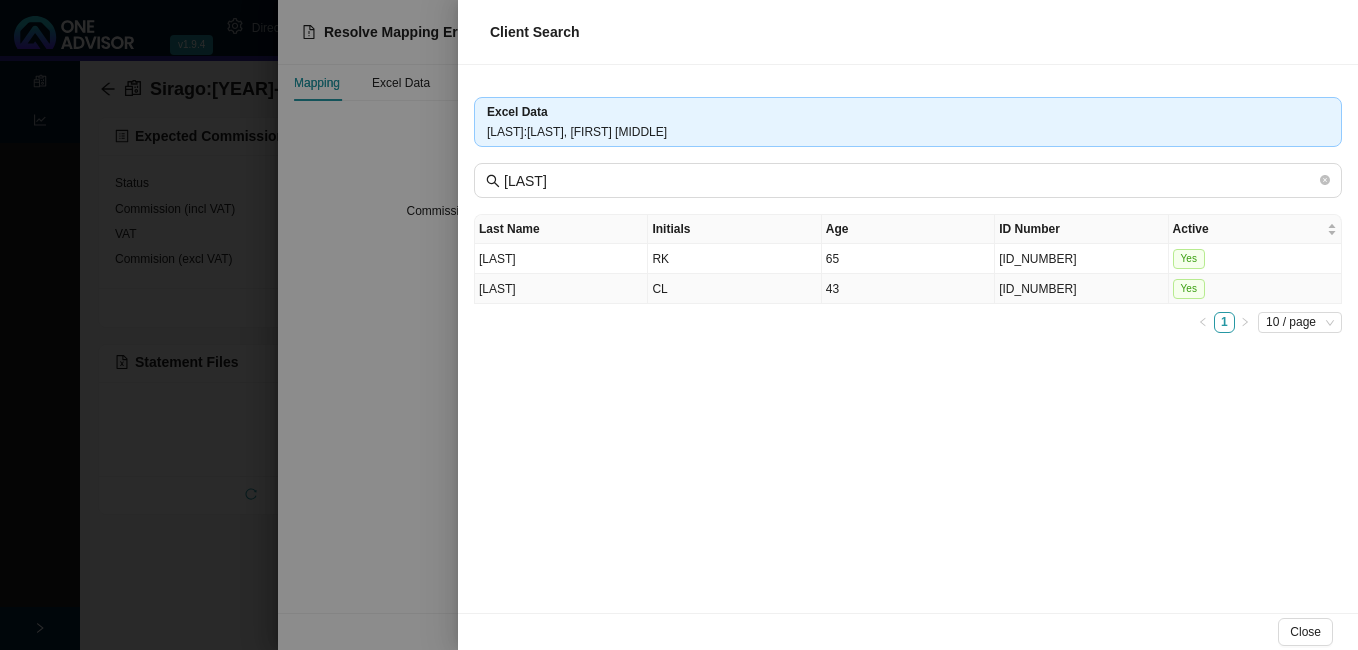 click on "CL" at bounding box center (734, 289) 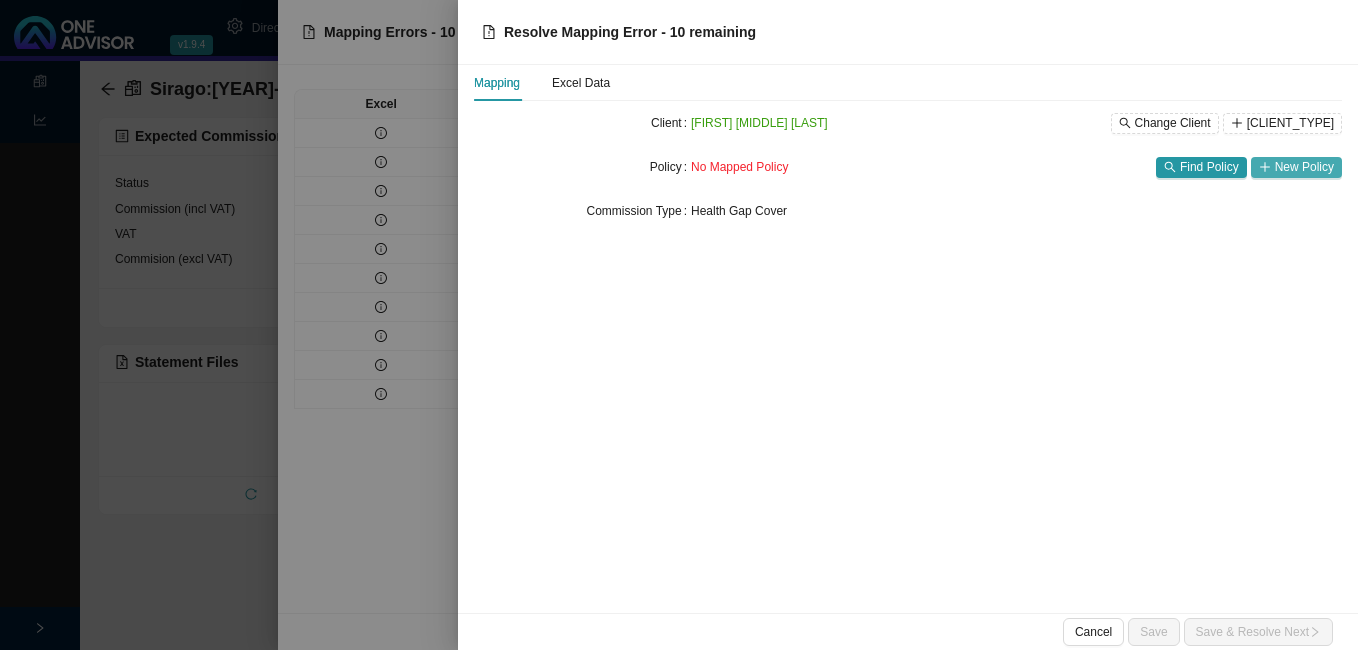 click on "New Policy" at bounding box center [1304, 167] 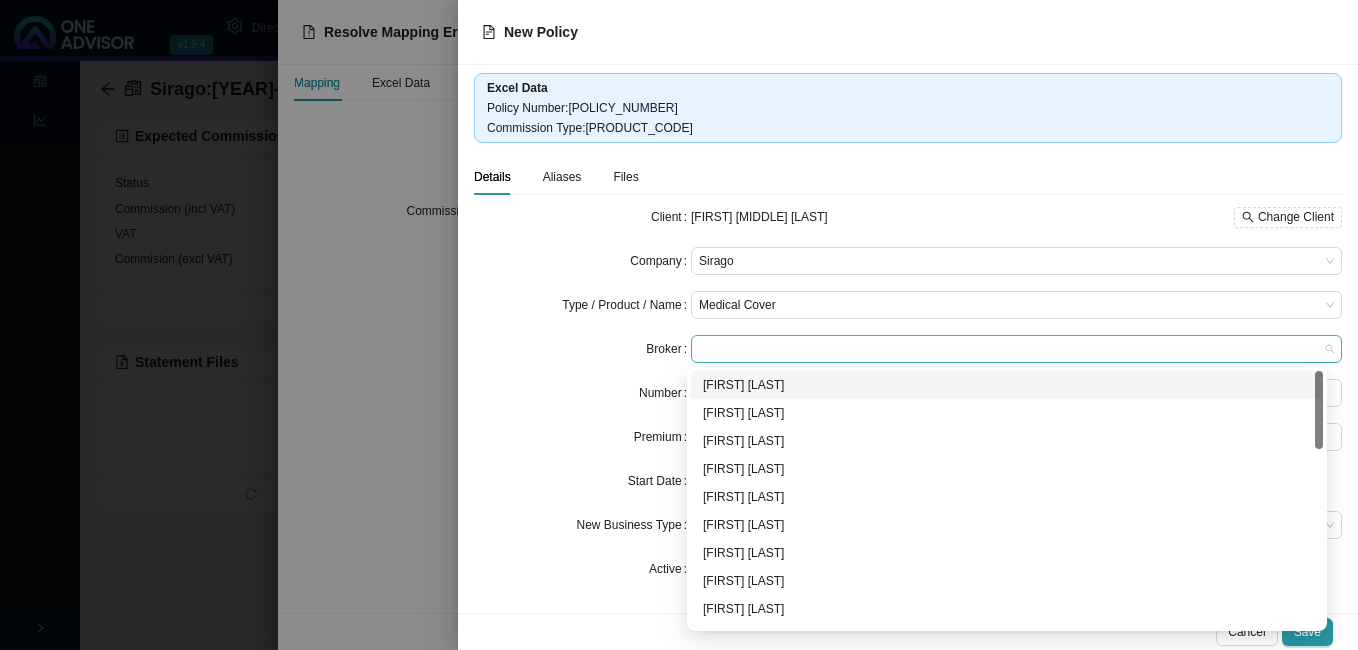 click at bounding box center (1016, 349) 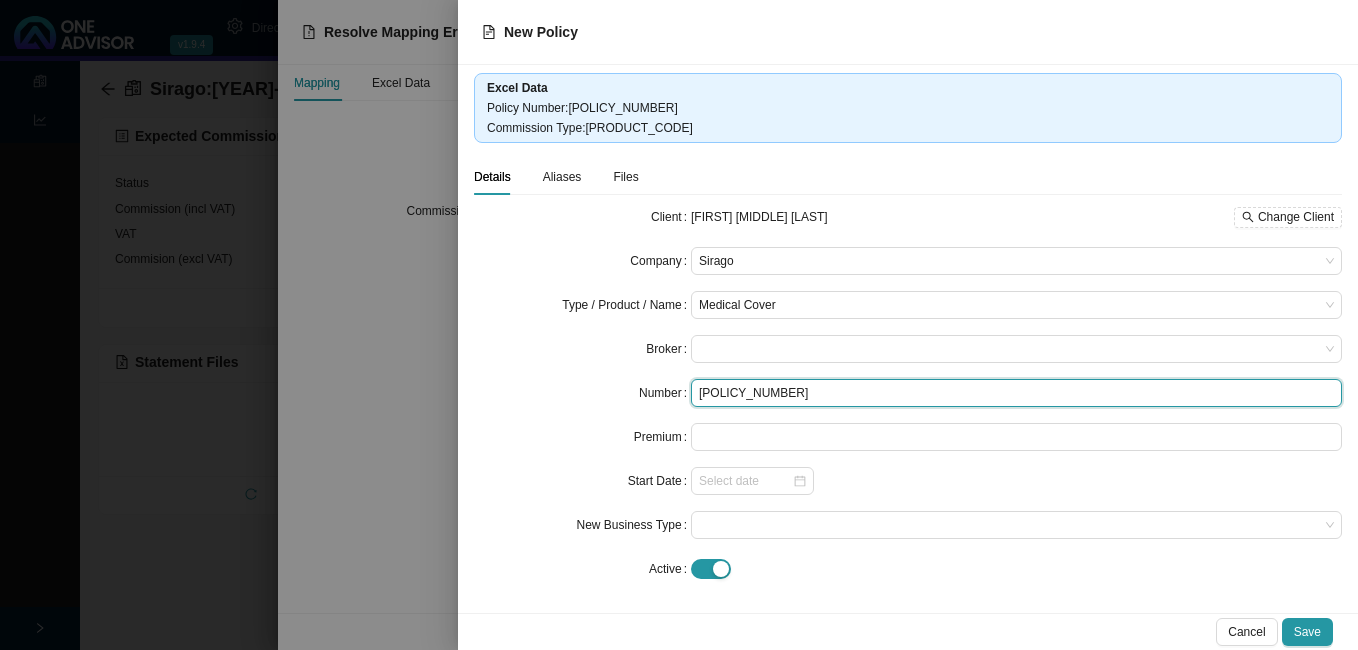 drag, startPoint x: 830, startPoint y: 399, endPoint x: 835, endPoint y: 372, distance: 27.45906 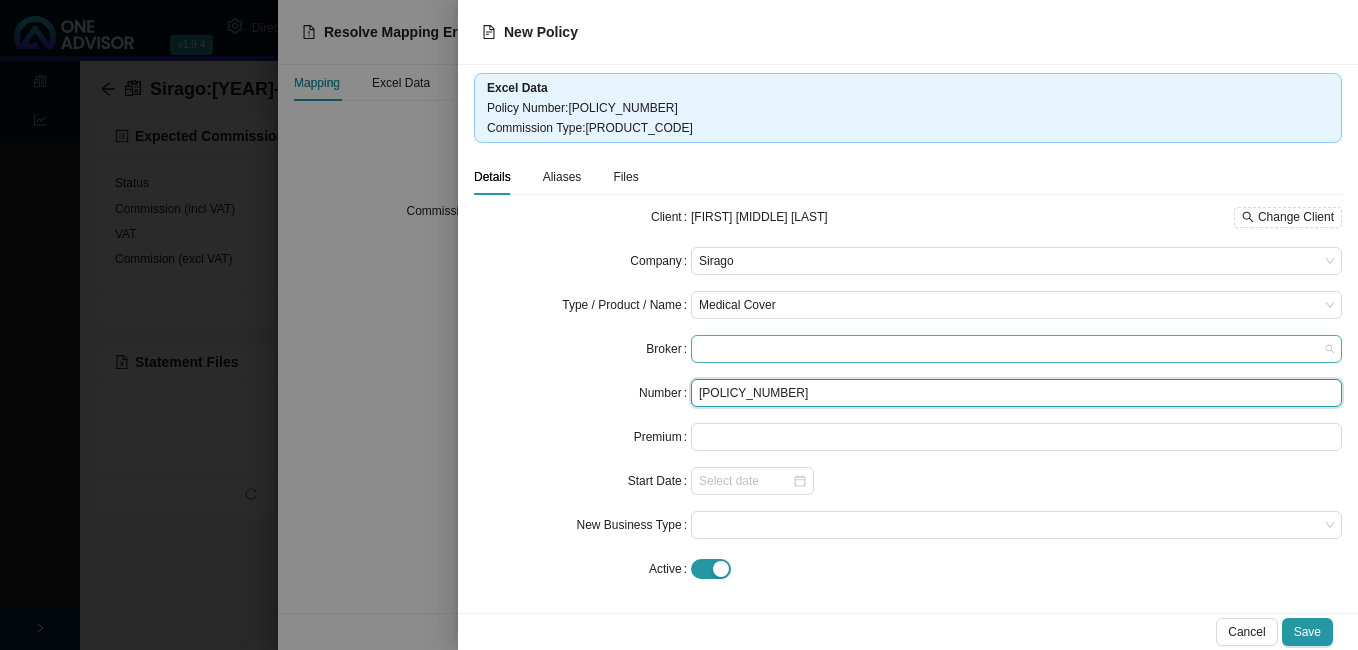 click at bounding box center [1016, 349] 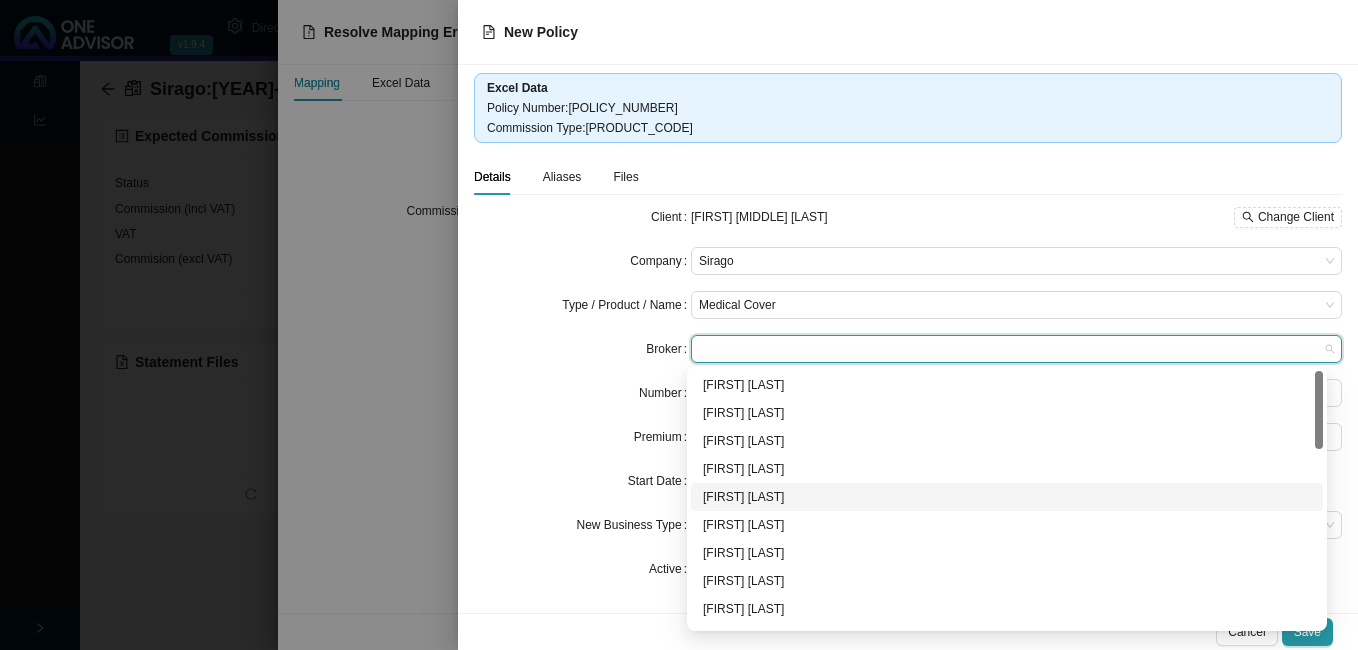 click at bounding box center [1016, 349] 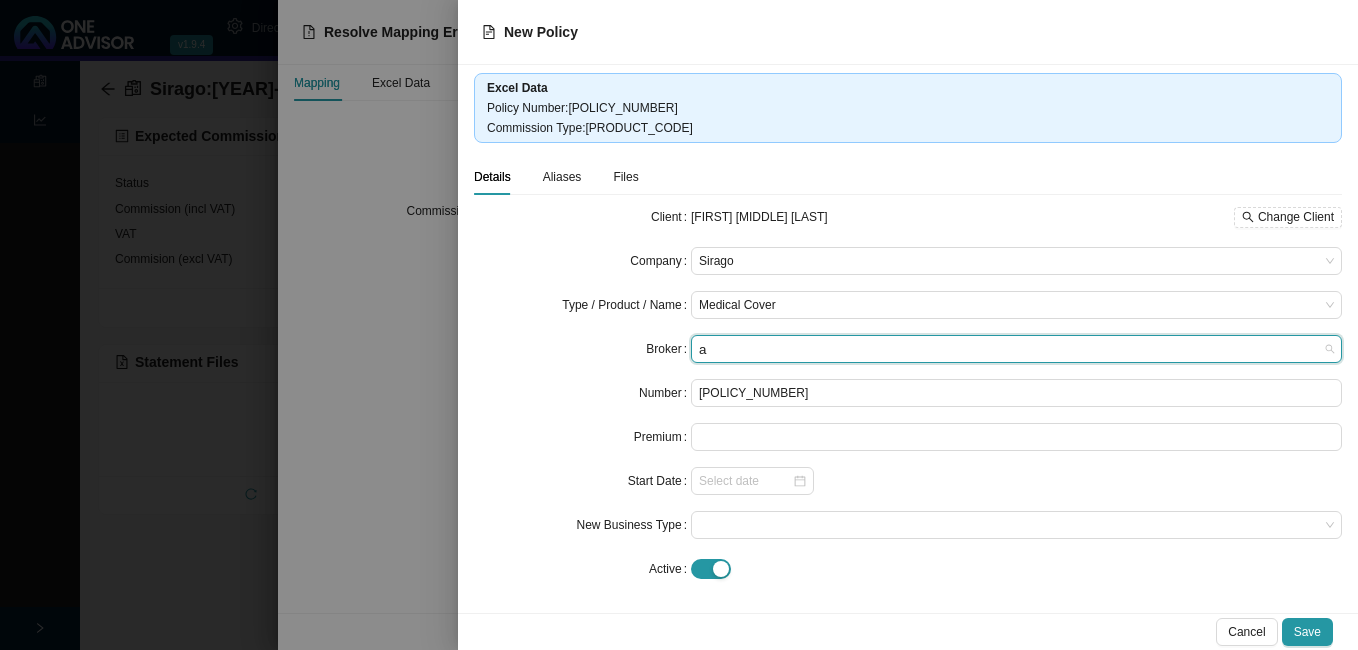 click on "a" at bounding box center [1016, 349] 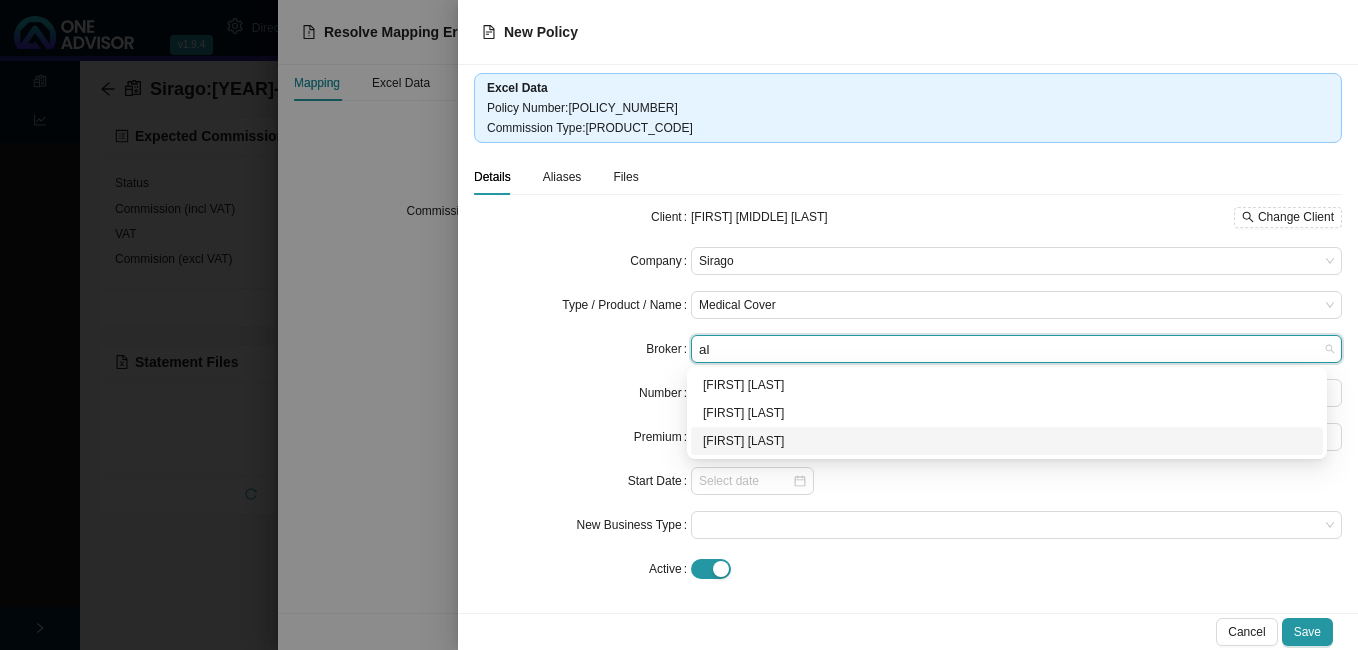 click on "[FIRST] [LAST]" at bounding box center [1007, 441] 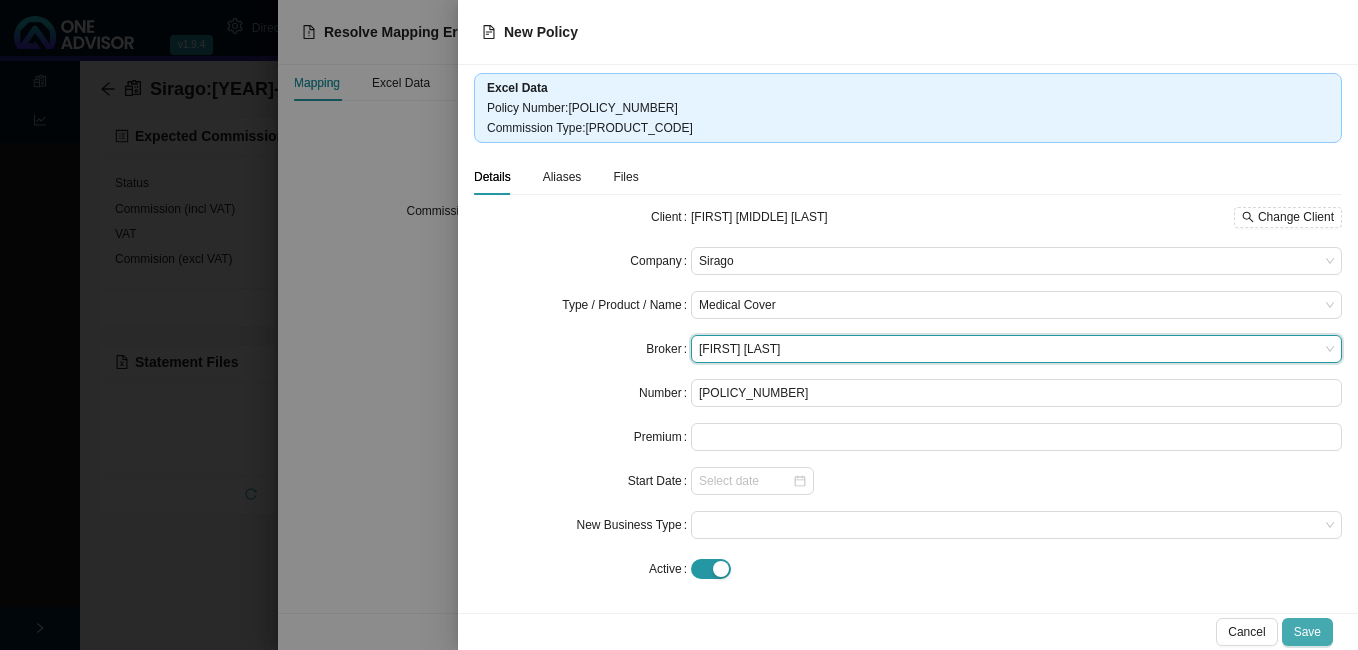 click on "Save" at bounding box center [1307, 632] 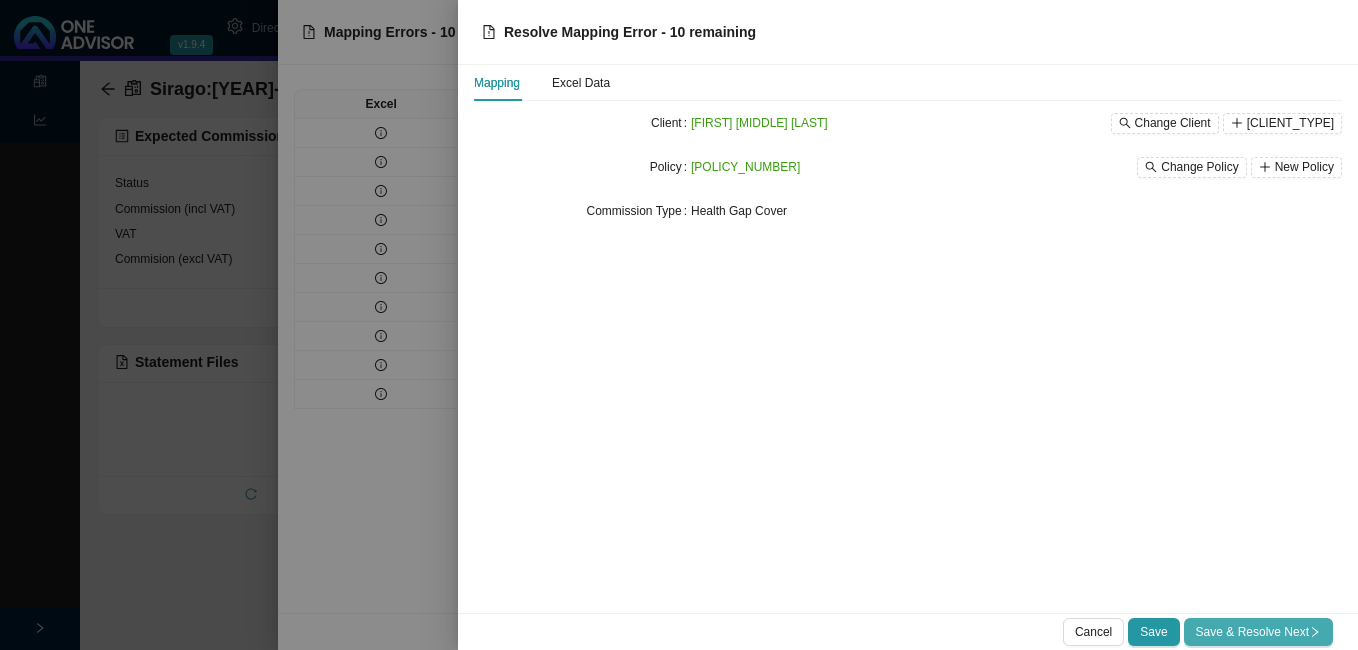 click on "Save & Resolve Next" at bounding box center (1258, 632) 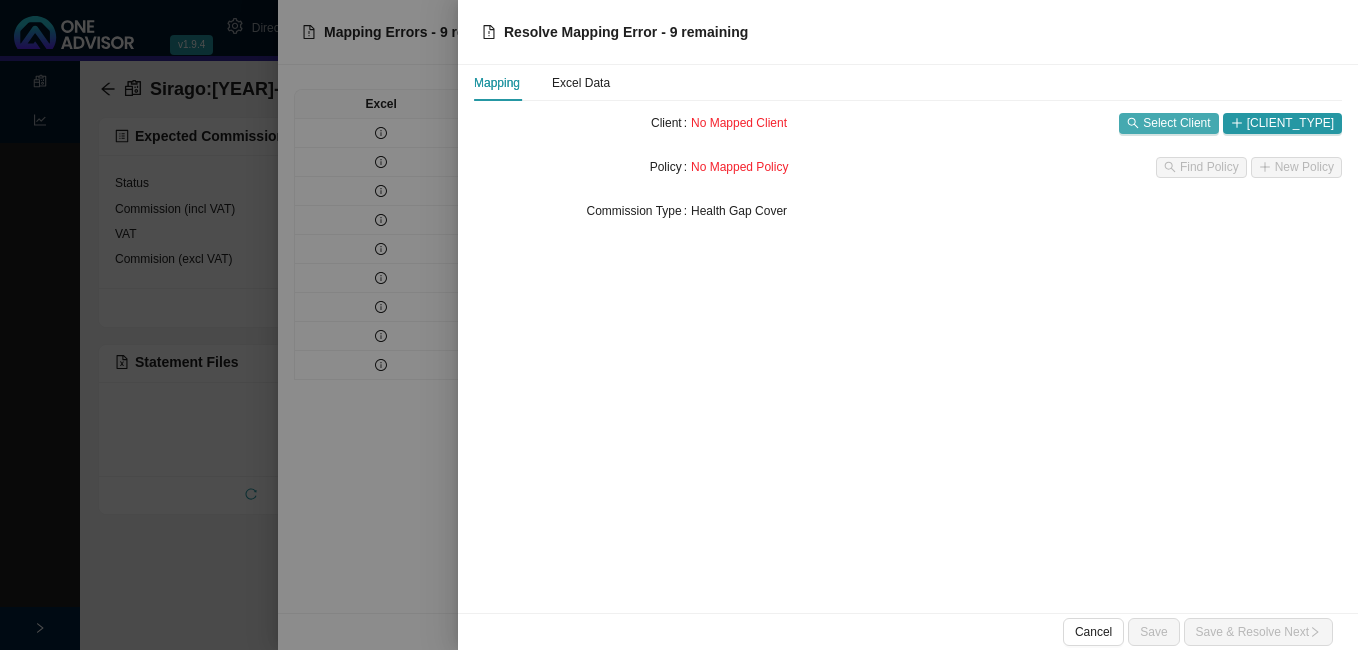 click on "Select Client" at bounding box center [1176, 123] 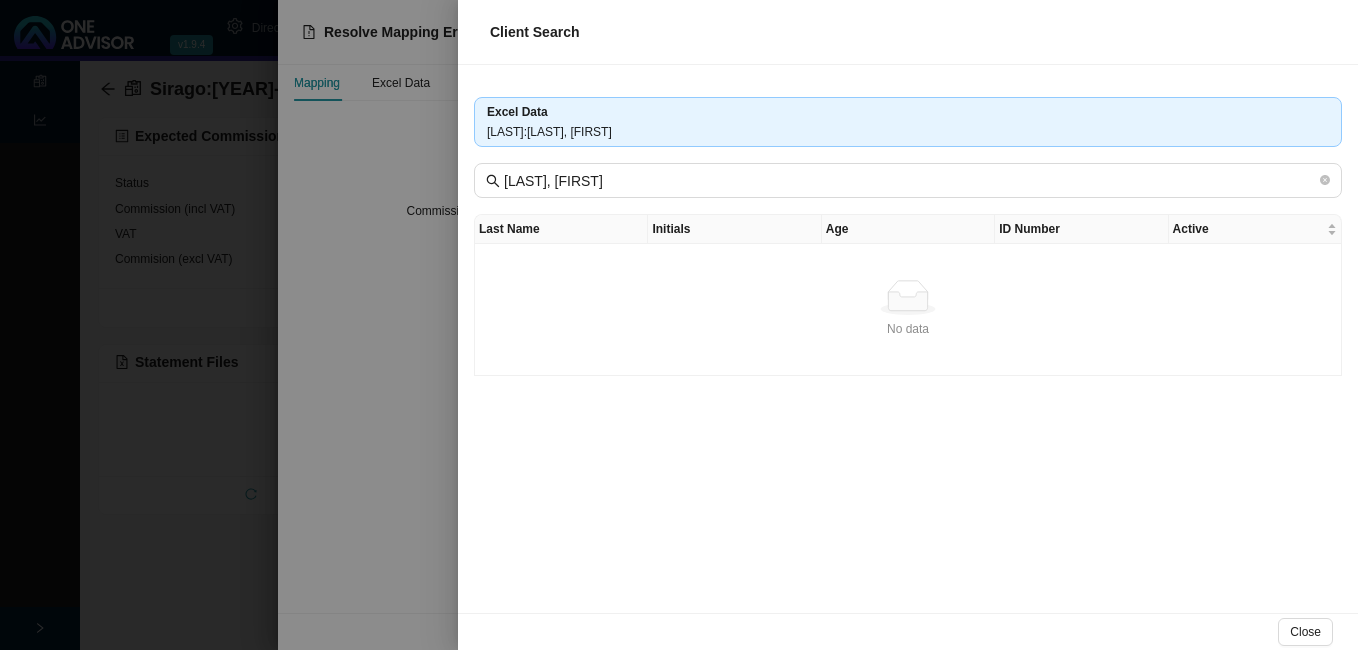 click at bounding box center (679, 325) 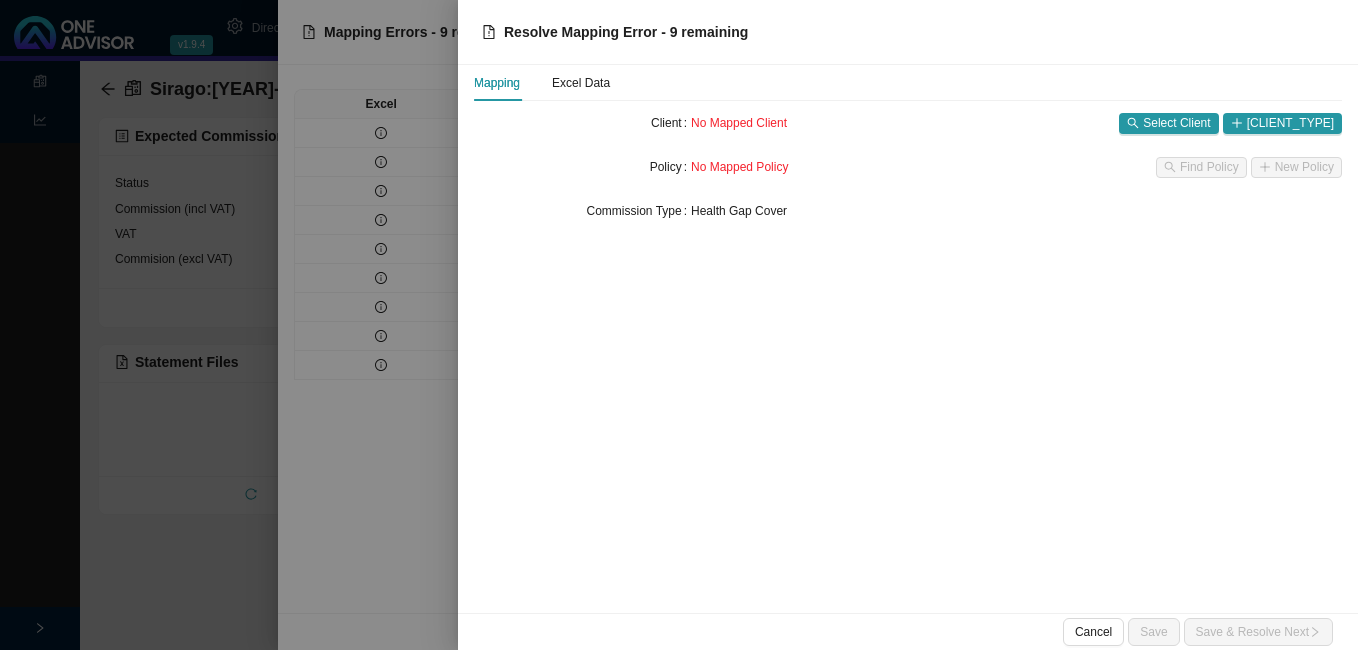 click at bounding box center [679, 325] 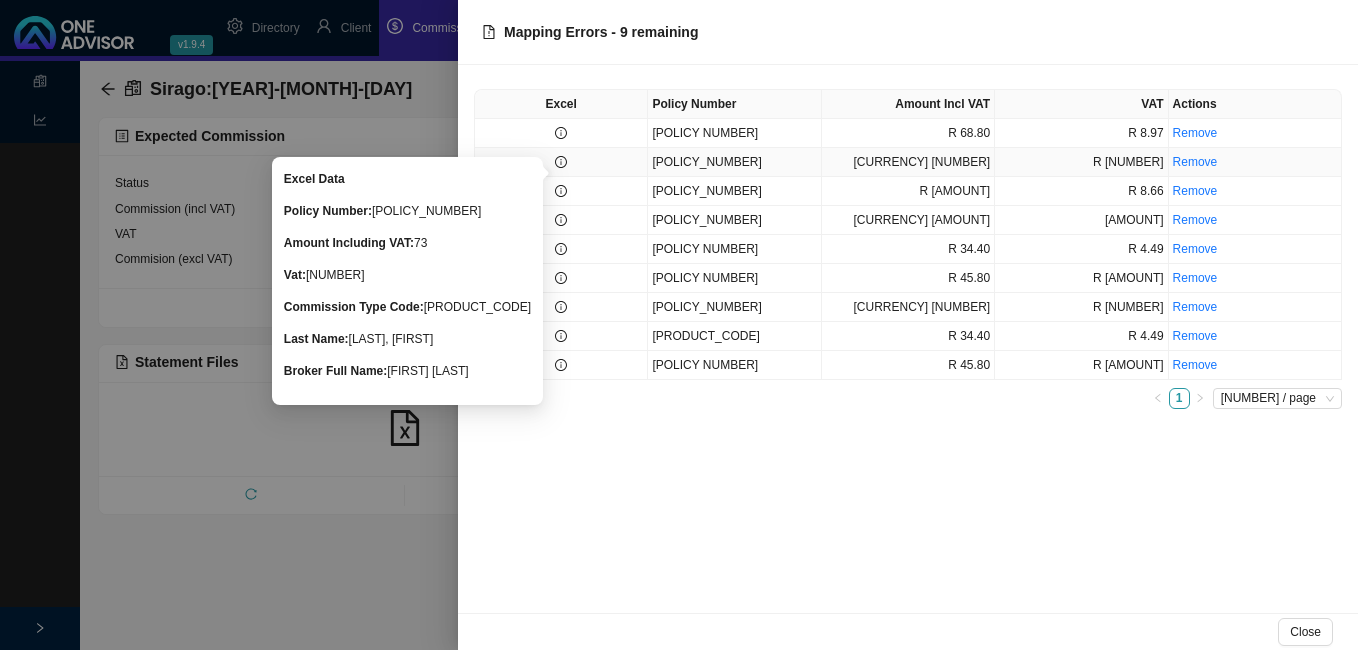 click 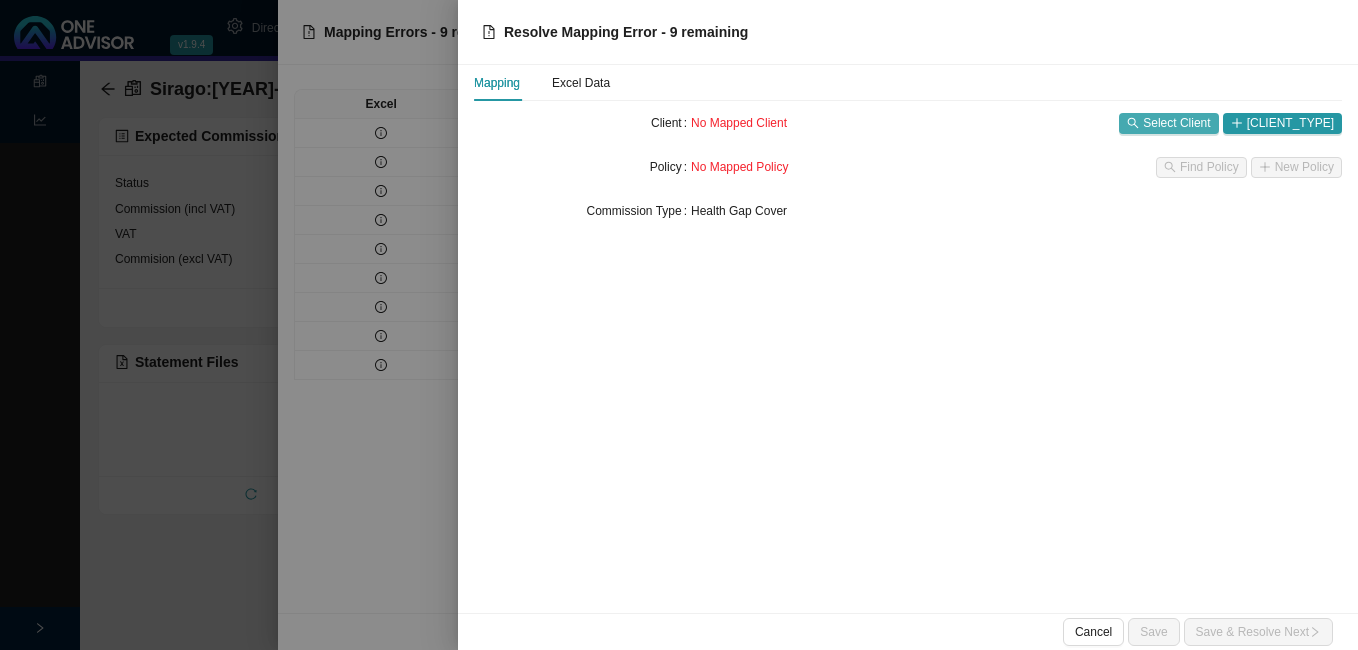 click on "Select Client" at bounding box center (1176, 123) 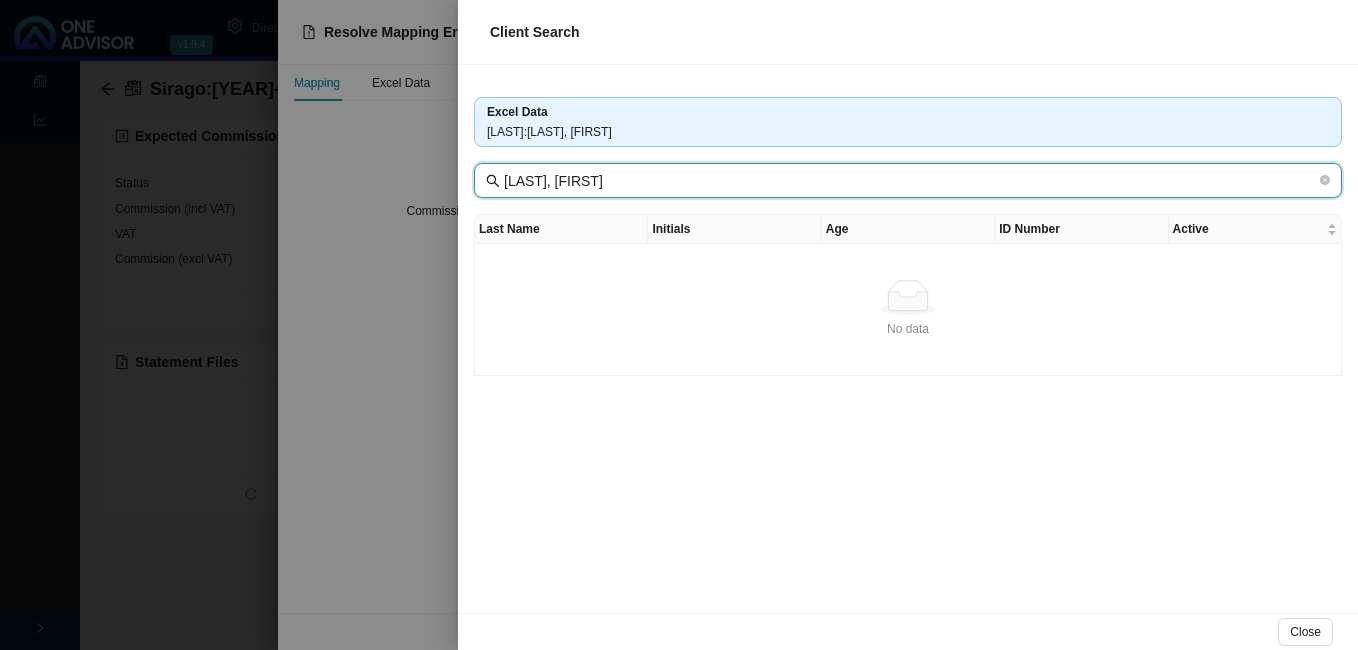 drag, startPoint x: 545, startPoint y: 183, endPoint x: 596, endPoint y: 189, distance: 51.351727 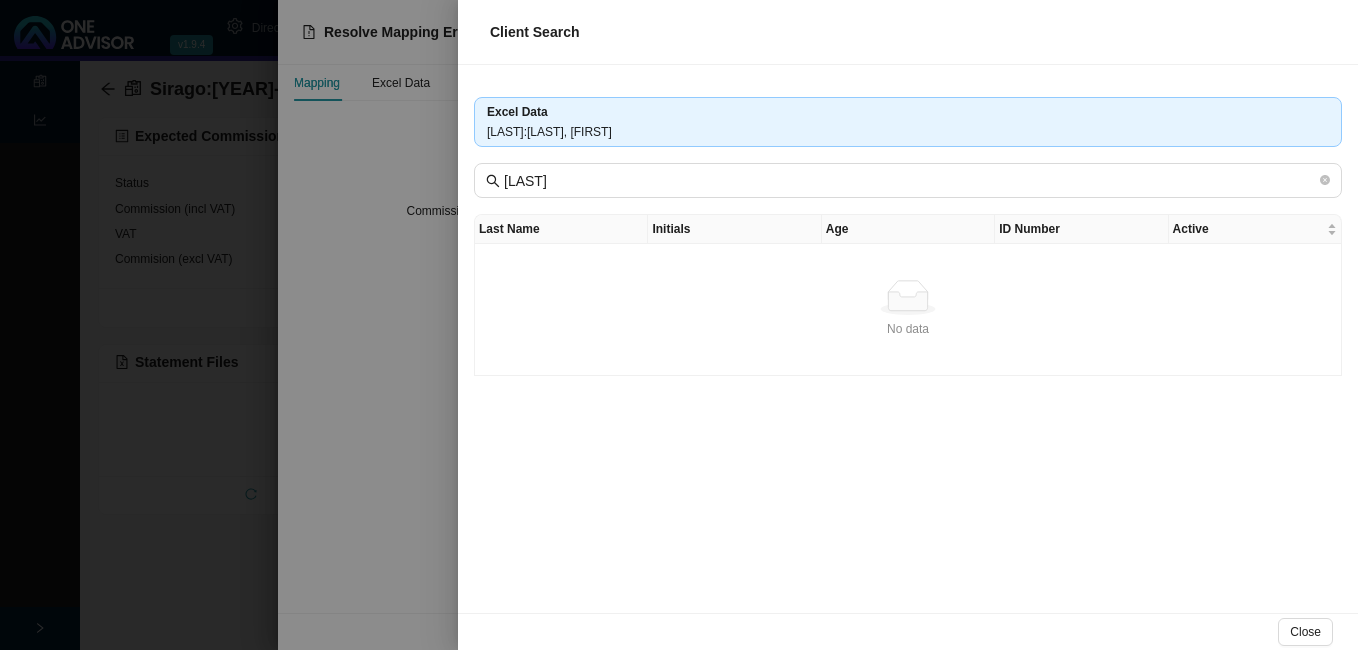 click at bounding box center [679, 325] 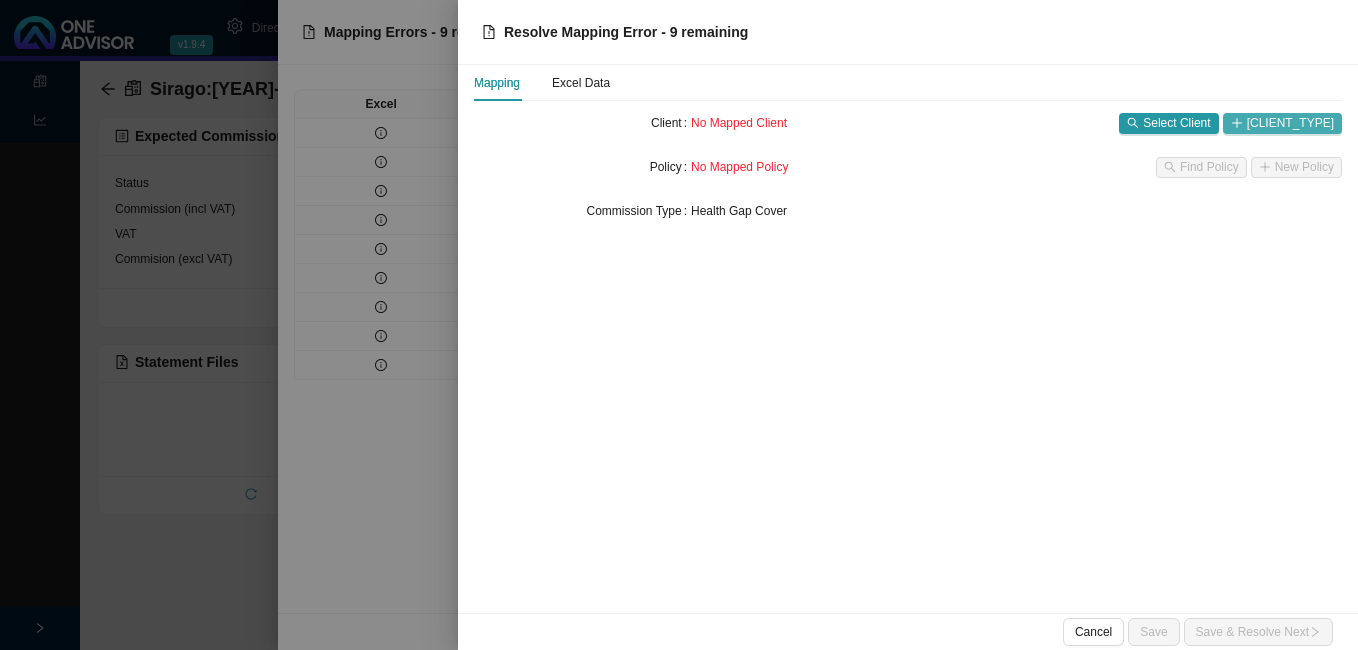 click on "[CLIENT_TYPE]" at bounding box center (1290, 123) 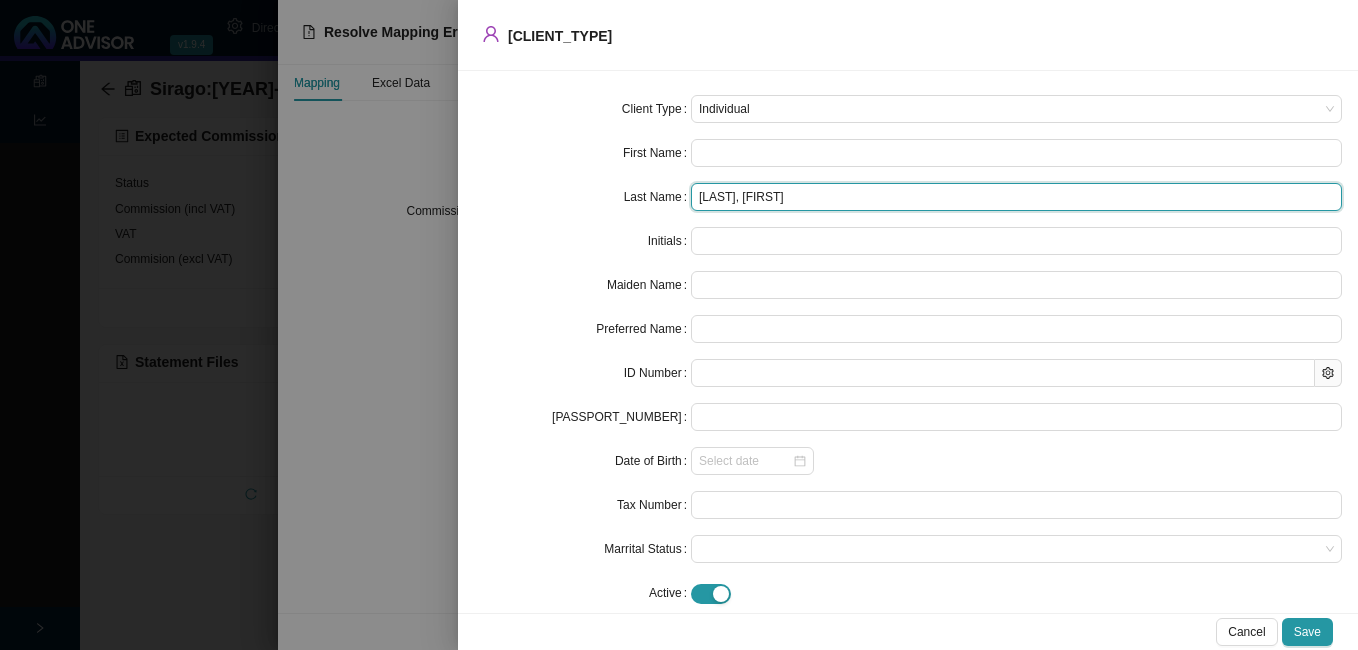drag, startPoint x: 737, startPoint y: 199, endPoint x: 764, endPoint y: 199, distance: 27 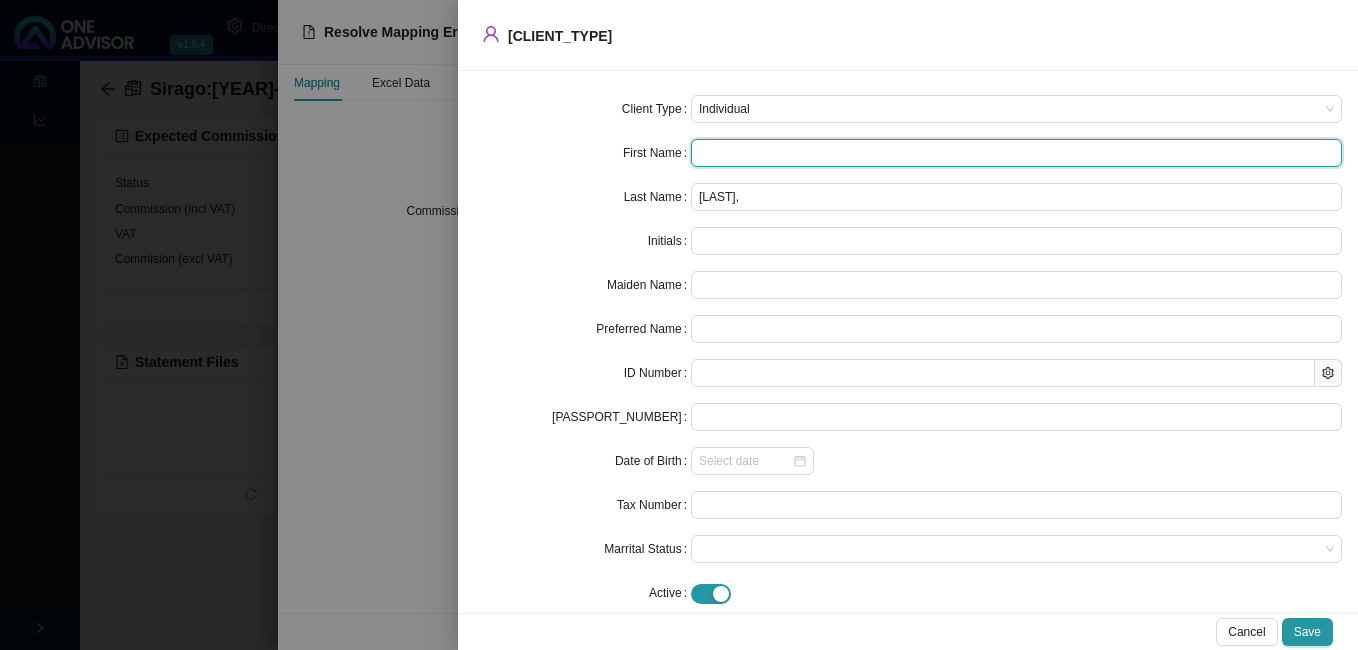 click at bounding box center [1016, 153] 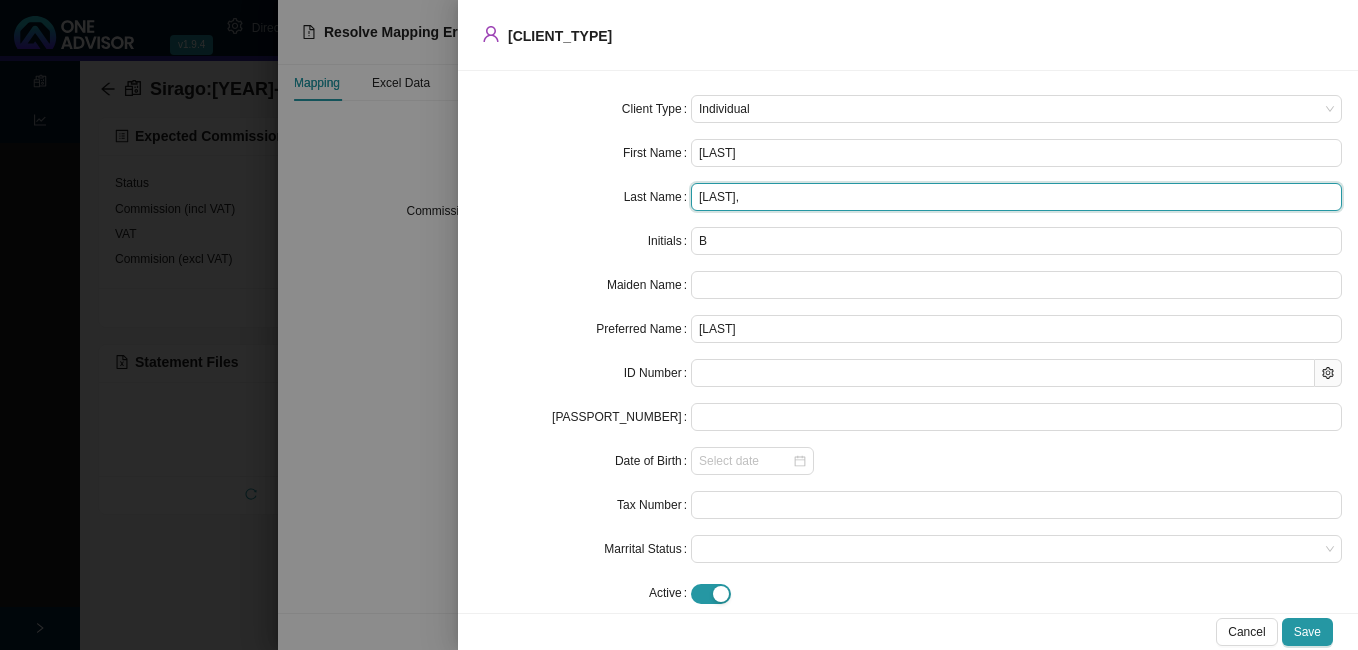 click on "[LAST]," at bounding box center [1016, 197] 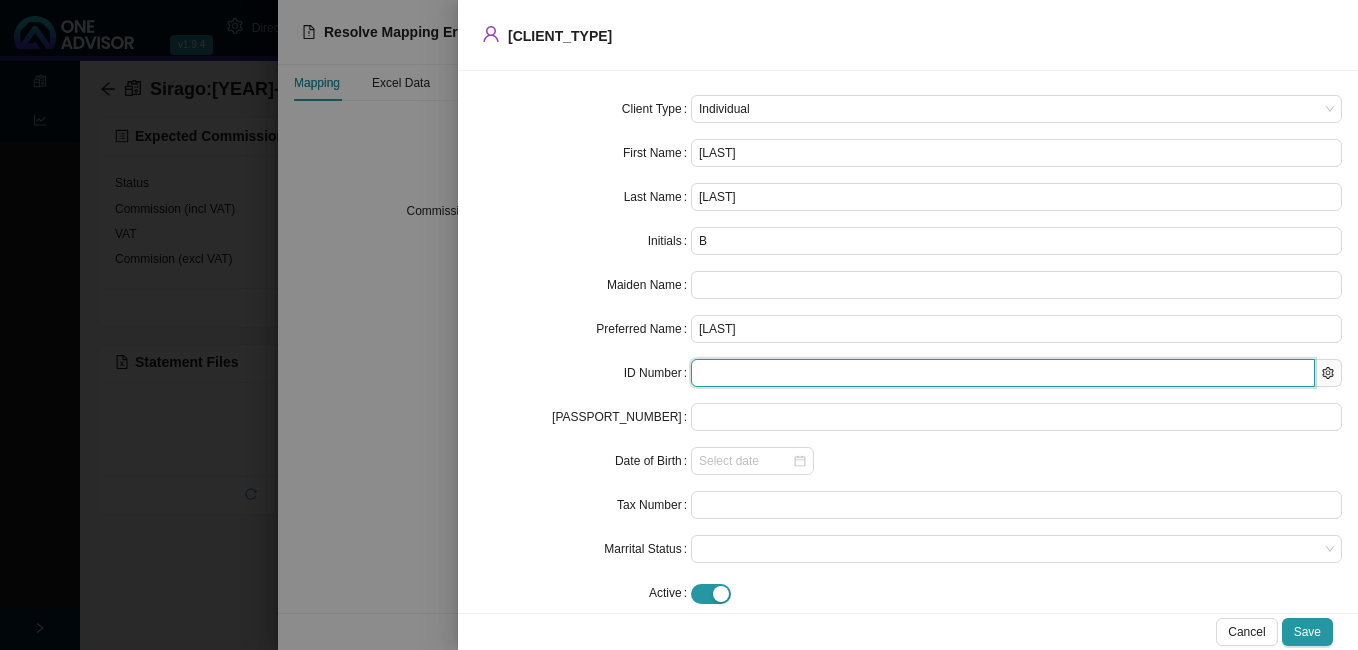 paste on "[ID_NUMBER]" 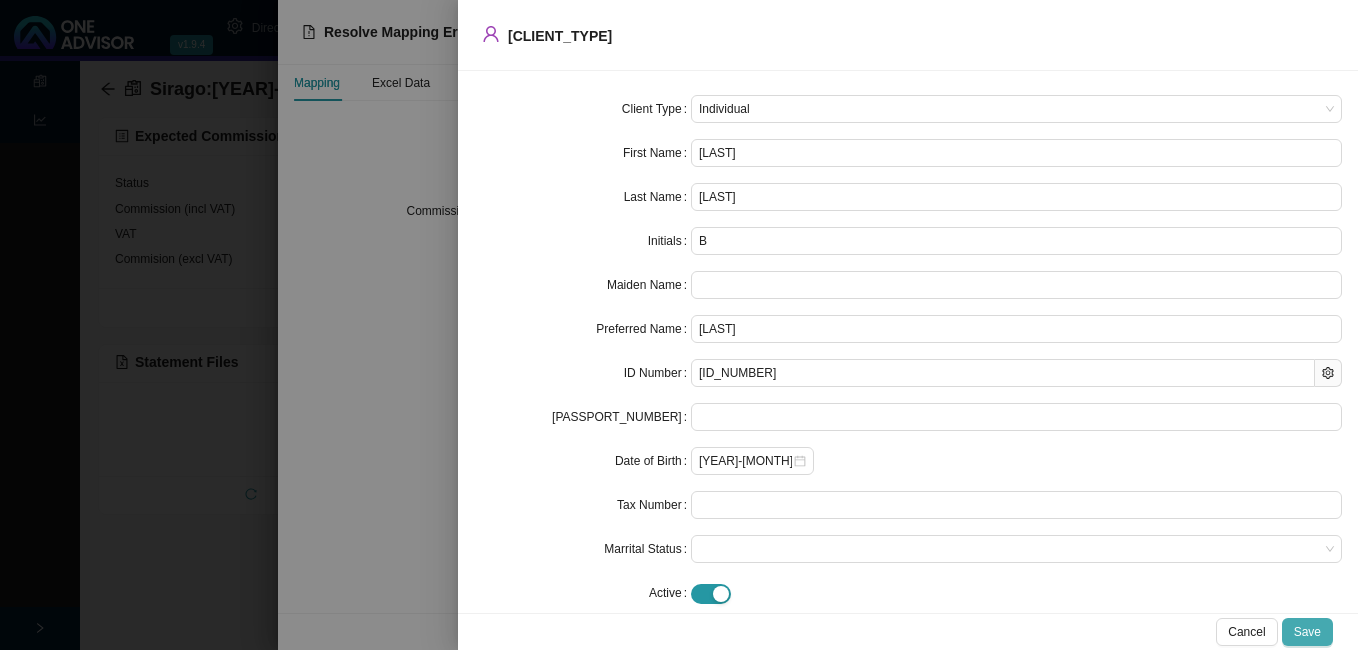 click on "Save" at bounding box center (1307, 632) 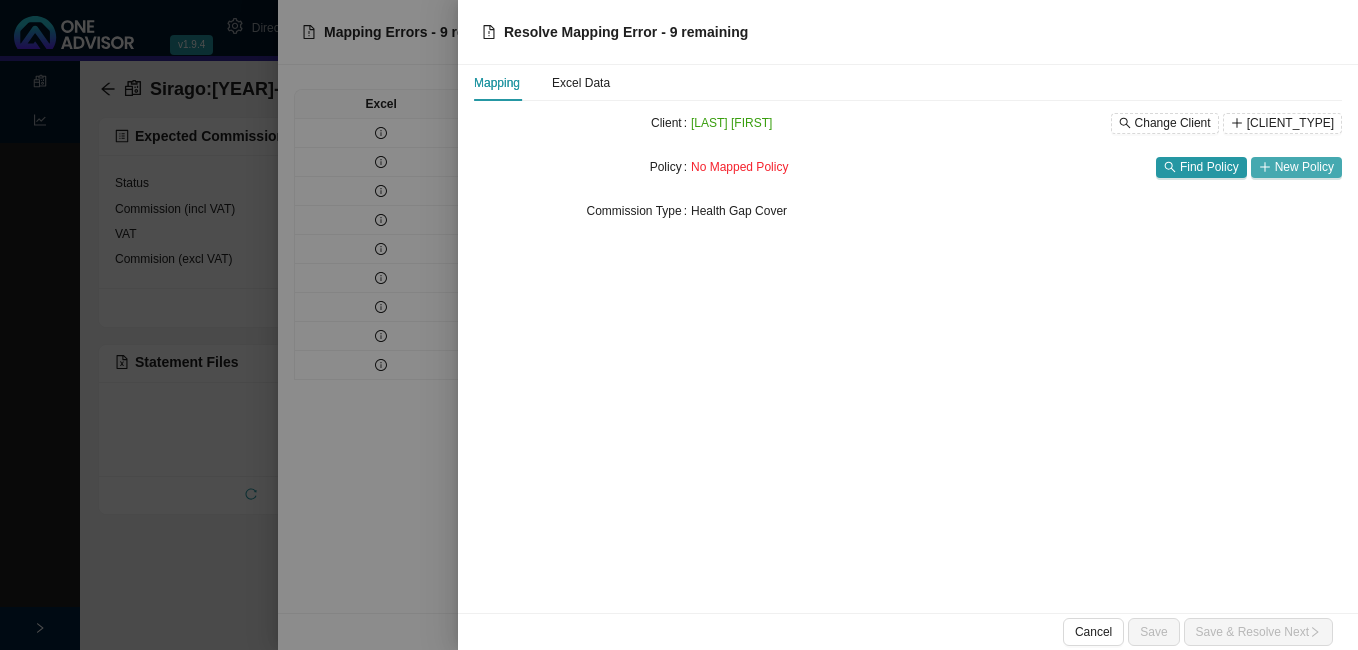 click on "New Policy" at bounding box center (1304, 167) 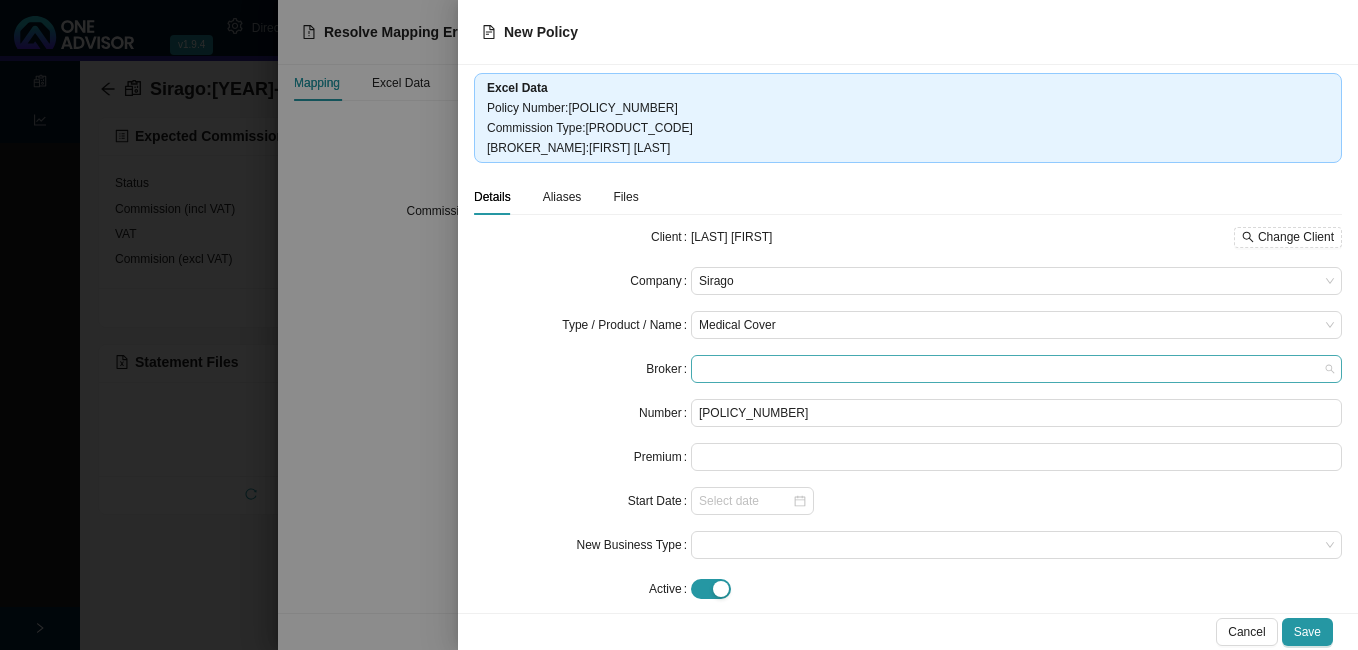 click at bounding box center (1016, 369) 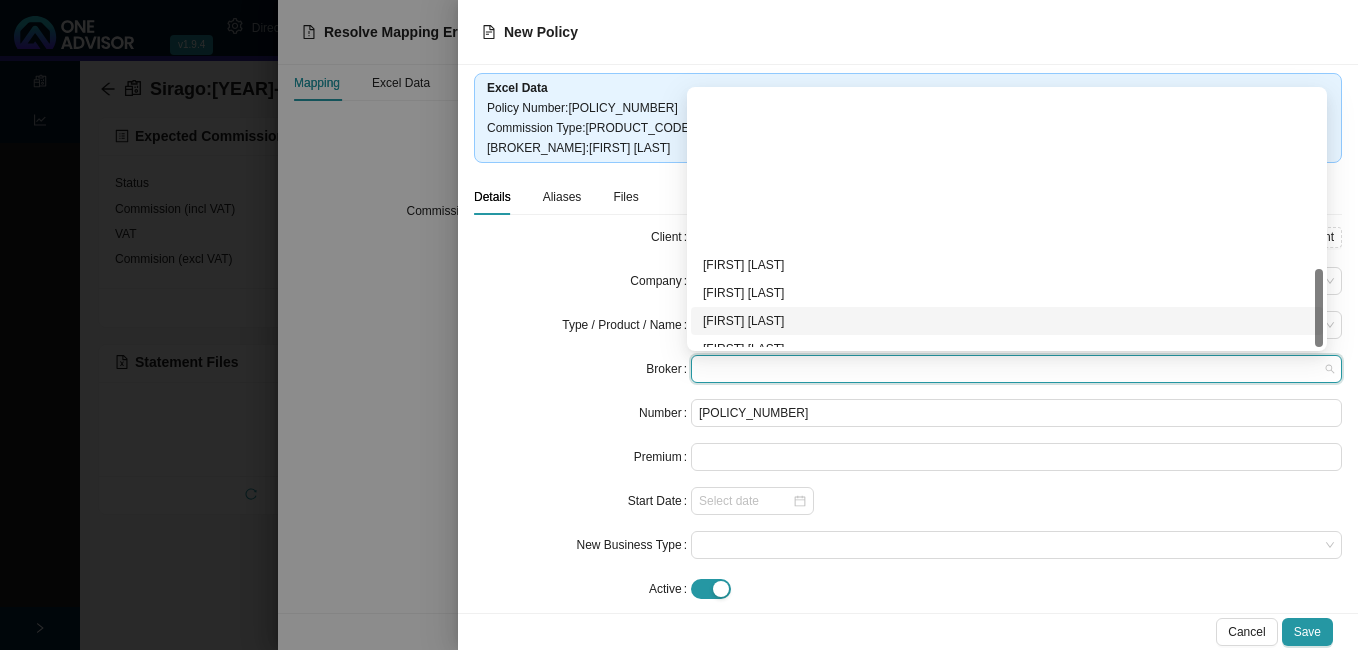 scroll, scrollTop: 584, scrollLeft: 0, axis: vertical 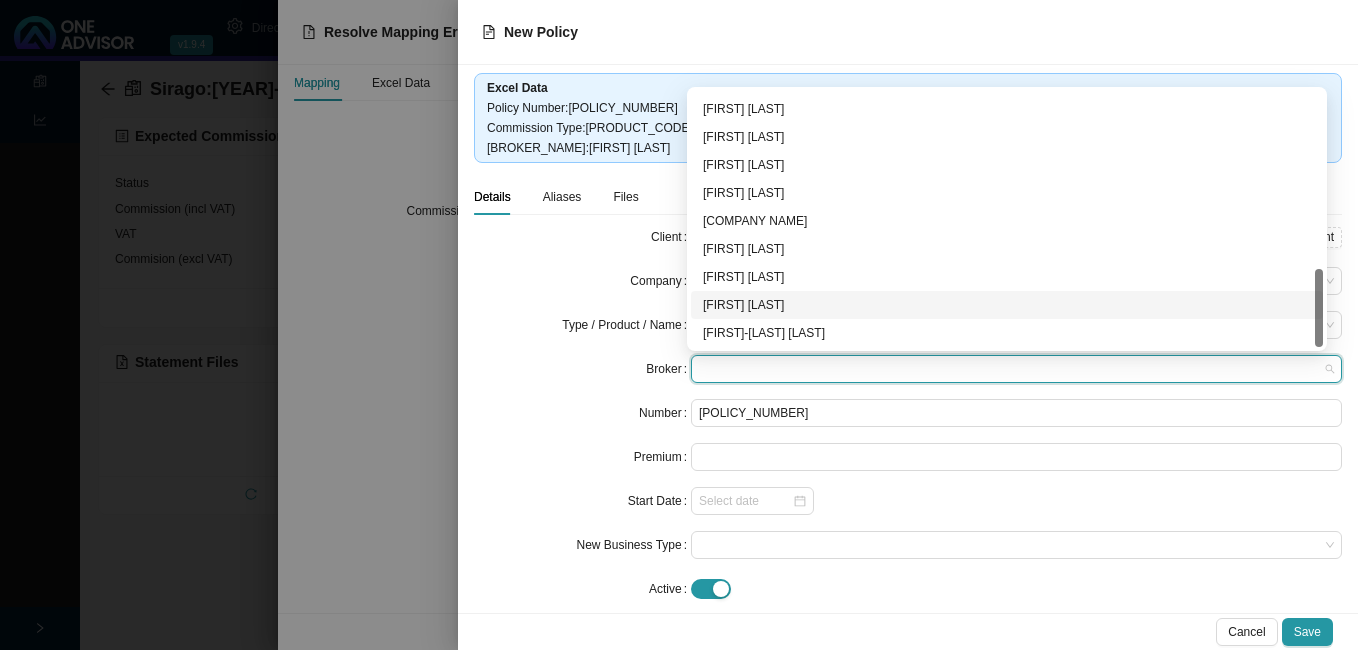 click on "[FIRST] [LAST]" at bounding box center (1007, 305) 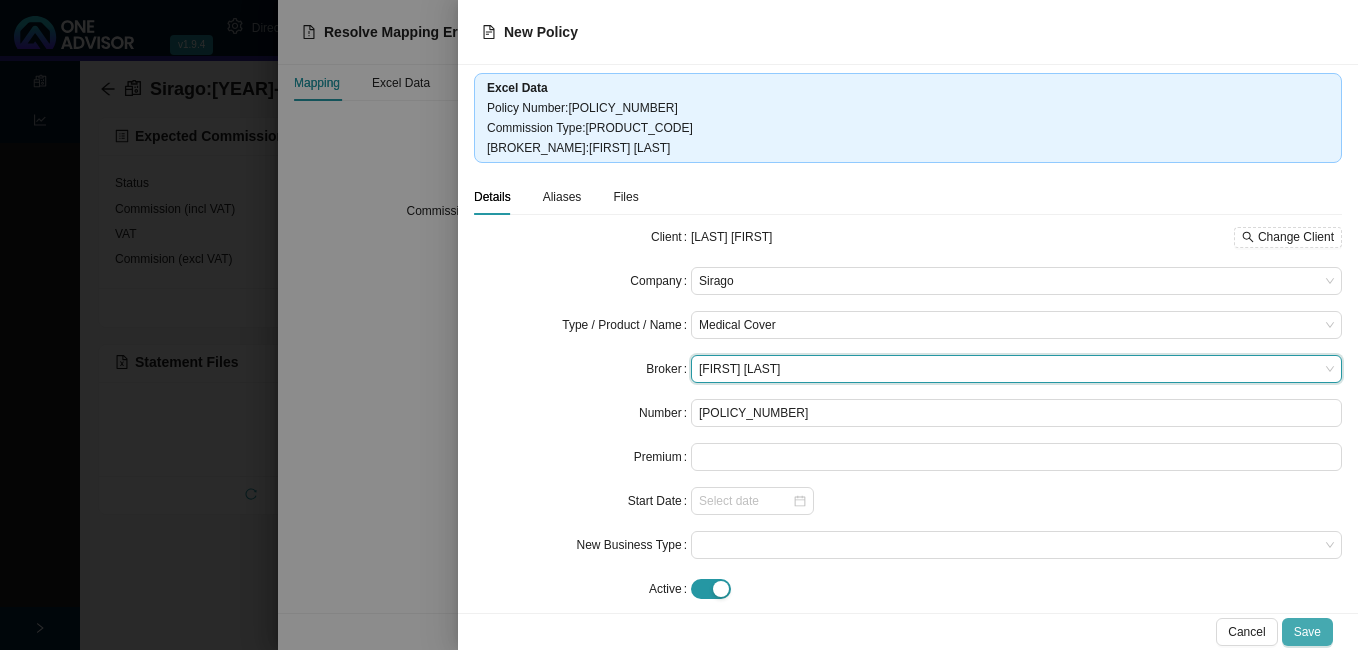 click on "Save" at bounding box center [1307, 632] 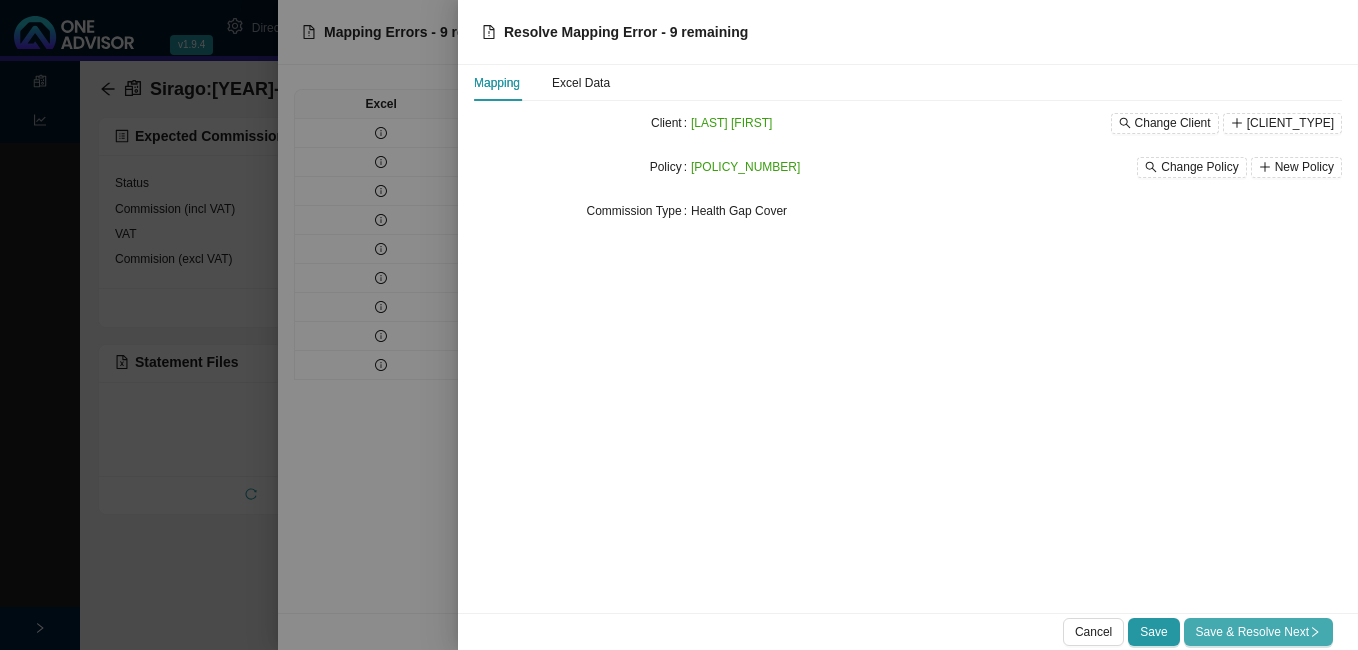 click on "Save & Resolve Next" at bounding box center (1258, 632) 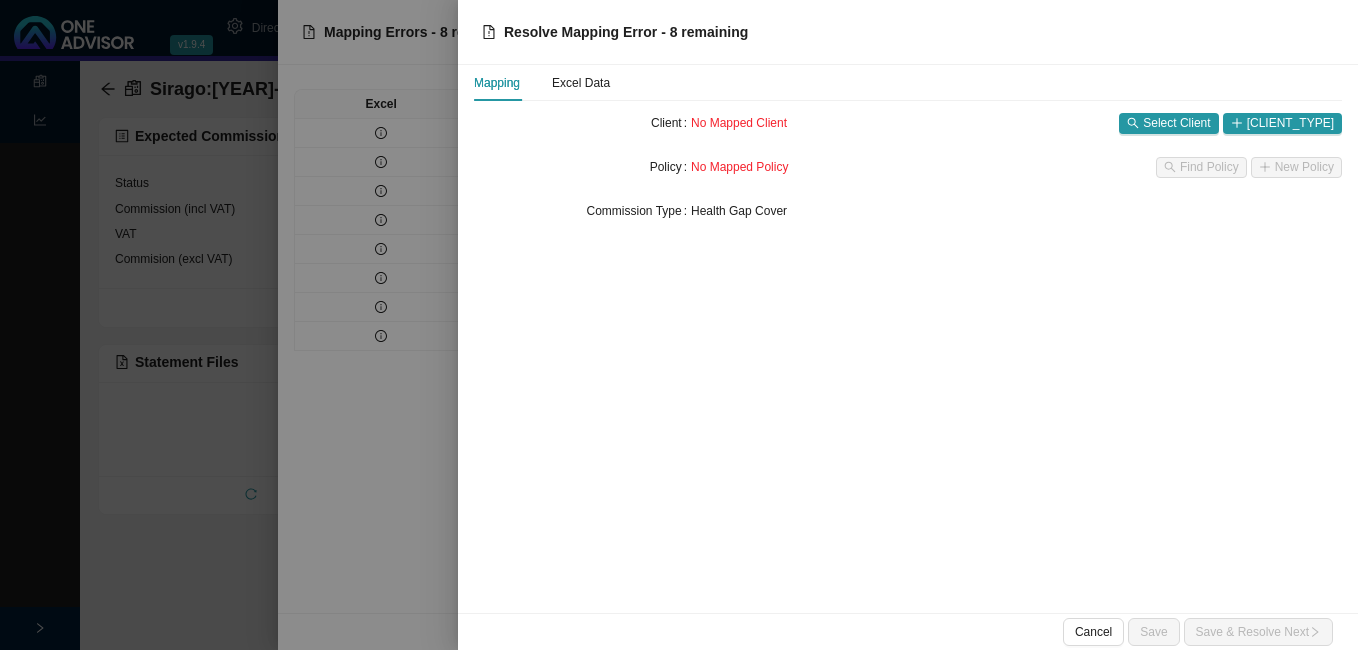 click at bounding box center (679, 325) 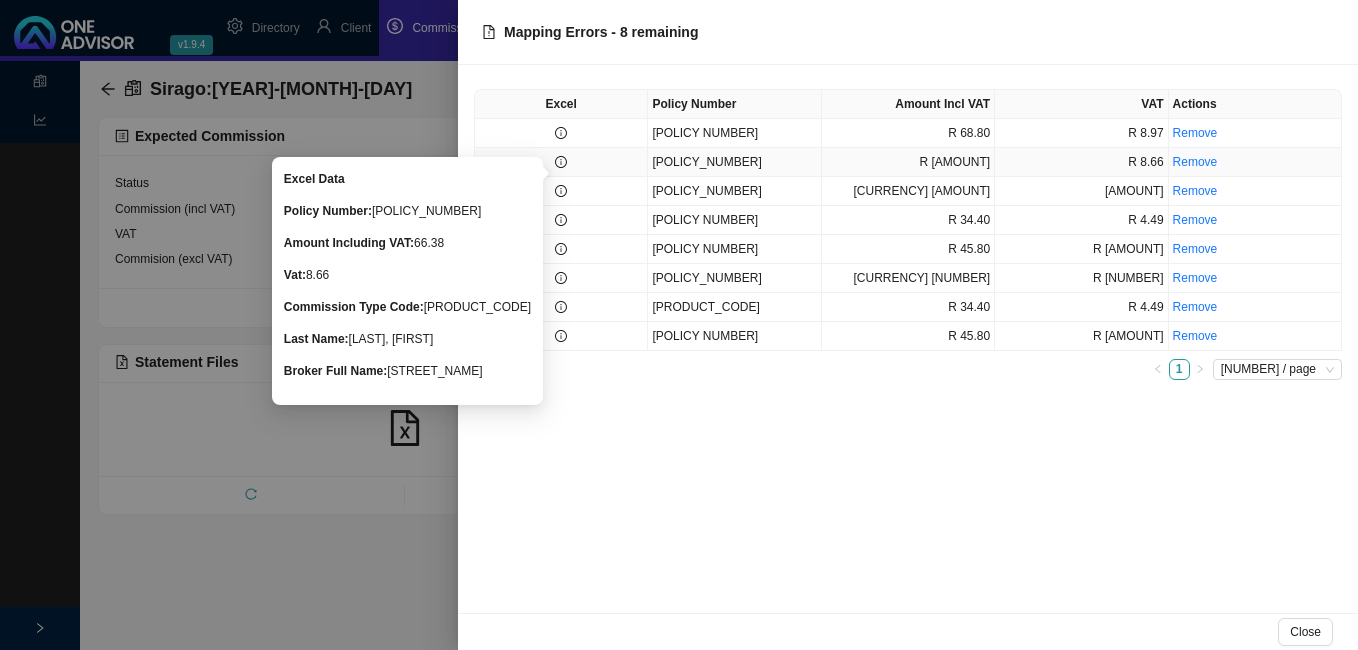 click 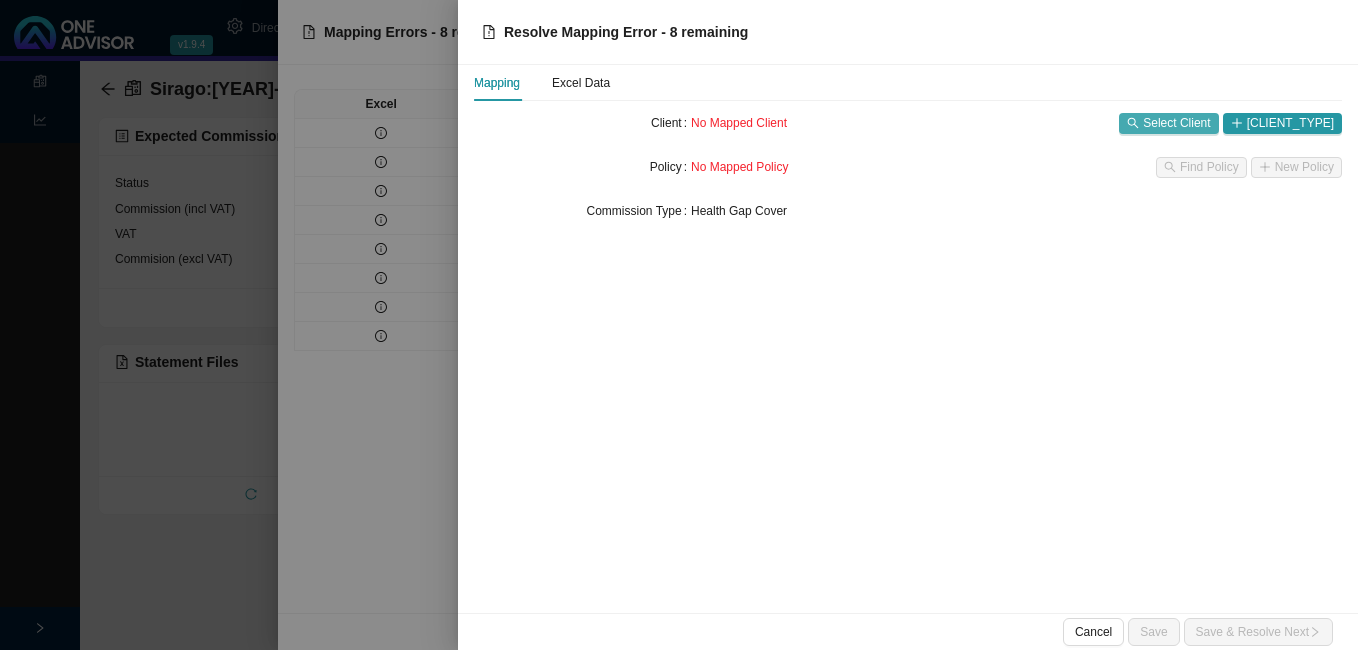 click on "Select Client" at bounding box center [1176, 123] 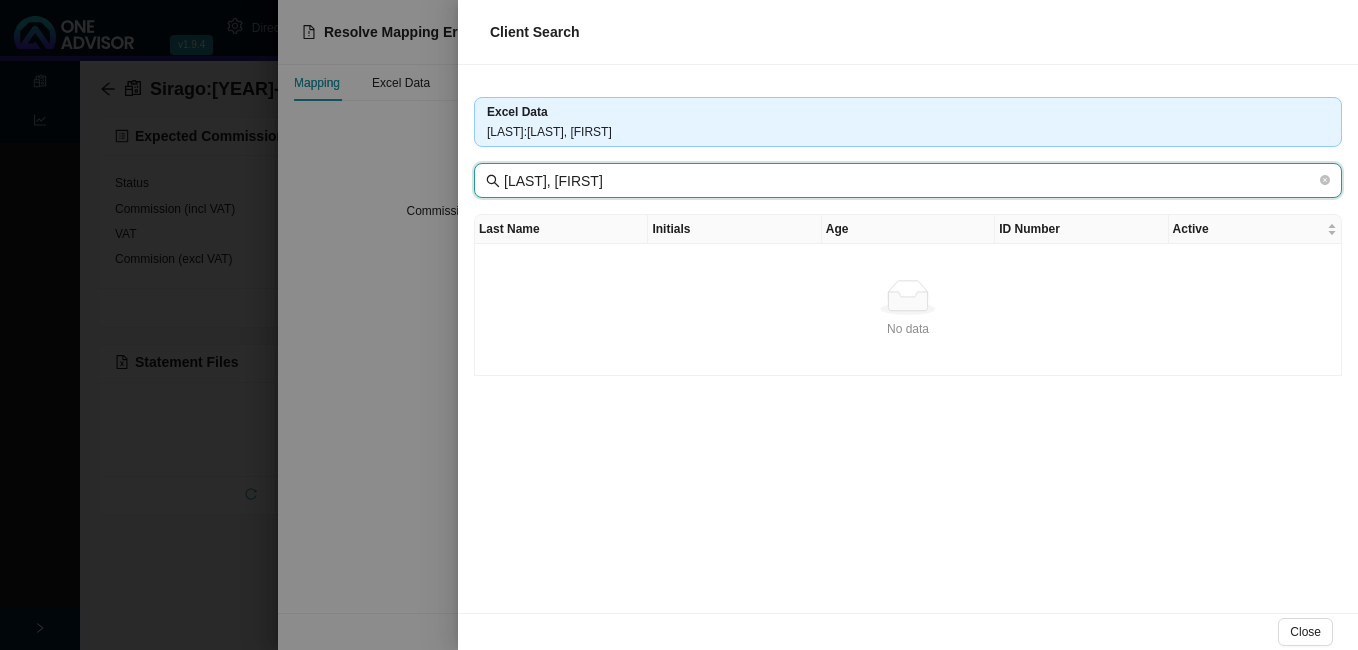 drag, startPoint x: 564, startPoint y: 179, endPoint x: 695, endPoint y: 180, distance: 131.00381 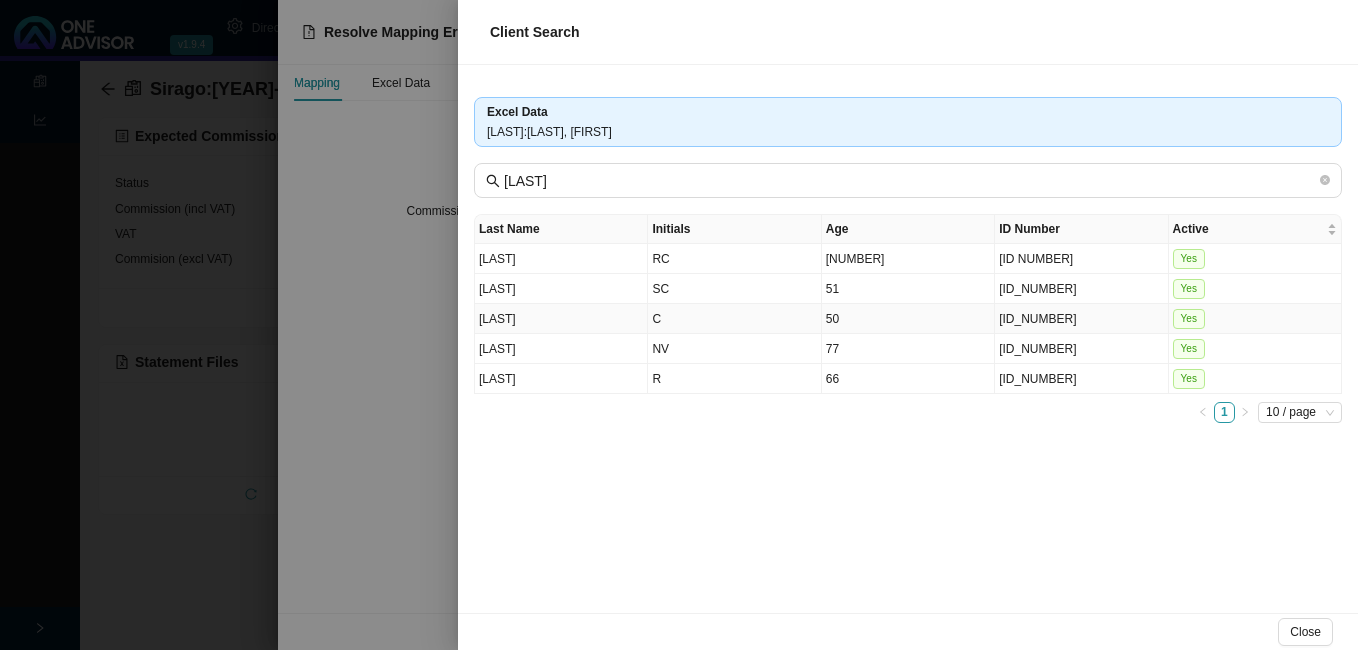 click on "50" at bounding box center [908, 319] 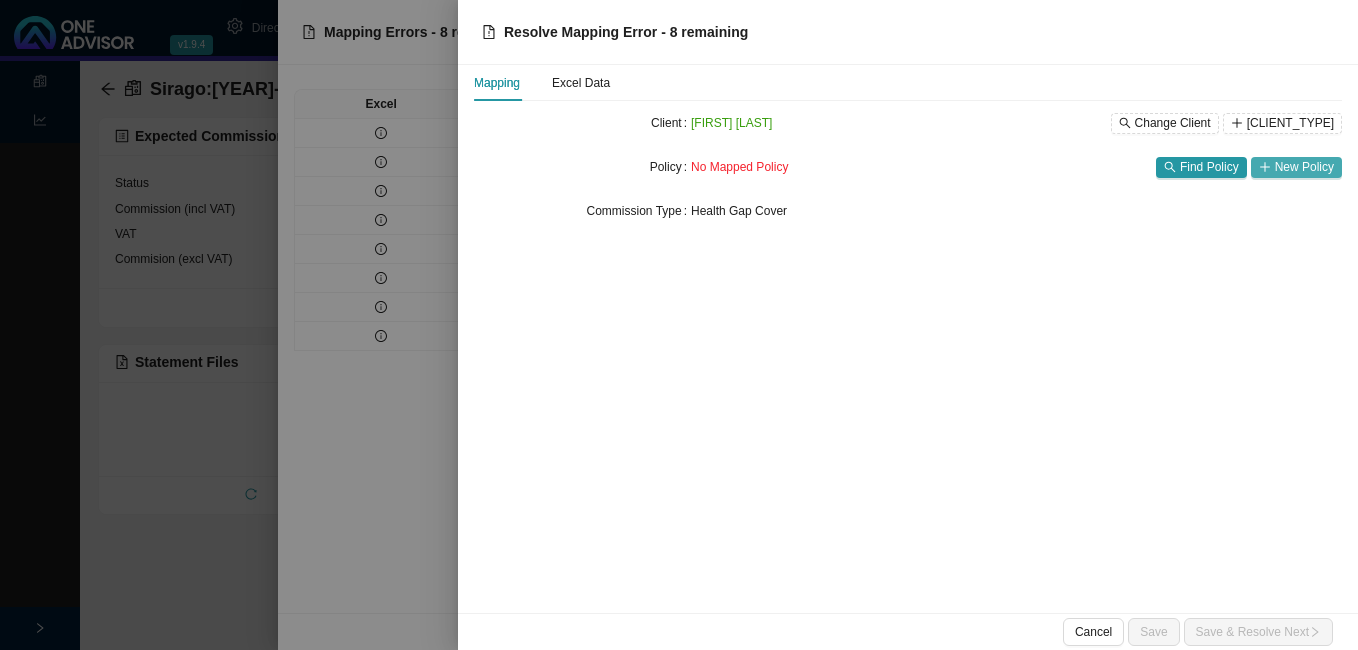 click on "New Policy" at bounding box center [1304, 167] 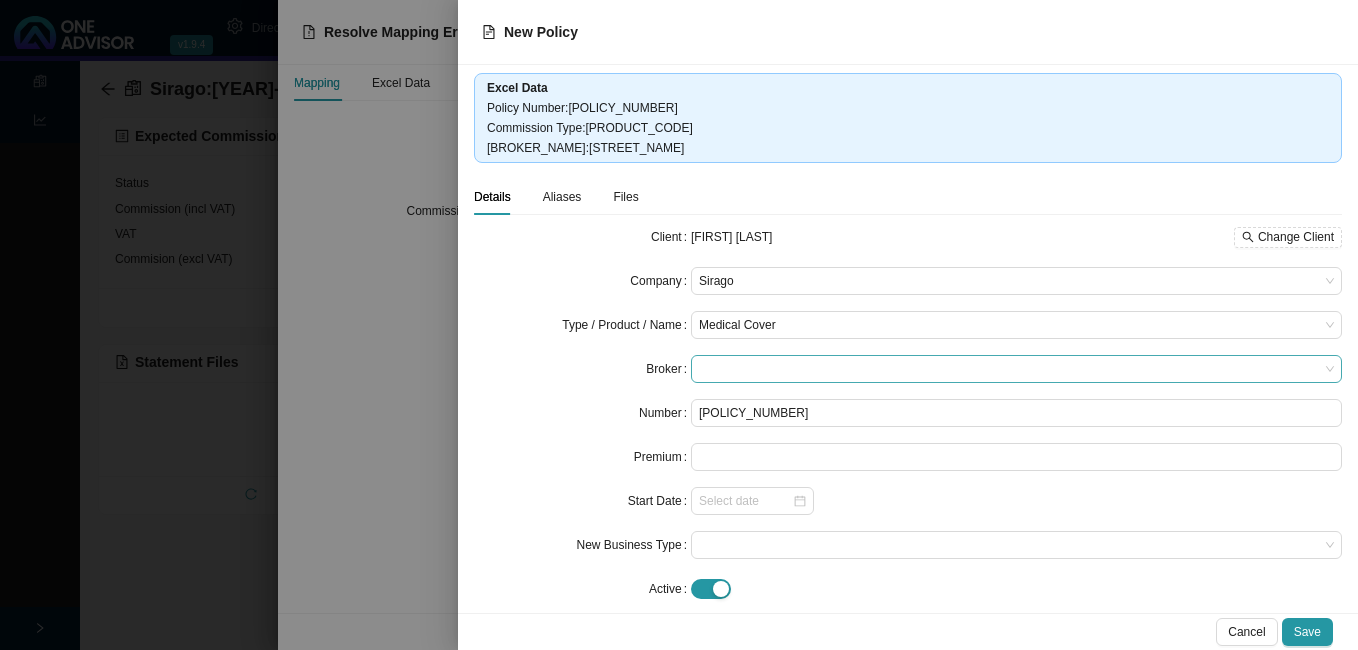 click at bounding box center [1016, 369] 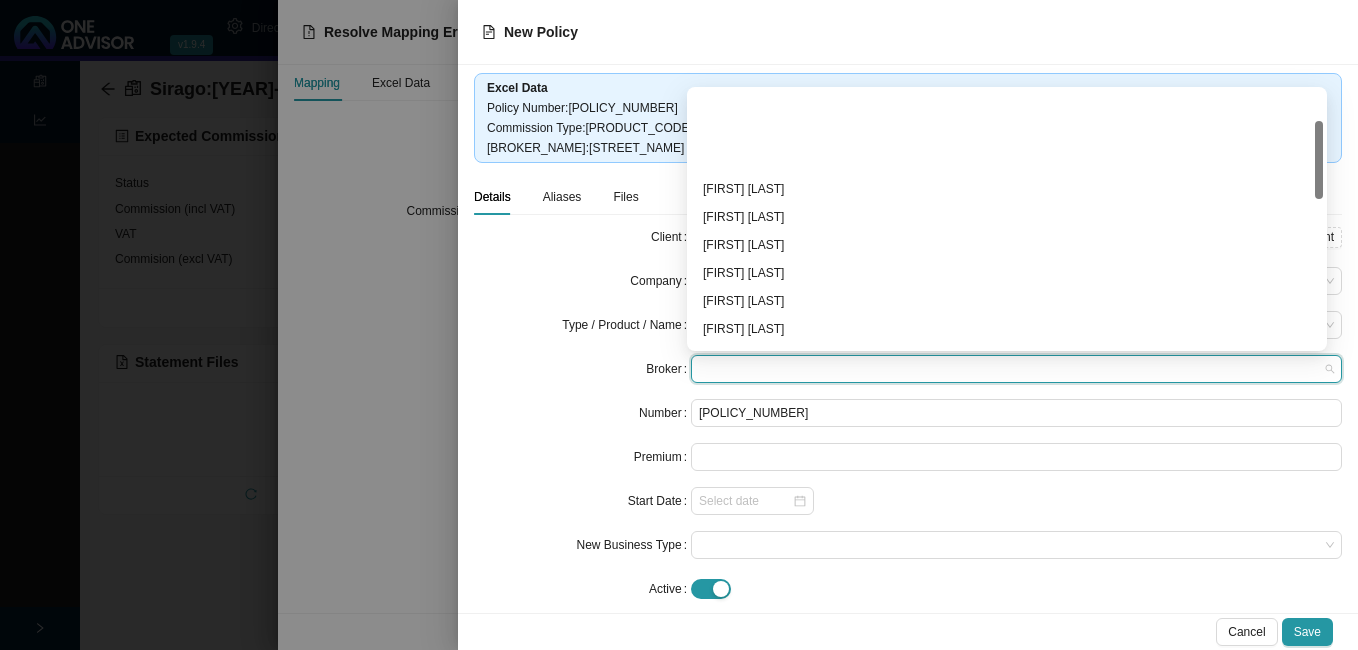 scroll, scrollTop: 100, scrollLeft: 0, axis: vertical 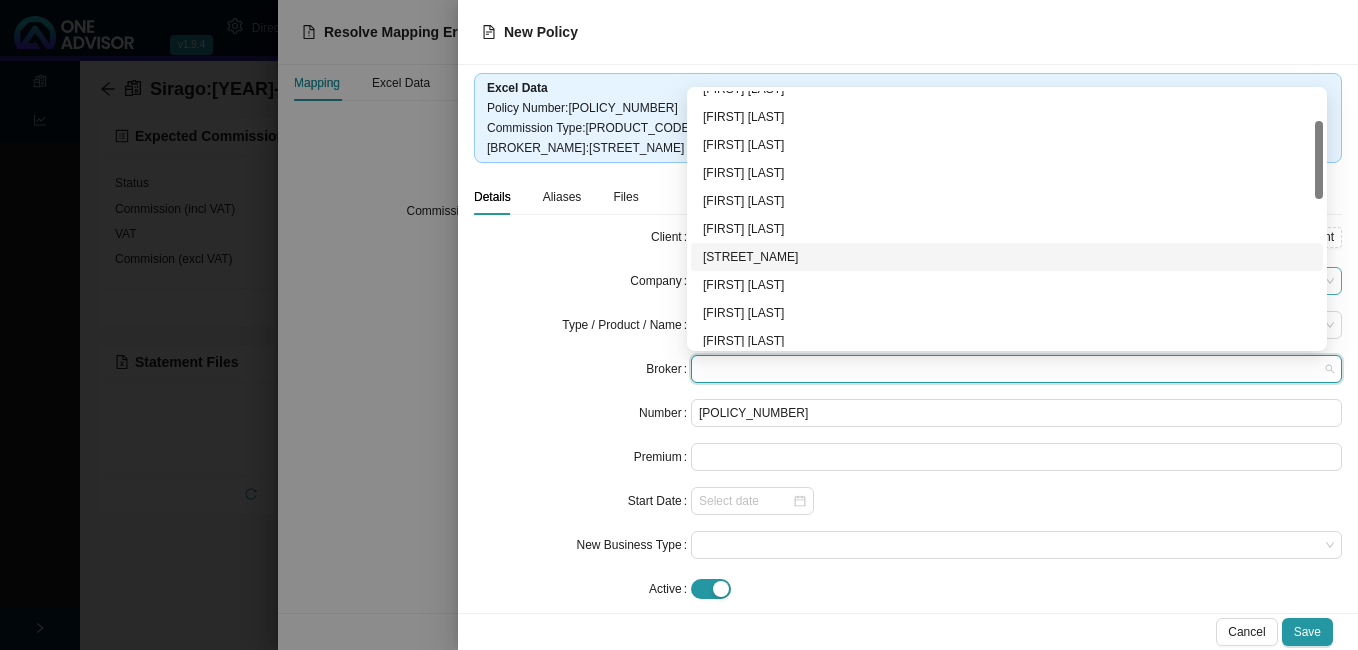 drag, startPoint x: 772, startPoint y: 256, endPoint x: 804, endPoint y: 267, distance: 33.83785 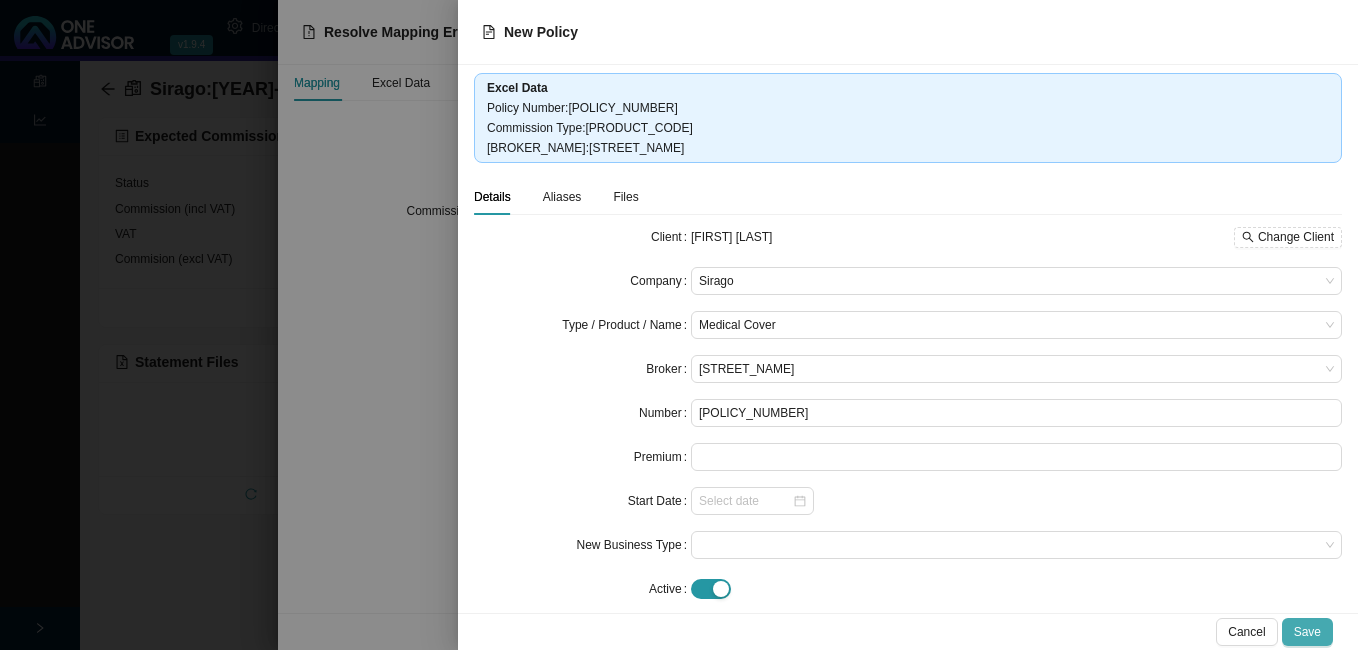 click on "Cancel Save" at bounding box center [908, 631] 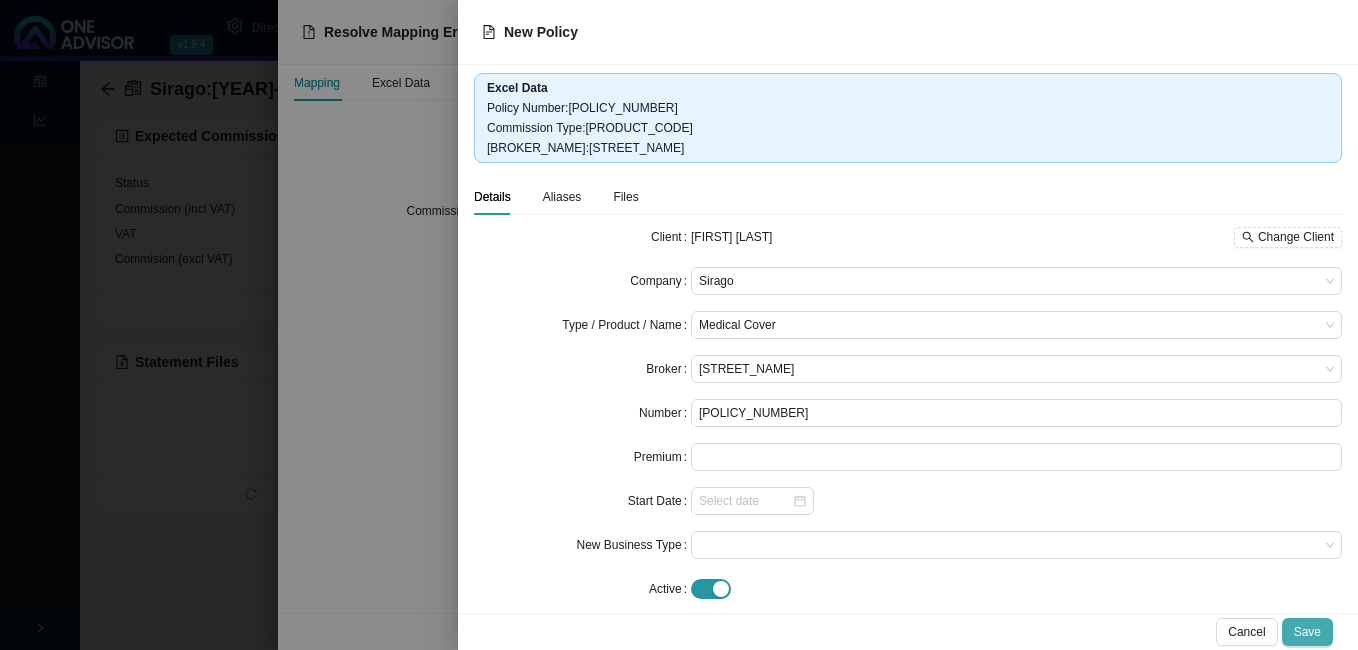 click on "Save" at bounding box center (1307, 632) 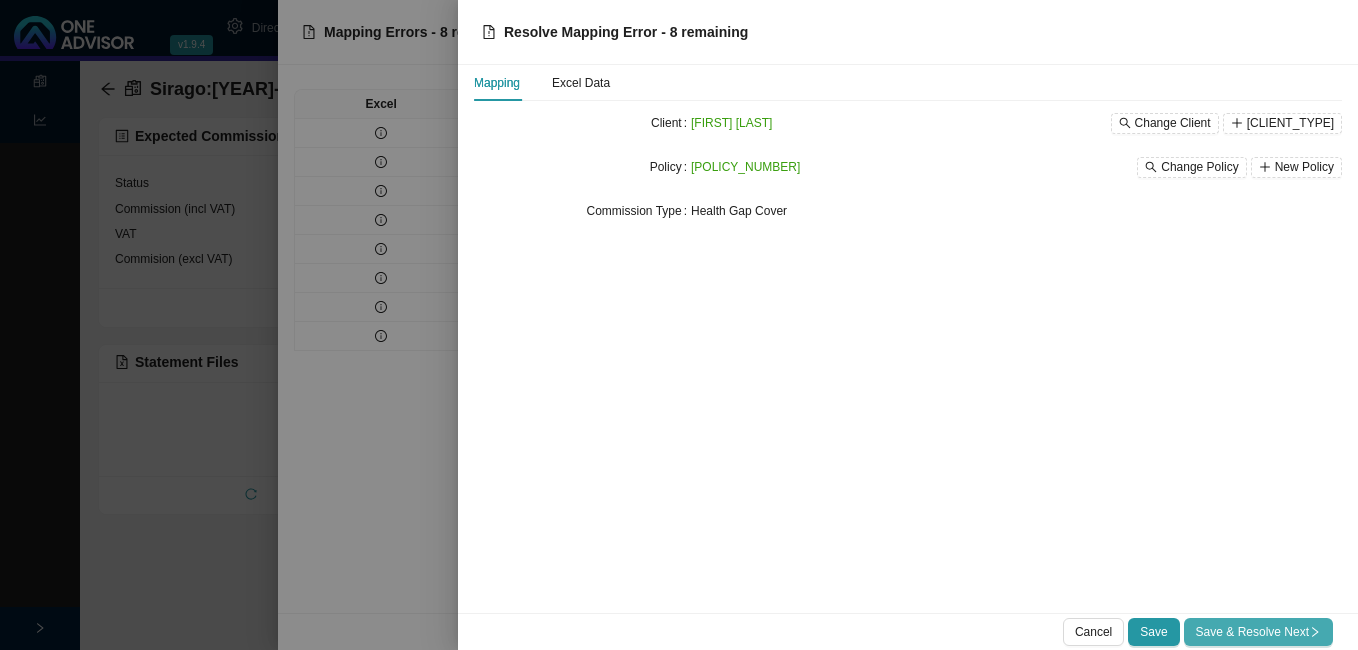 click on "Cancel Save Save & Resolve Next" at bounding box center [908, 631] 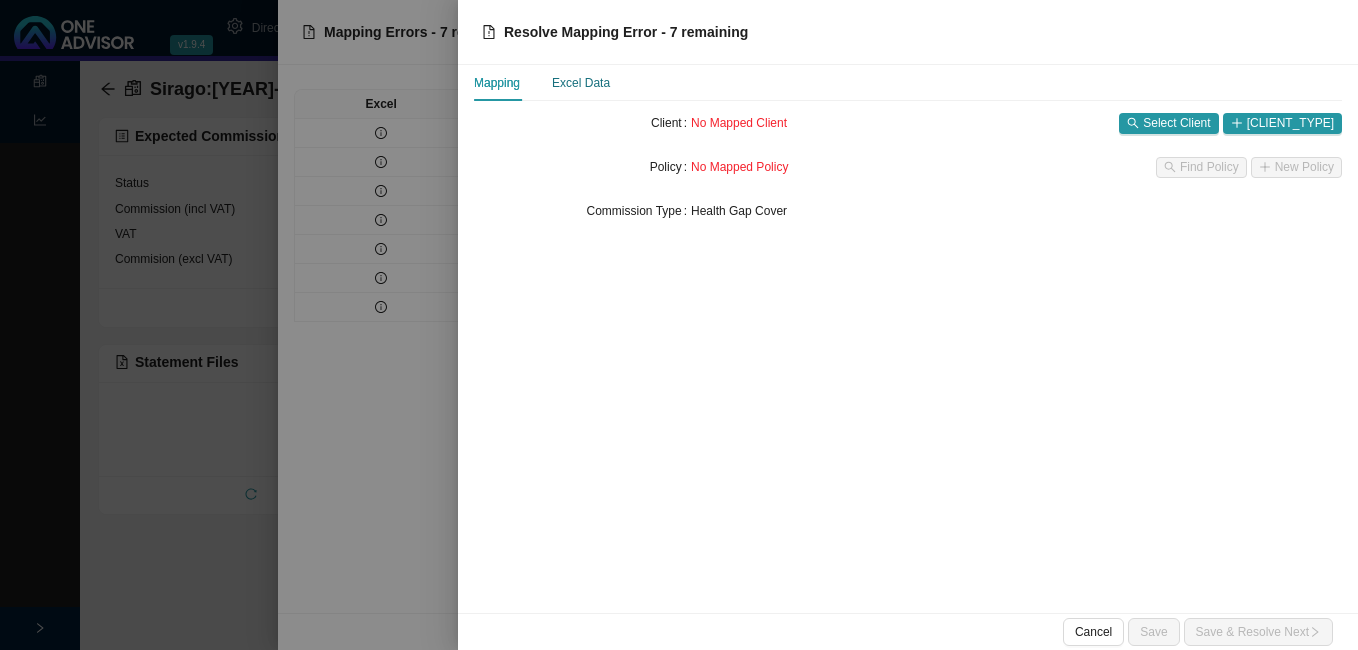 click on "Excel Data" at bounding box center [581, 83] 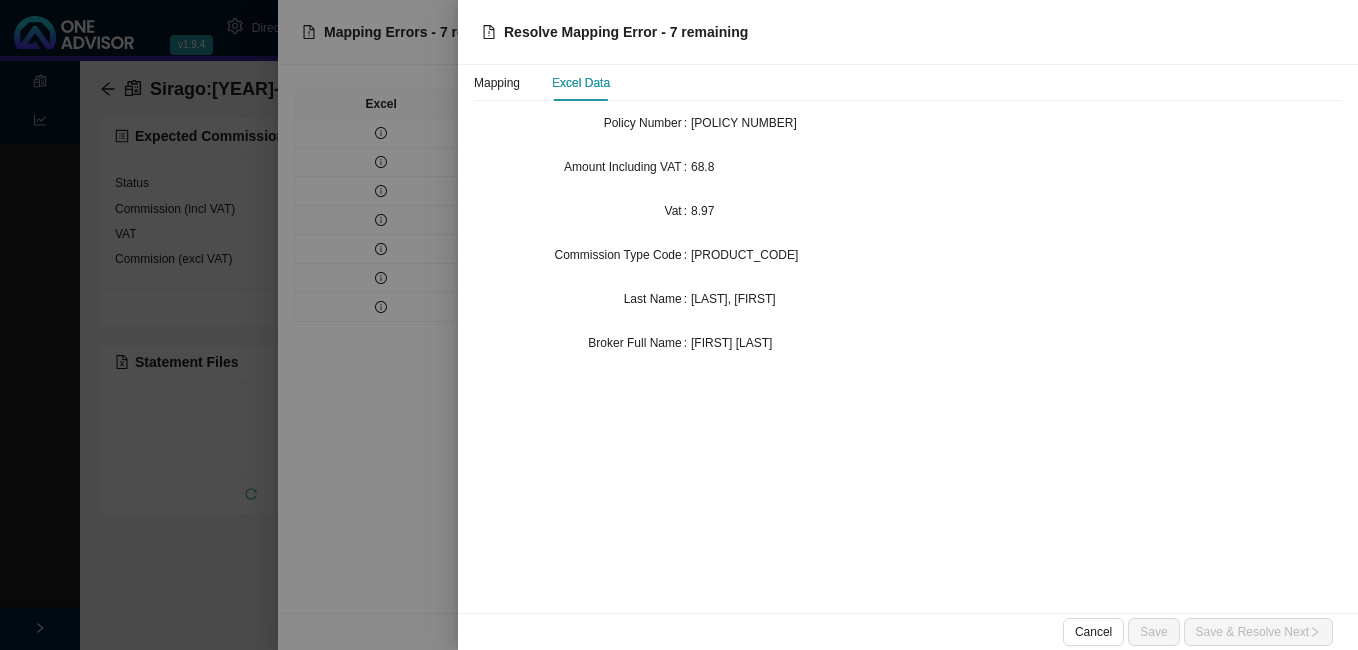 click at bounding box center (679, 325) 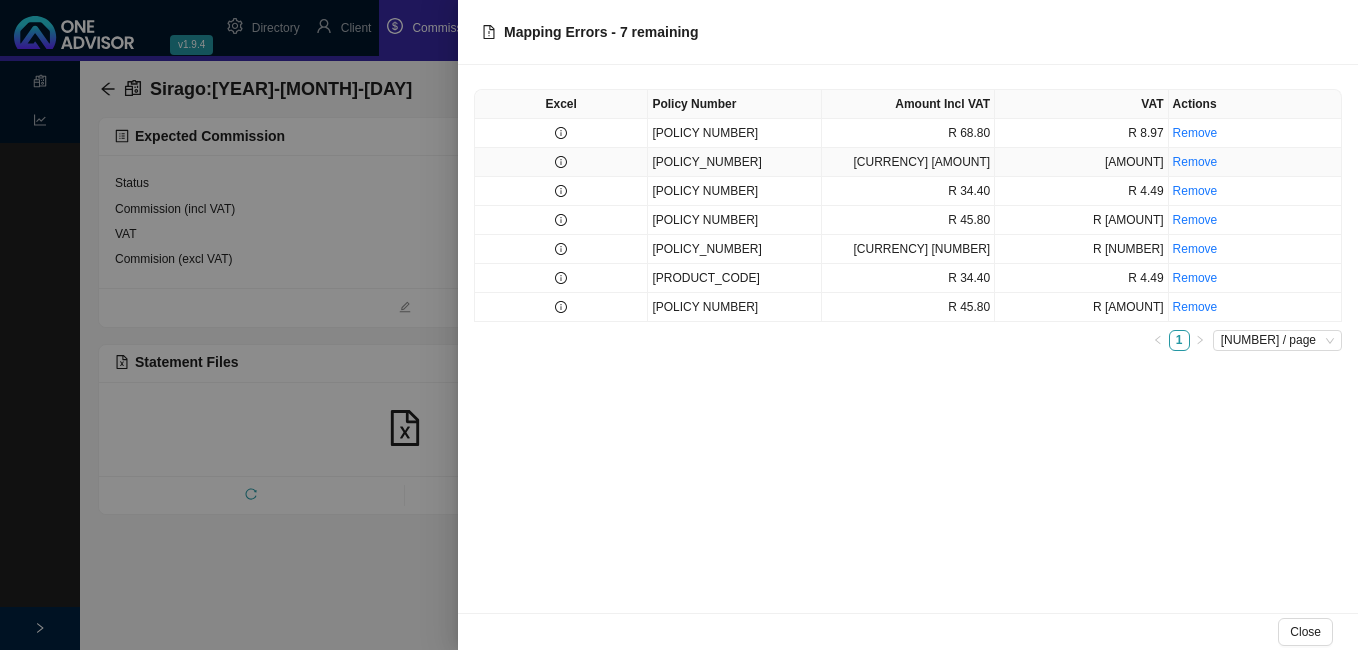 click at bounding box center (561, 162) 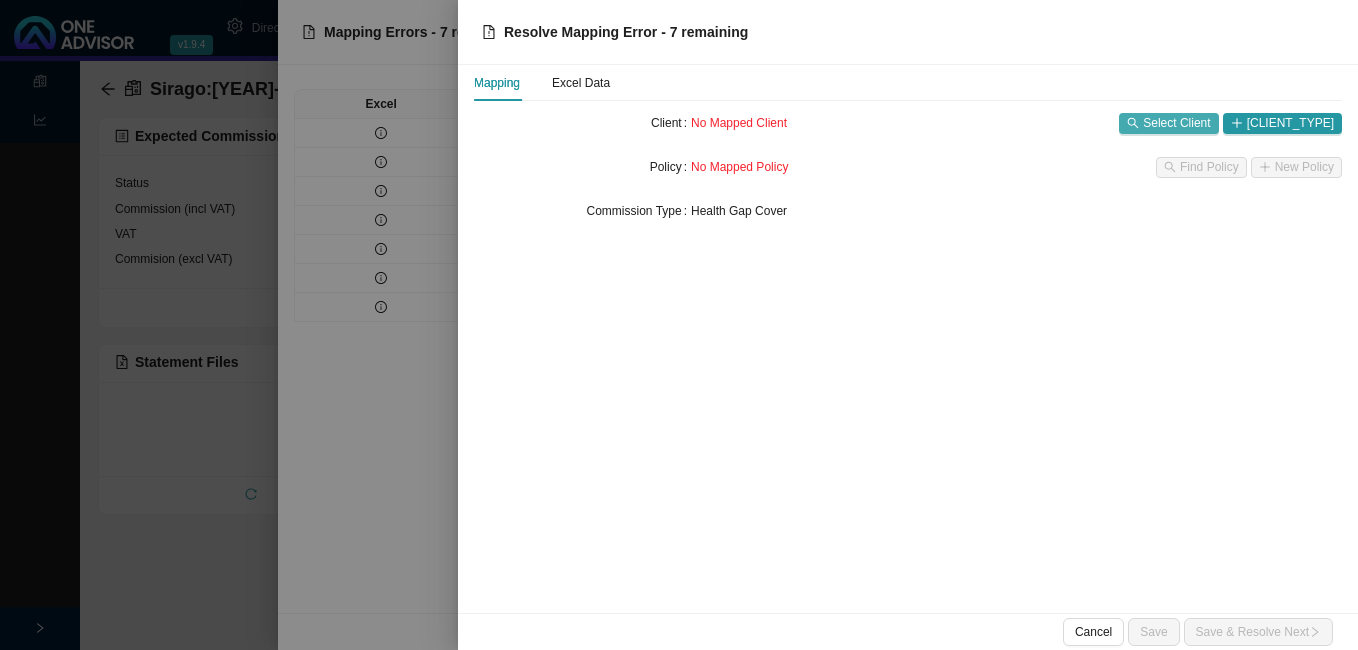 click on "Select Client" at bounding box center [1176, 123] 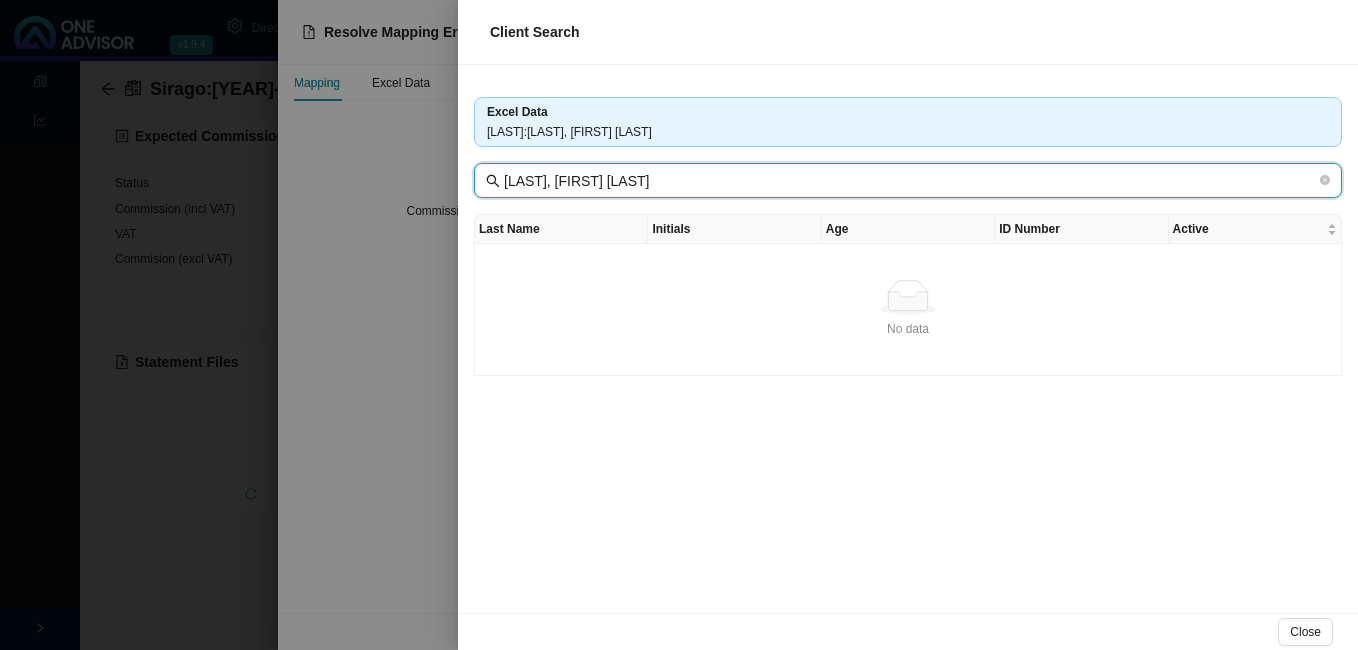 drag, startPoint x: 552, startPoint y: 183, endPoint x: 716, endPoint y: 187, distance: 164.04877 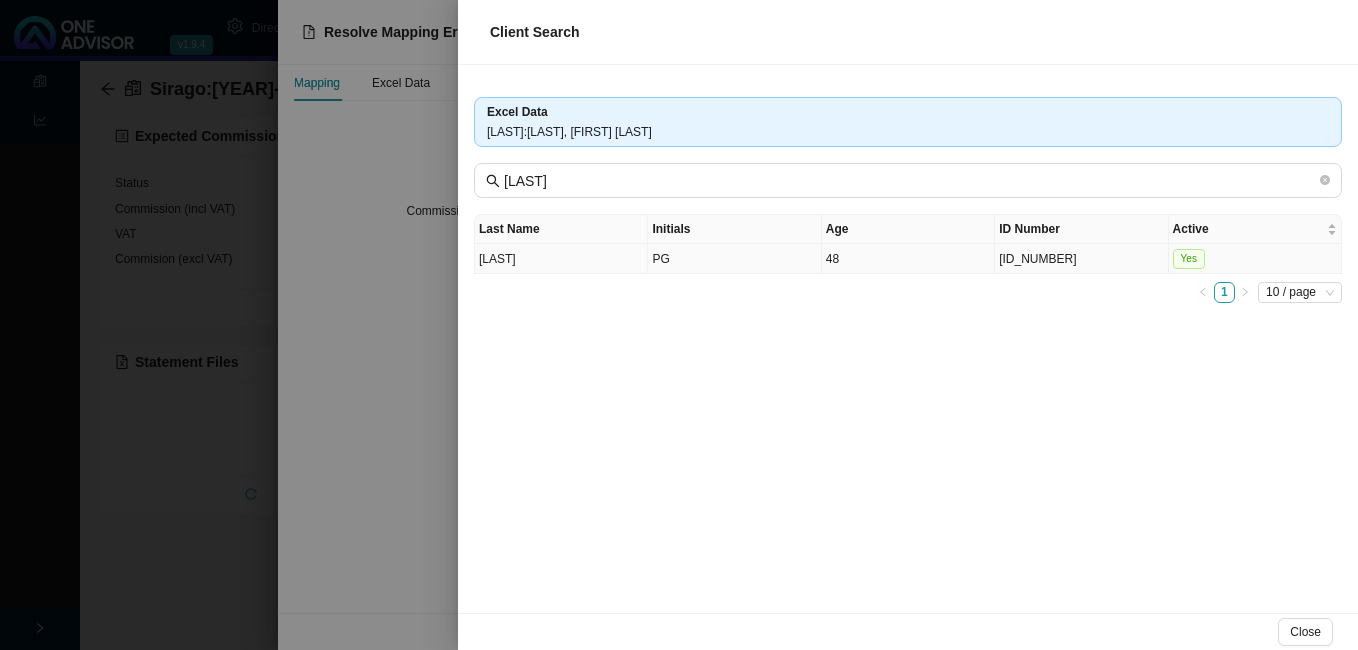 click on "48" at bounding box center (908, 259) 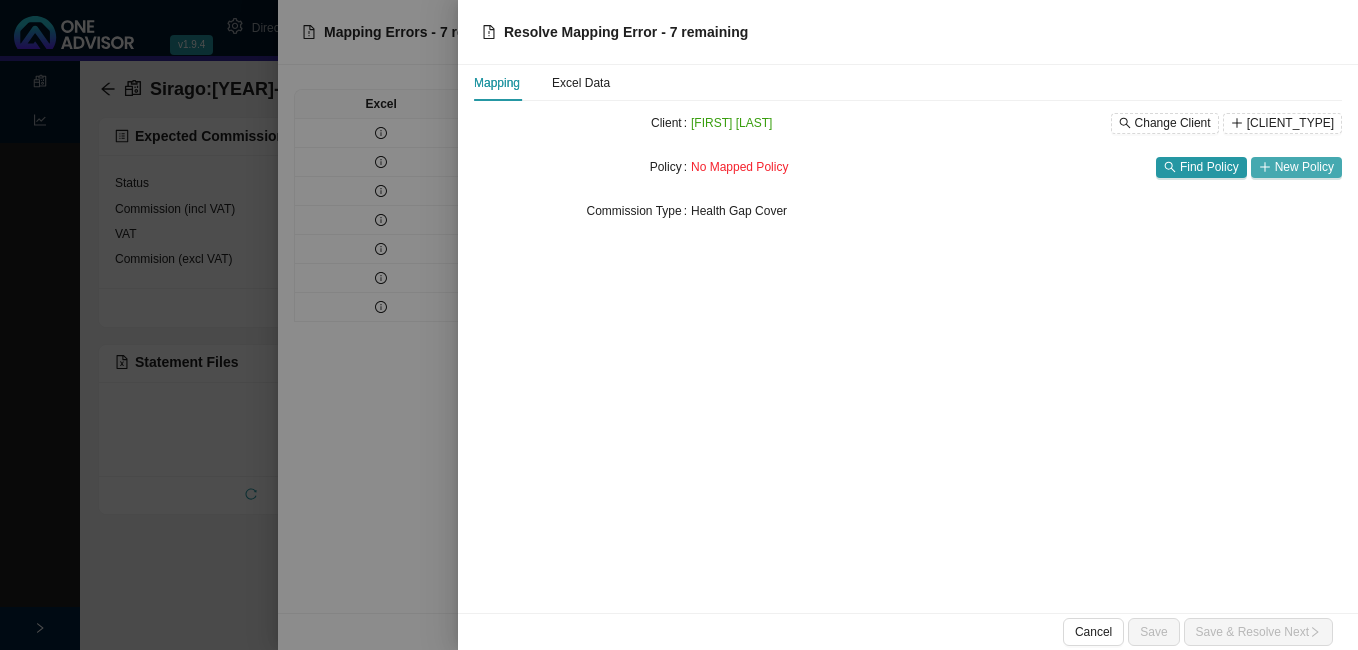 click on "New Policy" at bounding box center (1304, 167) 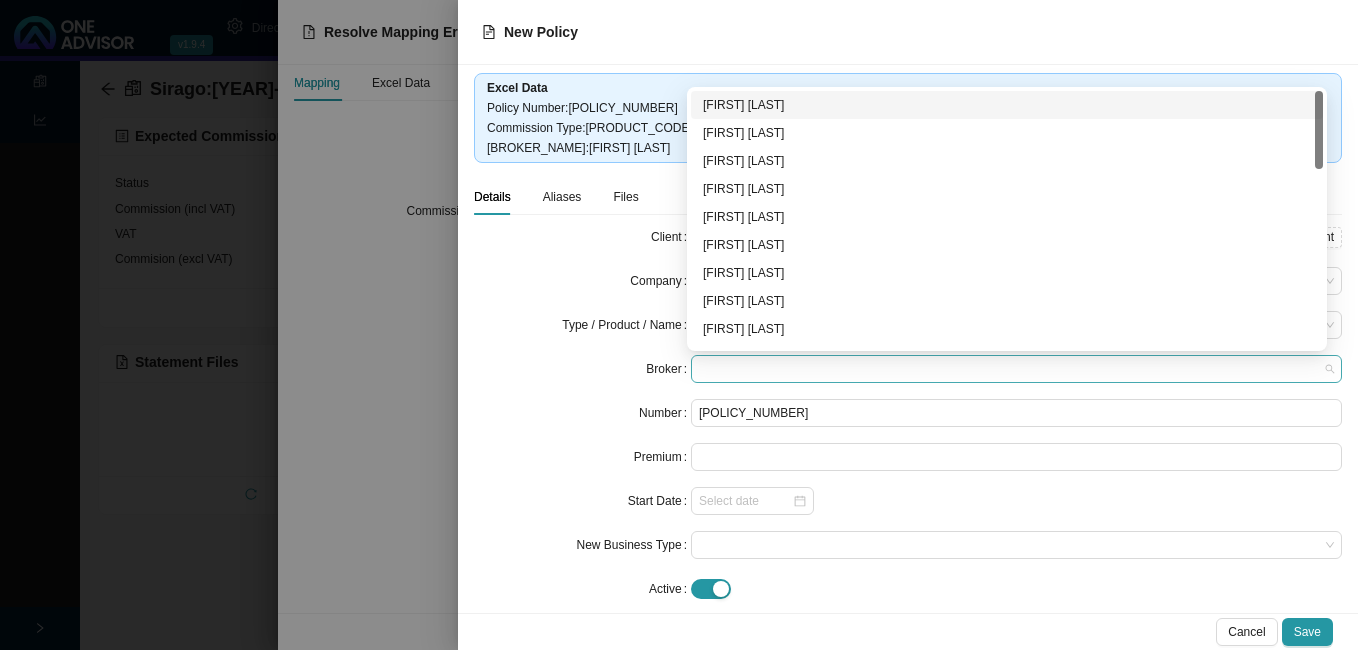 click at bounding box center [1016, 369] 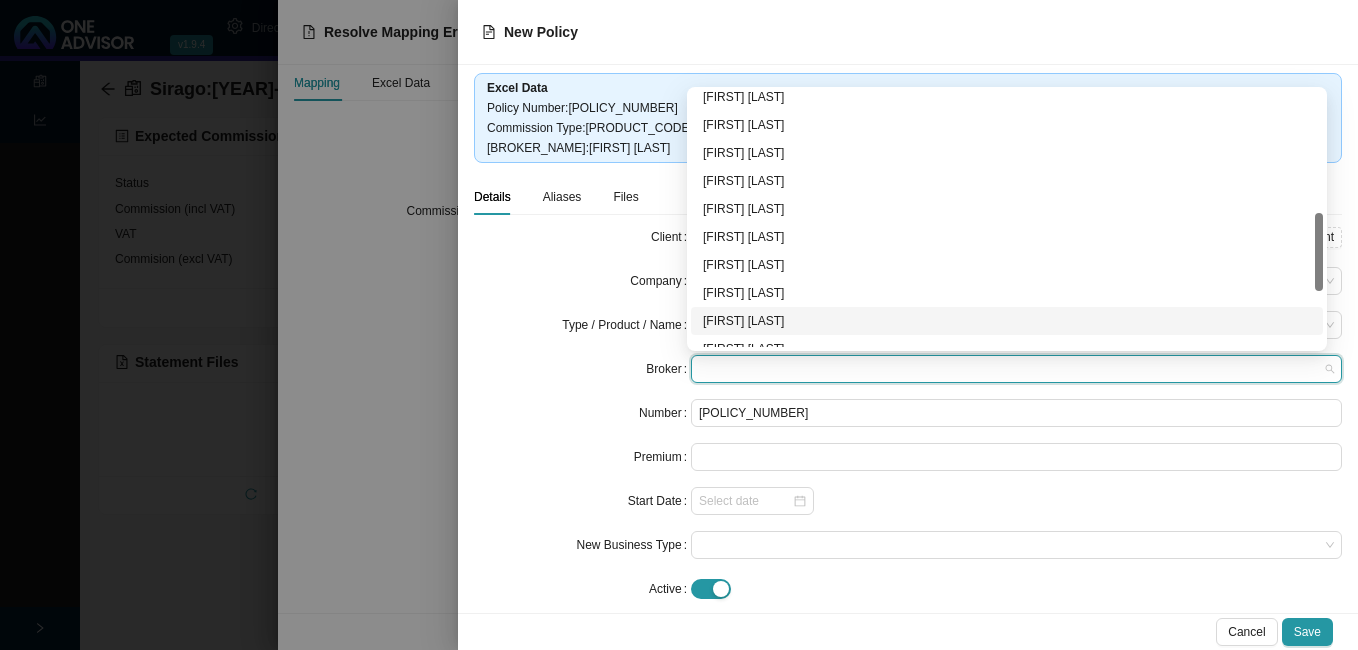 scroll, scrollTop: 584, scrollLeft: 0, axis: vertical 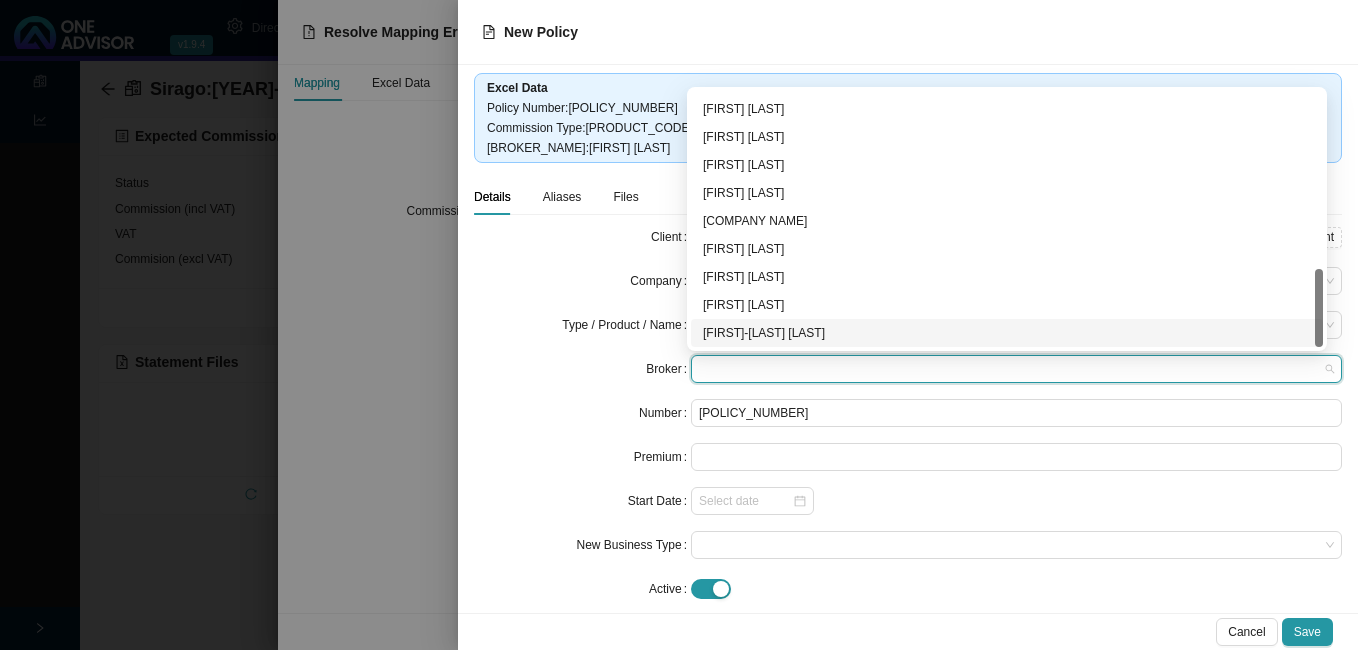 click on "[FIRST]-[LAST] [LAST]" at bounding box center (1007, 333) 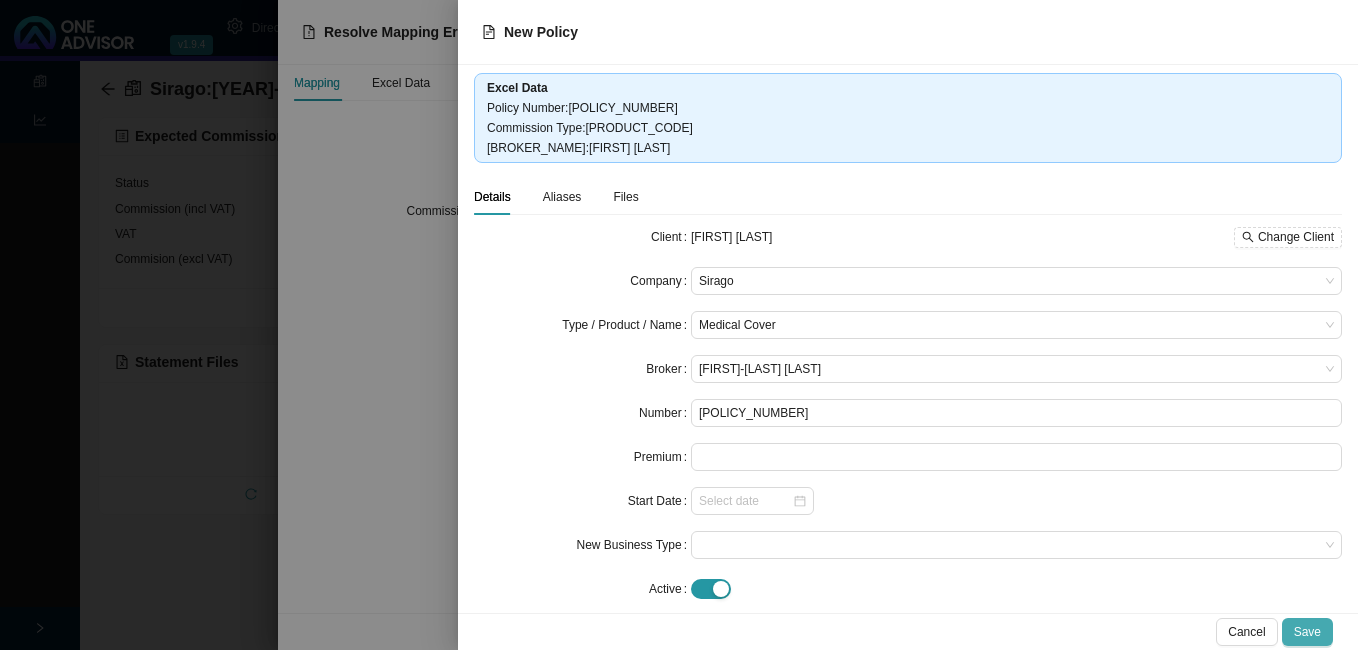 click on "Save" at bounding box center [1307, 632] 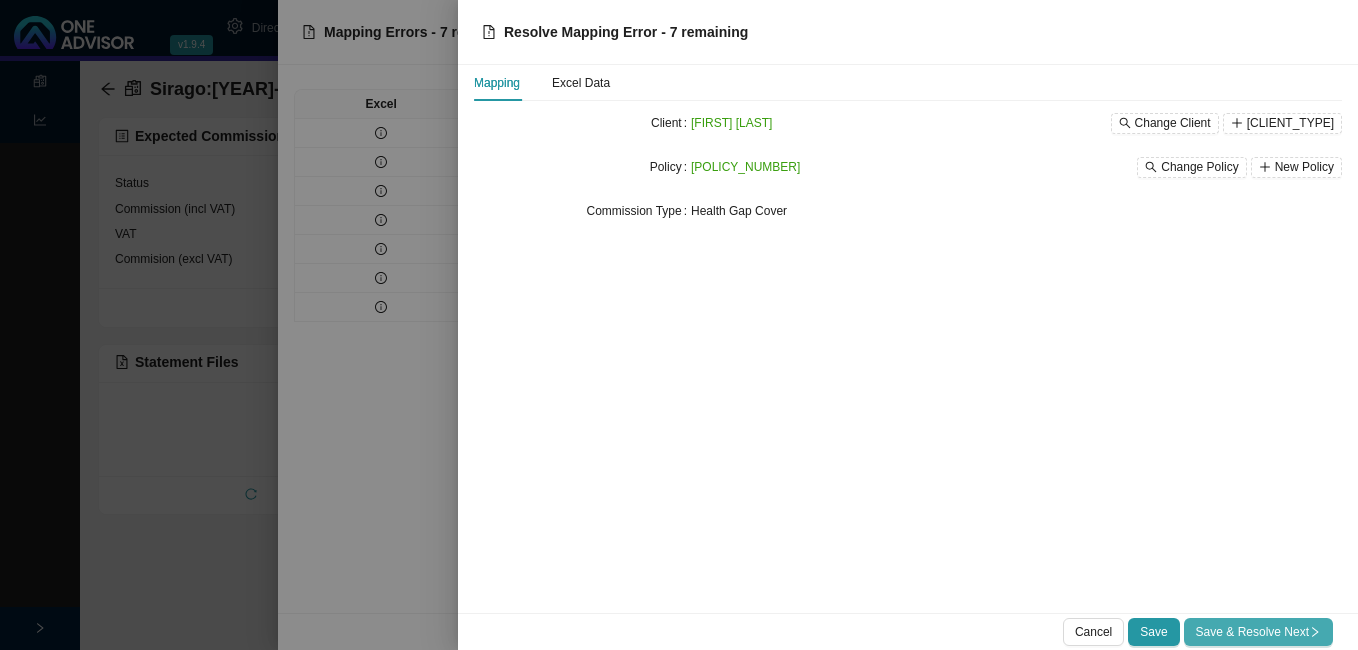 click on "Save & Resolve Next" at bounding box center [1258, 632] 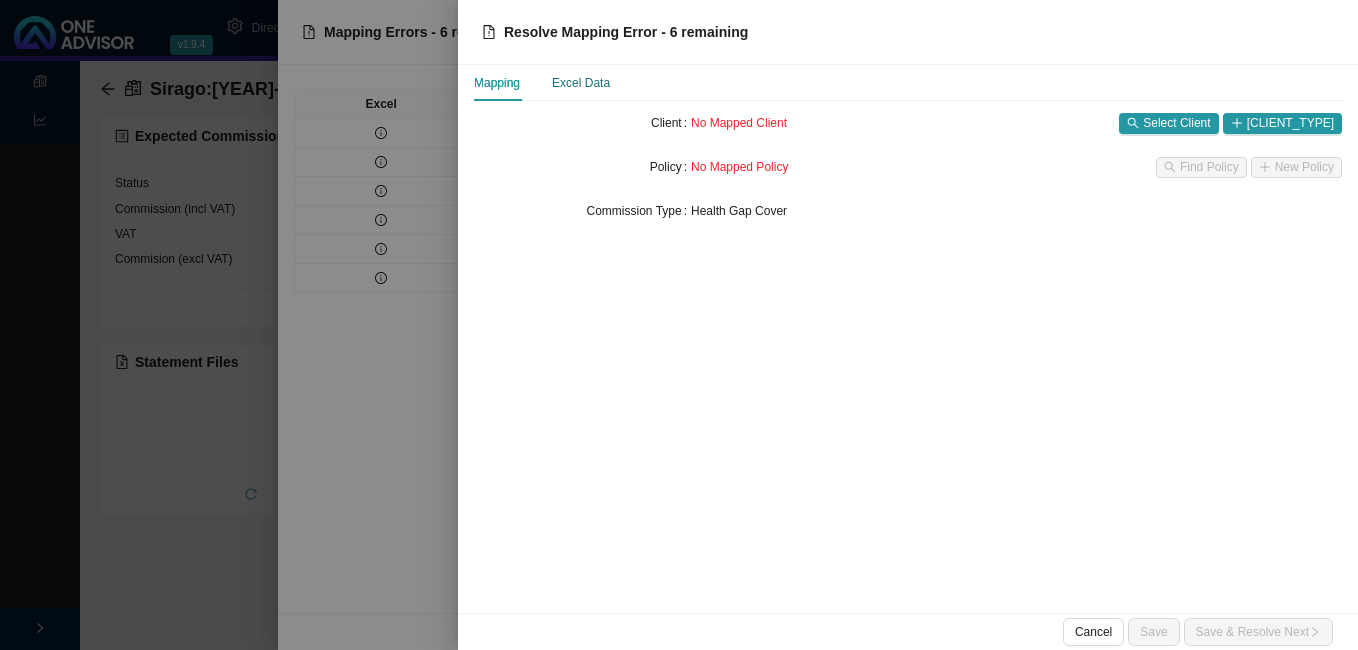 click on "Excel Data" at bounding box center (581, 83) 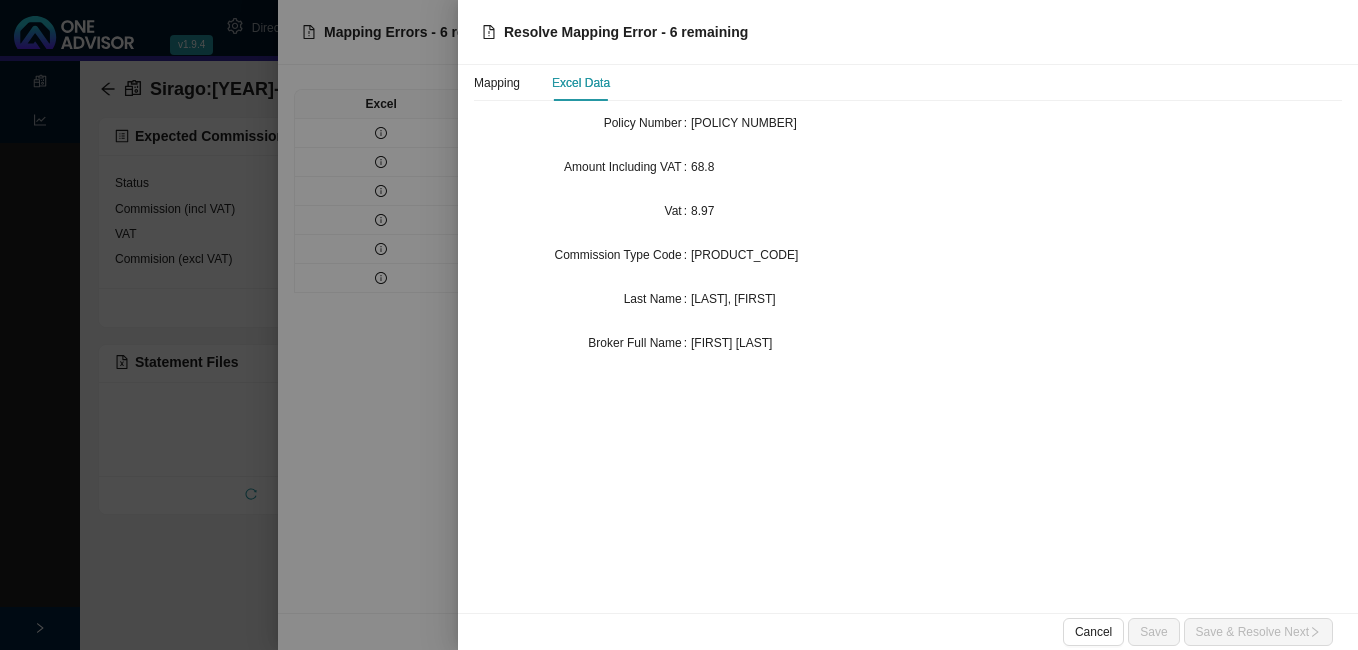 click at bounding box center (679, 325) 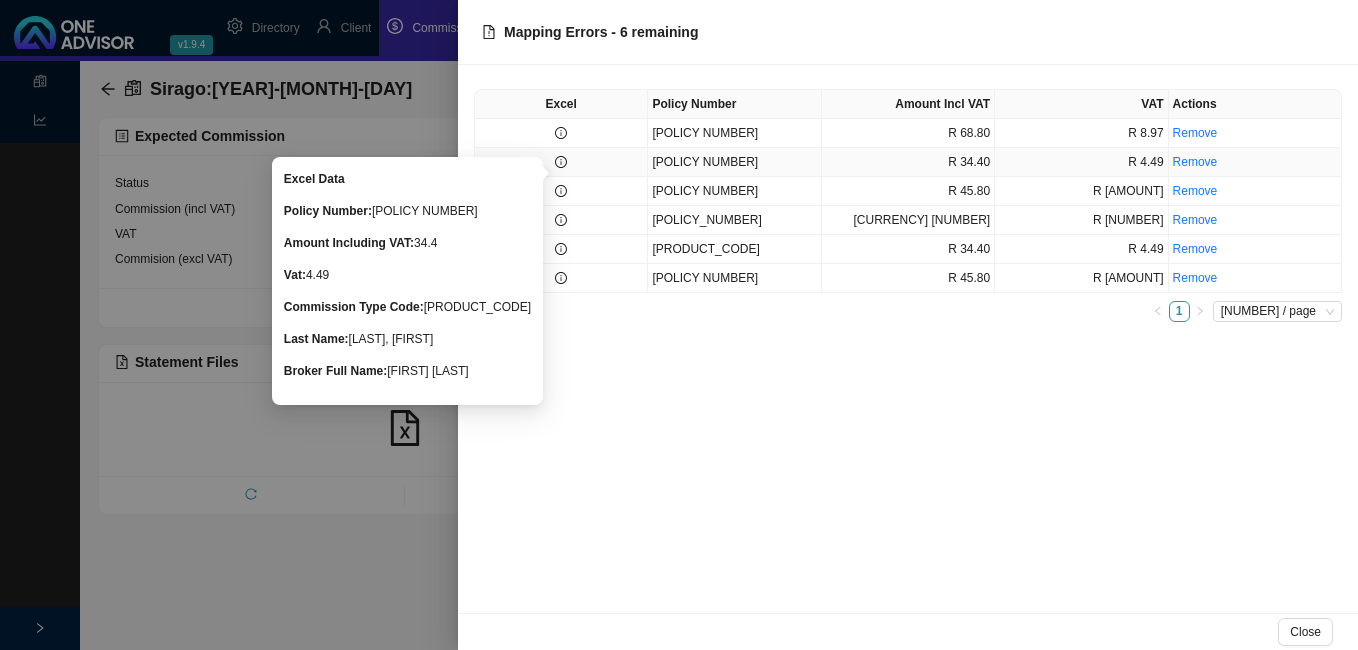 click 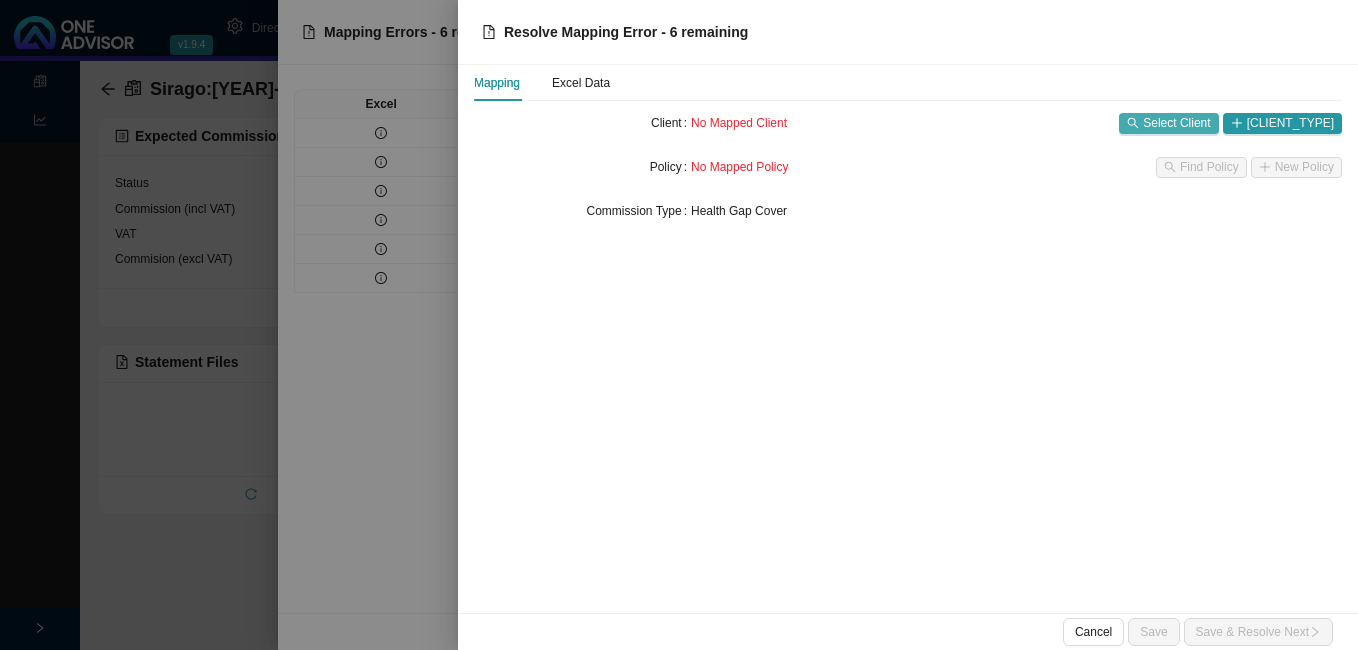 click on "Select Client" at bounding box center (1176, 123) 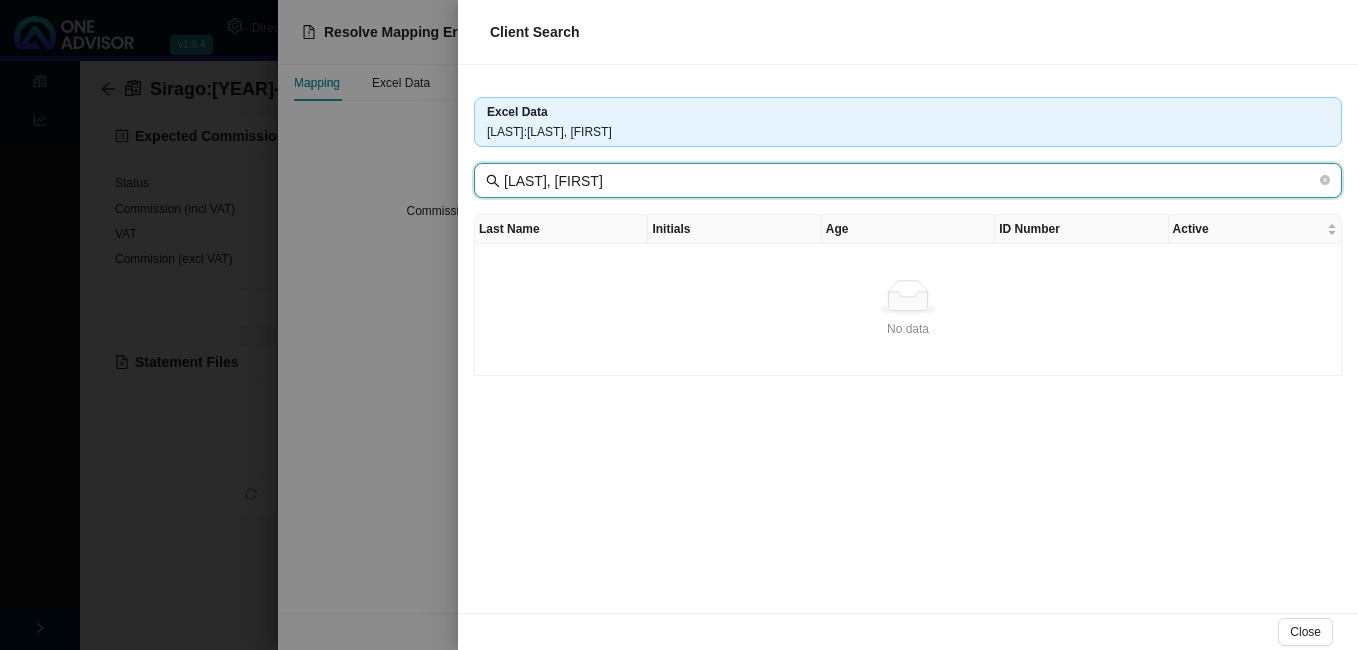 click on "[LAST], [FIRST]" at bounding box center [910, 181] 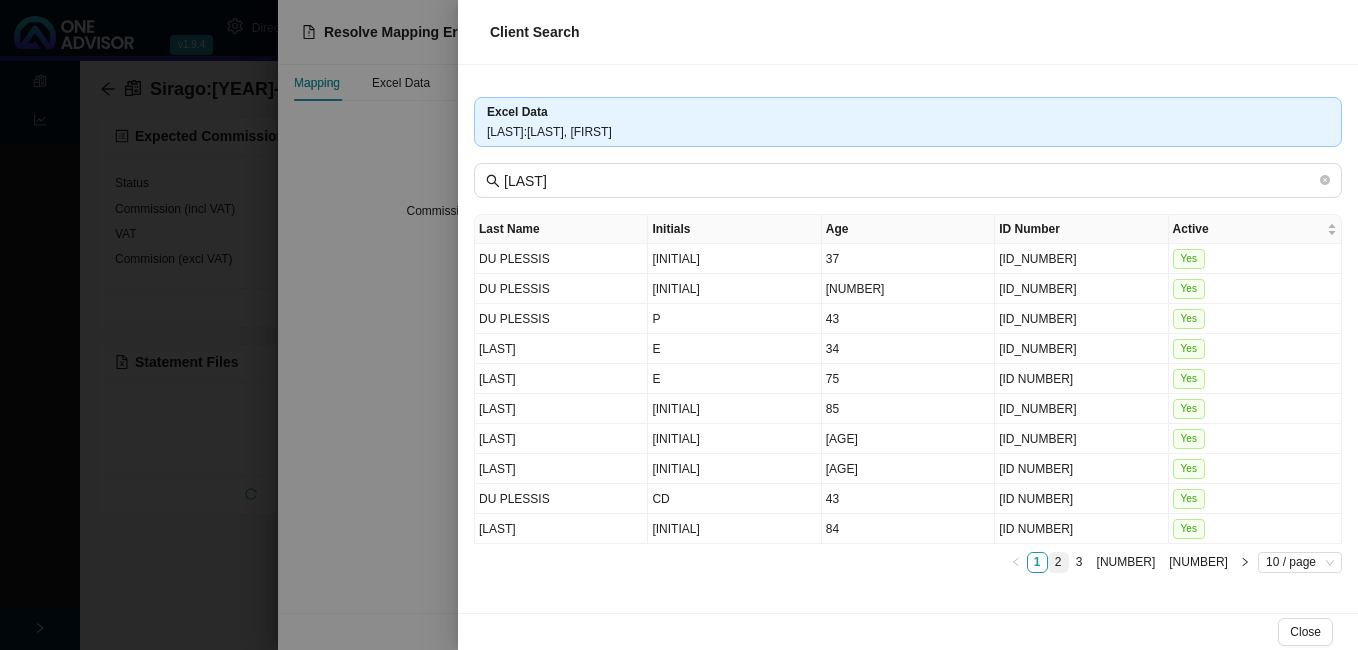 click on "2" at bounding box center (1058, 562) 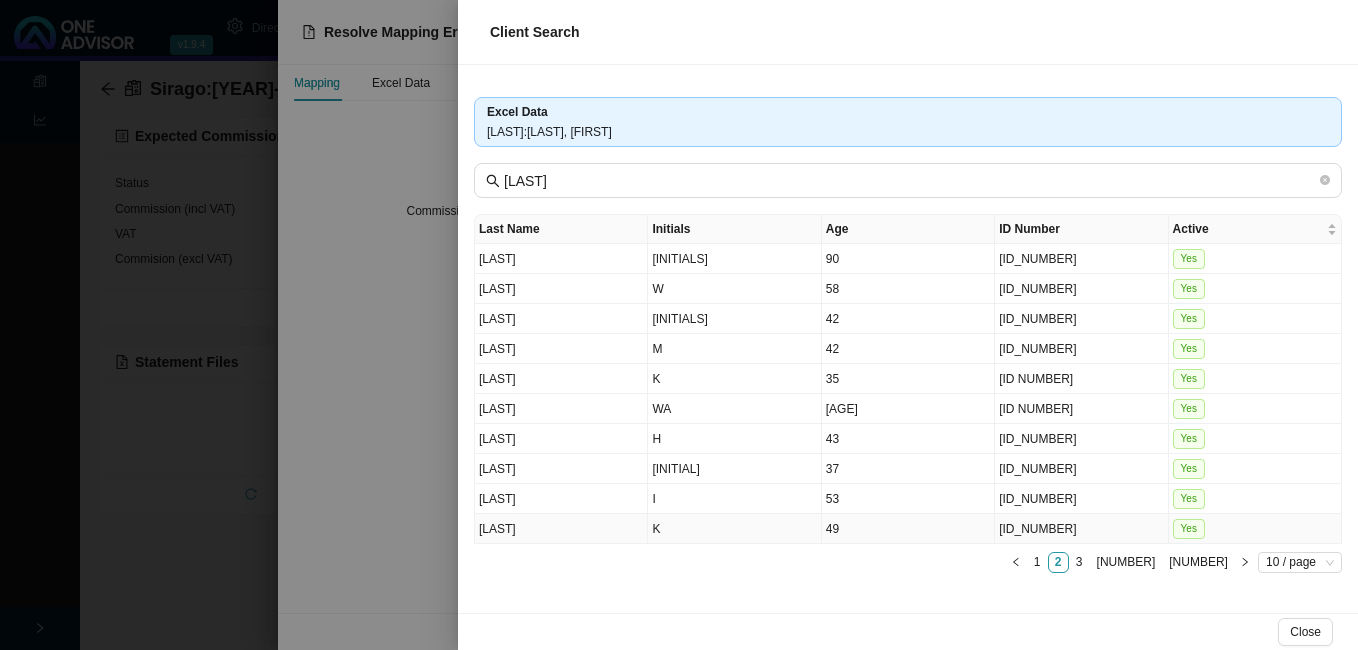 click on "Yes" at bounding box center (1255, 529) 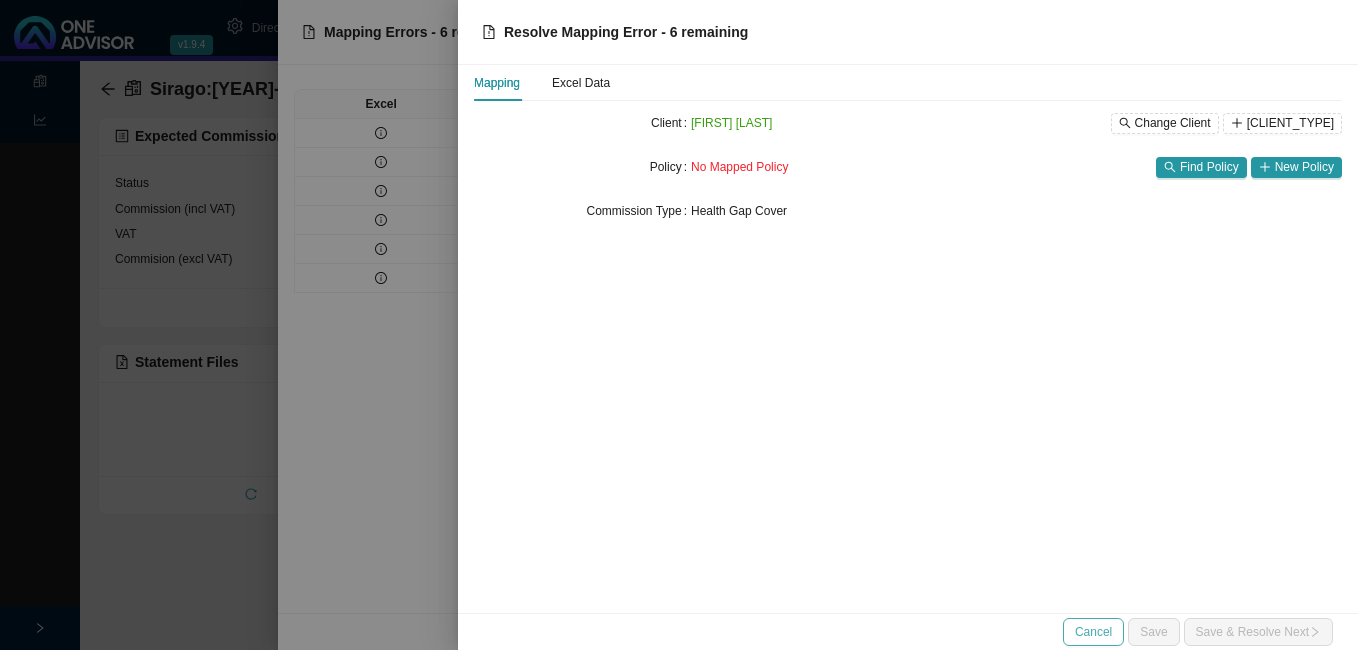 click on "Cancel" at bounding box center (1093, 632) 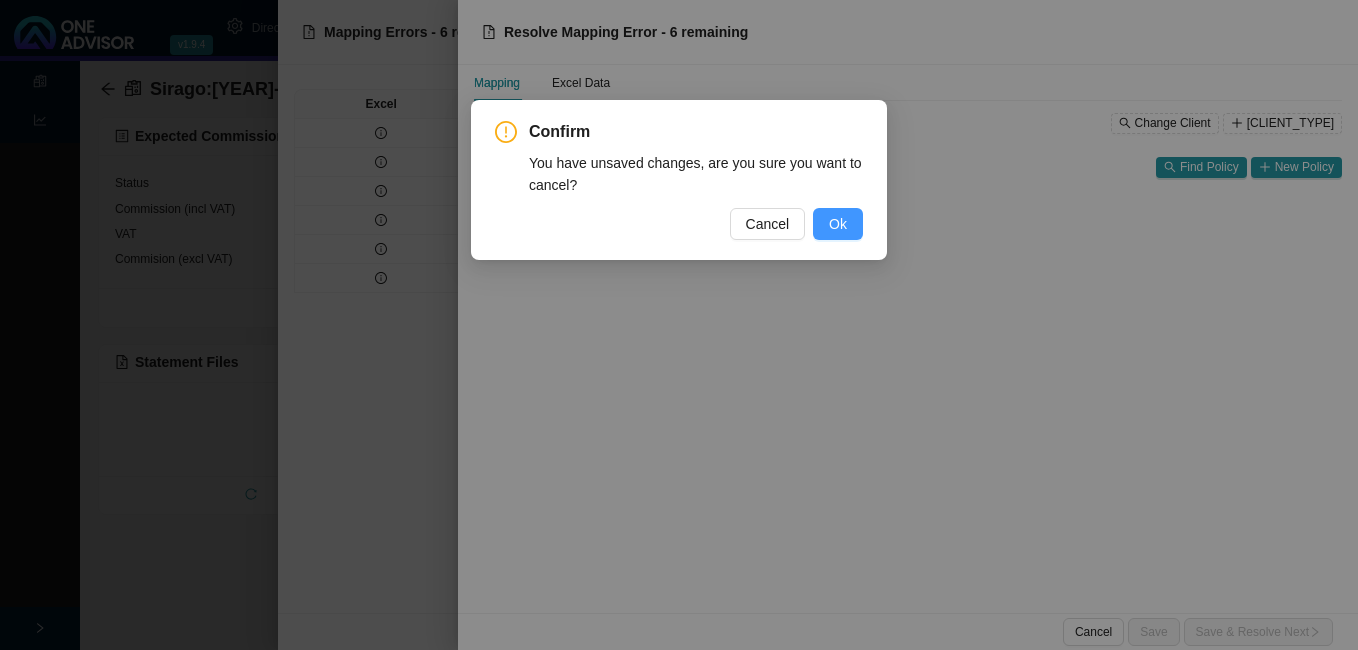 click on "Ok" at bounding box center [838, 224] 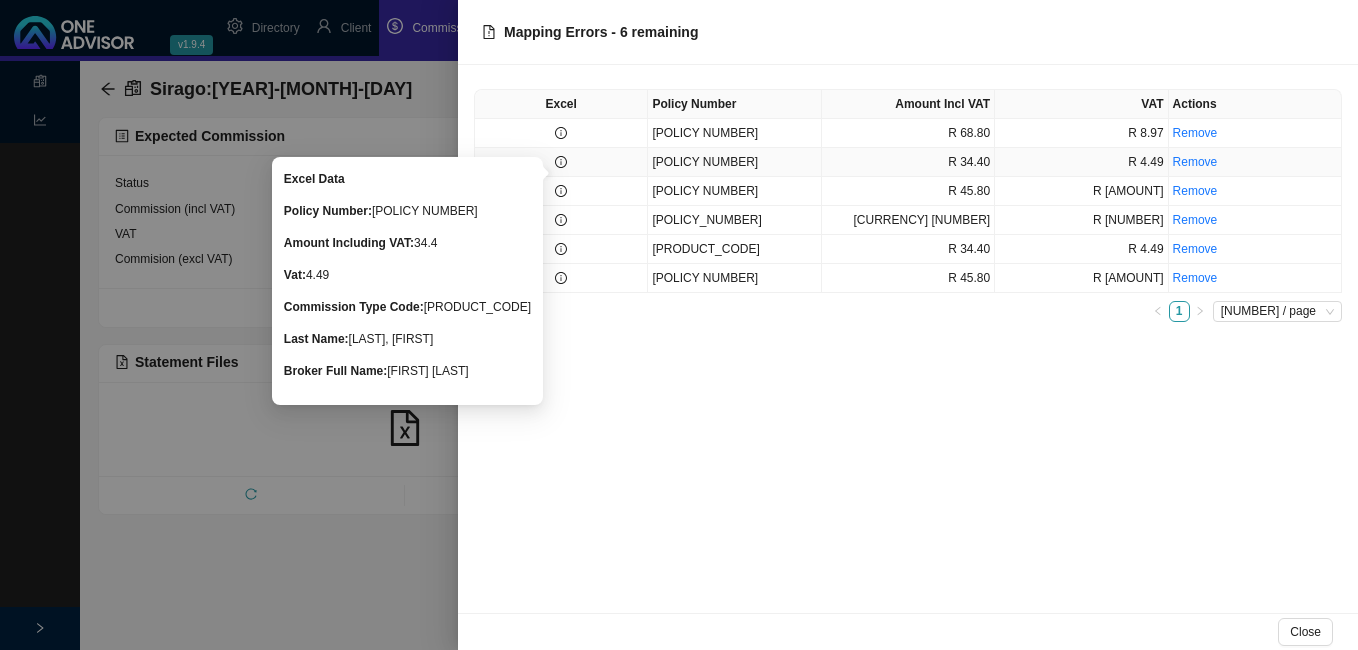 click 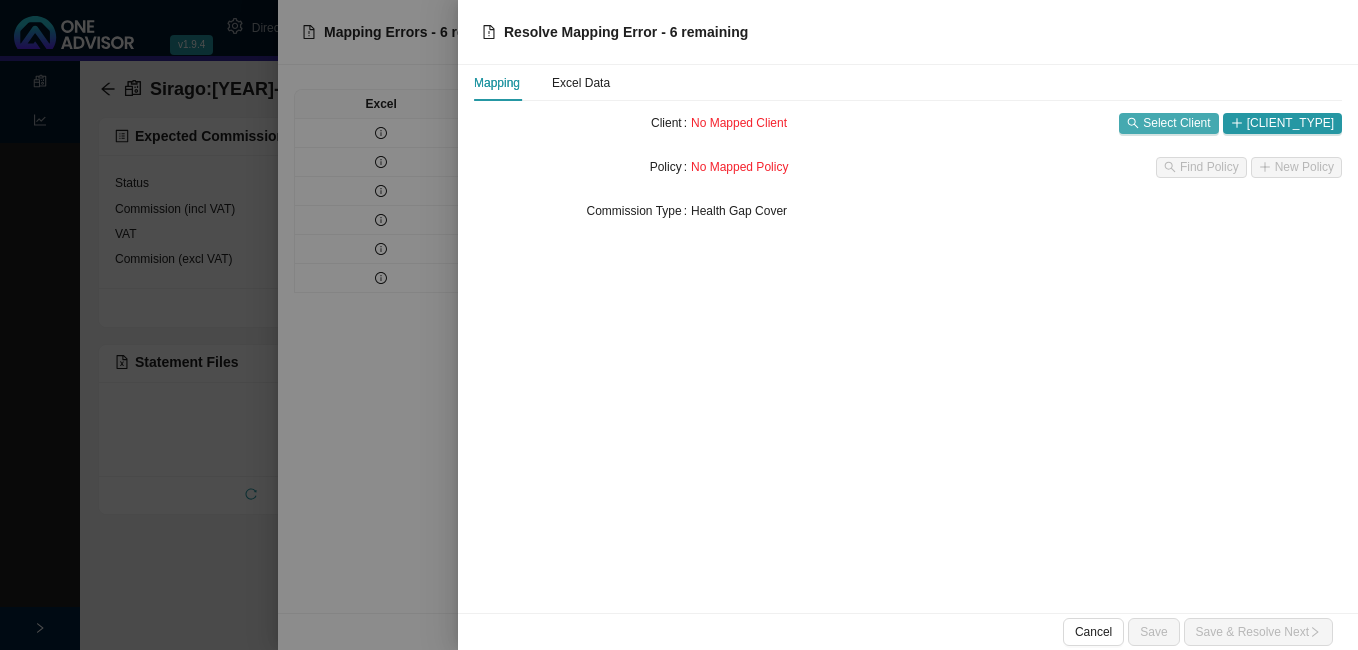 click on "Select Client" at bounding box center (1176, 123) 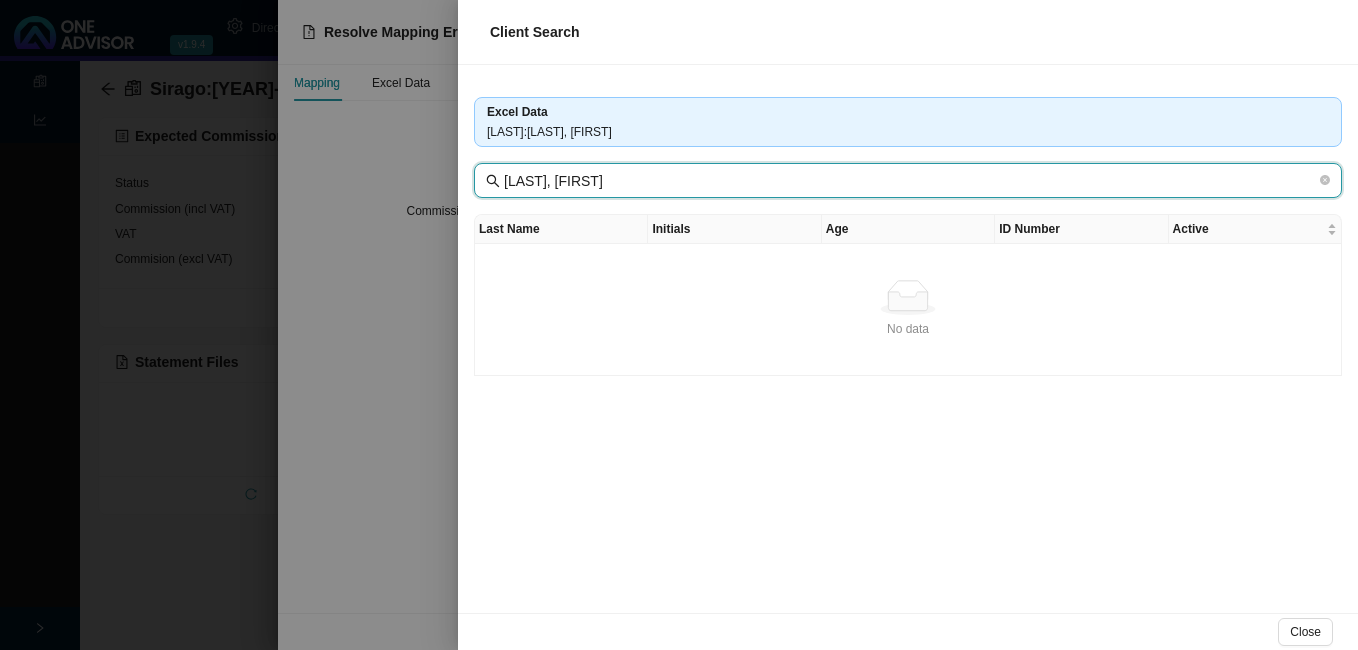 drag, startPoint x: 562, startPoint y: 183, endPoint x: 626, endPoint y: 183, distance: 64 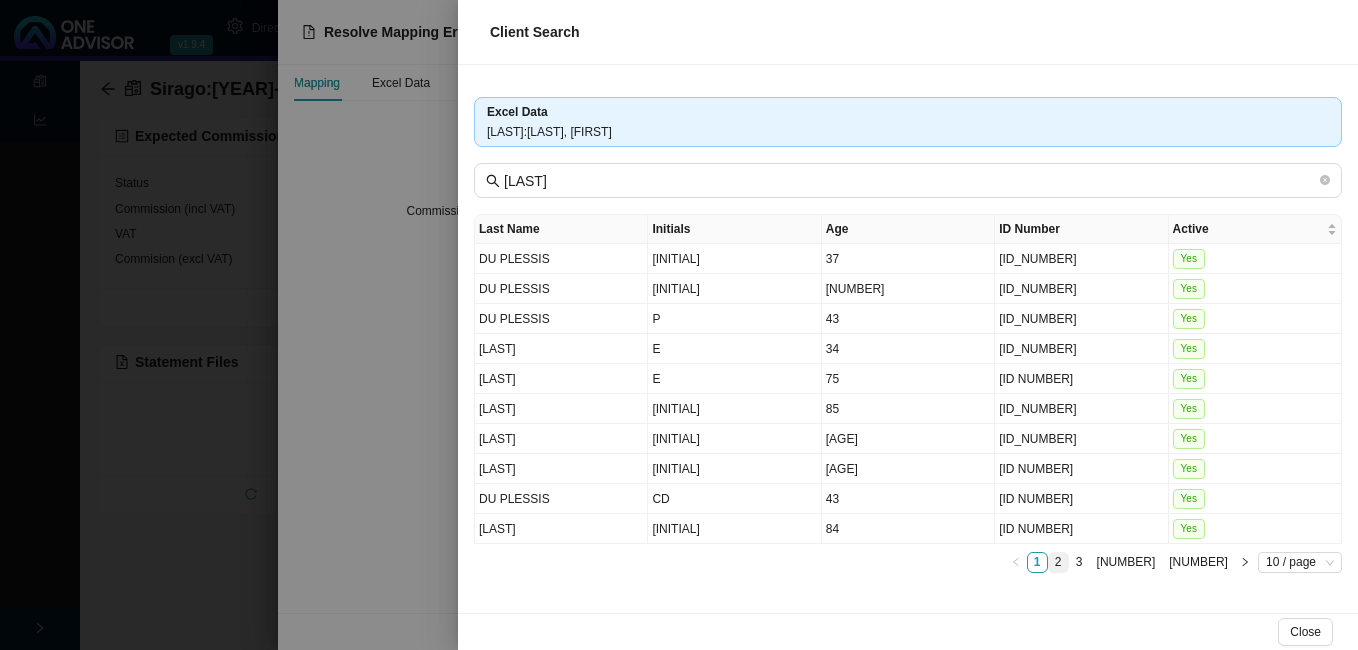 click on "2" at bounding box center (1058, 562) 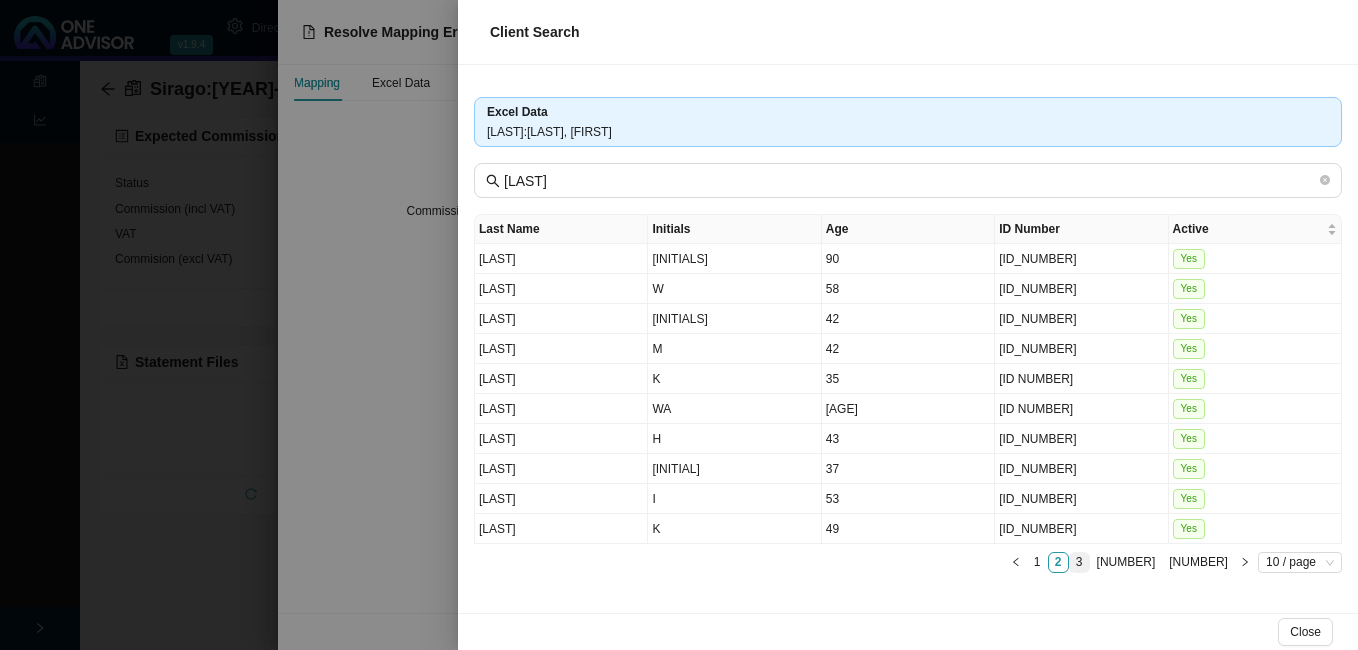 click on "3" at bounding box center (1079, 562) 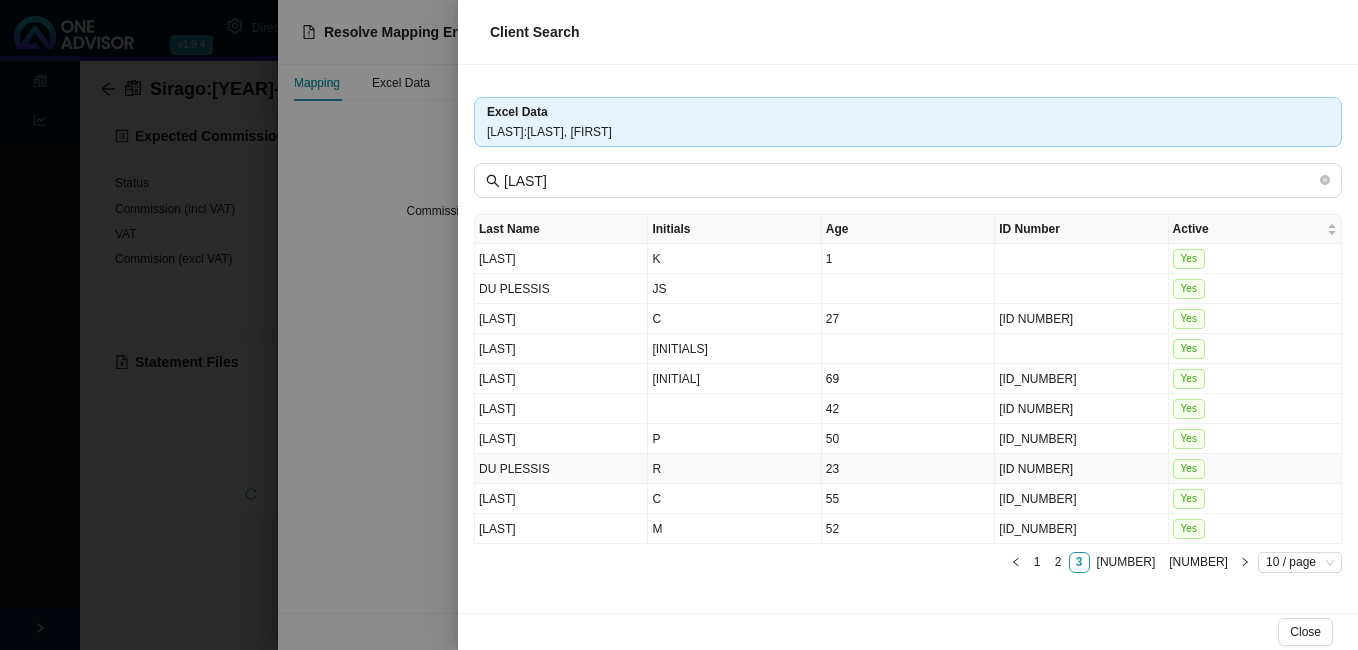 click on "R" at bounding box center [734, 469] 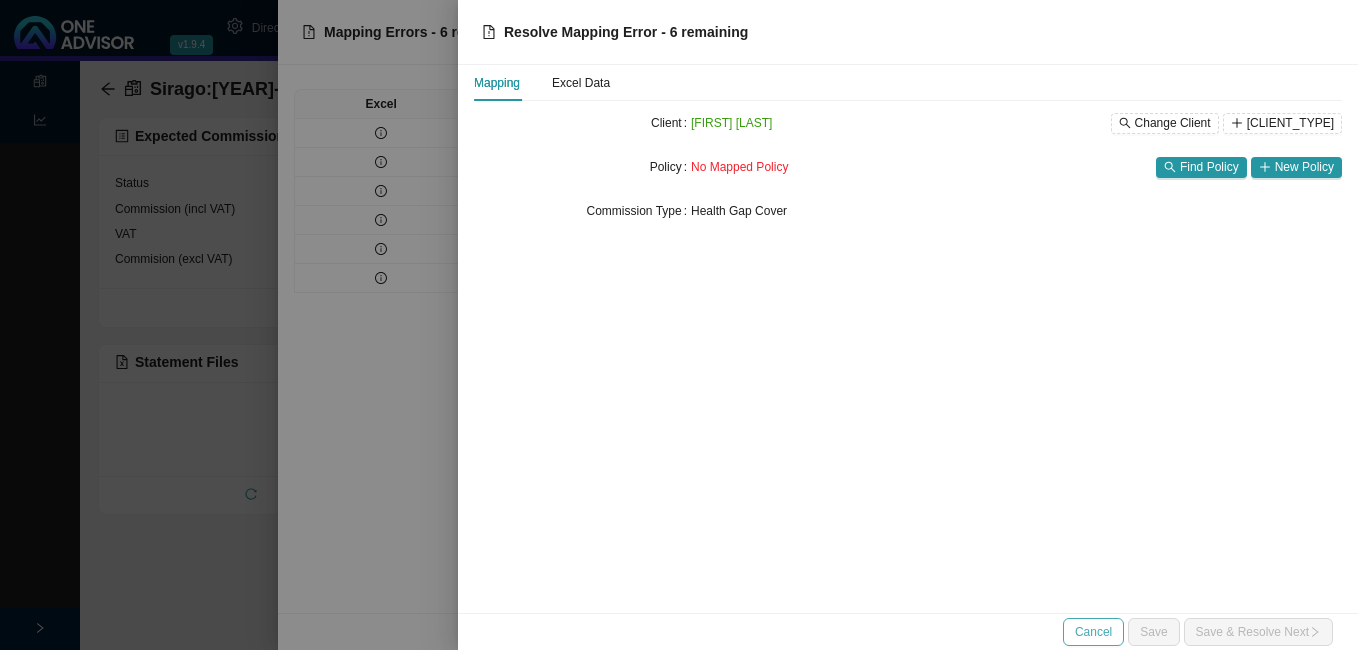 click on "Cancel" at bounding box center [1093, 632] 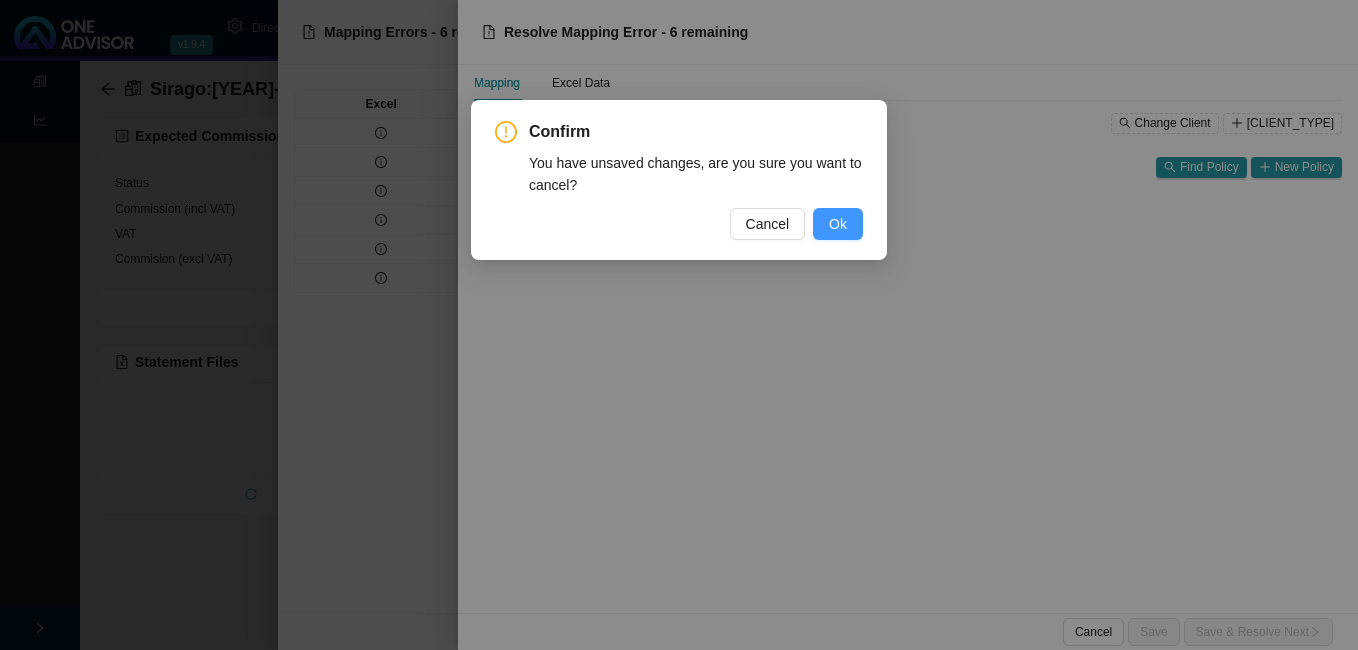click on "Ok" at bounding box center (838, 224) 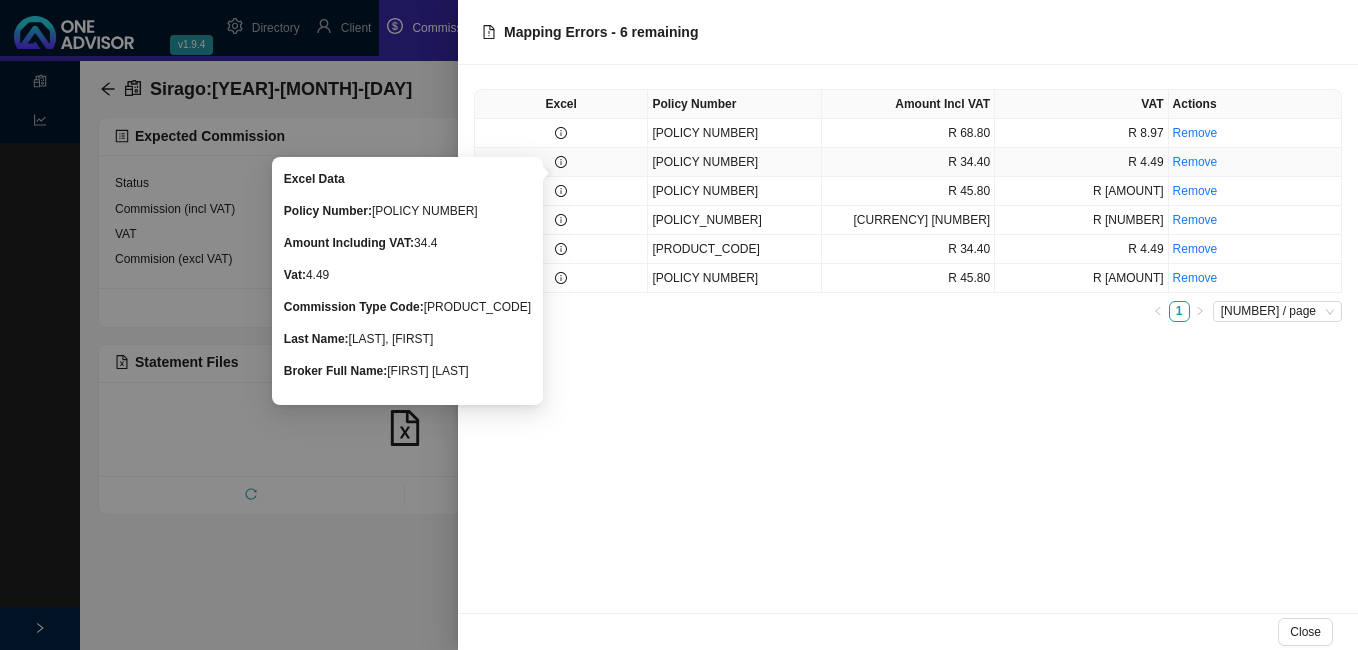 click 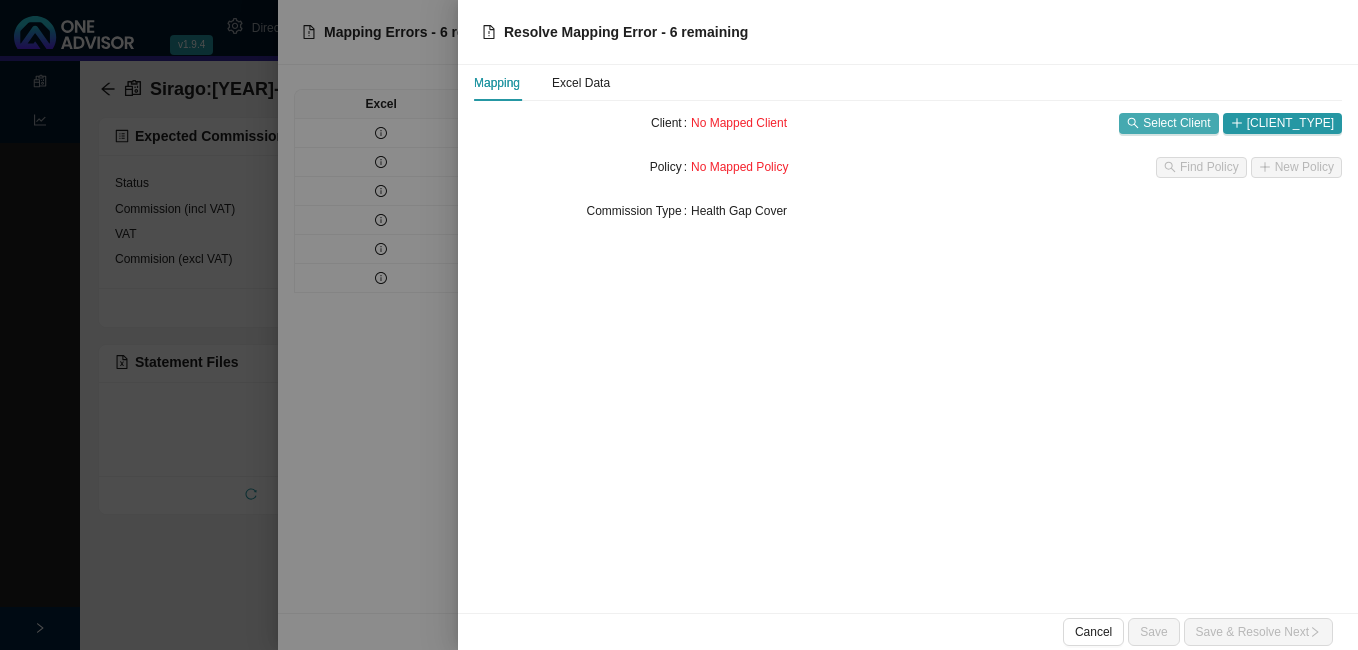 click on "Select Client" at bounding box center (1176, 123) 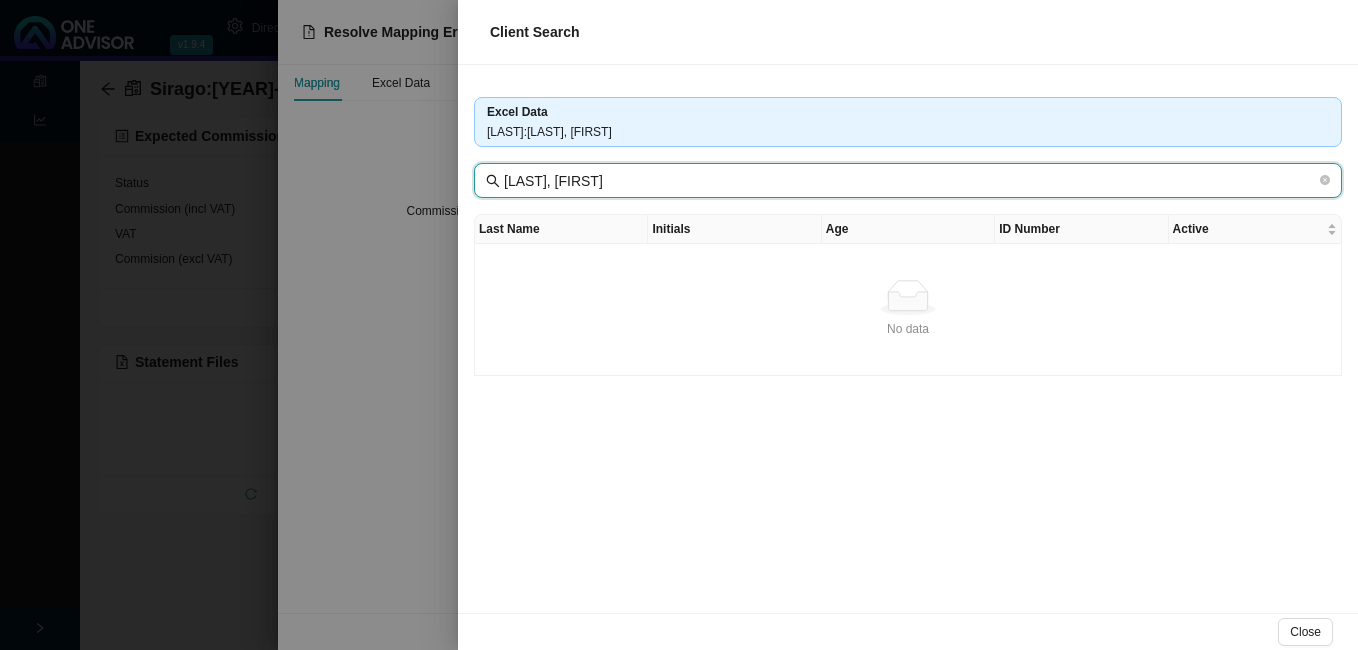 drag, startPoint x: 563, startPoint y: 179, endPoint x: 673, endPoint y: 184, distance: 110.11358 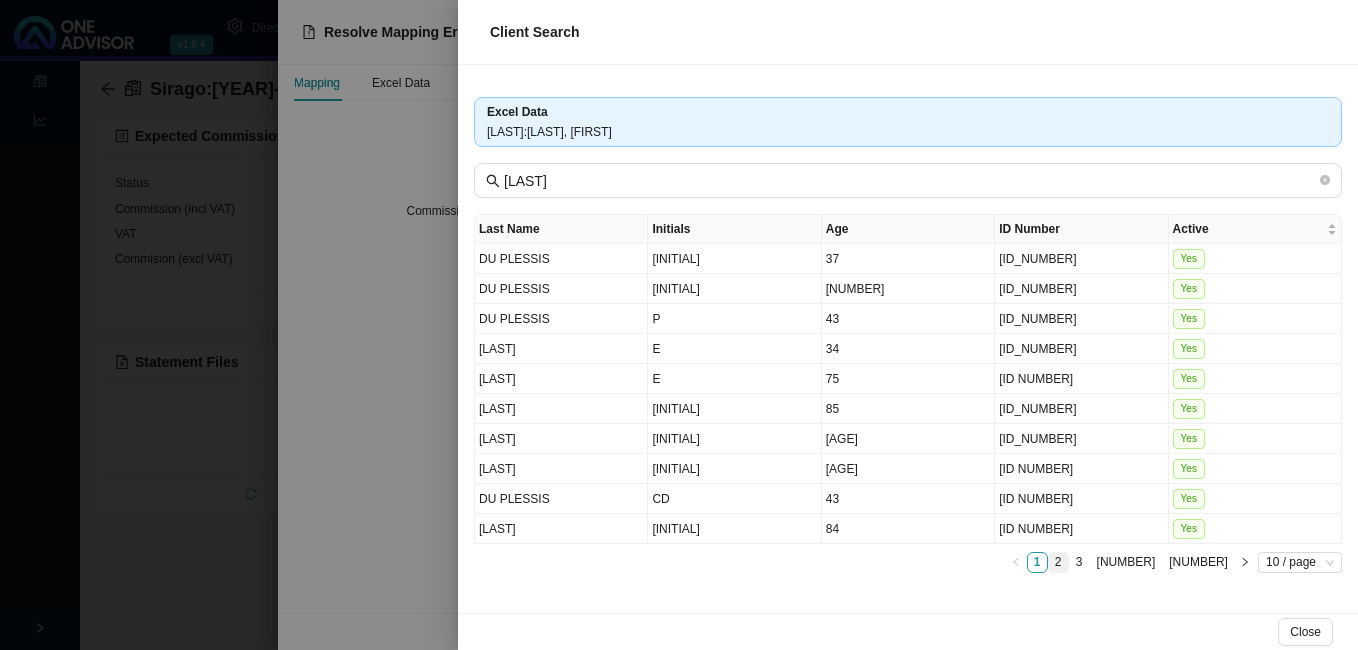 click on "2" at bounding box center [1058, 562] 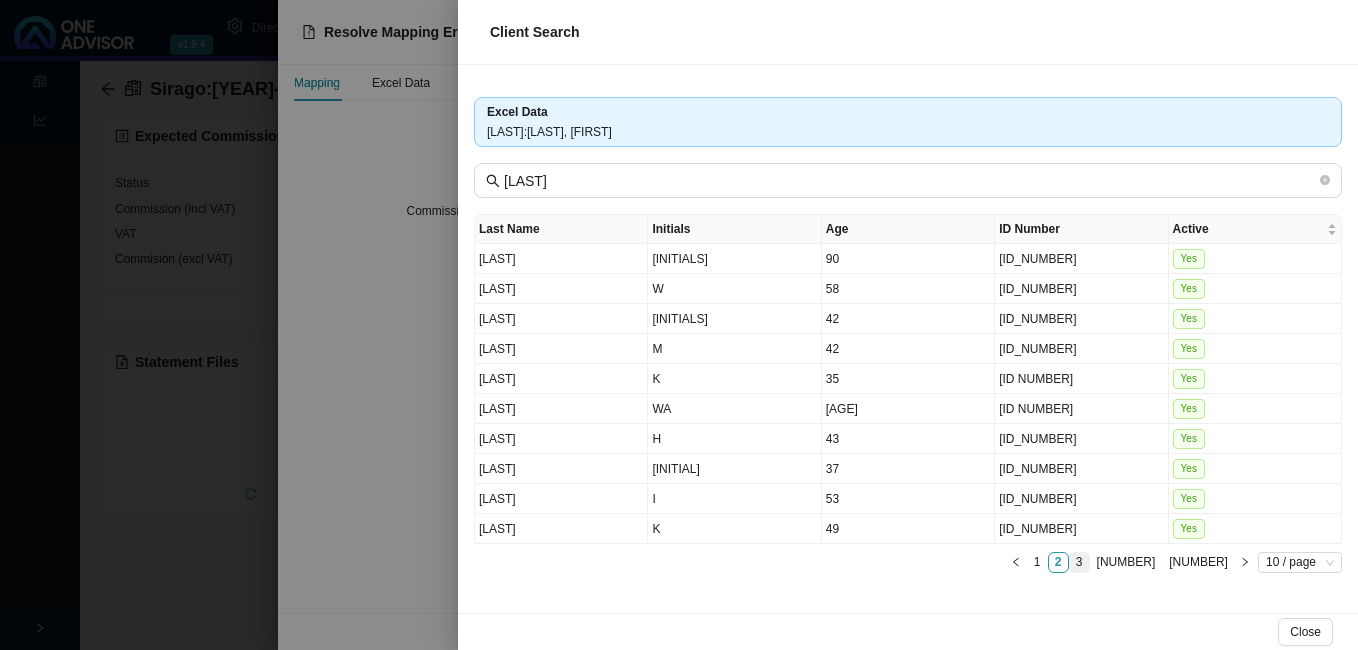 click on "3" at bounding box center (1079, 562) 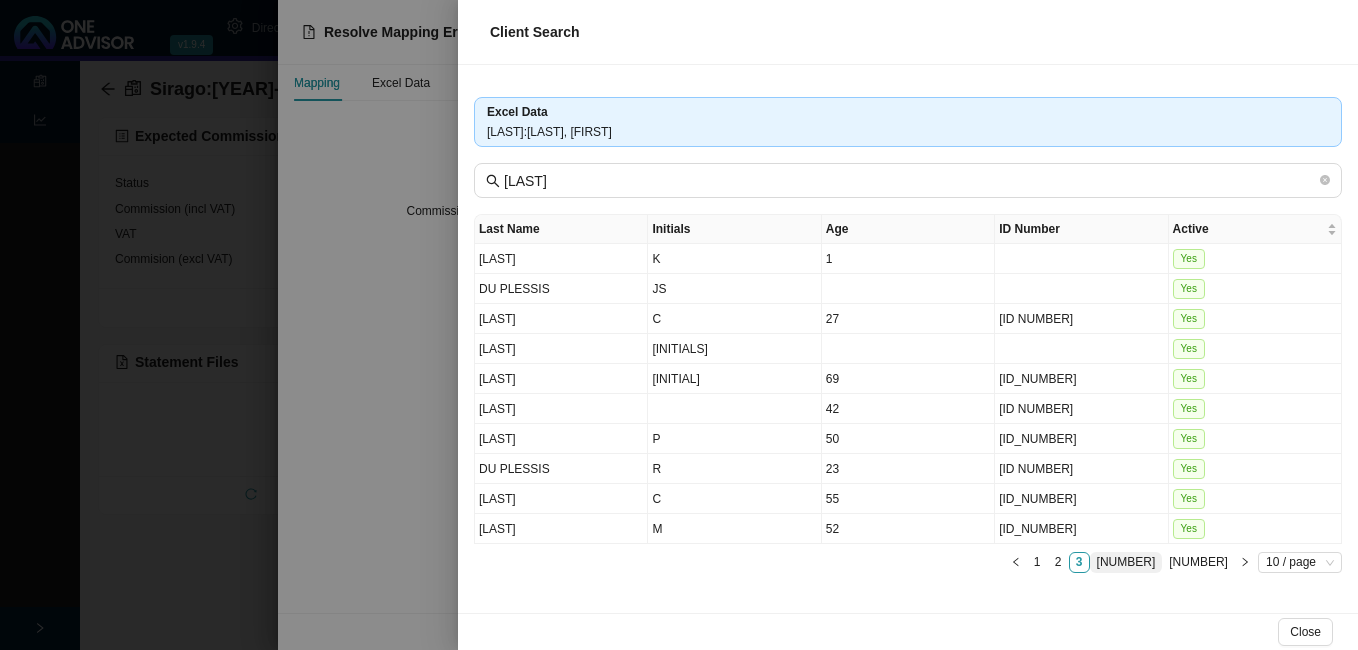 click on "[NUMBER]" at bounding box center [1126, 562] 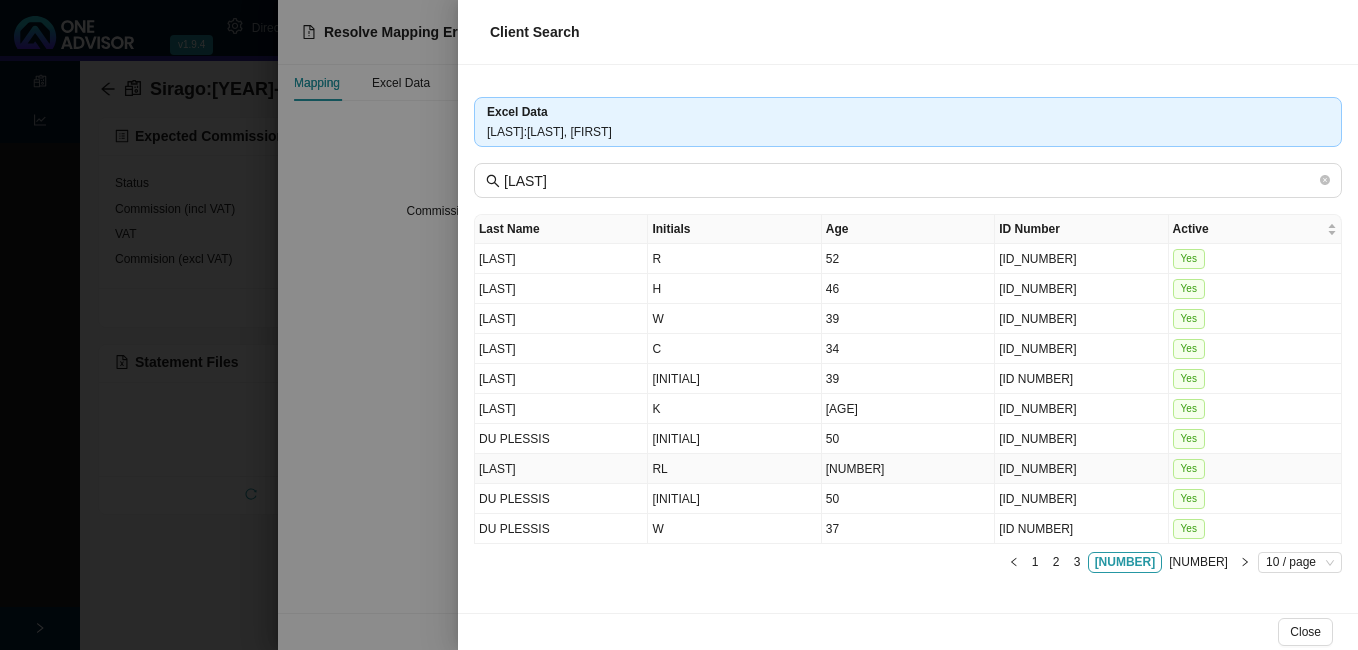 click on "[NUMBER]" at bounding box center [908, 469] 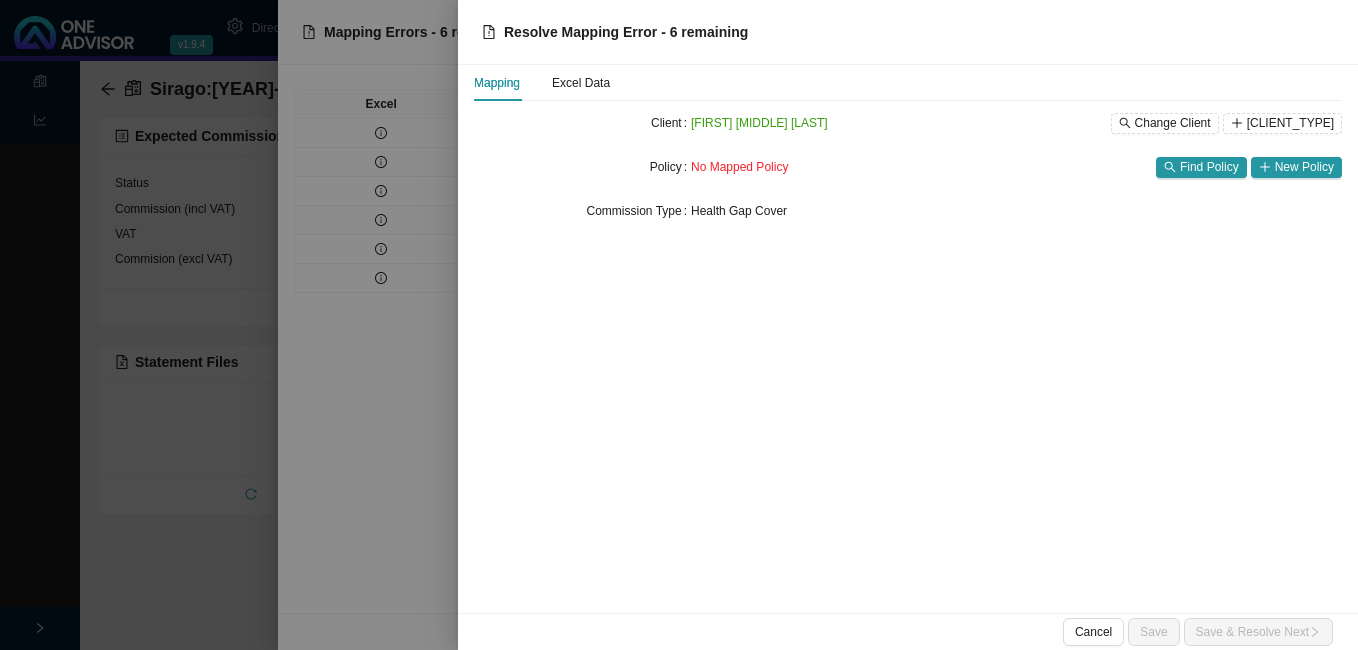 click at bounding box center [679, 325] 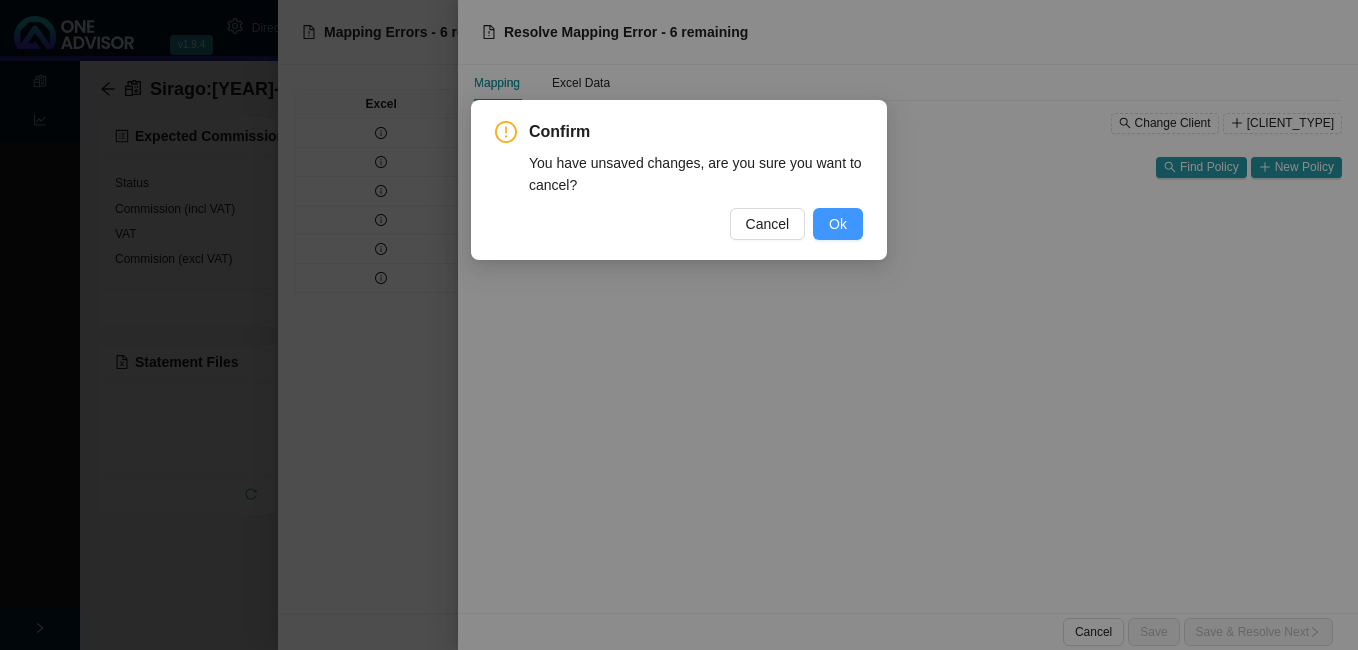 click on "Ok" at bounding box center [838, 224] 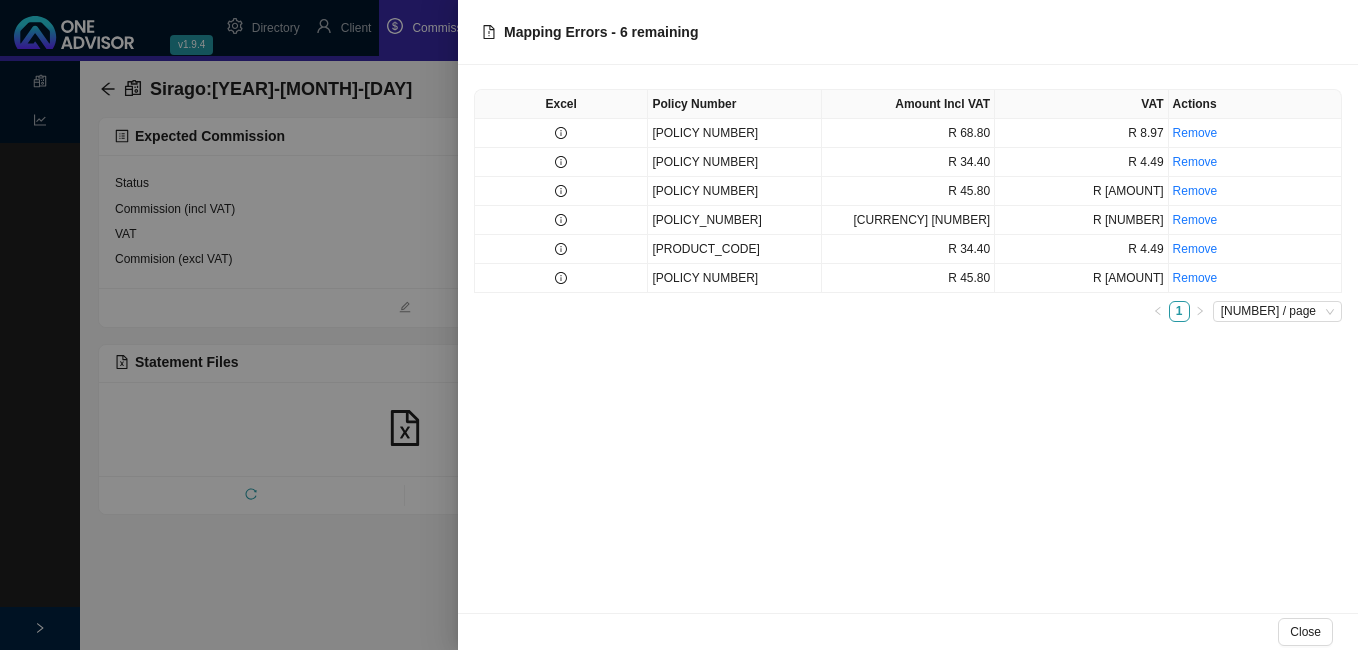 click at bounding box center [679, 325] 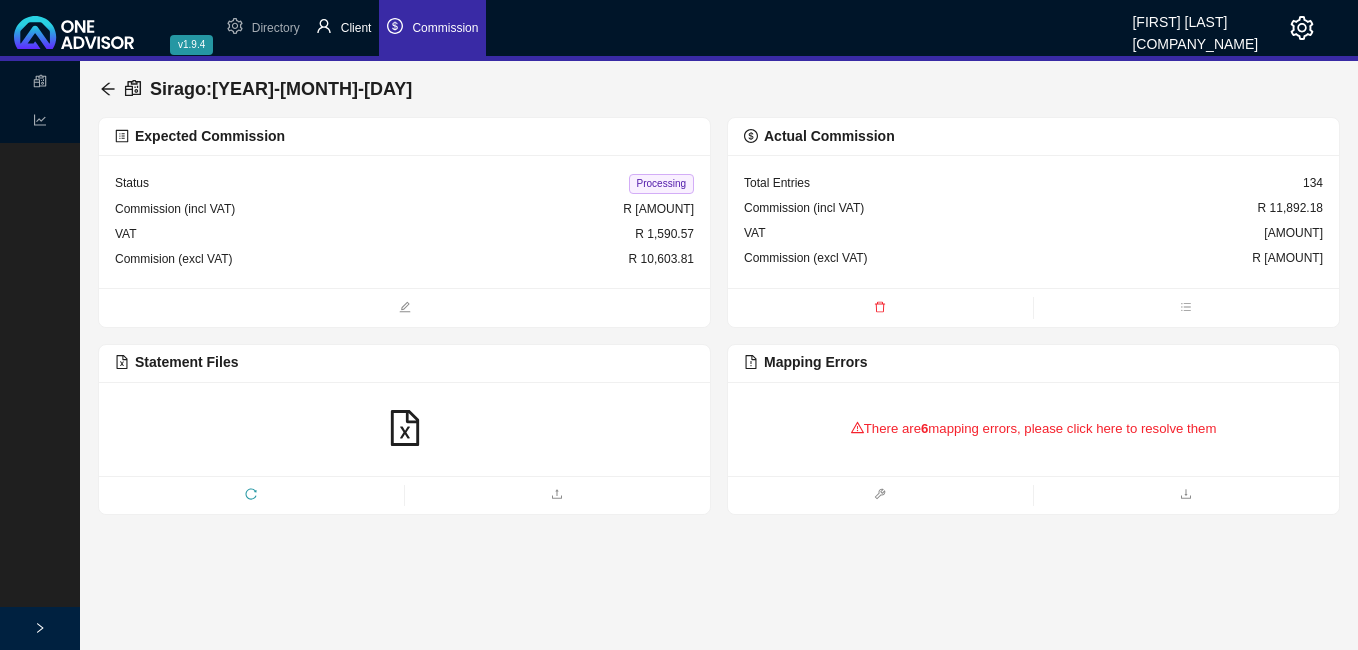 click on "Client" at bounding box center [356, 28] 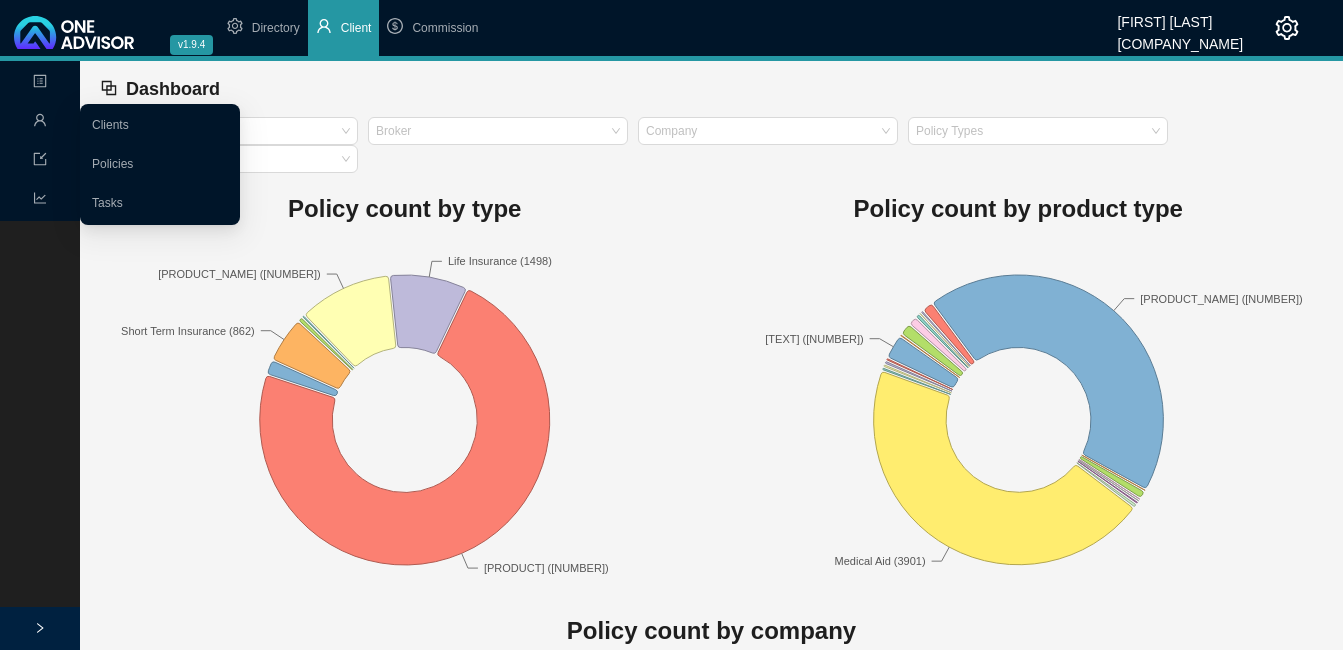 click on "Management" at bounding box center (79, 121) 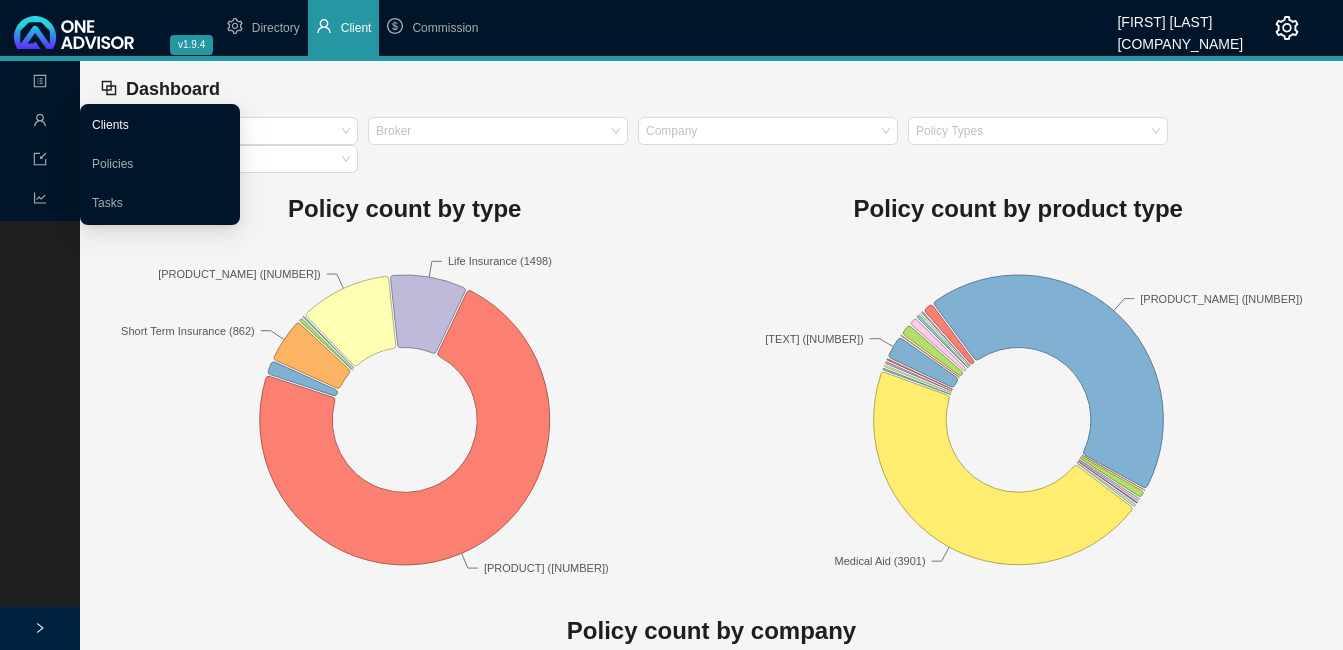 click on "Clients" at bounding box center [110, 125] 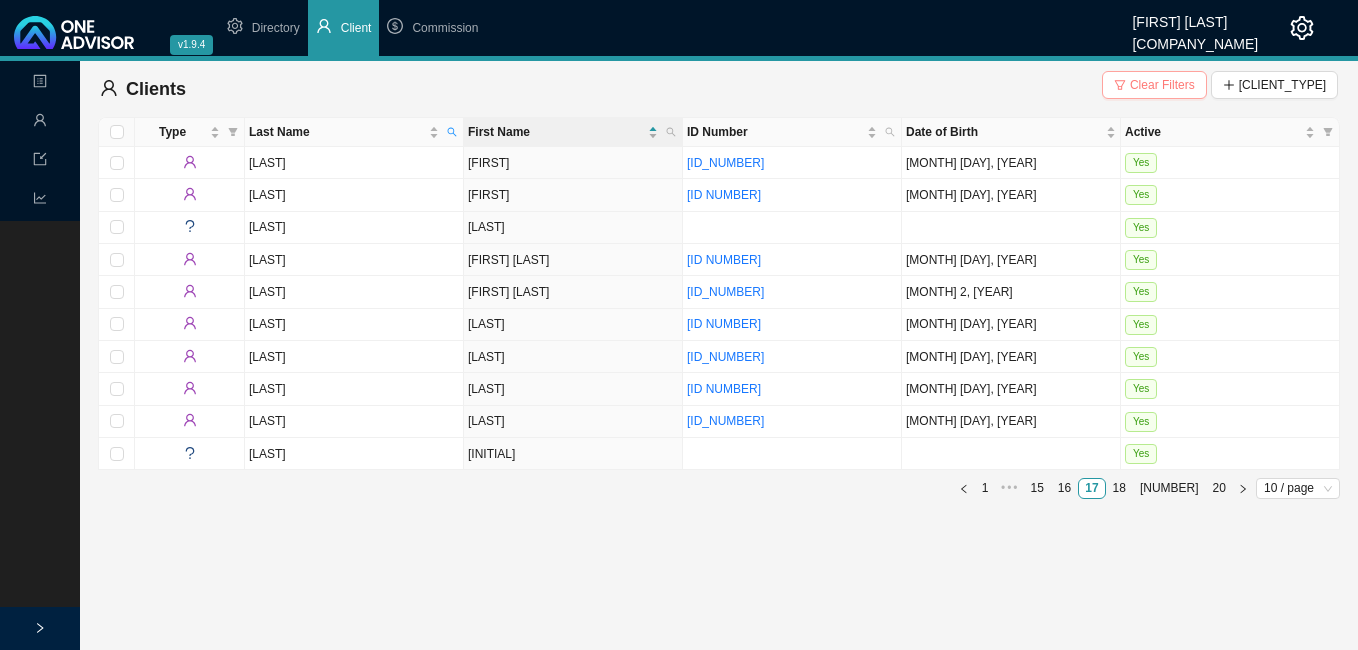 click on "Clear Filters" at bounding box center [1162, 85] 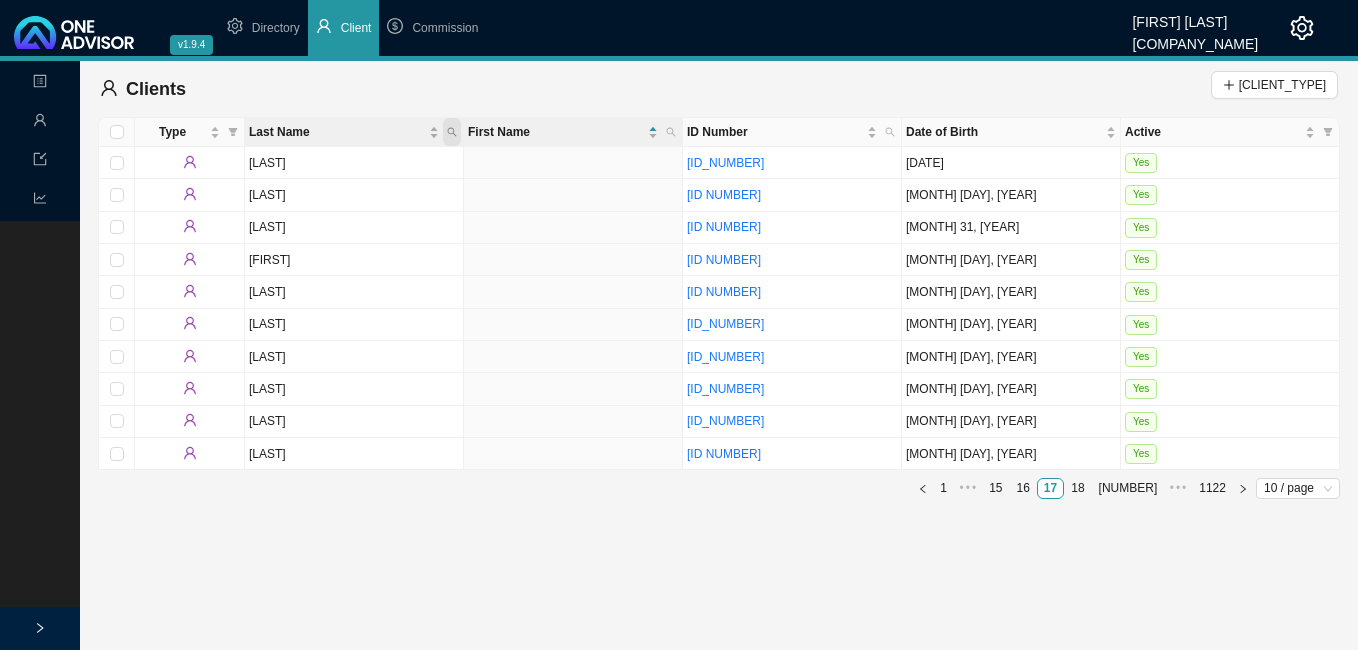 click 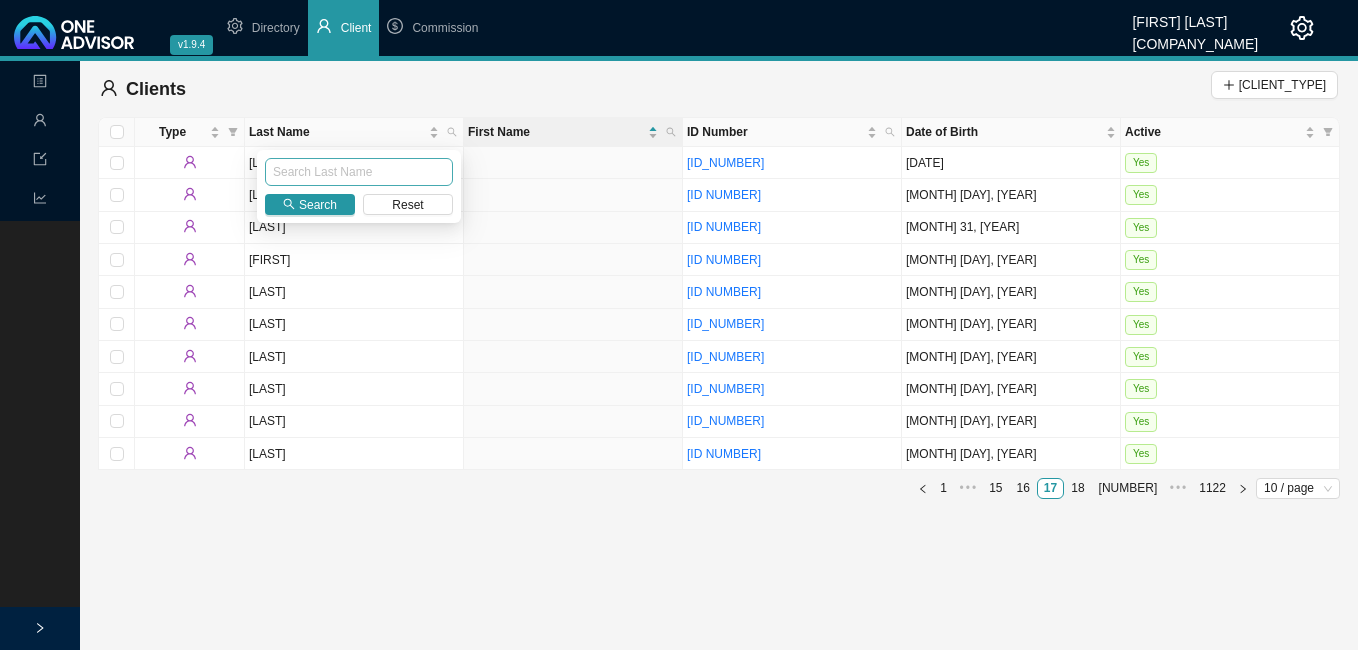 click at bounding box center [359, 172] 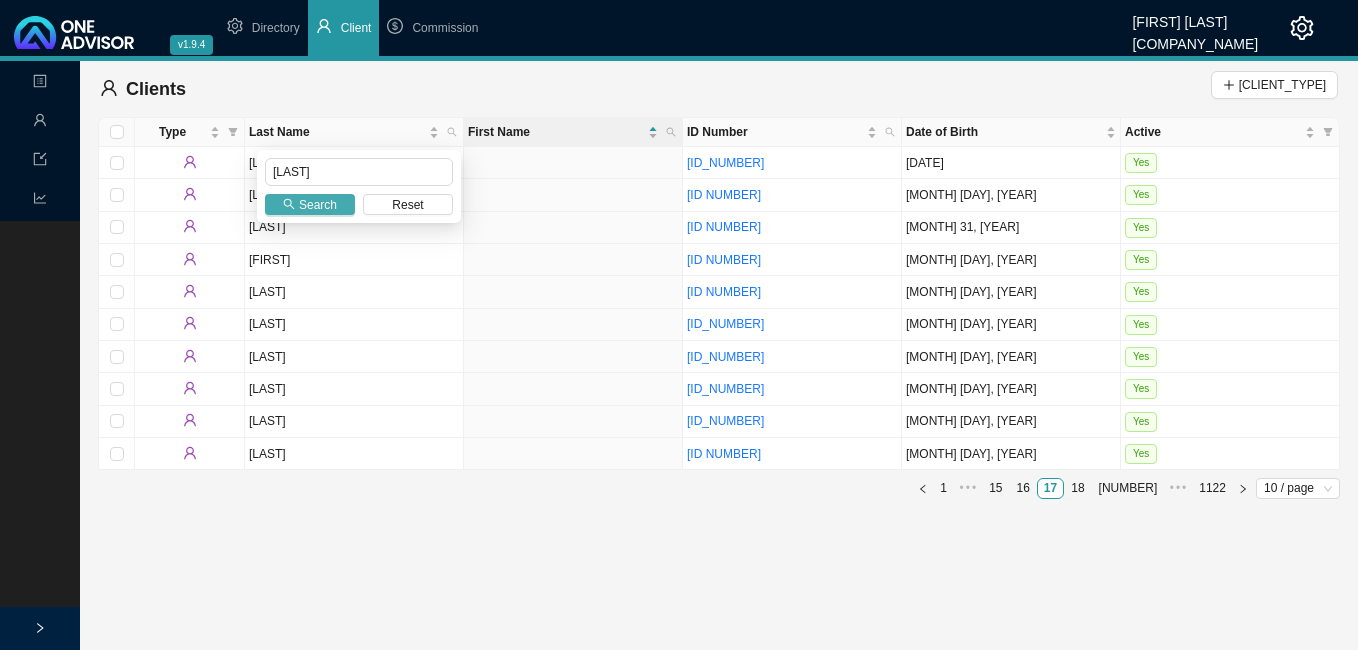 click on "Search" at bounding box center [318, 205] 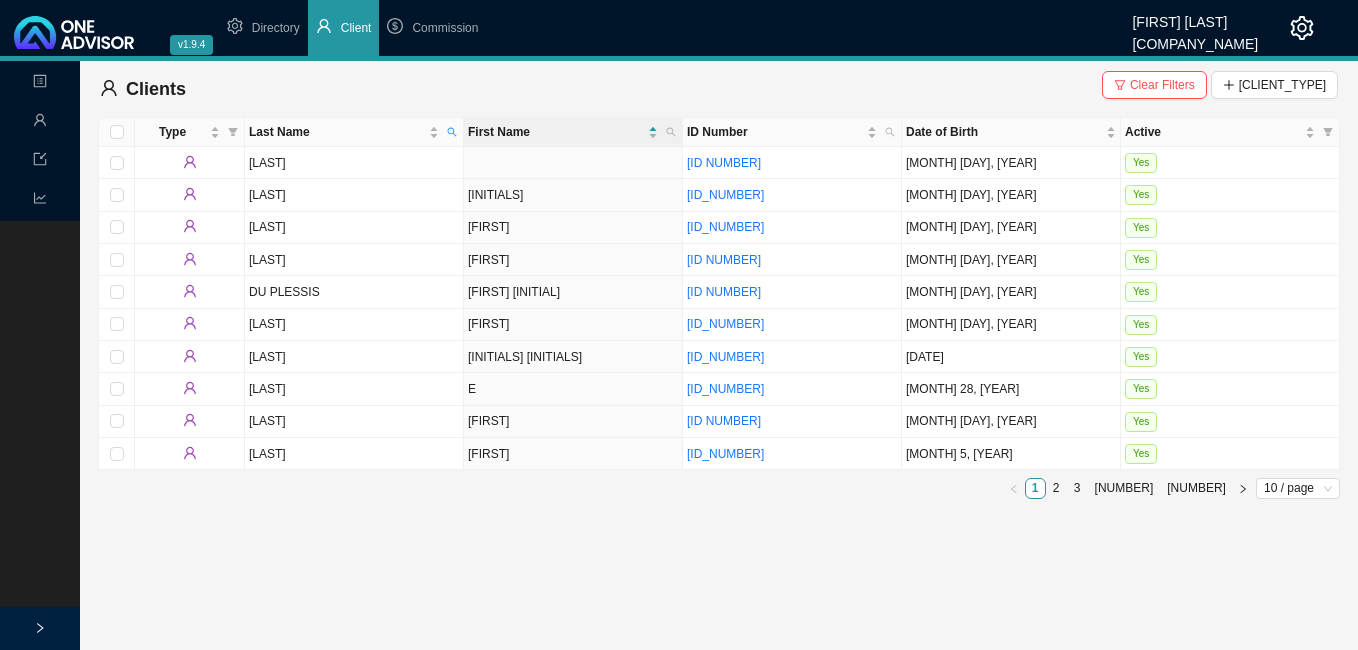 click on "First Name" at bounding box center (573, 132) 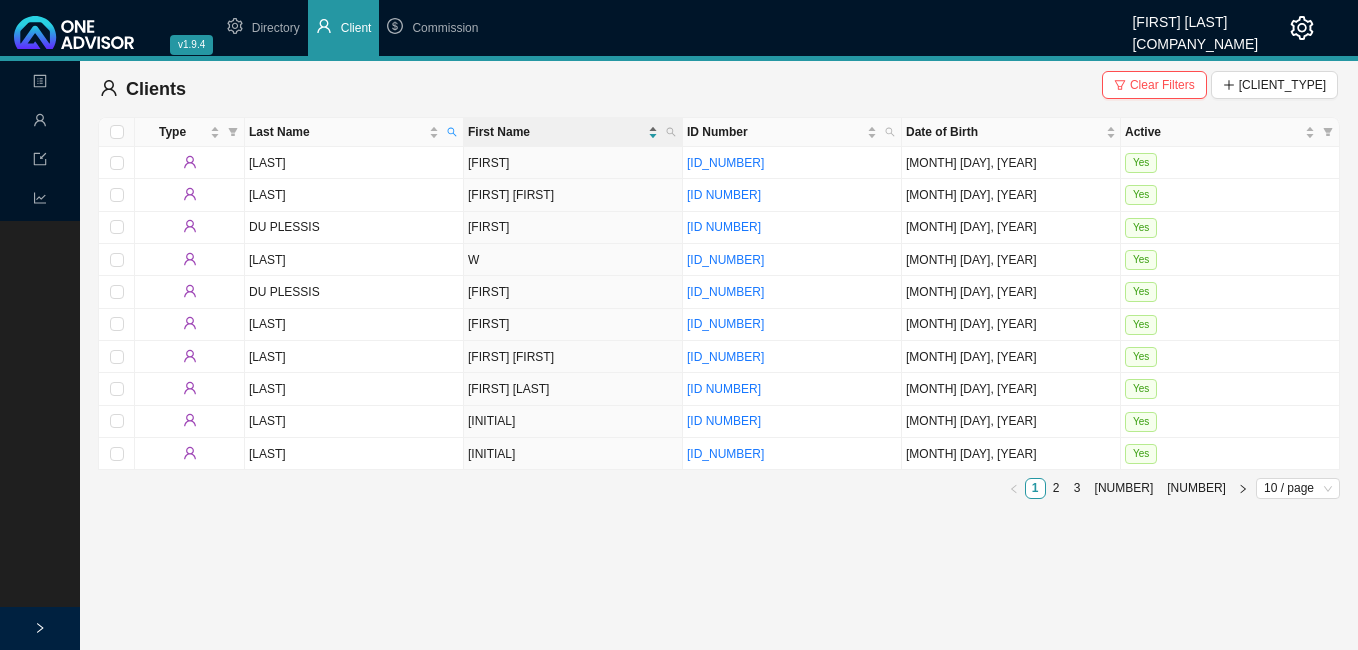 click on "First Name" at bounding box center (563, 132) 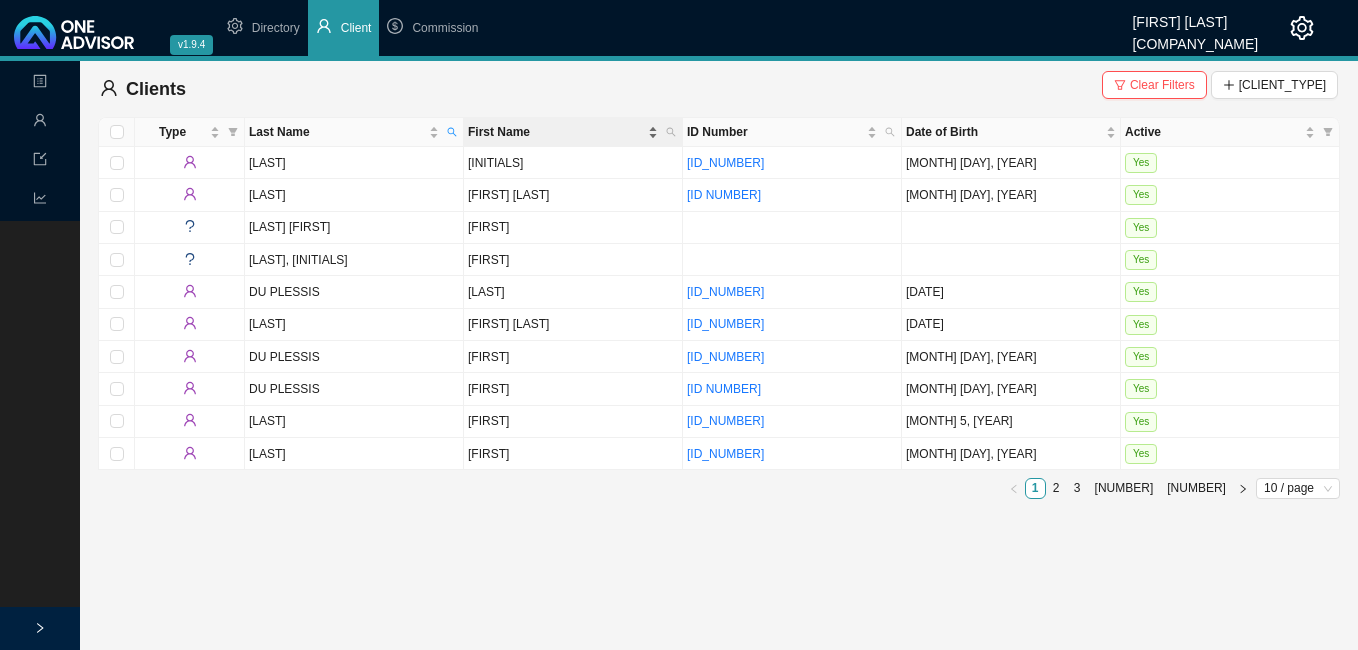click on "First Name" at bounding box center [563, 132] 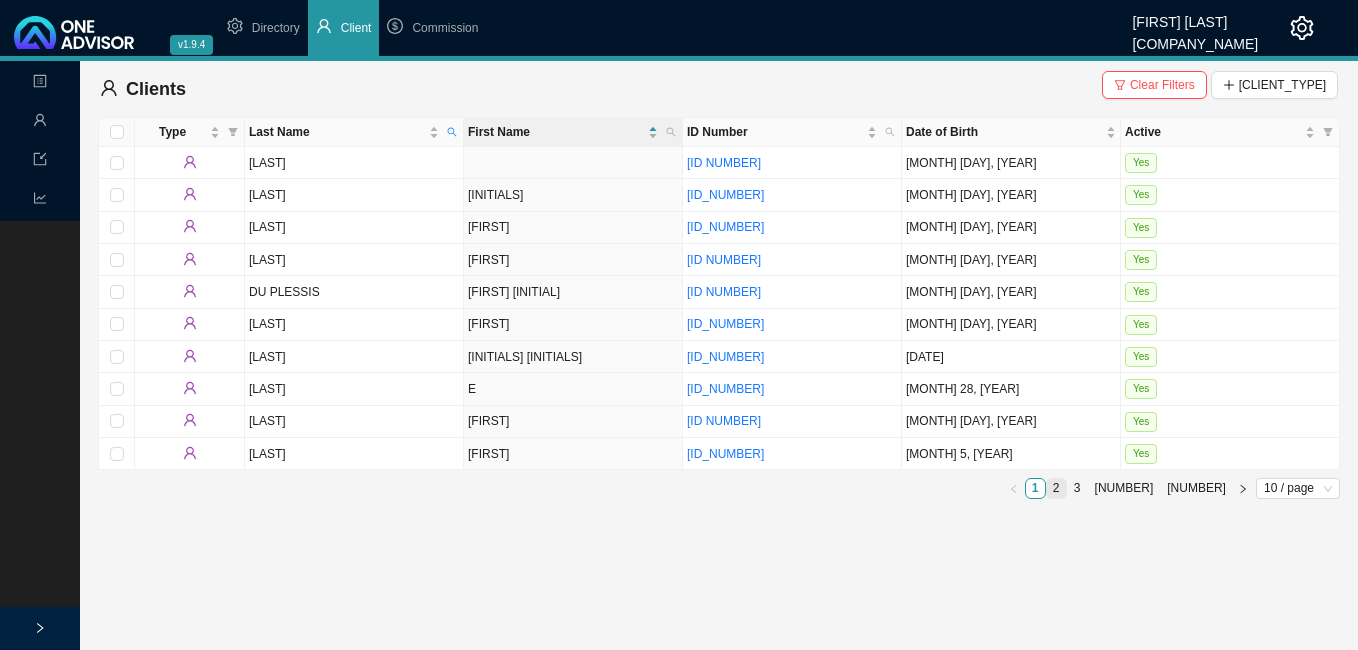click on "2" at bounding box center [1056, 488] 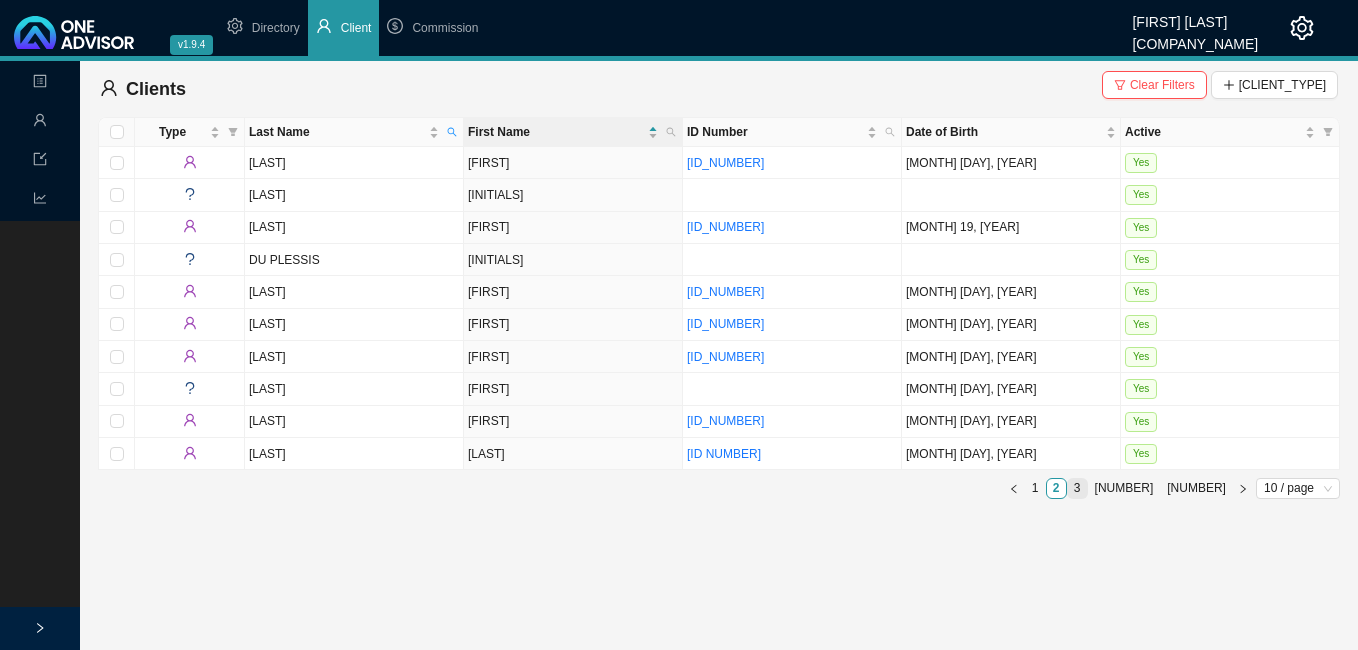 click on "3" at bounding box center (1077, 488) 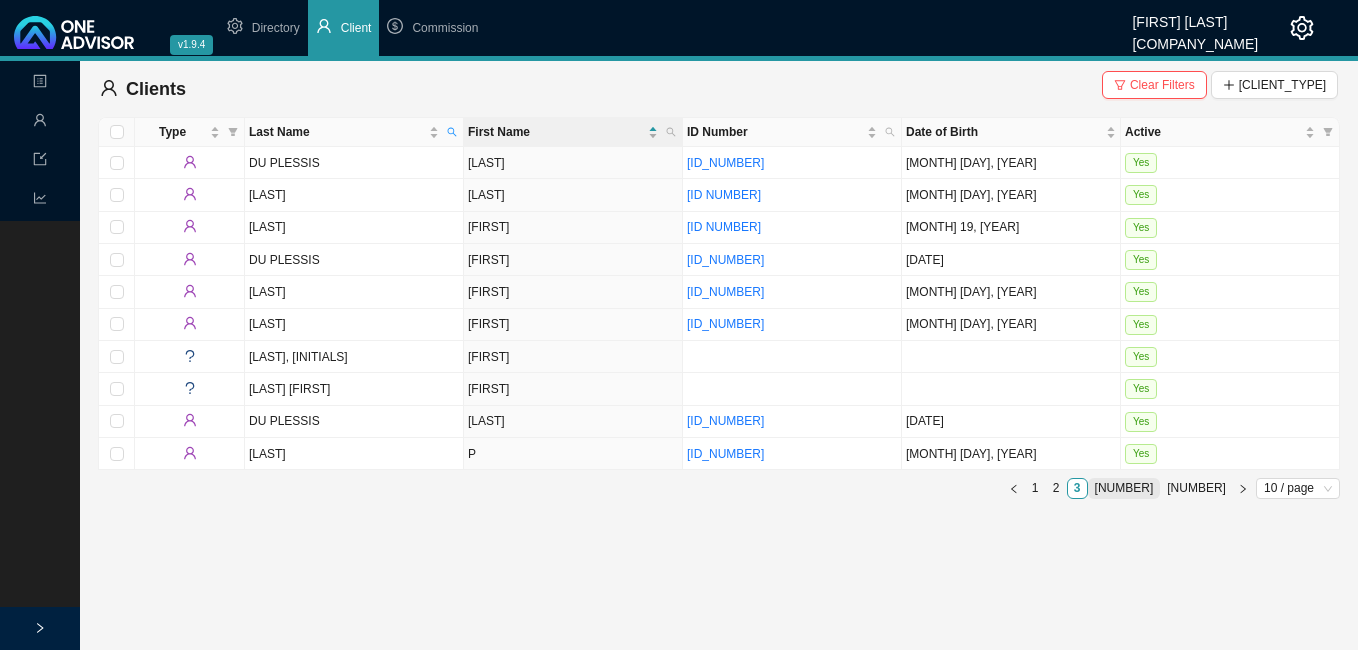 click on "[NUMBER]" at bounding box center [1124, 488] 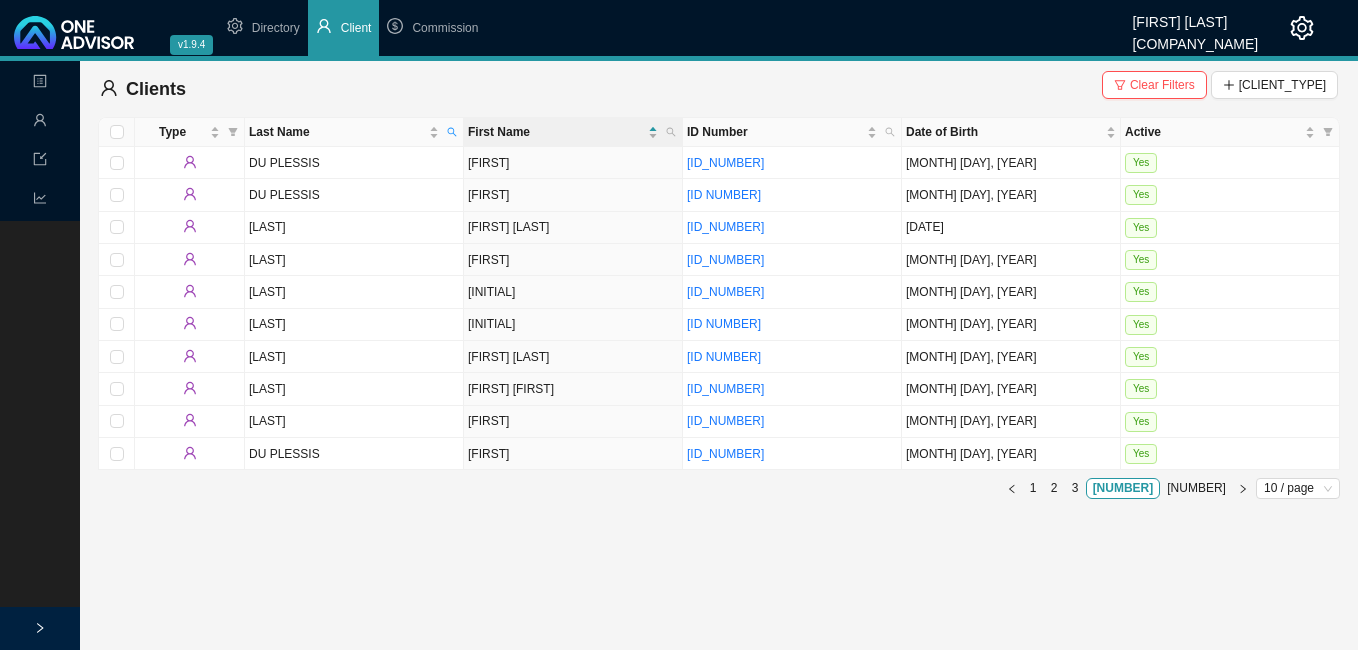 click on "Landing Management Data Reports Clients Clear Filters New Client Type Last Name First Name ID Number Date of Birth Active [LAST] [FIRST] [ID NUMBER] [MONTH] [DAY], [YEAR] Yes [LAST] [FIRST] [ID NUMBER] [MONTH] [DAY], [YEAR] Yes [LAST] [FIRST] [ID NUMBER] [YEAR]-[MONTH]-[DAY] Yes [LAST] [FIRST] [ID NUMBER] [MONTH] [DAY], [YEAR] Yes [LAST] [INITIAL] [AGE] [ID NUMBER] [MONTH] [DAY], [YEAR] Yes [LAST] [INITIAL] [AGE] [ID NUMBER] [MONTH] [DAY], [YEAR] Yes [LAST] [FIRST] [LAST] [ID NUMBER] [MONTH] [DAY], [YEAR] Yes [LAST] [FIRST] [INITIAL] [AGE] [ID NUMBER] [MONTH] [DAY], [YEAR] Yes [LAST] [FIRST] [AGE] [ID NUMBER] [MONTH] [DAY], [YEAR] Yes [LAST] [FIRST] [AGE] [ID NUMBER] [MONTH] [DAY], [YEAR] Yes 1 2 3 4 5 10 / page" at bounding box center (679, 355) 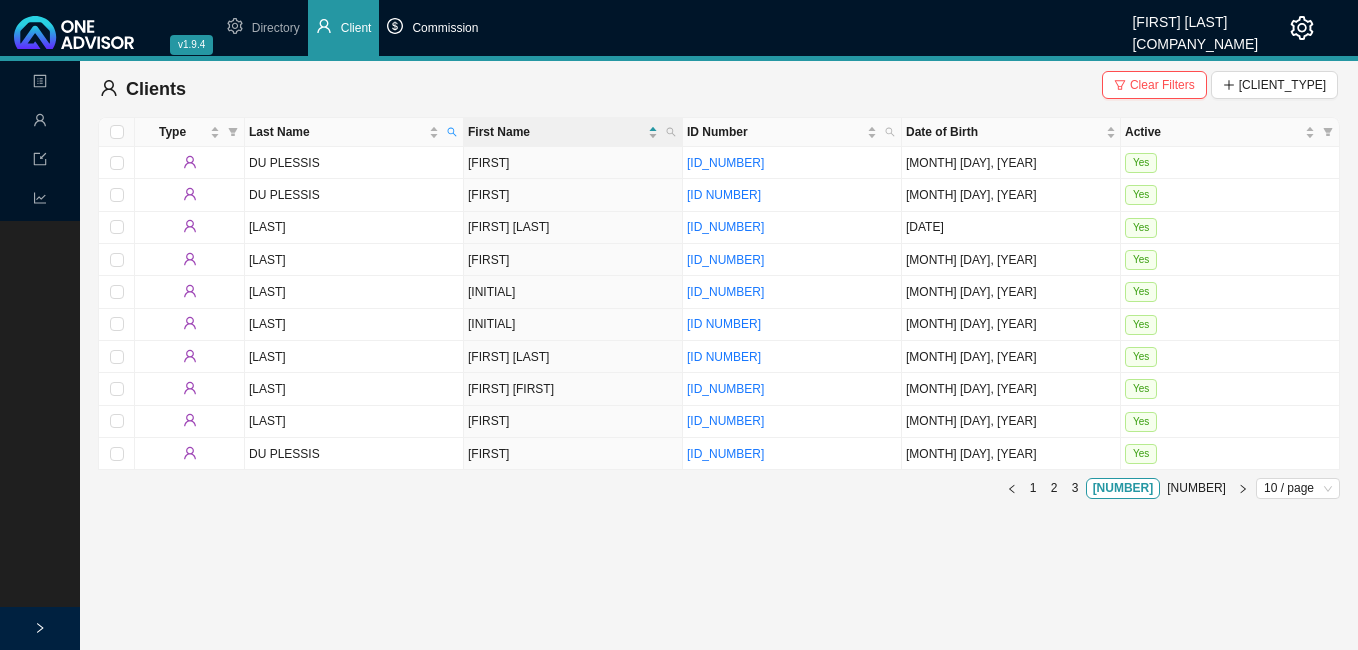 click on "Commission" at bounding box center (445, 28) 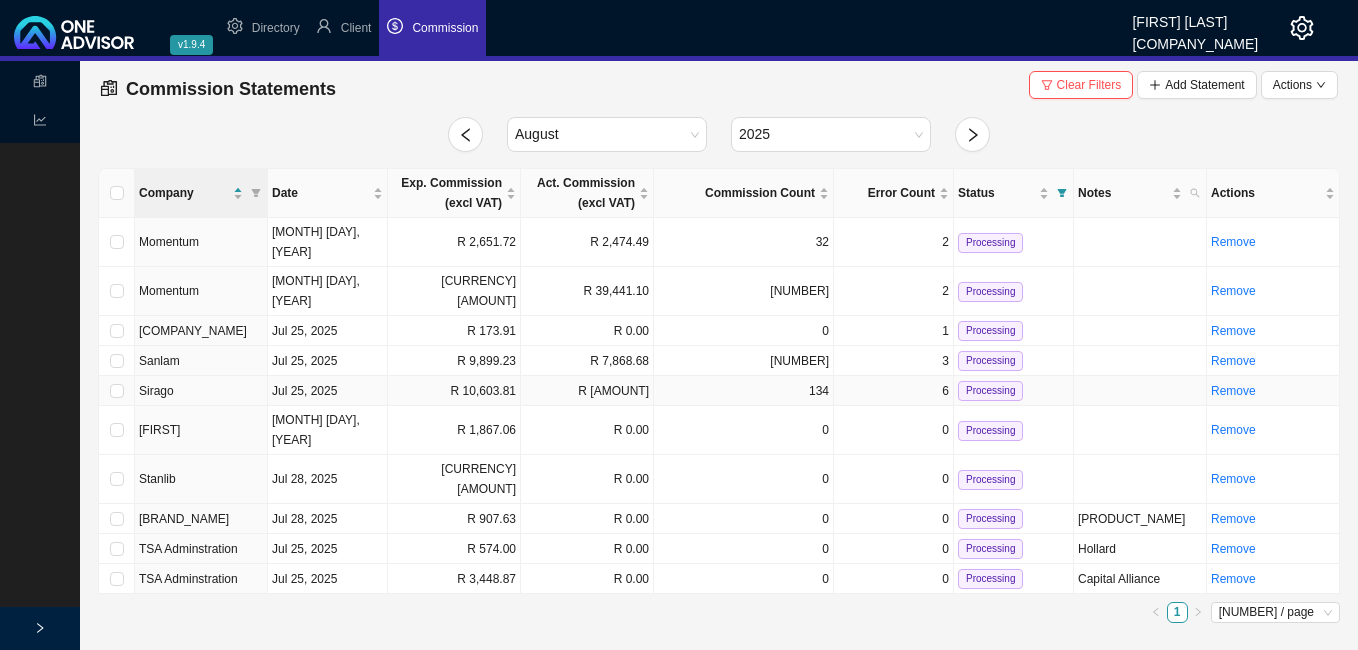 click on "Jul 25, 2025" at bounding box center [328, 391] 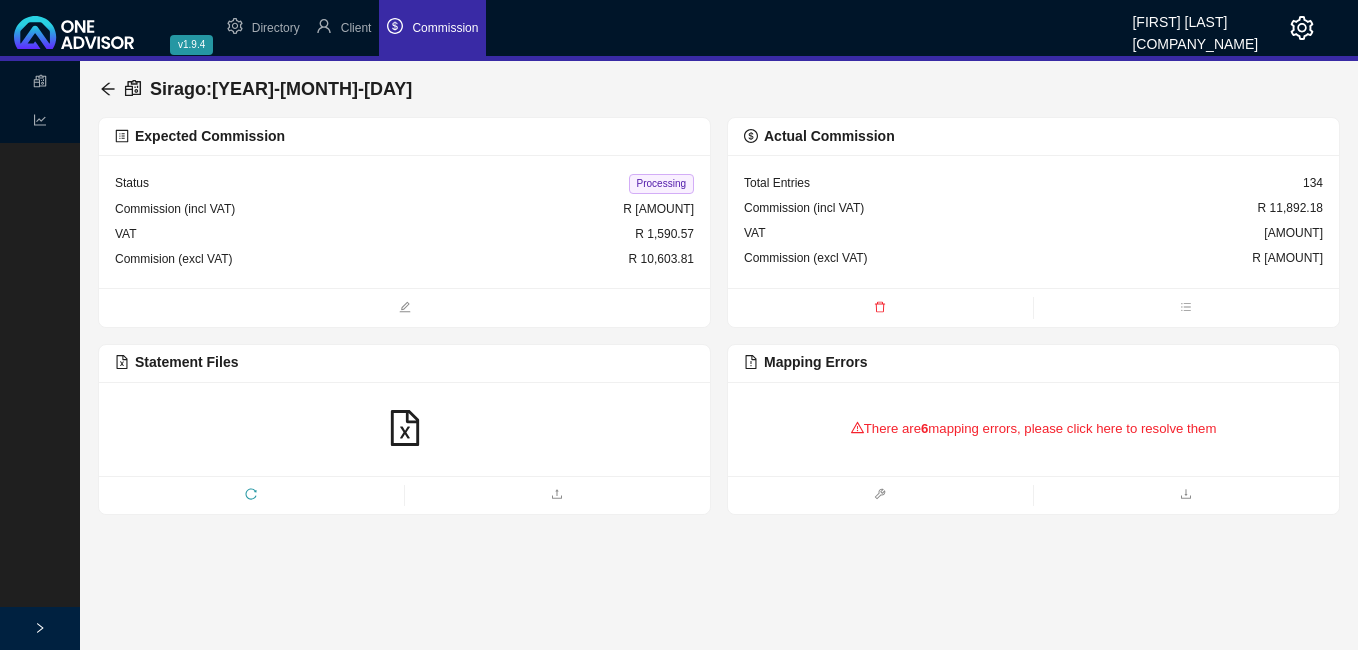 click on "There are  6  mapping errors, please click here to resolve them" at bounding box center (1033, 429) 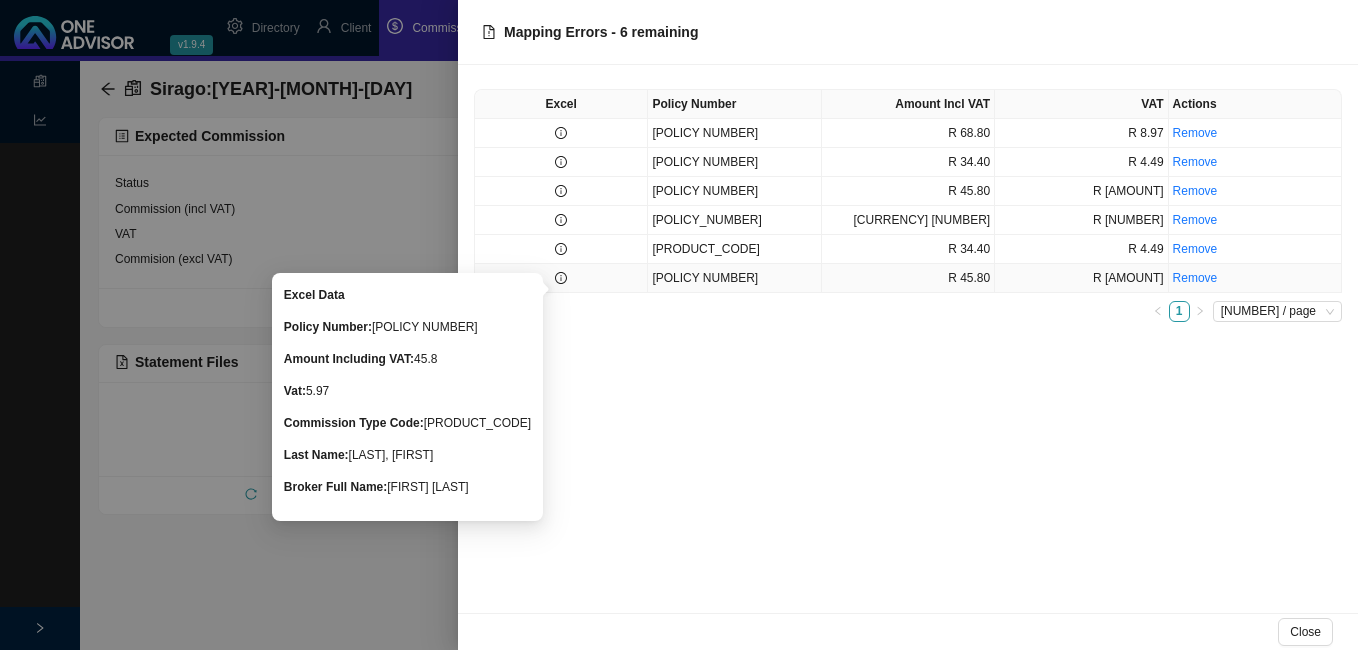 click 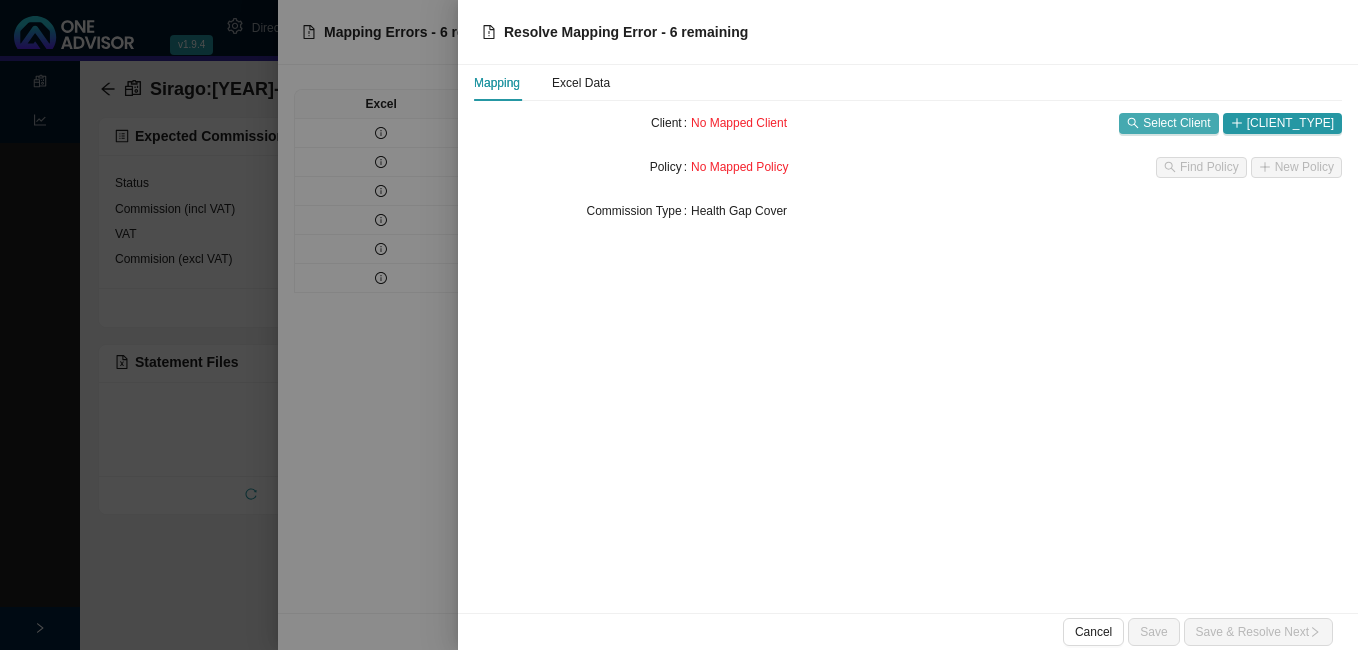 click on "Select Client" at bounding box center [1168, 123] 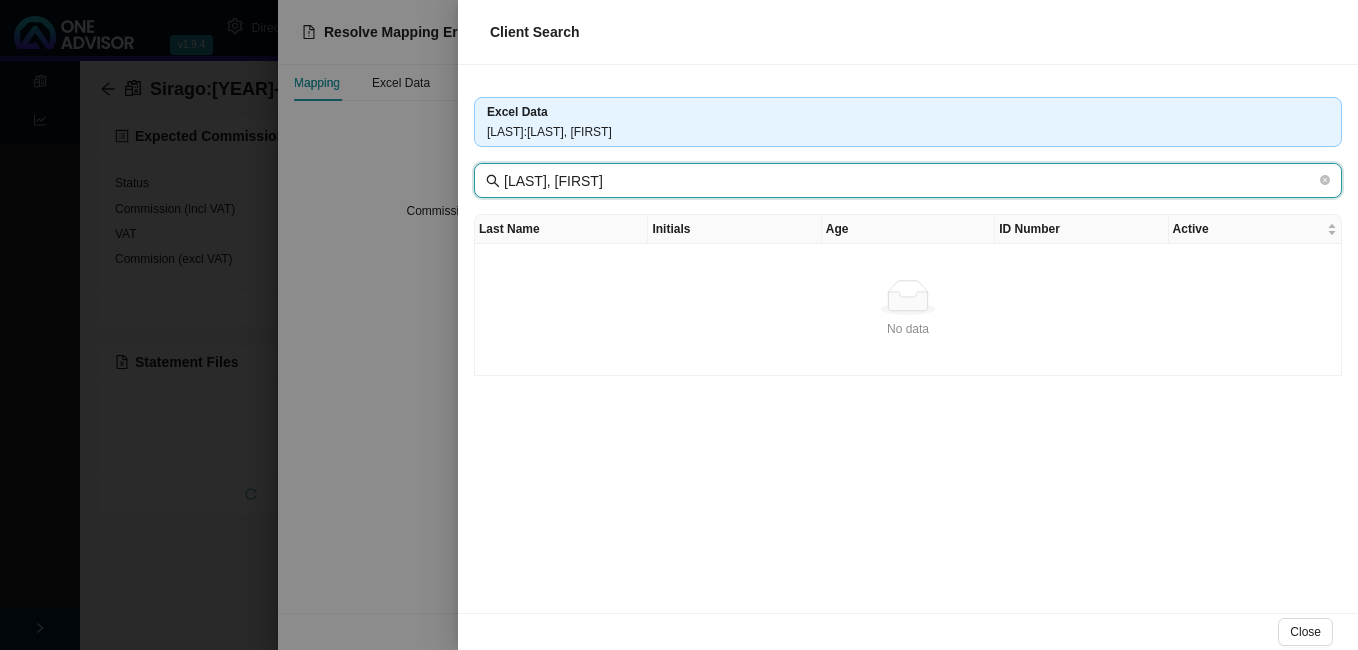 drag, startPoint x: 526, startPoint y: 180, endPoint x: 628, endPoint y: 184, distance: 102.0784 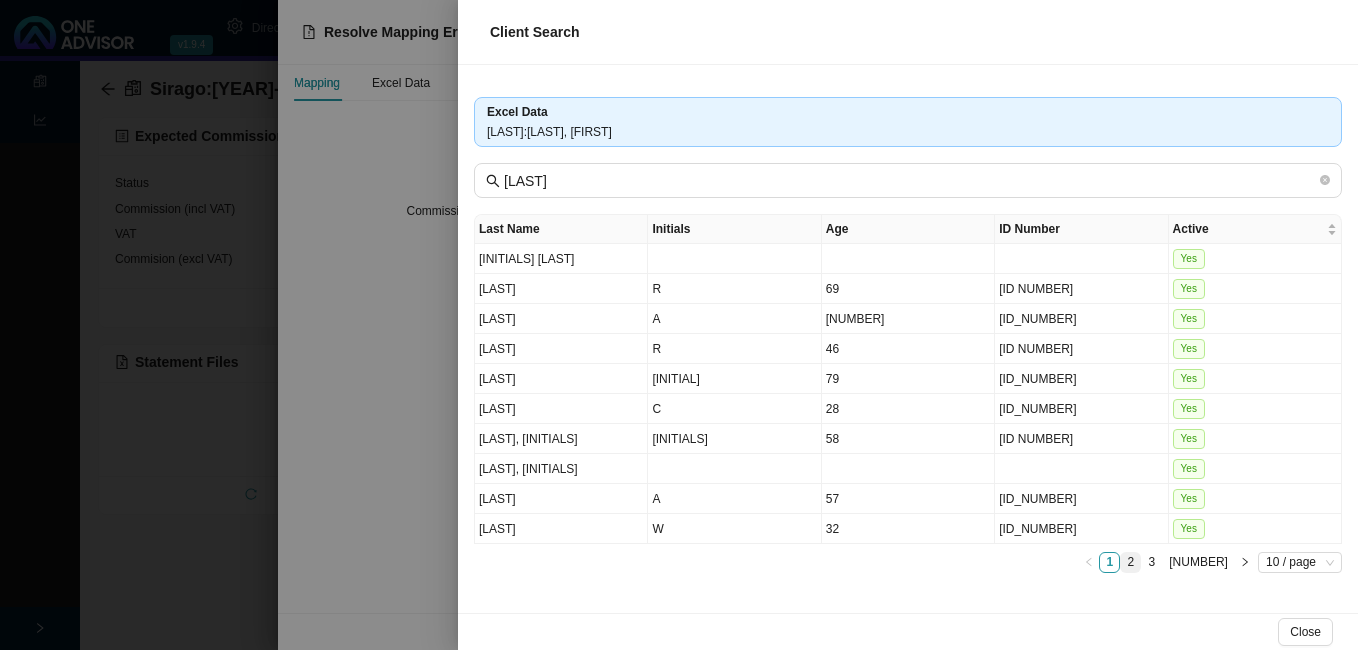 click on "2" at bounding box center [1130, 562] 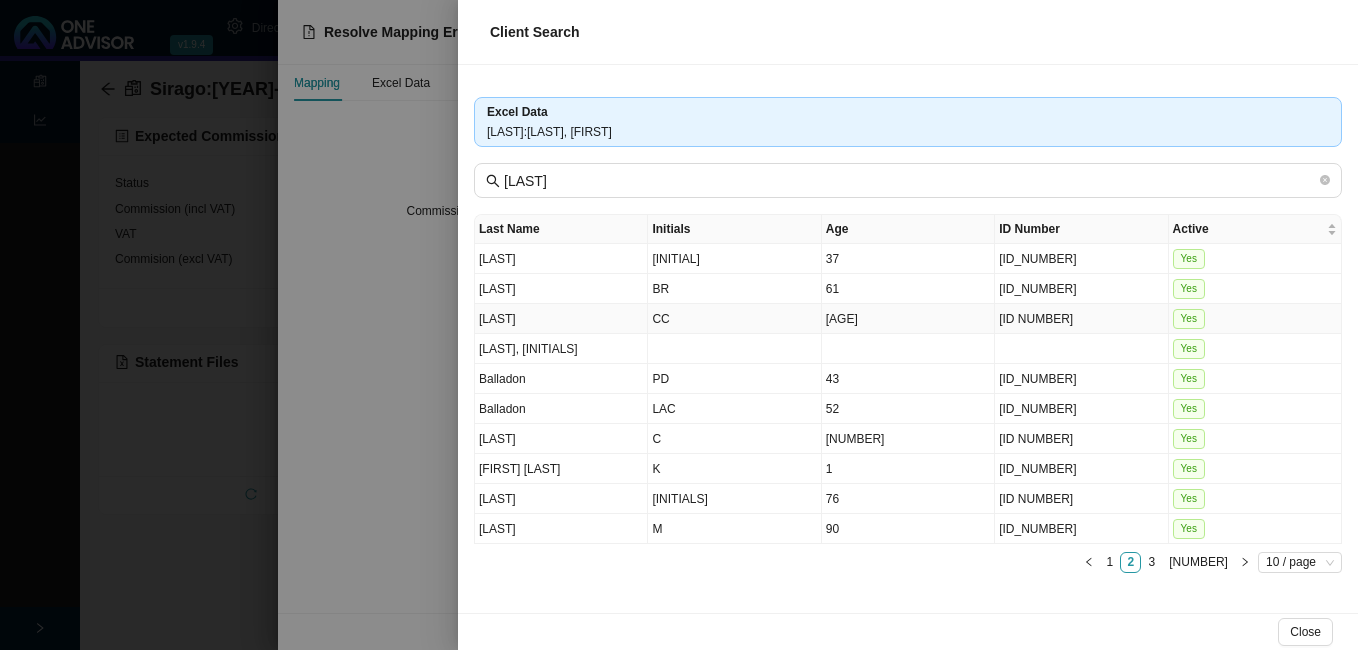click on "CC" at bounding box center (734, 319) 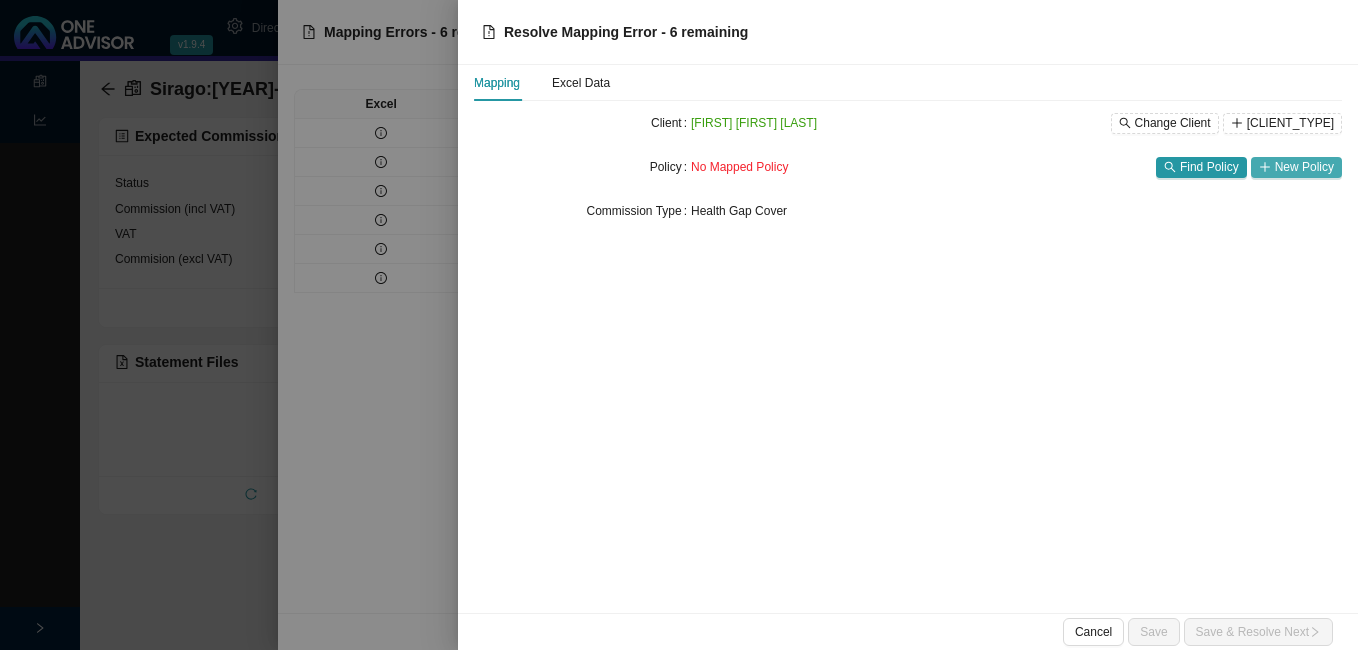 click on "New Policy" at bounding box center [1296, 167] 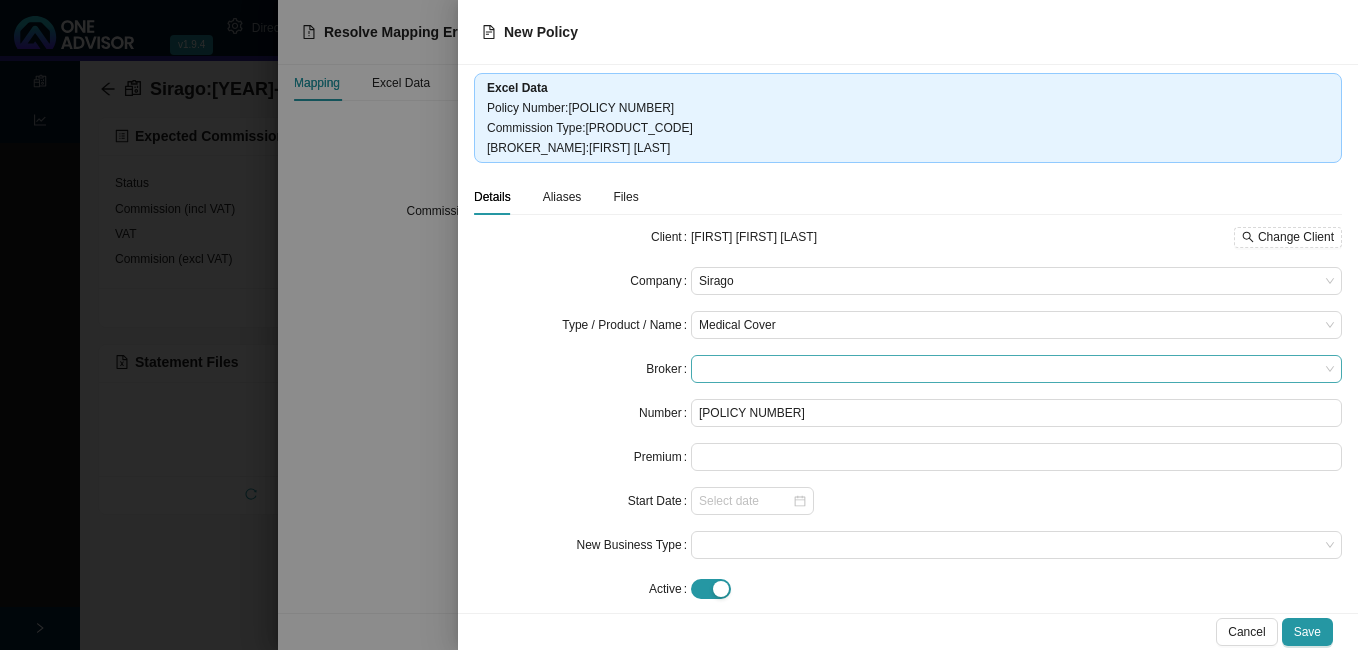 click at bounding box center [1016, 369] 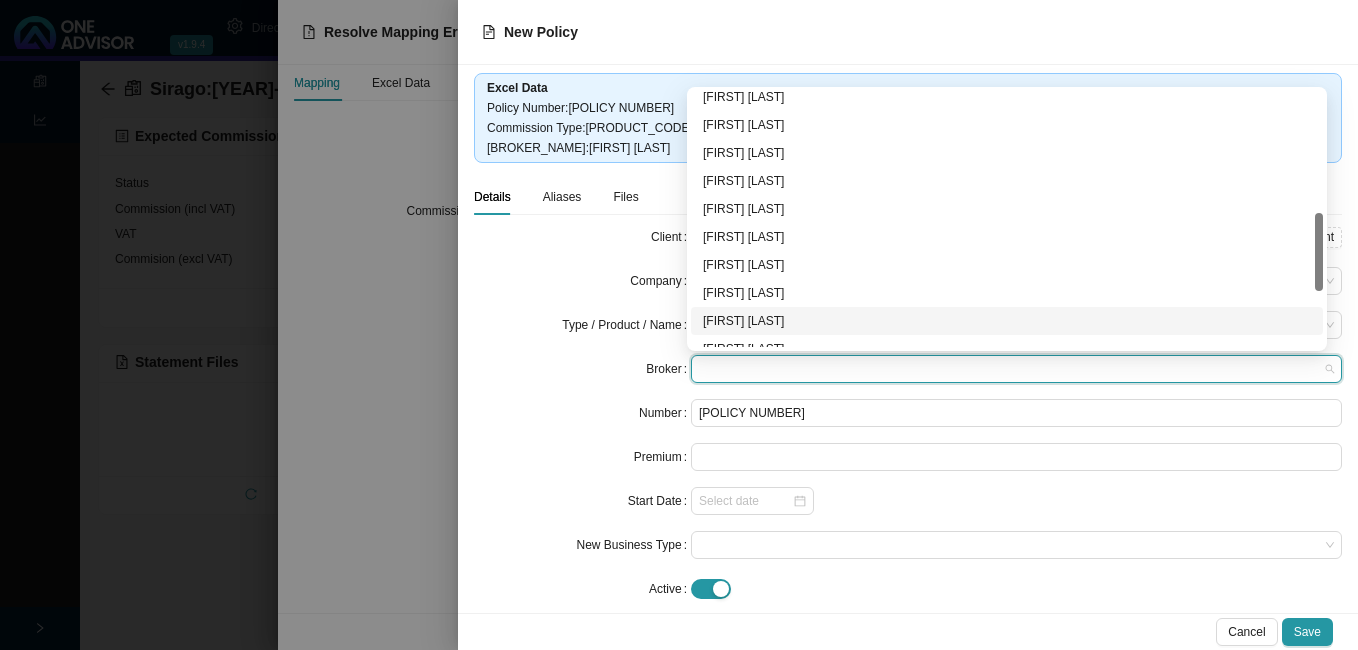 scroll, scrollTop: 584, scrollLeft: 0, axis: vertical 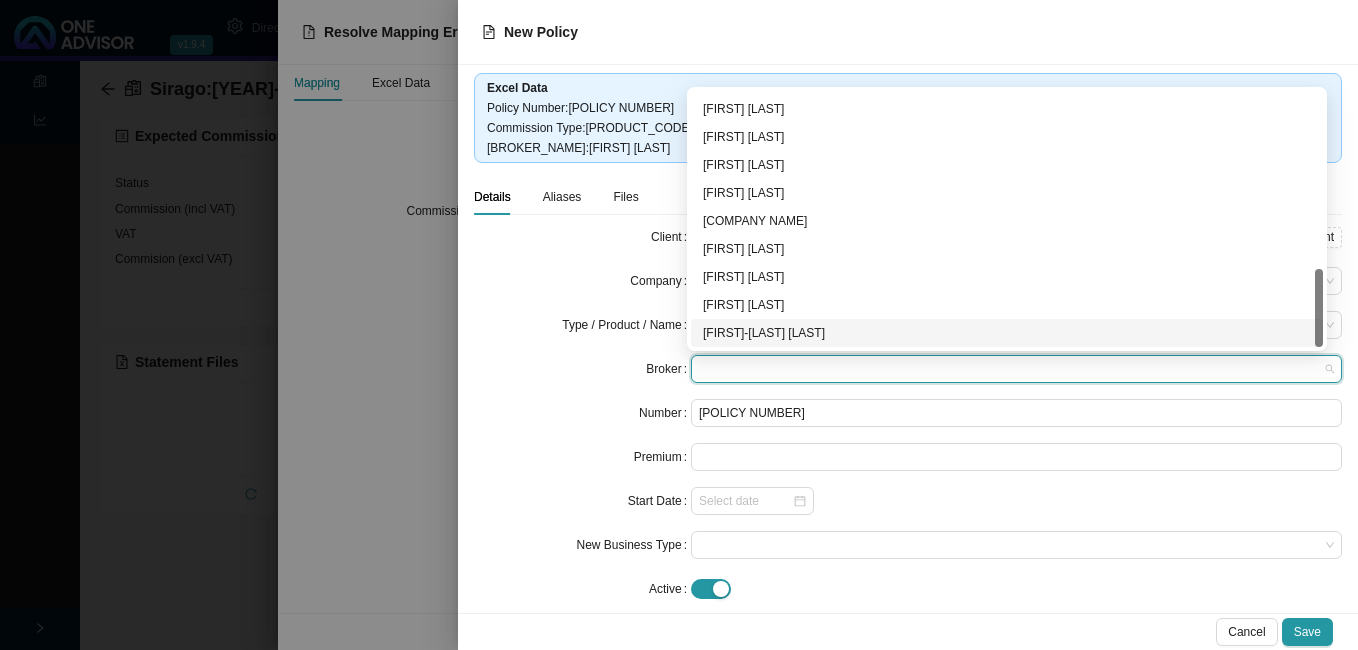 click on "[FIRST]-[LAST] [LAST]" at bounding box center (1007, 333) 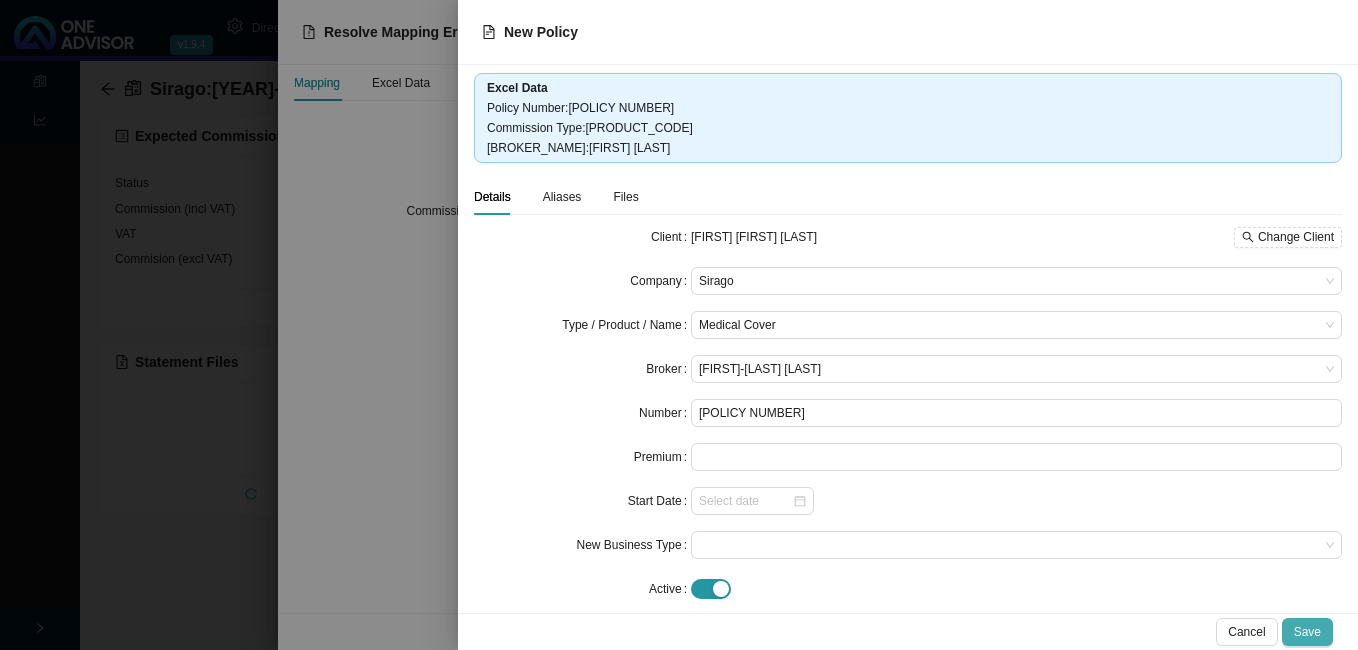 click on "Save" at bounding box center (1307, 632) 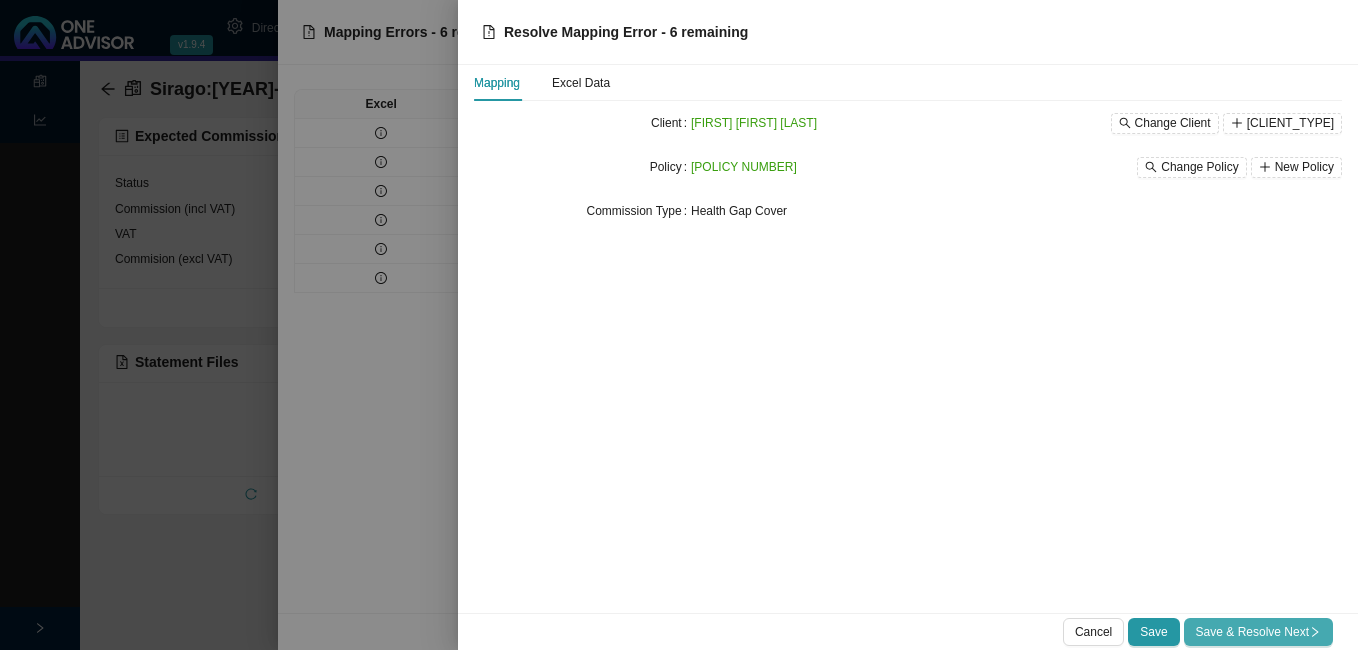 click on "Save & Resolve Next" at bounding box center [1258, 632] 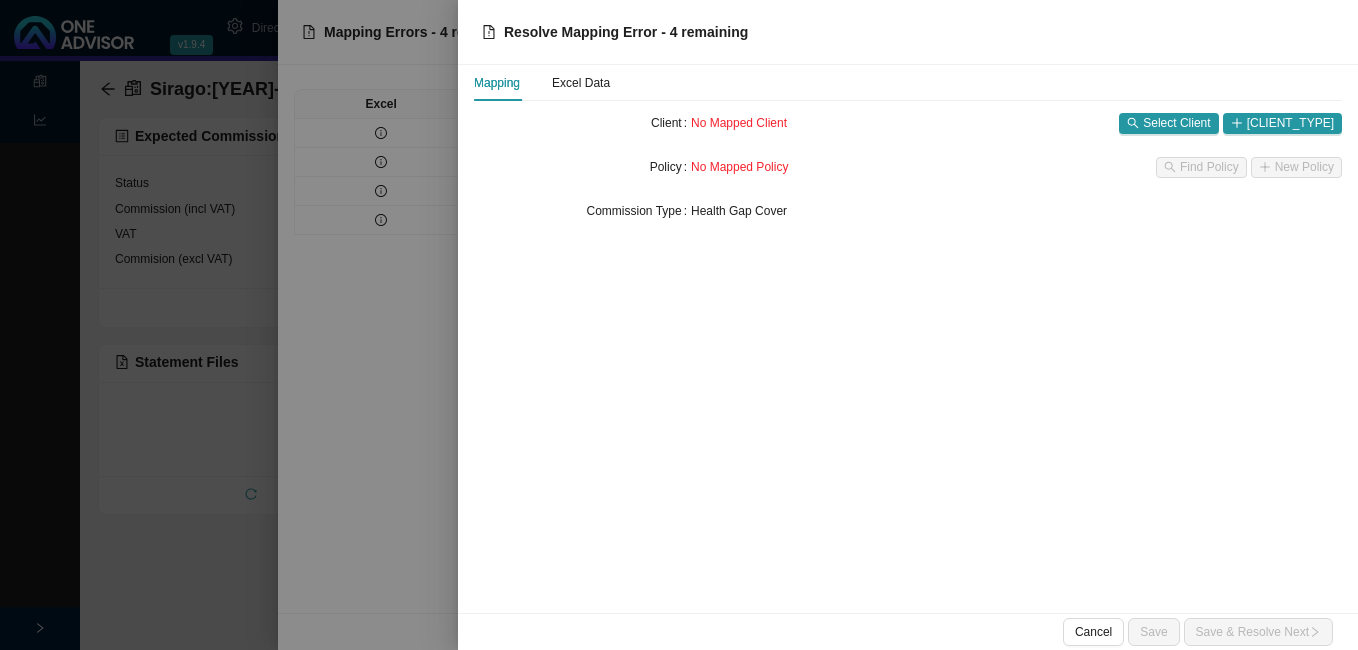 click at bounding box center (679, 325) 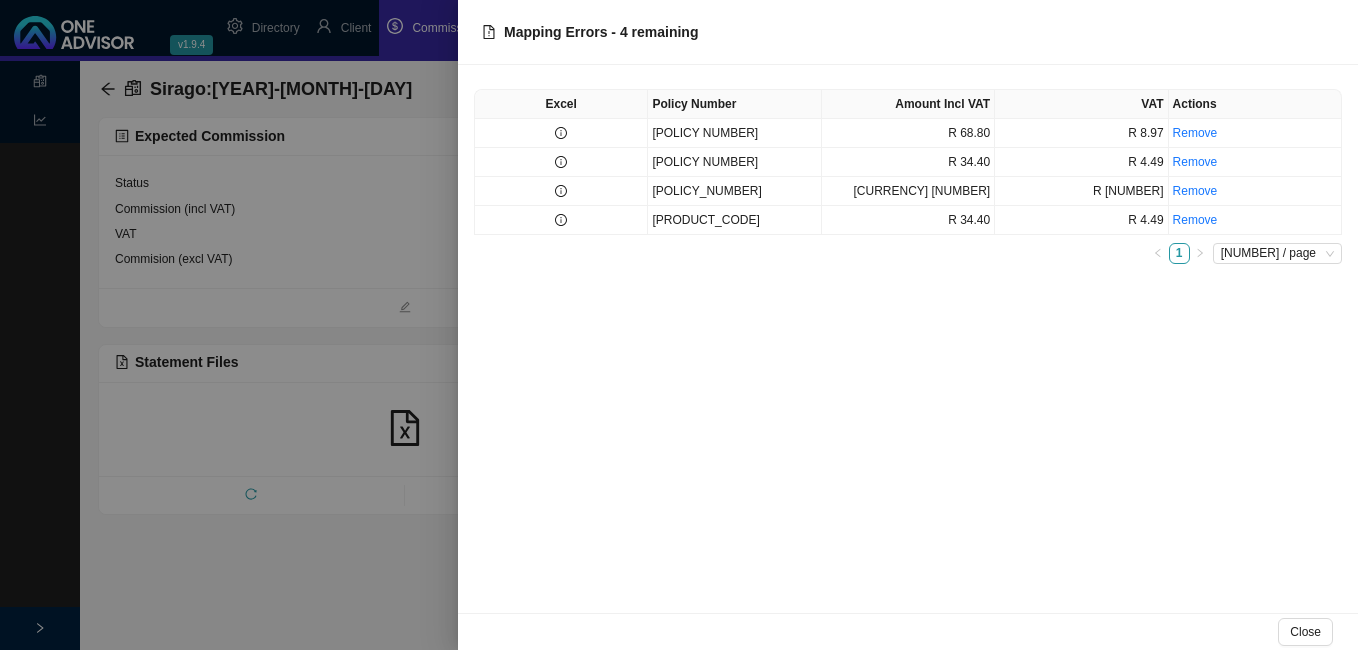 click at bounding box center (679, 325) 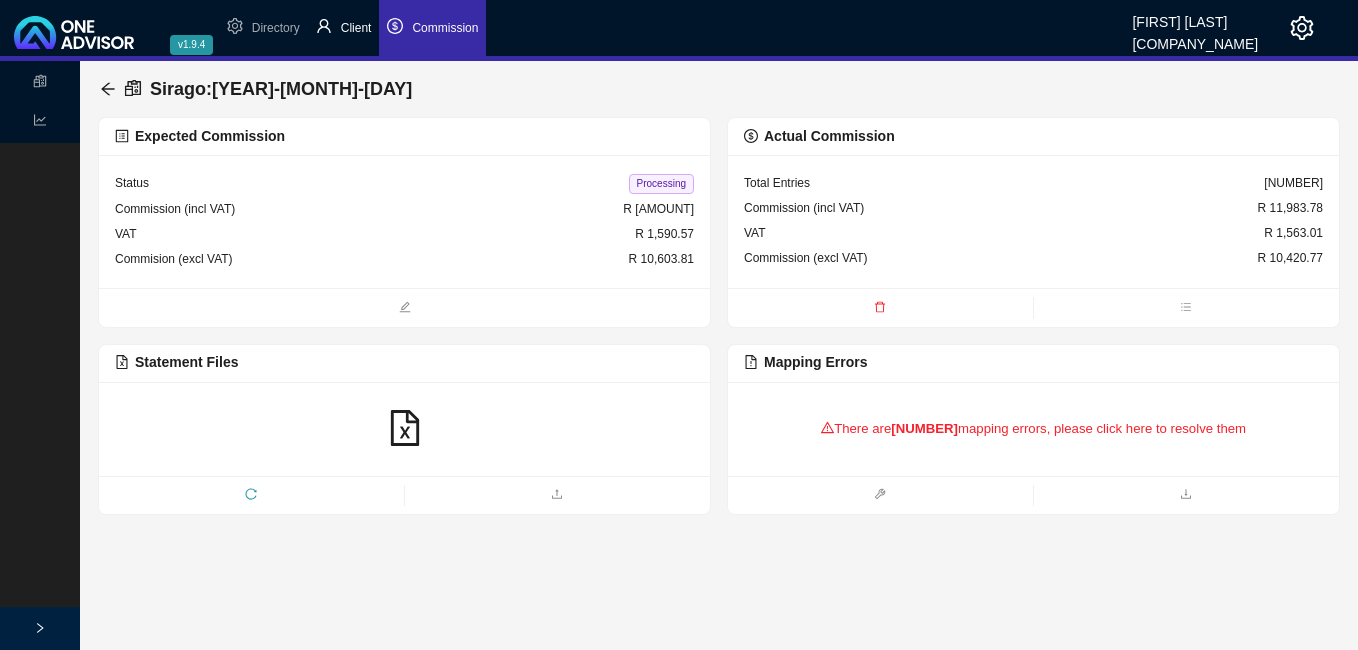 click on "Client" at bounding box center (356, 28) 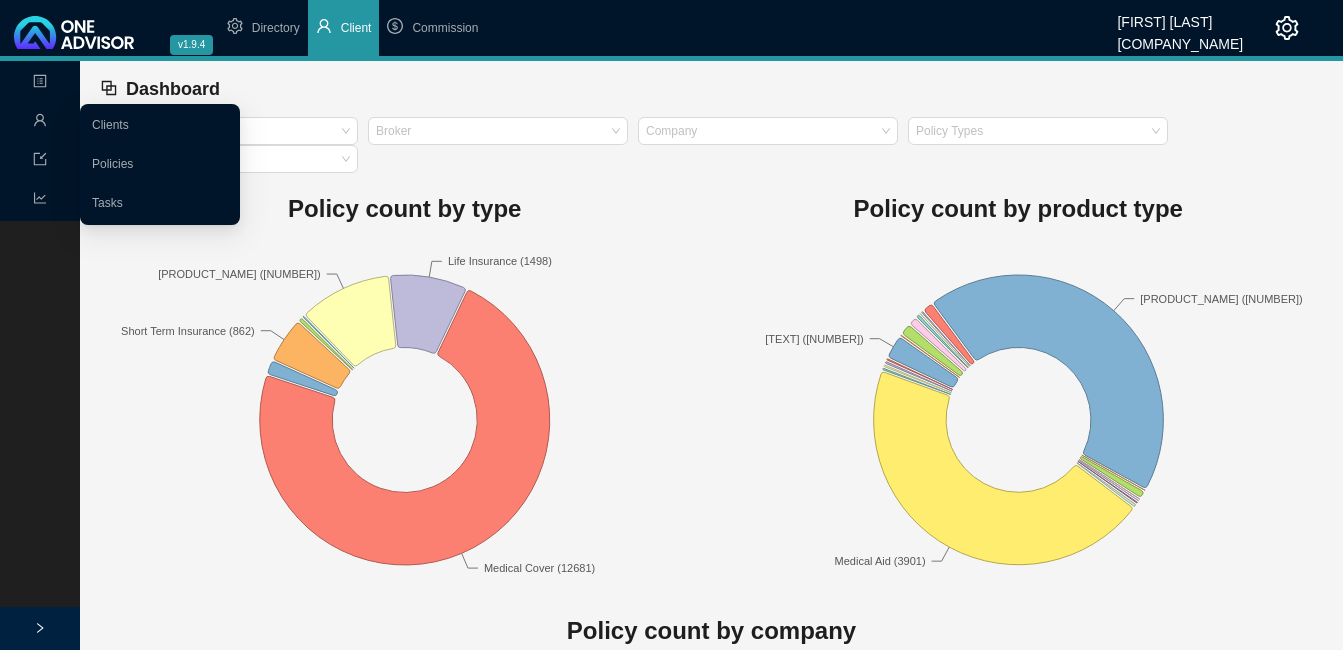 click at bounding box center (40, 122) 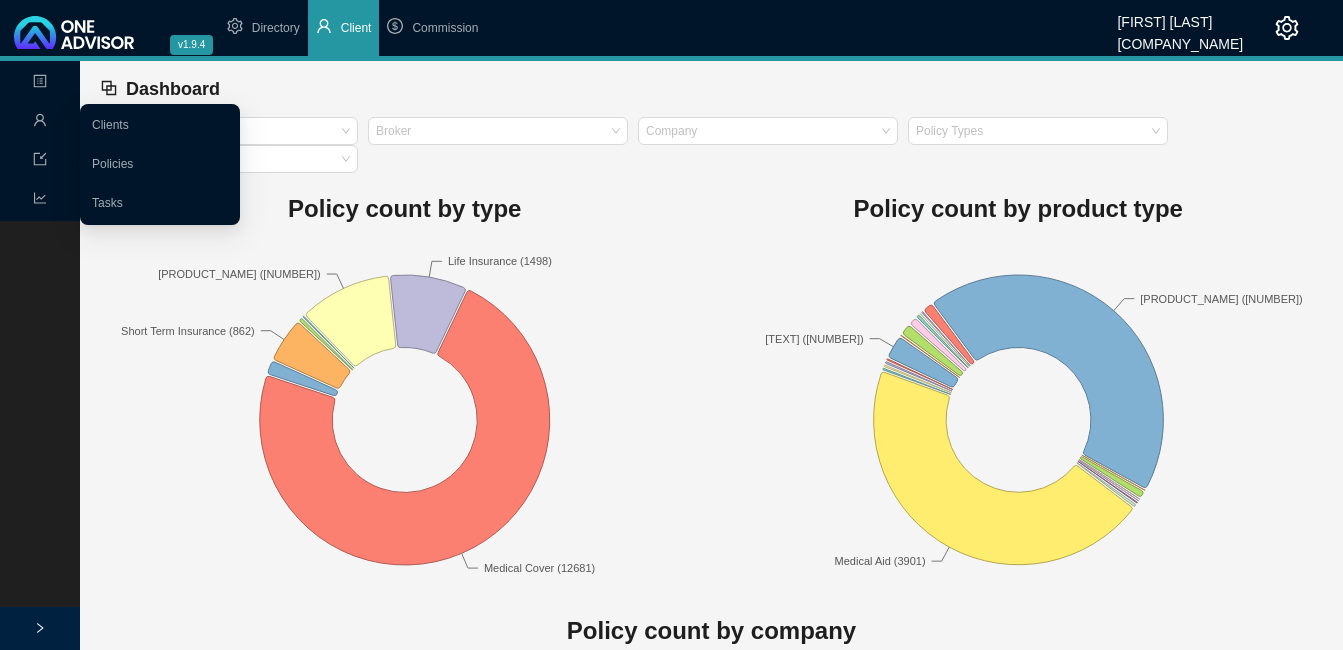 click 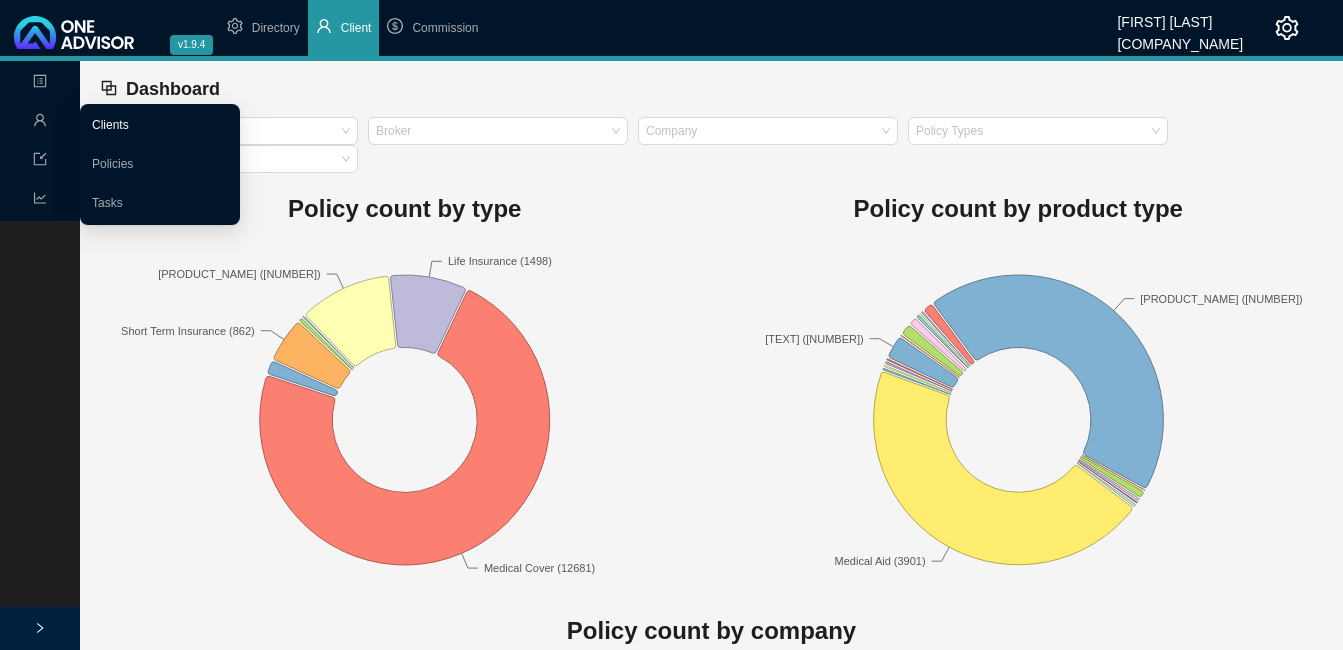 click on "Clients" at bounding box center [110, 125] 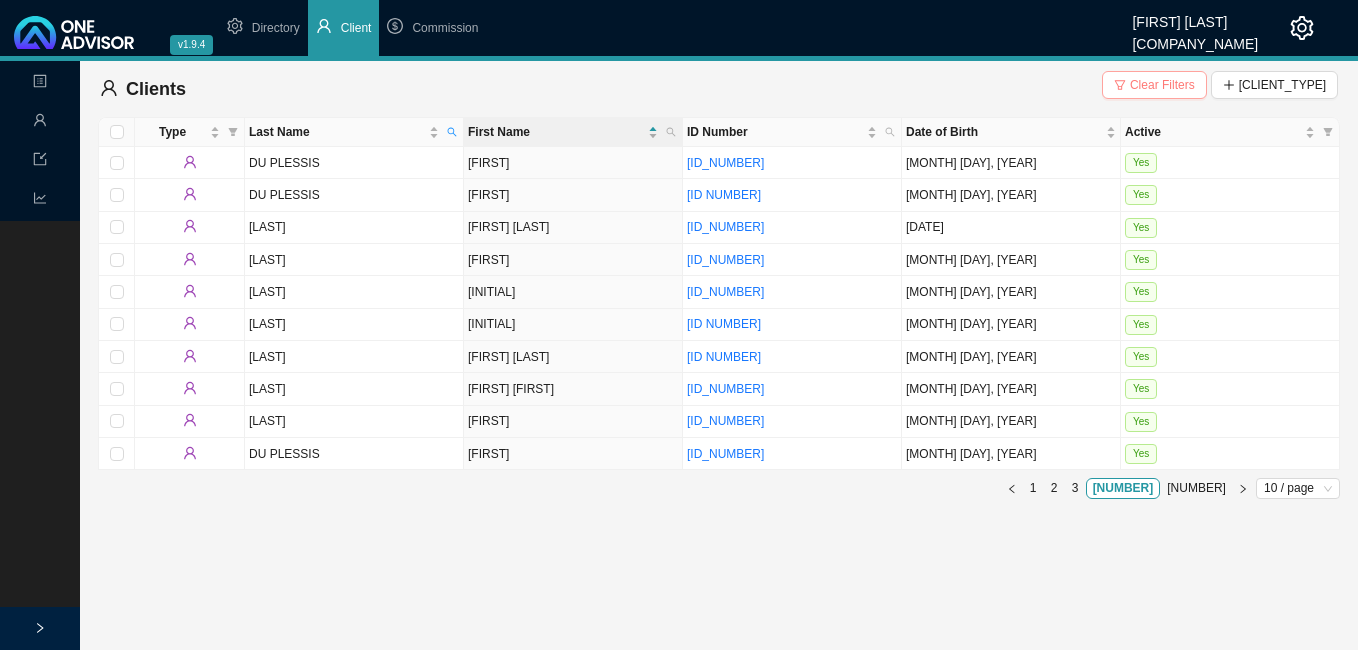 click on "Clear Filters" at bounding box center [1162, 85] 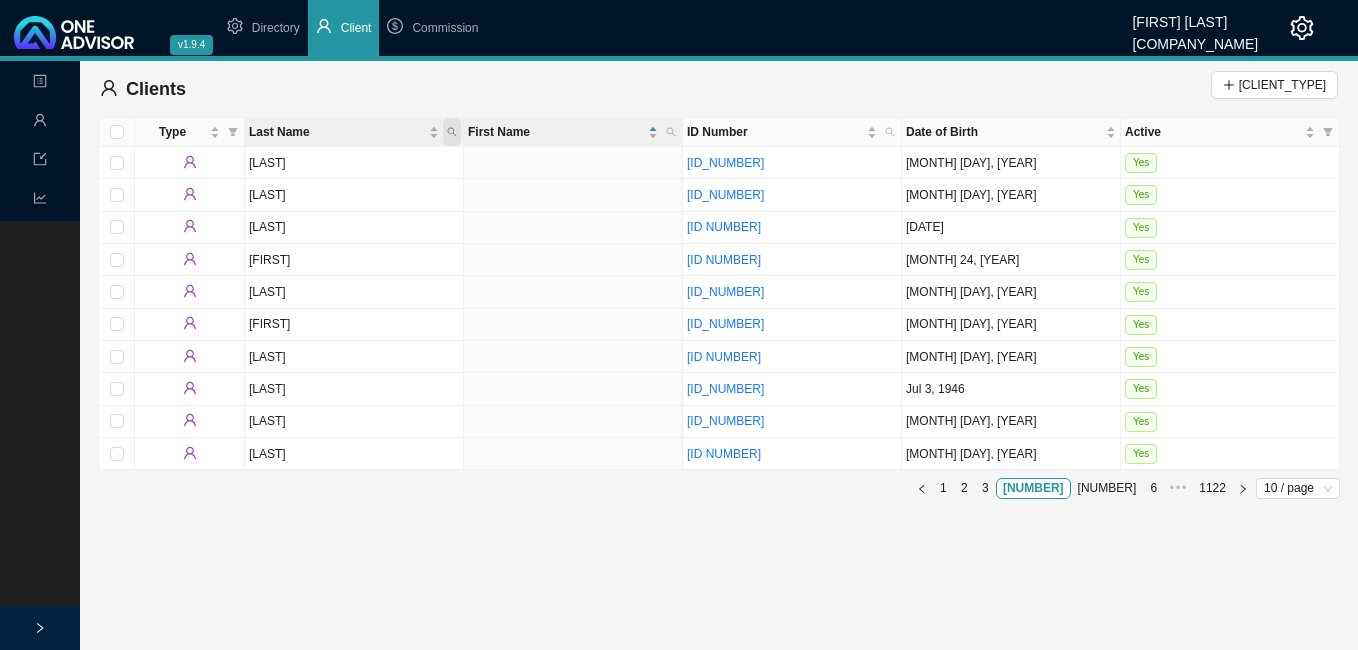 click 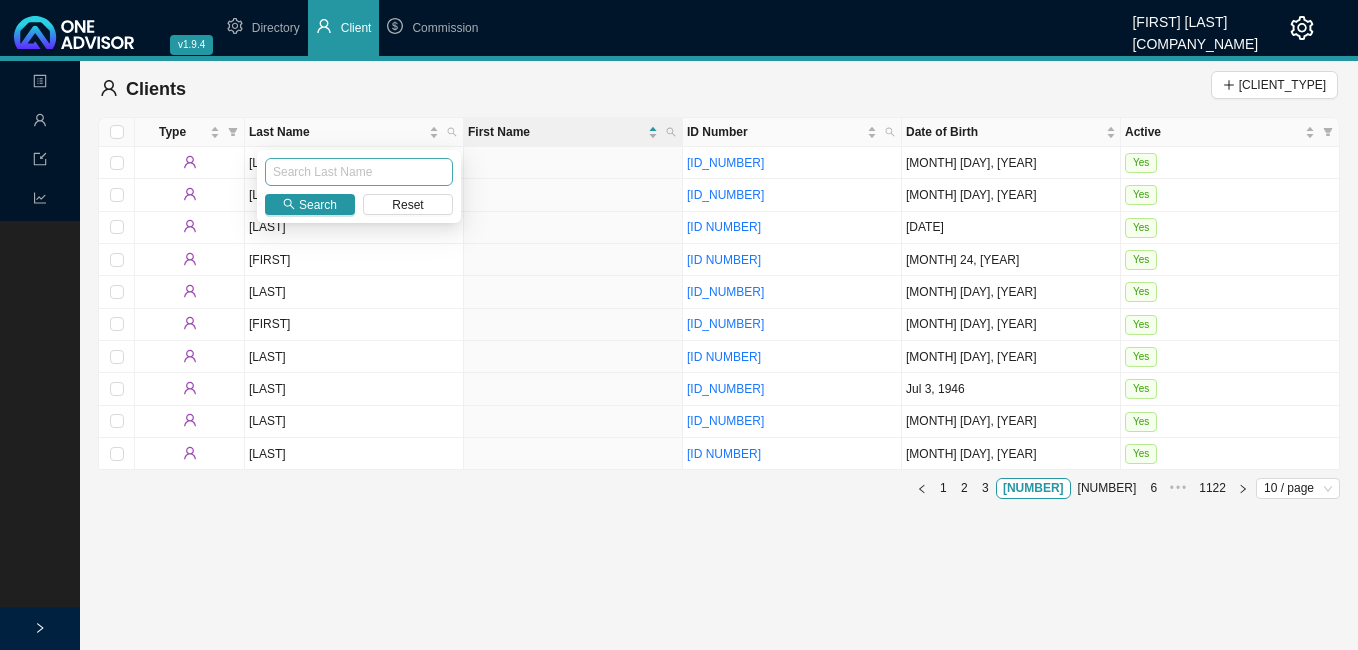 click at bounding box center [359, 172] 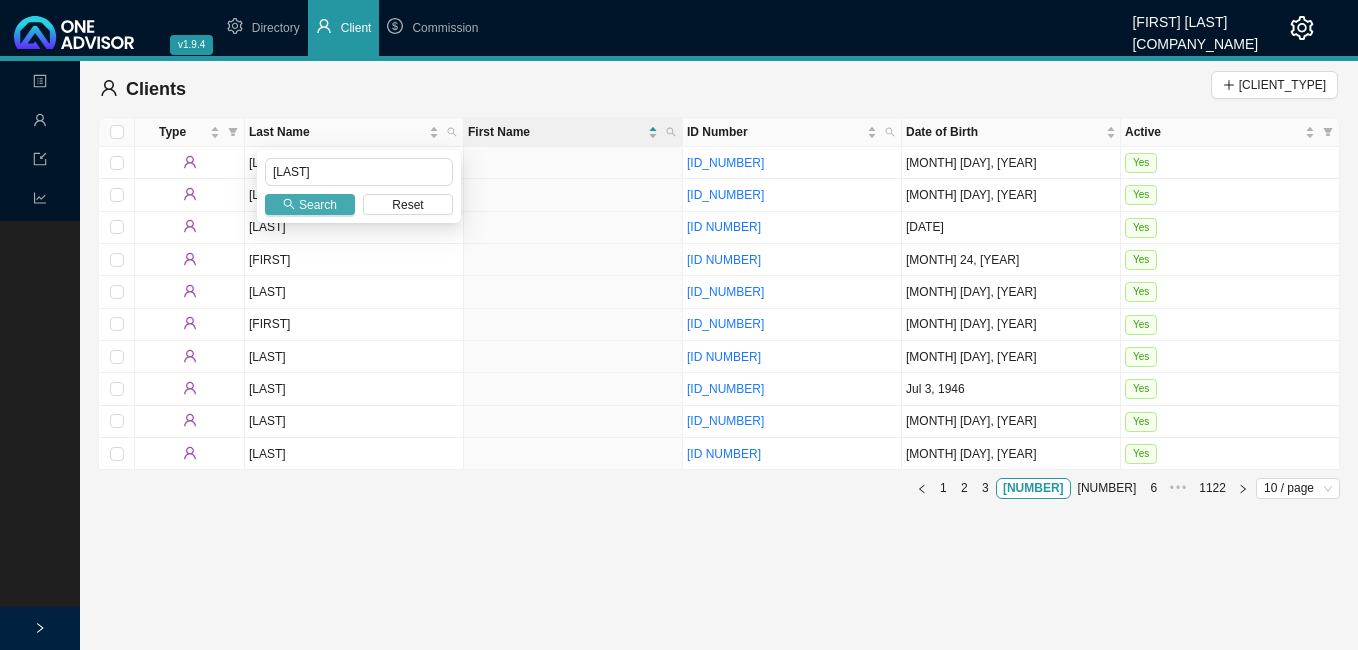click on "Search" at bounding box center [318, 205] 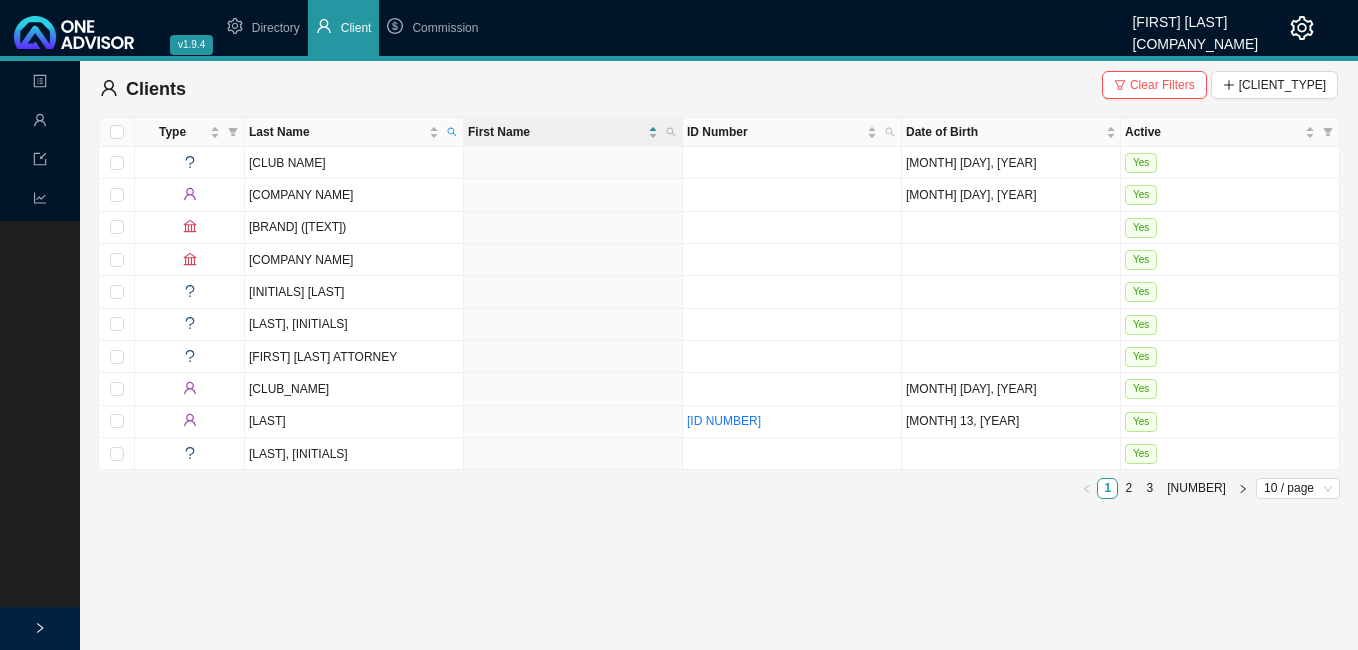 click on "2" at bounding box center [1128, 488] 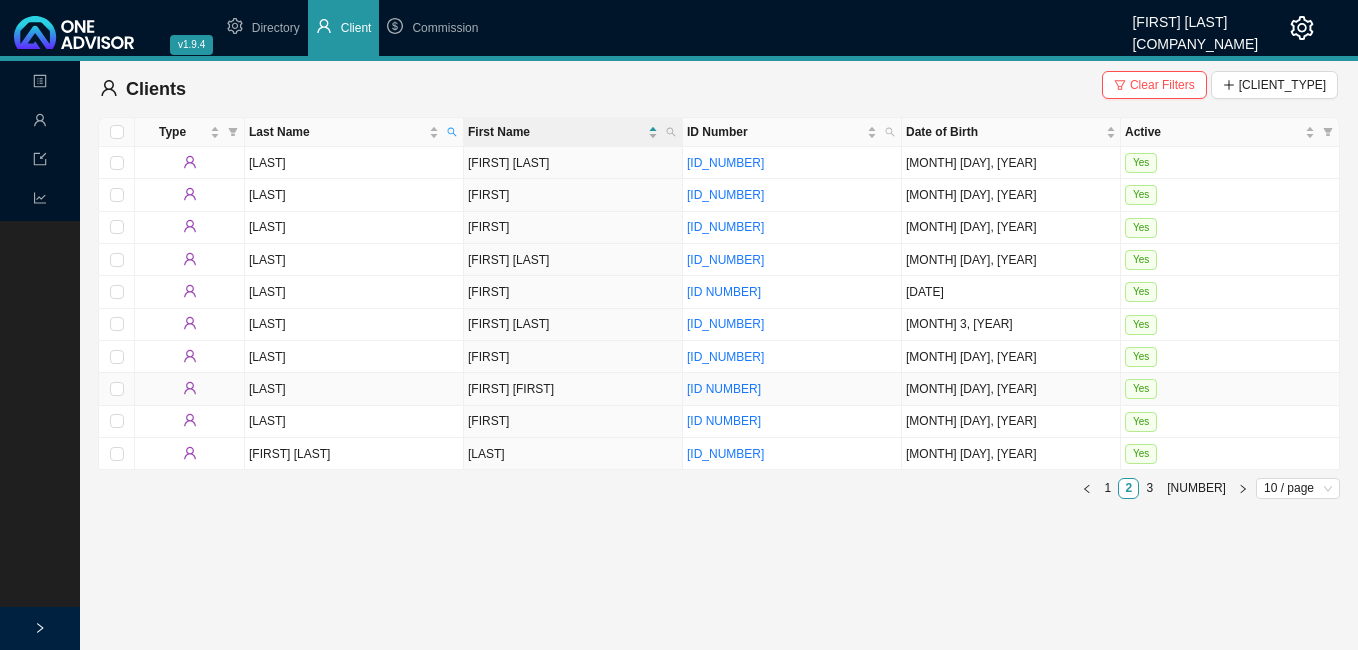 click on "[FIRST] [FIRST]" at bounding box center (573, 389) 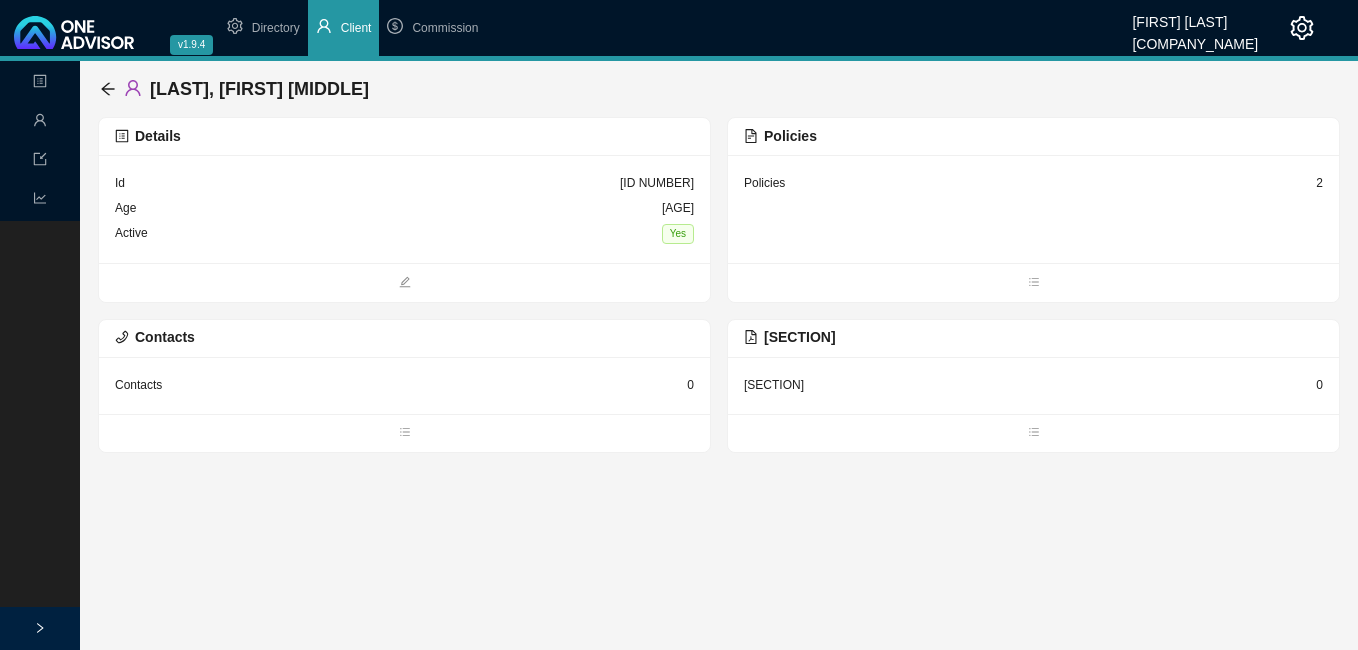 click on "2" at bounding box center (1319, 183) 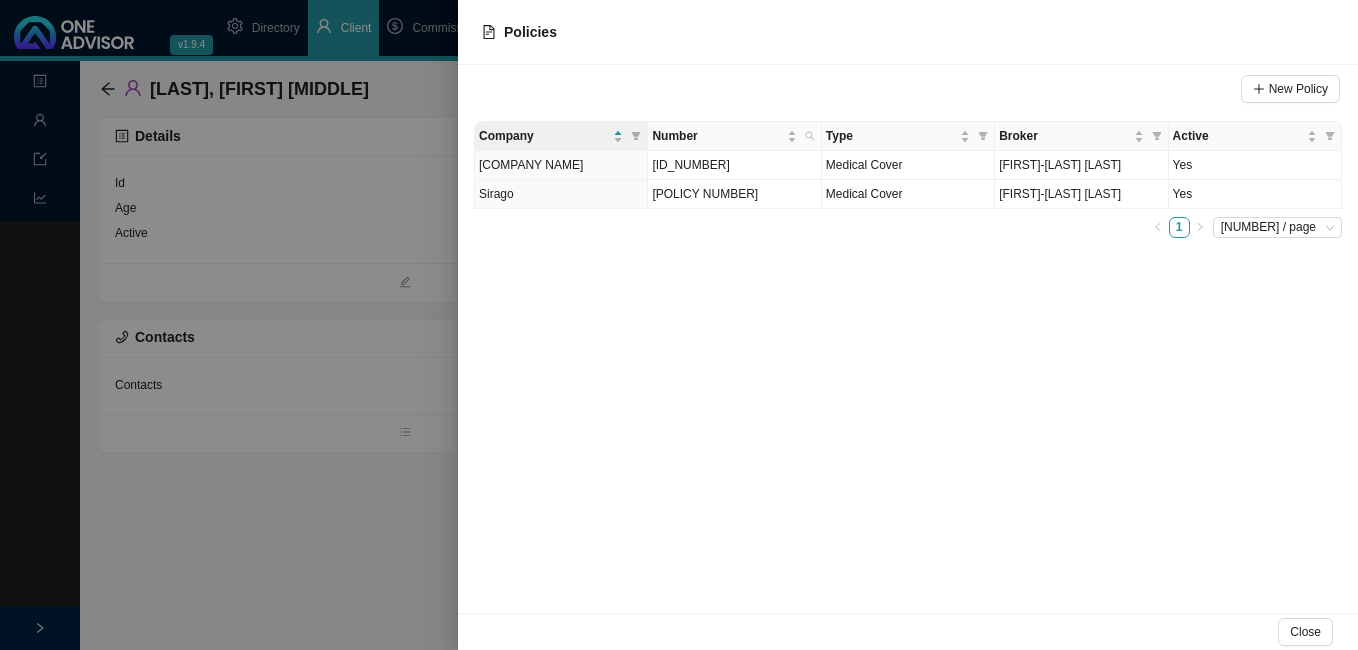 click at bounding box center [679, 325] 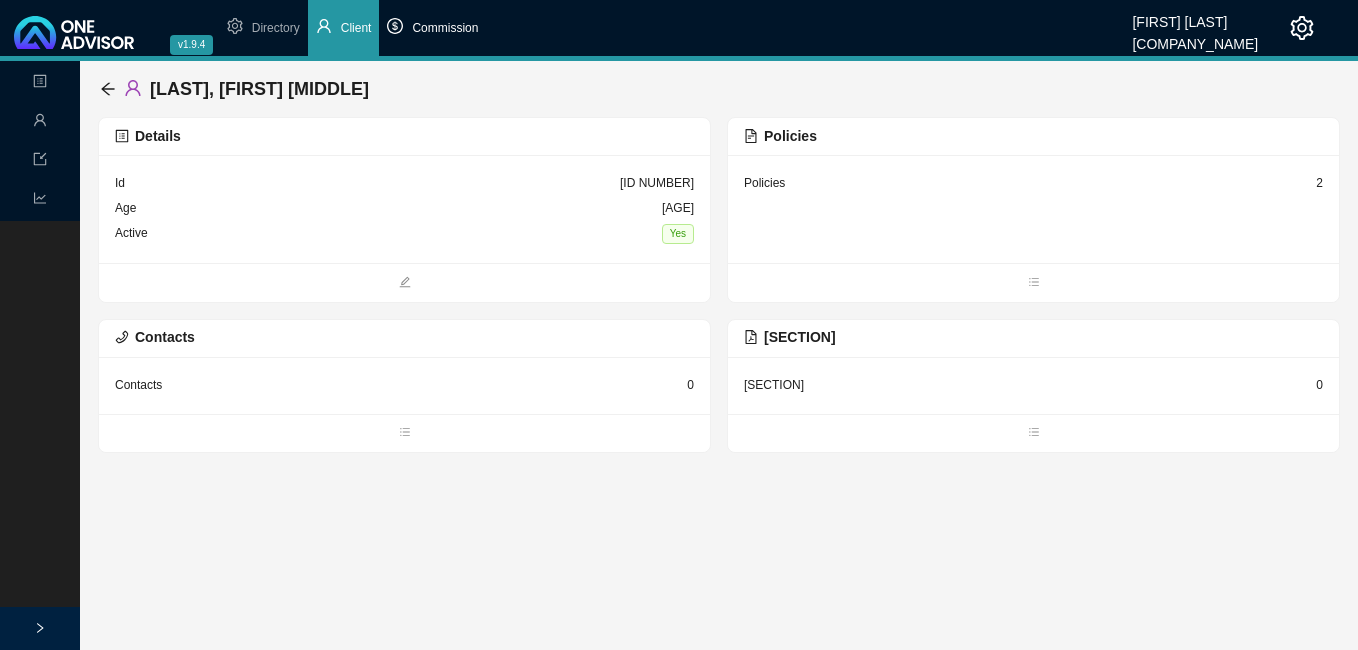 click on "Commission" at bounding box center (445, 28) 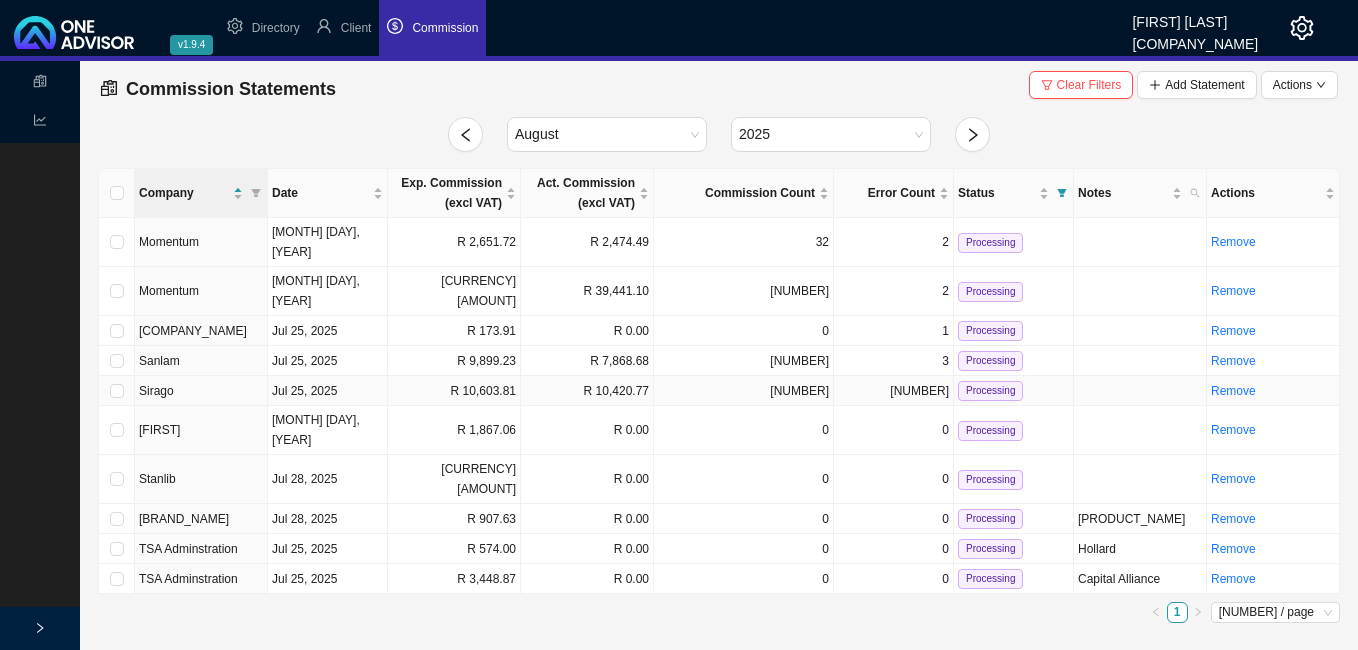 click on "R 10,603.81" at bounding box center [454, 391] 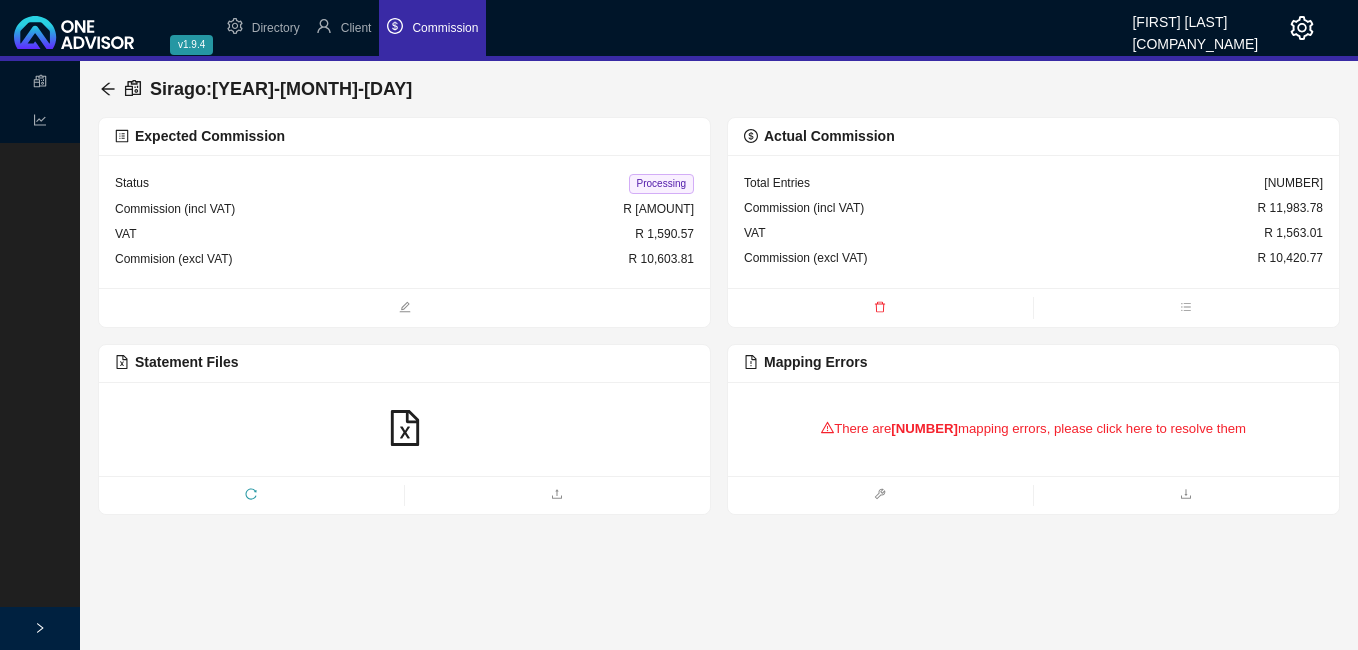 click on "There are  4  mapping errors, please click here to resolve them" at bounding box center [1033, 429] 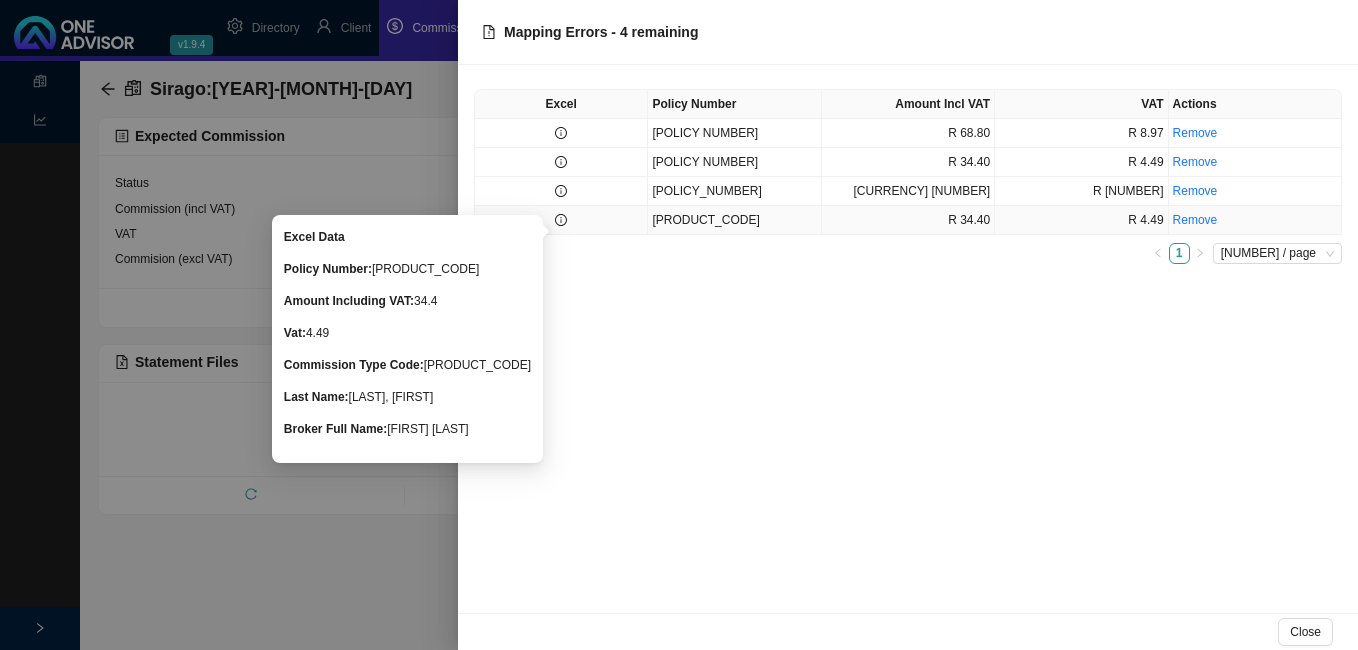 click 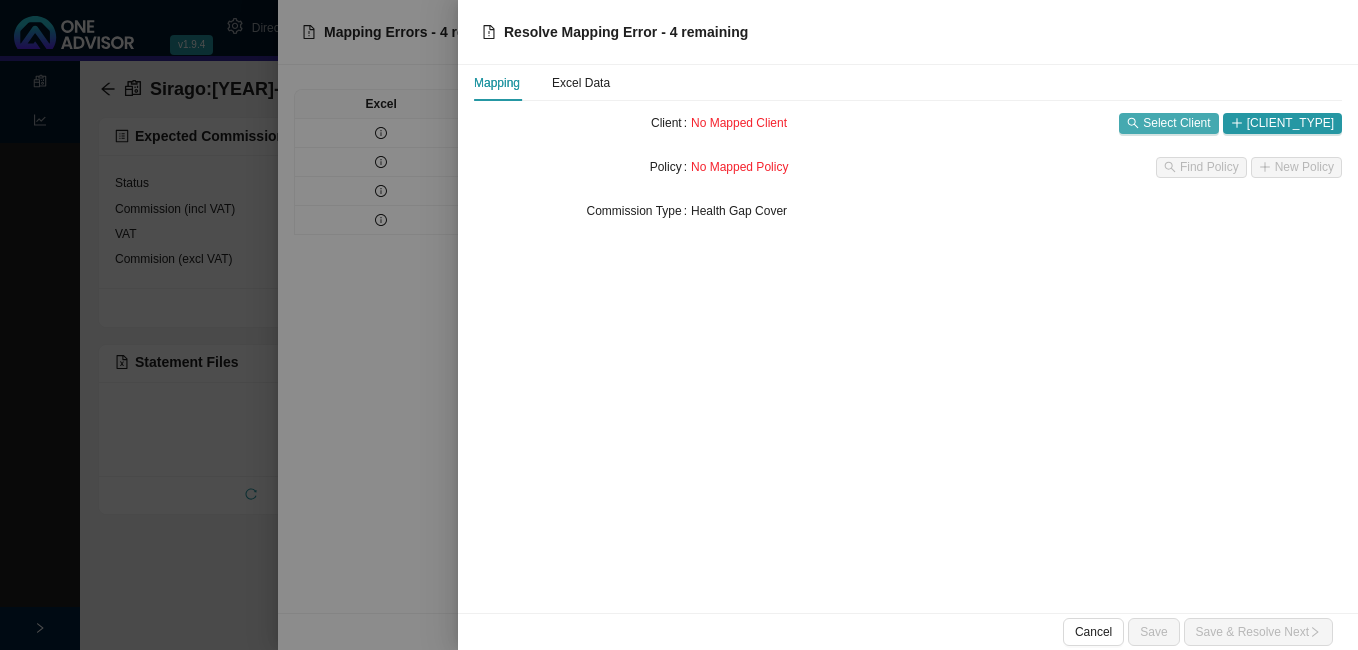 click on "Select Client" at bounding box center [1176, 123] 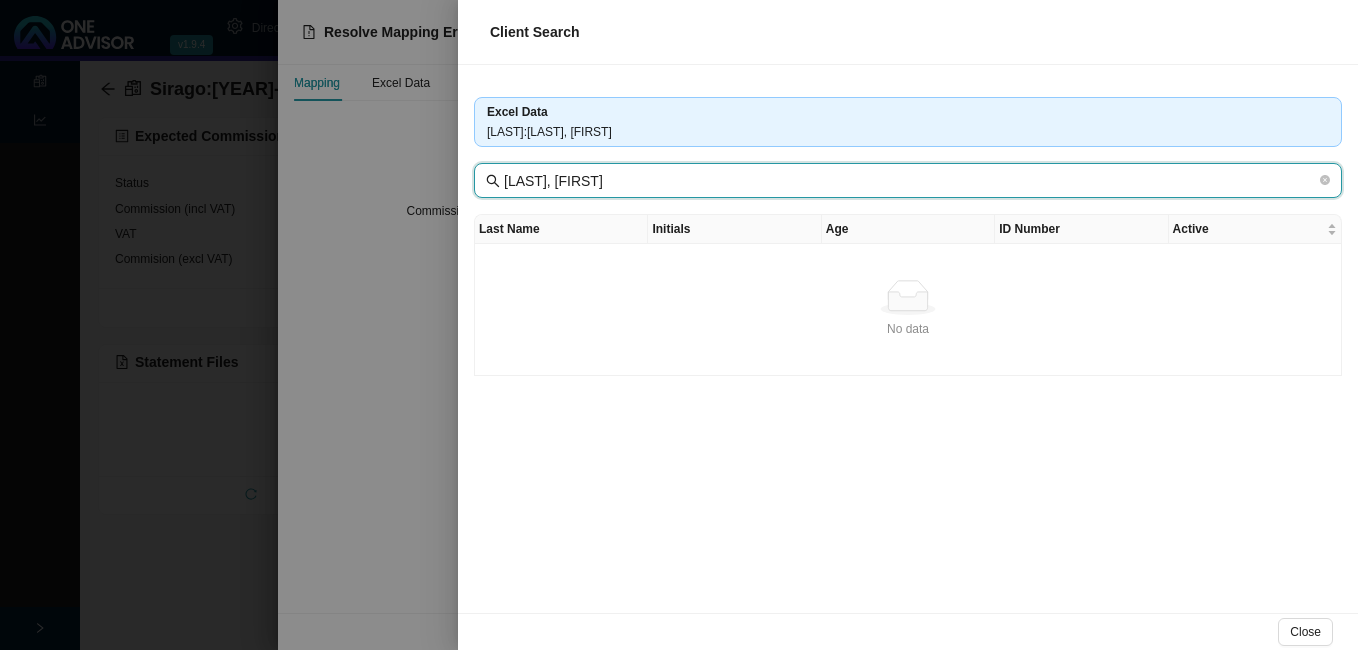 drag, startPoint x: 563, startPoint y: 183, endPoint x: 645, endPoint y: 195, distance: 82.8734 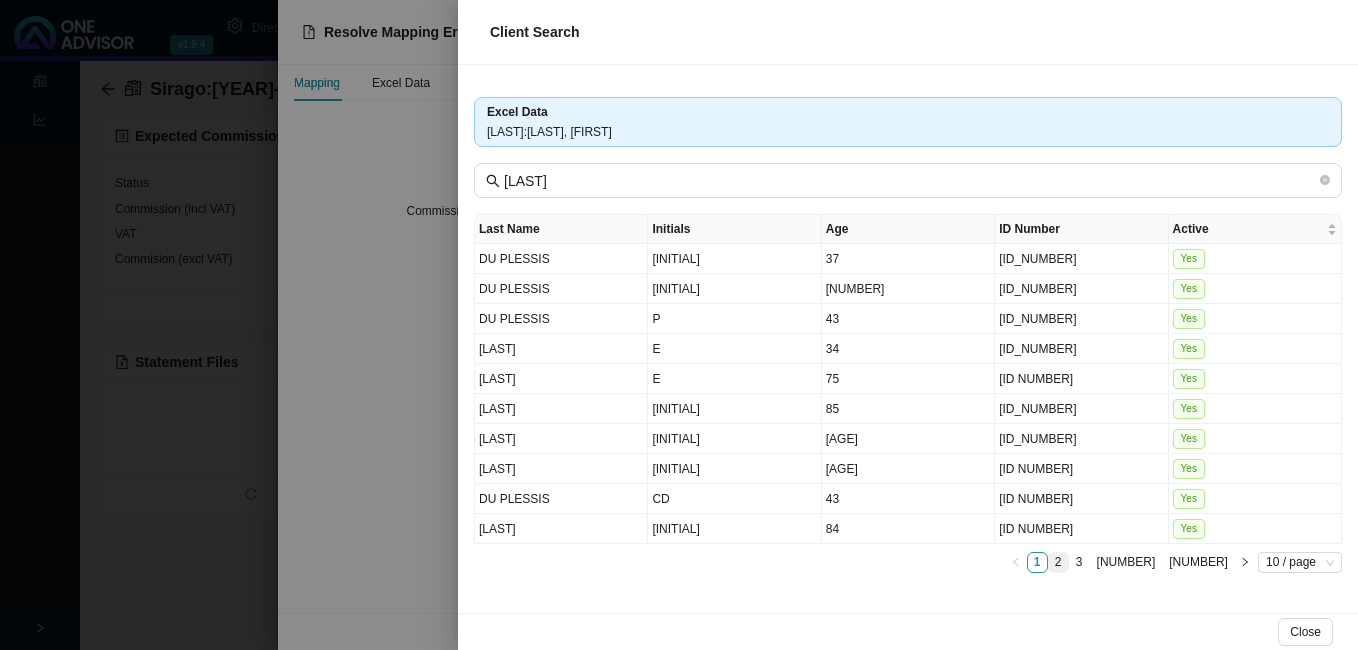 click on "2" at bounding box center (1058, 562) 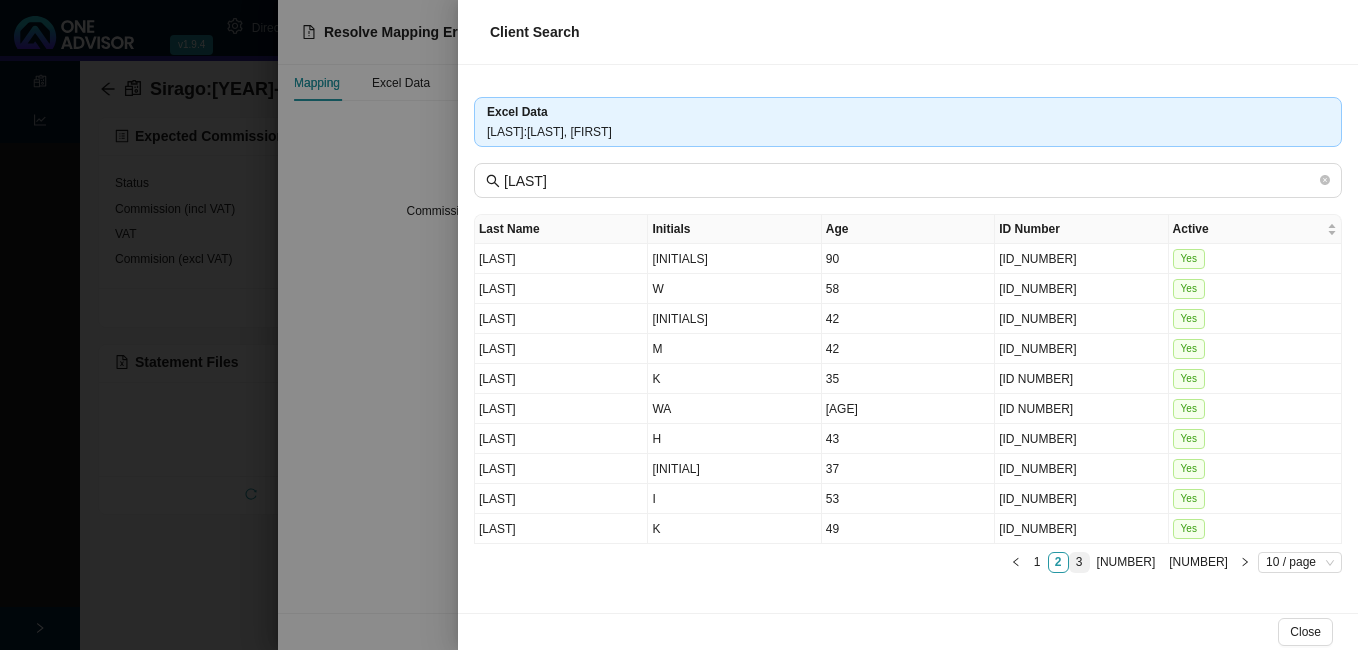click on "3" at bounding box center (1079, 562) 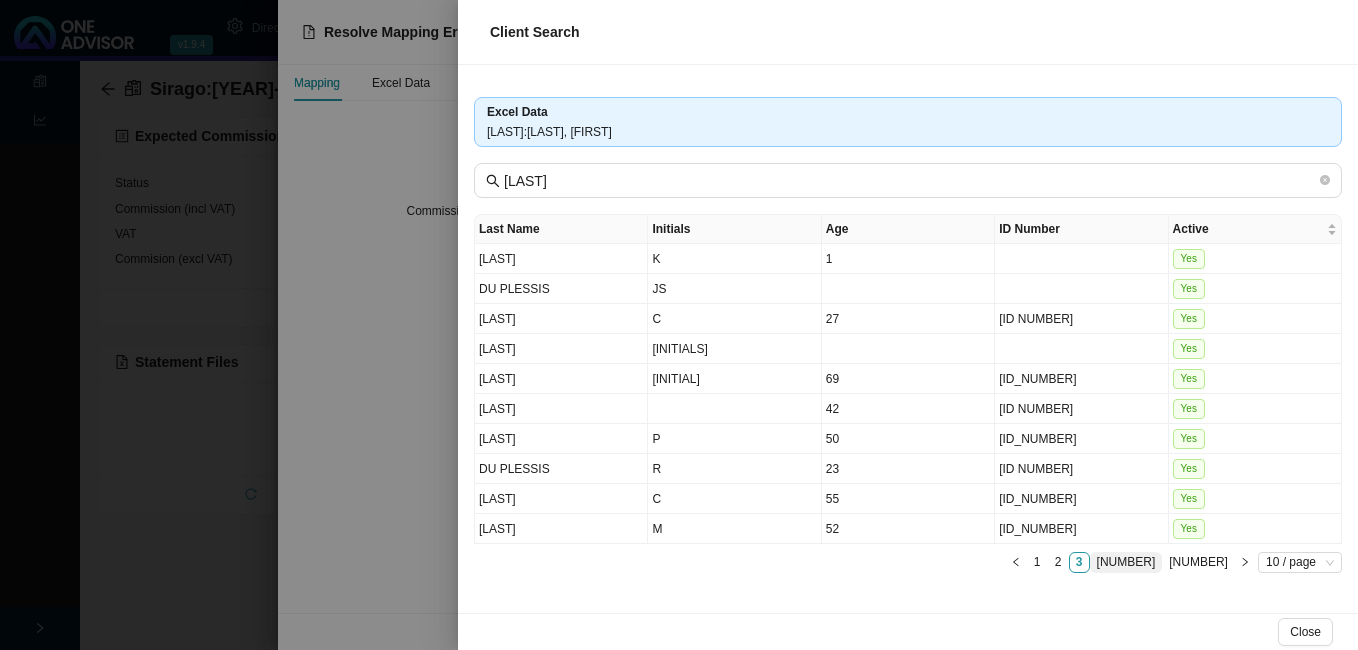 click on "[NUMBER]" at bounding box center [1126, 562] 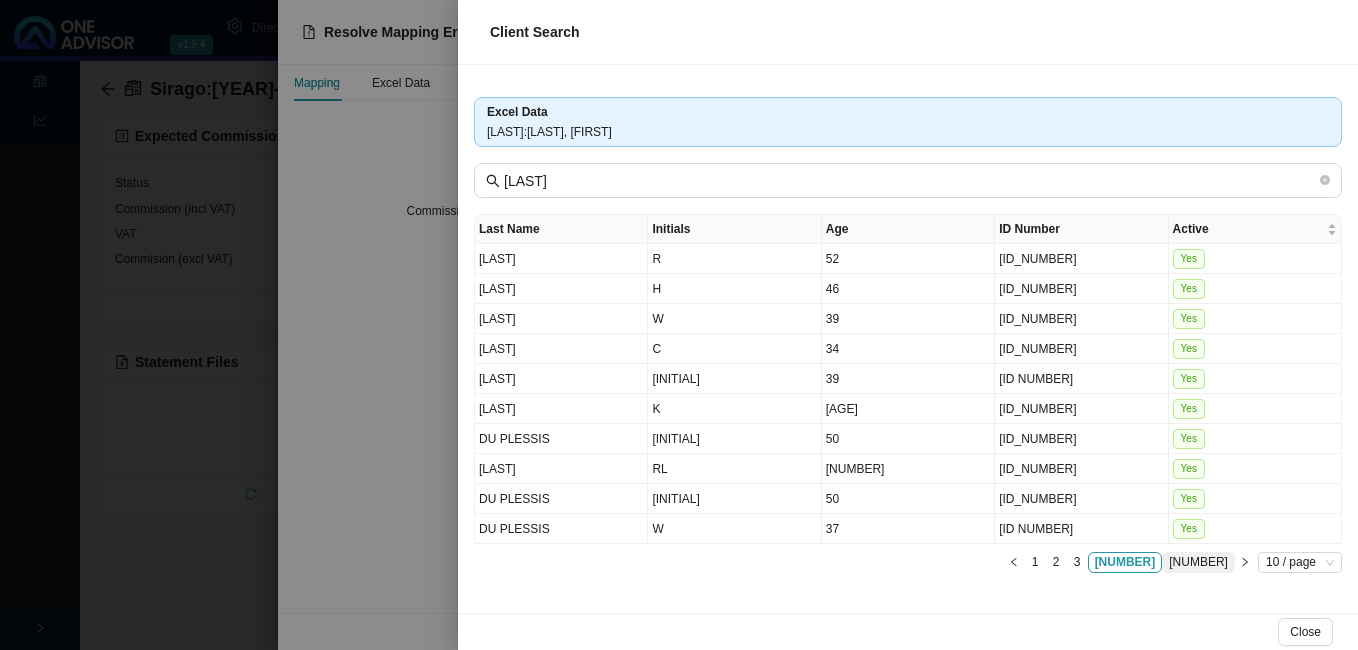 click on "[NUMBER]" at bounding box center [1198, 562] 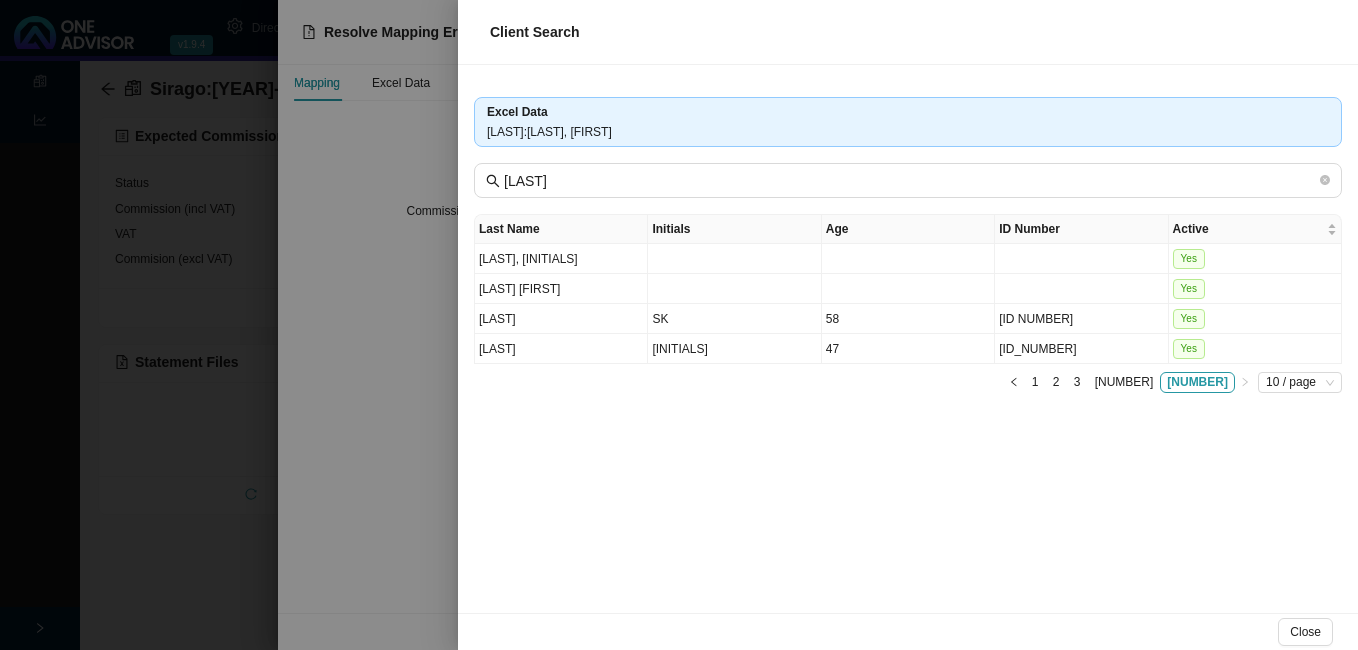 click at bounding box center [679, 325] 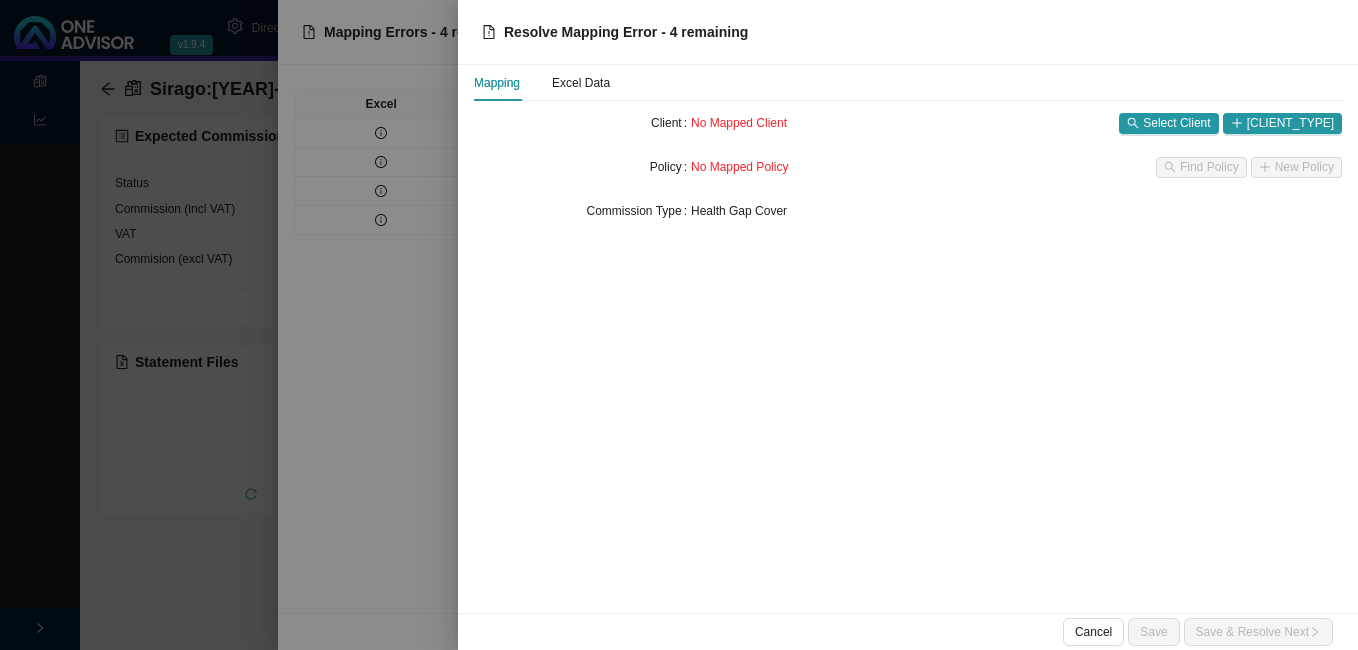 click at bounding box center (679, 325) 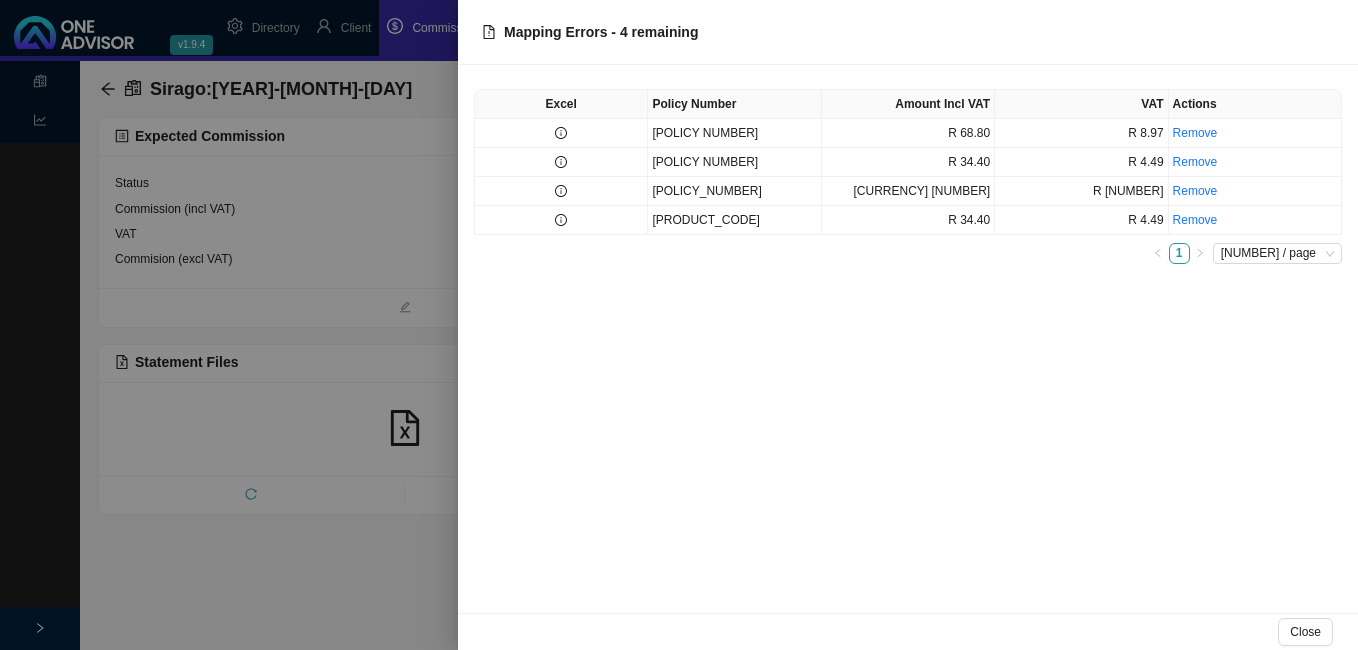 click at bounding box center (679, 325) 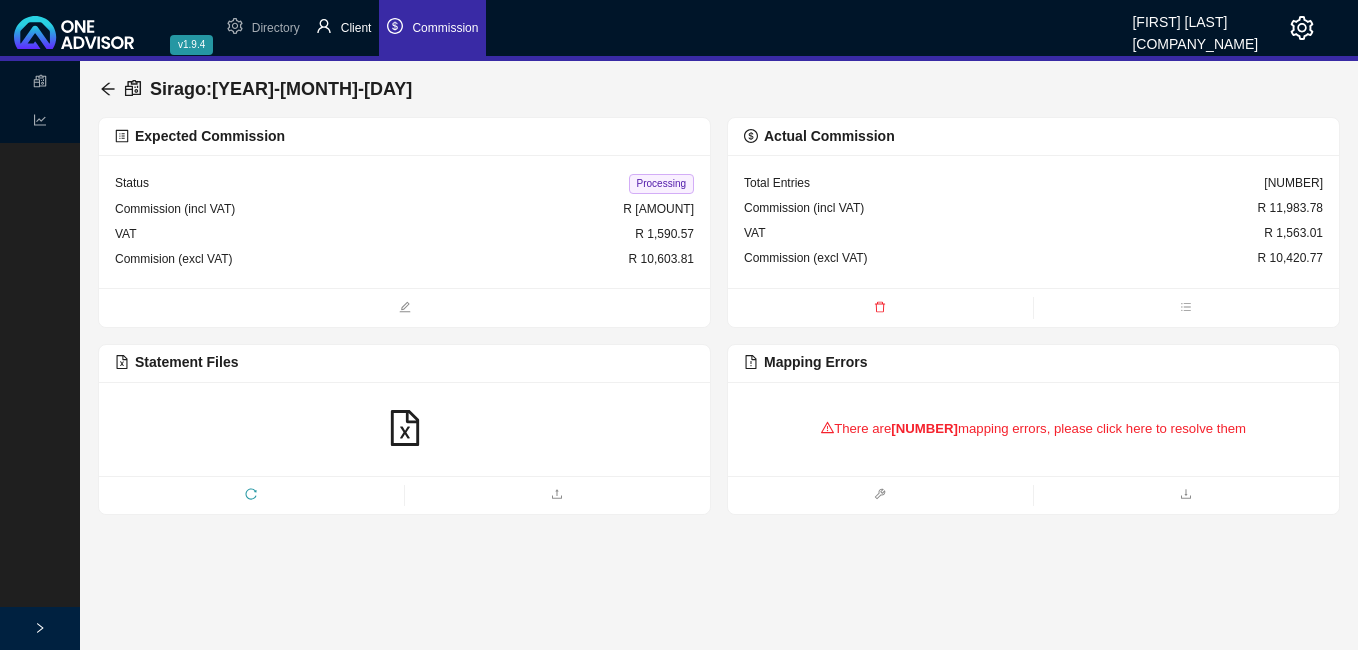 click on "Client" at bounding box center [356, 28] 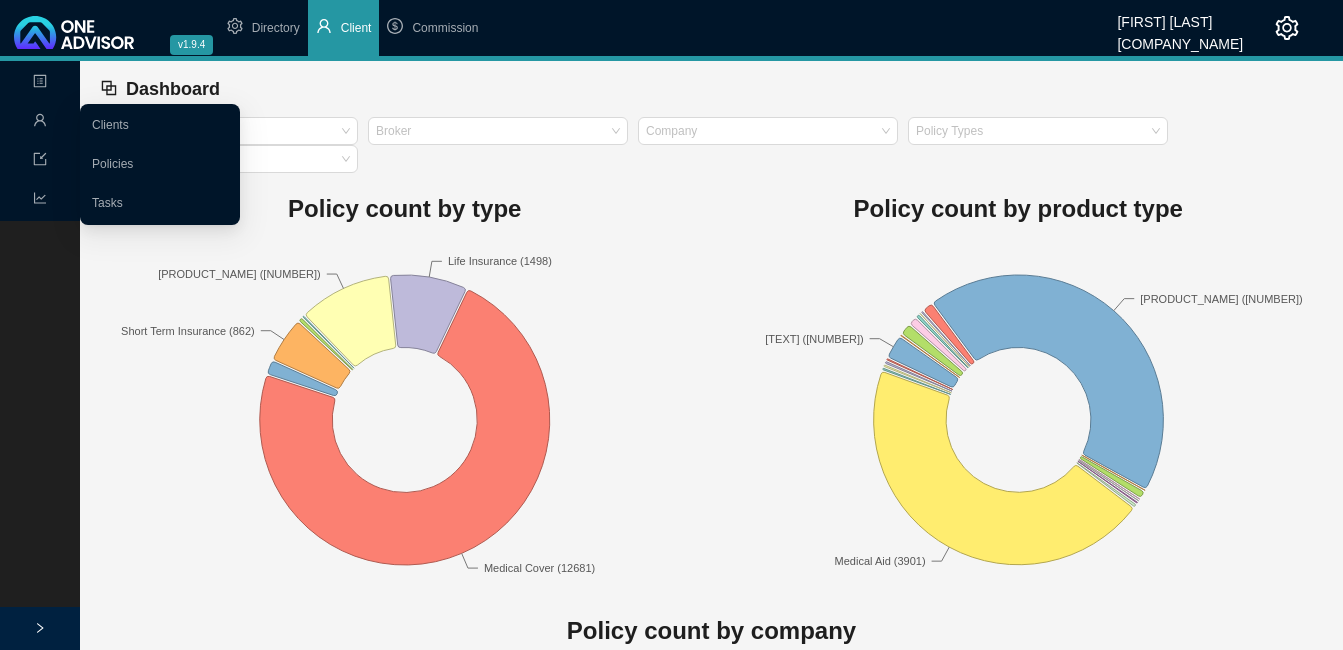 click 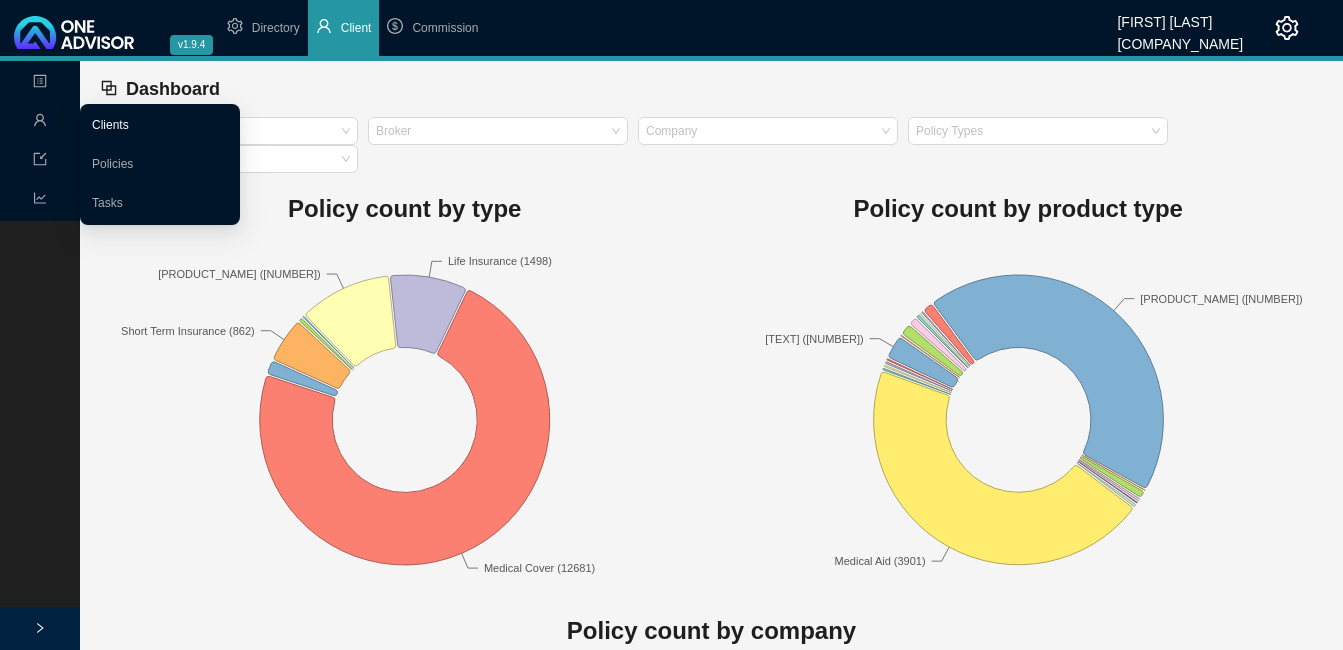 click on "Clients" at bounding box center (110, 125) 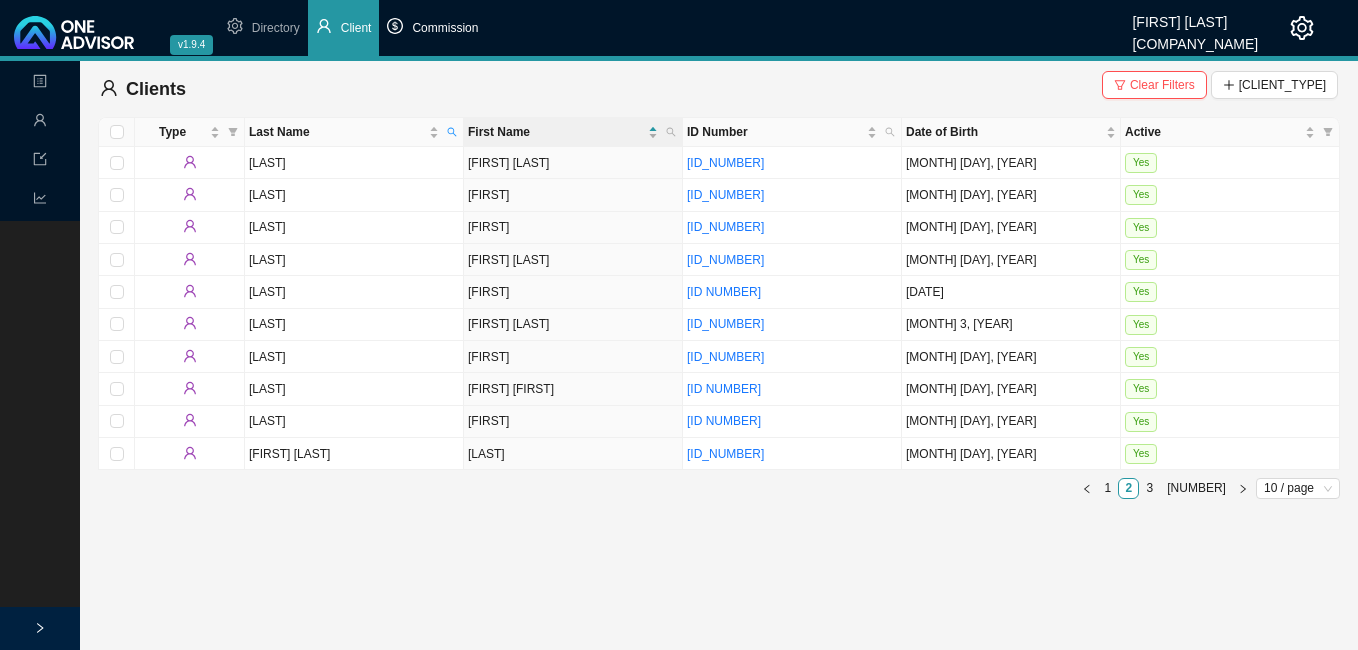 click on "Commission" at bounding box center [445, 28] 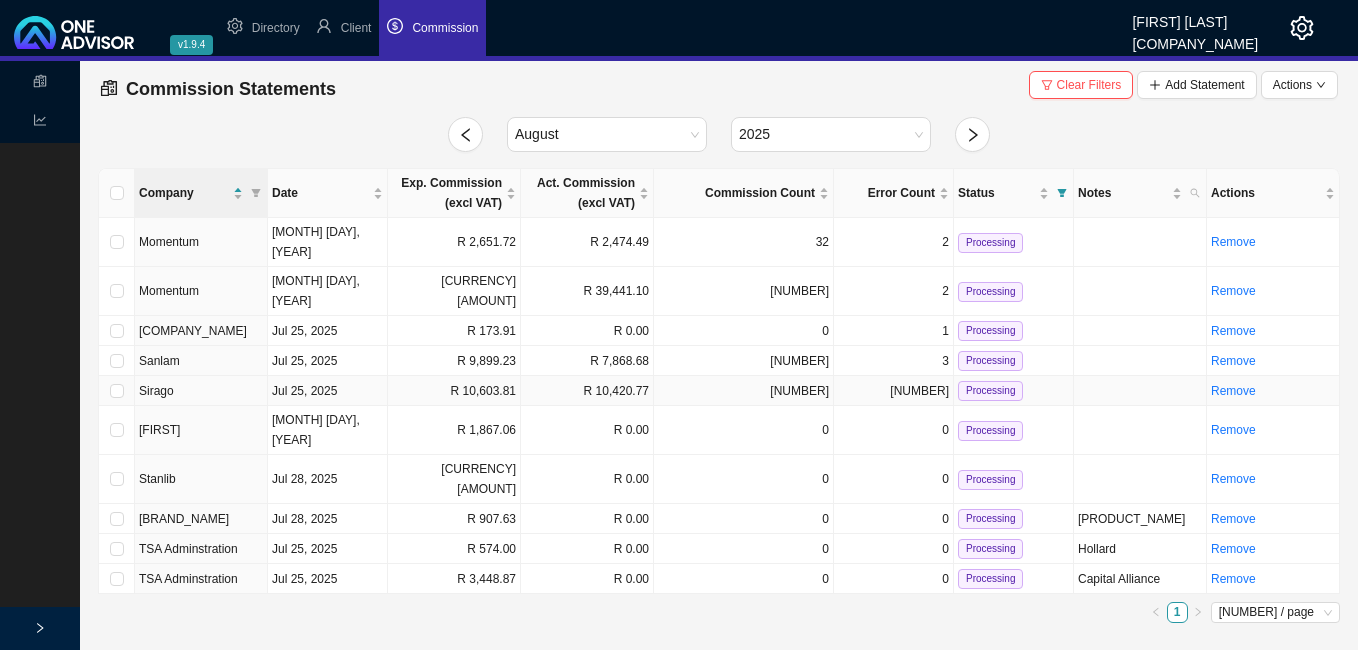 click on "R 10,603.81" at bounding box center [454, 391] 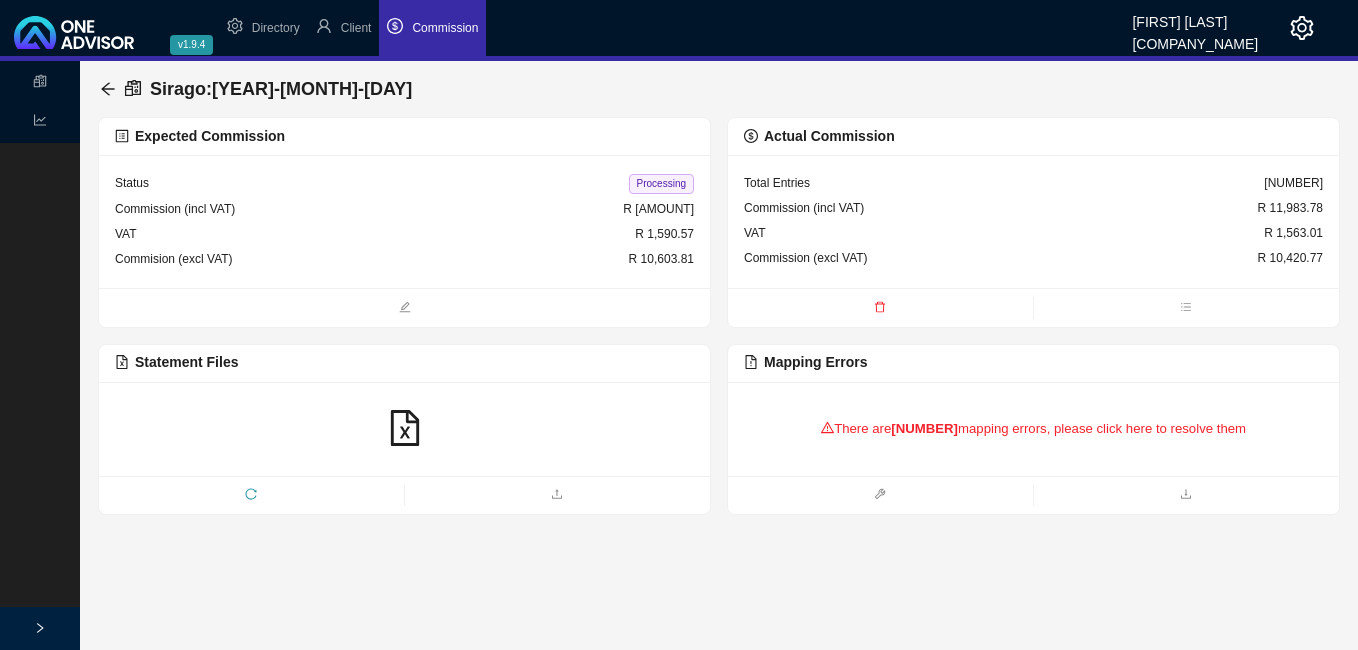 click on "There are  4  mapping errors, please click here to resolve them" at bounding box center [1033, 429] 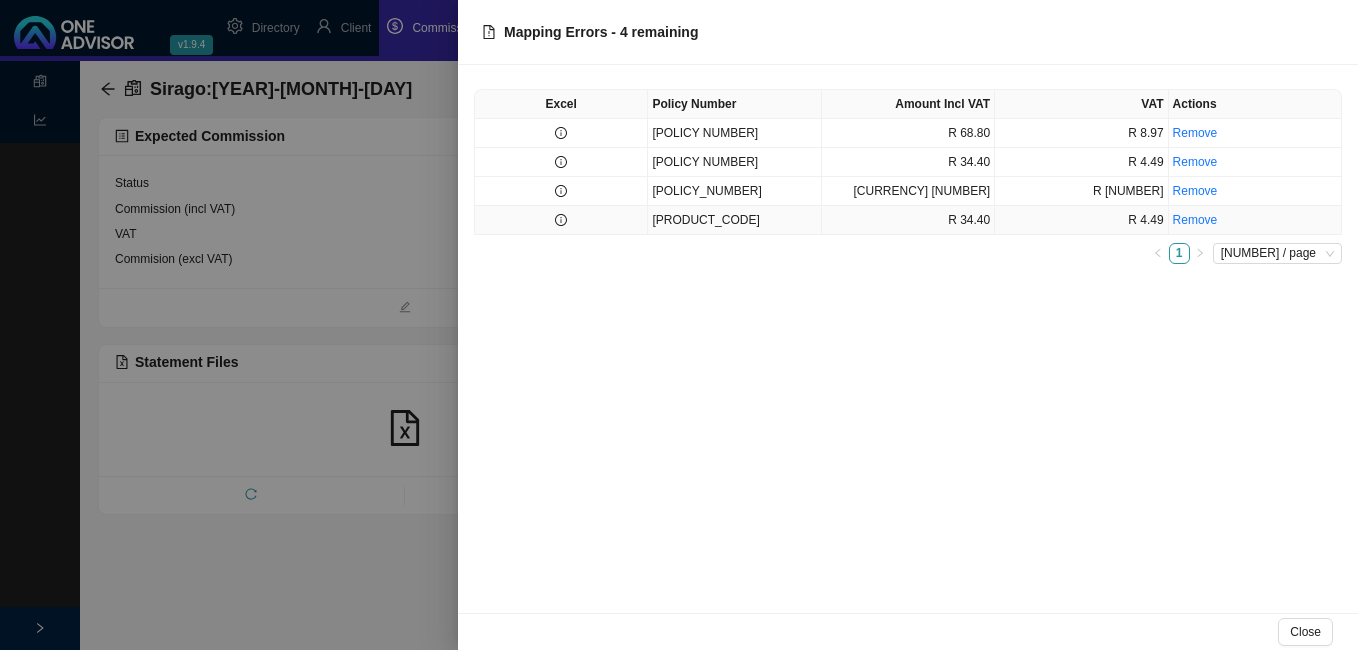 click at bounding box center [561, 220] 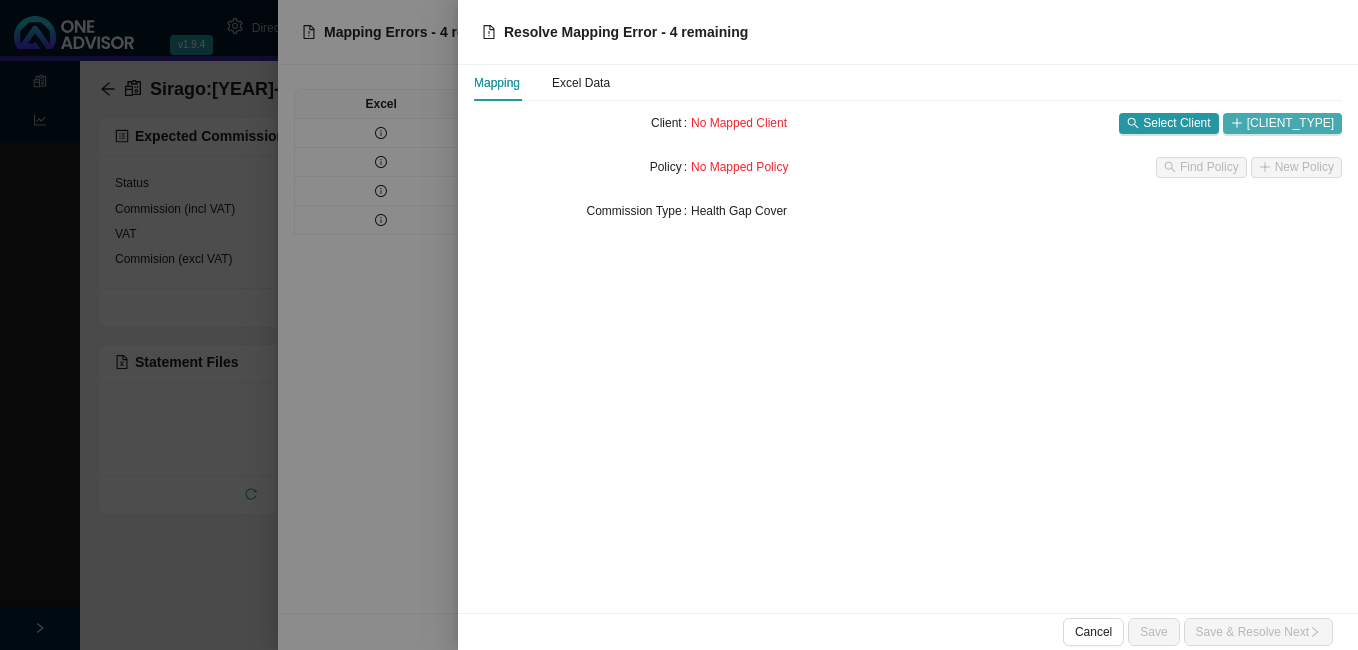 click on "[CLIENT_TYPE]" at bounding box center (1290, 123) 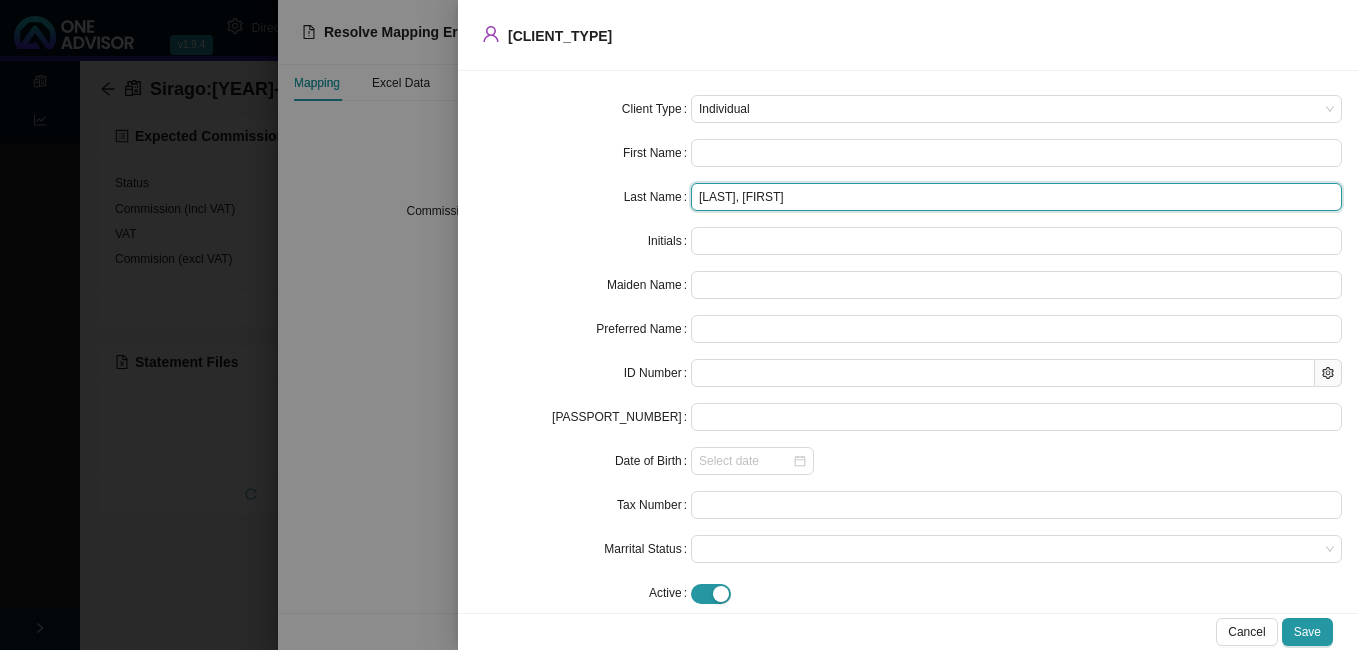 drag, startPoint x: 750, startPoint y: 198, endPoint x: 802, endPoint y: 201, distance: 52.086468 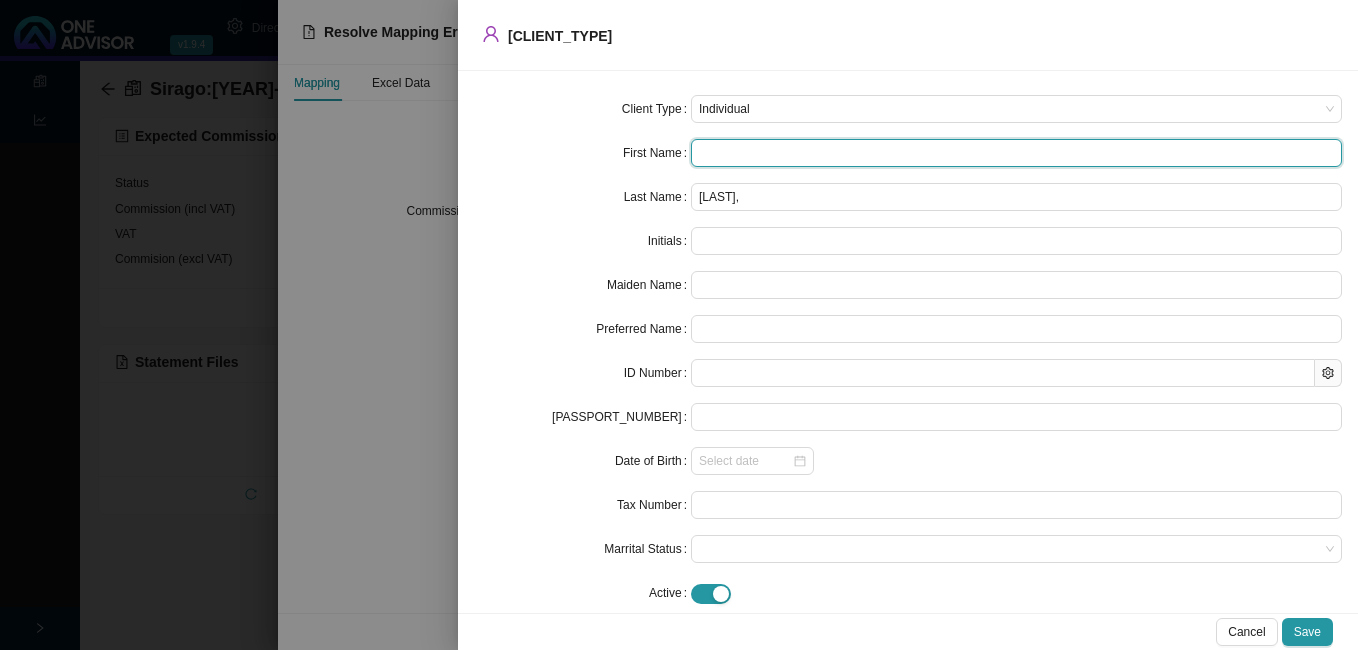 click at bounding box center [1016, 153] 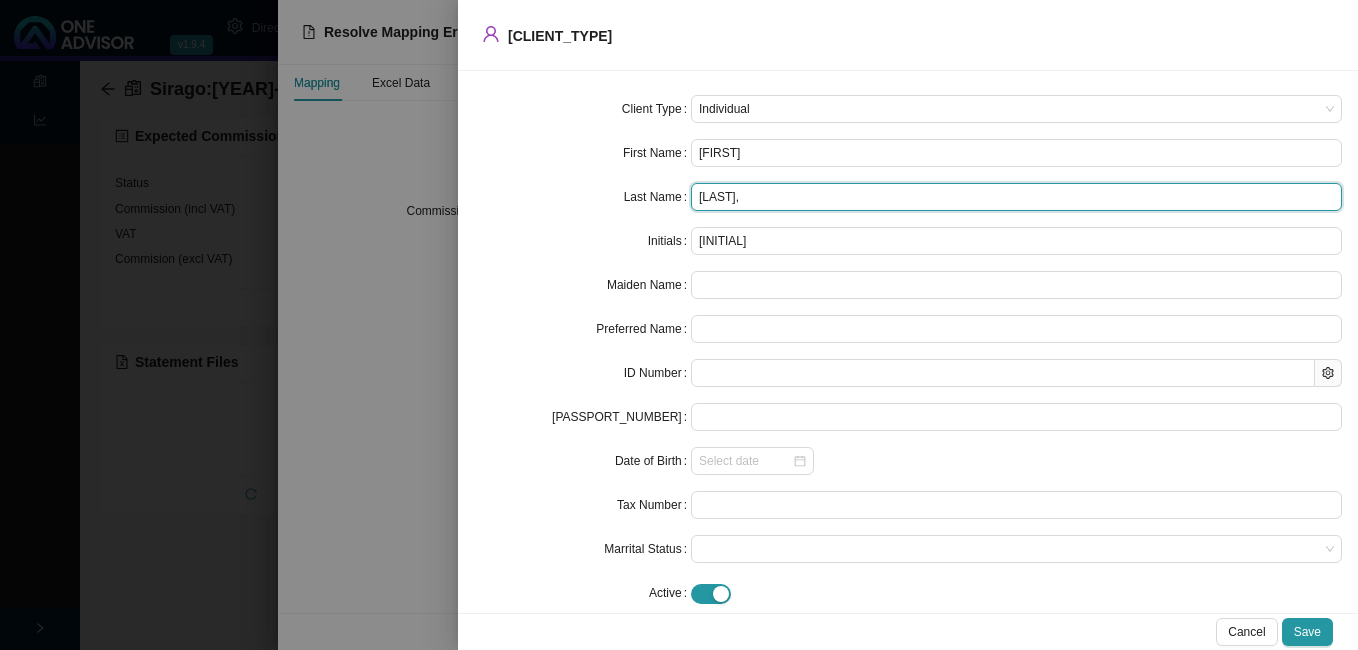 click on "[LAST]," at bounding box center (1016, 197) 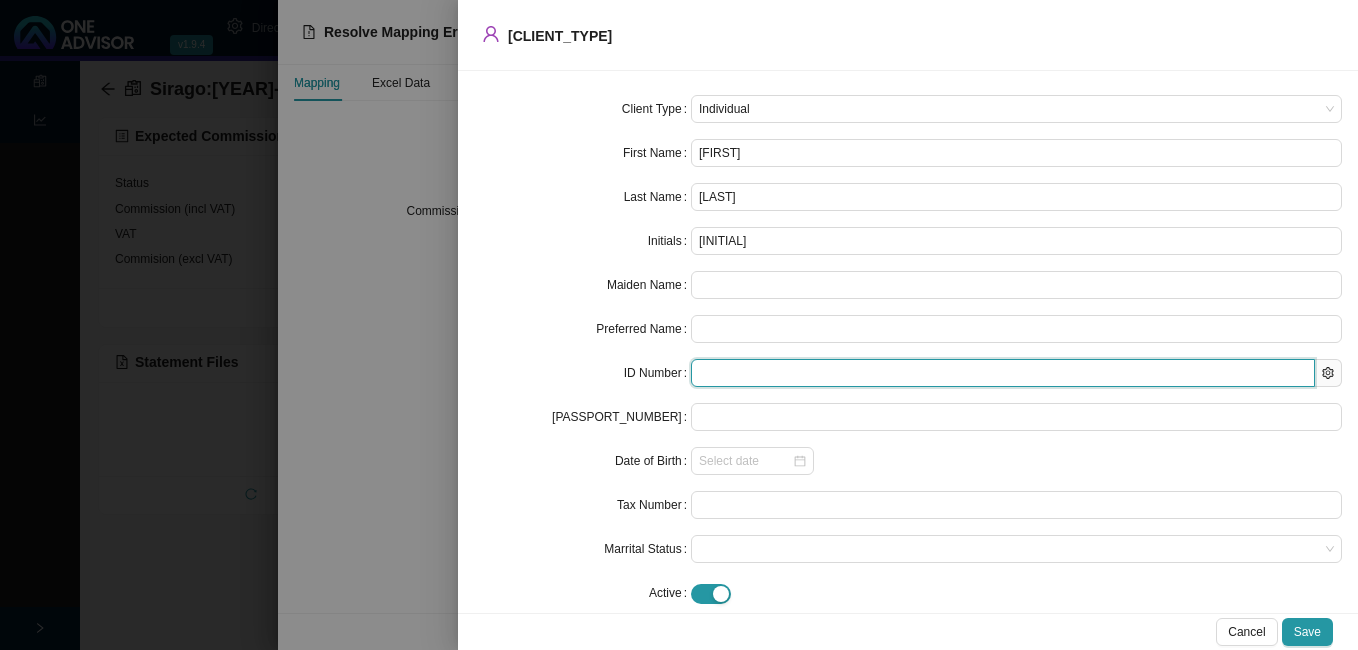click at bounding box center [1003, 373] 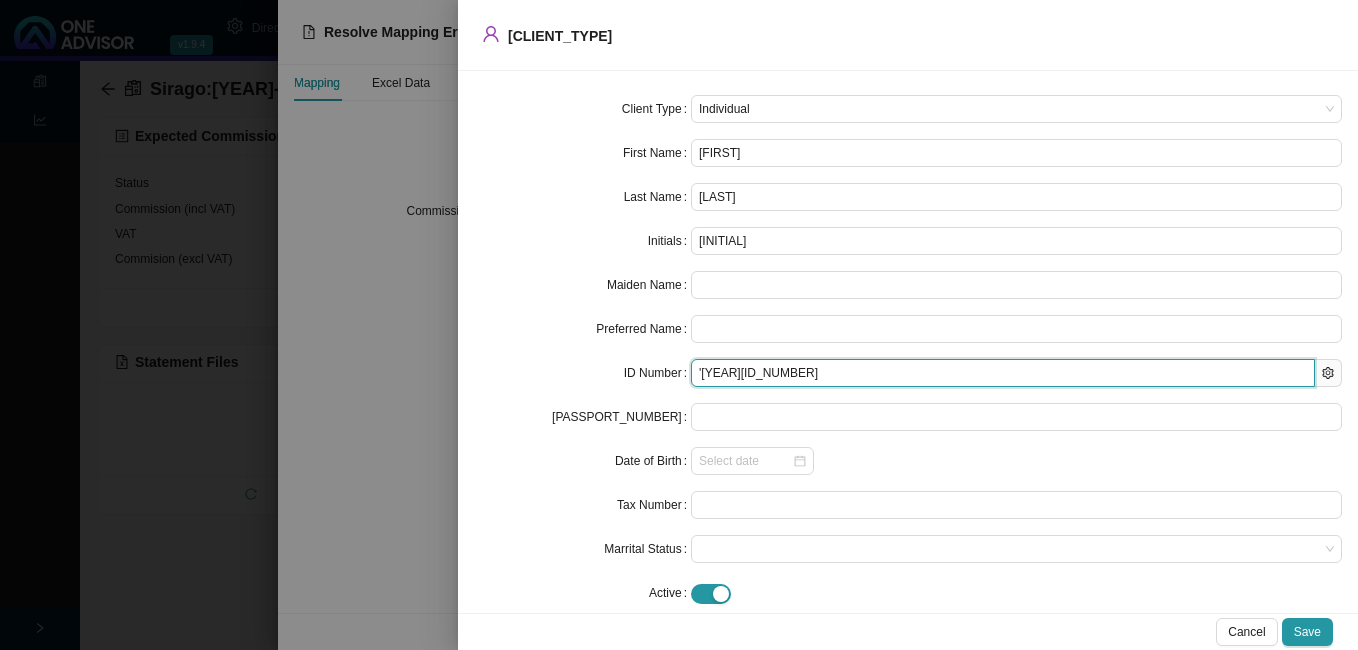 drag, startPoint x: 698, startPoint y: 373, endPoint x: 685, endPoint y: 373, distance: 13 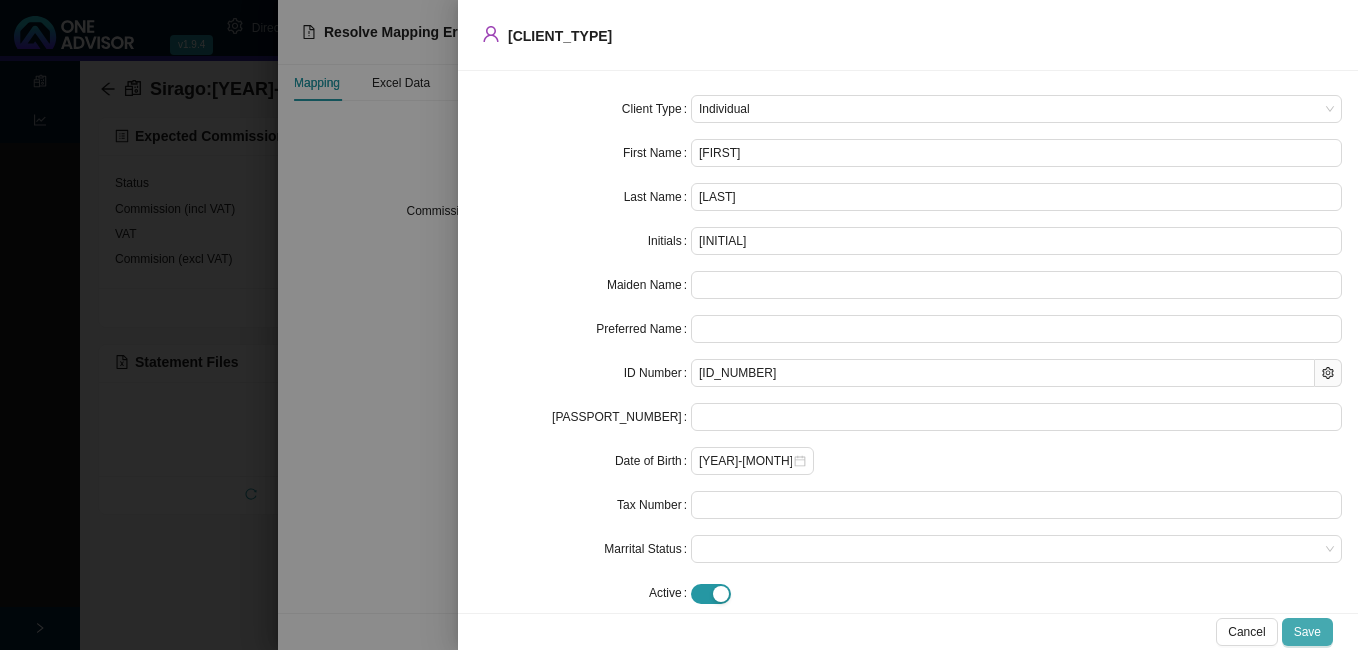 click on "Save" at bounding box center (1307, 632) 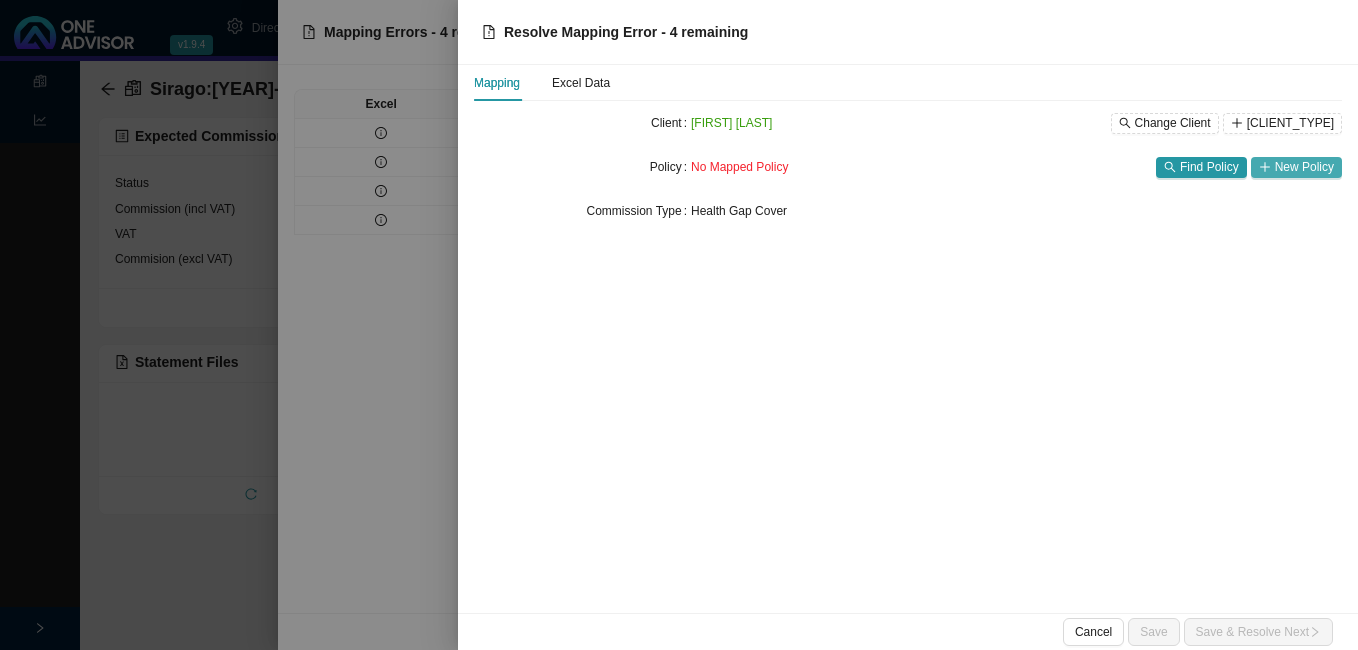 click on "New Policy" at bounding box center [1304, 167] 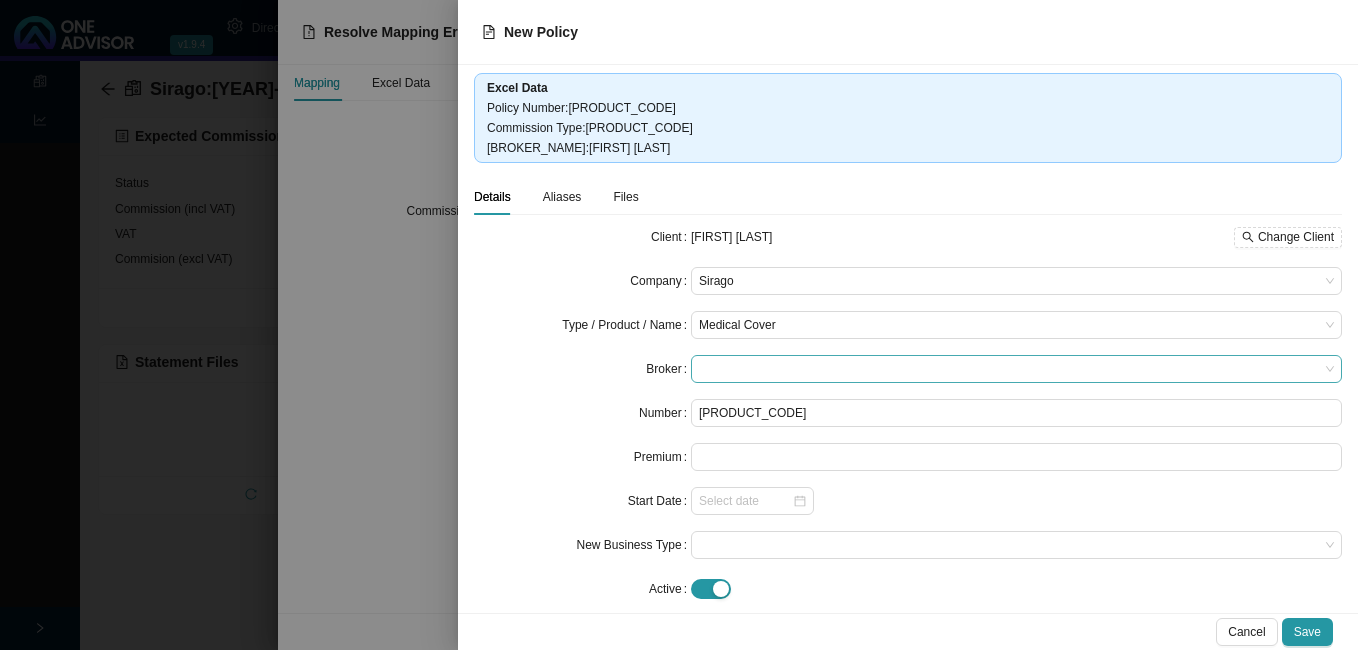 click at bounding box center [1016, 369] 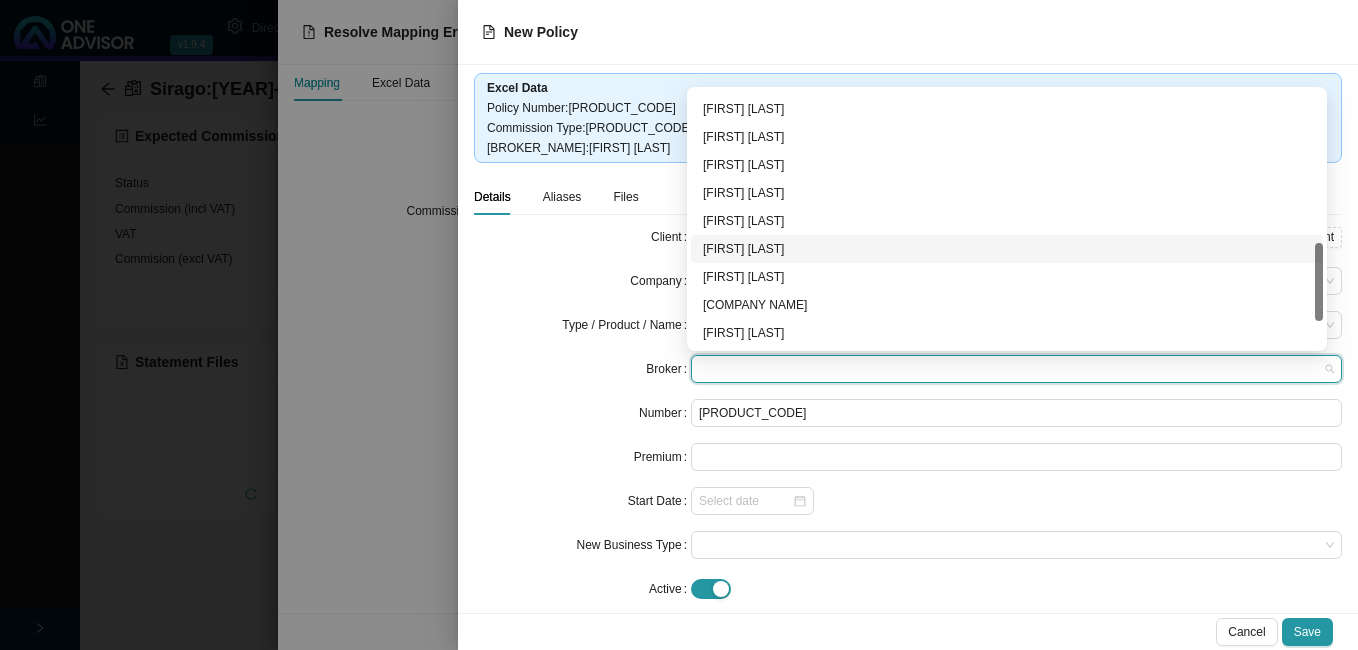 scroll, scrollTop: 584, scrollLeft: 0, axis: vertical 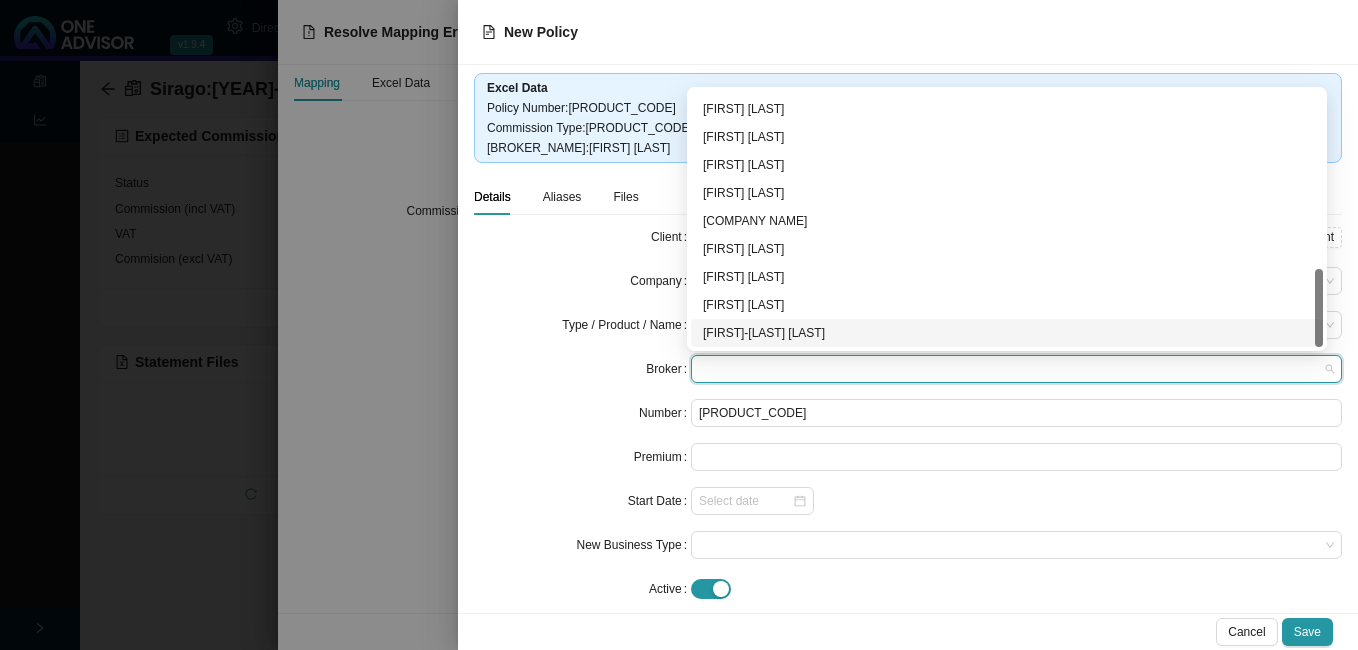 click on "[FIRST]-[LAST] [LAST]" at bounding box center [1007, 333] 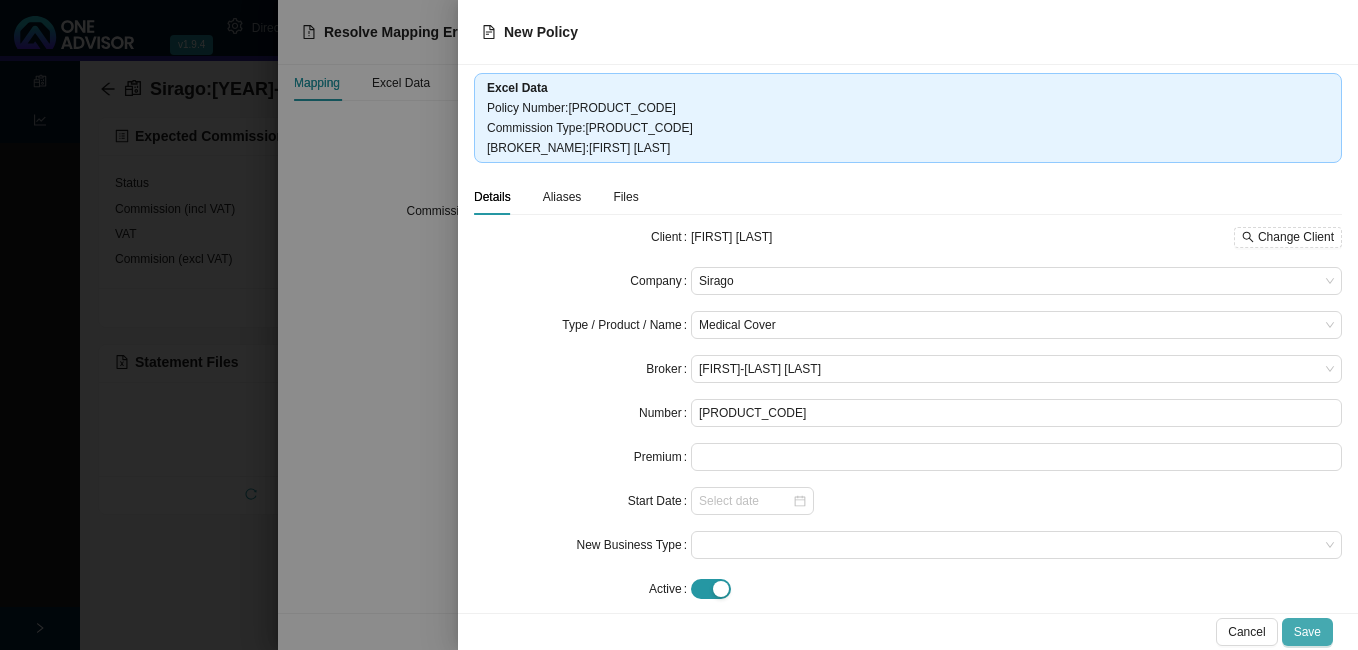 click on "Save" at bounding box center [1307, 632] 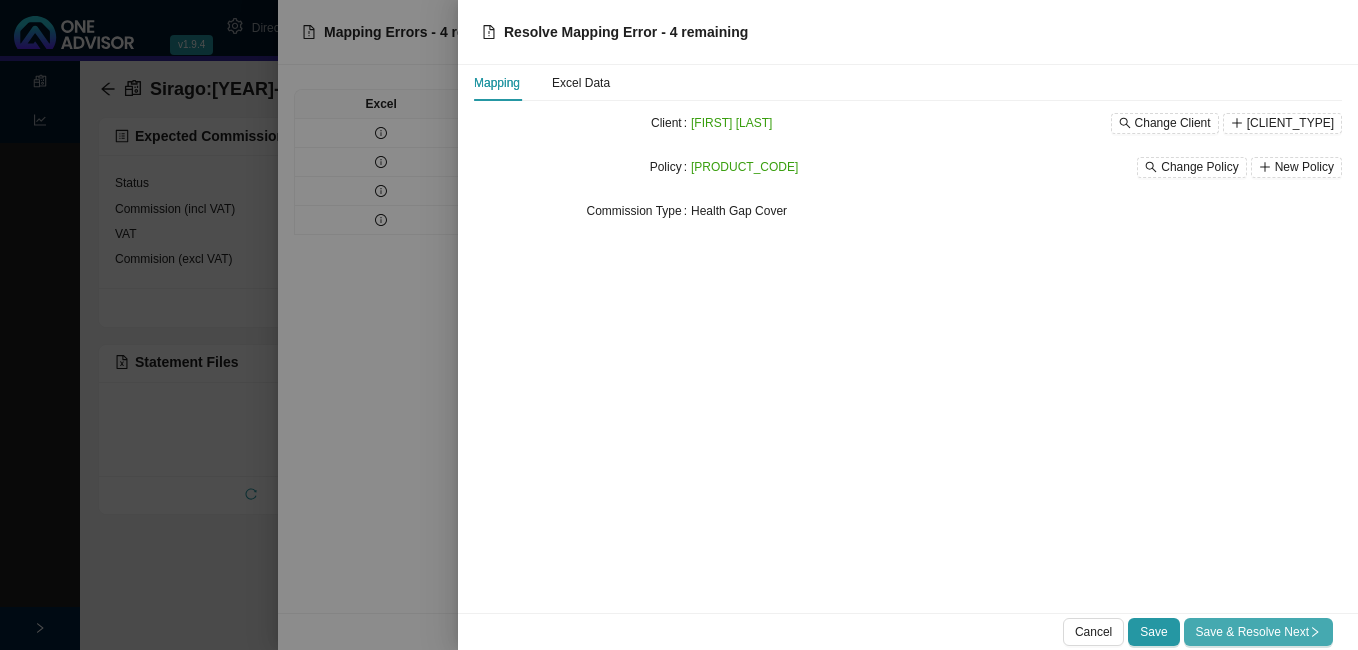 click on "Save & Resolve Next" at bounding box center (1258, 632) 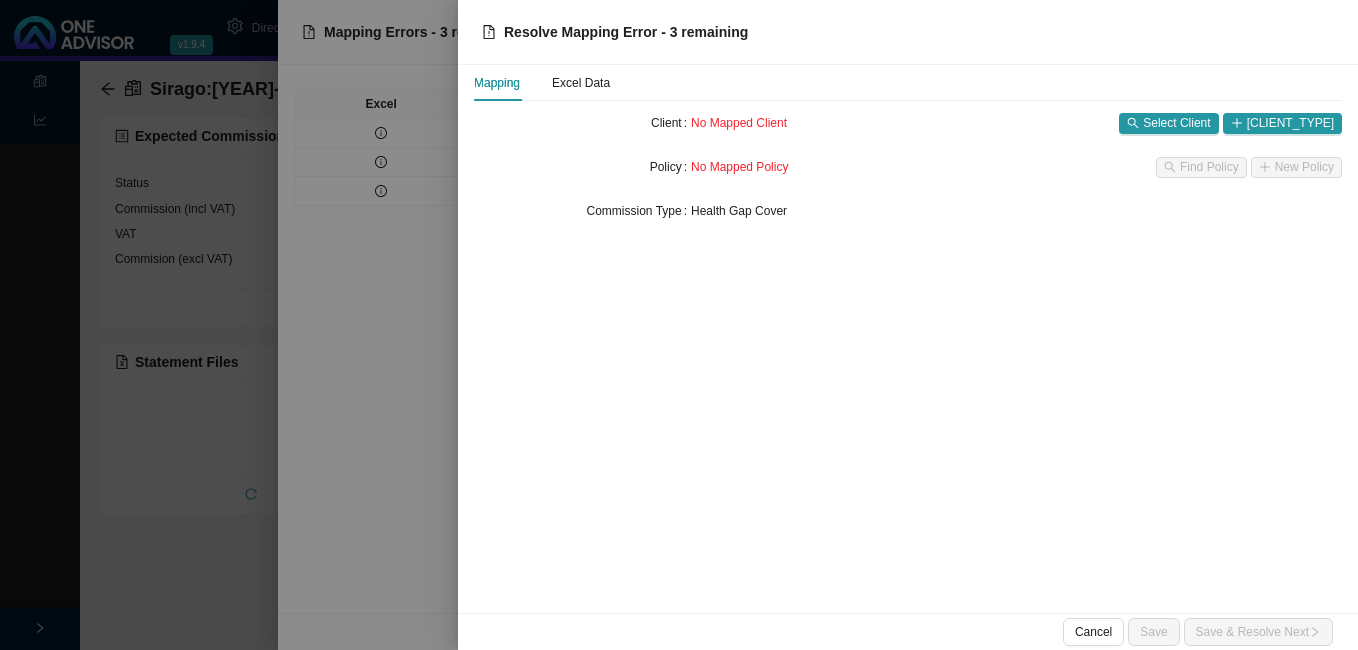 drag, startPoint x: 384, startPoint y: 312, endPoint x: 393, endPoint y: 297, distance: 17.492855 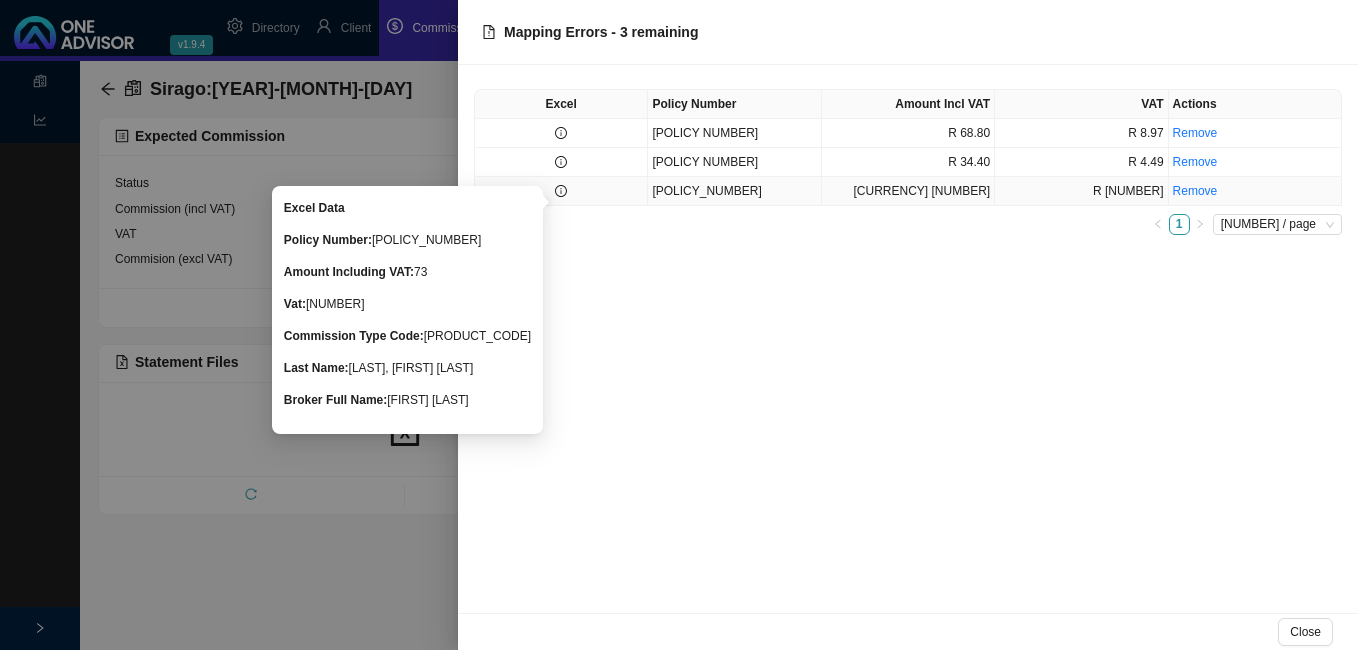 click 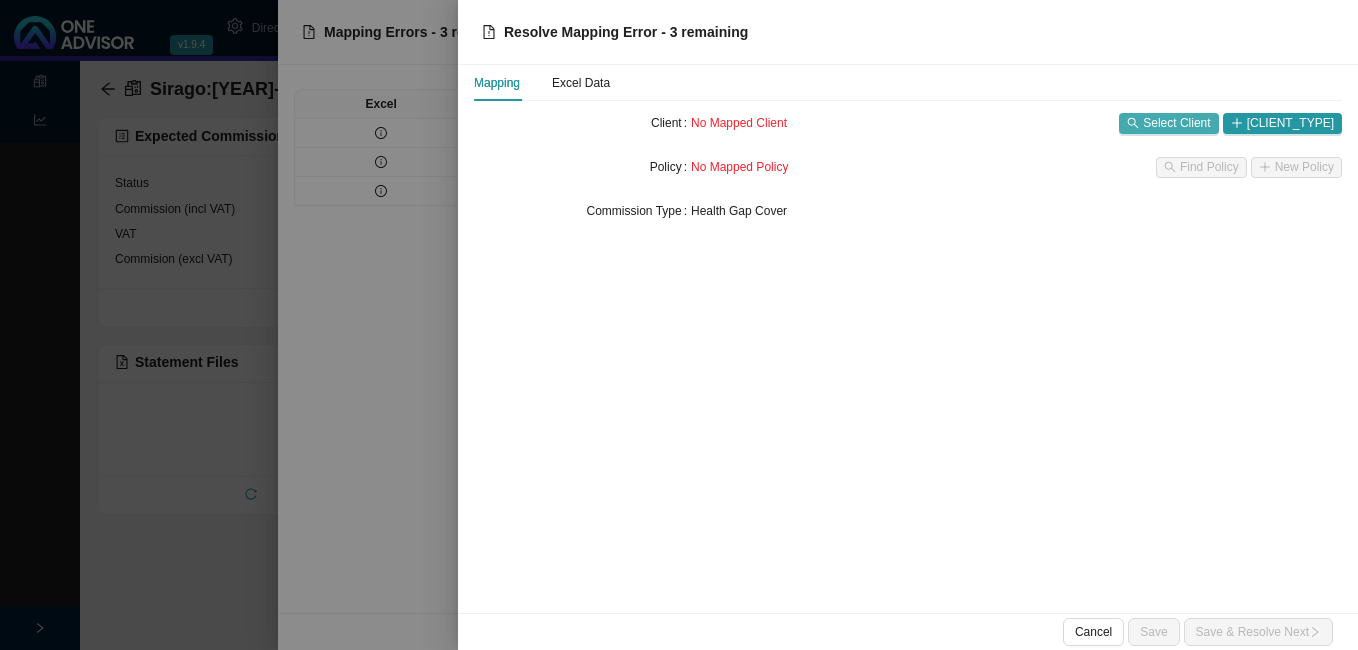 click on "Select Client" at bounding box center (1168, 123) 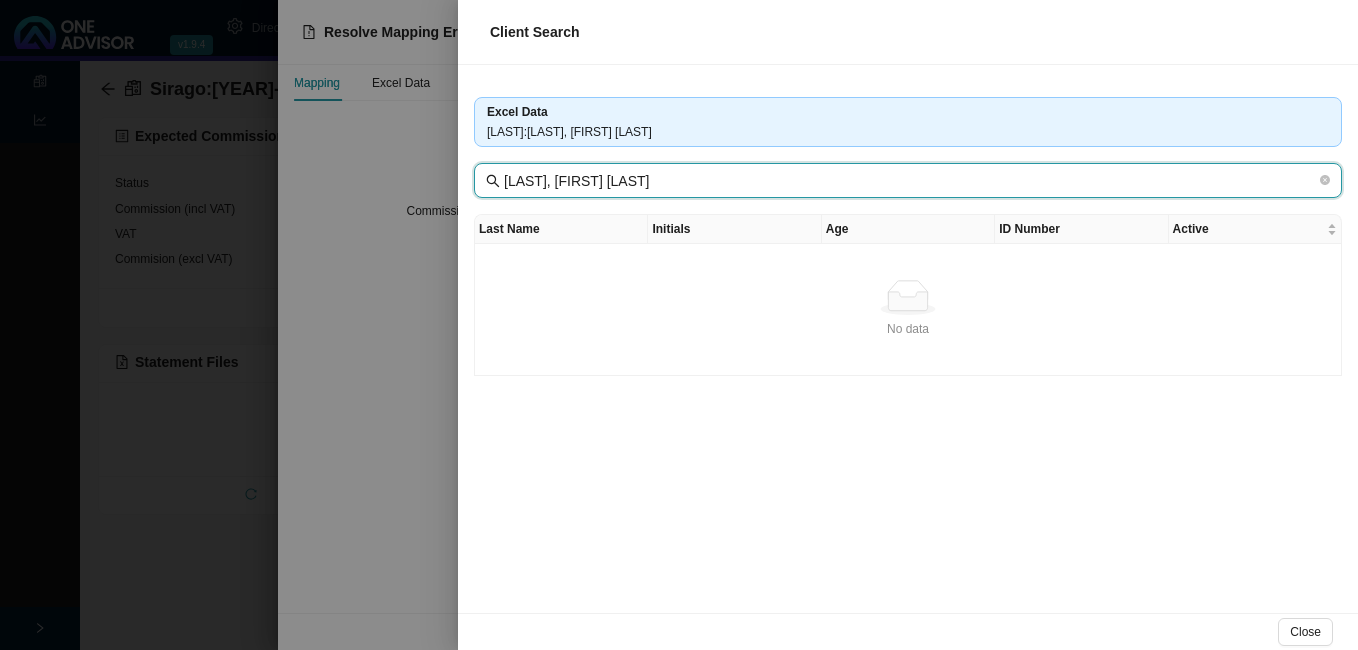 click on "[LAST], [FIRST] [LAST]" at bounding box center (910, 181) 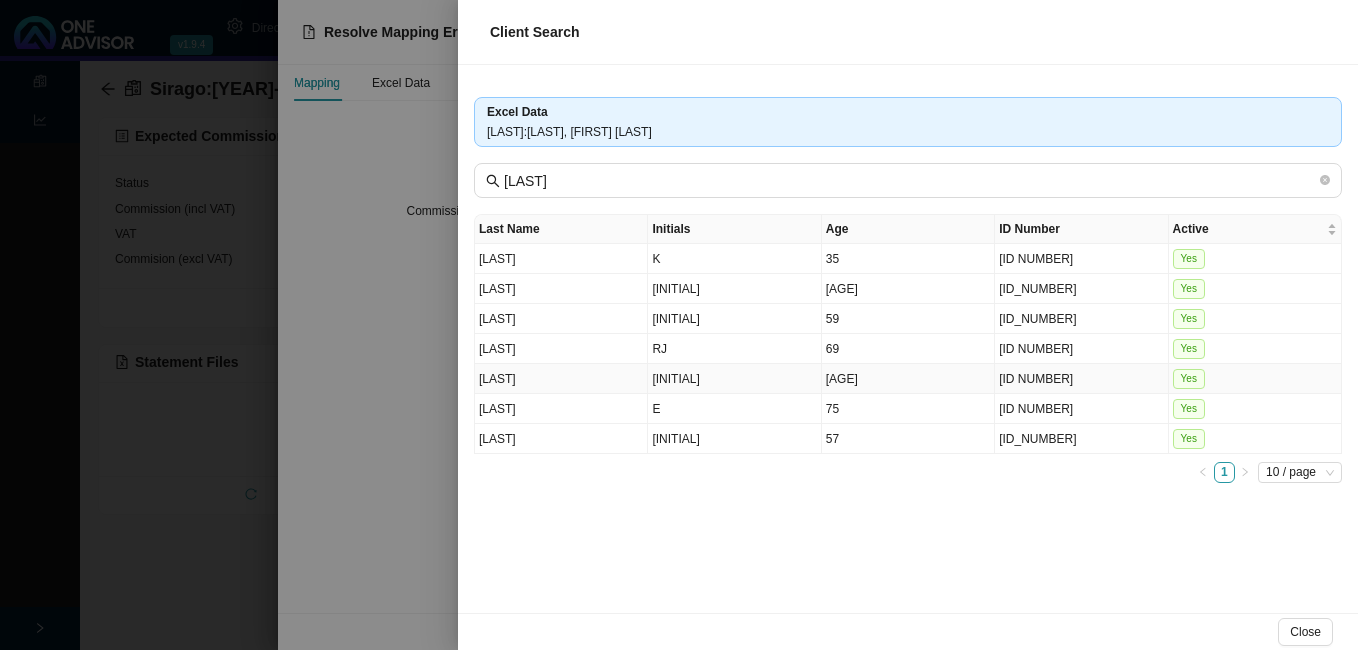 click on "[INITIAL]" at bounding box center (734, 379) 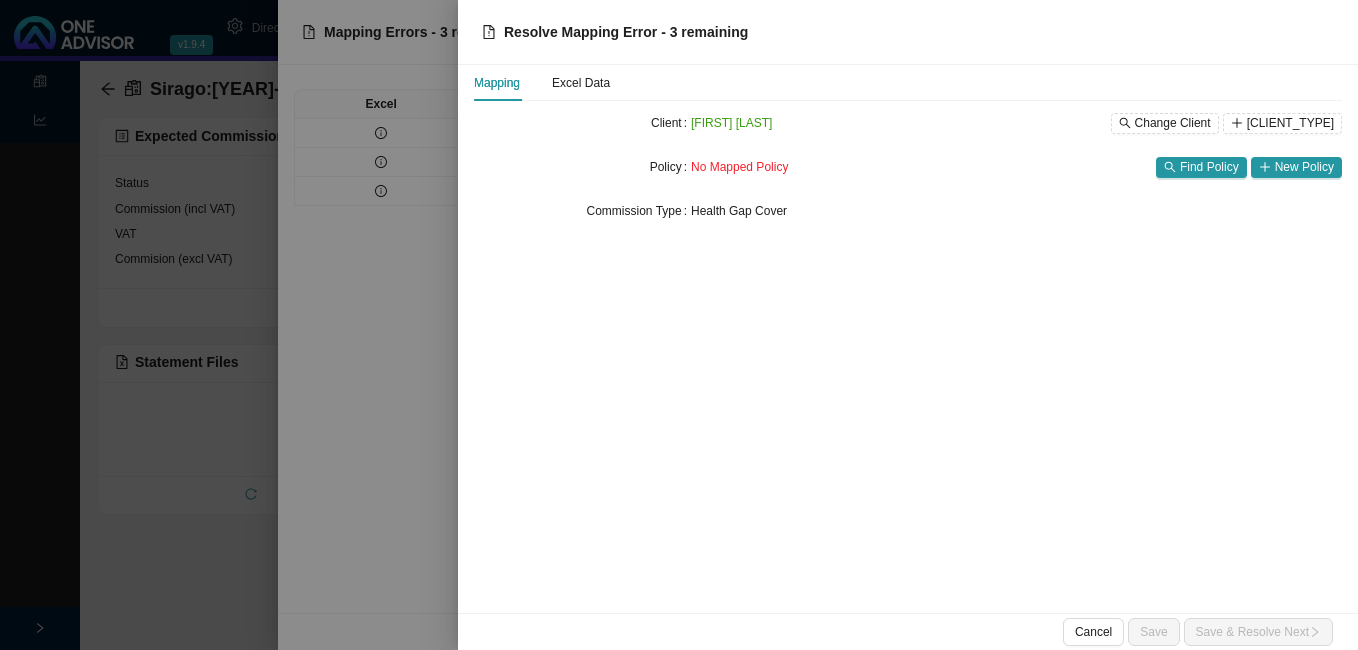 click at bounding box center (679, 325) 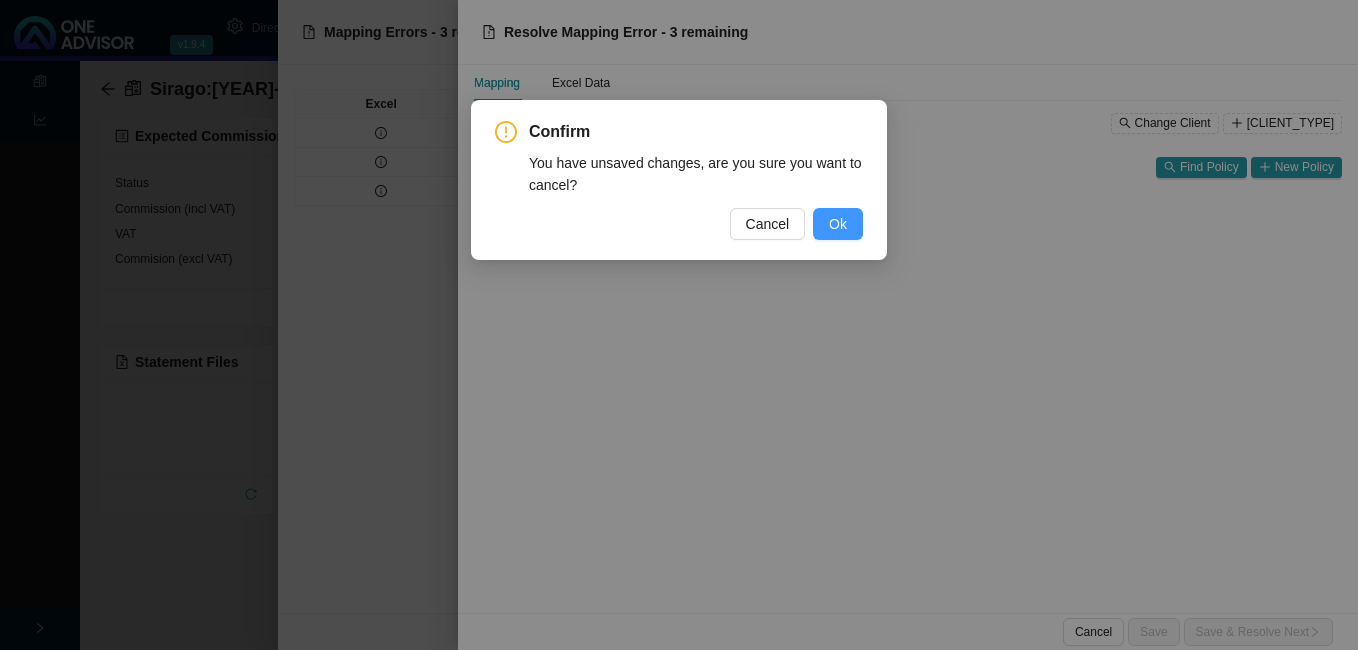 click on "Ok" at bounding box center [838, 224] 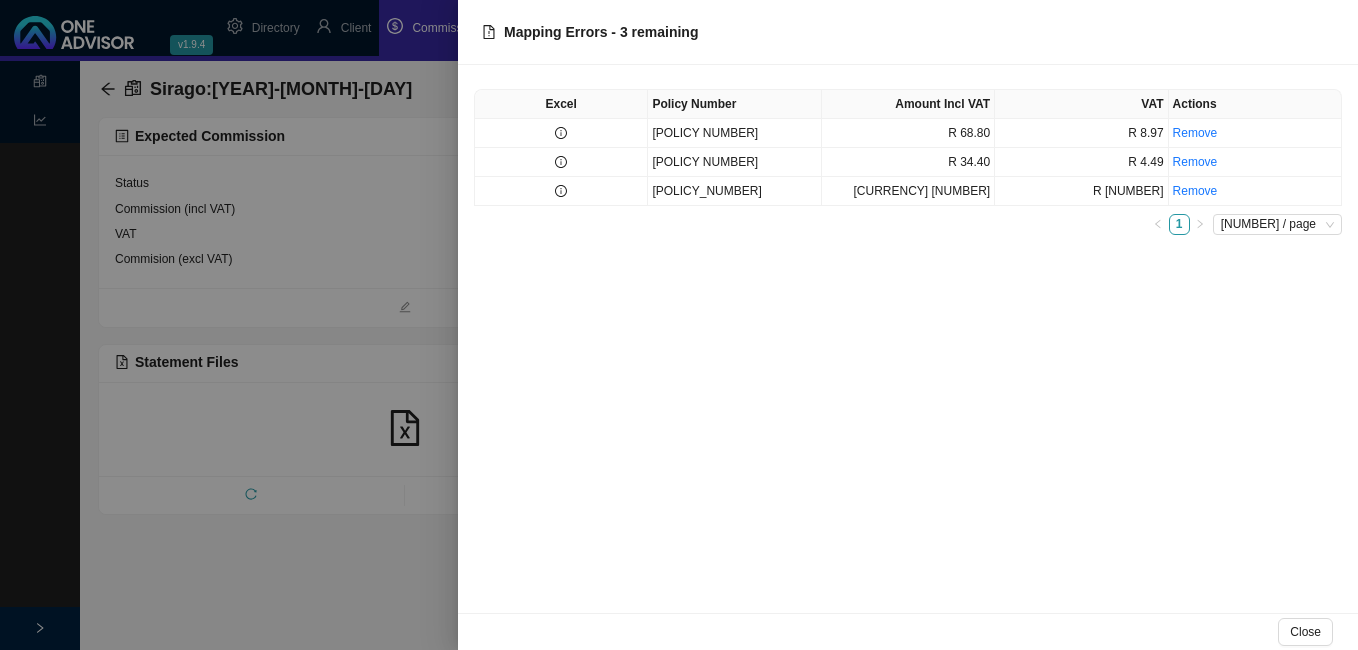 click at bounding box center [679, 325] 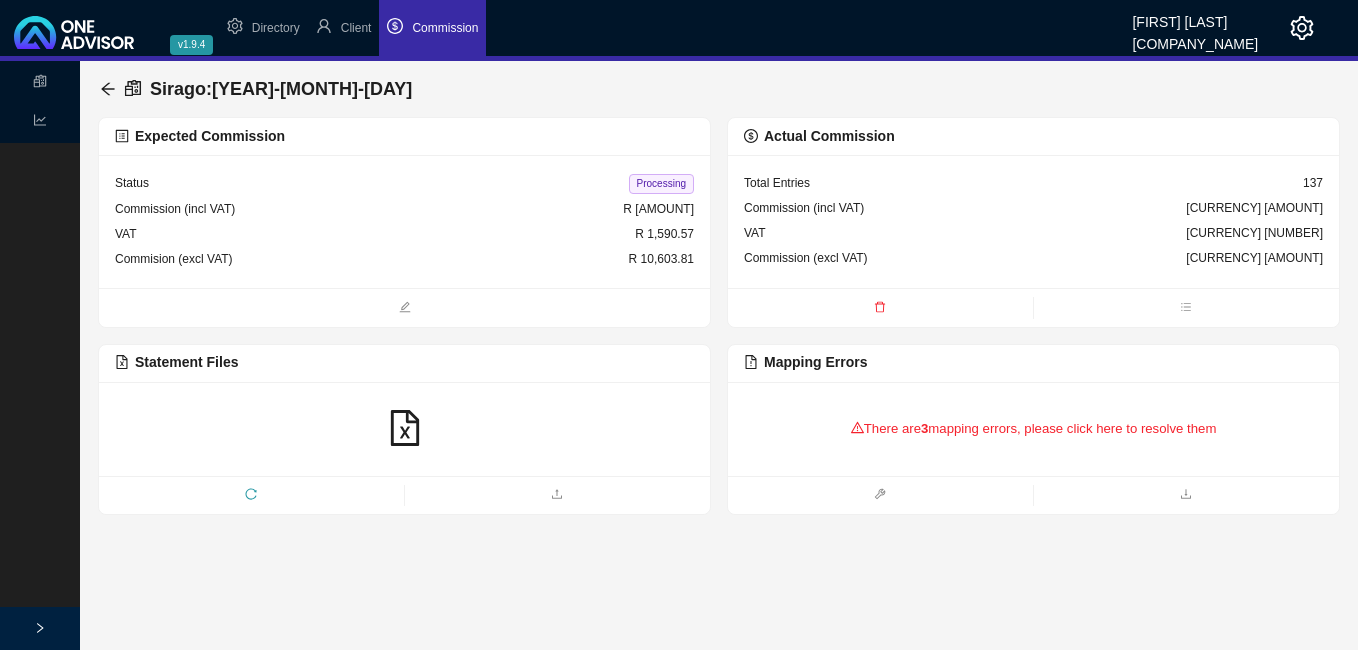 click on "There are [NUMBER] mapping errors, please click here to resolve them" at bounding box center [1033, 429] 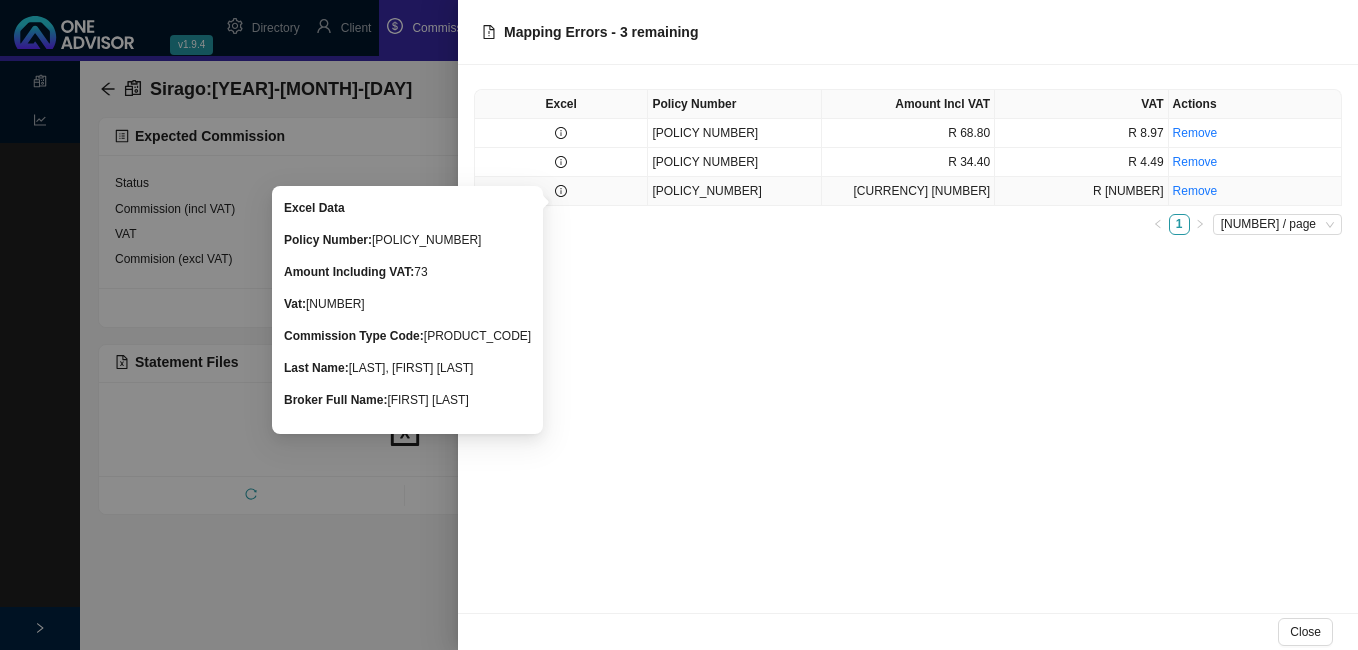 click 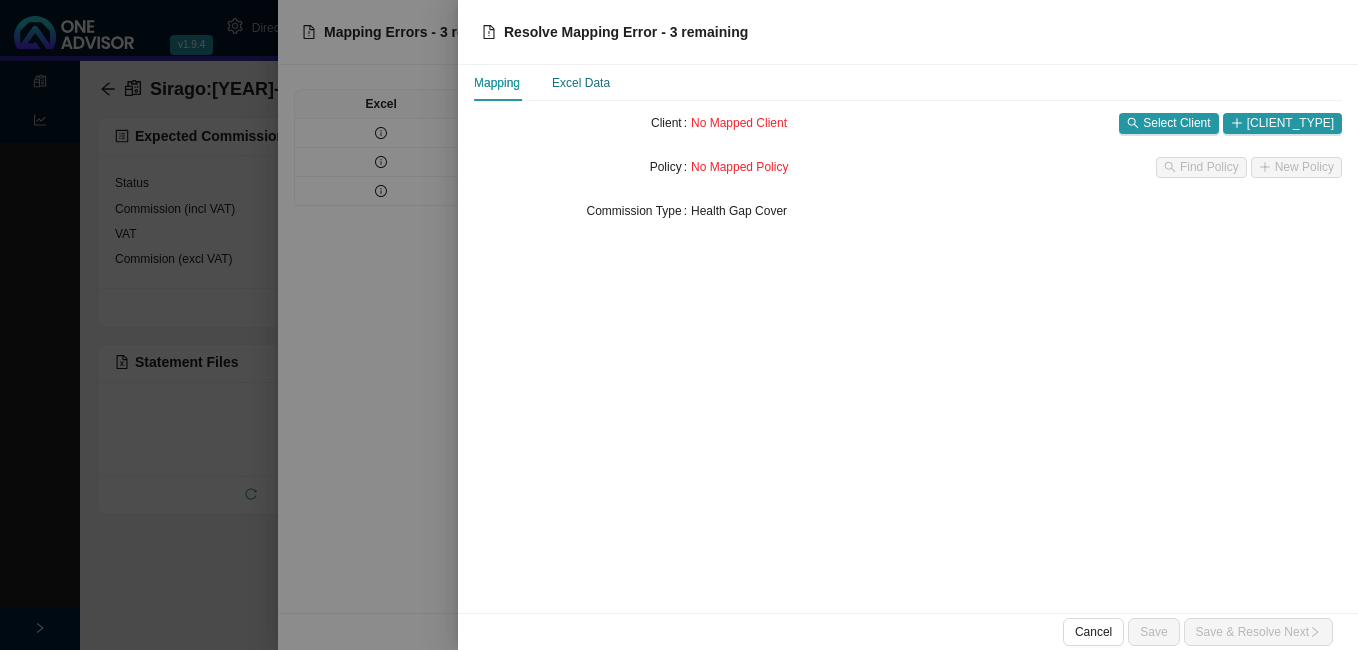 click on "Excel Data" at bounding box center [581, 83] 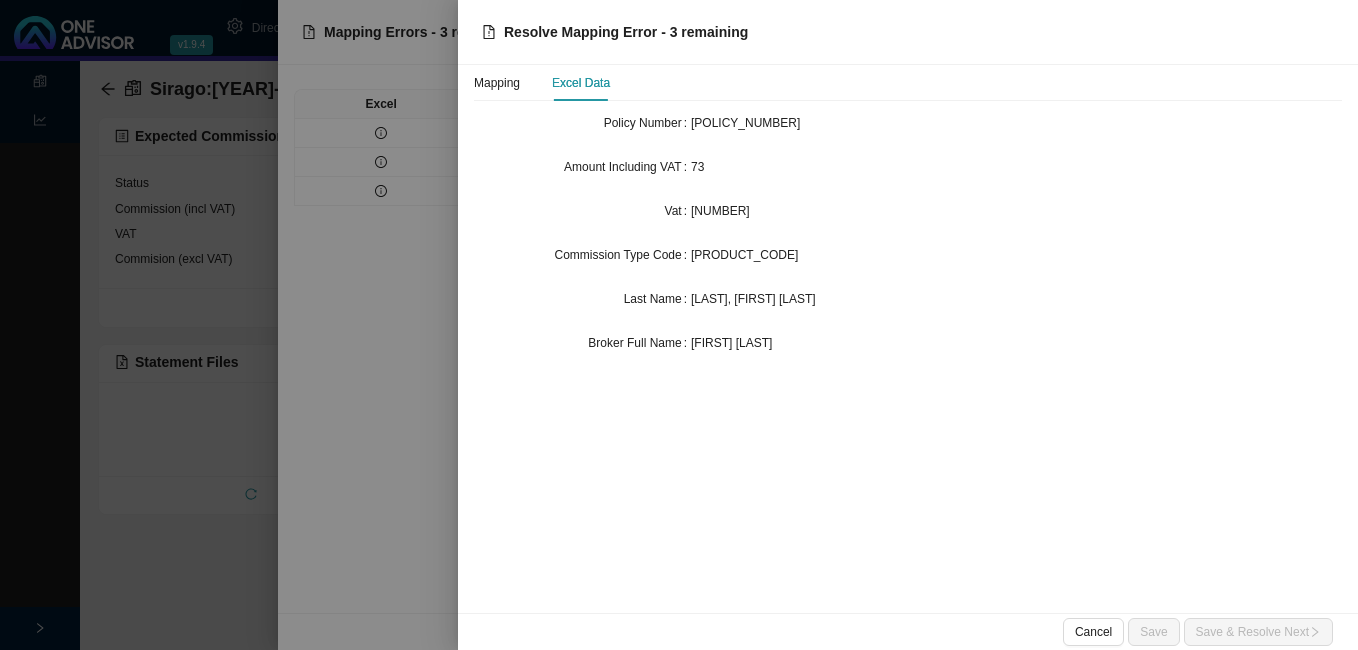 click at bounding box center (679, 325) 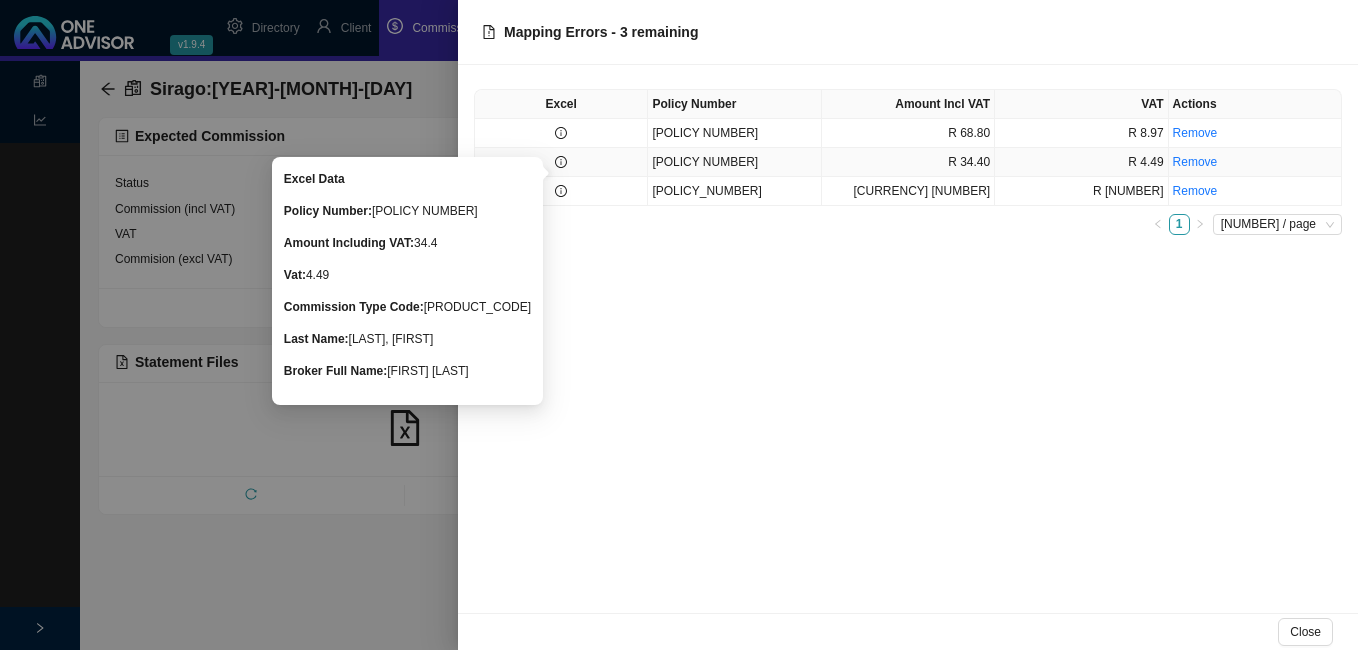 click 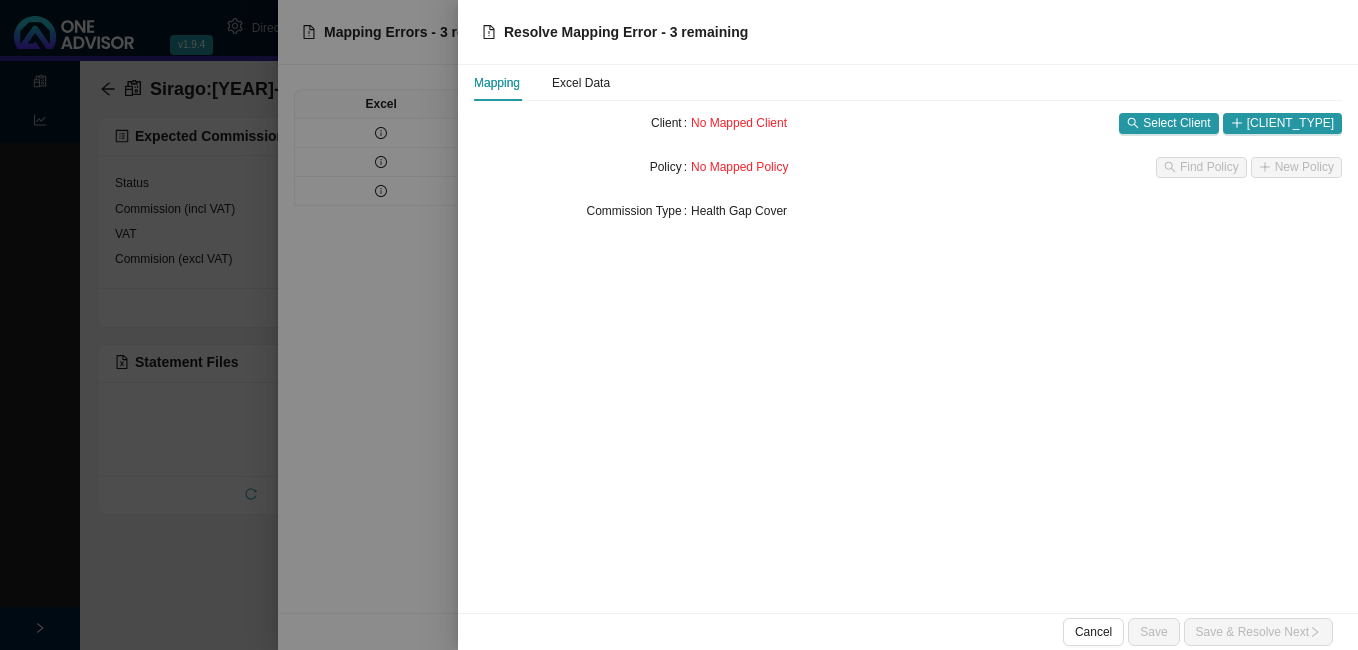 click at bounding box center [679, 325] 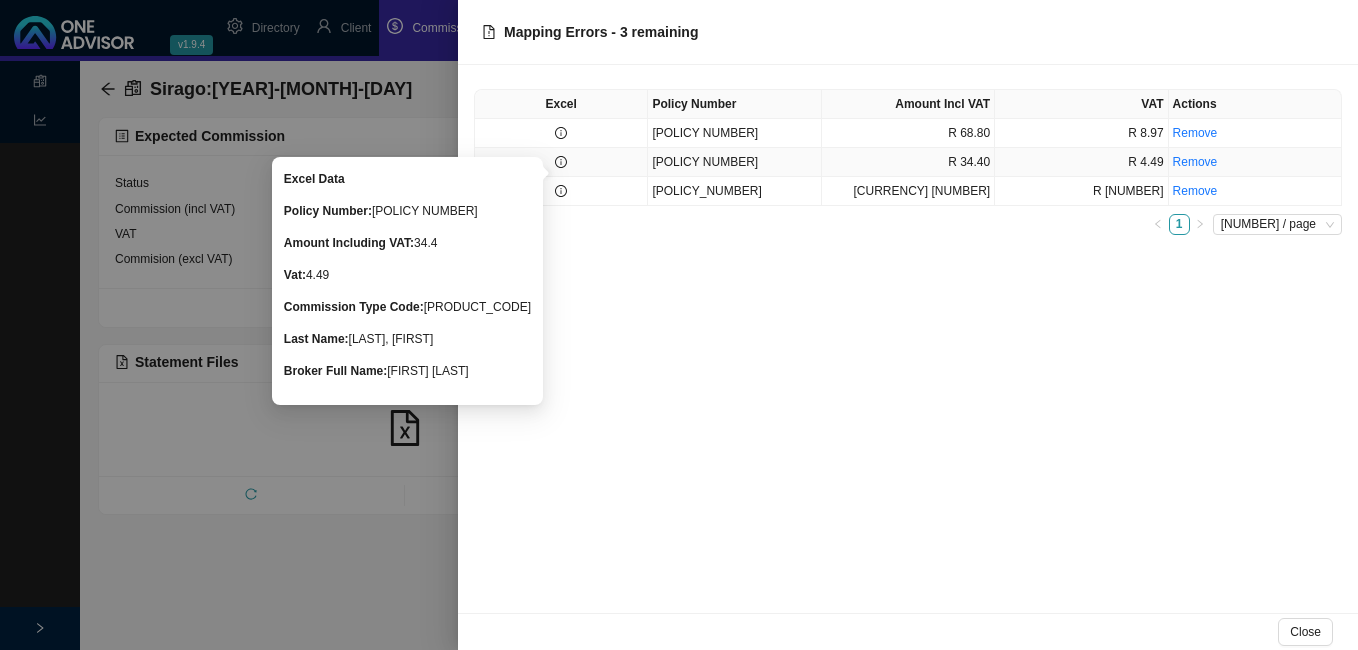 click 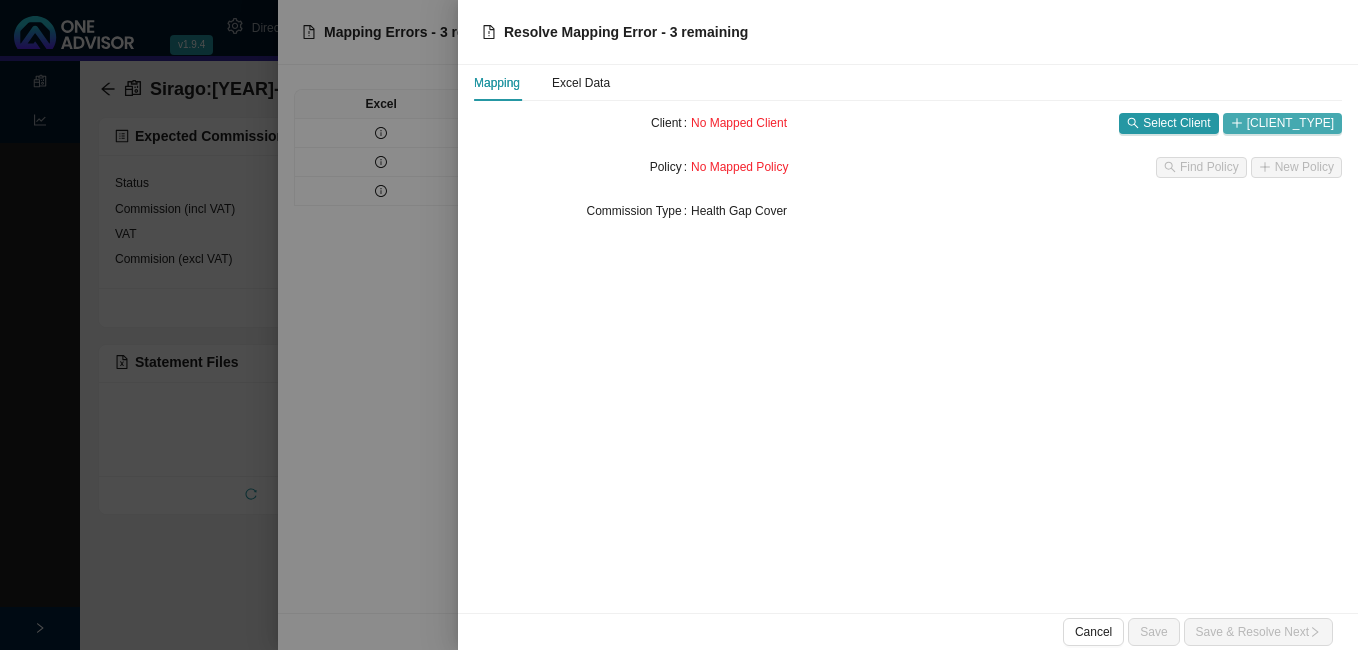 click 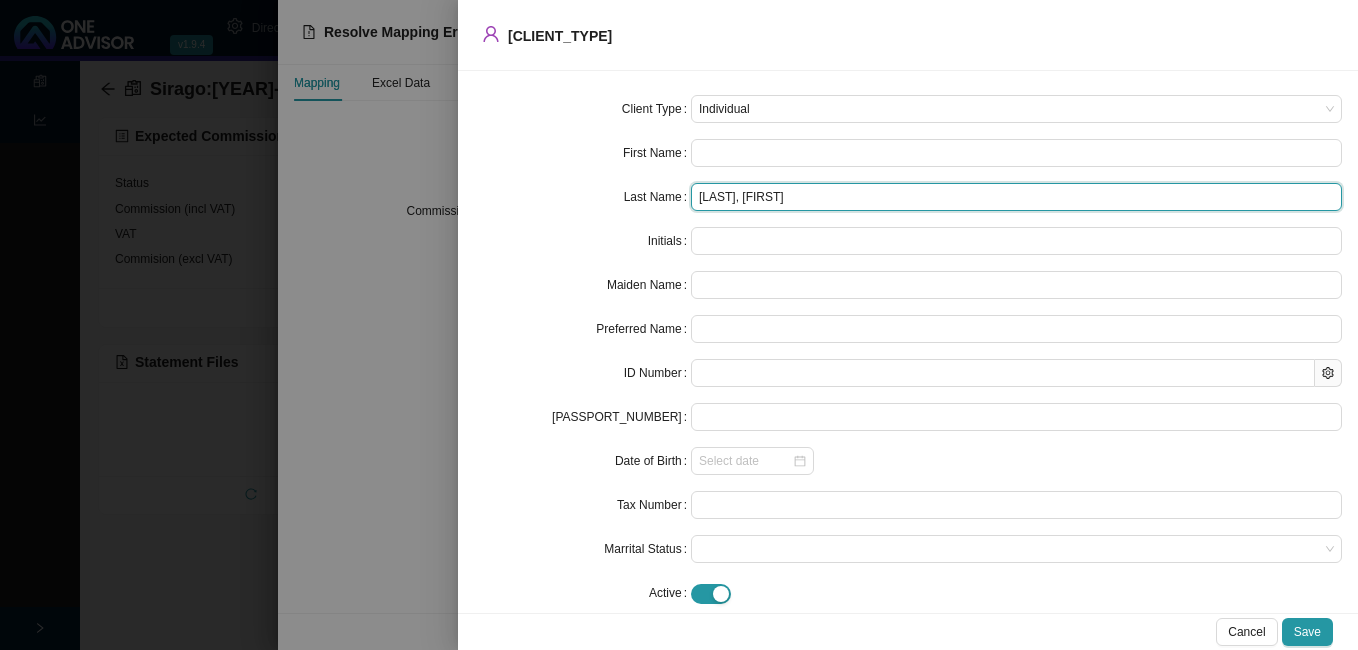 drag, startPoint x: 744, startPoint y: 199, endPoint x: 813, endPoint y: 202, distance: 69.065186 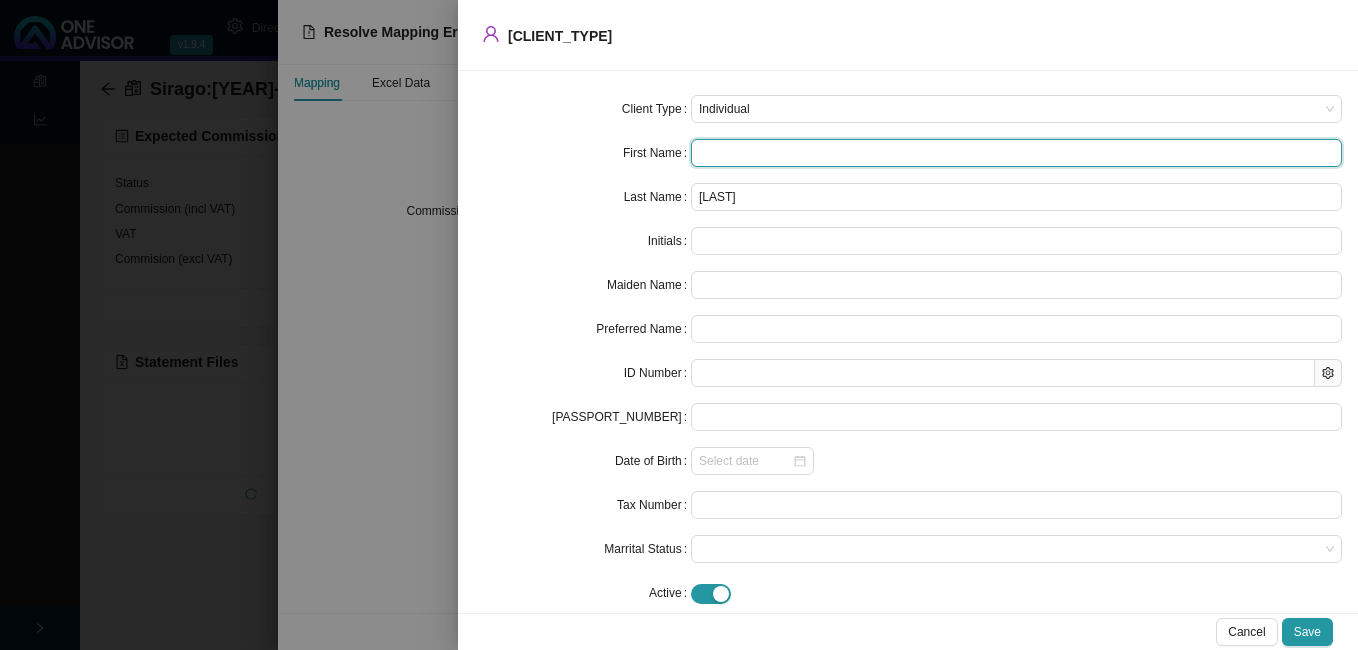 click at bounding box center (1016, 153) 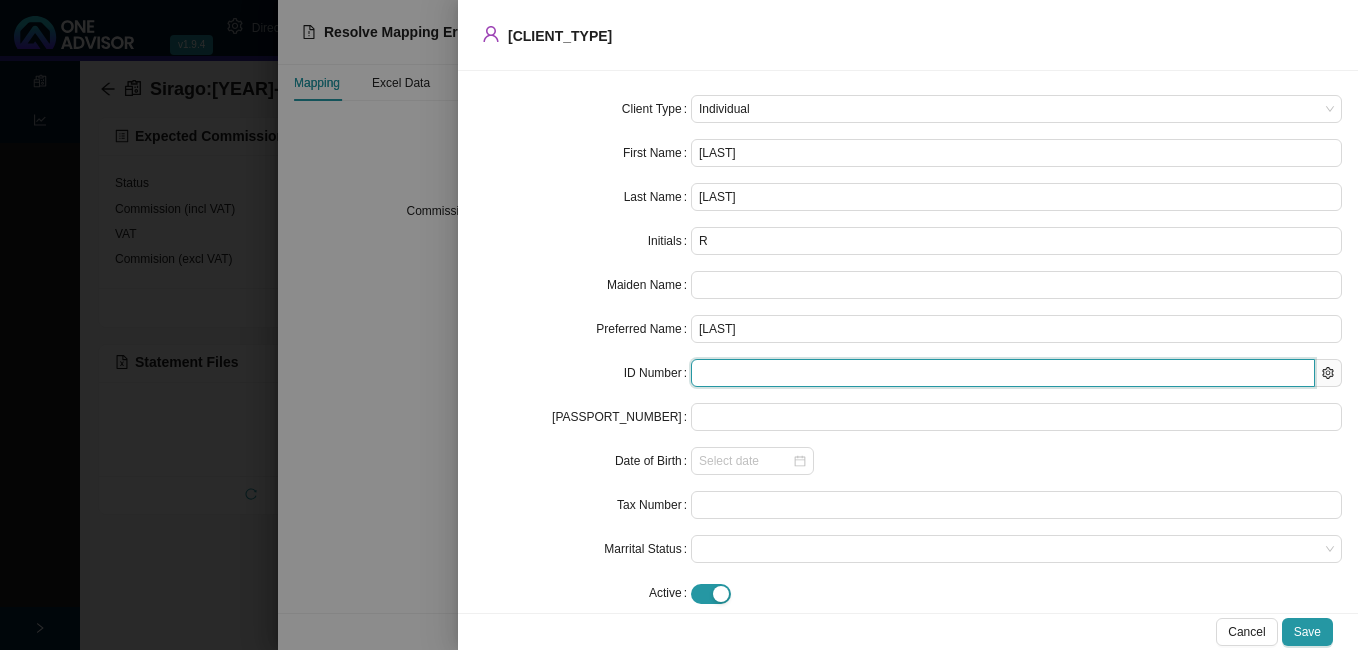 click at bounding box center (1003, 373) 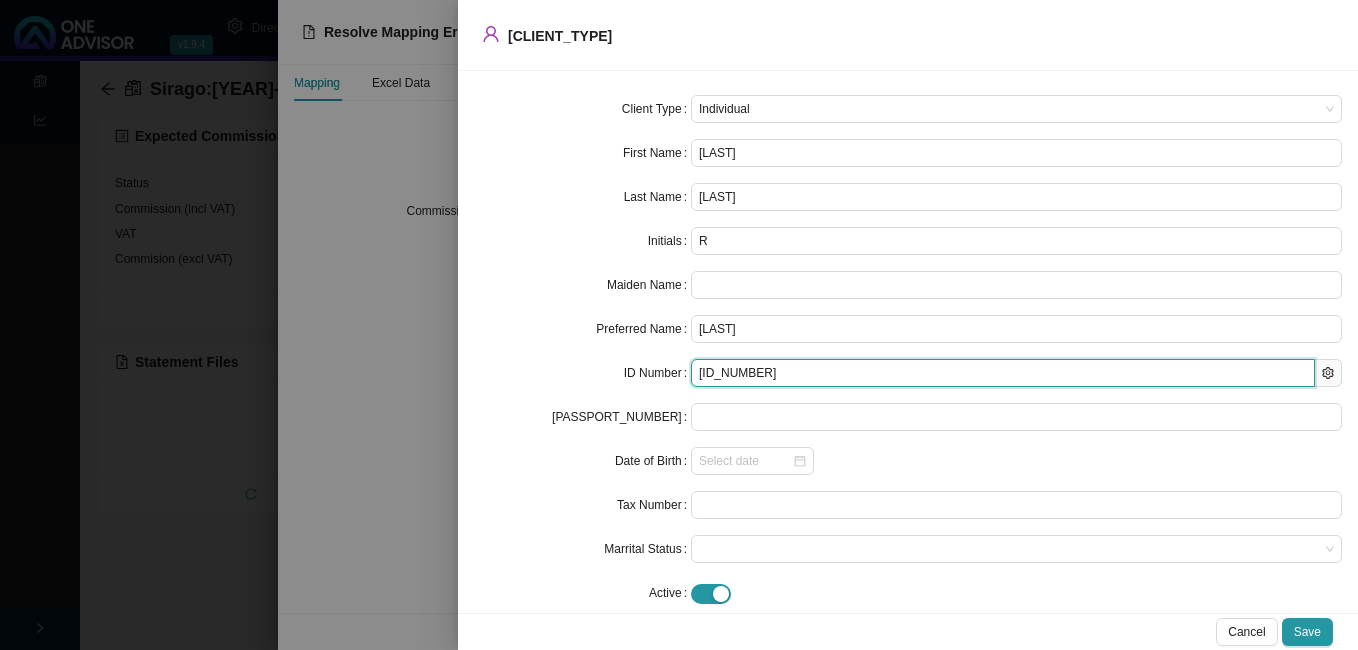 drag, startPoint x: 698, startPoint y: 364, endPoint x: 684, endPoint y: 366, distance: 14.142136 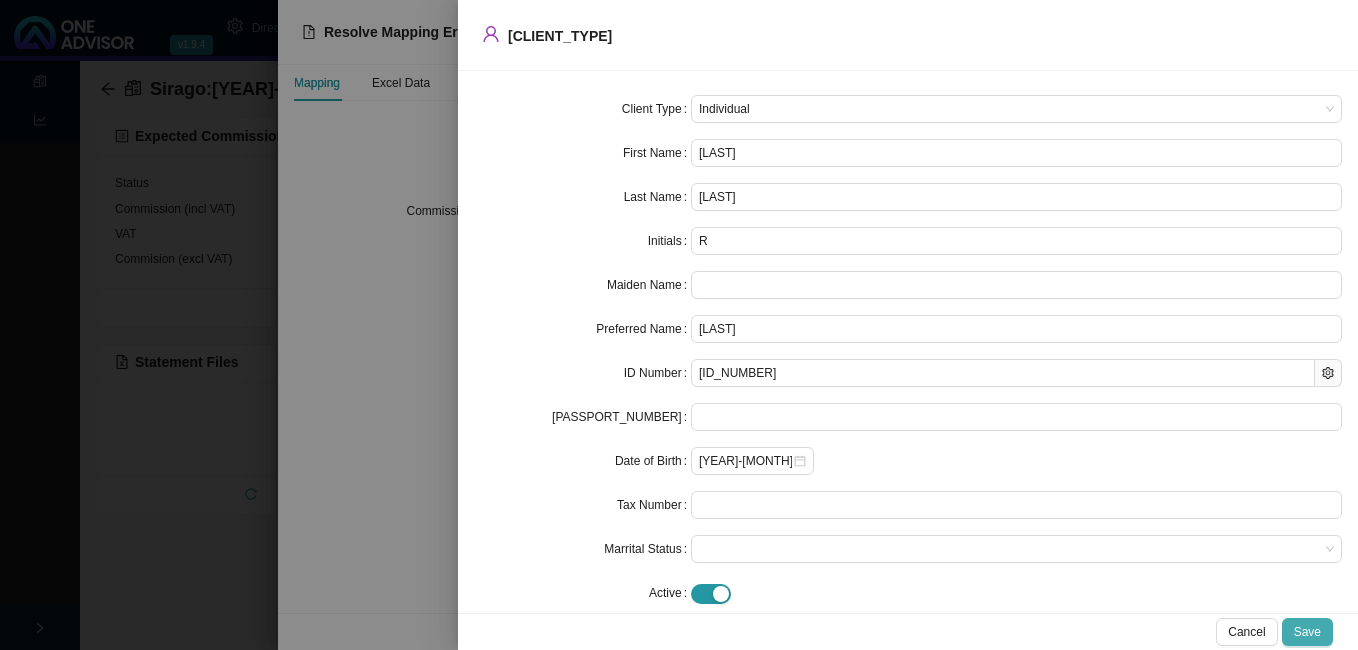 click on "Save" at bounding box center (1307, 632) 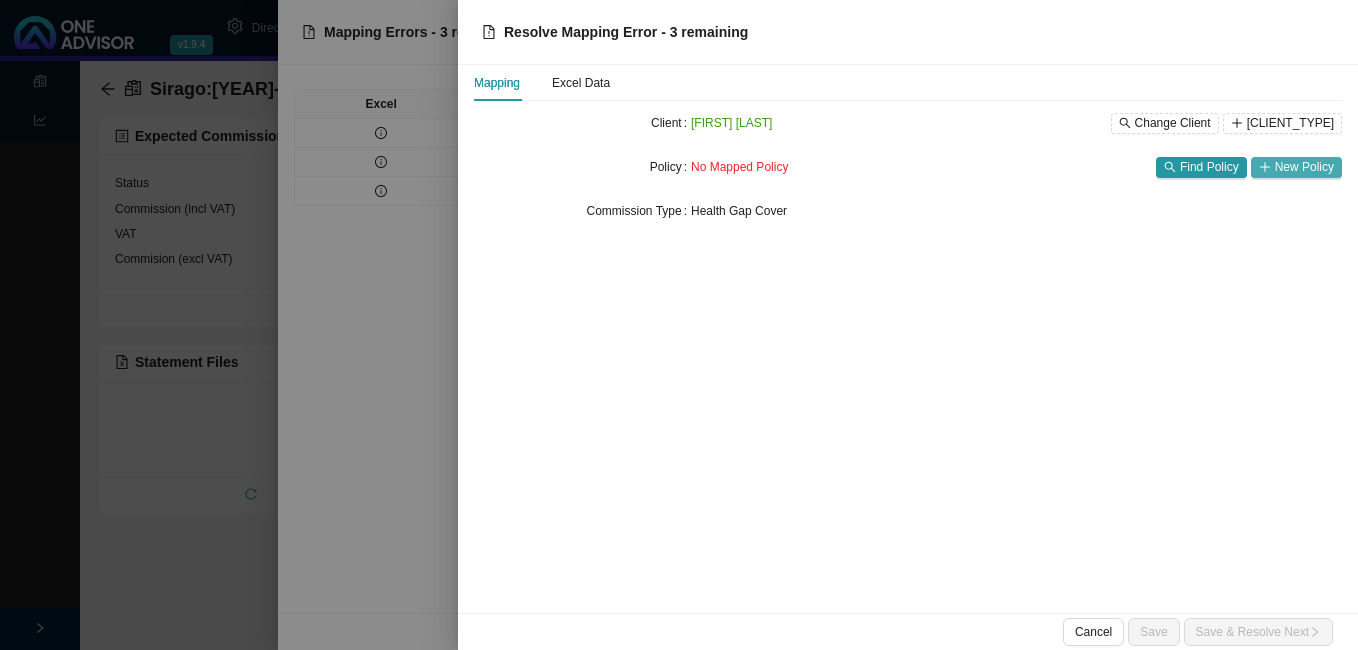 click on "New Policy" at bounding box center (1304, 167) 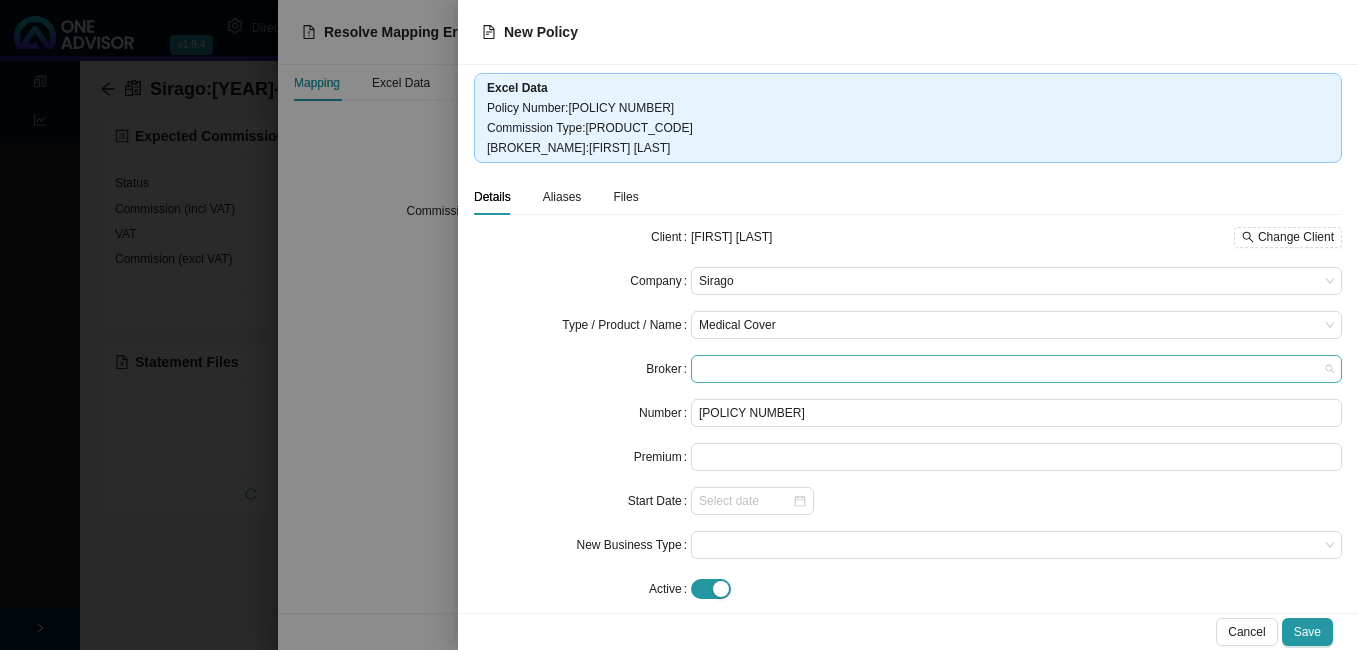 click at bounding box center (1016, 369) 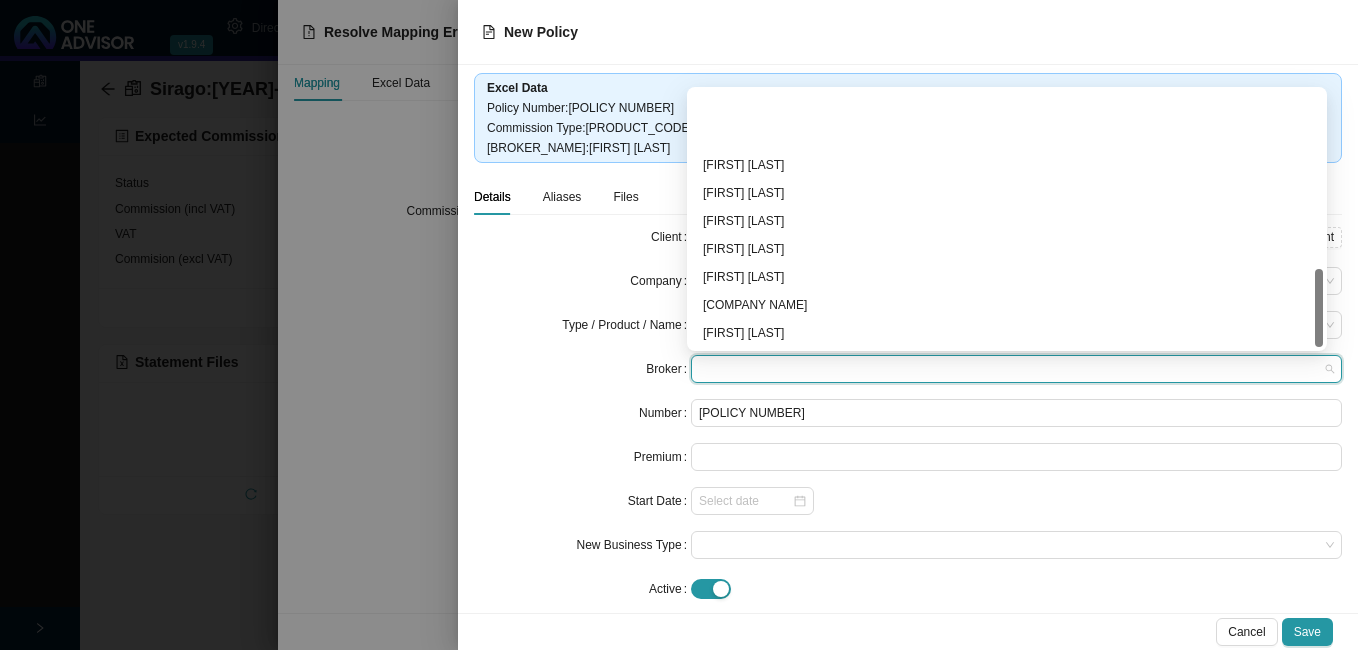 scroll, scrollTop: 584, scrollLeft: 0, axis: vertical 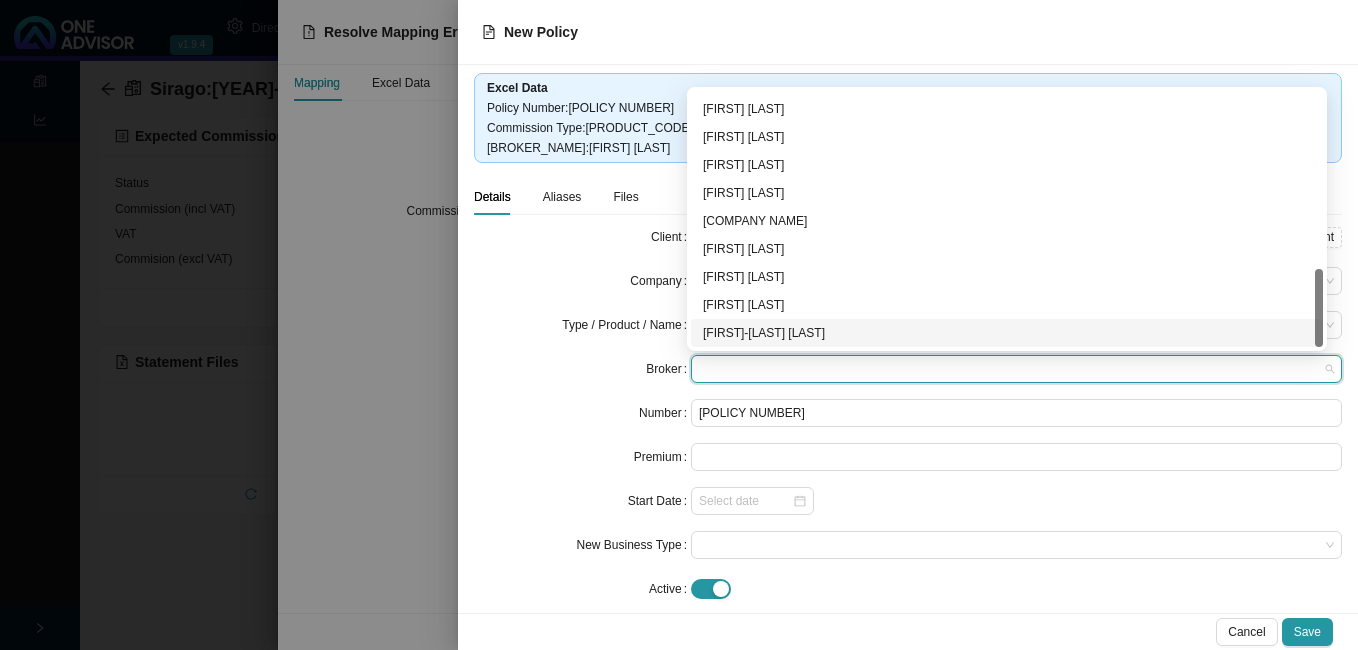 click on "[FIRST]-[LAST] [LAST]" at bounding box center [1007, 333] 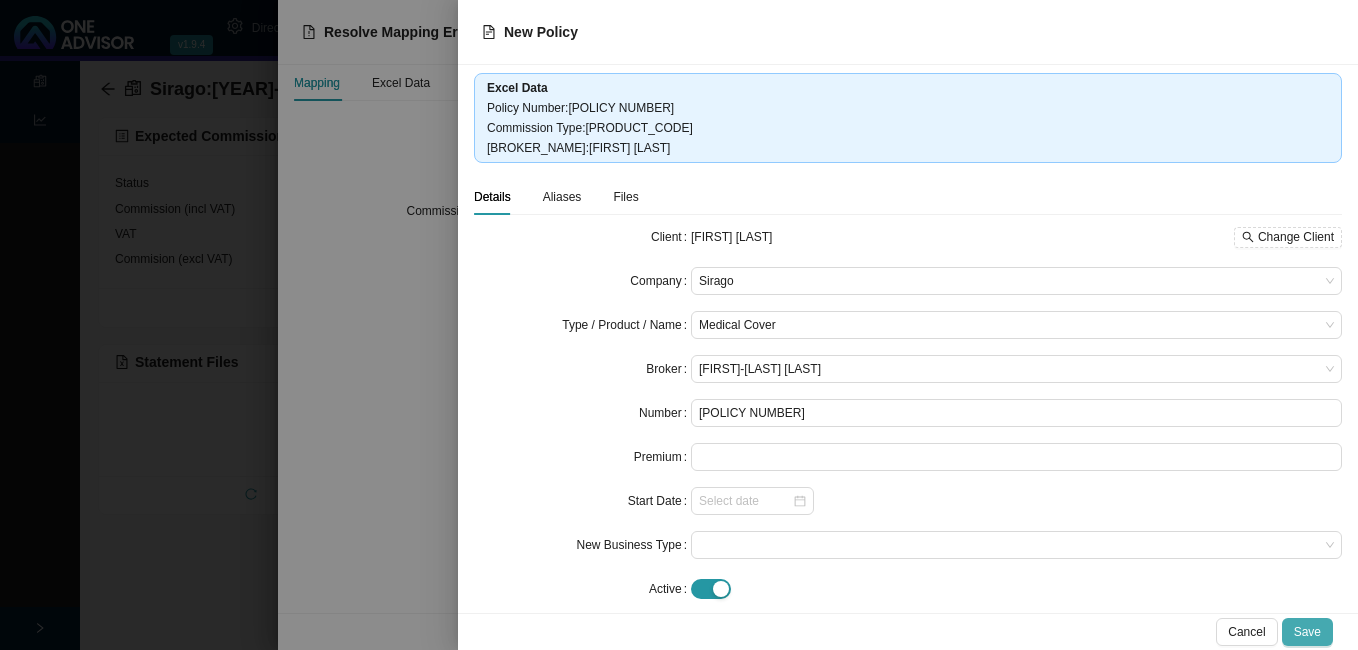 click on "Save" at bounding box center (1307, 632) 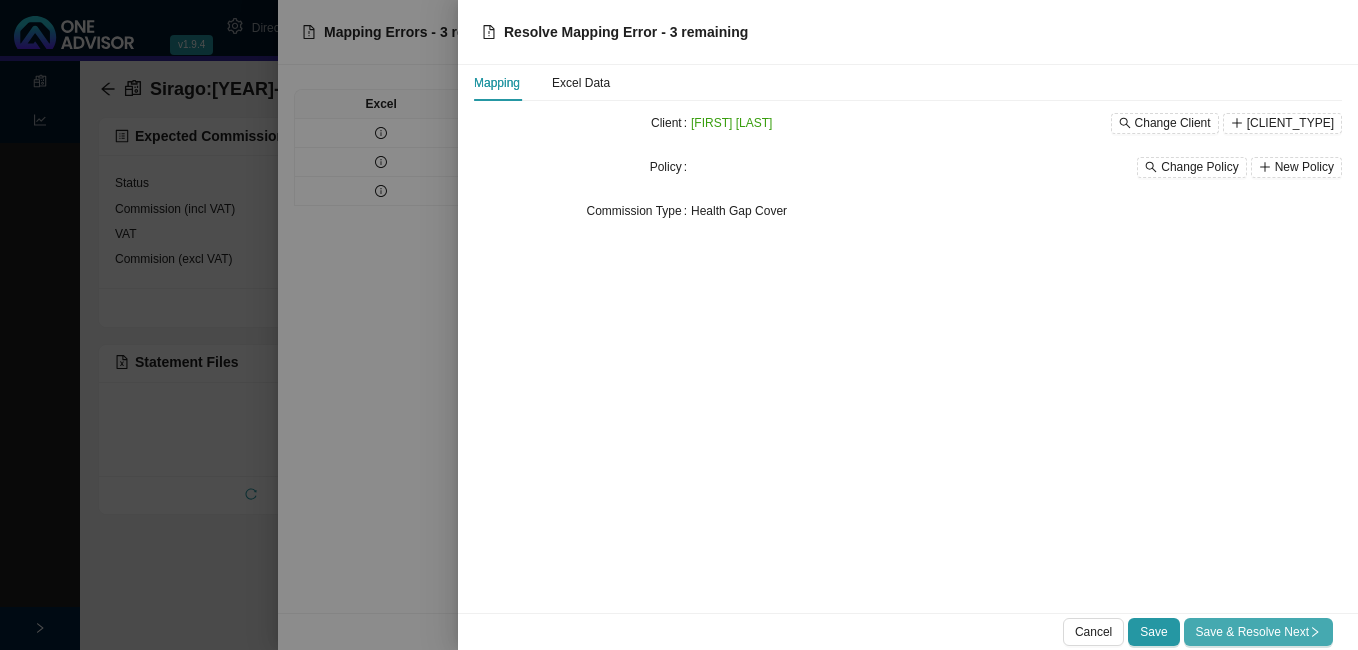 click on "Save & Resolve Next" at bounding box center (1258, 632) 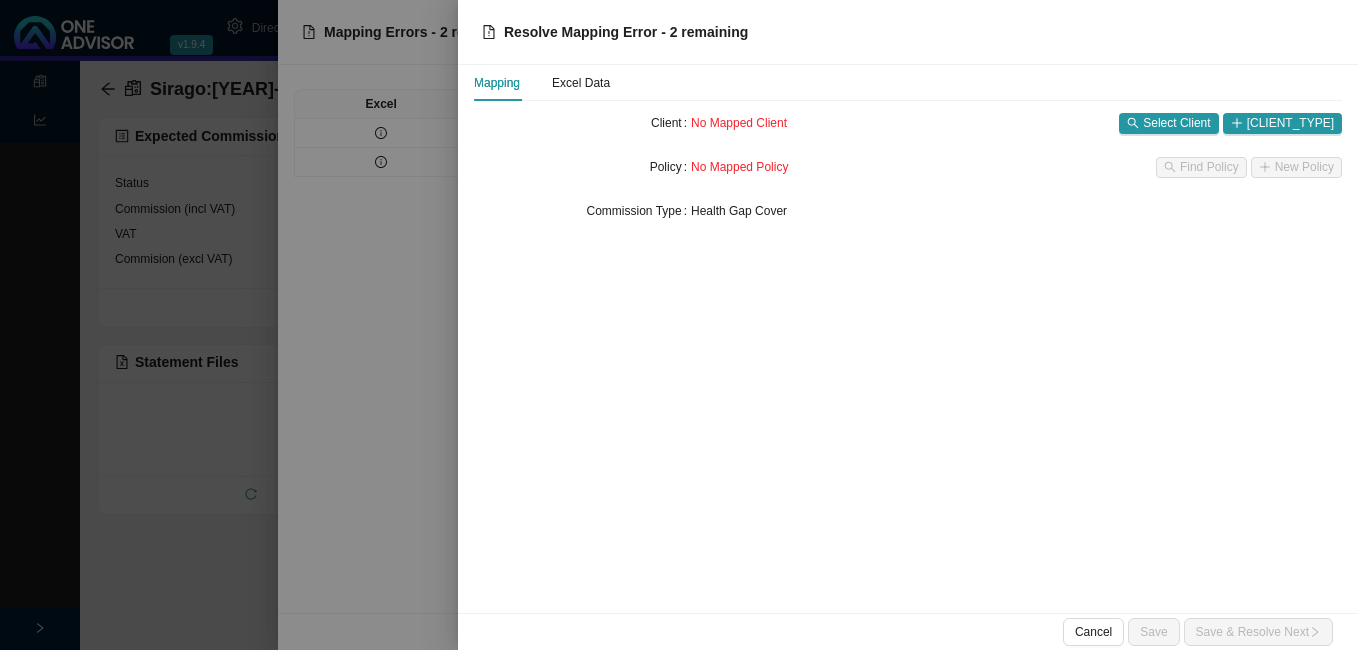 click at bounding box center [679, 325] 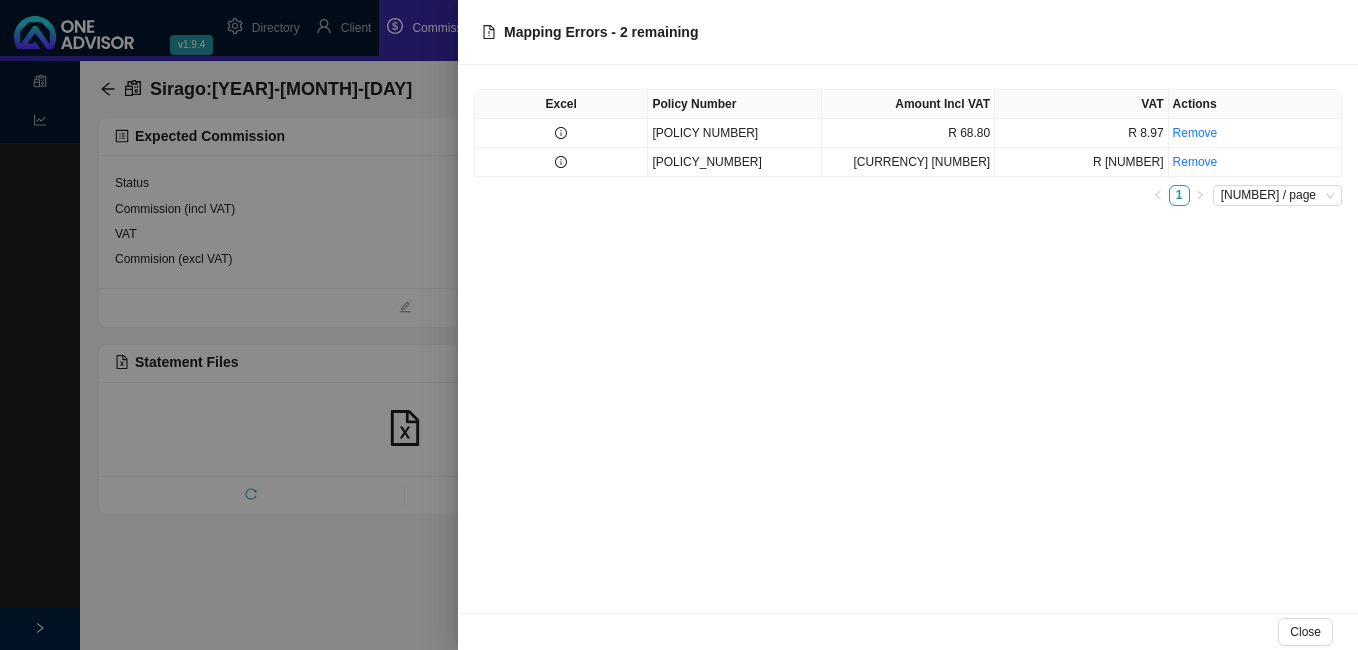 click at bounding box center [679, 325] 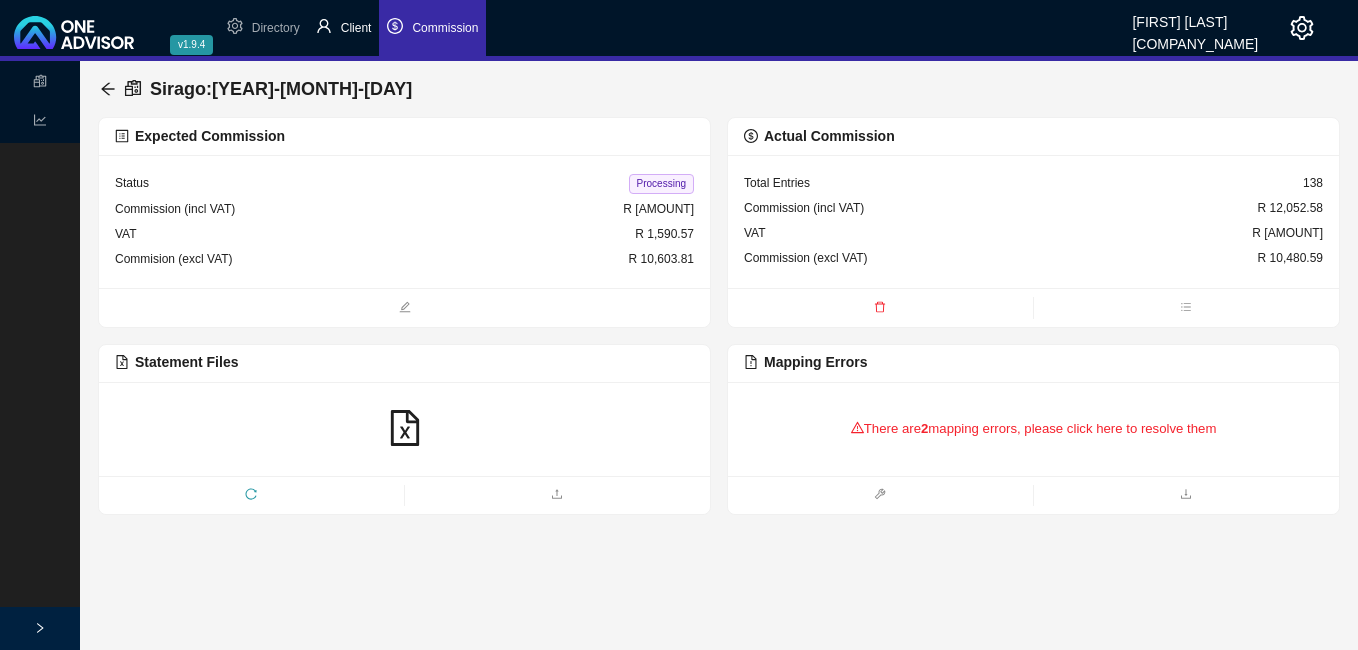 click on "Client" at bounding box center (356, 28) 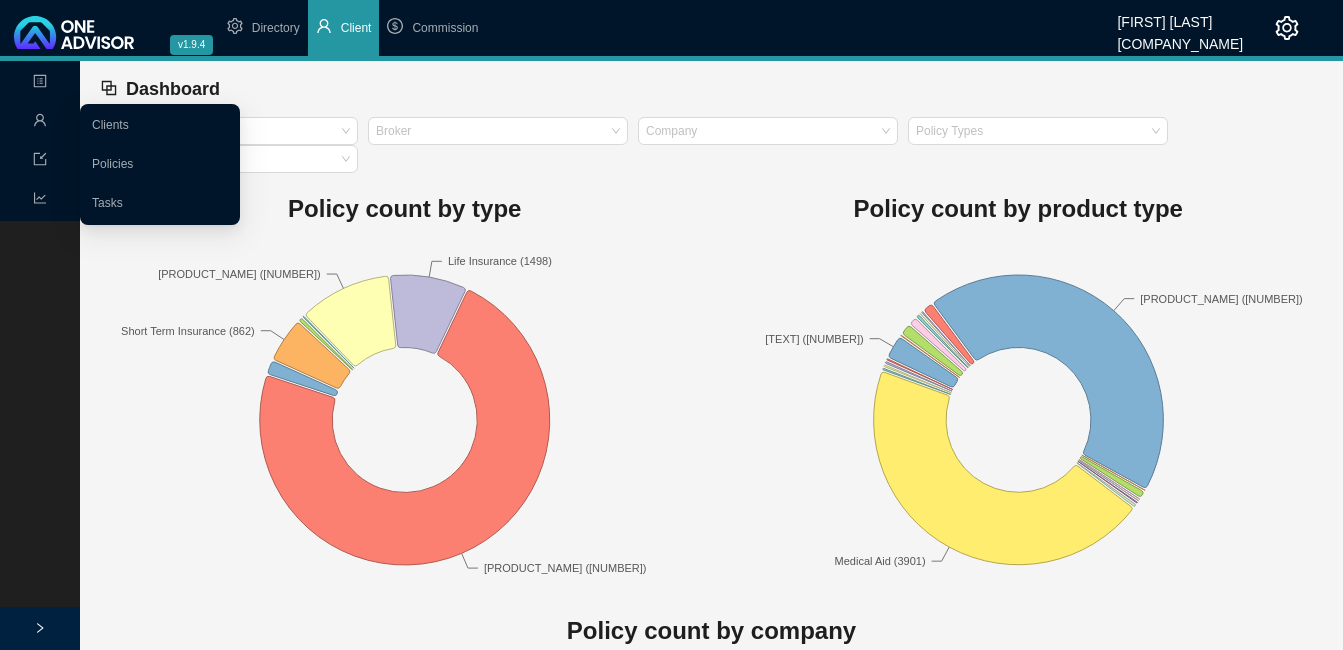 click 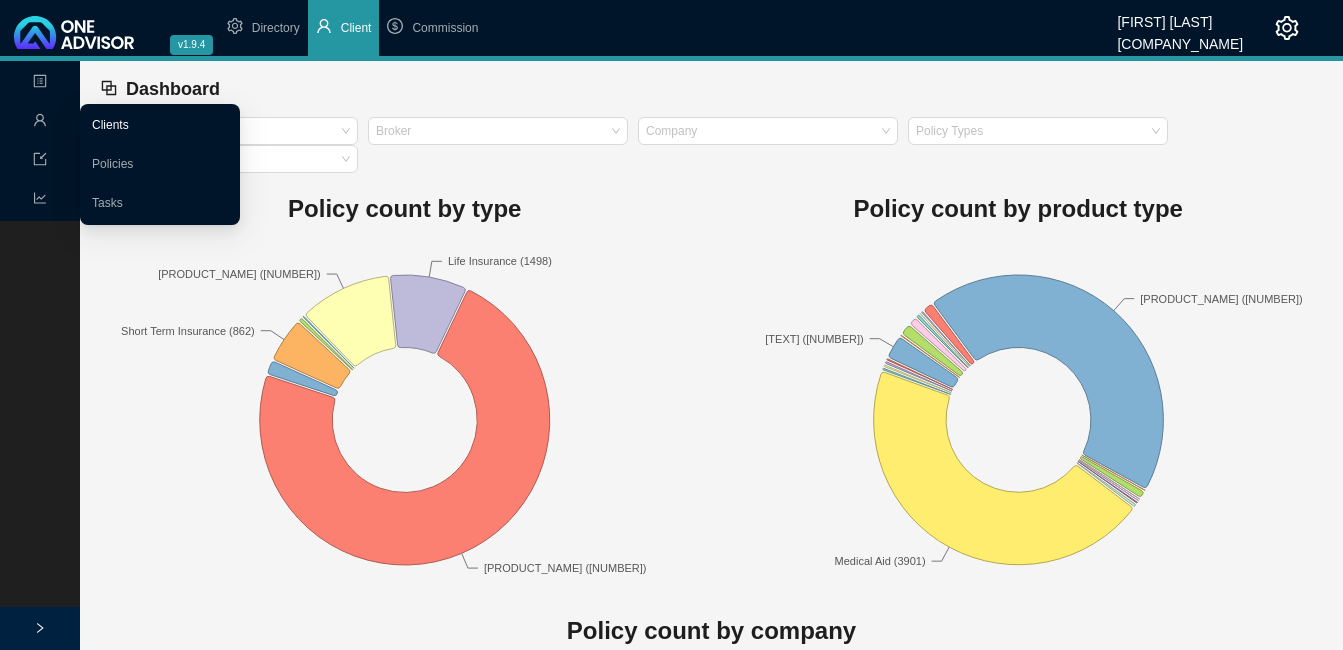 click on "Clients" at bounding box center [110, 125] 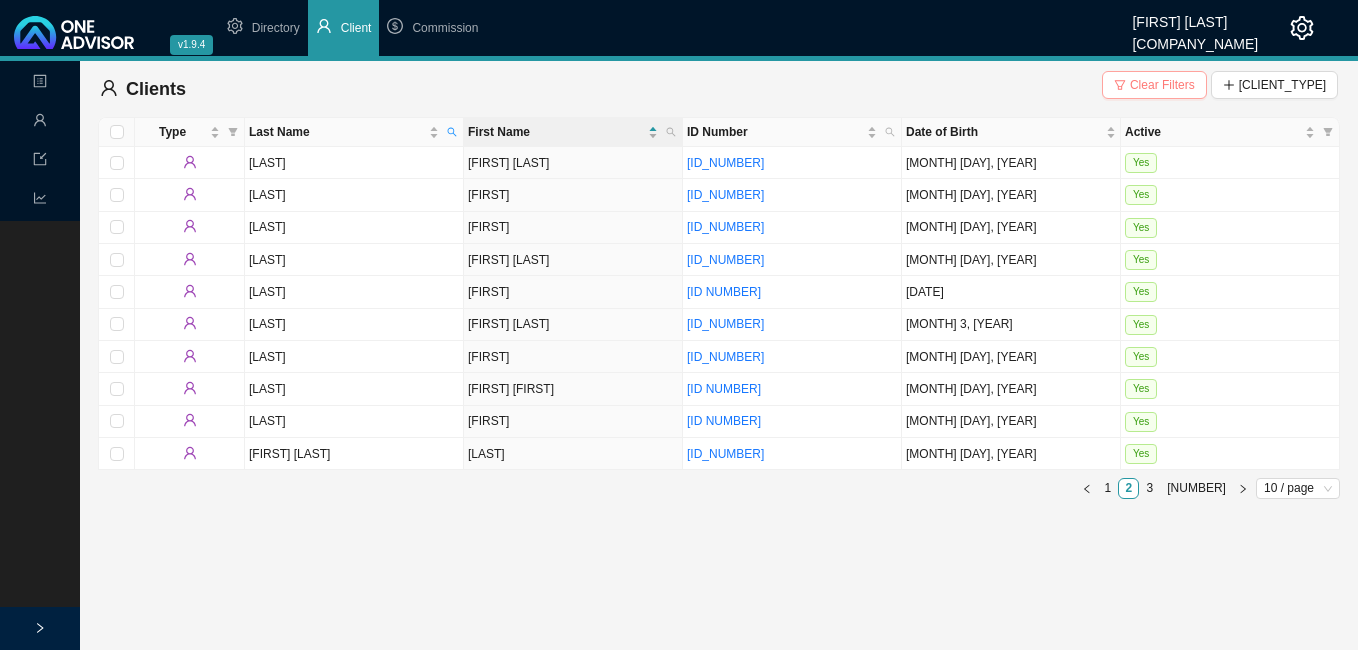 click on "Clear Filters" at bounding box center (1162, 85) 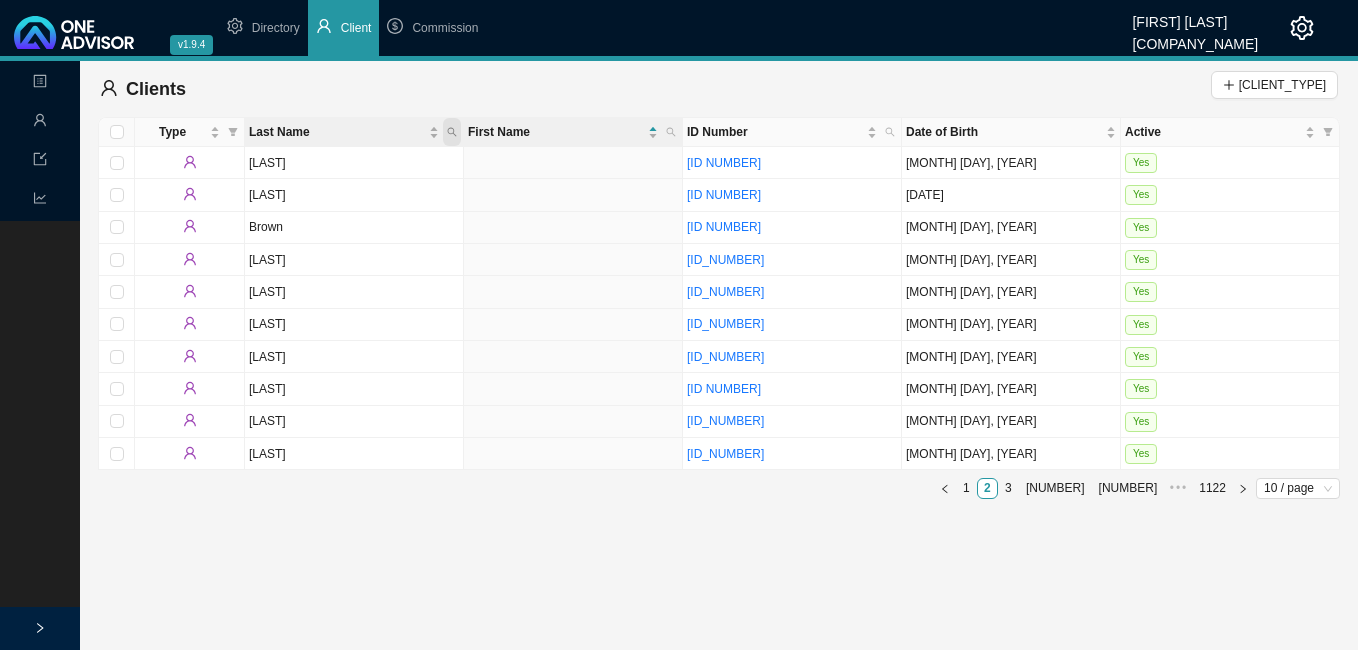 click 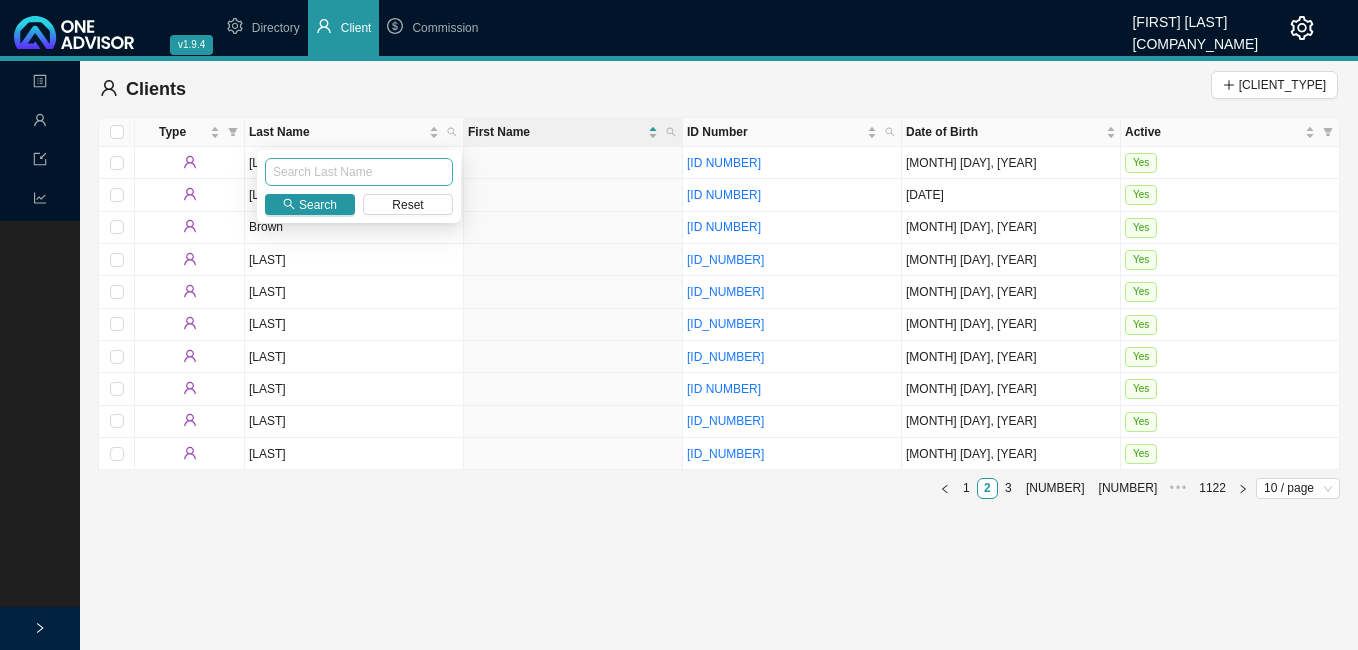 click at bounding box center (359, 172) 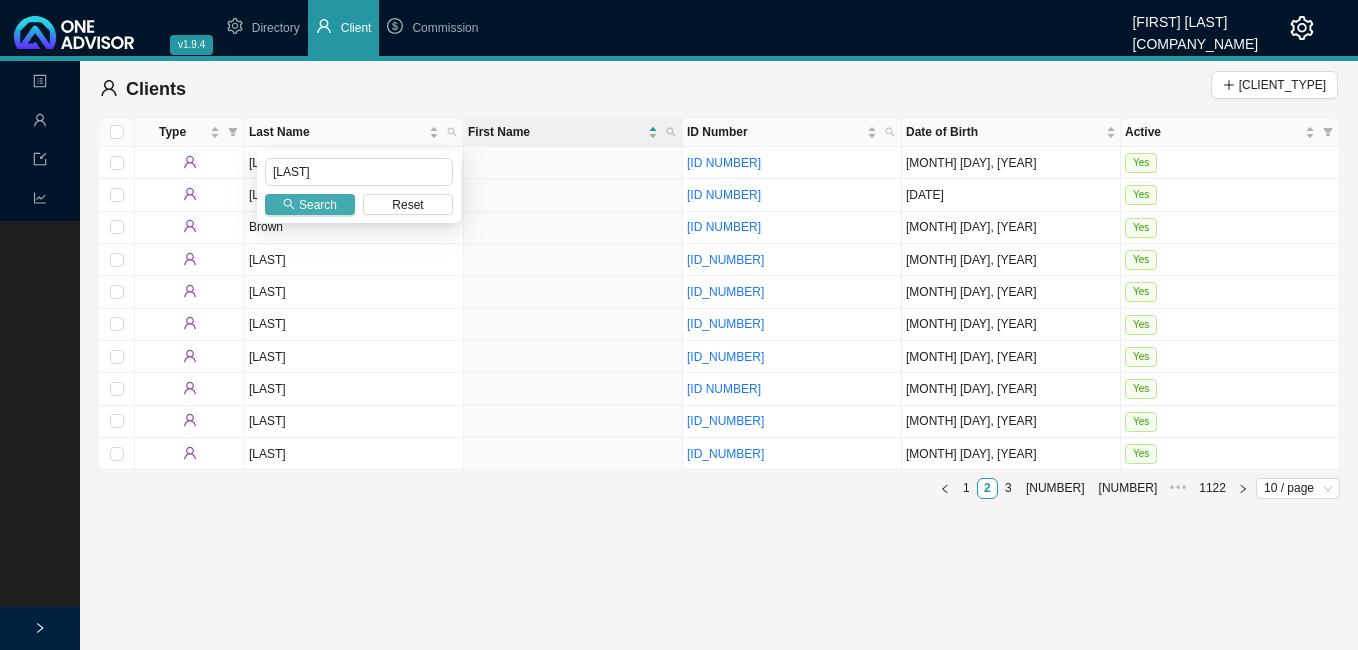 click on "Search" at bounding box center (318, 205) 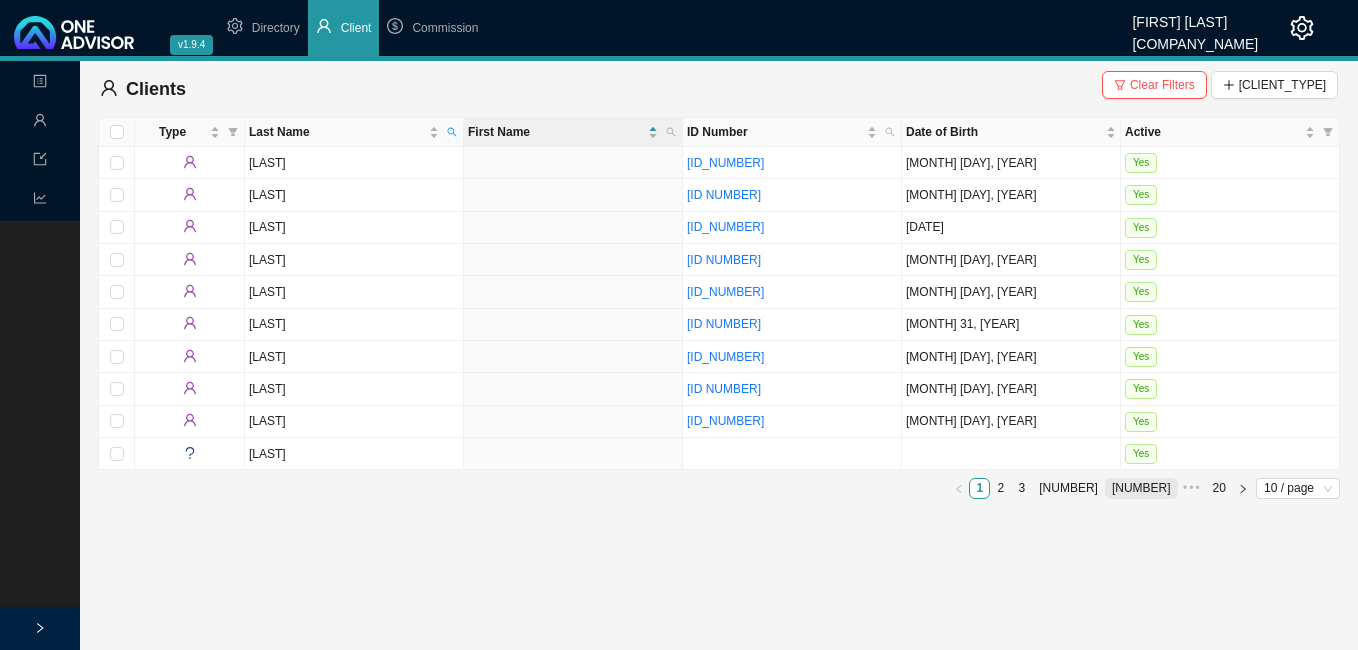 click on "[NUMBER]" at bounding box center [1141, 488] 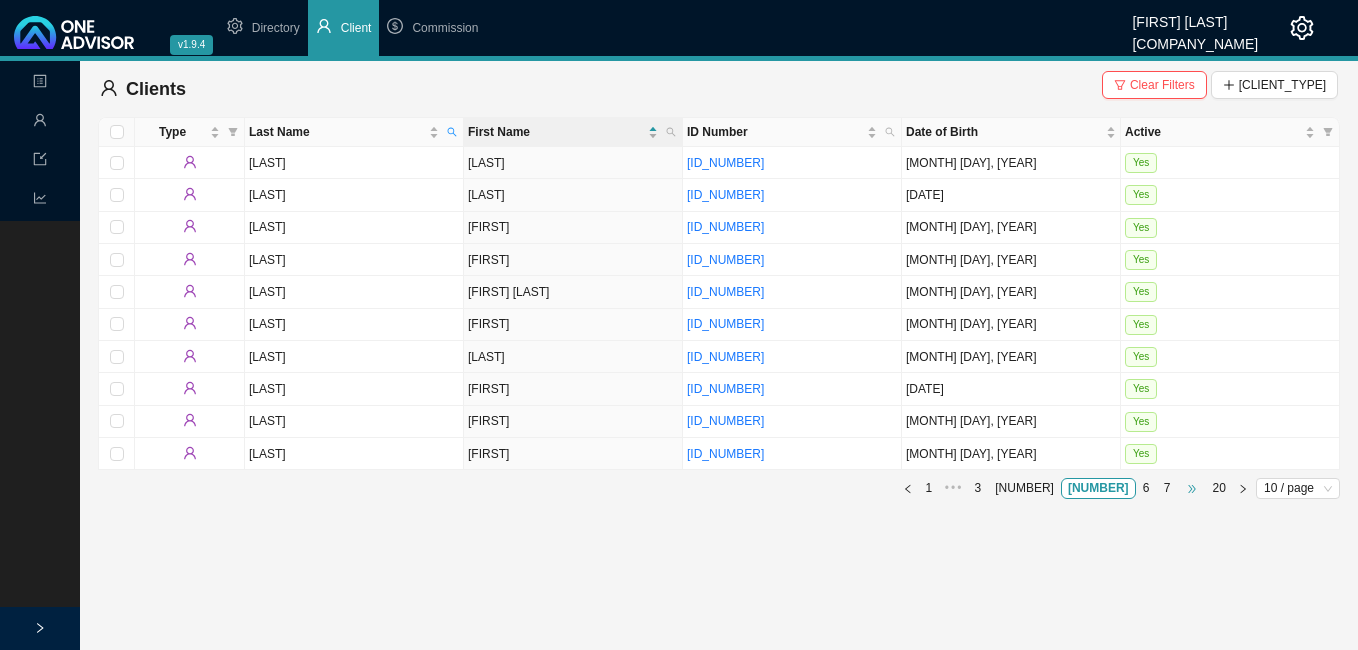click on "•••" at bounding box center (1192, 488) 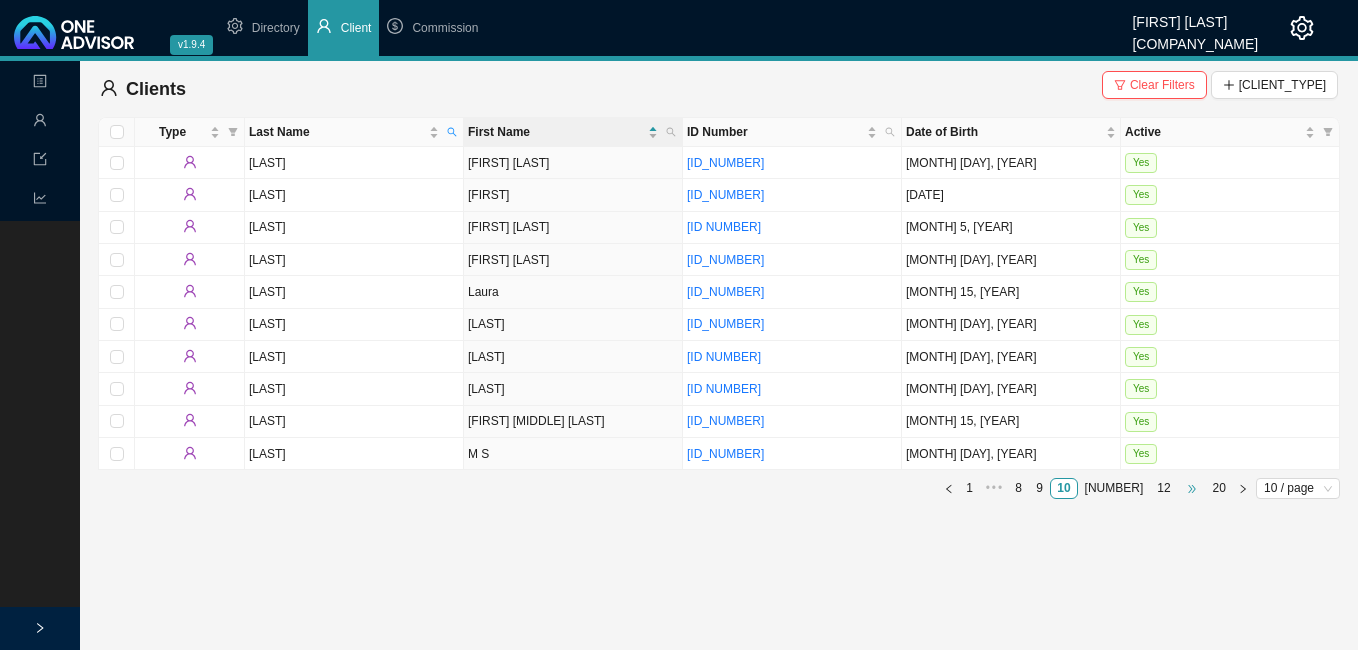 click on "•••" at bounding box center [1192, 488] 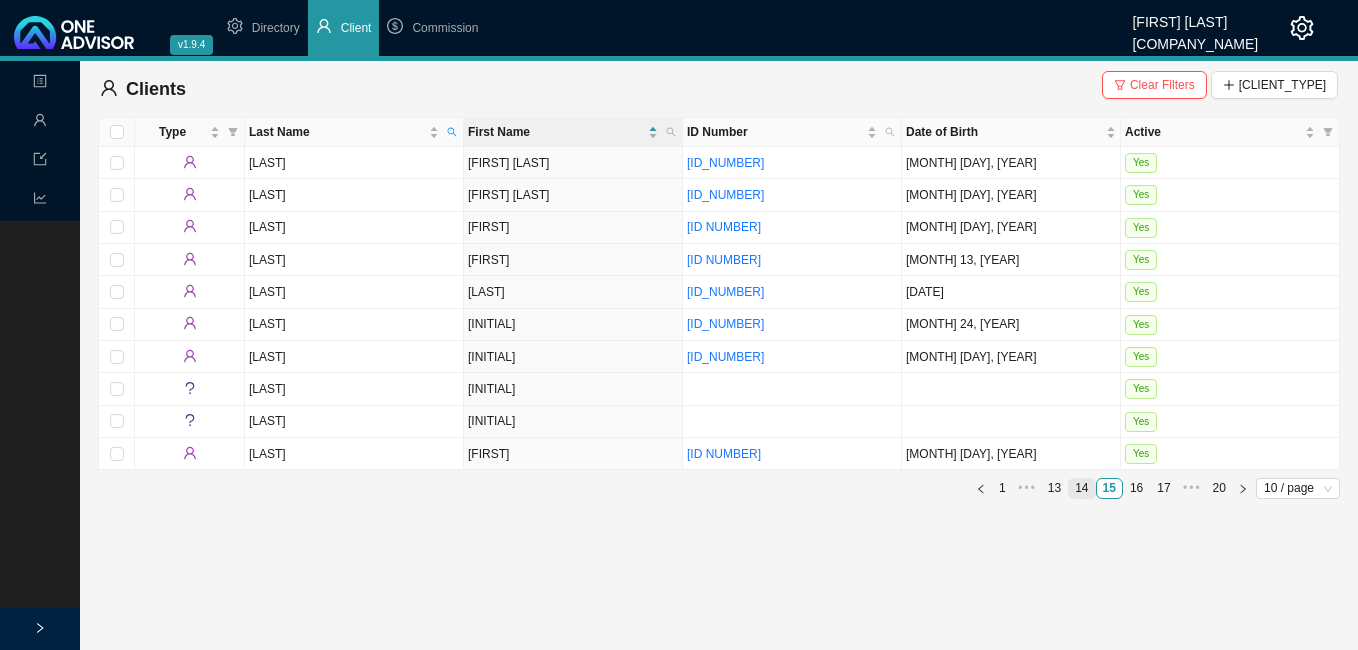click on "14" at bounding box center (1081, 488) 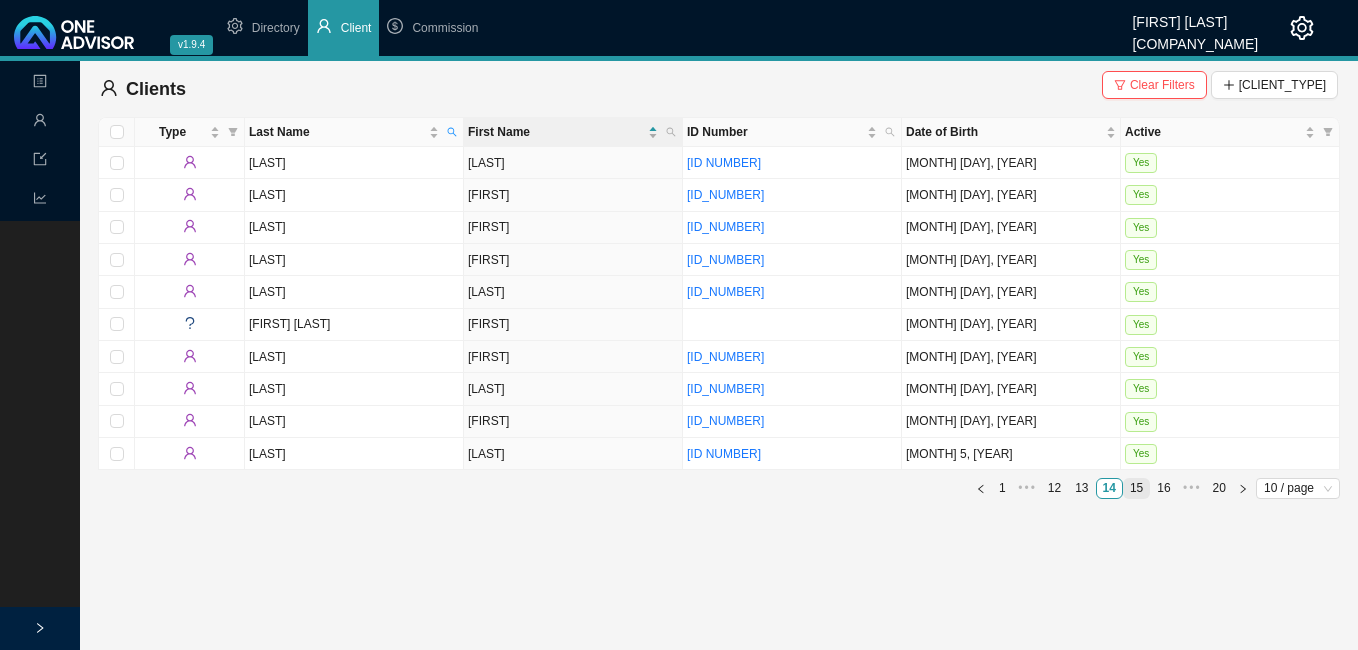 click on "15" at bounding box center [1136, 488] 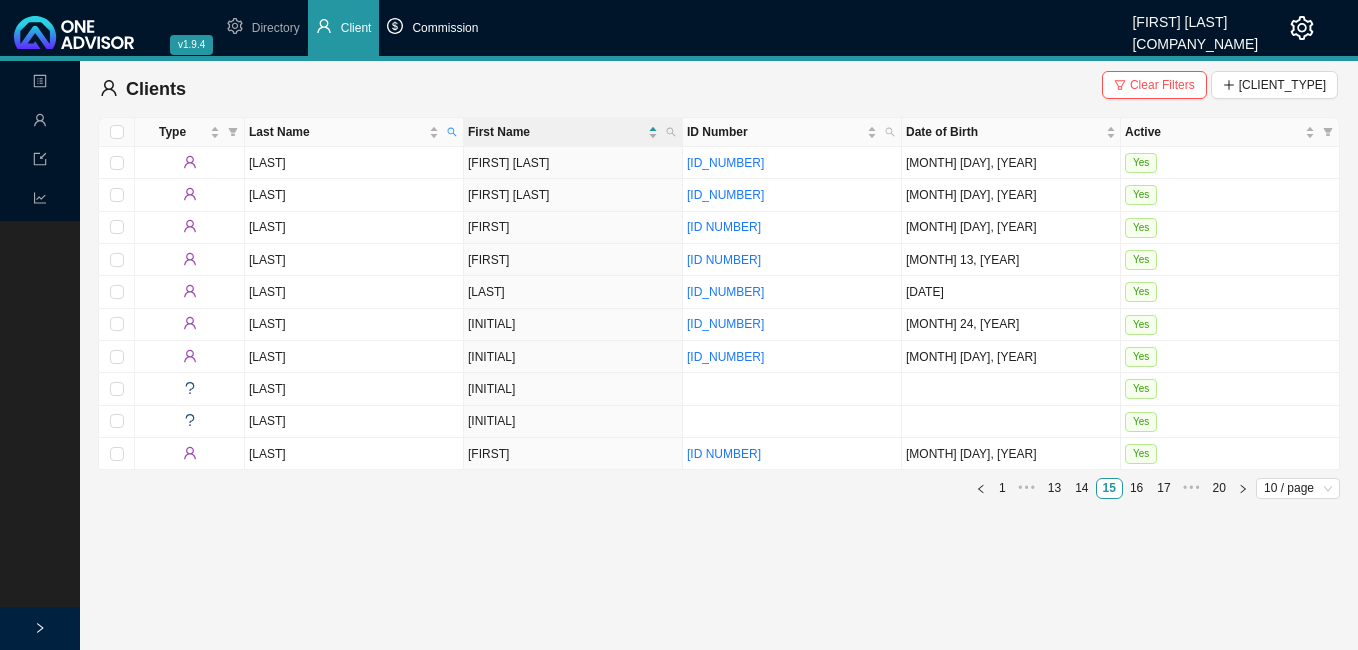 click on "Commission" at bounding box center (445, 28) 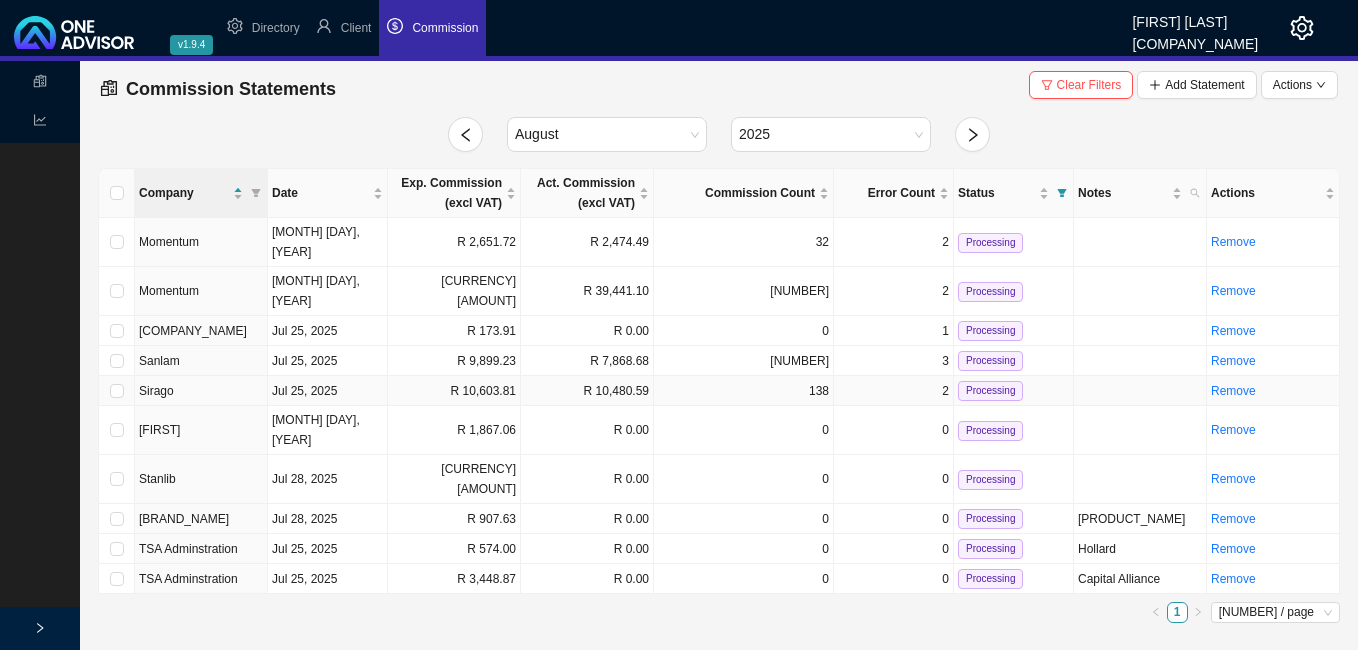 click on "R 10,603.81" at bounding box center [454, 391] 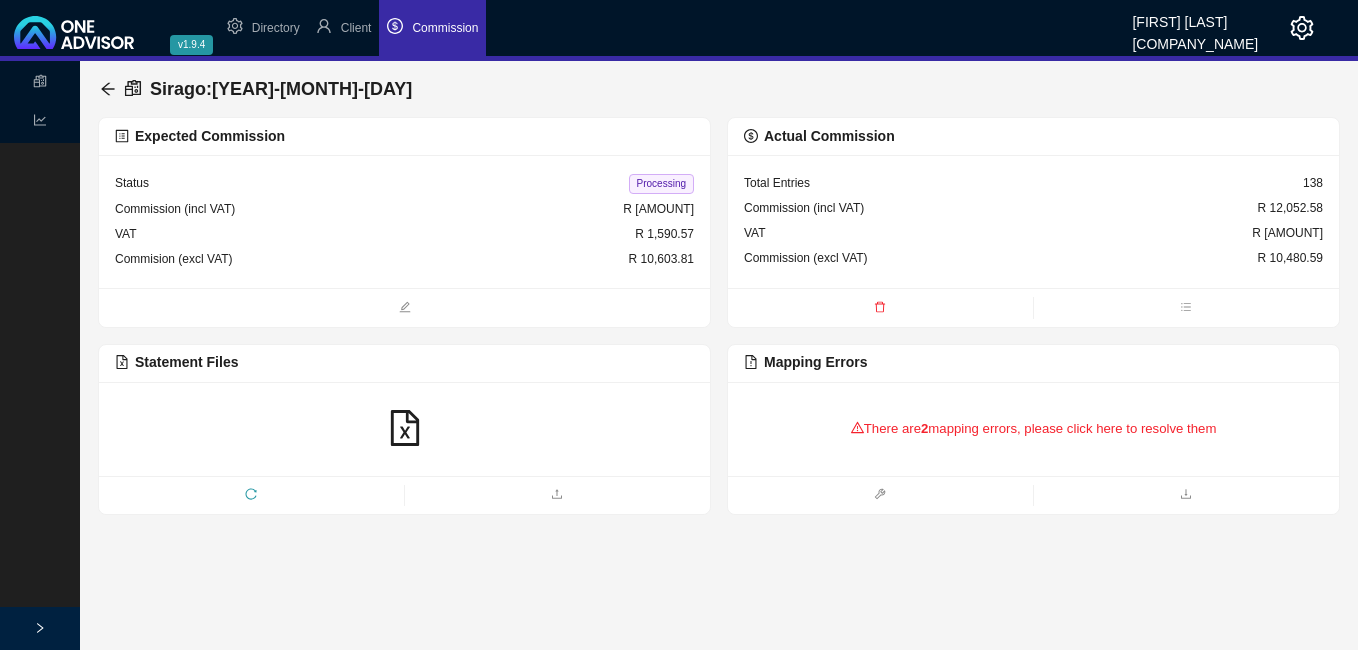 click on "There are  2  mapping errors, please click here to resolve them" at bounding box center (1033, 429) 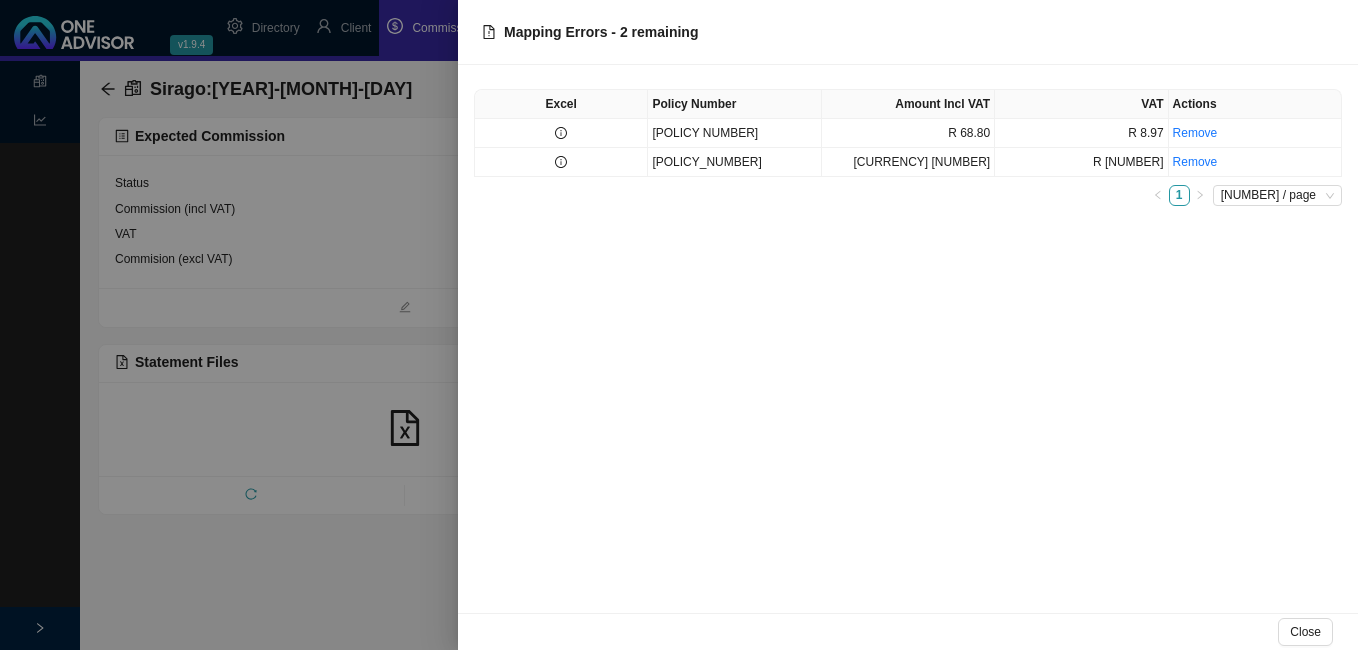 click at bounding box center [679, 325] 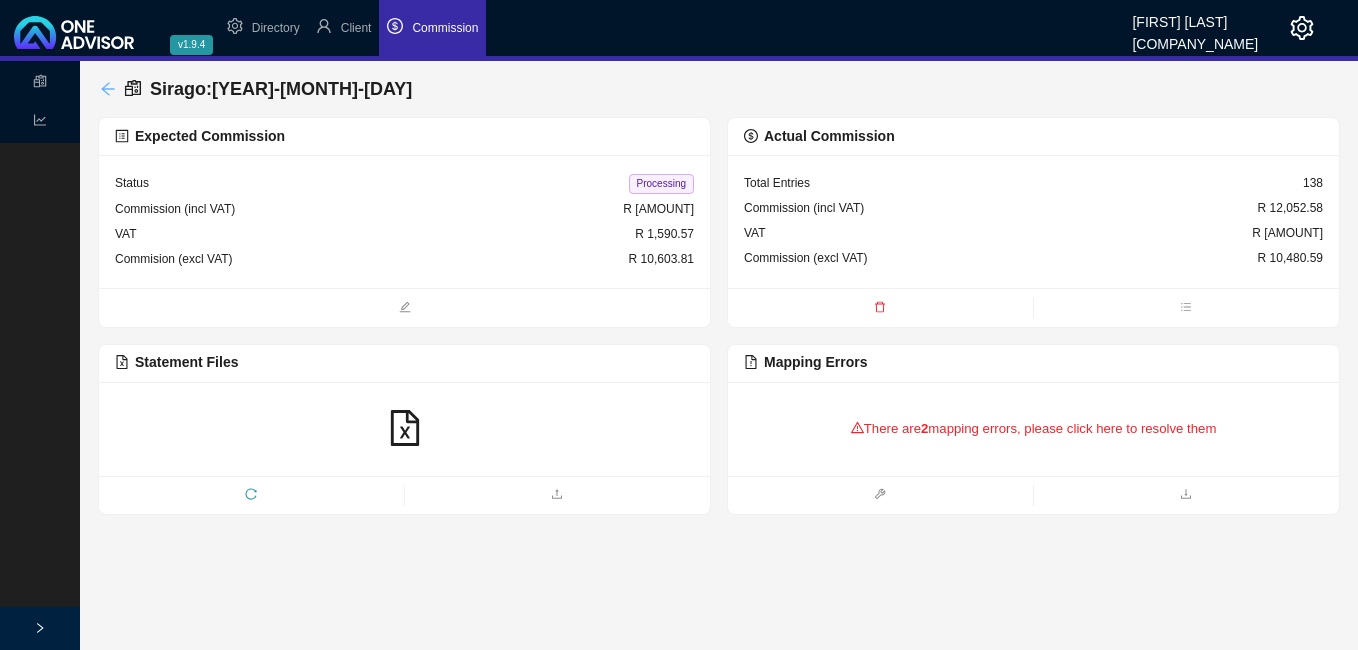 click 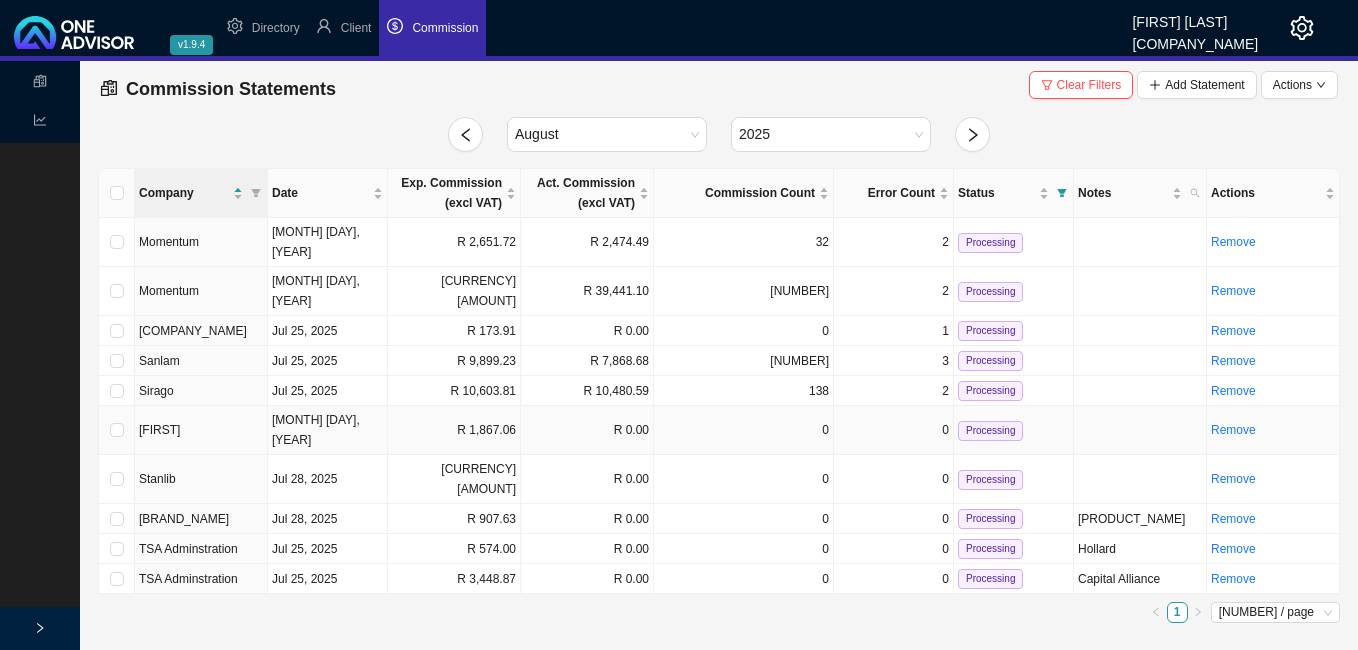 click on "[MONTH] [DAY], [YEAR]" at bounding box center [328, 430] 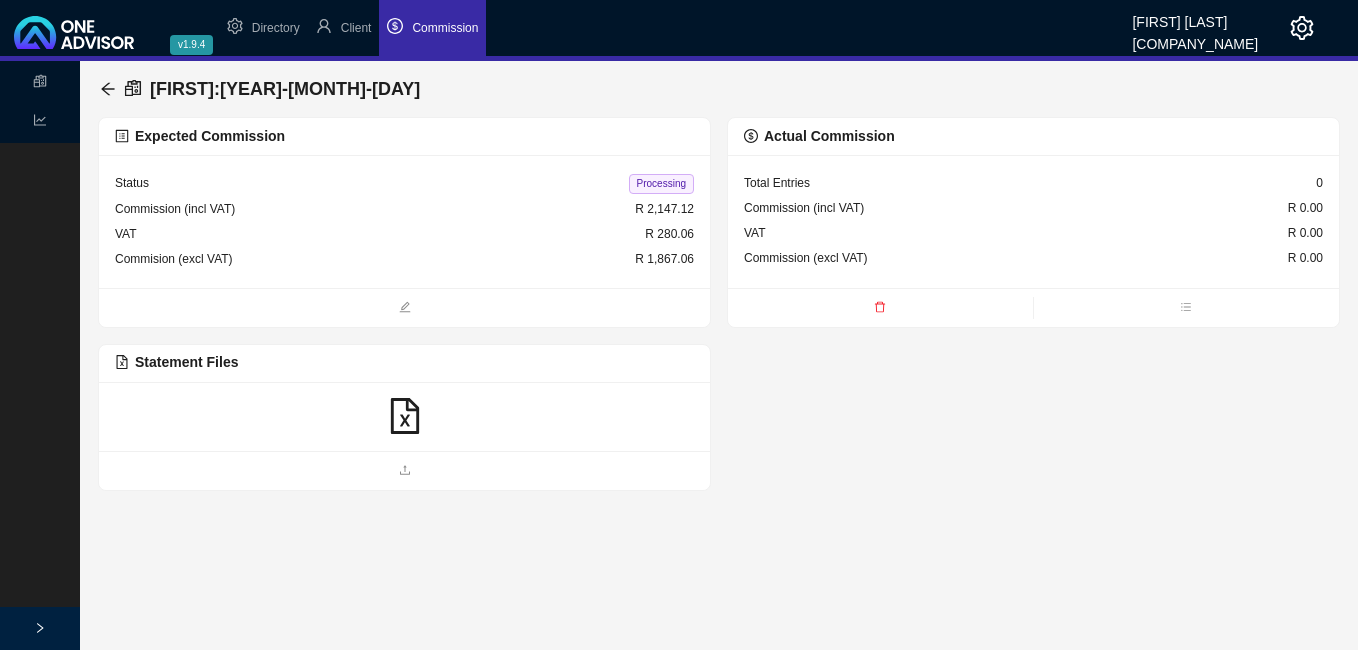 click 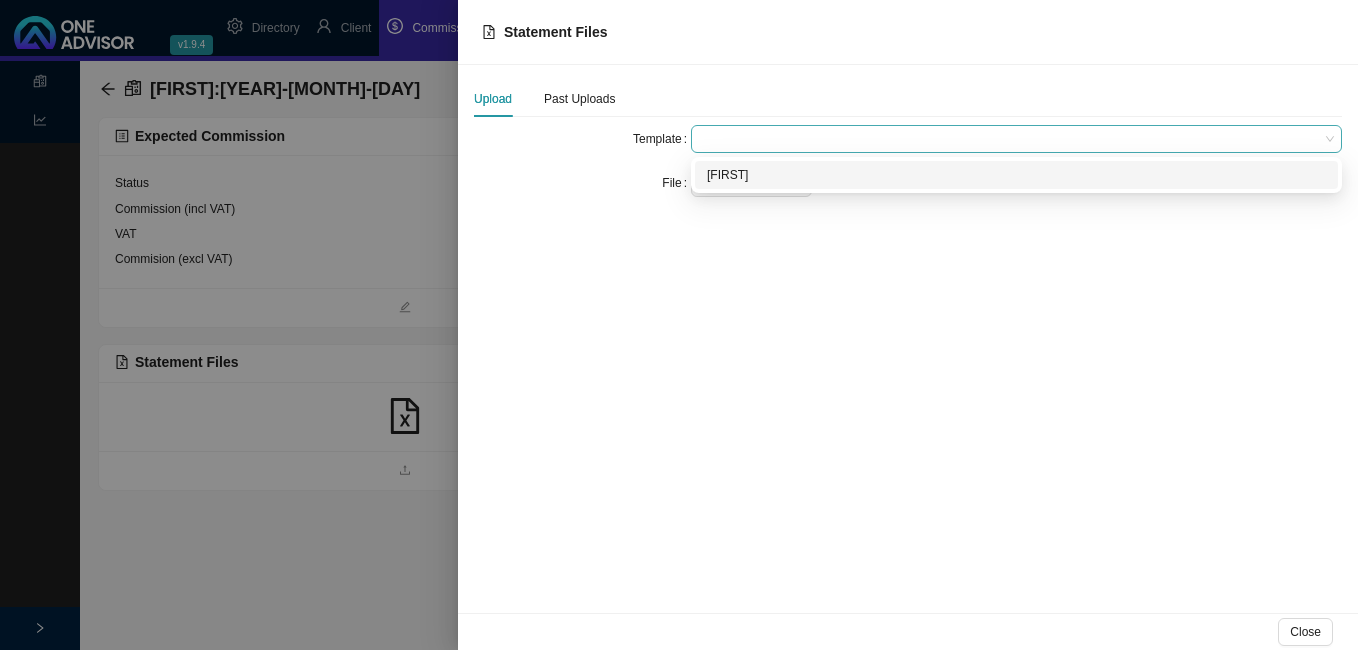 click at bounding box center [1016, 139] 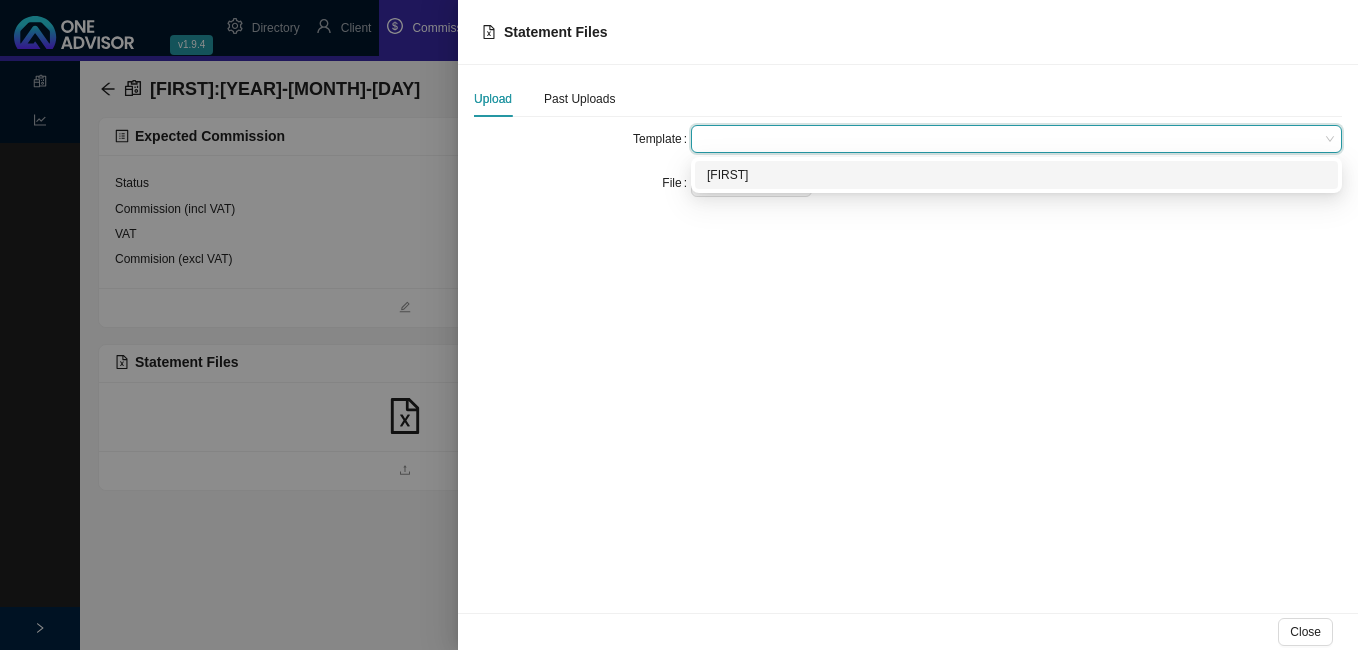 click on "[FIRST]" at bounding box center [1016, 175] 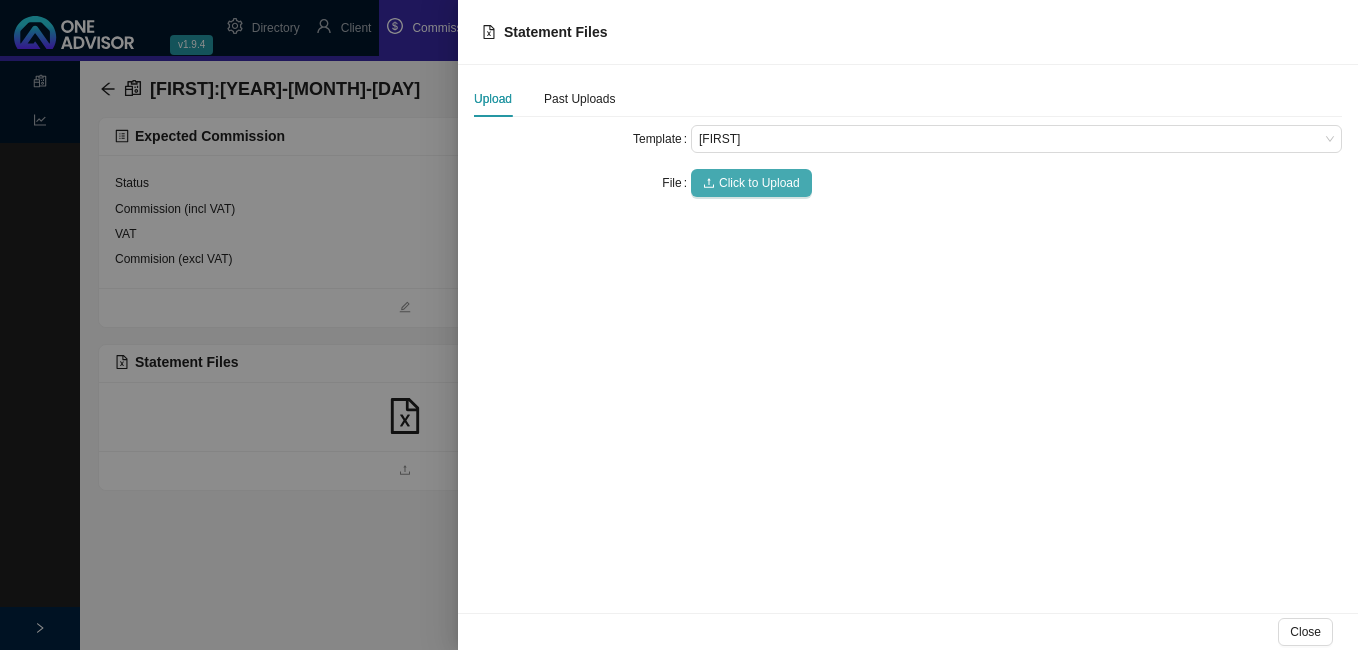 click on "Click to Upload" at bounding box center [759, 183] 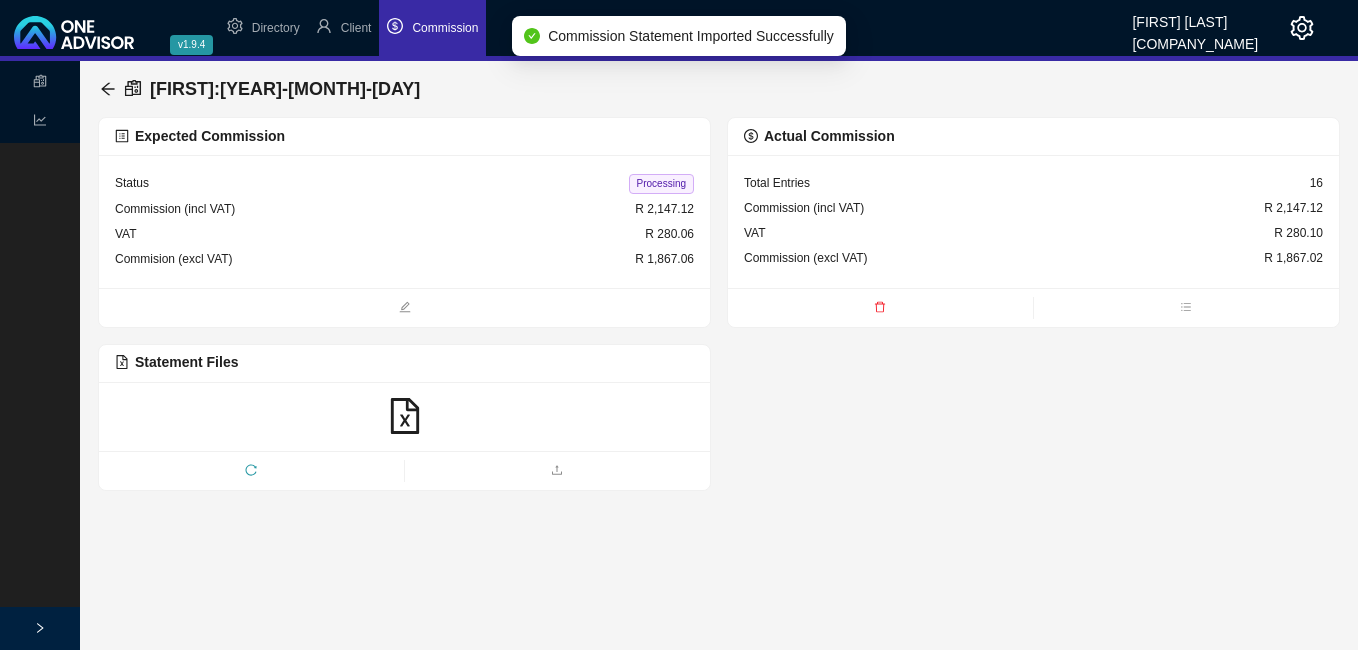 click on "Processing" at bounding box center [661, 184] 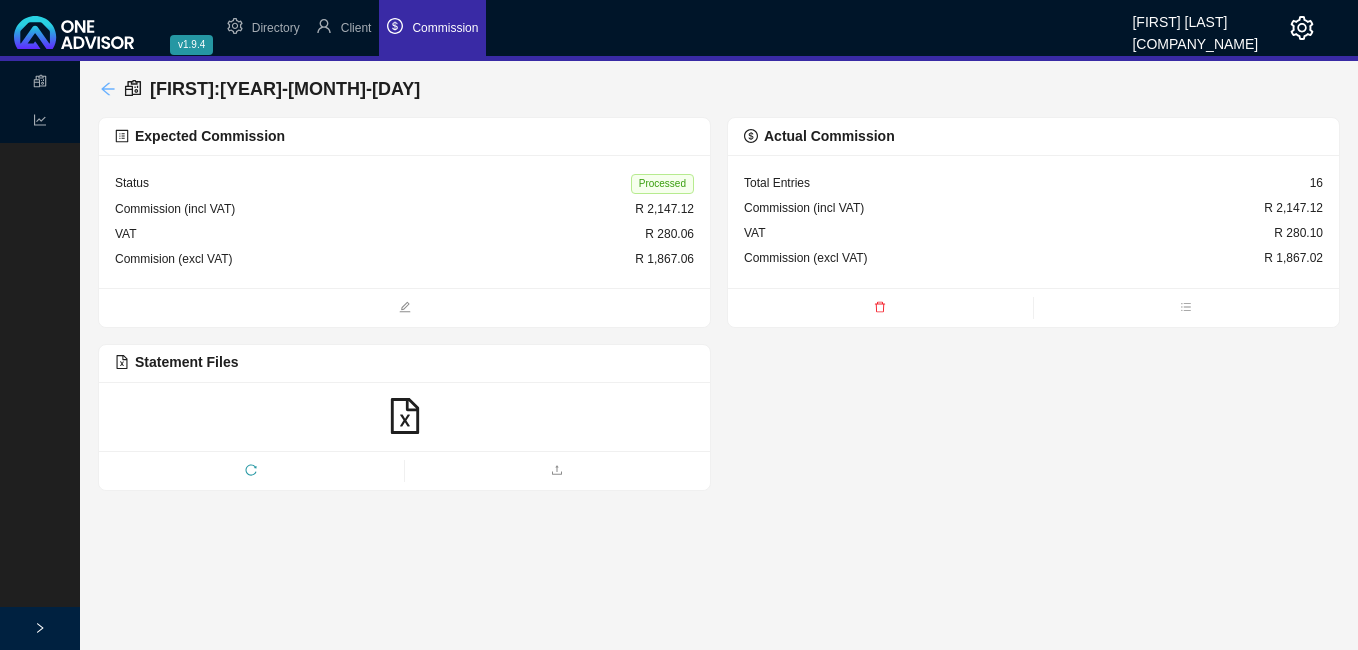 click 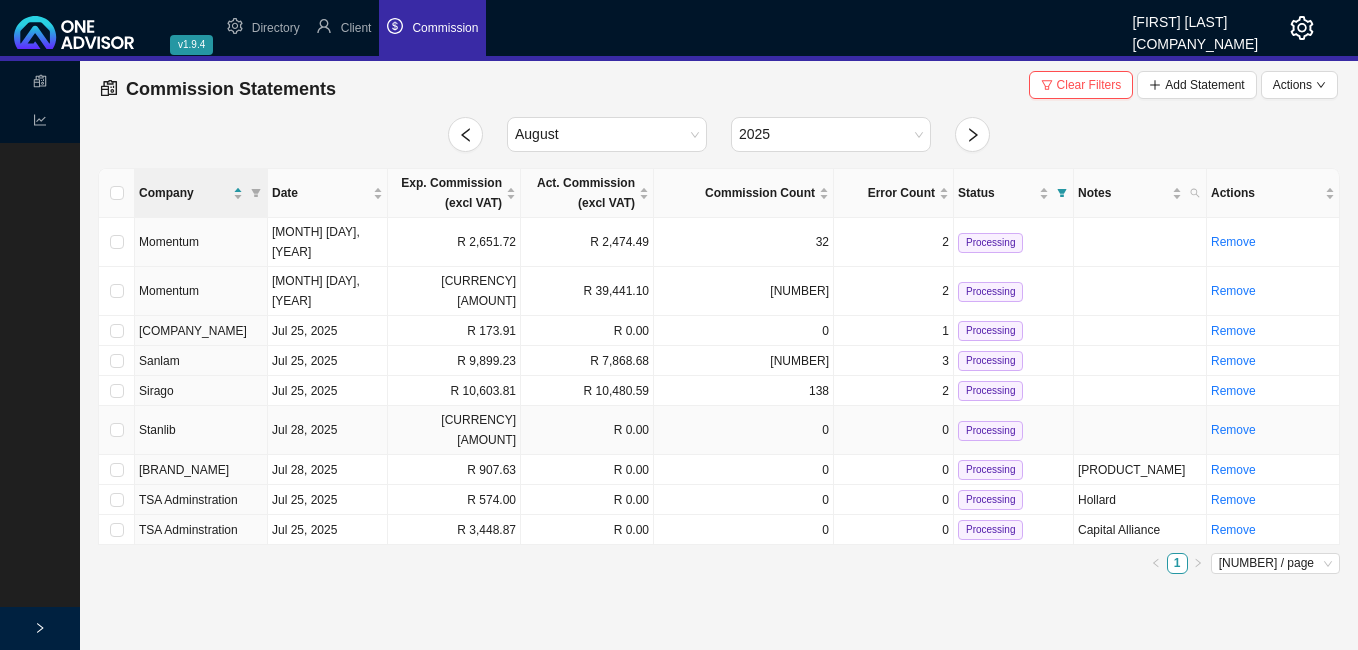 click on "[CURRENCY] [AMOUNT]" at bounding box center (454, 430) 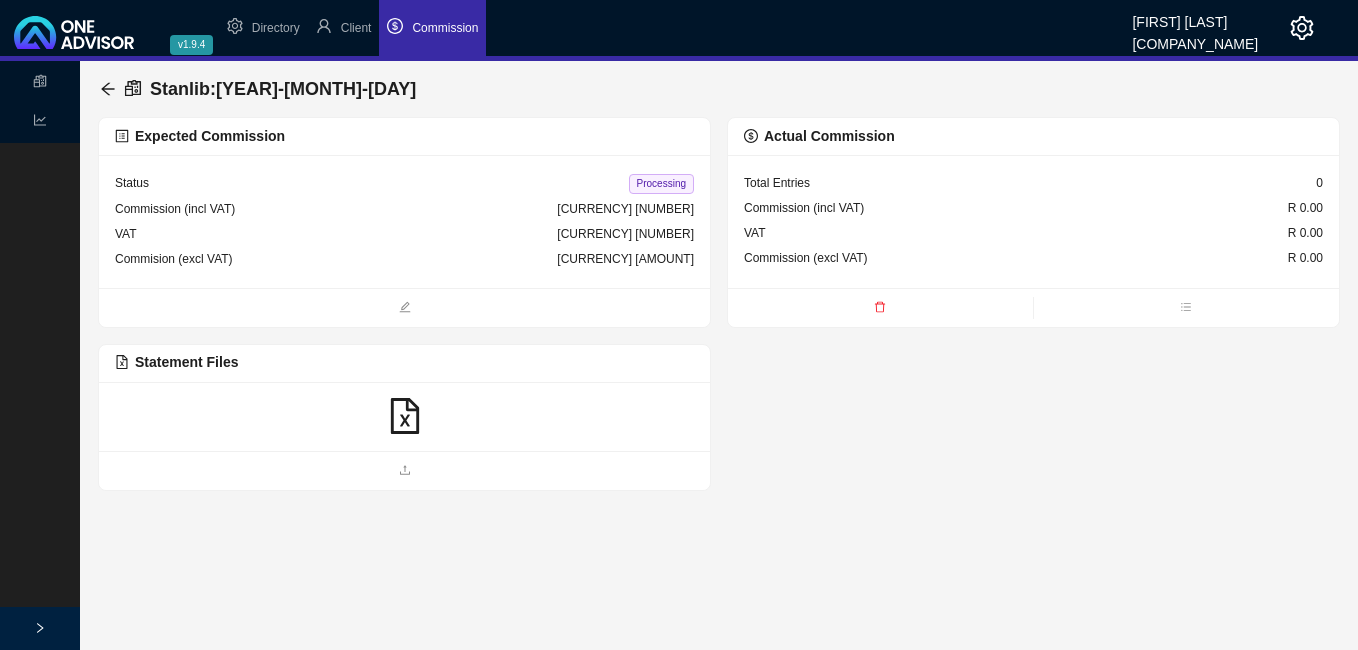 click 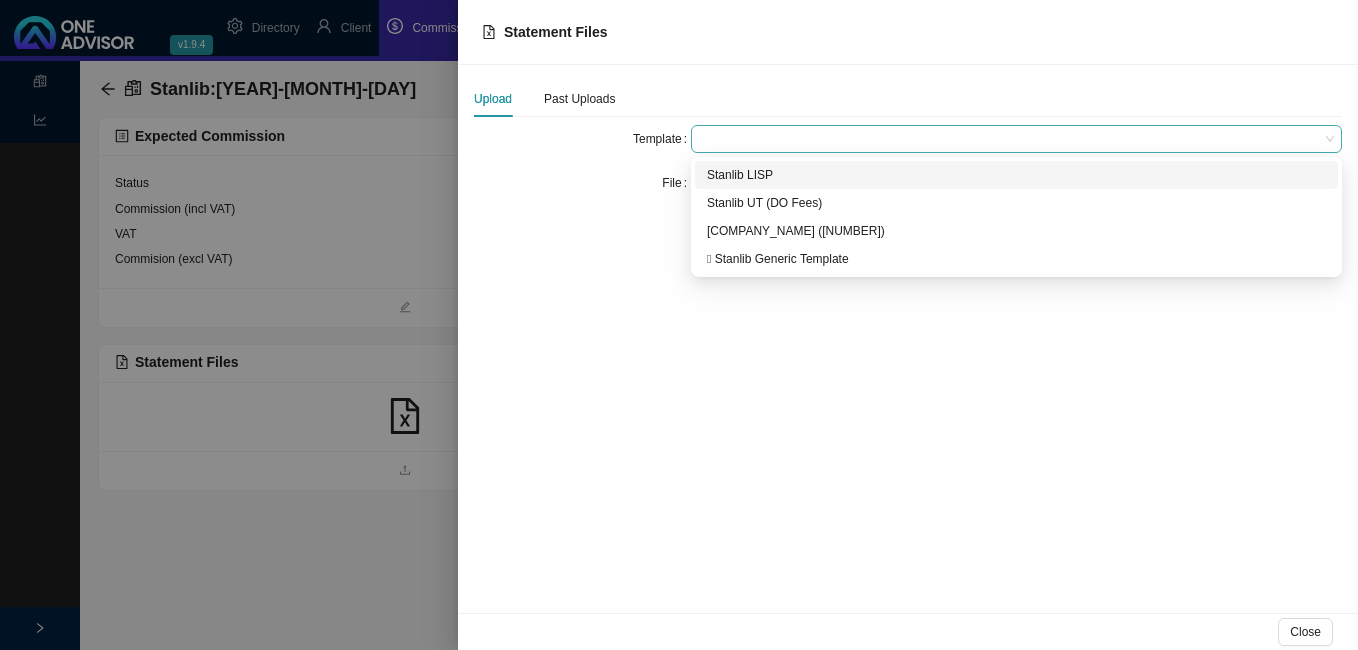 click at bounding box center (1016, 139) 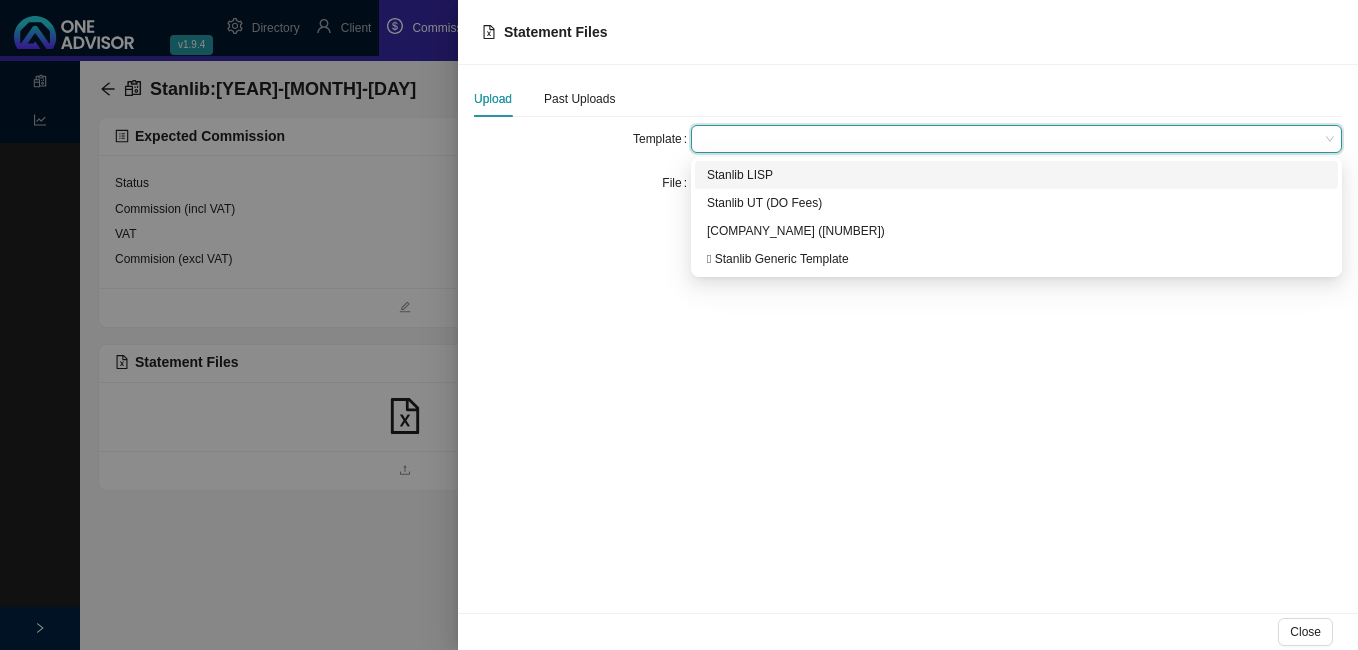 click on "Stanlib LISP" at bounding box center (1016, 175) 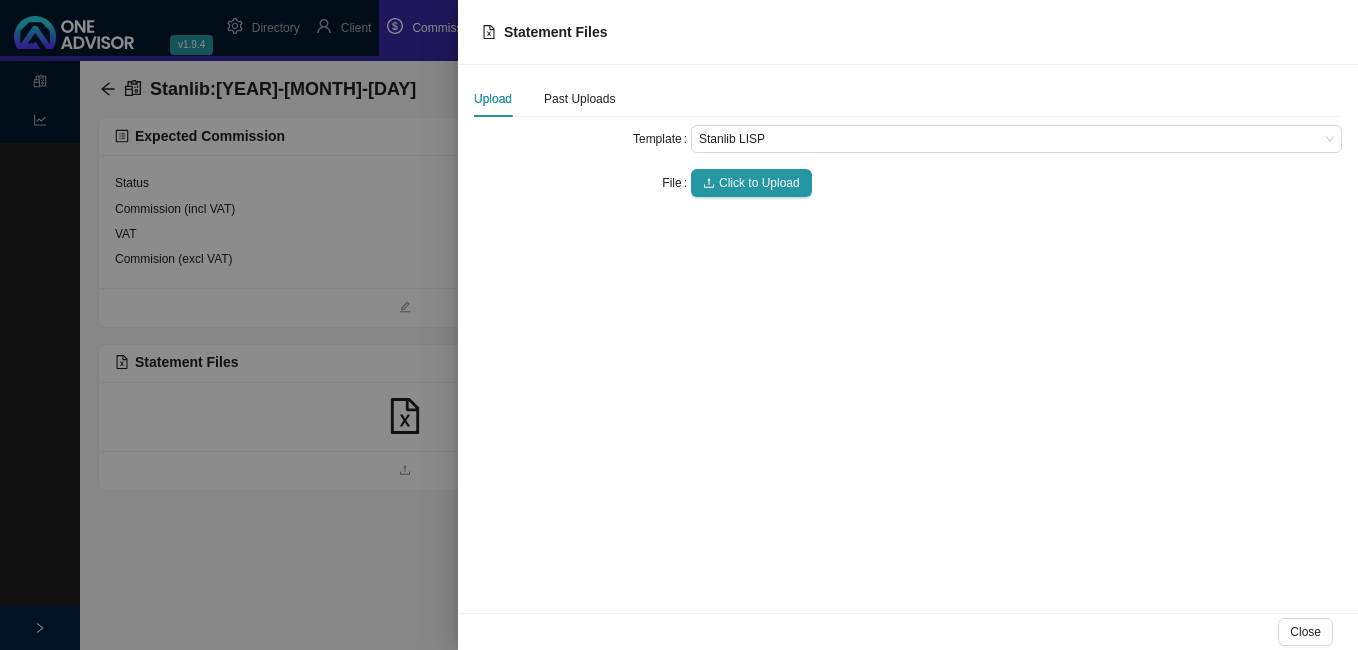 click on "Click to Upload" at bounding box center [759, 183] 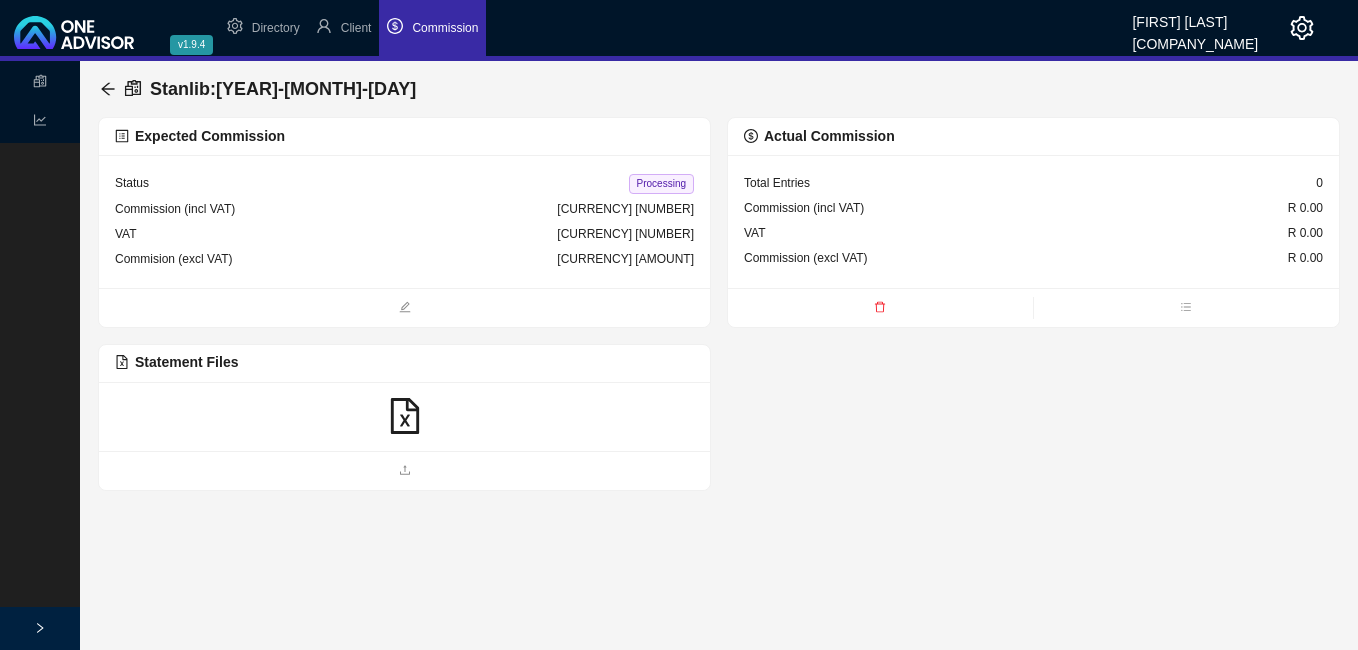 click 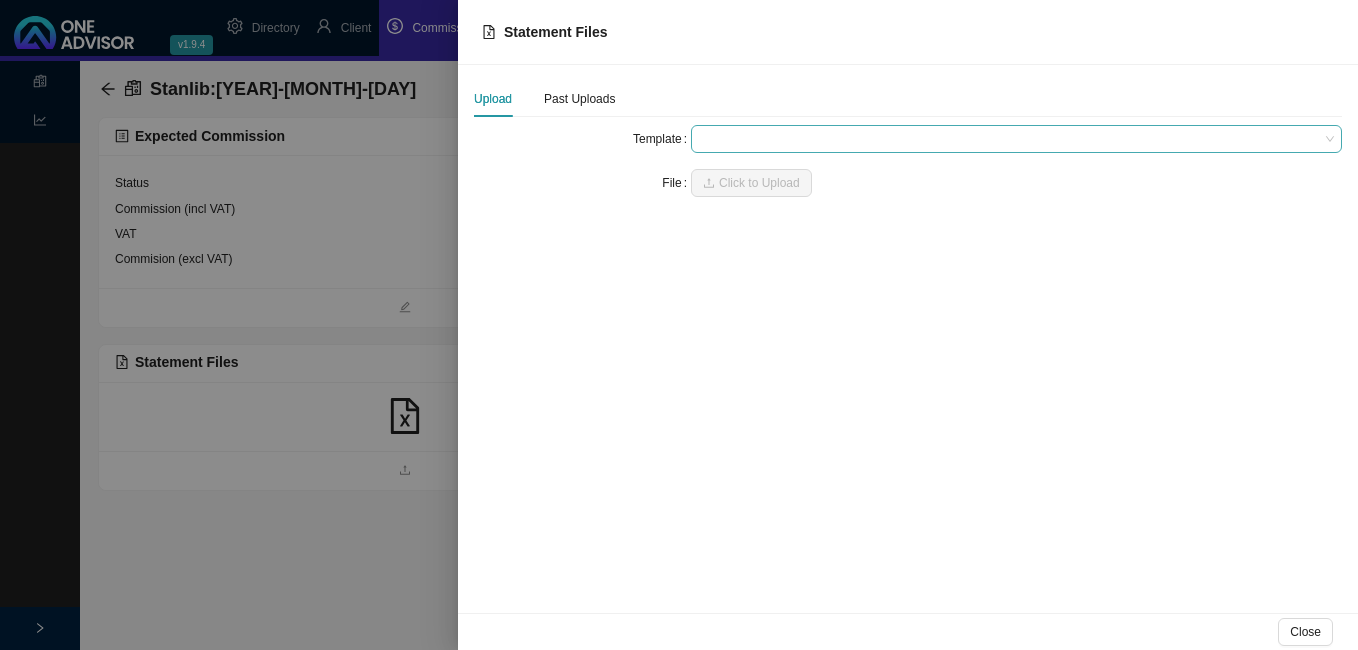 click at bounding box center [1016, 139] 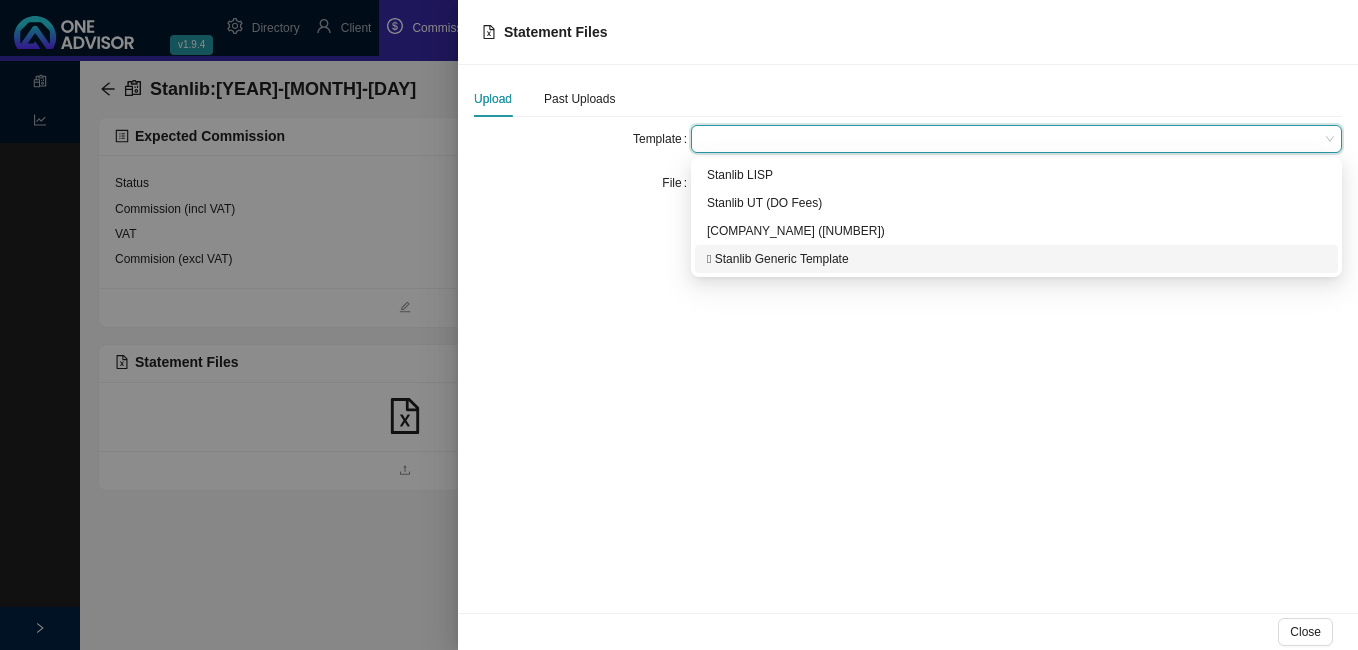 click on " Stanlib Generic Template" at bounding box center (1016, 259) 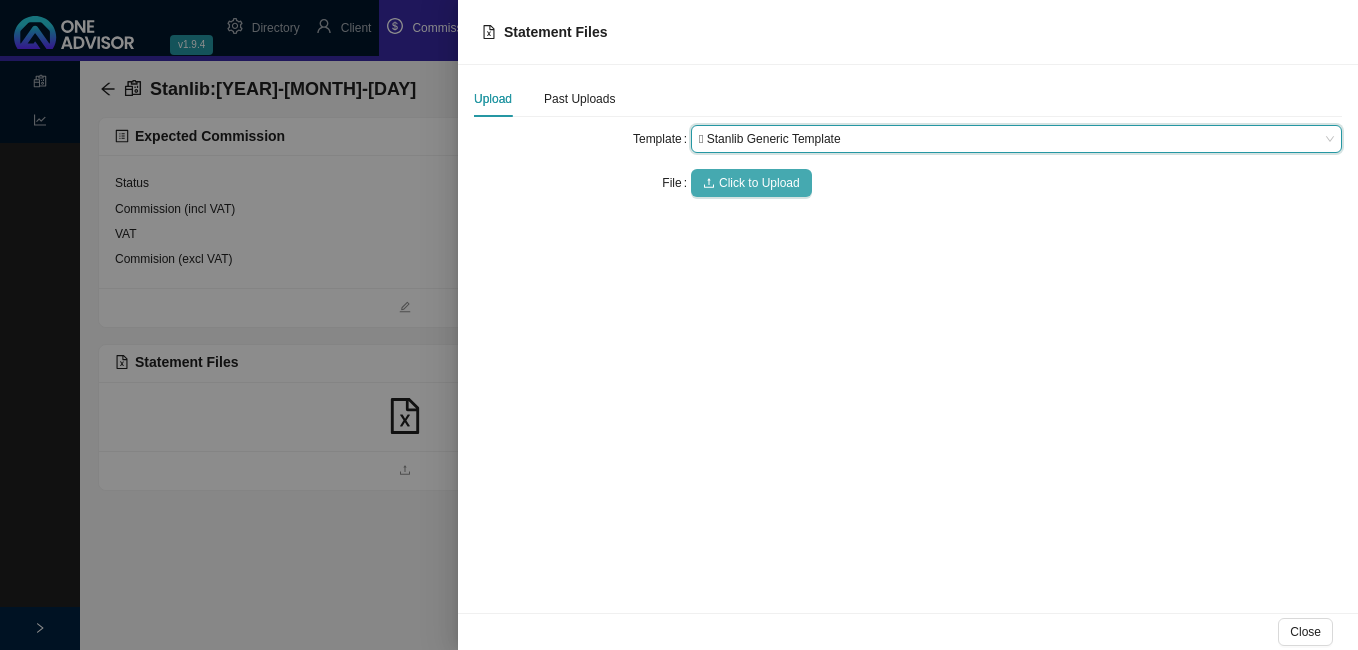 click on "Click to Upload" at bounding box center (759, 183) 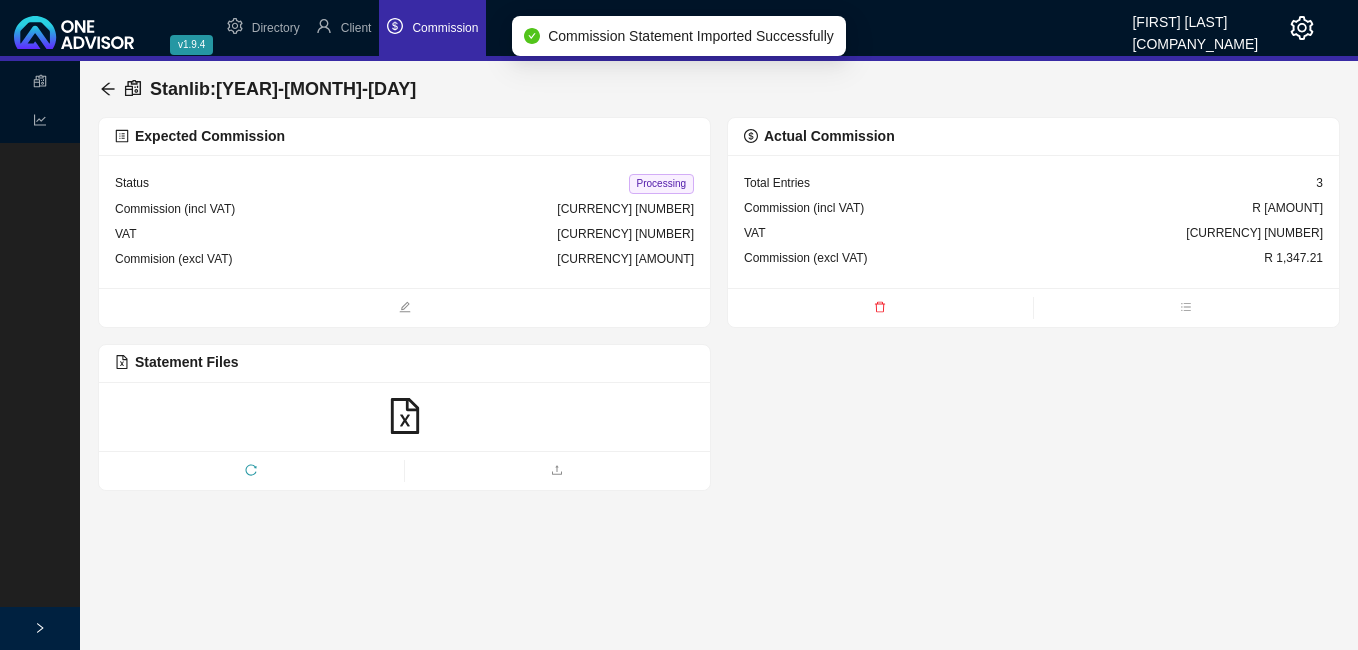 click on "Processing" at bounding box center (661, 184) 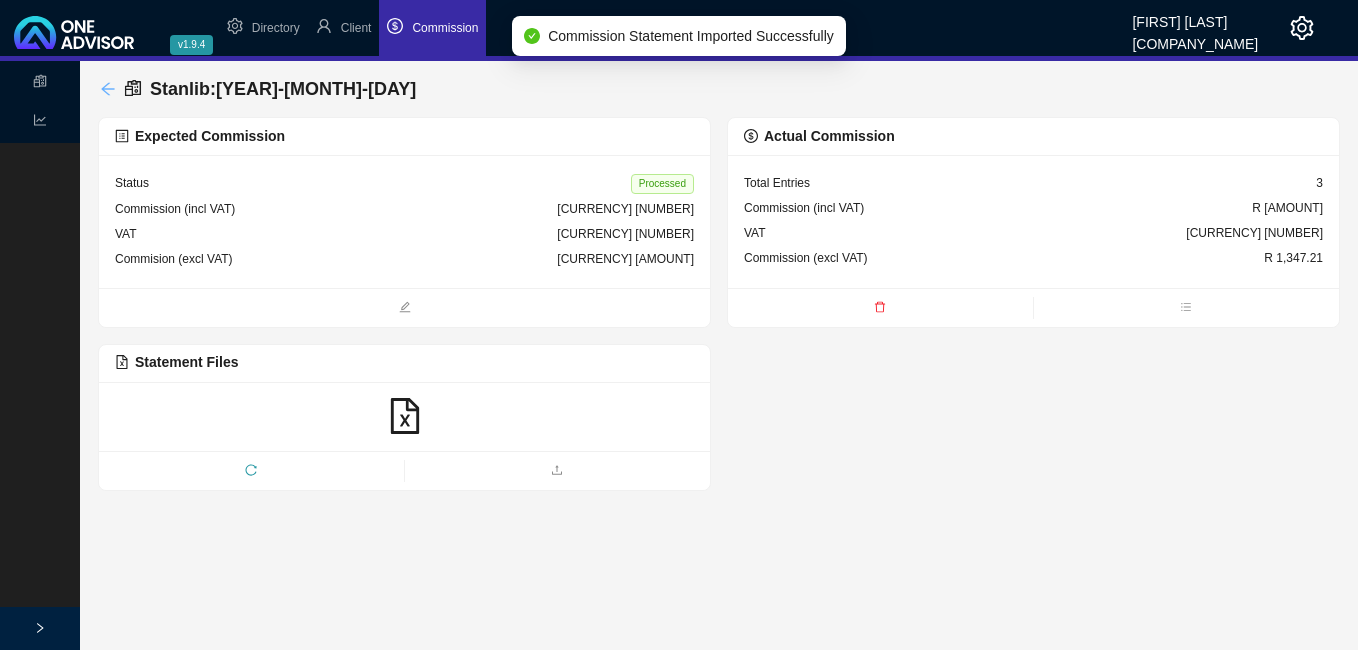 click 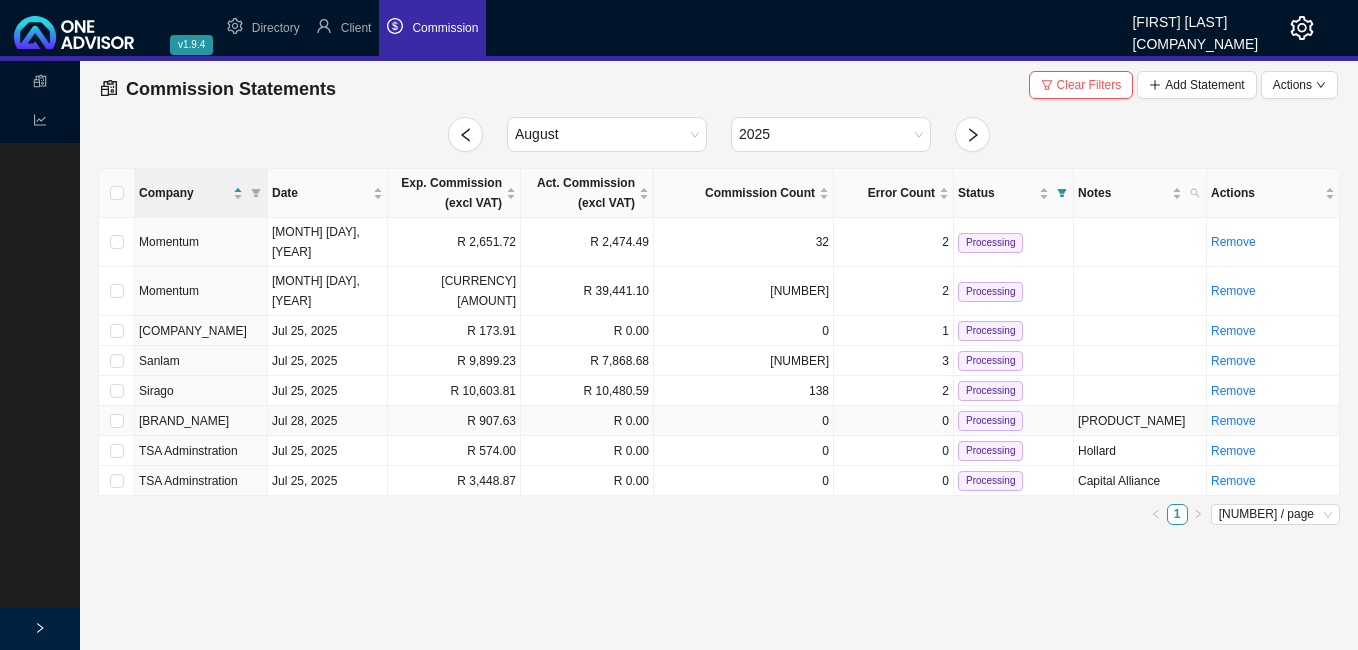 click on "R 907.63" at bounding box center (454, 421) 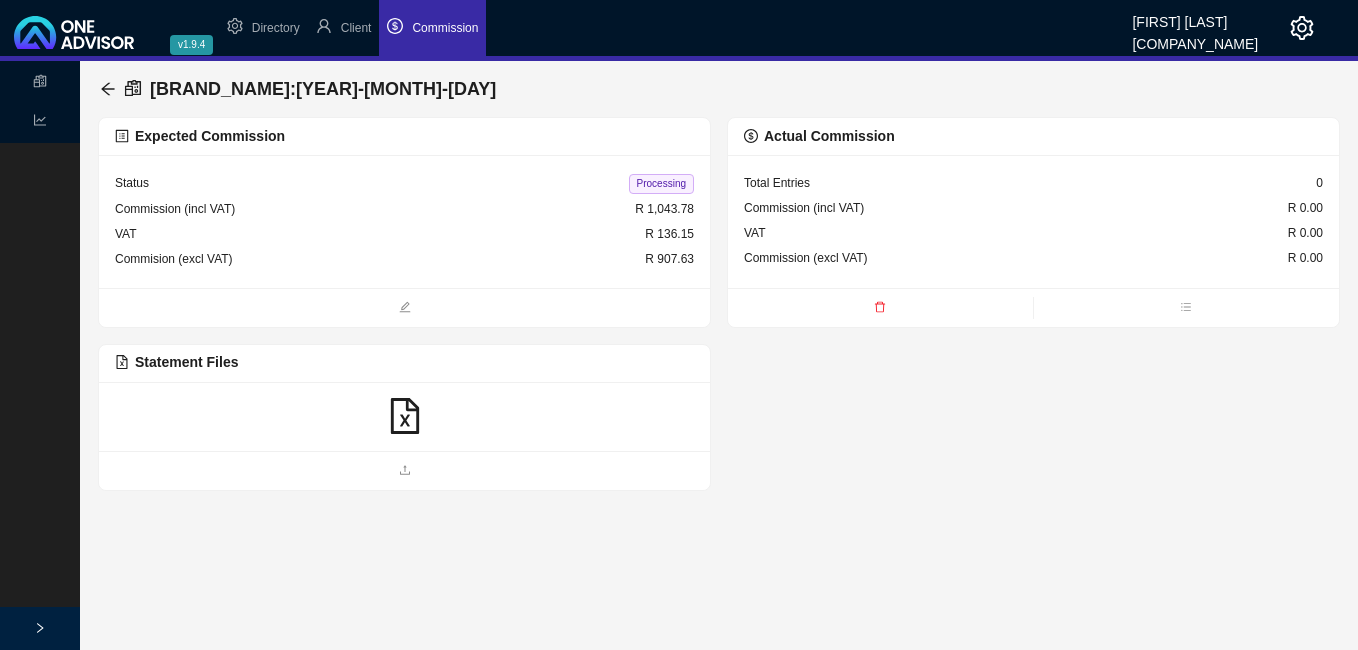 click 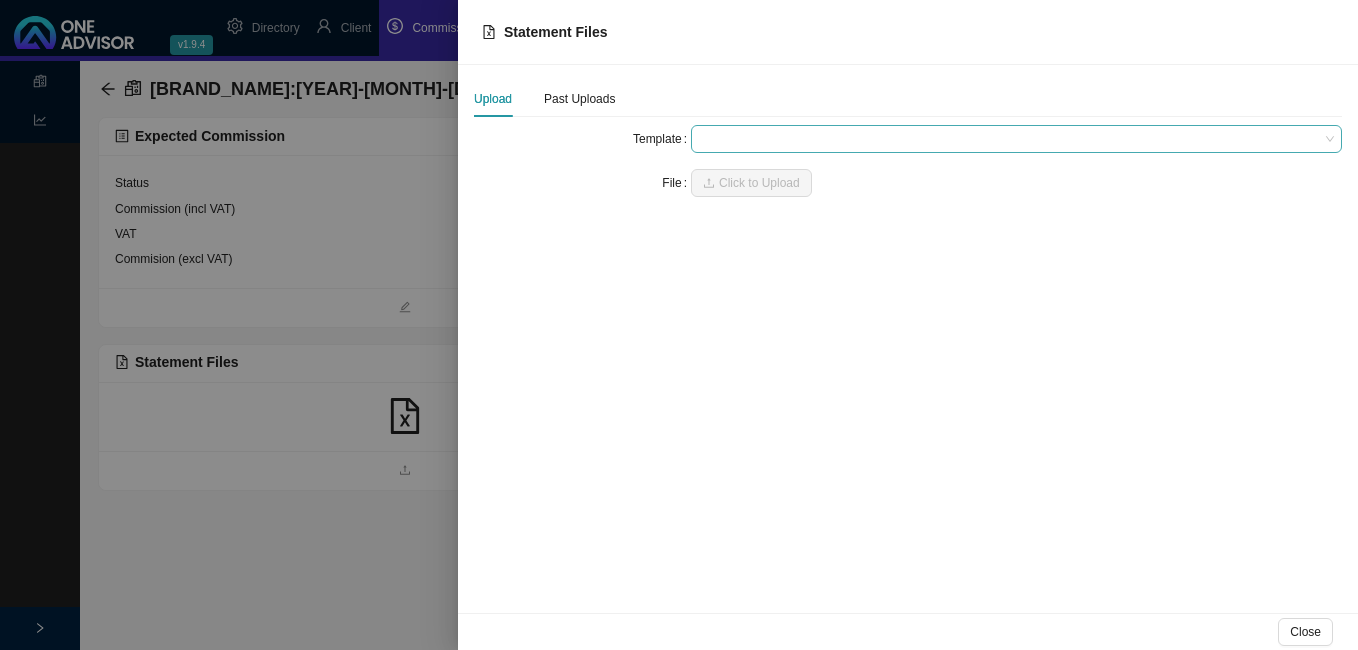 click at bounding box center (1016, 139) 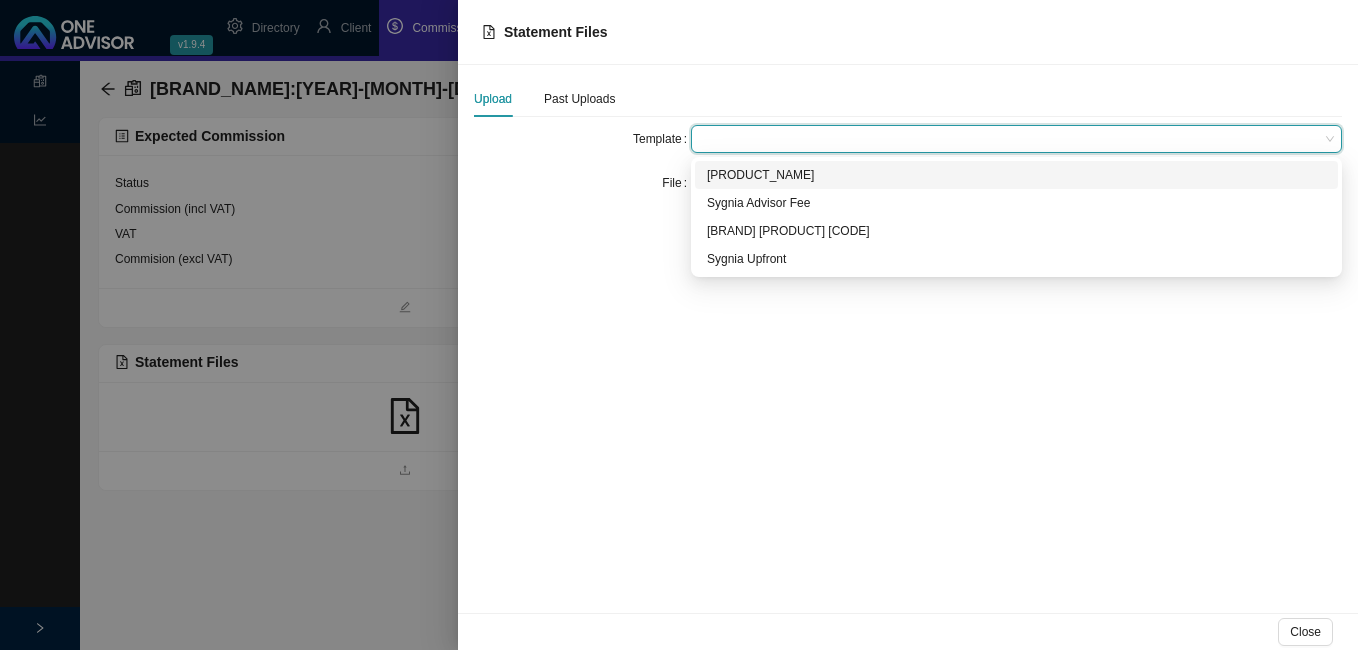 click on "[PRODUCT_NAME]" at bounding box center (1016, 175) 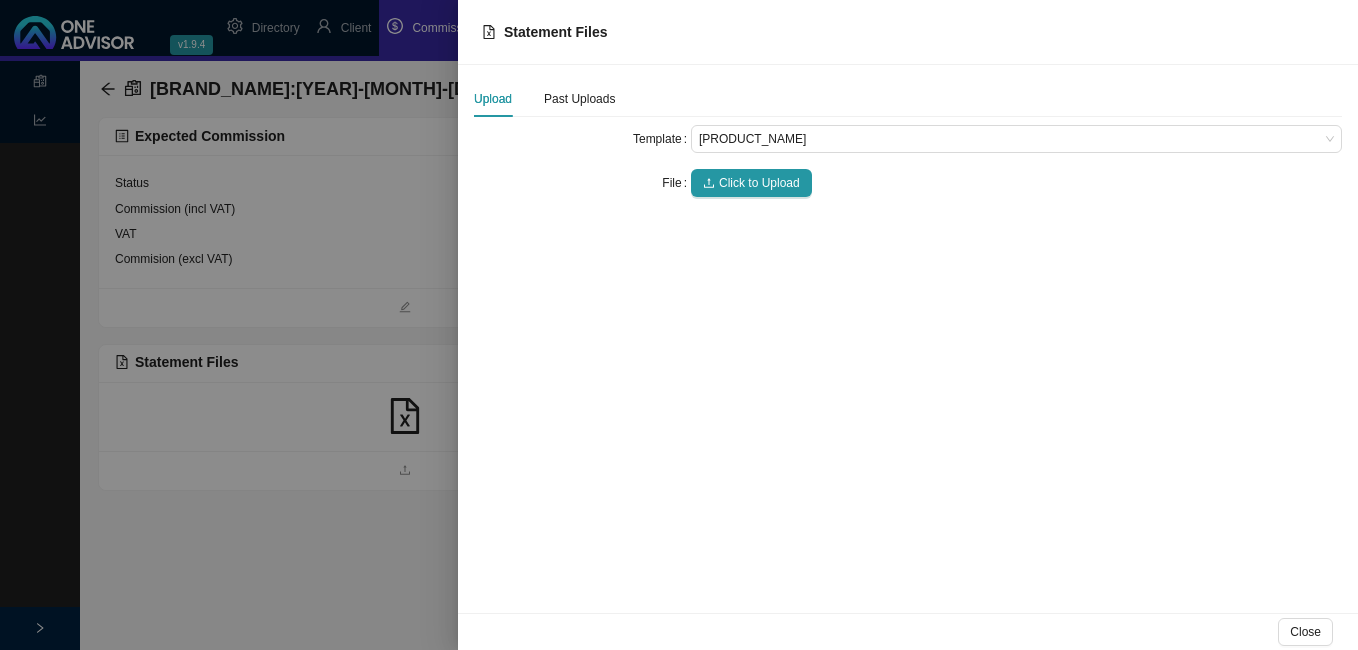 click on "Click to Upload" at bounding box center [759, 183] 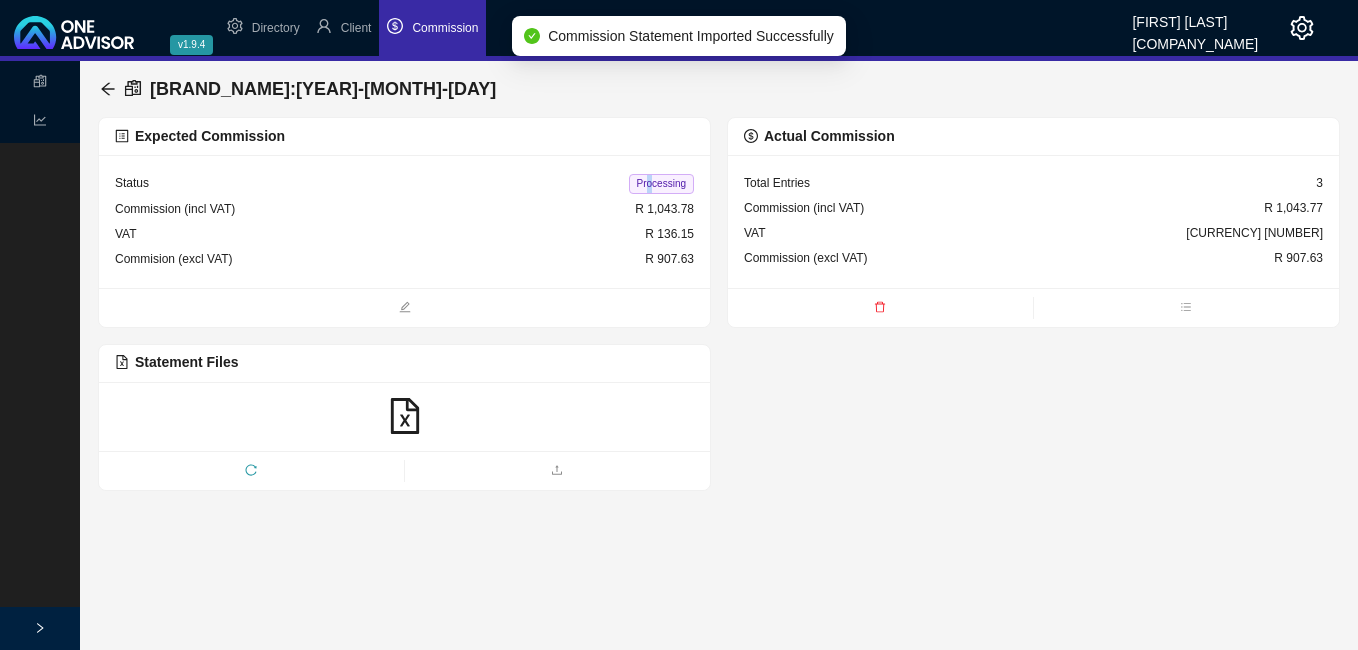 click on "Processing" at bounding box center [661, 184] 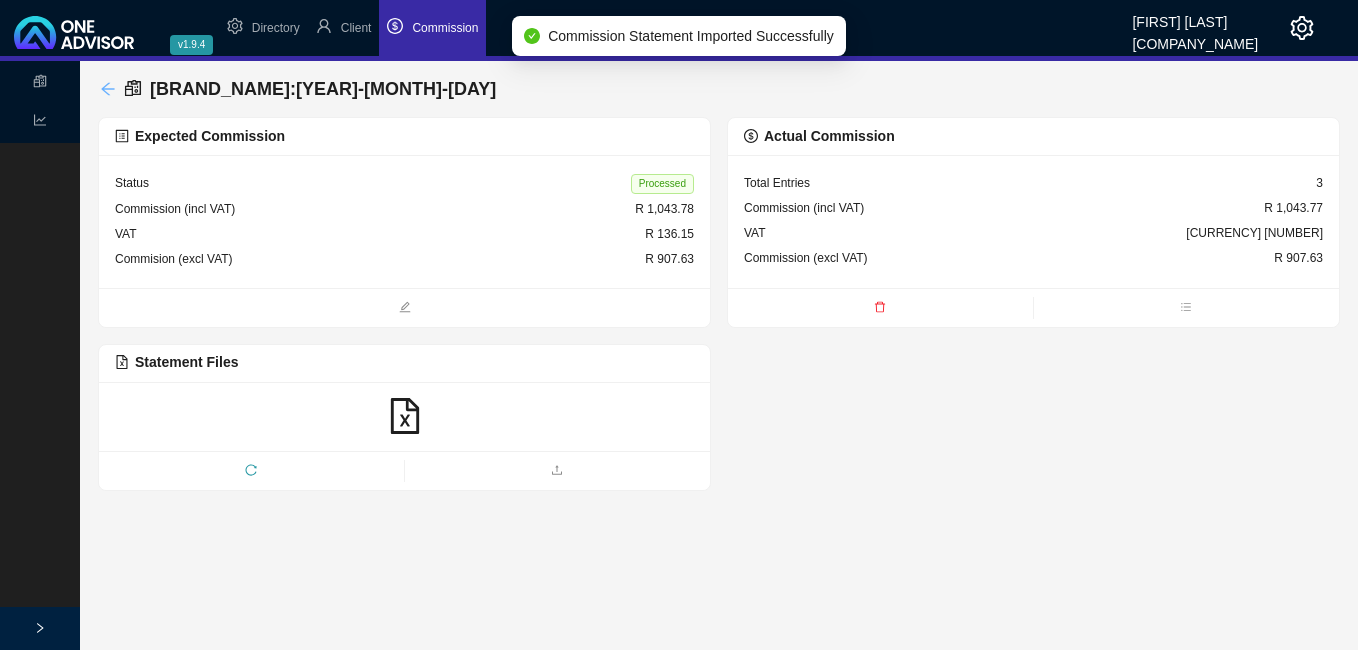 click 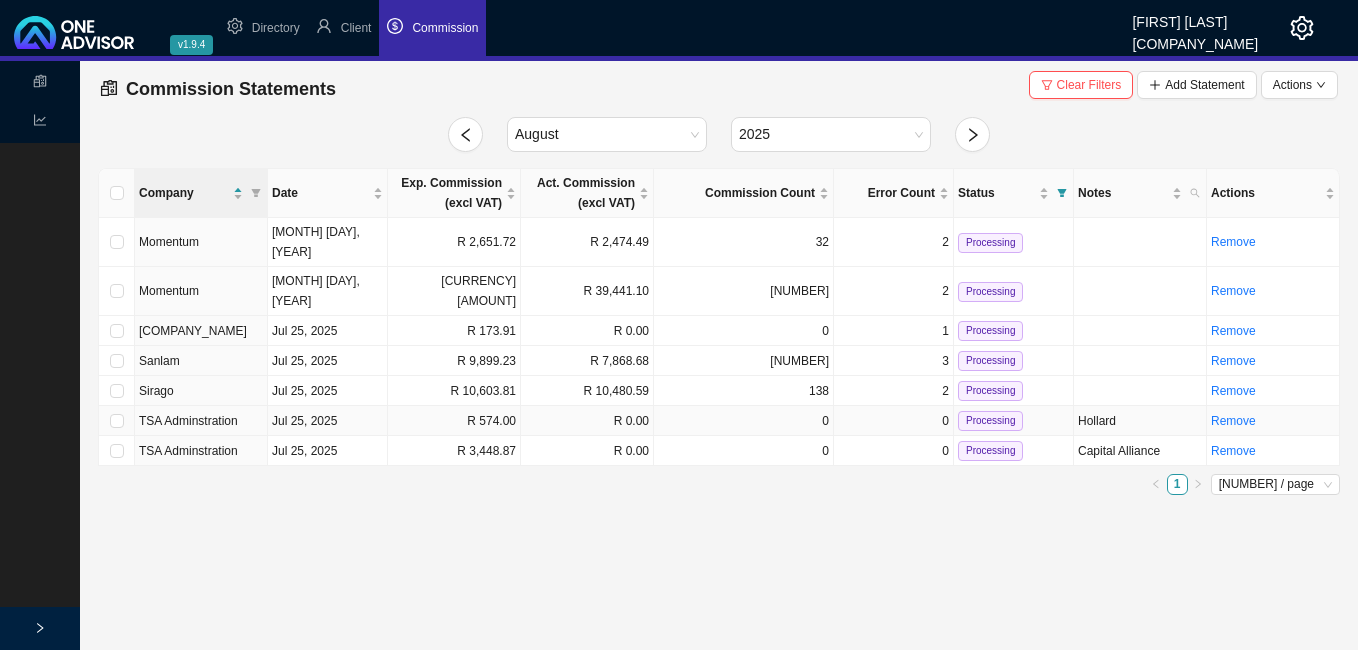 click on "R 574.00" at bounding box center [454, 421] 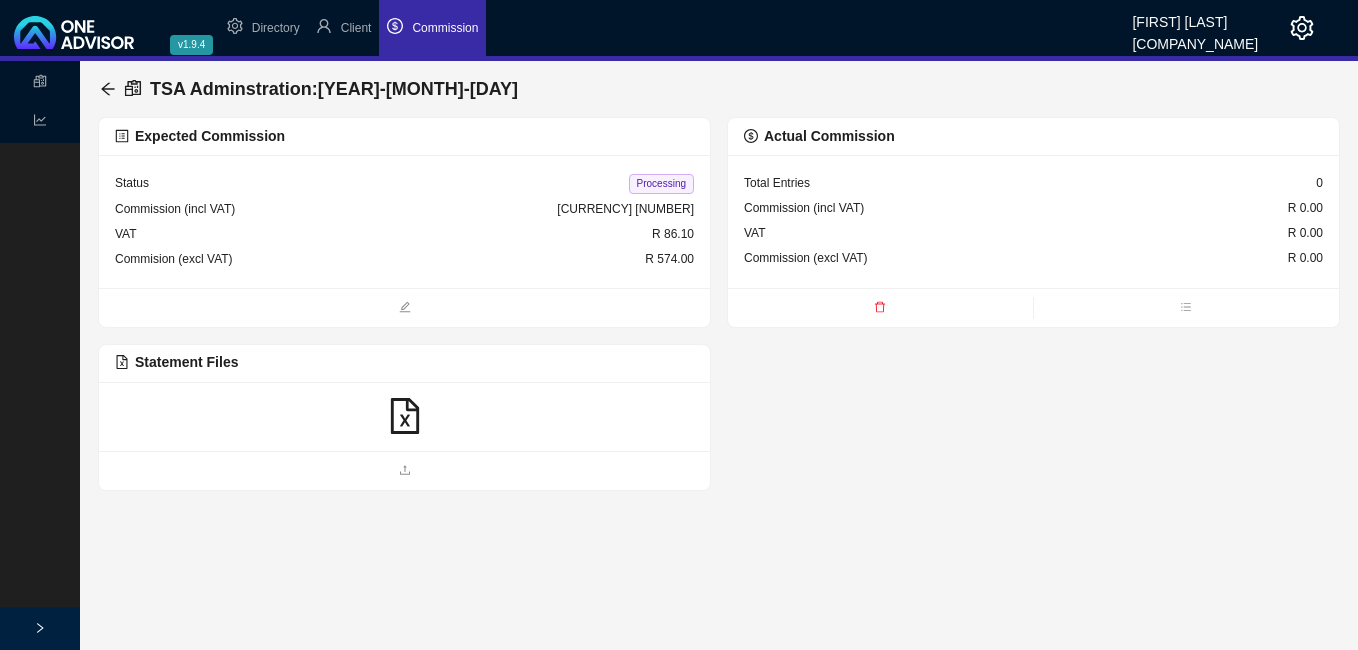 click 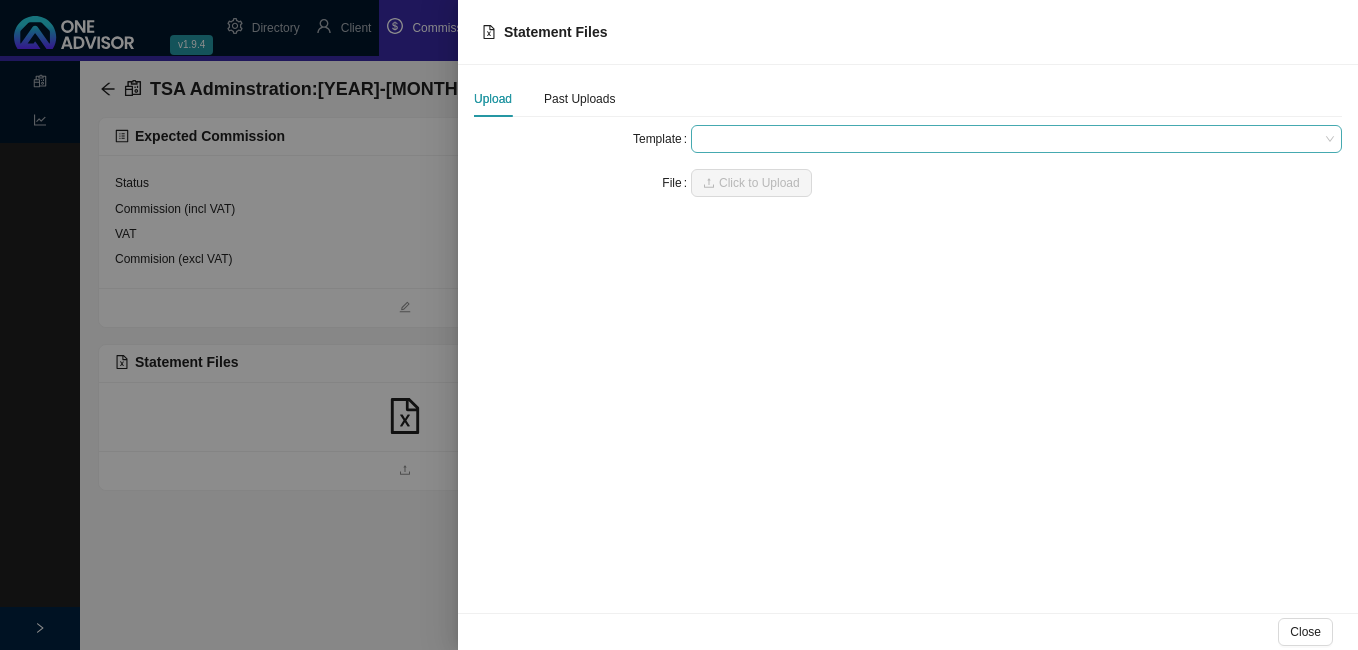 click at bounding box center (1016, 139) 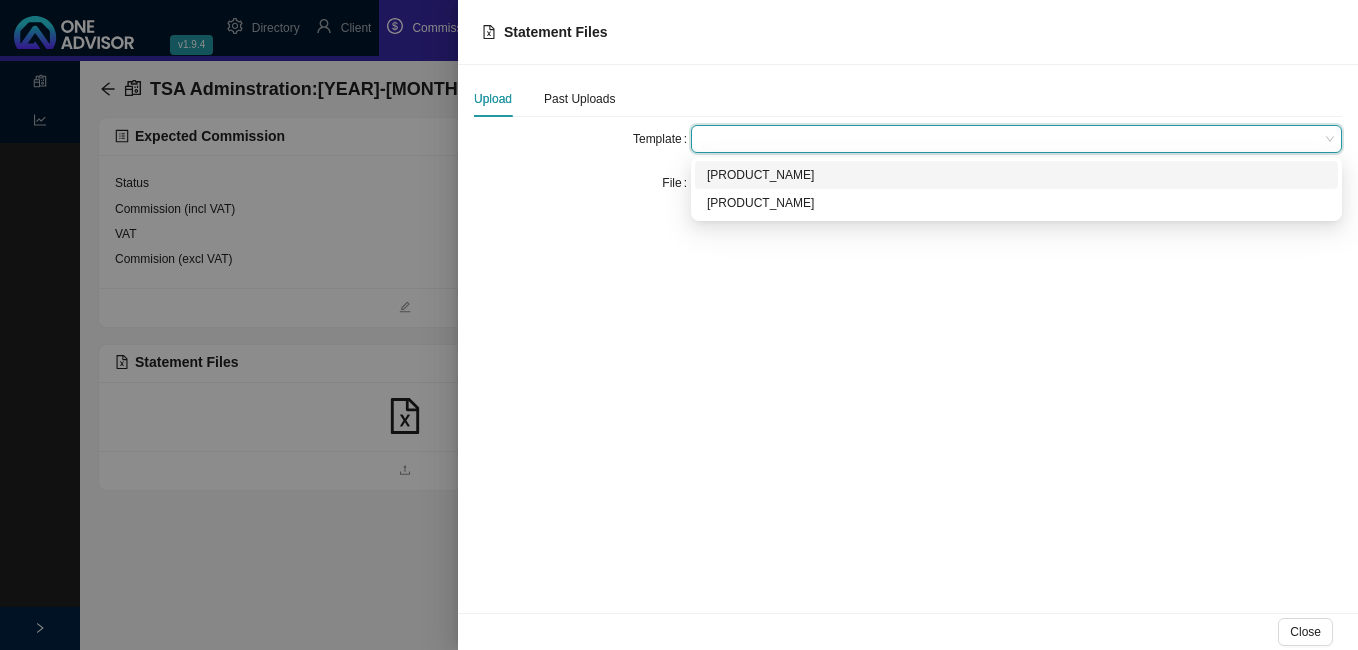 click on "[PRODUCT_NAME]" at bounding box center [1016, 175] 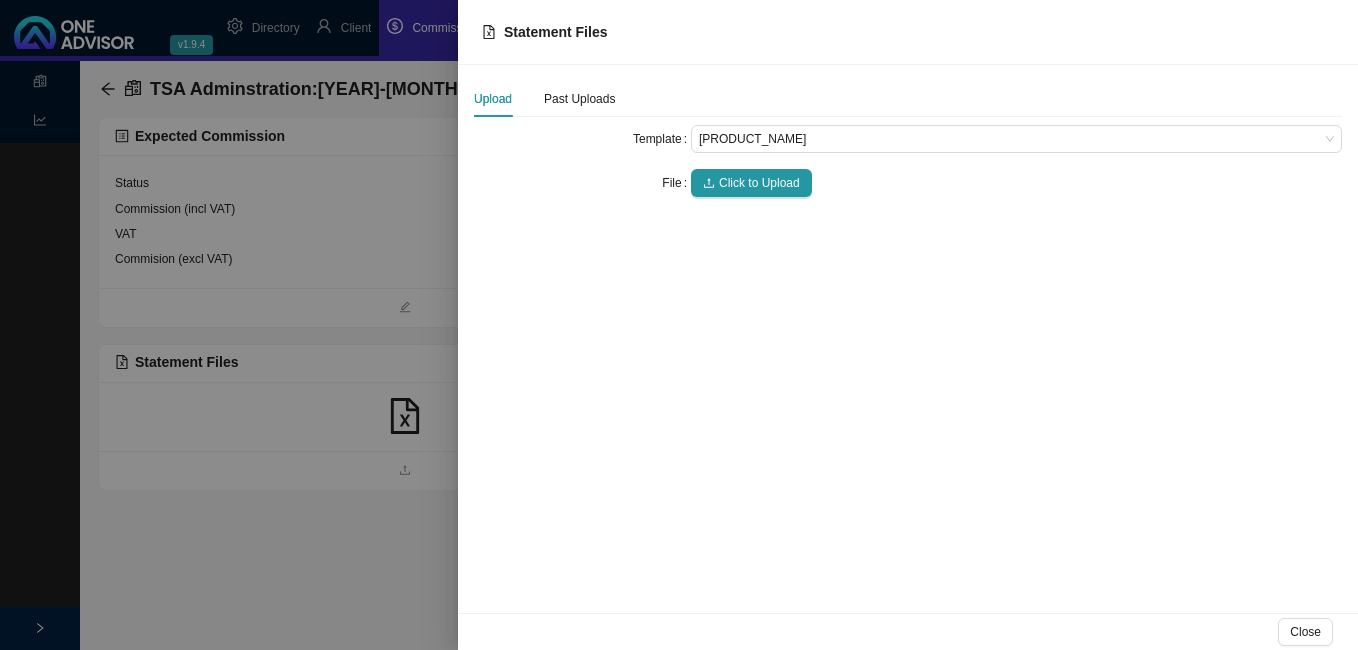 click on "Click to Upload" at bounding box center [751, 183] 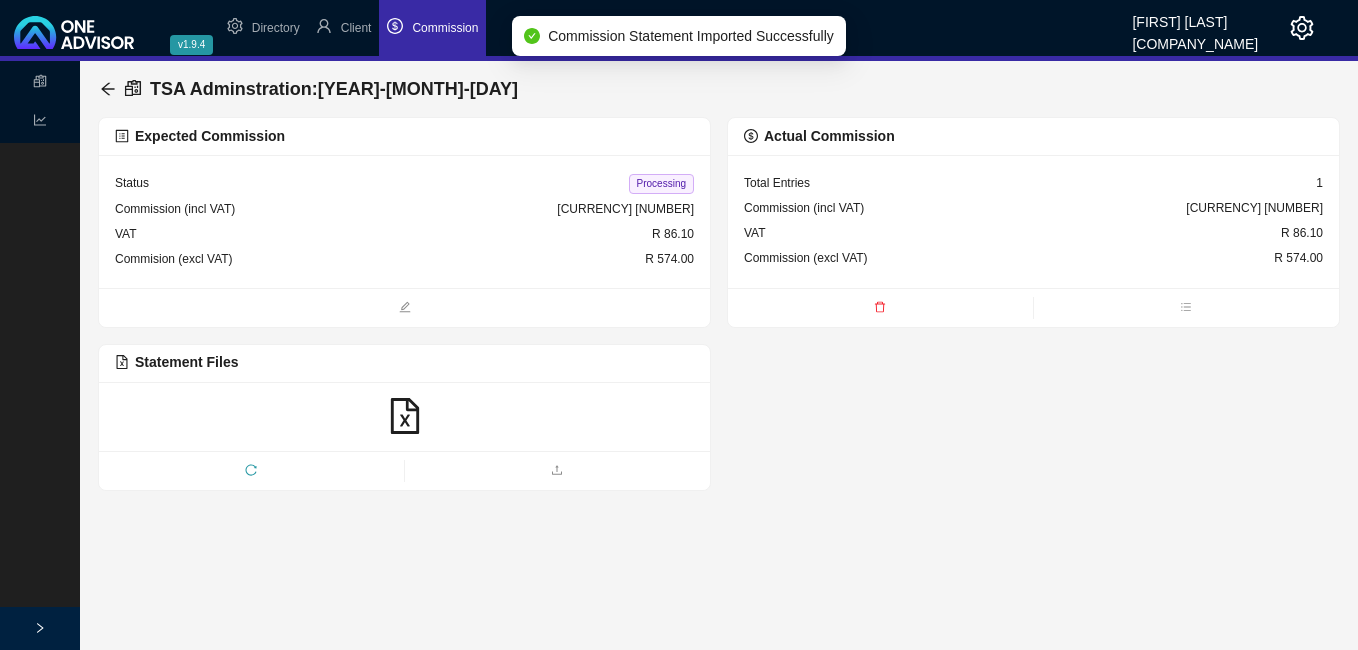 click on "Processing" at bounding box center (661, 184) 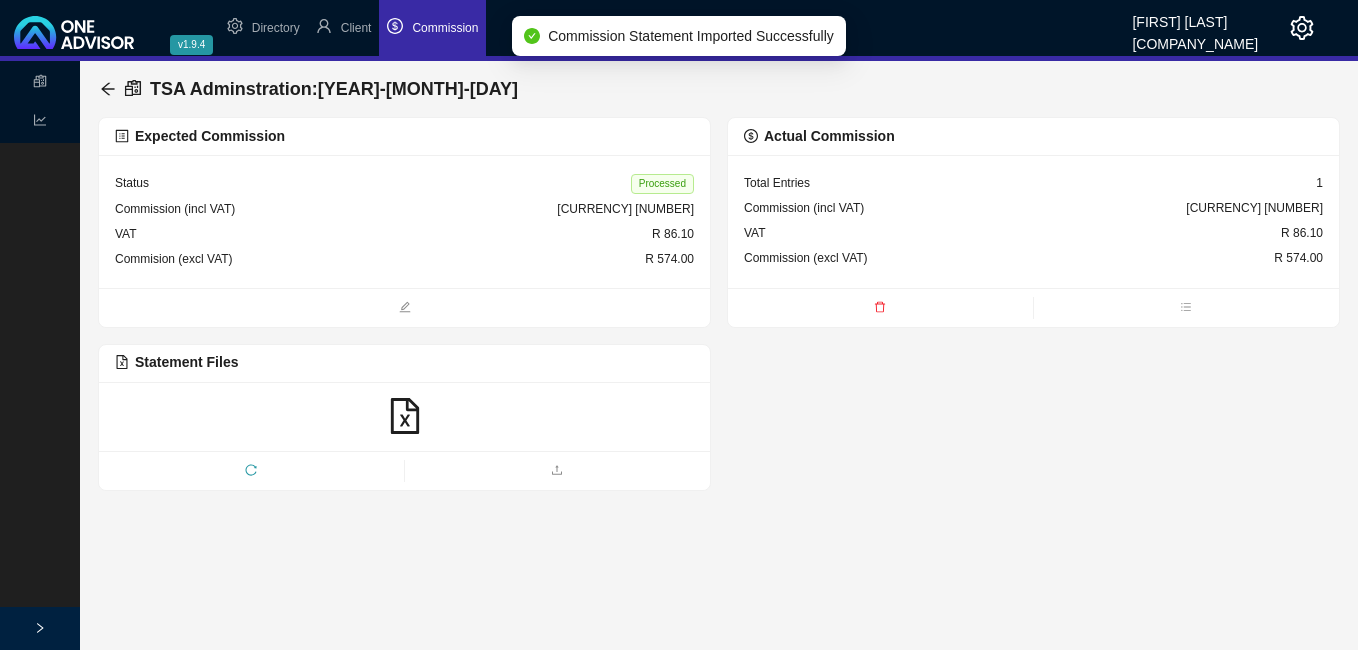 click on "[TITLE] : [DATE] [STATUS] [CURRENCY] [CURRENCY] [CURRENCY] [CURRENCY] [CURRENCY] [CURRENCY] [CURRENCY] [CURRENCY] [CURRENCY] [CURRENCY] [CURRENCY] [CURRENCY] [CURRENCY] [CURRENCY]" at bounding box center (719, 276) 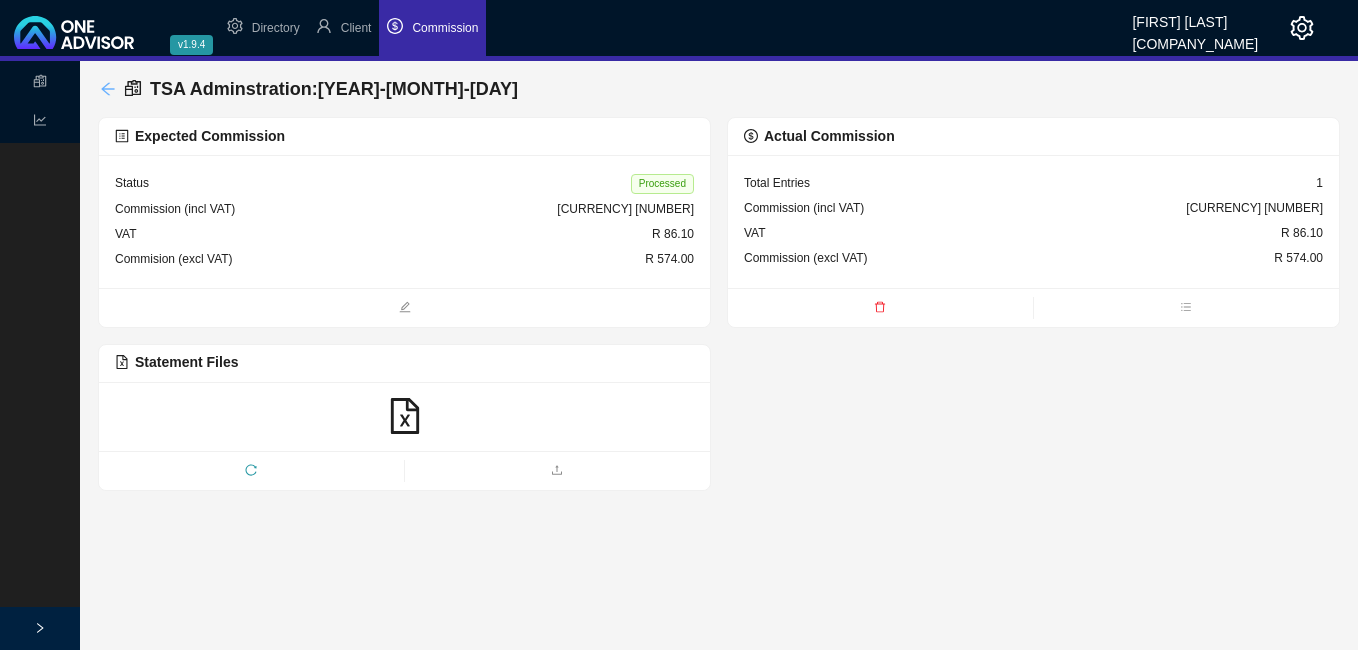 click 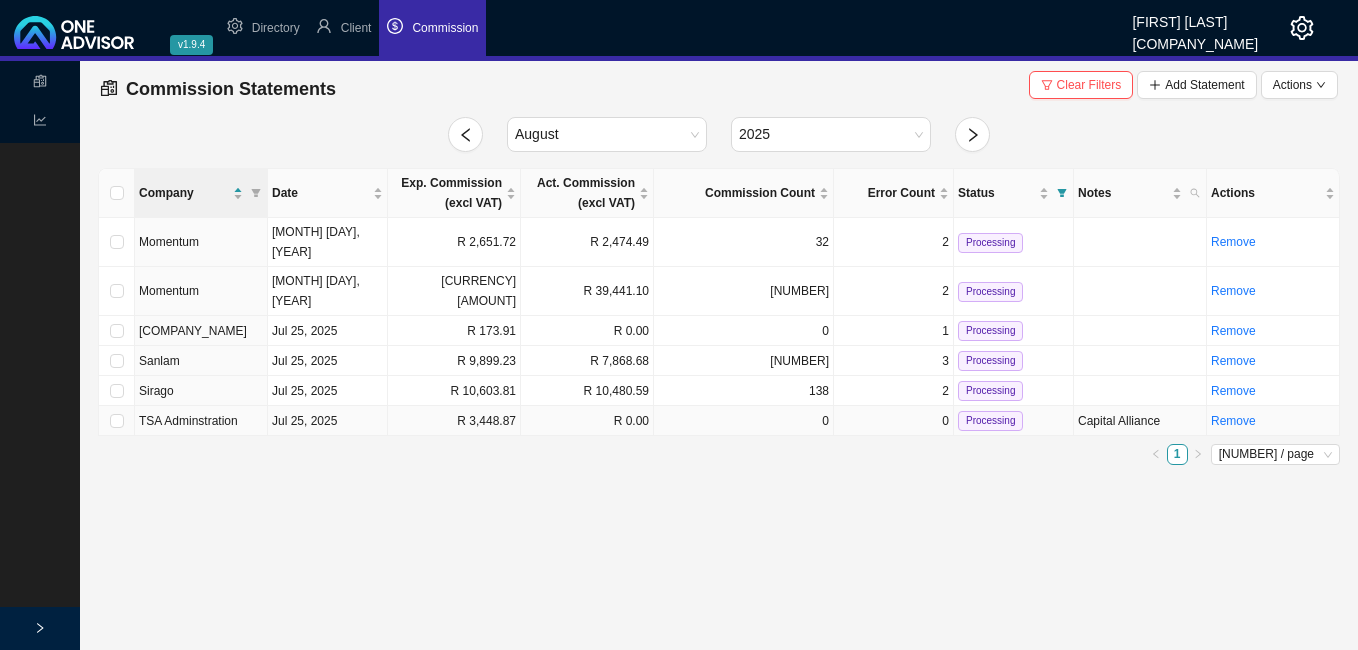 click on "R 3,448.87" at bounding box center [454, 421] 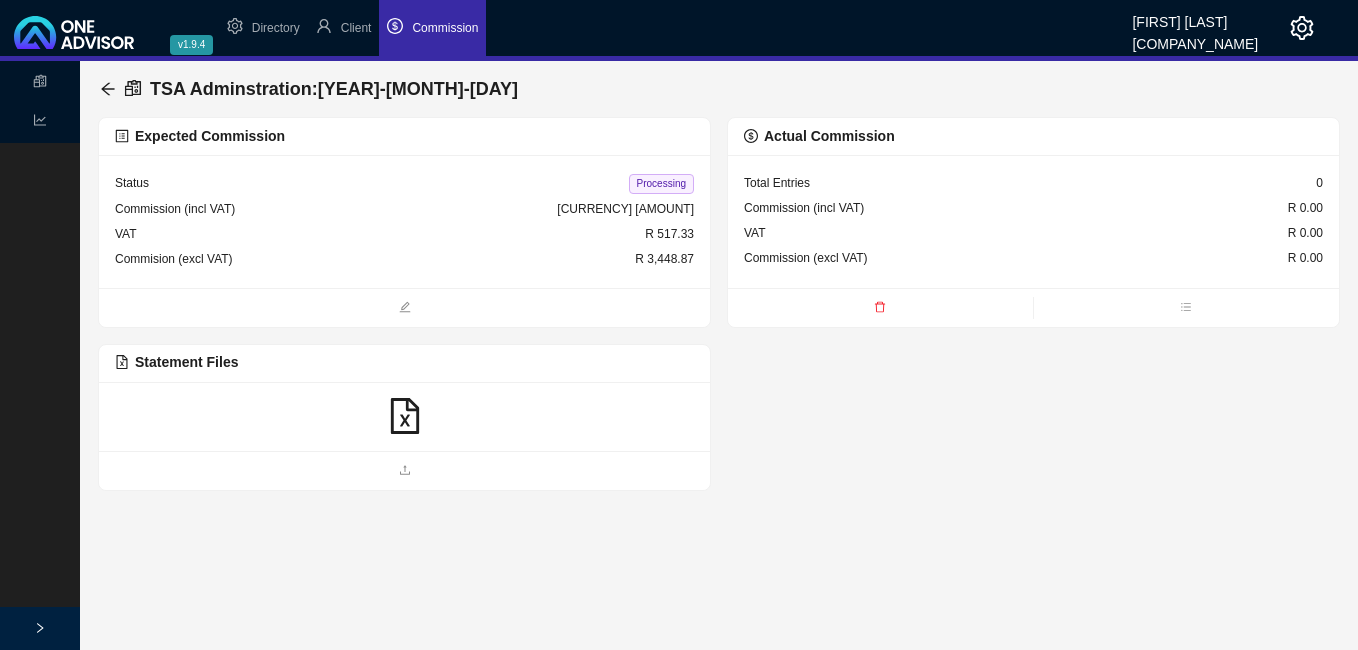 click 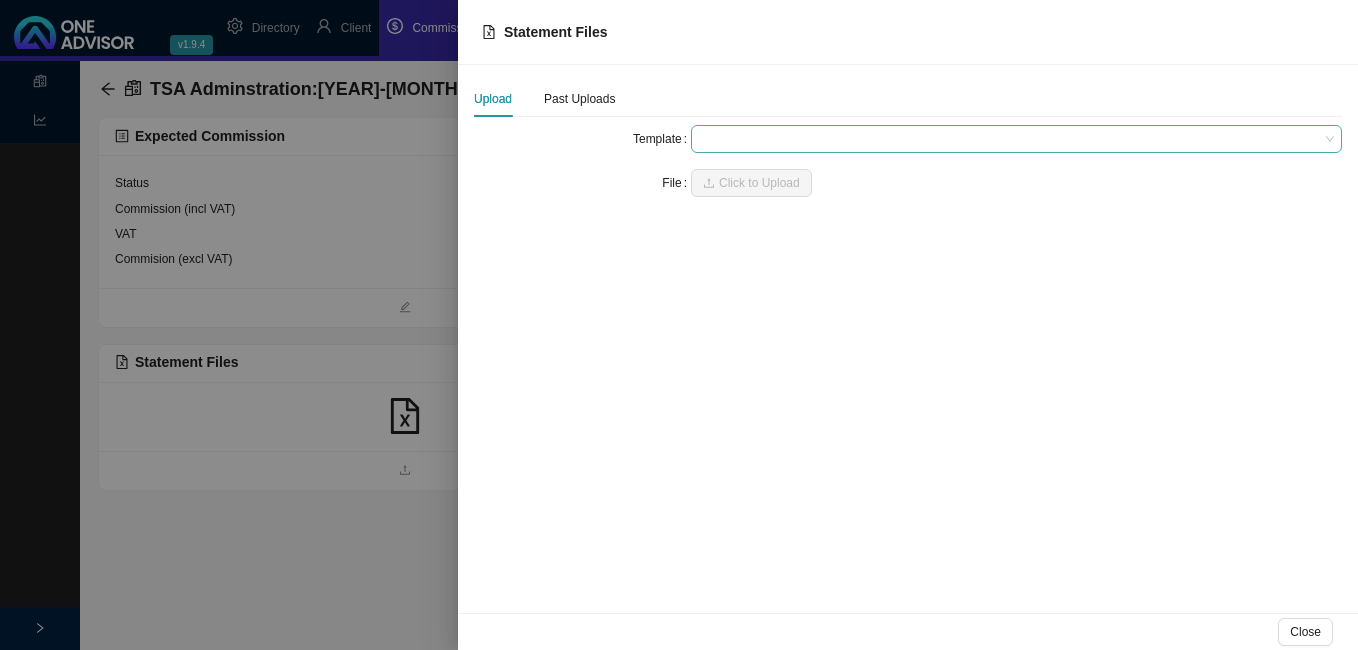 click at bounding box center [1016, 139] 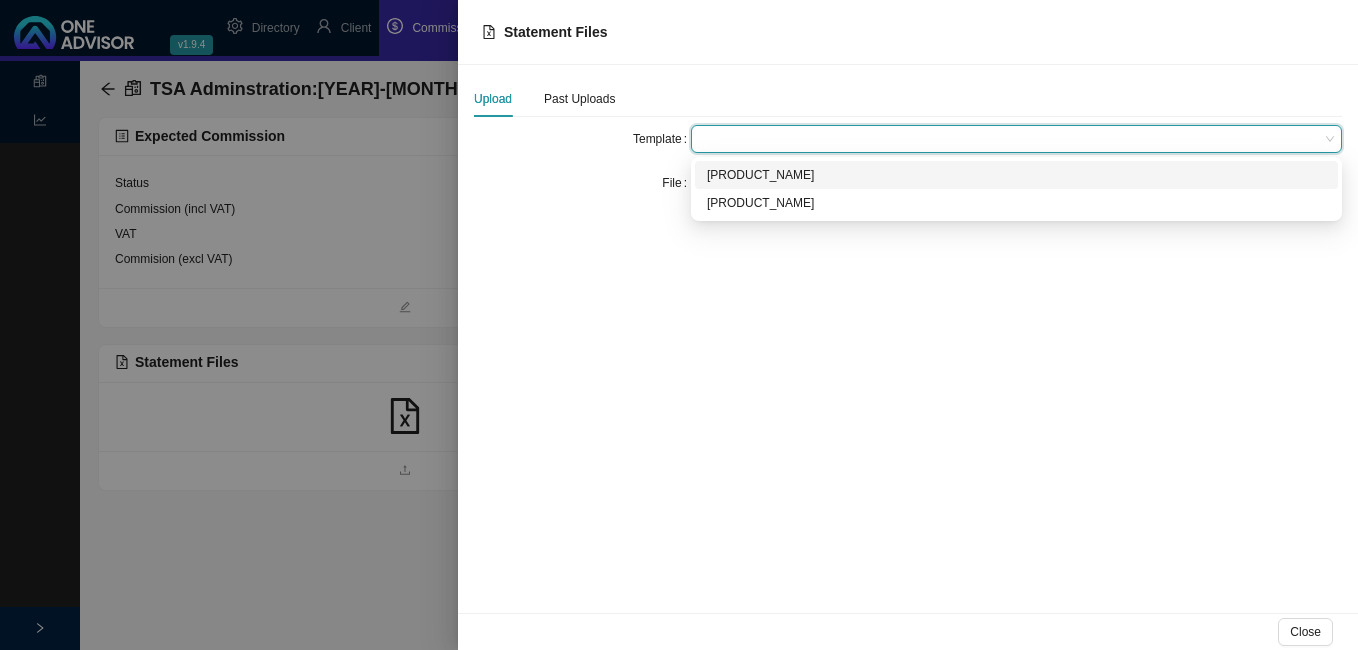 click on "[PRODUCT_NAME]" at bounding box center [1016, 175] 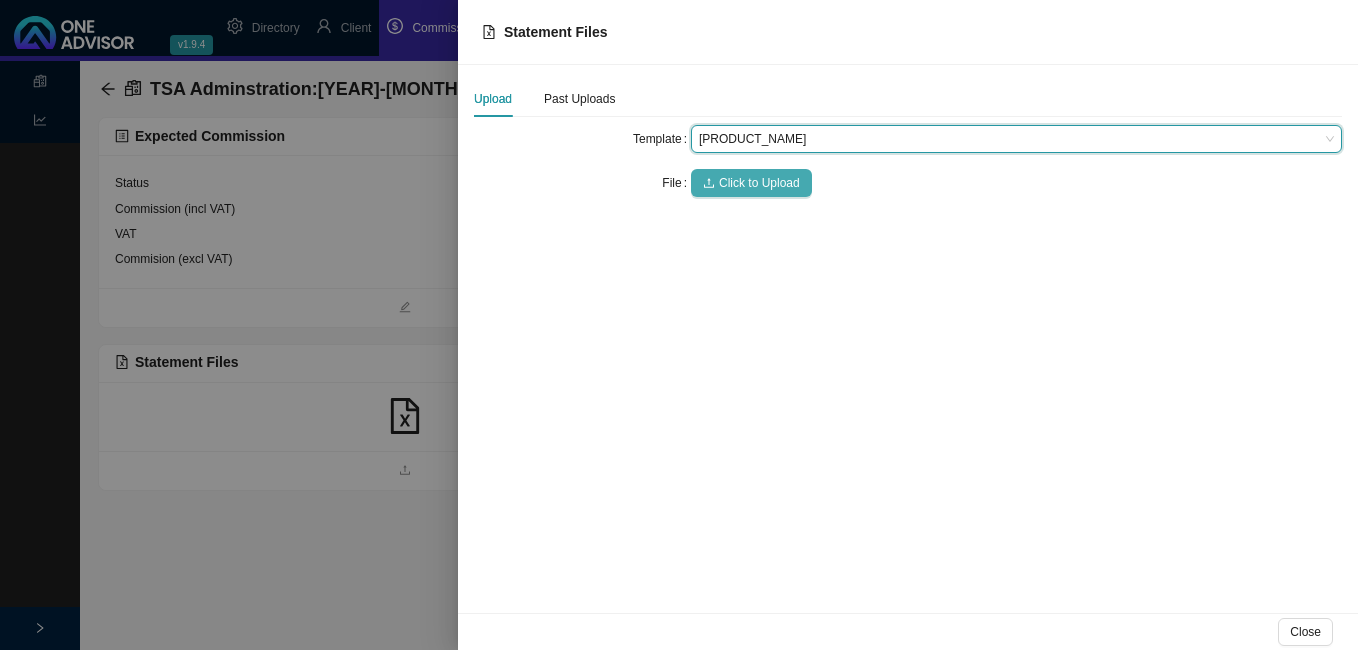 click on "Click to Upload" at bounding box center (759, 183) 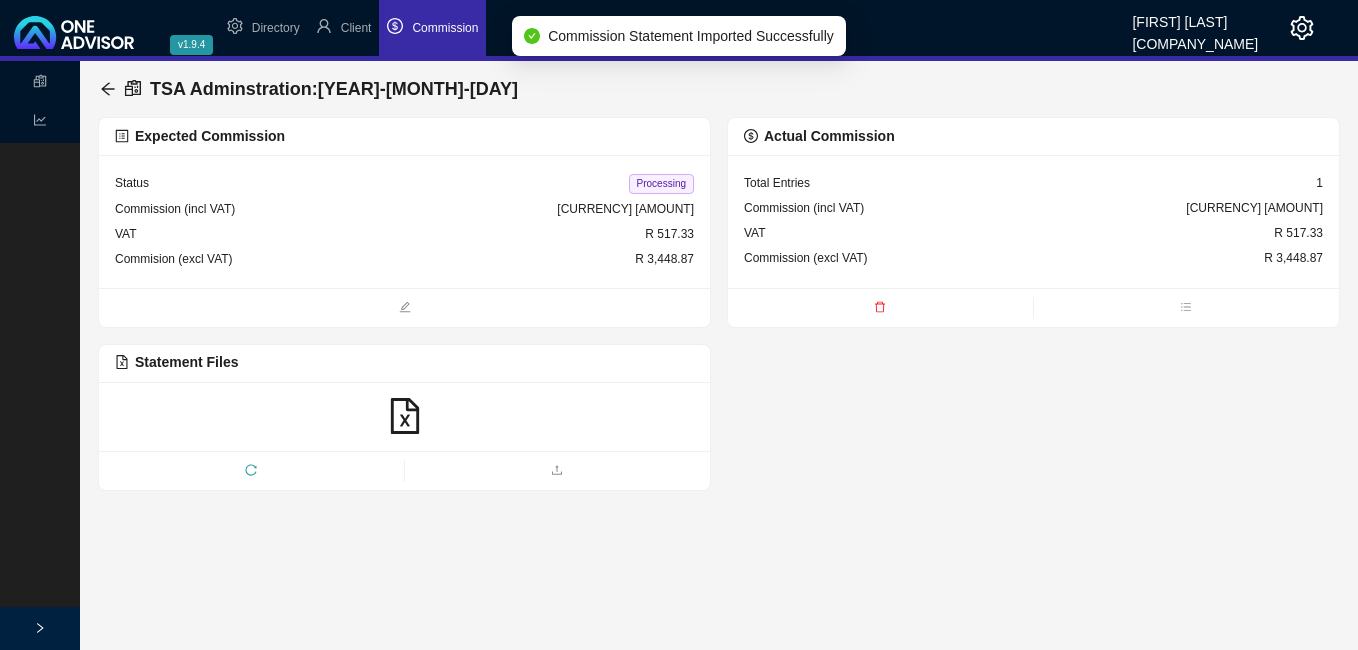 click on "Processing" at bounding box center [661, 184] 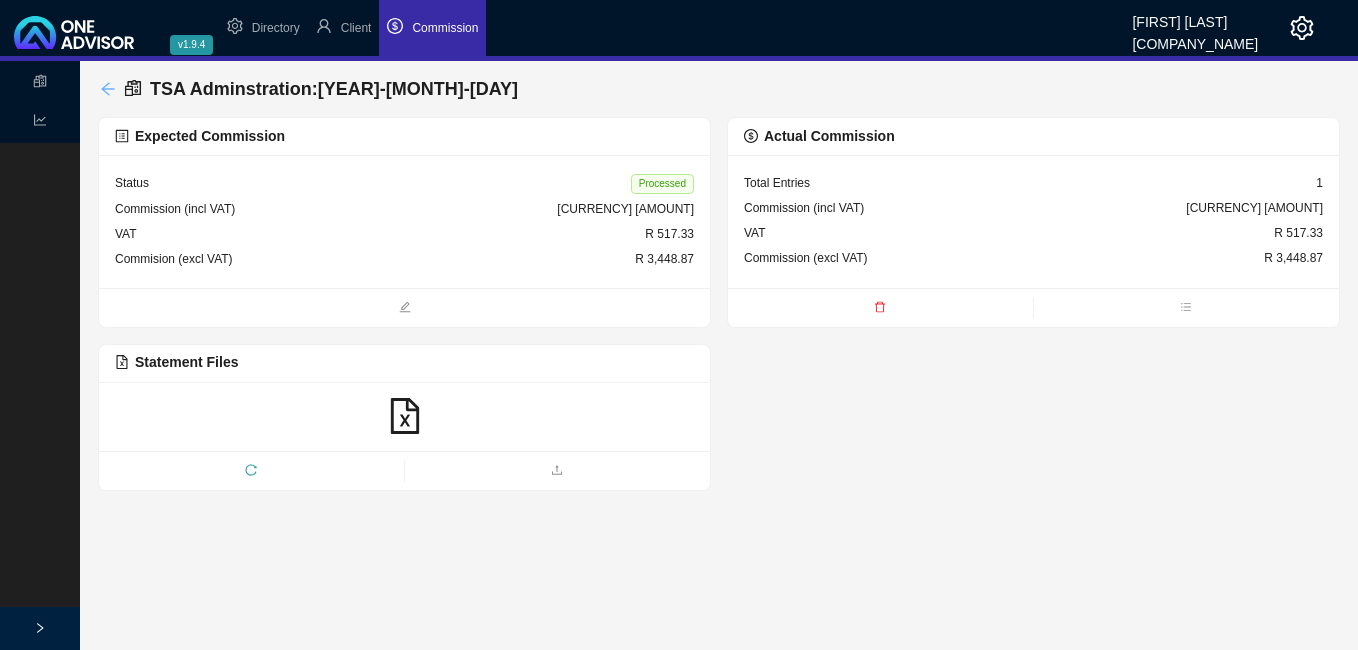click 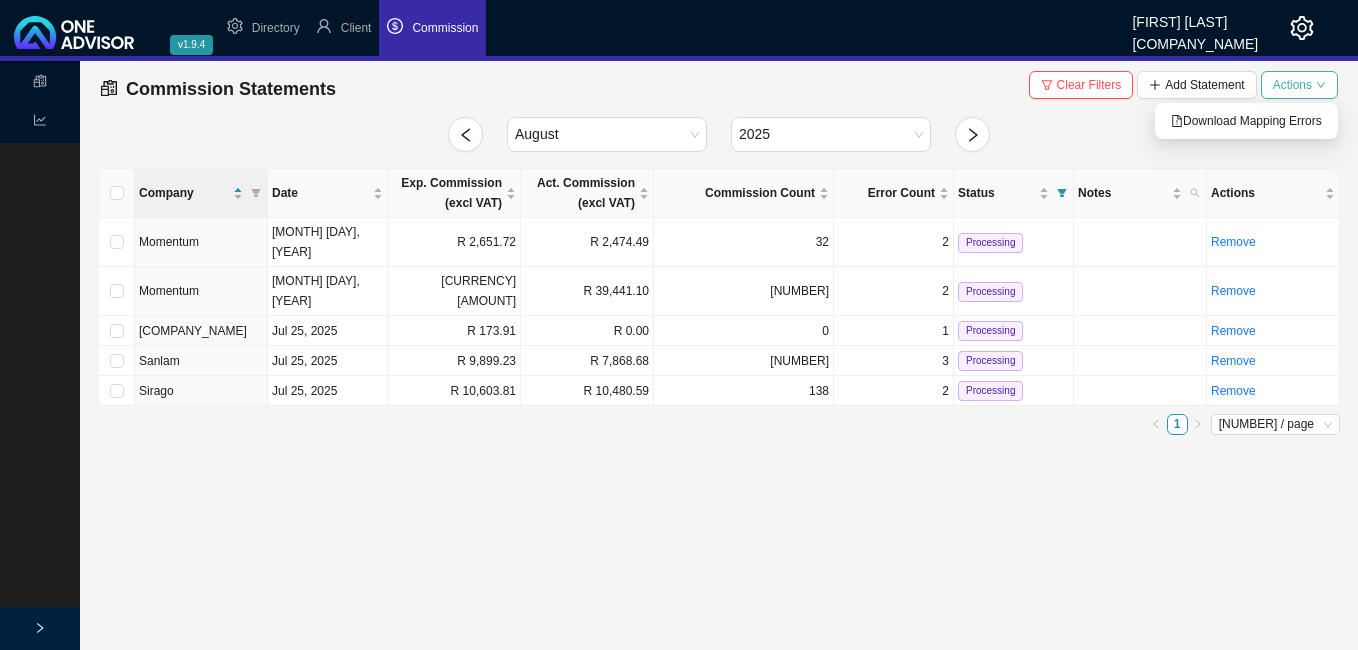 click 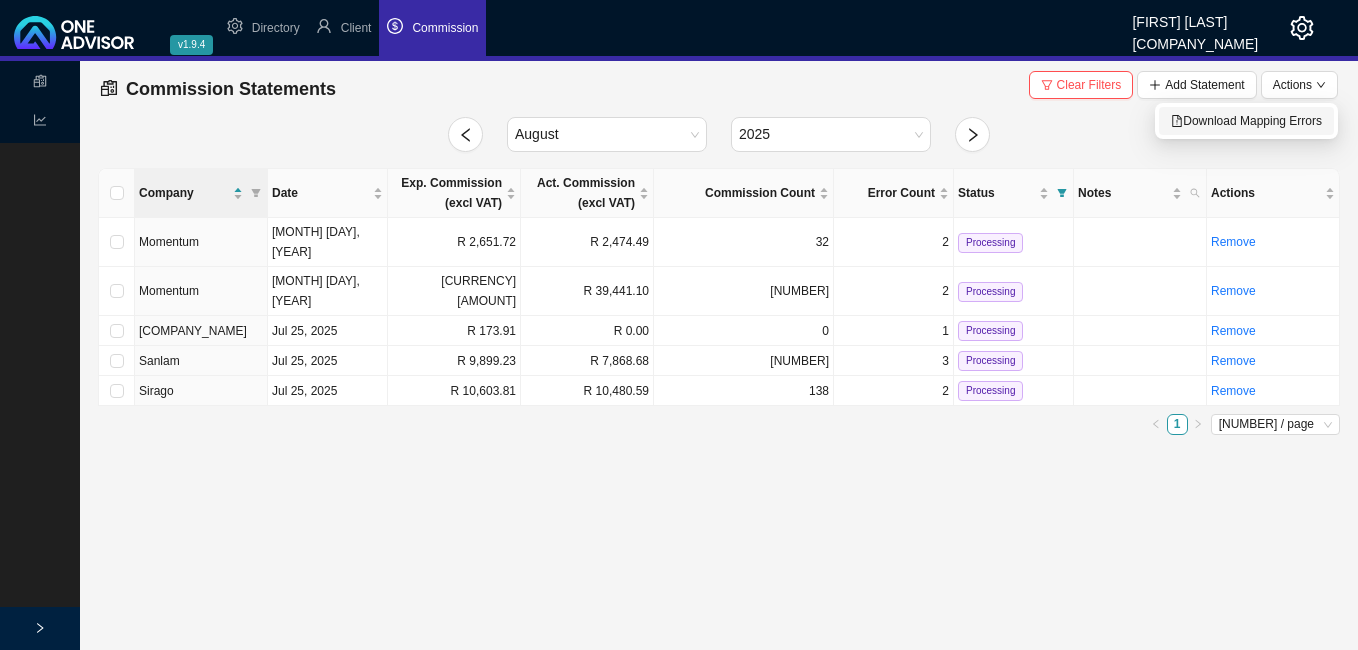 click on "Download Mapping Errors" at bounding box center [1246, 121] 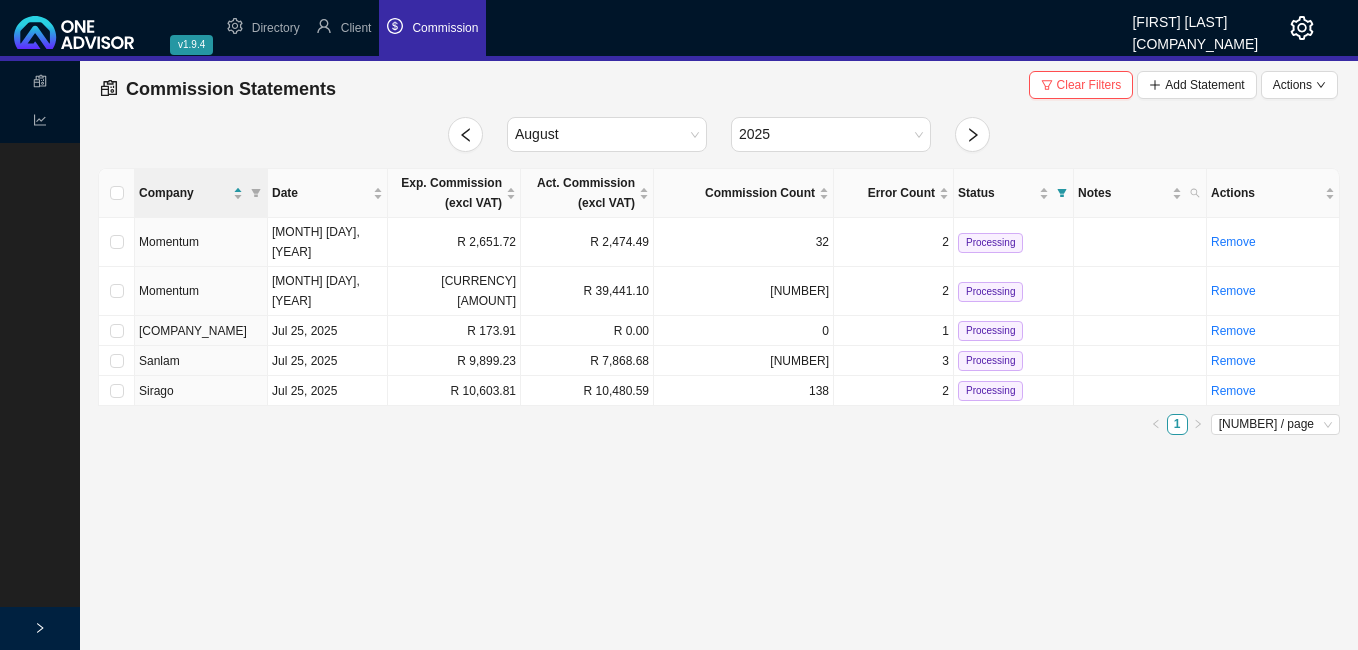 click on "Commission Statements Clear Filters Add Statement Actions" at bounding box center (719, 89) 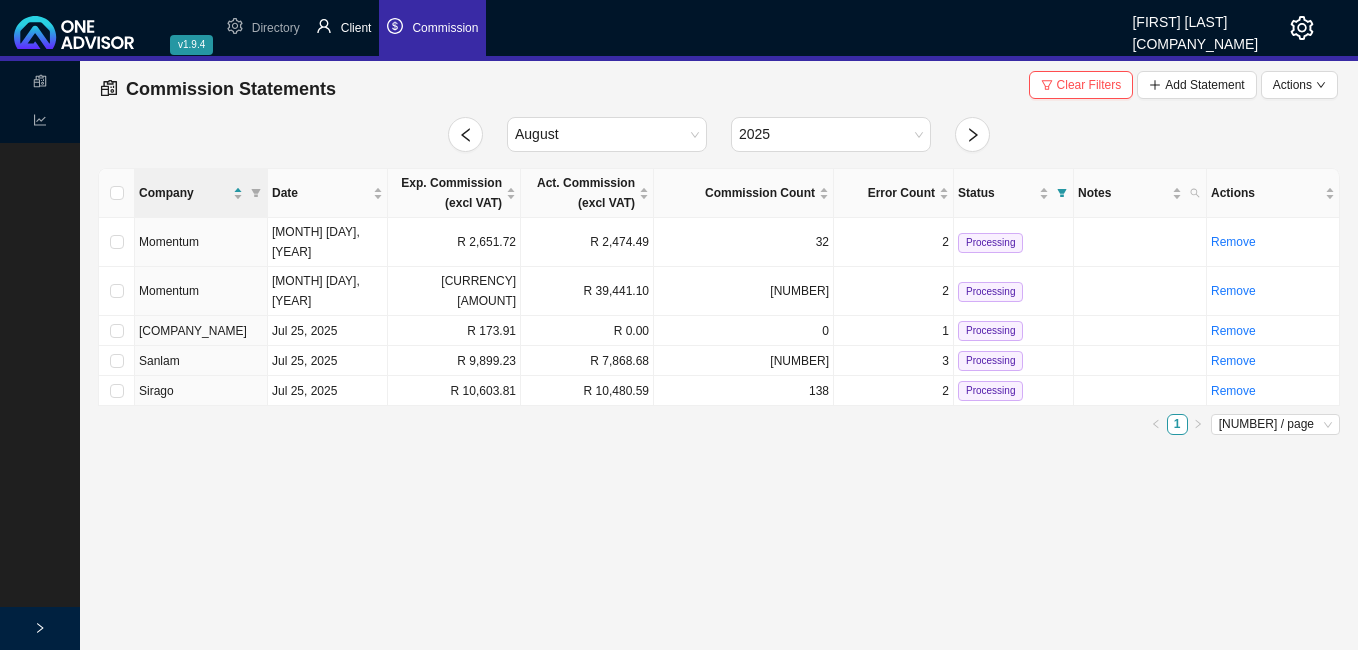 click on "Client" at bounding box center [356, 28] 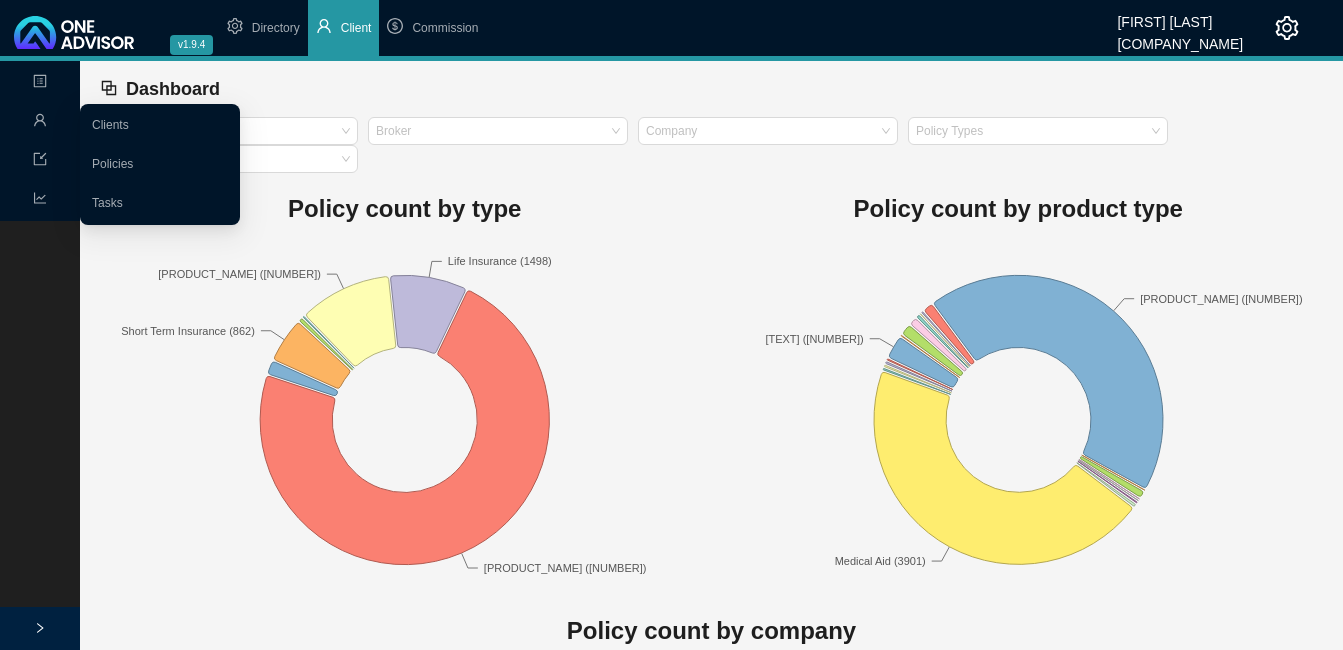 click 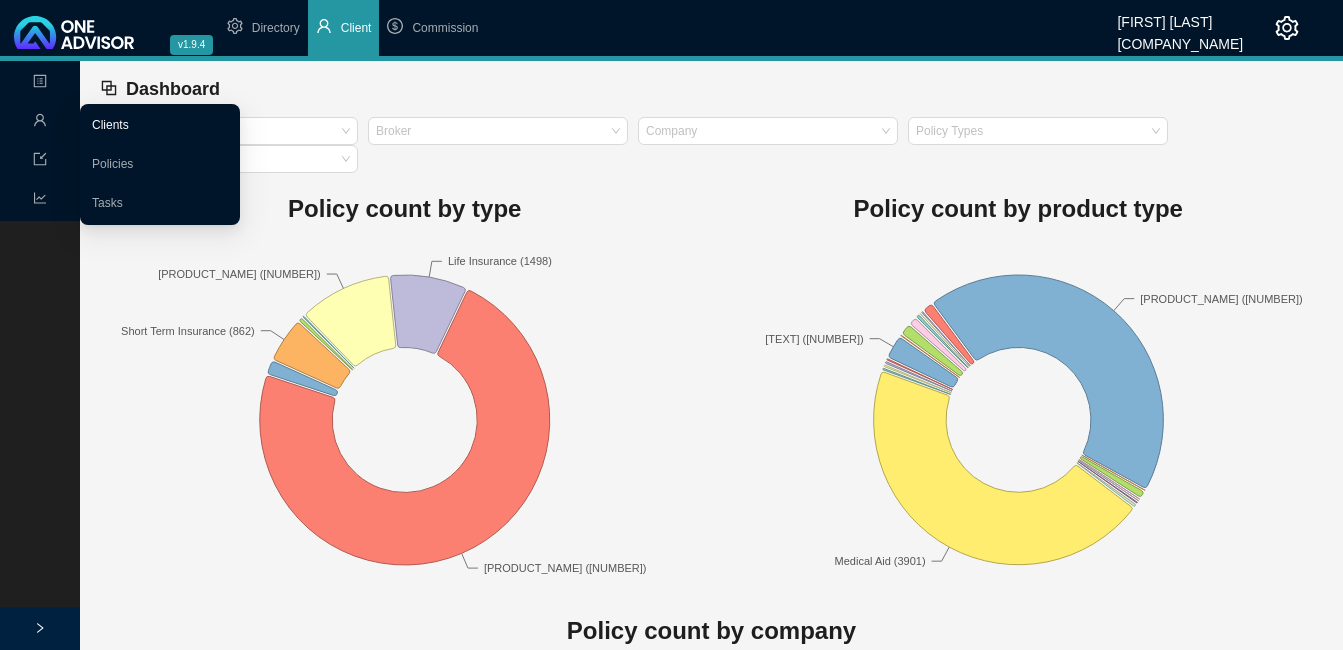 click on "Clients" at bounding box center (110, 125) 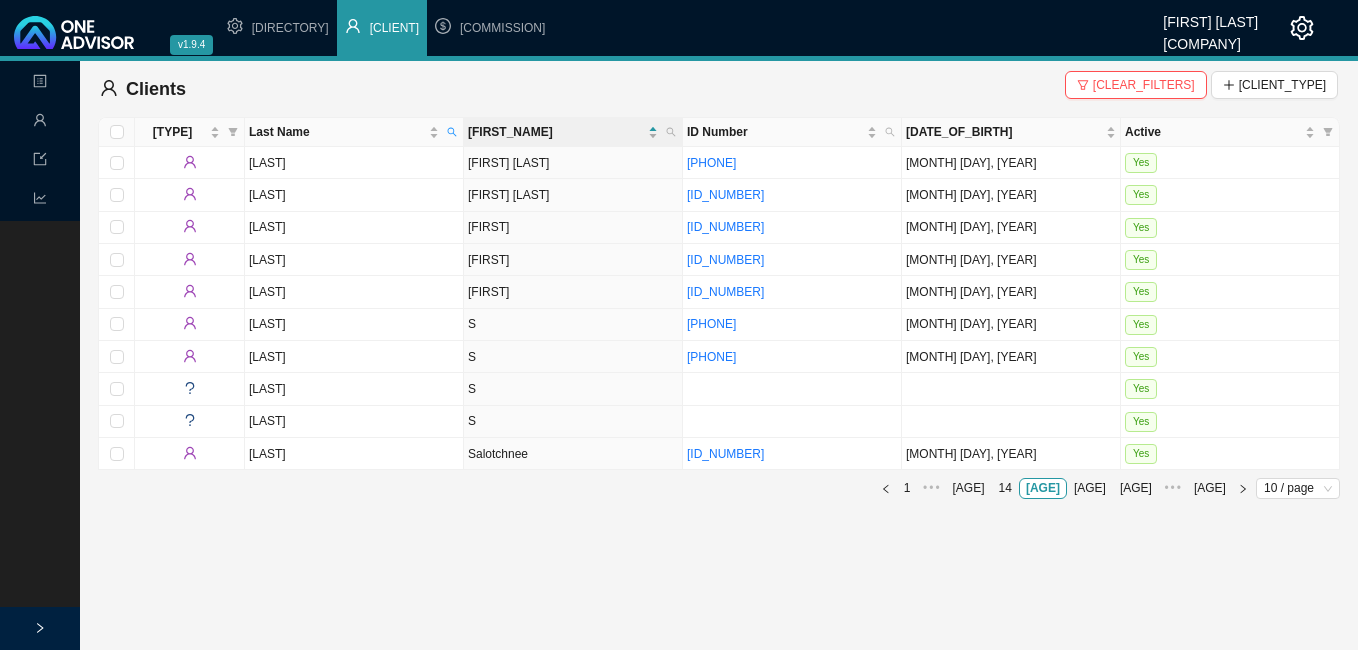 scroll, scrollTop: 0, scrollLeft: 0, axis: both 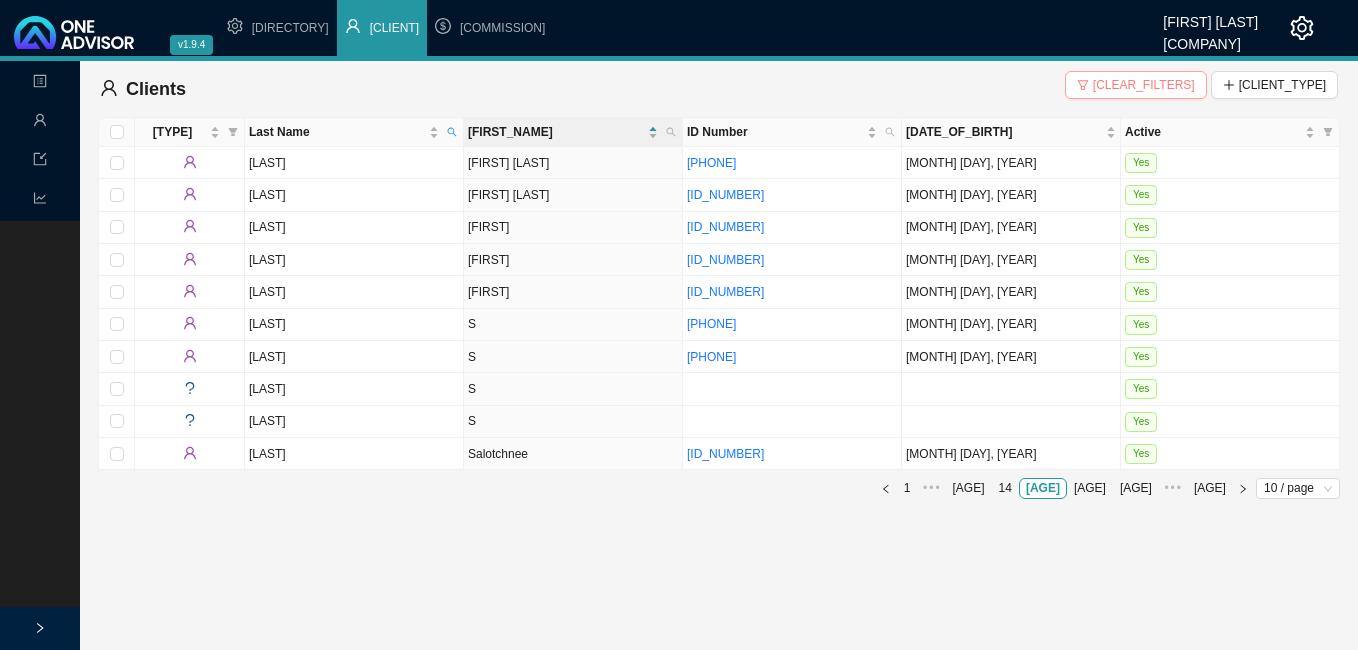 click on "[CLEAR_FILTERS]" at bounding box center (1144, 85) 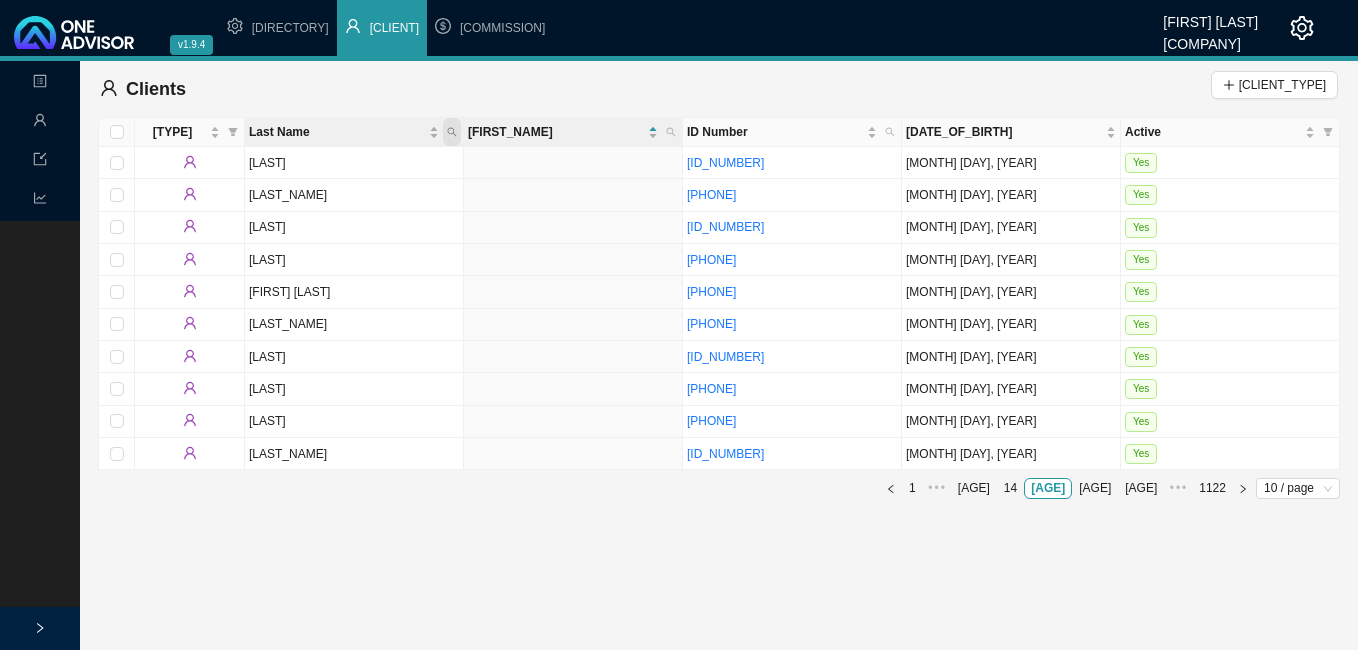 click 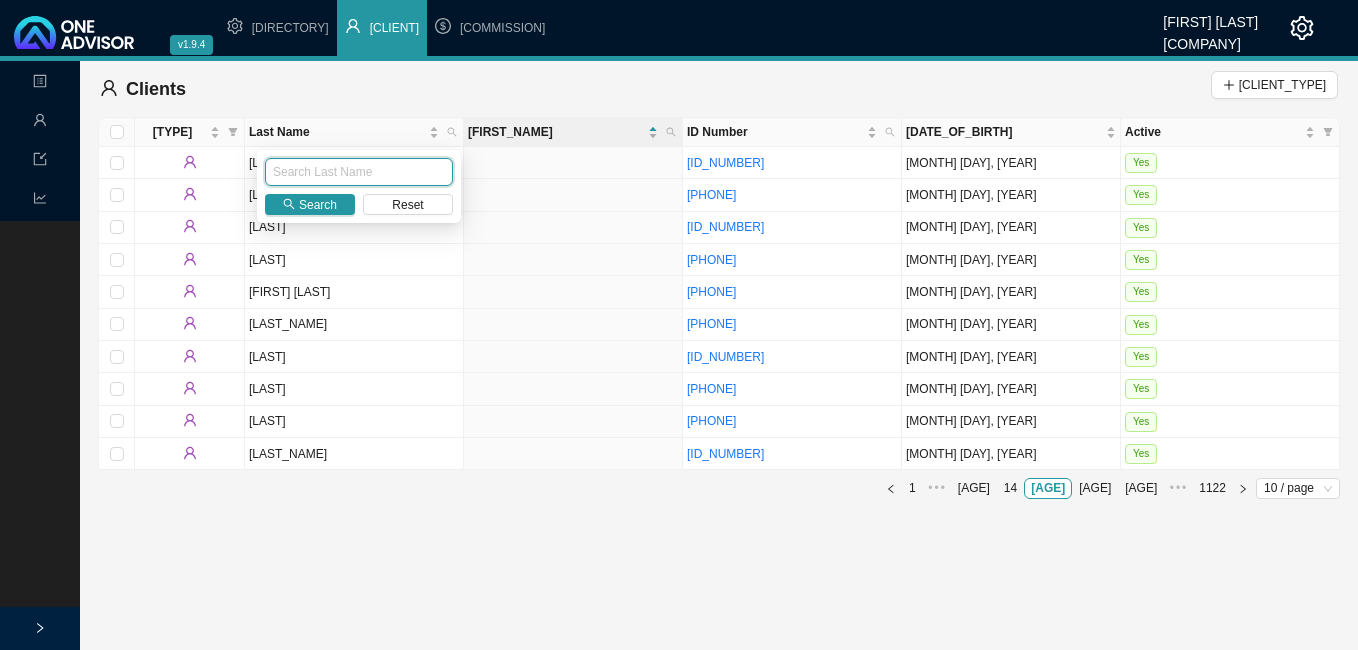 click at bounding box center (359, 172) 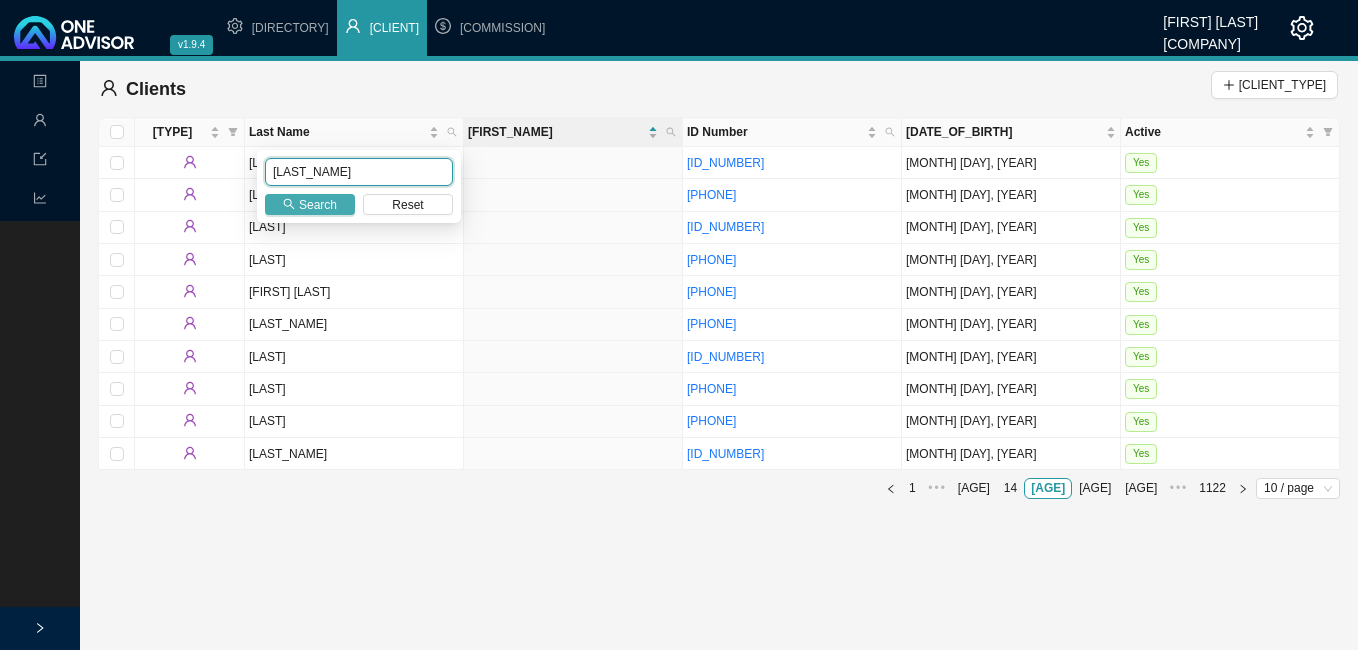 type on "[LAST_NAME]" 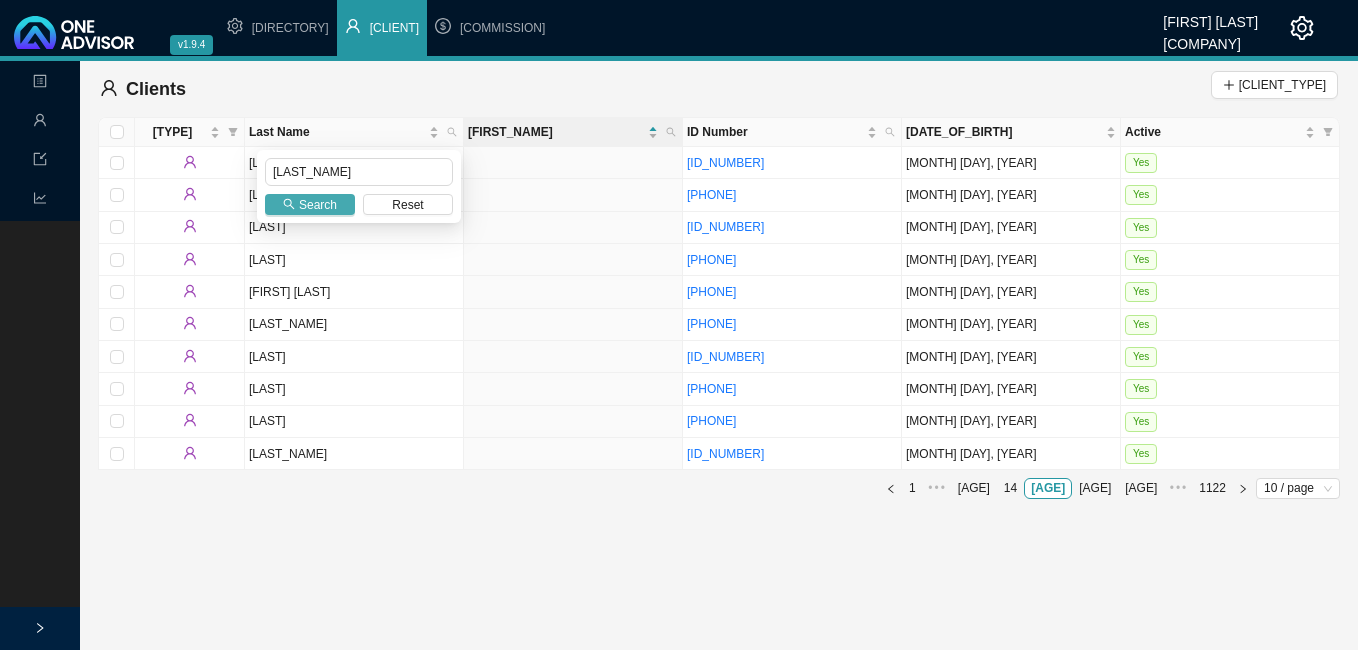 click on "Search" at bounding box center (318, 205) 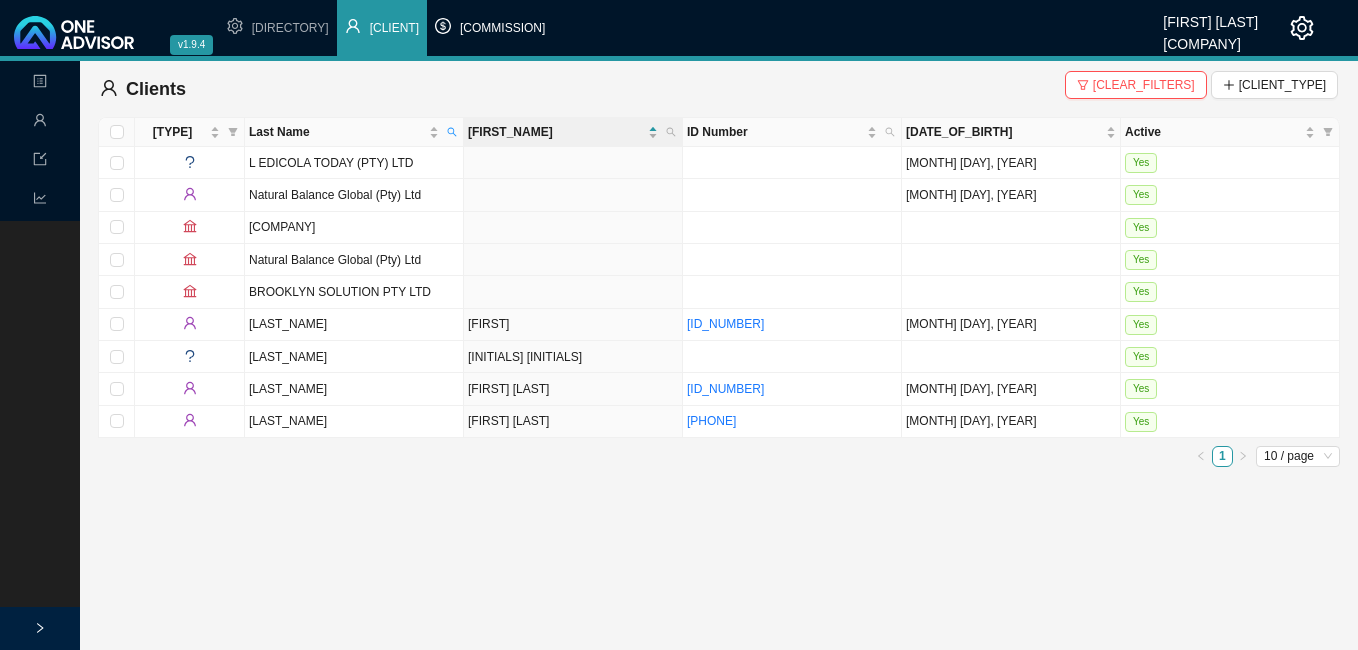 click on "Commission" at bounding box center (490, 28) 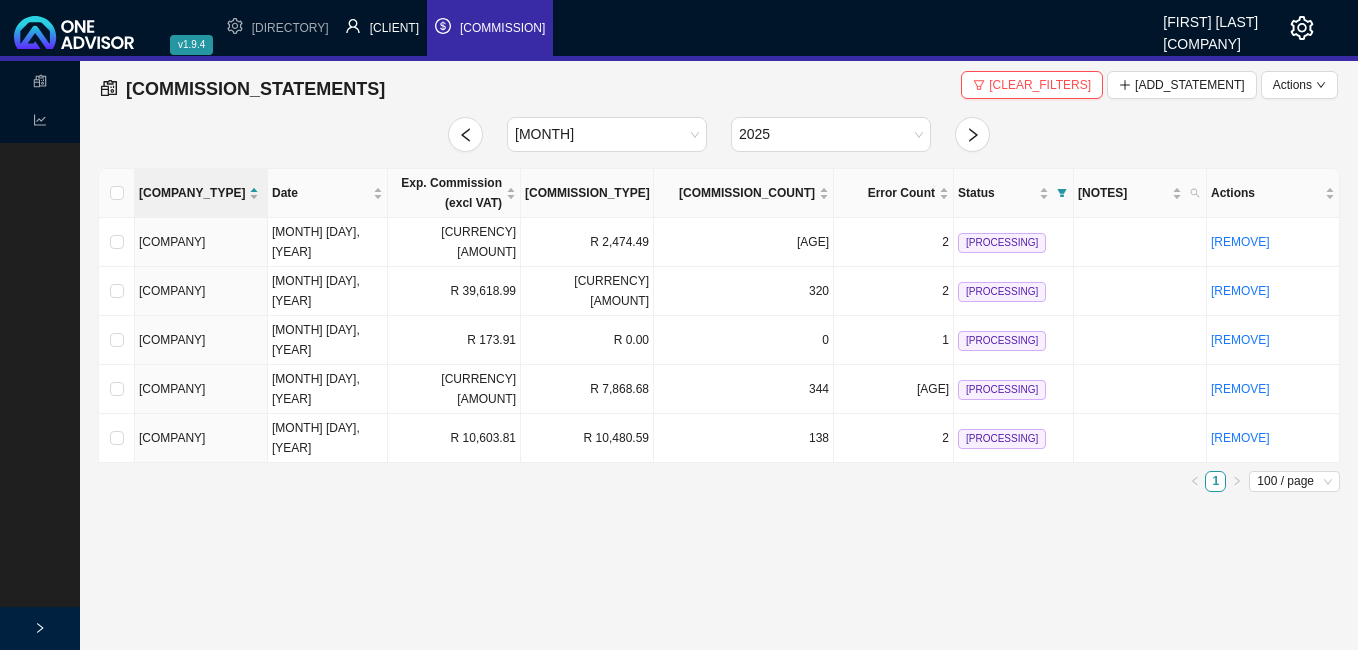 click on "Client" at bounding box center (394, 28) 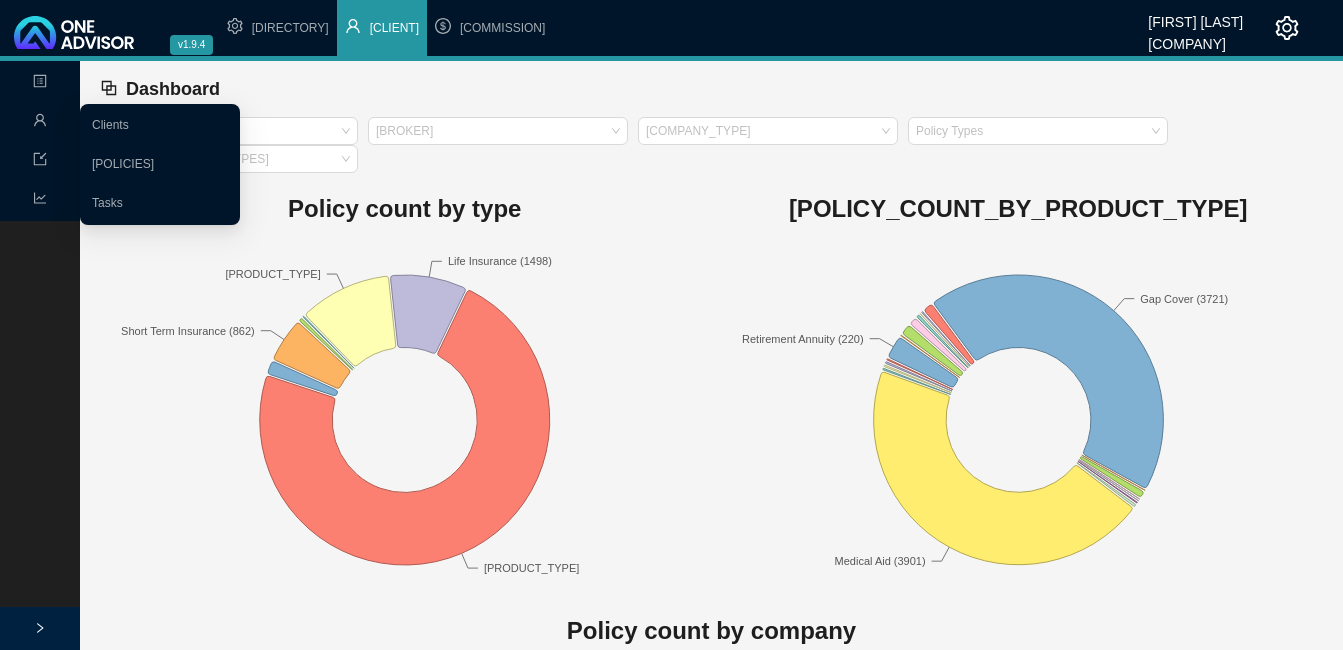 click 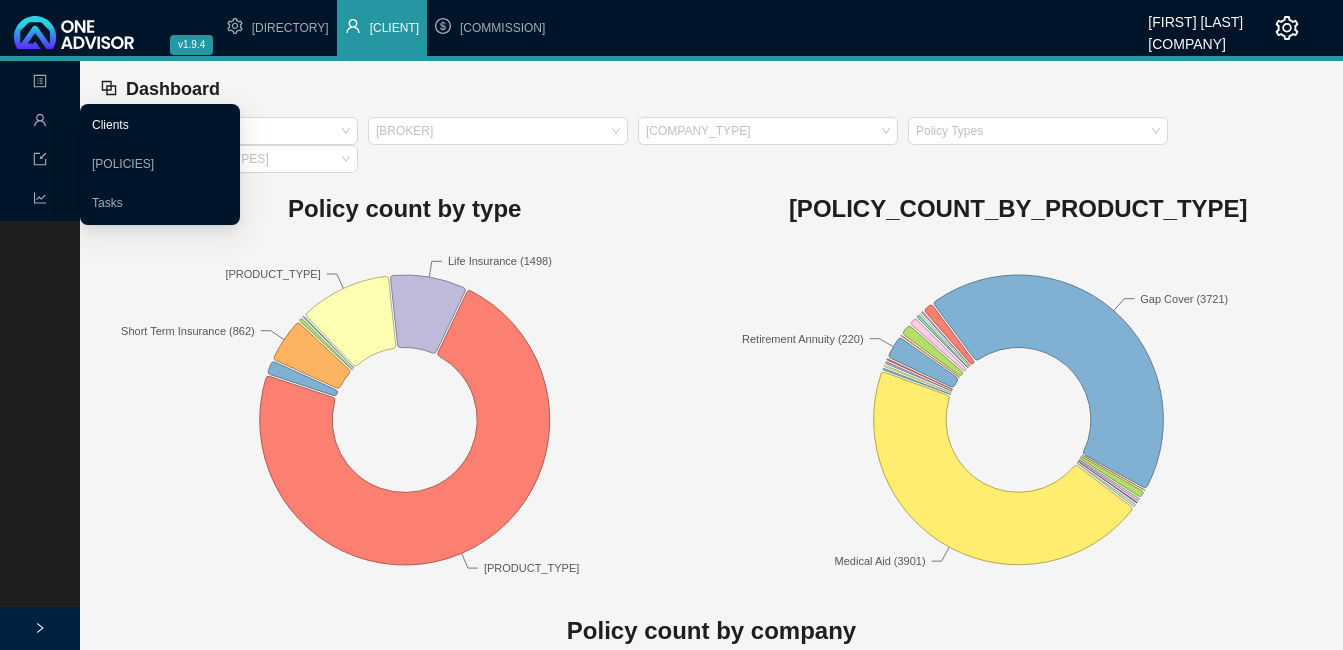 click on "Clients" at bounding box center [110, 125] 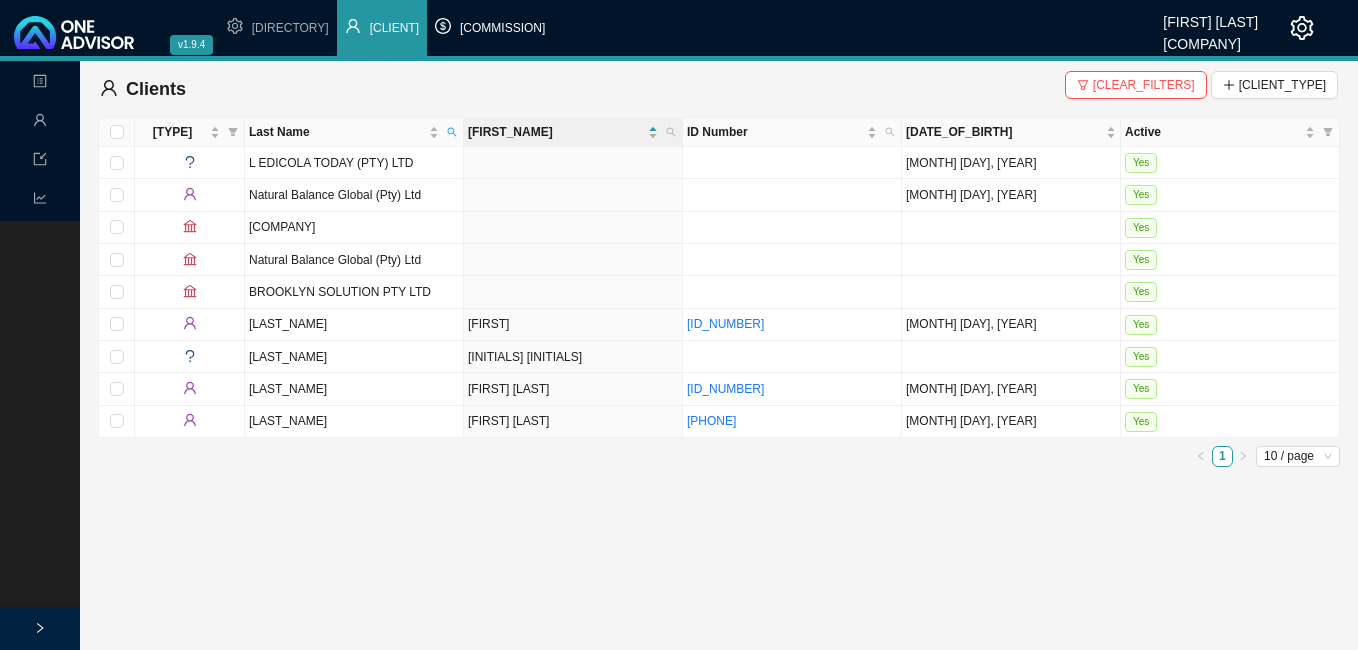 click on "Commission" at bounding box center [502, 28] 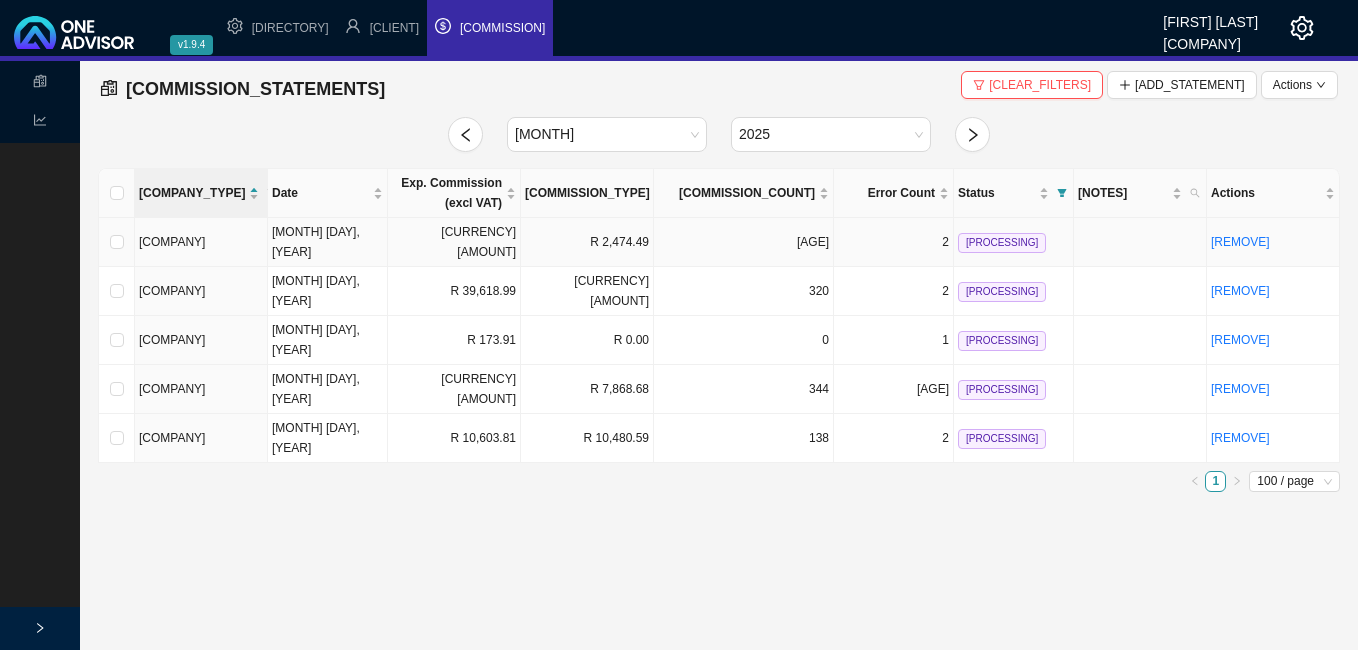 click on "R 2,651.72" at bounding box center [454, 242] 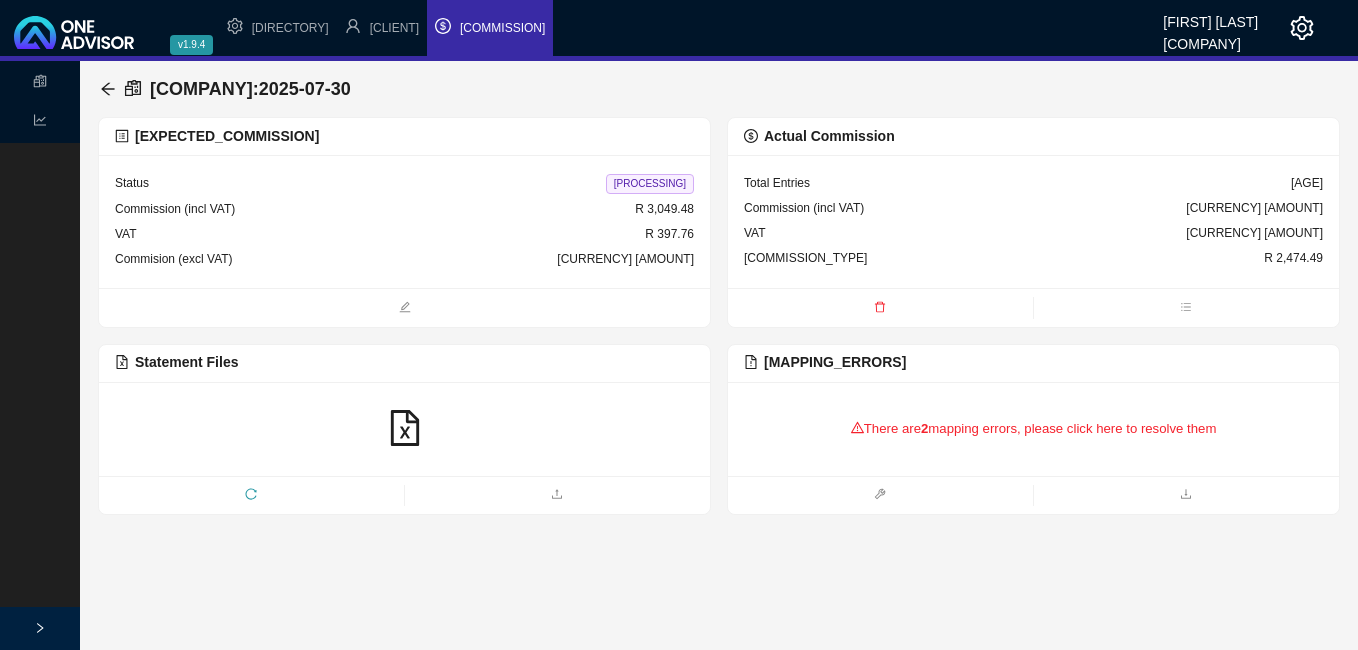 click on "2" at bounding box center (924, 428) 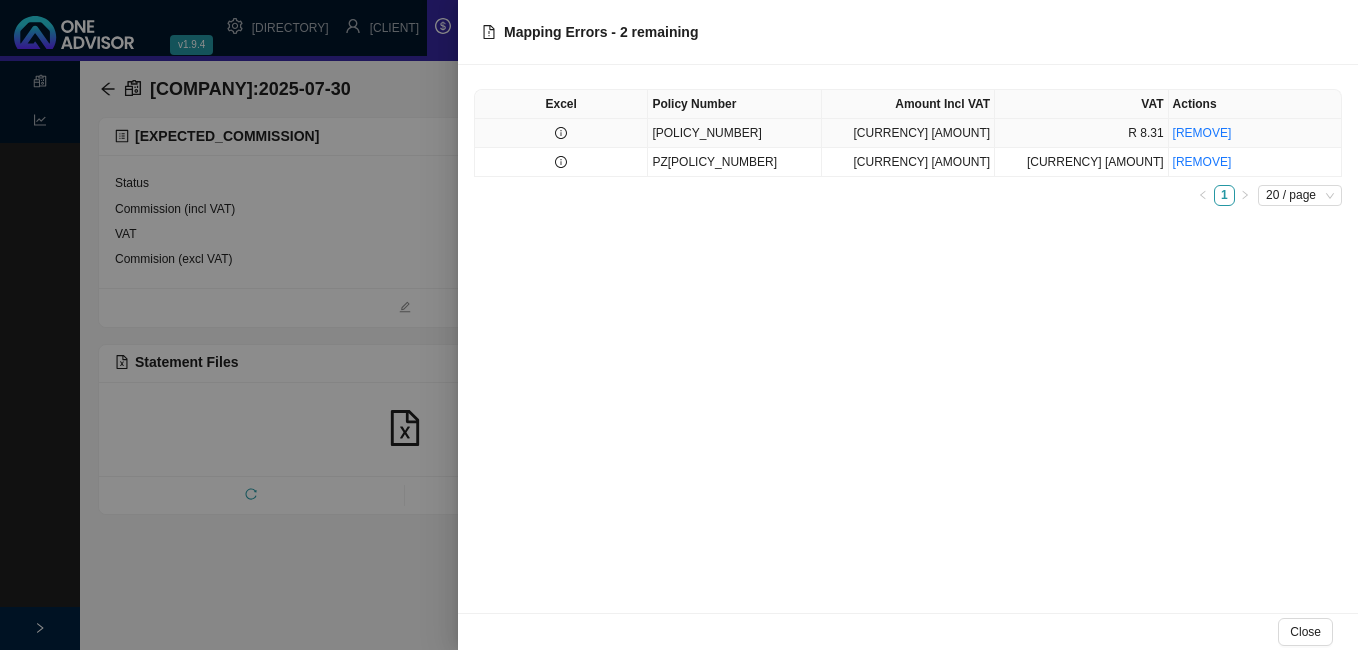 click 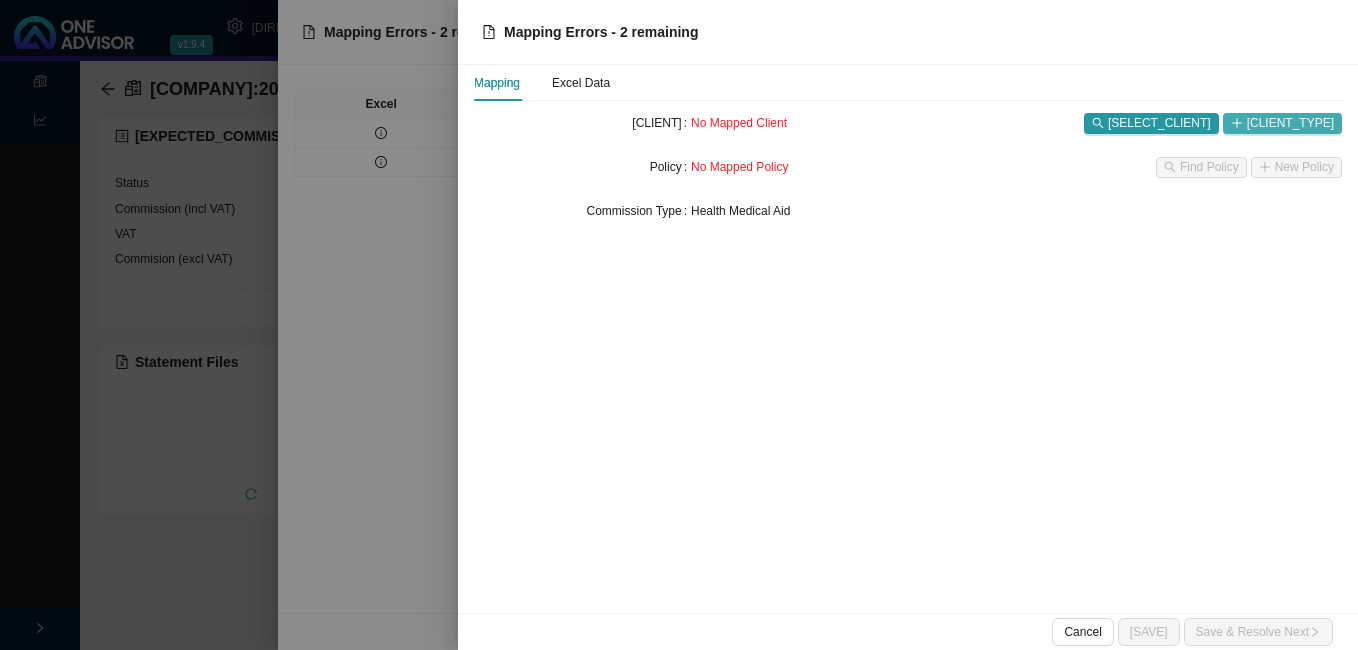 click on "[CLIENT_TYPE]" at bounding box center [1290, 123] 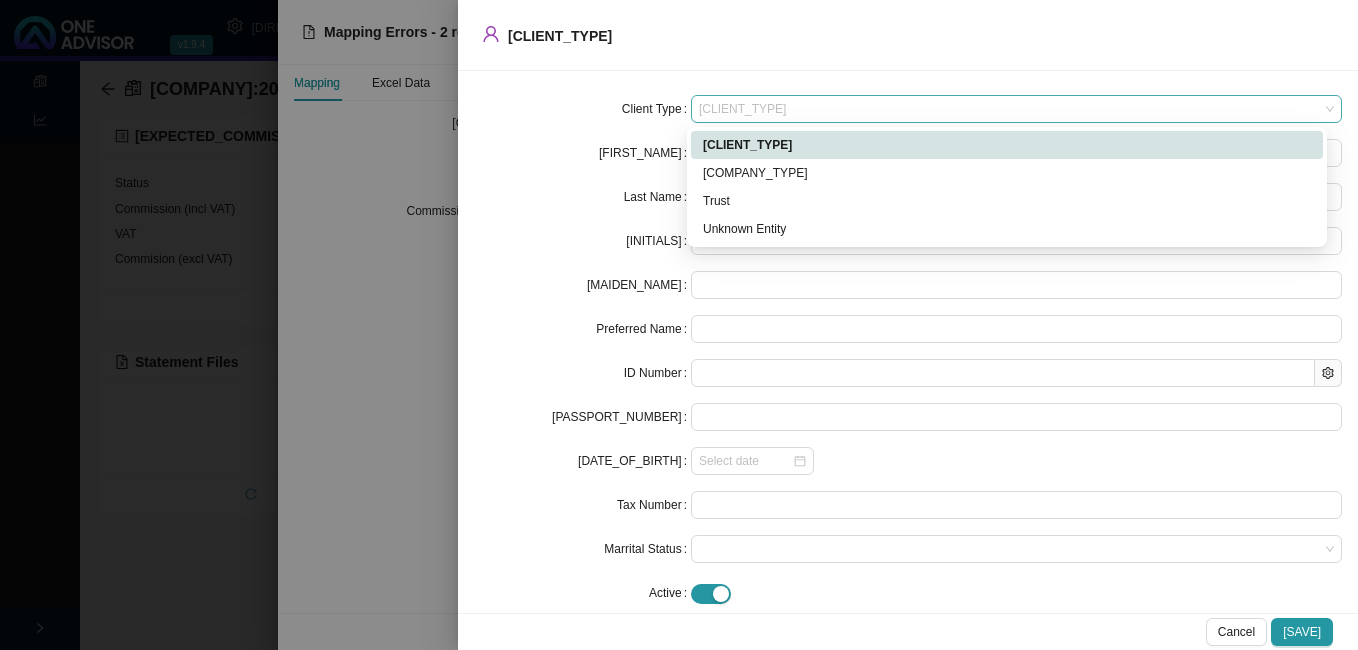 click on "Individual" at bounding box center [1016, 109] 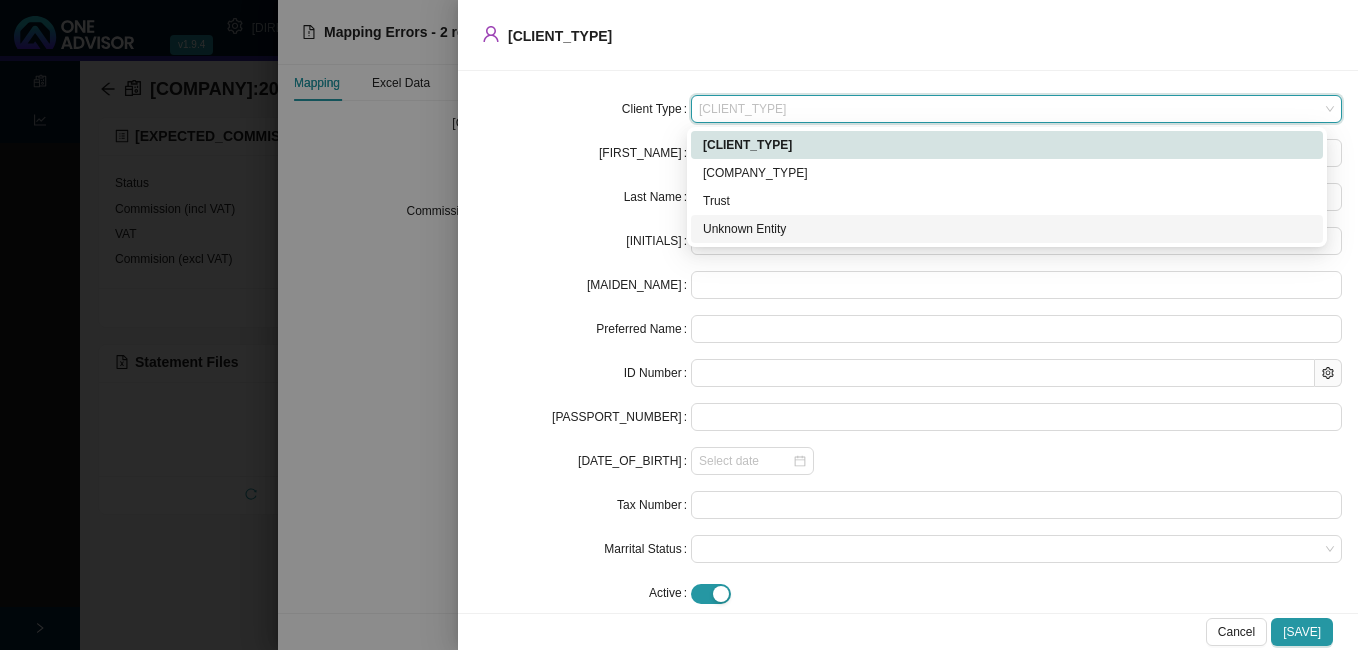 click on "Unknown Entity" at bounding box center (1007, 229) 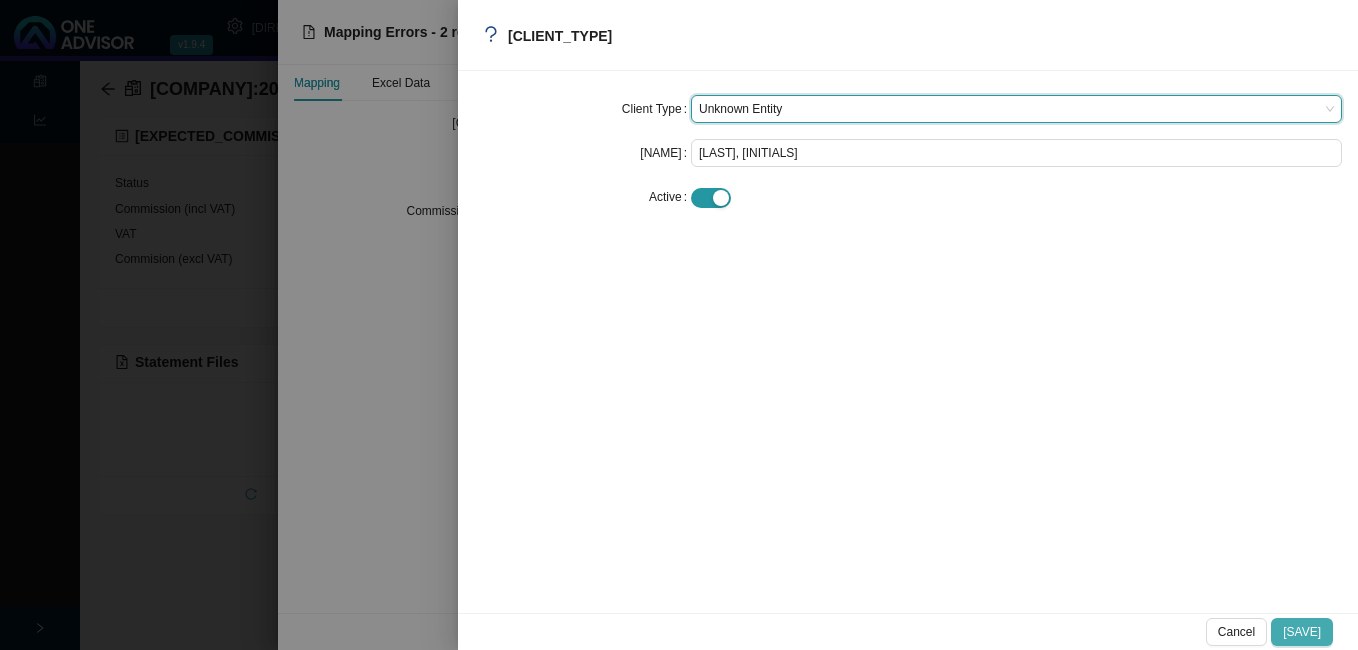 click on "Save" at bounding box center (1302, 632) 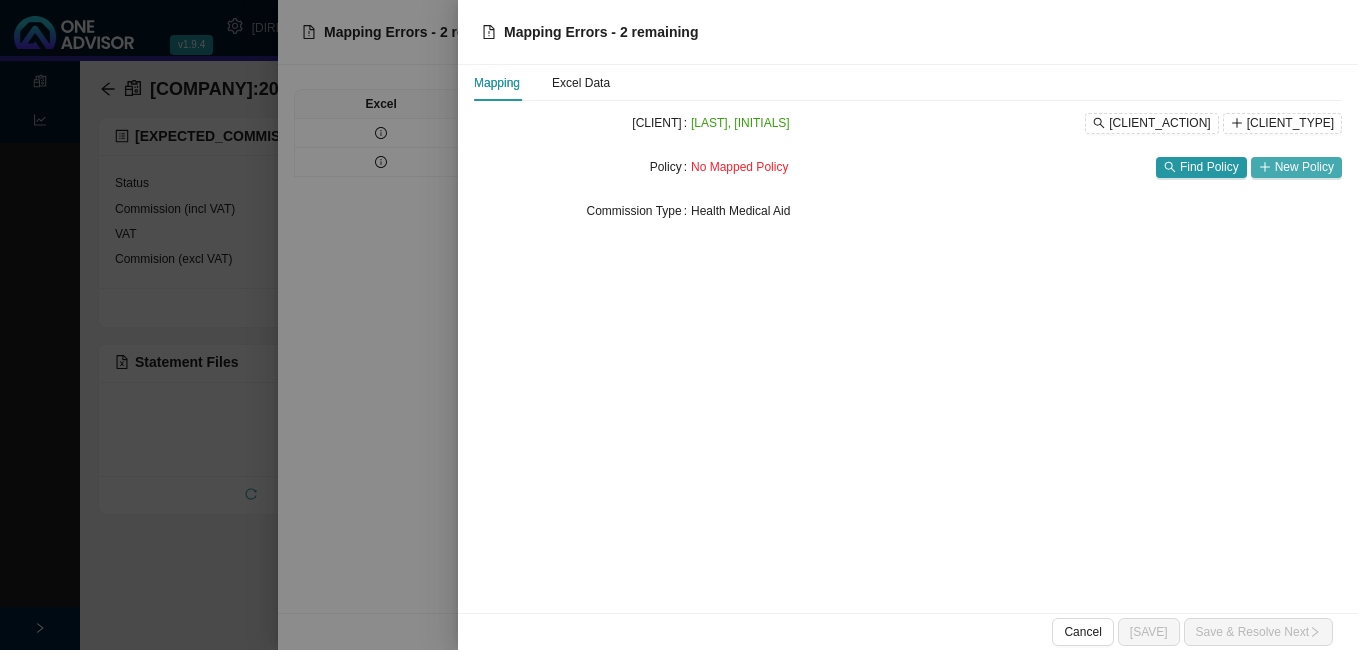 click on "New Policy" at bounding box center [1296, 167] 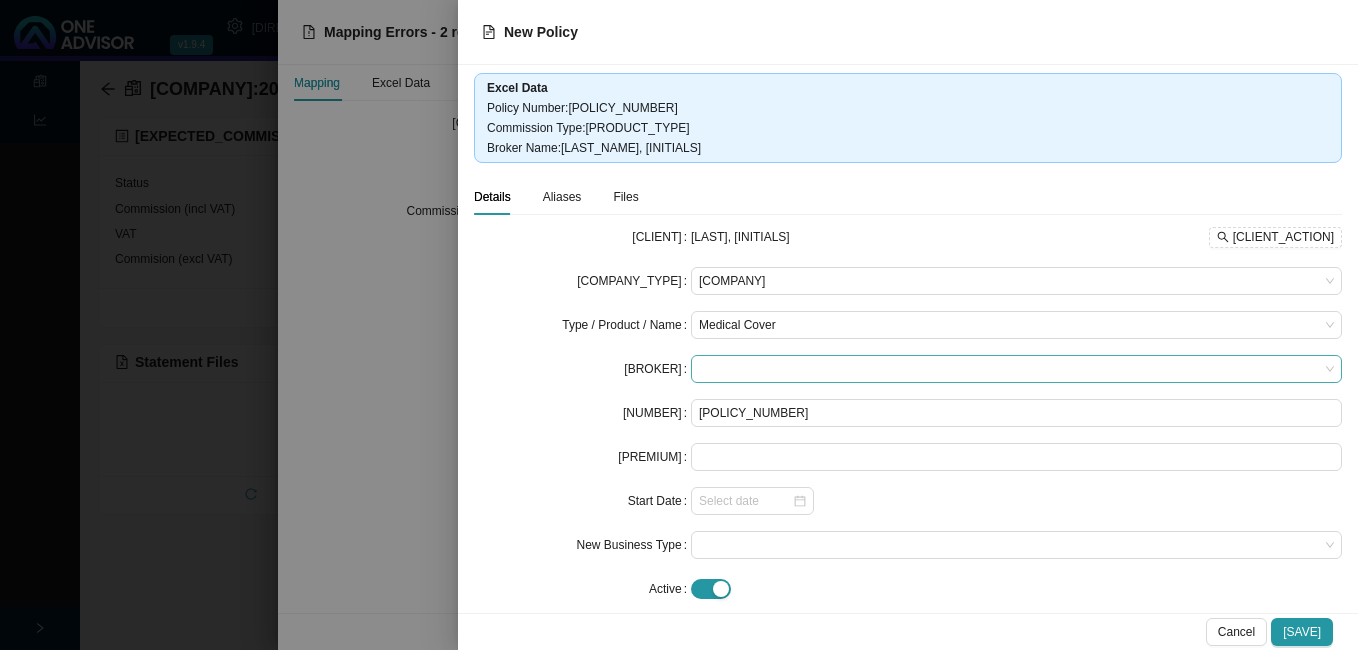 click at bounding box center (1016, 369) 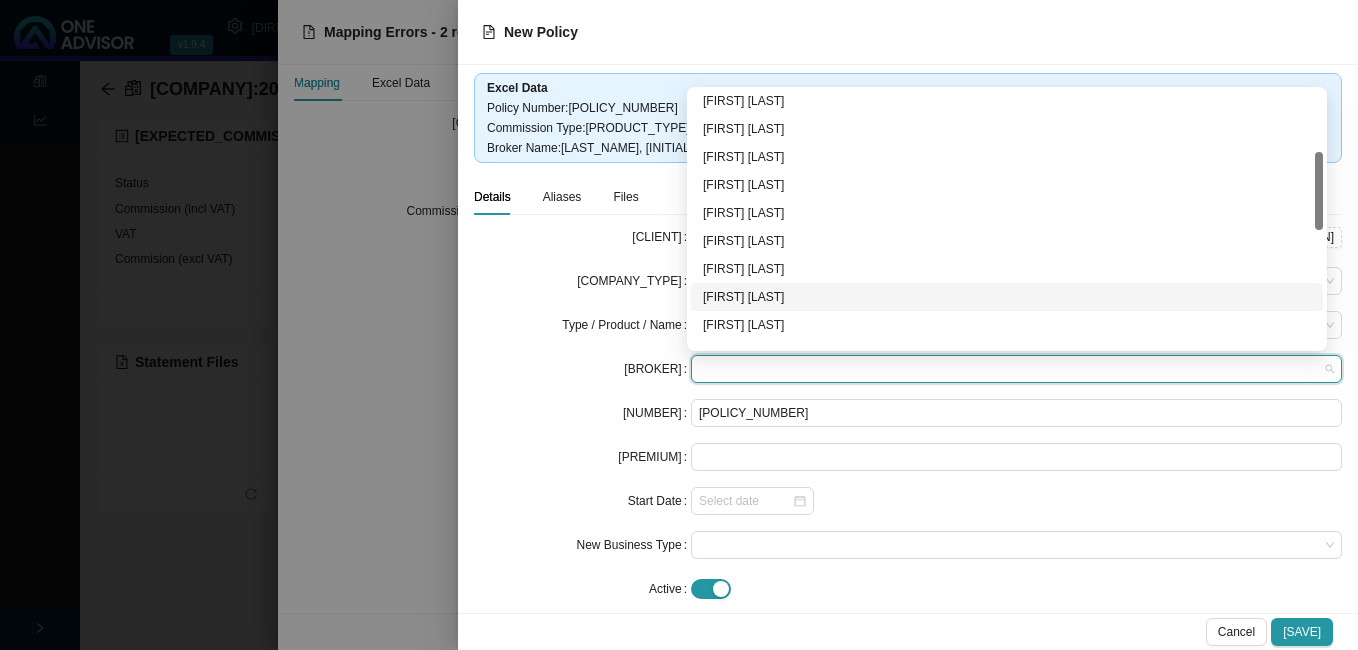 scroll, scrollTop: 300, scrollLeft: 0, axis: vertical 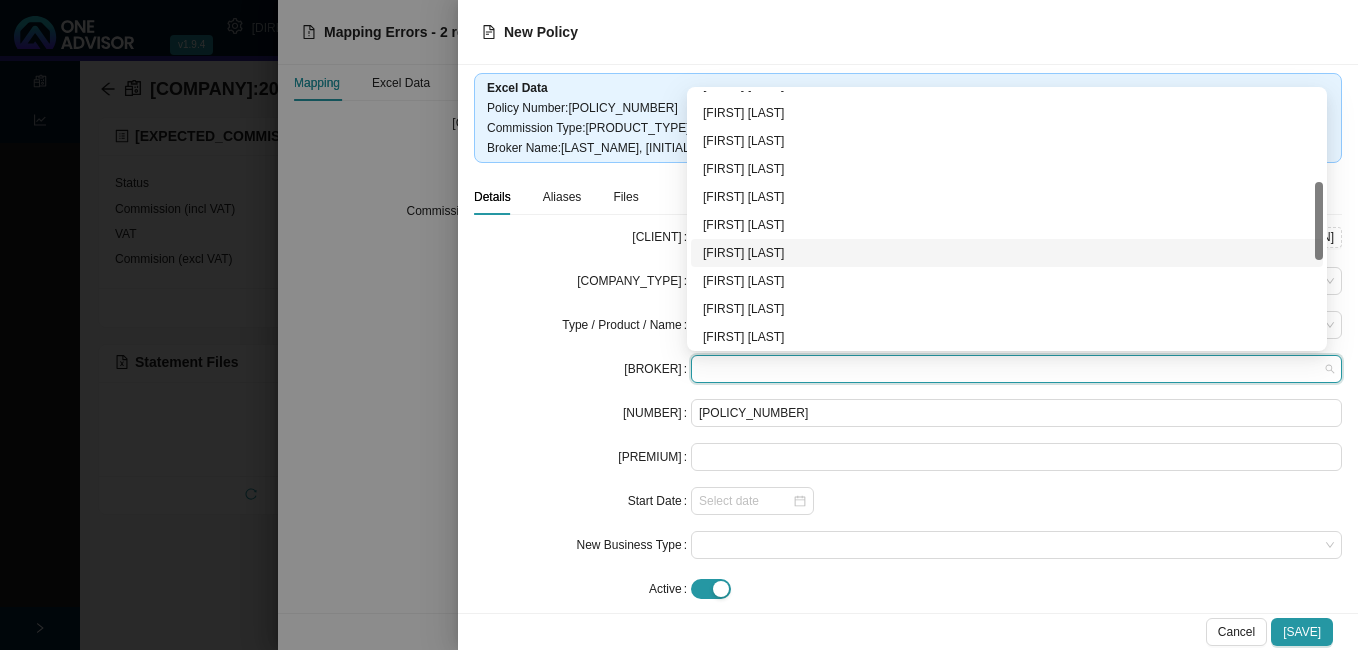 click on "[FIRST] [LAST]" at bounding box center (1007, 253) 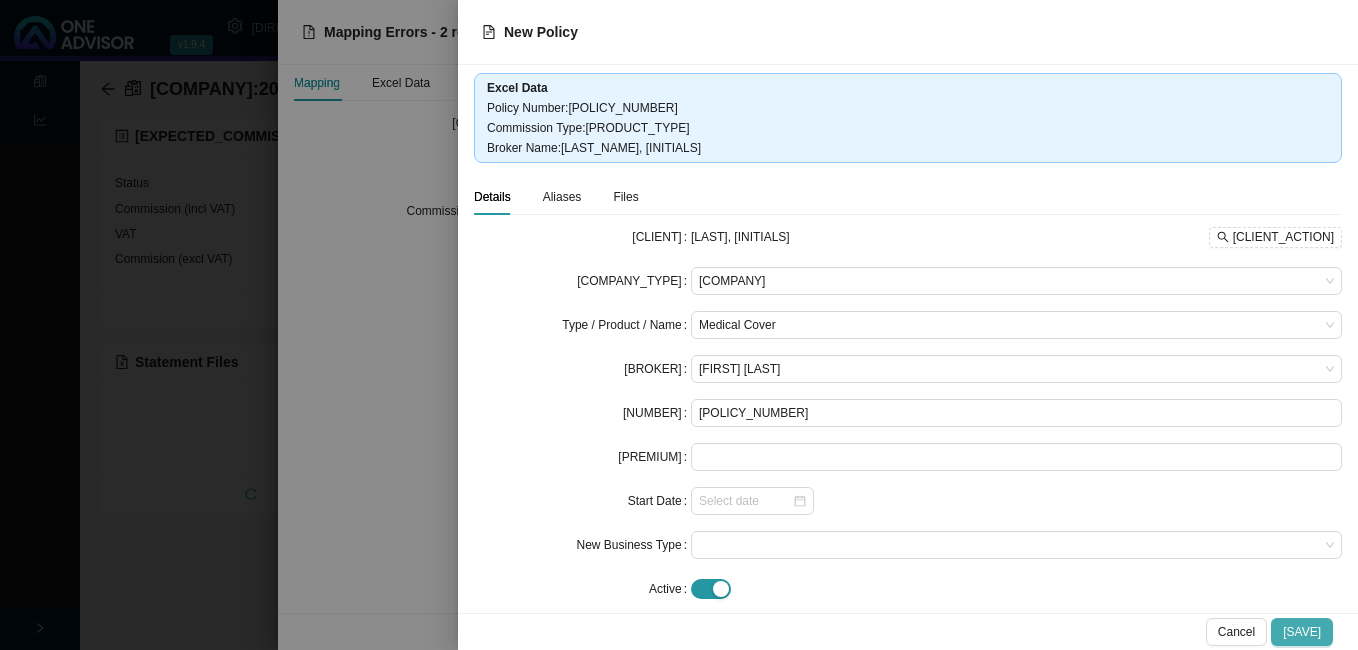 click on "Save" at bounding box center [1302, 632] 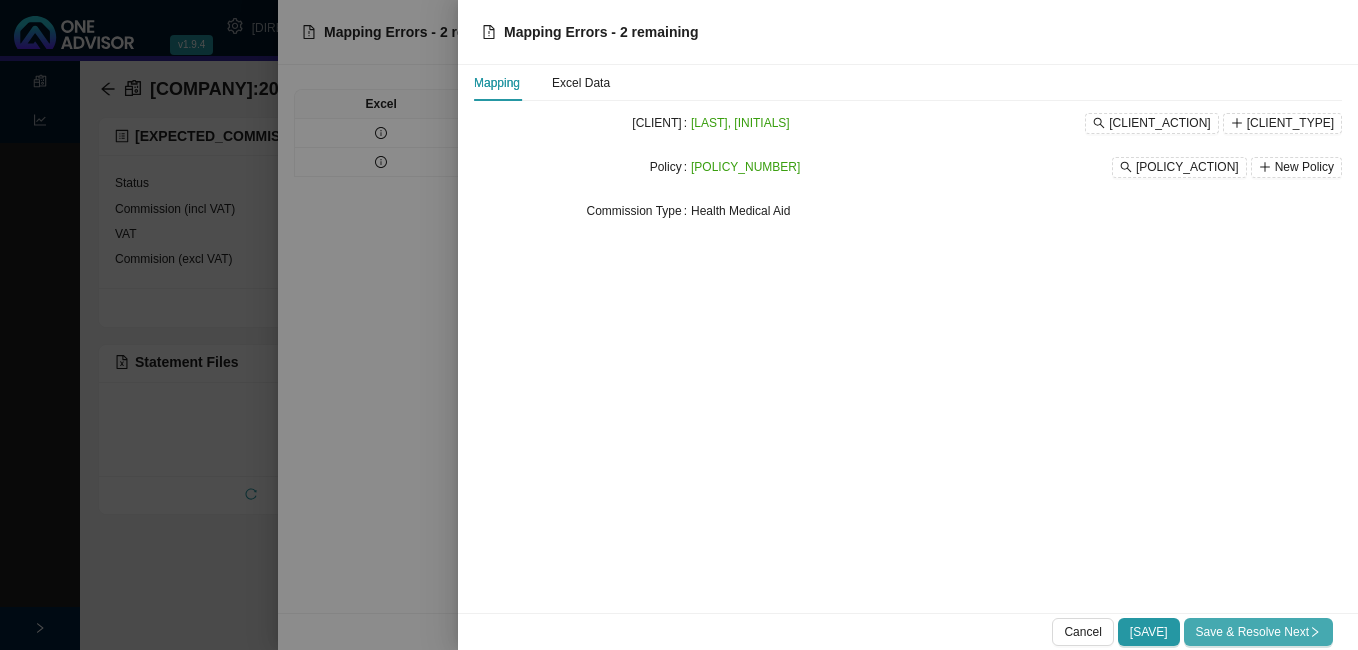 drag, startPoint x: 1296, startPoint y: 625, endPoint x: 1281, endPoint y: 625, distance: 15 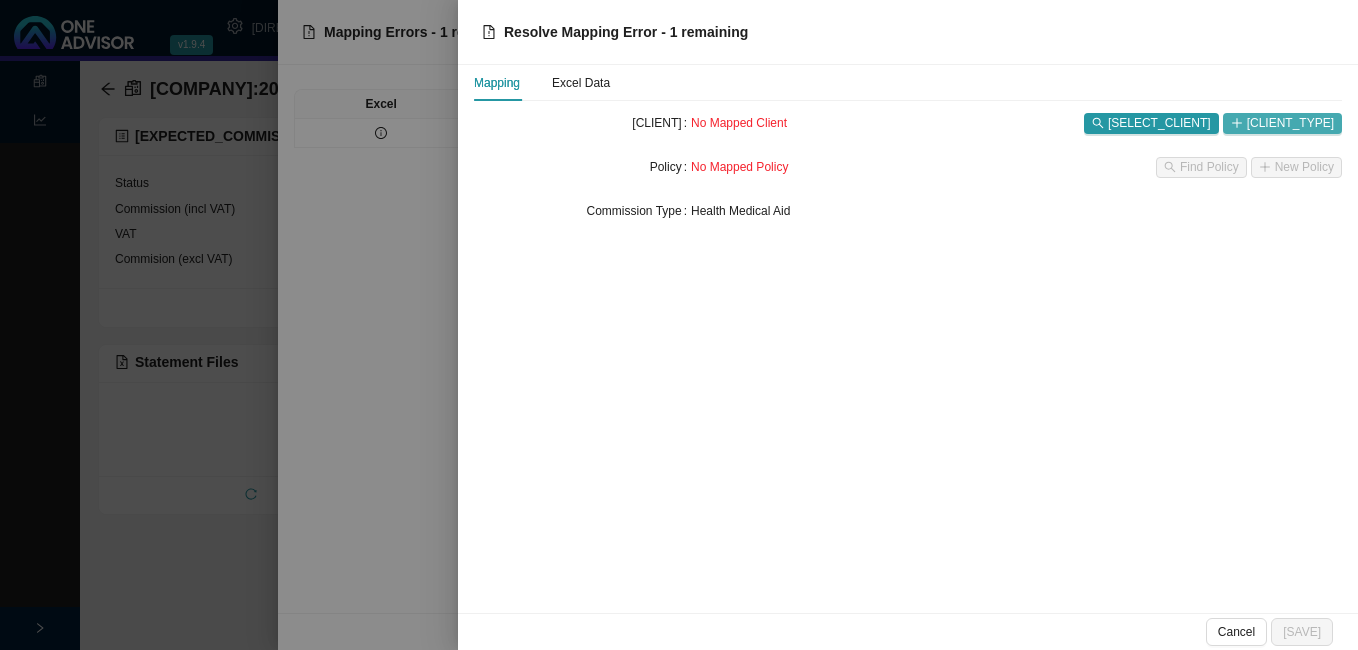 click on "[CLIENT_TYPE]" at bounding box center [1290, 123] 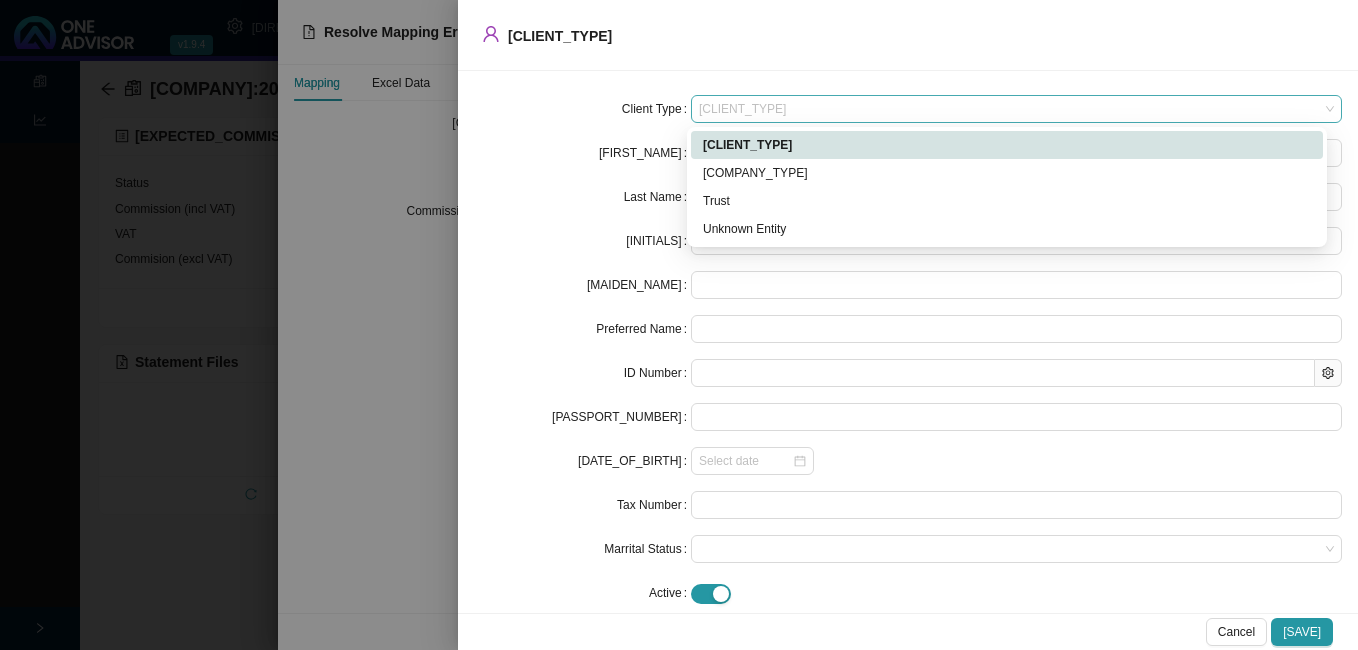 click on "Individual" at bounding box center [1016, 109] 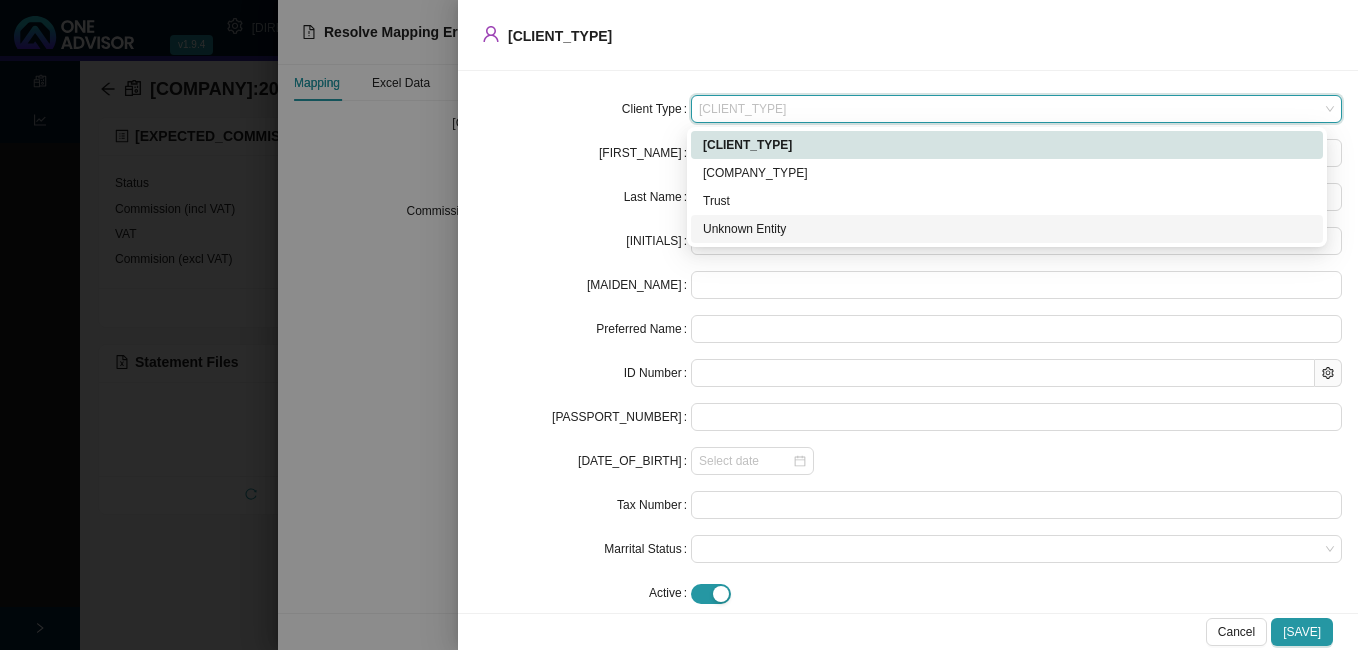 click on "Unknown Entity" at bounding box center [1007, 229] 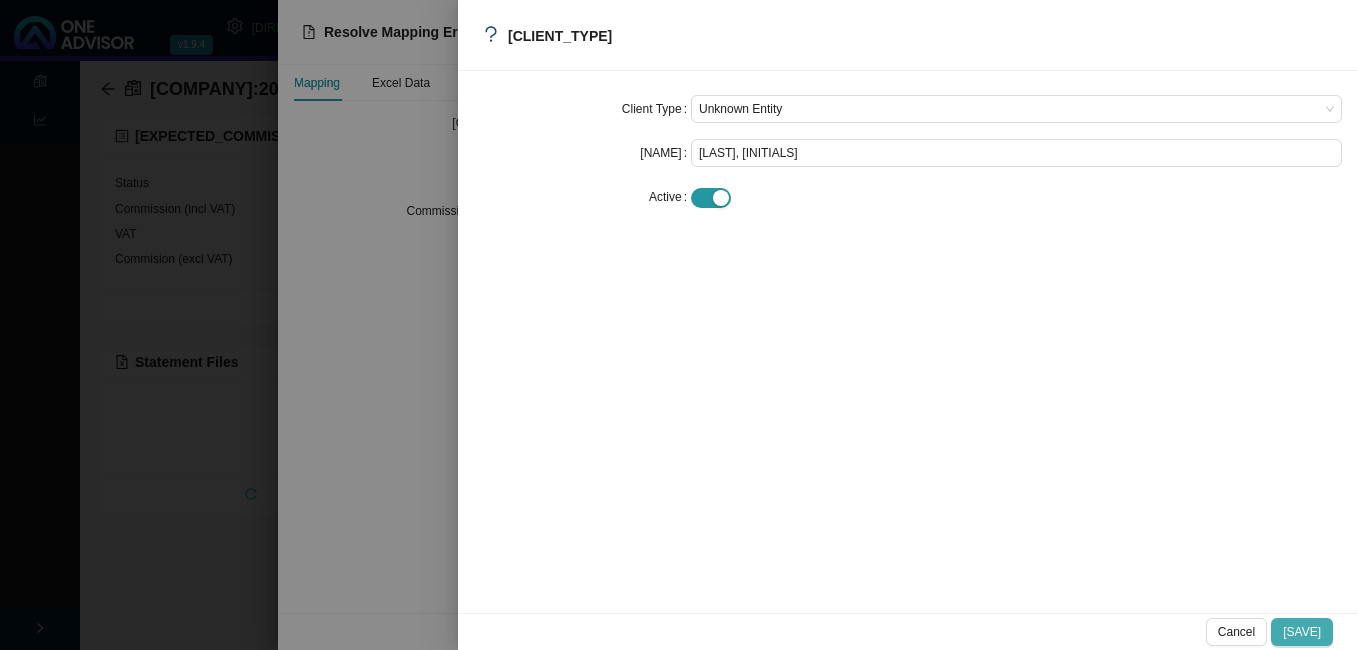 click on "Save" at bounding box center [1302, 632] 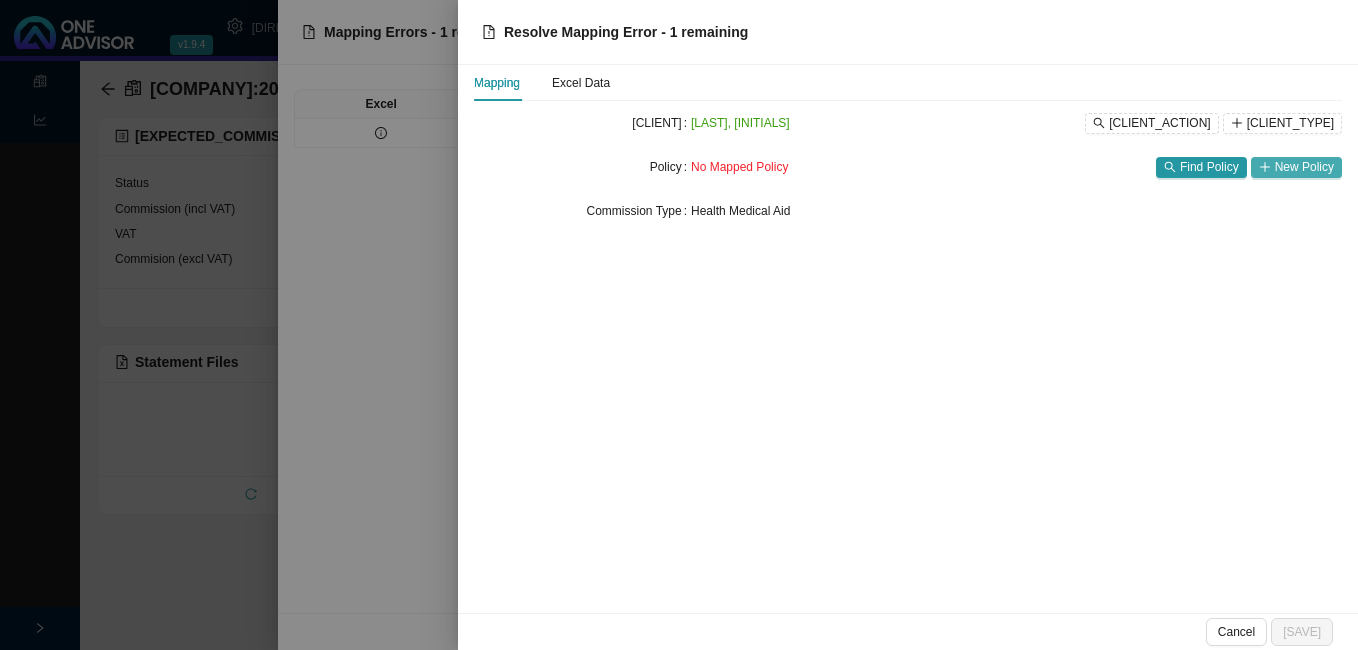 click on "New Policy" at bounding box center (1304, 167) 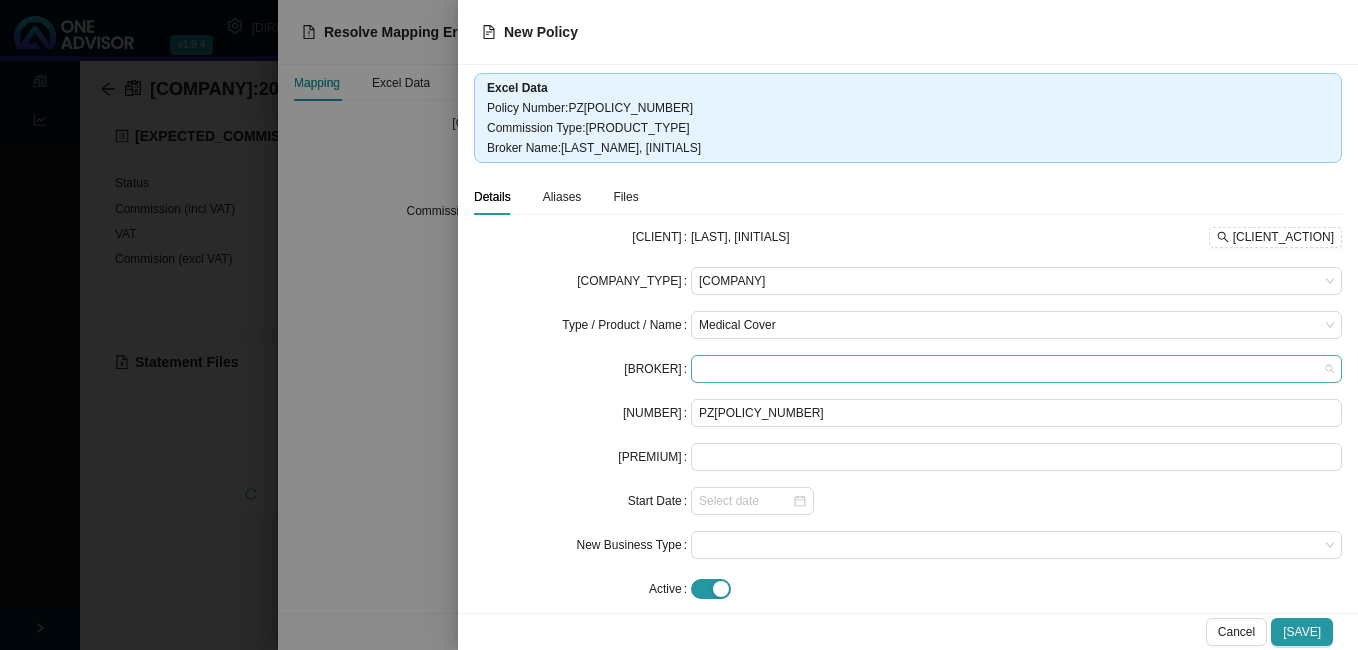 click at bounding box center (1016, 369) 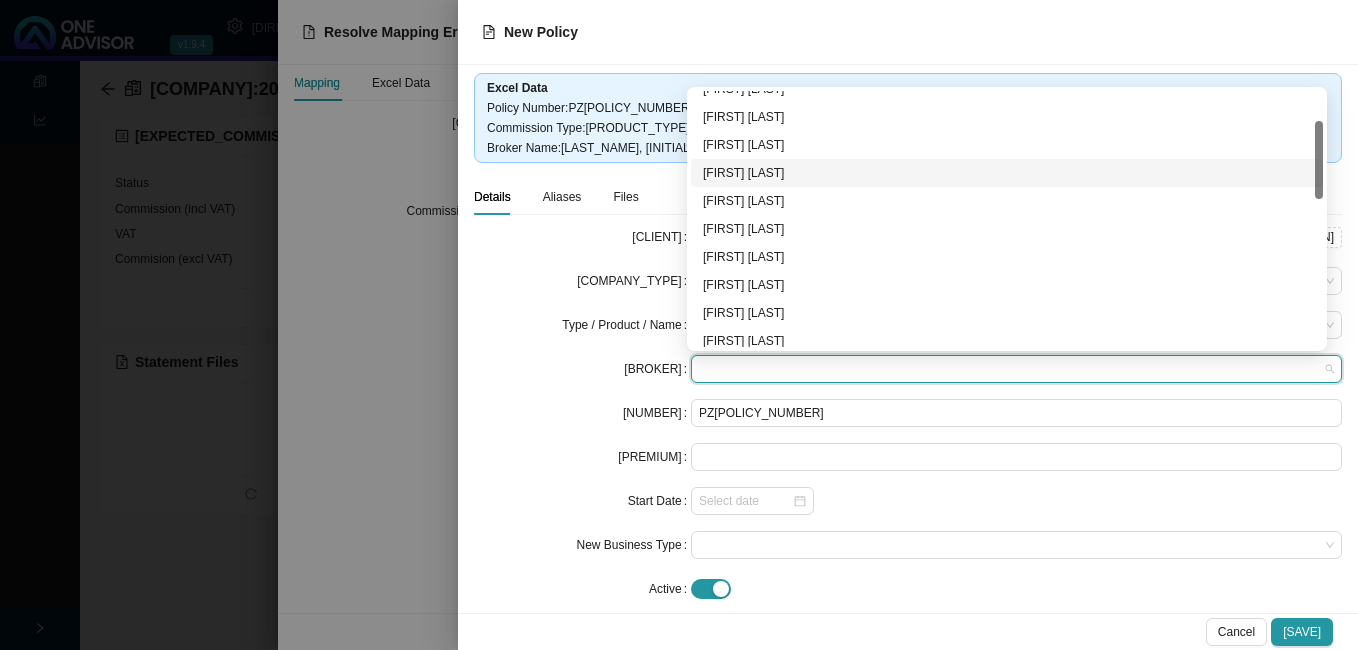 scroll, scrollTop: 300, scrollLeft: 0, axis: vertical 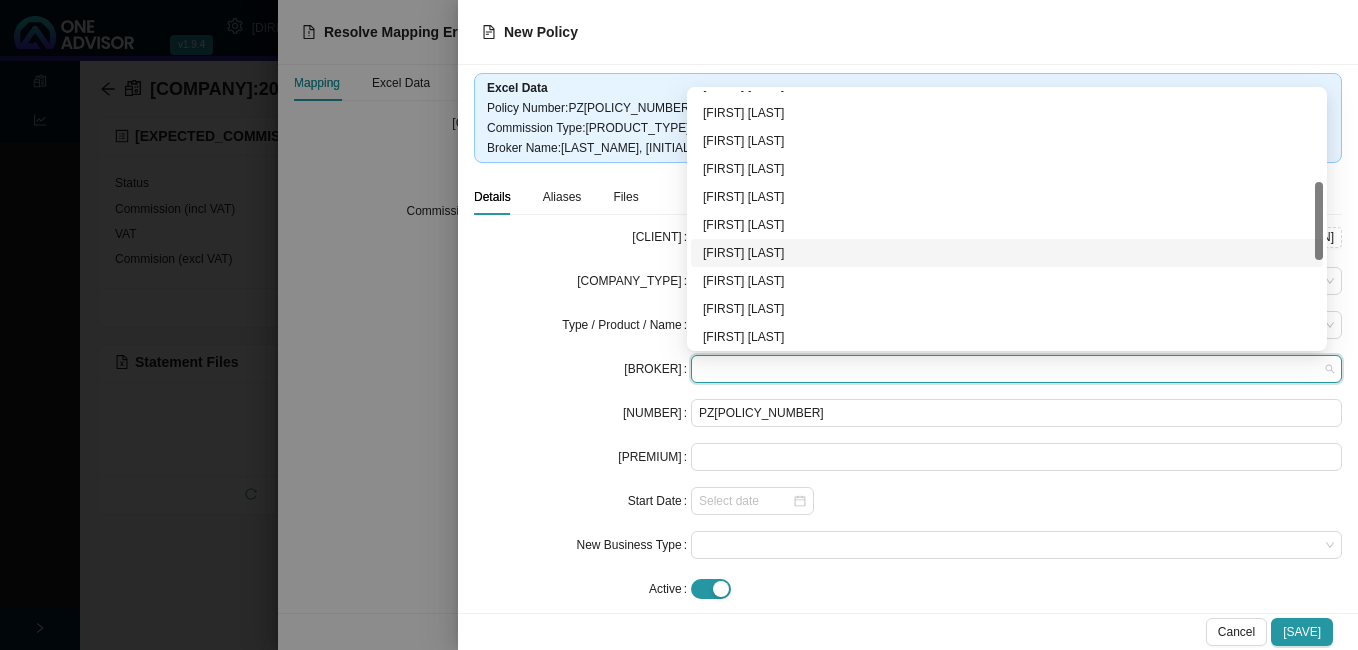click on "[FIRST] [LAST]" at bounding box center (1007, 253) 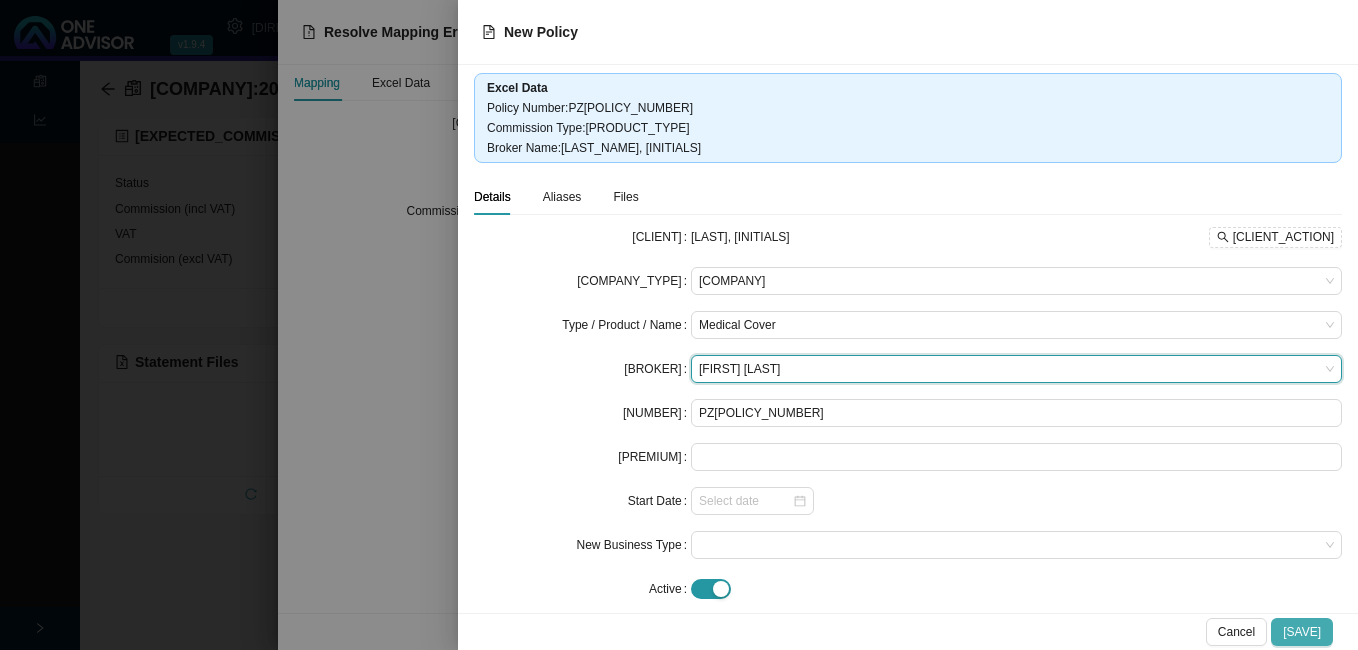 click on "Save" at bounding box center (1302, 632) 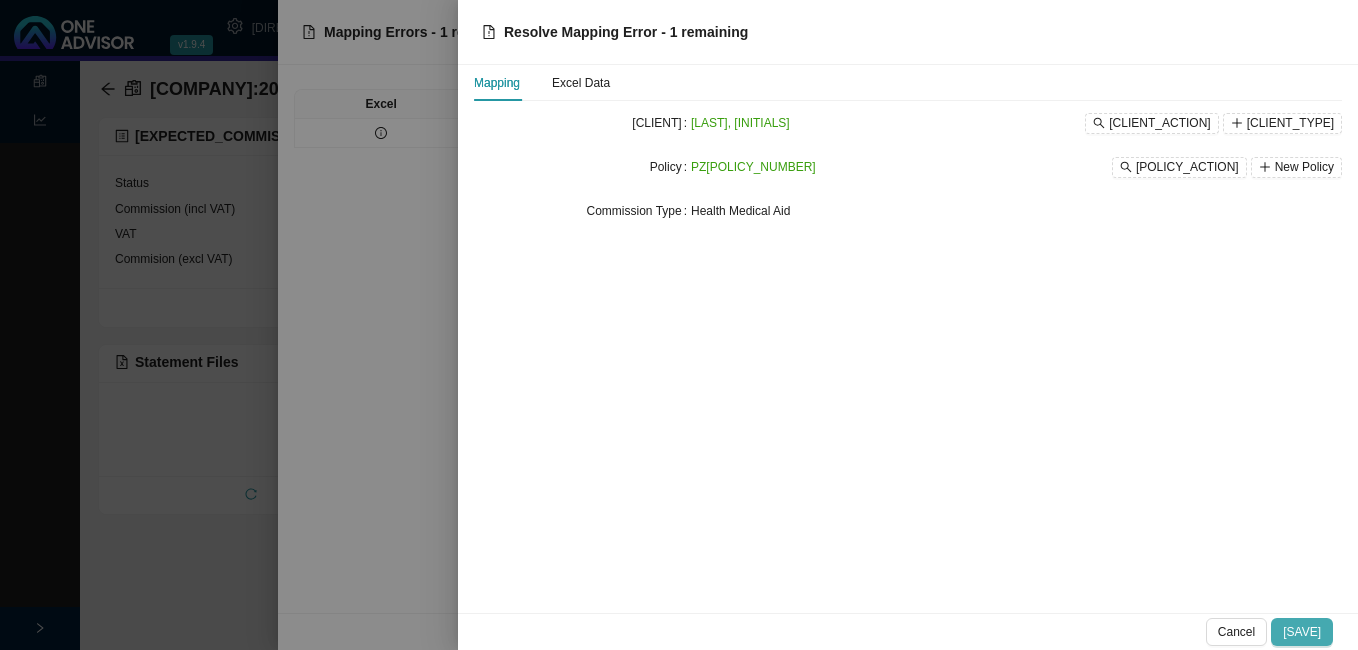 click on "Save" at bounding box center [1302, 632] 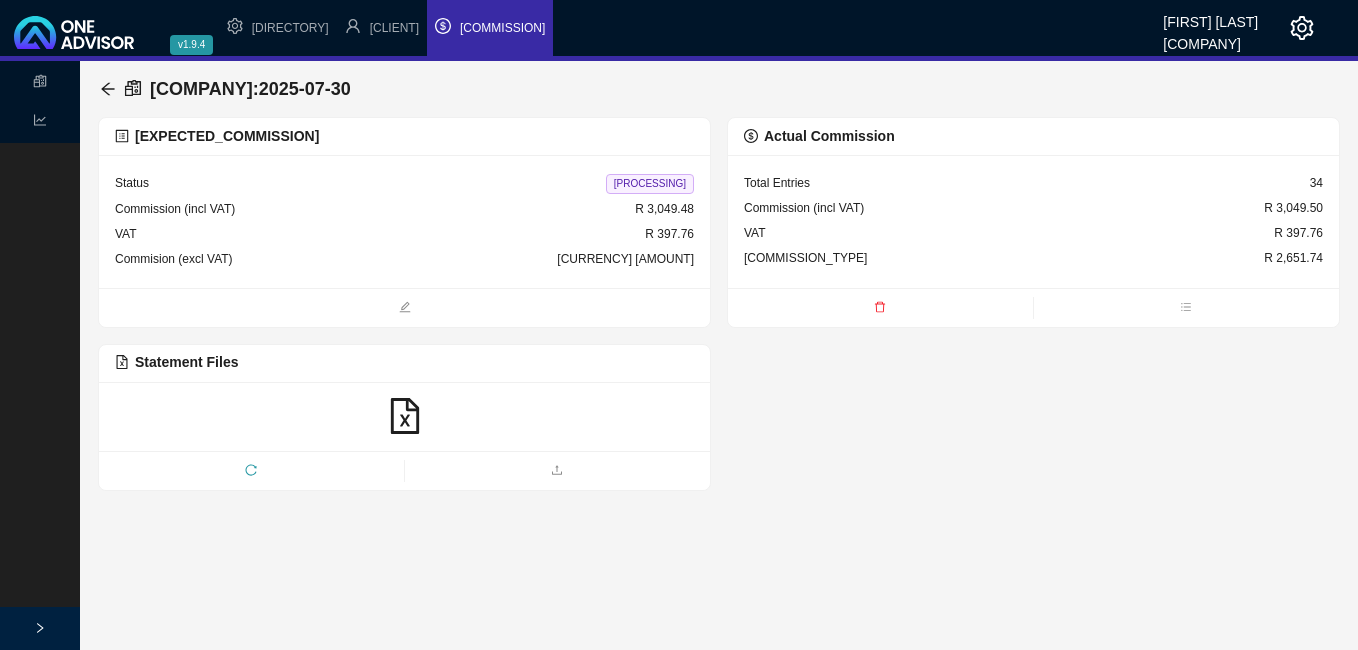 click on "Processing" at bounding box center [650, 184] 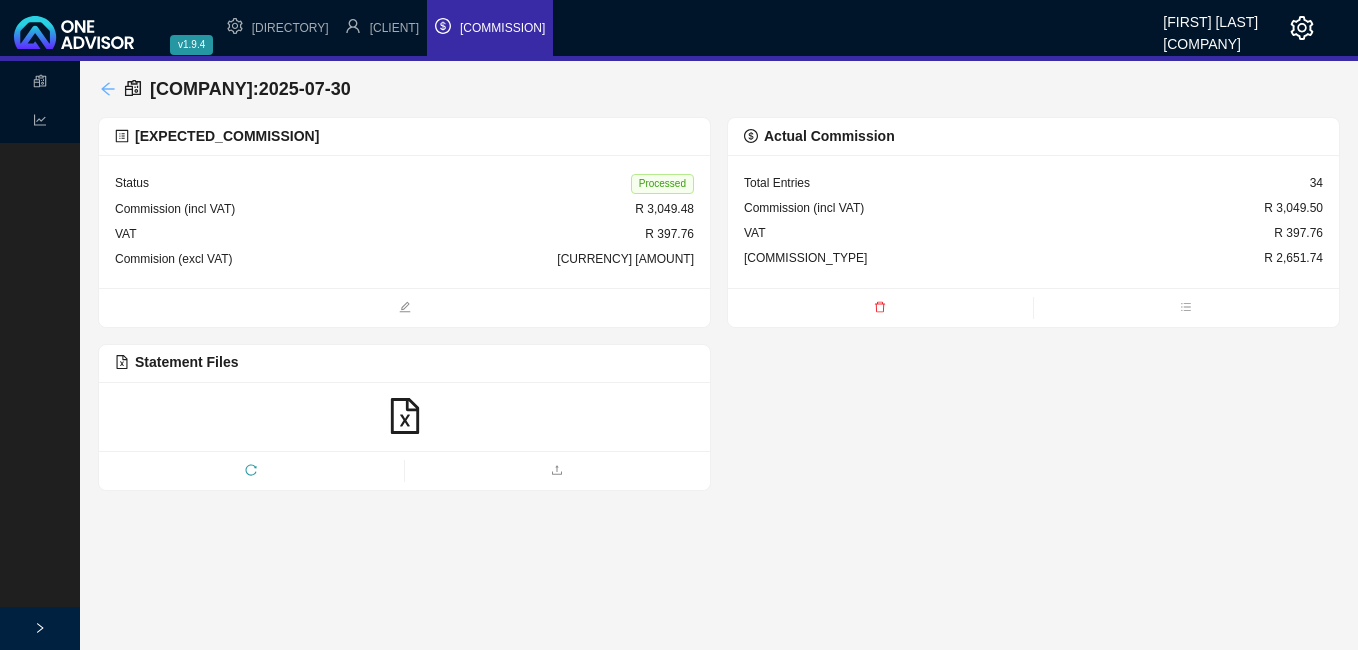 click 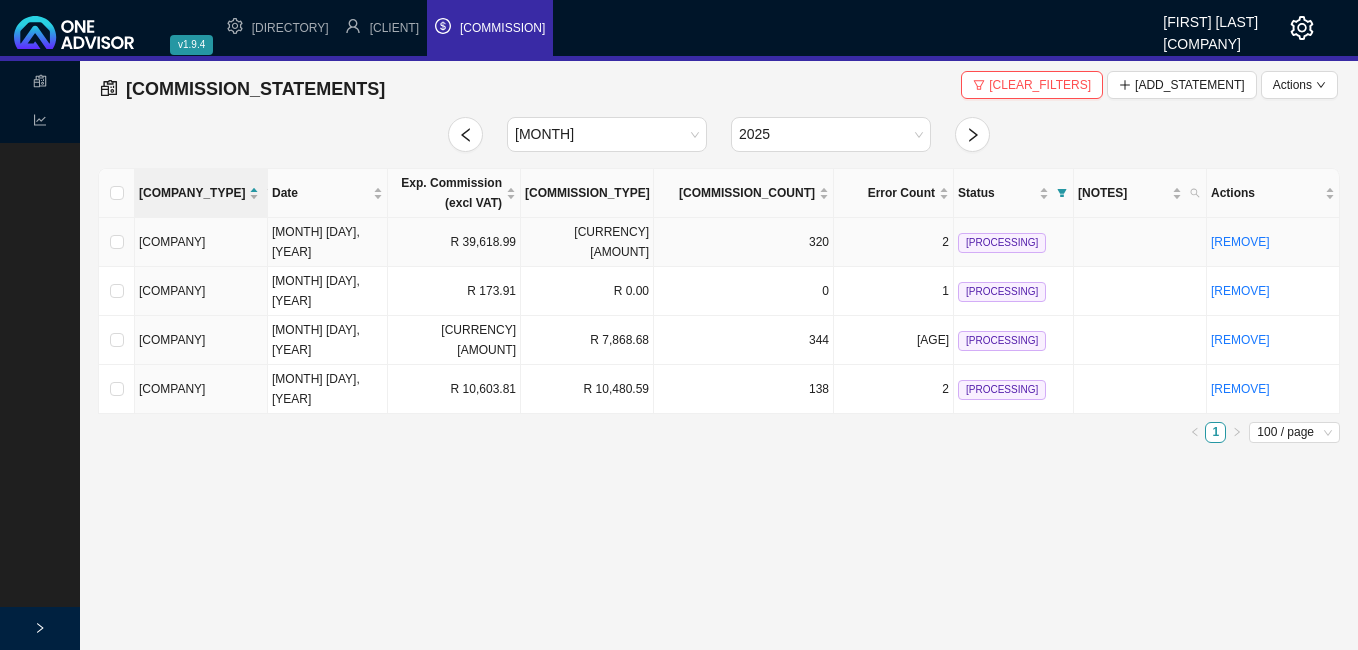 click on "[CURRENCY] [AMOUNT]" at bounding box center (454, 242) 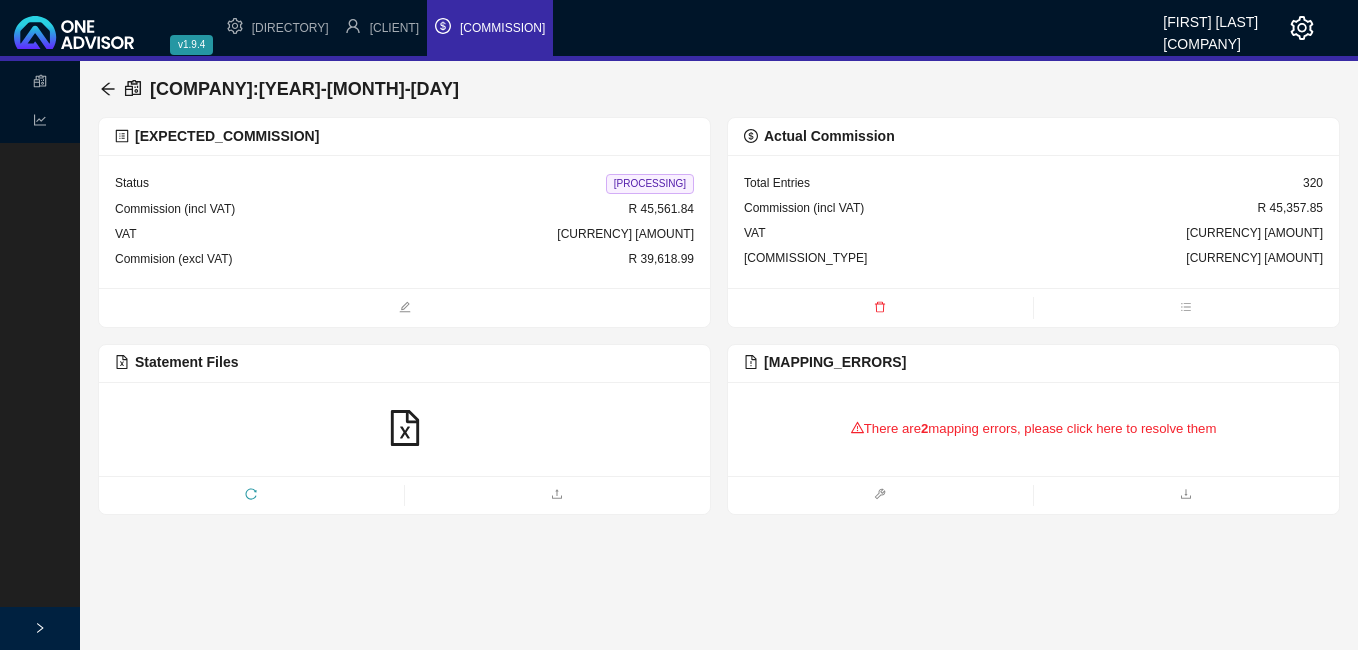 click on "2" at bounding box center [924, 428] 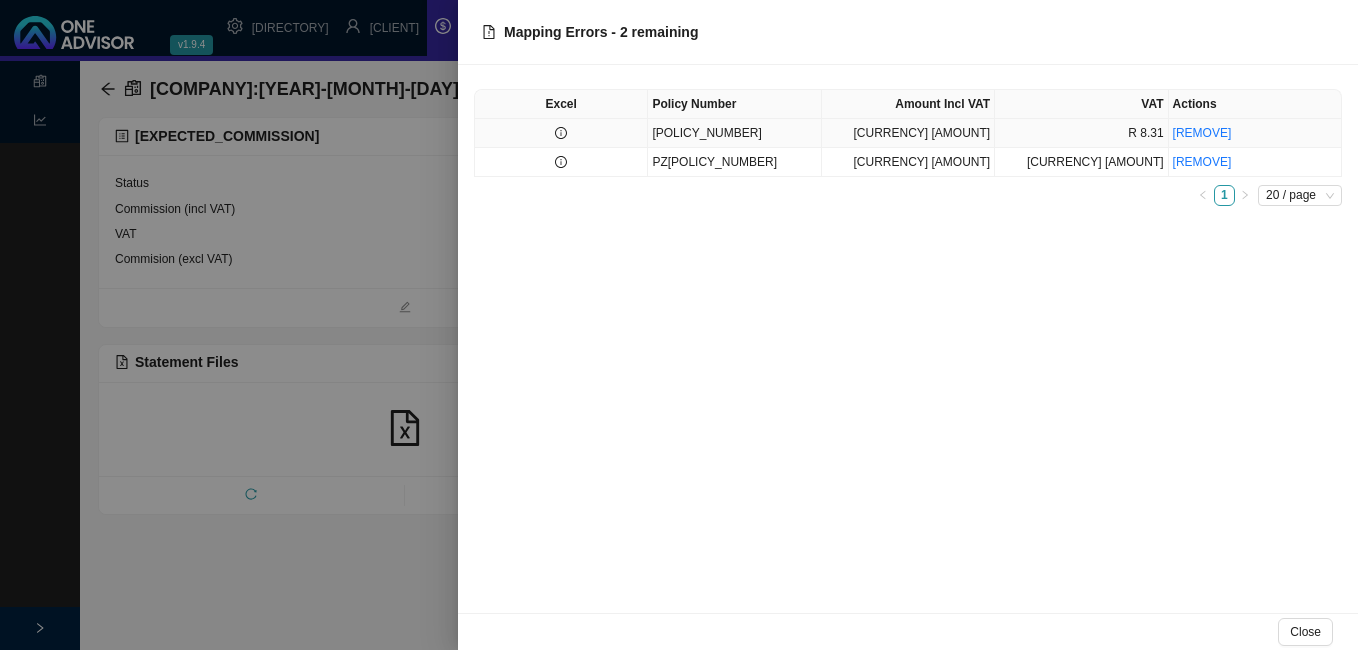 click at bounding box center [561, 133] 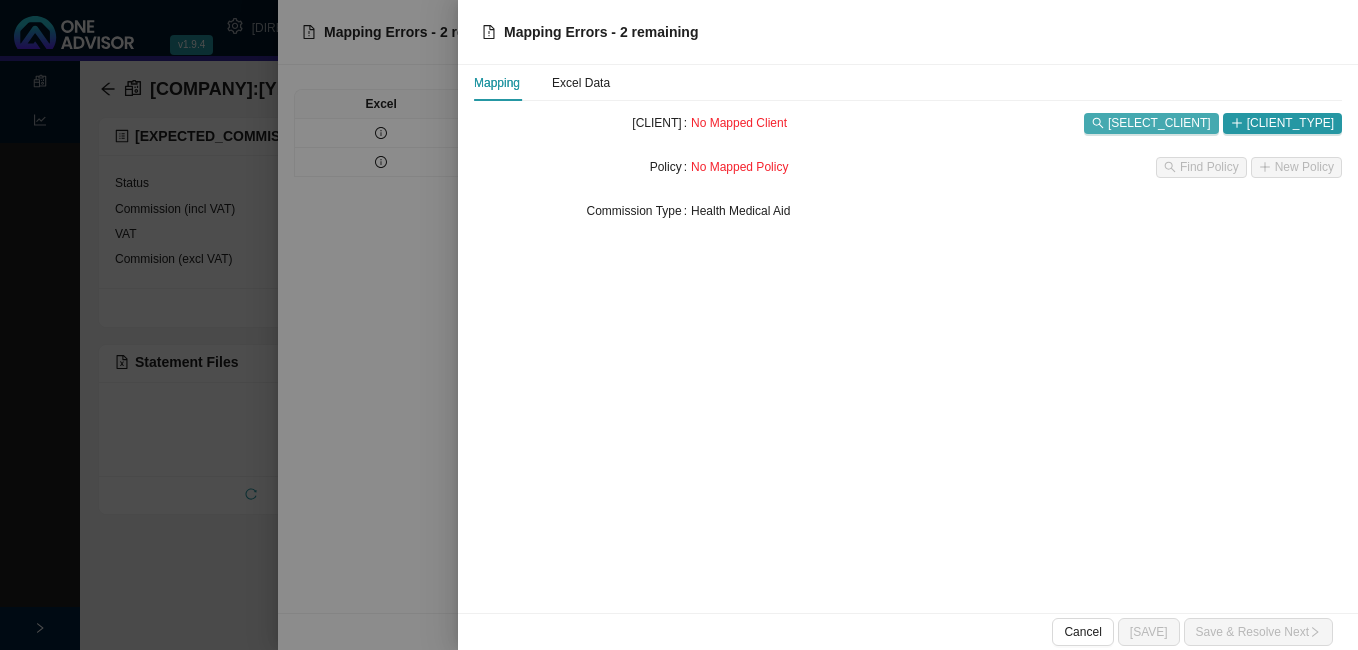 click on "Select Client" at bounding box center (1159, 123) 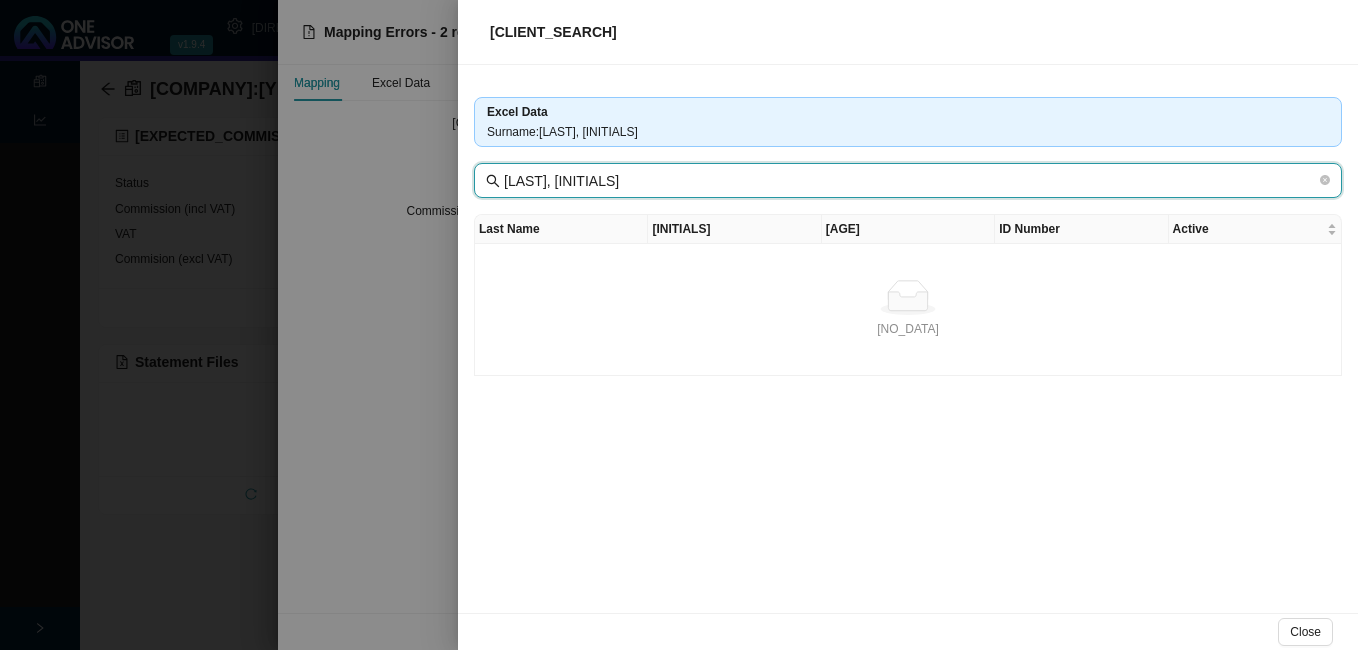 drag, startPoint x: 556, startPoint y: 186, endPoint x: 643, endPoint y: 181, distance: 87.14356 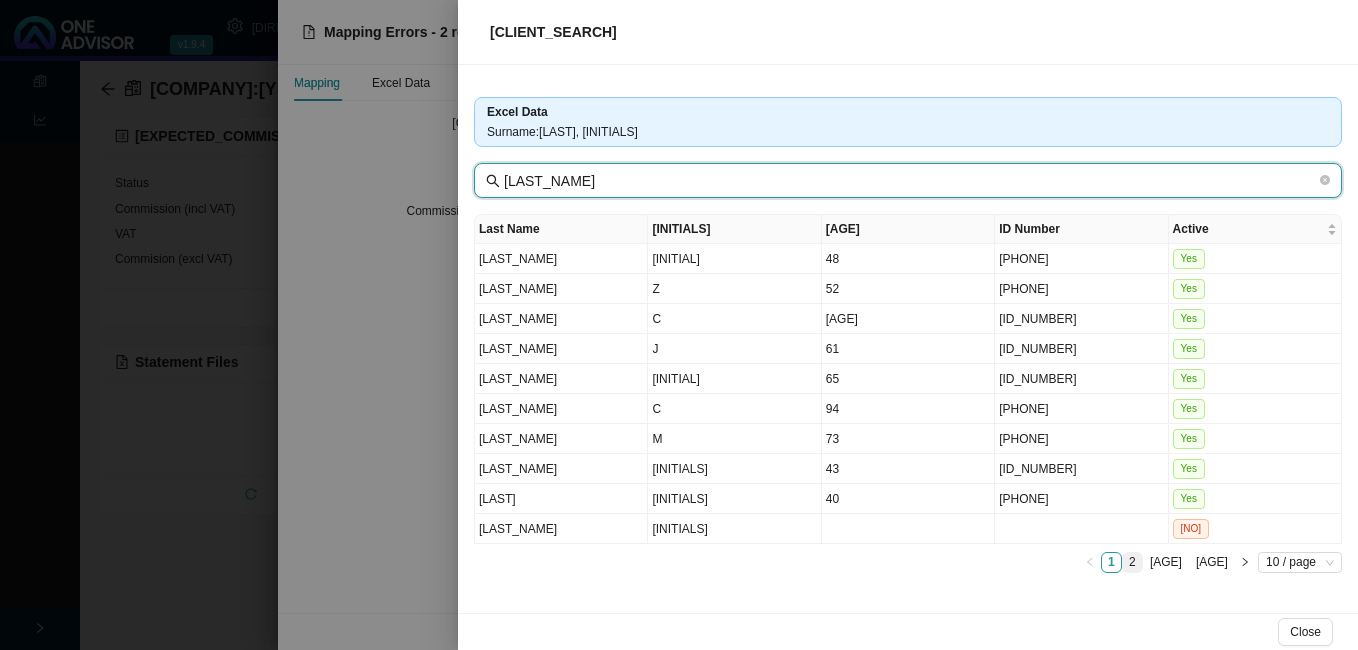 type on "[LAST]" 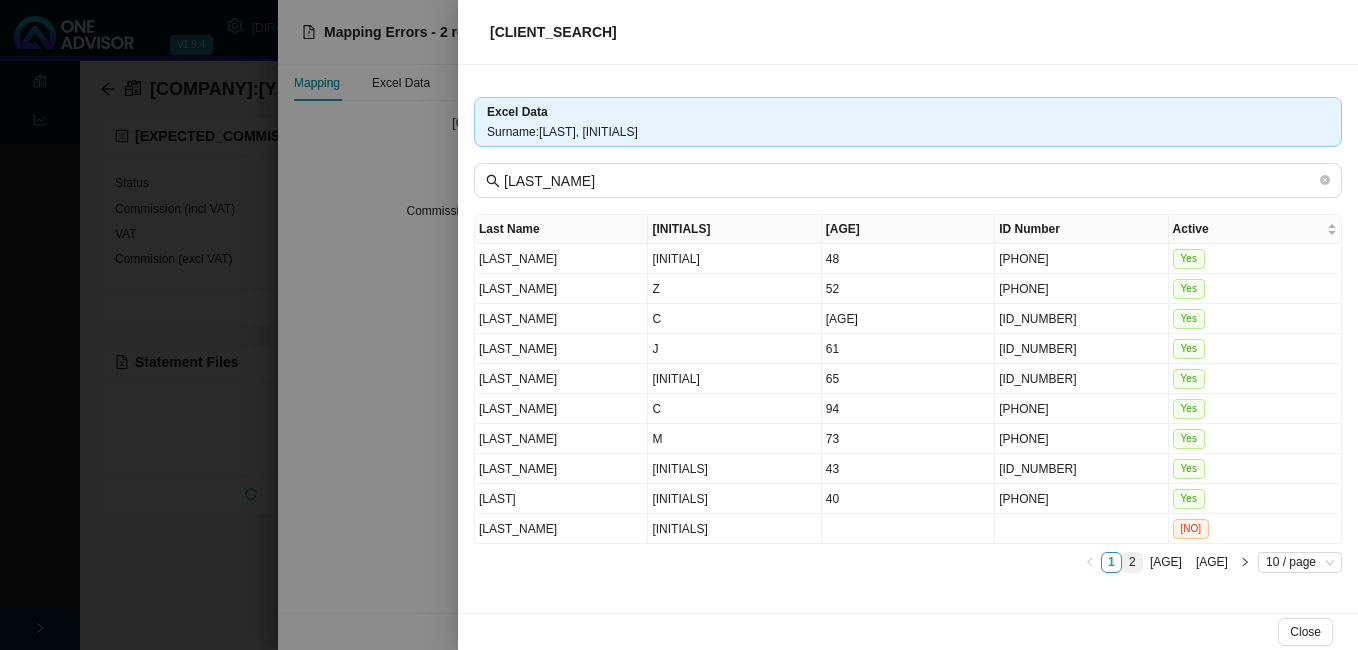 click on "2" at bounding box center [1132, 562] 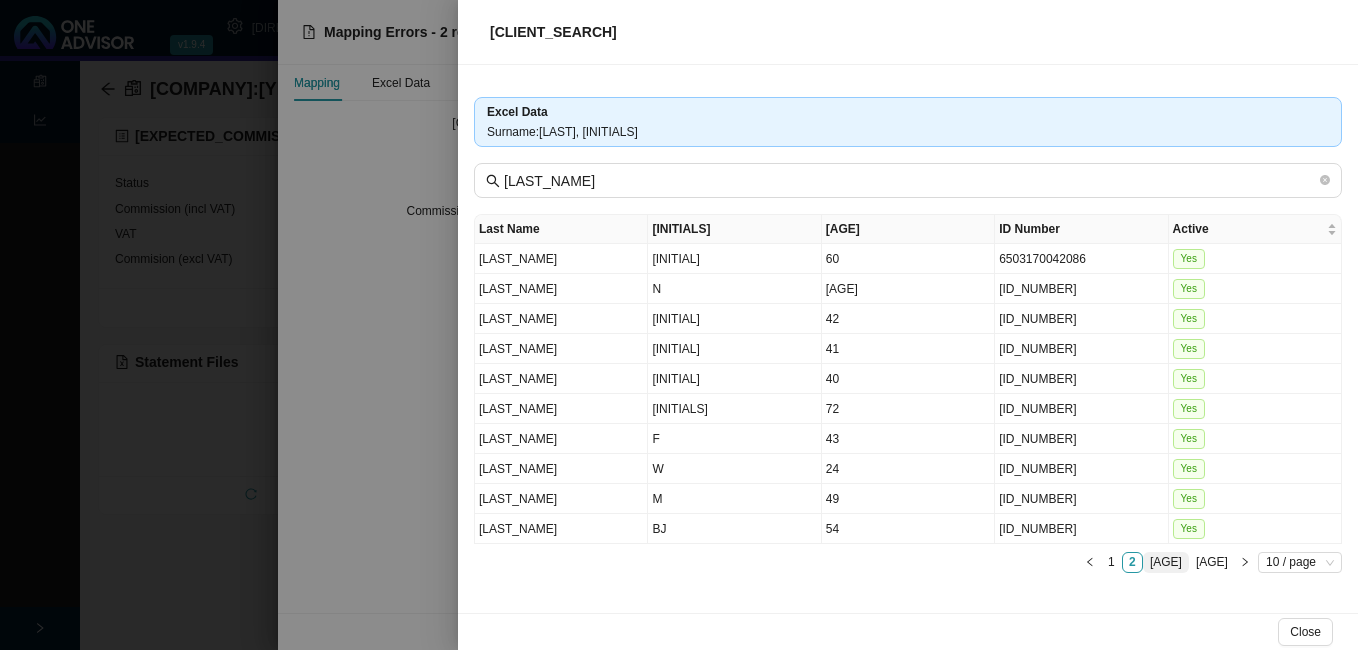 click on "3" at bounding box center [1166, 562] 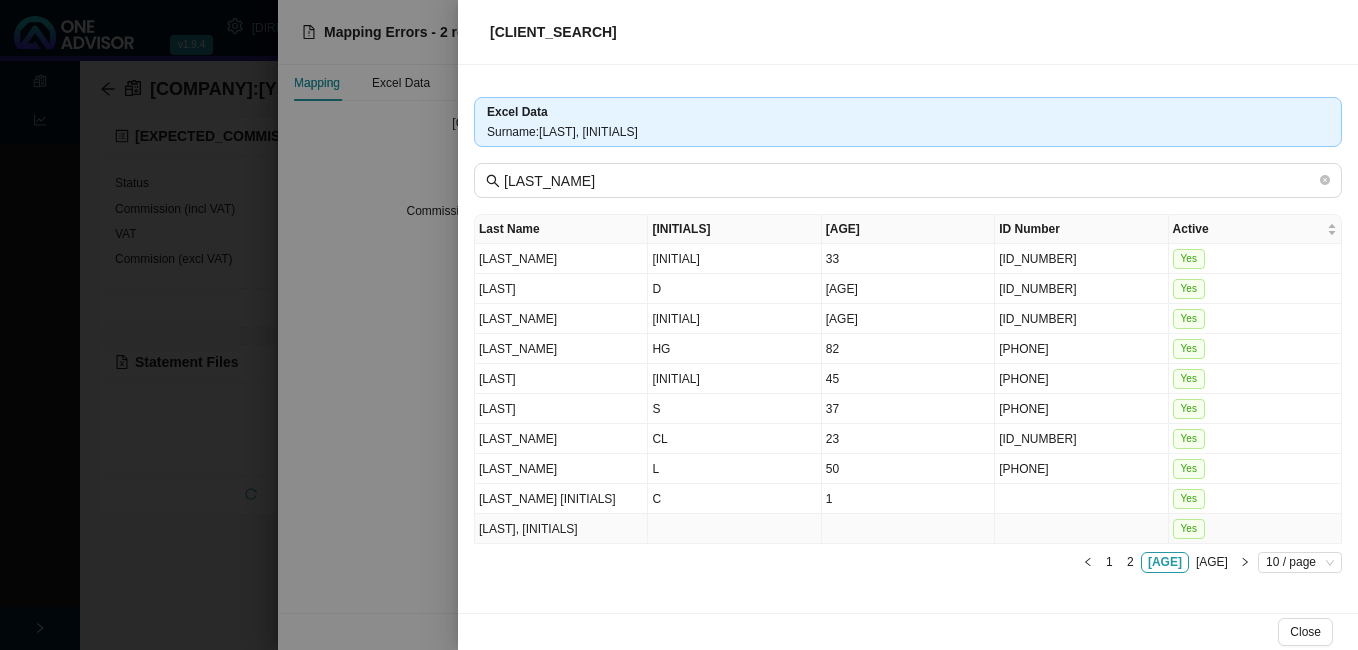 click at bounding box center [734, 529] 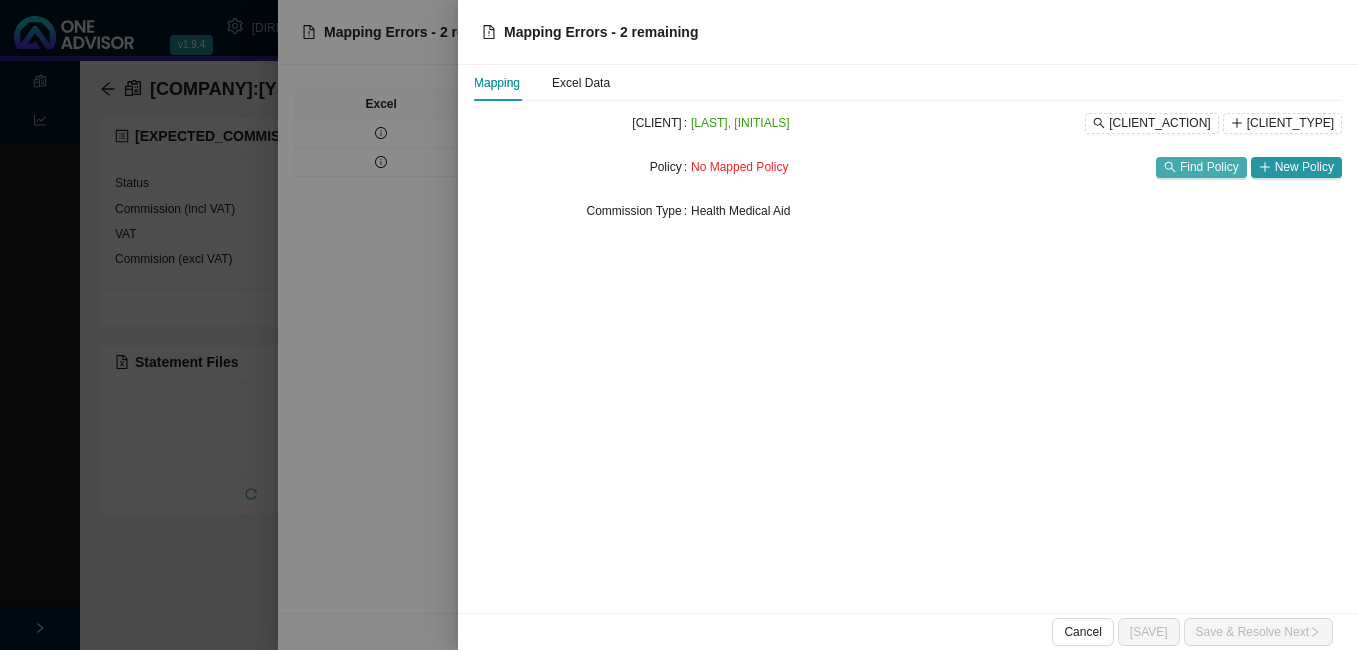 click on "Find Policy" at bounding box center [1209, 167] 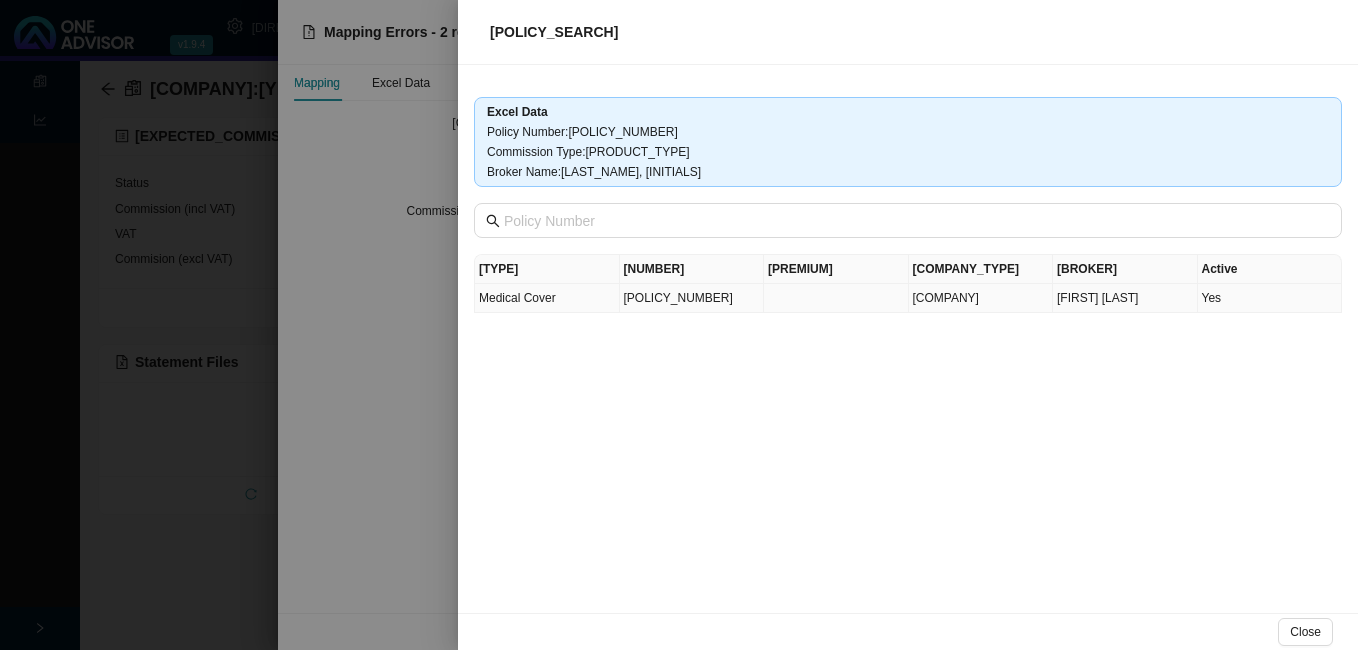 click at bounding box center [836, 298] 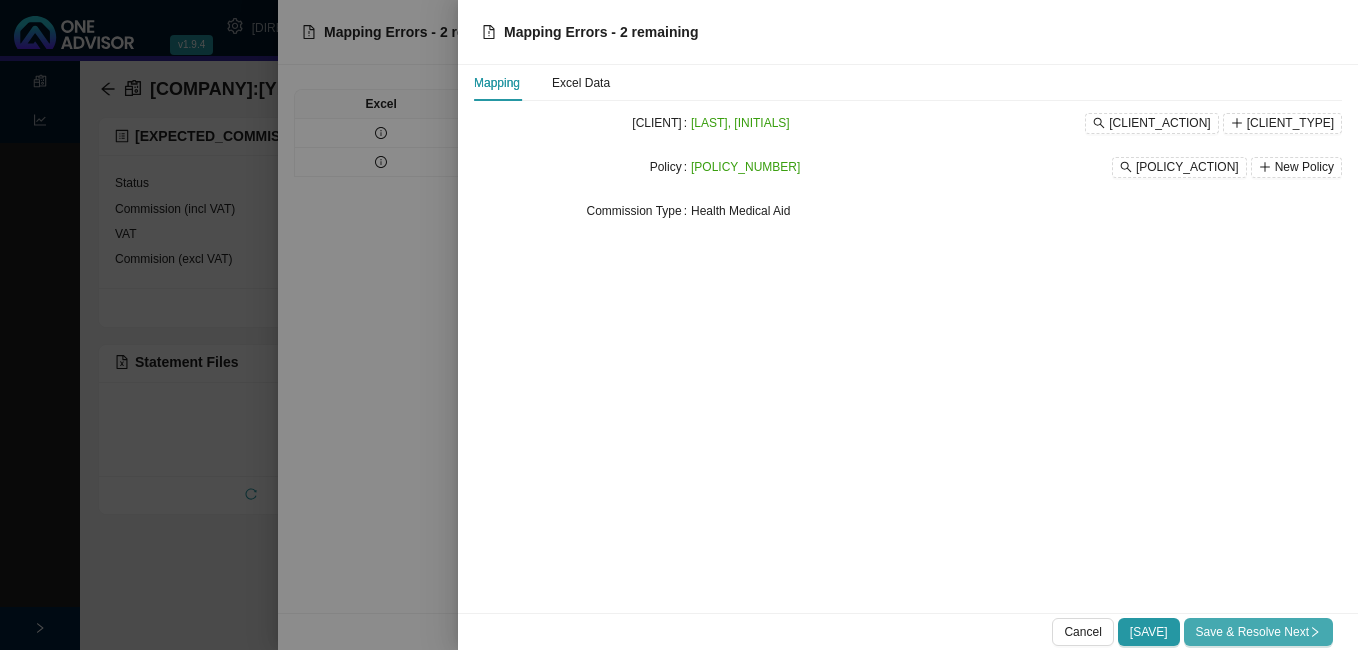 click on "Save & Resolve Next" at bounding box center [1258, 632] 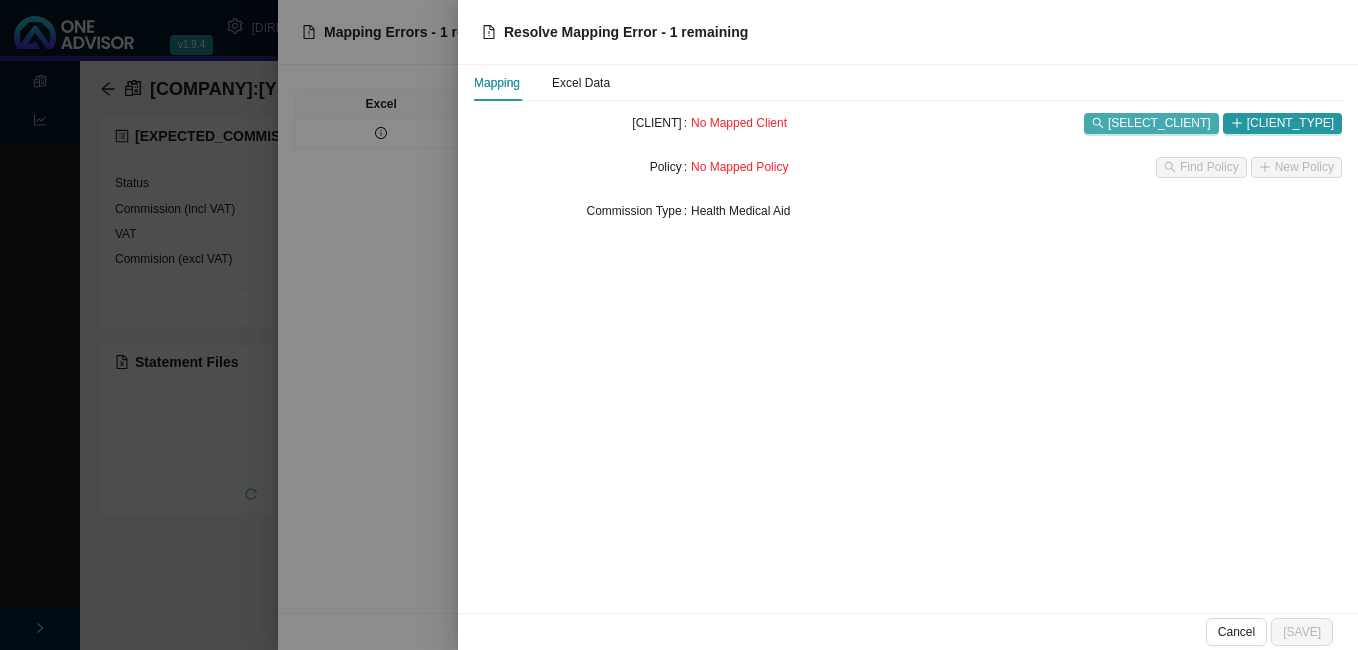 click 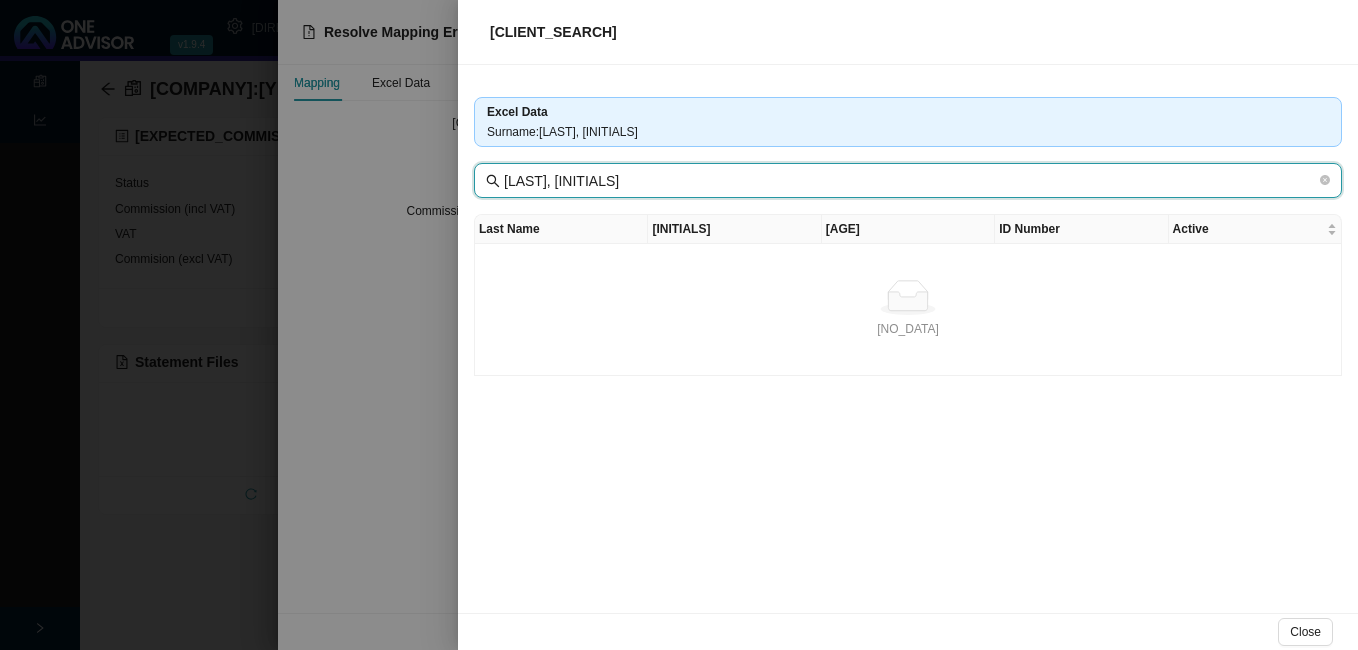 drag, startPoint x: 543, startPoint y: 182, endPoint x: 632, endPoint y: 182, distance: 89 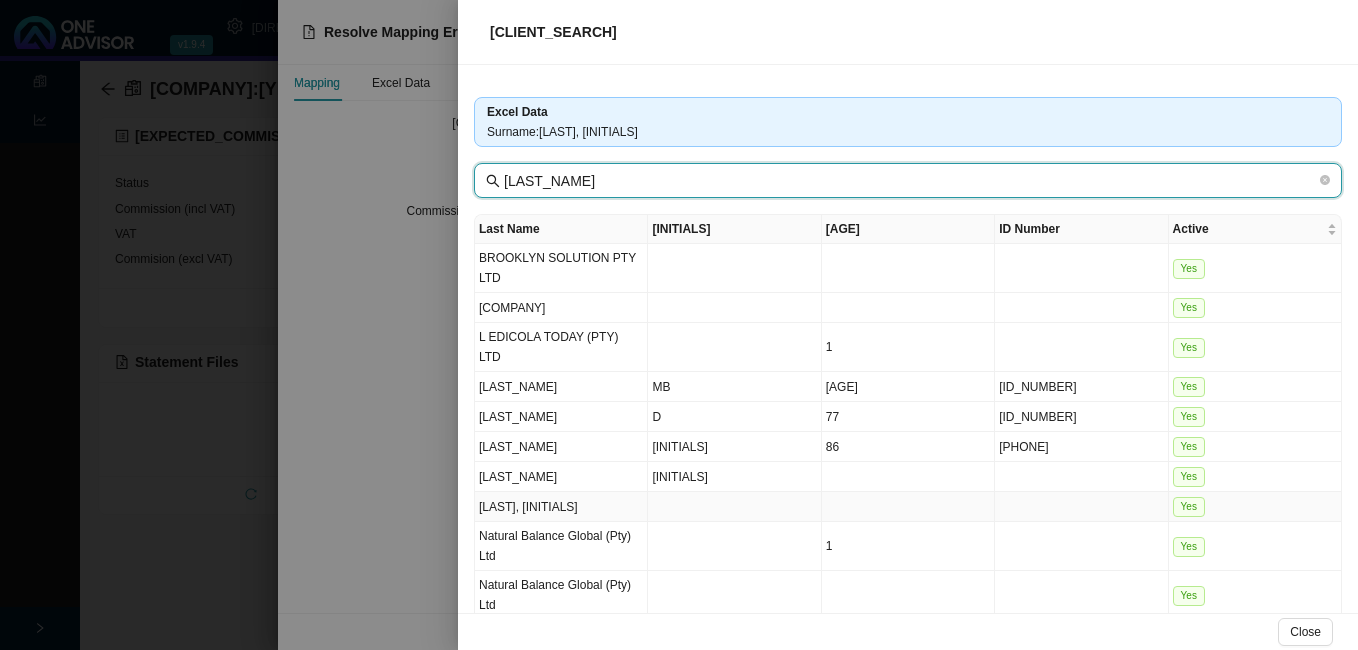 type on "[LAST]" 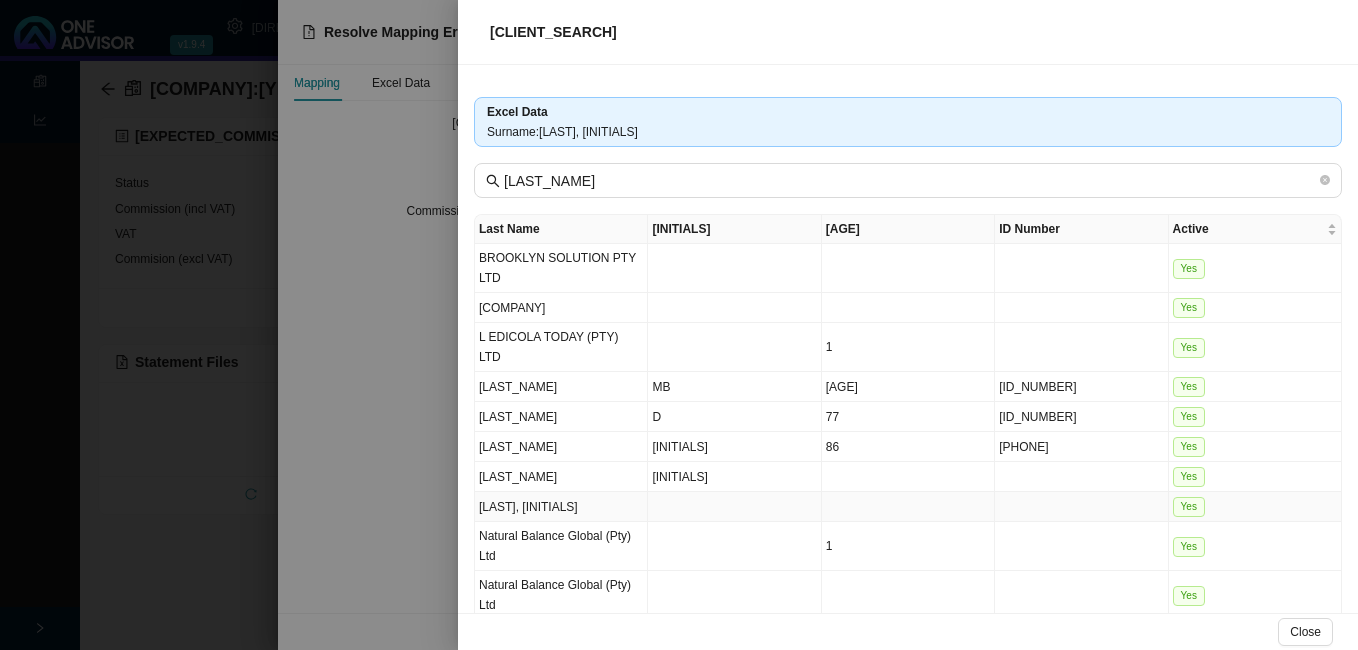 click at bounding box center [908, 507] 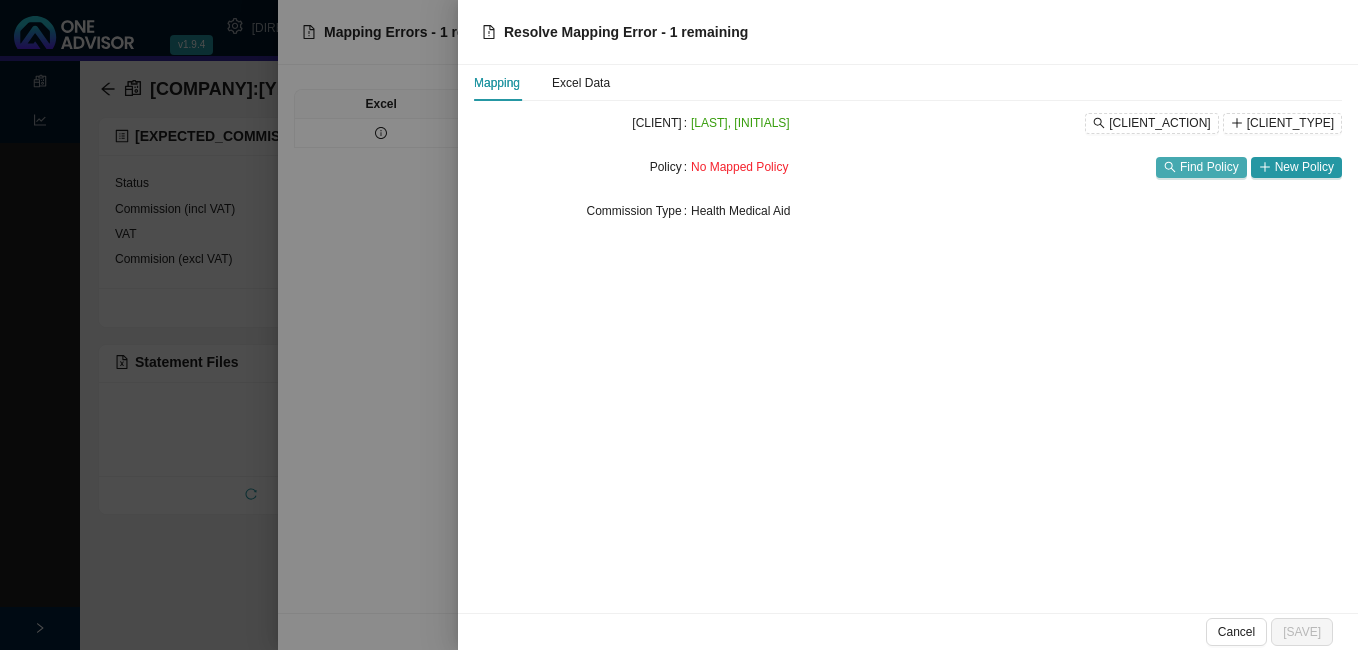 click on "Find Policy" at bounding box center (1209, 167) 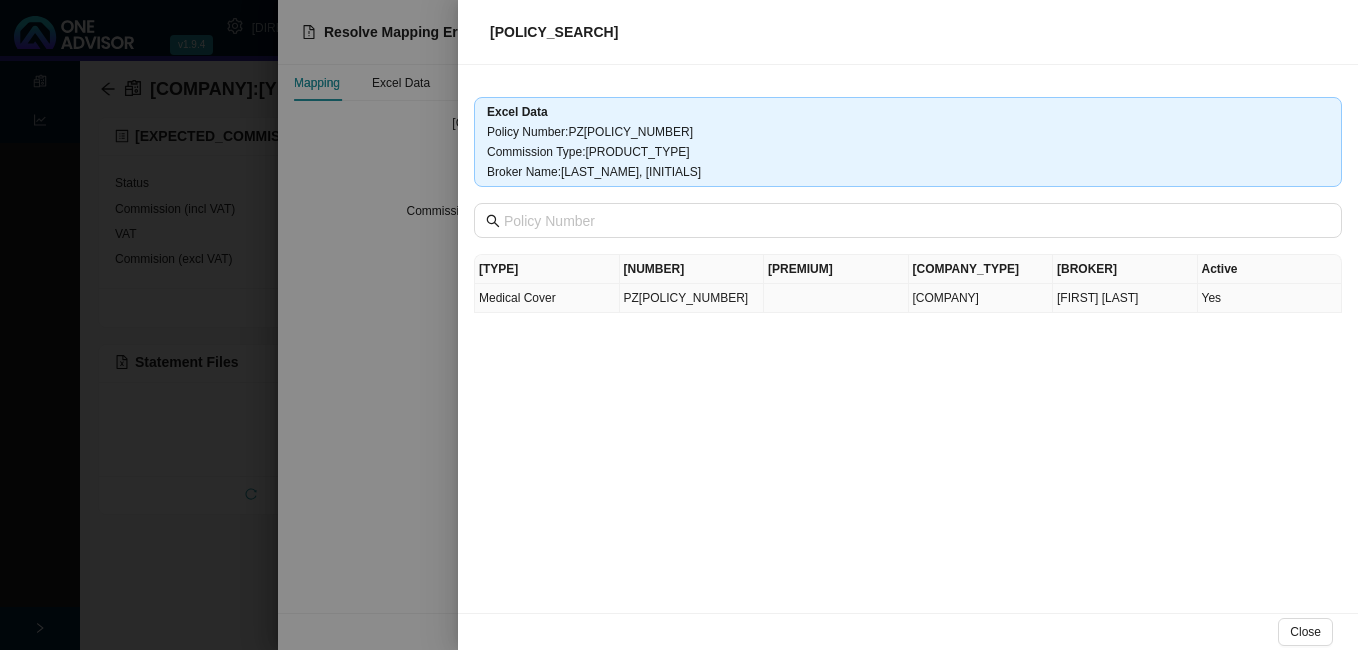 click at bounding box center (836, 298) 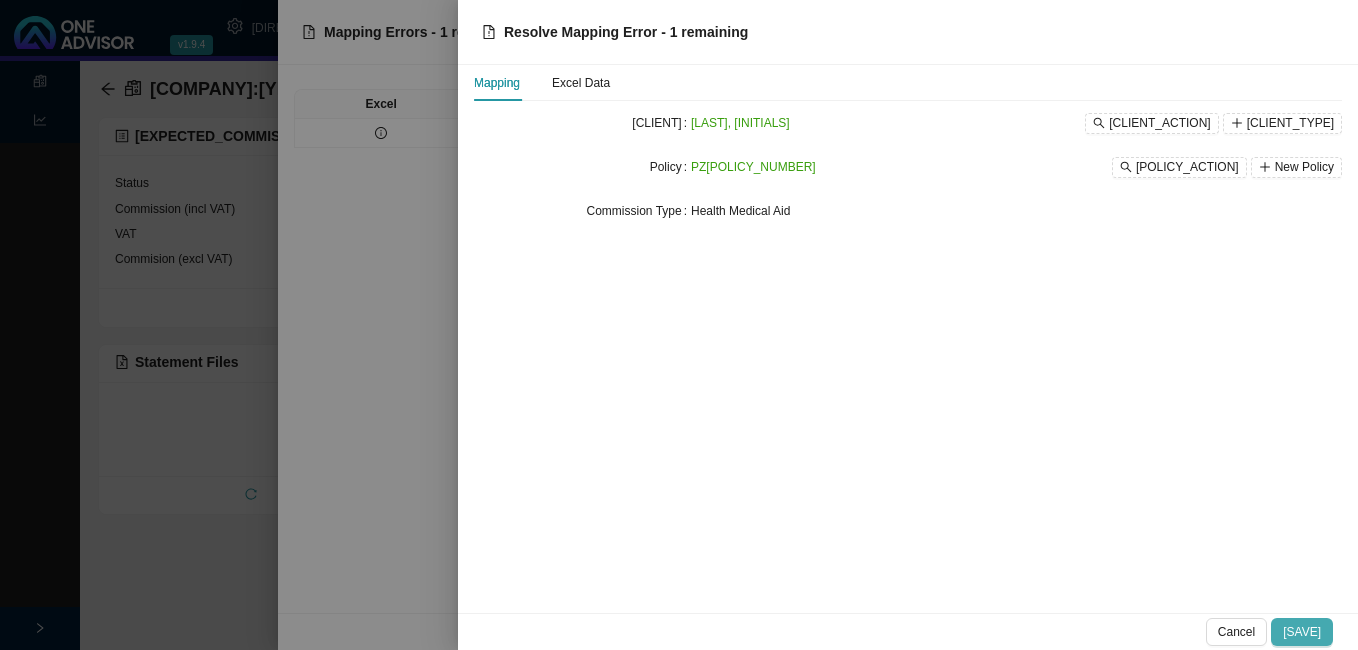 click on "Save" at bounding box center [1302, 632] 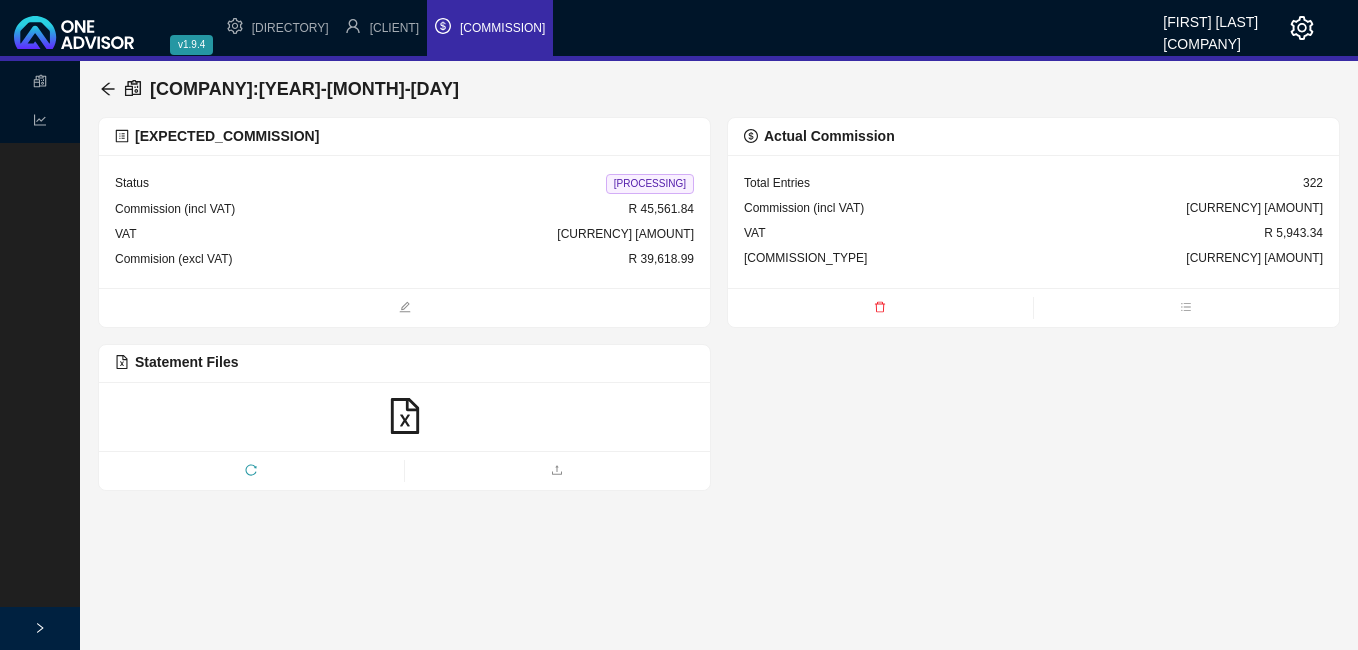 click on "Processing" at bounding box center (650, 184) 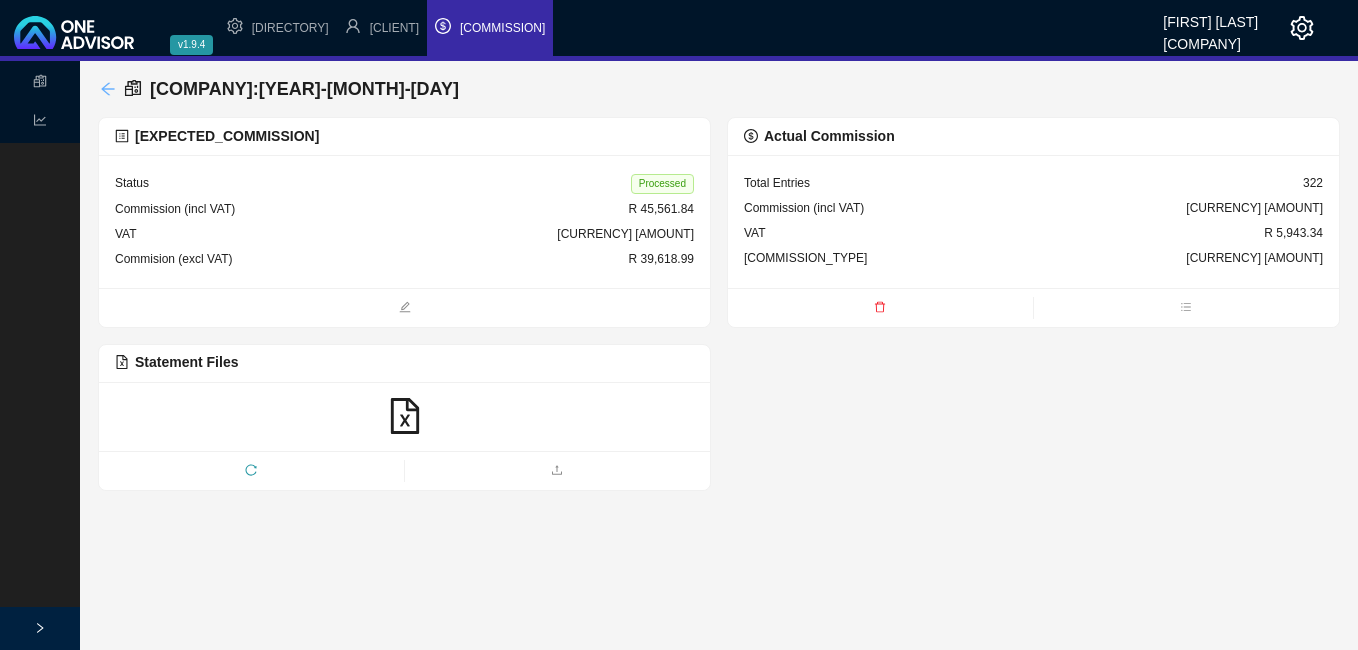 click 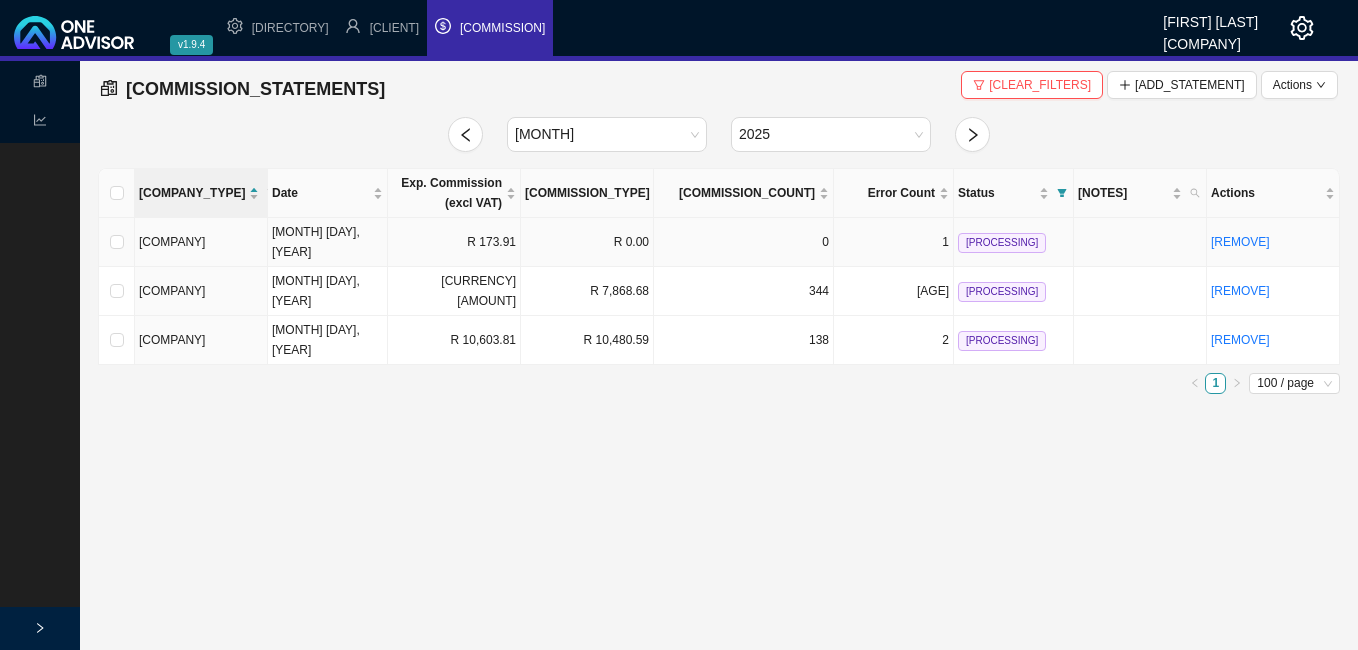 click on "R 173.91" at bounding box center [454, 242] 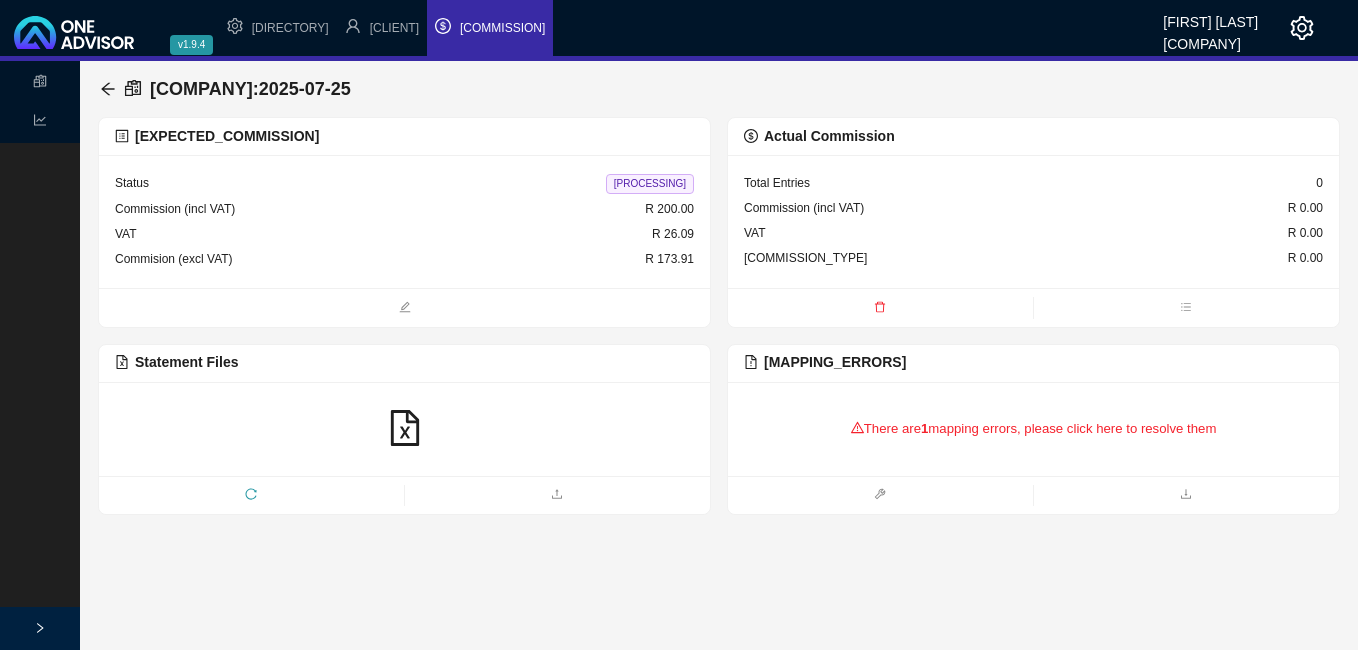 click on "There are  1  mapping errors, please click here to resolve them" at bounding box center [1033, 429] 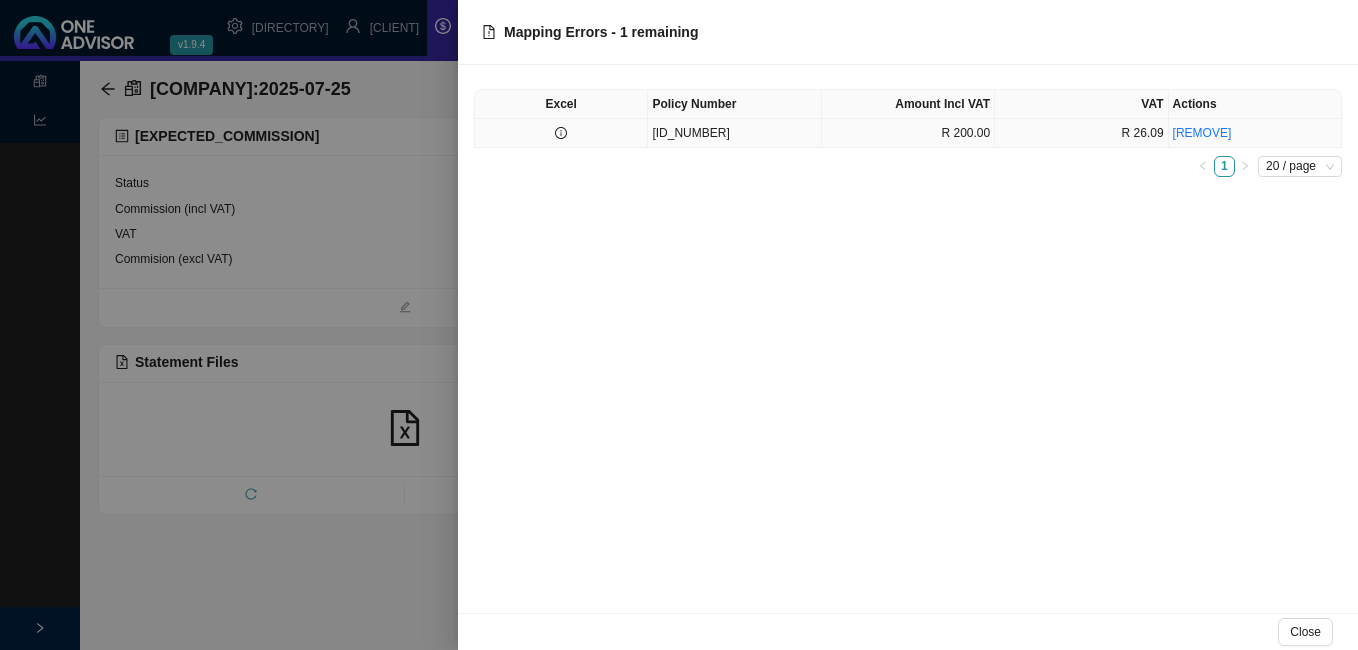 click on "[NUMBER]" at bounding box center (734, 133) 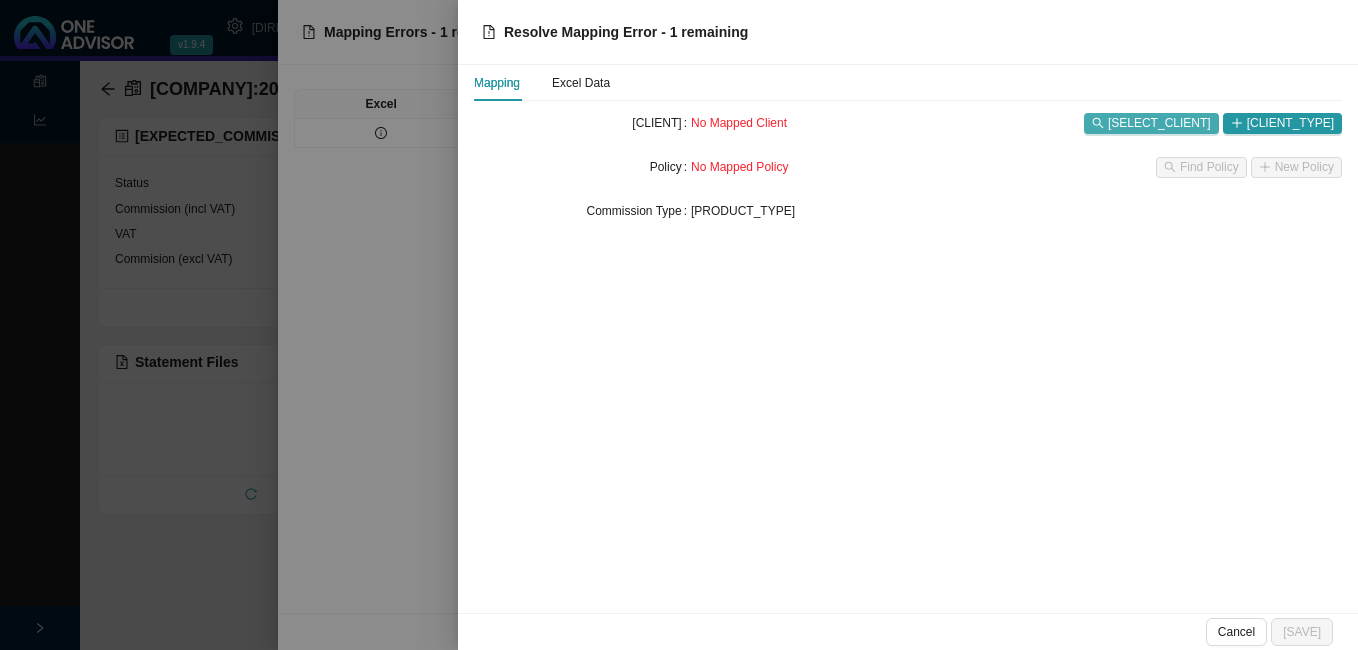 click on "Select Client" at bounding box center [1159, 123] 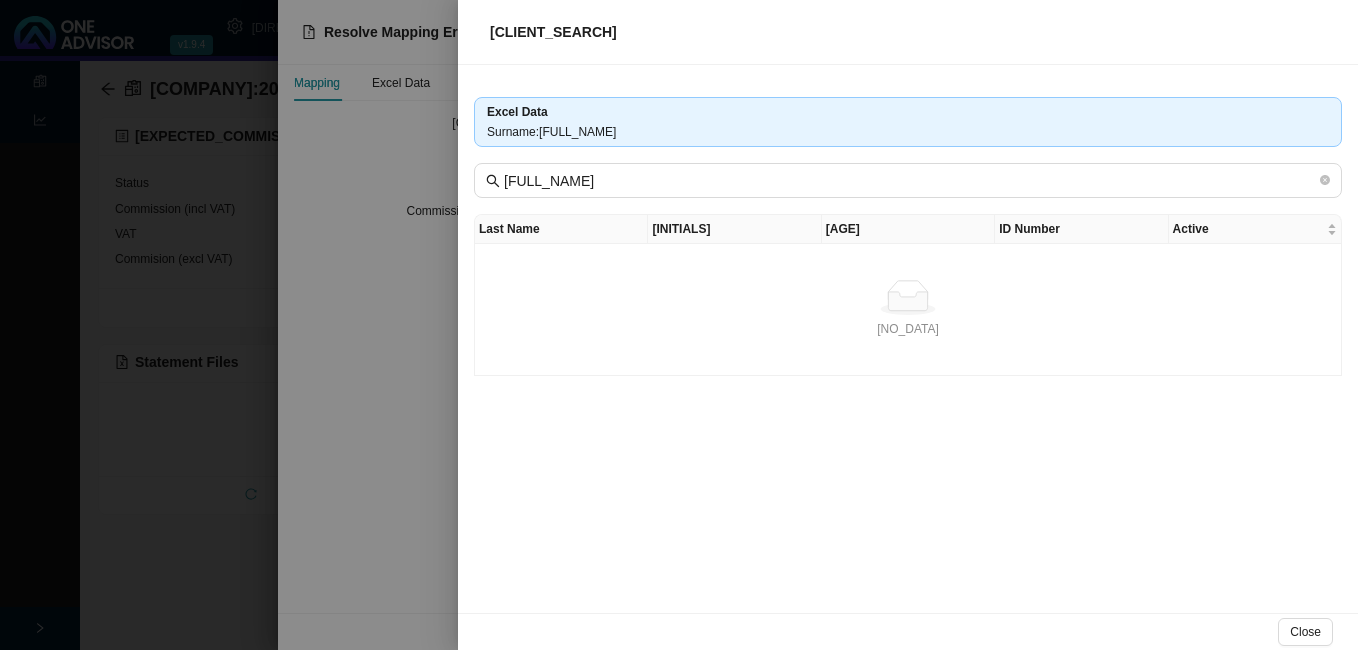 click at bounding box center (679, 325) 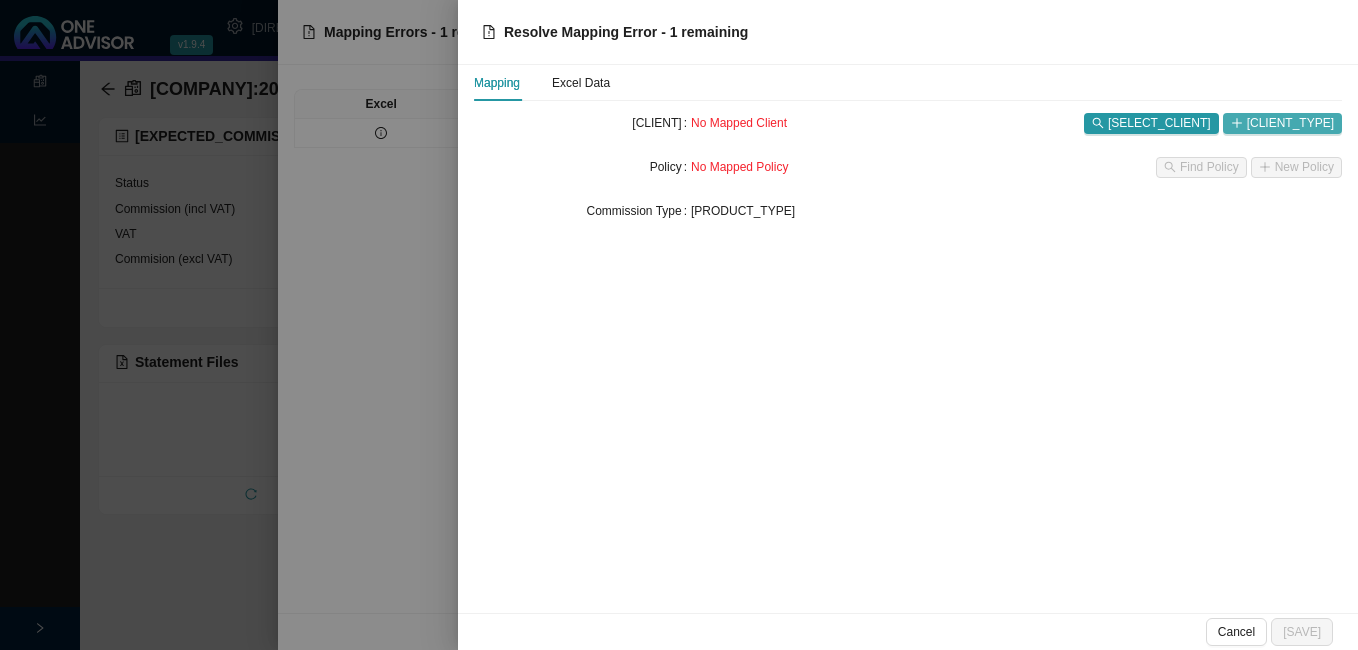 click on "[CLIENT_TYPE]" at bounding box center [1290, 123] 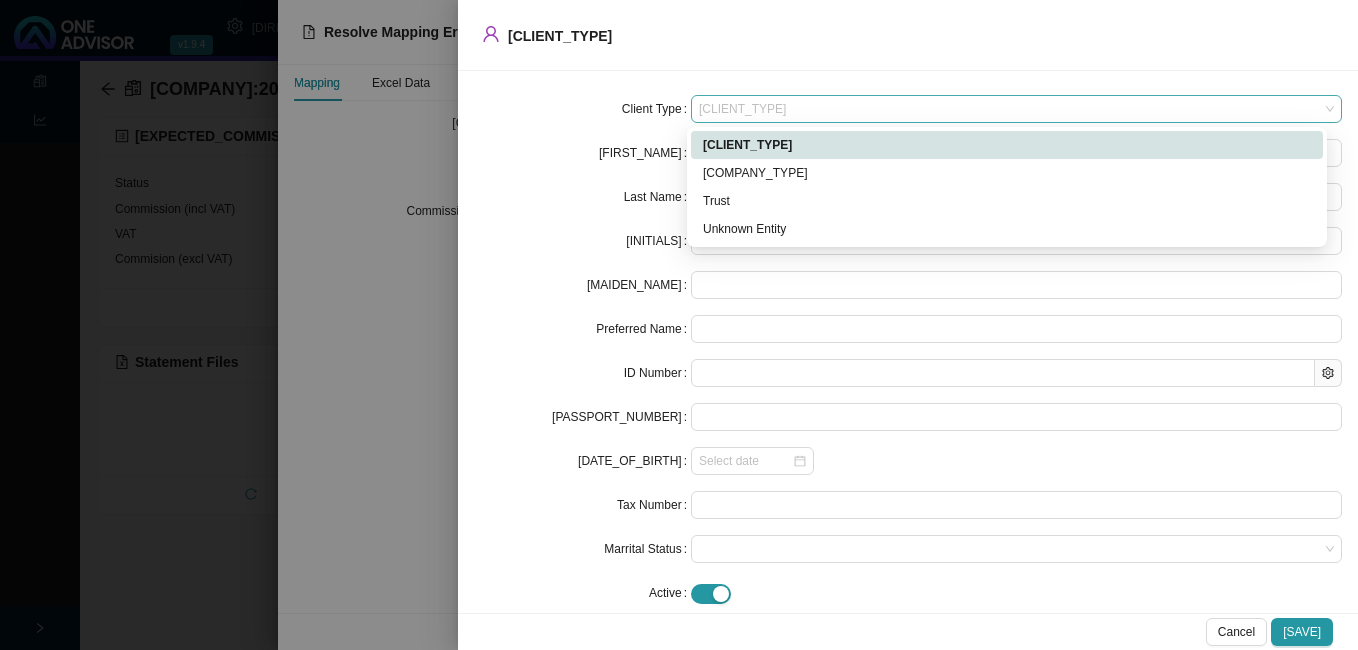 click on "Individual" at bounding box center [1016, 109] 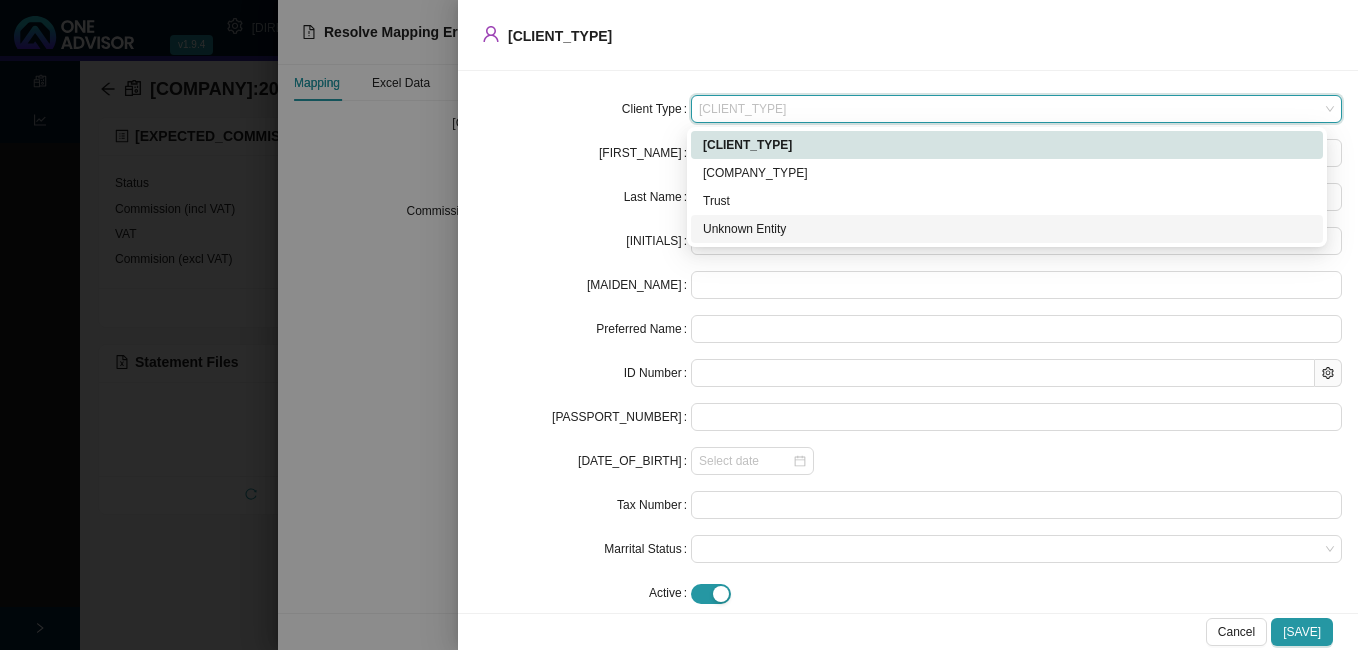 click on "Unknown Entity" at bounding box center [1007, 229] 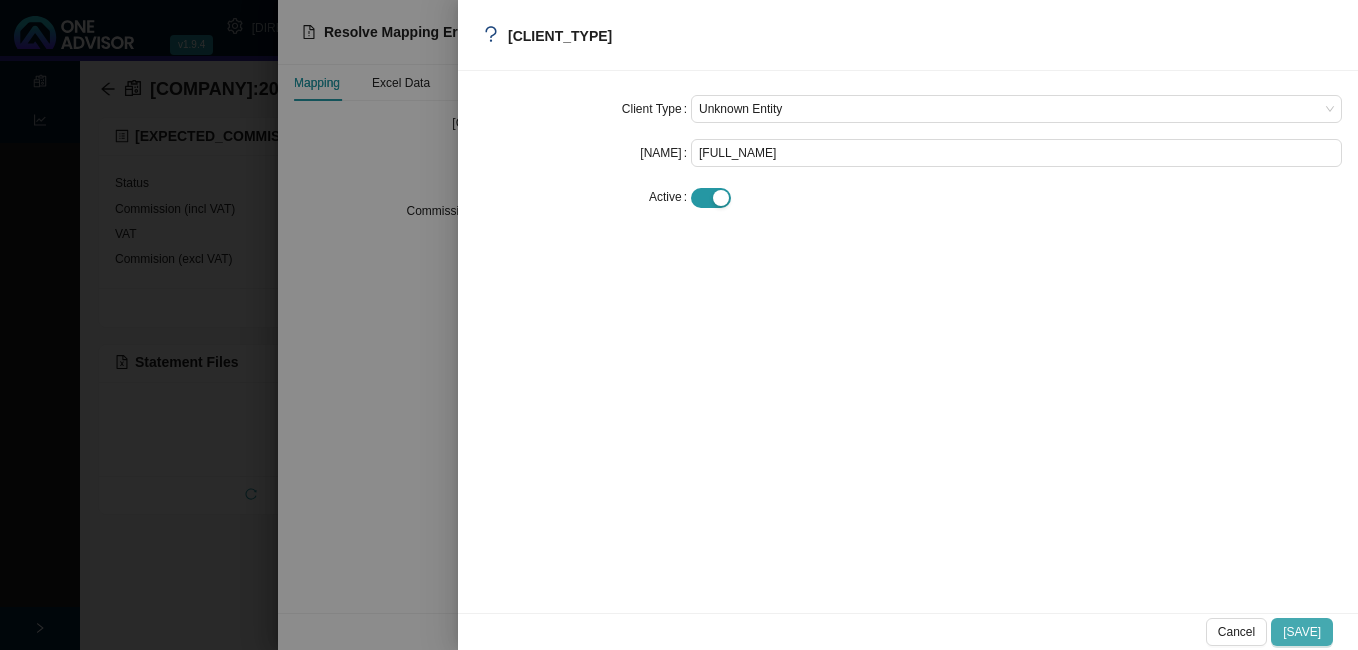 click on "Save" at bounding box center (1302, 632) 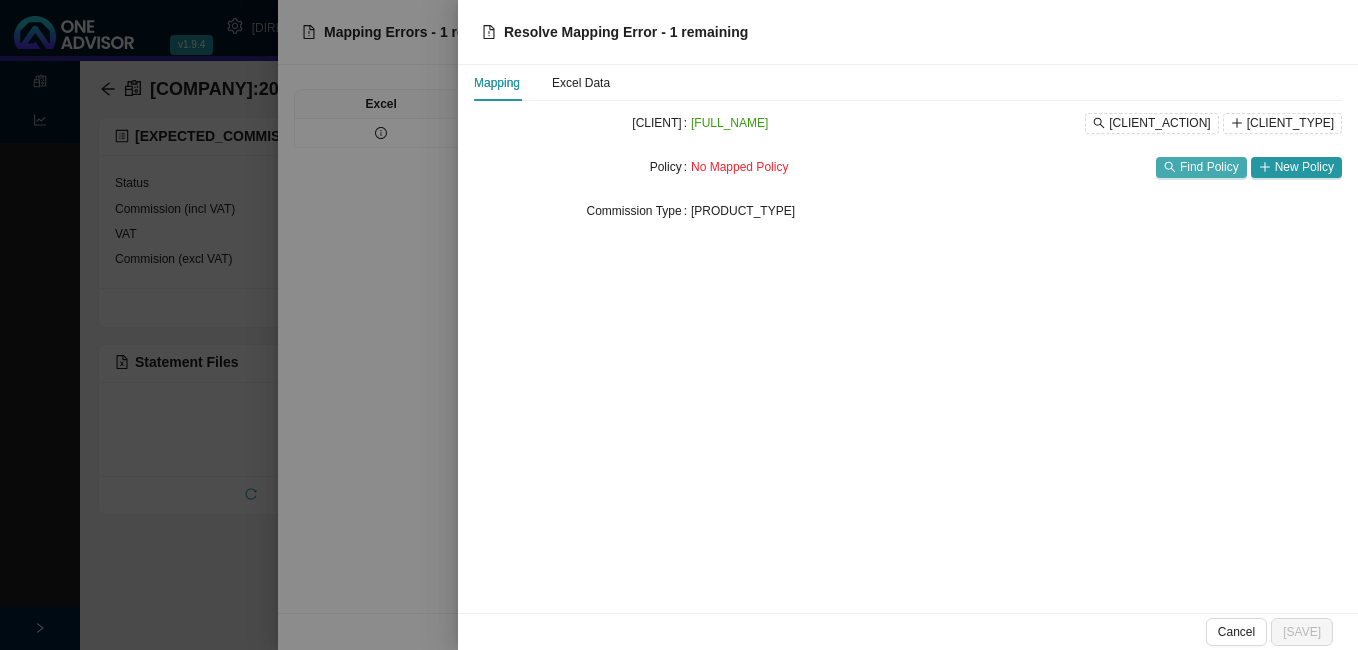 click on "Find Policy" at bounding box center (1209, 167) 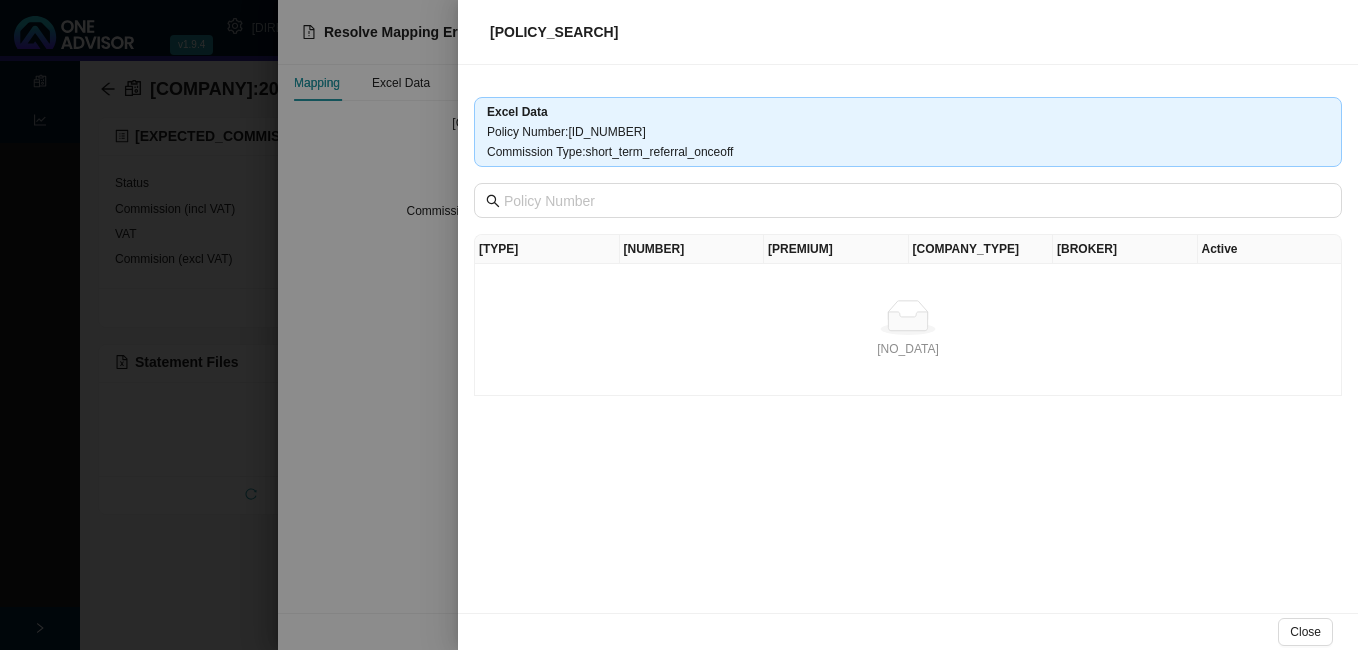 click at bounding box center (679, 325) 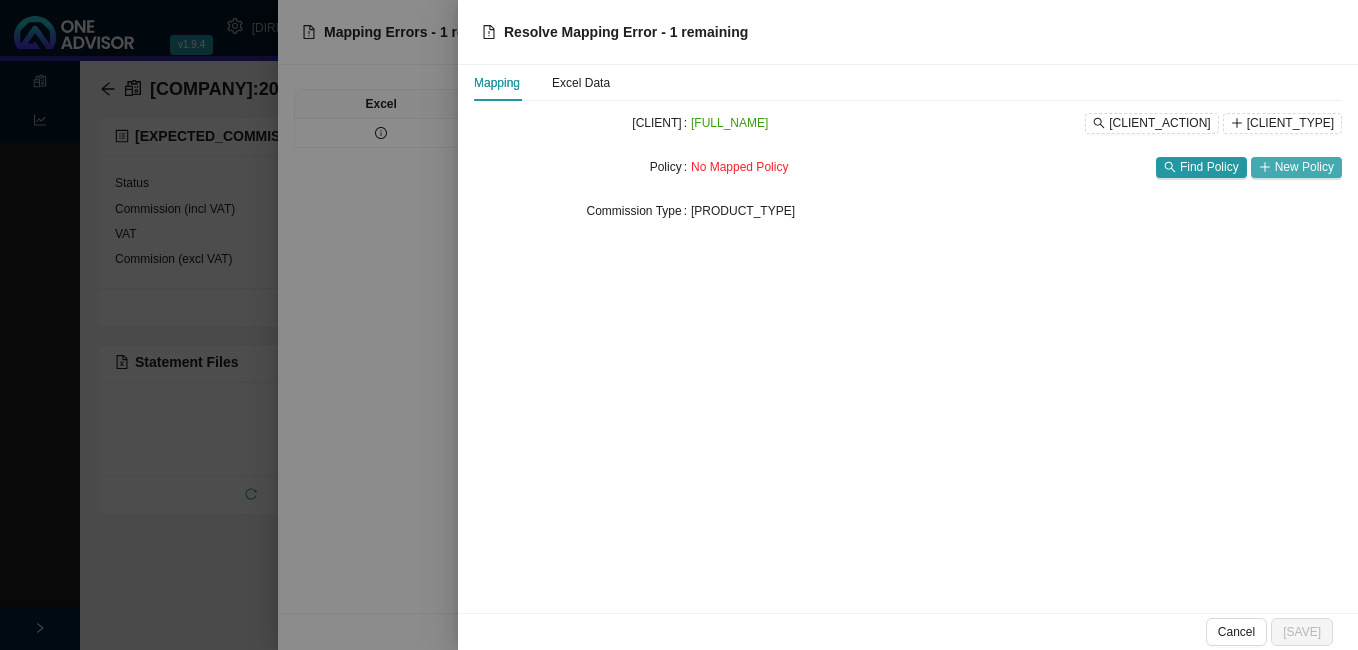 click on "New Policy" at bounding box center [1304, 167] 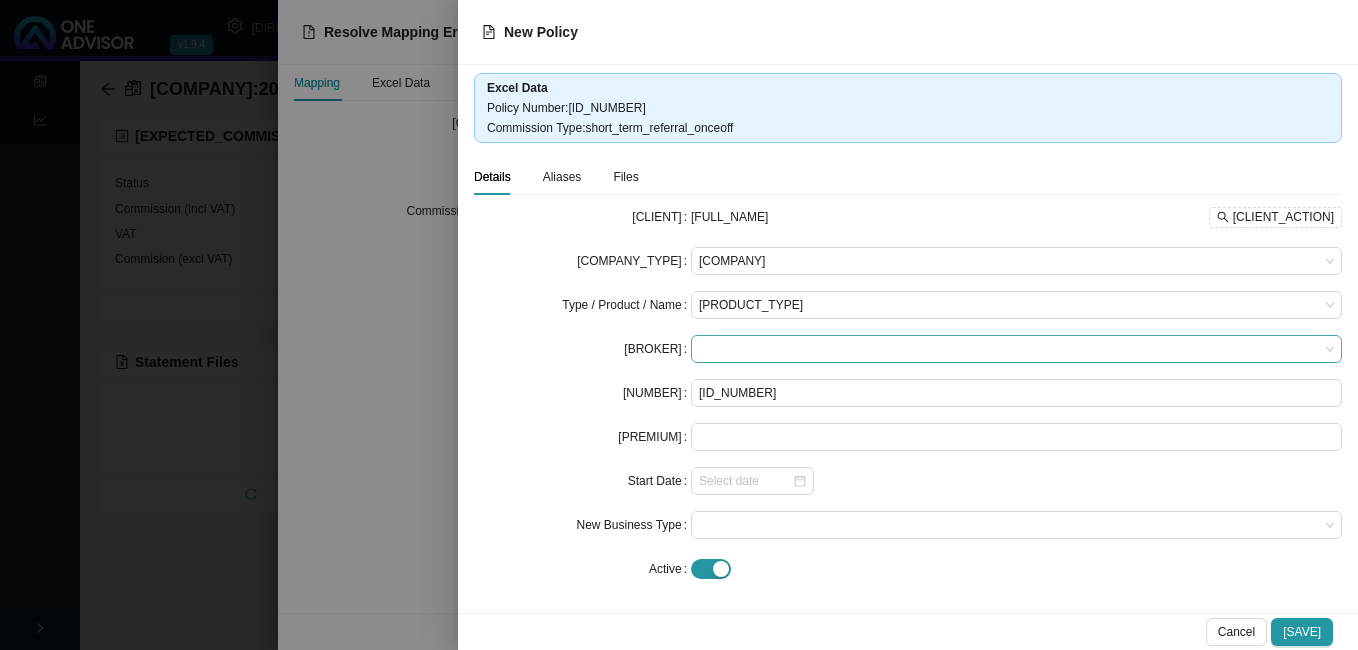 click at bounding box center (1016, 349) 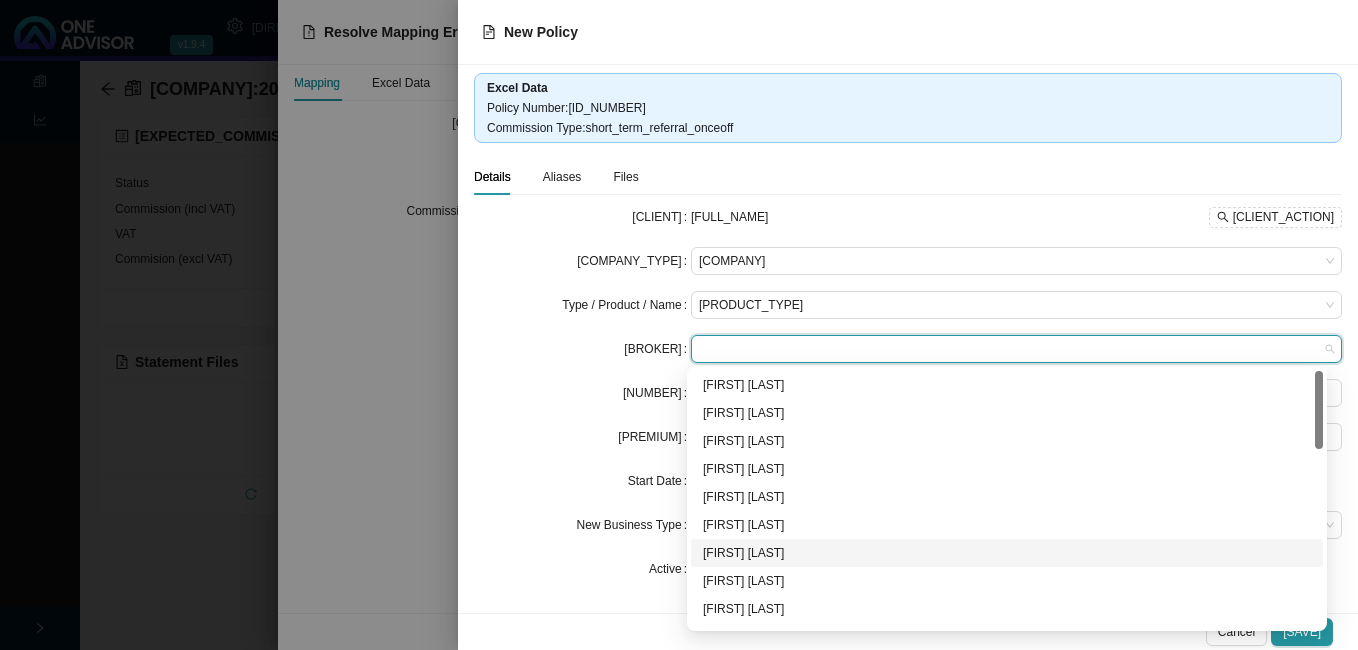 click on "[FIRST] [LAST]" at bounding box center (1007, 553) 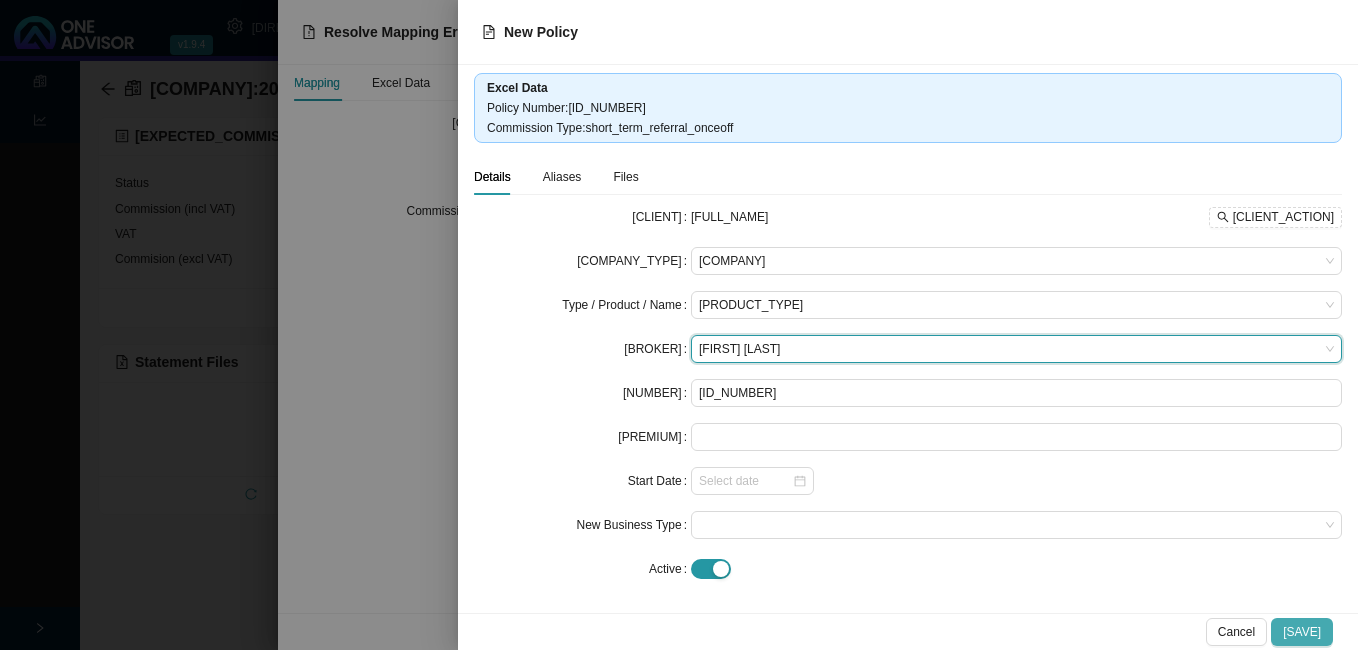 click on "Save" at bounding box center (1302, 632) 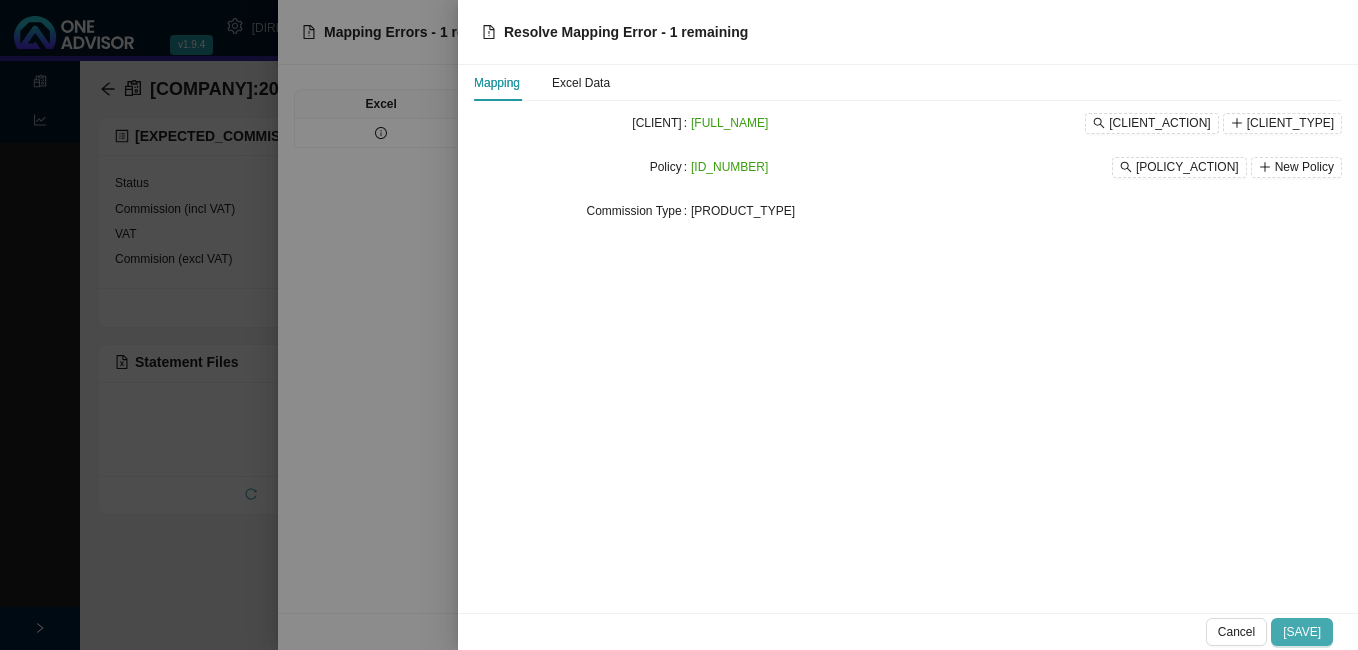 click on "Save" at bounding box center (1302, 632) 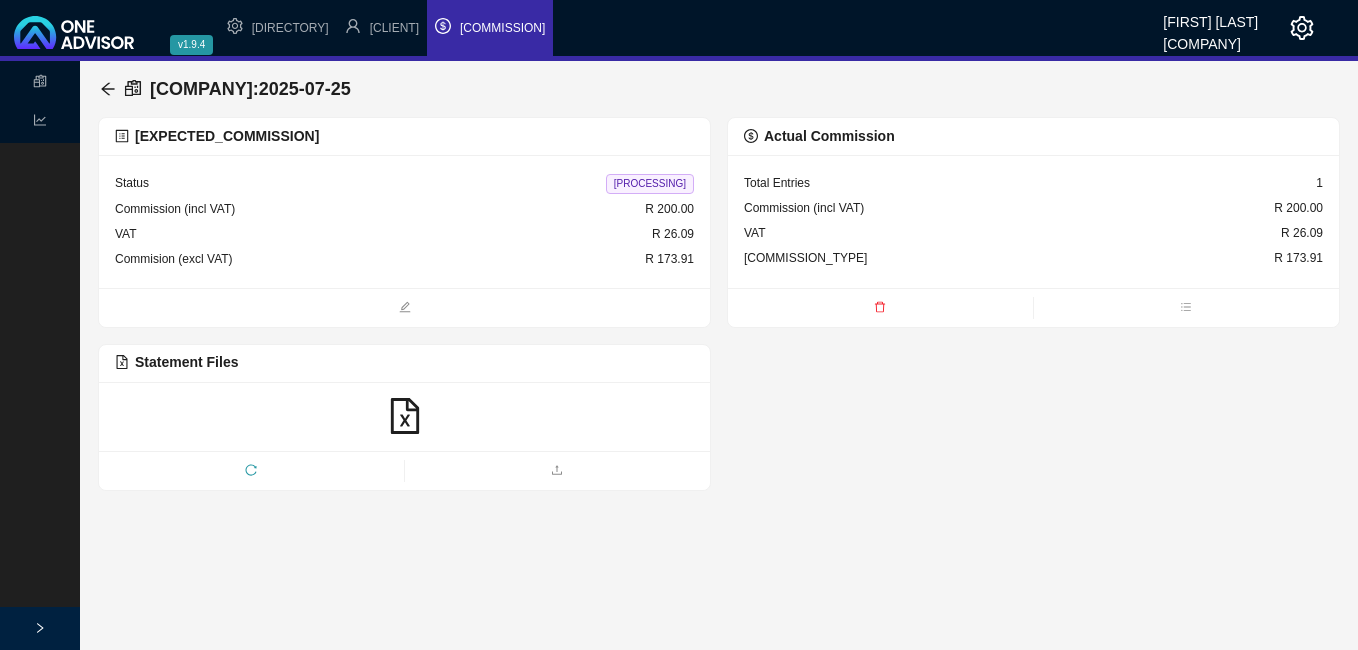 click on "Processing" at bounding box center [650, 184] 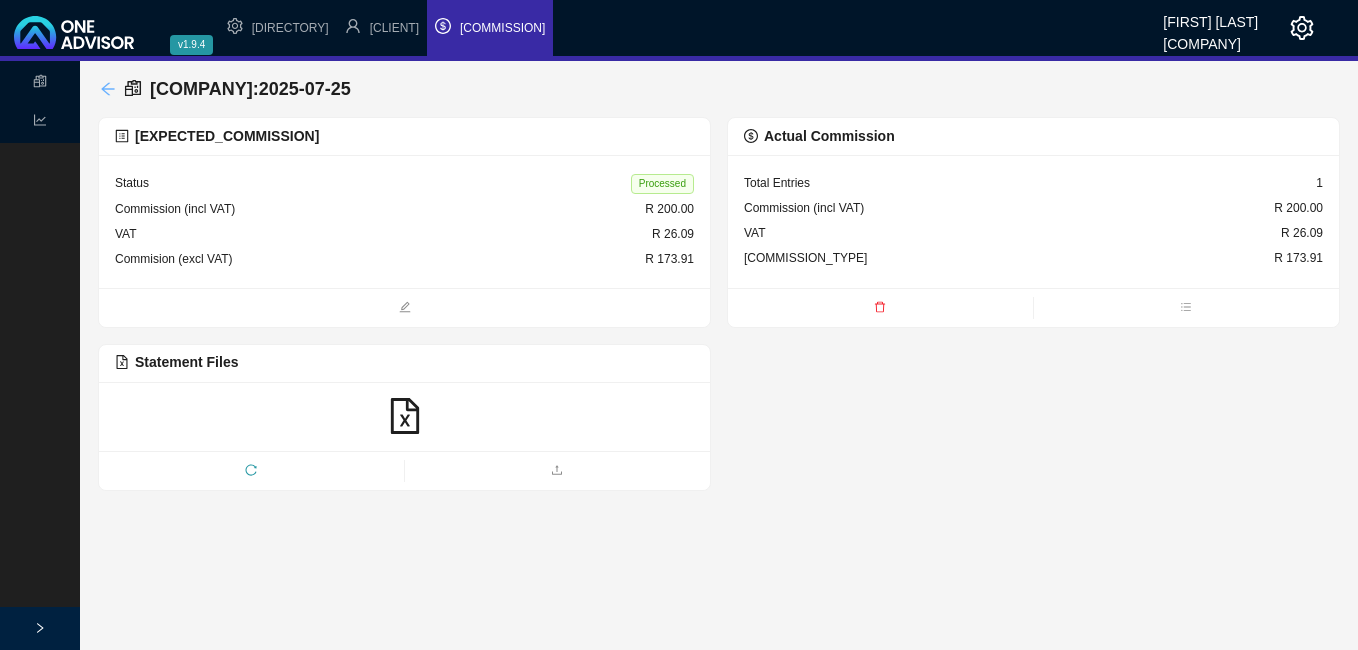 click 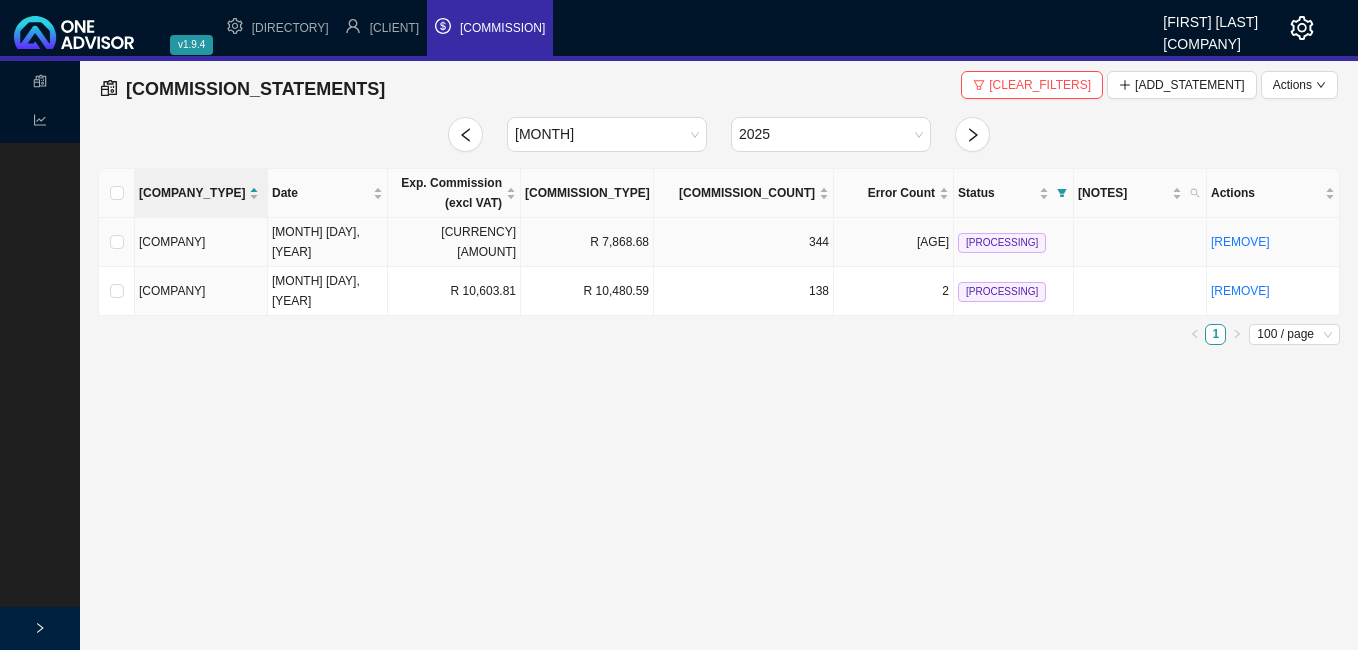 click on "R 7,868.68" at bounding box center [587, 242] 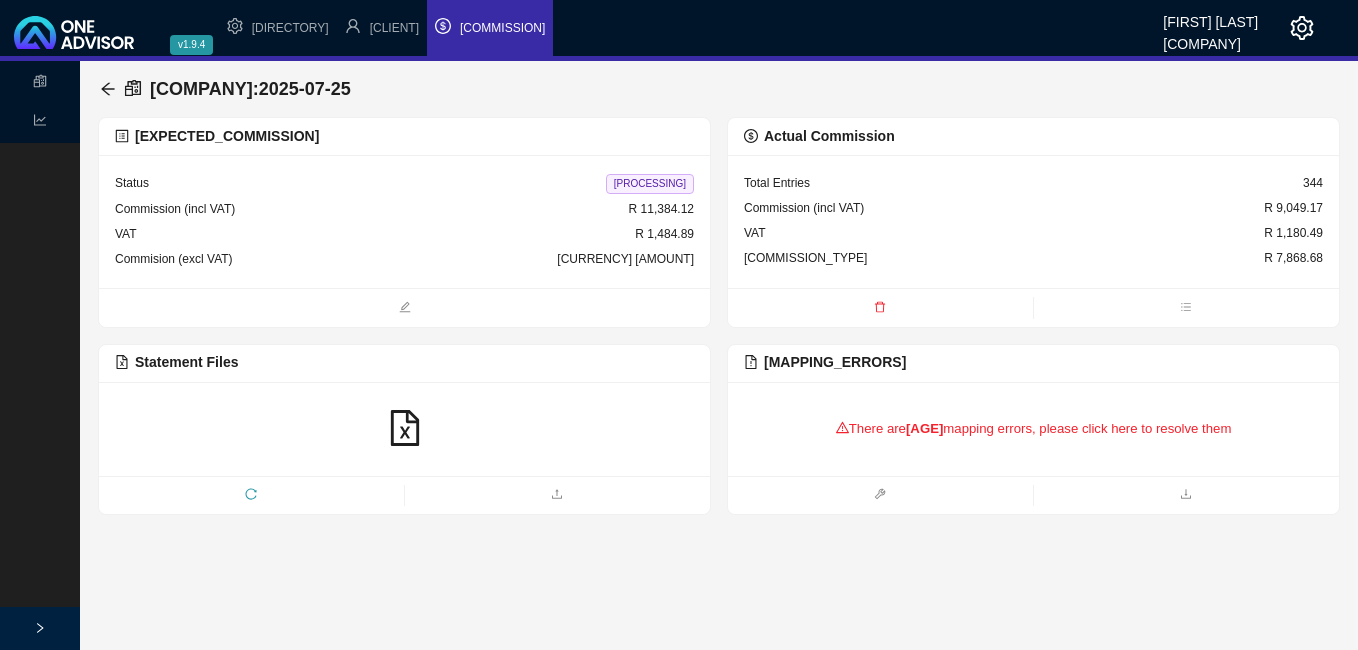 click on "There are [NUMBER] mapping errors, please click here to resolve them" at bounding box center (1033, 429) 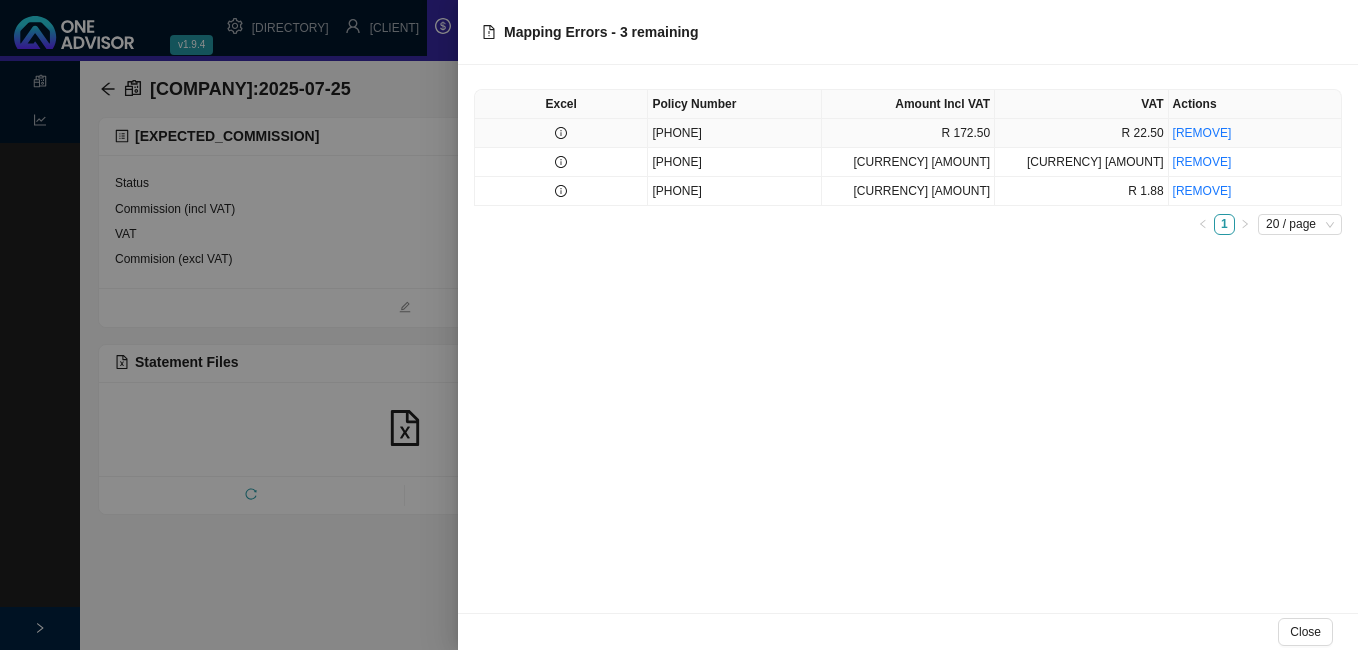 click at bounding box center [561, 133] 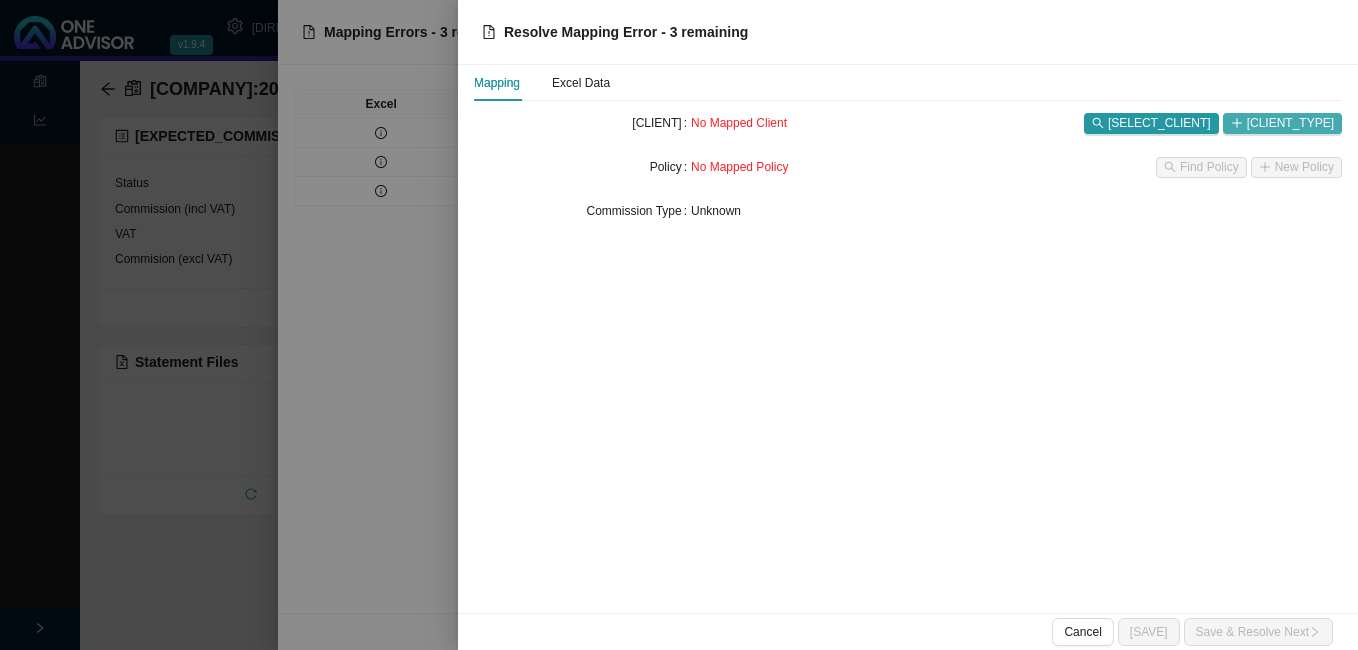 click on "[CLIENT_TYPE]" at bounding box center (1290, 123) 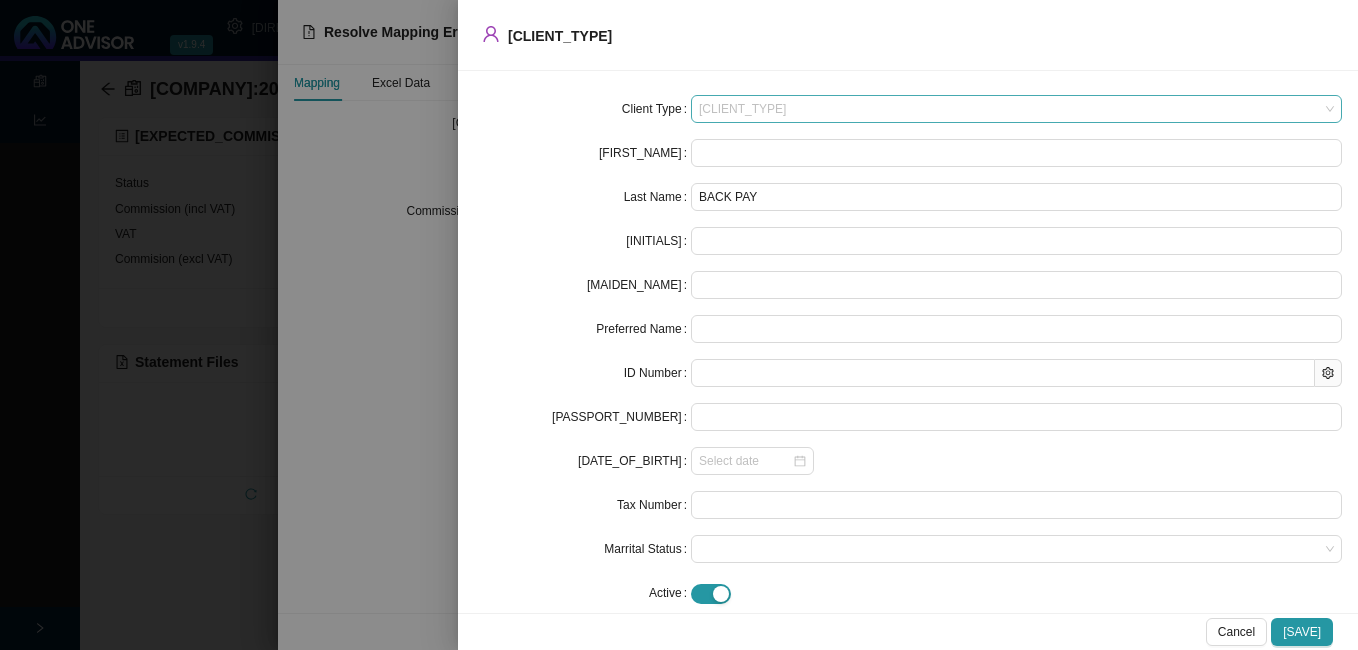 click on "Individual" at bounding box center [1016, 109] 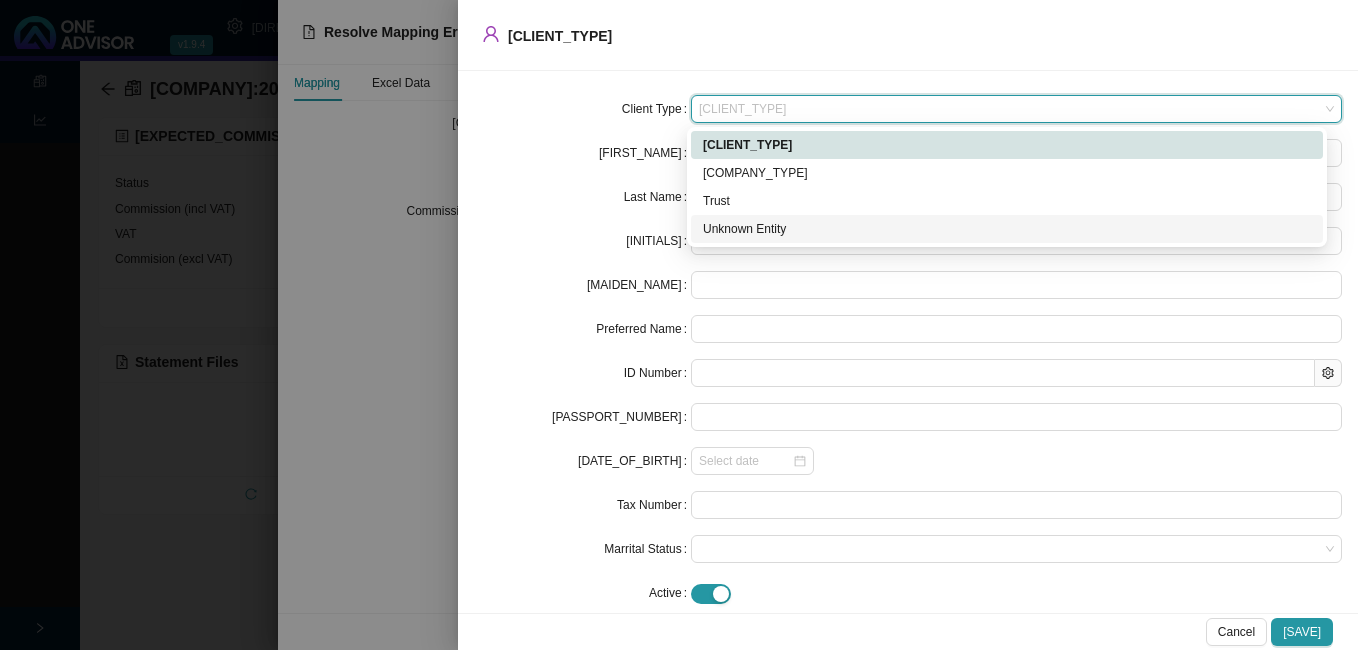 click on "Unknown Entity" at bounding box center [1007, 229] 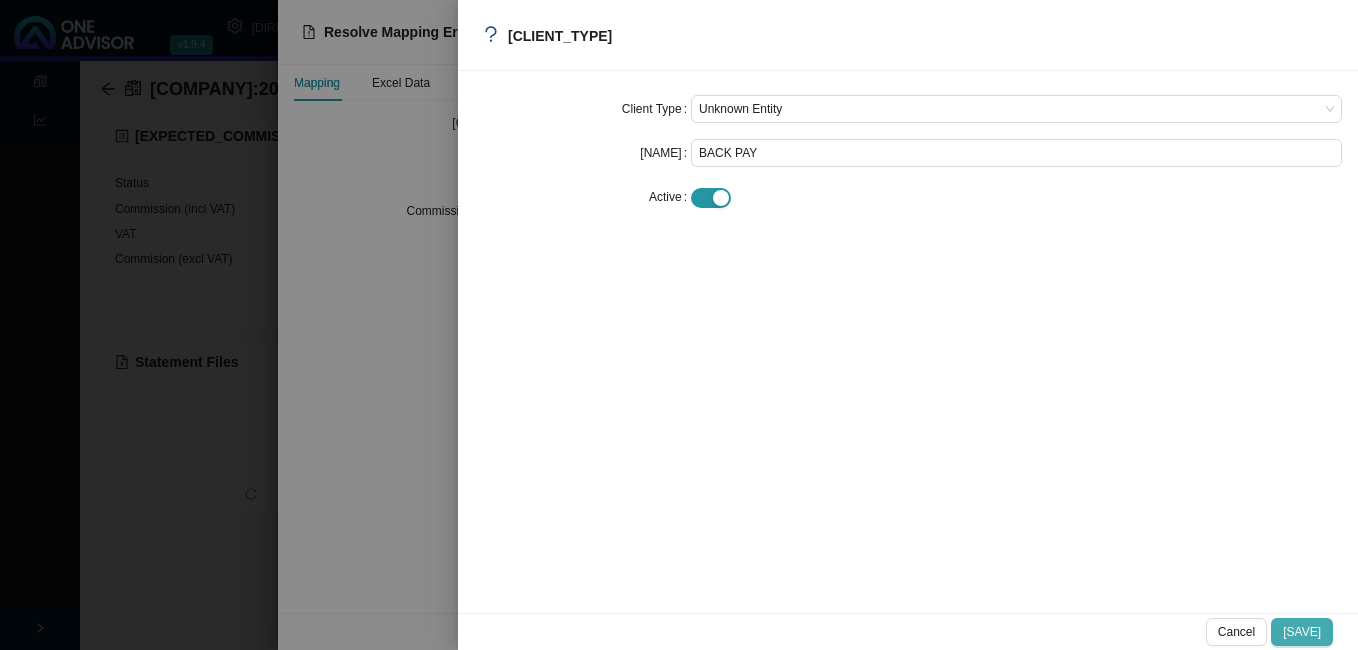 click on "Save" at bounding box center [1302, 632] 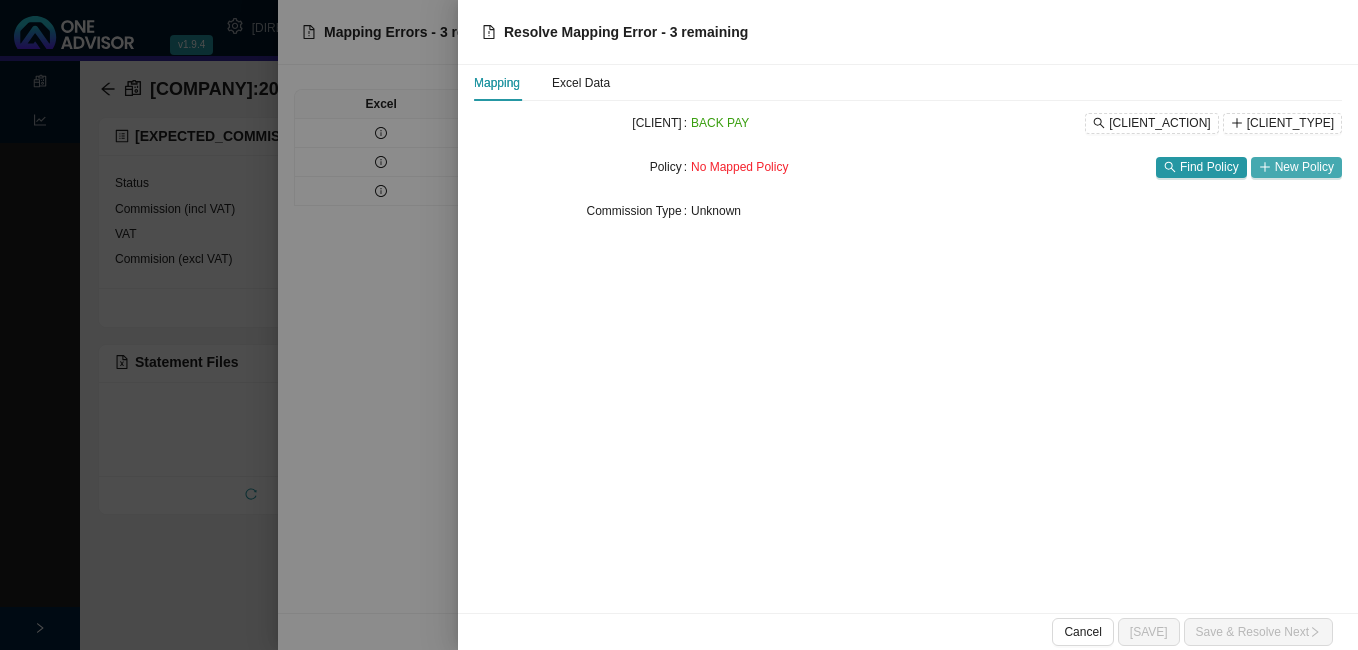 click on "New Policy" at bounding box center [1304, 167] 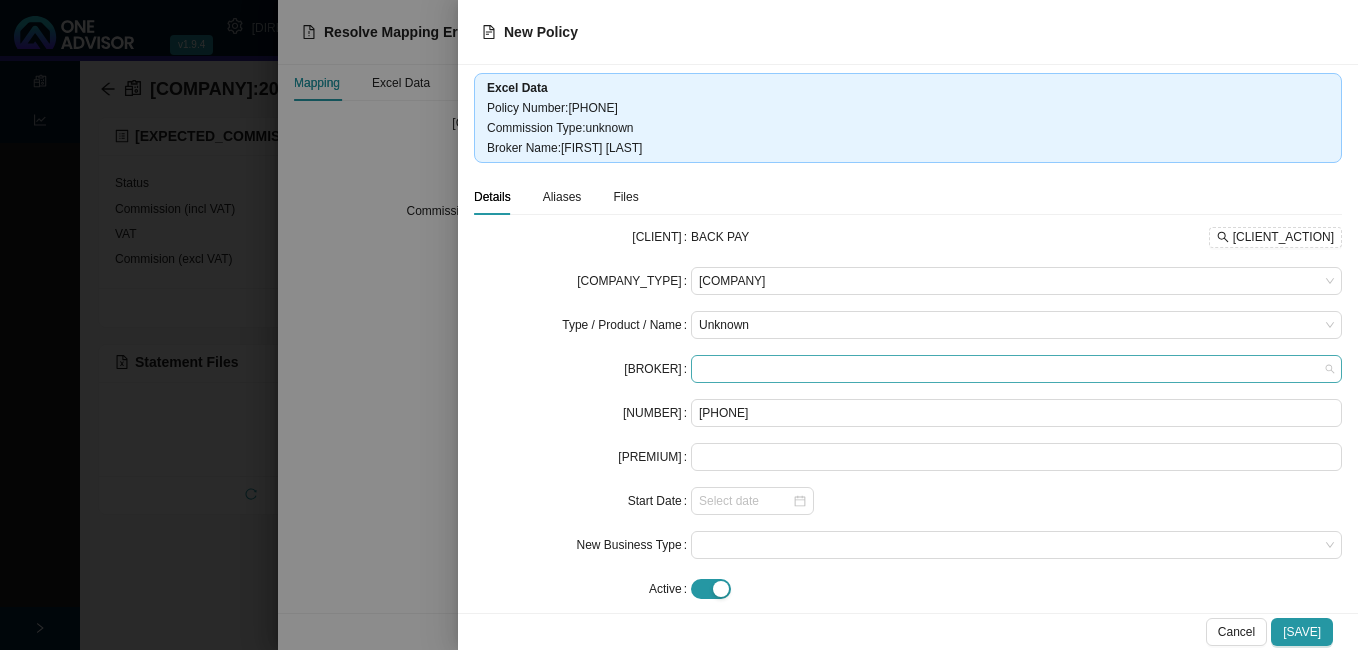 click at bounding box center (1016, 369) 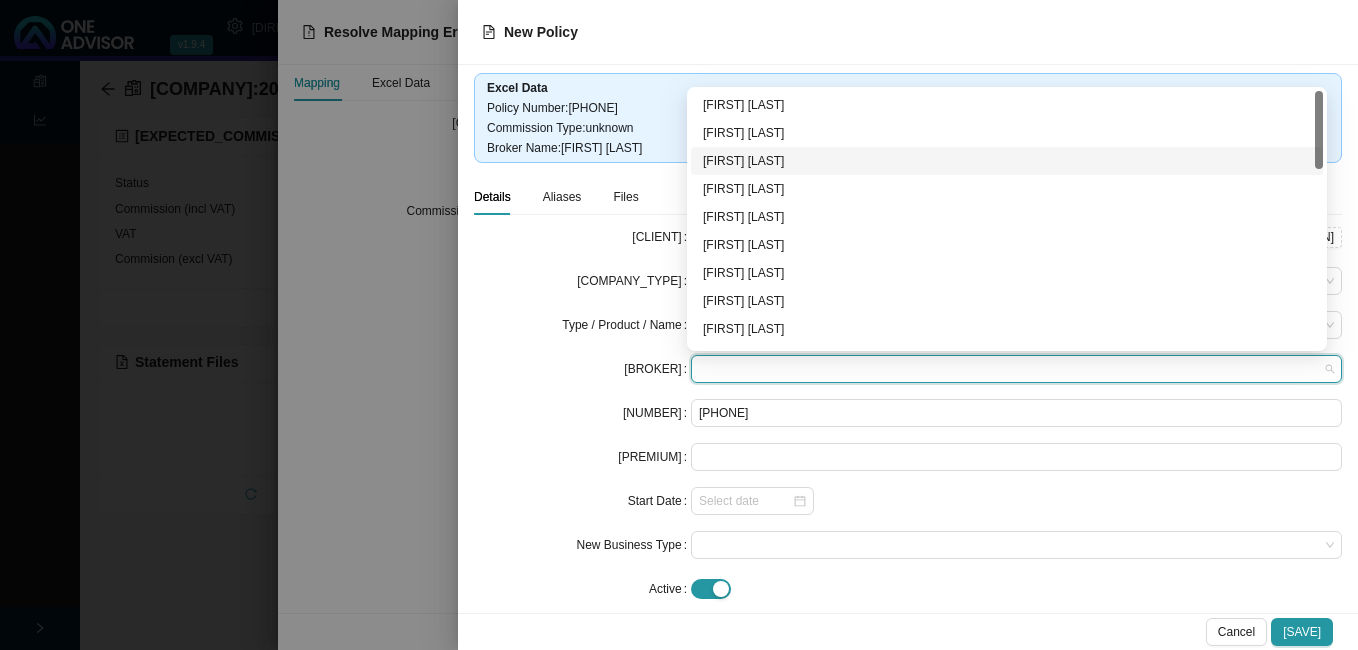 drag, startPoint x: 831, startPoint y: 161, endPoint x: 831, endPoint y: 174, distance: 13 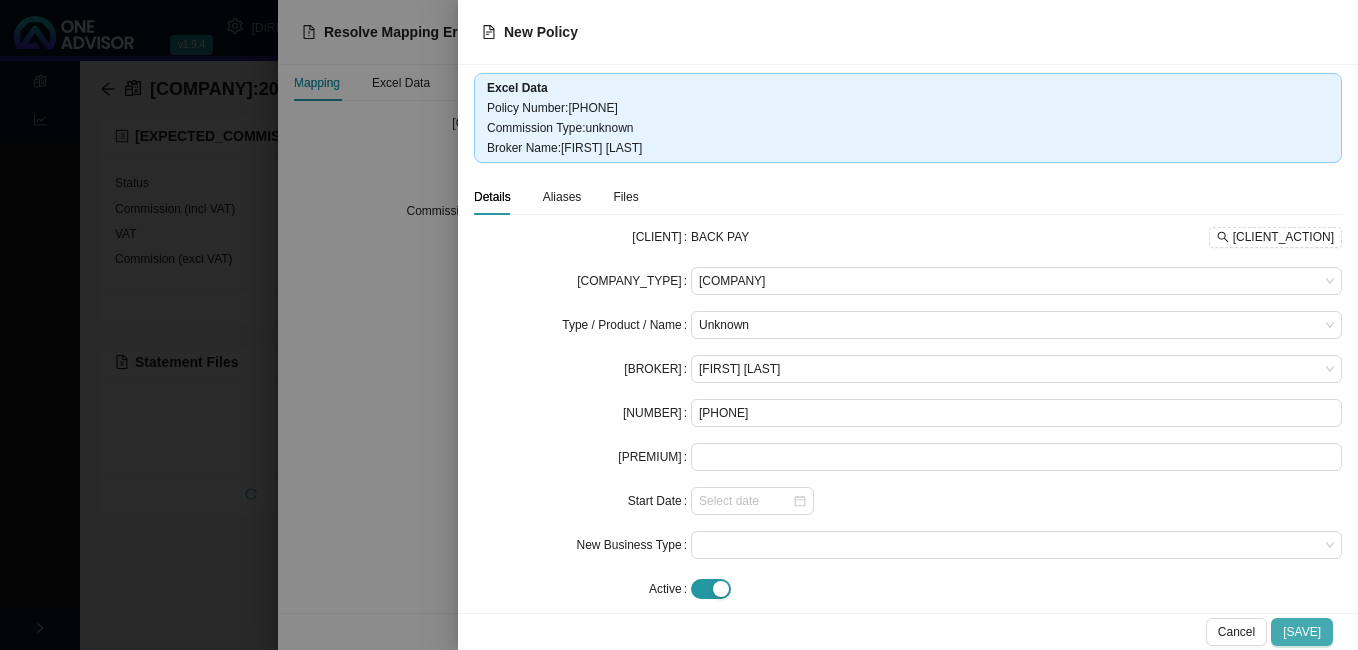 click on "Save" at bounding box center [1302, 632] 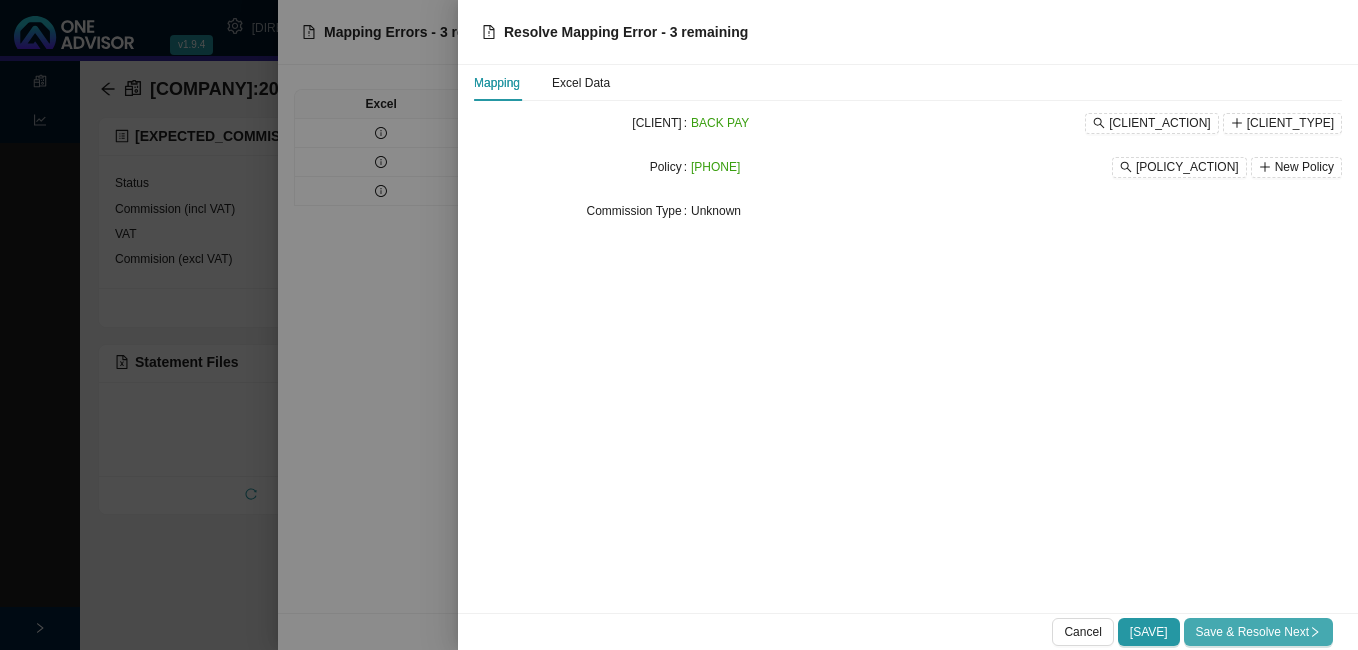 click on "Save & Resolve Next" at bounding box center (1258, 632) 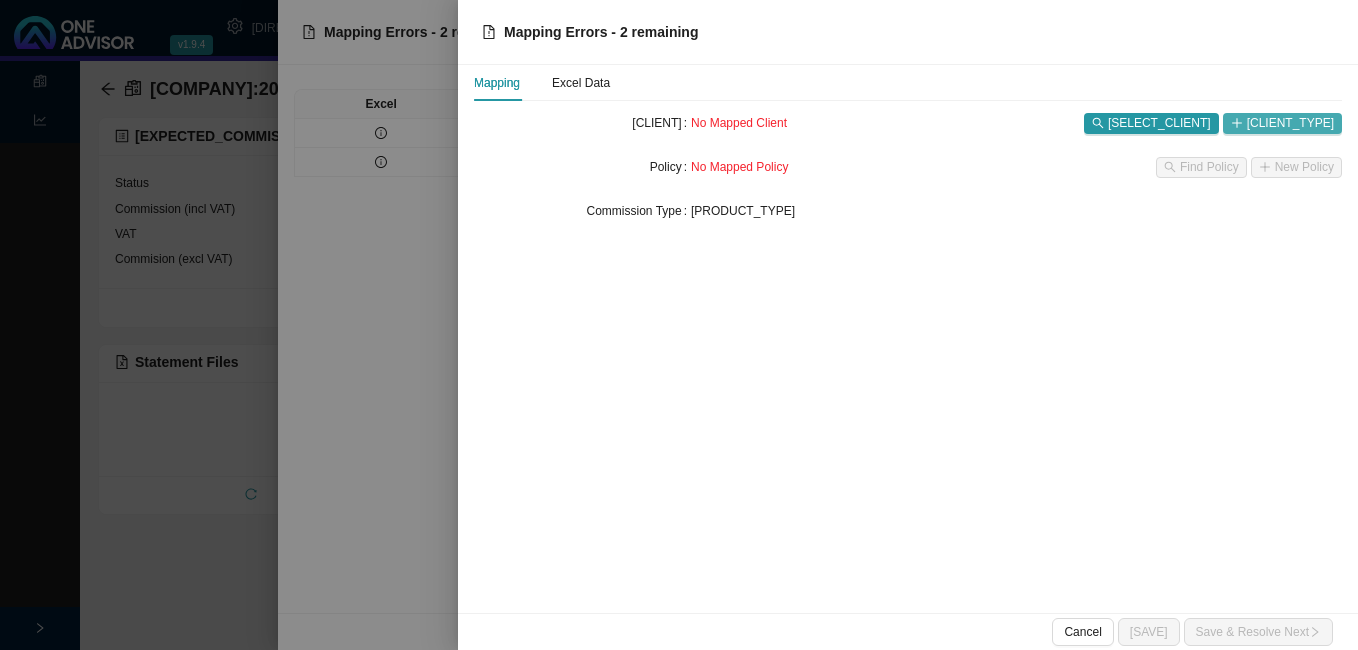 click on "[CLIENT_TYPE]" at bounding box center (1290, 123) 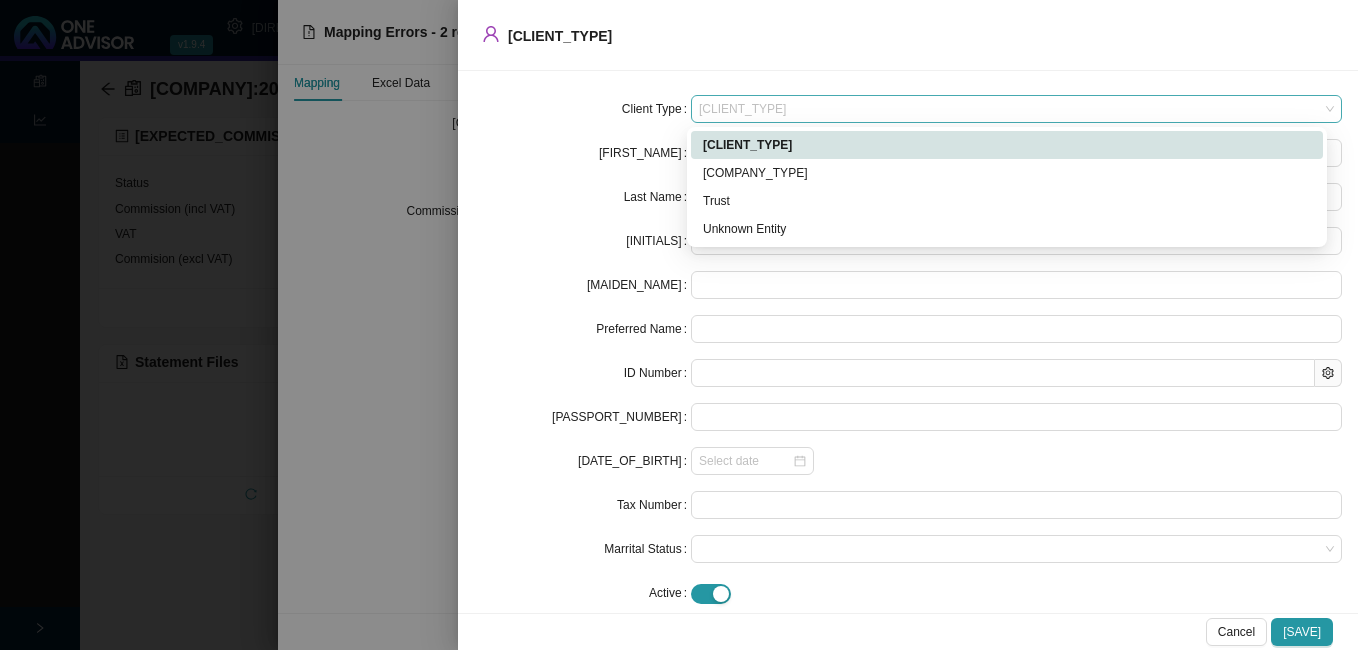 click on "Individual" at bounding box center [1016, 109] 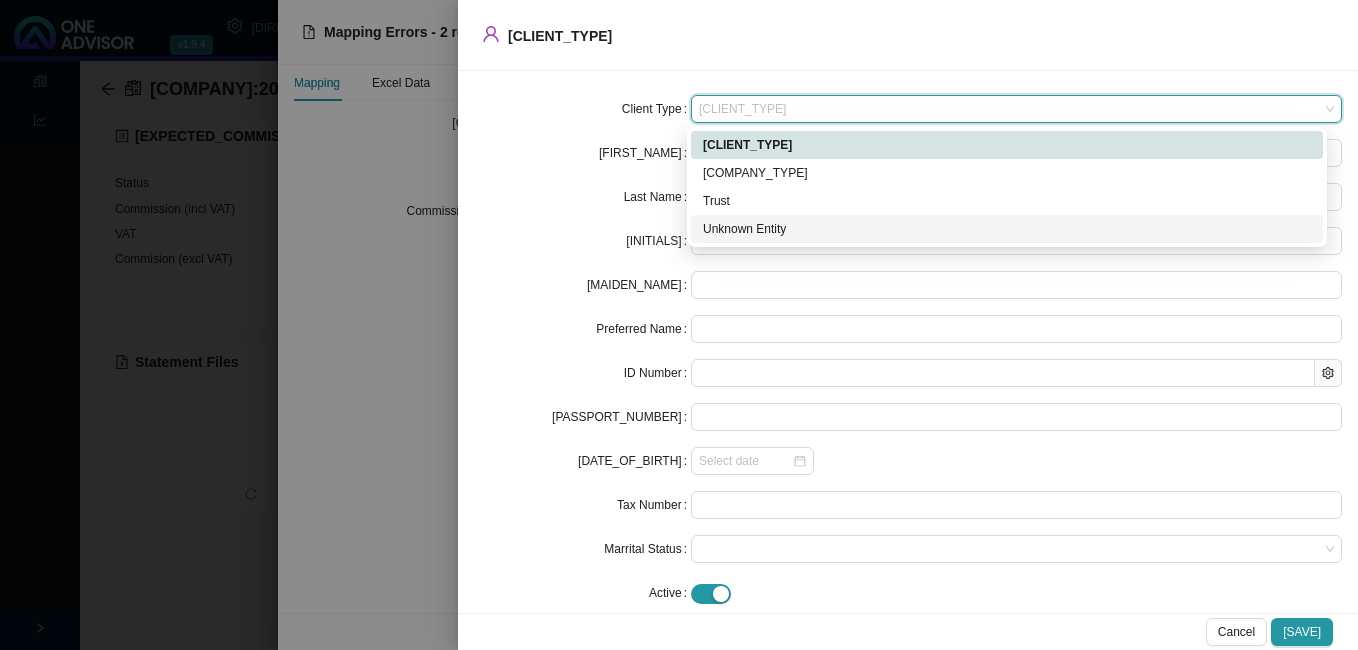 click on "Unknown Entity" at bounding box center (1007, 229) 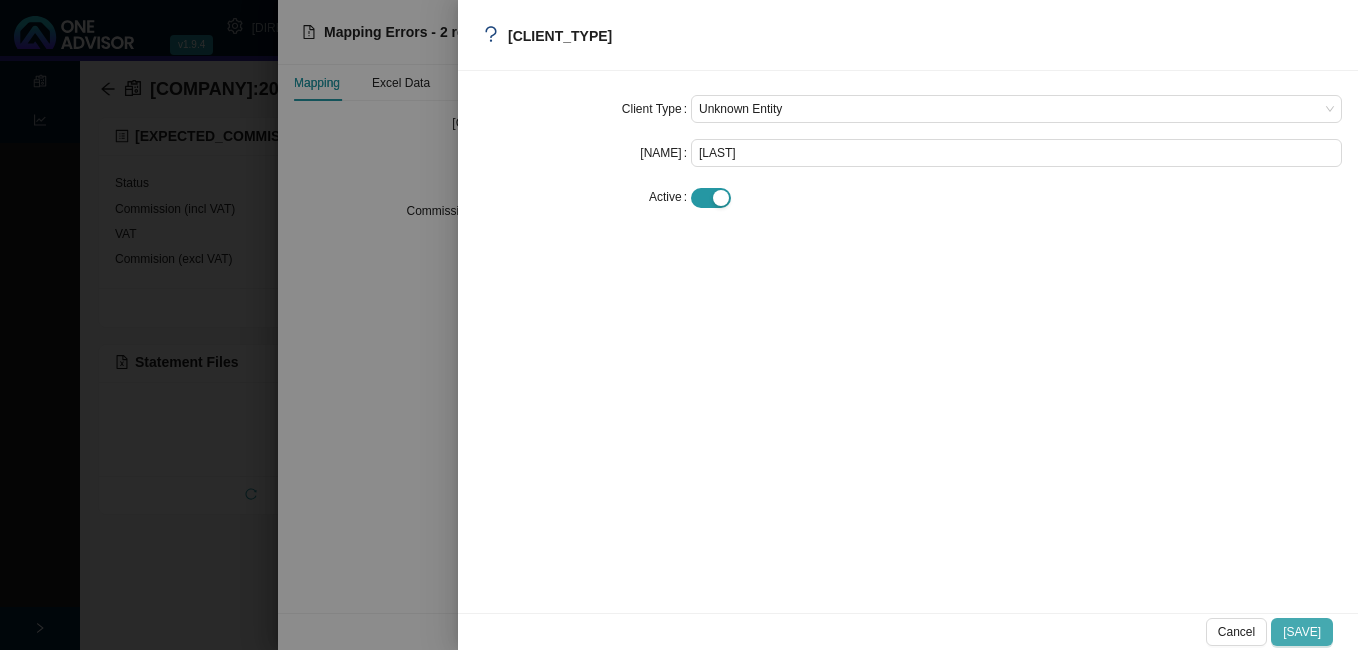 click on "Save" at bounding box center (1302, 632) 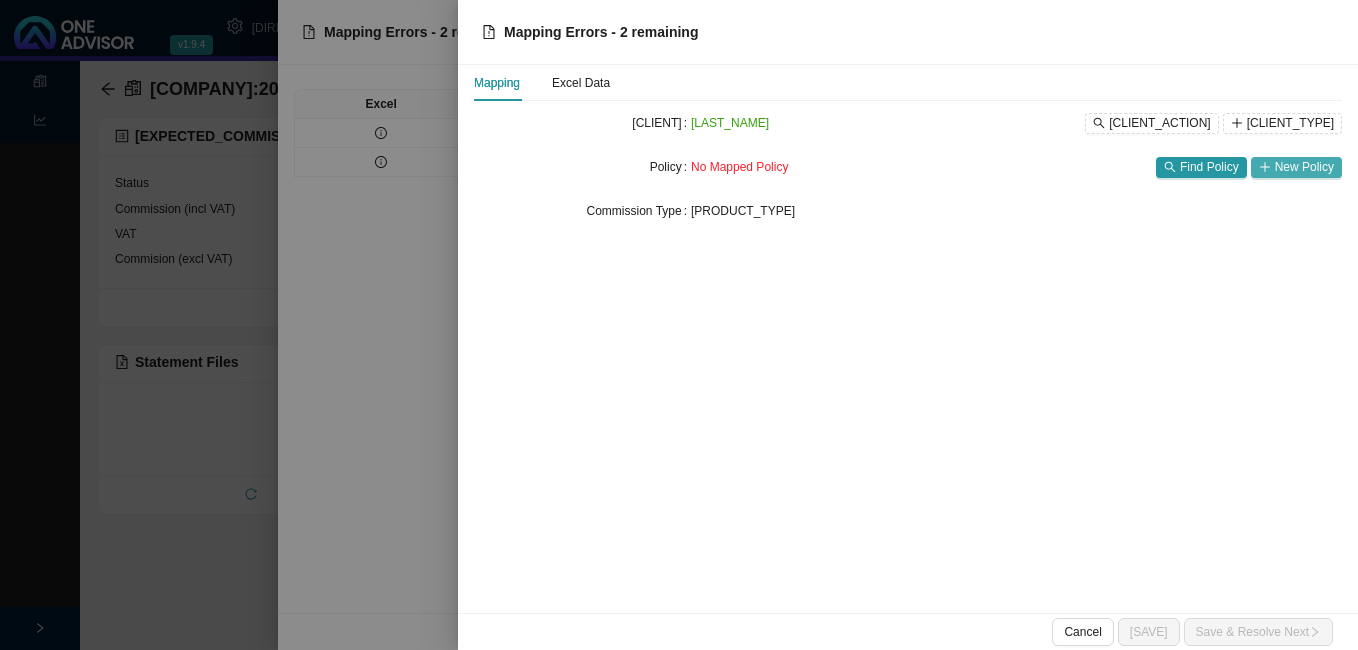 click 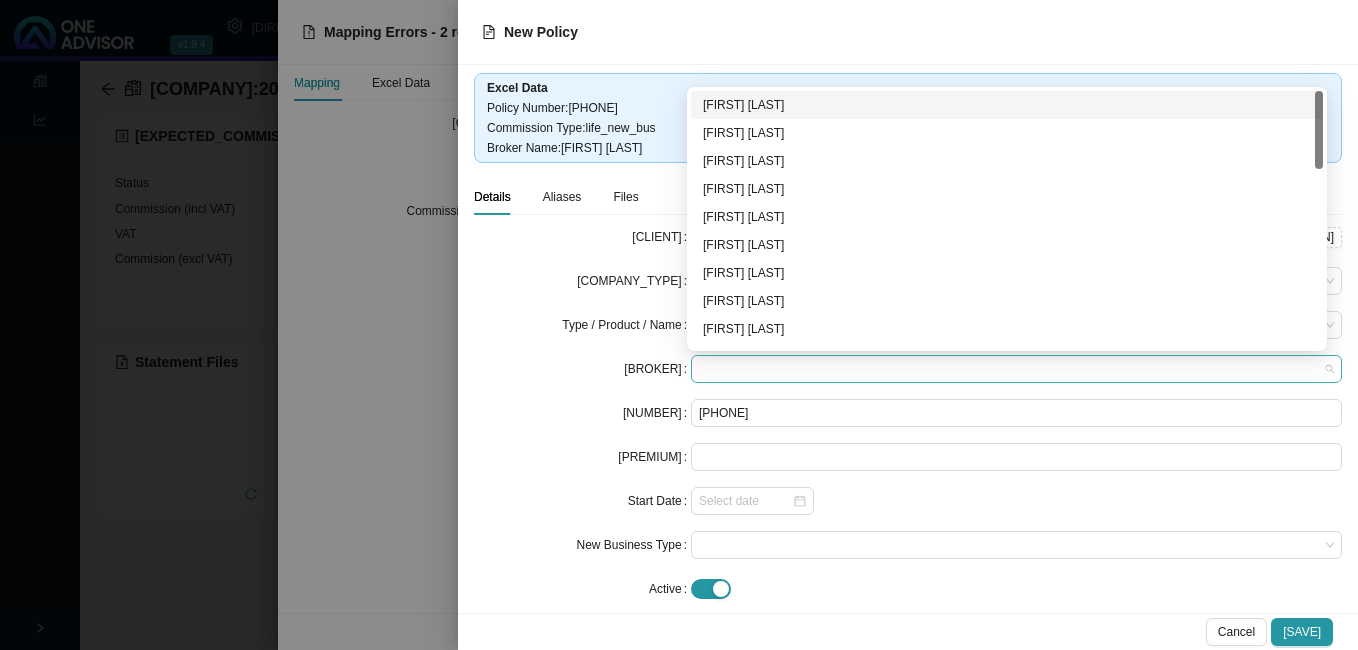 click at bounding box center [1016, 369] 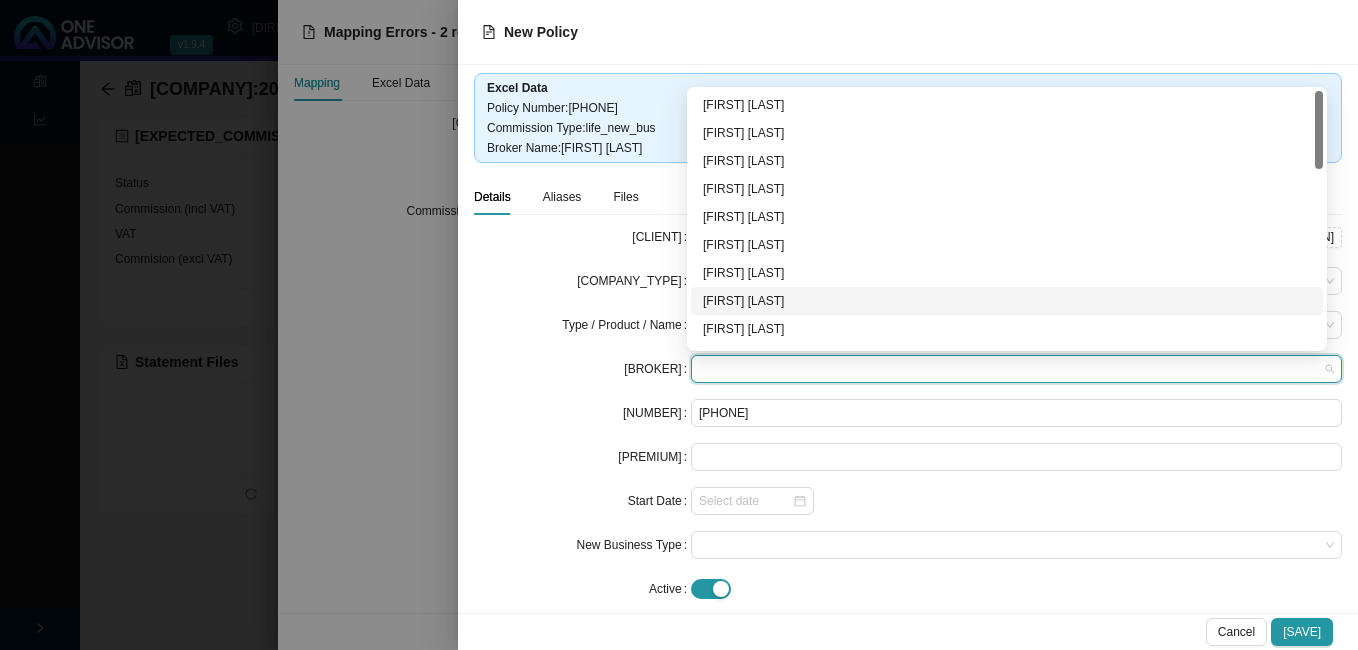 scroll, scrollTop: 100, scrollLeft: 0, axis: vertical 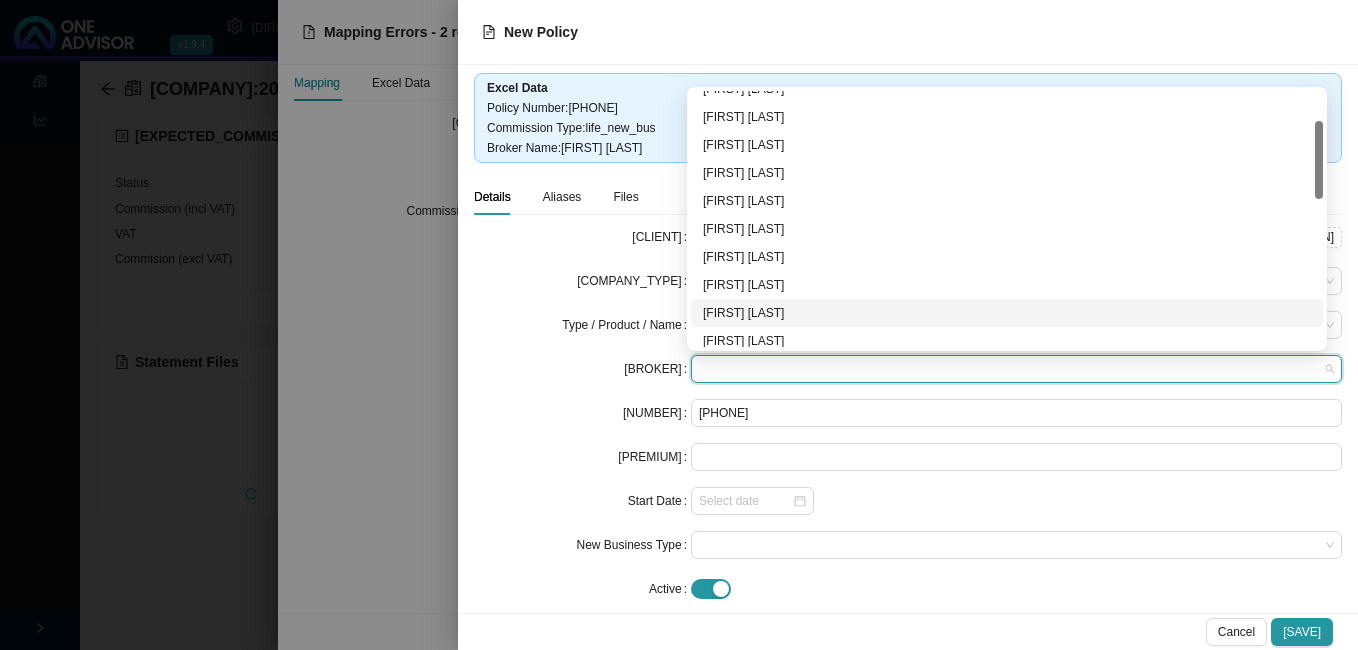 click on "[FIRST] [LAST]" at bounding box center (1007, 313) 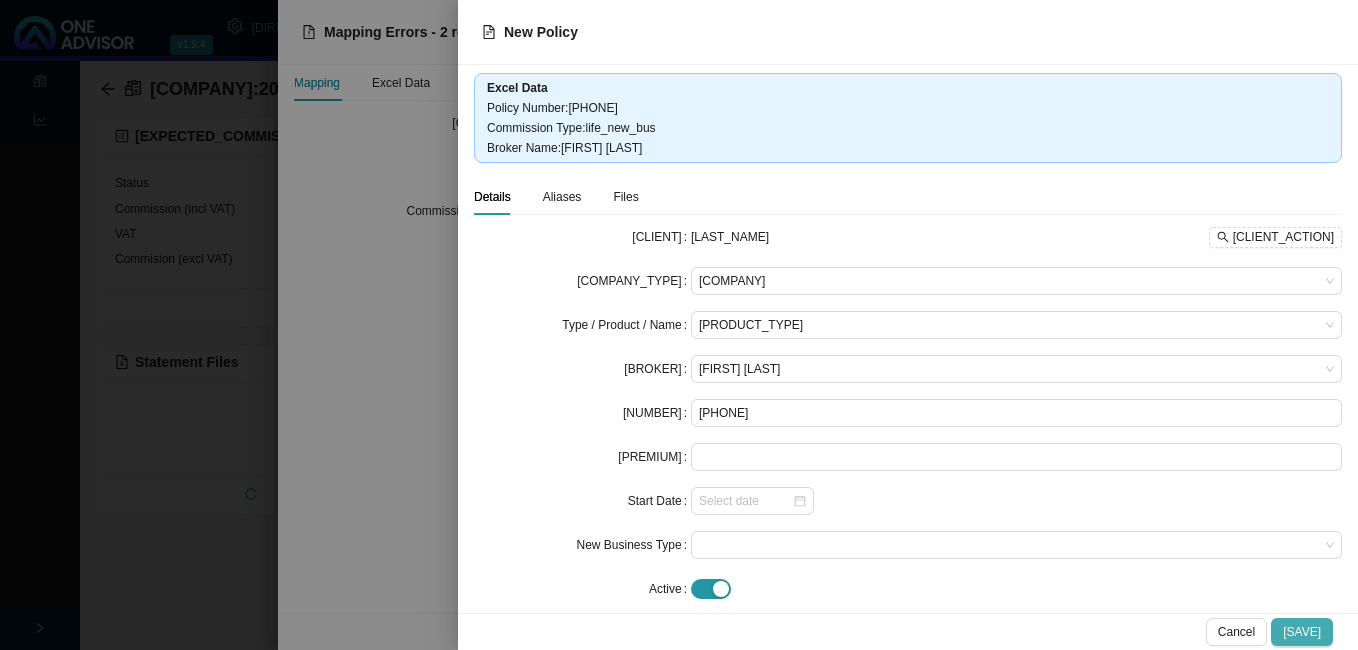 click on "Save" at bounding box center [1302, 632] 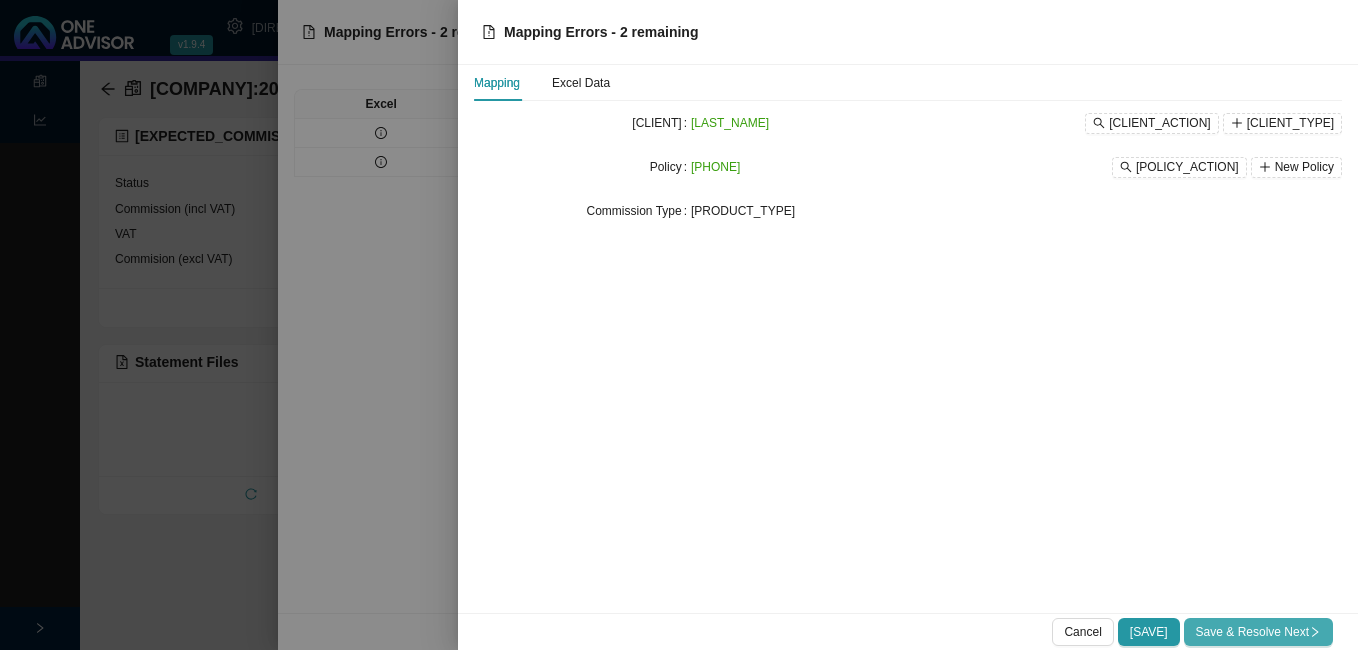 click 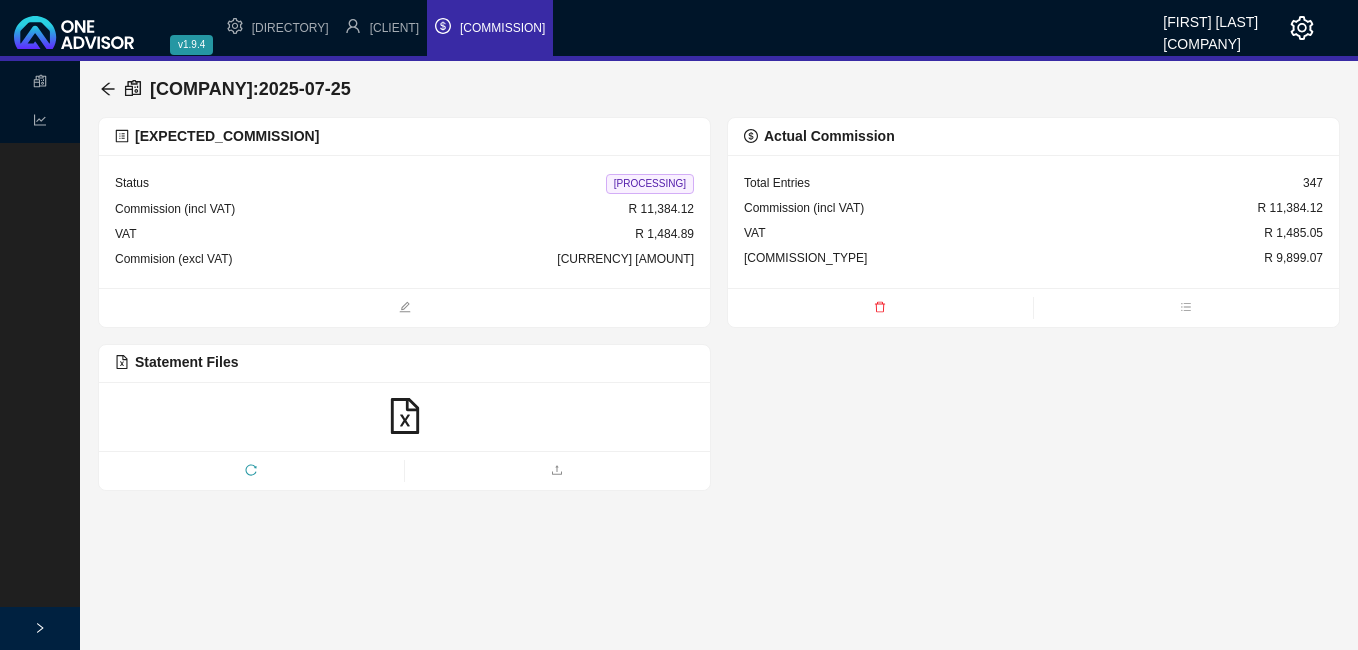 click on "Processing" at bounding box center [650, 184] 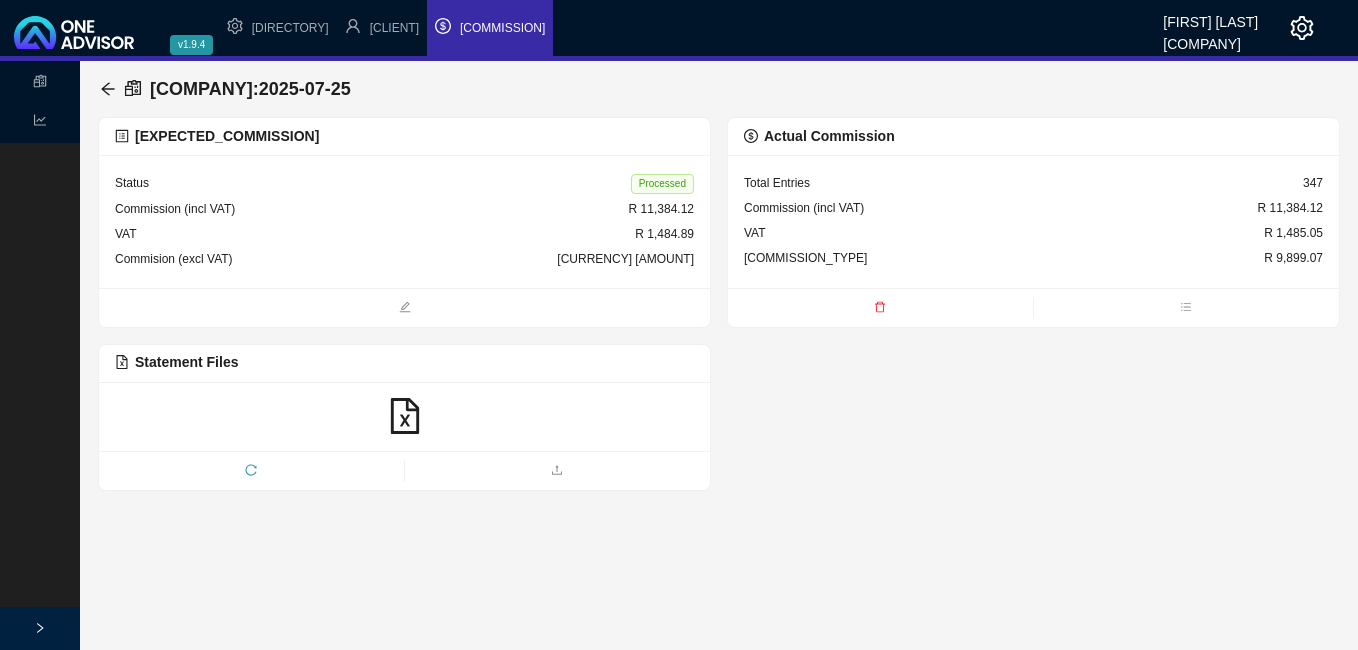 click on "Sanlam :  2025-07-25" at bounding box center (719, 89) 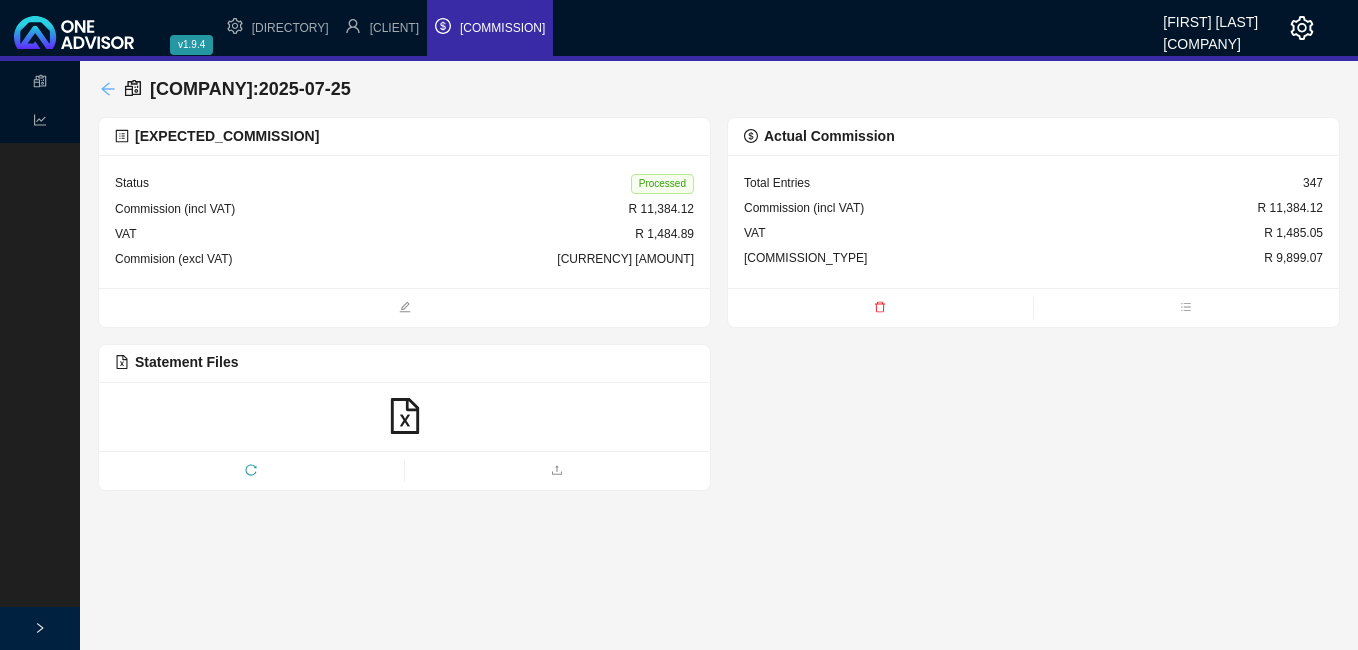 click 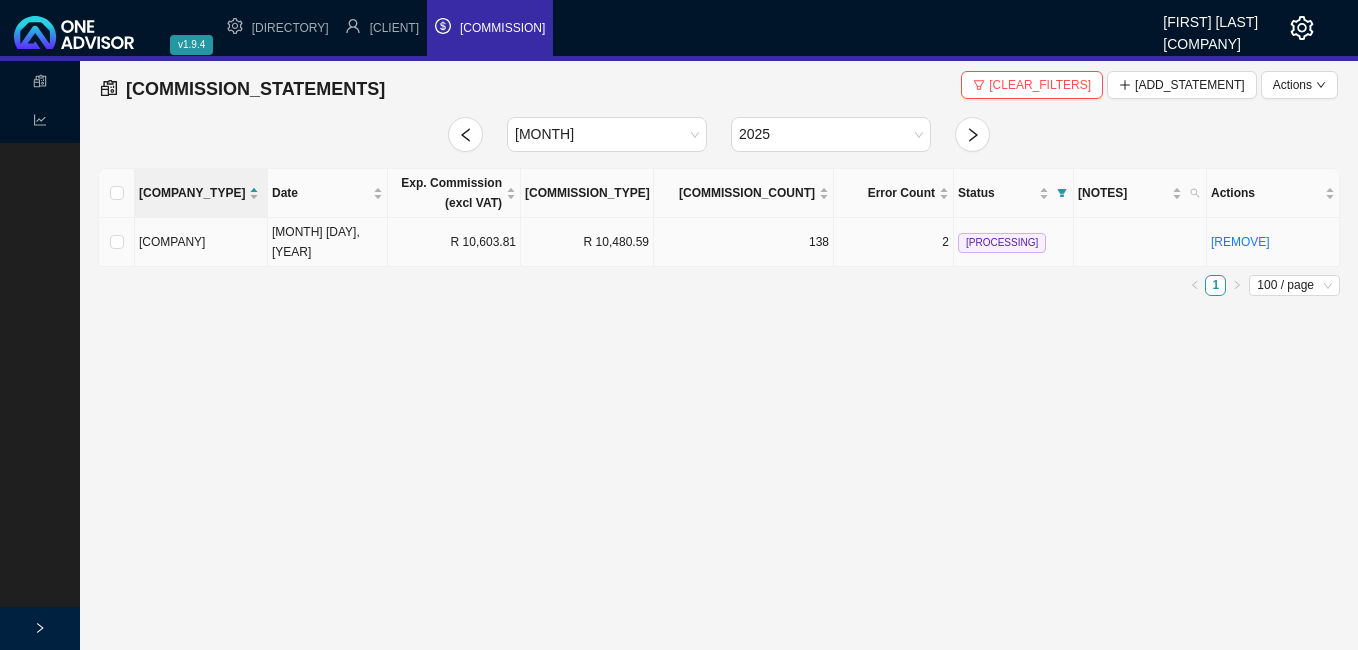 click on "R 10,603.81" at bounding box center (454, 242) 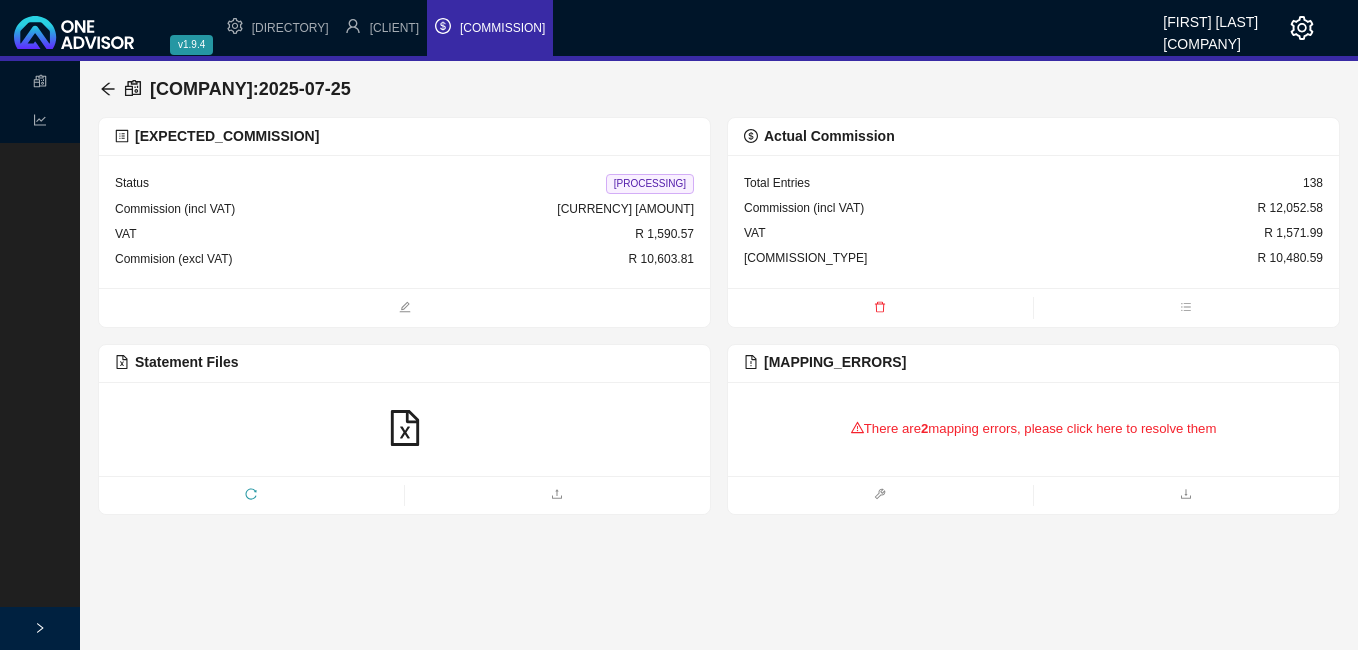 click on "There are  2  mapping errors, please click here to resolve them" at bounding box center [1033, 429] 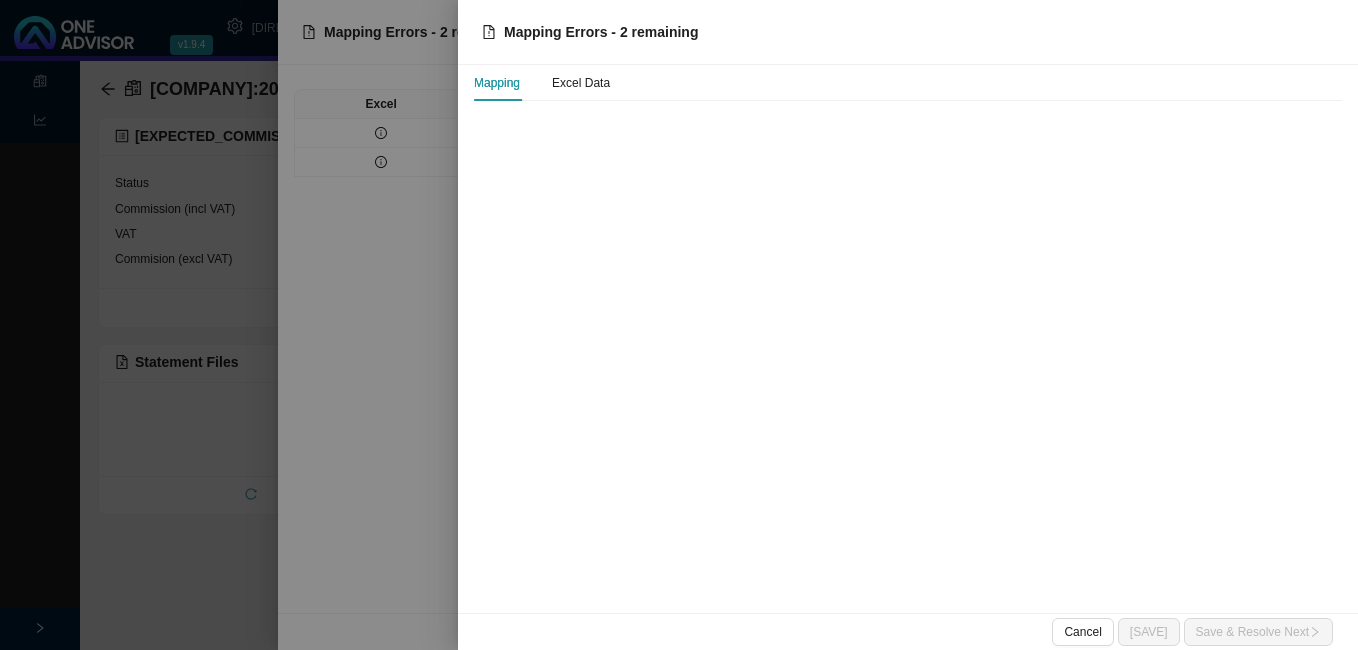 click at bounding box center (679, 325) 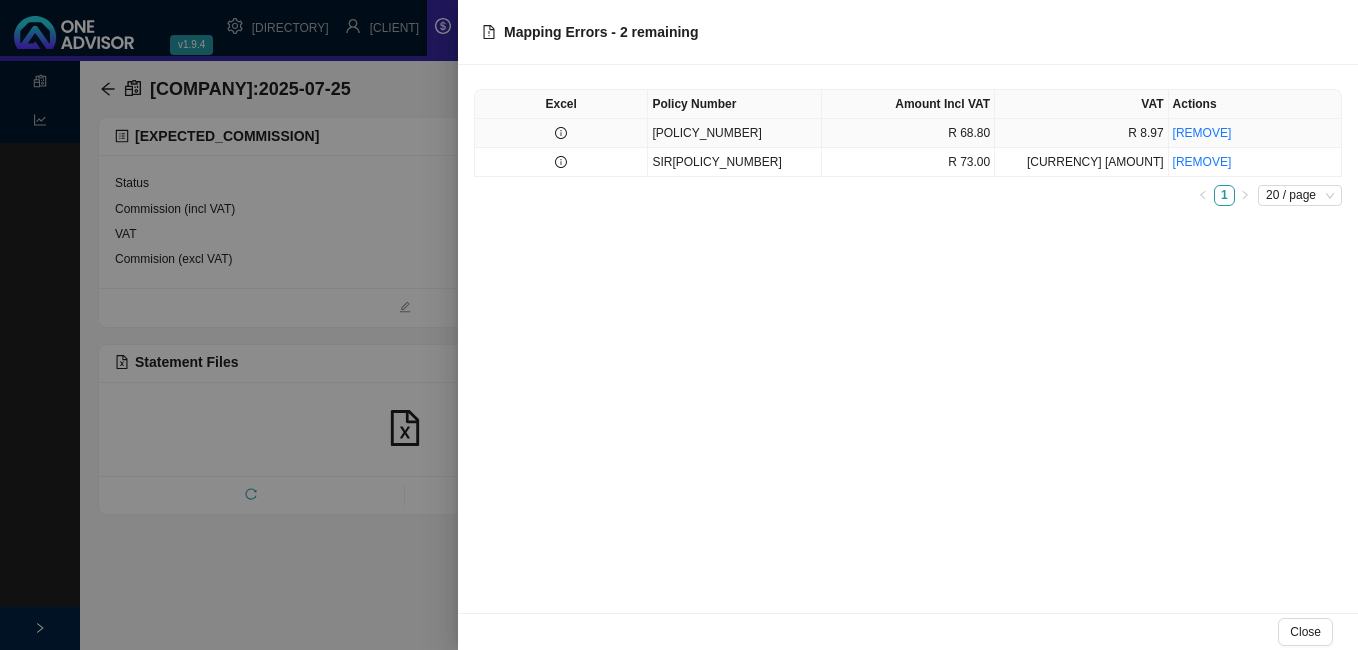 click at bounding box center [561, 133] 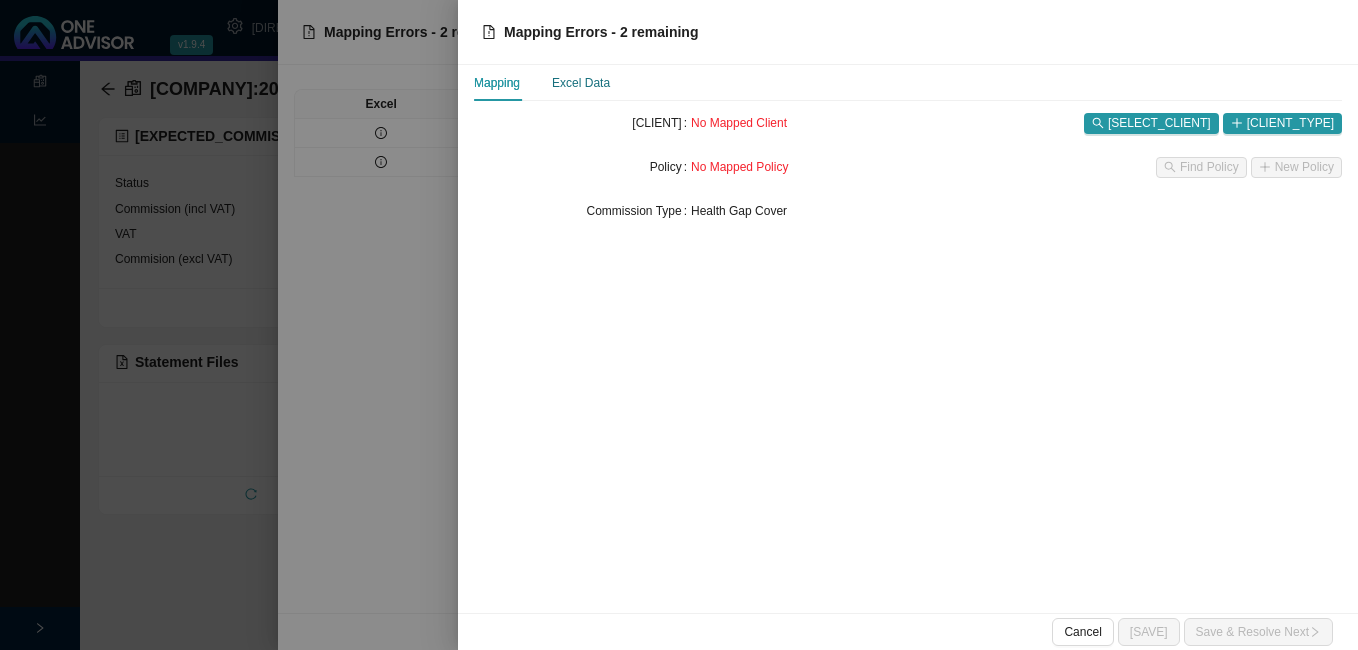 click on "Excel Data" at bounding box center [581, 83] 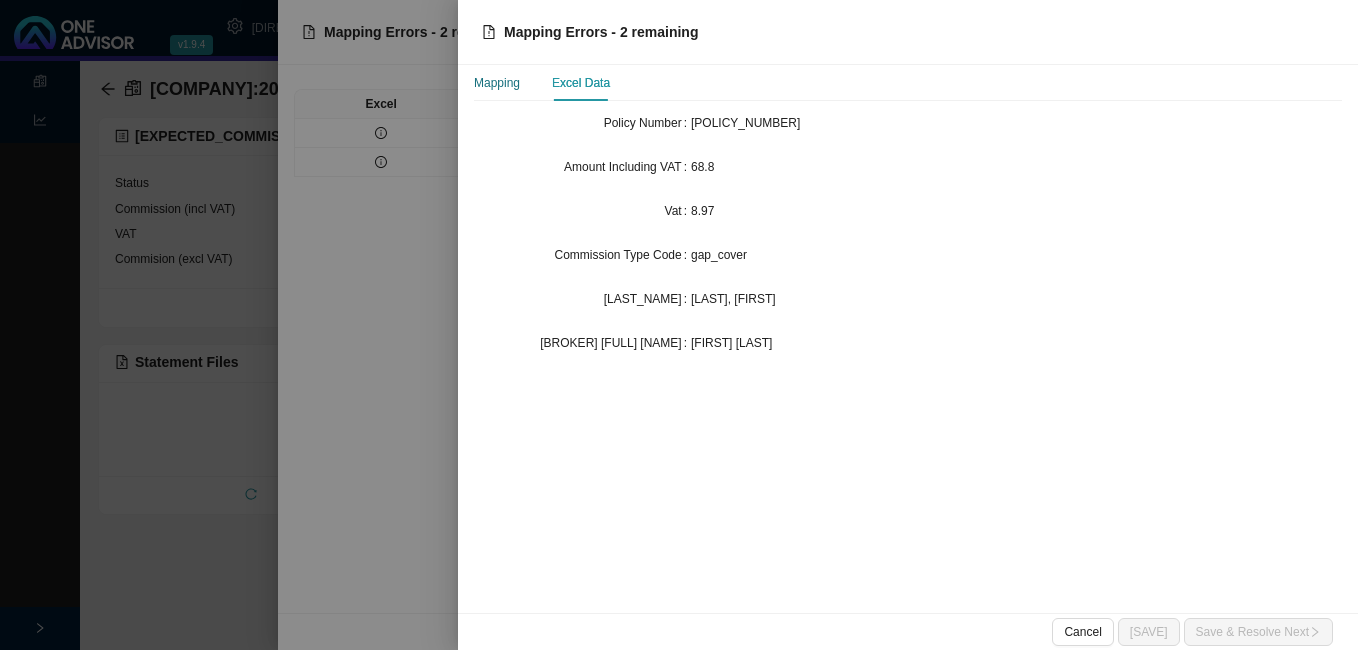 click on "Mapping" at bounding box center [497, 83] 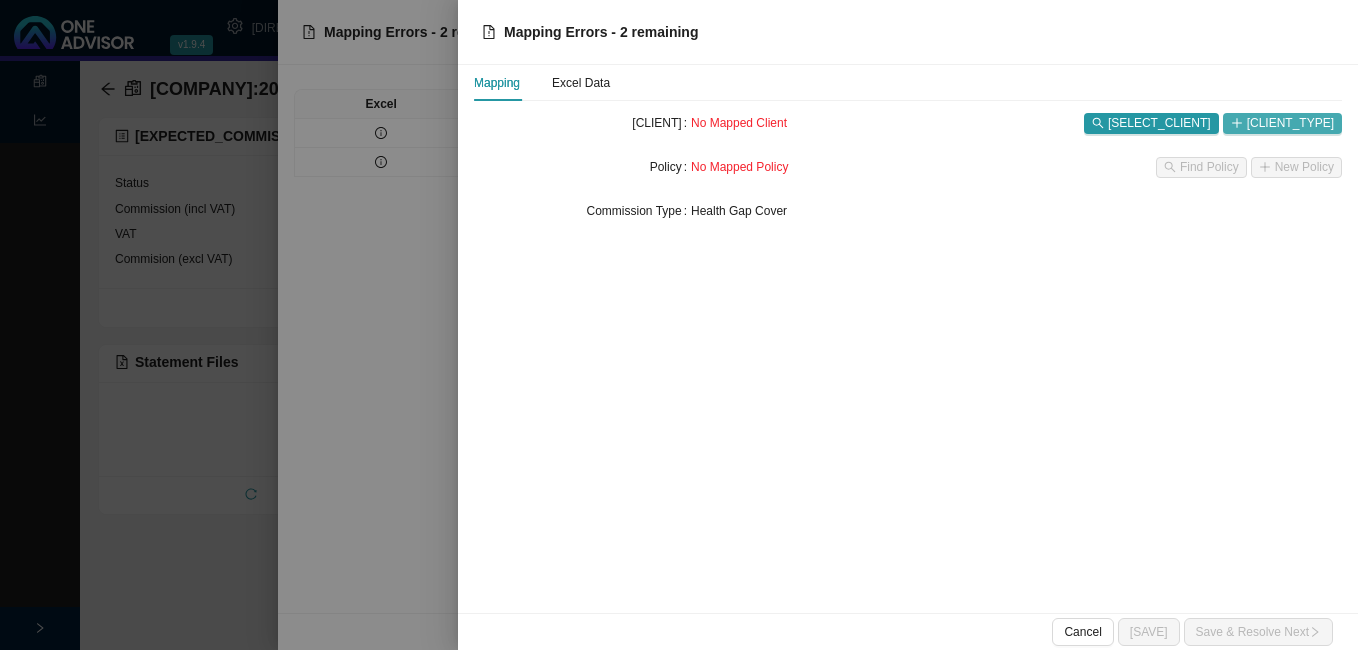 click on "[CLIENT_TYPE]" at bounding box center (1290, 123) 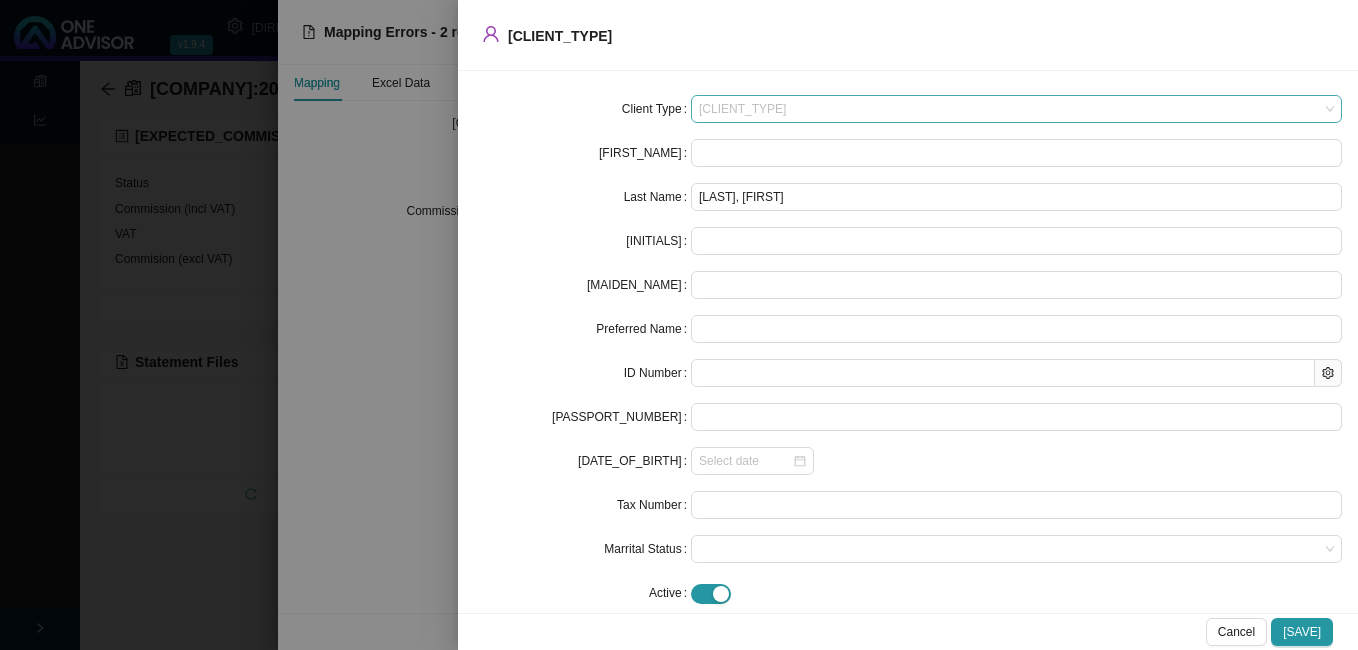 click on "Individual" at bounding box center [1016, 109] 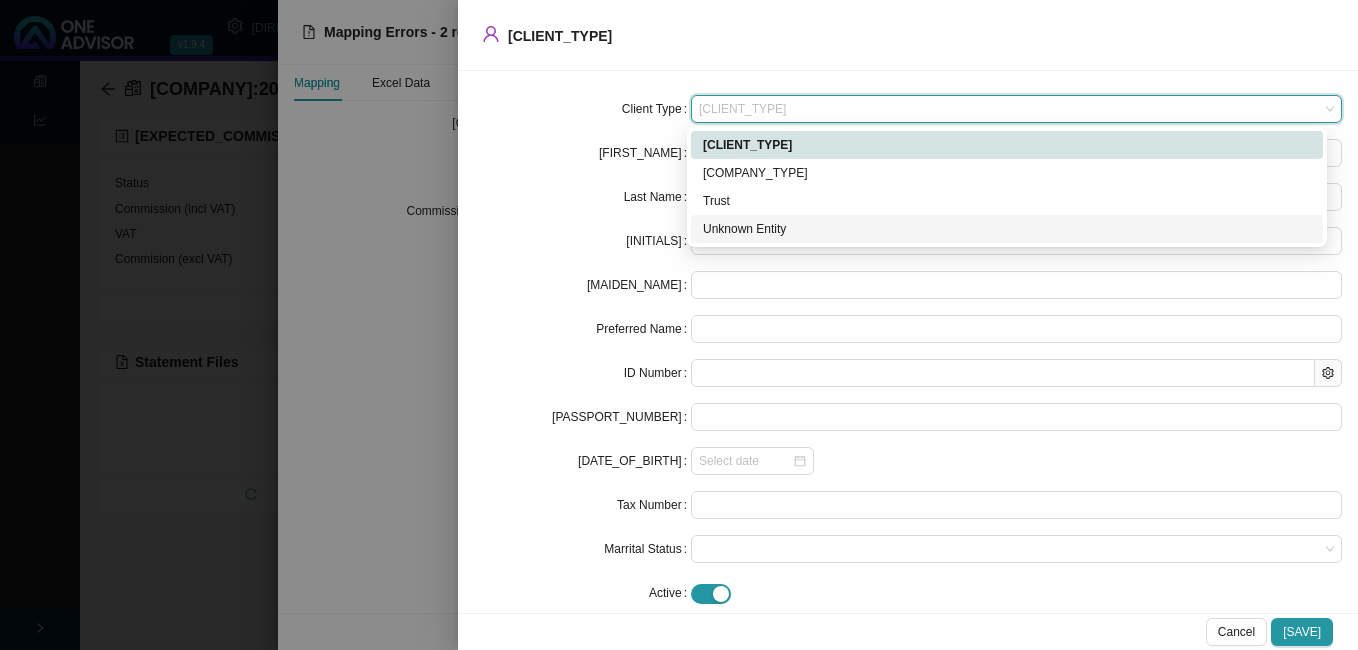 click on "Unknown Entity" at bounding box center (1007, 229) 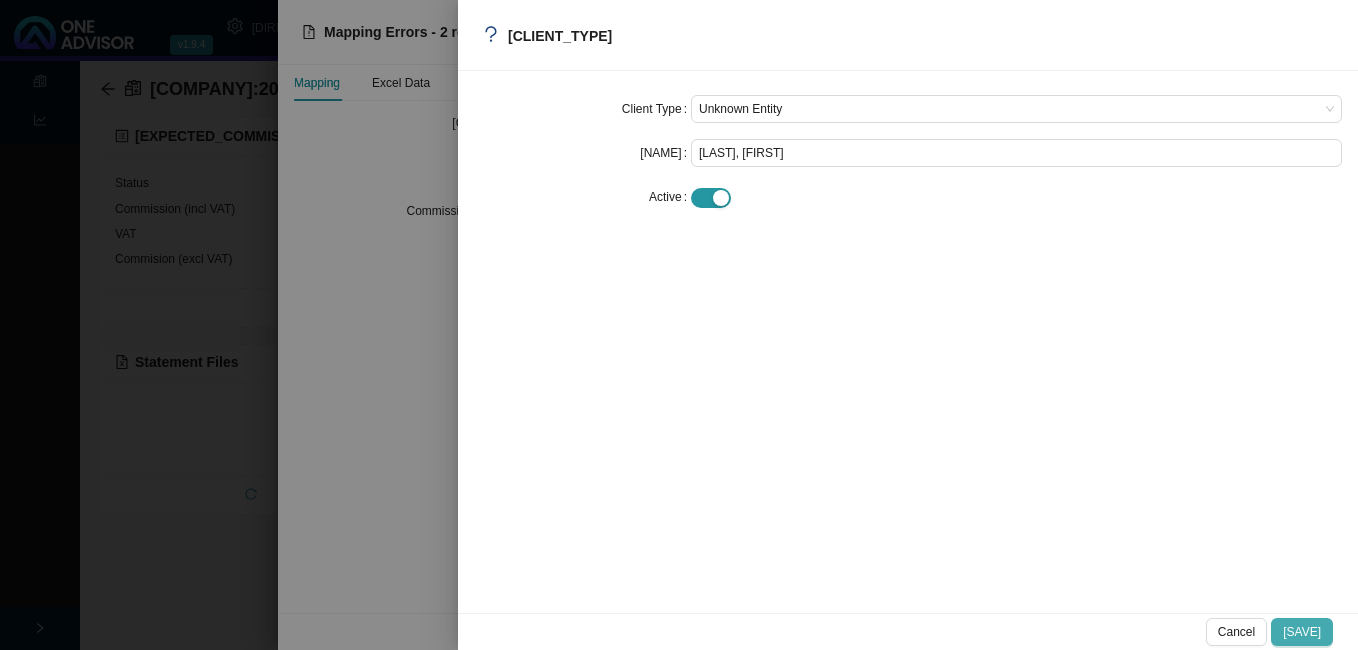 click on "Save" at bounding box center [1302, 632] 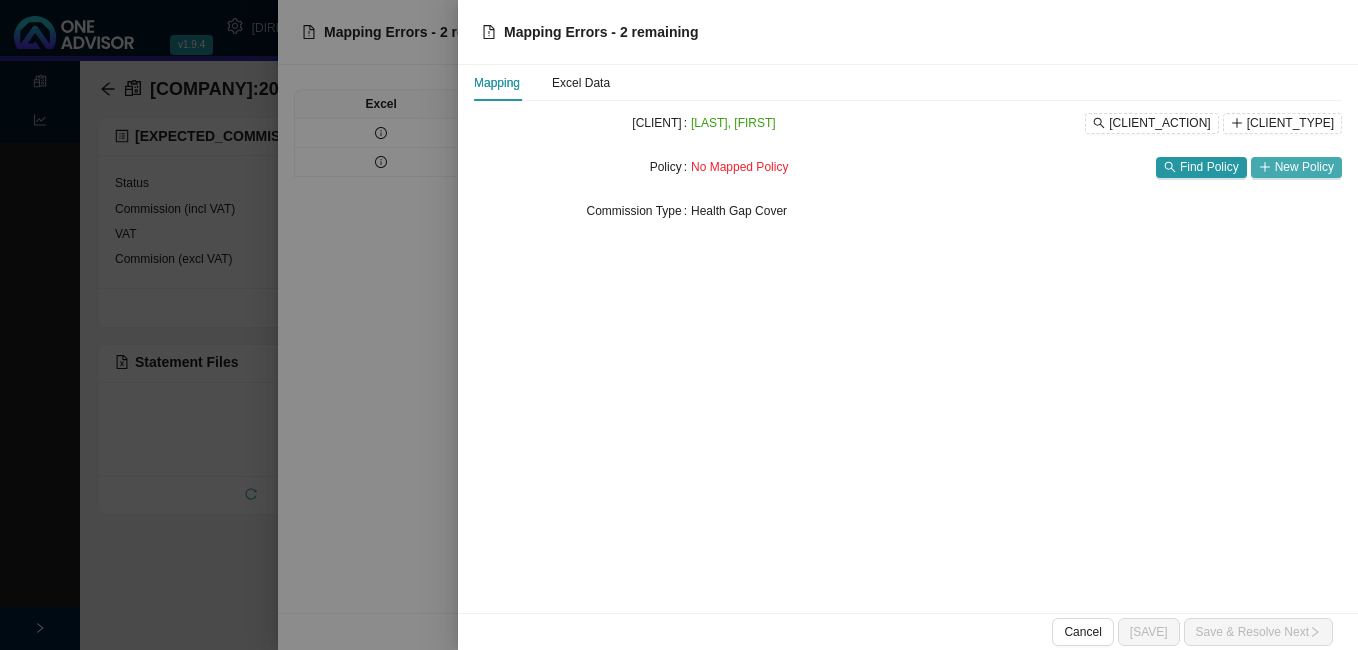 click on "New Policy" at bounding box center (1304, 167) 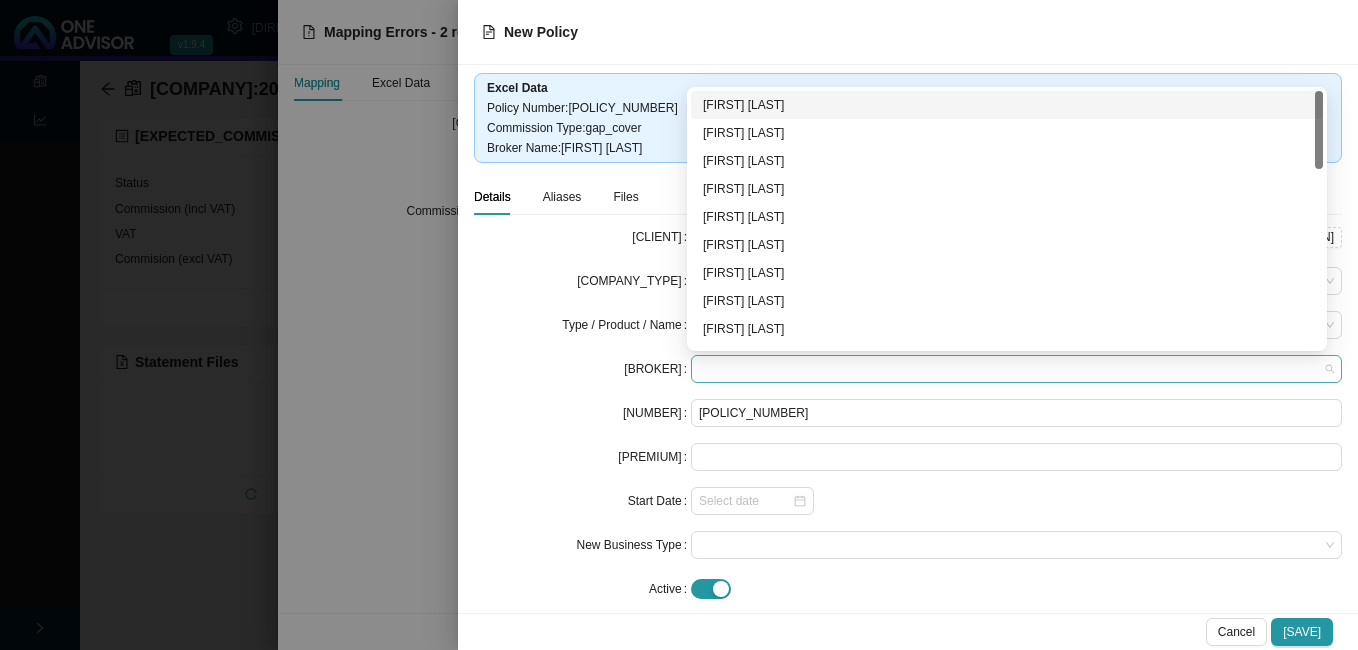 click at bounding box center (1016, 369) 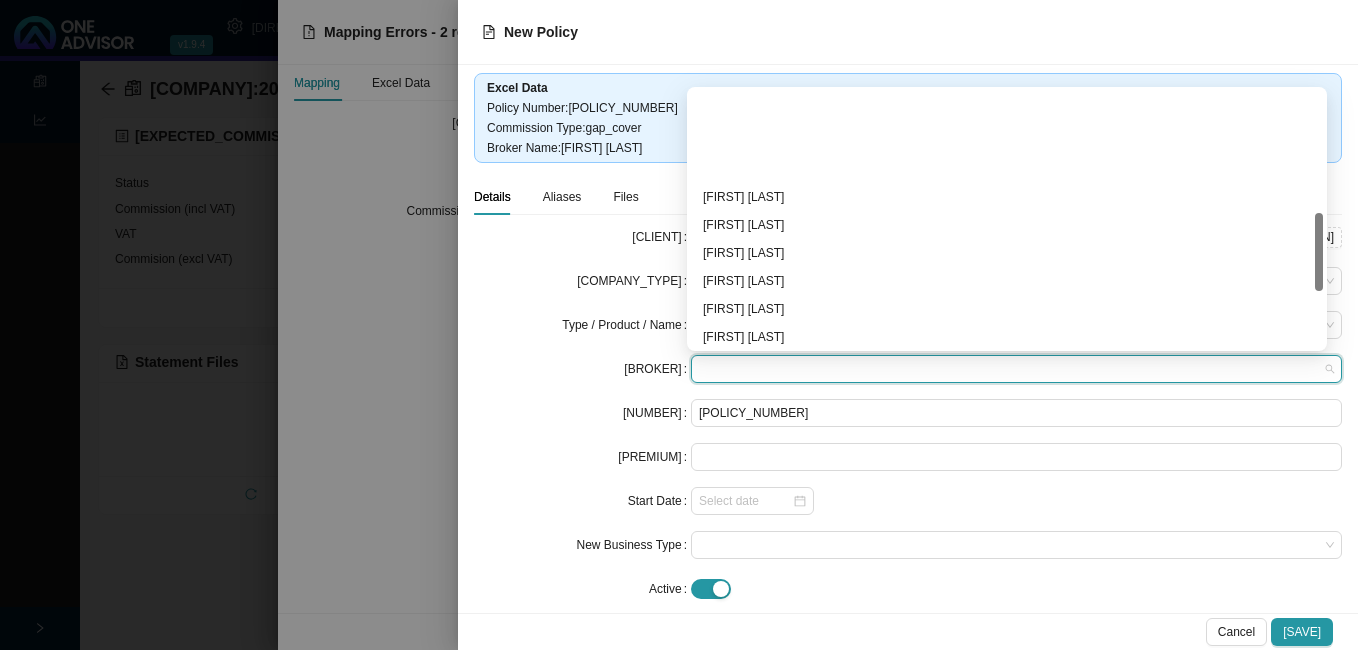 scroll, scrollTop: 400, scrollLeft: 0, axis: vertical 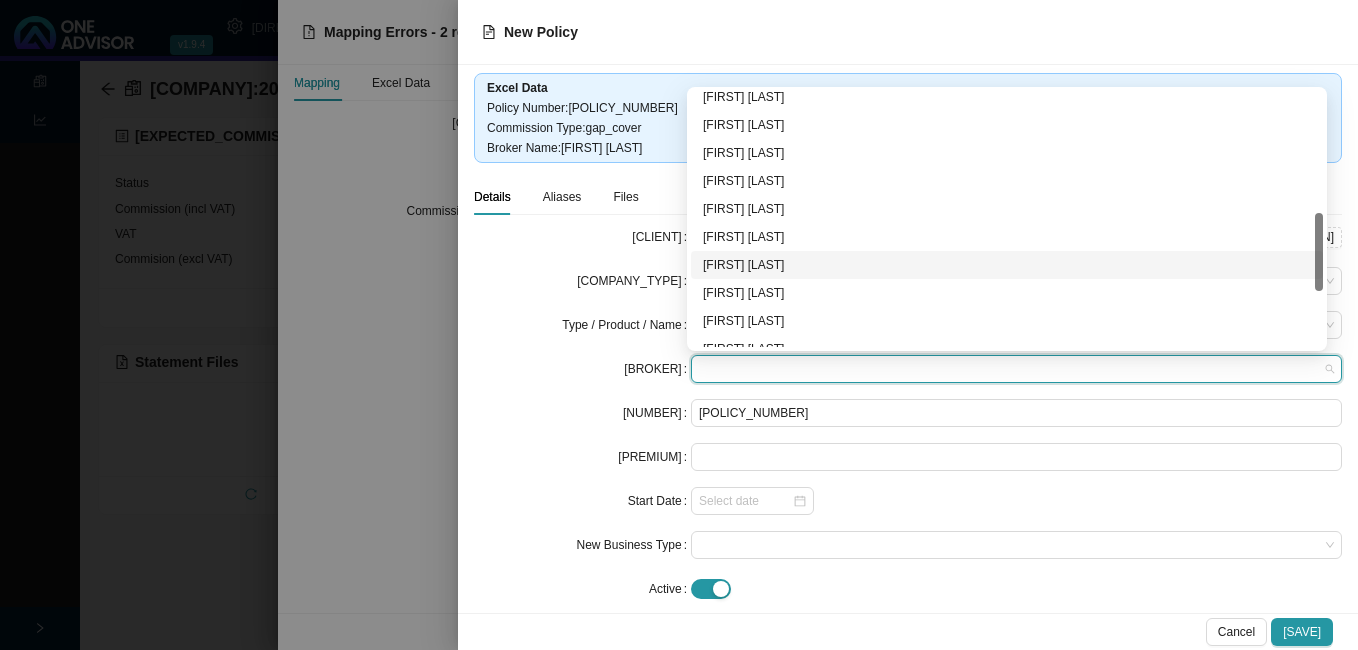 click on "[FIRST] [LAST]" at bounding box center (1007, 265) 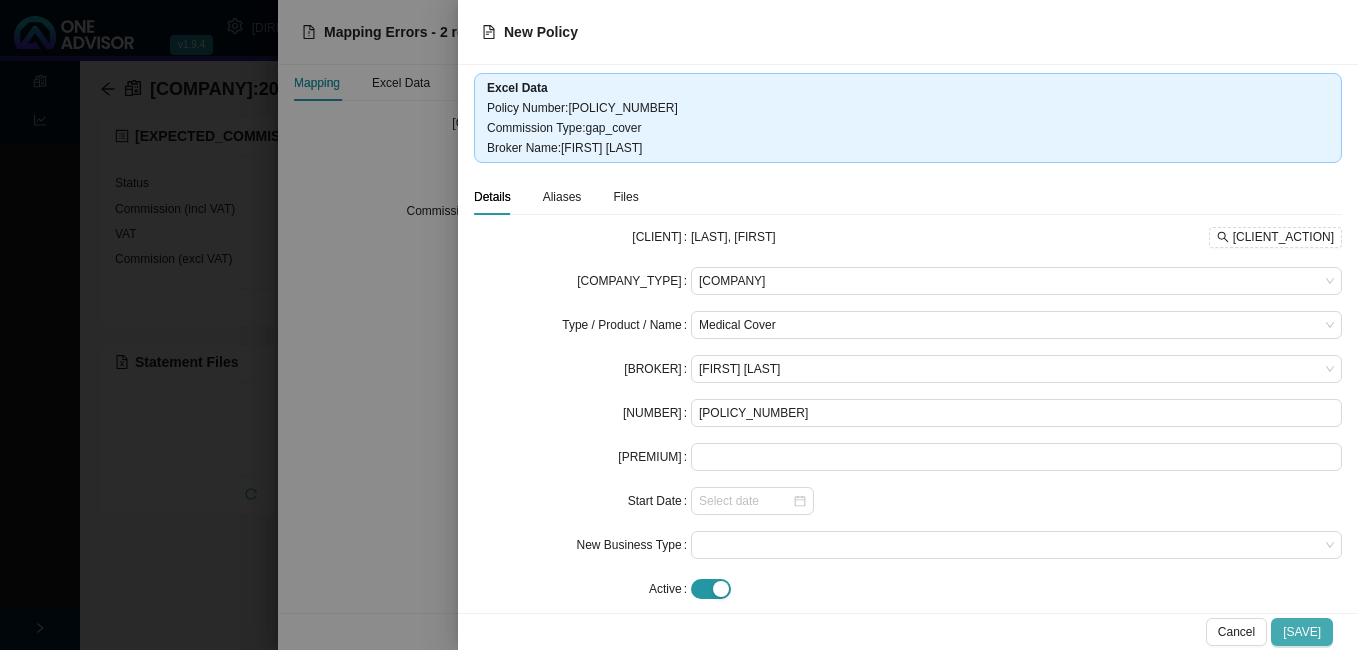 click on "Save" at bounding box center [1302, 632] 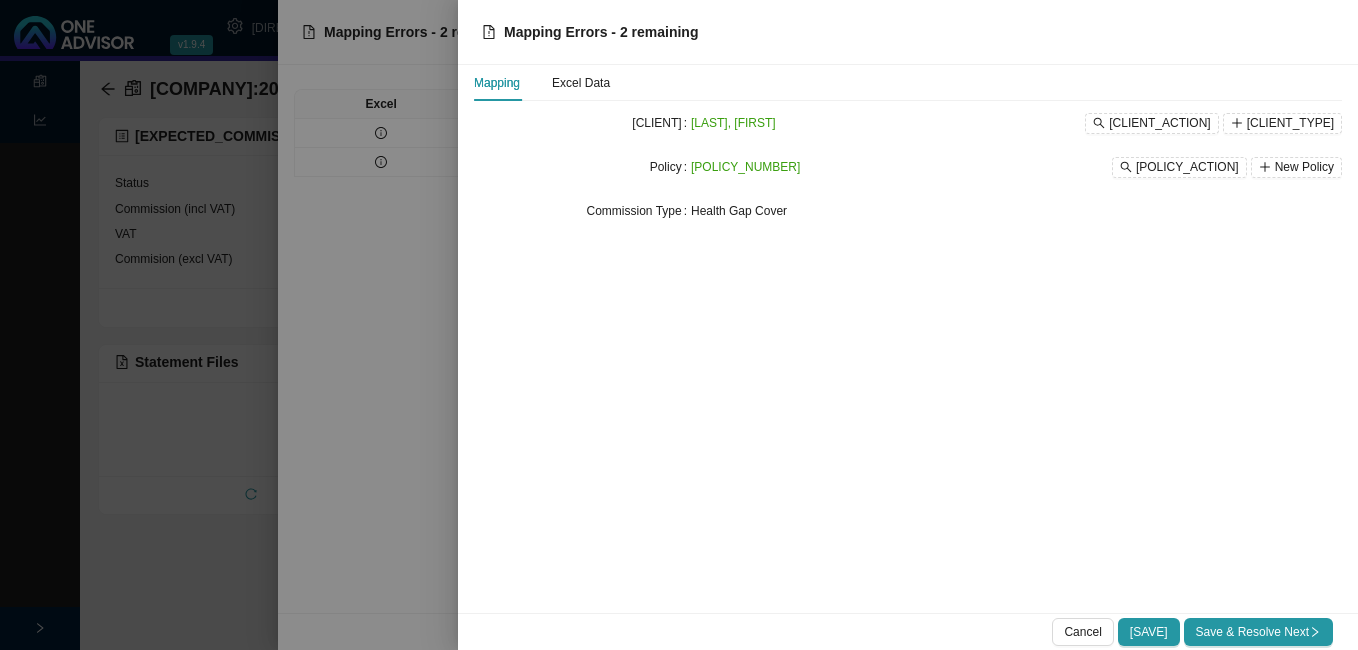 click on "Save & Resolve Next" at bounding box center (1258, 632) 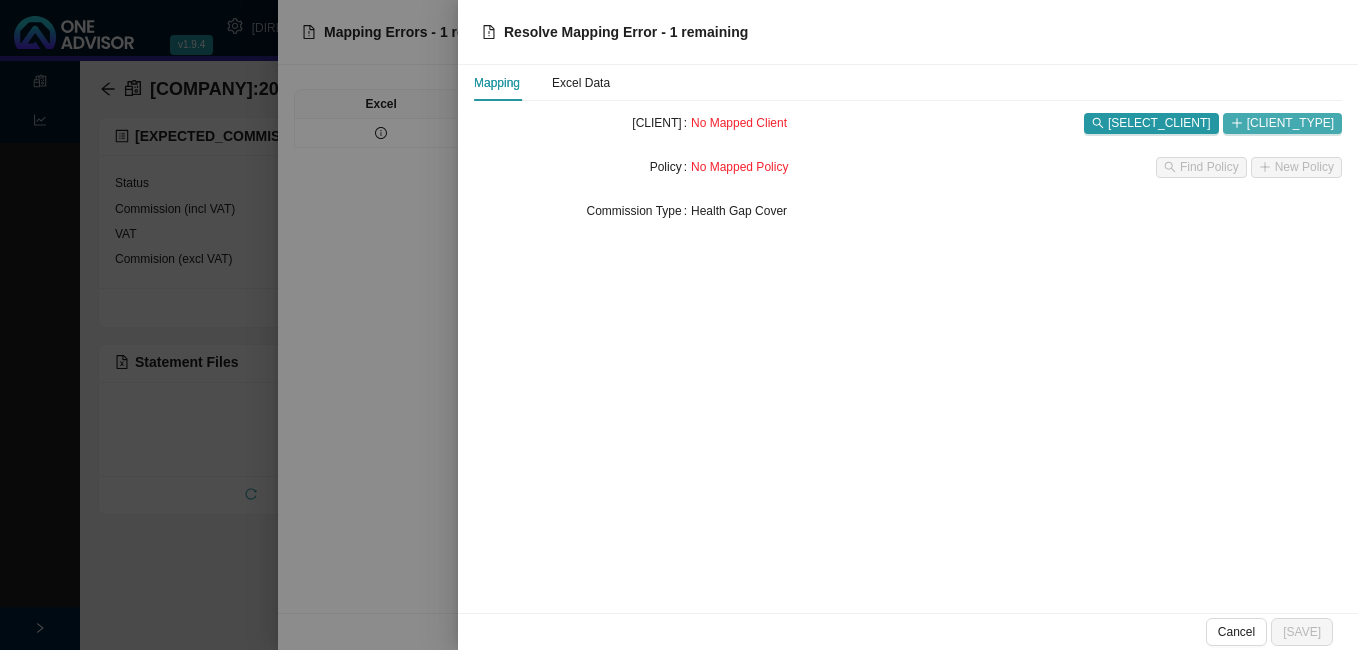 click on "[CLIENT_TYPE]" at bounding box center [1290, 123] 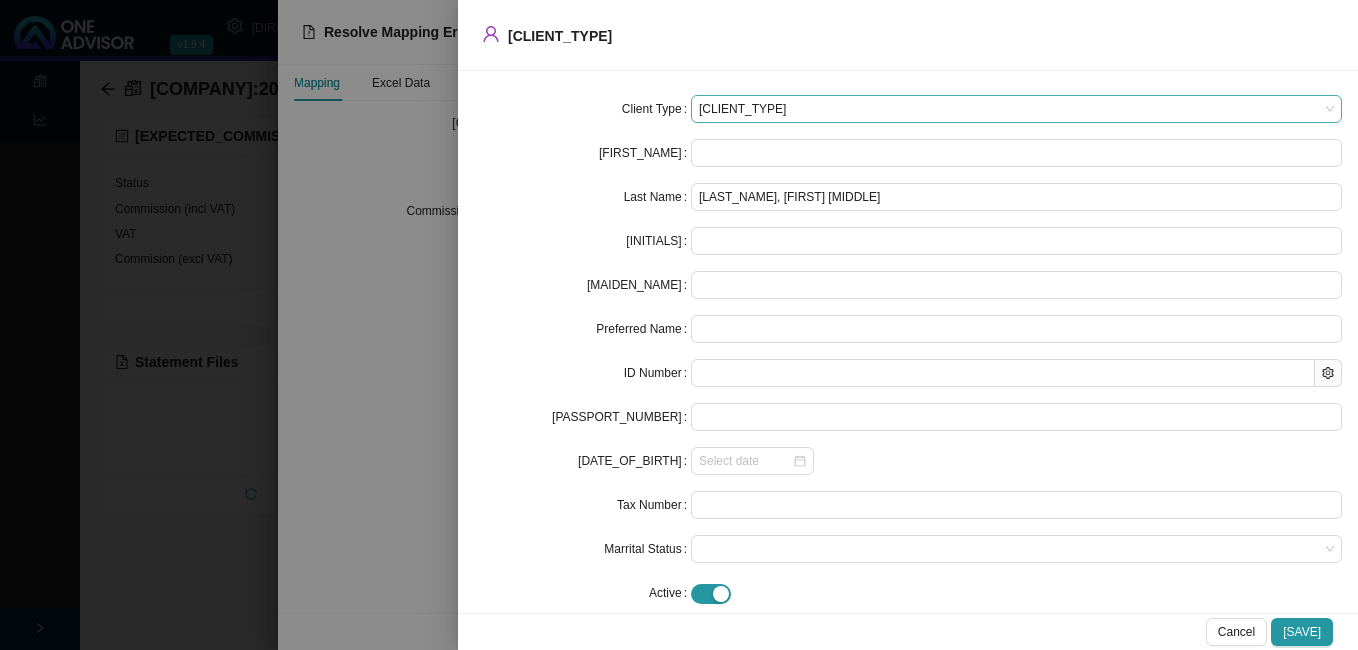 click on "Individual" at bounding box center (1016, 109) 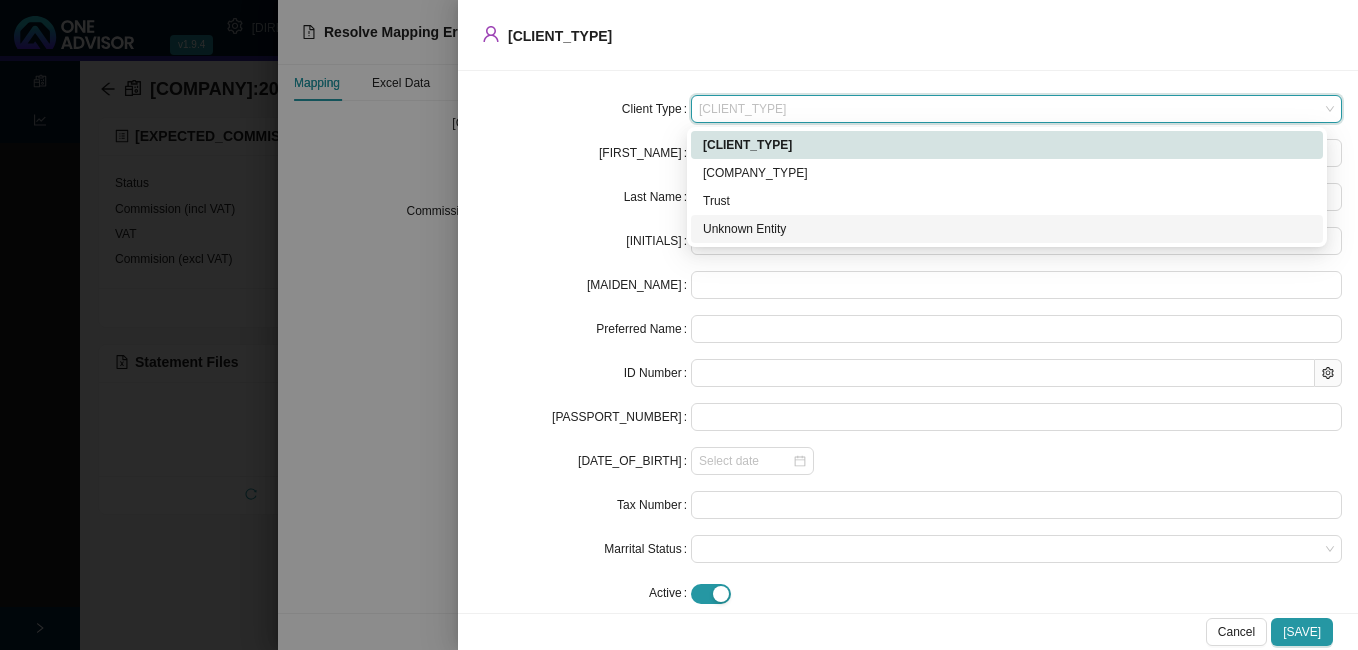 click on "Unknown Entity" at bounding box center (1007, 229) 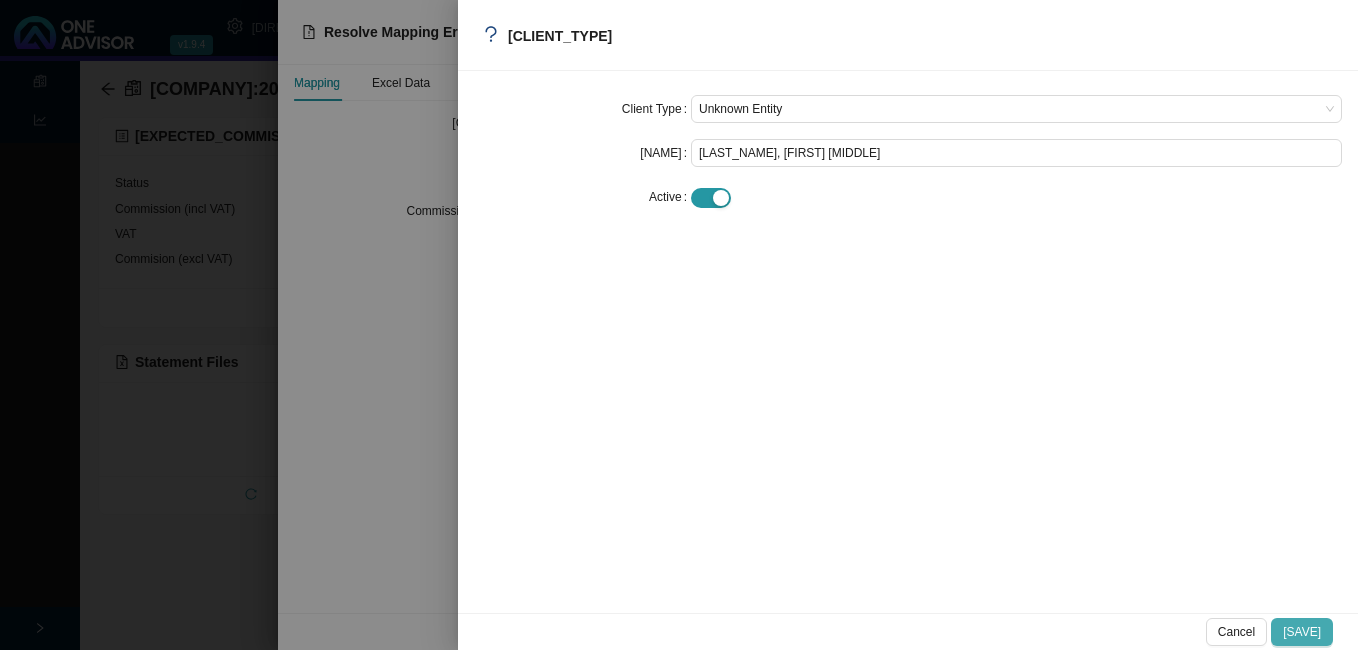 click on "Save" at bounding box center [1302, 632] 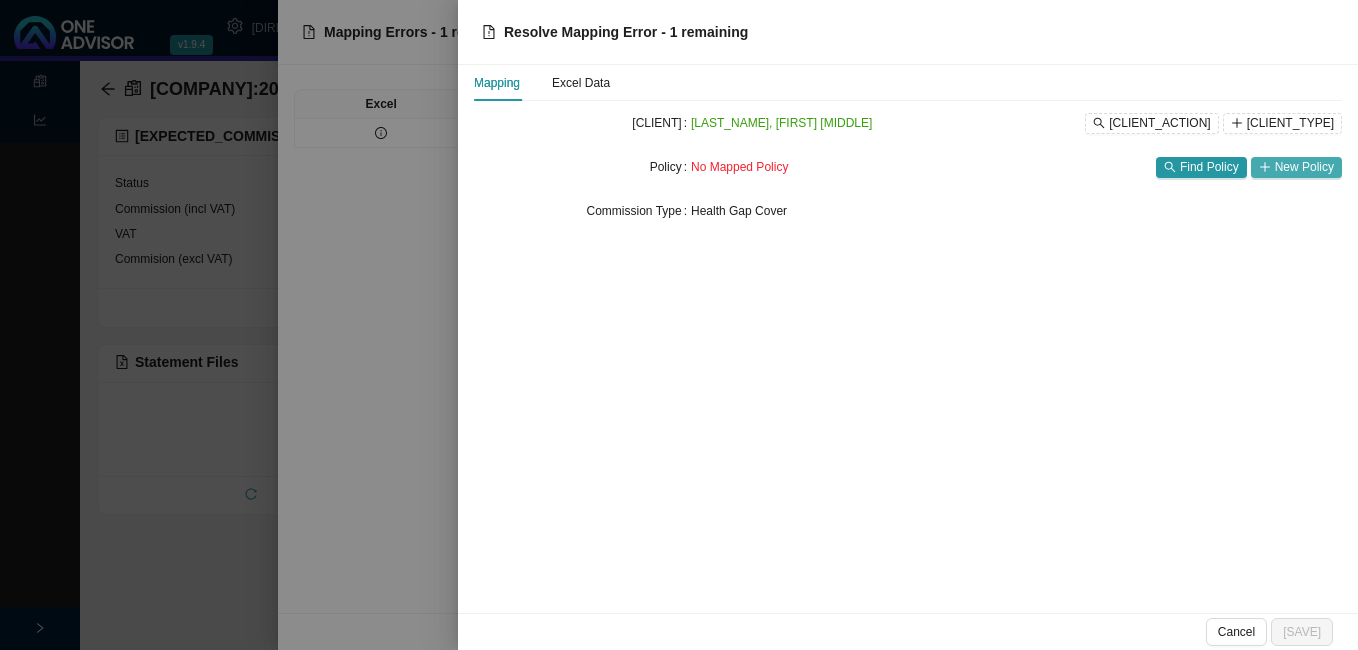 click on "New Policy" at bounding box center (1304, 167) 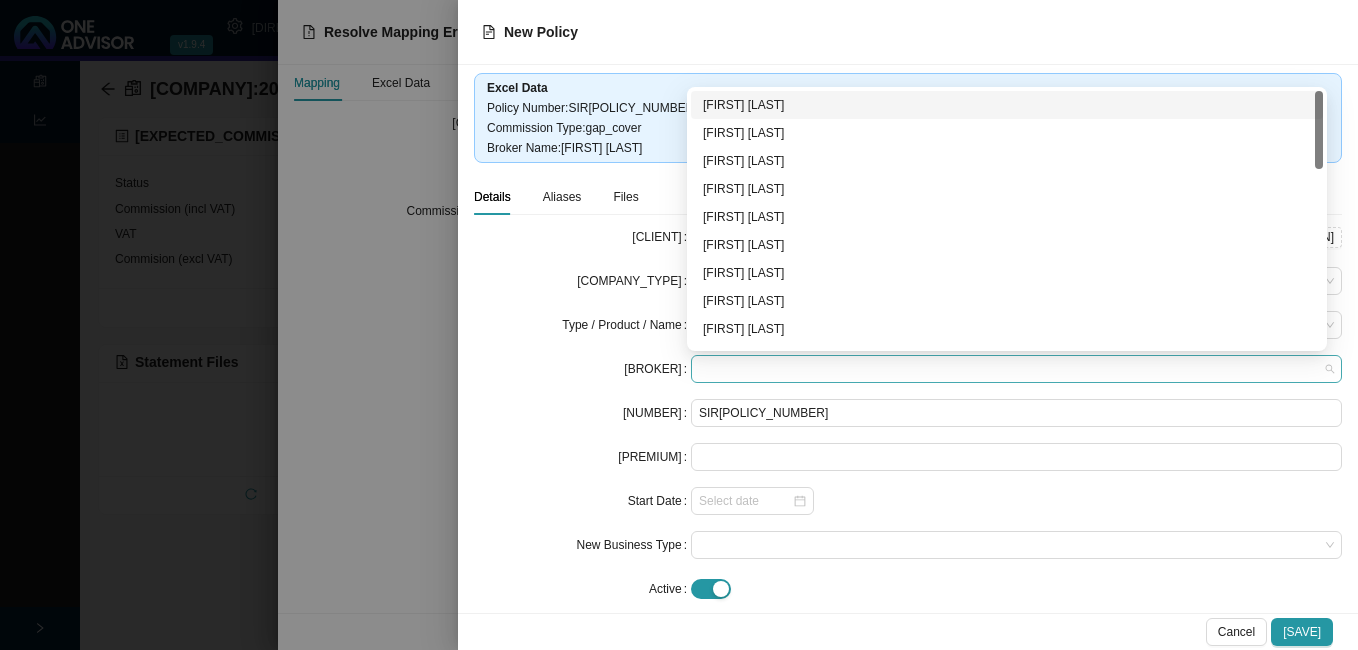 click at bounding box center [1016, 369] 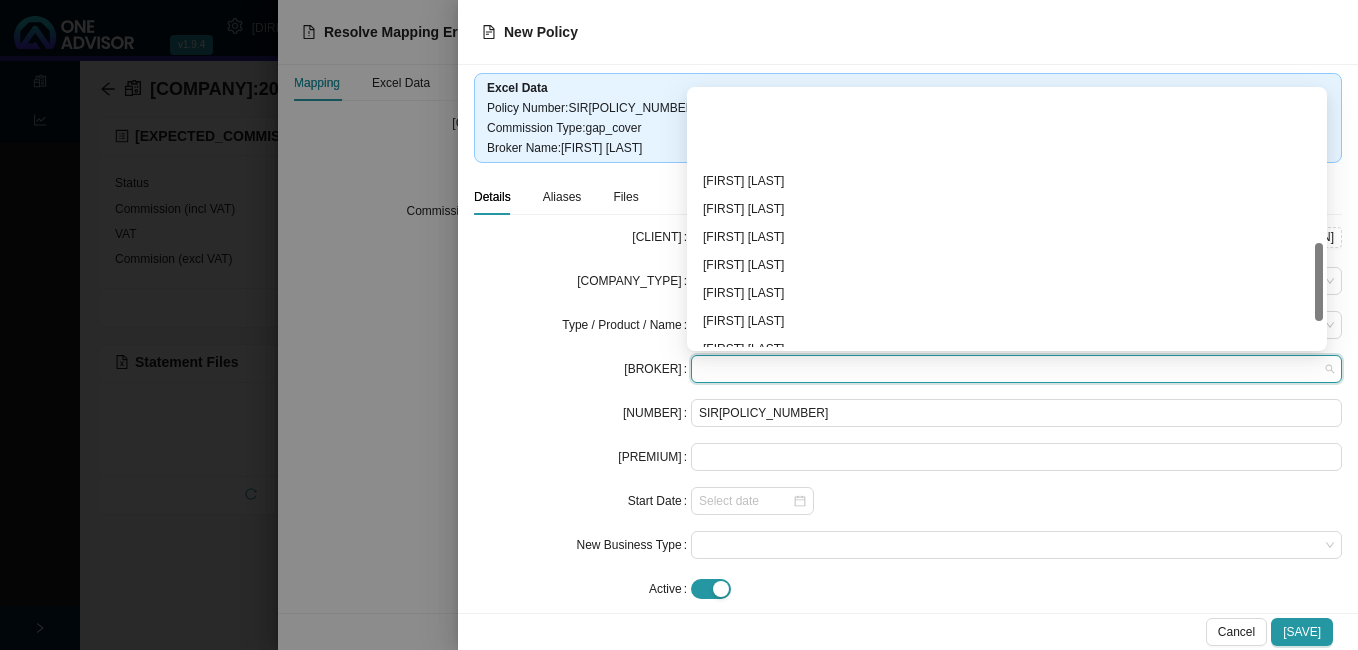 scroll, scrollTop: 500, scrollLeft: 0, axis: vertical 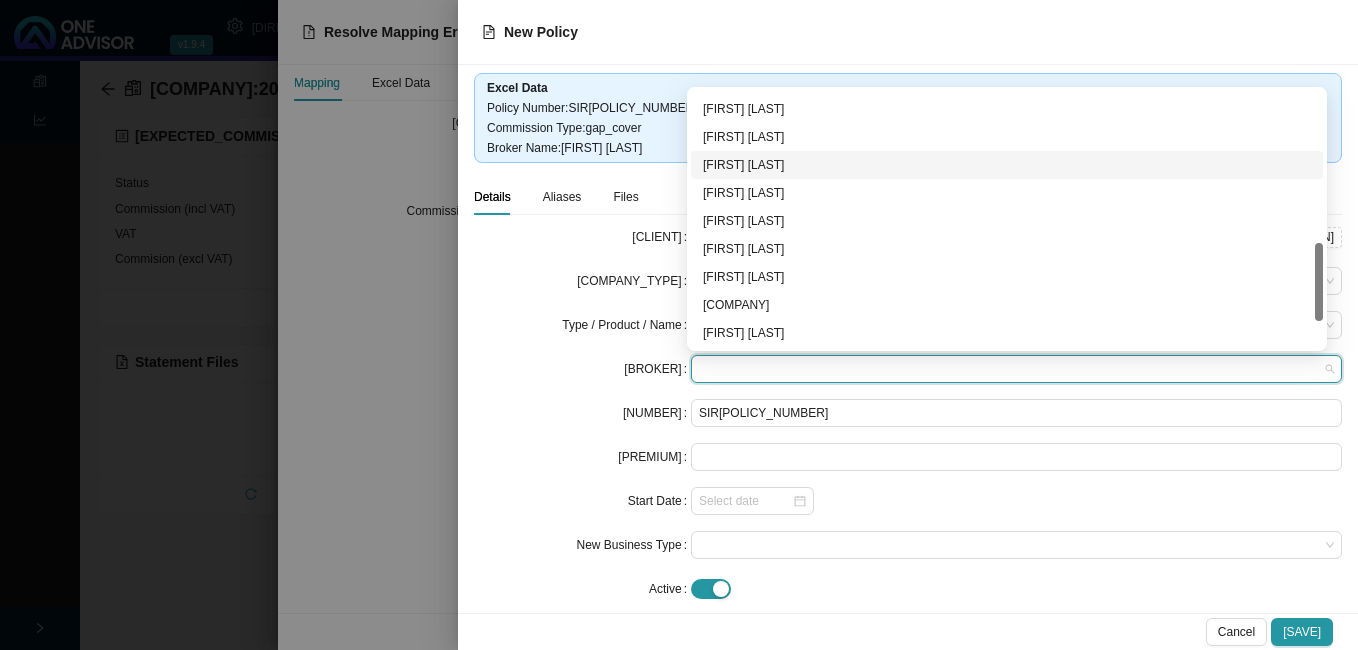 click on "[FIRST] [LAST]" at bounding box center [1007, 165] 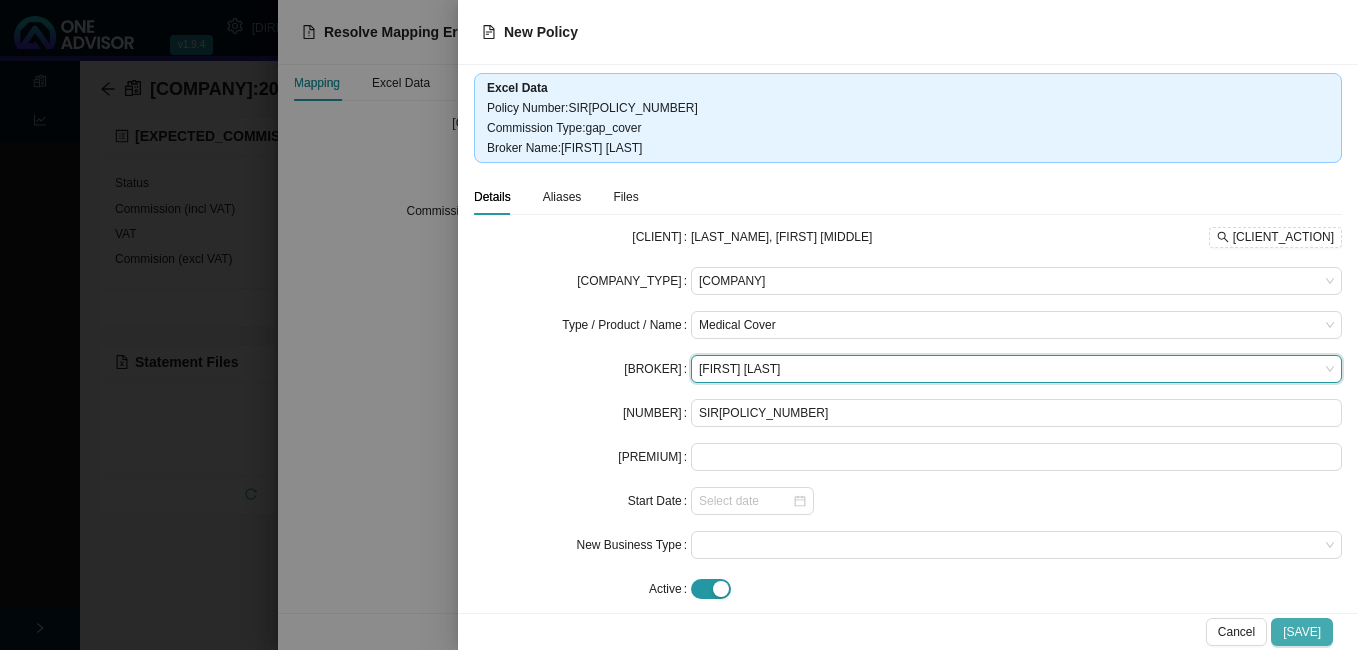 click on "Save" at bounding box center (1302, 632) 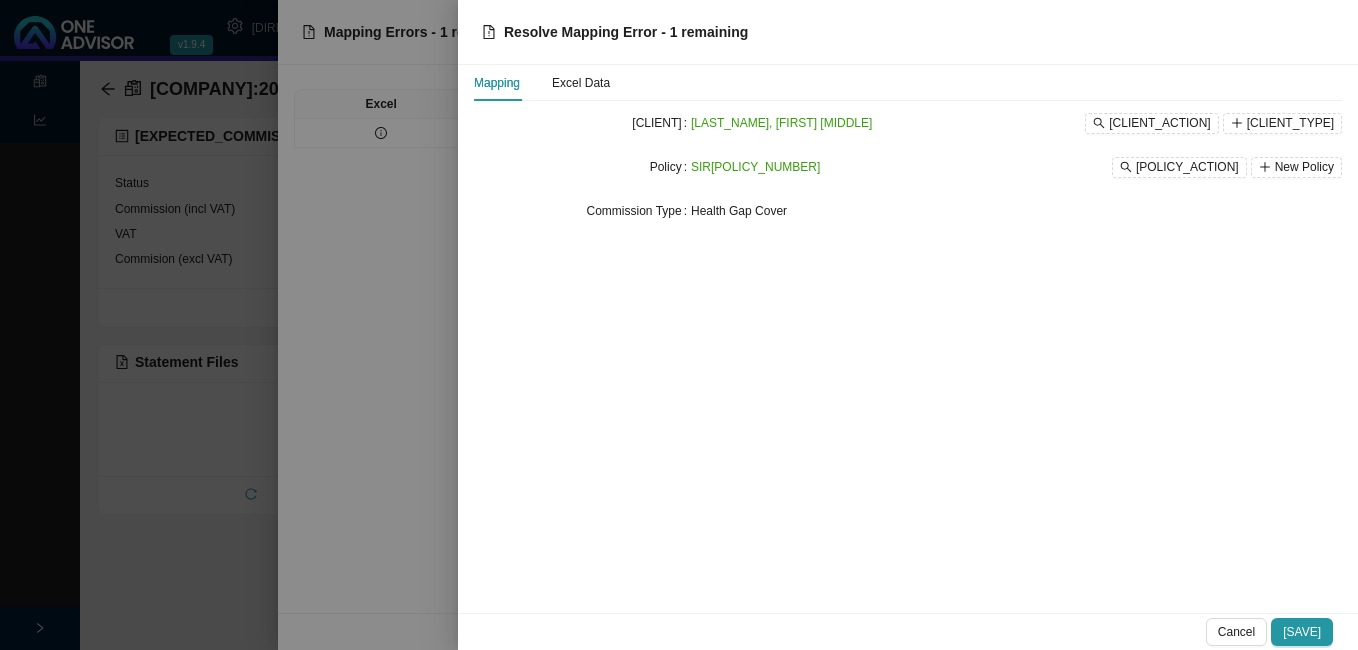 click on "Save" at bounding box center (1302, 632) 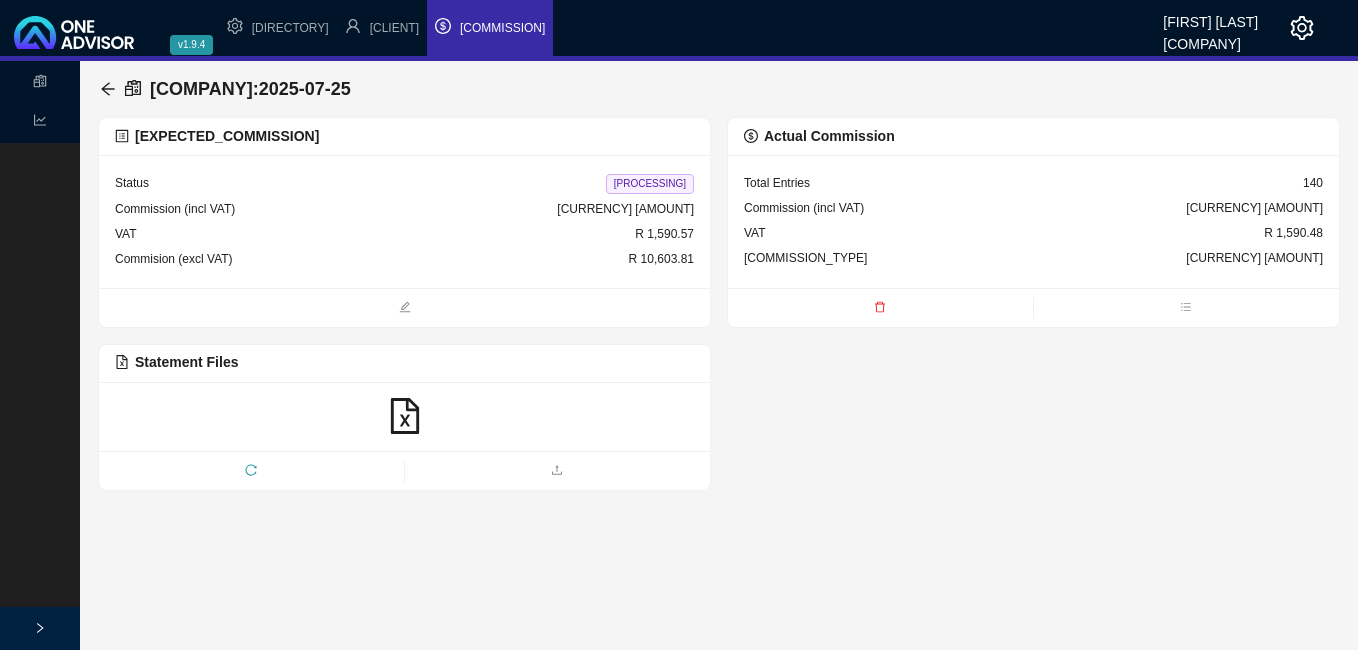 click on "Processing" at bounding box center (650, 184) 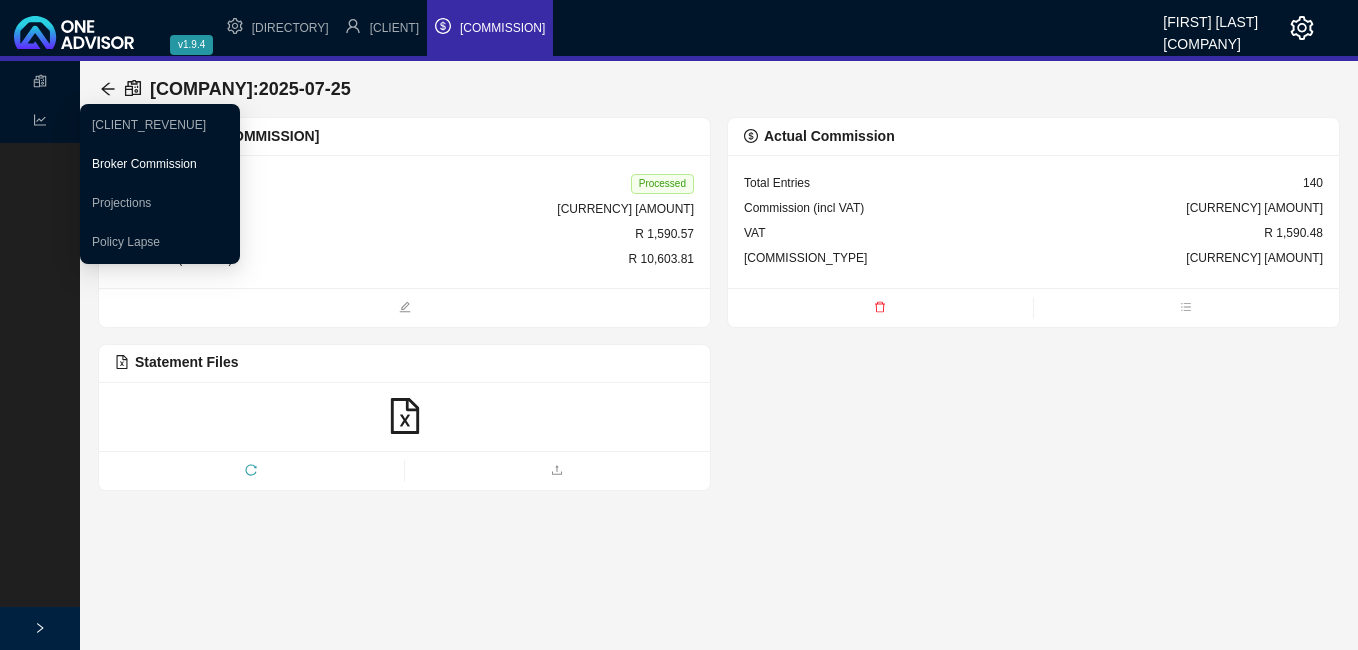 click on "Broker Commission" at bounding box center (144, 164) 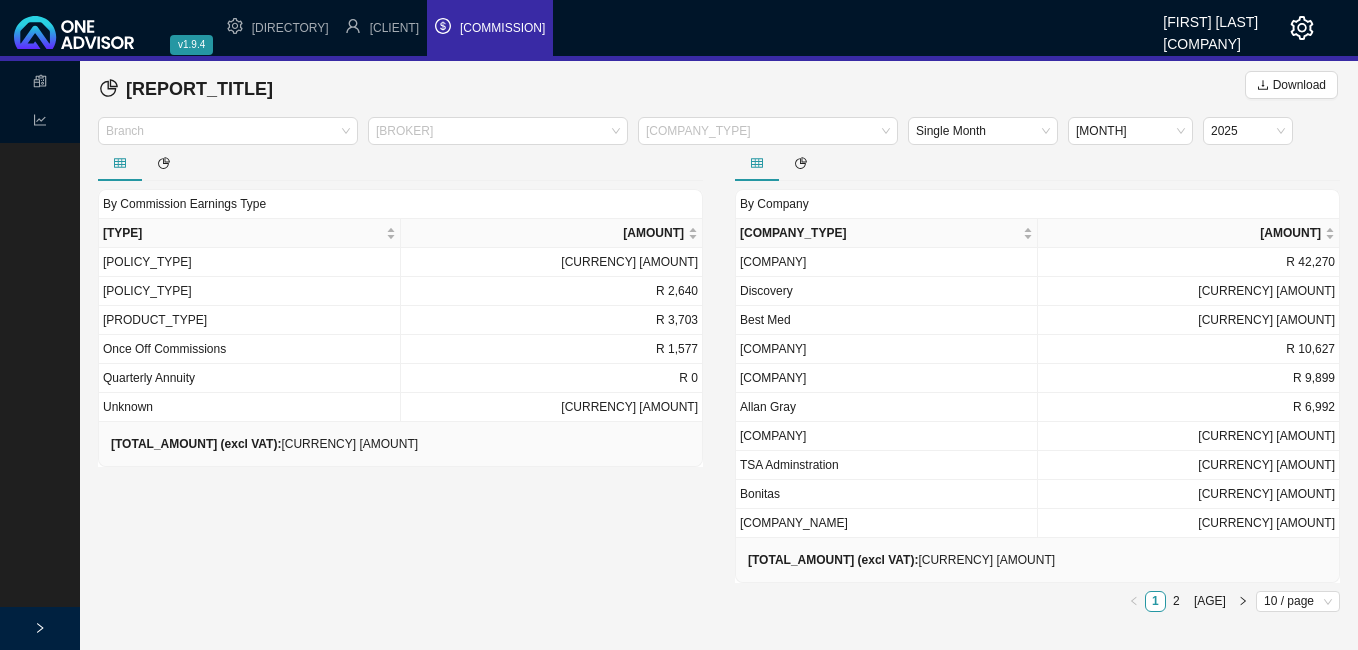 click on "Download" at bounding box center [1291, 89] 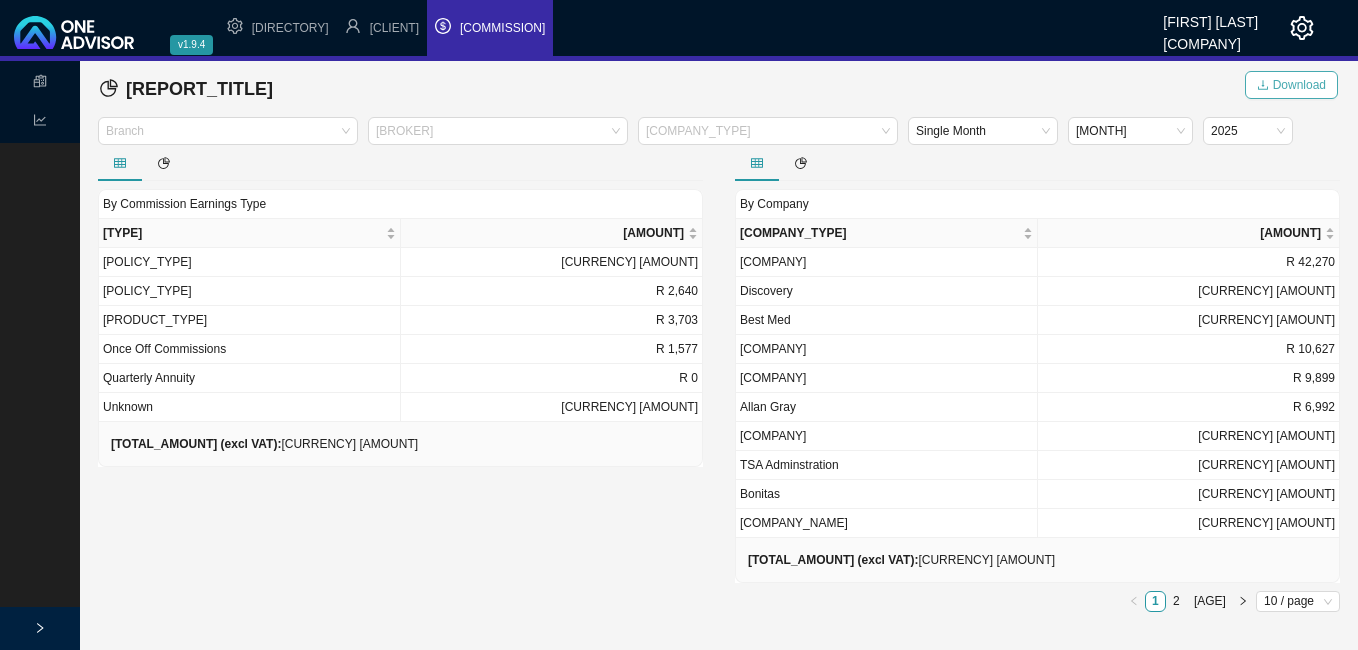click on "Download" at bounding box center [1299, 85] 